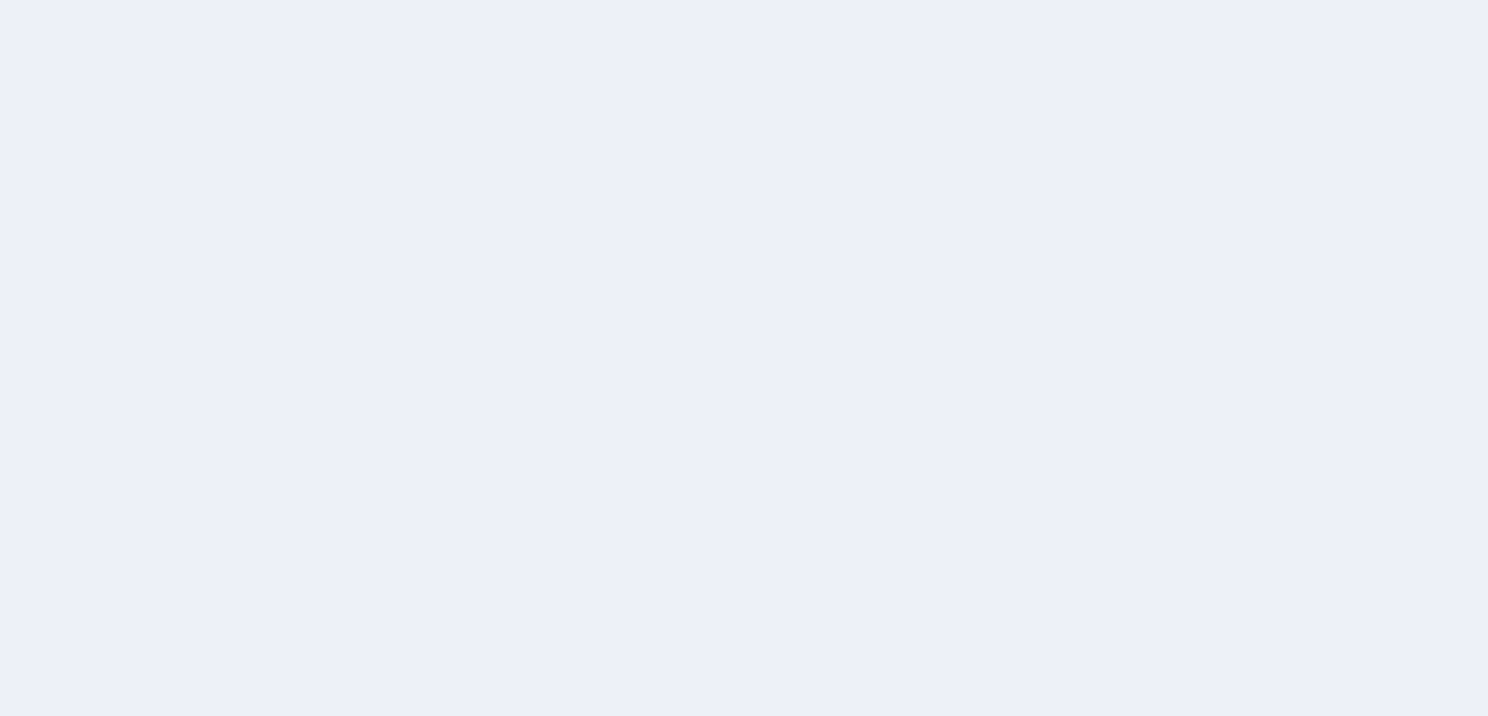 scroll, scrollTop: 0, scrollLeft: 0, axis: both 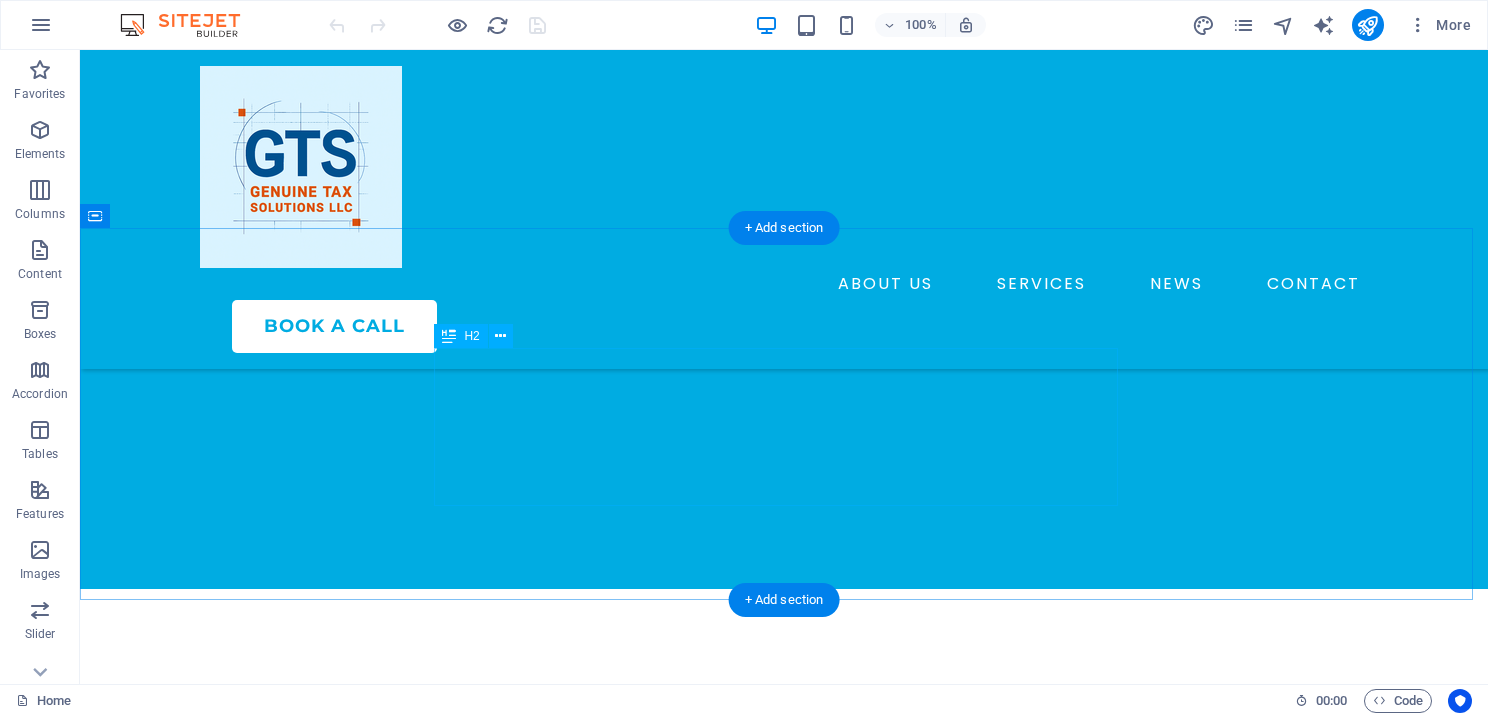 click on "Start Your First Tax Season with Us and Enjoy a Welcome Discount!" at bounding box center (784, 762) 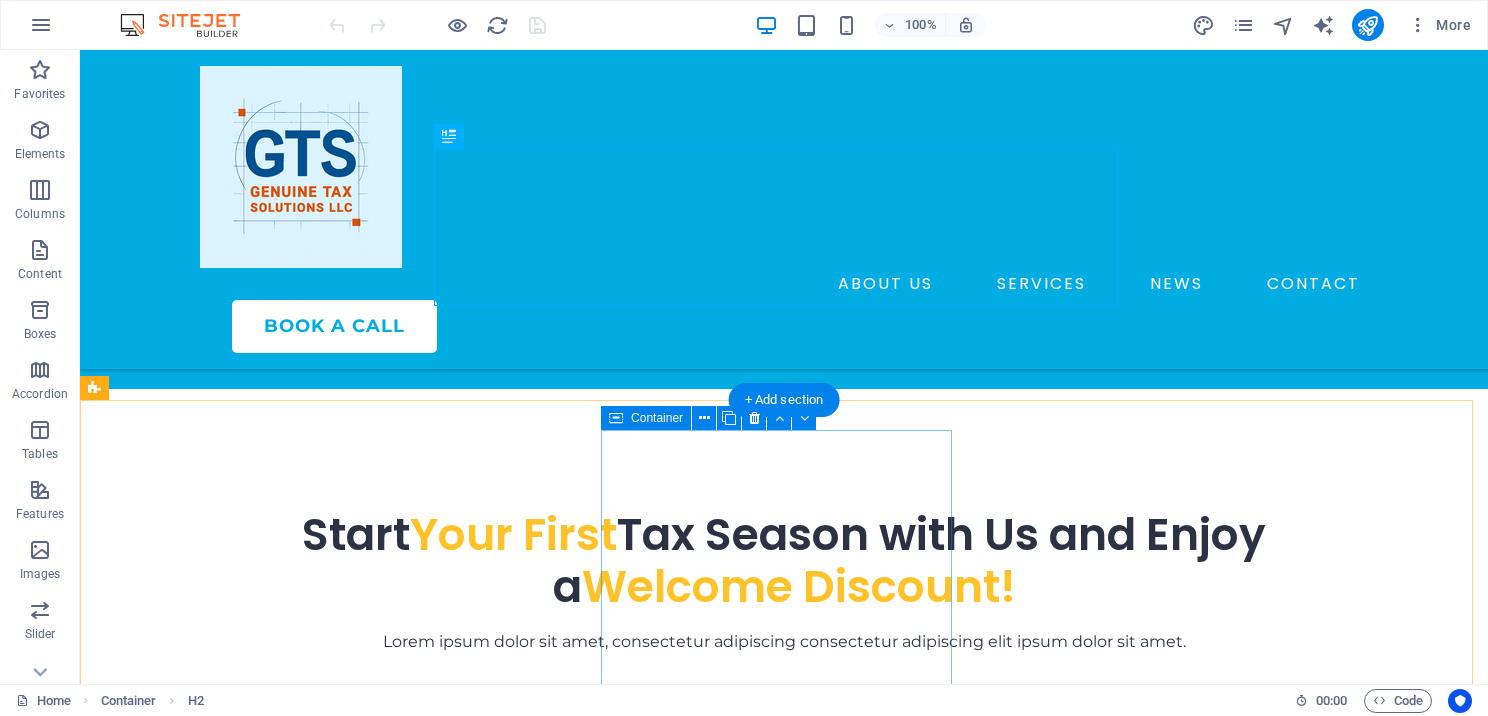 scroll, scrollTop: 900, scrollLeft: 0, axis: vertical 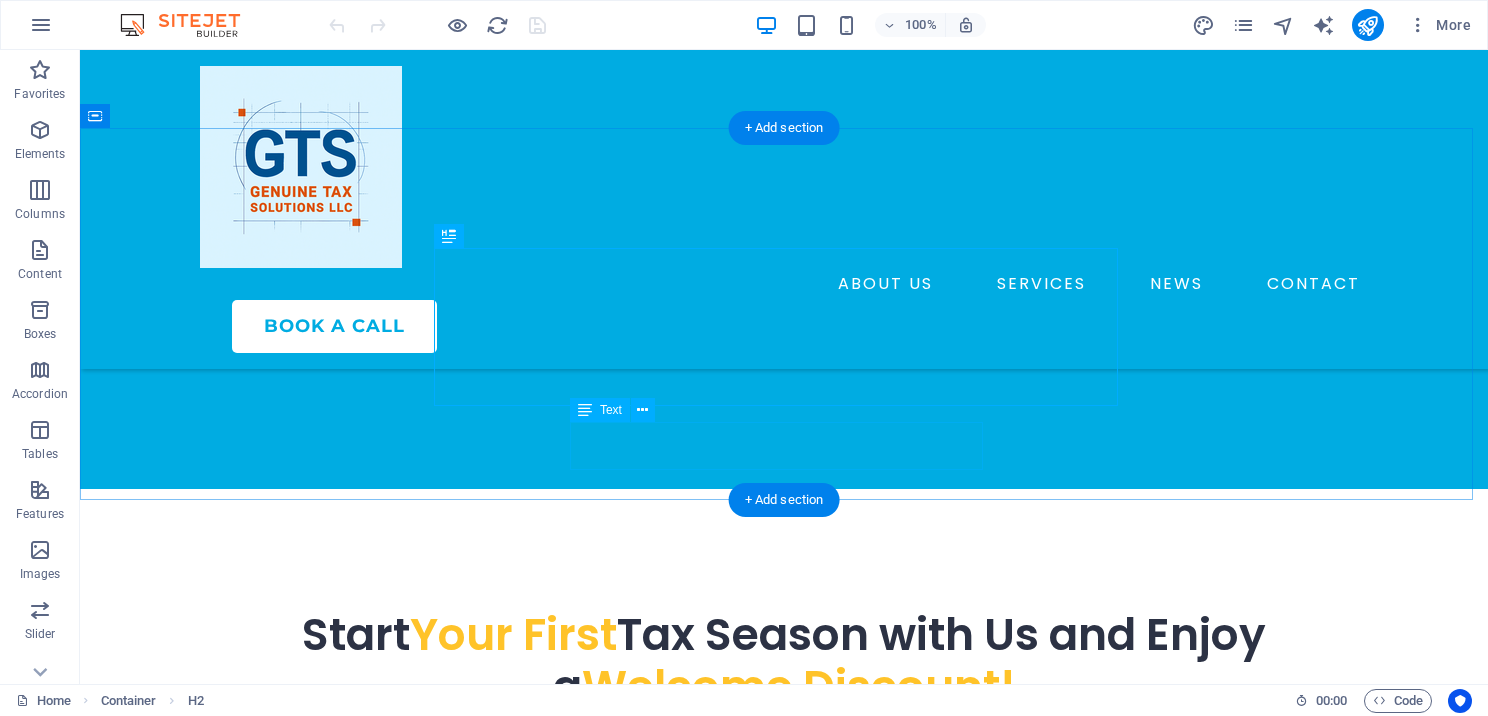 click on "Lorem ipsum dolor sit amet, consectetur adipiscing consectetur adipiscing elit ipsum dolor sit amet." at bounding box center (784, 742) 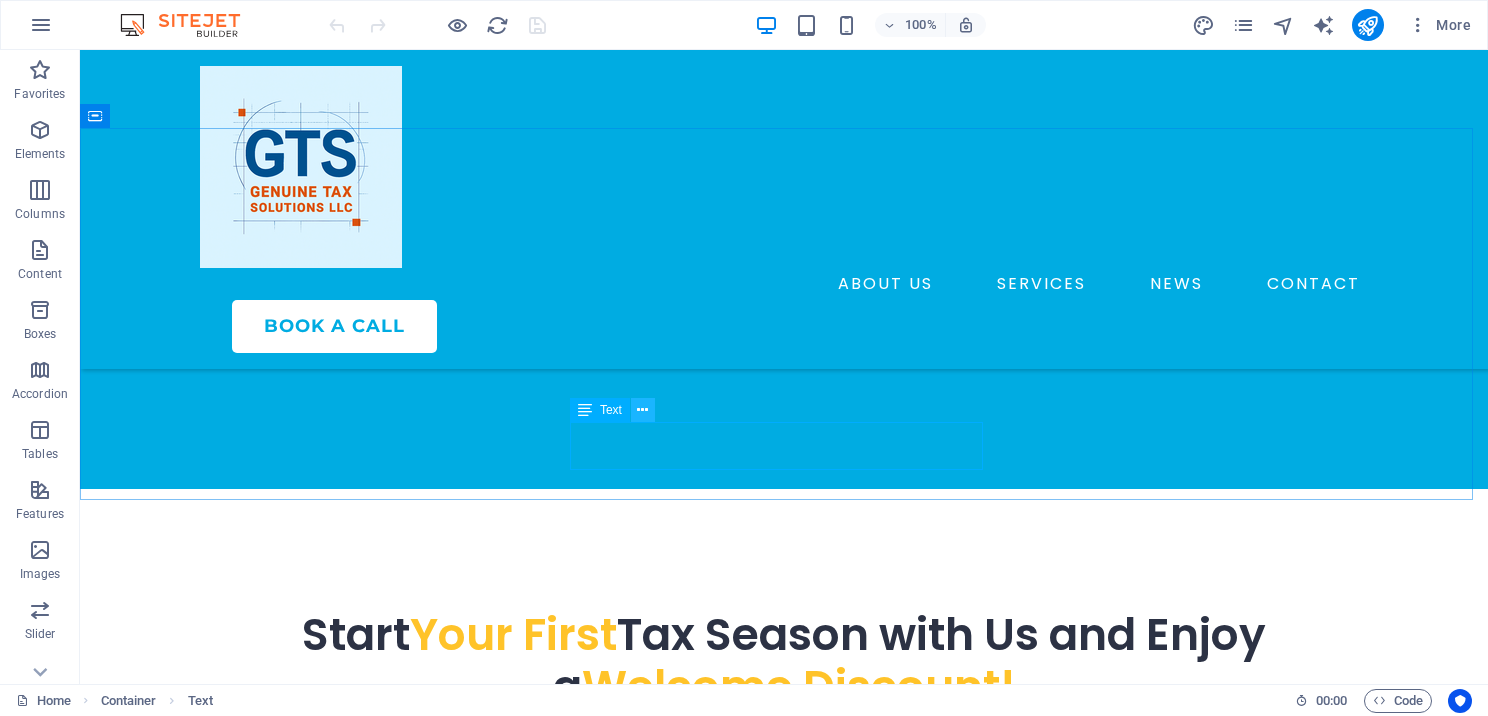 click at bounding box center [643, 410] 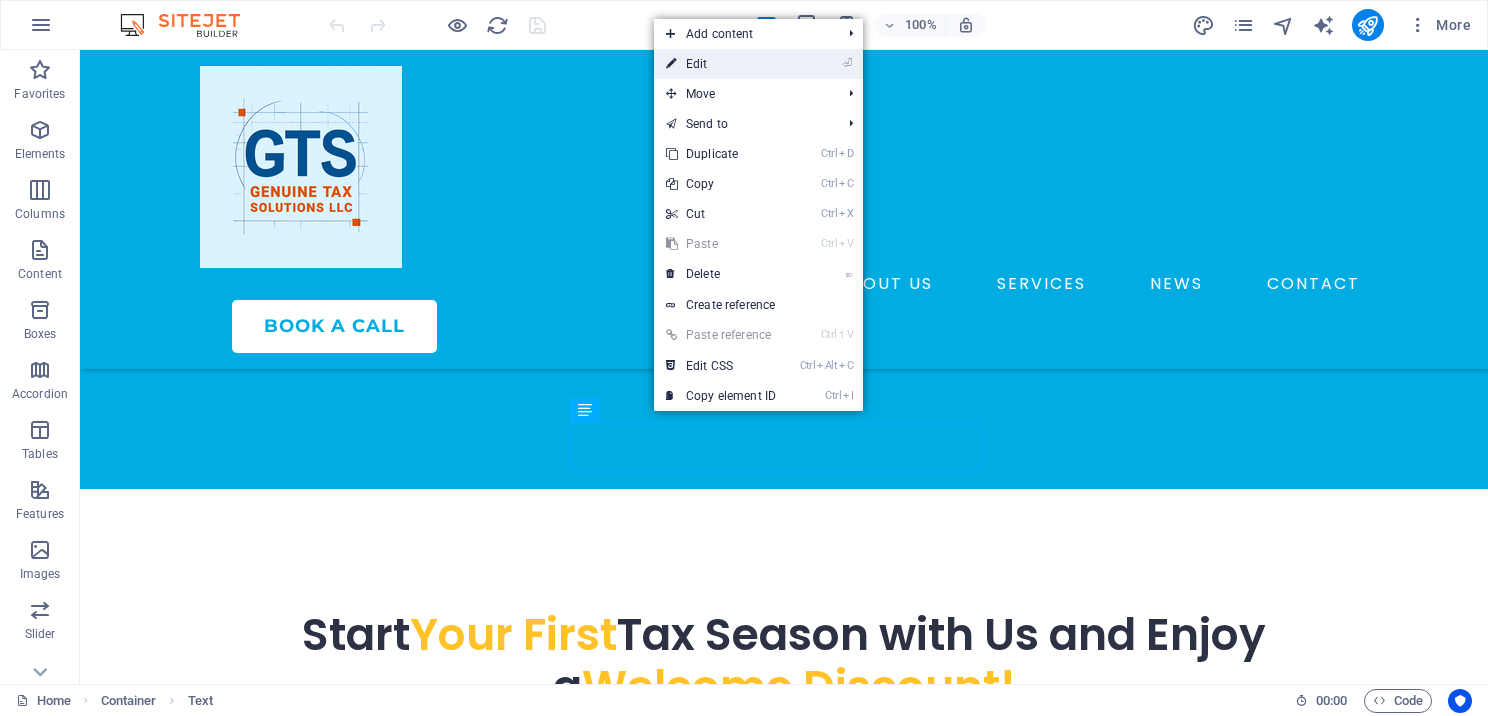 click on "⏎  Edit" at bounding box center (721, 64) 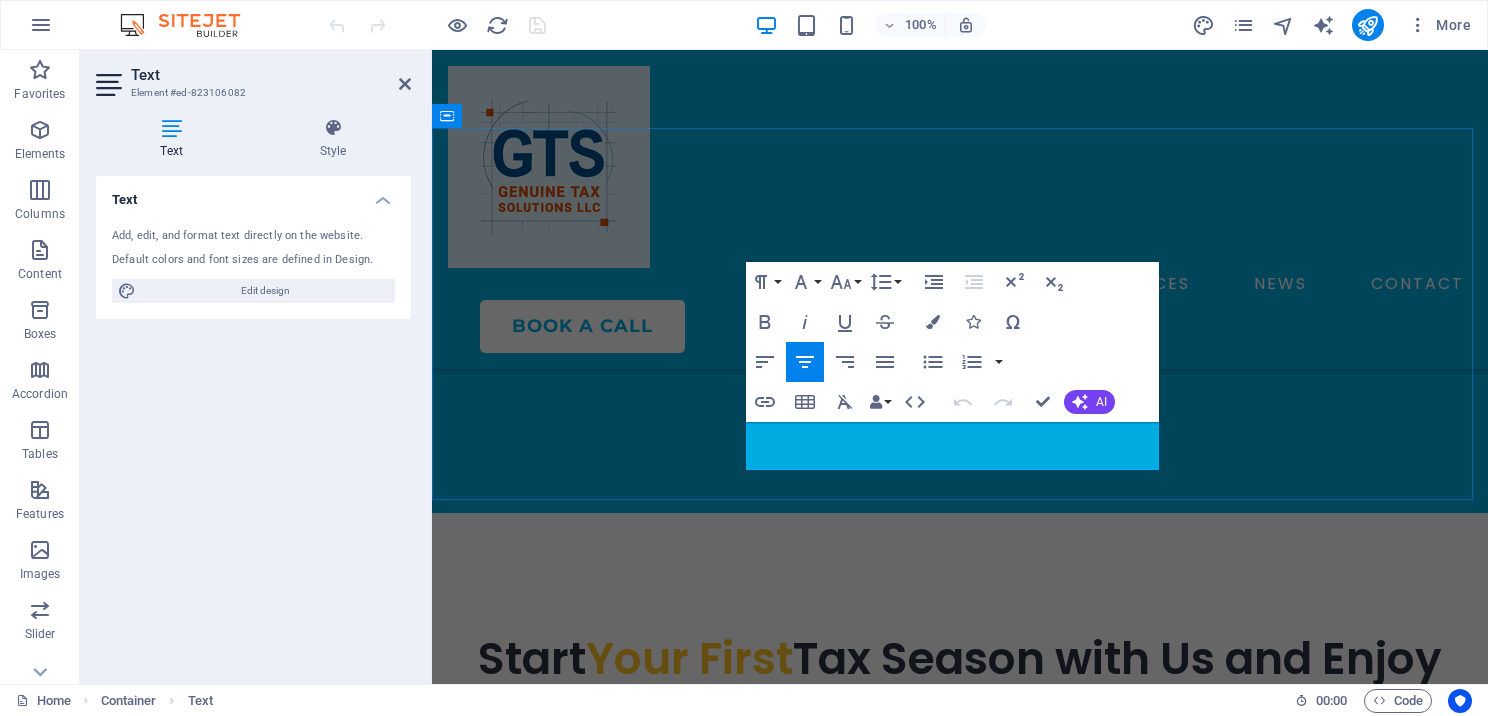 drag, startPoint x: 746, startPoint y: 431, endPoint x: 1141, endPoint y: 453, distance: 395.61218 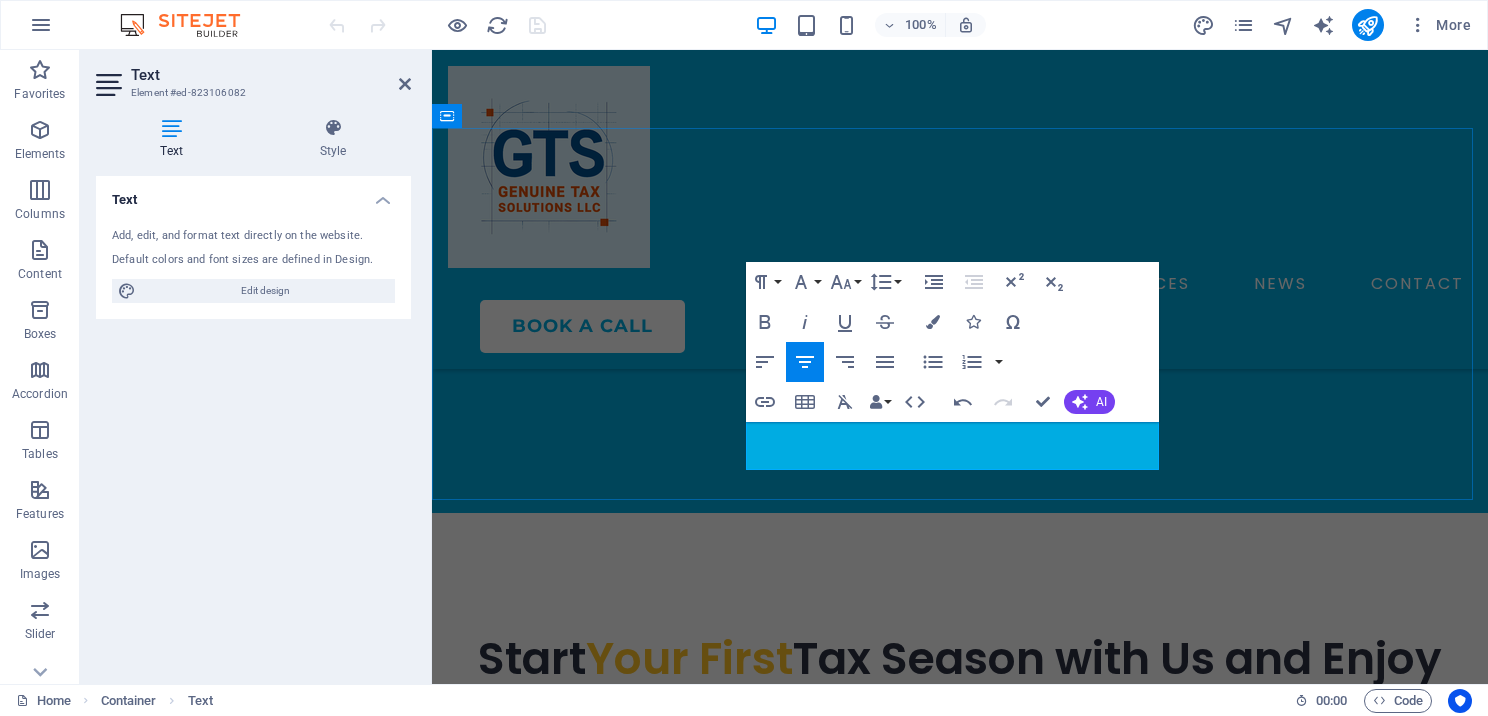 type 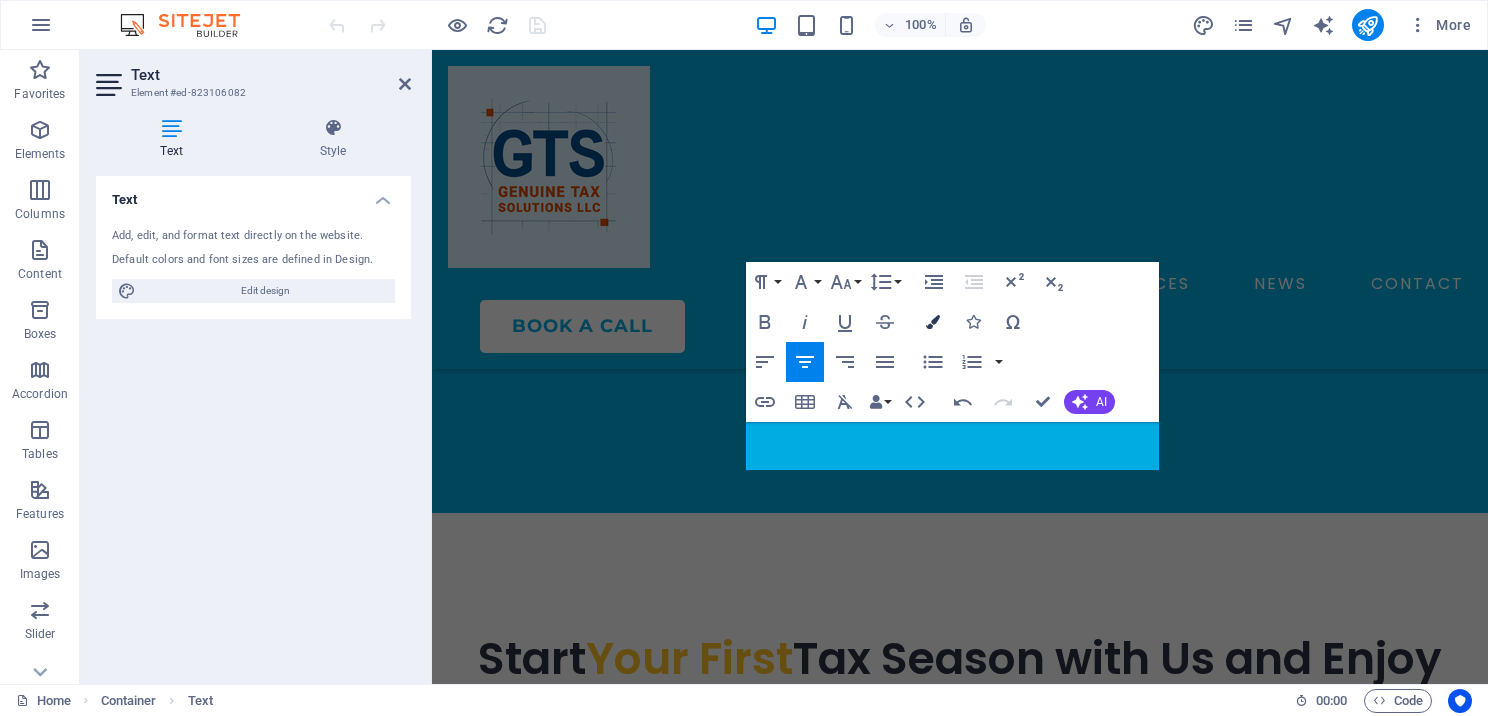 click at bounding box center [933, 322] 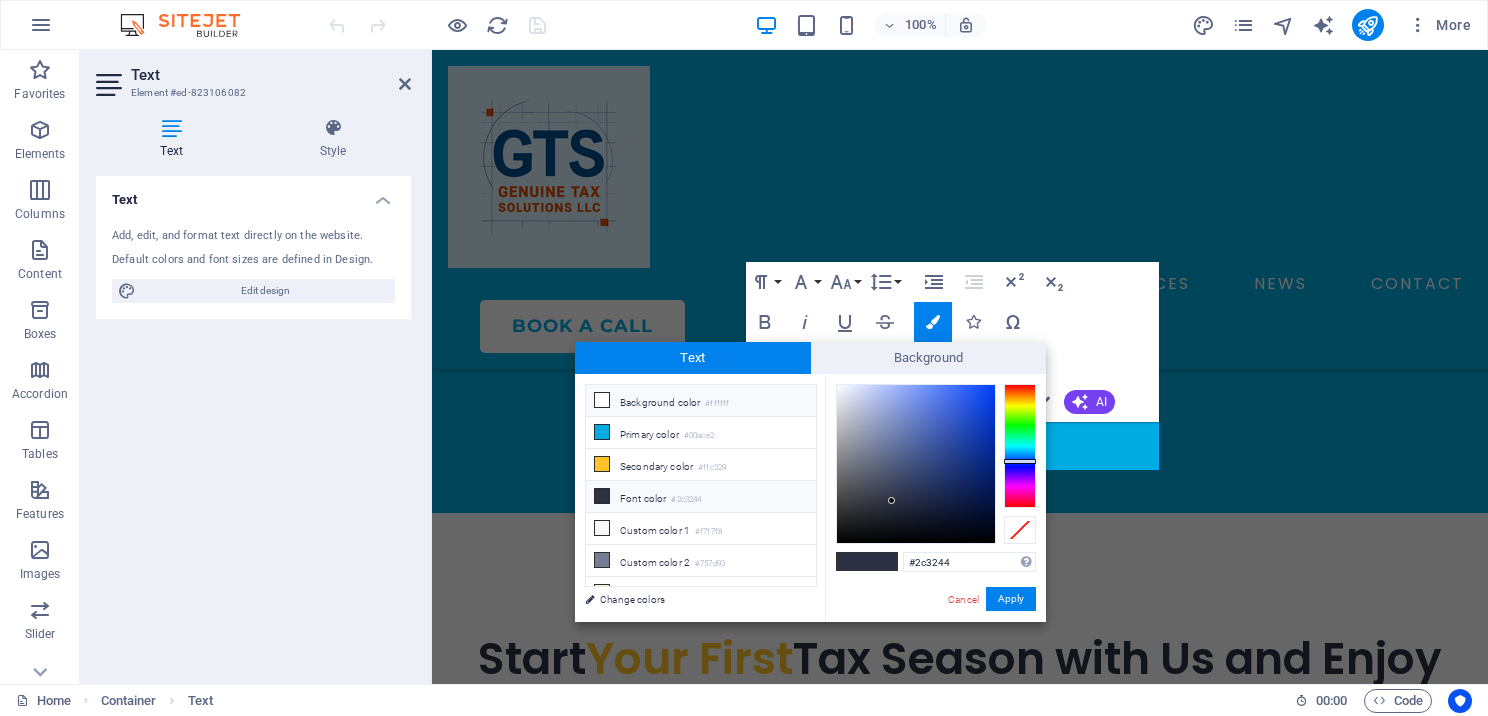 click at bounding box center [602, 400] 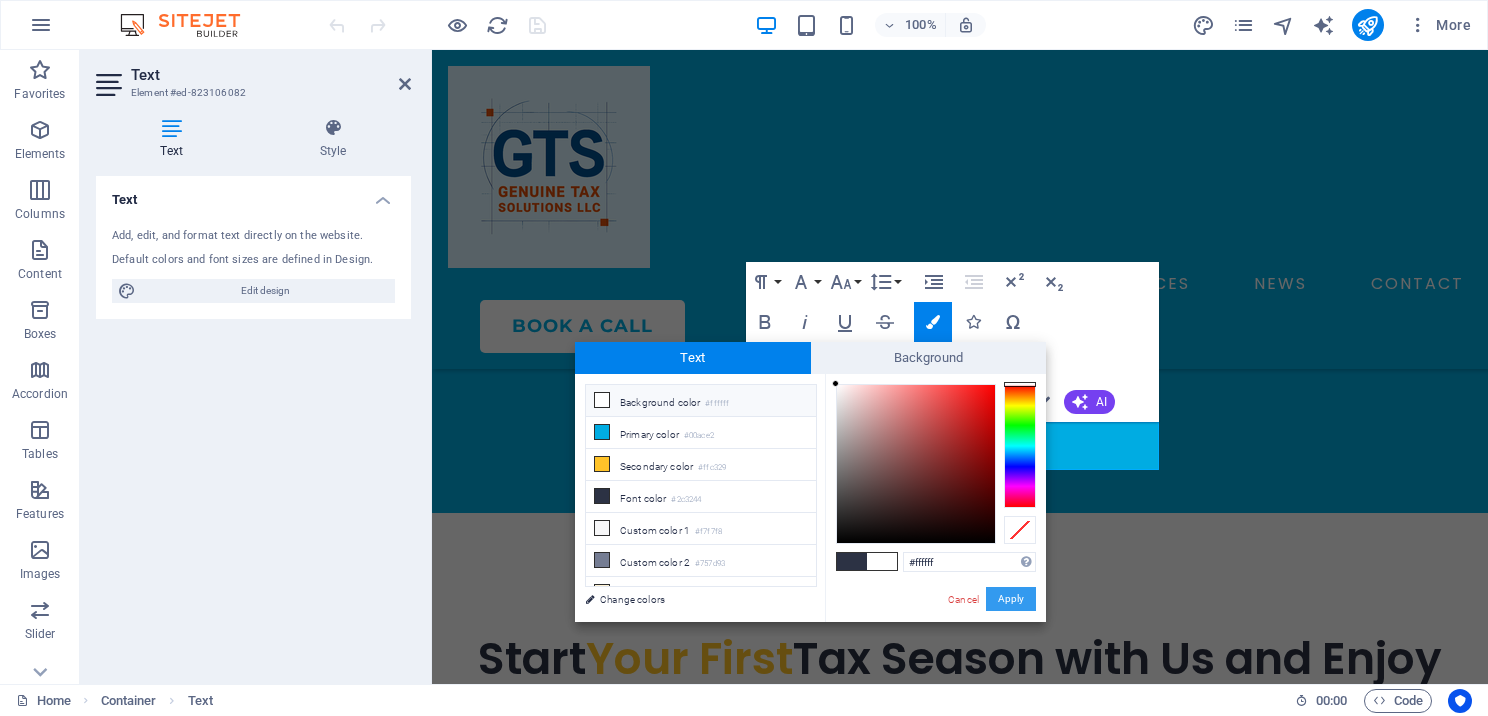 click on "Apply" at bounding box center [1011, 599] 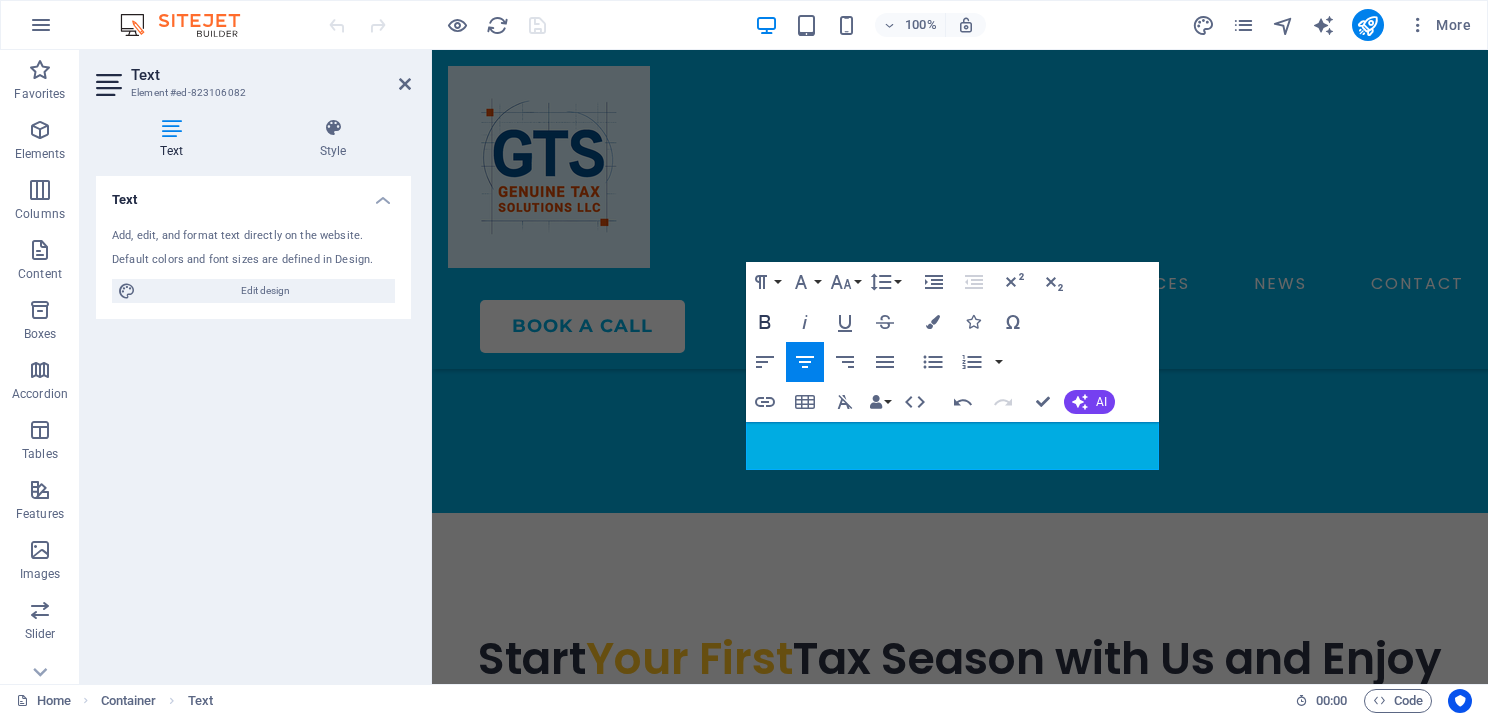 click 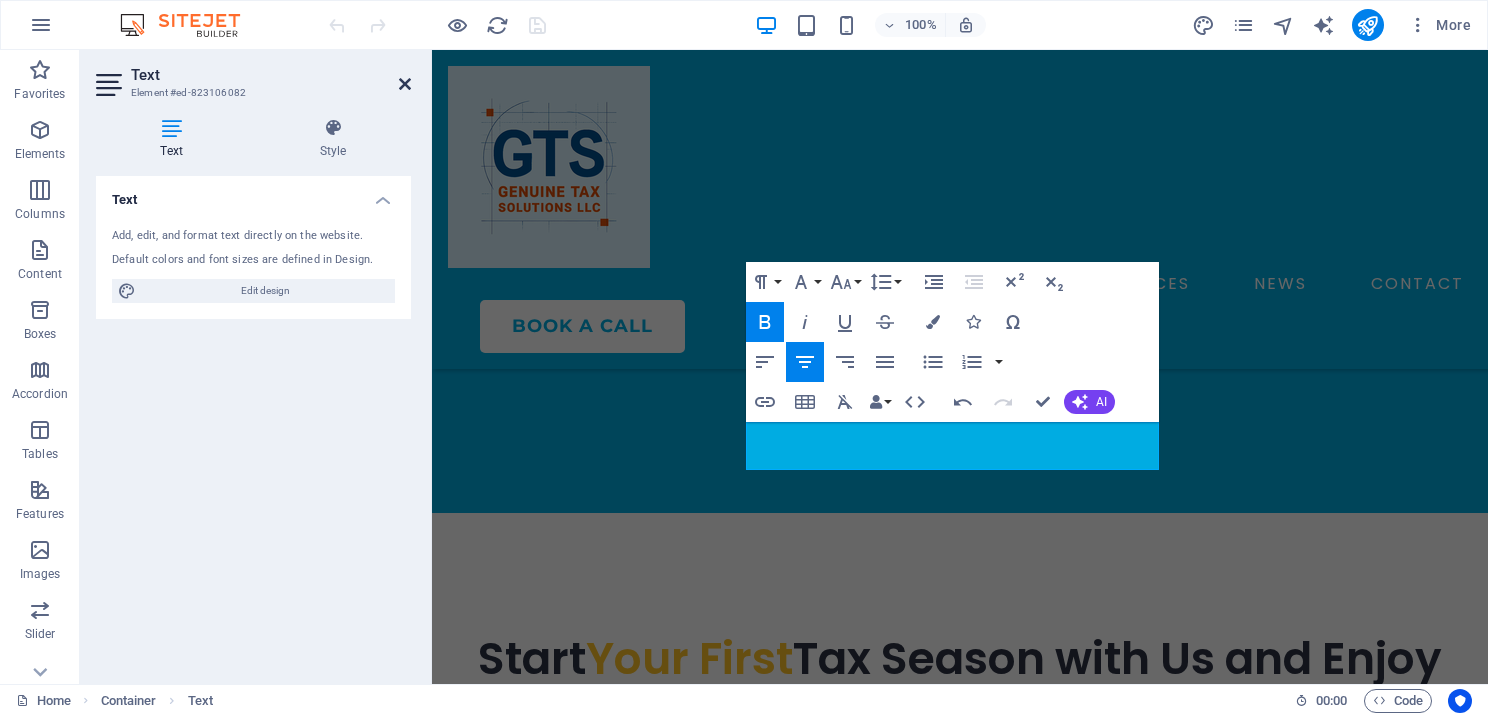 click at bounding box center (405, 84) 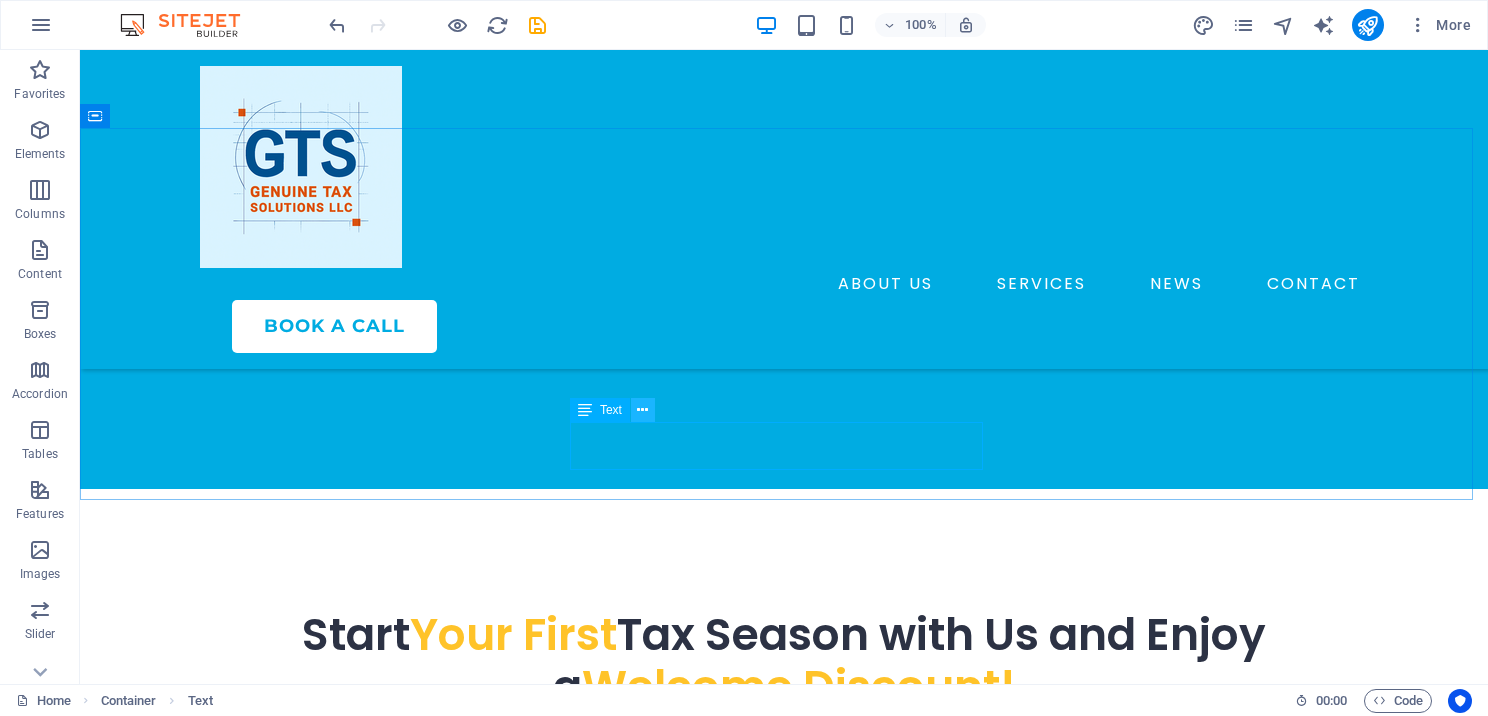 click at bounding box center (642, 410) 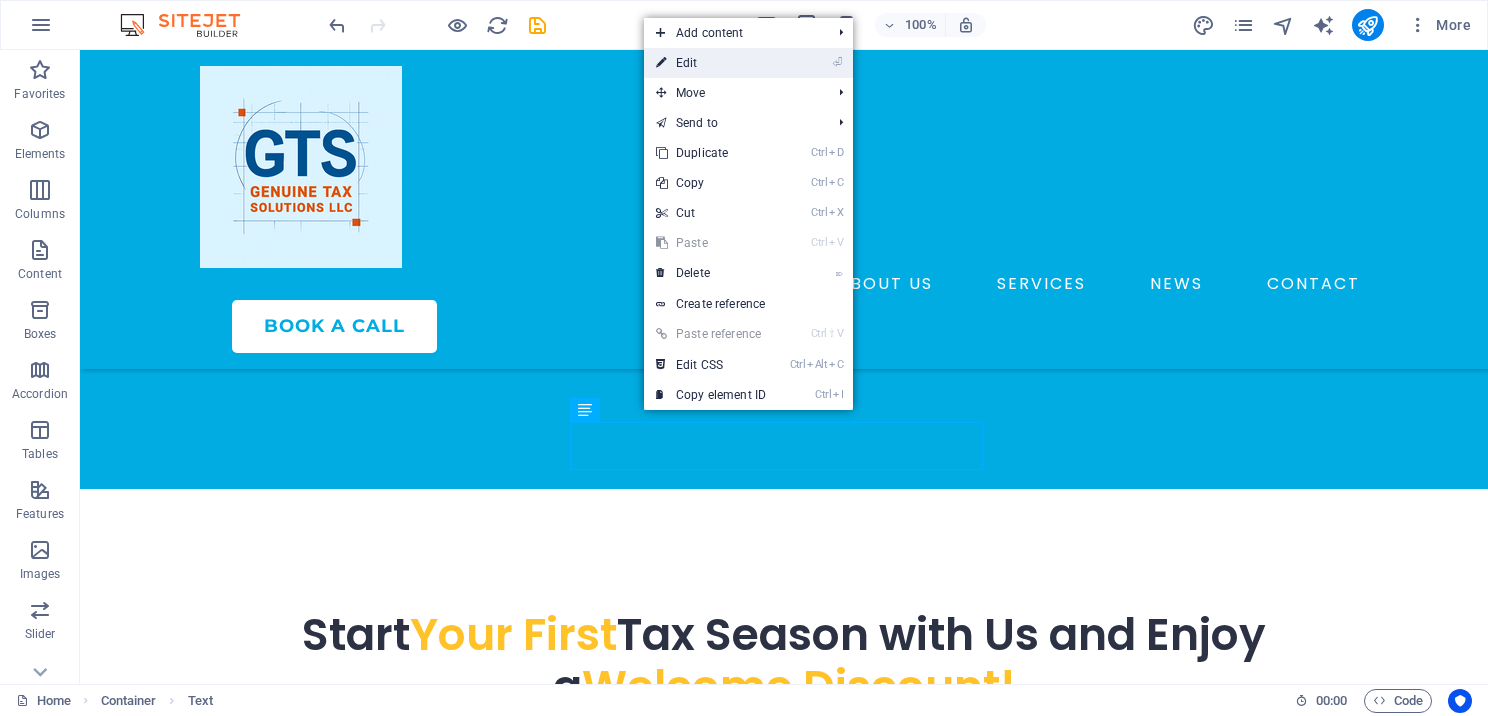 click on "⏎  Edit" at bounding box center (711, 63) 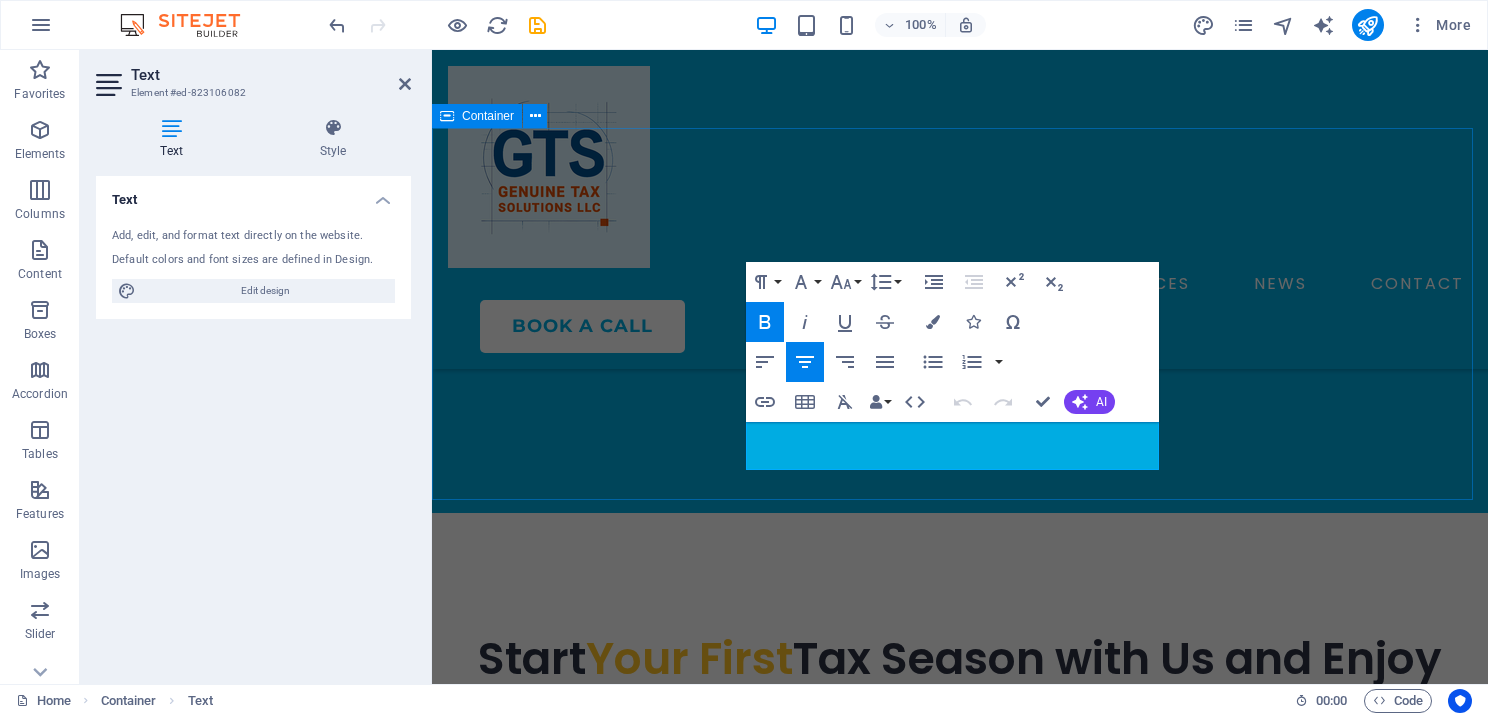 drag, startPoint x: 748, startPoint y: 426, endPoint x: 1180, endPoint y: 452, distance: 432.7817 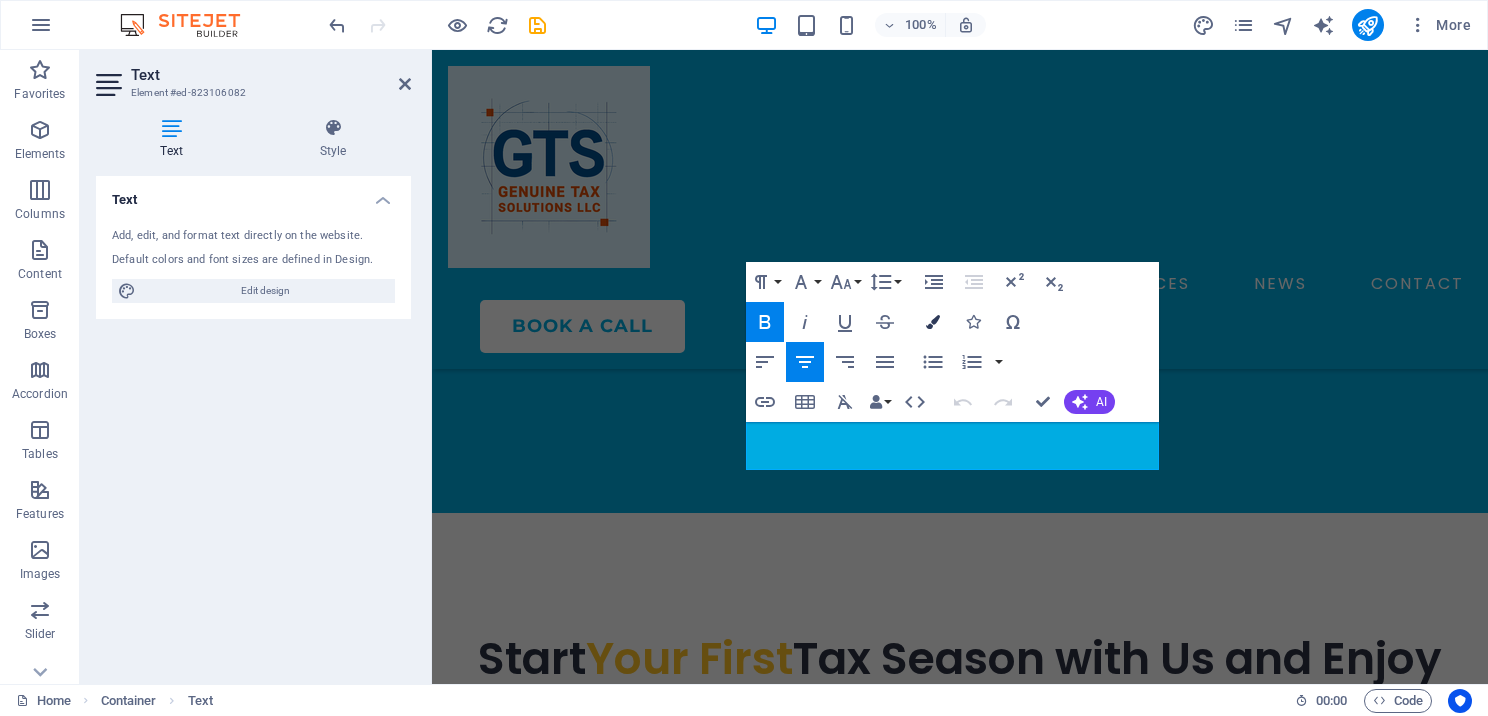 click at bounding box center [933, 322] 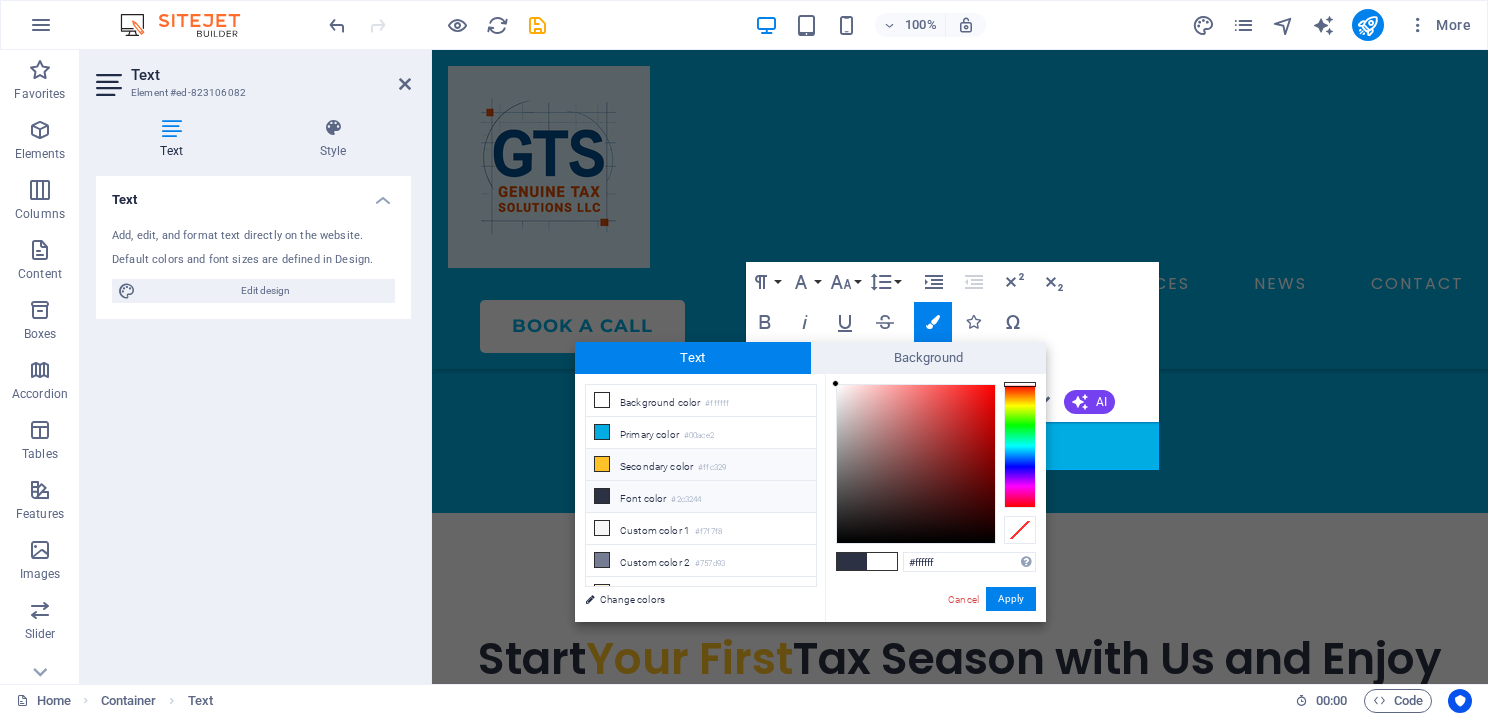 click at bounding box center [602, 464] 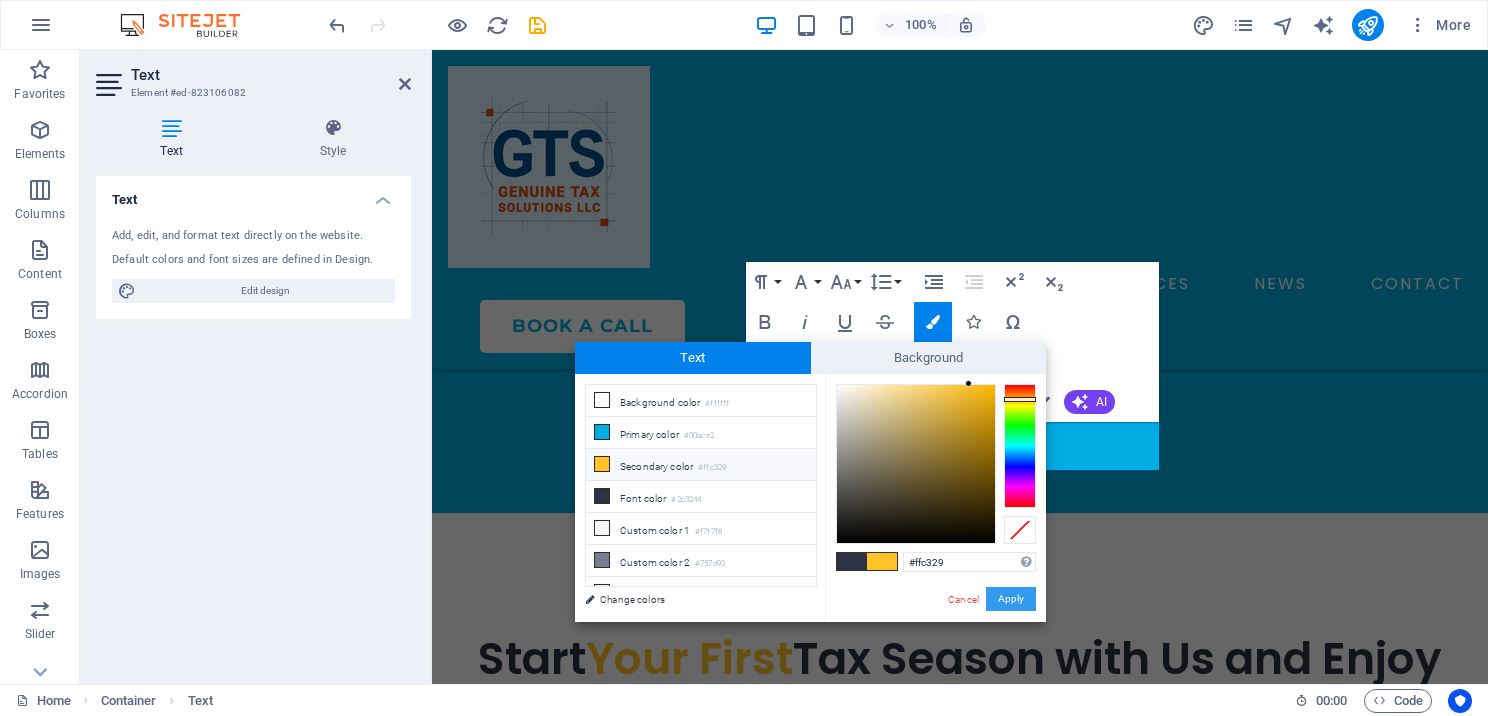 click on "Apply" at bounding box center [1011, 599] 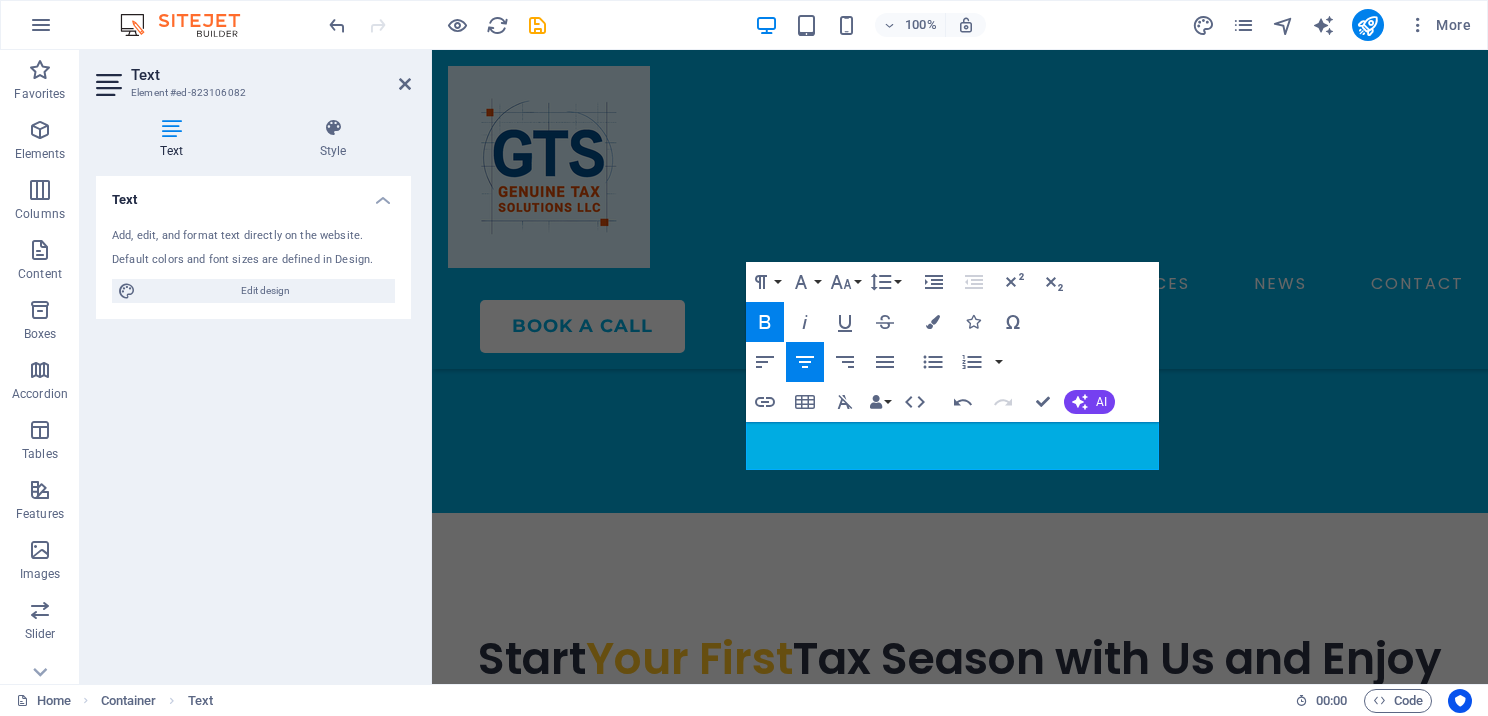 click on "Text Add, edit, and format text directly on the website. Default colors and font sizes are defined in Design. Edit design Alignment Left aligned Centered Right aligned" at bounding box center [253, 422] 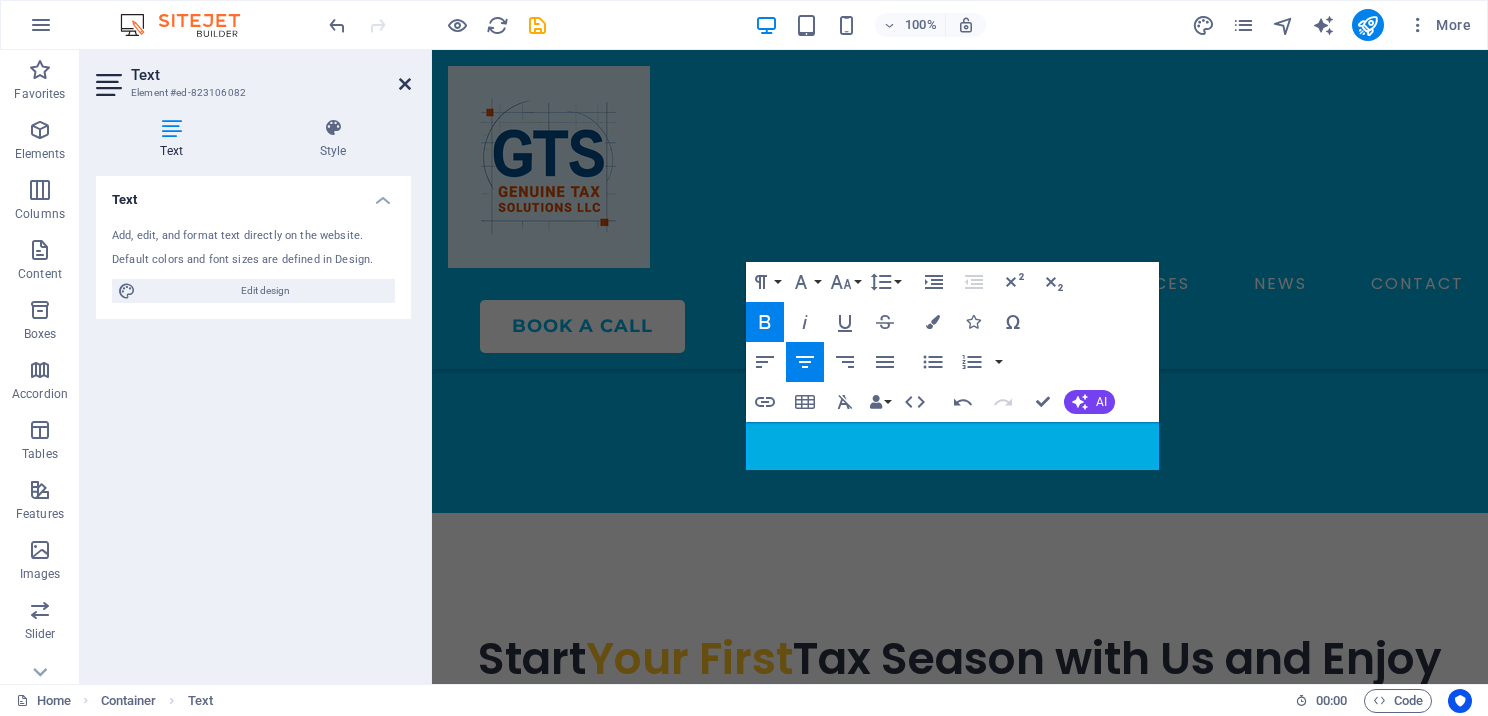click at bounding box center [405, 84] 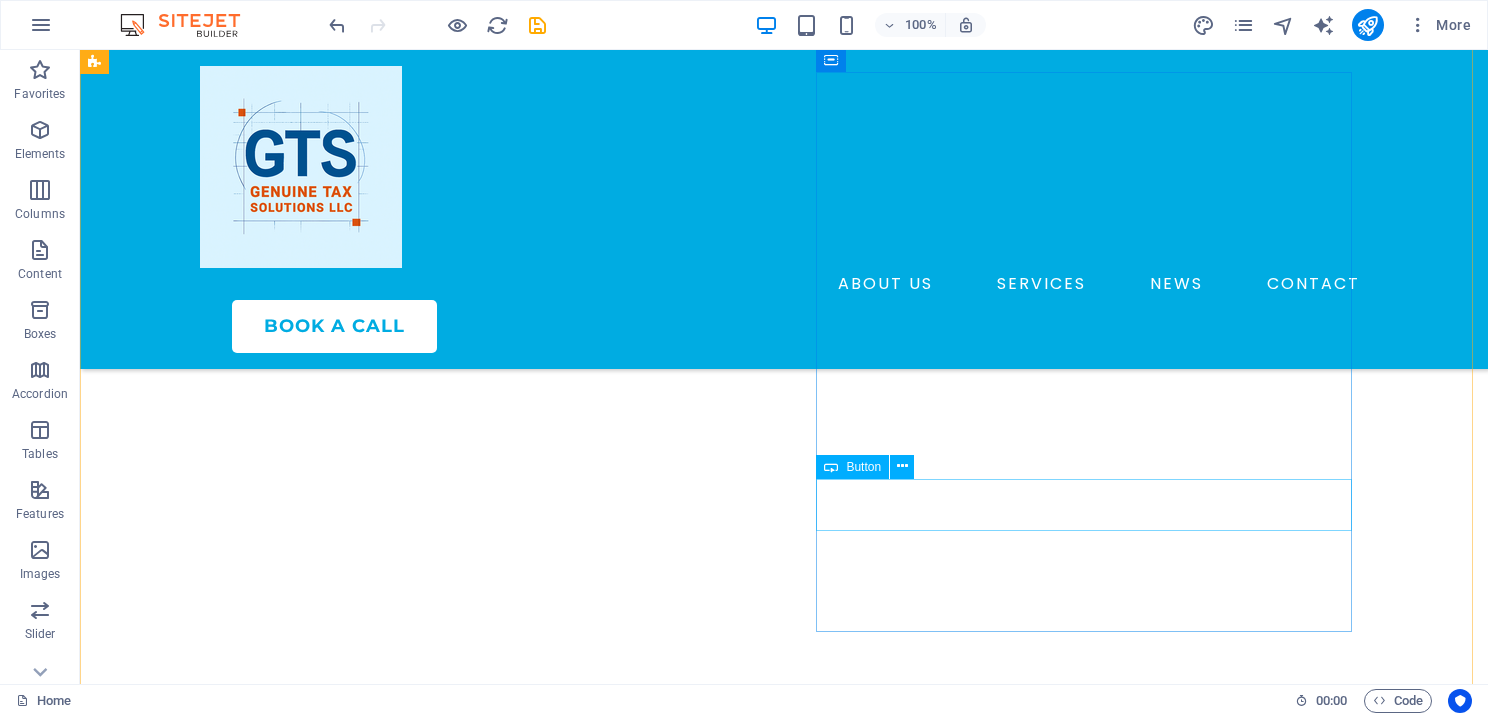 scroll, scrollTop: 6400, scrollLeft: 0, axis: vertical 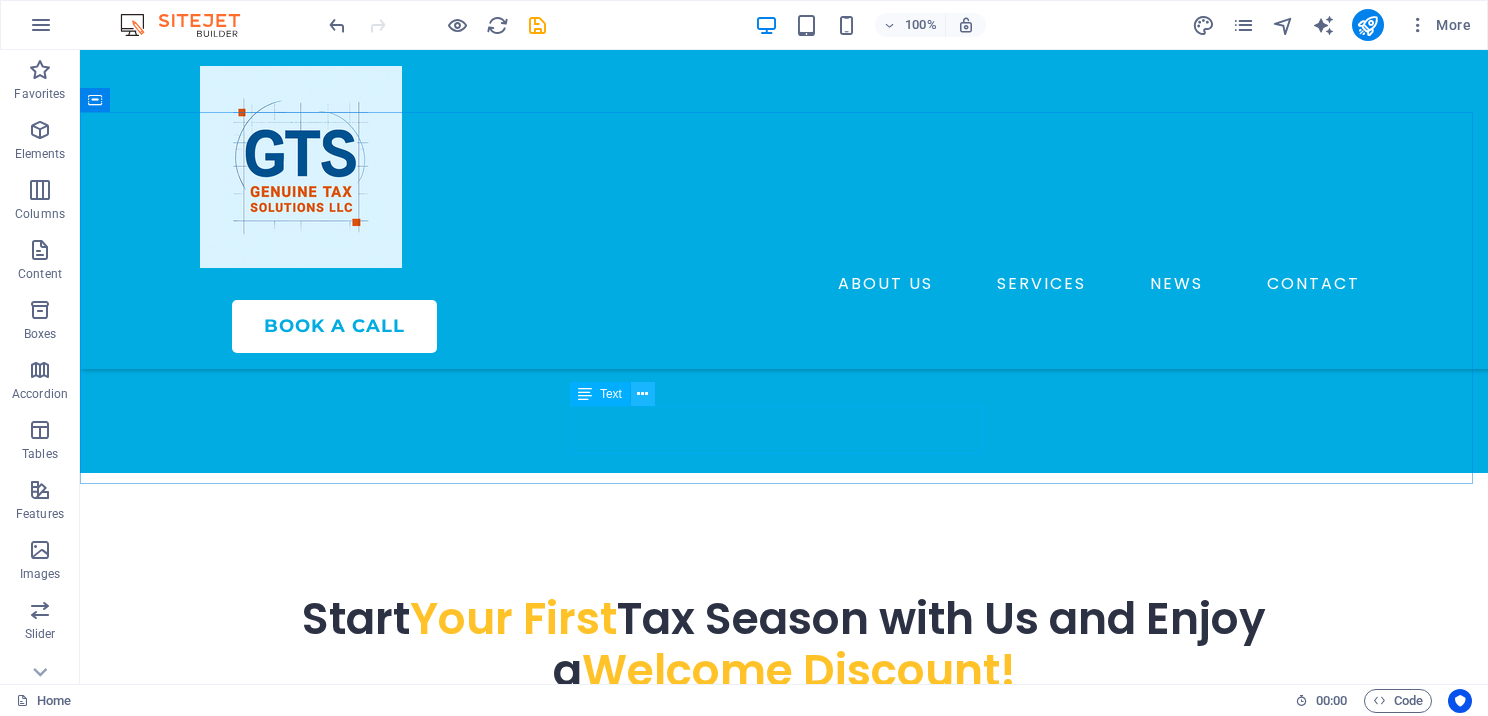 click at bounding box center (643, 394) 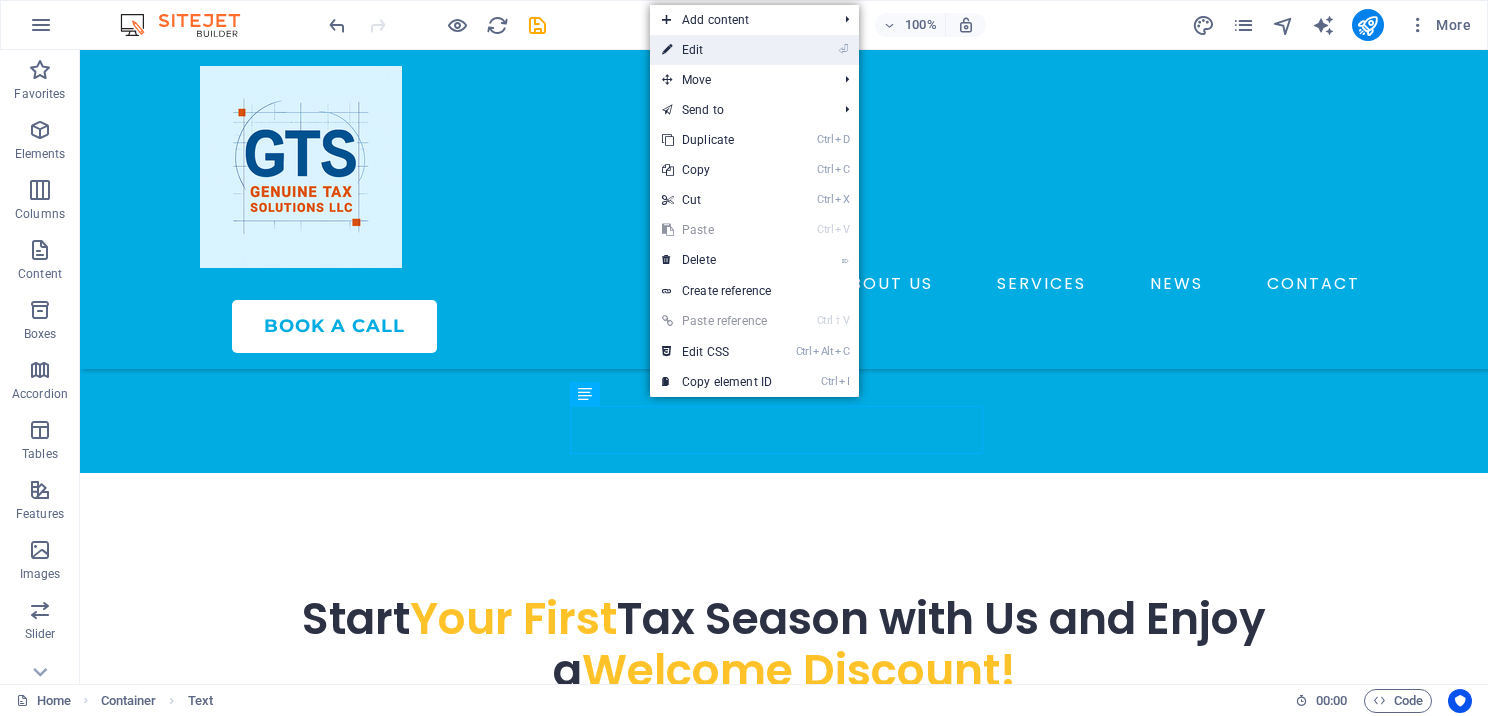 click on "⏎  Edit" at bounding box center [717, 50] 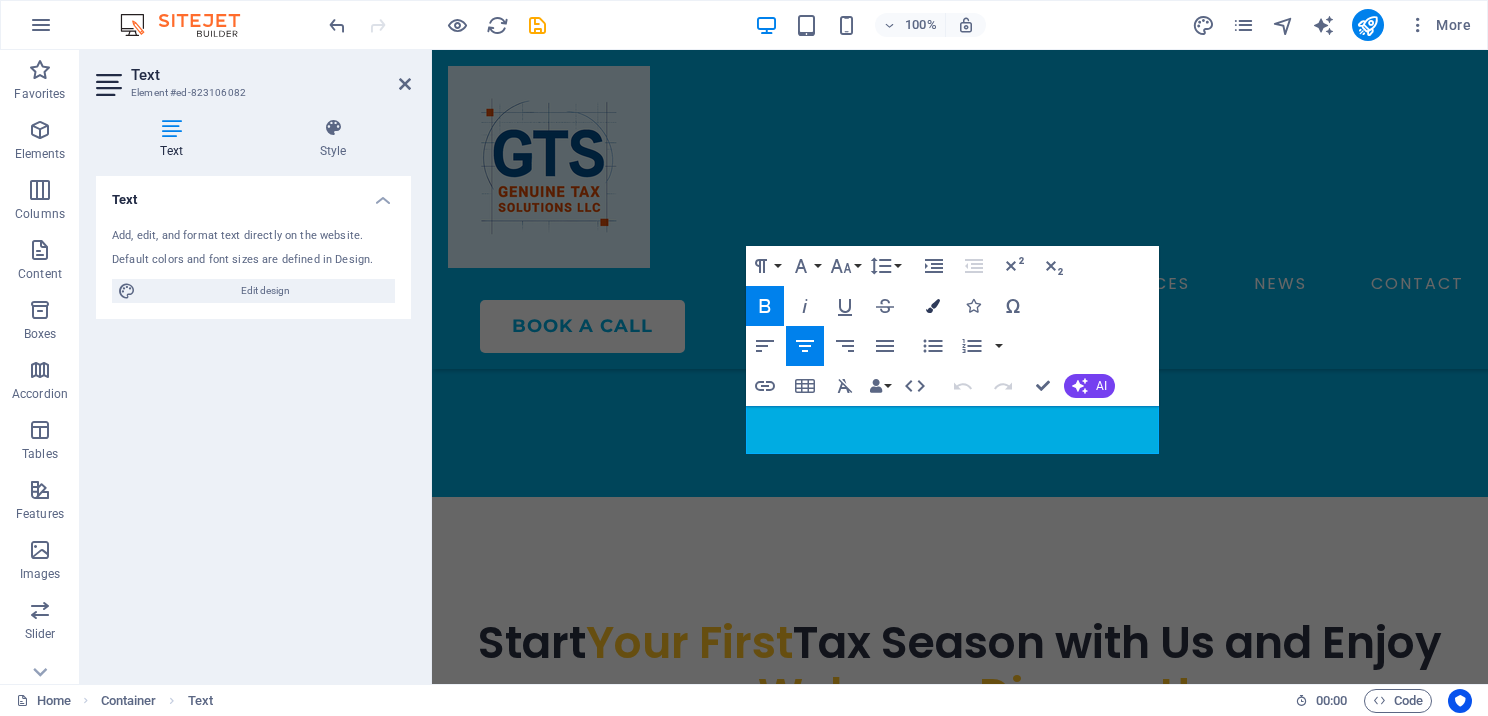 click on "Colors" at bounding box center [933, 306] 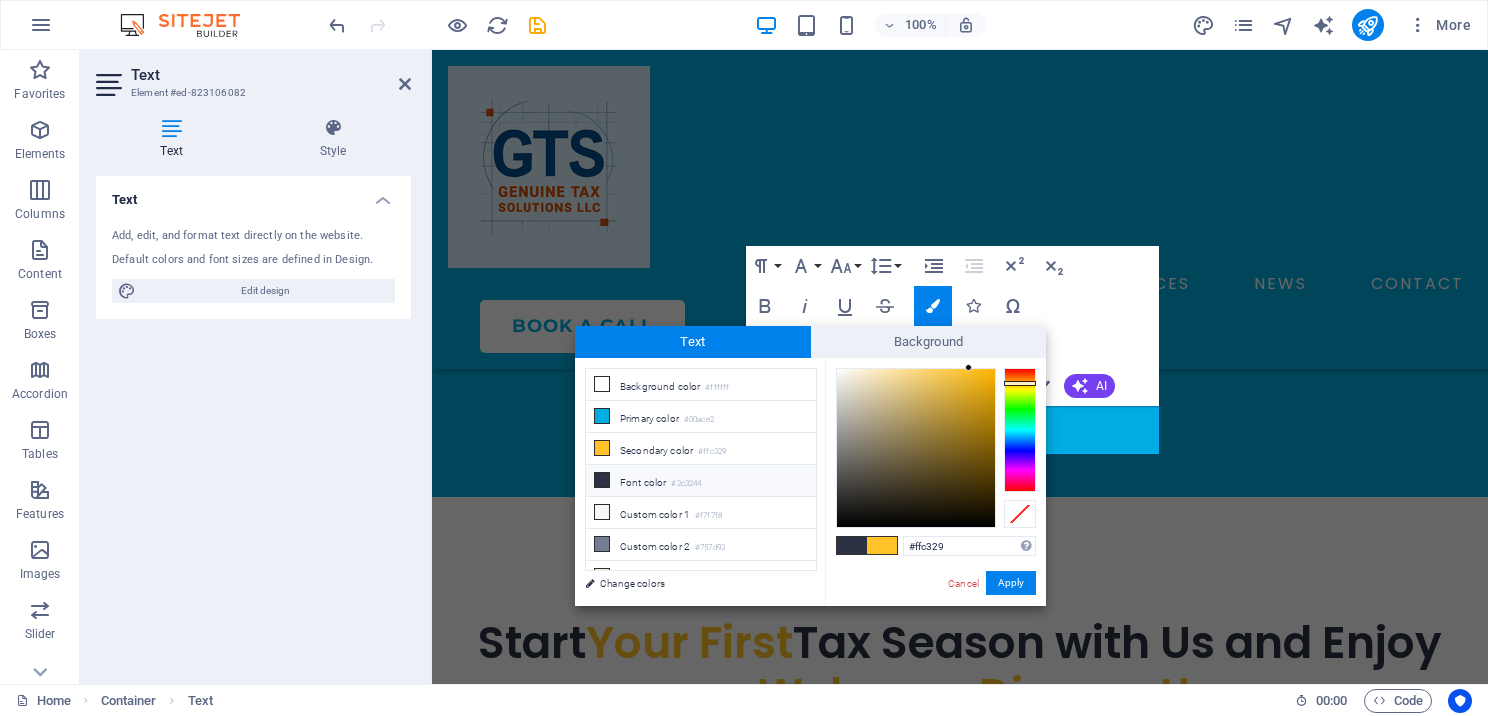 click on "Paragraph Format Normal Heading 1 Heading 2 Heading 3 Heading 4 Heading 5 Heading 6 Code Font Family Arial Georgia Impact Tahoma Times New Roman Verdana Montserrat Poppins Font Size 8 9 10 11 12 14 18 24 30 36 48 60 72 96 Line Height Default Single 1.15 1.5 Double Increase Indent Decrease Indent Superscript Subscript Bold Italic Underline Strikethrough Colors Icons Special Characters Align Left Align Center Align Right Align Justify Unordered List   Default Circle Disc Square    Ordered List   Default Lower Alpha Lower Greek Lower Roman Upper Alpha Upper Roman    Insert Link Insert Table Clear Formatting Data Bindings Company First name Last name Street ZIP code City Email Phone Mobile Fax Custom field 1 Custom field 2 Custom field 3 Custom field 4 Custom field 5 Custom field 6 HTML Undo Redo Confirm (Ctrl+⏎) AI Improve Make shorter Make longer Fix spelling & grammar Translate to English Generate text" at bounding box center [952, 326] 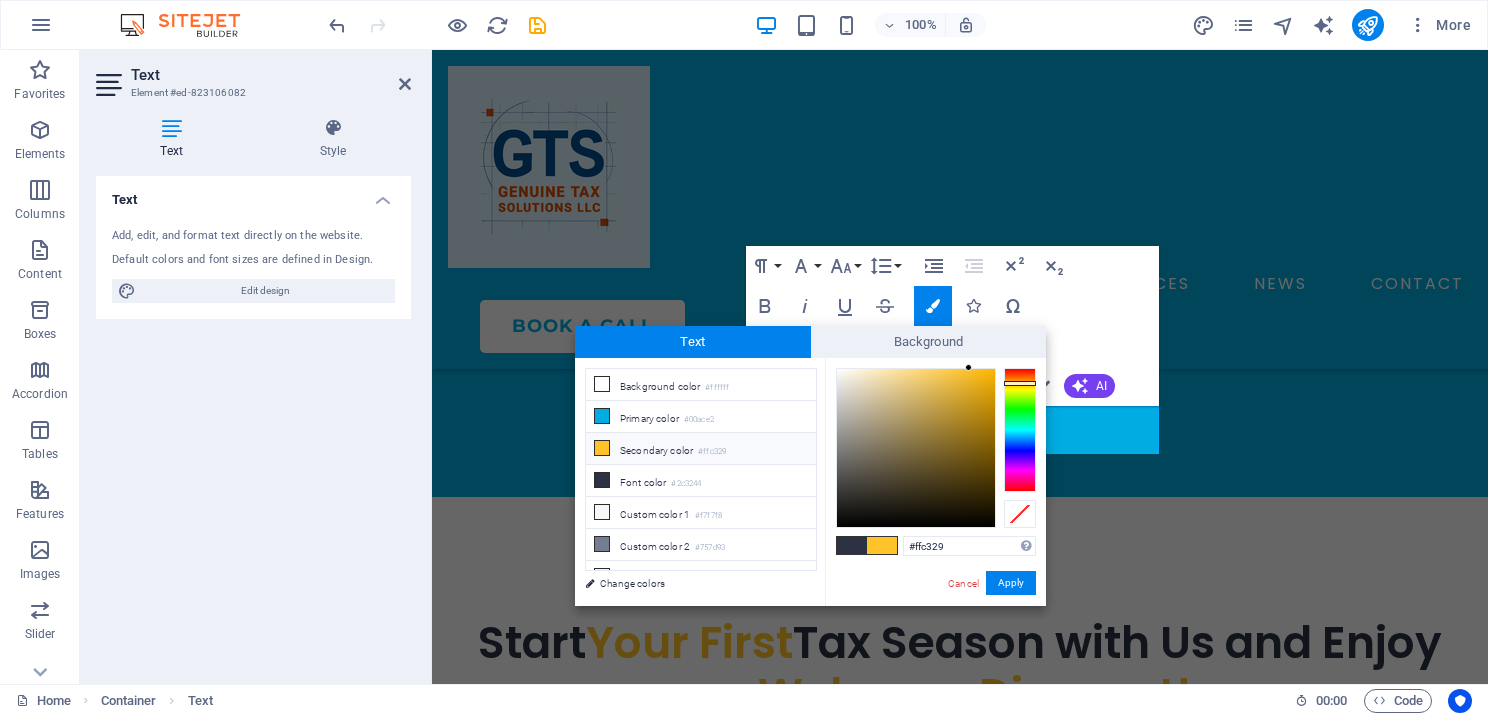 click on "Paragraph Format Normal Heading 1 Heading 2 Heading 3 Heading 4 Heading 5 Heading 6 Code Font Family Arial Georgia Impact Tahoma Times New Roman Verdana Montserrat Poppins Font Size 8 9 10 11 12 14 18 24 30 36 48 60 72 96 Line Height Default Single 1.15 1.5 Double Increase Indent Decrease Indent Superscript Subscript Bold Italic Underline Strikethrough Colors Icons Special Characters Align Left Align Center Align Right Align Justify Unordered List   Default Circle Disc Square    Ordered List   Default Lower Alpha Lower Greek Lower Roman Upper Alpha Upper Roman    Insert Link Insert Table Clear Formatting Data Bindings Company First name Last name Street ZIP code City Email Phone Mobile Fax Custom field 1 Custom field 2 Custom field 3 Custom field 4 Custom field 5 Custom field 6 HTML Undo Redo Confirm (Ctrl+⏎) AI Improve Make shorter Make longer Fix spelling & grammar Translate to English Generate text" at bounding box center (952, 326) 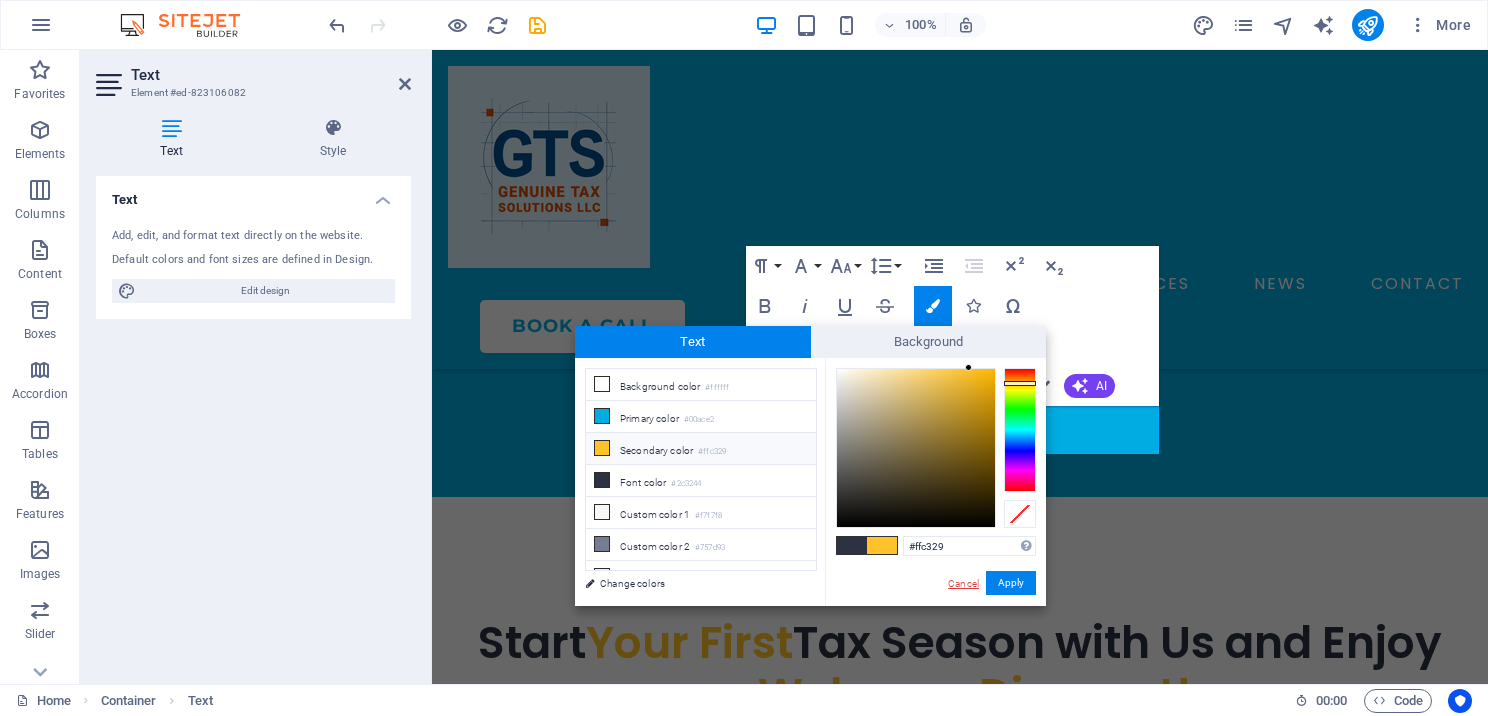 click on "Cancel" at bounding box center [963, 583] 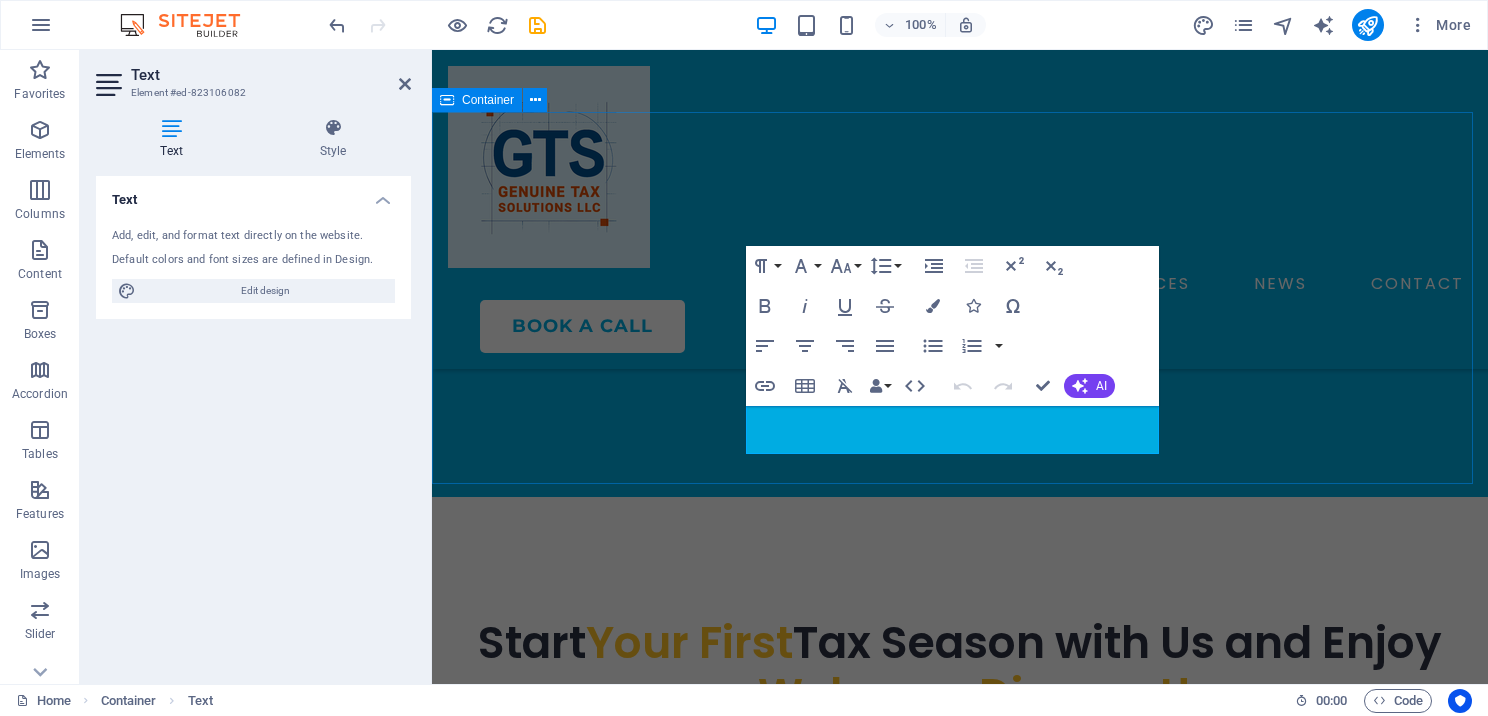drag, startPoint x: 1019, startPoint y: 446, endPoint x: 728, endPoint y: 419, distance: 292.24988 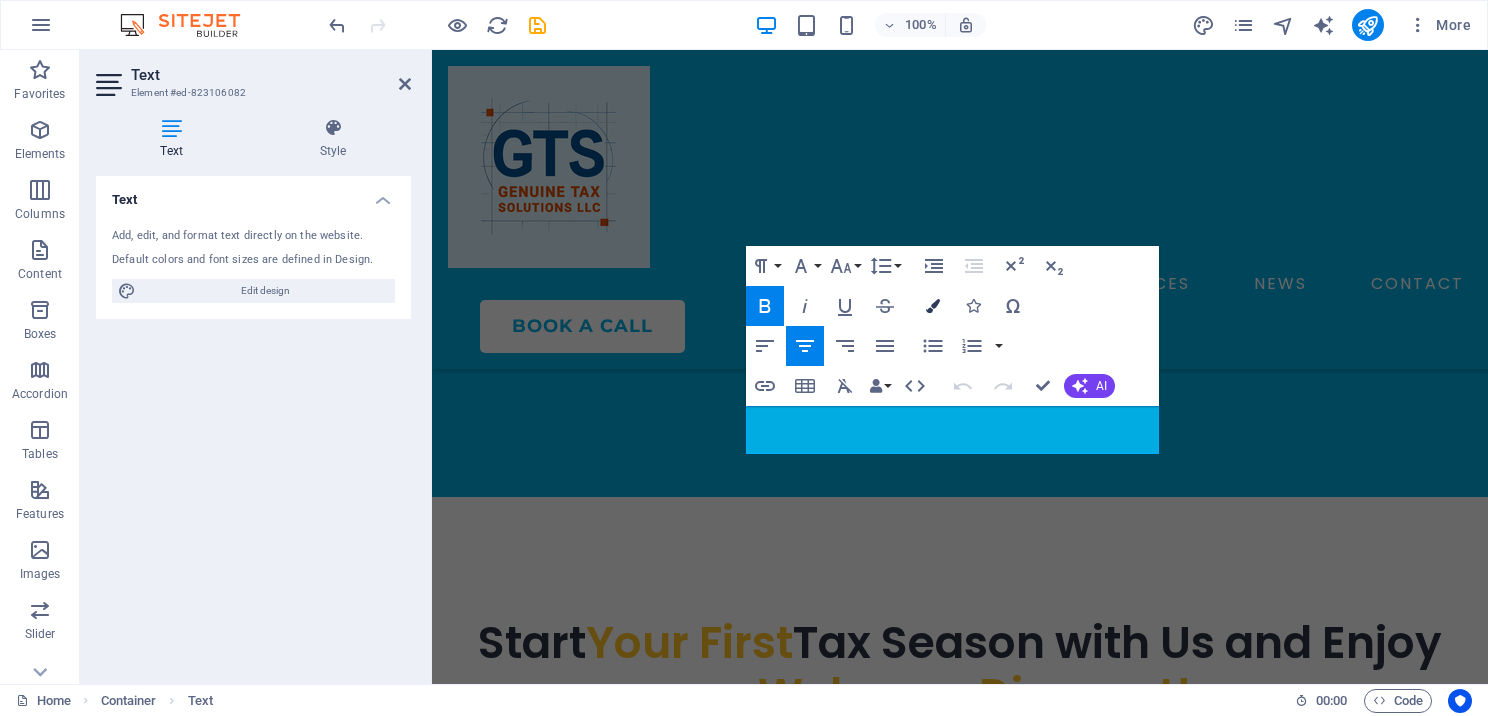 click at bounding box center (933, 306) 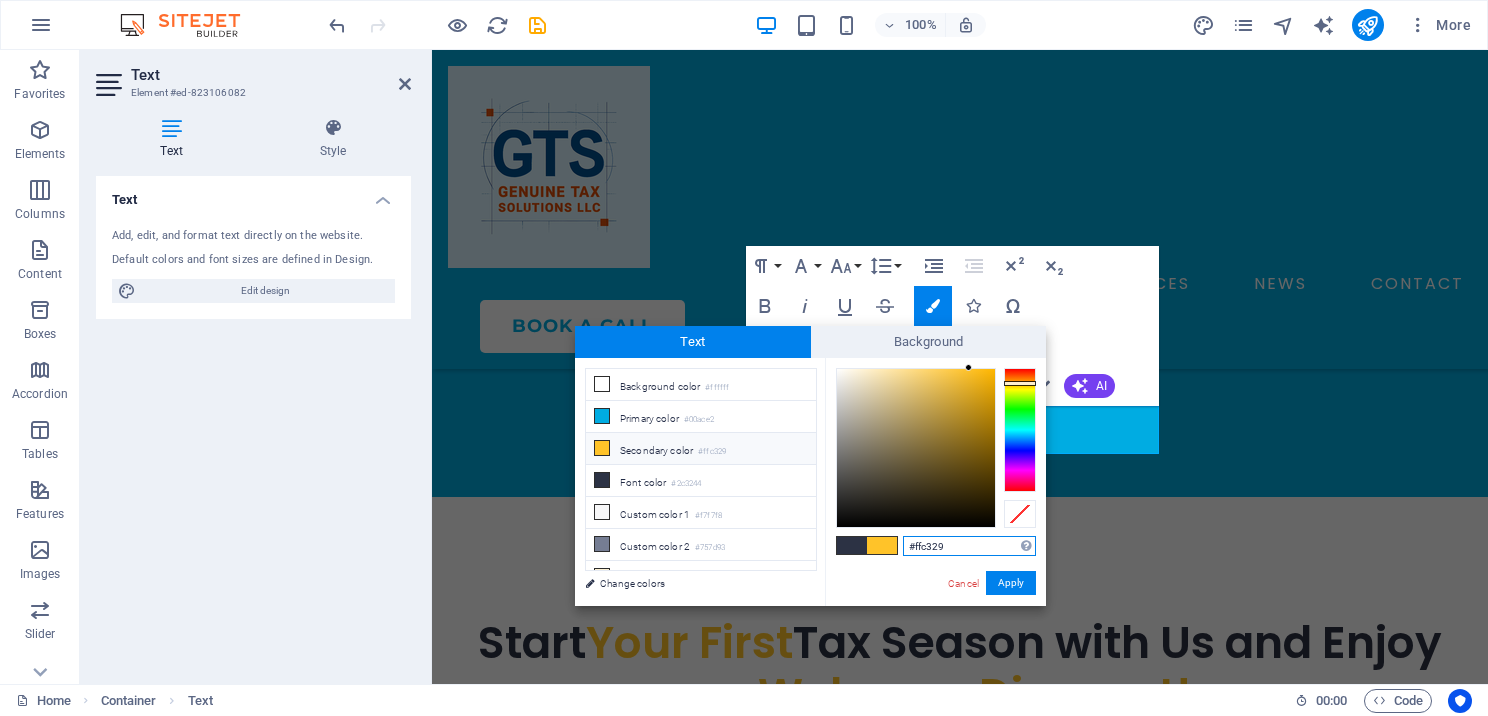 drag, startPoint x: 968, startPoint y: 545, endPoint x: 908, endPoint y: 537, distance: 60.530983 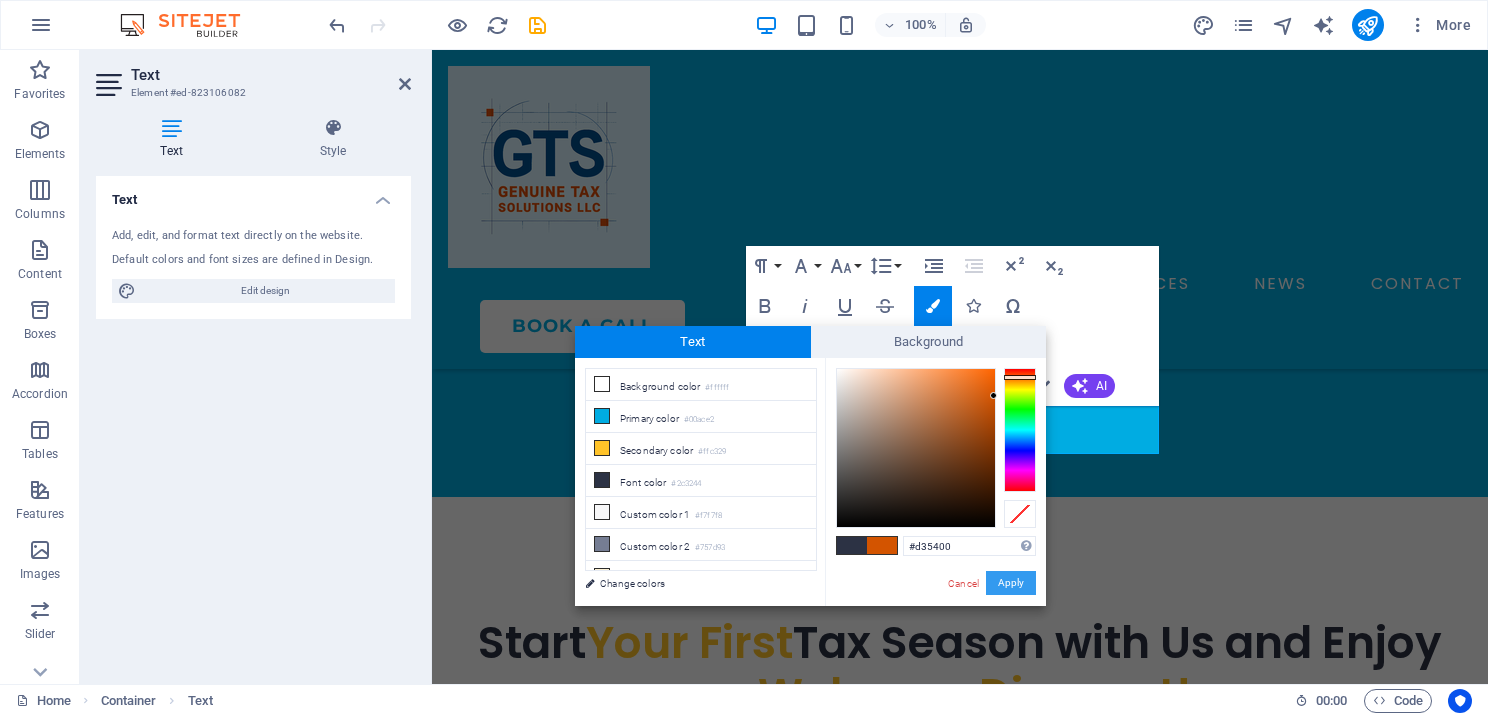 click on "Apply" at bounding box center (1011, 583) 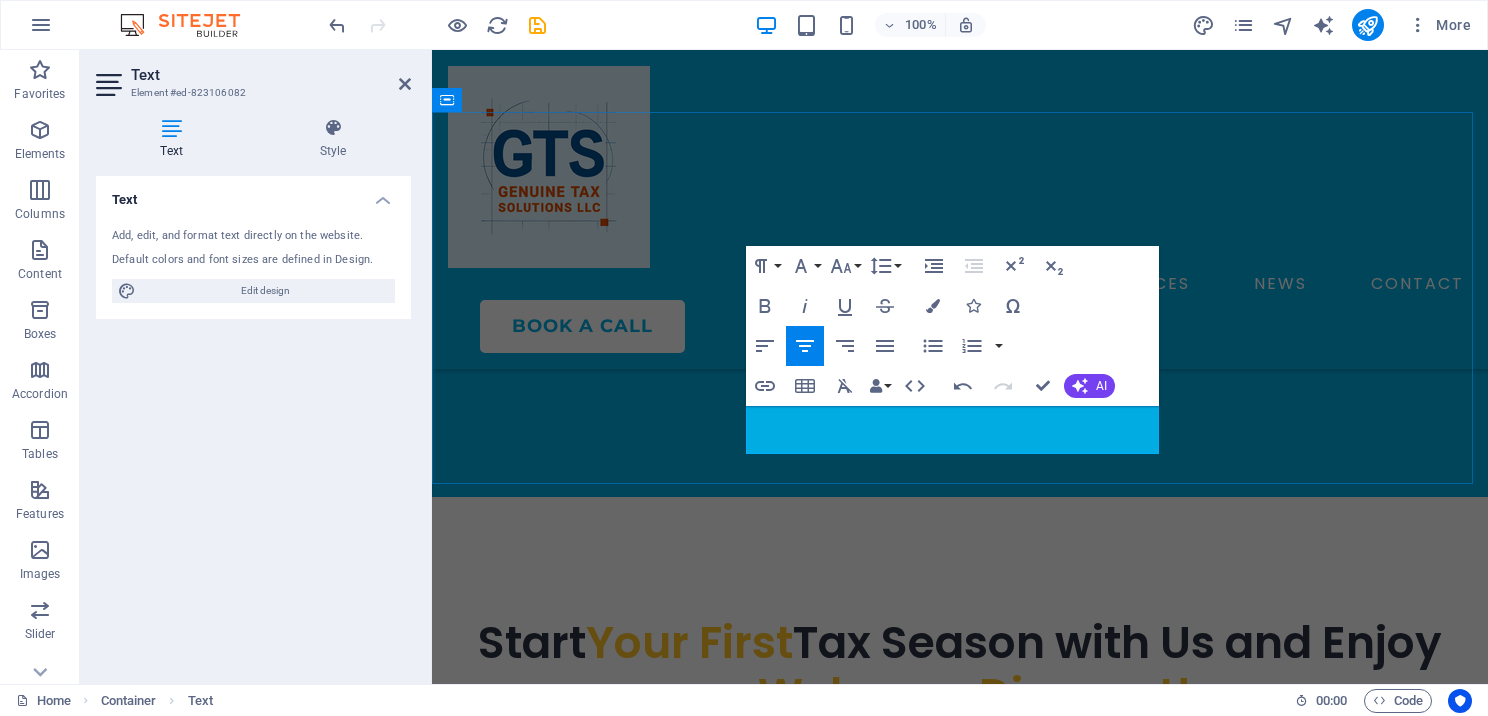 drag, startPoint x: 756, startPoint y: 419, endPoint x: 1131, endPoint y: 436, distance: 375.38513 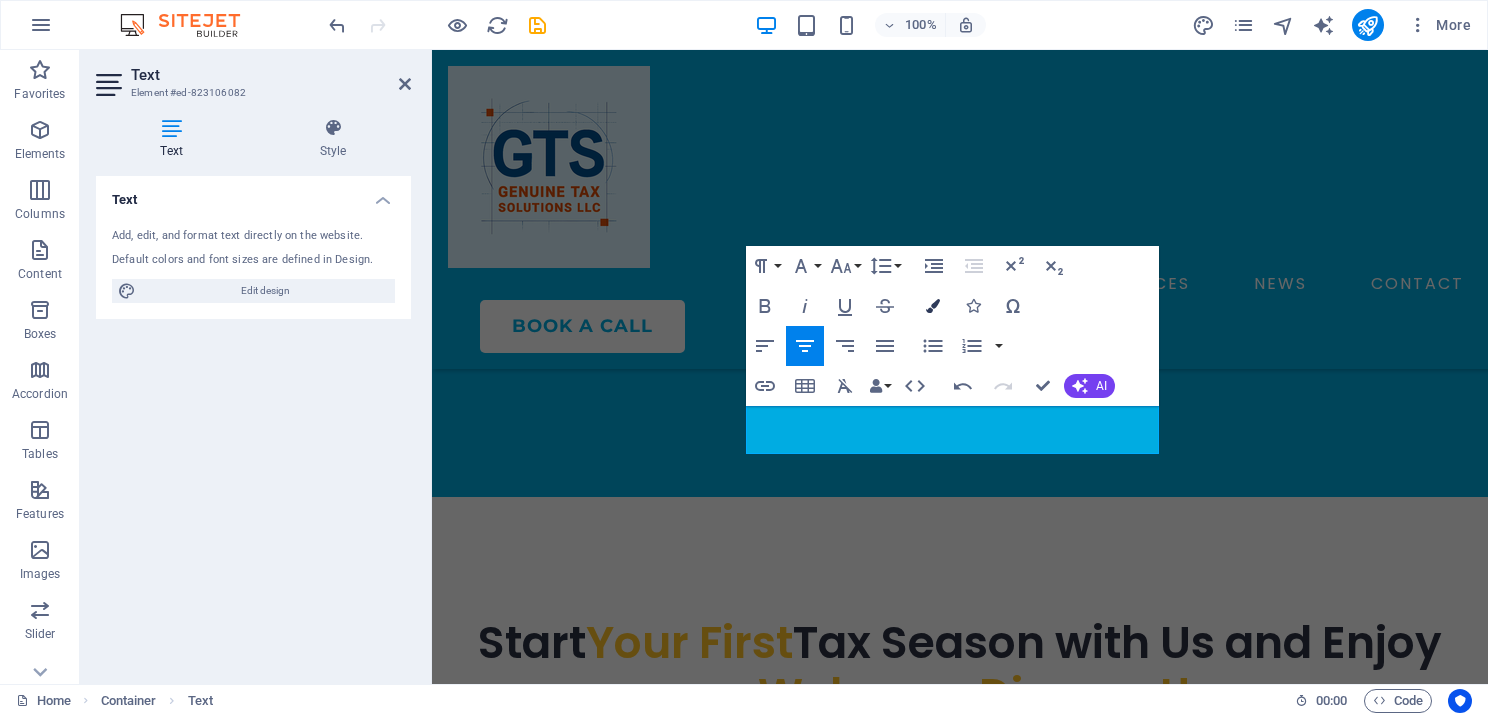 click at bounding box center (933, 306) 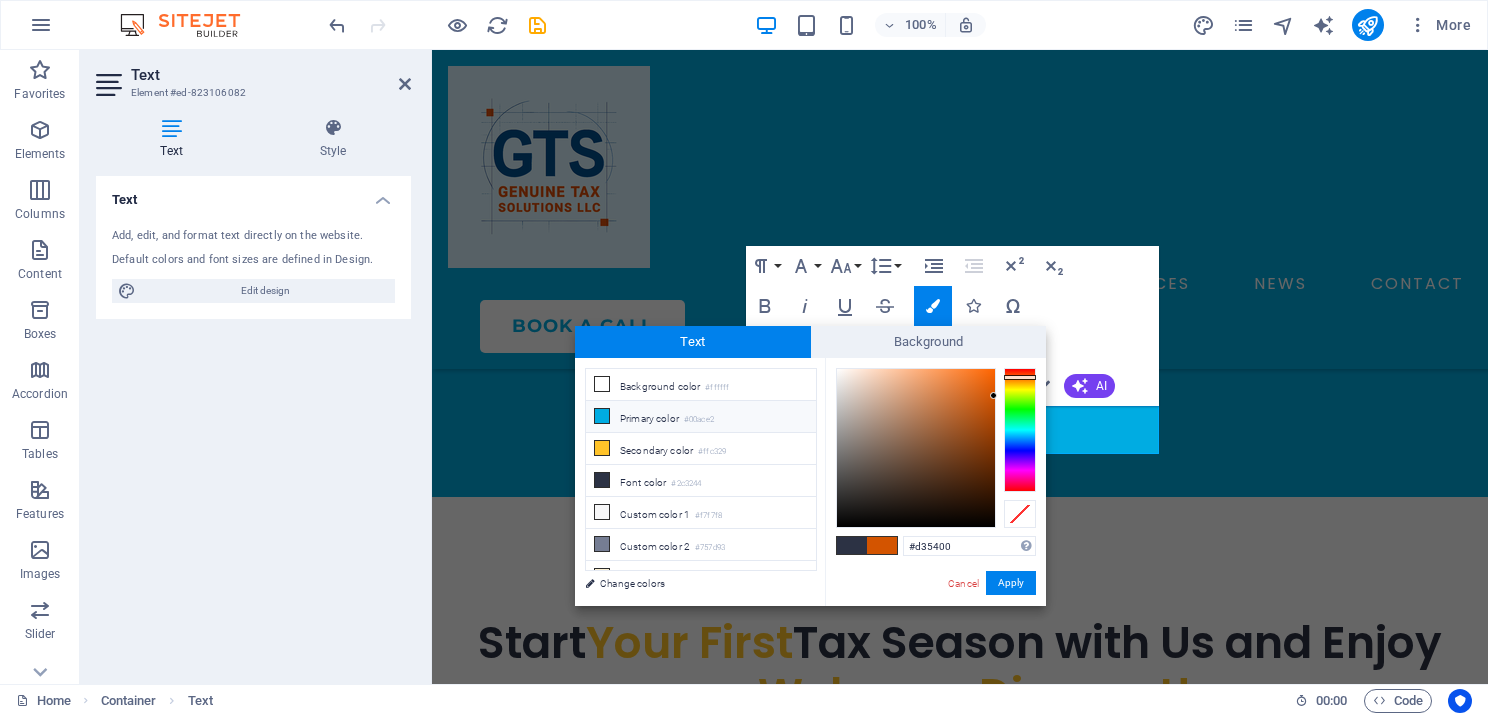 click at bounding box center [602, 416] 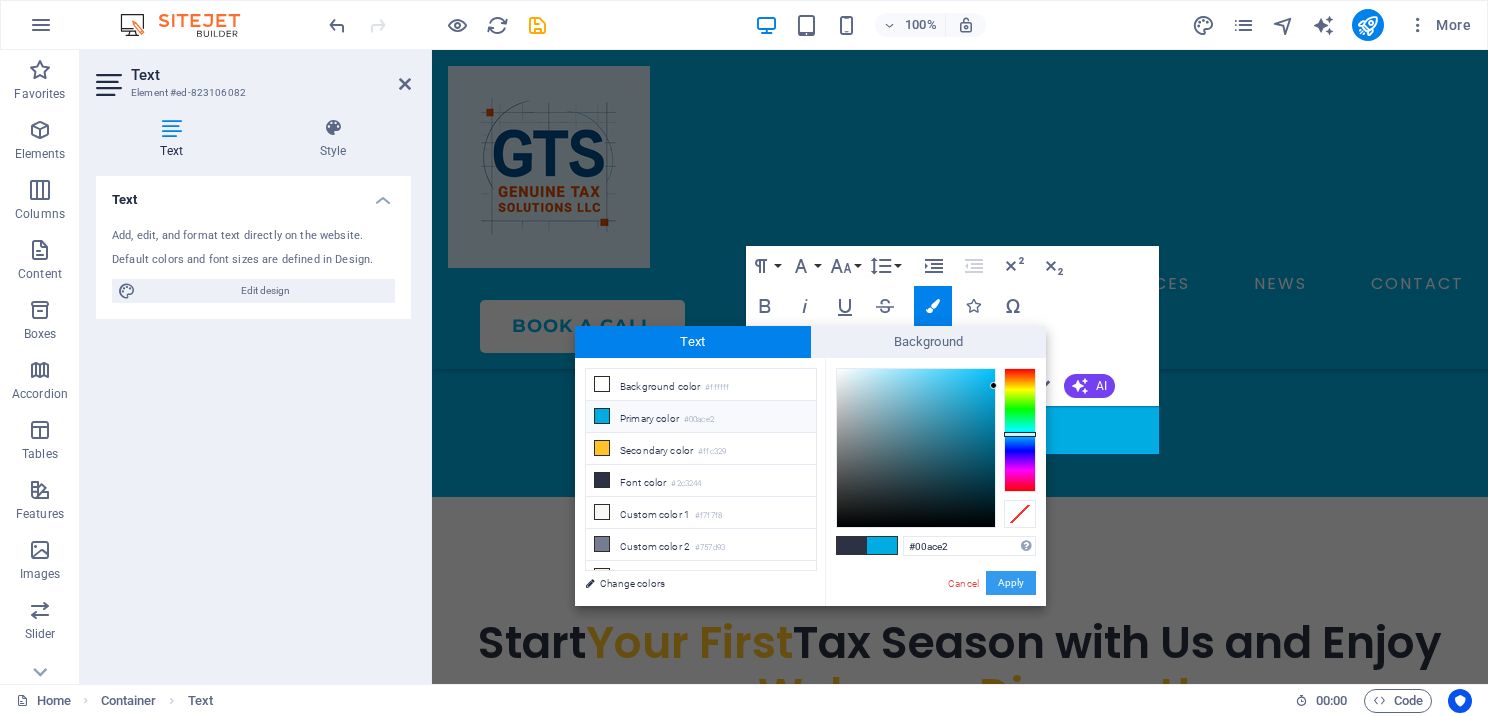 drag, startPoint x: 1014, startPoint y: 589, endPoint x: 582, endPoint y: 527, distance: 436.4264 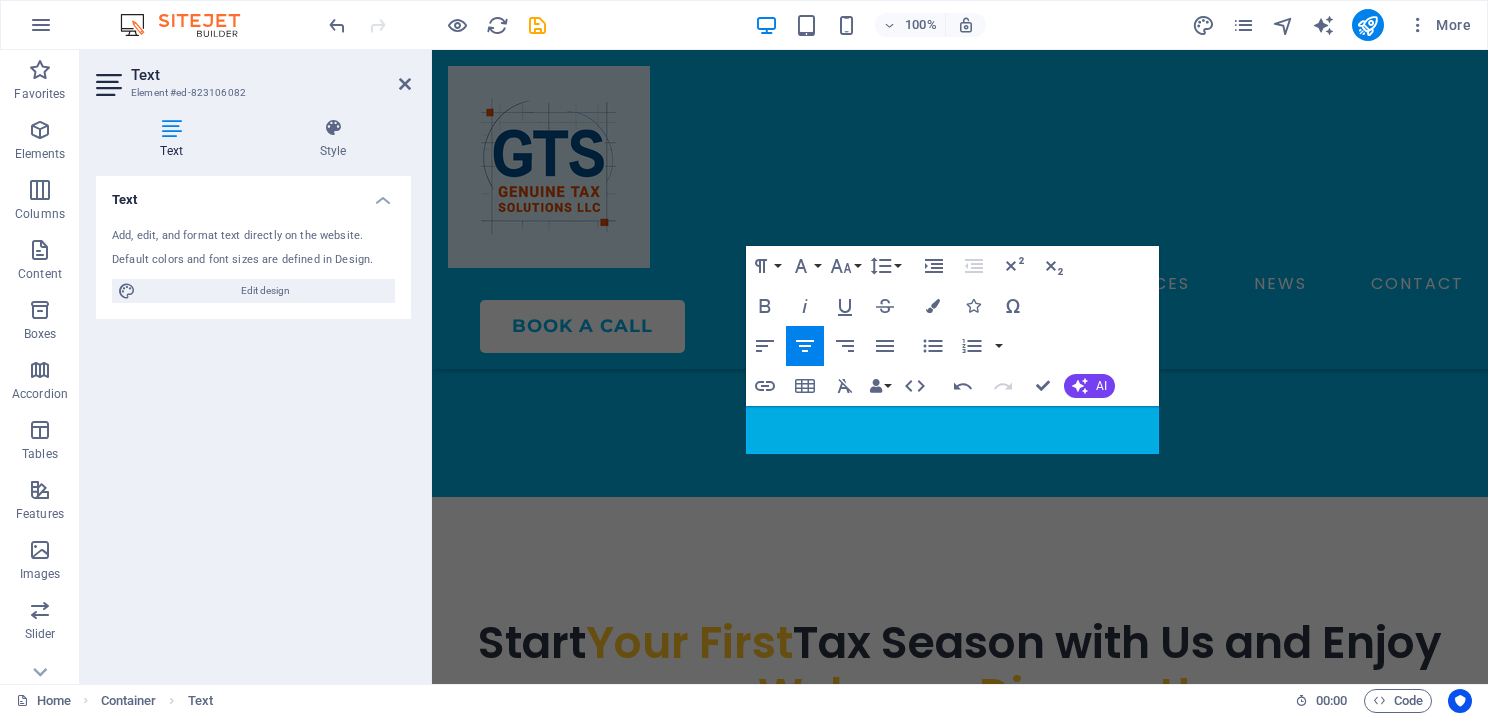 click on "Text Add, edit, and format text directly on the website. Default colors and font sizes are defined in Design. Edit design Alignment Left aligned Centered Right aligned" at bounding box center [253, 422] 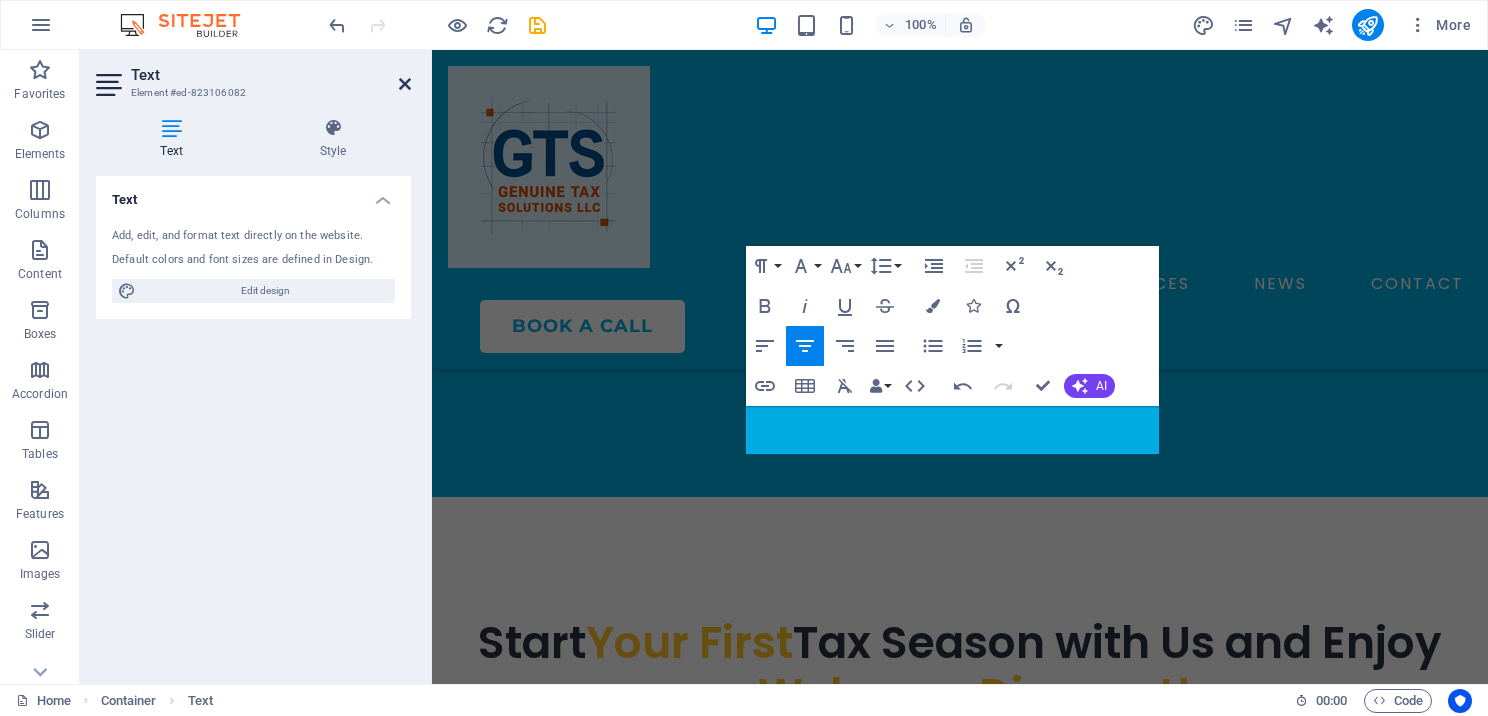 click at bounding box center (405, 84) 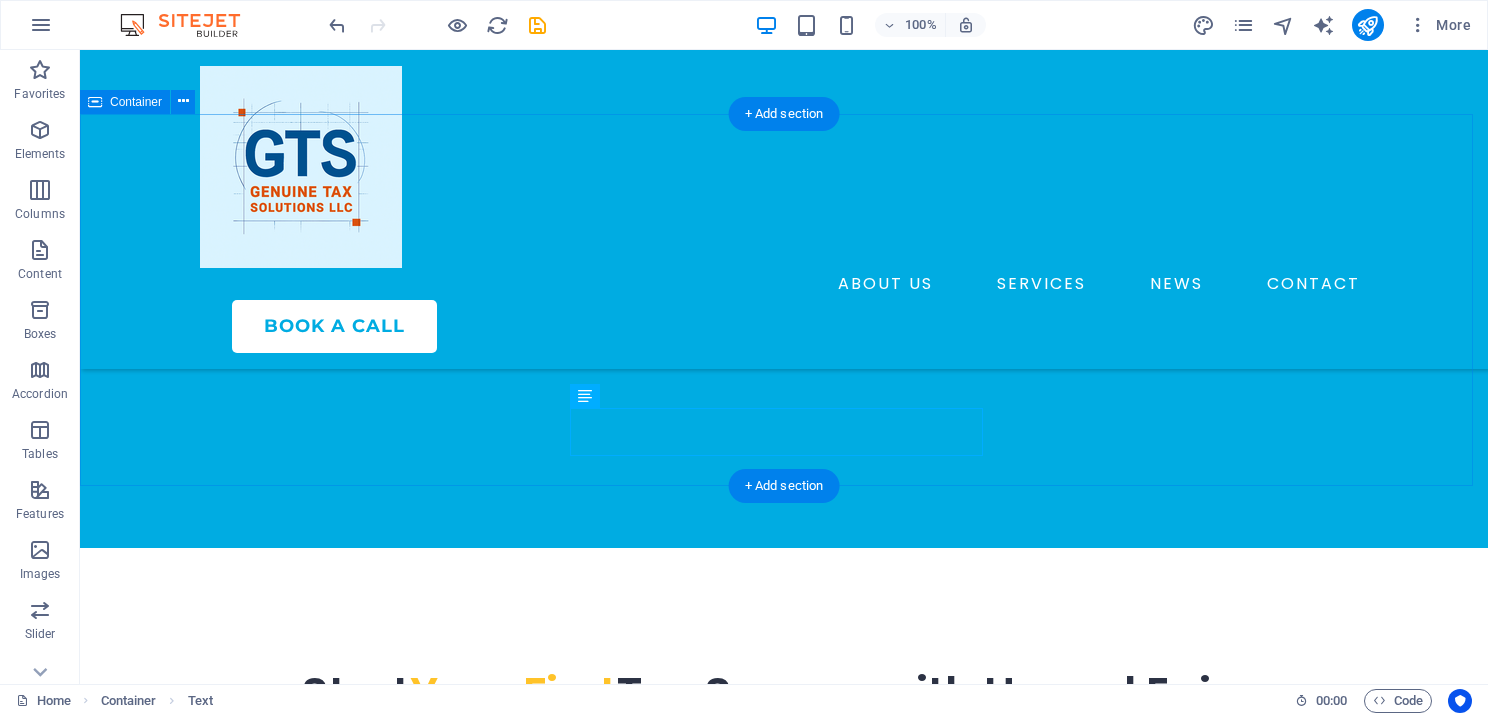 scroll, scrollTop: 816, scrollLeft: 0, axis: vertical 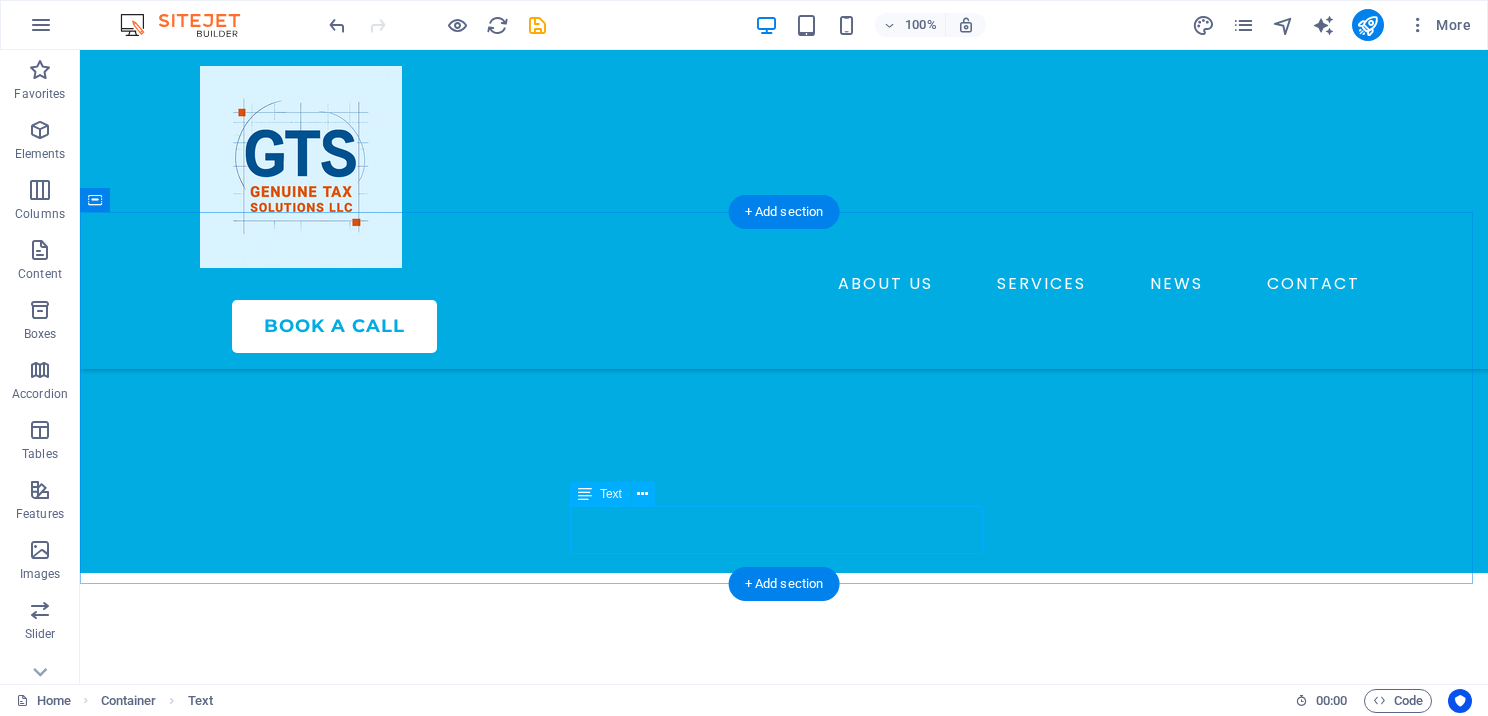 click on "Tired of Searching for High-Cost Software Every Year or Season?" at bounding box center (784, 826) 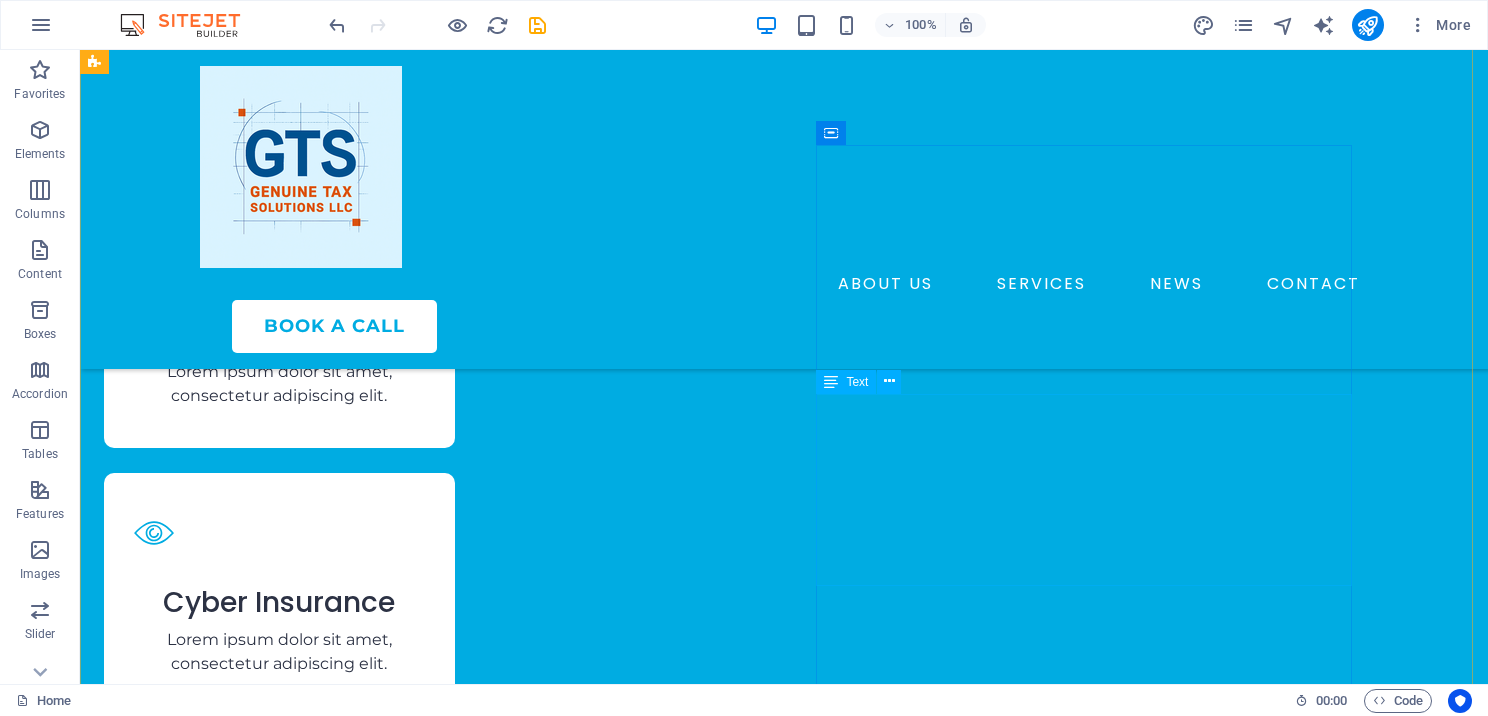 scroll, scrollTop: 2916, scrollLeft: 0, axis: vertical 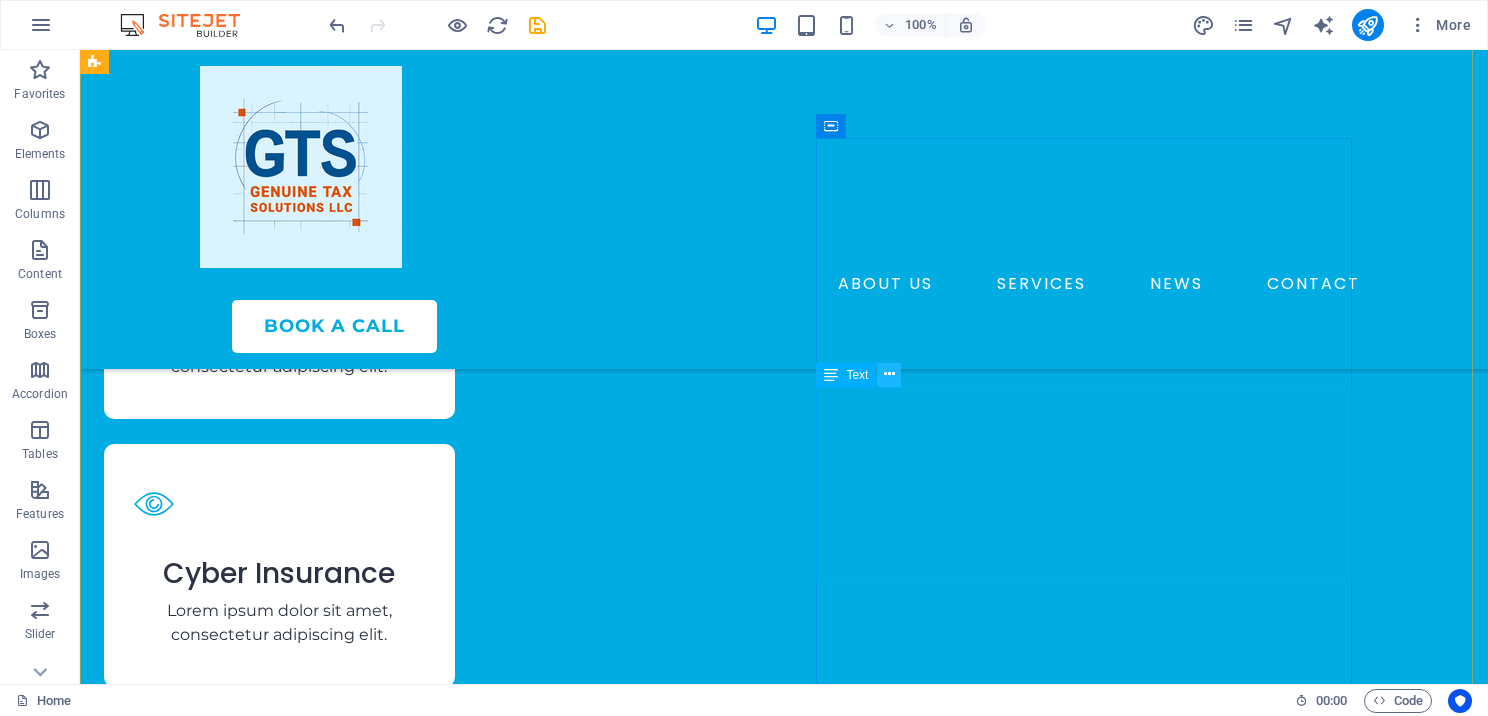 click at bounding box center [889, 374] 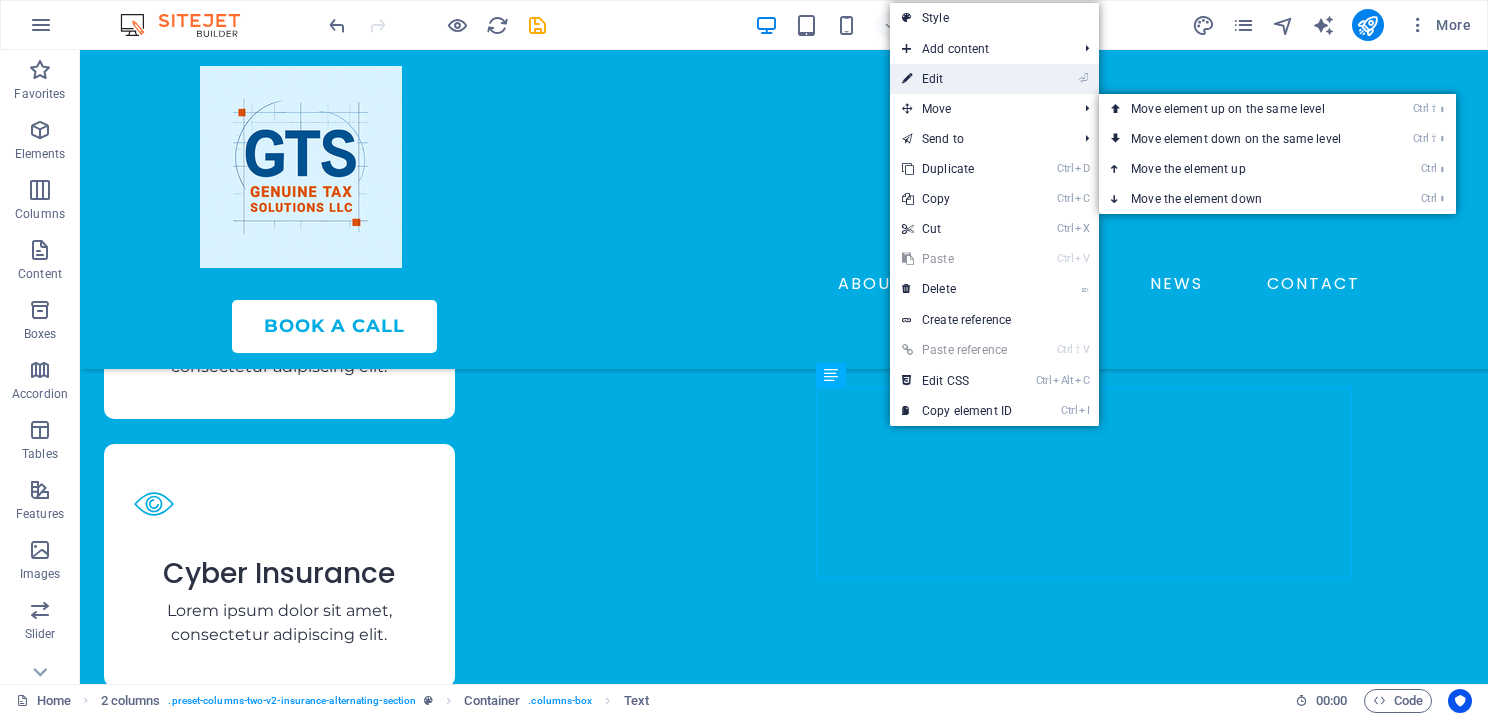 click on "⏎  Edit" at bounding box center [957, 79] 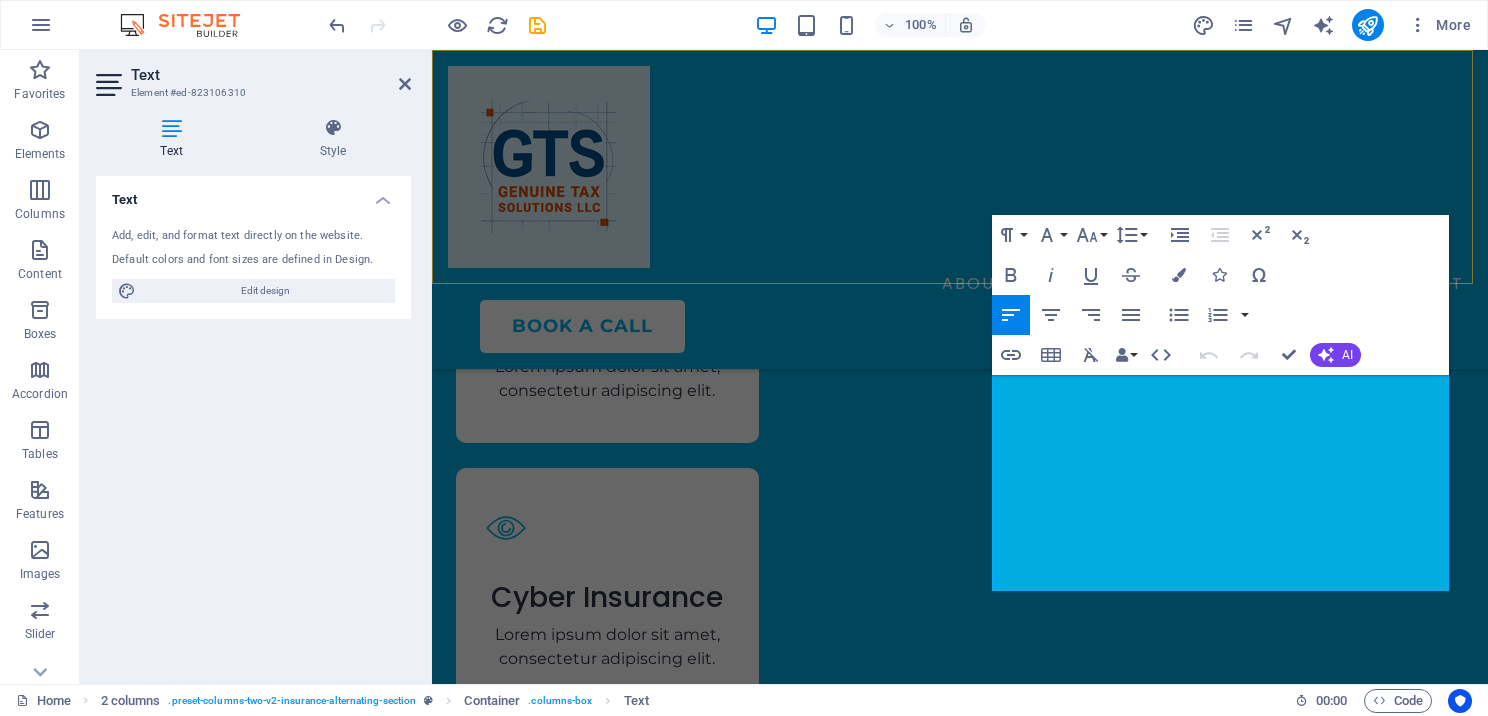 scroll, scrollTop: 2949, scrollLeft: 0, axis: vertical 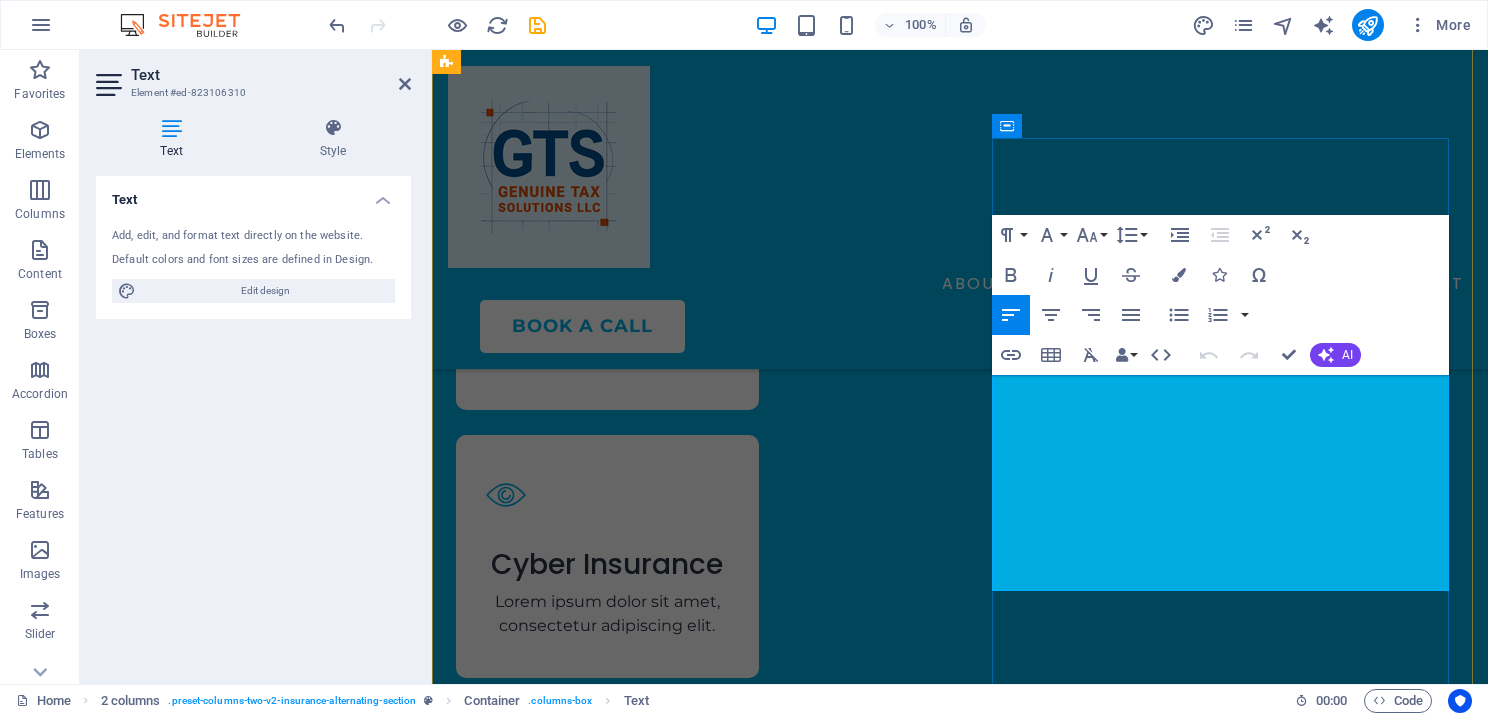 click on "Lorem ipsum dolor sit amet, consectetur adipiscing elit. Etiam eu turpis etmolestie, dictum est a, mattis tellus. Sed dignissim, metus nec fringilla accumsan. Lorem ipsum dolor sit amet, consectetur adipiscing elit. Etiam eu turpis etmolestie, dictum est a, mattis tellus. Sed dignissim, metus nec fringilla accumsan.Lorem ipsum dolor sit amet, consectetur adipiscing elit. Etiam eu turpis etmolestie, dictum est a, mattis tellus. Sed dignissim, metus nec fringilla accumsan." at bounding box center (688, 2906) 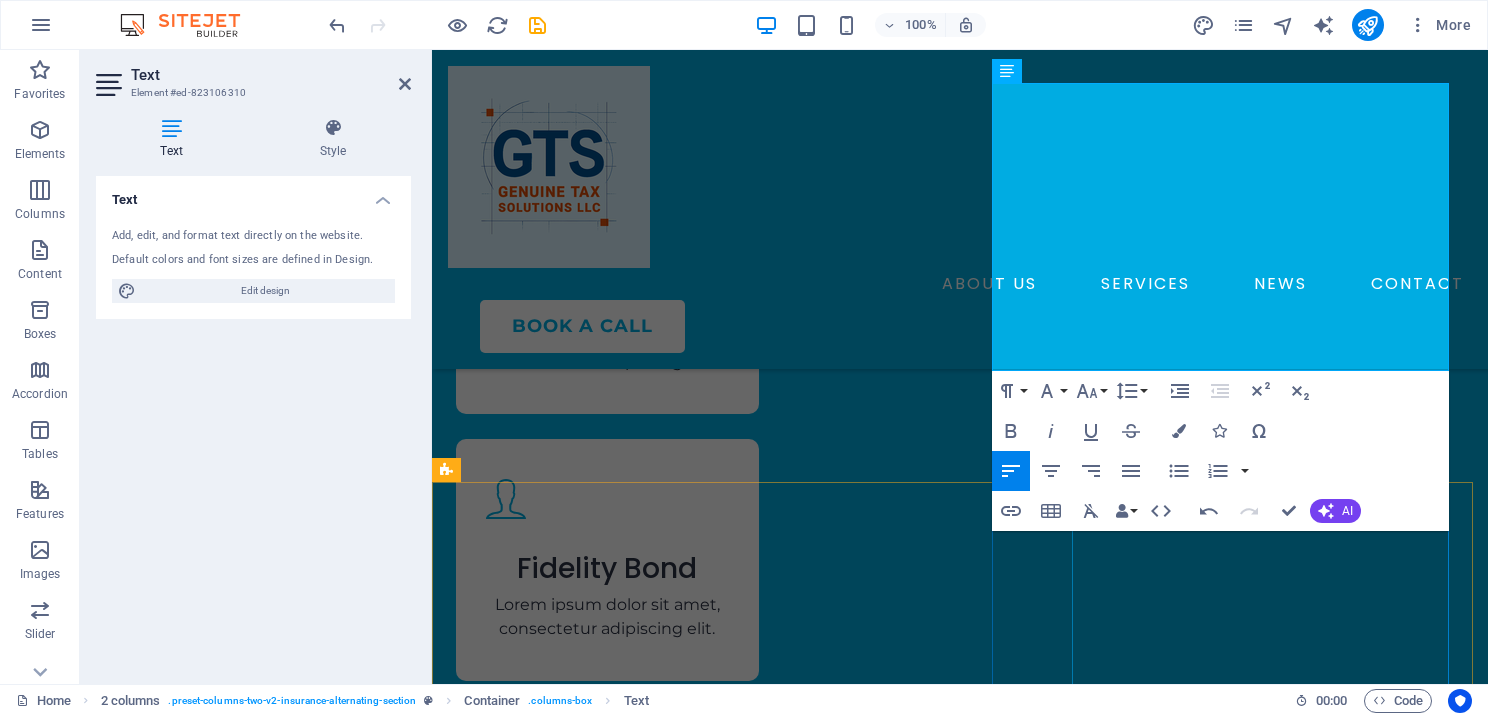 scroll, scrollTop: 3013, scrollLeft: 0, axis: vertical 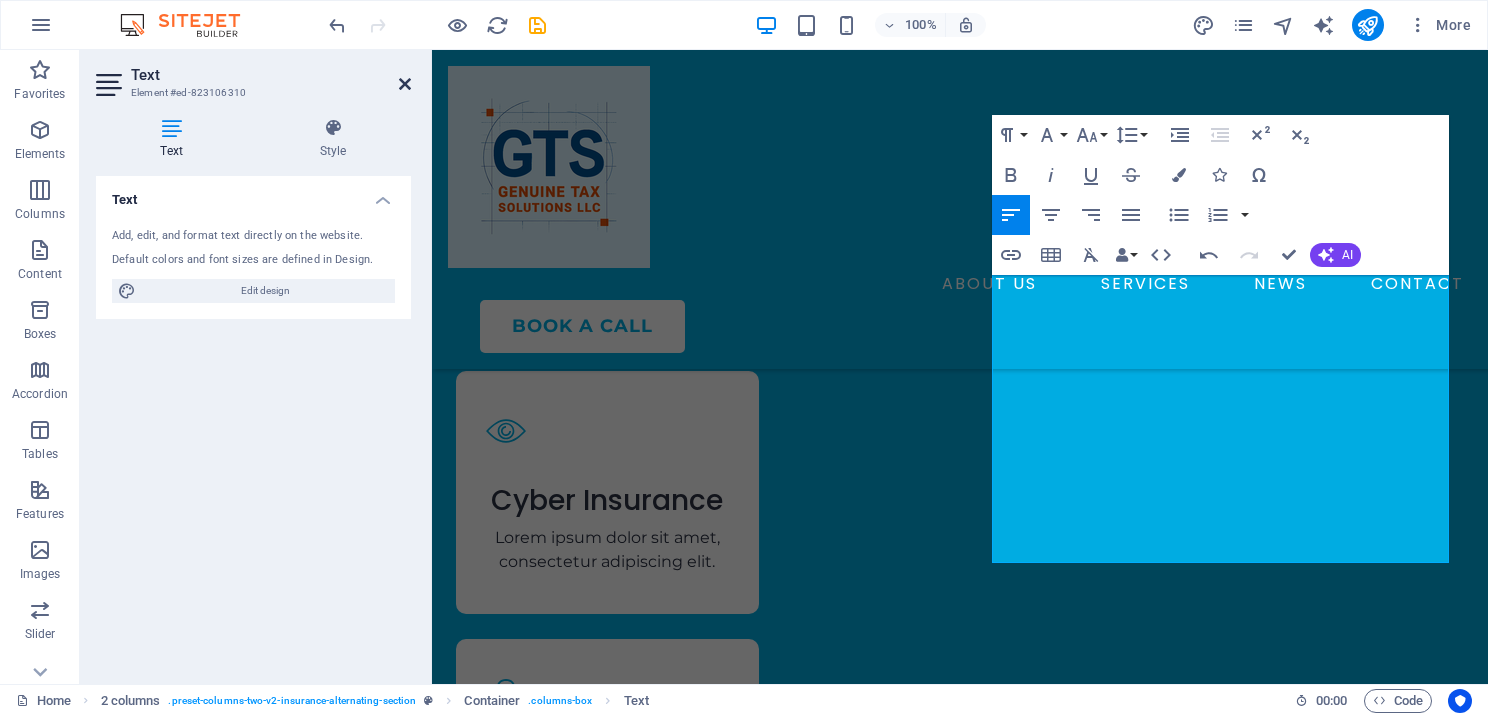 click at bounding box center (405, 84) 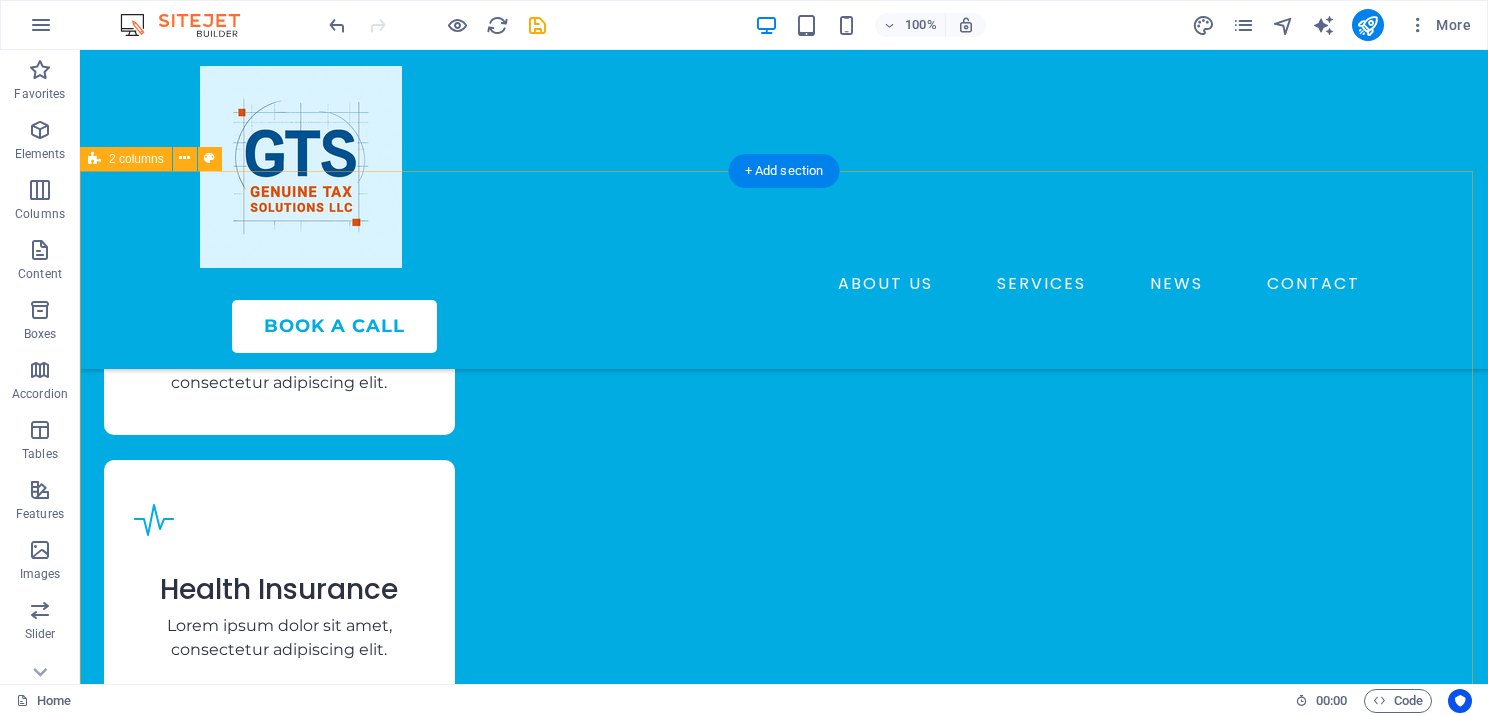 scroll, scrollTop: 4124, scrollLeft: 0, axis: vertical 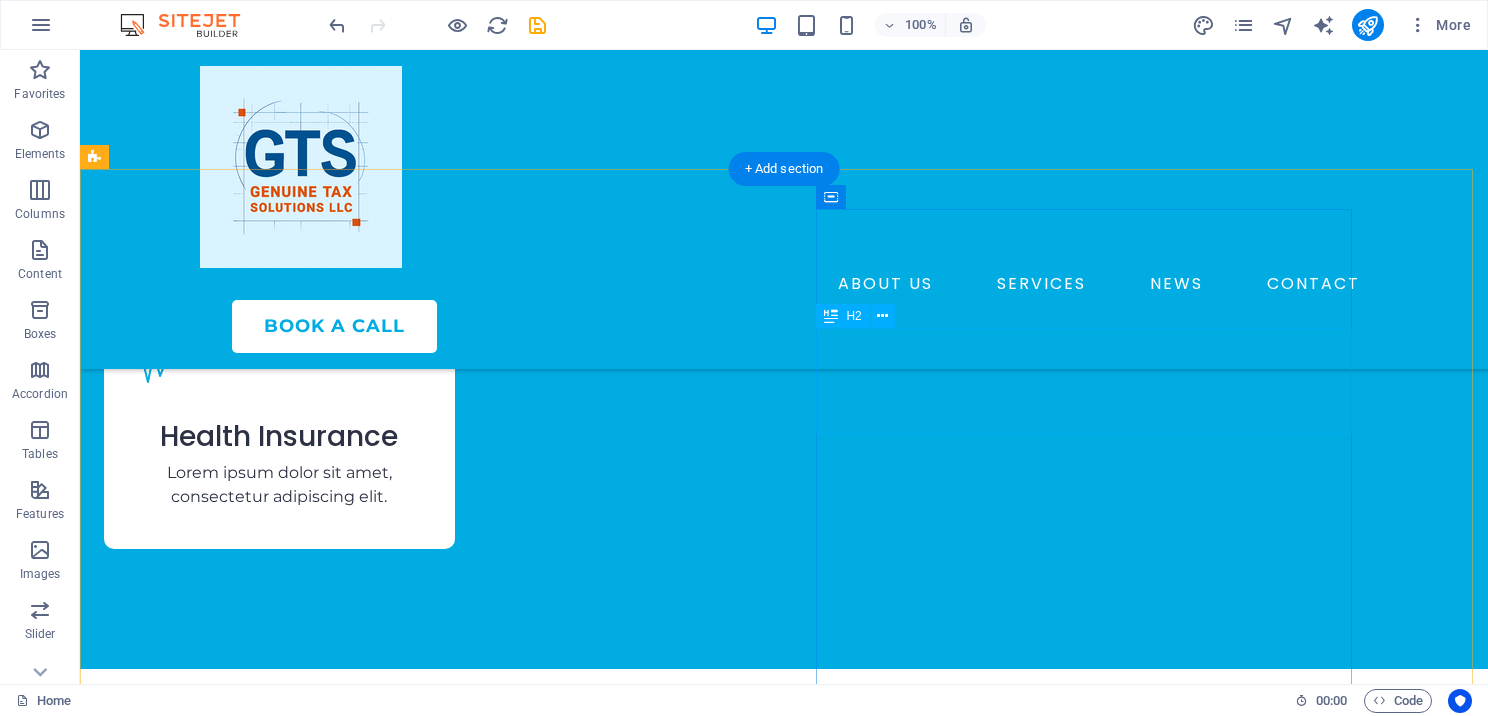 click on "One Company  For All Your Insurances" at bounding box center [372, 3573] 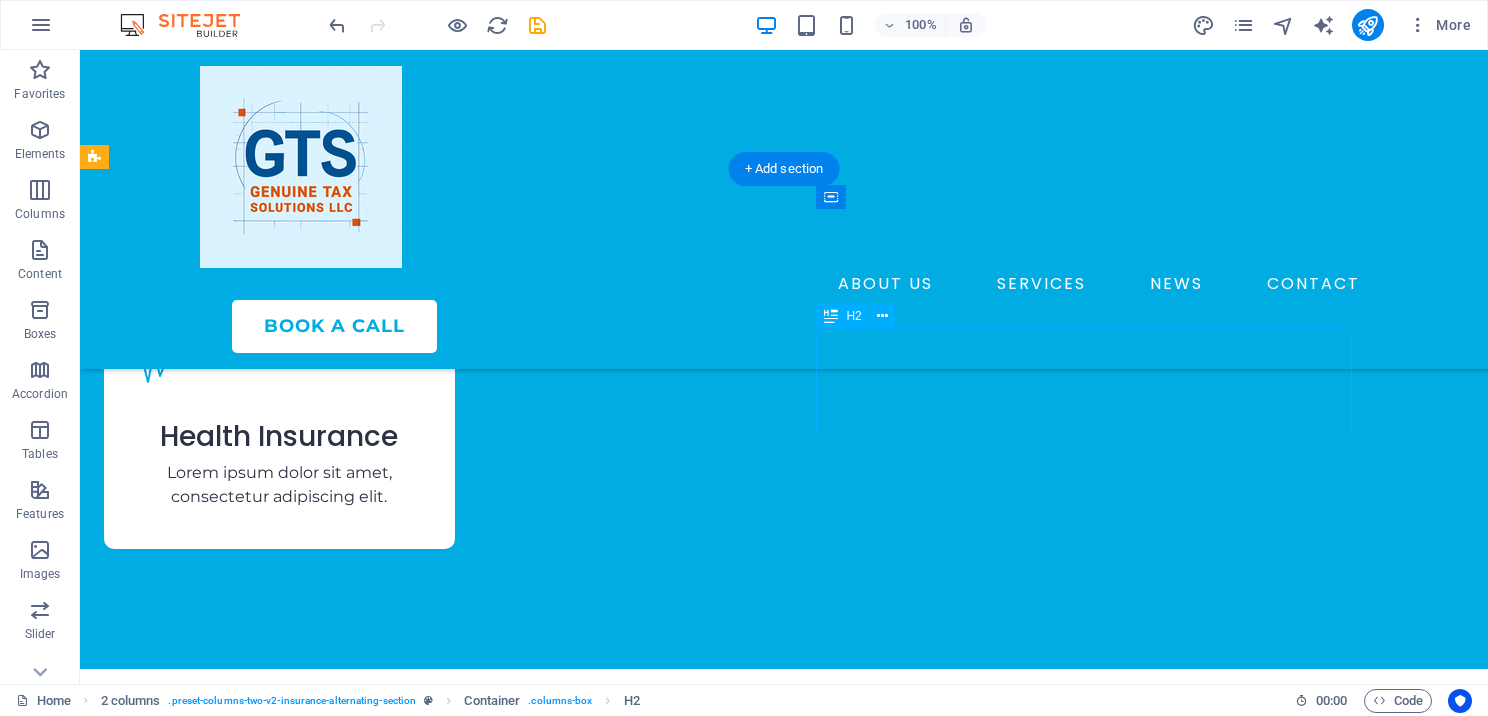 click on "One Company  For All Your Insurances" at bounding box center (372, 3573) 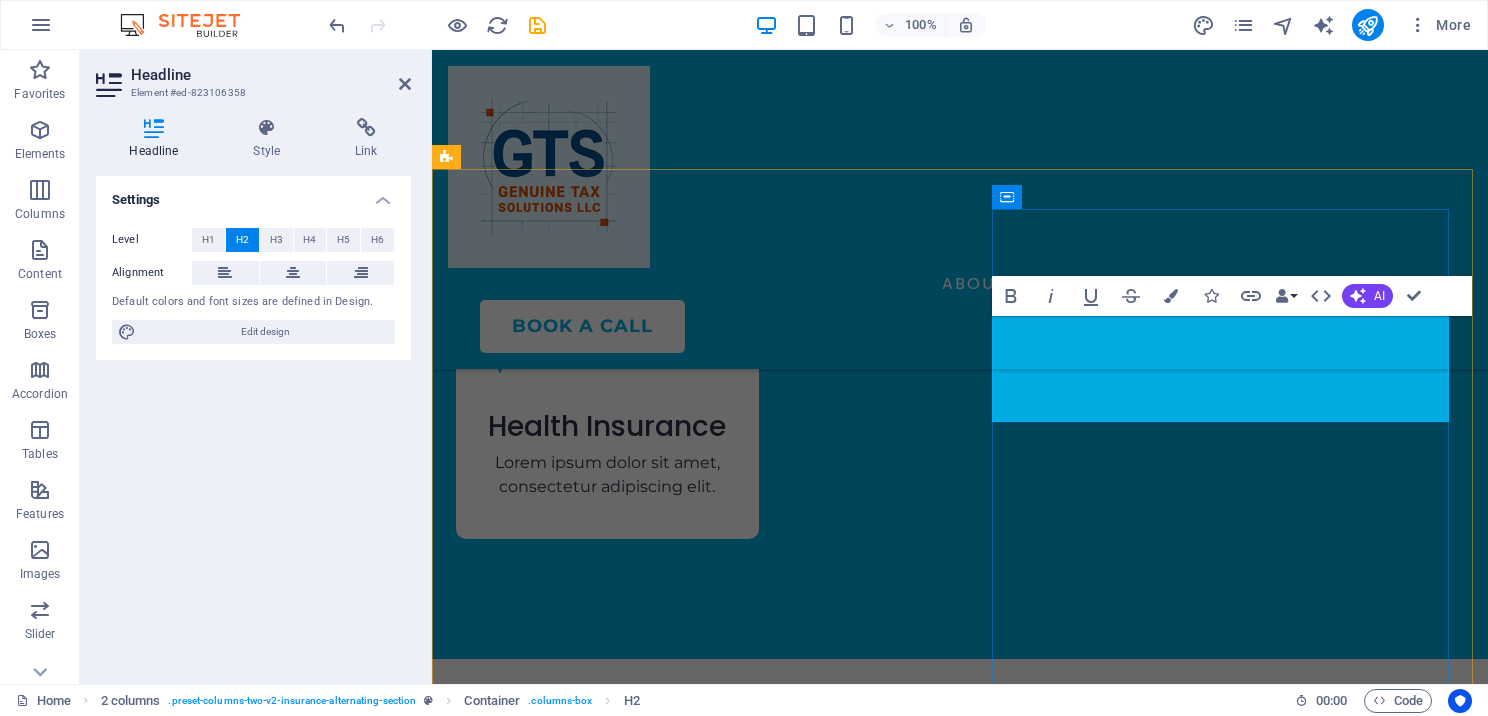 click on "One Company  For All Your Insurances" at bounding box center (688, 3635) 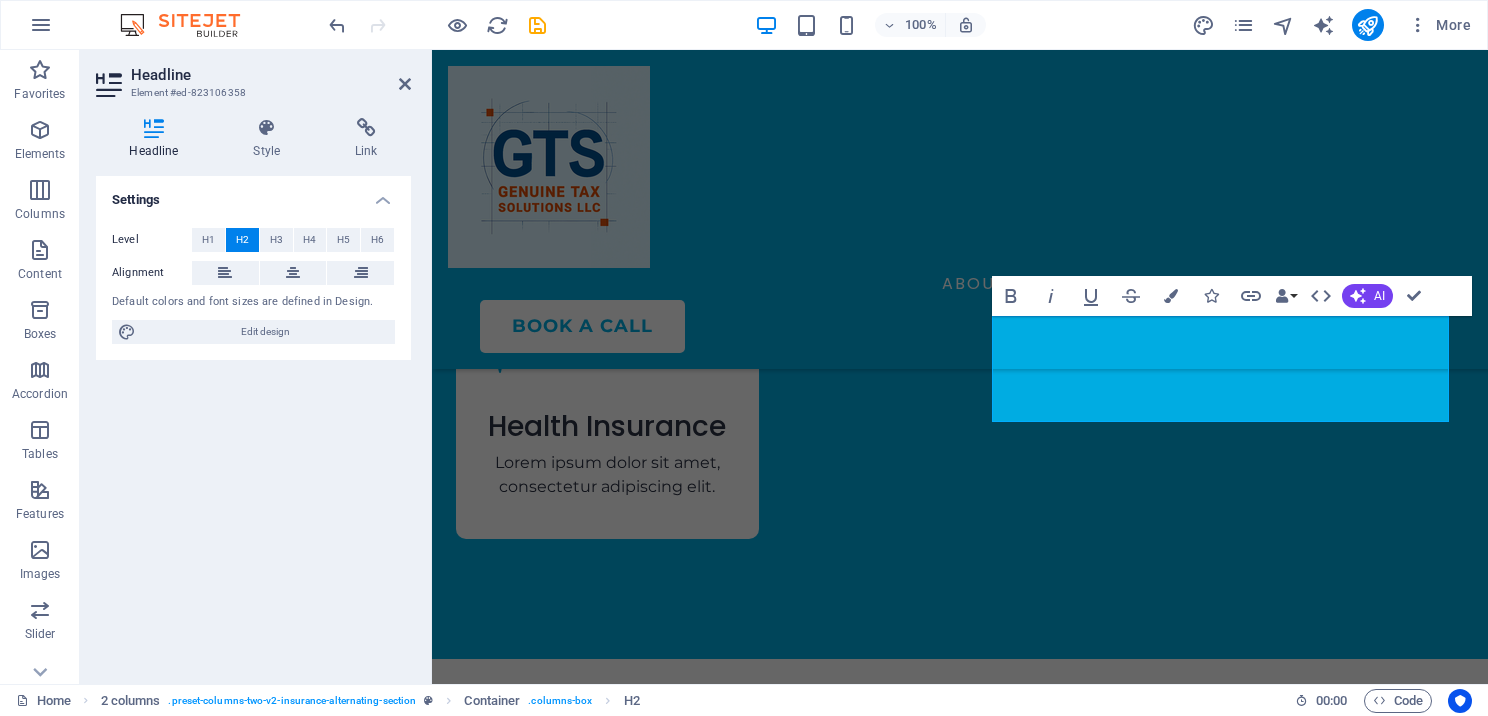 type 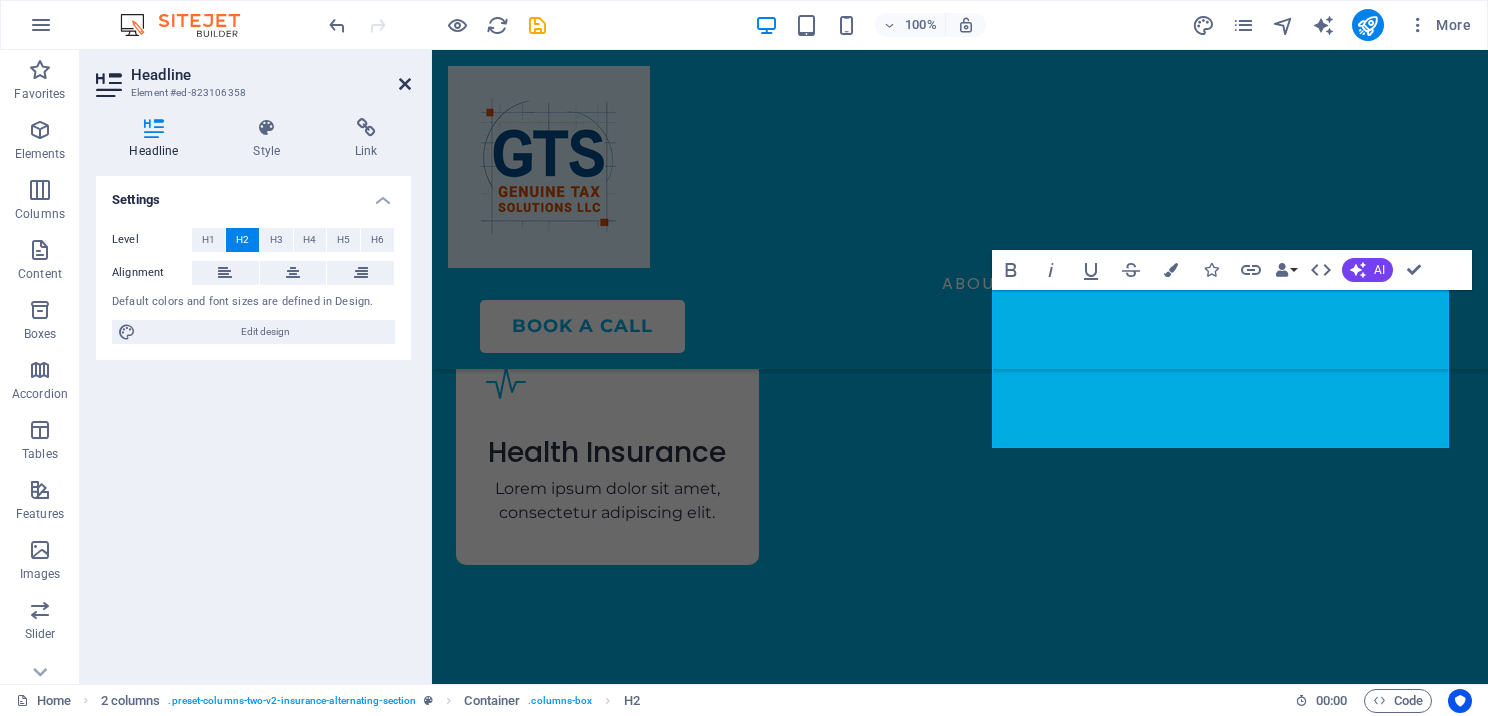 click at bounding box center (405, 84) 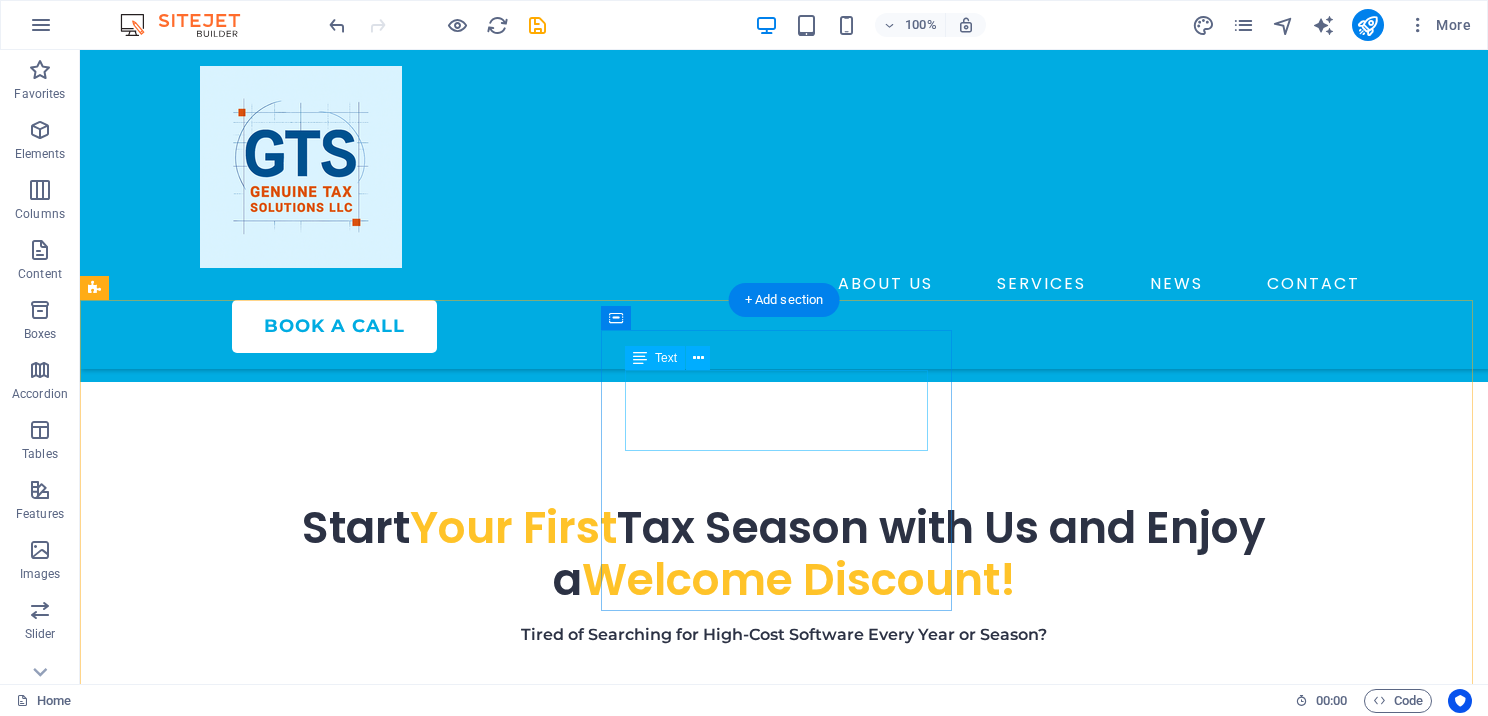 scroll, scrollTop: 1100, scrollLeft: 0, axis: vertical 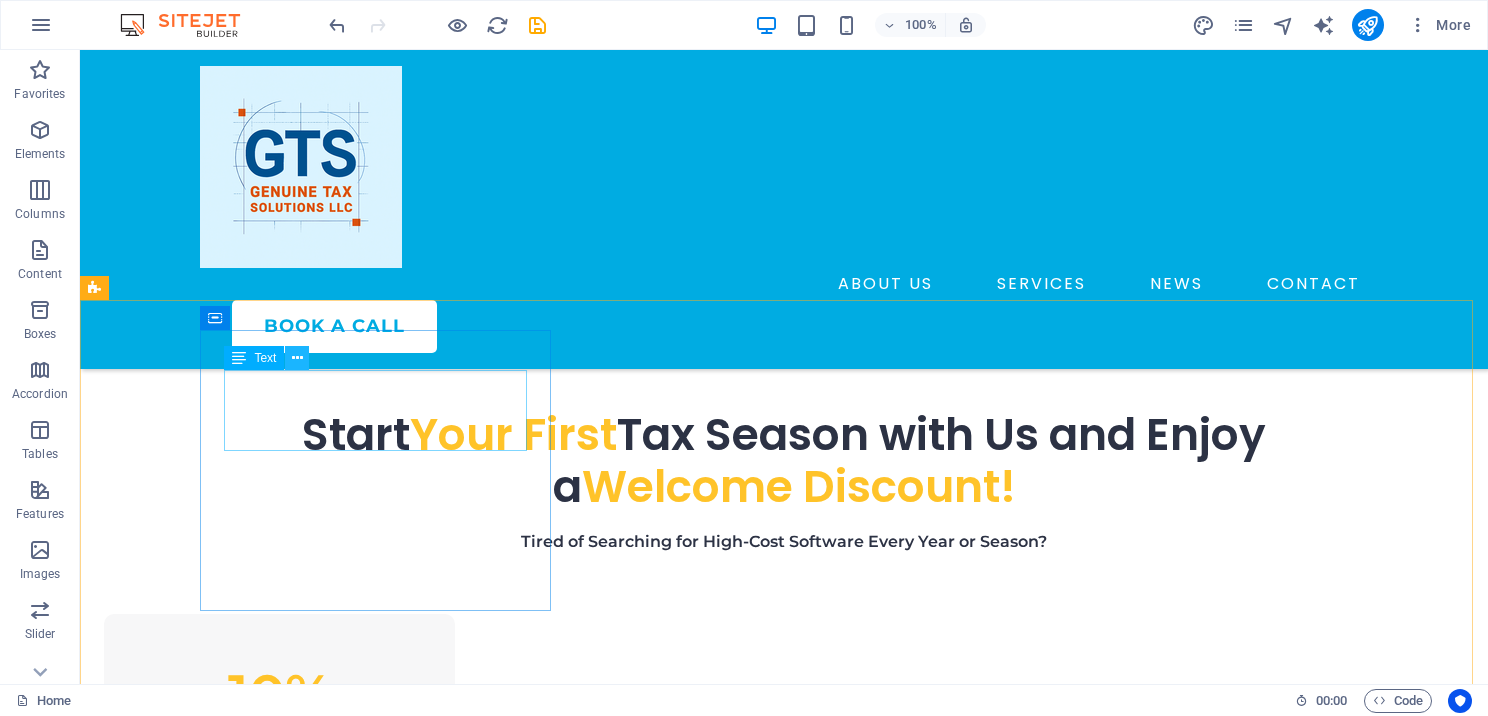 click at bounding box center (297, 358) 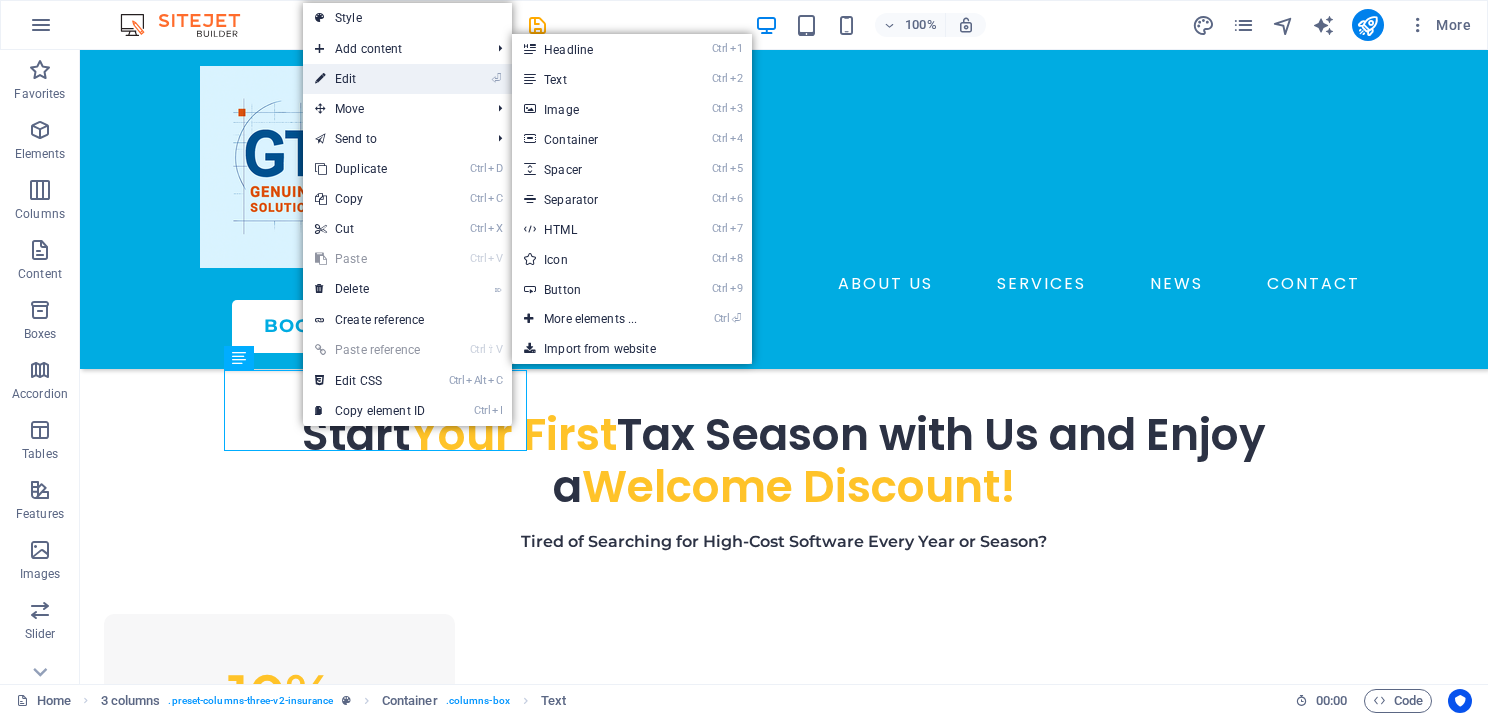 click on "⏎  Edit" at bounding box center [370, 79] 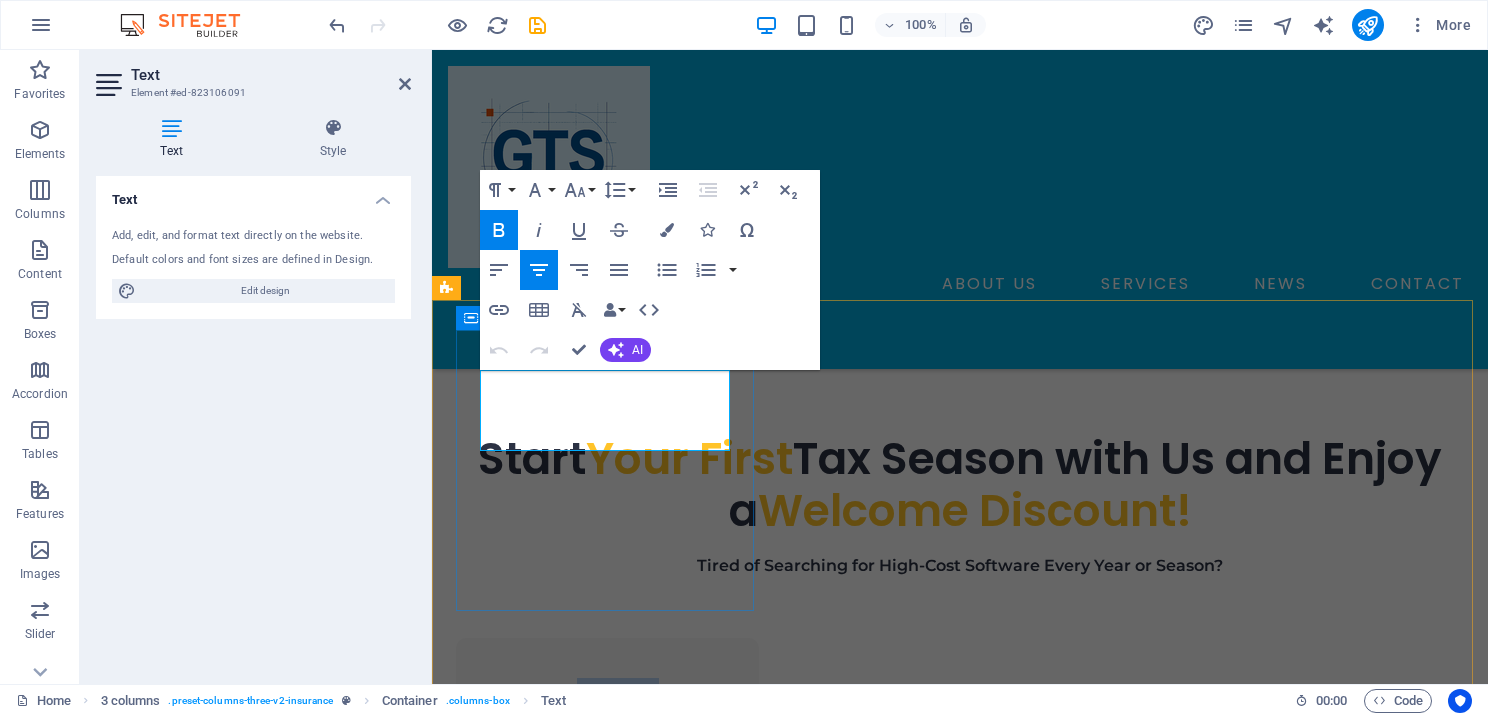 drag, startPoint x: 673, startPoint y: 408, endPoint x: 575, endPoint y: 419, distance: 98.61542 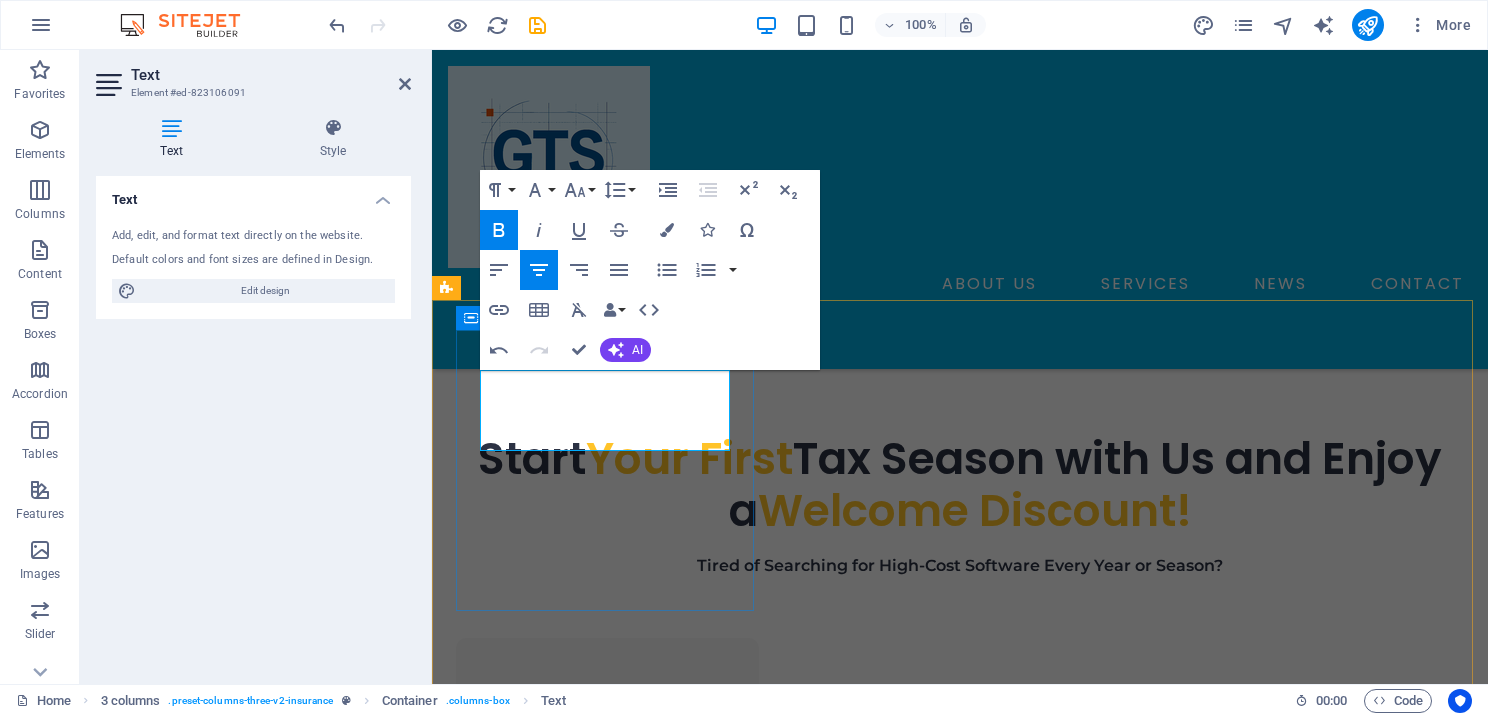 type 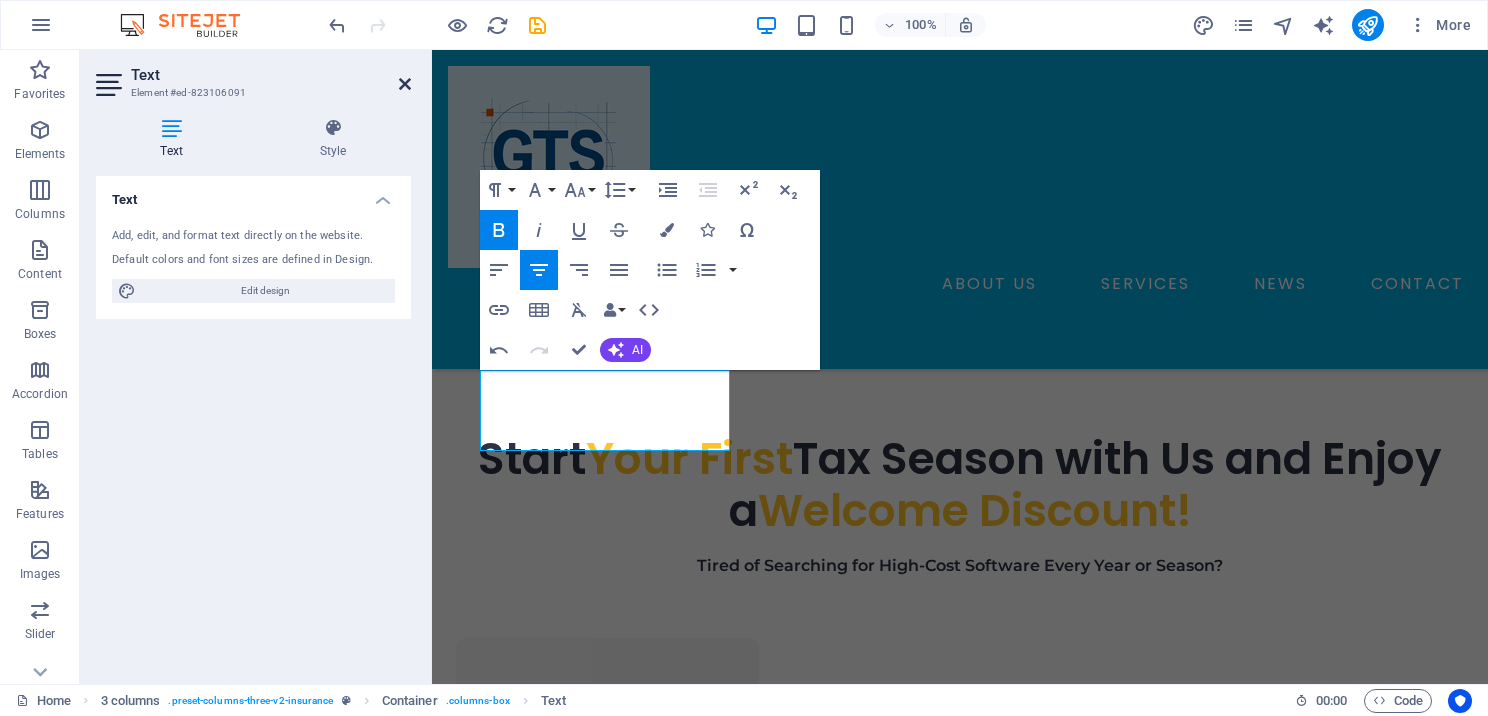 click at bounding box center [405, 84] 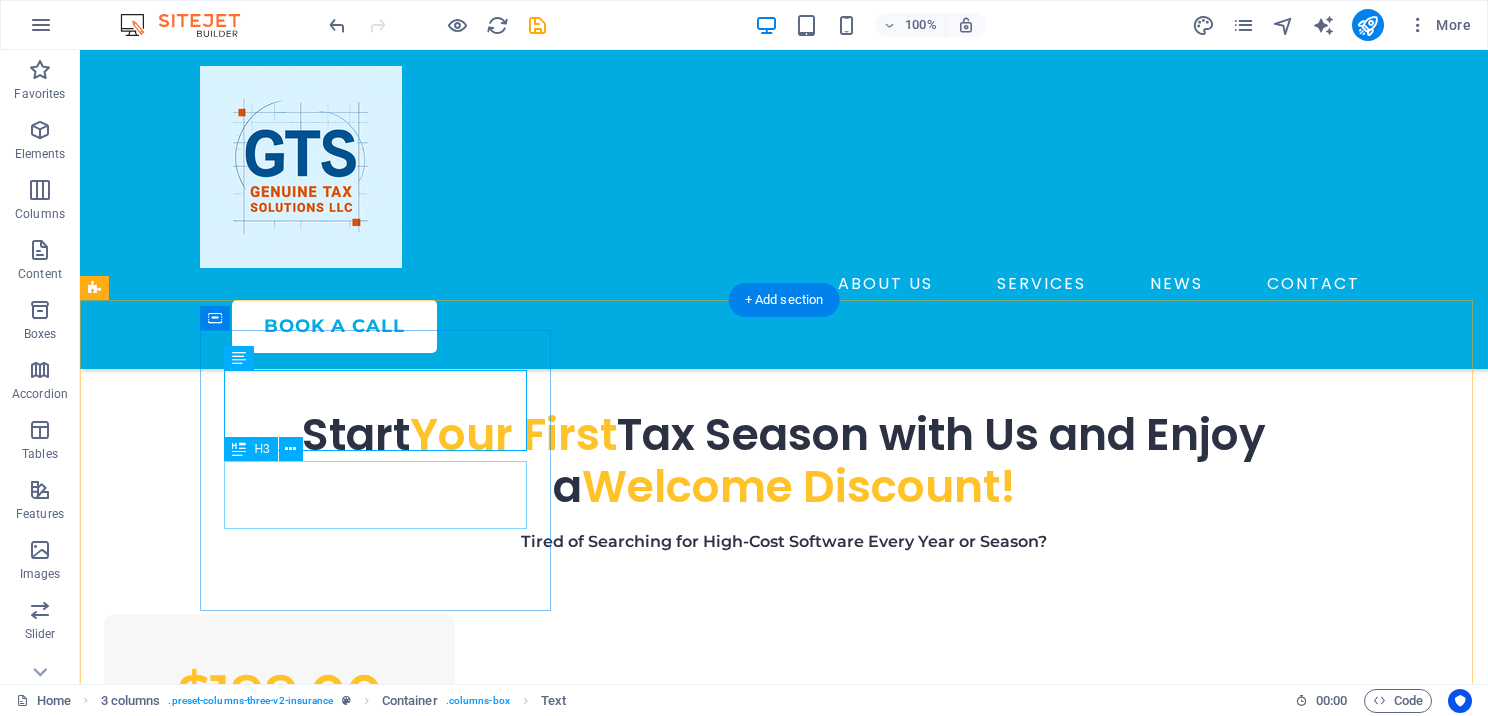 click on "I Care Health Insurance Plan" at bounding box center (279, 778) 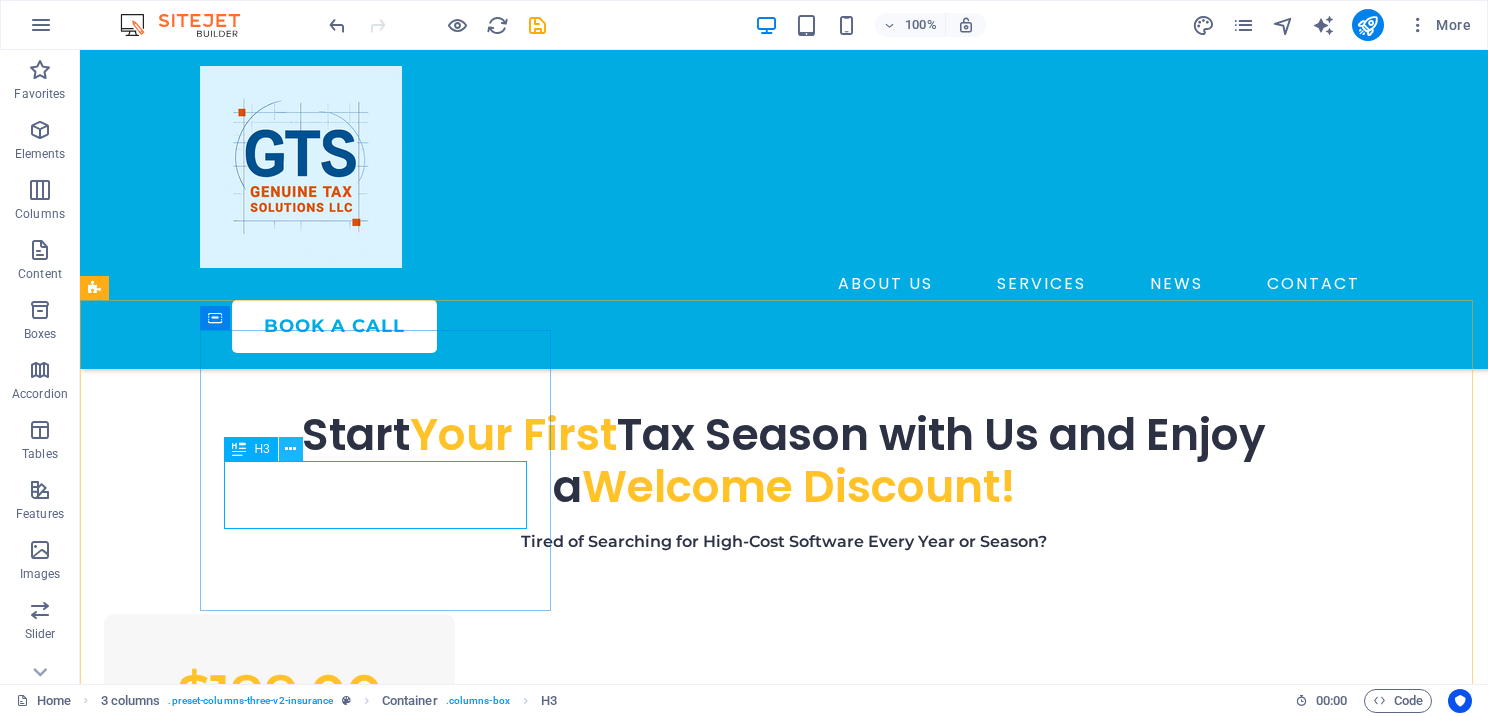 click at bounding box center [290, 449] 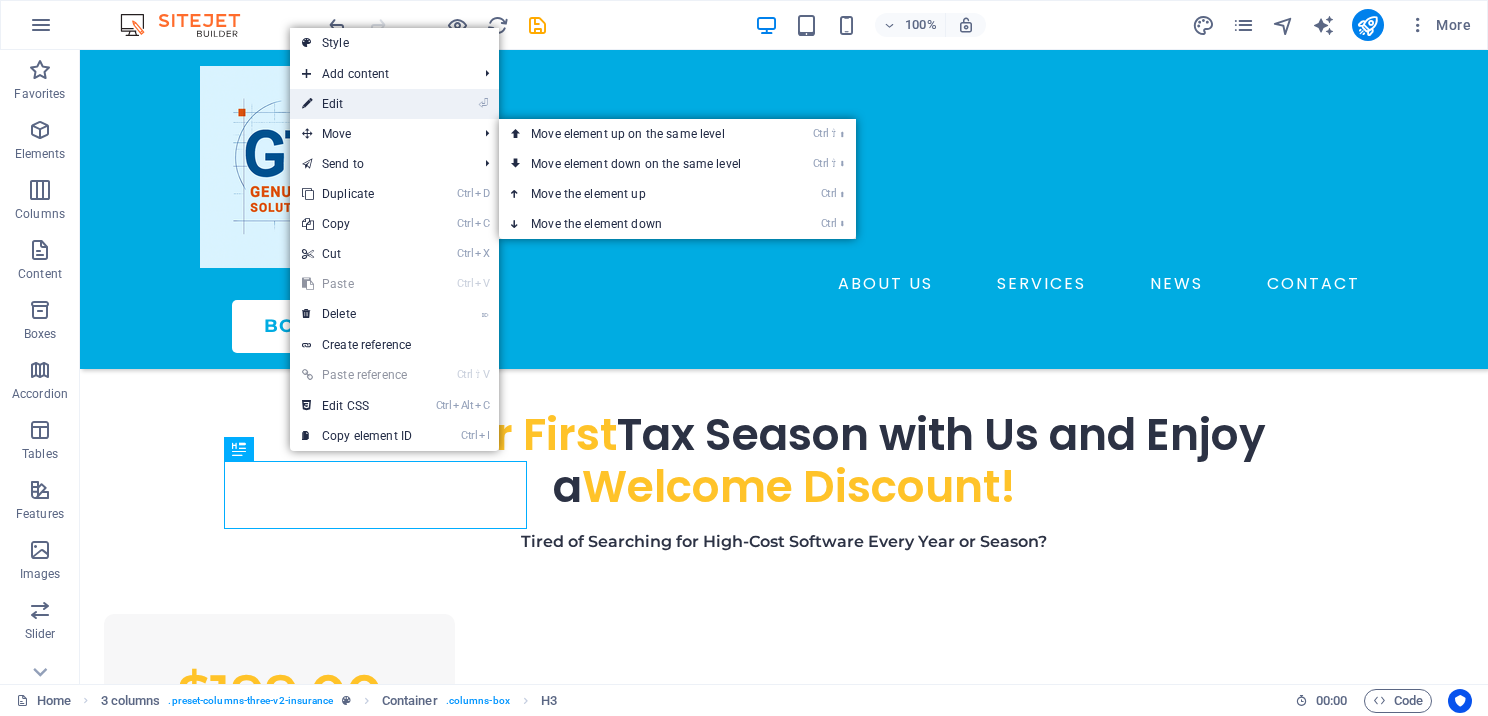 click on "⏎  Edit" at bounding box center (357, 104) 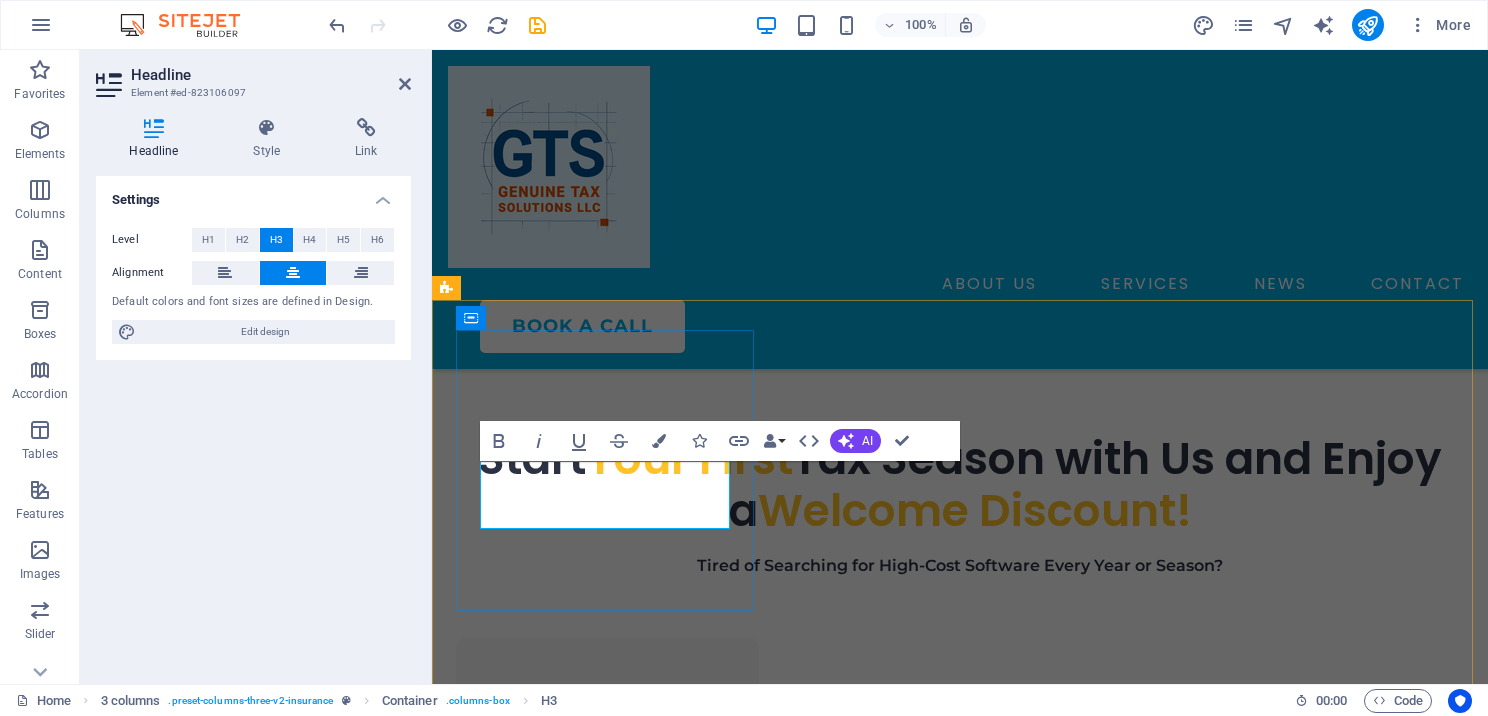 click on "I Care Health Insurance Plan" at bounding box center [607, 802] 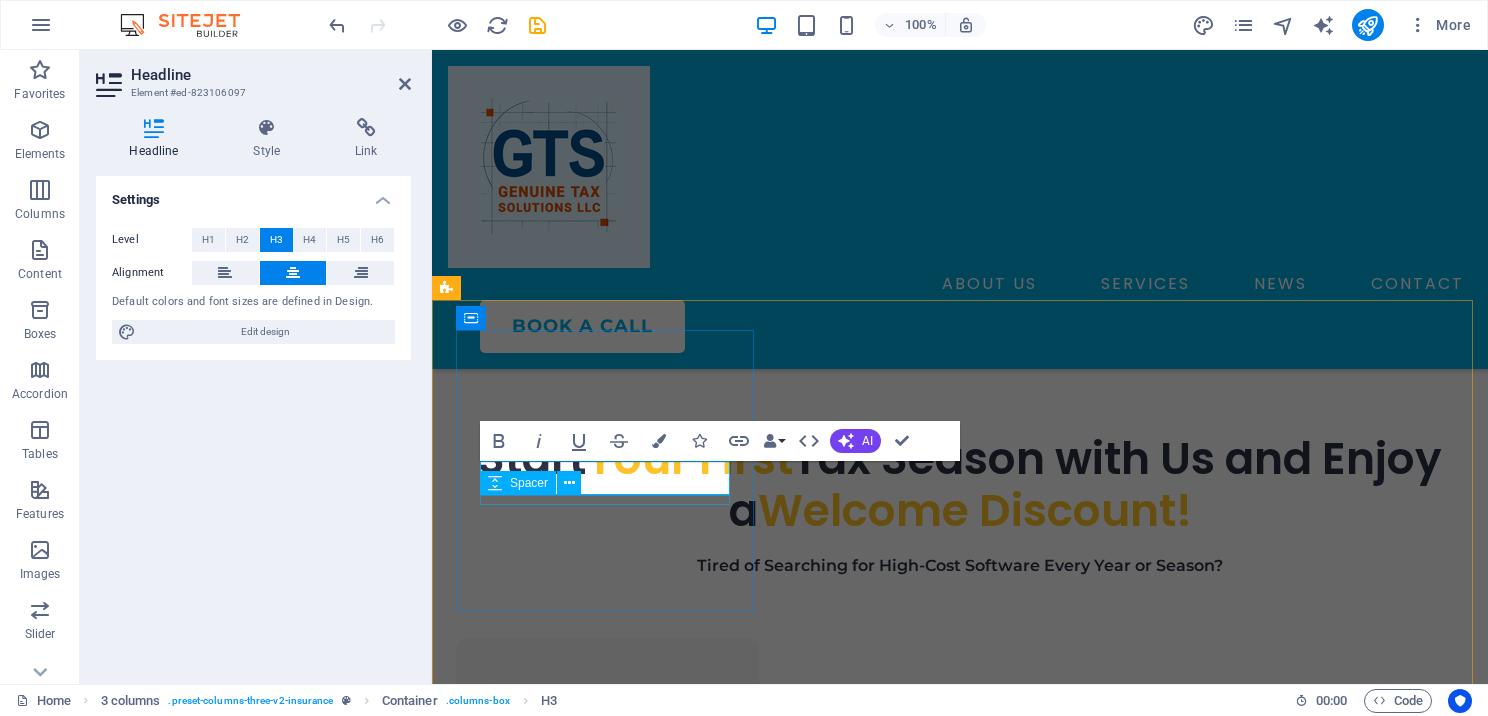 type 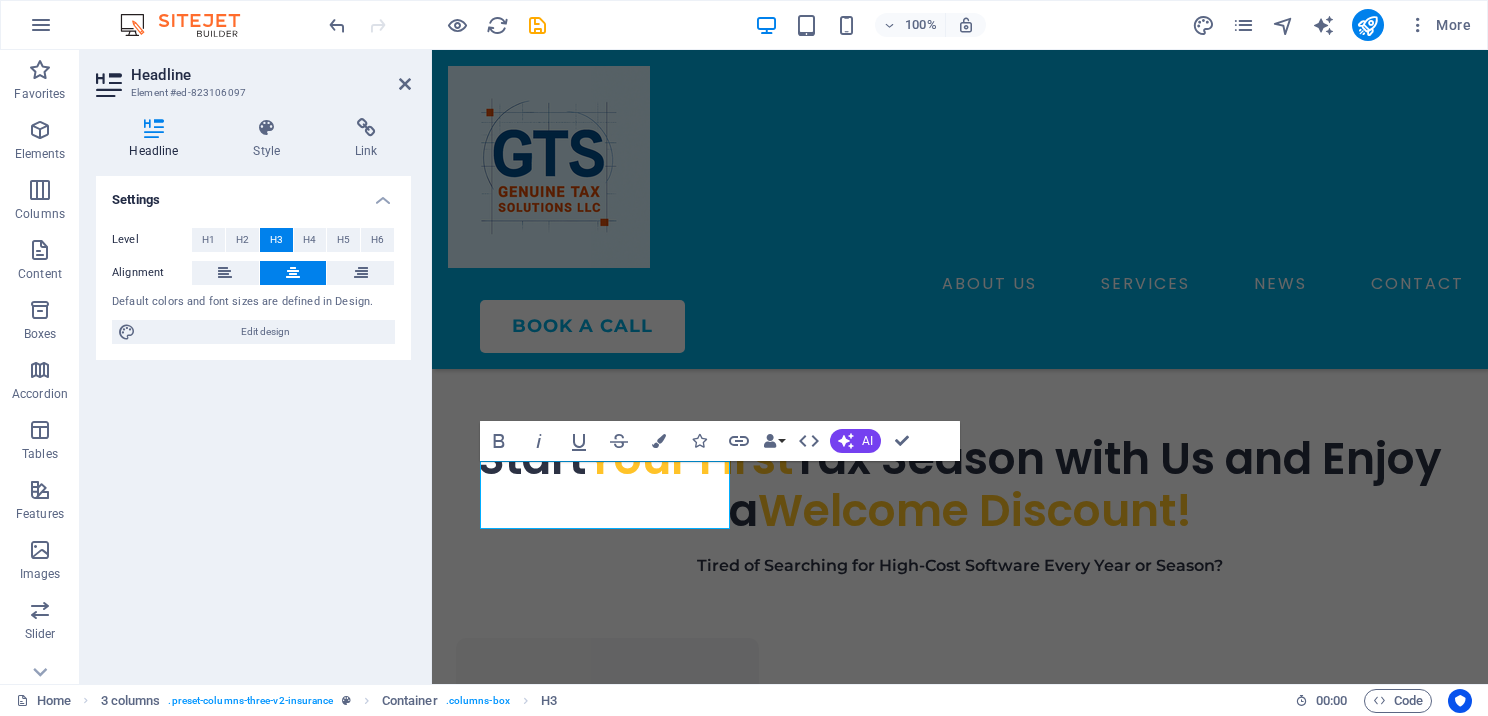 click on "Headline Element #ed-823106097 Headline Style Link Settings Level H1 H2 H3 H4 H5 H6 Alignment Default colors and font sizes are defined in Design. Edit design 3 columns Element Layout How this element expands within the layout (Flexbox). Size Default auto px % 1/1 1/2 1/3 1/4 1/5 1/6 1/7 1/8 1/9 1/10 Grow Shrink Order Container layout Visible Visible Opacity 100 % Overflow Spacing Margin Default auto px % rem vw vh Custom Custom auto px % rem vw vh auto px % rem vw vh auto px % rem vw vh auto px % rem vw vh Padding Default px rem % vh vw Custom Custom px rem % vh vw px rem % vh vw px rem % vh vw px rem % vh vw Border Style              - Width 1 auto px rem % vh vw Custom Custom 1 auto px rem % vh vw 1 auto px rem % vh vw 1 auto px rem % vh vw 1 auto px rem % vh vw  - Color Round corners Default px rem % vh vw Custom Custom px rem % vh vw px rem % vh vw px rem % vh vw px rem % vh vw Shadow Default None Outside Inside Color X offset 0 px rem vh vw Y offset 0 px rem vh vw Blur 0 px rem % vh vw Spread" at bounding box center (256, 367) 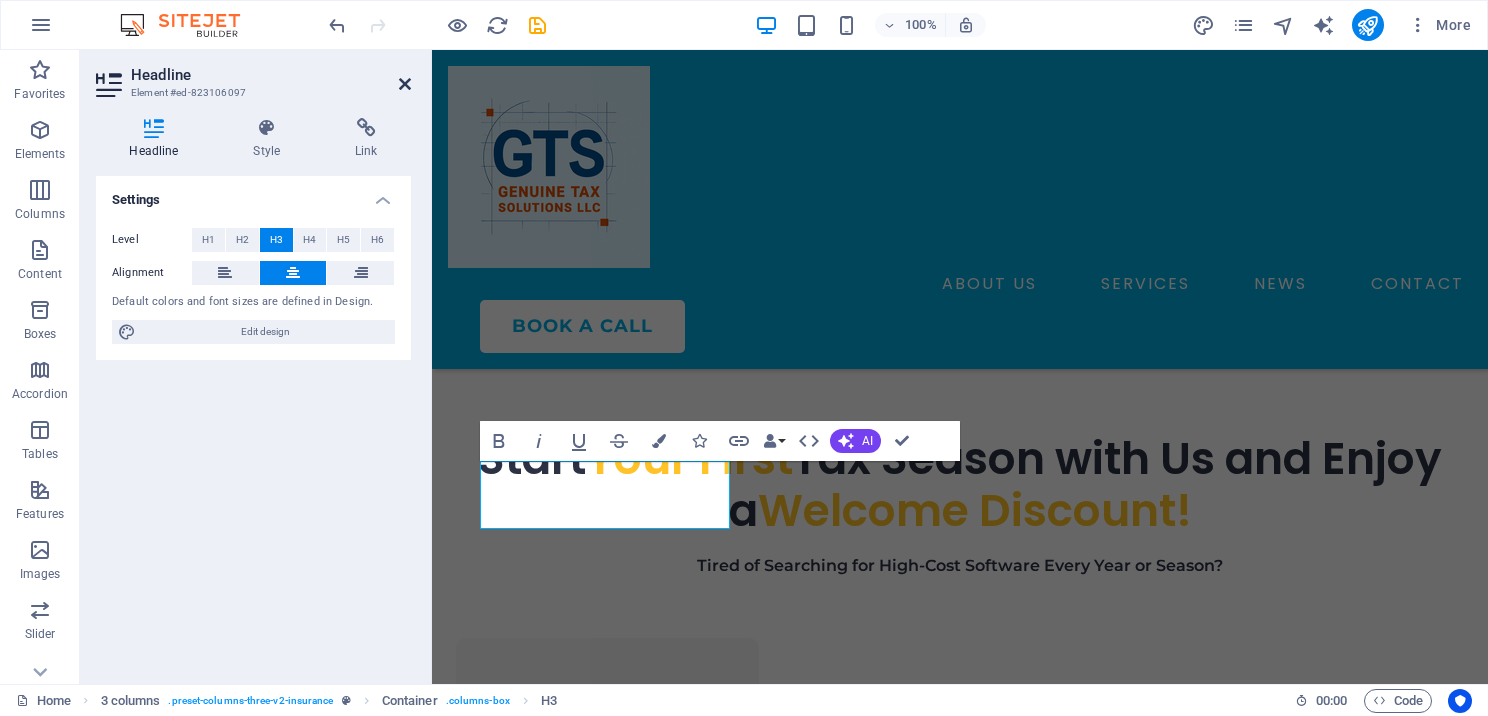 click at bounding box center [405, 84] 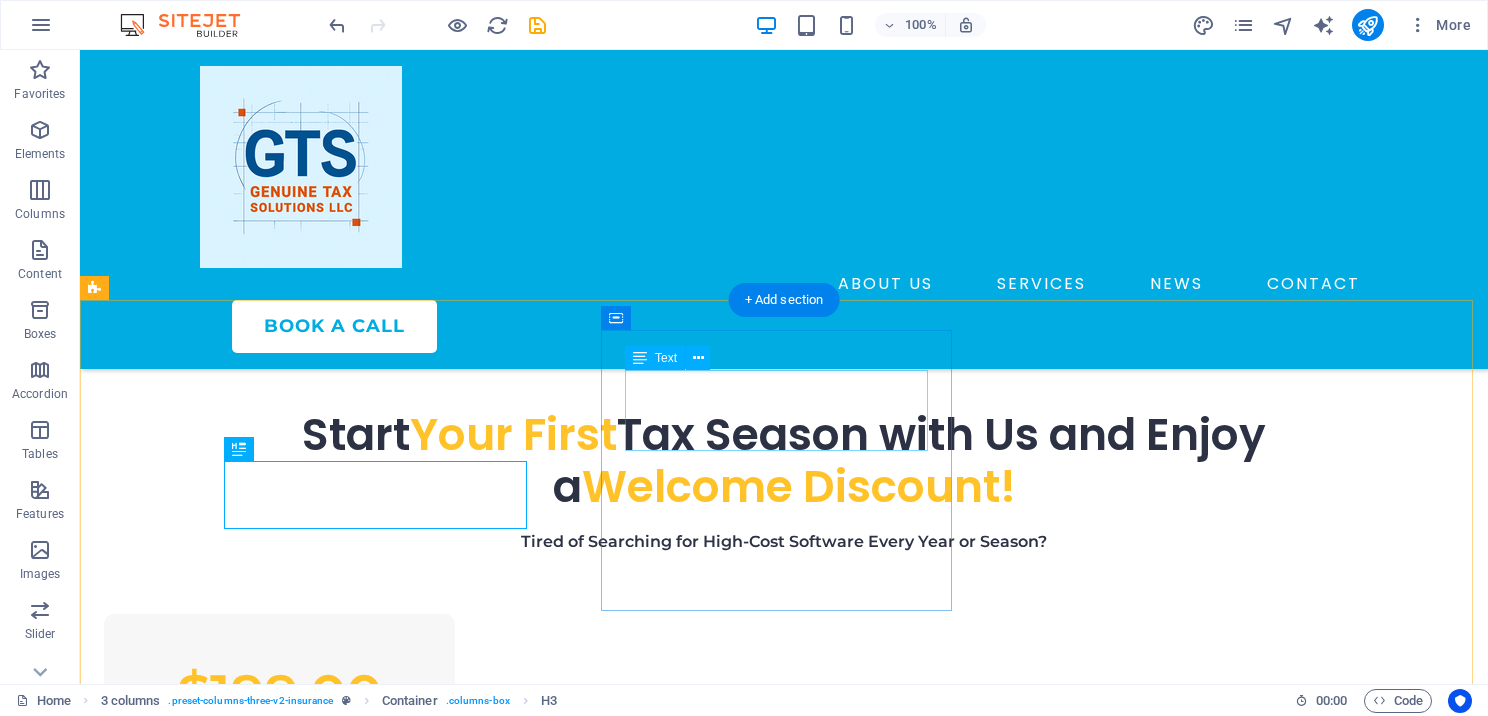 click on "15%" at bounding box center [279, 999] 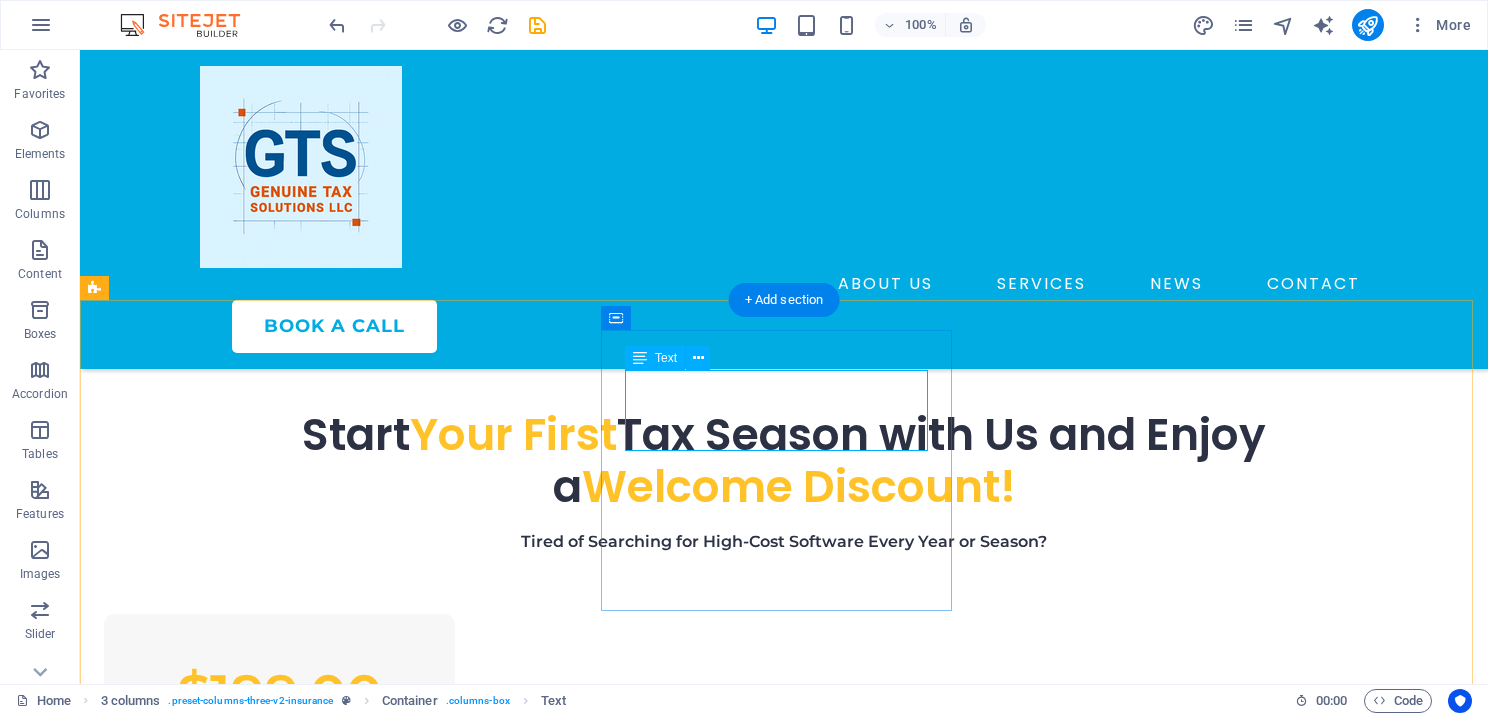 click on "15%" at bounding box center [279, 999] 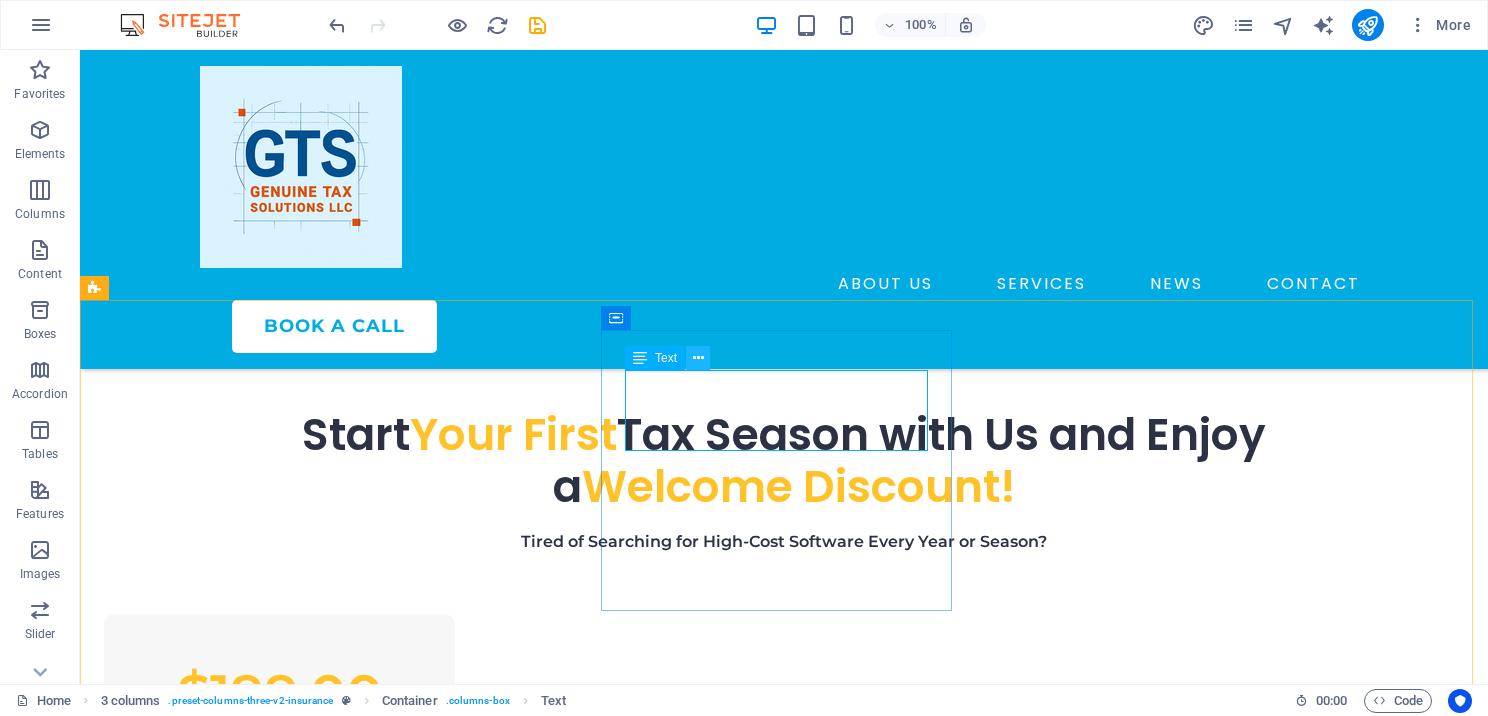click at bounding box center (698, 358) 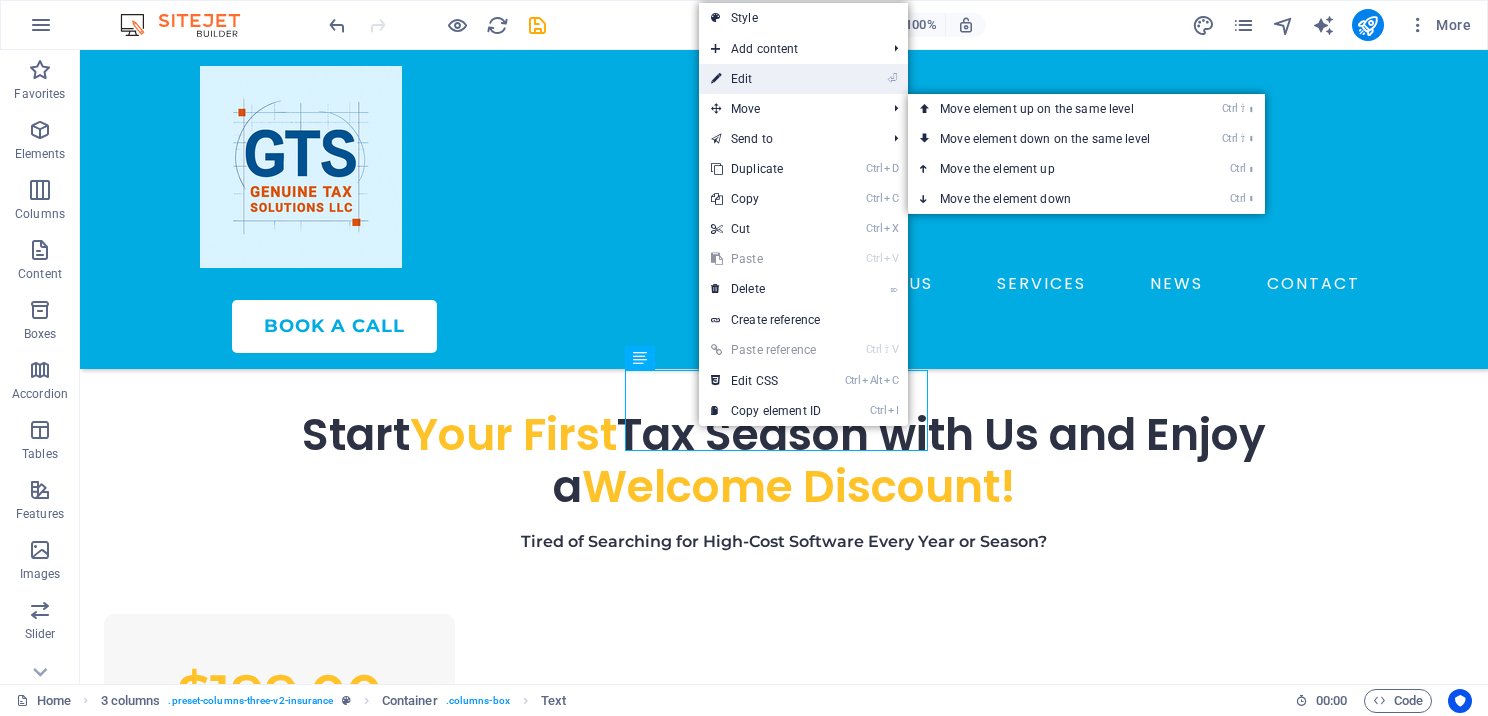 click on "⏎  Edit" at bounding box center [766, 79] 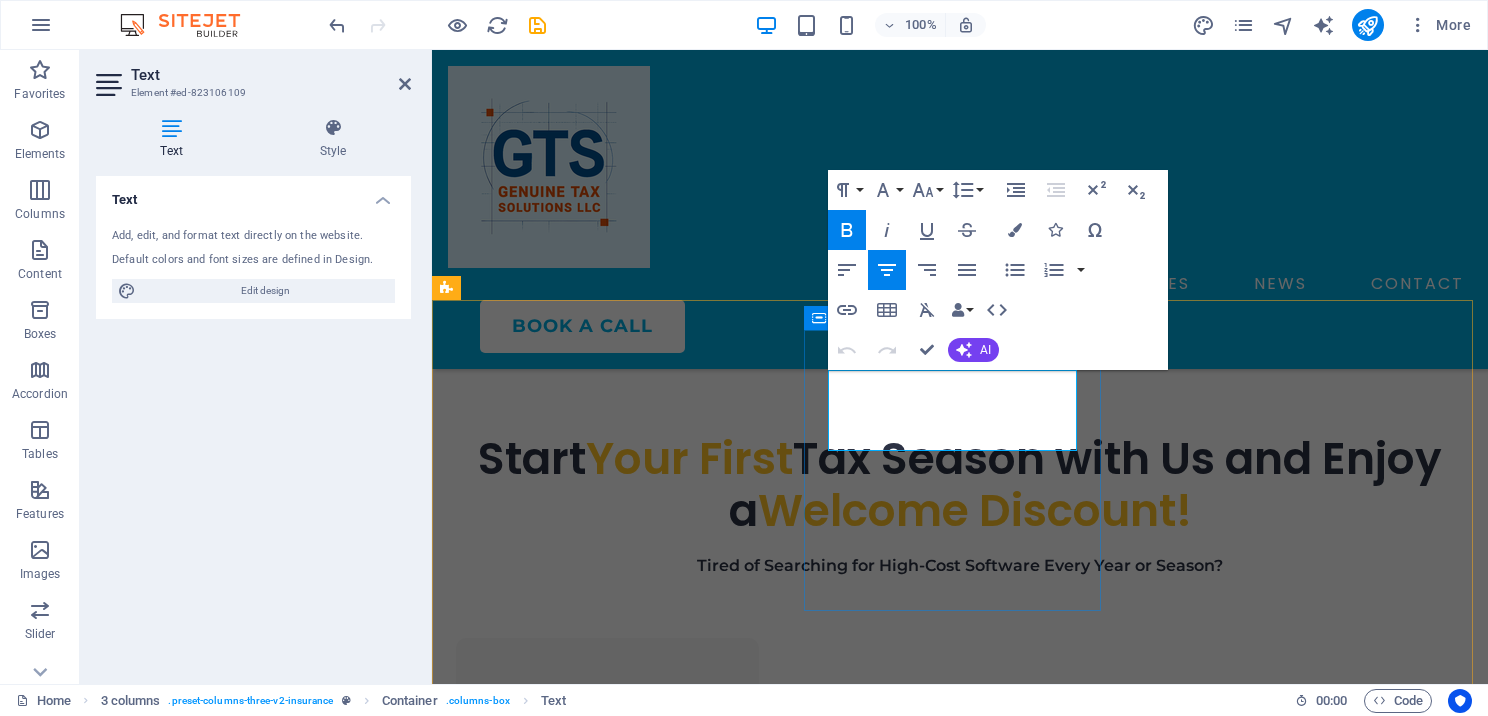 drag, startPoint x: 1009, startPoint y: 412, endPoint x: 912, endPoint y: 440, distance: 100.96039 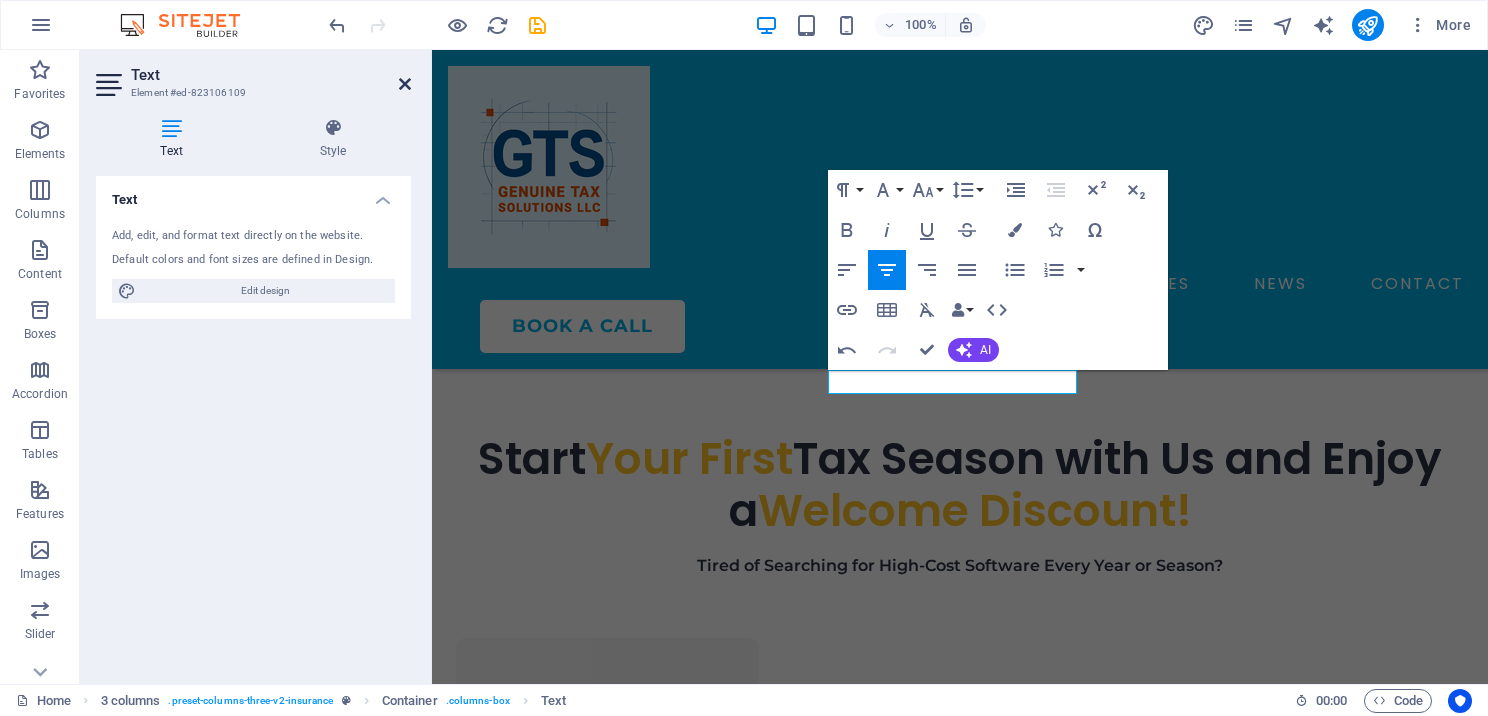 click at bounding box center [405, 84] 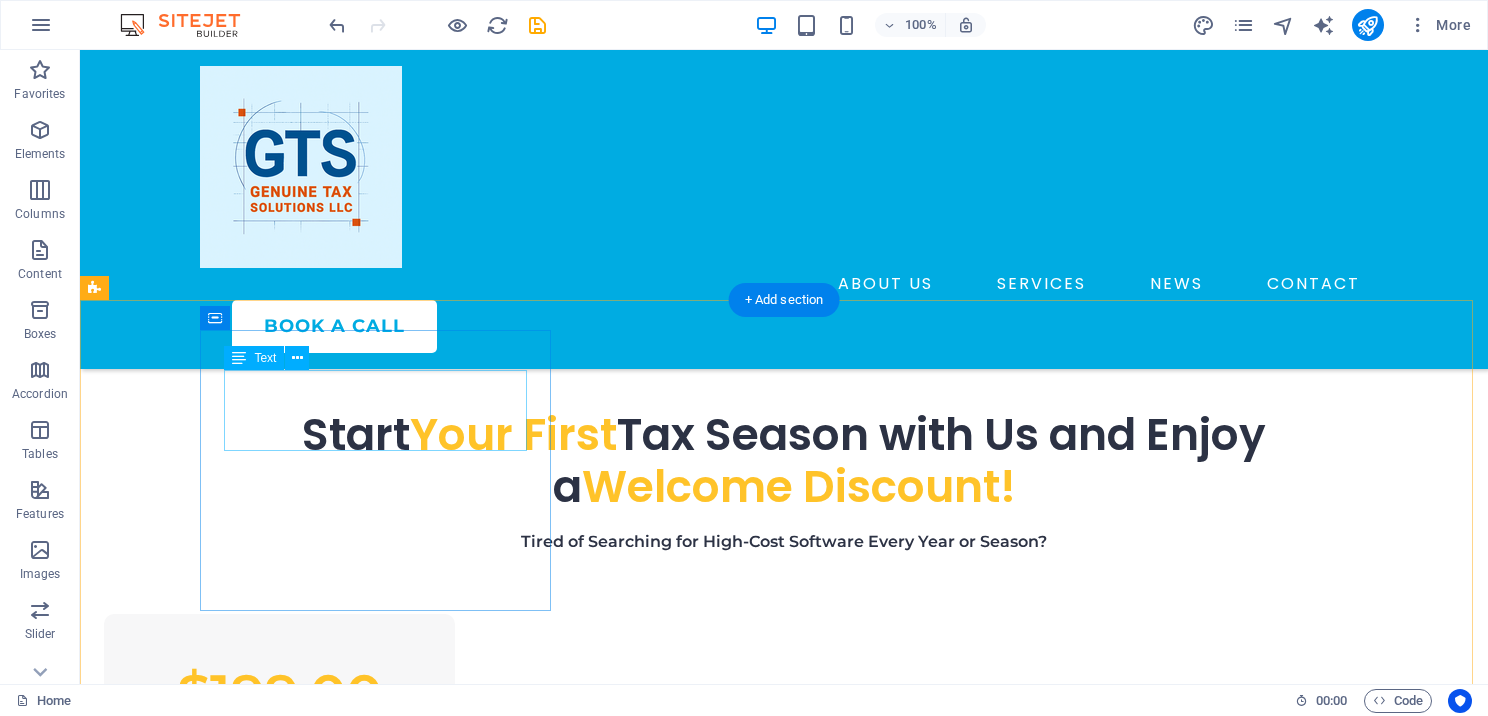 click on "$199.00" at bounding box center [279, 694] 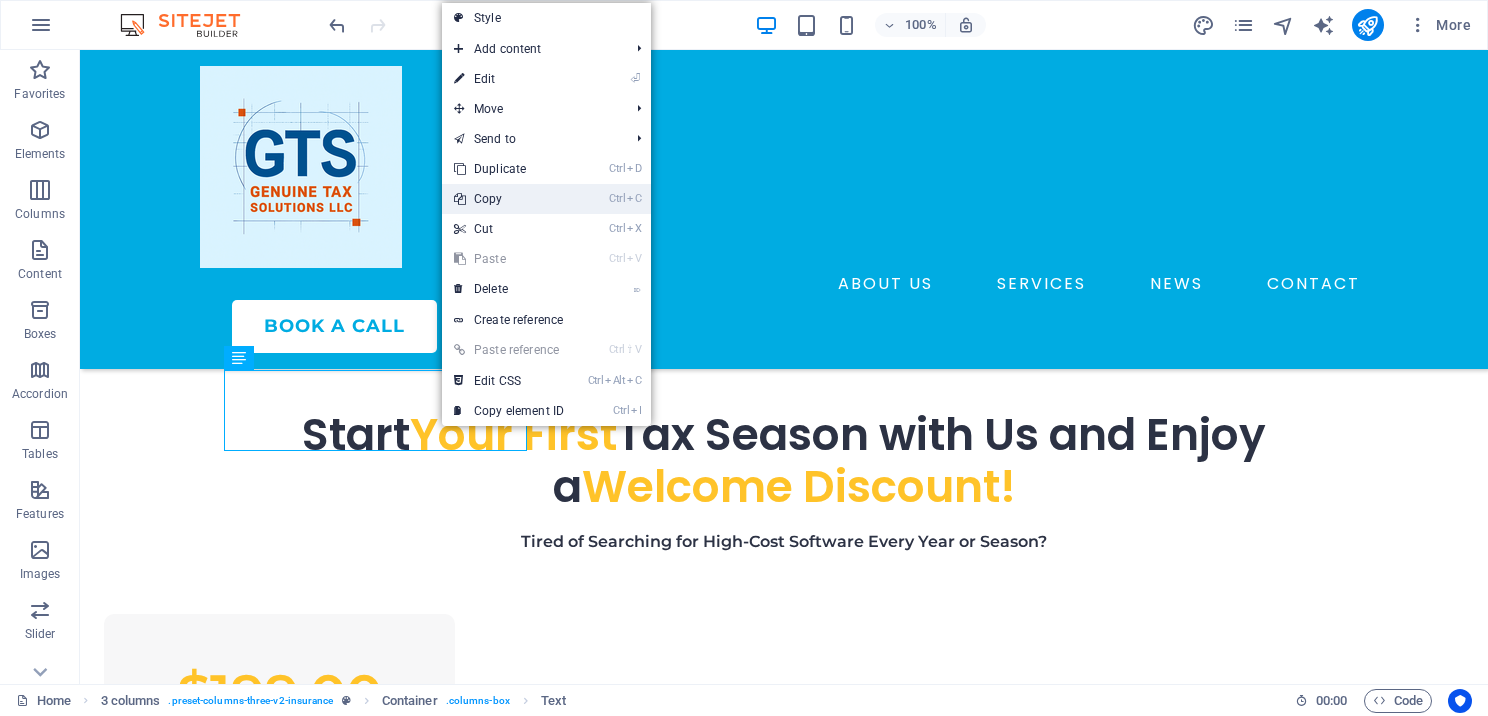drag, startPoint x: 538, startPoint y: 207, endPoint x: 510, endPoint y: 190, distance: 32.75668 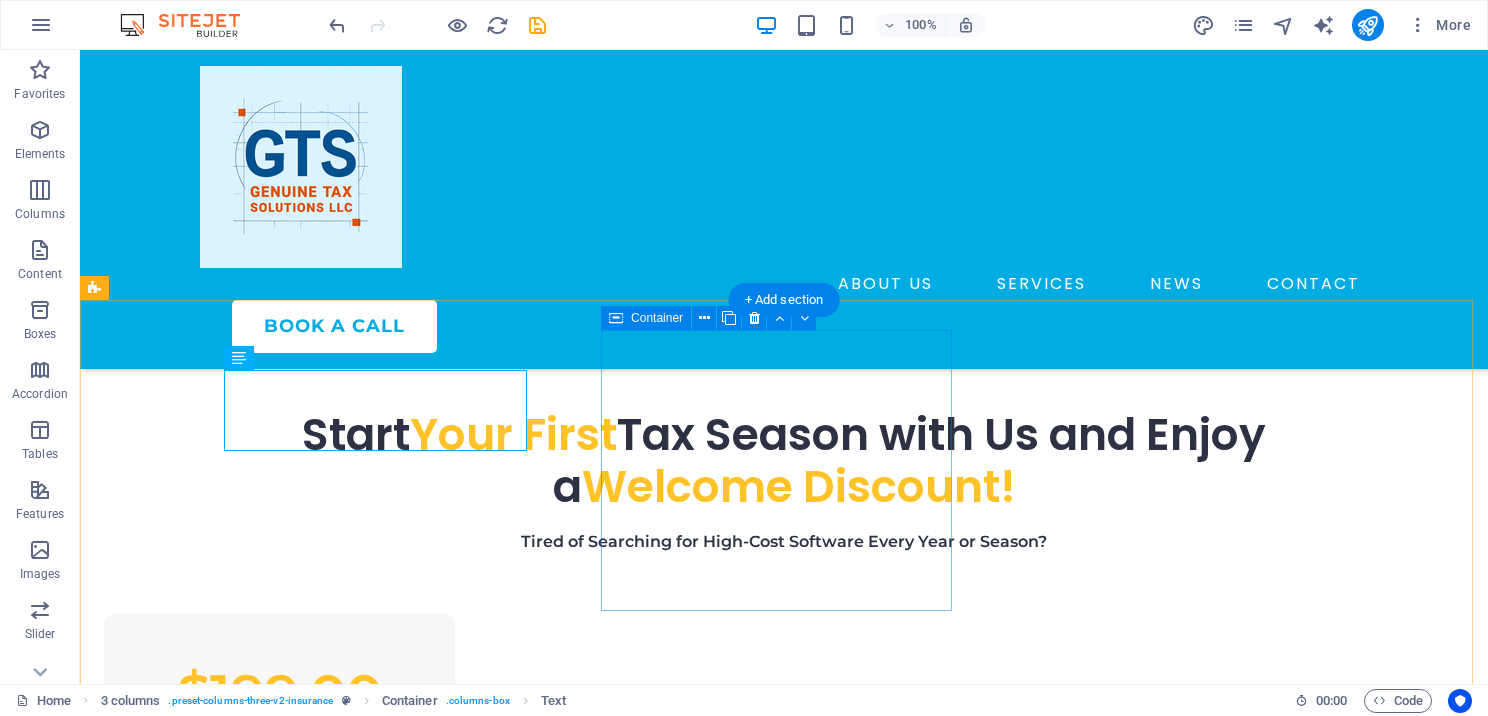 click on "Master Care Medical Plan Enjoy 15% premium discount on the first year’s premium" at bounding box center [279, 1018] 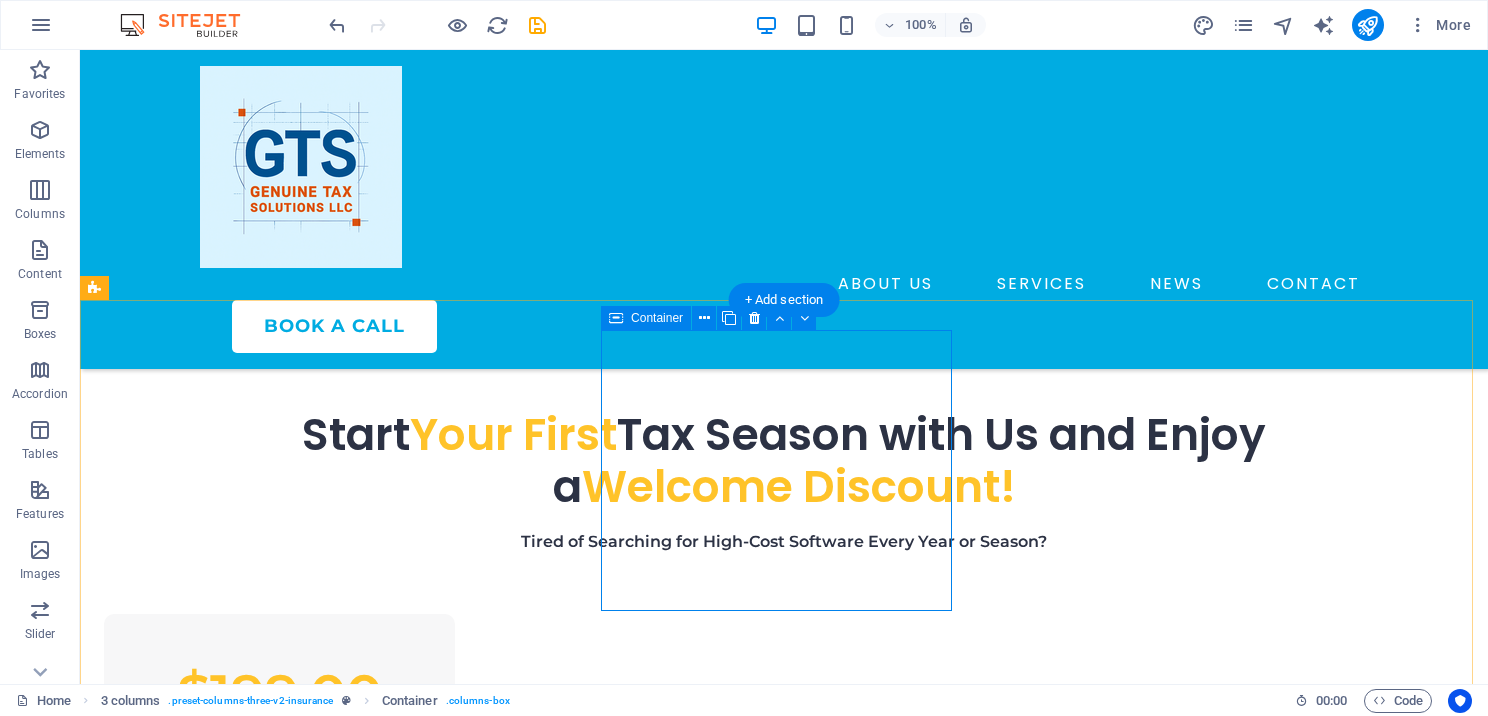 click on "Master Care Medical Plan Enjoy 15% premium discount on the first year’s premium" at bounding box center (279, 1018) 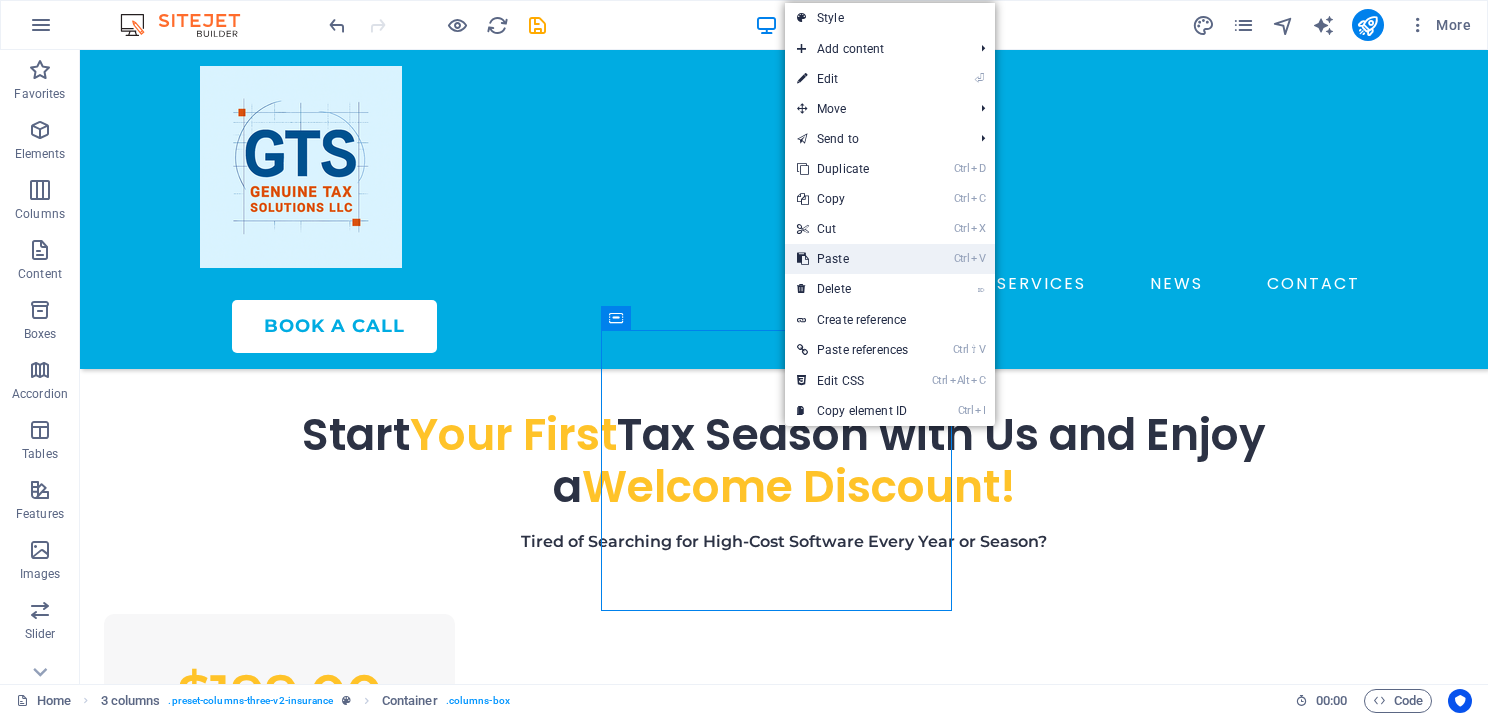 click on "Ctrl V  Paste" at bounding box center (852, 259) 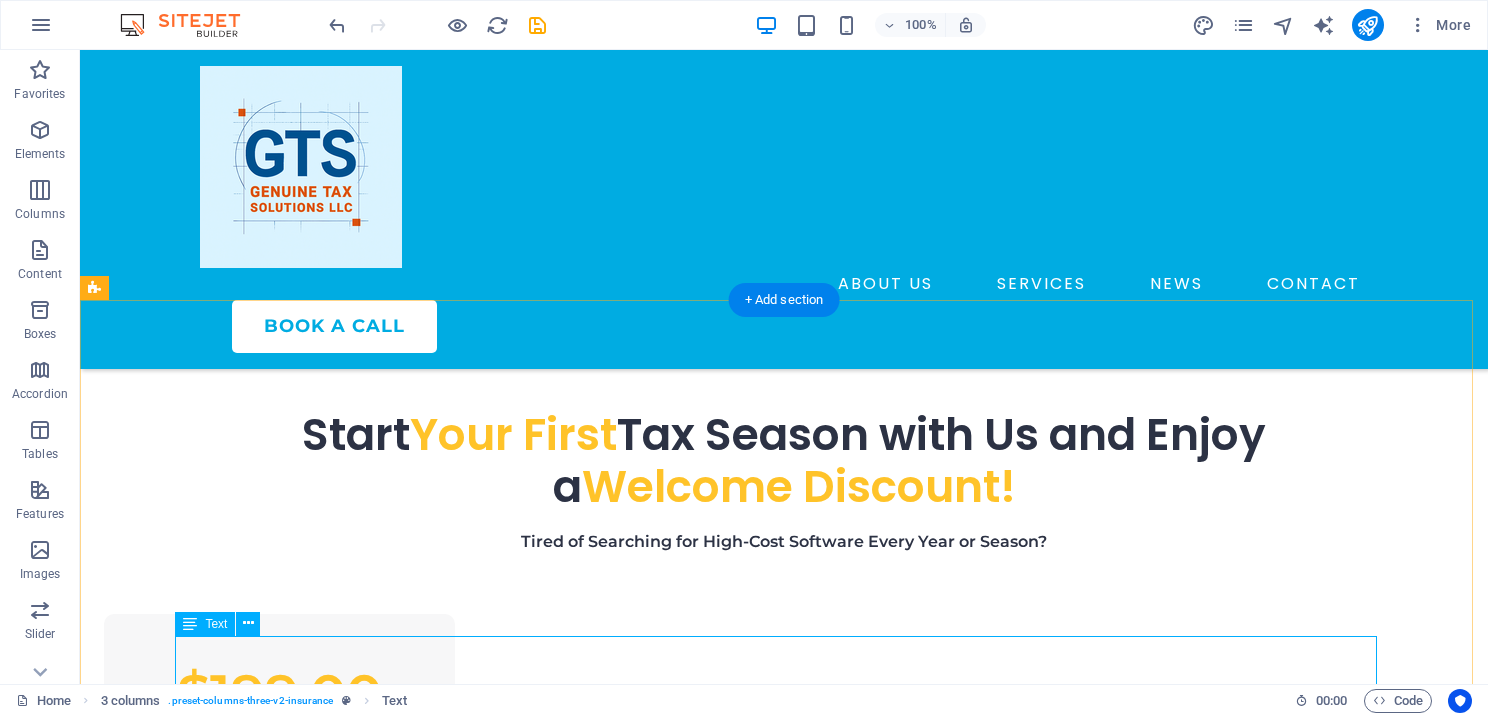 click on "$199.00" at bounding box center (680, 1184) 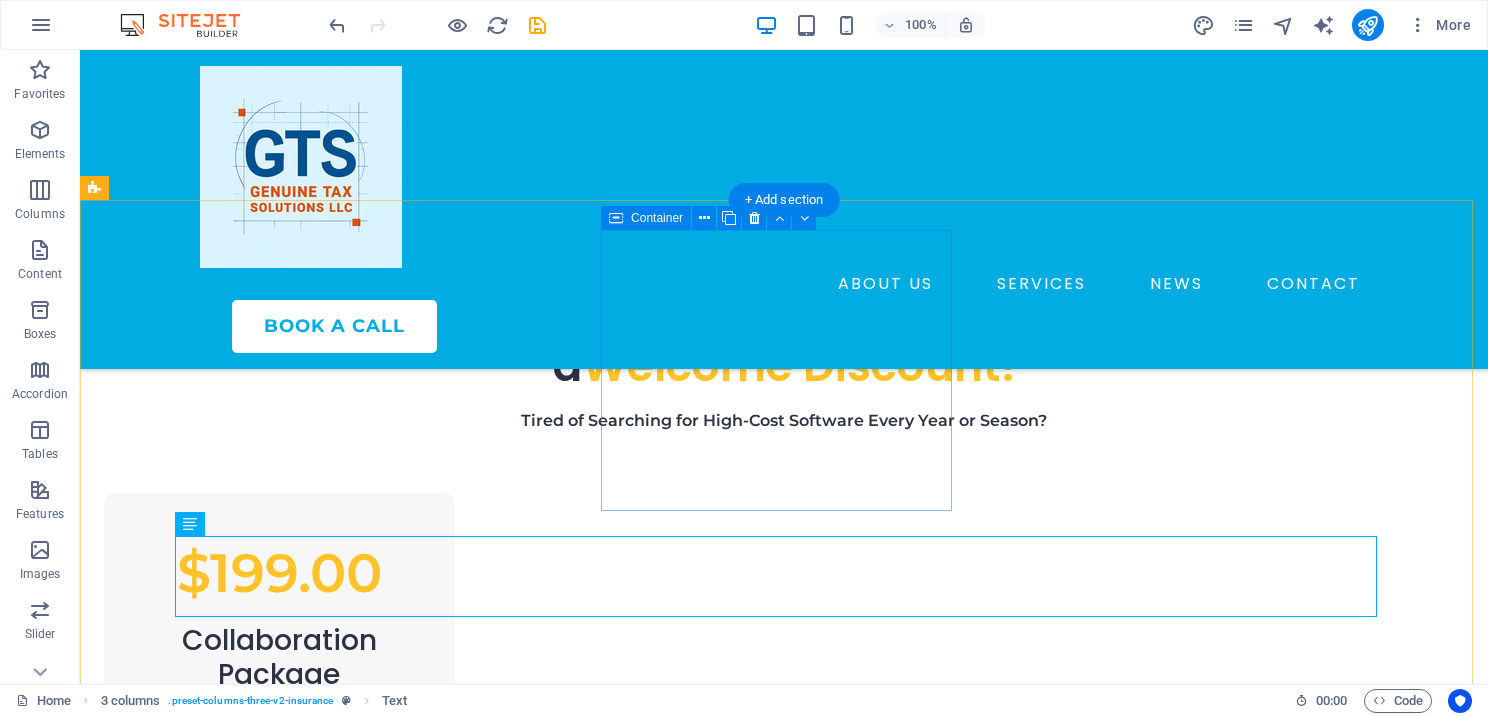 scroll, scrollTop: 1200, scrollLeft: 0, axis: vertical 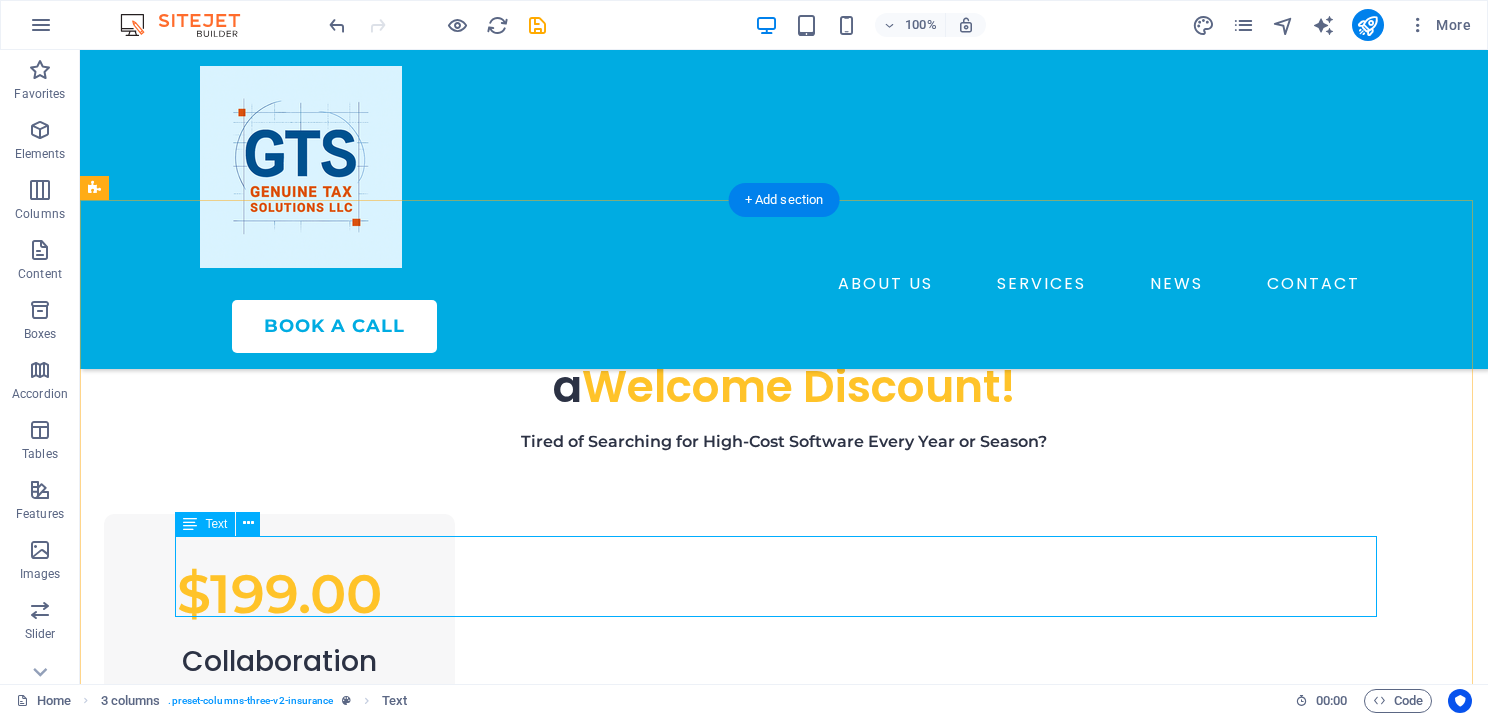 click on "$199.00" at bounding box center (680, 1084) 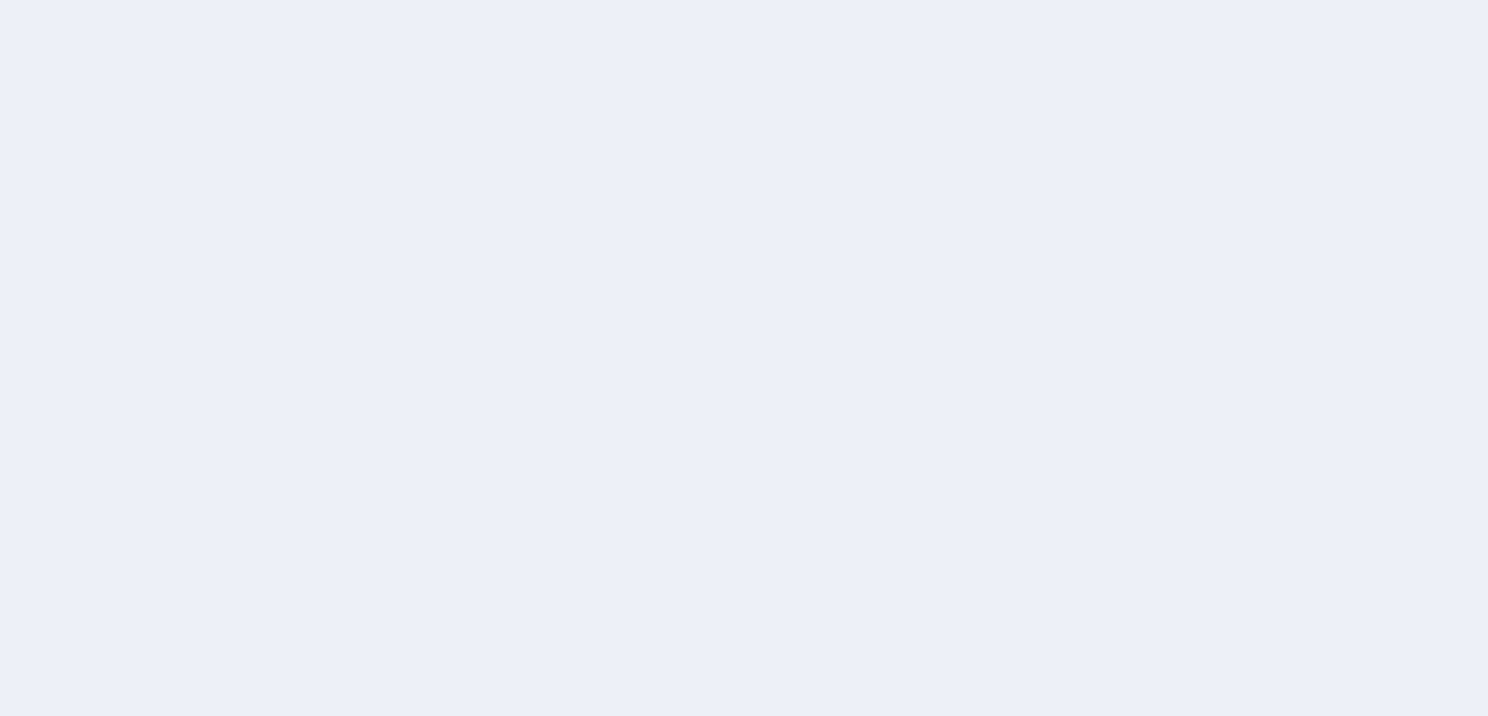 scroll, scrollTop: 0, scrollLeft: 0, axis: both 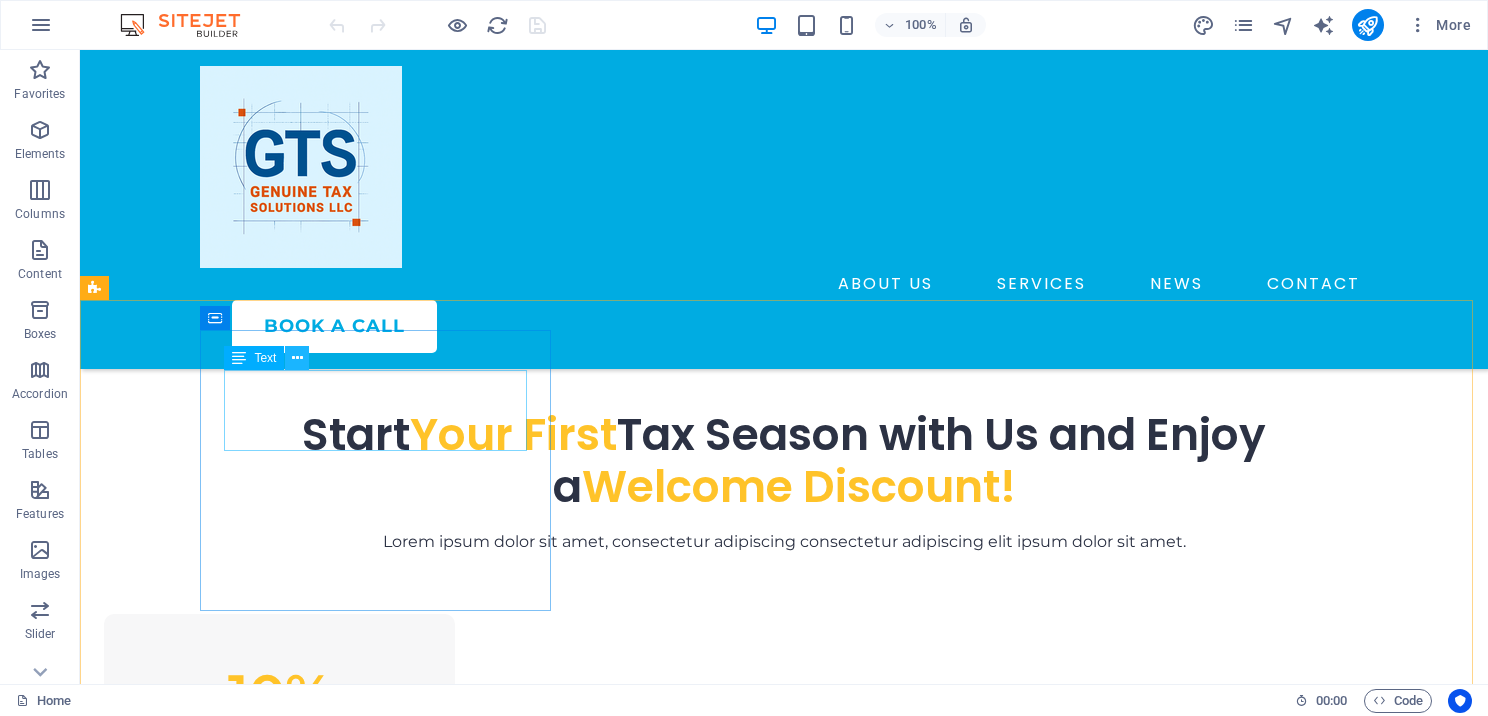 click at bounding box center [297, 358] 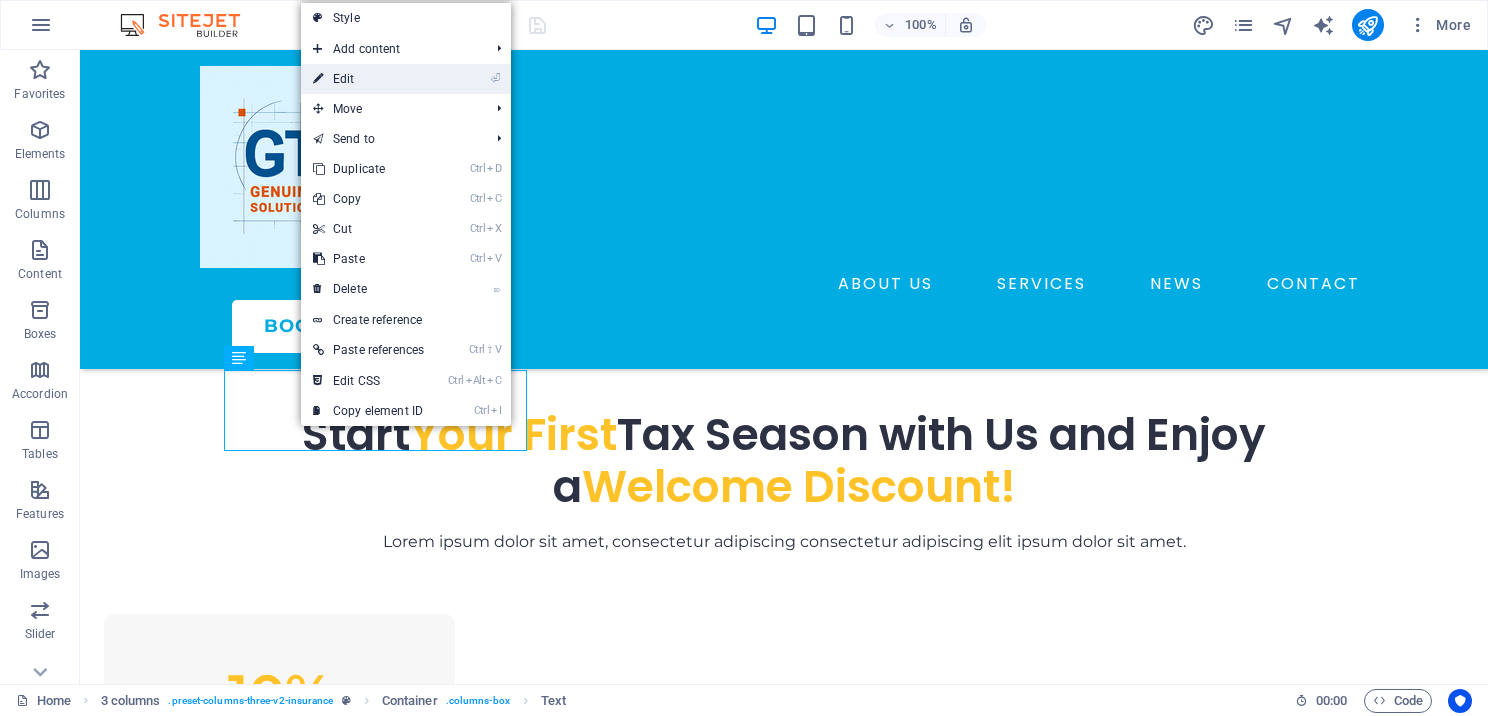 click on "⏎  Edit" at bounding box center (368, 79) 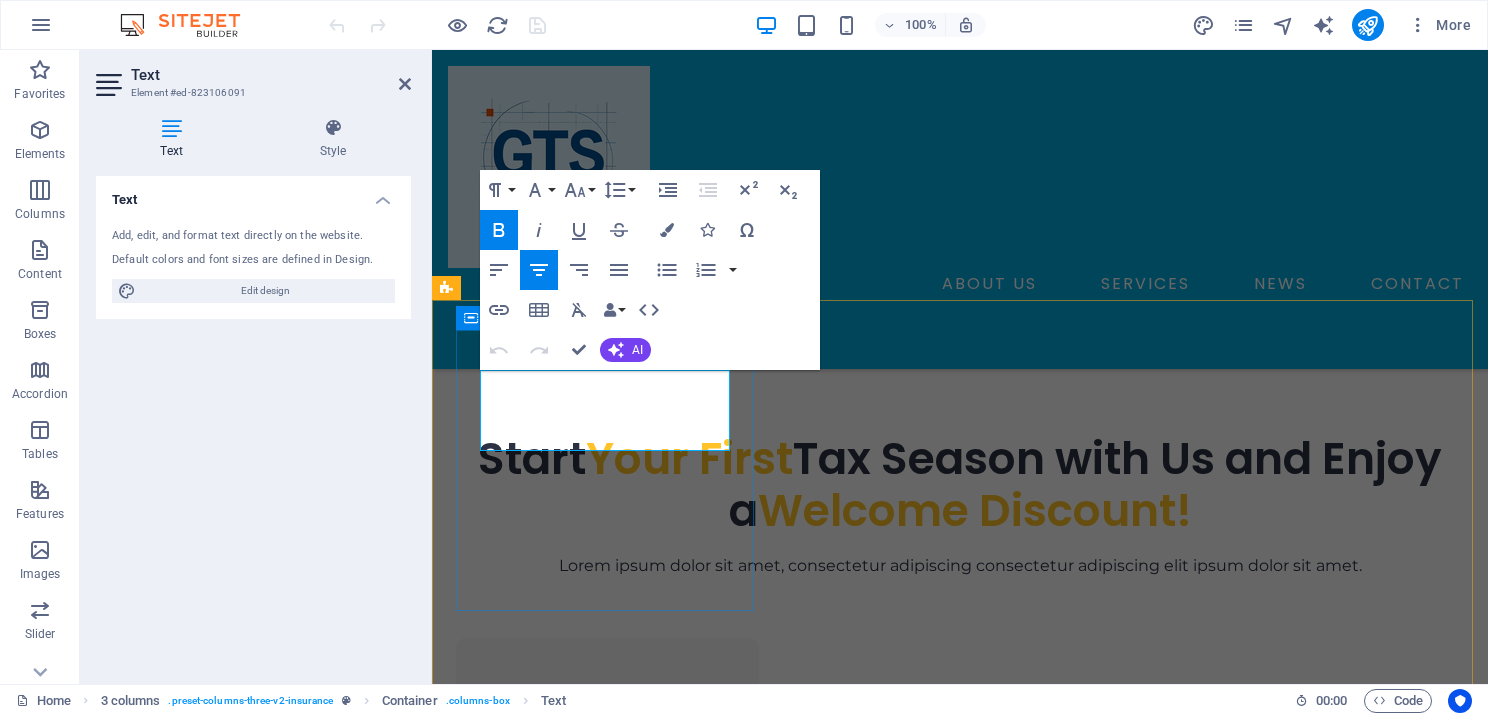 click on "10%" at bounding box center [607, 718] 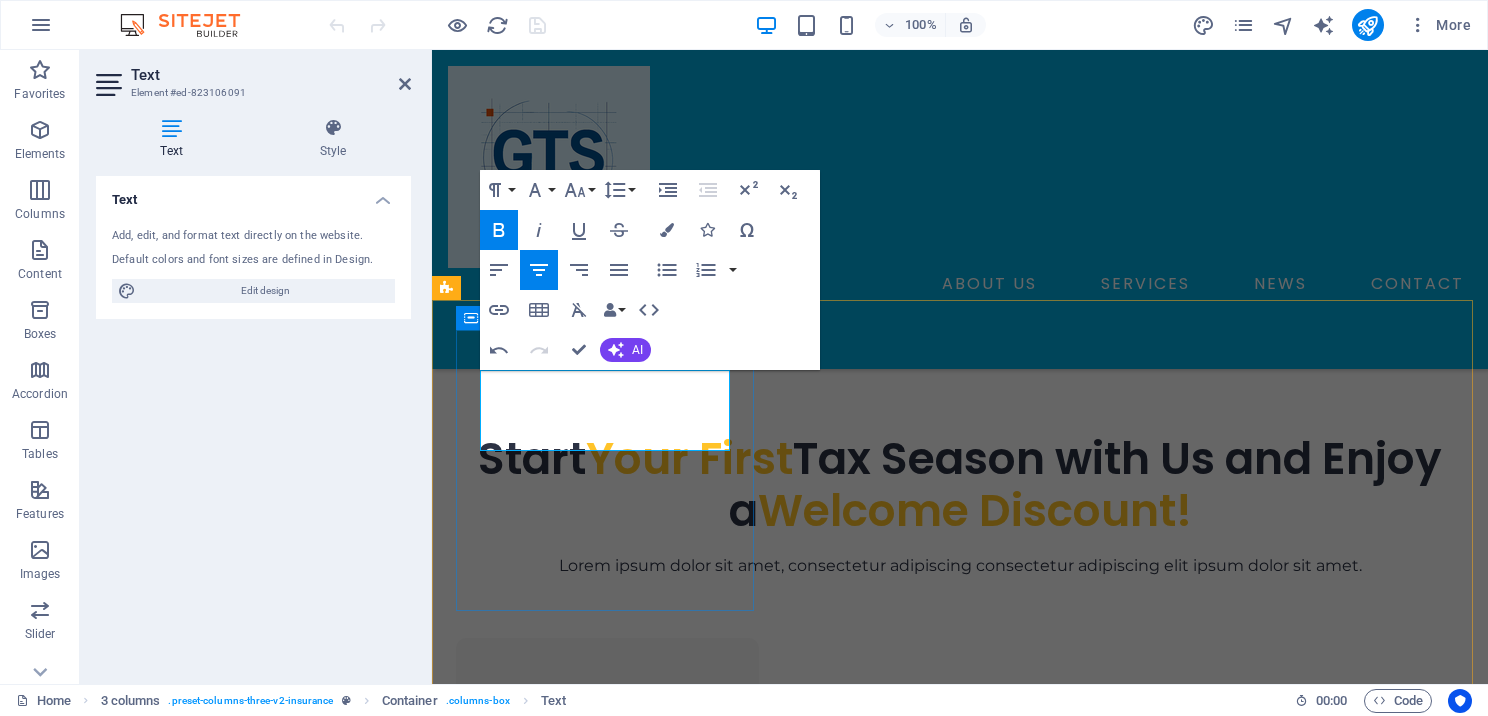 type 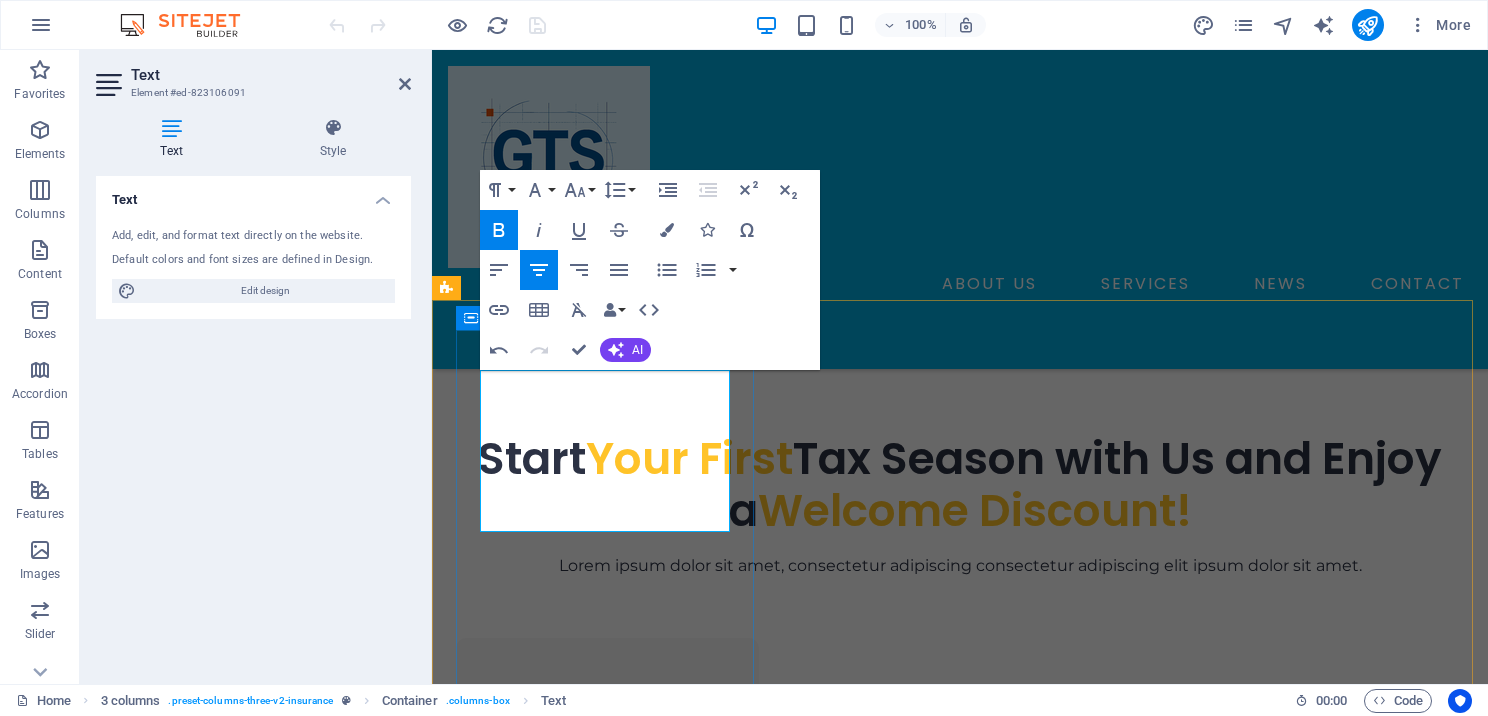 drag, startPoint x: 681, startPoint y: 507, endPoint x: 540, endPoint y: 505, distance: 141.01419 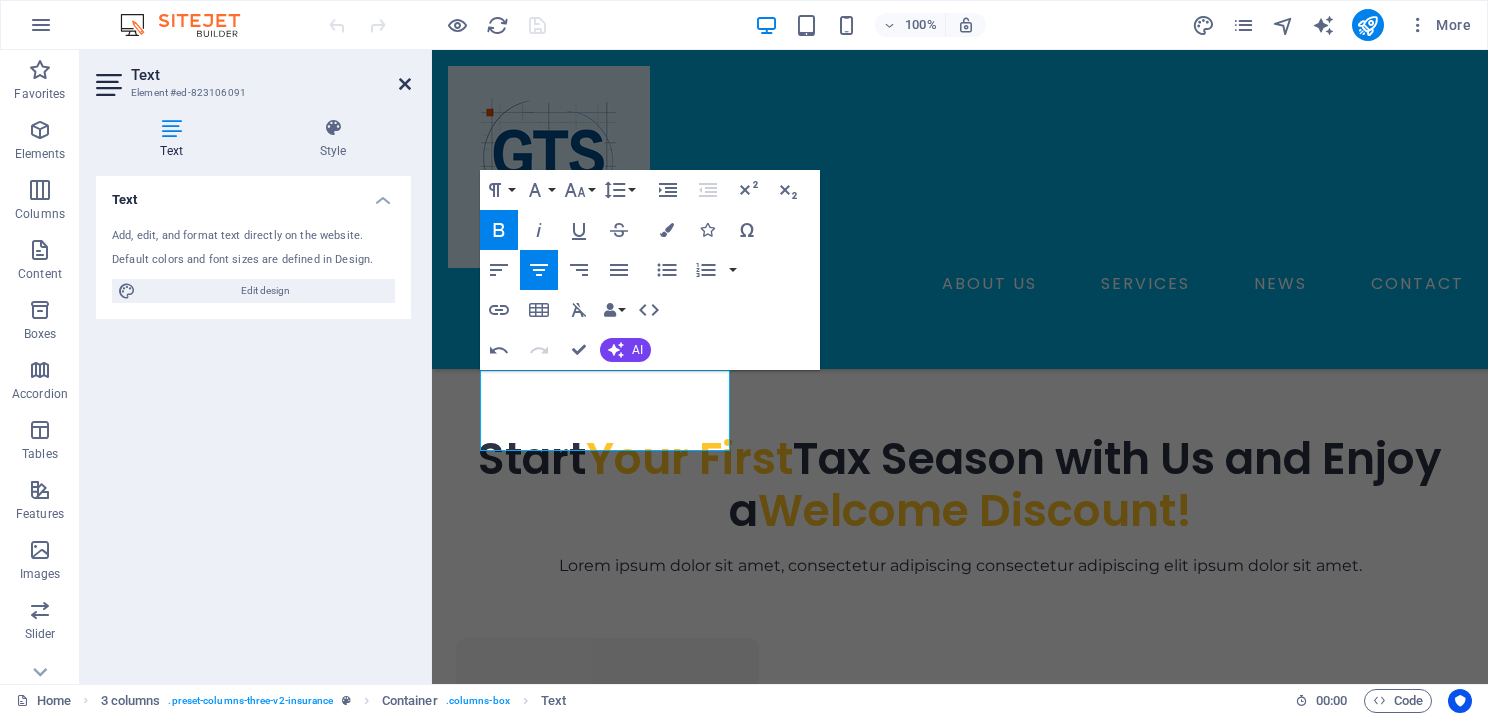 click at bounding box center (405, 84) 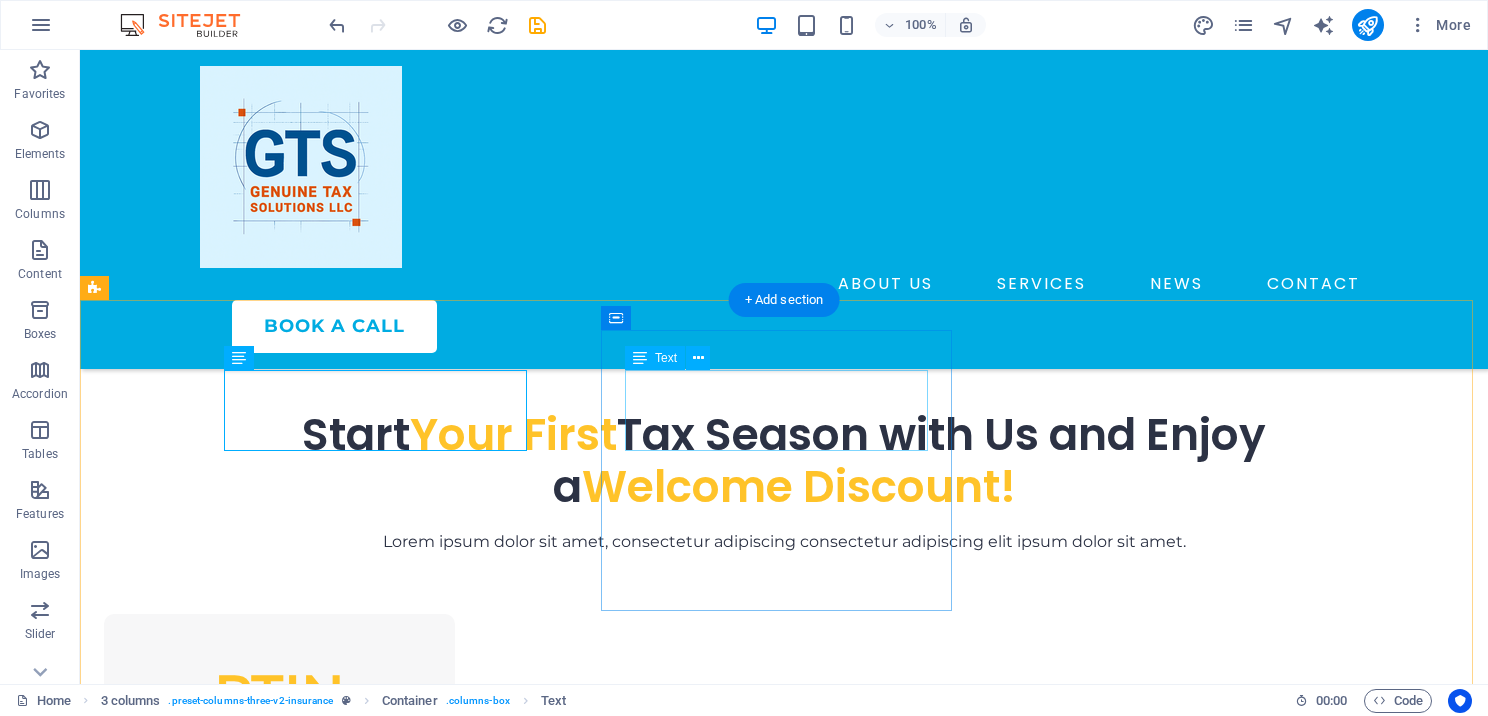 click on "15%" at bounding box center [279, 999] 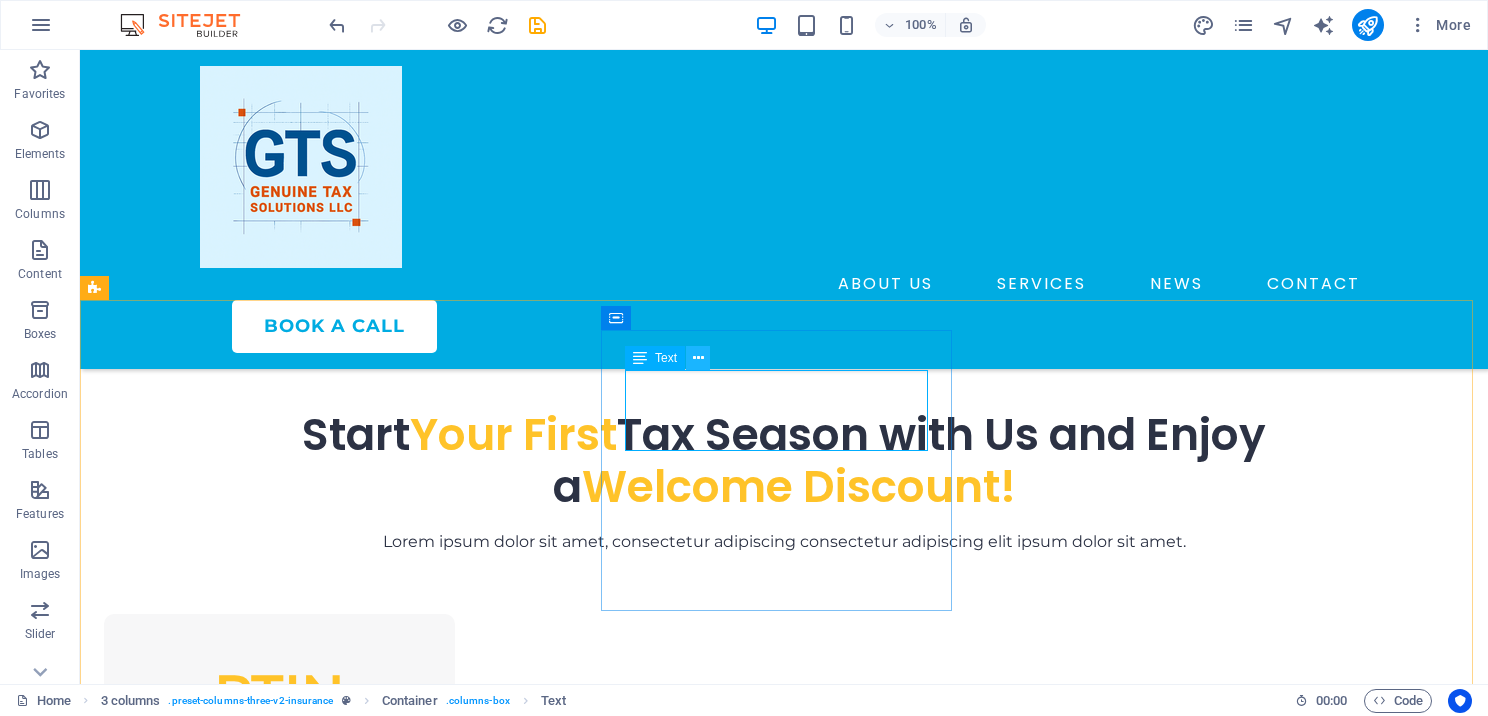 click at bounding box center (698, 358) 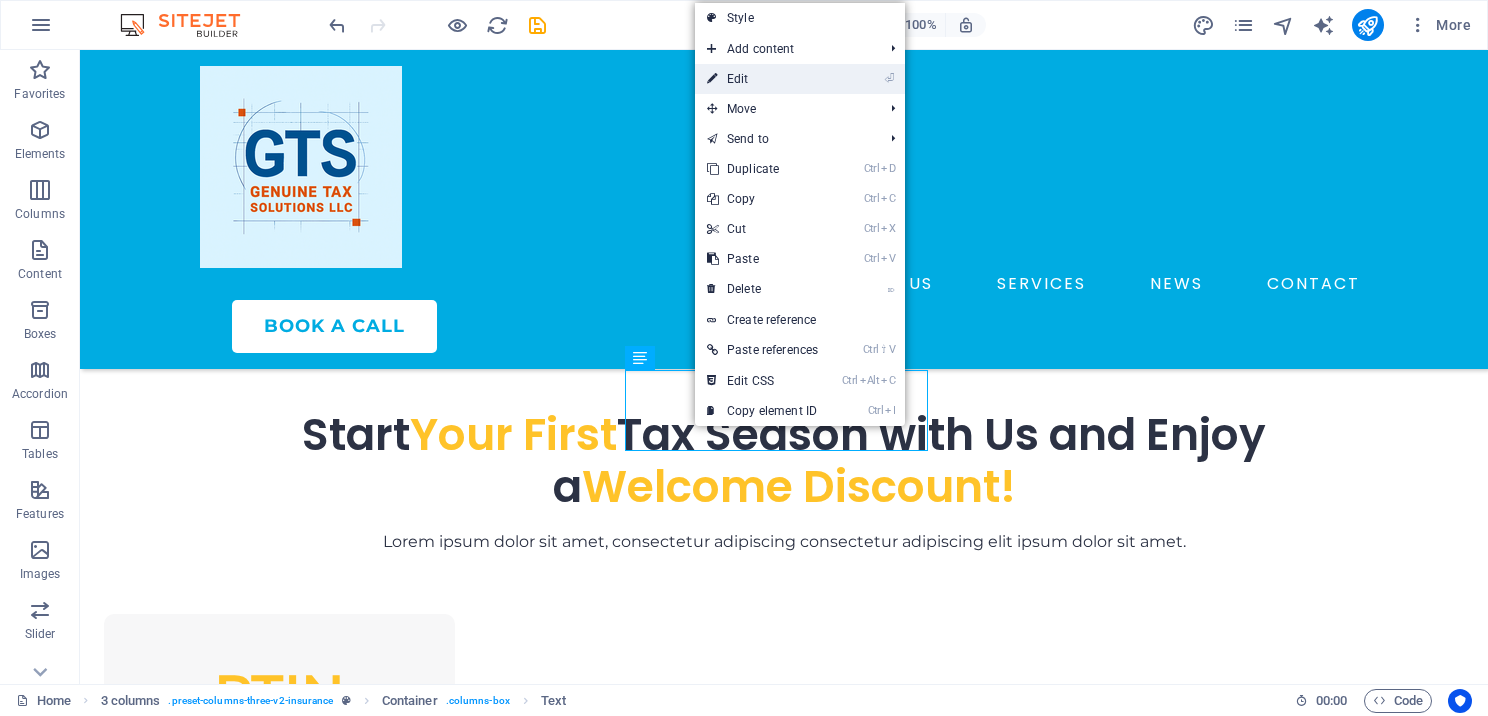 click on "⏎  Edit" at bounding box center (762, 79) 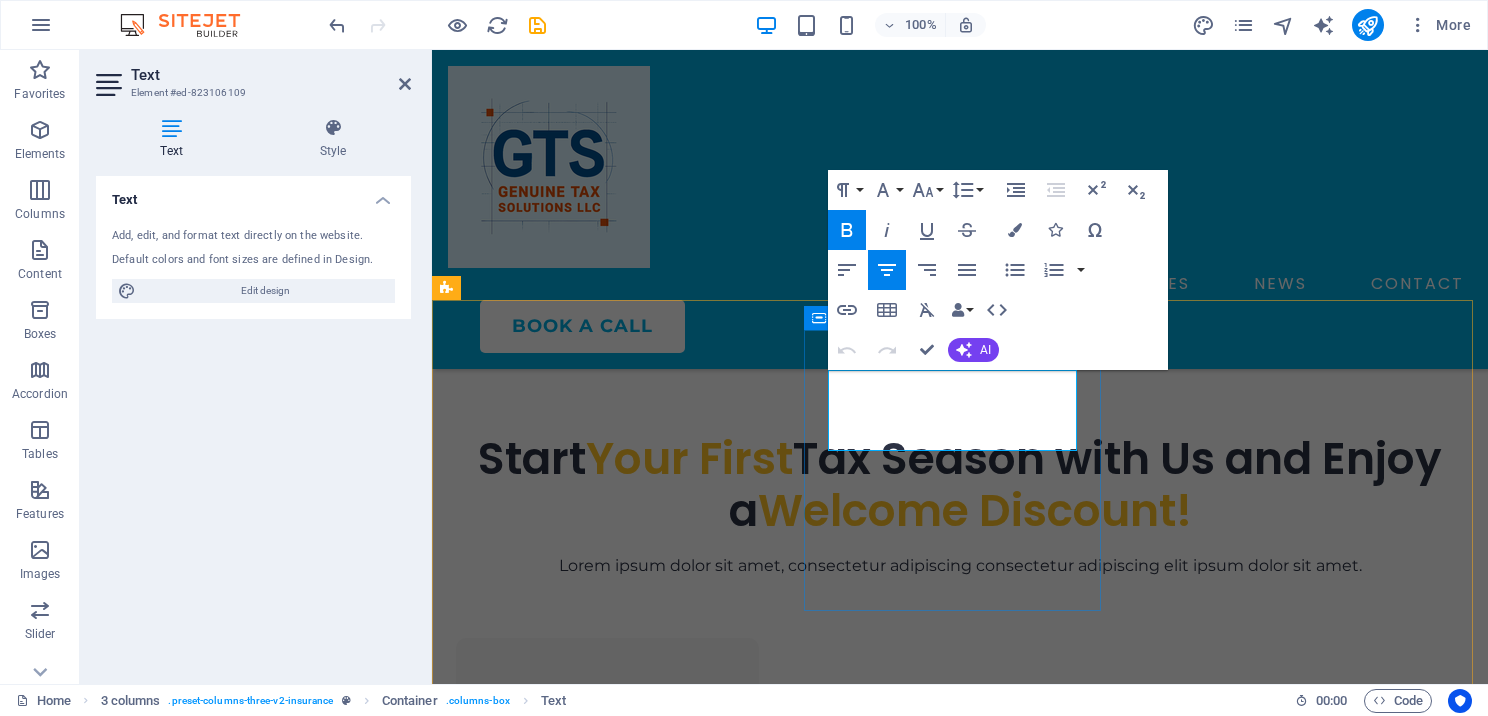 drag, startPoint x: 1003, startPoint y: 407, endPoint x: 912, endPoint y: 422, distance: 92.22798 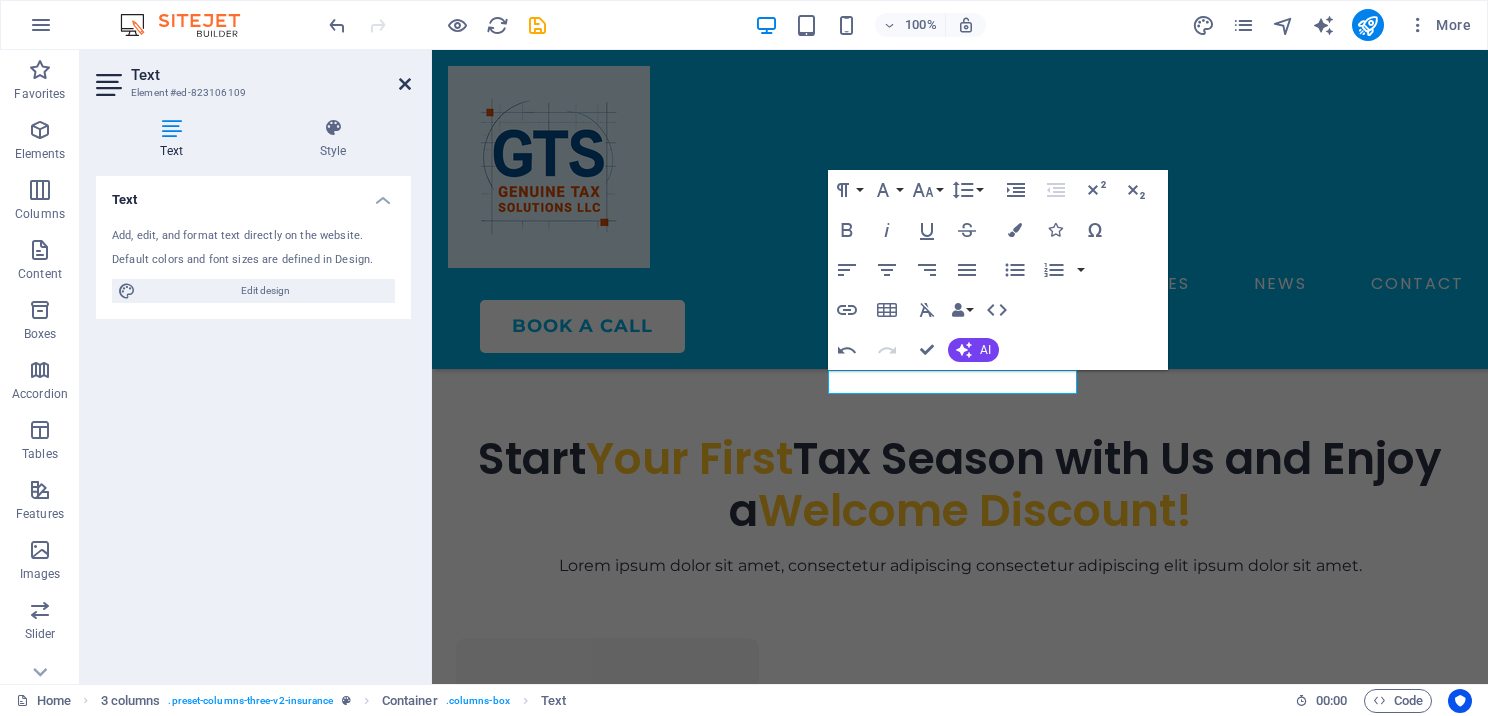 click at bounding box center [405, 84] 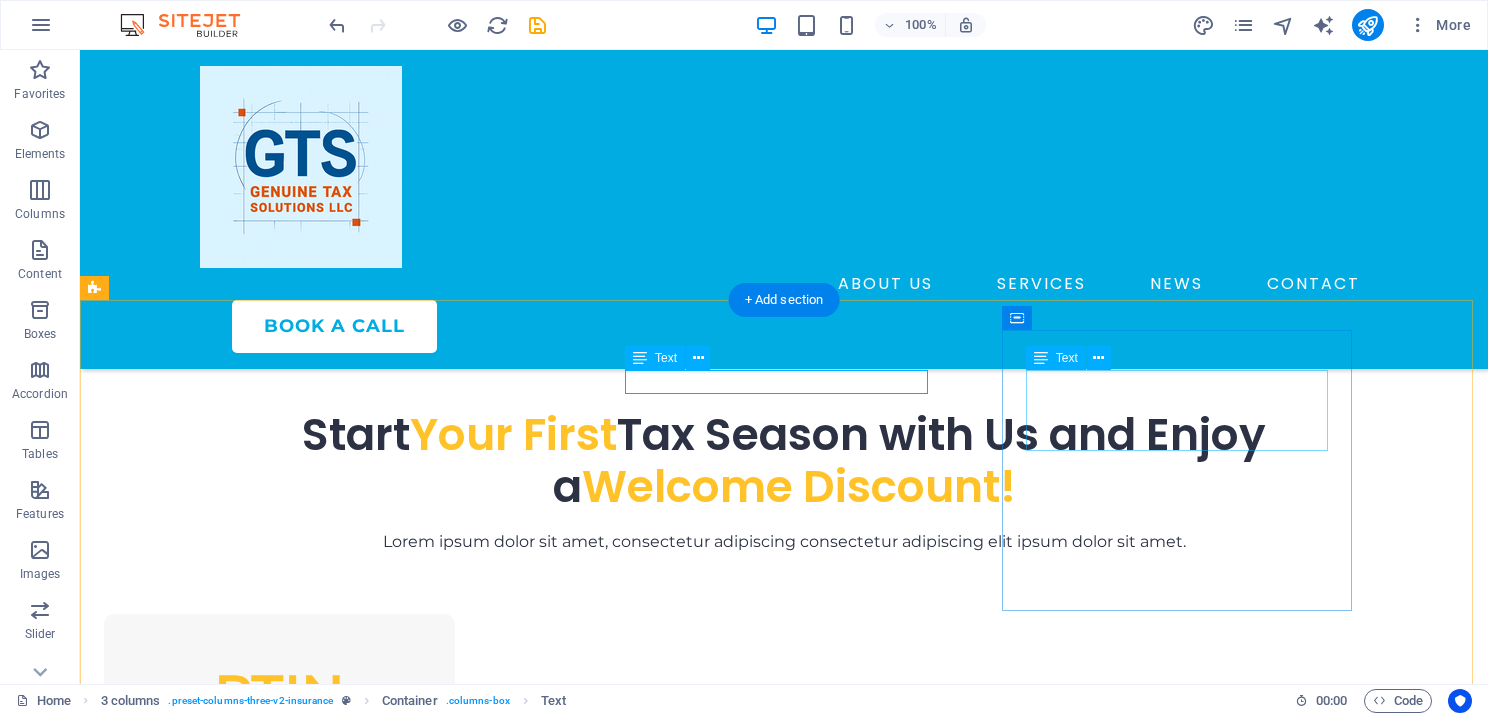 click on "20%" at bounding box center [279, 1248] 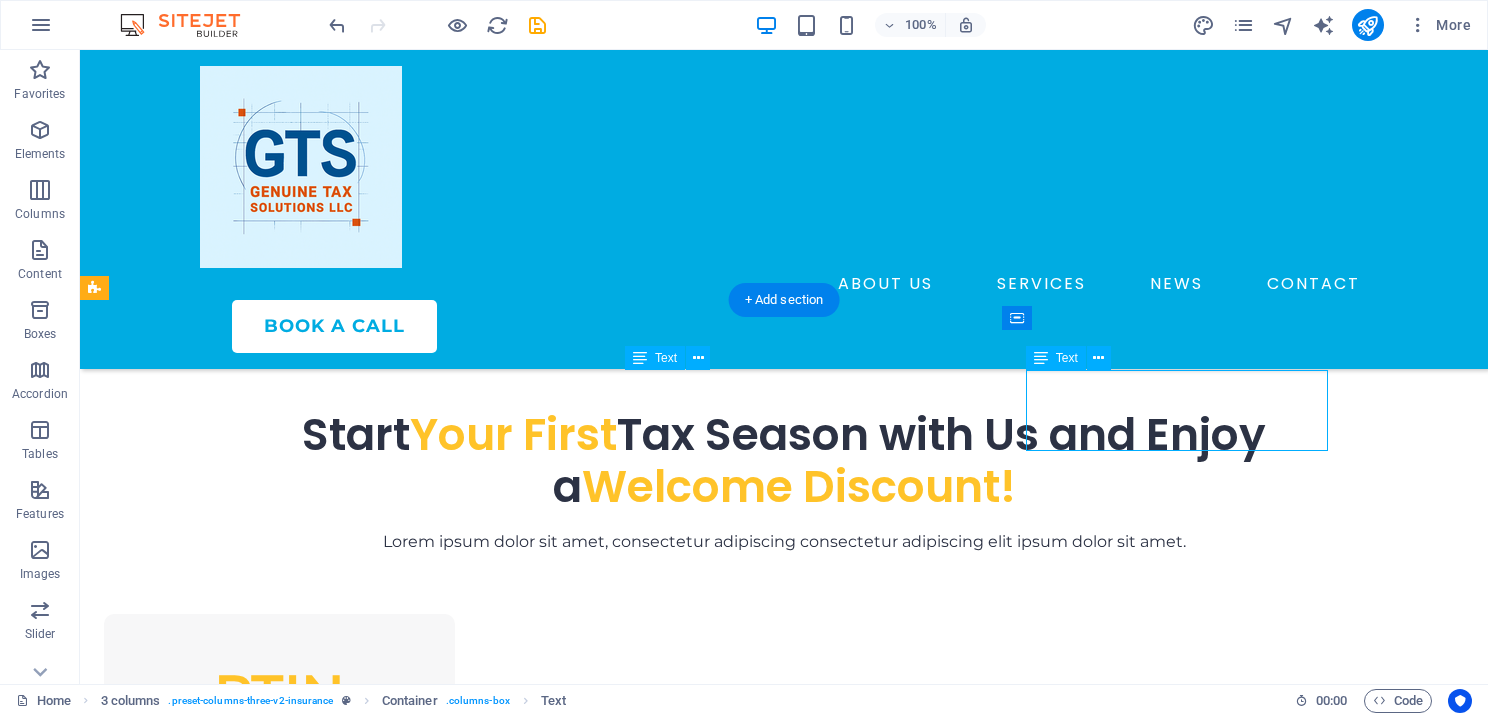 click on "20%" at bounding box center (279, 1248) 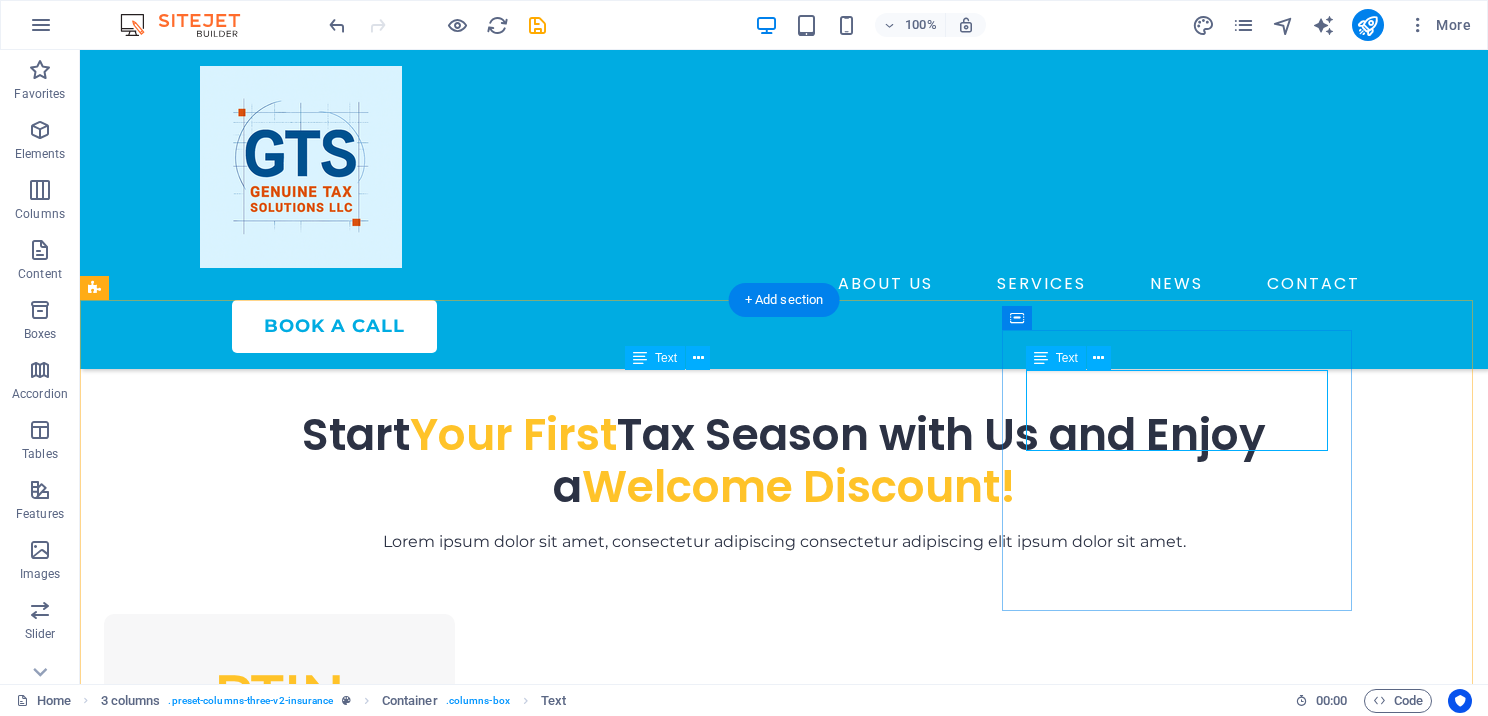 click on "20%" at bounding box center (279, 1248) 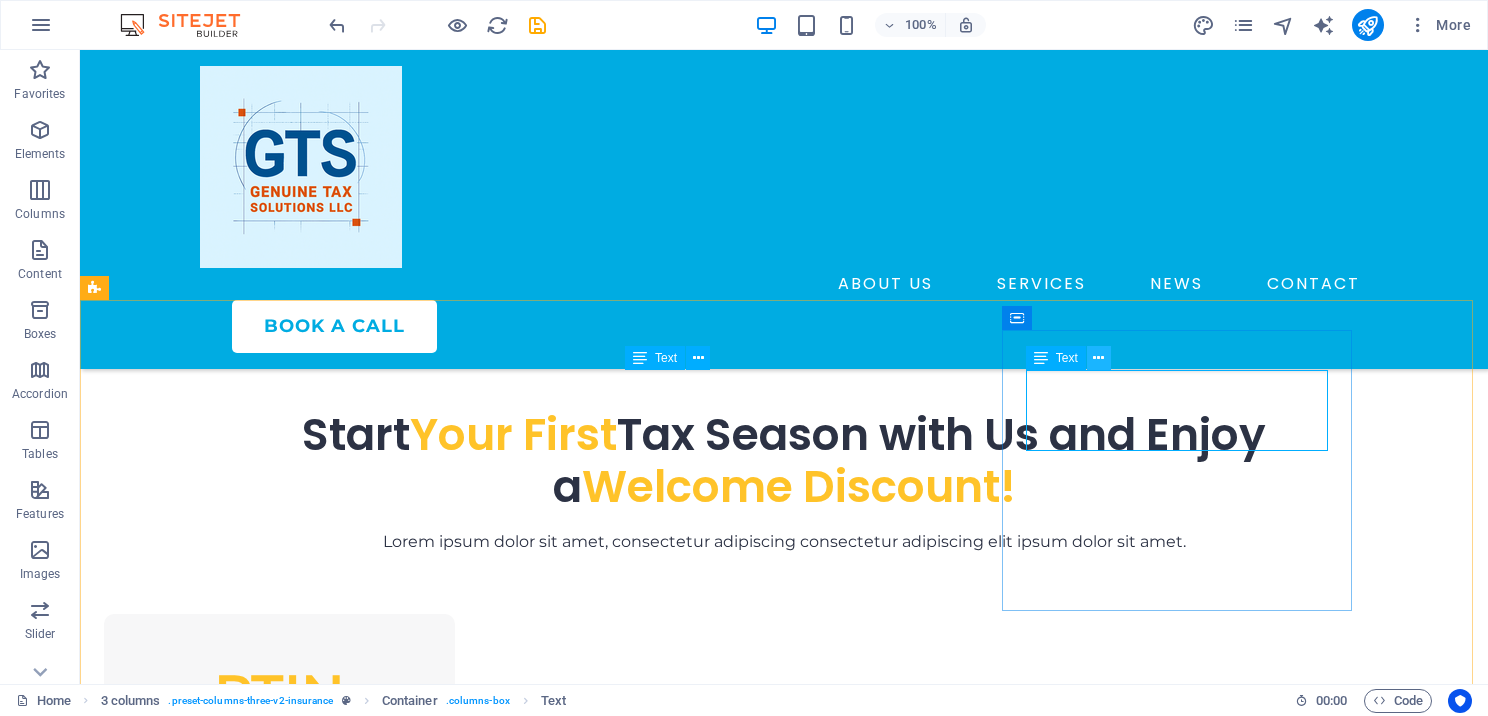 click at bounding box center [1098, 358] 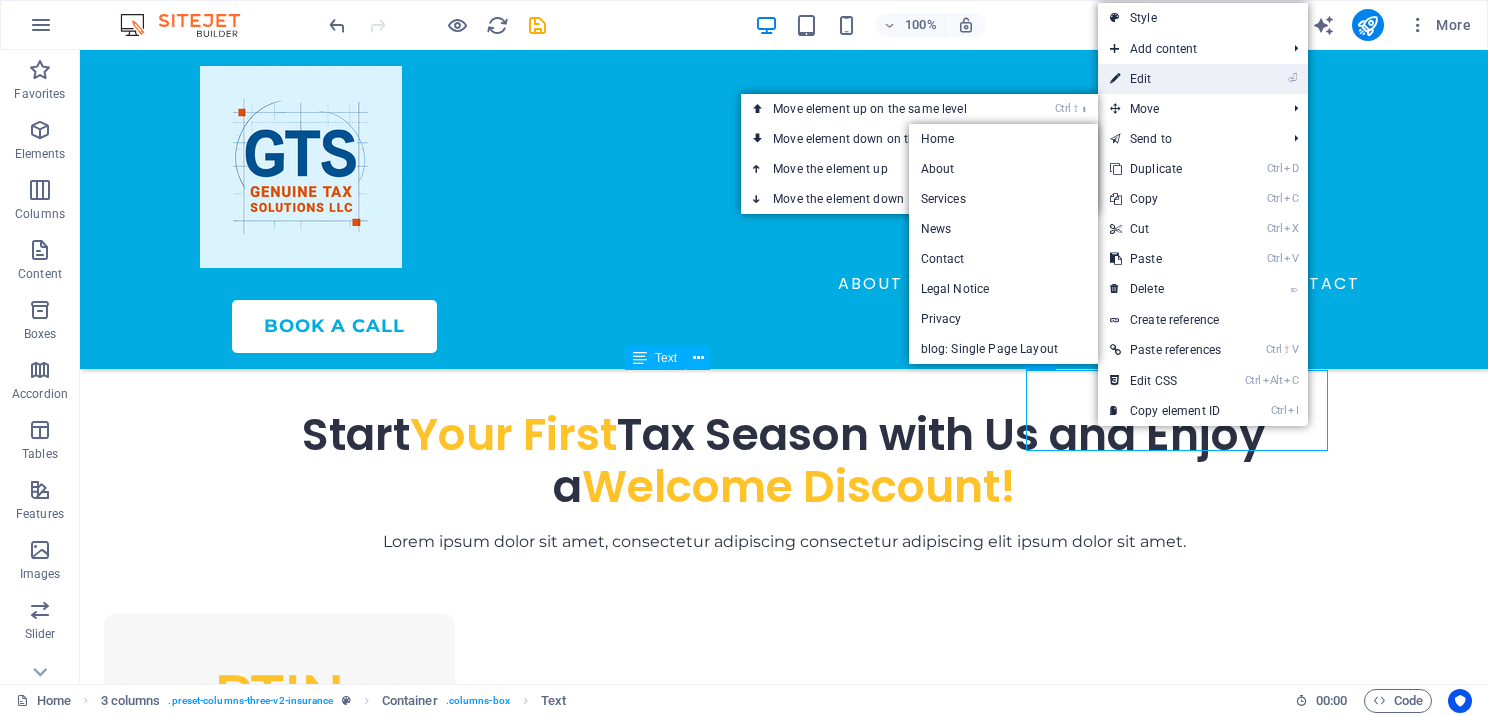 click on "⏎  Edit" at bounding box center [1165, 79] 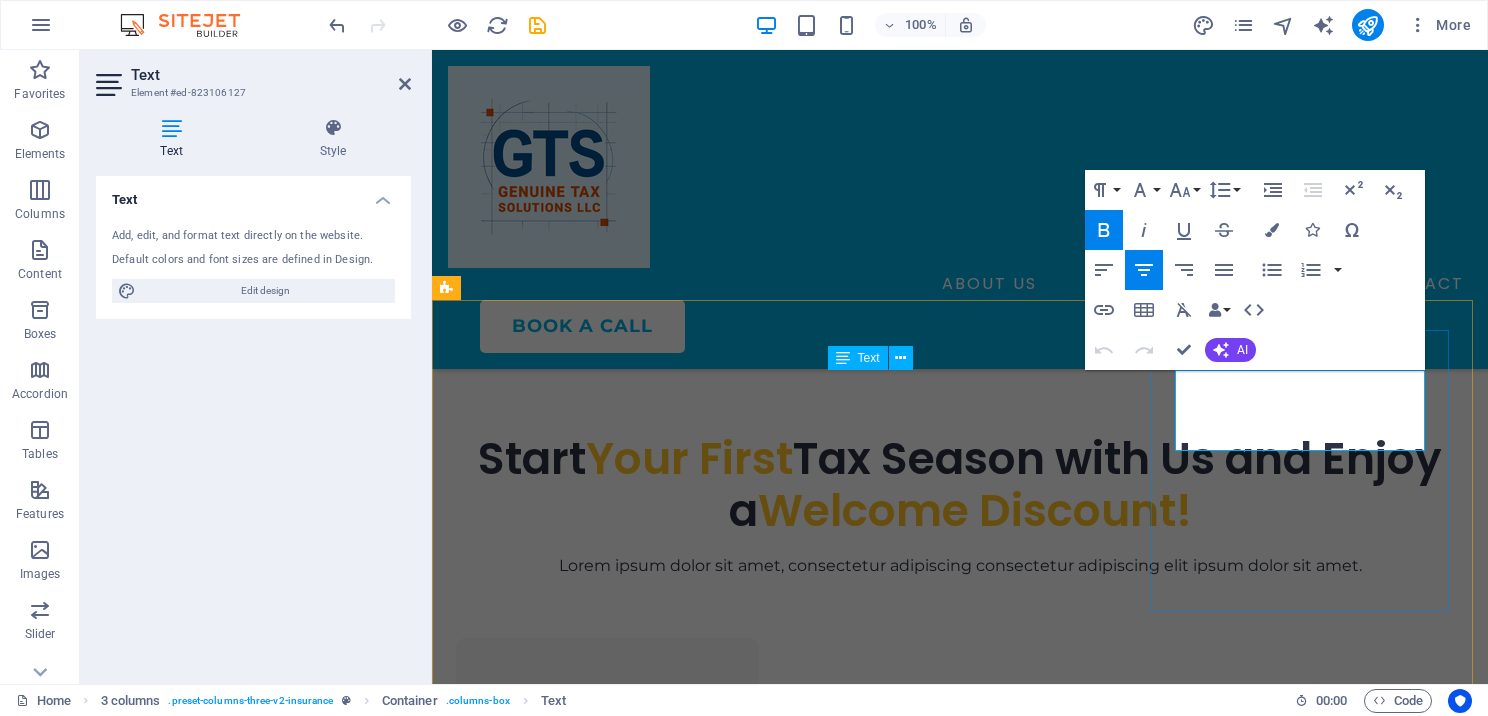 click on "20%" at bounding box center [607, 1272] 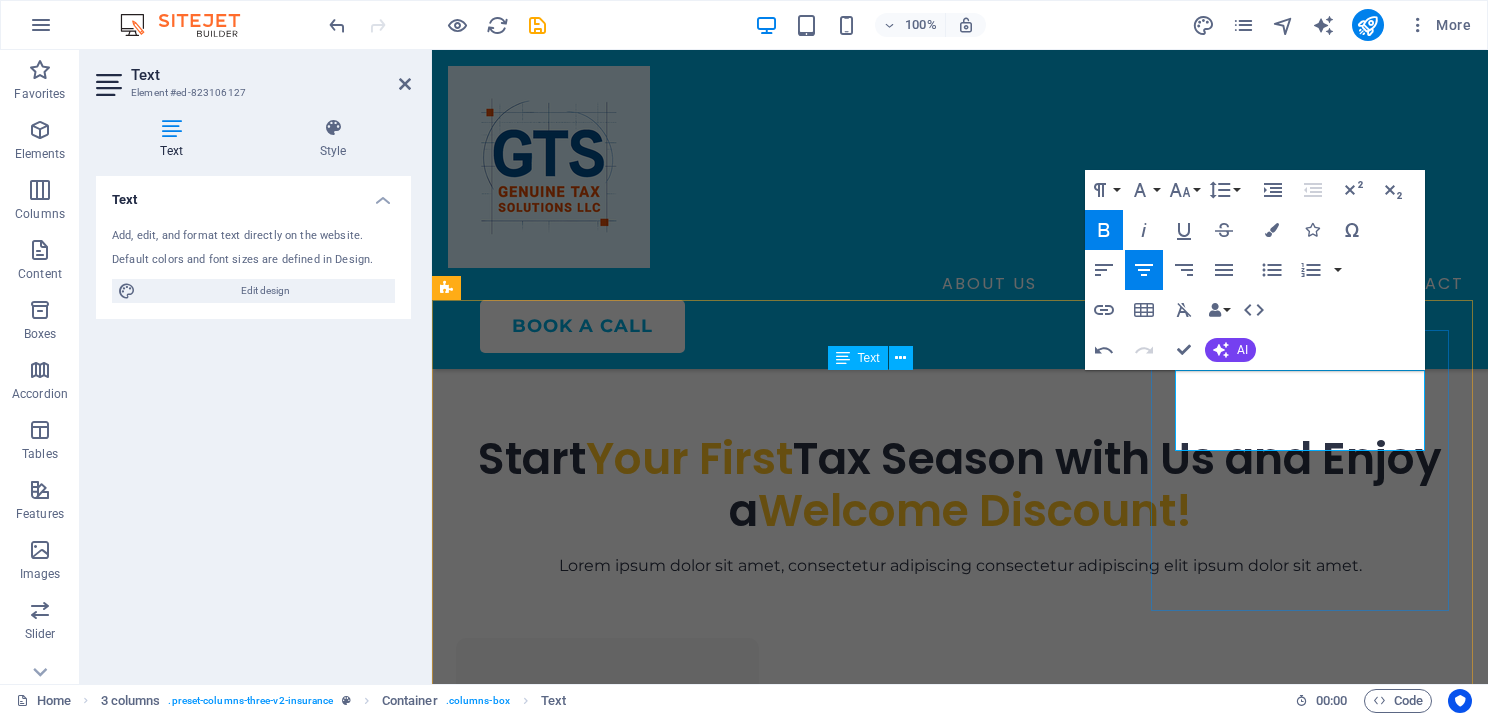 type 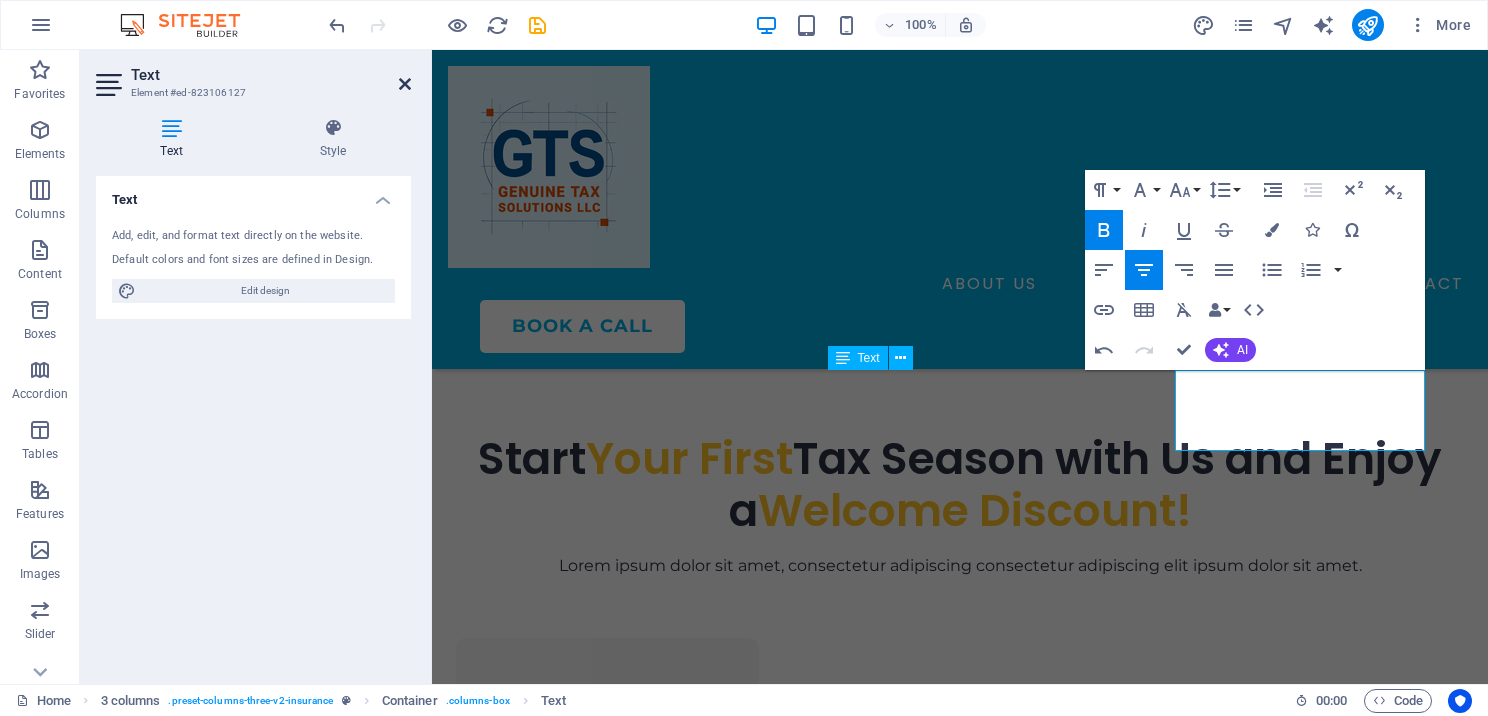 click at bounding box center (405, 84) 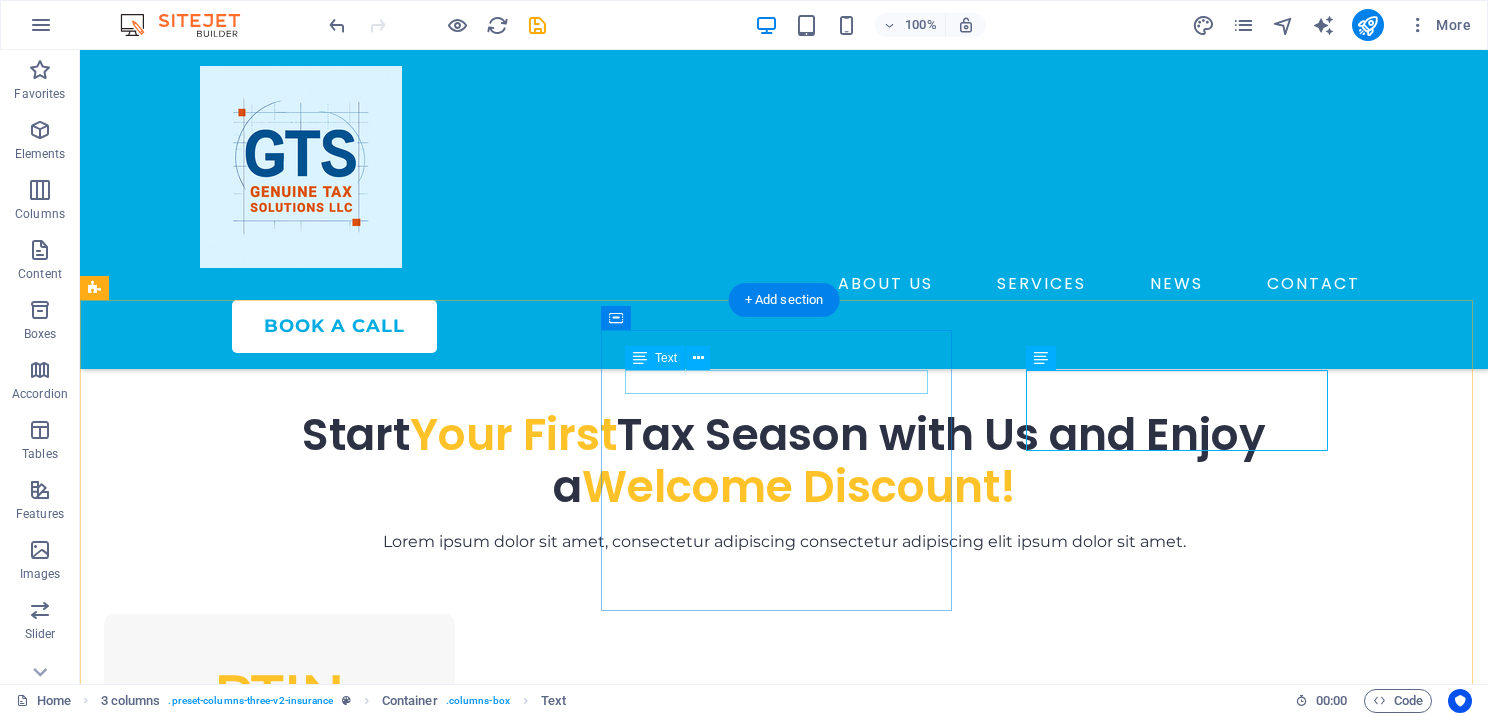 click on "EFIN" at bounding box center [279, 971] 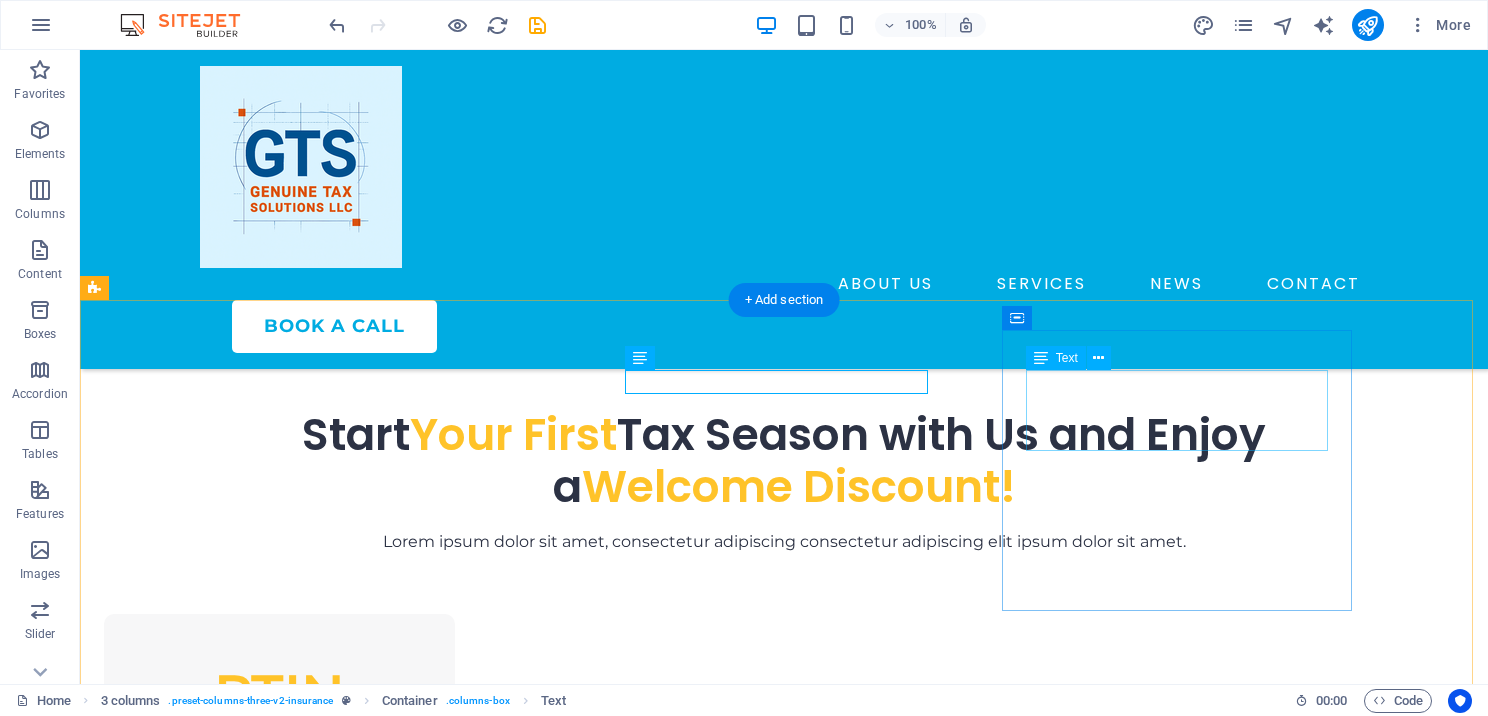 click on "MASTER" at bounding box center (279, 1248) 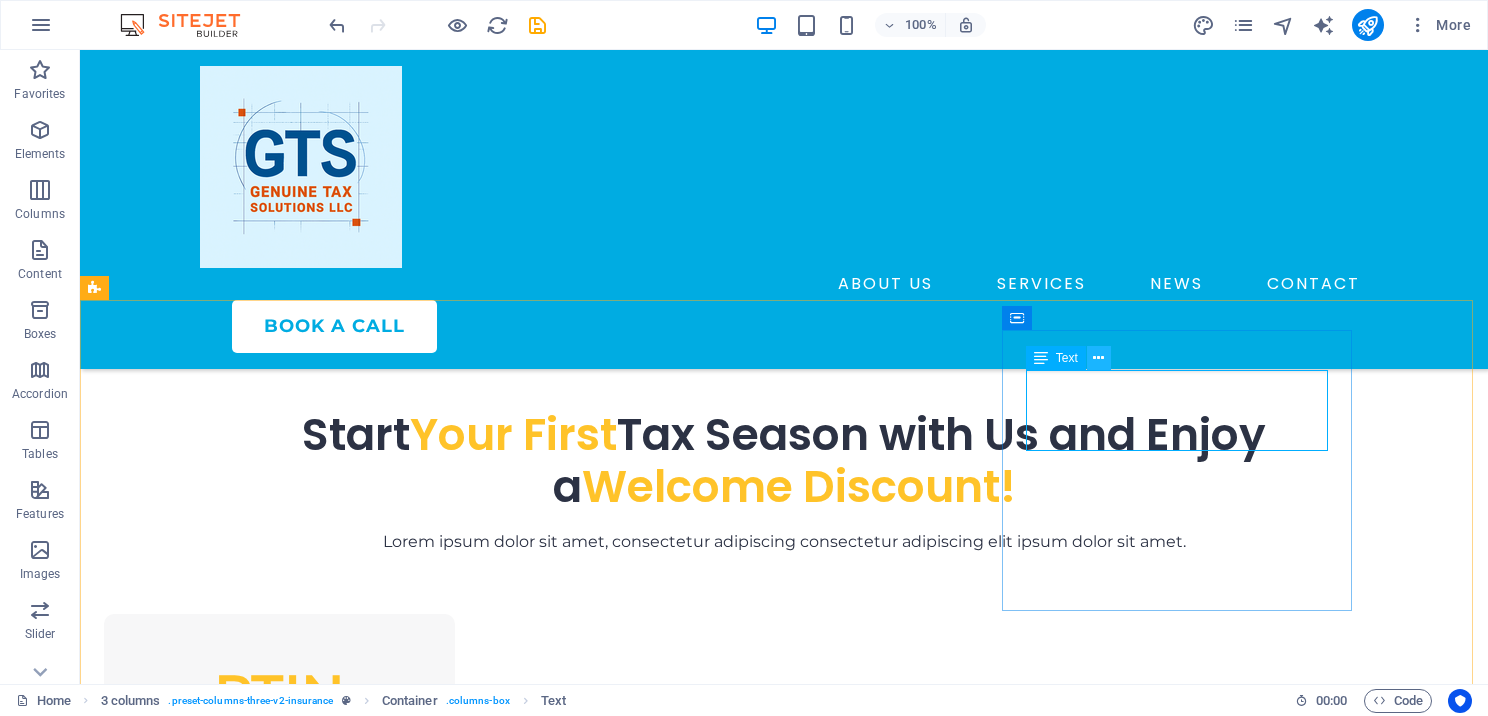 click at bounding box center (1098, 358) 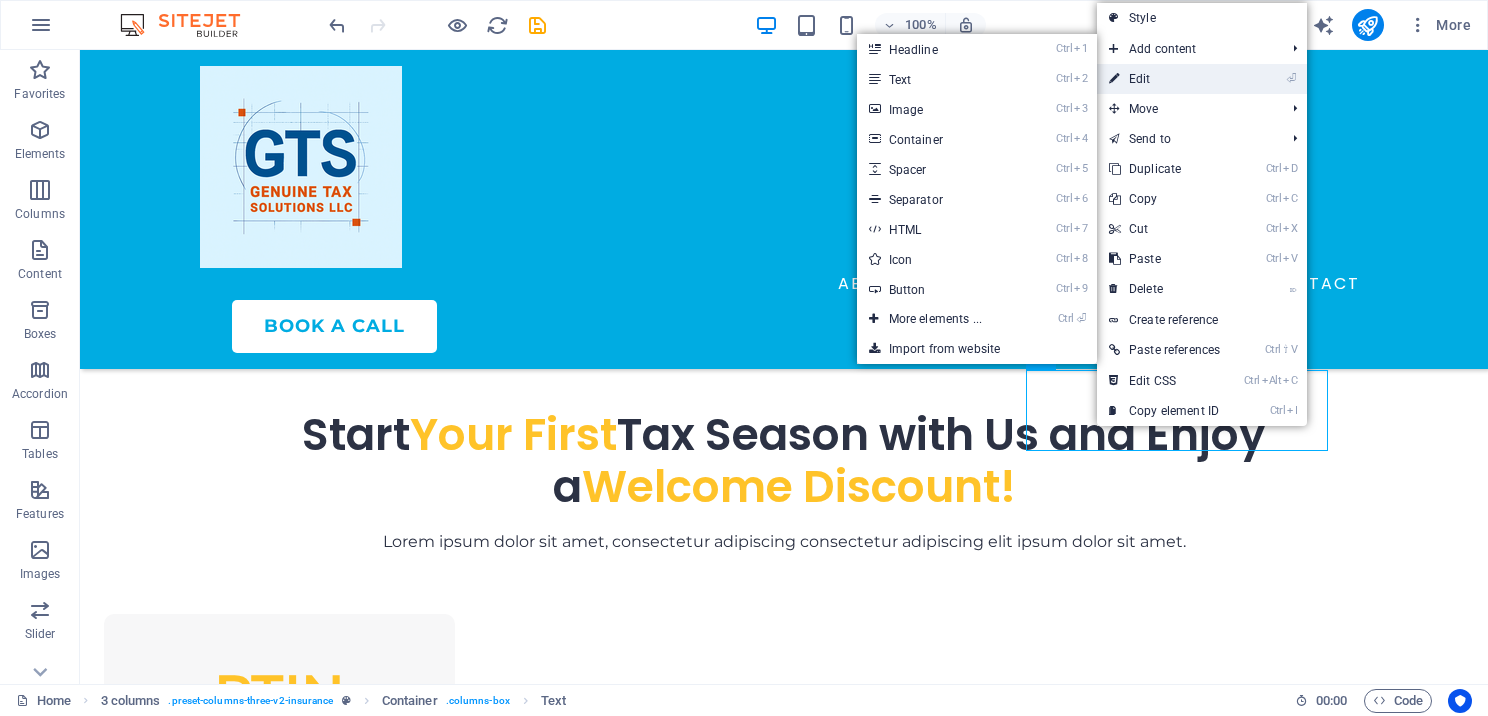 click on "⏎  Edit" at bounding box center (1164, 79) 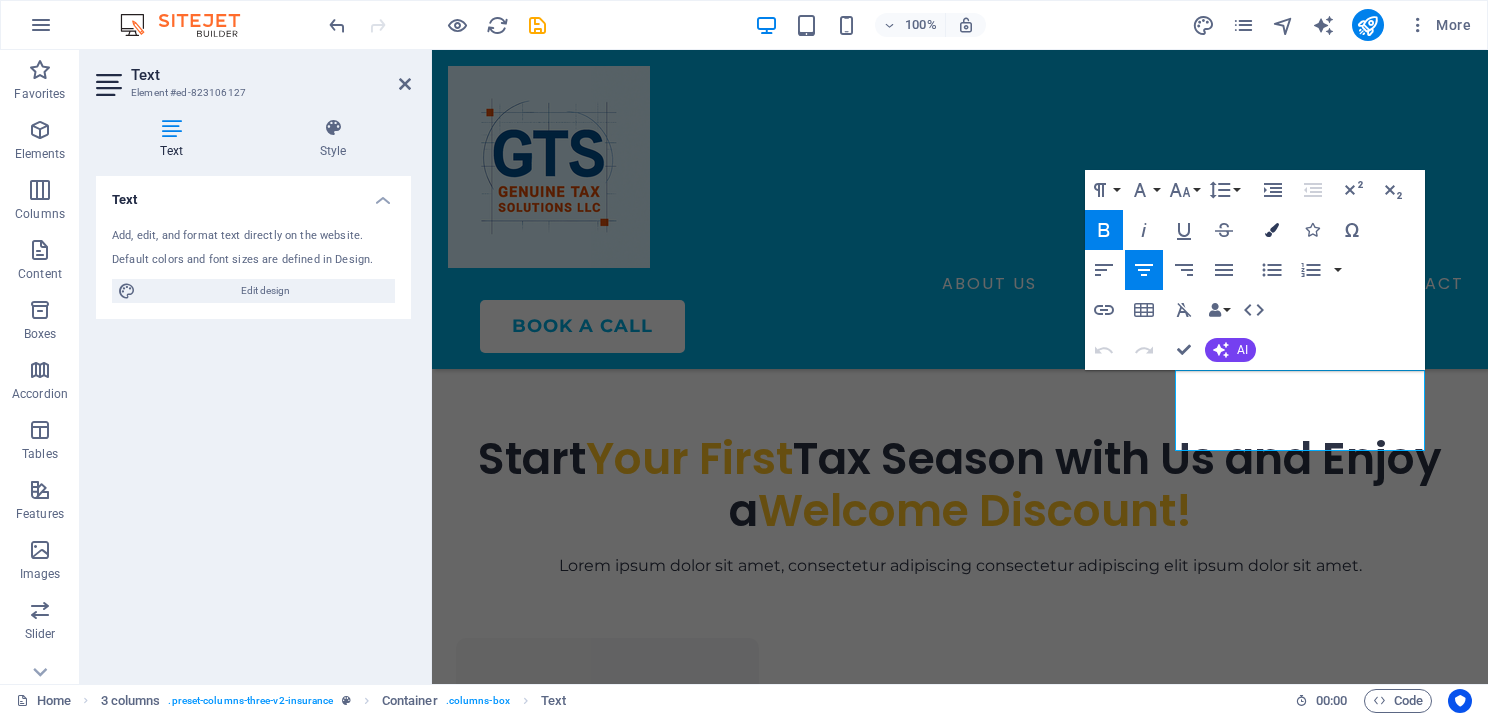 click on "Colors" at bounding box center [1272, 230] 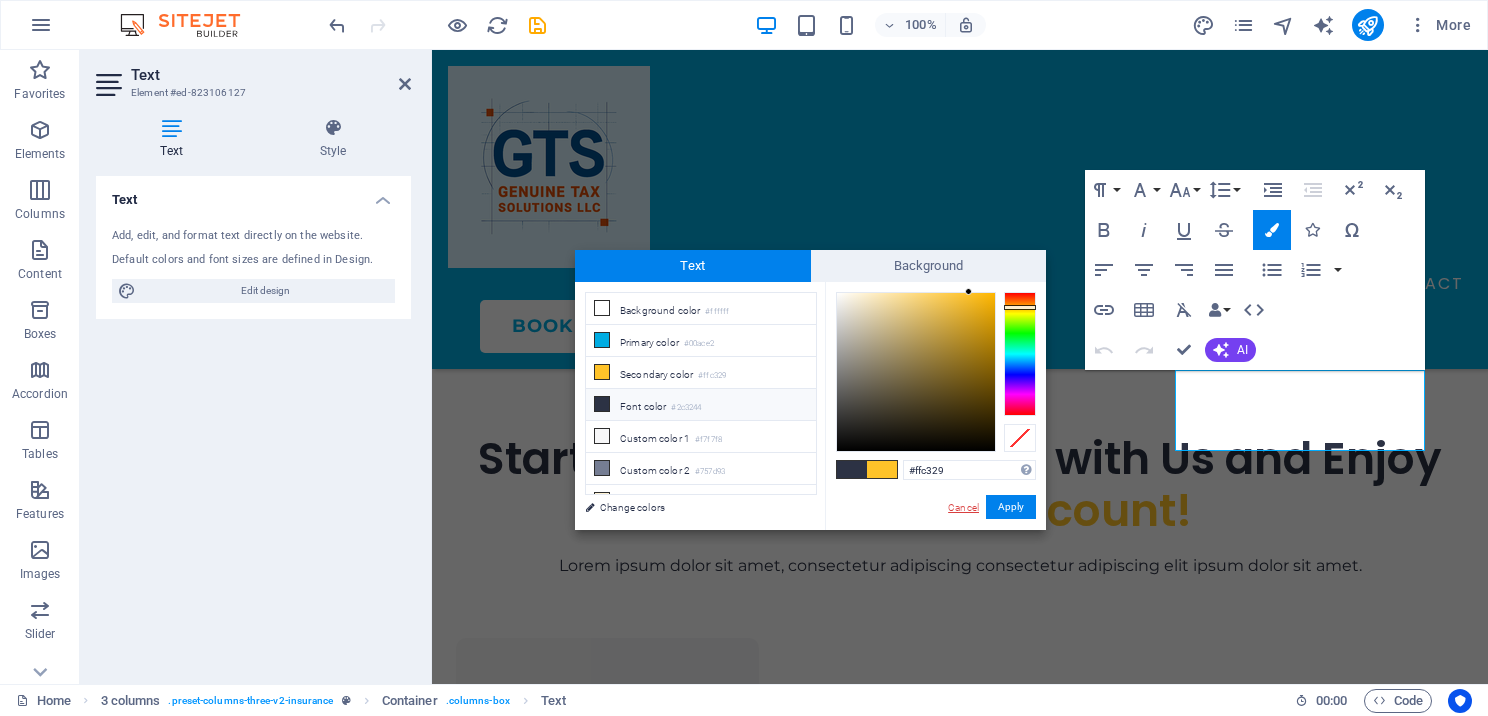 click on "Cancel" at bounding box center (963, 507) 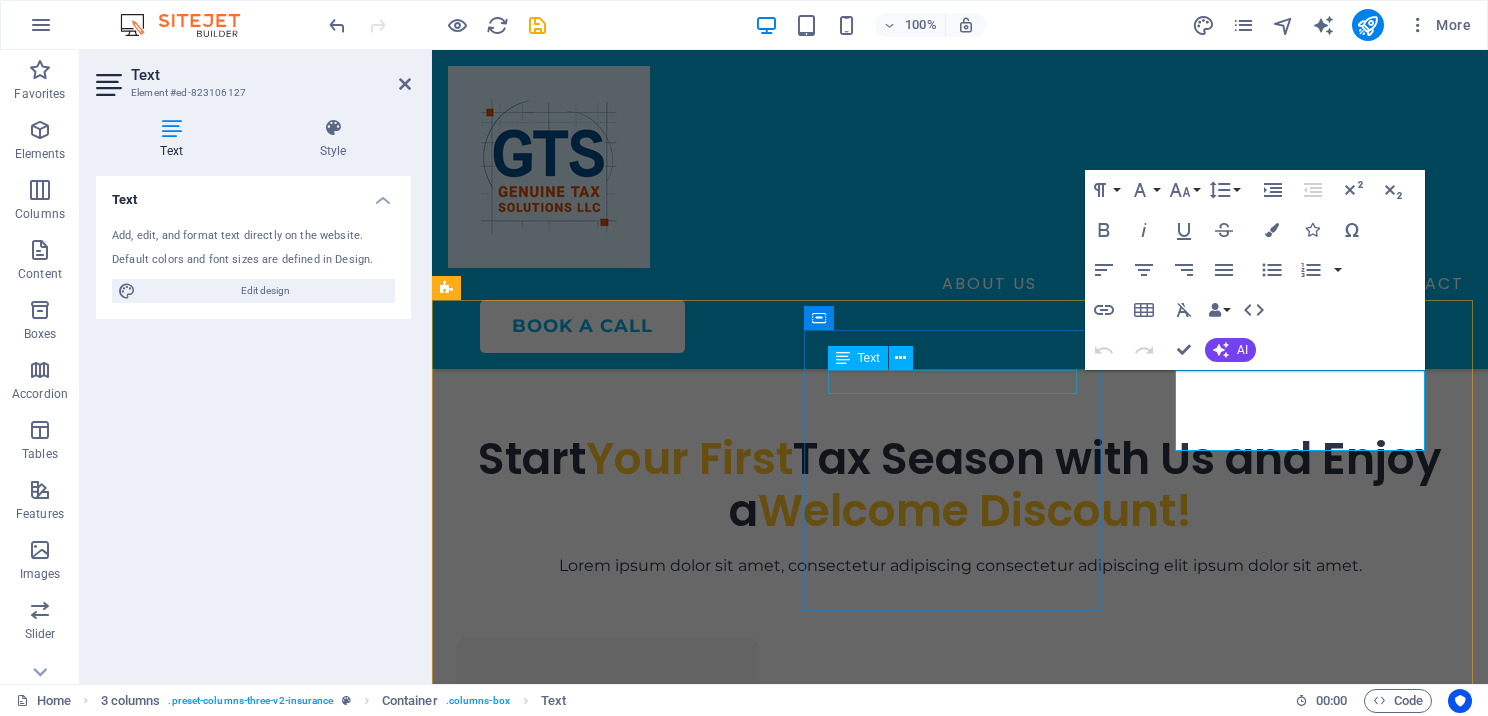 click on "EFIN" at bounding box center (607, 995) 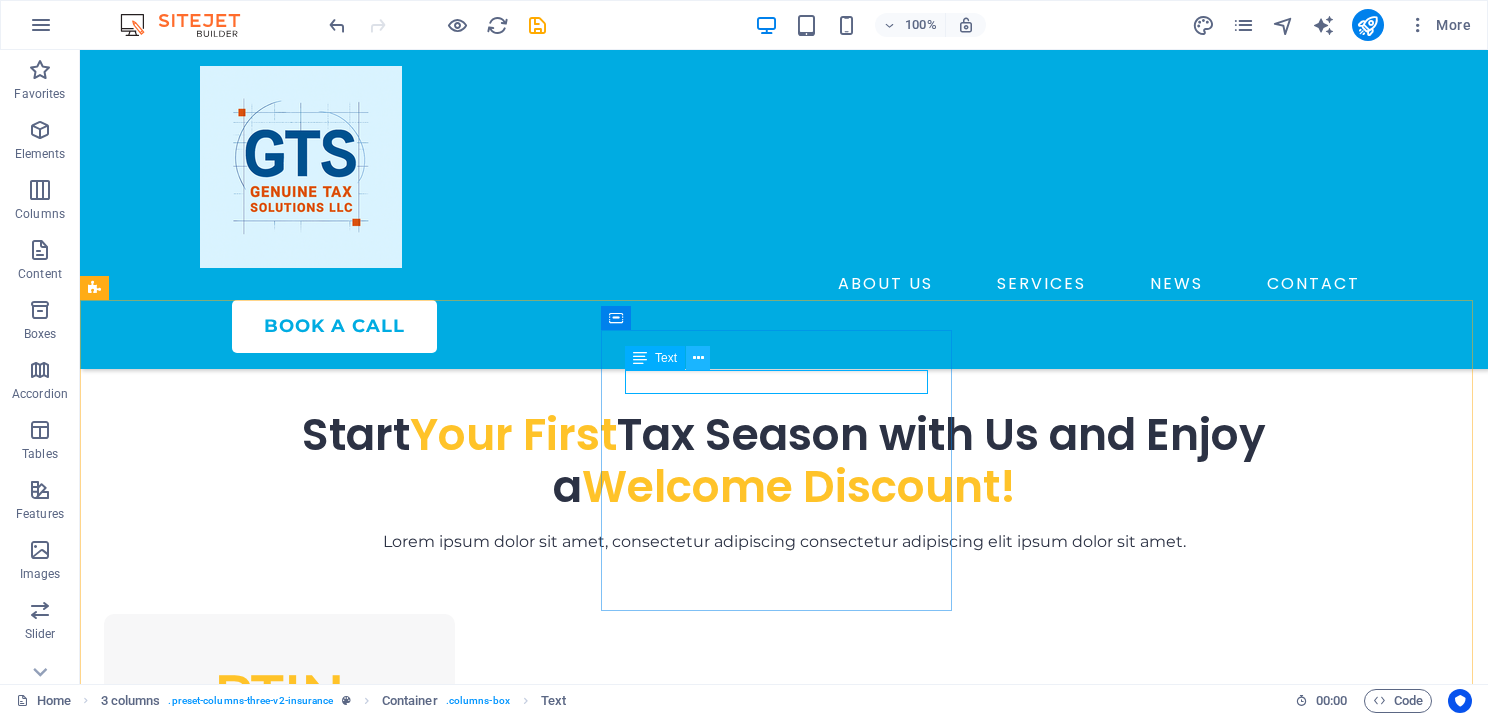 click at bounding box center (698, 358) 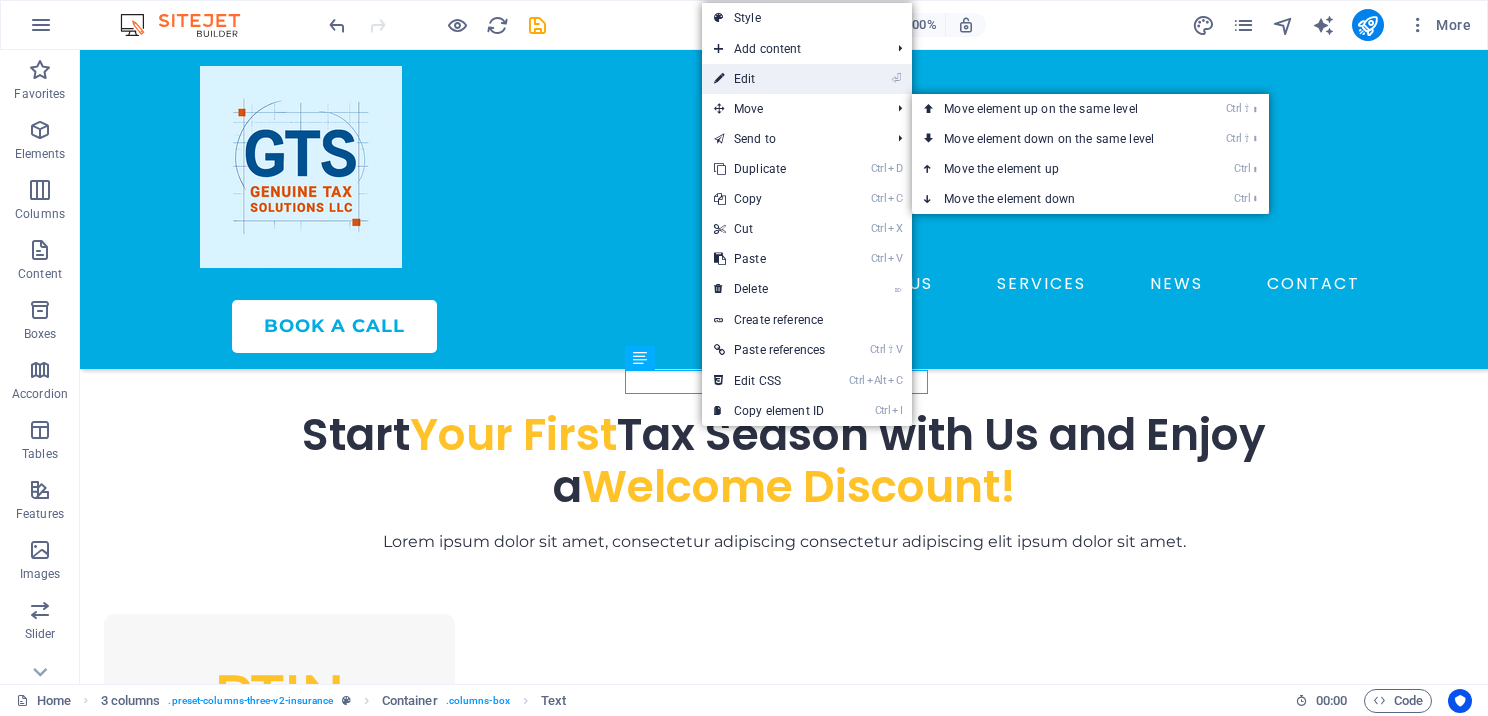 click on "⏎  Edit" at bounding box center (769, 79) 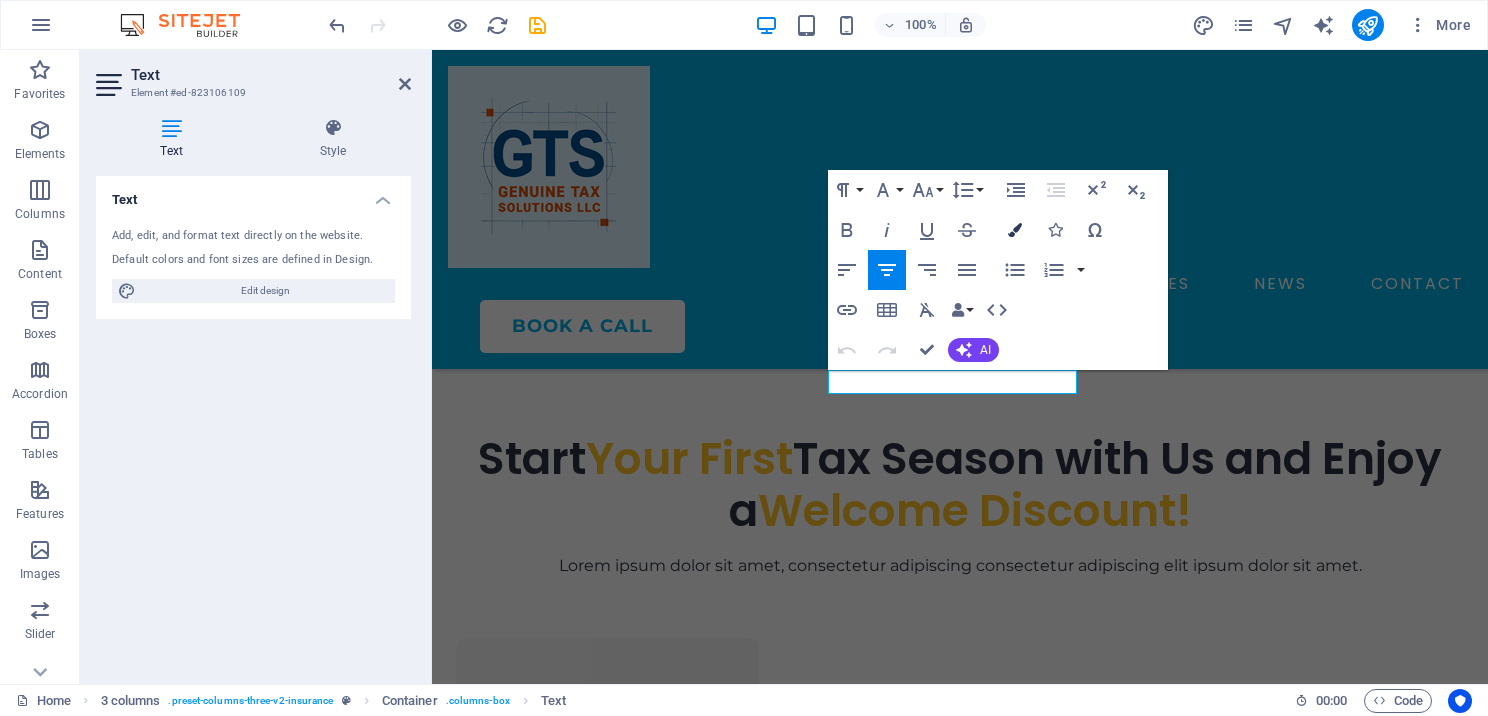 click at bounding box center [1015, 230] 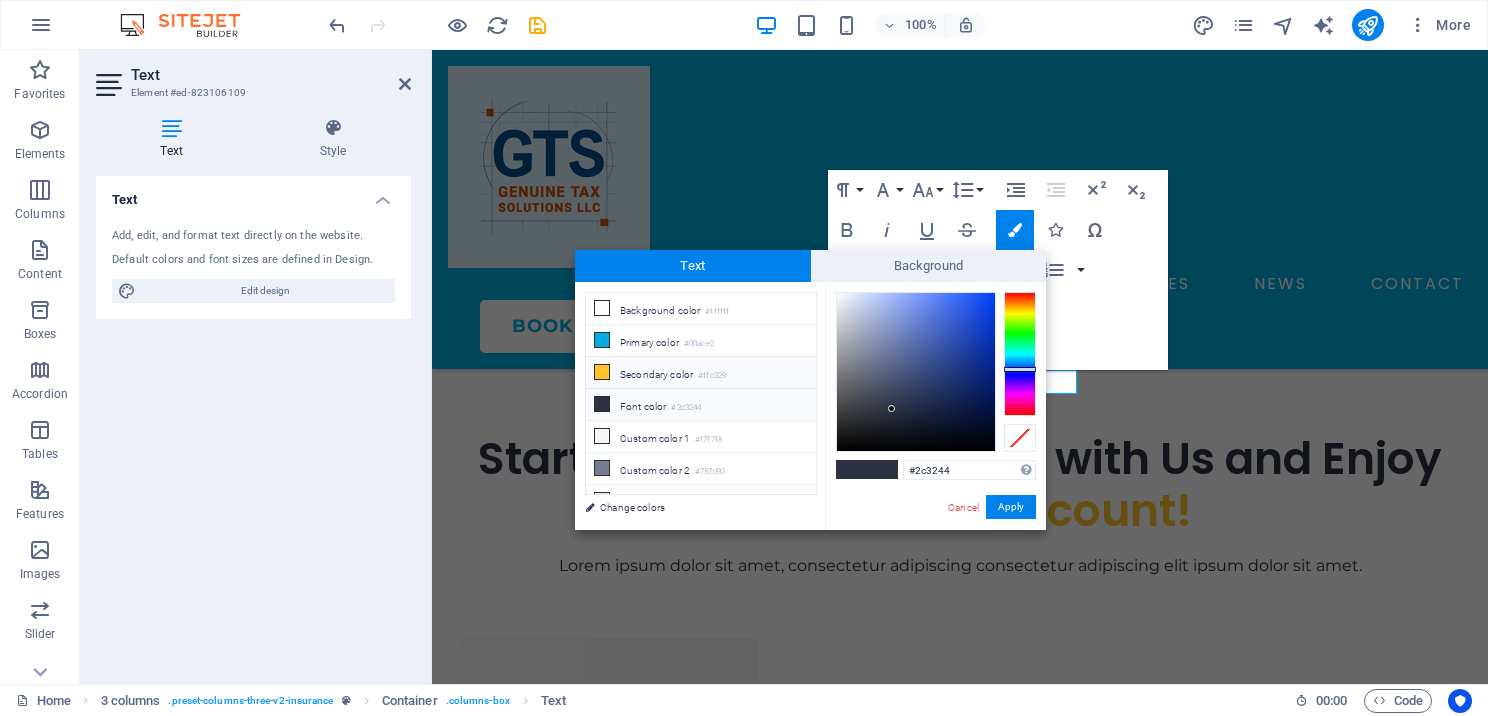 click at bounding box center [602, 372] 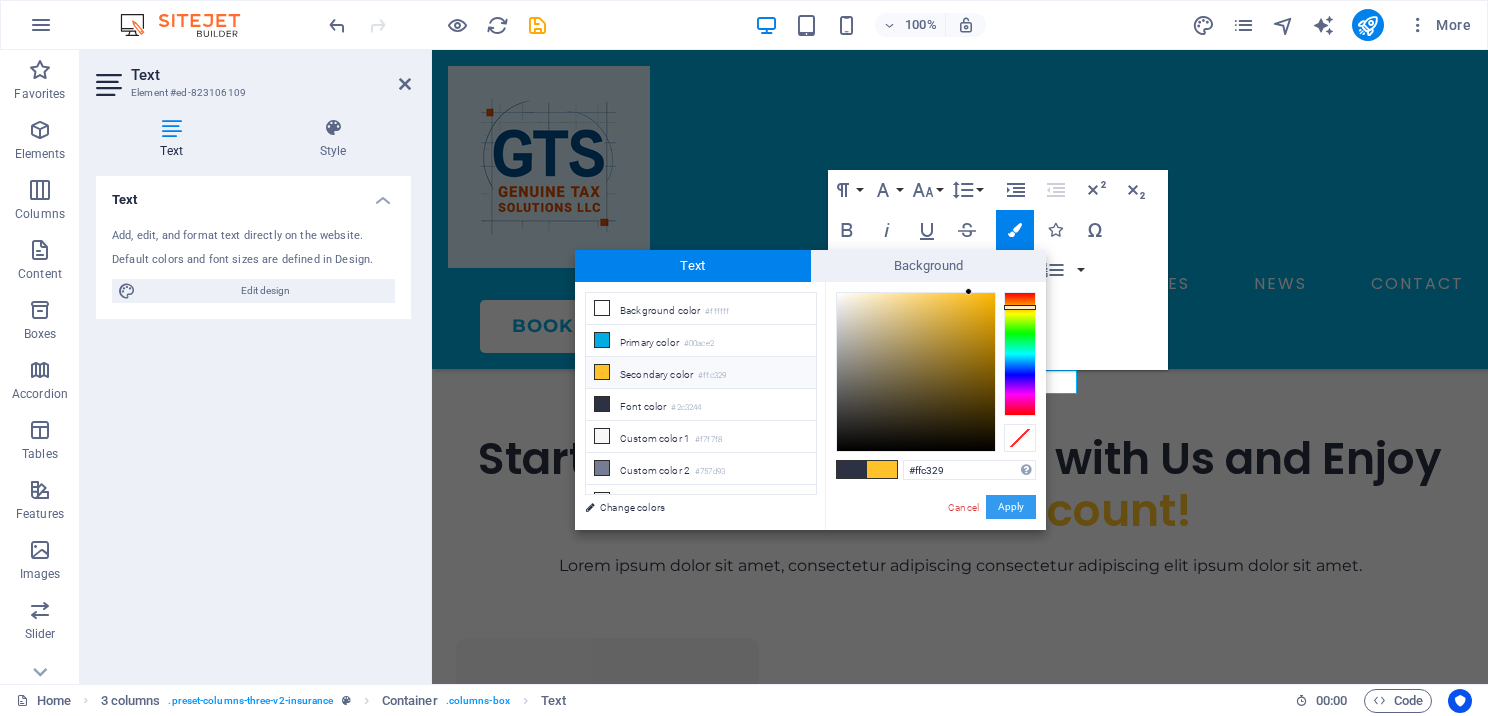 click on "Apply" at bounding box center (1011, 507) 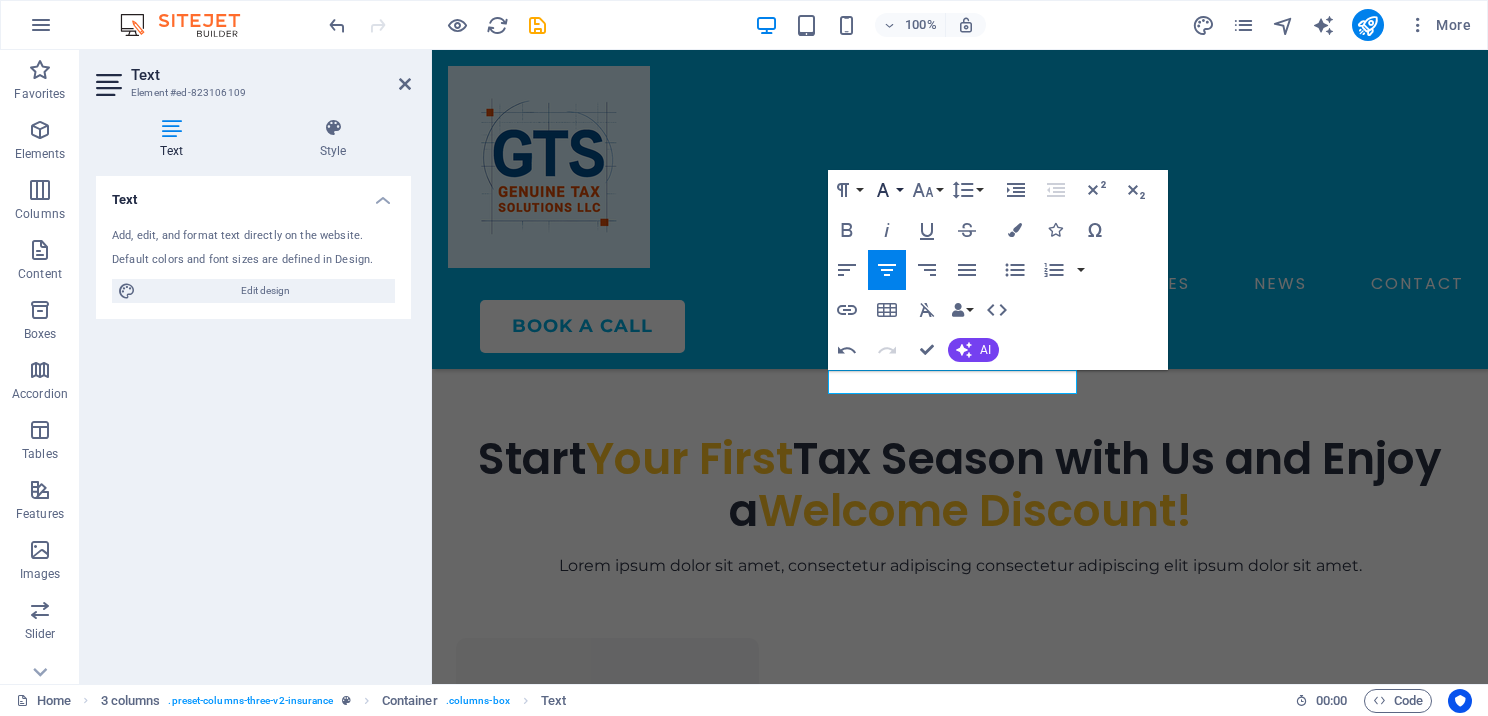 click on "Font Family" at bounding box center [887, 190] 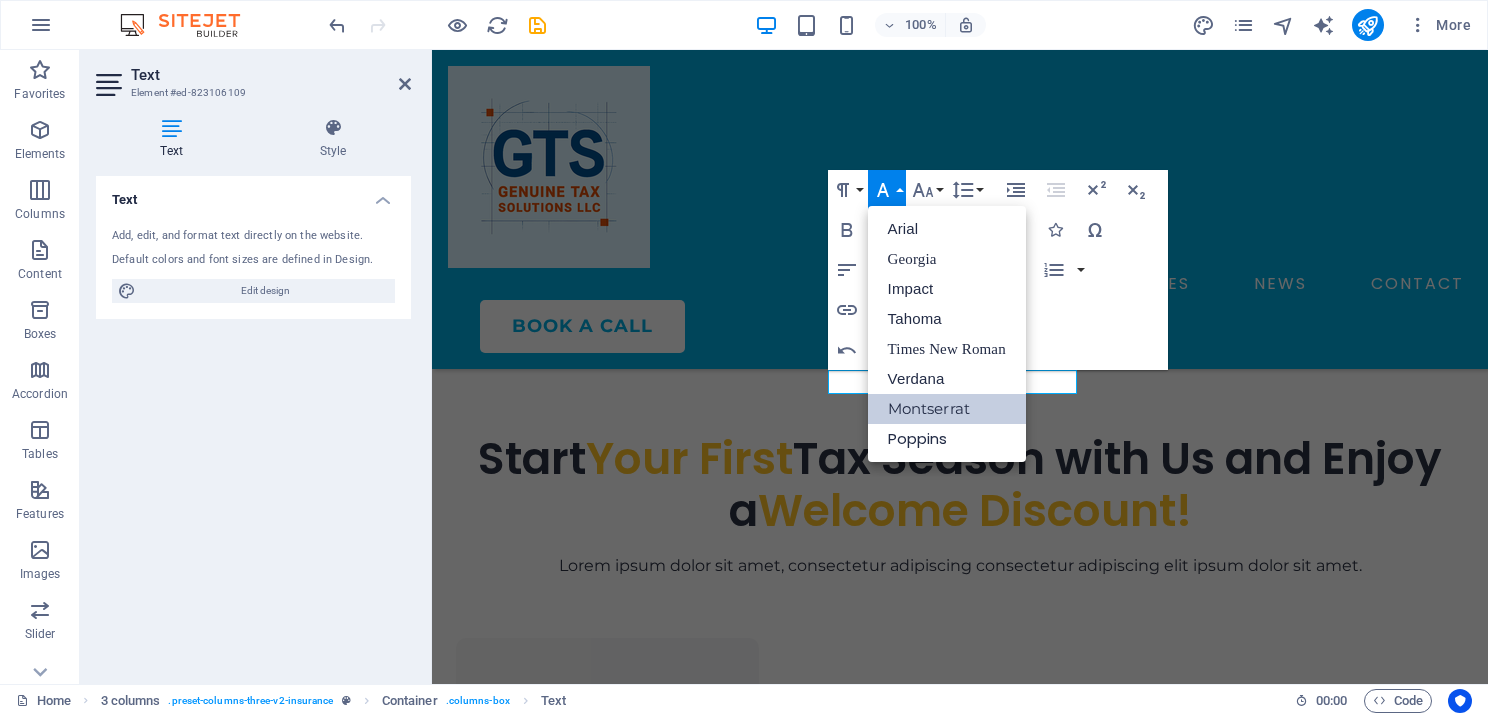 scroll, scrollTop: 0, scrollLeft: 0, axis: both 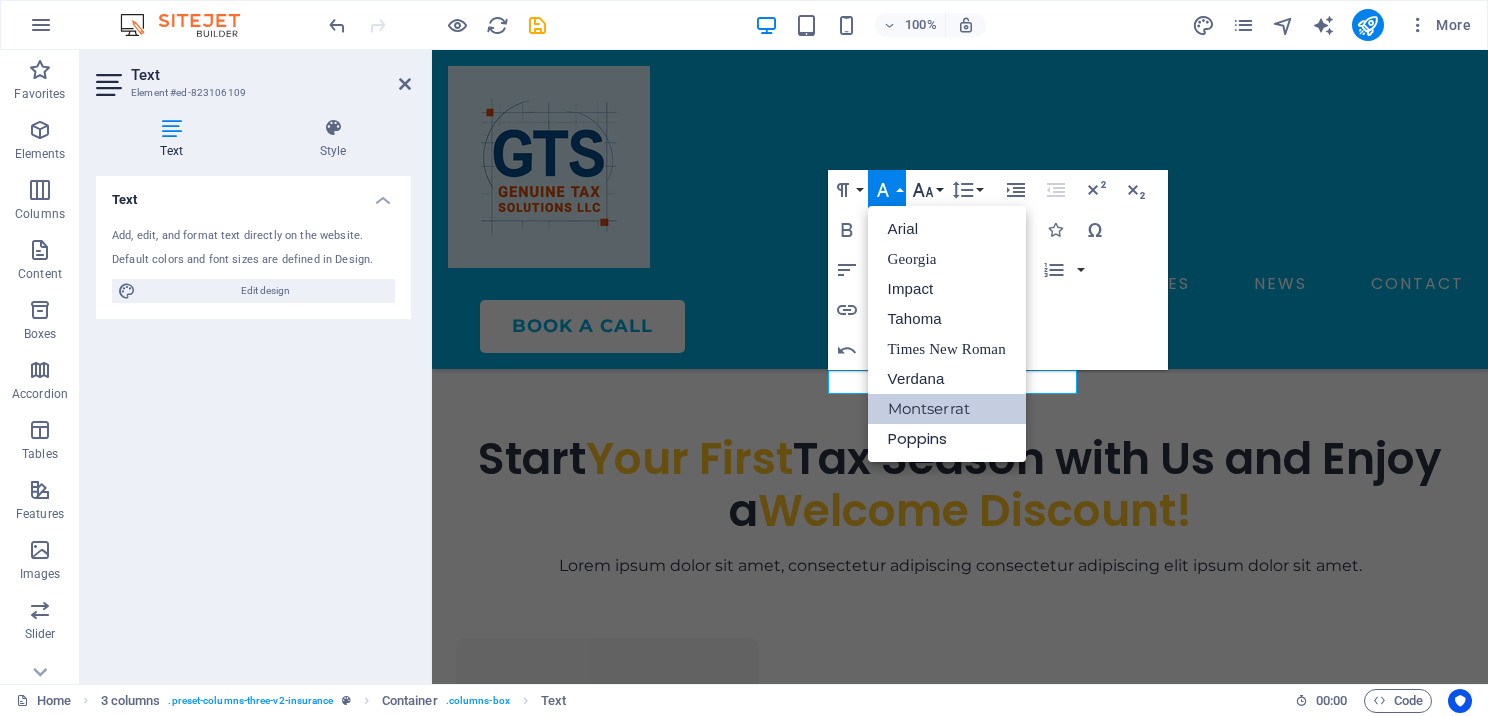 click on "Font Size" at bounding box center [927, 190] 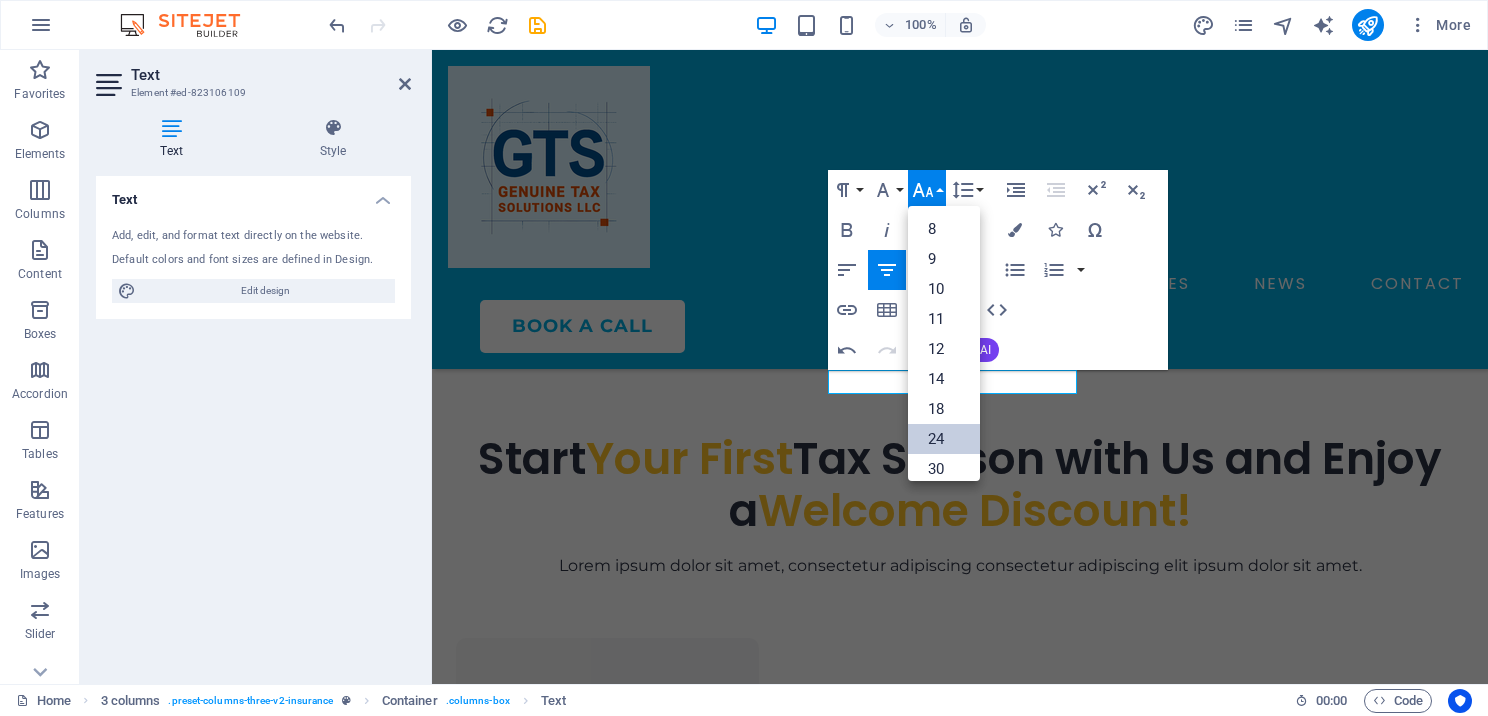 click on "24" at bounding box center [944, 439] 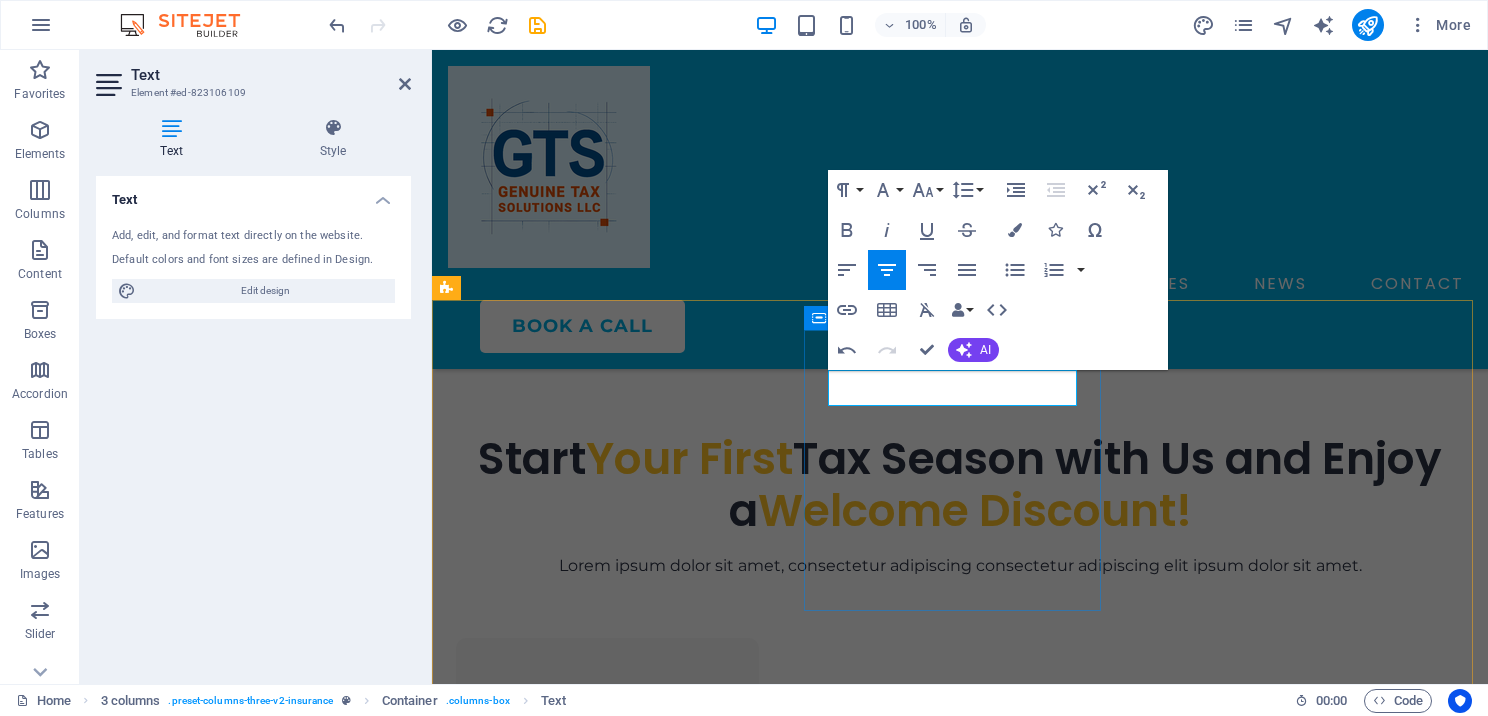 drag, startPoint x: 990, startPoint y: 383, endPoint x: 916, endPoint y: 385, distance: 74.02702 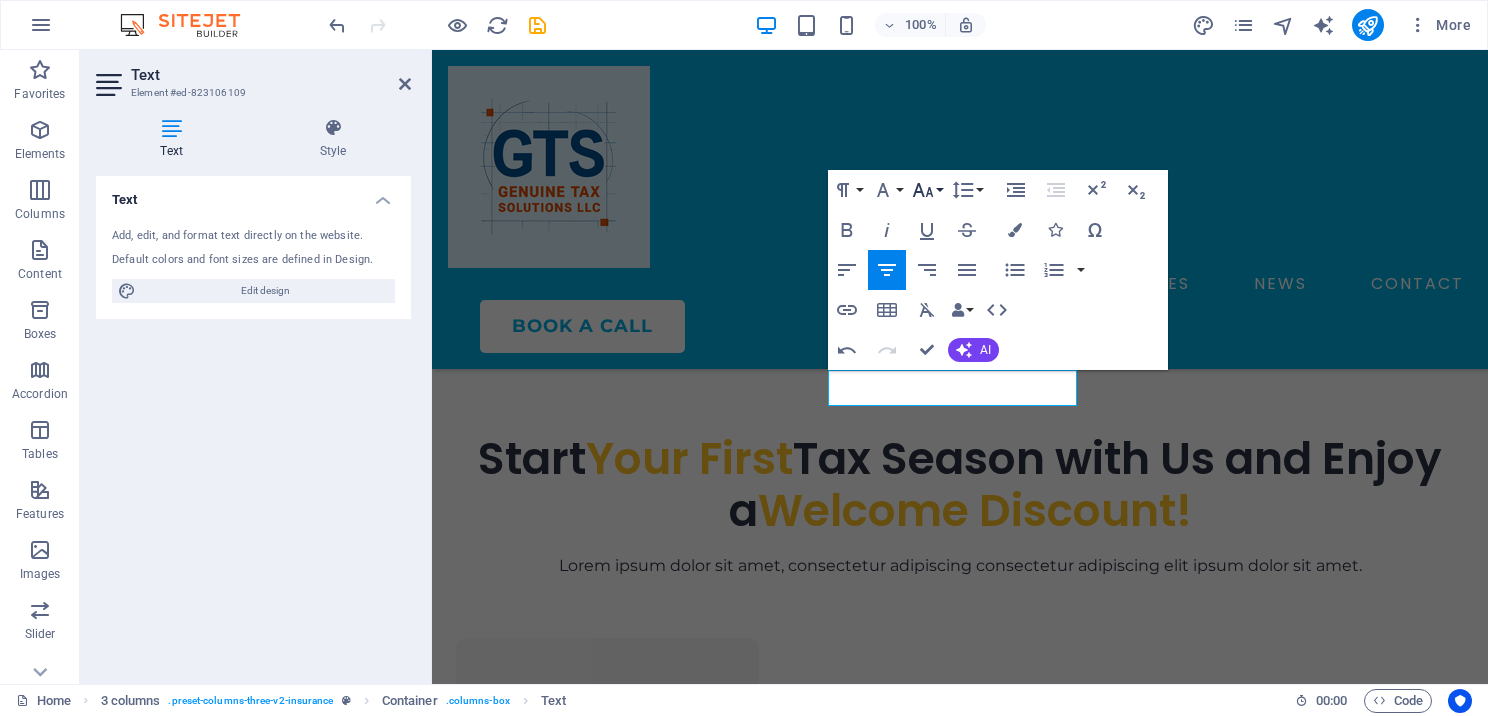 click 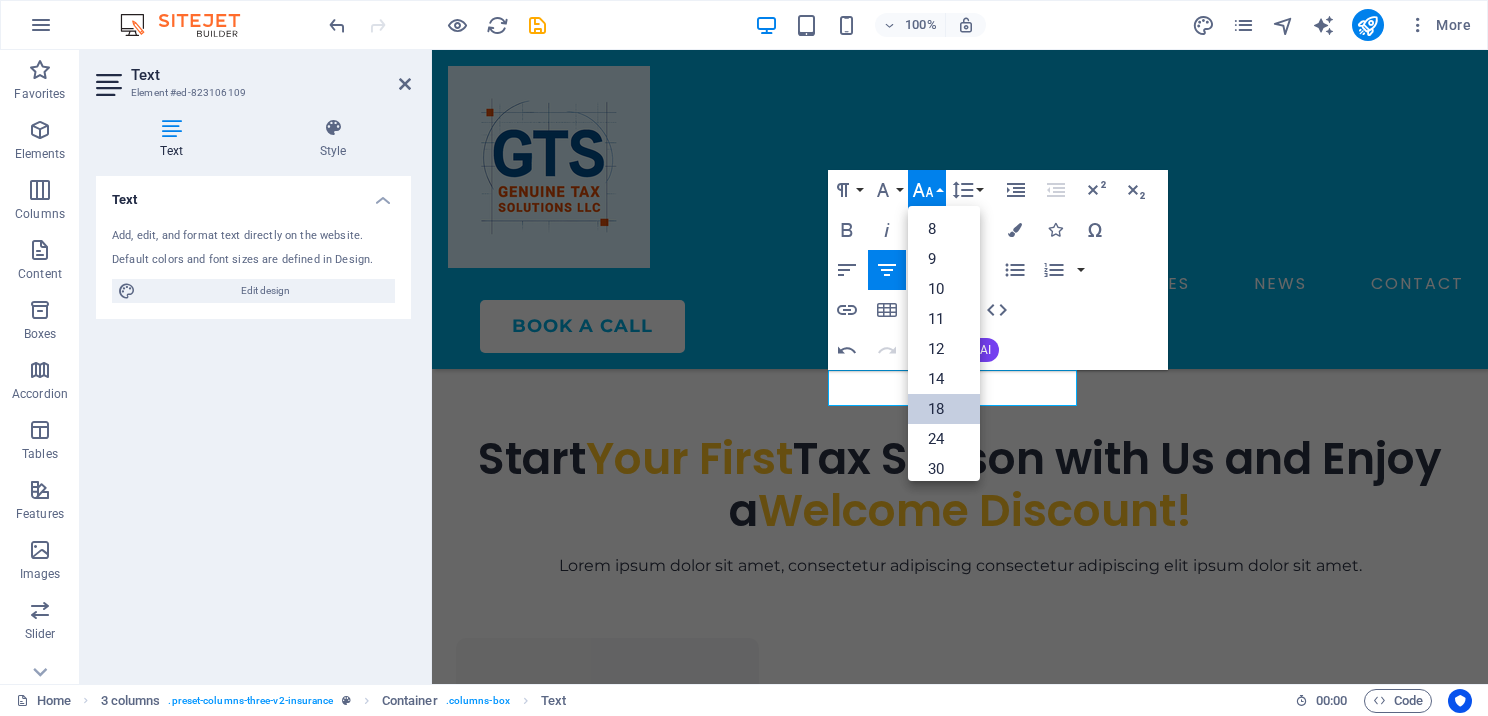 click on "18" at bounding box center (944, 409) 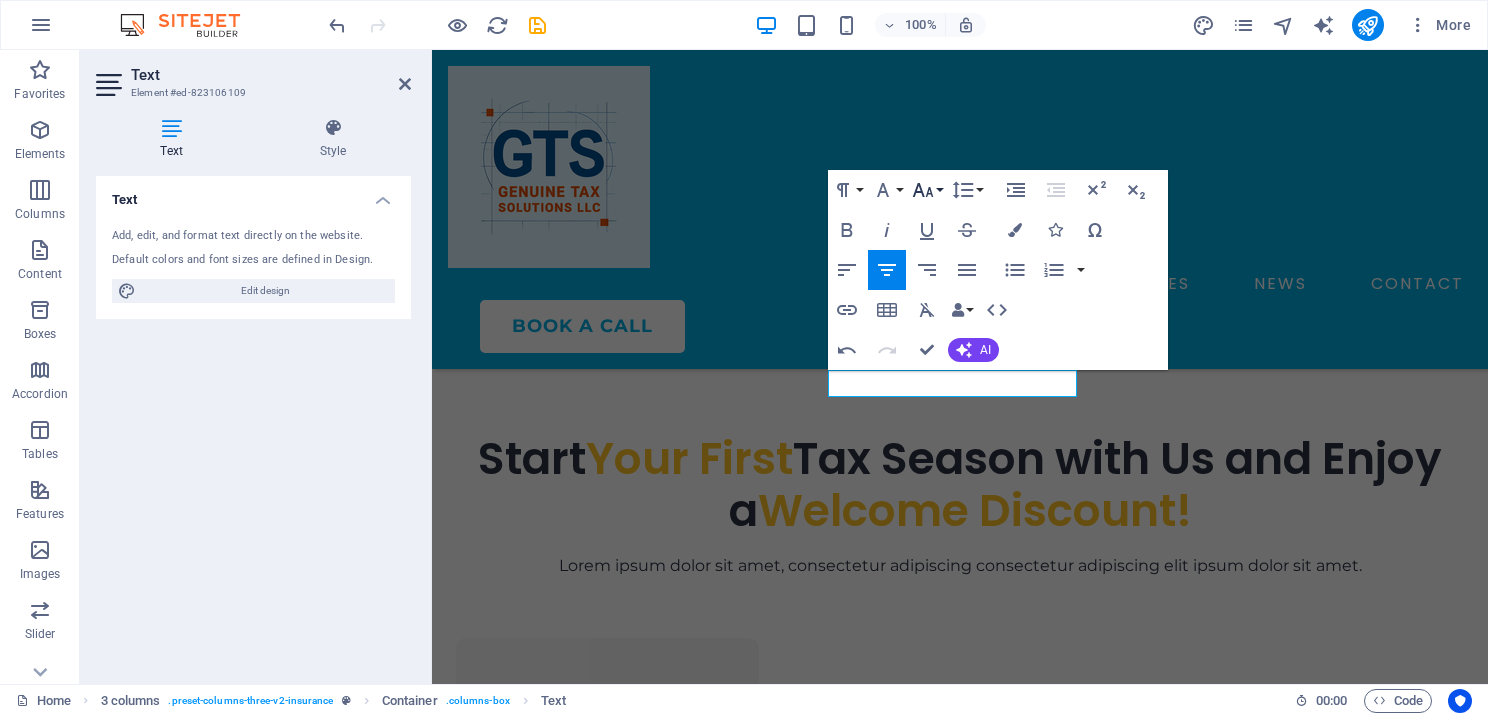 click on "Font Size" at bounding box center [927, 190] 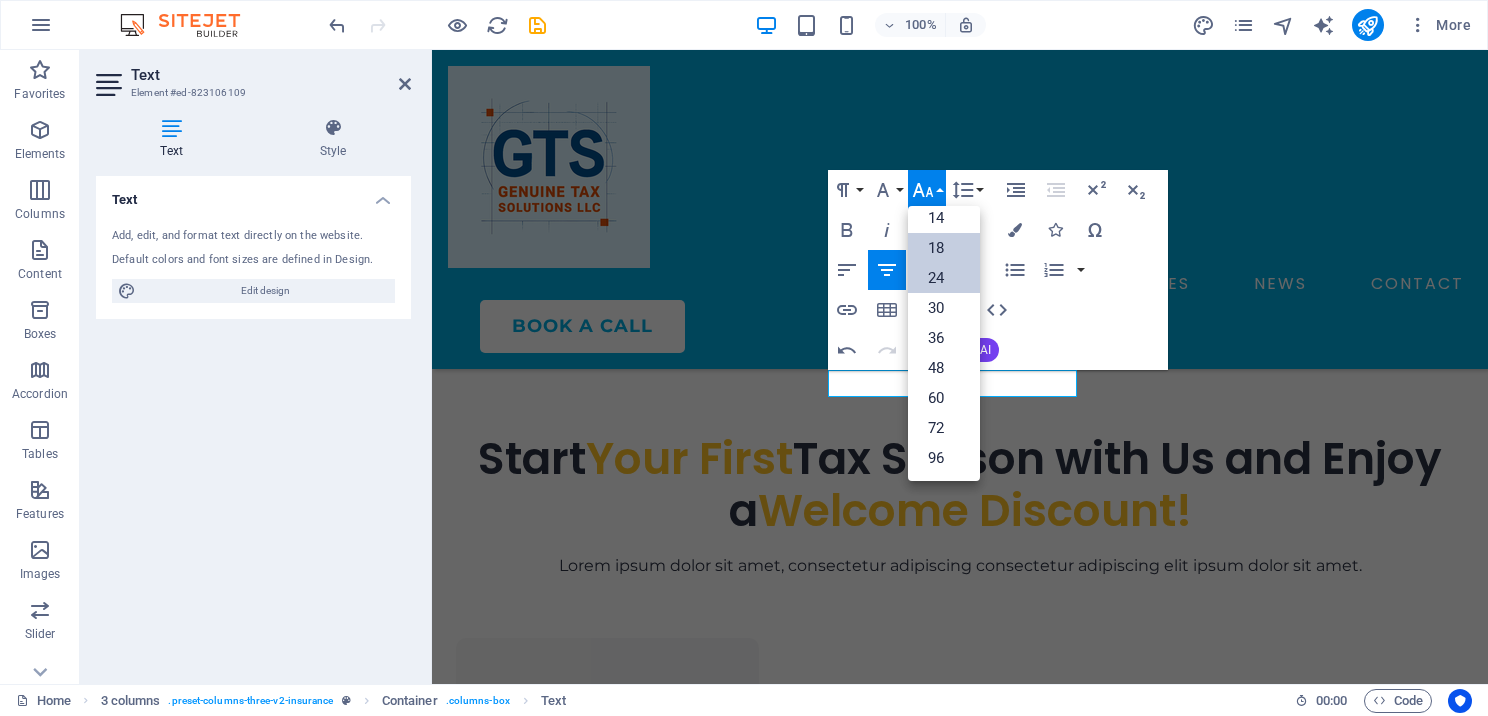 scroll, scrollTop: 160, scrollLeft: 0, axis: vertical 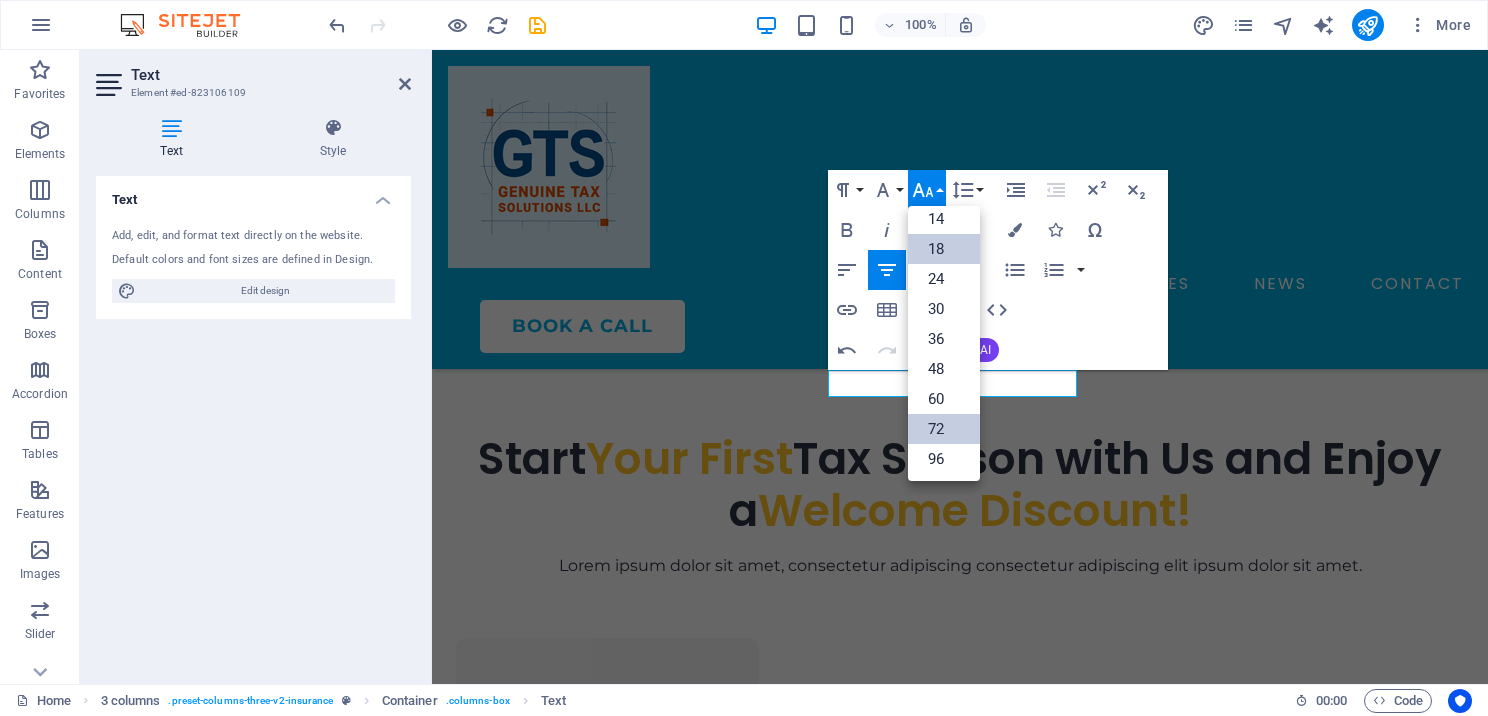 click on "72" at bounding box center (944, 429) 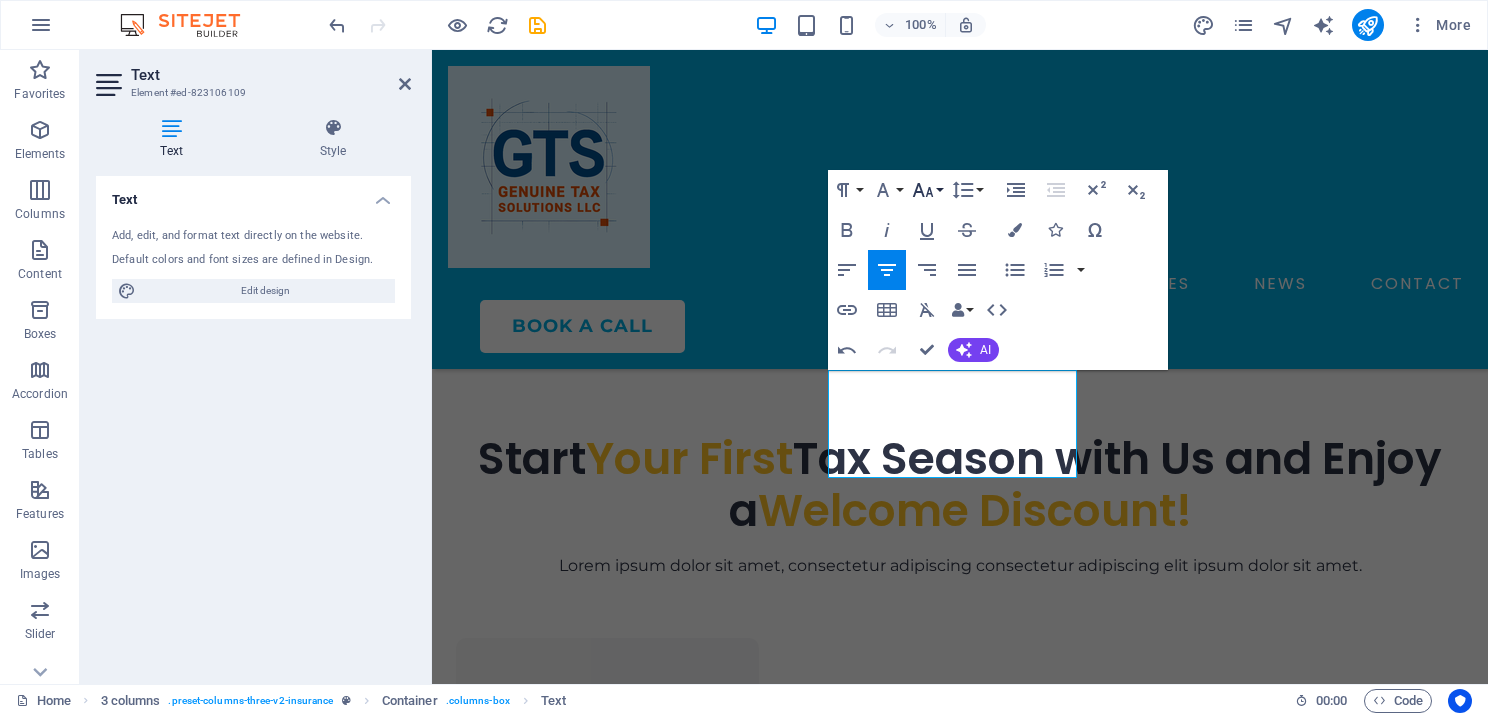 click on "Font Size" at bounding box center (927, 190) 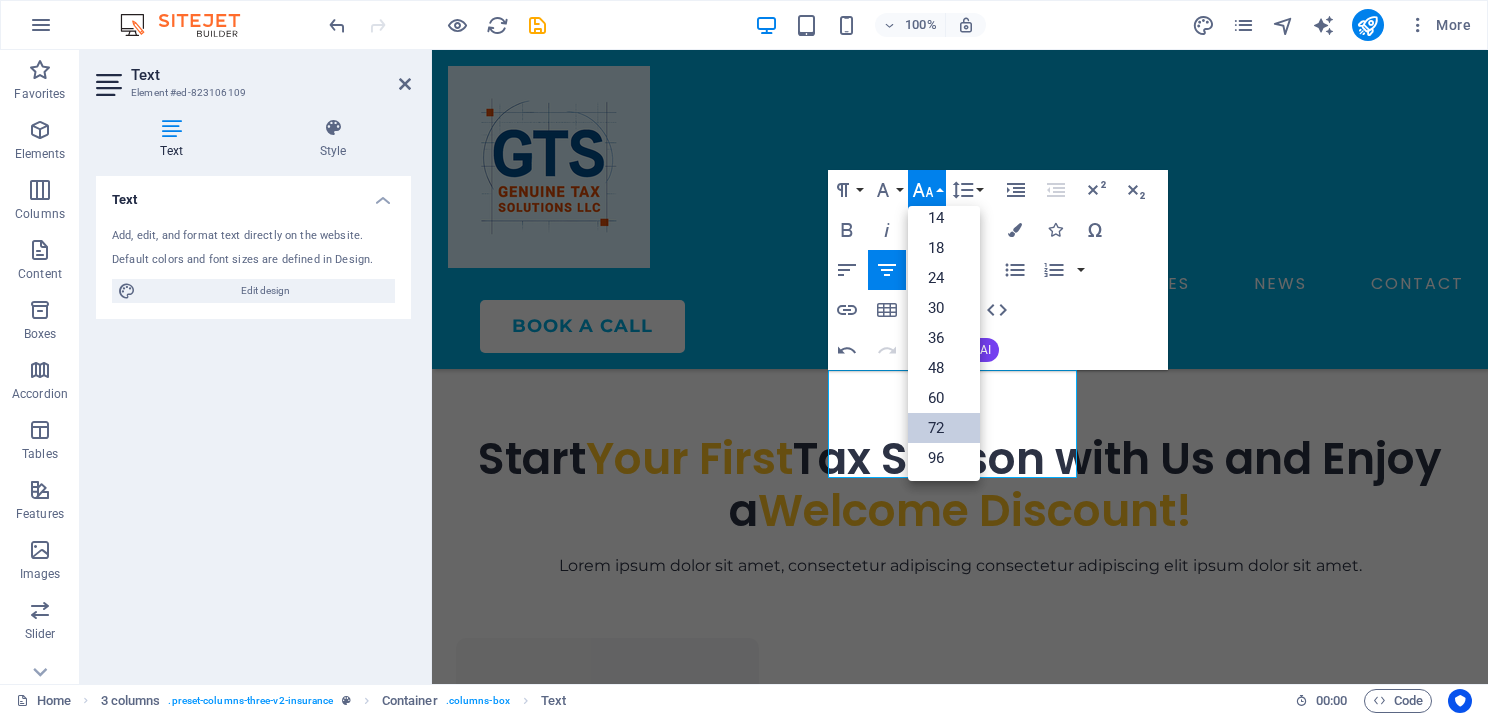 scroll, scrollTop: 160, scrollLeft: 0, axis: vertical 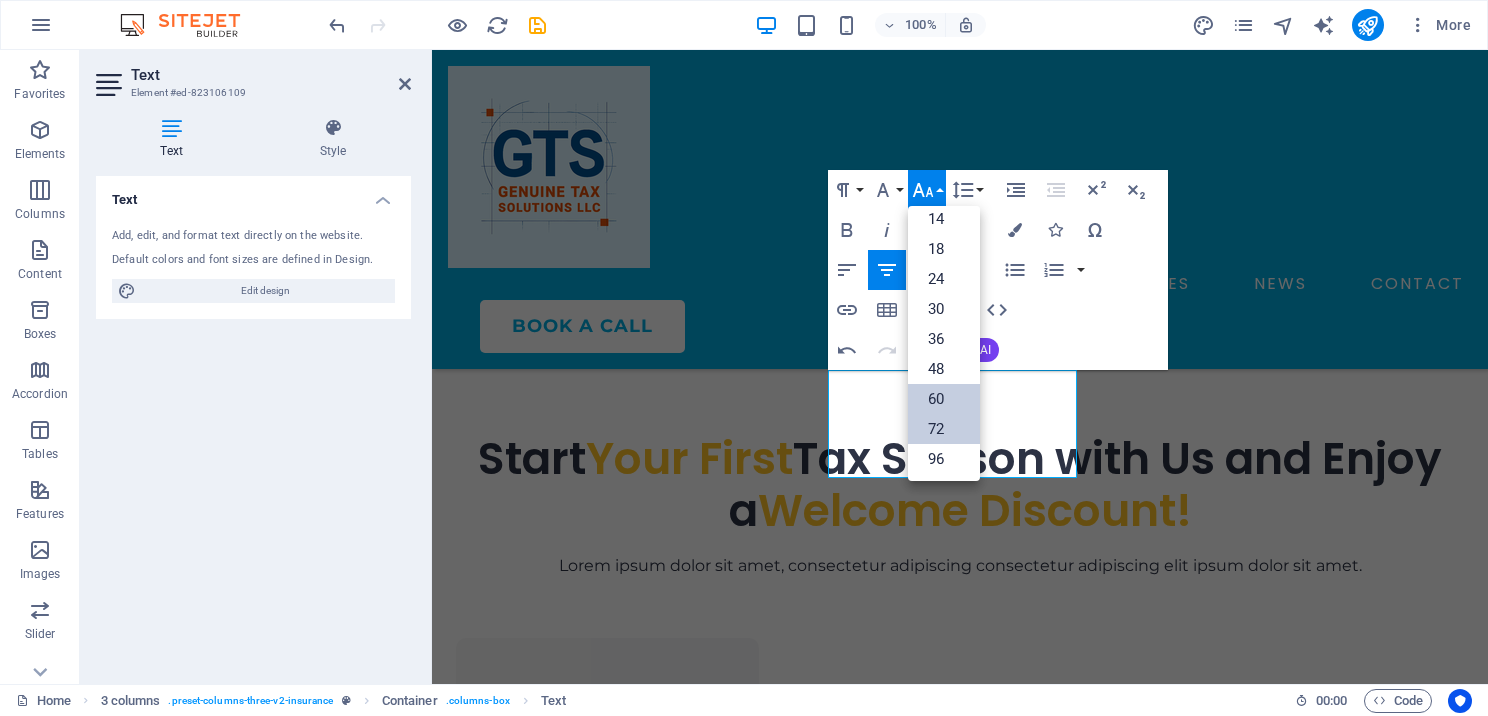 click on "60" at bounding box center (944, 399) 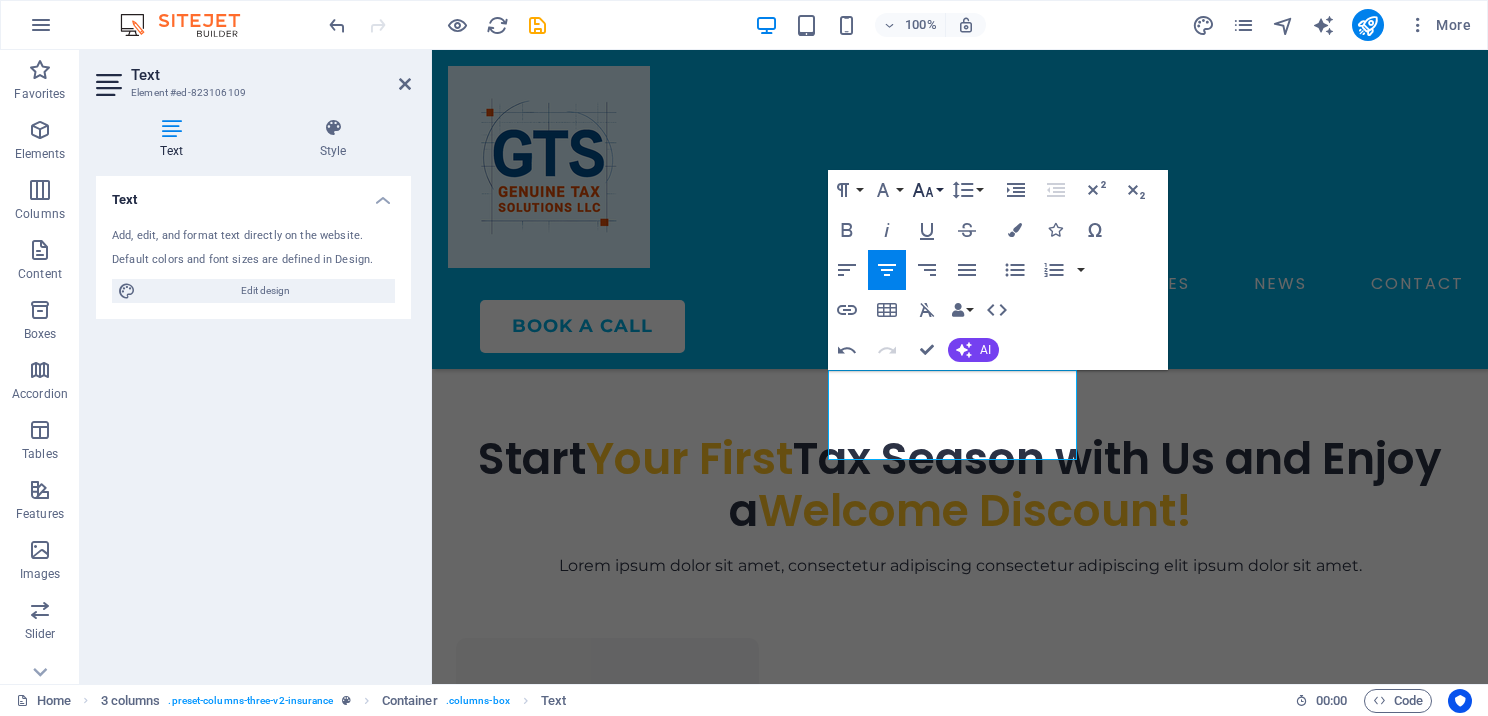 click on "Font Size" at bounding box center (927, 190) 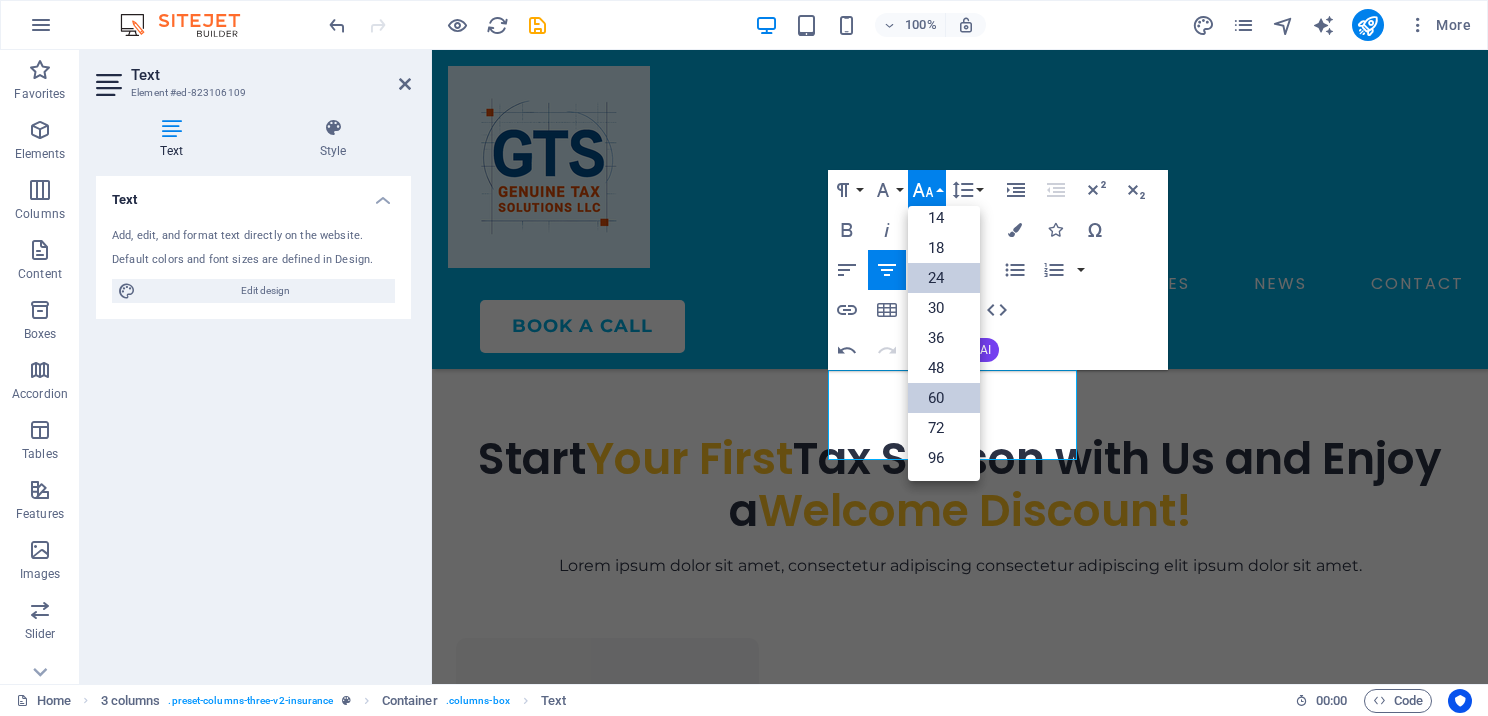 scroll, scrollTop: 160, scrollLeft: 0, axis: vertical 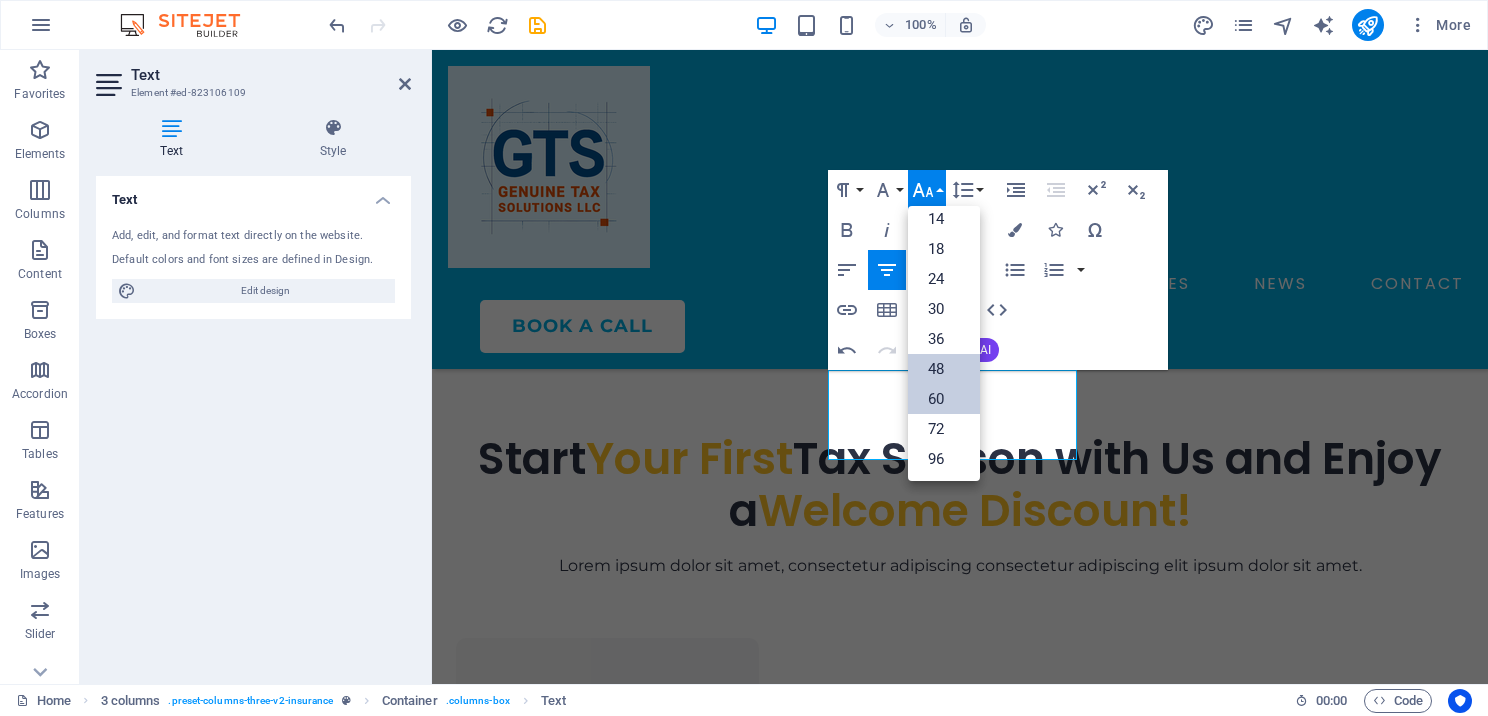 click on "48" at bounding box center [944, 369] 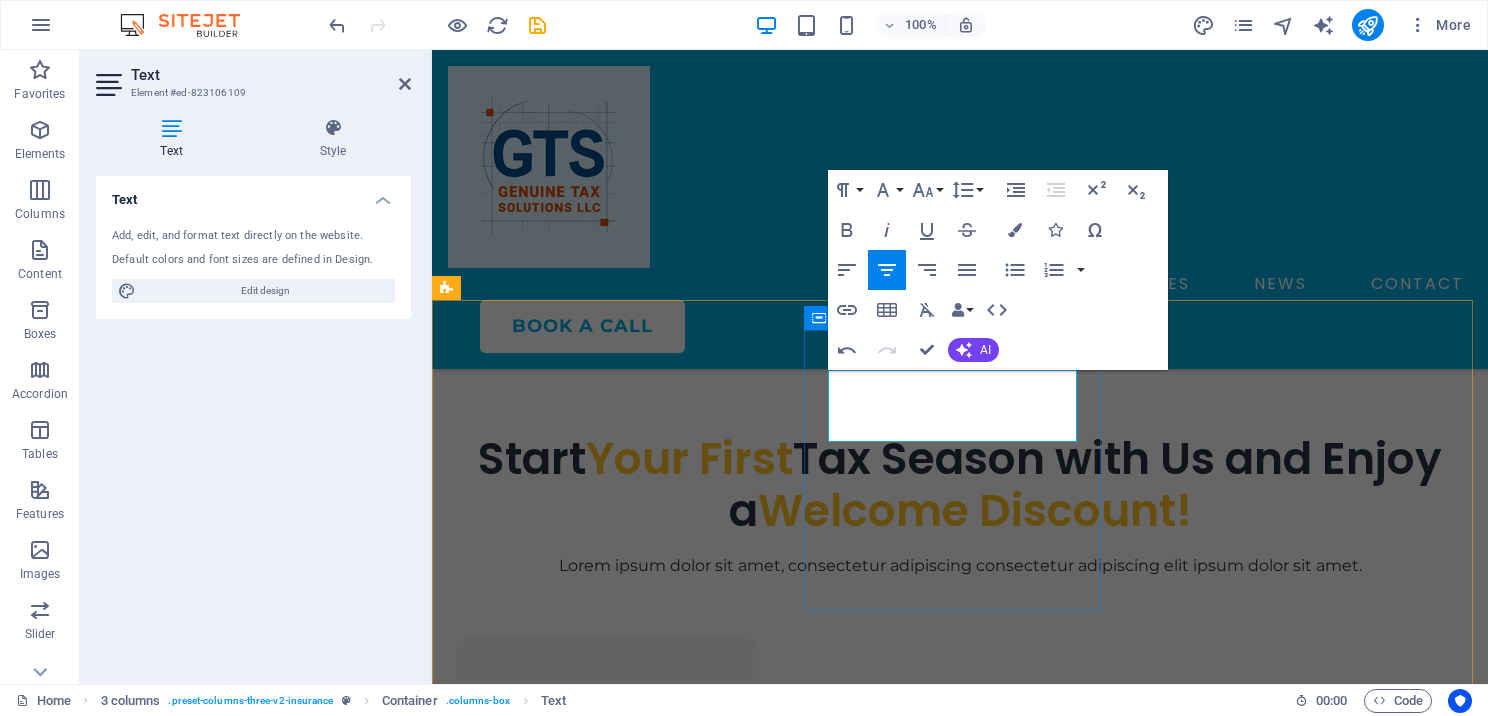 click on "​ ​ EFIN Master Care Medical Plan Enjoy 15% premium discount on the first year’s premium" at bounding box center (607, 1078) 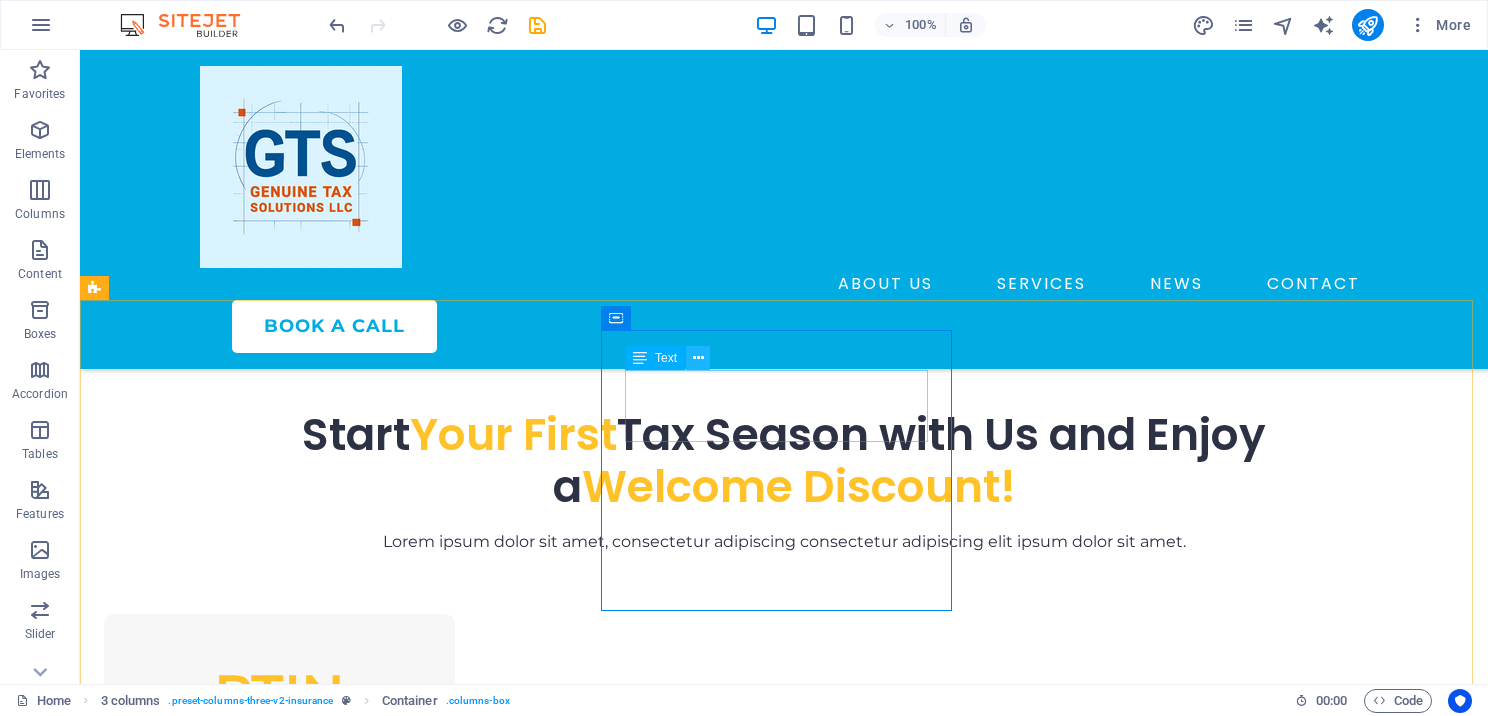click at bounding box center [698, 358] 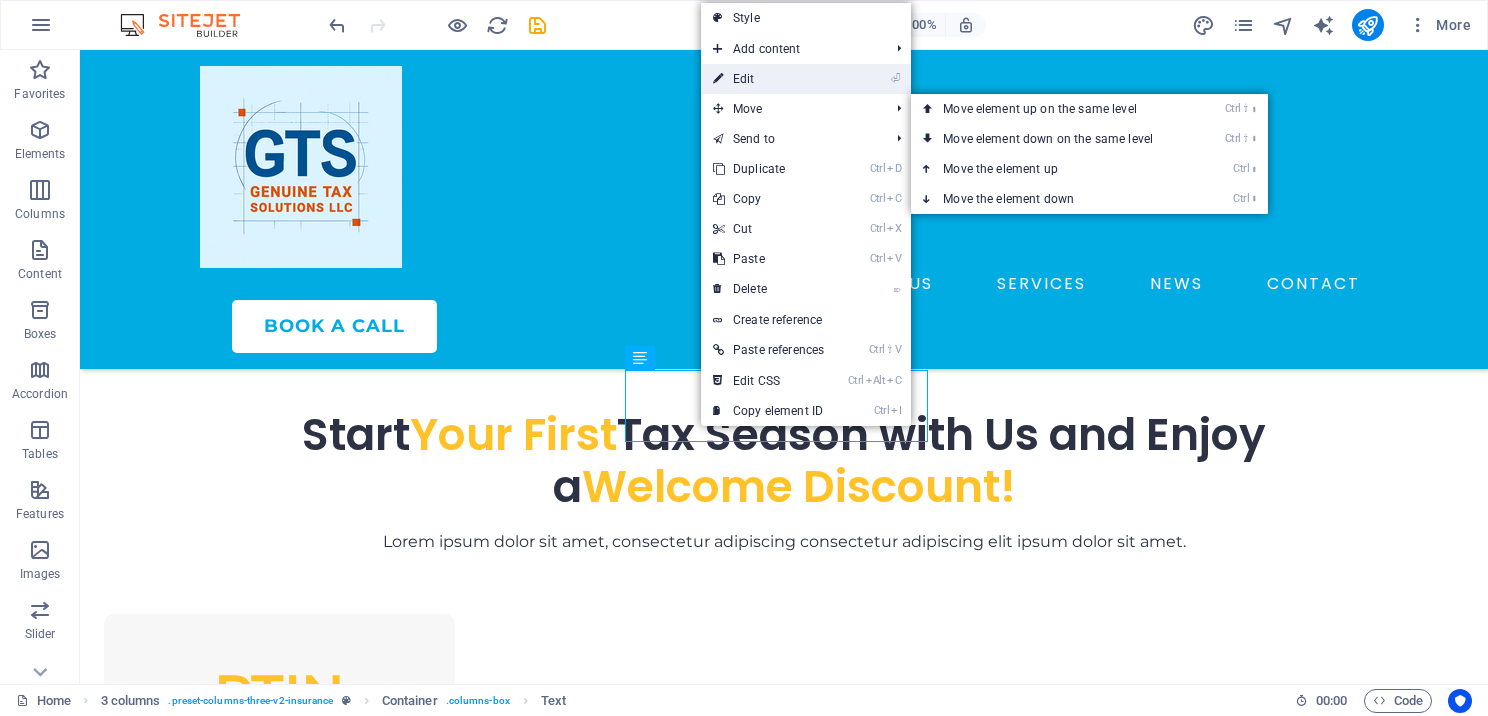 click on "⏎  Edit" at bounding box center (768, 79) 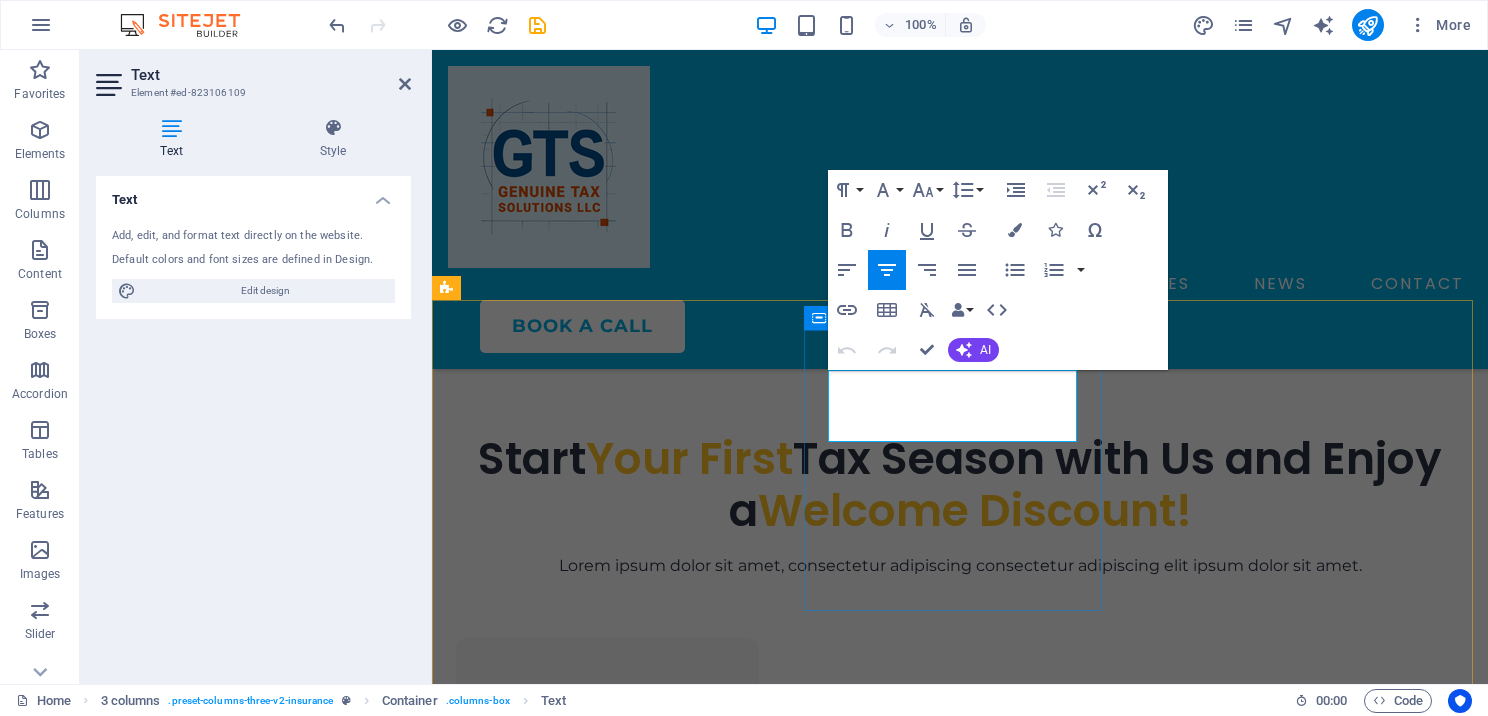drag, startPoint x: 902, startPoint y: 396, endPoint x: 1016, endPoint y: 387, distance: 114.35471 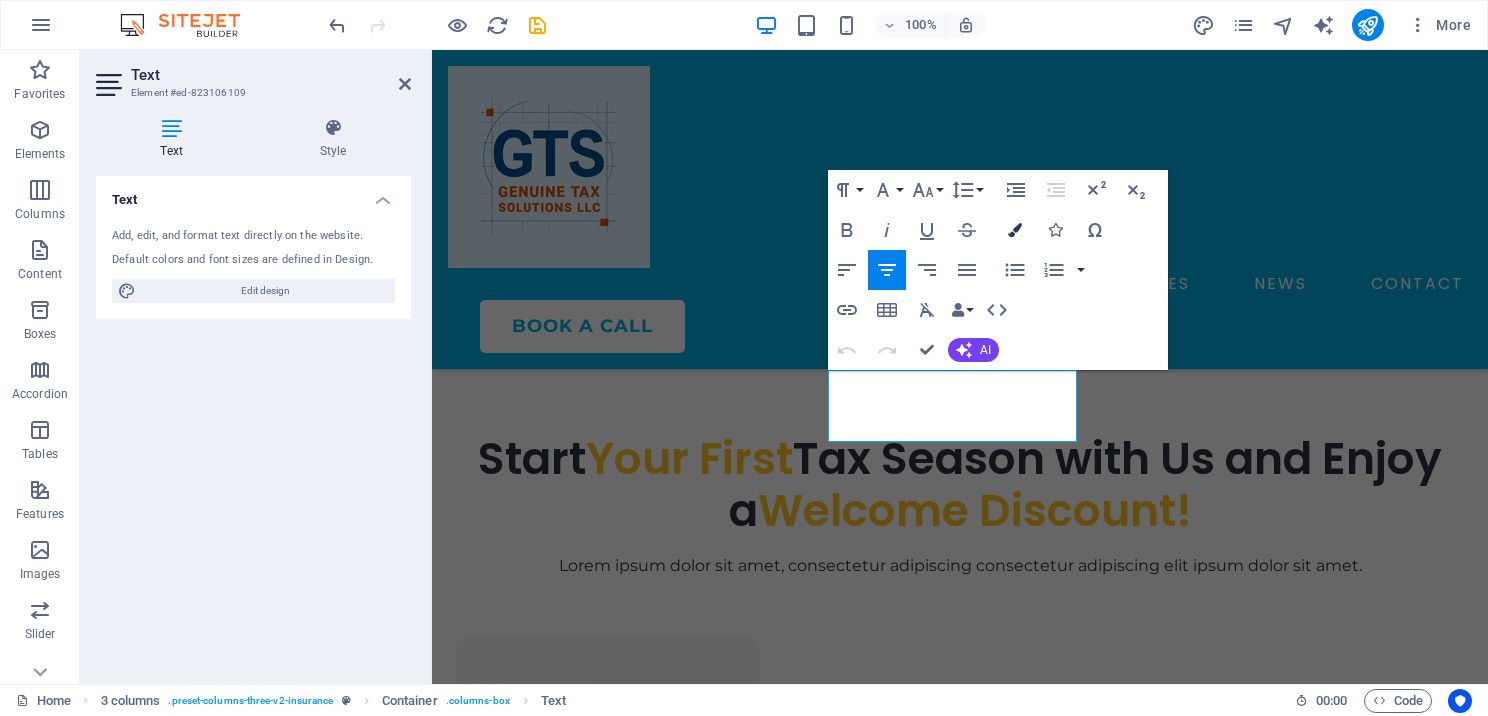 click on "Colors" at bounding box center [1015, 230] 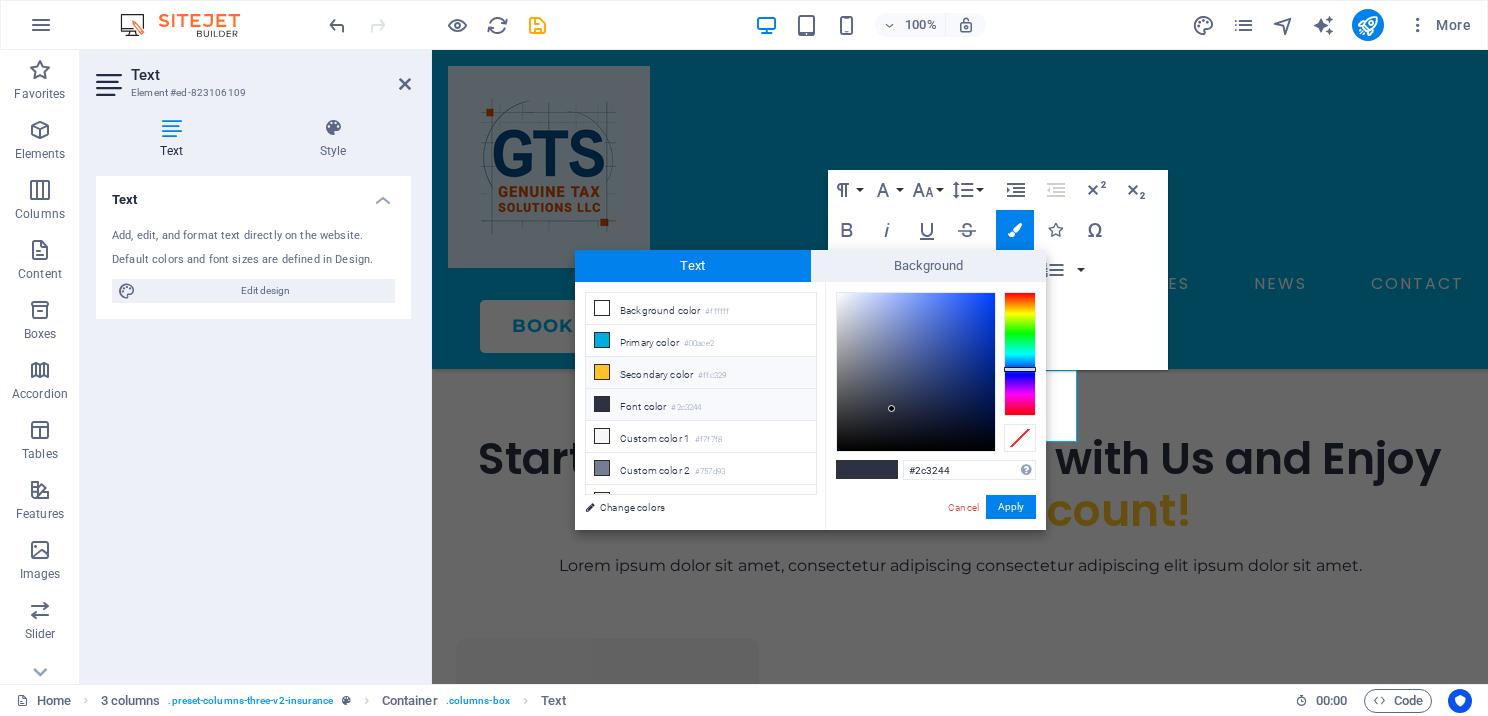 click at bounding box center [602, 372] 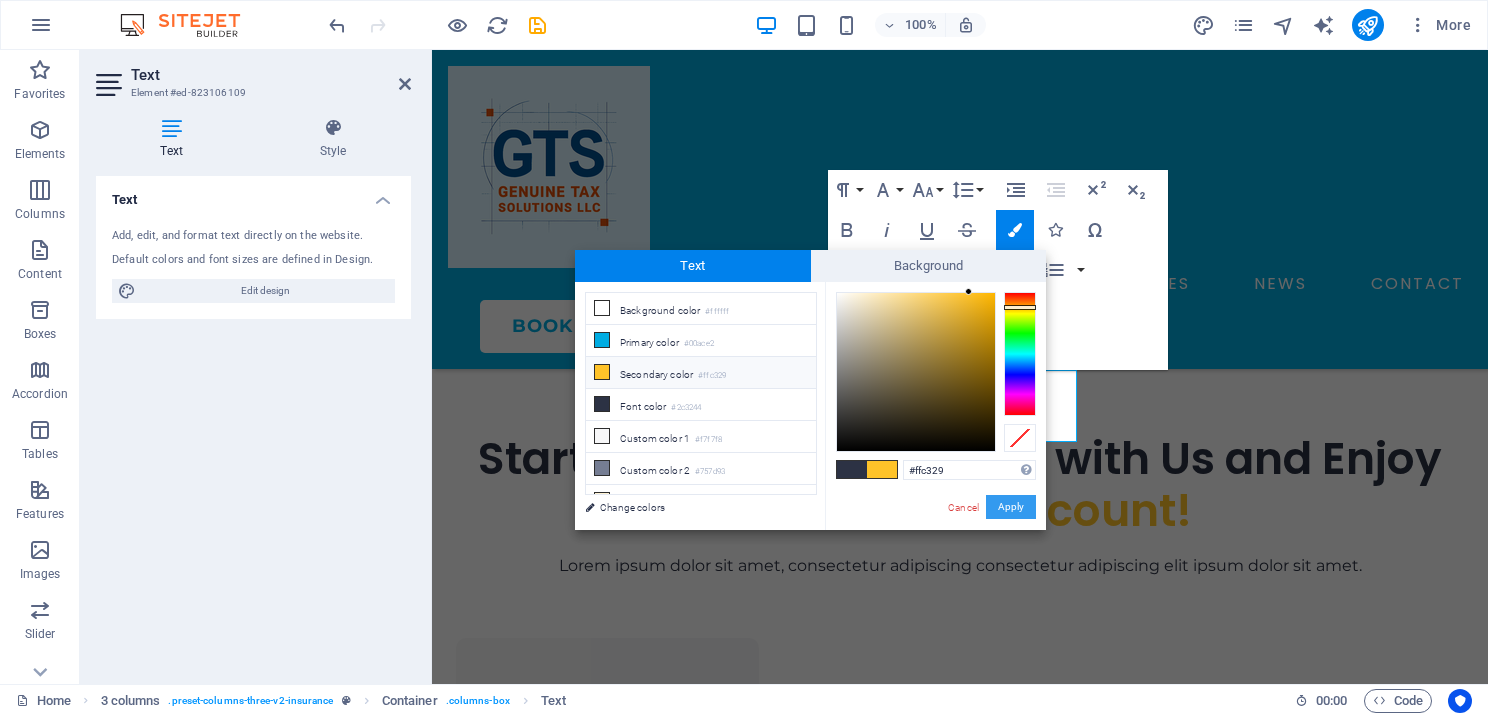 click on "Apply" at bounding box center (1011, 507) 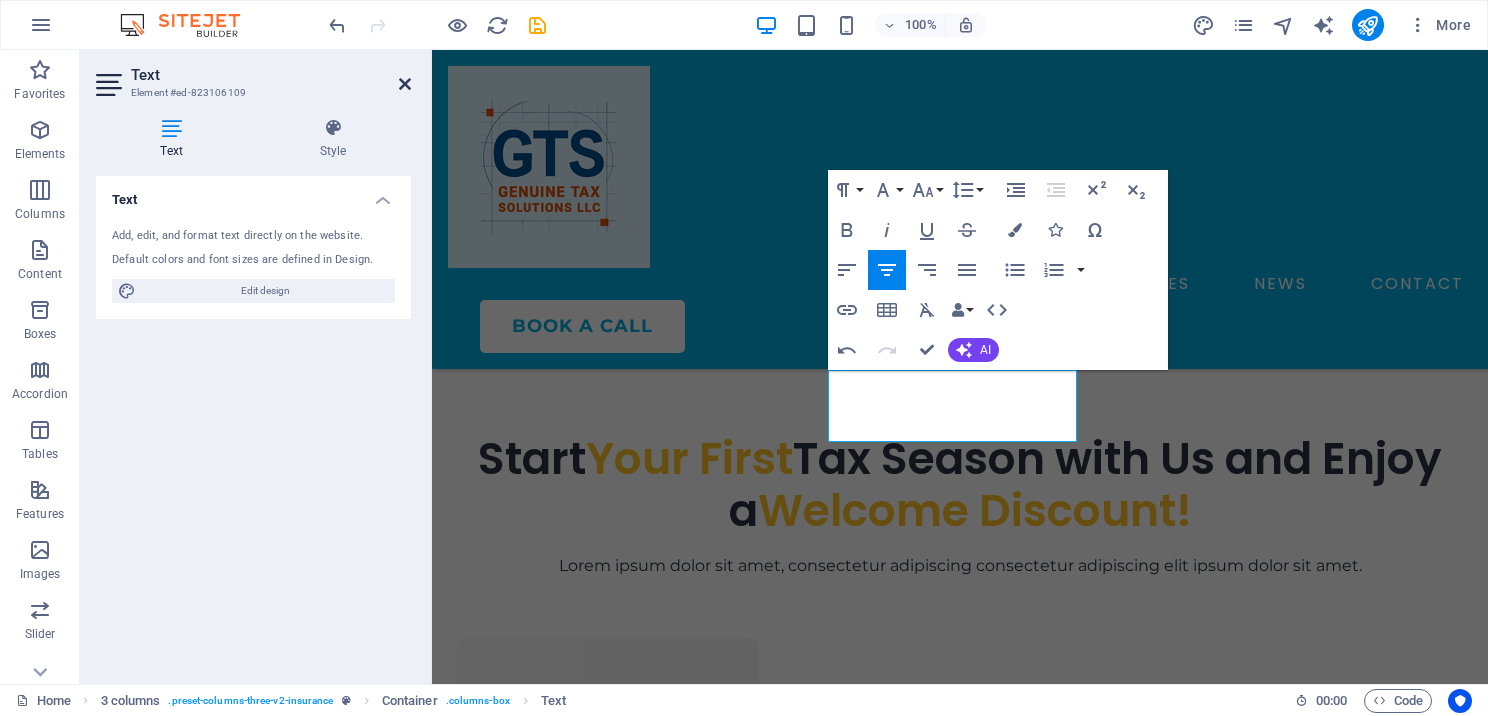 click at bounding box center [405, 84] 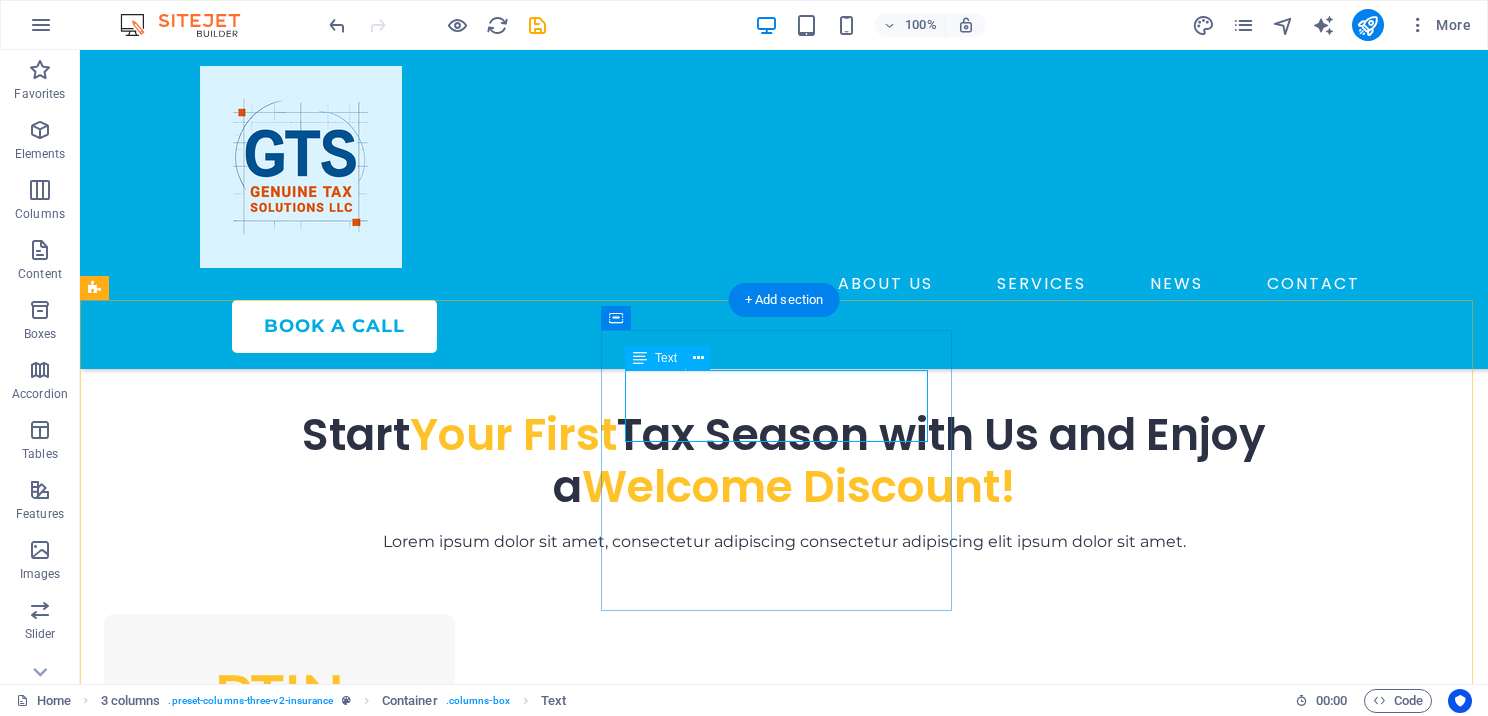 click on "EFIN" at bounding box center [279, 995] 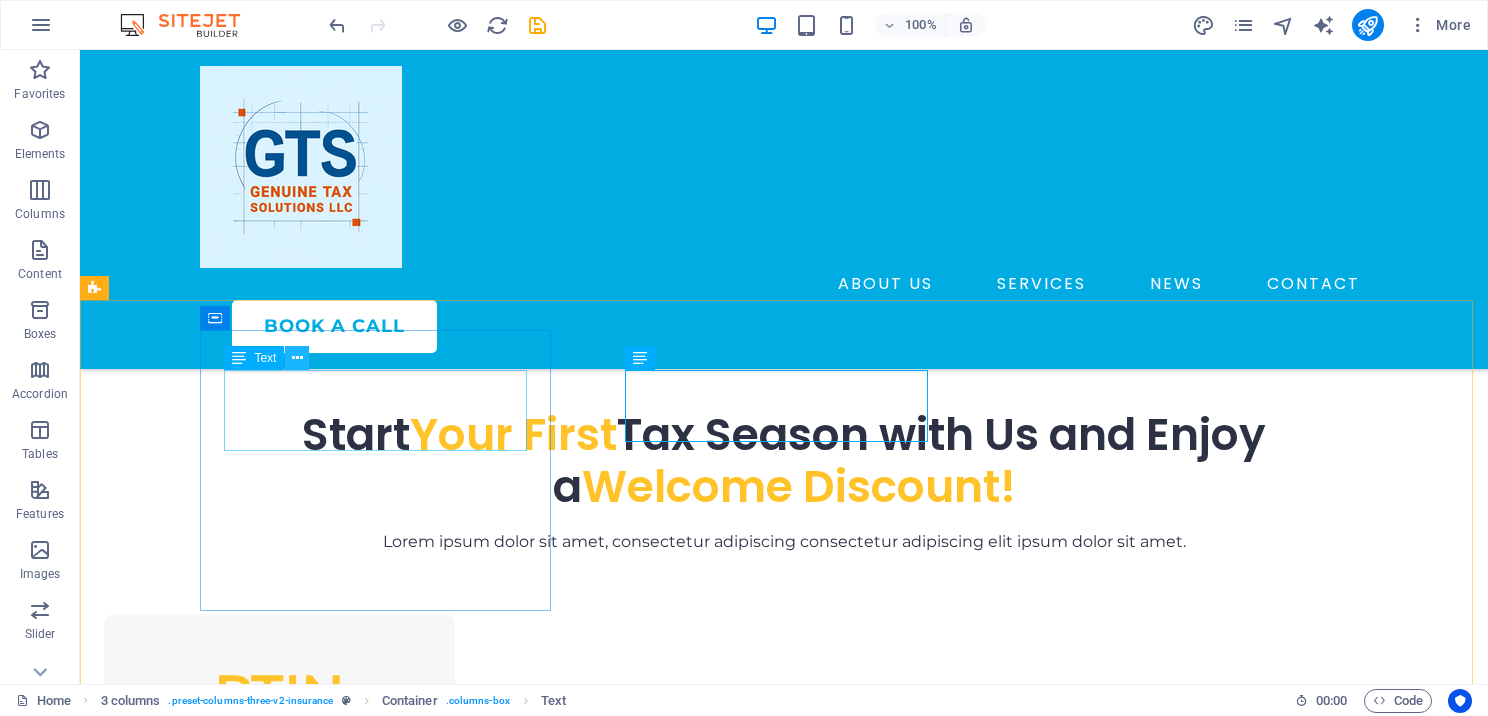 click at bounding box center [297, 358] 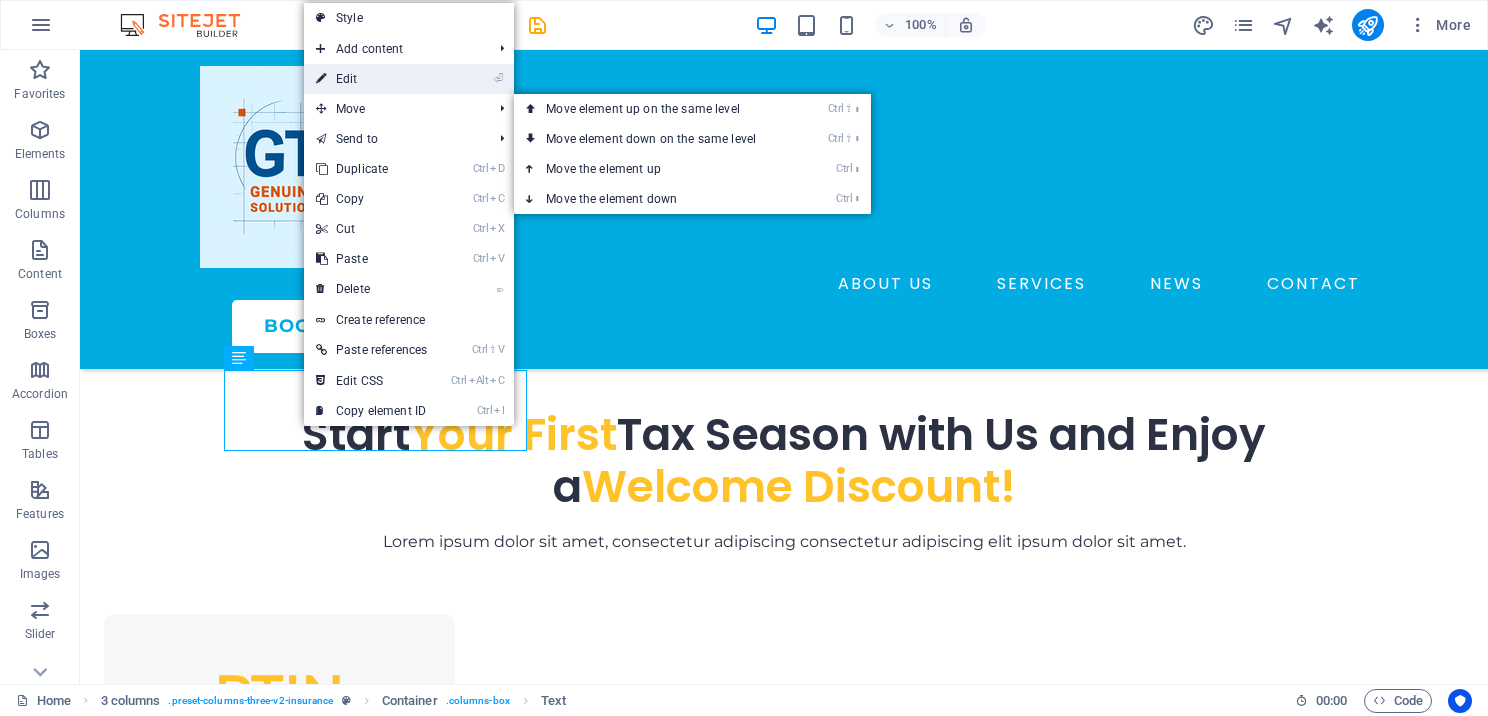 click on "⏎  Edit" at bounding box center [371, 79] 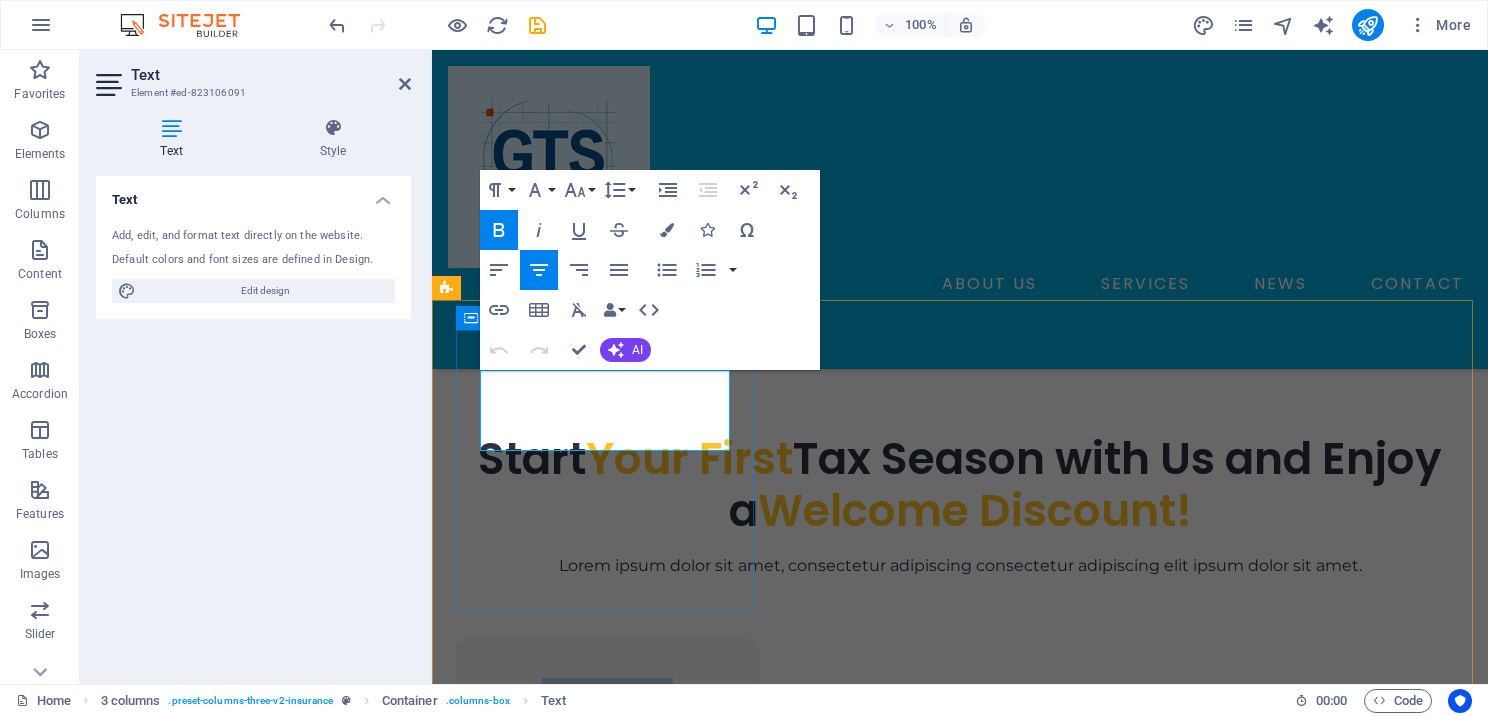 drag, startPoint x: 672, startPoint y: 412, endPoint x: 532, endPoint y: 416, distance: 140.05713 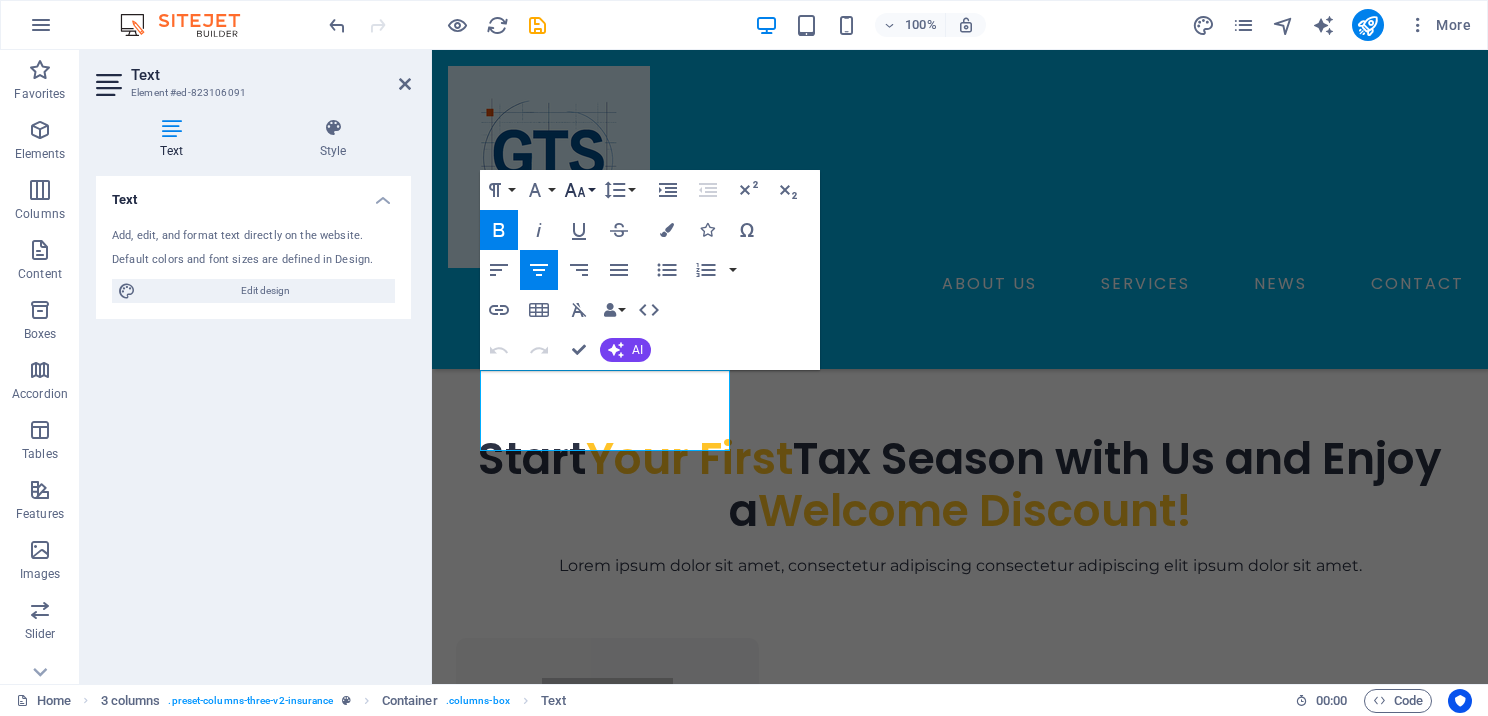 click 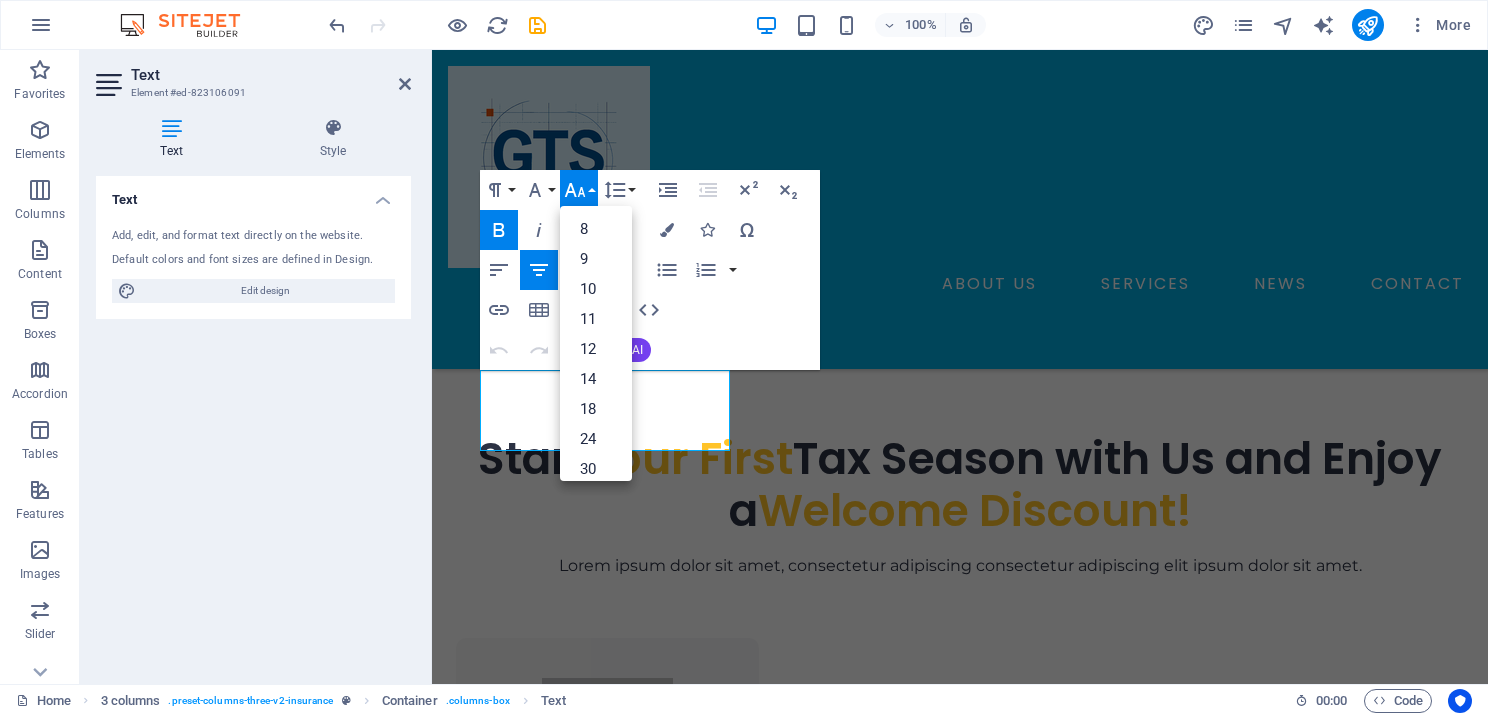 click on "Paragraph Format Normal Heading 1 Heading 2 Heading 3 Heading 4 Heading 5 Heading 6 Code Font Family Arial Georgia Impact Tahoma Times New Roman Verdana Montserrat Poppins Font Size 8 9 10 11 12 14 18 24 30 36 48 60 72 96 Line Height Default Single 1.15 1.5 Double Increase Indent Decrease Indent Superscript Subscript Bold Italic Underline Strikethrough Colors Icons Special Characters Align Left Align Center Align Right Align Justify Unordered List   Default Circle Disc Square    Ordered List   Default Lower Alpha Lower Greek Lower Roman Upper Alpha Upper Roman    Insert Link Insert Table Clear Formatting Data Bindings Company First name Last name Street ZIP code City Email Phone Mobile Fax Custom field 1 Custom field 2 Custom field 3 Custom field 4 Custom field 5 Custom field 6 HTML Undo Redo Confirm (Ctrl+⏎) AI Improve Make shorter Make longer Fix spelling & grammar Translate to English Generate text" at bounding box center (650, 270) 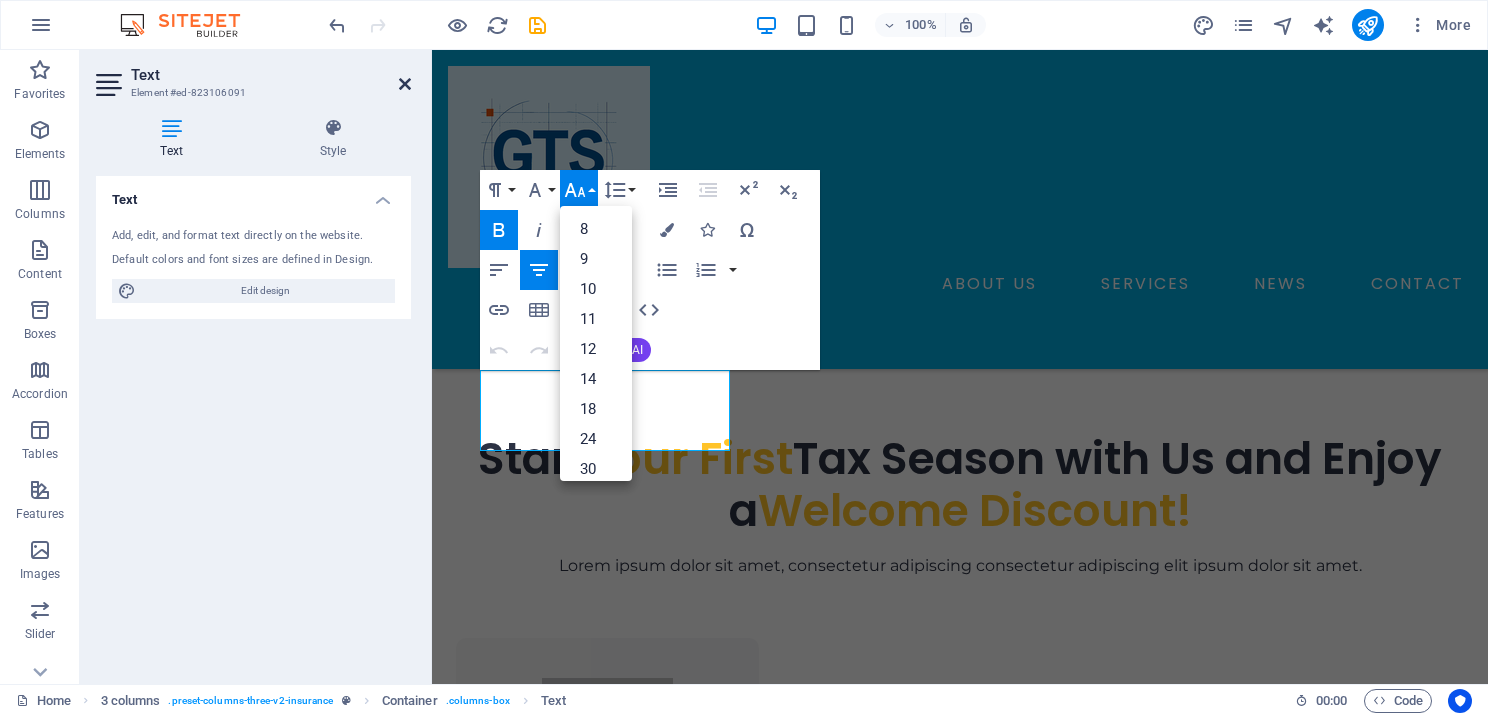 click at bounding box center (405, 84) 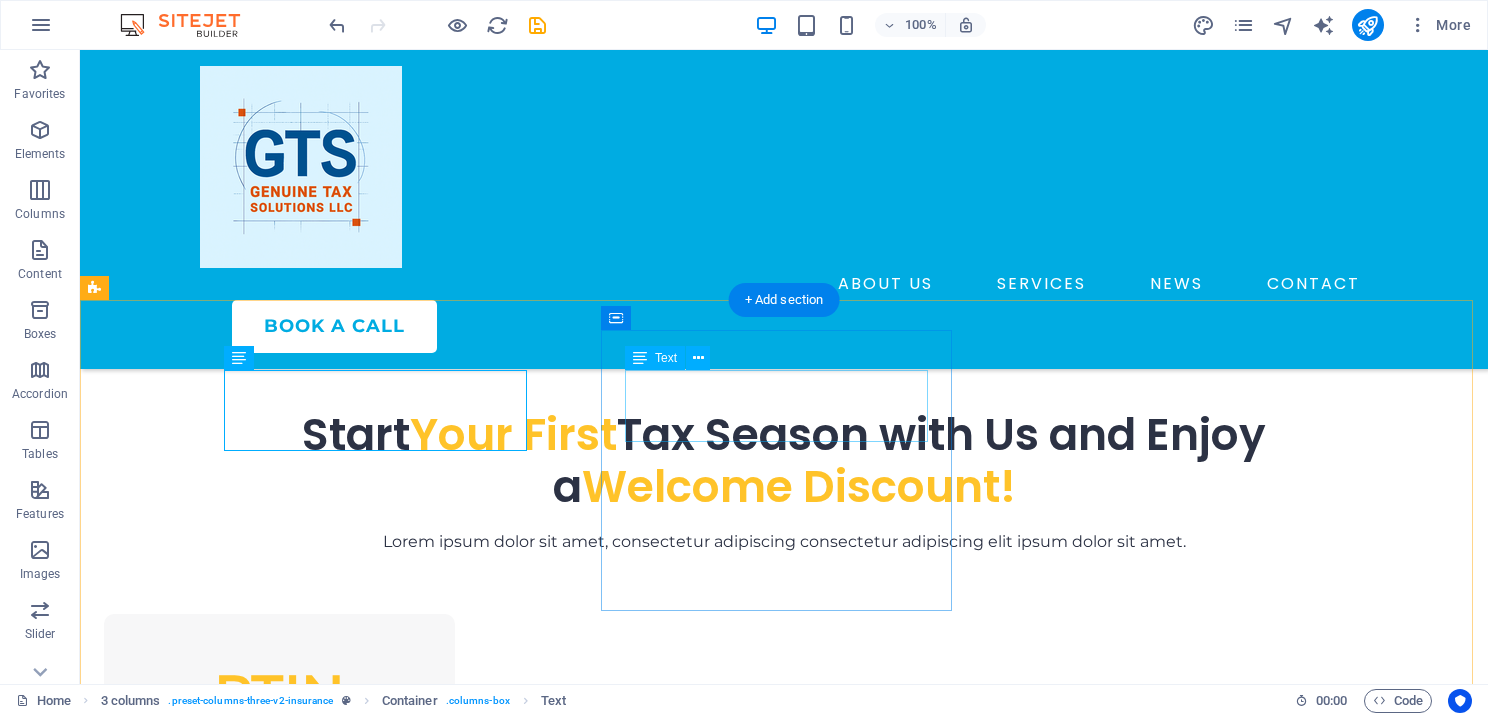 click on "EFIN" at bounding box center [279, 995] 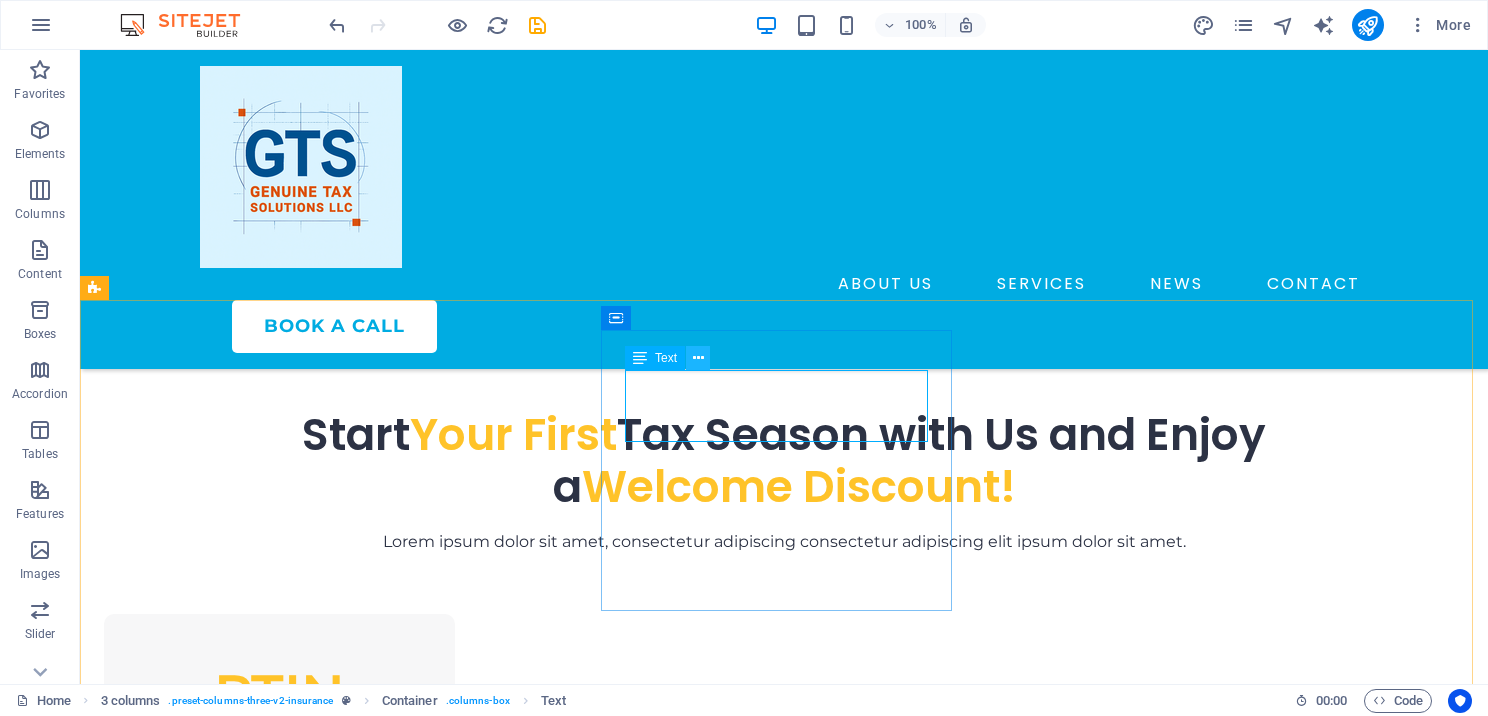 click at bounding box center (698, 358) 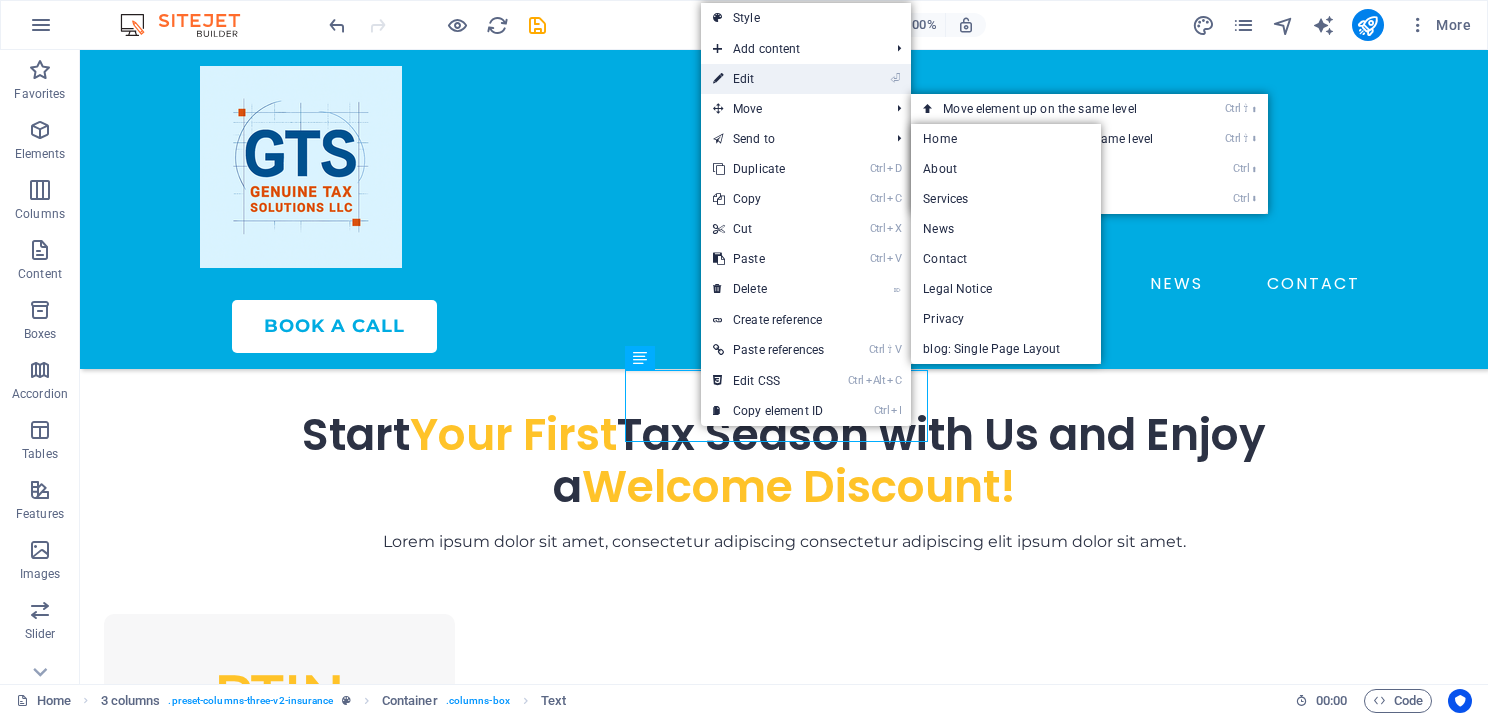 click on "⏎  Edit" at bounding box center (768, 79) 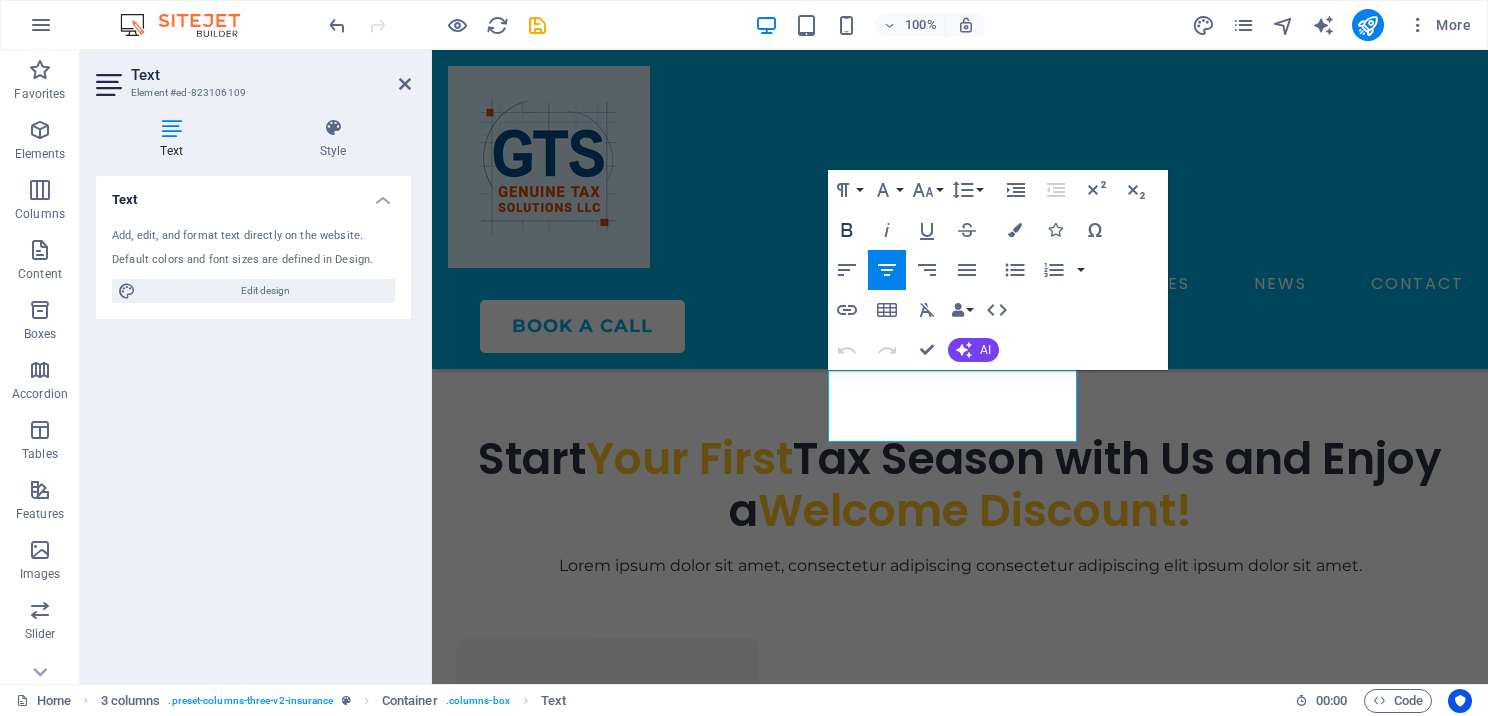 click 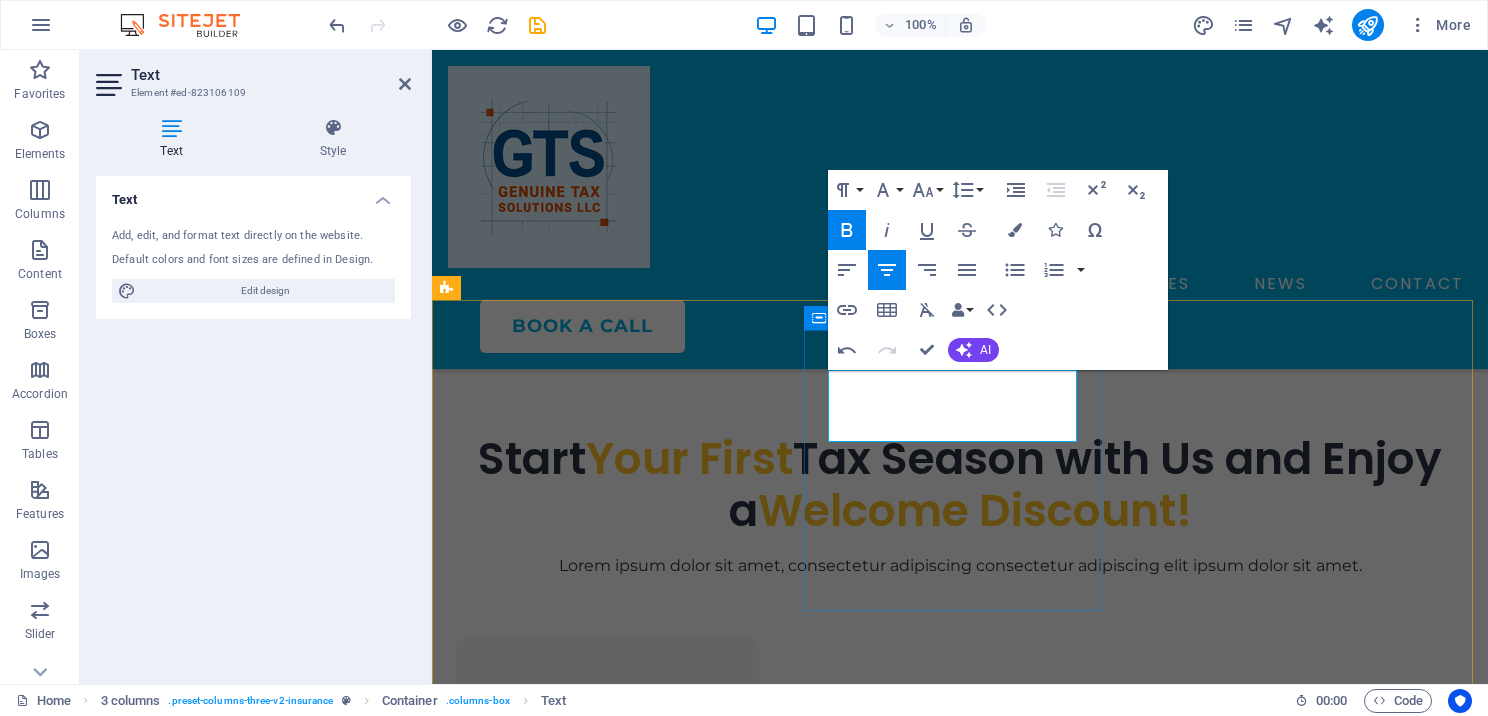 drag, startPoint x: 1028, startPoint y: 398, endPoint x: 900, endPoint y: 423, distance: 130.41856 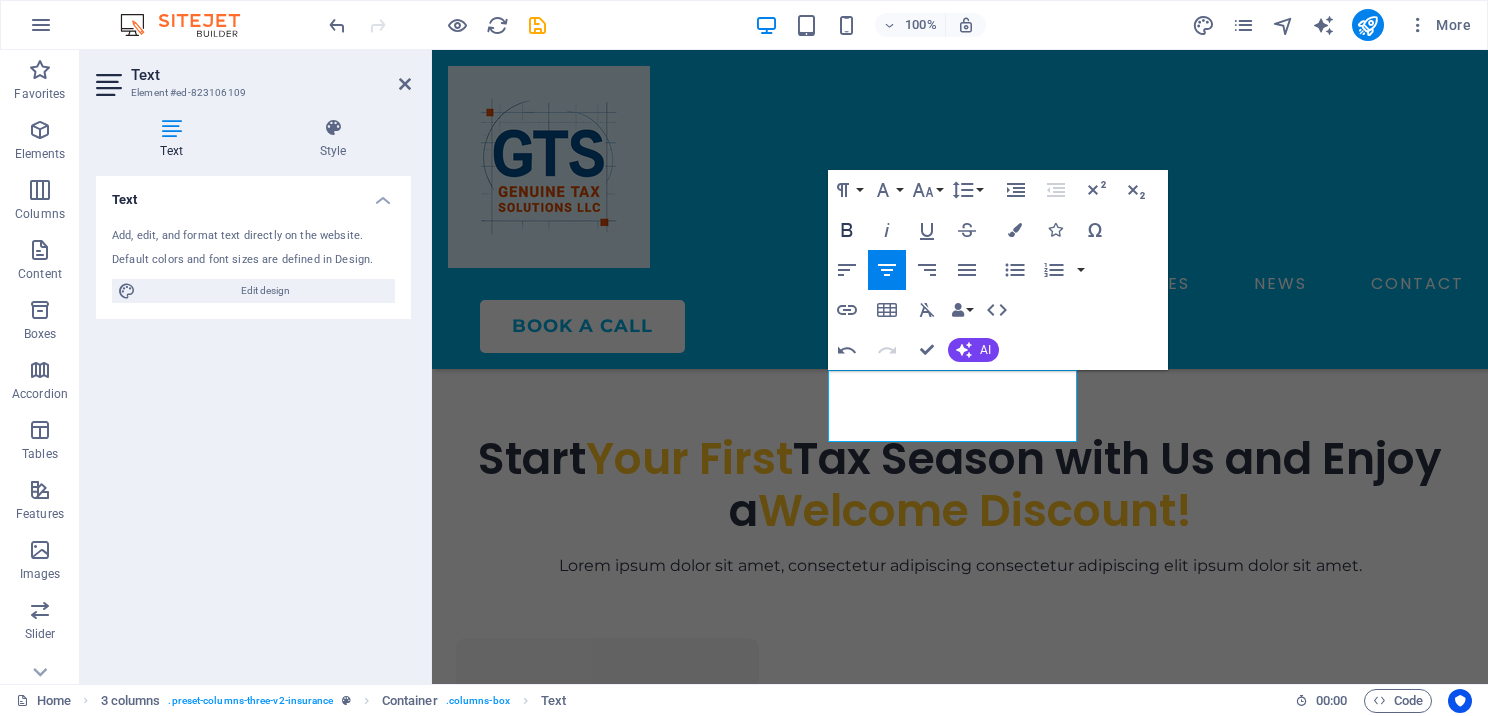 click 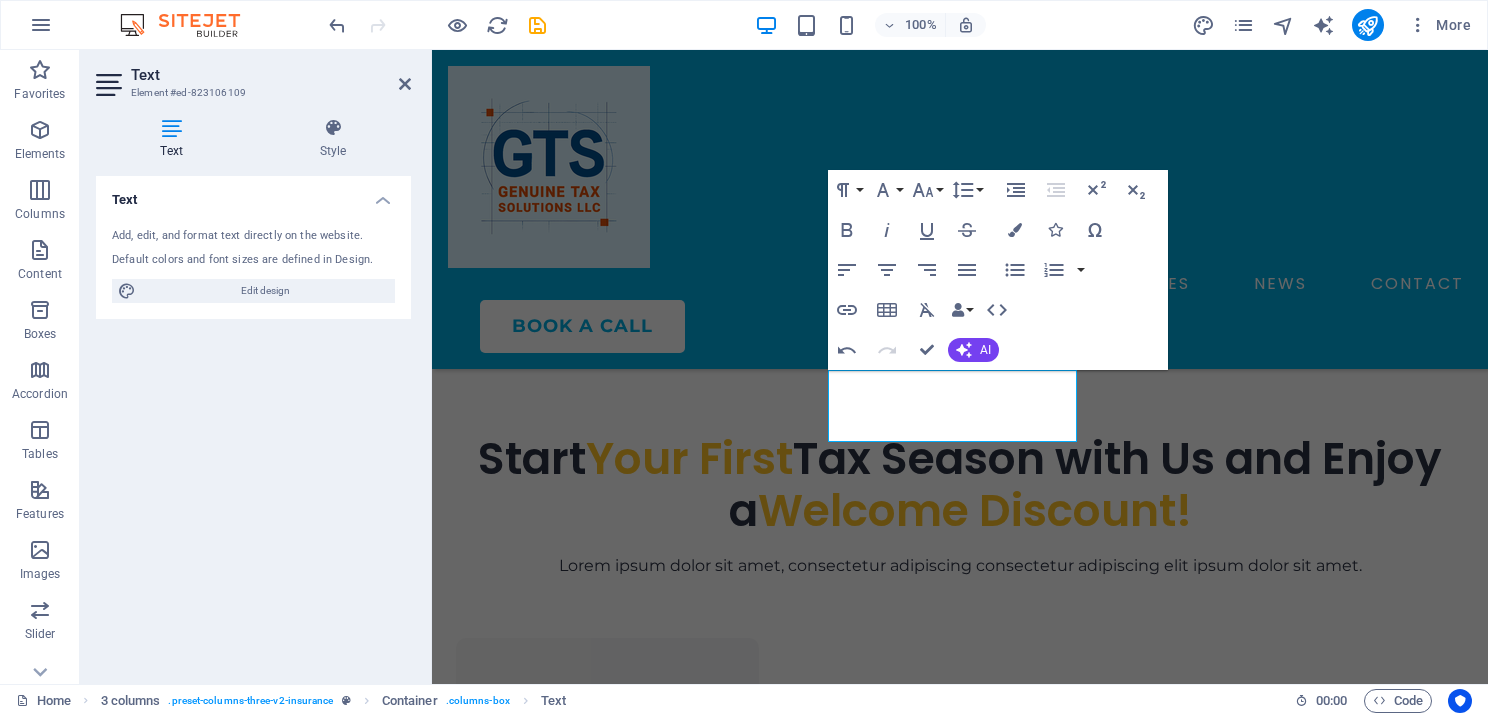 click on "Text Element #ed-823106109" at bounding box center [253, 76] 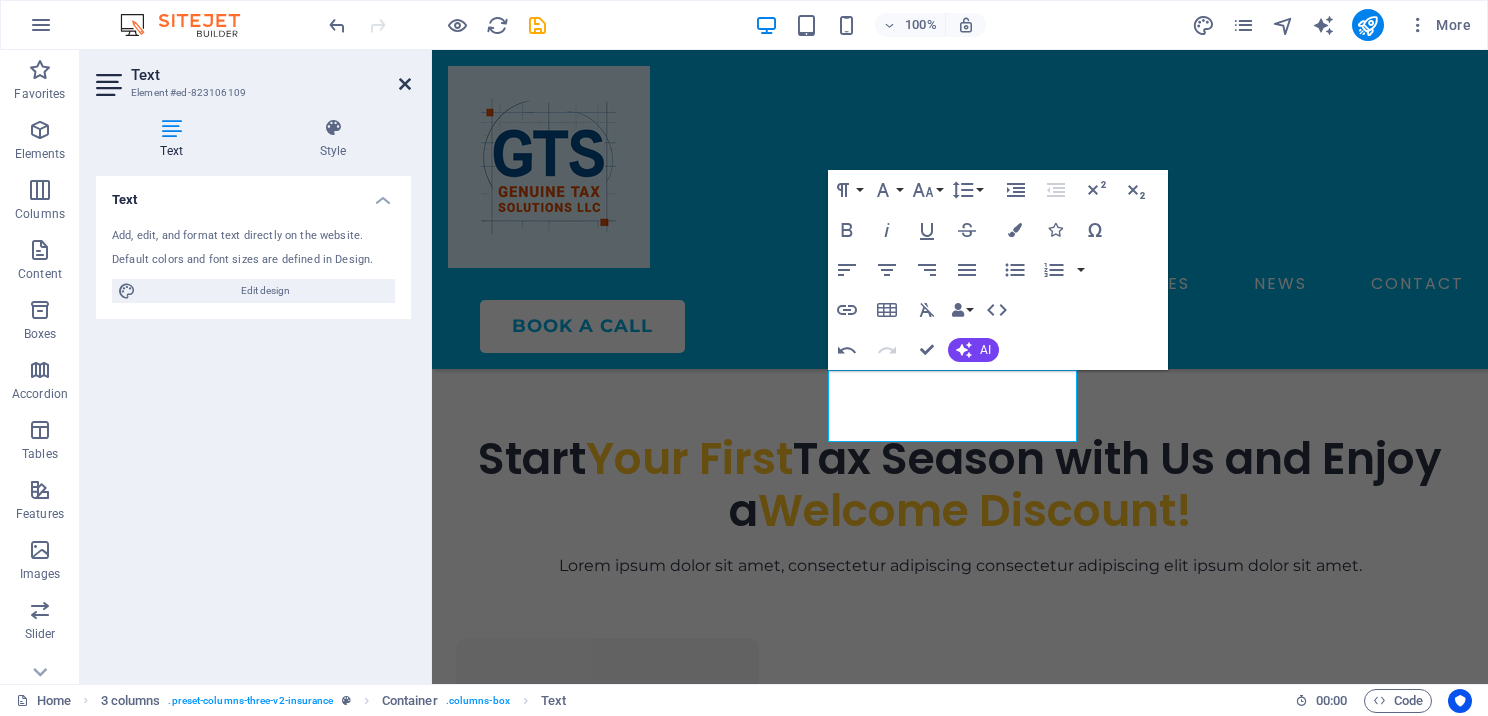 click at bounding box center (405, 84) 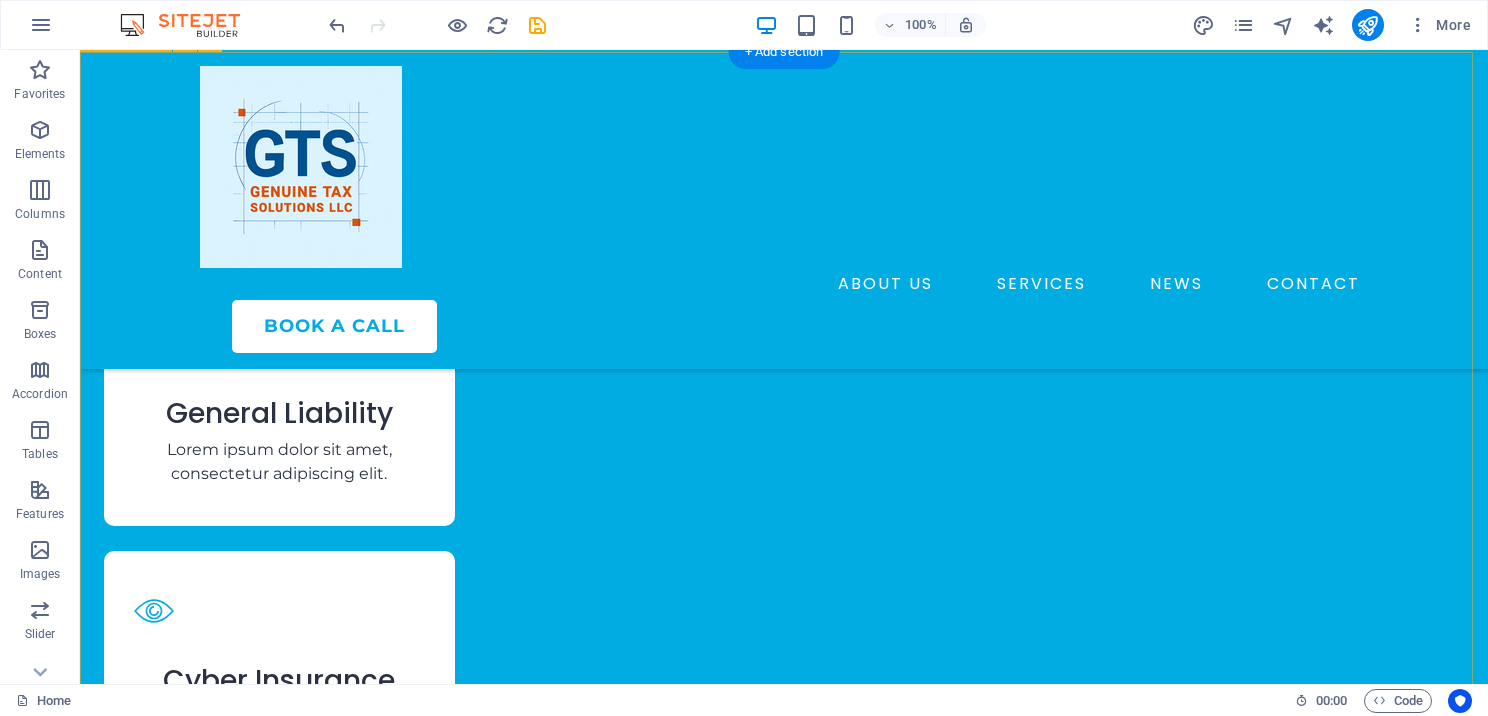 scroll, scrollTop: 2900, scrollLeft: 0, axis: vertical 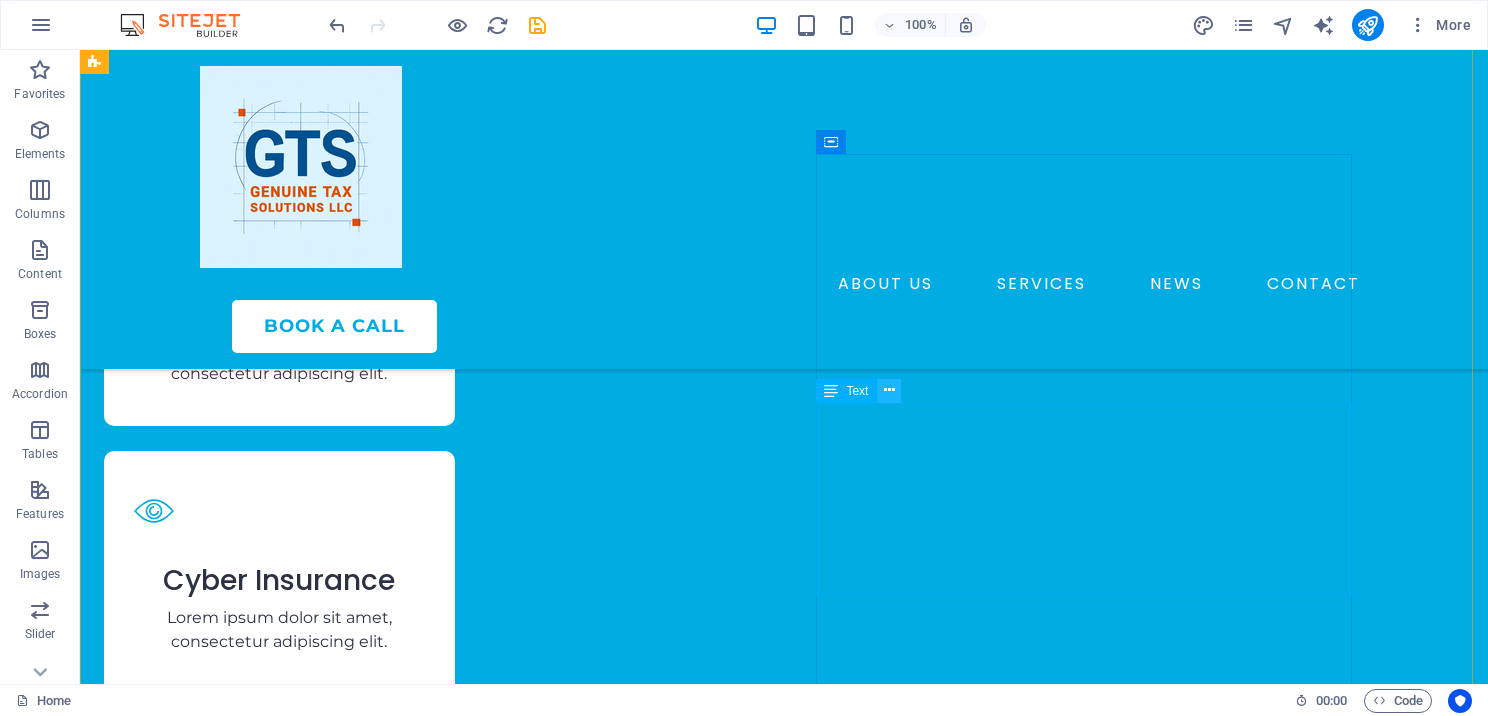 click at bounding box center (889, 390) 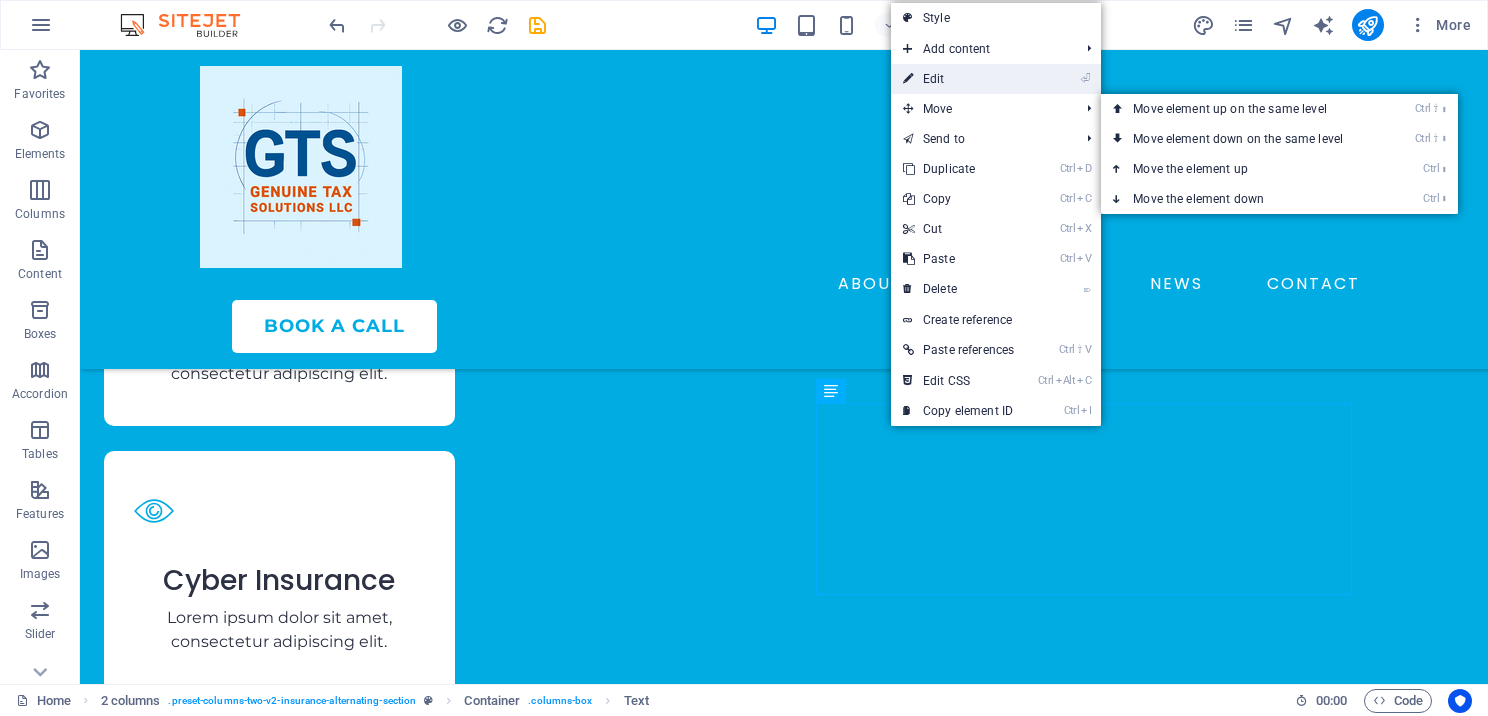 click on "⏎  Edit" at bounding box center [958, 79] 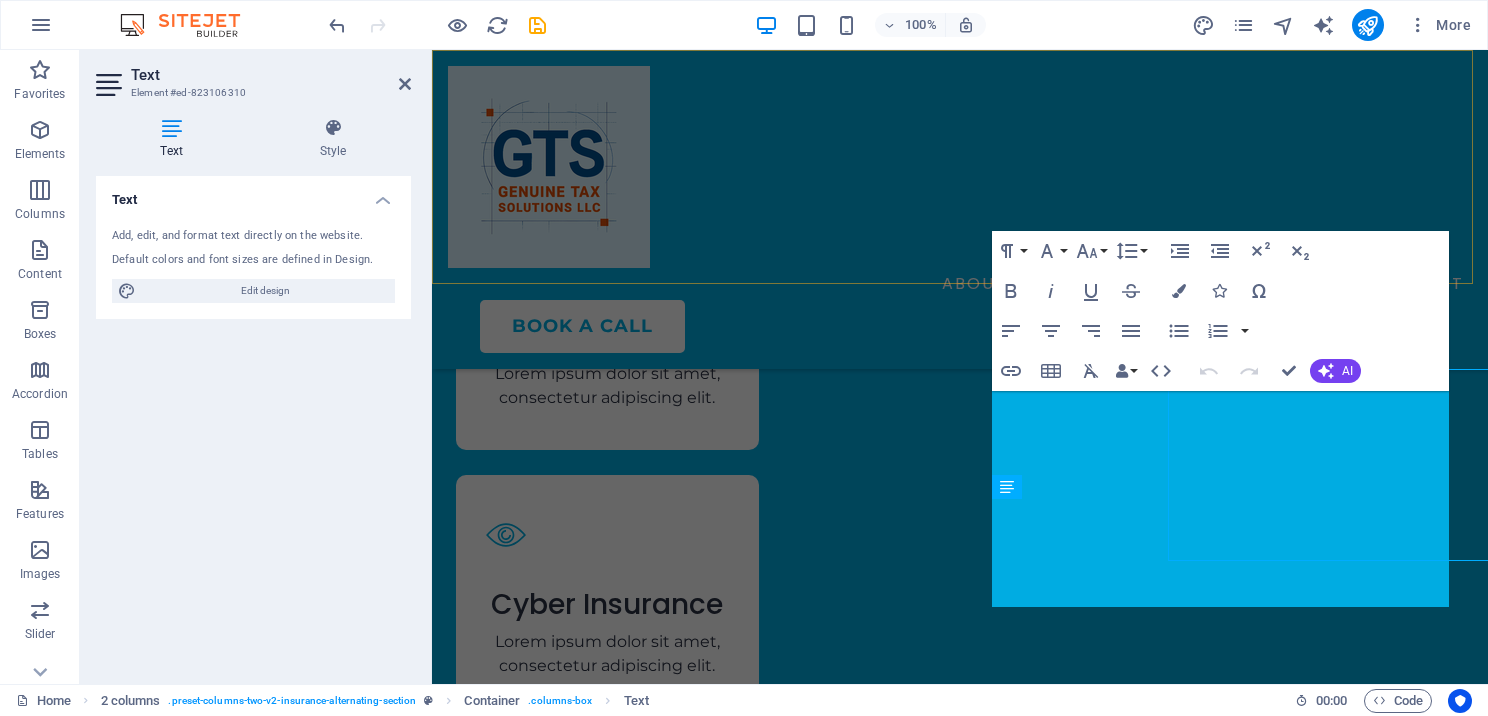 scroll, scrollTop: 2933, scrollLeft: 0, axis: vertical 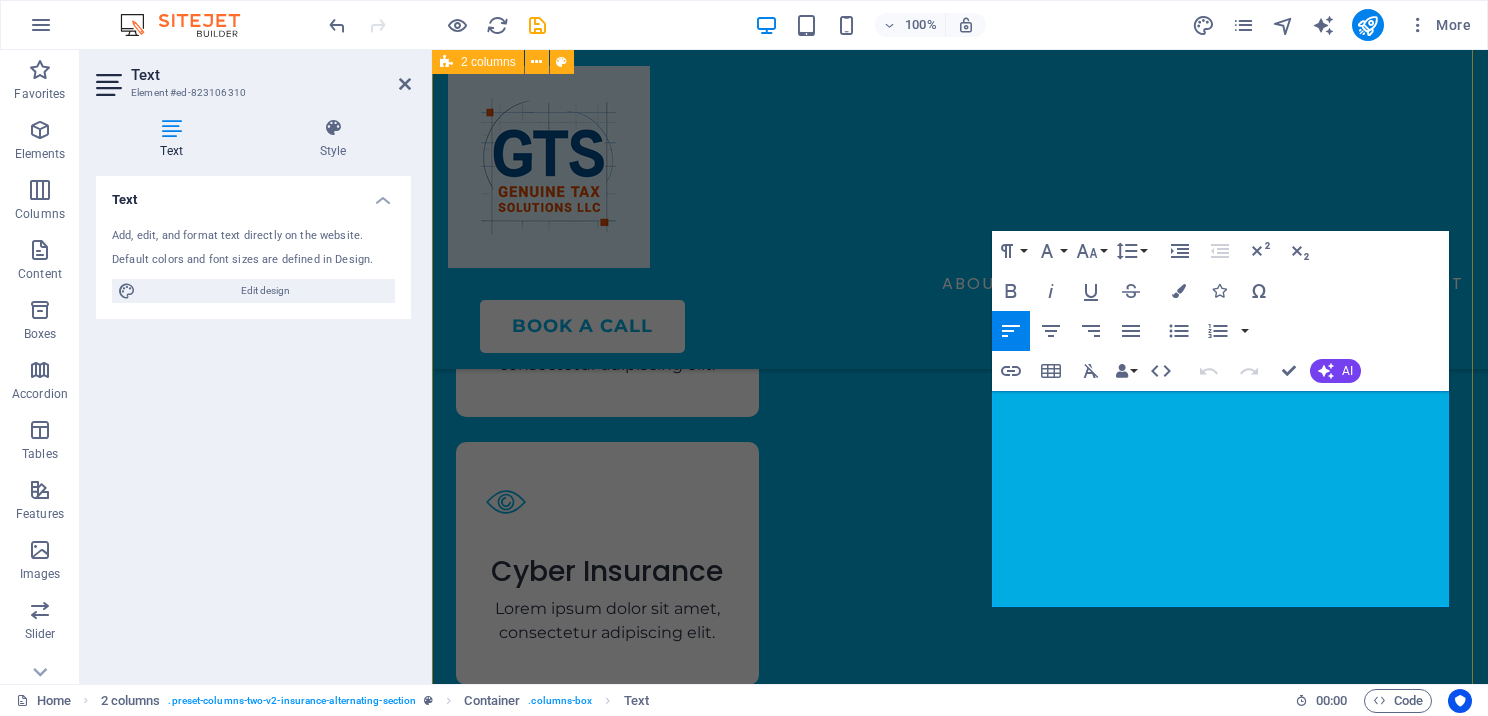 drag, startPoint x: 1328, startPoint y: 596, endPoint x: 968, endPoint y: 392, distance: 413.78256 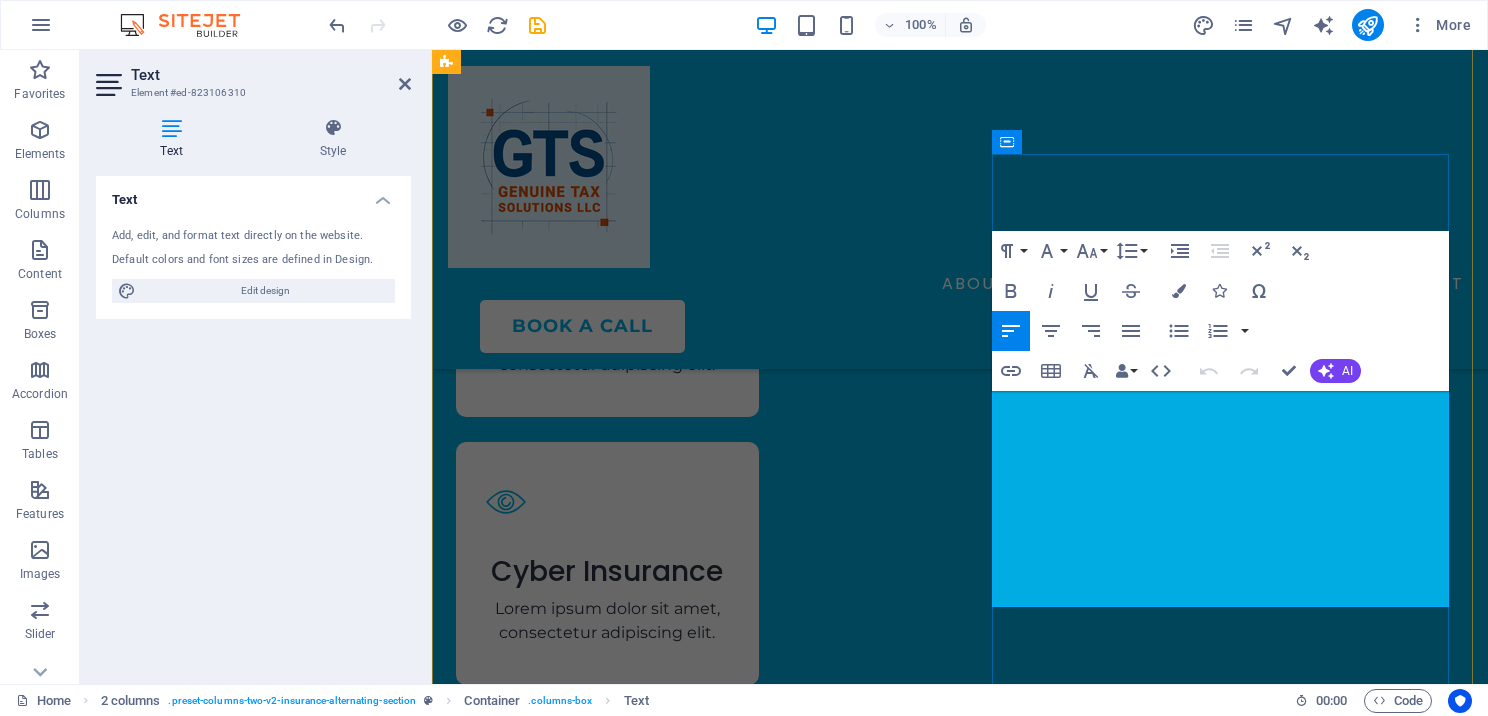 scroll, scrollTop: 2897, scrollLeft: 0, axis: vertical 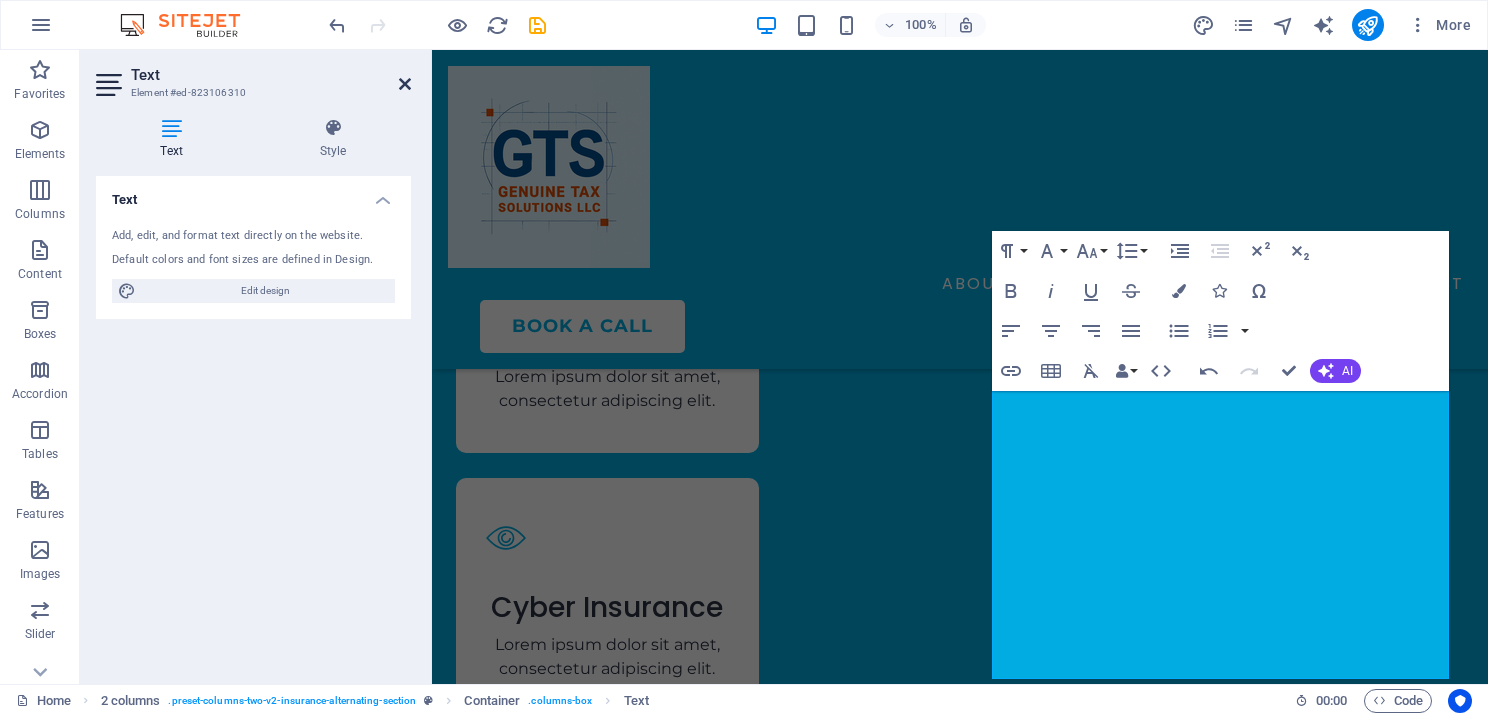 click at bounding box center [405, 84] 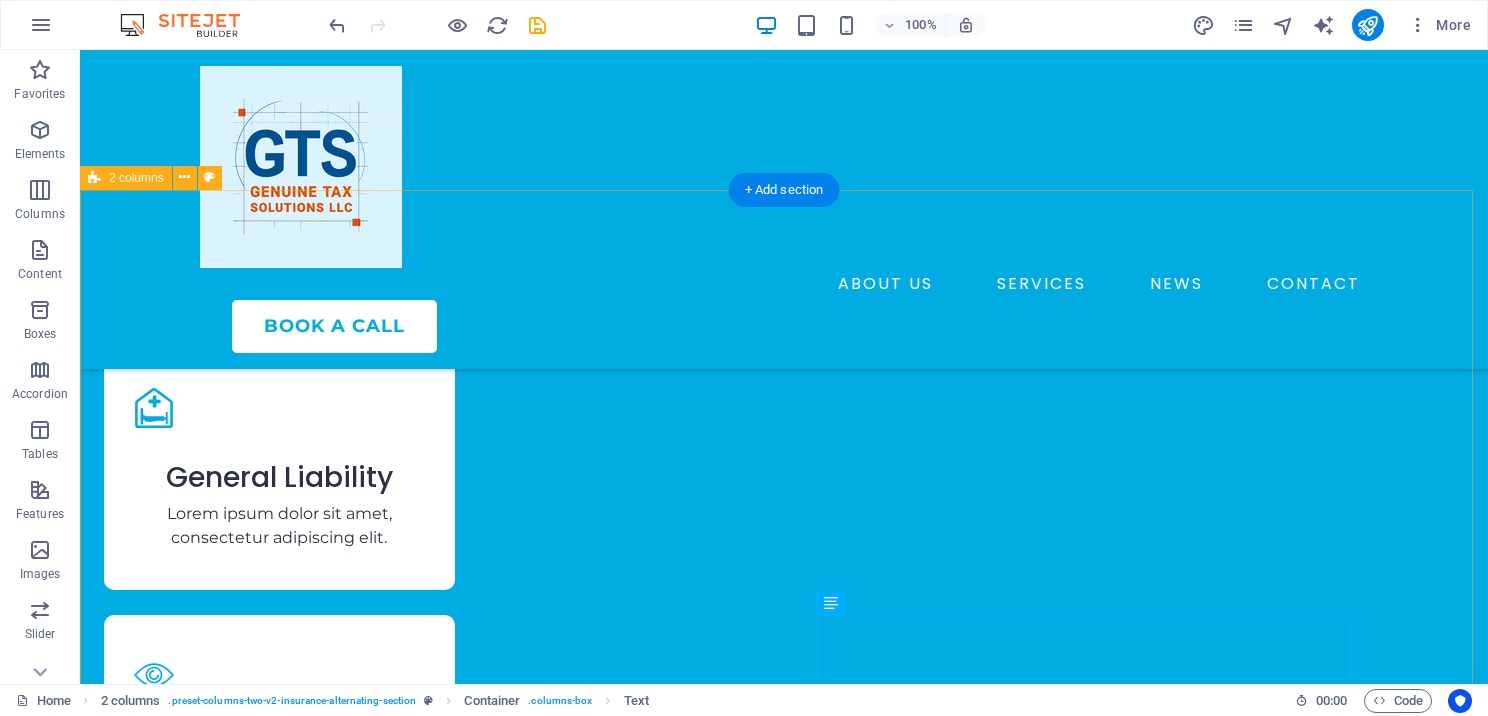 scroll, scrollTop: 2764, scrollLeft: 0, axis: vertical 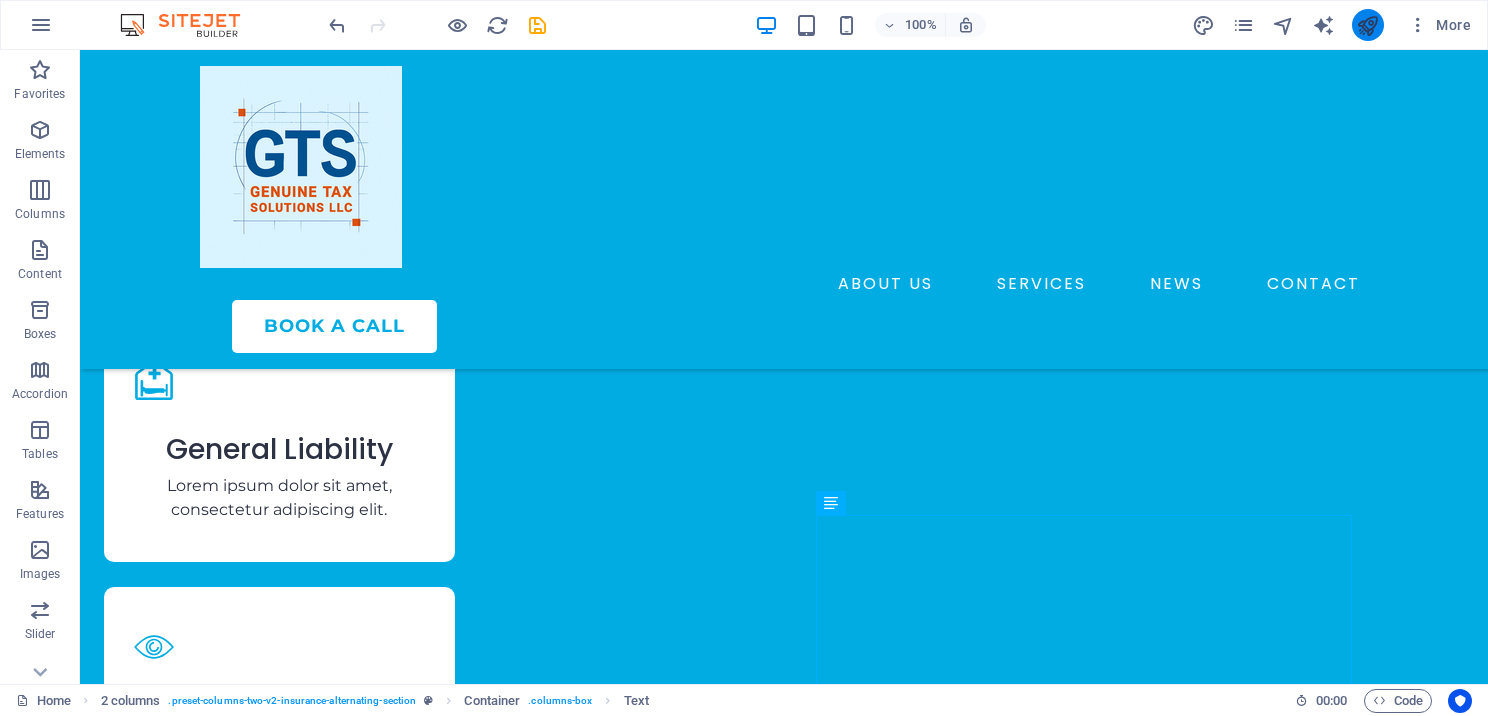 click at bounding box center (1367, 25) 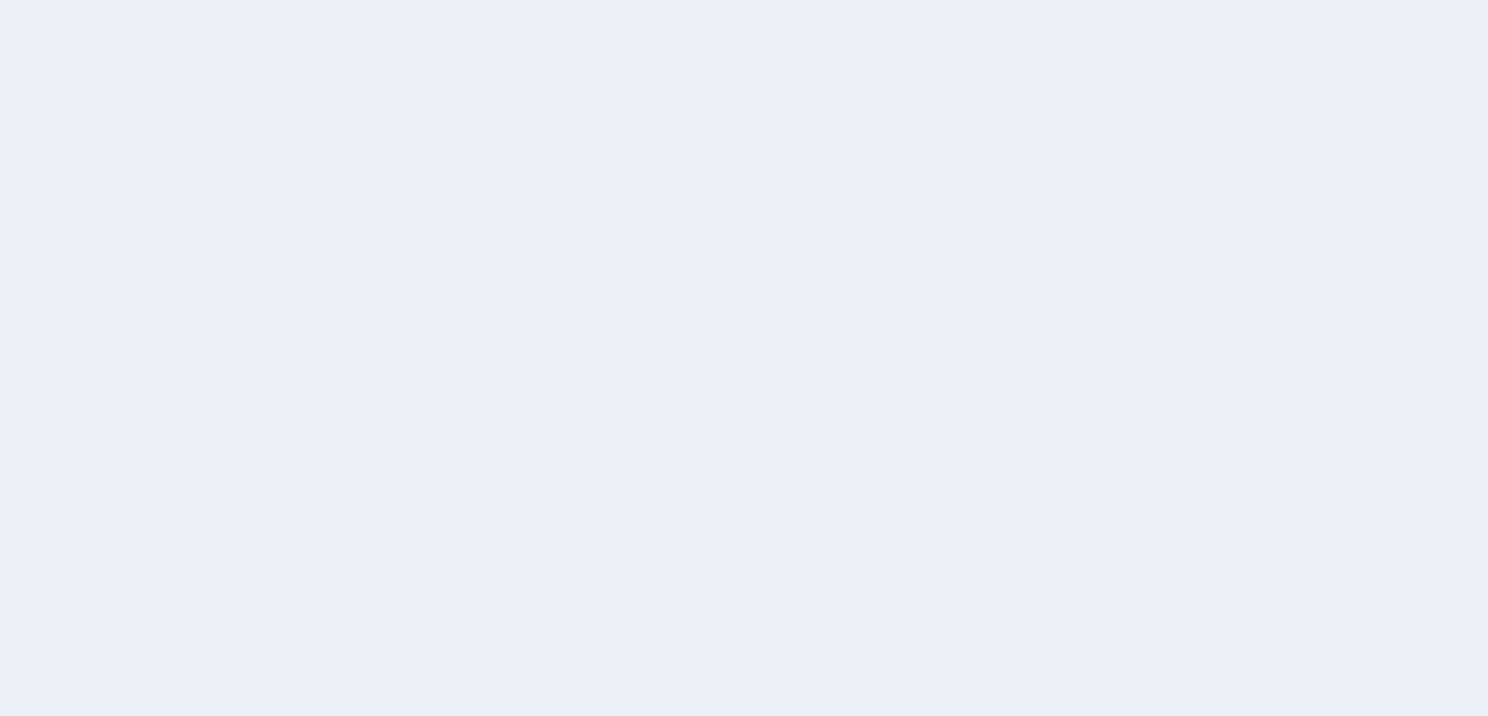 scroll, scrollTop: 0, scrollLeft: 0, axis: both 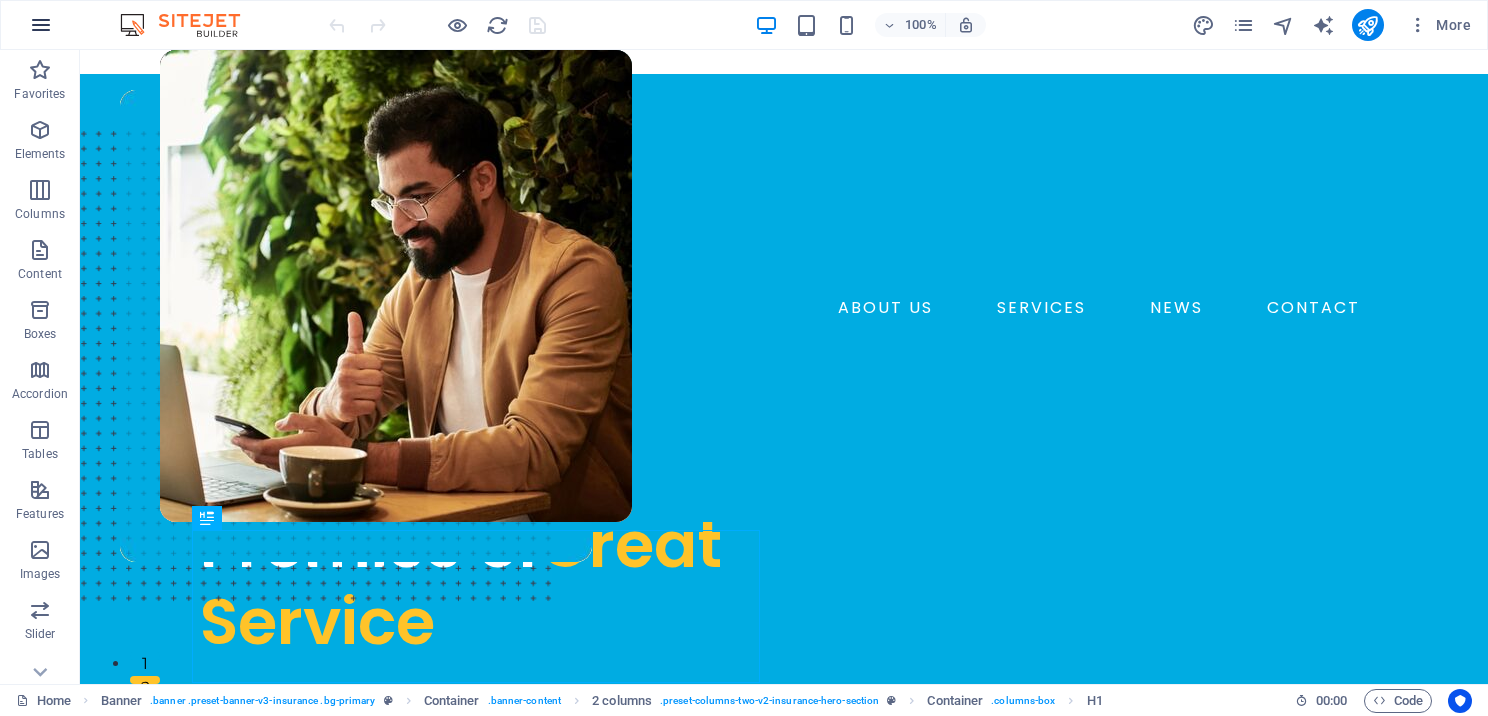 click at bounding box center (41, 25) 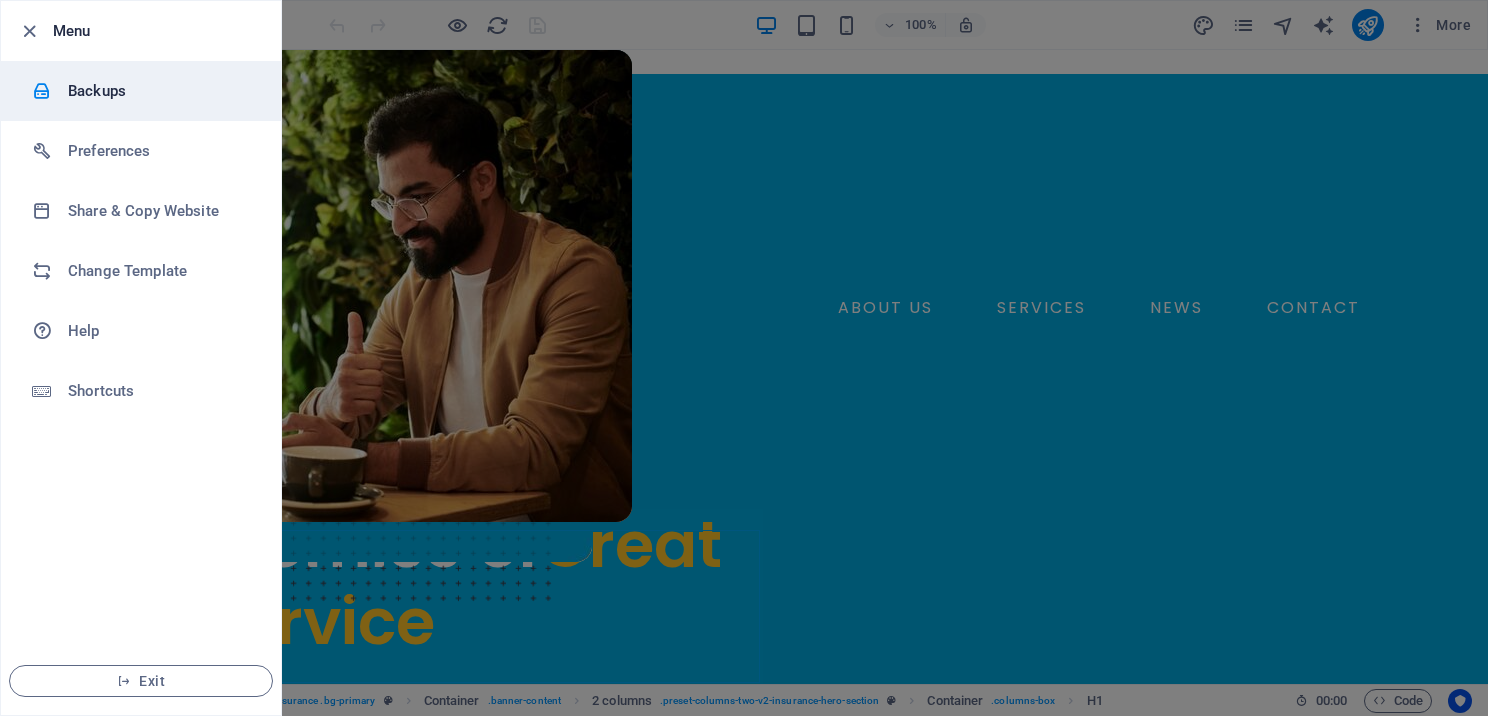click on "Backups" at bounding box center (141, 91) 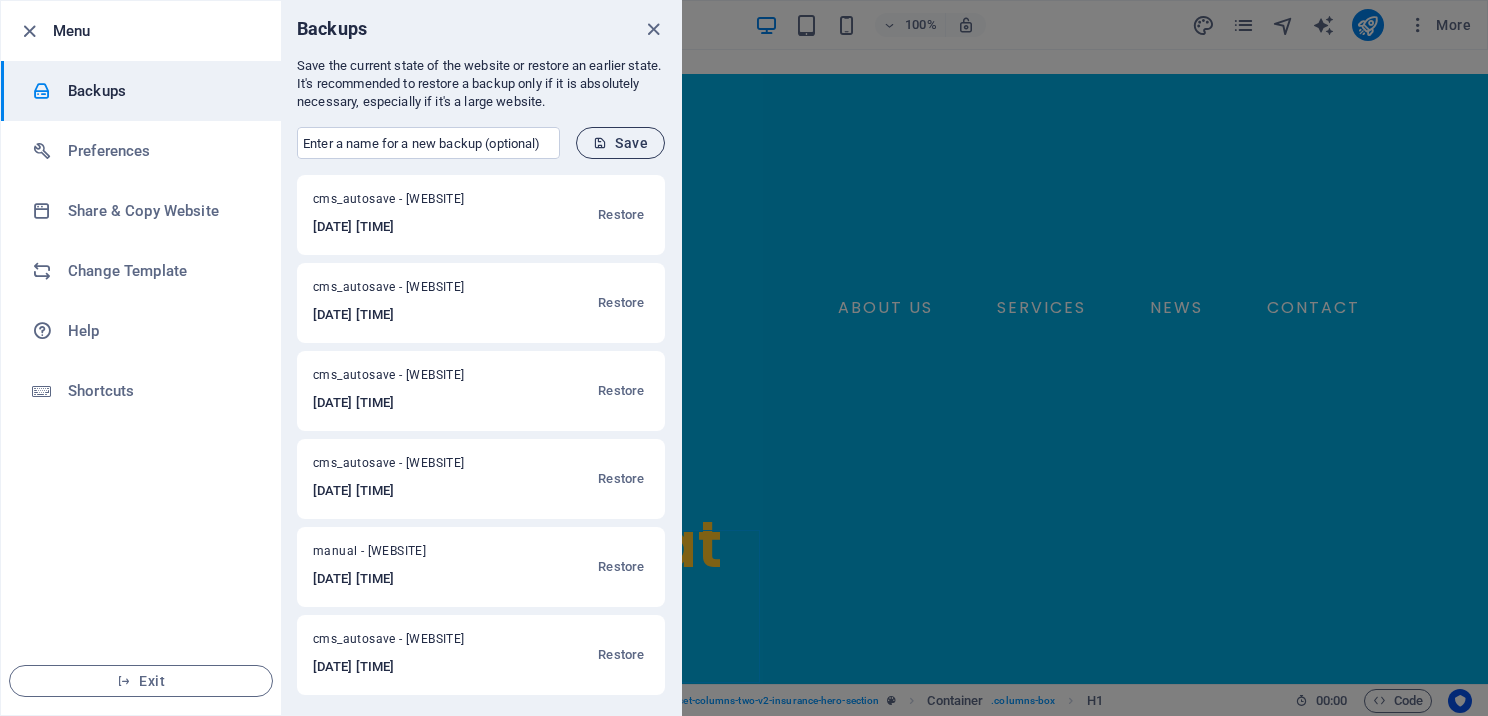 click on "Save" at bounding box center (620, 143) 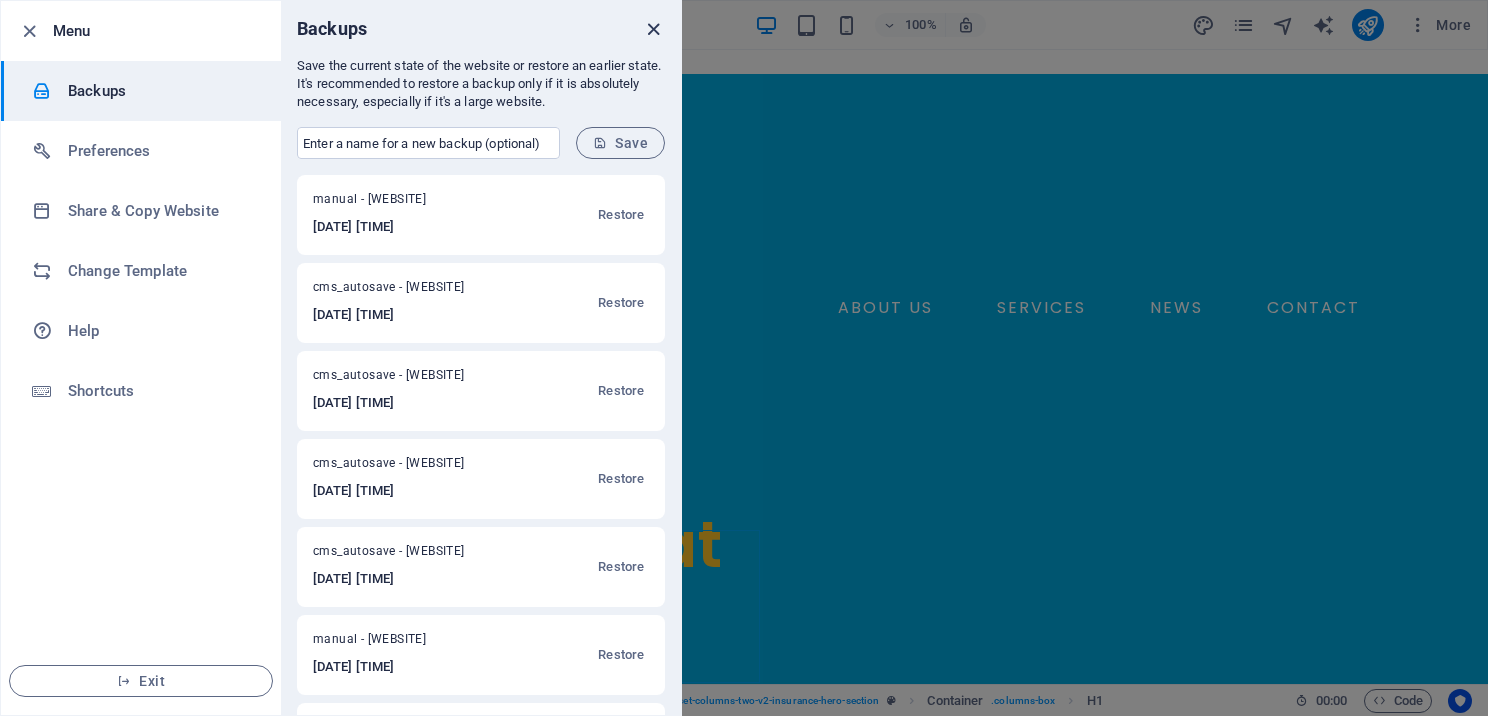 click at bounding box center [653, 29] 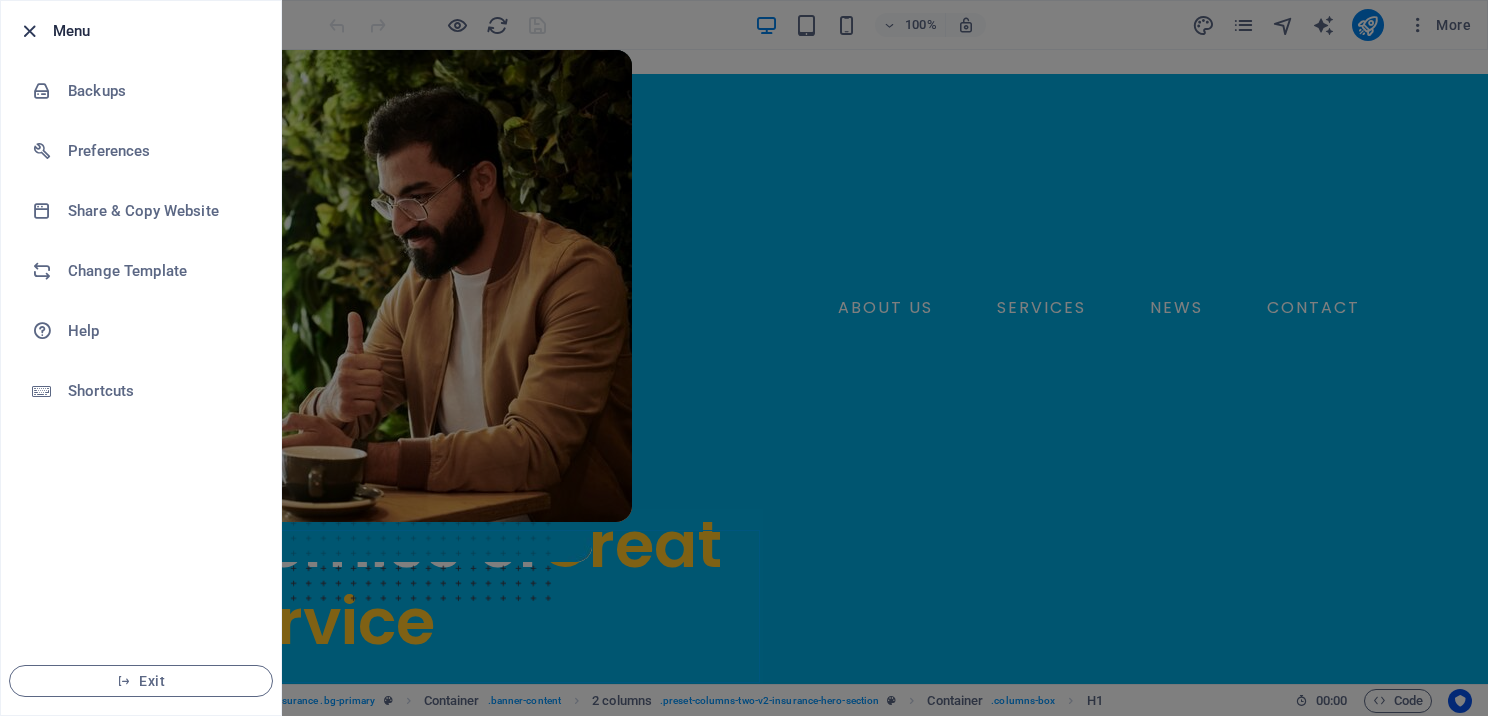 click at bounding box center (29, 31) 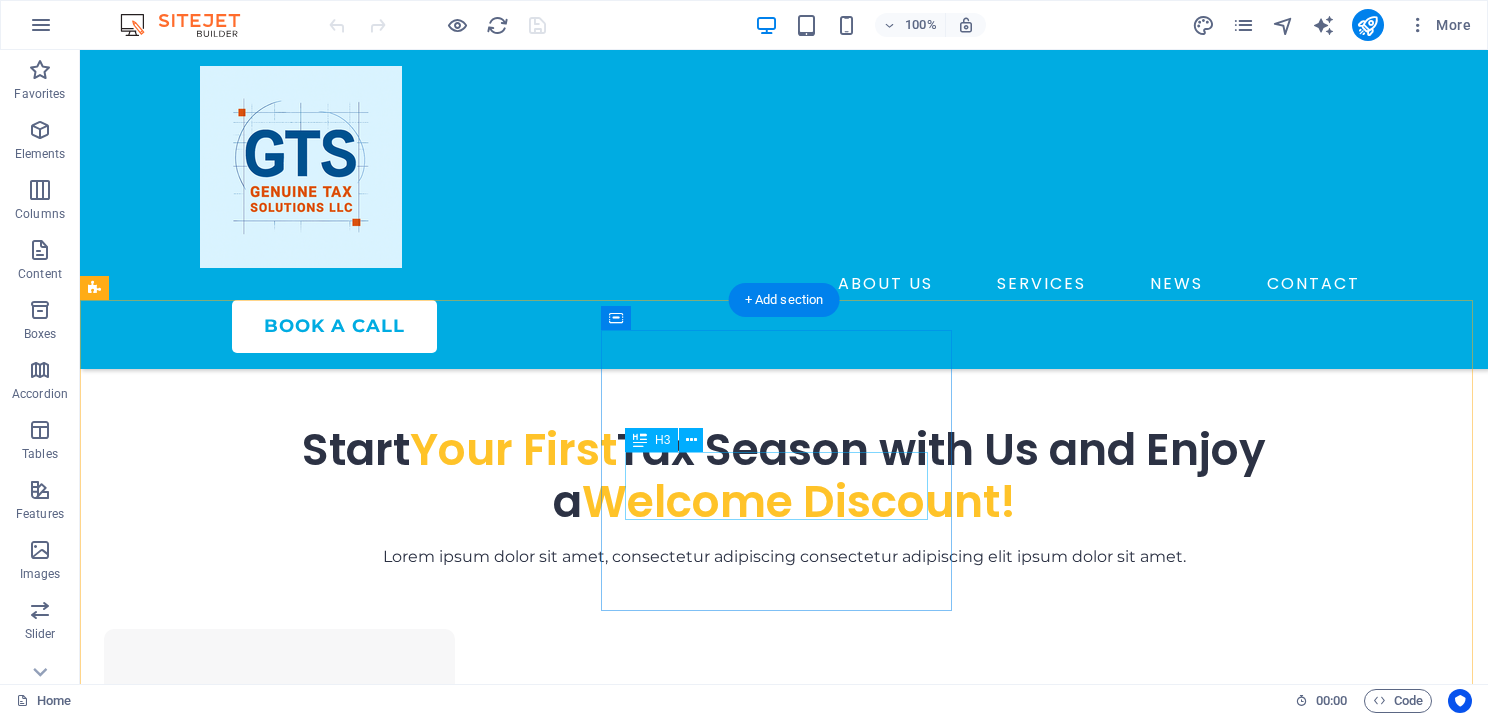 scroll, scrollTop: 1100, scrollLeft: 0, axis: vertical 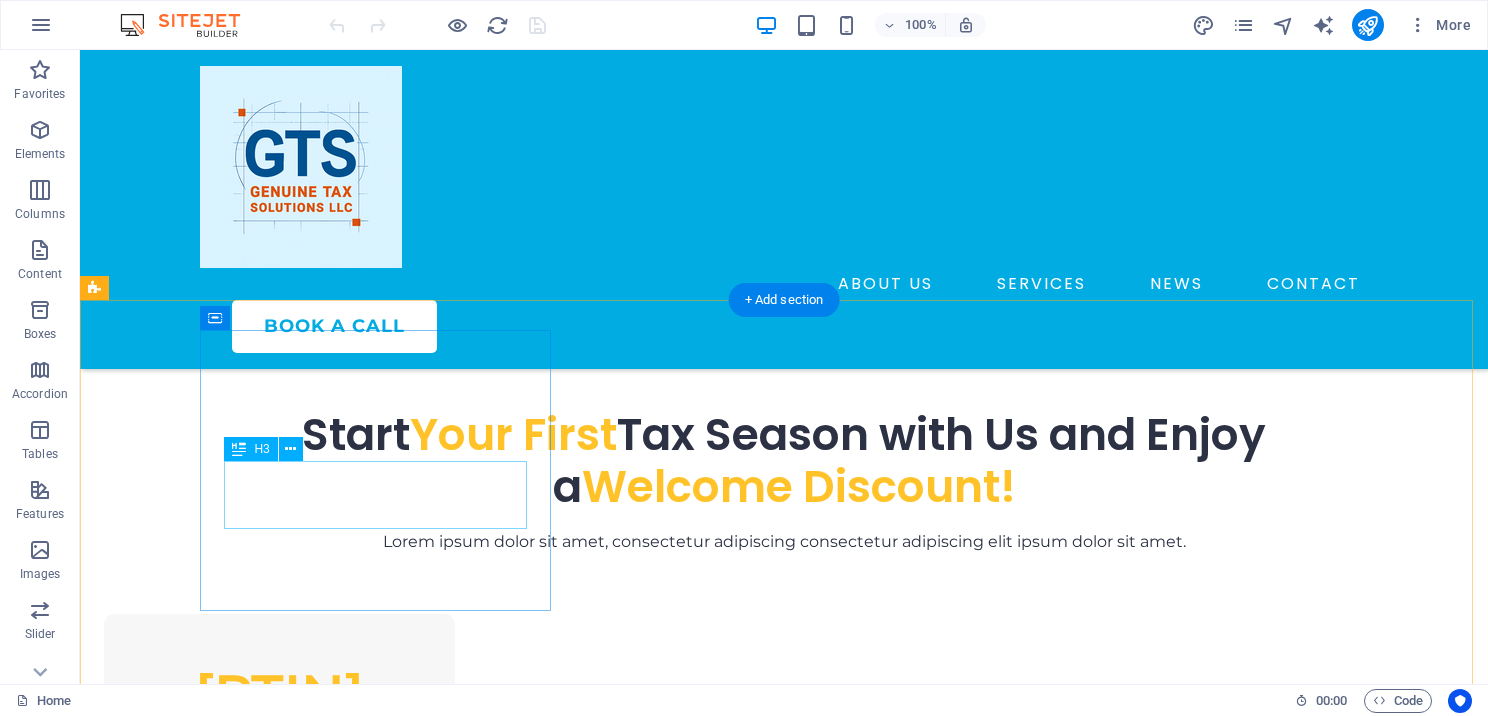 click on "I Care Health Insurance Plan" at bounding box center [279, 778] 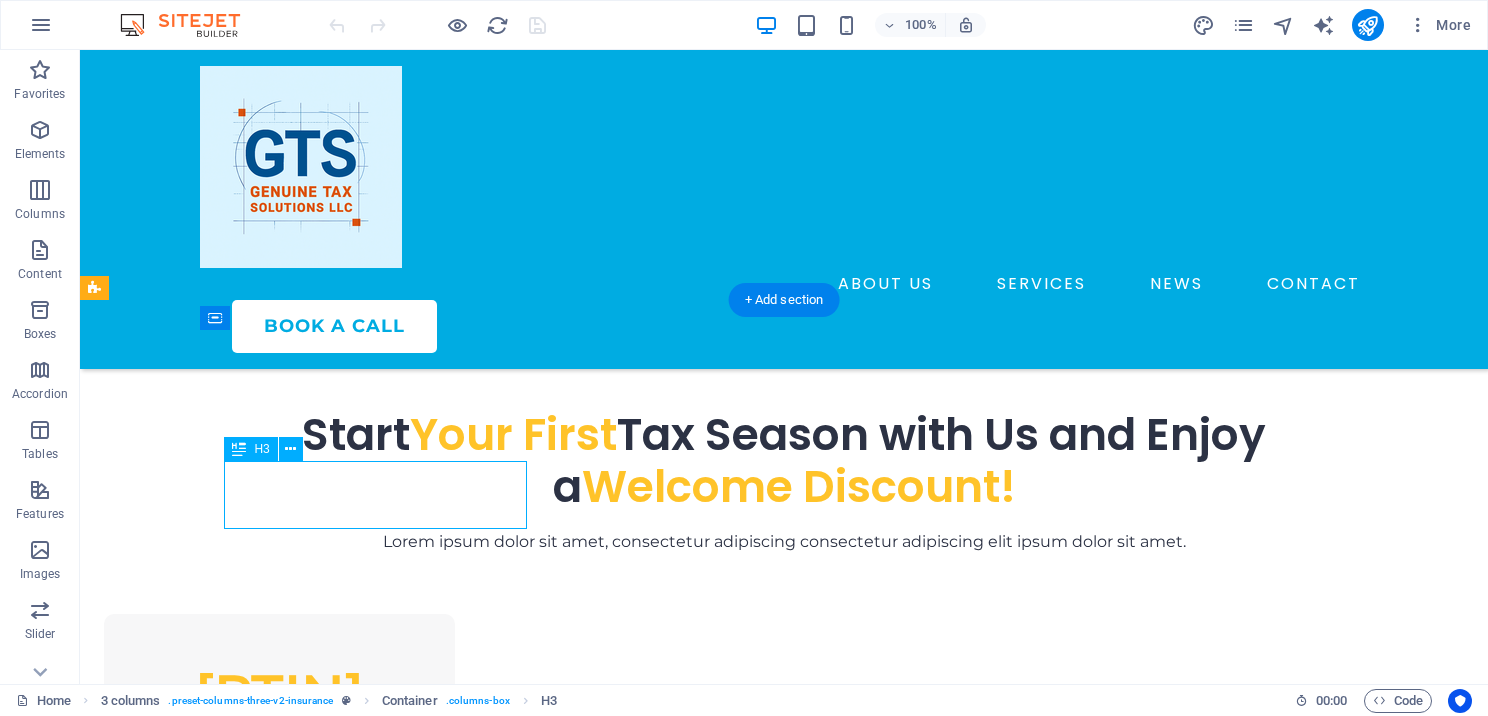 click on "I Care Health Insurance Plan" at bounding box center (279, 778) 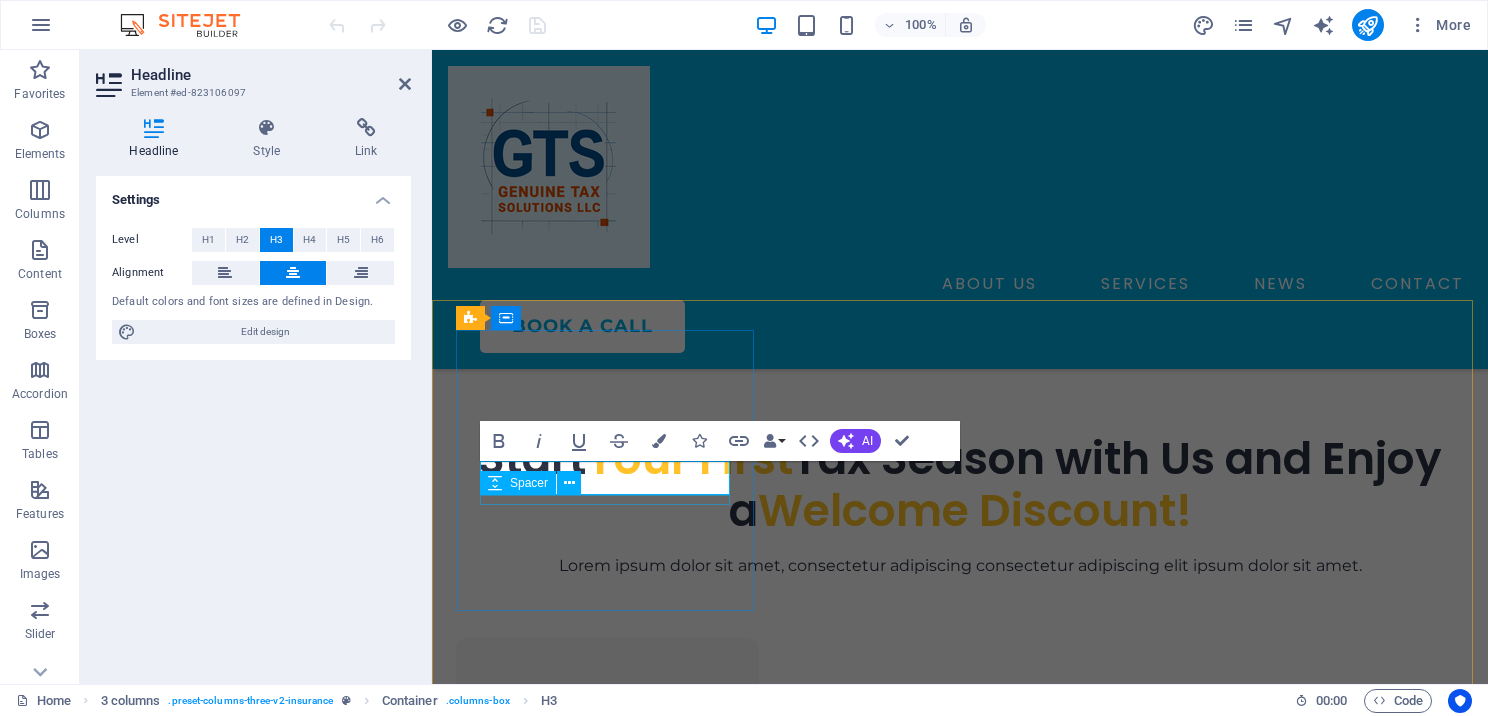 type 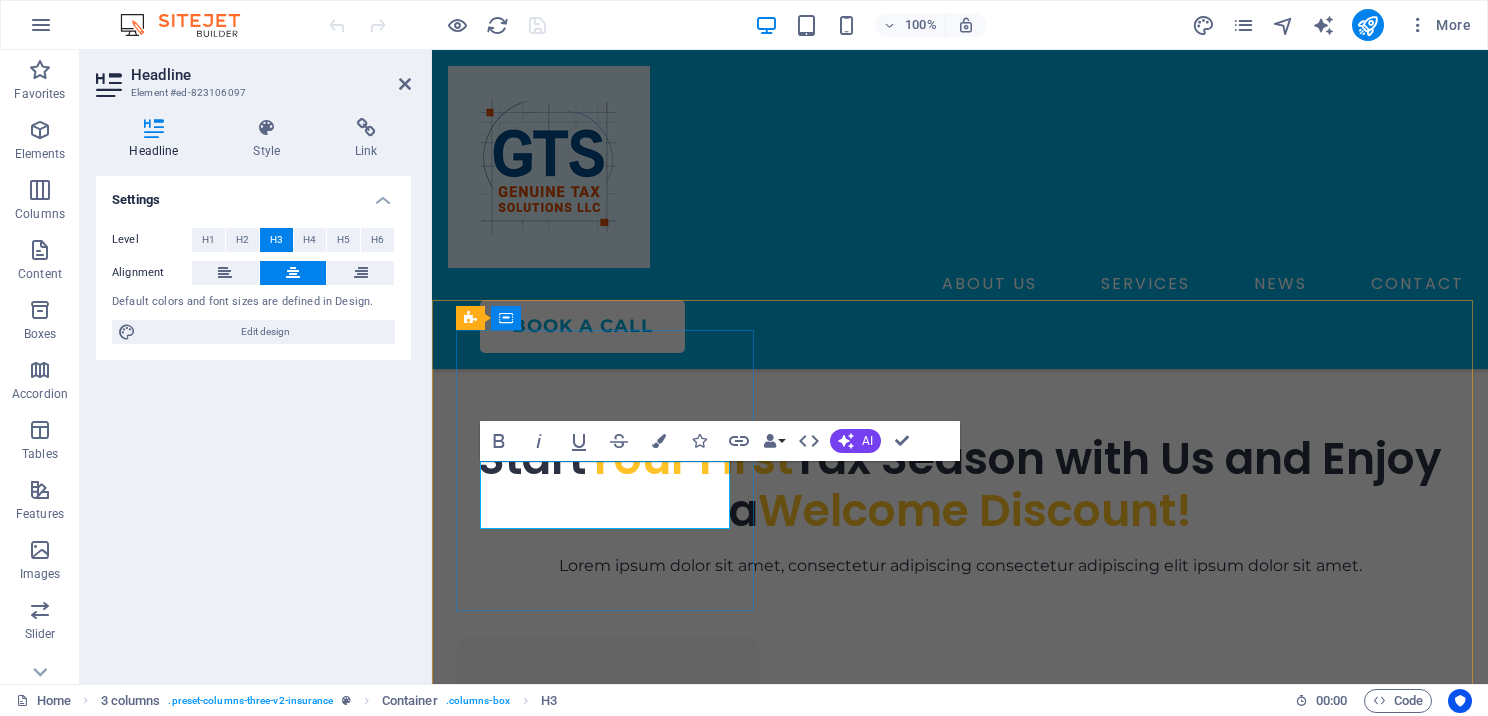 drag, startPoint x: 648, startPoint y: 512, endPoint x: 508, endPoint y: 481, distance: 143.39107 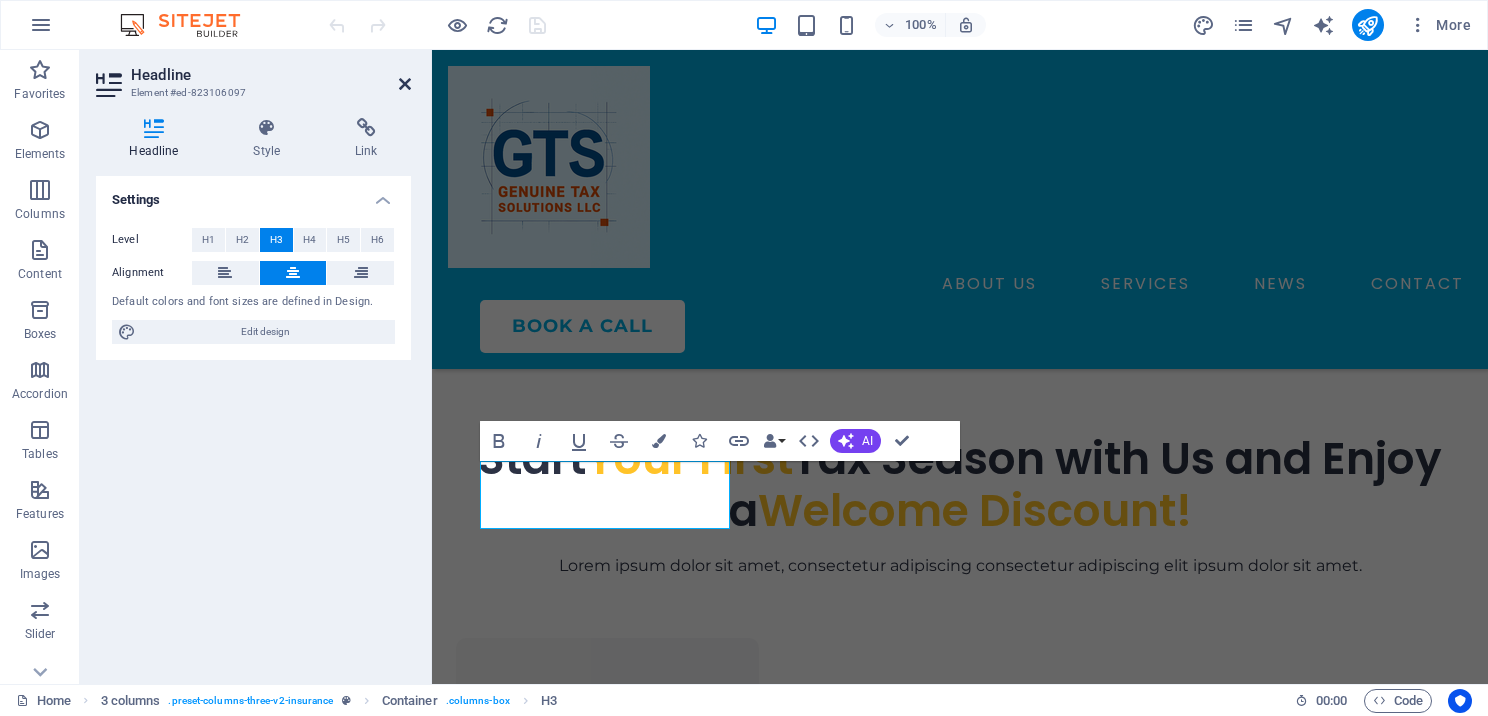 click at bounding box center (405, 84) 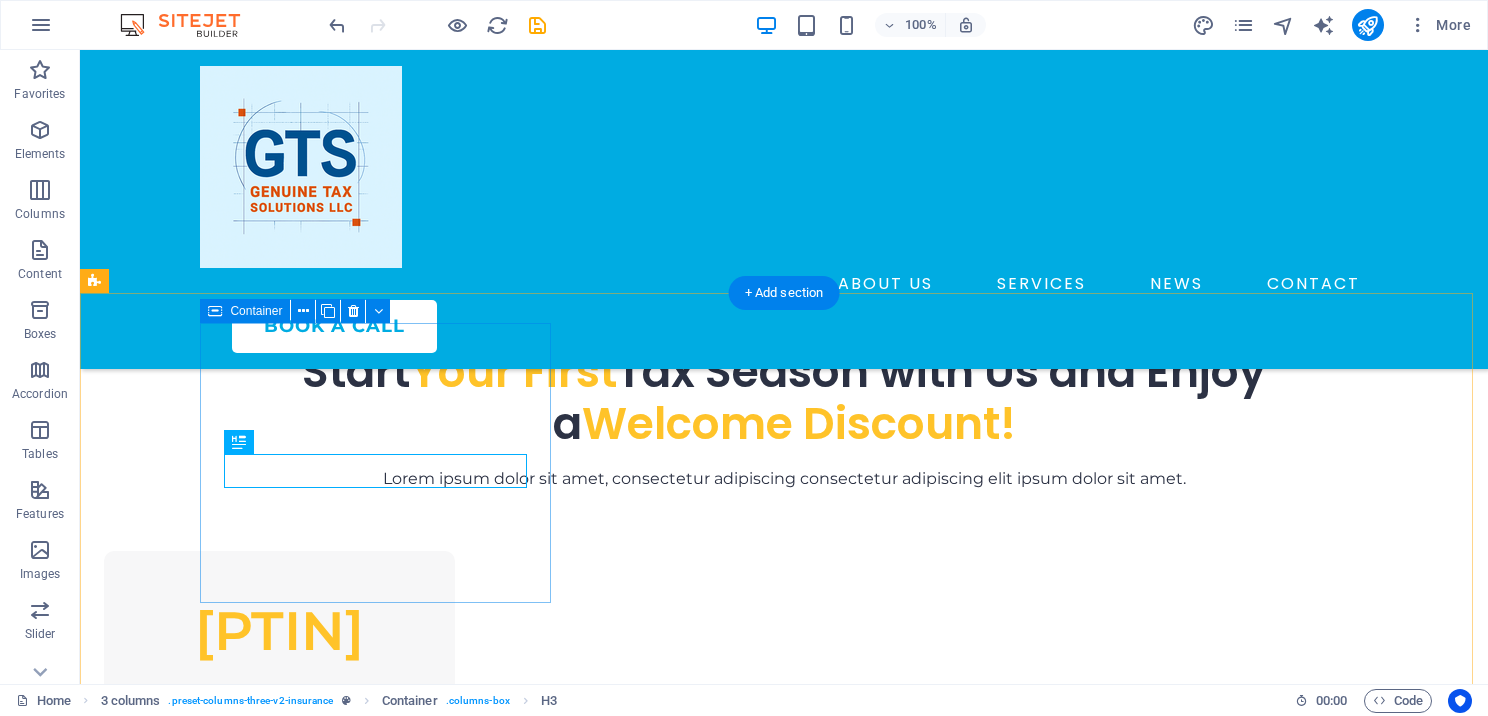 scroll, scrollTop: 1200, scrollLeft: 0, axis: vertical 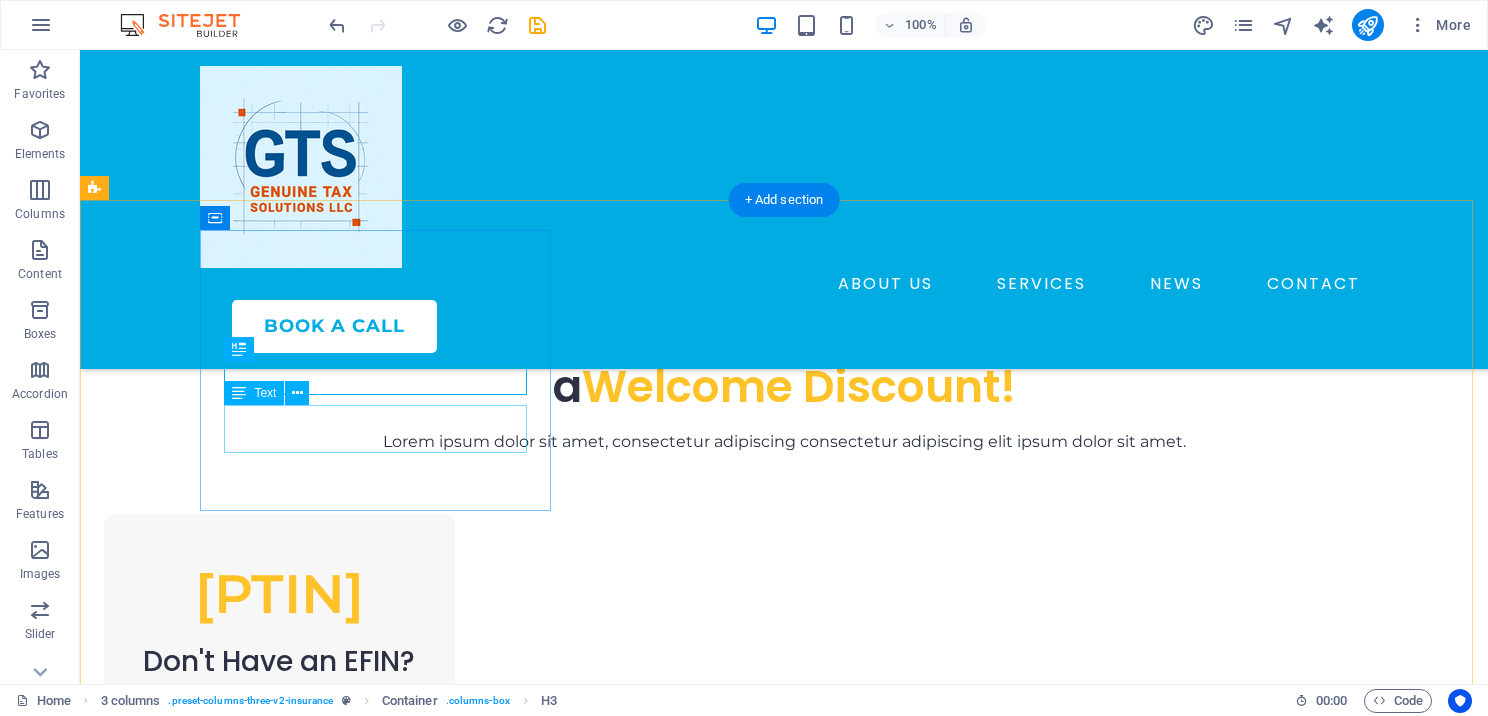 click on "Enjoy 10% premium discount on the first year’s premium" at bounding box center (279, 713) 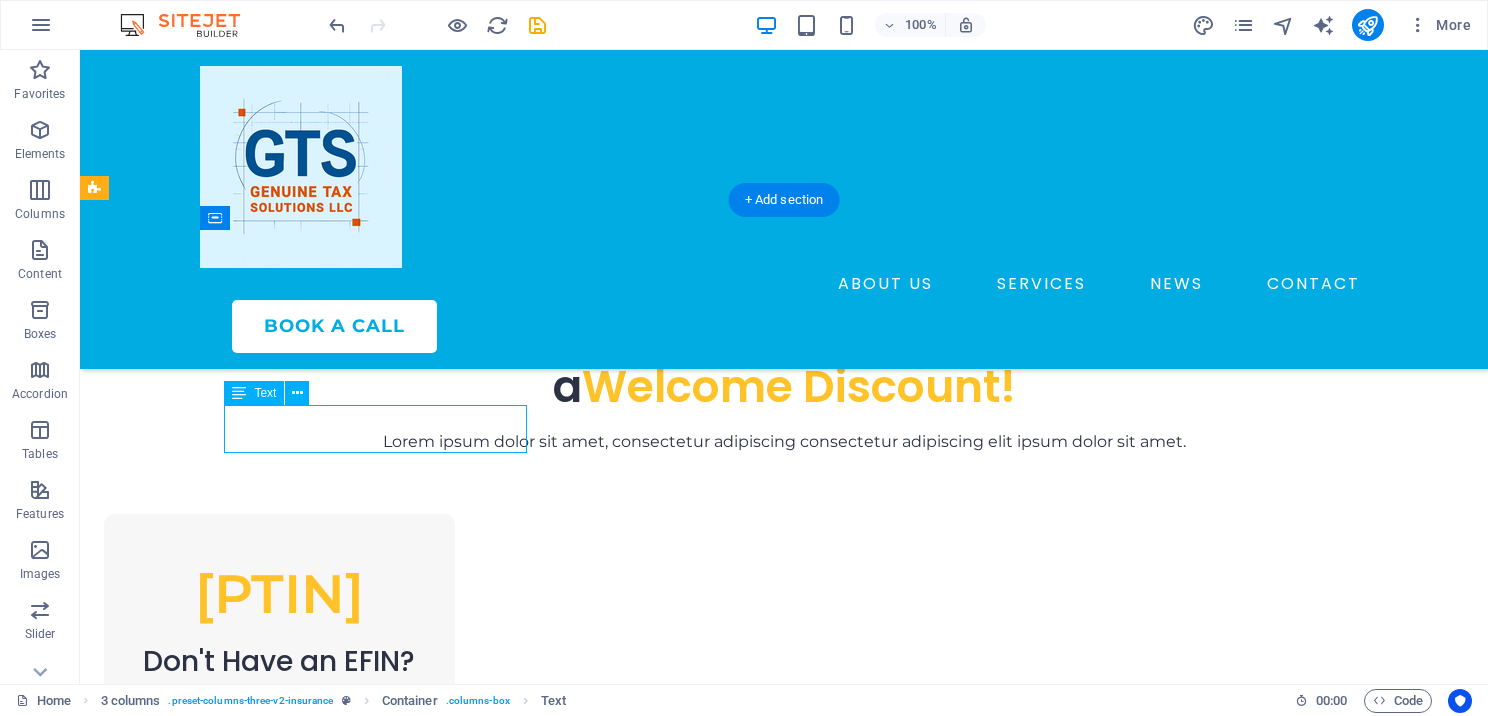 click on "Enjoy 10% premium discount on the first year’s premium" at bounding box center [279, 713] 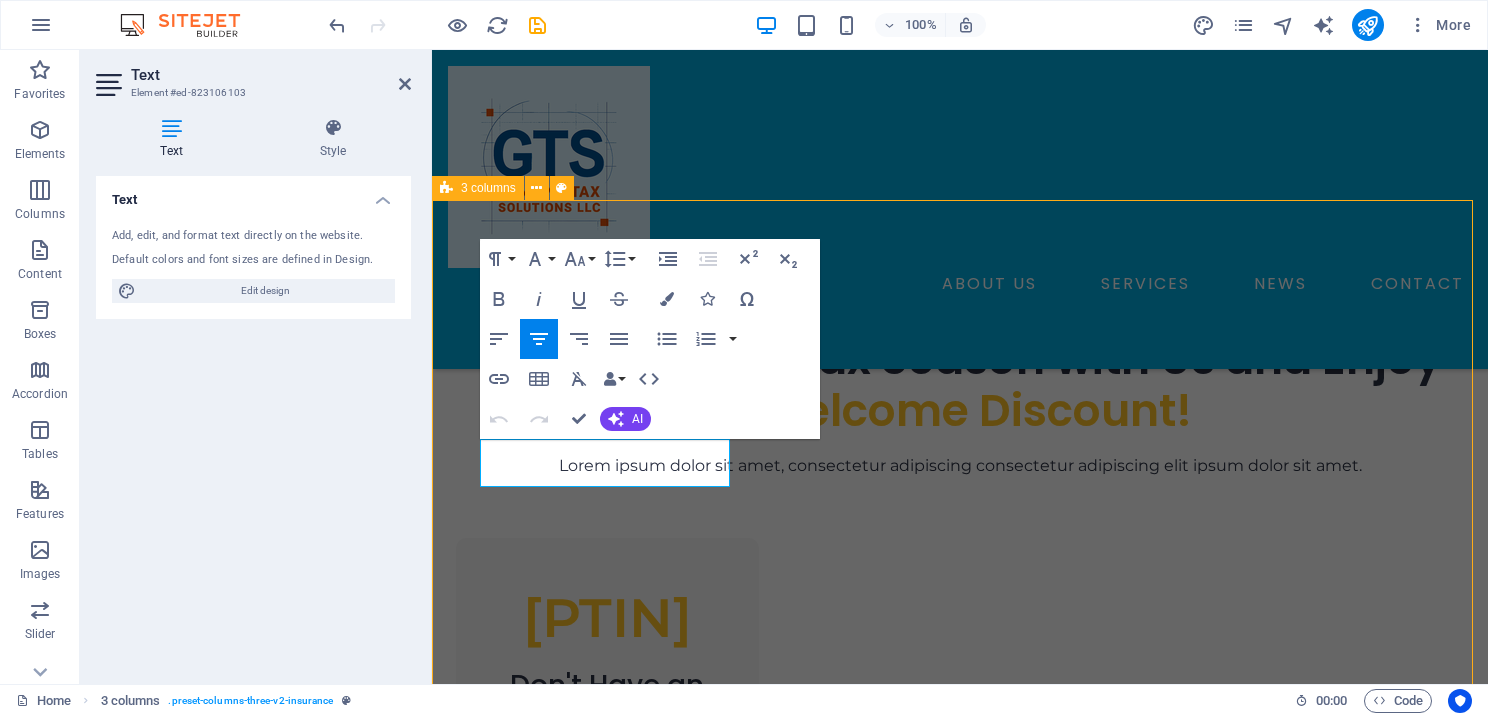 scroll, scrollTop: 1166, scrollLeft: 0, axis: vertical 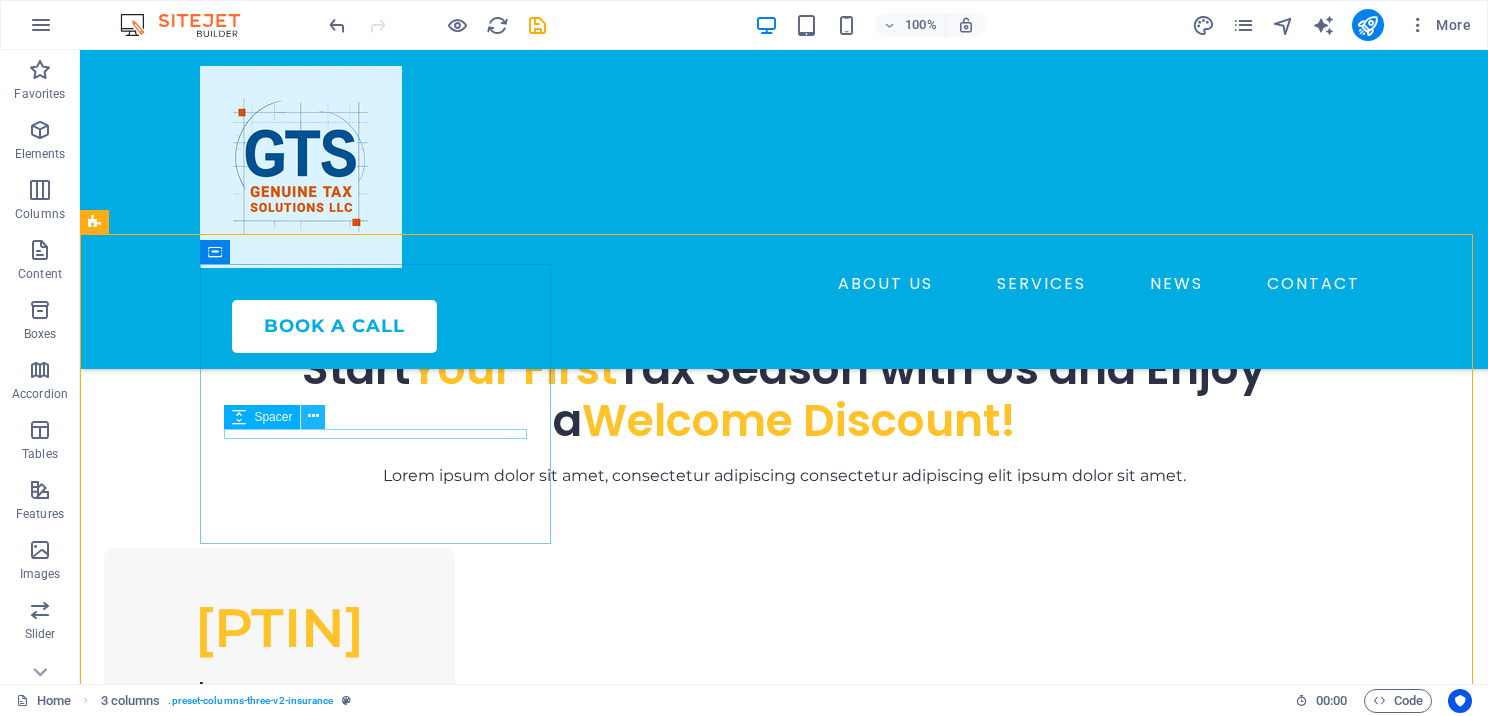 click at bounding box center (313, 416) 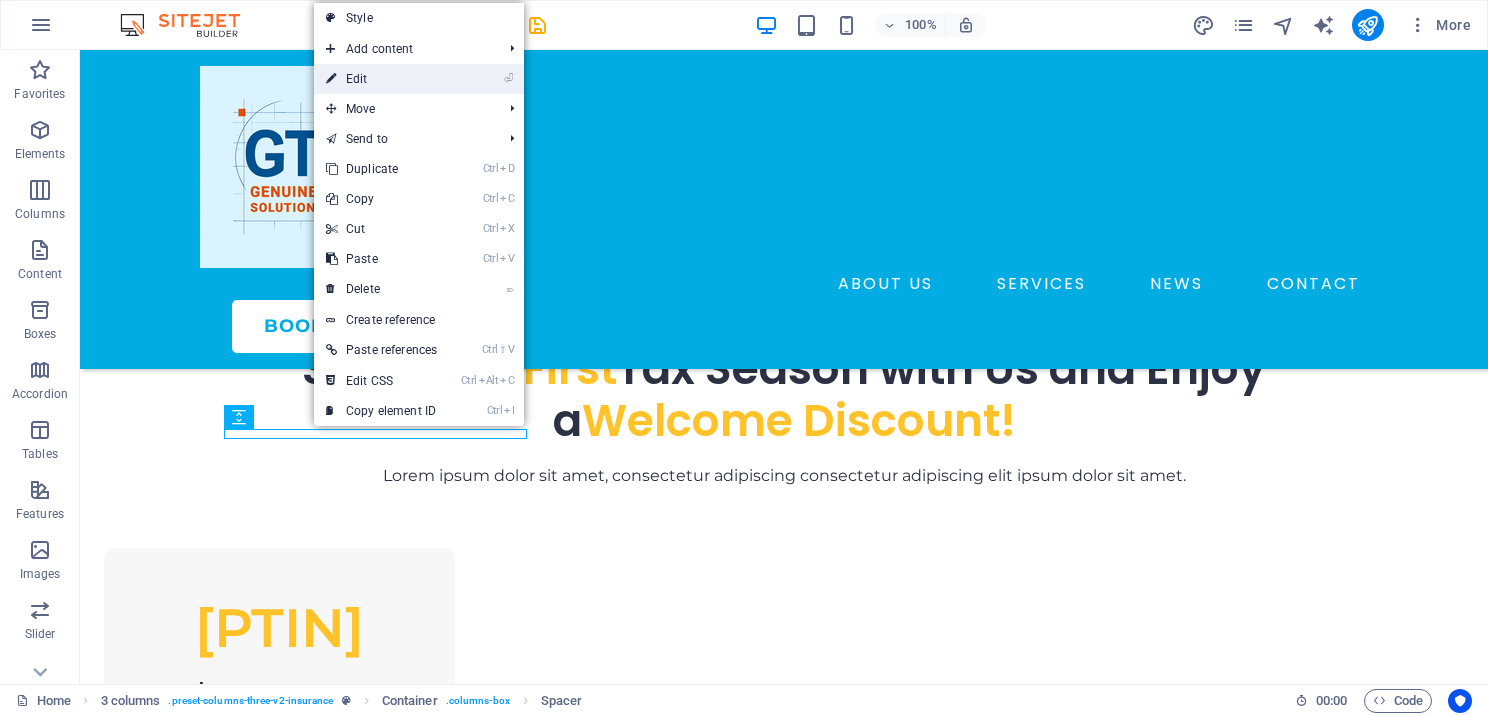 click on "⏎  Edit" at bounding box center (381, 79) 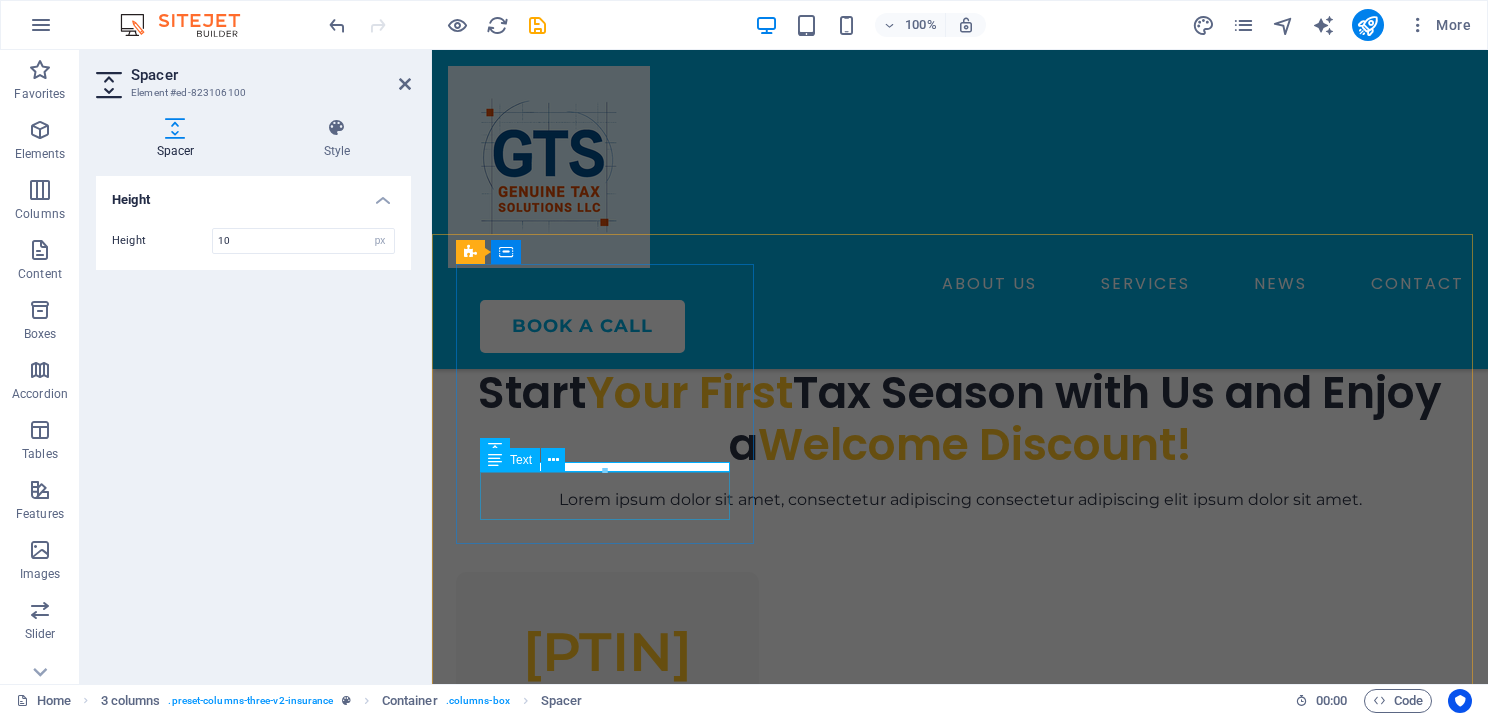 click on "Enjoy 10% premium discount on the first year’s premium" at bounding box center (607, 804) 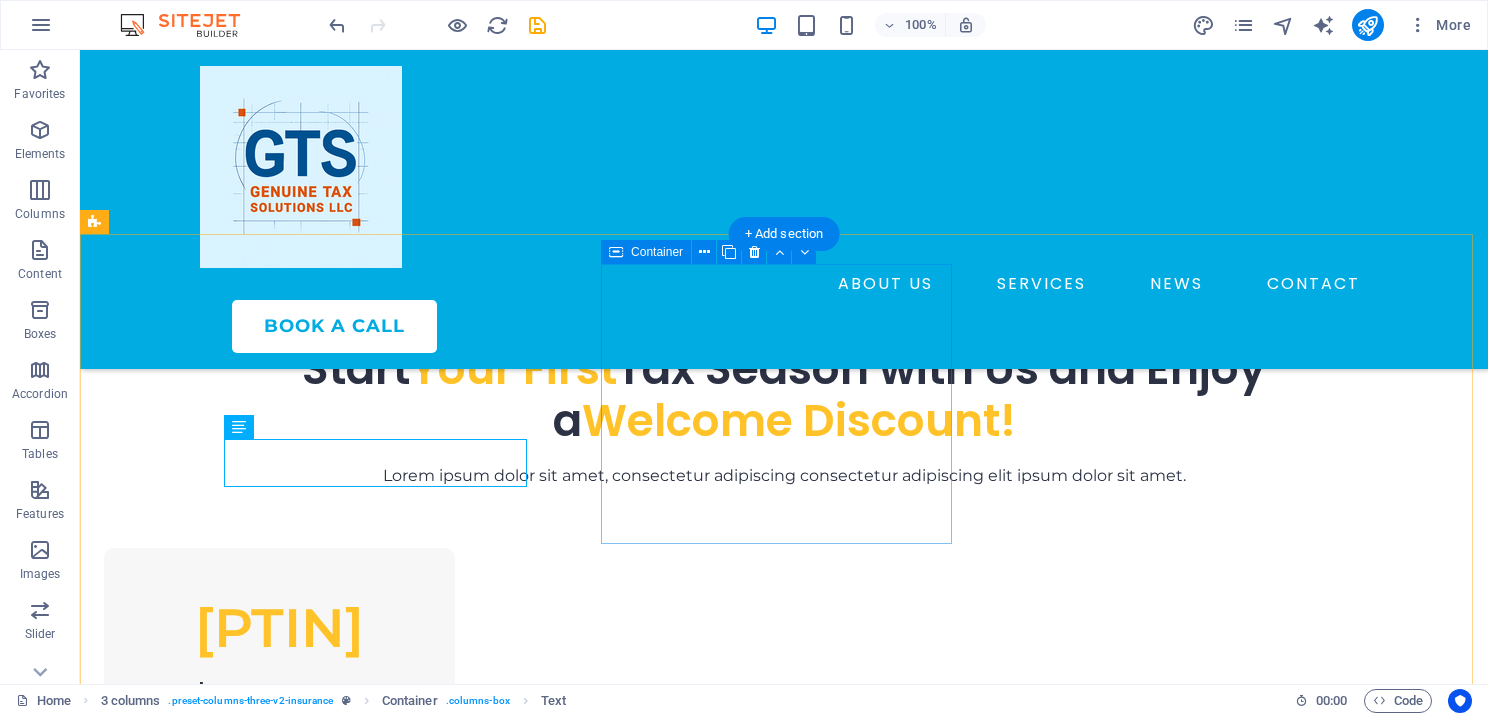 click on "EFIN Master Care Medical Plan Enjoy 15% premium discount on the first year’s premium" at bounding box center (279, 955) 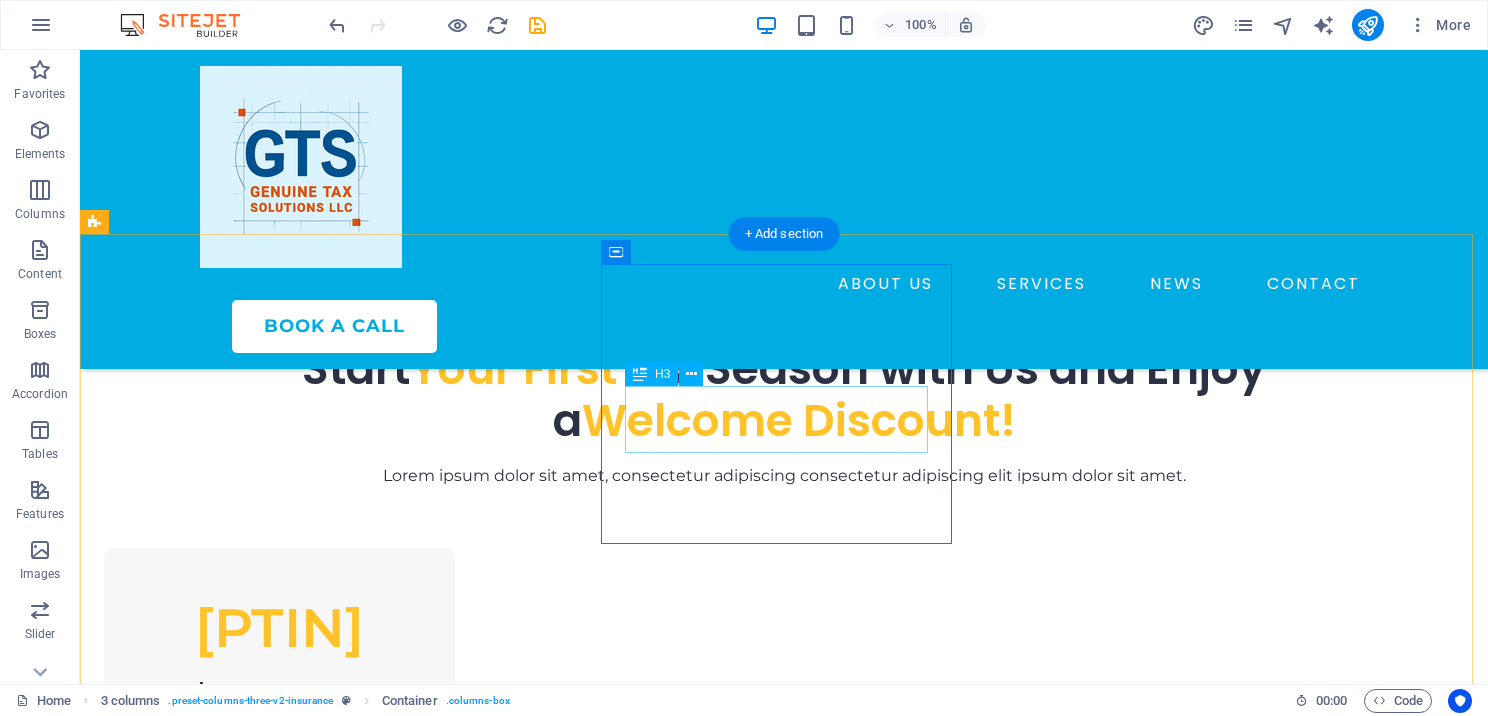click on "Master Care Medical Plan" at bounding box center [279, 975] 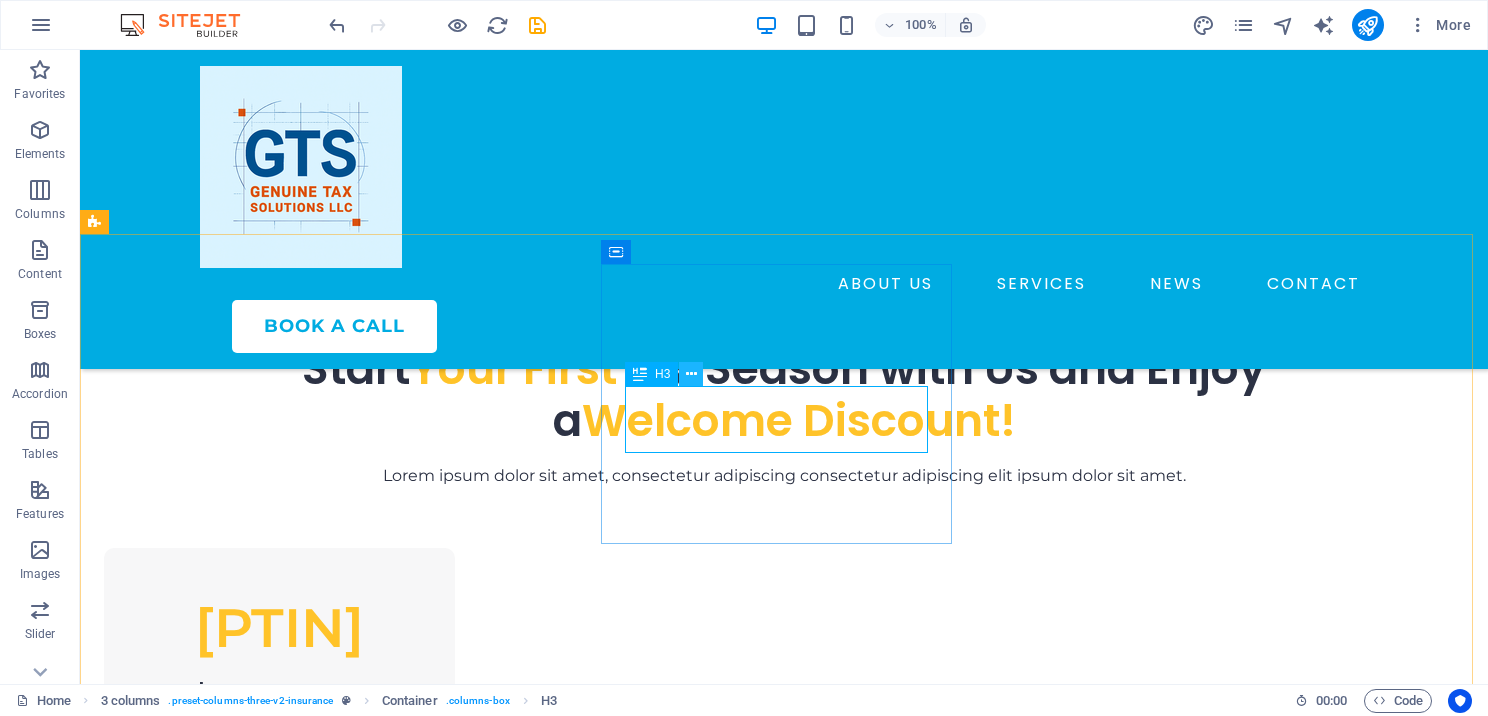 click at bounding box center [691, 374] 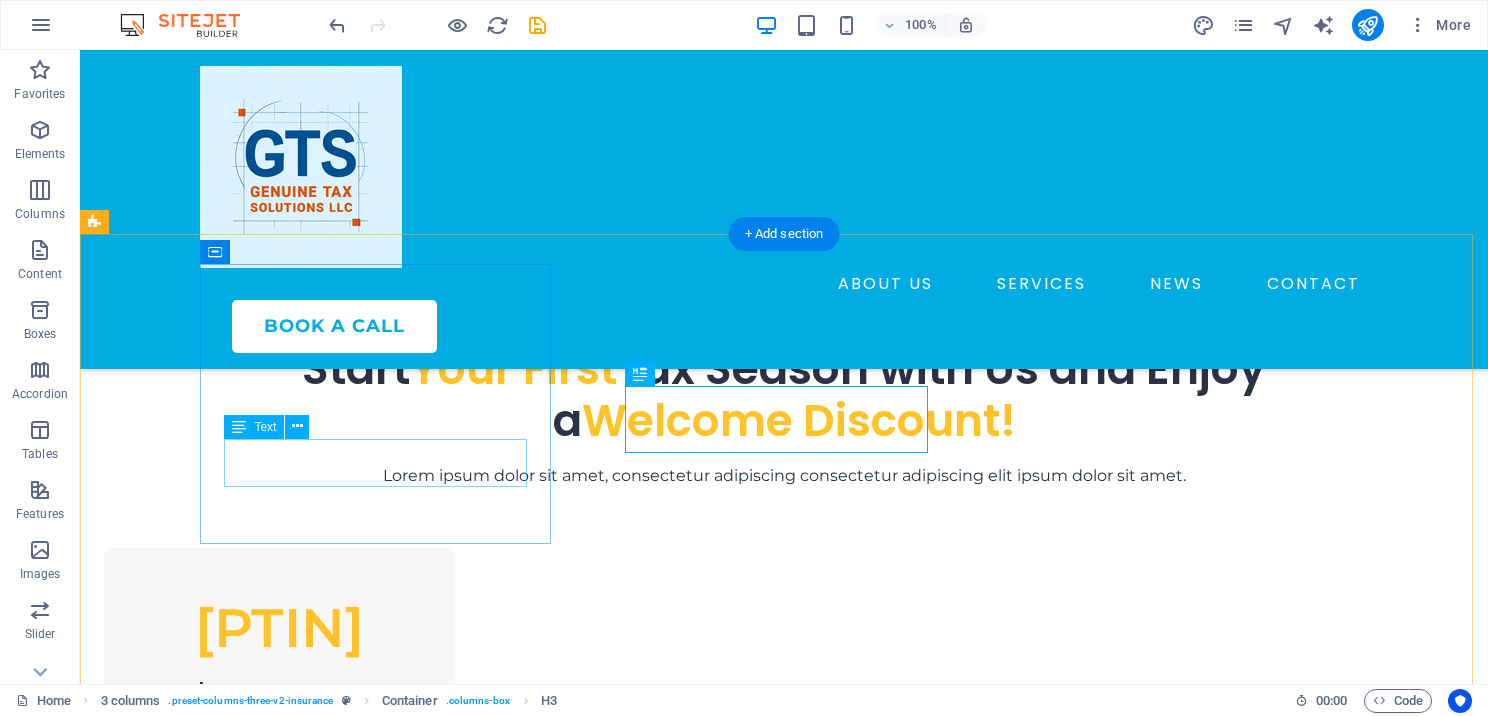 click on "Enjoy 10% premium discount on the first year’s premium" at bounding box center [279, 747] 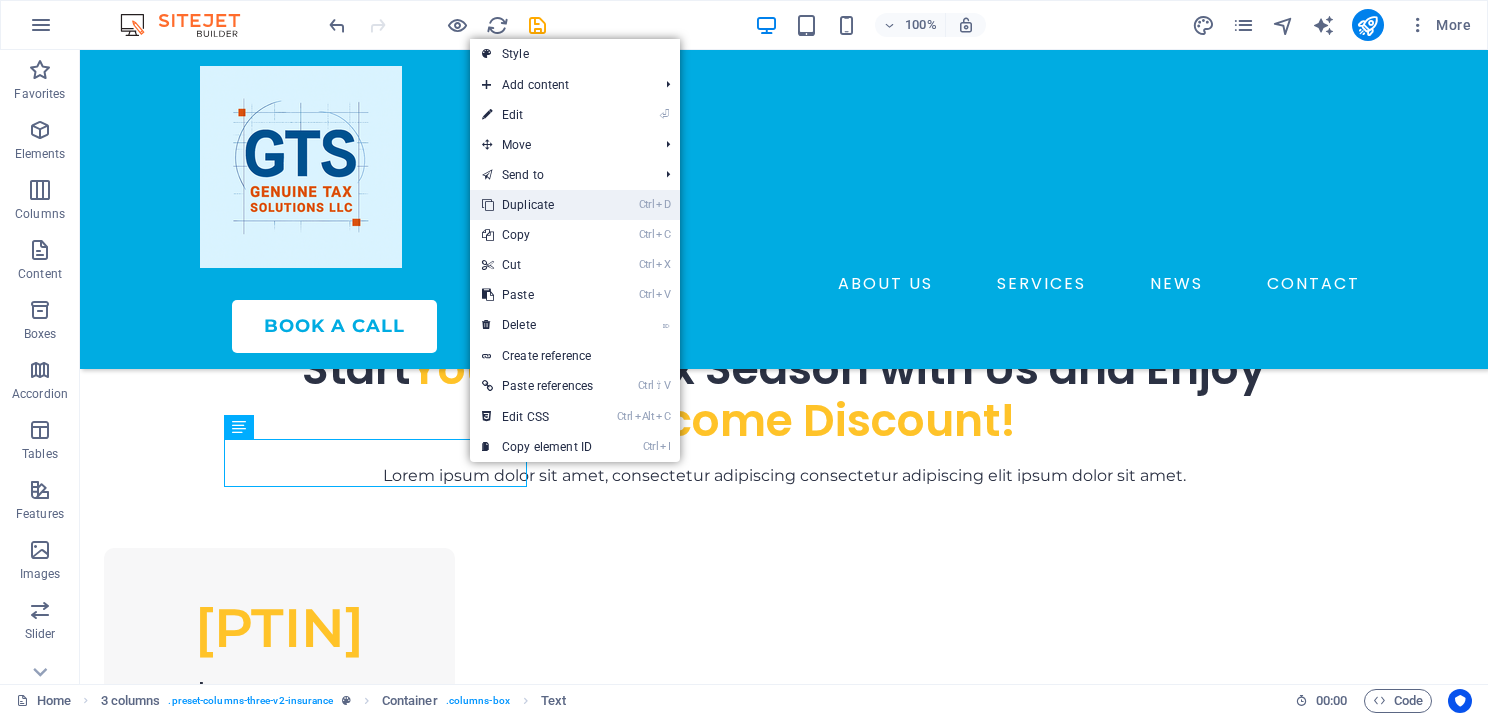 click on "Ctrl D  Duplicate" at bounding box center (537, 205) 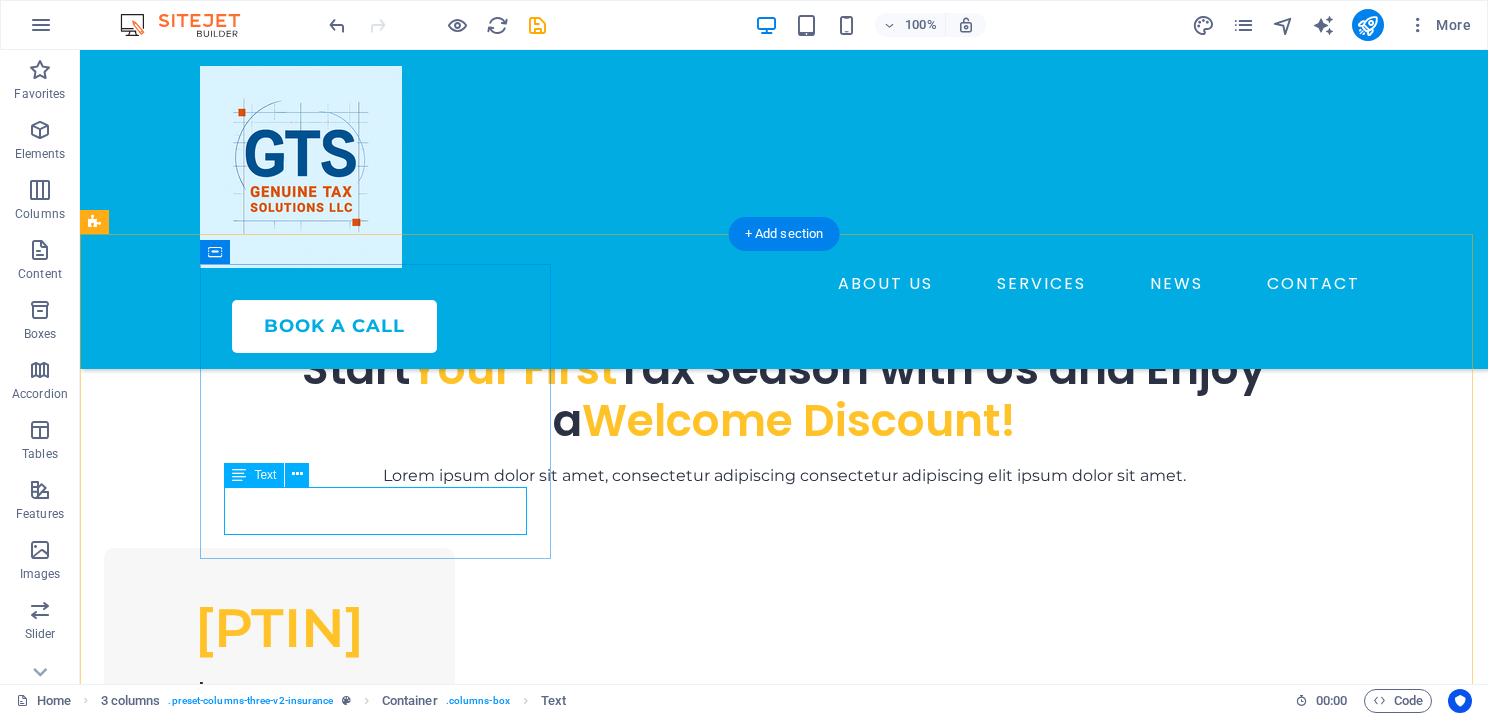 click on "Enjoy 10% premium discount on the first year’s premium" at bounding box center [279, 795] 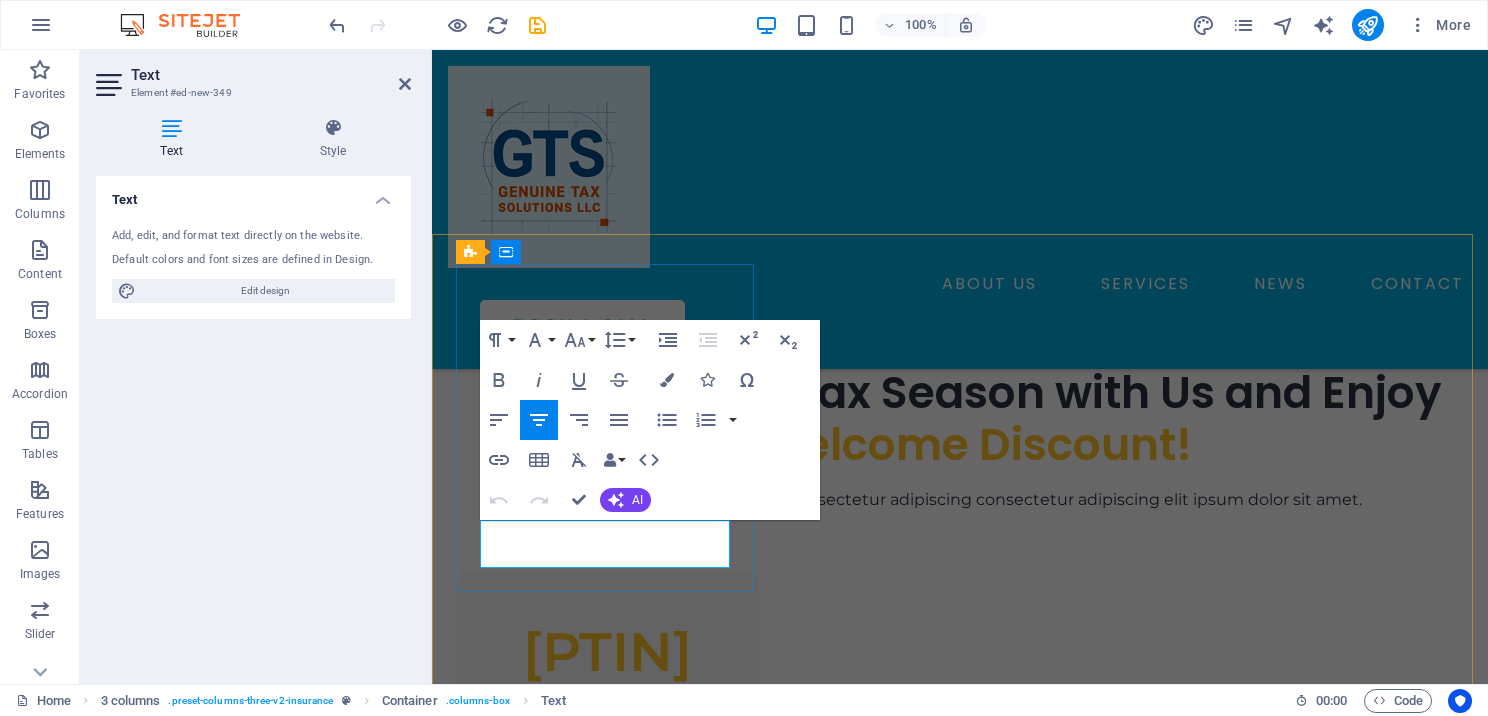 click on "Enjoy 10% premium discount on the first year’s premium" at bounding box center (607, 852) 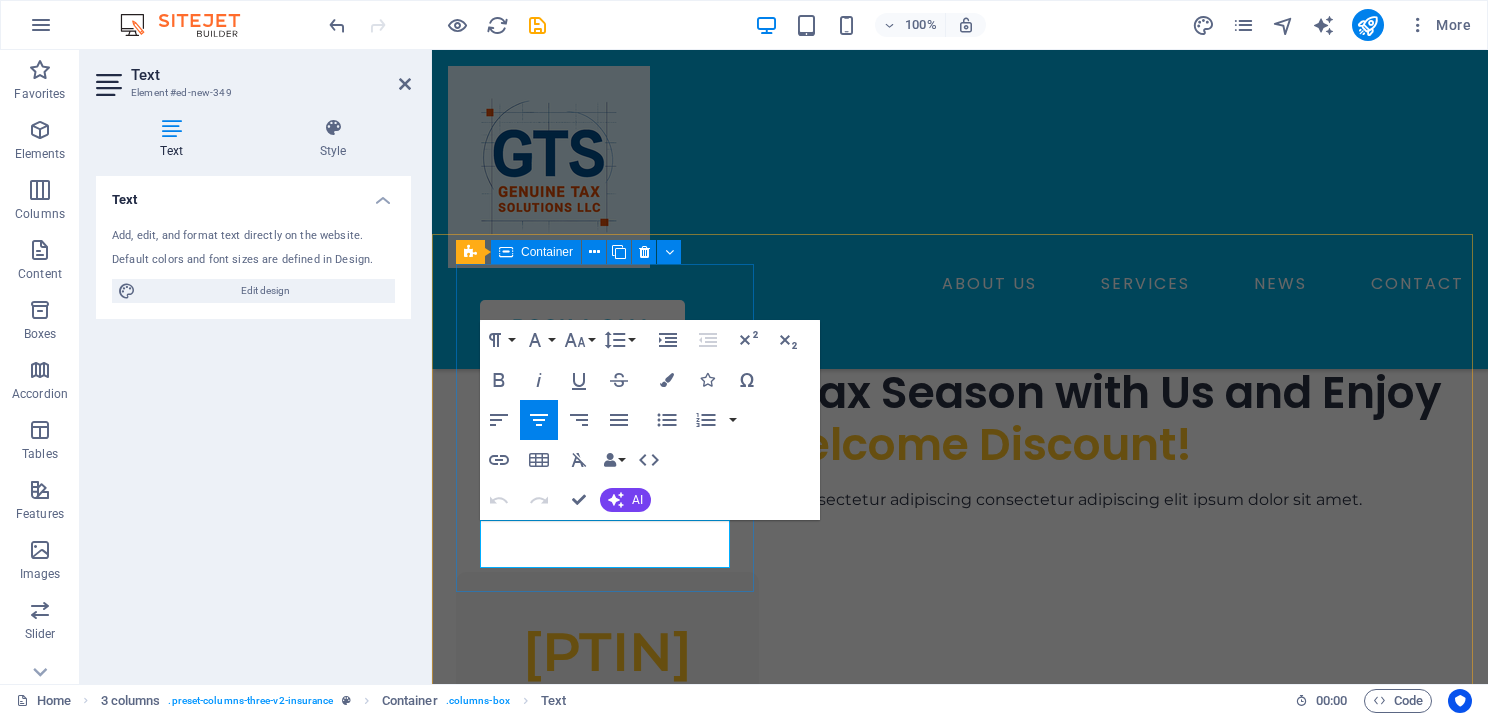 drag, startPoint x: 713, startPoint y: 559, endPoint x: 477, endPoint y: 525, distance: 238.43657 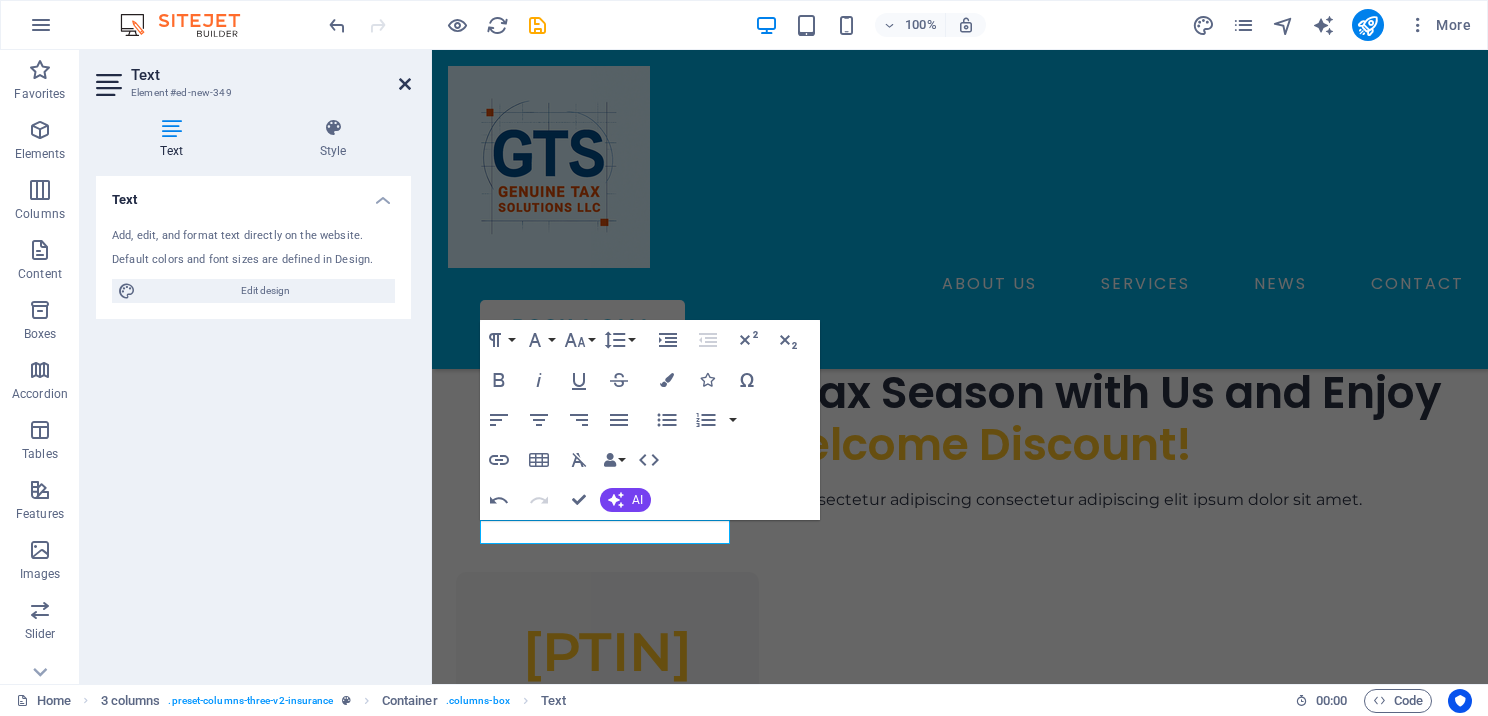 click at bounding box center (405, 84) 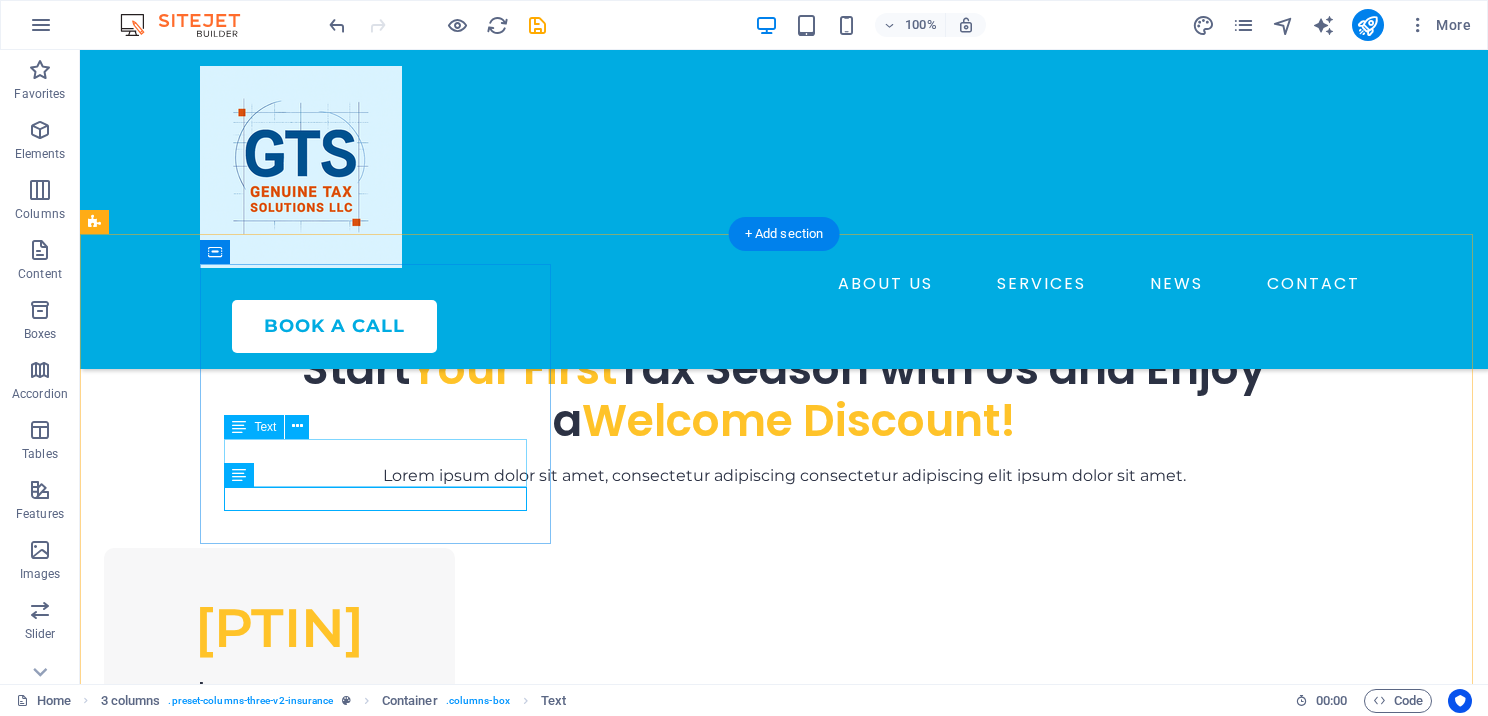 click on "Enjoy 10% premium discount on the first year’s premium" at bounding box center [279, 747] 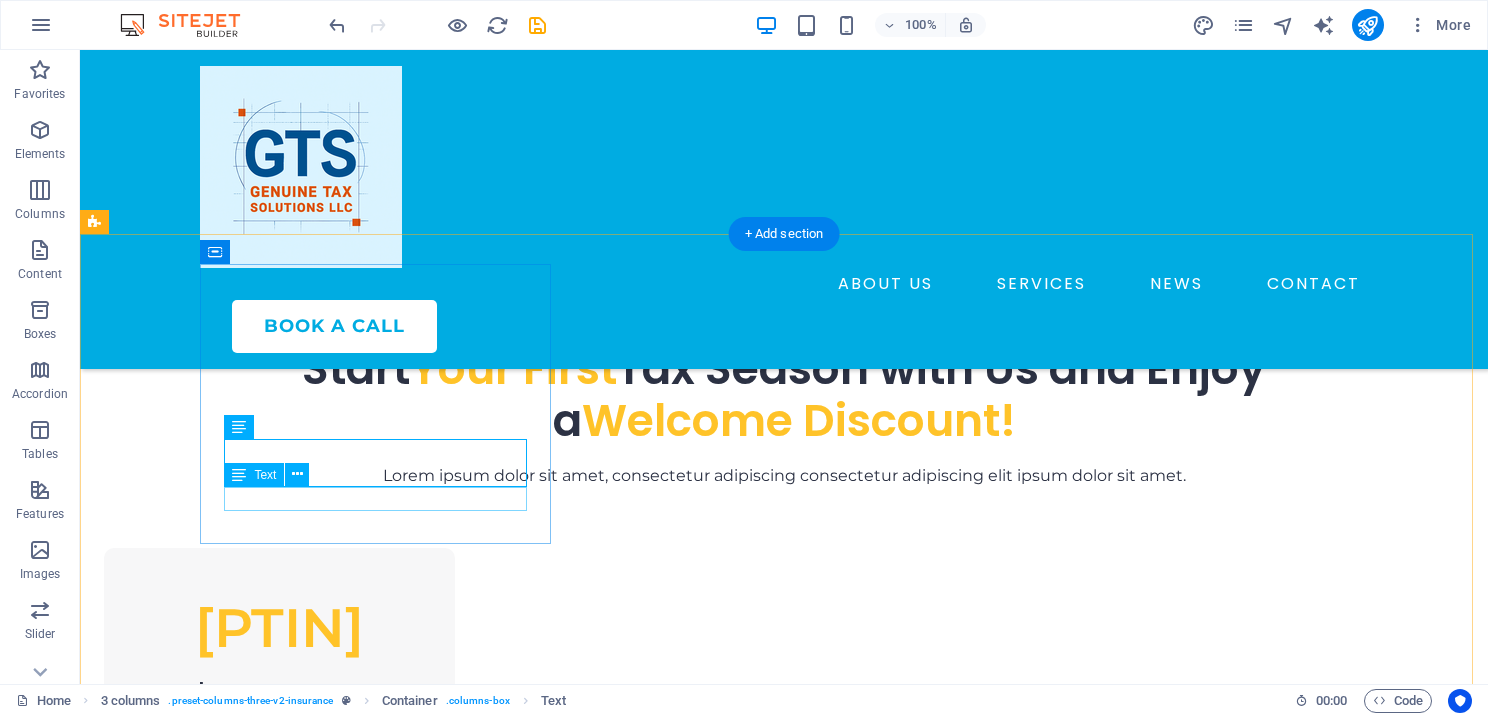 click on "Ask us how we can help you?" at bounding box center [279, 783] 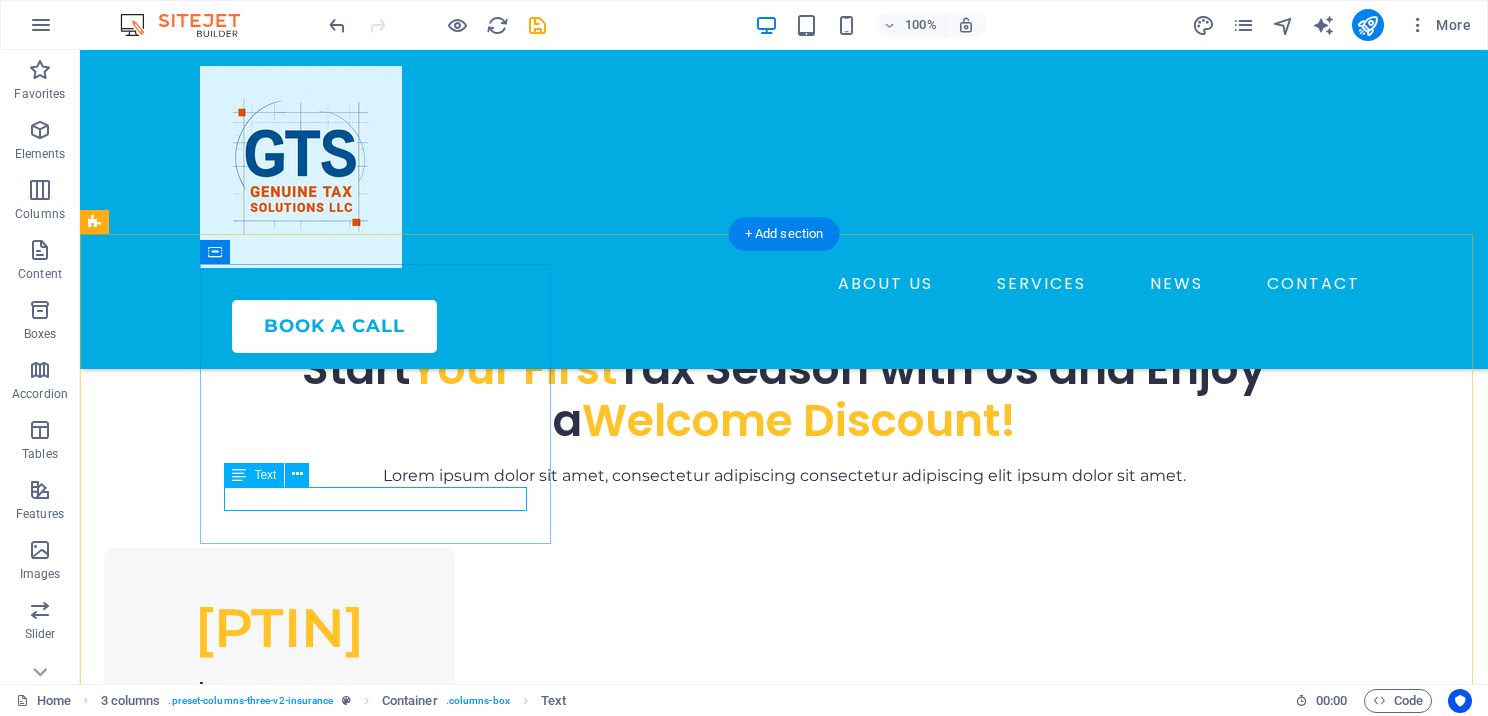 click on "Ask us how we can help you?" at bounding box center (279, 783) 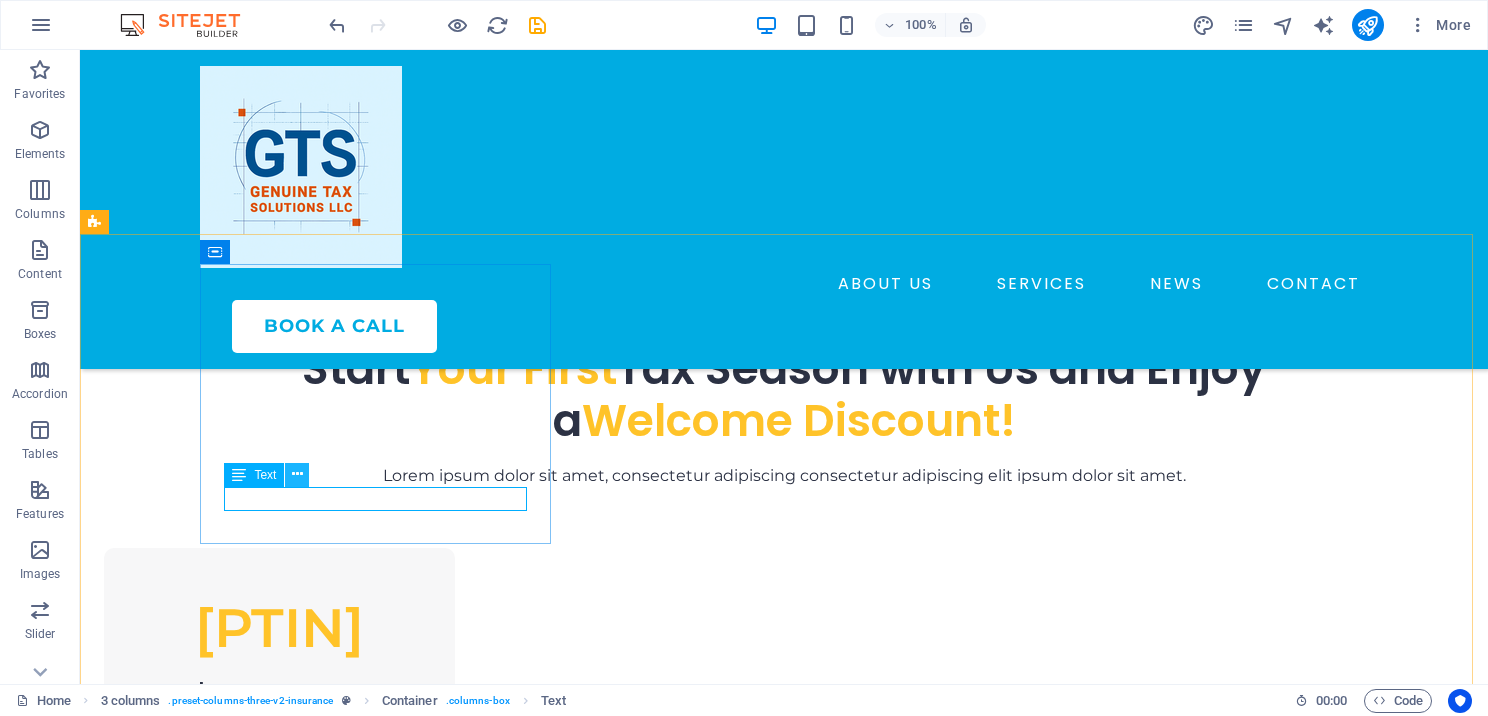 click at bounding box center [297, 474] 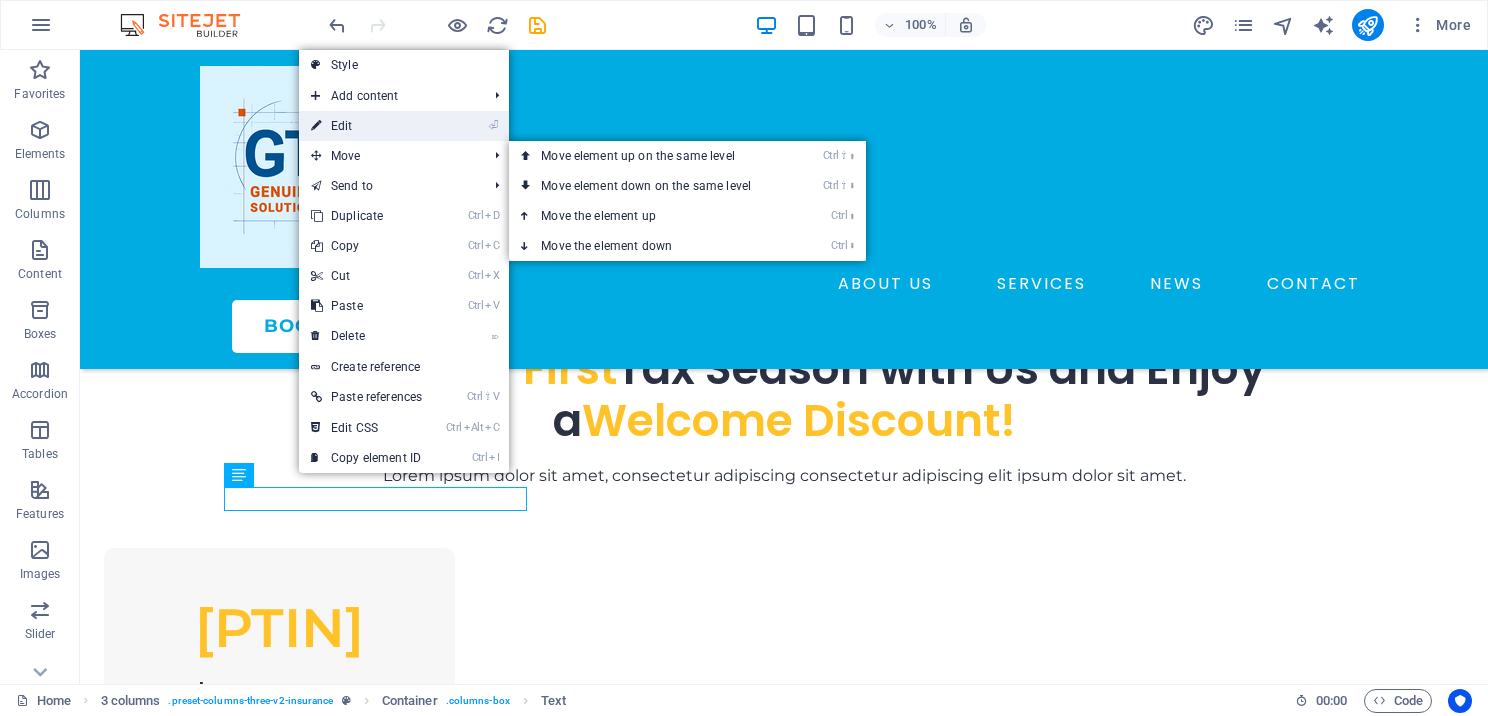 click on "⏎  Edit" at bounding box center [366, 126] 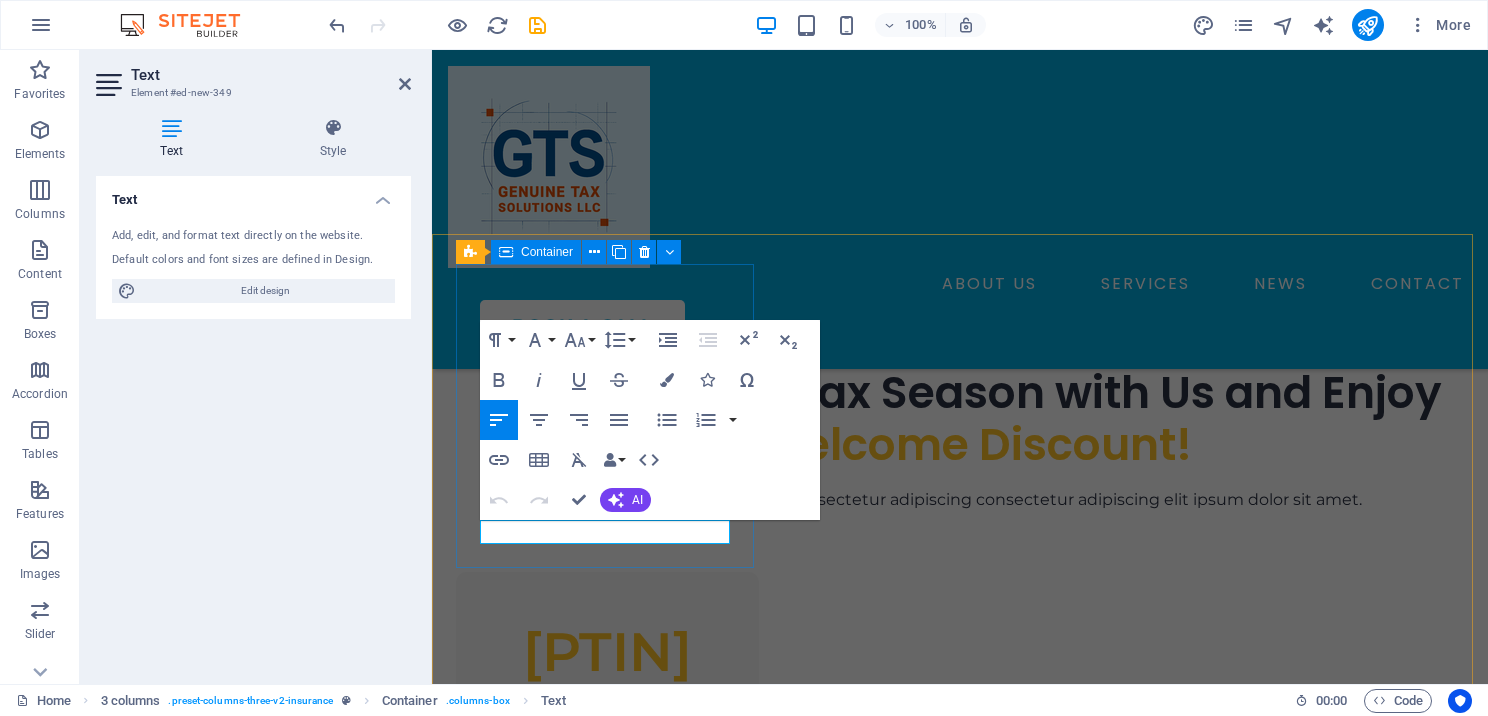 drag, startPoint x: 718, startPoint y: 532, endPoint x: 473, endPoint y: 544, distance: 245.2937 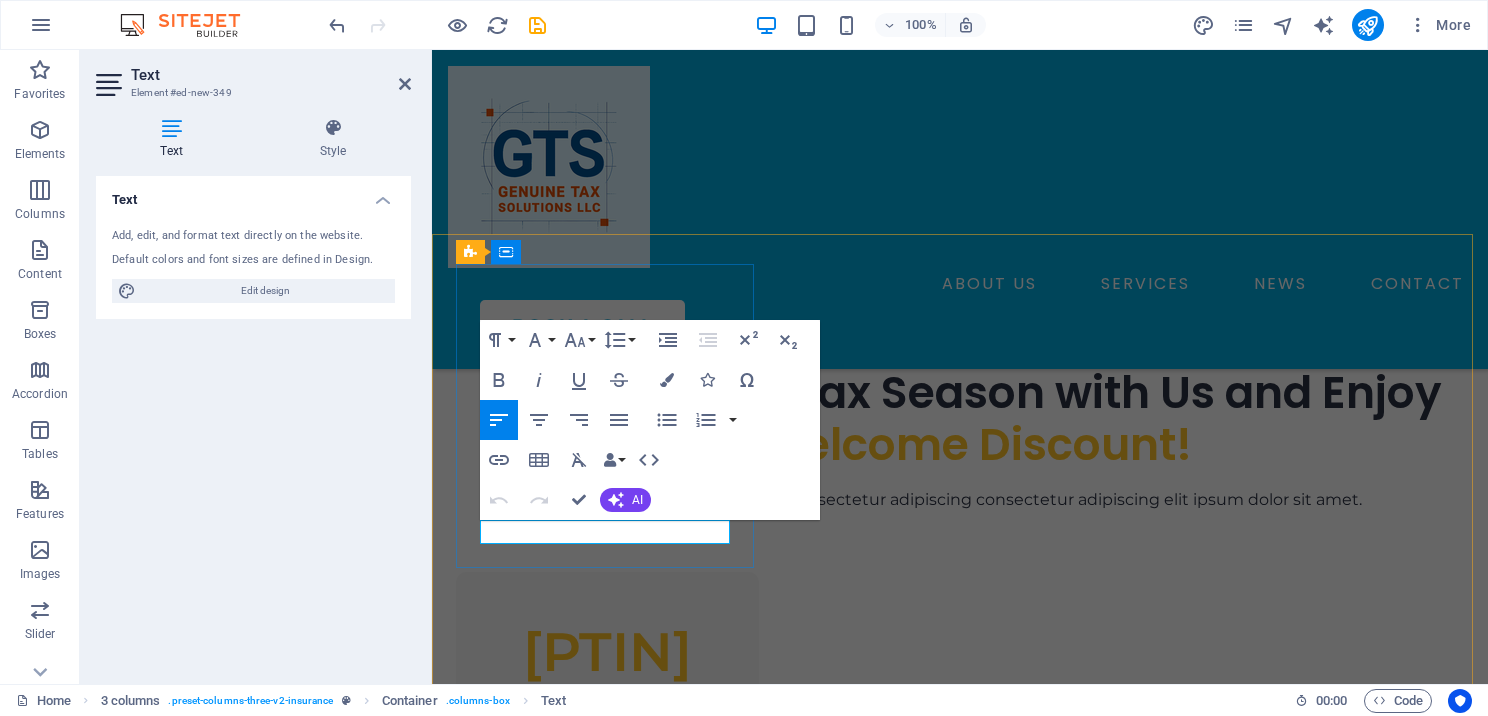 copy on "Ask us how we can help you?" 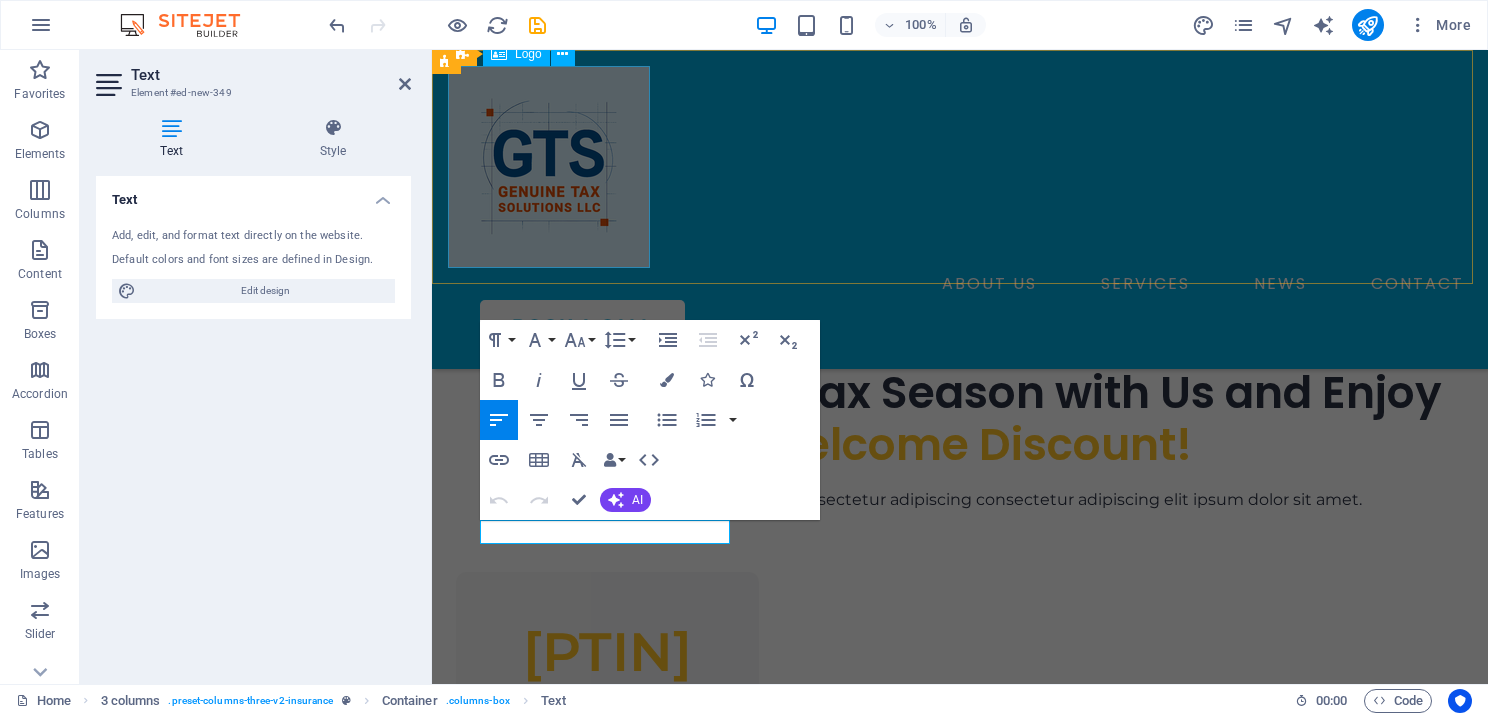 click at bounding box center [960, 167] 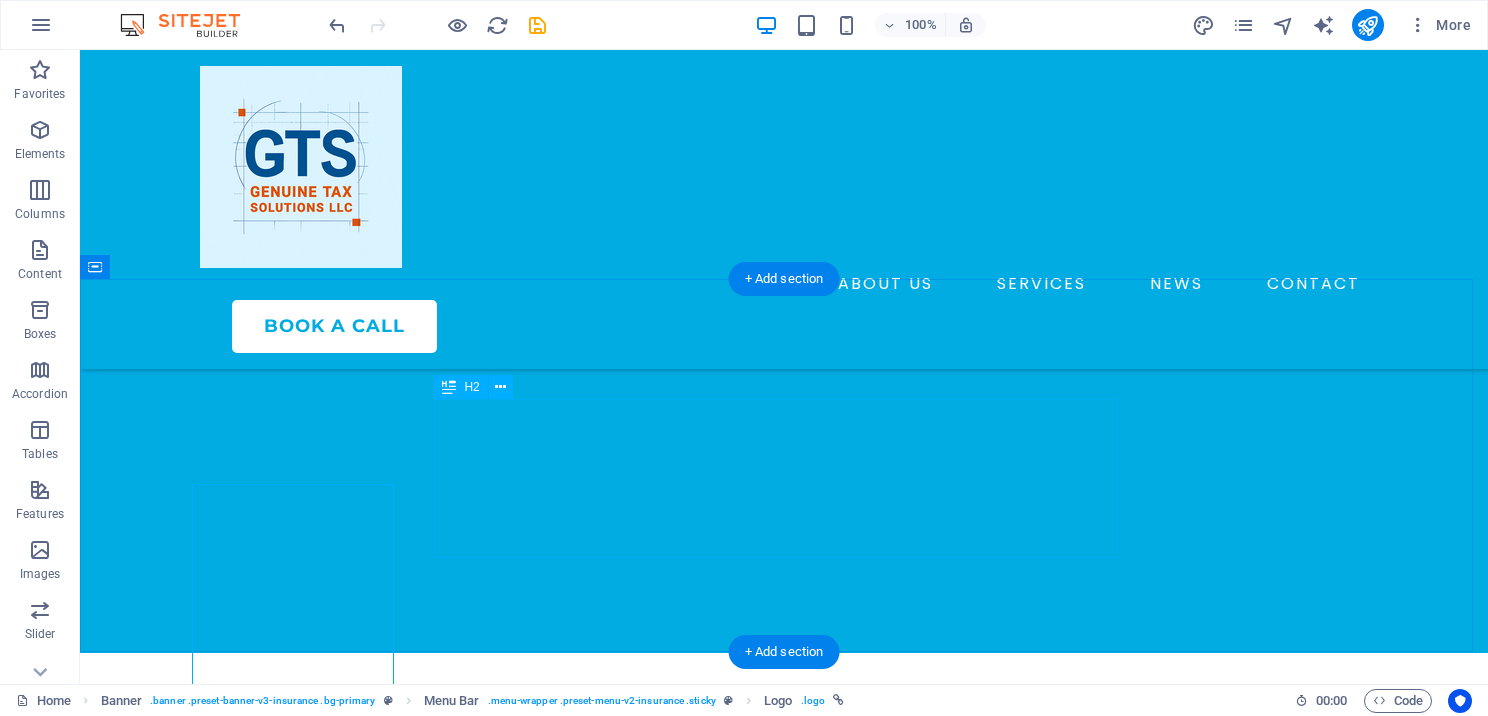 scroll, scrollTop: 766, scrollLeft: 0, axis: vertical 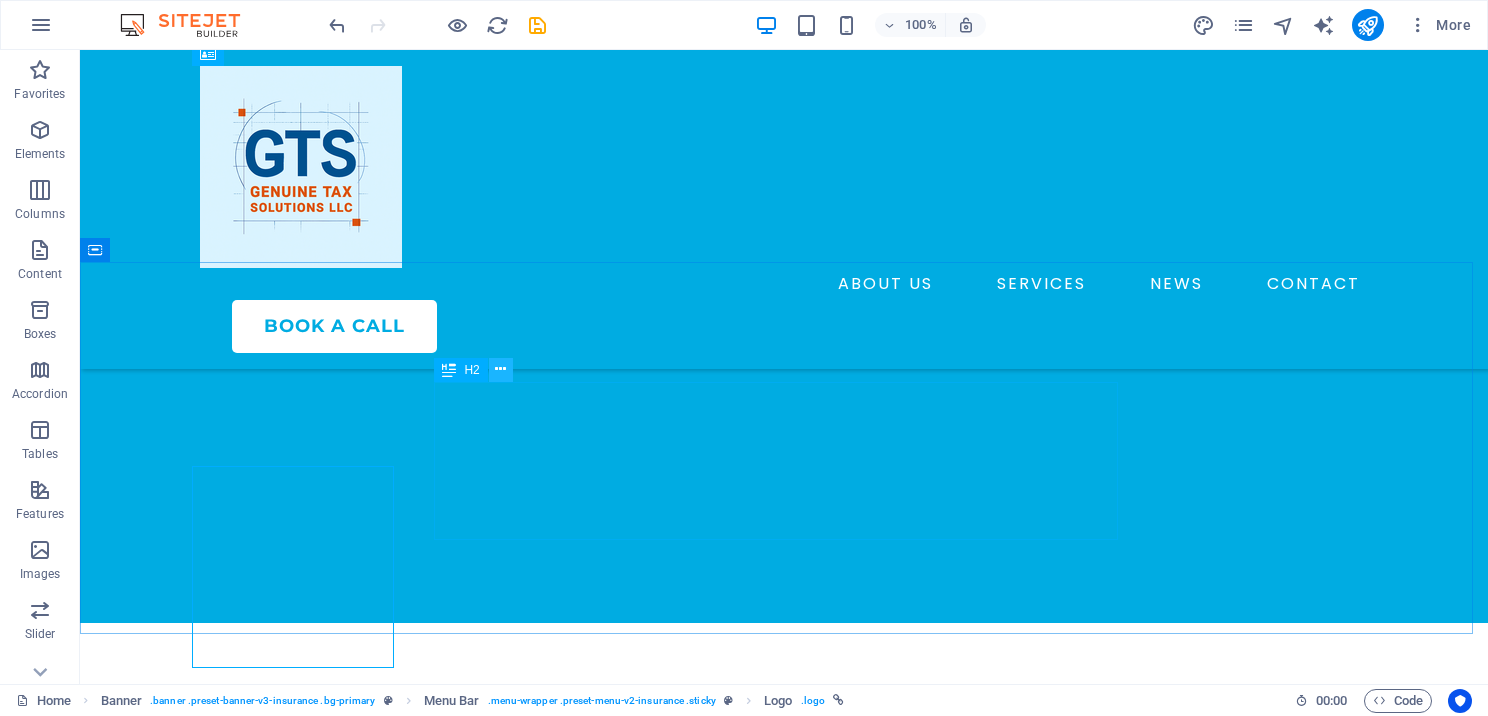 click at bounding box center (500, 369) 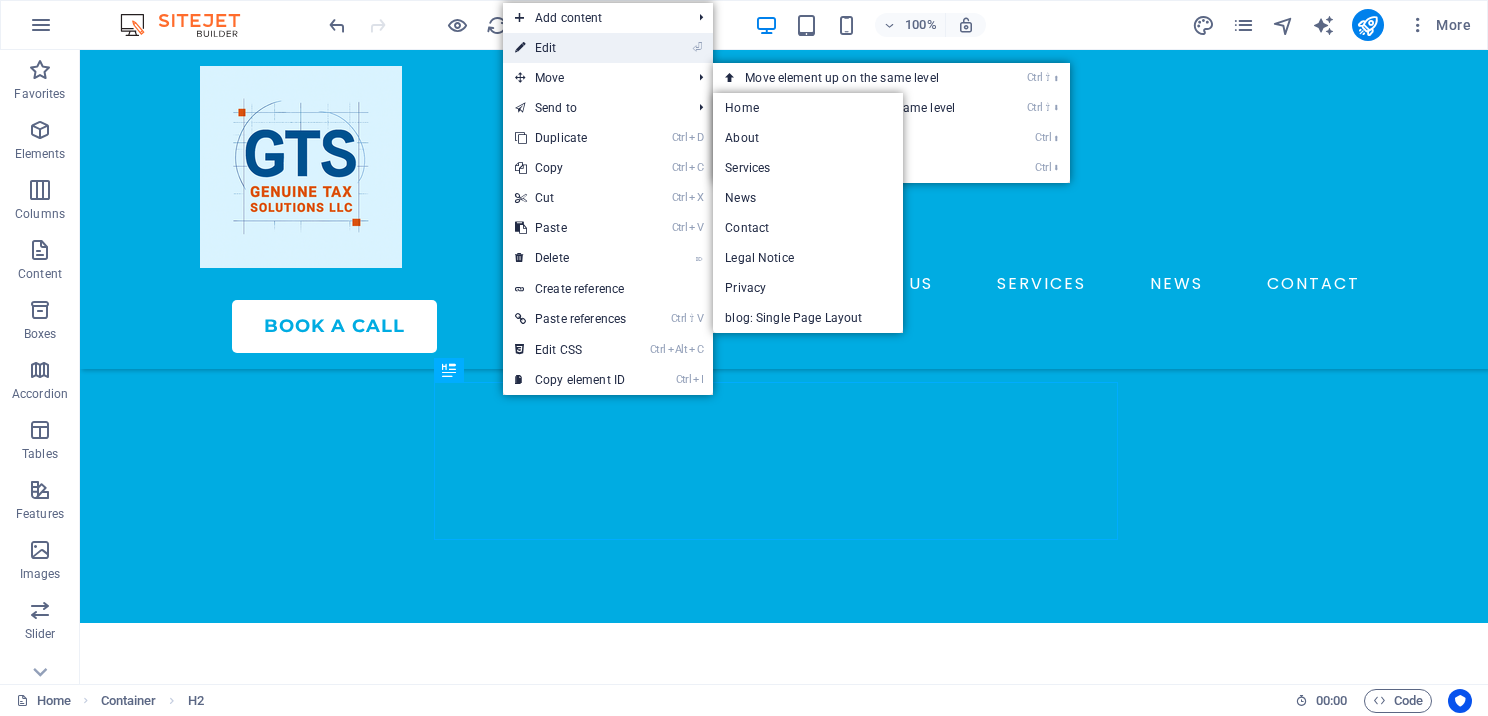click on "⏎  Edit" at bounding box center [570, 48] 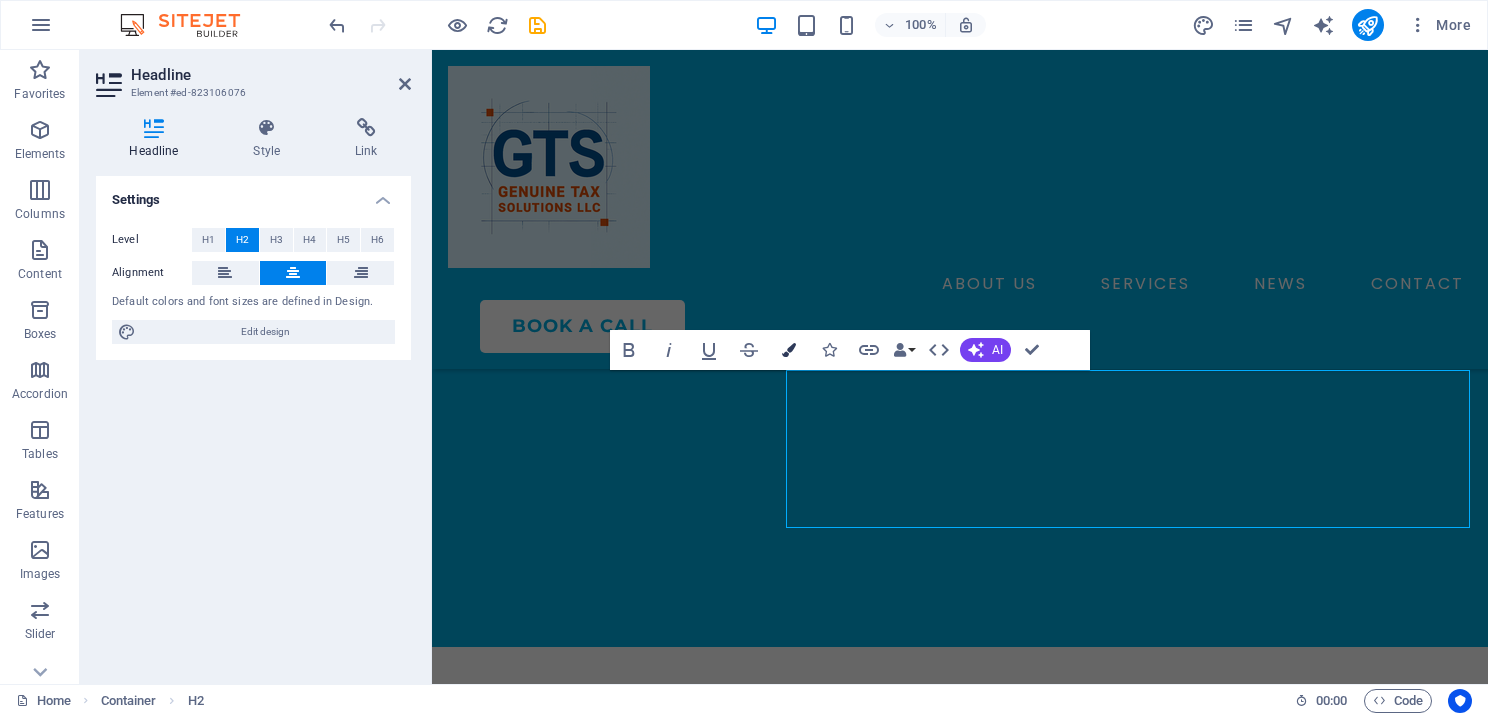 scroll, scrollTop: 778, scrollLeft: 0, axis: vertical 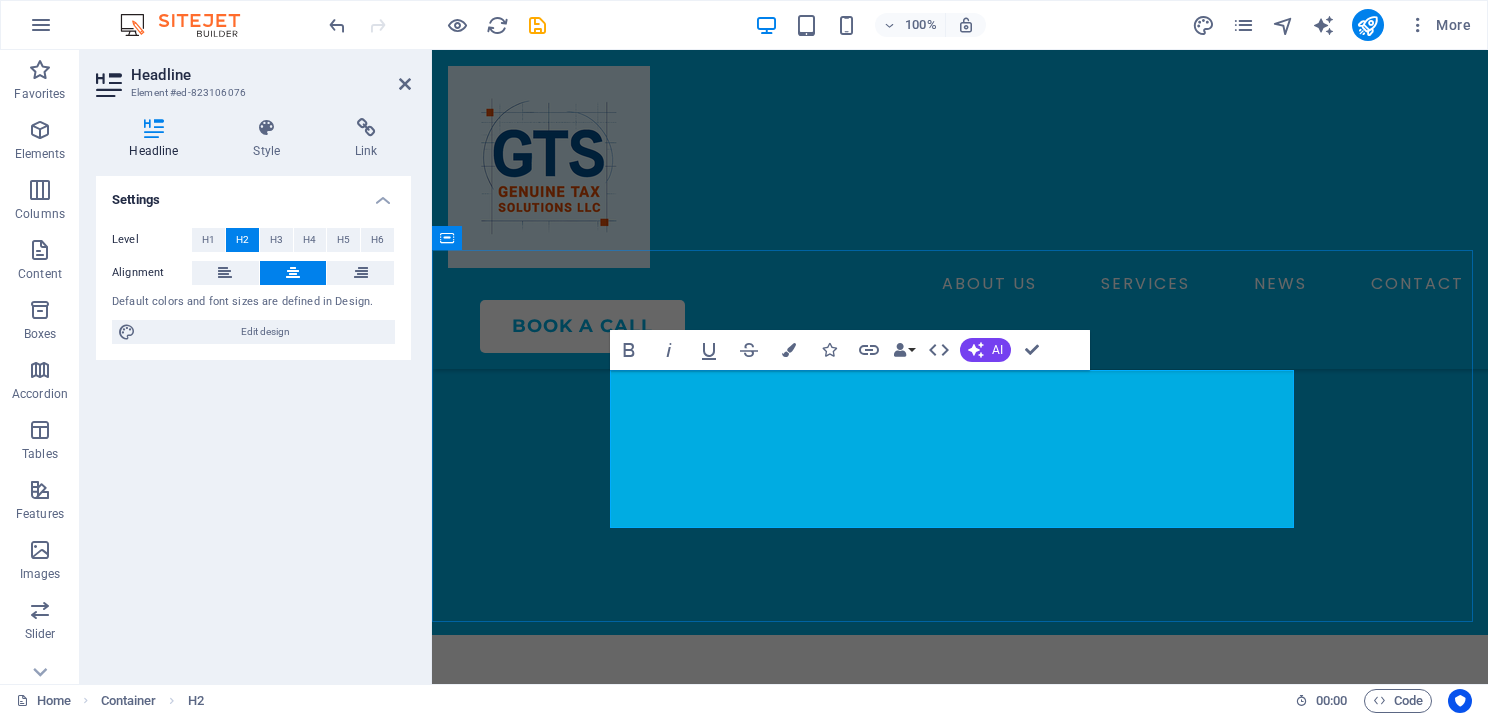 click on "Start Your First Tax Season with Us and Enjoy a Welcome Discount!" at bounding box center (960, 808) 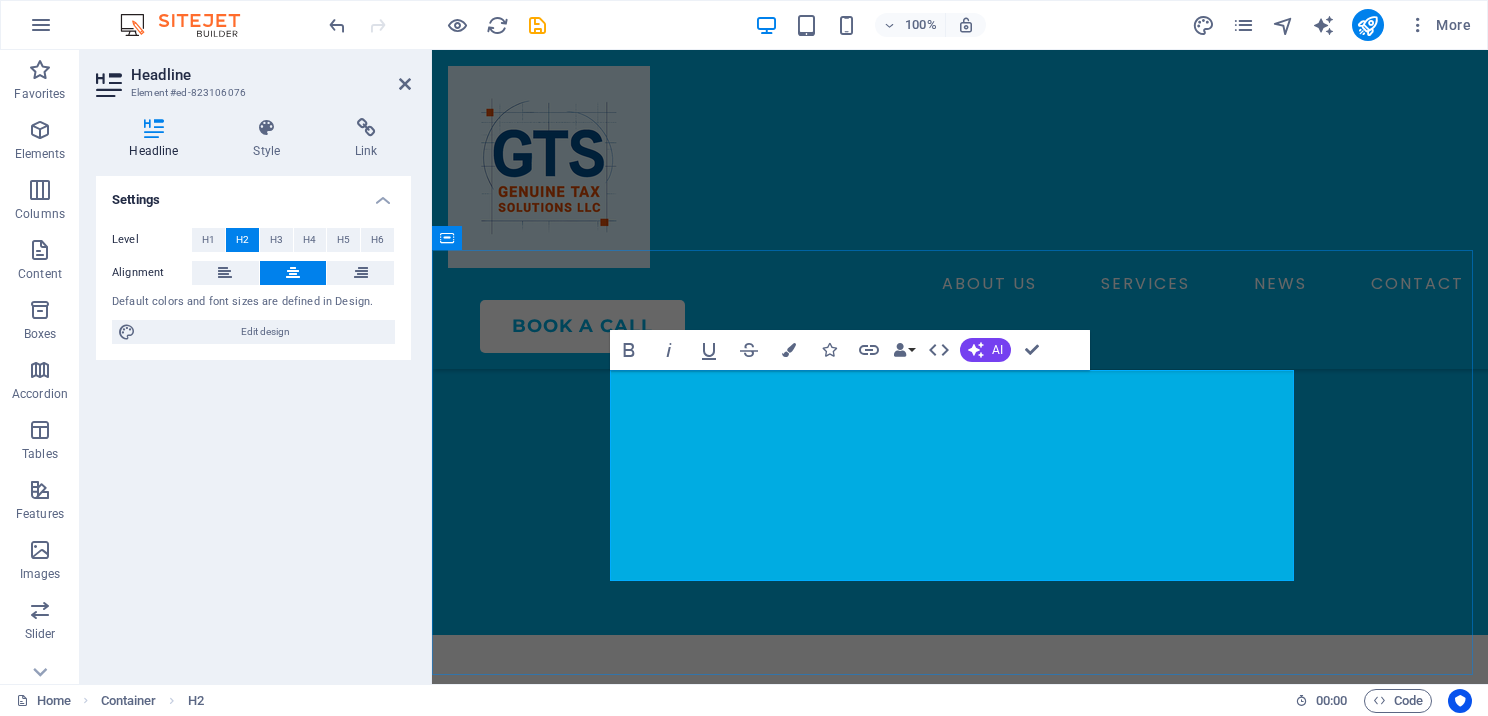 drag, startPoint x: 712, startPoint y: 394, endPoint x: 1072, endPoint y: 414, distance: 360.5551 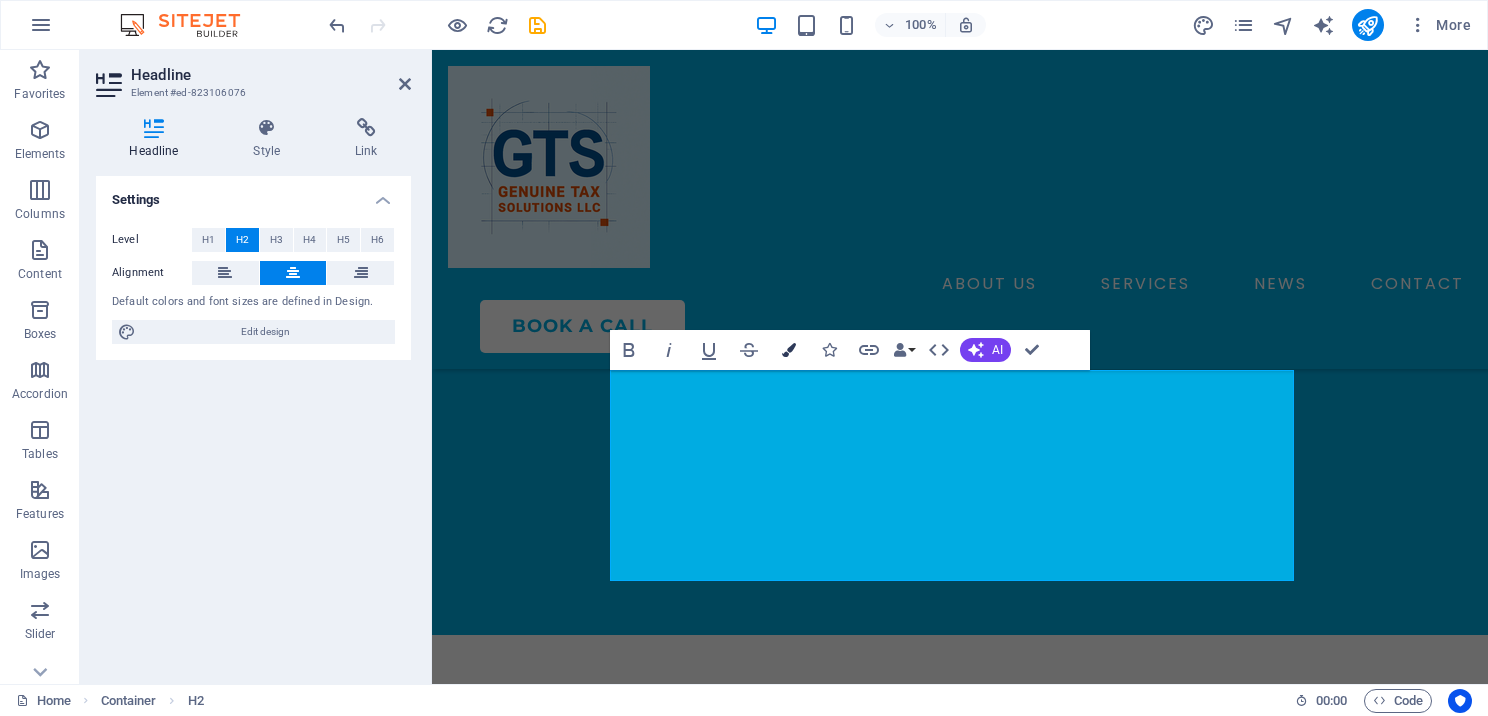 click on "Colors" at bounding box center [789, 350] 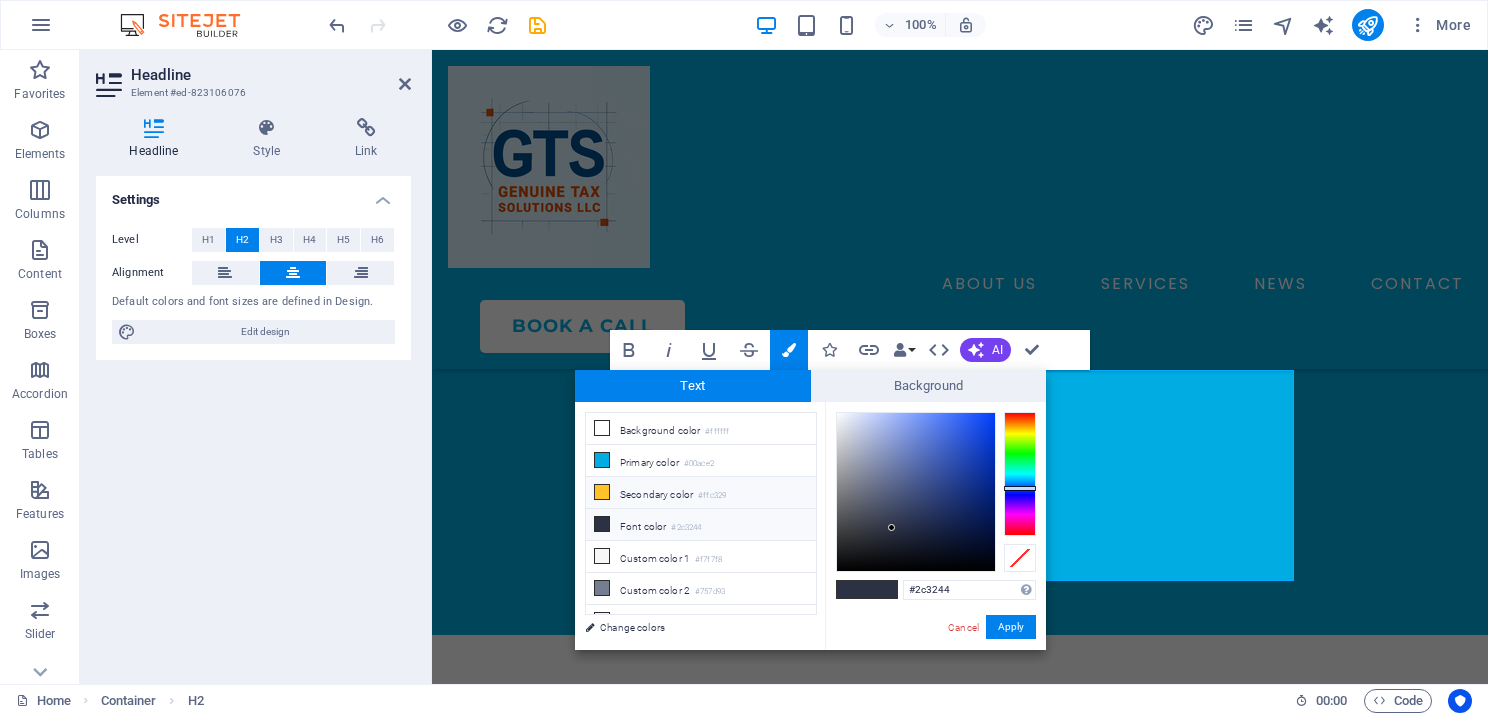 click on "Secondary color
#ffc329" at bounding box center [701, 493] 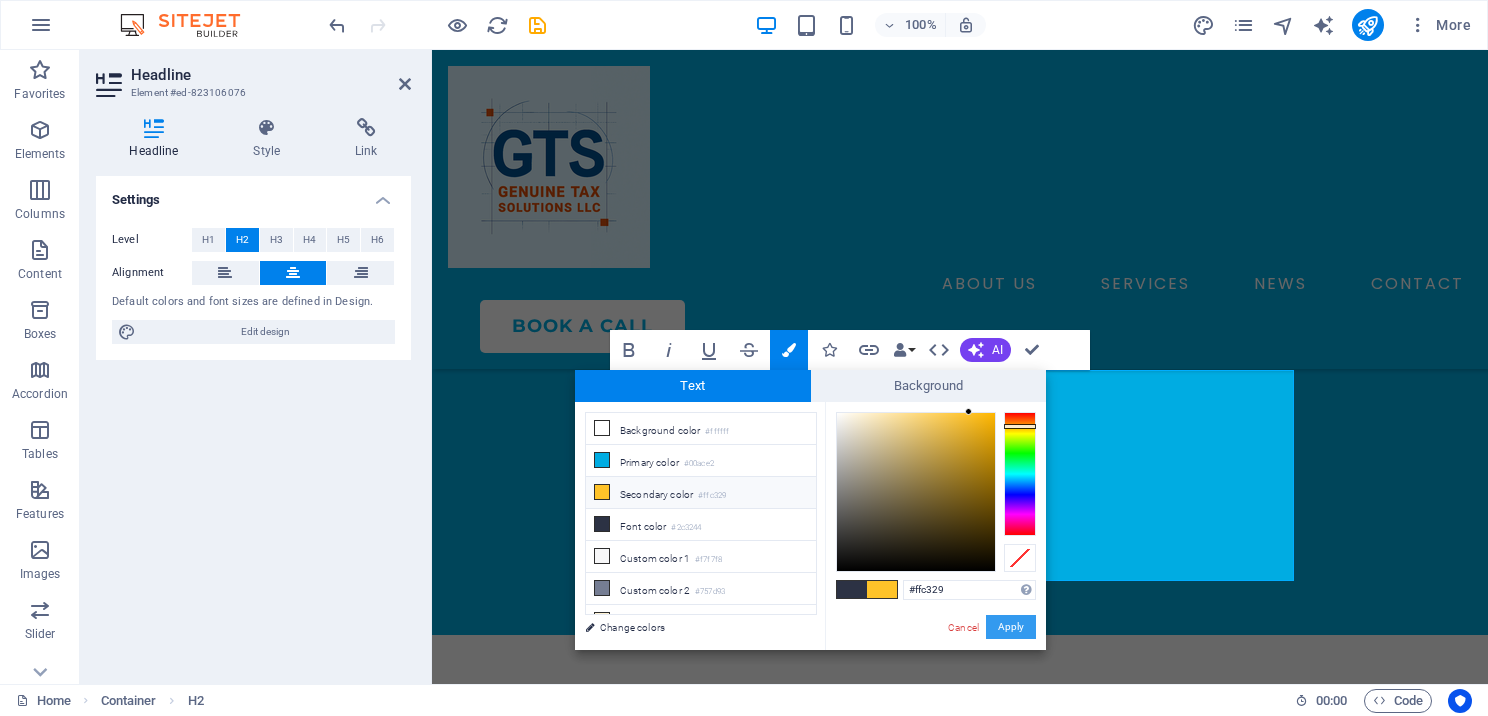 click on "Apply" at bounding box center [1011, 627] 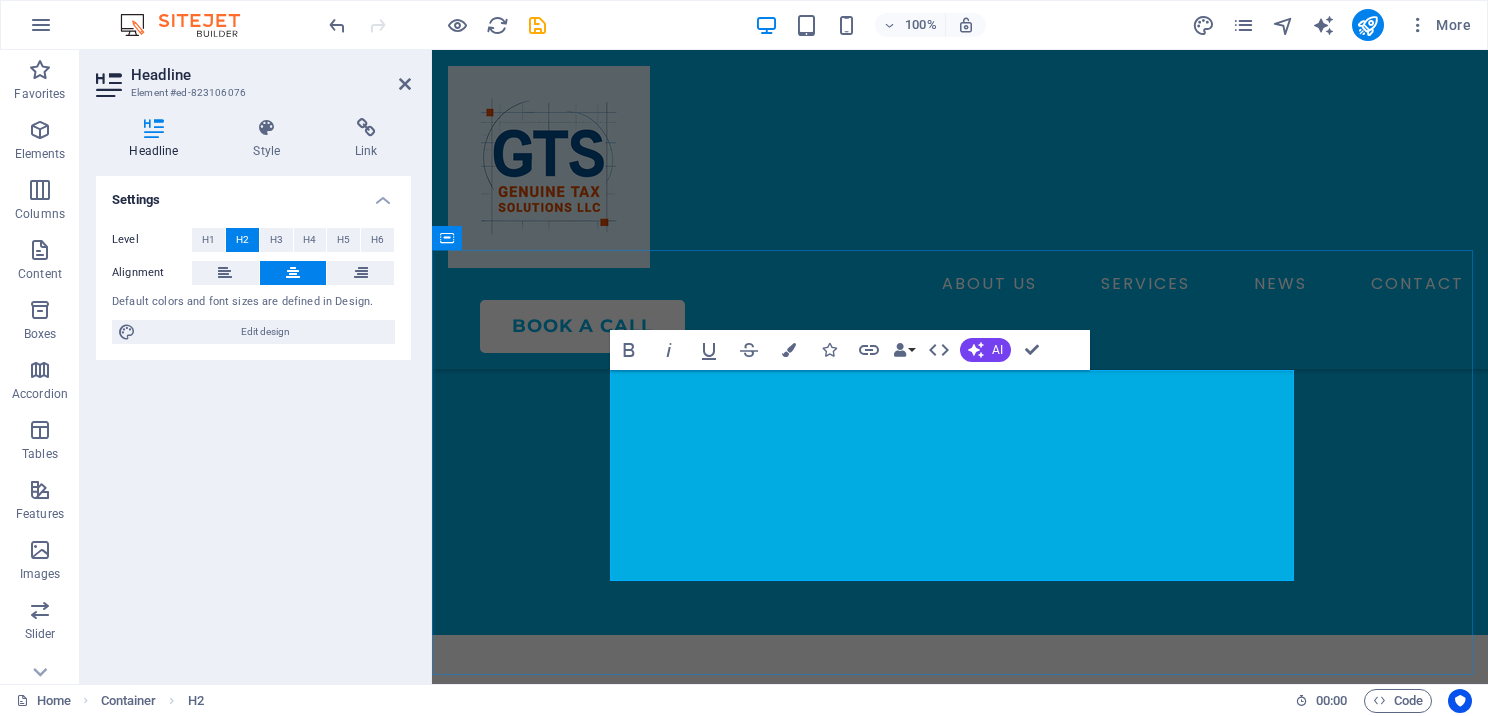 click on "A  leading provider  of fully web‑based professional tax preparation solutions for both single and multi‑site offices." at bounding box center (960, 834) 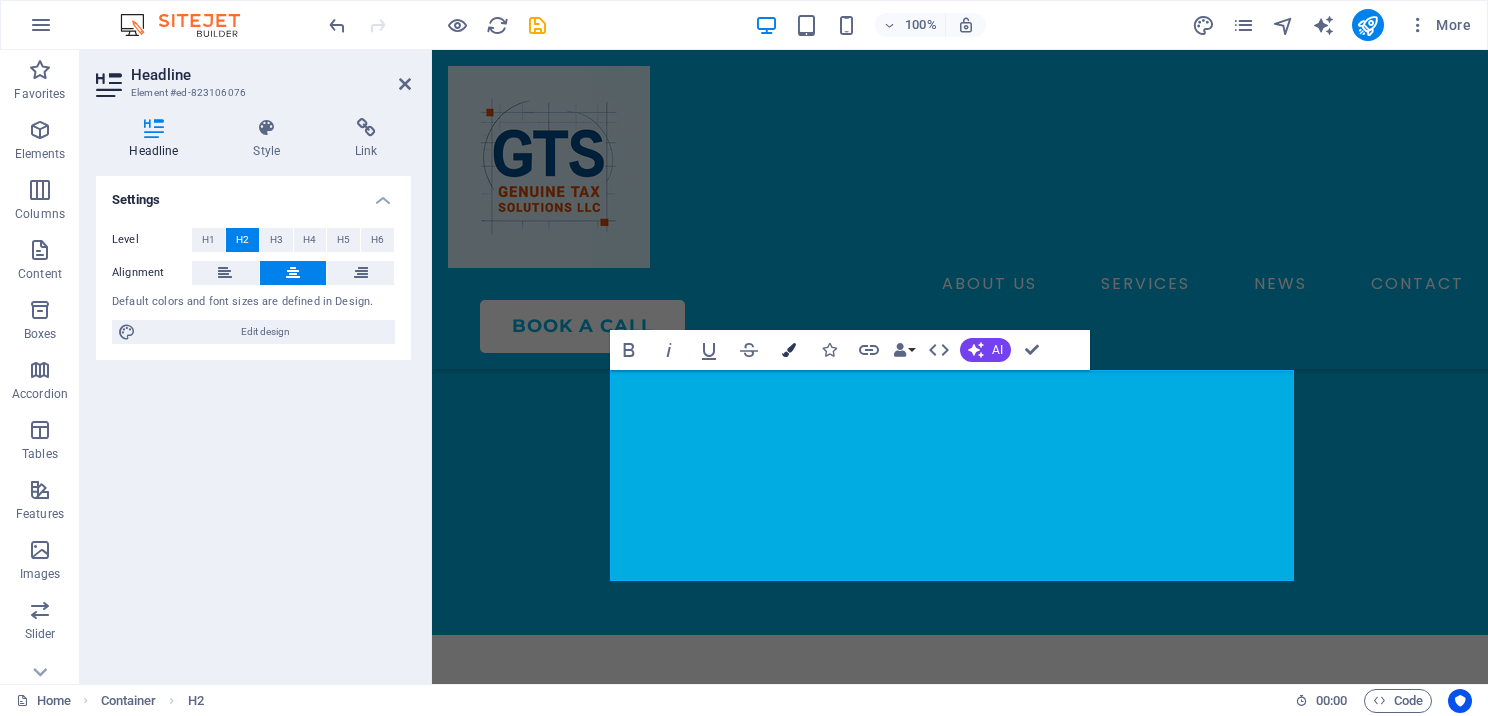 click on "Colors" at bounding box center (789, 350) 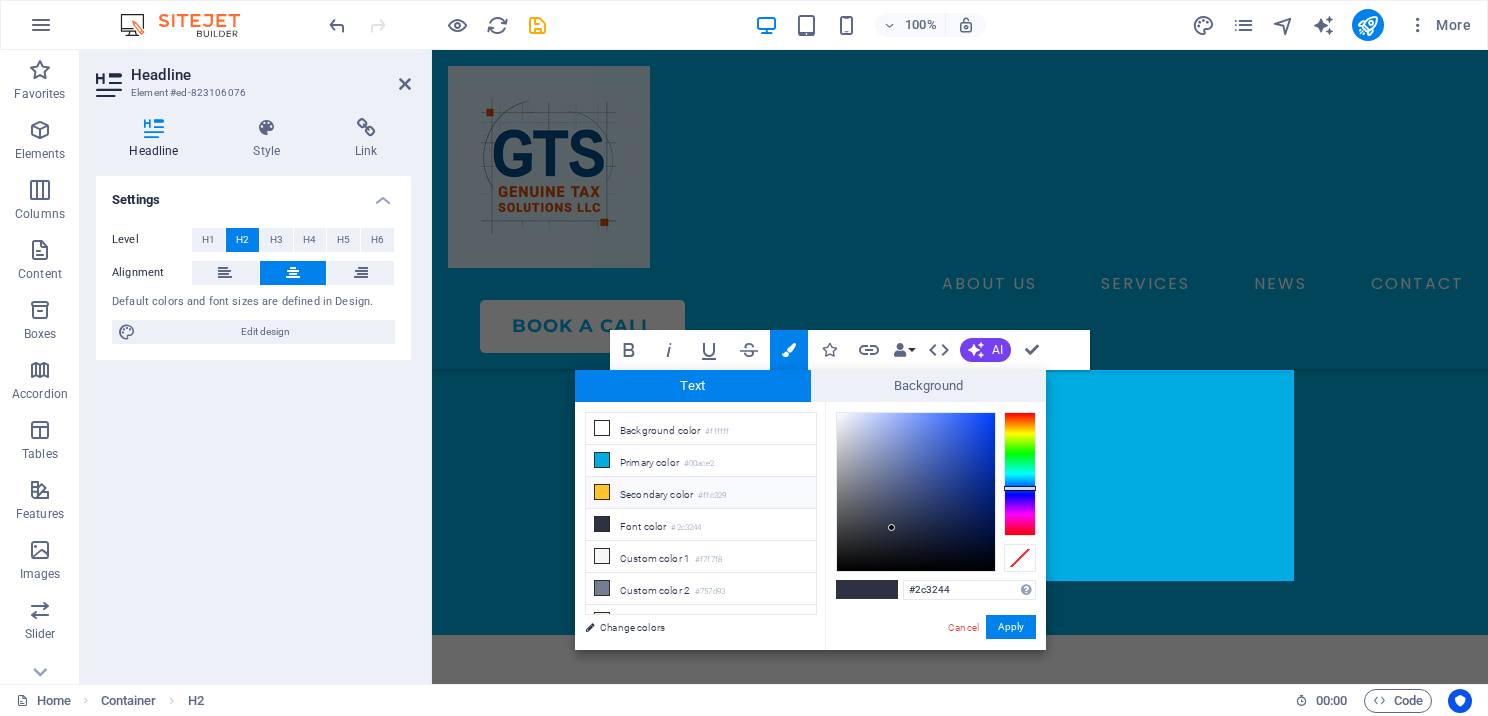 click at bounding box center (602, 492) 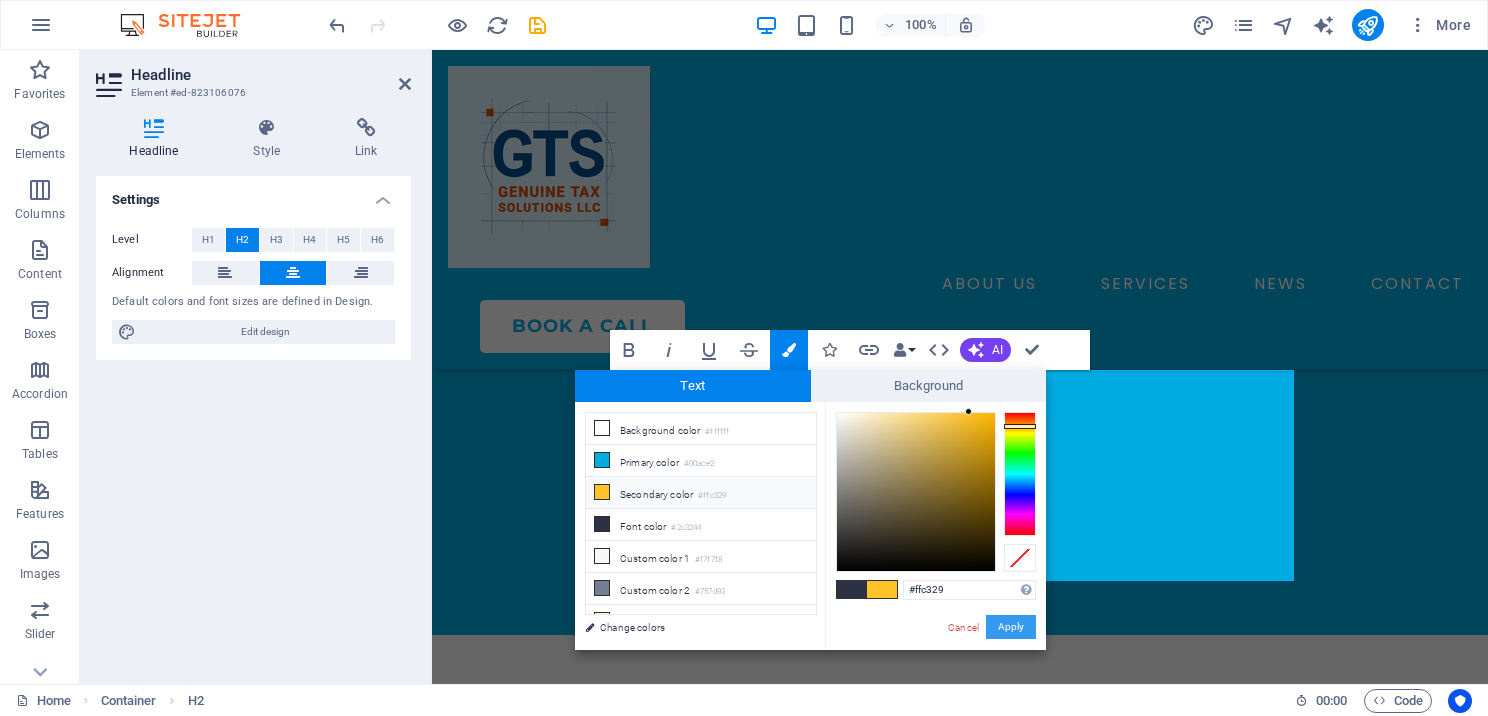 click on "Apply" at bounding box center [1011, 627] 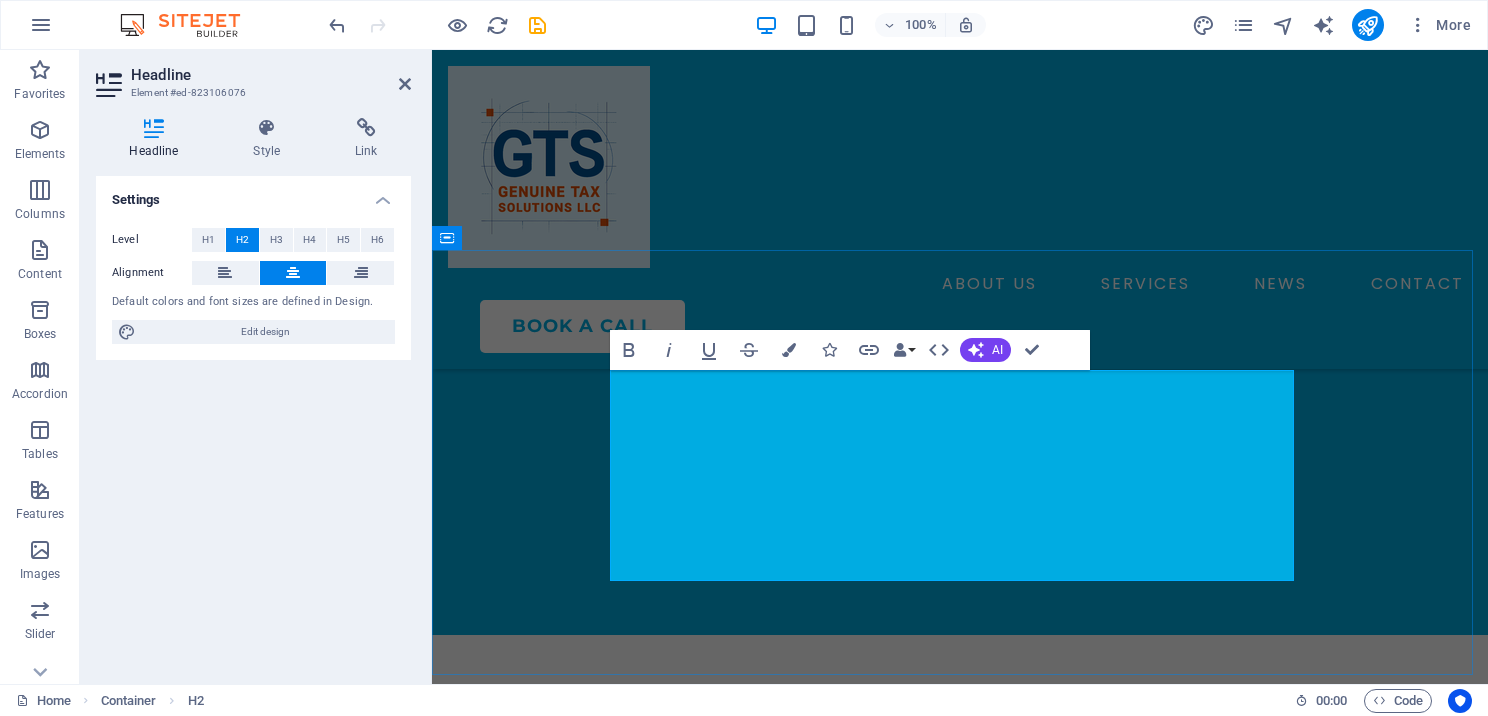 click on "A  leading provider  of fully web‑based ​ professional tax preparation solutions ​ for both single and multi‑site offices." at bounding box center (960, 834) 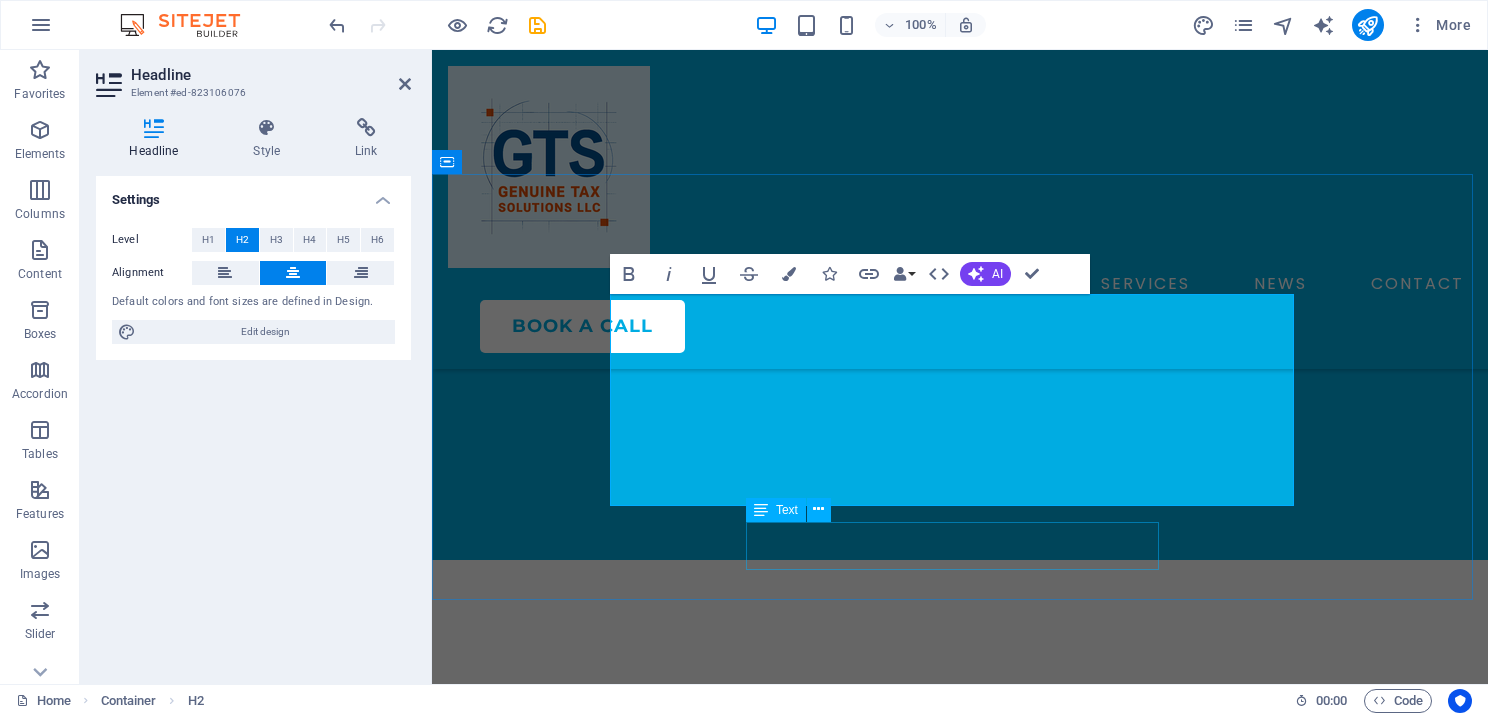 scroll, scrollTop: 878, scrollLeft: 0, axis: vertical 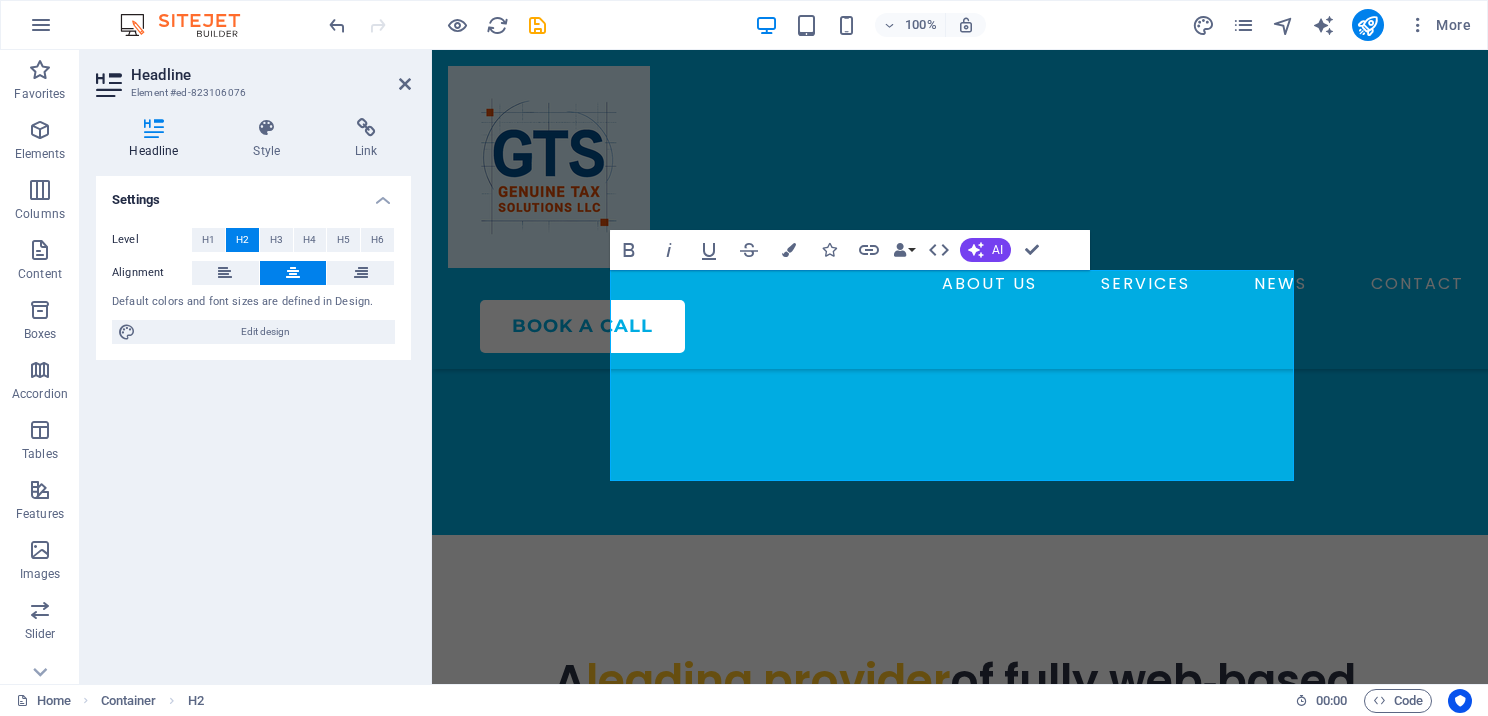 click on "Headline" at bounding box center [271, 75] 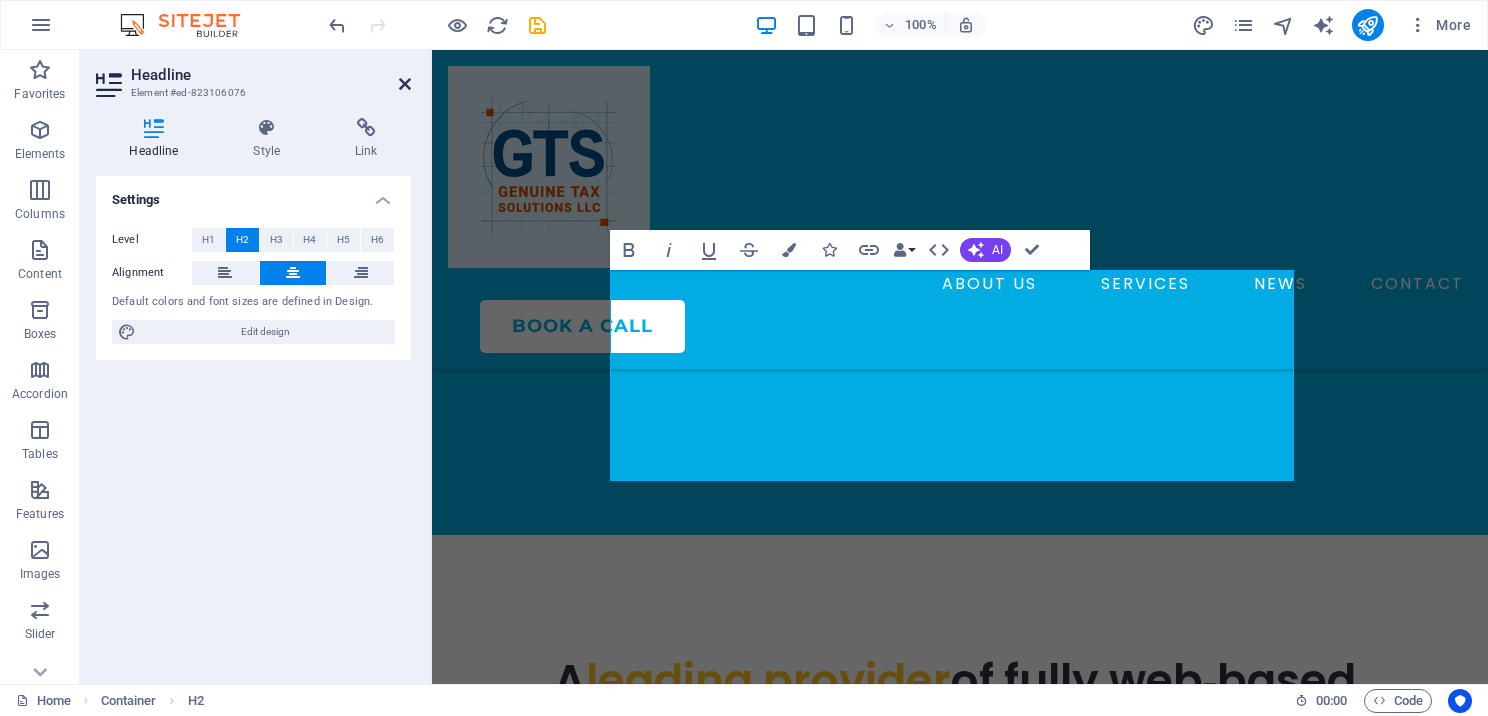 click at bounding box center (405, 84) 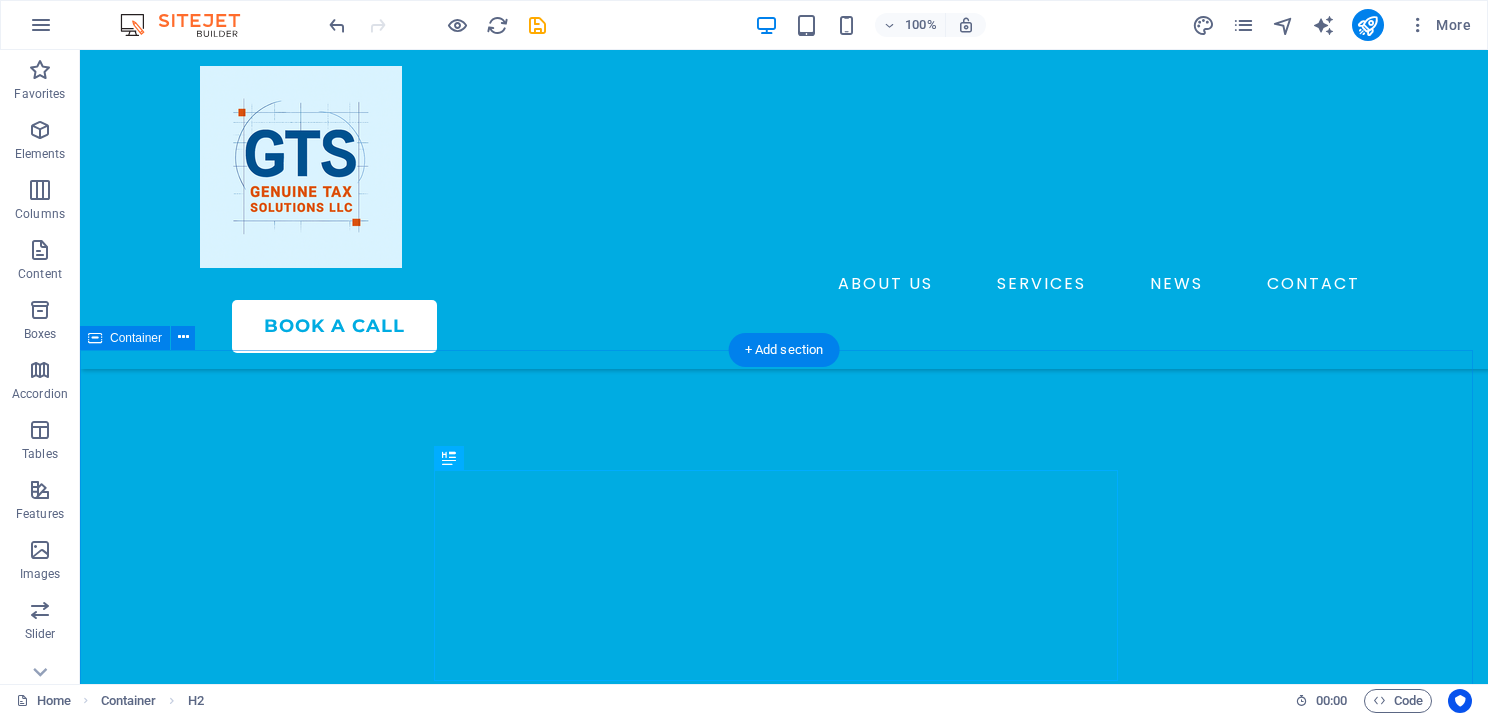 scroll, scrollTop: 778, scrollLeft: 0, axis: vertical 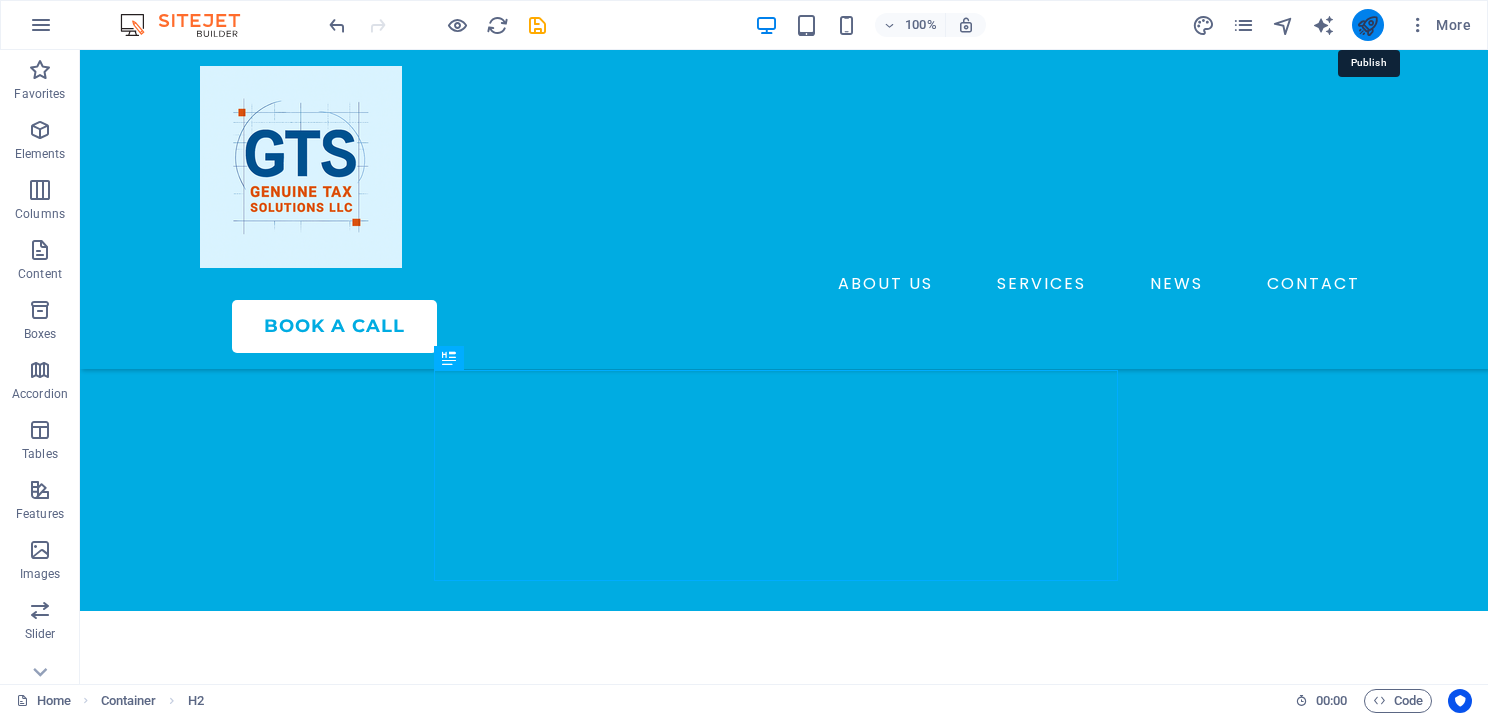 click at bounding box center (1367, 25) 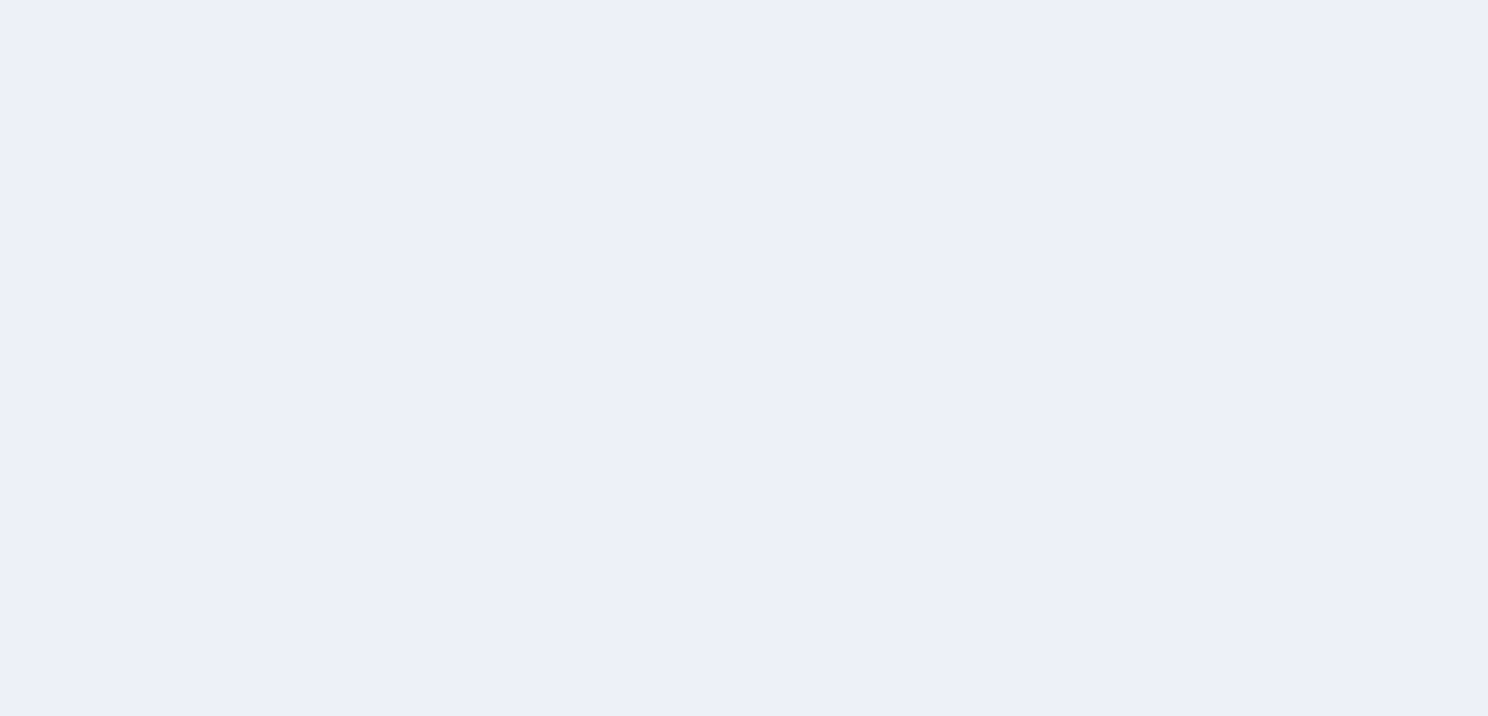 scroll, scrollTop: 0, scrollLeft: 0, axis: both 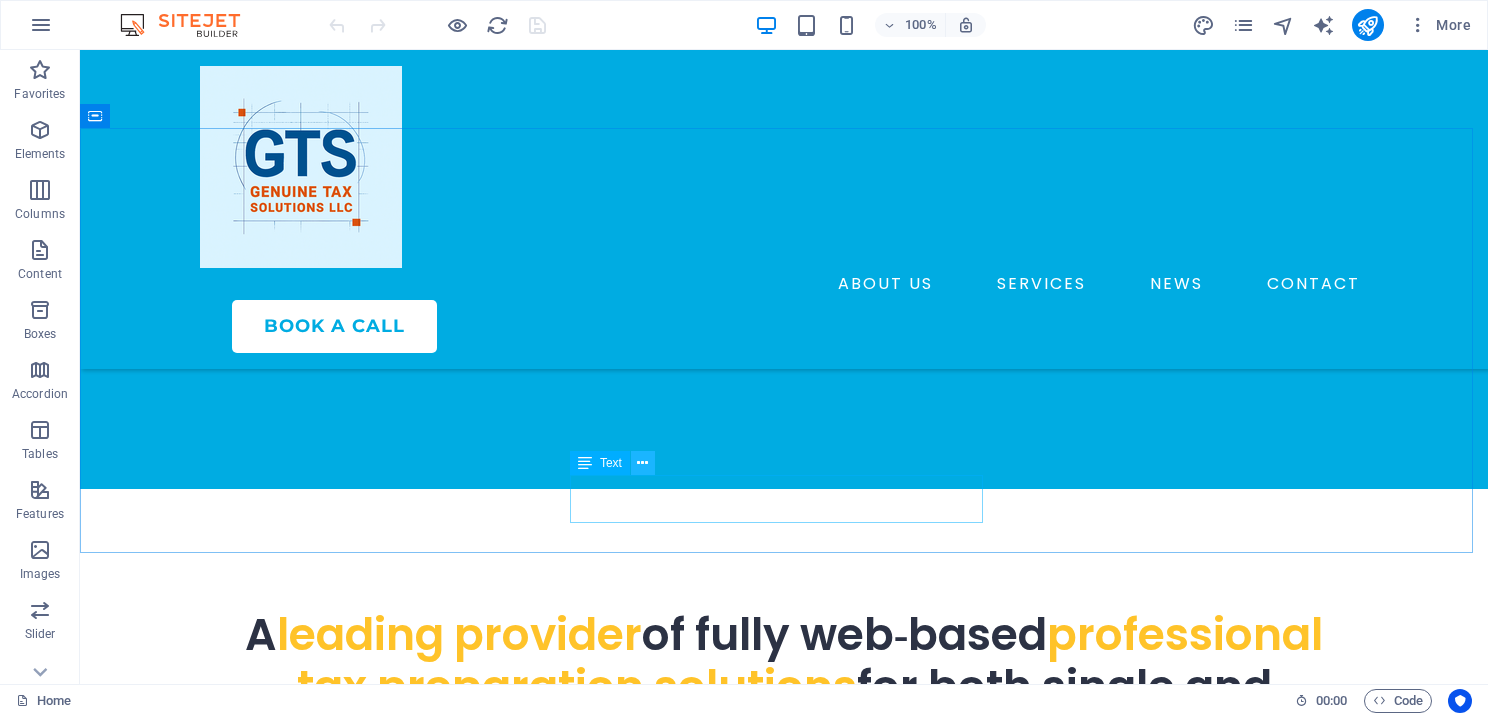 click at bounding box center (642, 463) 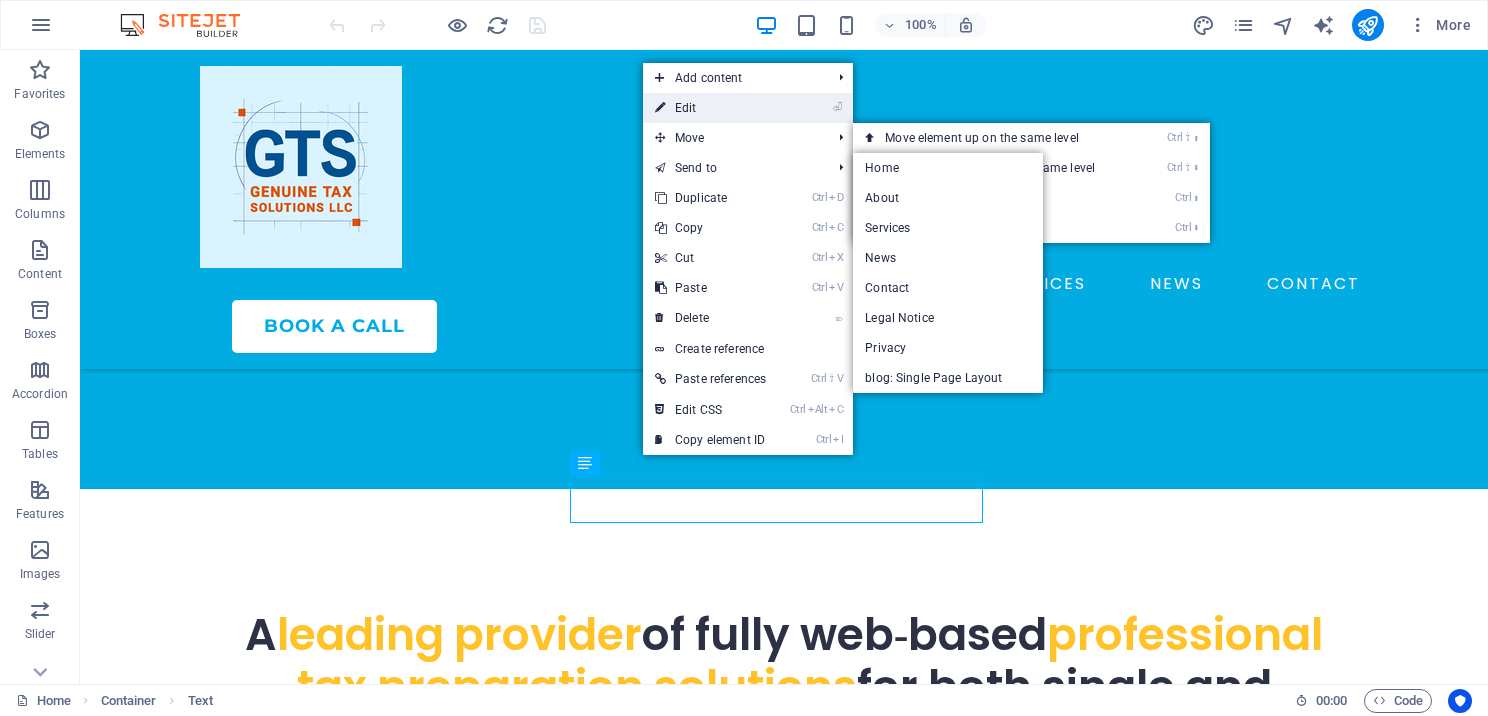 click on "⏎  Edit" at bounding box center [710, 108] 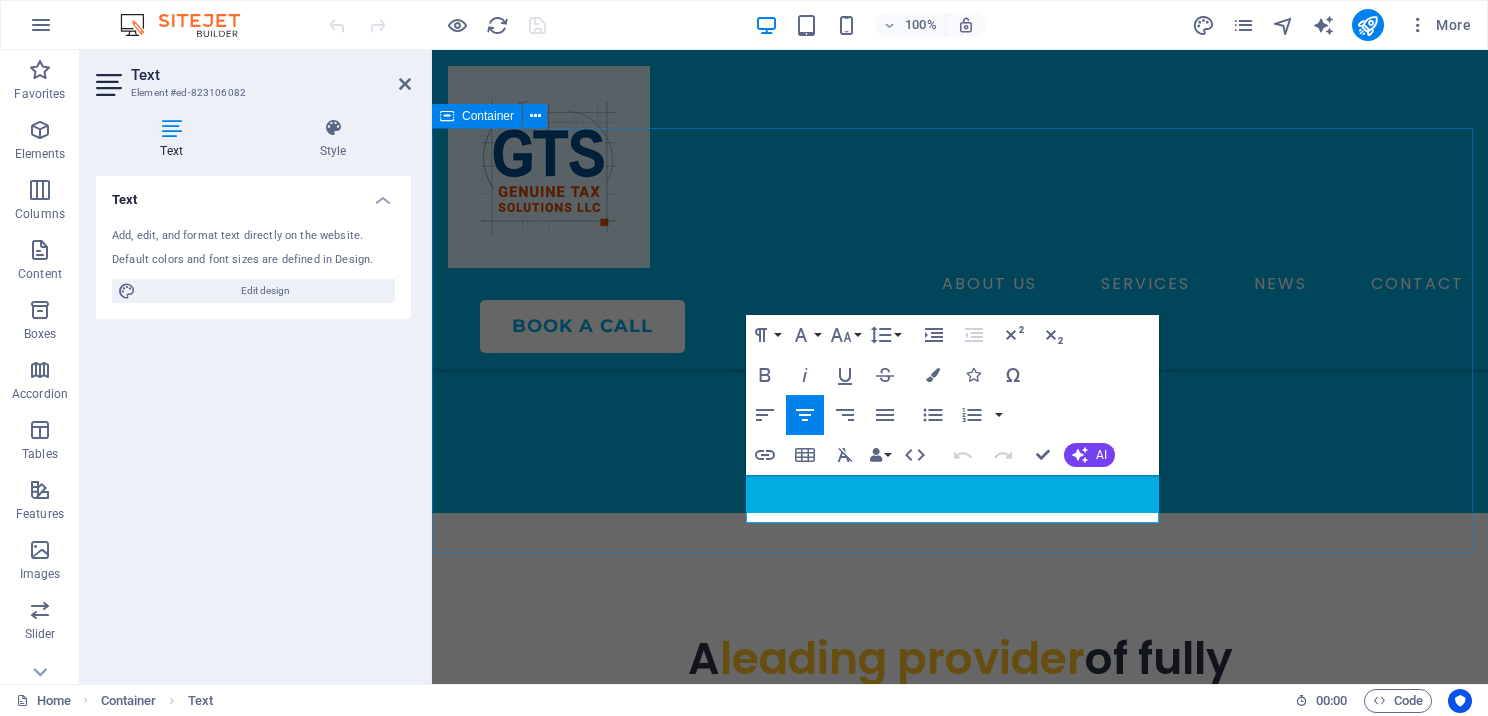 drag, startPoint x: 1144, startPoint y: 517, endPoint x: 768, endPoint y: 488, distance: 377.1167 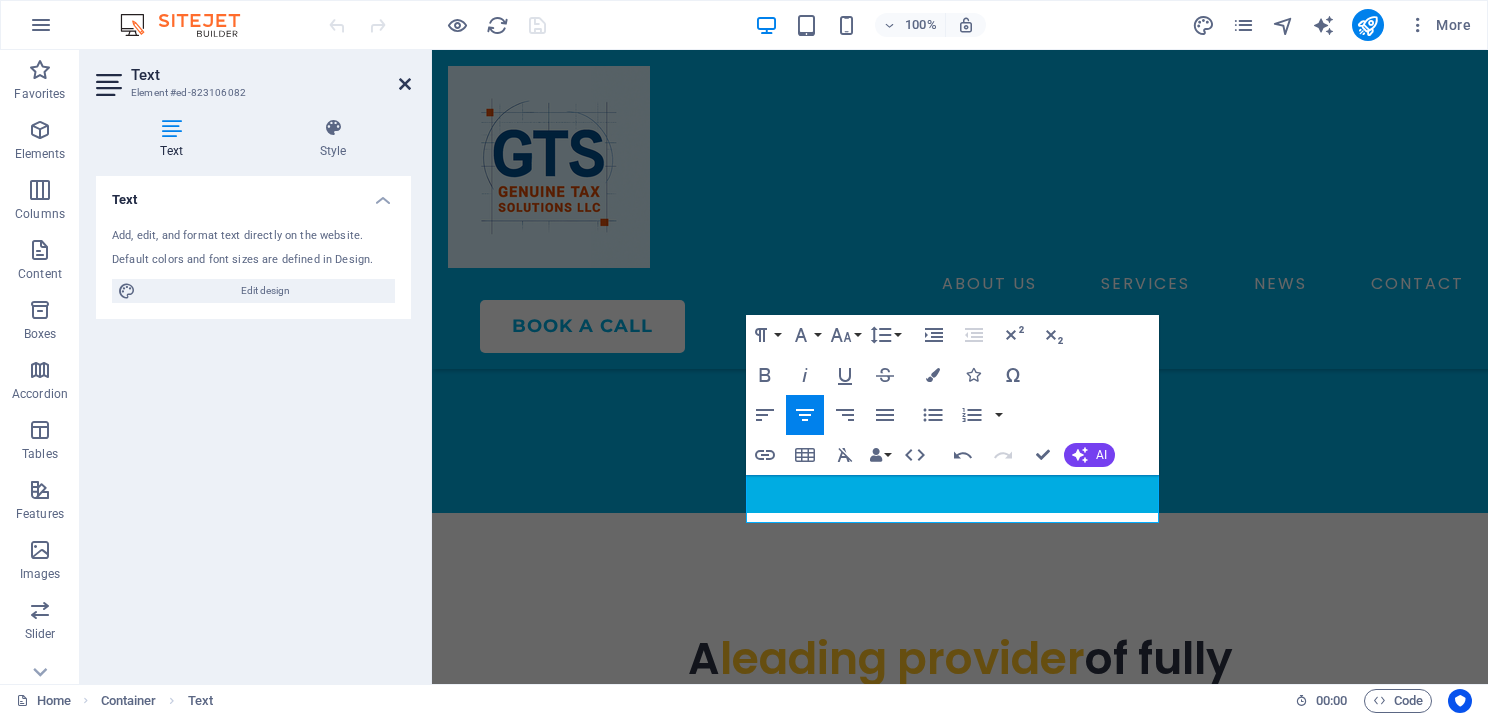 click at bounding box center (405, 84) 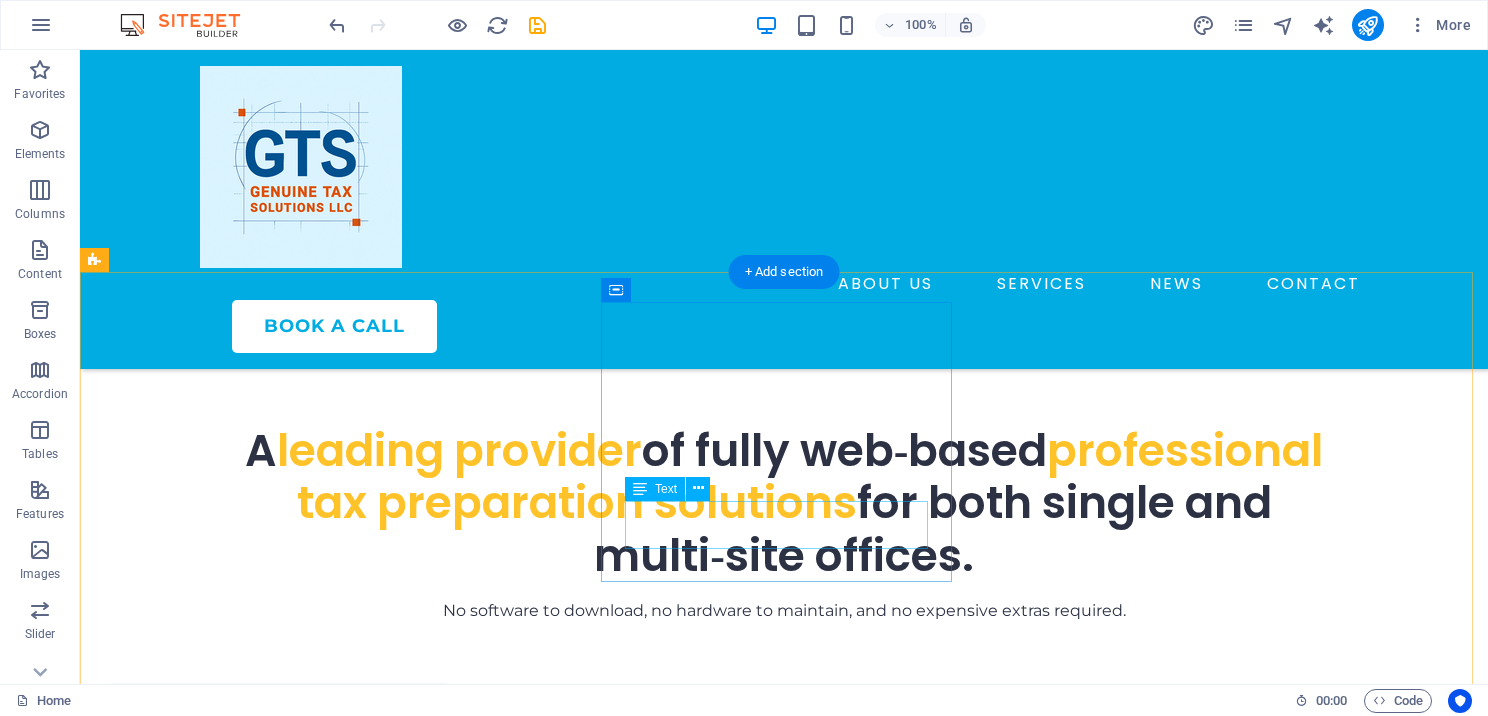 scroll, scrollTop: 1400, scrollLeft: 0, axis: vertical 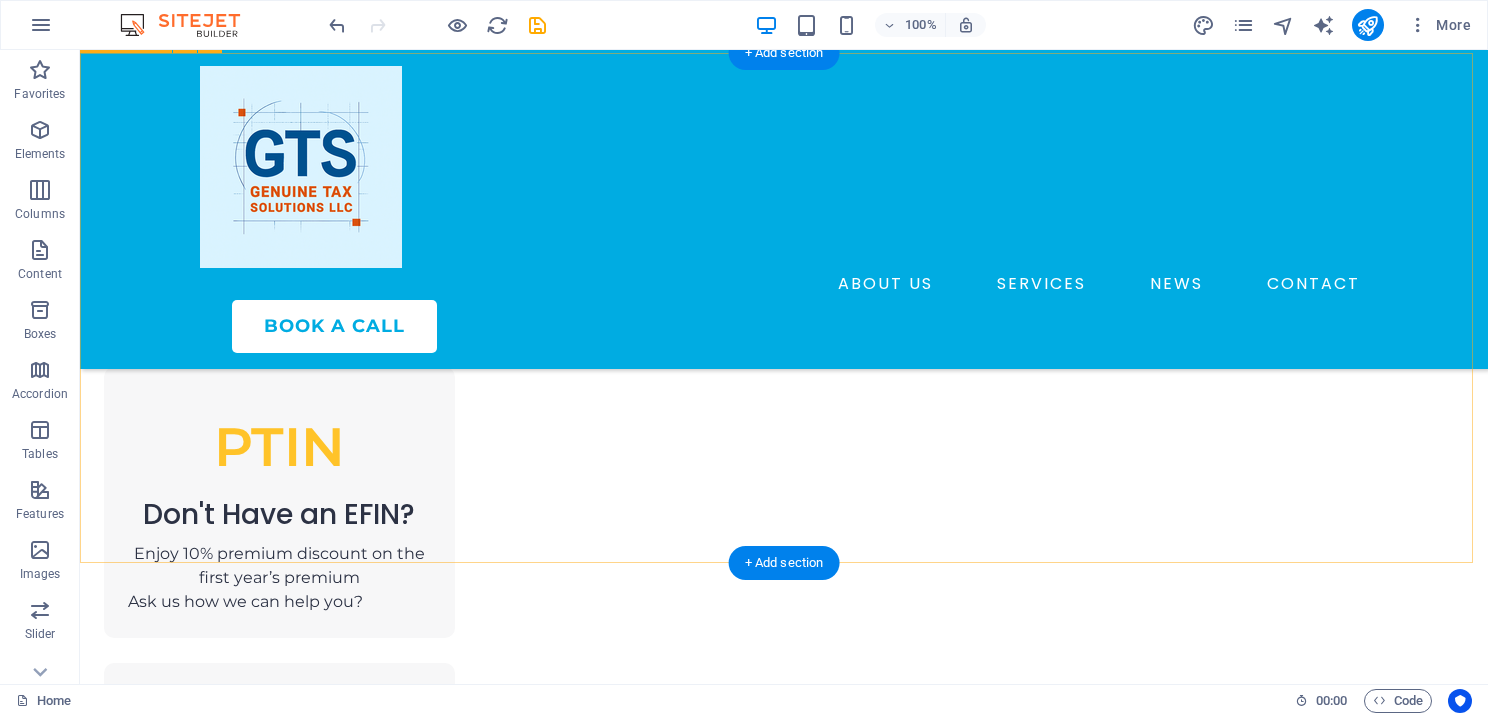 click on "PTIN  Don't Have an EFIN? Enjoy 10% premium discount on the first year’s premium Ask us how we can help you? EFIN Master Care Medical Plan Enjoy 15% premium discount on the first year’s premium MASTER General Liability Insurance Plan Enjoy 10% premium discount on the first year’s premium" at bounding box center (784, 888) 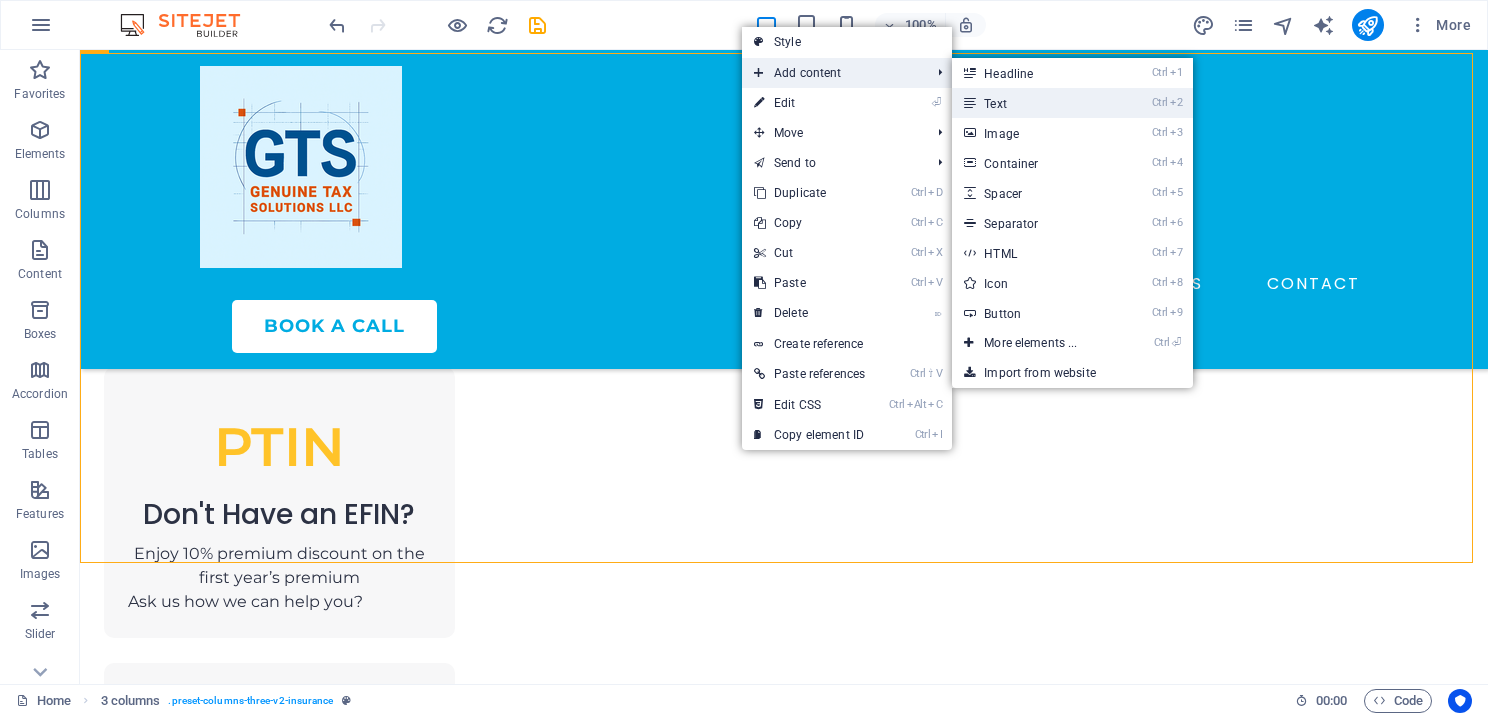 click on "Ctrl 2  Text" at bounding box center [1034, 103] 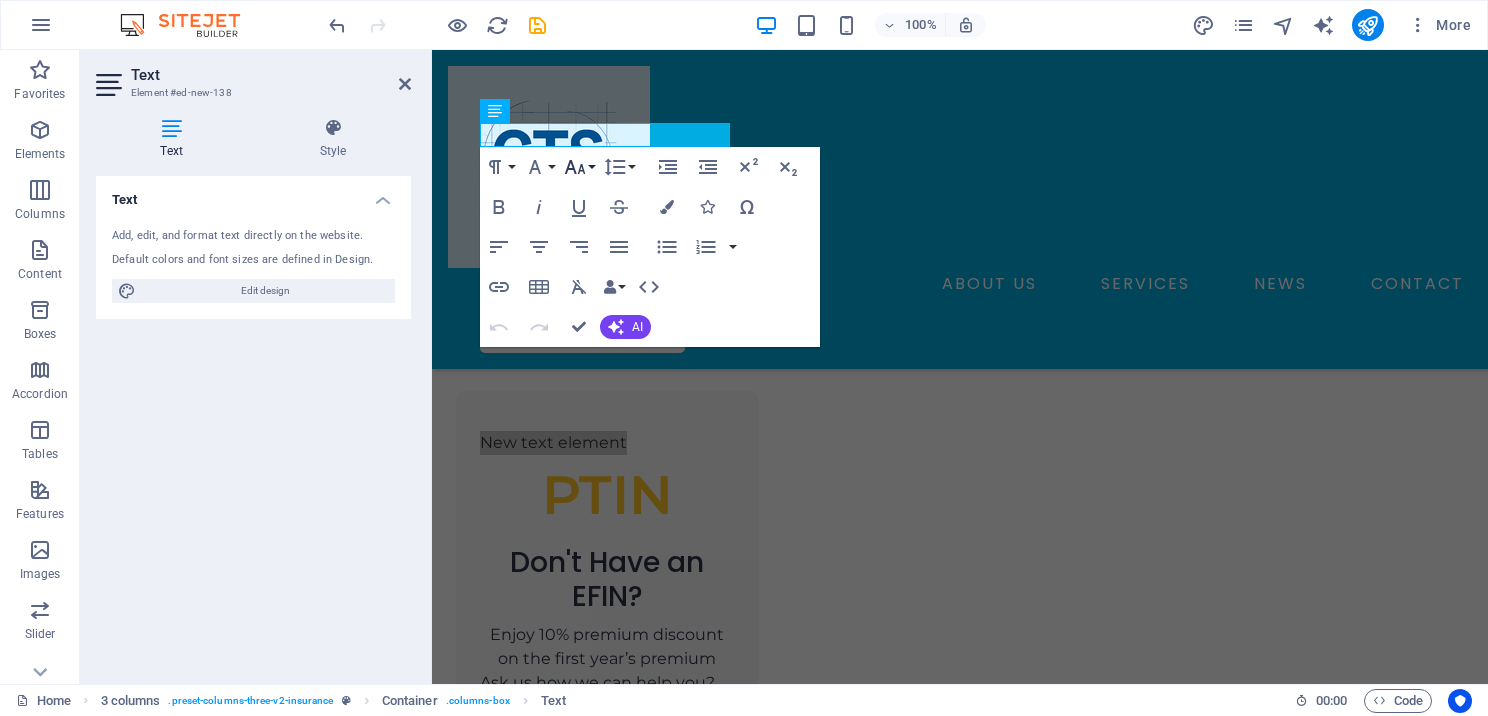 click 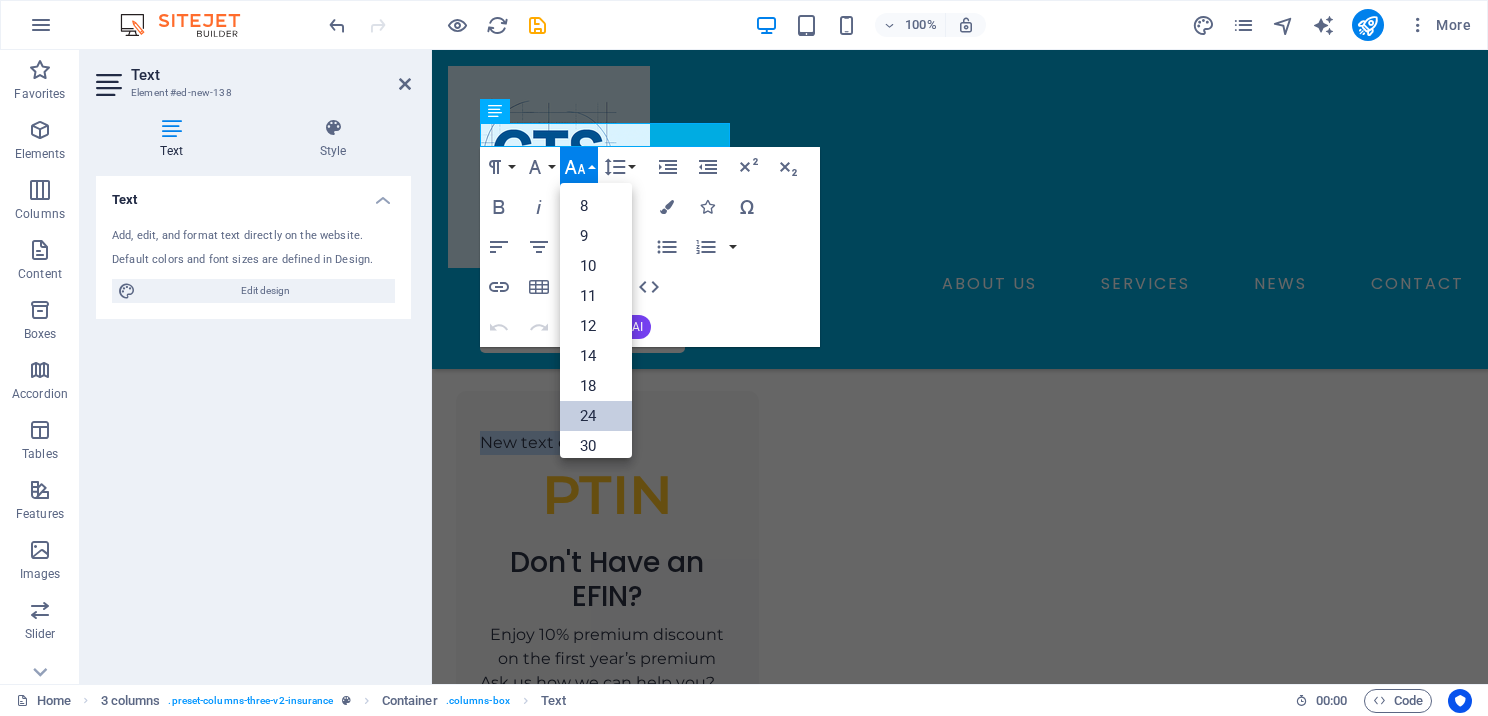 click on "24" at bounding box center (596, 416) 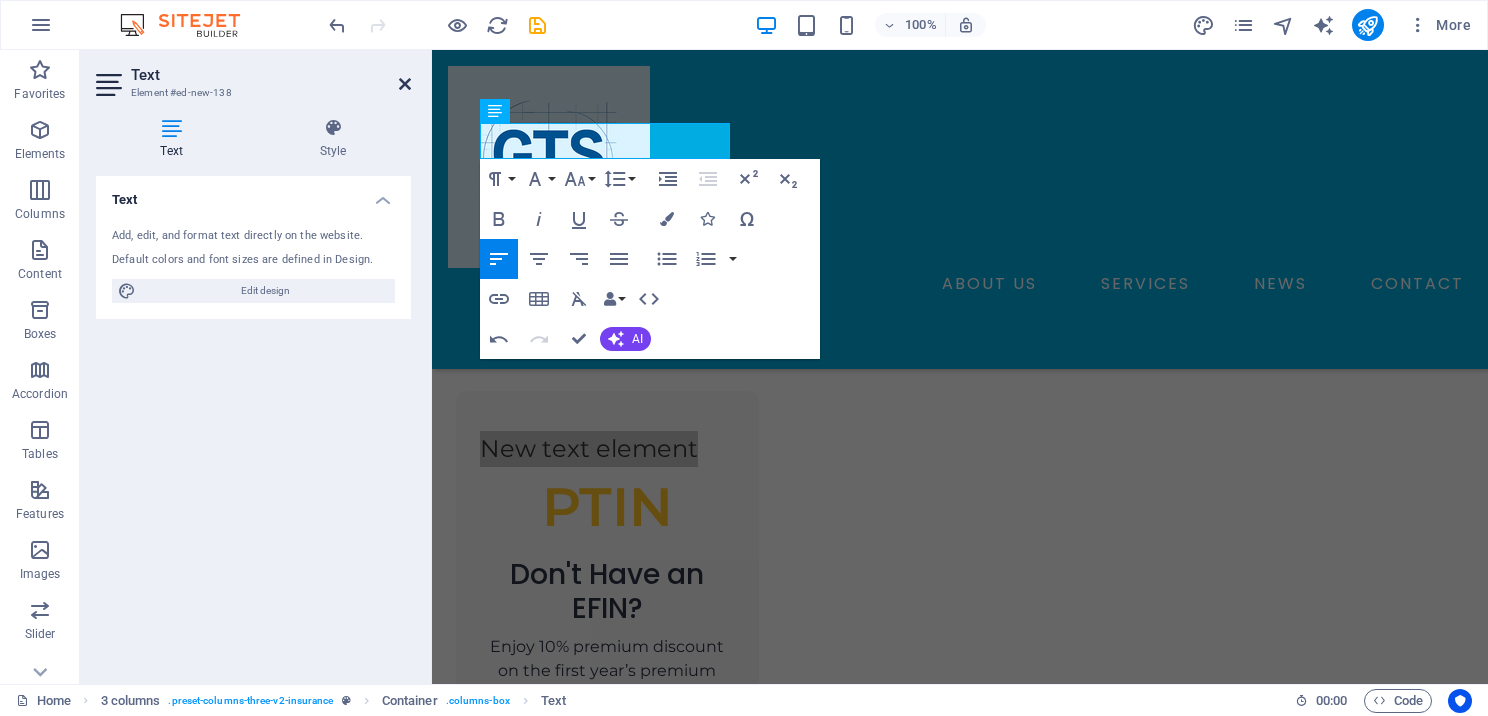 click at bounding box center [405, 84] 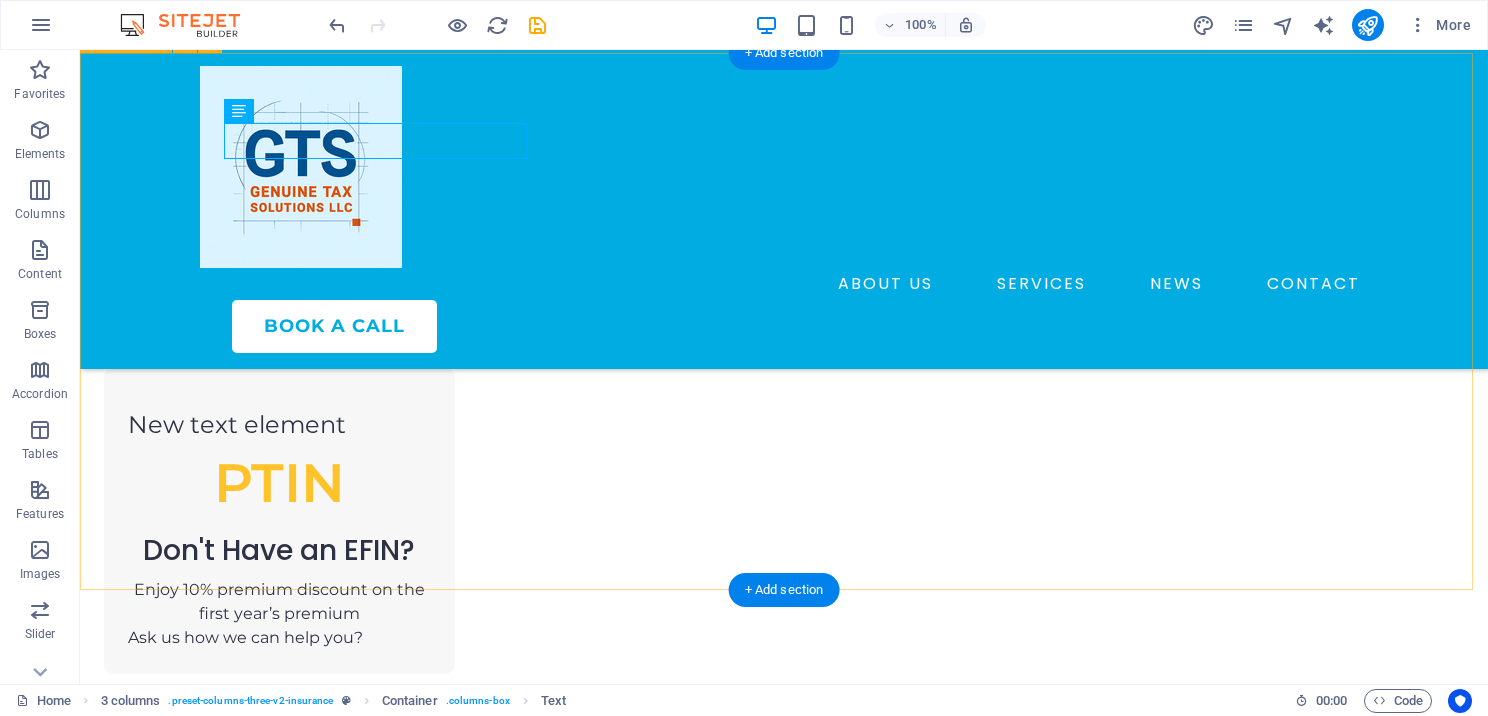 click on "New text element PTIN  Don't Have an EFIN? Enjoy 10% premium discount on the first year’s premium Ask us how we can help you? EFIN Master Care Medical Plan Enjoy 15% premium discount on the first year’s premium MASTER General Liability Insurance Plan Enjoy 10% premium discount on the first year’s premium" at bounding box center (784, 906) 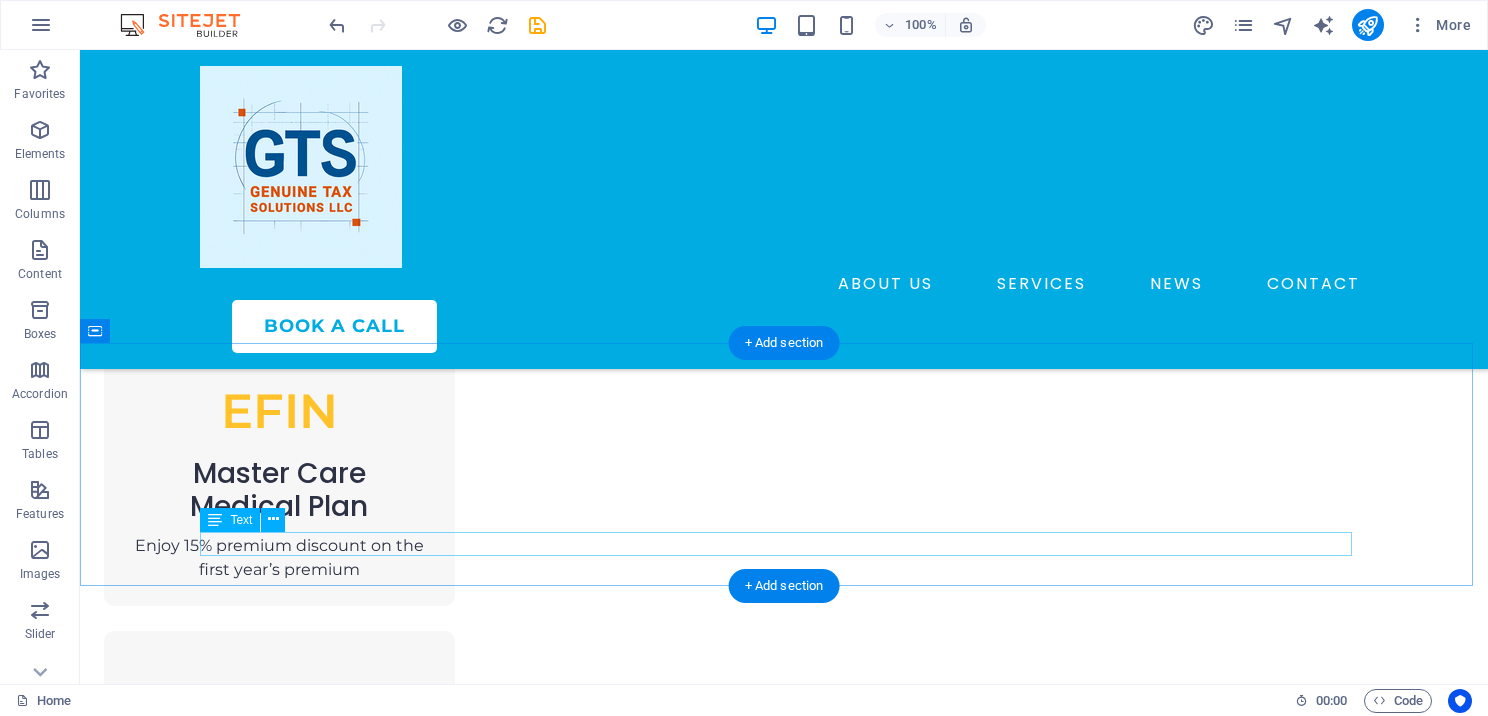 scroll, scrollTop: 1600, scrollLeft: 0, axis: vertical 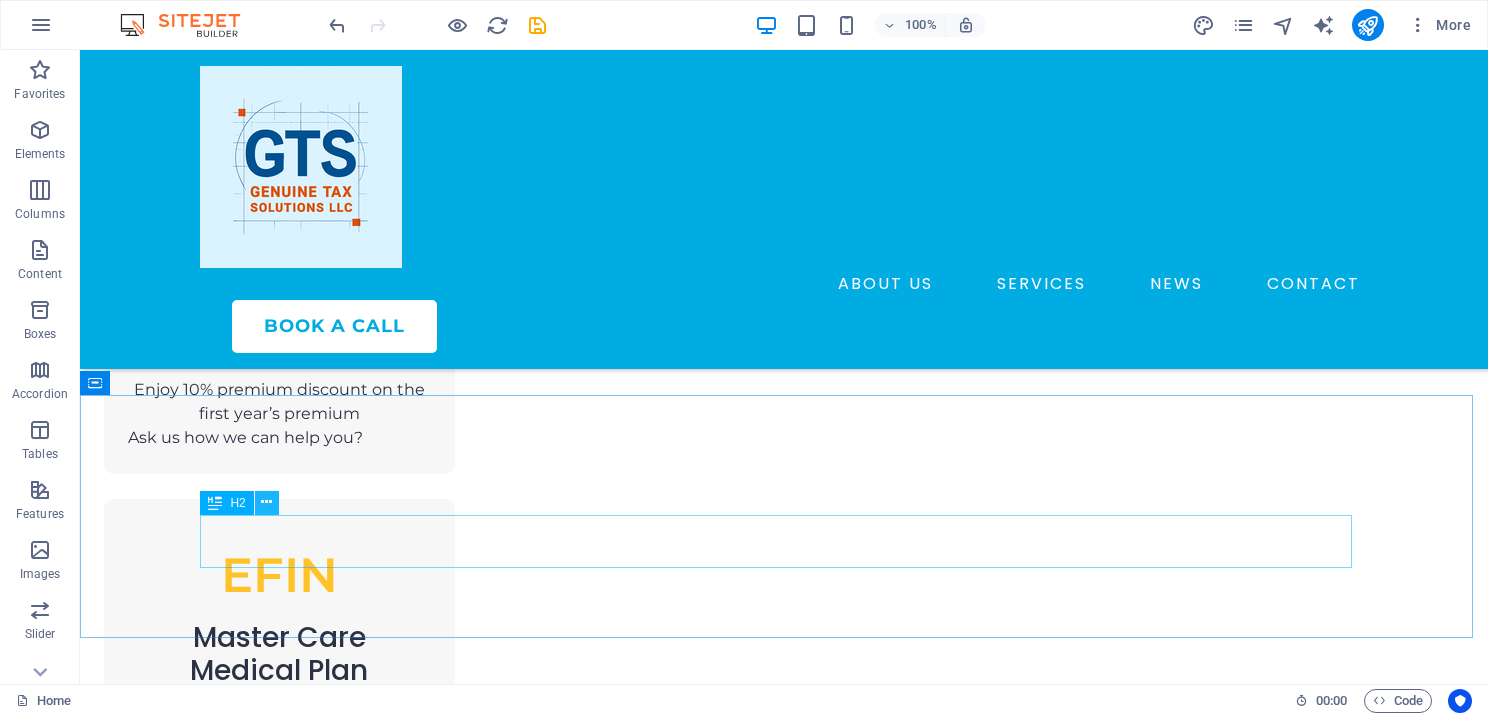 click at bounding box center (266, 502) 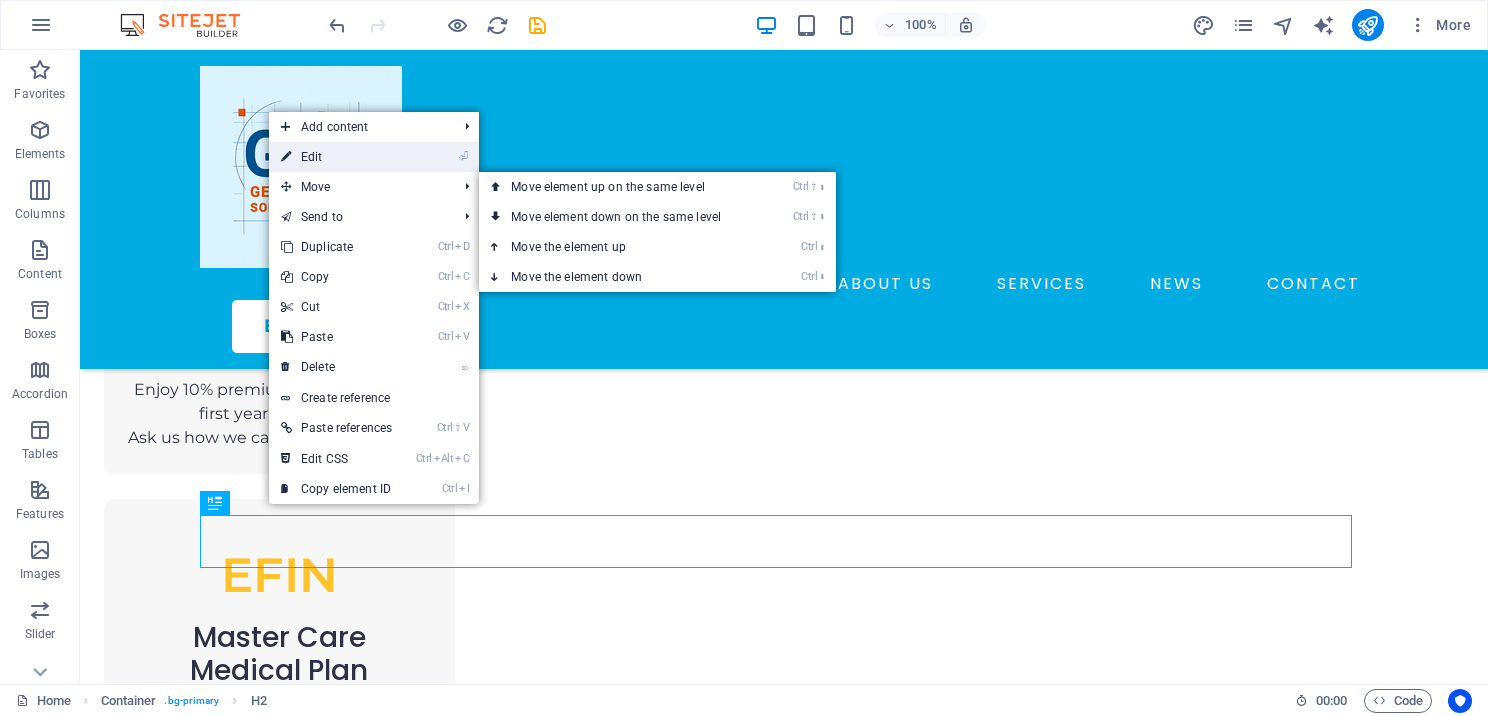 click on "⏎  Edit" at bounding box center [336, 157] 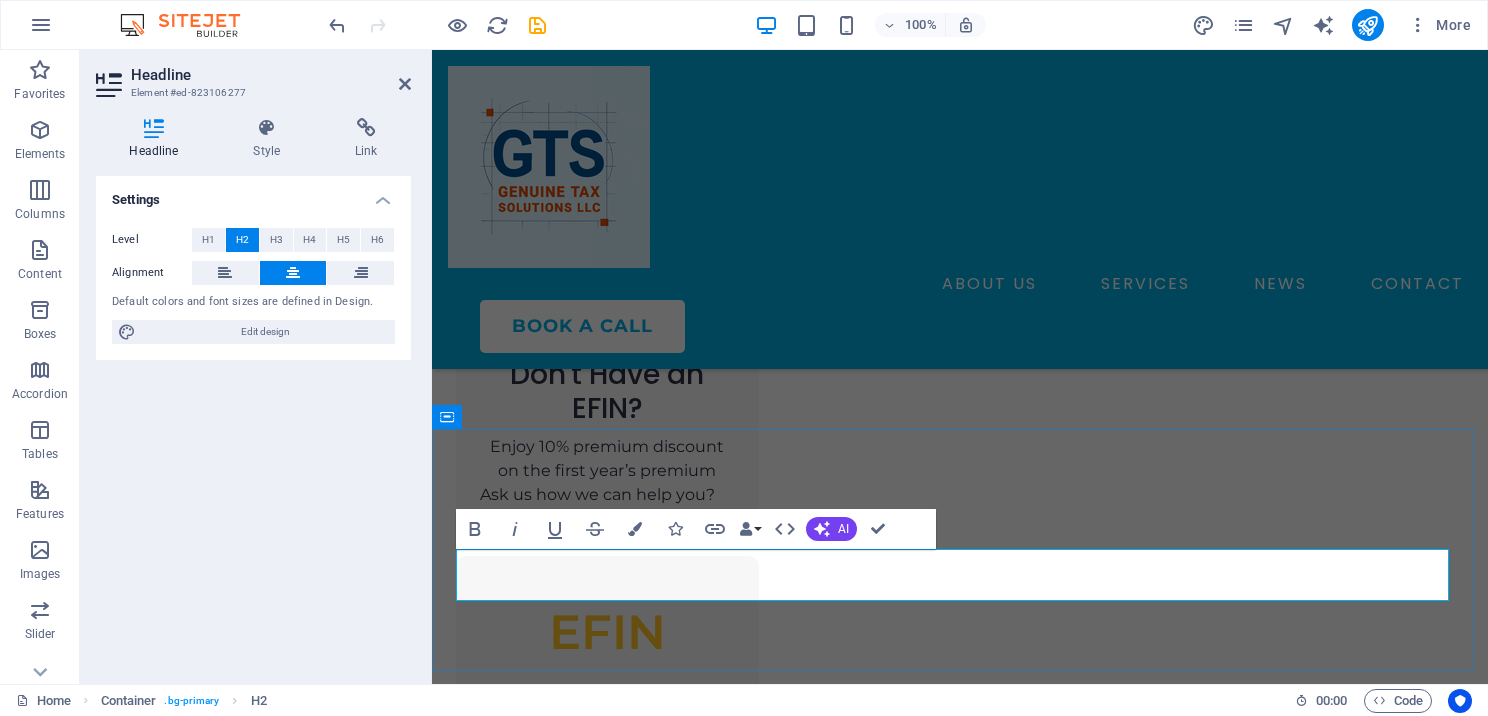 click on "Partner" at bounding box center (759, 1483) 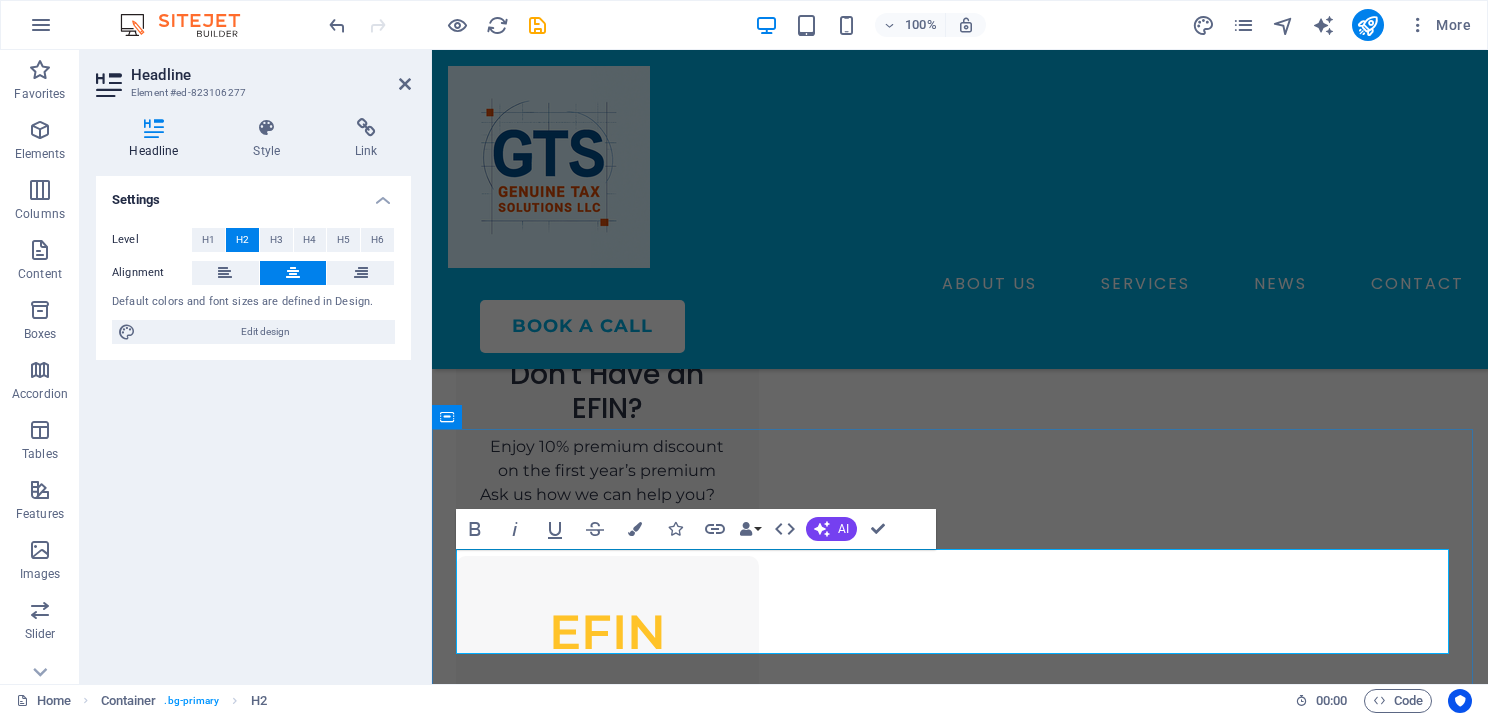 drag, startPoint x: 722, startPoint y: 572, endPoint x: 940, endPoint y: 576, distance: 218.0367 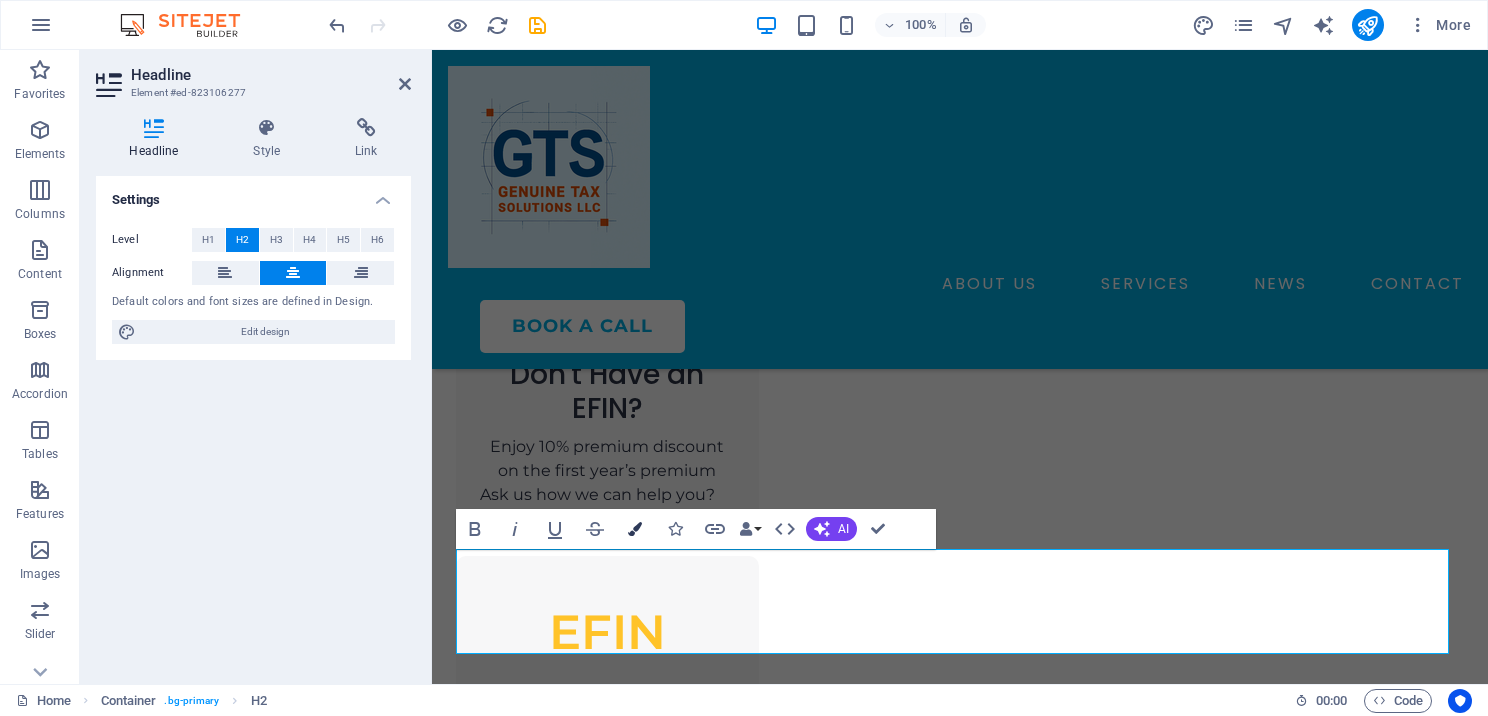 click at bounding box center (635, 529) 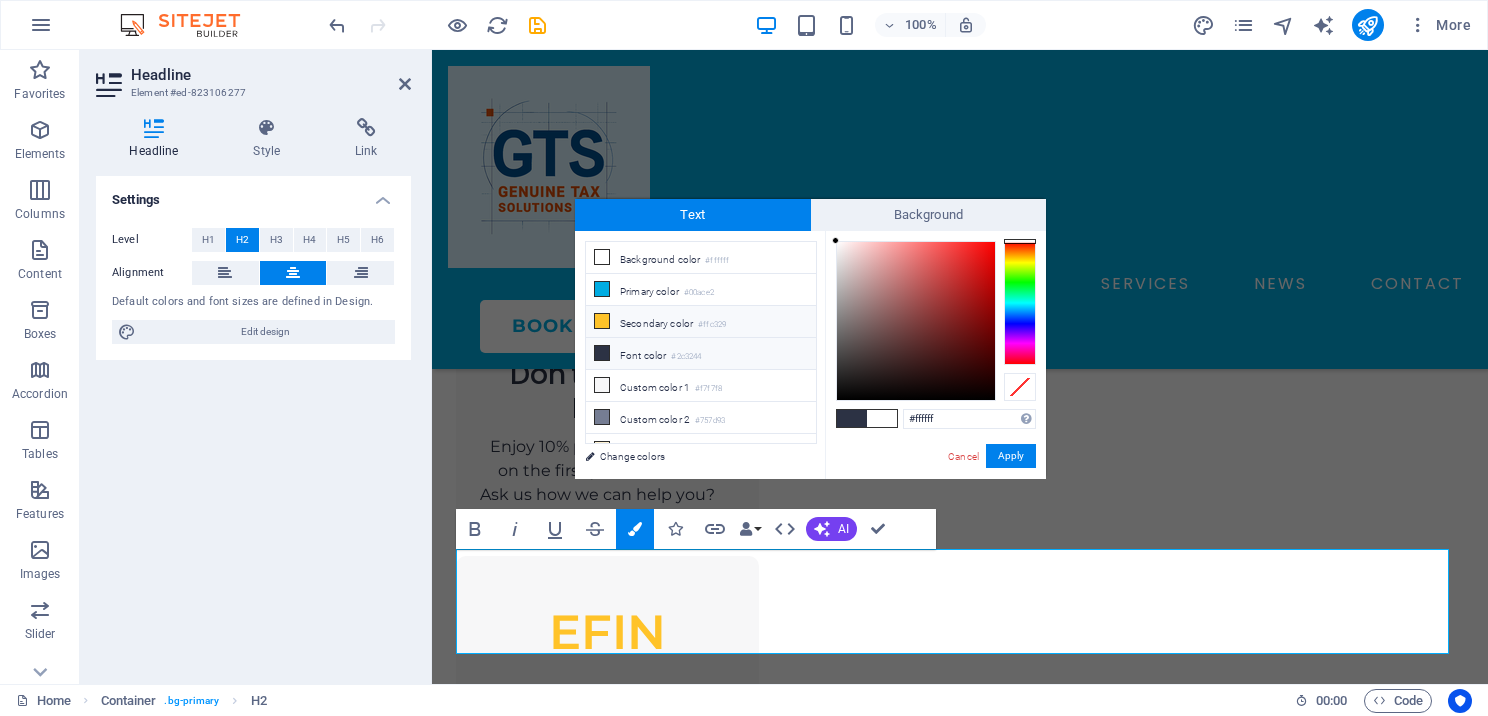 click at bounding box center (602, 321) 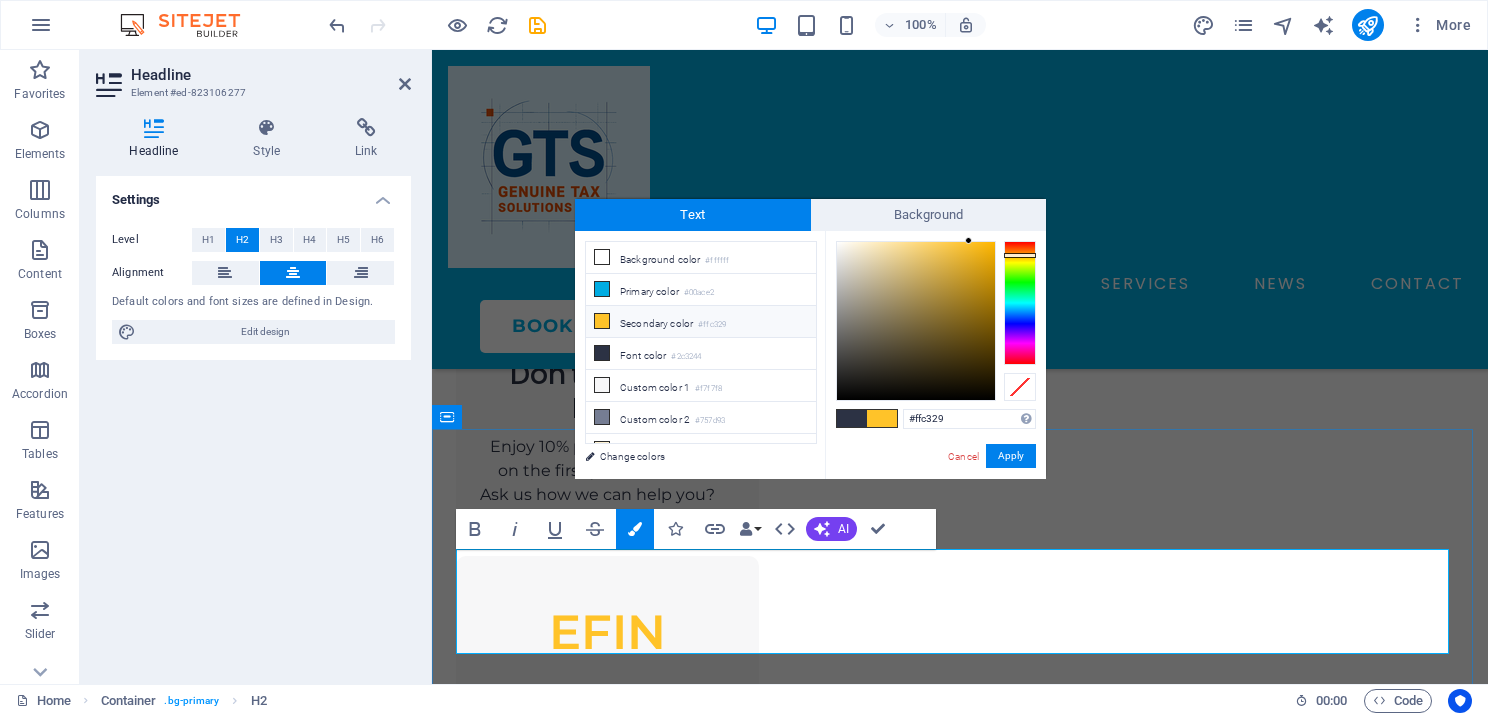 click on "Access Your GTS Software Anytime, Anywhere!" at bounding box center (960, 1511) 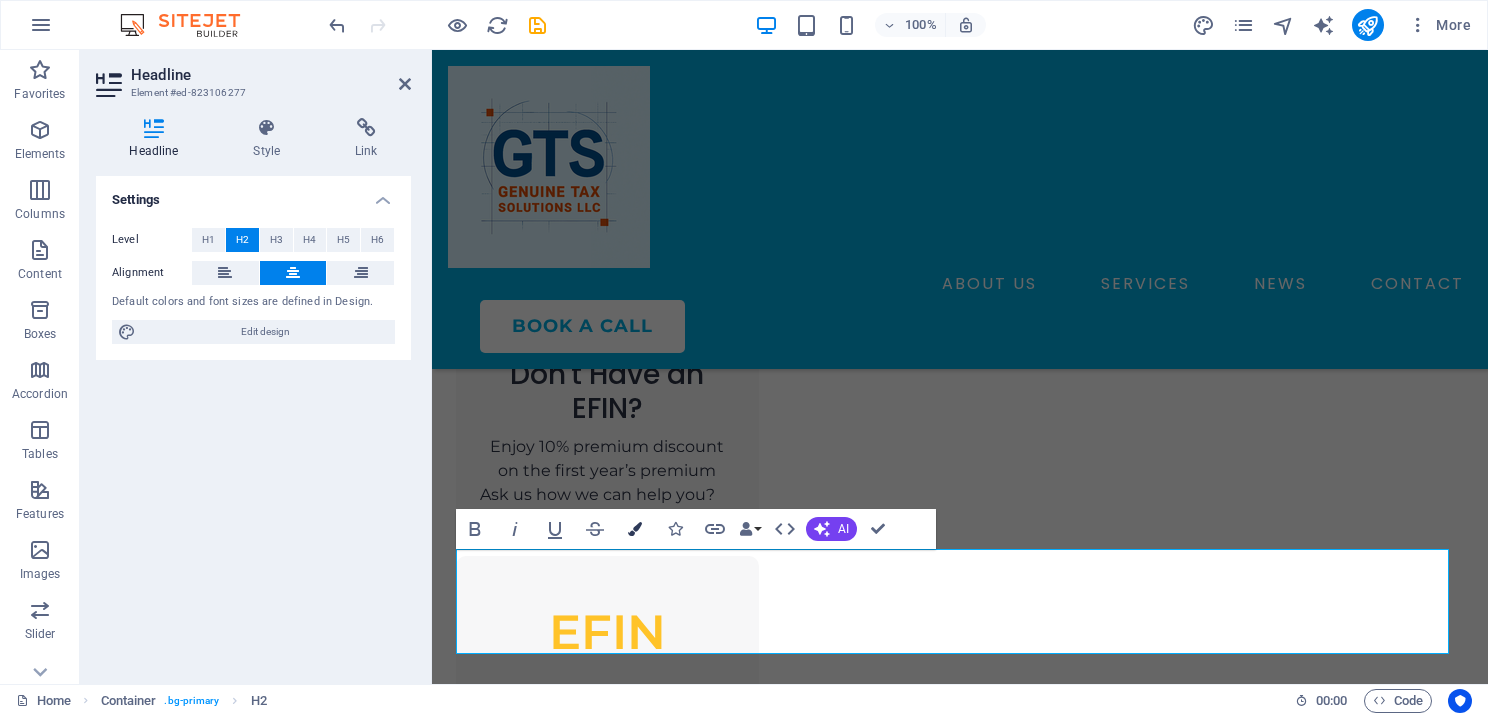 click at bounding box center (635, 529) 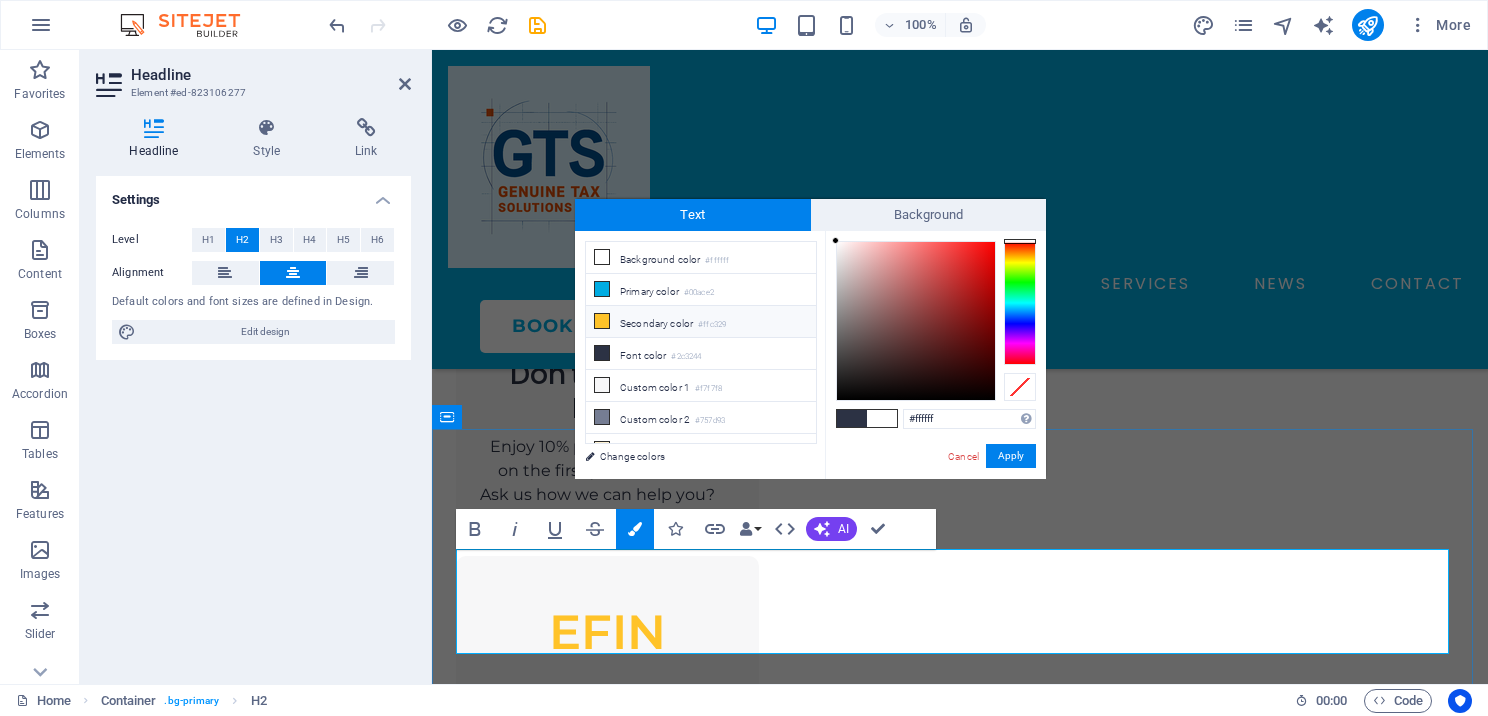 click on "Access Your GTS Software Anytime, Anywhere!" at bounding box center [960, 1510] 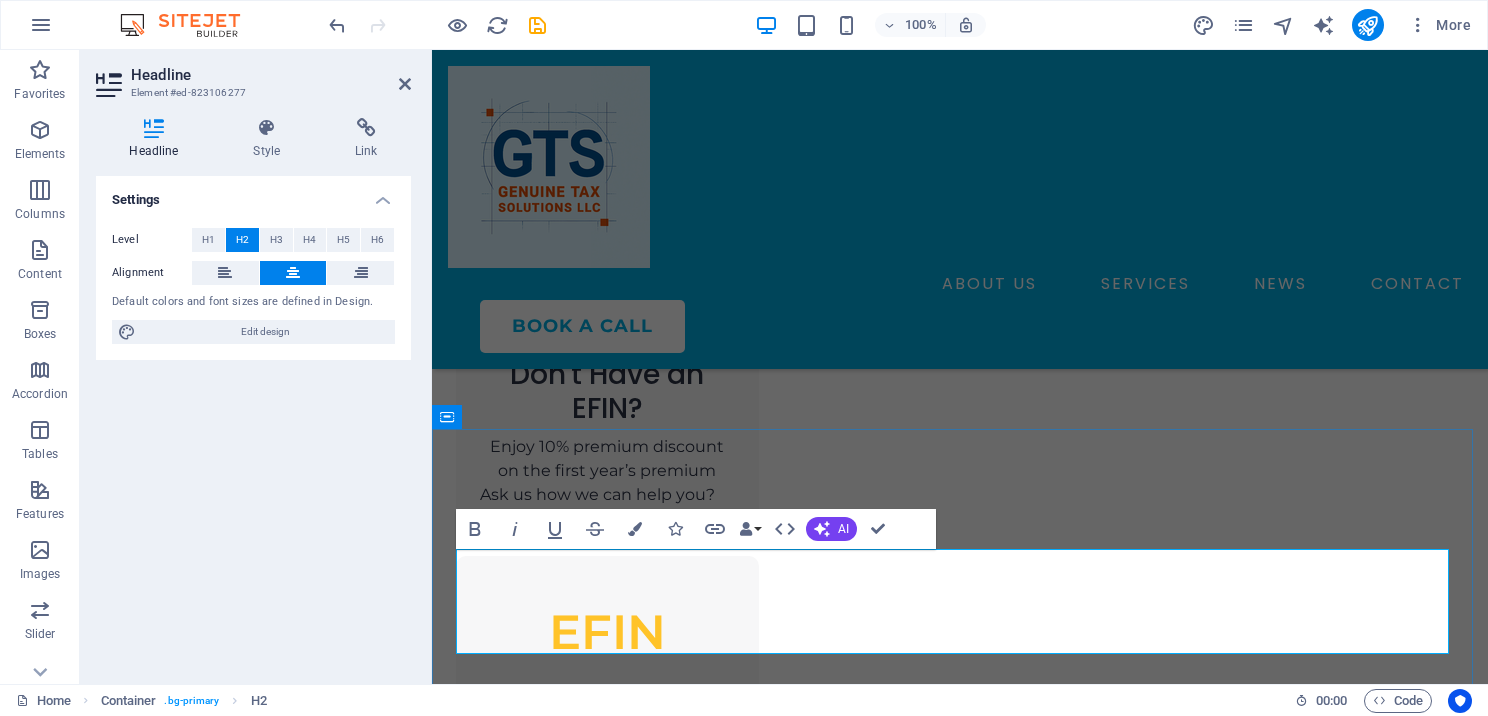 drag, startPoint x: 735, startPoint y: 577, endPoint x: 928, endPoint y: 576, distance: 193.0026 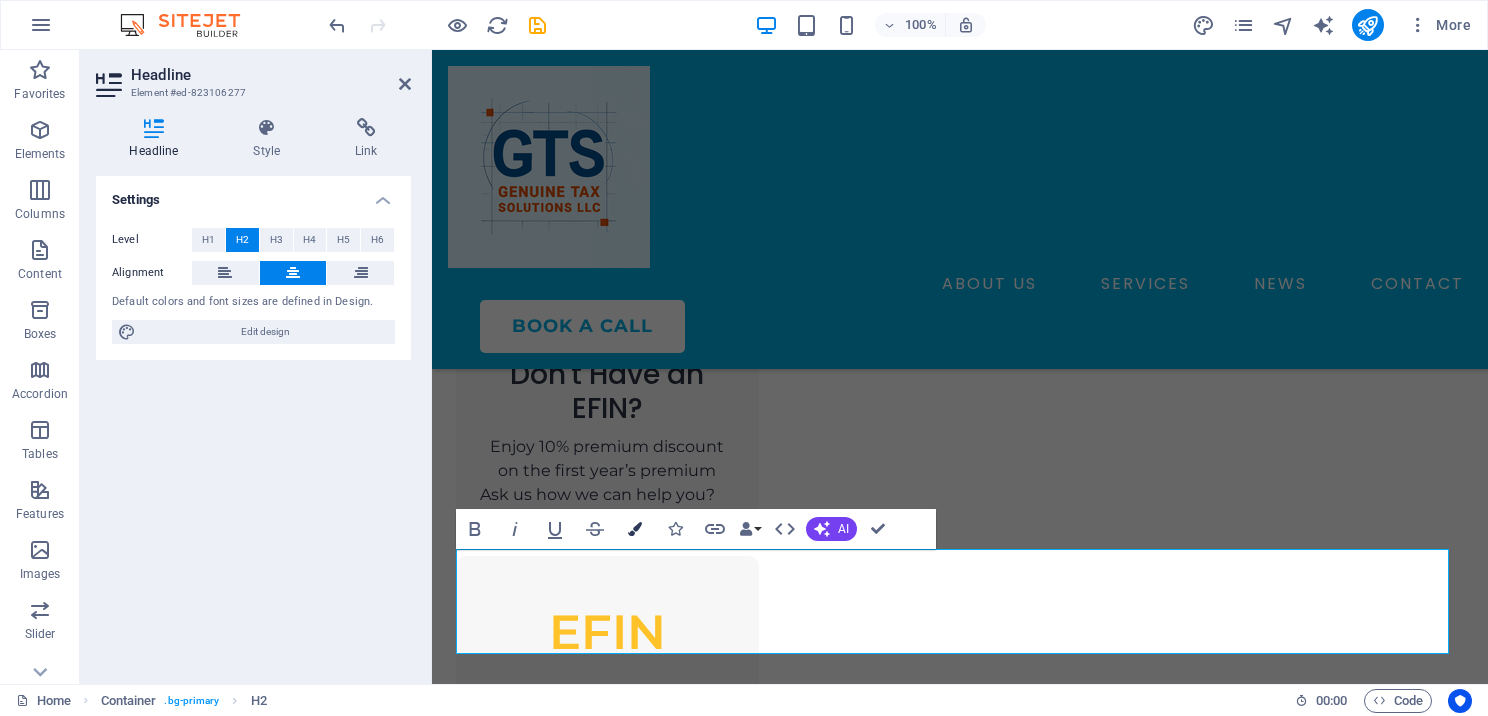 click on "Colors" at bounding box center [635, 529] 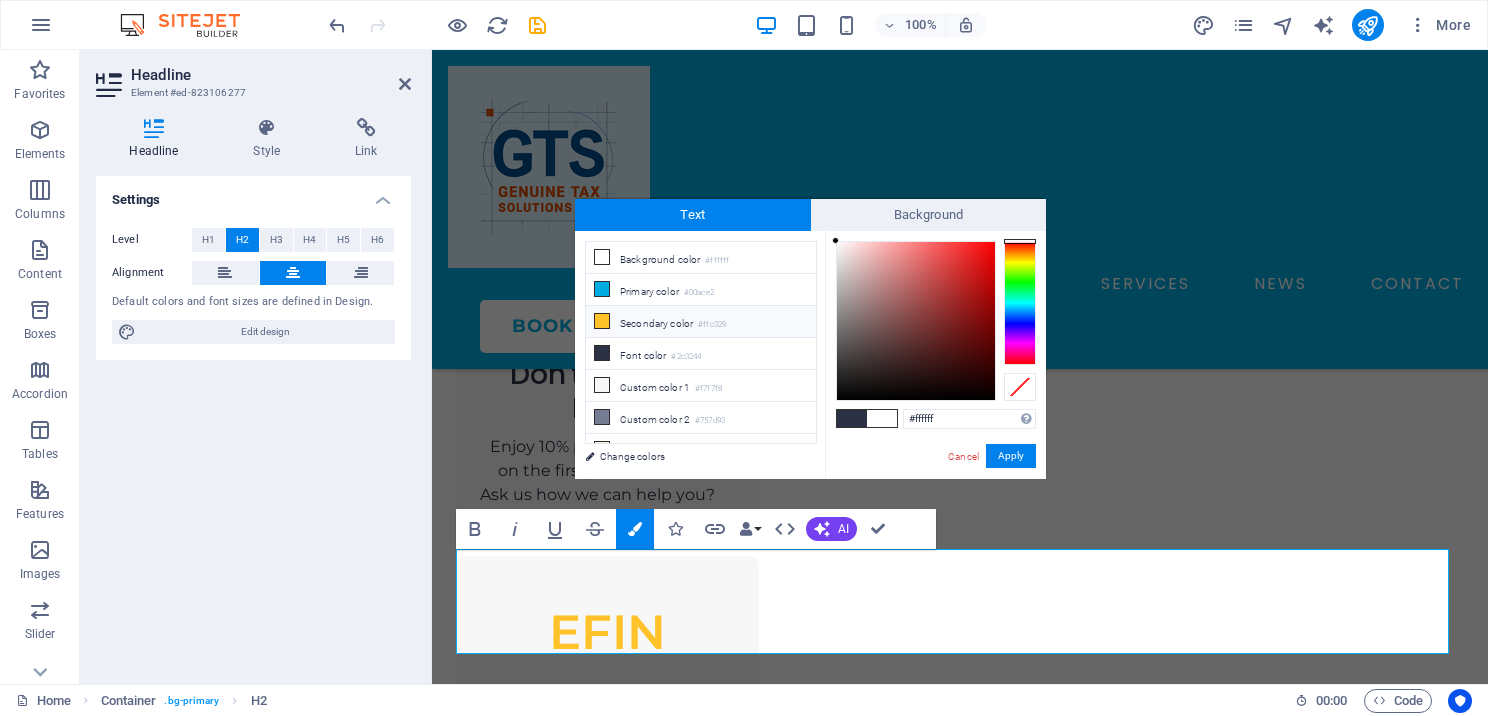 click at bounding box center (602, 321) 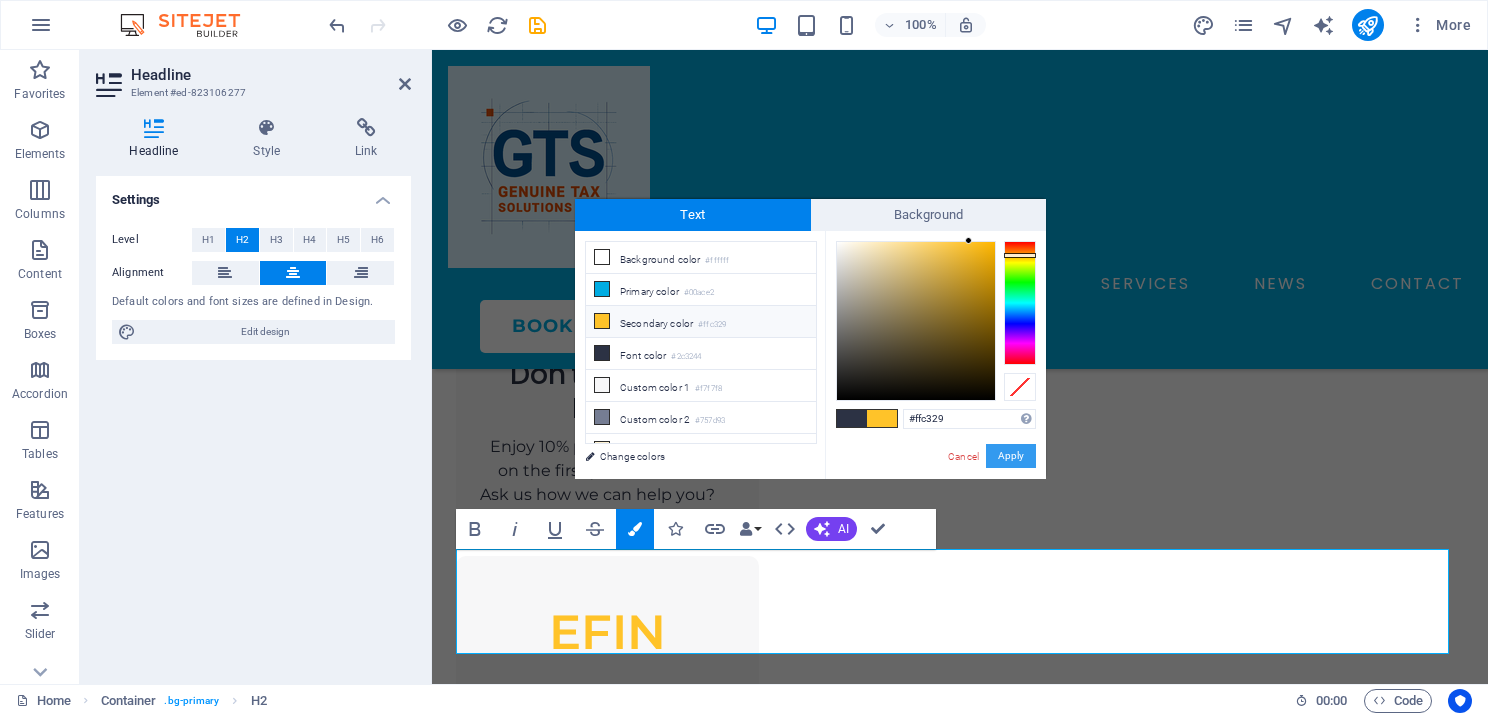 click on "Apply" at bounding box center (1011, 456) 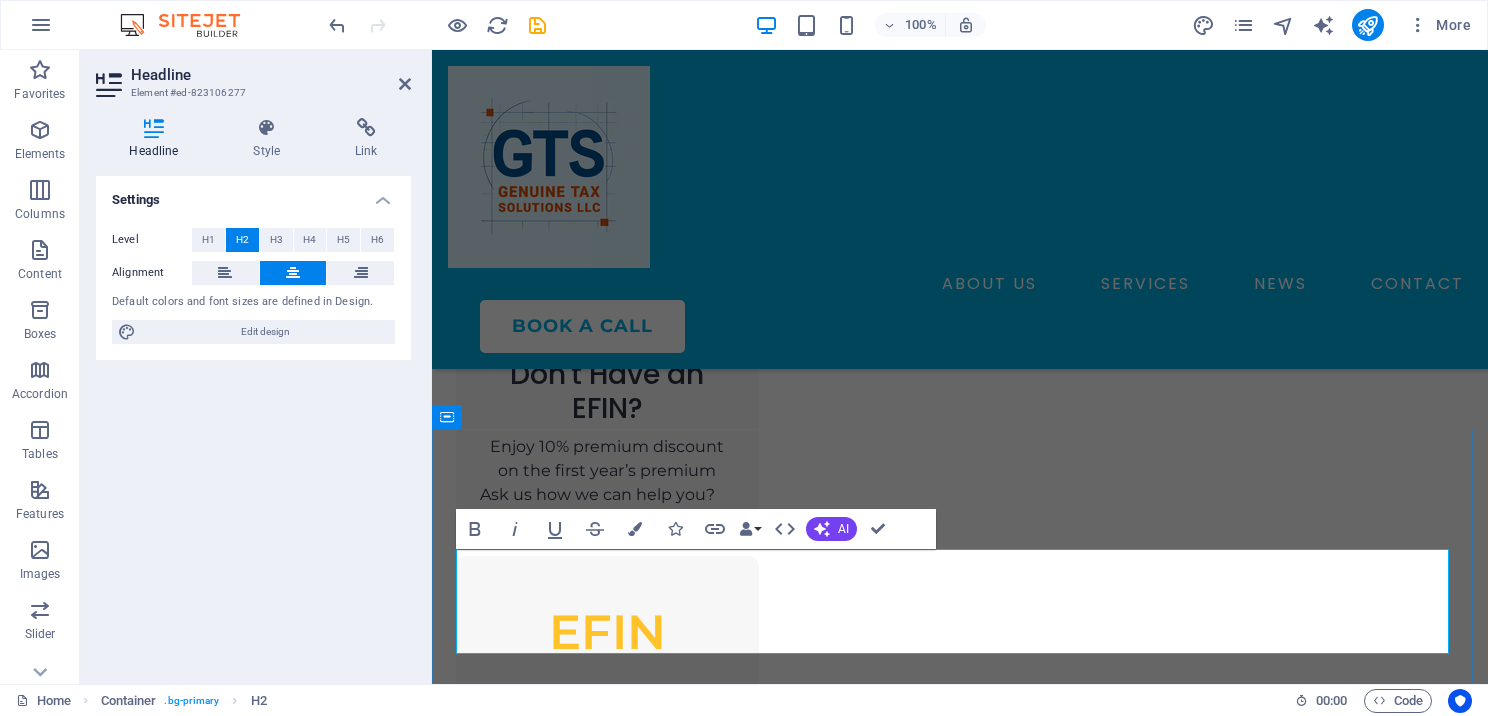 click on "Access  Your GTS  Software Anytime, Anywhere!" at bounding box center [960, 1510] 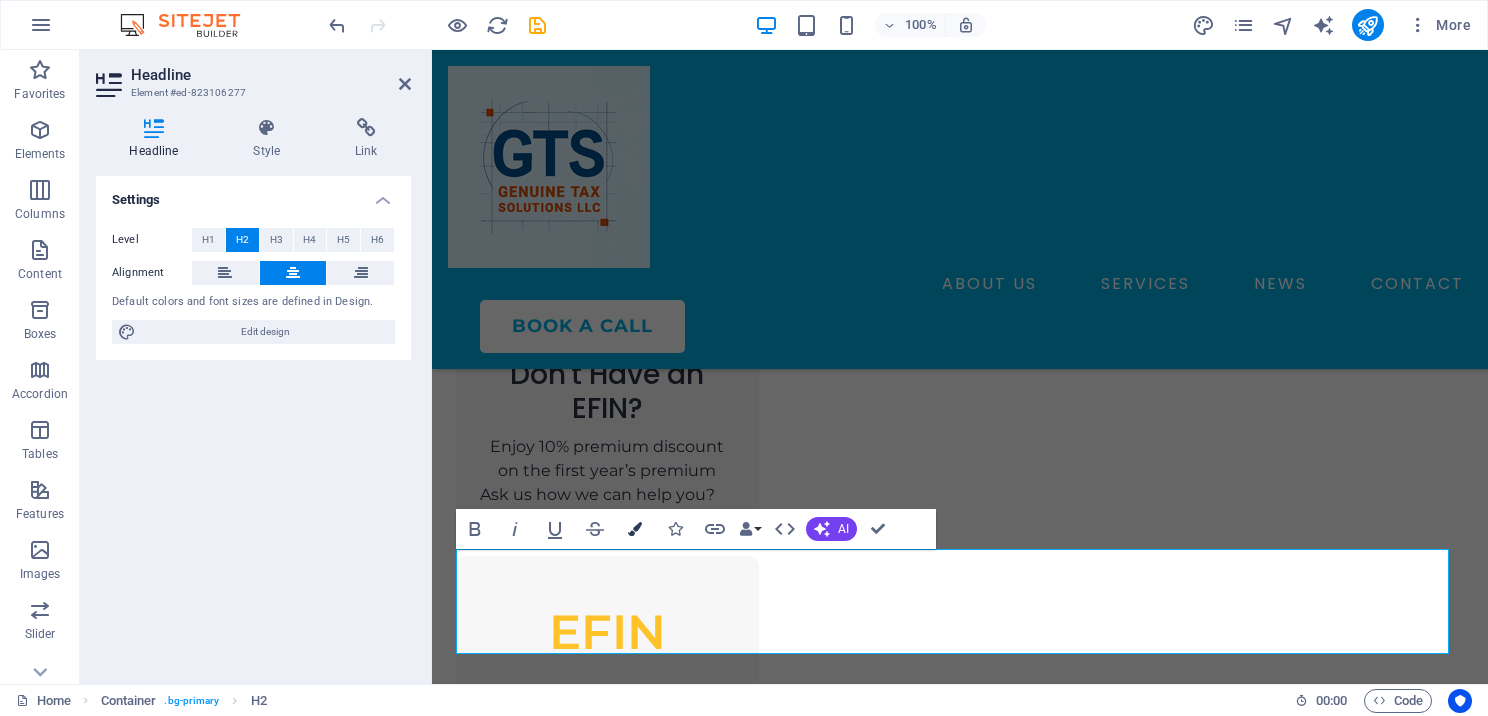 click on "Colors" at bounding box center (635, 529) 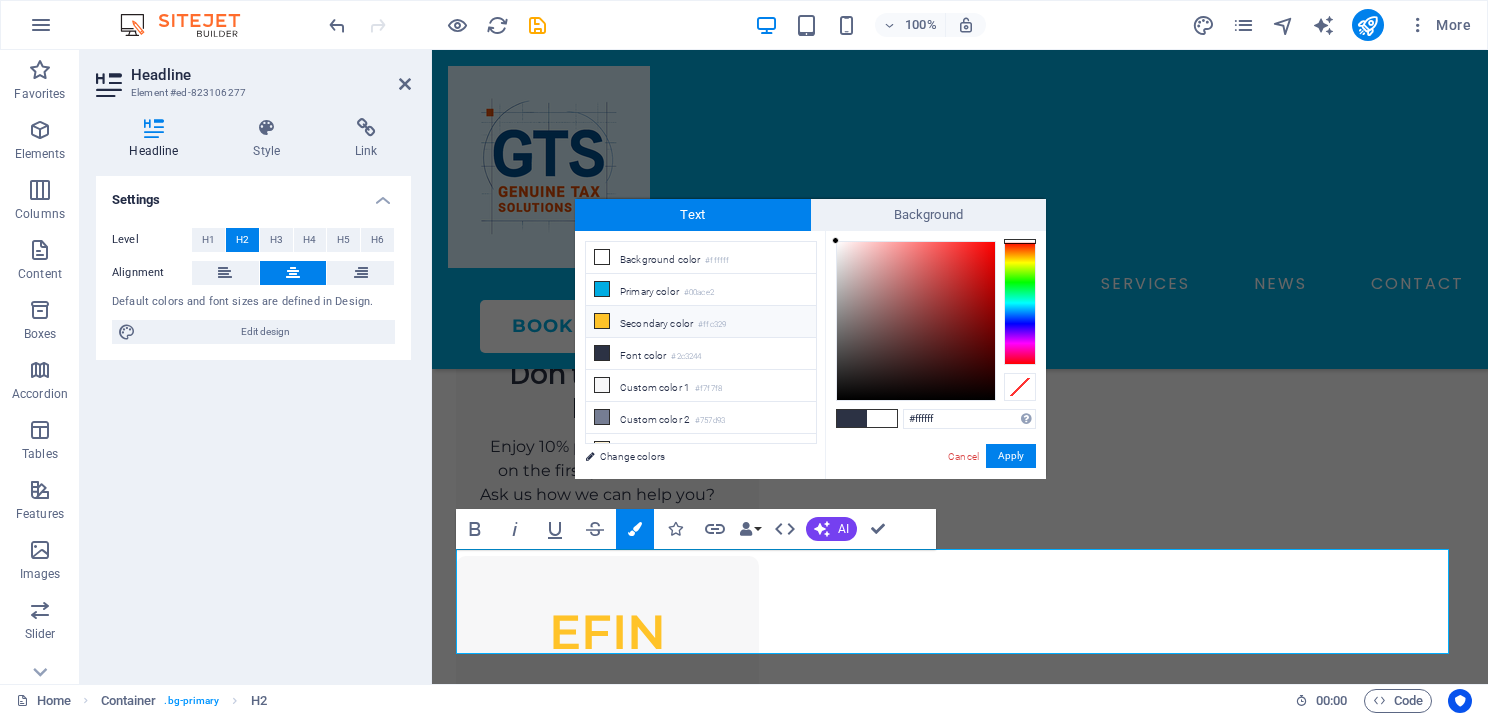 click at bounding box center [602, 321] 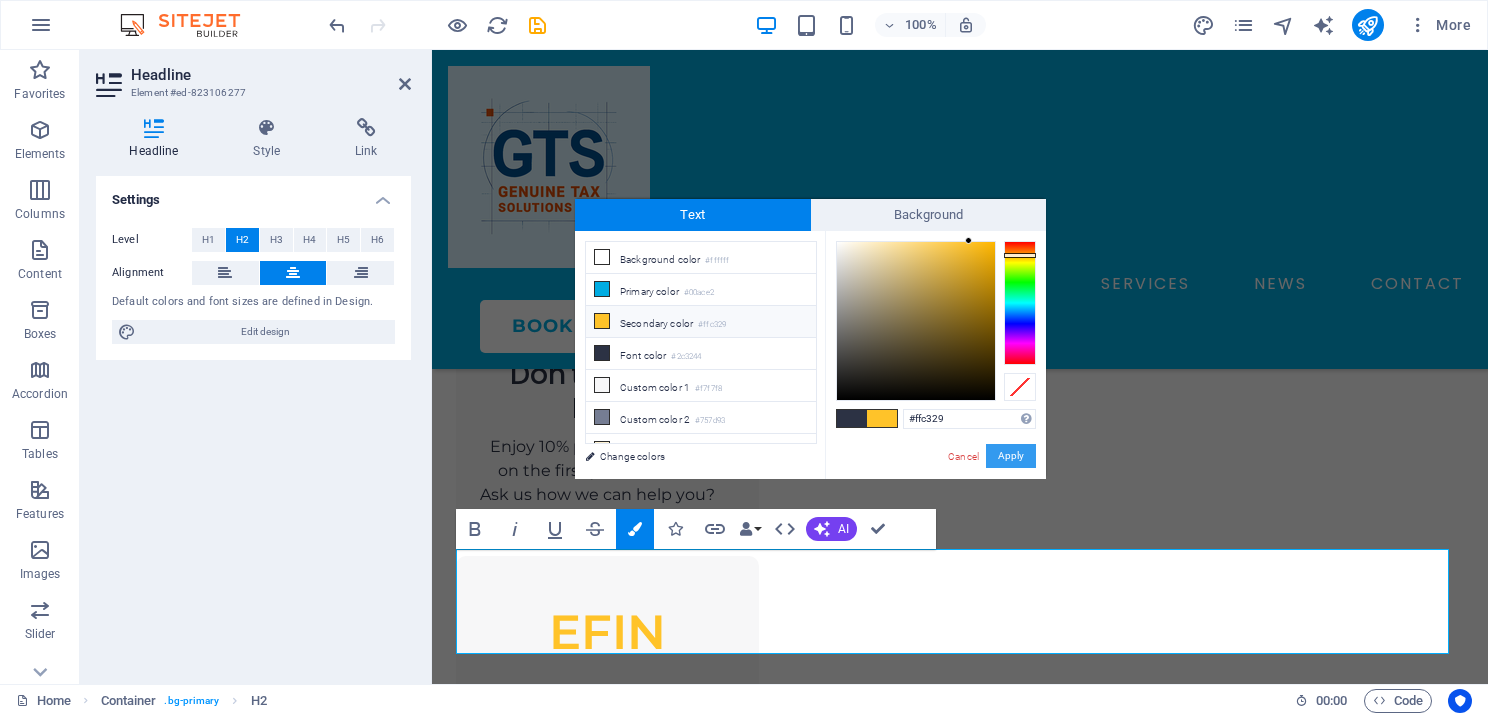 click on "Apply" at bounding box center [1011, 456] 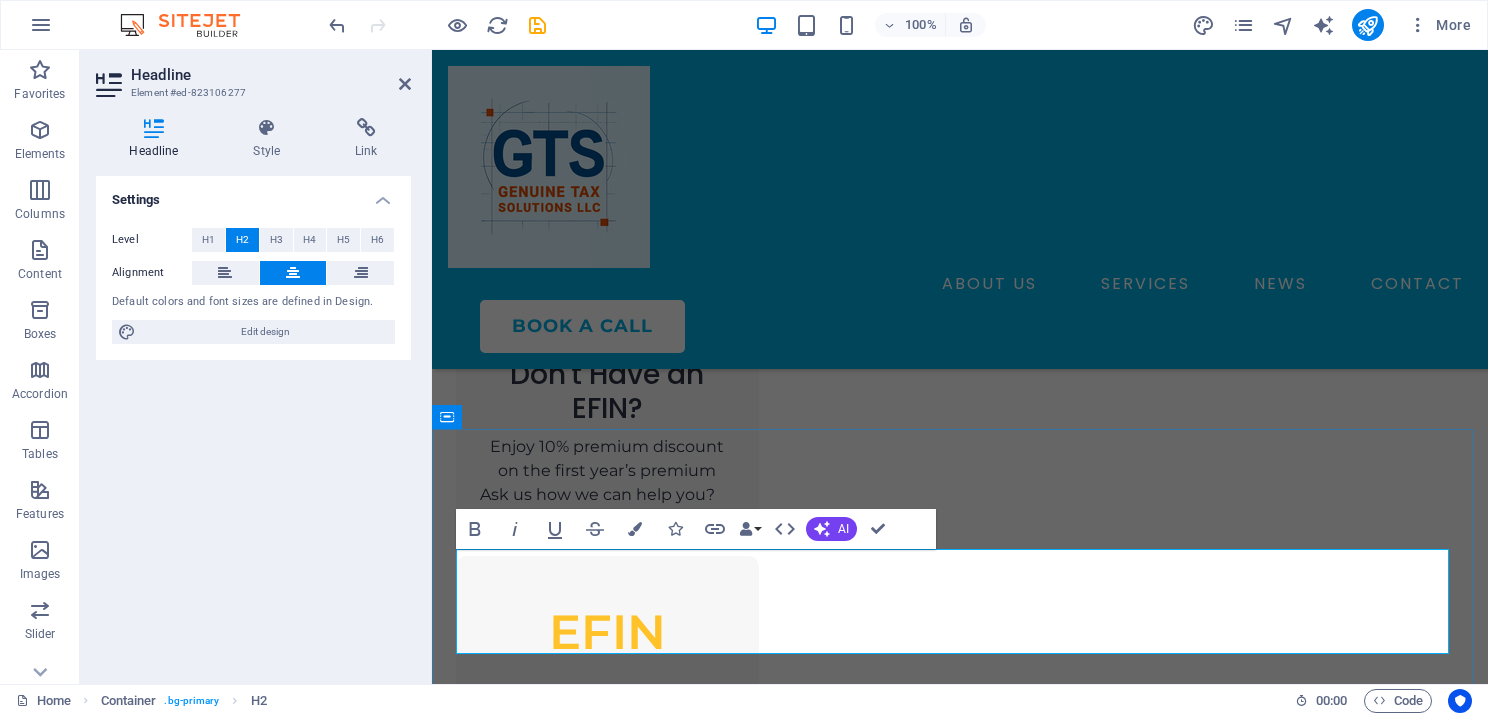 click on "Access  Your GTS  Software  ​ Anytime, Anywhere! ​" at bounding box center (960, 1511) 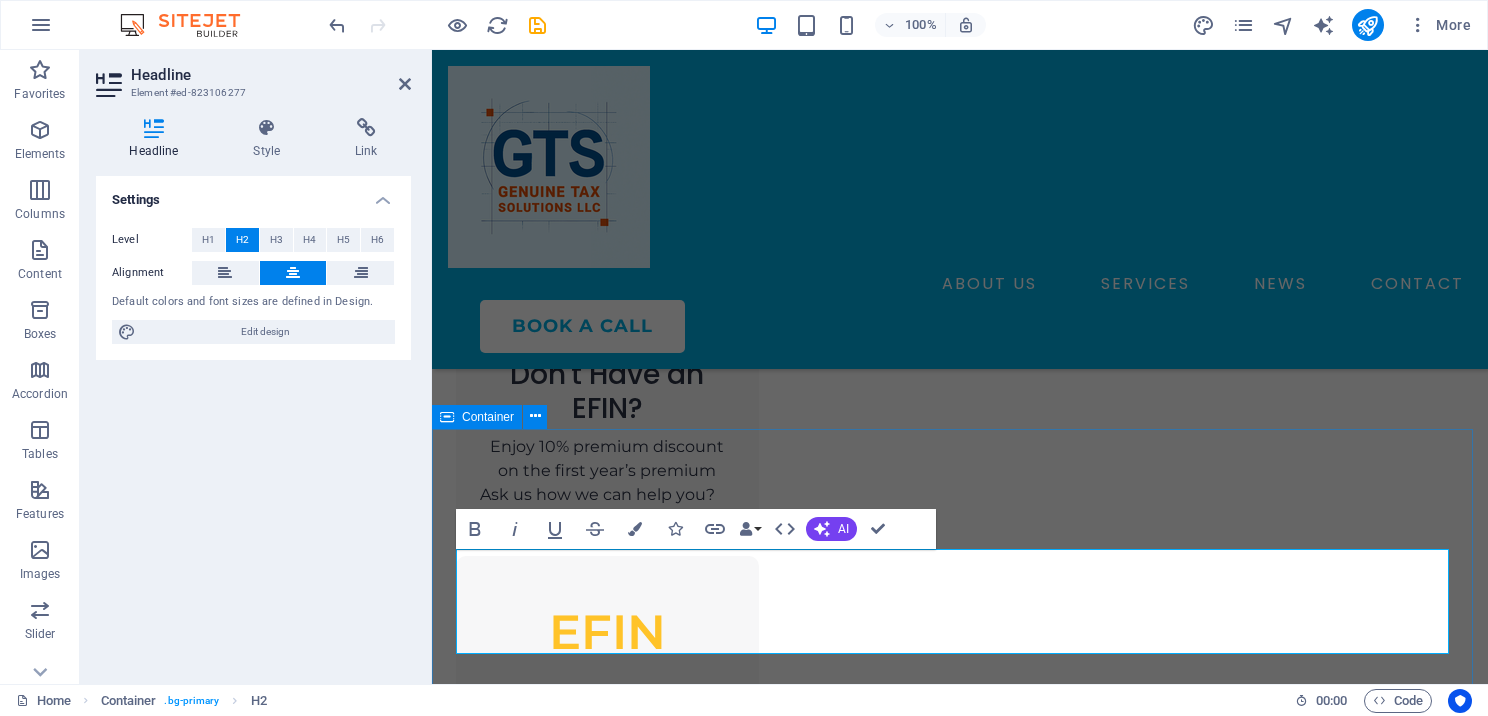 click on "Access  Your GTS  Software  ​ Anytime, Anywhere! ​ Lorem ipsum dolor sit amet, consectetur adipiscing elit. Nunc vulputate libero et velit interdum." at bounding box center (960, 1486) 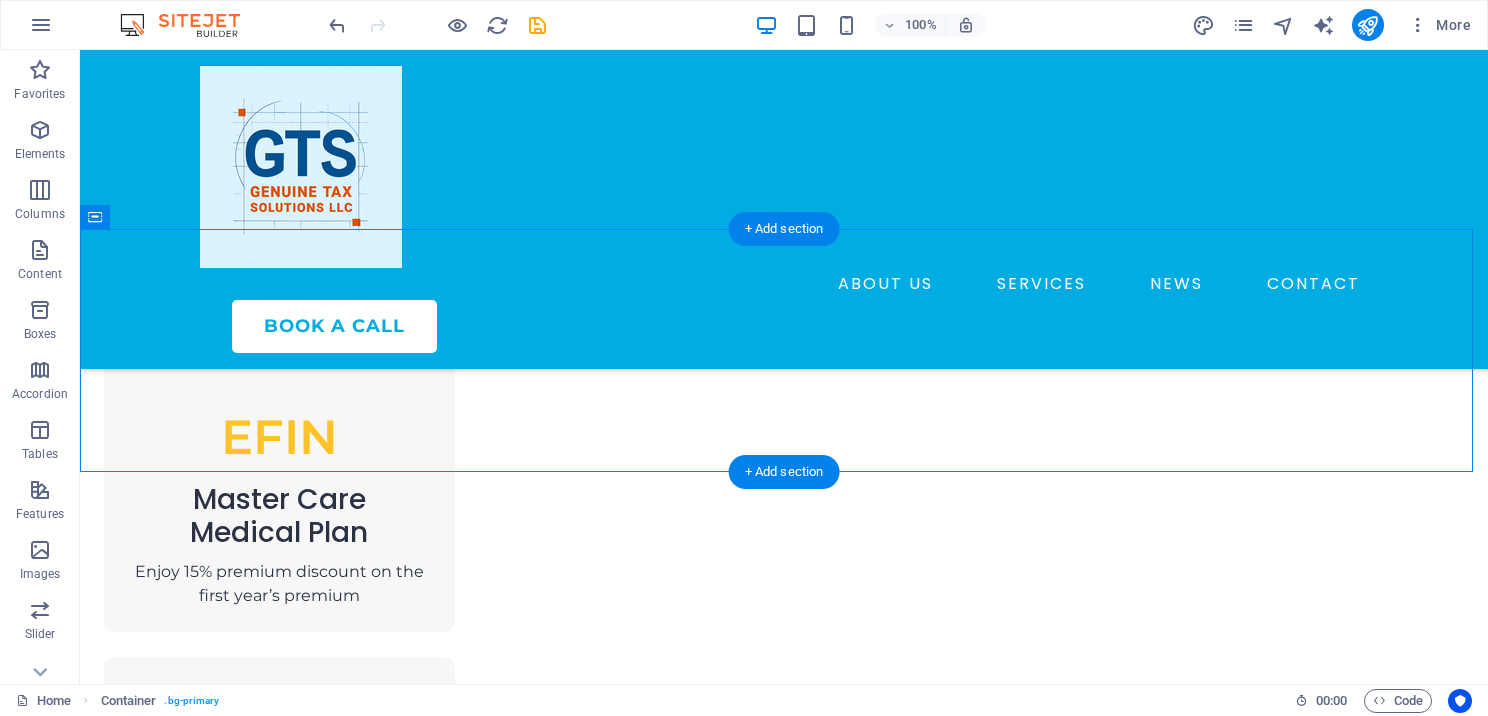 scroll, scrollTop: 1800, scrollLeft: 0, axis: vertical 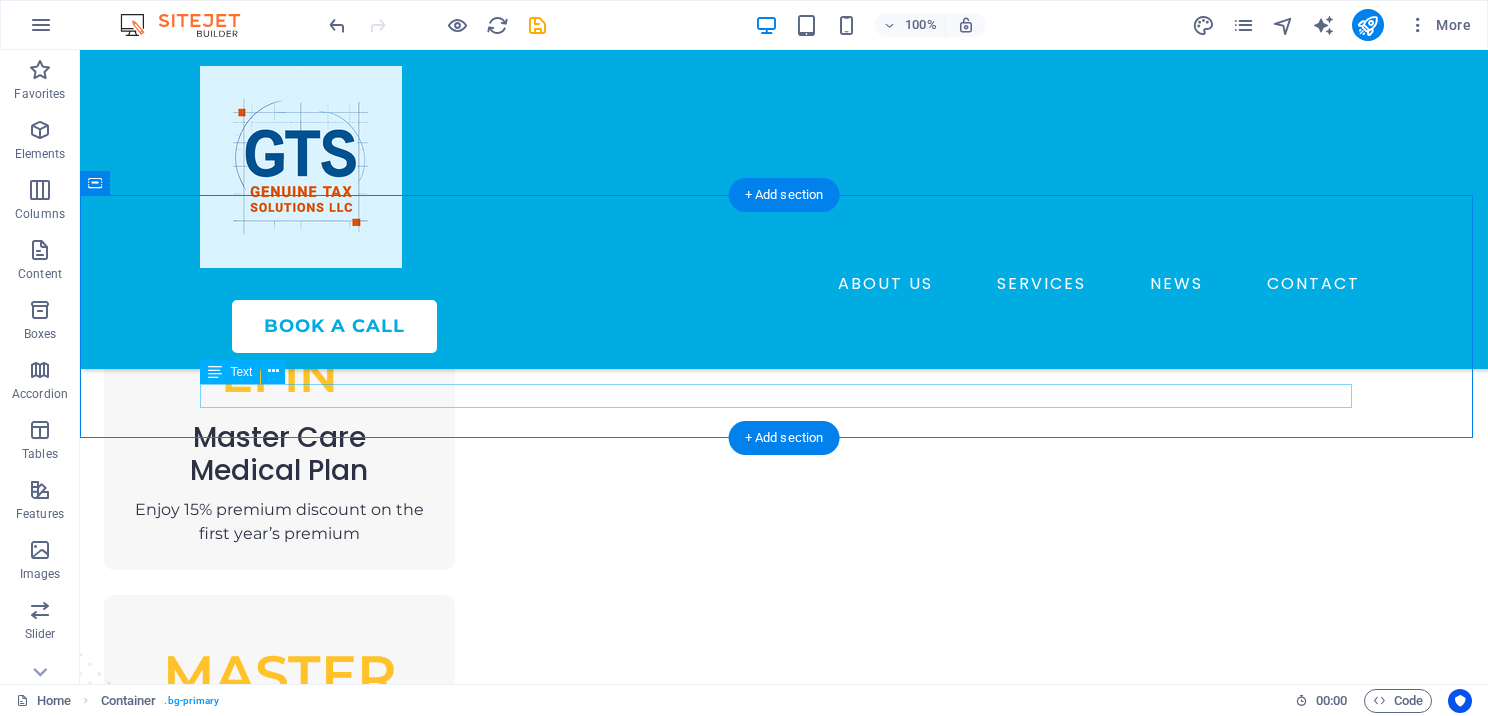 click on "Lorem ipsum dolor sit amet, consectetur adipiscing elit. Nunc vulputate libero et velit interdum." at bounding box center (784, 1281) 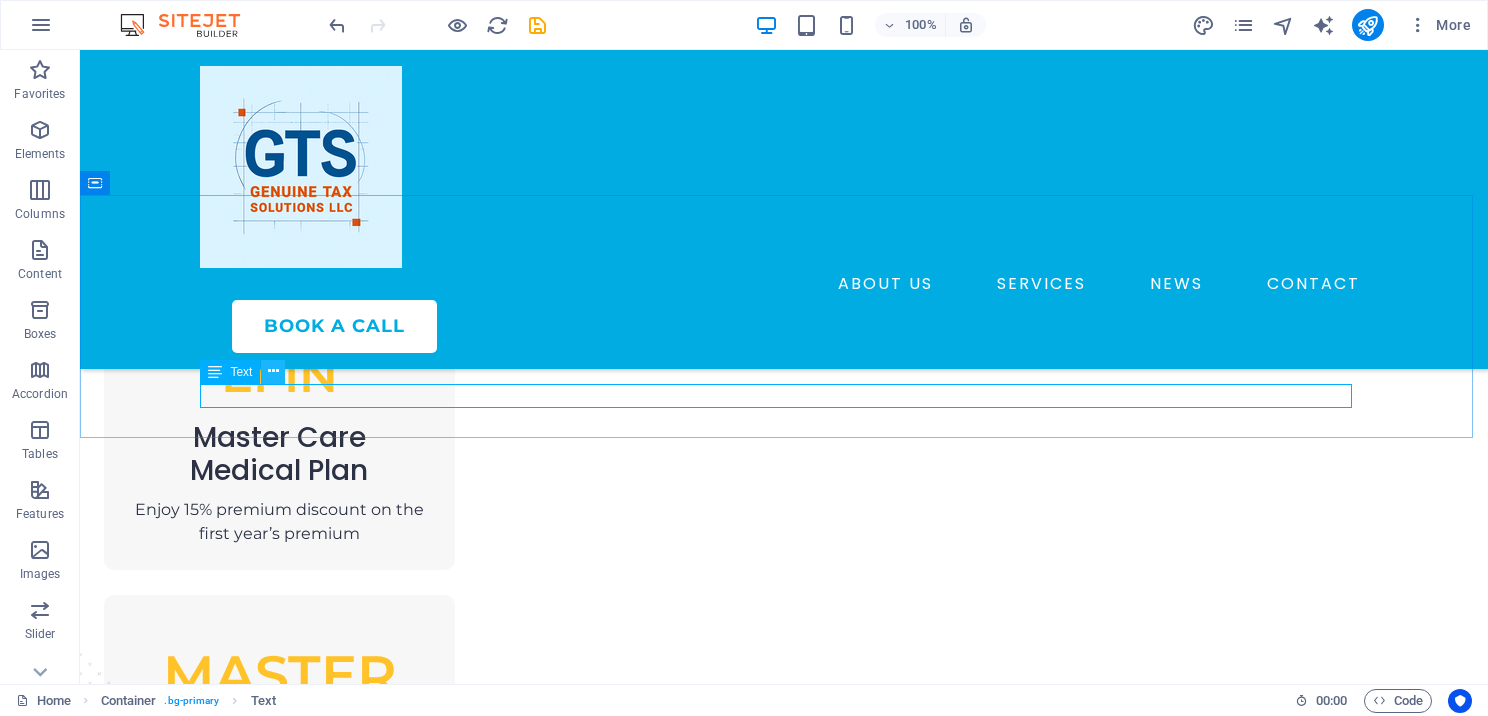 click at bounding box center (273, 371) 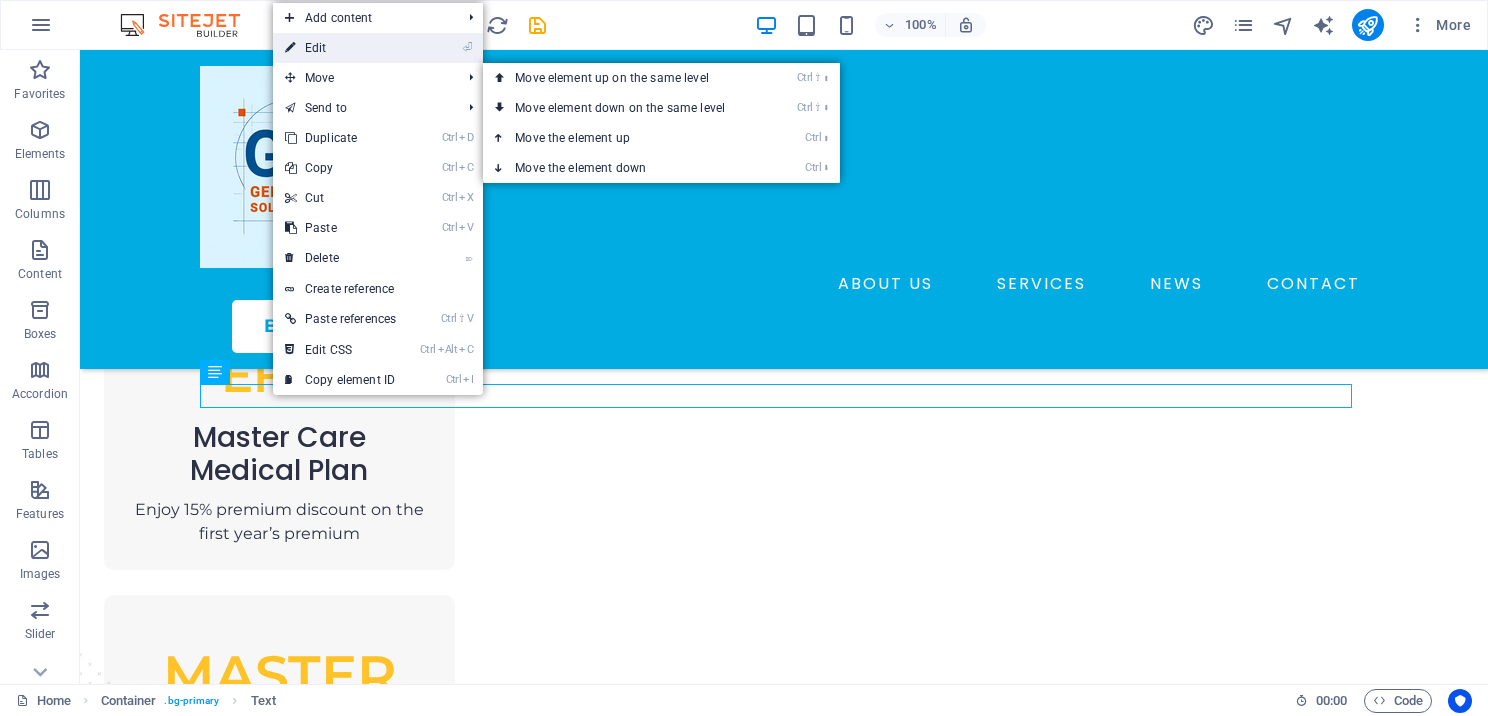 click on "⏎  Edit" at bounding box center [340, 48] 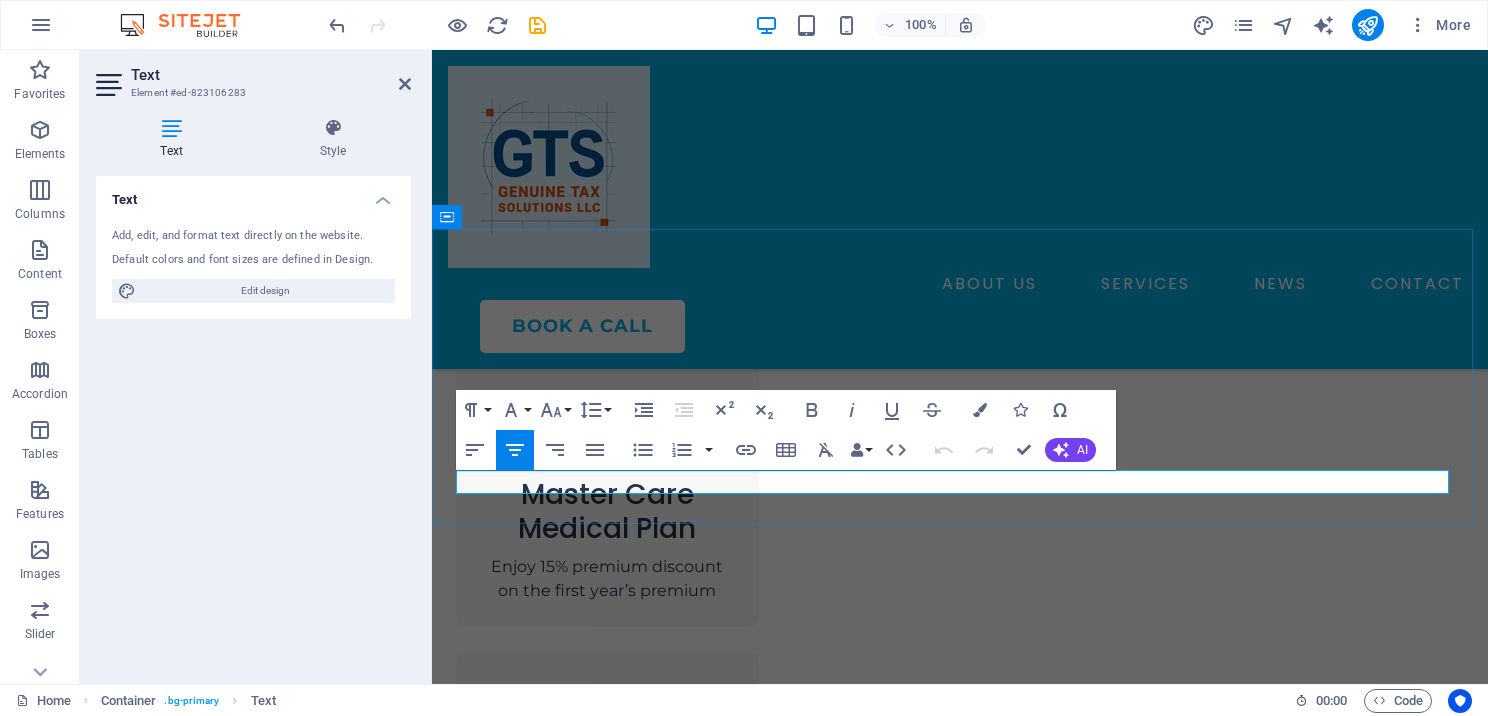 click on "Lorem ipsum dolor sit amet, consectetur adipiscing elit. Nunc vulputate libero et velit interdum." at bounding box center [960, 1390] 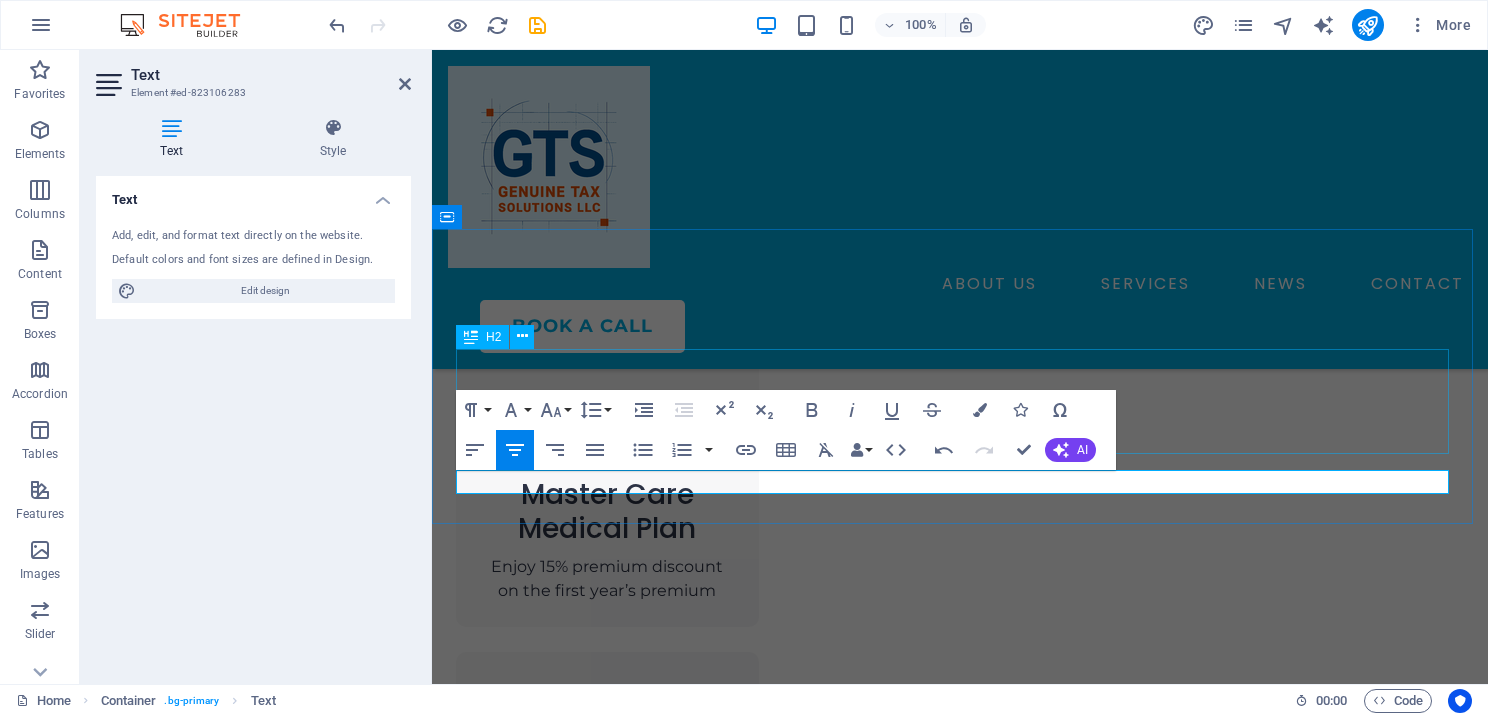 drag, startPoint x: 1259, startPoint y: 482, endPoint x: 614, endPoint y: 407, distance: 649.3458 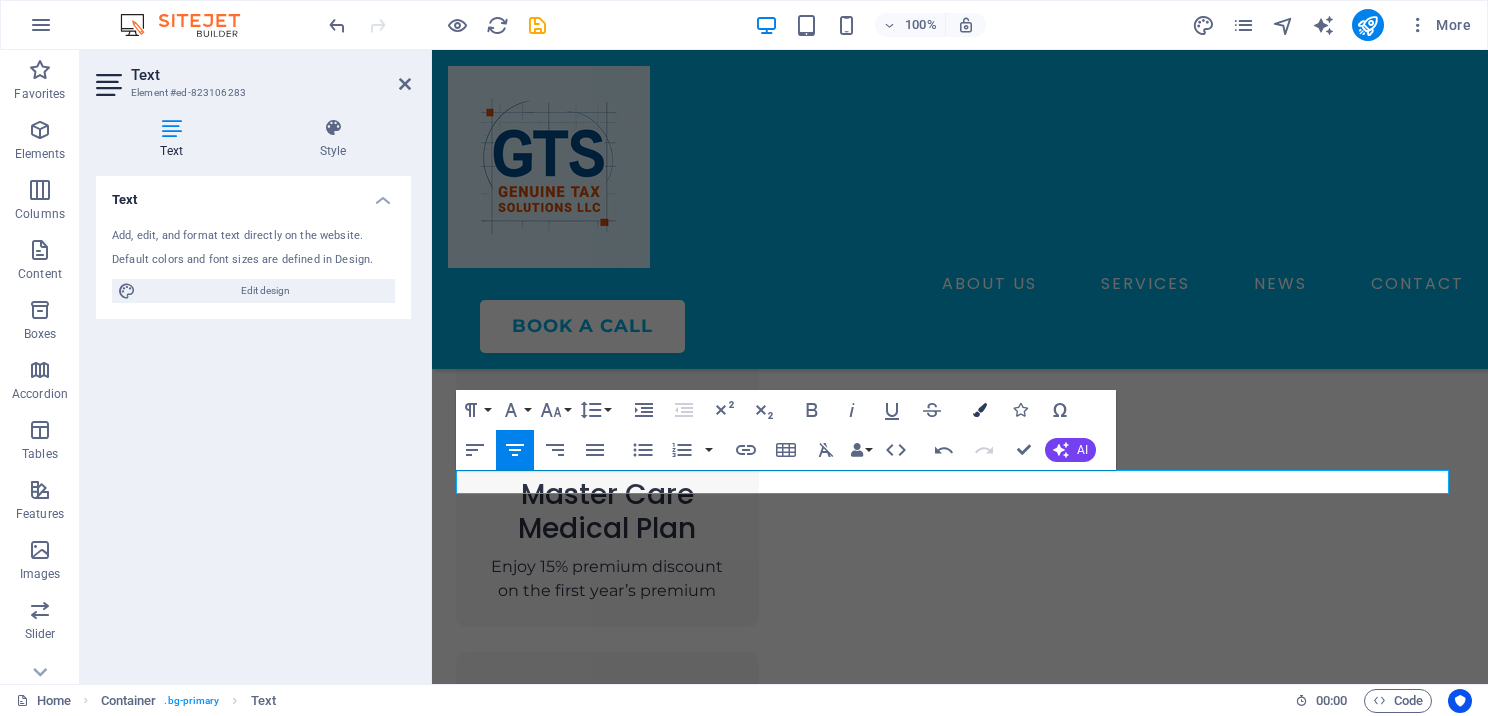 click at bounding box center [980, 410] 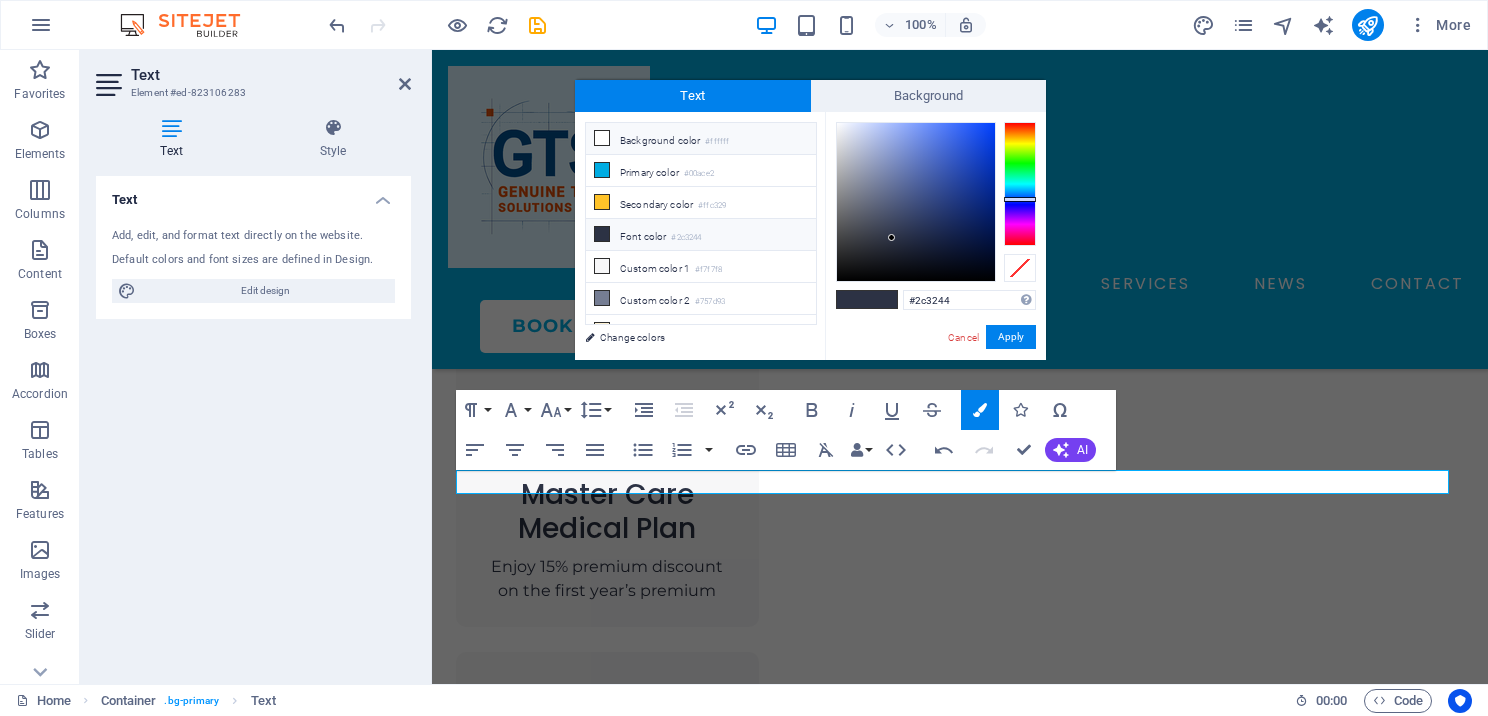 click at bounding box center (602, 138) 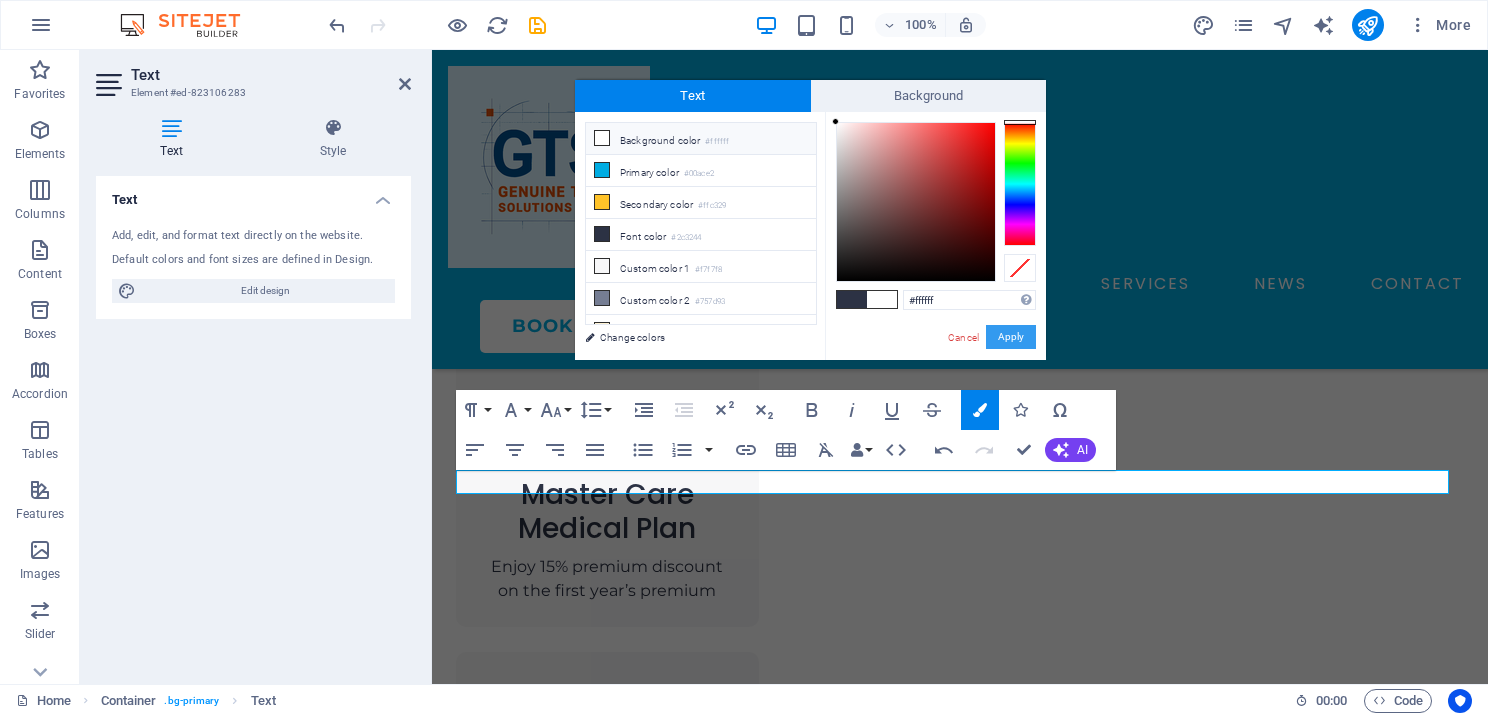 click on "Apply" at bounding box center (1011, 337) 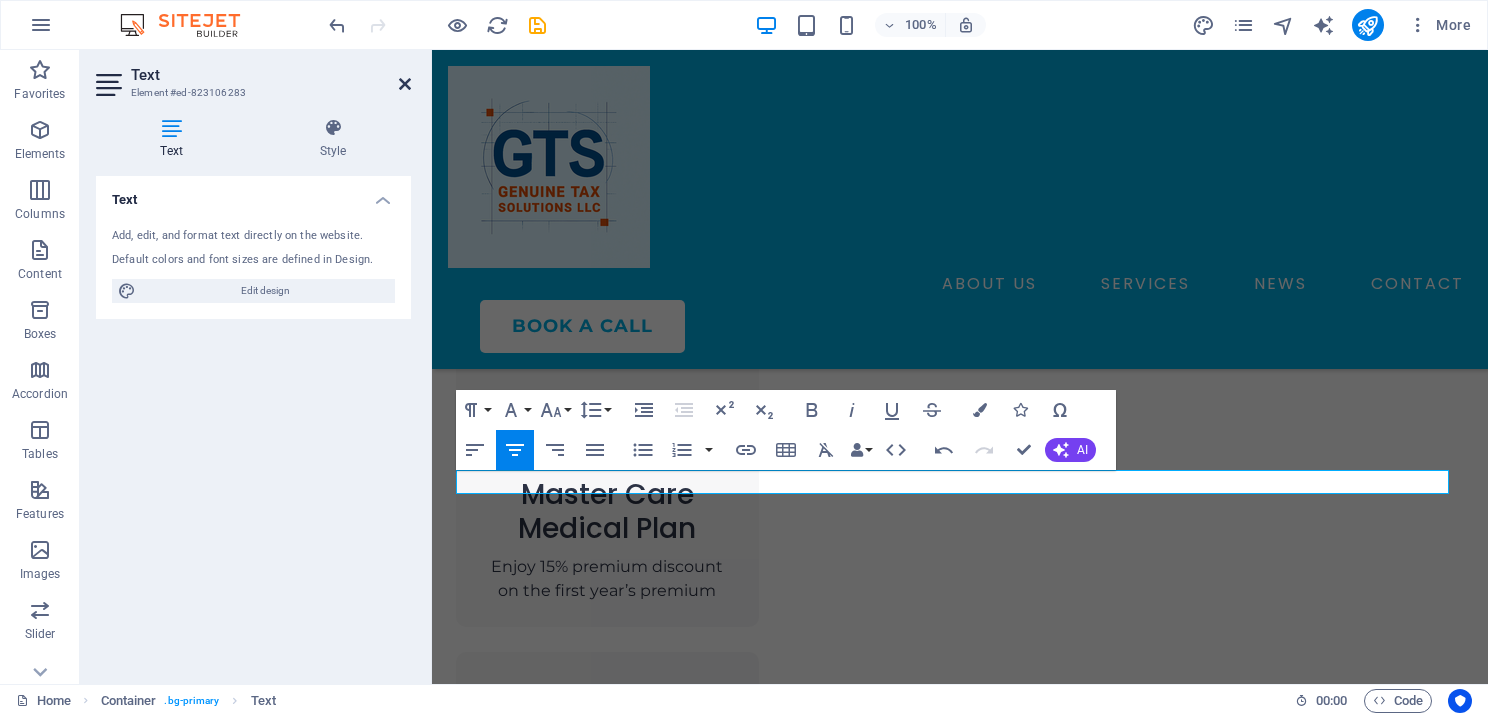 click at bounding box center (405, 84) 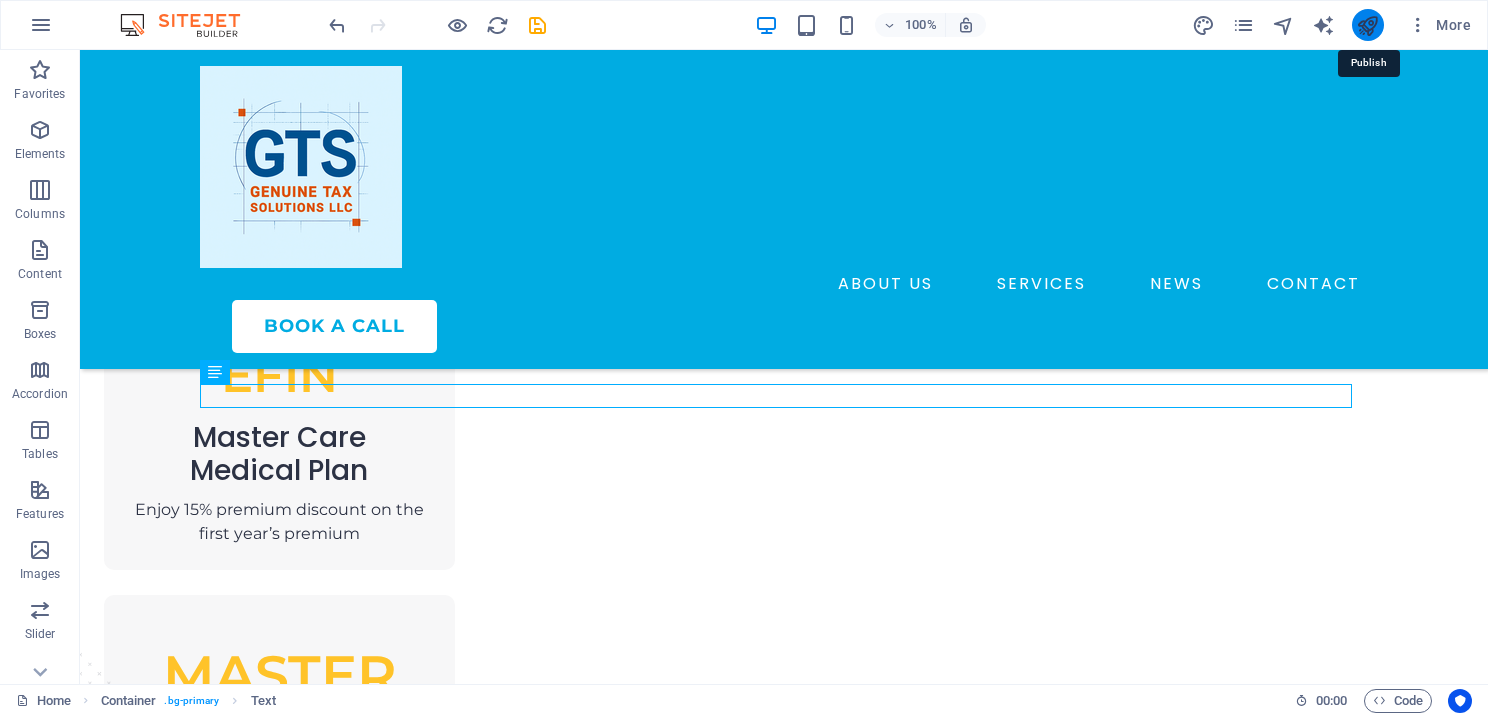 click at bounding box center (1367, 25) 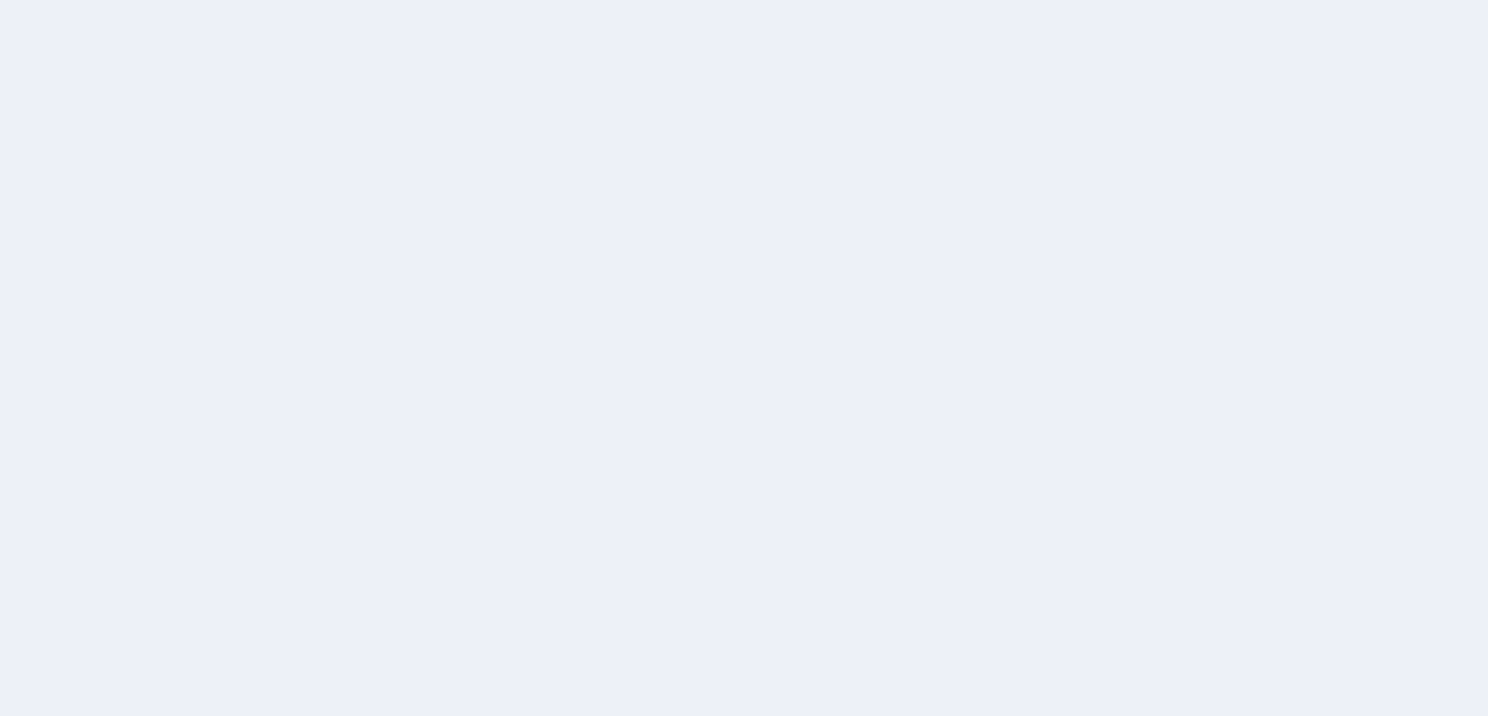 scroll, scrollTop: 0, scrollLeft: 0, axis: both 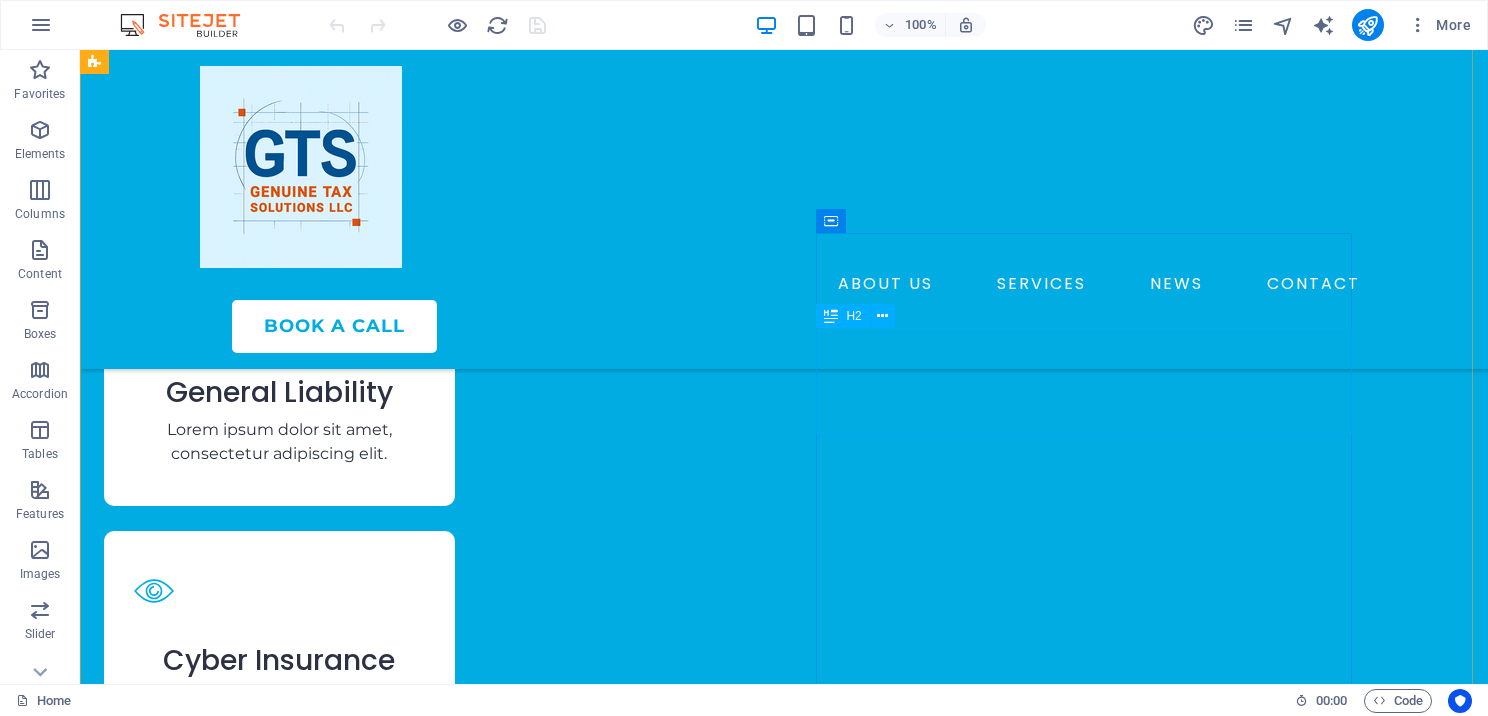 click on "Your Personal Insurance Agent" at bounding box center (372, 2816) 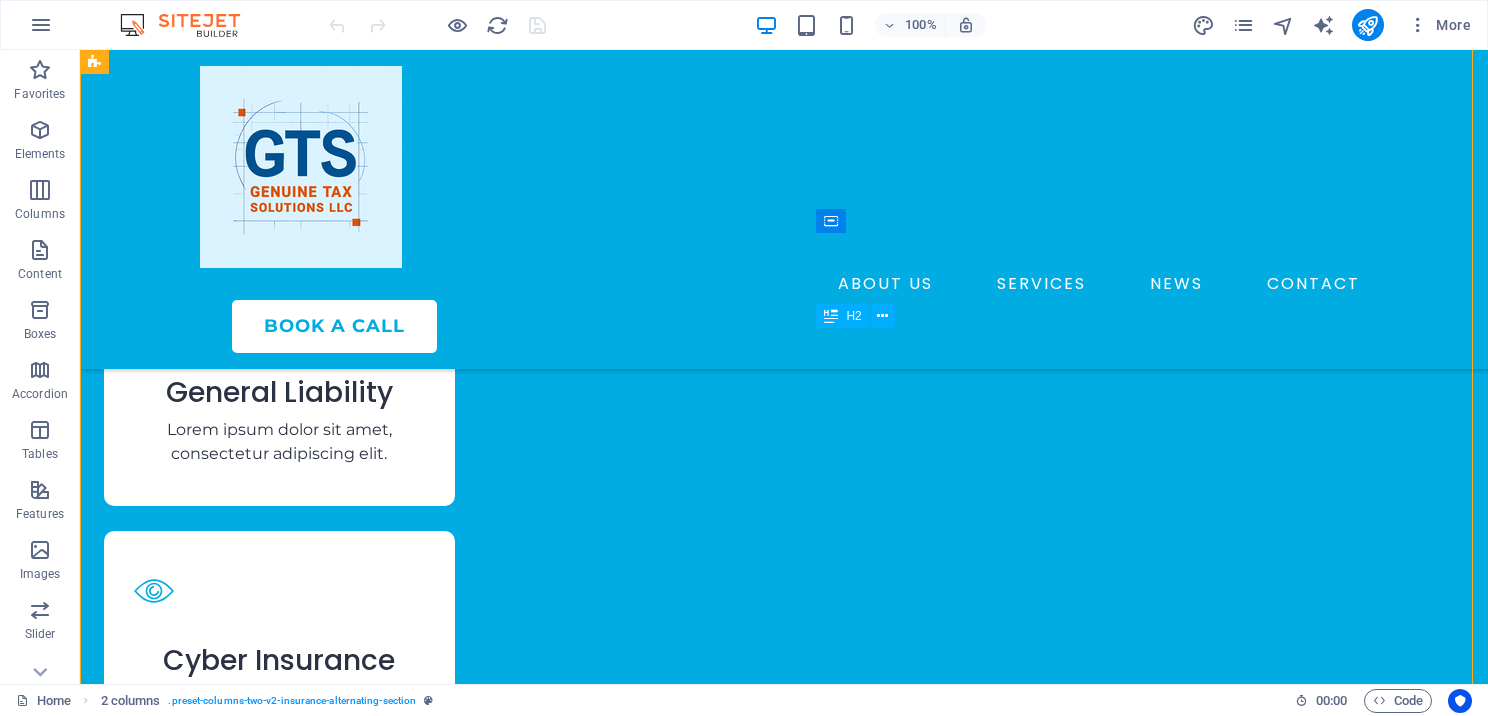 click on "Your Personal Insurance Agent" at bounding box center (372, 2816) 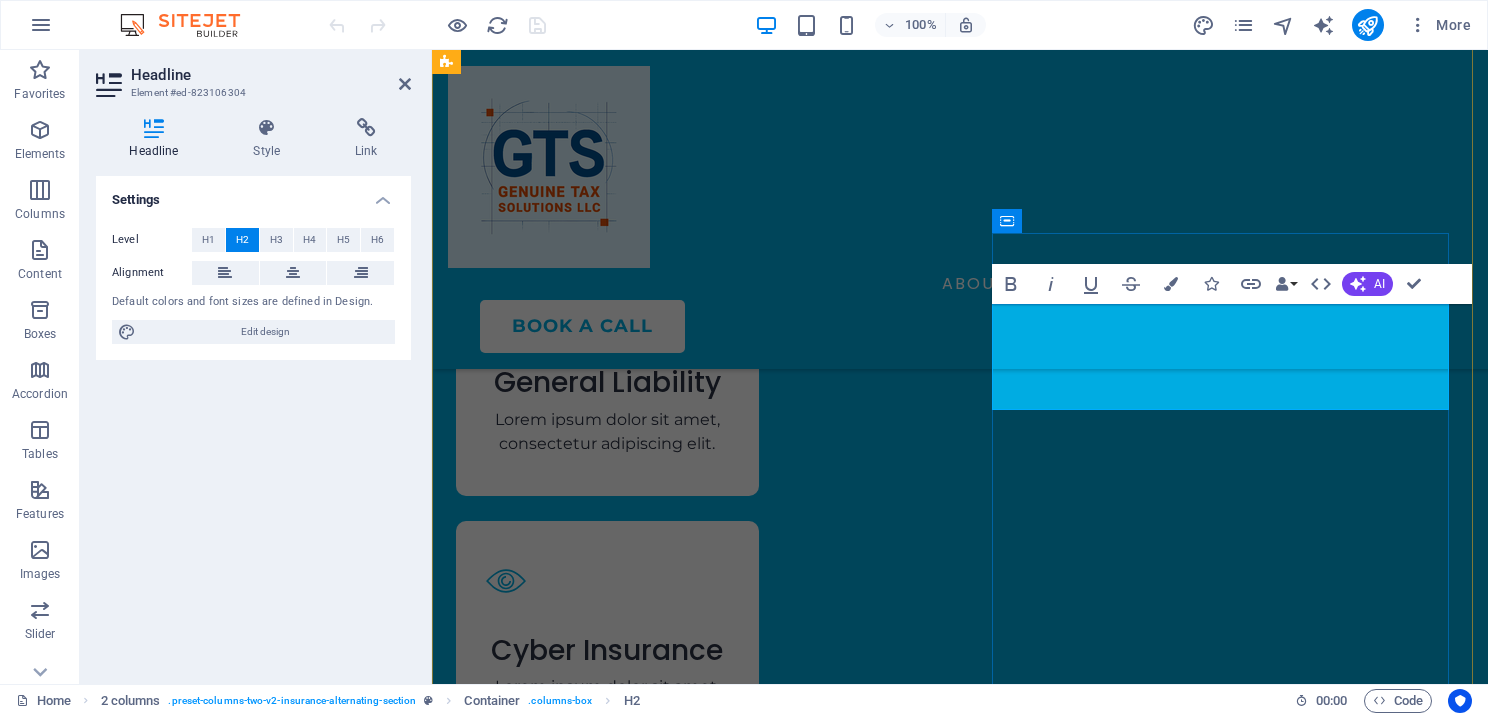scroll, scrollTop: 2948, scrollLeft: 0, axis: vertical 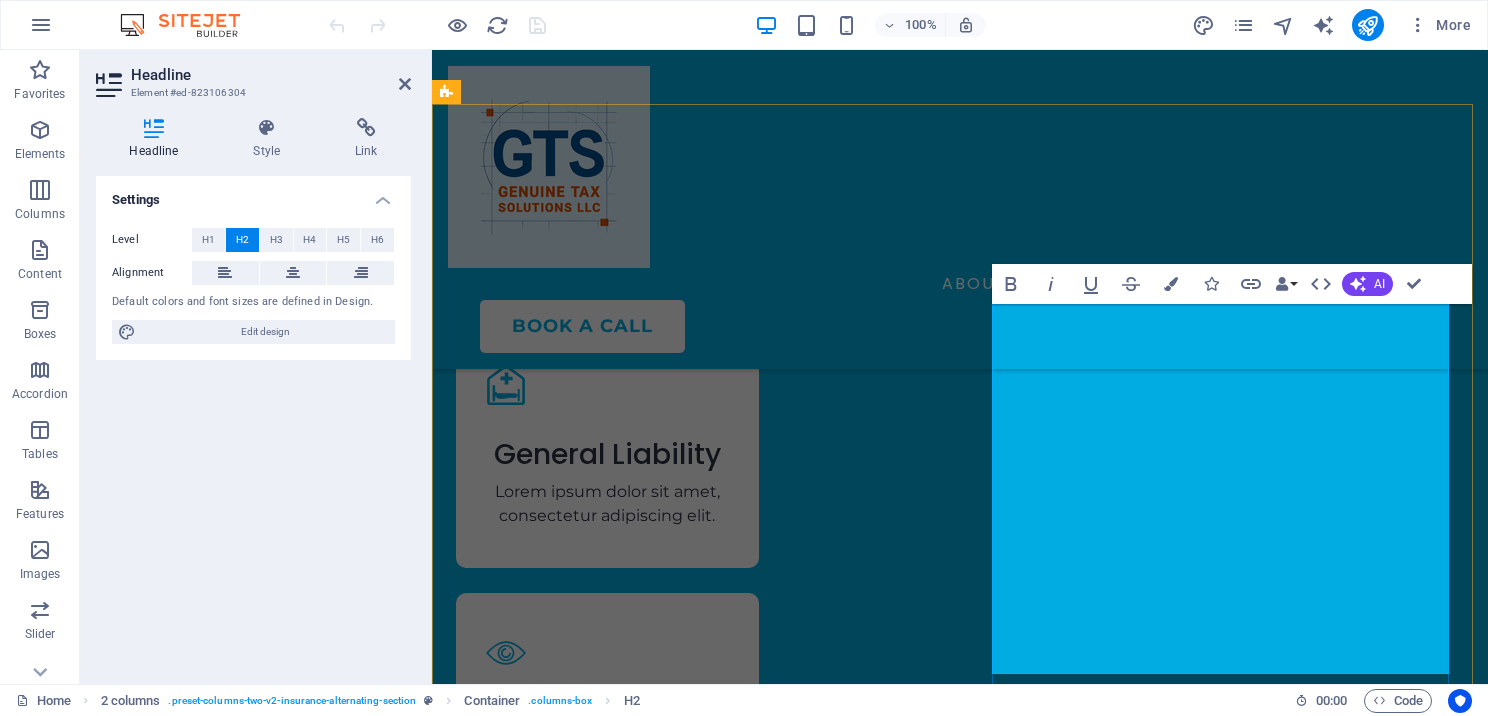 click on "We’re committed to empowering tax professionals to grow their revenue and better serve their clients." at bounding box center (677, 3036) 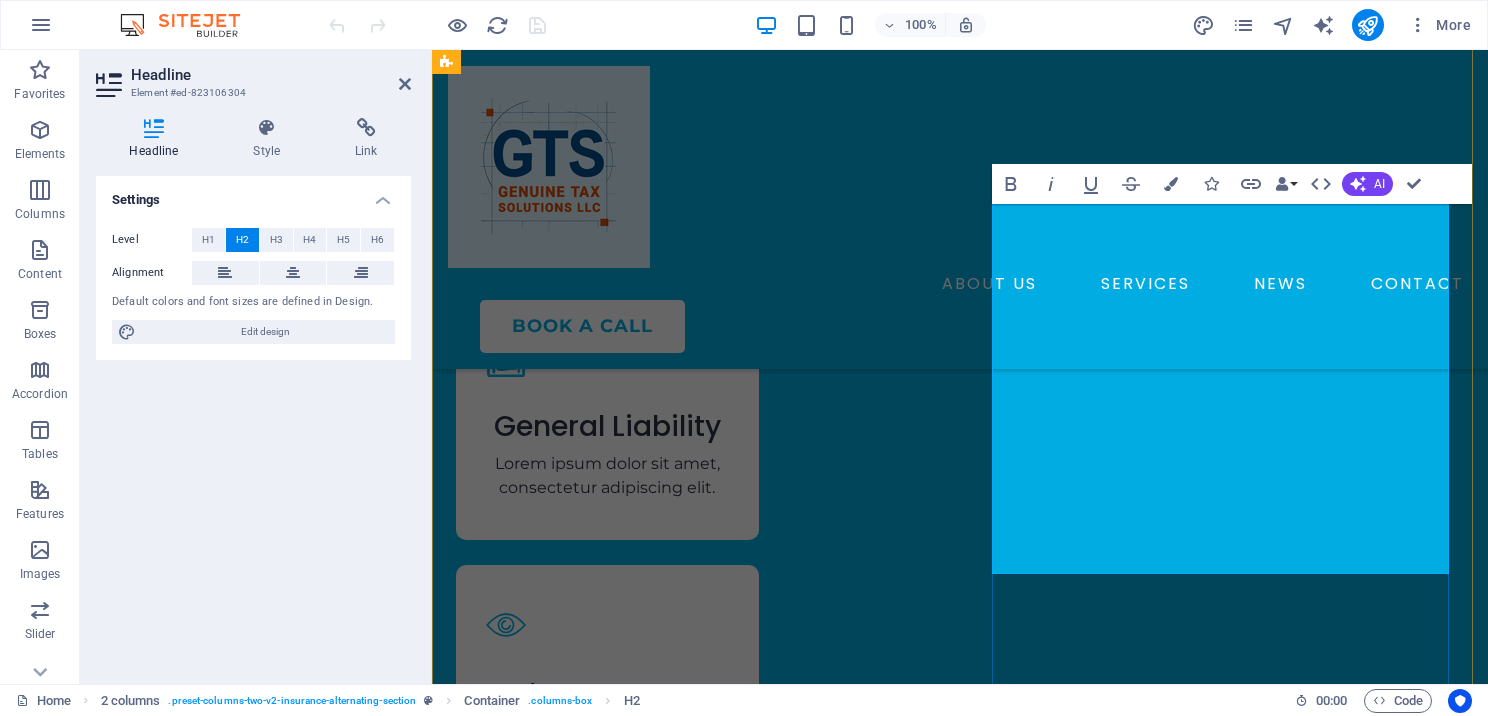 scroll, scrollTop: 2948, scrollLeft: 0, axis: vertical 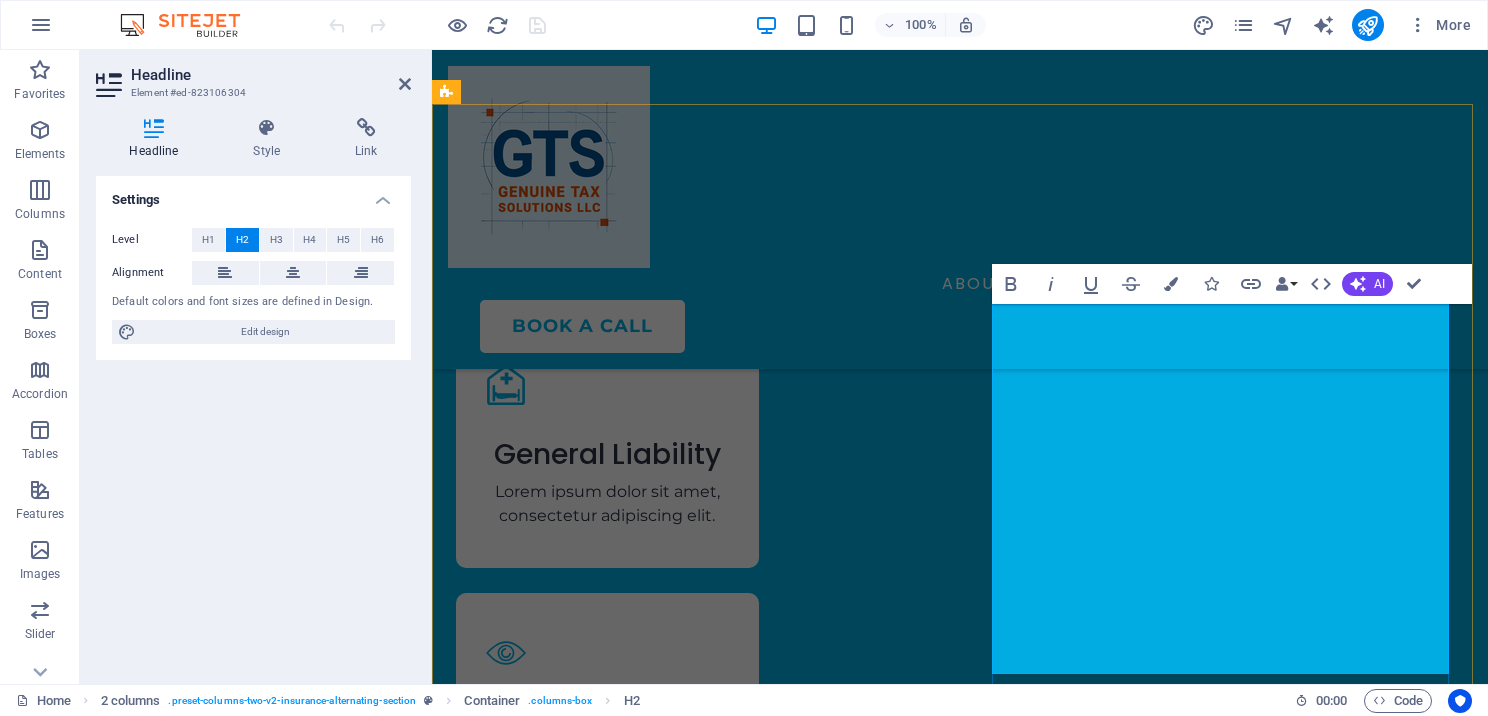 drag, startPoint x: 1391, startPoint y: 385, endPoint x: 1288, endPoint y: 483, distance: 142.17242 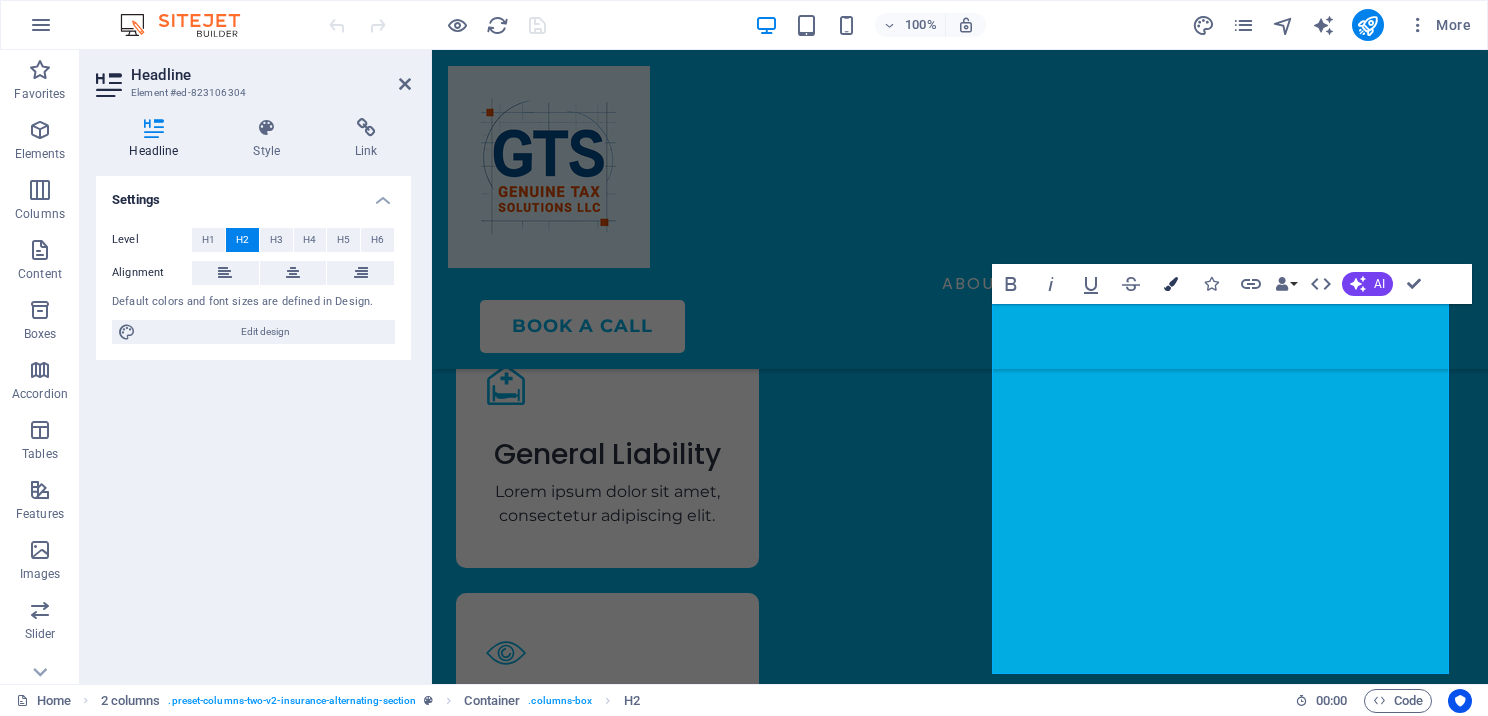 click at bounding box center (1171, 284) 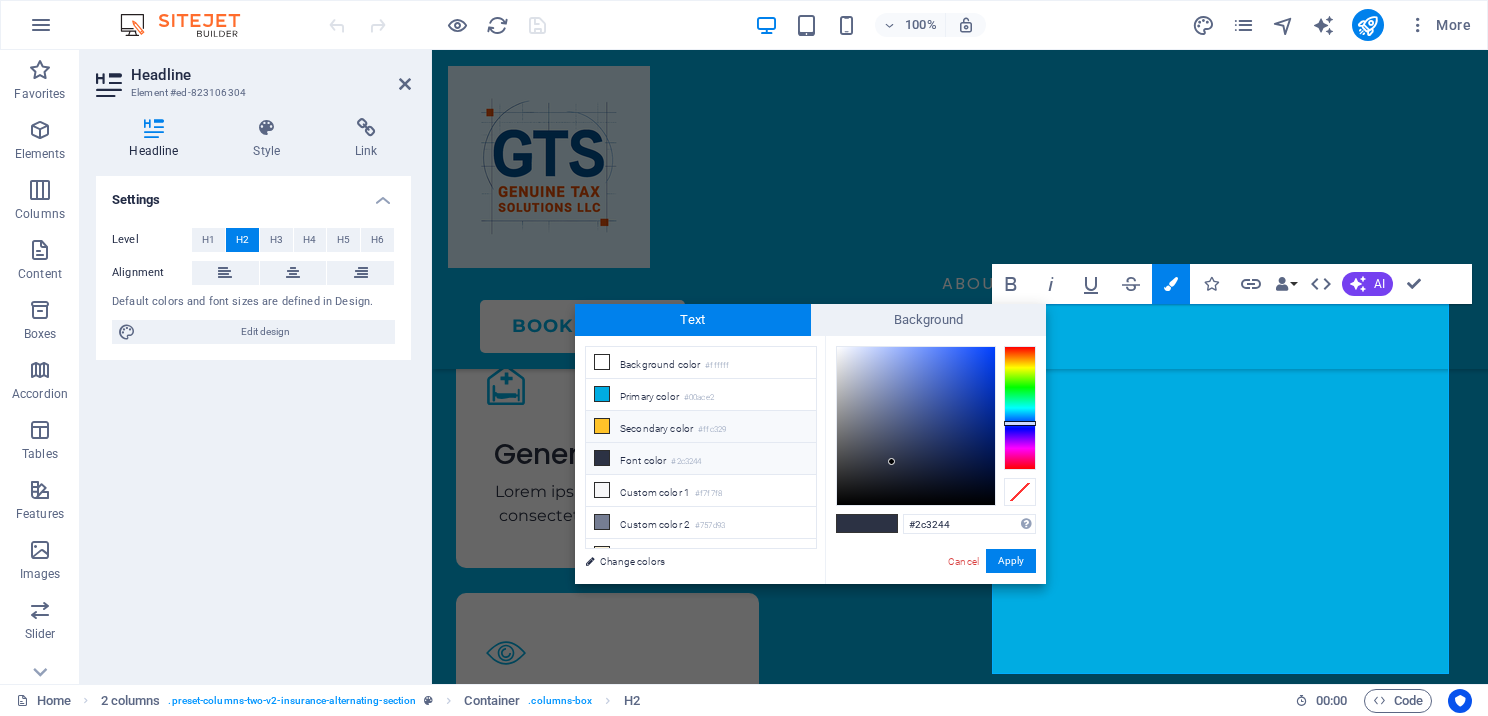 click at bounding box center [602, 426] 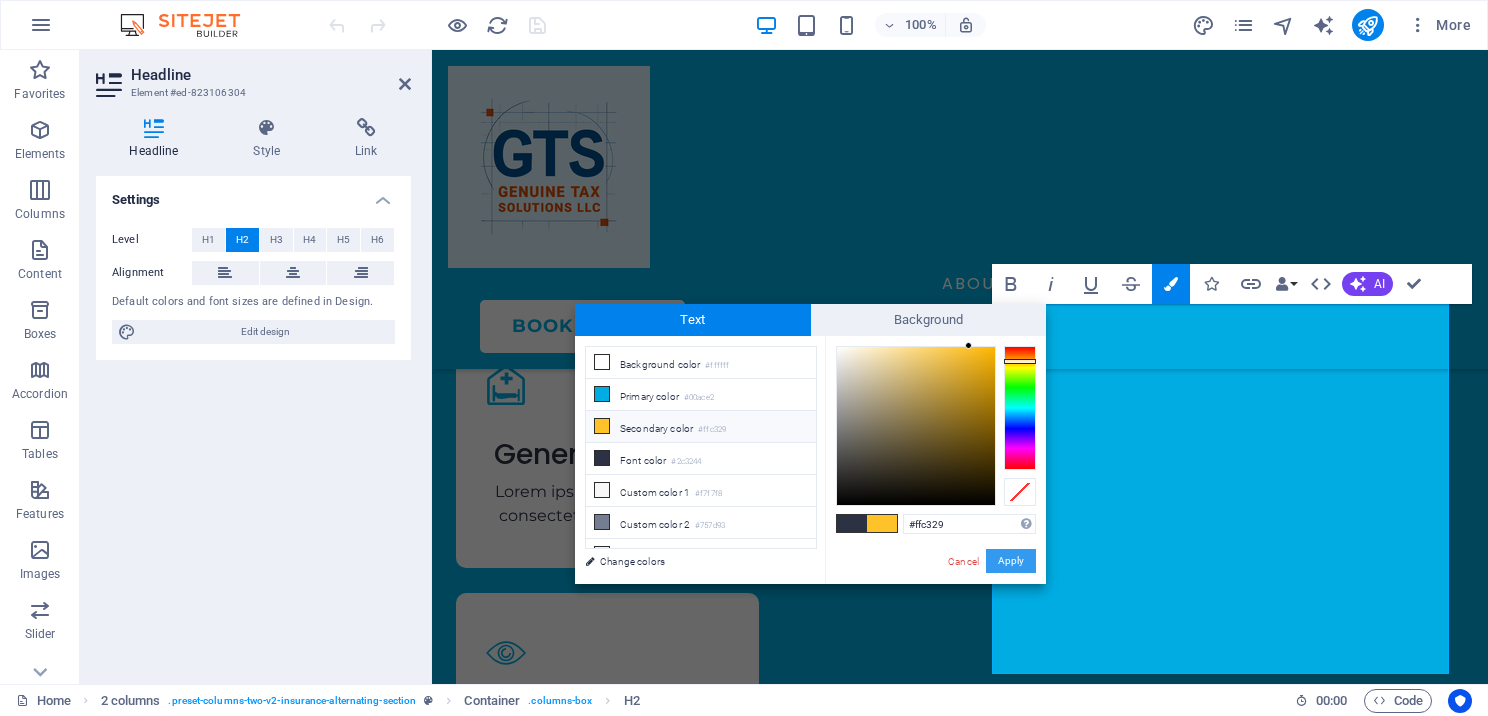 click on "Apply" at bounding box center [1011, 561] 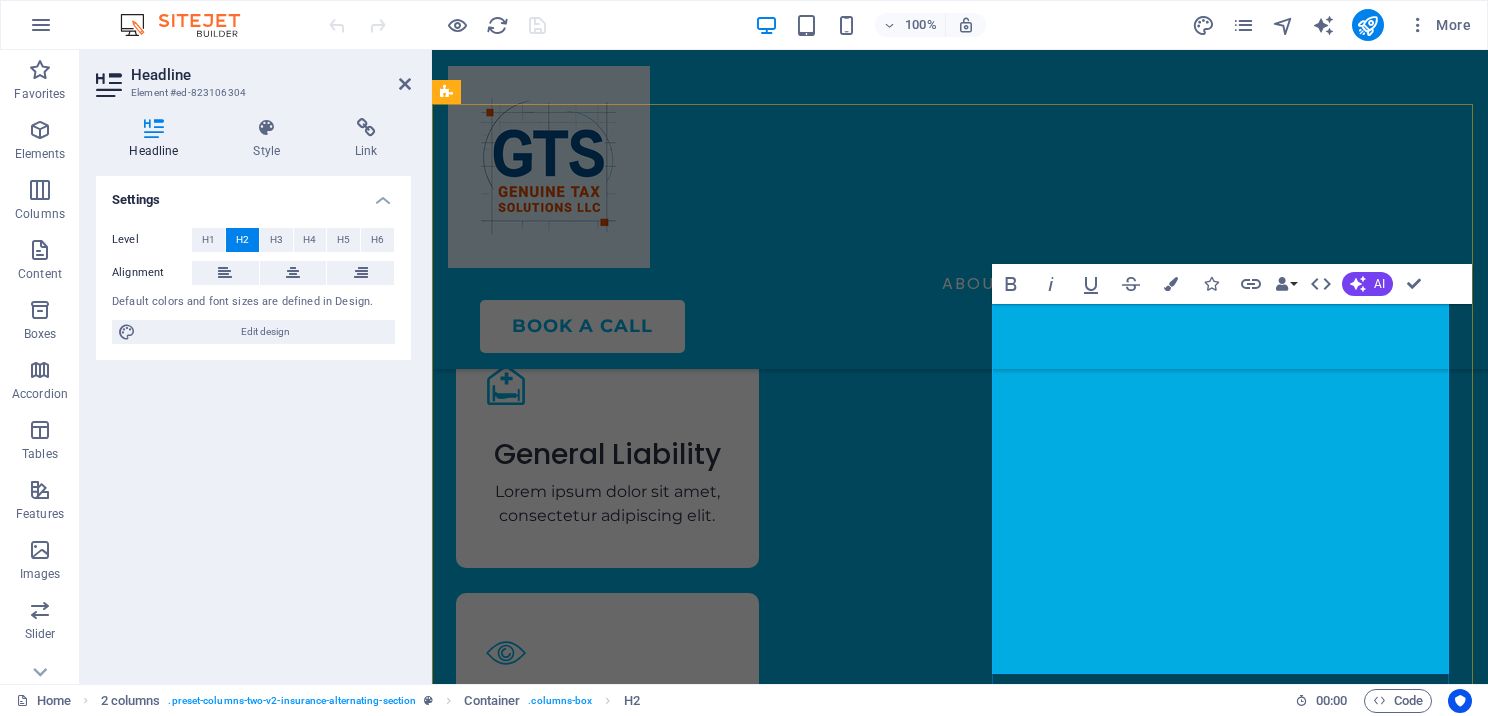 click on "We’re committed  to empowering tax professionals  to grow their revenue and better serve their clients." at bounding box center [672, 3036] 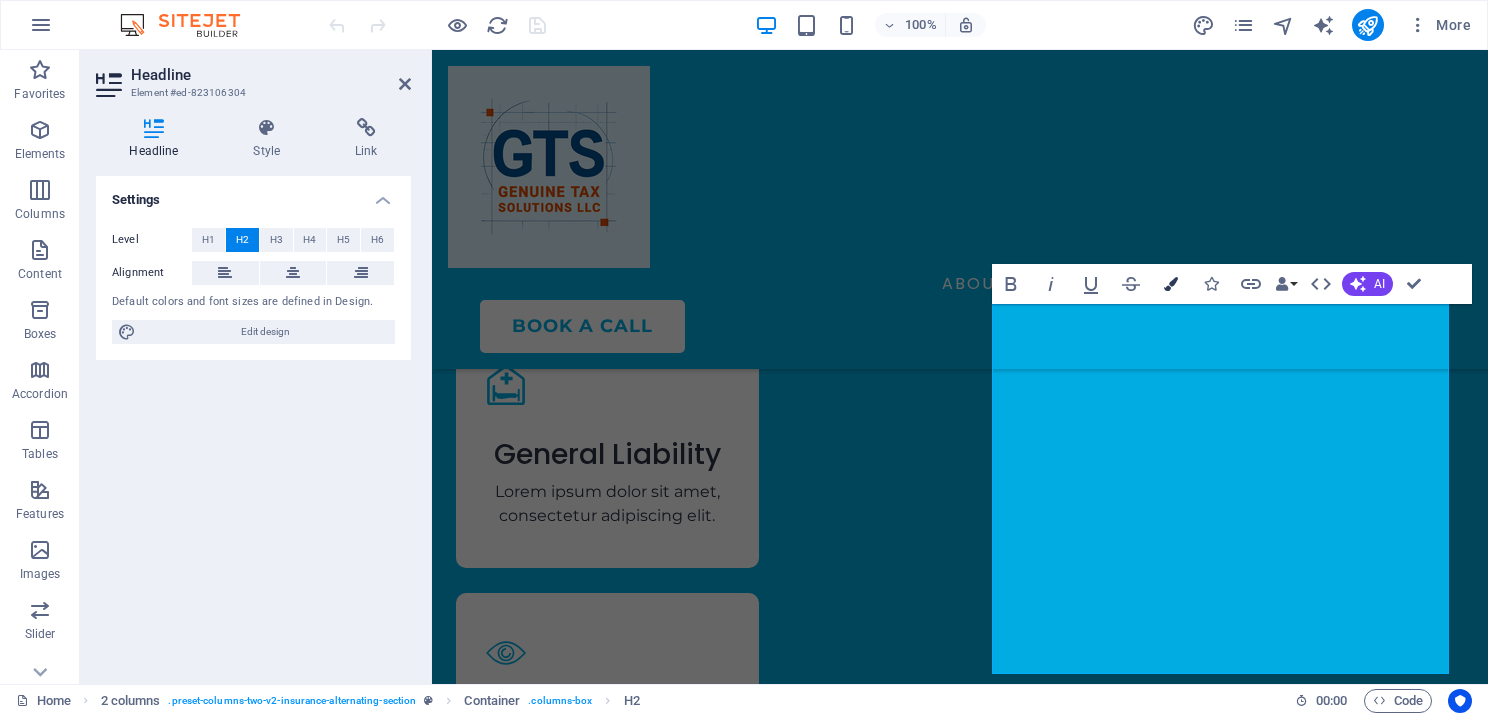 click at bounding box center [1171, 284] 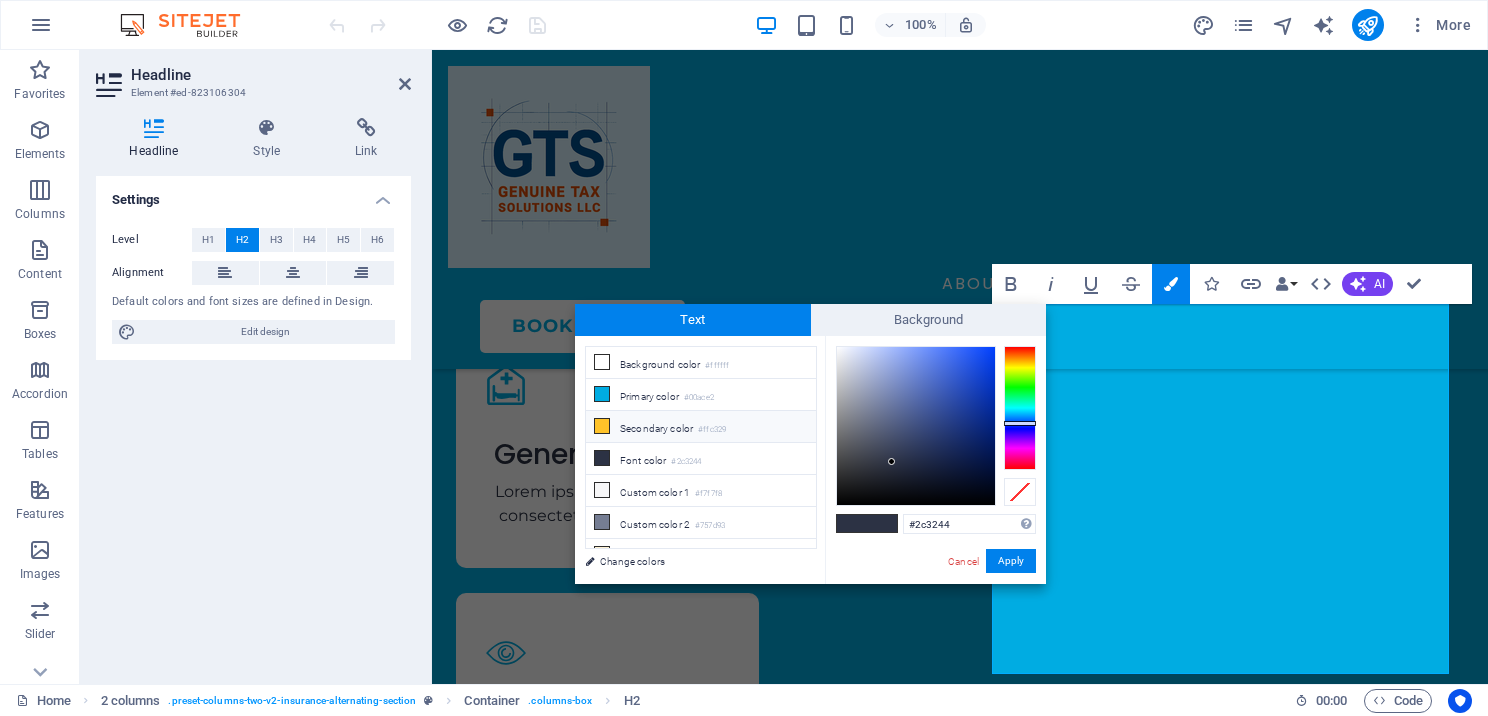 click on "Secondary color
#ffc329" at bounding box center [701, 427] 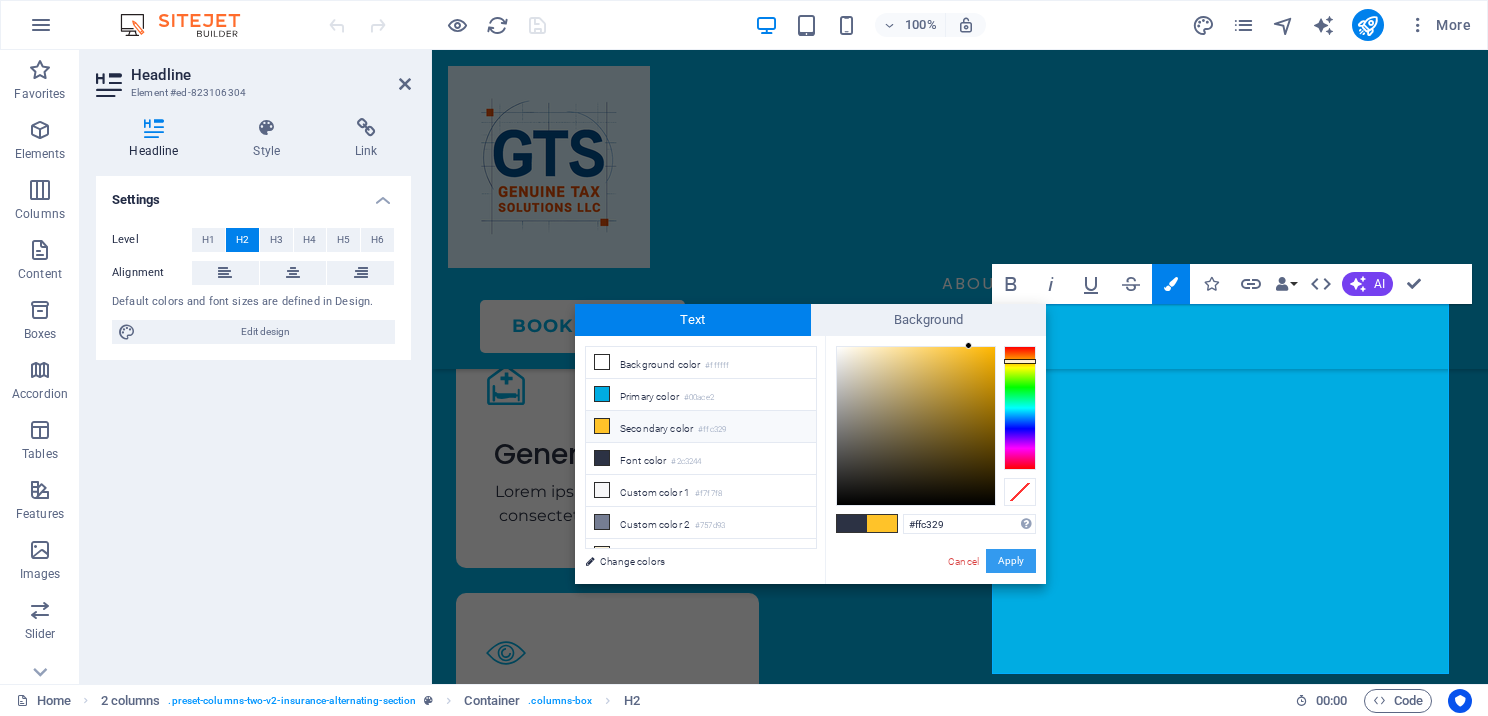 click on "Apply" at bounding box center (1011, 561) 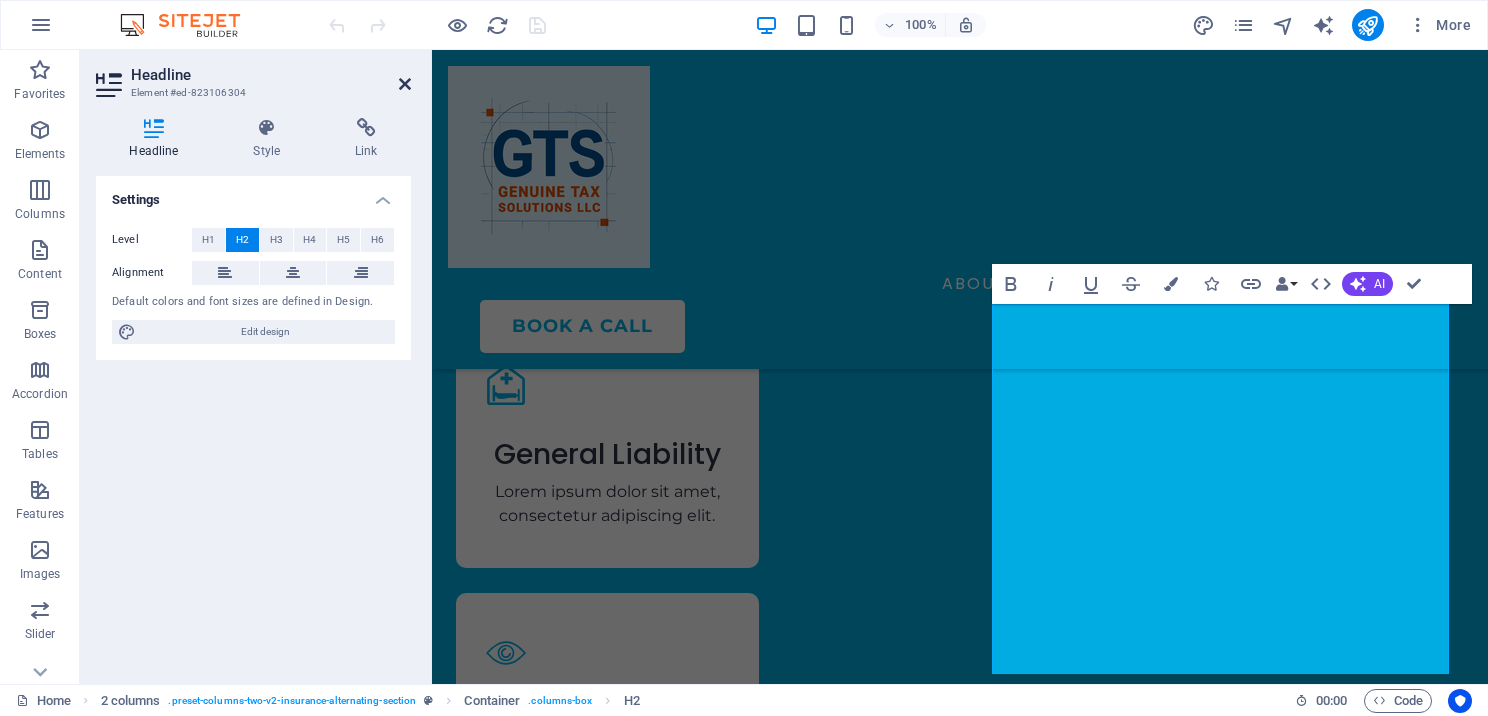 click at bounding box center [405, 84] 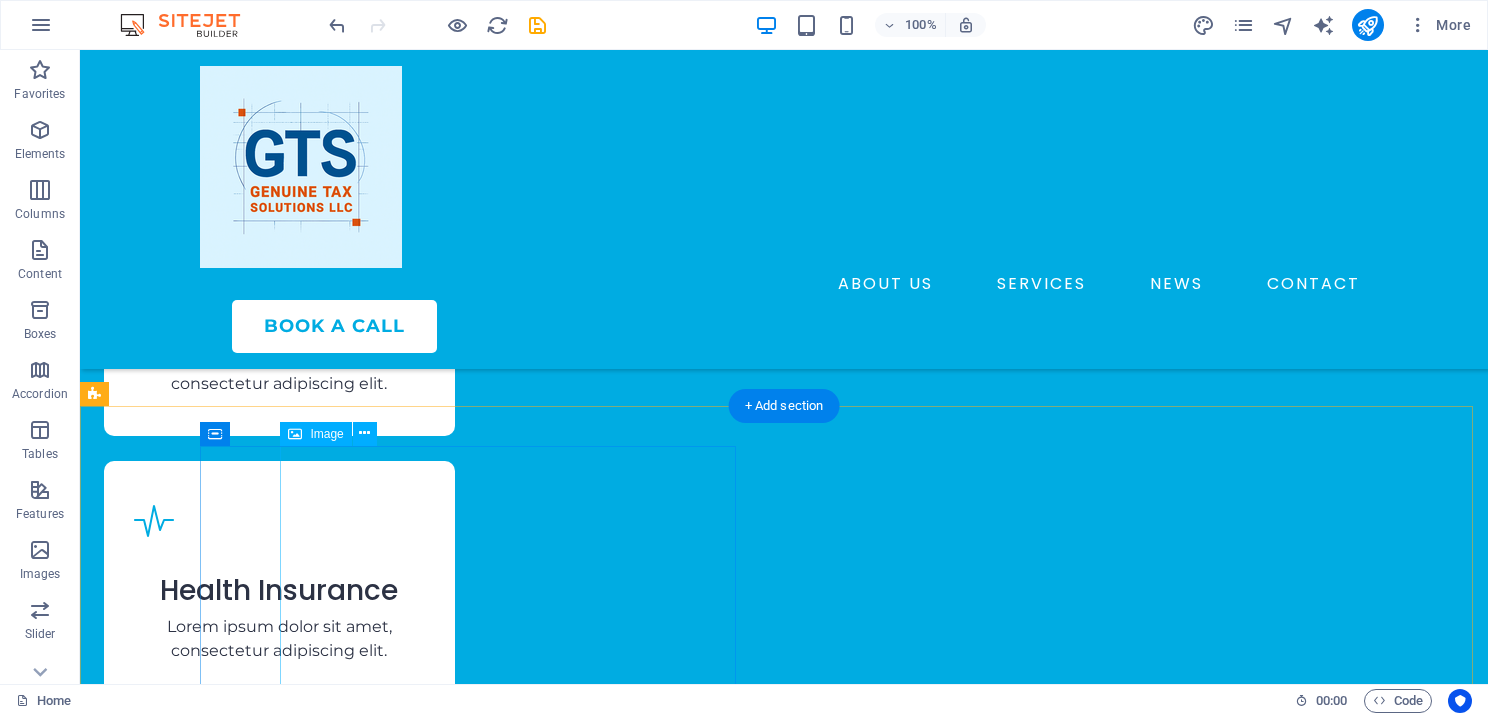 scroll, scrollTop: 4440, scrollLeft: 0, axis: vertical 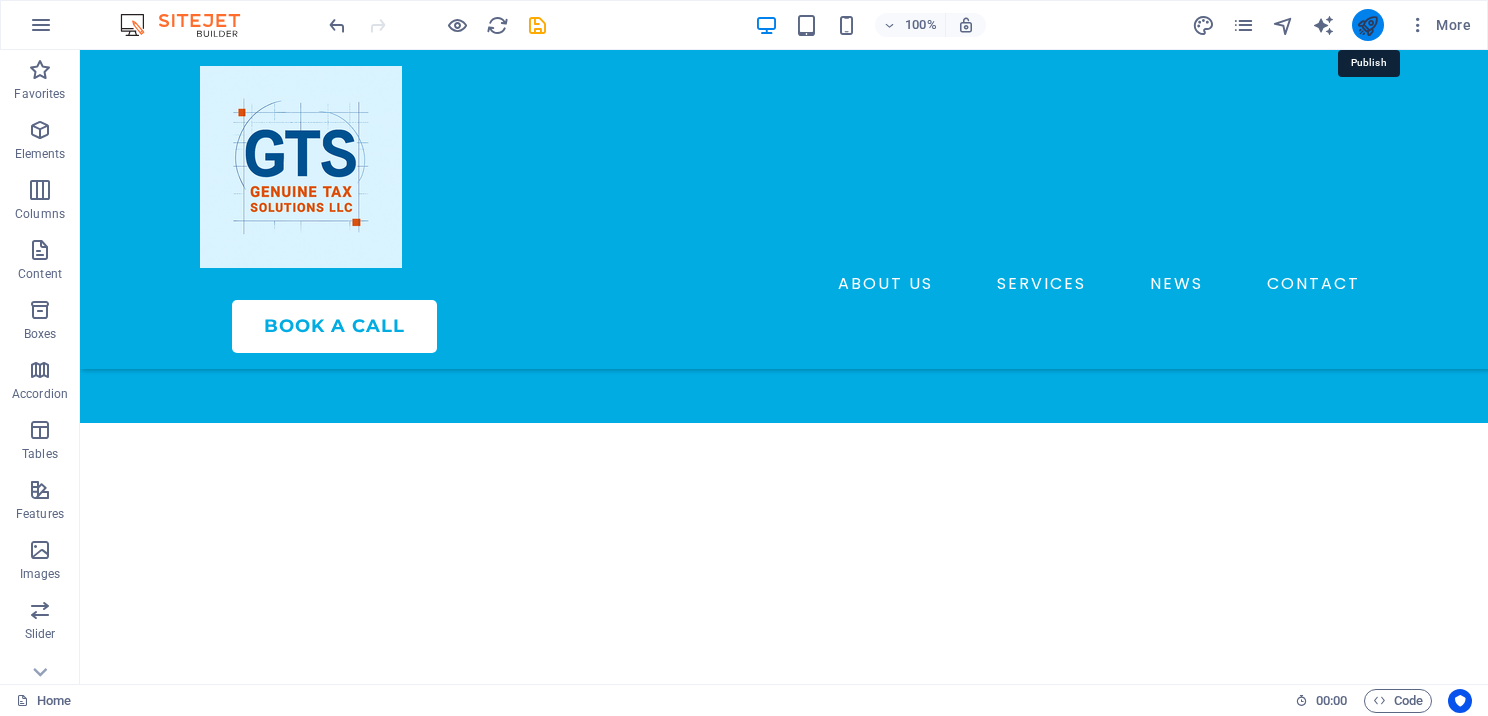 click at bounding box center (1367, 25) 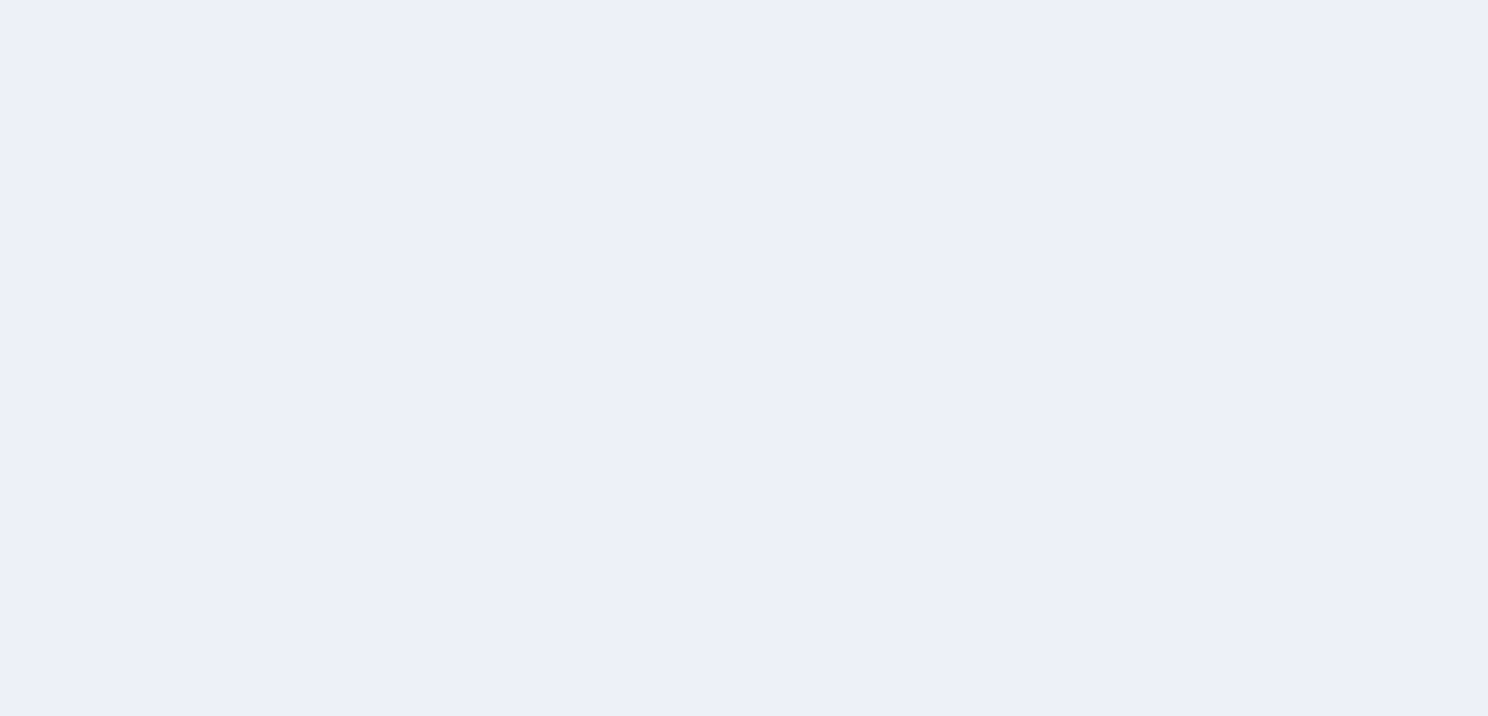 scroll, scrollTop: 0, scrollLeft: 0, axis: both 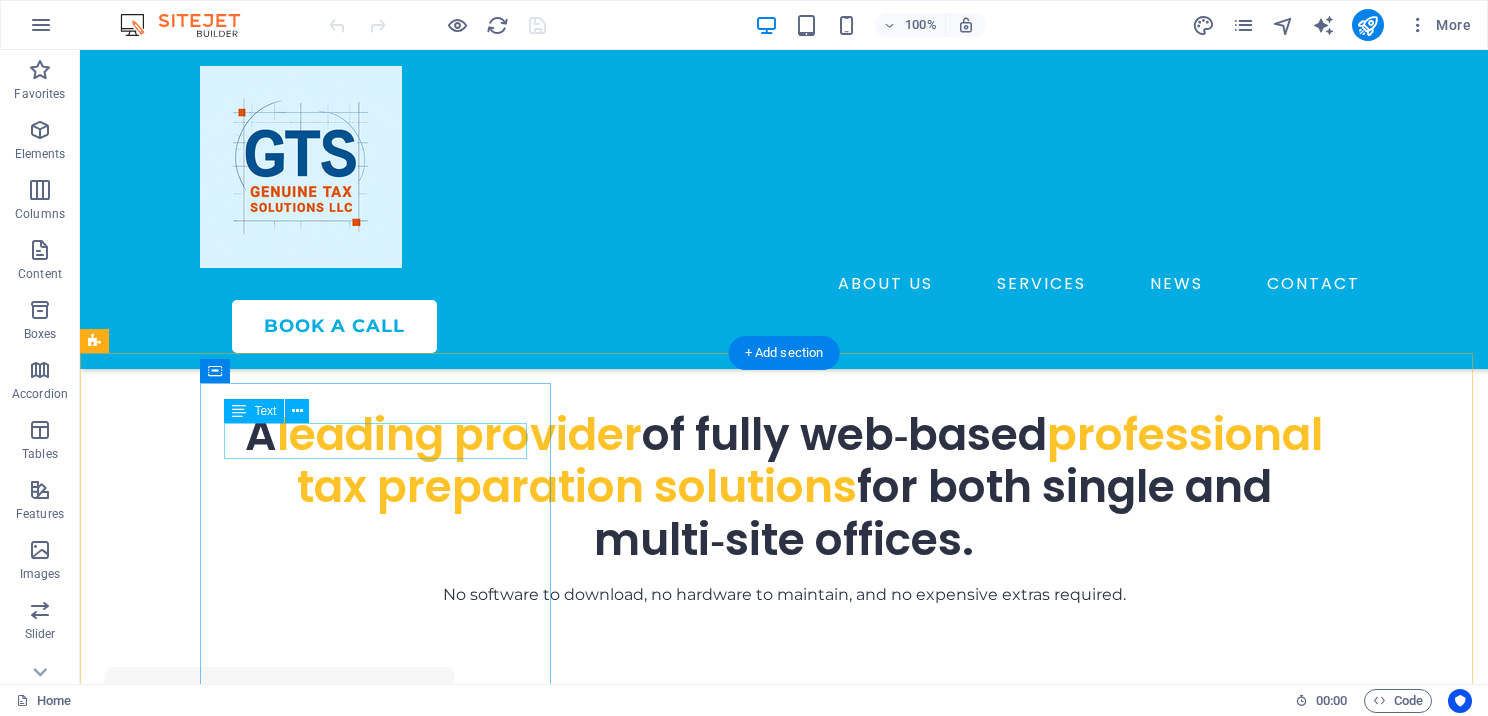 click on "New text element" at bounding box center [279, 725] 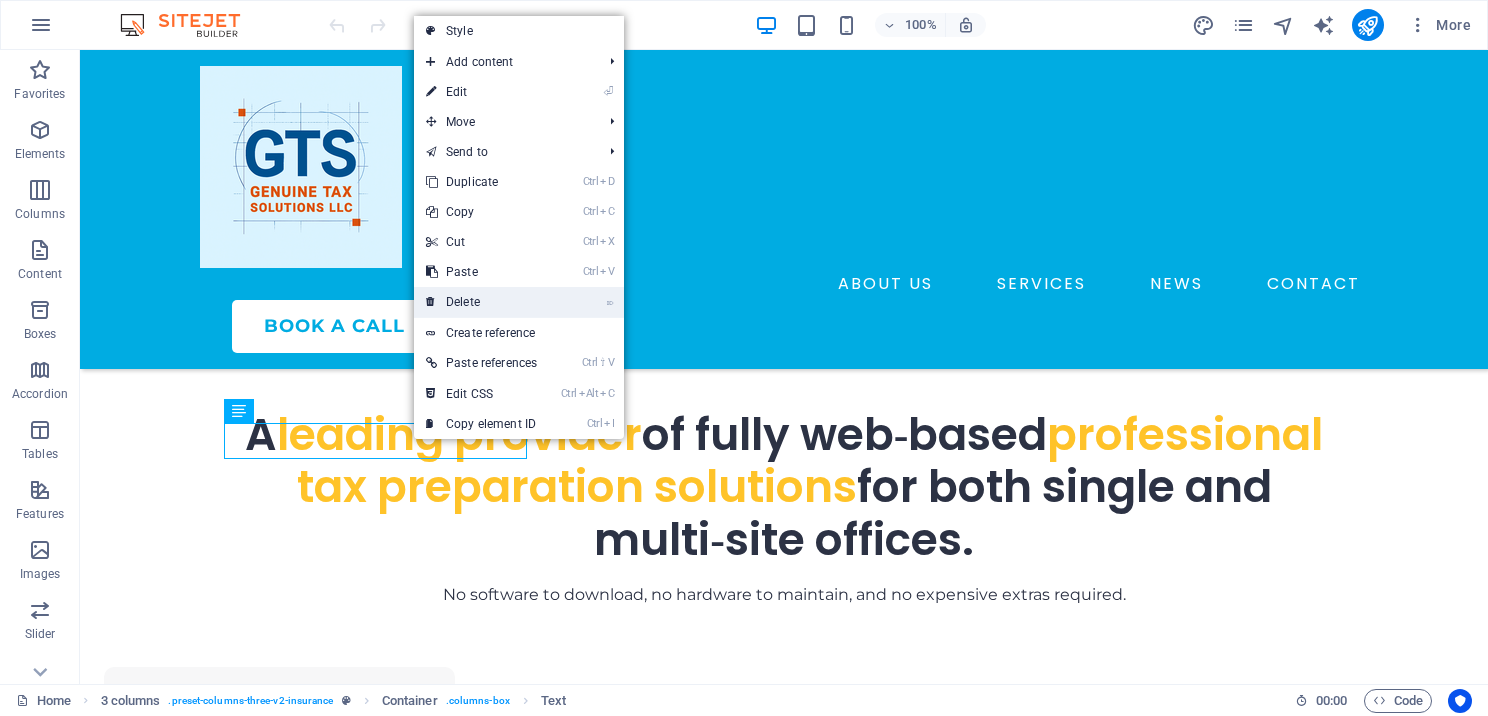 click on "⌦  Delete" at bounding box center (481, 302) 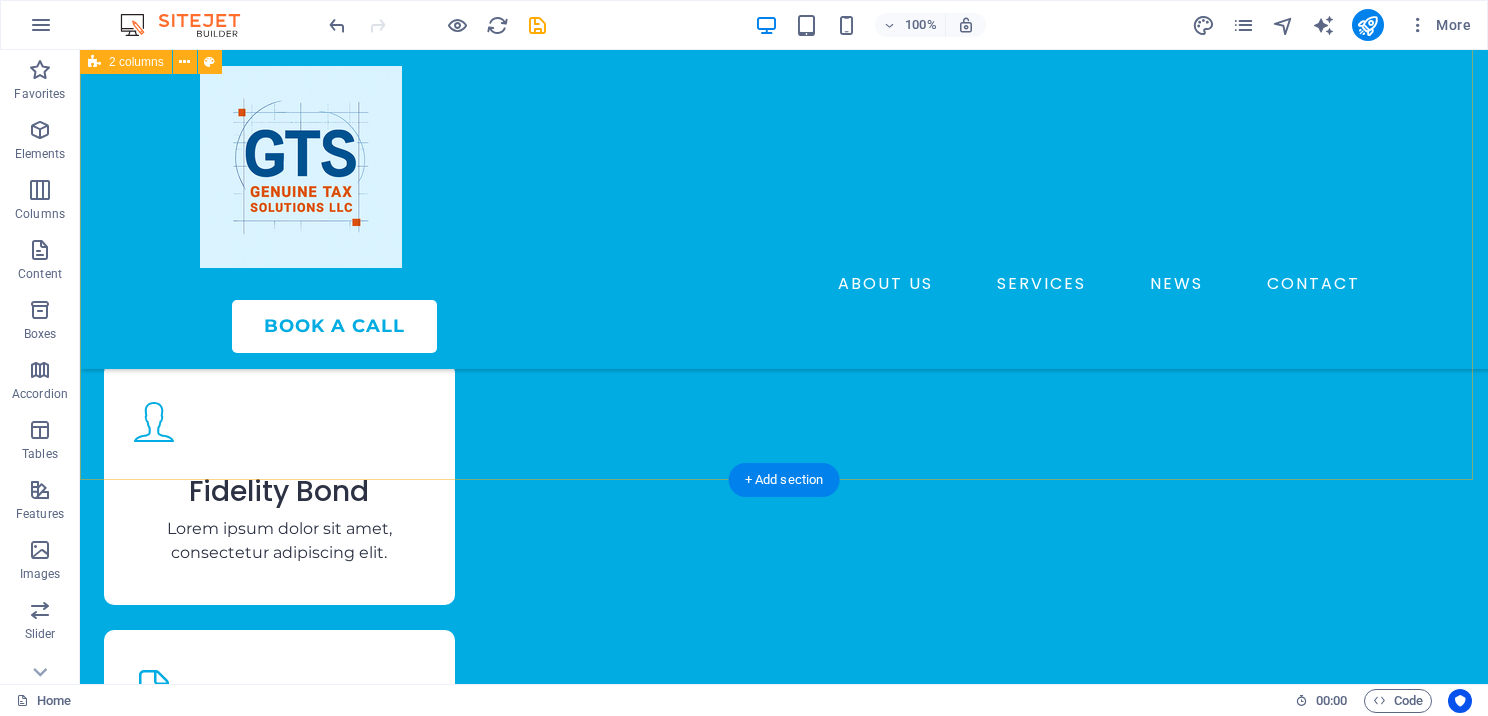 scroll, scrollTop: 3200, scrollLeft: 0, axis: vertical 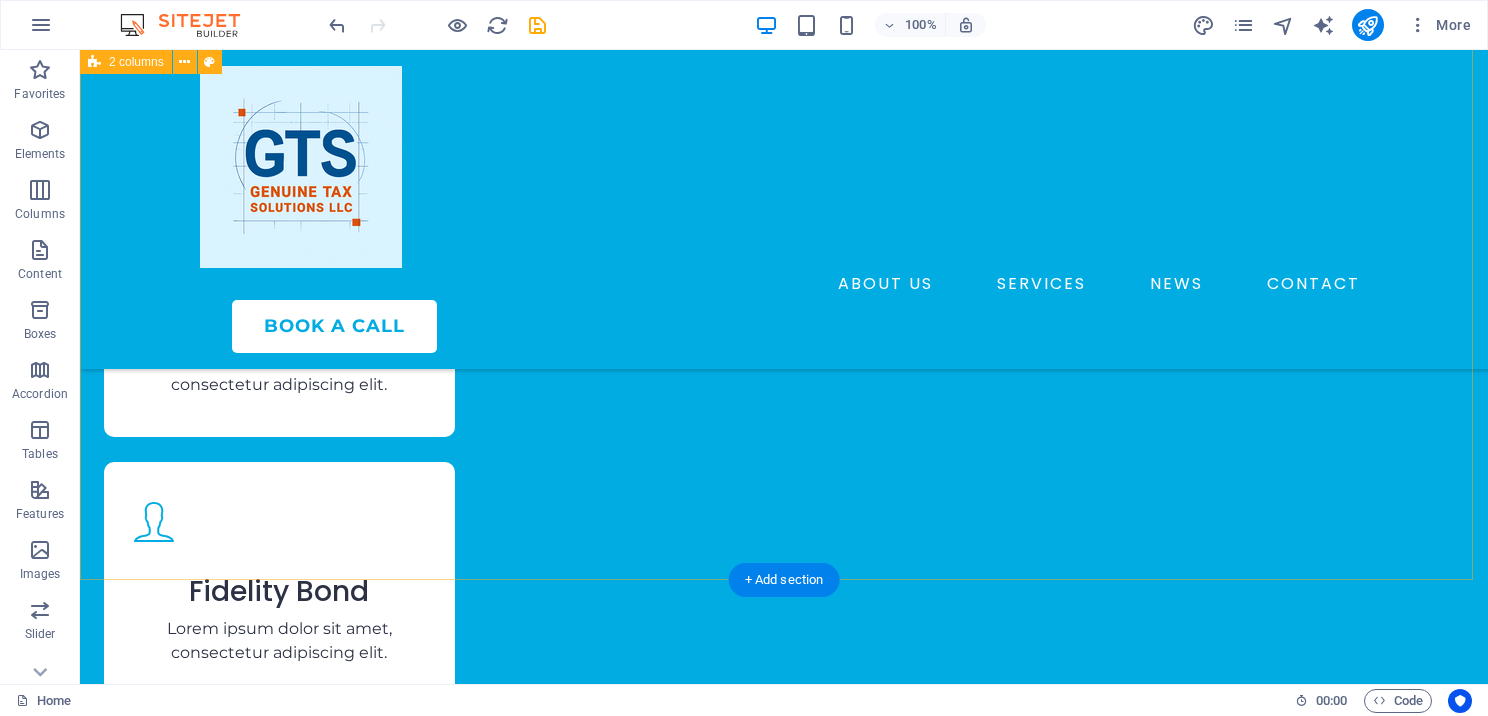 click on "We’re committed  to empowering tax professionals  to grow their revenue and  better serve their clients. GTS provides professional-grade tax preparation software paired with bank products, along with top-tier technical and tax support. Covering everything from individual Form 1040 returns to business filings like Form 1120, GTS equips you with the tools needed to grow and streamline your tax preparation business. By integrating bank products, GTS offers significant software discounts while allowing tax professionals to deduct preparation fees directly from clients’ refunds. Additionally, those using GTS’s preferred banking partners may qualify to offer taxpayer cash advances, creating more value for their customers." at bounding box center [784, 2337] 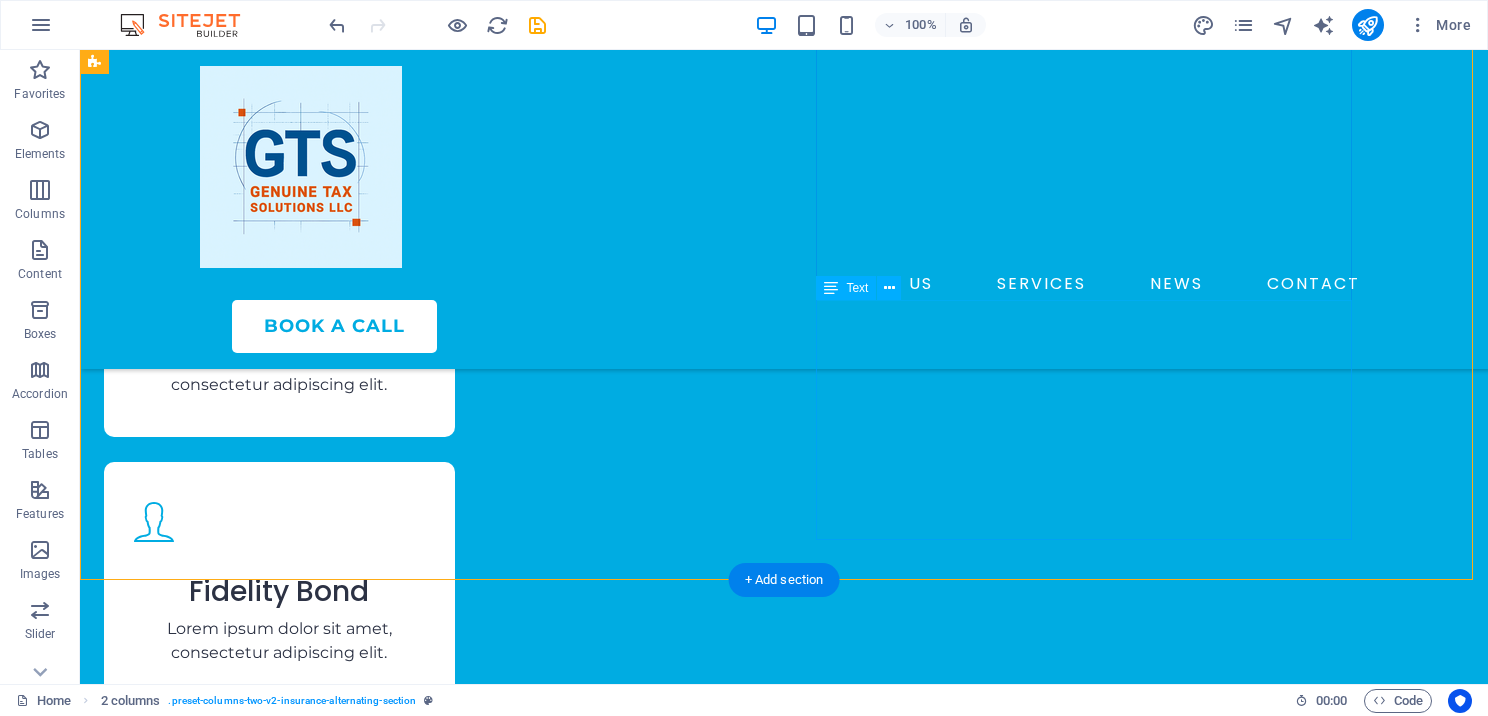 click on "GTS provides professional-grade tax preparation software paired with bank products, along with top-tier technical and tax support. Covering everything from individual Form 1040 returns to business filings like Form 1120, GTS equips you with the tools needed to grow and streamline your tax preparation business. By integrating bank products, GTS offers significant software discounts while allowing tax professionals to deduct preparation fees directly from clients’ refunds. Additionally, those using GTS’s preferred banking partners may qualify to offer taxpayer cash advances, creating more value for their customers." at bounding box center [372, 2888] 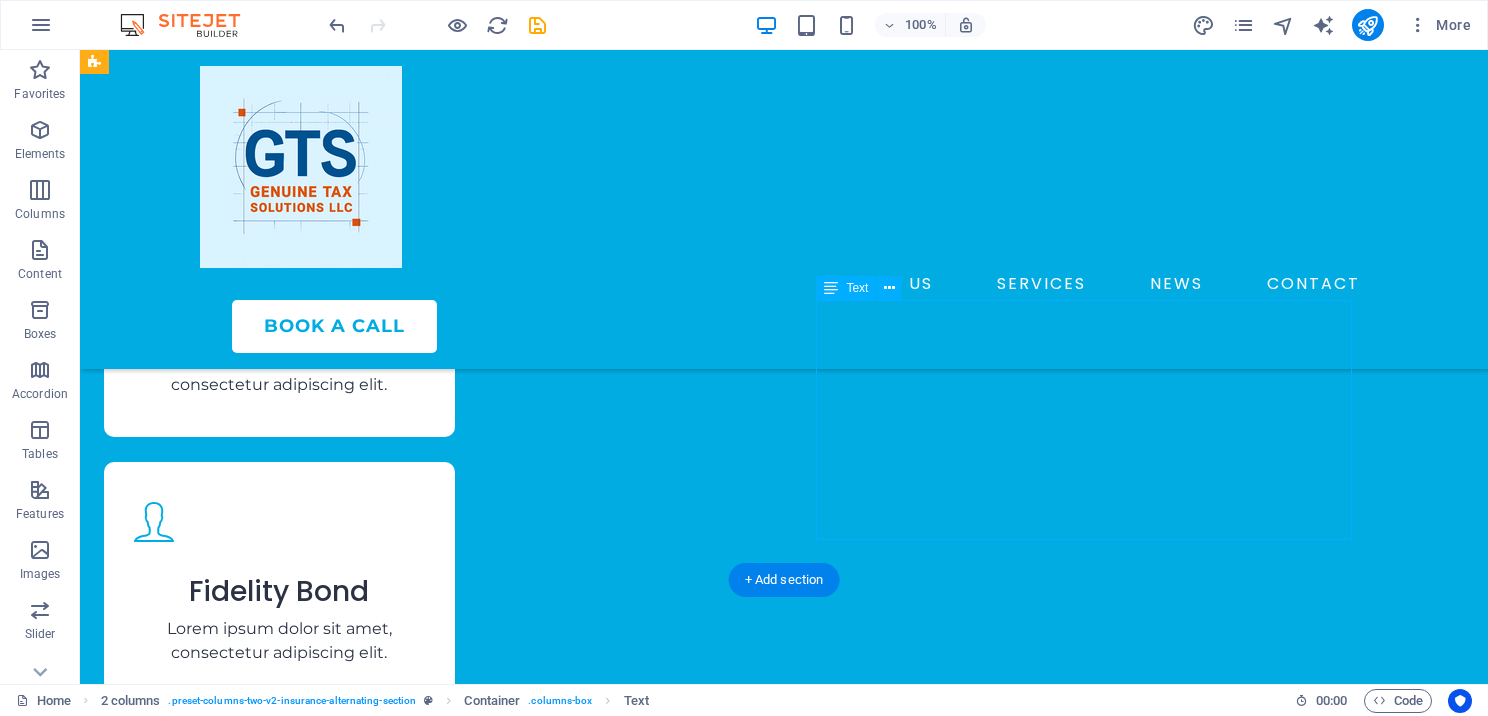 click on "GTS provides professional-grade tax preparation software paired with bank products, along with top-tier technical and tax support. Covering everything from individual Form 1040 returns to business filings like Form 1120, GTS equips you with the tools needed to grow and streamline your tax preparation business. By integrating bank products, GTS offers significant software discounts while allowing tax professionals to deduct preparation fees directly from clients’ refunds. Additionally, those using GTS’s preferred banking partners may qualify to offer taxpayer cash advances, creating more value for their customers." at bounding box center (372, 2888) 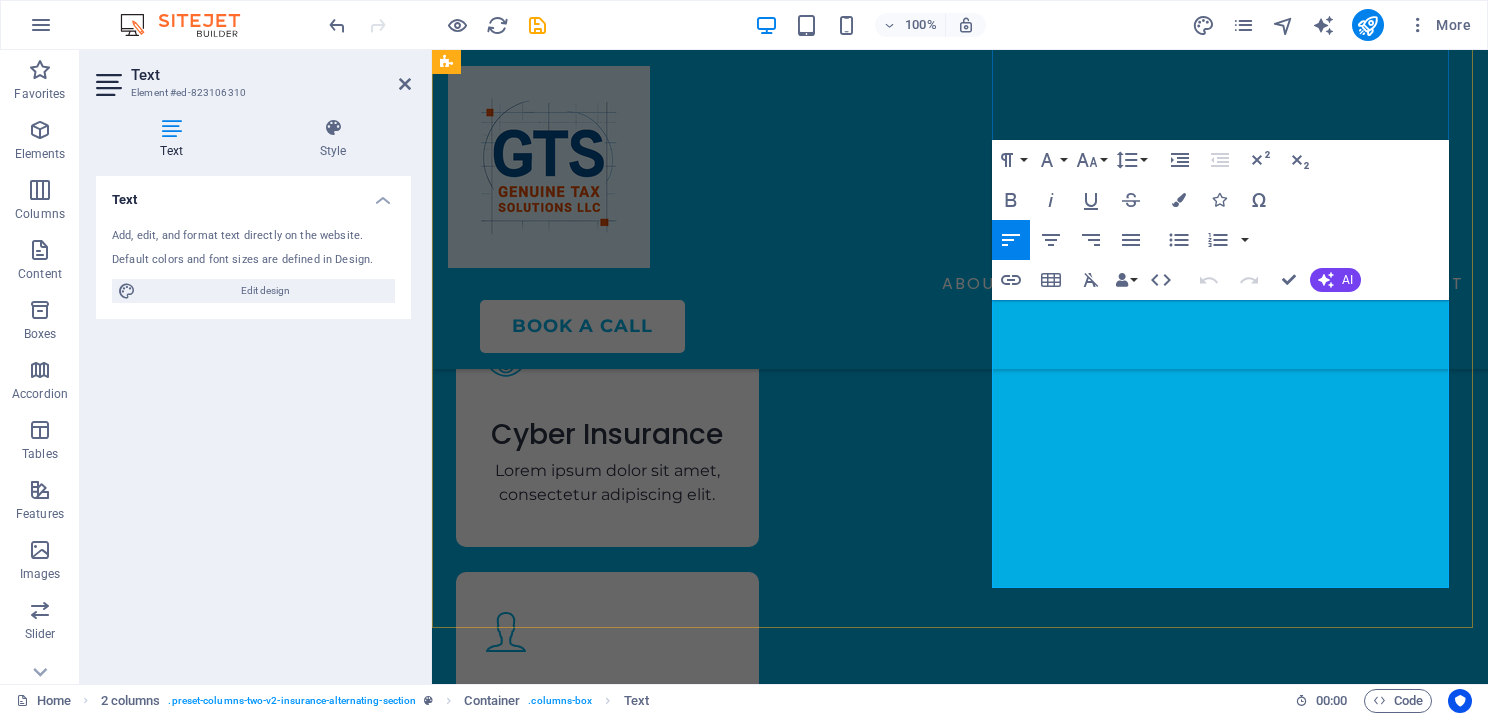 scroll, scrollTop: 3310, scrollLeft: 0, axis: vertical 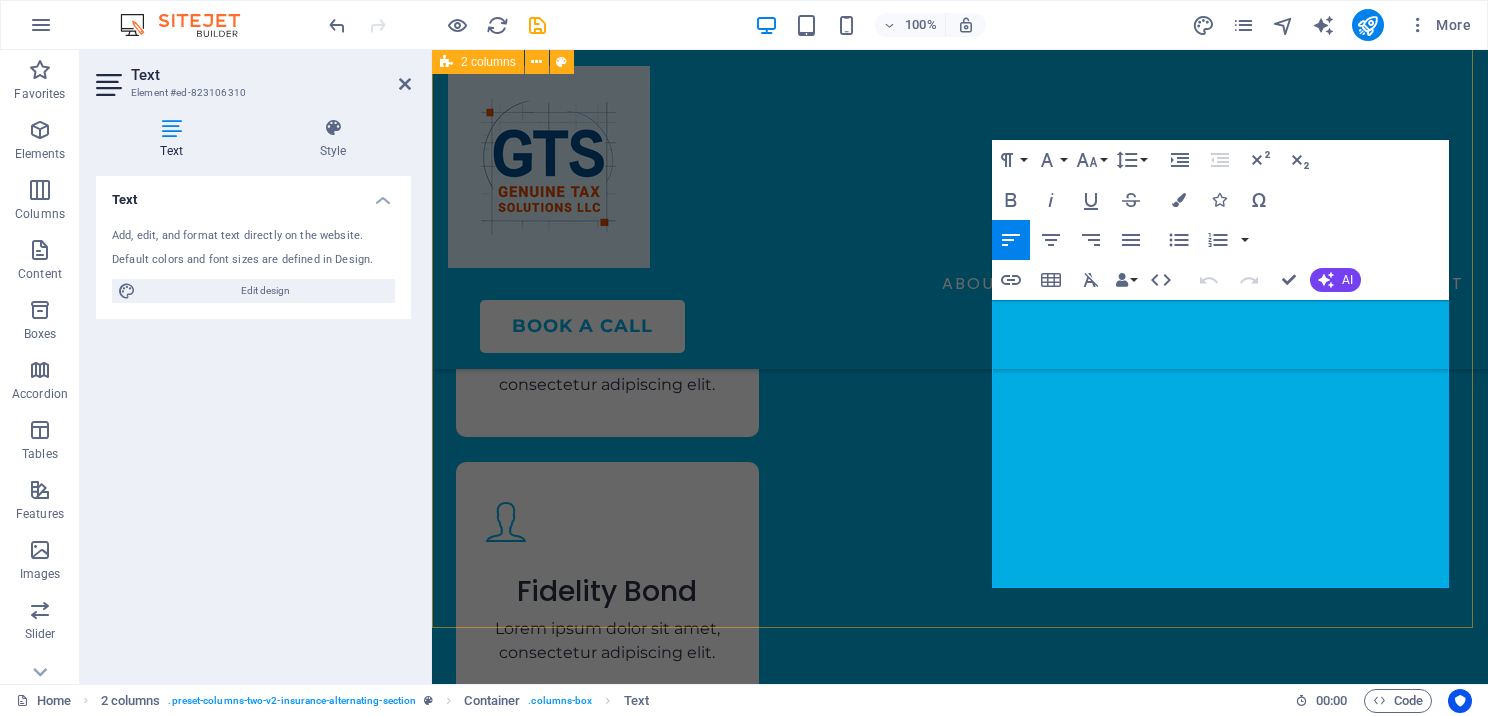 drag, startPoint x: 1132, startPoint y: 576, endPoint x: 986, endPoint y: 288, distance: 322.89316 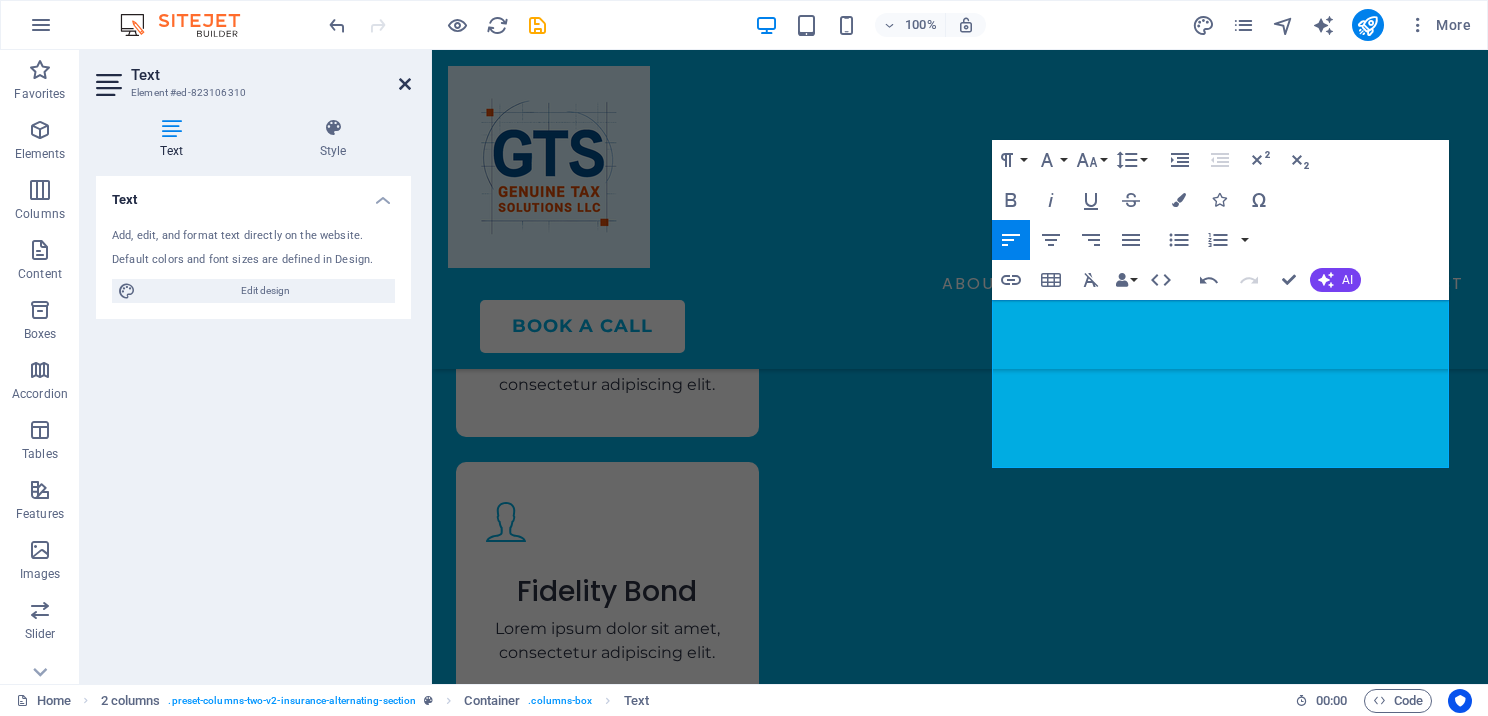 click at bounding box center (405, 84) 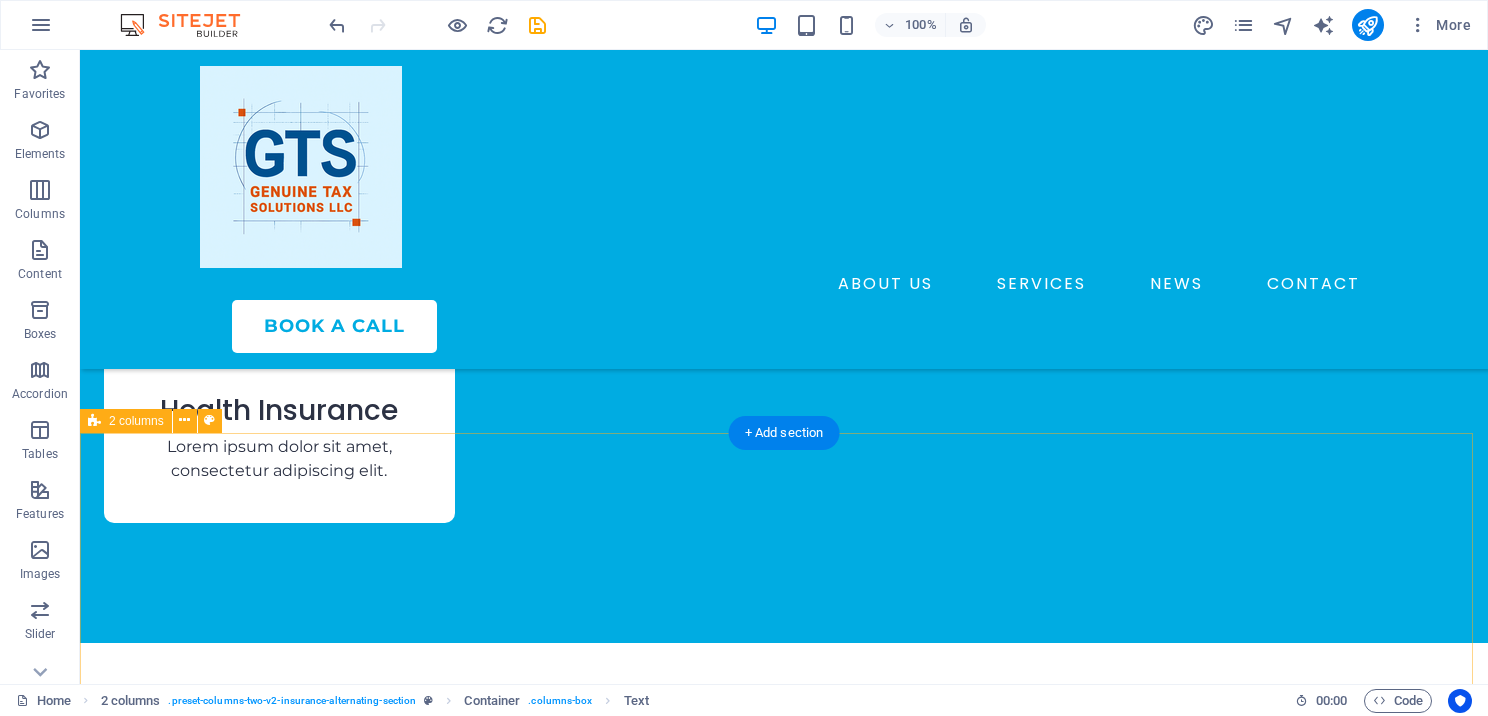 scroll, scrollTop: 4200, scrollLeft: 0, axis: vertical 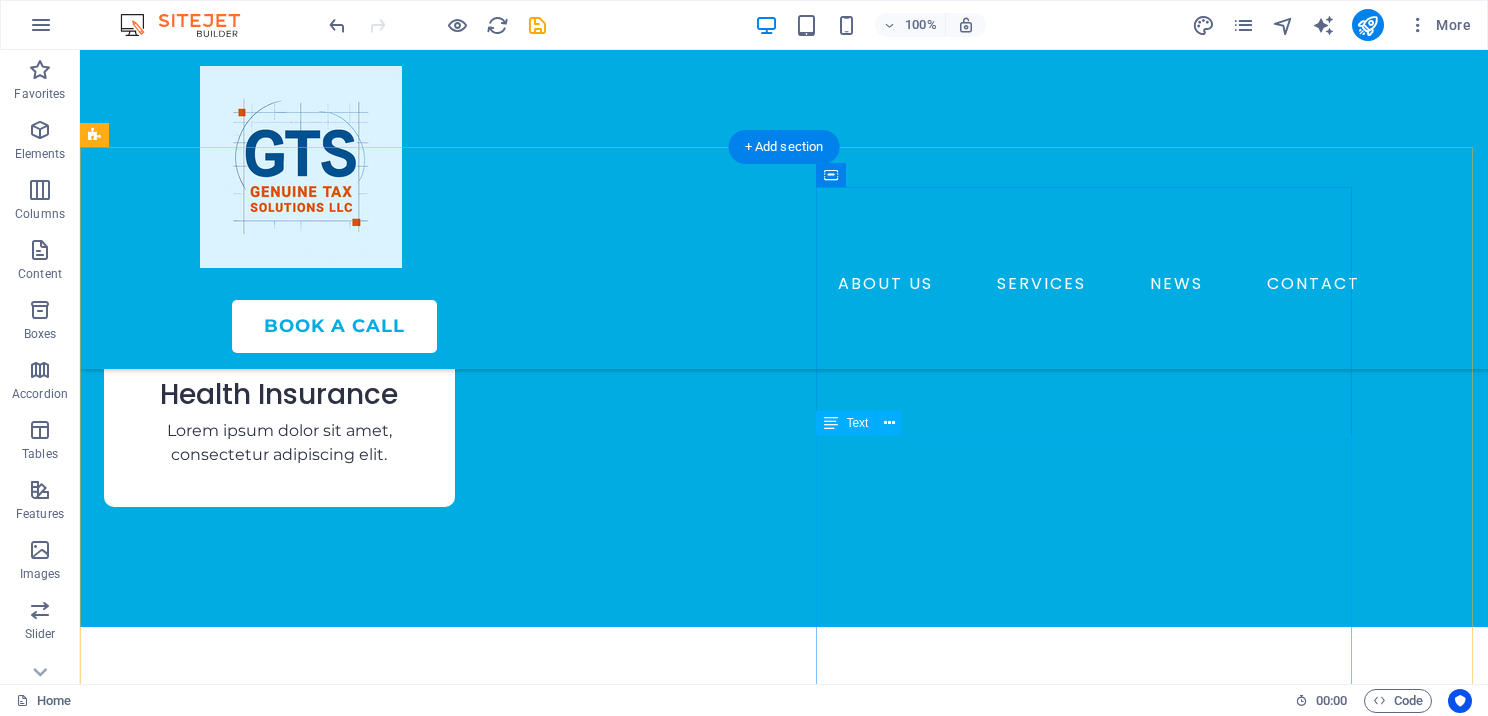 click on "Lorem ipsum dolor sit amet, consectetur adipiscing elit. Etiam eu turpis etmolestie, dictum est a, mattis tellus. Sed dignissim, metus nec fringilla accumsan. Lorem ipsum dolor sit amet, consectetur adipiscing elit. Etiam eu turpis etmolestie, dictum est a, mattis tellus. Sed dignissim, metus nec fringilla accumsan.Lorem ipsum dolor sit amet, consectetur adipiscing elit. Etiam eu turpis etmolestie, dictum est a, mattis tellus. Sed dignissim, metus nec fringilla accumsan." at bounding box center (372, 3819) 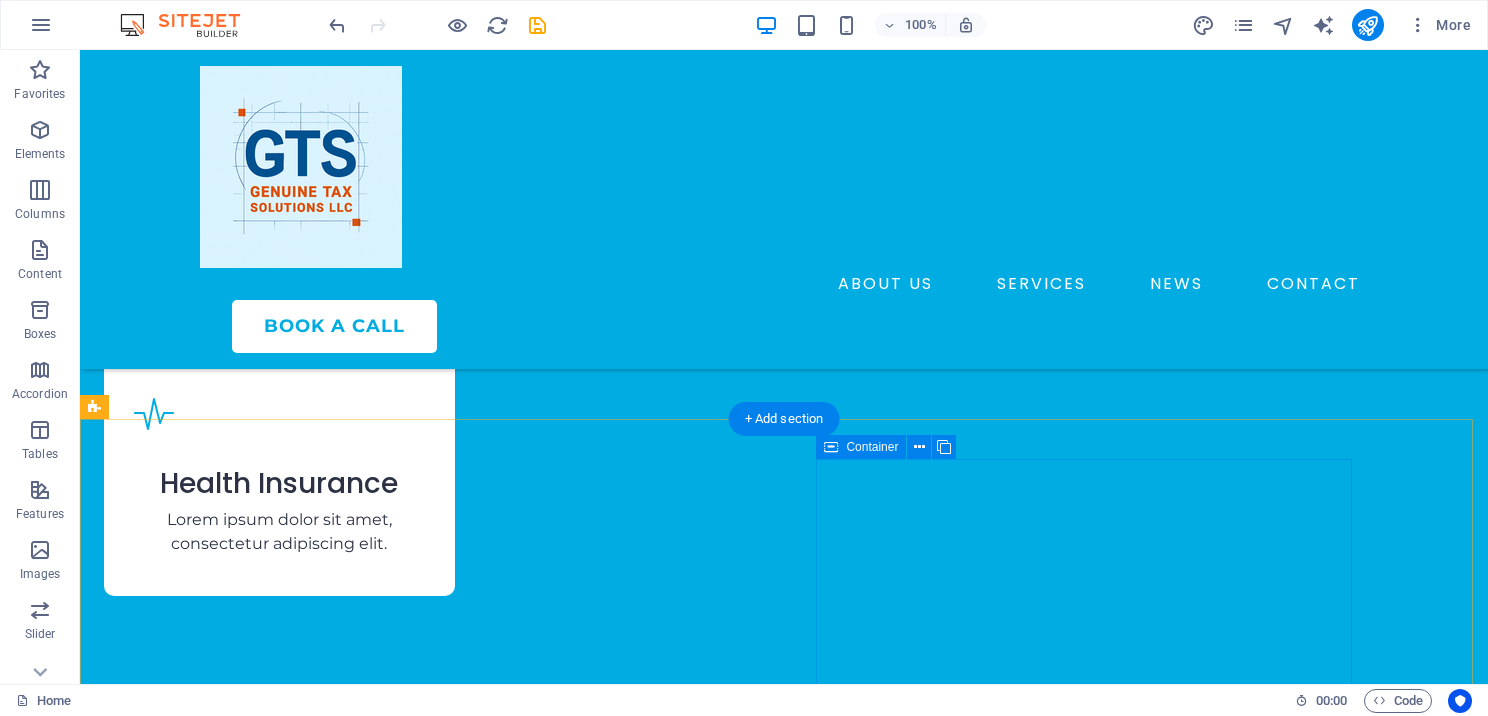 scroll, scrollTop: 4177, scrollLeft: 0, axis: vertical 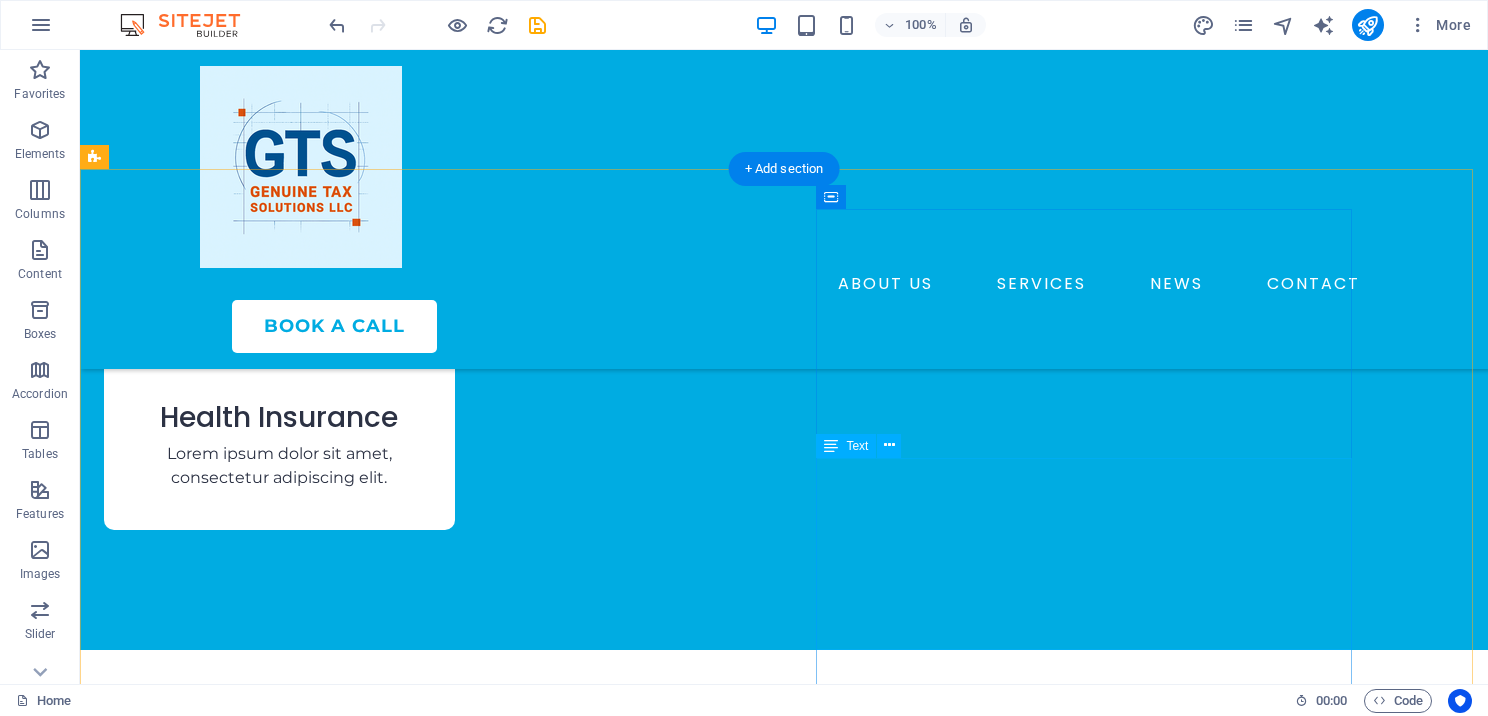 click on "Lorem ipsum dolor sit amet, consectetur adipiscing elit. Etiam eu turpis etmolestie, dictum est a, mattis tellus. Sed dignissim, metus nec fringilla accumsan. Lorem ipsum dolor sit amet, consectetur adipiscing elit. Etiam eu turpis etmolestie, dictum est a, mattis tellus. Sed dignissim, metus nec fringilla accumsan.Lorem ipsum dolor sit amet, consectetur adipiscing elit. Etiam eu turpis etmolestie, dictum est a, mattis tellus. Sed dignissim, metus nec fringilla accumsan." at bounding box center (372, 3842) 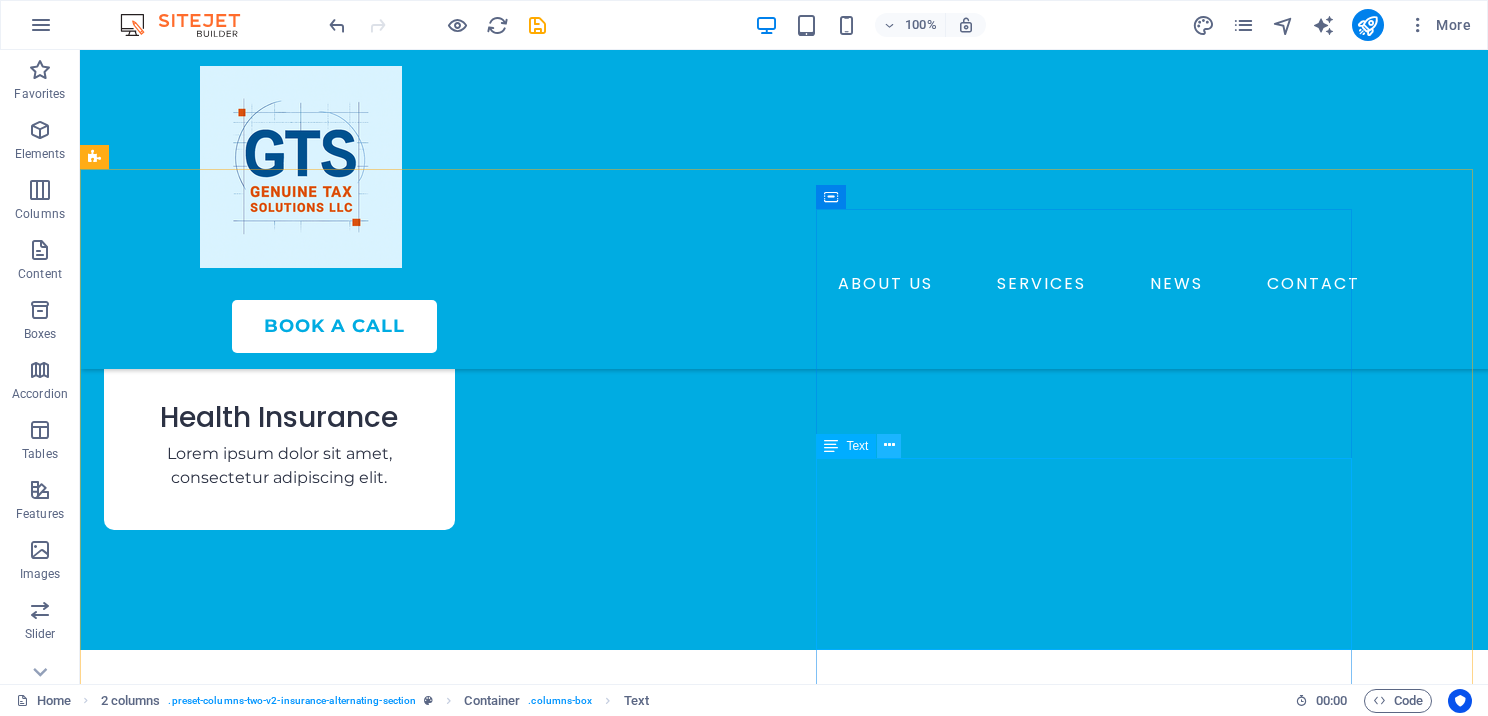 click at bounding box center (889, 445) 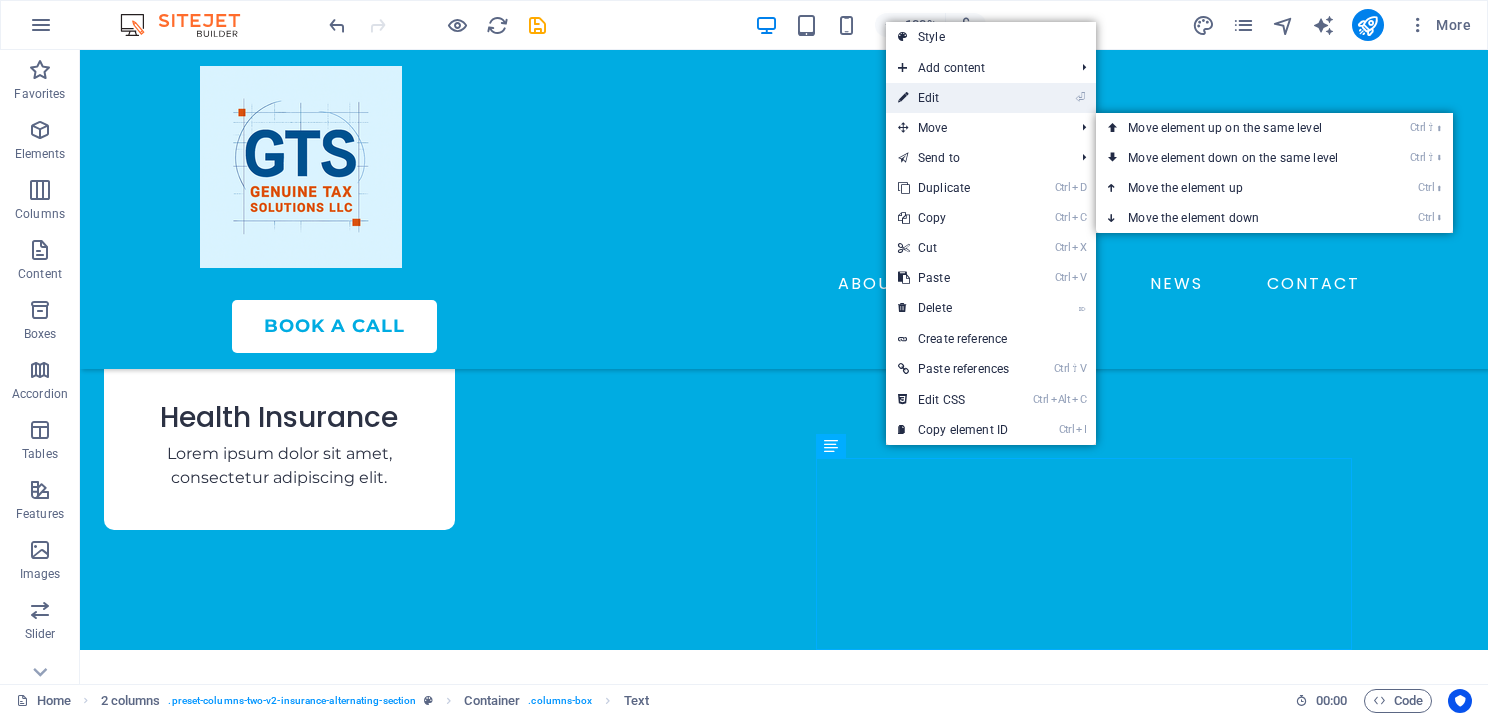 click on "⏎  Edit" at bounding box center [953, 98] 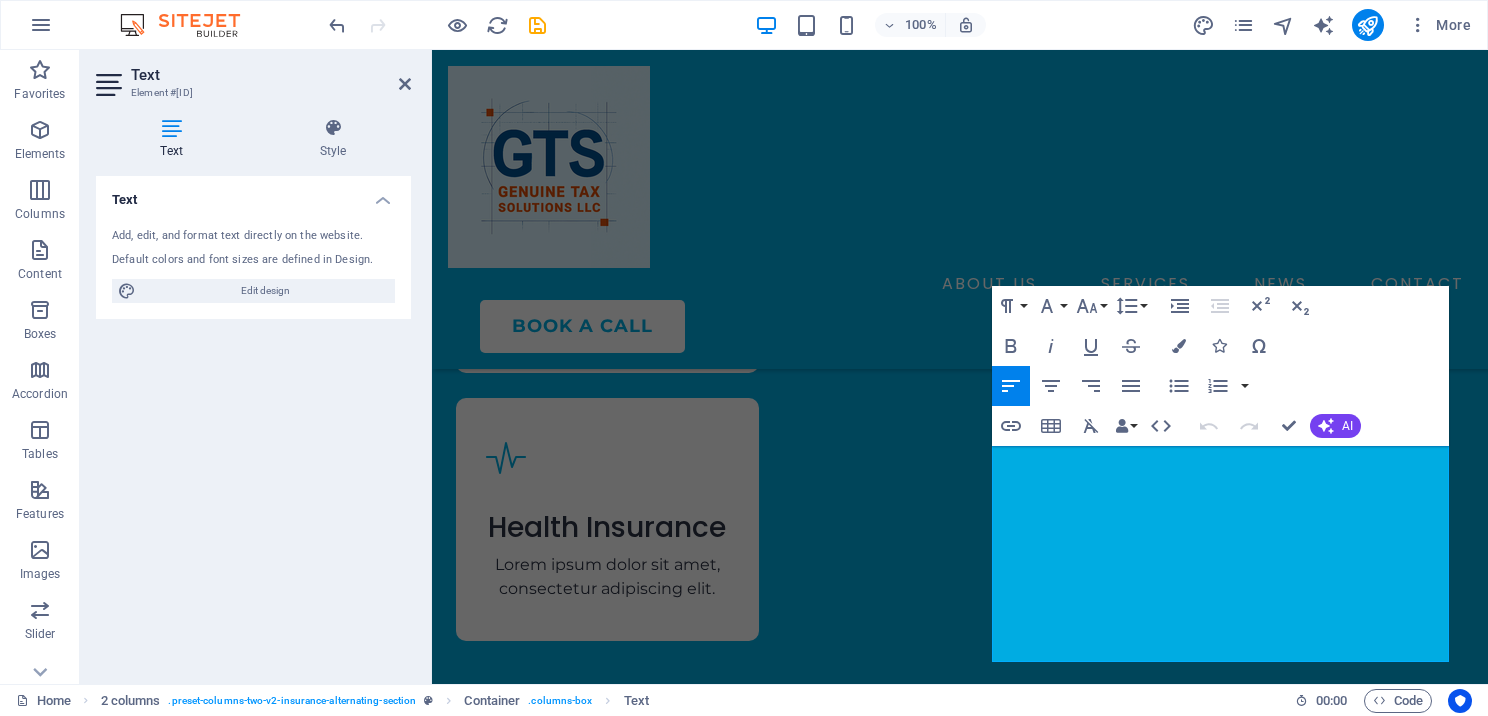 scroll, scrollTop: 4289, scrollLeft: 0, axis: vertical 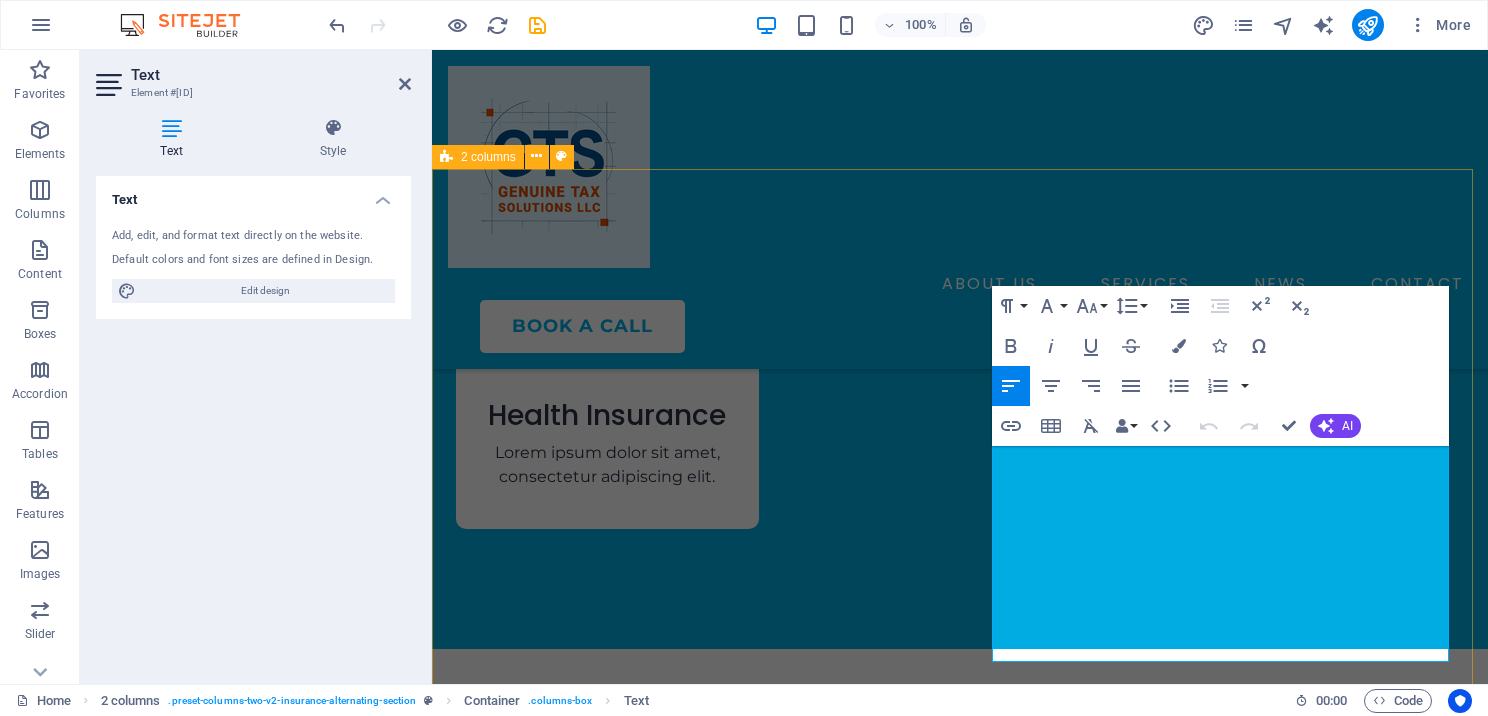 drag, startPoint x: 1361, startPoint y: 660, endPoint x: 989, endPoint y: 455, distance: 424.74582 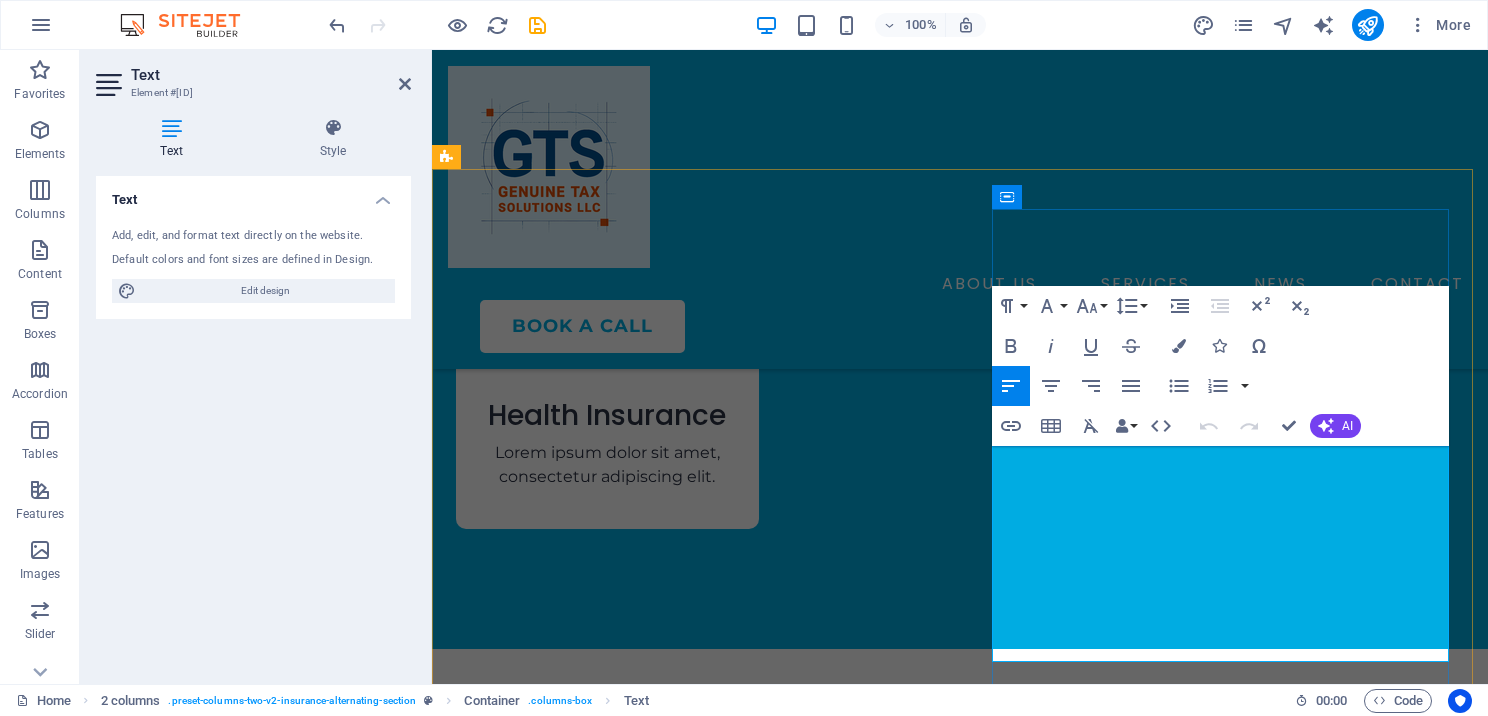 scroll, scrollTop: 4253, scrollLeft: 0, axis: vertical 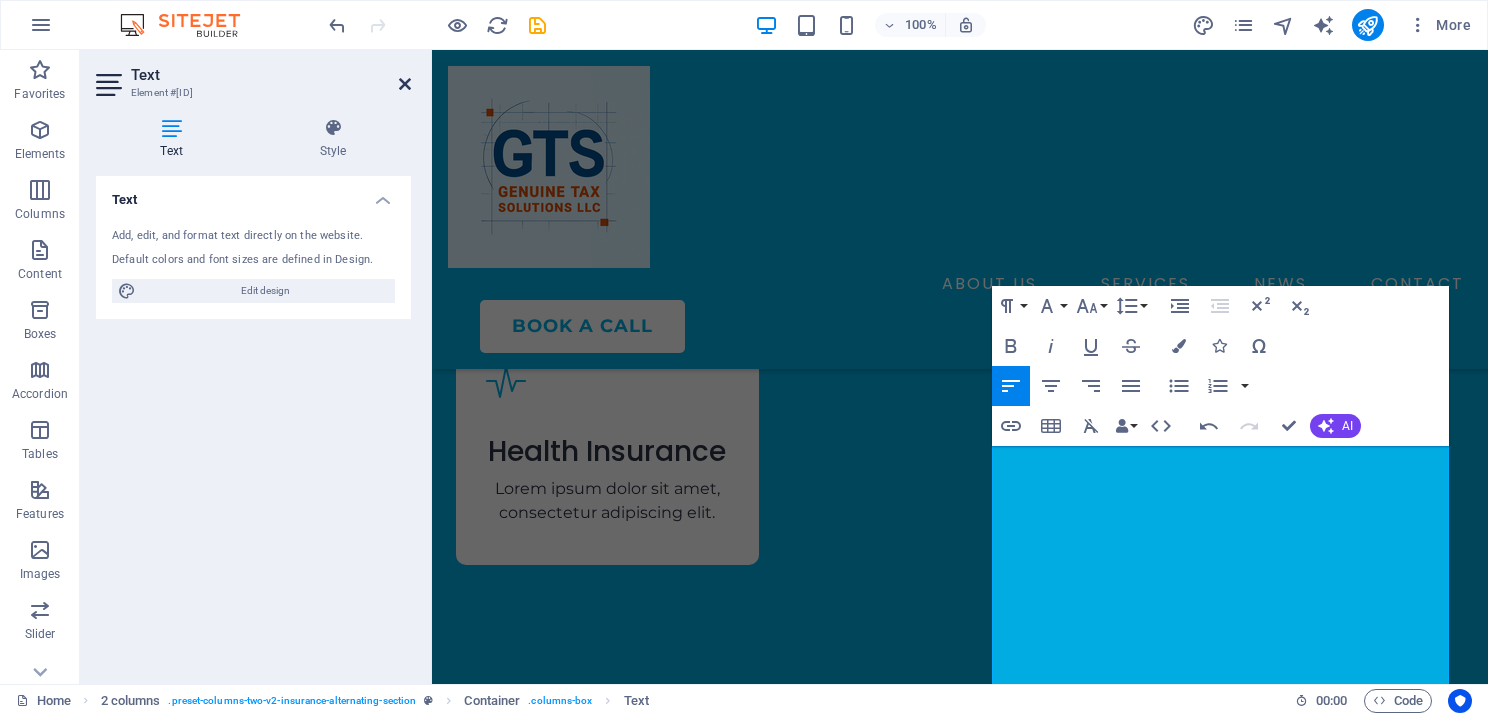 click at bounding box center (405, 84) 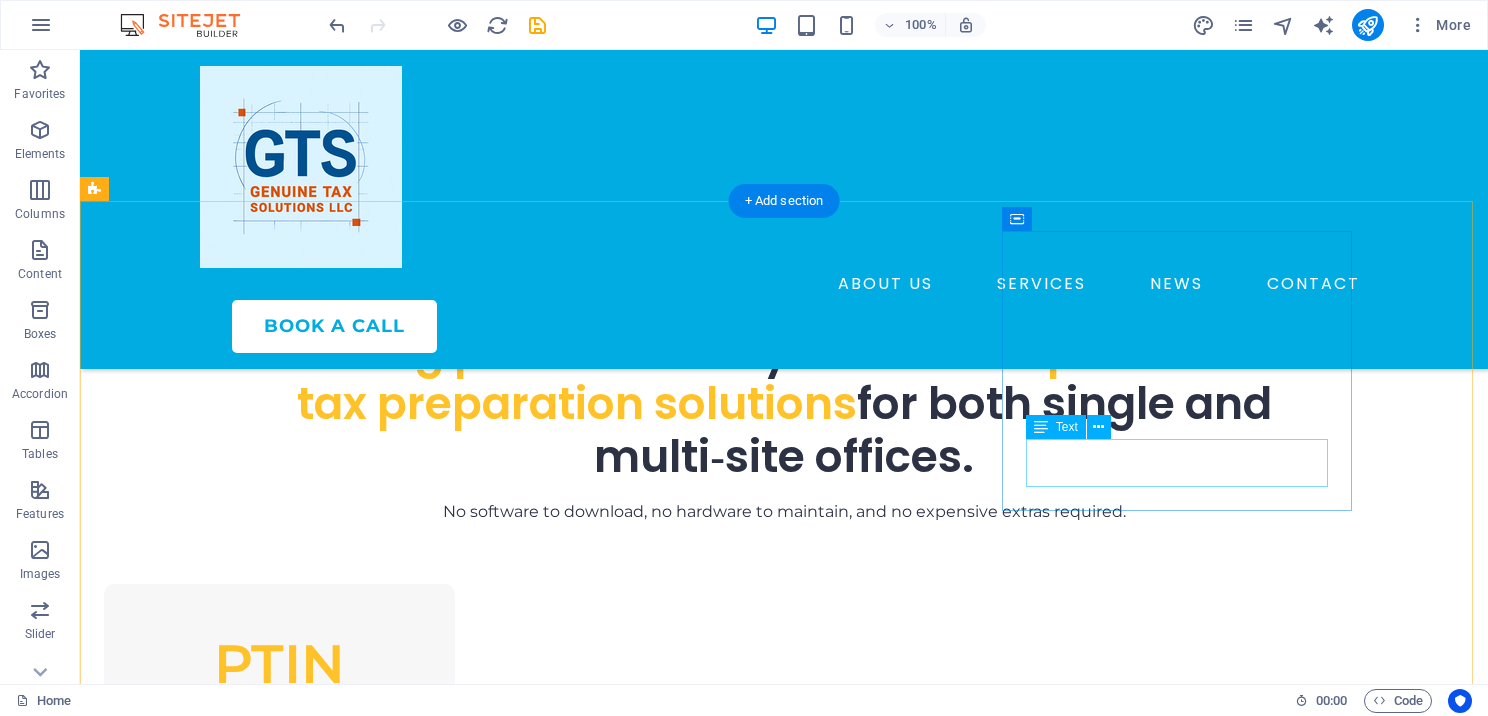 scroll, scrollTop: 1053, scrollLeft: 0, axis: vertical 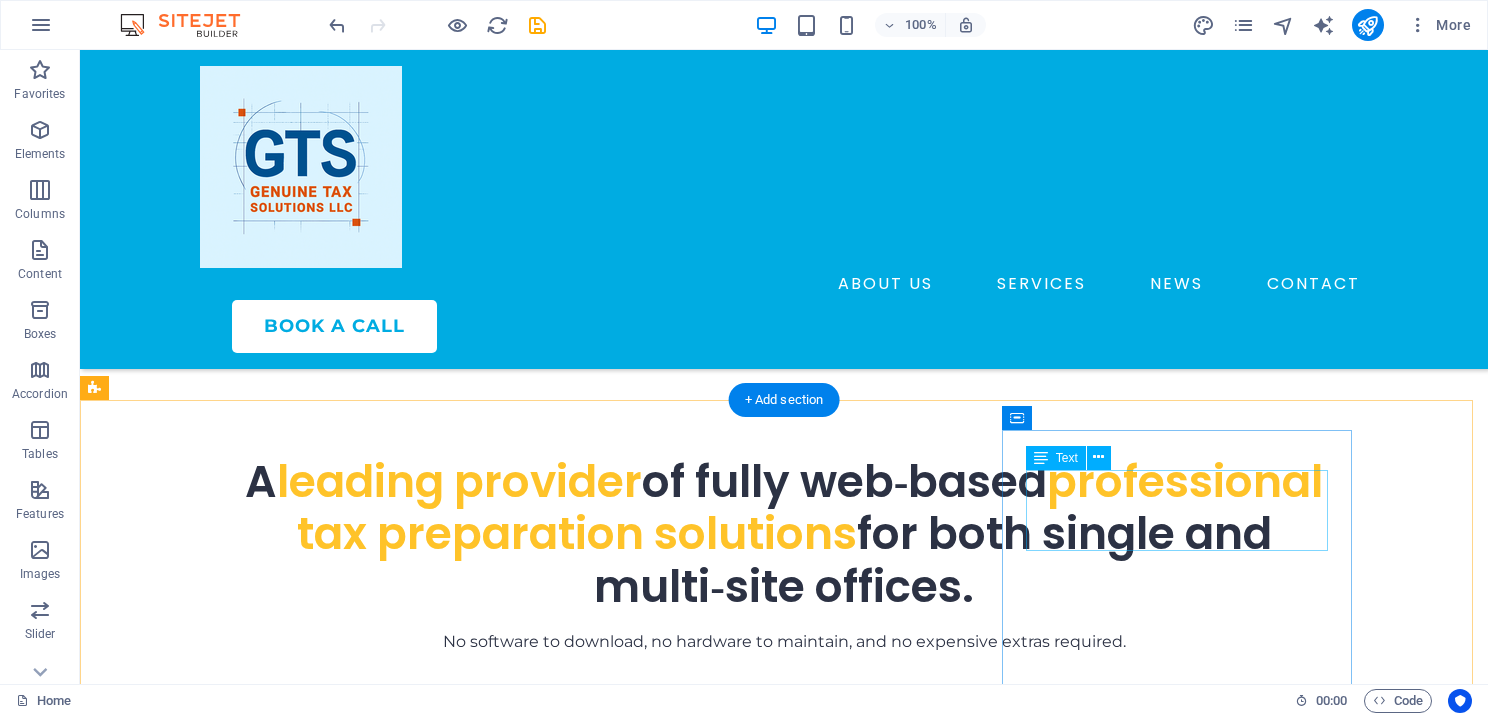 click on "MASTER" at bounding box center (279, 1386) 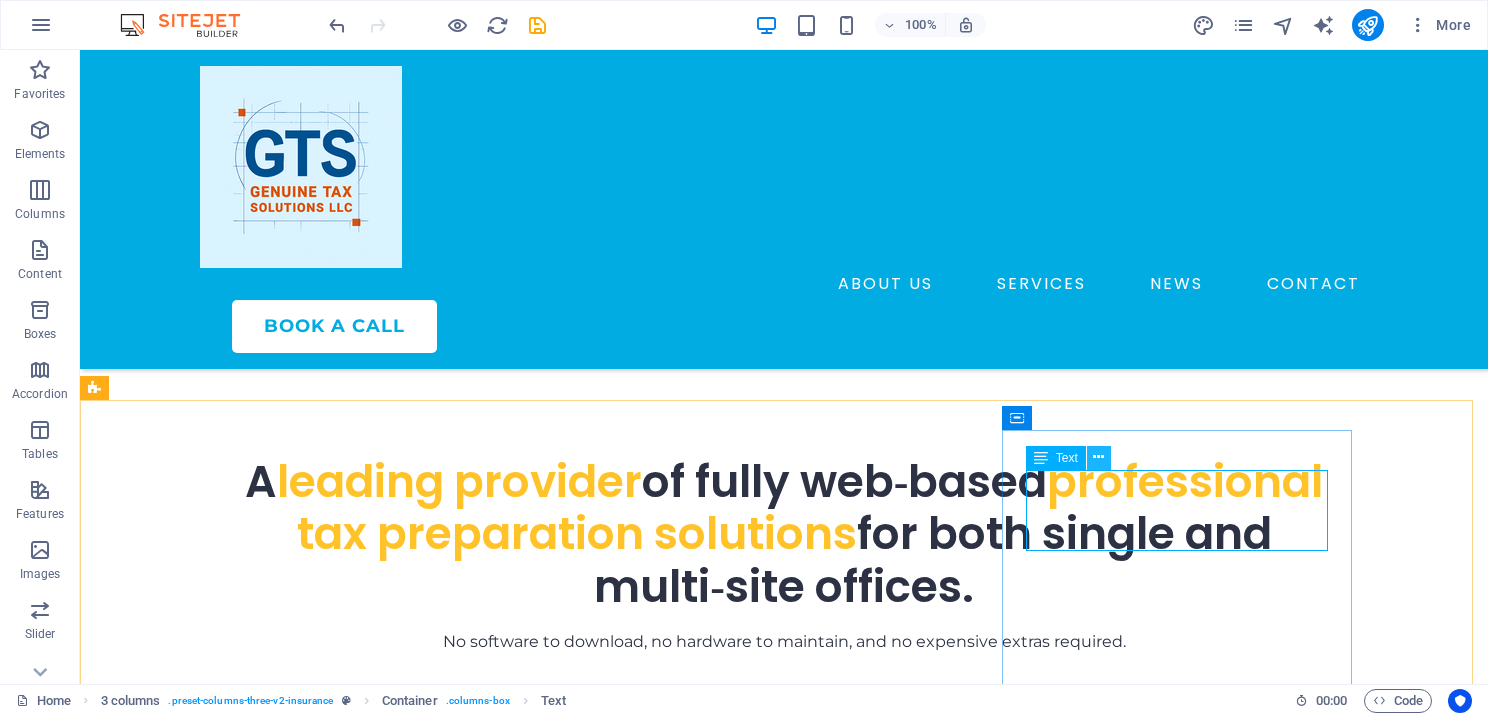 click at bounding box center [1098, 457] 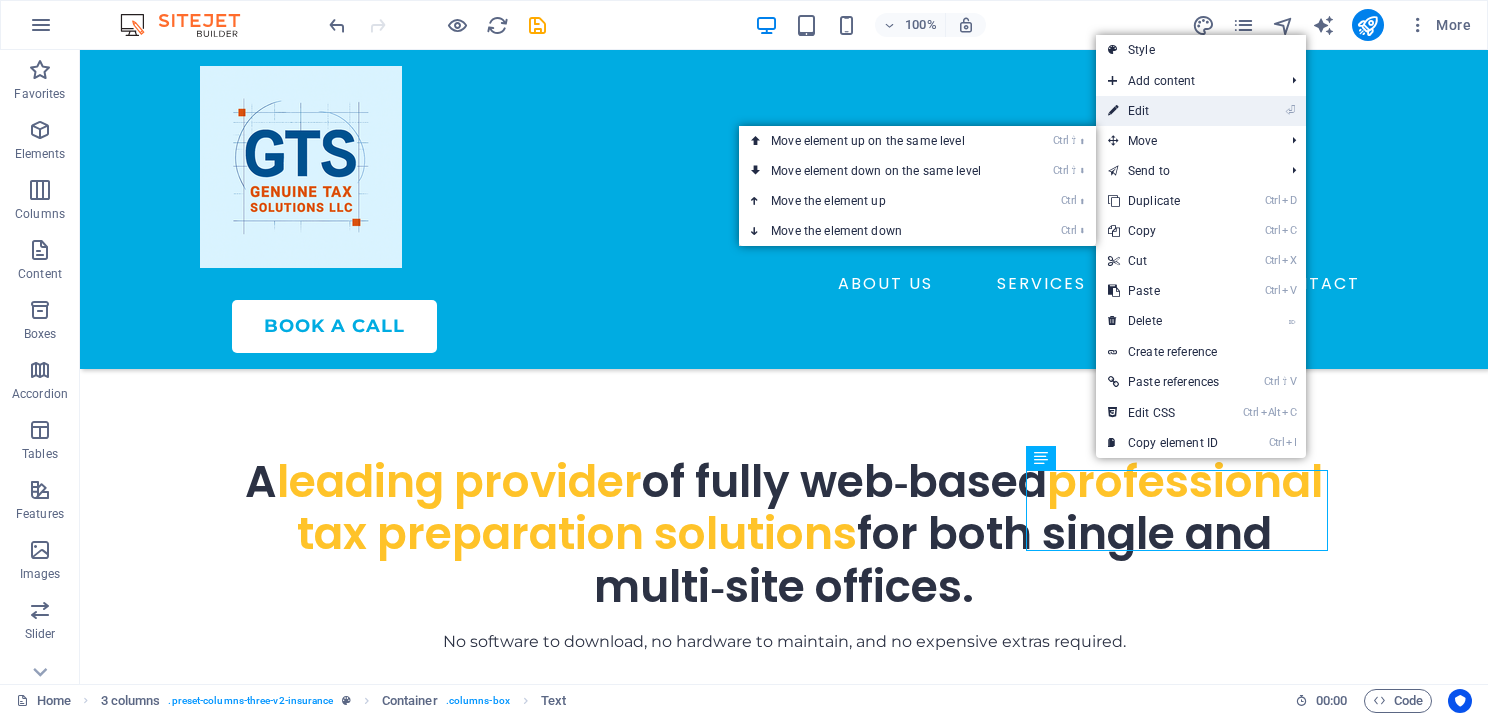 click on "⏎  Edit" at bounding box center (1163, 111) 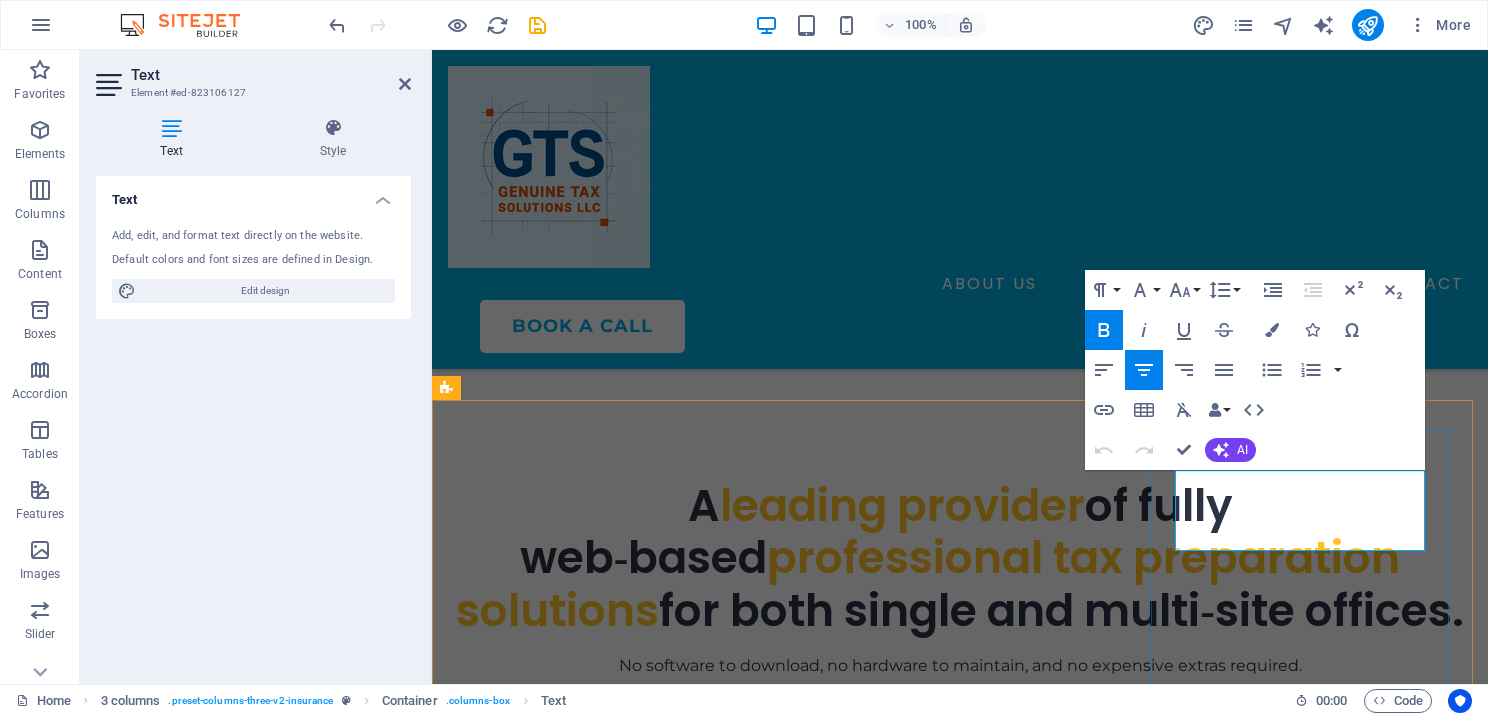 click on "MASTER" at bounding box center [607, 1443] 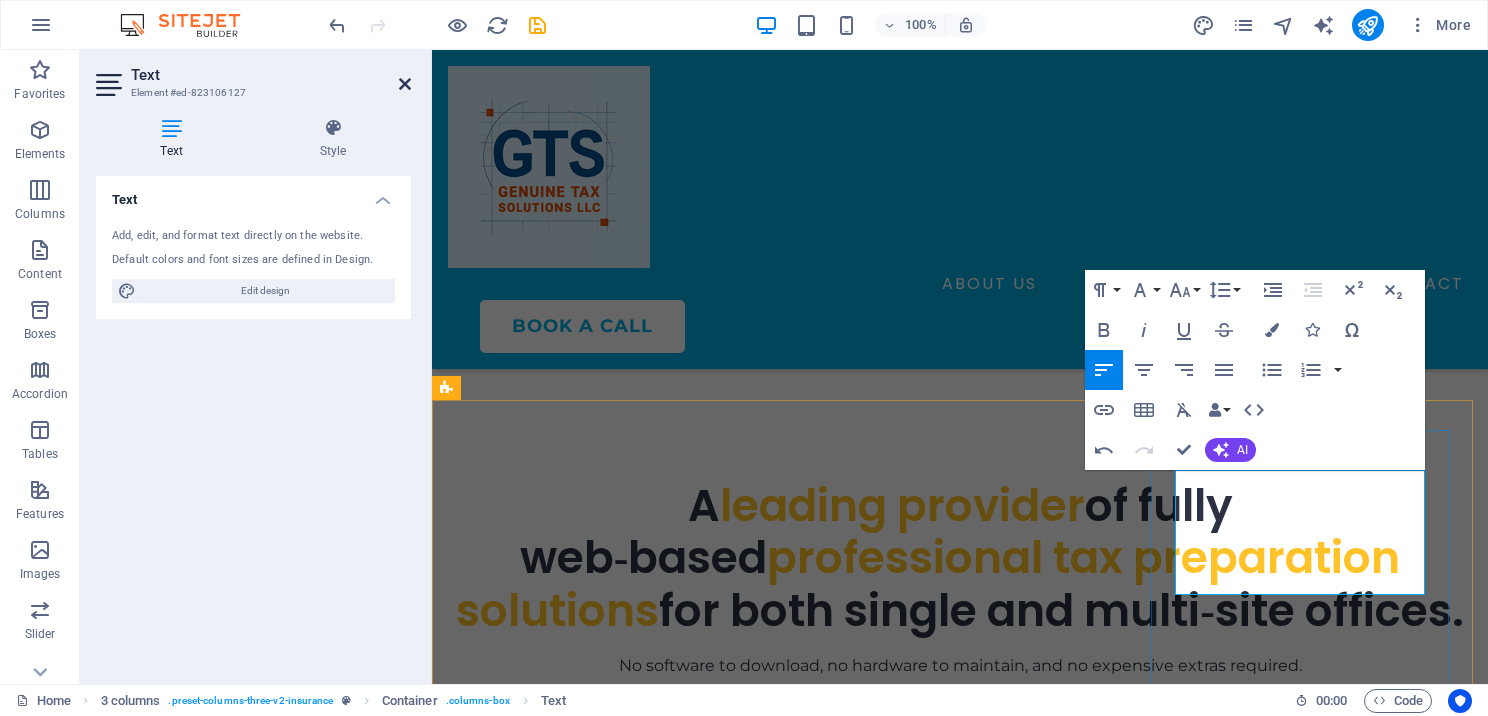 click at bounding box center (405, 84) 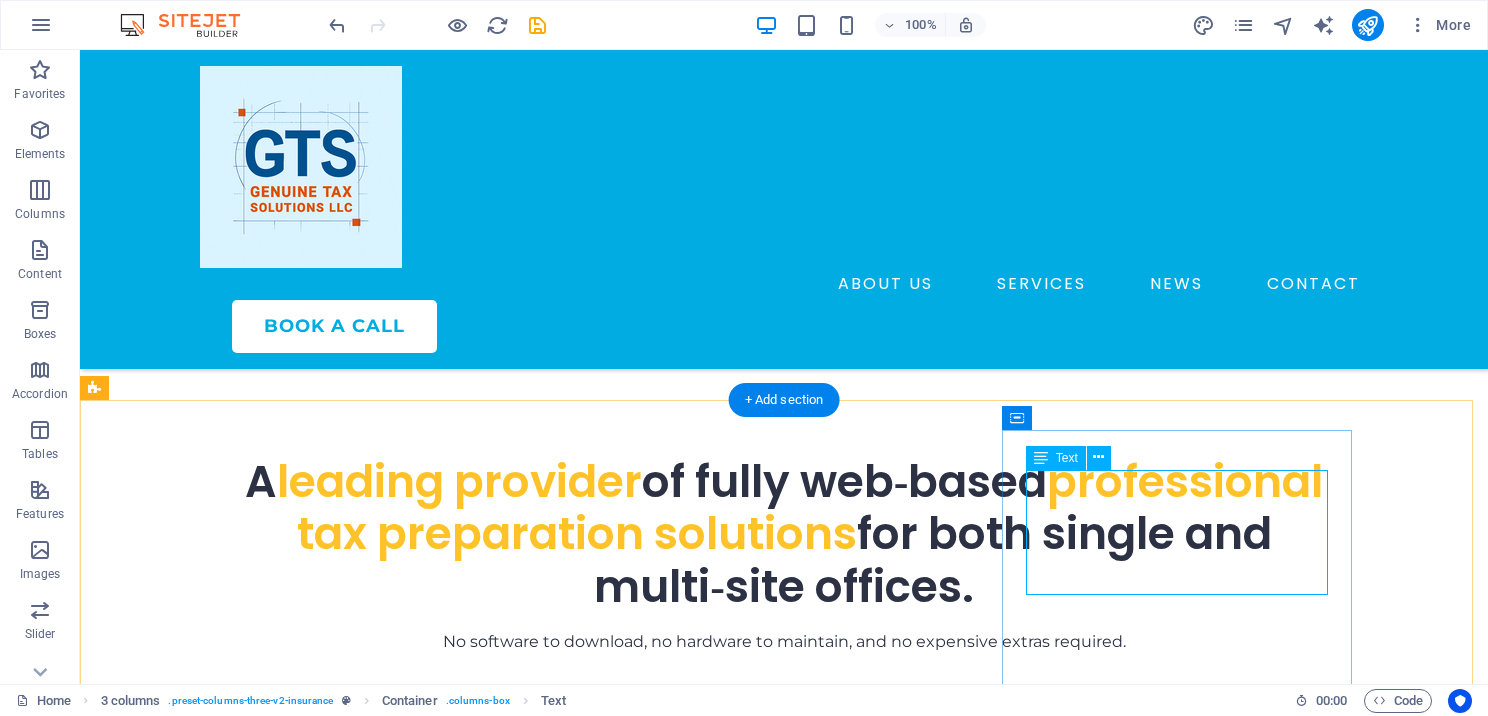 click on "MASTER Co-Branding" at bounding box center (279, 1409) 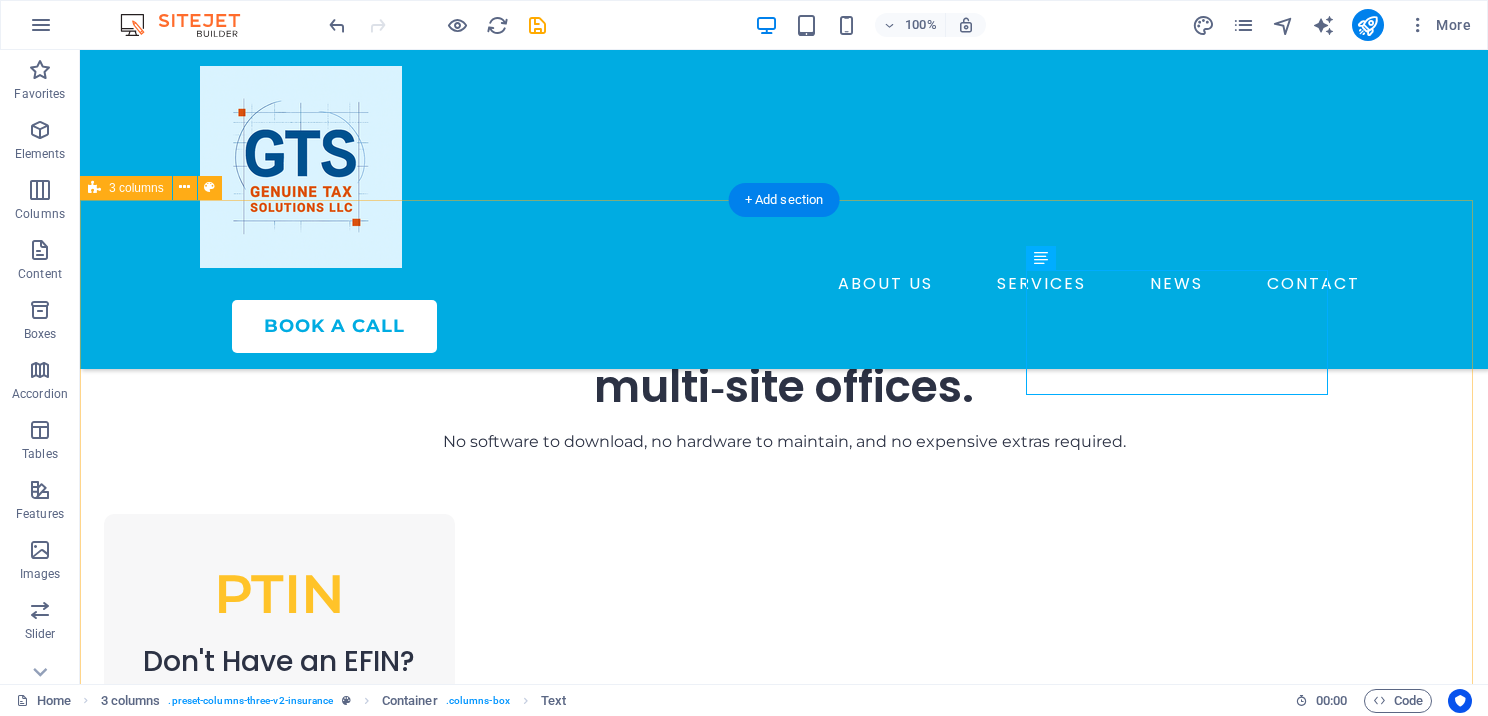 scroll, scrollTop: 1153, scrollLeft: 0, axis: vertical 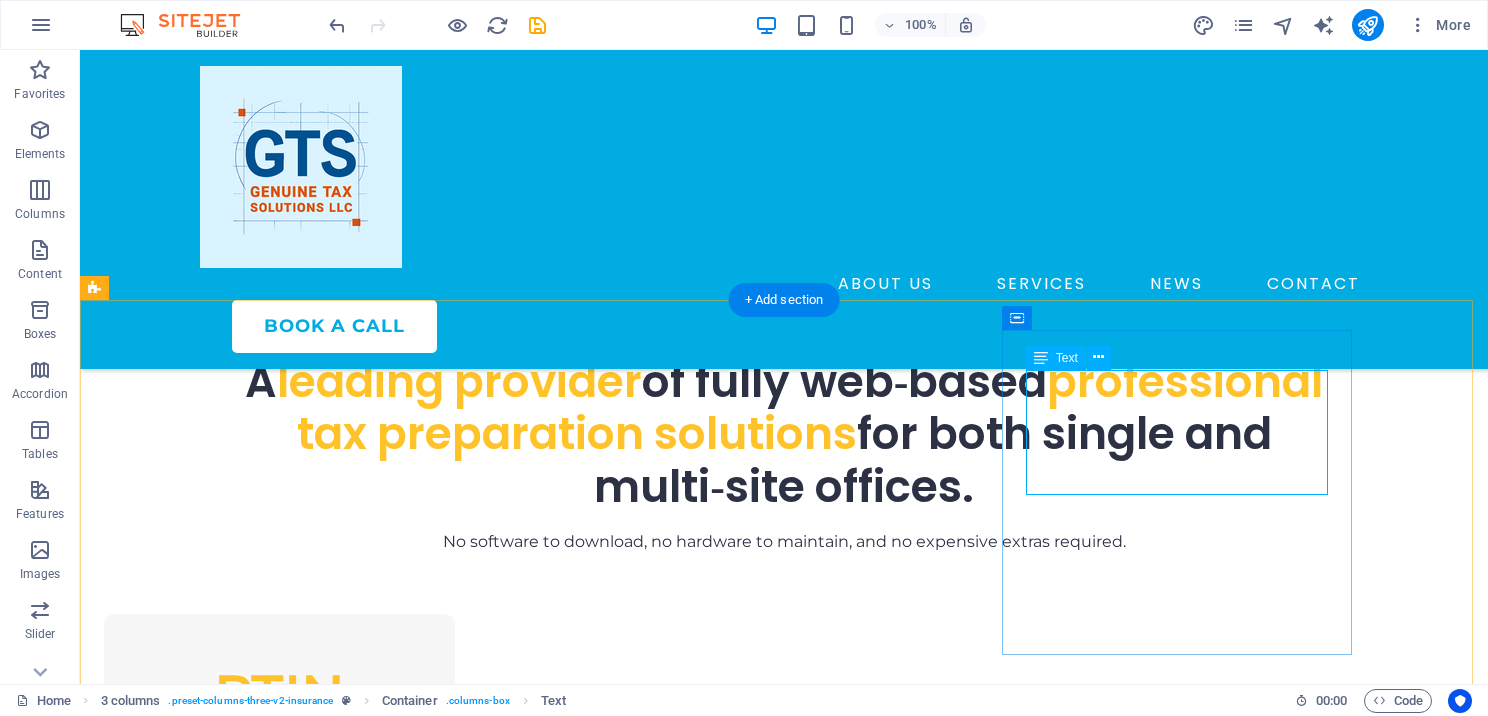 click on "MASTER Co-Branding" at bounding box center (279, 1309) 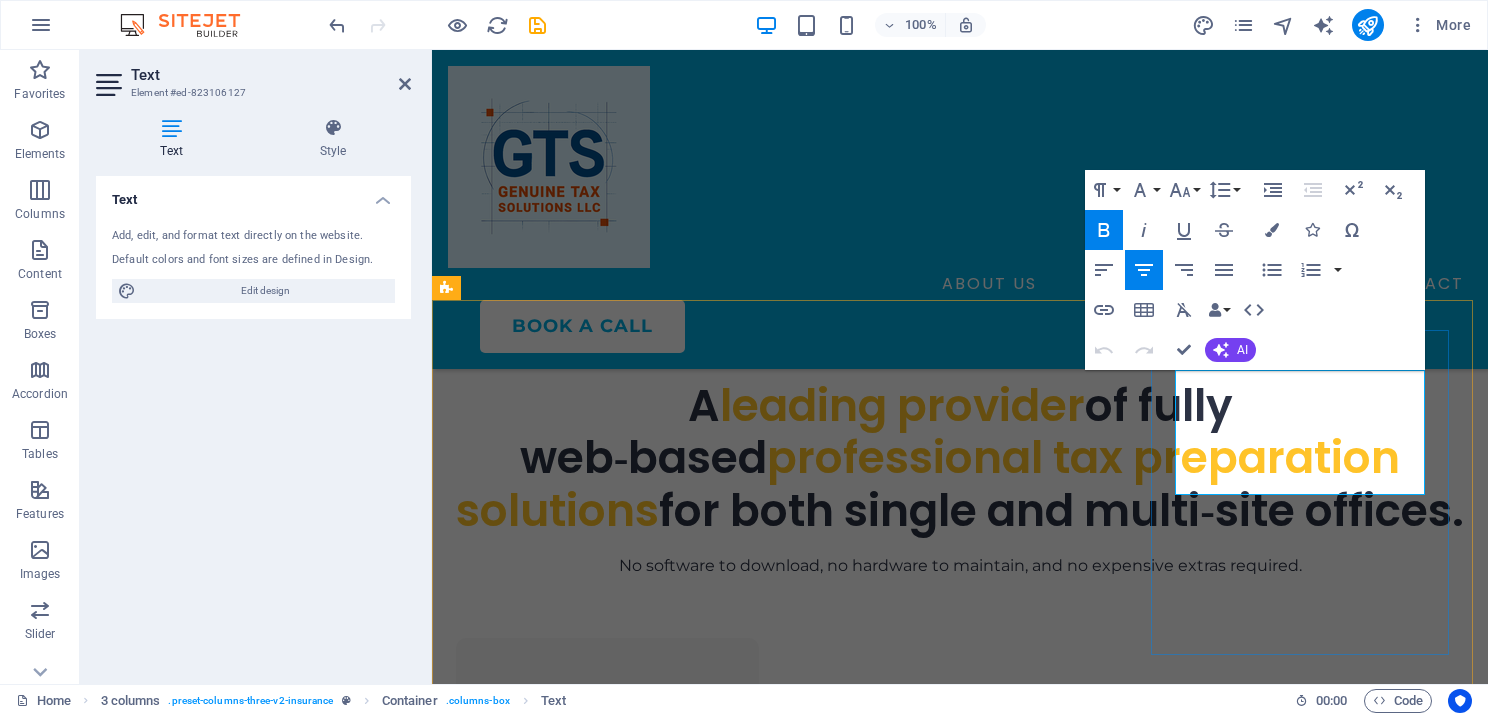 click on "Co-Branding" at bounding box center [607, 1406] 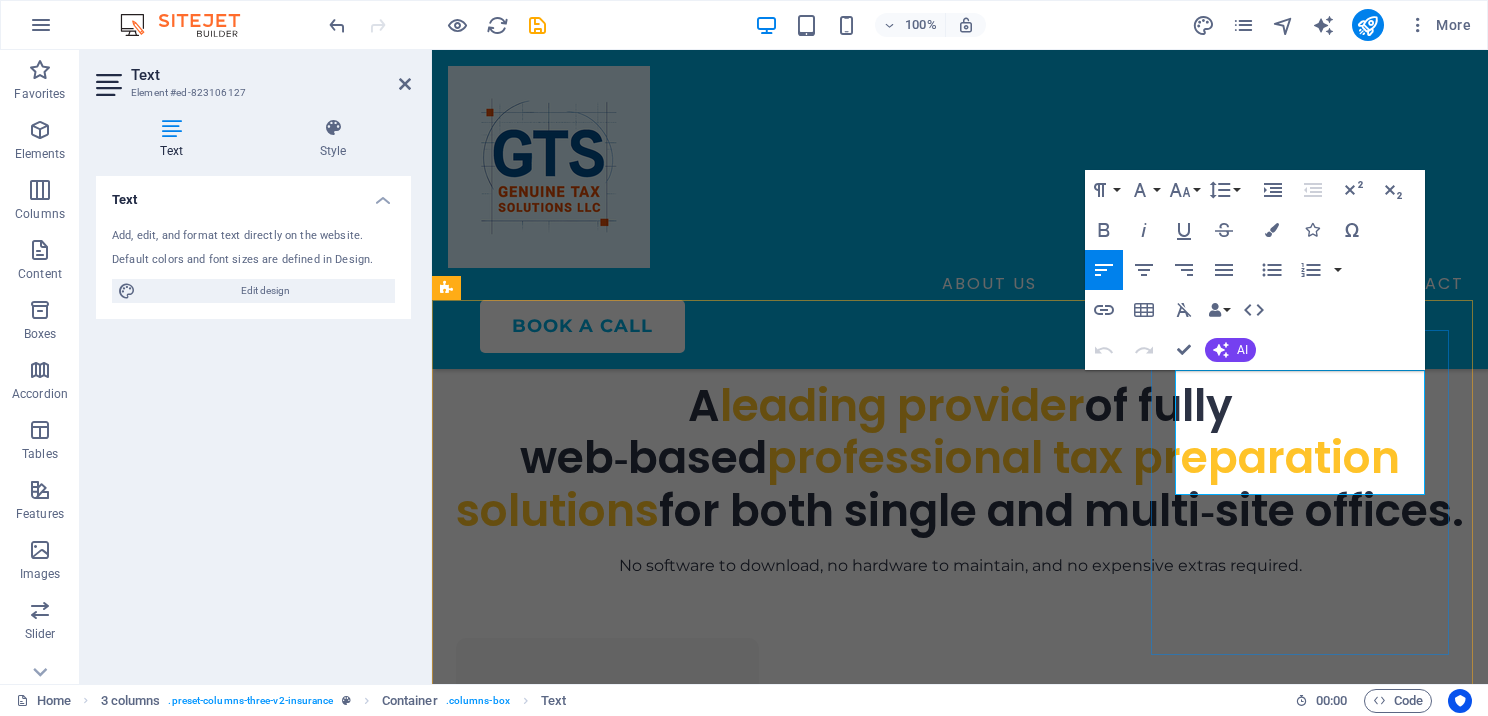 click on "Co-Branding" at bounding box center [607, 1406] 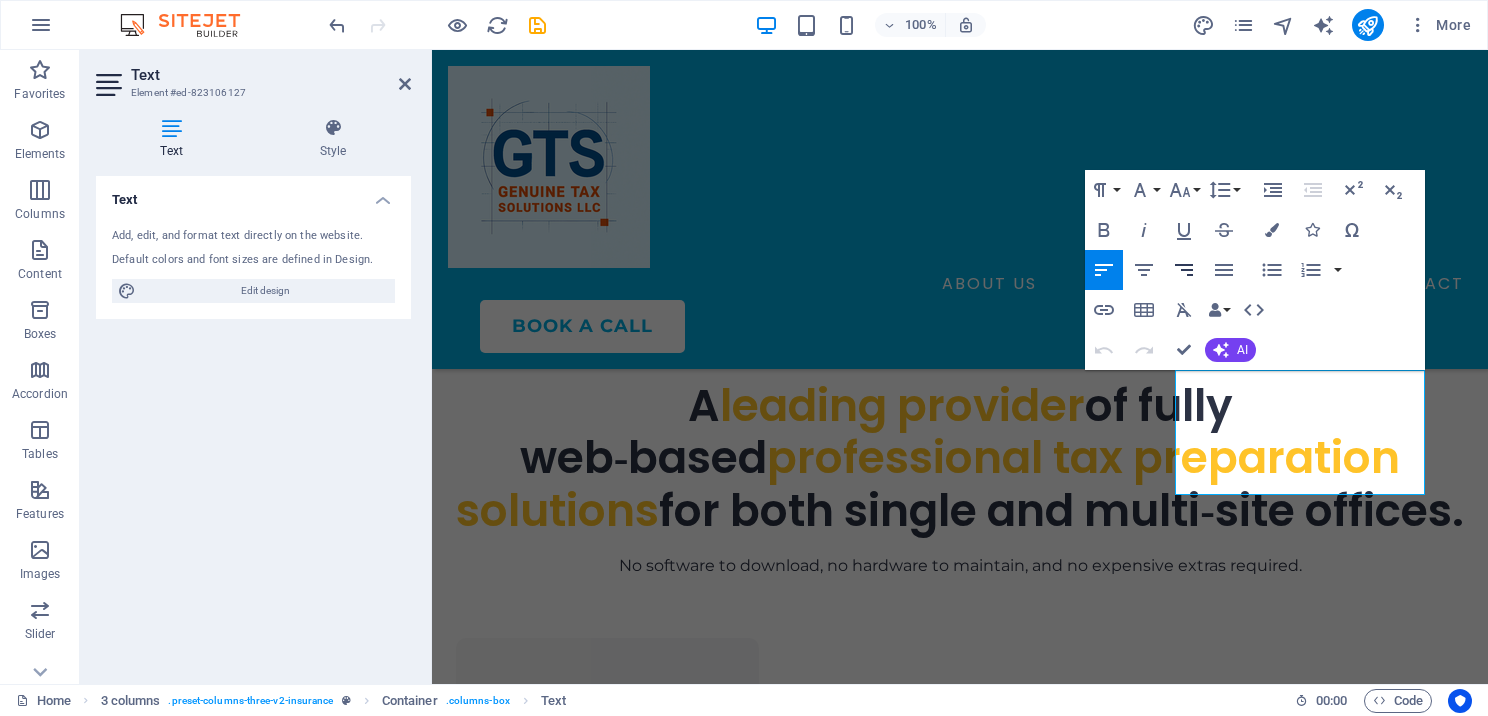 click 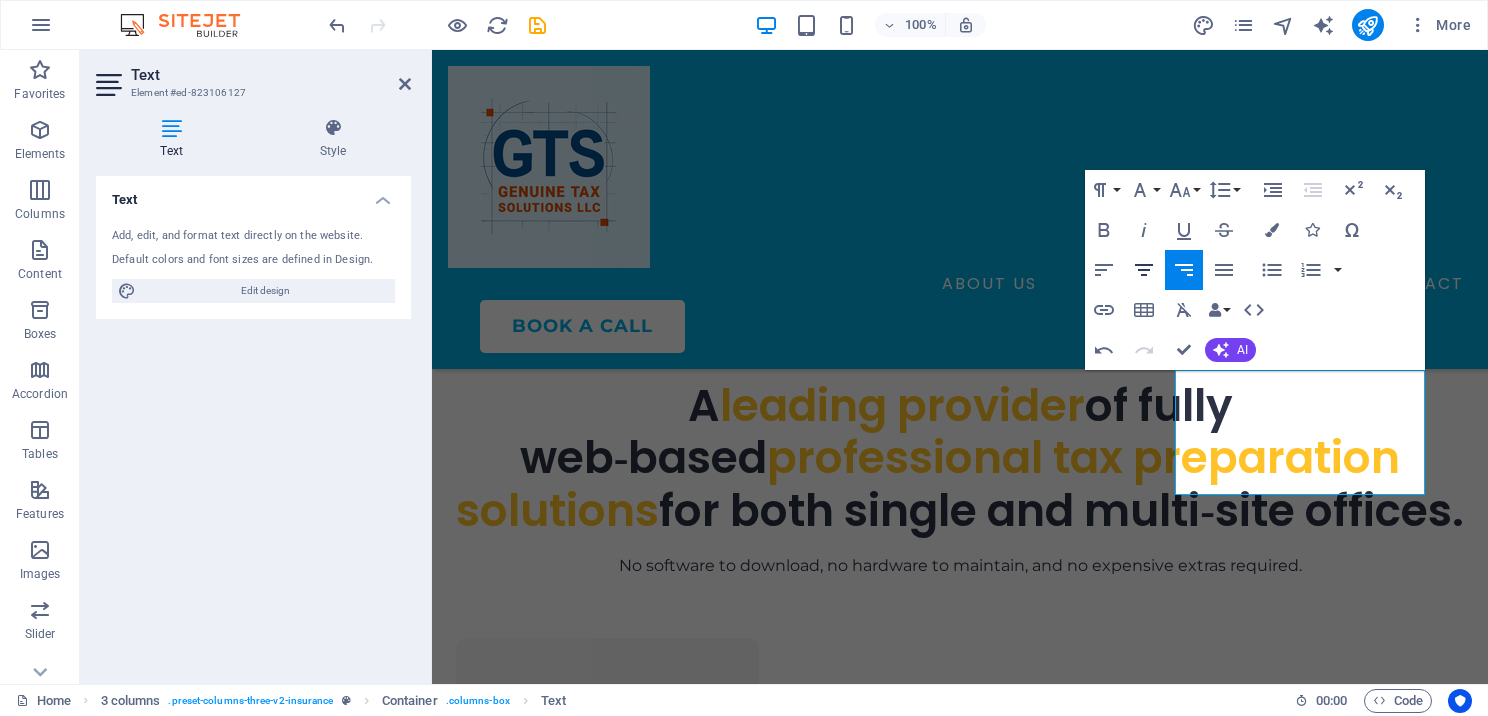 click 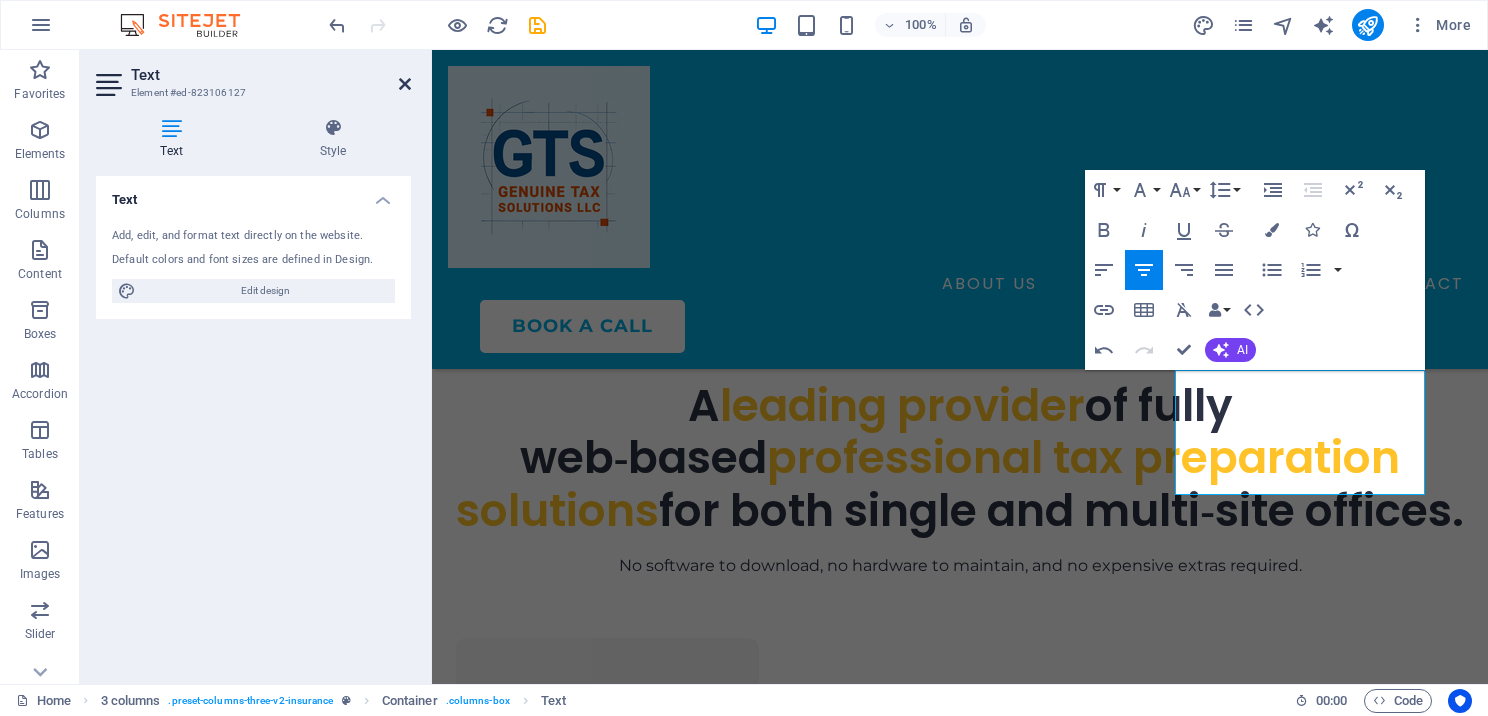click at bounding box center [405, 84] 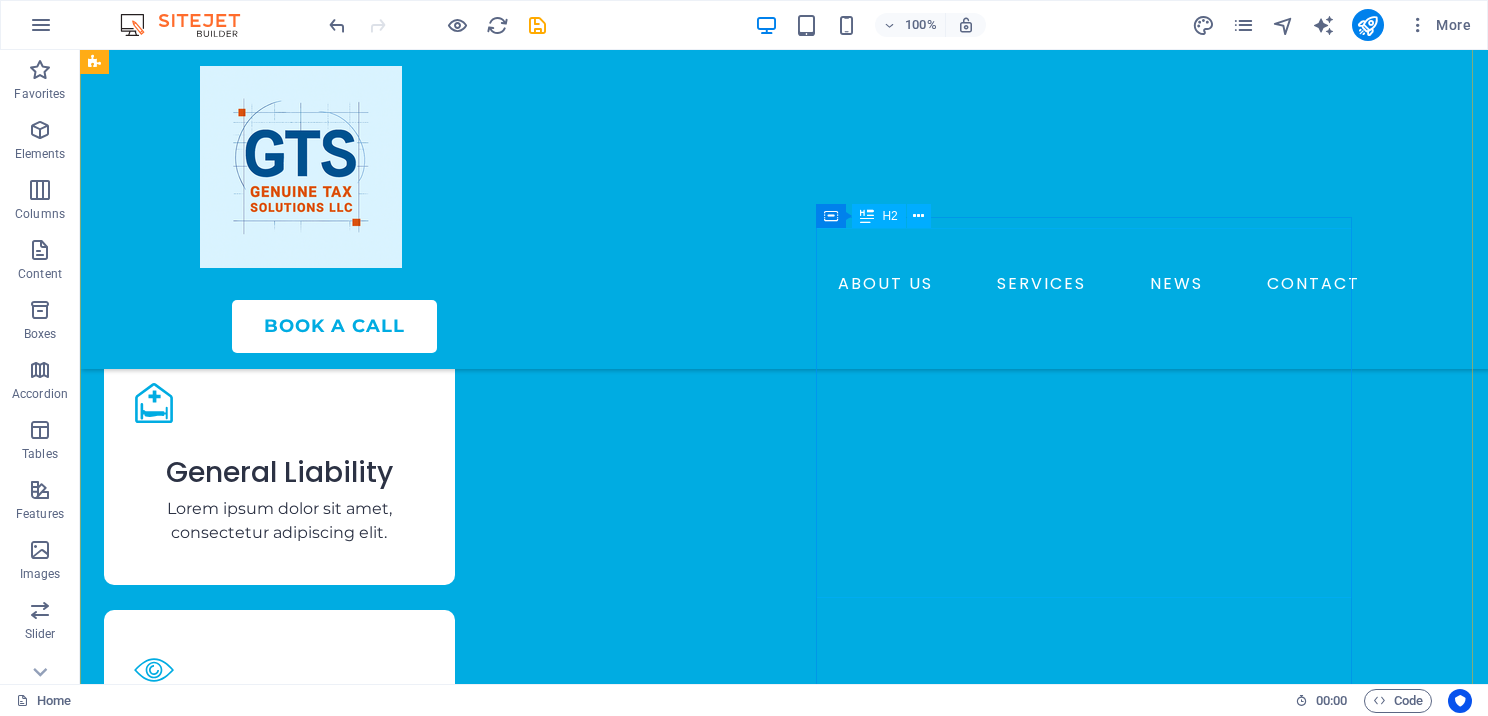 scroll, scrollTop: 2753, scrollLeft: 0, axis: vertical 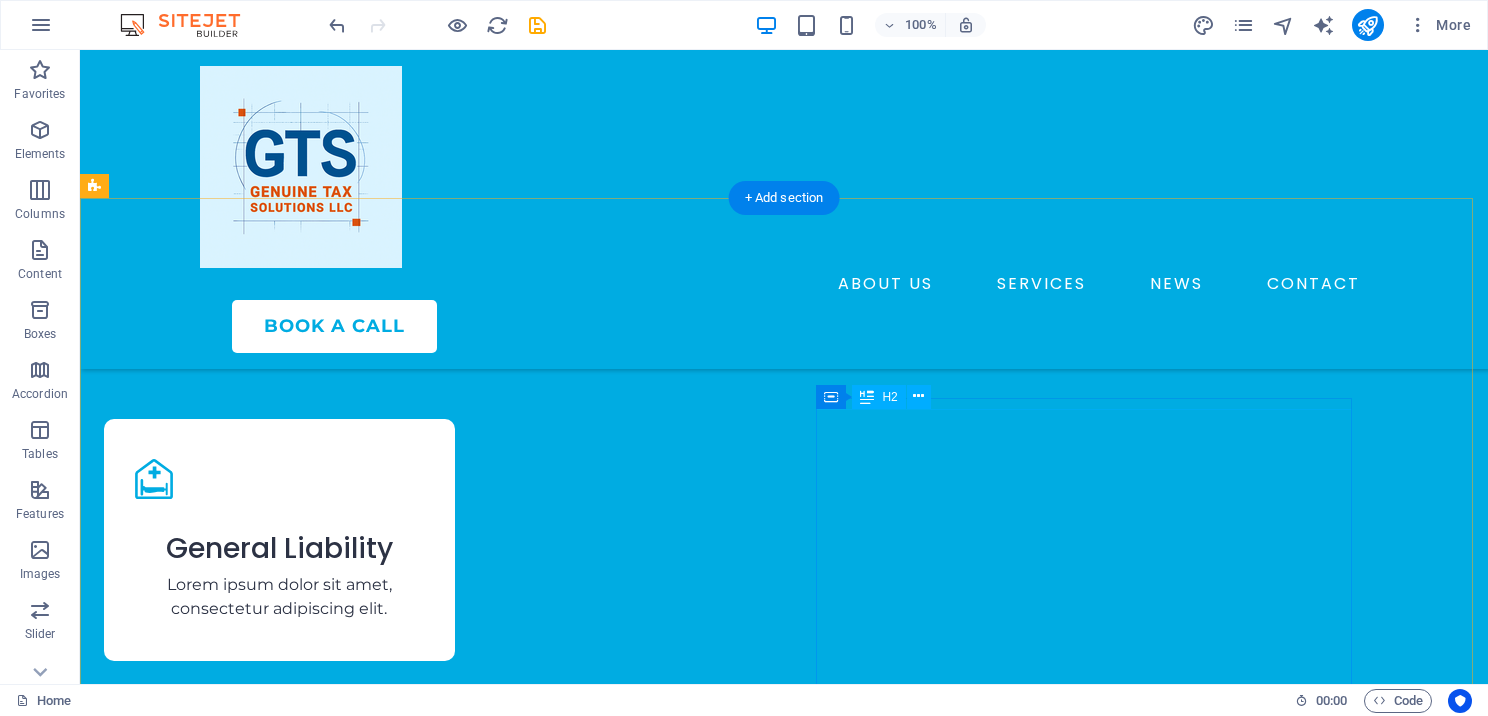 click on "We’re committed  to empowering tax professionals  to grow their revenue and  better serve their clients." at bounding box center [372, 3077] 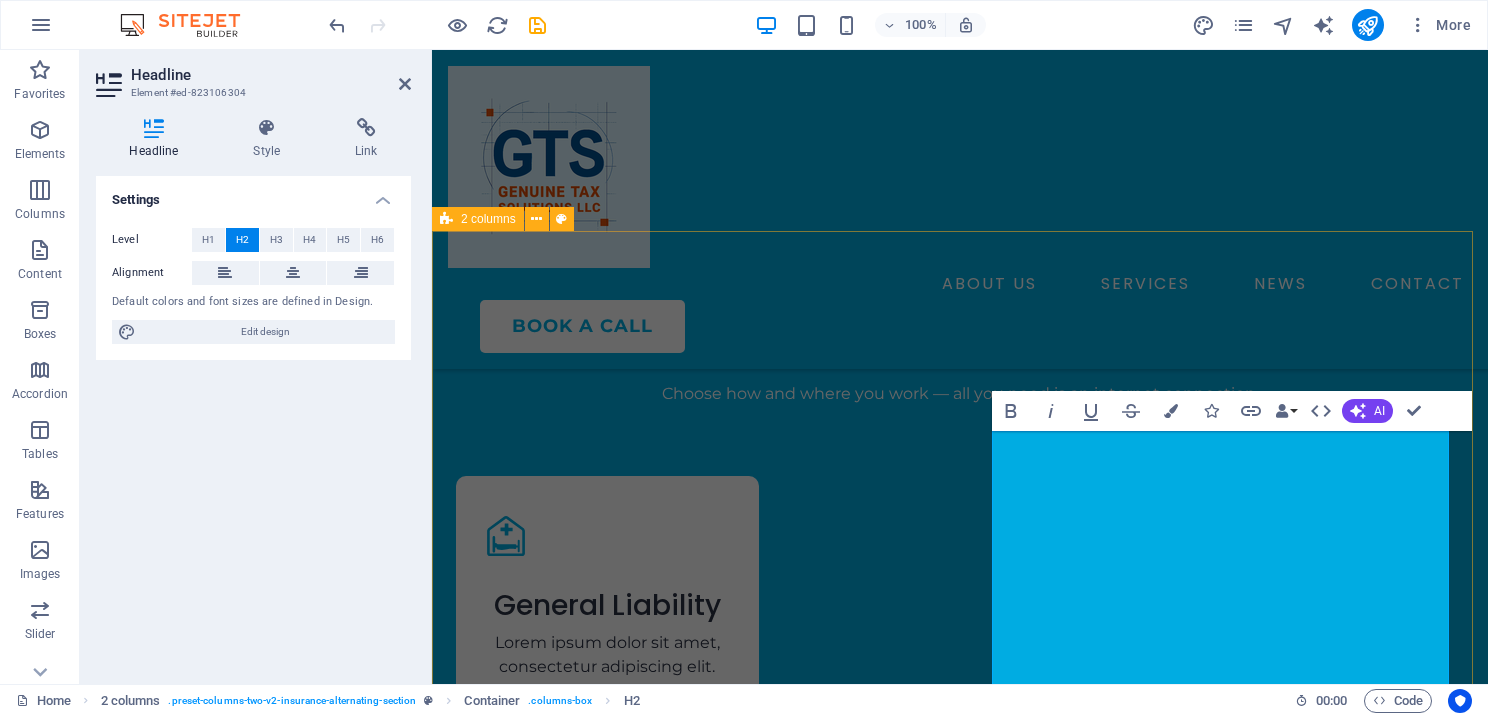 click on "We’re committed  to empowering tax professionals  to grow their revenue and" at bounding box center (672, 3160) 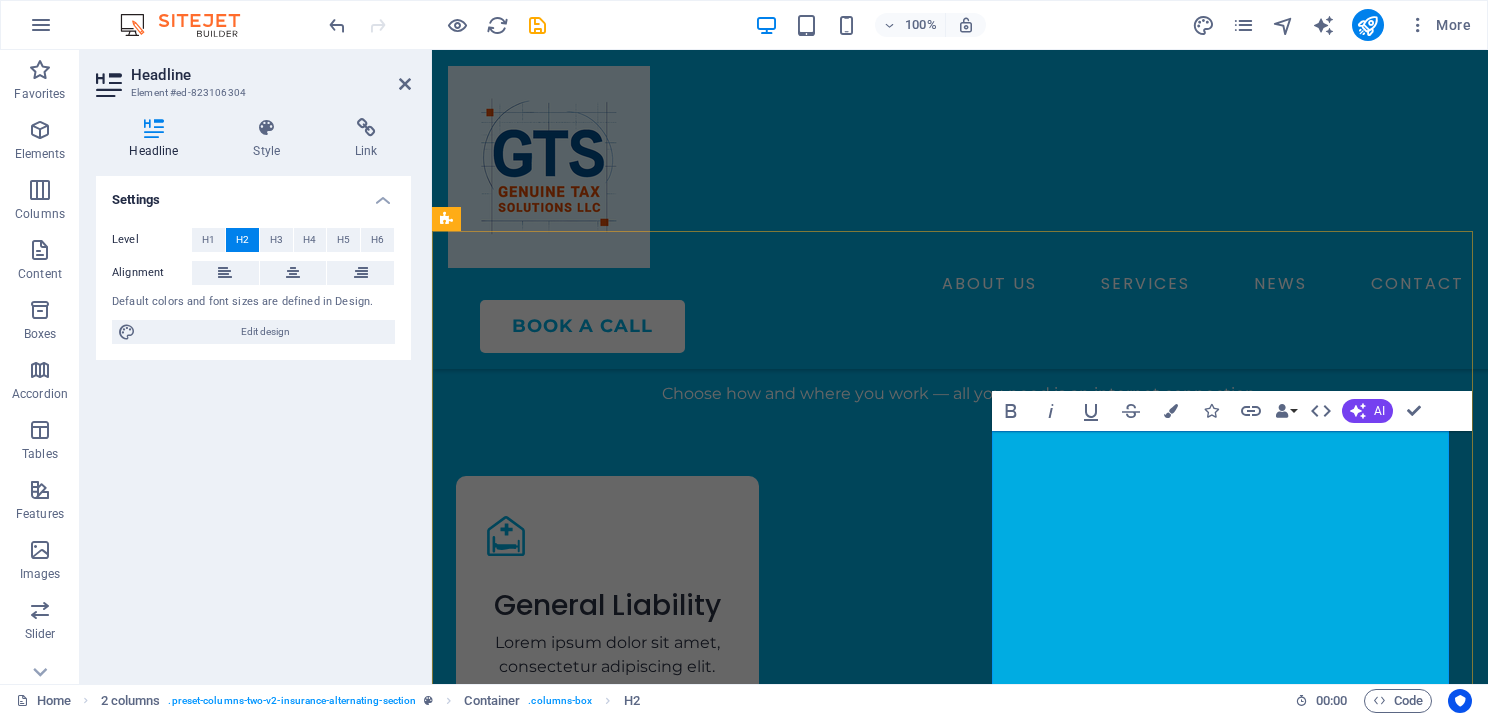 click on "We’re committed  to empowering tax professionals  to grow their revenue and" at bounding box center [672, 3160] 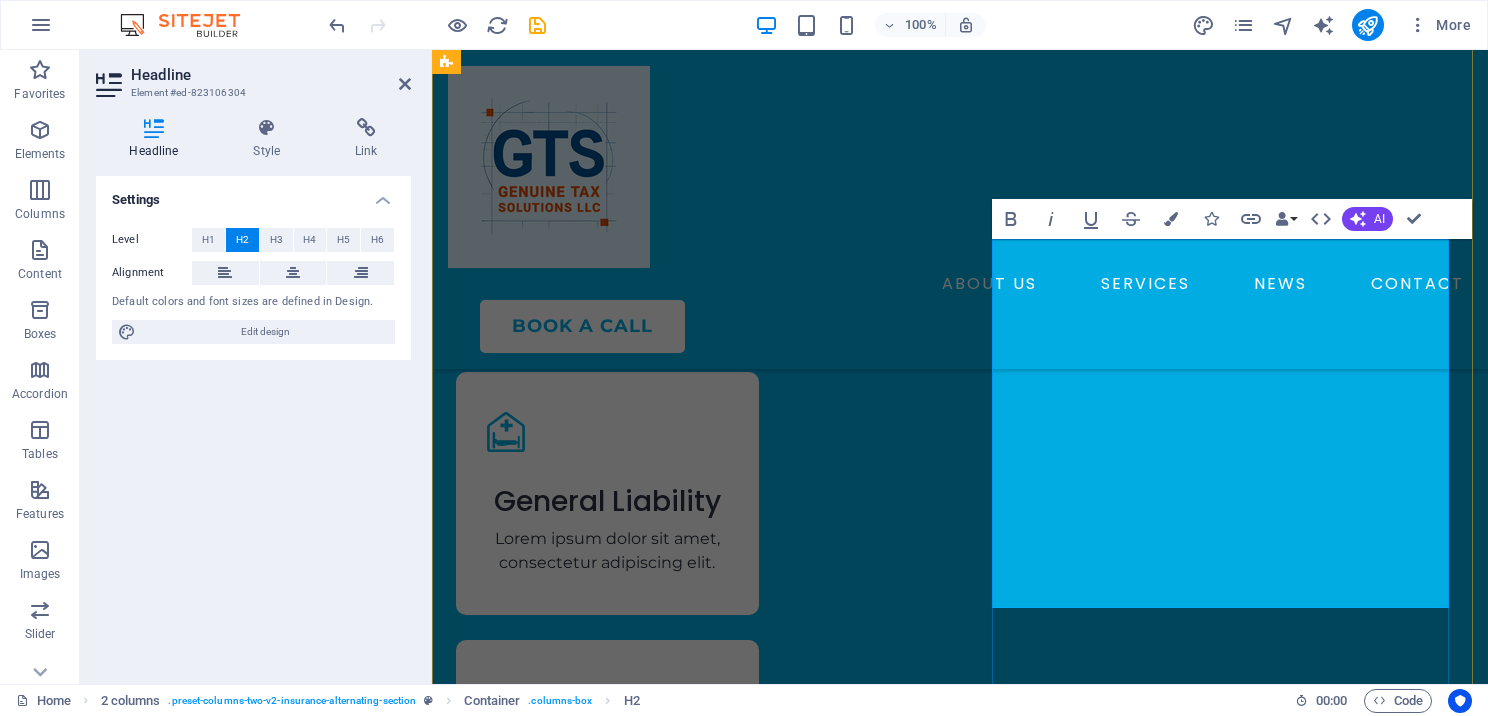 scroll, scrollTop: 2806, scrollLeft: 0, axis: vertical 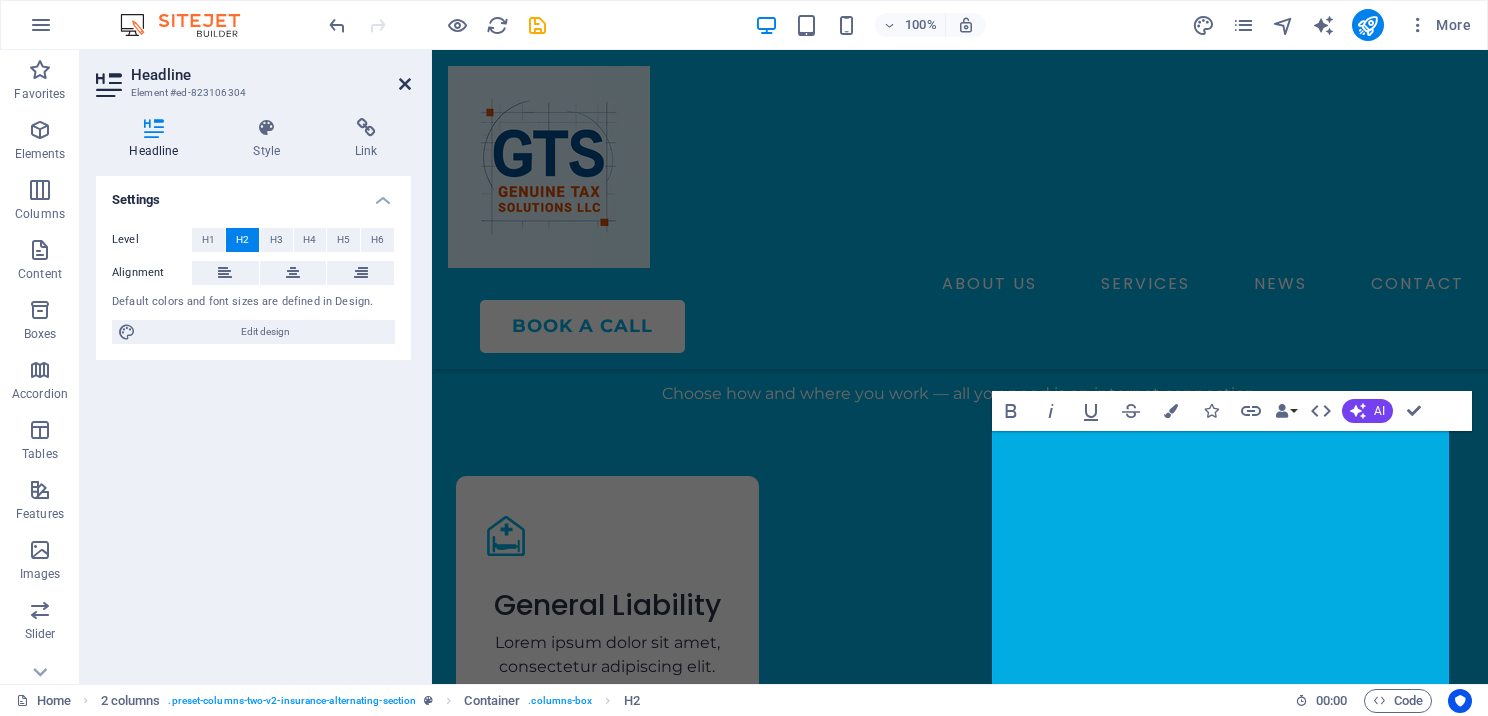 click at bounding box center [405, 84] 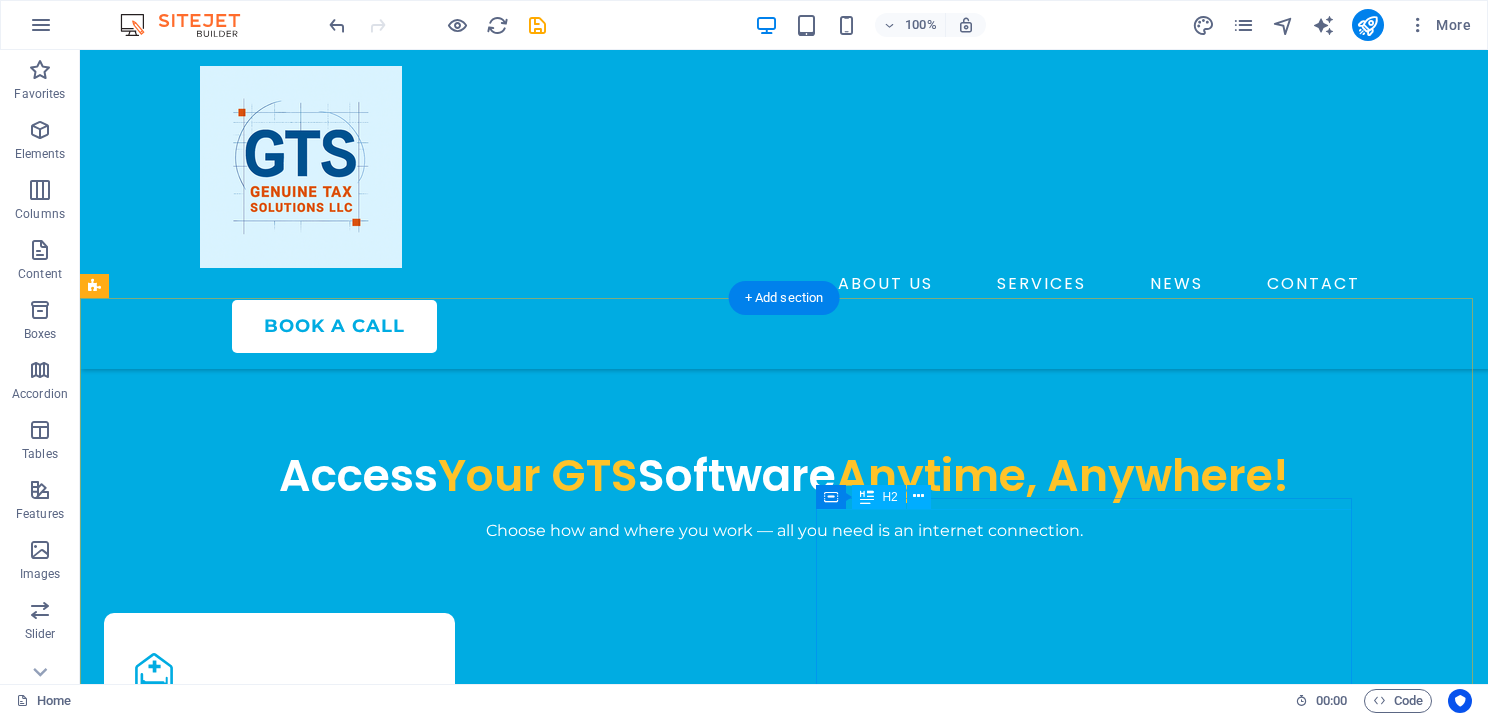 scroll, scrollTop: 2453, scrollLeft: 0, axis: vertical 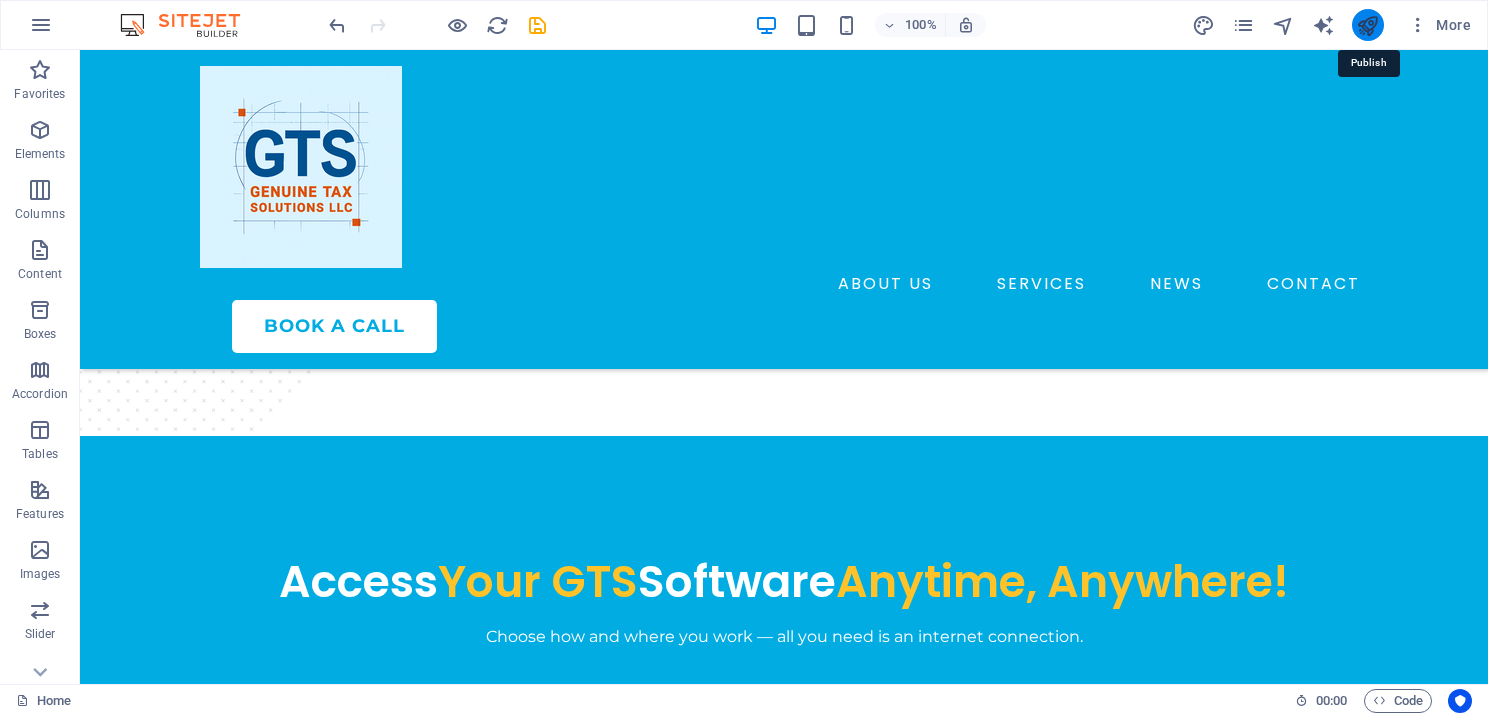 click at bounding box center [1367, 25] 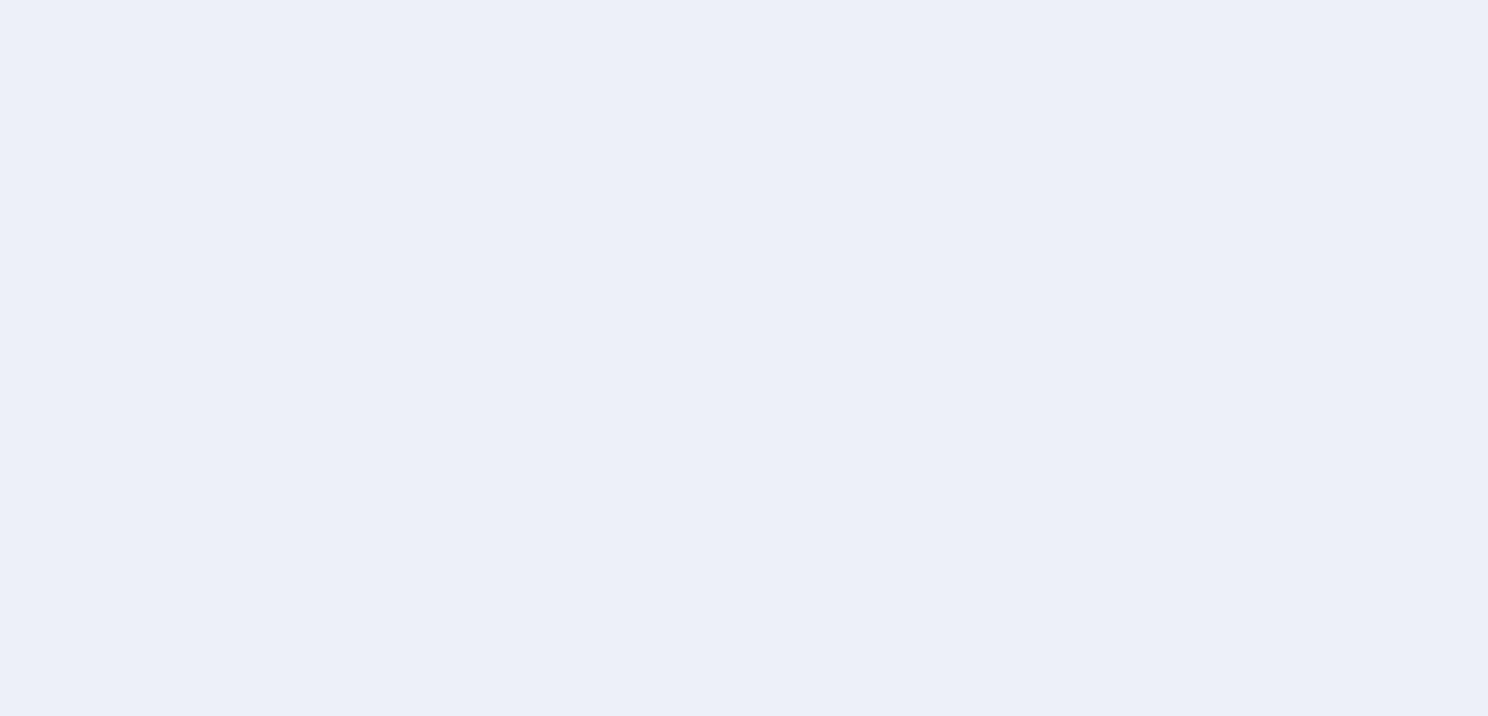 scroll, scrollTop: 0, scrollLeft: 0, axis: both 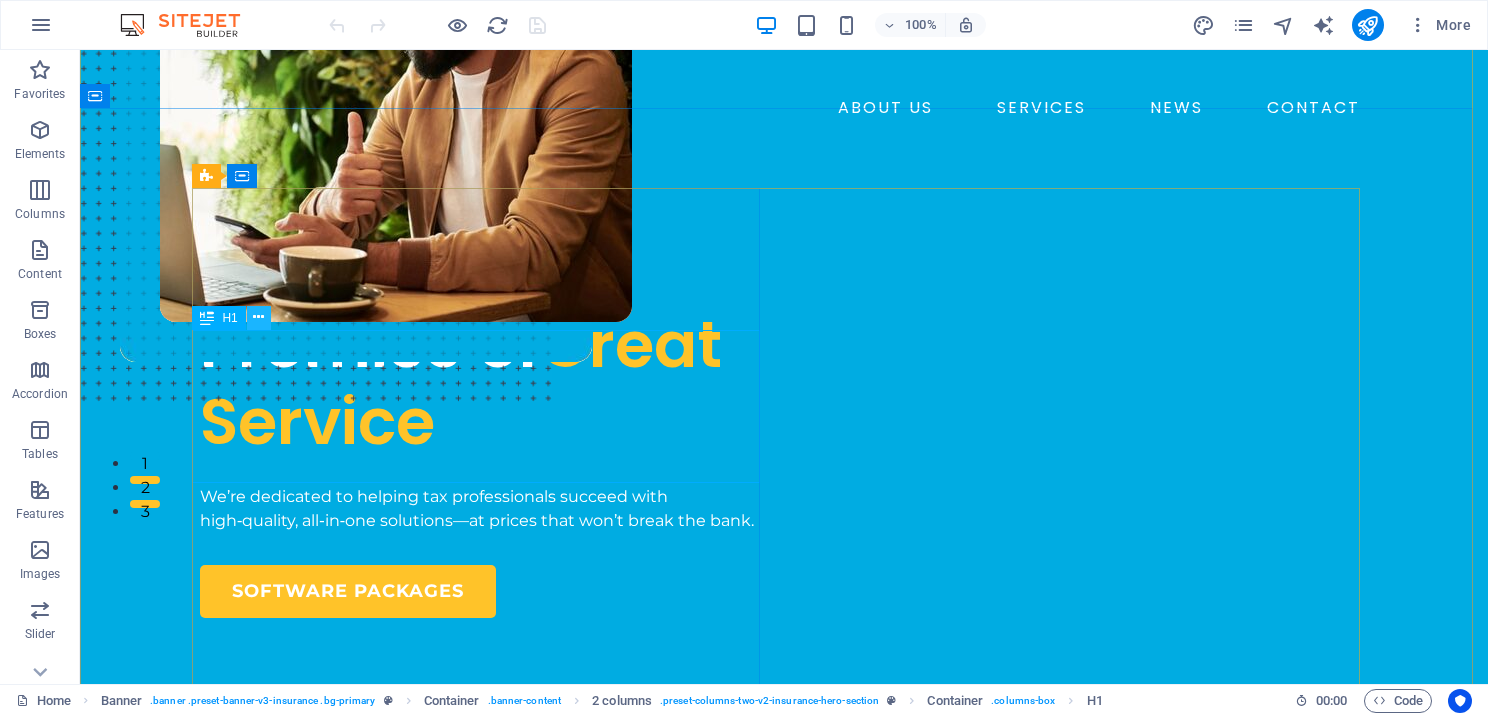 click at bounding box center [258, 317] 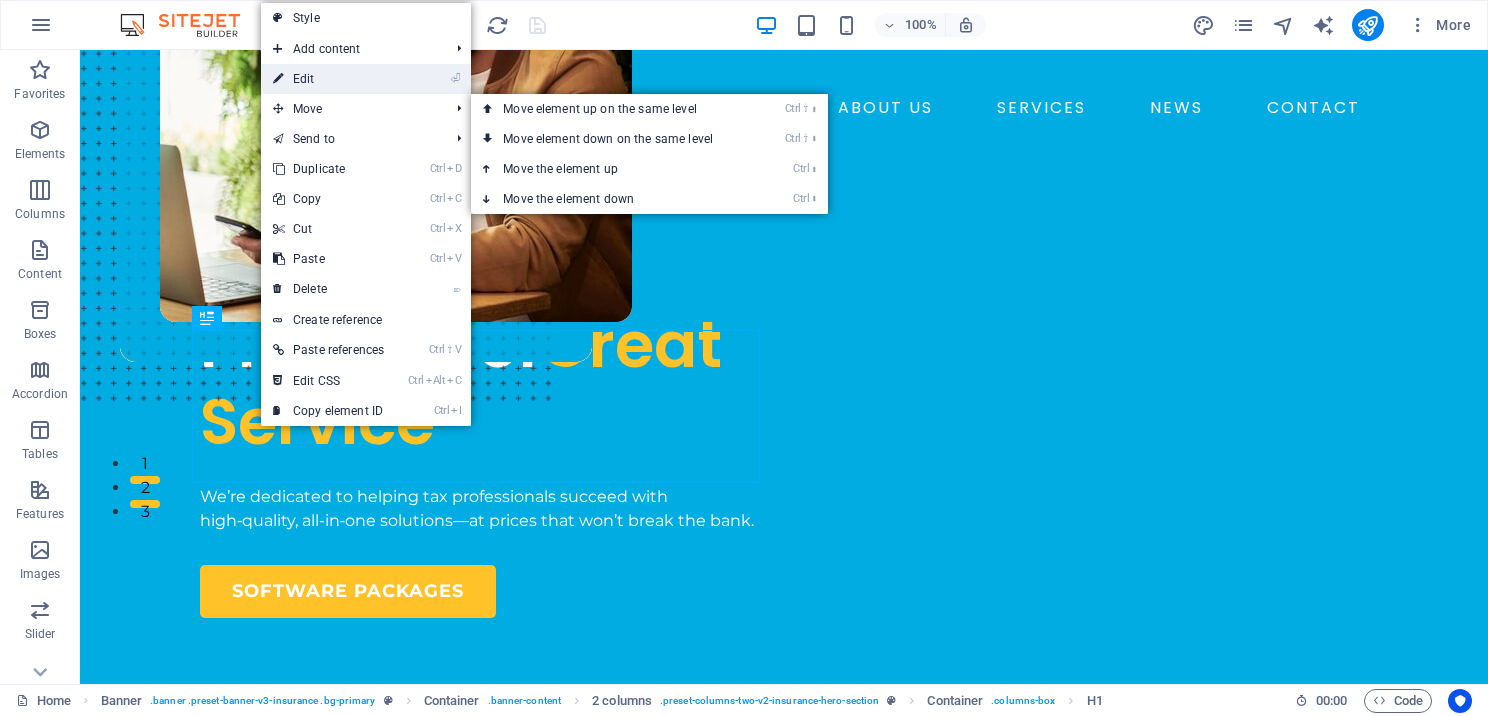 click on "⏎  Edit" at bounding box center [328, 79] 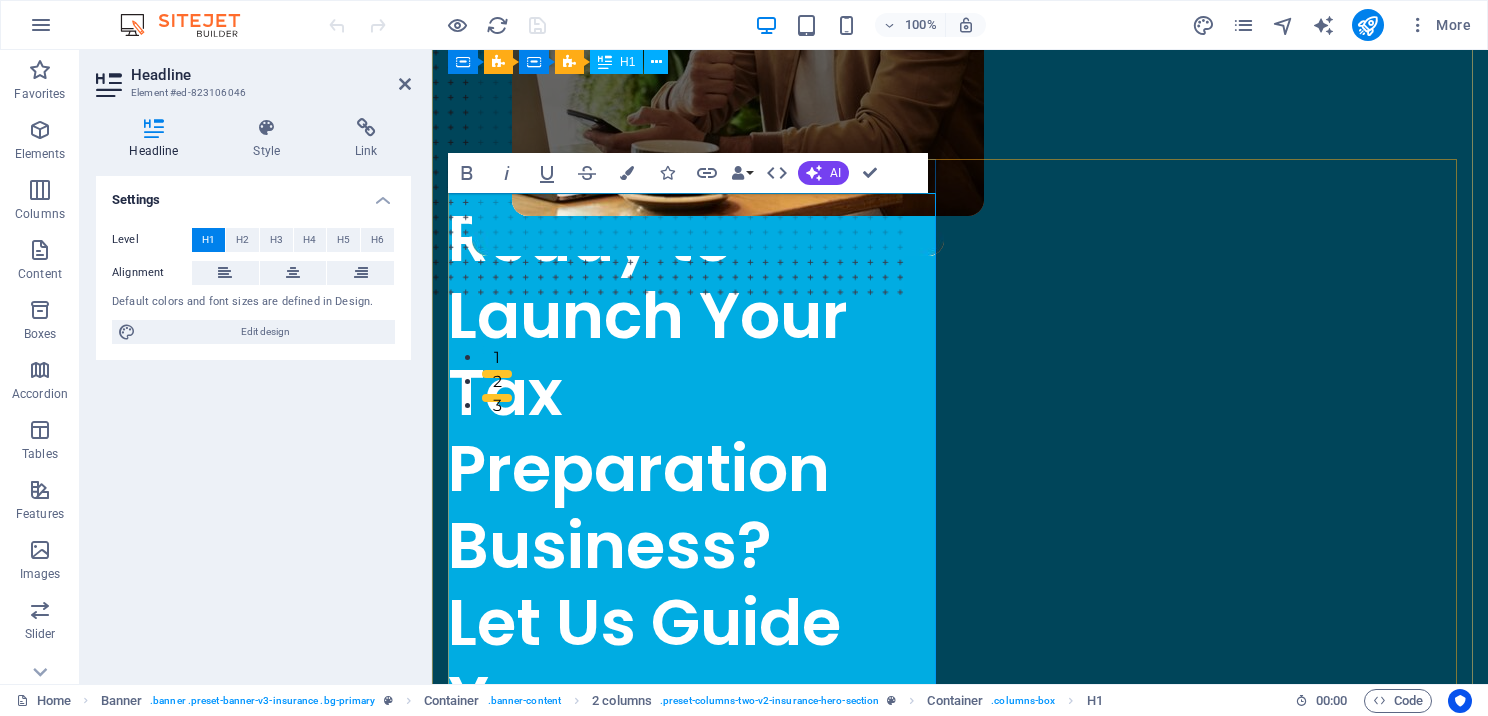 scroll, scrollTop: 204, scrollLeft: 0, axis: vertical 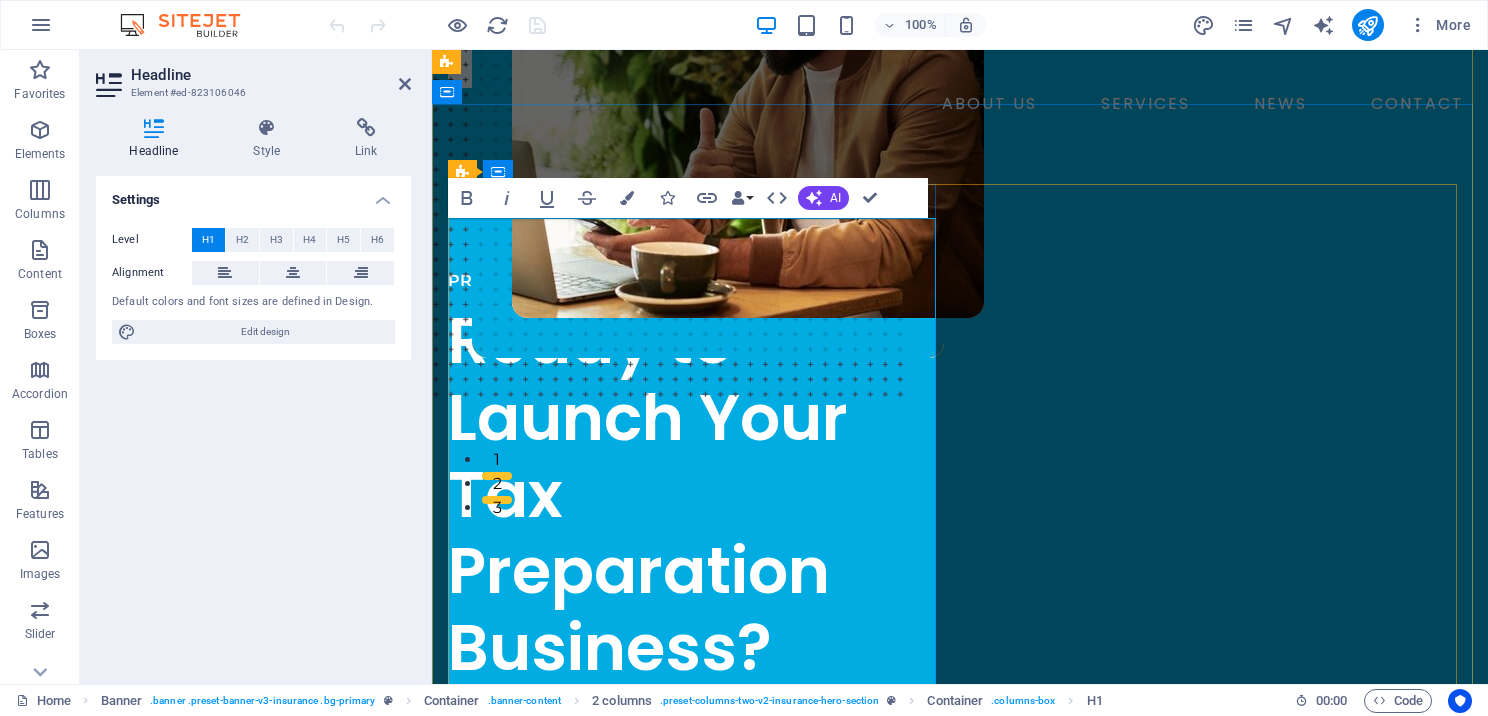 click on "Ready to Launch Your Tax Preparation Business? Let Us Guide You…" at bounding box center (648, 571) 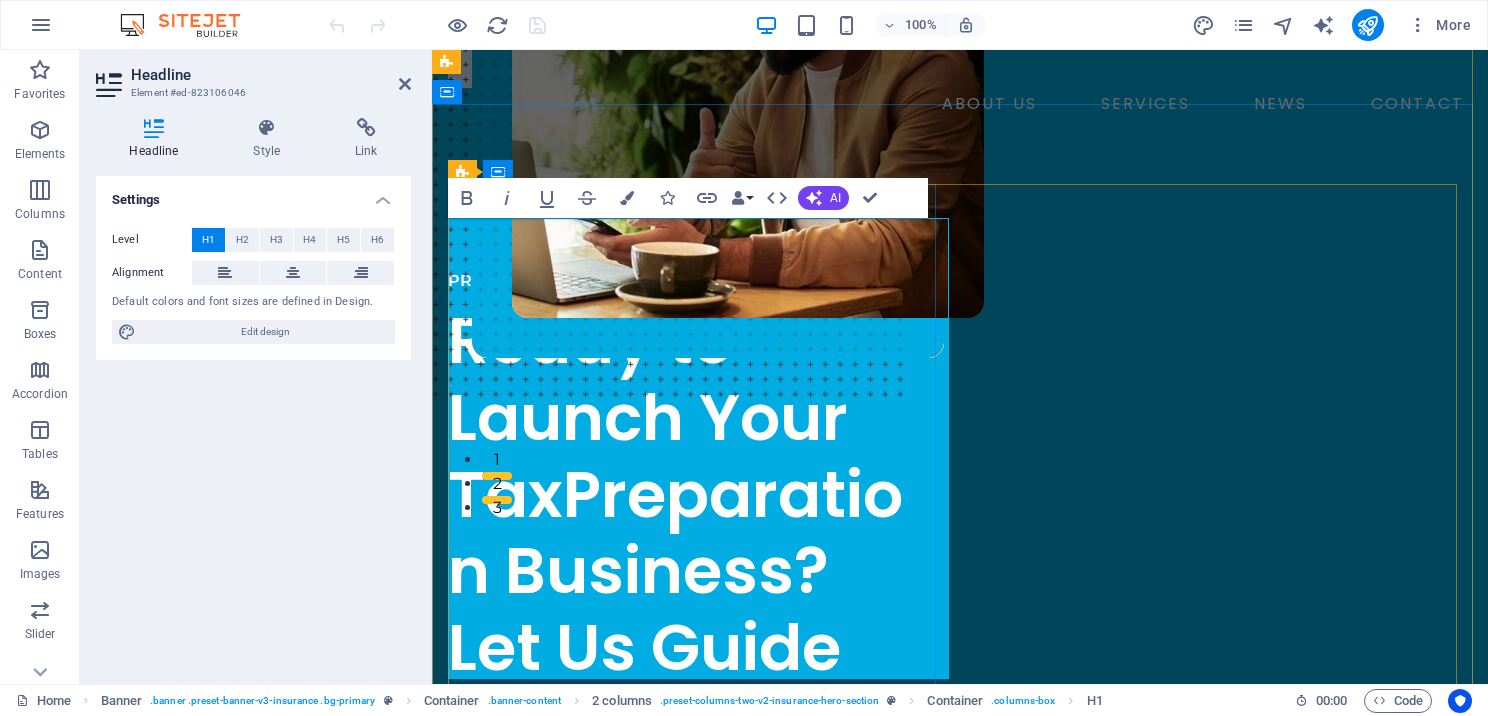 type 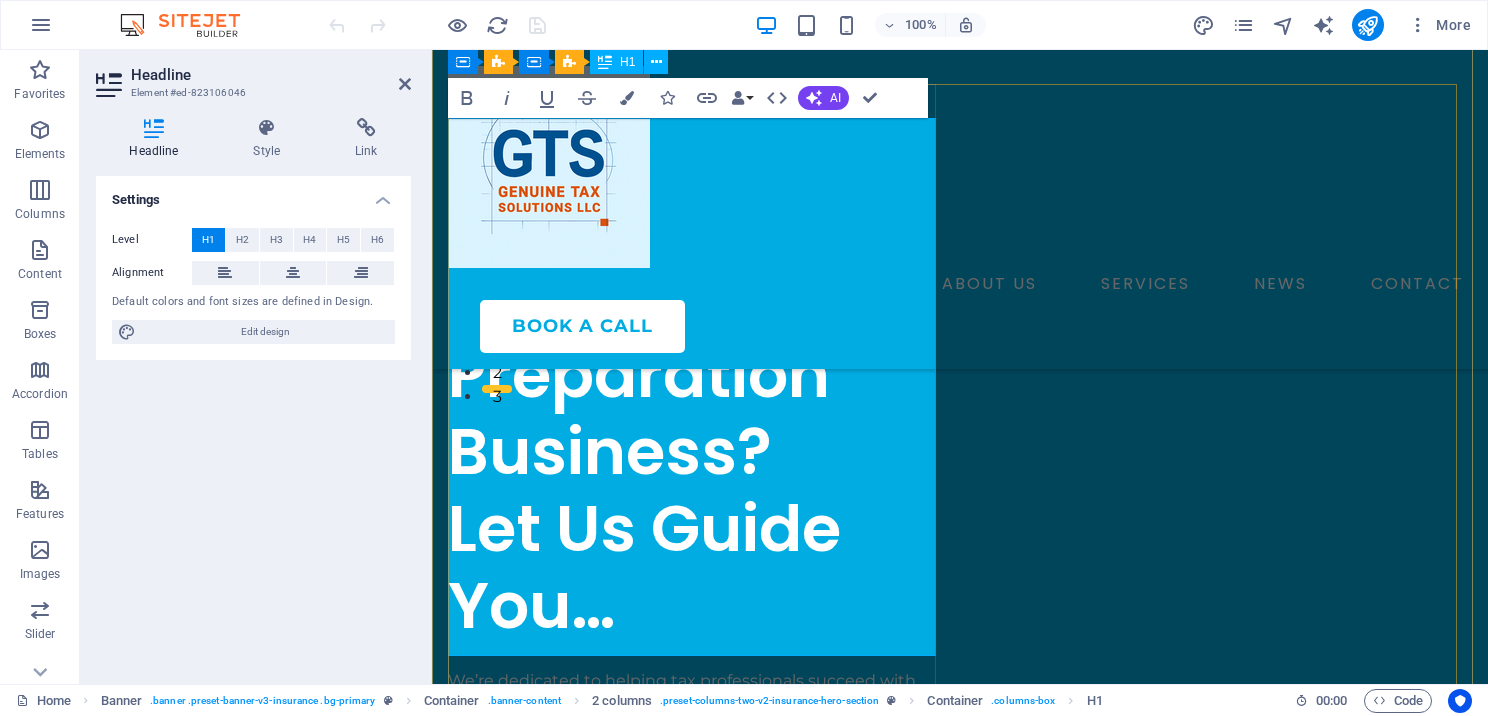 scroll, scrollTop: 304, scrollLeft: 0, axis: vertical 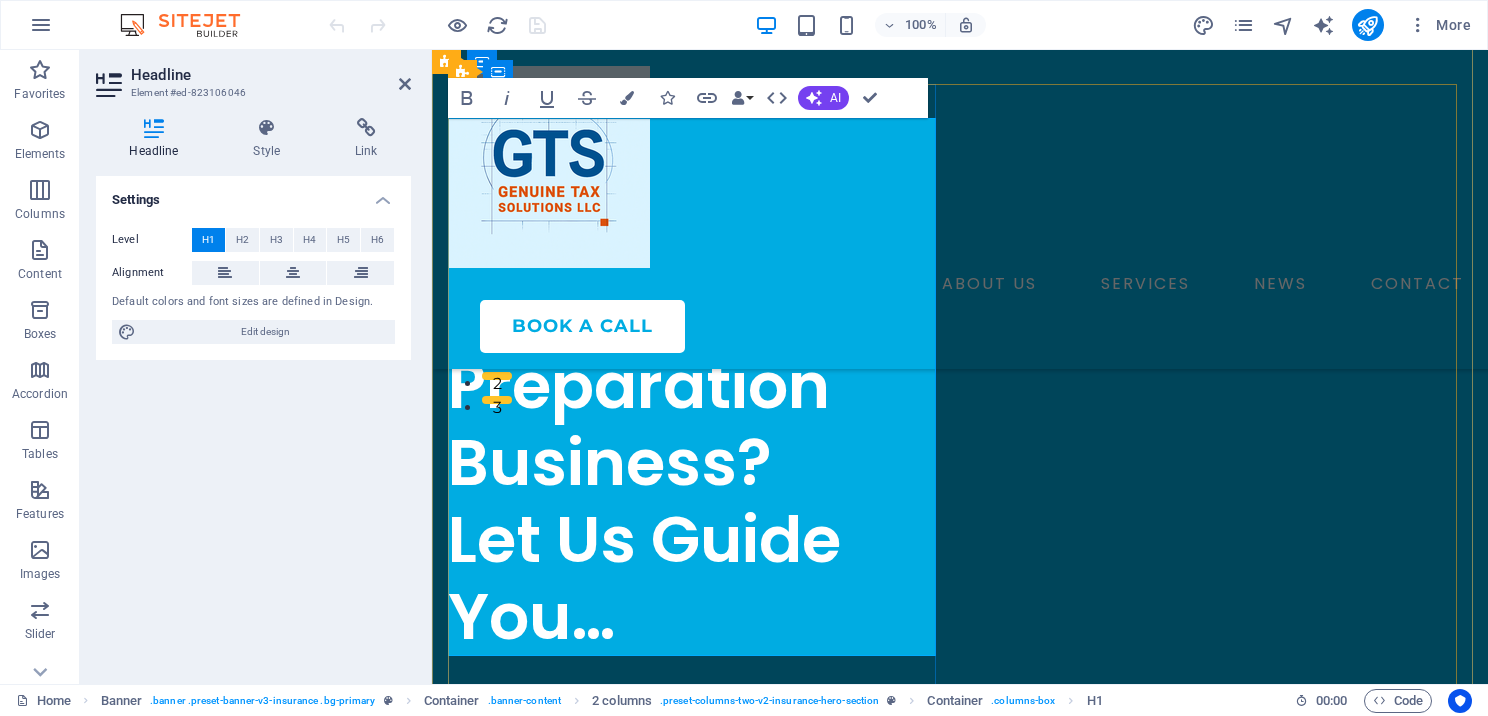 click on "Ready to Launch Your Tax Preparation Business? Let Us Guide You…" at bounding box center (648, 386) 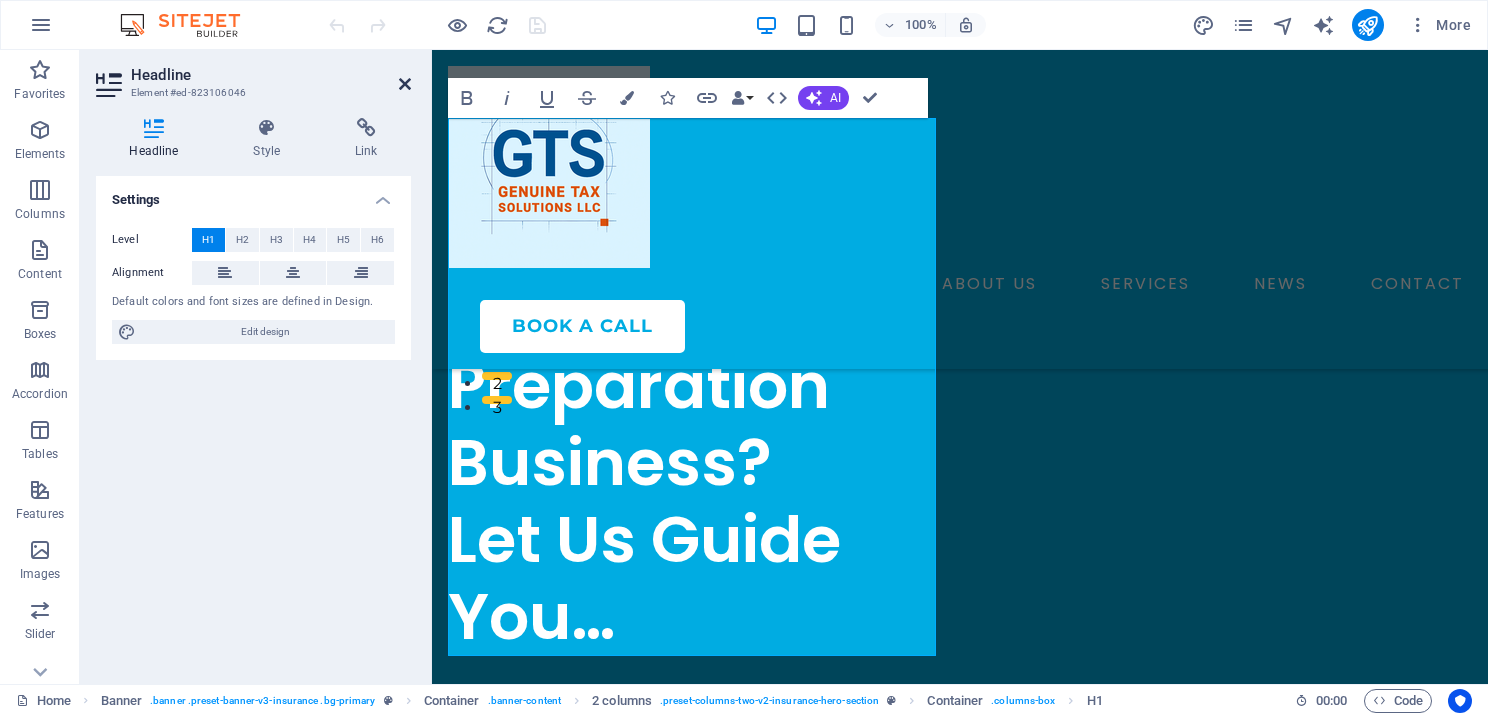 click at bounding box center (405, 84) 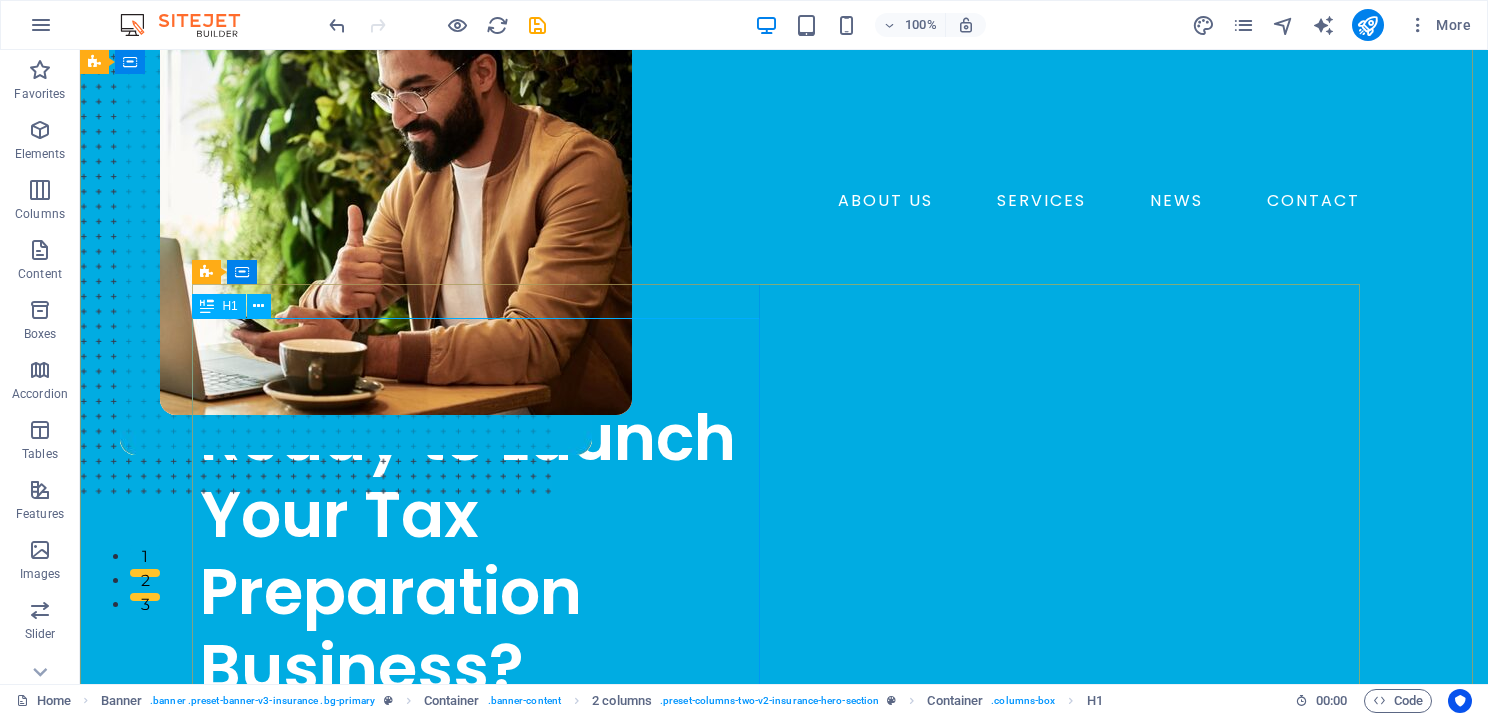 scroll, scrollTop: 104, scrollLeft: 0, axis: vertical 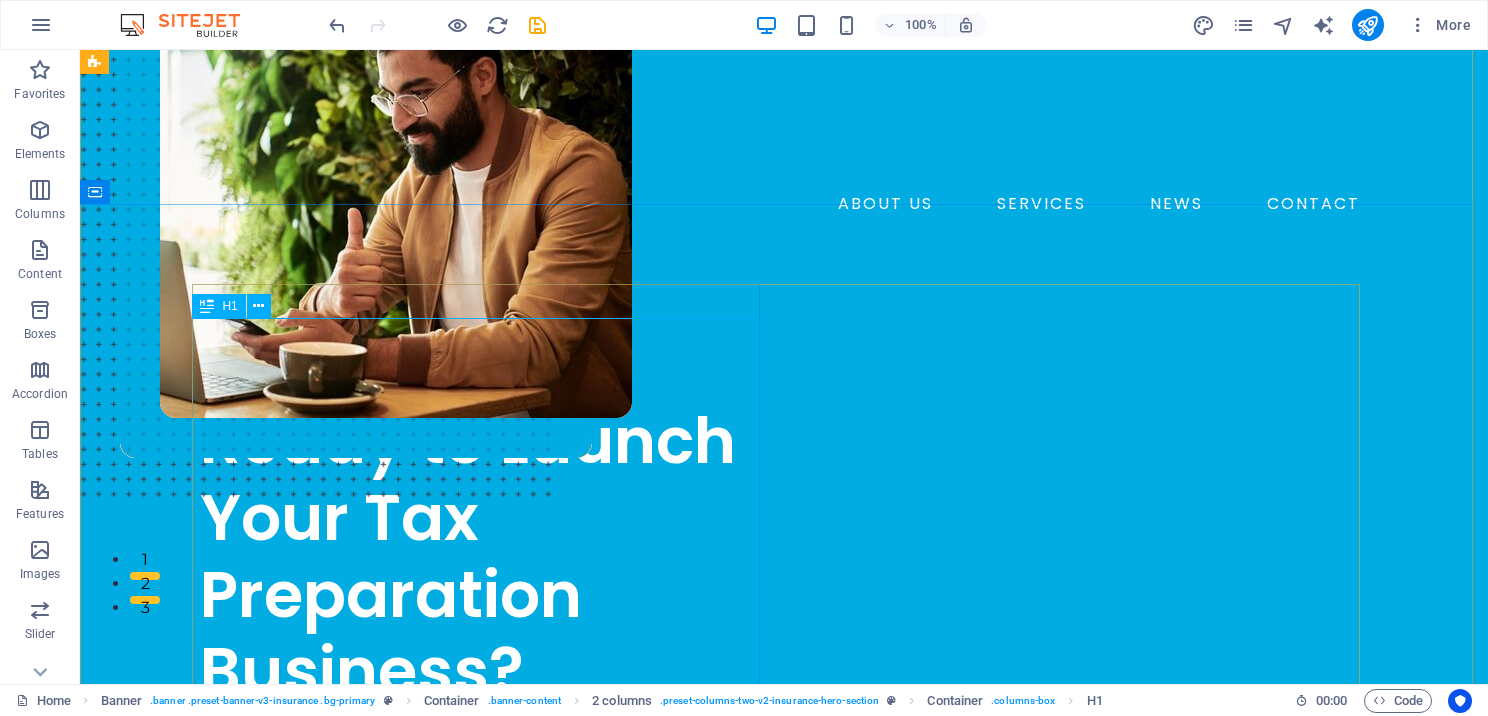 click on "Ready to Launch Your Tax Preparation Business? Let Us Guide You…" at bounding box center (484, 633) 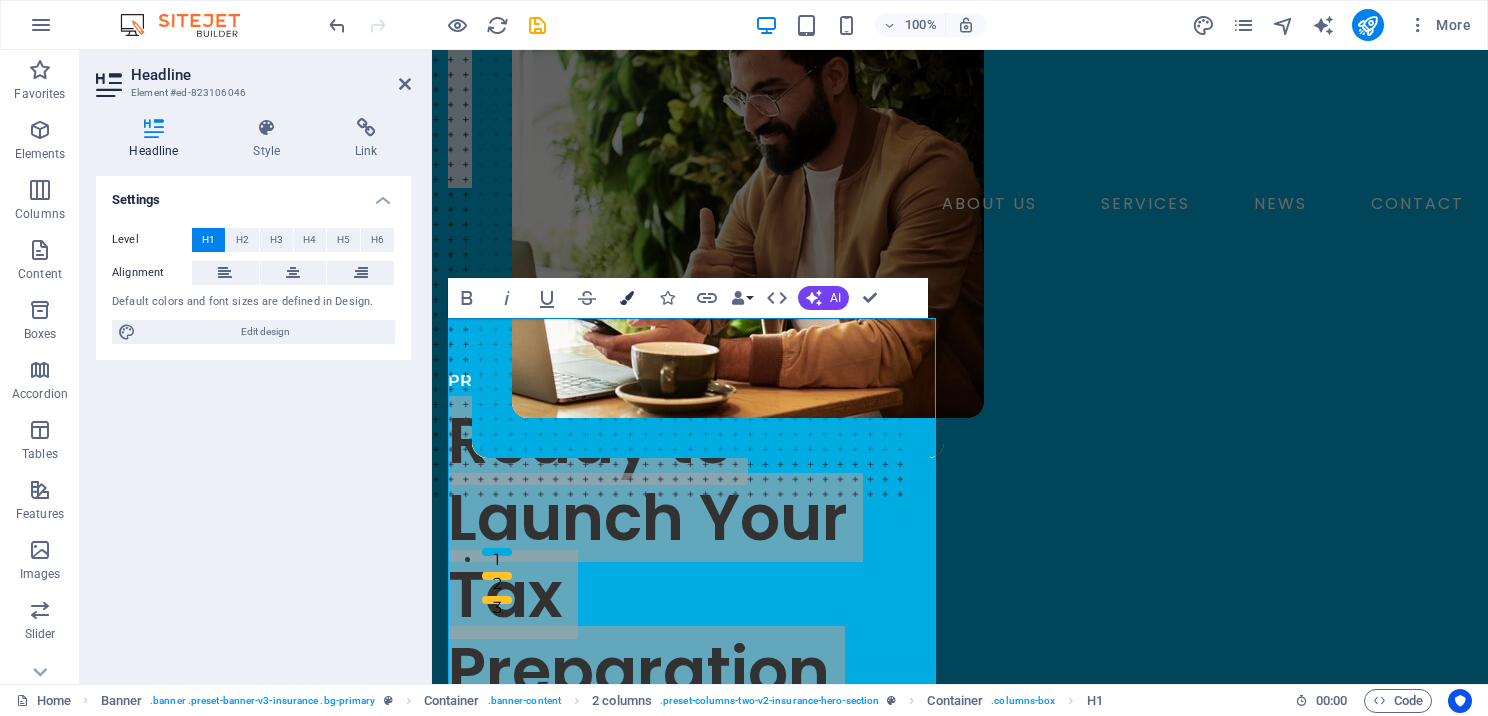 click at bounding box center (627, 298) 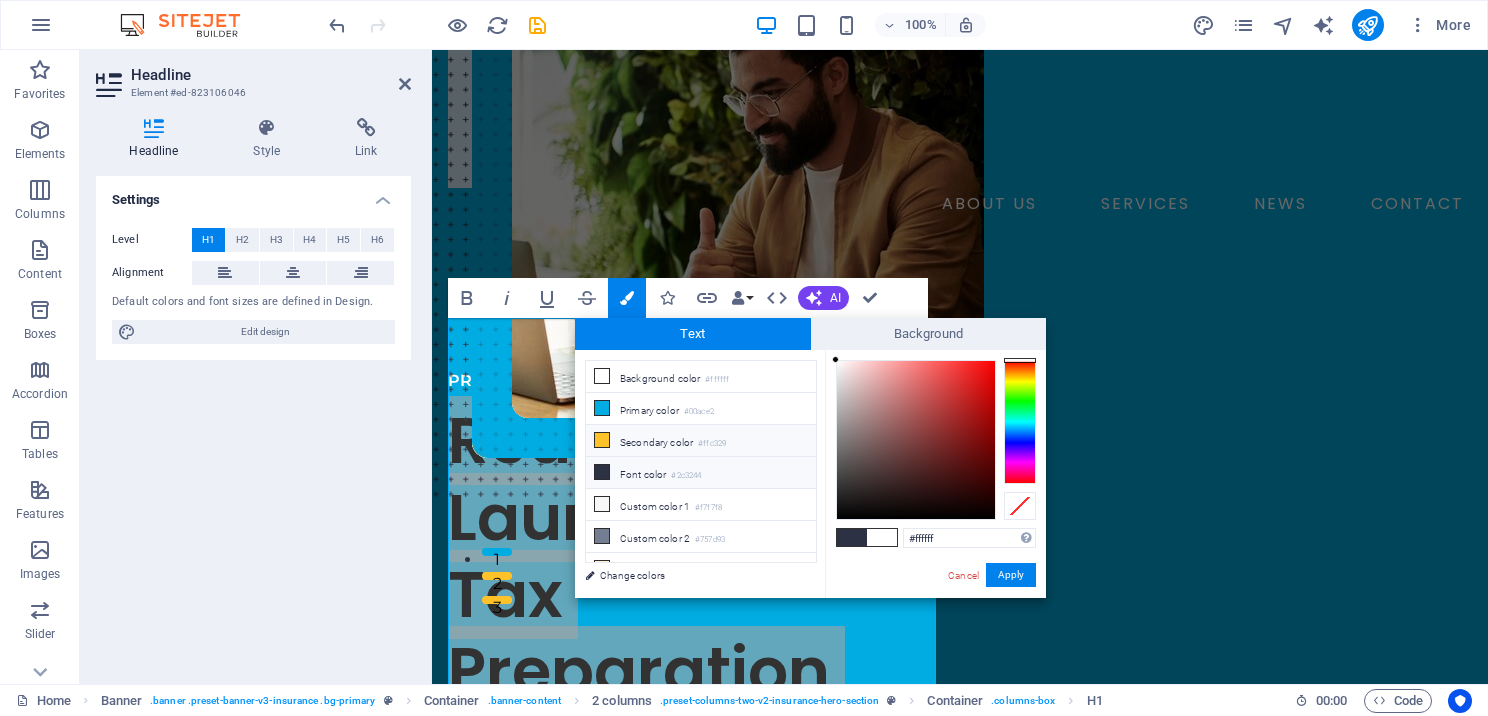 click at bounding box center (602, 440) 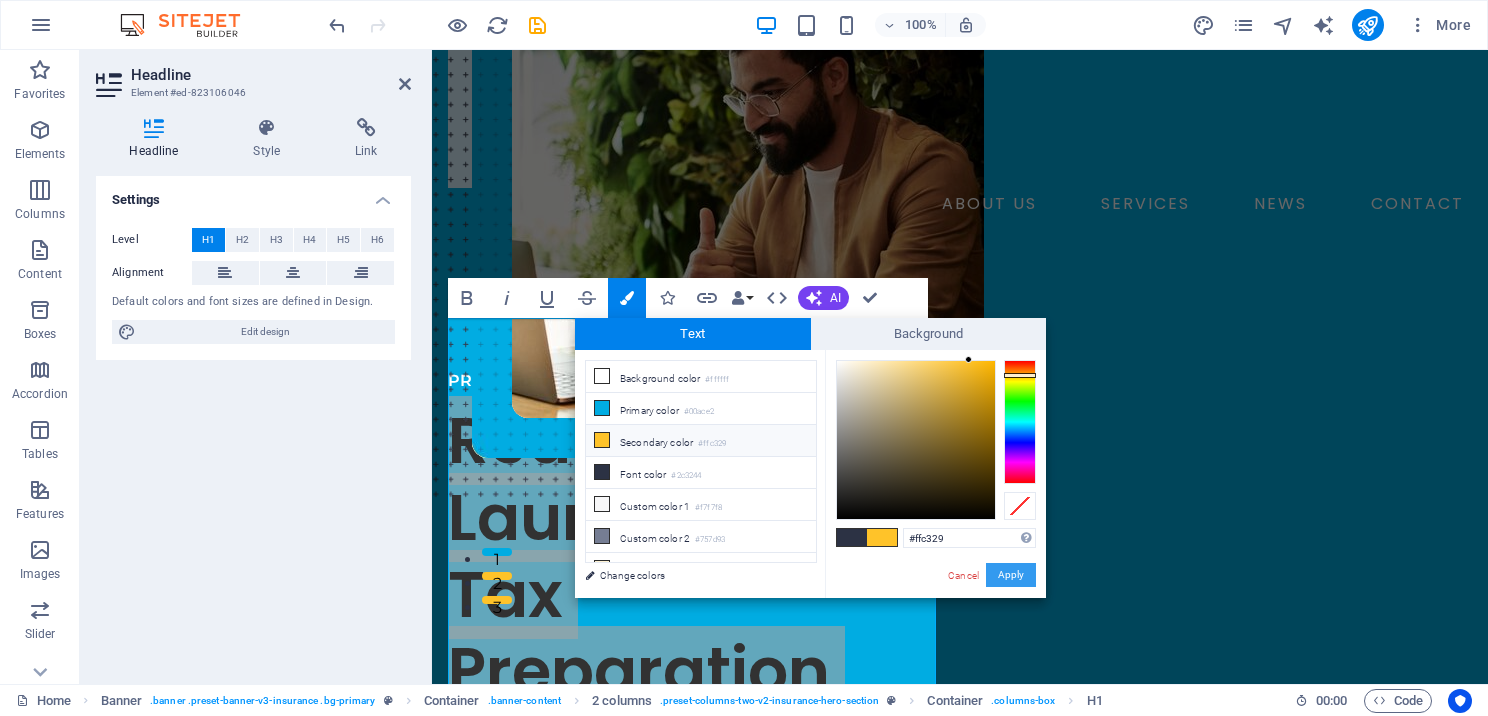 click on "Apply" at bounding box center [1011, 575] 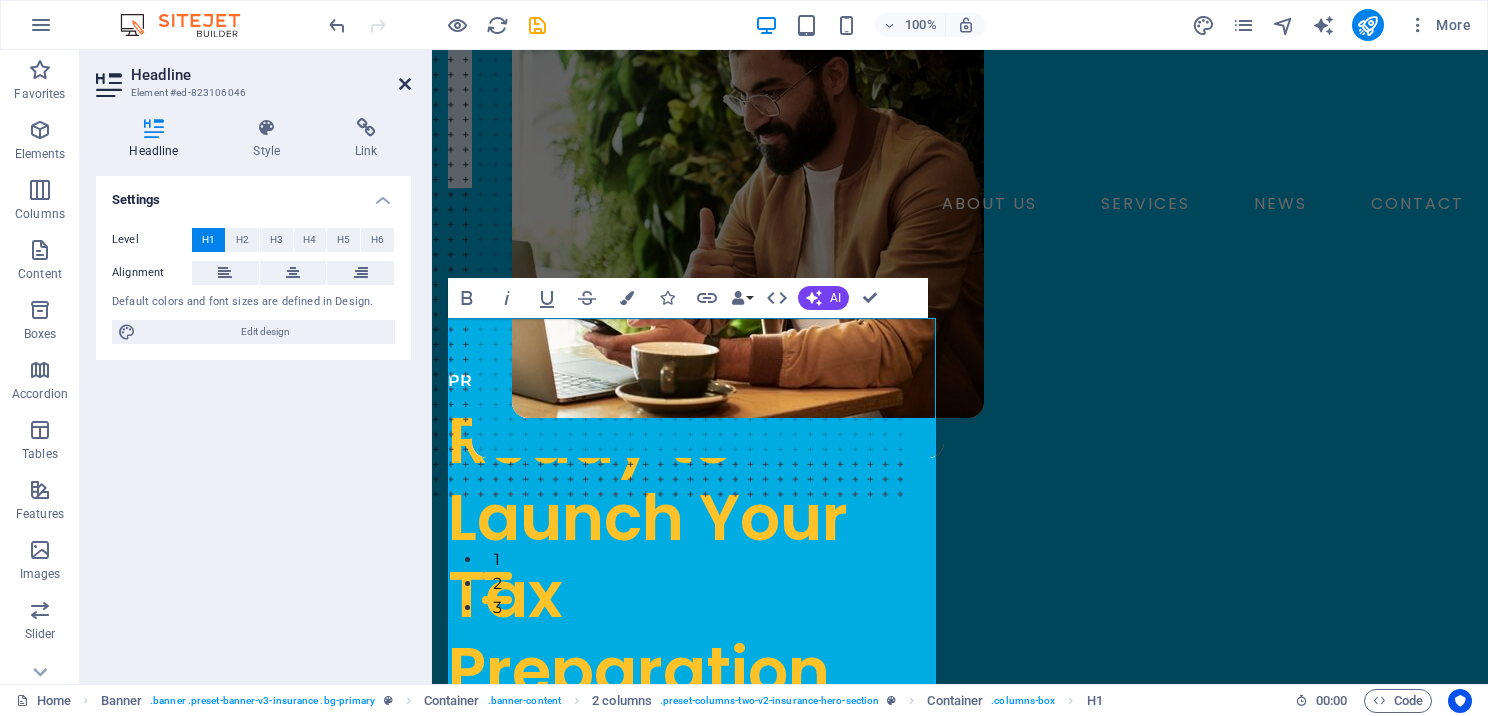 click at bounding box center [405, 84] 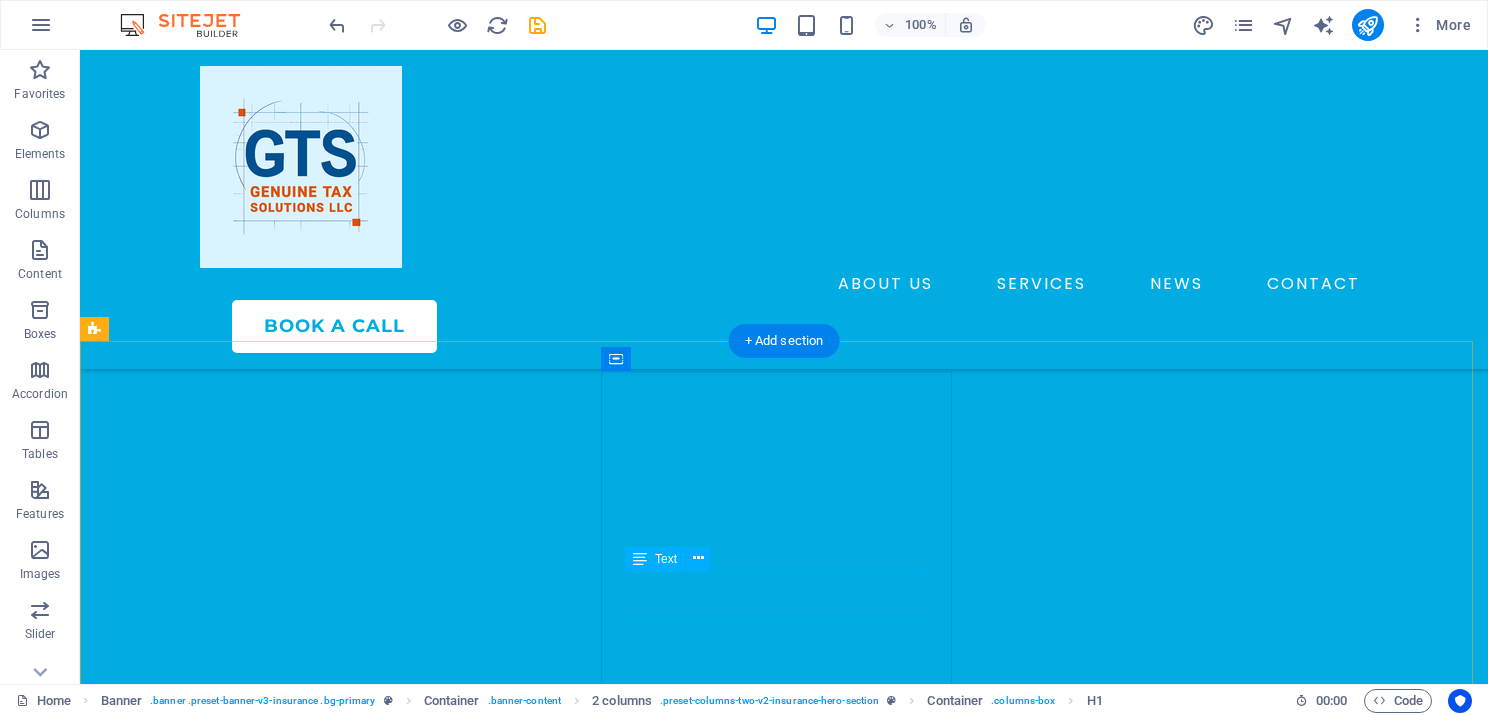 scroll, scrollTop: 1204, scrollLeft: 0, axis: vertical 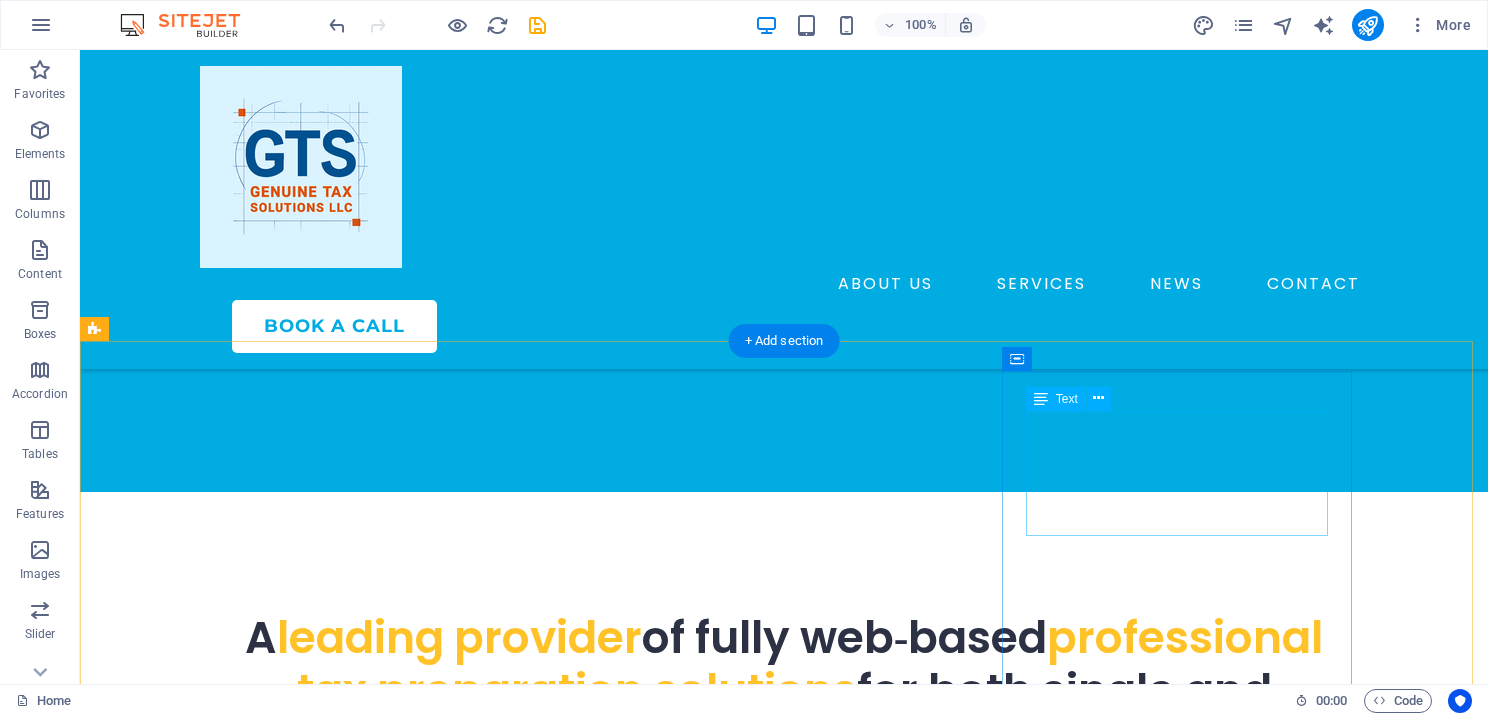 click on "MASTER Co-Branding" at bounding box center (279, 1565) 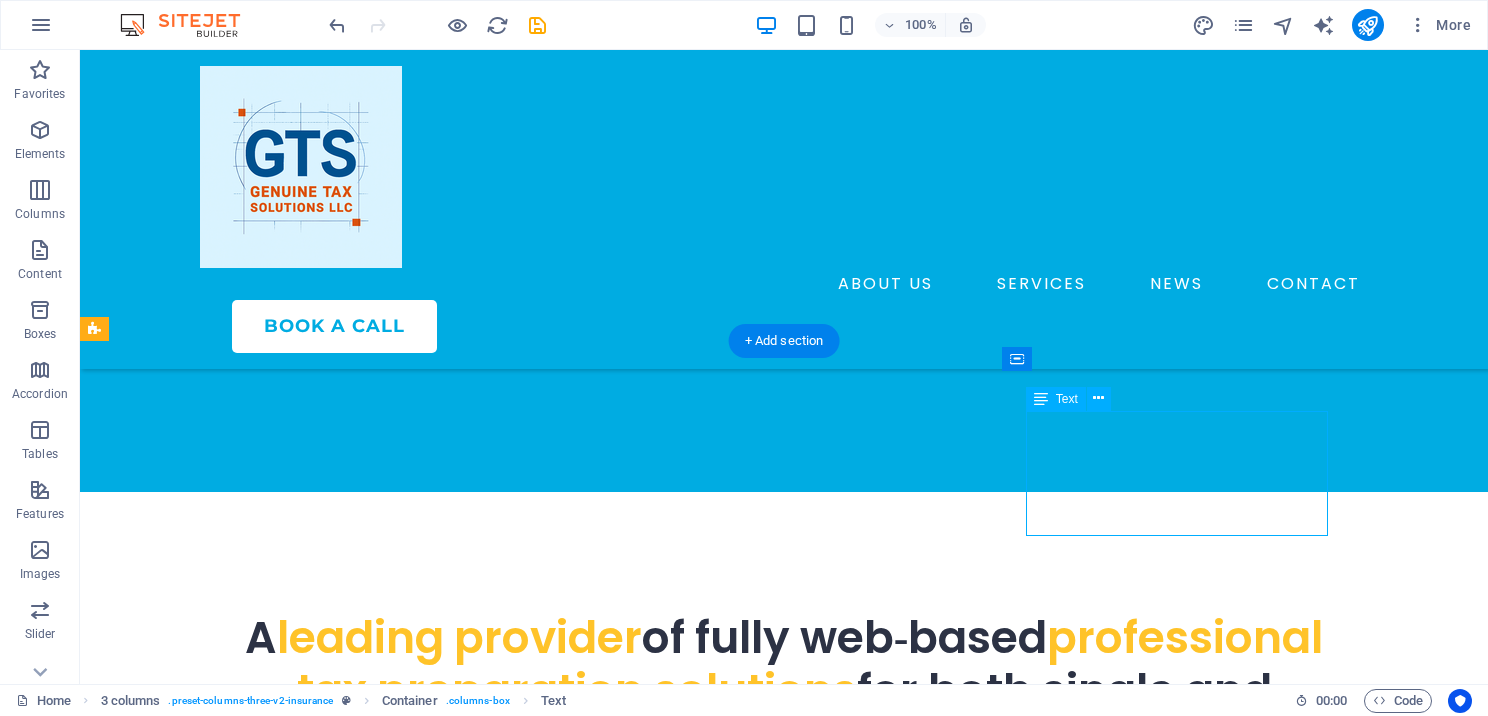 click on "MASTER Co-Branding" at bounding box center [279, 1565] 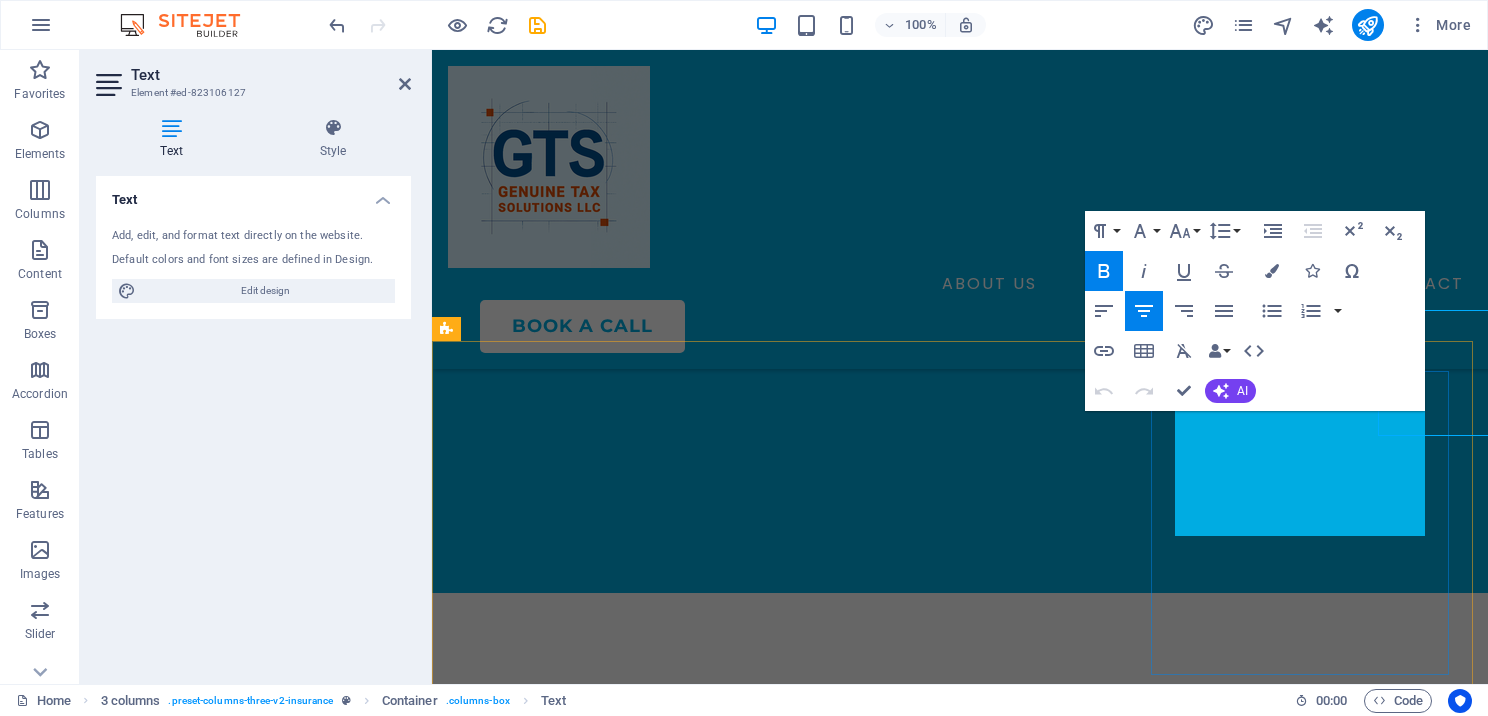 scroll, scrollTop: 1304, scrollLeft: 0, axis: vertical 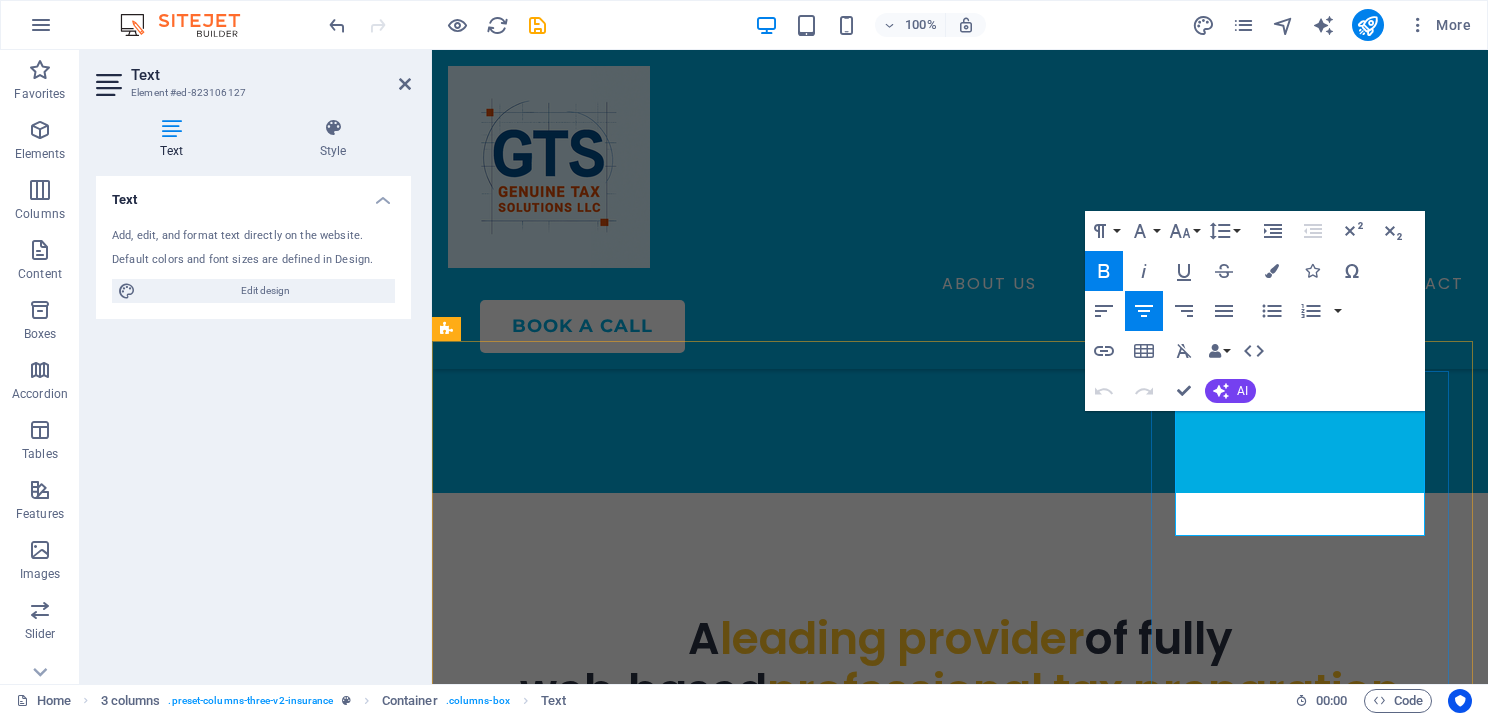 drag, startPoint x: 1199, startPoint y: 518, endPoint x: 1401, endPoint y: 524, distance: 202.0891 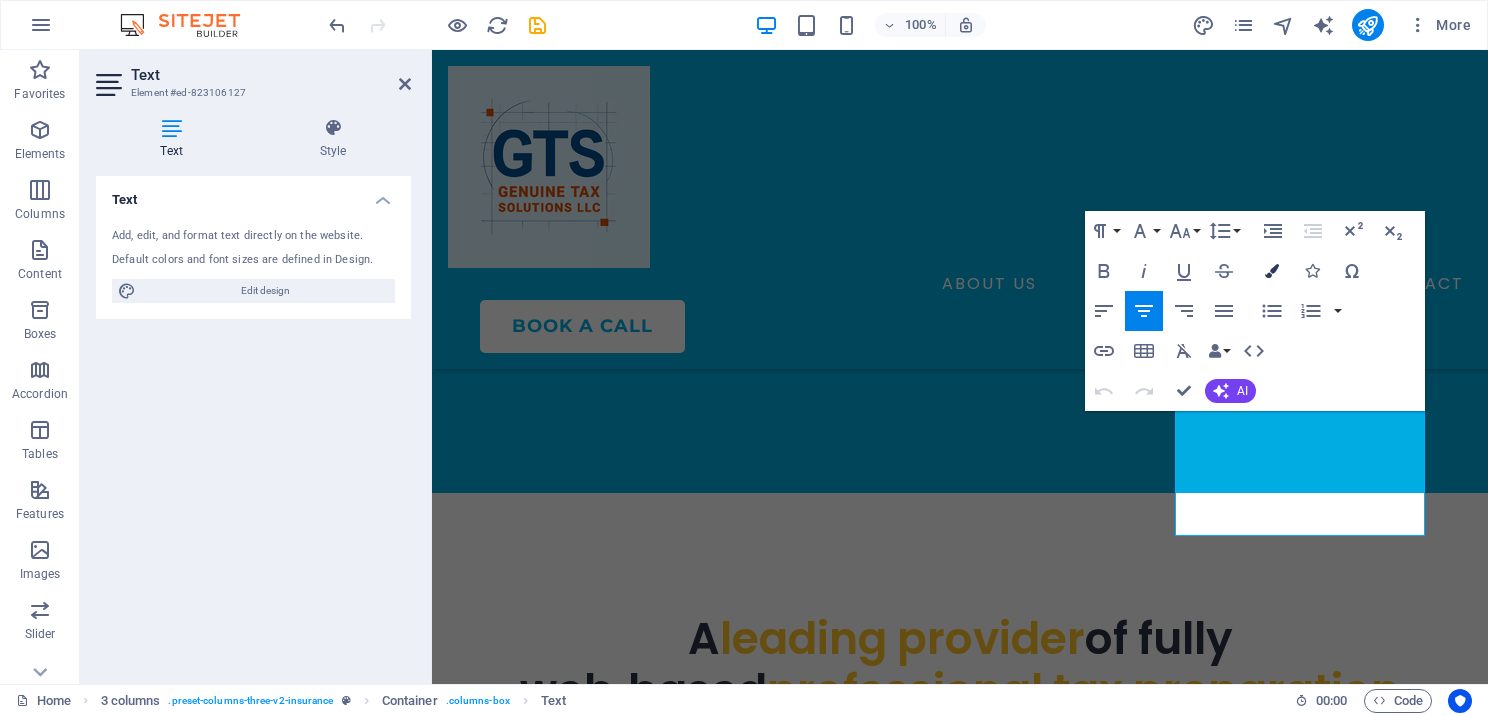 click at bounding box center [1272, 271] 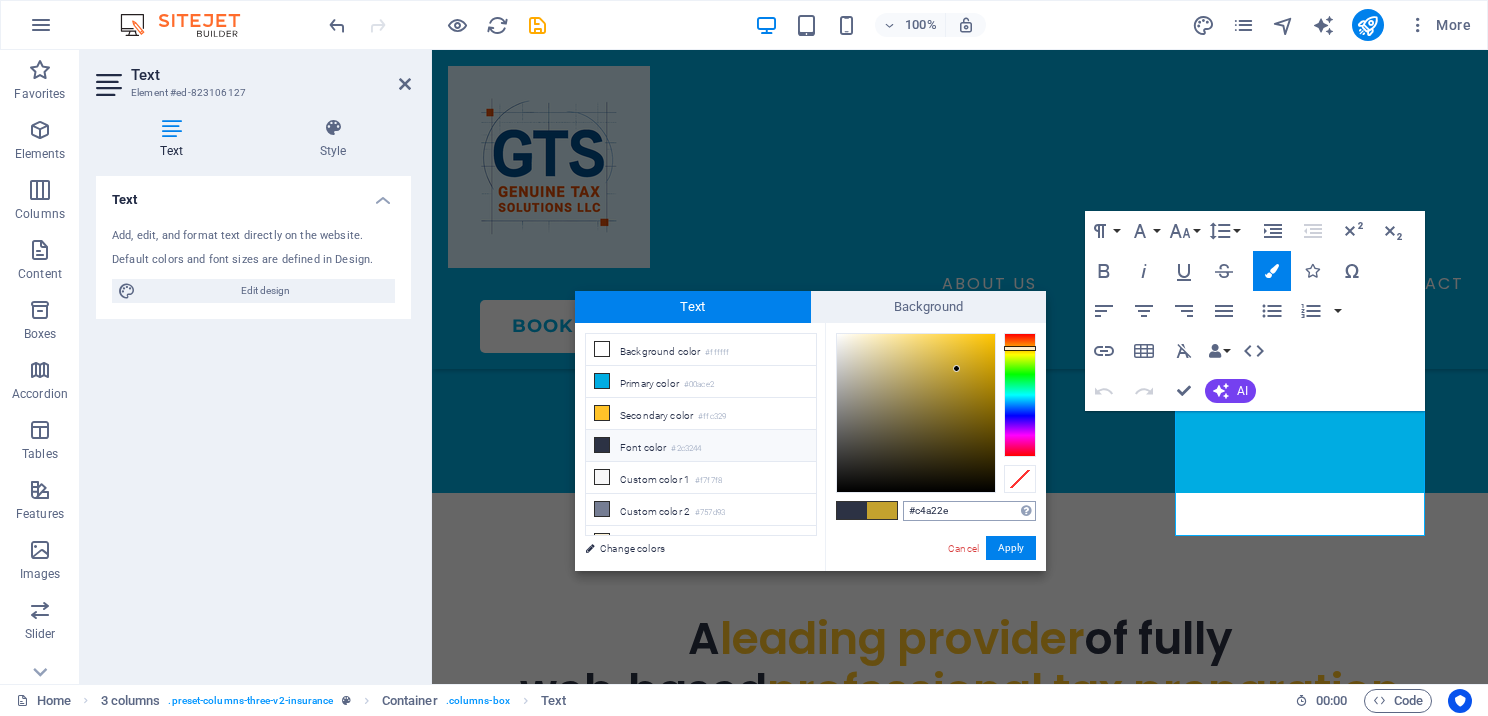 drag, startPoint x: 960, startPoint y: 512, endPoint x: 906, endPoint y: 512, distance: 54 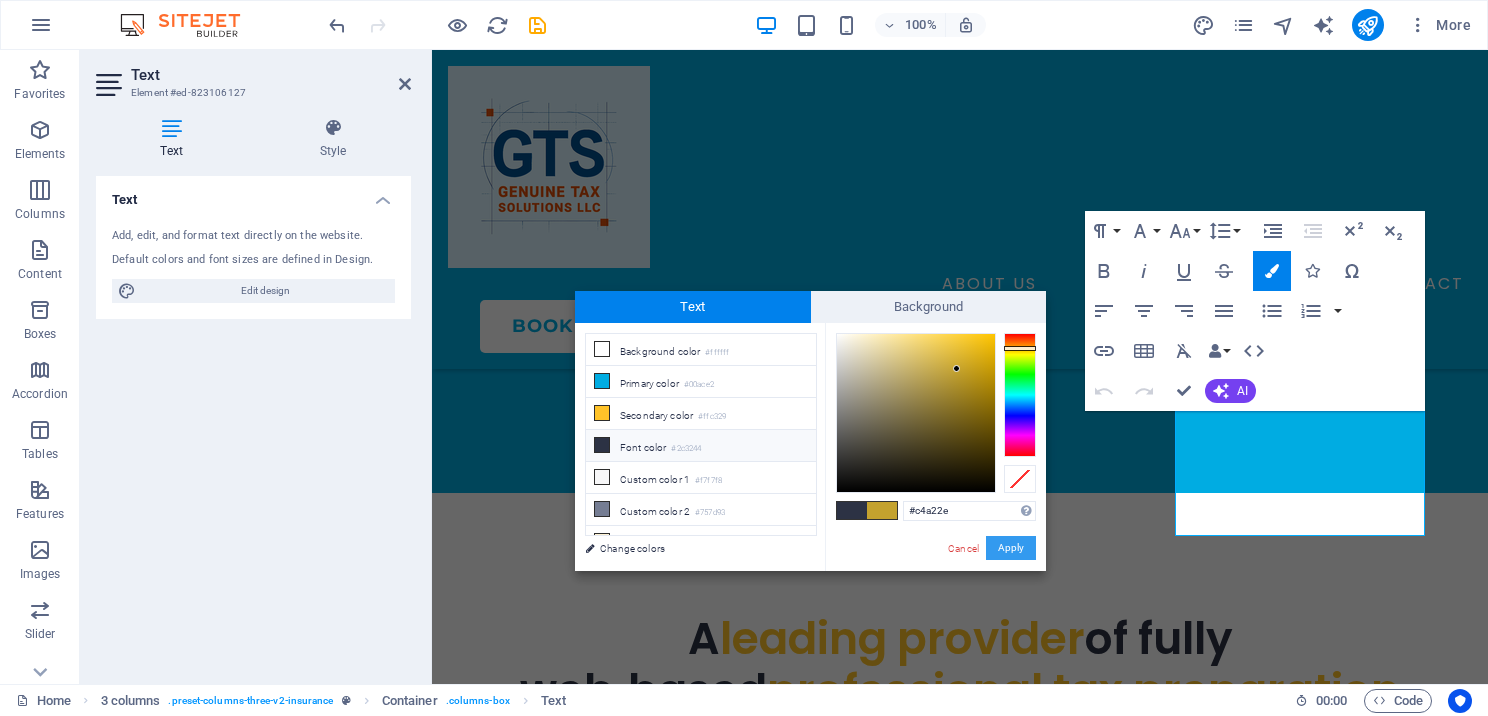 click on "Apply" at bounding box center [1011, 548] 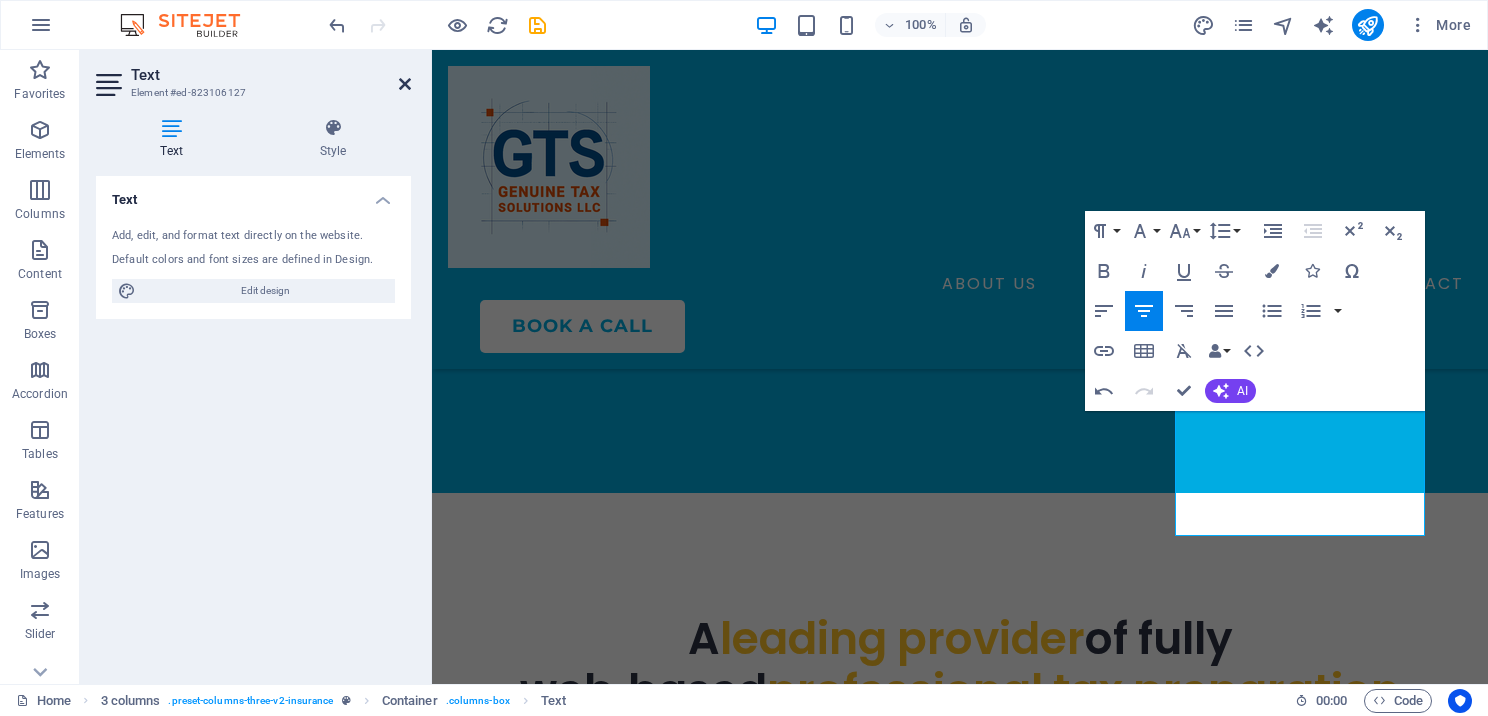 click at bounding box center (405, 84) 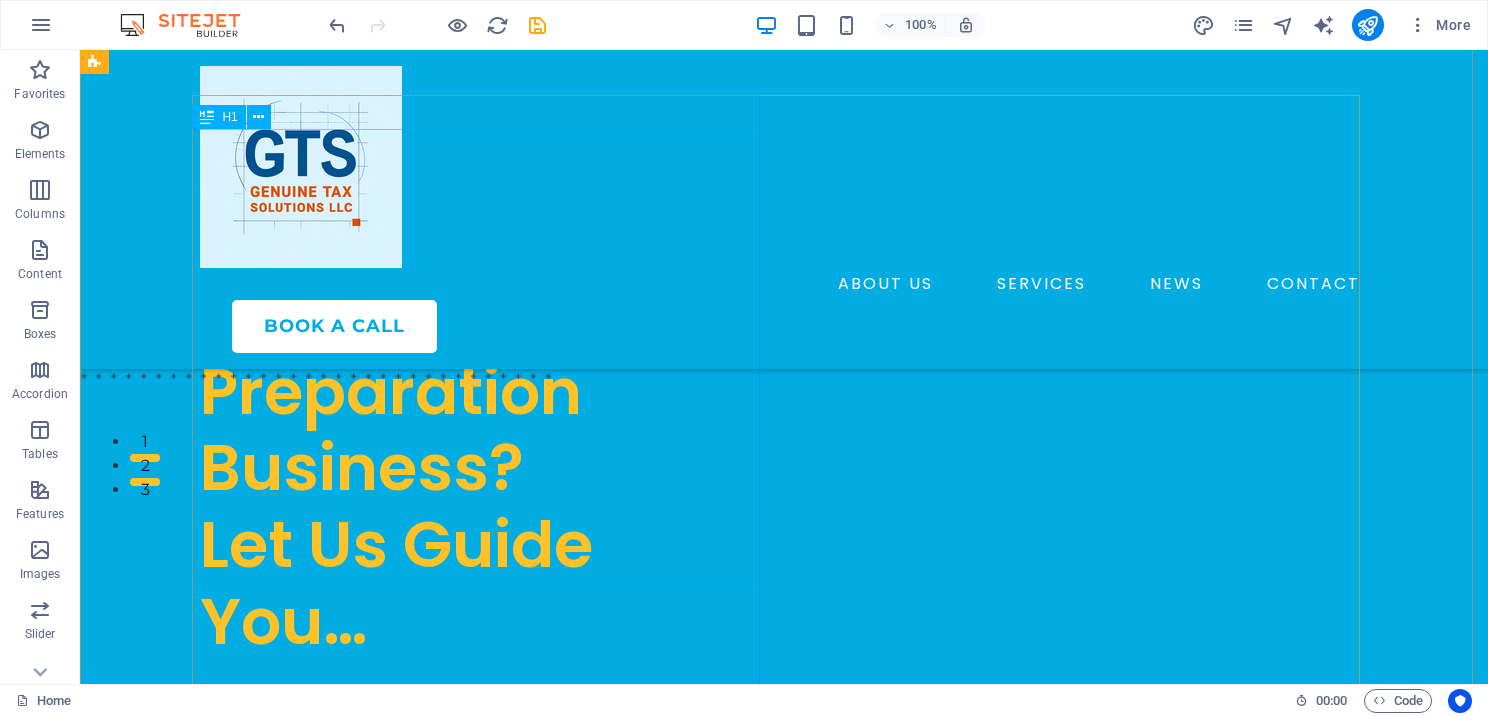 scroll, scrollTop: 304, scrollLeft: 0, axis: vertical 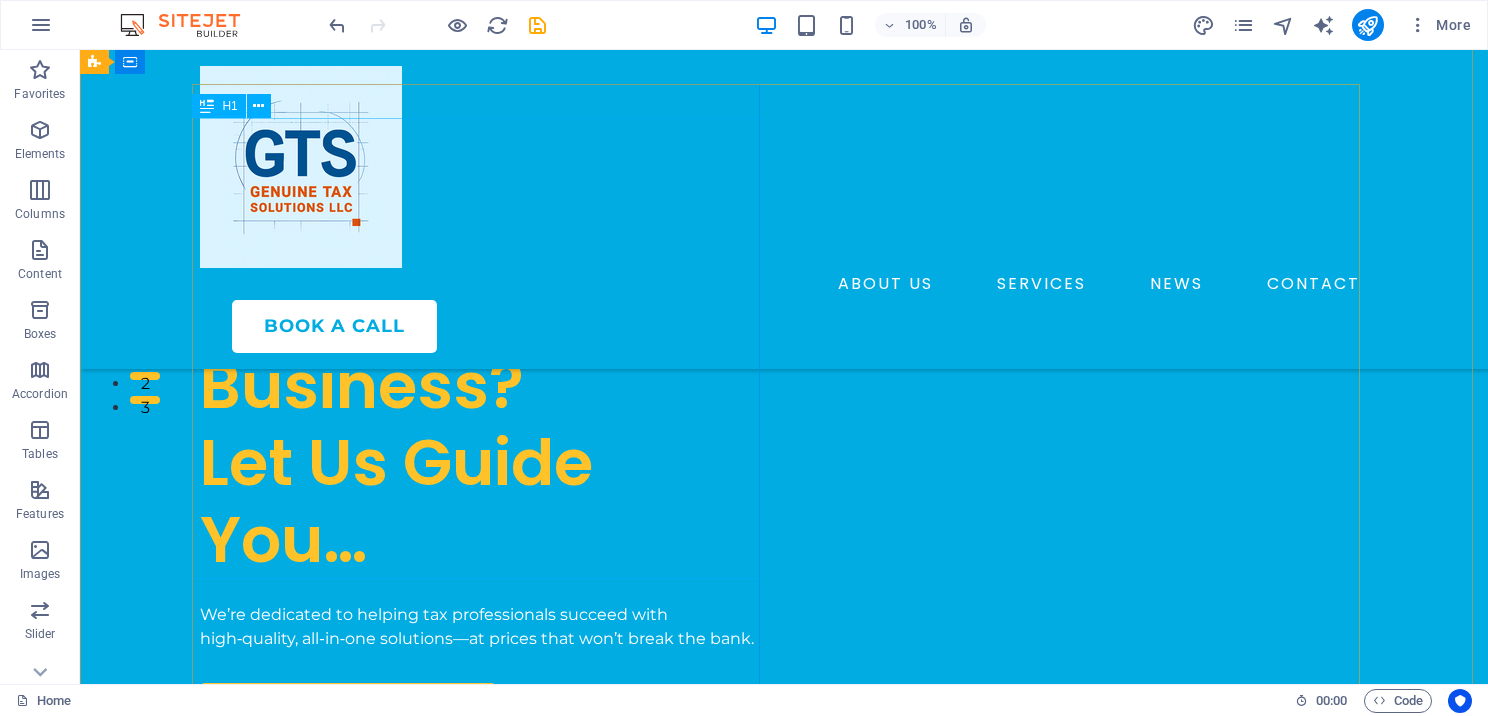 click on "Ready to Launch Your Tax Preparation Business? Let Us Guide You…" at bounding box center (484, 348) 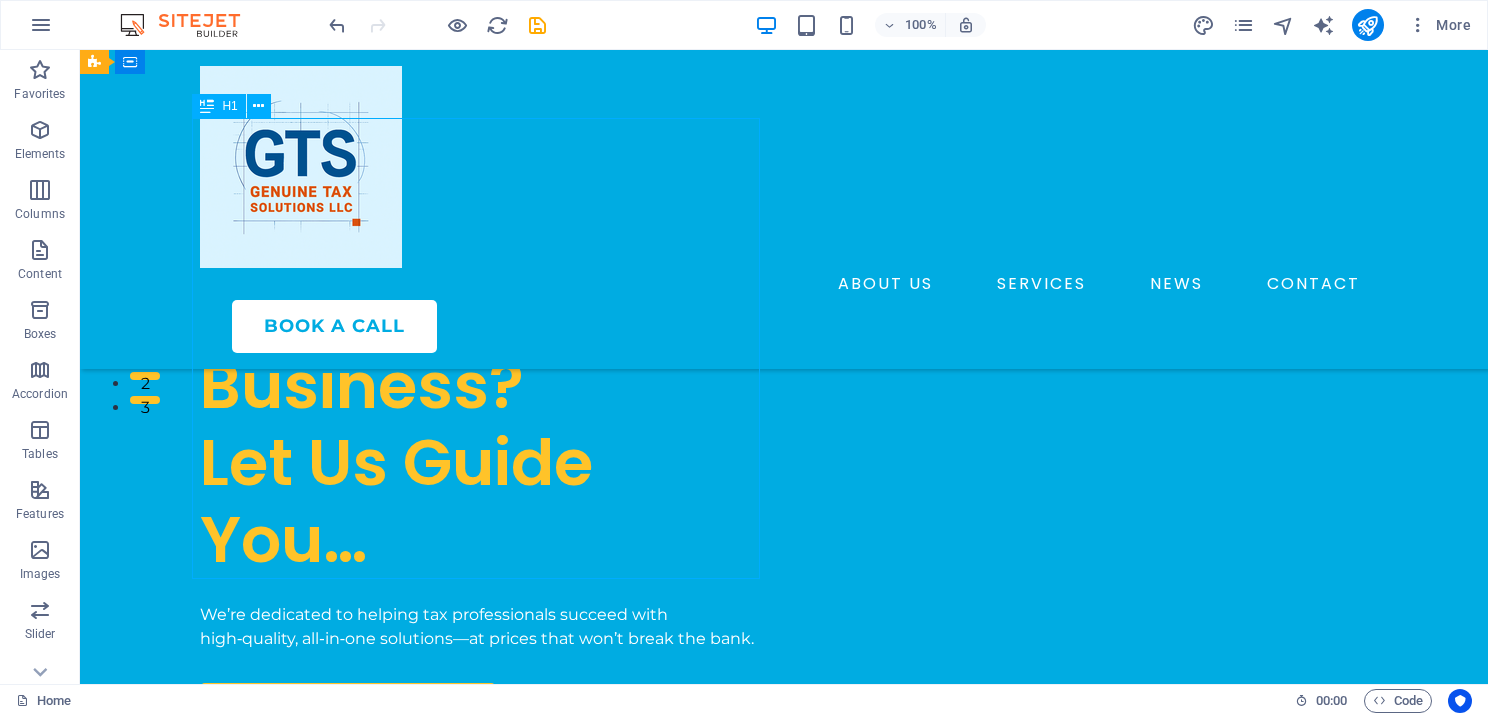 click on "Ready to Launch Your Tax Preparation Business? Let Us Guide You…" at bounding box center [484, 348] 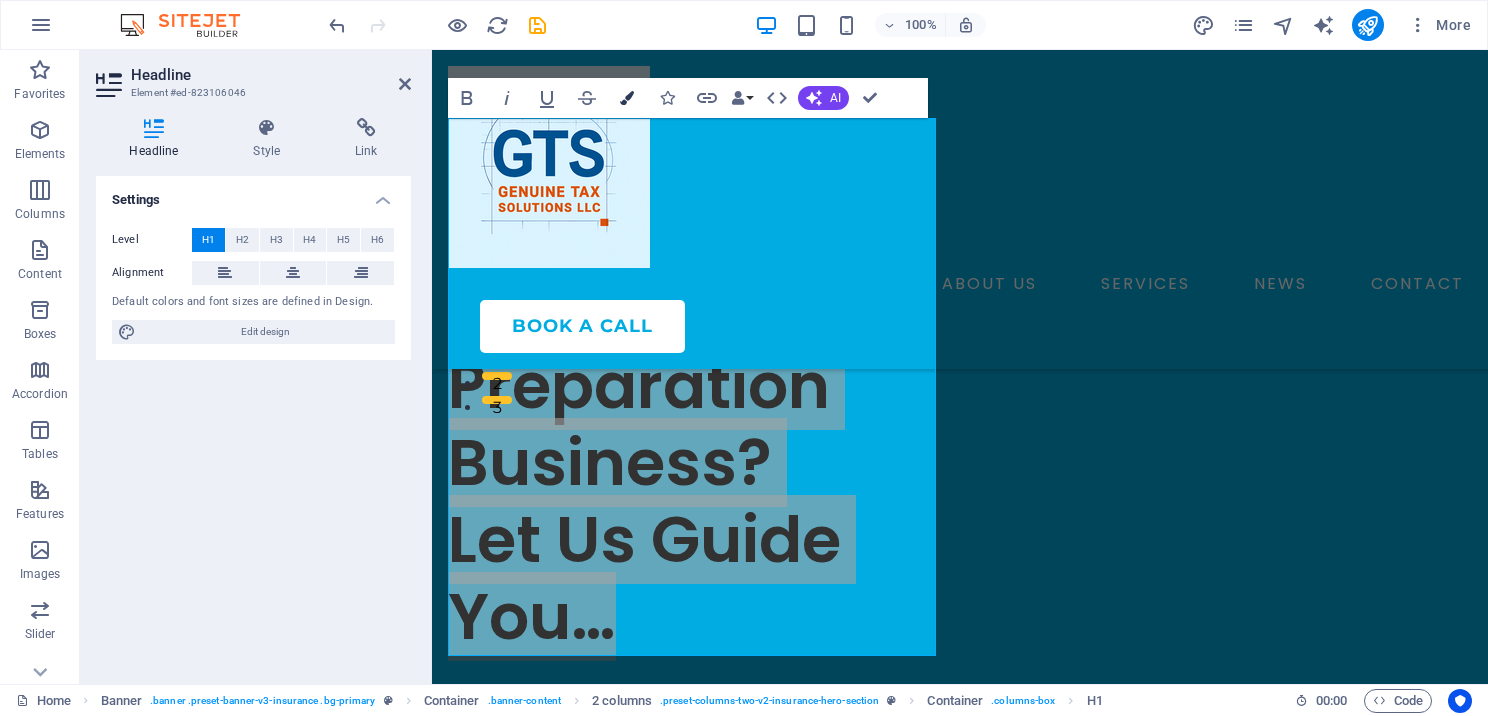 click at bounding box center [627, 98] 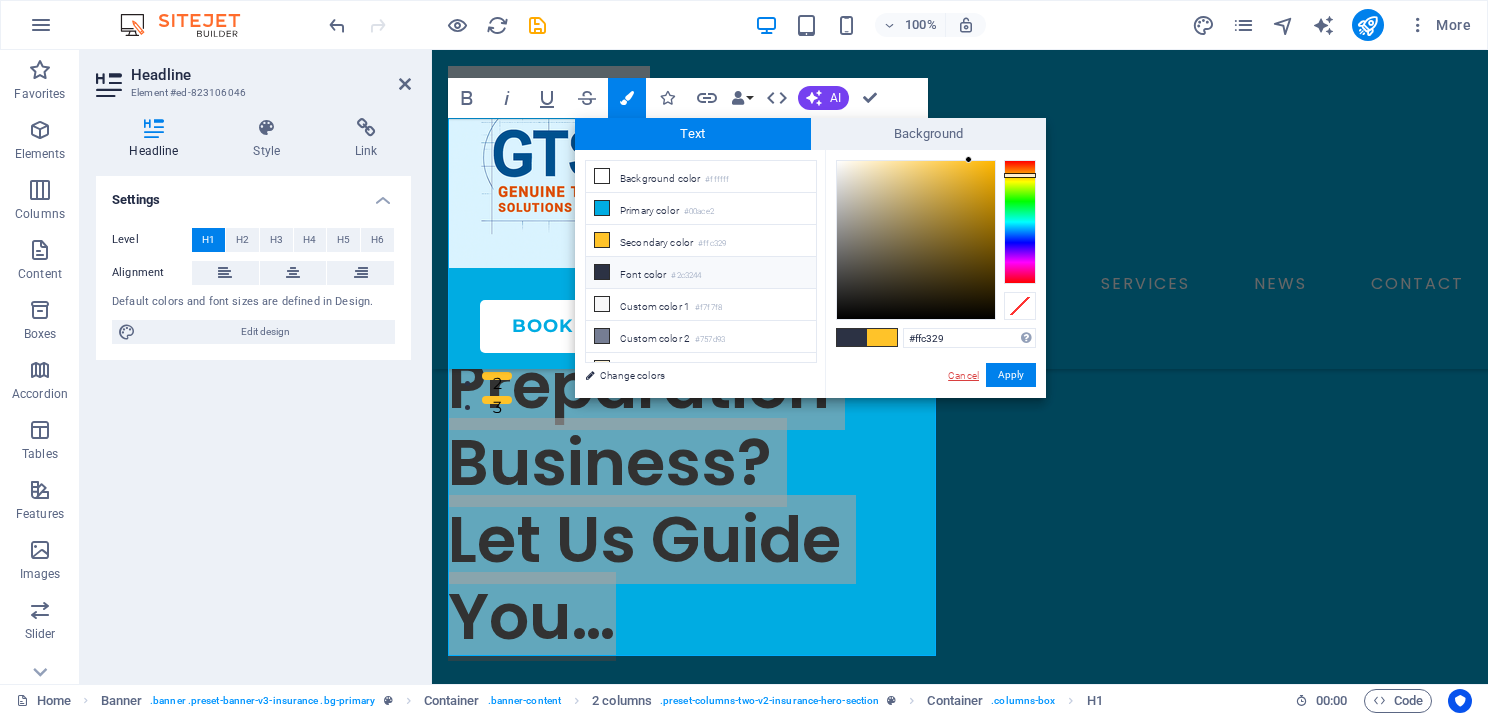click on "Cancel" at bounding box center (963, 375) 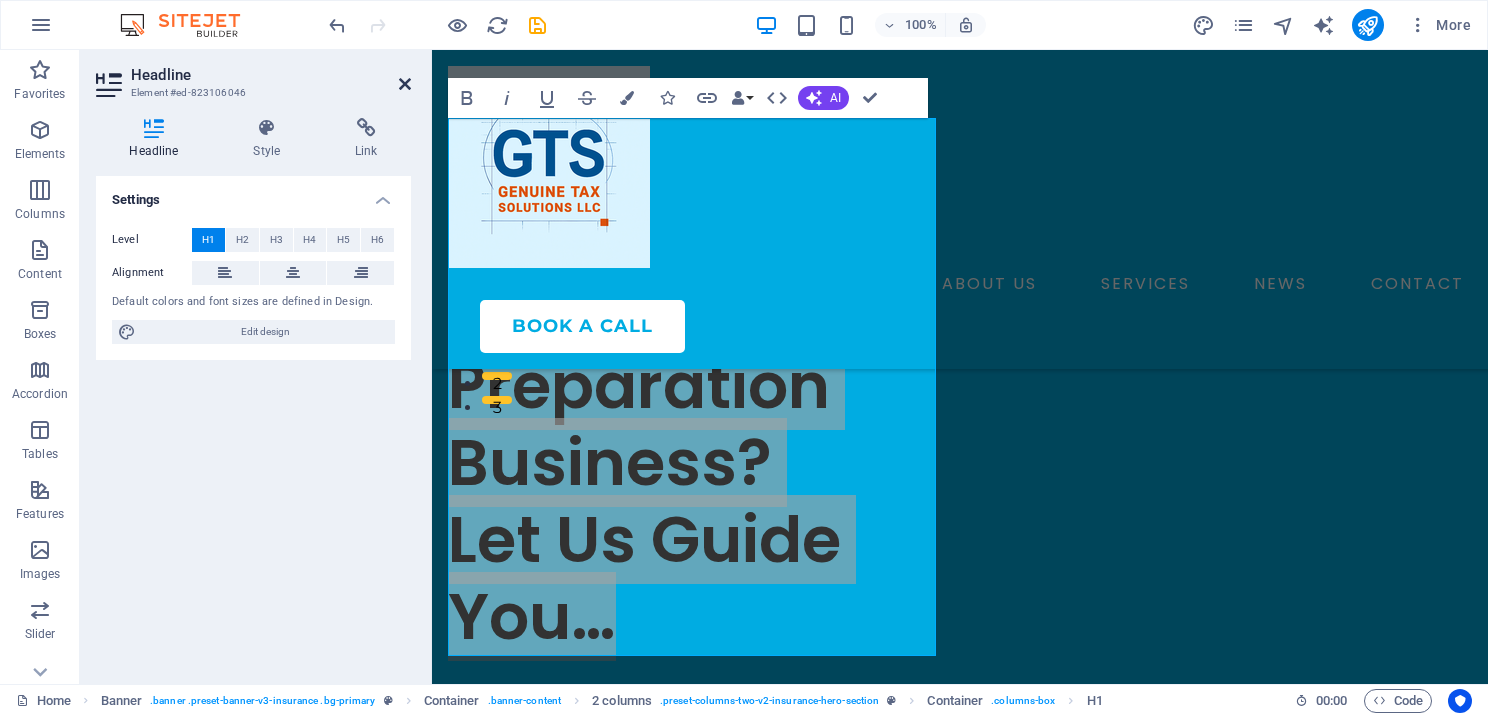 click at bounding box center [405, 84] 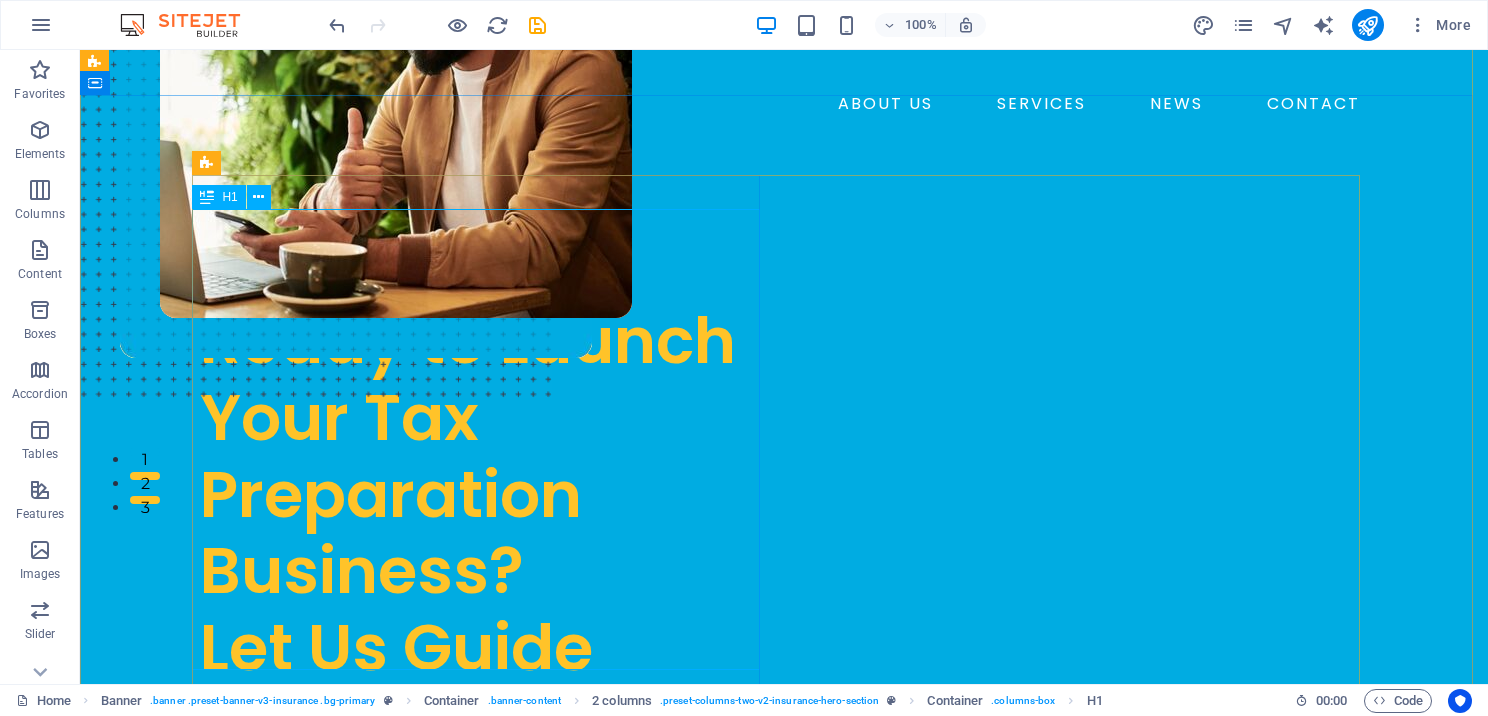 scroll, scrollTop: 404, scrollLeft: 0, axis: vertical 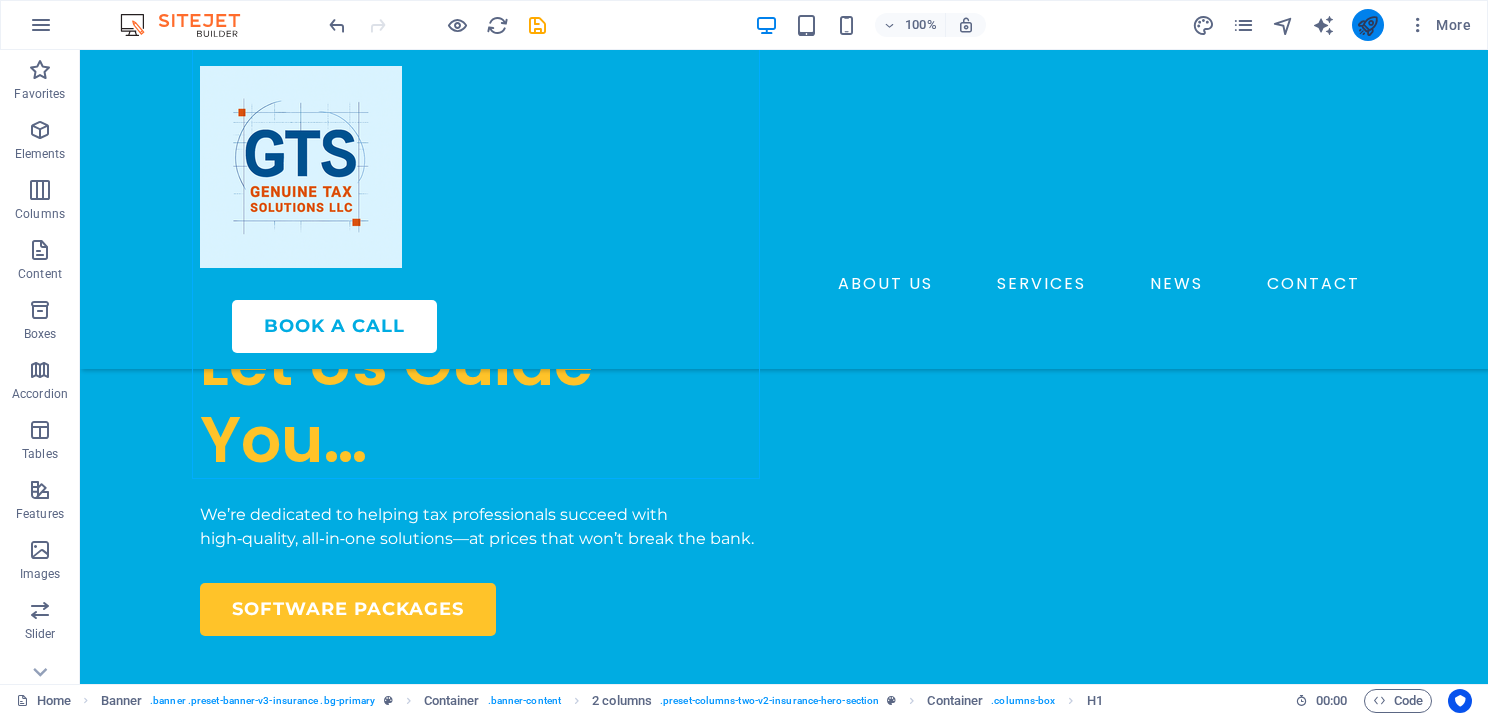 click at bounding box center (1367, 25) 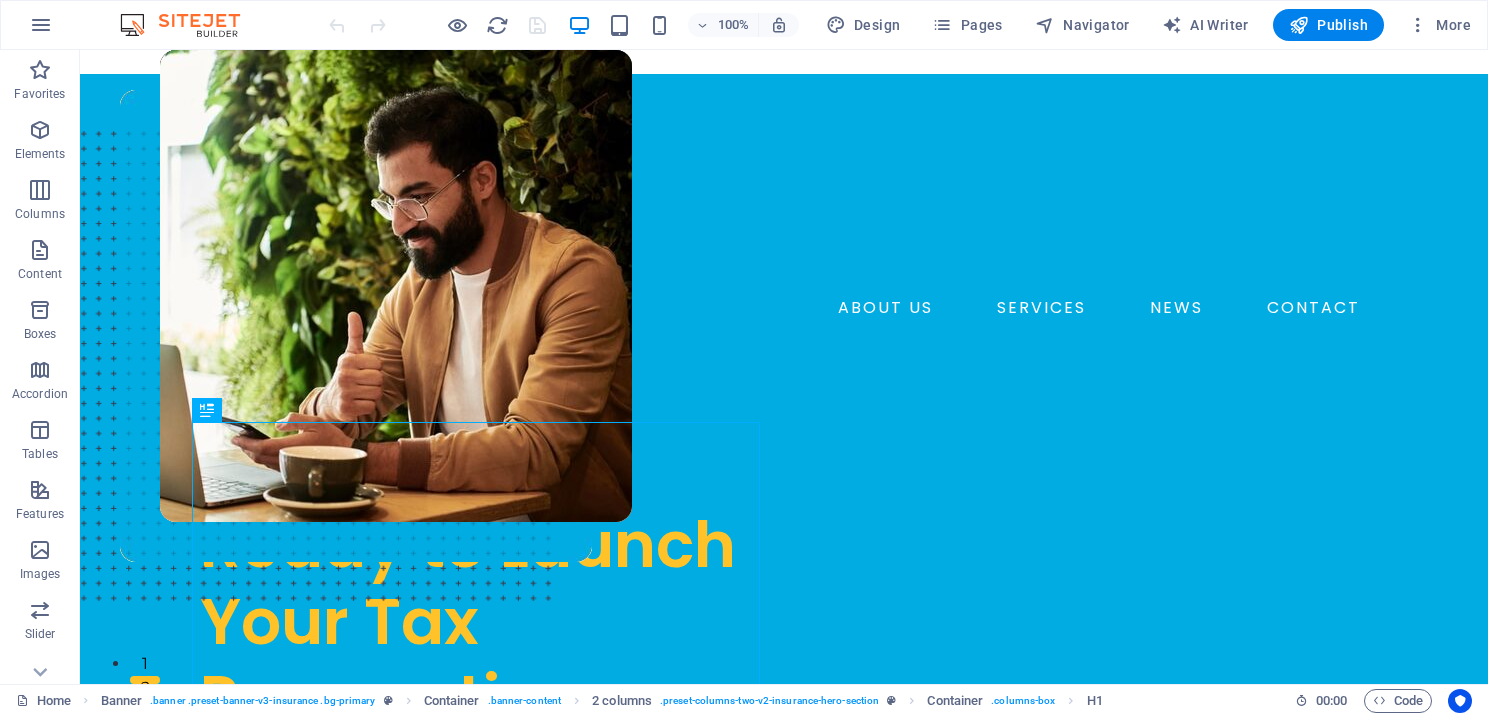 scroll, scrollTop: 0, scrollLeft: 0, axis: both 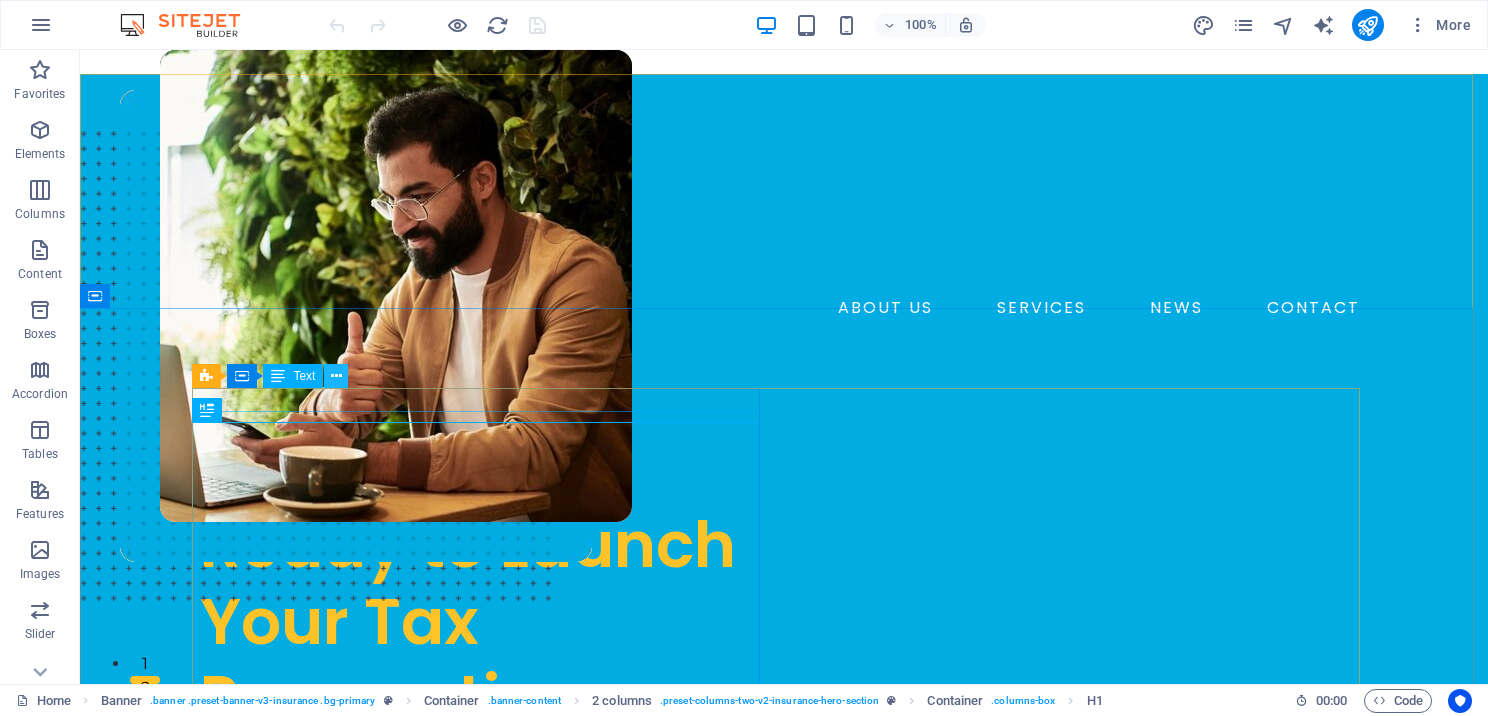 click at bounding box center [336, 376] 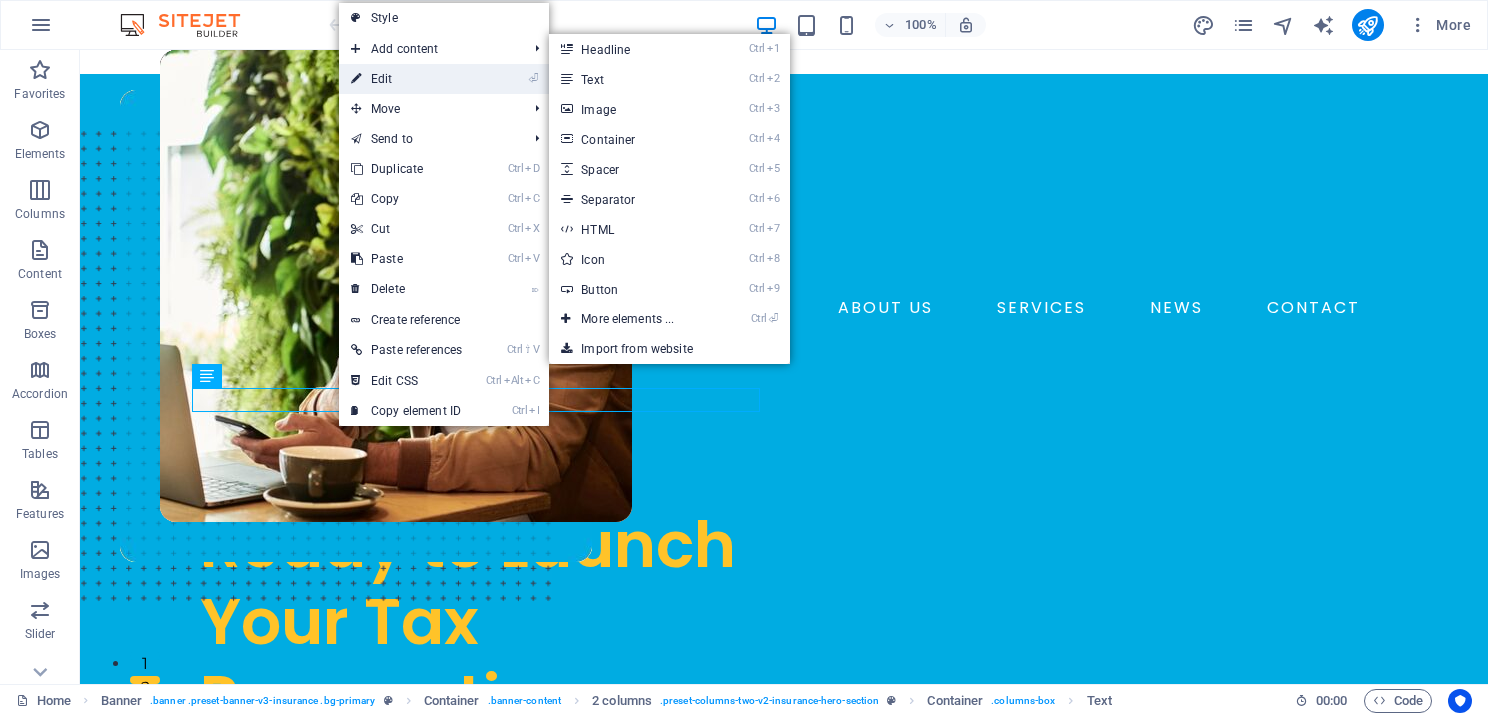 click on "⏎  Edit" at bounding box center (406, 79) 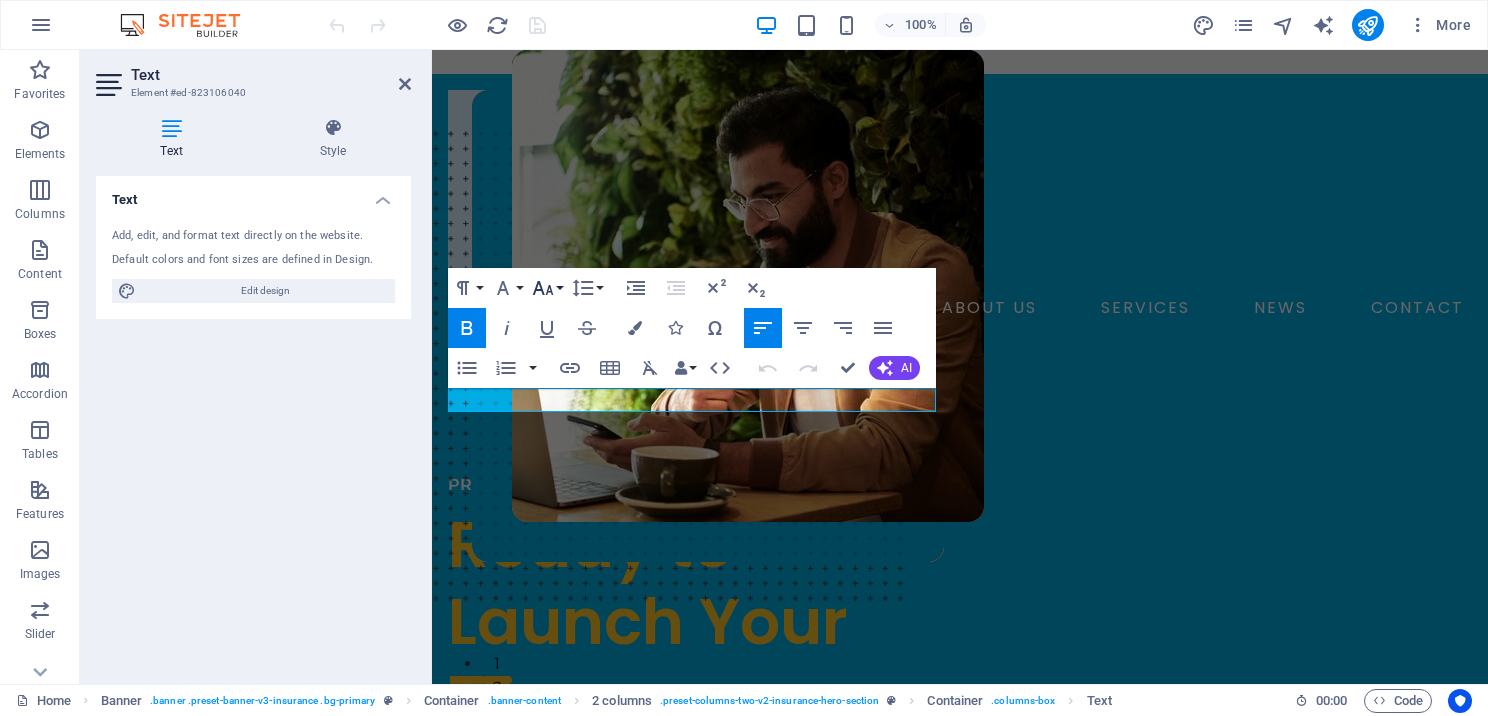 click on "Font Size" at bounding box center [547, 288] 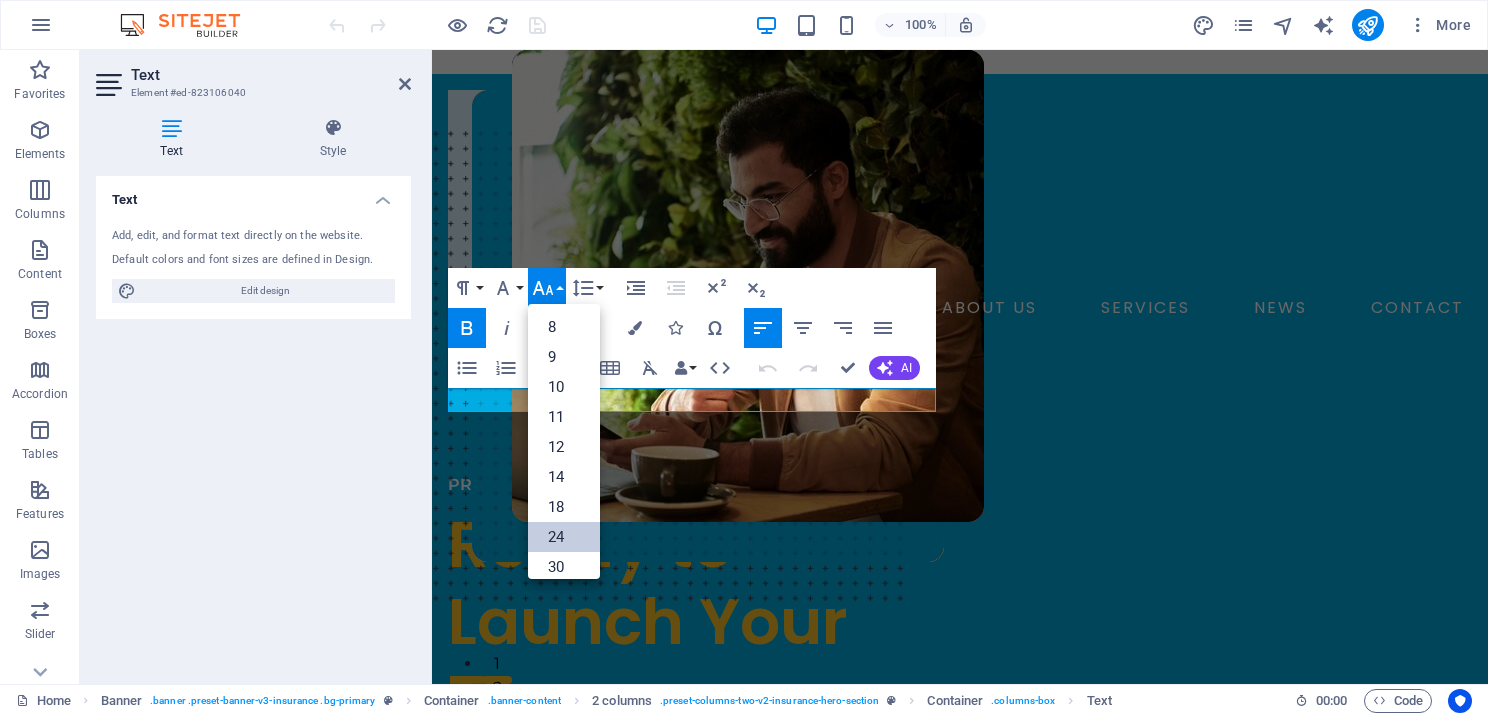 scroll, scrollTop: 100, scrollLeft: 0, axis: vertical 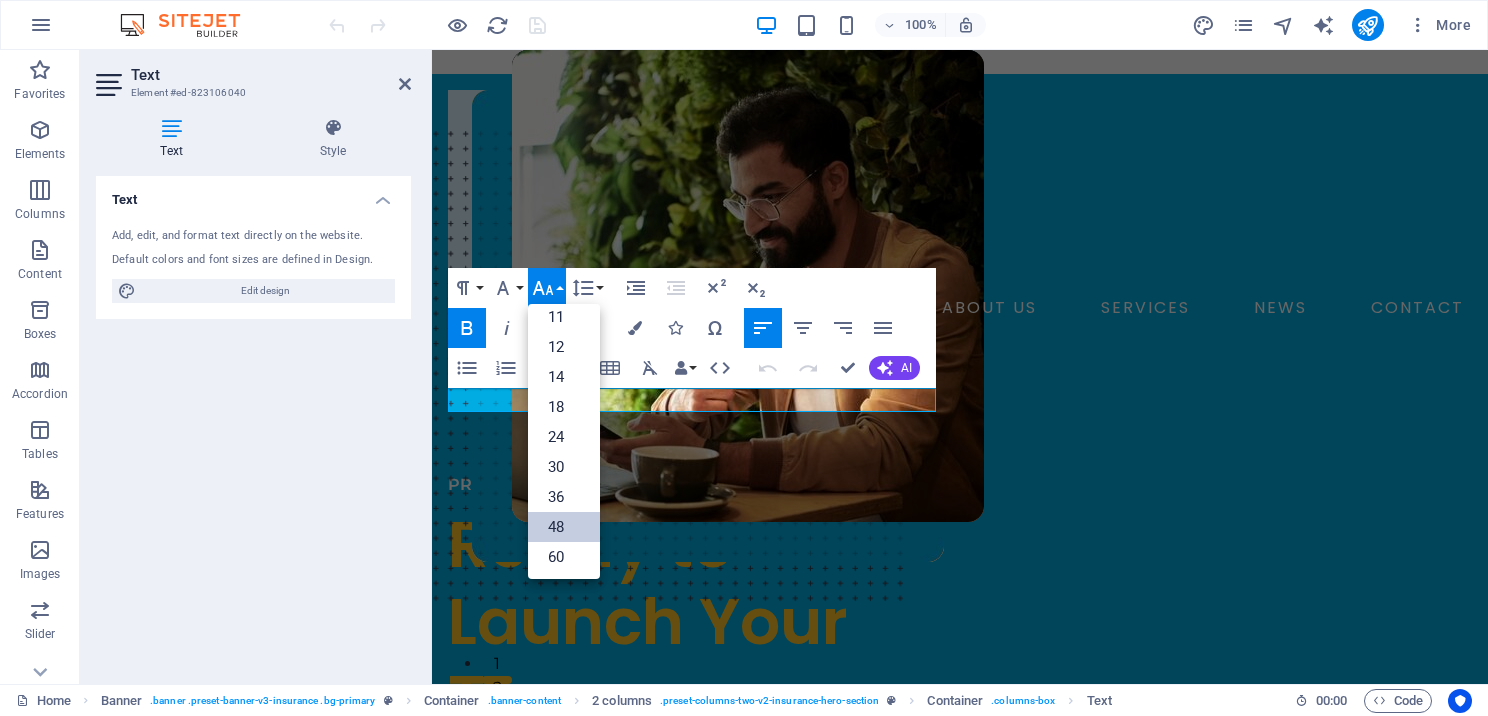 click on "48" at bounding box center [564, 527] 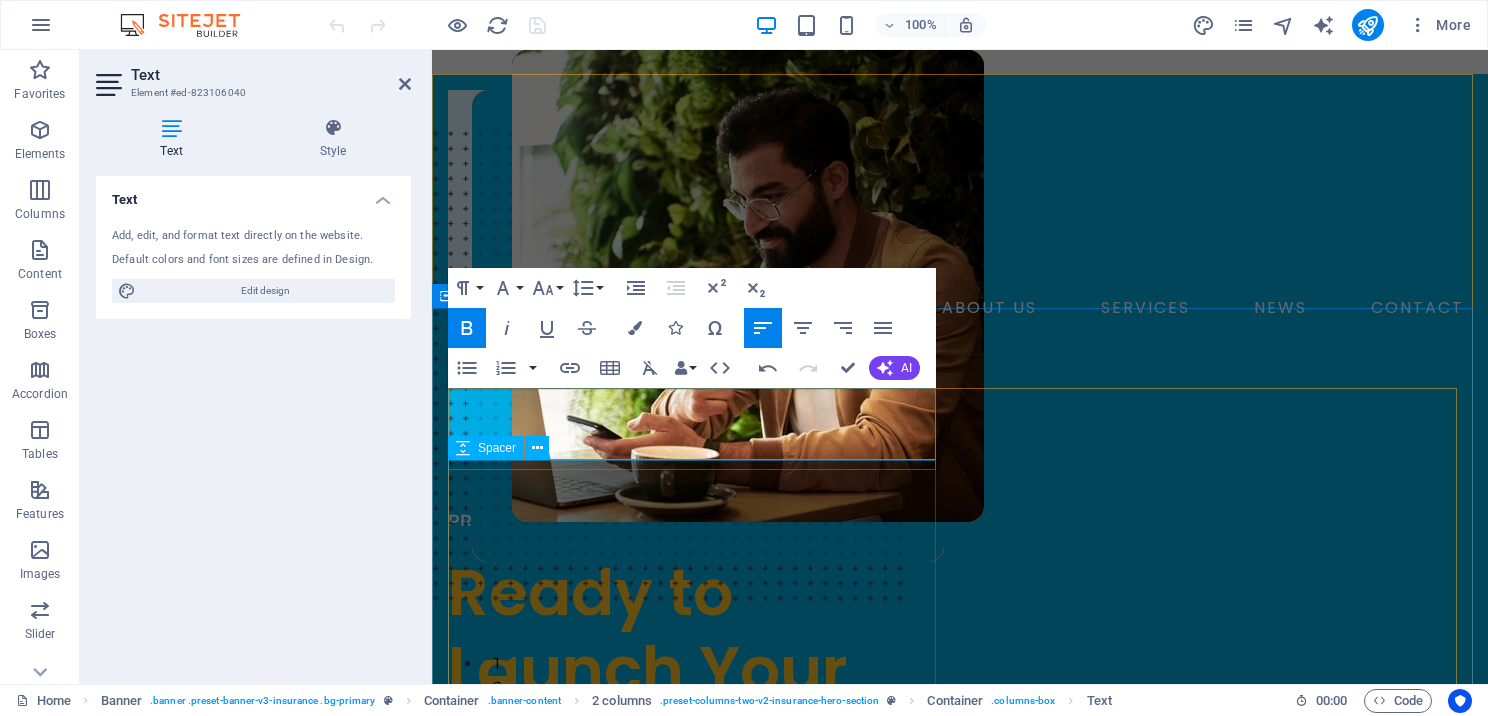 click on "Spacer" at bounding box center (505, 448) 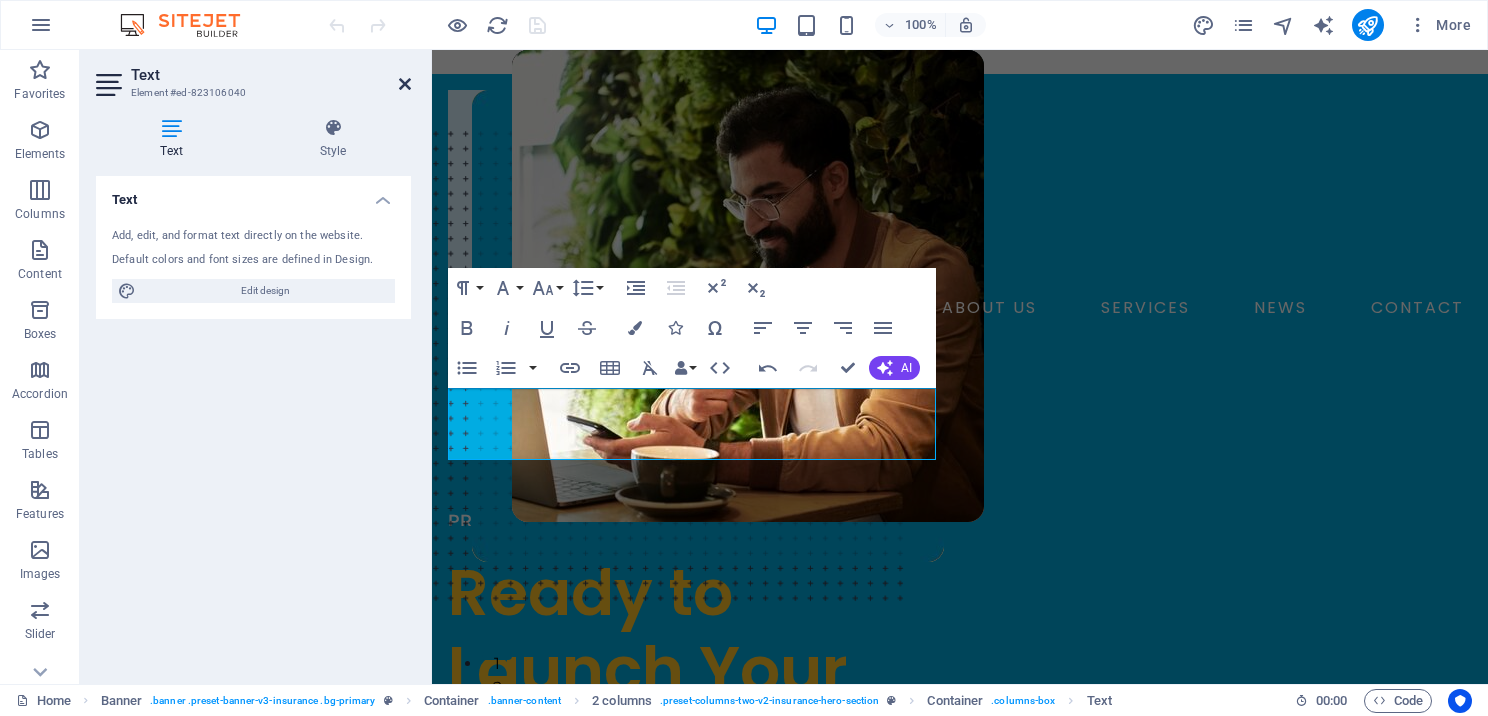 click at bounding box center (405, 84) 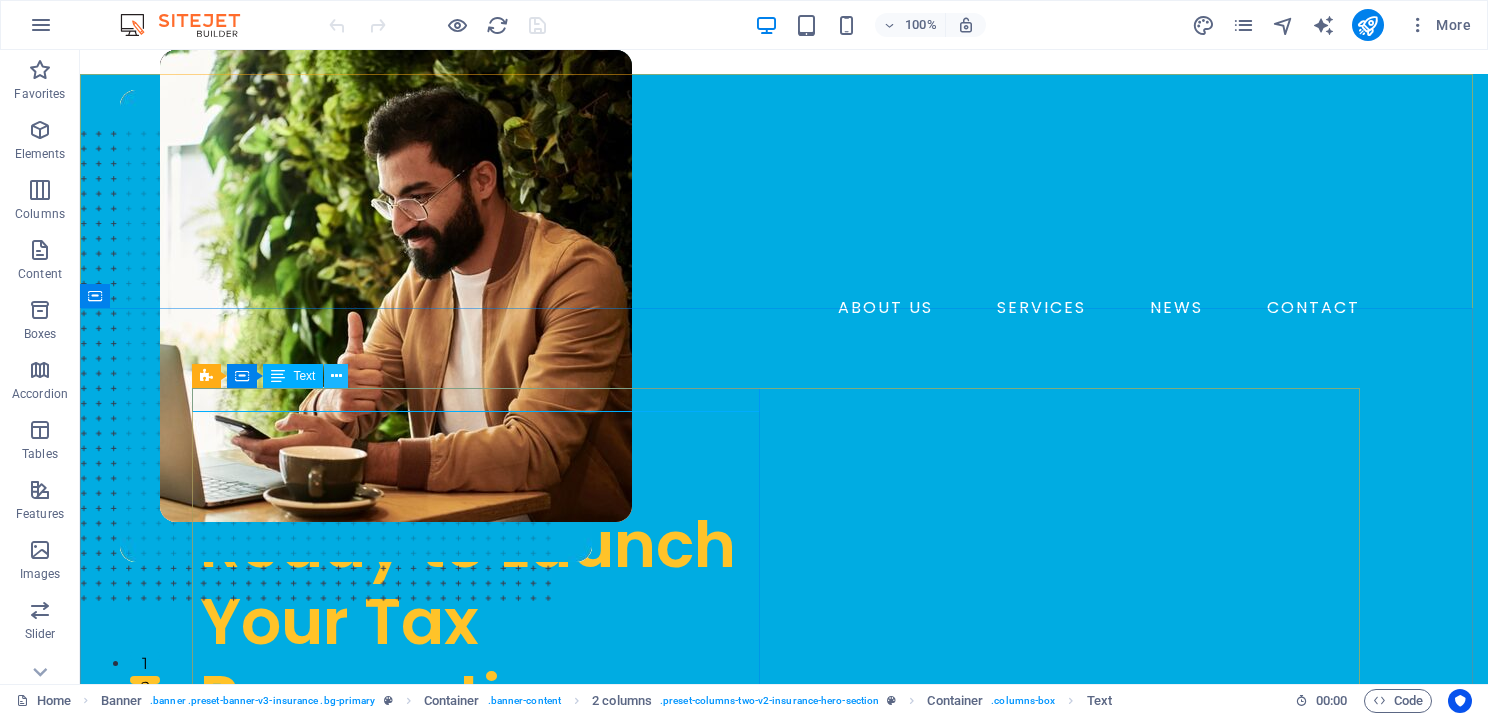 click at bounding box center (336, 376) 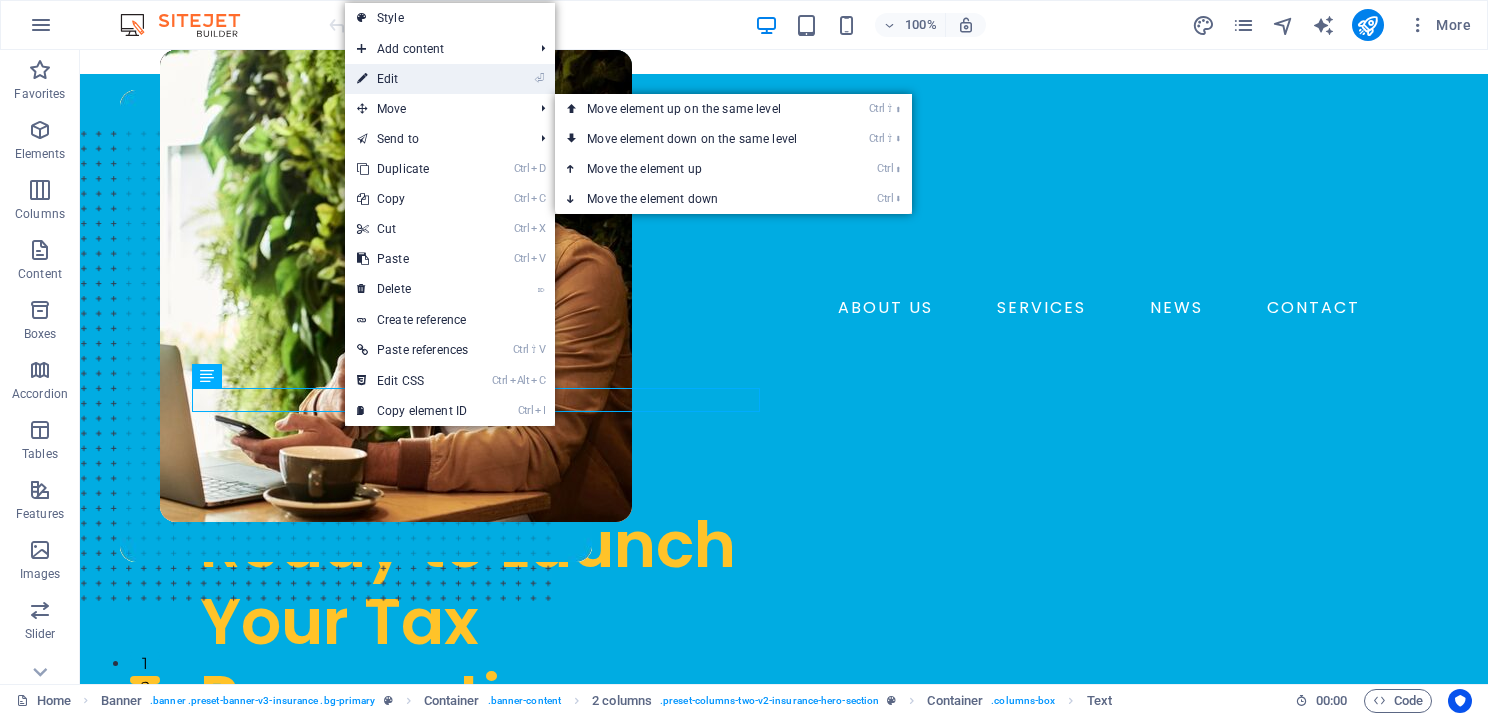 click on "⏎  Edit" at bounding box center (412, 79) 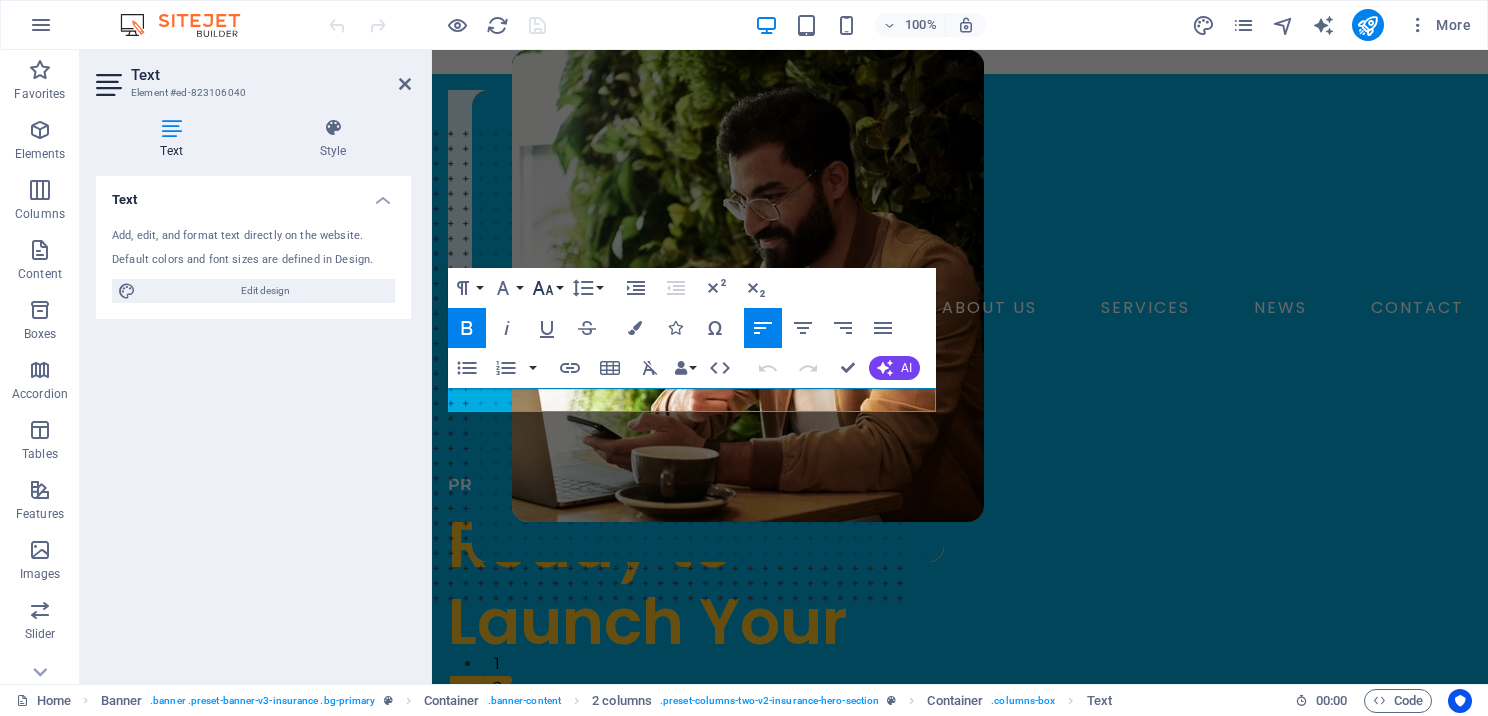 click on "Font Size" at bounding box center [547, 288] 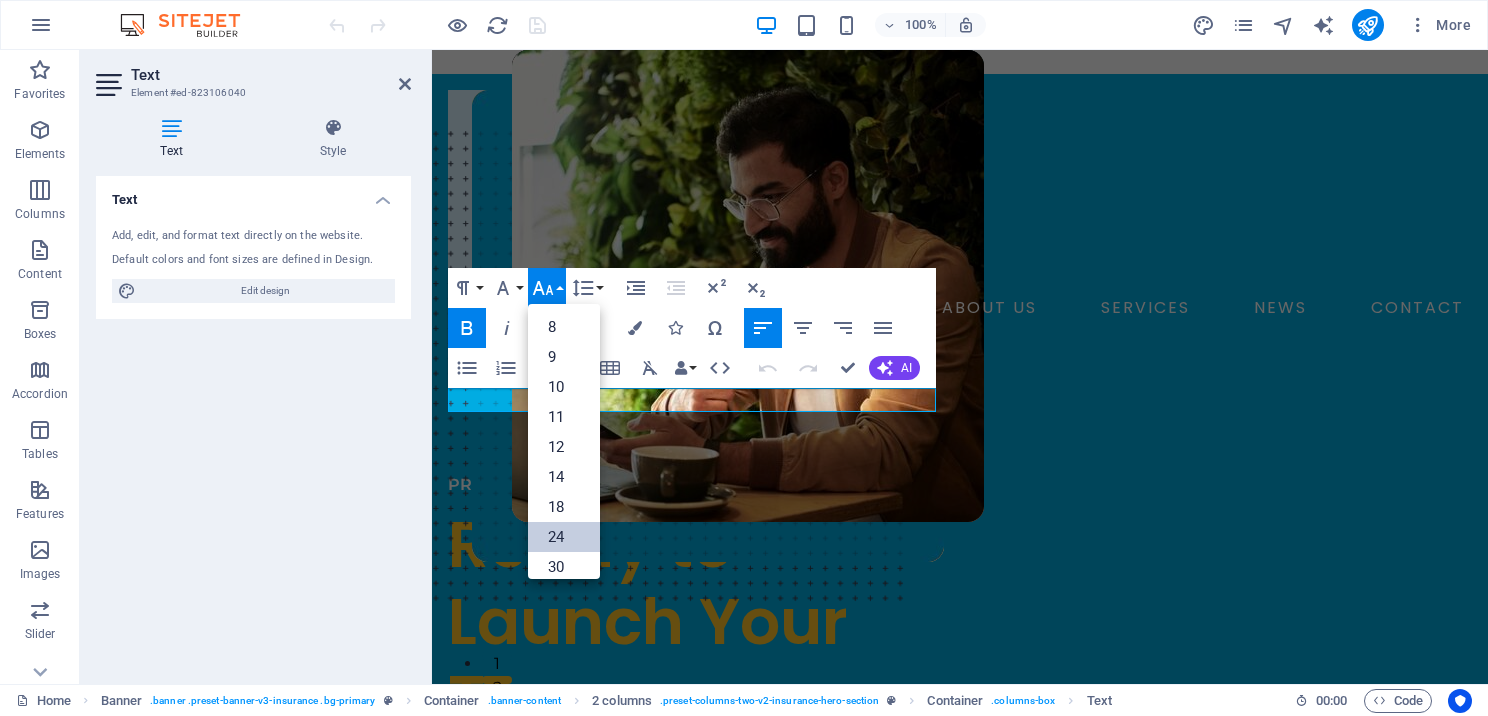 click on "24" at bounding box center [564, 537] 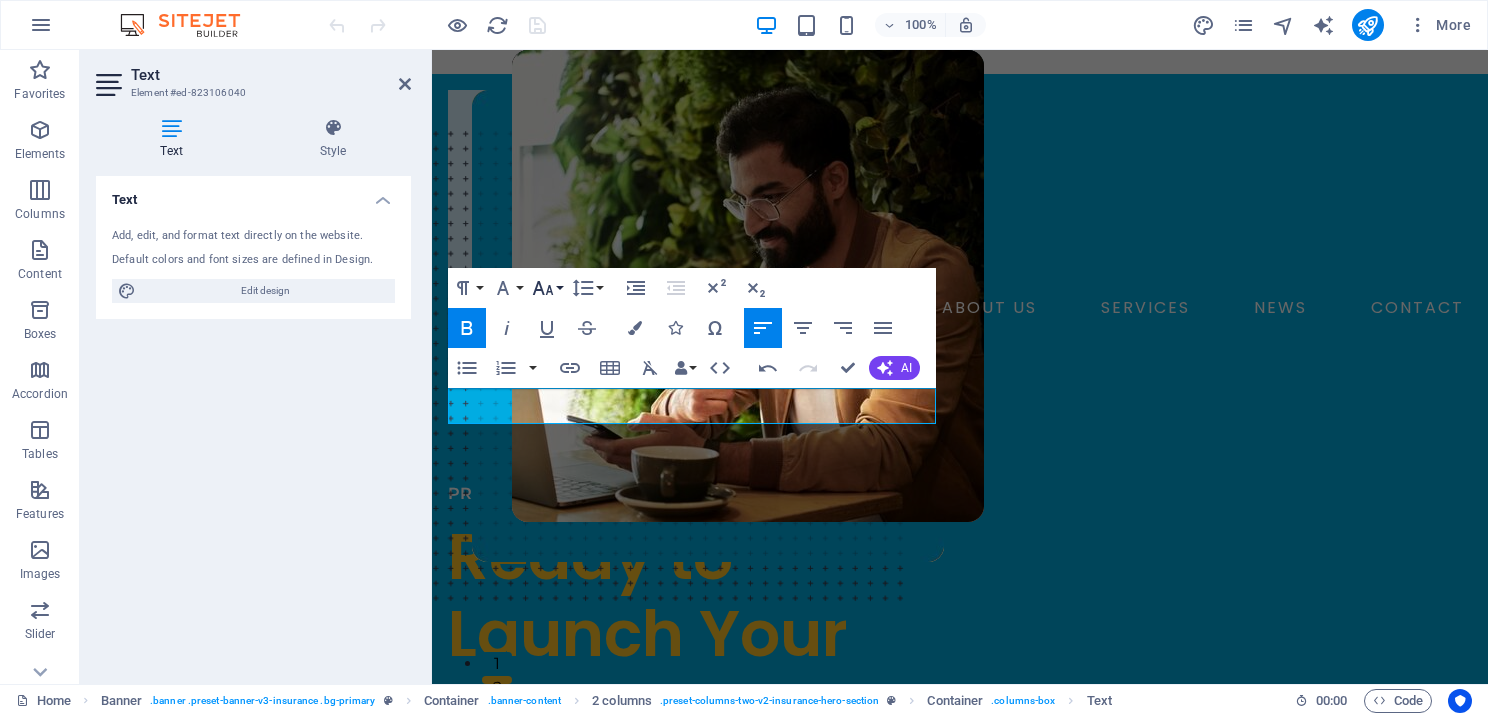 click on "Font Size" at bounding box center (547, 288) 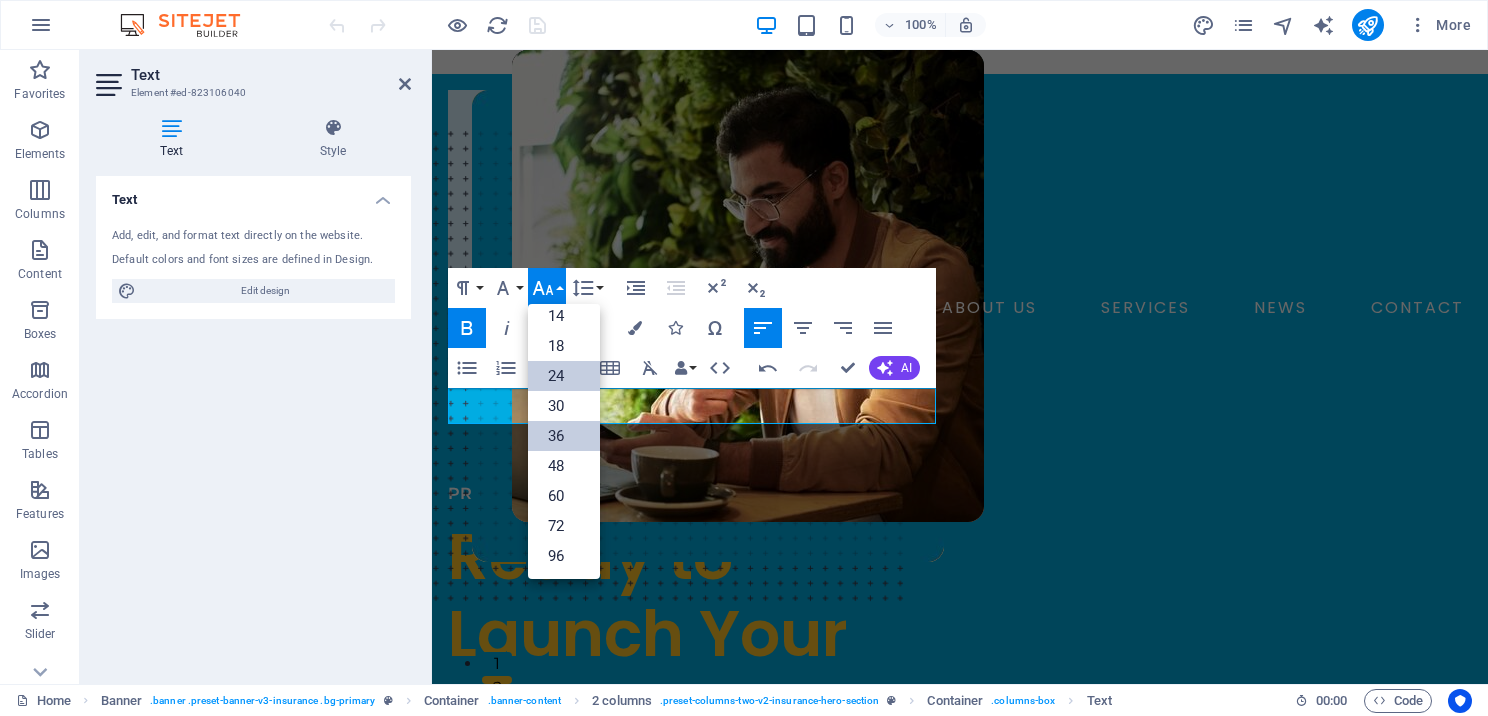 scroll, scrollTop: 160, scrollLeft: 0, axis: vertical 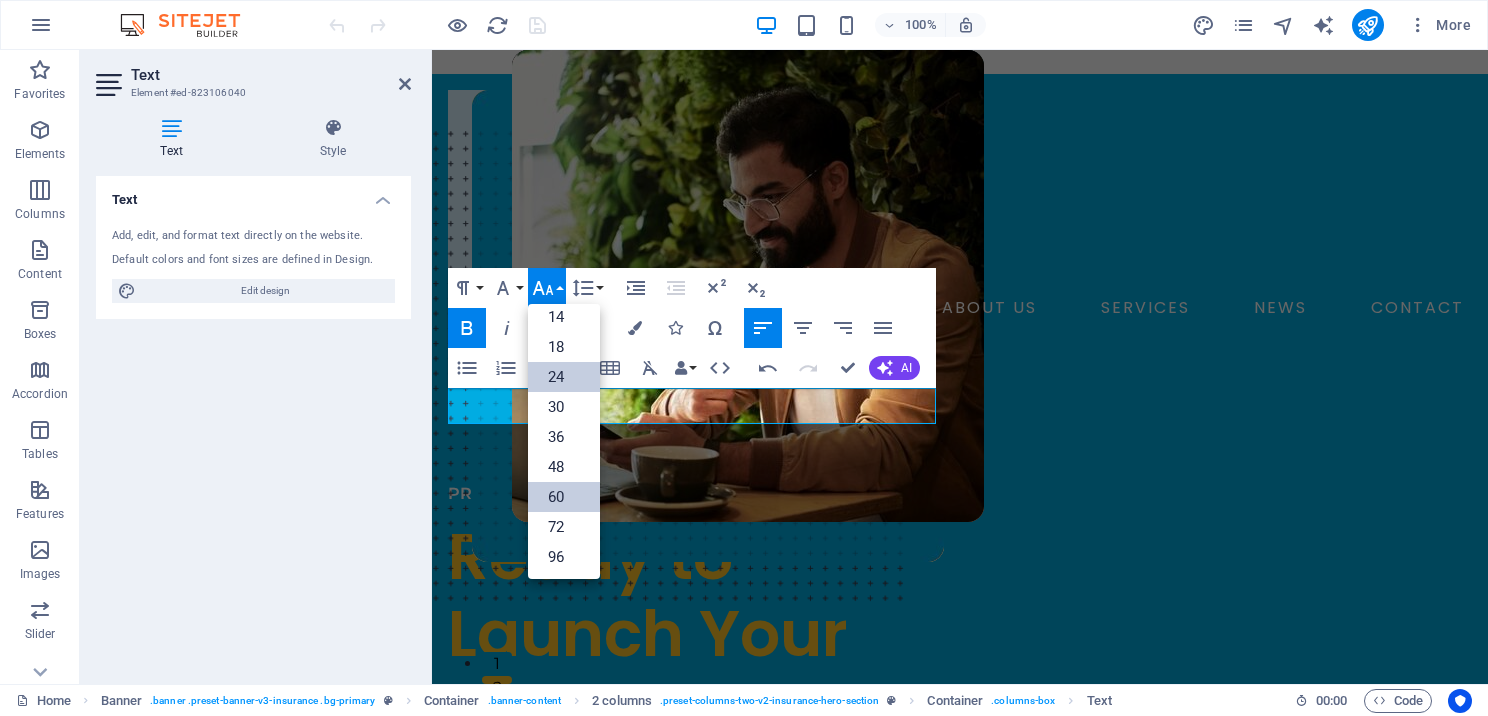 click on "60" at bounding box center (564, 497) 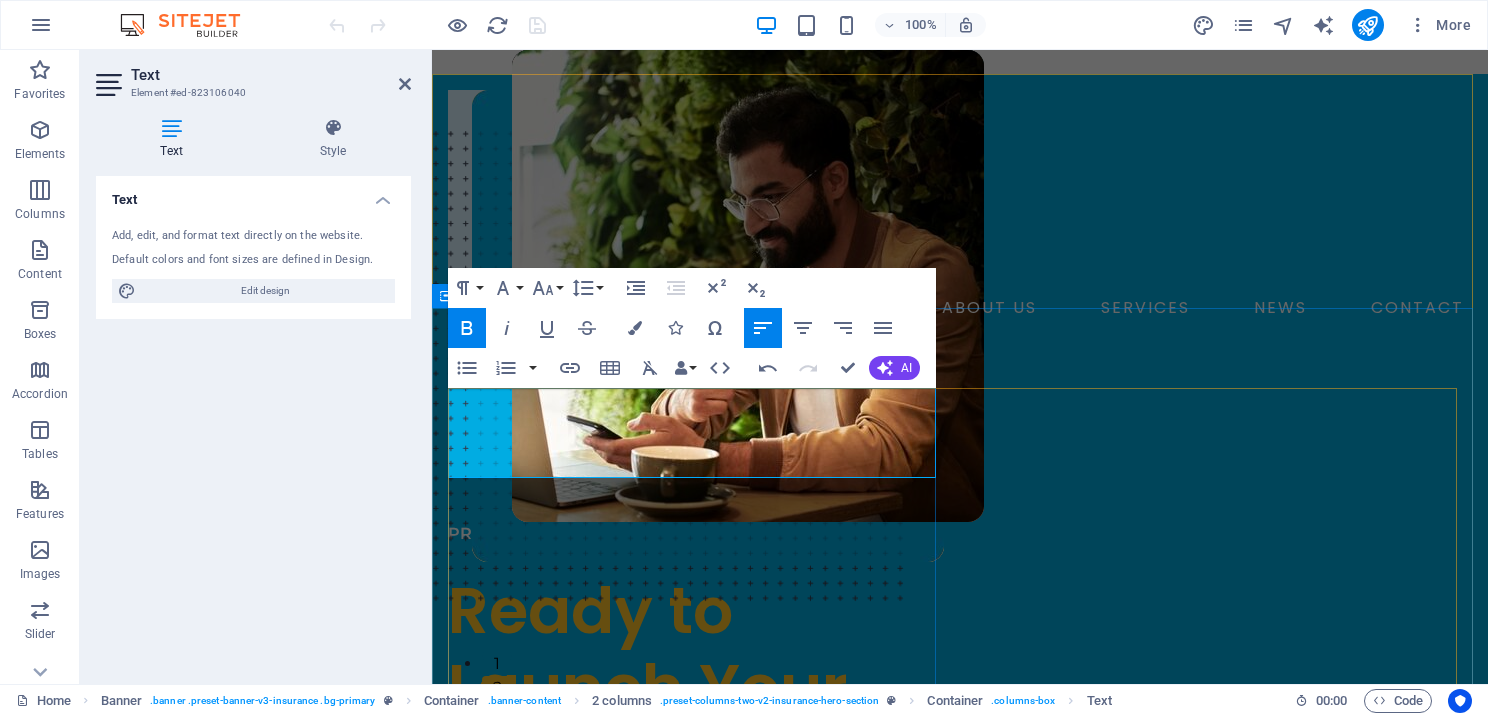 click on "​ PROFESSIONAL TAX SOFTWARE FOR PREPARERS" at bounding box center [653, 533] 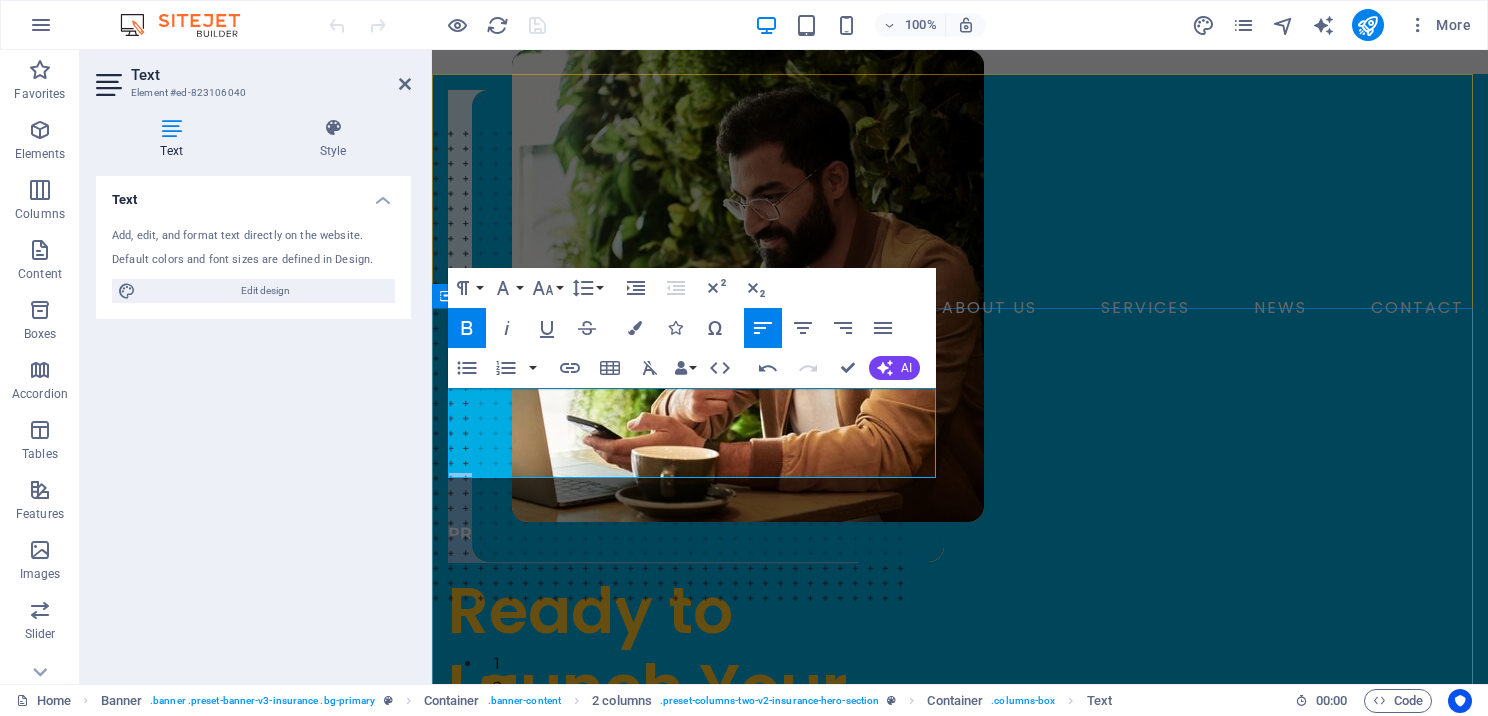 drag, startPoint x: 866, startPoint y: 441, endPoint x: 433, endPoint y: 409, distance: 434.18085 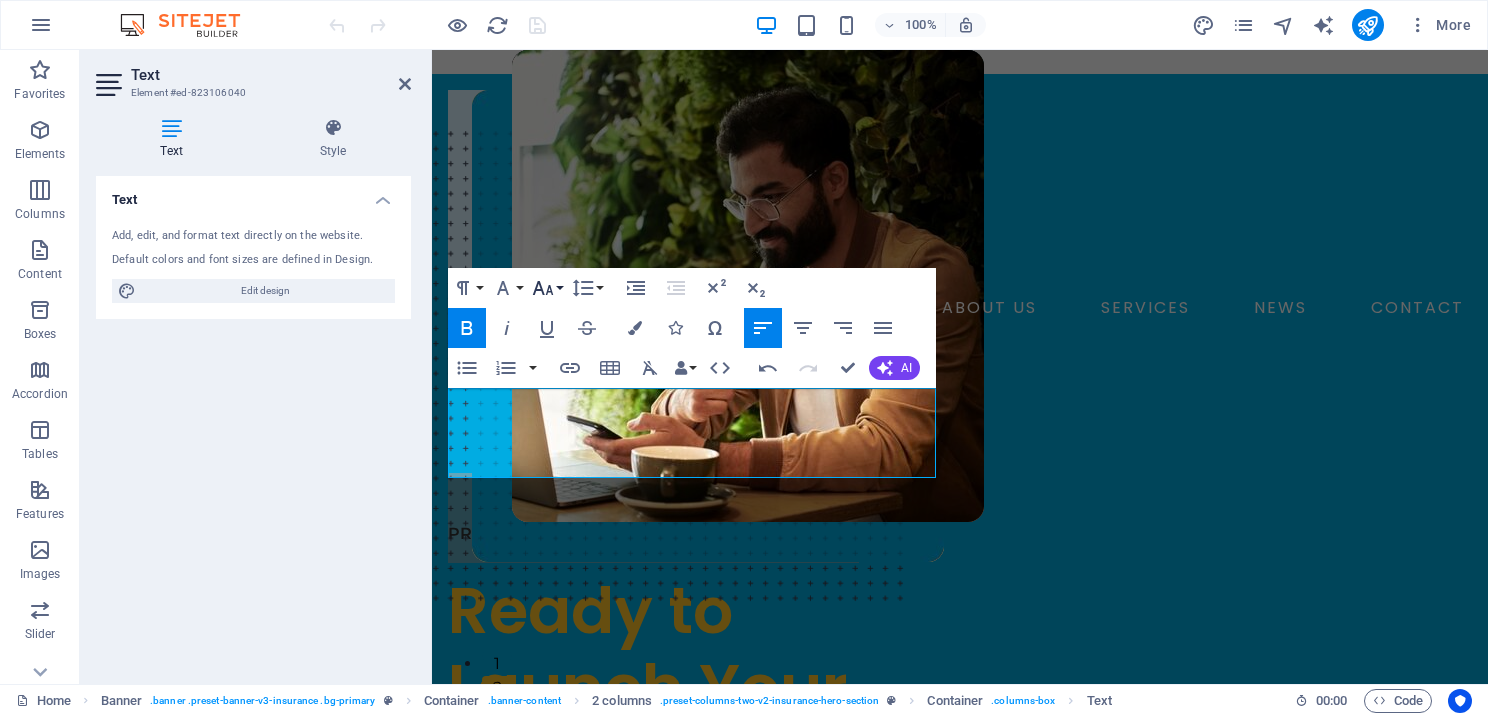 click 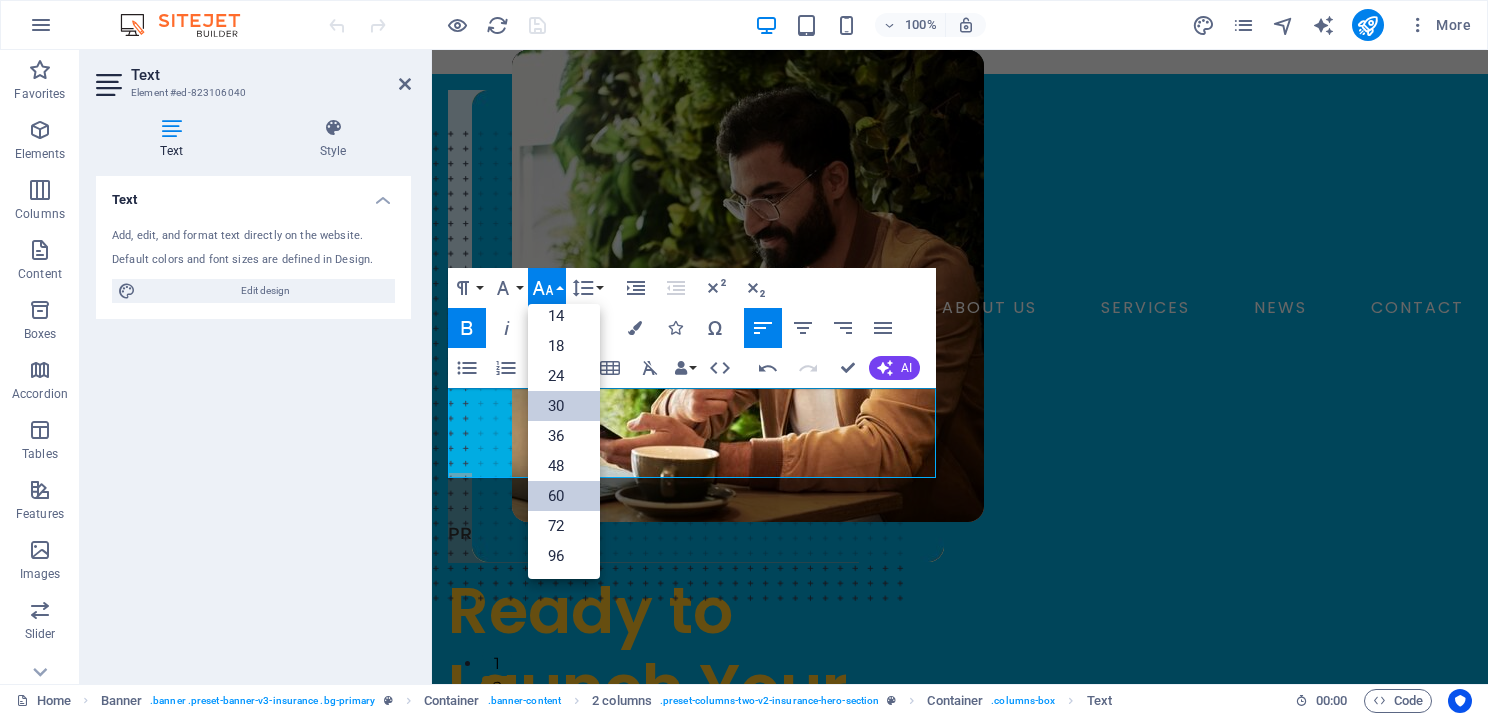 scroll, scrollTop: 160, scrollLeft: 0, axis: vertical 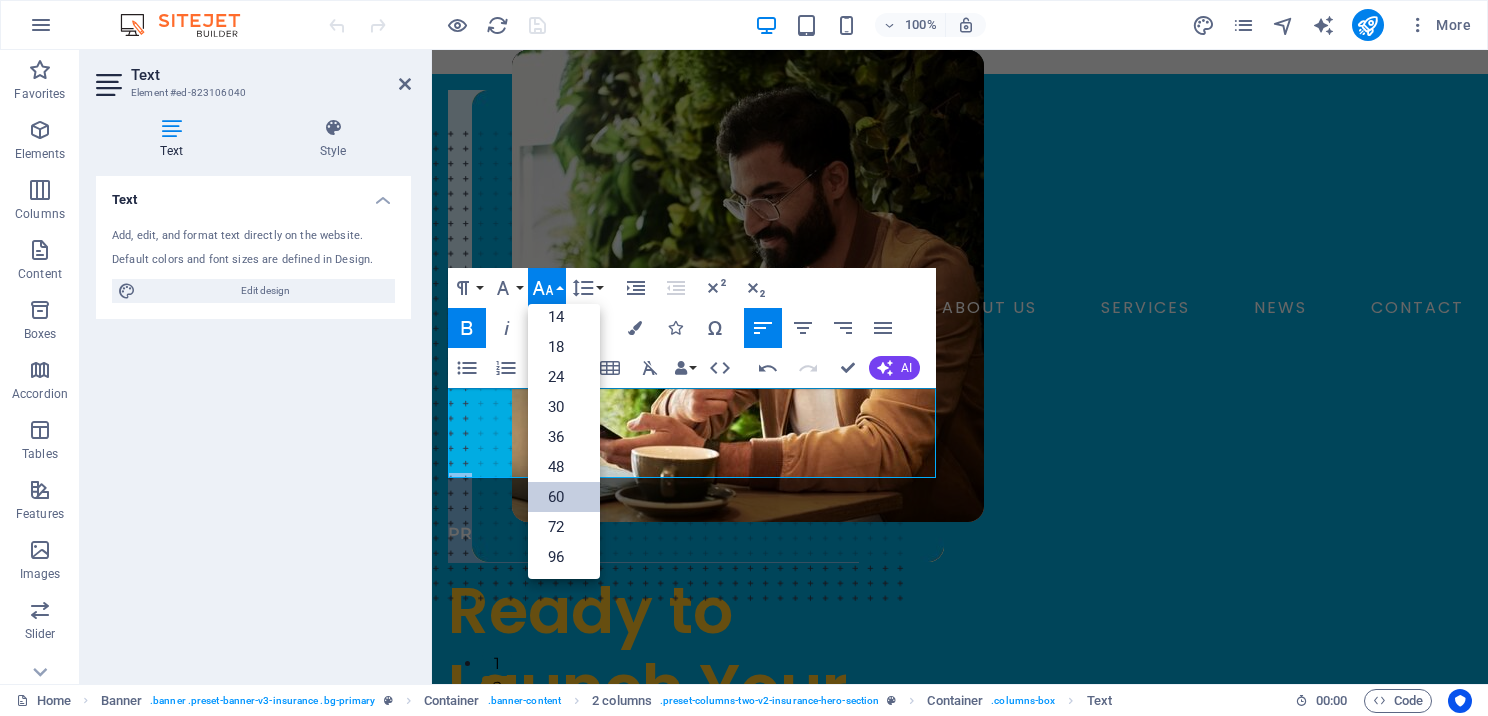 click on "60" at bounding box center (564, 497) 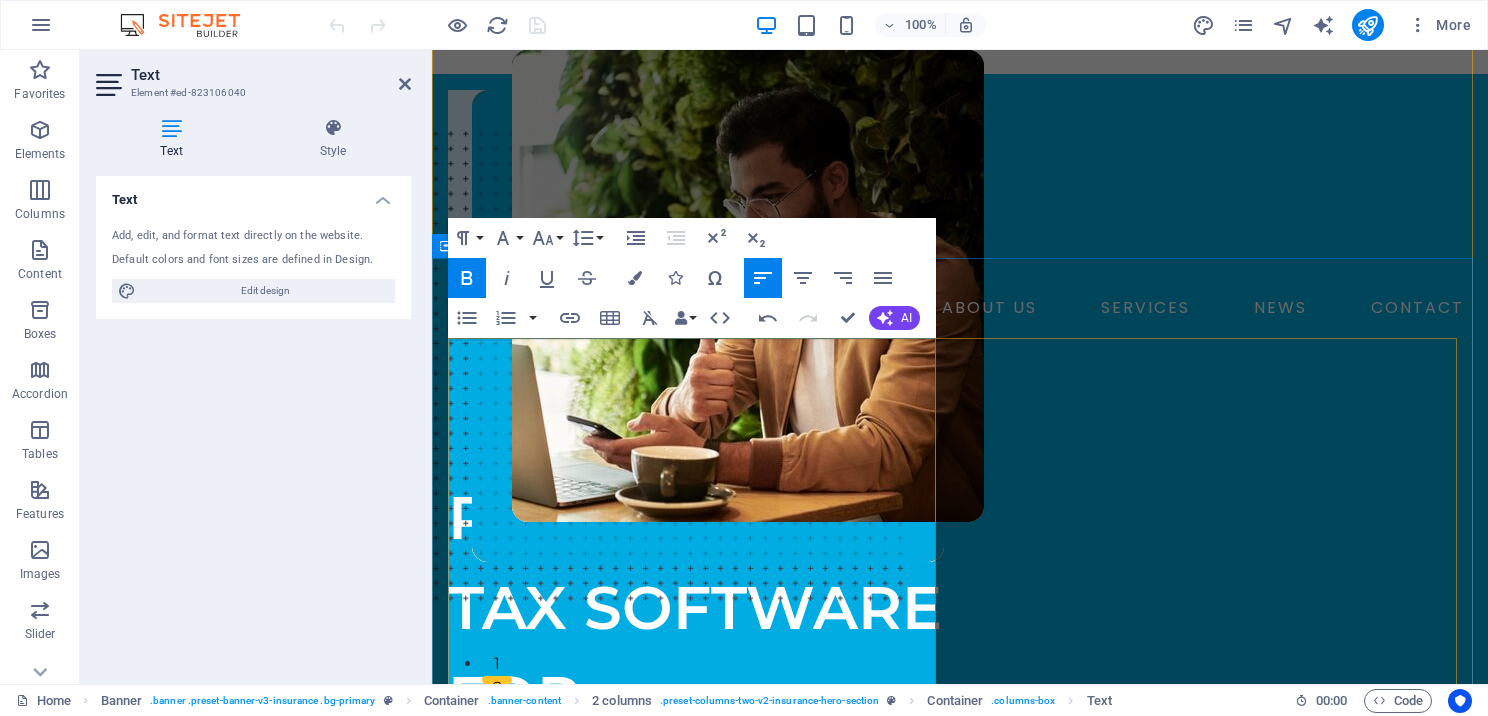 scroll, scrollTop: 100, scrollLeft: 0, axis: vertical 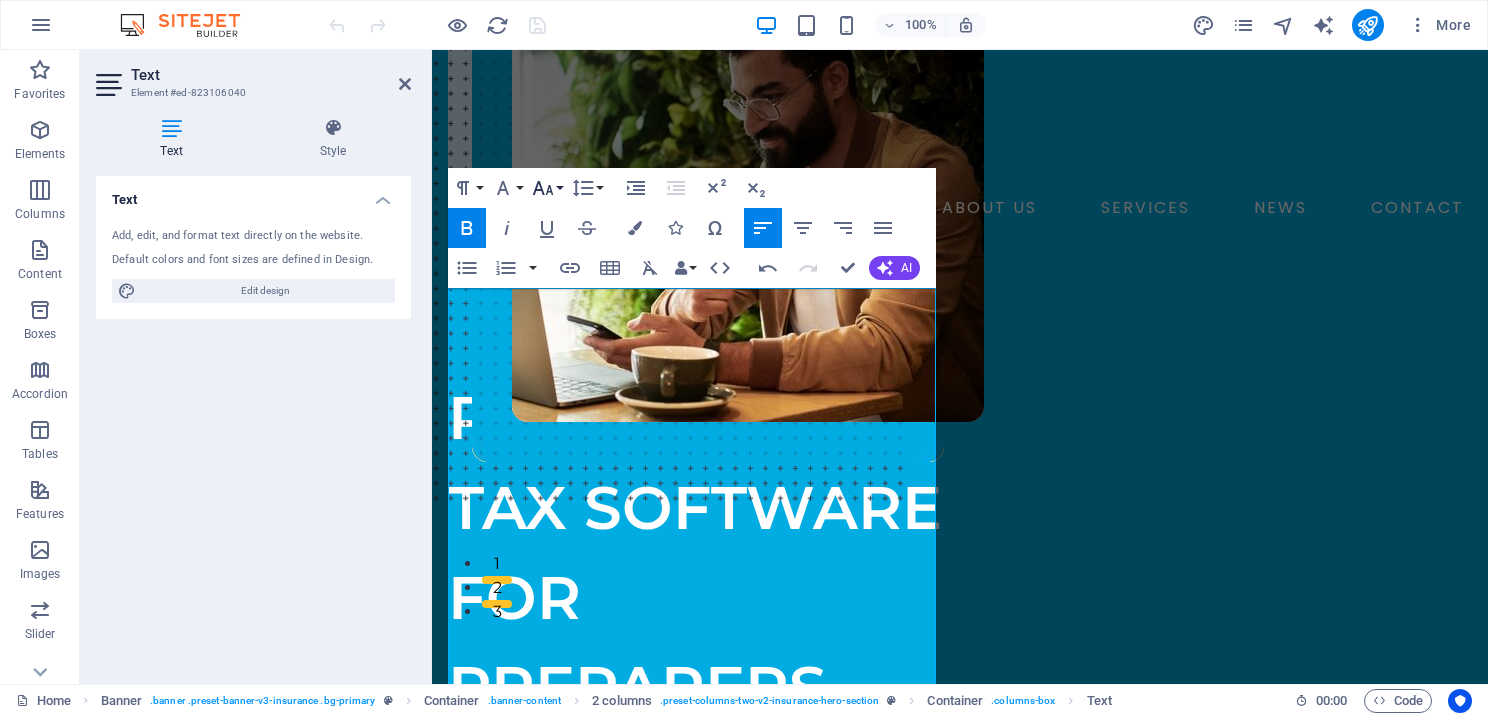 click on "Font Size" at bounding box center (547, 188) 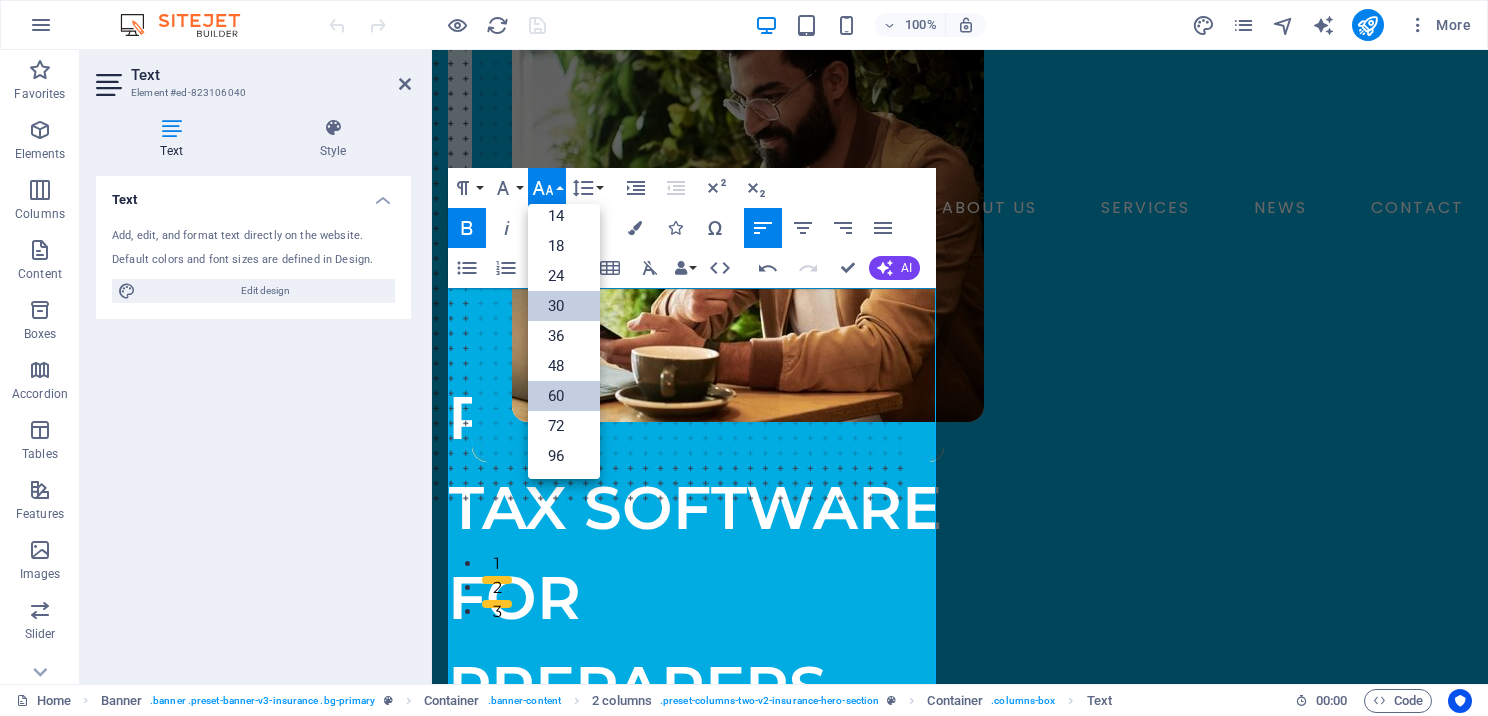 scroll, scrollTop: 160, scrollLeft: 0, axis: vertical 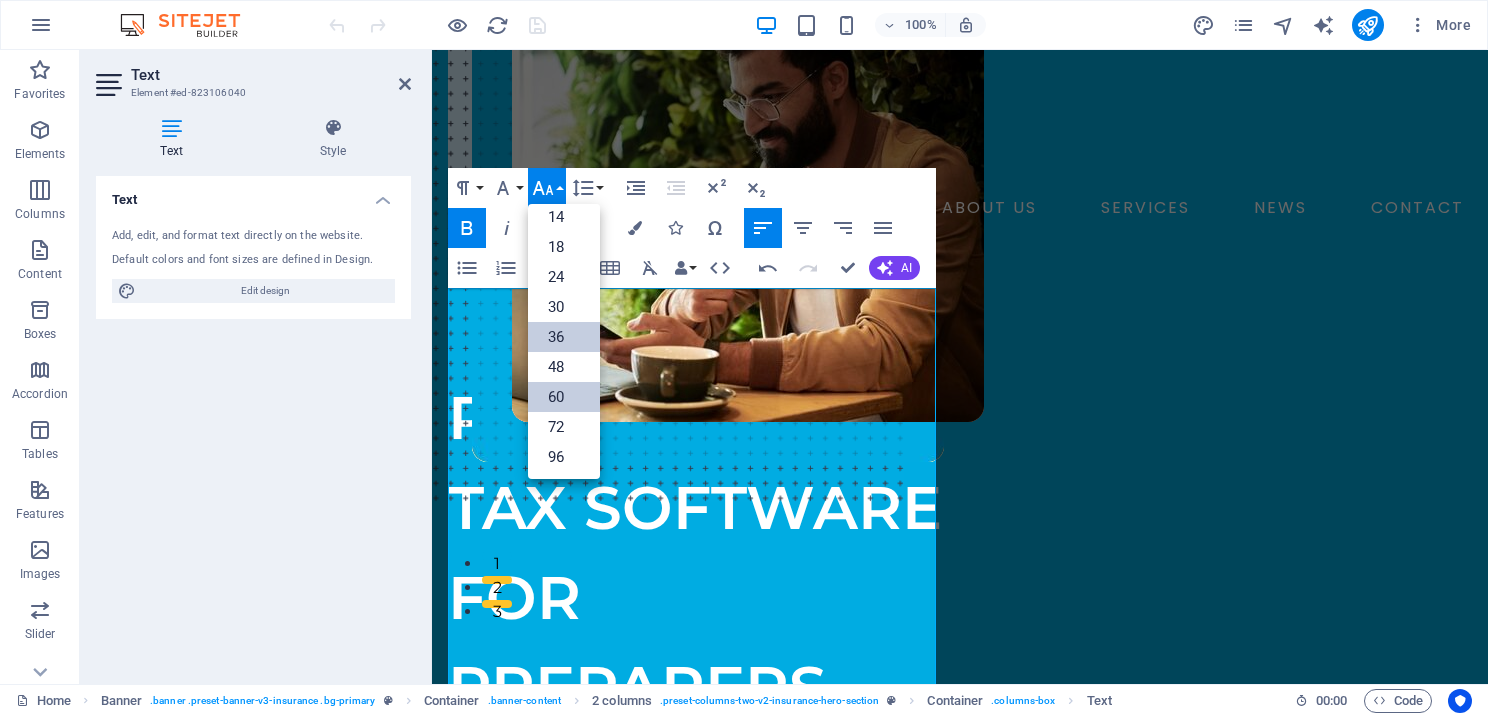 click on "36" at bounding box center [564, 337] 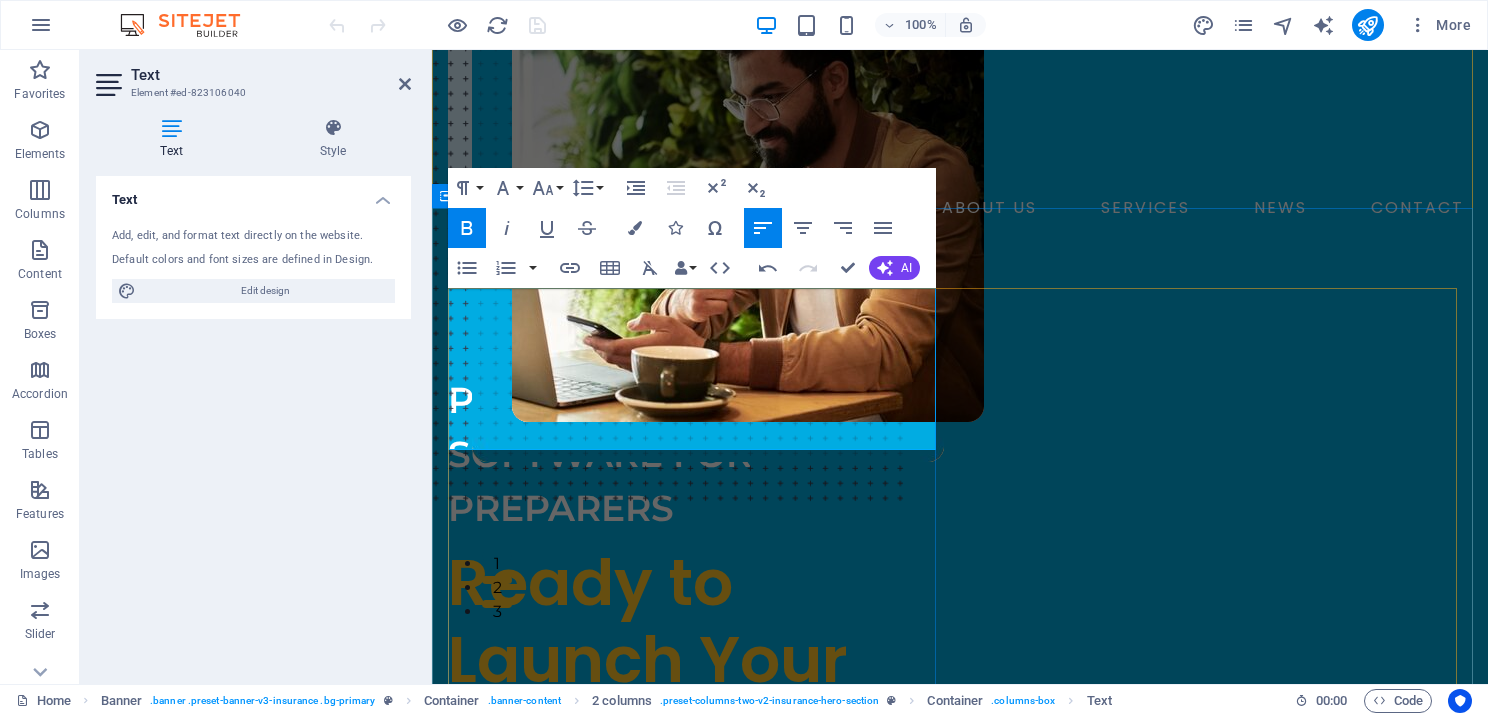 click on "​PROFESSIONAL TAX SOFTWARE FOR PREPARERS" at bounding box center (636, 454) 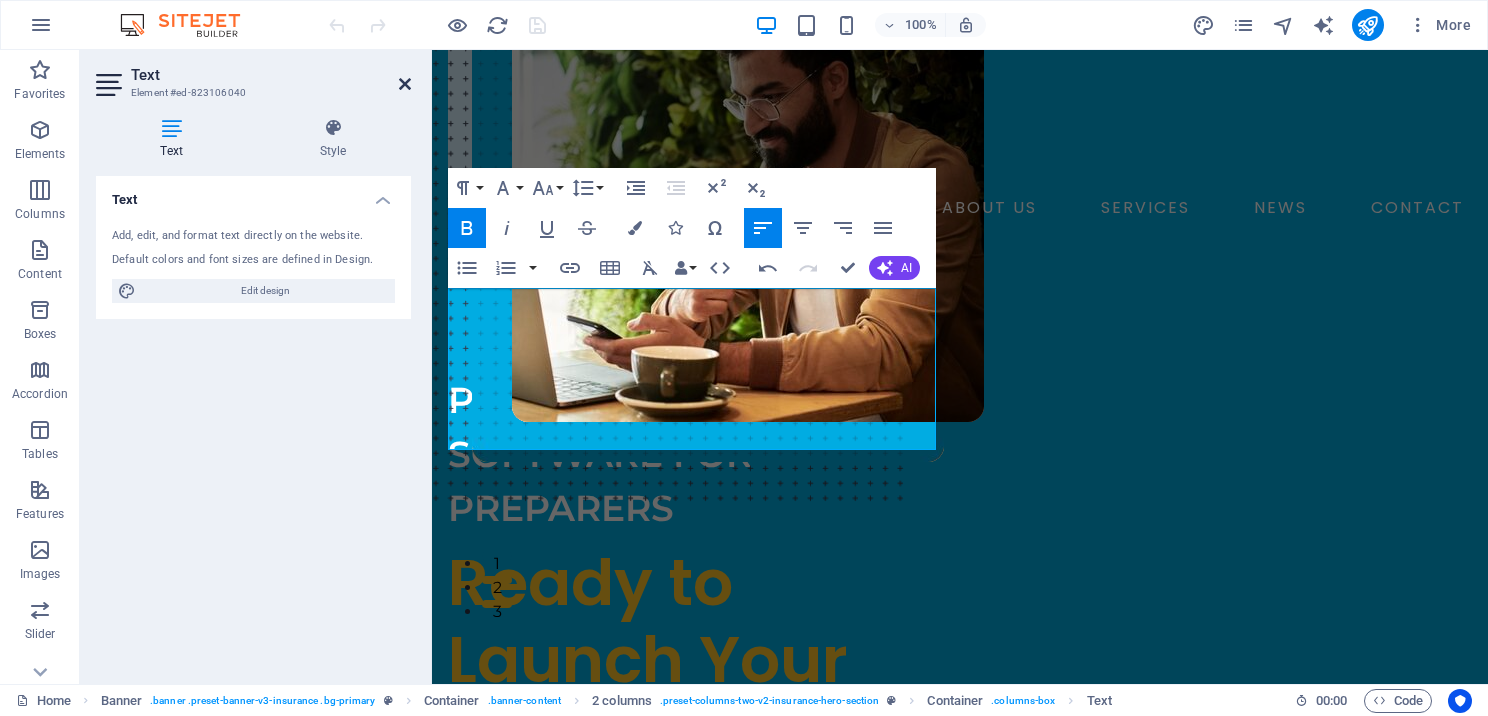 click at bounding box center [405, 84] 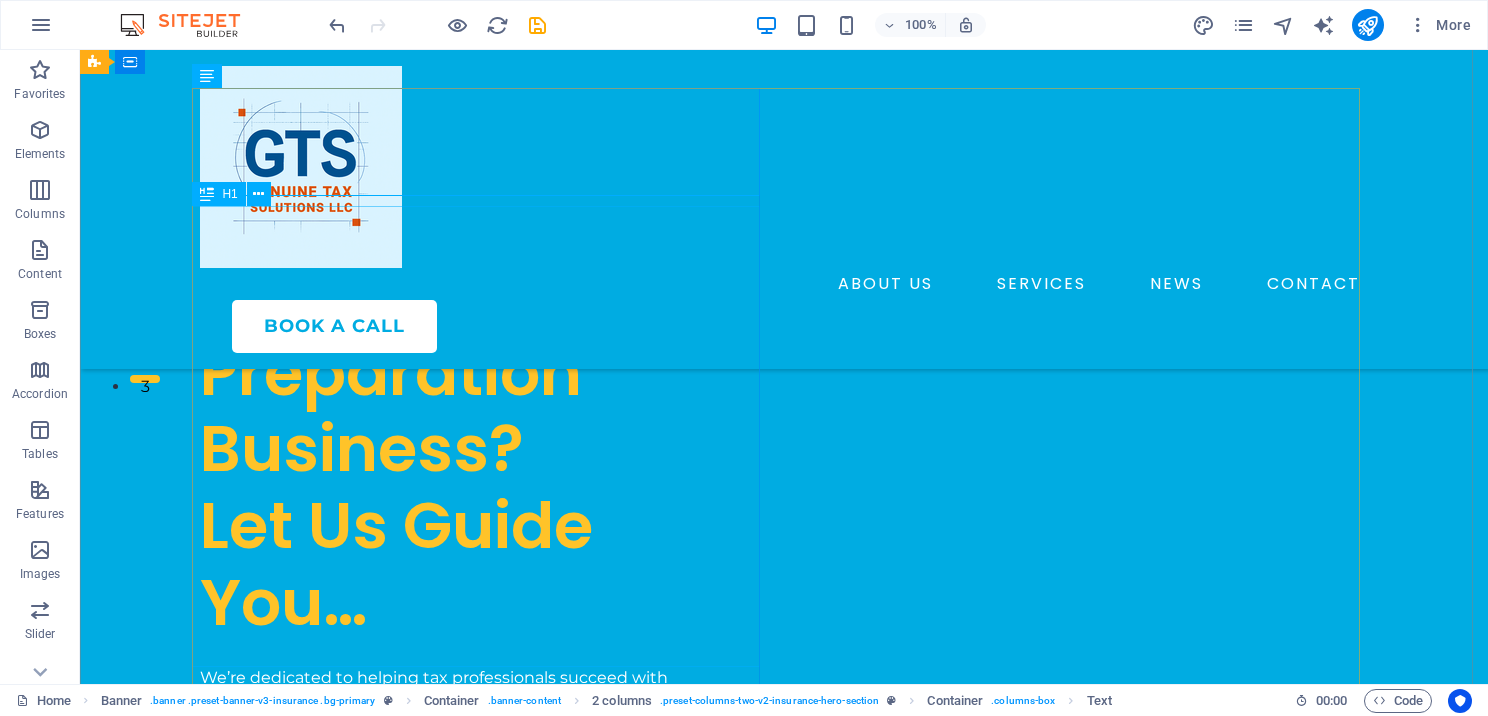 scroll, scrollTop: 300, scrollLeft: 0, axis: vertical 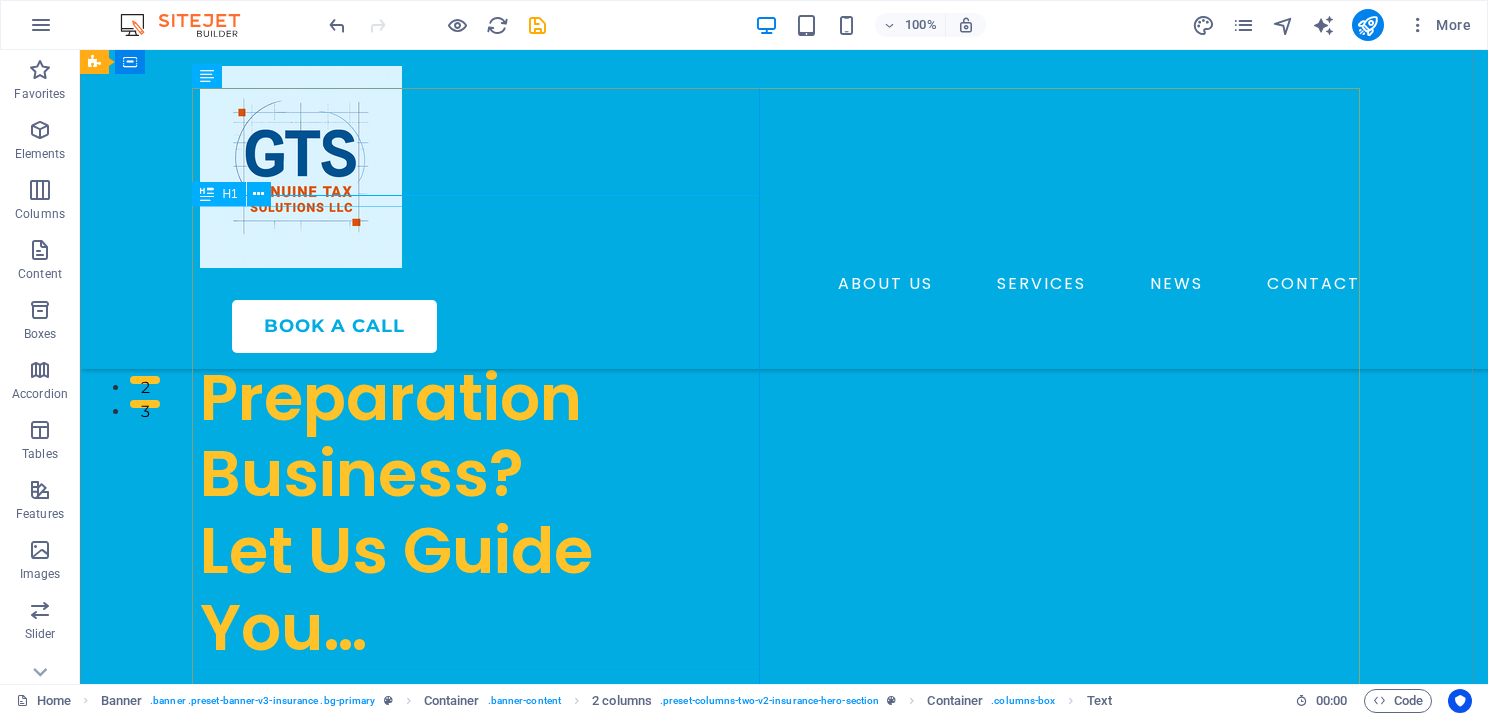 click on "Ready to Launch Your Tax Preparation Business? Let Us Guide You…" at bounding box center (484, 436) 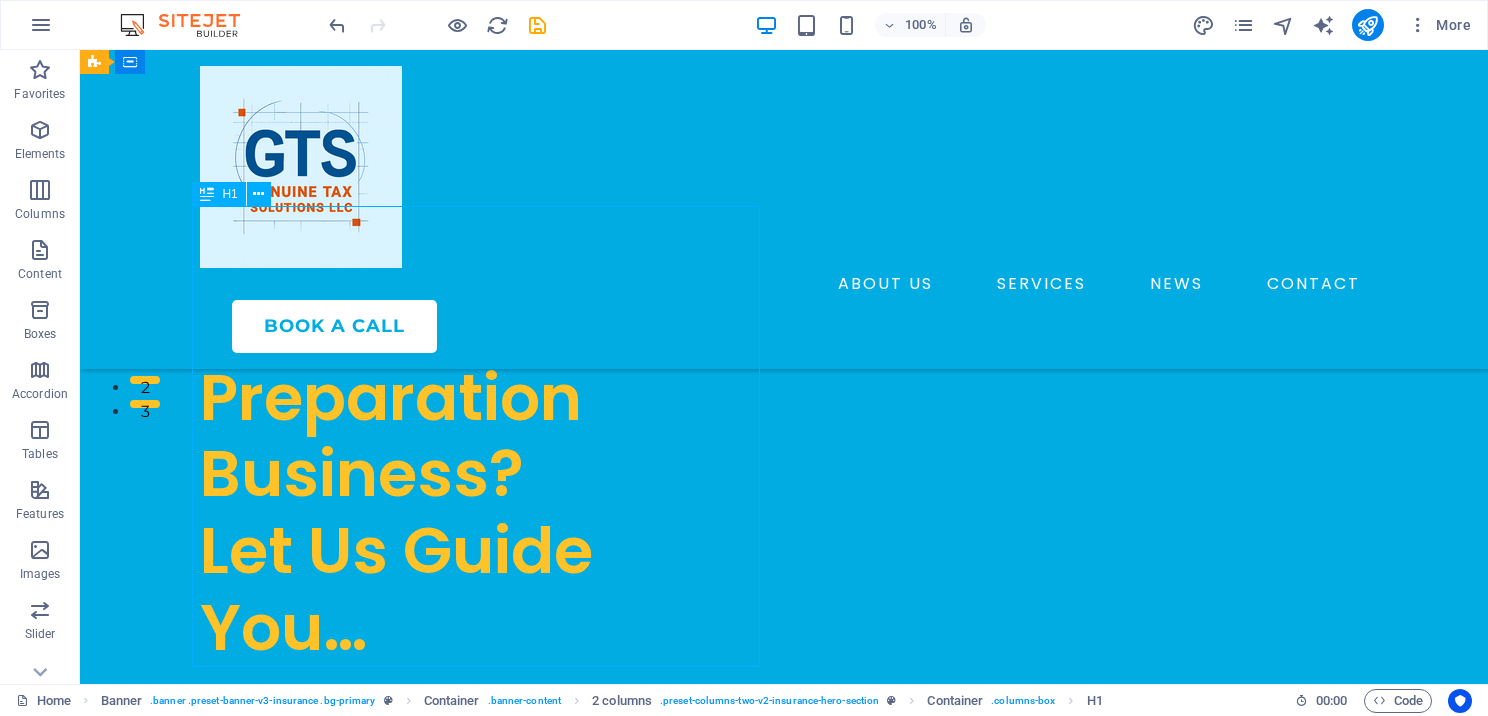 click on "Ready to Launch Your Tax Preparation Business? Let Us Guide You…" at bounding box center (484, 436) 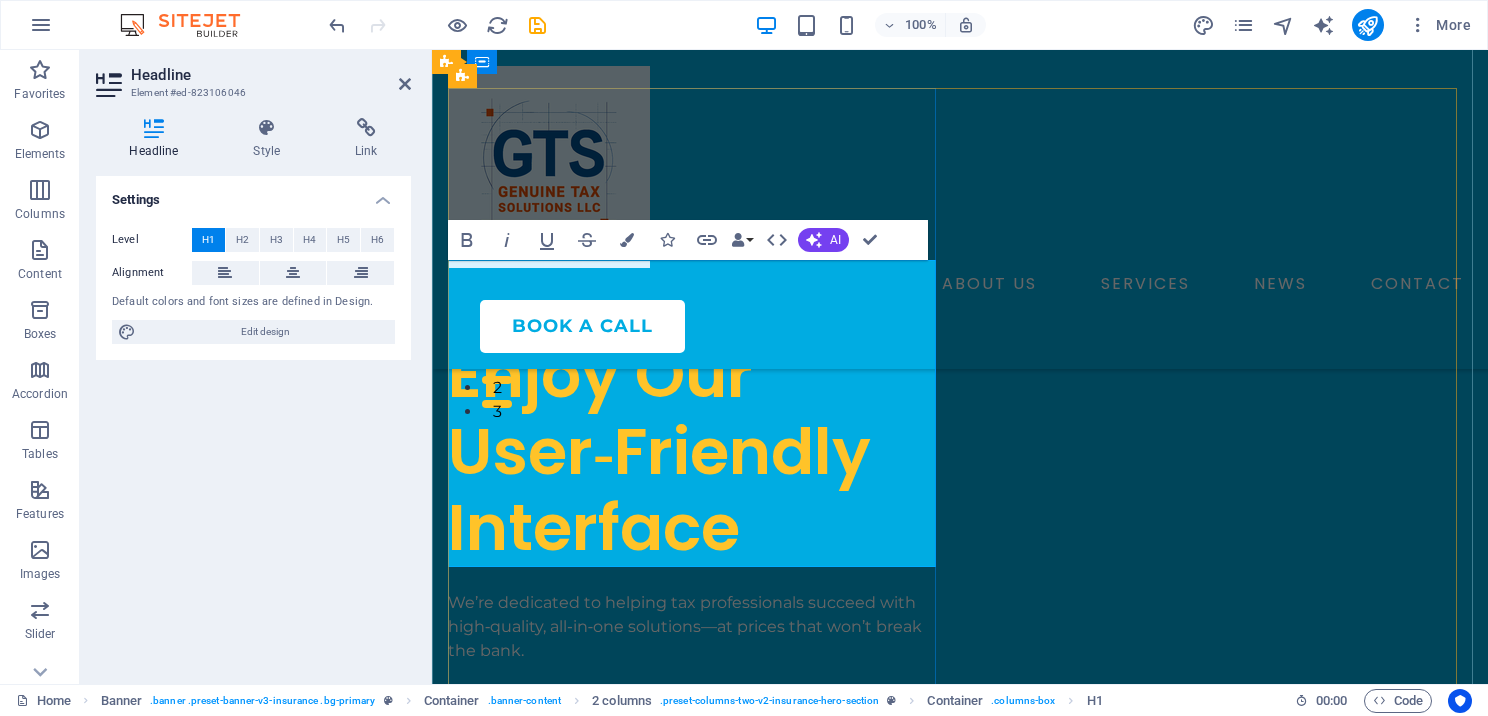click on "Enjoy Our User‑Friendly Interface" at bounding box center [659, 451] 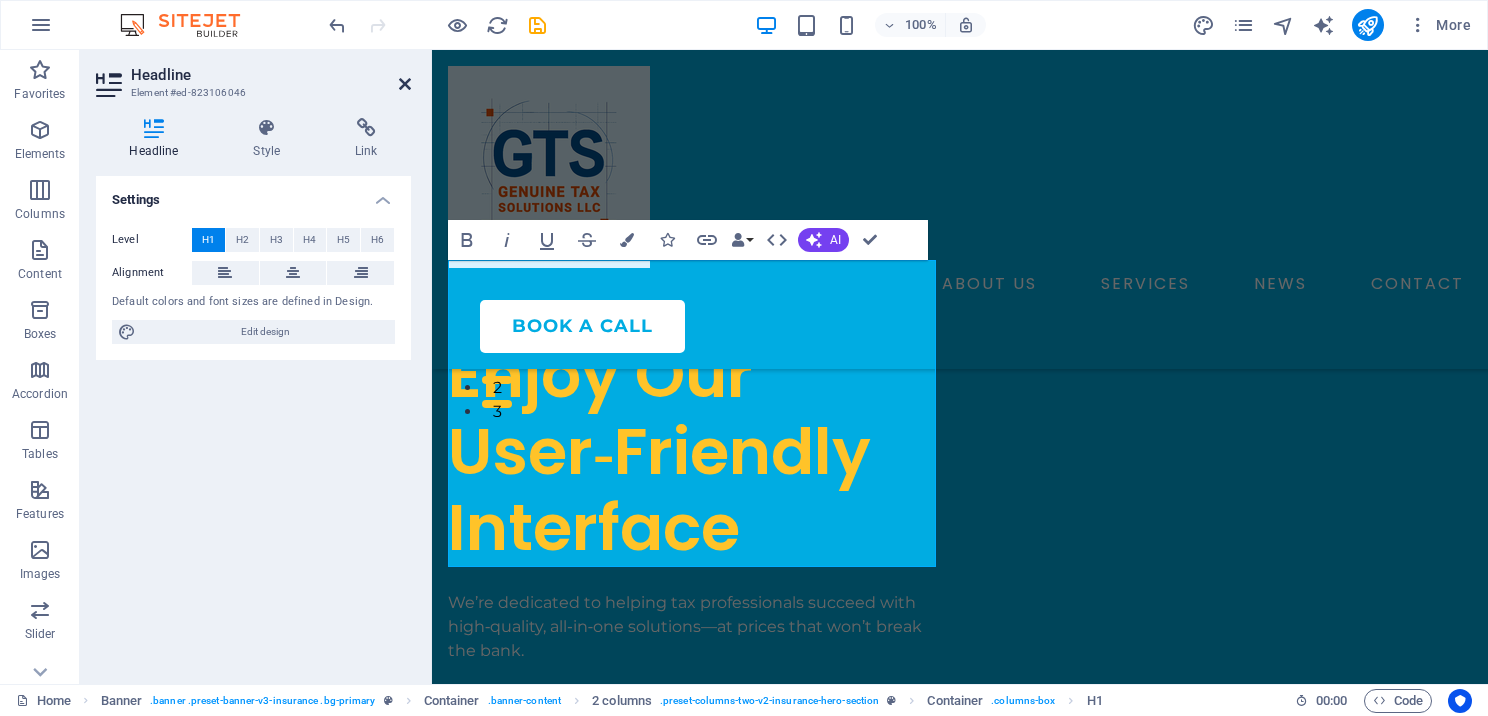 click at bounding box center (405, 84) 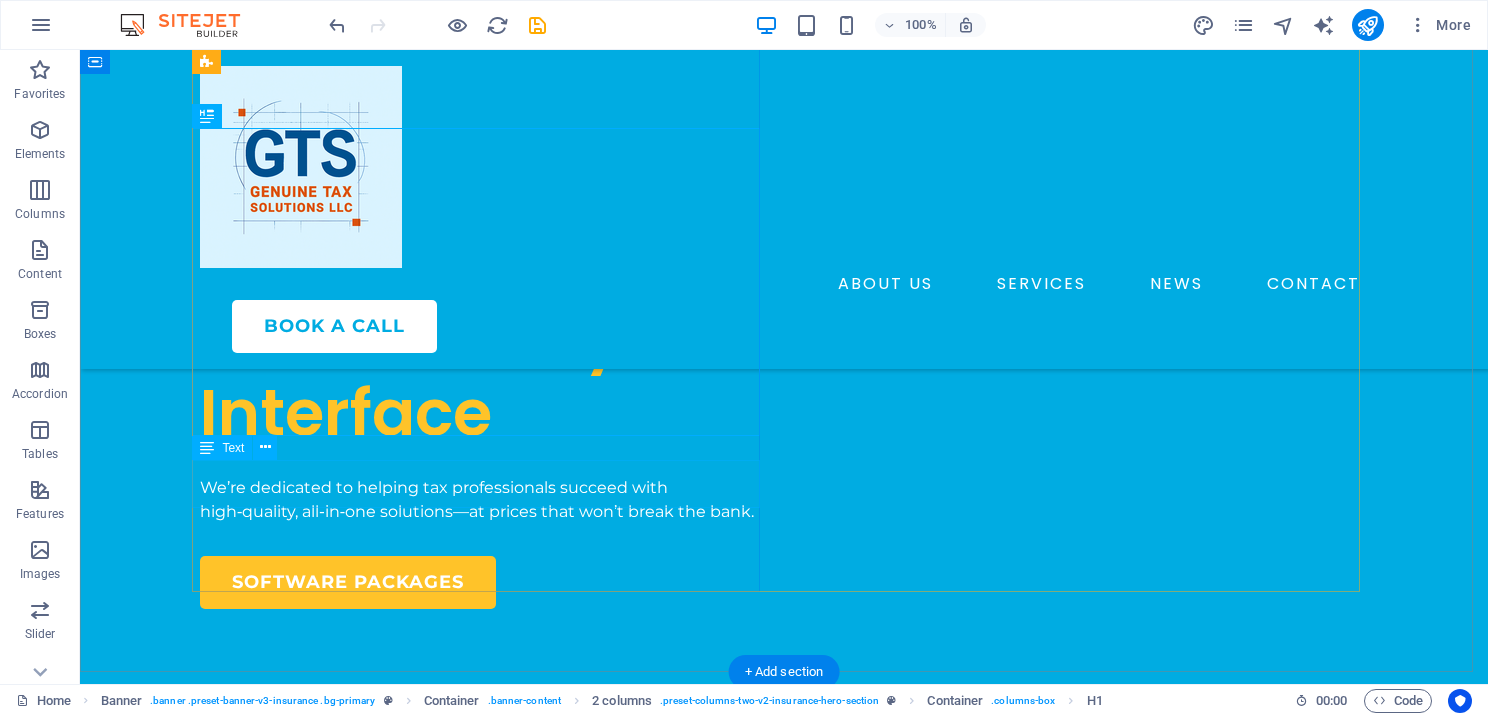 scroll, scrollTop: 400, scrollLeft: 0, axis: vertical 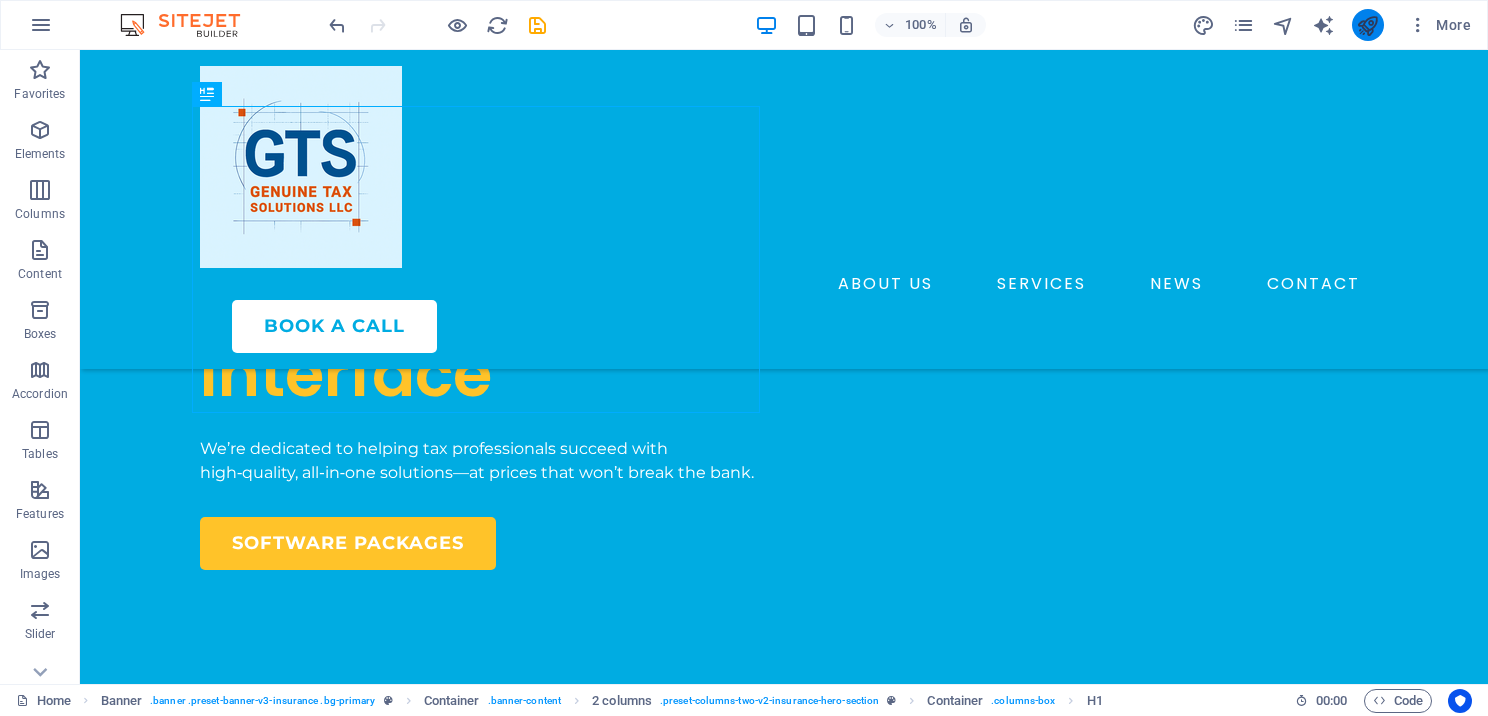 click at bounding box center (1367, 25) 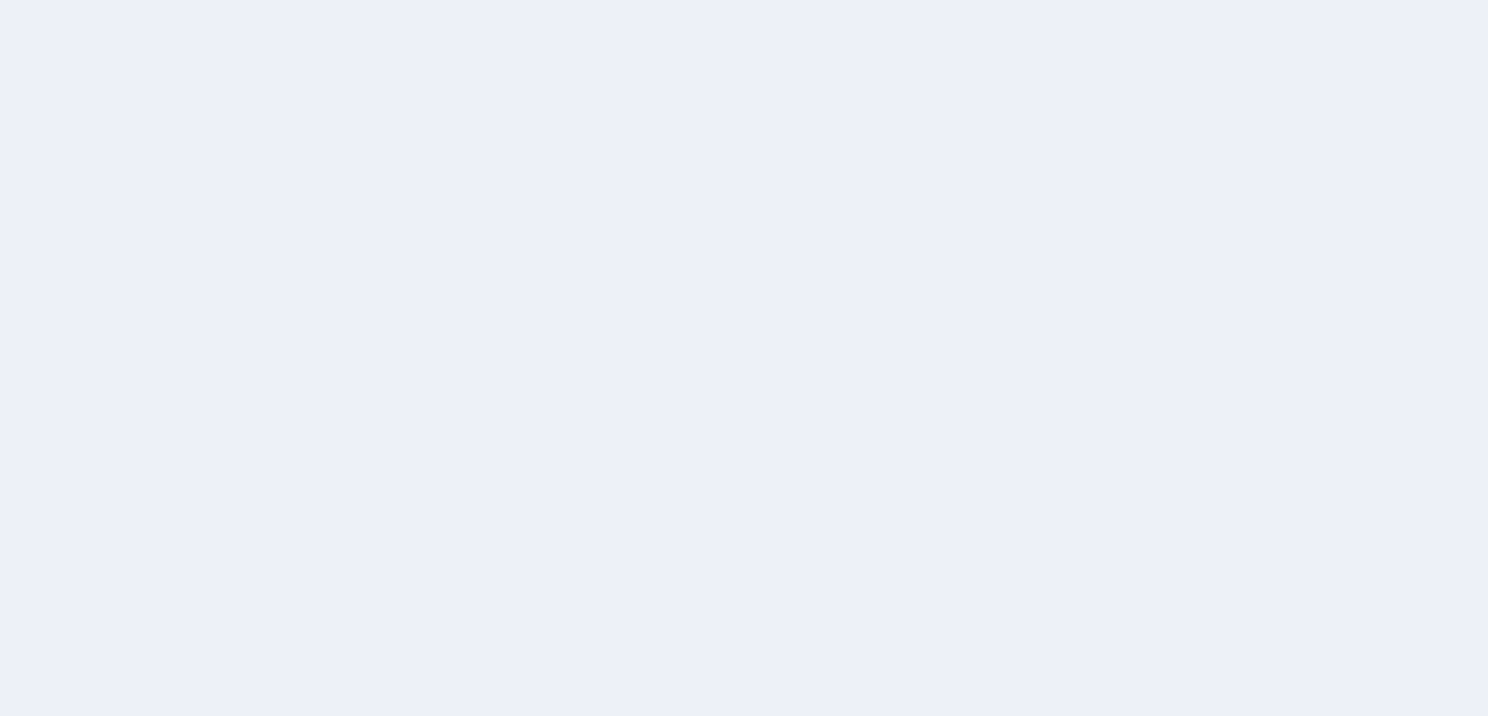 scroll, scrollTop: 0, scrollLeft: 0, axis: both 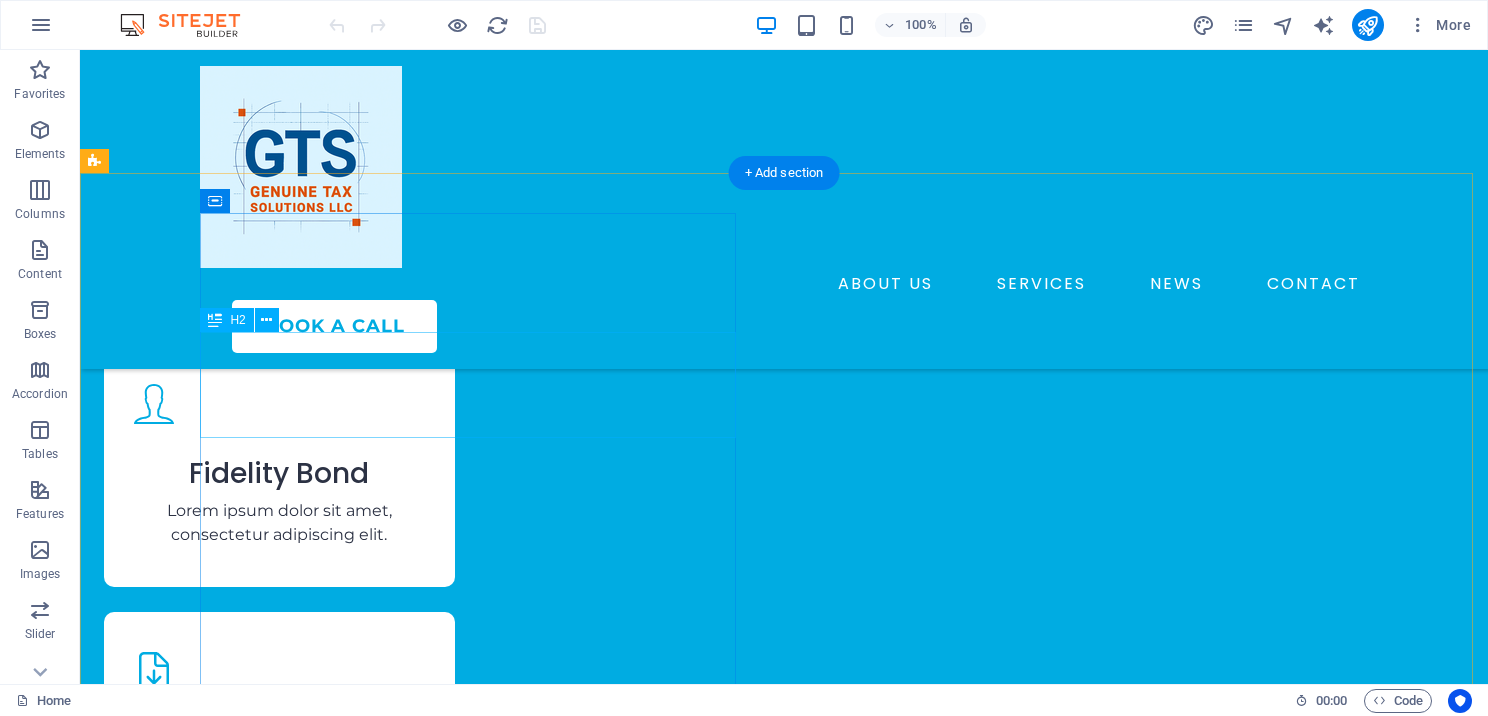 click on "Awarded  Insurance Coverage" at bounding box center (372, 2928) 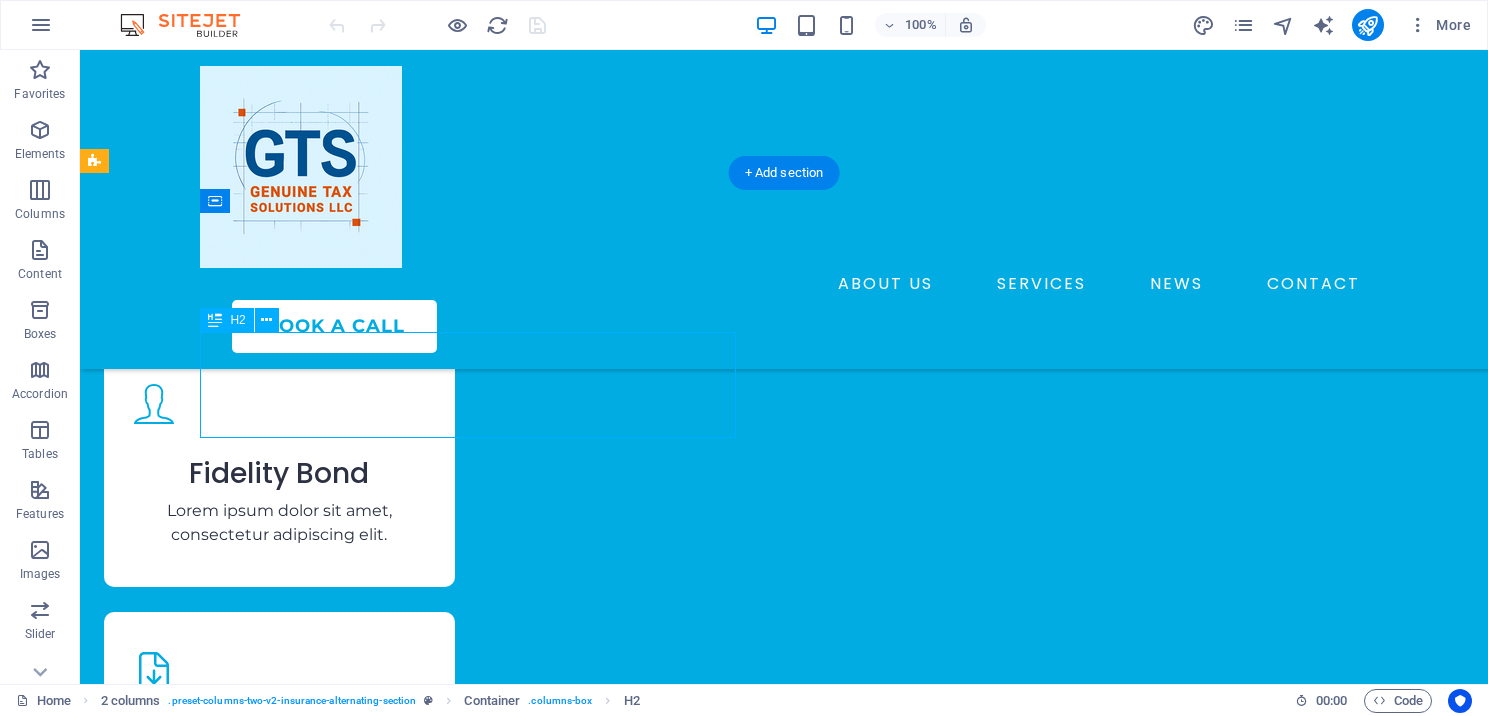 click on "Awarded  Insurance Coverage" at bounding box center (372, 2928) 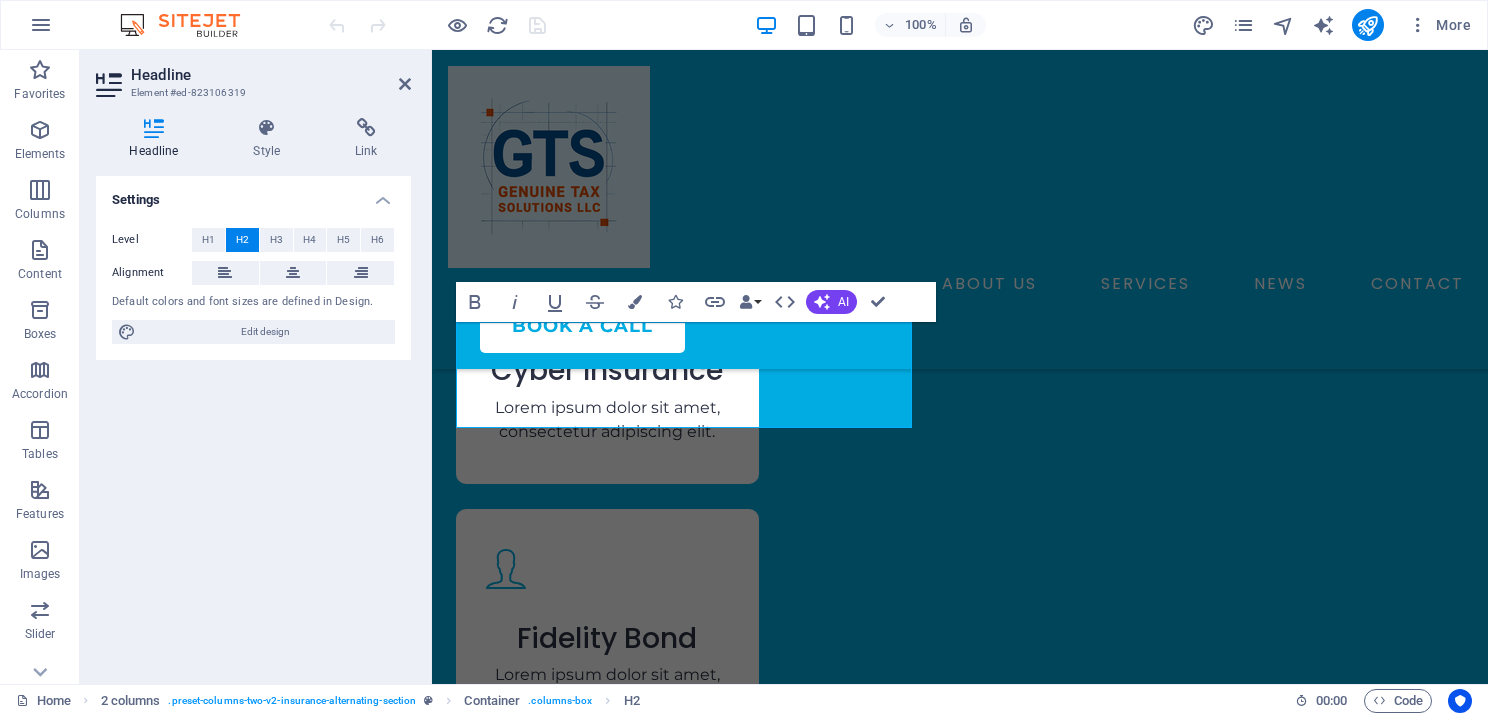 scroll, scrollTop: 3764, scrollLeft: 0, axis: vertical 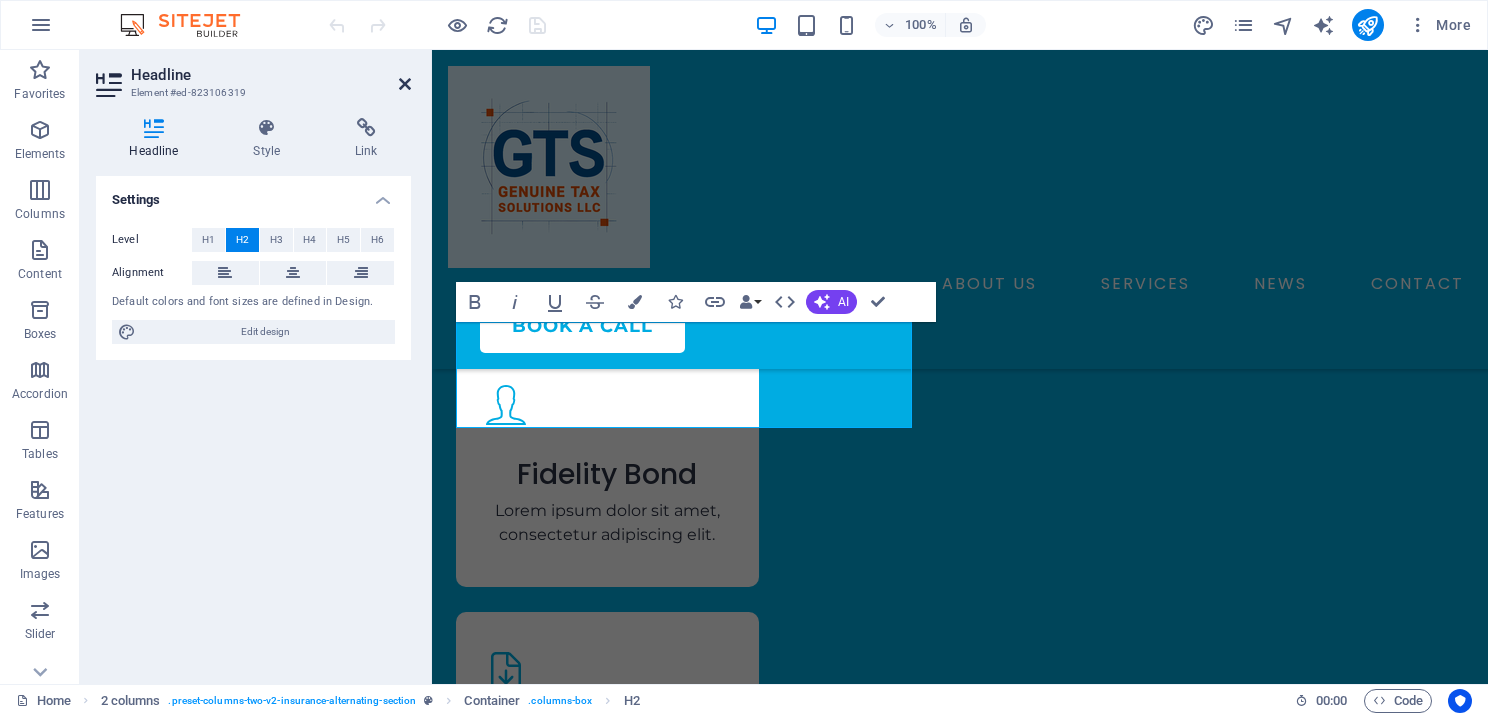 click at bounding box center [405, 84] 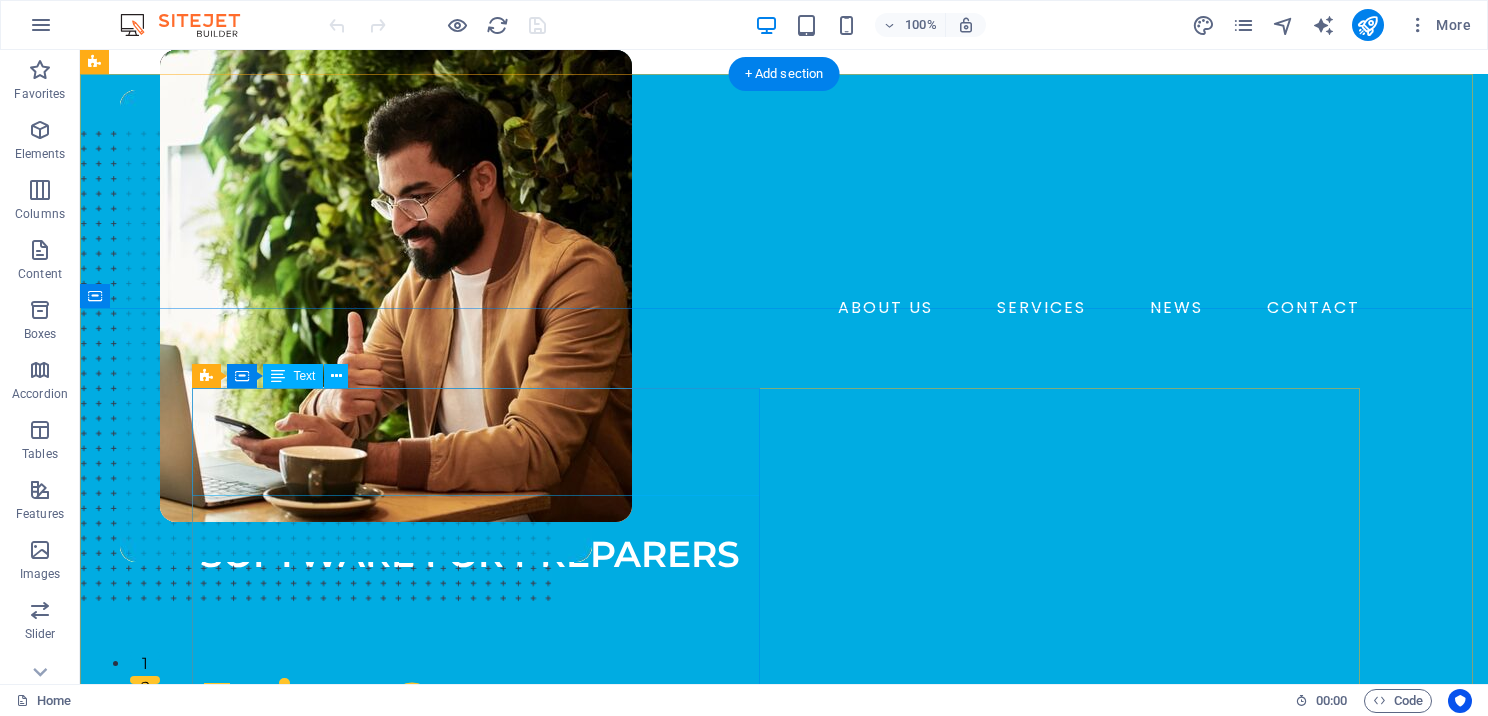 scroll, scrollTop: 200, scrollLeft: 0, axis: vertical 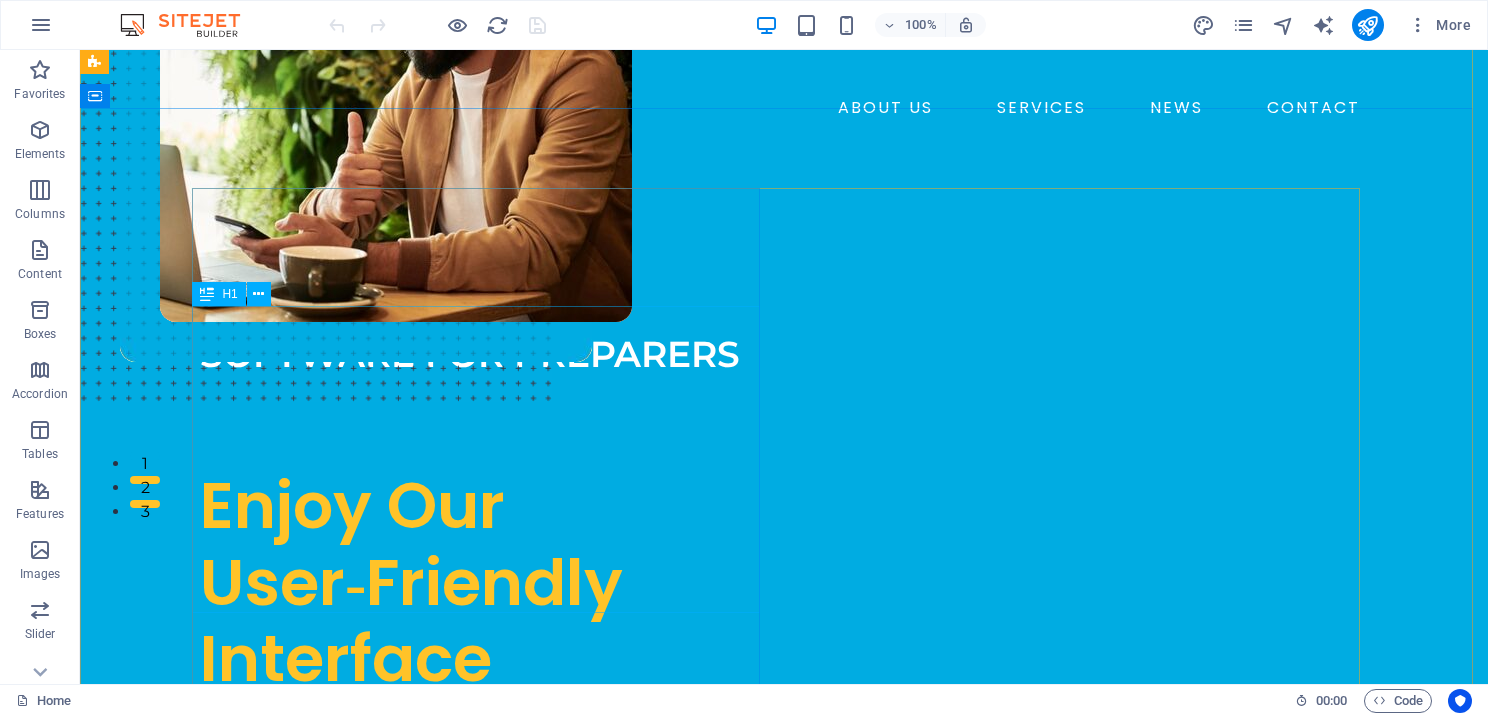 click on "Enjoy Our User‑Friendly Interface" at bounding box center [484, 544] 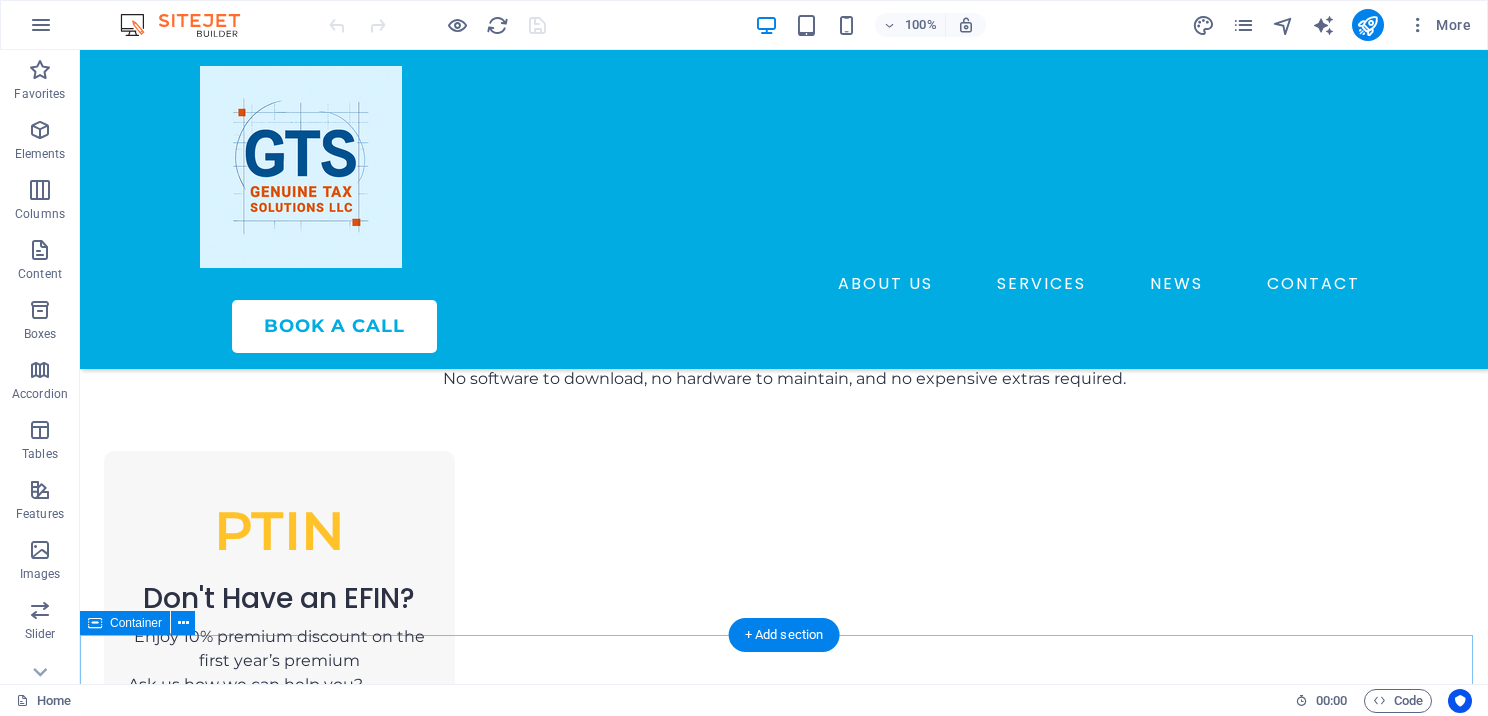 scroll, scrollTop: 1800, scrollLeft: 0, axis: vertical 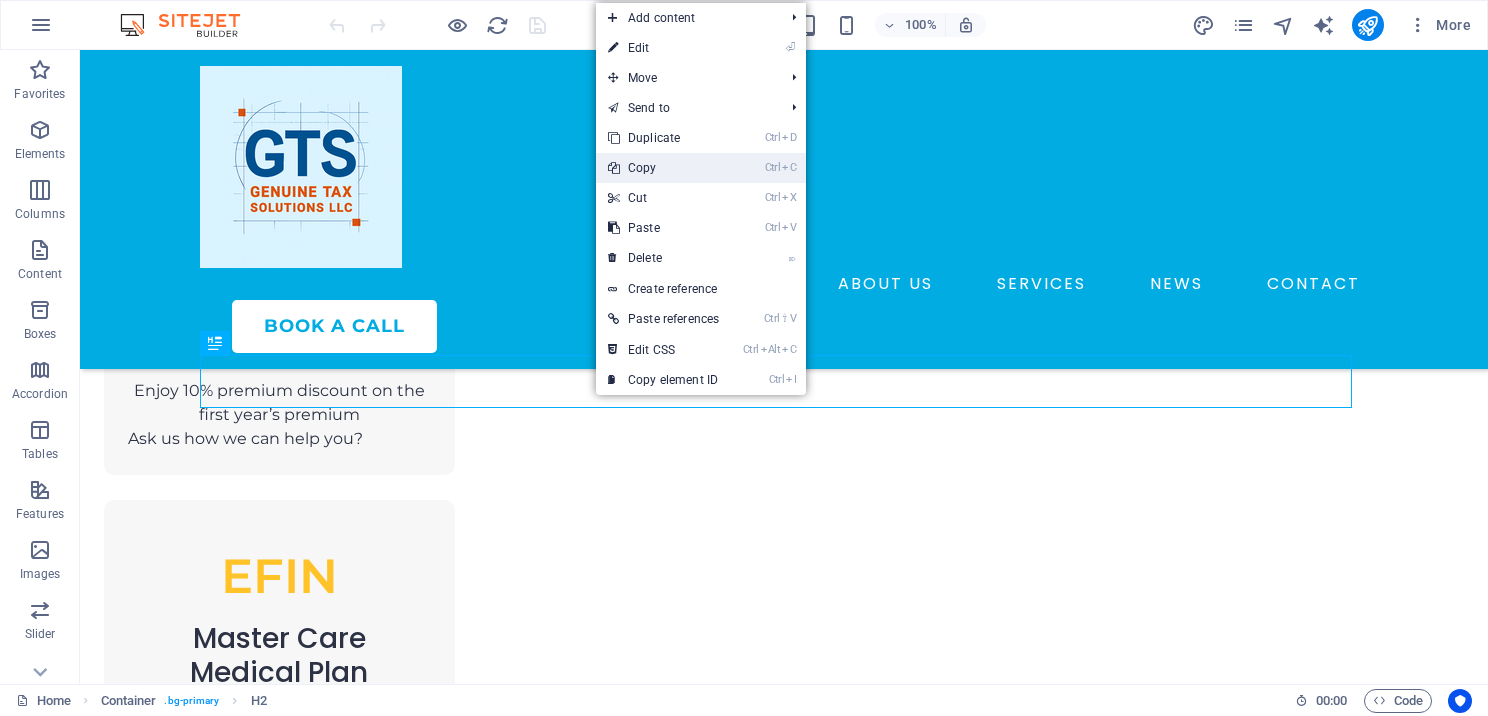 click on "Ctrl C  Copy" at bounding box center [663, 168] 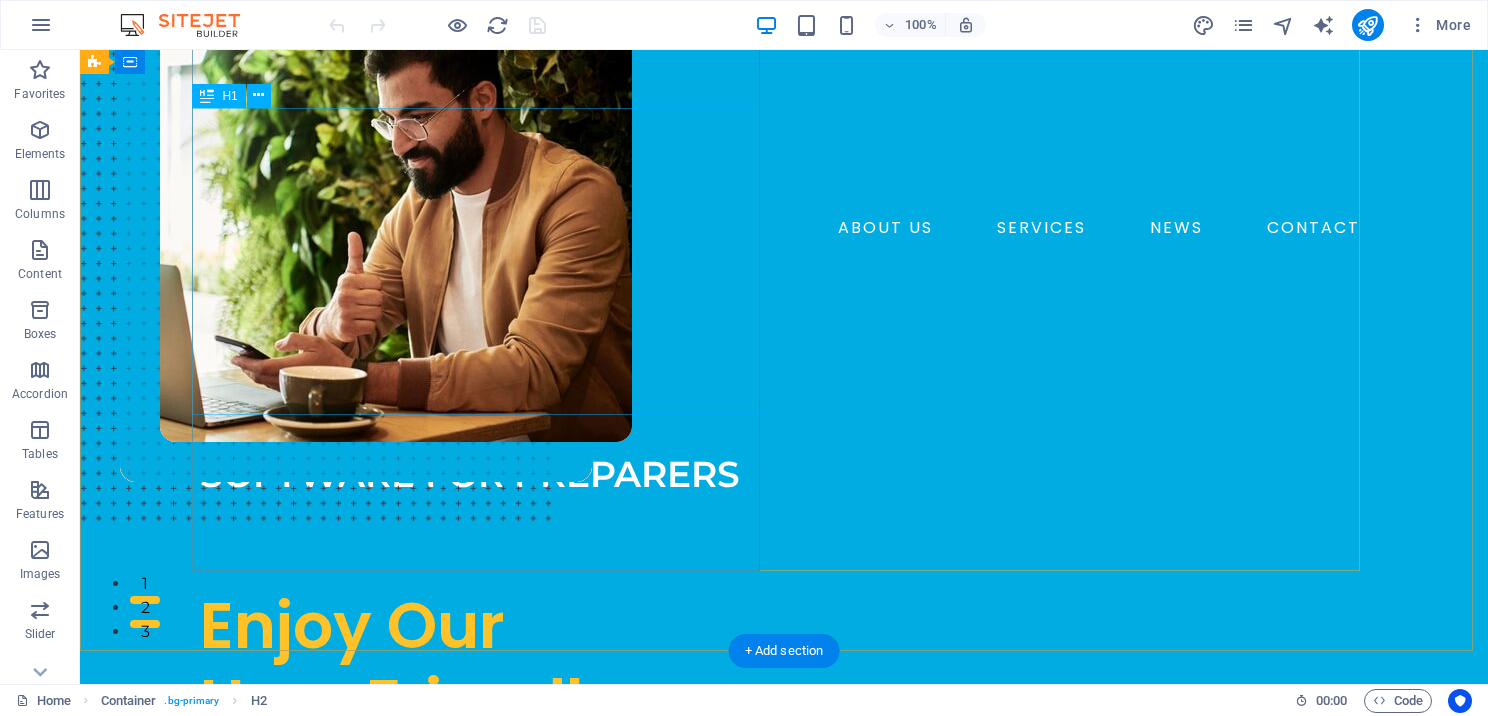 scroll, scrollTop: 0, scrollLeft: 0, axis: both 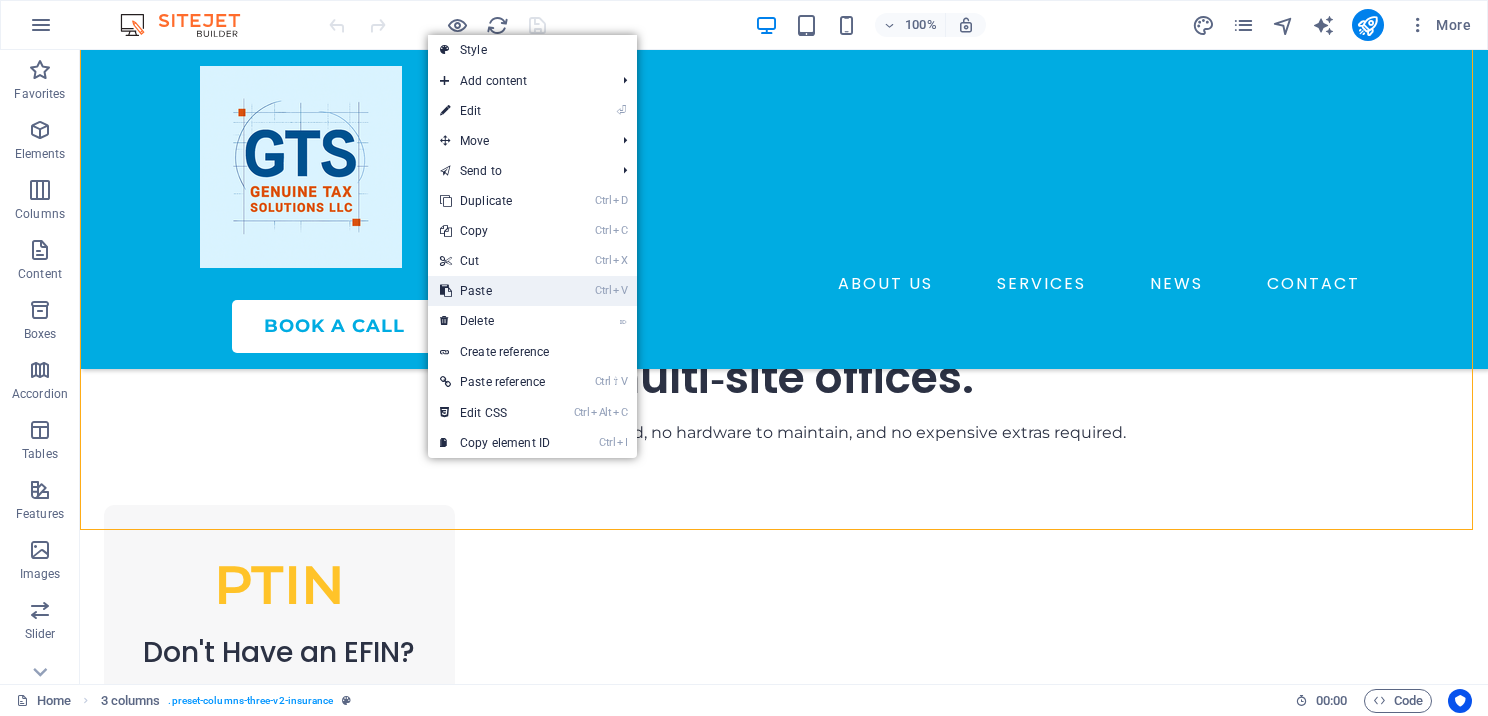 click on "Ctrl V  Paste" at bounding box center (495, 291) 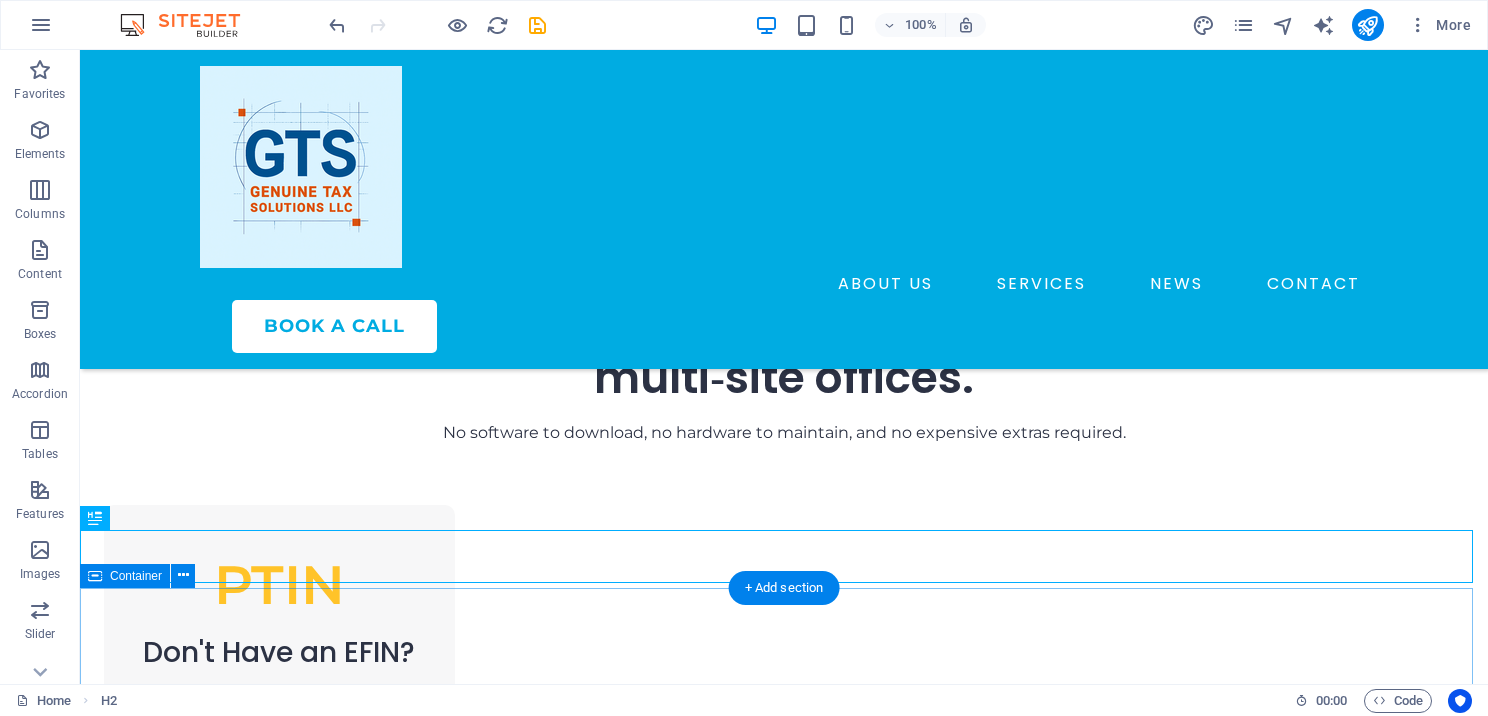 click on "Access  Your GTS  Software  Anytime, Anywhere! Choose how and where you work — all you need is an internet connection." at bounding box center (784, 1800) 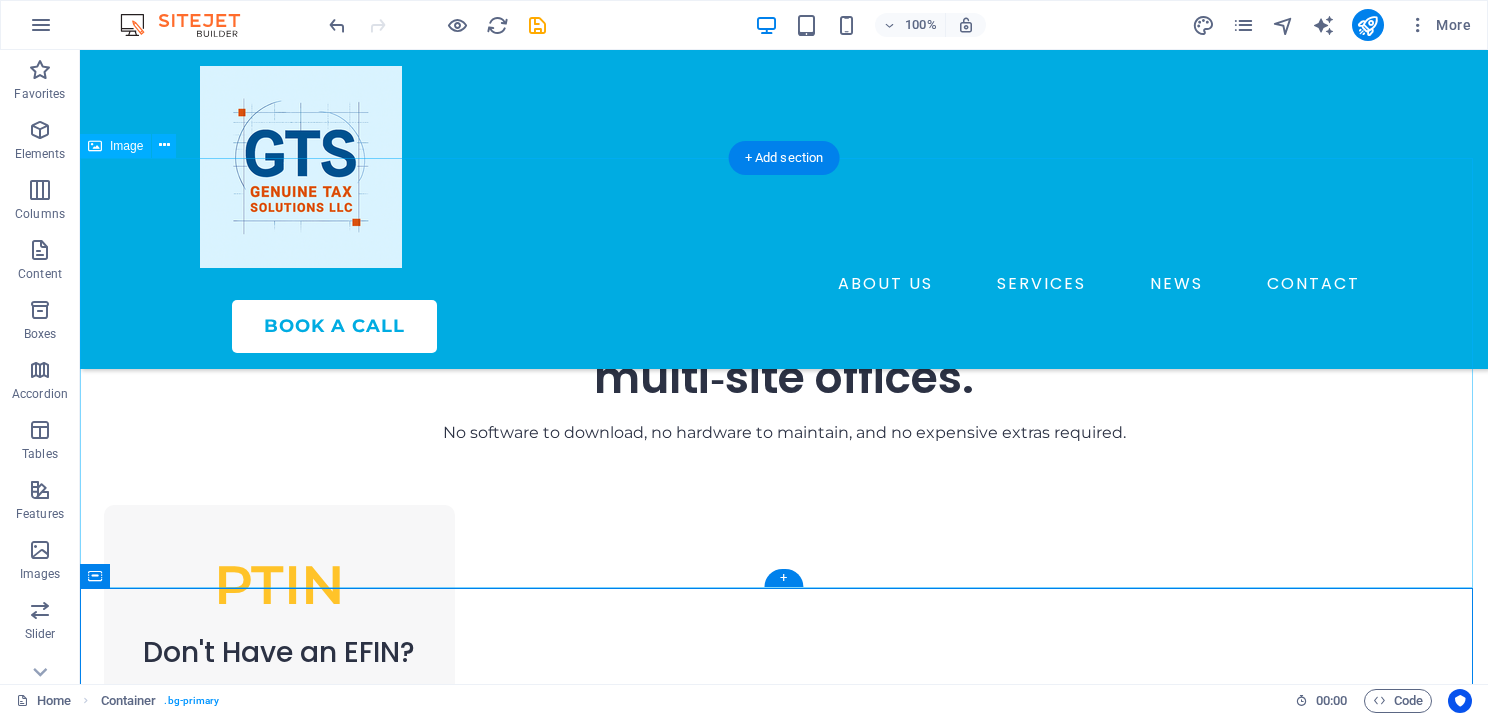 click at bounding box center [784, 1464] 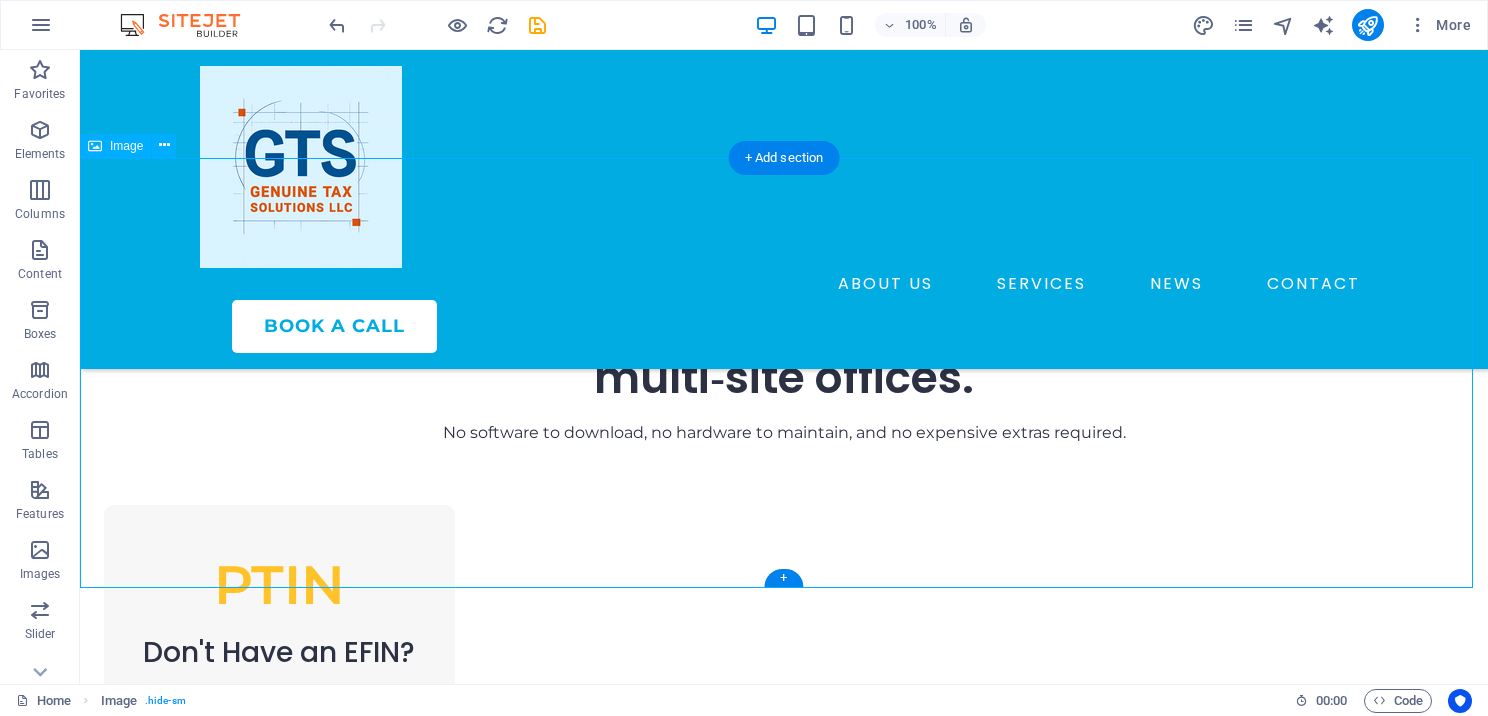 click at bounding box center [784, 1464] 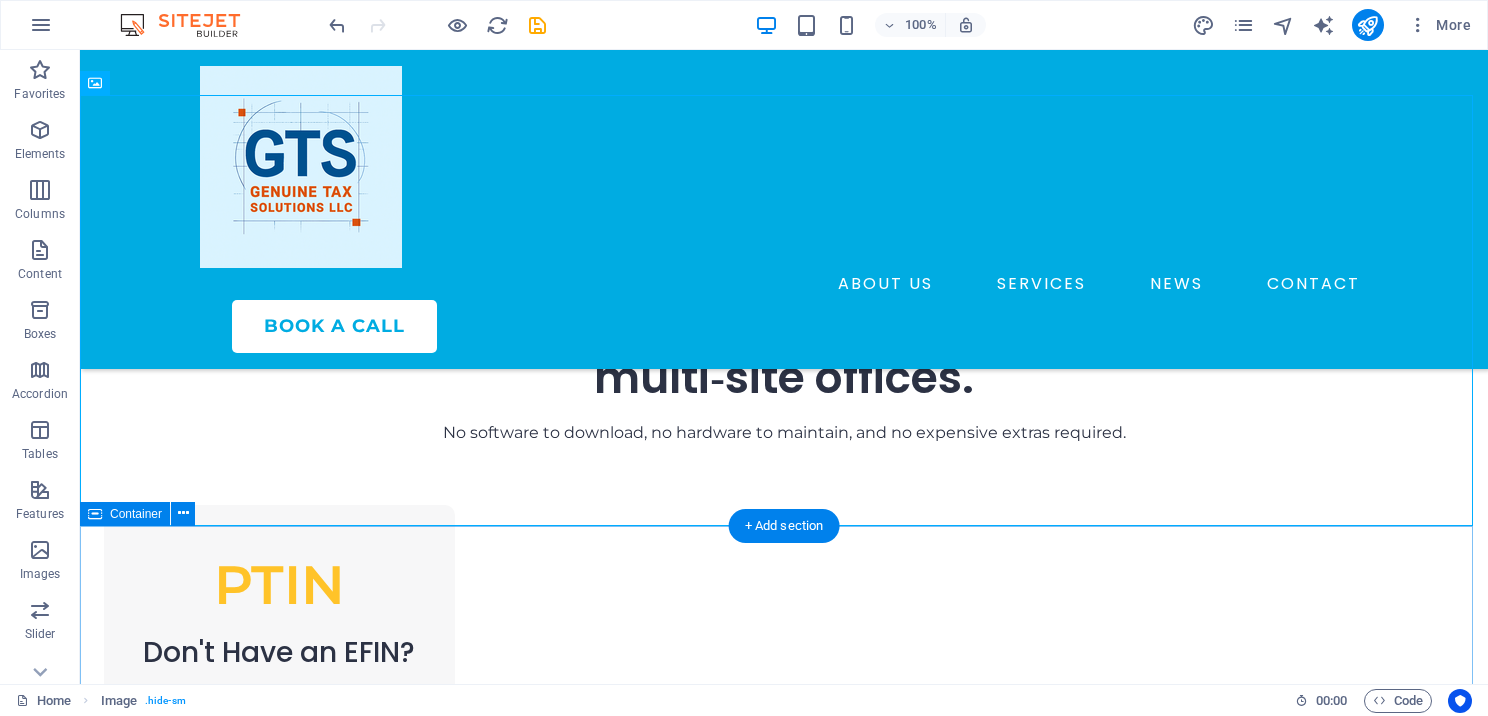 scroll, scrollTop: 1700, scrollLeft: 0, axis: vertical 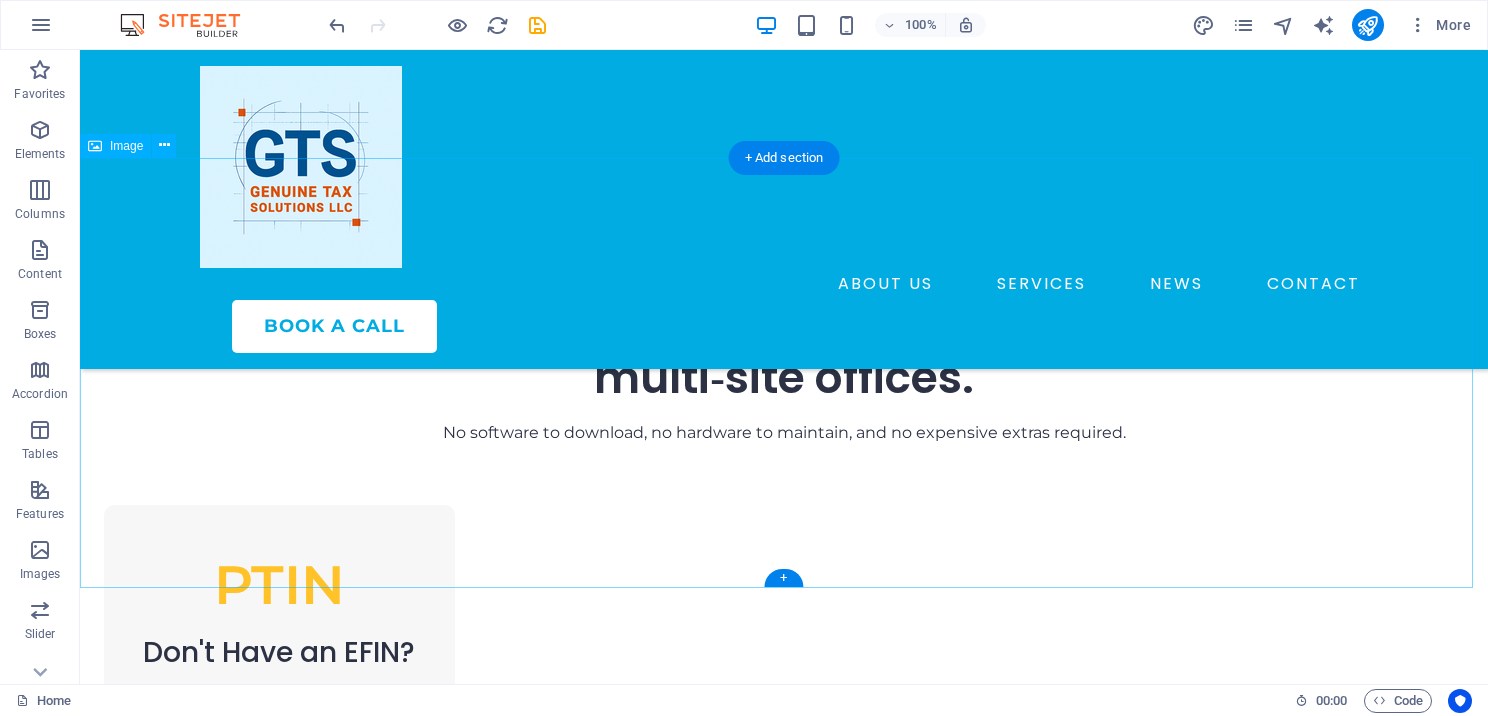 click at bounding box center (784, 1464) 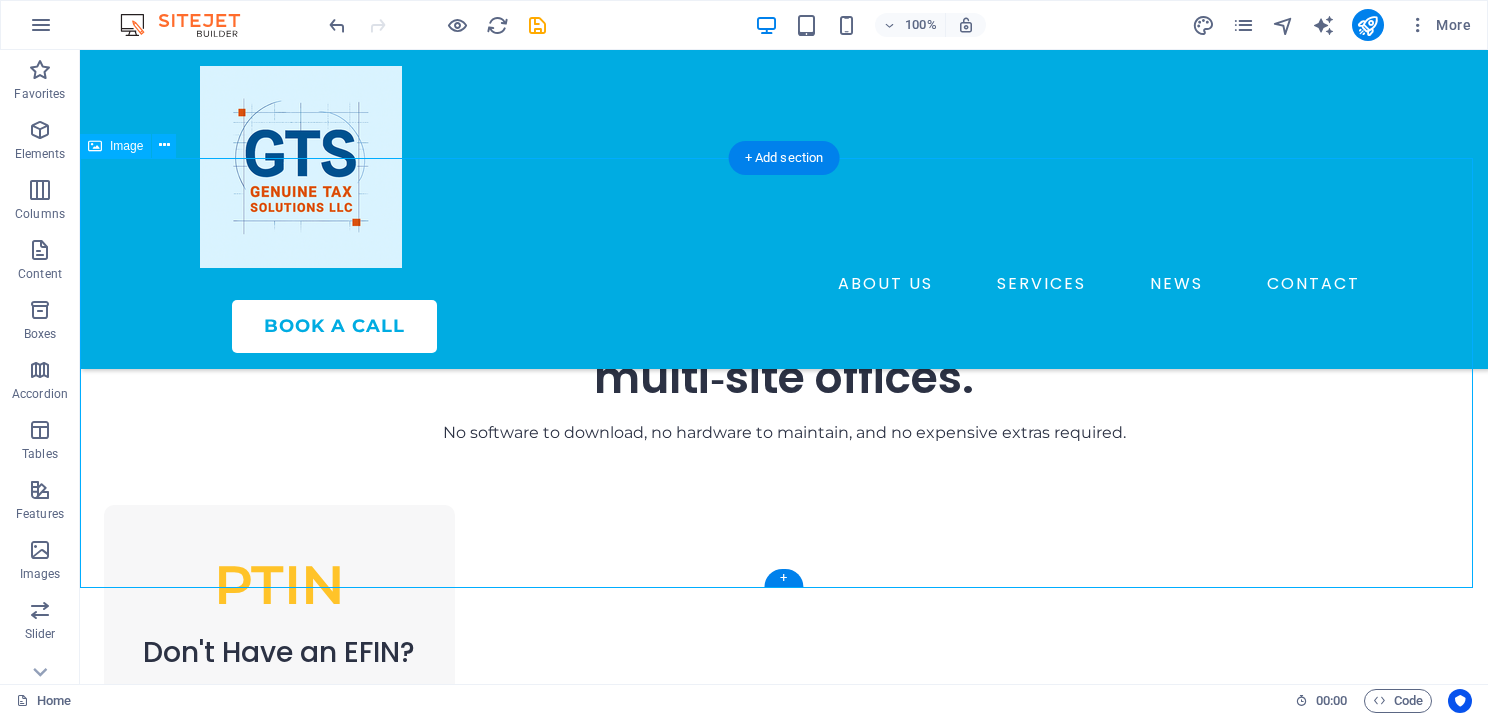 click on "PTIN Don't Have an EFIN? Enjoy 10% premium discount on the first year’s premium Ask us how we can help you? EFIN Master Care Medical Plan Enjoy 15% premium discount on the first year’s premium MASTER Co-Branding General Liability Insurance Plan Enjoy 10% premium discount on the first year’s premium" at bounding box center [784, 4680] 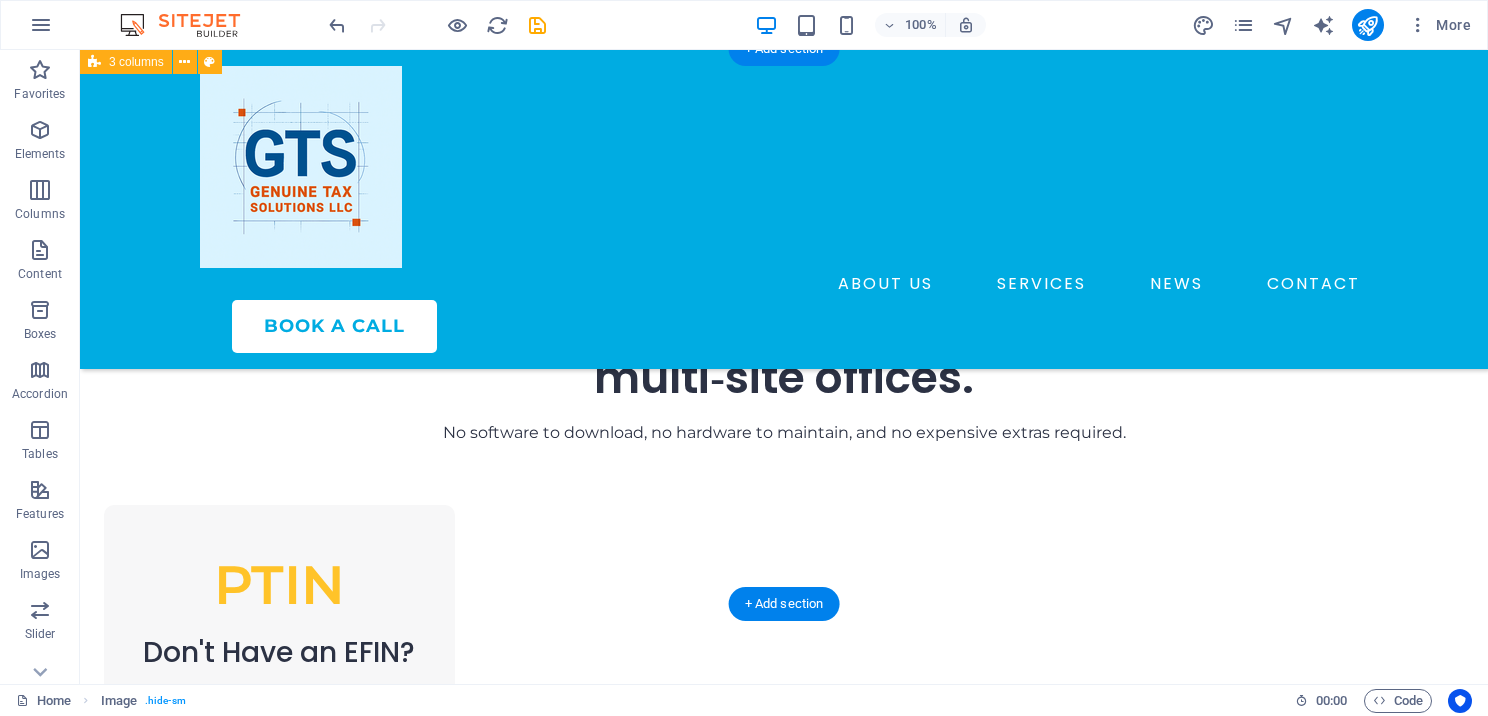 scroll, scrollTop: 1400, scrollLeft: 0, axis: vertical 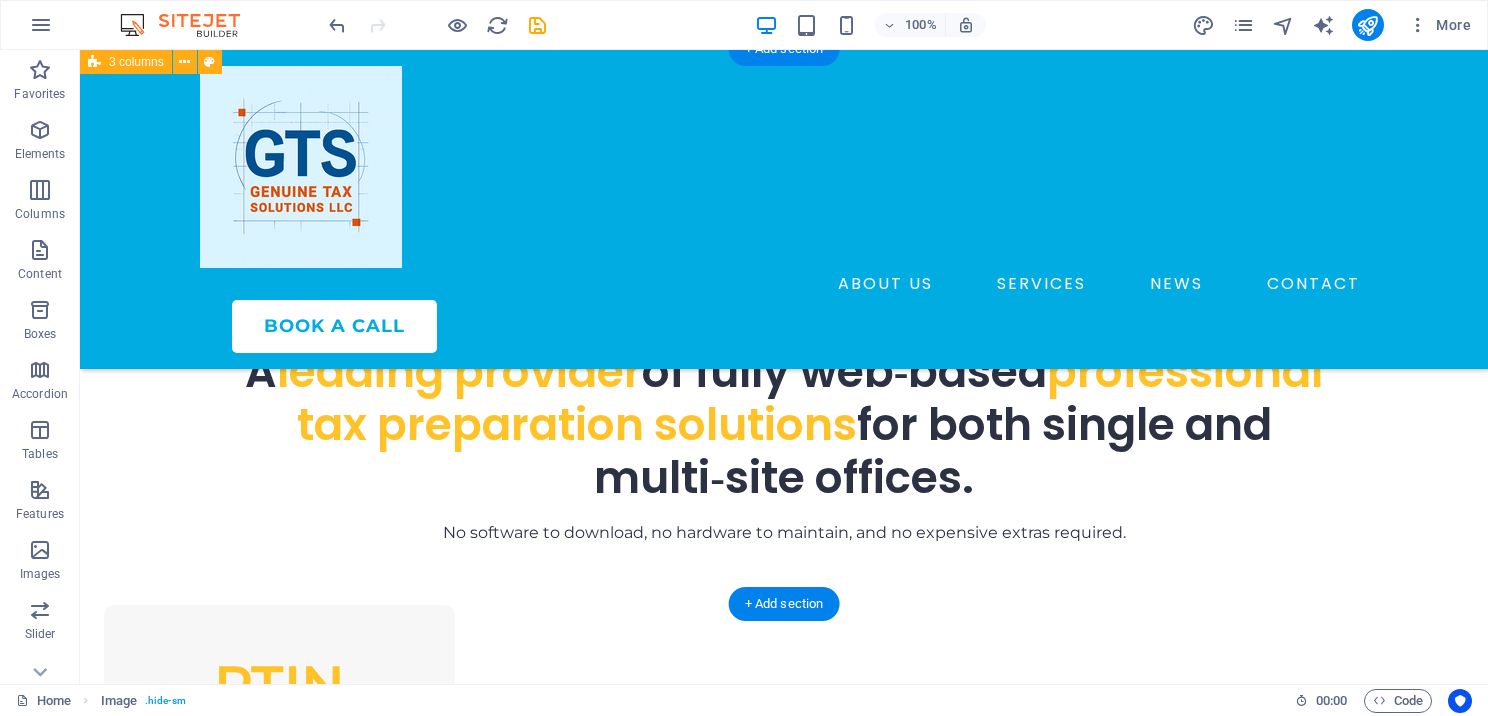 click on "PTIN Don't Have an EFIN? Enjoy 10% premium discount on the first year’s premium Ask us how we can help you? EFIN Master Care Medical Plan Enjoy 15% premium discount on the first year’s premium MASTER Co-Branding General Liability Insurance Plan Enjoy 10% premium discount on the first year’s premium" at bounding box center [784, 1148] 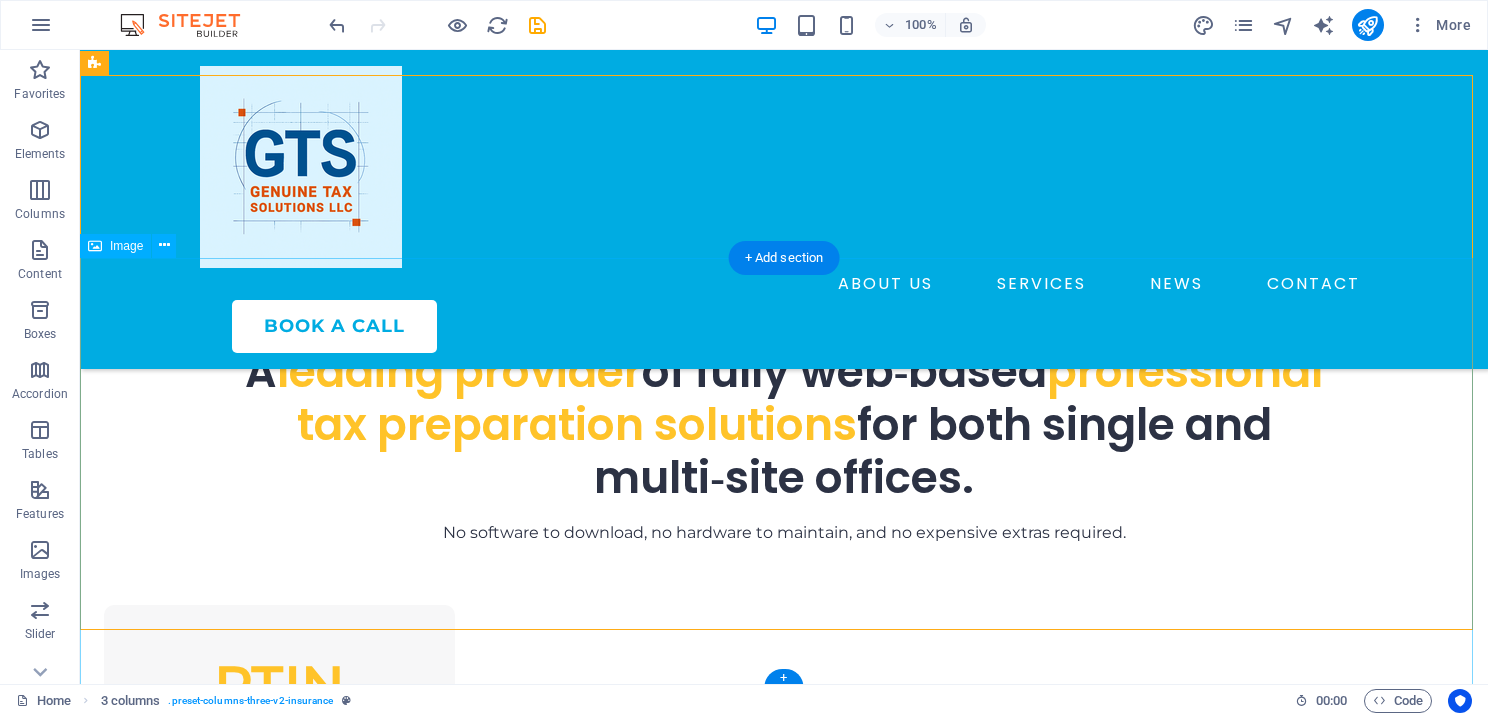 click at bounding box center [784, 1564] 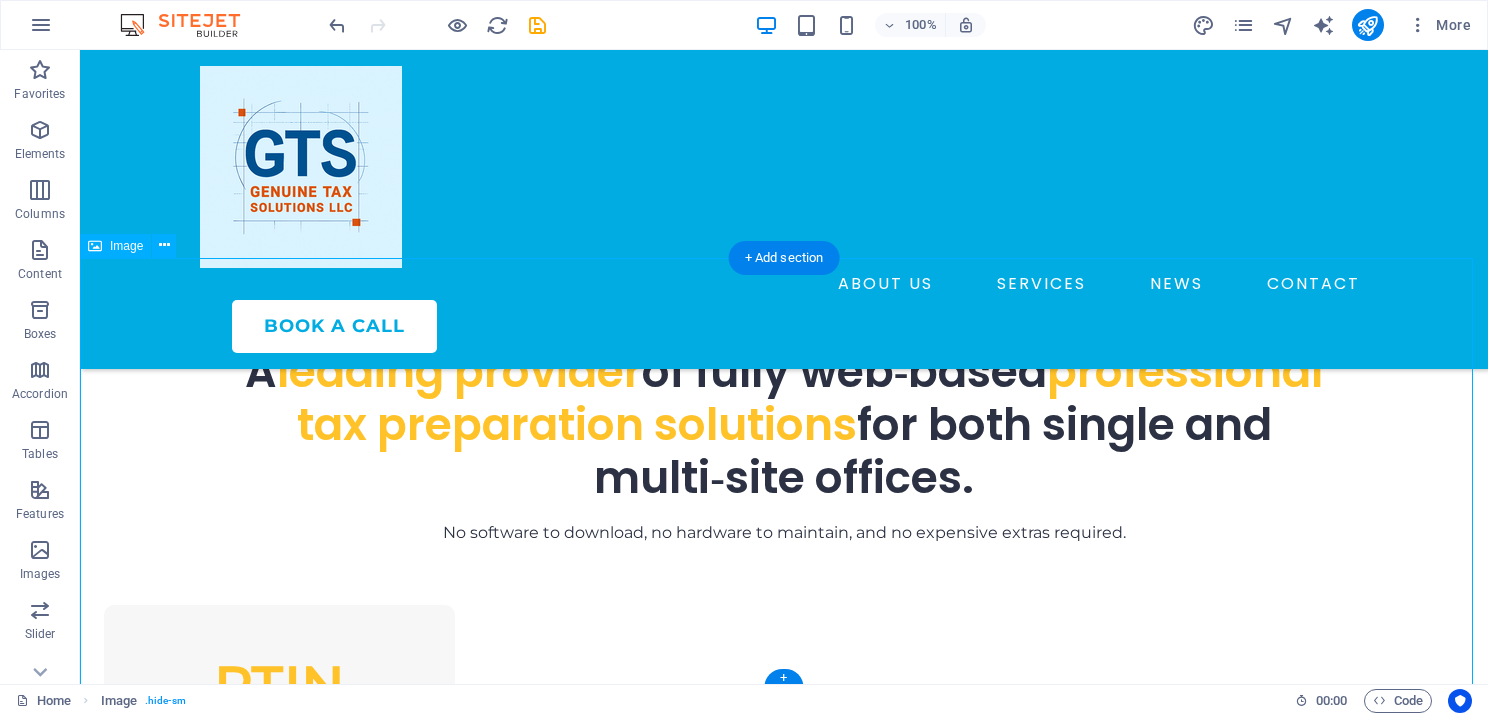 click at bounding box center [784, 1564] 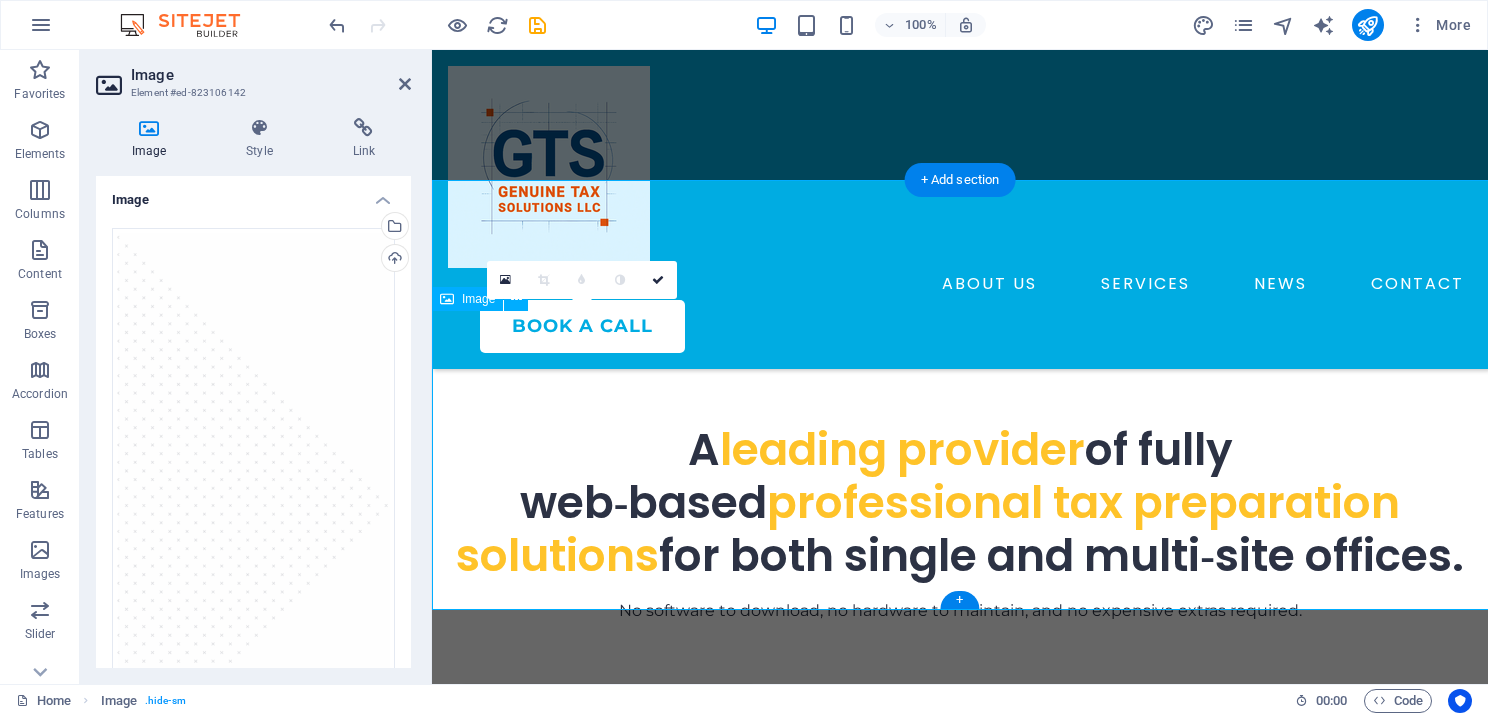 scroll, scrollTop: 1477, scrollLeft: 0, axis: vertical 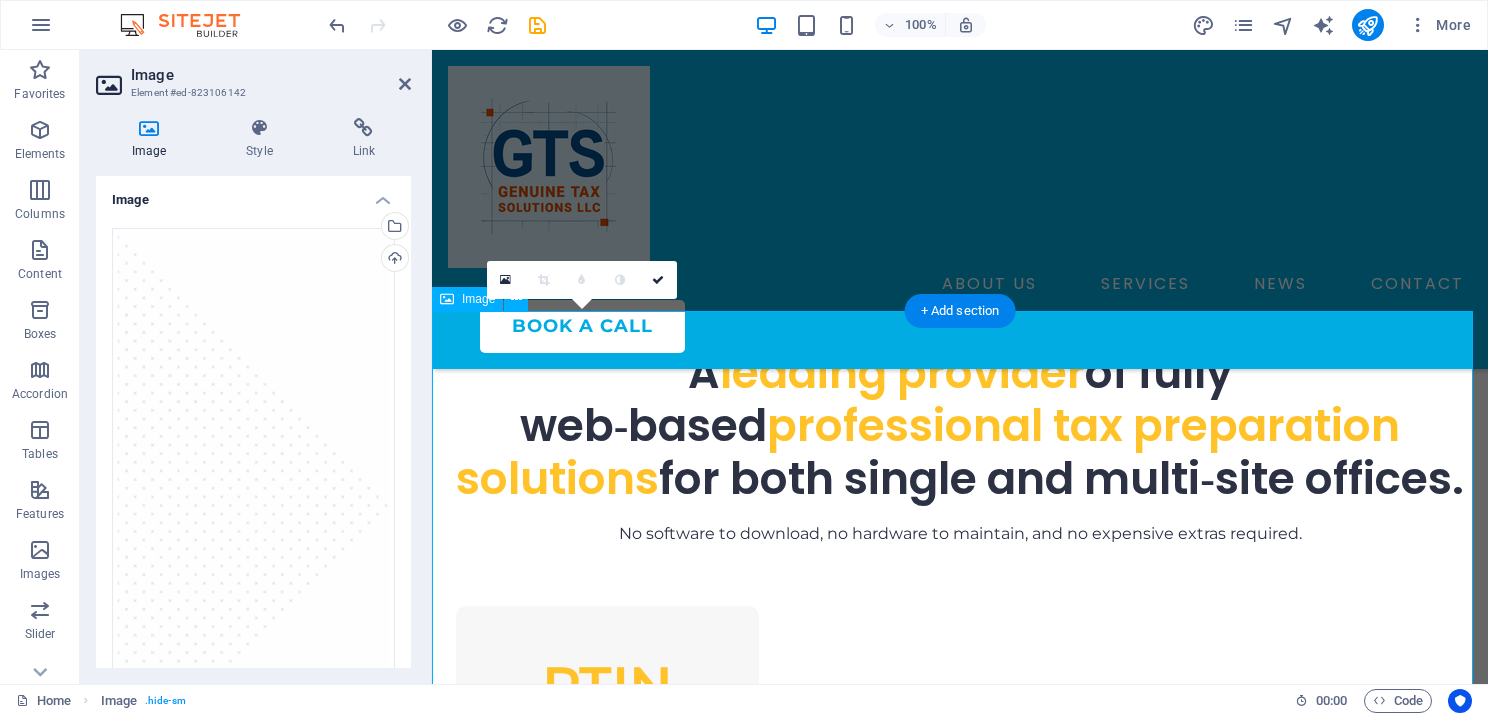 click at bounding box center [960, 1599] 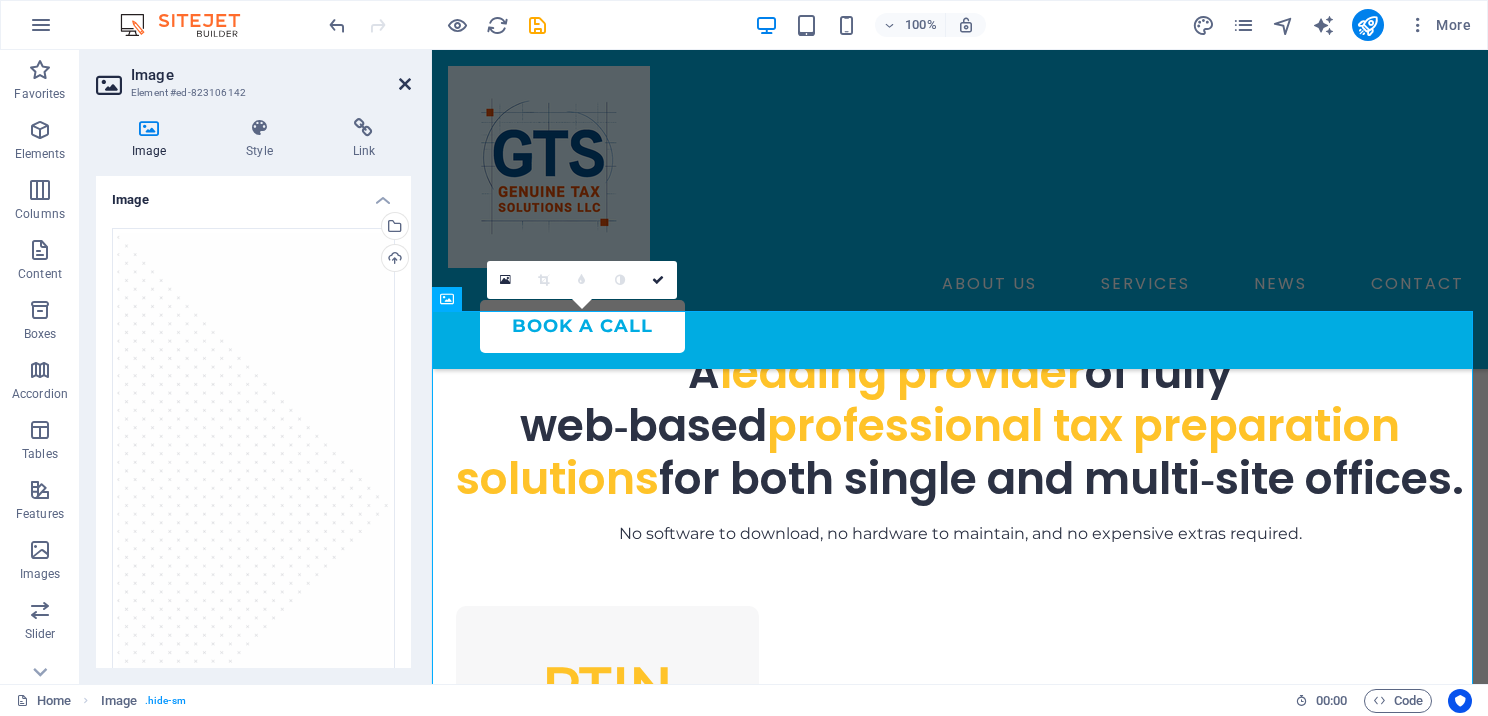 click at bounding box center (405, 84) 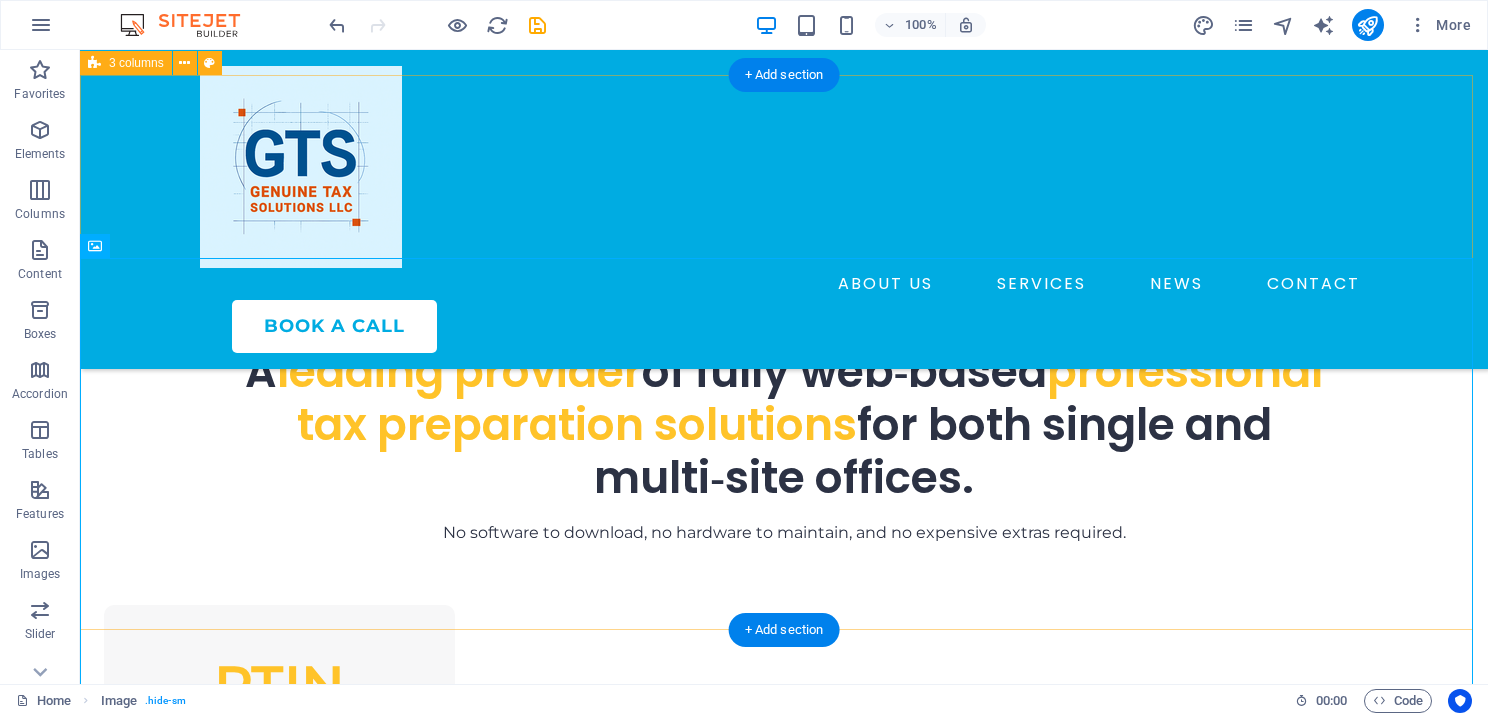 scroll, scrollTop: 1700, scrollLeft: 0, axis: vertical 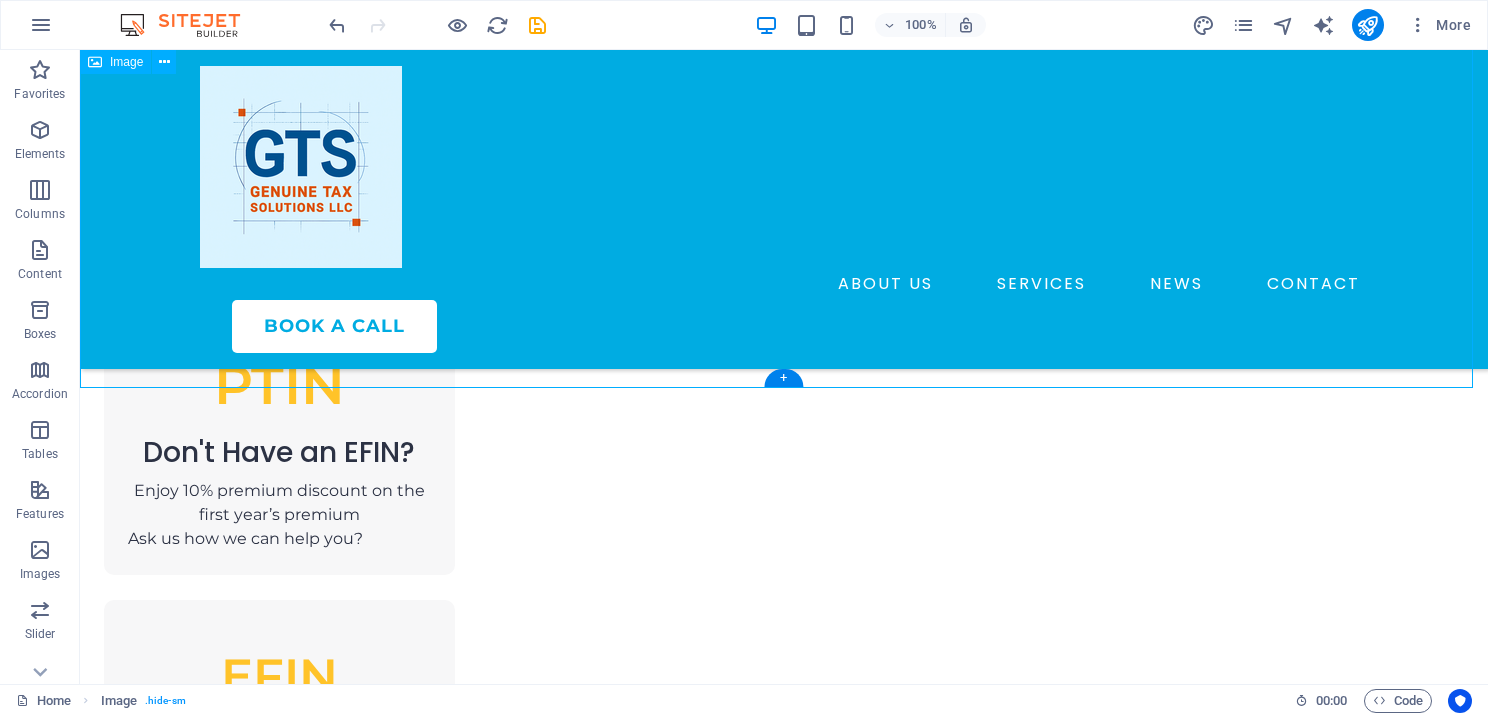 click at bounding box center (784, 1264) 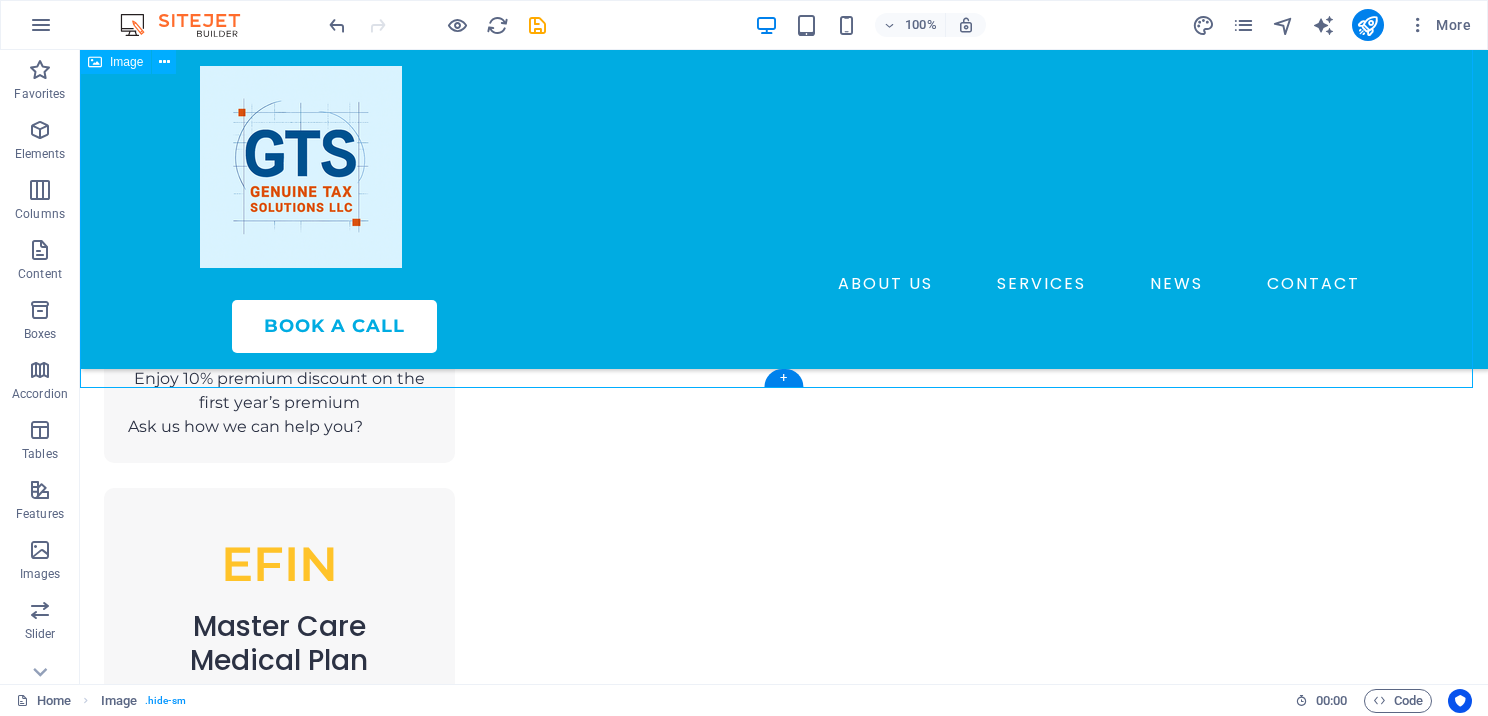 select on "px" 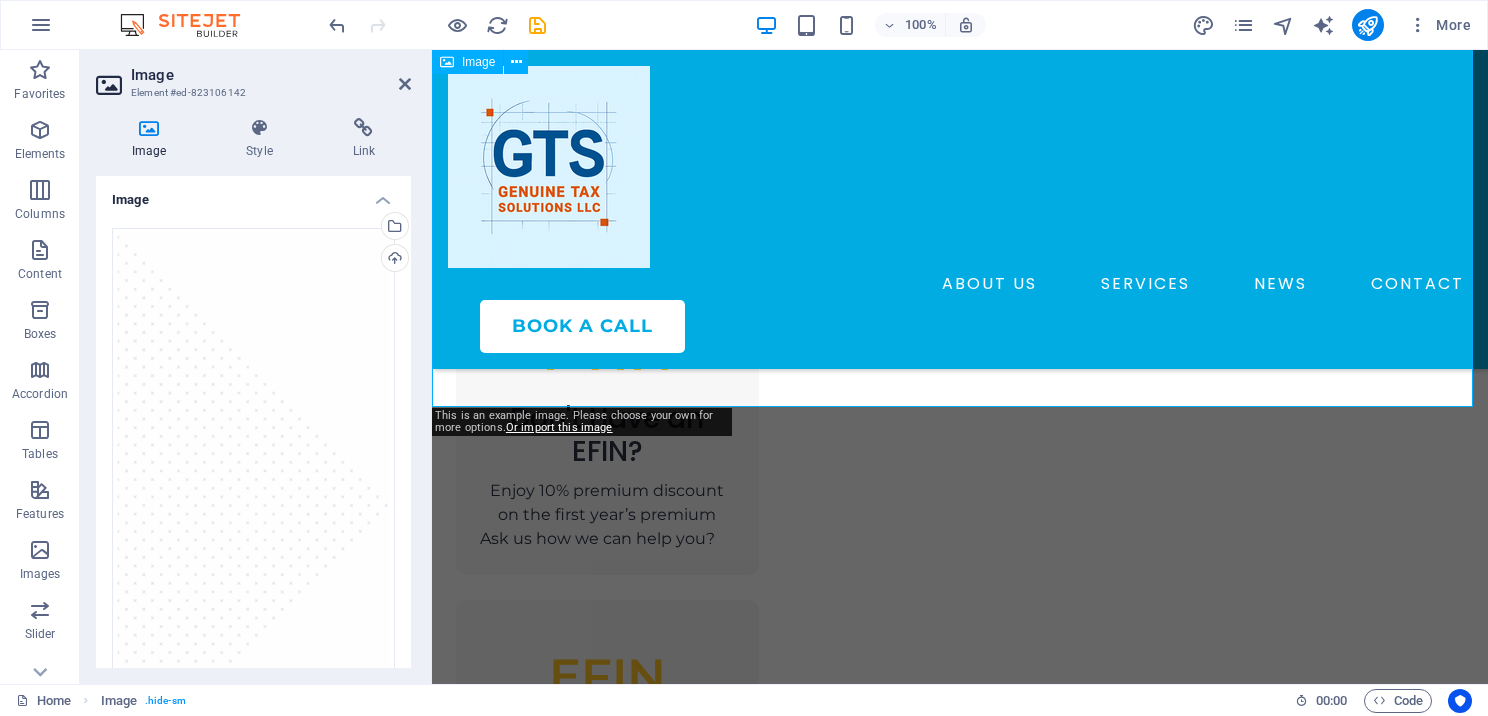click at bounding box center (960, 1264) 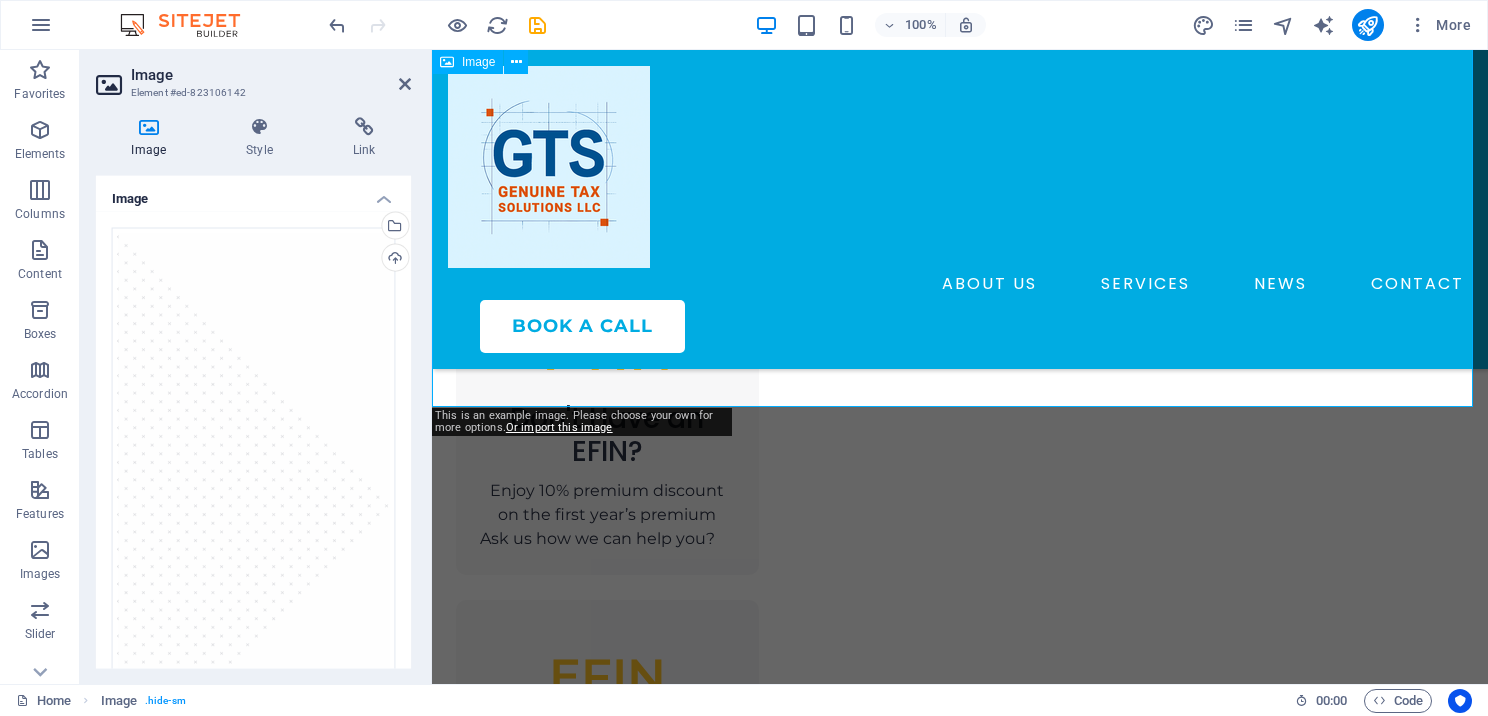 click at bounding box center [960, 1264] 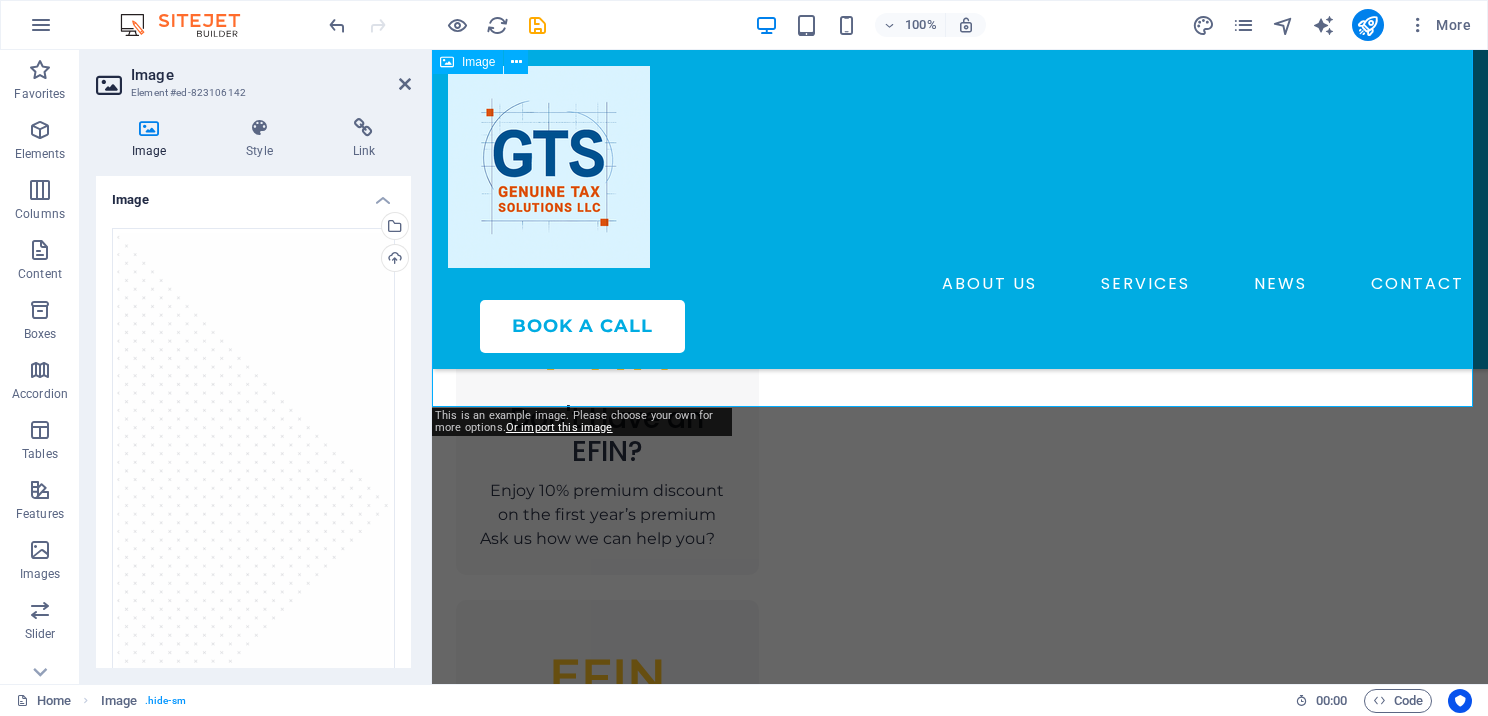 click at bounding box center (960, 1264) 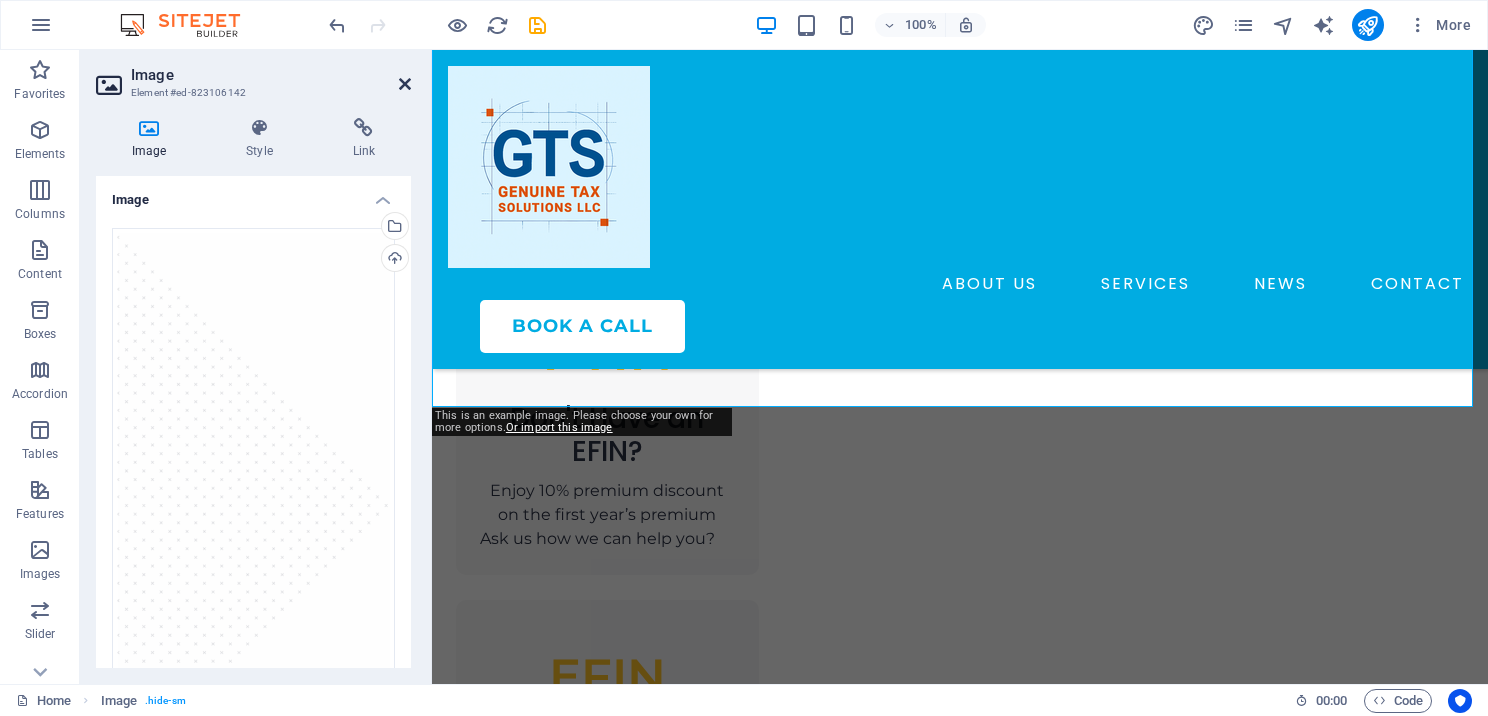 click at bounding box center (405, 84) 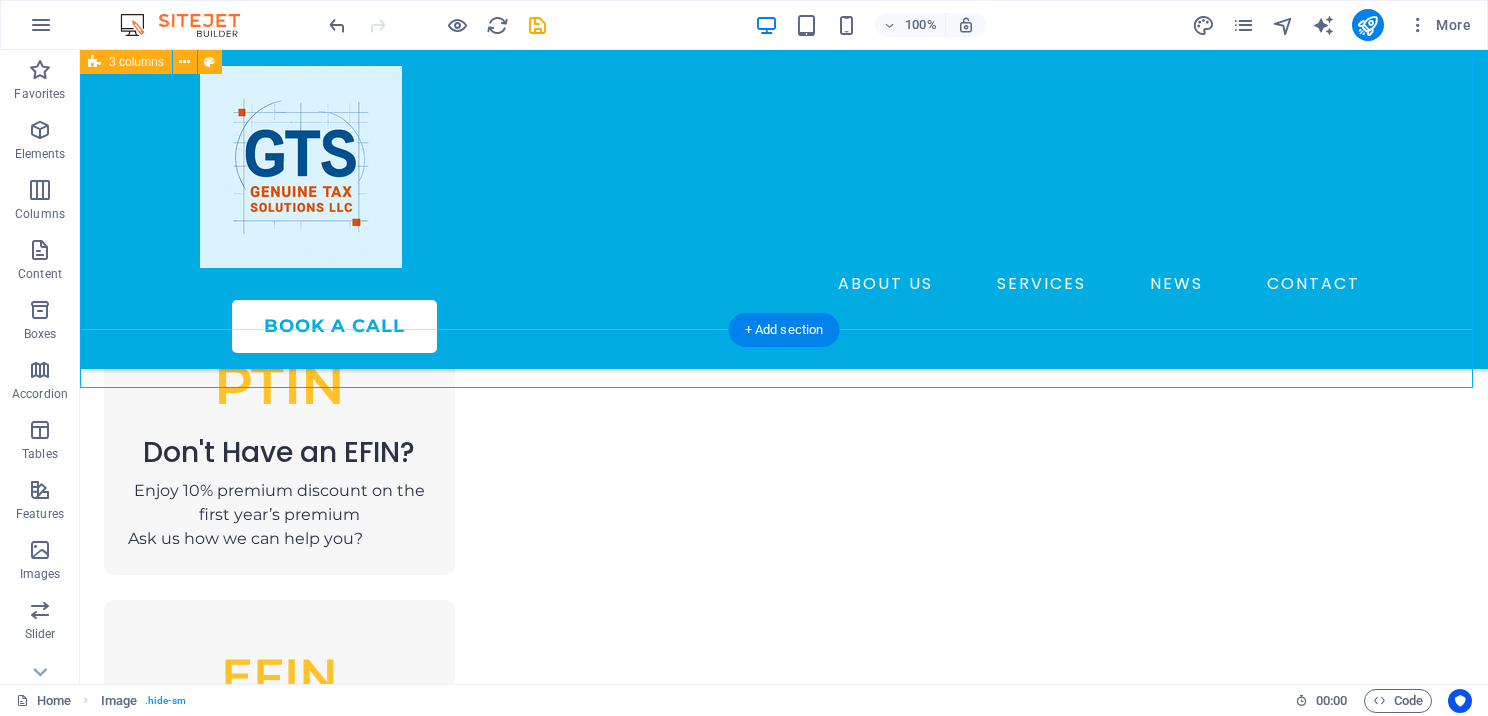 click on "PTIN Don't Have an EFIN? Enjoy 10% premium discount on the first year’s premium Ask us how we can help you? EFIN Master Care Medical Plan Enjoy 15% premium discount on the first year’s premium MASTER Co-Branding General Liability Insurance Plan Enjoy 10% premium discount on the first year’s premium" at bounding box center [784, 848] 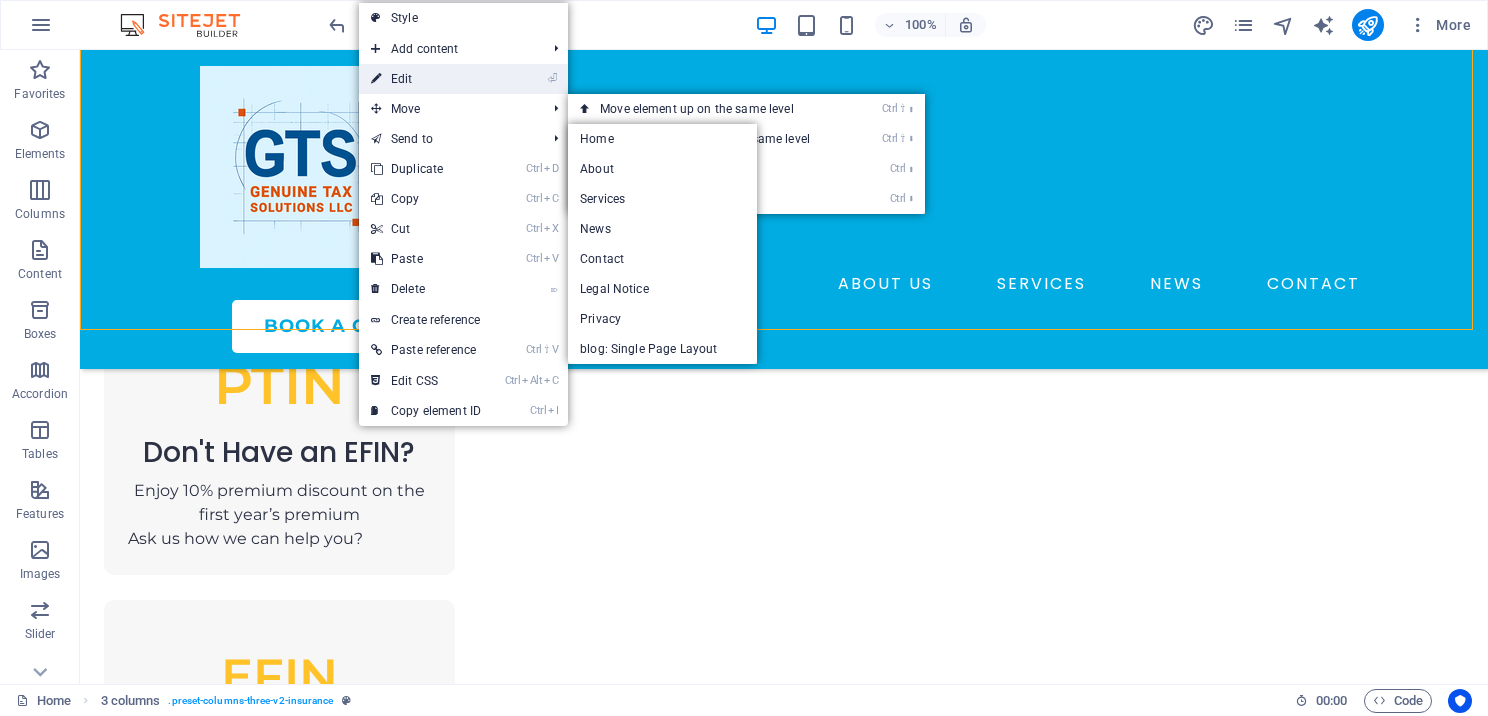 click on "⏎  Edit" at bounding box center [426, 79] 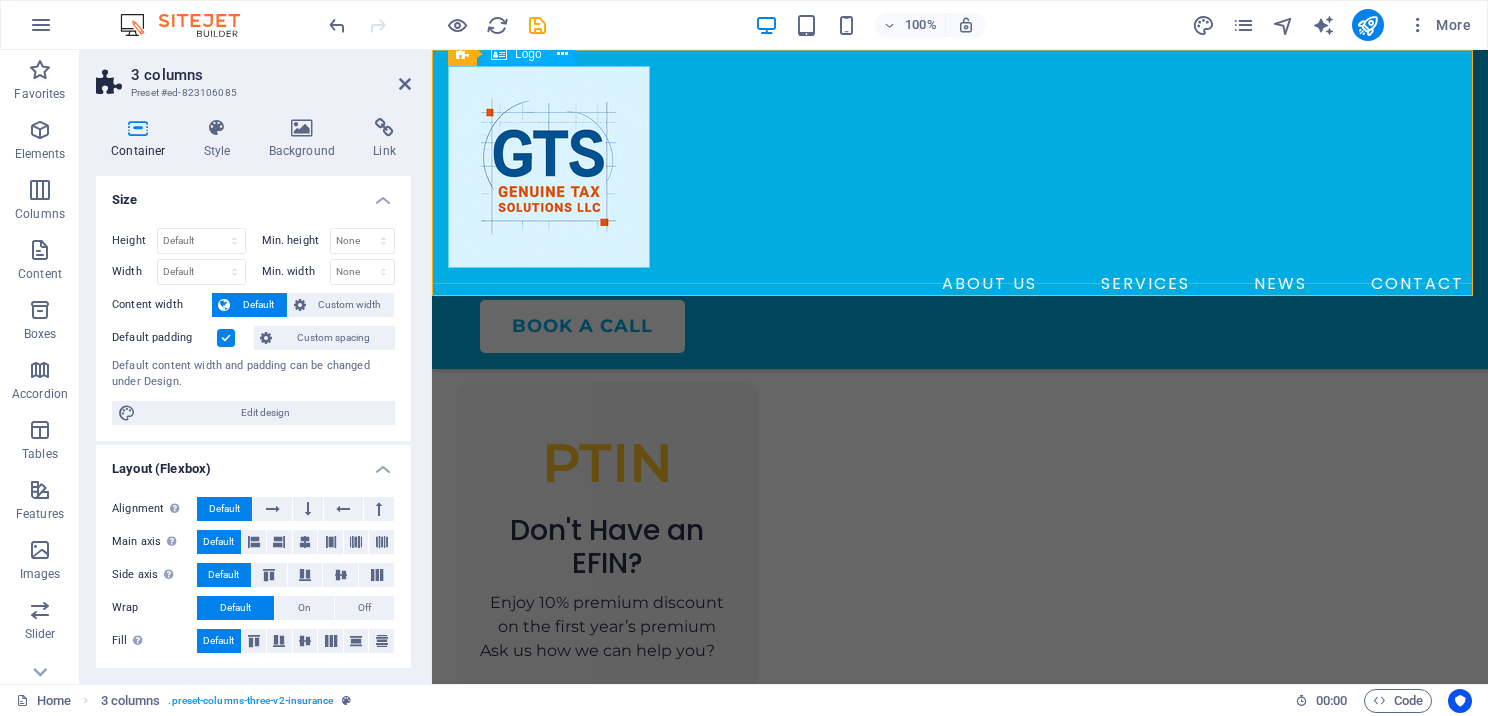 scroll, scrollTop: 1812, scrollLeft: 0, axis: vertical 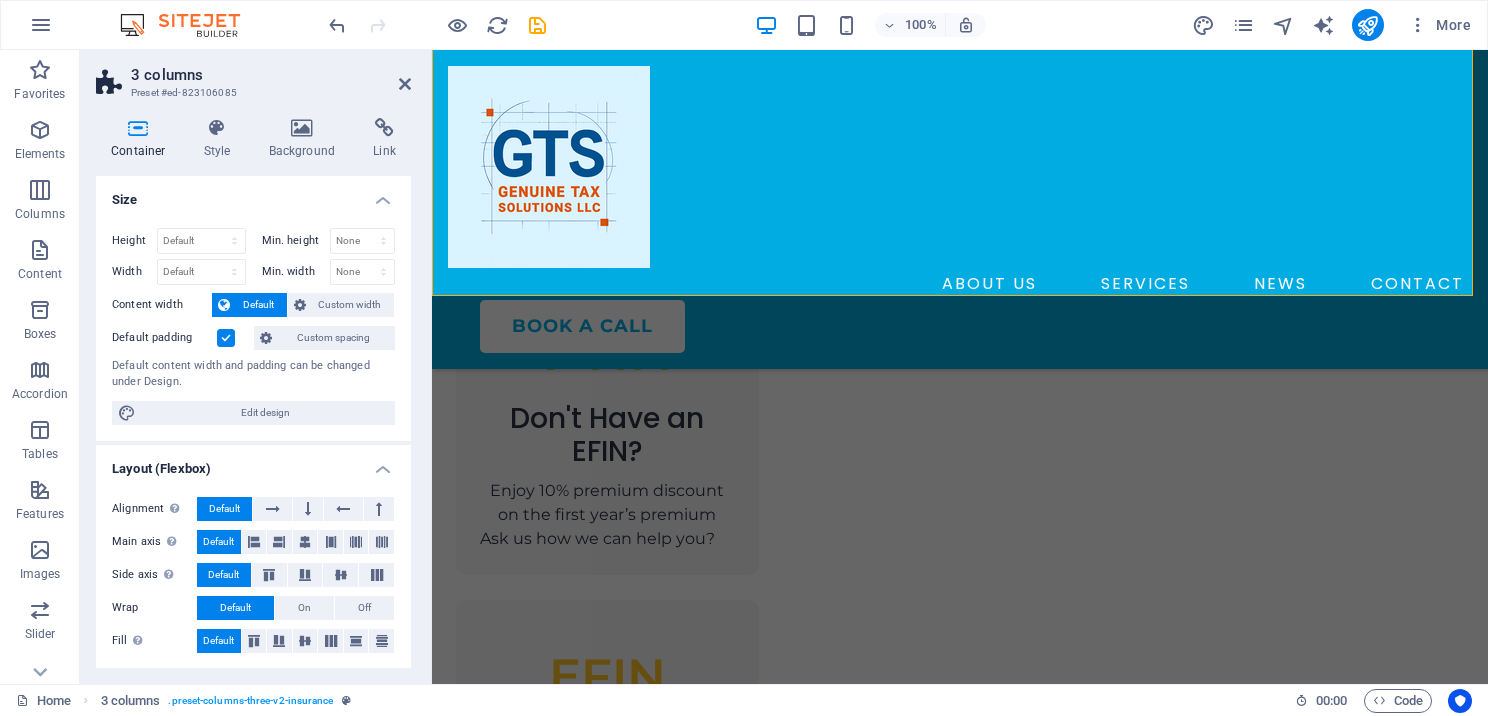 click on "3 columns Preset #ed-823106085" at bounding box center (253, 76) 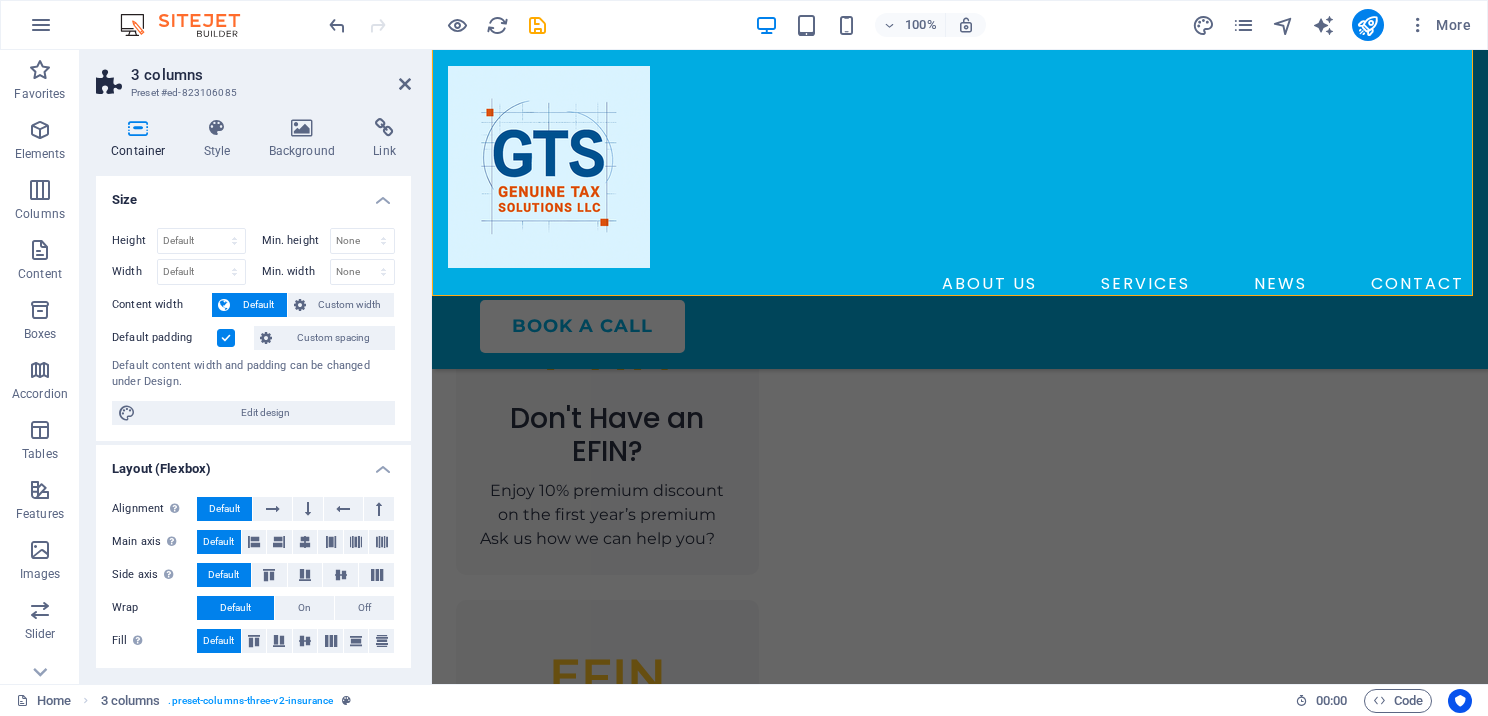click on "3 columns Preset #ed-823106085" at bounding box center [253, 76] 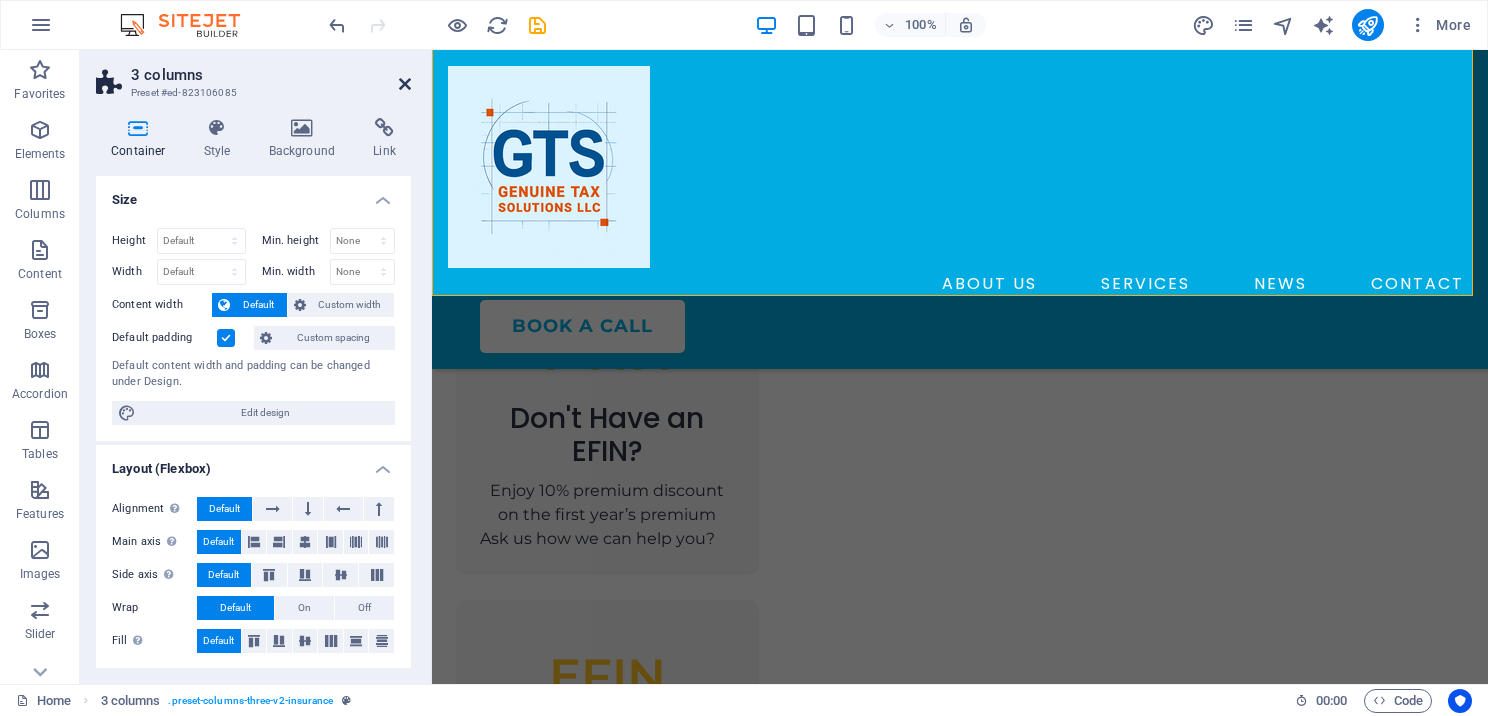 click at bounding box center (405, 84) 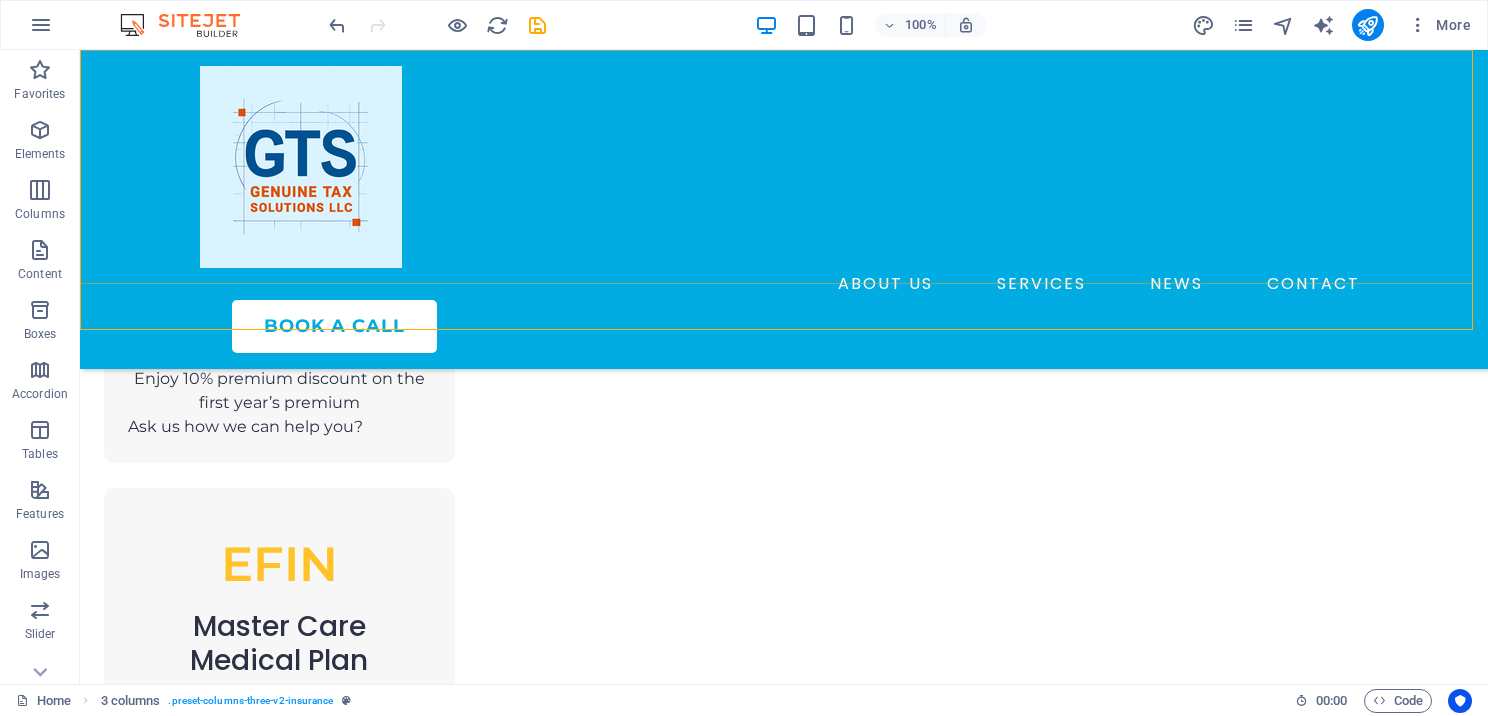 scroll, scrollTop: 1700, scrollLeft: 0, axis: vertical 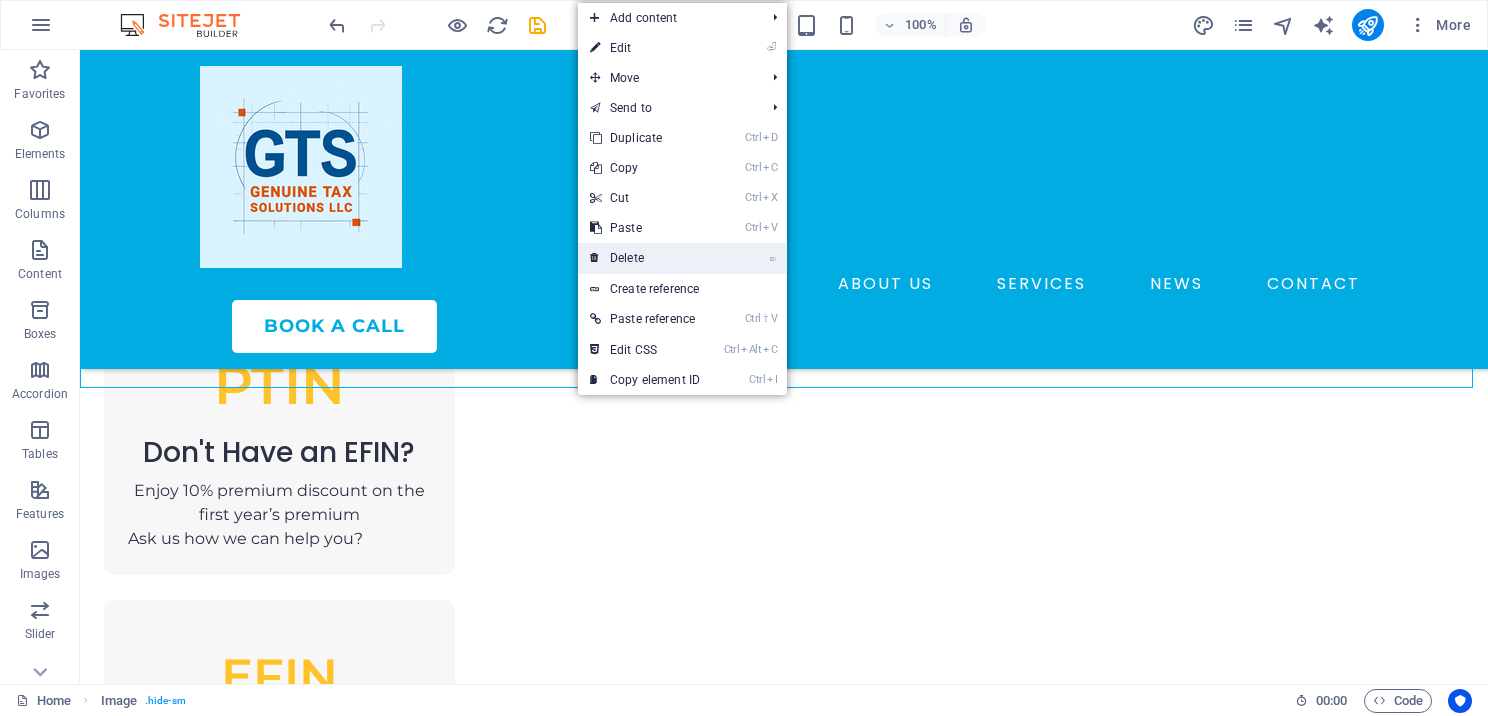 click on "⌦  Delete" at bounding box center (645, 258) 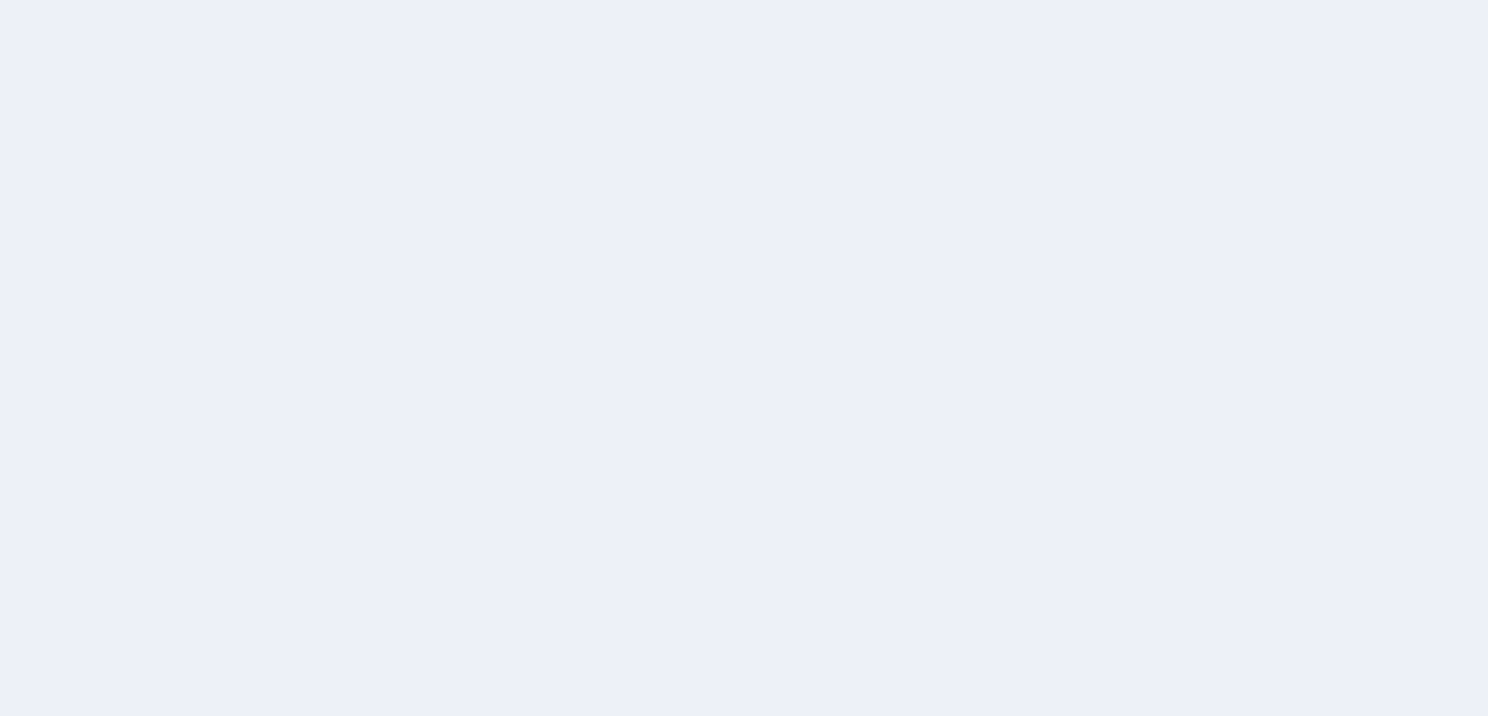 scroll, scrollTop: 0, scrollLeft: 0, axis: both 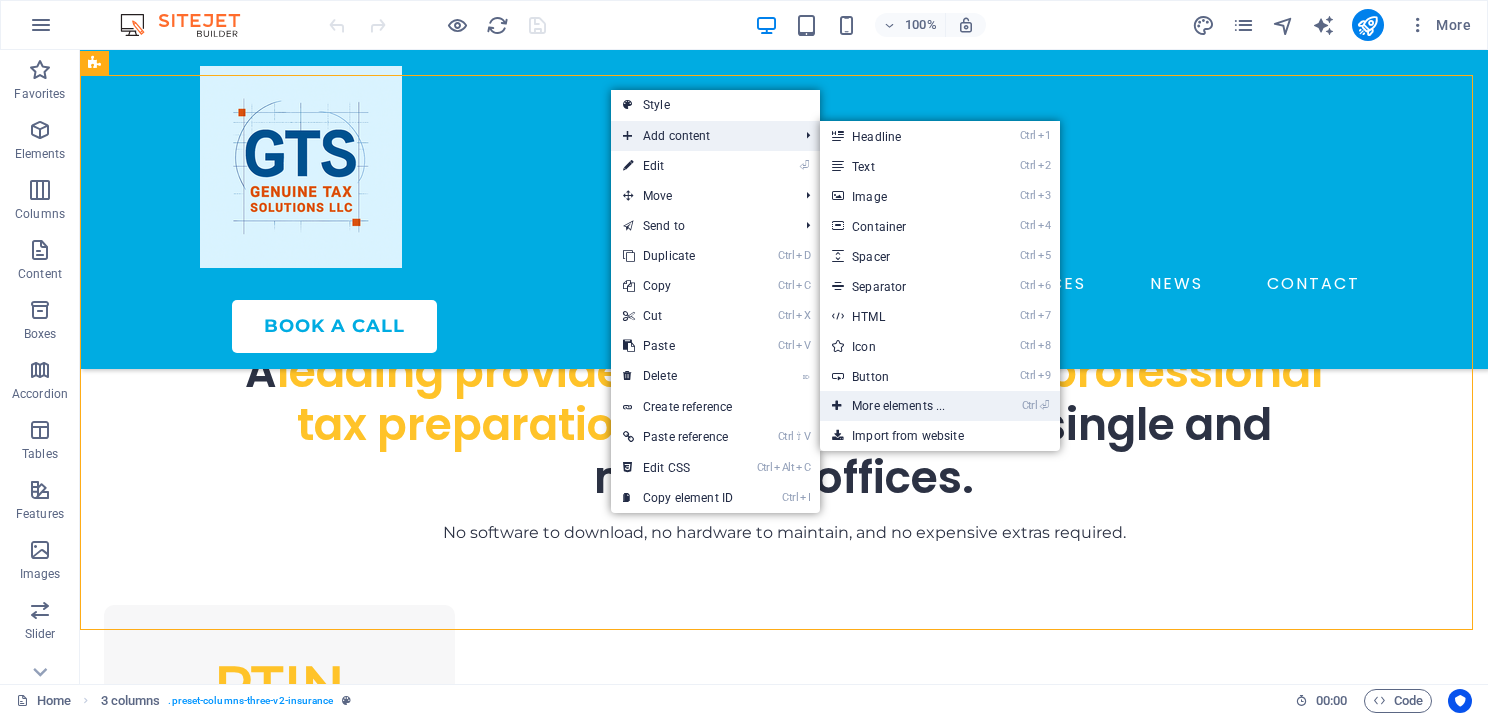 click on "Ctrl ⏎  More elements ..." at bounding box center [902, 406] 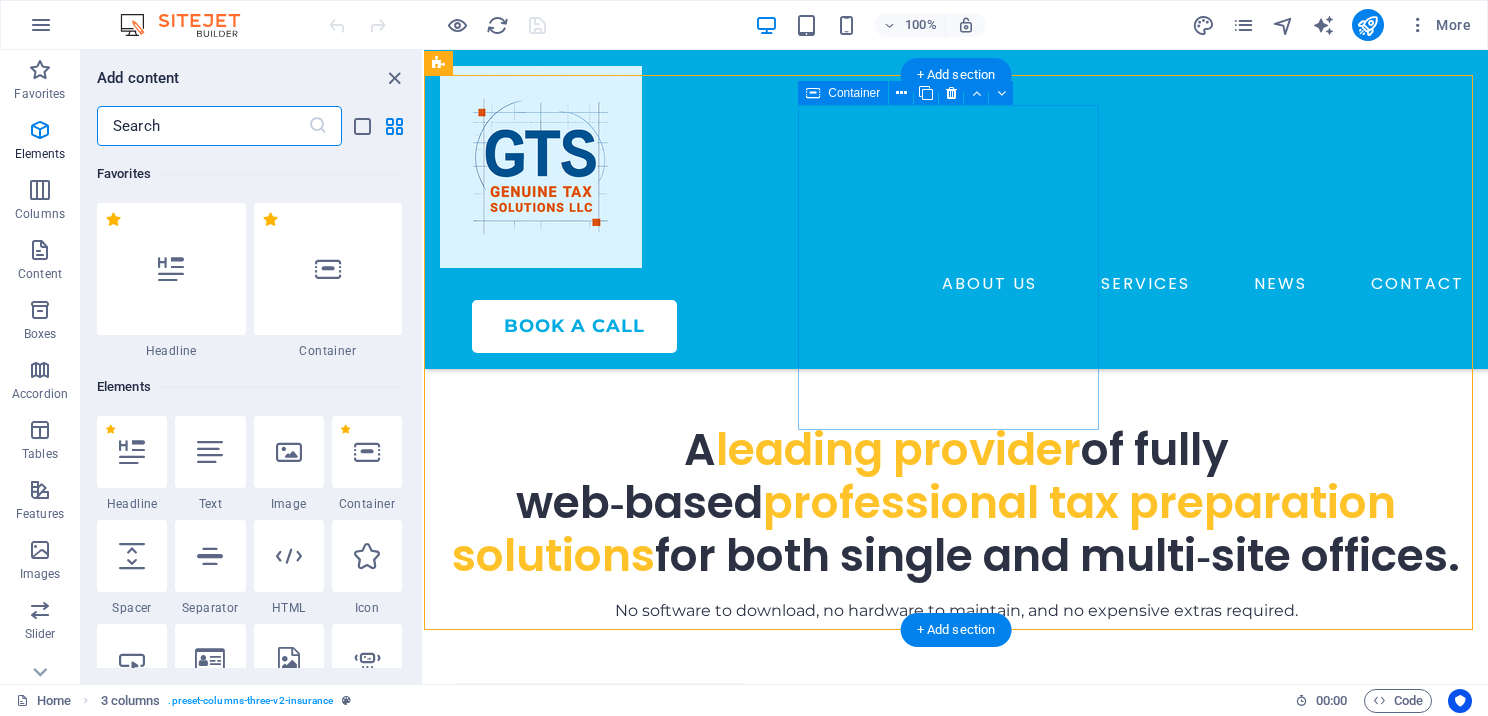 scroll, scrollTop: 1477, scrollLeft: 0, axis: vertical 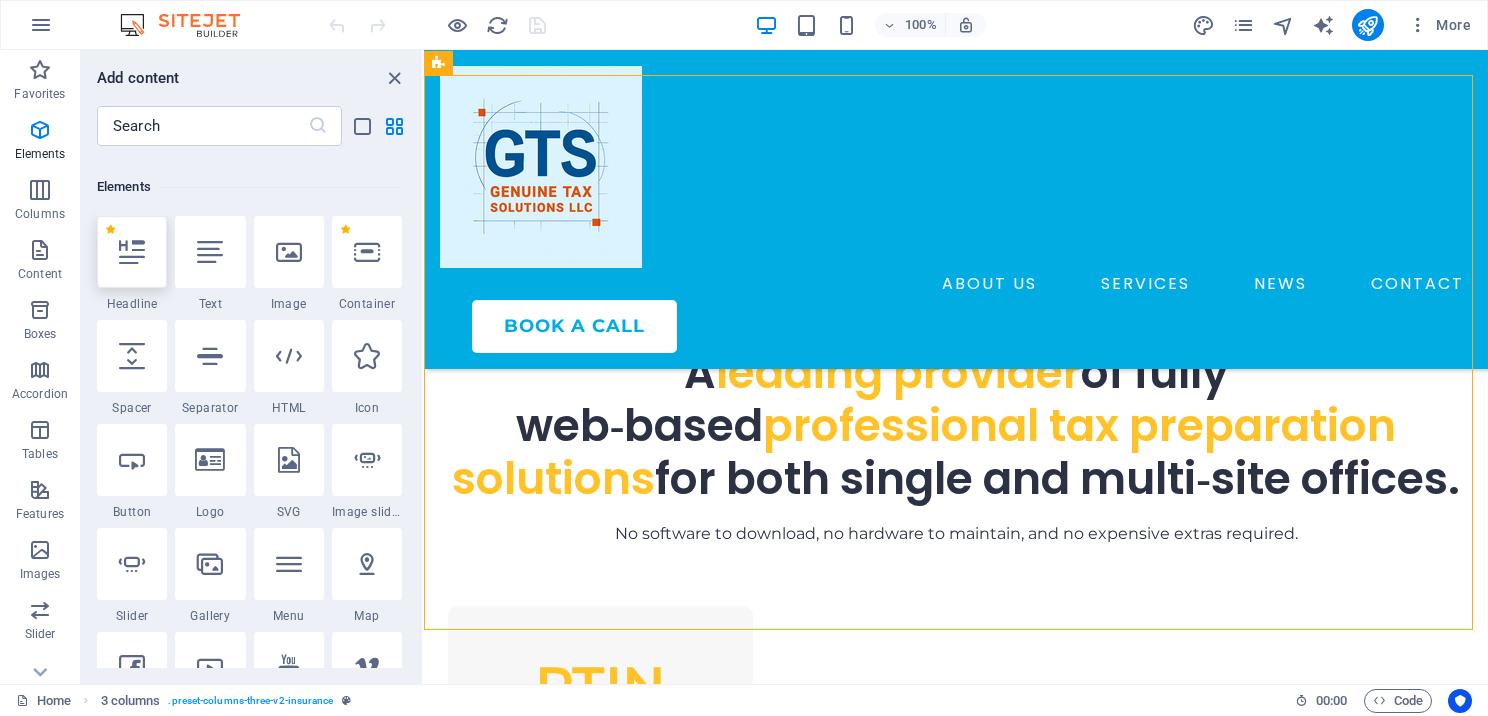 click at bounding box center (132, 252) 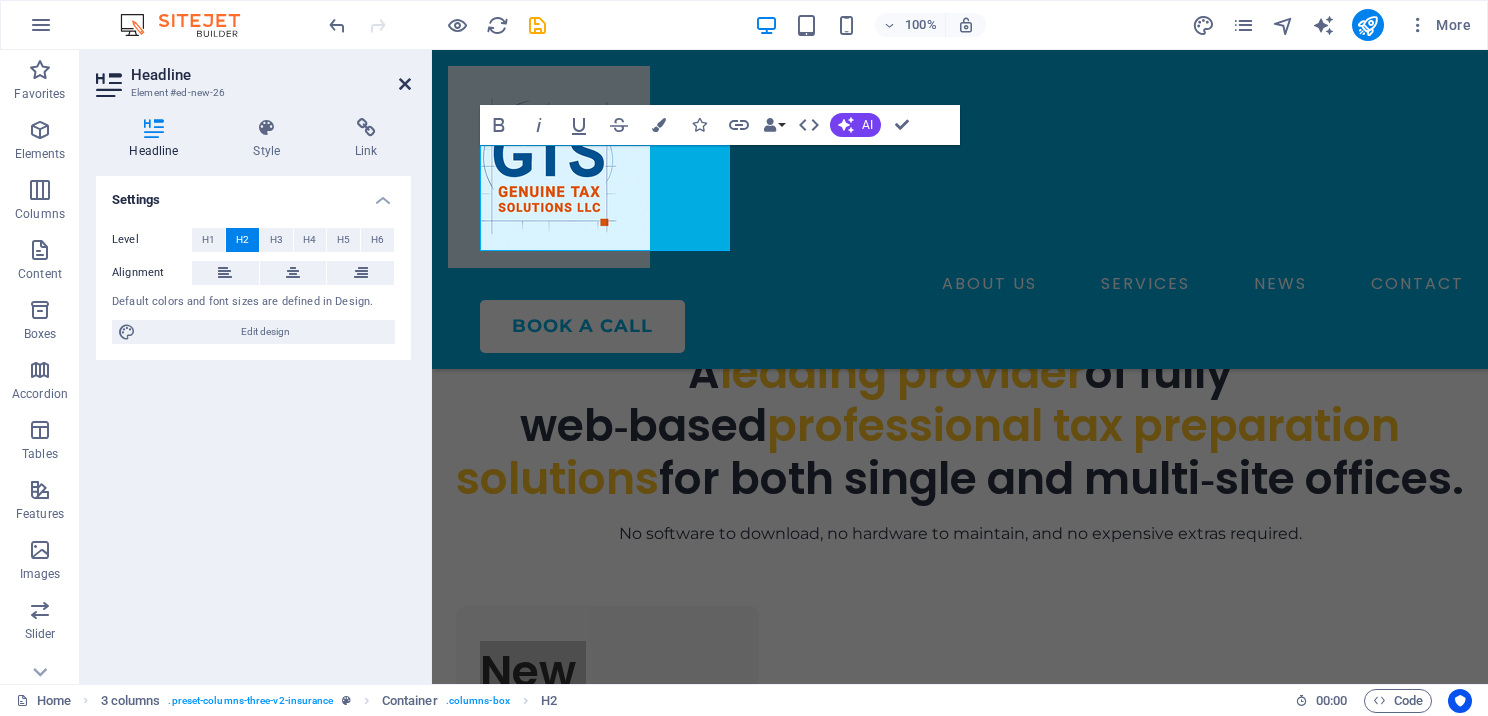 click at bounding box center [405, 84] 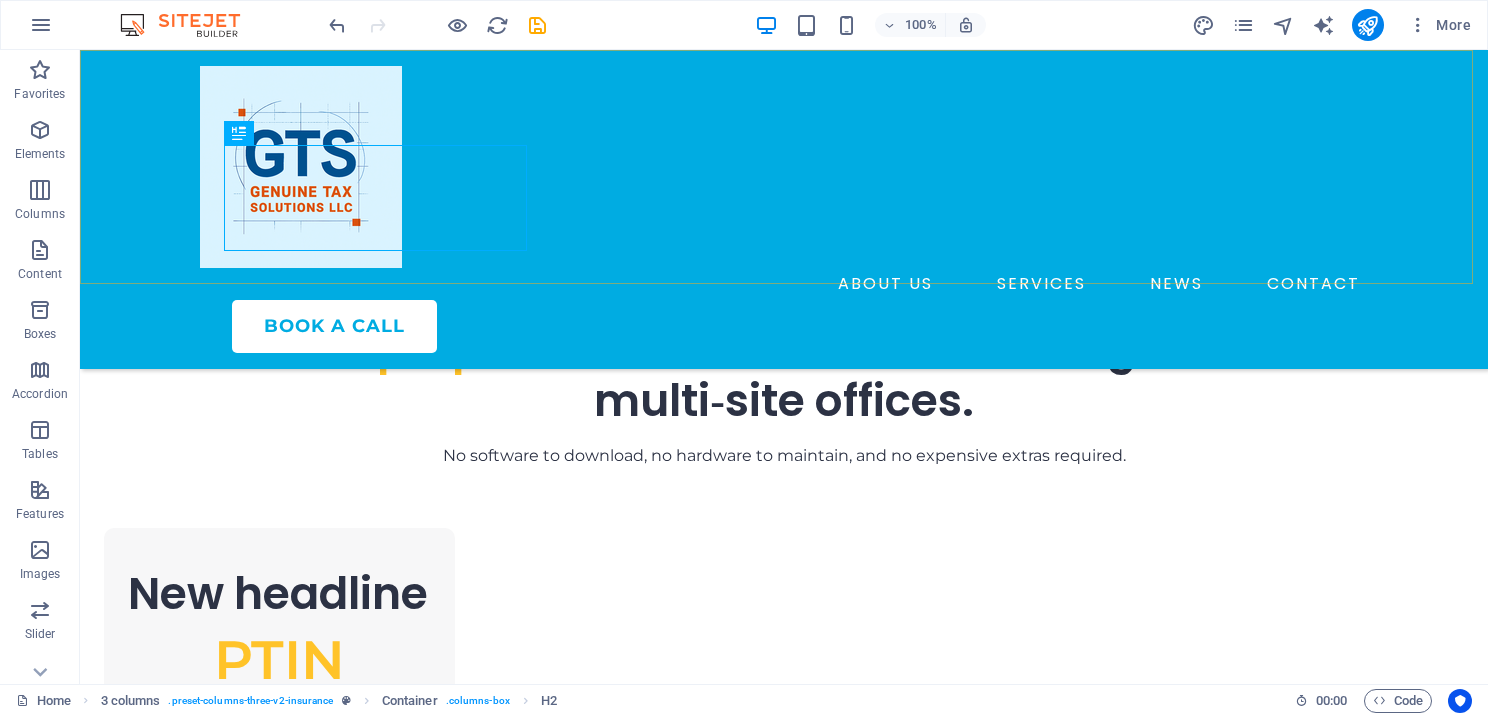 scroll, scrollTop: 1400, scrollLeft: 0, axis: vertical 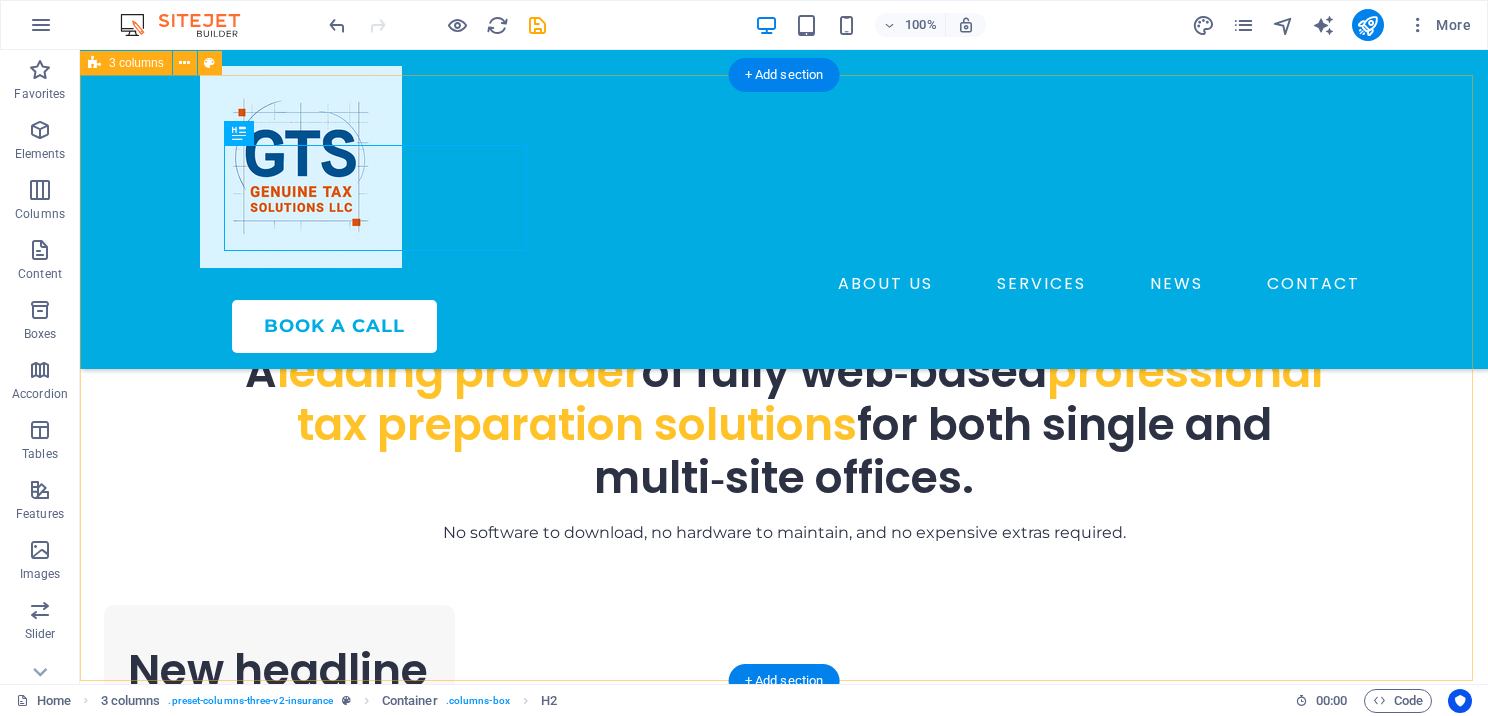 click on "New headline PTIN Don't Have an EFIN? Enjoy 10% premium discount on the first year’s premium Ask us how we can help you? EFIN Master Care Medical Plan Enjoy 15% premium discount on the first year’s premium MASTER Co-Branding General Liability Insurance Plan Enjoy 10% premium discount on the first year’s premium" at bounding box center [784, 1175] 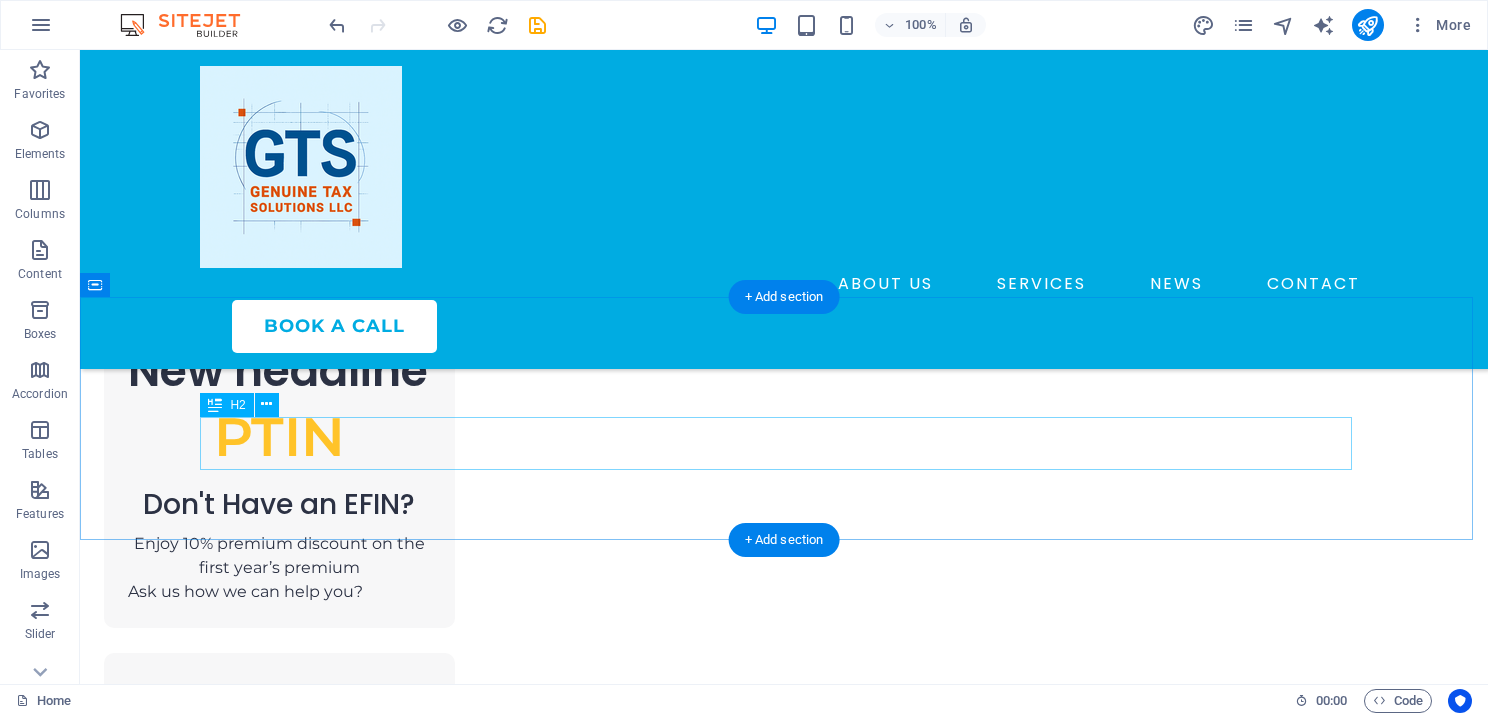 scroll, scrollTop: 1700, scrollLeft: 0, axis: vertical 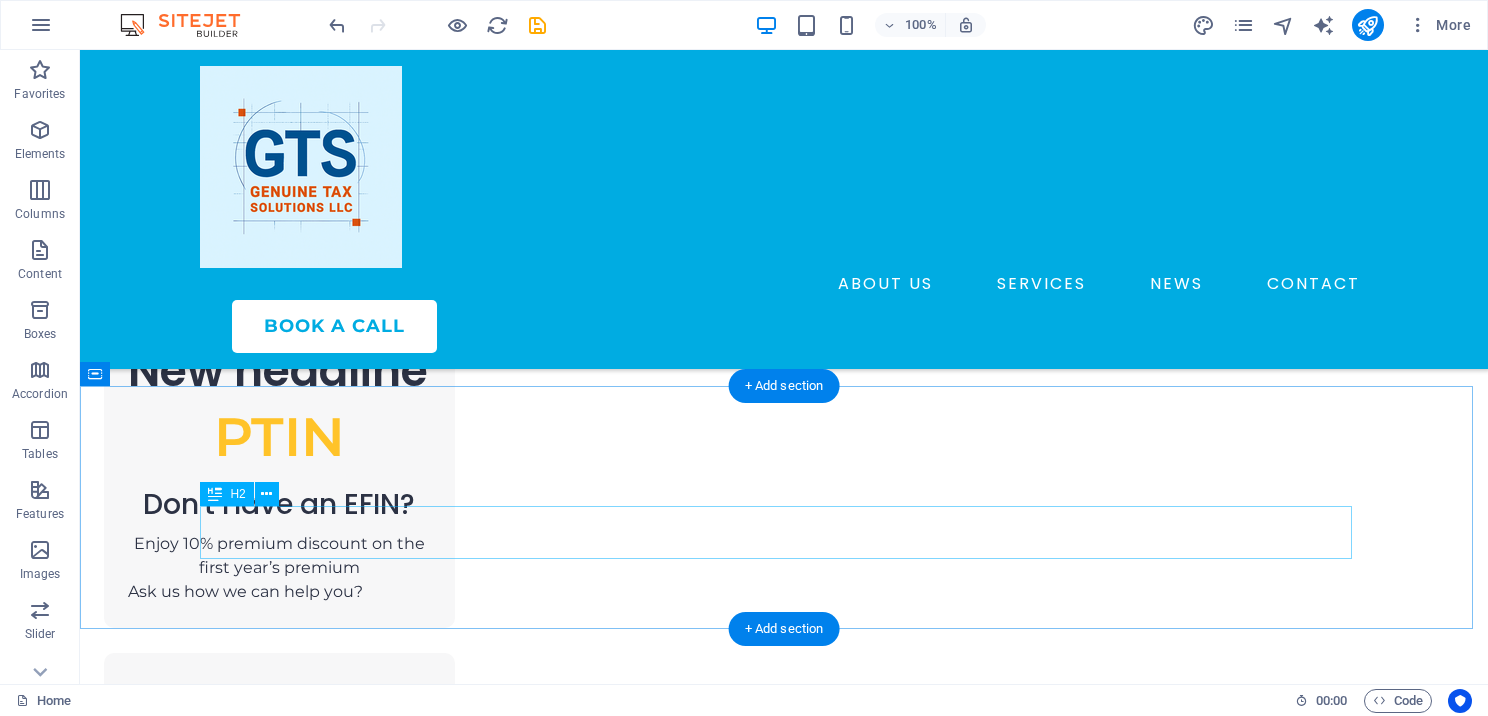 click on "Access  Your GTS  Software  Anytime, Anywhere!" at bounding box center (784, 1625) 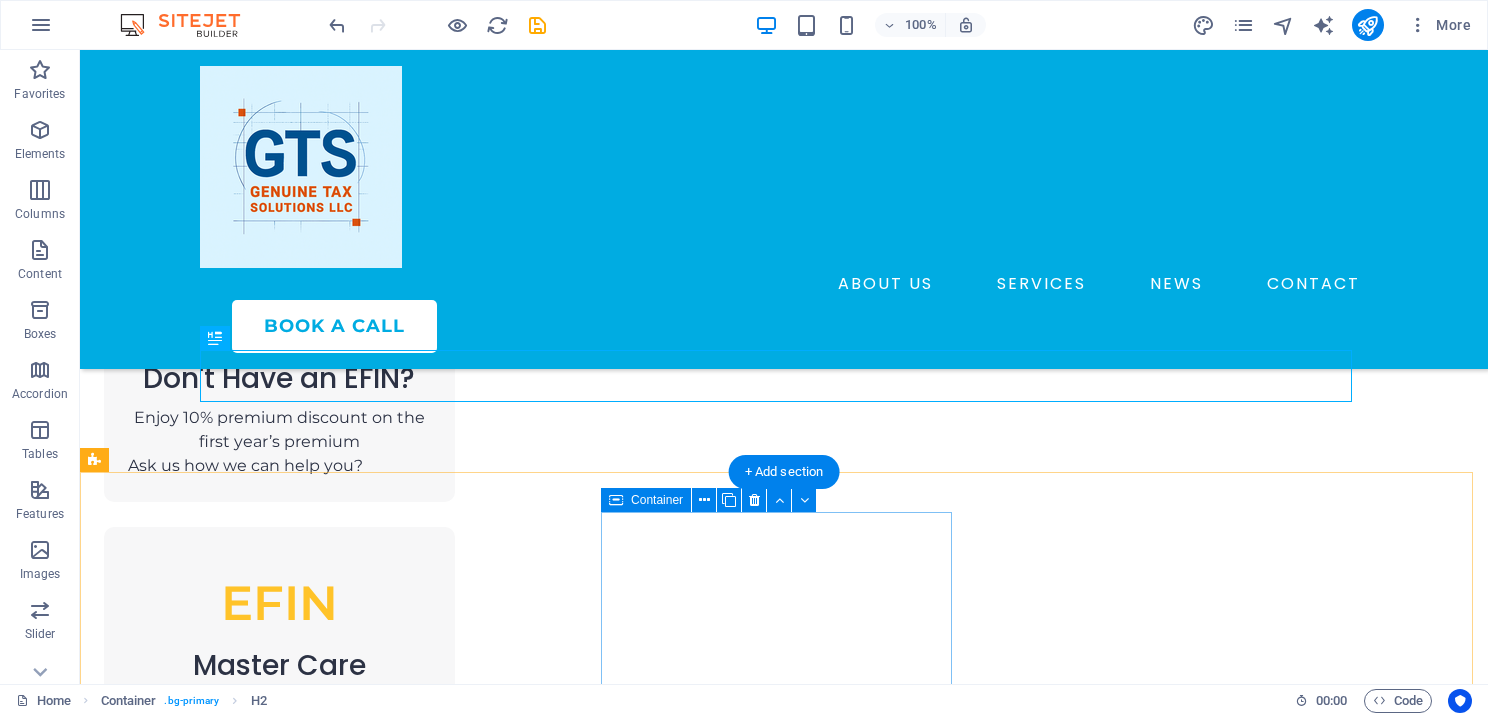 scroll, scrollTop: 1800, scrollLeft: 0, axis: vertical 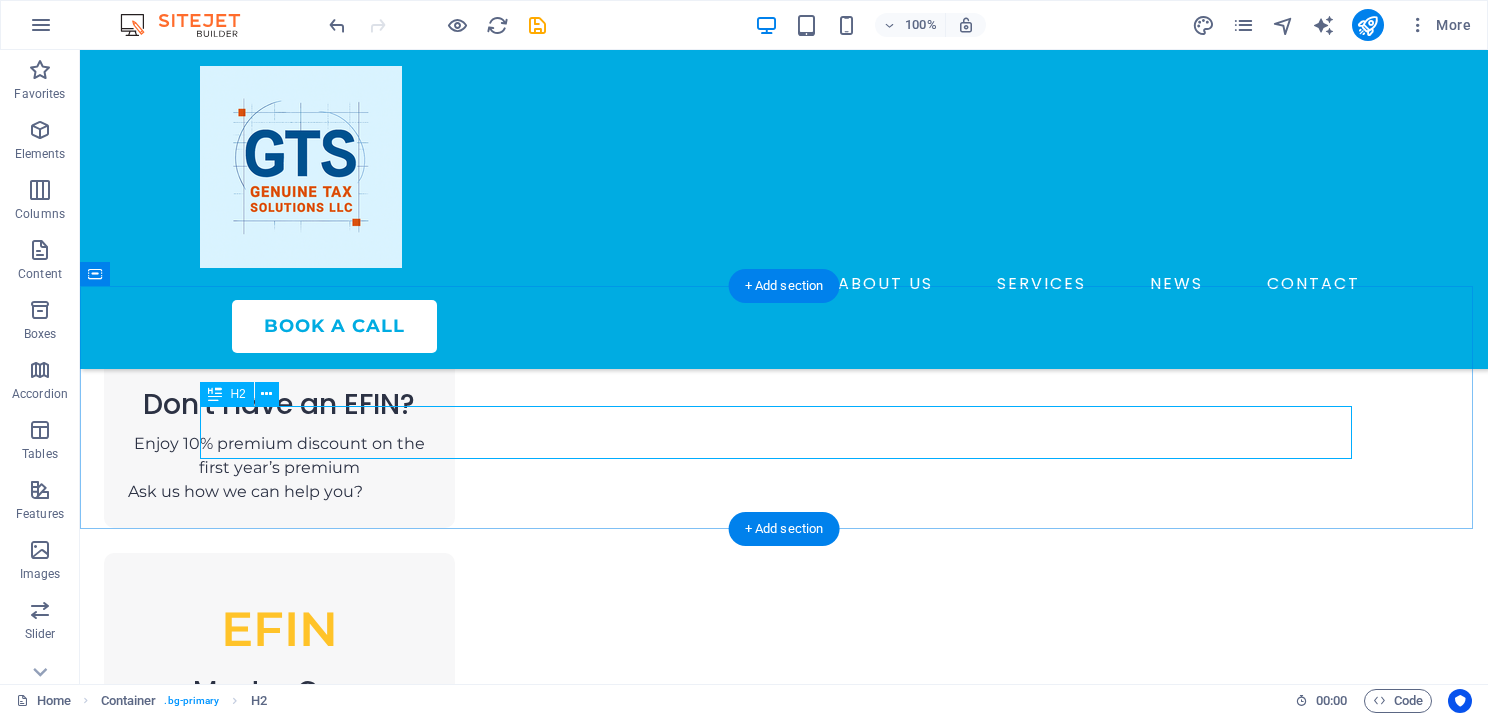 click on "Access  Your GTS  Software  Anytime, Anywhere!" at bounding box center [784, 1525] 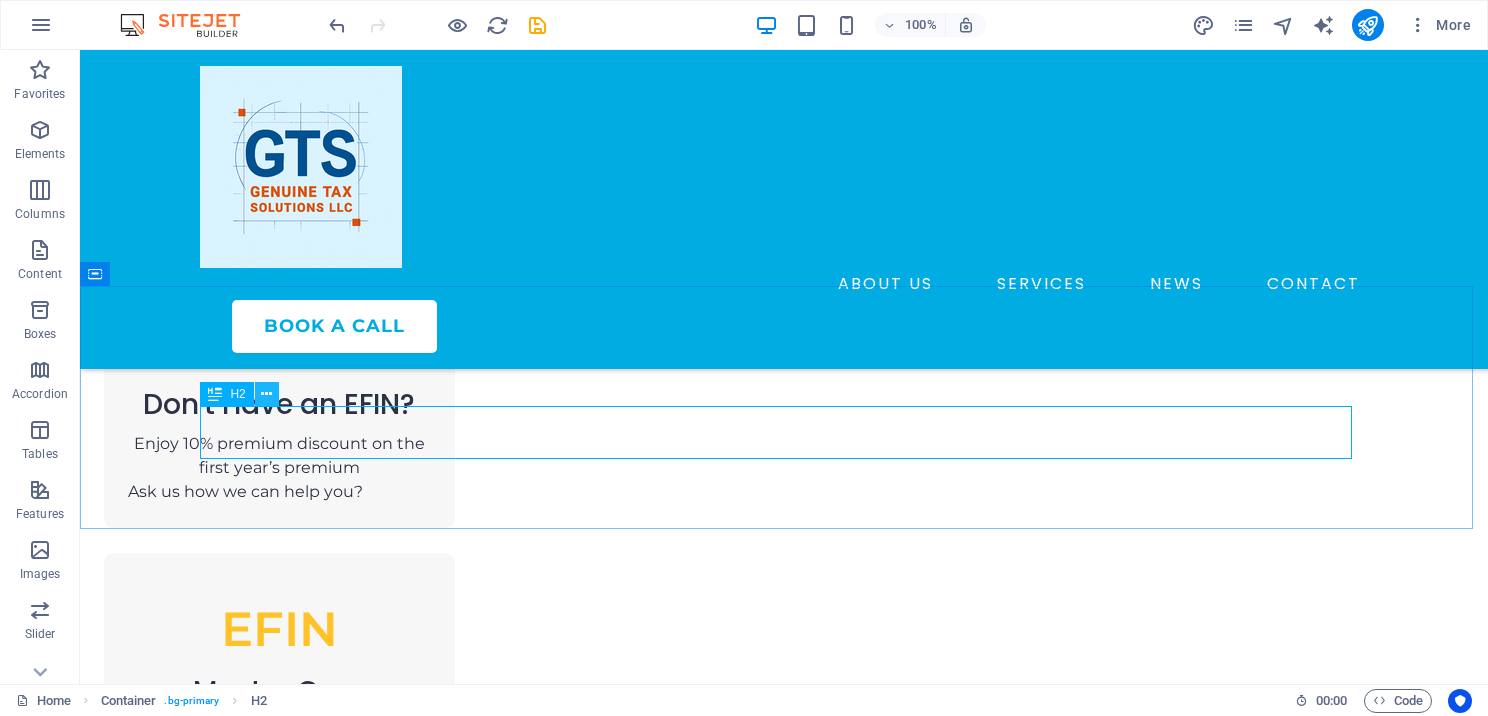 click at bounding box center (266, 394) 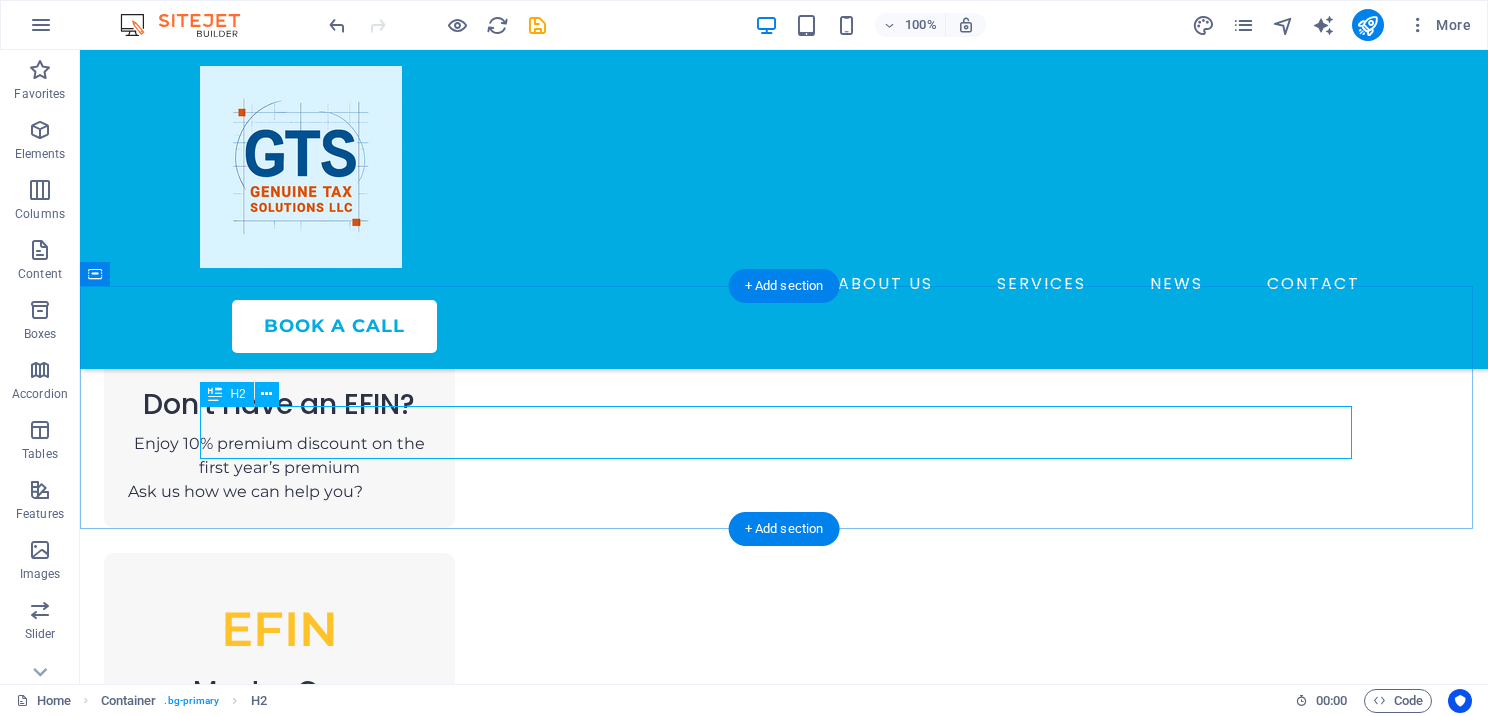 click on "Access  Your GTS  Software  Anytime, Anywhere!" at bounding box center [784, 1525] 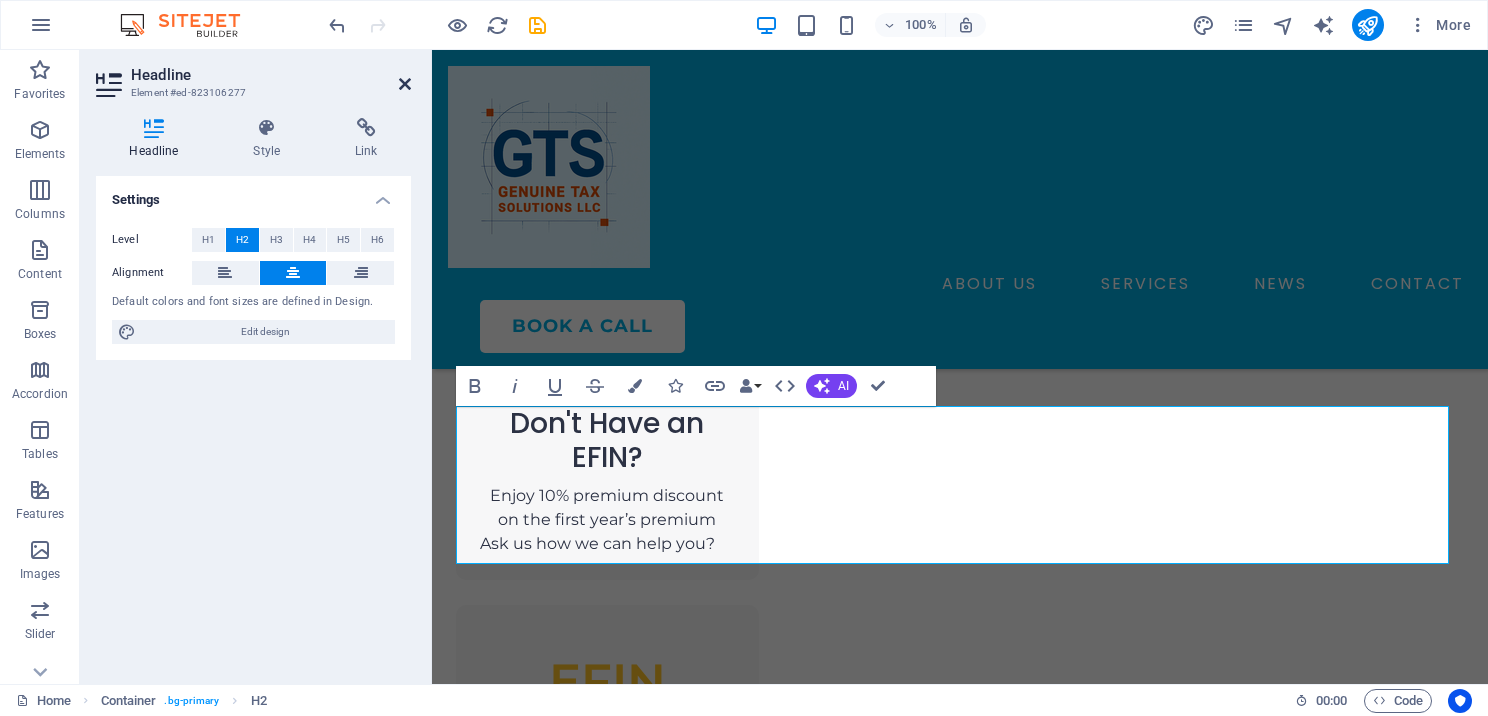 click at bounding box center (405, 84) 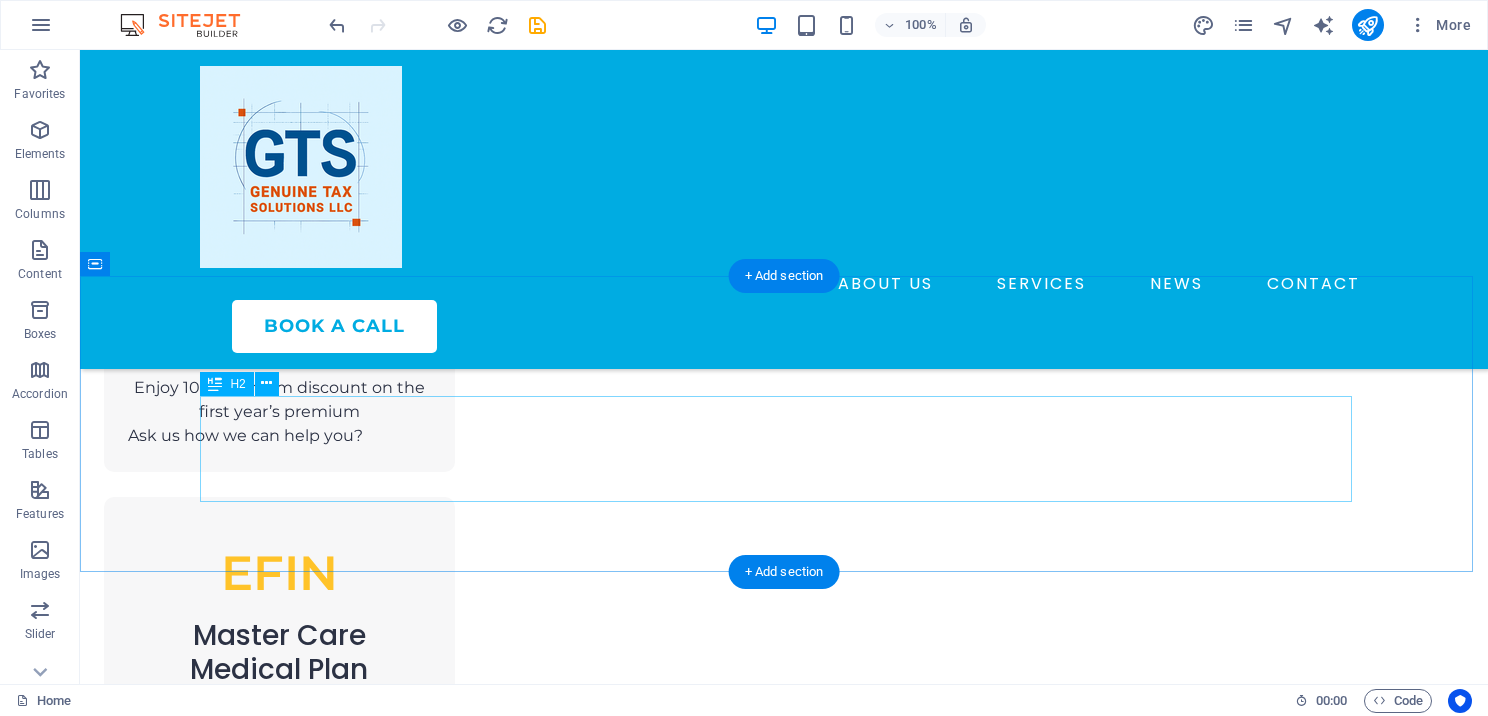scroll, scrollTop: 1900, scrollLeft: 0, axis: vertical 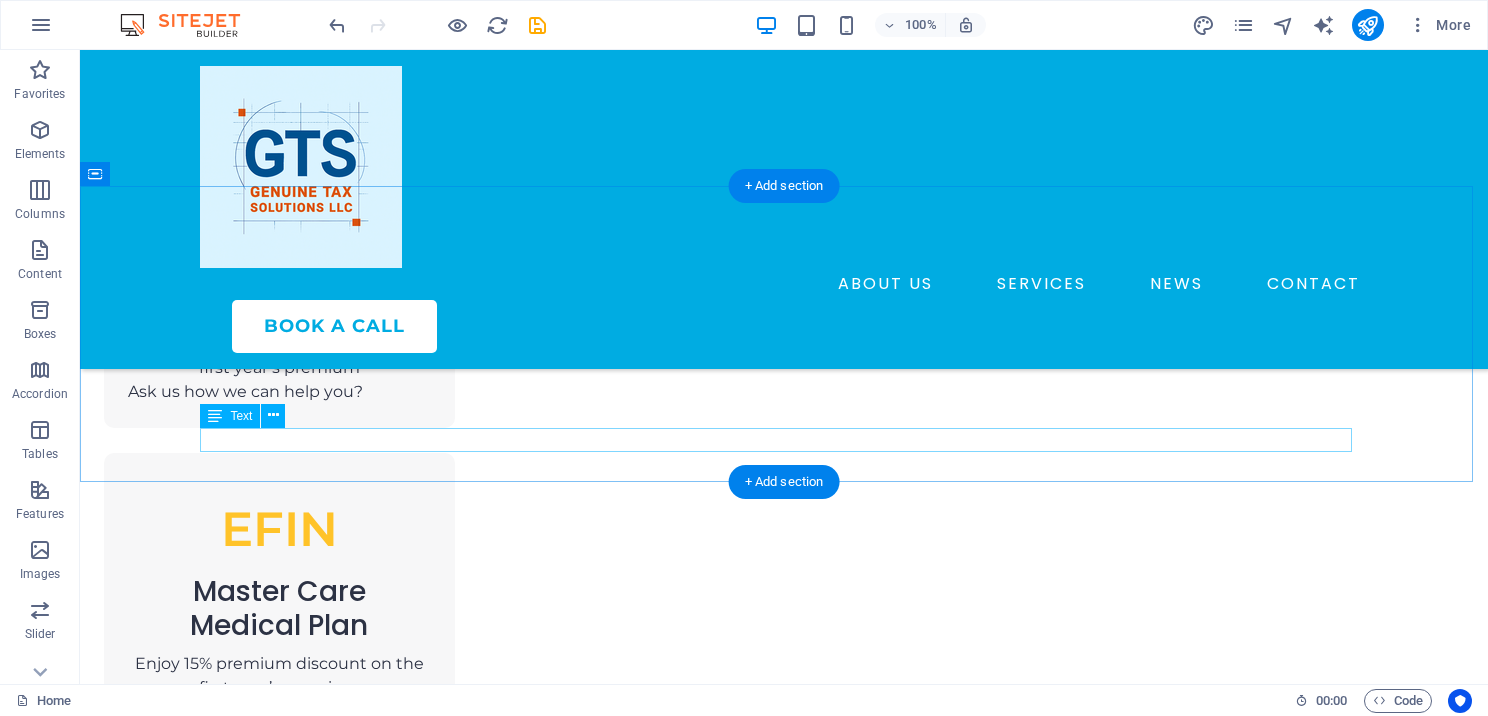 click on "Choose how and where you work — all you need is an internet connection." at bounding box center (784, 1533) 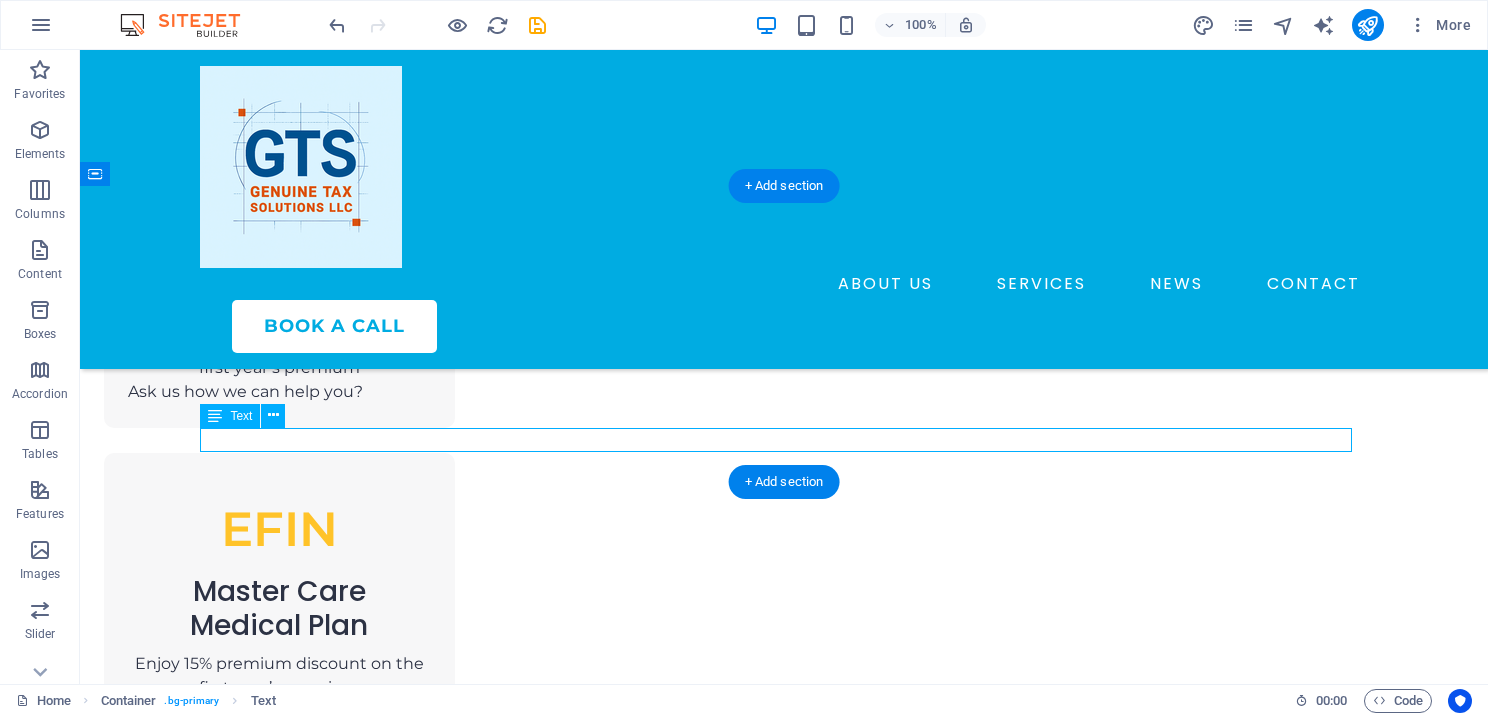 click on "Choose how and where you work — all you need is an internet connection." at bounding box center (784, 1533) 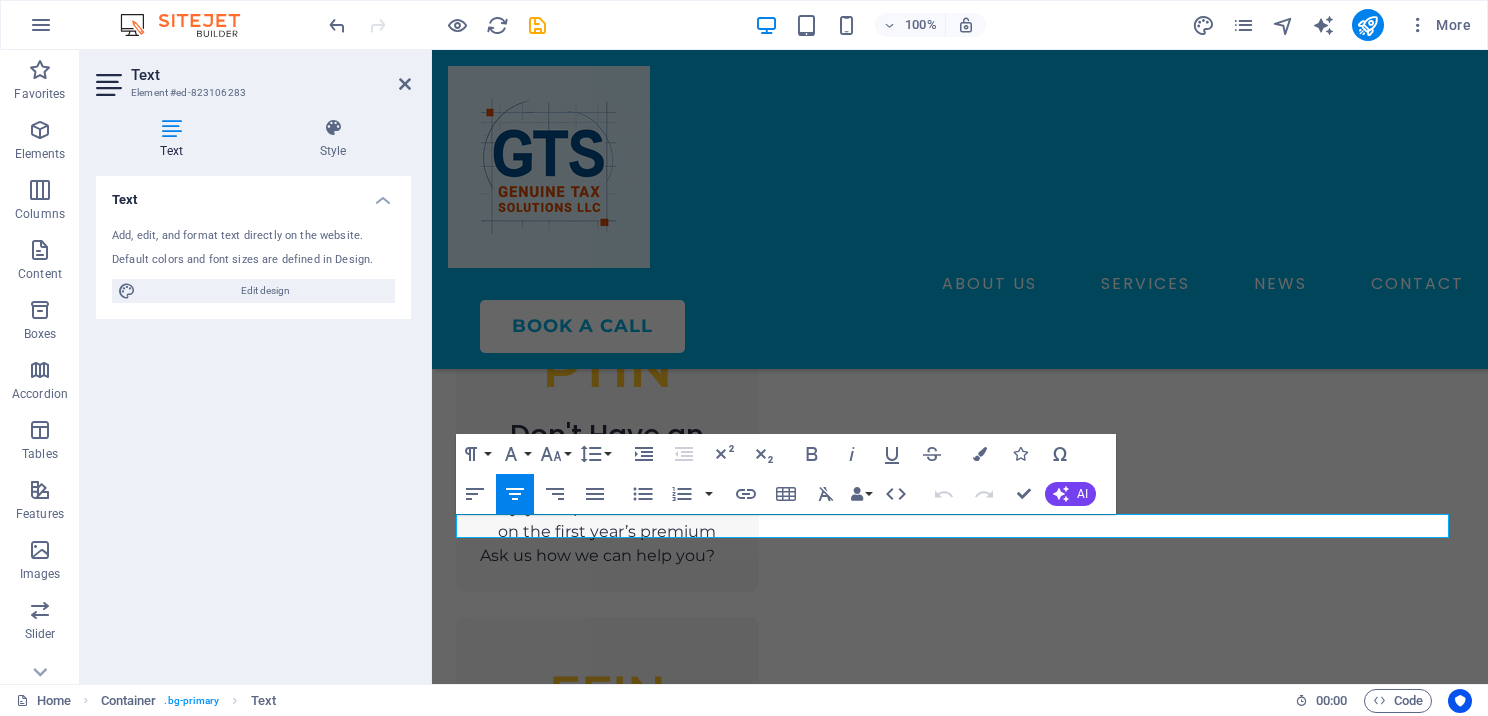 scroll, scrollTop: 1978, scrollLeft: 0, axis: vertical 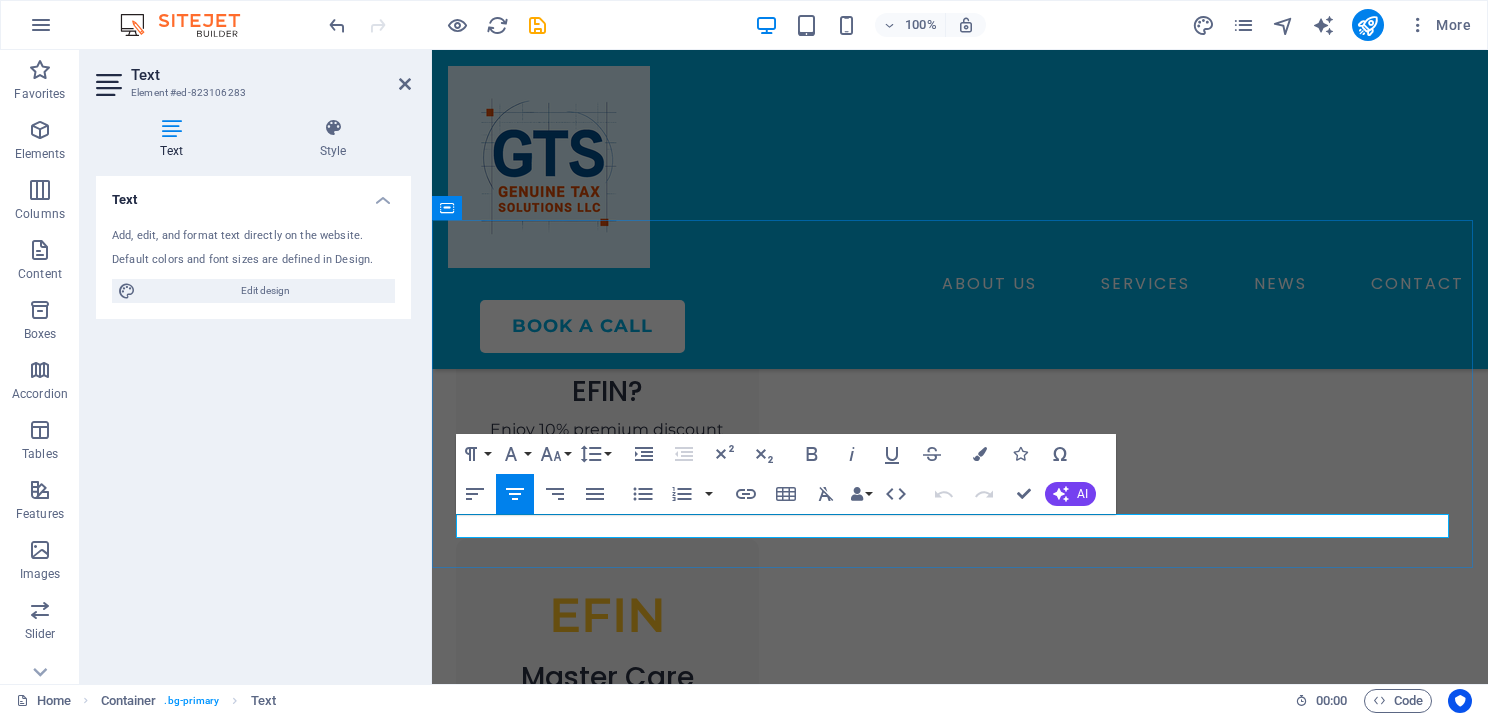 drag, startPoint x: 652, startPoint y: 516, endPoint x: 1243, endPoint y: 531, distance: 591.1903 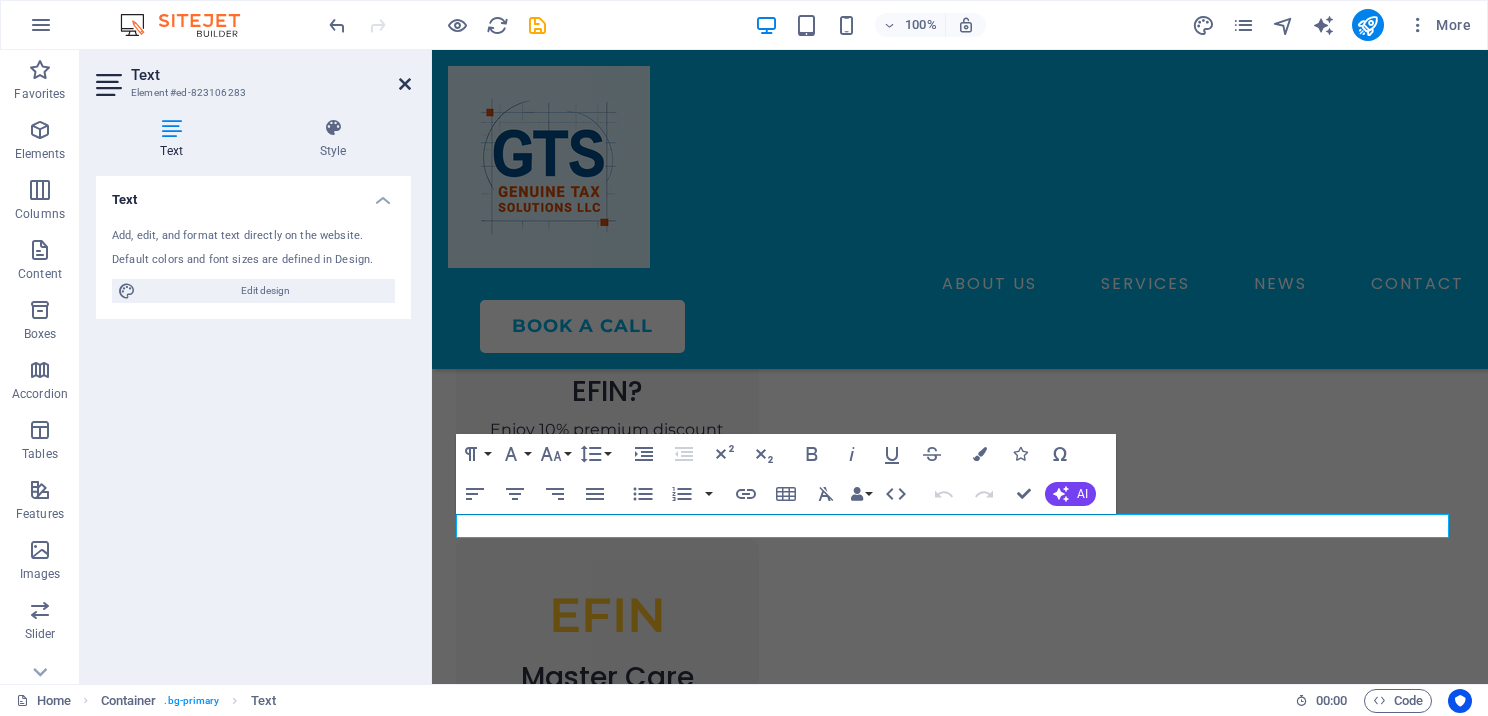 click at bounding box center (405, 84) 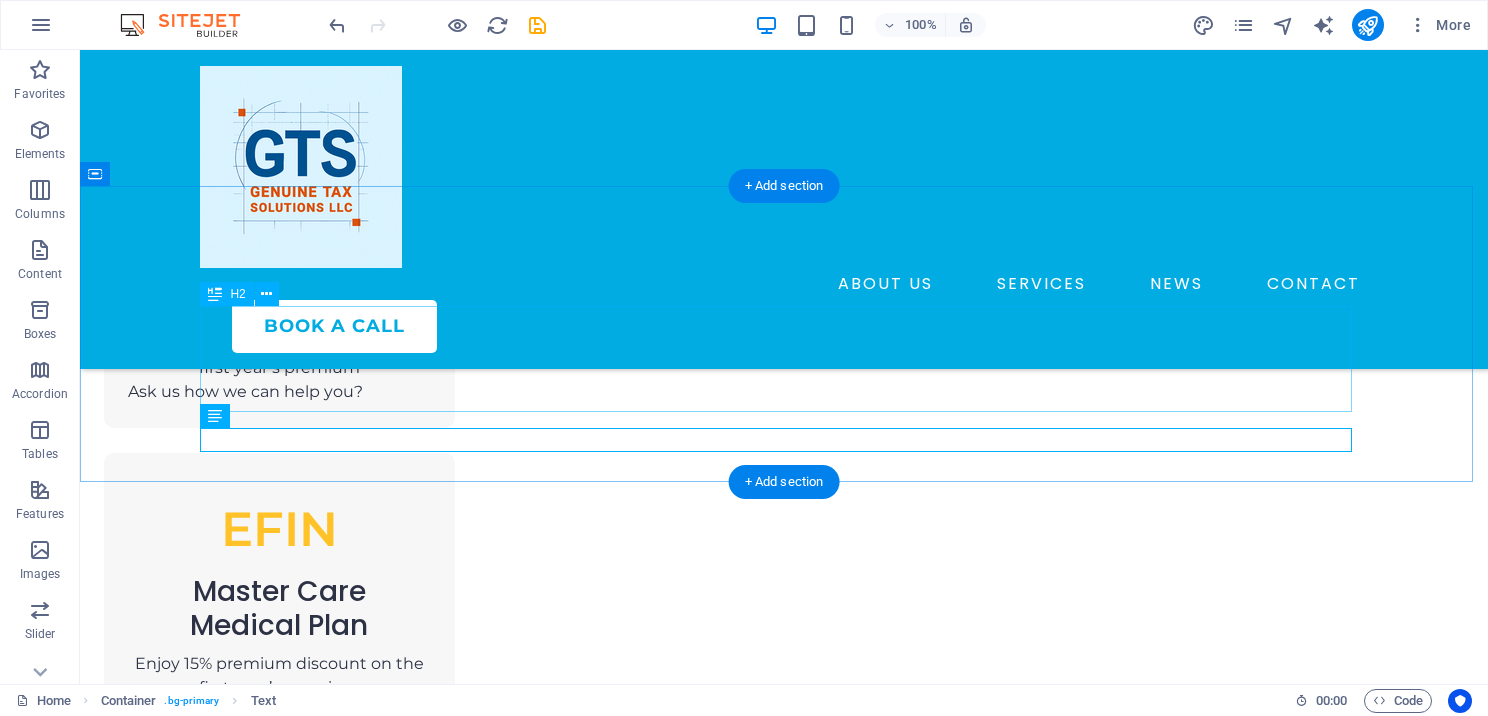click on "We Assist Tax Preparers At Every Level, Providing Step-By-Step Training For Those Just Starting Out." at bounding box center (784, 1452) 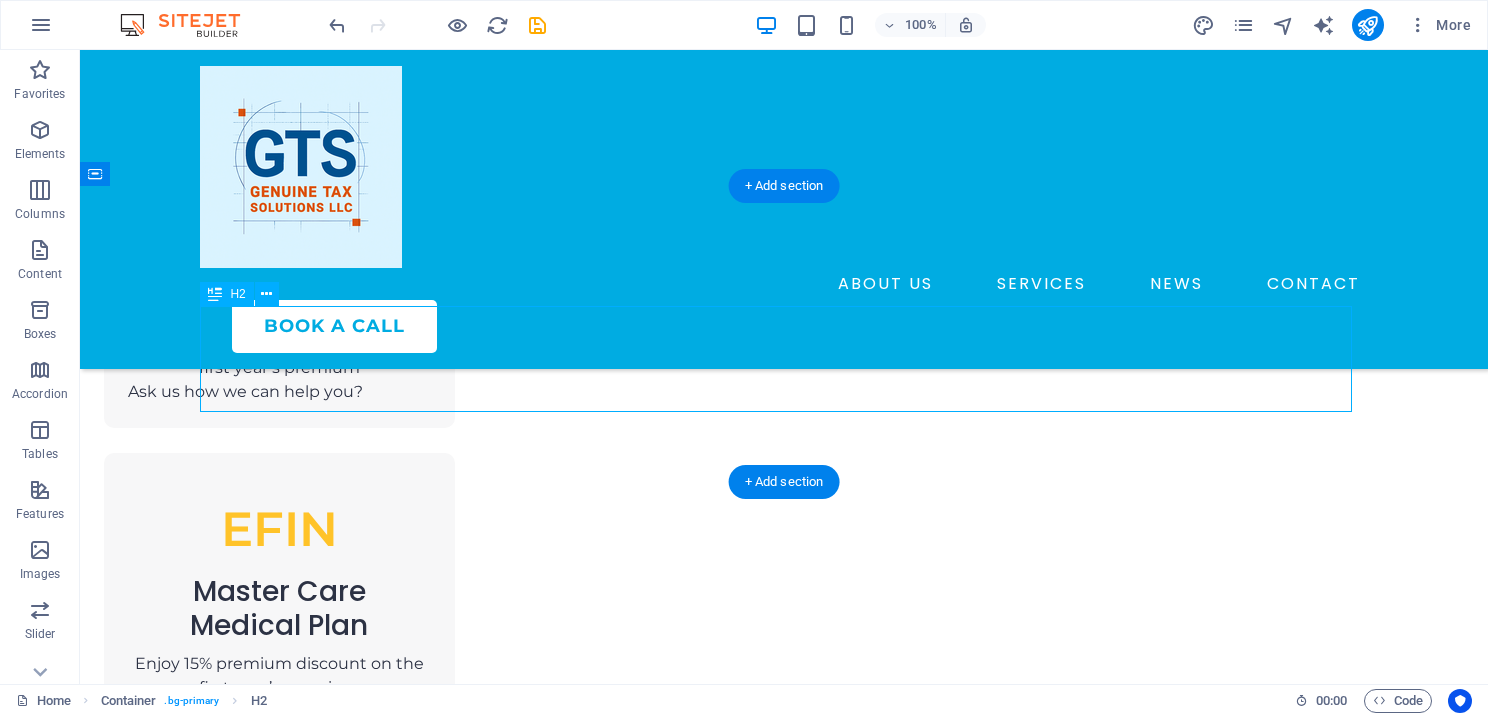click on "We Assist Tax Preparers At Every Level, Providing Step-By-Step Training For Those Just Starting Out." at bounding box center (784, 1452) 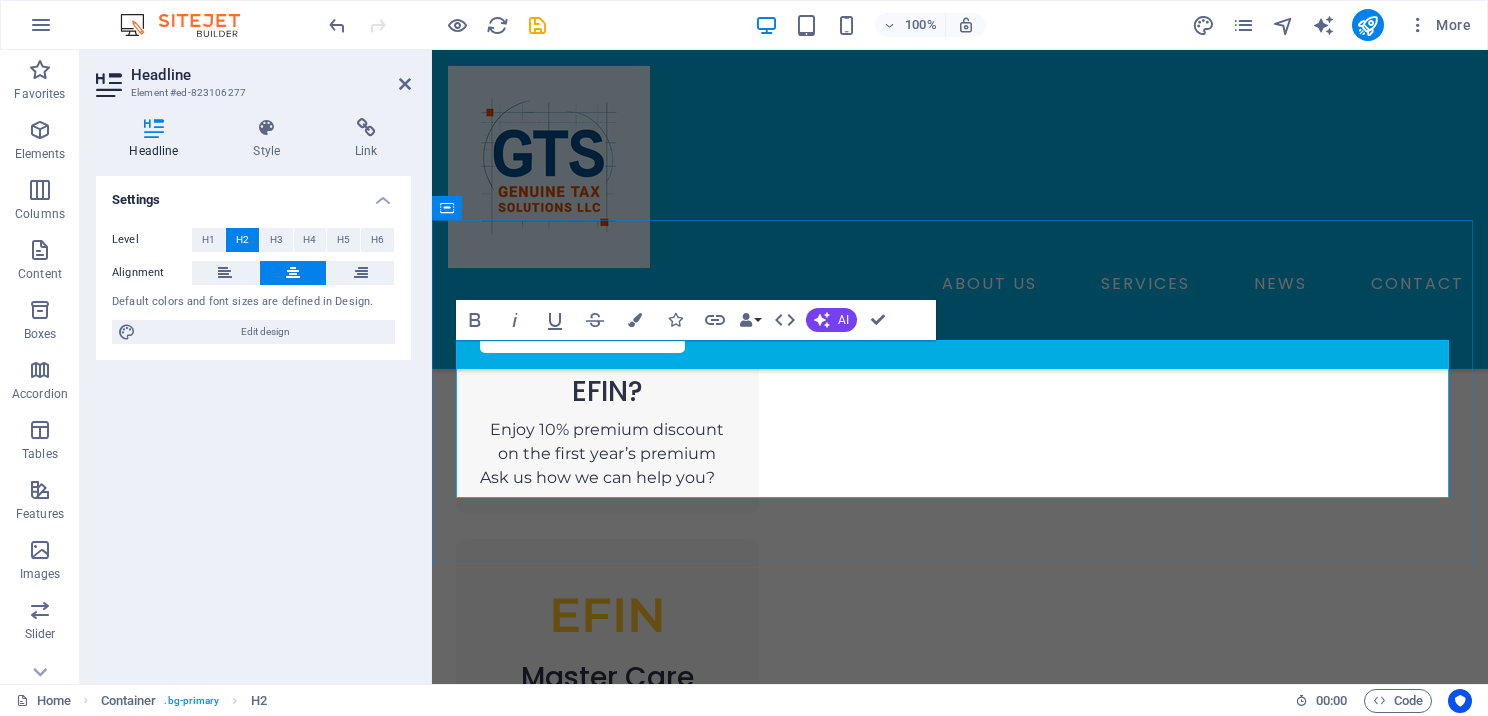 click on "We Assist Tax Preparers At Every Level, Providing Step-By-Step Training For Those Just Starting Out." at bounding box center (960, 1564) 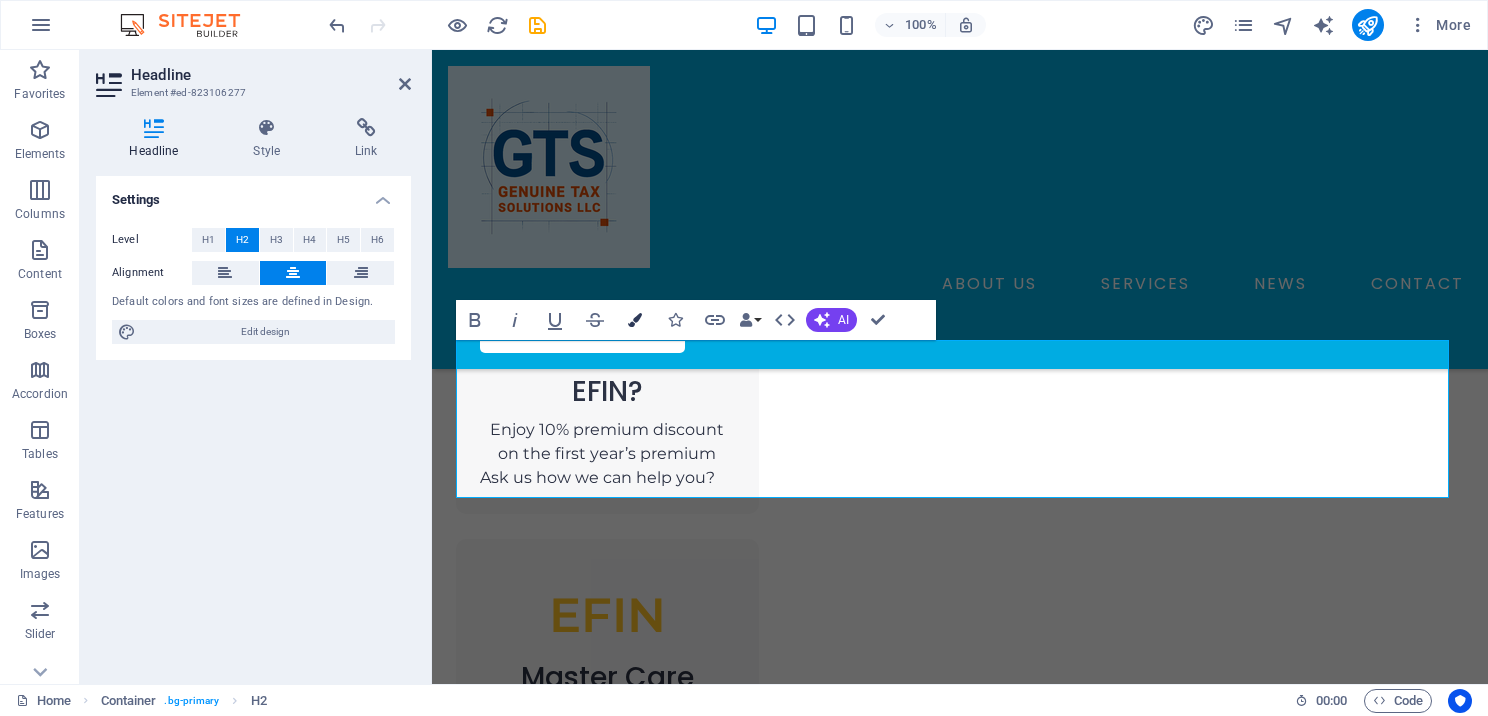 click on "Colors" at bounding box center (635, 320) 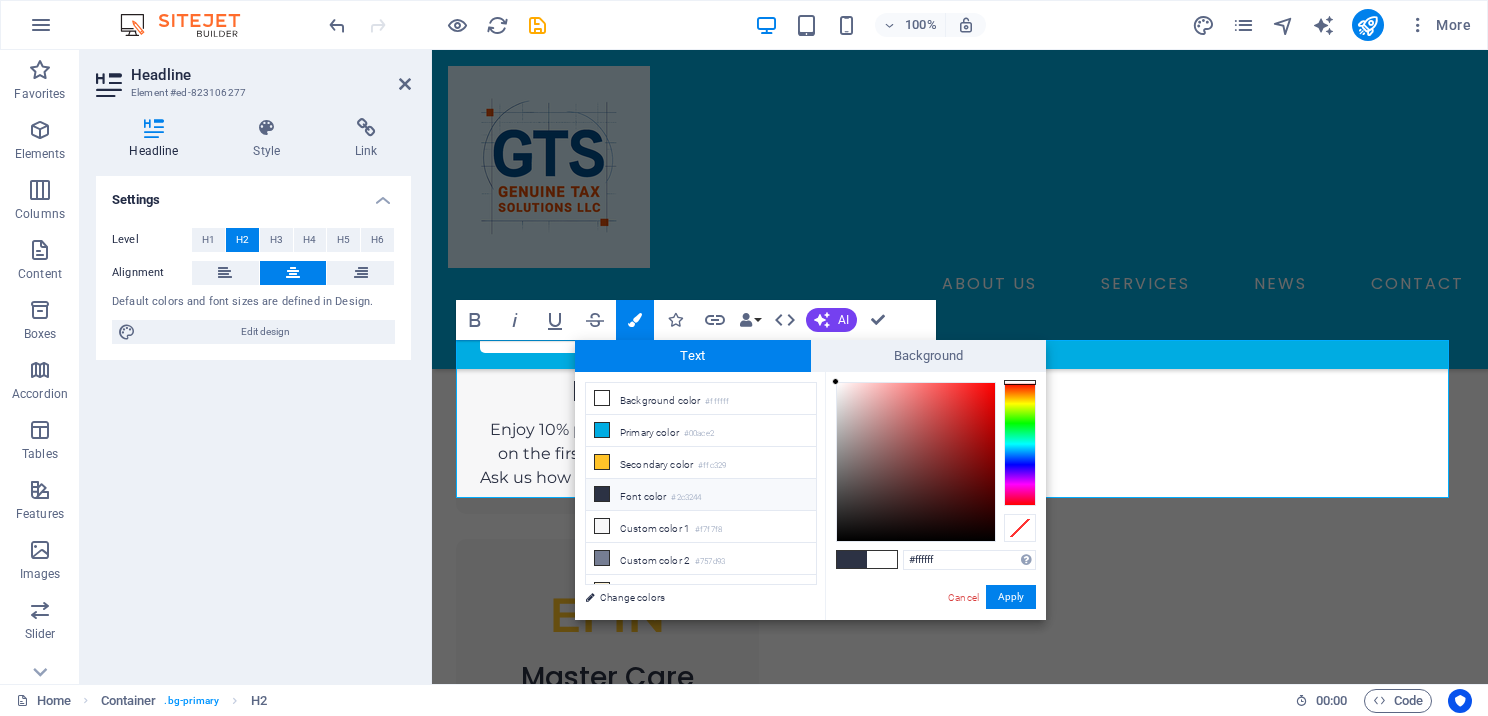 click at bounding box center [602, 494] 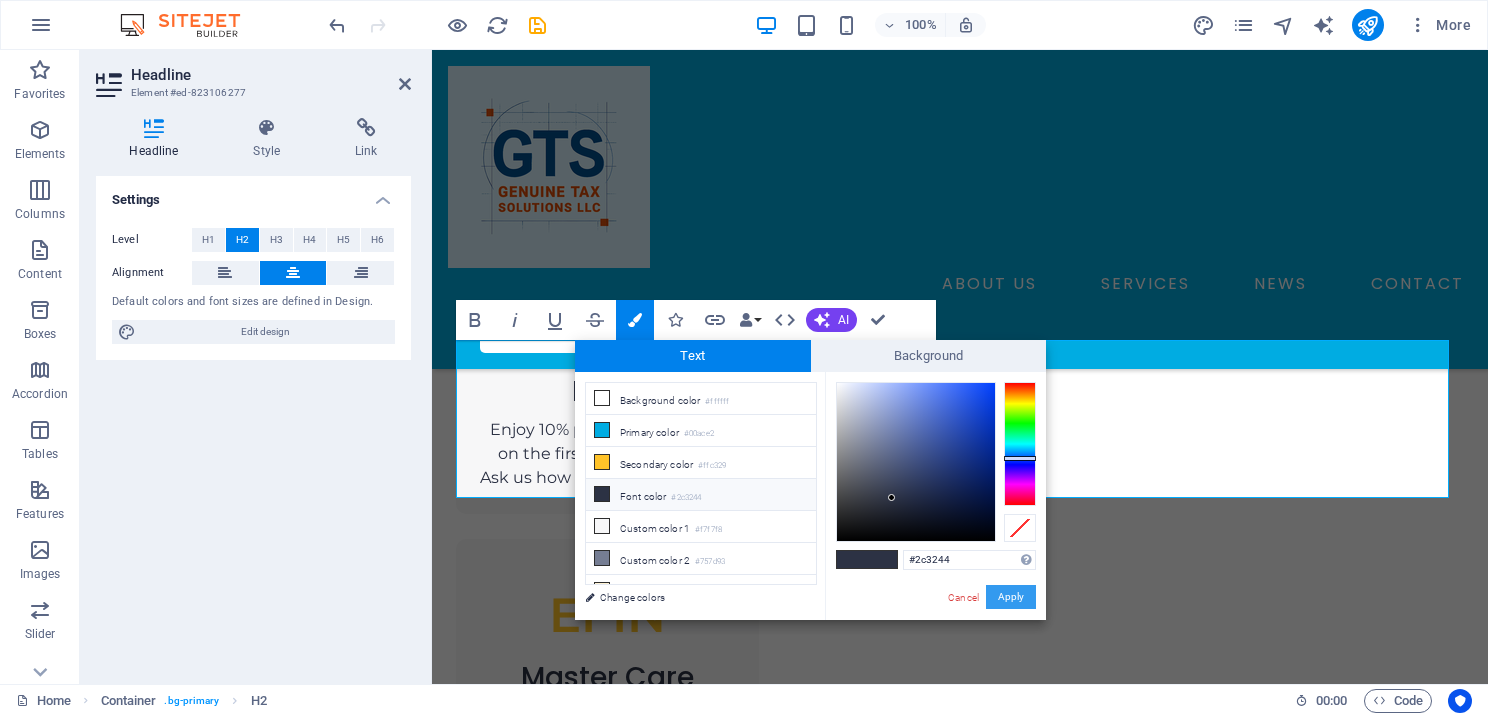 click on "Apply" at bounding box center [1011, 597] 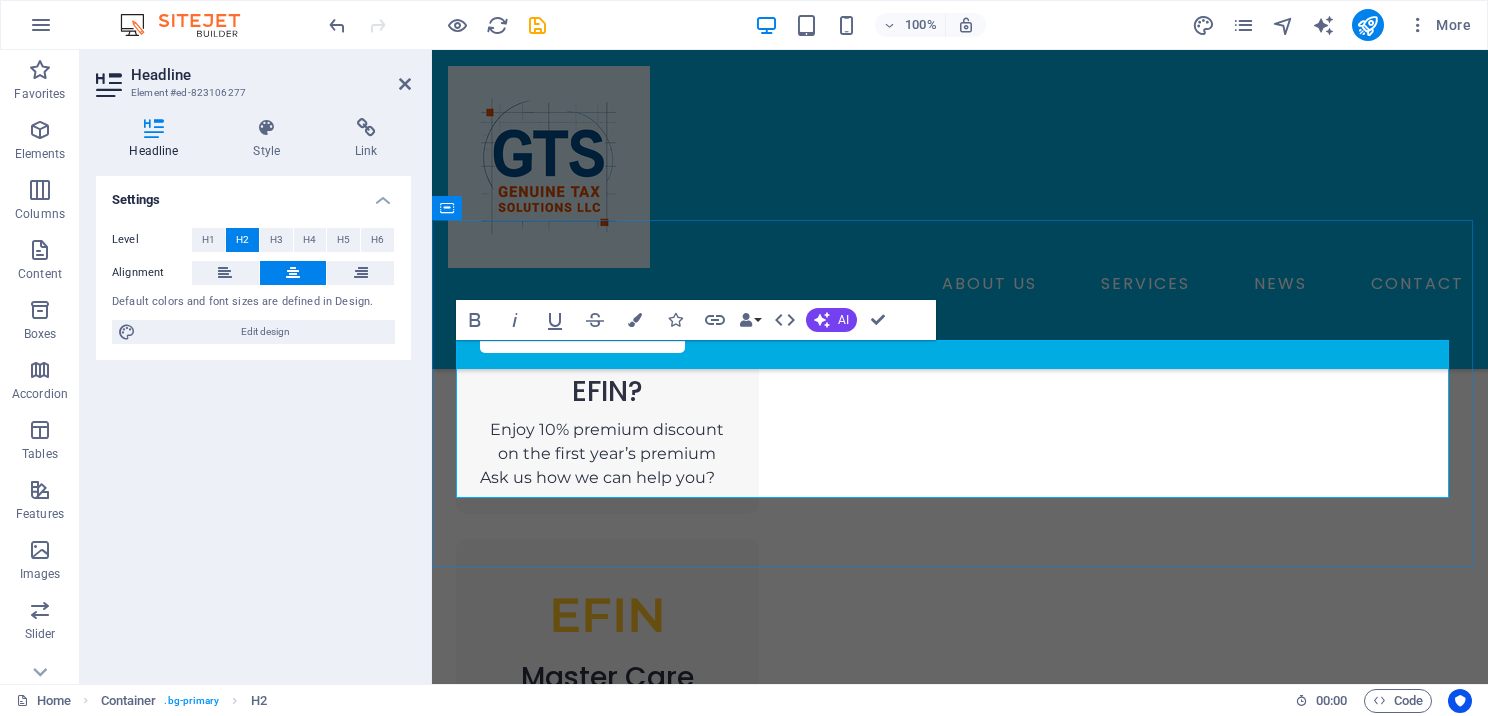 click on "We Assist Tax Preparers  At Every Level , Providing Step-By-Step Training For Those Just Starting Out." at bounding box center (960, 1564) 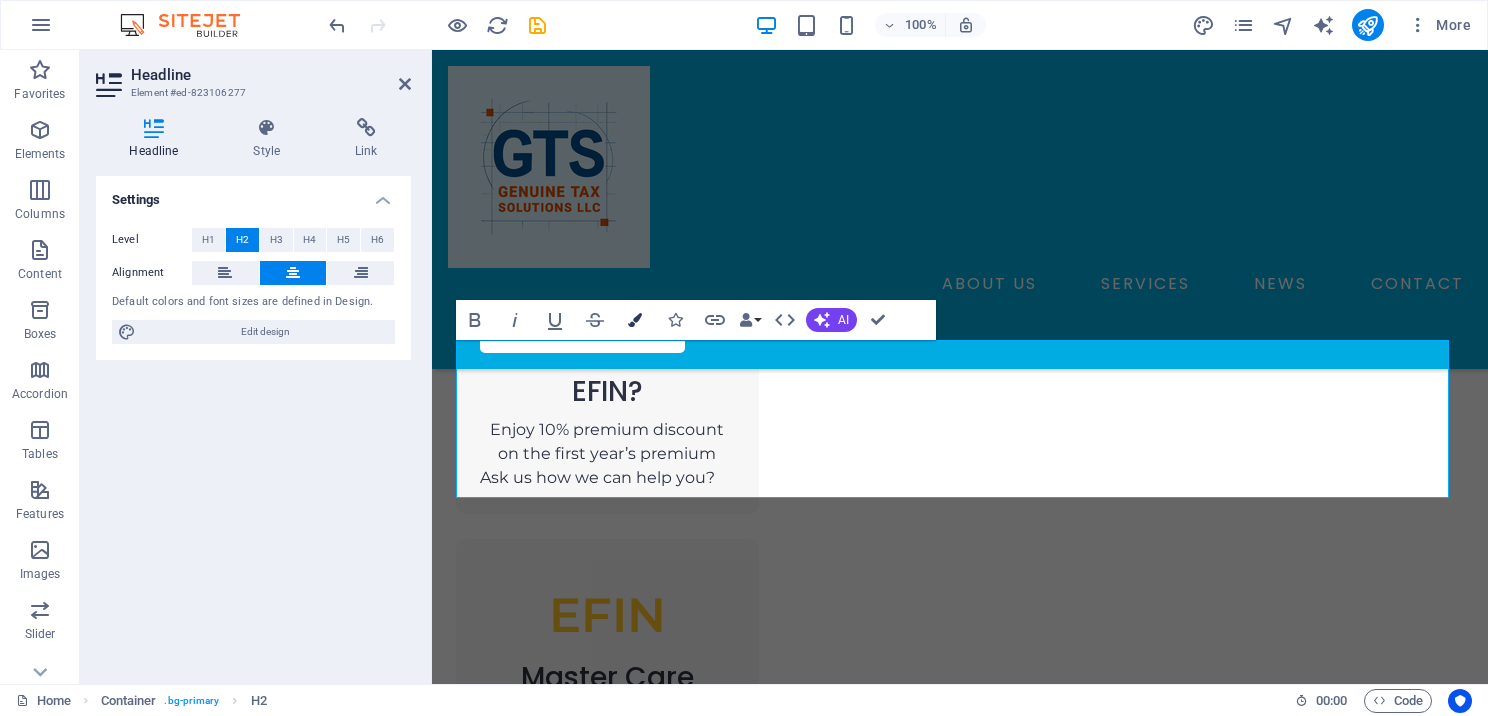 click at bounding box center (635, 320) 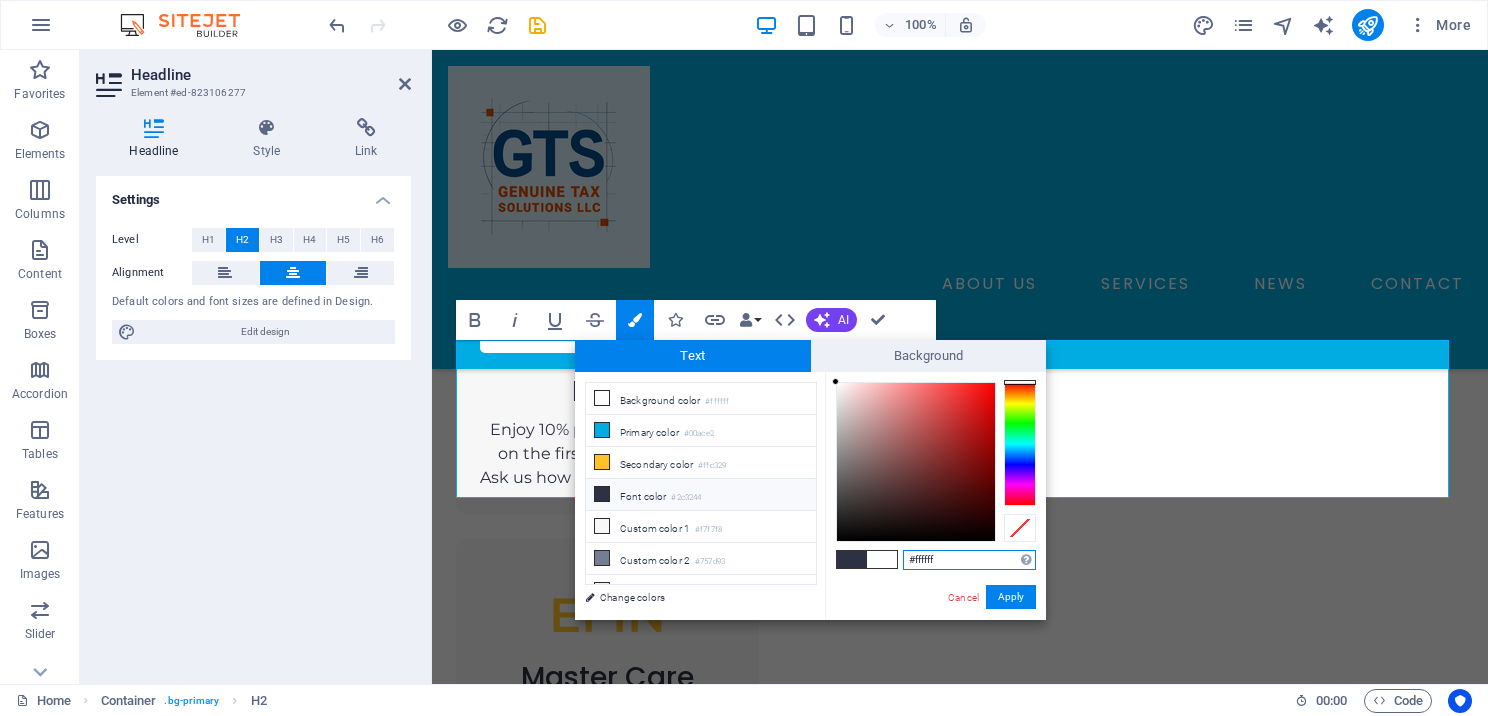 drag, startPoint x: 936, startPoint y: 558, endPoint x: 908, endPoint y: 558, distance: 28 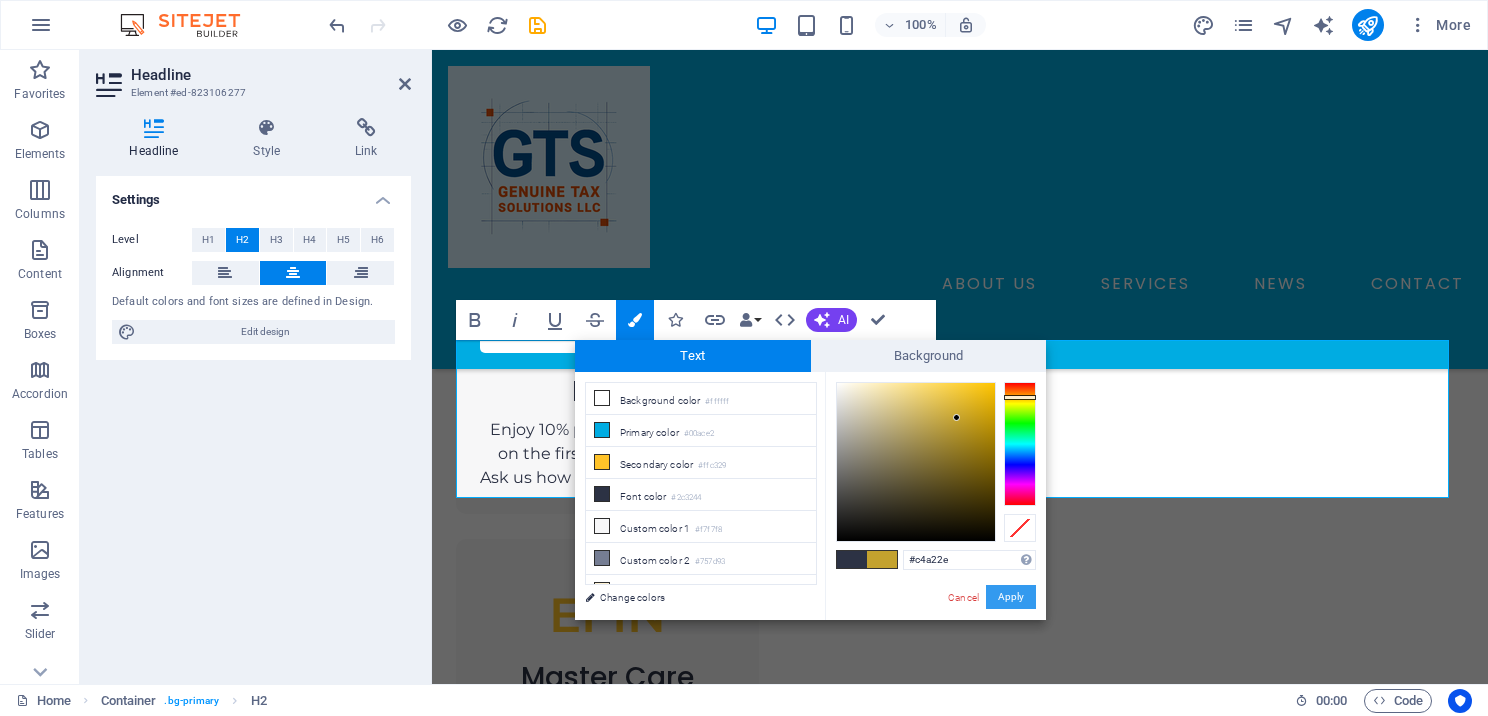 click on "Apply" at bounding box center (1011, 597) 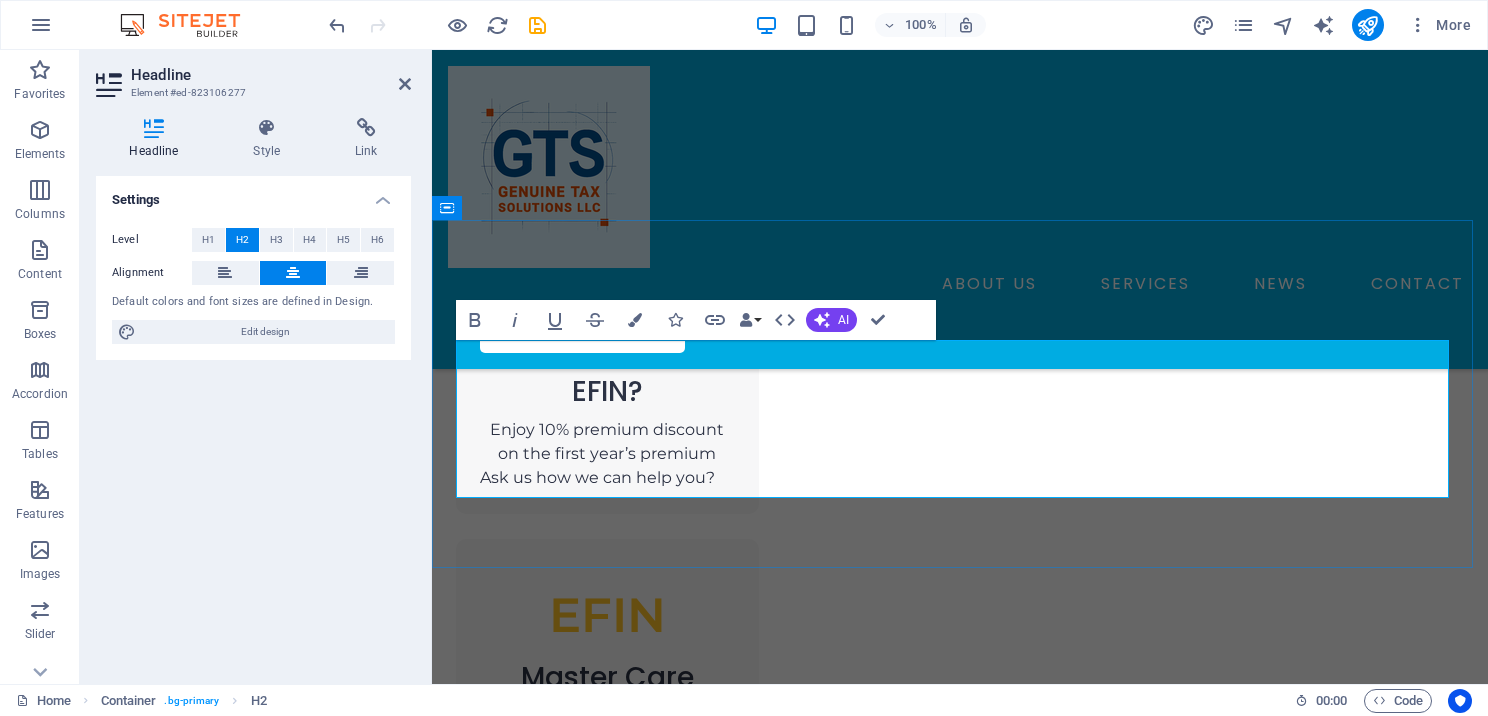 click on "Step-By-Step Training For Those Just Starting Out." at bounding box center [1065, 1590] 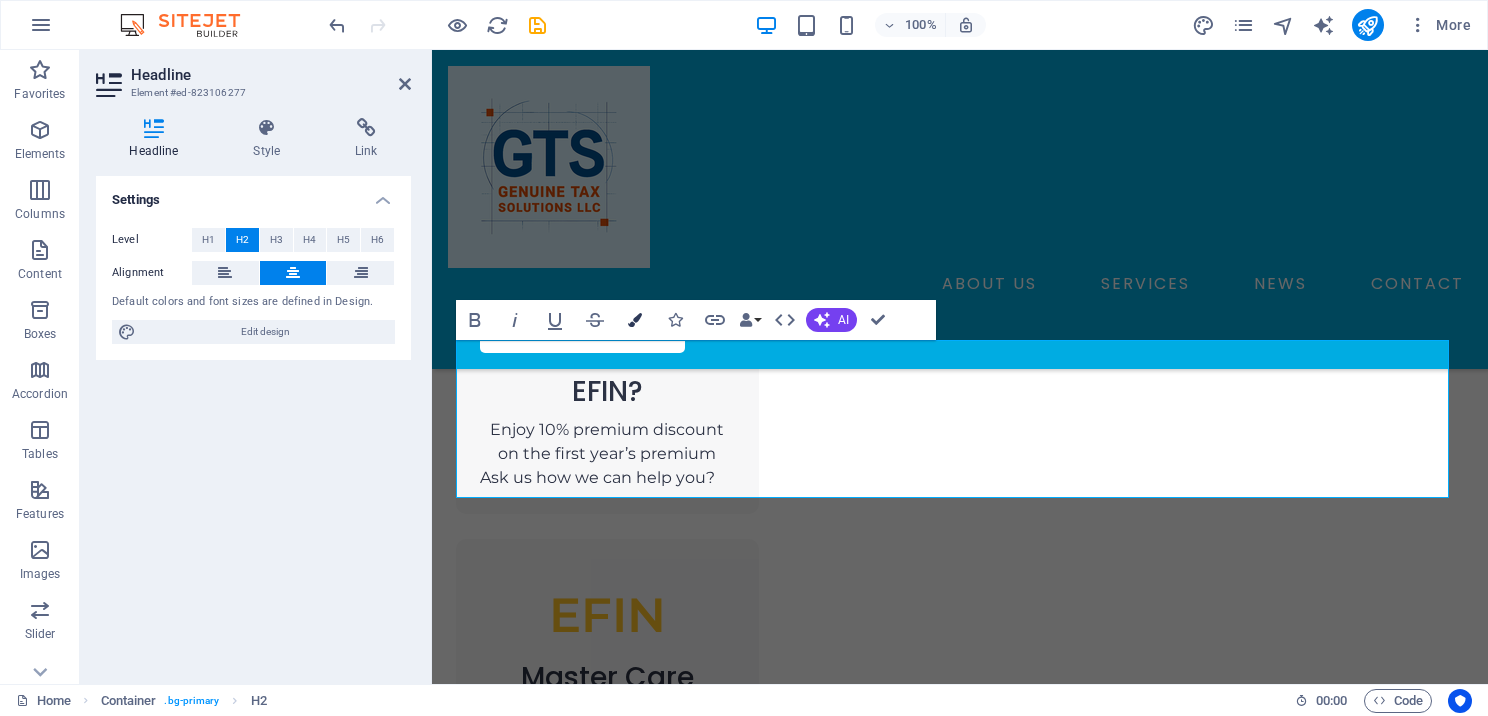click at bounding box center [635, 320] 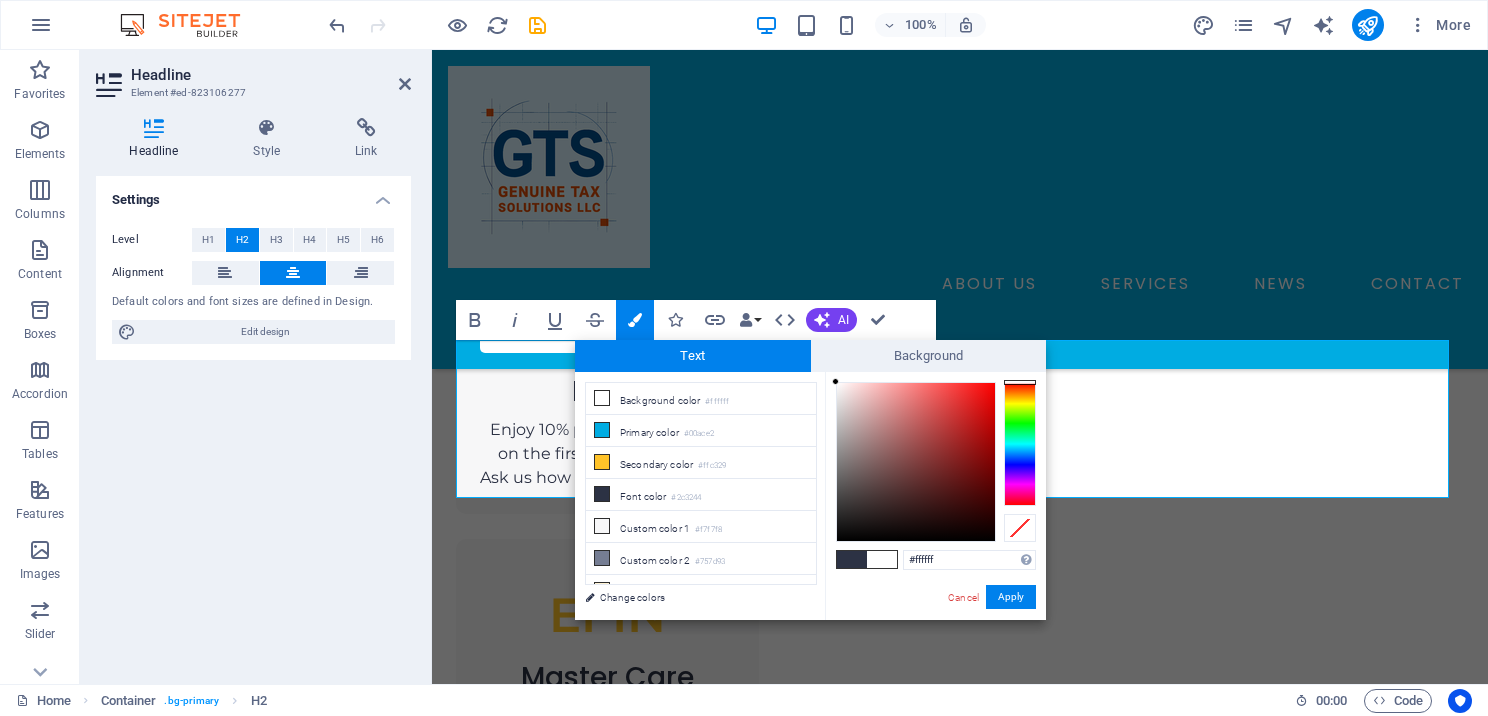 click on "#ffffff Supported formats #0852ed rgb(8, 82, 237) rgba(8, 82, 237, 90%) hsv(221,97,93) hsl(221, 93%, 48%) Cancel Apply" at bounding box center (935, 641) 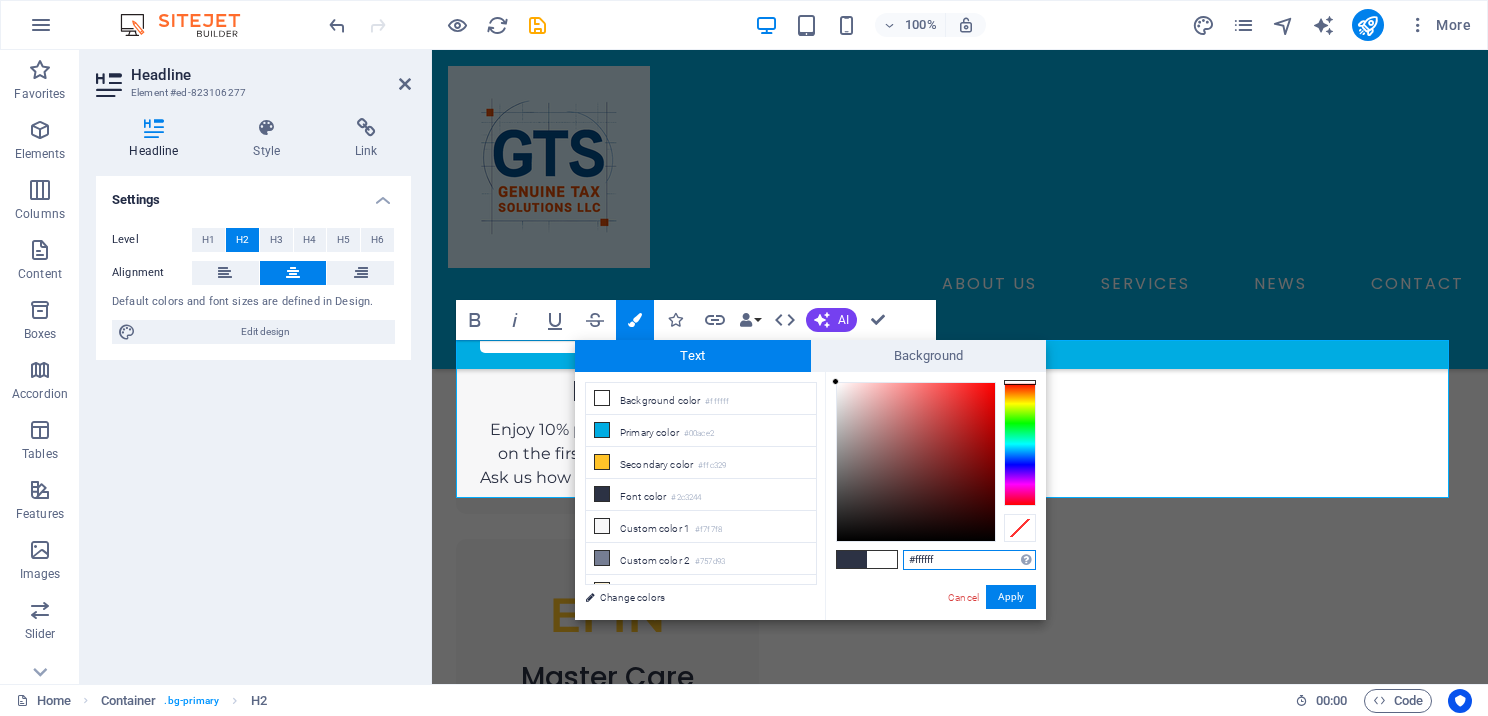drag, startPoint x: 955, startPoint y: 558, endPoint x: 898, endPoint y: 568, distance: 57.870544 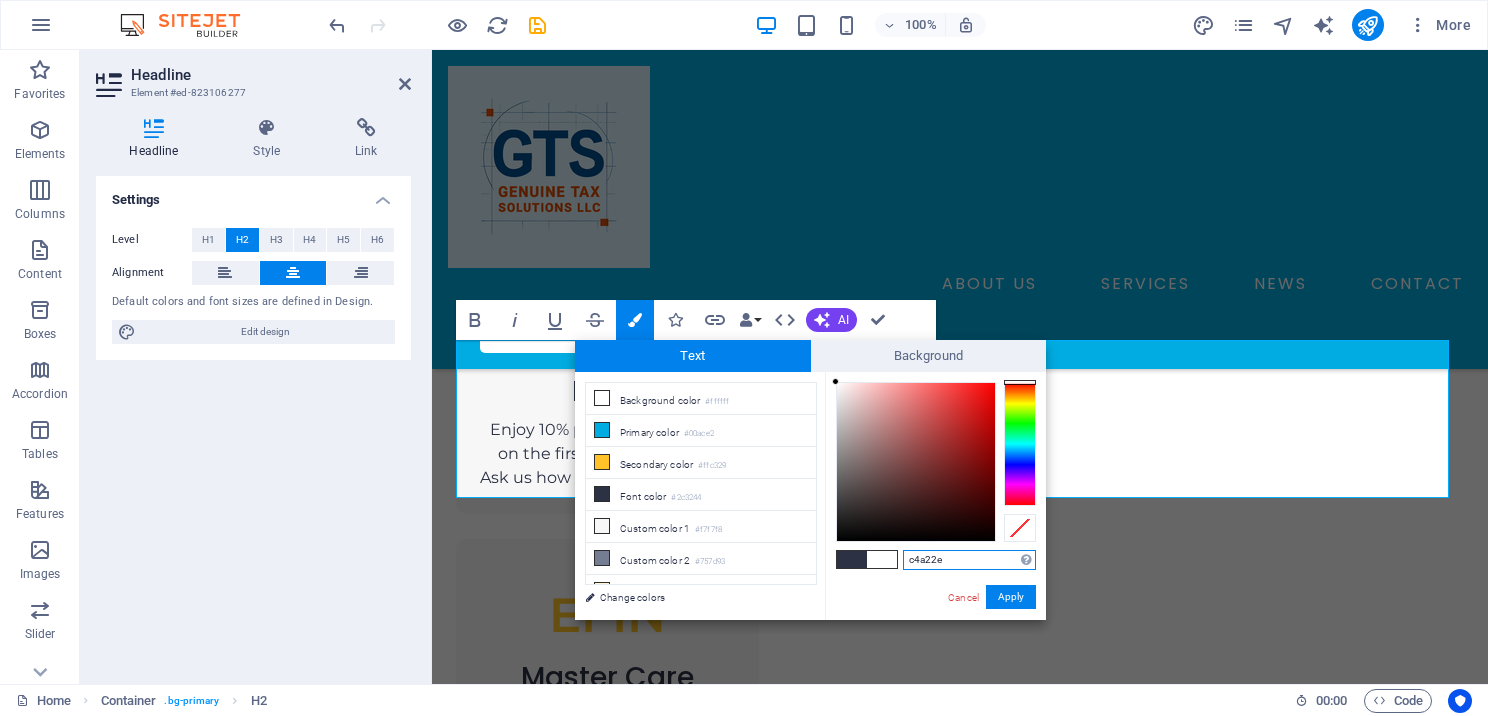 type on "#c4a22e" 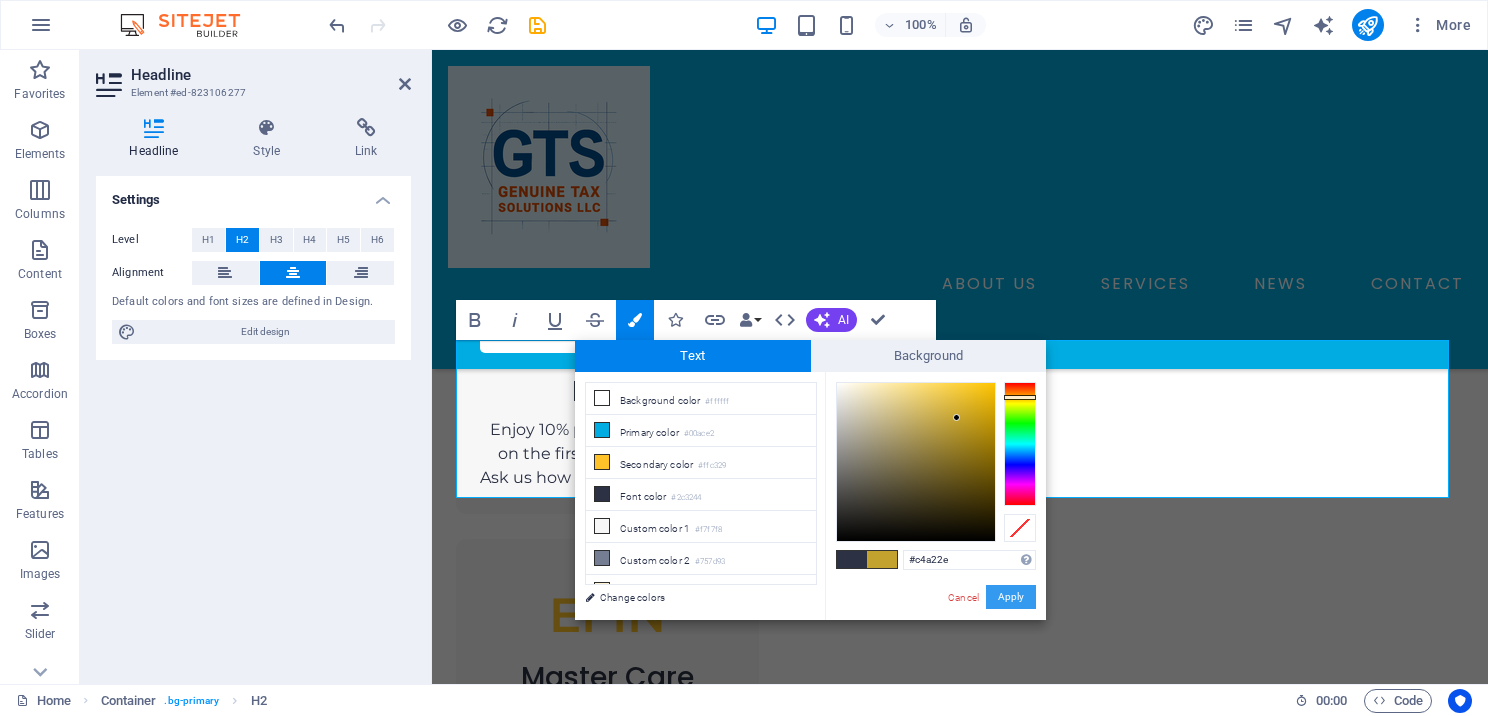 click on "Apply" at bounding box center (1011, 597) 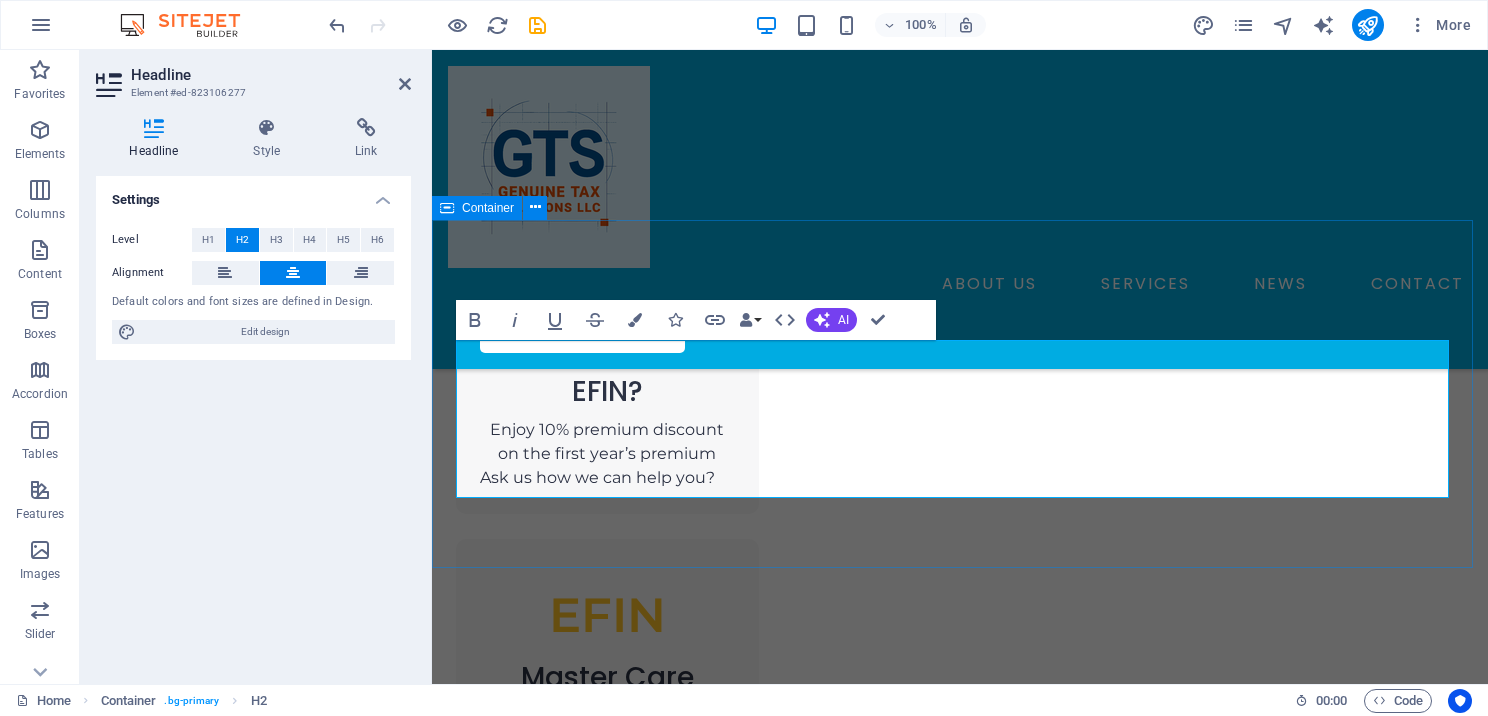 click on "We Assist Tax Preparers  At Every Level ,  ​ Providing ​  Step-By-Step Training  For Those Just Starting Out. Choose how and where you work — all you need is an internet connection." at bounding box center (960, 1540) 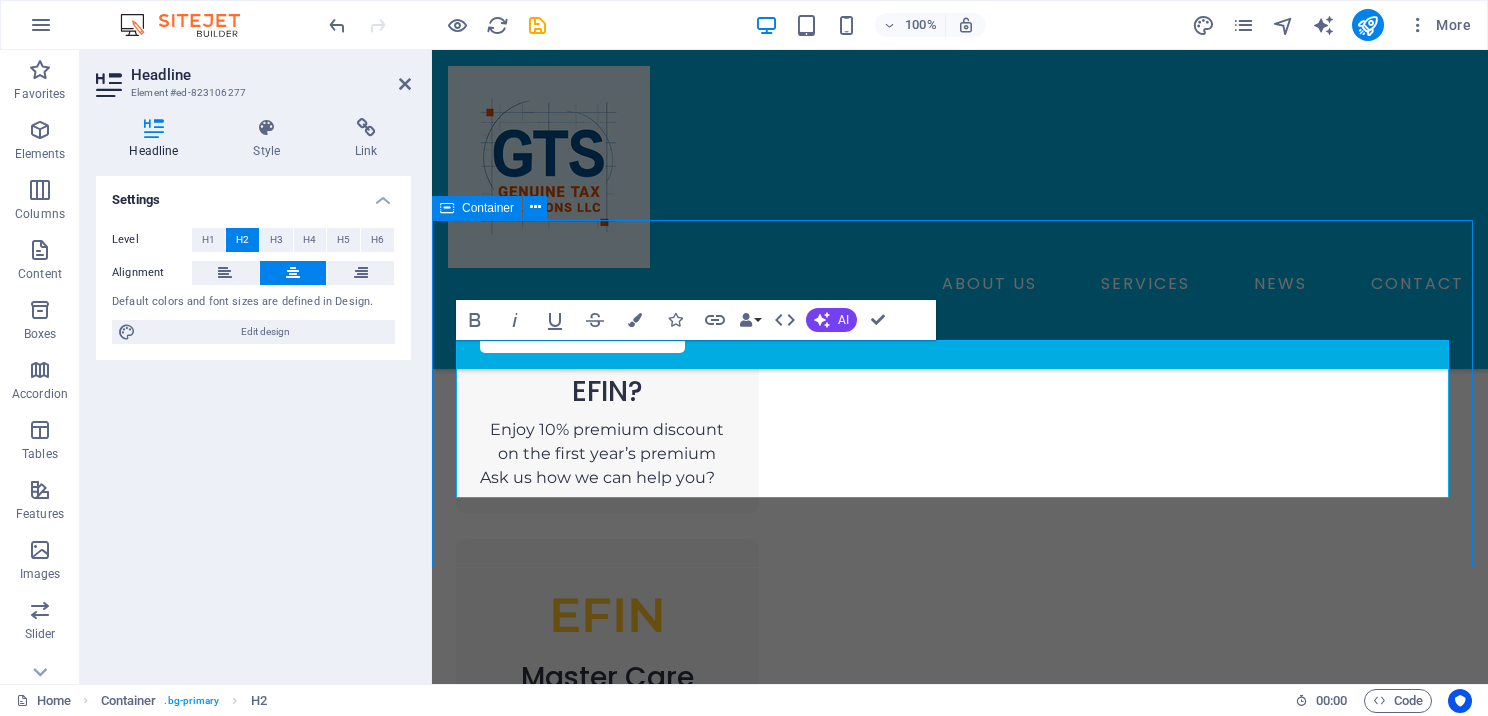 click on "We Assist Tax Preparers  At Every Level ,  ​ Providing ​  Step-By-Step Training  For Those Just Starting Out. Choose how and where you work — all you need is an internet connection." at bounding box center (960, 1540) 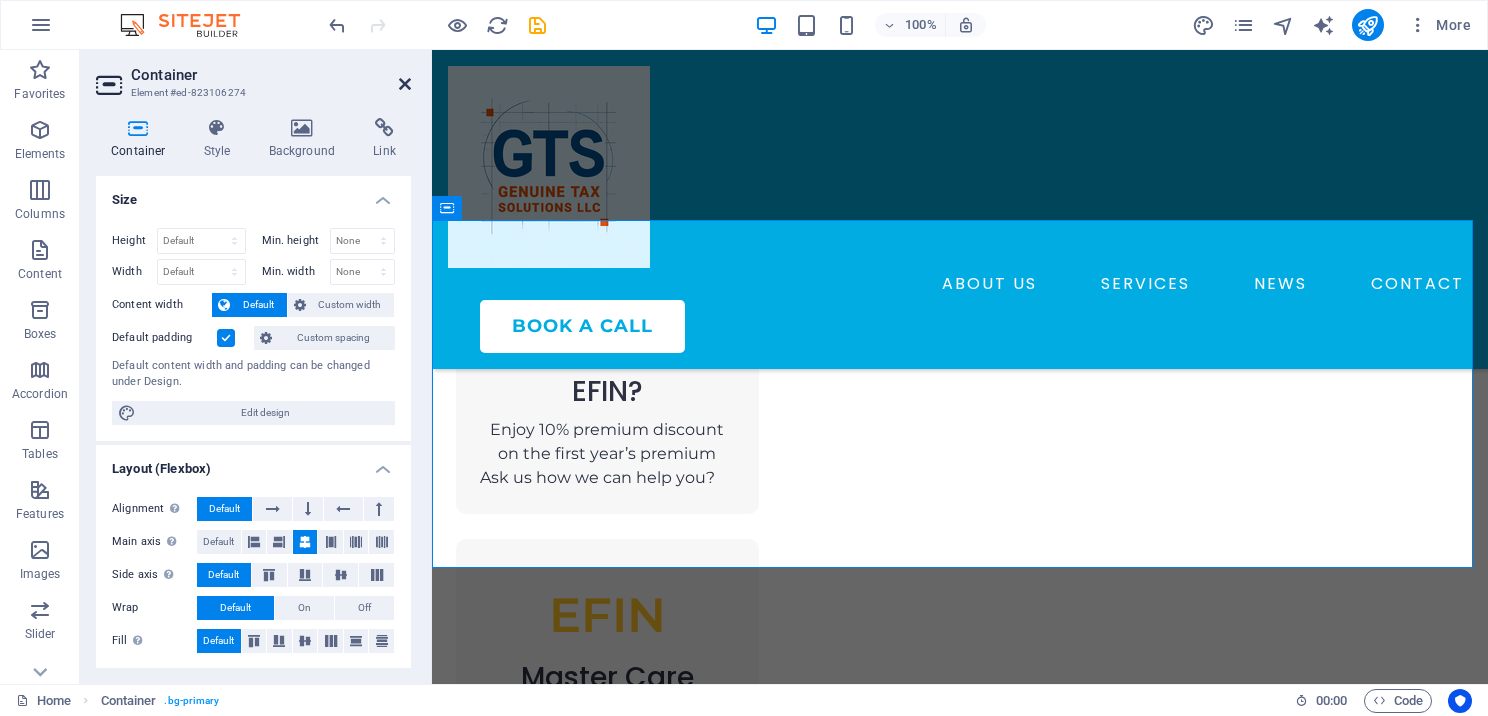 click at bounding box center (405, 84) 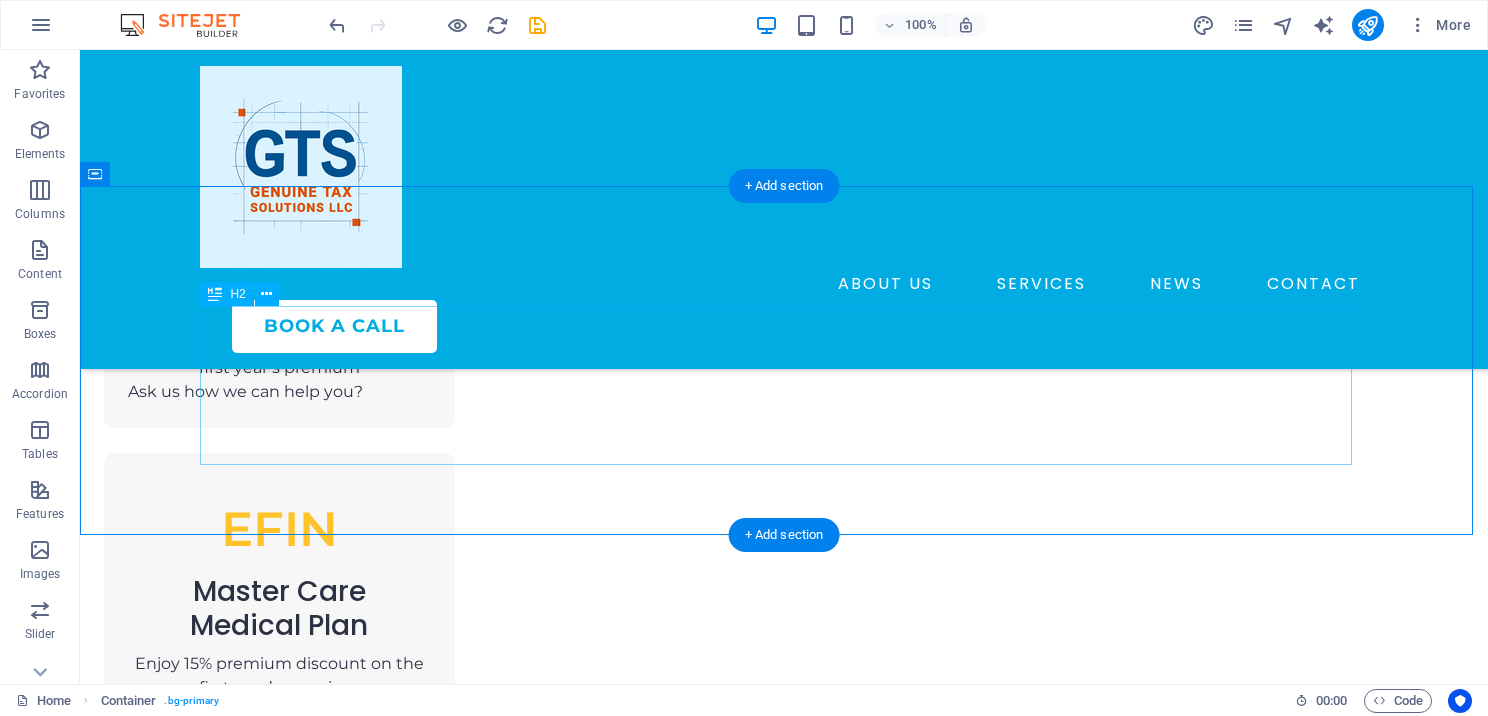 click on "We Assist Tax Preparers  At Every Level ,  Providing  Step-By-Step Training  For Those Just Starting Out." at bounding box center [784, 1478] 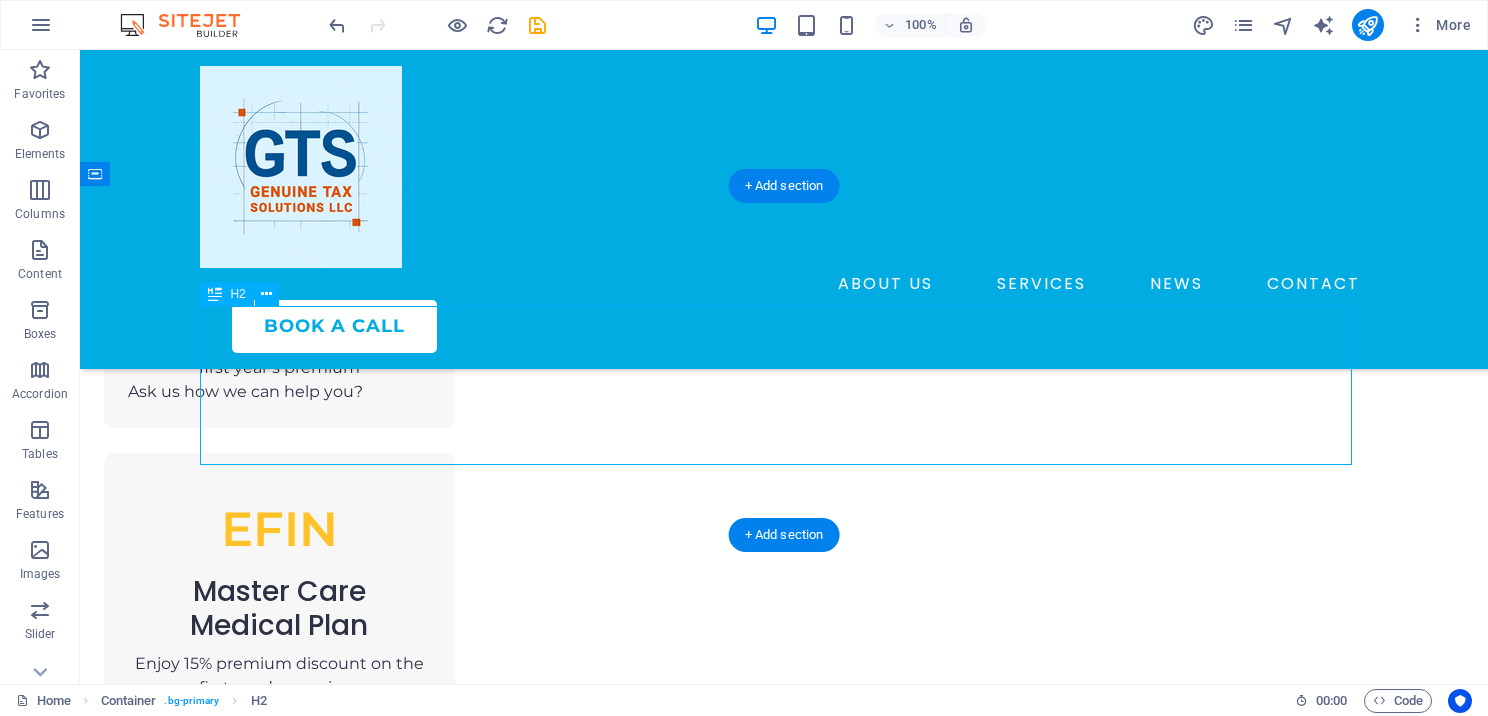 click on "We Assist Tax Preparers  At Every Level ,  Providing  Step-By-Step Training  For Those Just Starting Out." at bounding box center (784, 1478) 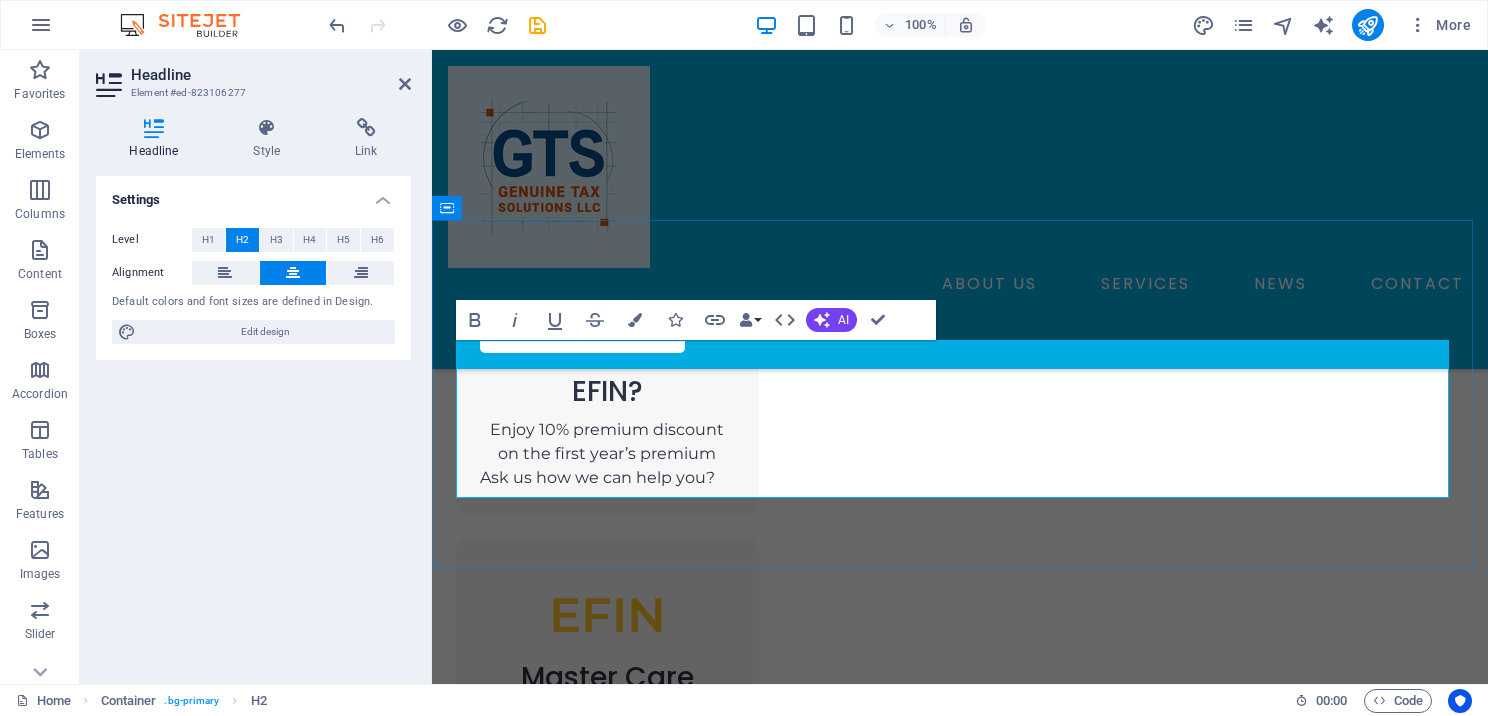 click on "Step-By-Step Training  For Those Just Starting Out." at bounding box center (1054, 1590) 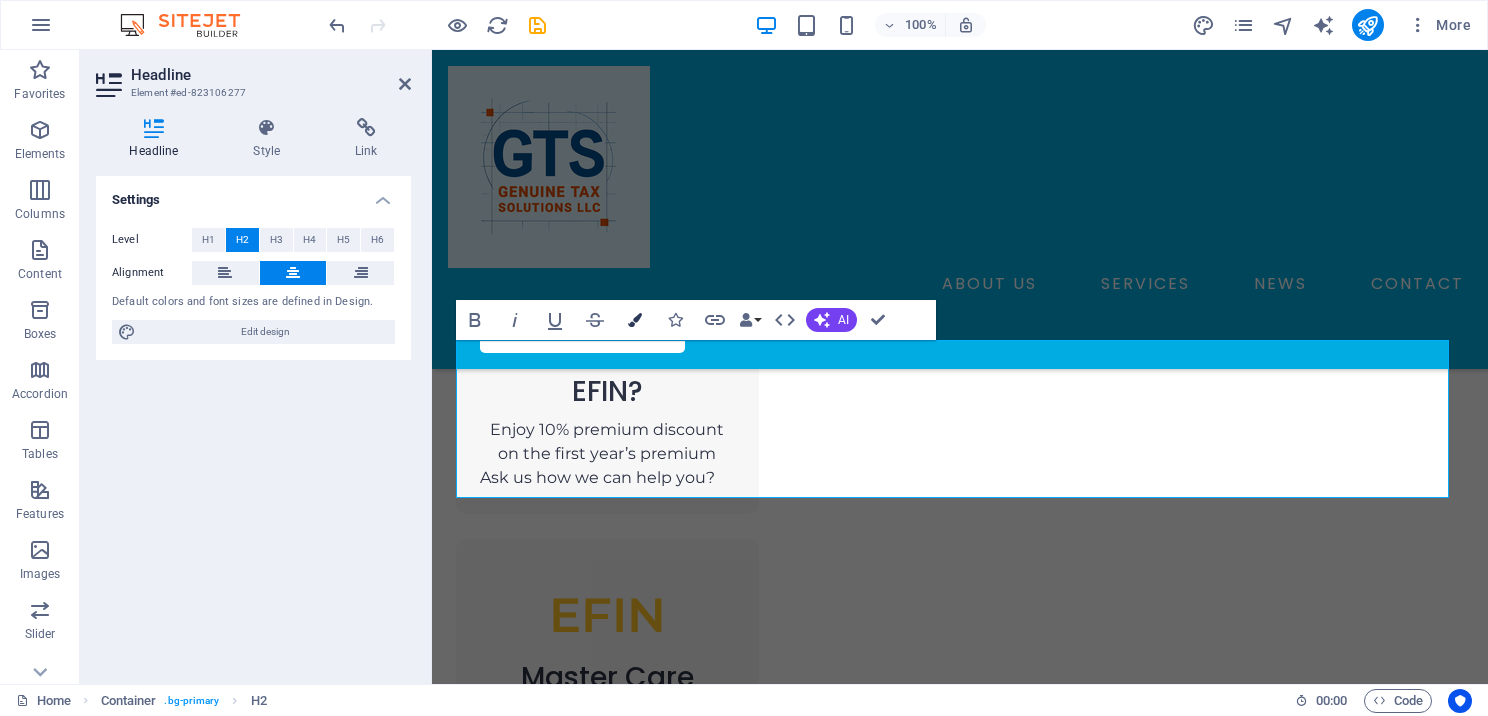 click at bounding box center (635, 320) 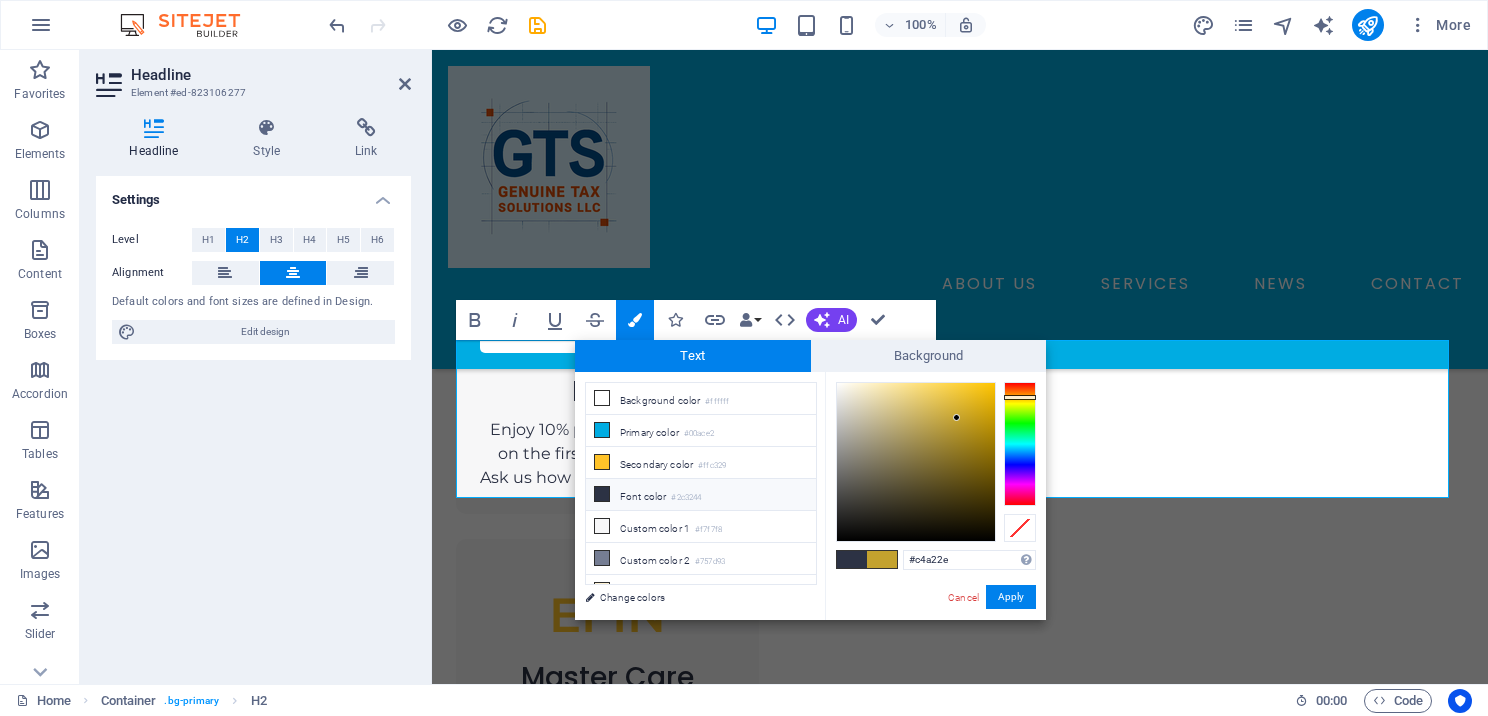 click at bounding box center [602, 494] 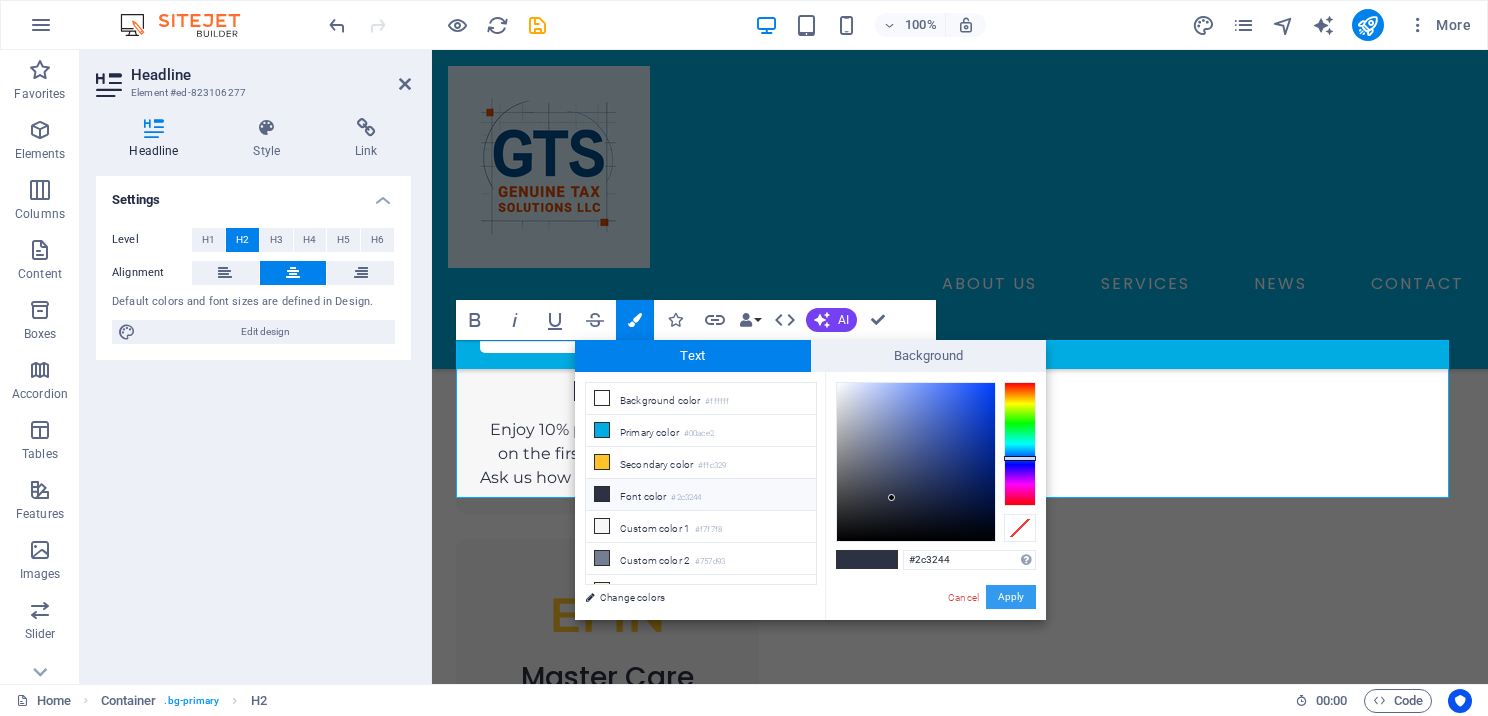 click on "Apply" at bounding box center [1011, 597] 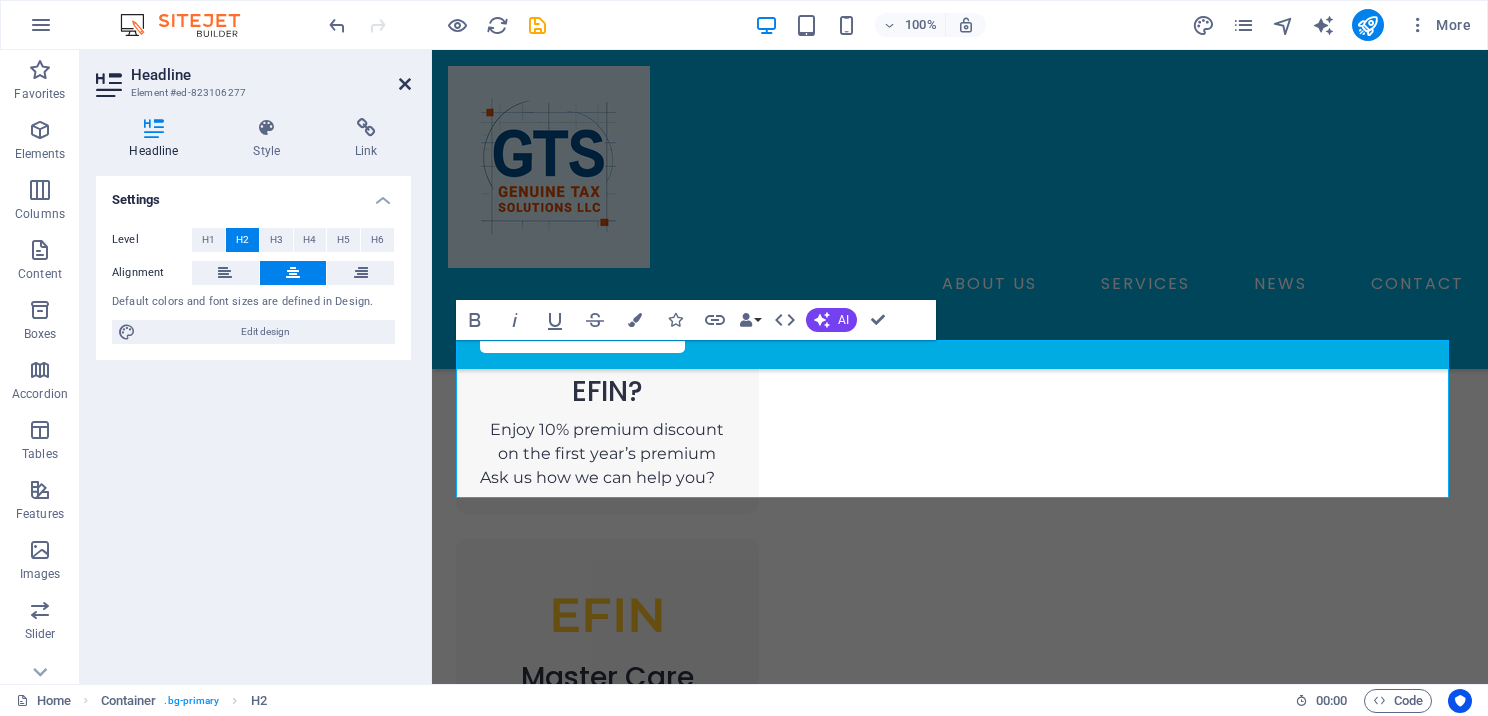 click at bounding box center [405, 84] 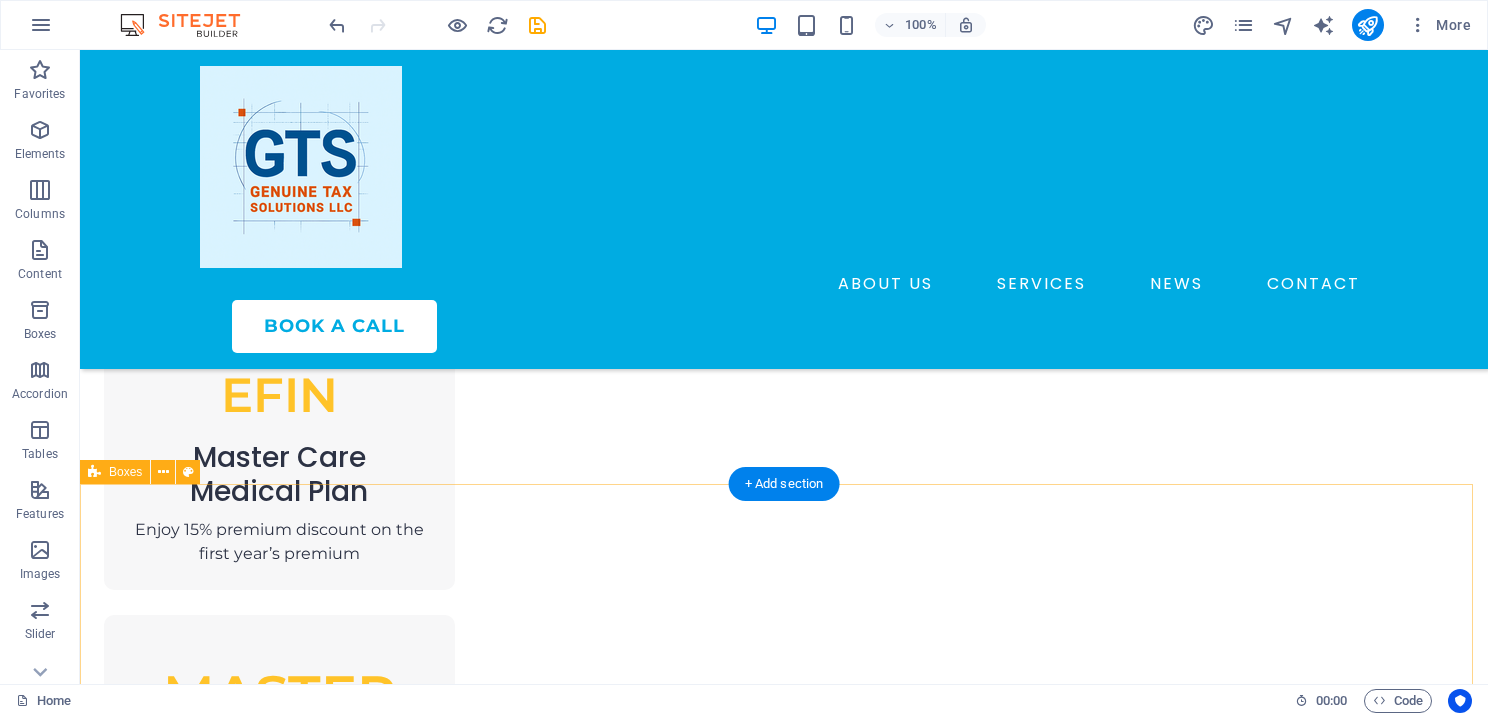 scroll, scrollTop: 1900, scrollLeft: 0, axis: vertical 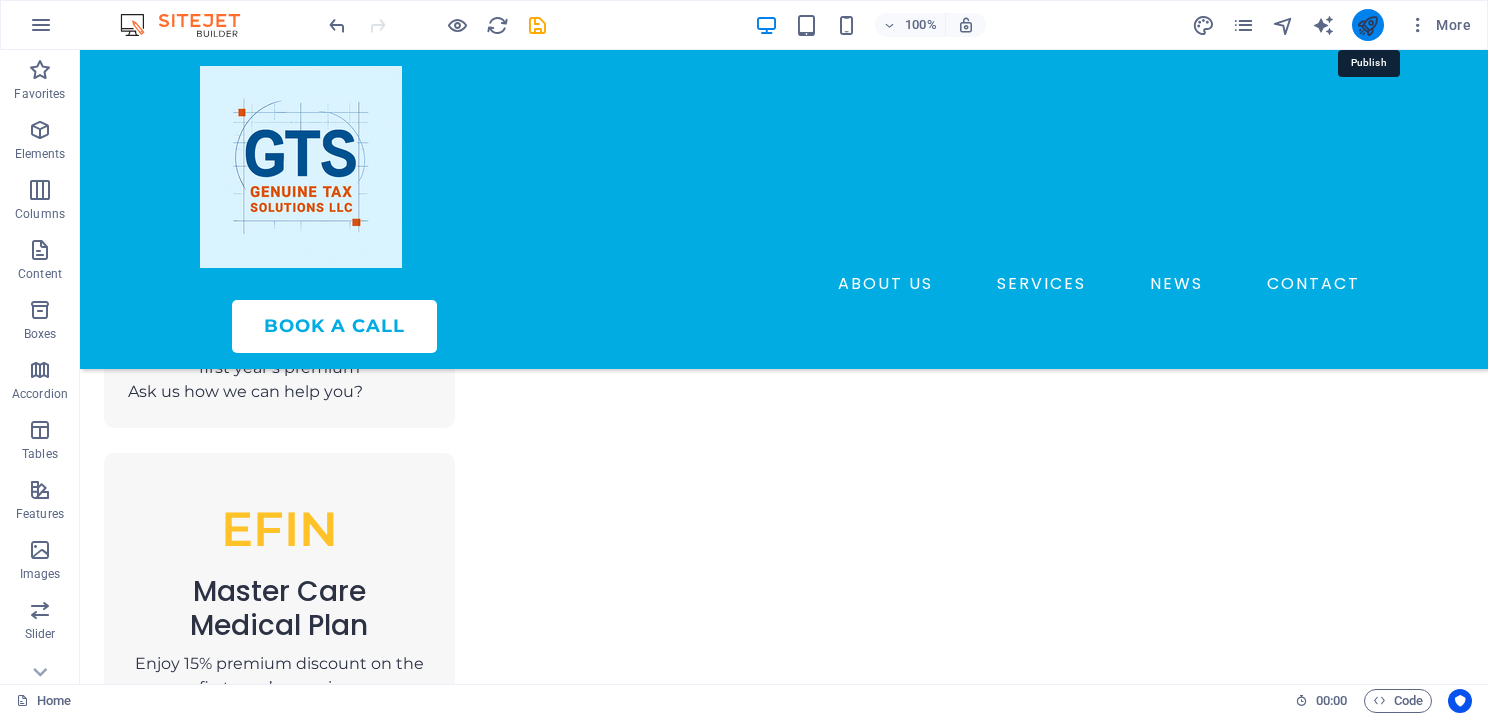 click at bounding box center (1367, 25) 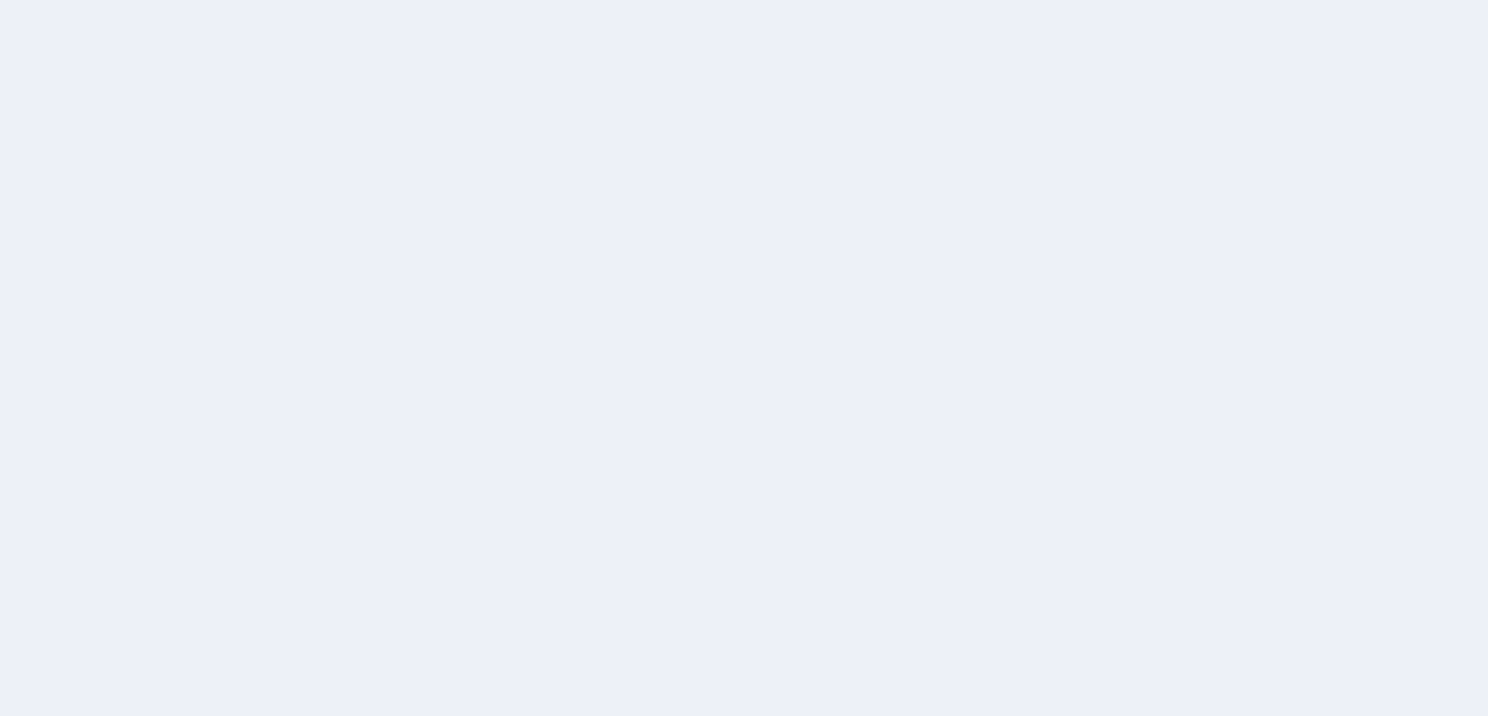 scroll, scrollTop: 0, scrollLeft: 0, axis: both 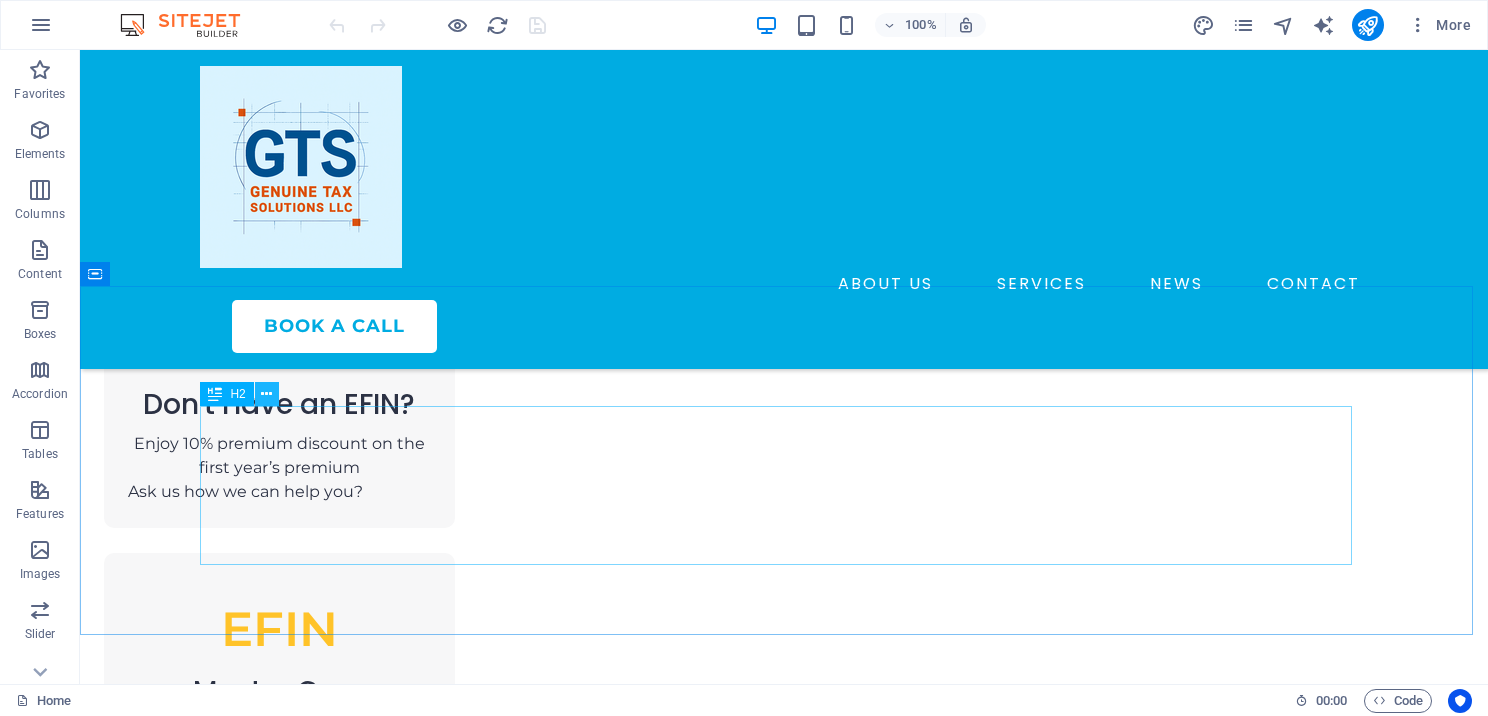 click at bounding box center (266, 394) 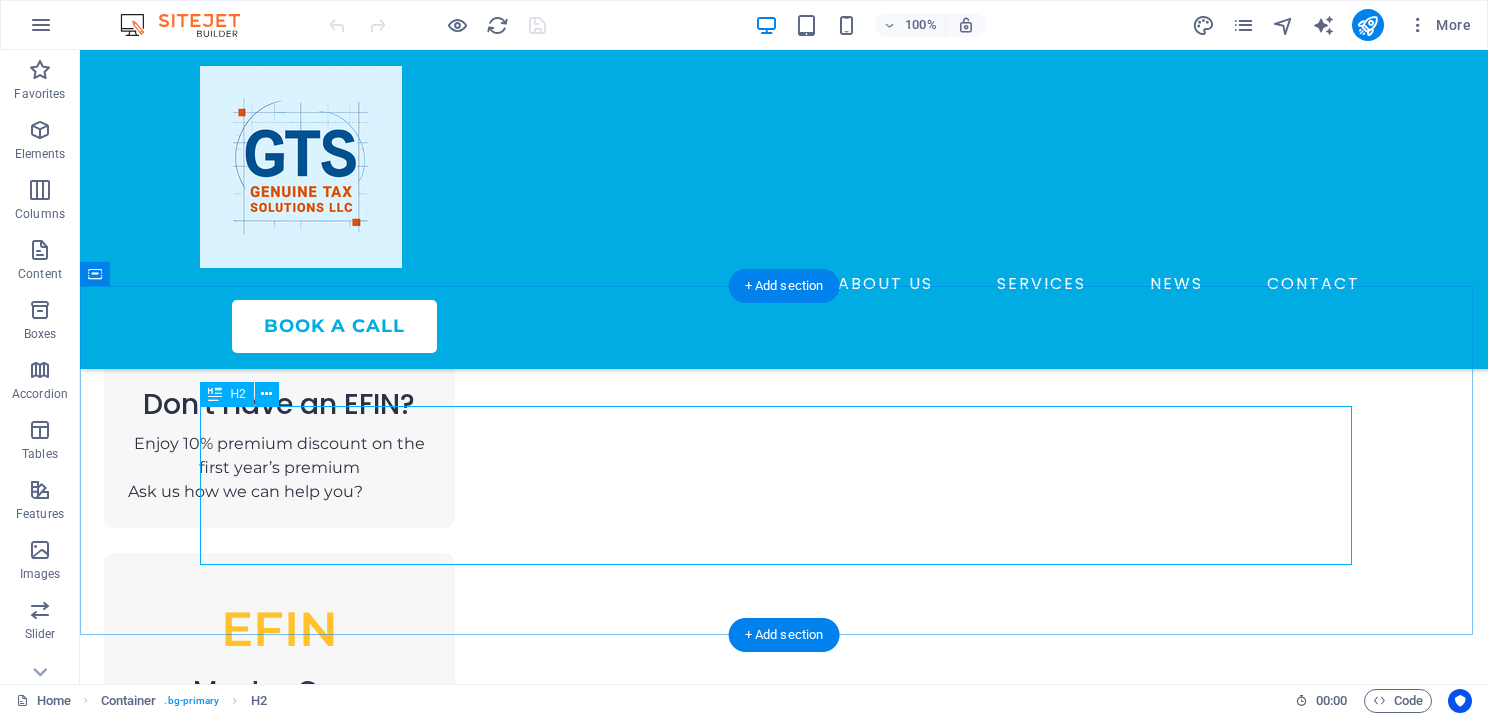 click on "We Assist Tax Preparers  At Every Level ,  Providing  Step-By-Step Training  For Those Just Starting Out." at bounding box center (784, 1578) 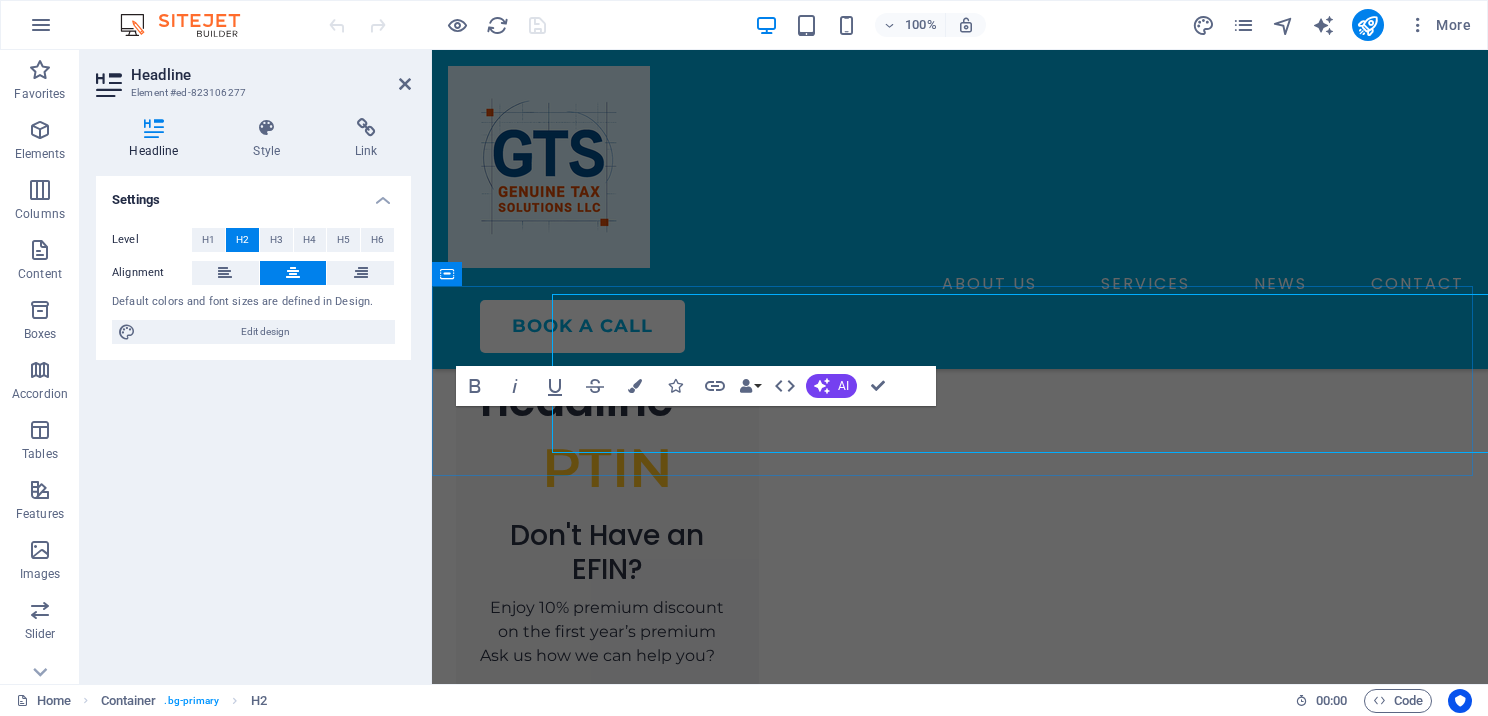 scroll, scrollTop: 1912, scrollLeft: 0, axis: vertical 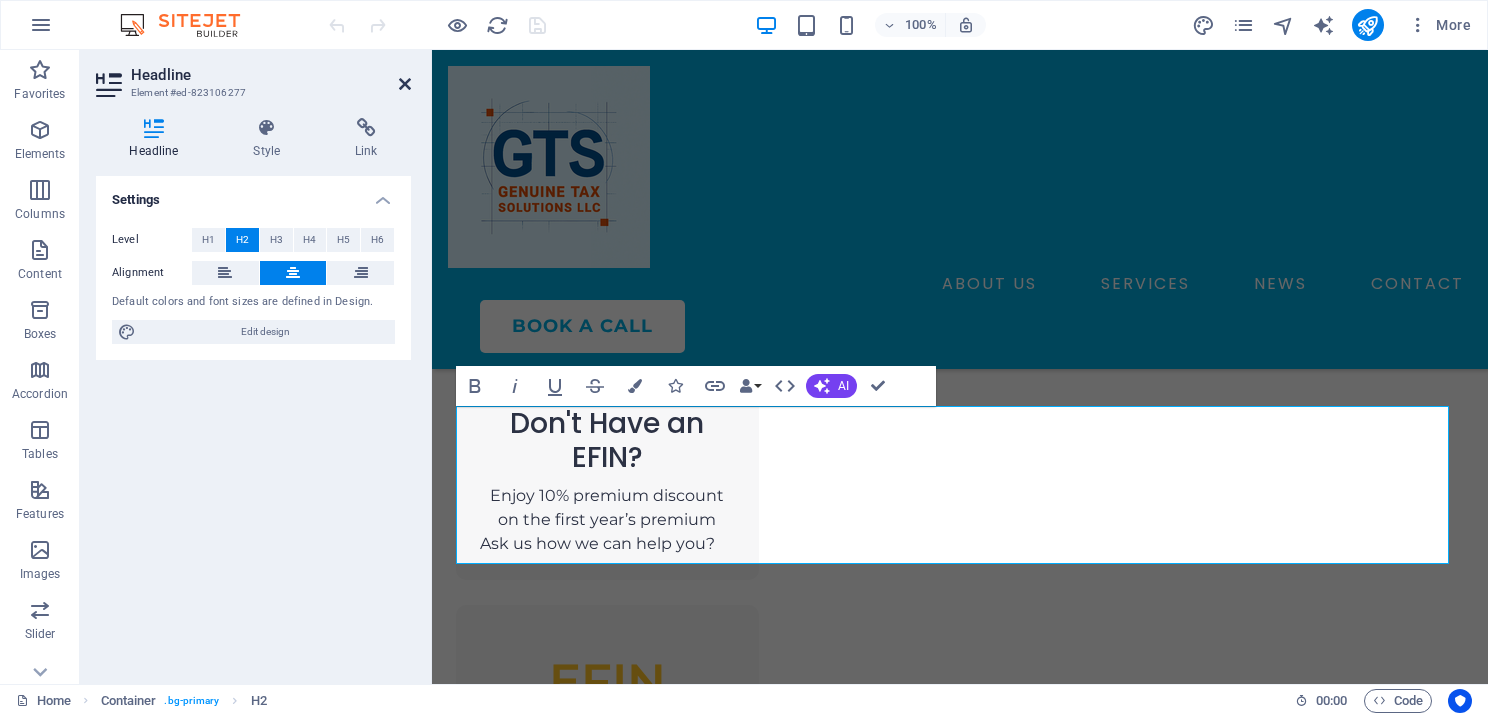 click at bounding box center [405, 84] 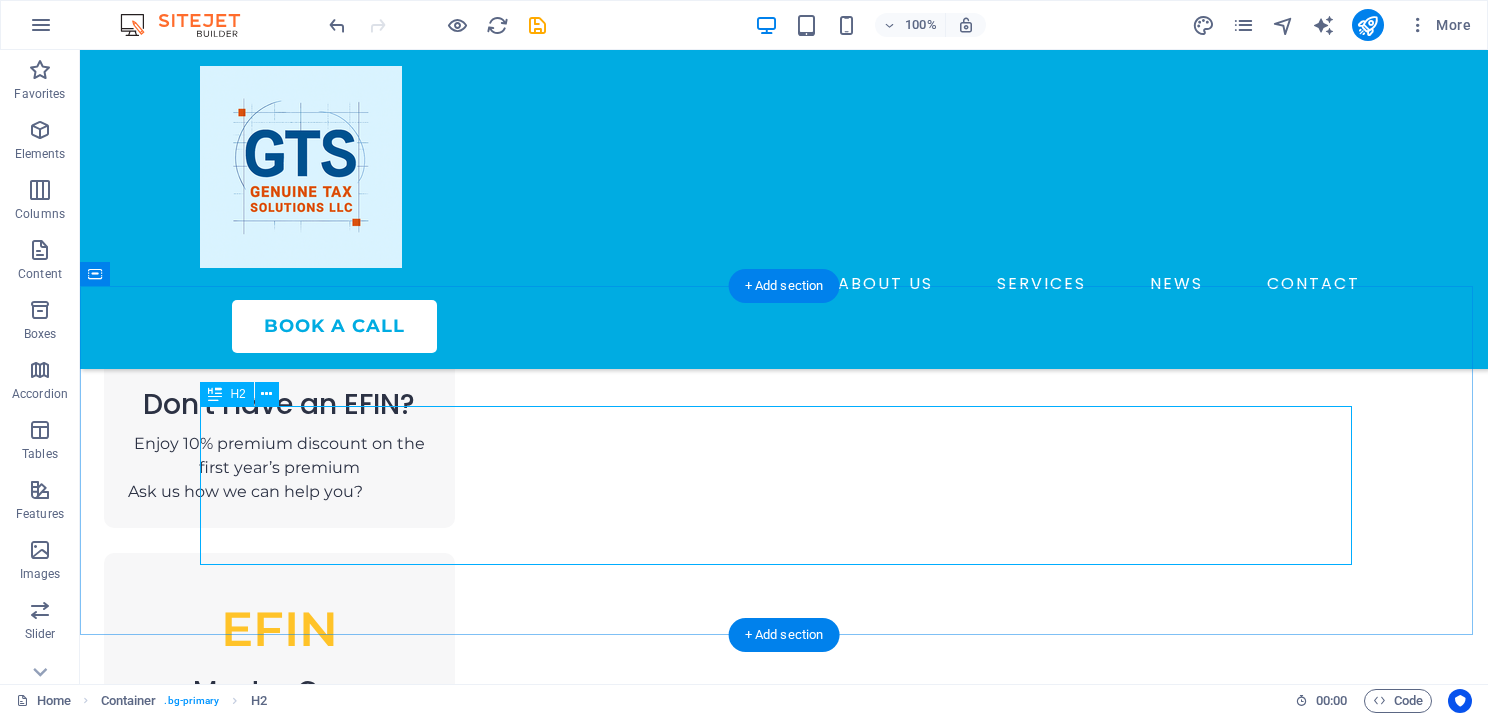 click on "We work alongside both aspiring tax preparers, providing step-by-step instruction, and established experts." at bounding box center (784, 1578) 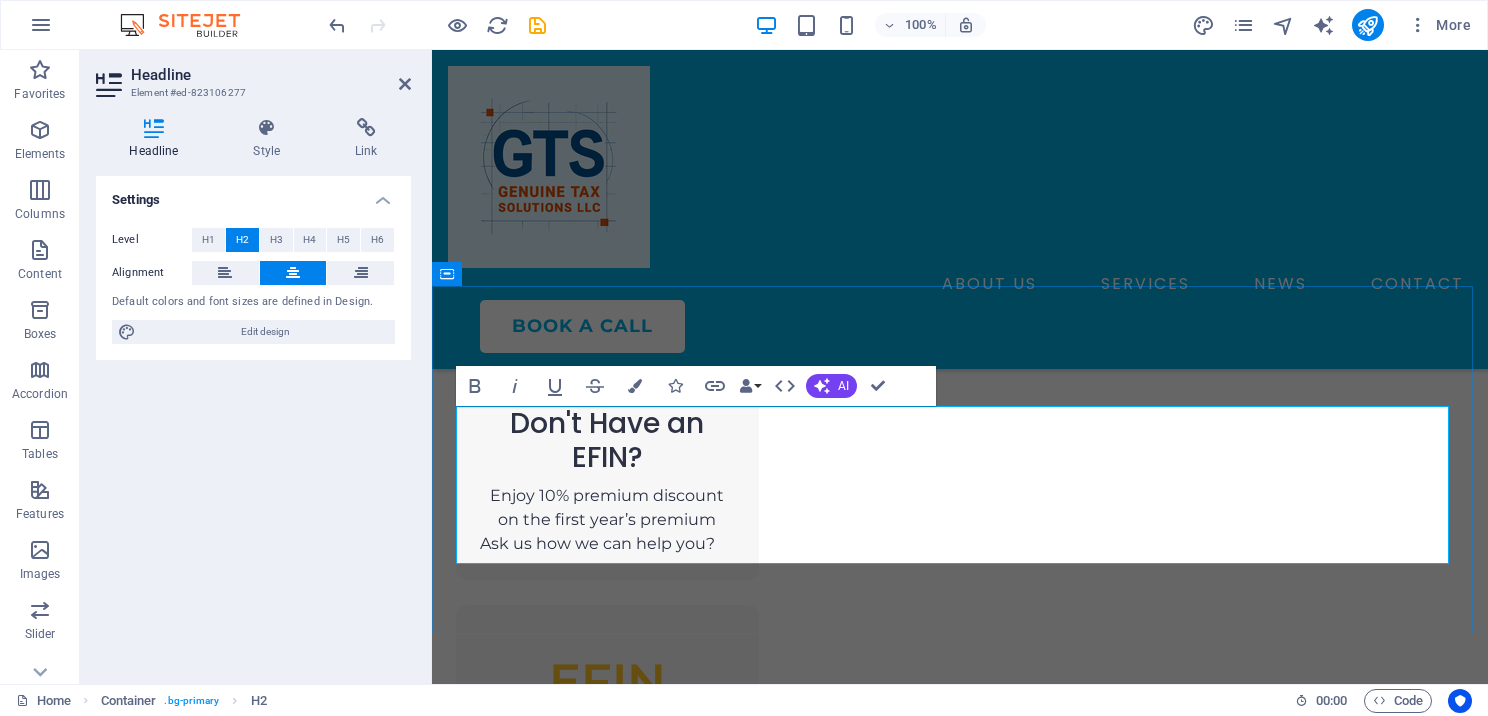 click on "We work alongside both aspiring tax preparers, providing step-by-step instruction, and established experts." at bounding box center [960, 1630] 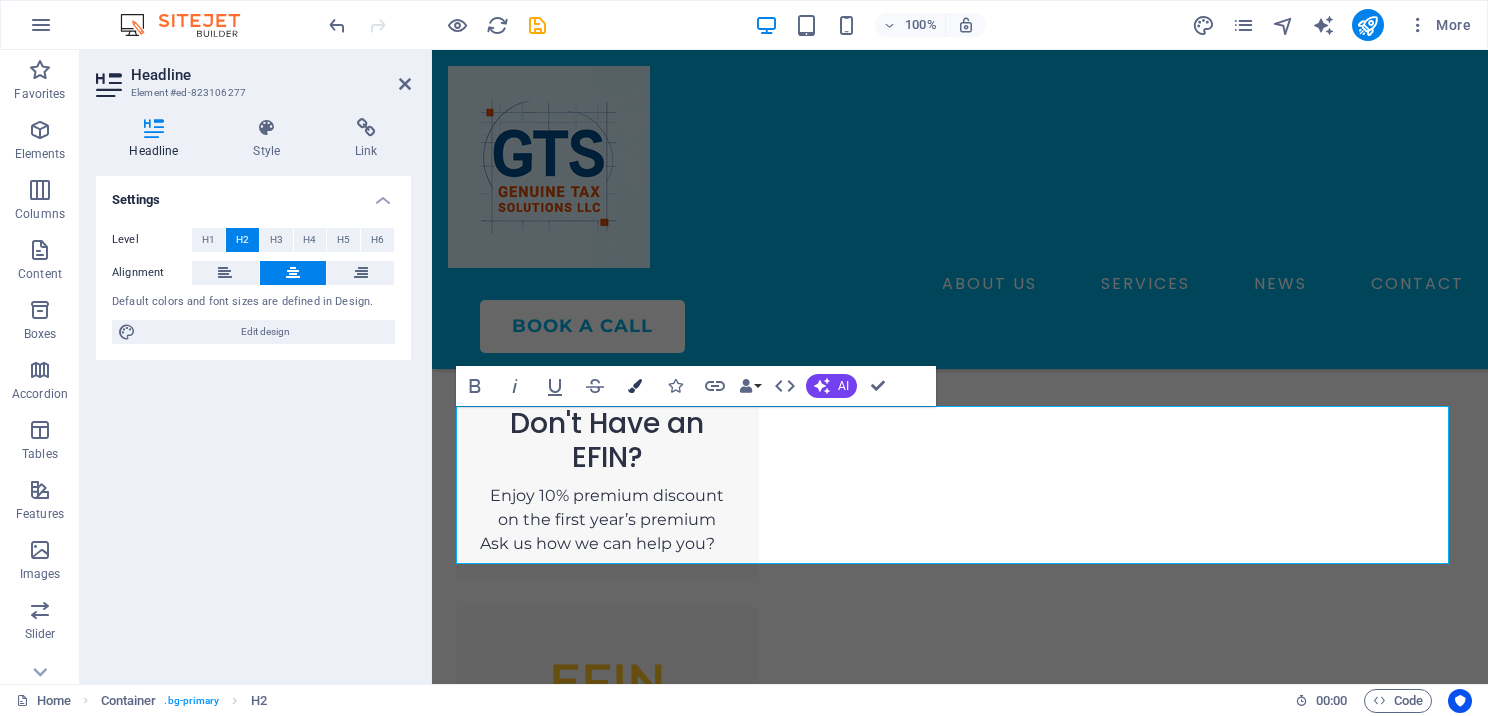 click at bounding box center [635, 386] 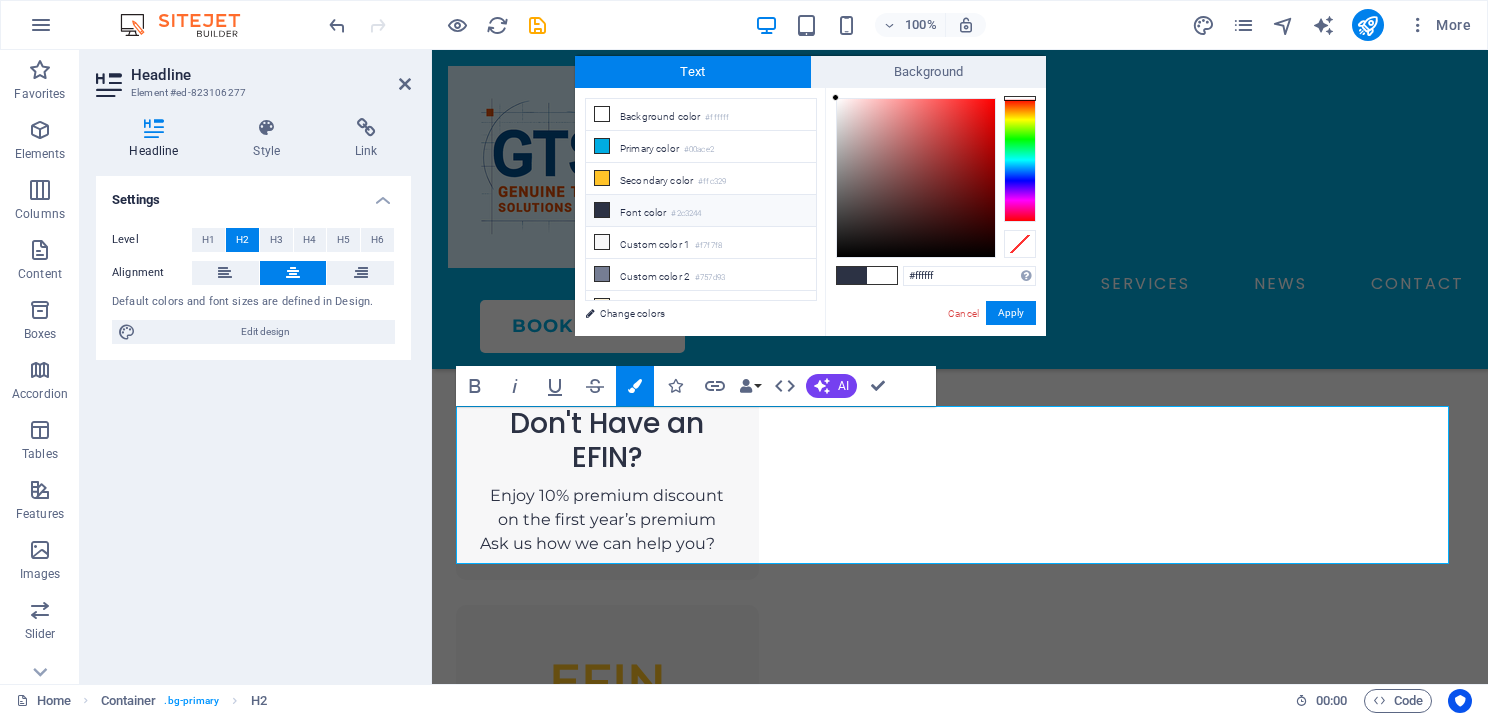click at bounding box center (602, 210) 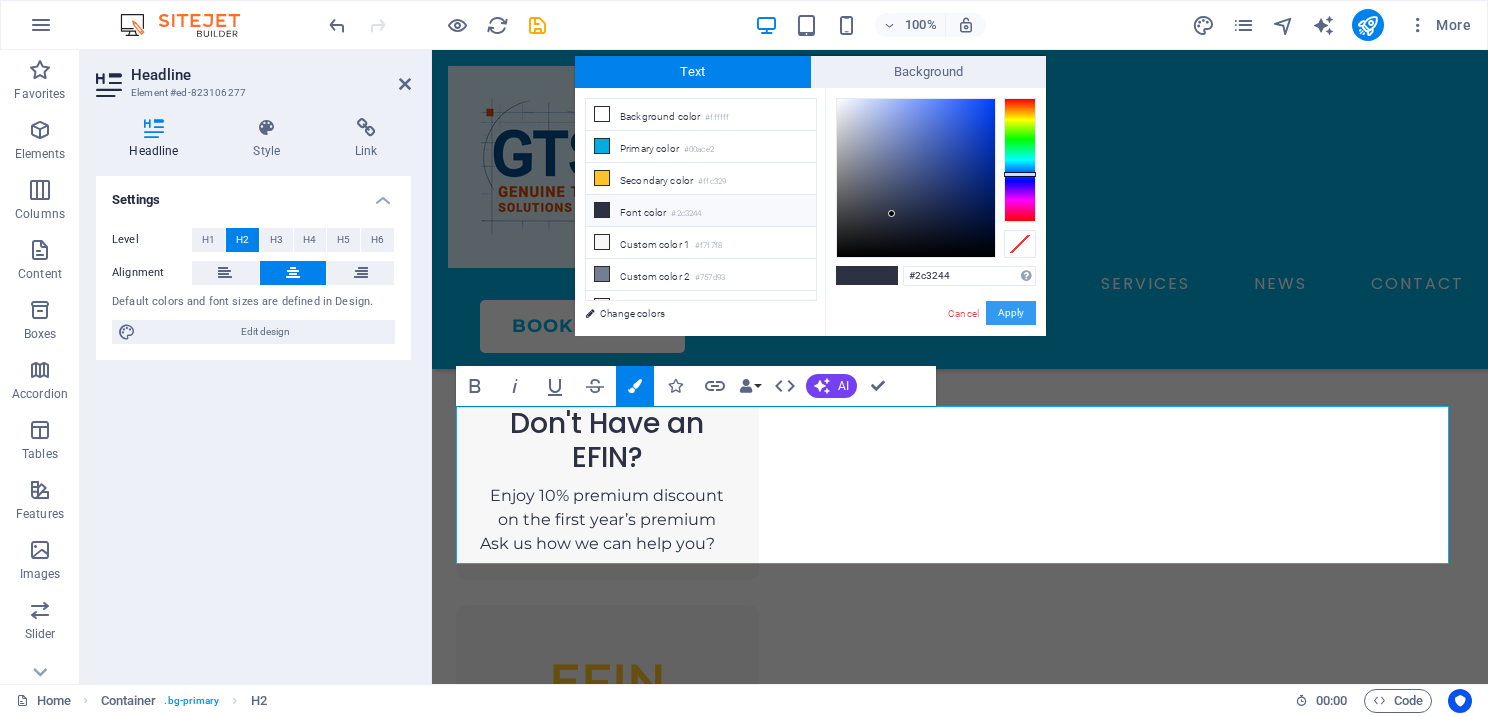 click on "Apply" at bounding box center (1011, 313) 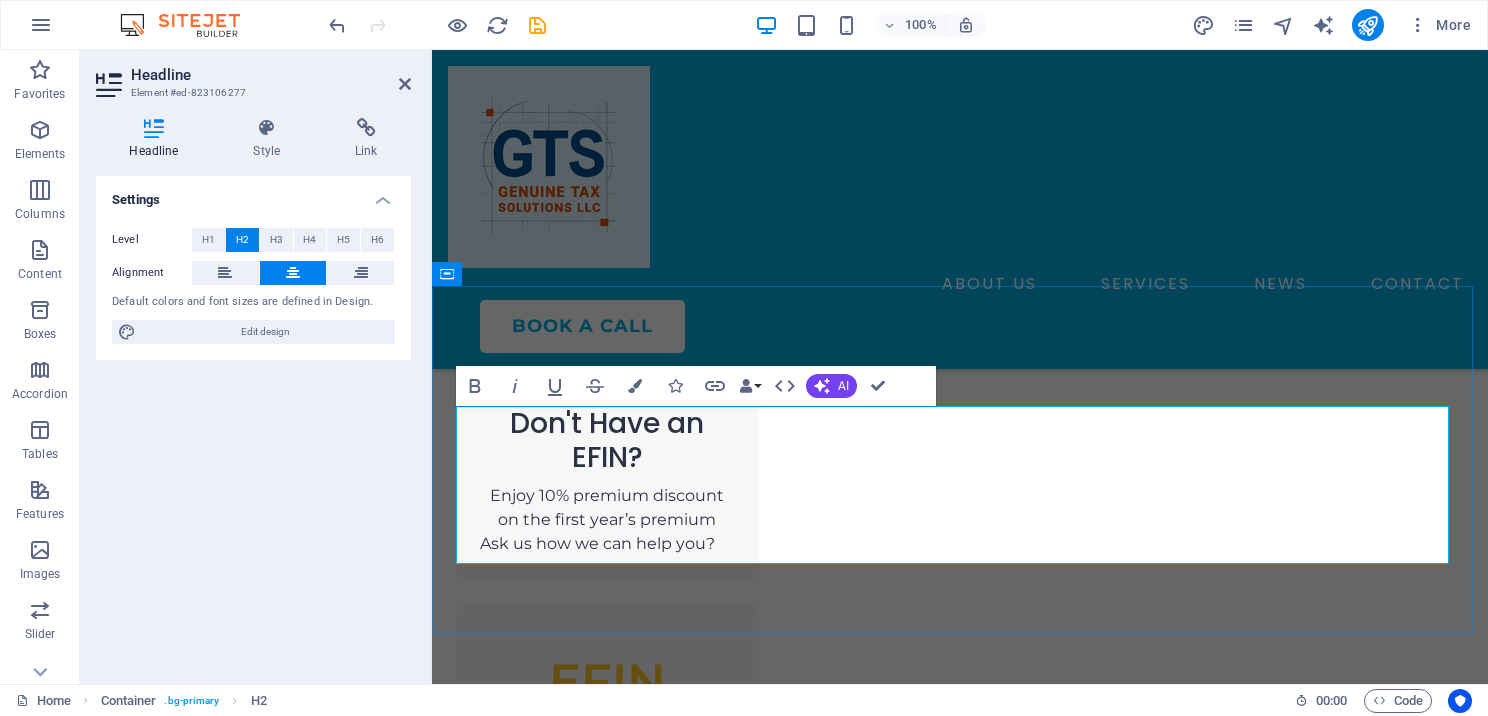 click on "We work alongside  both  aspiring tax preparers, providing step-by-step instruction, and established experts." at bounding box center [960, 1630] 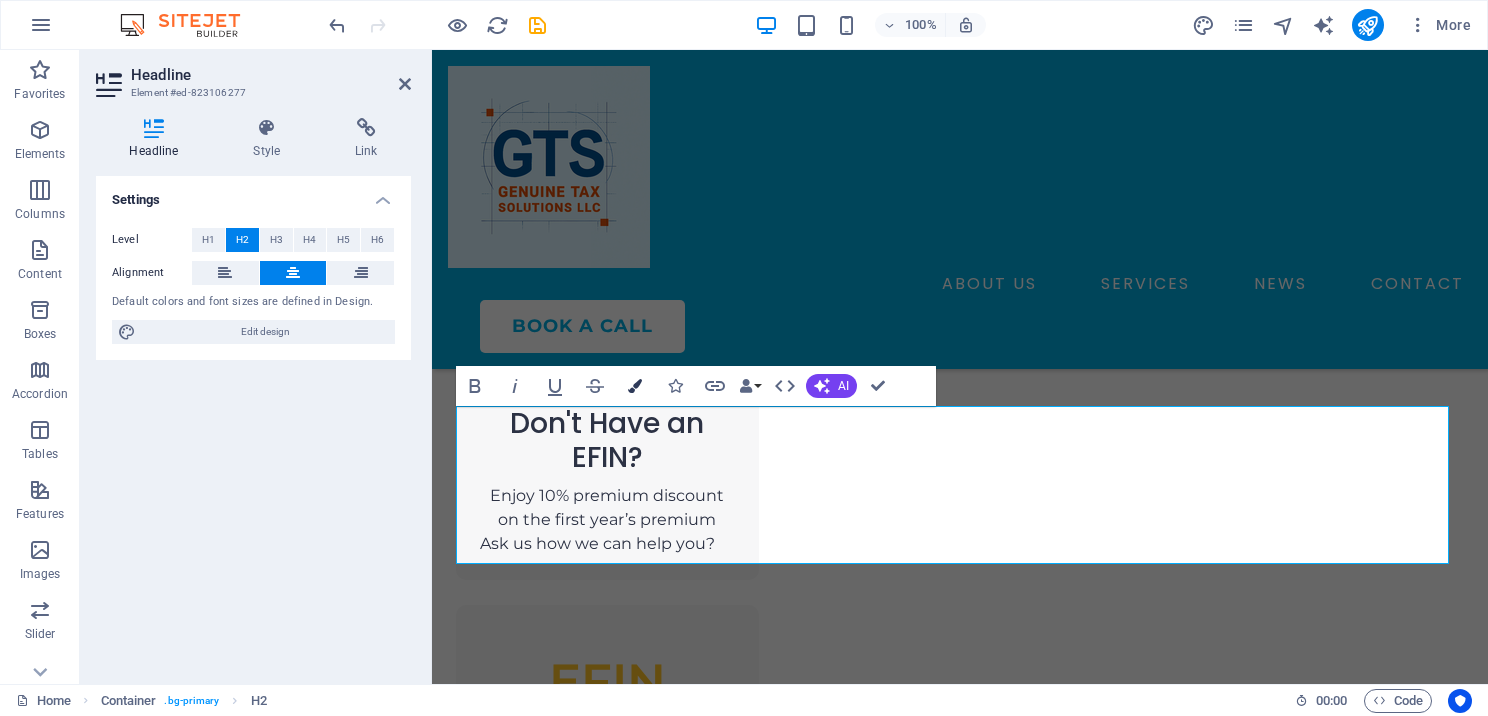 click on "Colors" at bounding box center [635, 386] 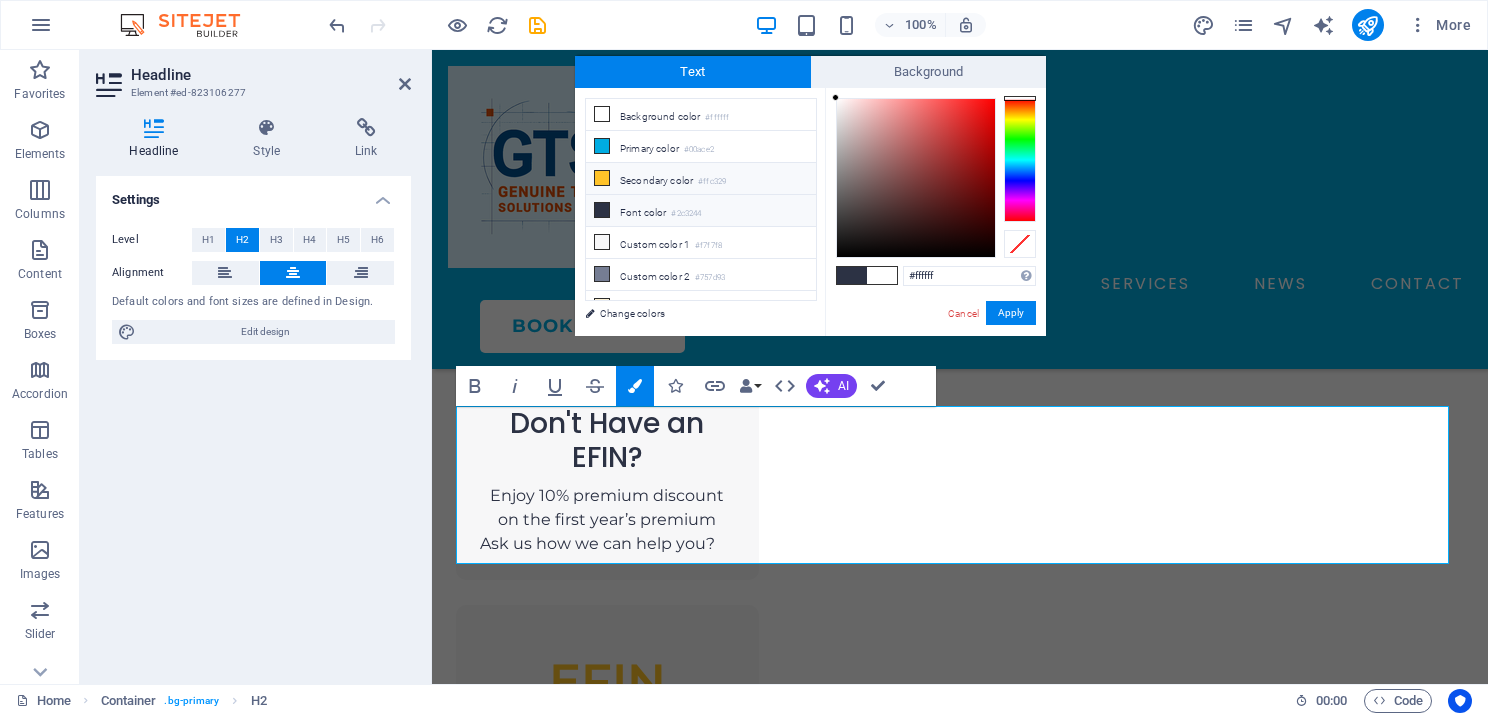 click at bounding box center [602, 178] 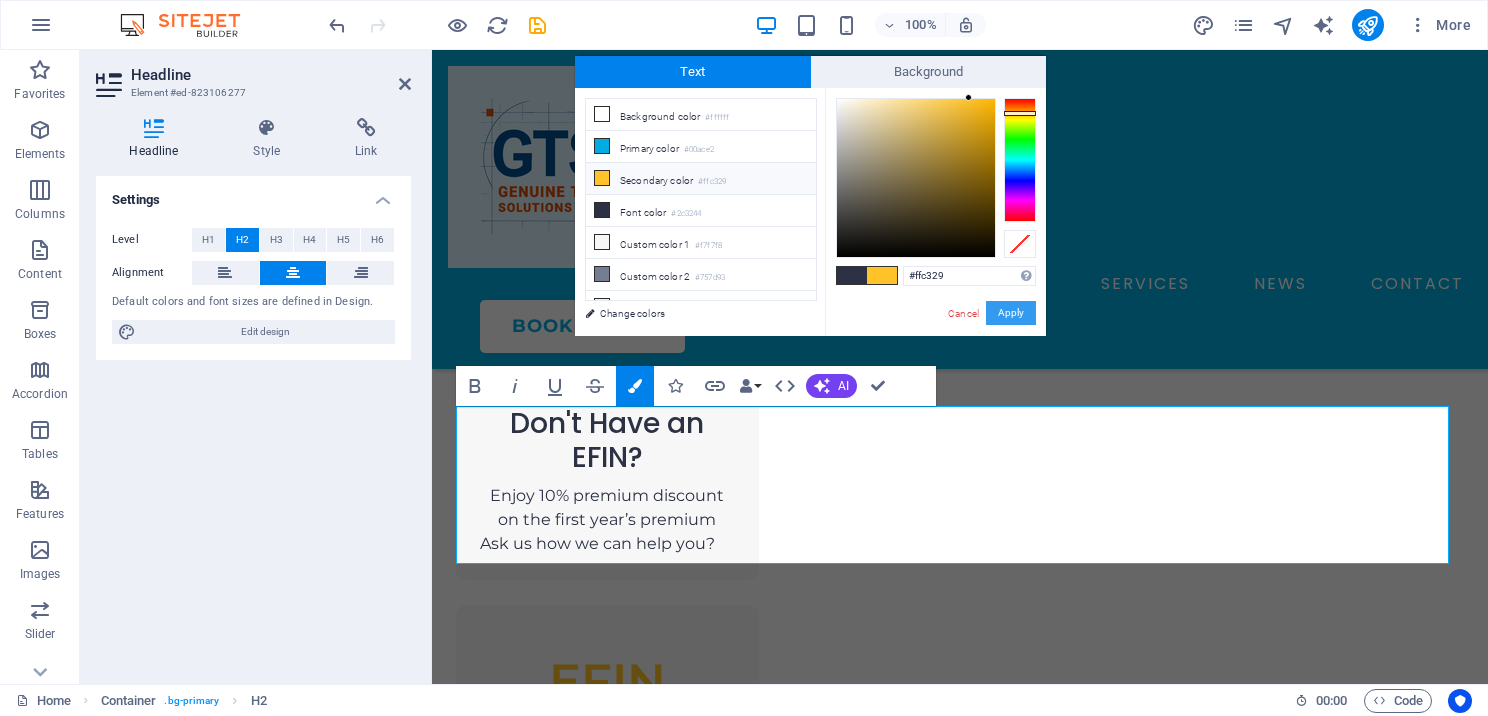 click on "Apply" at bounding box center (1011, 313) 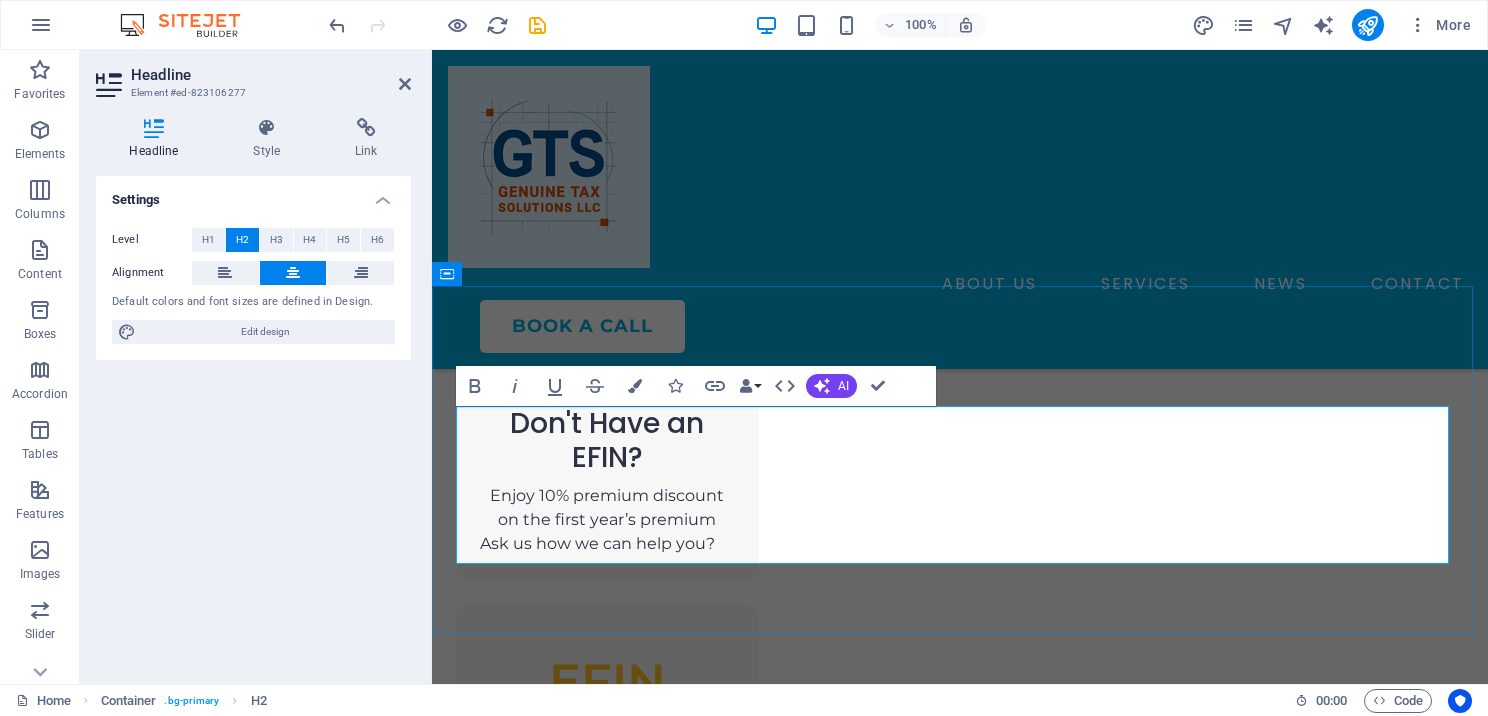 click on ", providing step-by-step instruction, and established experts." at bounding box center (960, 1656) 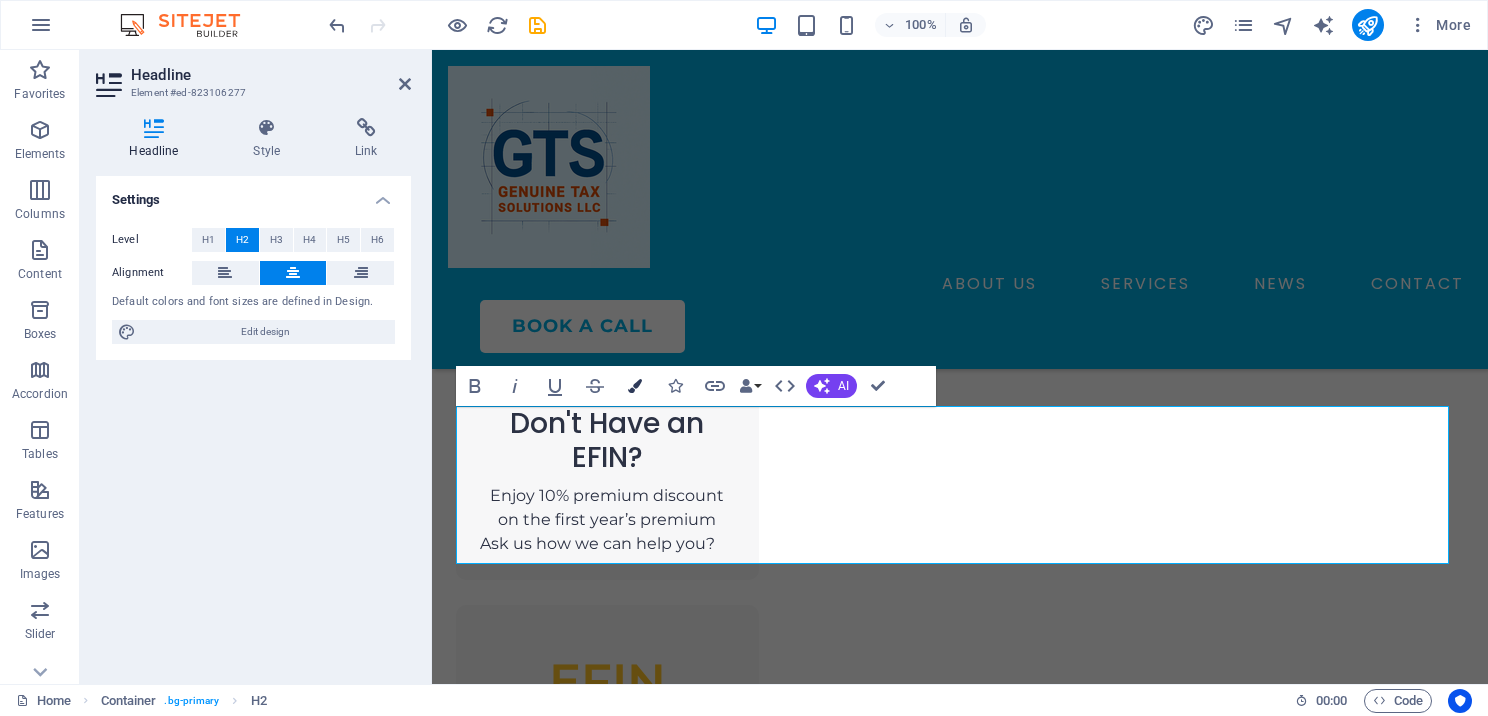 click at bounding box center (635, 386) 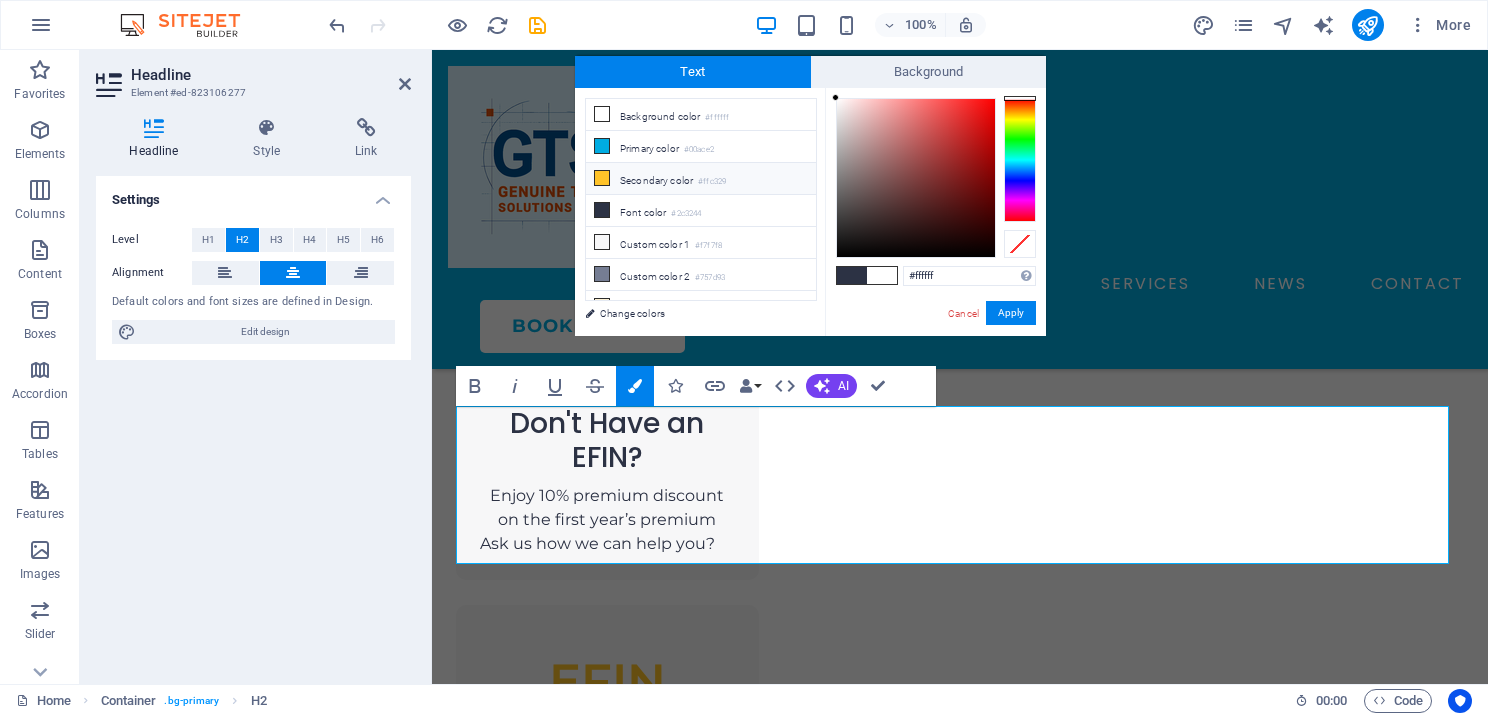 click at bounding box center (602, 178) 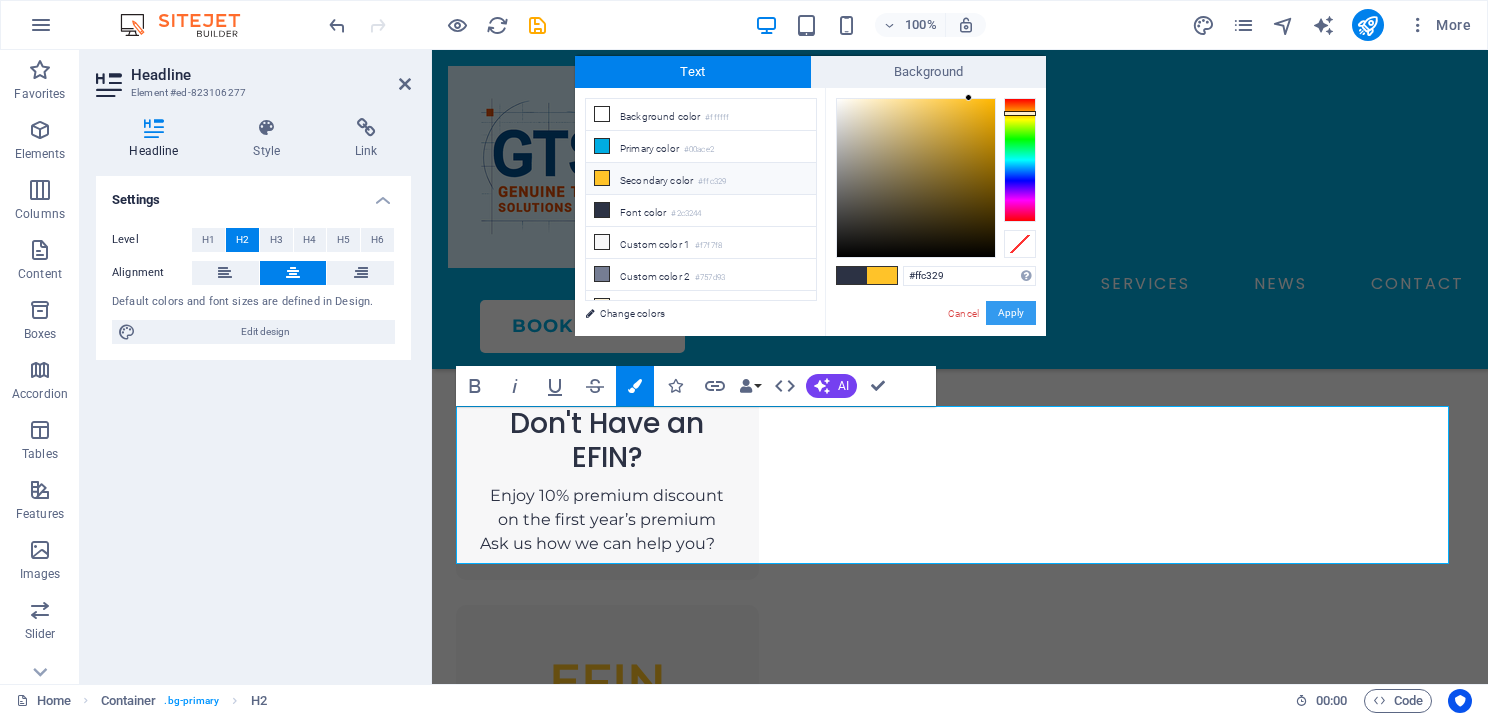 click on "Apply" at bounding box center (1011, 313) 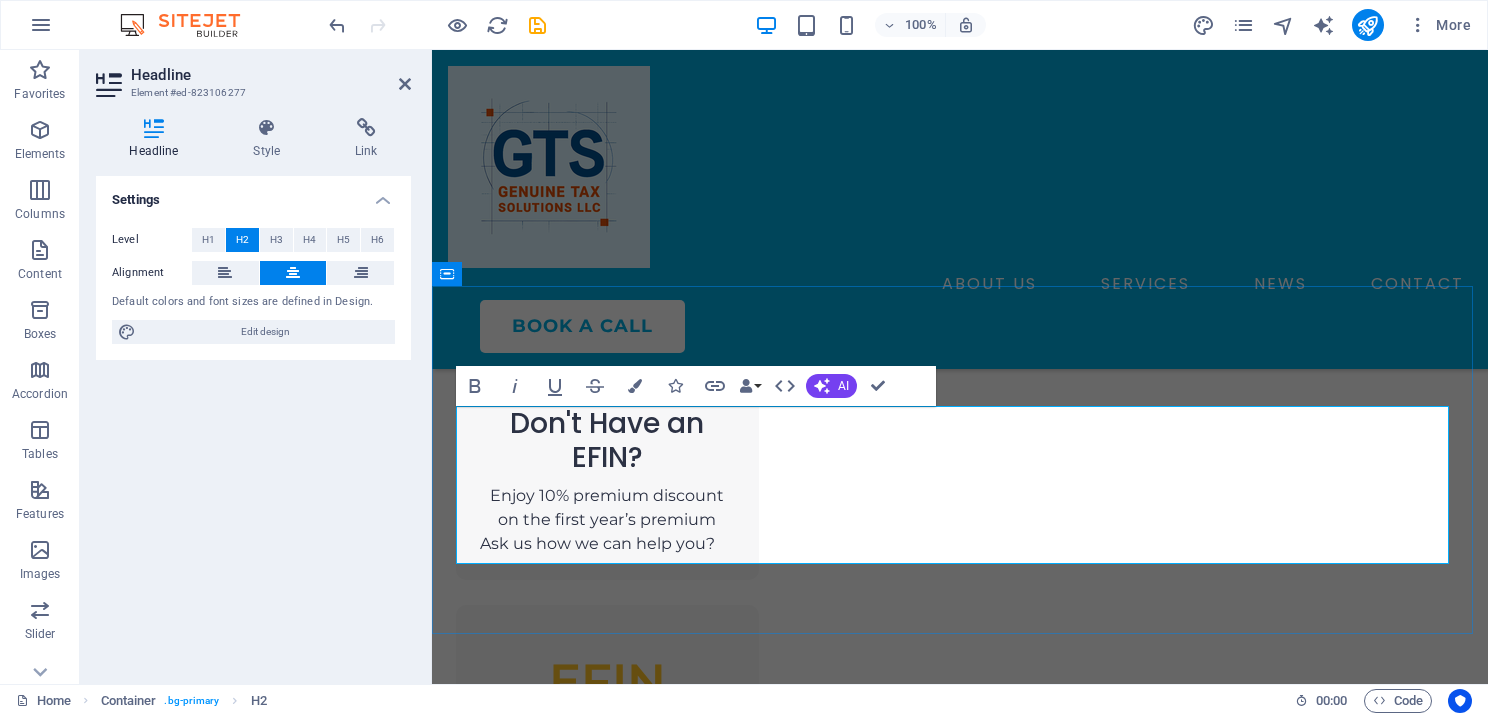 click on "We work alongside  both" at bounding box center [829, 1577] 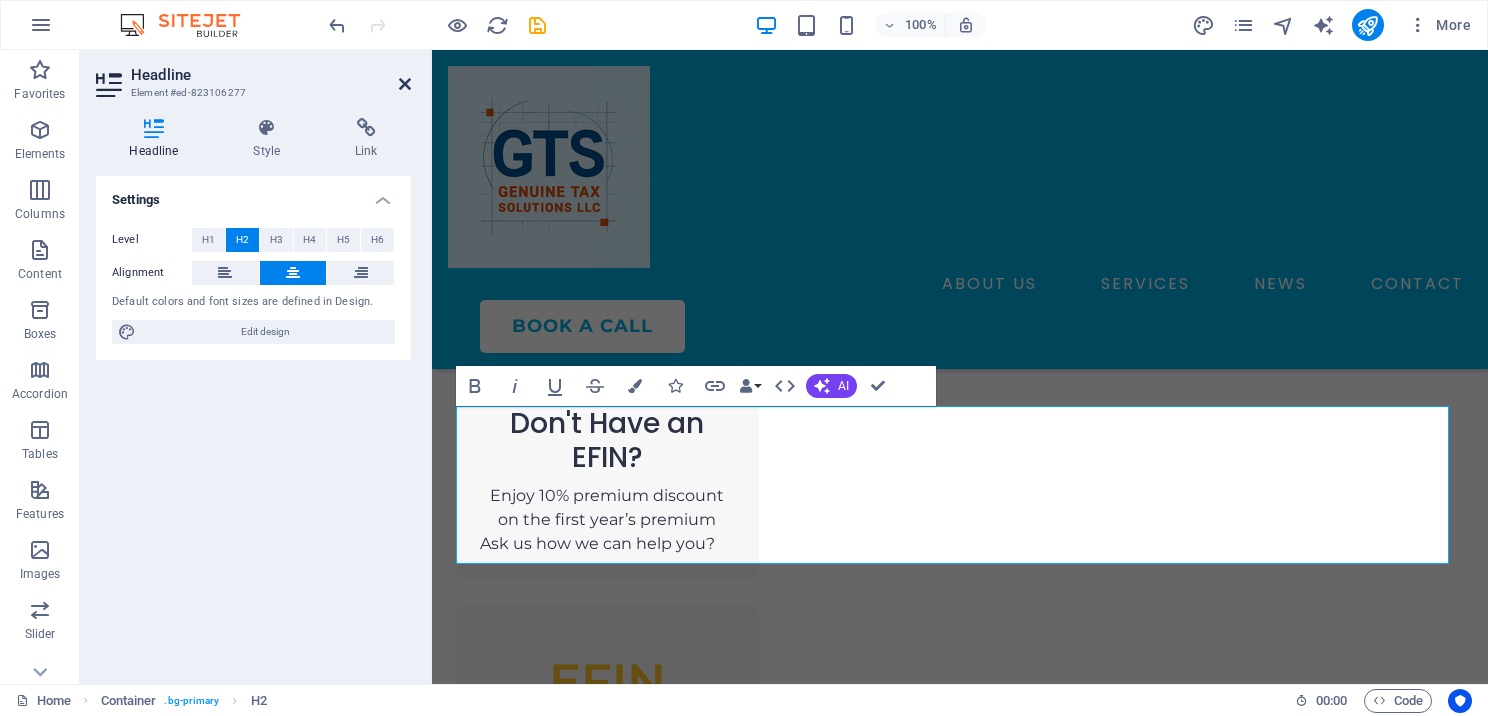 drag, startPoint x: 404, startPoint y: 84, endPoint x: 324, endPoint y: 33, distance: 94.873604 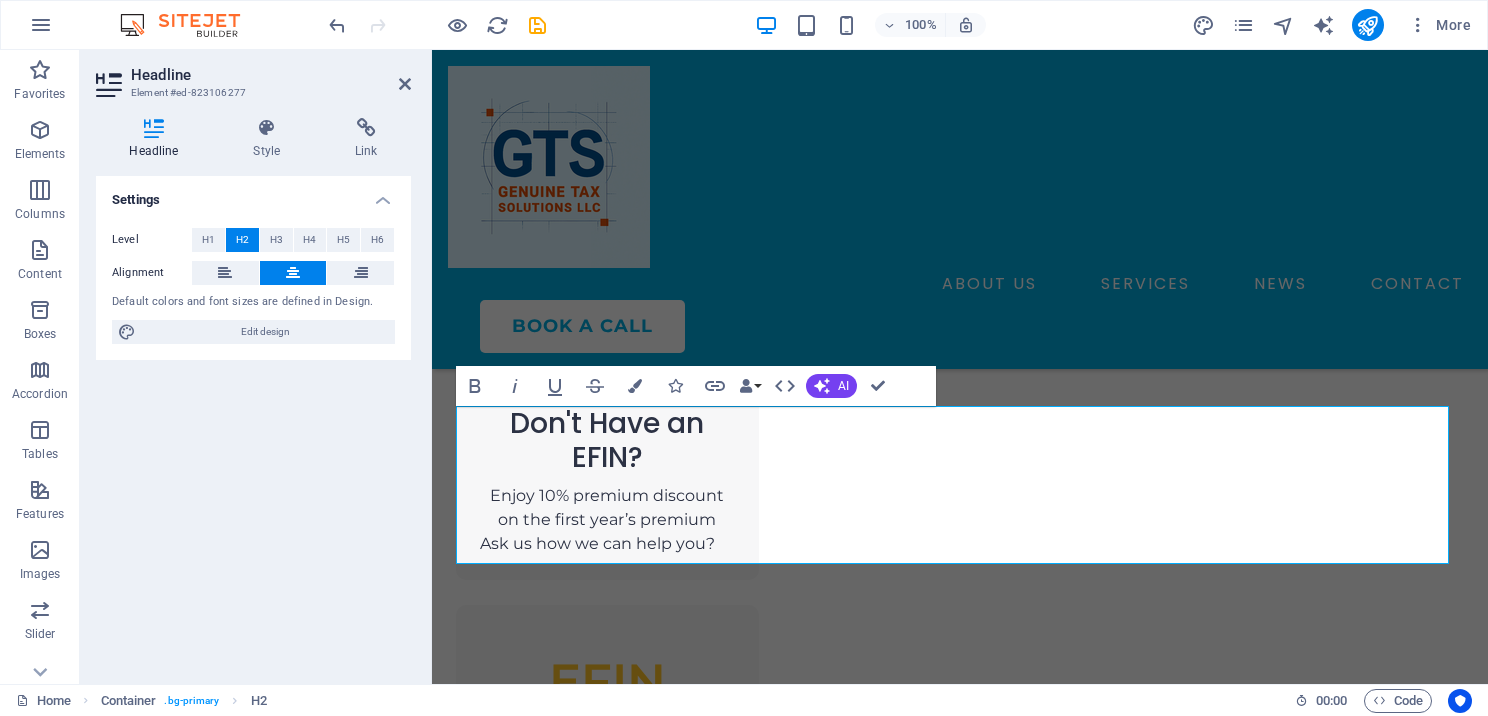 scroll, scrollTop: 1800, scrollLeft: 0, axis: vertical 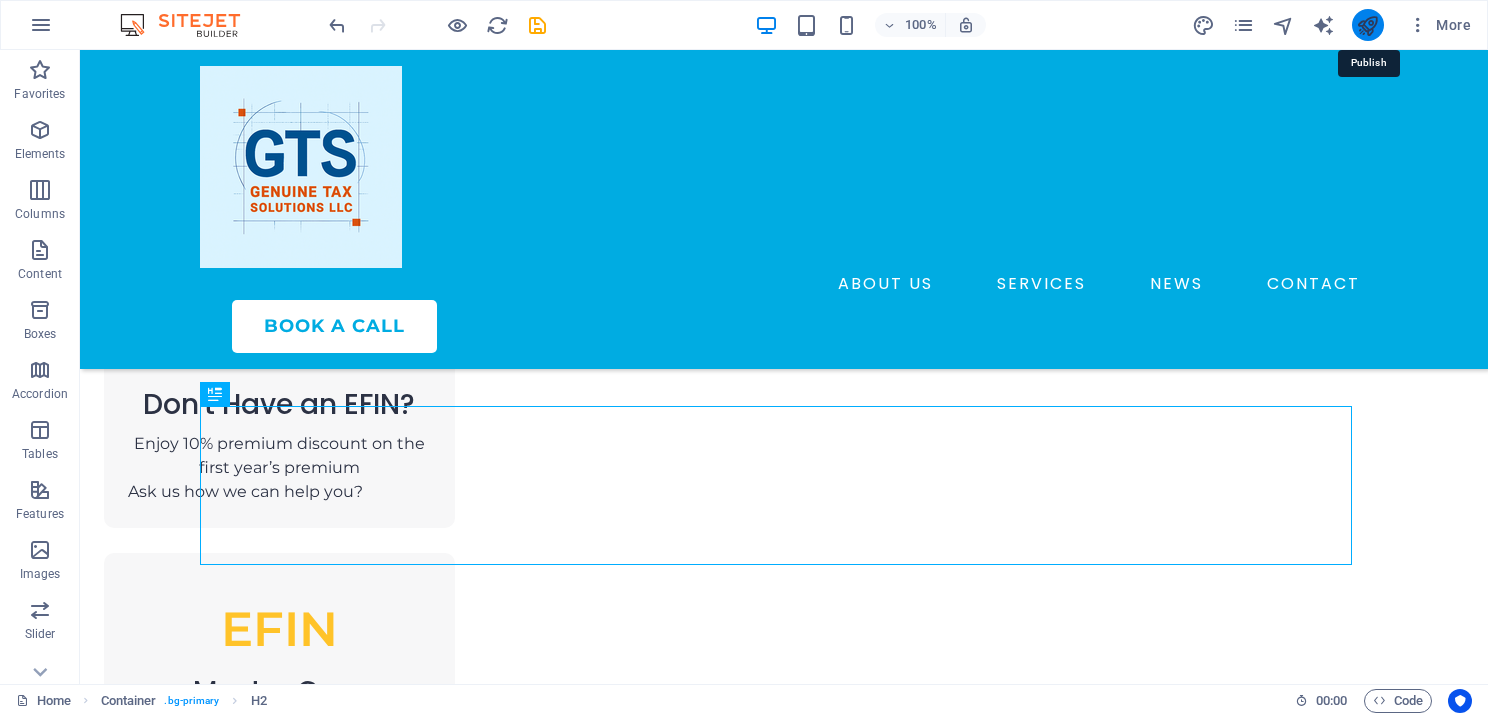 click at bounding box center [1367, 25] 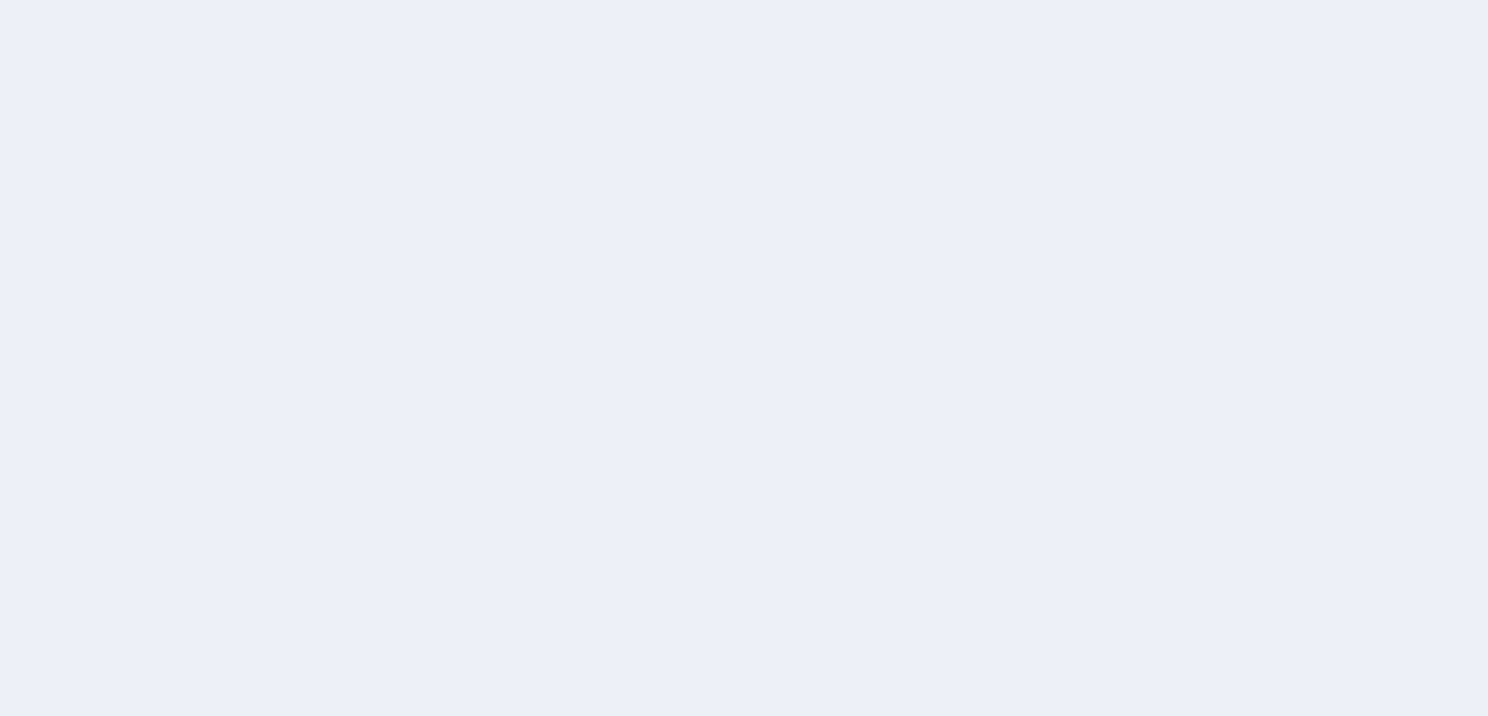 scroll, scrollTop: 0, scrollLeft: 0, axis: both 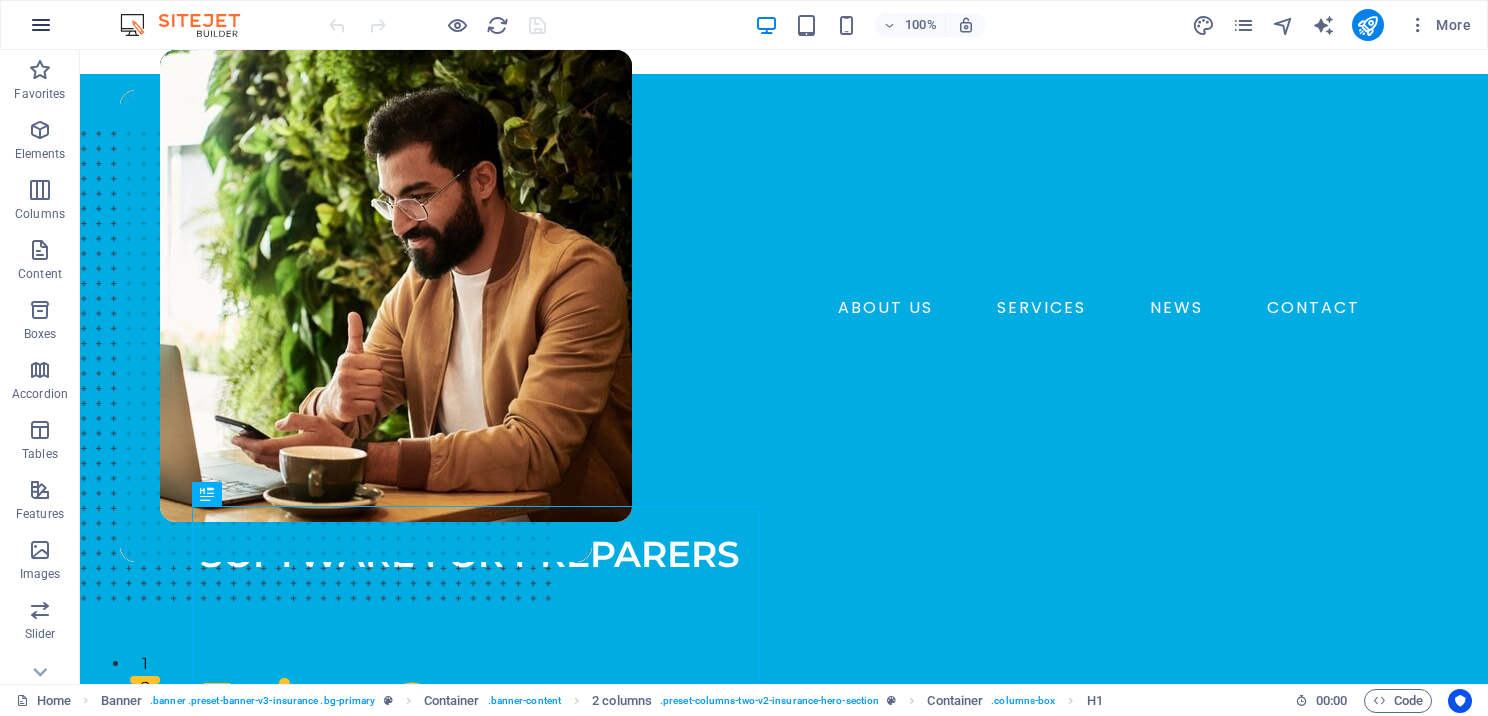 click at bounding box center (41, 25) 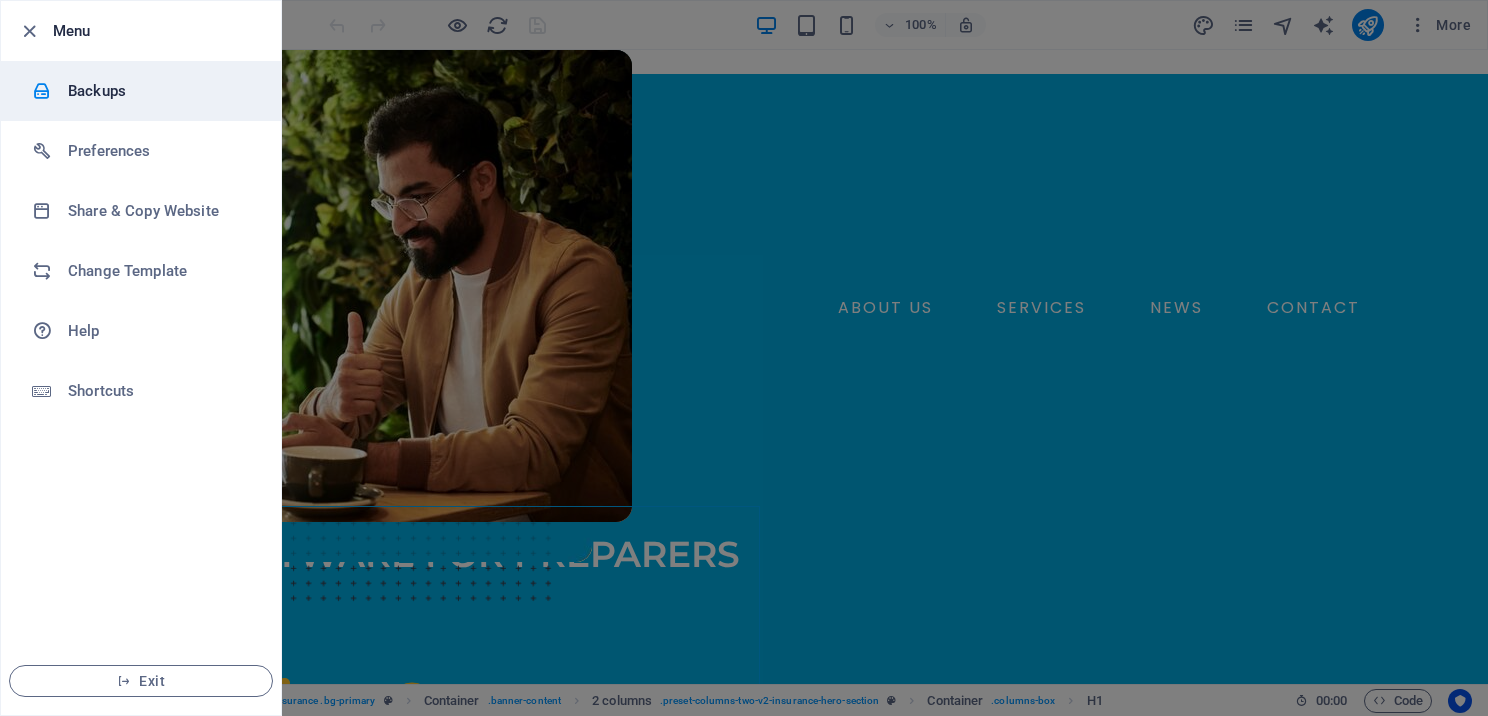 click on "Backups" at bounding box center (160, 91) 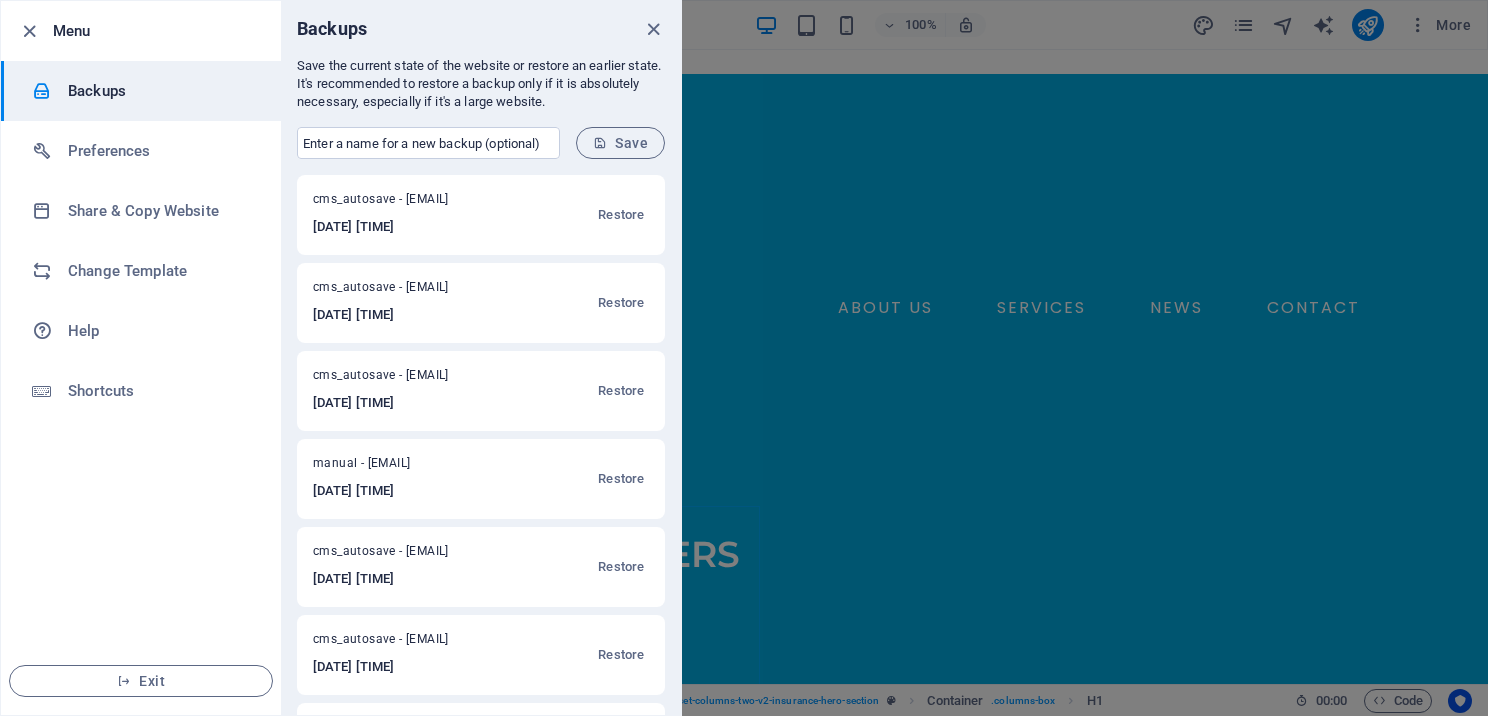 click on "Save" at bounding box center [620, 143] 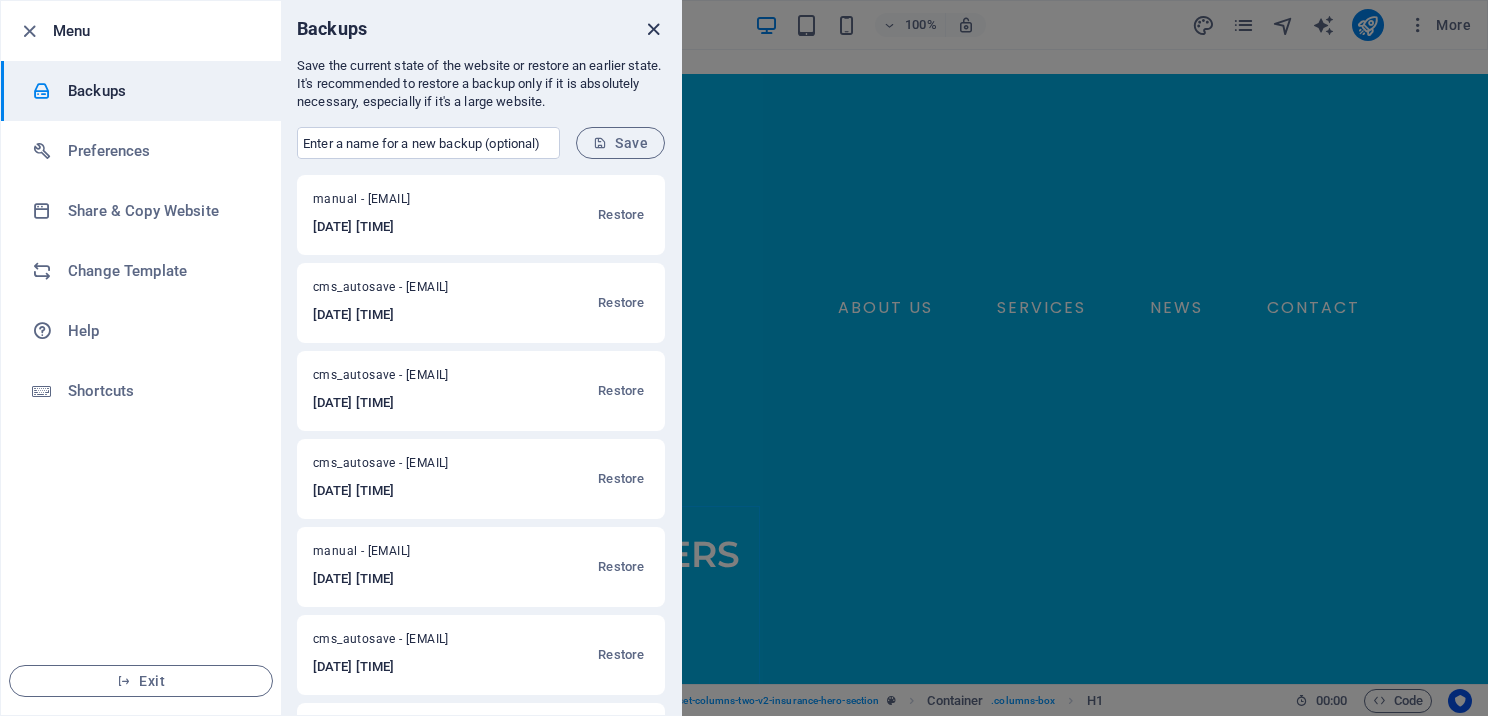 click at bounding box center (653, 29) 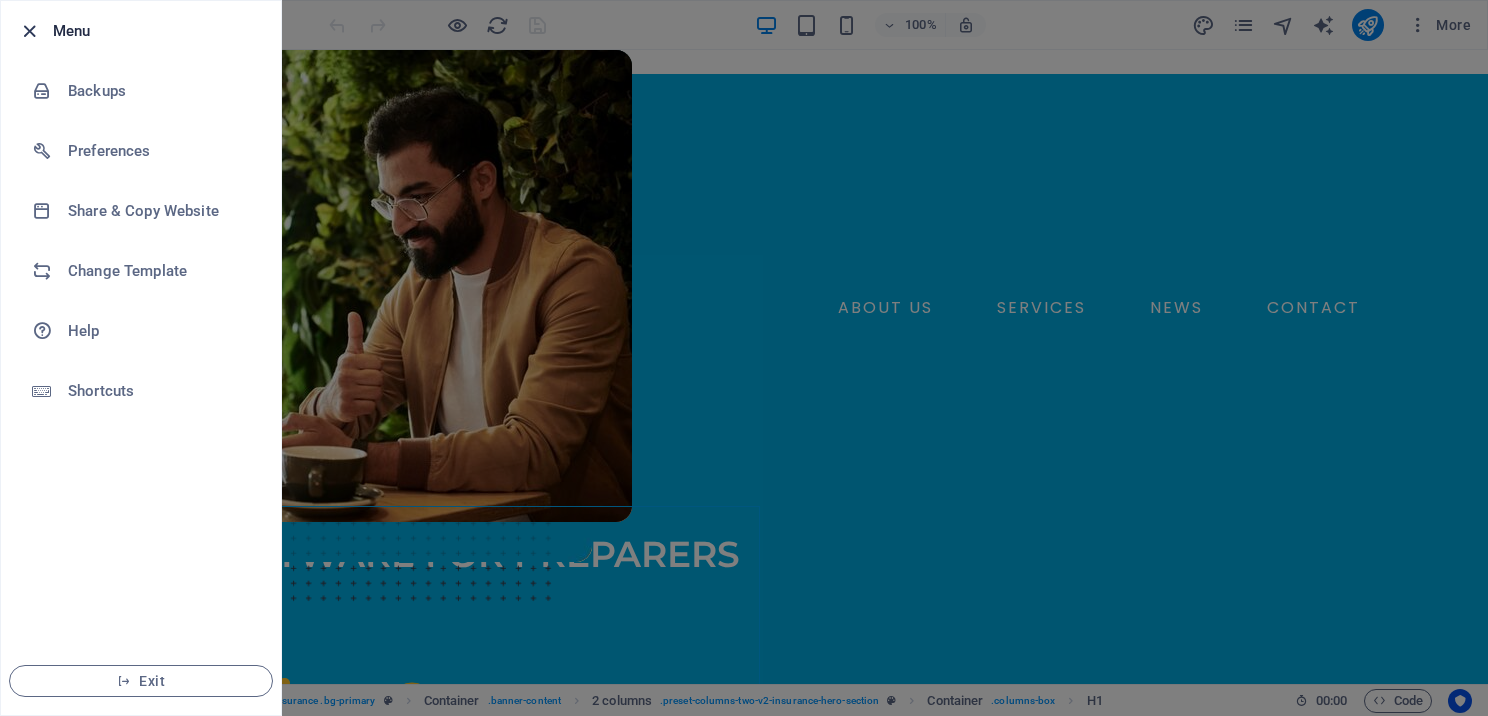 click at bounding box center (29, 31) 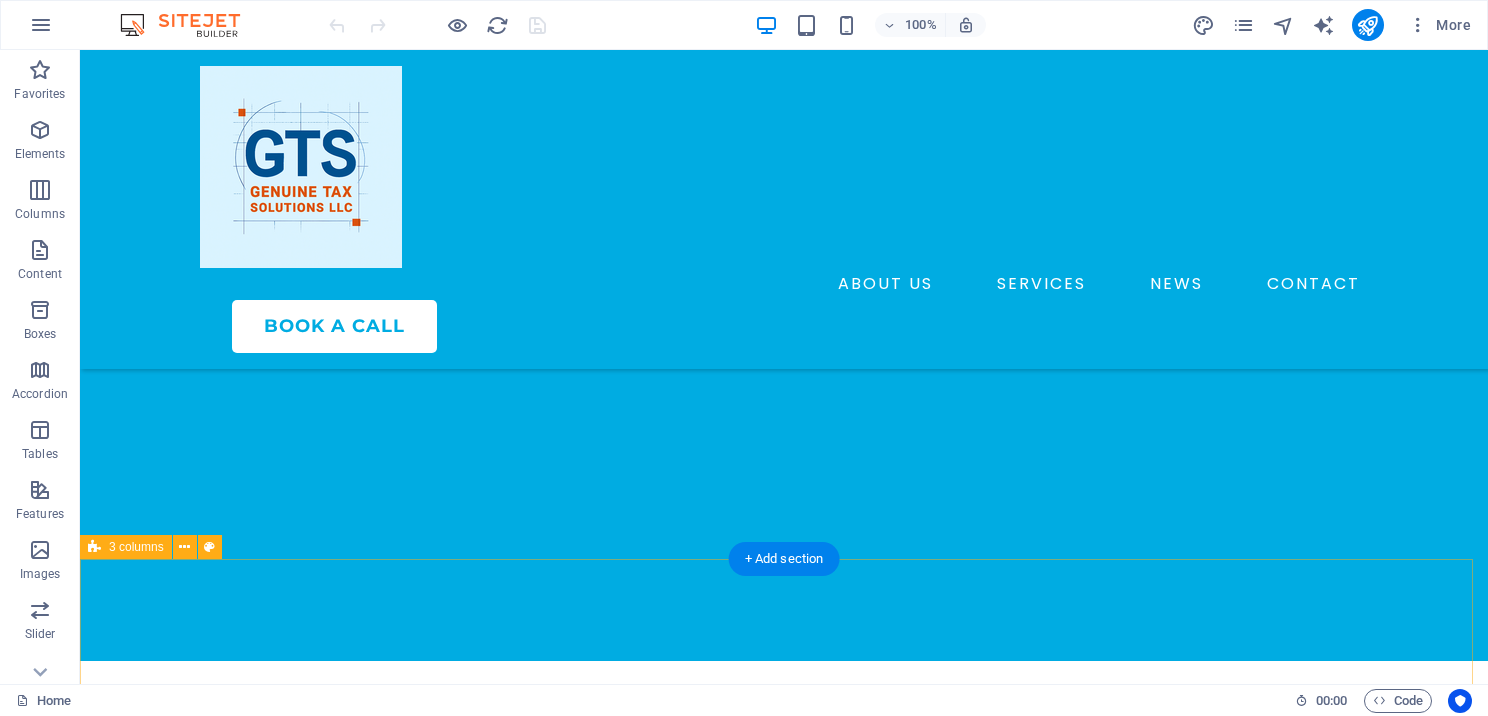 scroll, scrollTop: 1200, scrollLeft: 0, axis: vertical 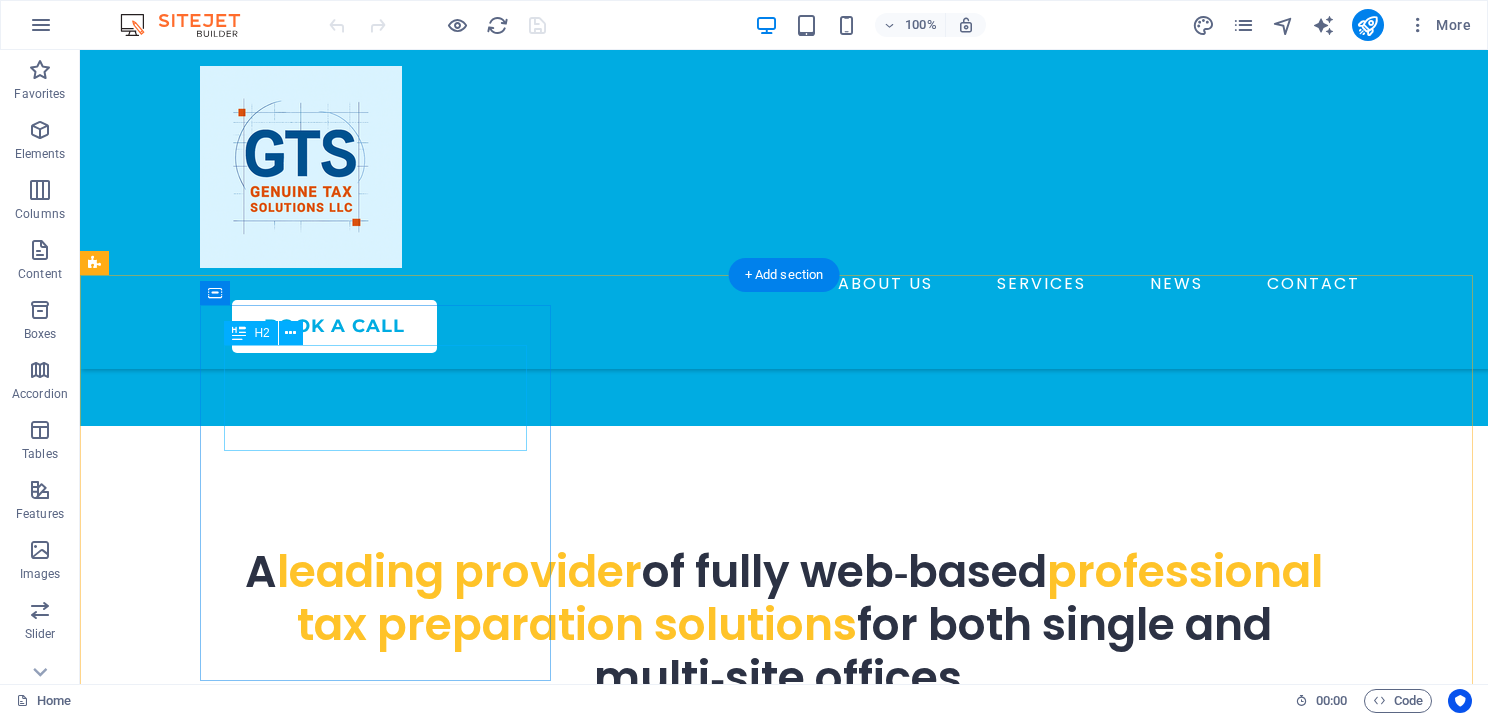 click on "New headline" at bounding box center (279, 871) 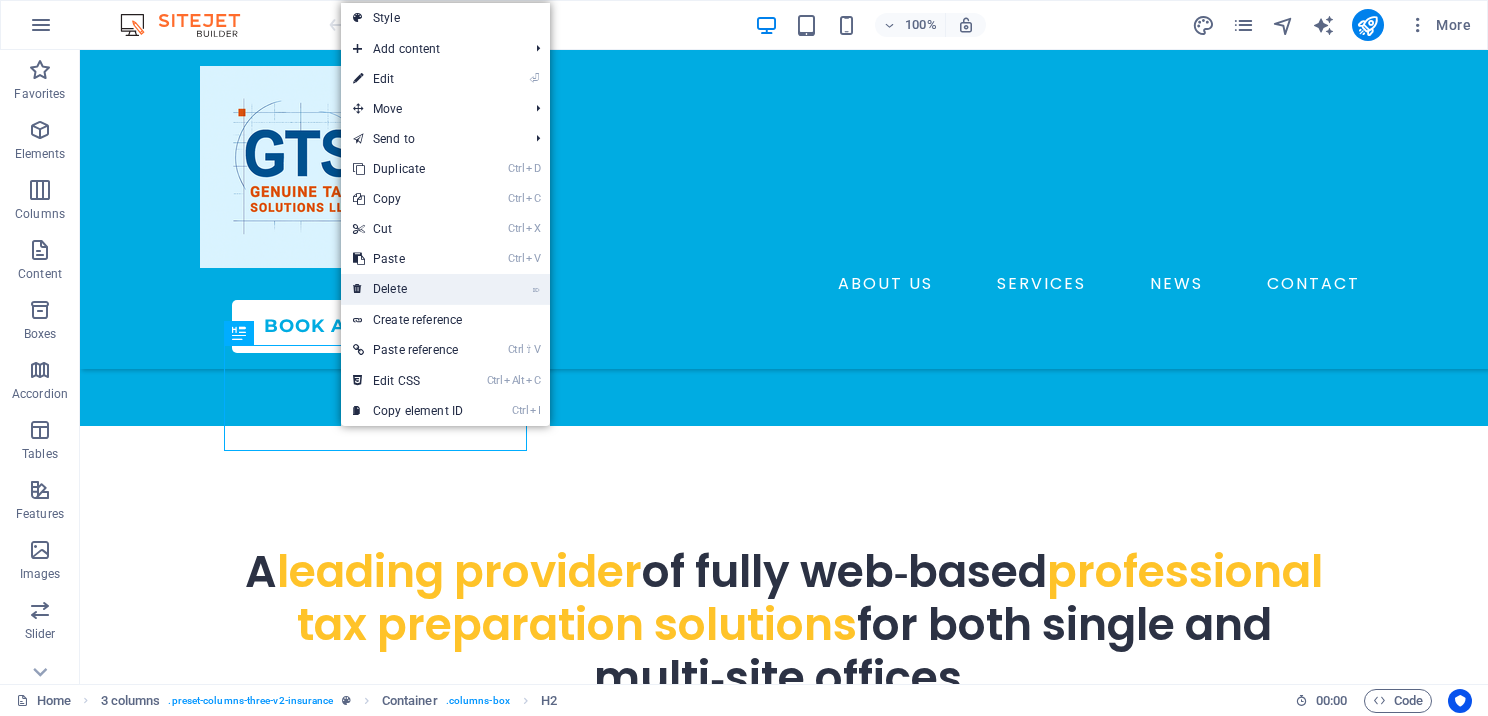 click on "⌦  Delete" at bounding box center (408, 289) 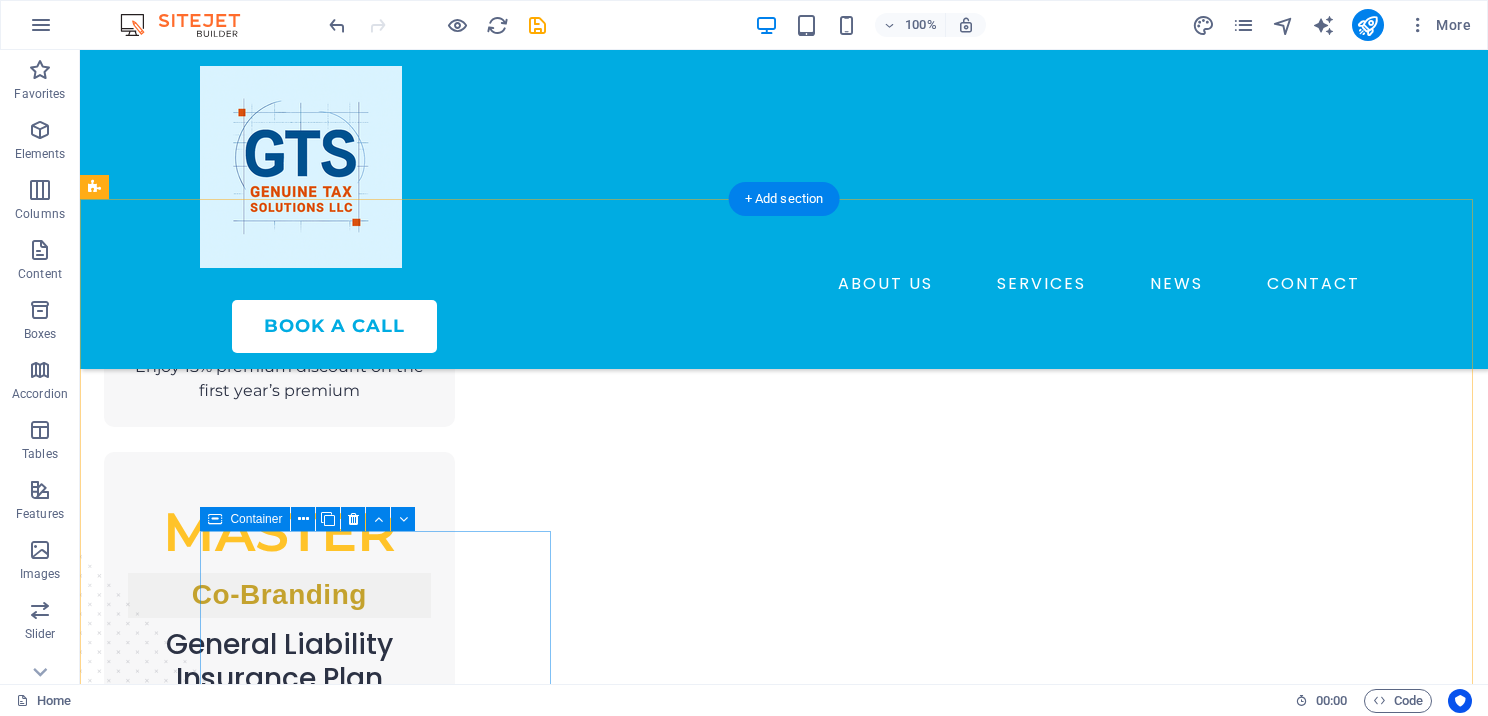 scroll, scrollTop: 2100, scrollLeft: 0, axis: vertical 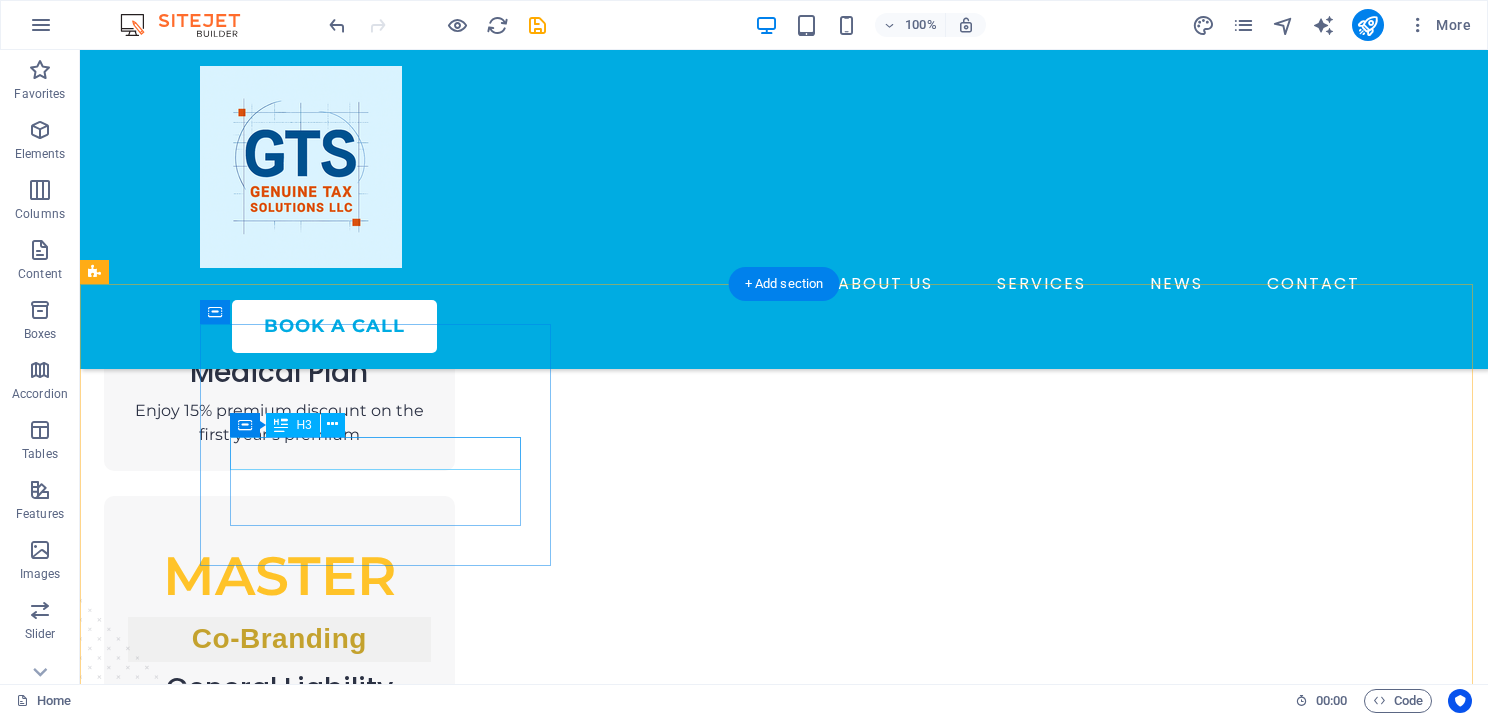 click on "General Liability" at bounding box center [279, 1545] 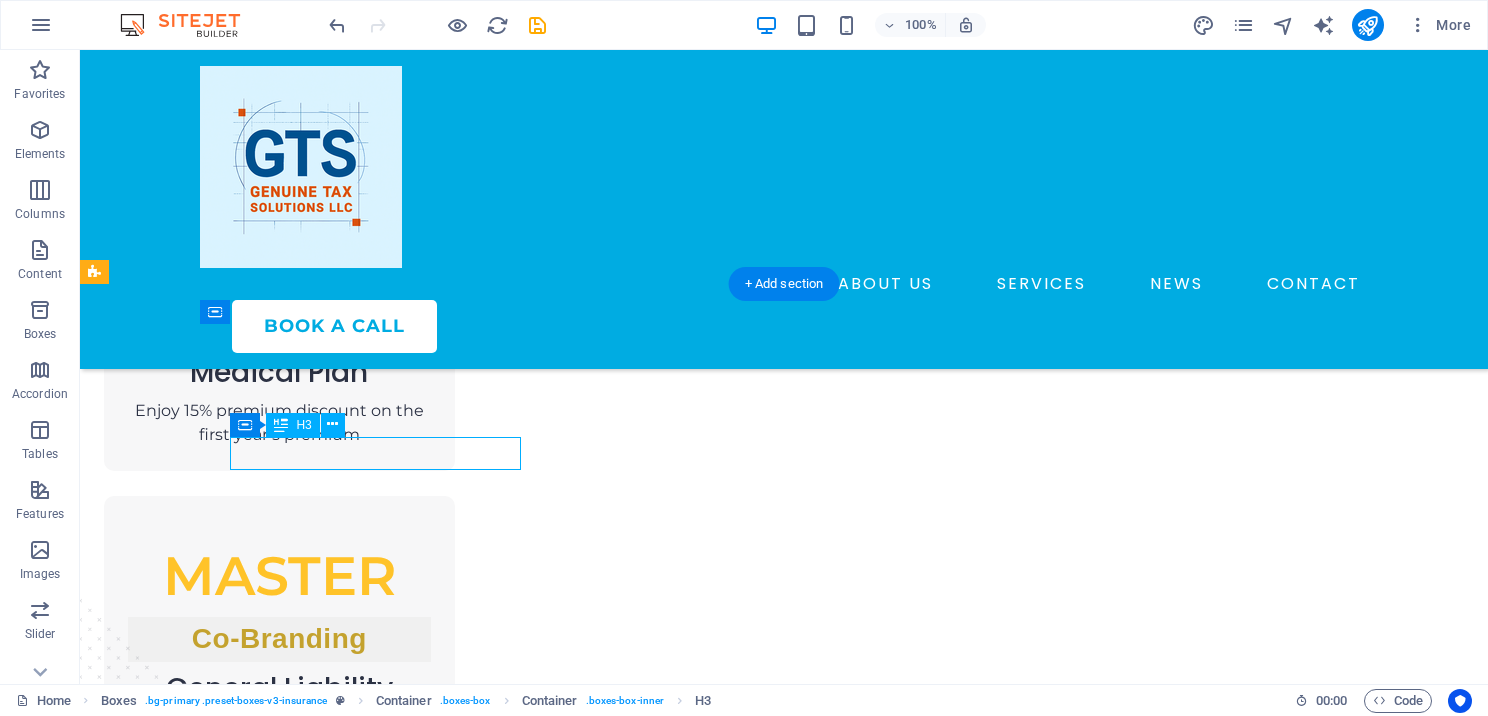 click on "General Liability" at bounding box center [279, 1545] 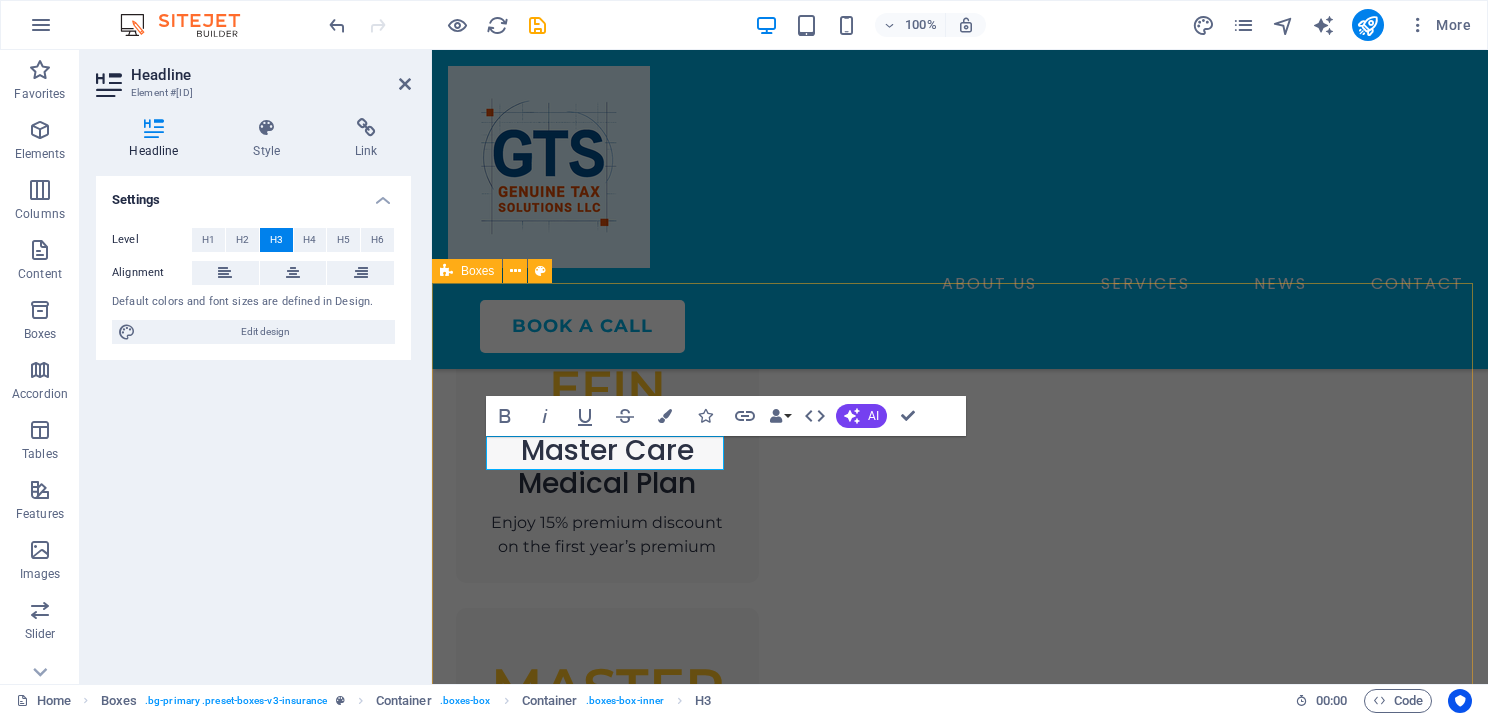 scroll, scrollTop: 2178, scrollLeft: 0, axis: vertical 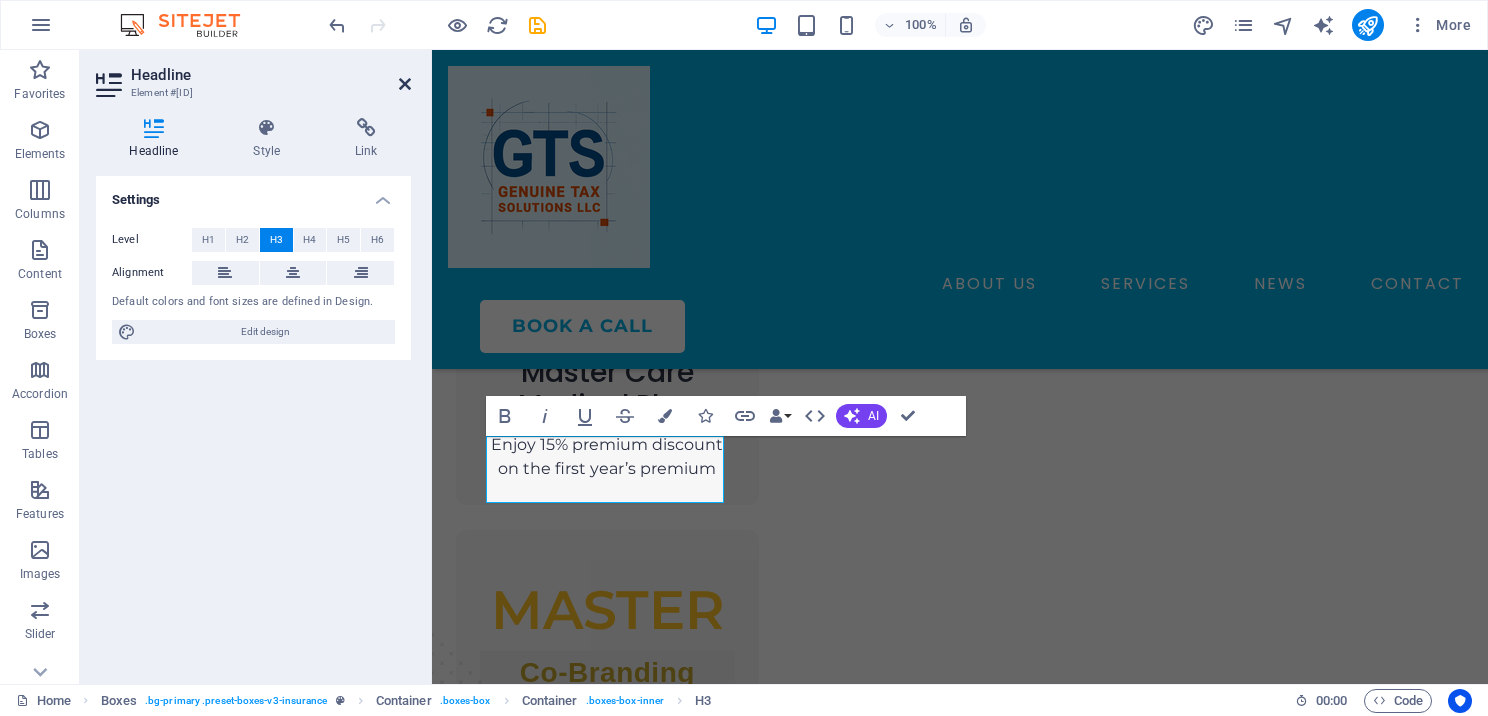 click at bounding box center (405, 84) 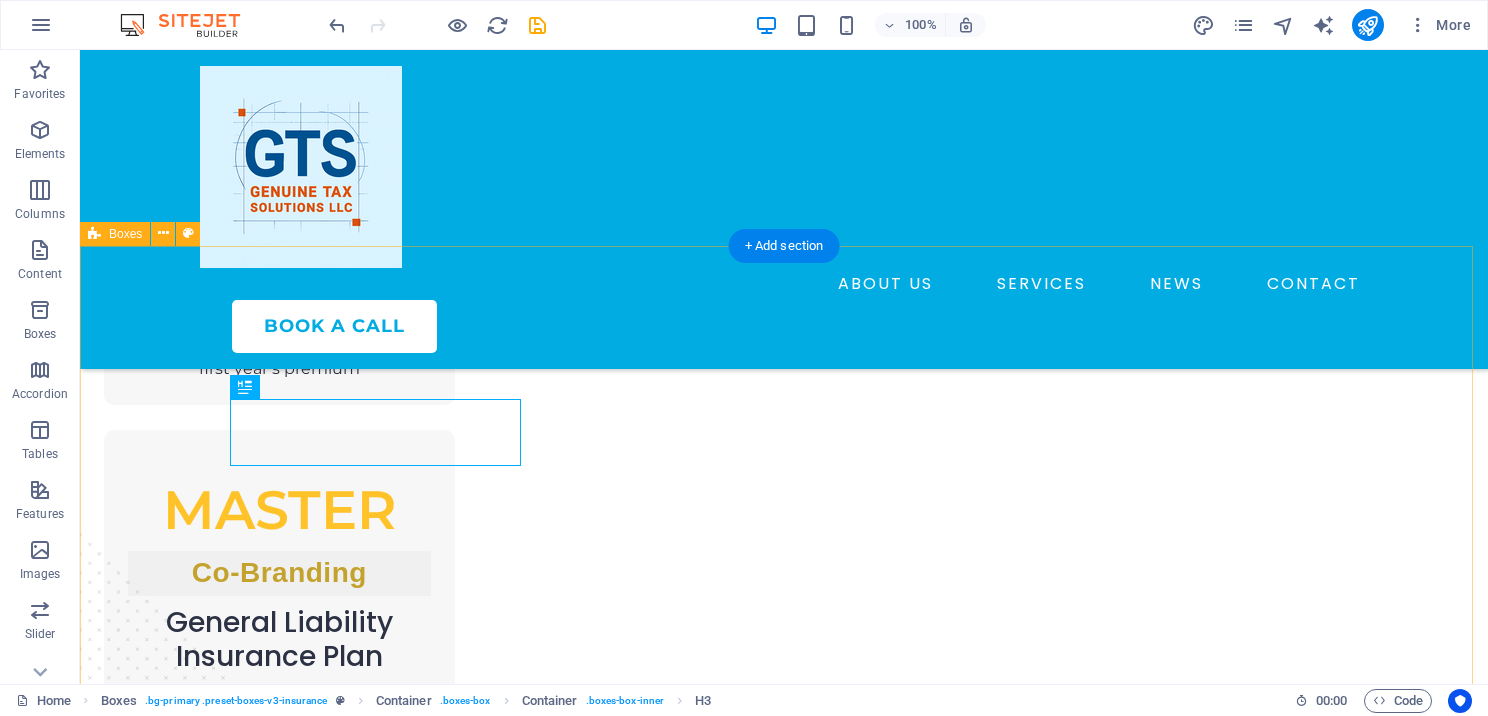 scroll, scrollTop: 2200, scrollLeft: 0, axis: vertical 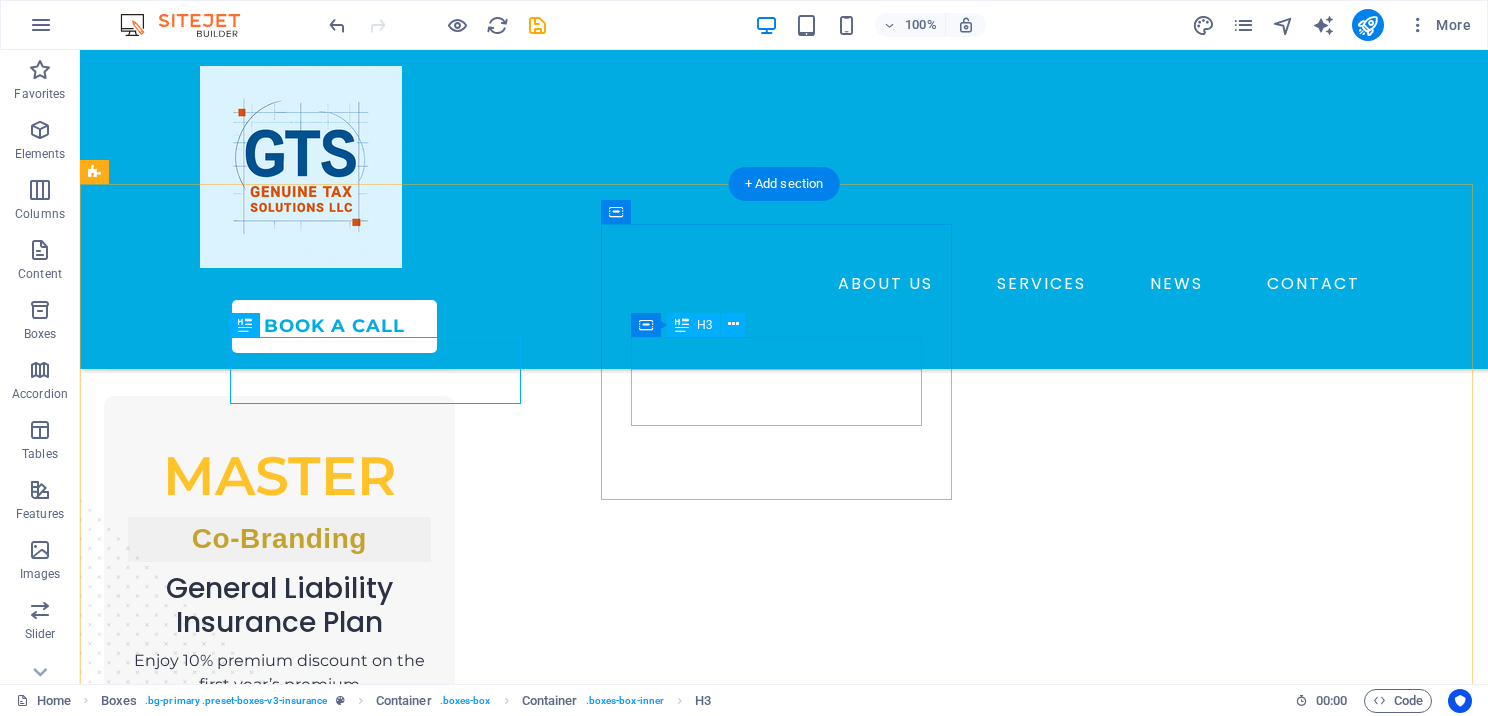 click on "Cyber Insurance" at bounding box center [279, 1746] 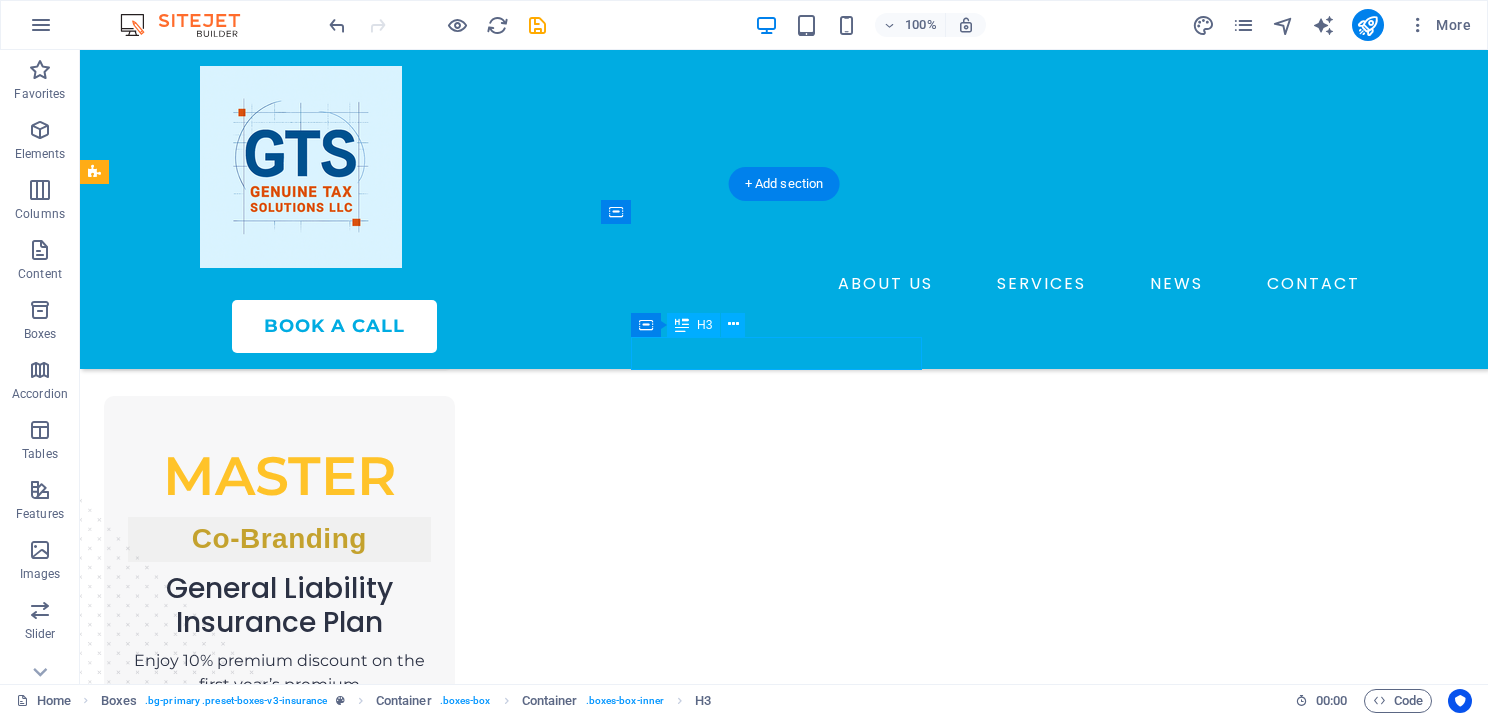 click on "Cyber Insurance" at bounding box center [279, 1746] 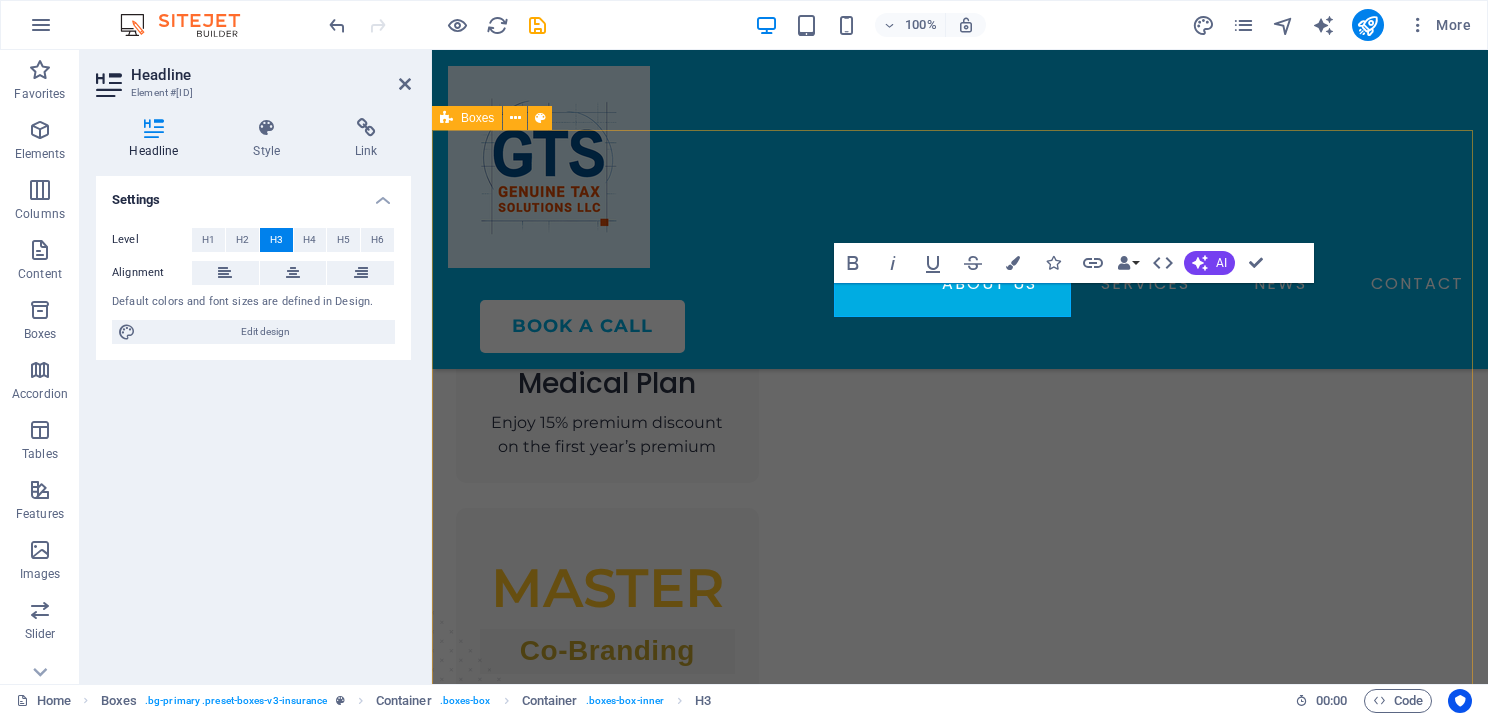 scroll, scrollTop: 2331, scrollLeft: 0, axis: vertical 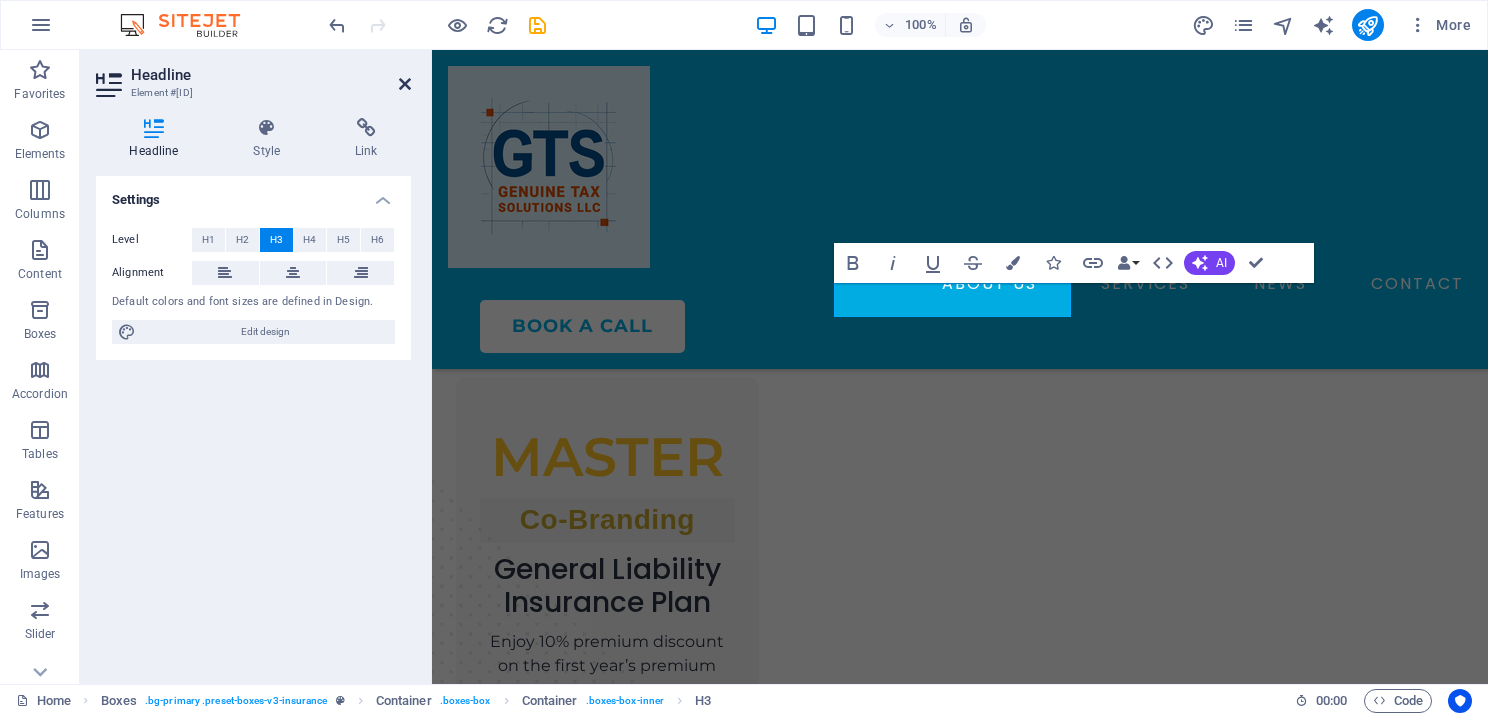 click at bounding box center [405, 84] 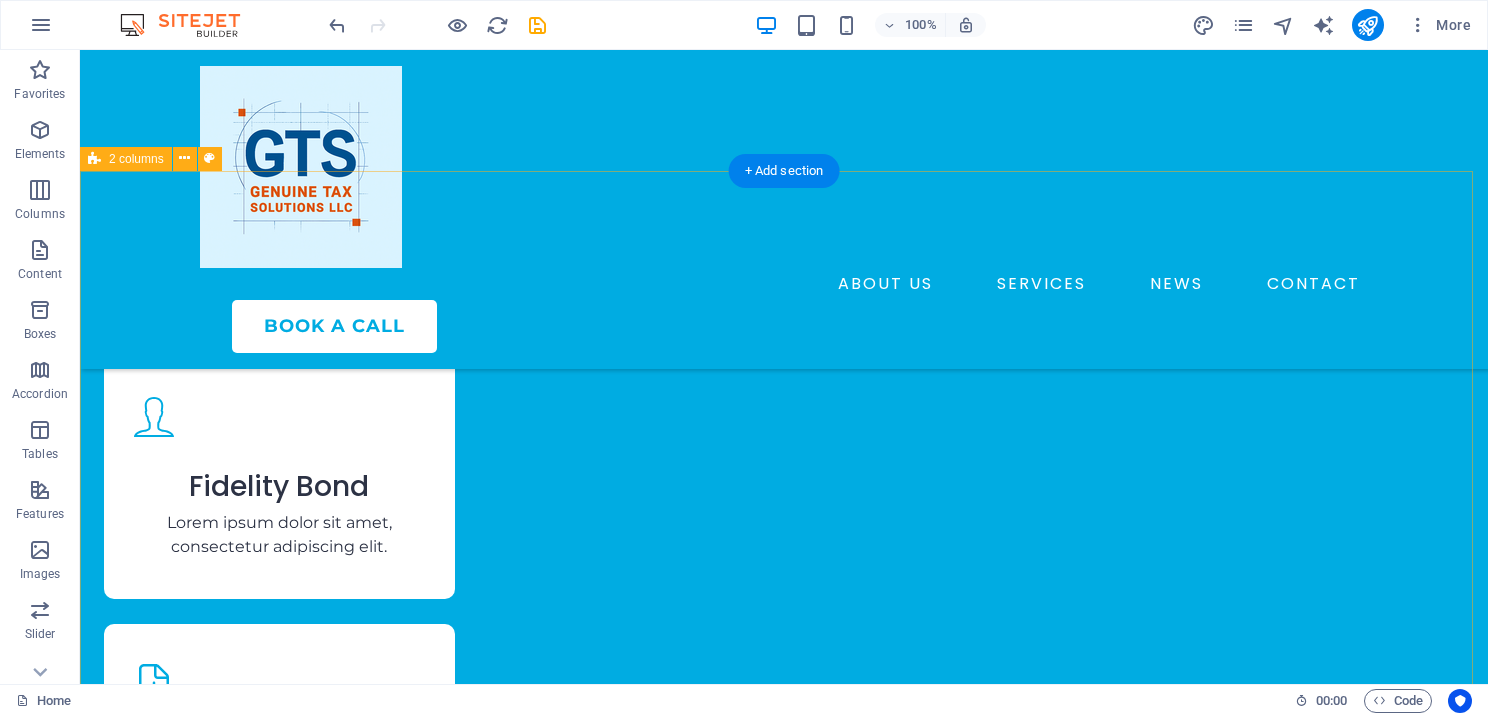 scroll, scrollTop: 3700, scrollLeft: 0, axis: vertical 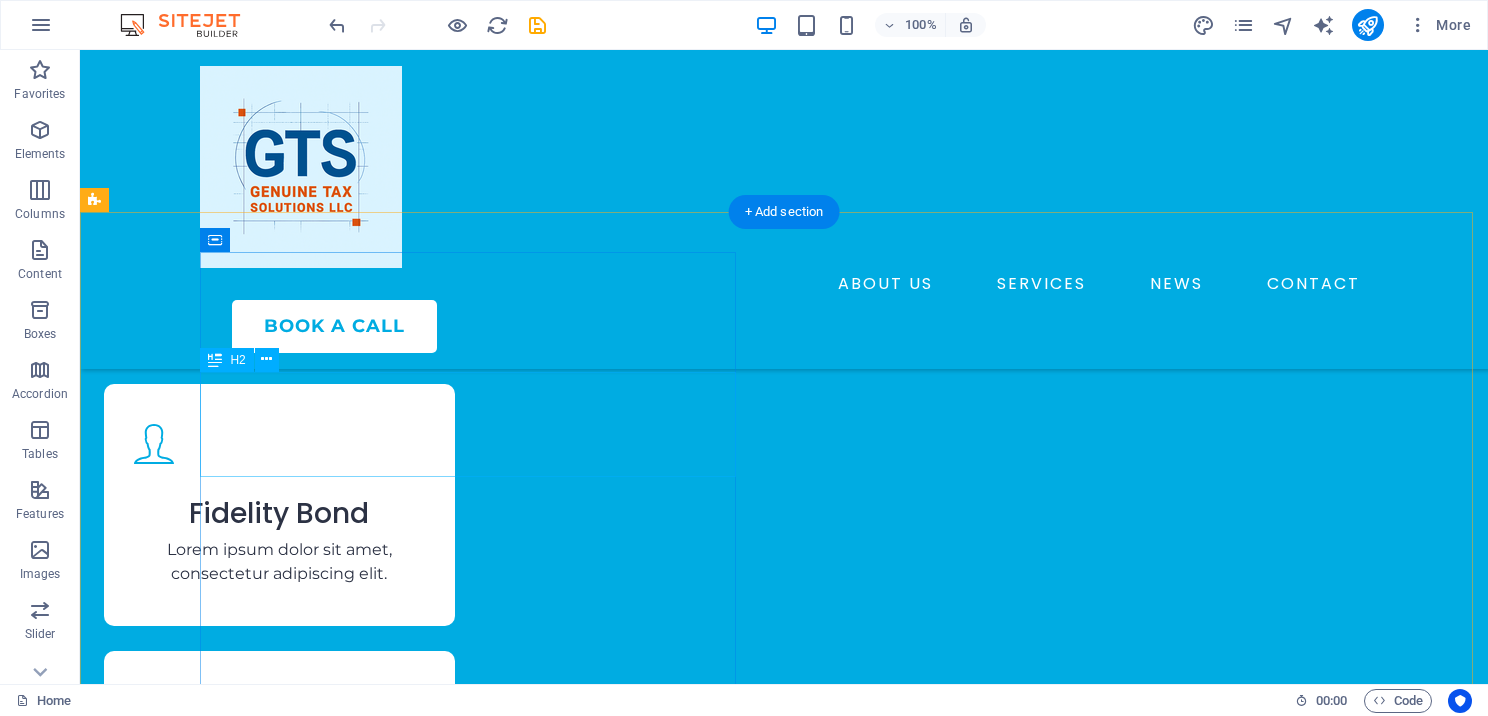 click on "Awarded  Insurance Coverage" at bounding box center [372, 2967] 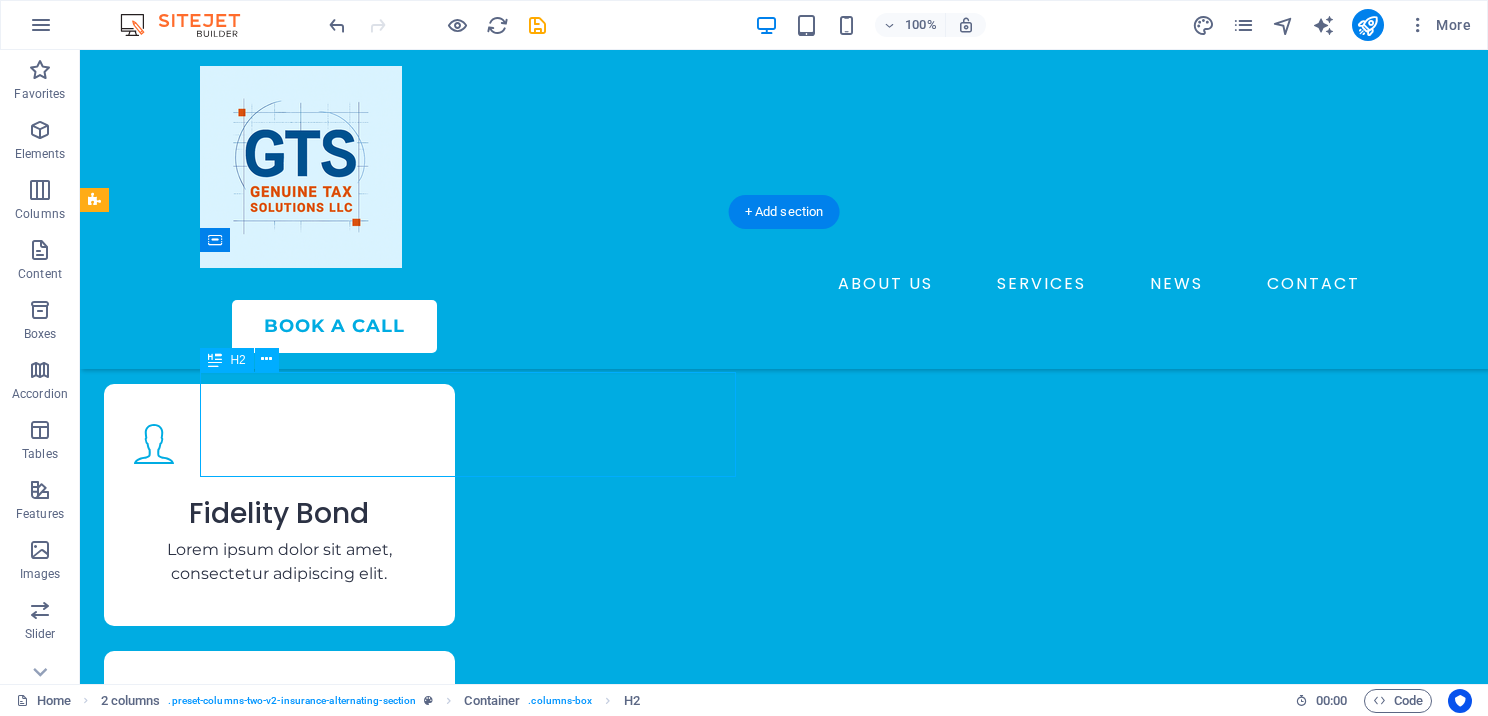 click on "Awarded  Insurance Coverage" at bounding box center [372, 2967] 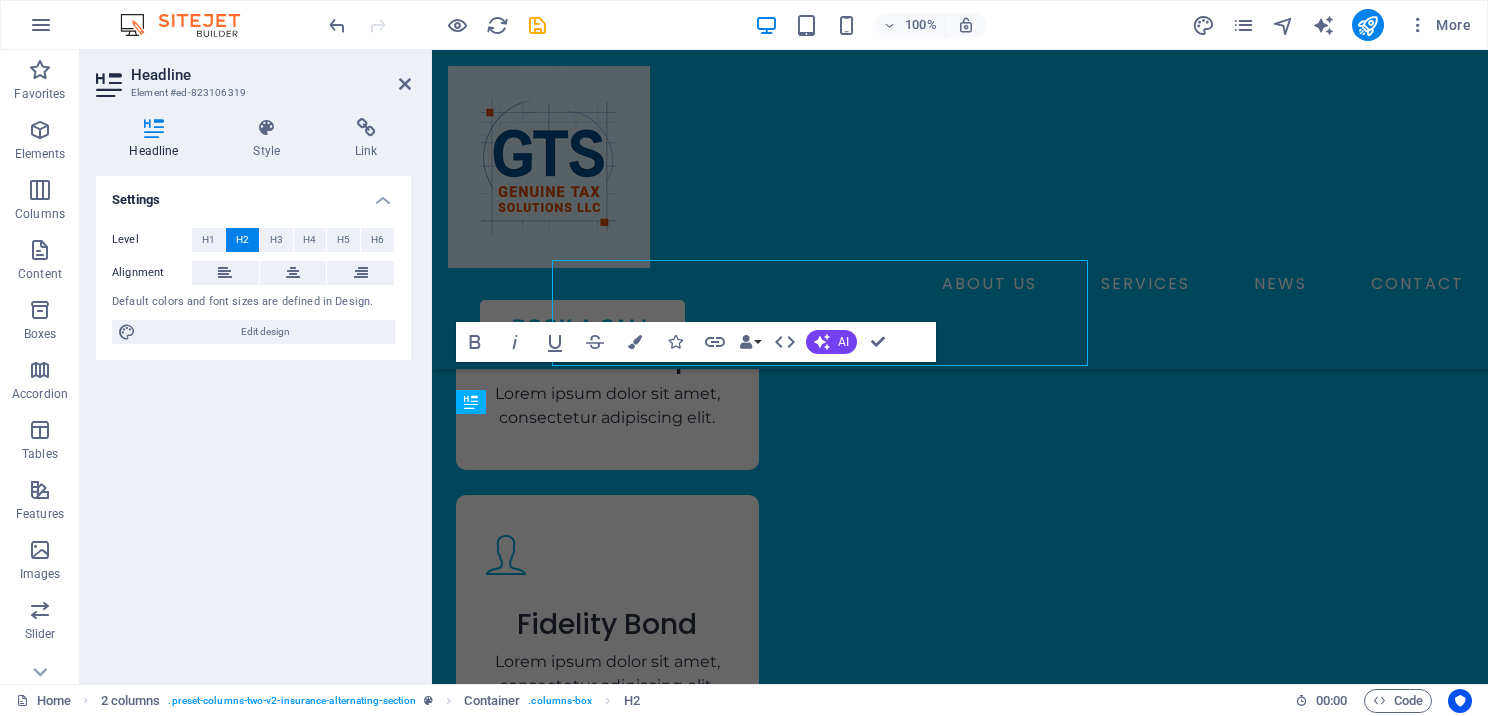 scroll, scrollTop: 3811, scrollLeft: 0, axis: vertical 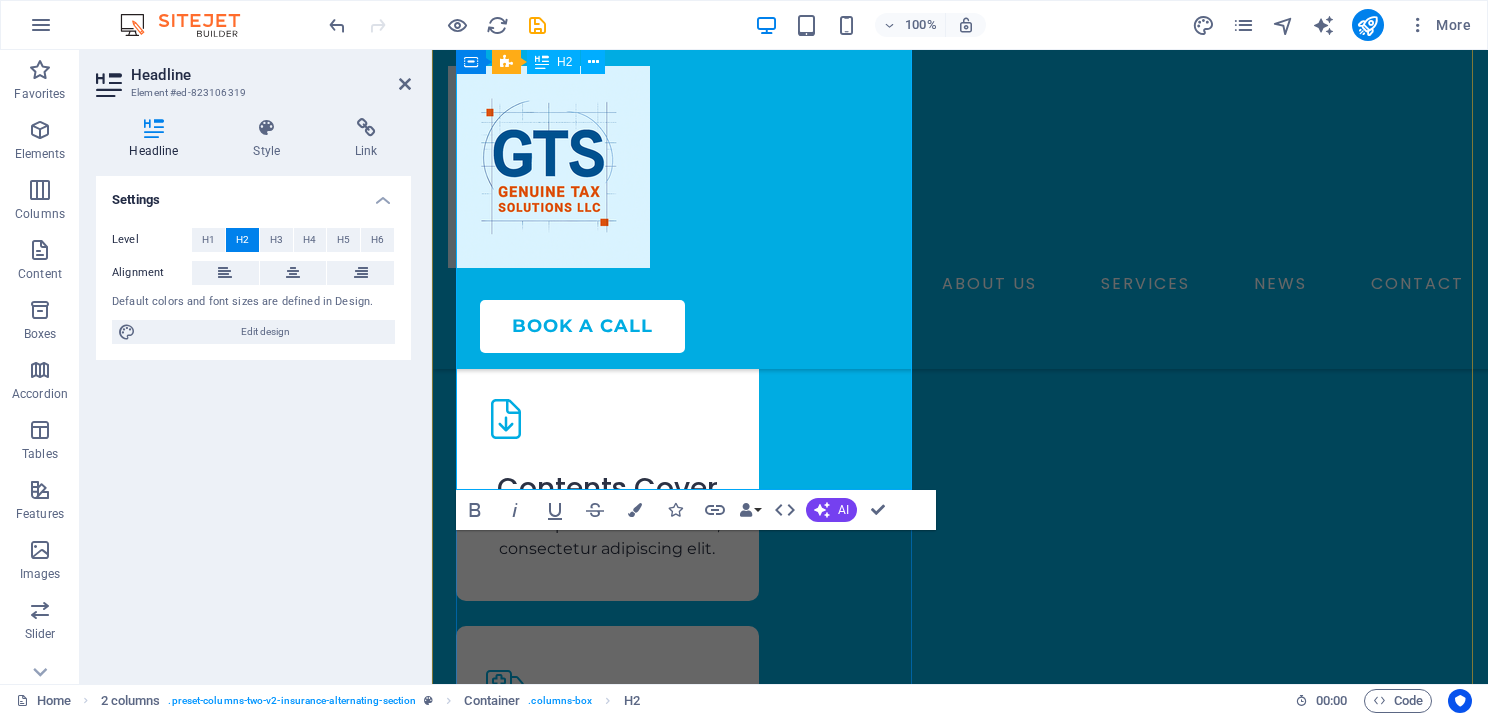 drag, startPoint x: 883, startPoint y: 464, endPoint x: 743, endPoint y: 484, distance: 141.42136 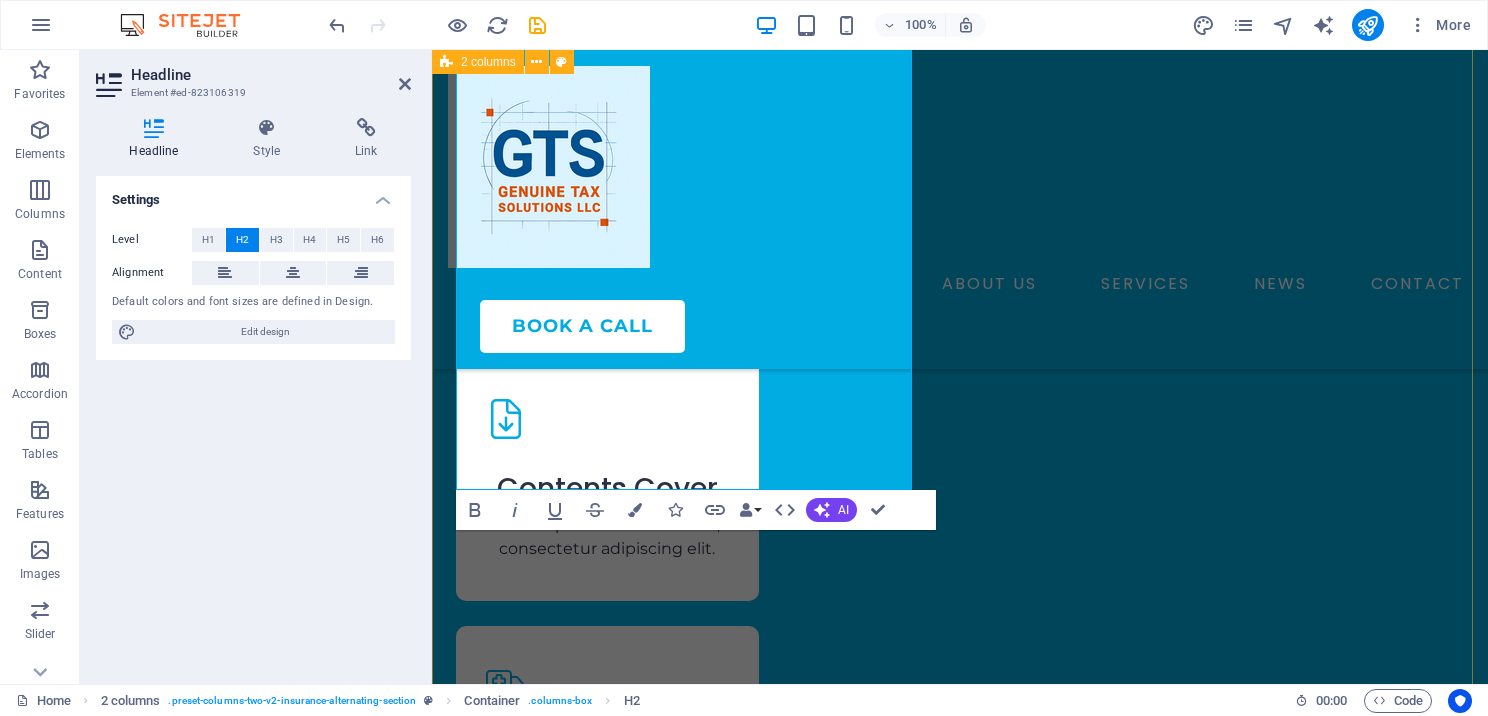 drag, startPoint x: 742, startPoint y: 473, endPoint x: 452, endPoint y: 315, distance: 330.24838 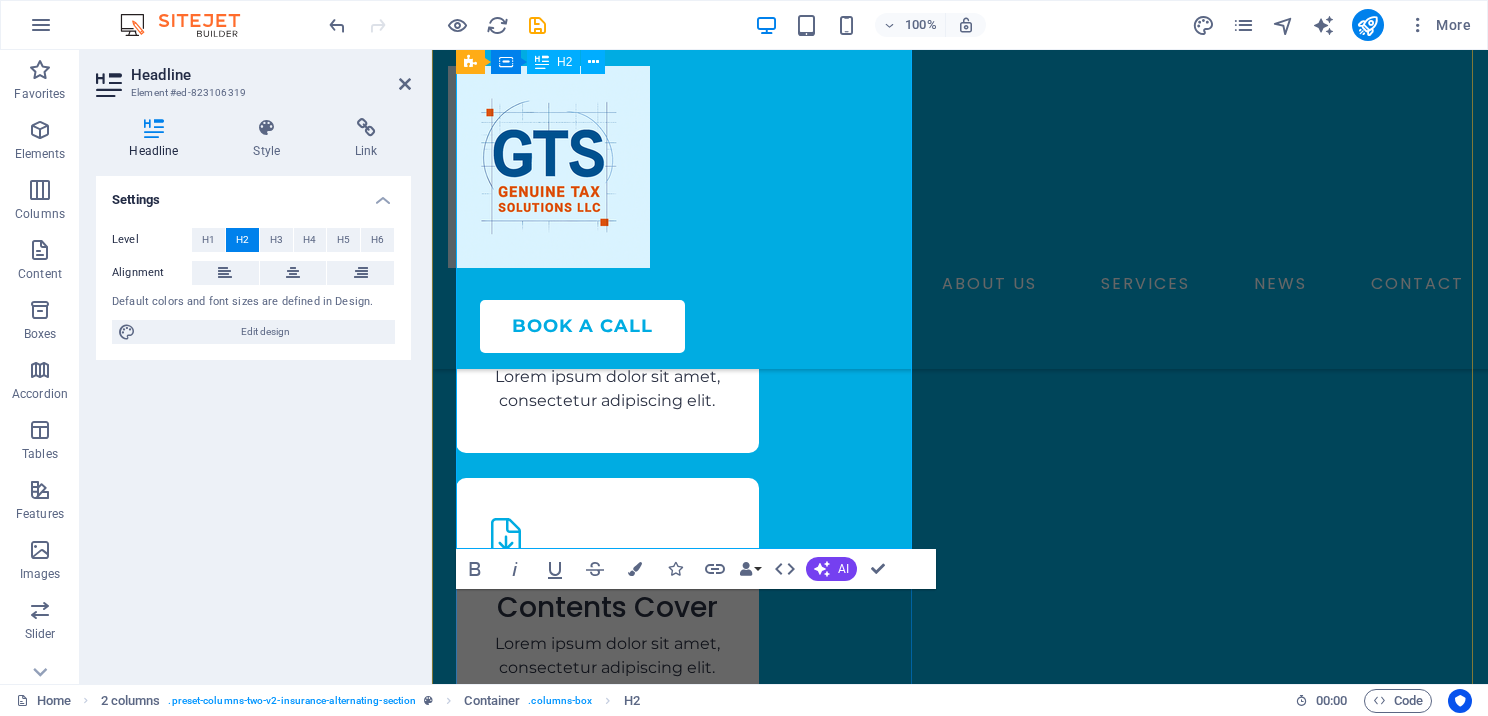 scroll, scrollTop: 3904, scrollLeft: 0, axis: vertical 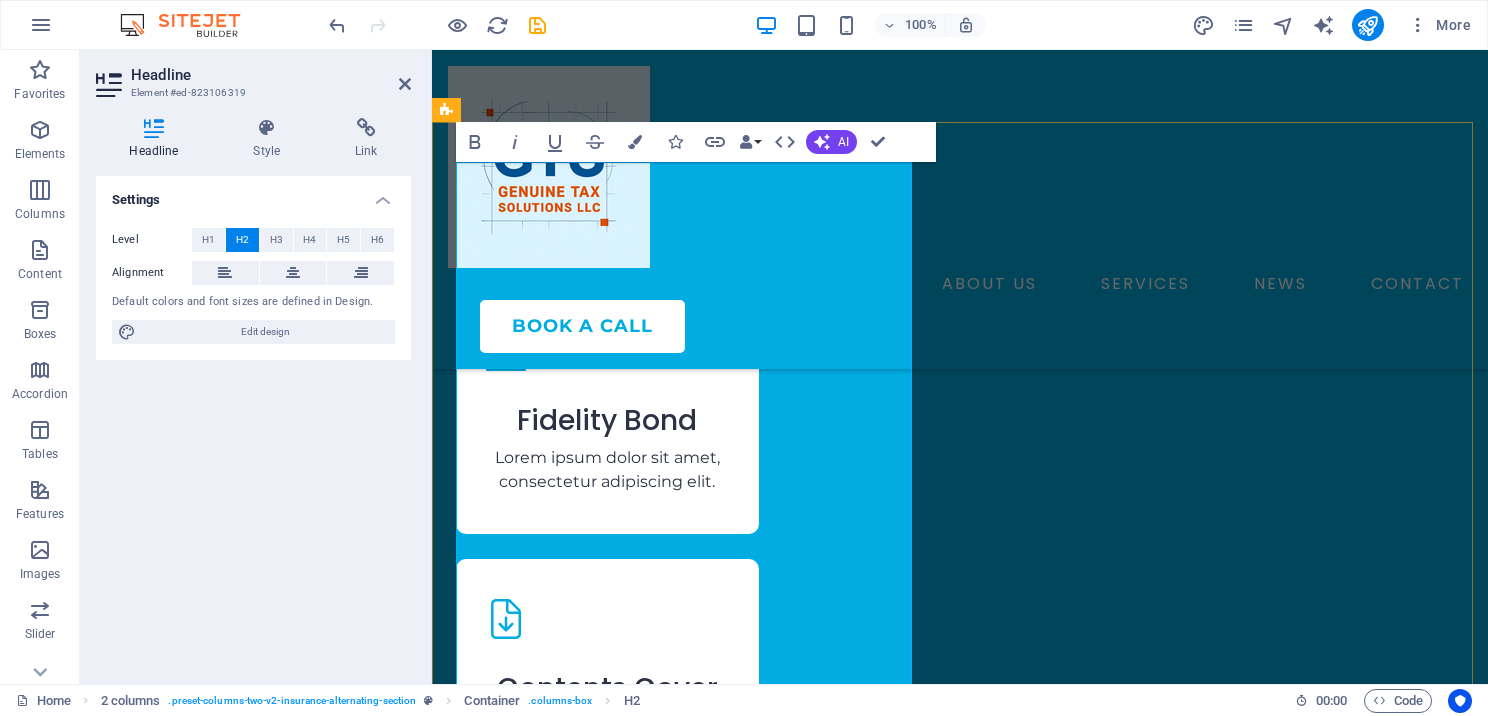 click on "We serve as a full-service support provider for independent tax preparation offices, delivering training, tax software, and valuable tools to professionals nationwide." at bounding box center (673, 3161) 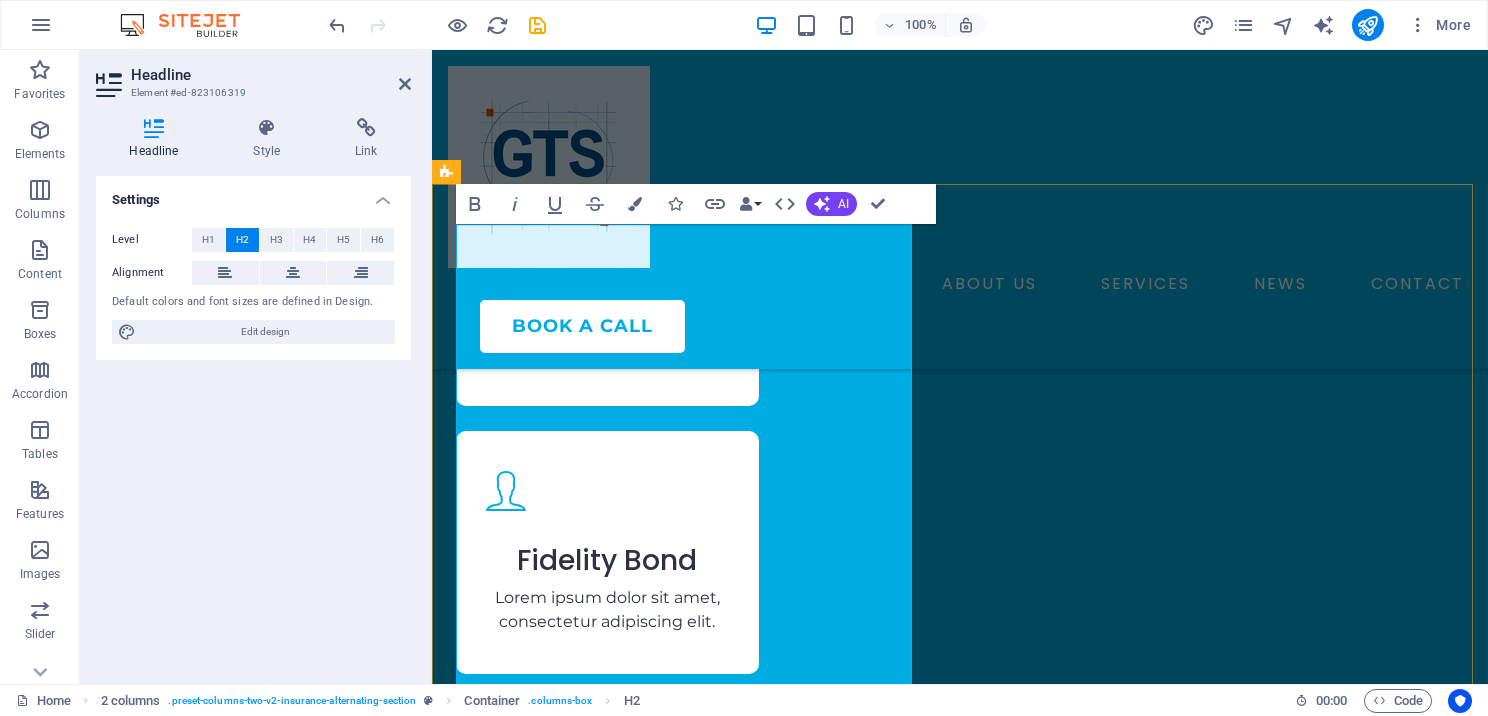 scroll, scrollTop: 3604, scrollLeft: 0, axis: vertical 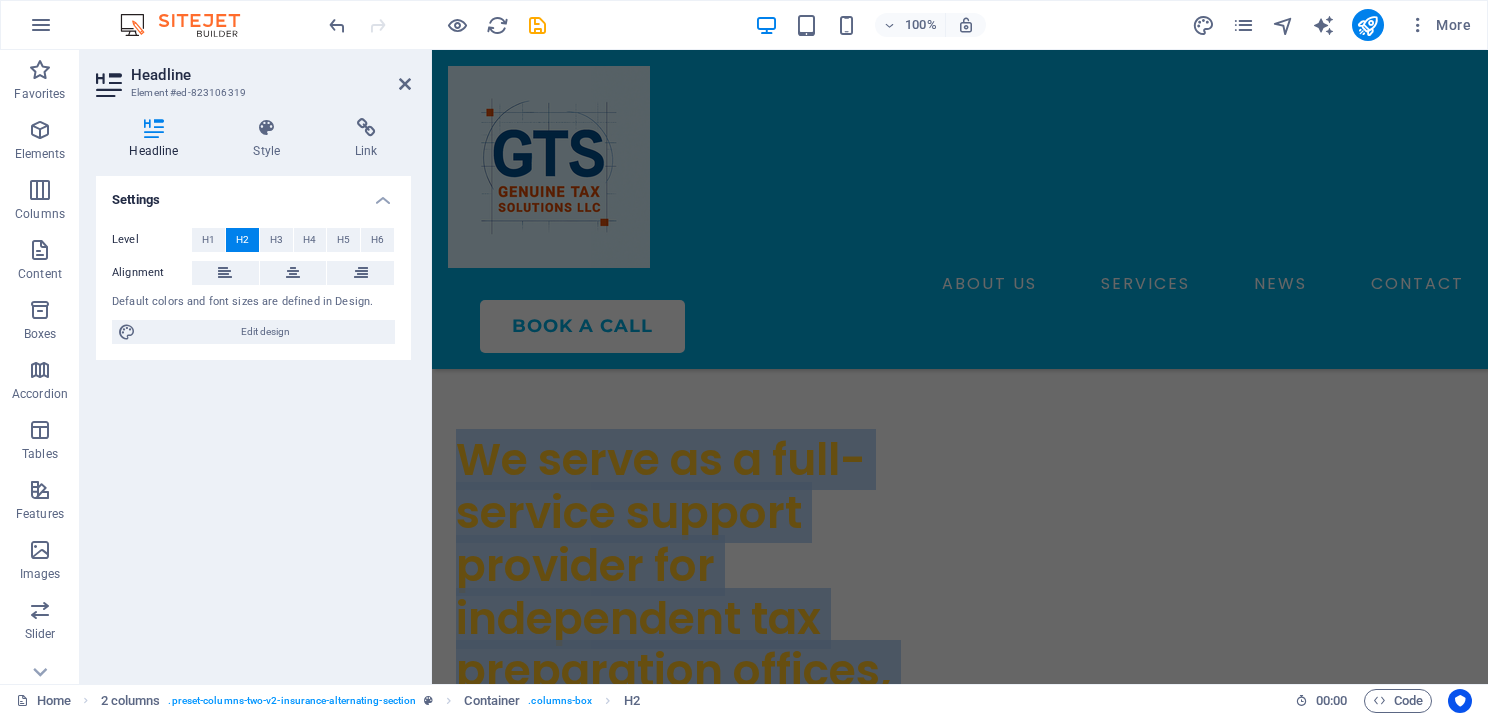 drag, startPoint x: 460, startPoint y: 484, endPoint x: 748, endPoint y: 727, distance: 376.81958 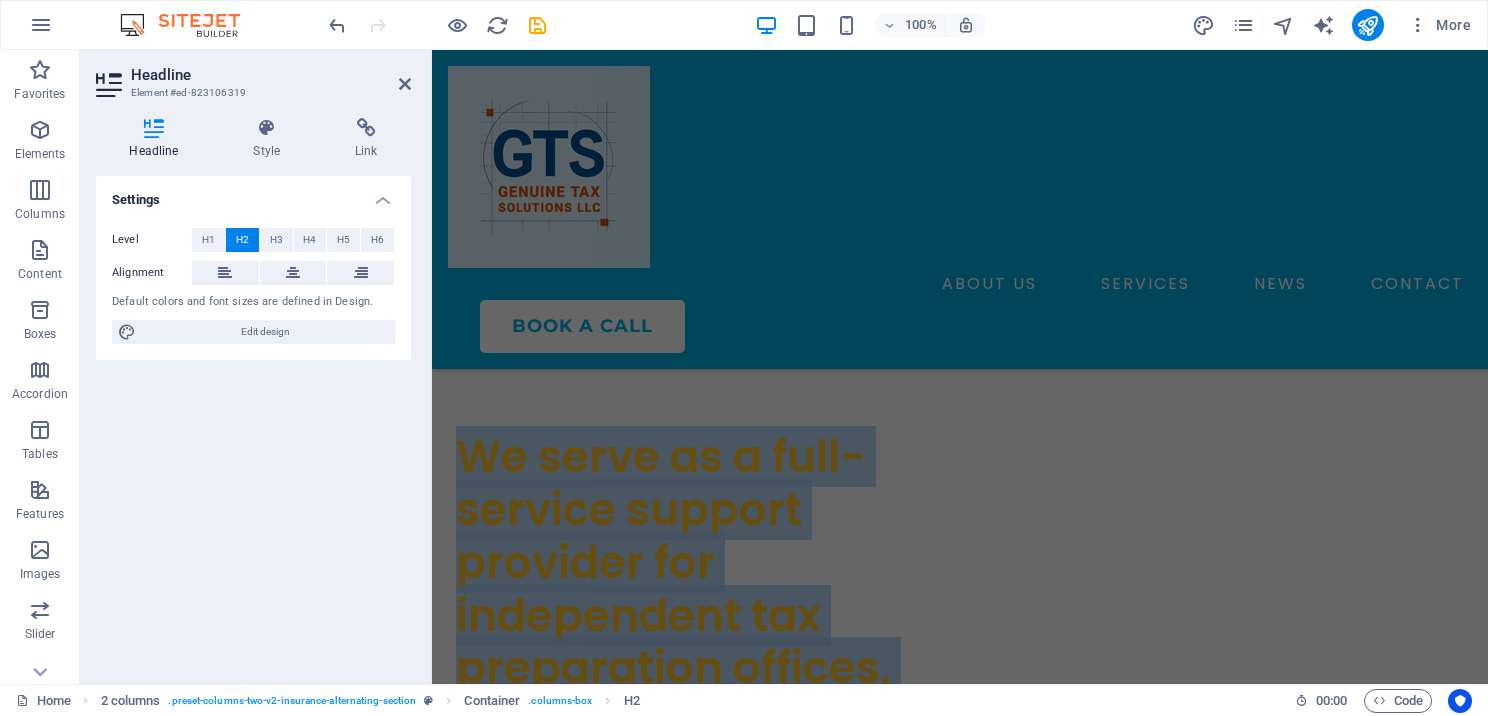 click on "Skip to main content
ABOUT US SERVICES NEWS CONTACT BOOK A CALL PROFESSIONAL TAX SOFTWARE FOR PREPARERS Enjoy Our User‑Friendly Interface We’re dedicated to helping tax professionals succeed with high‑quality, all‑in‑one solutions—at prices that won’t break the bank. SOFTWARE PACKAGES A  leading provider  of fully web‑based  professional tax preparation solutions  for both single and multi‑site offices. No software to download, no hardware to maintain, and no expensive extras required. PTIN  Don't Have an EFIN? Enjoy 10% premium discount on the first year’s premium Ask us how we can help you? EFIN Master Care Medical Plan Enjoy 15% premium discount on the first year’s premium MASTER Co-Branding General Liability Insurance Plan Enjoy 10% premium discount on the first year’s premium We work alongside  both   aspiring tax preparers , providing step-by-step instruction,  and established experts. Choose how and where you work — all you need is an internet connection. Office Setup  For 1" at bounding box center [960, 205] 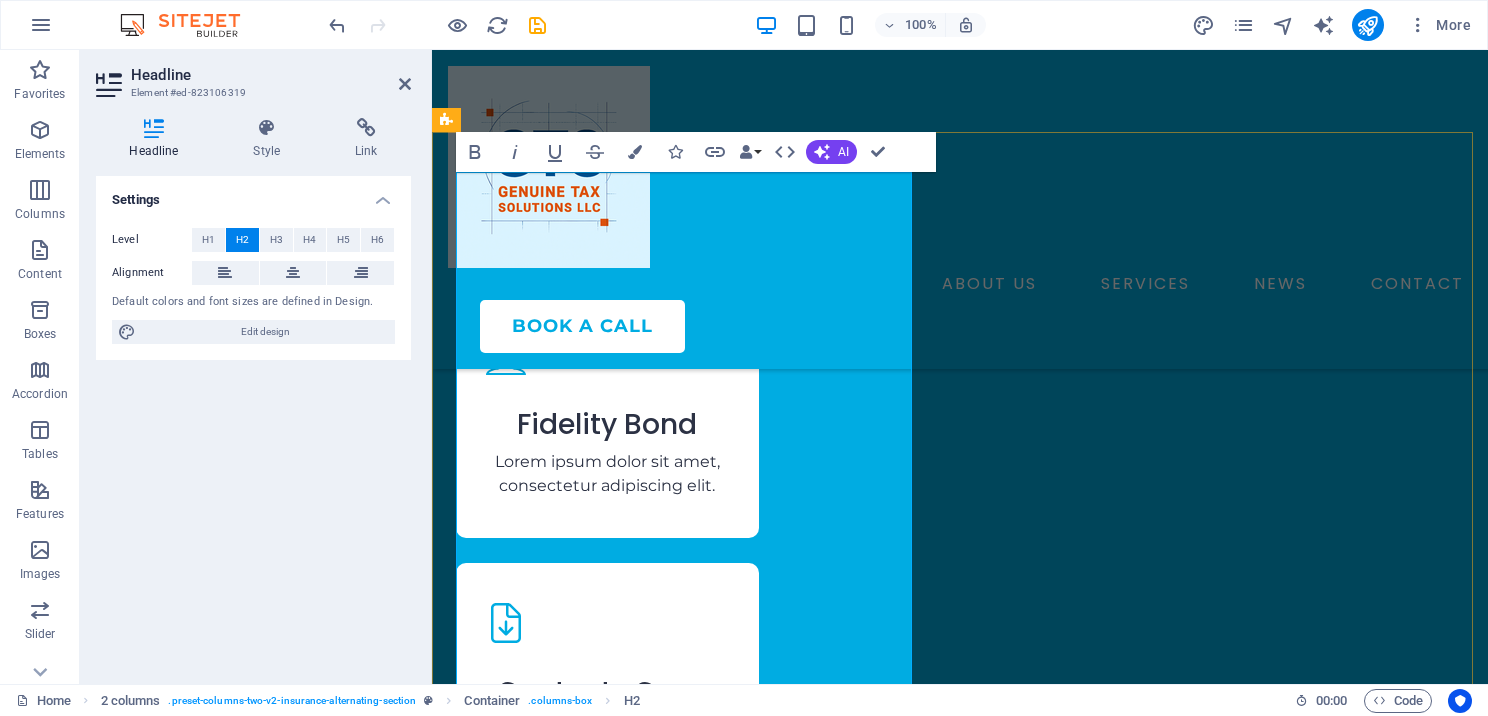 scroll, scrollTop: 3700, scrollLeft: 0, axis: vertical 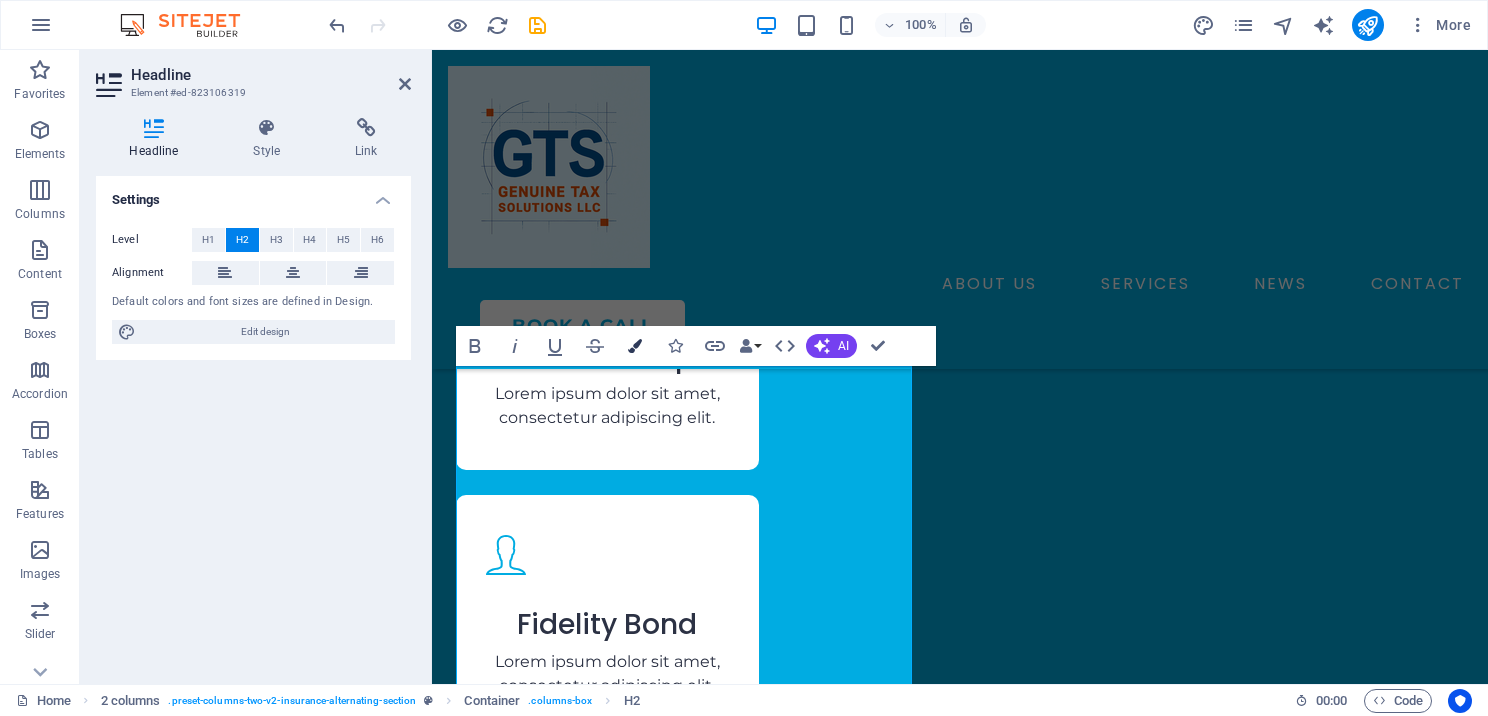 click on "Colors" at bounding box center (635, 346) 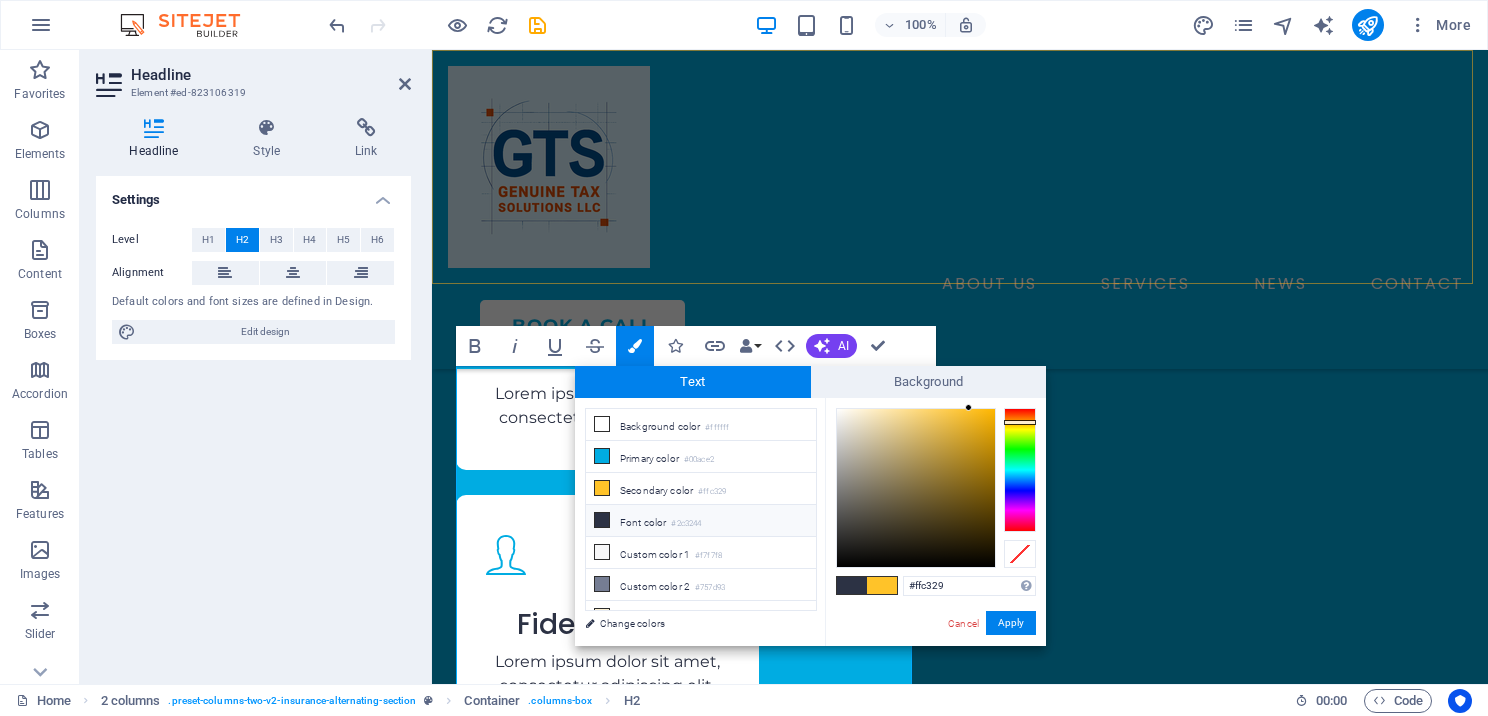 click on "ABOUT US SERVICES NEWS CONTACT BOOK A CALL" at bounding box center (960, 209) 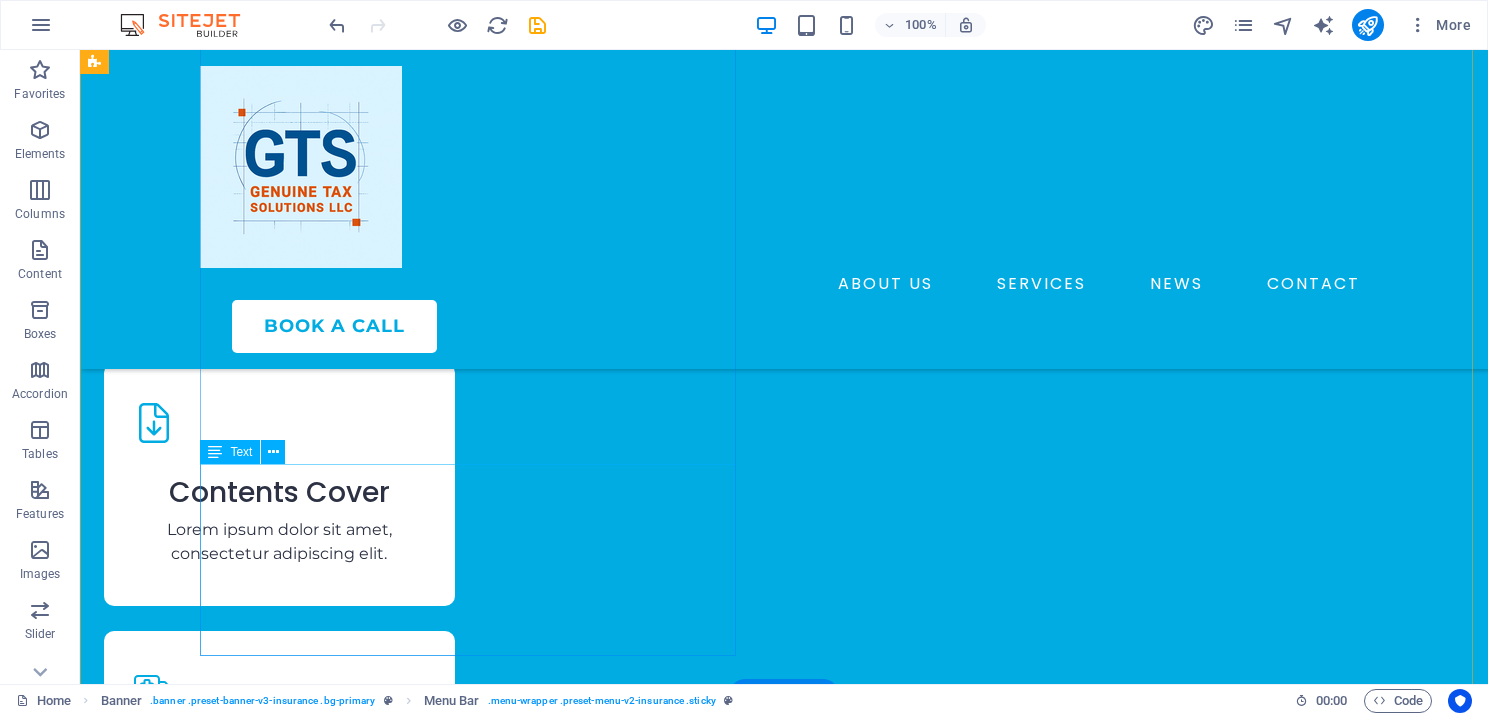 scroll, scrollTop: 3888, scrollLeft: 0, axis: vertical 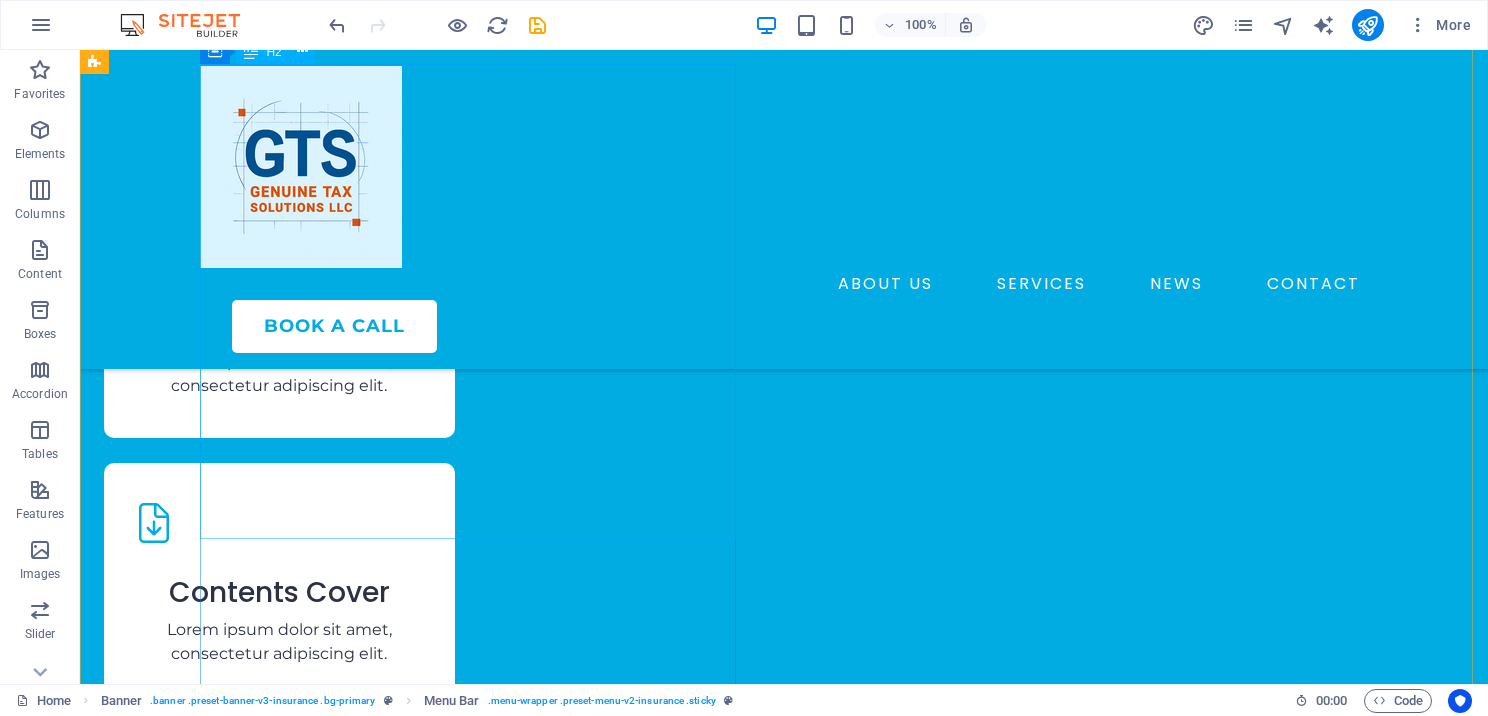 click on "We serve as a full-service support provider for independent tax preparation offices, delivering training, tax software, and valuable tools to professionals nationwide." at bounding box center (372, 2963) 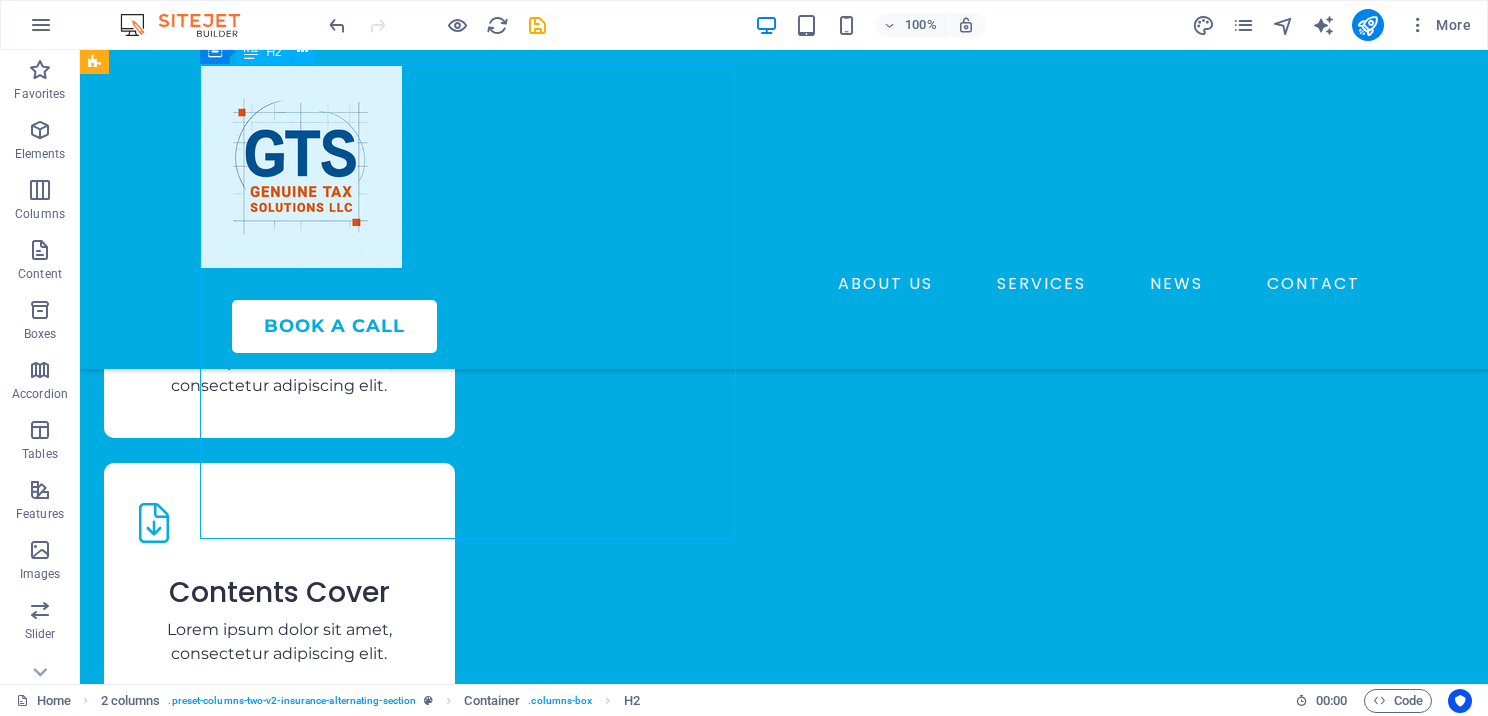 click on "We serve as a full-service support provider for independent tax preparation offices, delivering training, tax software, and valuable tools to professionals nationwide." at bounding box center [372, 2963] 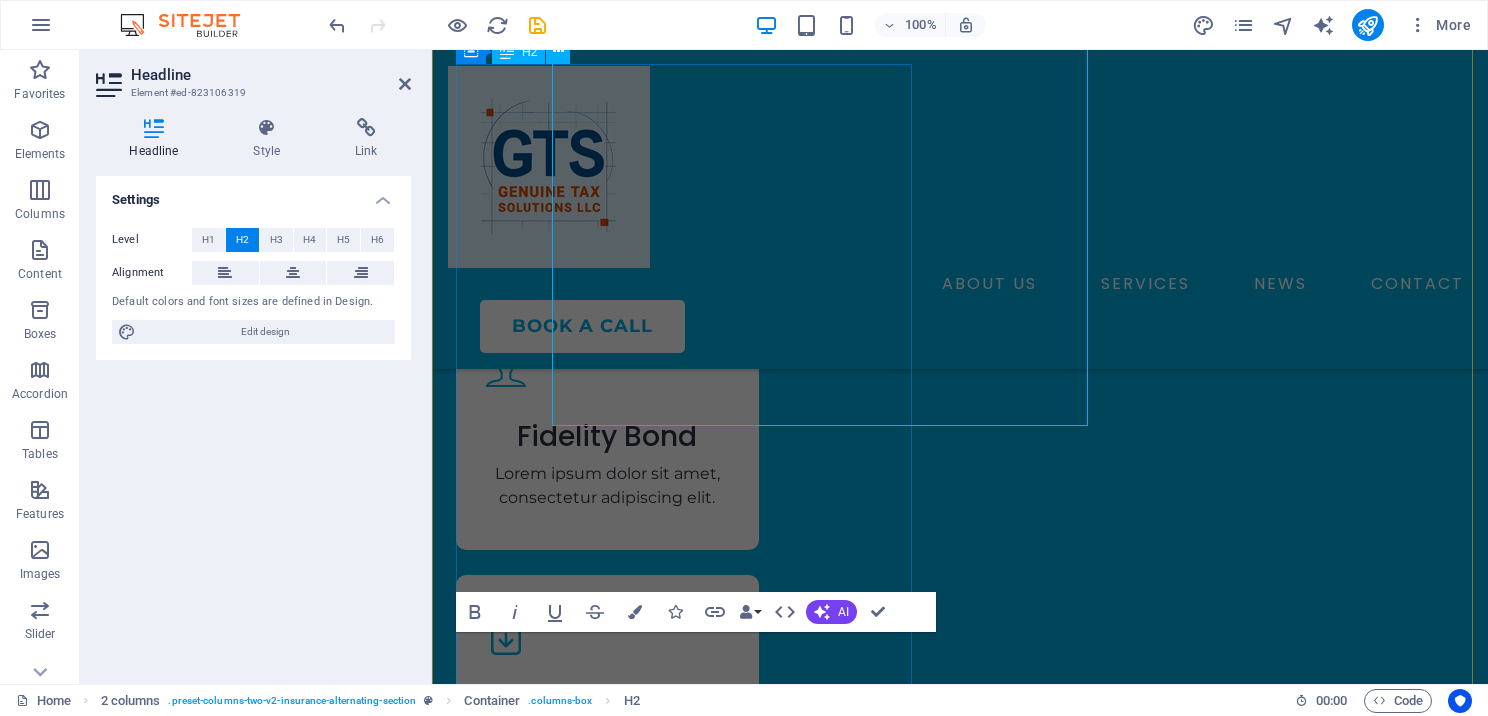 scroll, scrollTop: 4001, scrollLeft: 0, axis: vertical 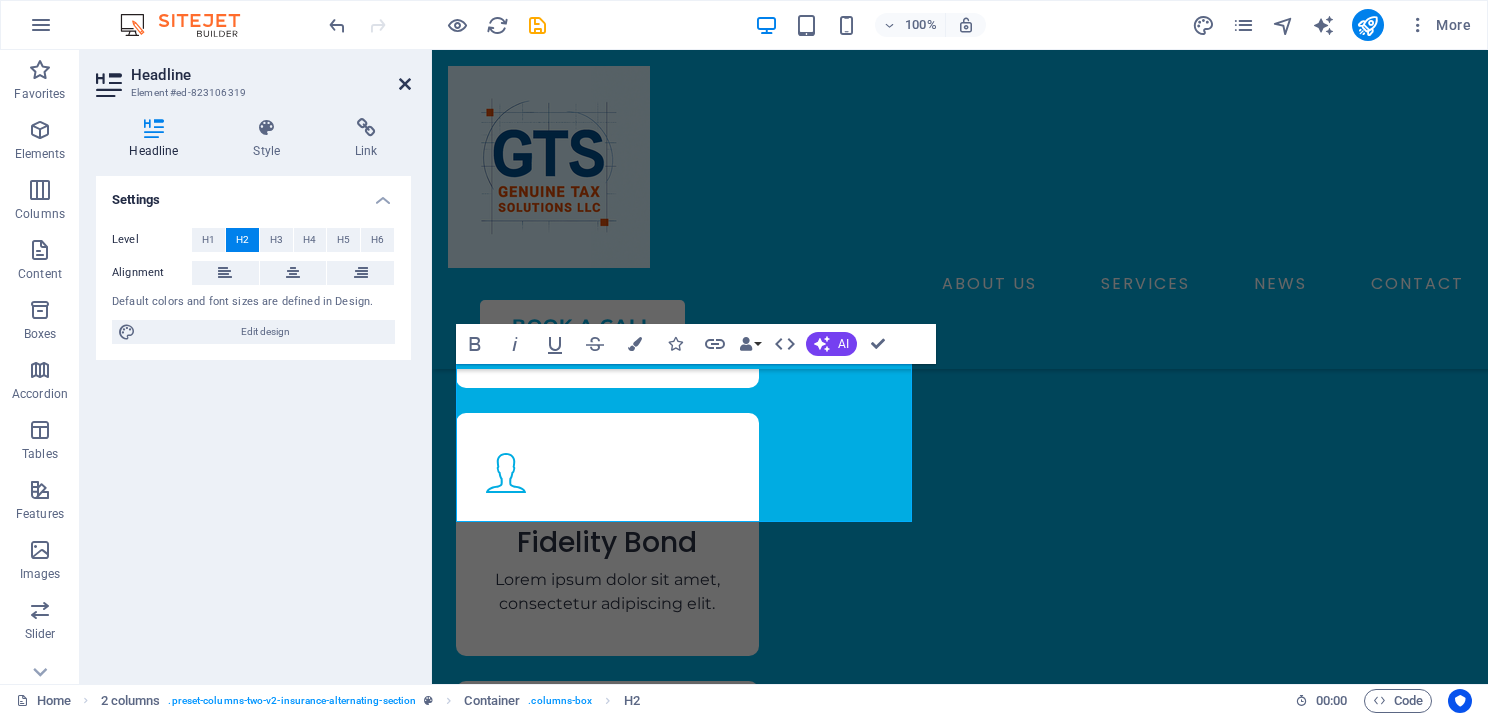 click at bounding box center (405, 84) 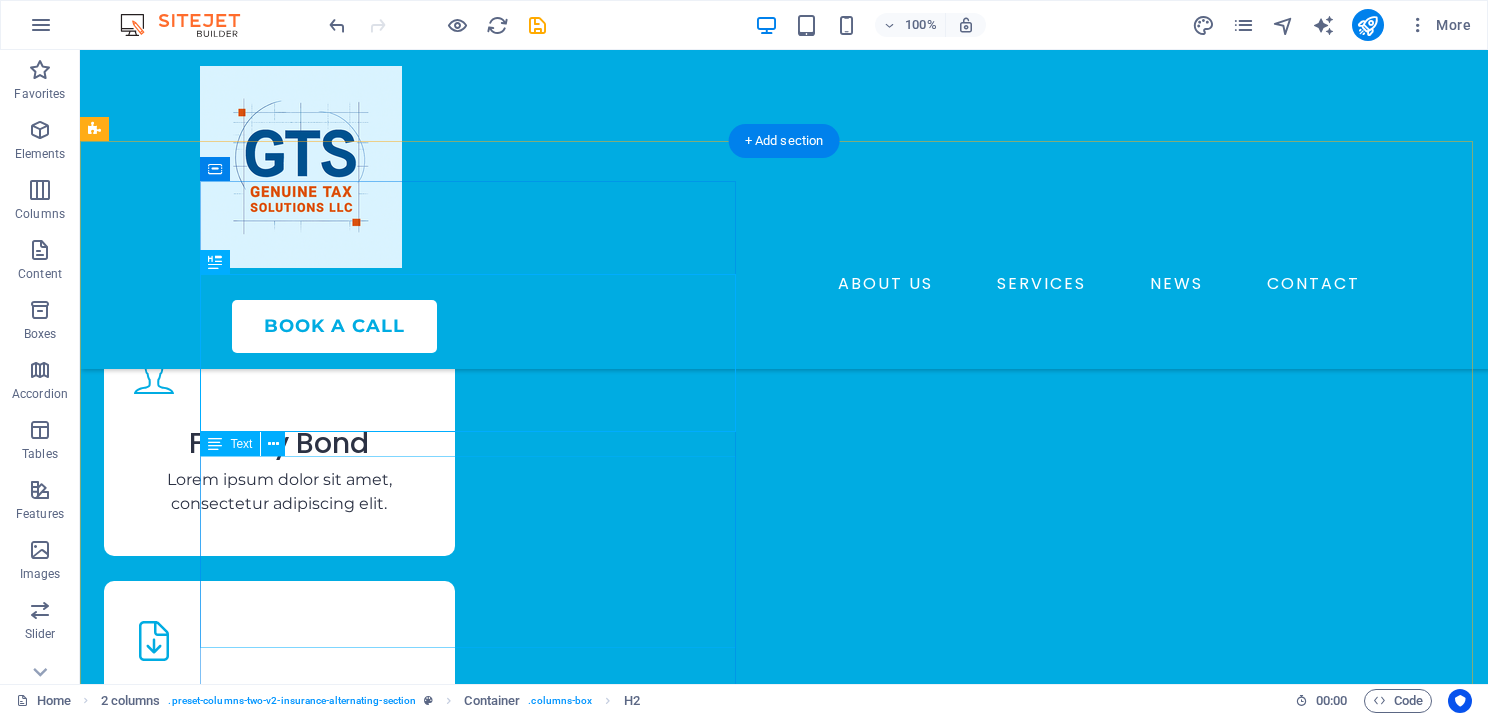 scroll, scrollTop: 3771, scrollLeft: 0, axis: vertical 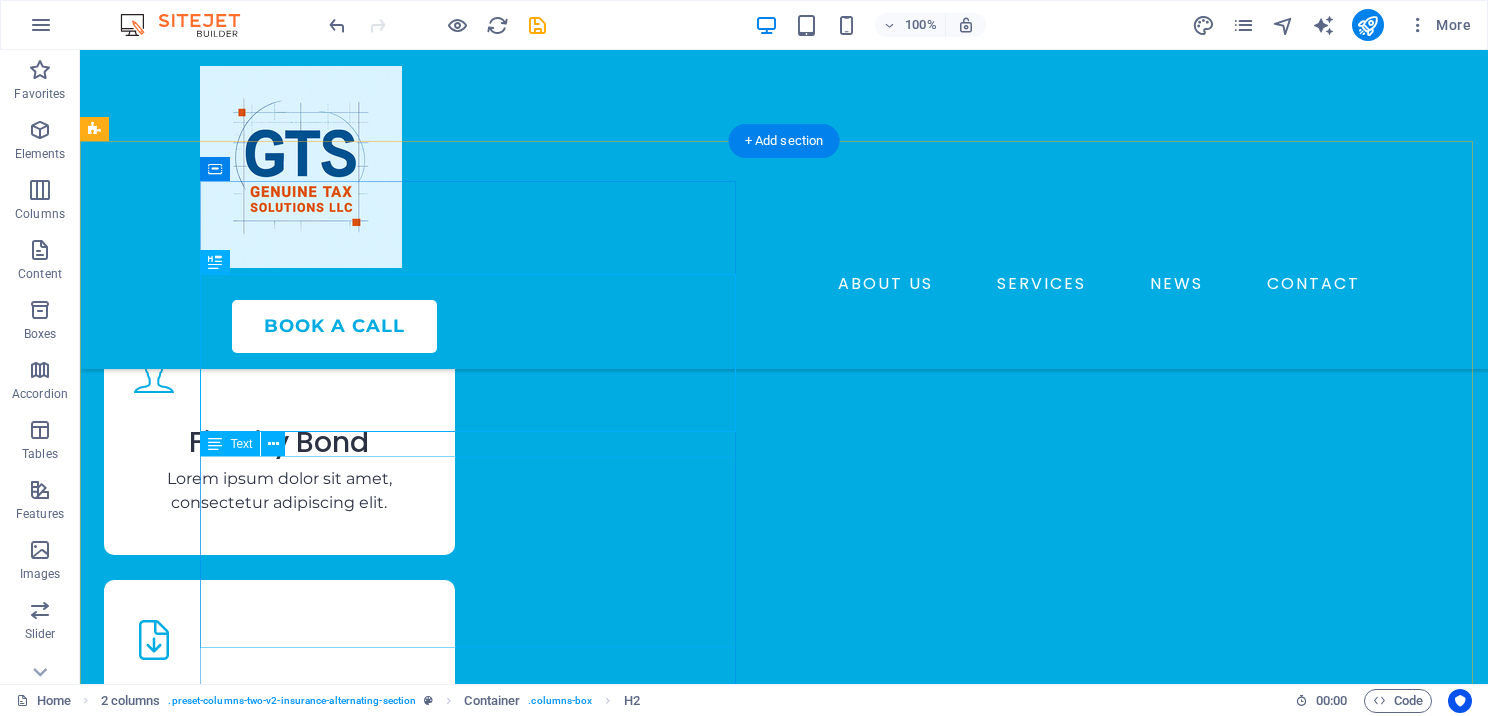 click on "Lorem ipsum dolor sit amet, consectetur adipiscing elit. Etiam eu turpis etmolestie, dictum est a, mattis tellus. Sed dignissim, metus nec fringilla accumsan. Lorem ipsum dolor sit amet, consectetur adipiscing elit. Etiam eu turpis etmolestie, dictum est a, mattis tellus. Sed dignissim, metus nec fringilla accumsan.Lorem ipsum dolor sit amet, consectetur adipiscing elit. Etiam eu turpis etmolestie, dictum est a, mattis tellus. Sed dignissim, metus nec fringilla accumsan." at bounding box center [372, 3121] 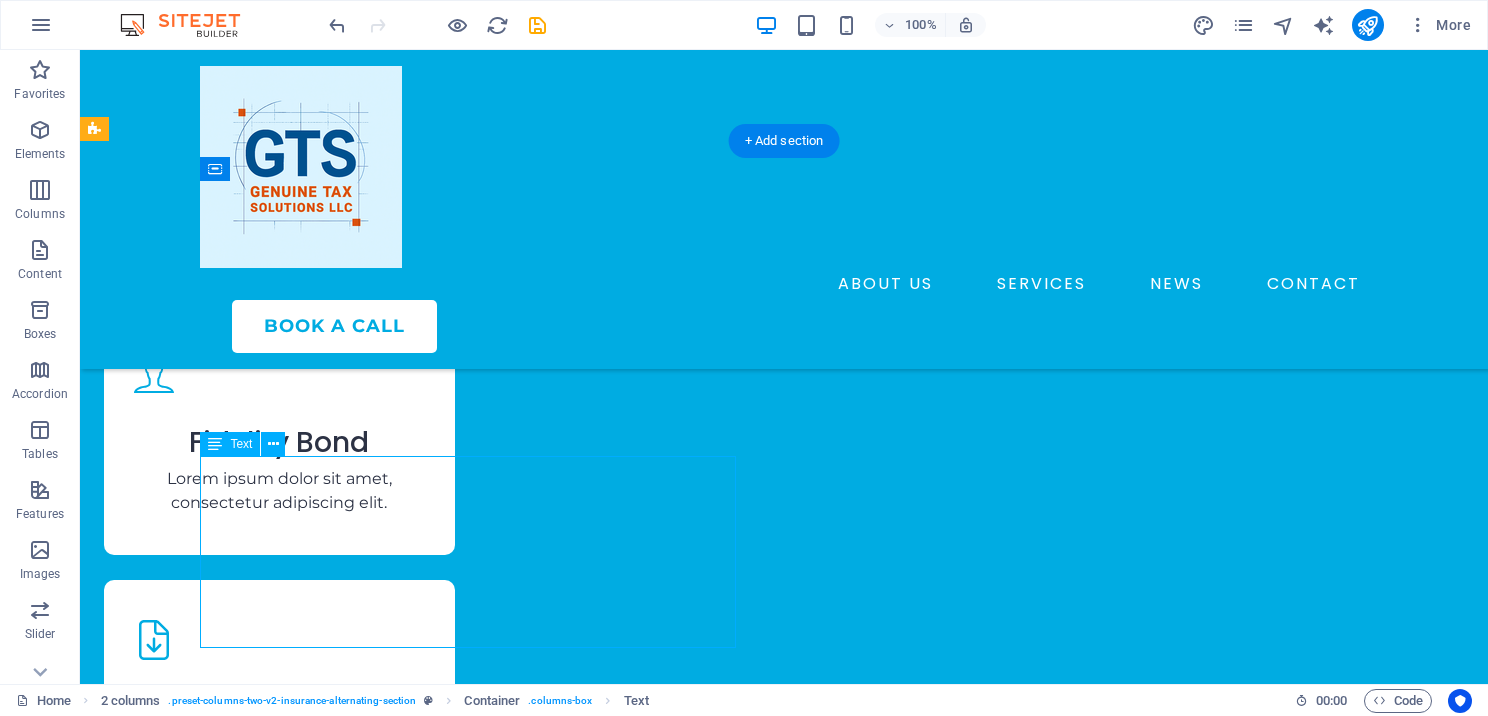 click on "Lorem ipsum dolor sit amet, consectetur adipiscing elit. Etiam eu turpis etmolestie, dictum est a, mattis tellus. Sed dignissim, metus nec fringilla accumsan. Lorem ipsum dolor sit amet, consectetur adipiscing elit. Etiam eu turpis etmolestie, dictum est a, mattis tellus. Sed dignissim, metus nec fringilla accumsan.Lorem ipsum dolor sit amet, consectetur adipiscing elit. Etiam eu turpis etmolestie, dictum est a, mattis tellus. Sed dignissim, metus nec fringilla accumsan." at bounding box center [372, 3121] 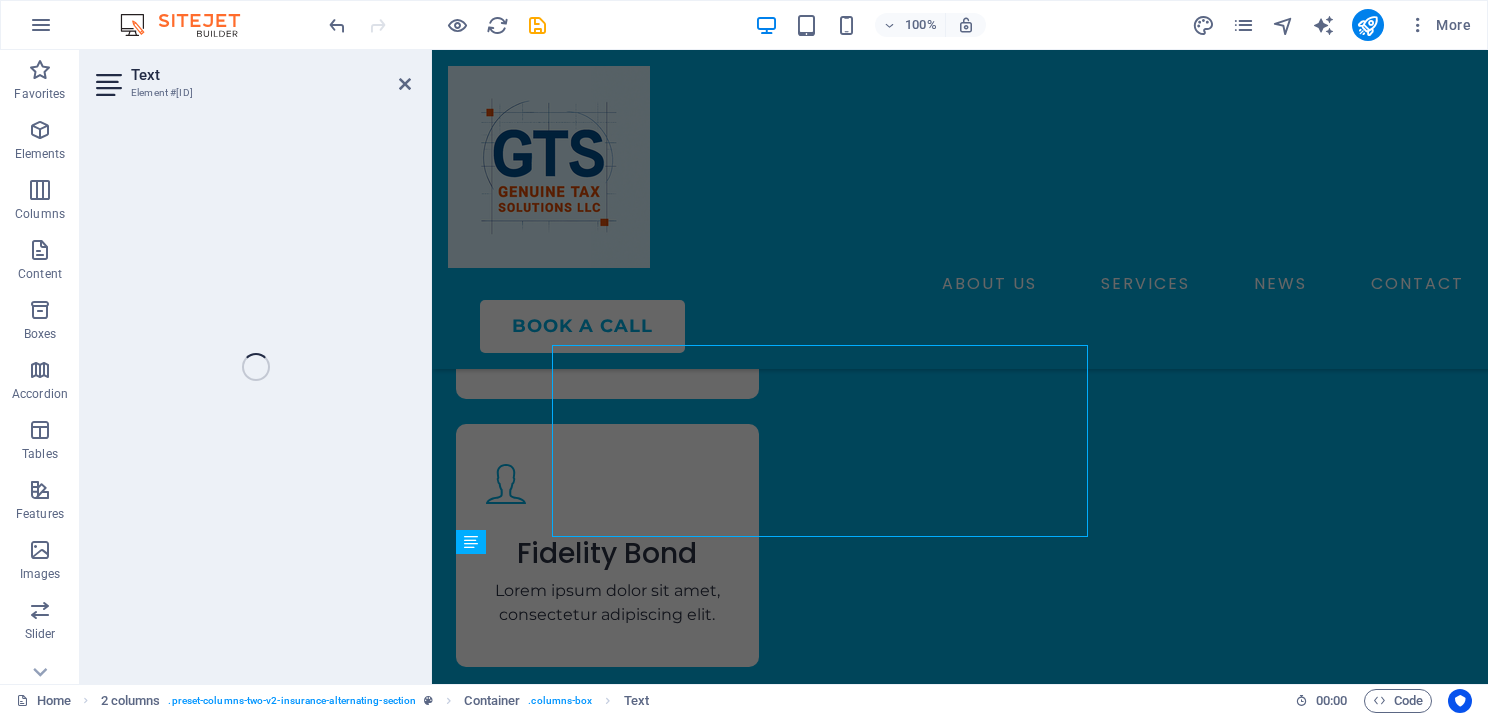 scroll, scrollTop: 3882, scrollLeft: 0, axis: vertical 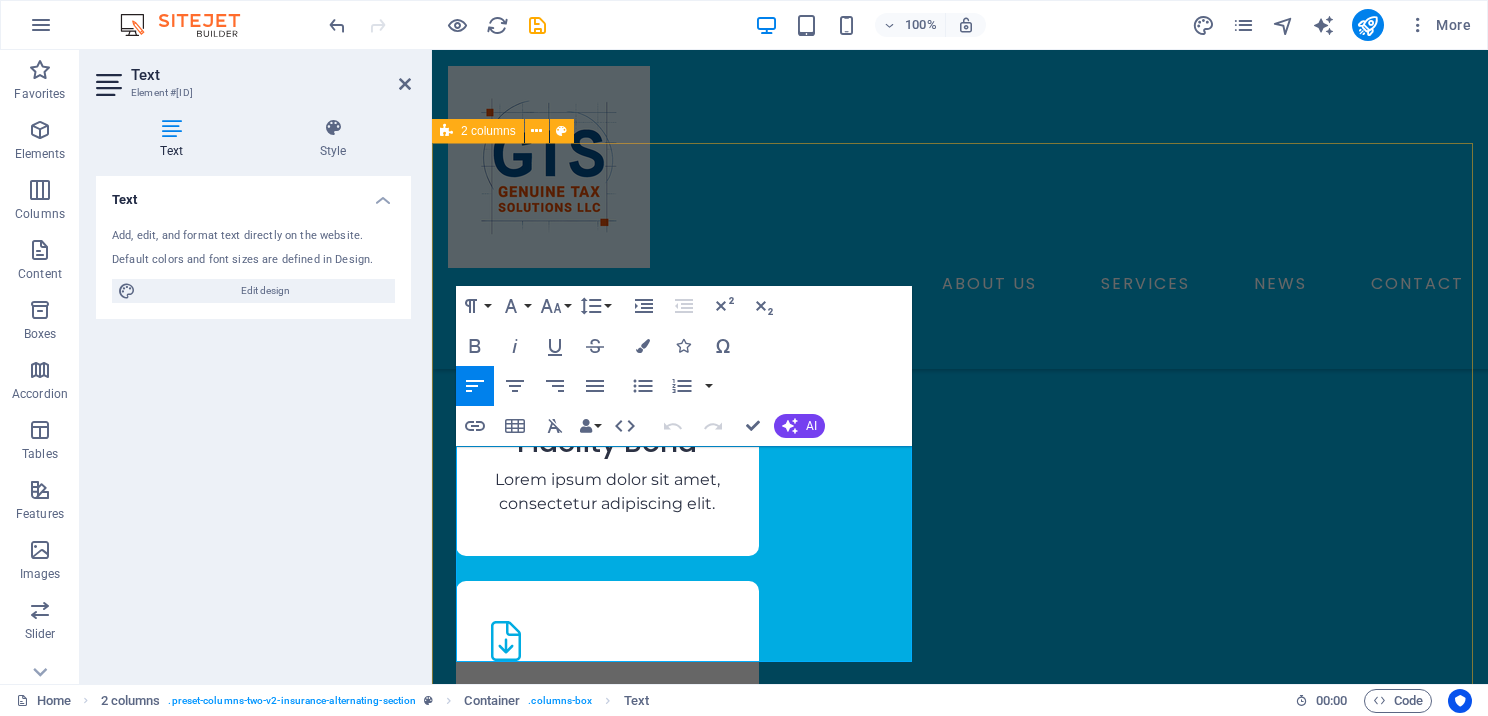 drag, startPoint x: 800, startPoint y: 649, endPoint x: 902, endPoint y: 490, distance: 188.90474 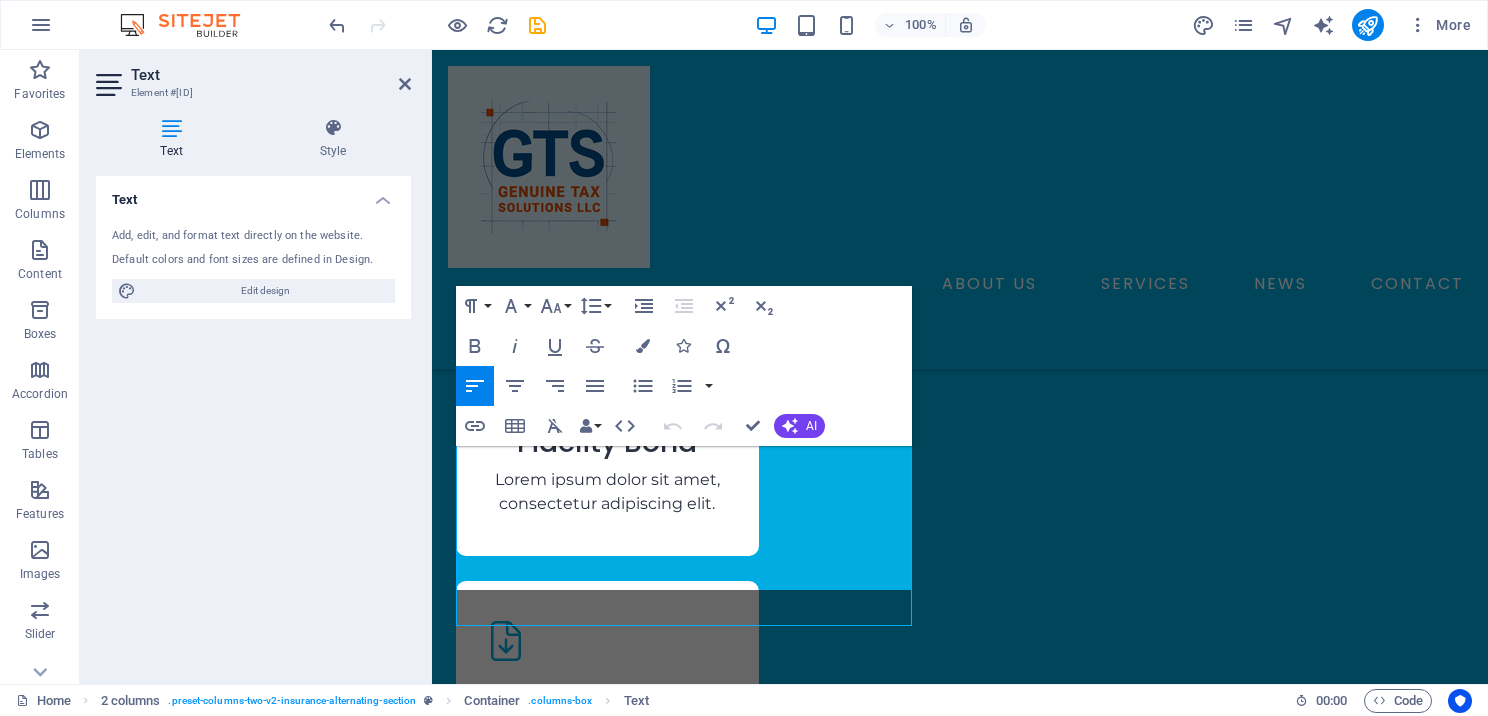 scroll, scrollTop: 3918, scrollLeft: 0, axis: vertical 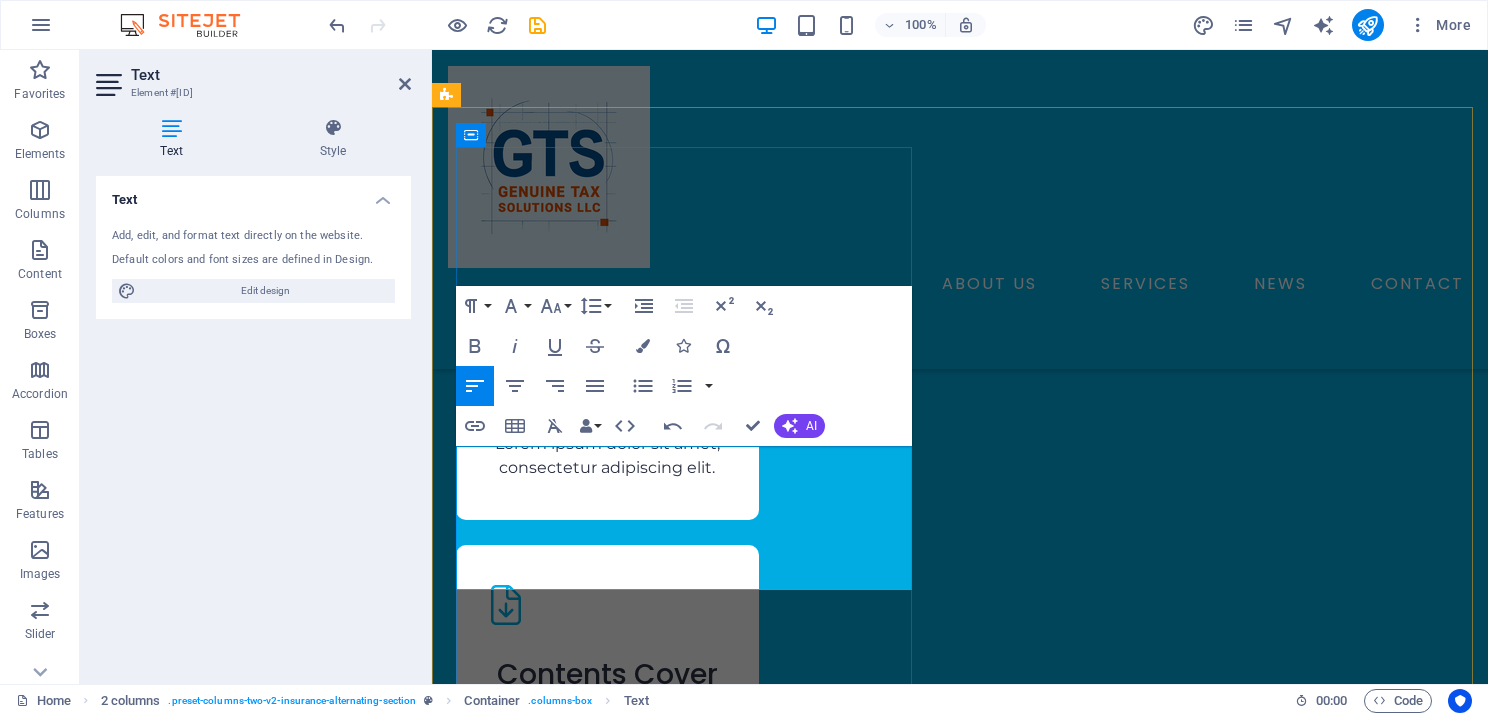 drag, startPoint x: 693, startPoint y: 524, endPoint x: 811, endPoint y: 532, distance: 118.270874 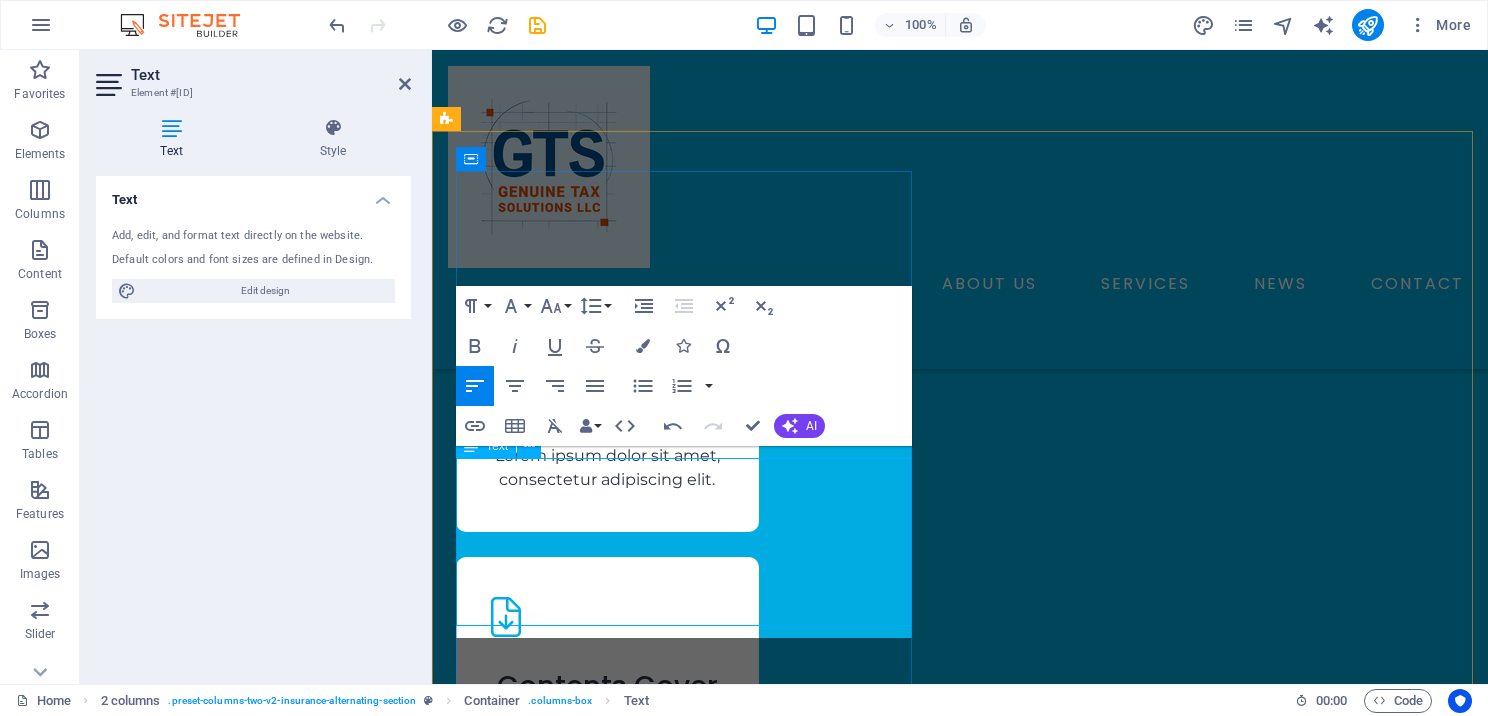 scroll, scrollTop: 3894, scrollLeft: 0, axis: vertical 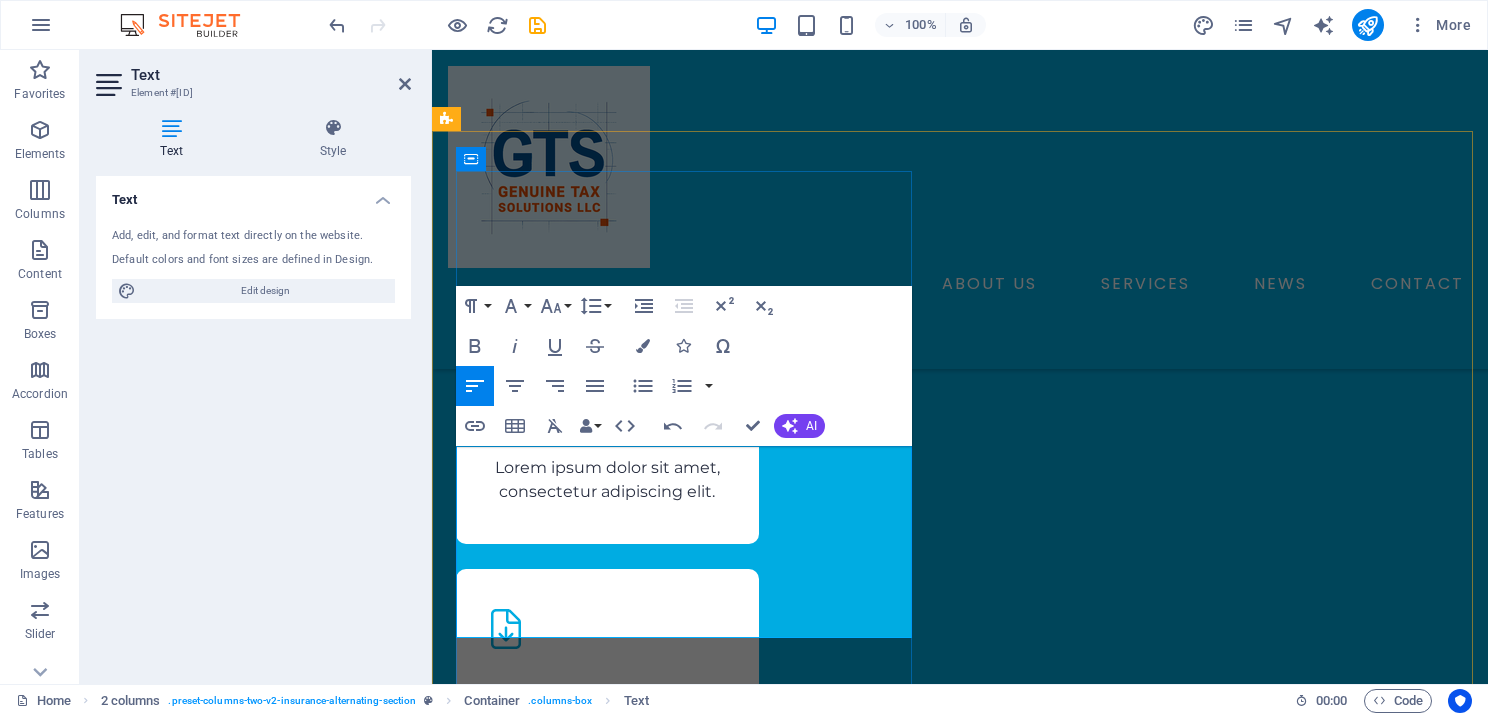 click at bounding box center [688, 3247] 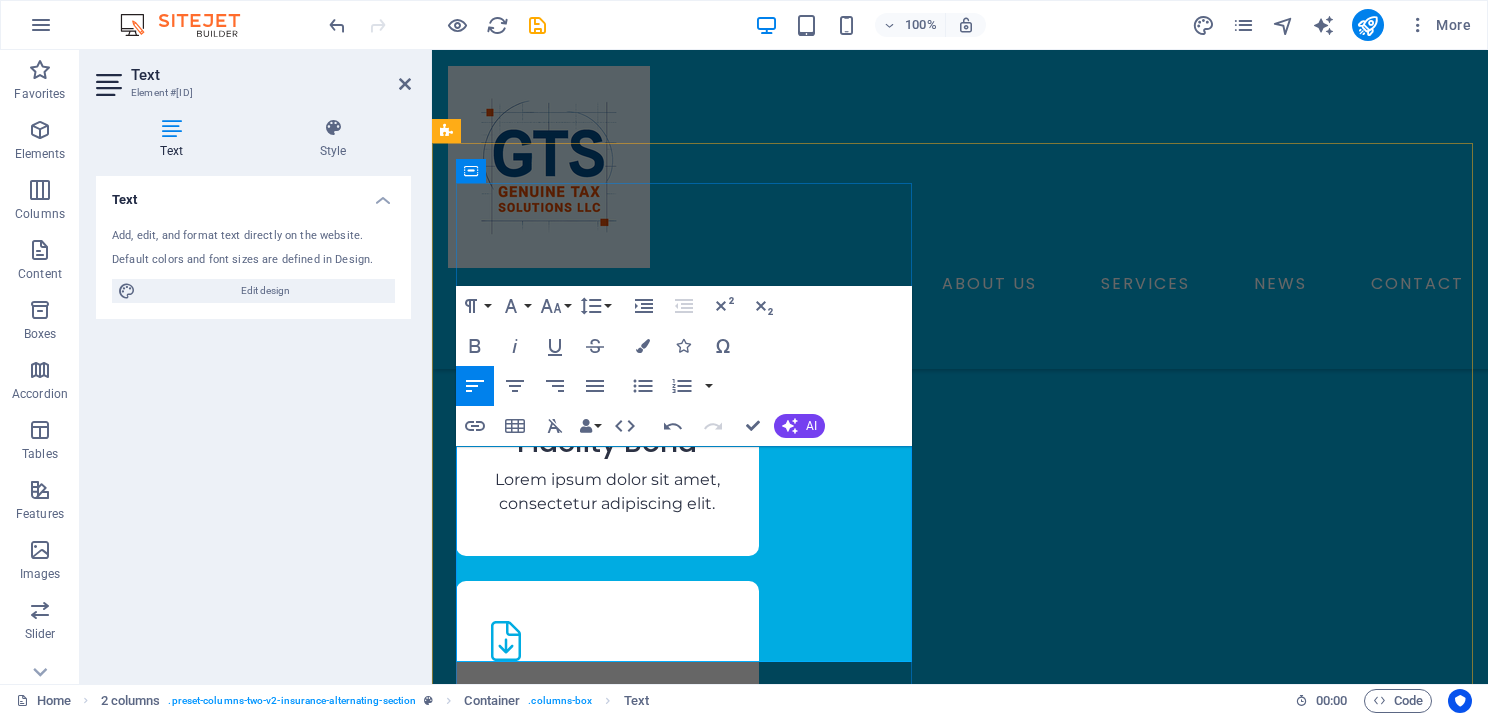 scroll, scrollTop: 3870, scrollLeft: 0, axis: vertical 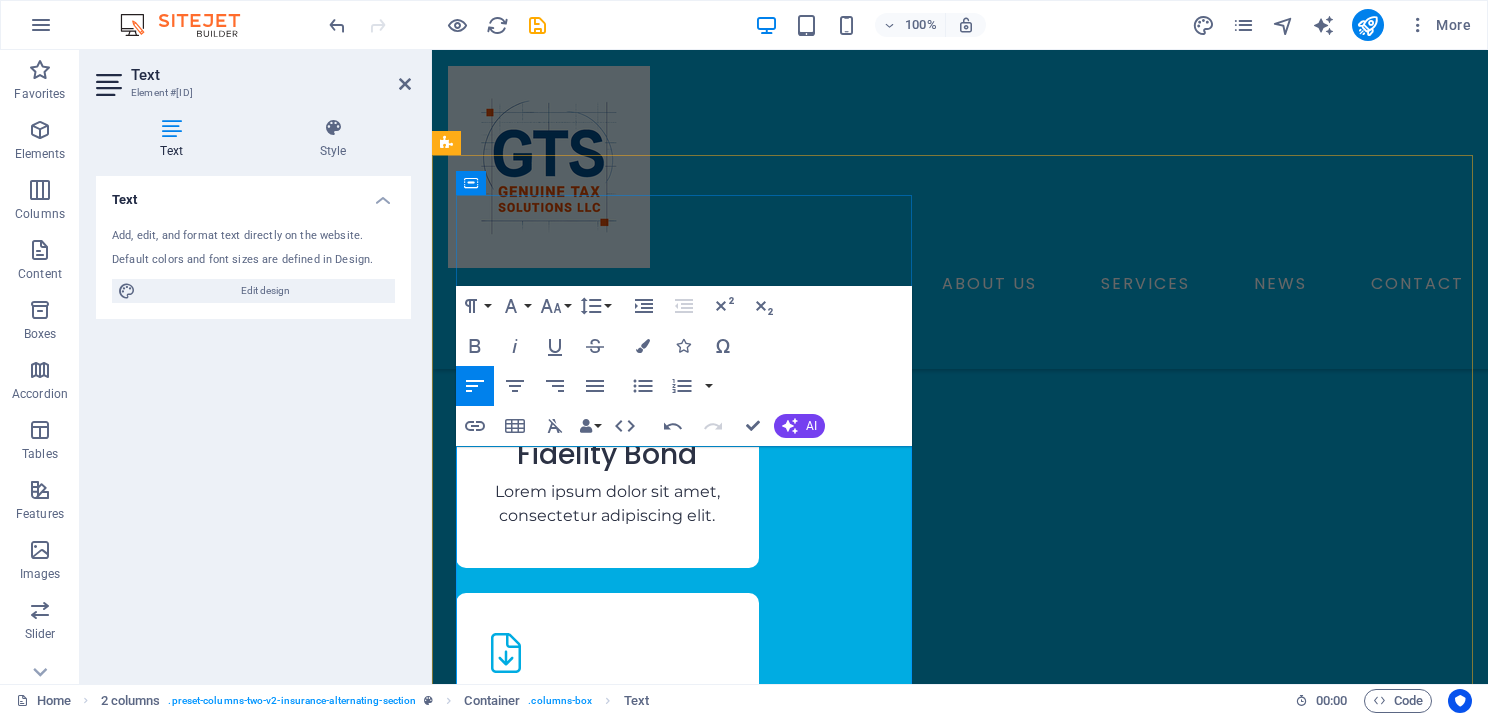 click at bounding box center [688, 3295] 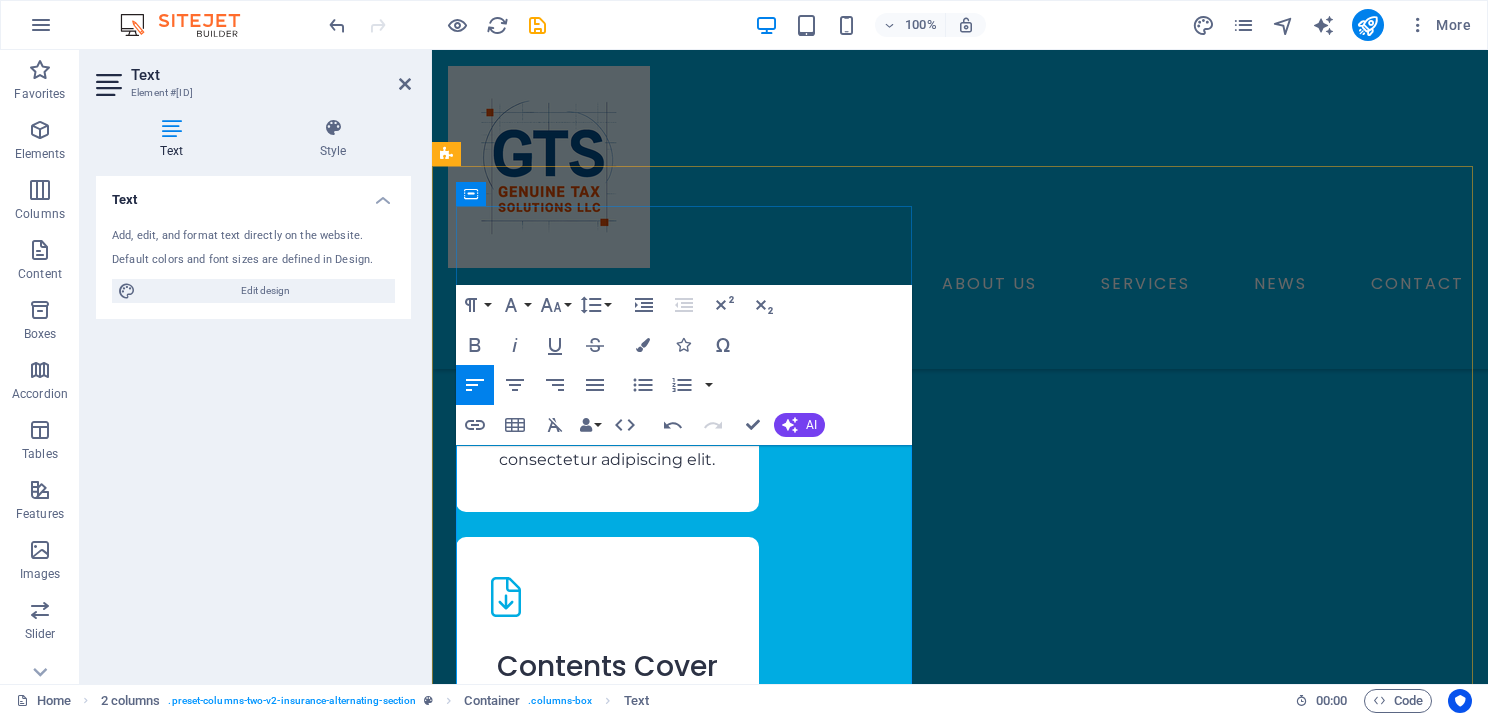 scroll, scrollTop: 3958, scrollLeft: 0, axis: vertical 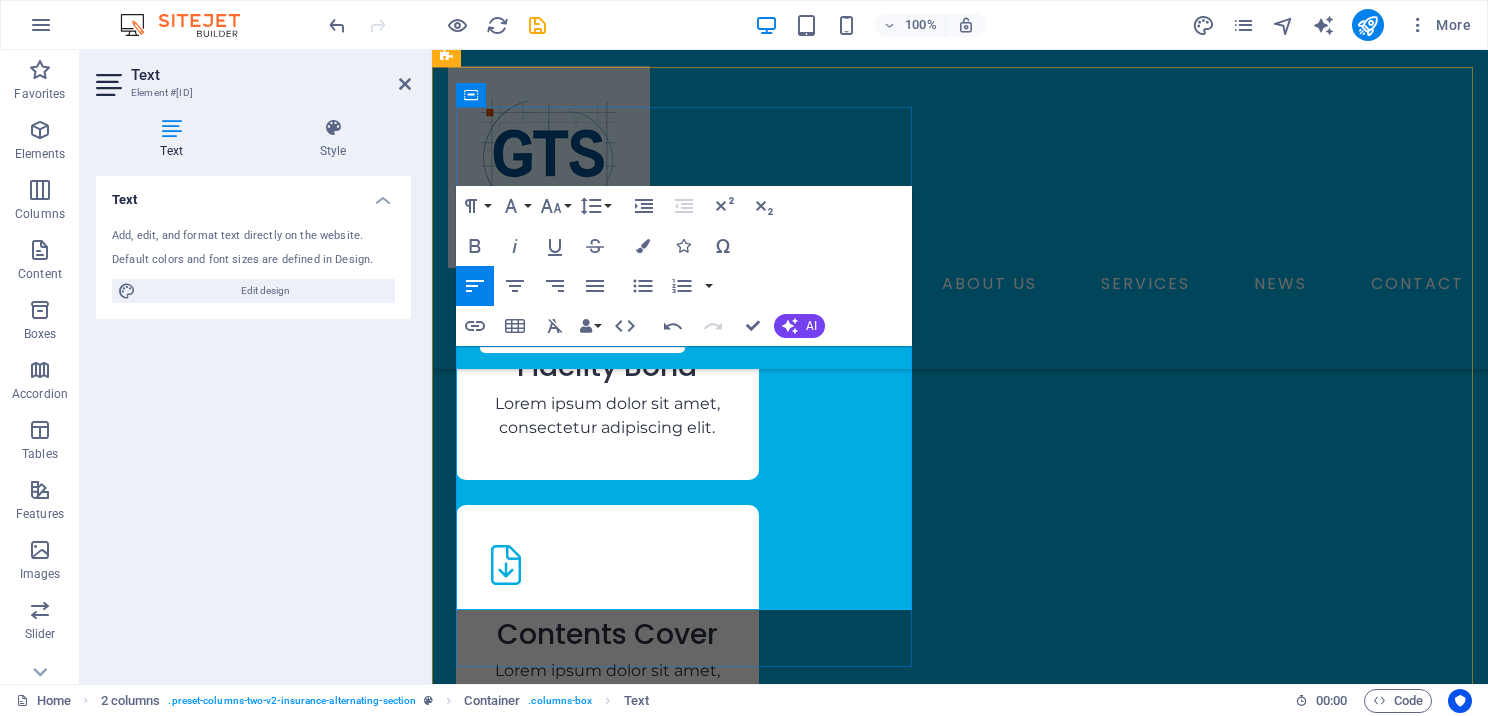 click at bounding box center (688, 3207) 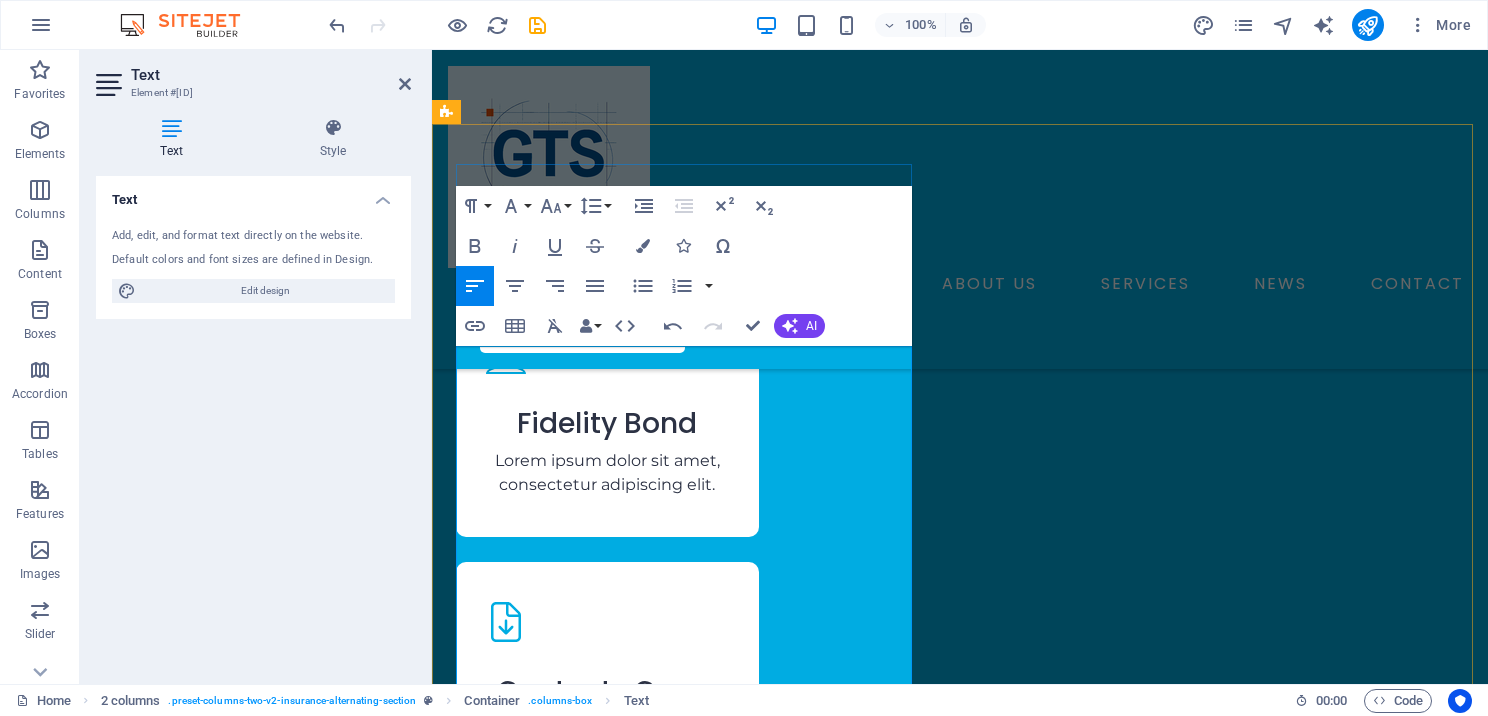 click on "We help entrepreneurs launch and grow successful tax offices nationwide by providing expert tax preparation training, industry-leading tax software, and comprehensive resources. At GTS, supporting your tax business is a year-round commitment to keeping your office running smoothly." at bounding box center (688, 3156) 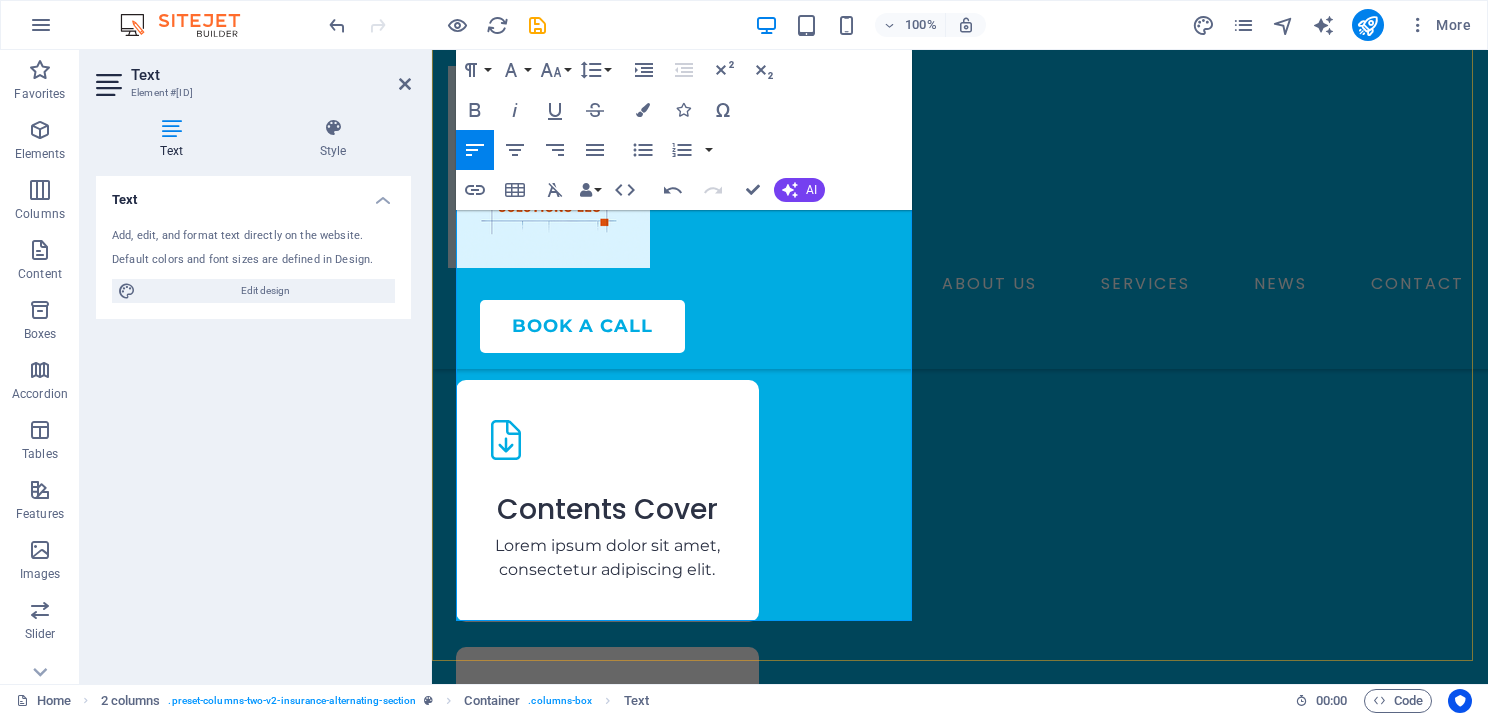 scroll, scrollTop: 4101, scrollLeft: 0, axis: vertical 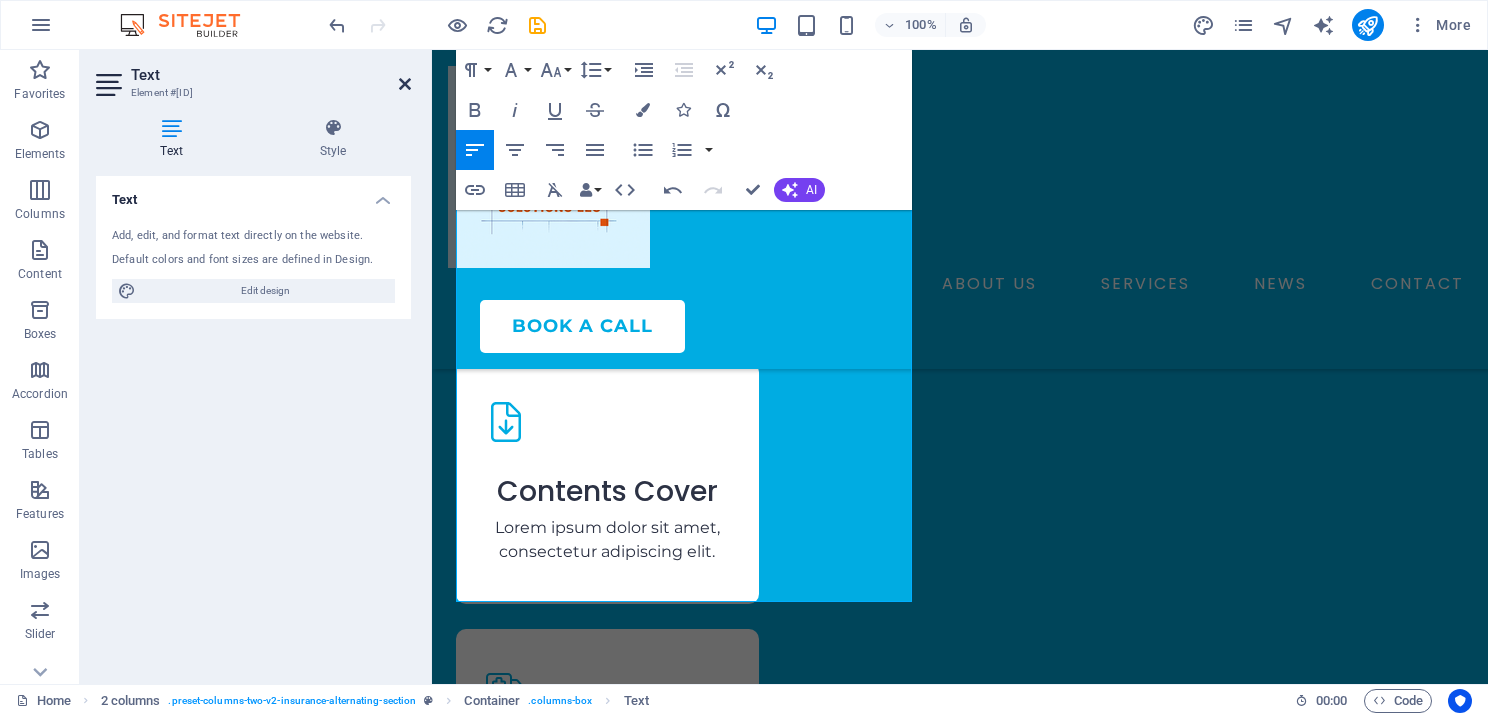 click at bounding box center (405, 84) 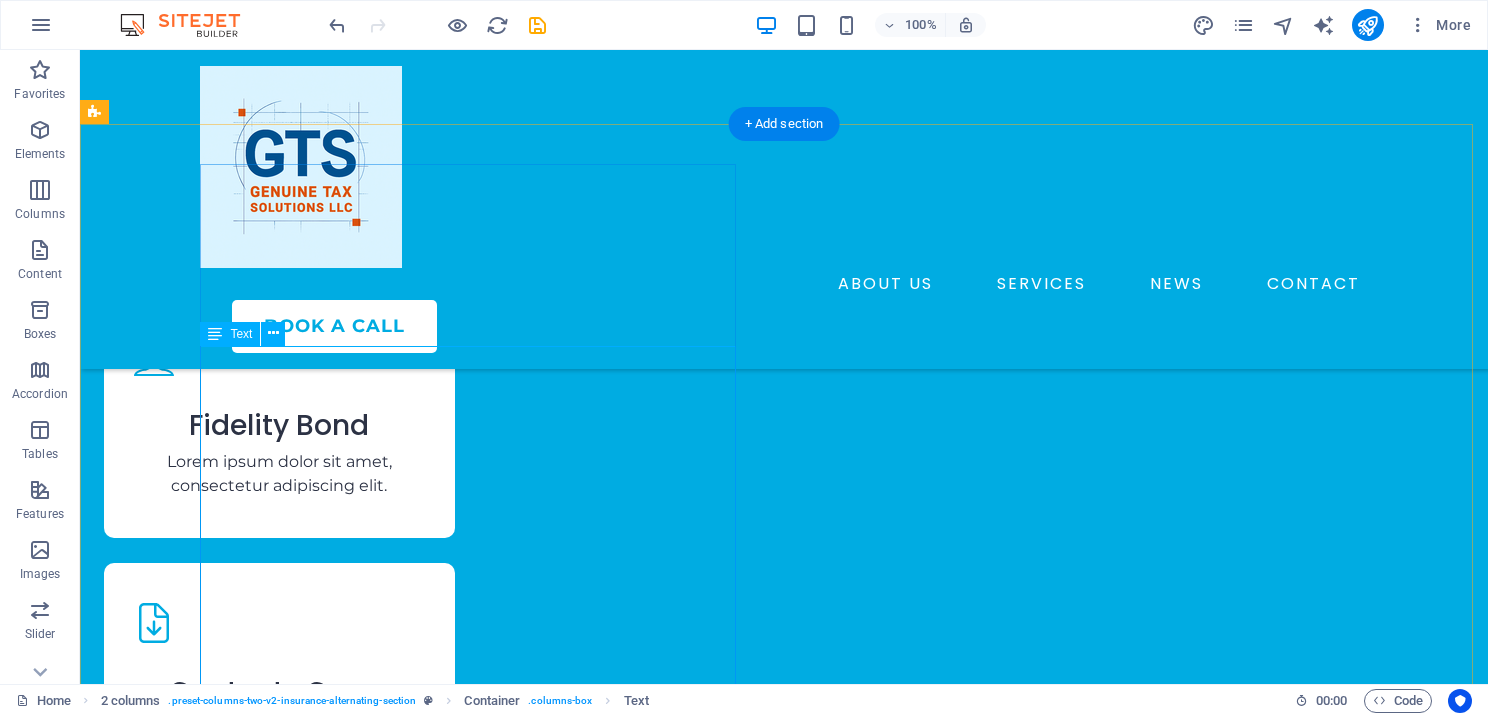 scroll, scrollTop: 3988, scrollLeft: 0, axis: vertical 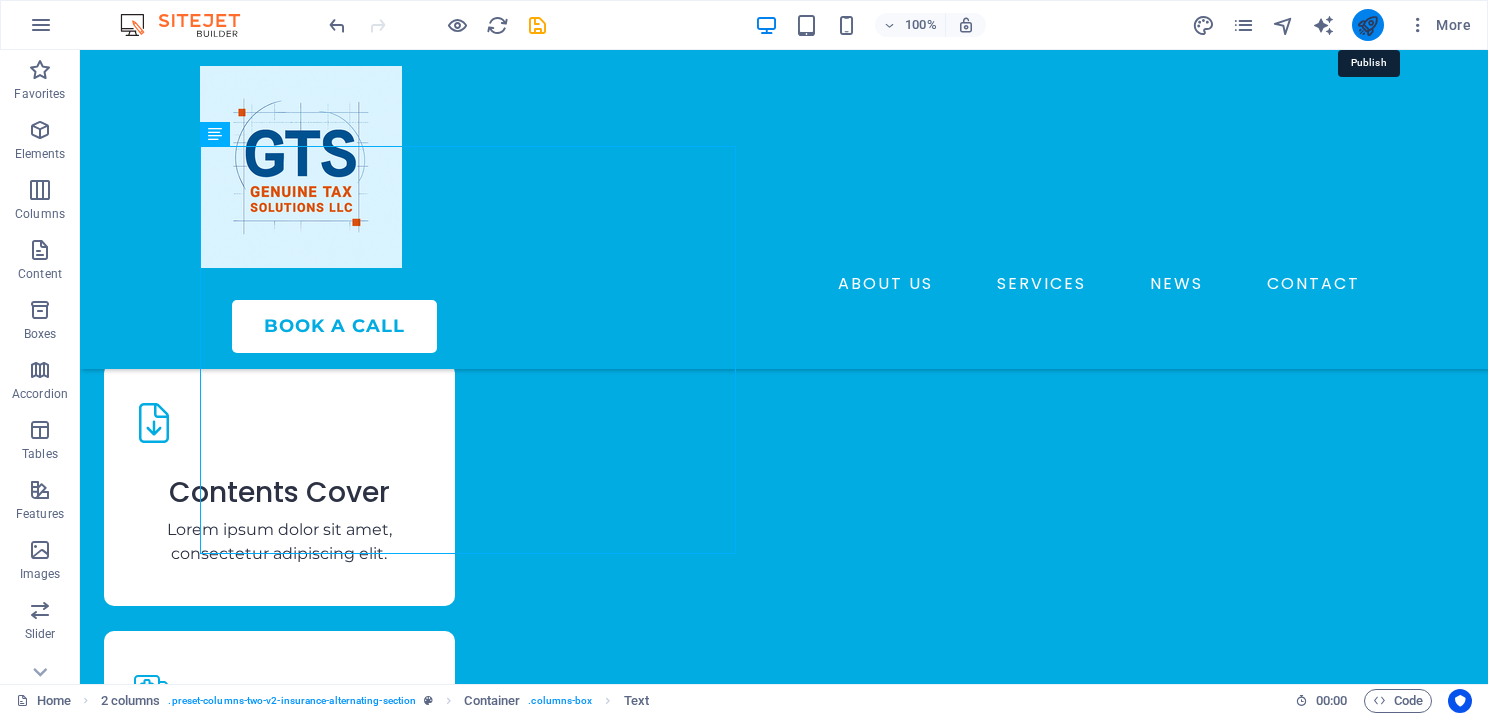 click at bounding box center (1367, 25) 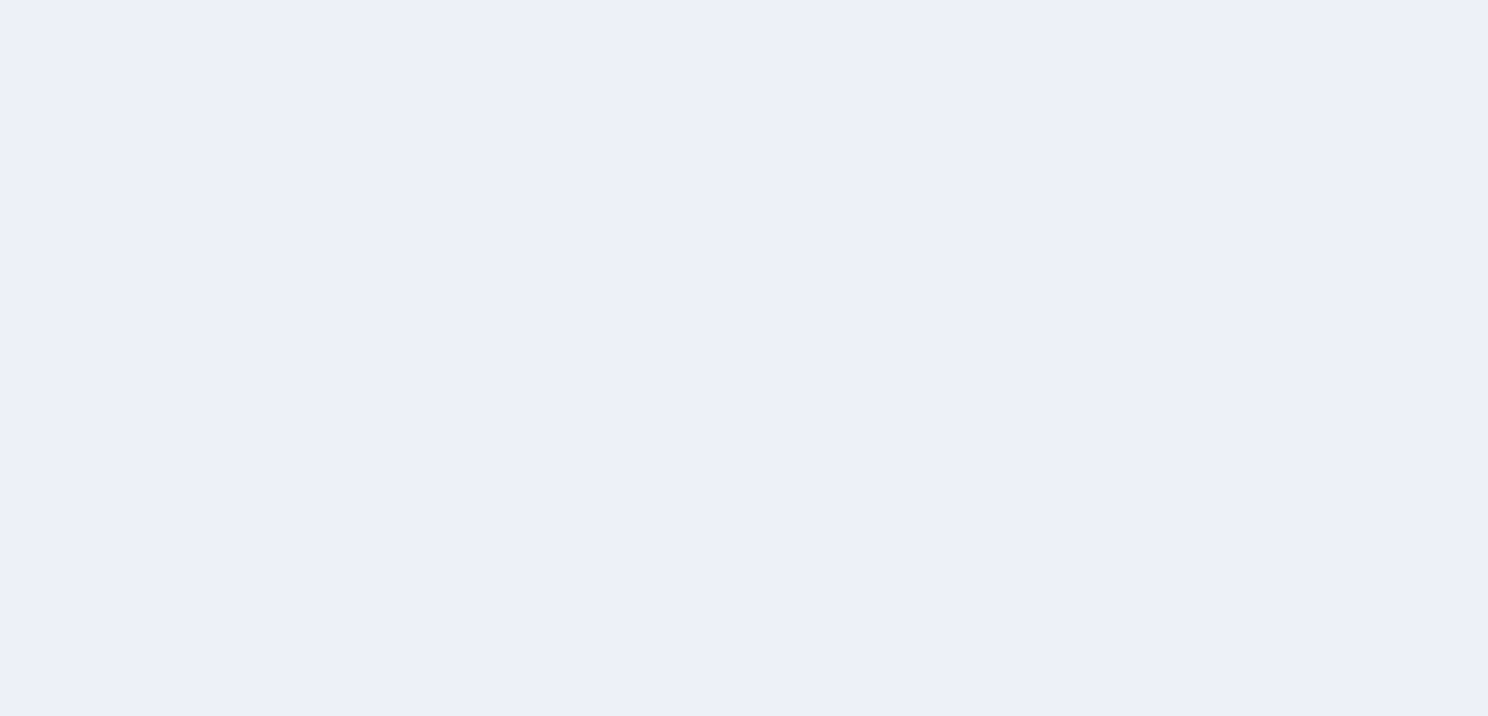 scroll, scrollTop: 0, scrollLeft: 0, axis: both 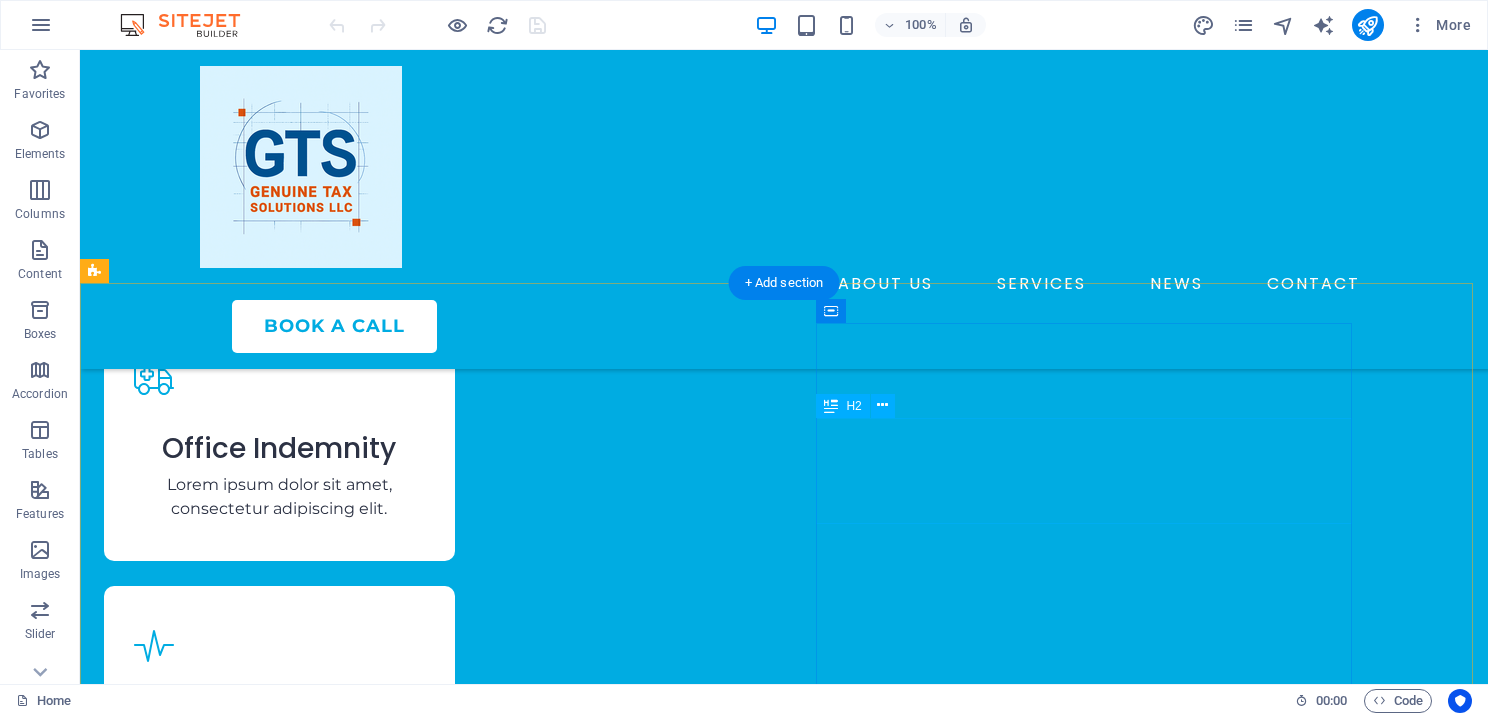 click on "One Company  For All Your Insurances" at bounding box center (372, 4237) 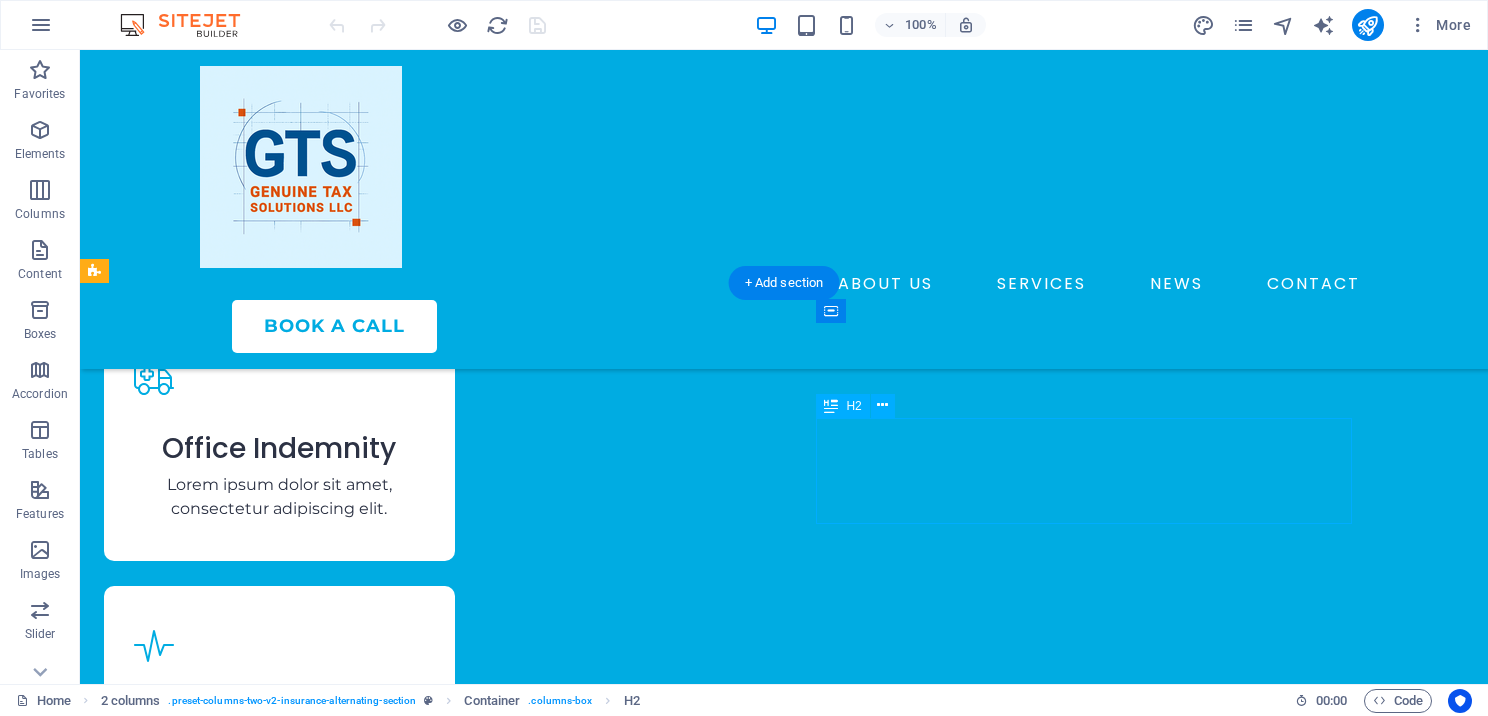 click on "One Company  For All Your Insurances" at bounding box center [372, 4237] 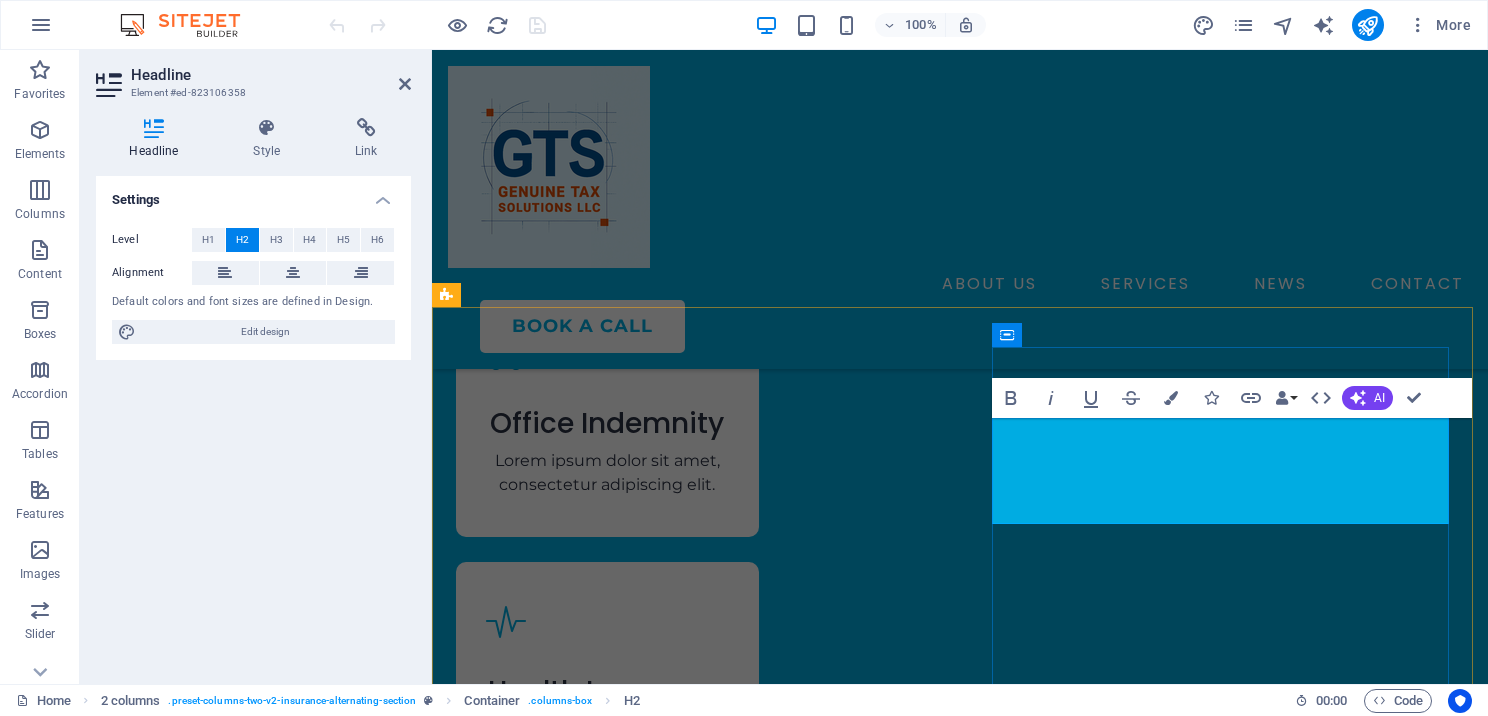 click on "One Company  For All Your Insurances" at bounding box center (688, 4338) 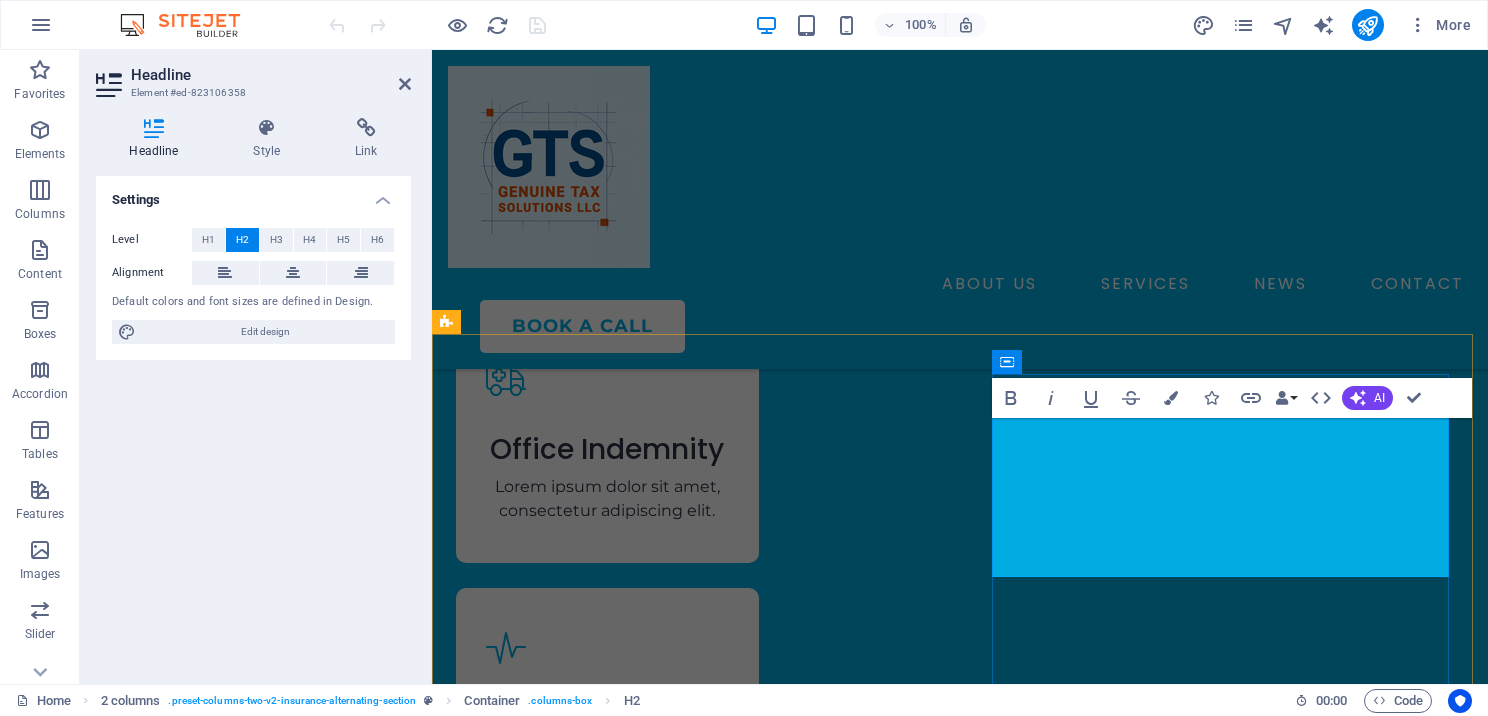 click on "One Provider , Complete Tax Software Solutions" at bounding box center (688, 4390) 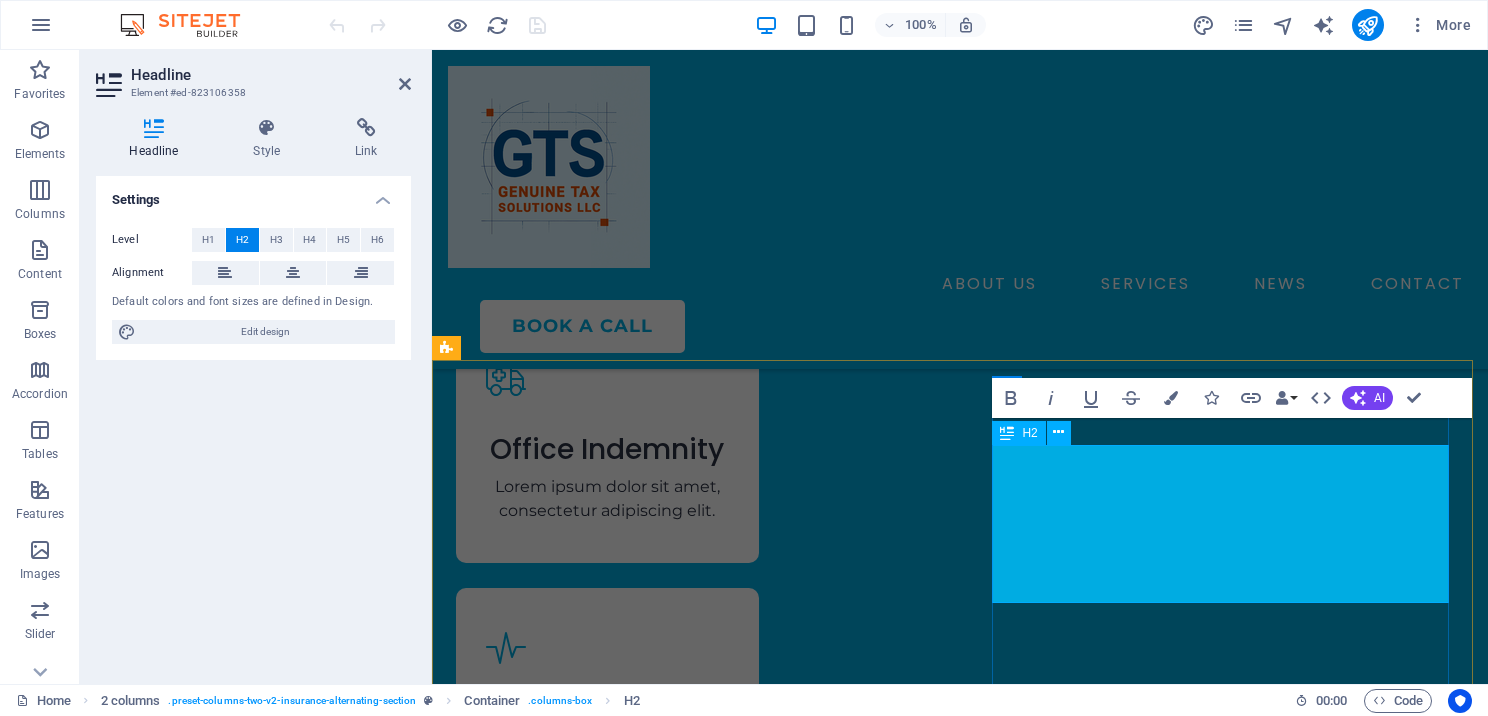 scroll, scrollTop: 4384, scrollLeft: 0, axis: vertical 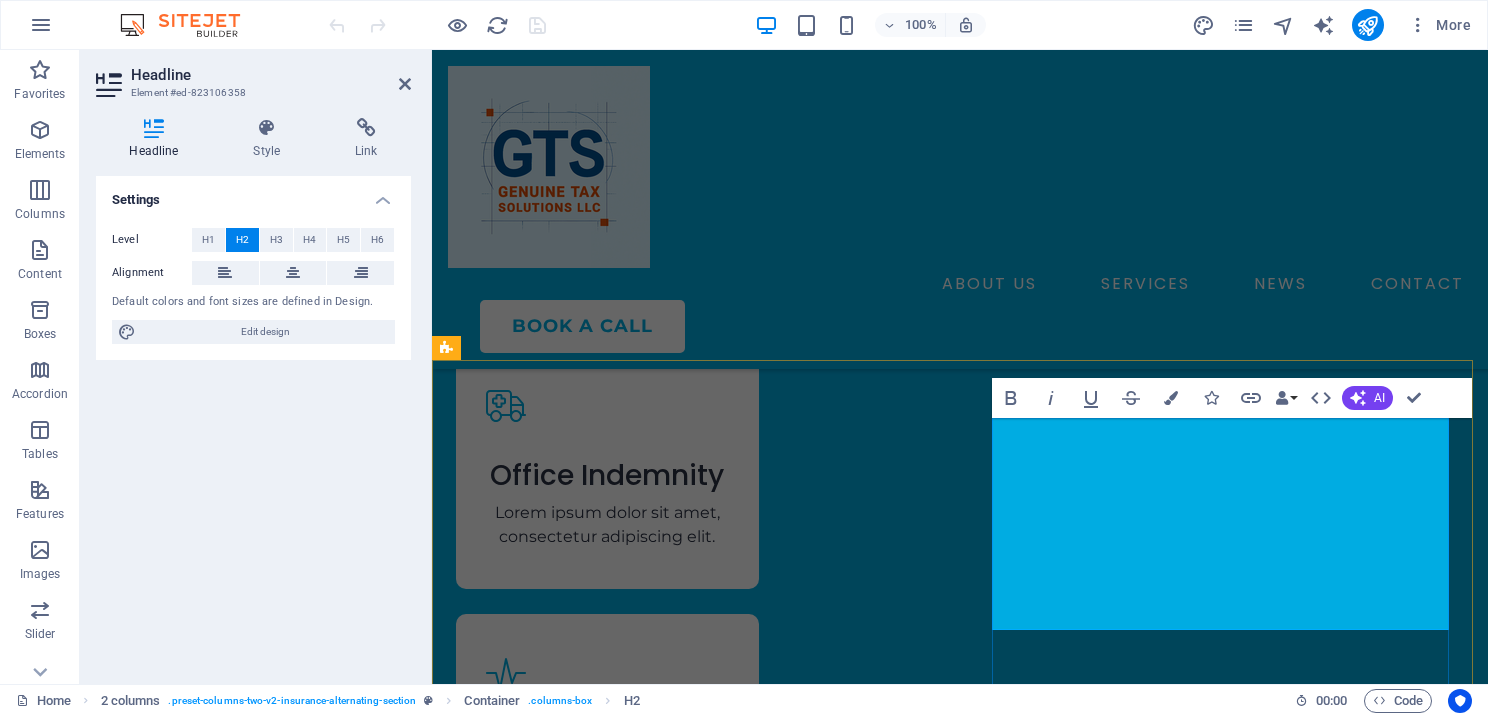 click on "One Provider" at bounding box center [548, 4389] 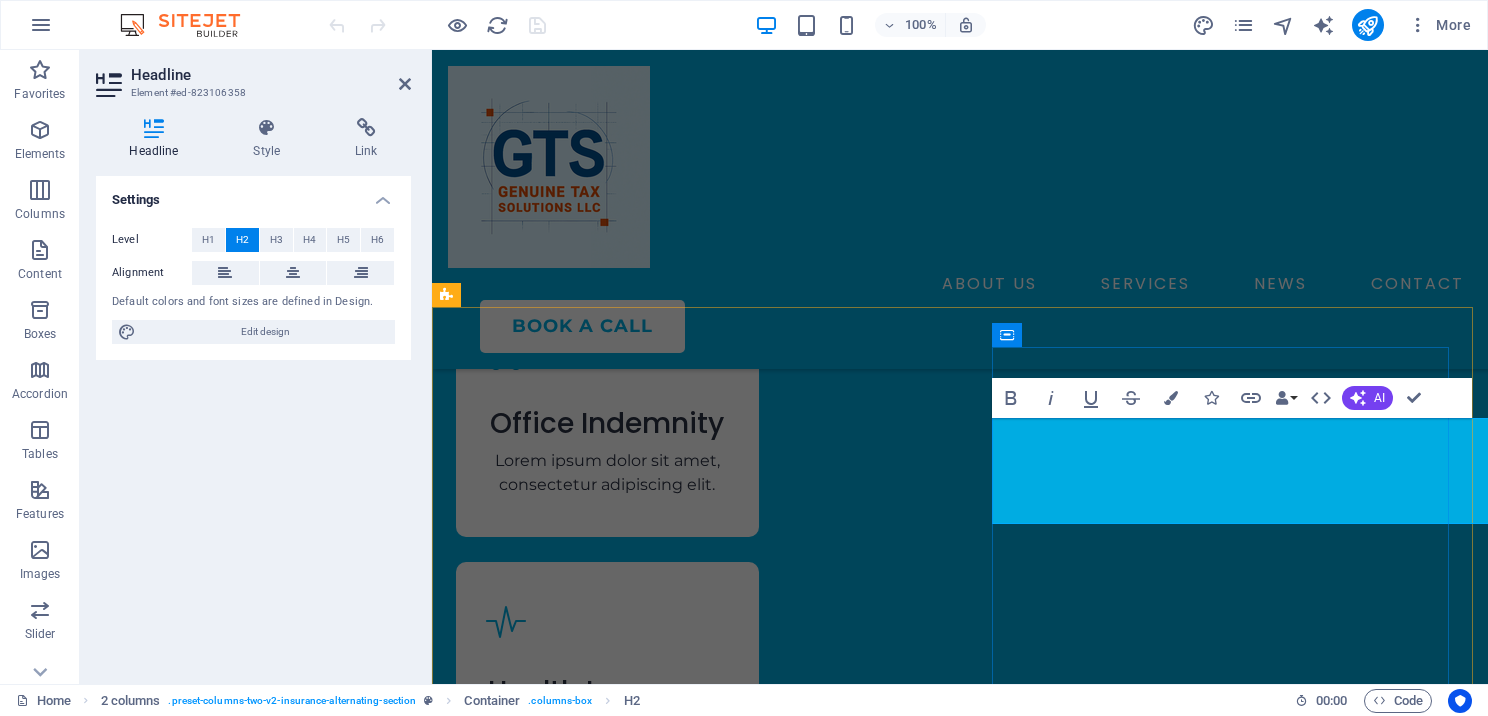 scroll, scrollTop: 4384, scrollLeft: 0, axis: vertical 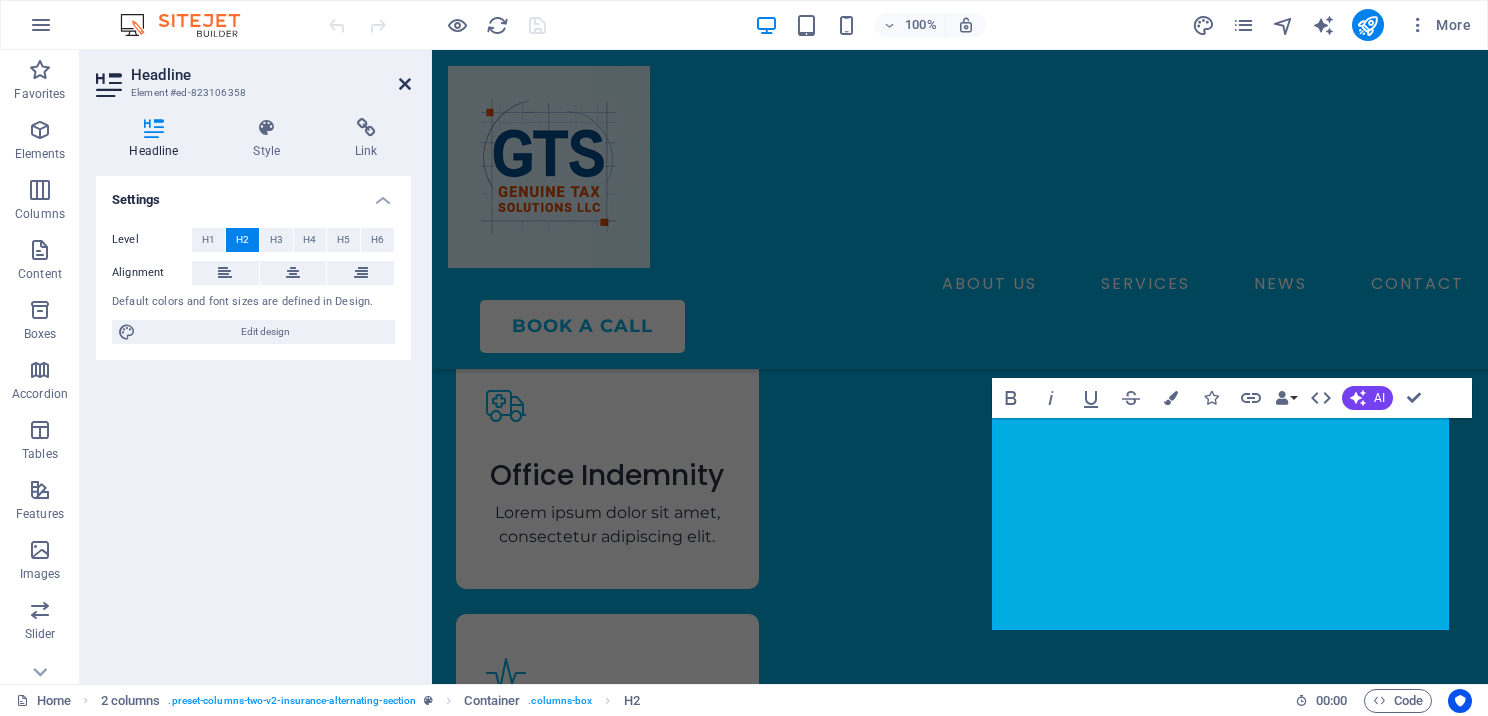 click at bounding box center [405, 84] 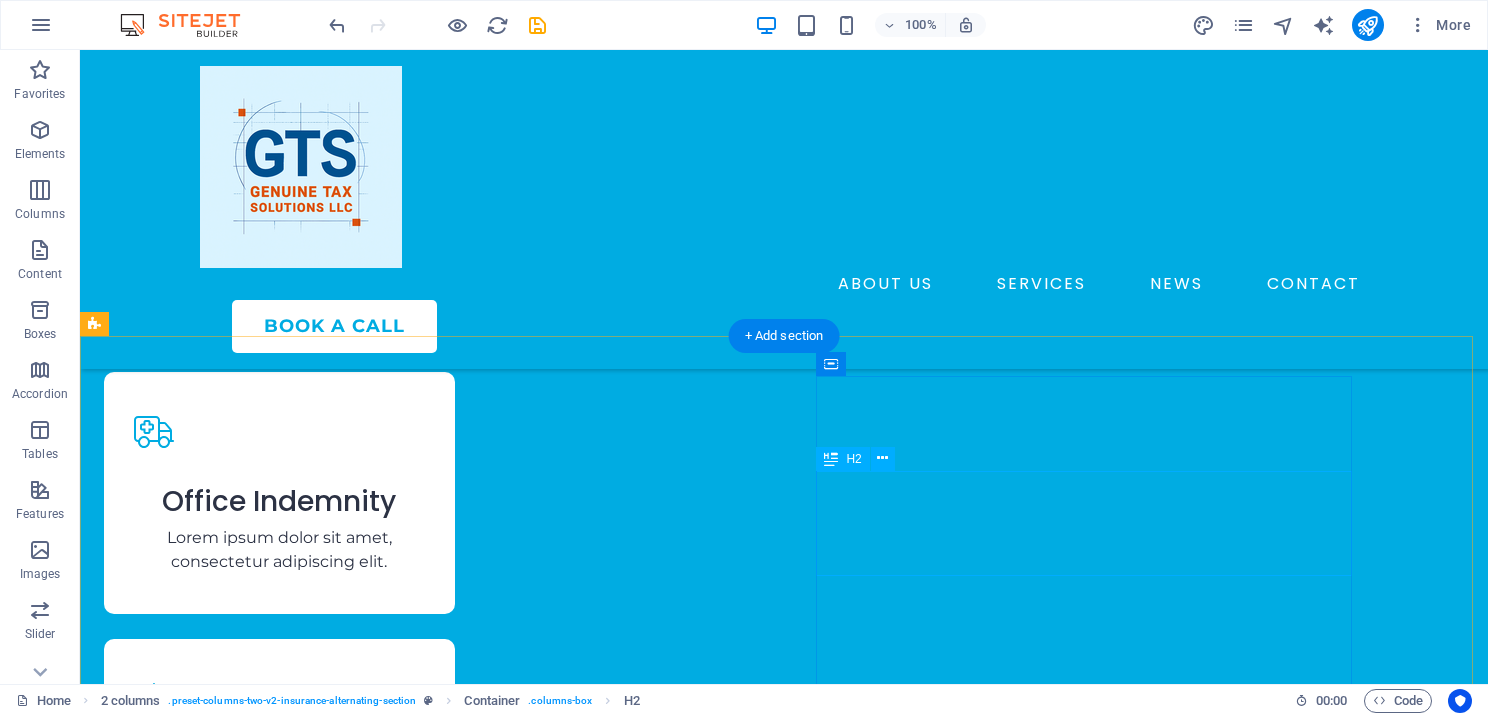 click on "One Provider Complete Tax Software Solutions" at bounding box center [372, 4290] 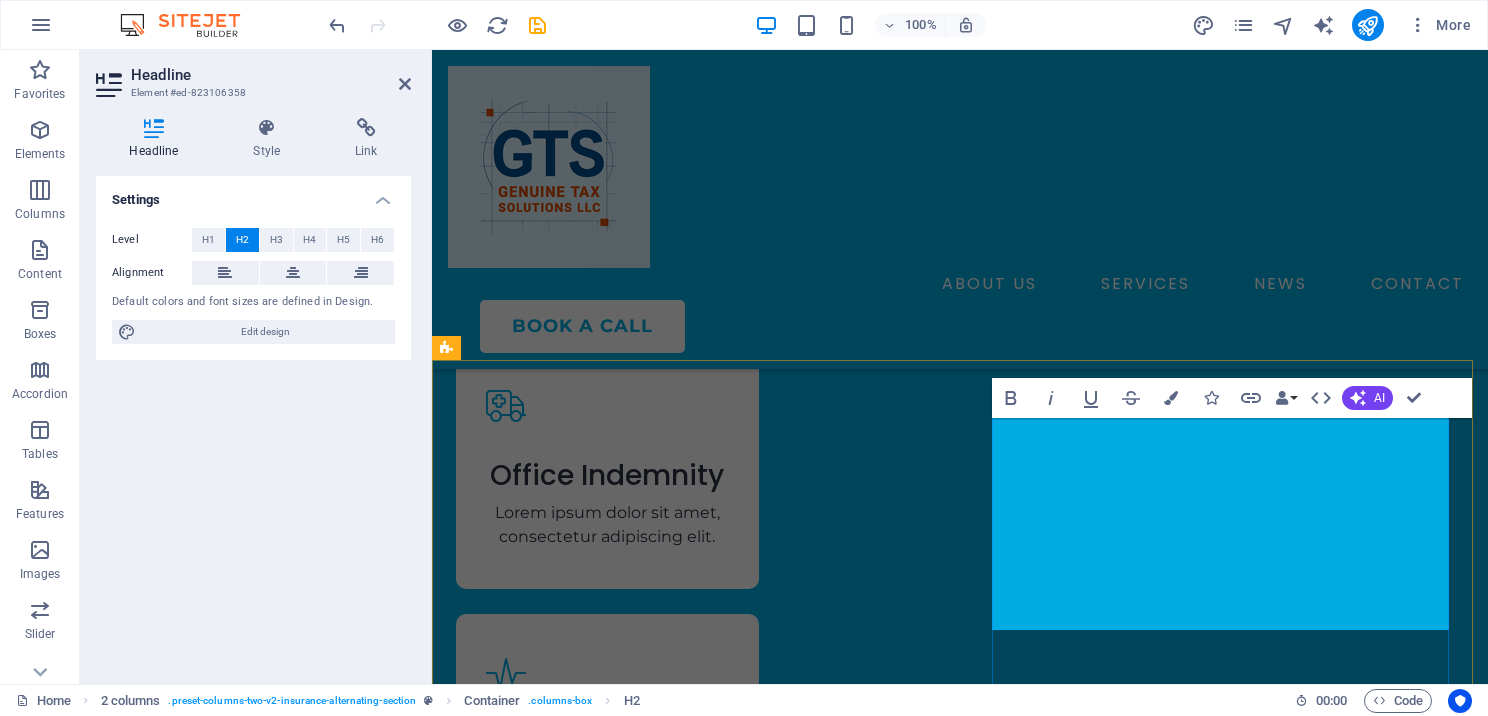click on "One Provider Complete Tax Software Solutions" at bounding box center (688, 4442) 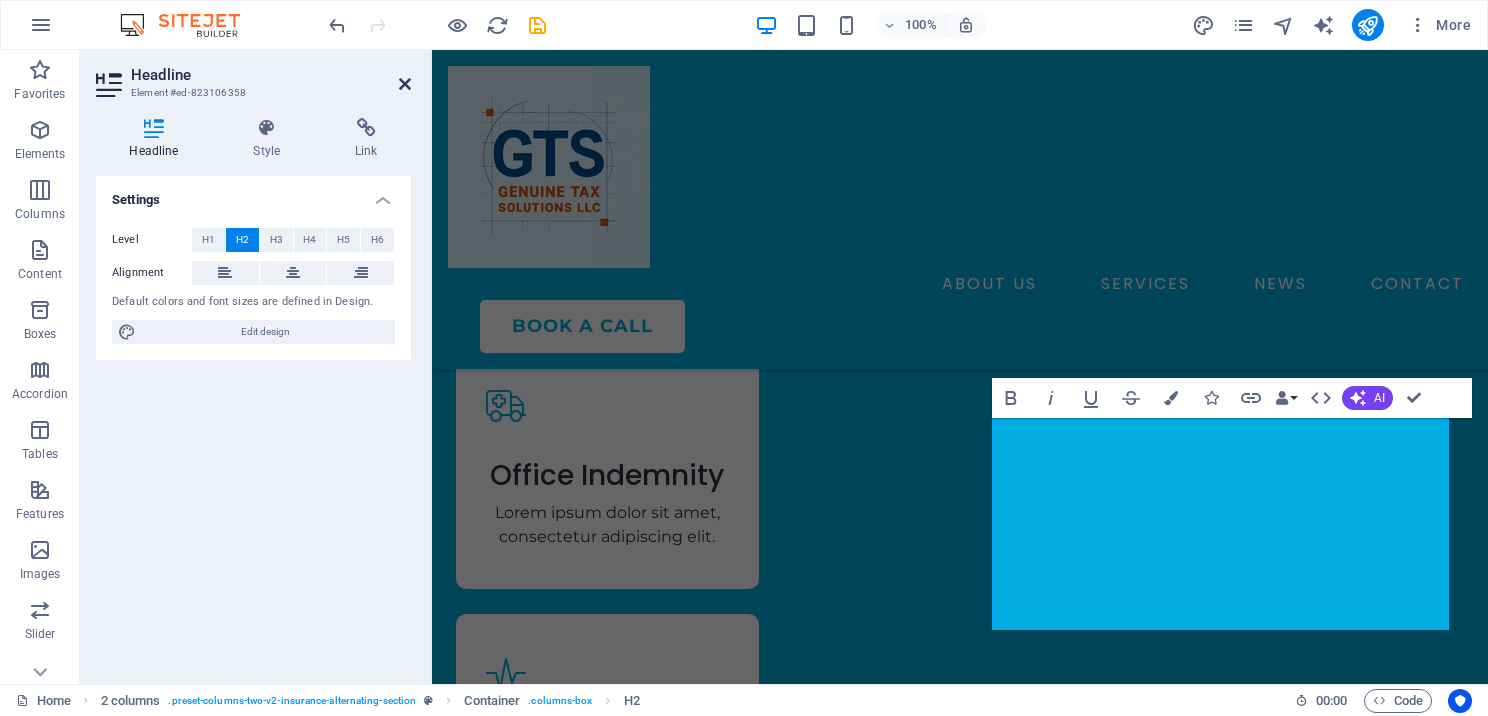 click at bounding box center (405, 84) 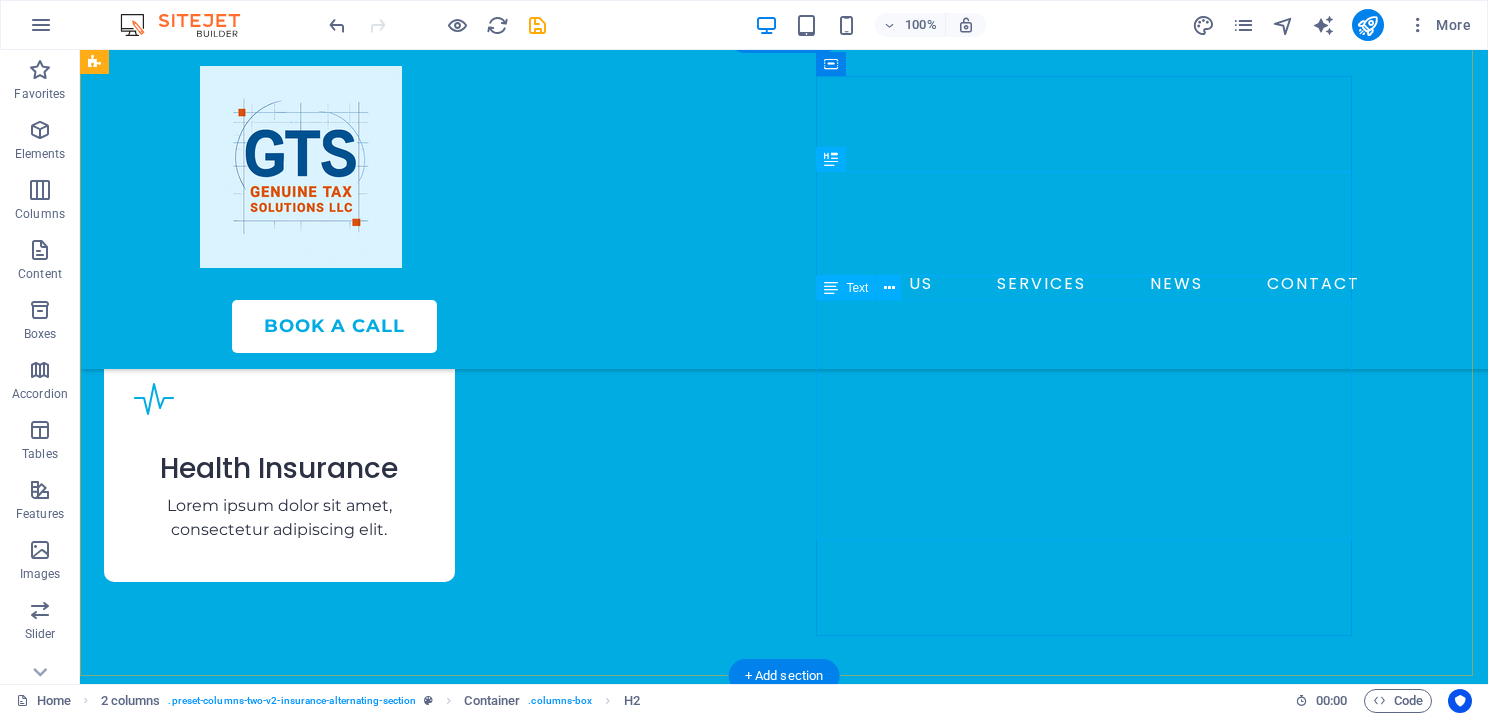 scroll, scrollTop: 4447, scrollLeft: 0, axis: vertical 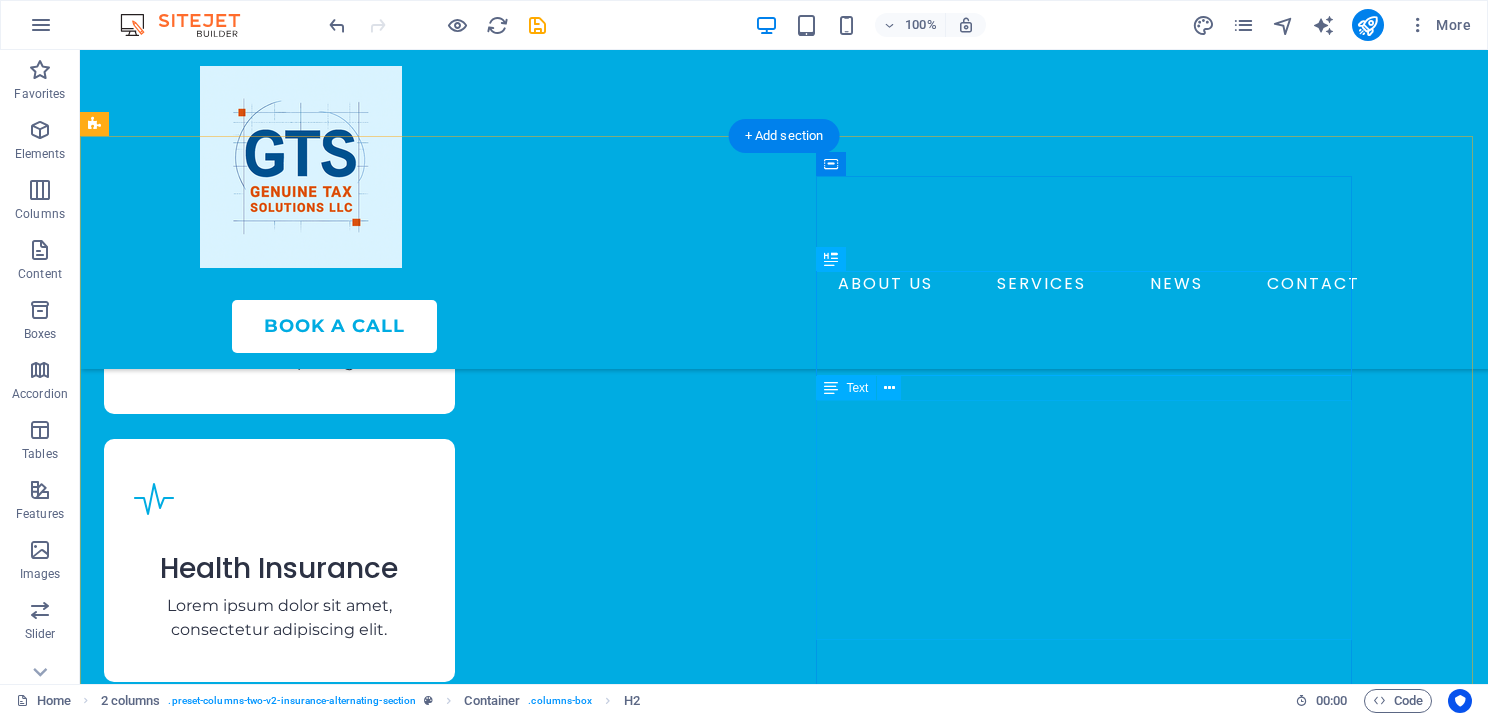 click on "GTS provides professional-grade tax preparation software paired with bank products, along with top-tier technical and tax support. Covering everything from individual Form 1040 returns to business filings like Form 1120, GTS equips you with the tools needed to grow and streamline your tax preparation business. By integrating bank products, GTS offers significant software discounts while allowing tax professionals to deduct preparation fees directly from clients’ refunds. Additionally, those using GTS’s preferred banking partners may qualify to offer taxpayer cash advances, creating more value for their customers." at bounding box center [372, 4287] 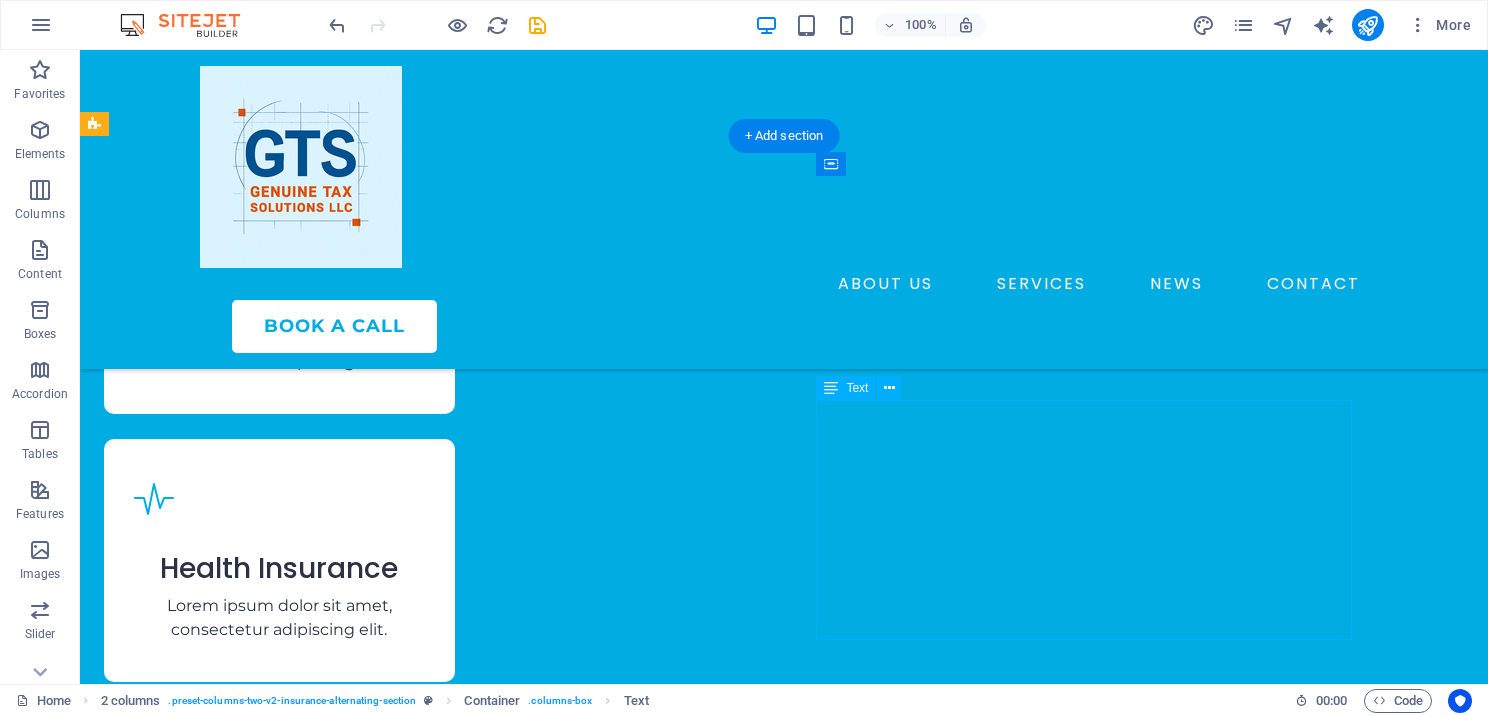 click on "GTS provides professional-grade tax preparation software paired with bank products, along with top-tier technical and tax support. Covering everything from individual Form 1040 returns to business filings like Form 1120, GTS equips you with the tools needed to grow and streamline your tax preparation business. By integrating bank products, GTS offers significant software discounts while allowing tax professionals to deduct preparation fees directly from clients’ refunds. Additionally, those using GTS’s preferred banking partners may qualify to offer taxpayer cash advances, creating more value for their customers." at bounding box center [372, 4287] 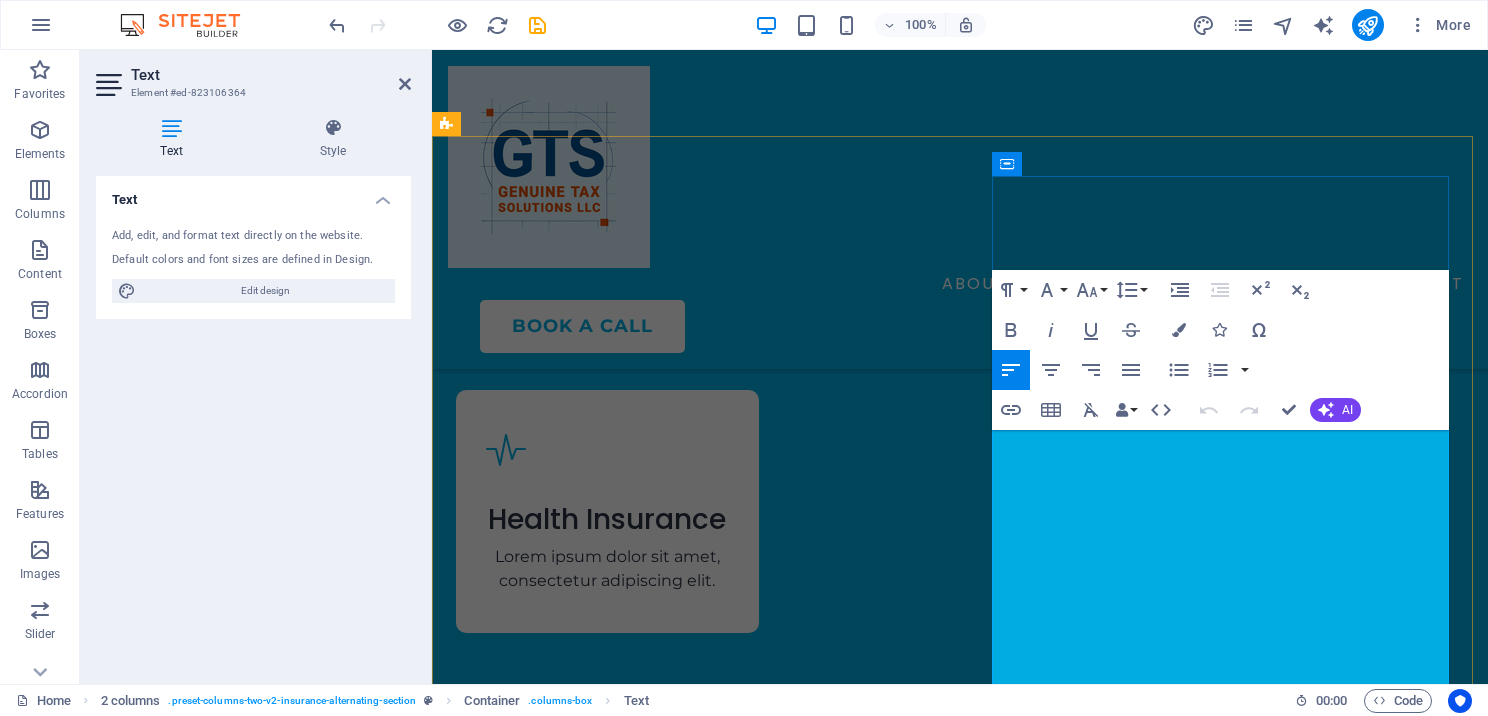 click on "GTS provides professional-grade tax preparation software paired with bank products, along with top-tier technical and tax support. Covering everything from individual Form 1040 returns to business filings like Form 1120, GTS equips you with the tools needed to grow and streamline your tax preparation business. By integrating bank products, GTS offers significant software discounts while allowing tax professionals to deduct preparation fees directly from clients’ refunds. Additionally, those using GTS’s preferred banking partners may qualify to offer taxpayer cash advances, creating more value for their customers." at bounding box center (688, 4492) 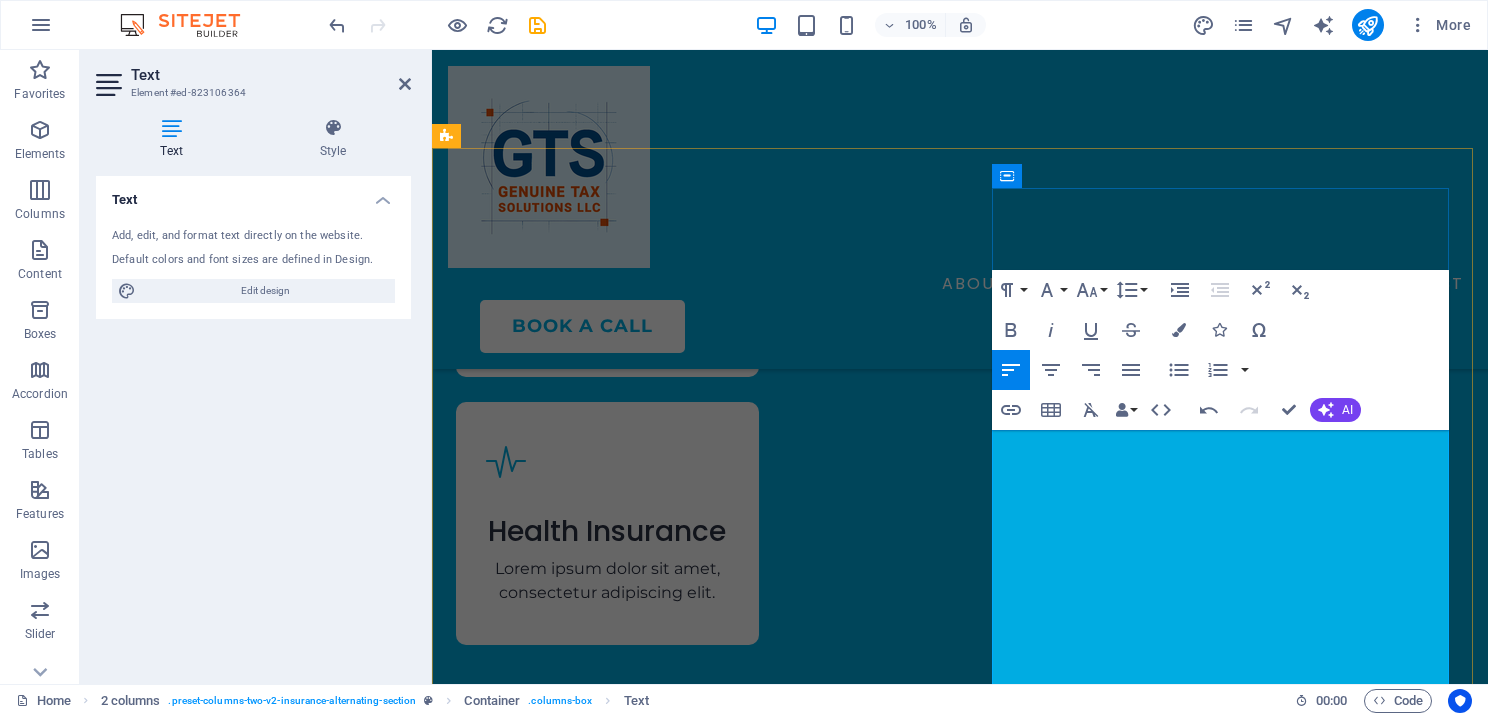 scroll, scrollTop: 4696, scrollLeft: 0, axis: vertical 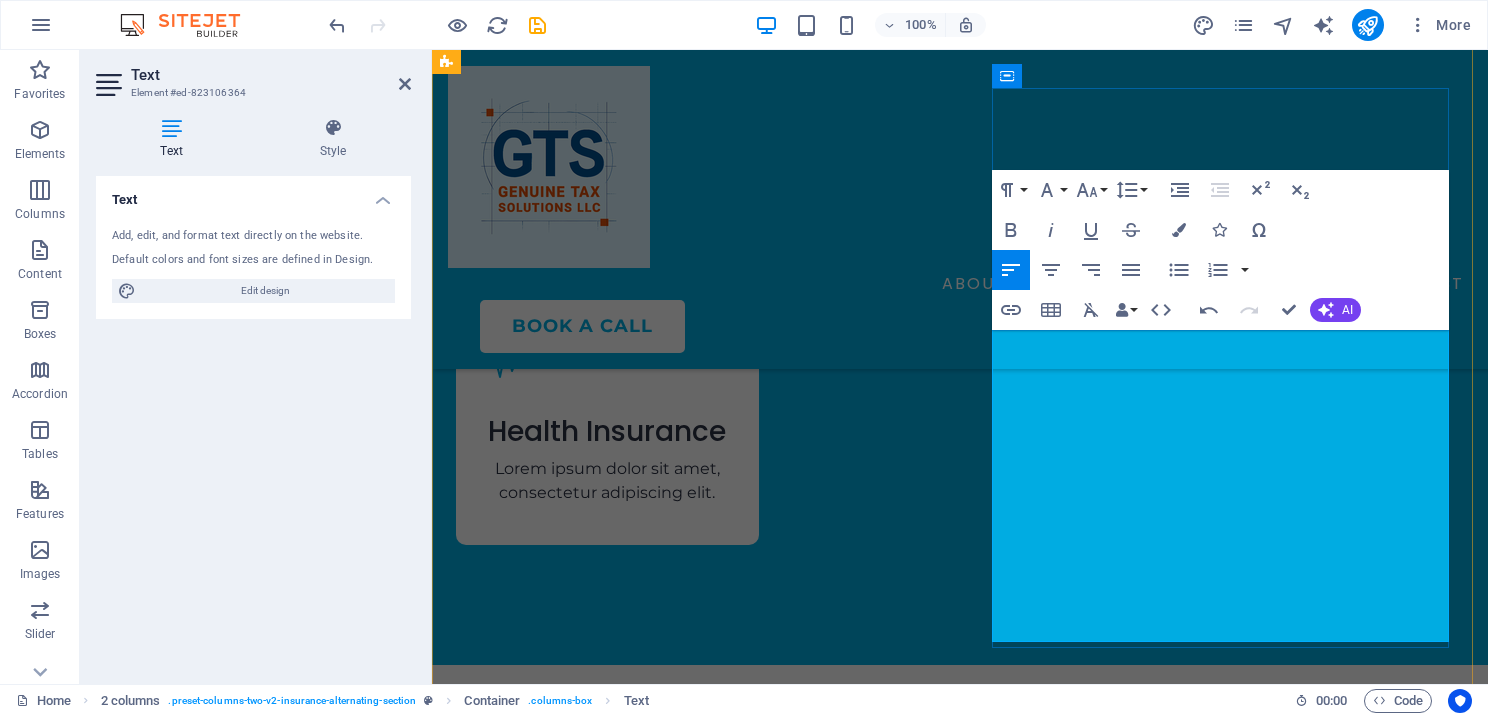 click on "By integrating bank products, GTS offers significant software discounts while allowing tax professionals to deduct preparation fees directly from clients’ refunds. Additionally, those using GTS’s preferred banking partners may qualify to offer taxpayer cash advances, creating more value for their customers." at bounding box center (688, 4500) 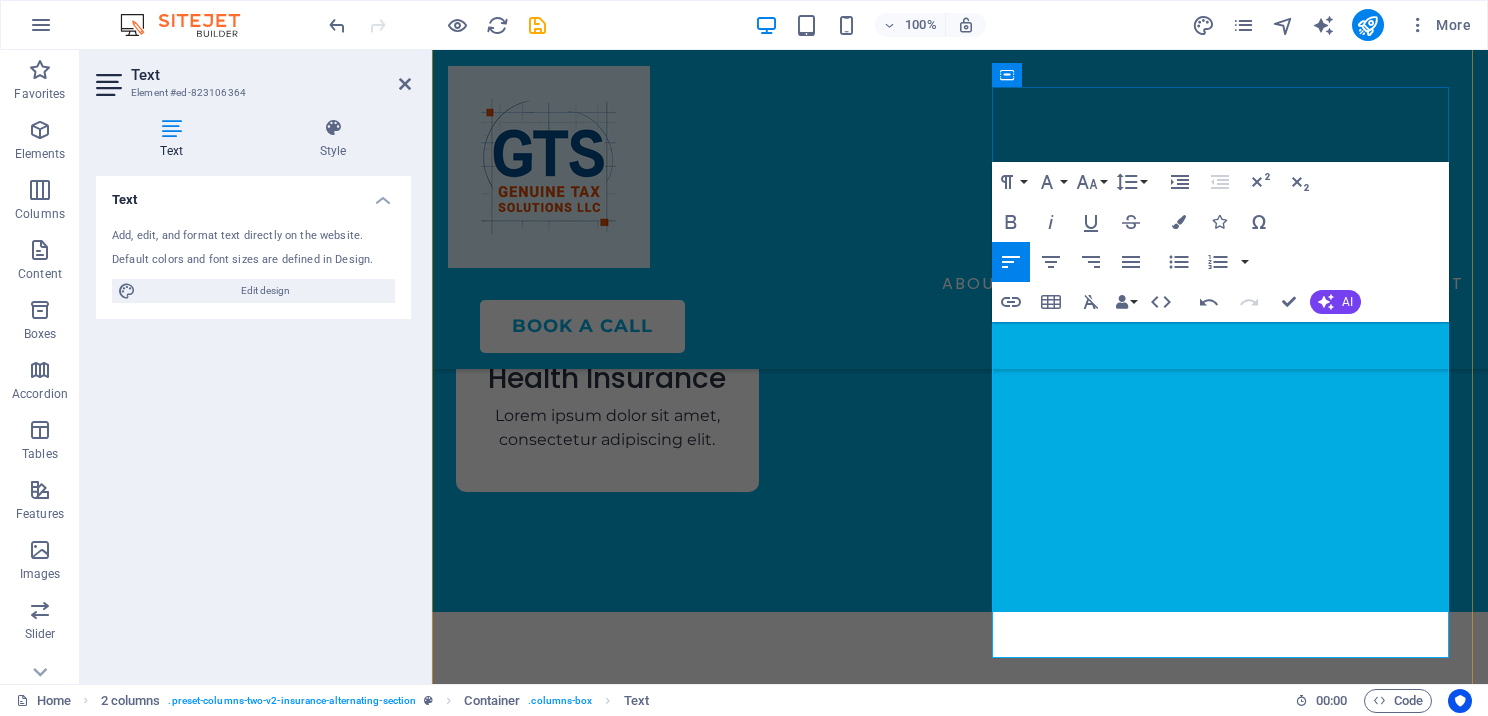 scroll, scrollTop: 4789, scrollLeft: 0, axis: vertical 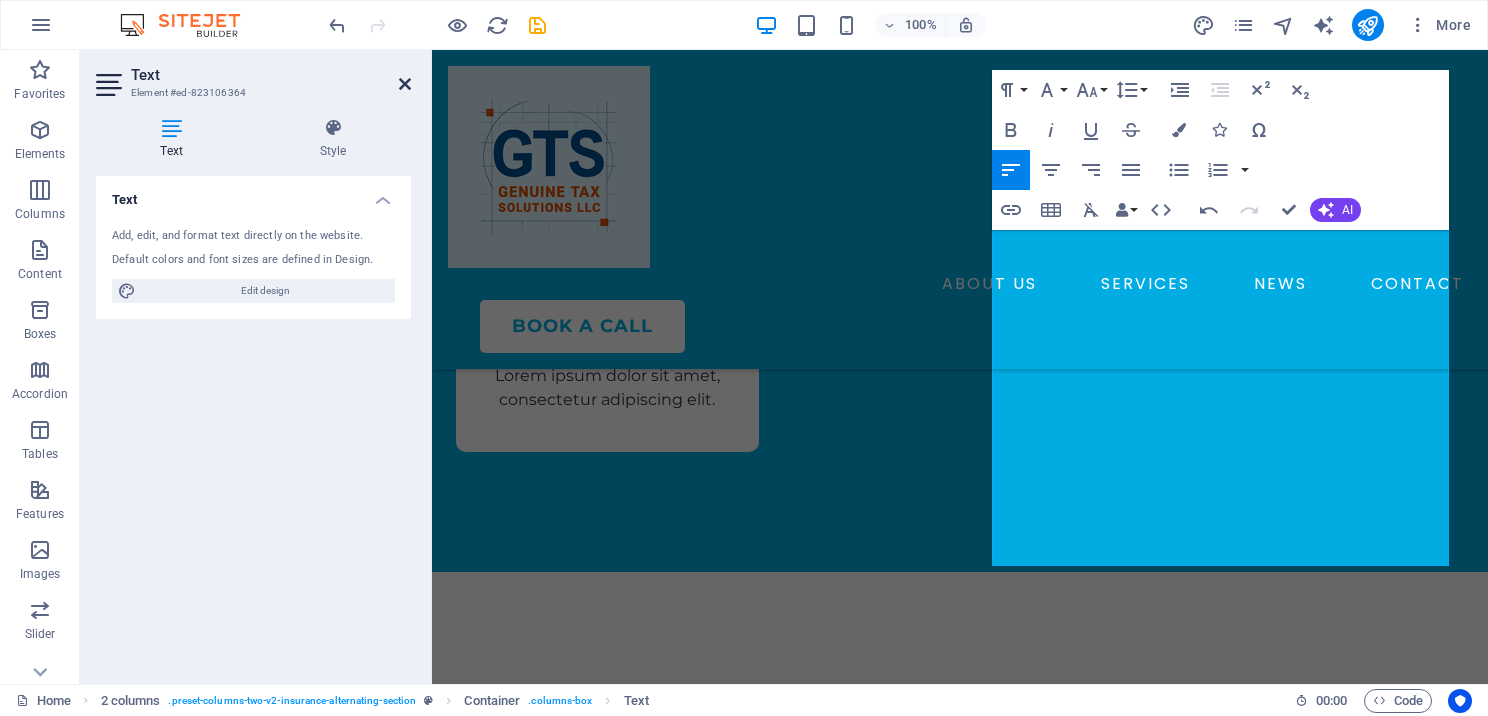 click at bounding box center [405, 84] 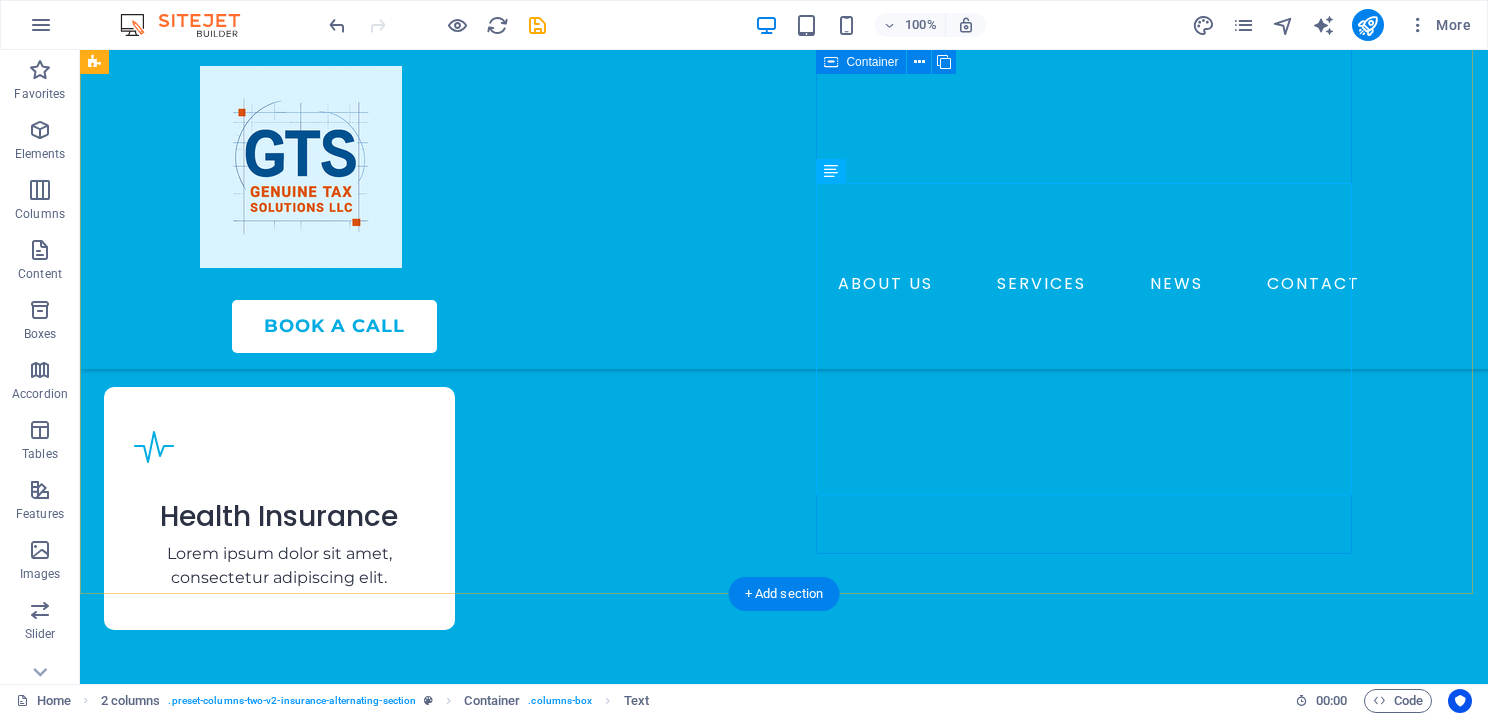scroll, scrollTop: 4228, scrollLeft: 0, axis: vertical 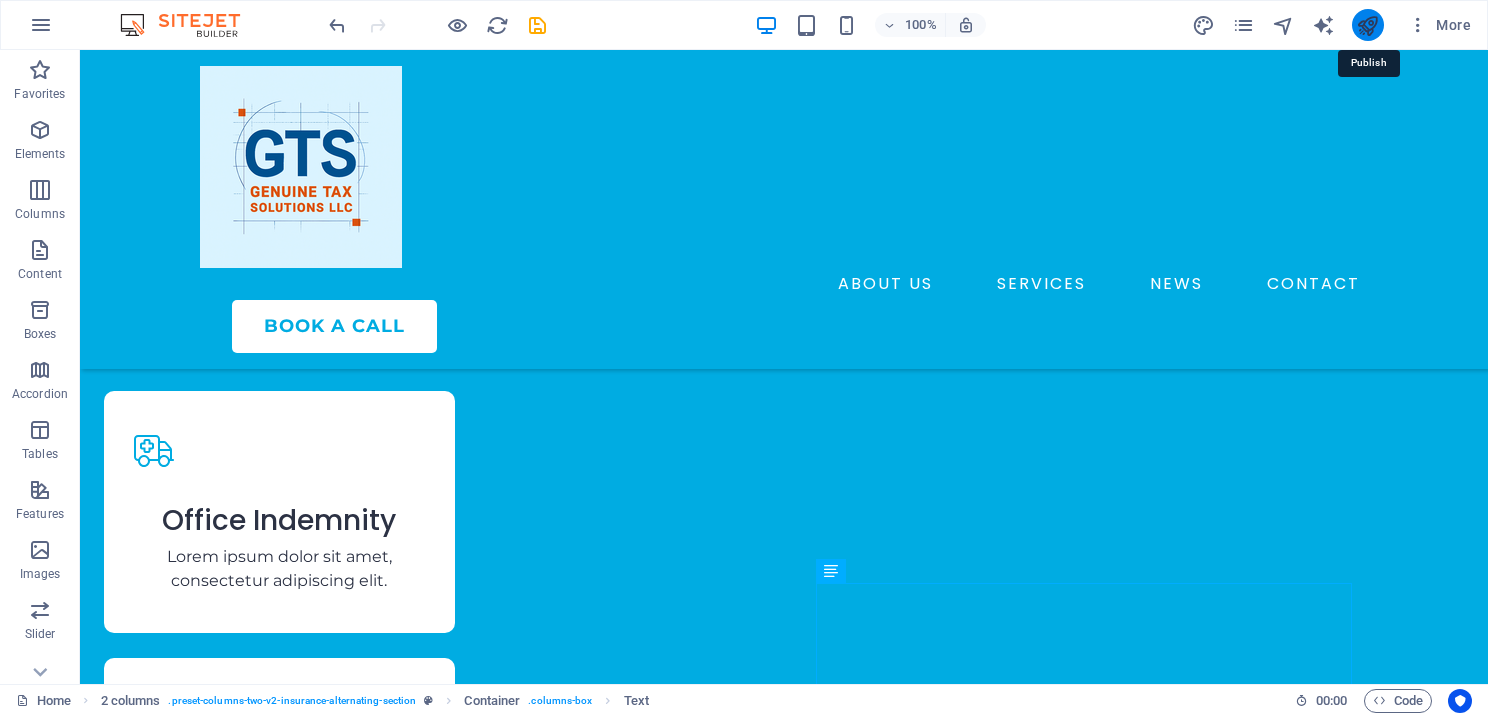 click at bounding box center (1367, 25) 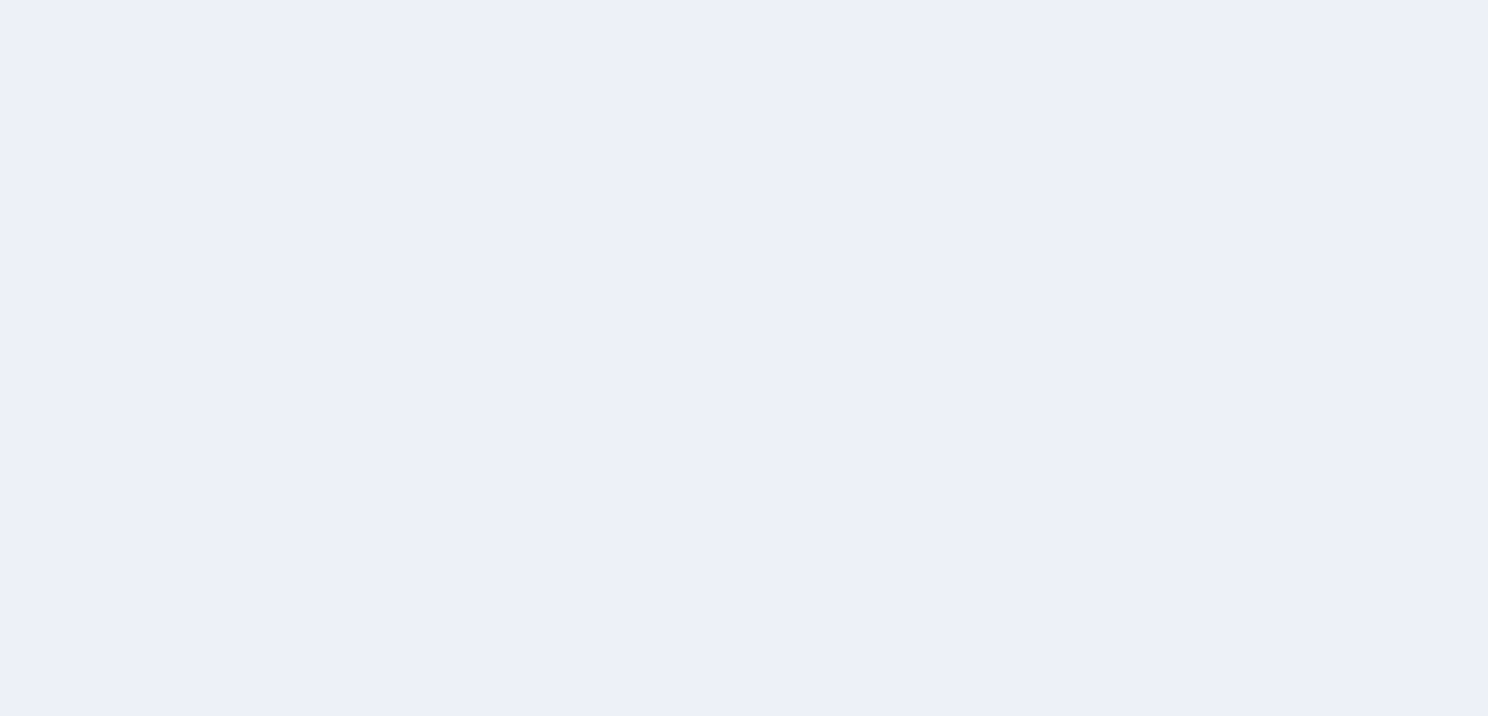scroll, scrollTop: 0, scrollLeft: 0, axis: both 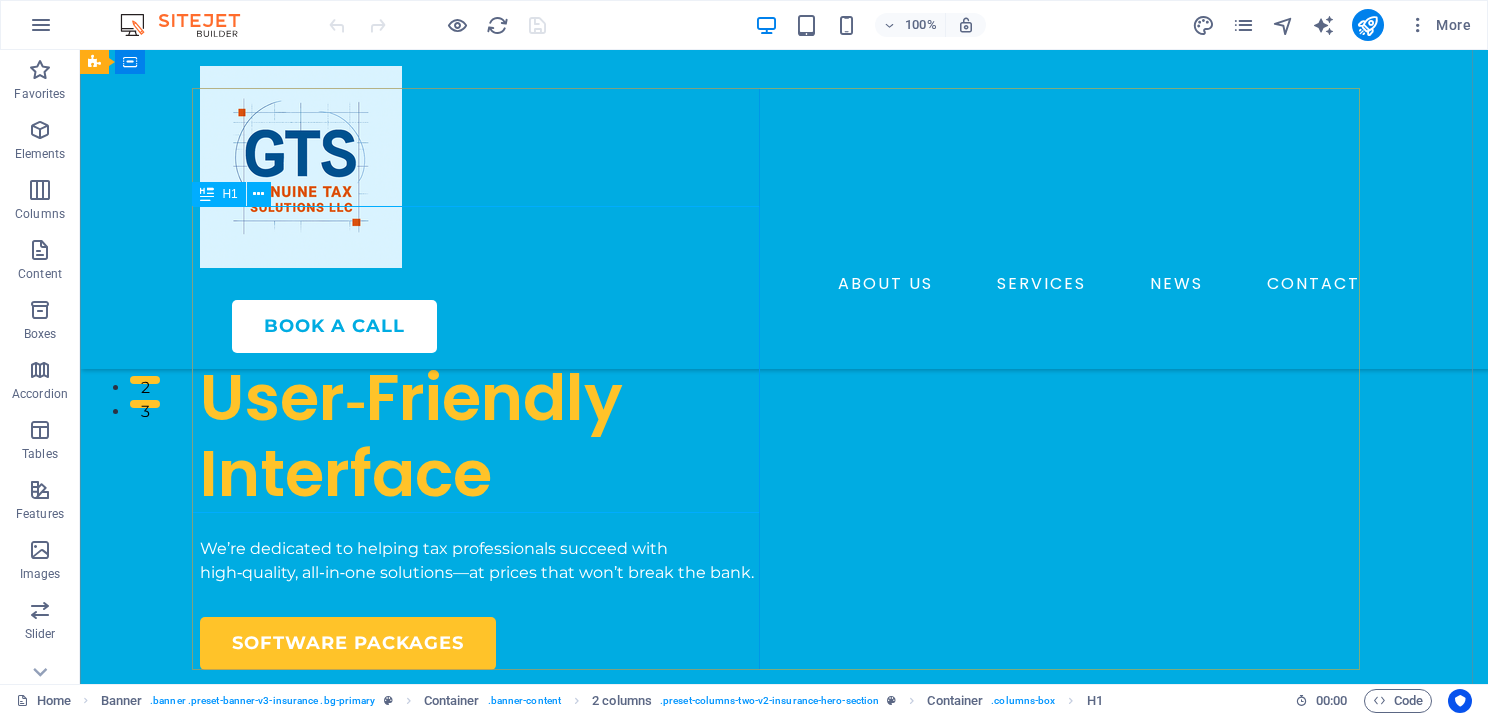 click on "Enjoy Our User‑Friendly Interface" at bounding box center (484, 359) 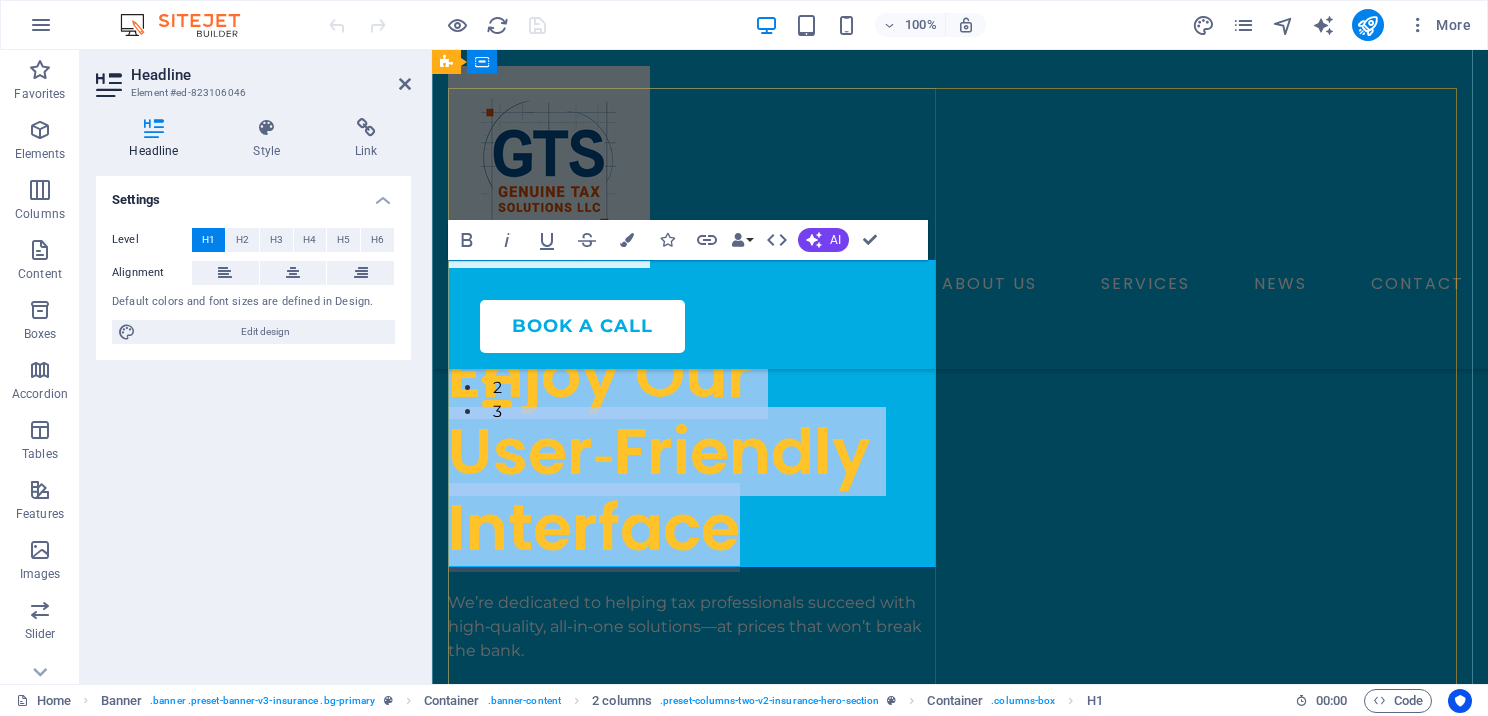 click on "Enjoy Our User‑Friendly Interface" at bounding box center (659, 451) 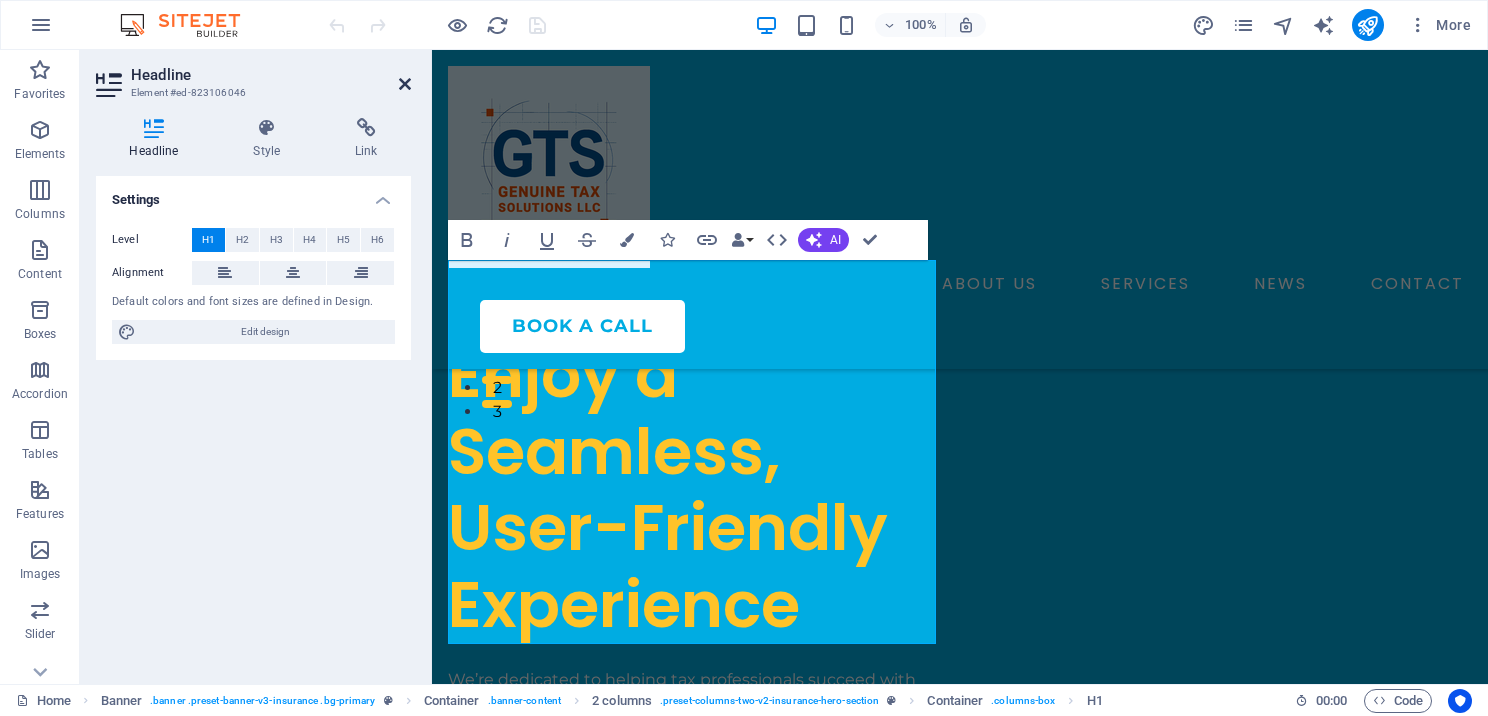 click at bounding box center [405, 84] 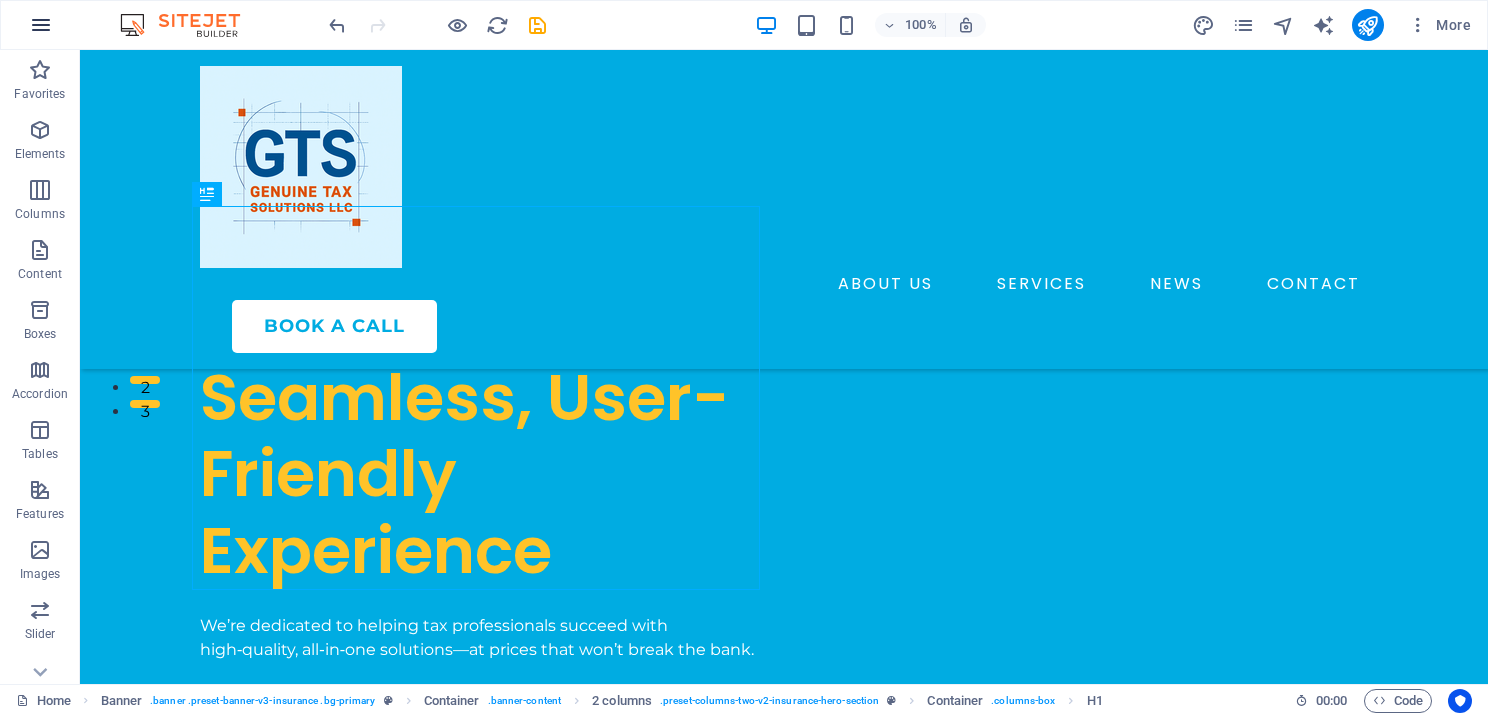 click at bounding box center (41, 25) 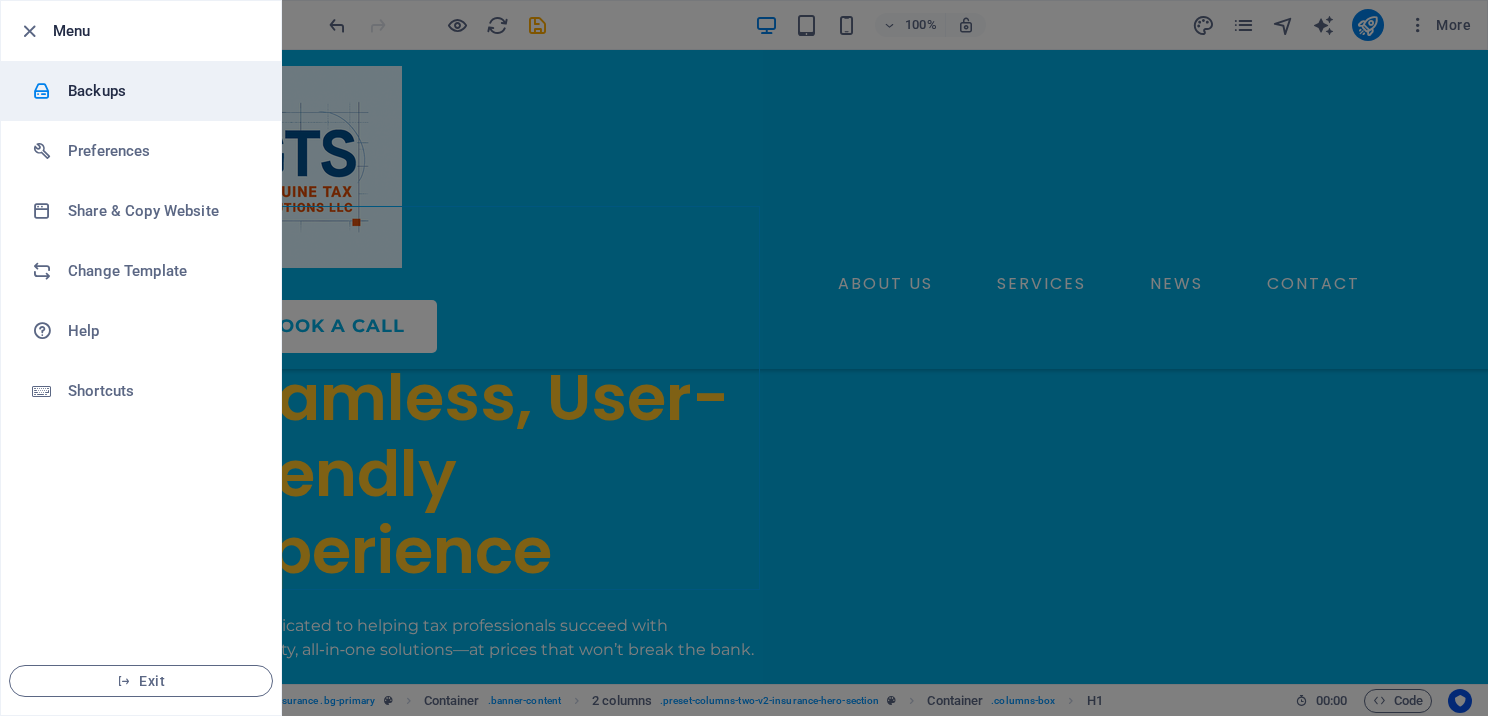 click on "Backups" at bounding box center (160, 91) 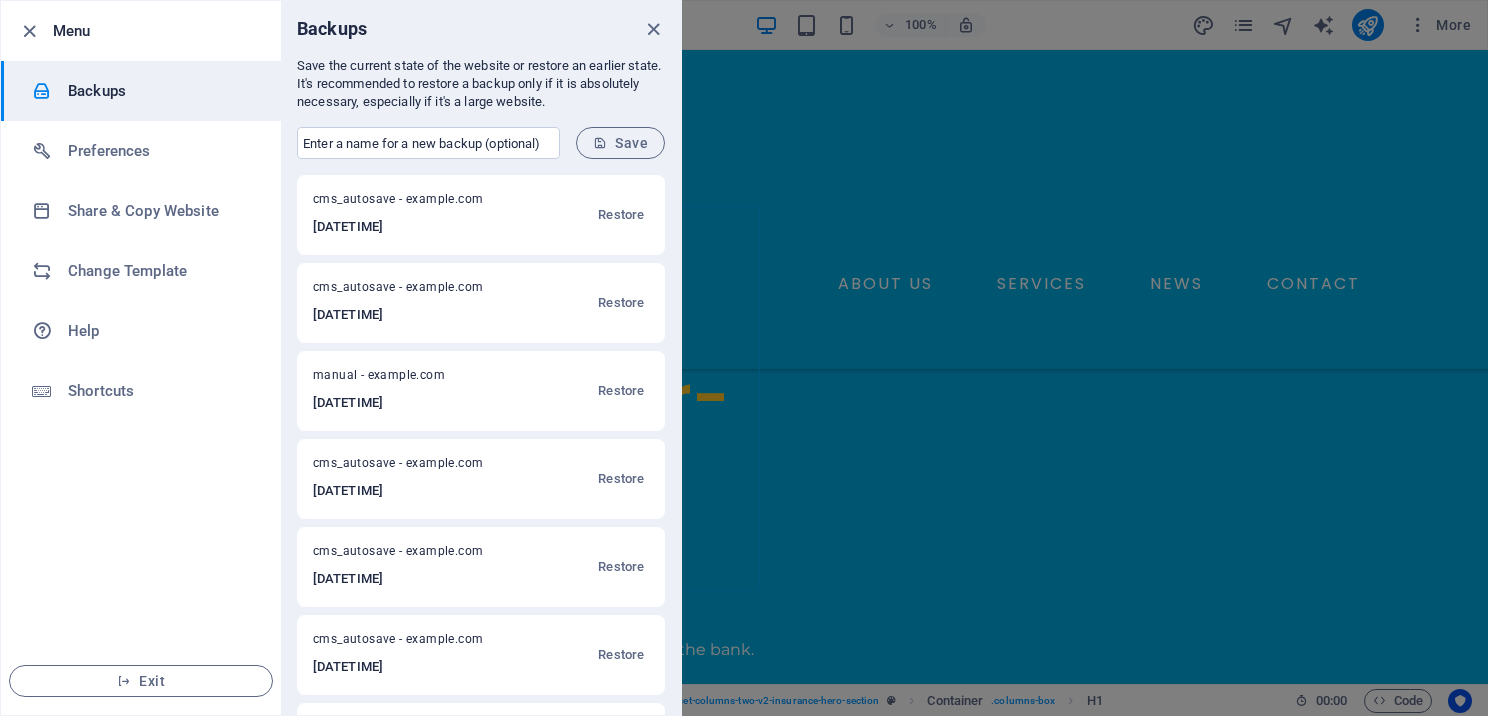 click on "Save" at bounding box center [620, 143] 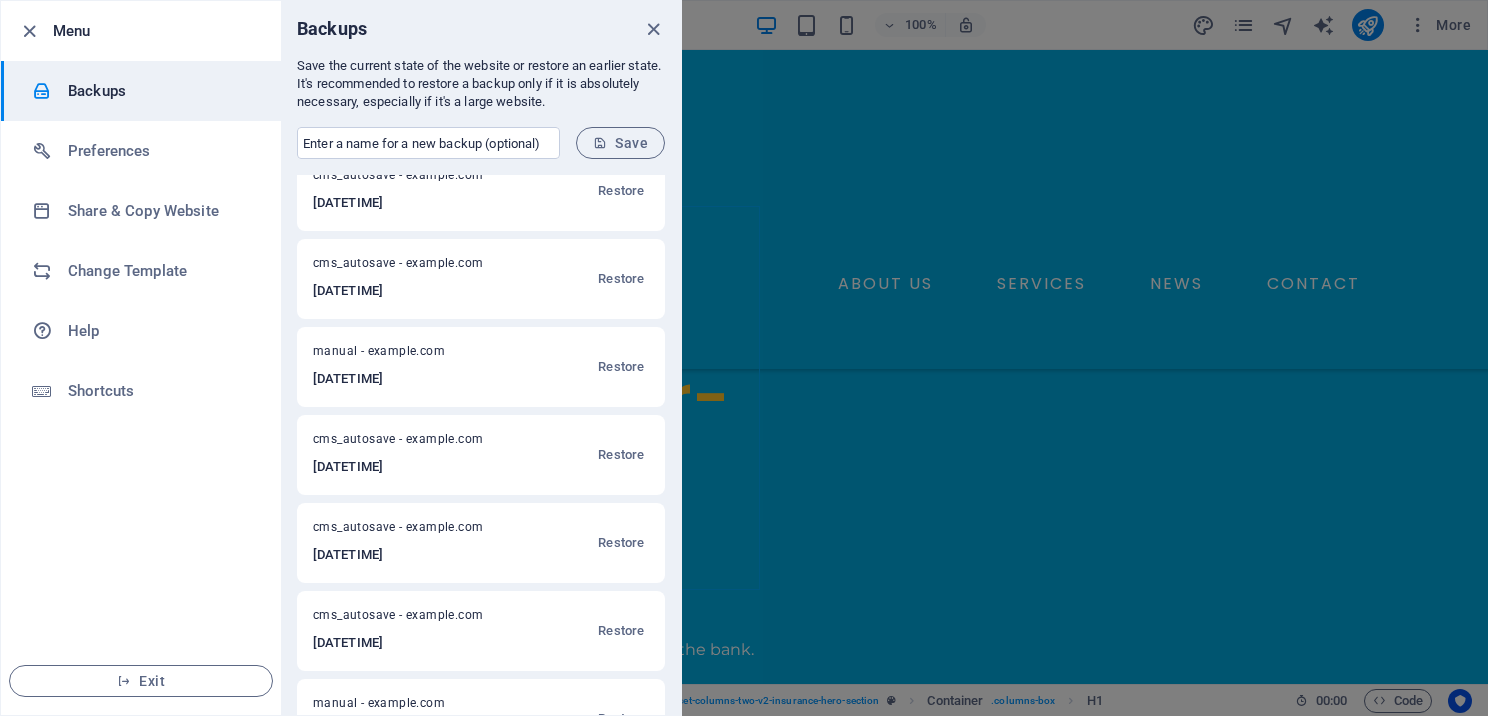 scroll, scrollTop: 0, scrollLeft: 0, axis: both 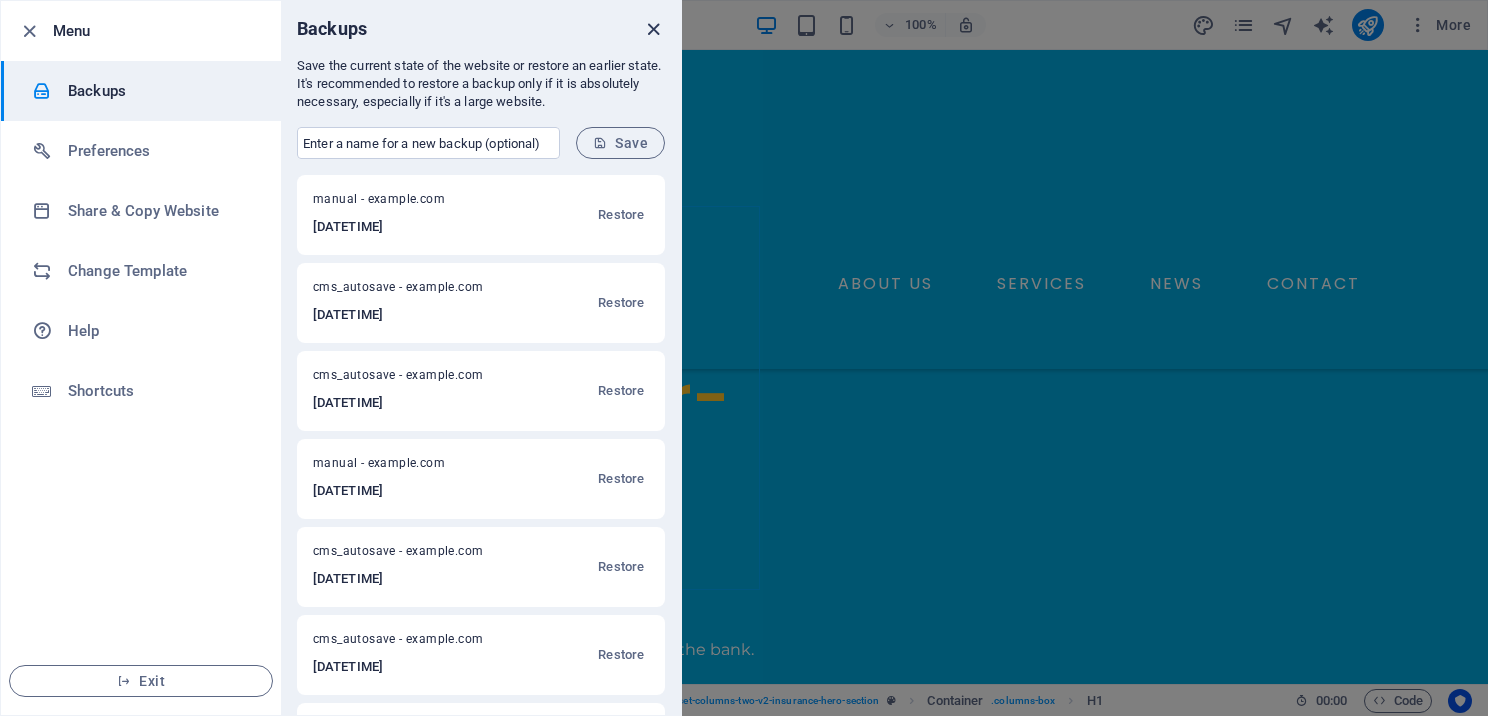click at bounding box center [653, 29] 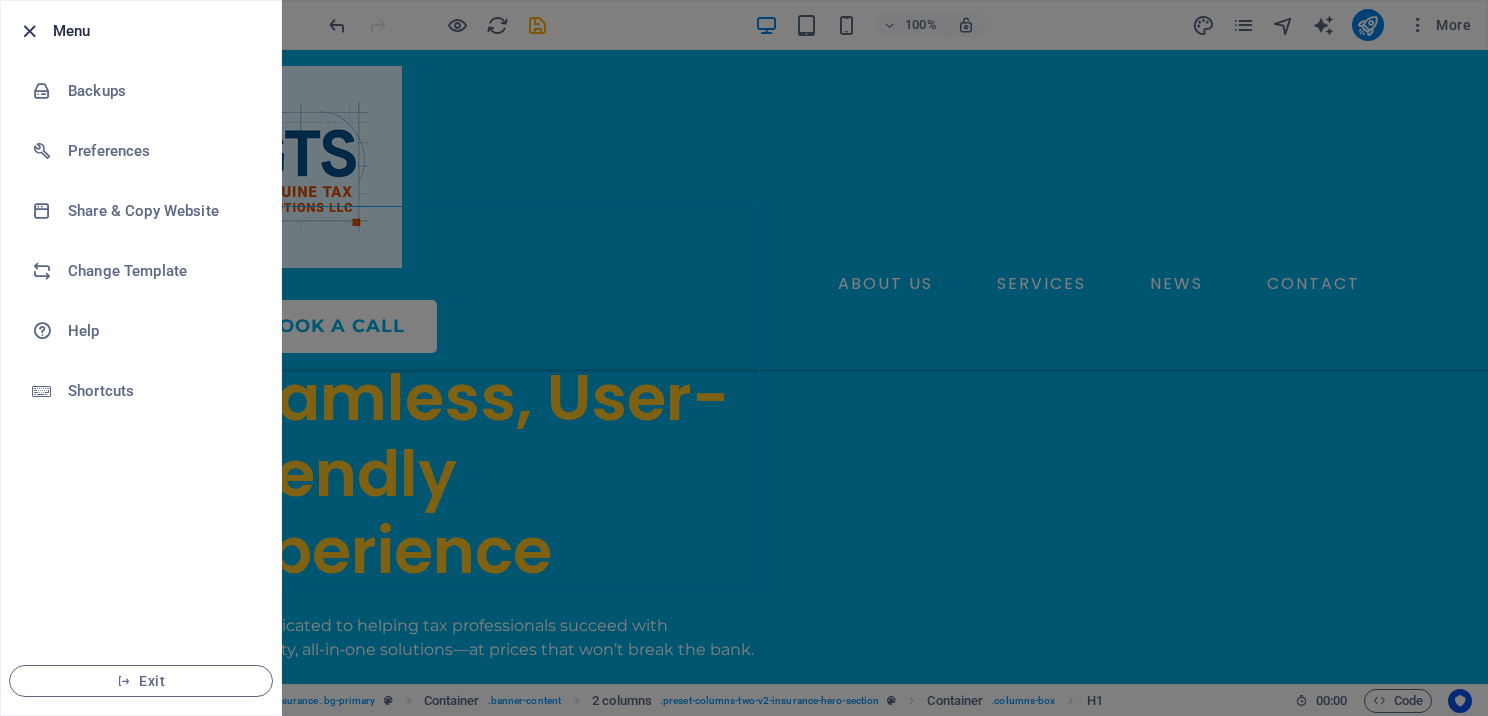 click at bounding box center [29, 31] 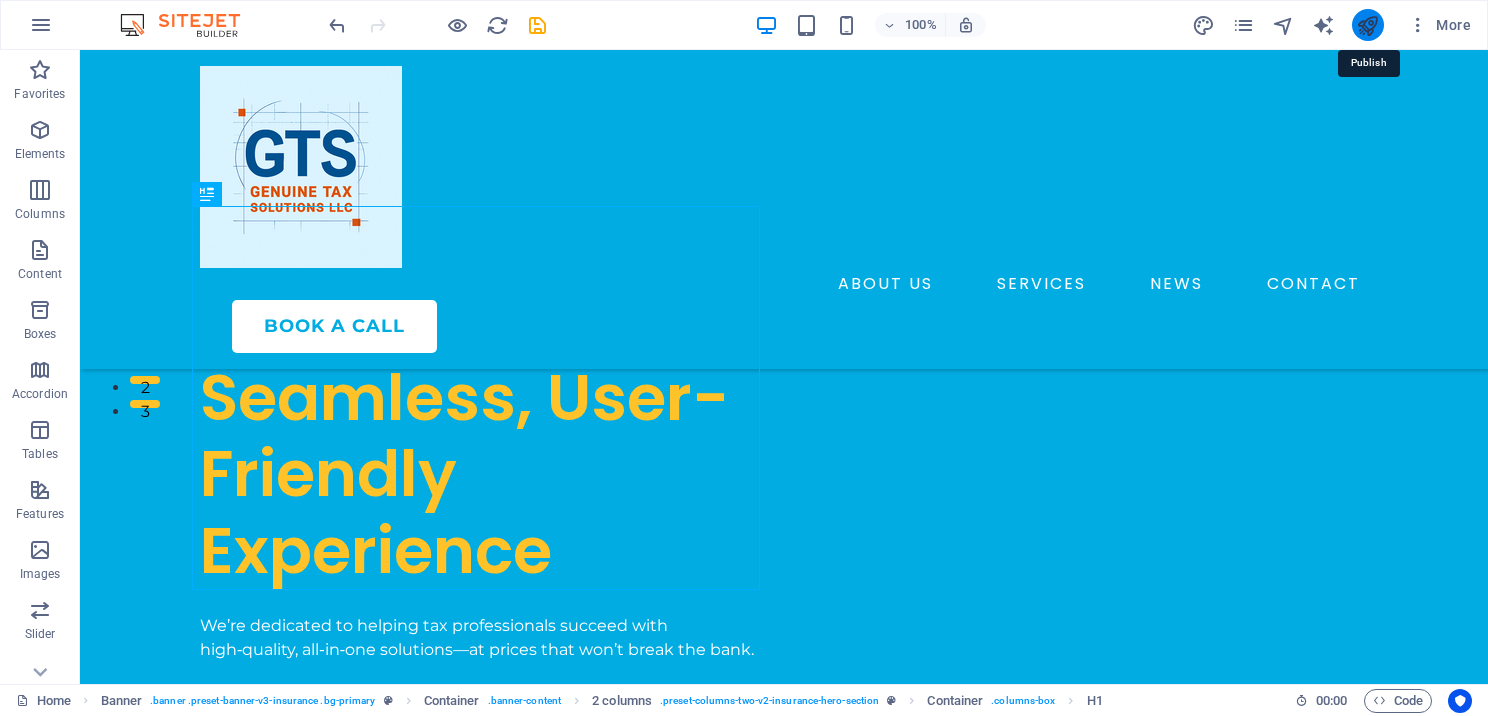click at bounding box center [1367, 25] 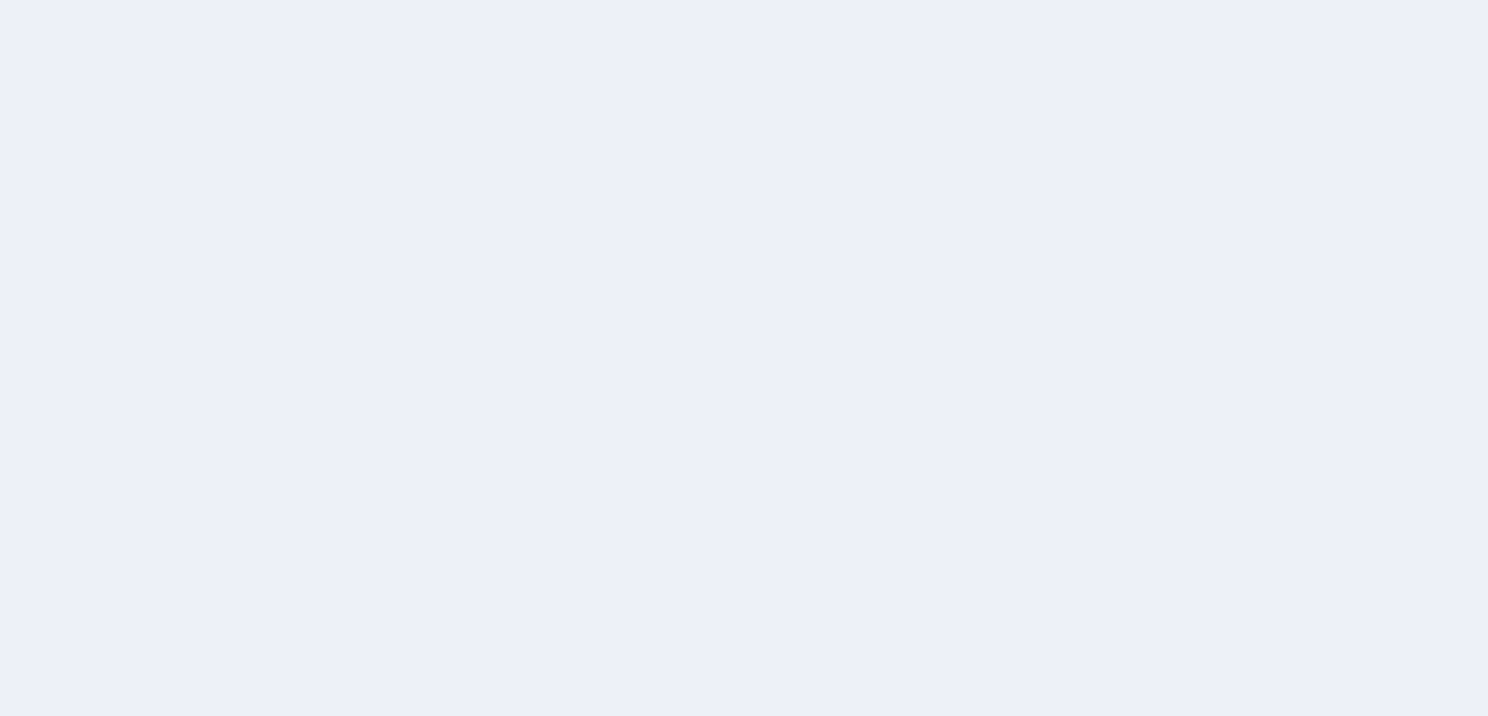 scroll, scrollTop: 0, scrollLeft: 0, axis: both 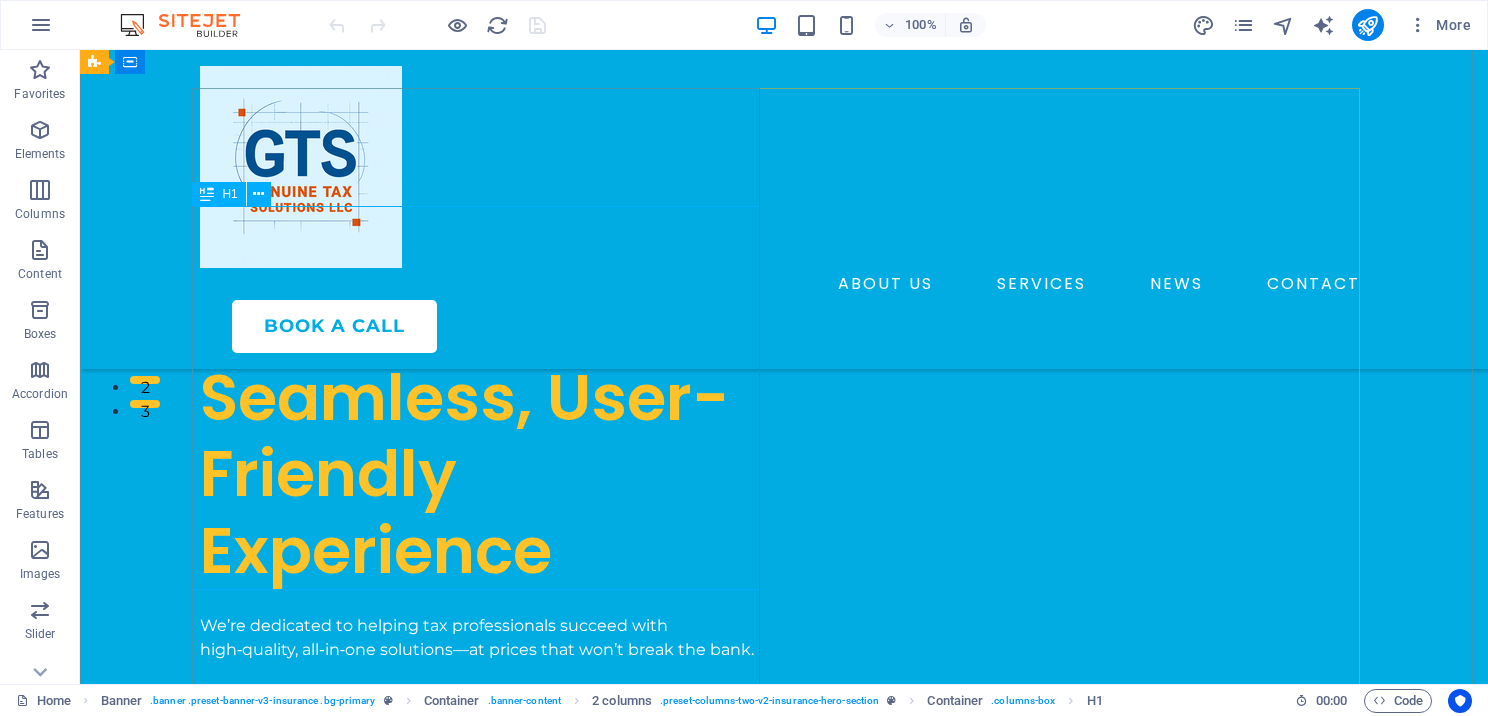 click on "Enjoy a Seamless, User-Friendly Experience" at bounding box center [484, 398] 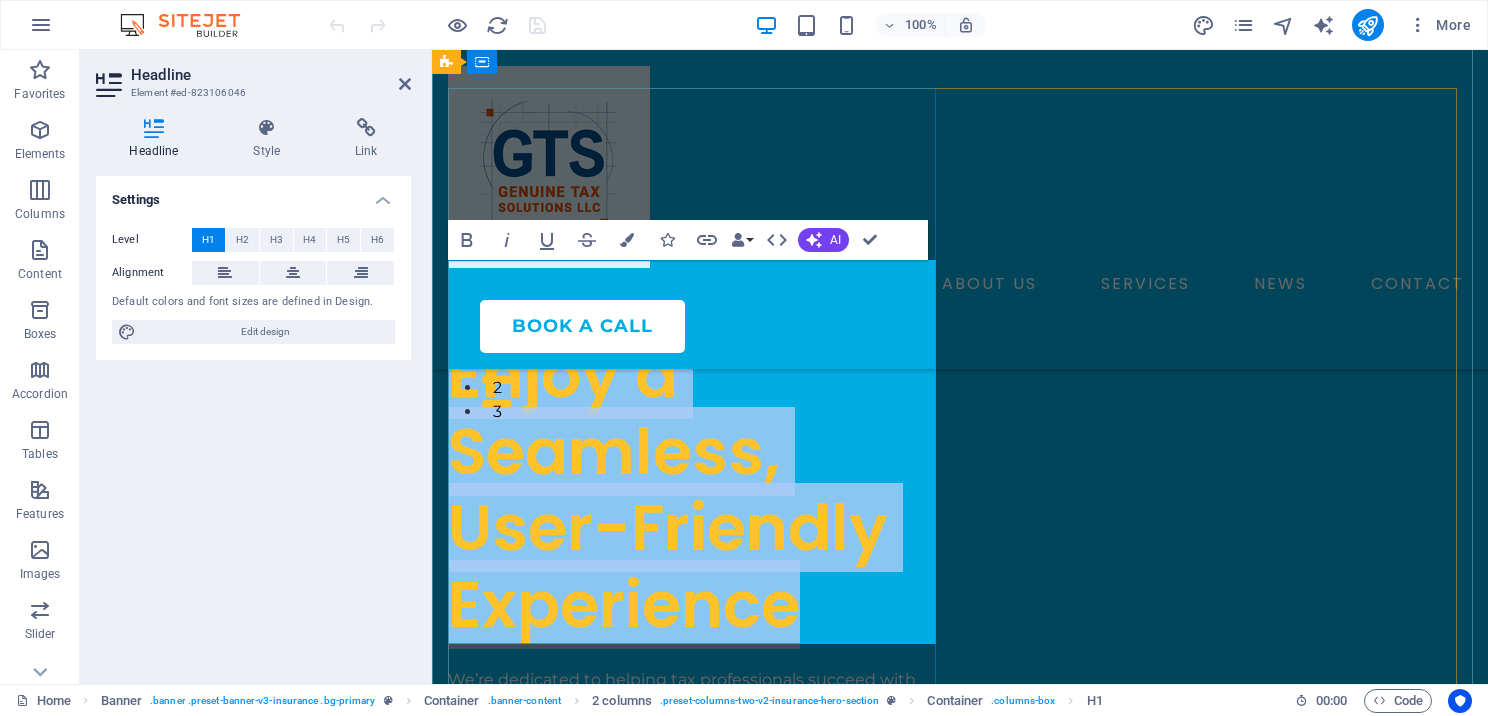 click on "Enjoy a Seamless, User-Friendly Experience" at bounding box center (668, 489) 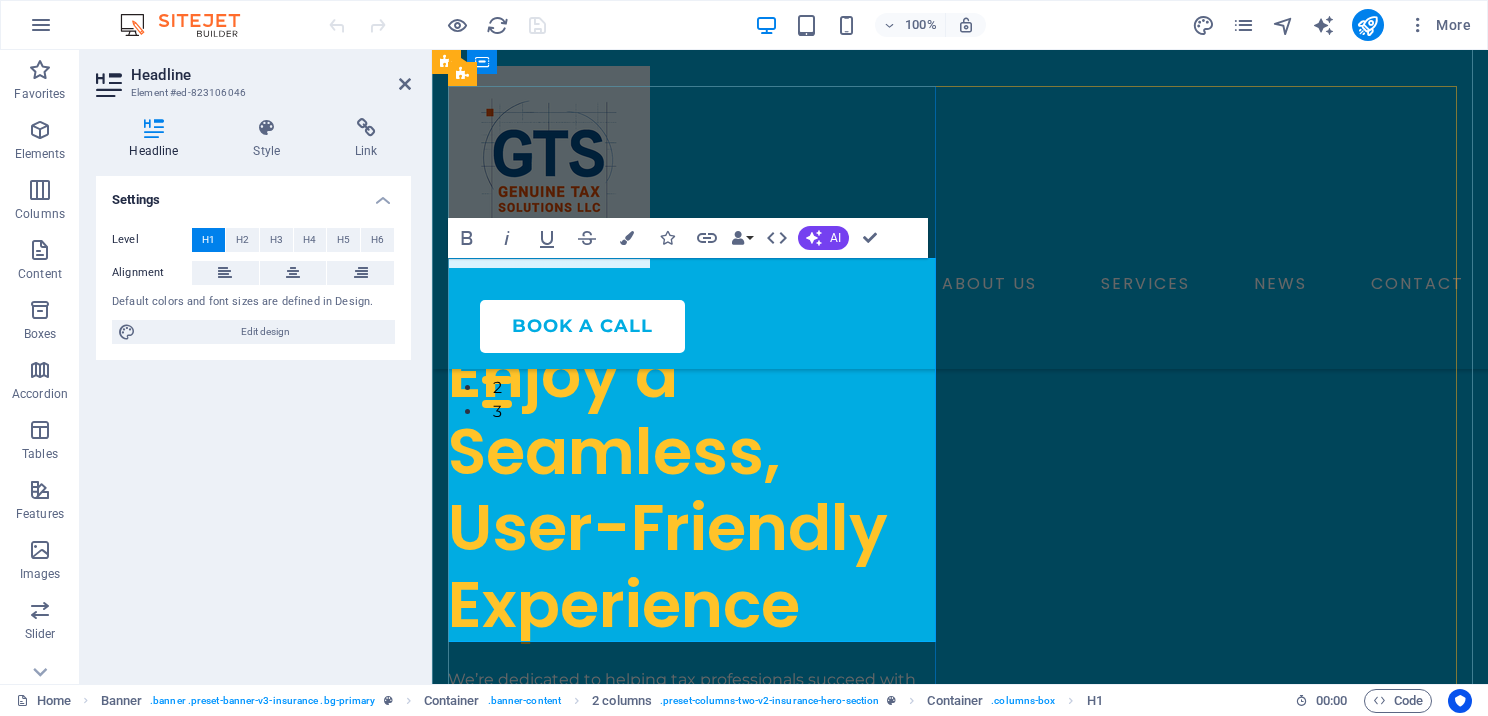 scroll, scrollTop: 400, scrollLeft: 0, axis: vertical 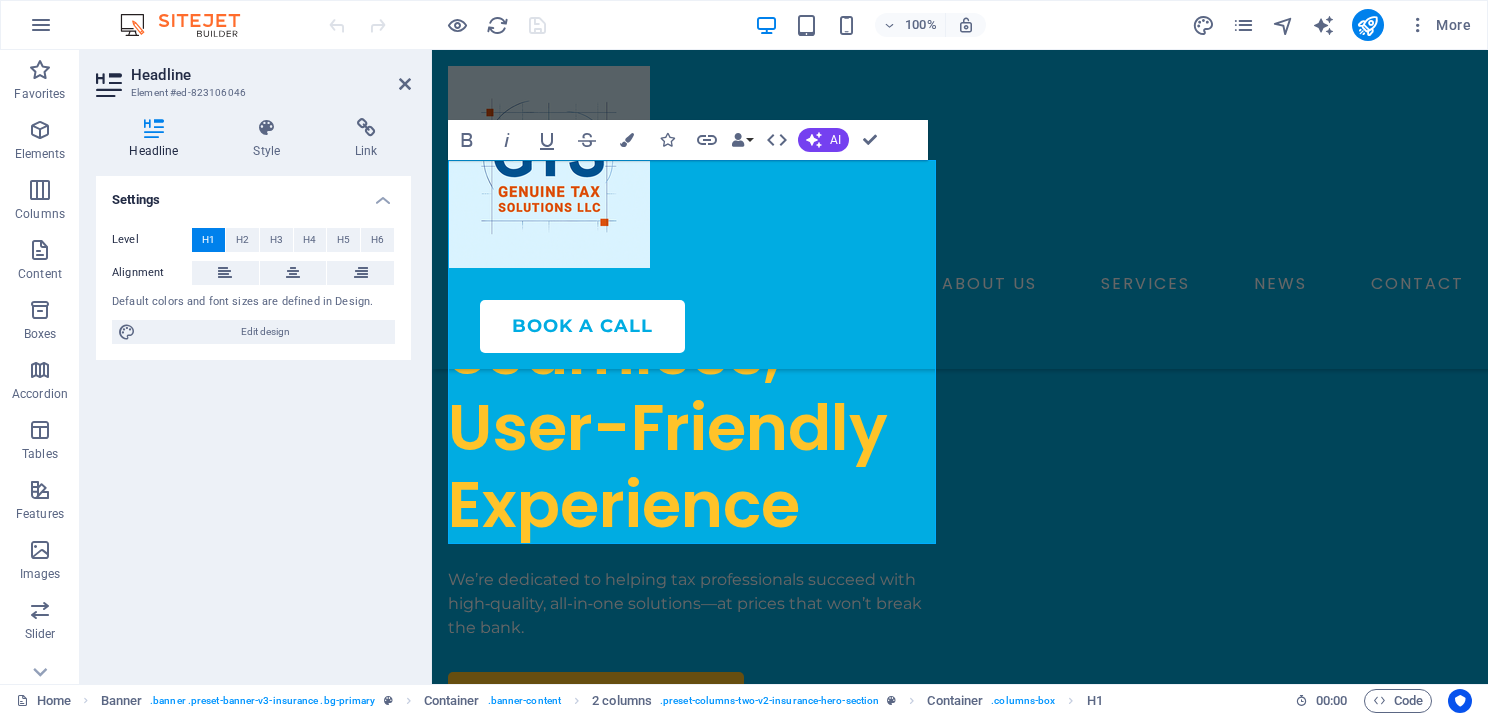 click on "Headline Element #ed-823106046 Headline Style Link Settings Level H1 H2 H3 H4 H5 H6 Alignment Default colors and font sizes are defined in Design. Edit design 2 columns Element Layout How this element expands within the layout (Flexbox). Size Default auto px % 1/1 1/2 1/3 1/4 1/5 1/6 1/7 1/8 1/9 1/10 Grow Shrink Order Container layout Visible Visible Opacity 100 % Overflow Spacing Margin Default auto px % rem vw vh Custom Custom auto px % rem vw vh auto px % rem vw vh auto px % rem vw vh auto px % rem vw vh Padding Default px rem % vh vw Custom Custom px rem % vh vw px rem % vh vw px rem % vh vw px rem % vh vw Border Style              - Width 1 auto px rem % vh vw Custom Custom 1 auto px rem % vh vw 1 auto px rem % vh vw 1 auto px rem % vh vw 1 auto px rem % vh vw  - Color Round corners Default px rem % vh vw Custom Custom px rem % vh vw px rem % vh vw px rem % vh vw px rem % vh vw Shadow Default None Outside Inside Color X offset 0 px rem vh vw Y offset 0 px rem vh vw Blur 0 px rem % vh vw Spread" at bounding box center (256, 367) 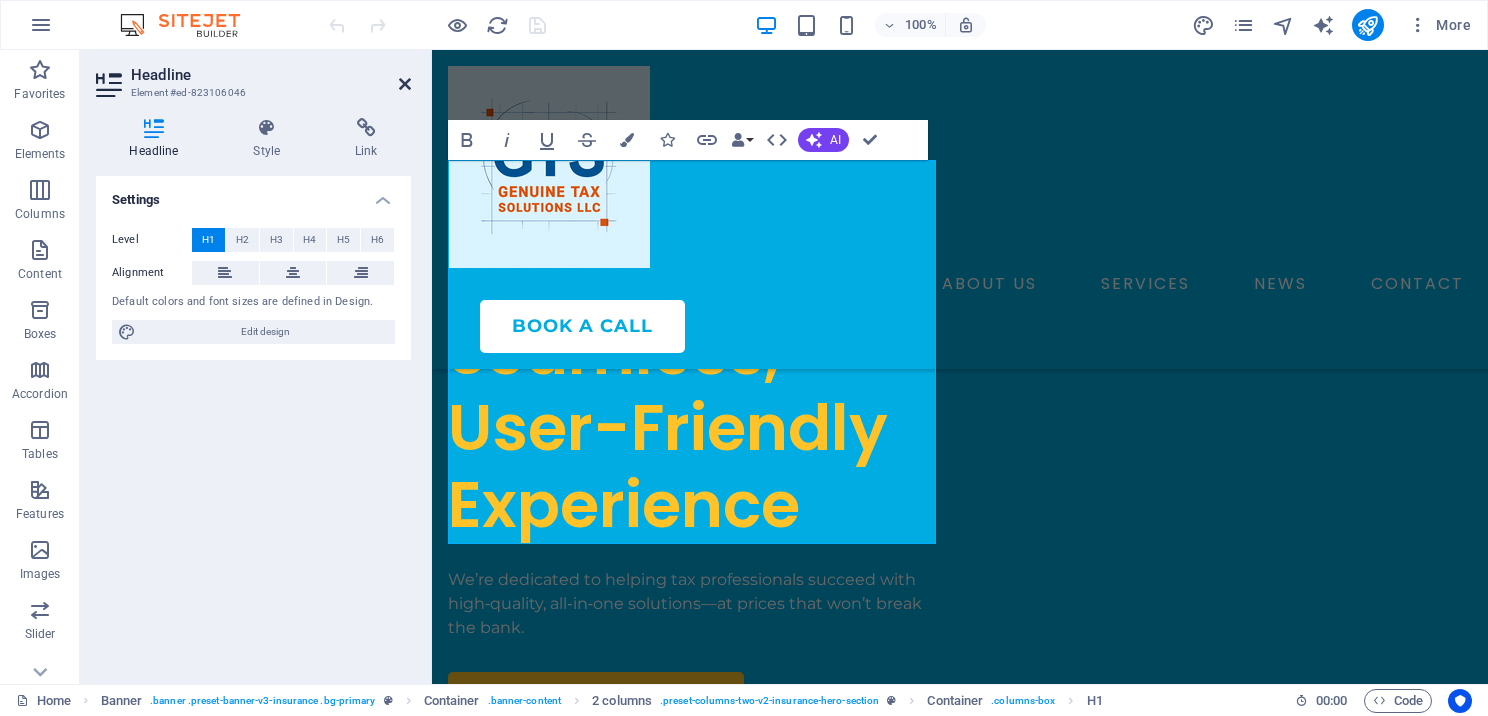 click at bounding box center [405, 84] 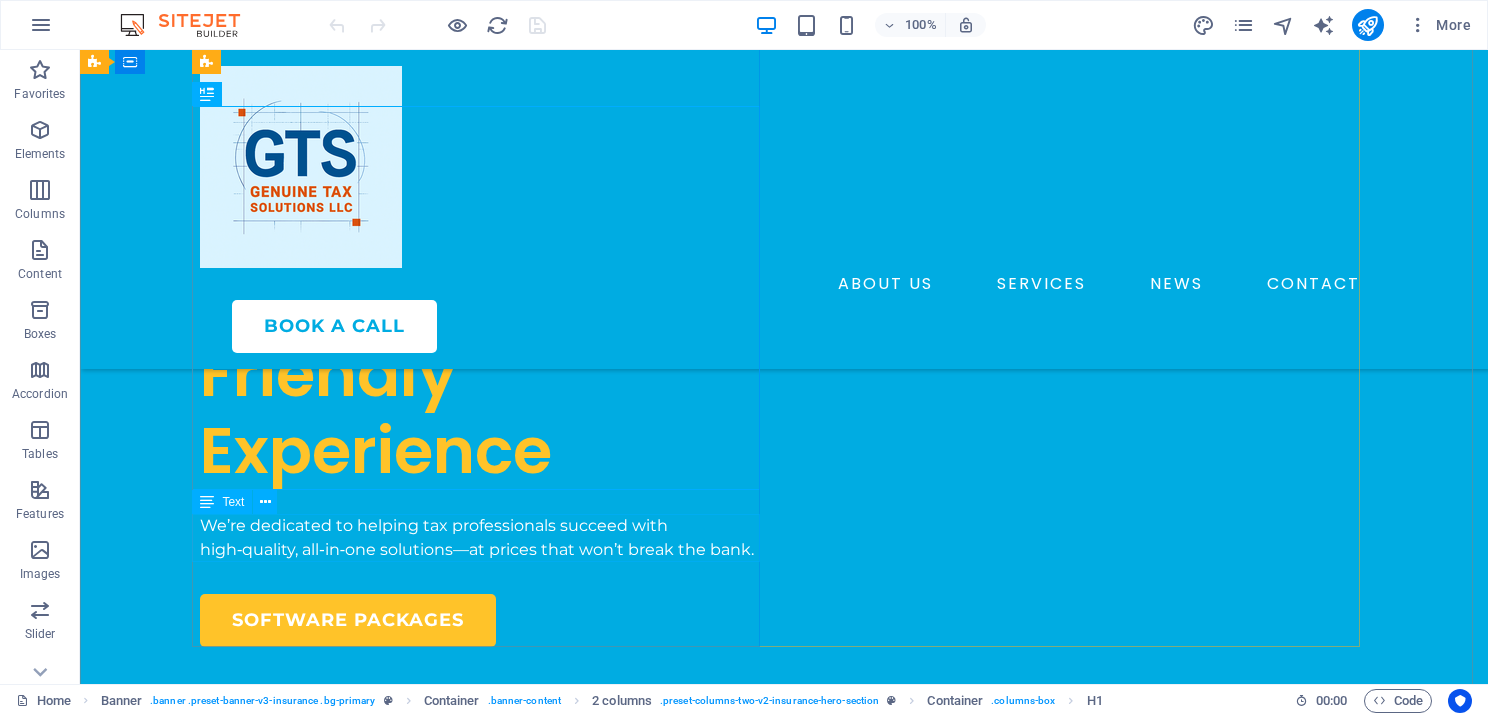 click on "We’re dedicated to helping tax professionals succeed with high‑quality, all‑in‑one solutions—at prices that won’t break the bank." at bounding box center [484, 538] 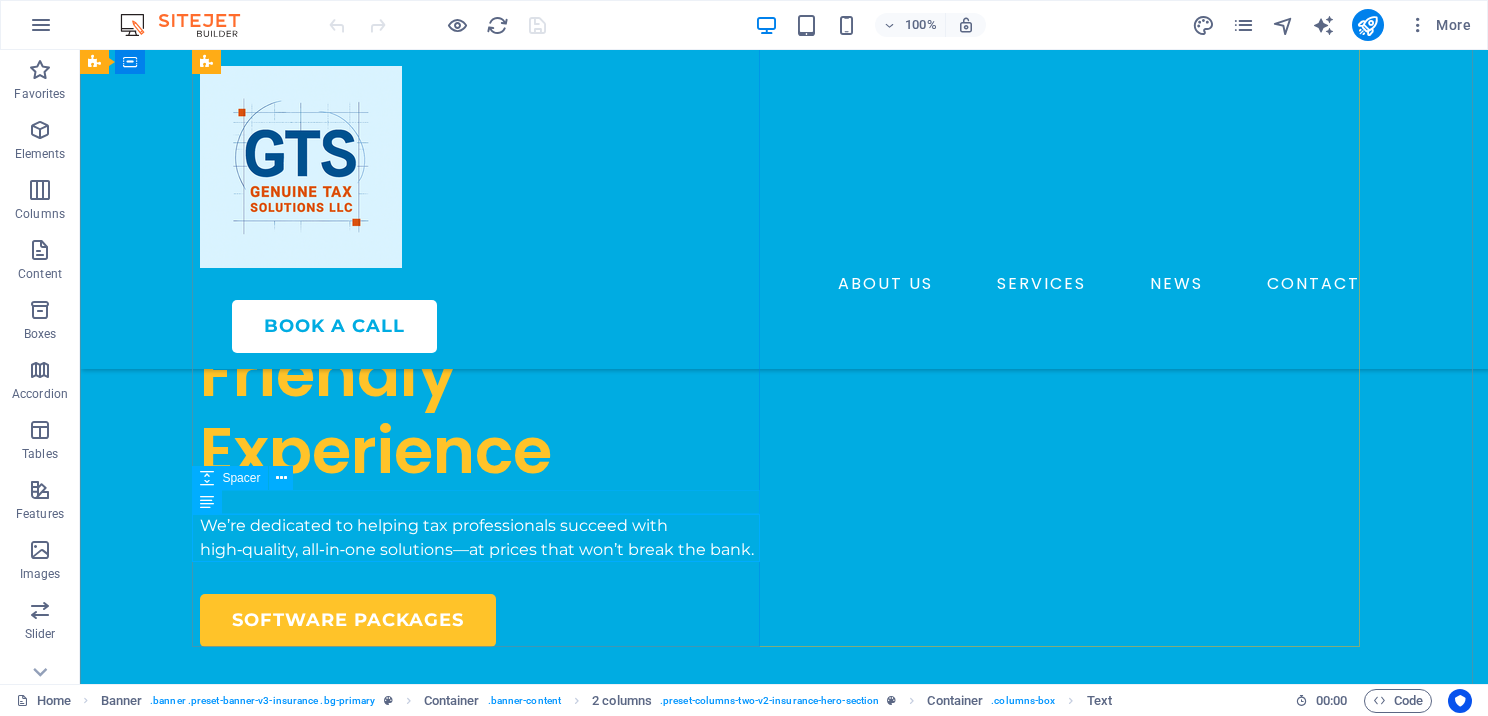 click at bounding box center (484, 502) 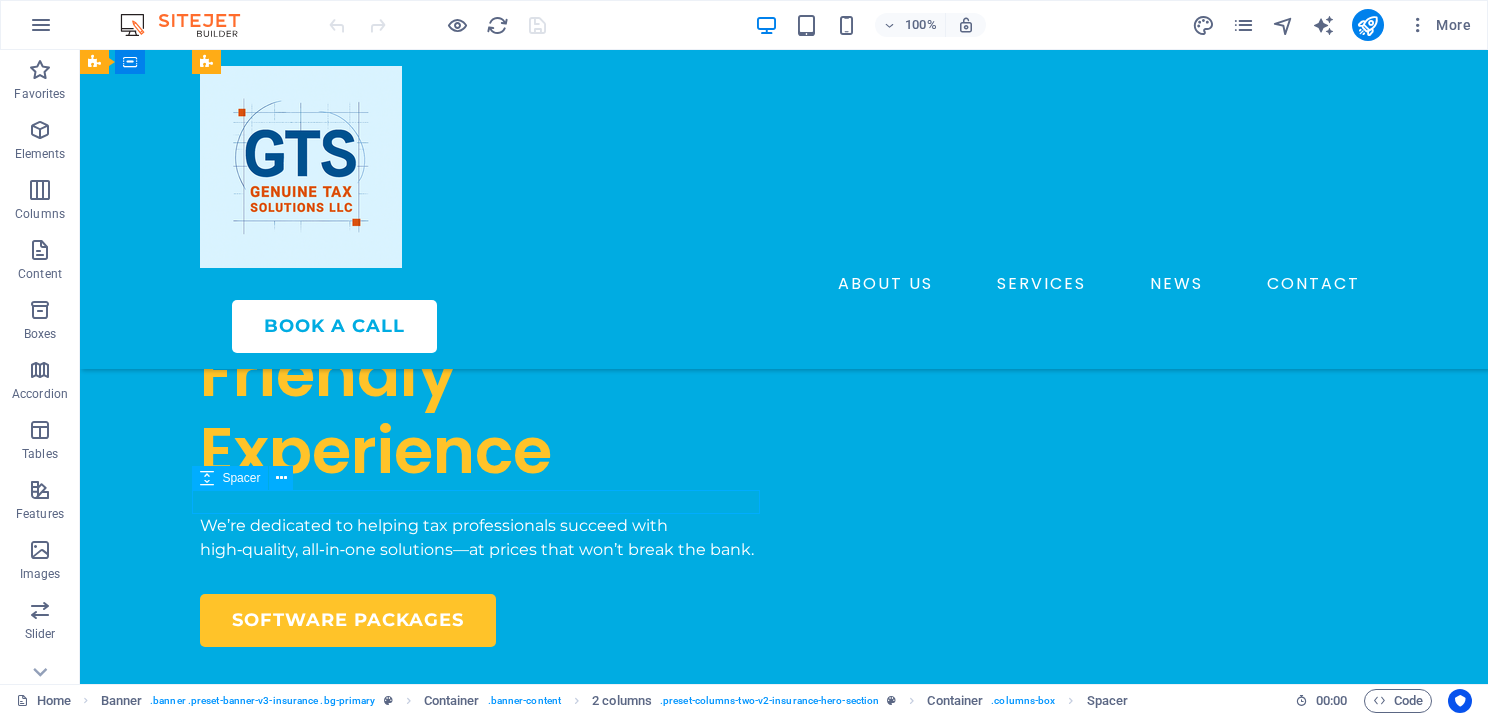 click at bounding box center (484, 502) 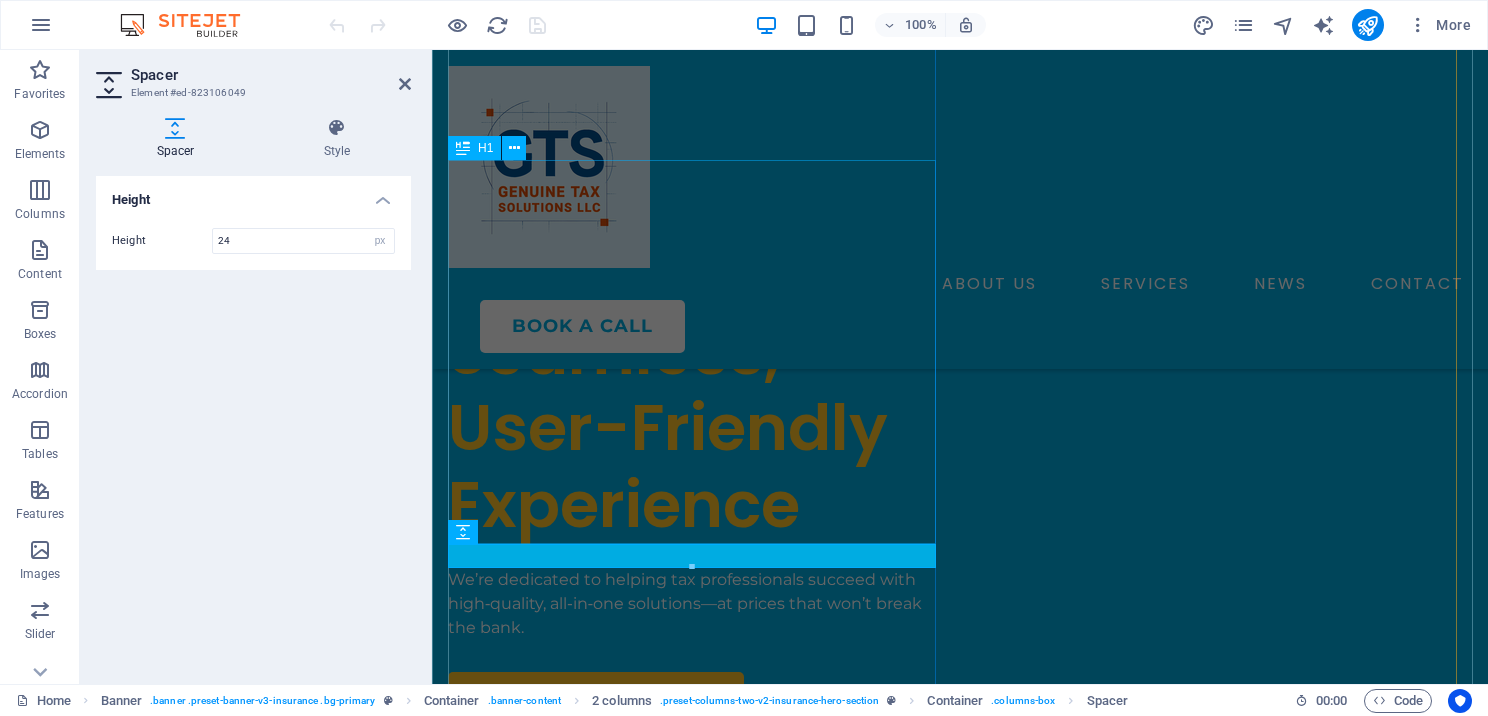 click on "Enjoy a Seamless, User-Friendly Experience" at bounding box center (696, 352) 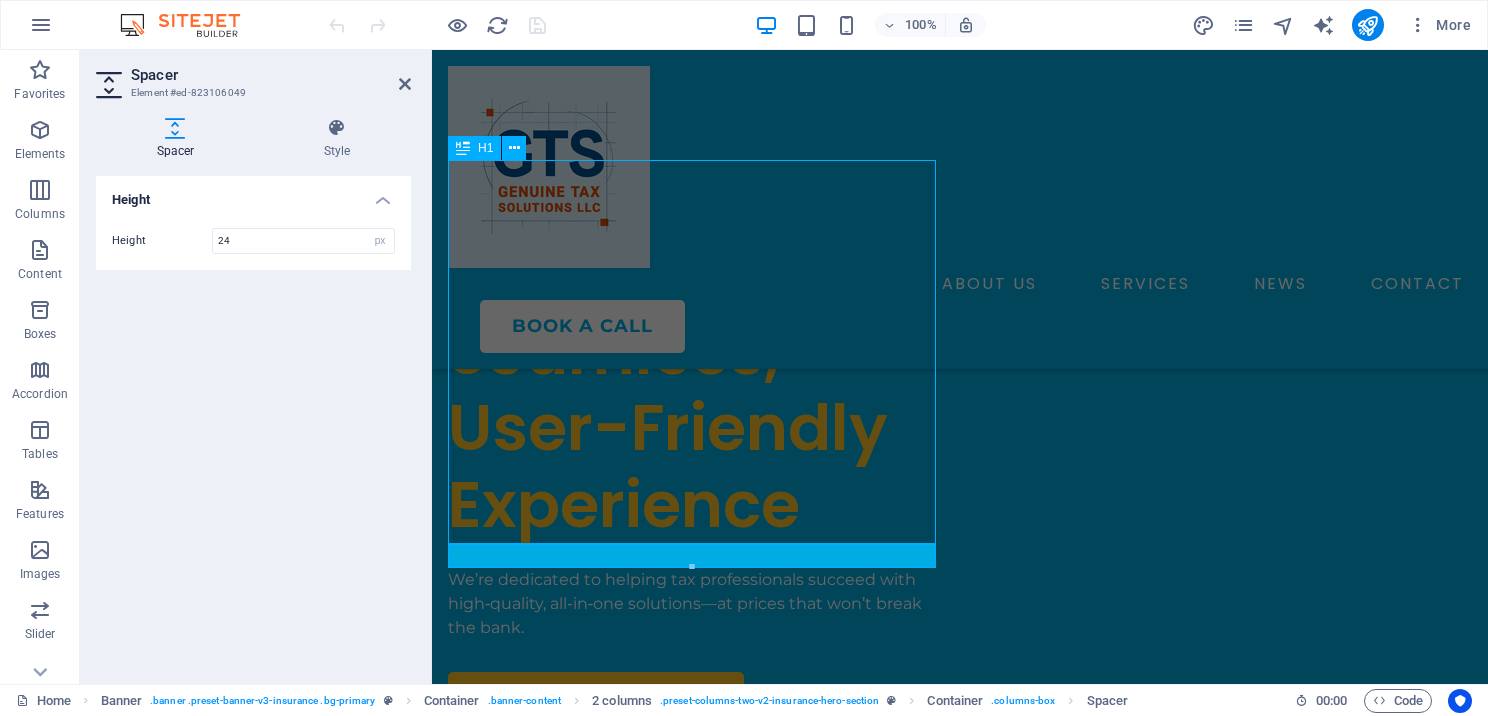 click on "Enjoy a Seamless, User-Friendly Experience" at bounding box center [696, 352] 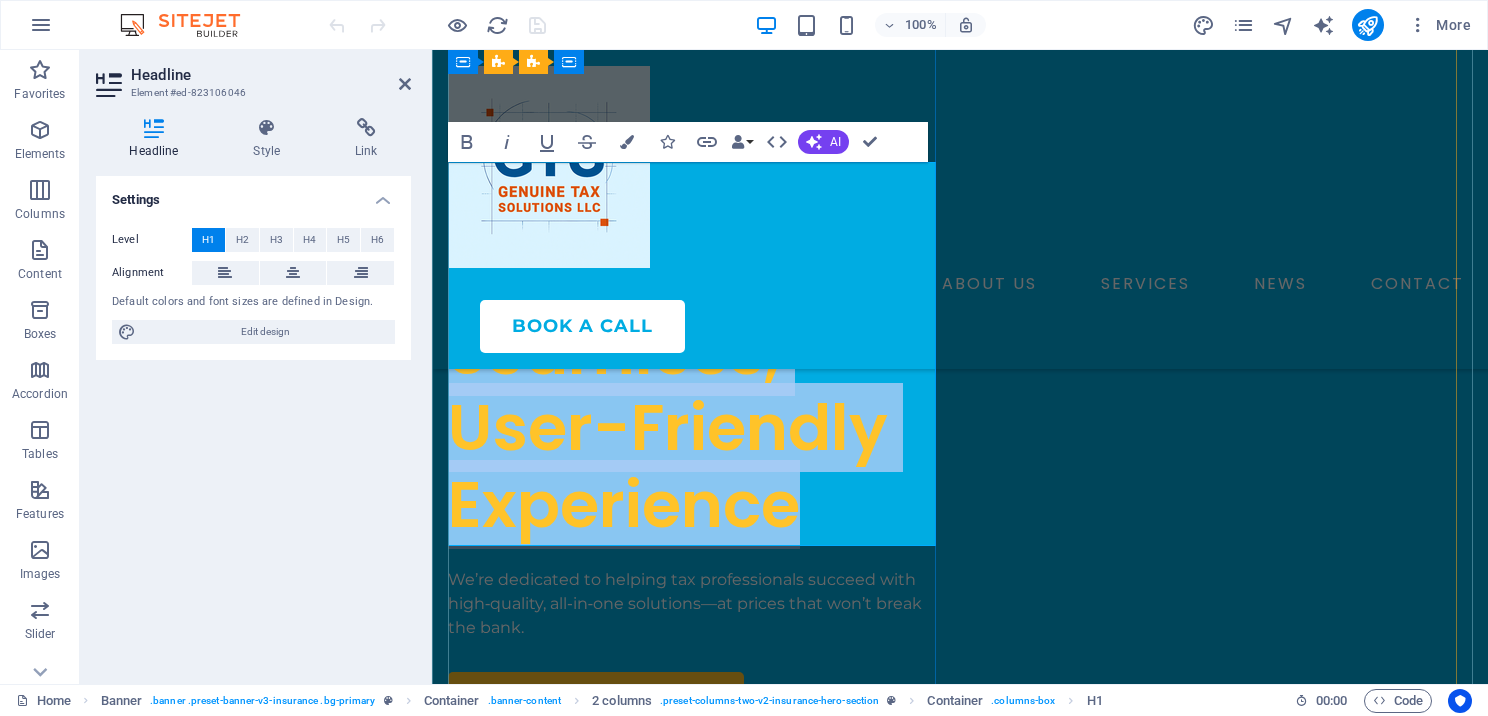 scroll, scrollTop: 200, scrollLeft: 0, axis: vertical 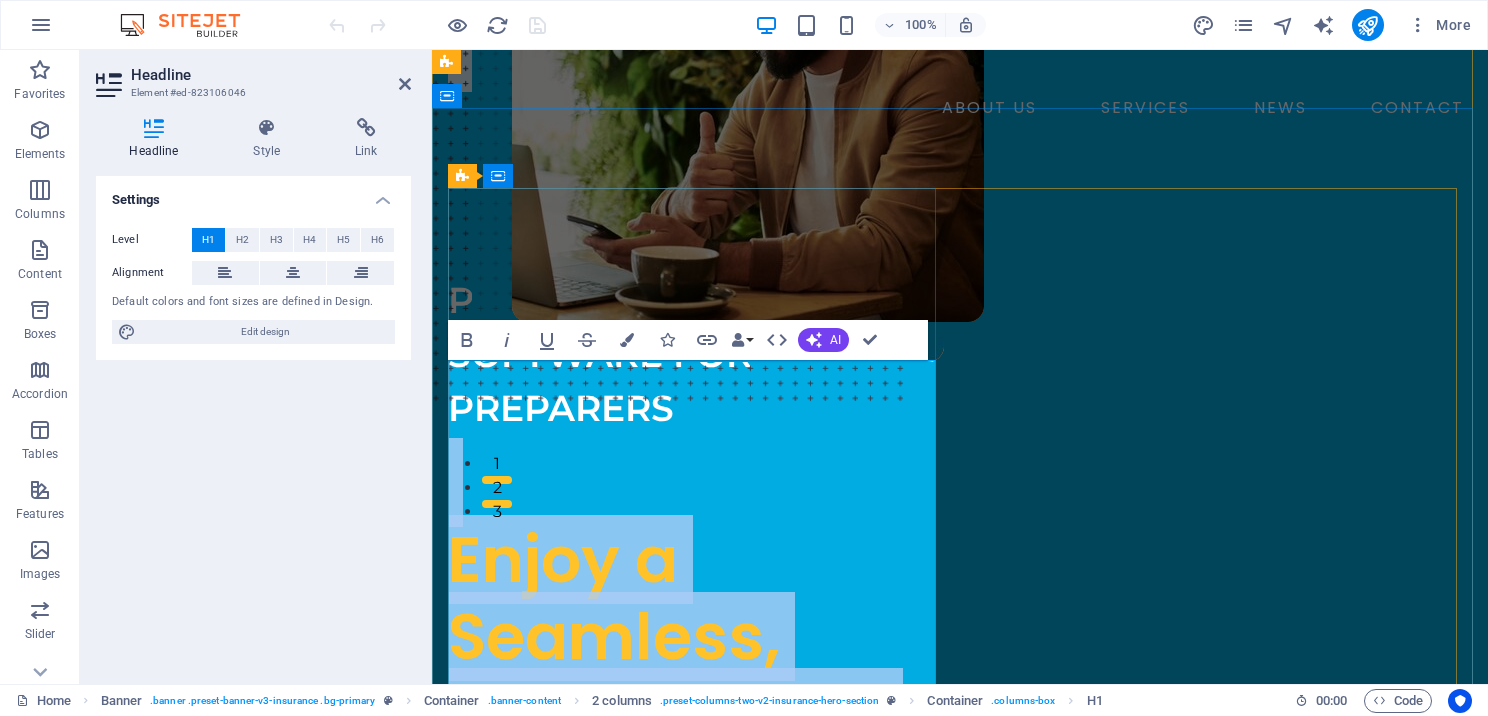 click on "Enjoy a Seamless, User-Friendly Experience" at bounding box center [668, 674] 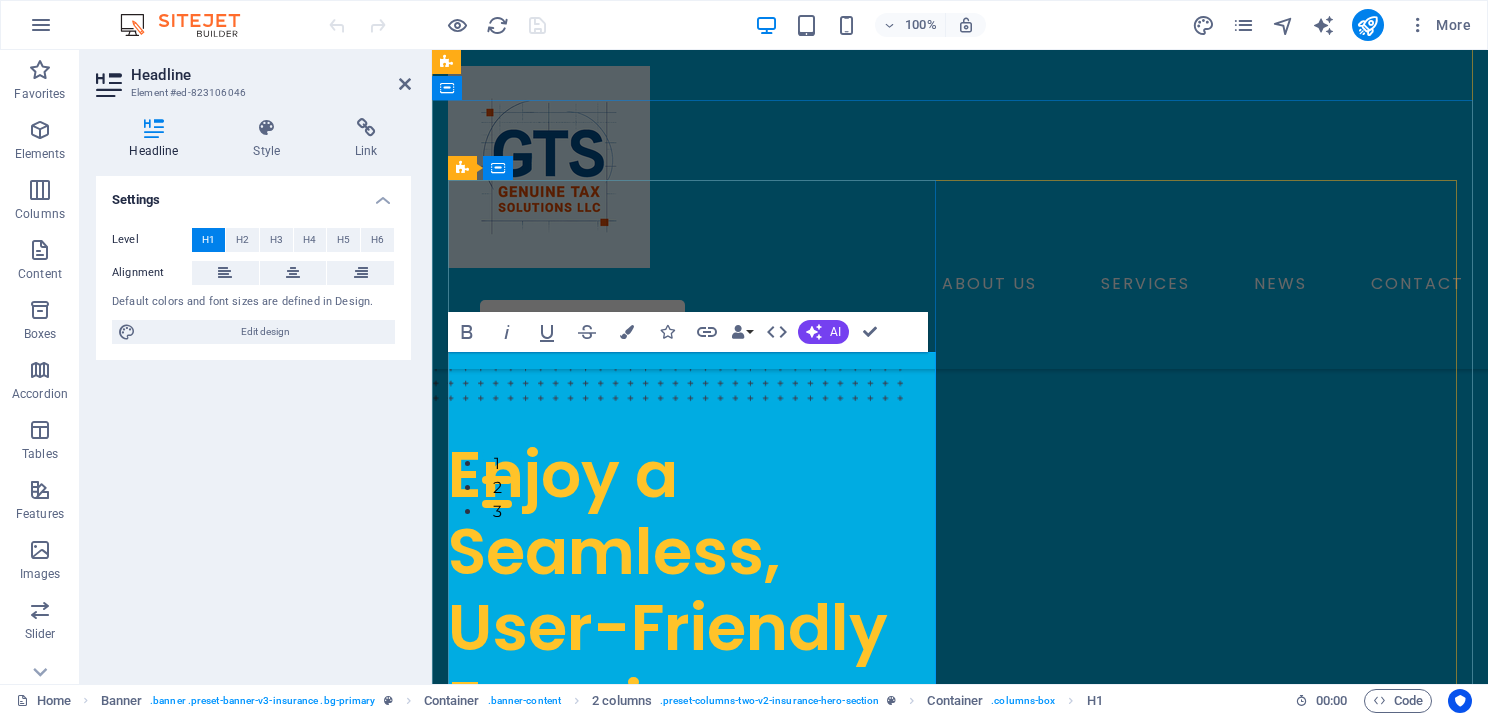 scroll, scrollTop: 300, scrollLeft: 0, axis: vertical 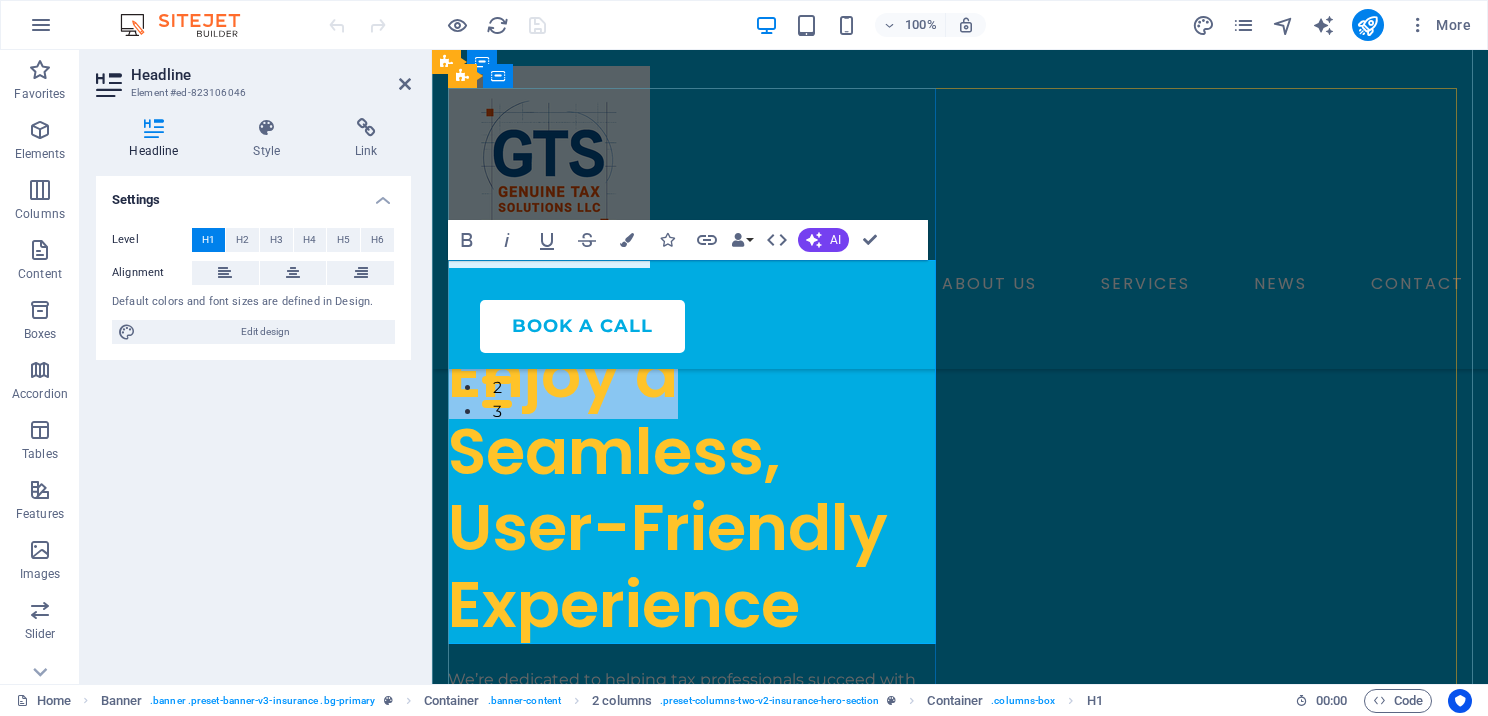 drag, startPoint x: 461, startPoint y: 368, endPoint x: 700, endPoint y: 375, distance: 239.1025 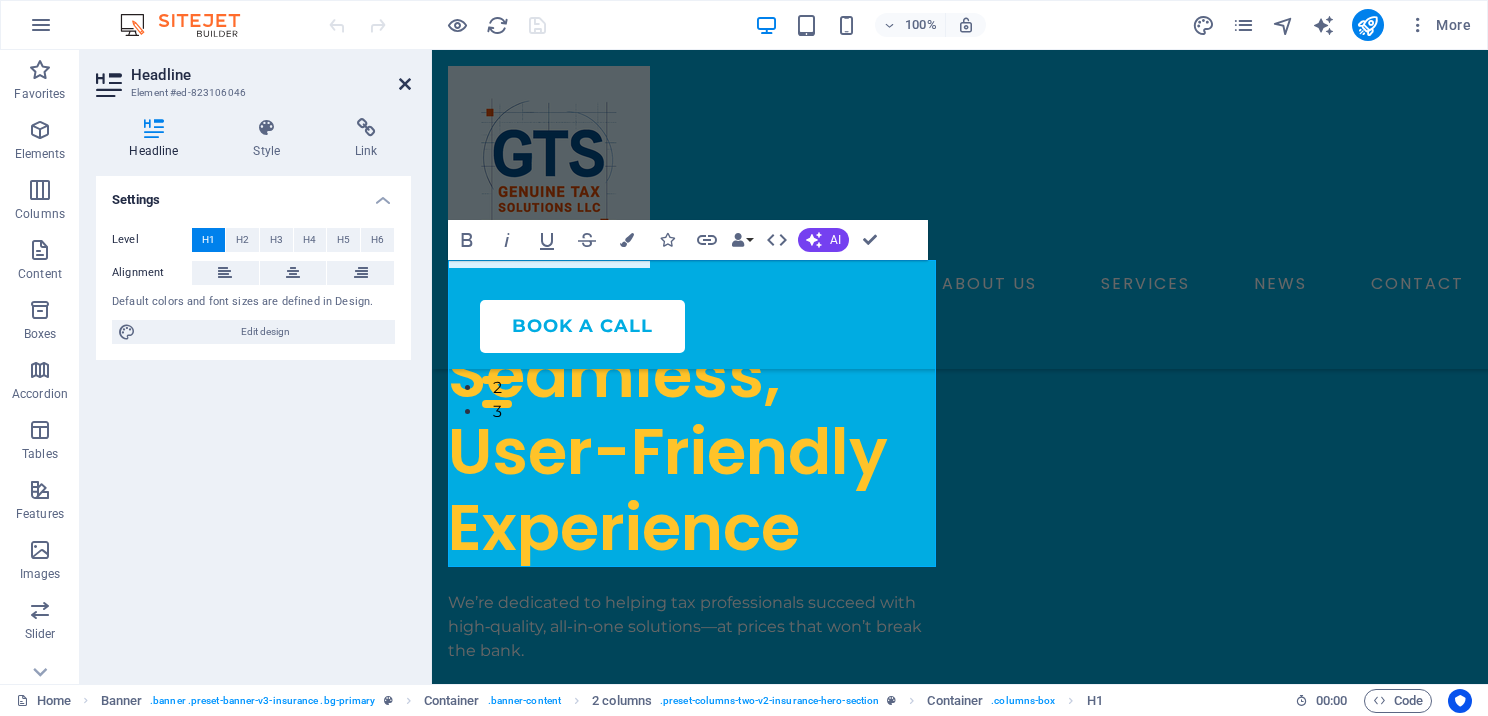 click at bounding box center [405, 84] 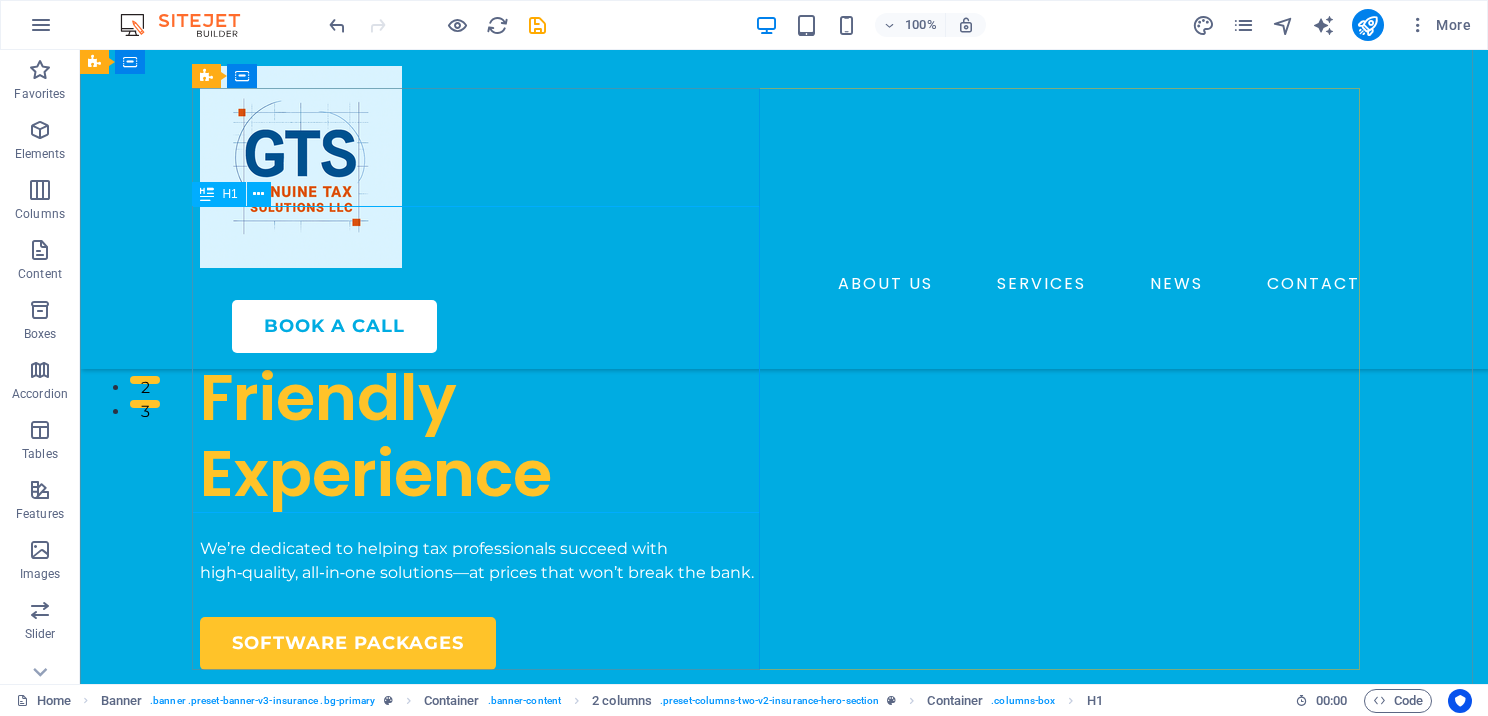 click on "Seamless, User-Friendly Experience" at bounding box center [484, 359] 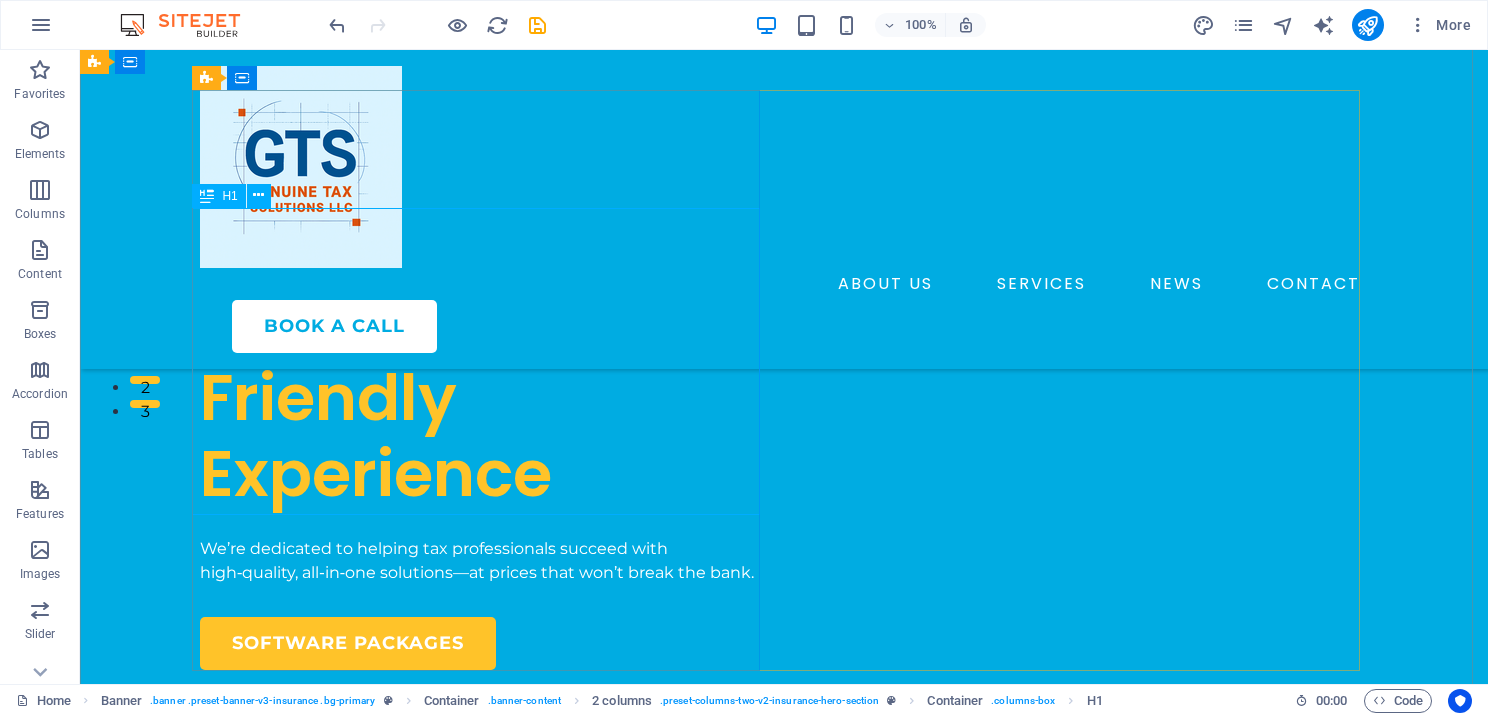 scroll, scrollTop: 200, scrollLeft: 0, axis: vertical 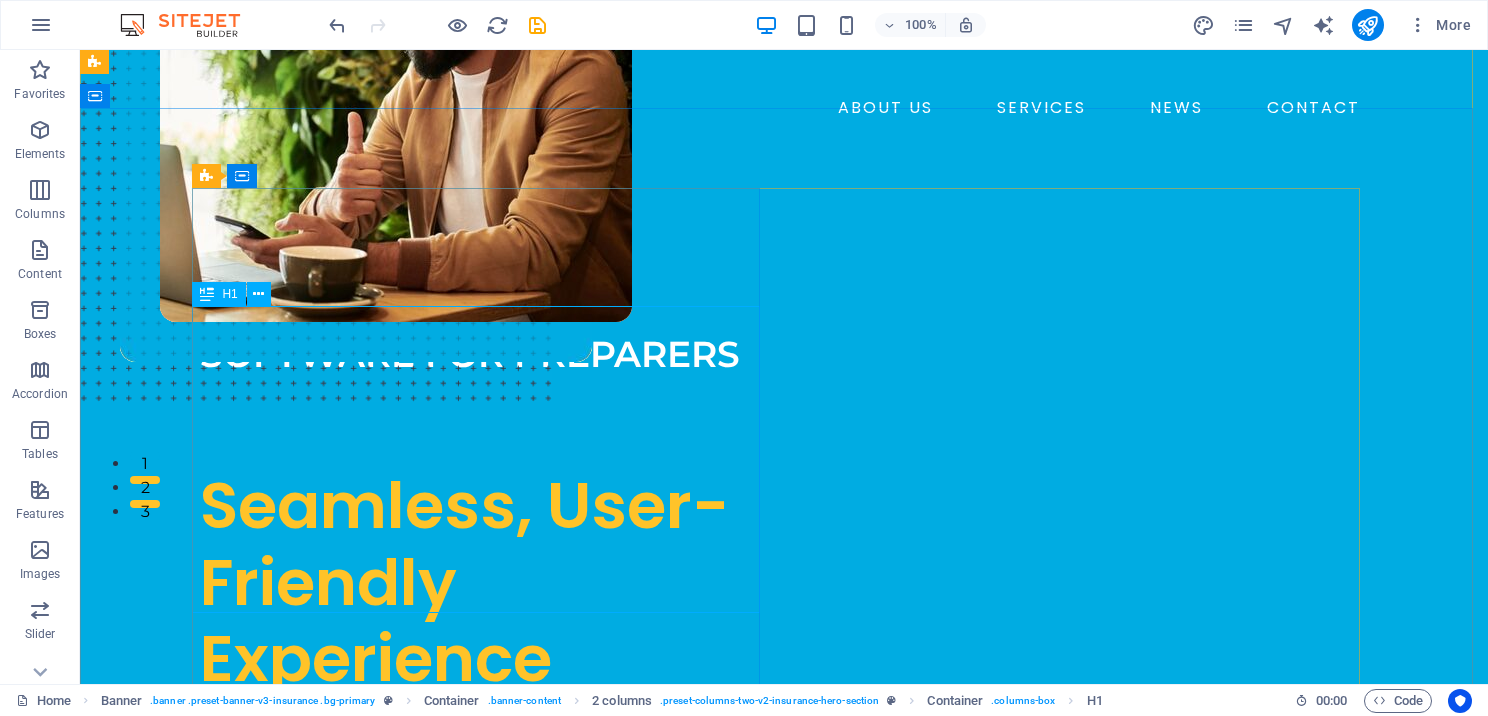 click on "Seamless, User-Friendly Experience" at bounding box center [484, 544] 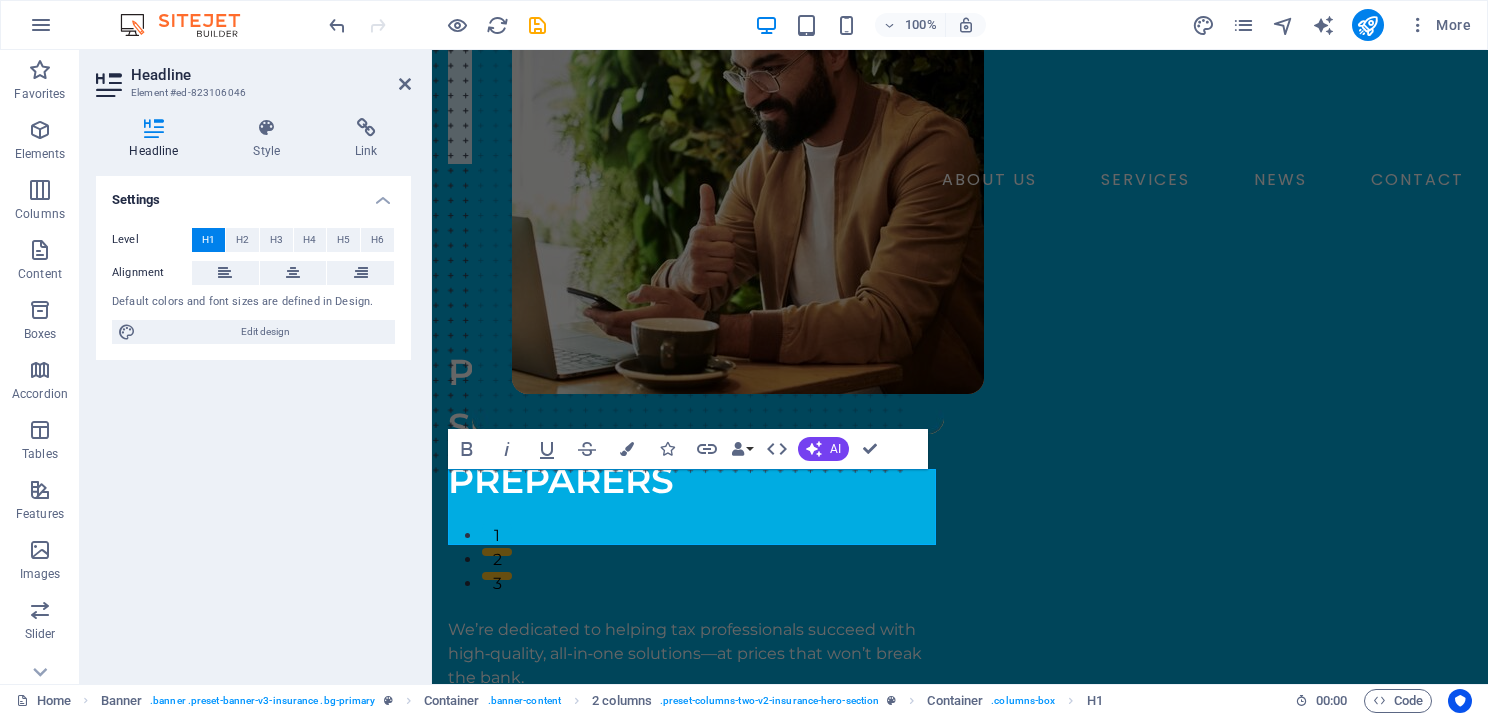 scroll, scrollTop: 200, scrollLeft: 0, axis: vertical 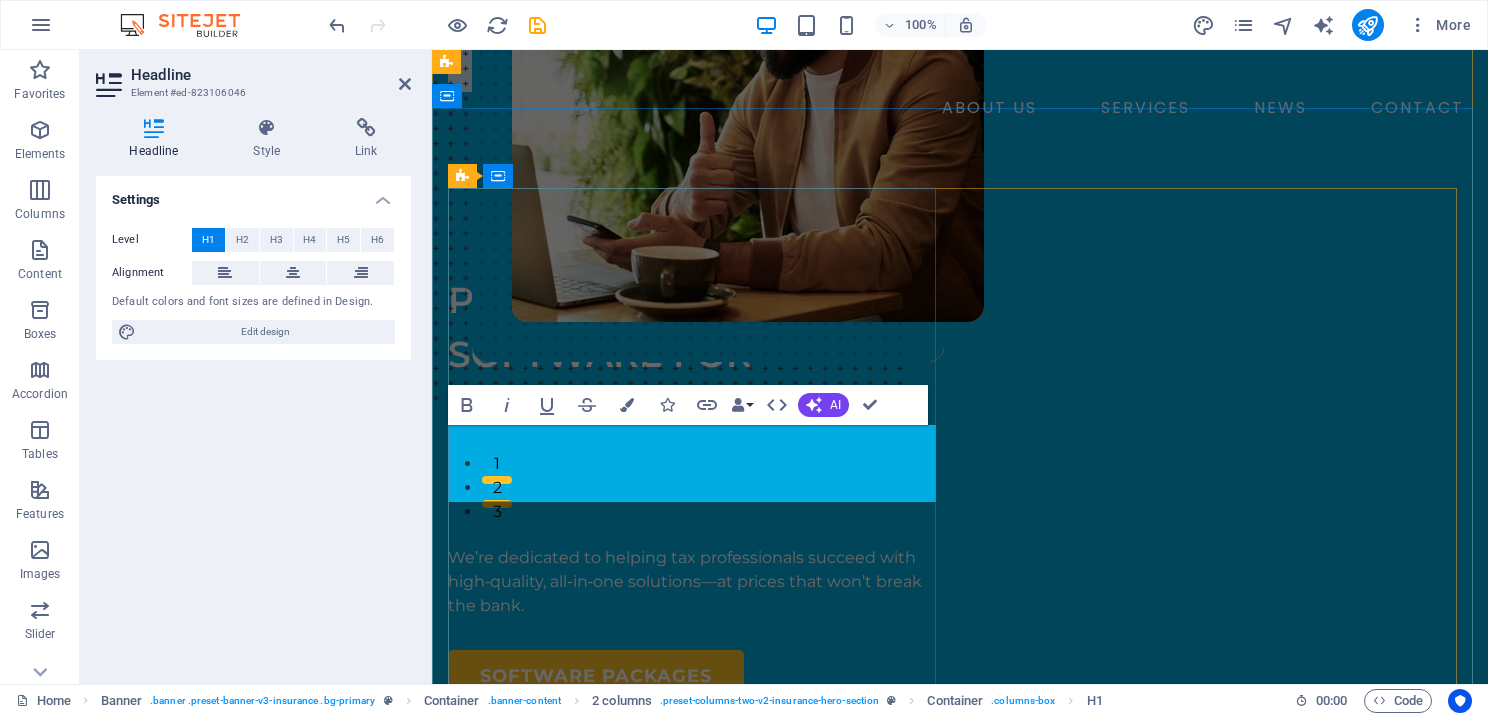 click on "​Enjoy a Seamless, User-Friendly Experience" at bounding box center [696, 483] 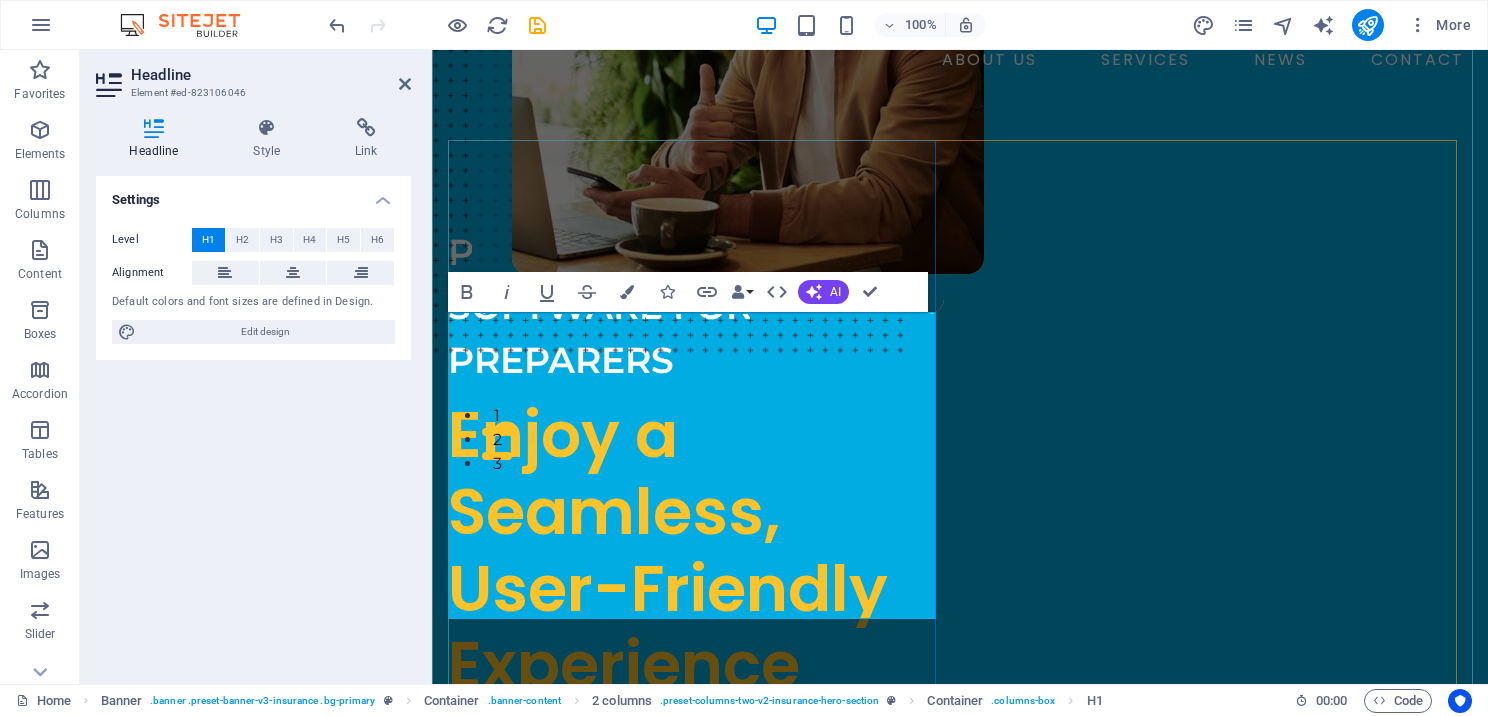 scroll, scrollTop: 235, scrollLeft: 0, axis: vertical 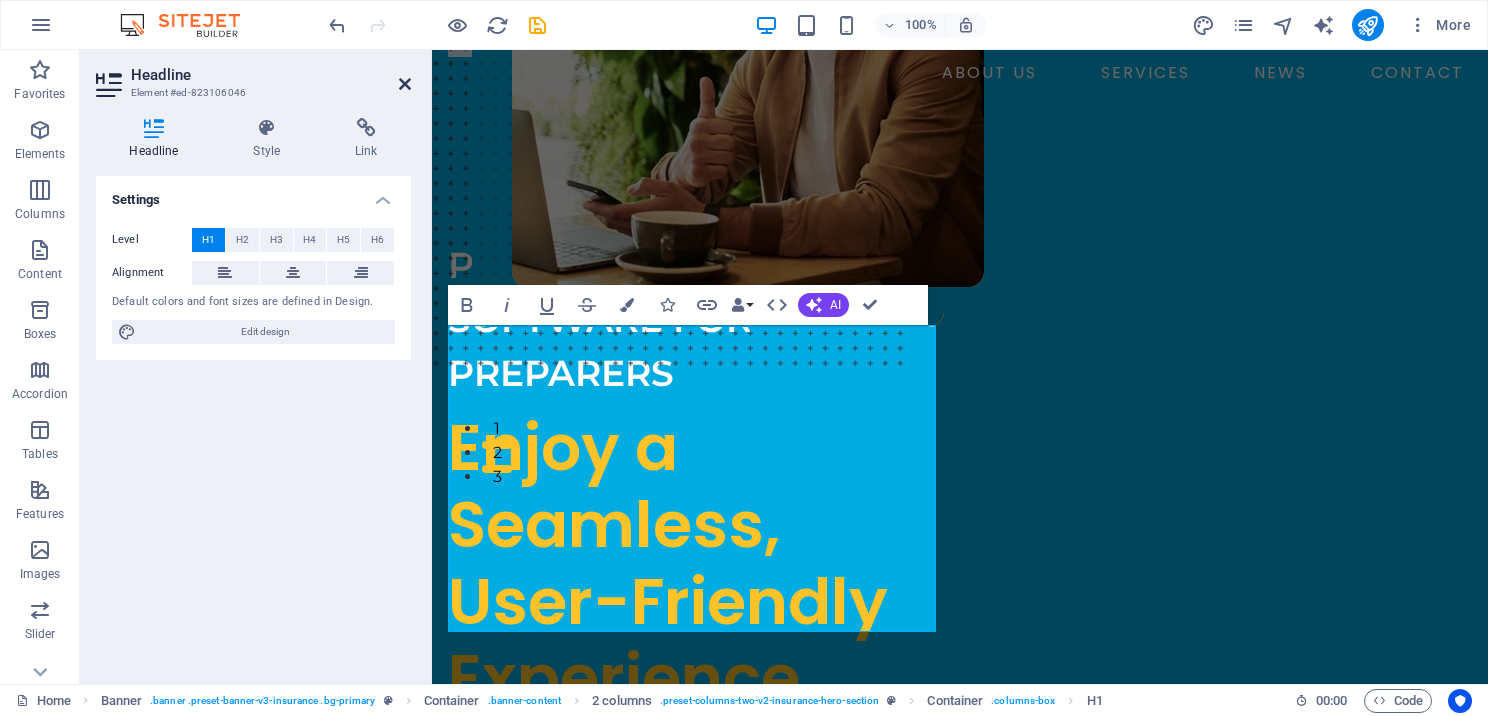 click at bounding box center (405, 84) 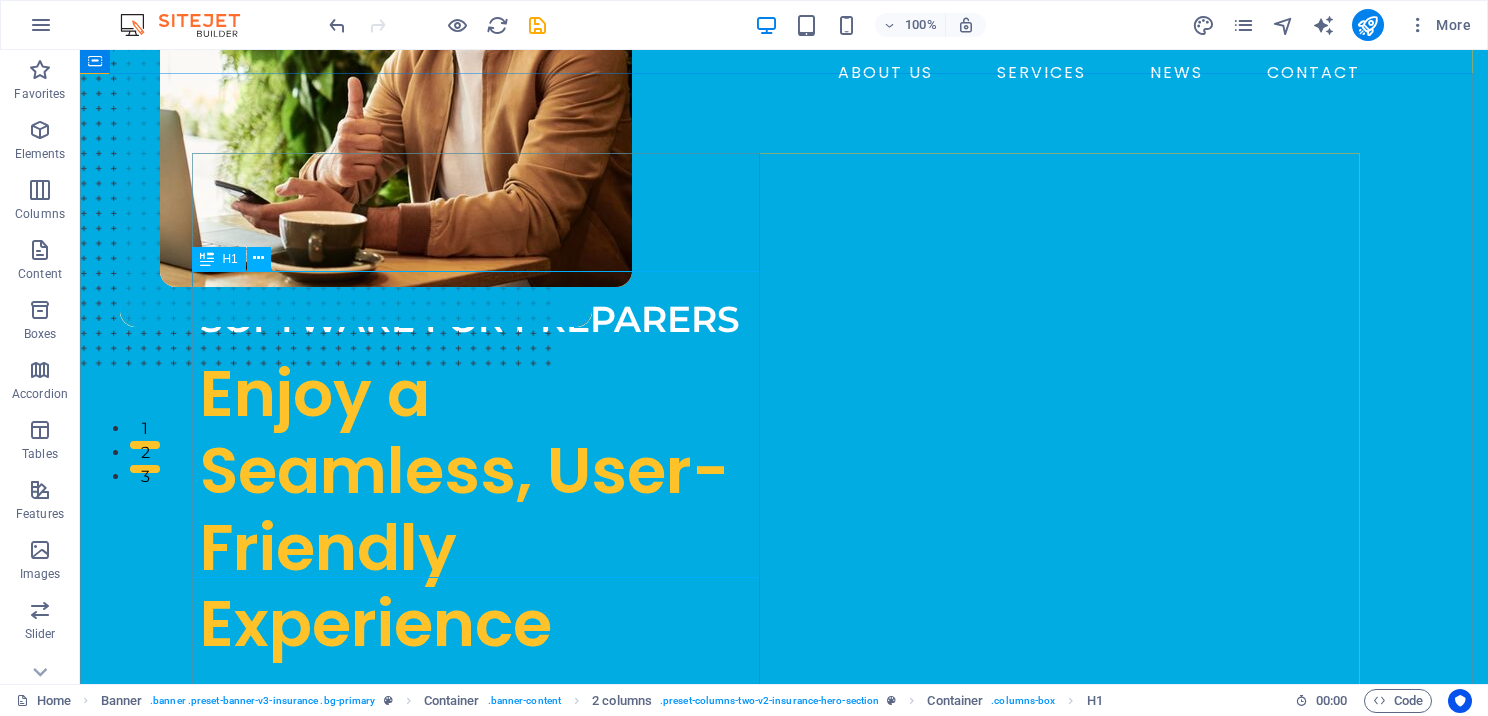 click on "Enjoy a Seamless, User-Friendly Experience" at bounding box center (484, 509) 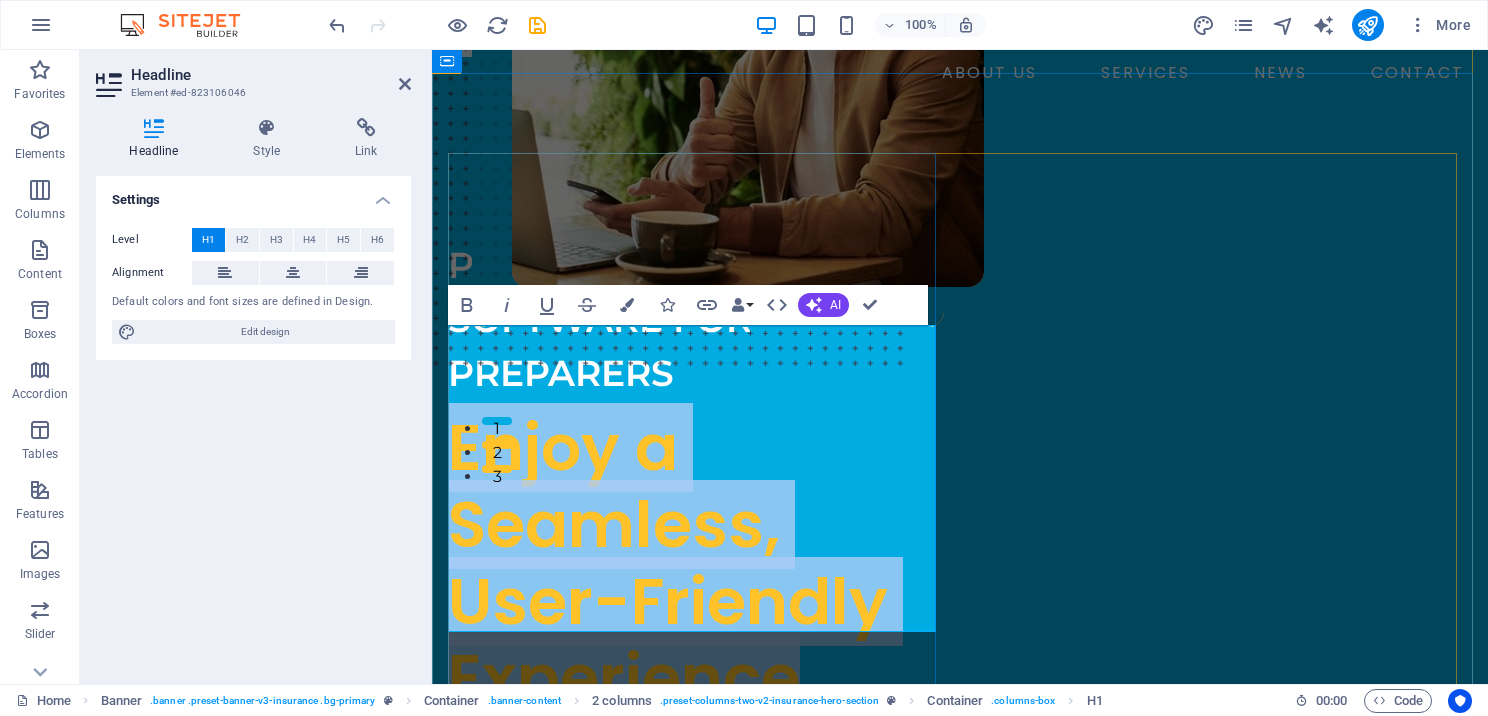 click on "Enjoy a Seamless, User-Friendly Experience" at bounding box center [668, 562] 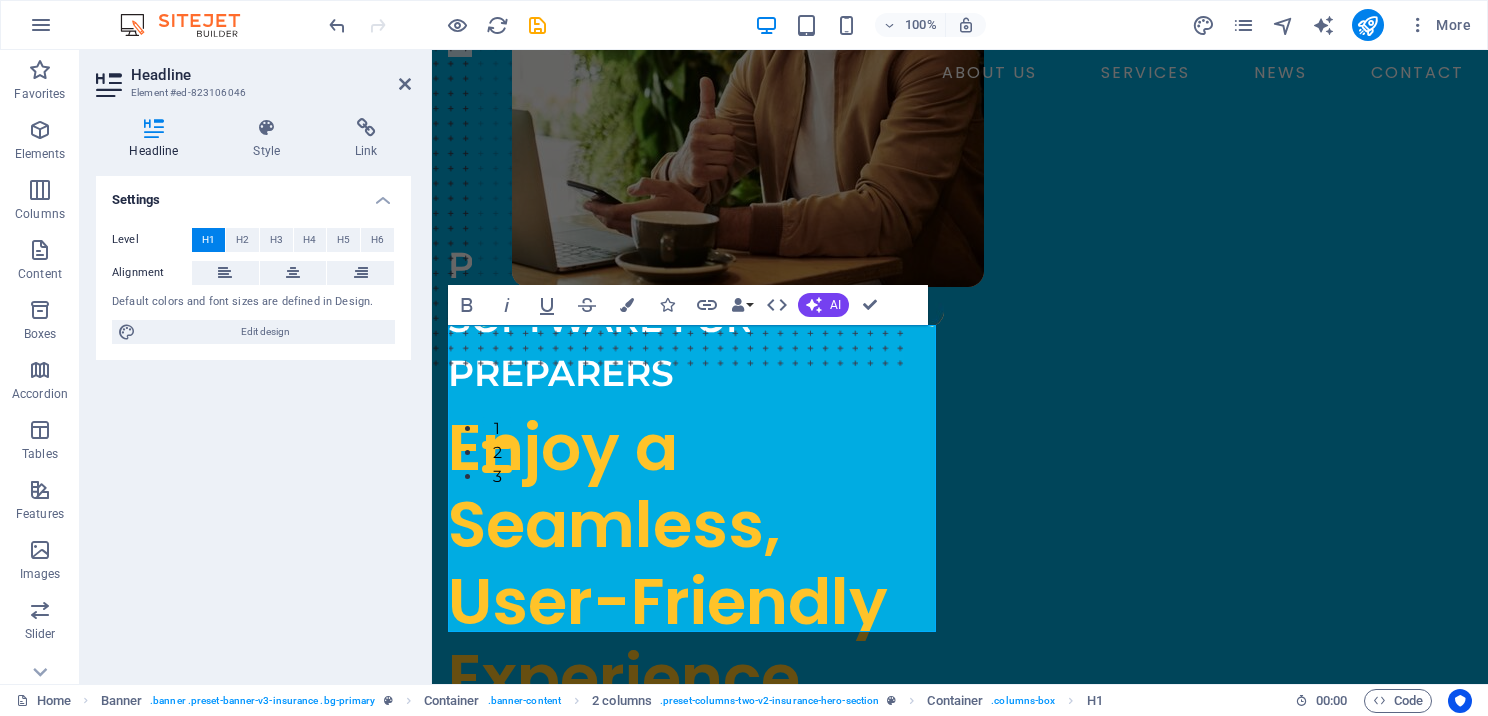click on "Headline" at bounding box center [271, 75] 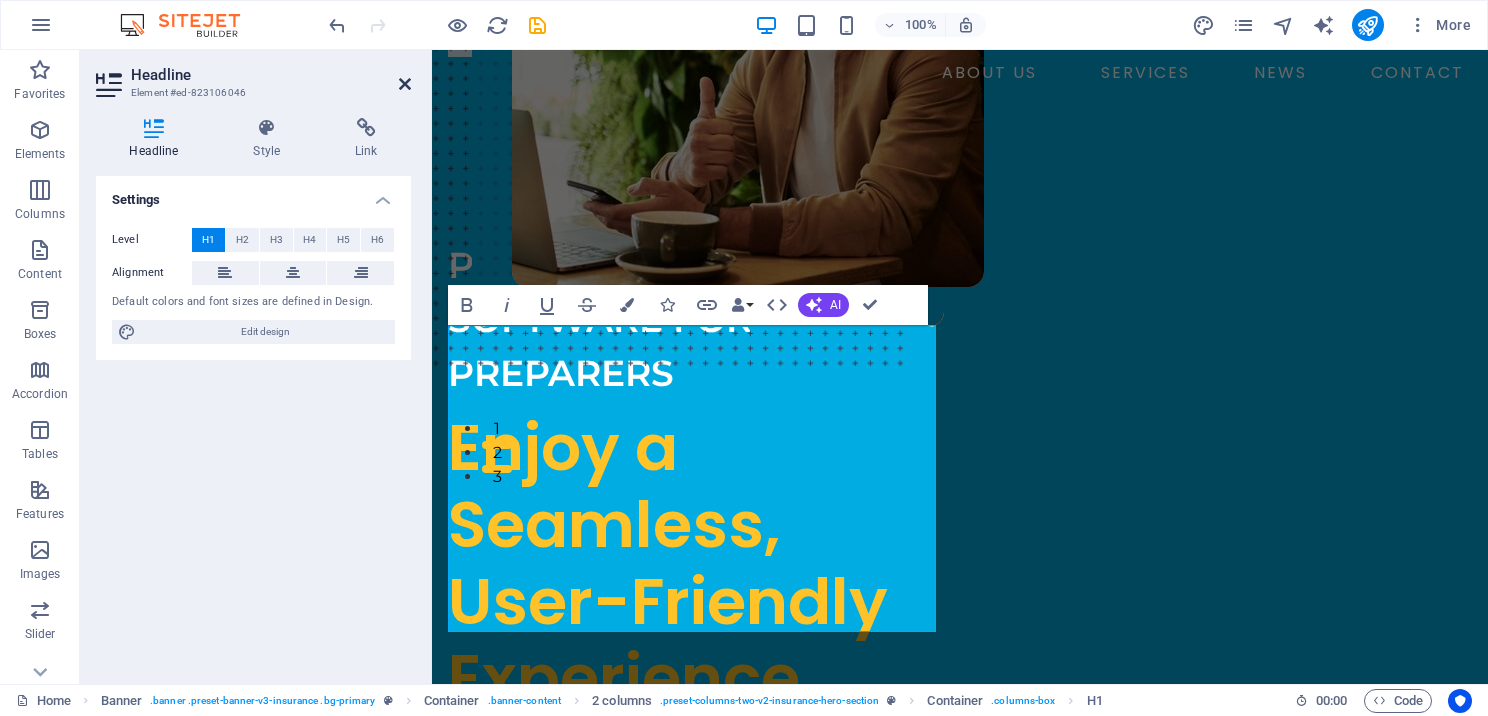 click at bounding box center (405, 84) 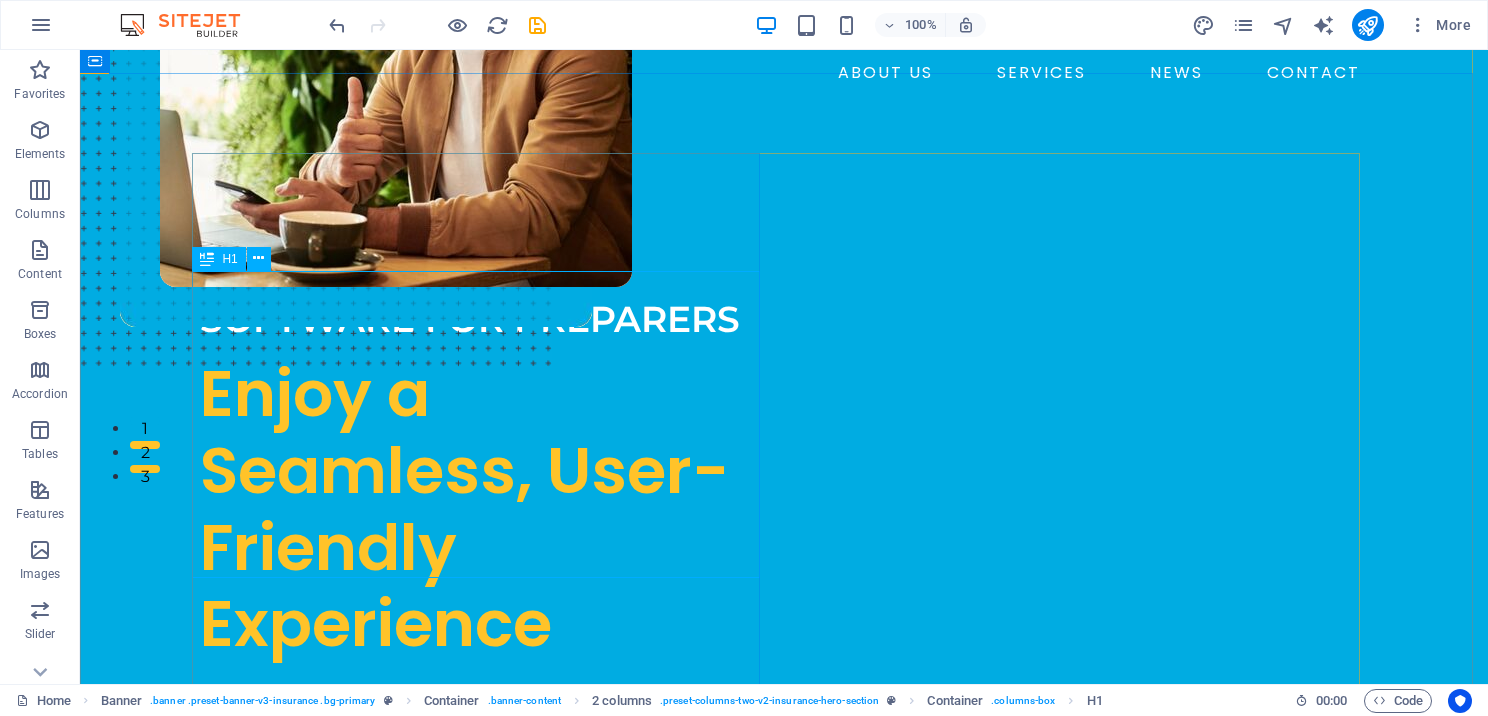 click on "Enjoy a Seamless, User-Friendly Experience" at bounding box center (484, 509) 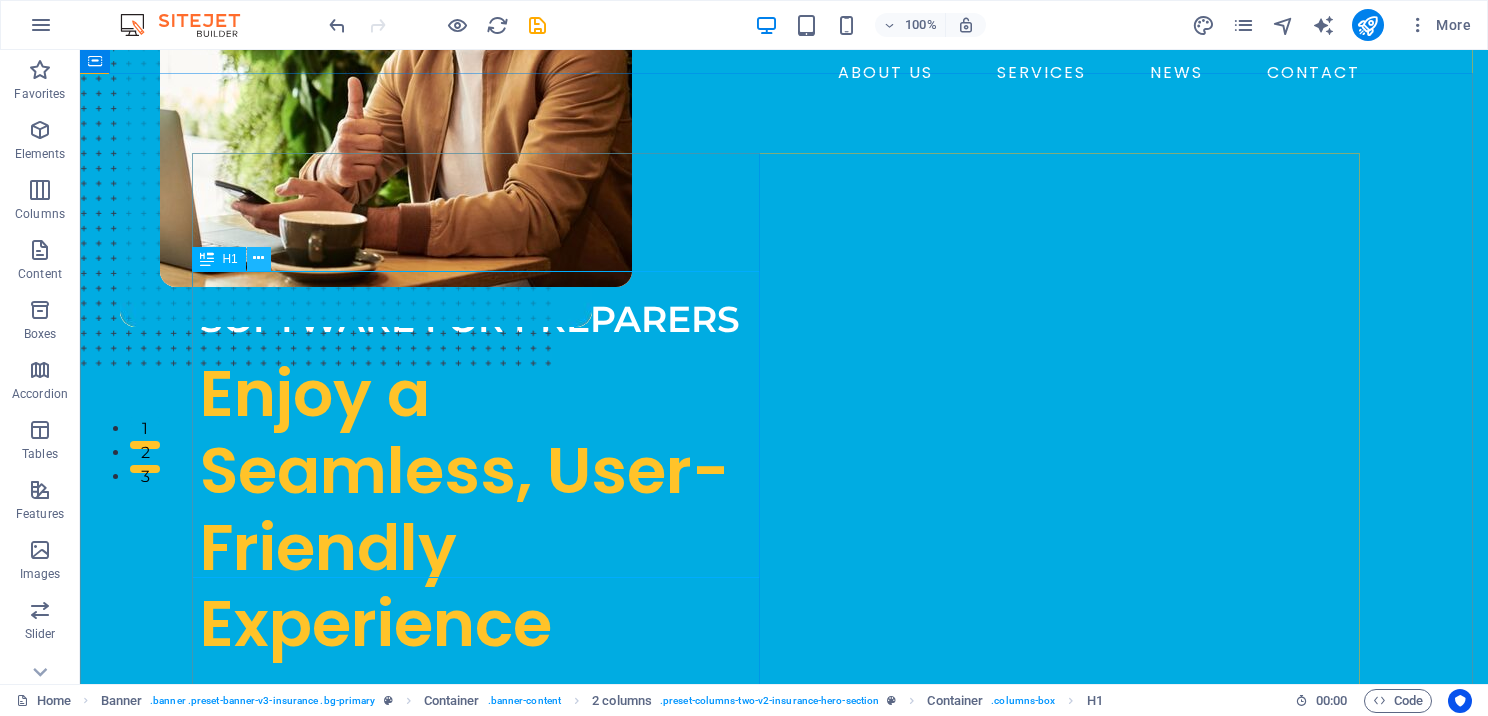 click at bounding box center [259, 259] 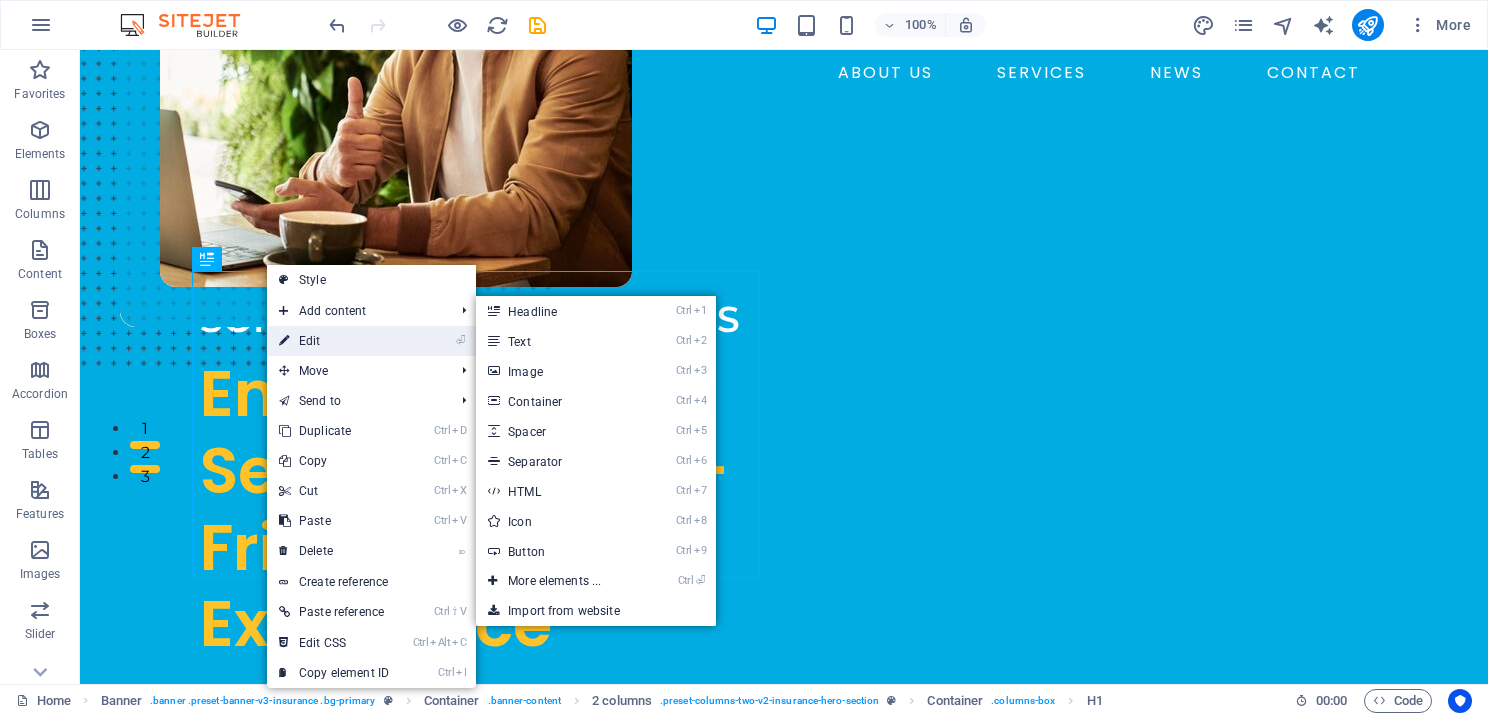 click on "⏎  Edit" at bounding box center (334, 341) 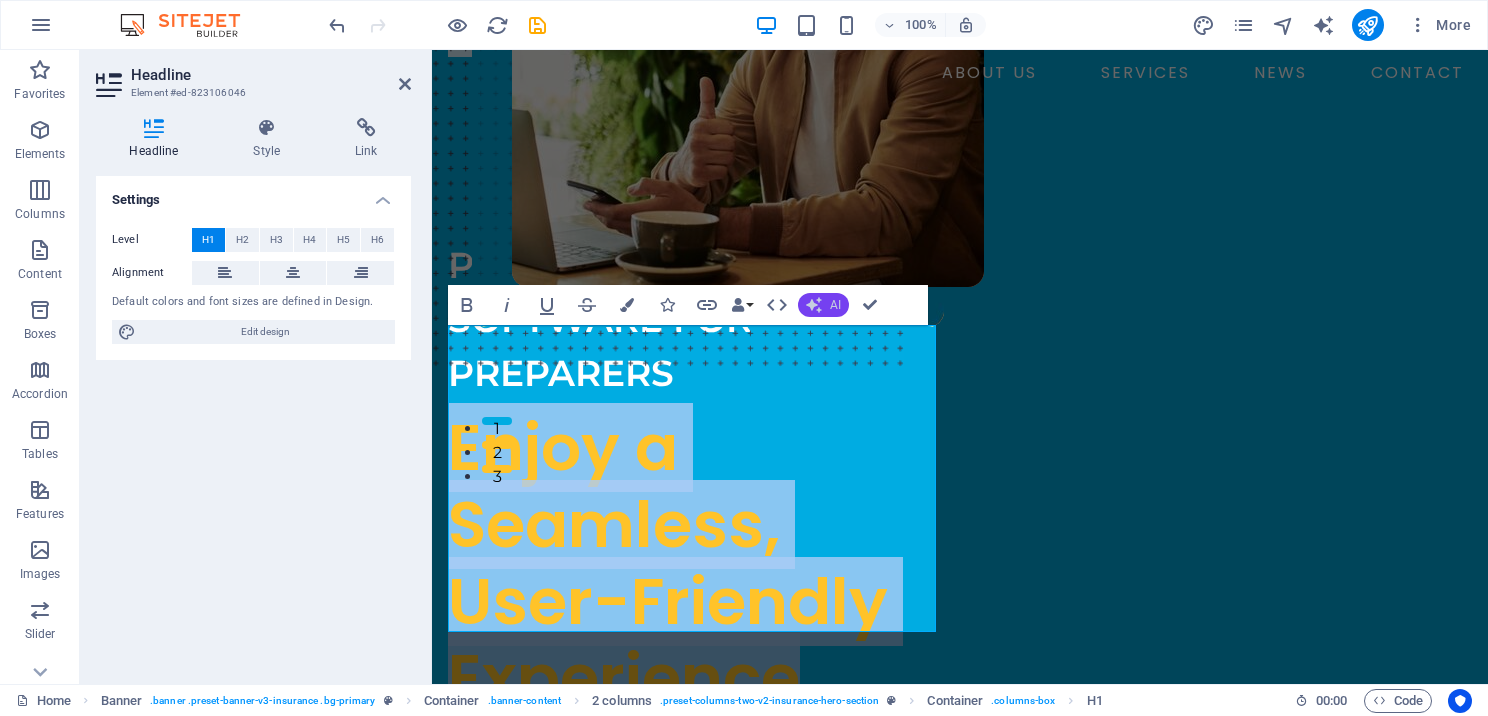 click 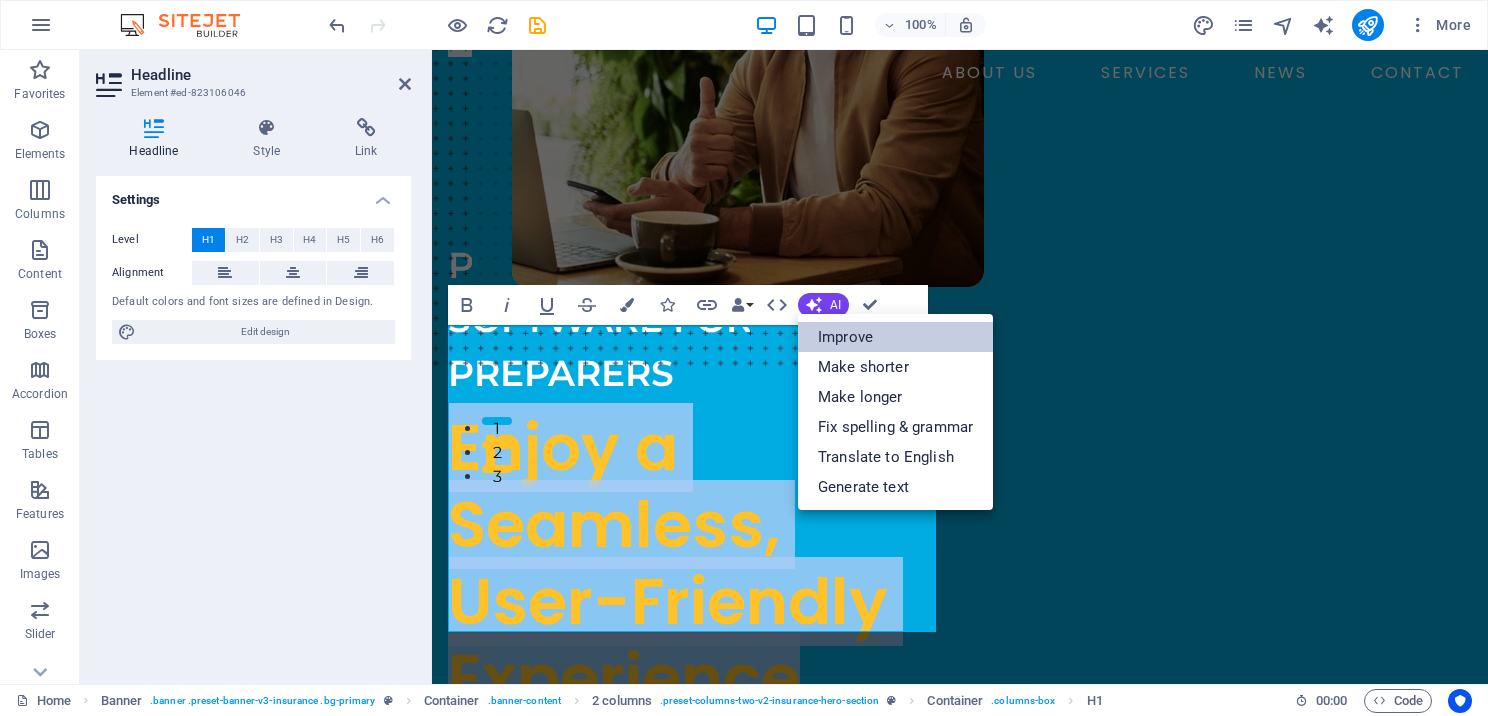 click on "Improve" at bounding box center [895, 337] 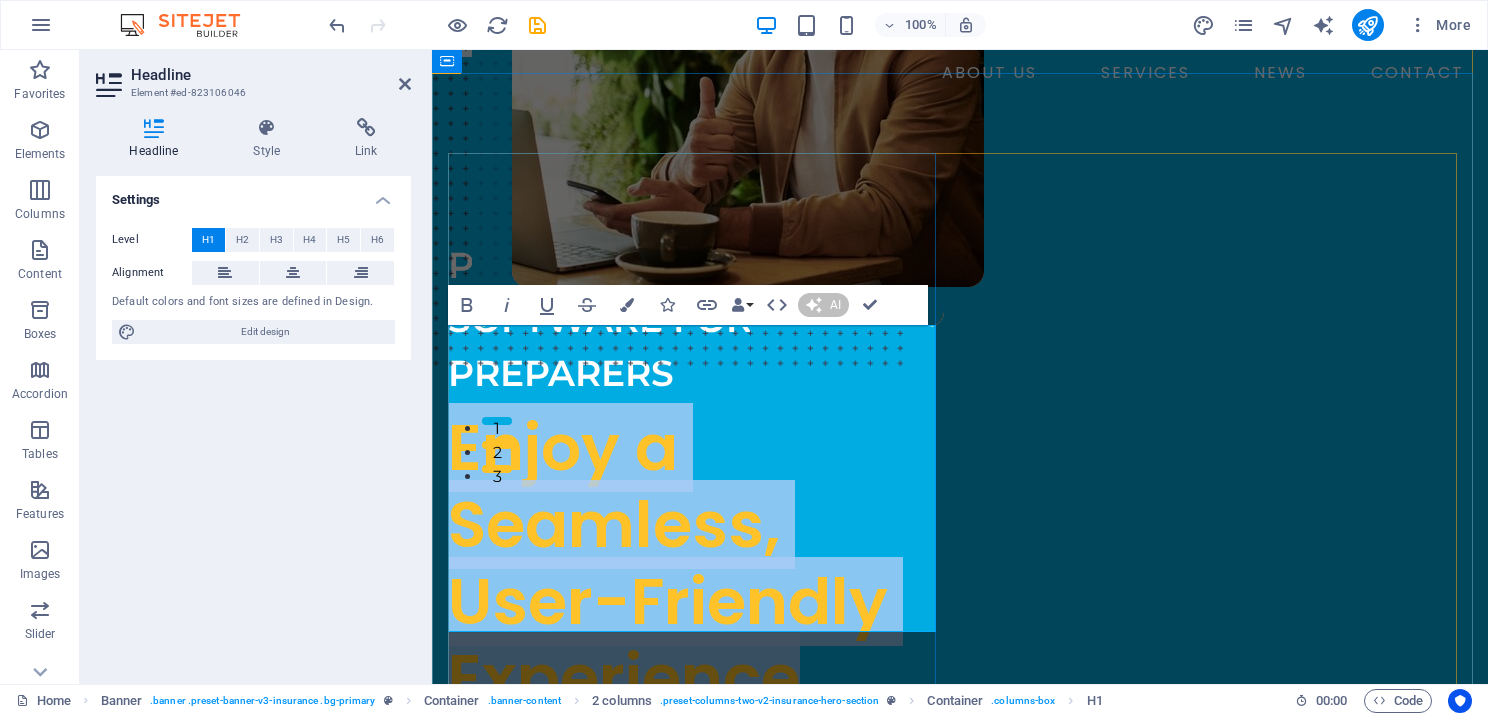type 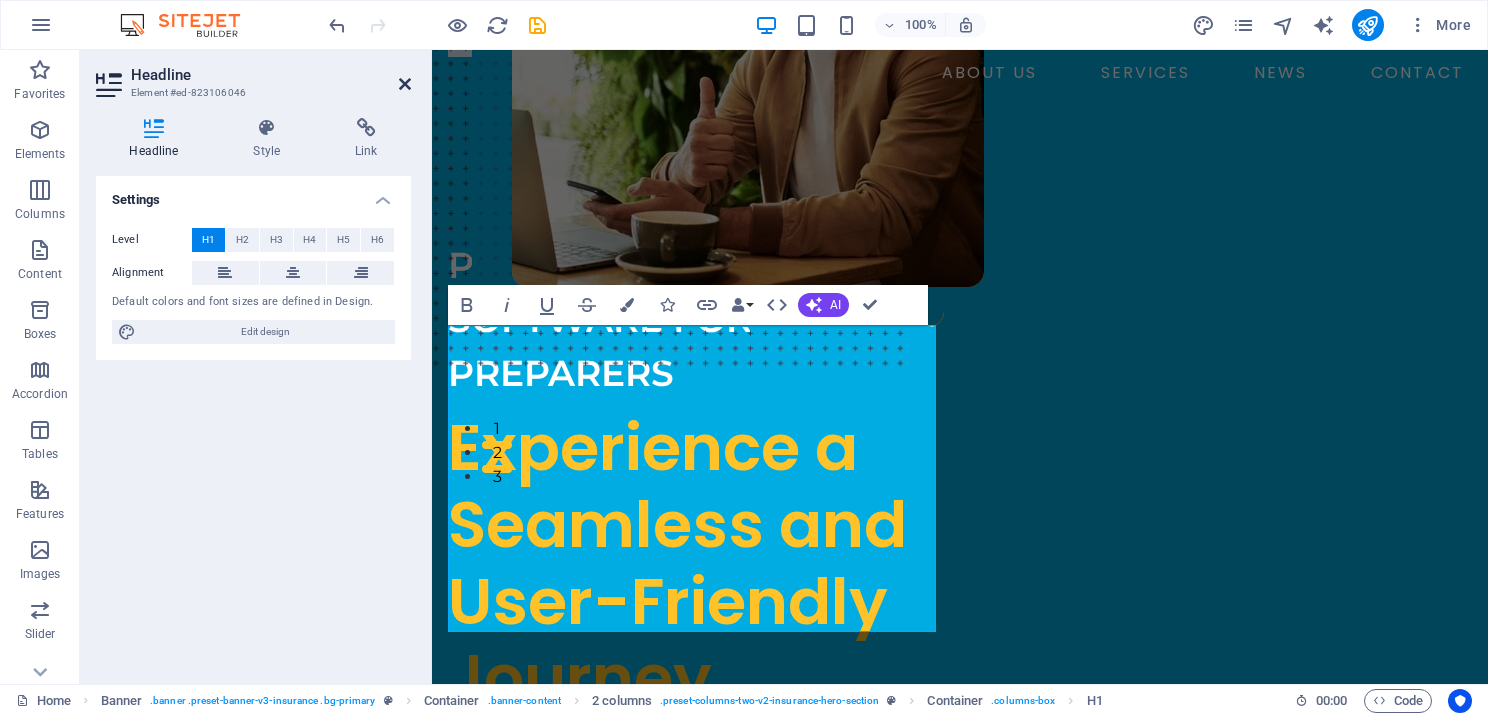 click at bounding box center [405, 84] 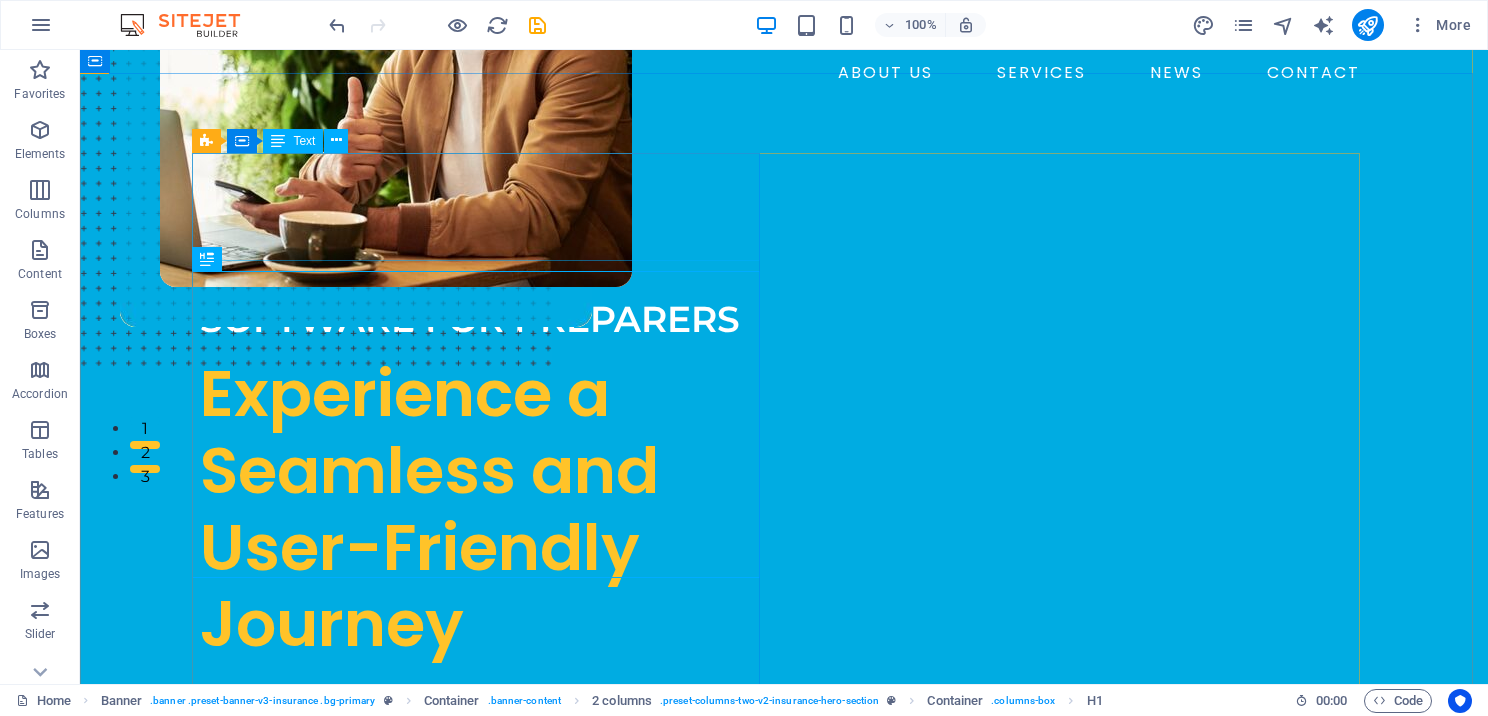 click on "PROFESSIONAL TAX SOFTWARE FOR PREPARERS" at bounding box center (484, 292) 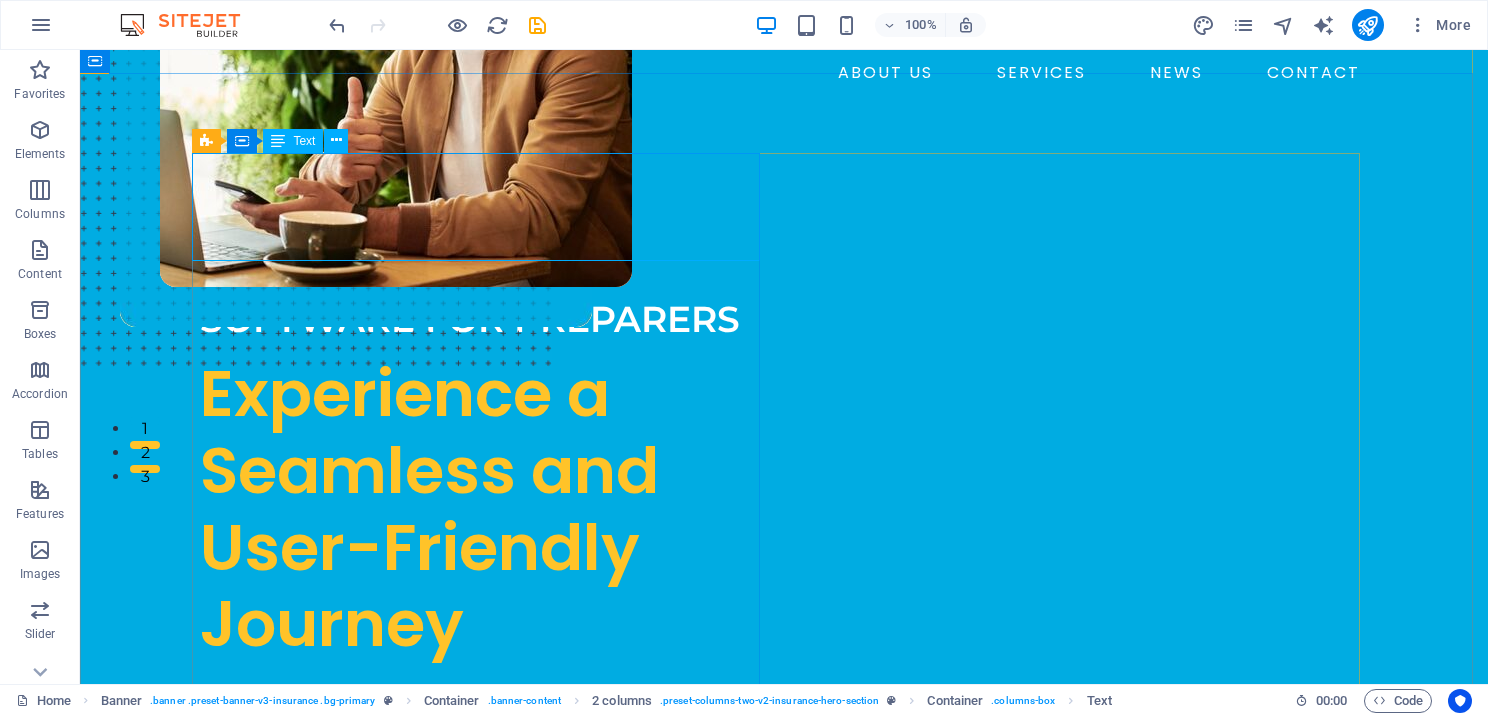 click on "PROFESSIONAL TAX SOFTWARE FOR PREPARERS" at bounding box center (484, 292) 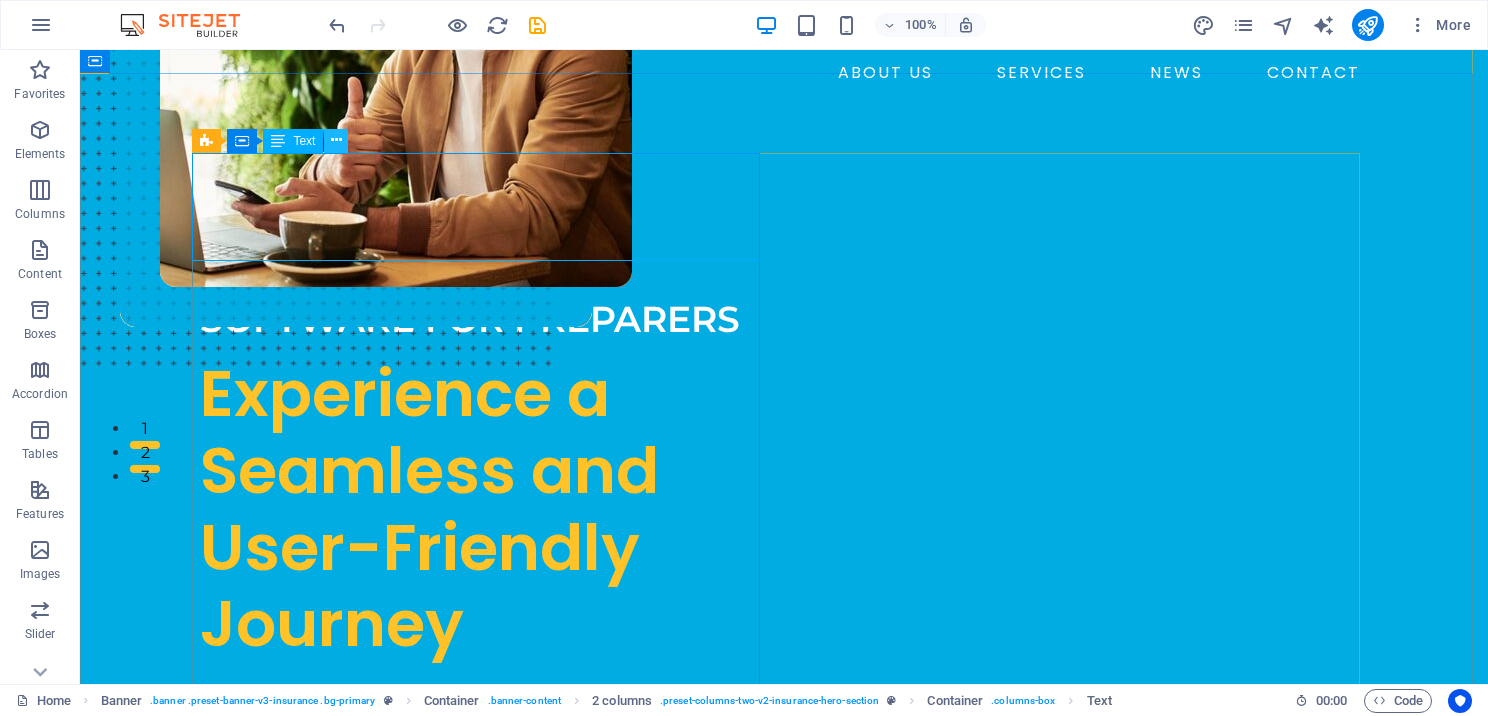 click at bounding box center (336, 140) 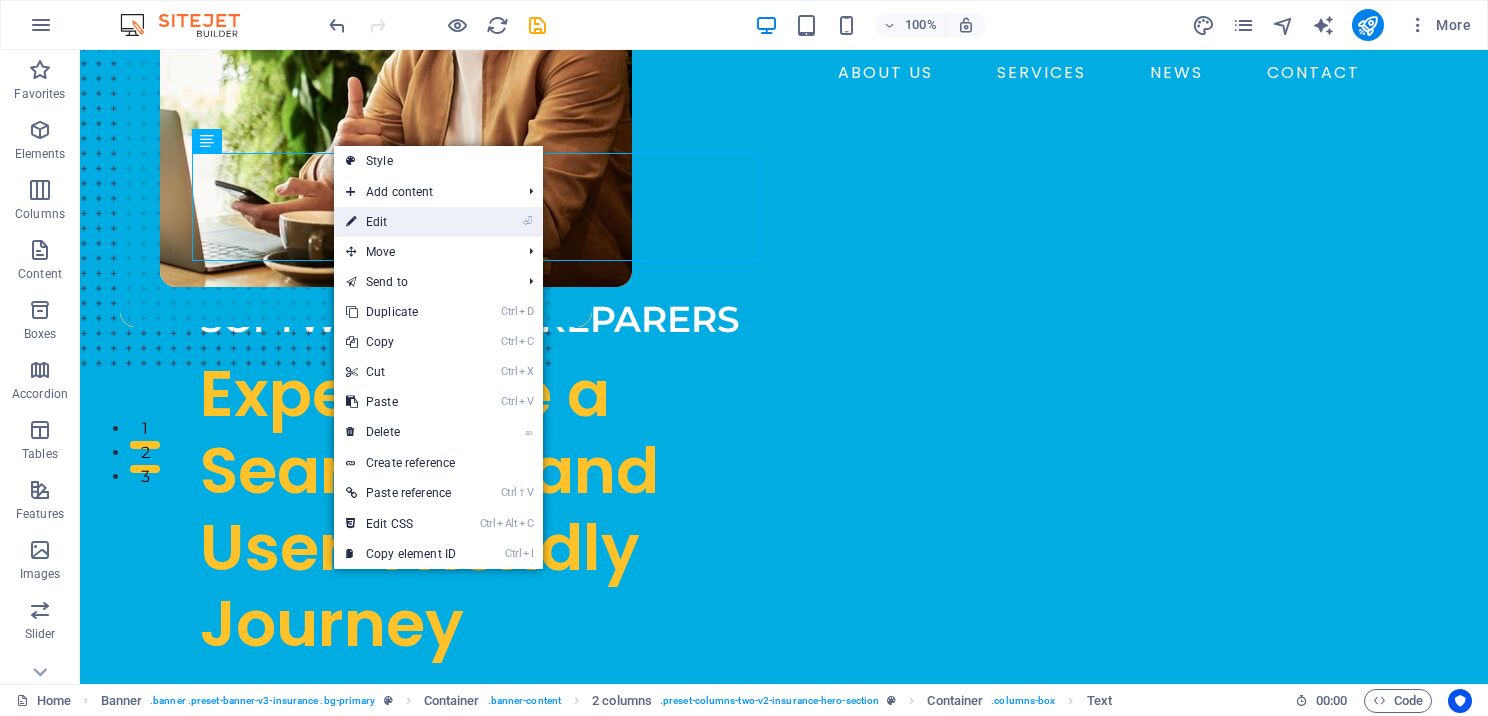 click on "⏎  Edit" at bounding box center (401, 222) 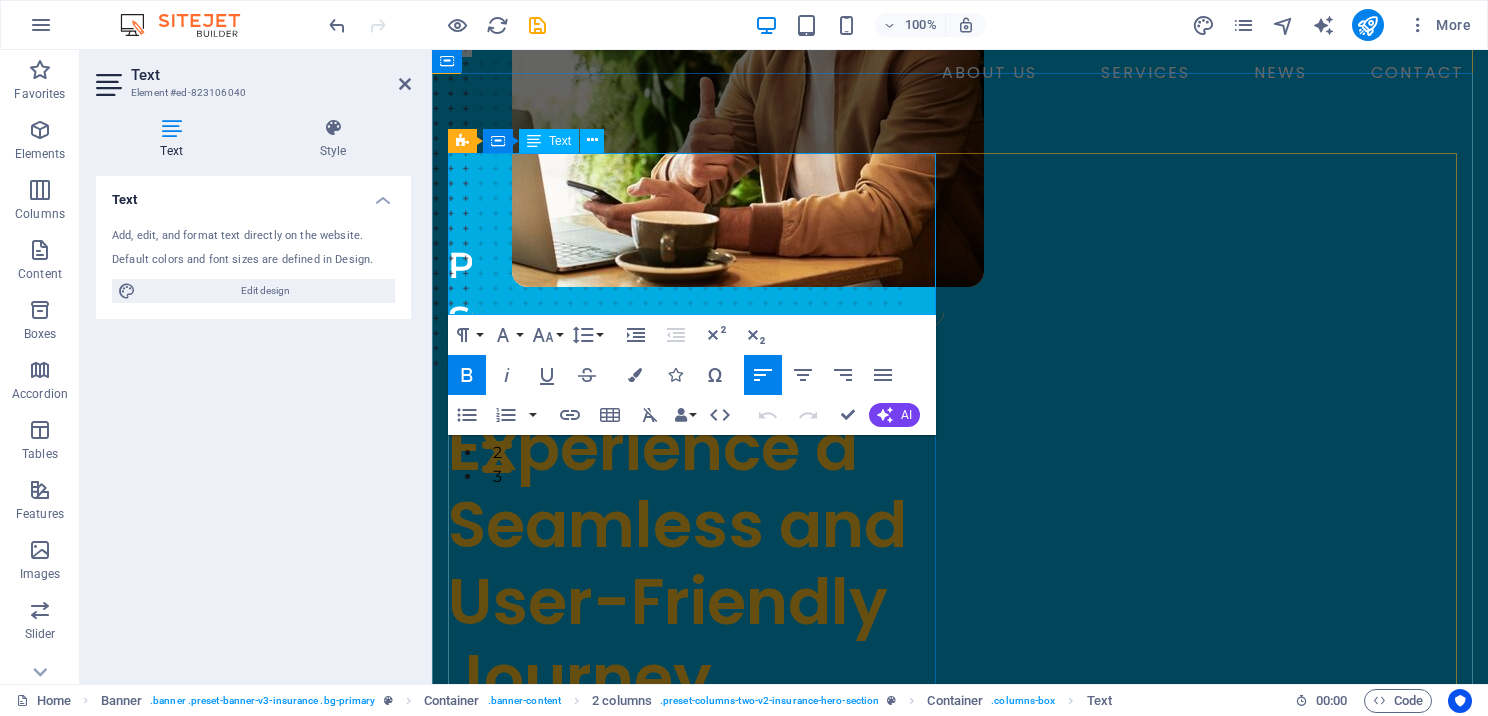 click on "PROFESSIONAL TAX SOFTWARE FOR PREPARERS" at bounding box center (636, 319) 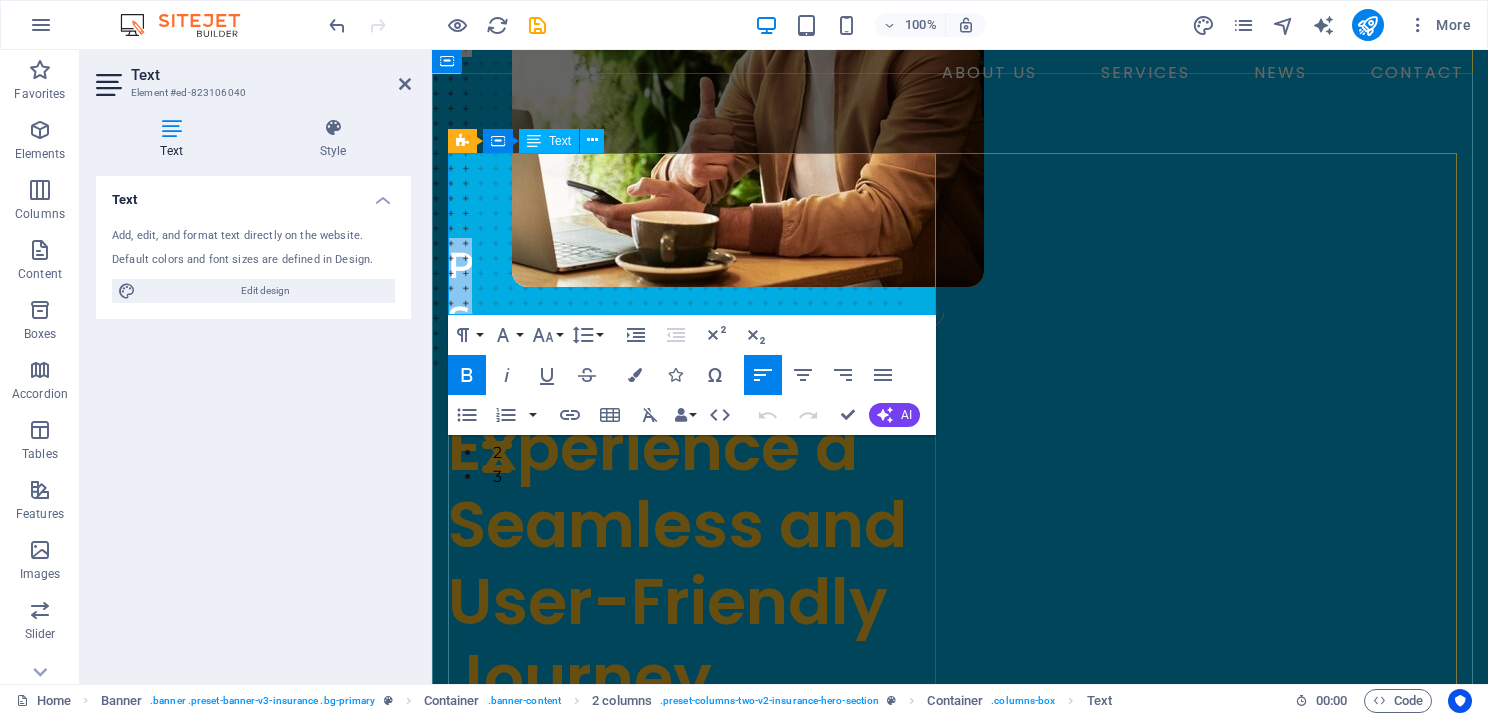 drag, startPoint x: 673, startPoint y: 292, endPoint x: 460, endPoint y: 181, distance: 240.18742 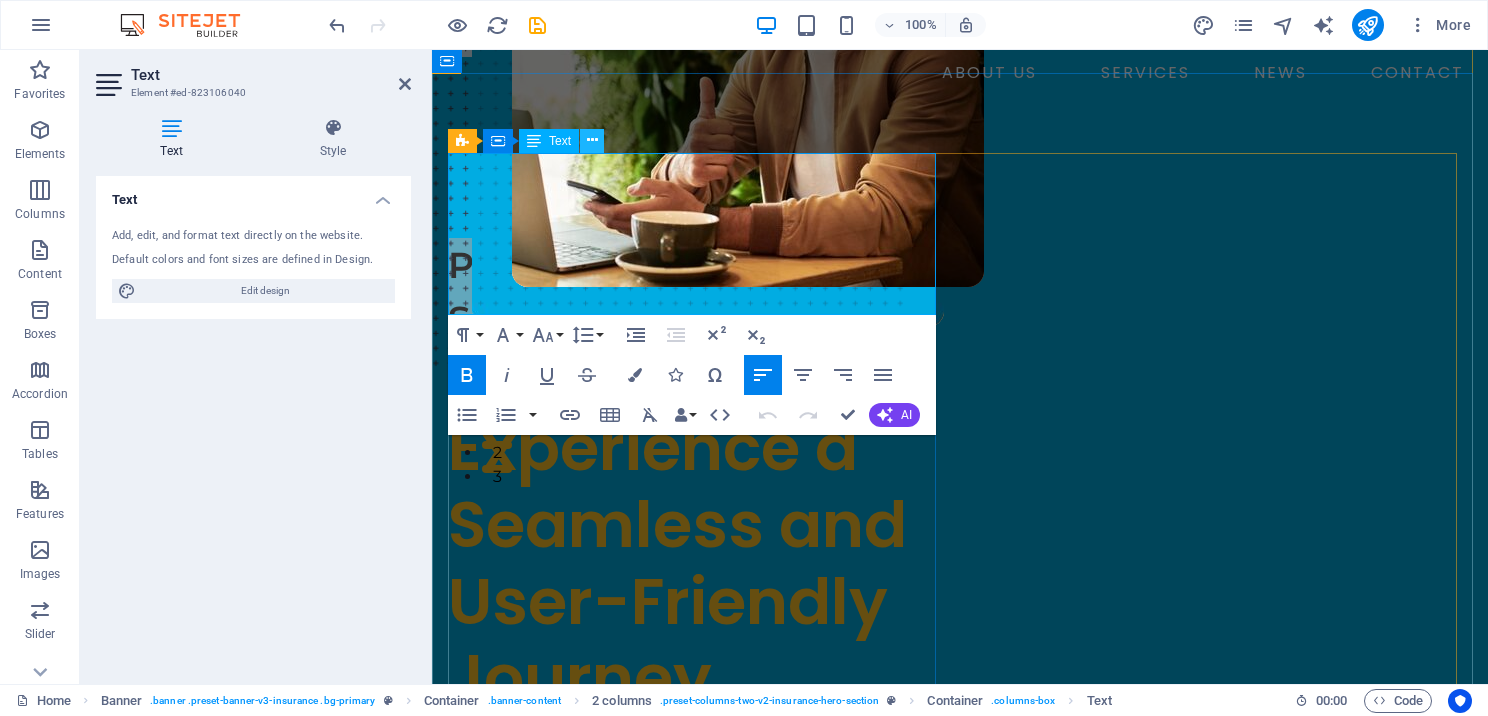 click at bounding box center [592, 141] 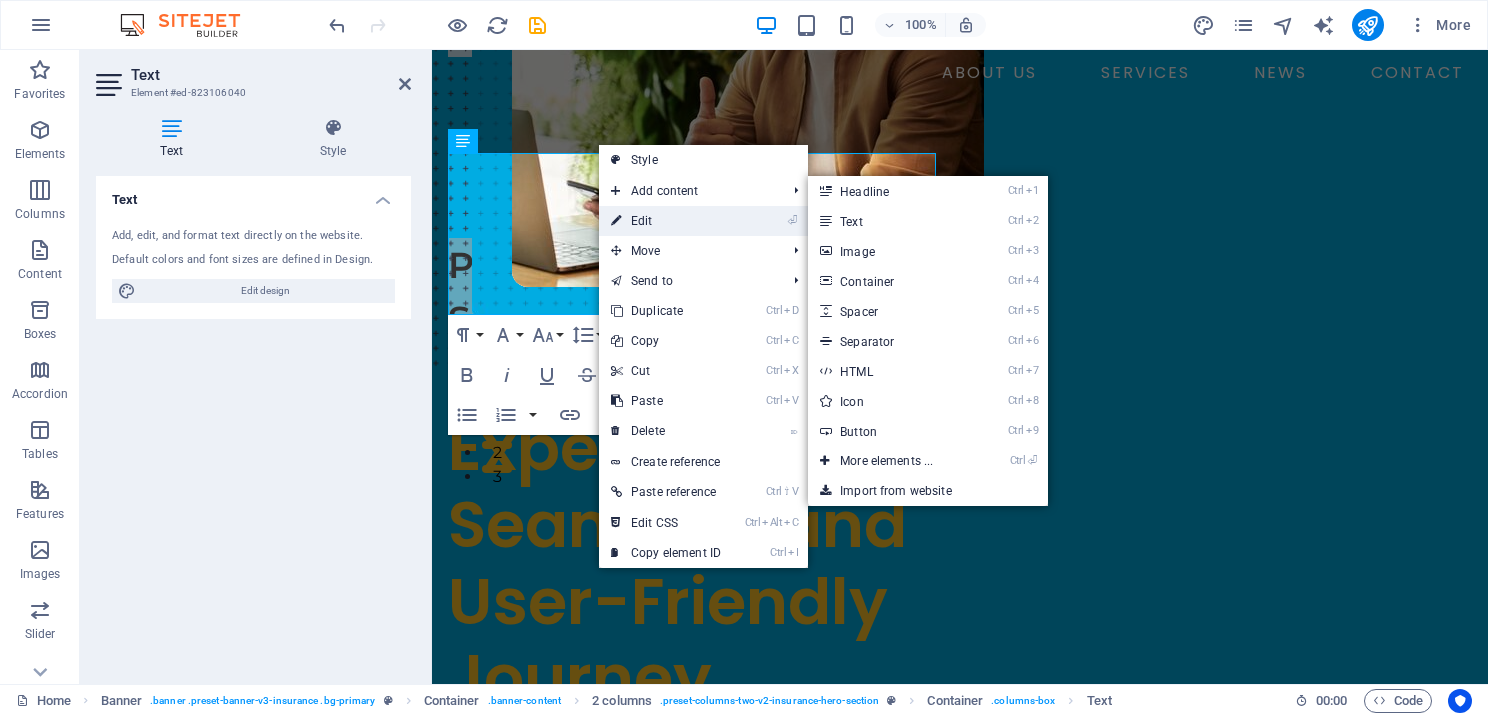 click on "⏎  Edit" at bounding box center (666, 221) 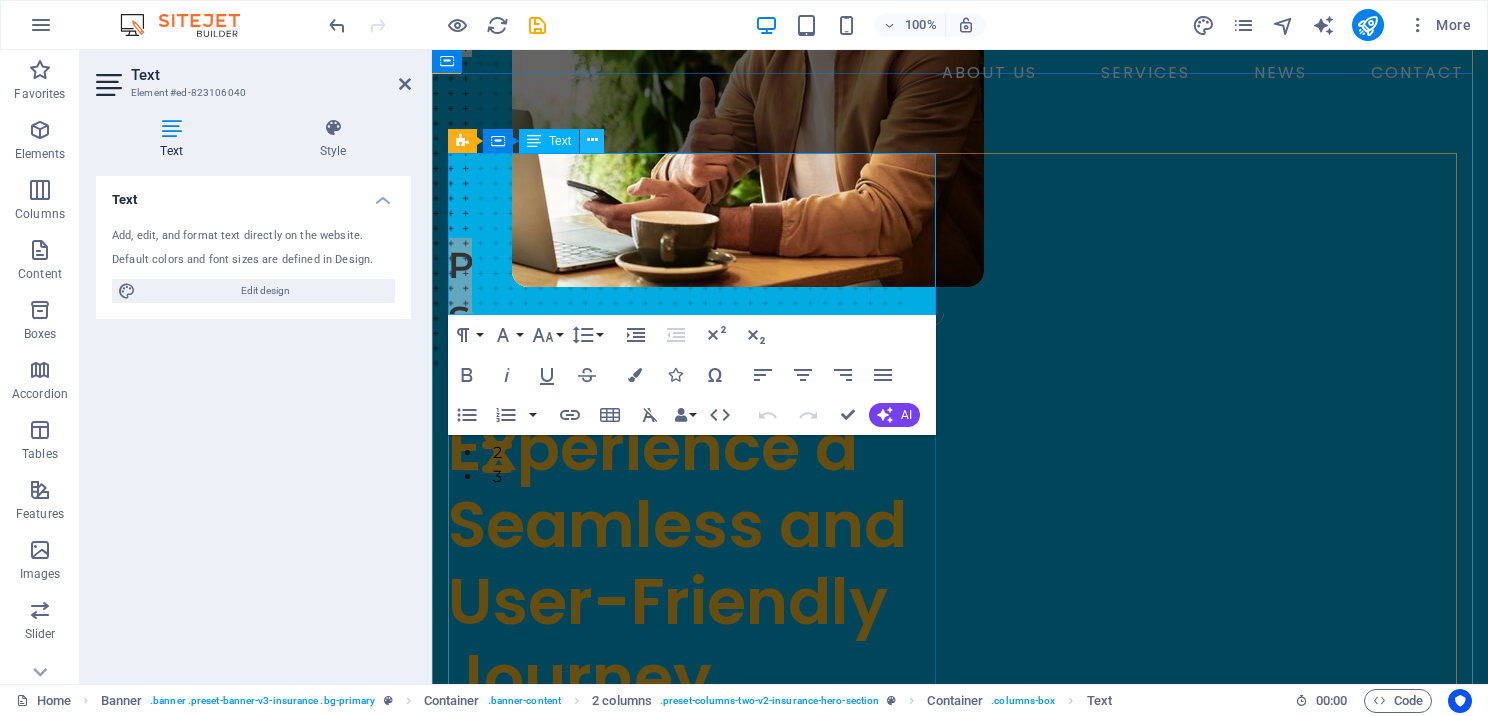 click at bounding box center (592, 140) 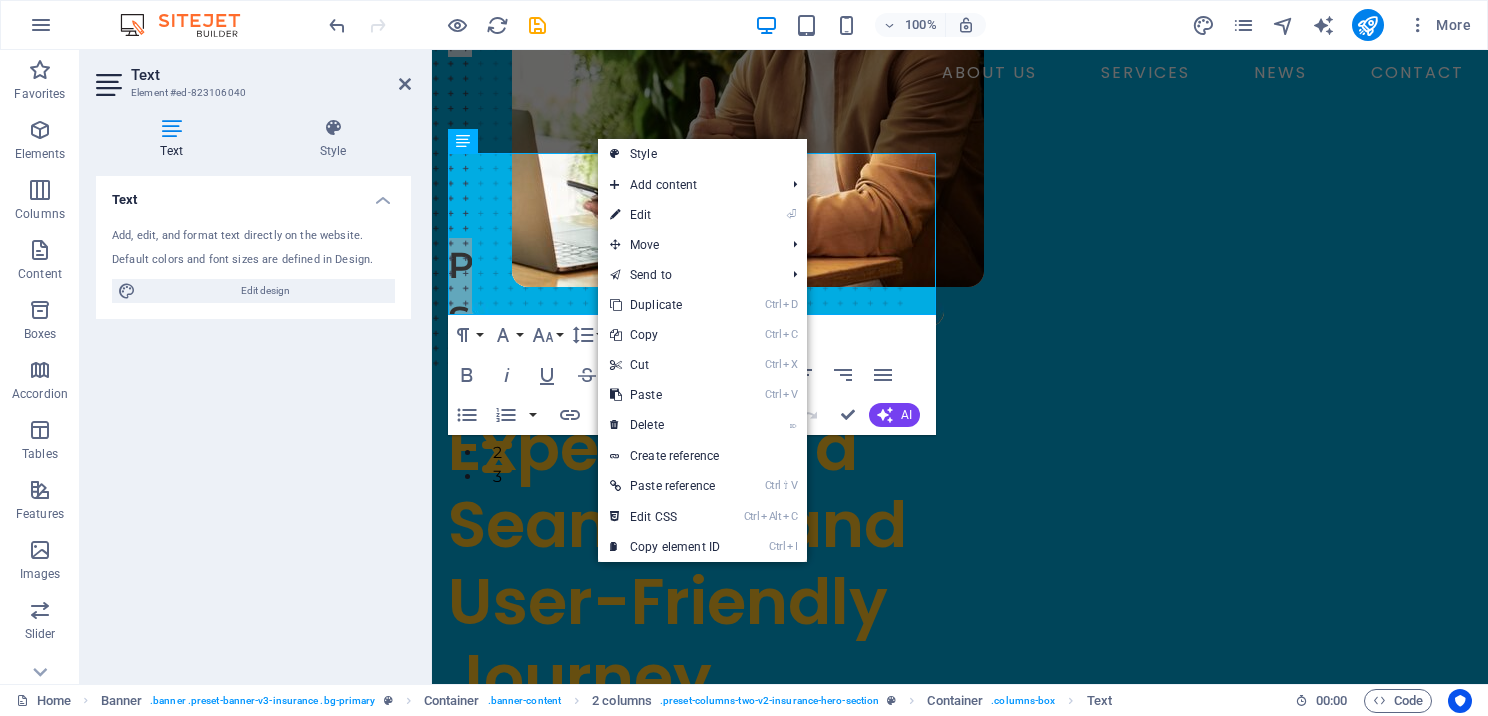 click at bounding box center [171, 128] 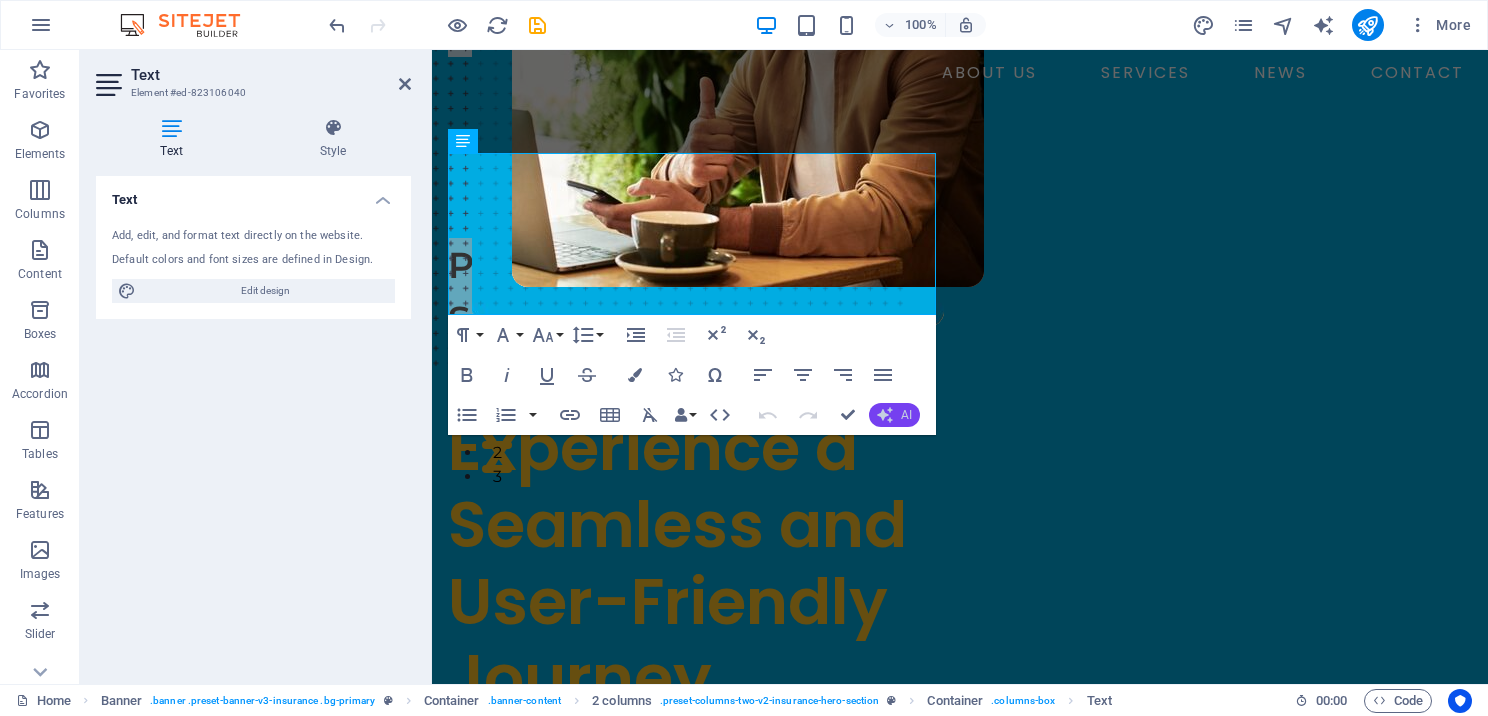 click on "AI" at bounding box center [894, 415] 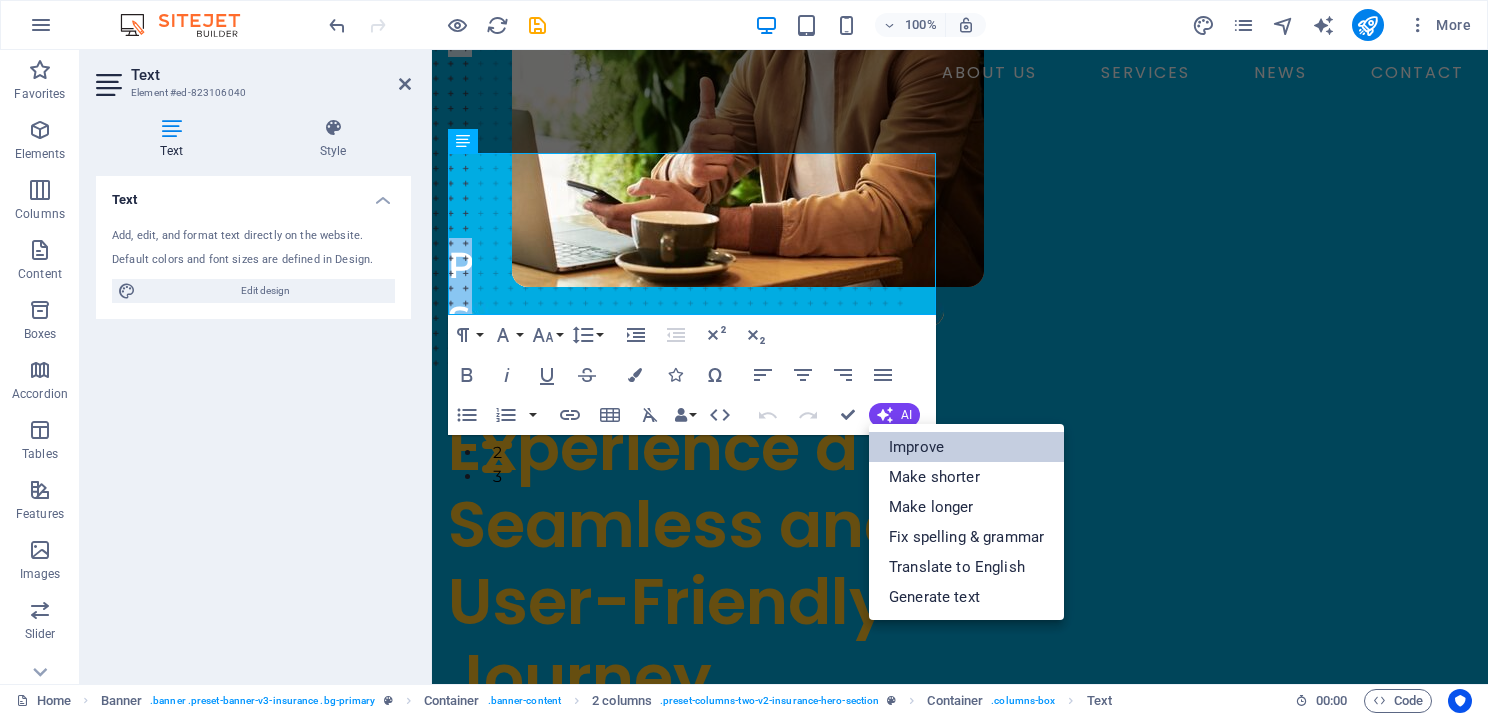 click on "Improve" at bounding box center [966, 447] 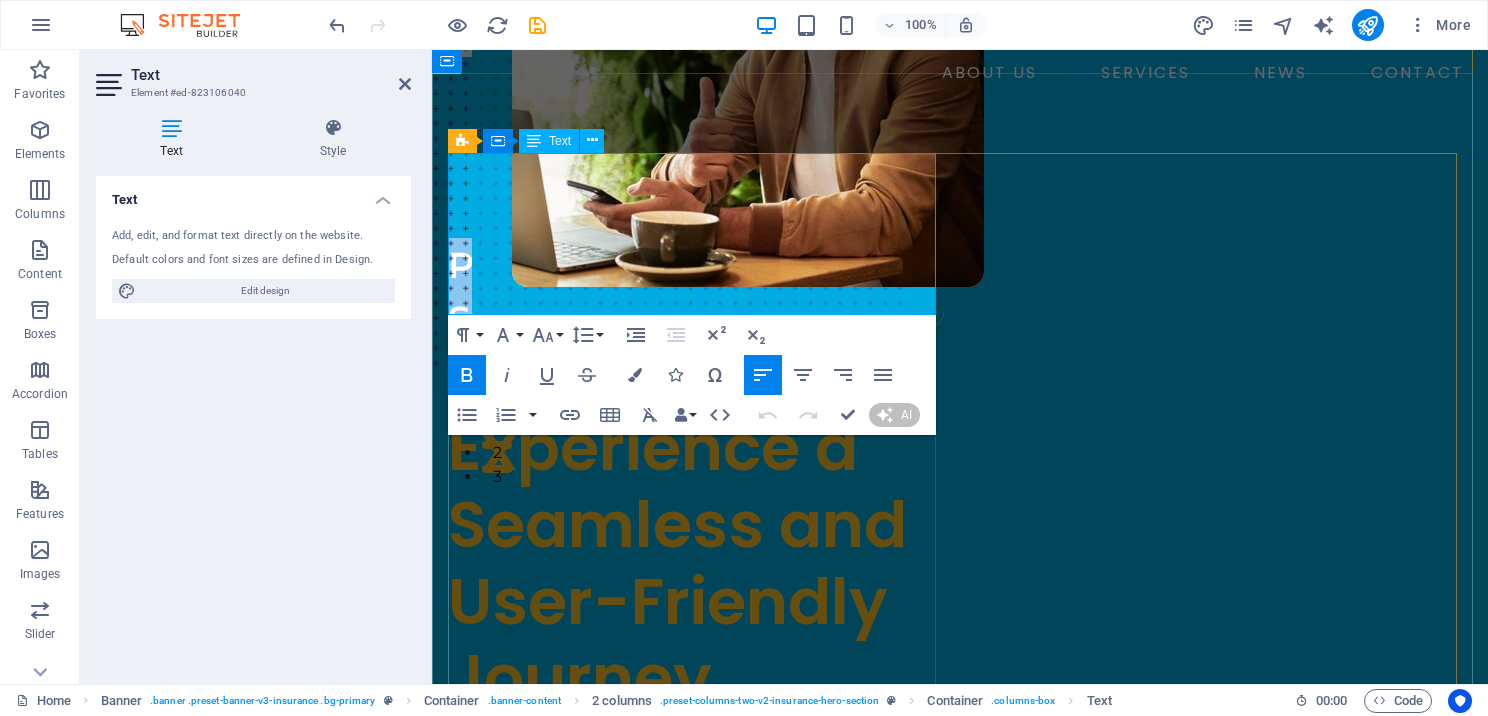 type 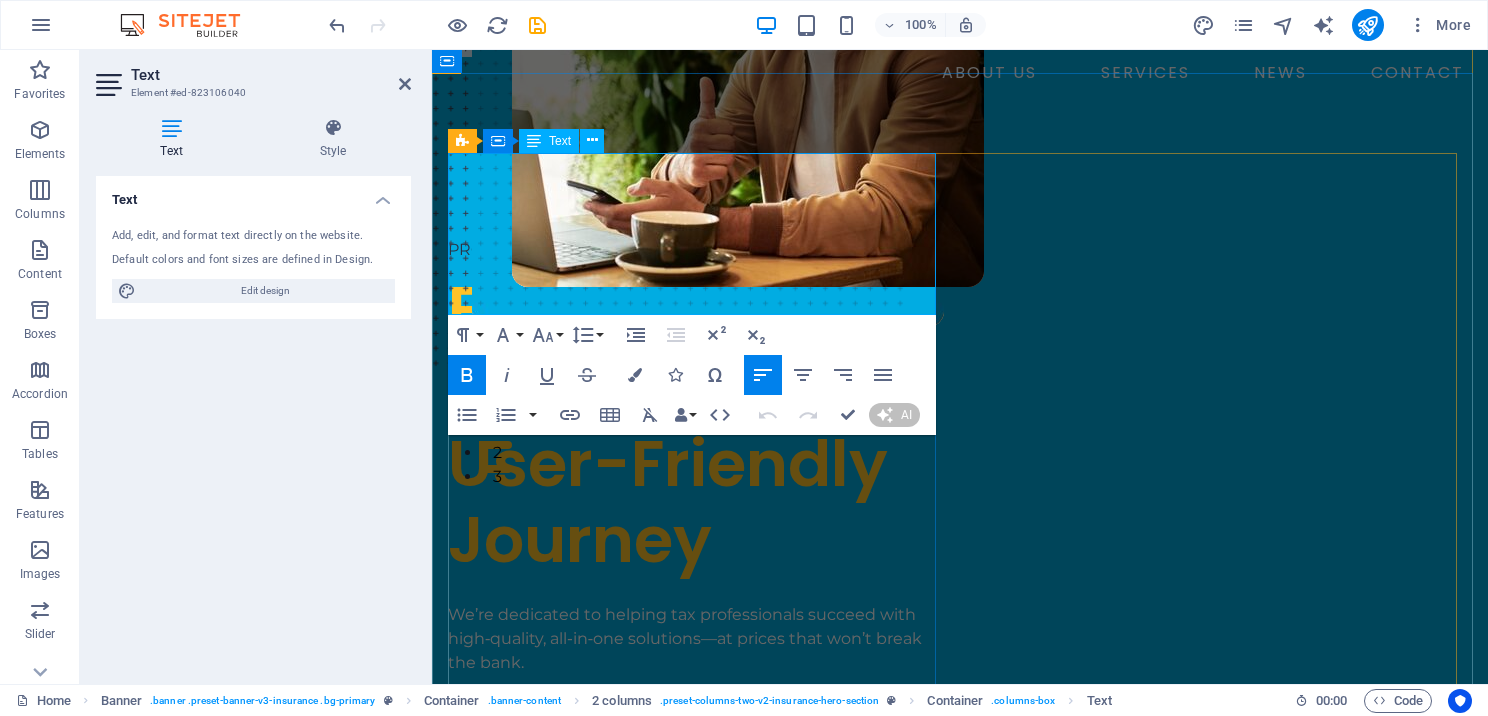 scroll, scrollTop: 253, scrollLeft: 0, axis: vertical 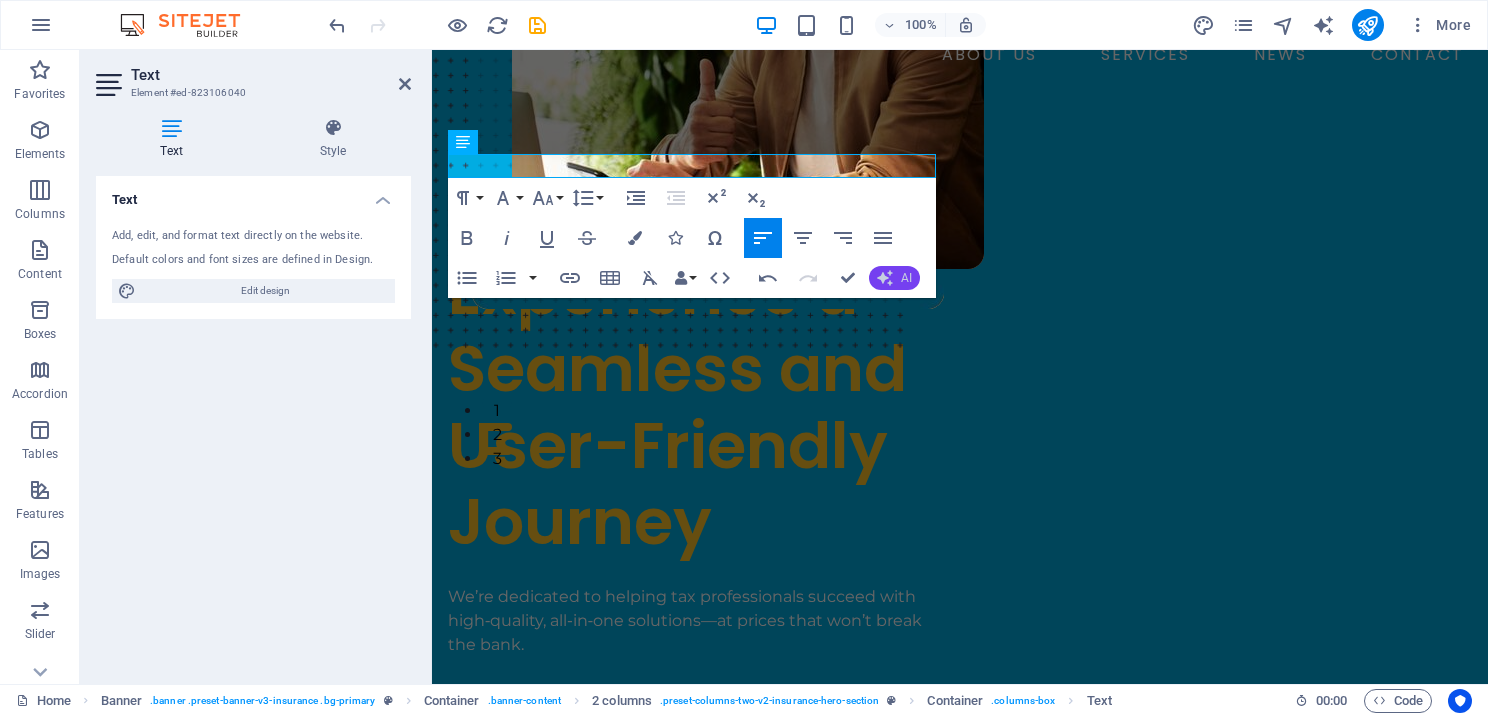 click 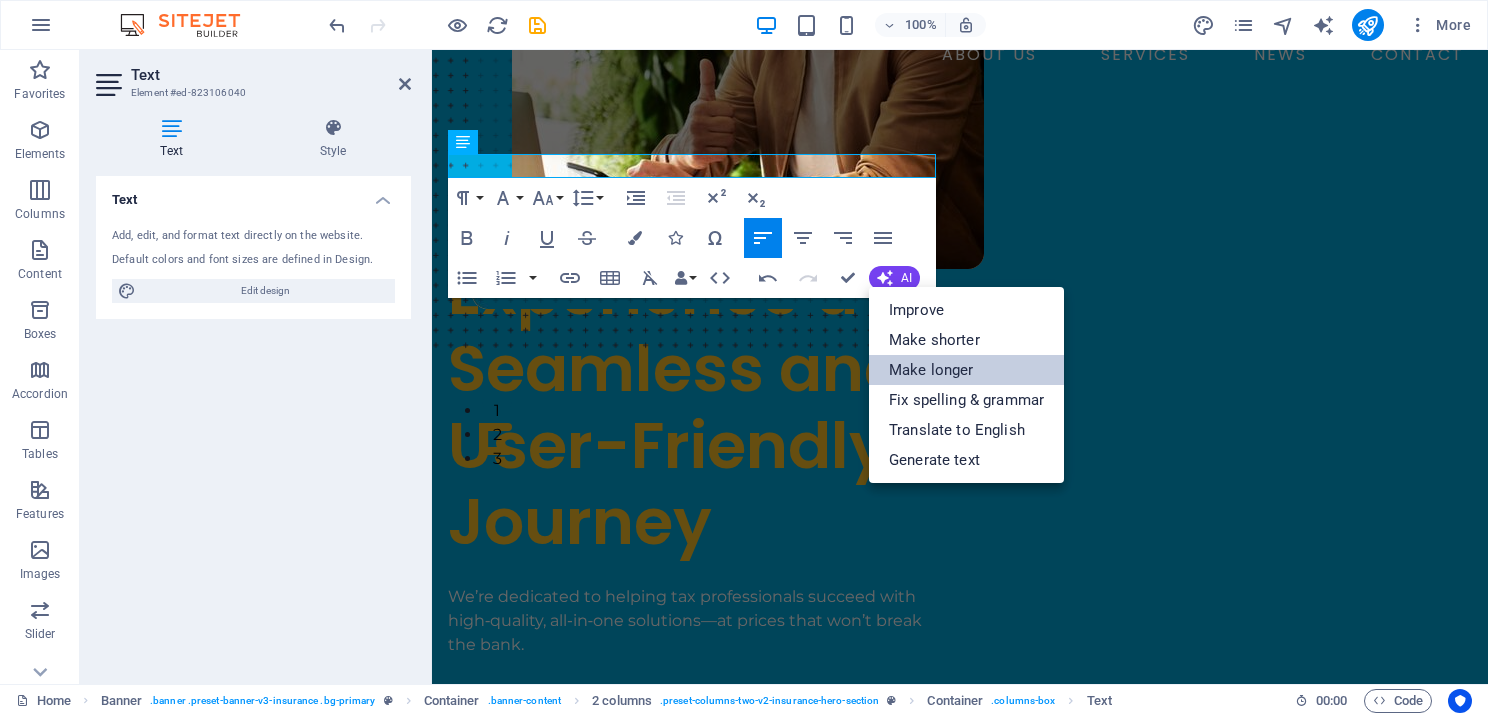 click on "Make longer" at bounding box center [966, 370] 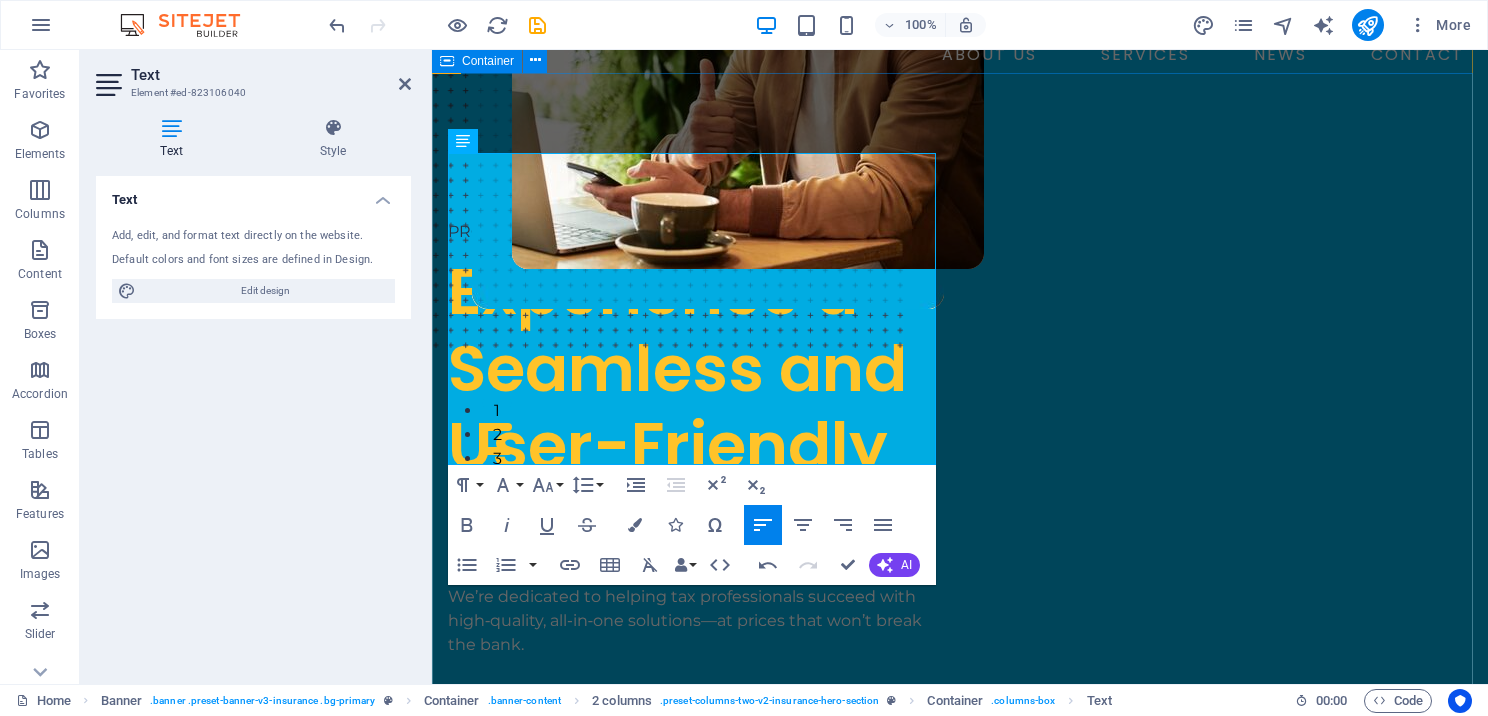 scroll, scrollTop: 235, scrollLeft: 0, axis: vertical 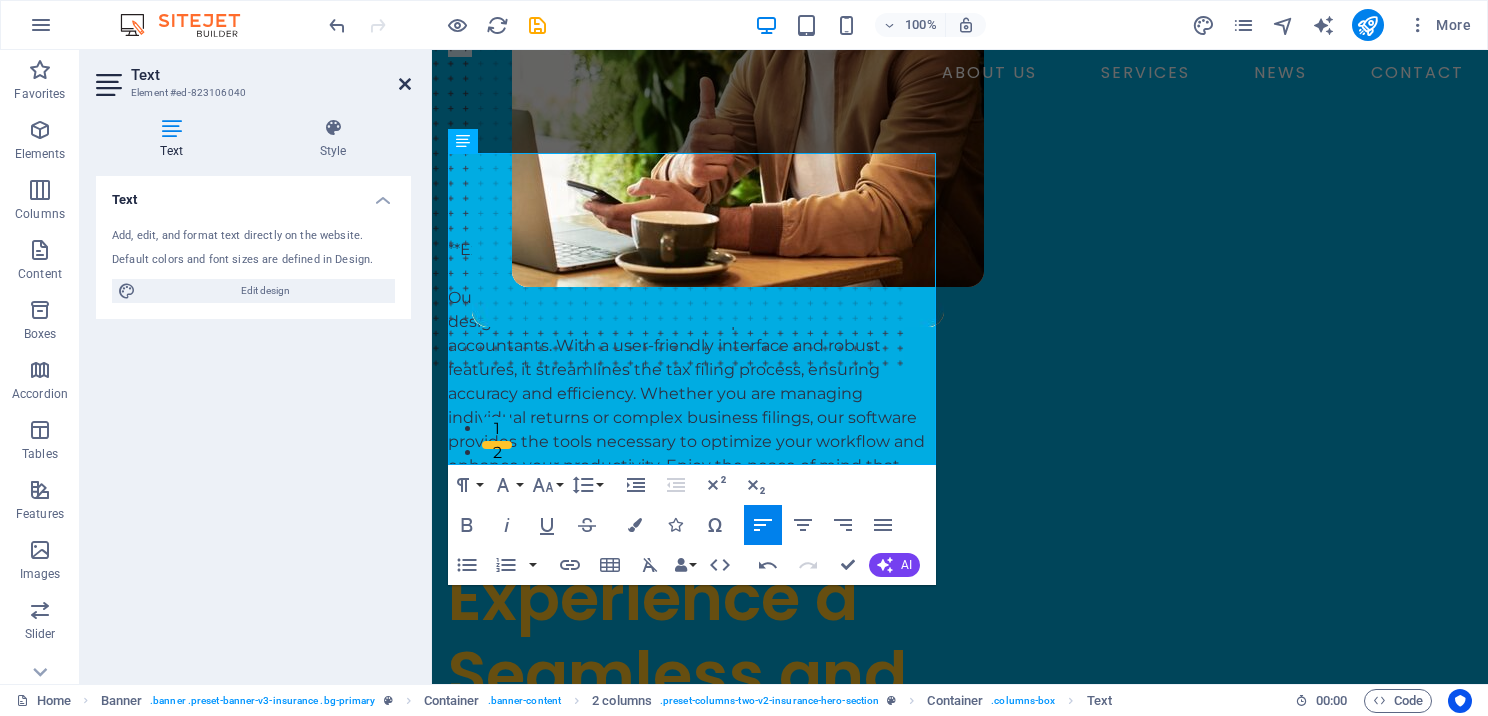 click at bounding box center [405, 84] 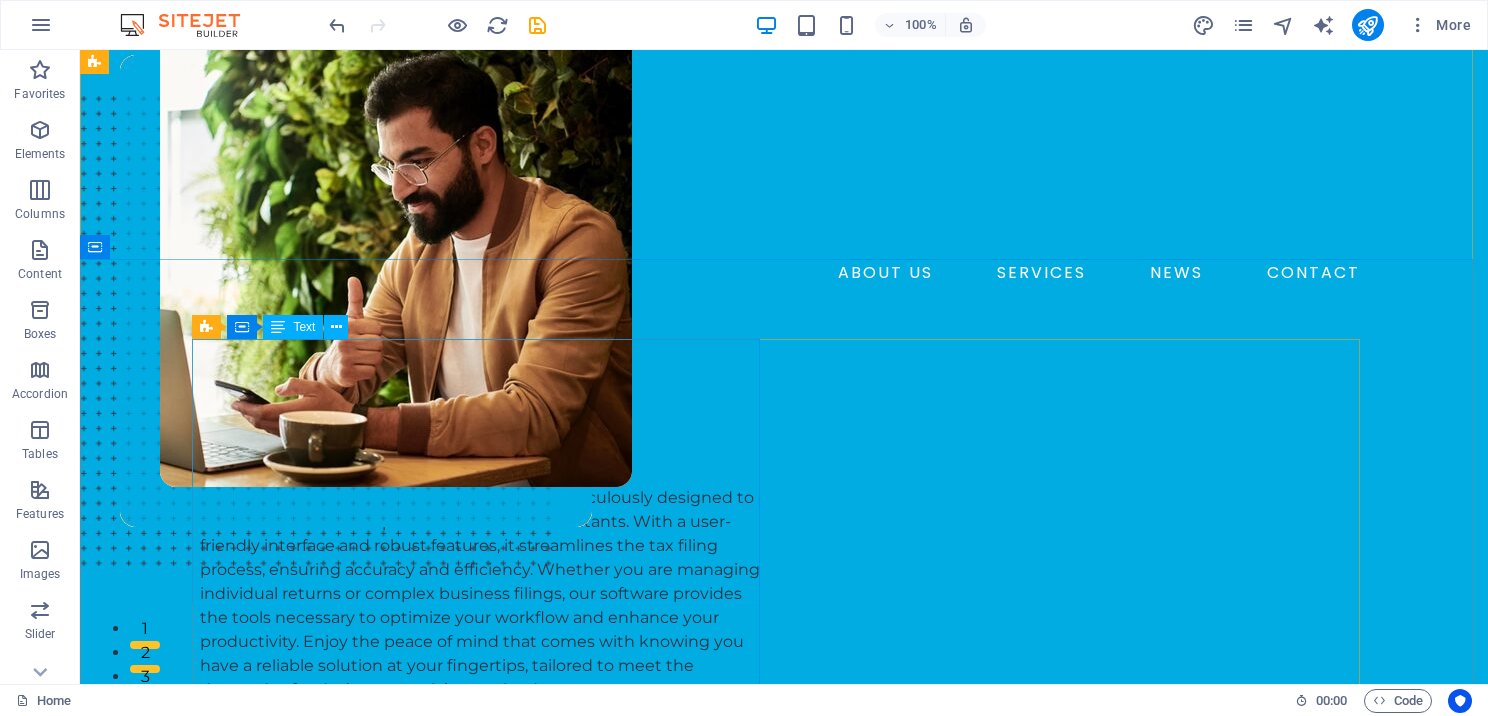 scroll, scrollTop: 0, scrollLeft: 0, axis: both 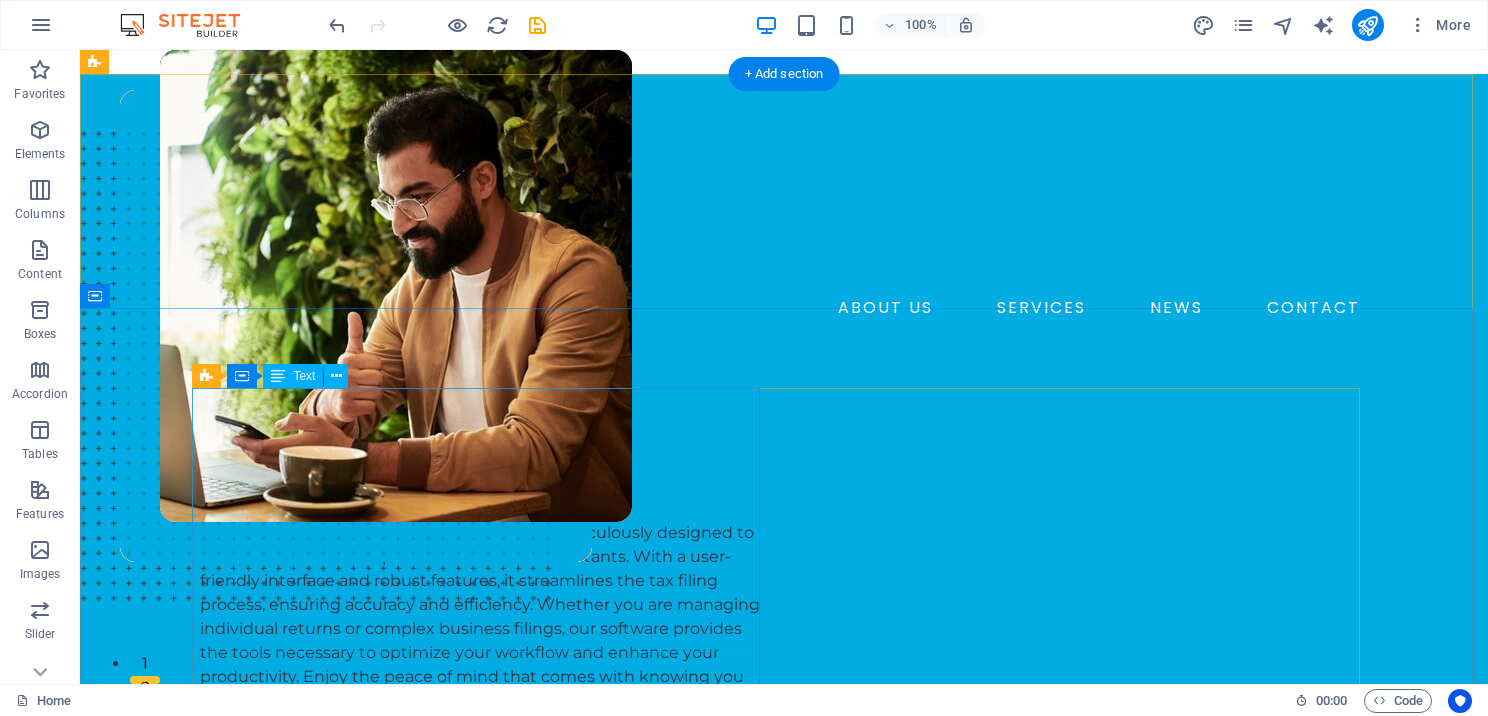 click on "**Expert Tax Preparation Software for Professionals** Our professional tax preparation software is meticulously designed to meet the needs of tax professionals and accountants. With a user-friendly interface and robust features, it streamlines the tax filing process, ensuring accuracy and efficiency. Whether you are managing individual returns or complex business filings, our software provides the tools necessary to optimize your workflow and enhance your productivity. Enjoy the peace of mind that comes with knowing you have a reliable solution at your fingertips, tailored to meet the demands of today’s ever-evolving tax landscape." at bounding box center (484, 605) 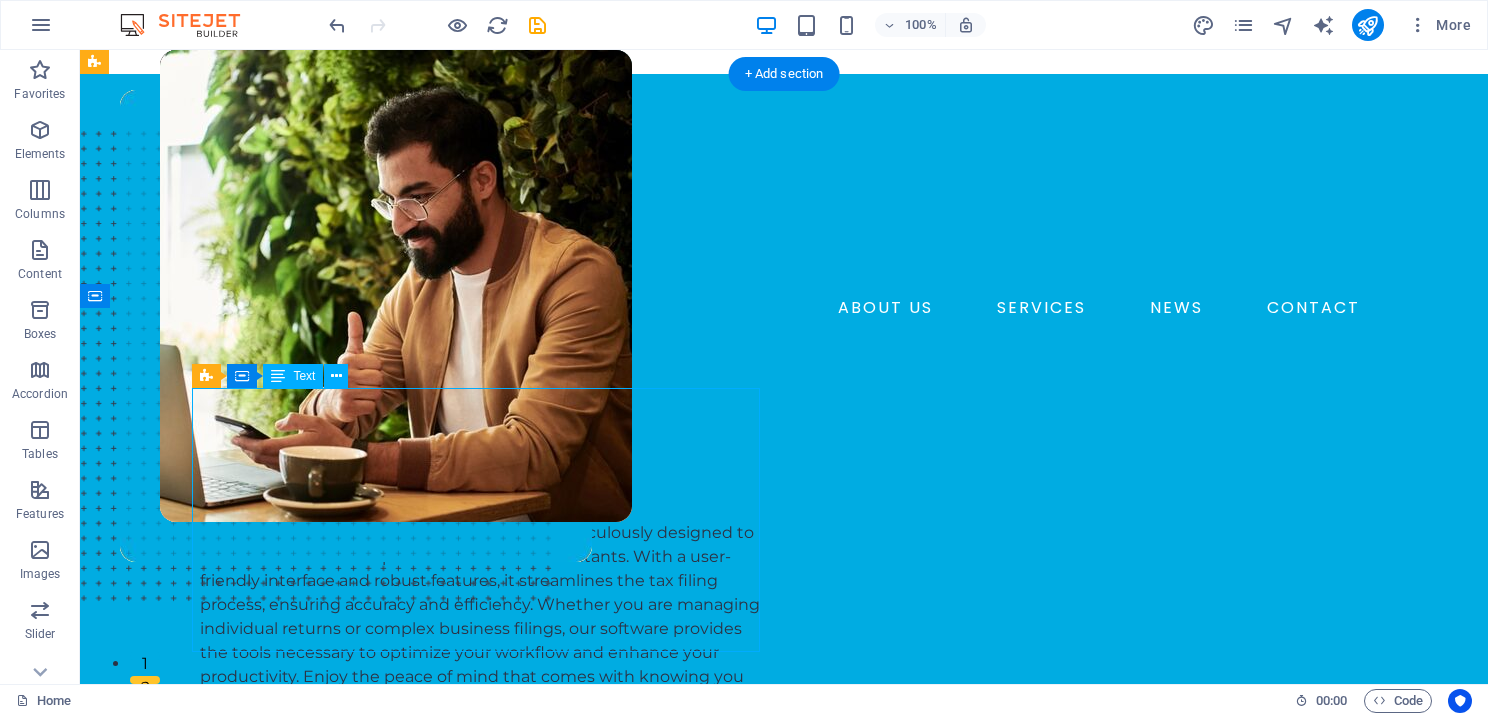 click on "**Expert Tax Preparation Software for Professionals** Our professional tax preparation software is meticulously designed to meet the needs of tax professionals and accountants. With a user-friendly interface and robust features, it streamlines the tax filing process, ensuring accuracy and efficiency. Whether you are managing individual returns or complex business filings, our software provides the tools necessary to optimize your workflow and enhance your productivity. Enjoy the peace of mind that comes with knowing you have a reliable solution at your fingertips, tailored to meet the demands of today’s ever-evolving tax landscape." at bounding box center (484, 605) 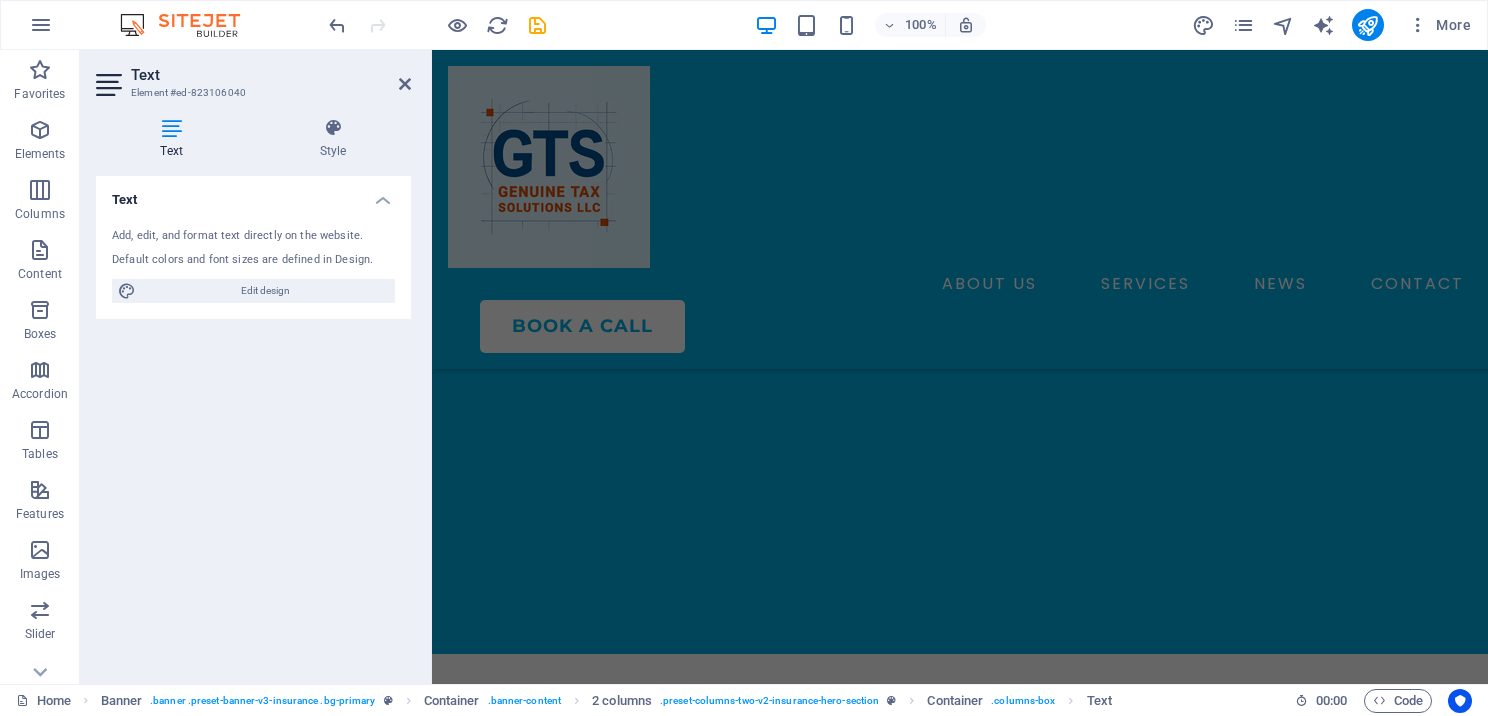 scroll, scrollTop: 1312, scrollLeft: 0, axis: vertical 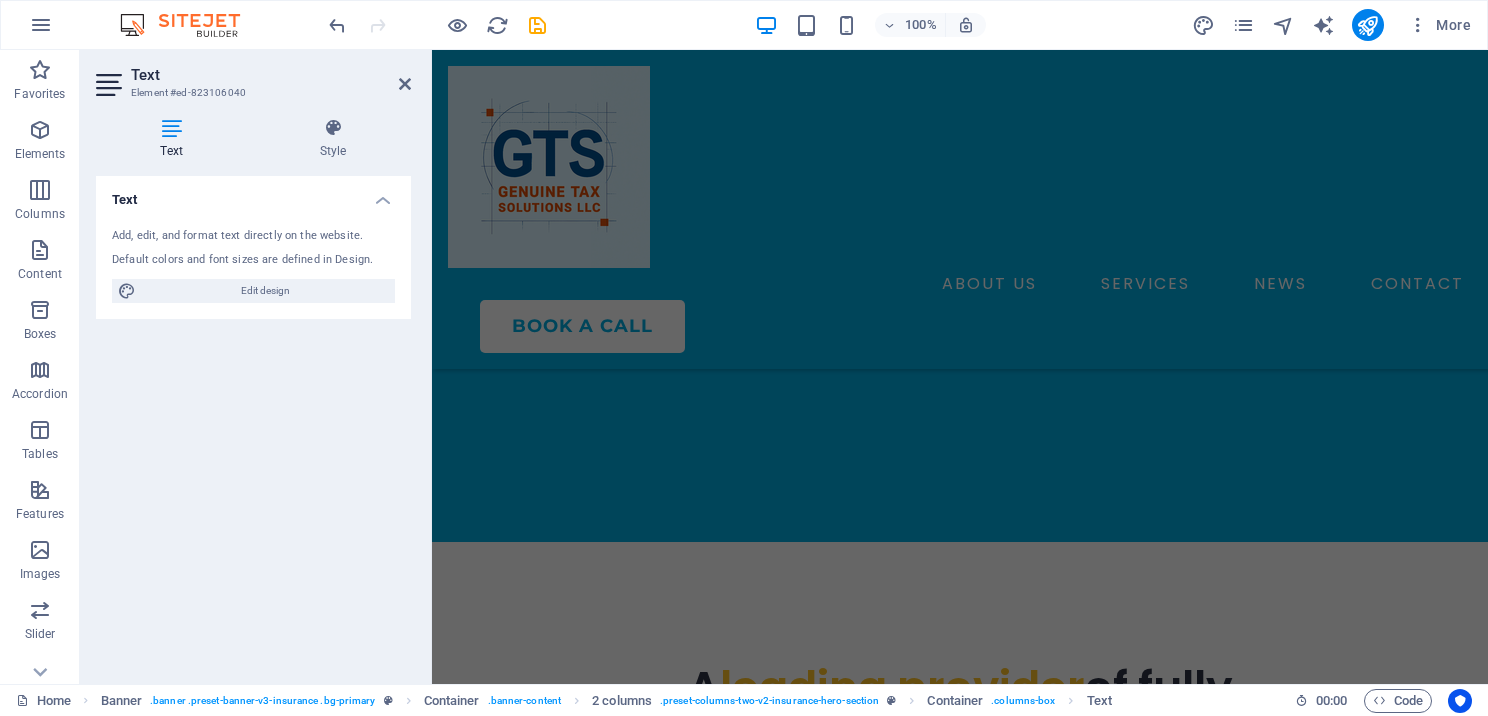 drag, startPoint x: 454, startPoint y: 450, endPoint x: 722, endPoint y: 688, distance: 358.42432 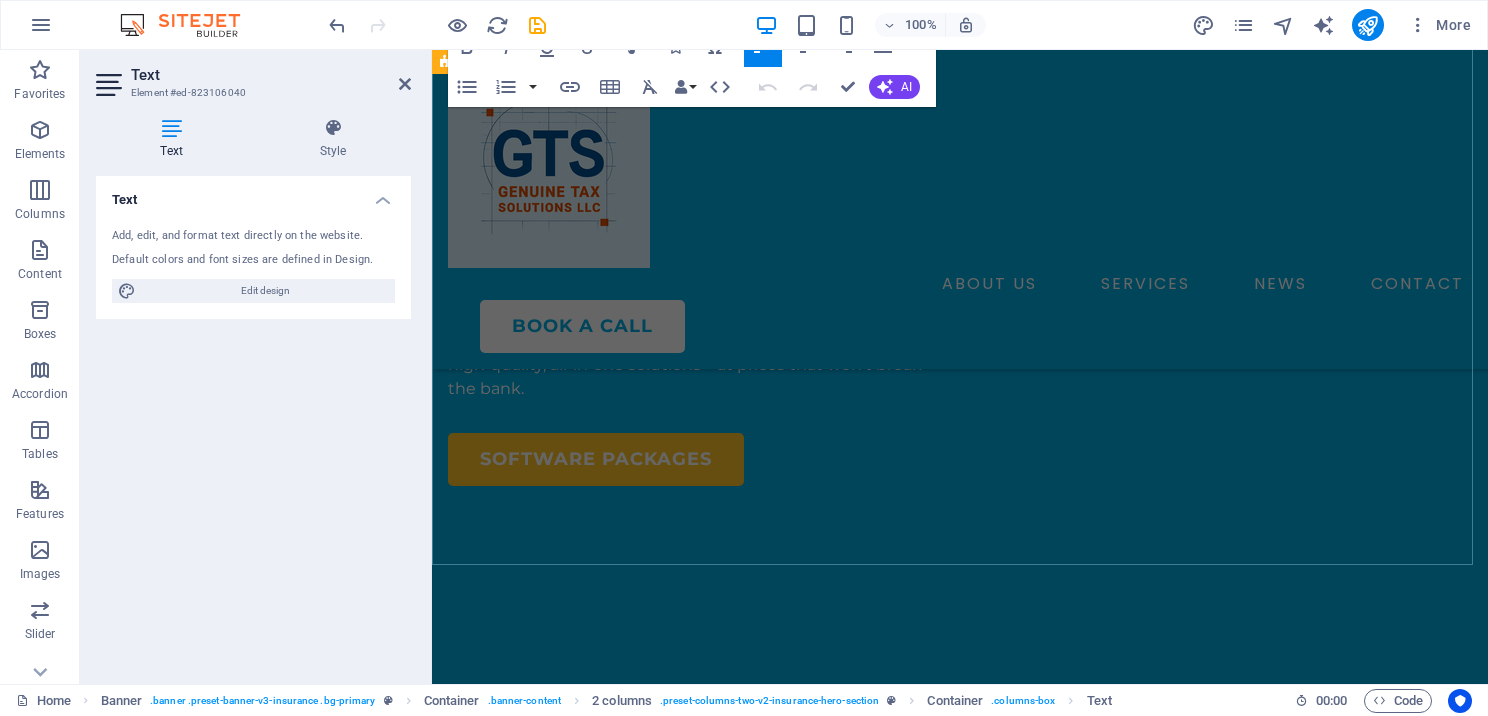 scroll, scrollTop: 212, scrollLeft: 0, axis: vertical 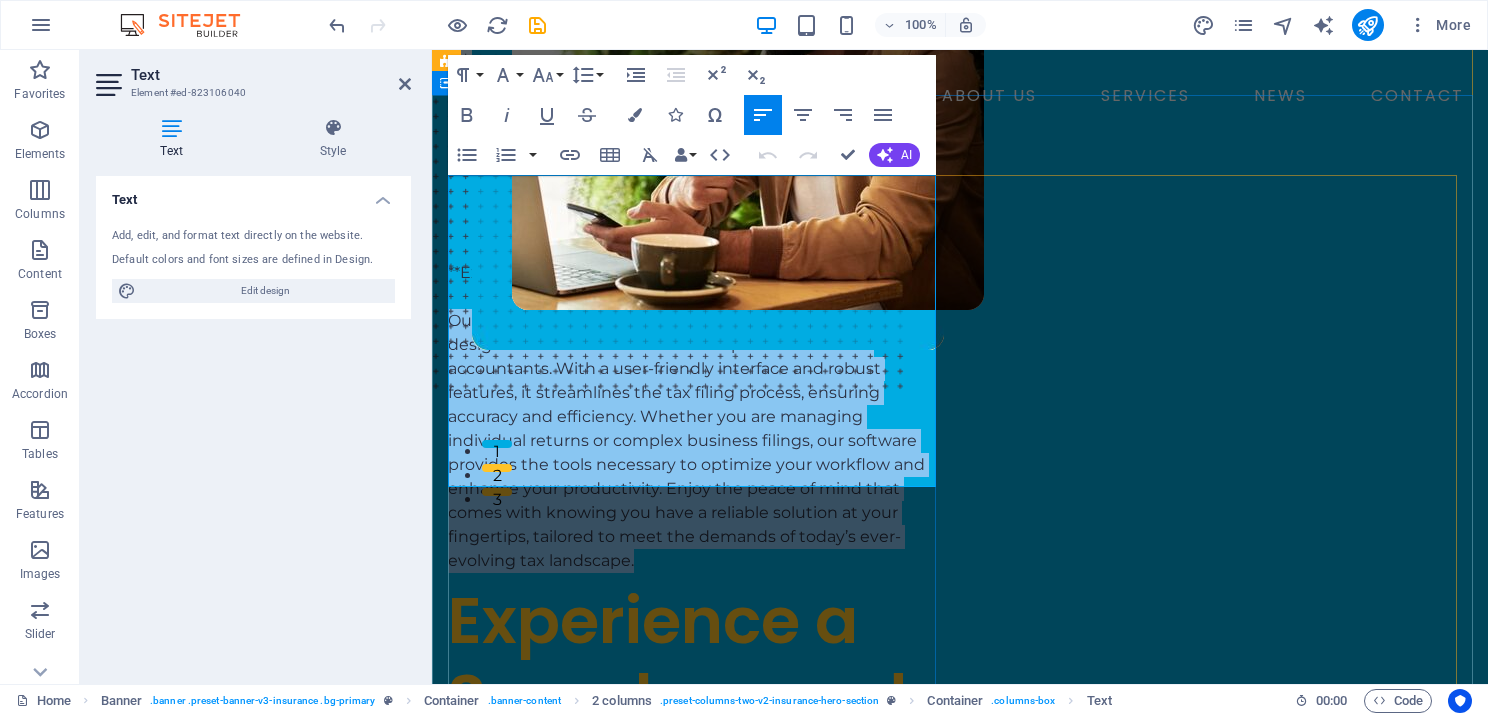 copy on "Our professional tax preparation software is meticulously designed to meet the needs of tax professionals and accountants. With a user-friendly interface and robust features, it streamlines the tax filing process, ensuring accuracy and efficiency. Whether you are managing individual returns or complex business filings, our software provides the tools necessary to optimize your workflow and enhance your productivity. Enjoy the peace of mind that comes with knowing you have a reliable solution at your fingertips, tailored to meet the demands of today’s ever-evolving tax landscape." 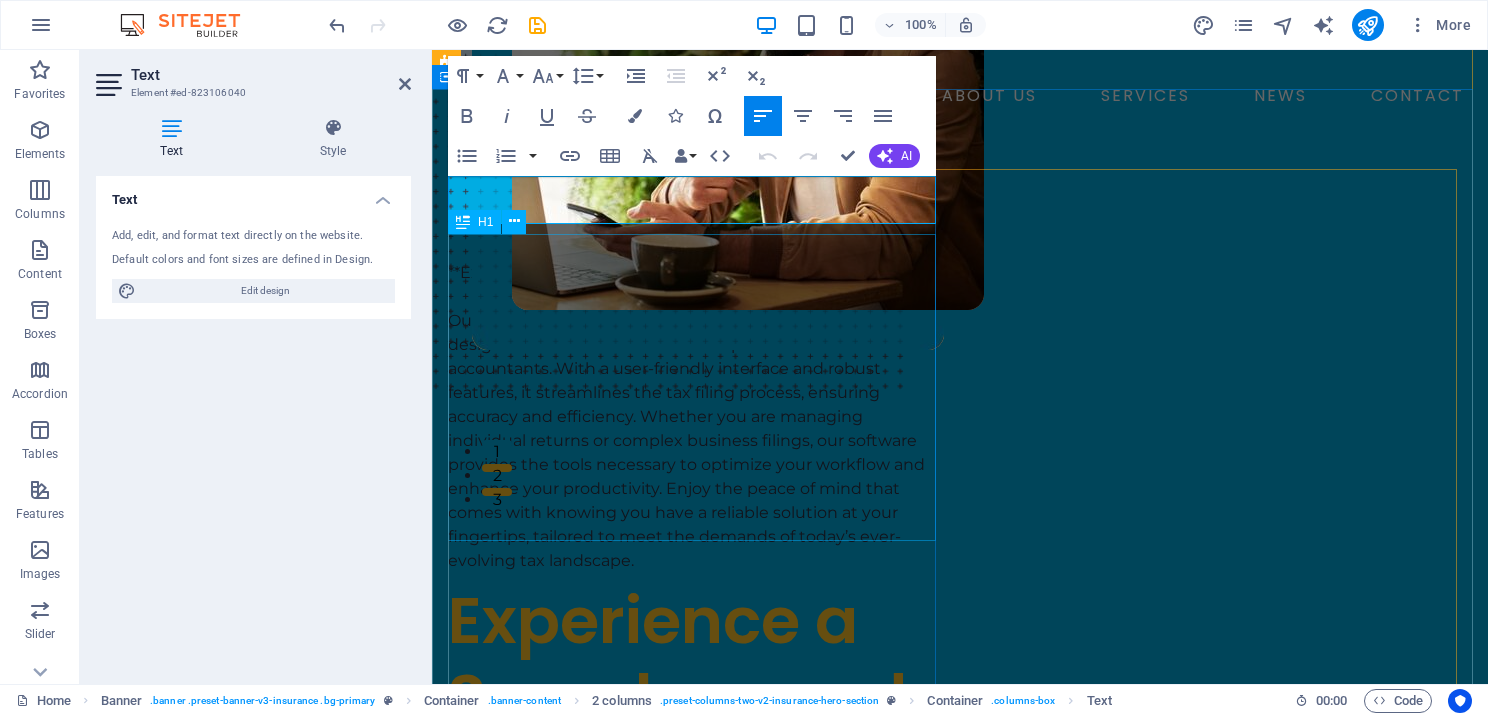 scroll, scrollTop: 219, scrollLeft: 0, axis: vertical 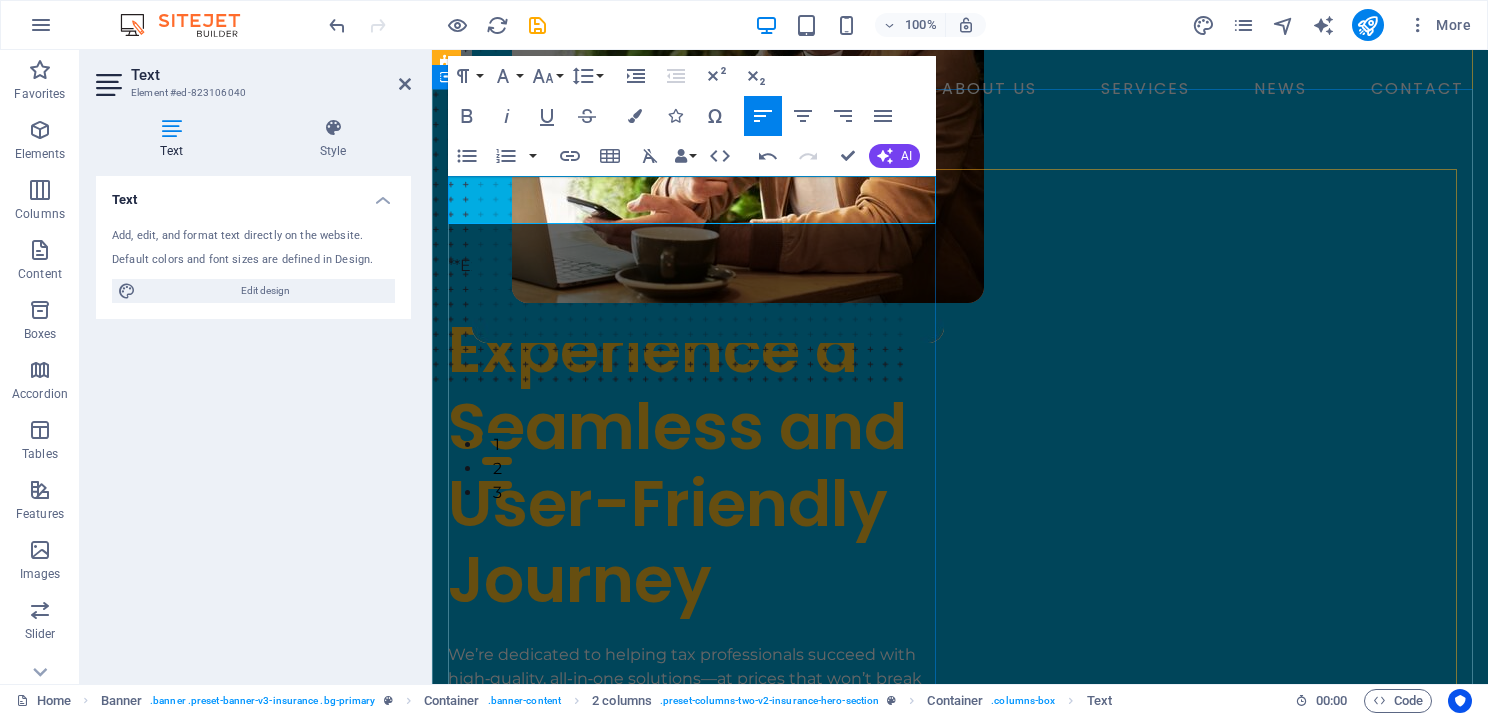 click on "**Expert Tax Preparation Software for Professionals**" at bounding box center (696, 278) 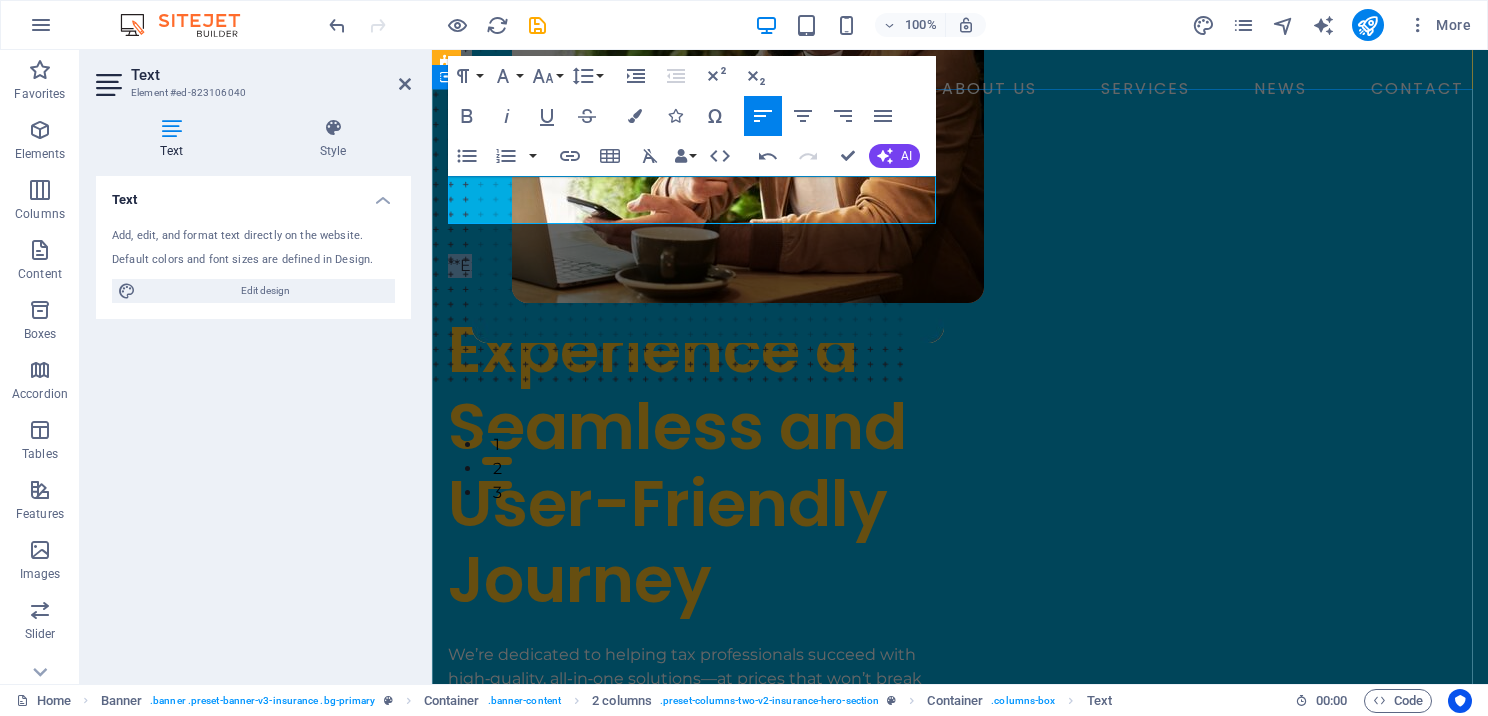 drag, startPoint x: 873, startPoint y: 187, endPoint x: 435, endPoint y: 175, distance: 438.16437 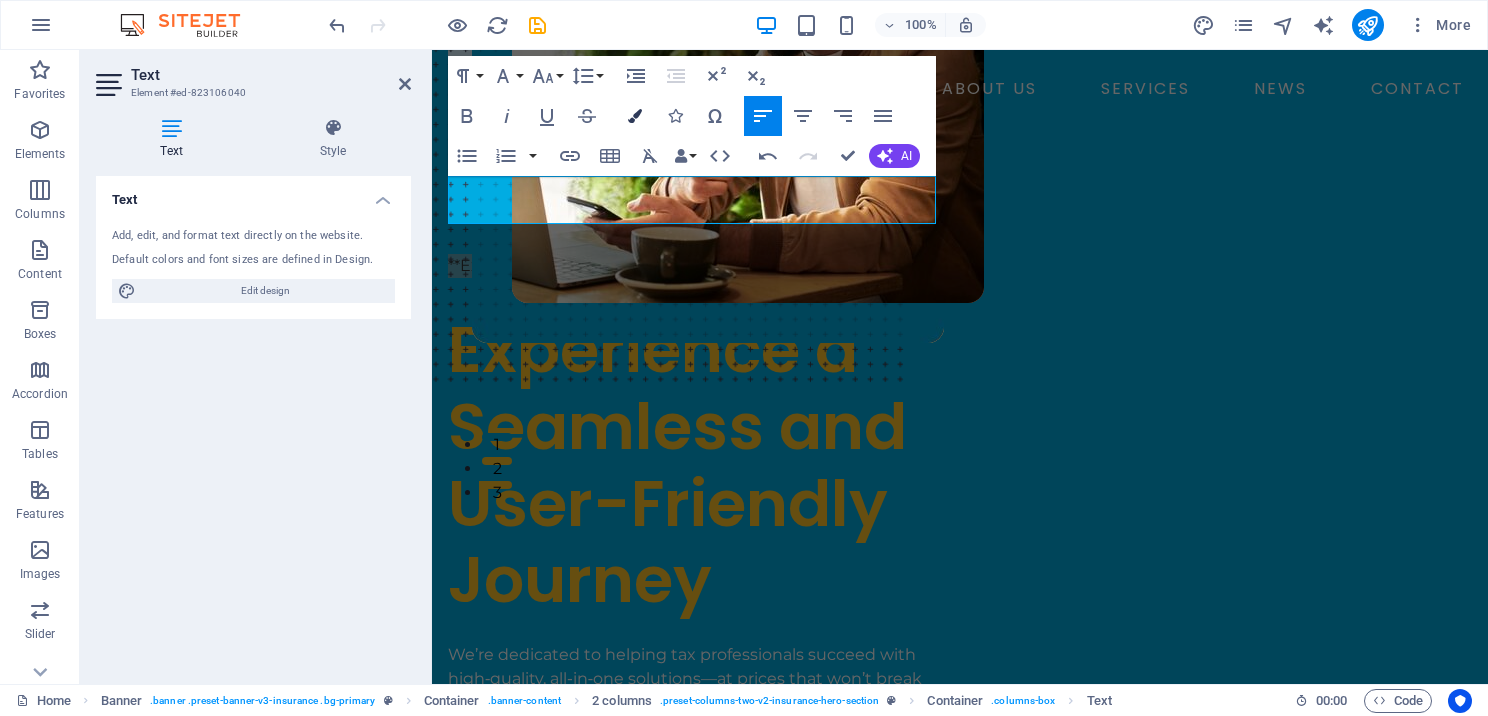 click at bounding box center (635, 116) 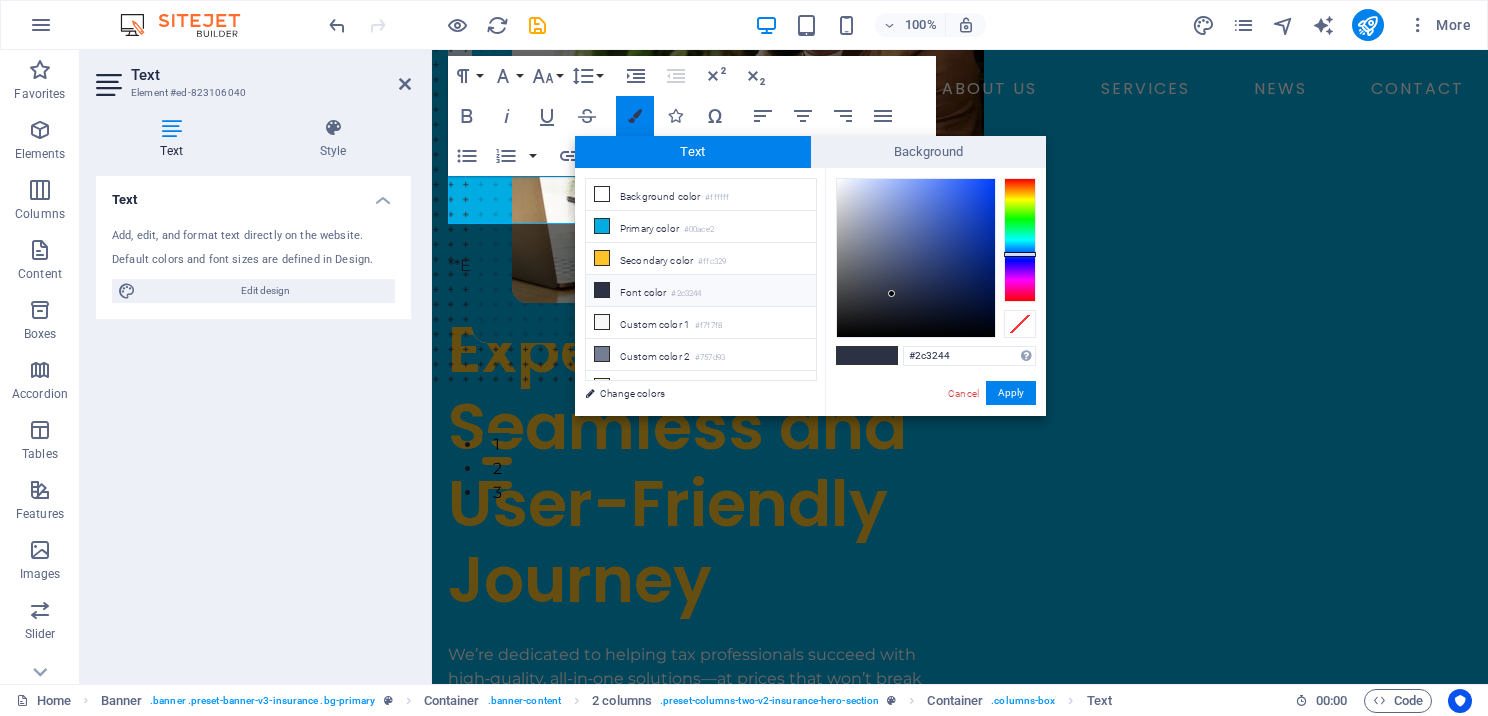 click at bounding box center (635, 116) 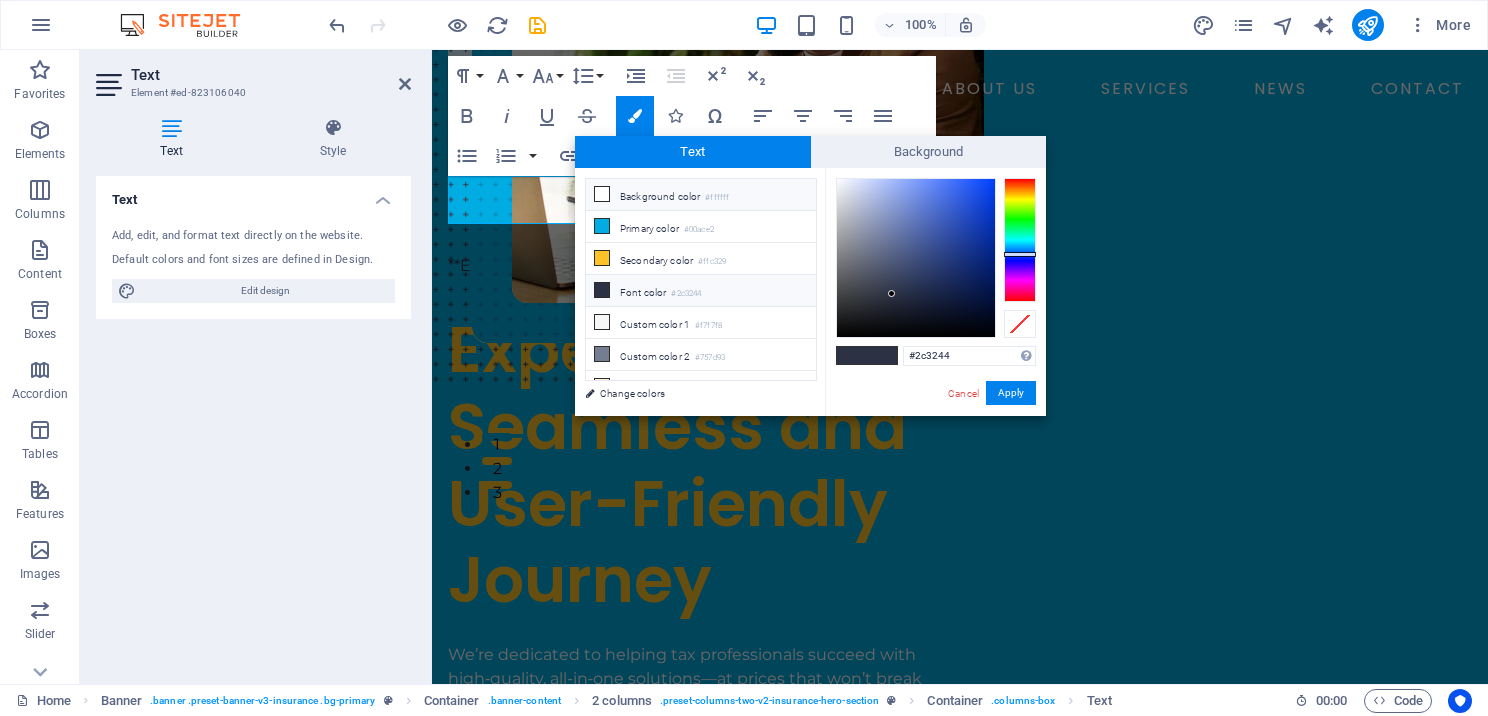 click at bounding box center [602, 194] 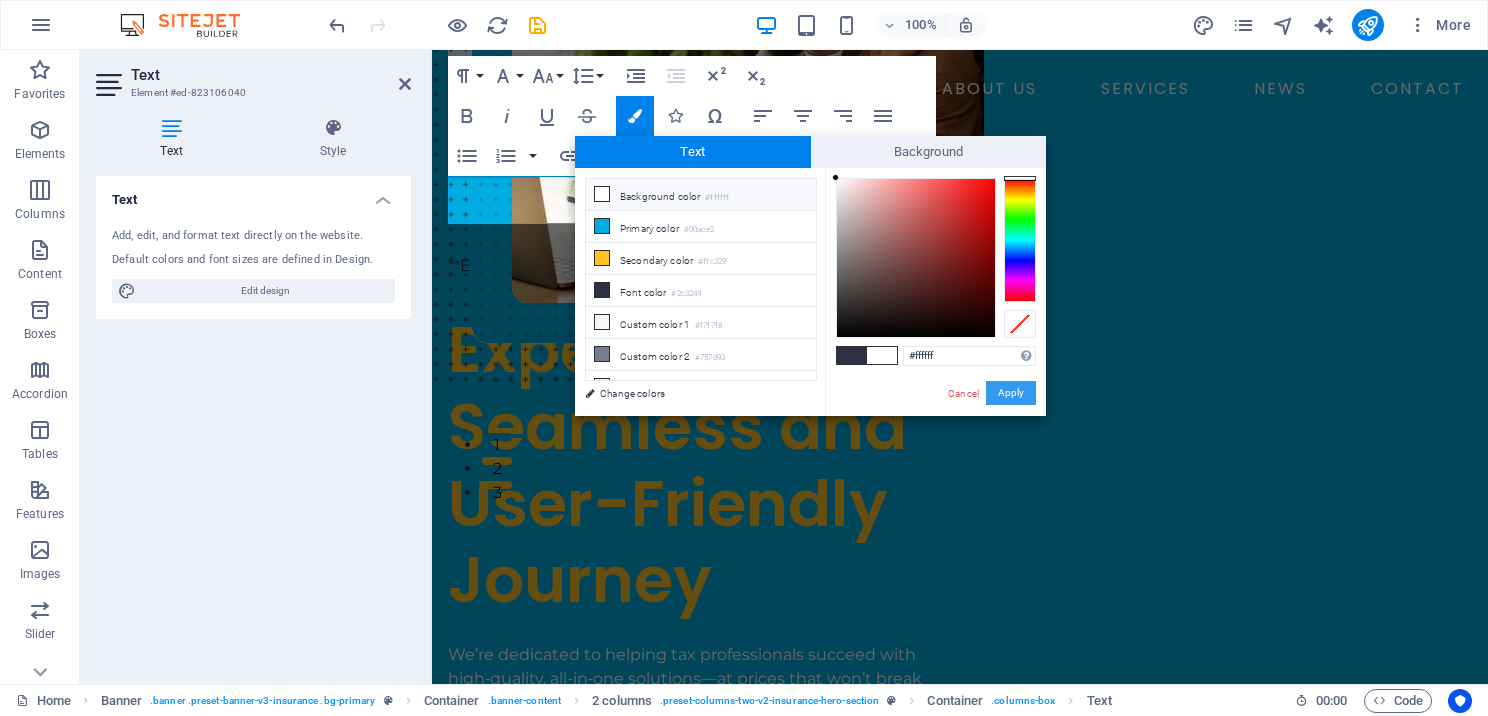 click on "Apply" at bounding box center [1011, 393] 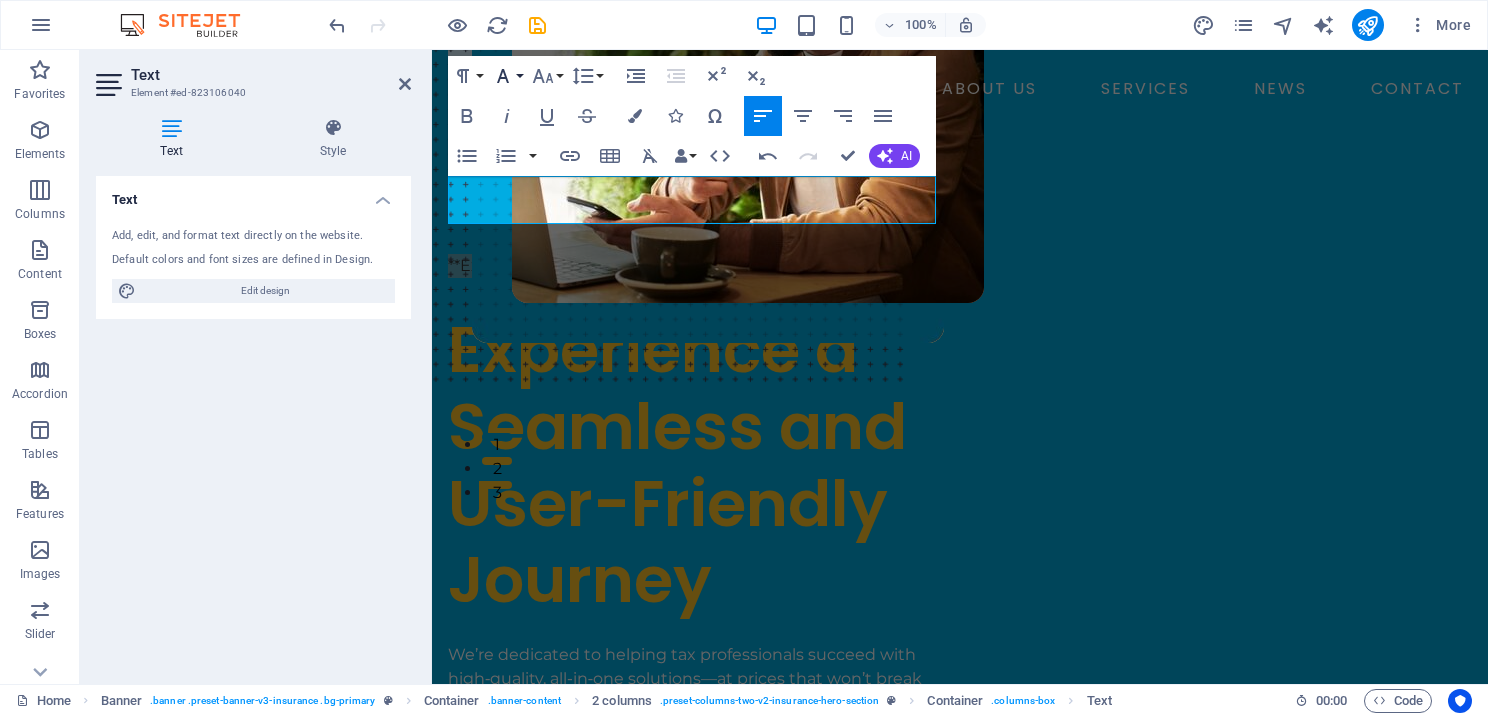 click on "Font Family" at bounding box center [507, 76] 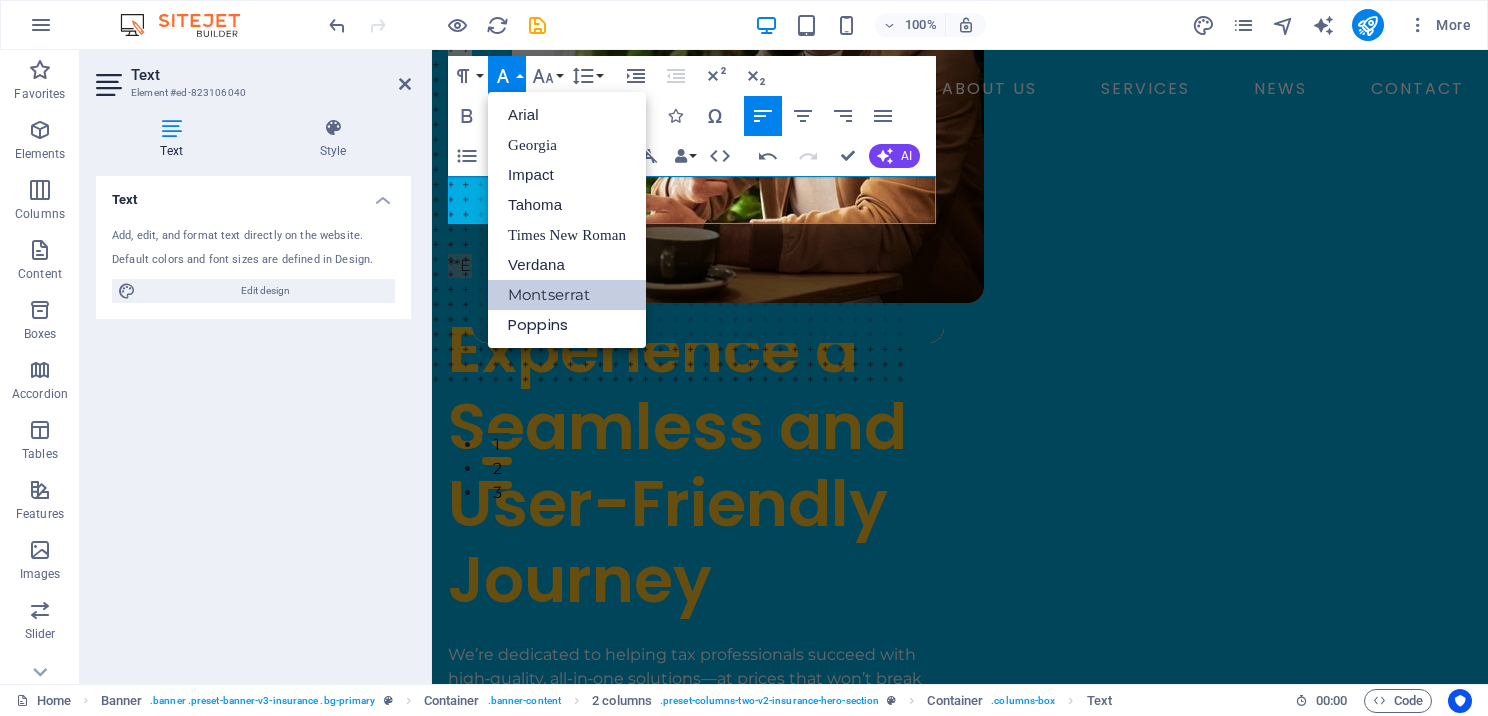scroll, scrollTop: 0, scrollLeft: 0, axis: both 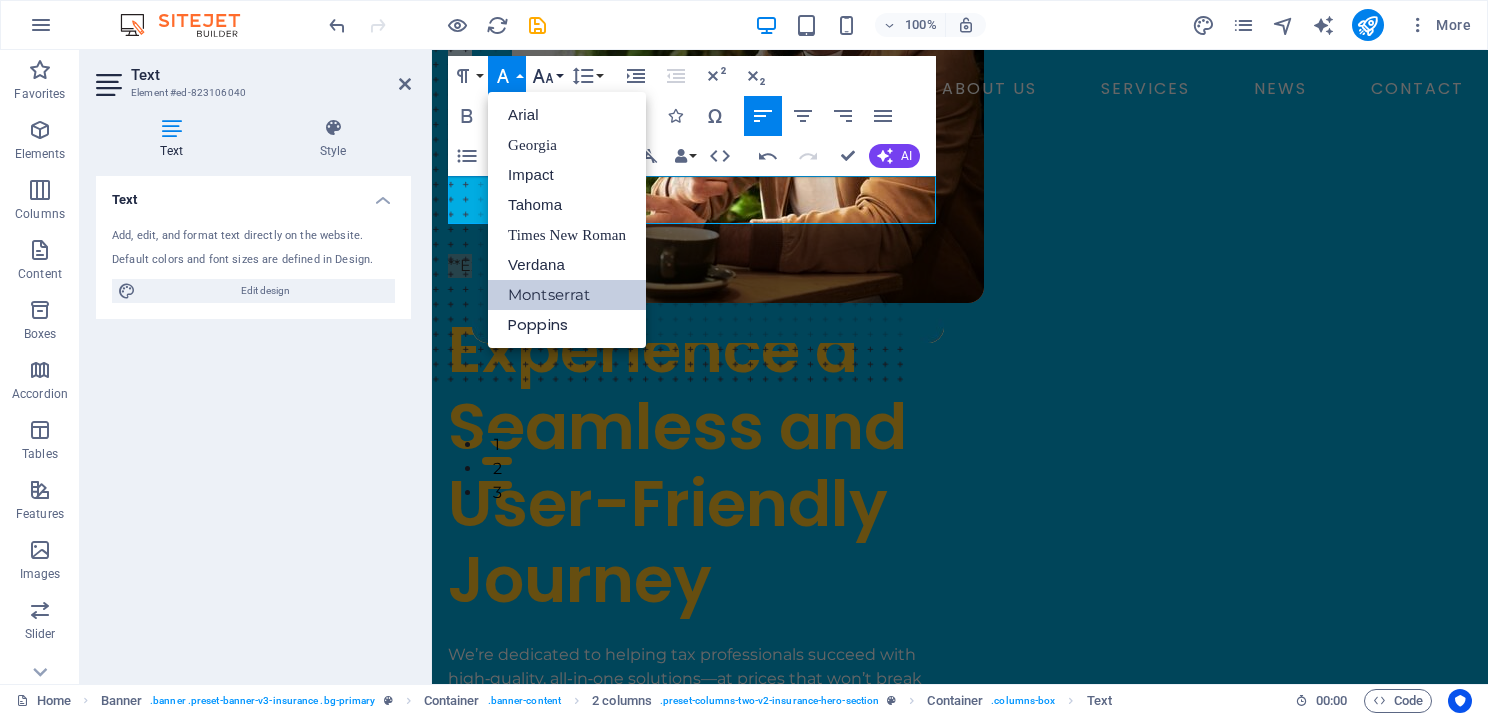 click on "Font Size" at bounding box center [547, 76] 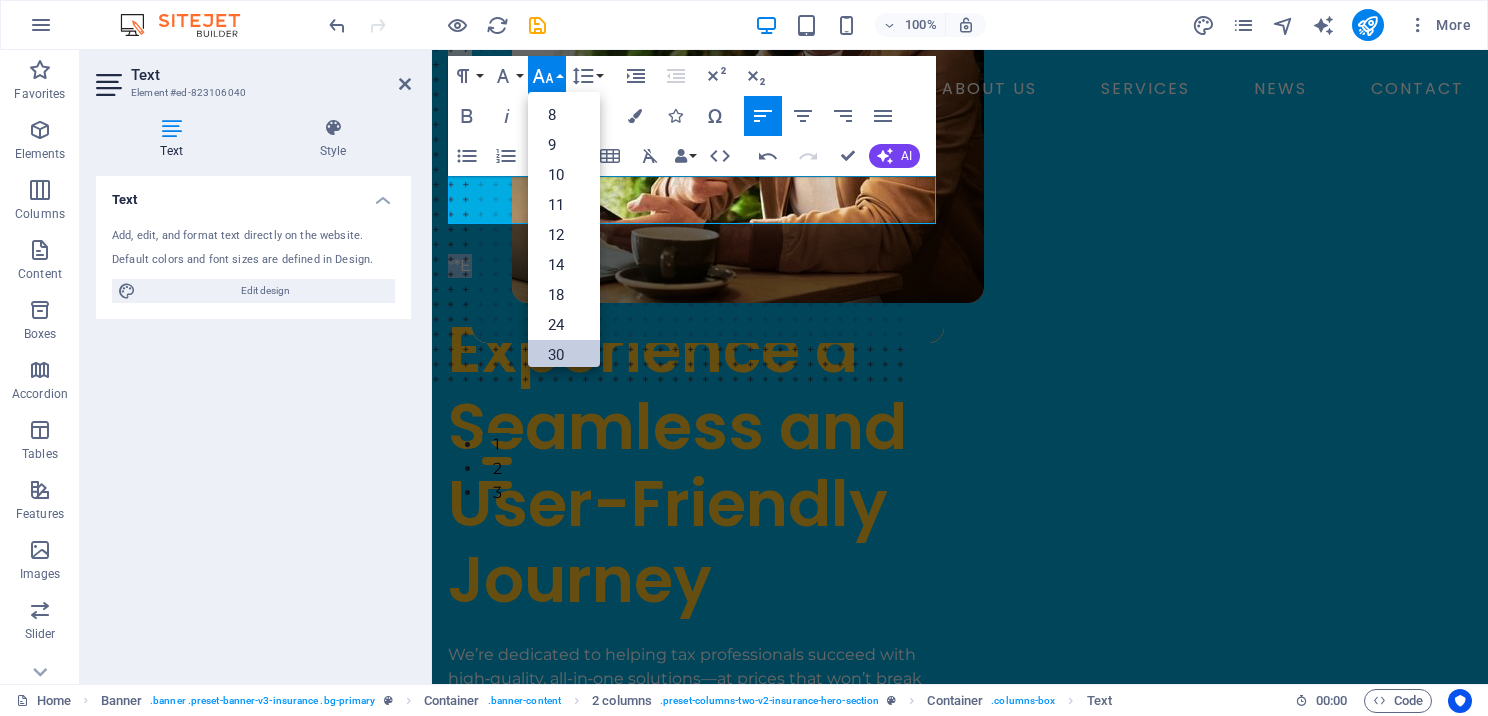 click on "30" at bounding box center [564, 355] 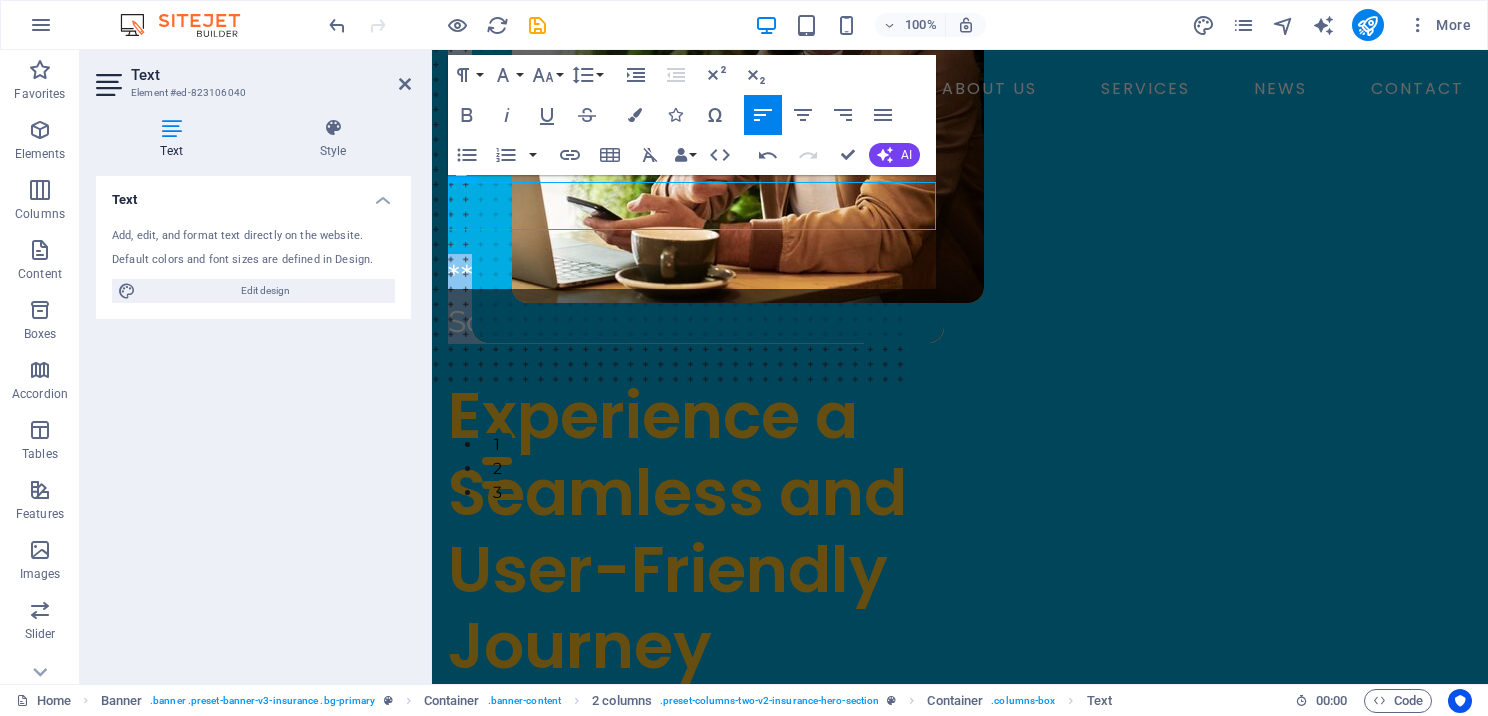 scroll, scrollTop: 212, scrollLeft: 0, axis: vertical 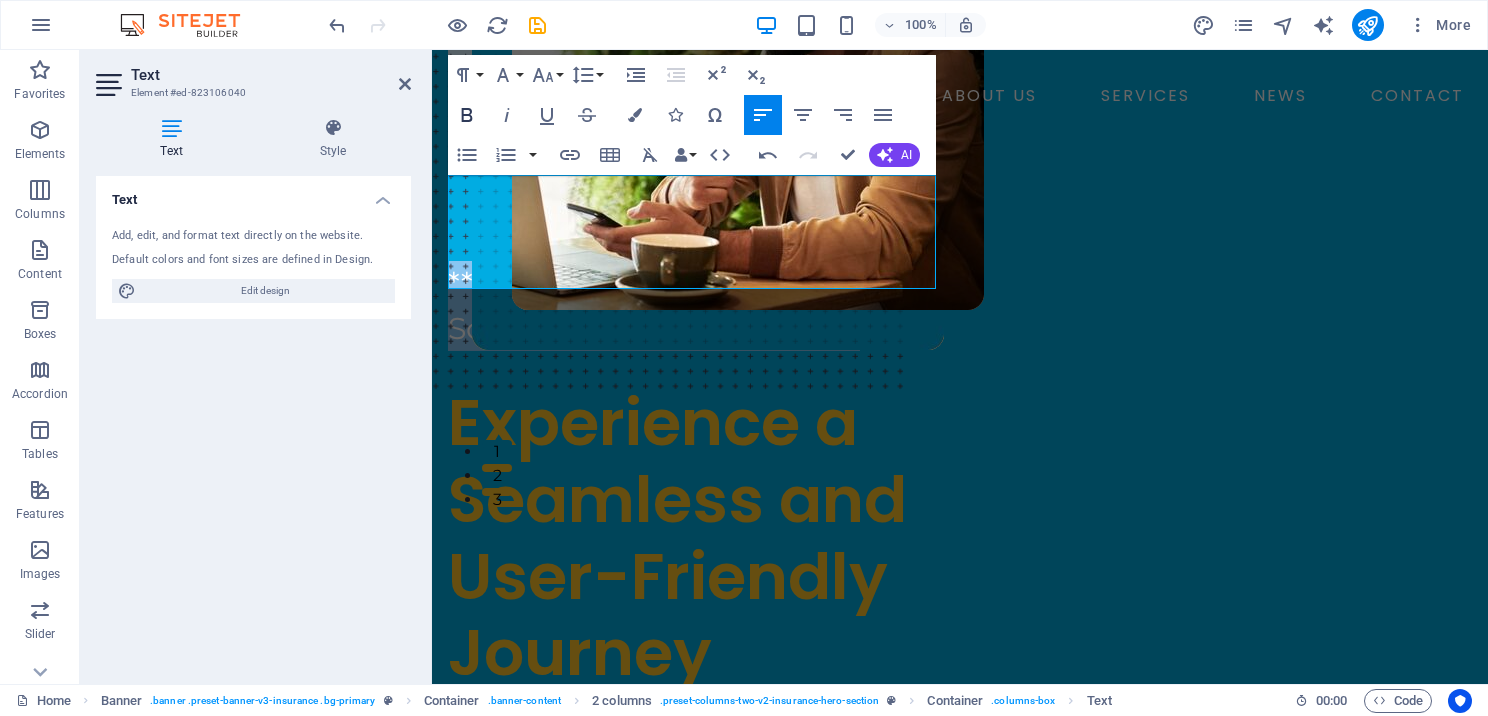 click 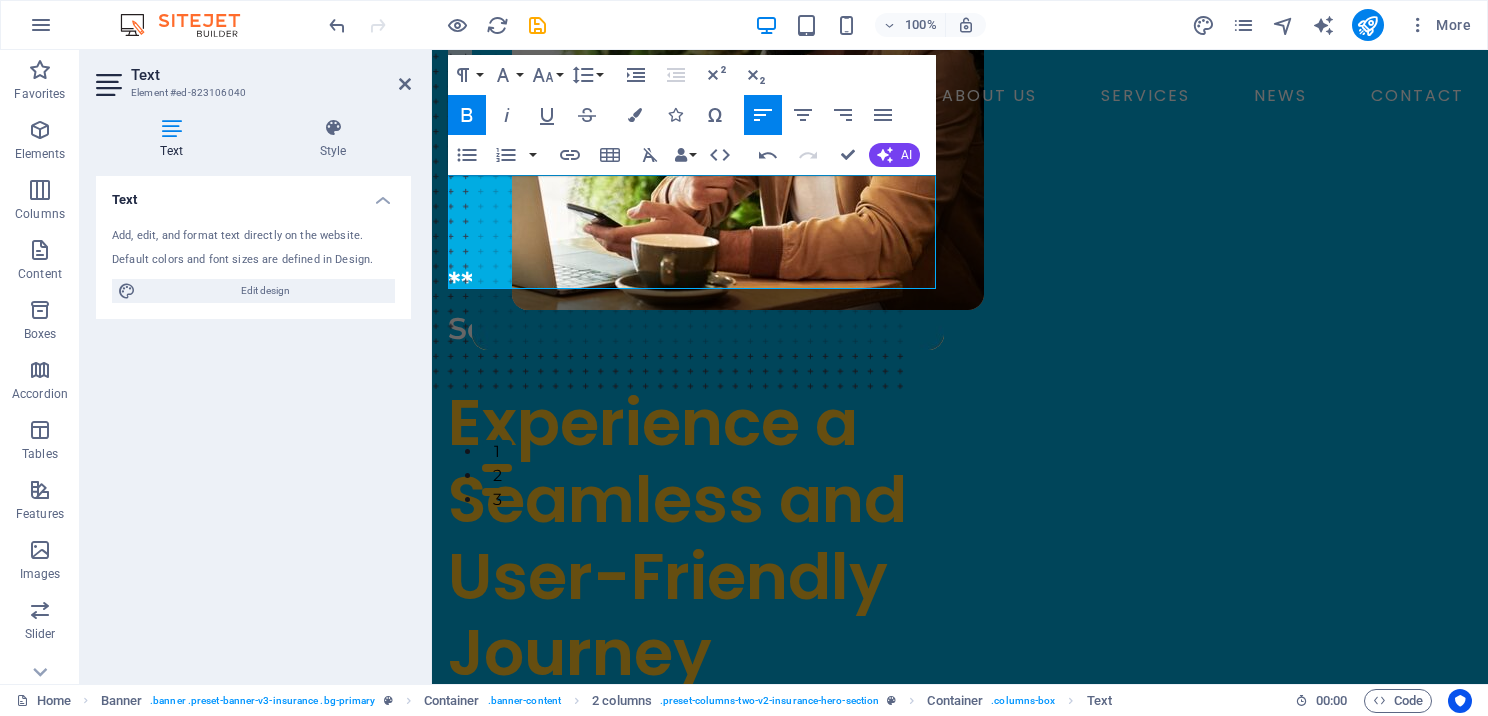 click on "Text" at bounding box center [271, 75] 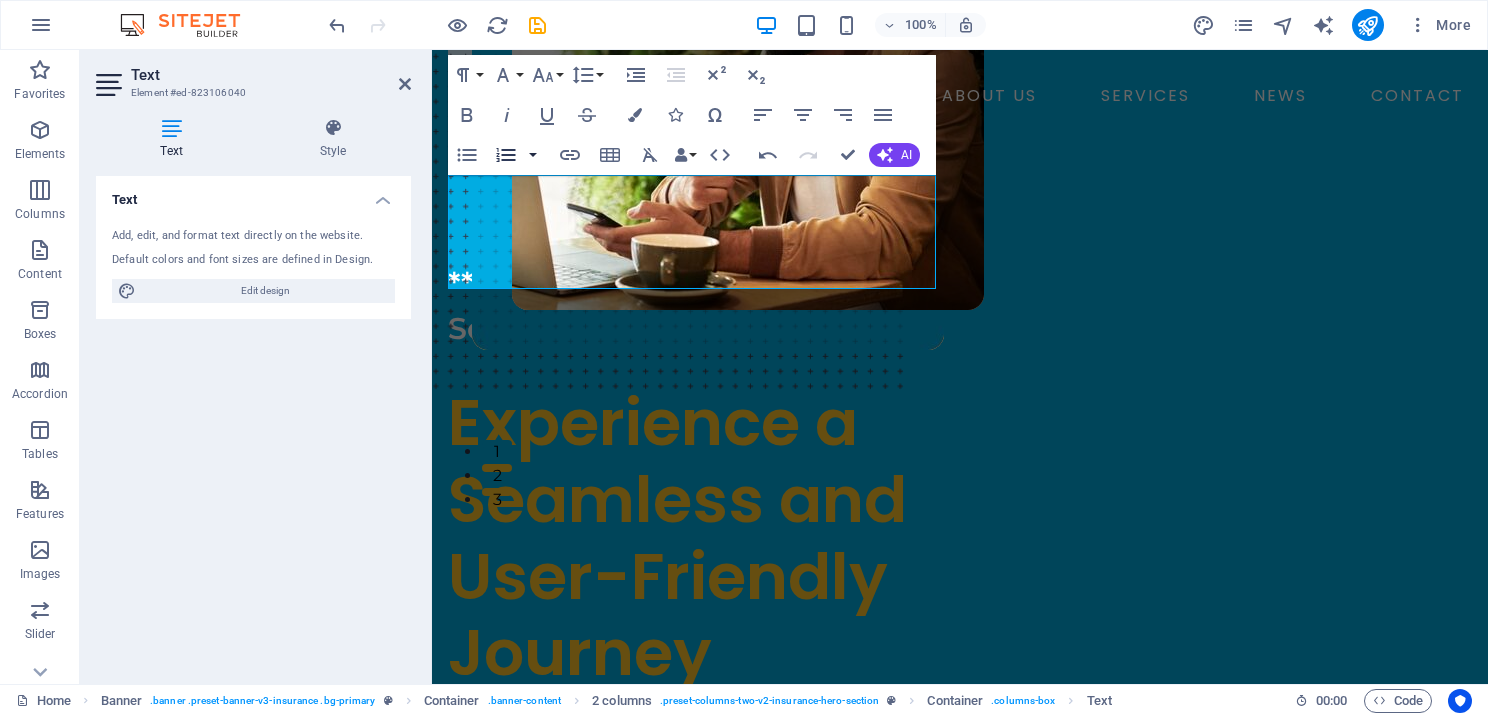 click at bounding box center [533, 155] 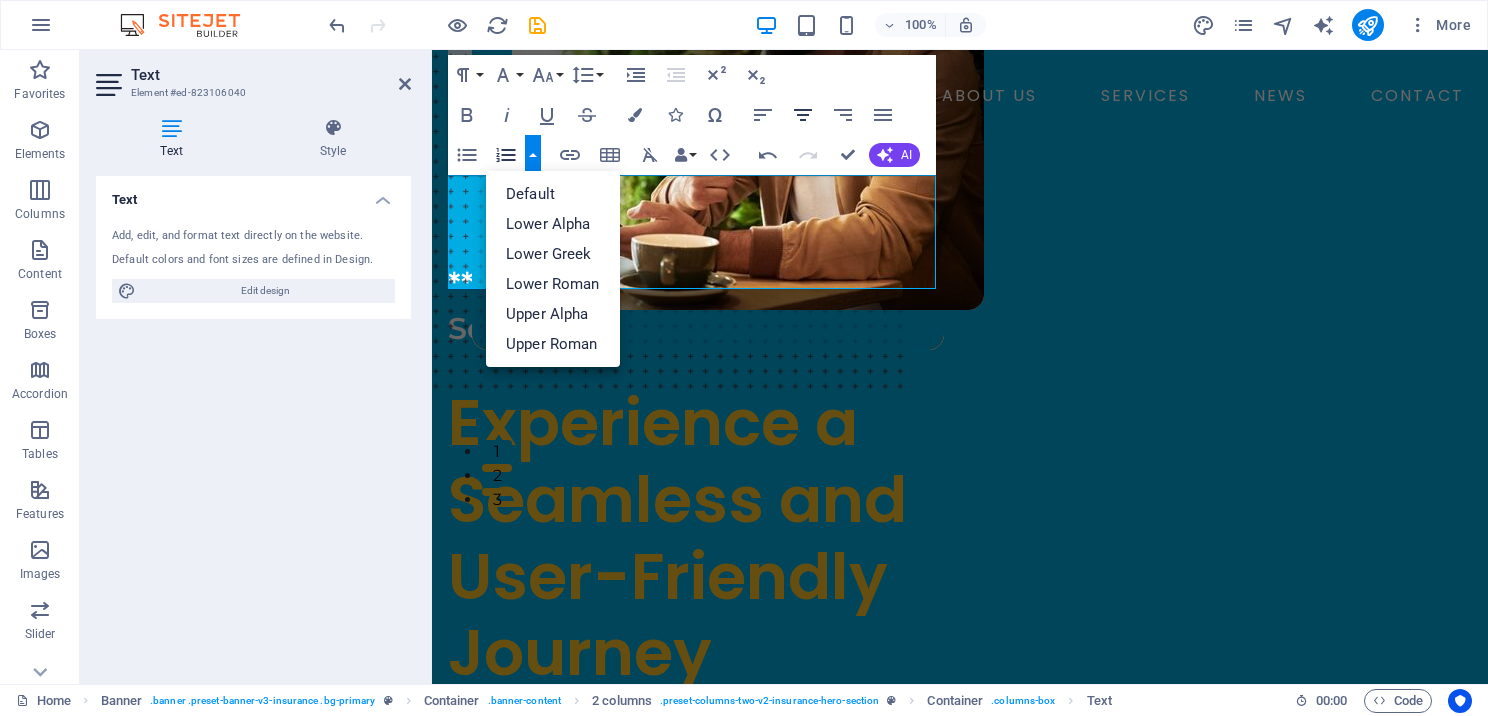 click 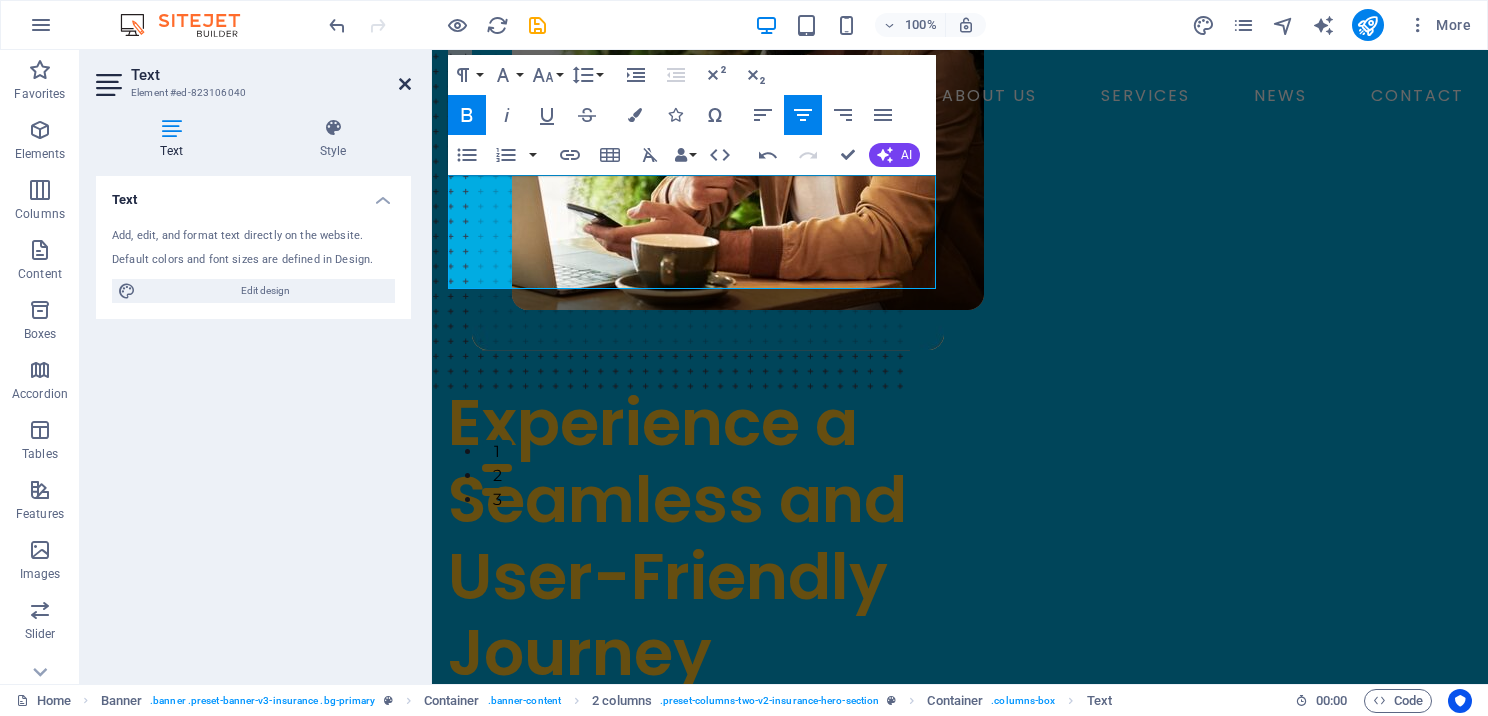 click at bounding box center (405, 84) 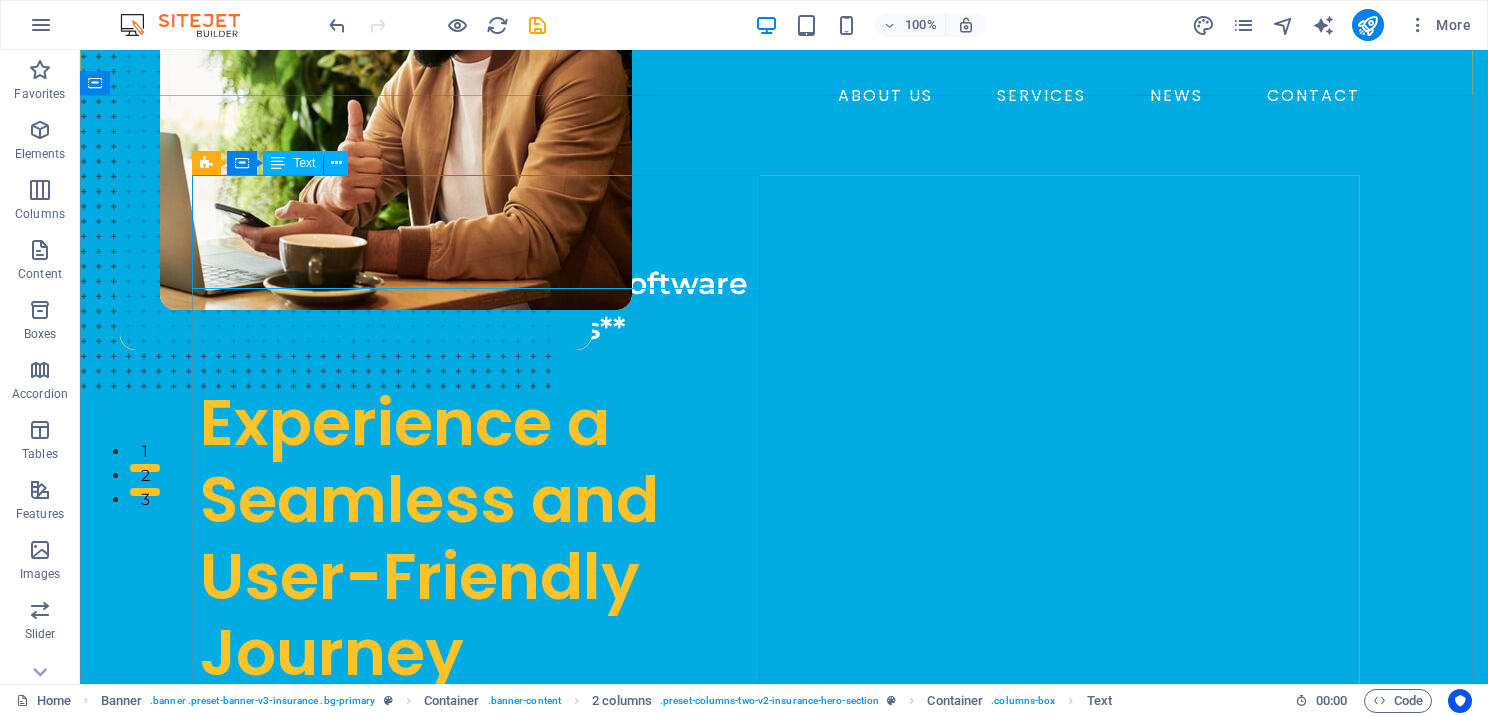 click on "**Expert Tax Preparation Software for Professionals**" at bounding box center (484, 318) 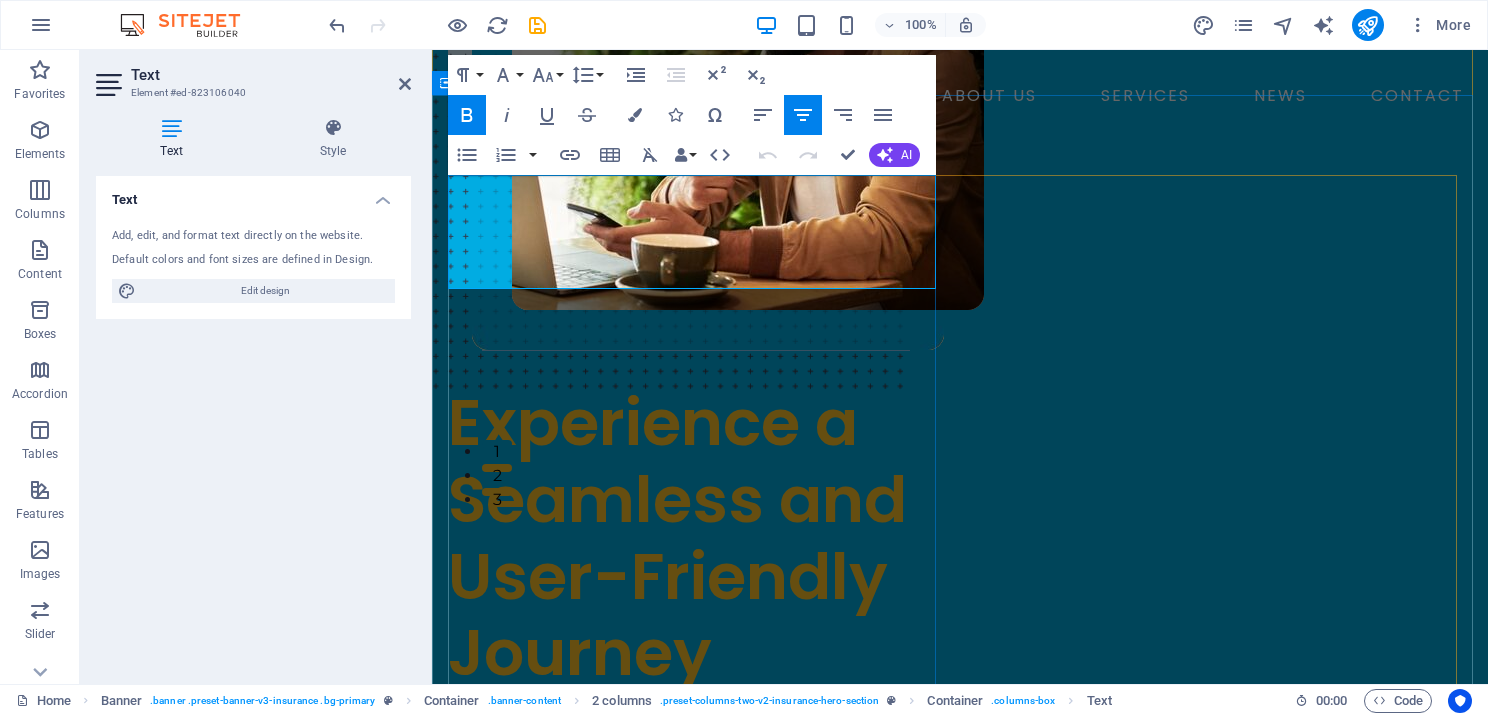 drag, startPoint x: 912, startPoint y: 241, endPoint x: 480, endPoint y: 188, distance: 435.239 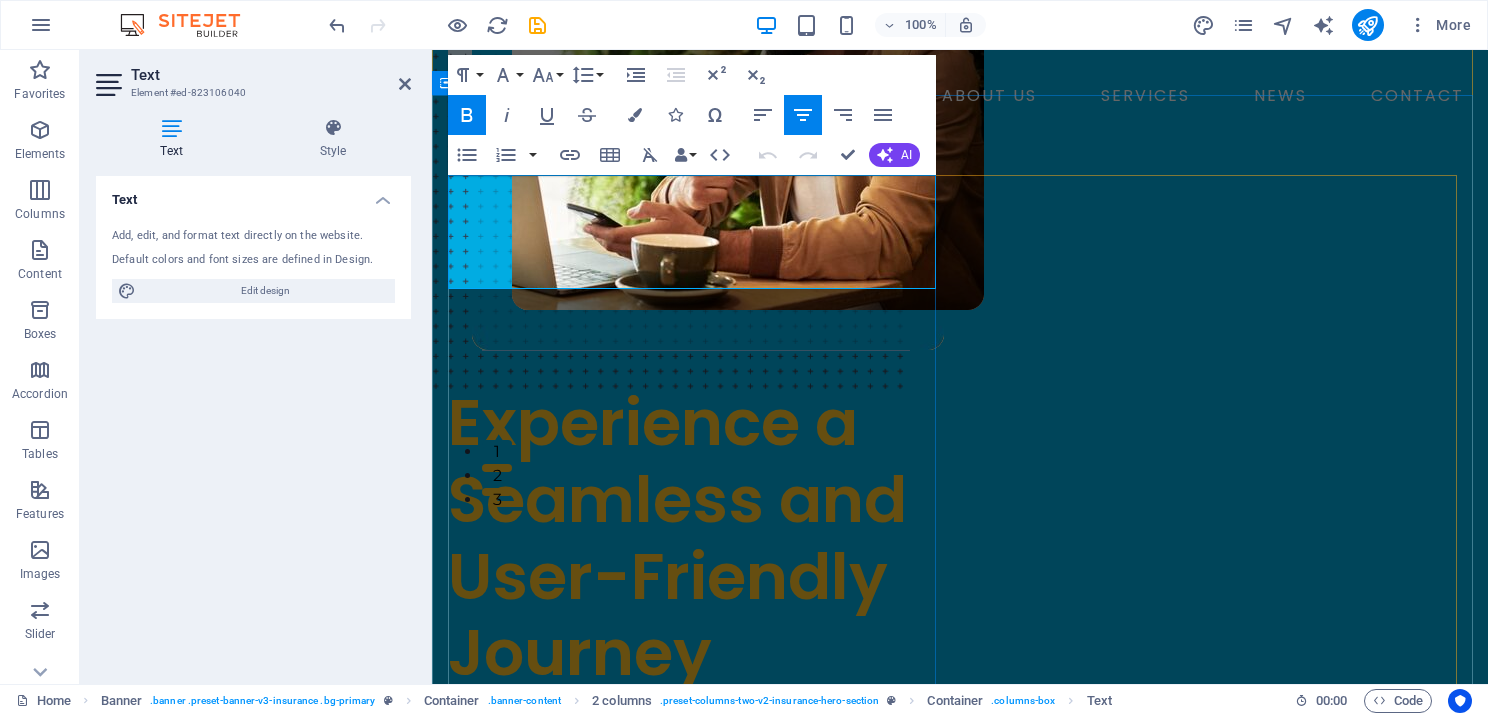 click on "**Expert Tax Preparation Software for Professionals**" at bounding box center (696, 318) 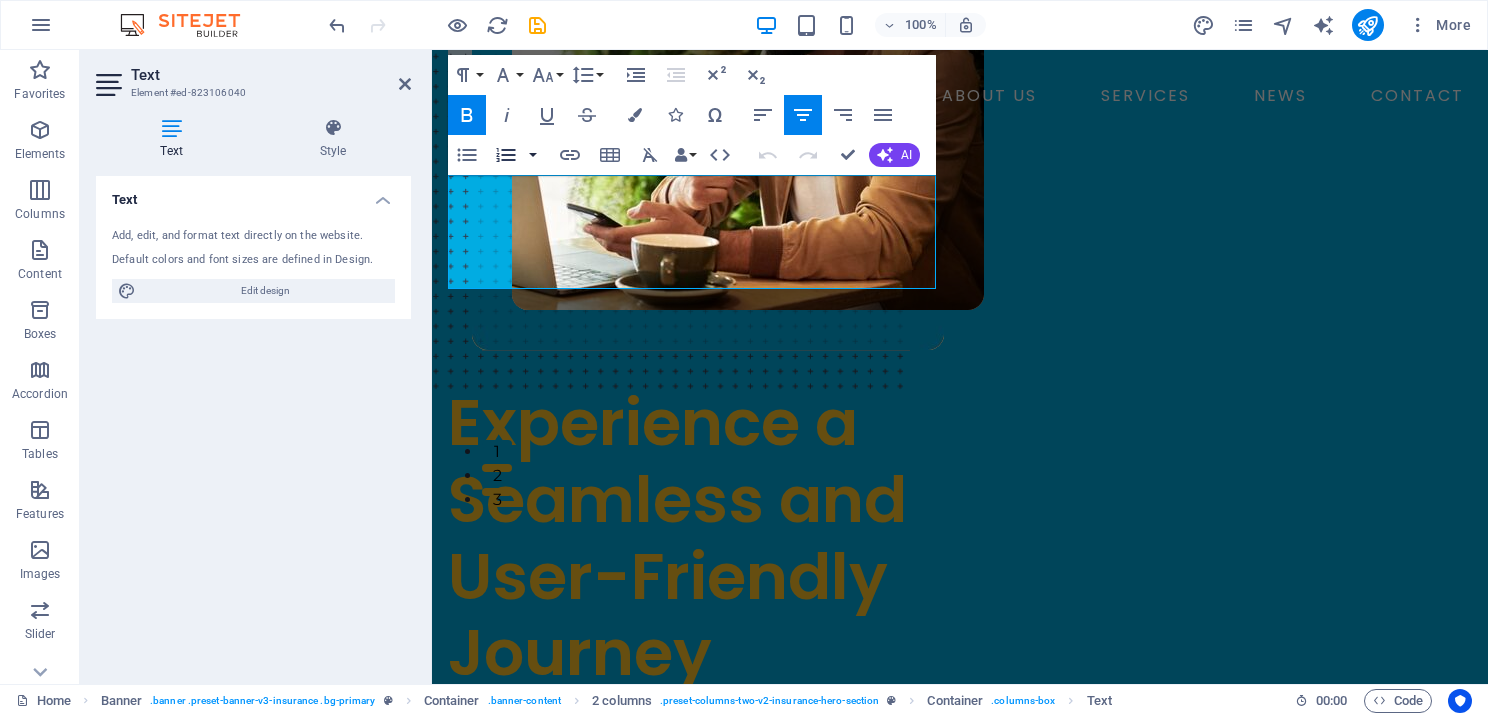 click at bounding box center (533, 155) 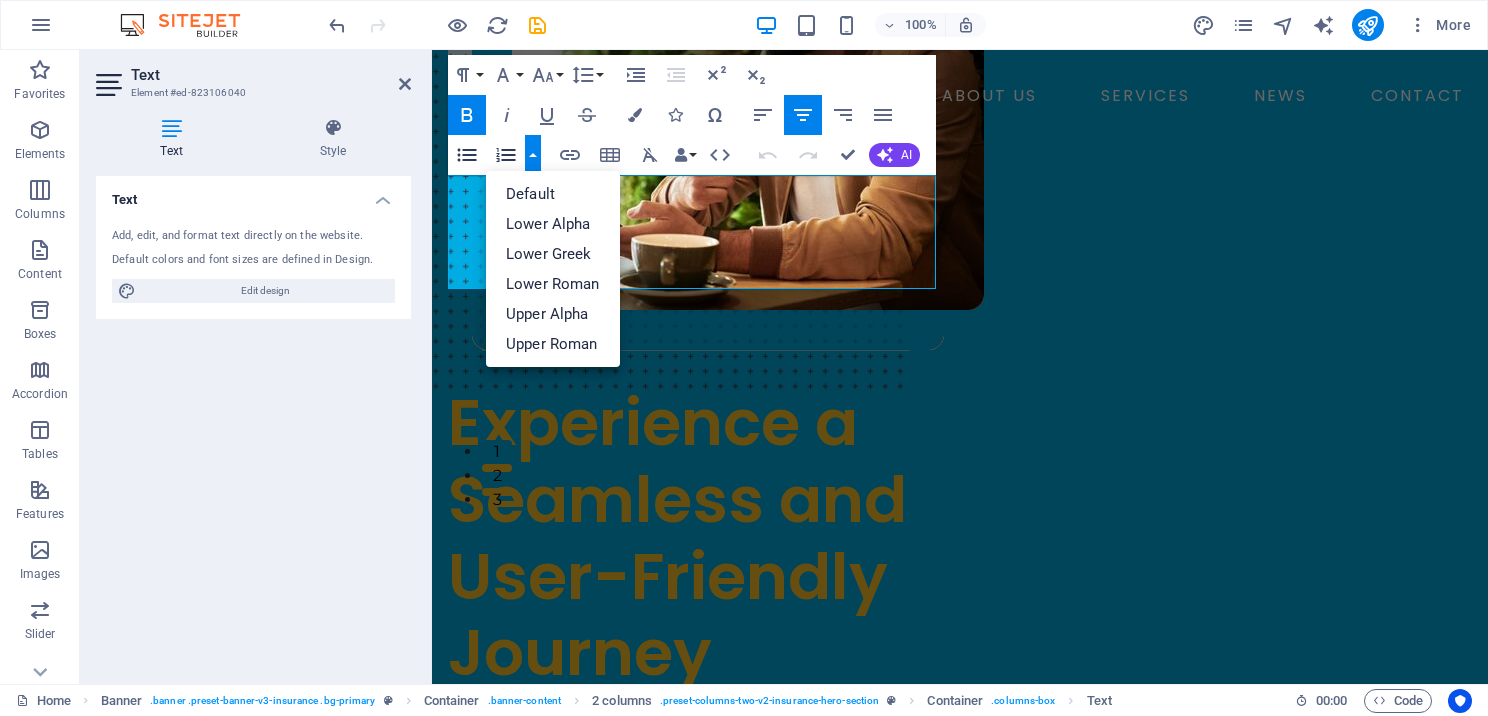 click 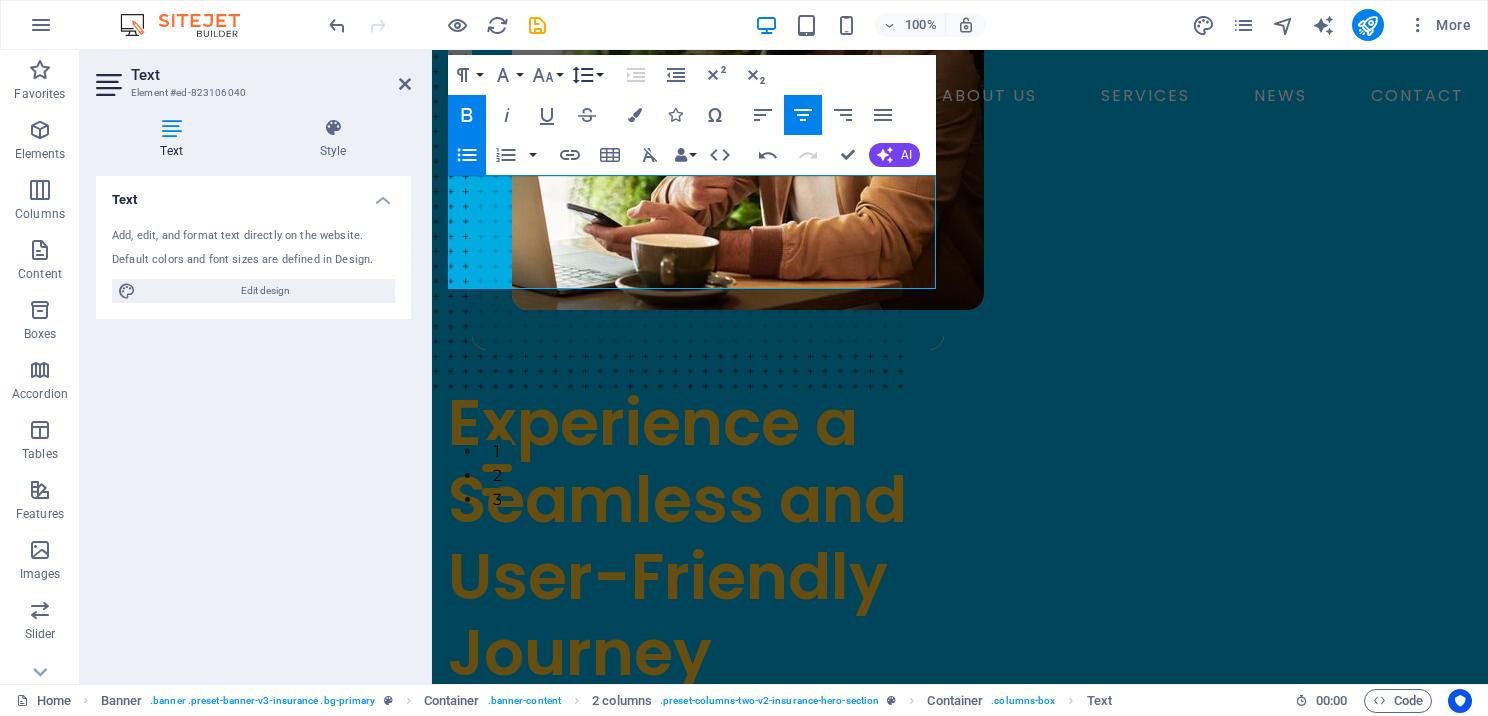click on "Line Height" at bounding box center [587, 75] 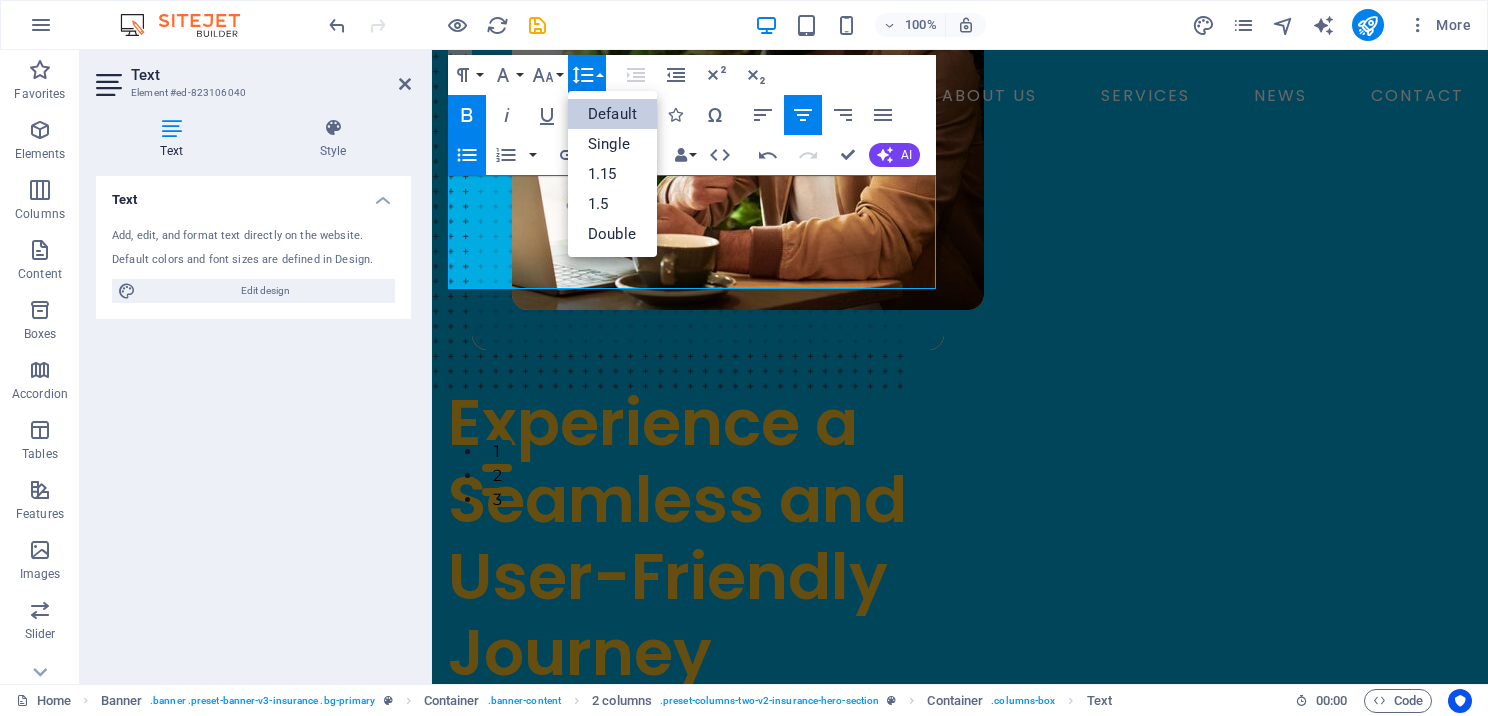 scroll, scrollTop: 0, scrollLeft: 0, axis: both 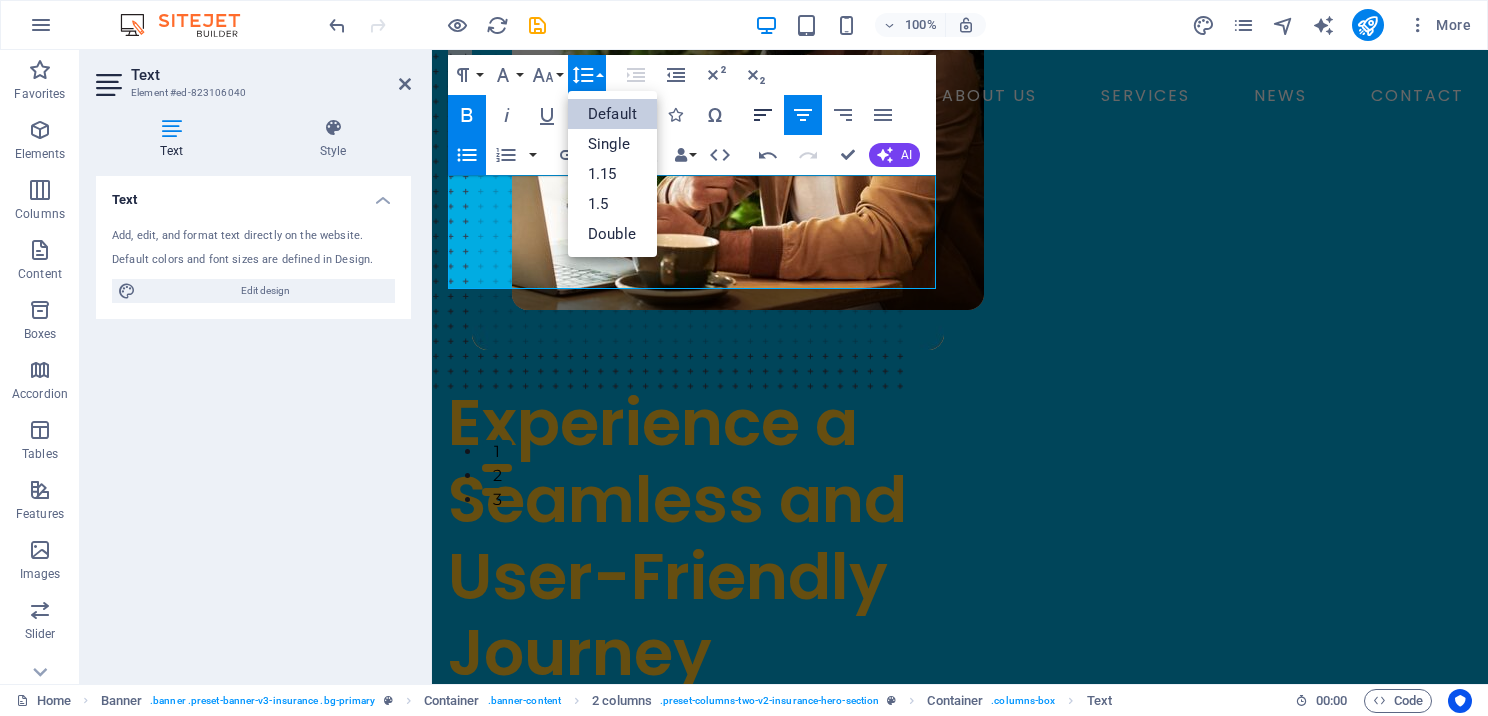click 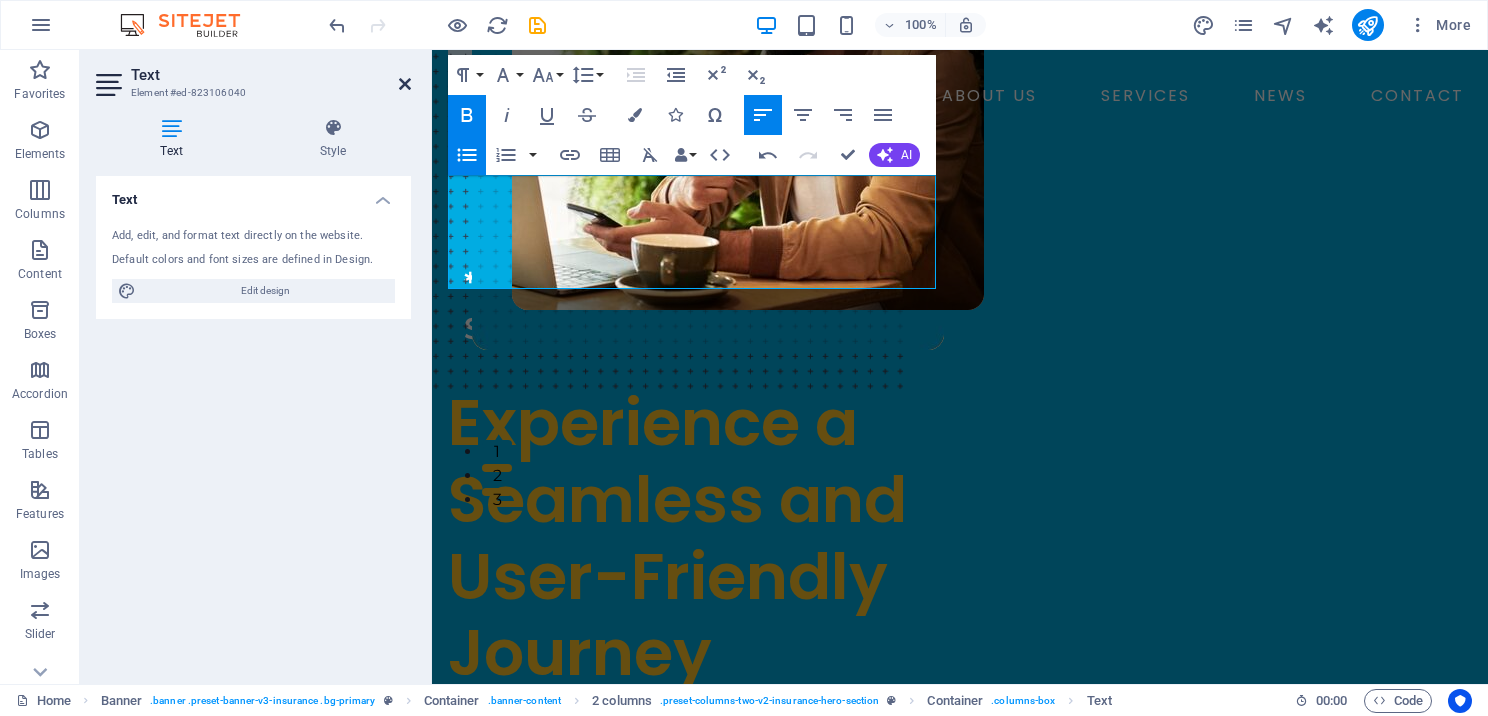 click at bounding box center (405, 84) 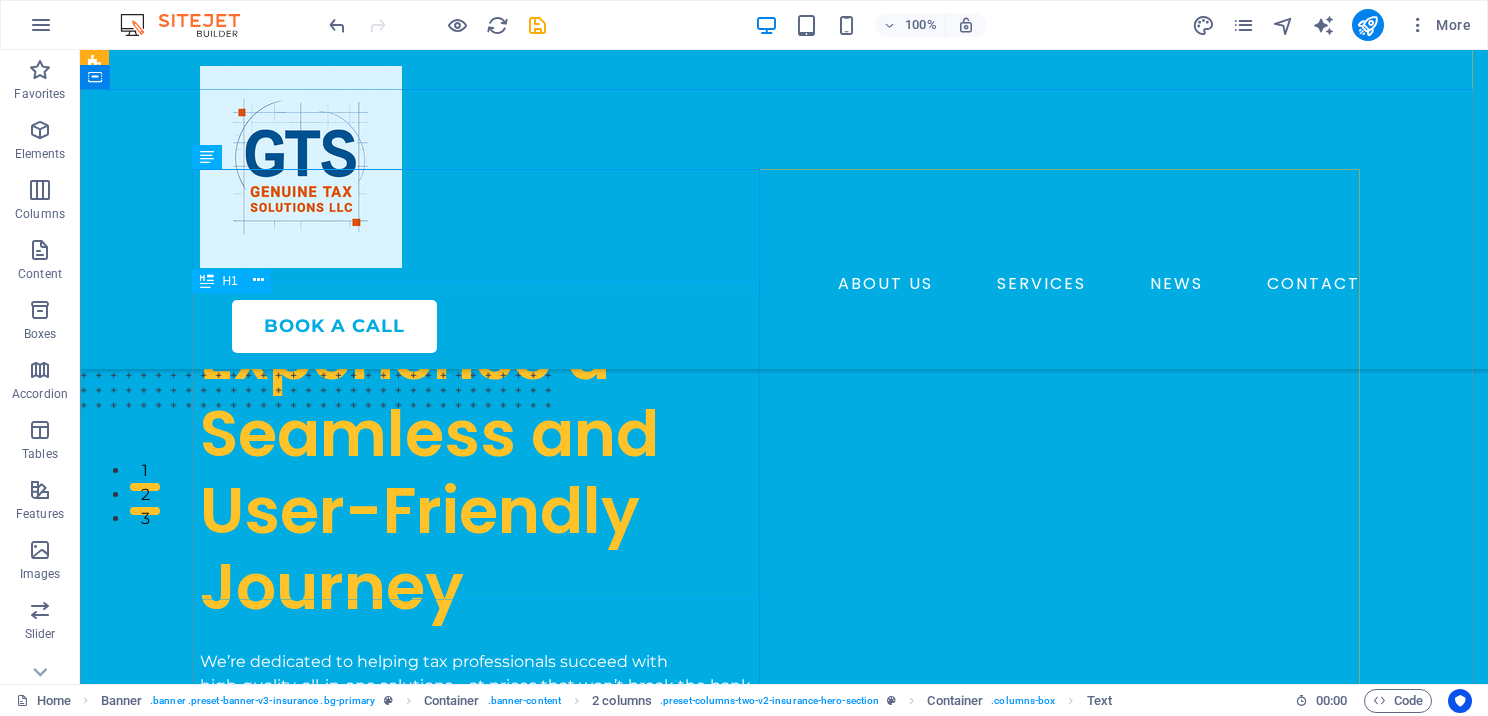 scroll, scrollTop: 312, scrollLeft: 0, axis: vertical 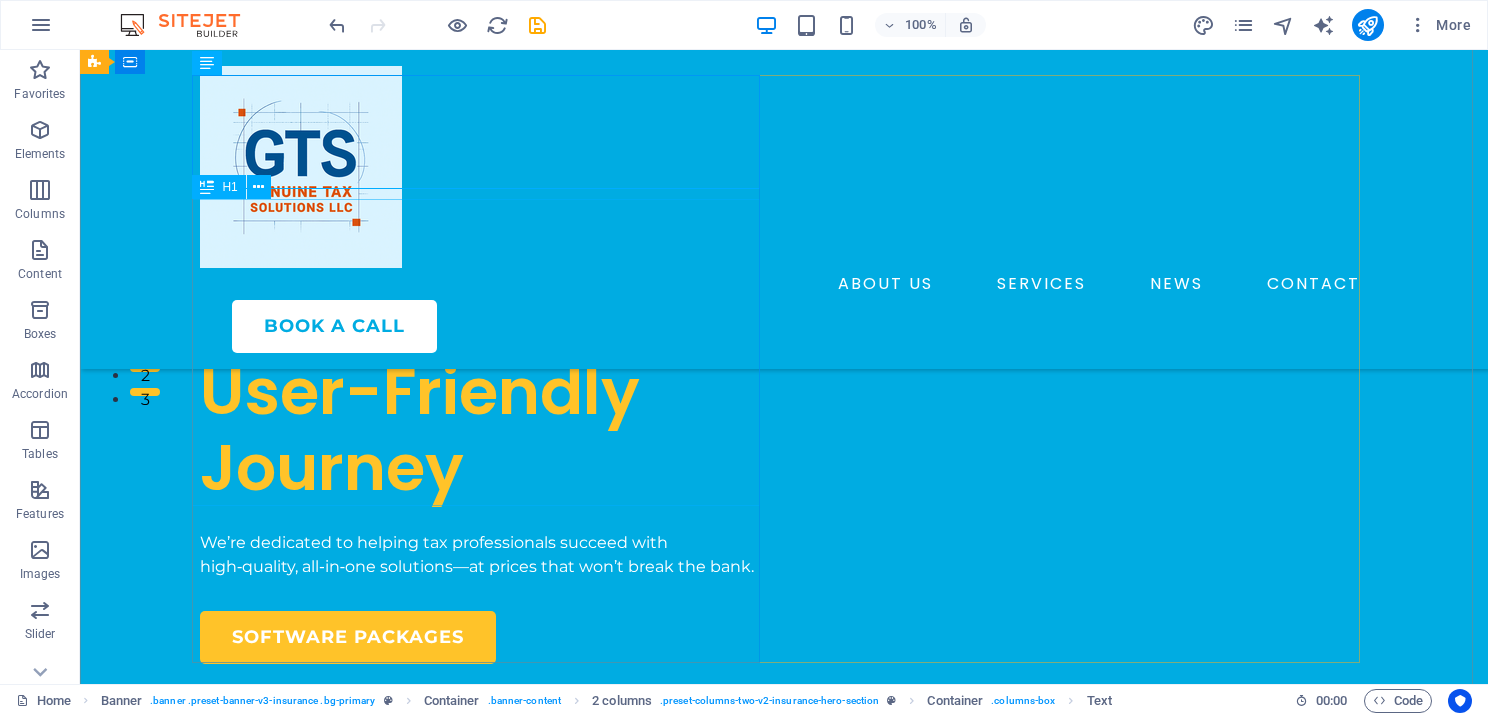 click on "Experience a Seamless and User-Friendly Journey" at bounding box center [484, 353] 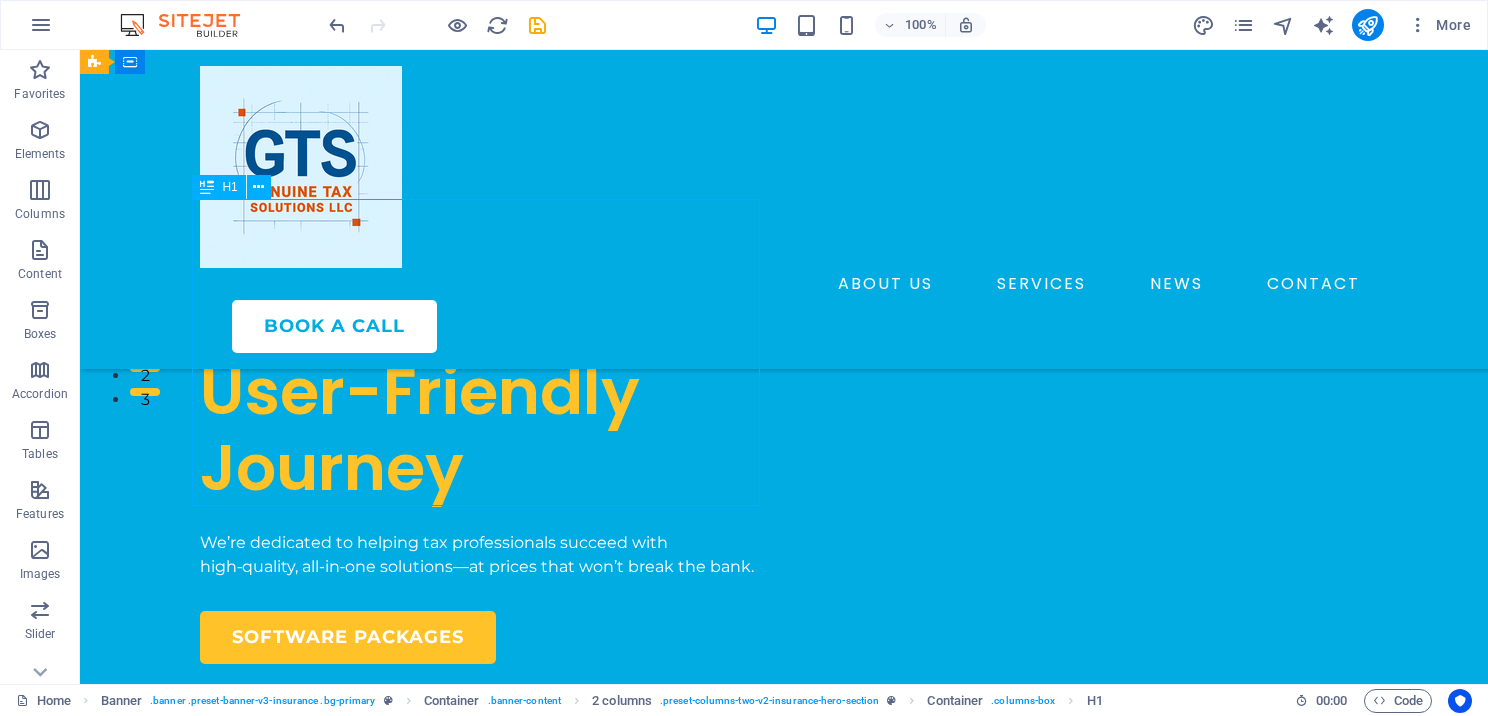 click on "Experience a Seamless and User-Friendly Journey" at bounding box center (484, 353) 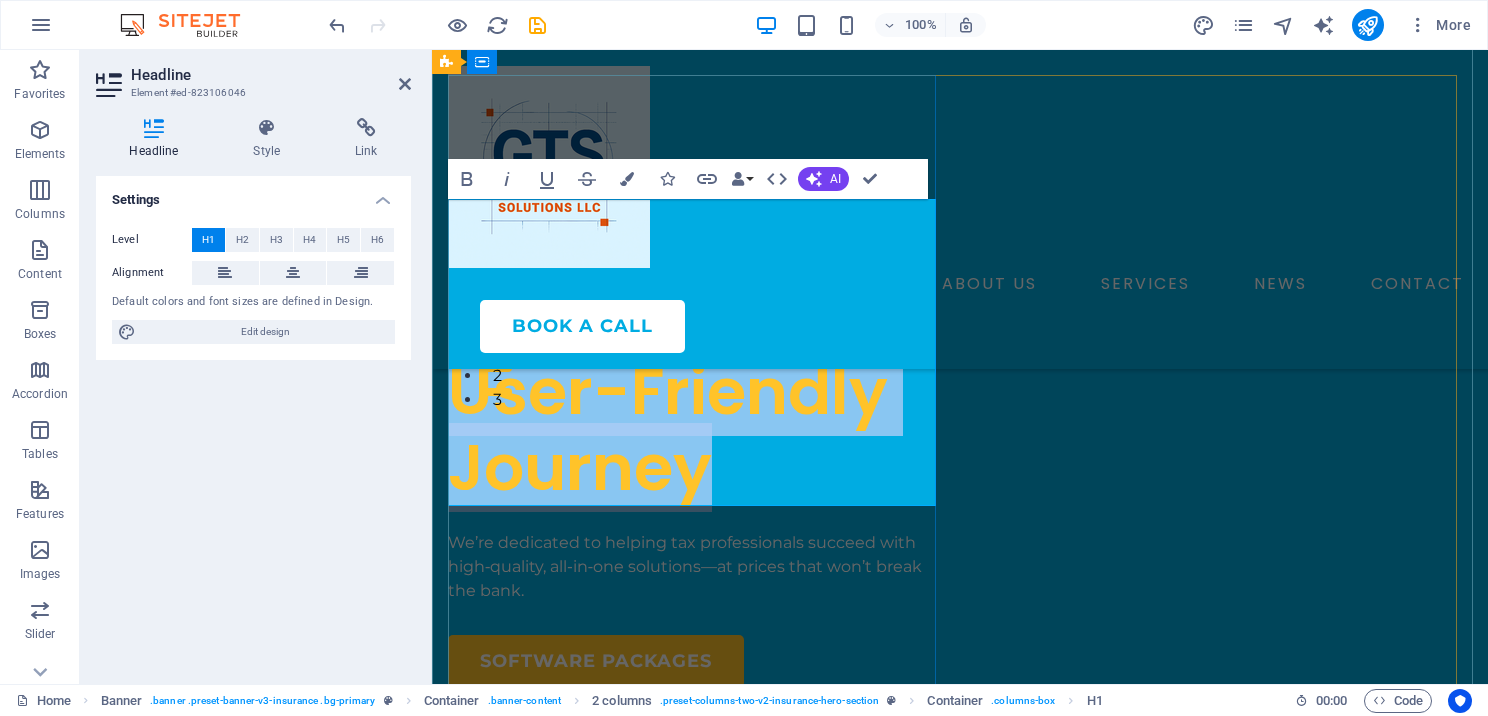 click on "Experience a Seamless and User-Friendly Journey" at bounding box center [677, 352] 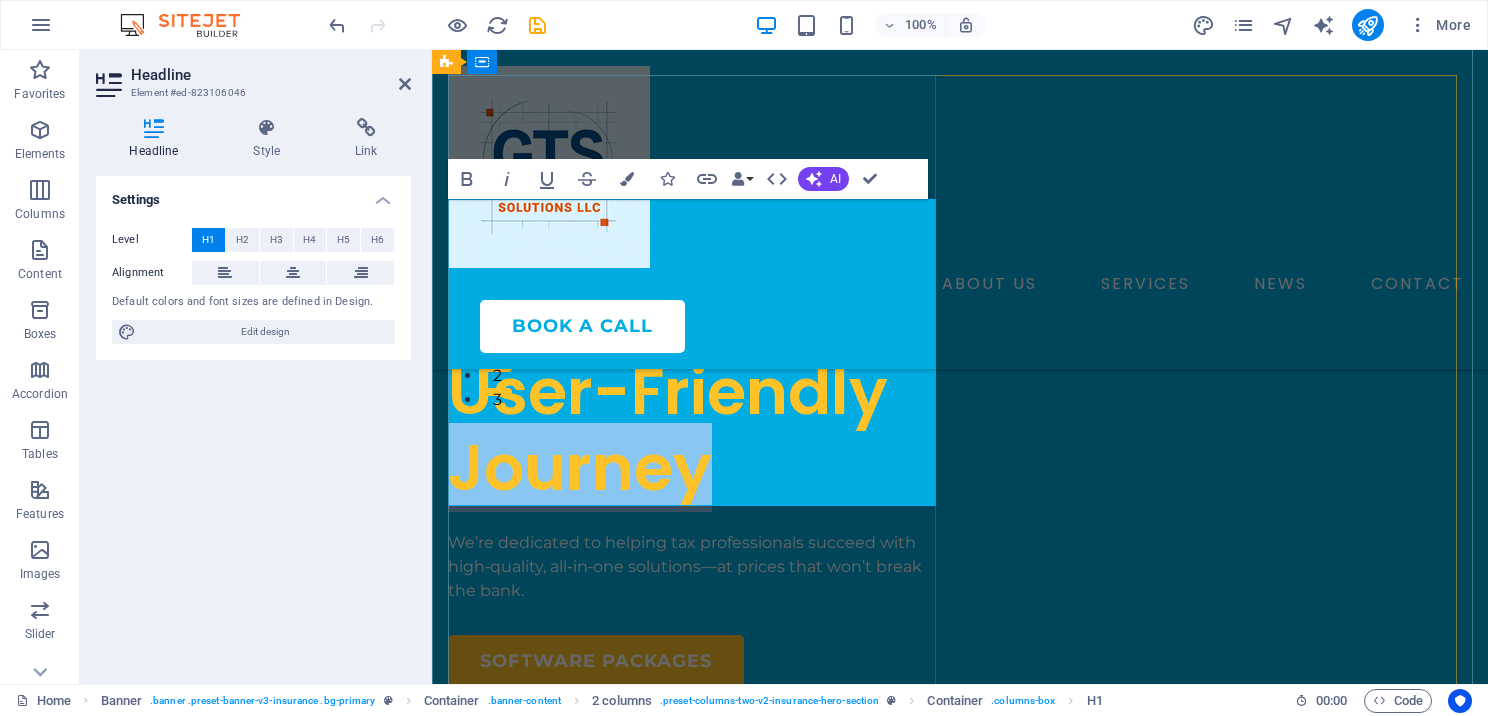 drag, startPoint x: 742, startPoint y: 471, endPoint x: 461, endPoint y: 475, distance: 281.02847 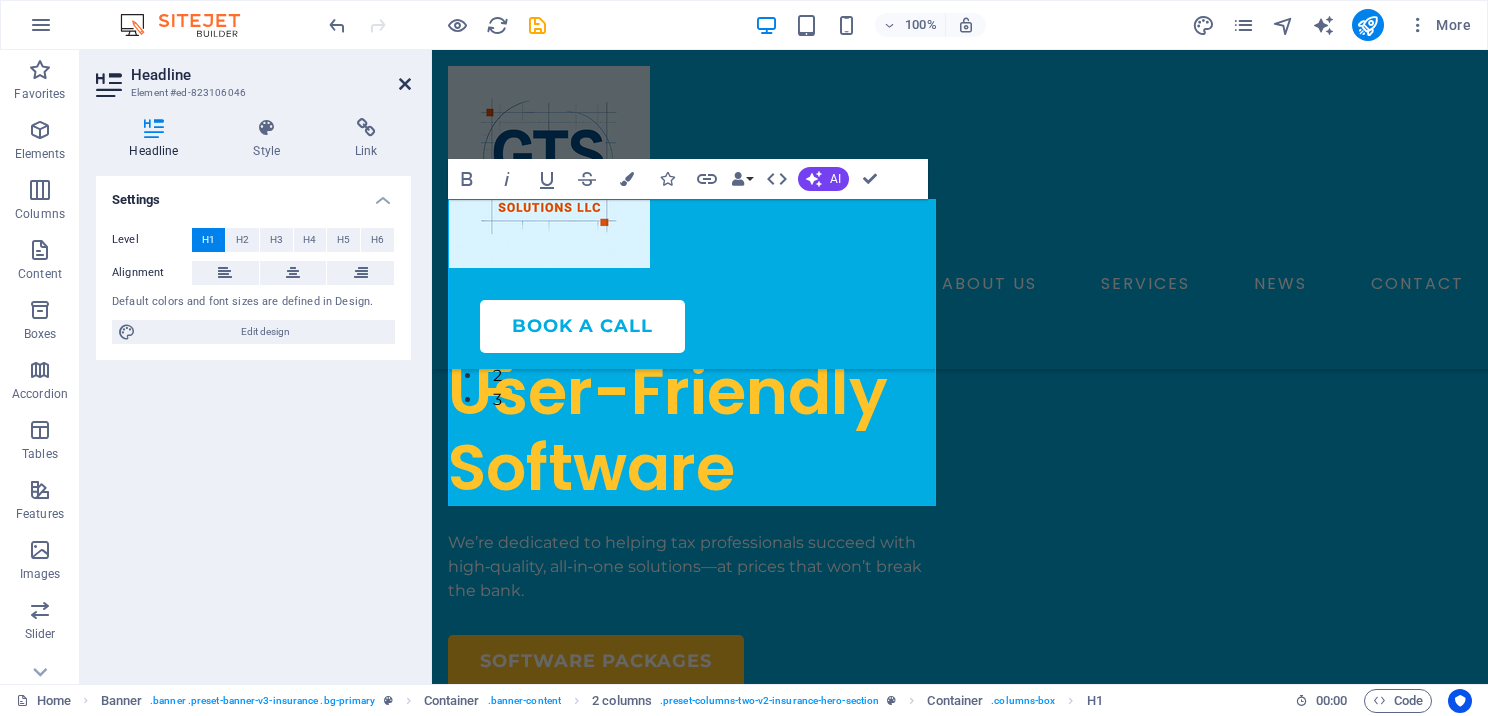 click at bounding box center [405, 84] 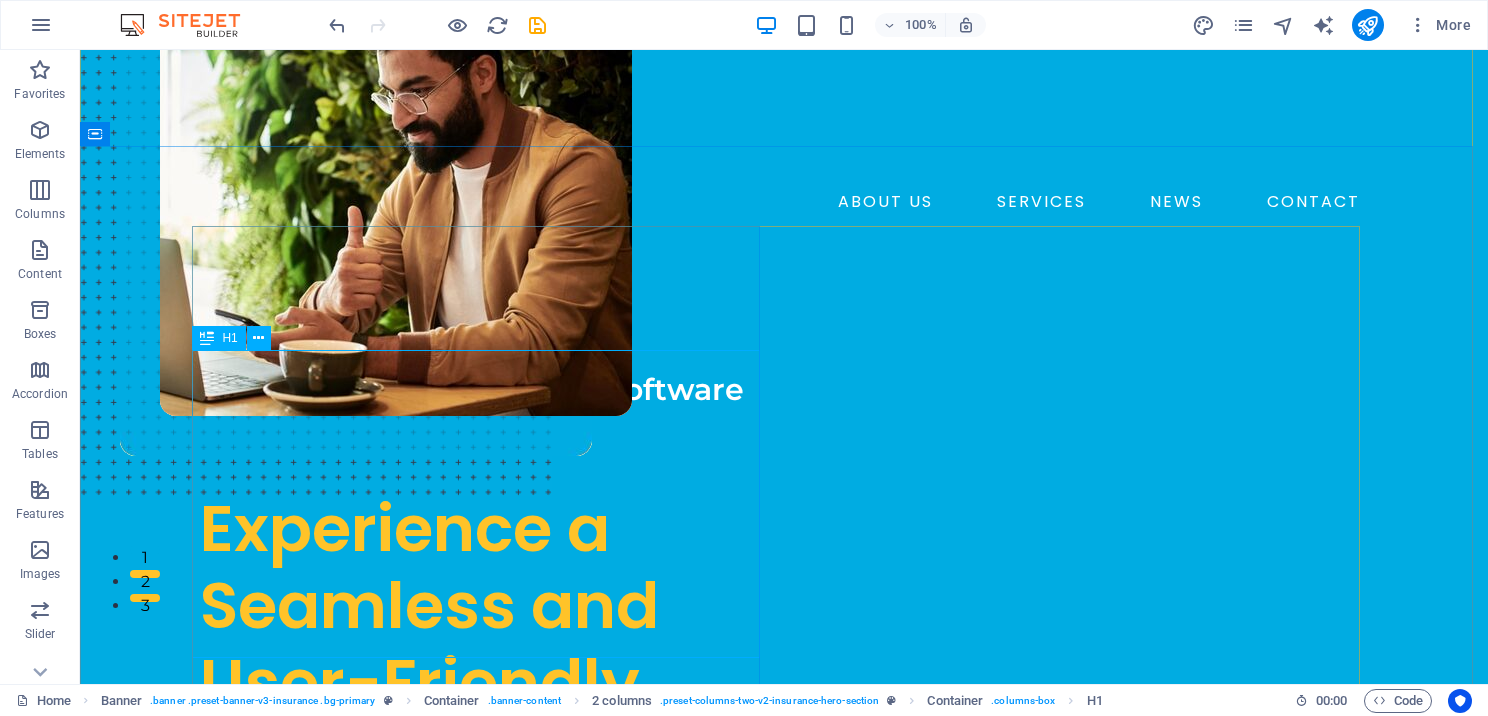 scroll, scrollTop: 212, scrollLeft: 0, axis: vertical 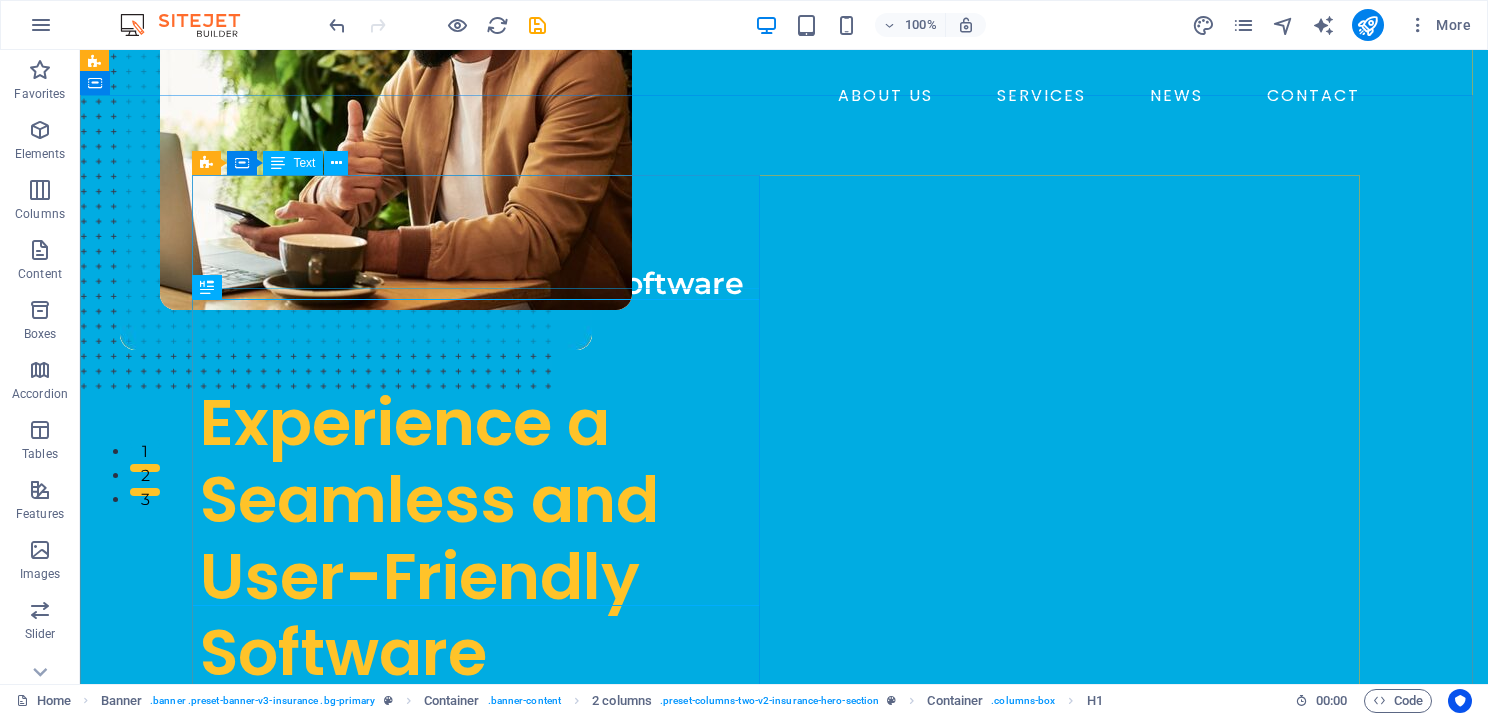 click on "**Expert Tax Preparation Software for Professionals**" at bounding box center (484, 318) 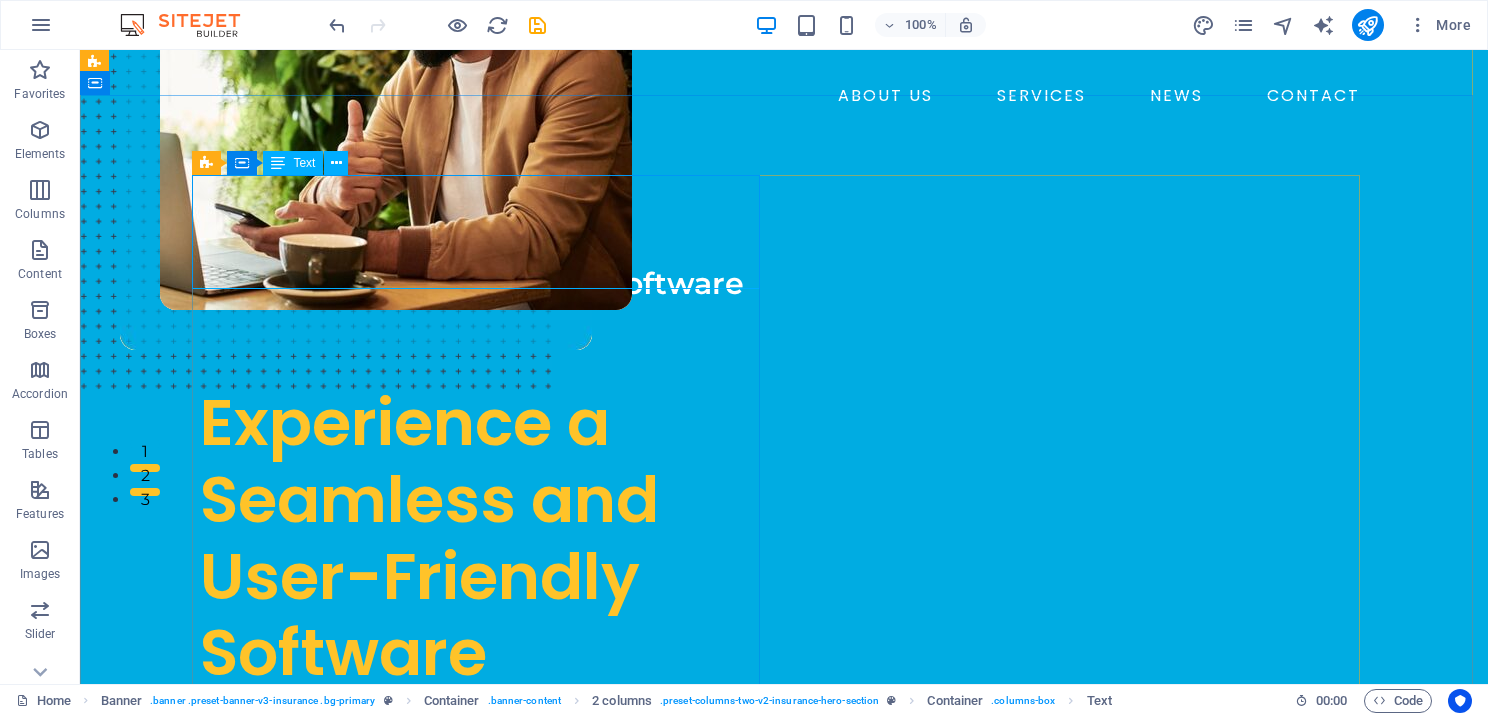 click on "**Expert Tax Preparation Software for Professionals**" at bounding box center [484, 318] 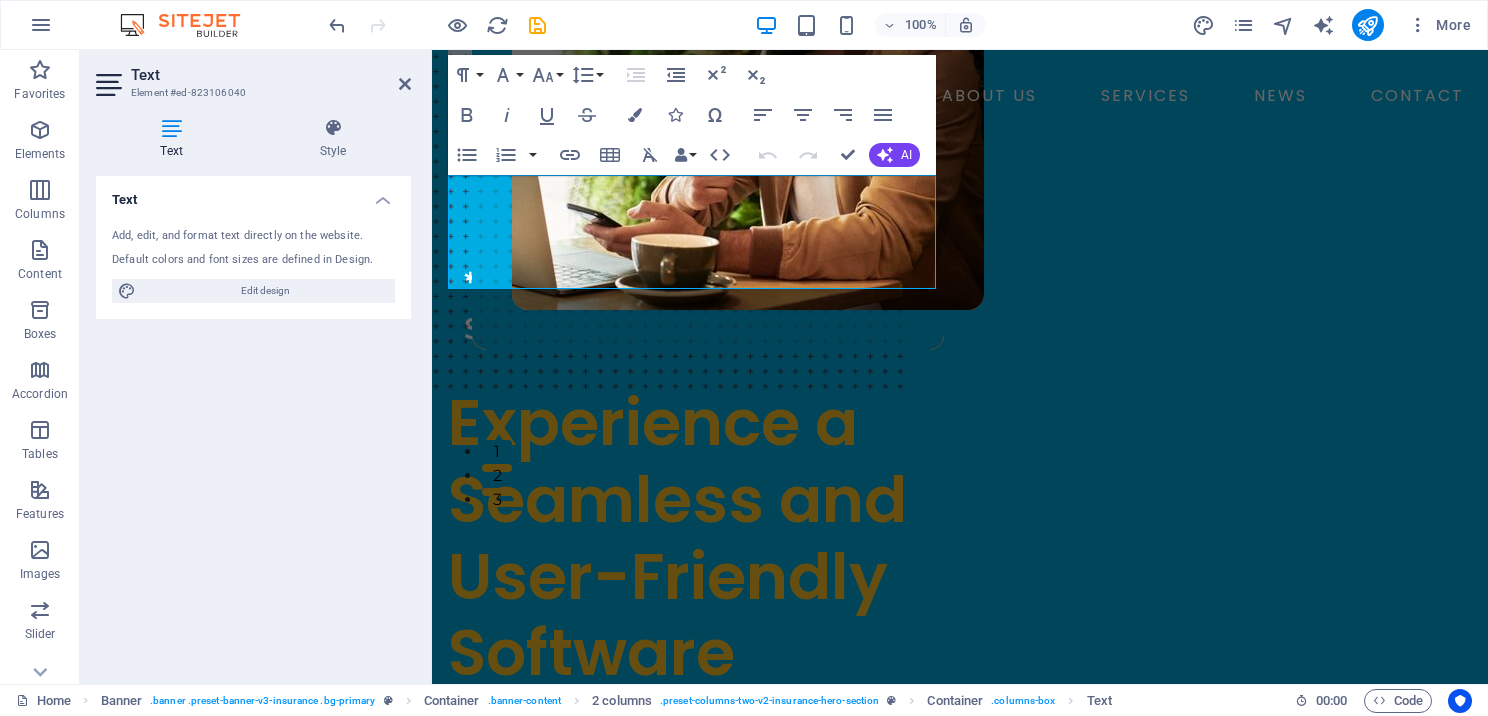 click on "Text" at bounding box center [253, 194] 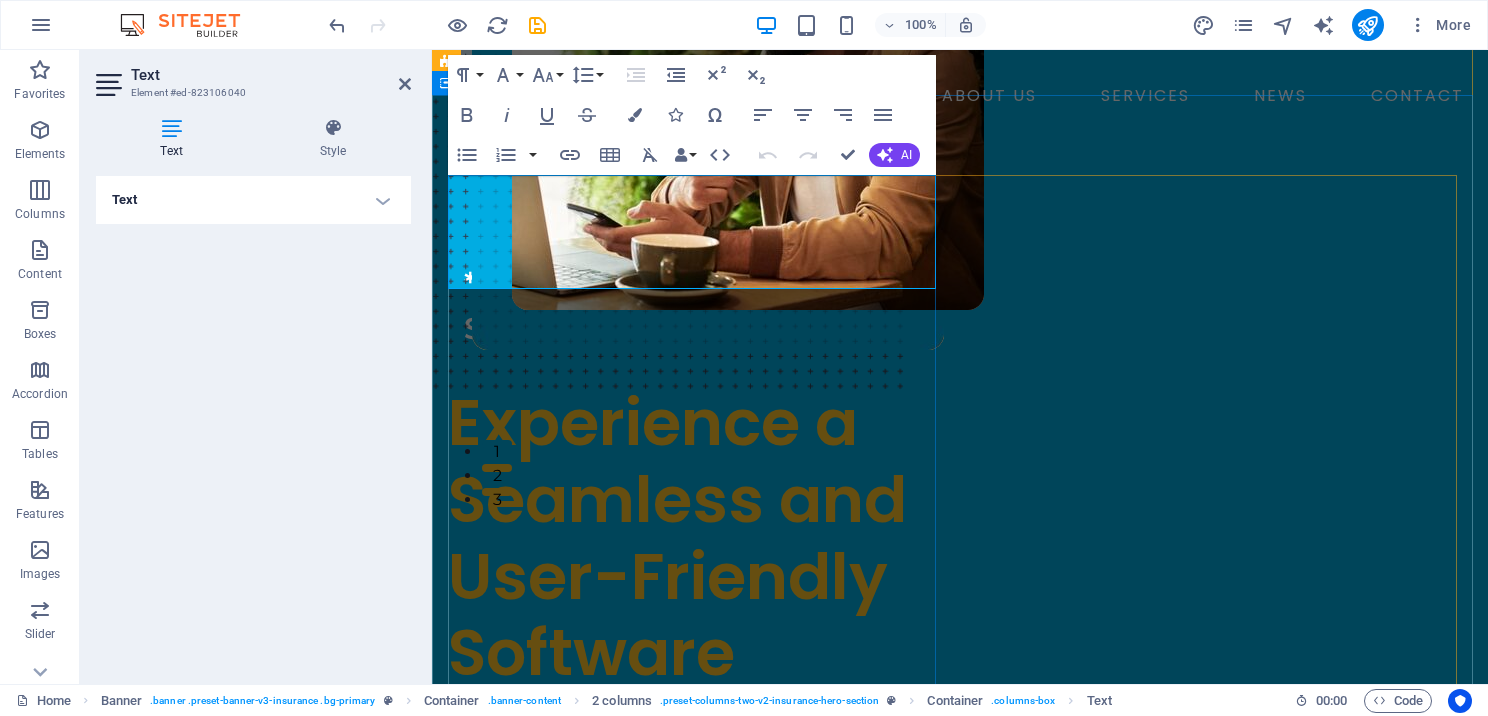 click on "**Expert Tax Preparation Software for Professionals**" at bounding box center (678, 306) 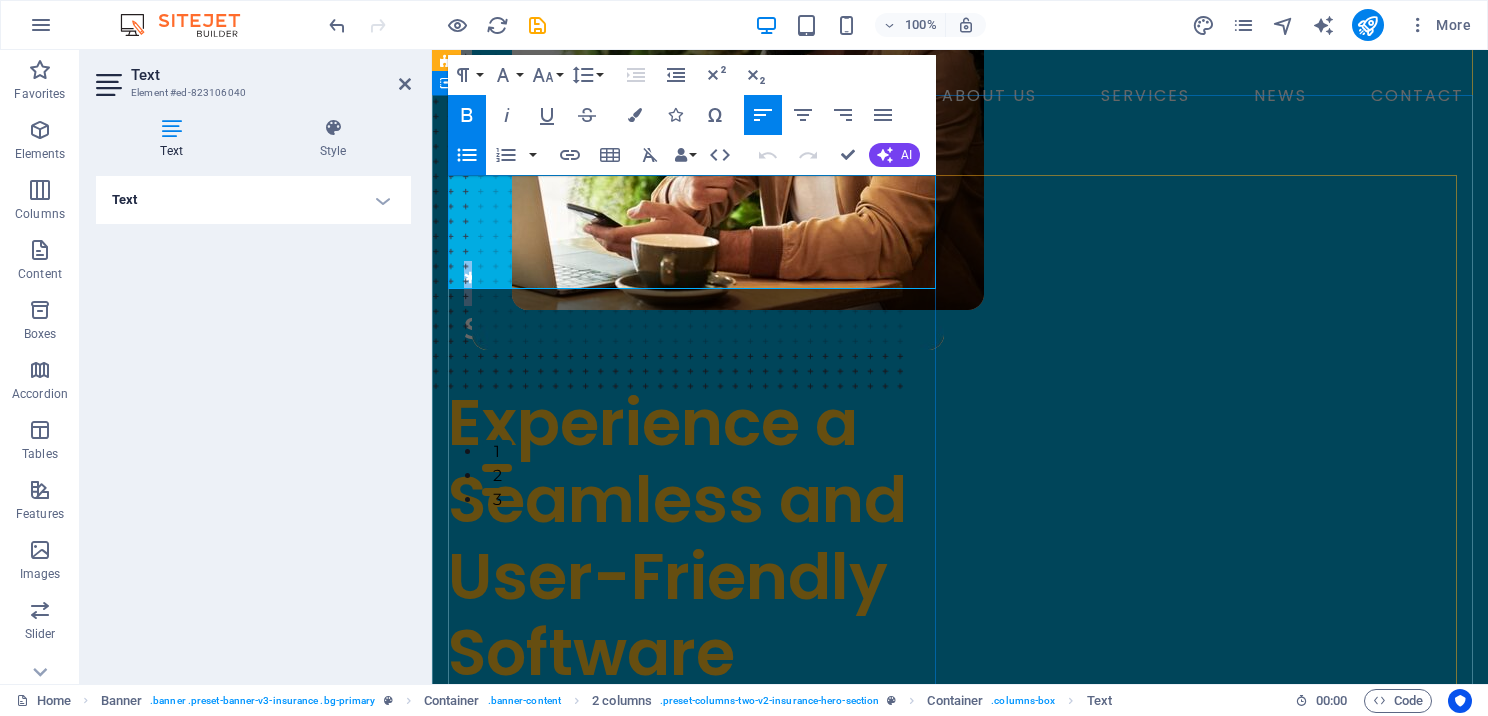 drag, startPoint x: 492, startPoint y: 198, endPoint x: 455, endPoint y: 197, distance: 37.01351 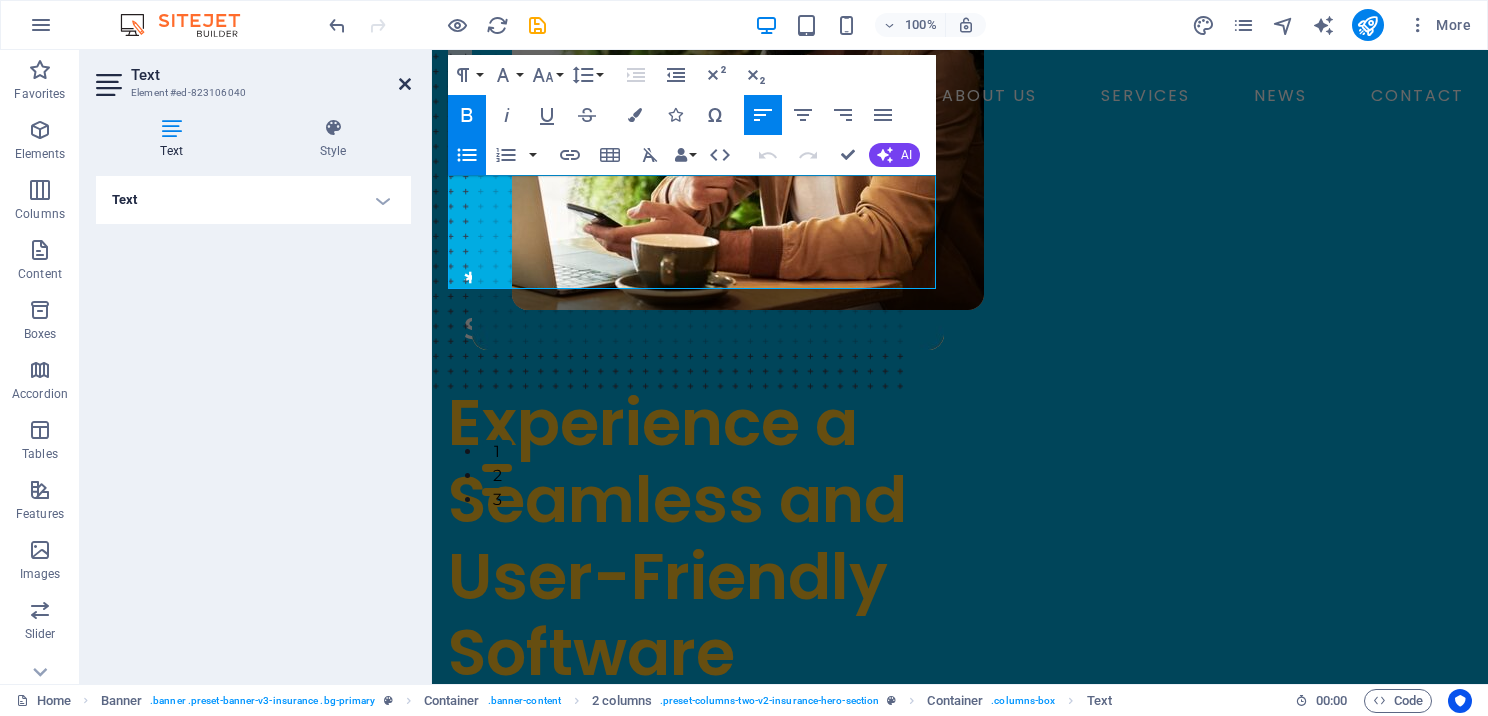 click at bounding box center [405, 84] 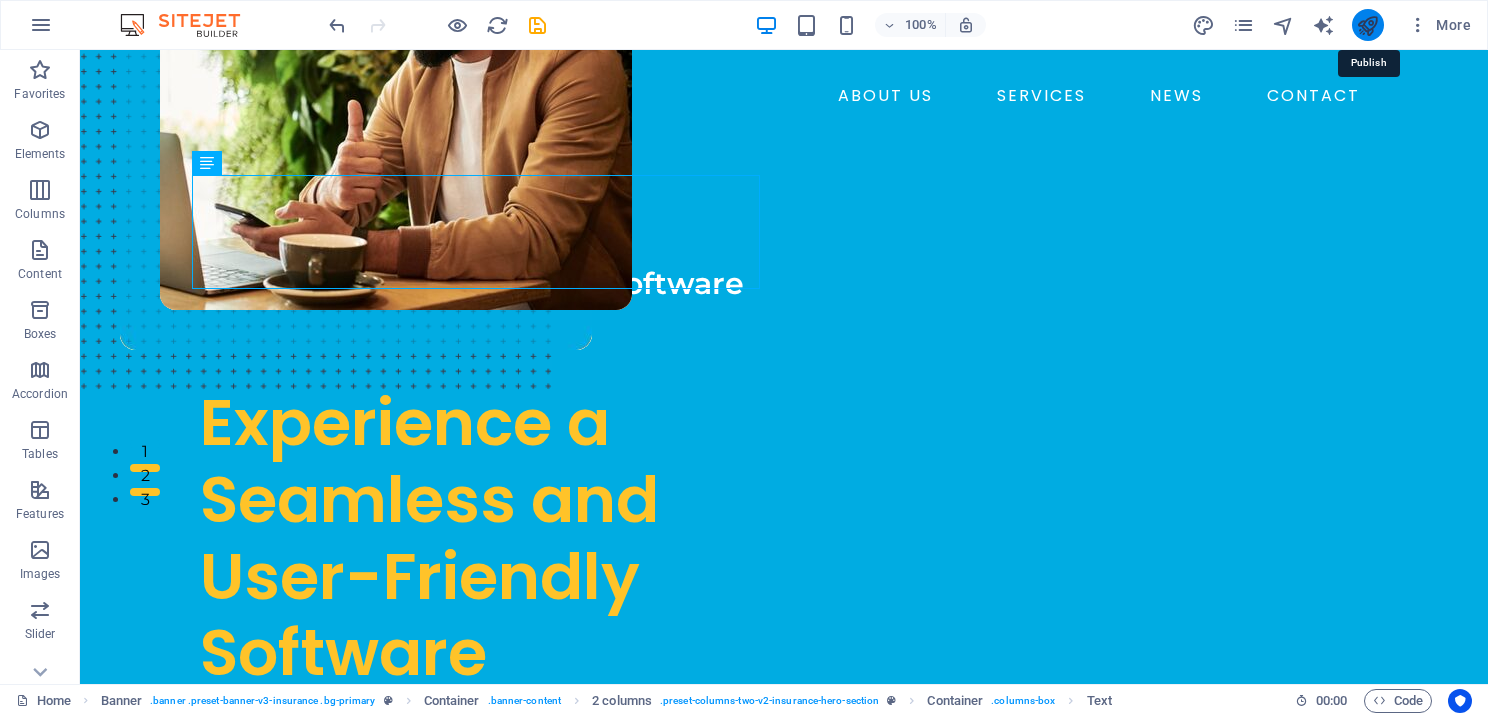 click at bounding box center (1367, 25) 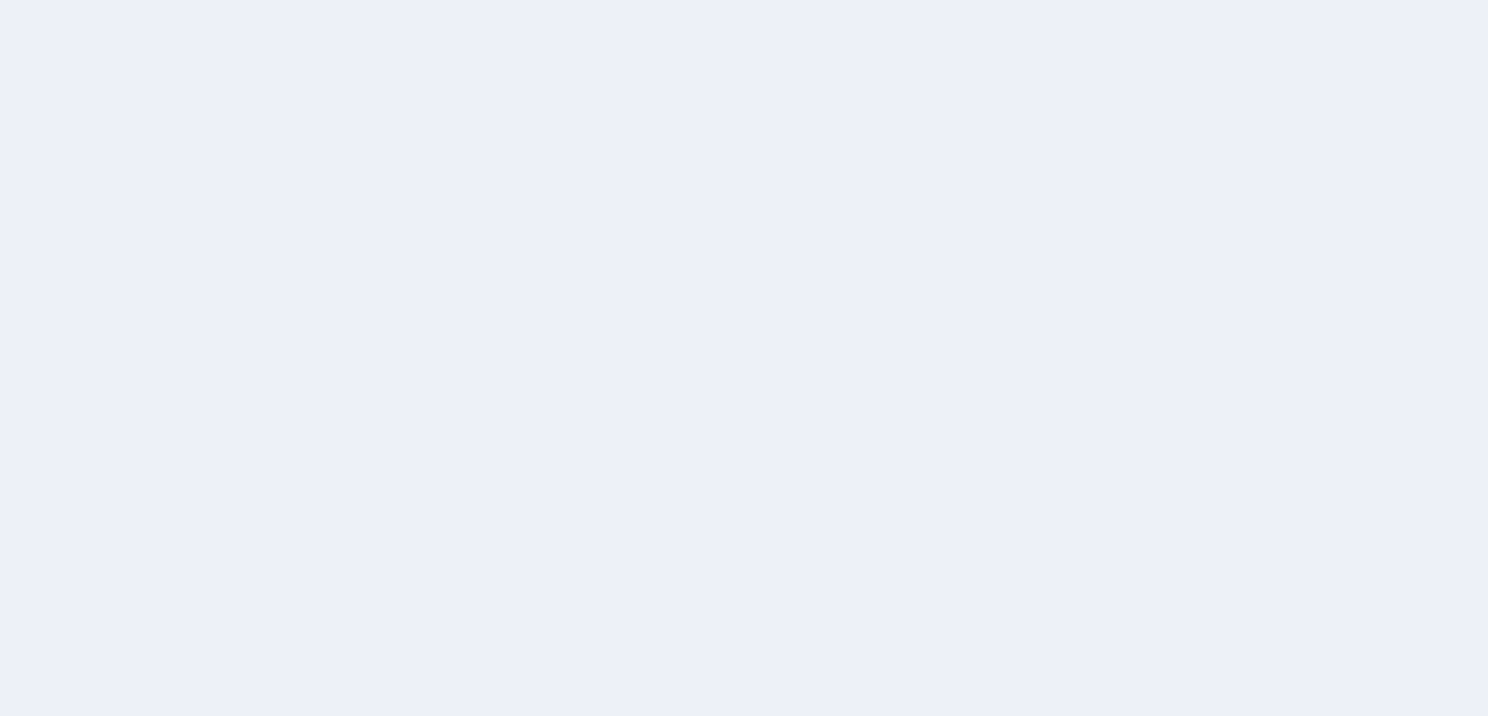 scroll, scrollTop: 0, scrollLeft: 0, axis: both 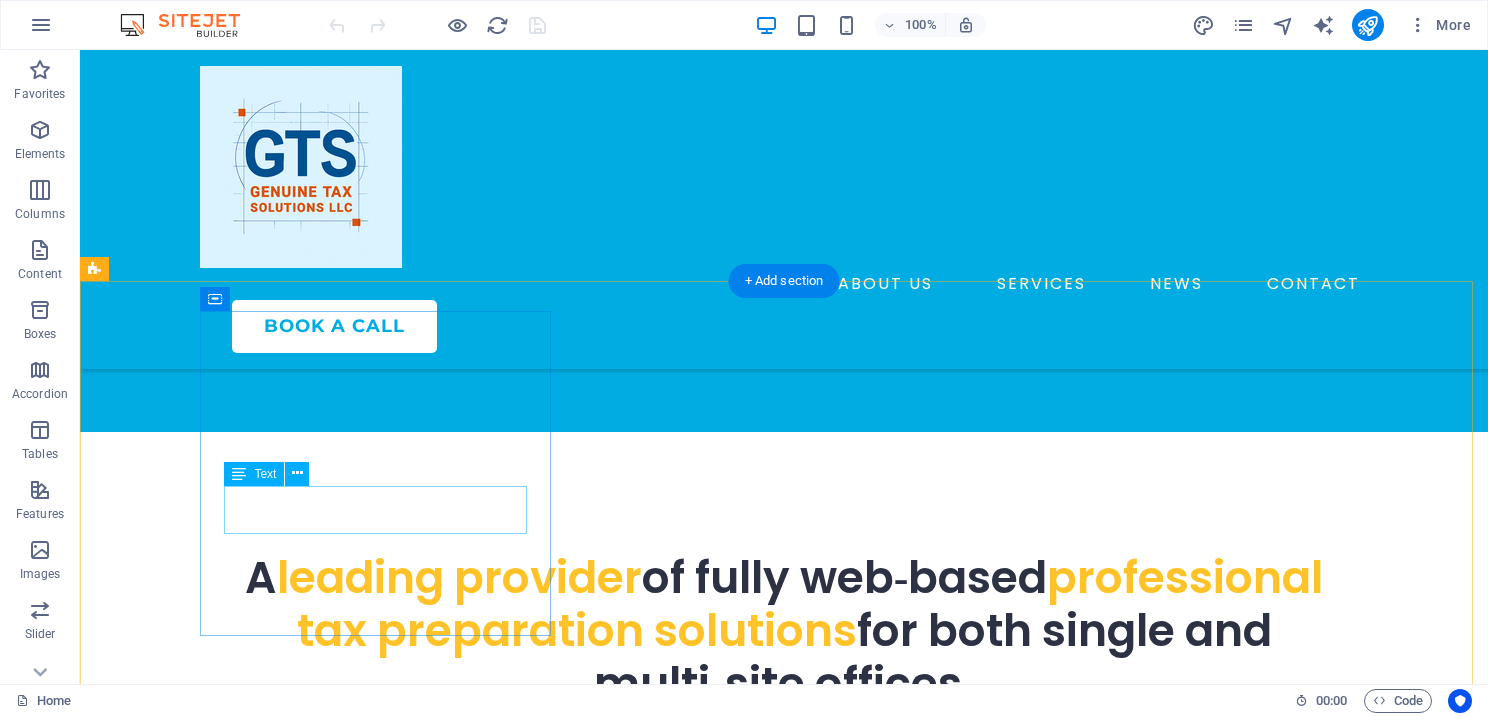 click on "Enjoy 10% premium discount on the first year’s premium" at bounding box center (279, 1009) 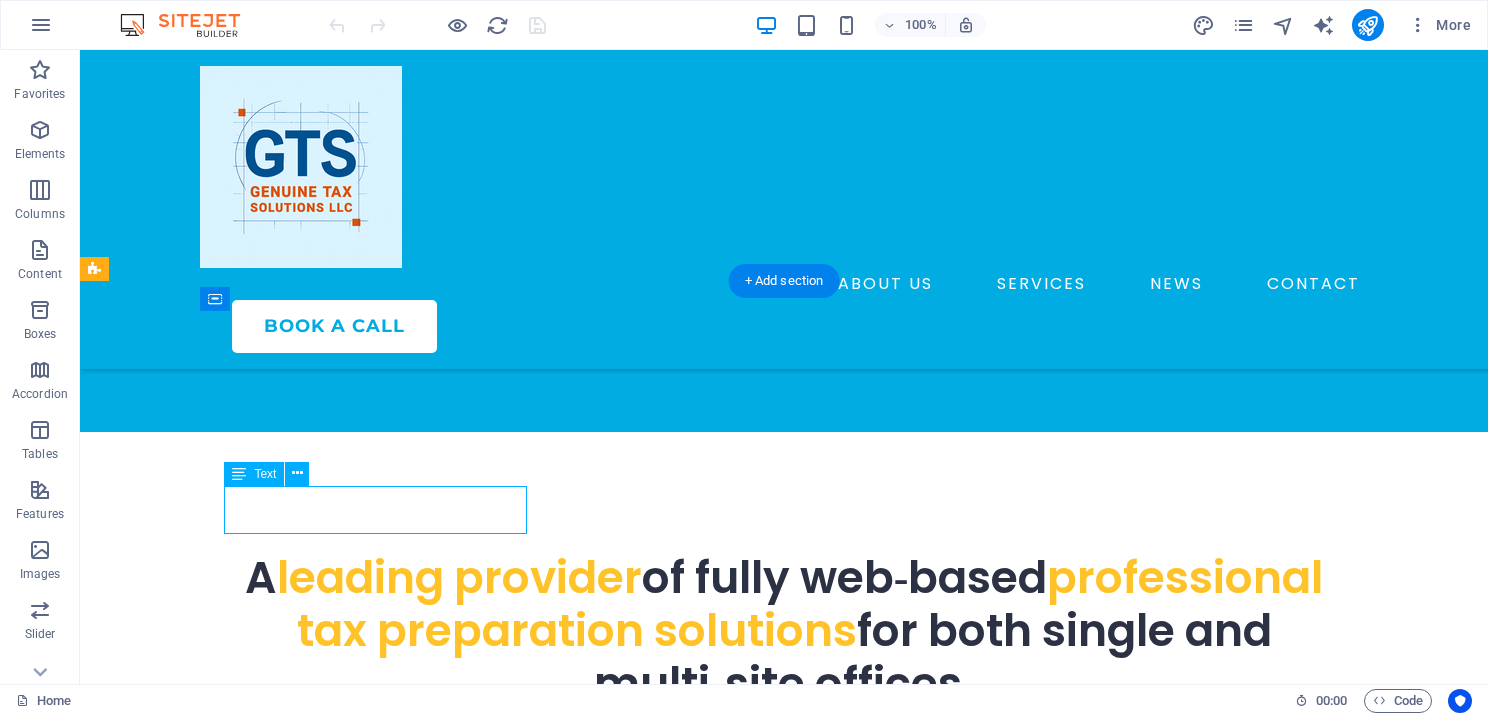 click on "Enjoy 10% premium discount on the first year’s premium" at bounding box center (279, 1009) 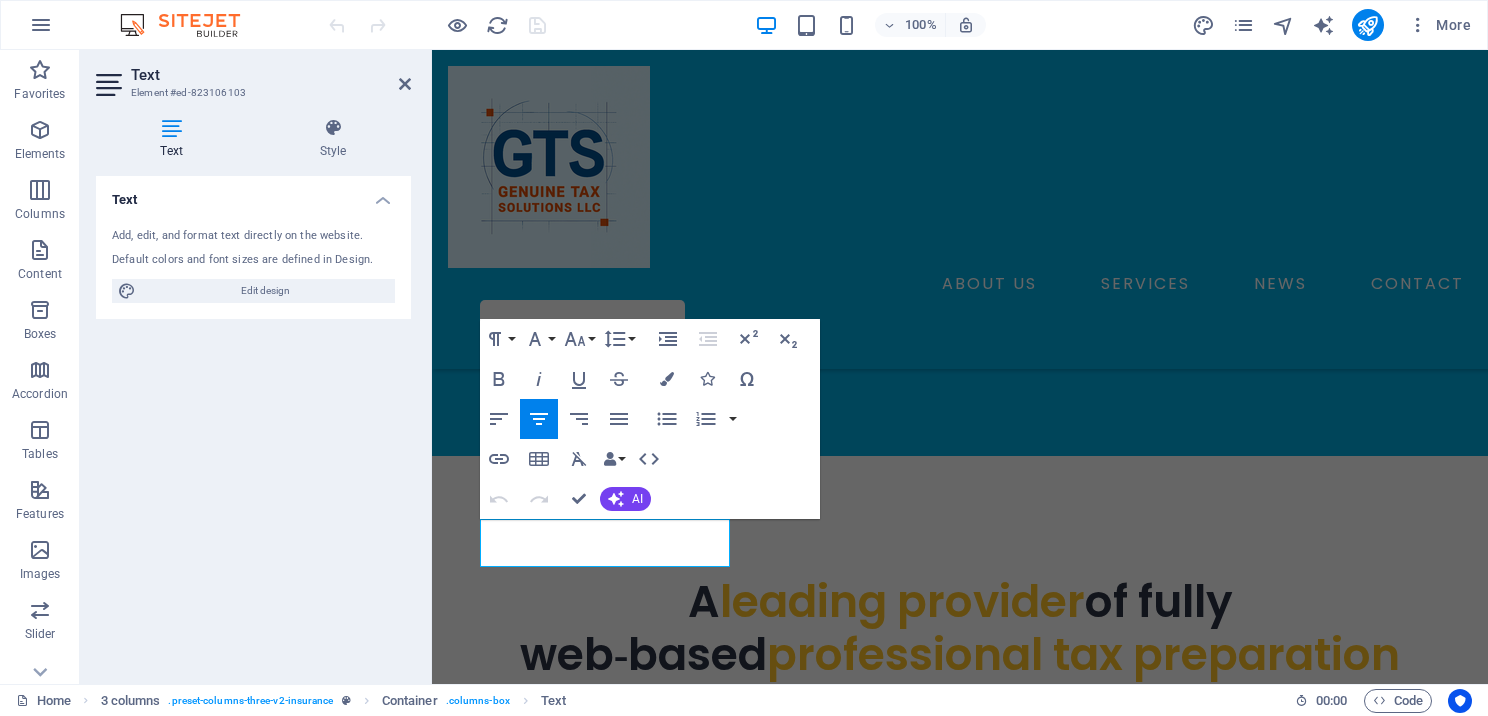 scroll, scrollTop: 1224, scrollLeft: 0, axis: vertical 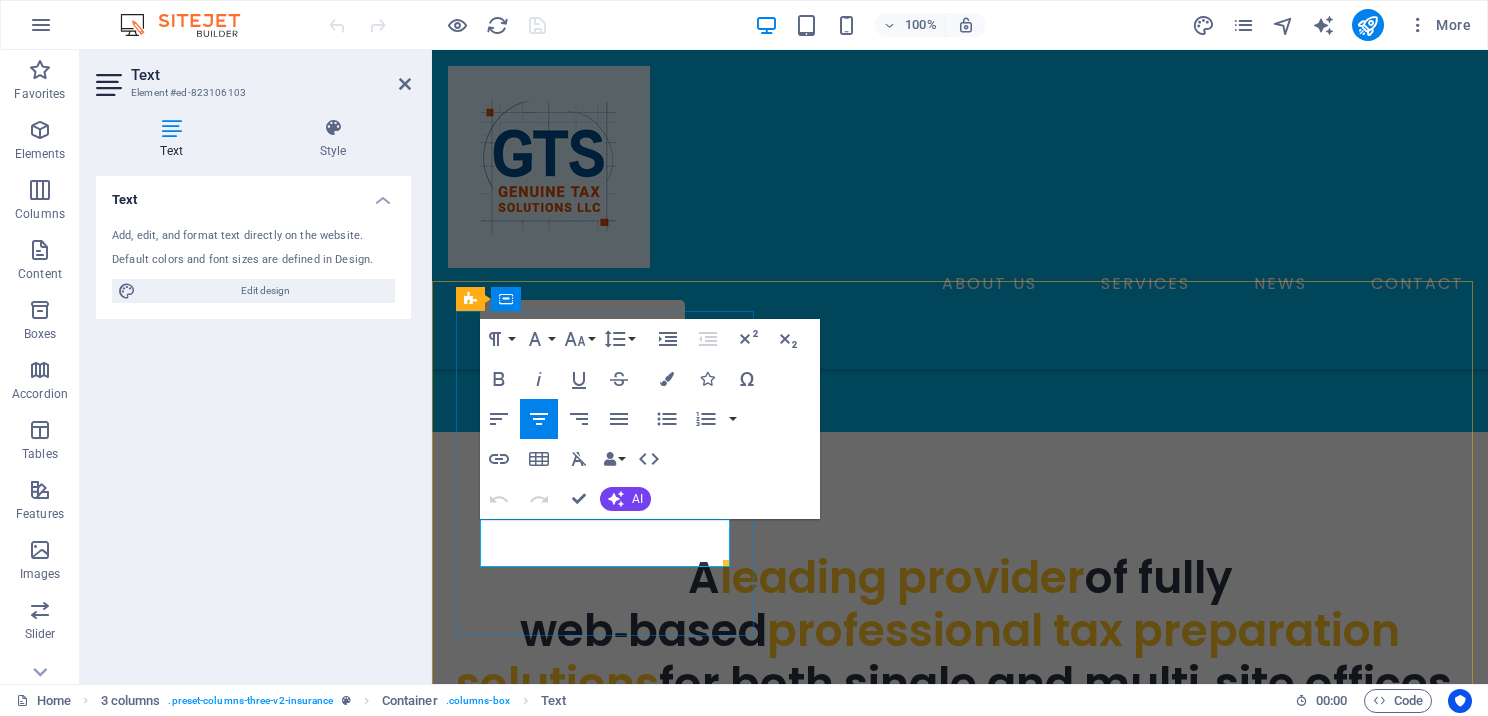 drag, startPoint x: 636, startPoint y: 547, endPoint x: 726, endPoint y: 550, distance: 90.04999 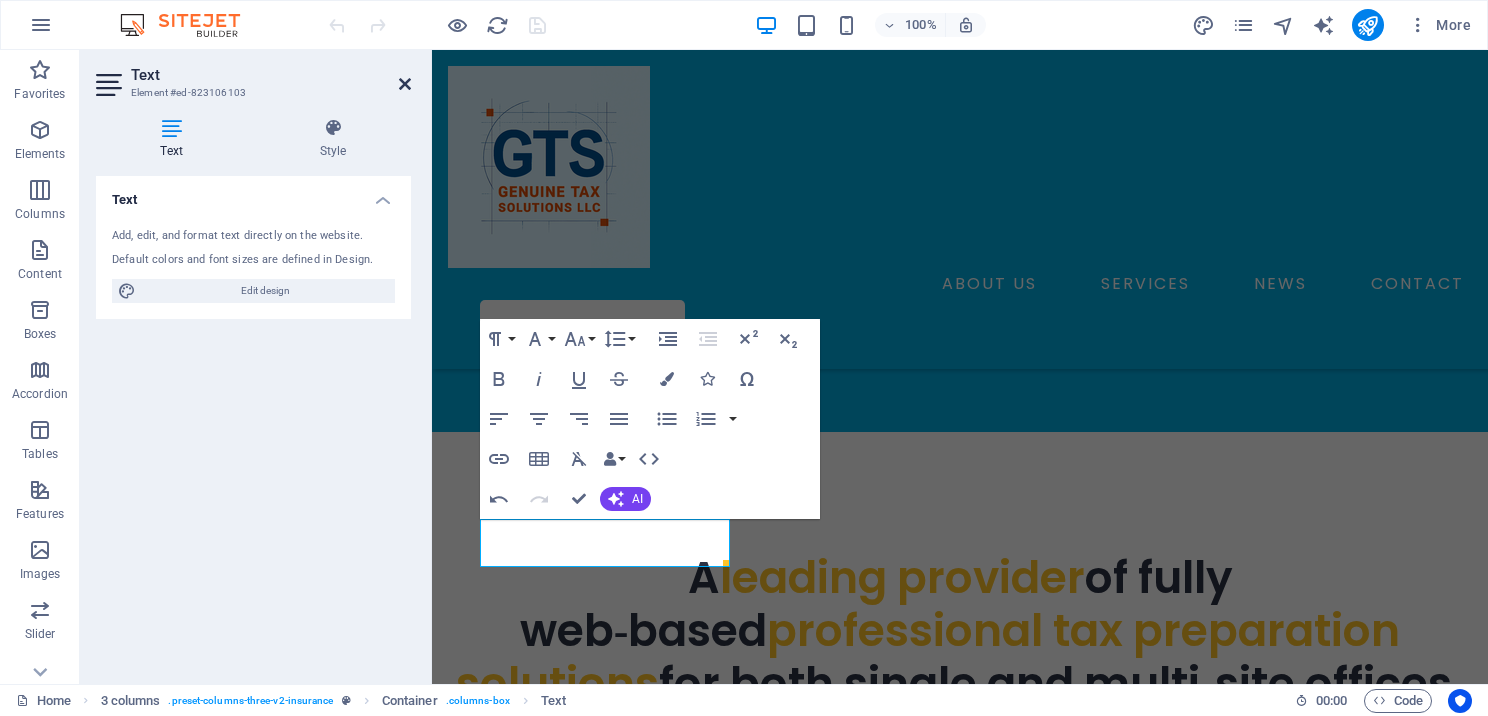click at bounding box center [405, 84] 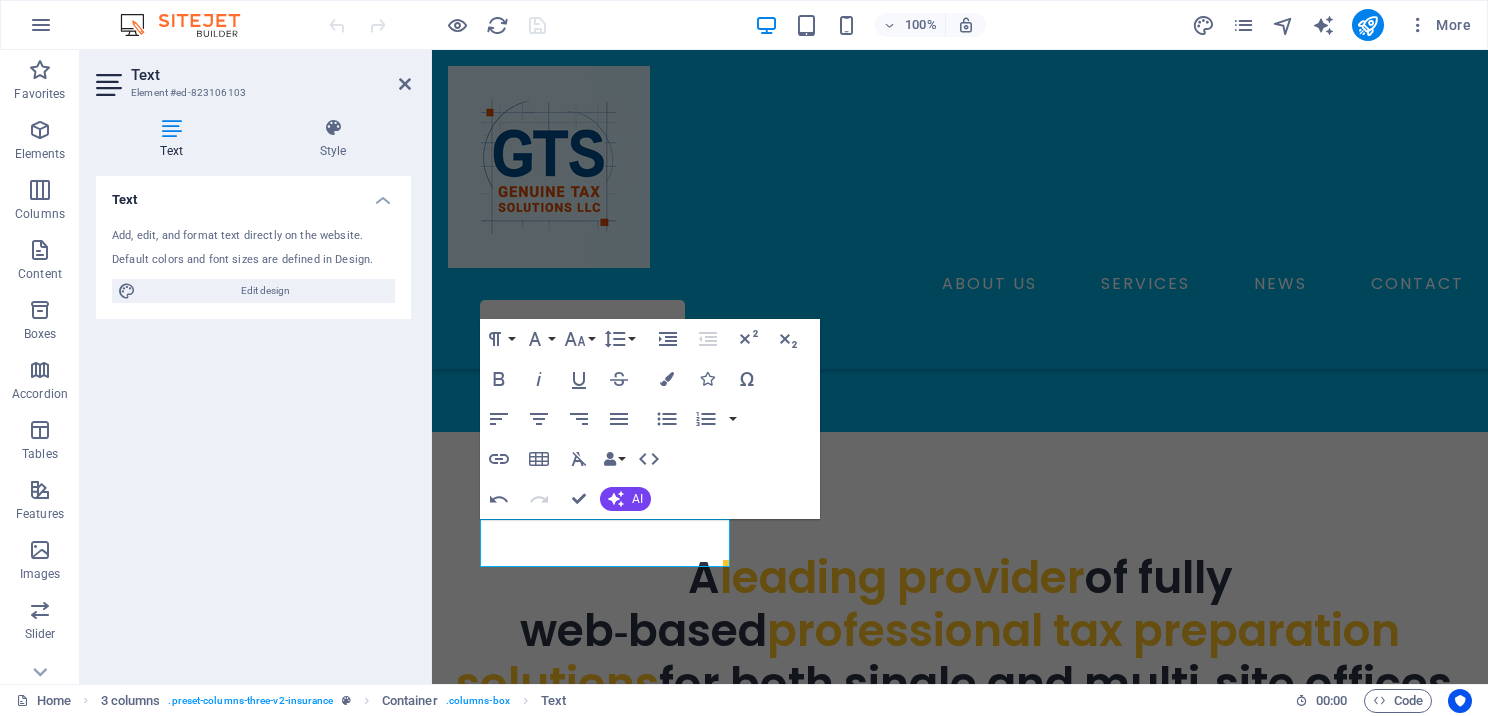 scroll, scrollTop: 1200, scrollLeft: 0, axis: vertical 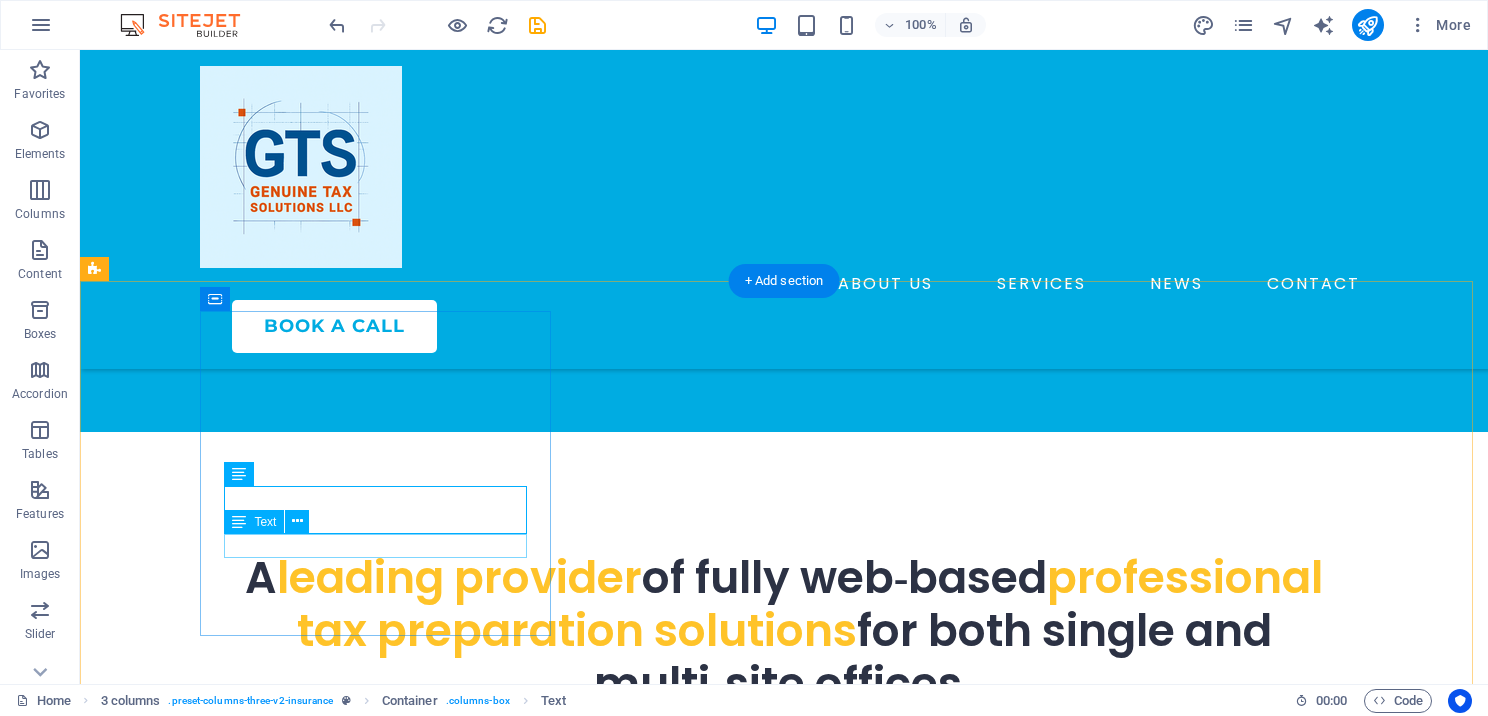 click on "Ask us how we can help you?" at bounding box center (279, 1045) 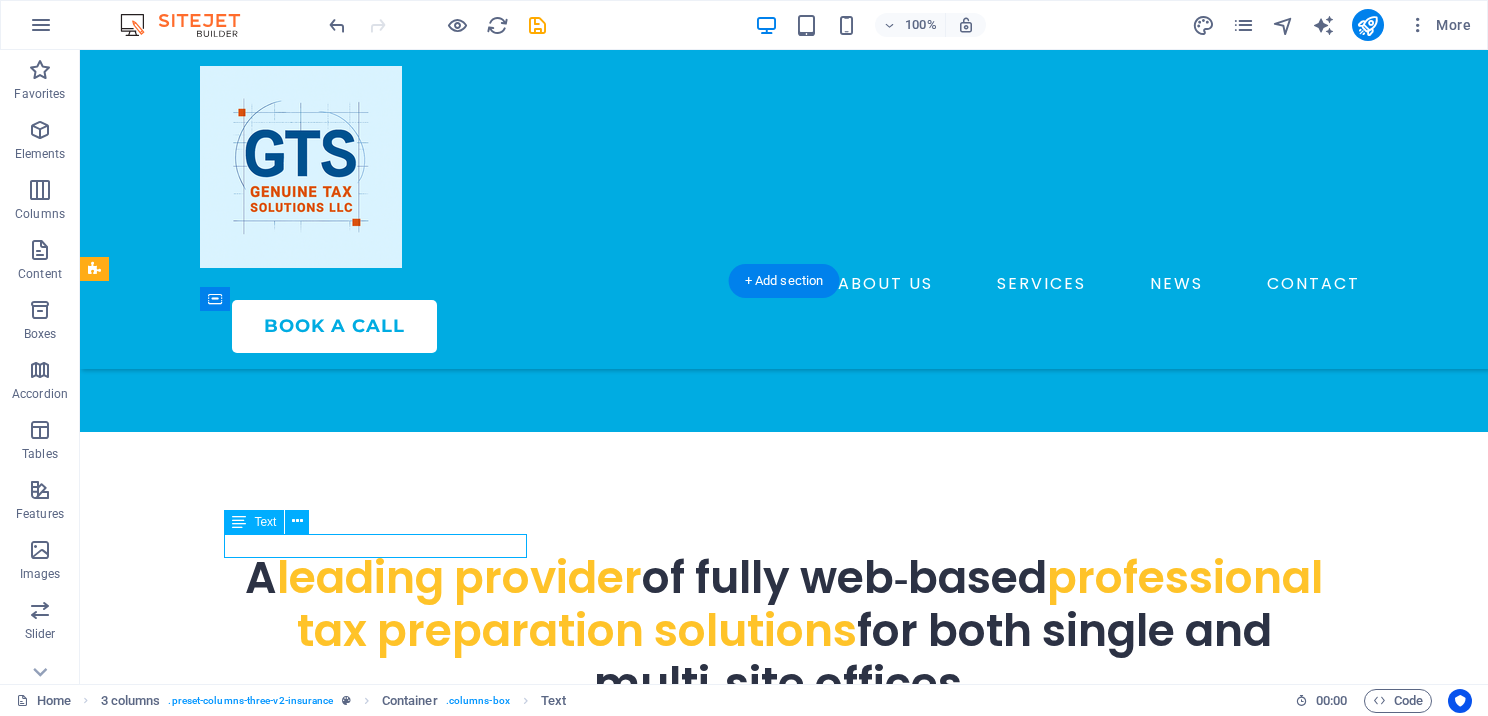 click on "Ask us how we can help you?" at bounding box center (279, 1045) 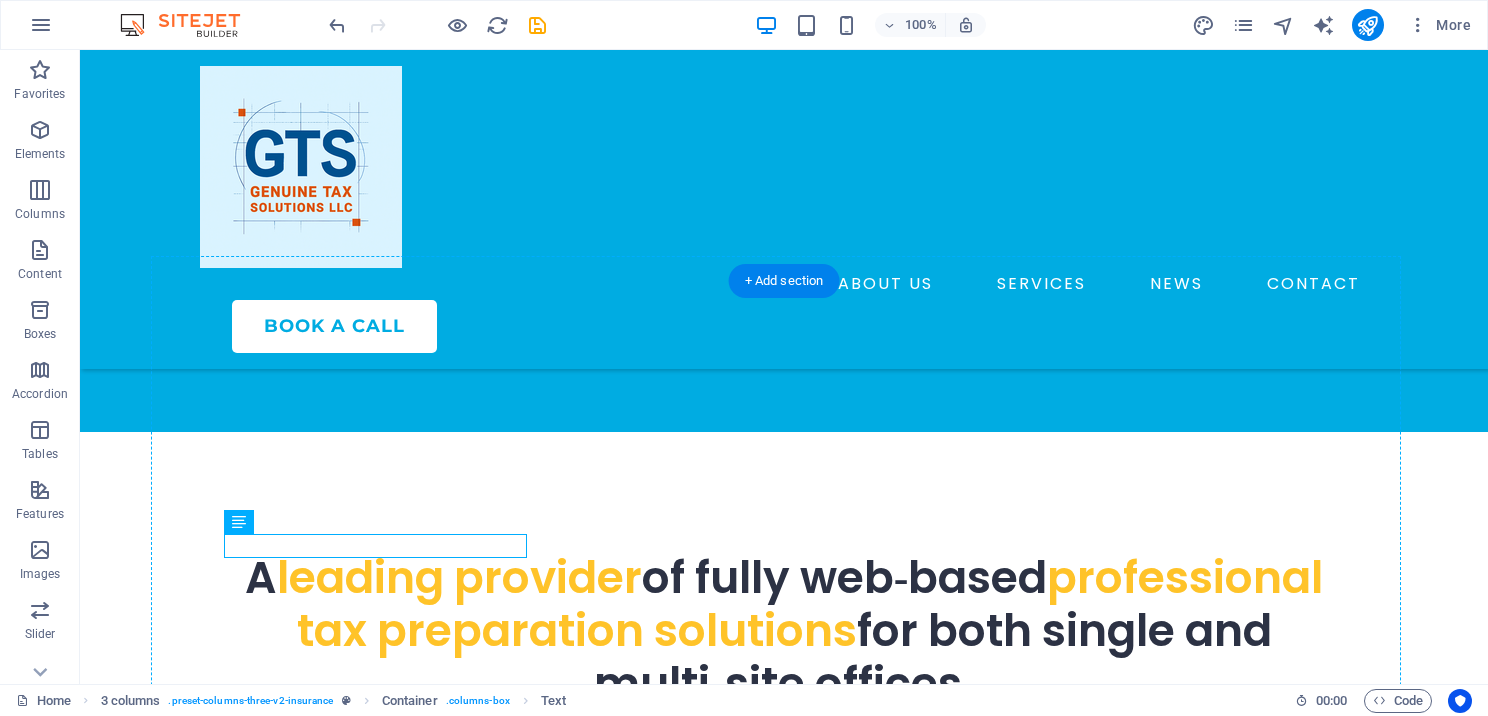 drag, startPoint x: 308, startPoint y: 544, endPoint x: 337, endPoint y: 580, distance: 46.227695 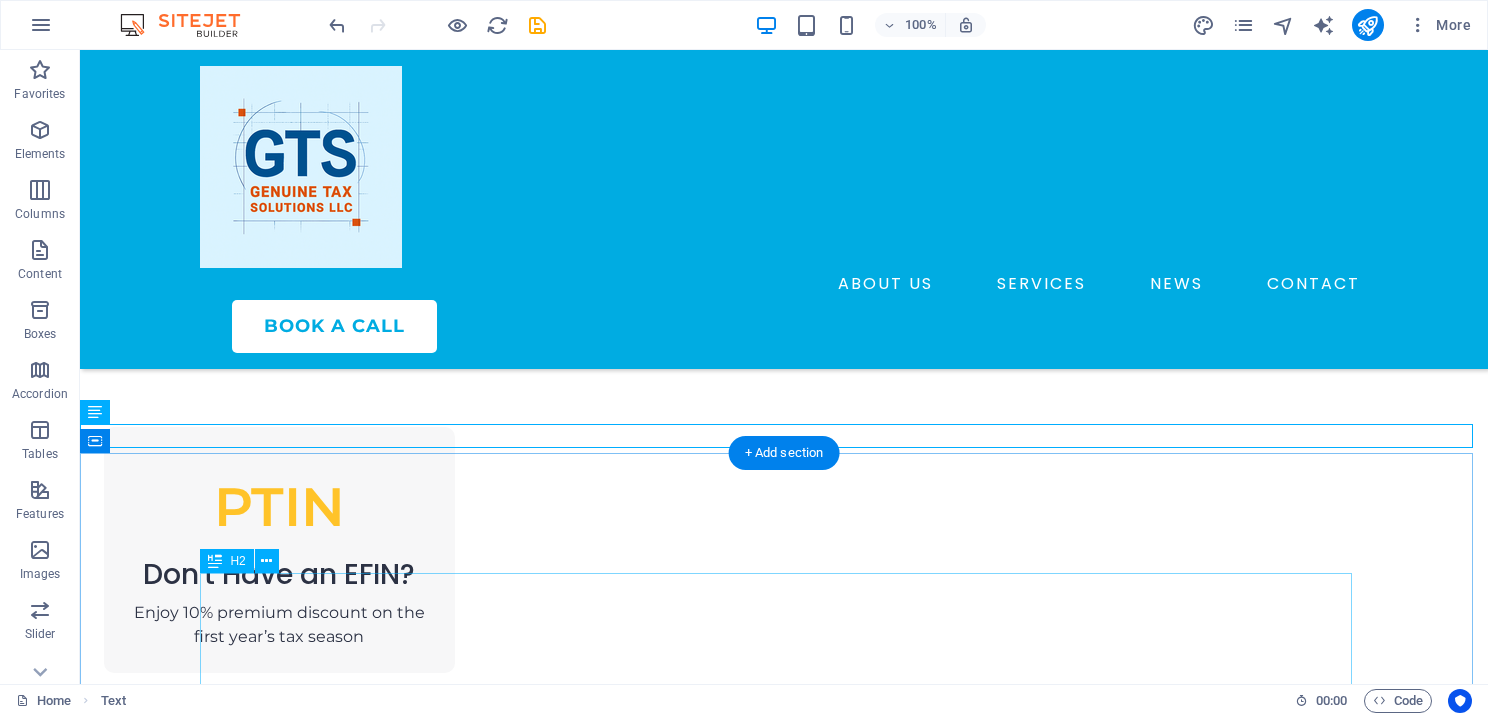 scroll, scrollTop: 1480, scrollLeft: 0, axis: vertical 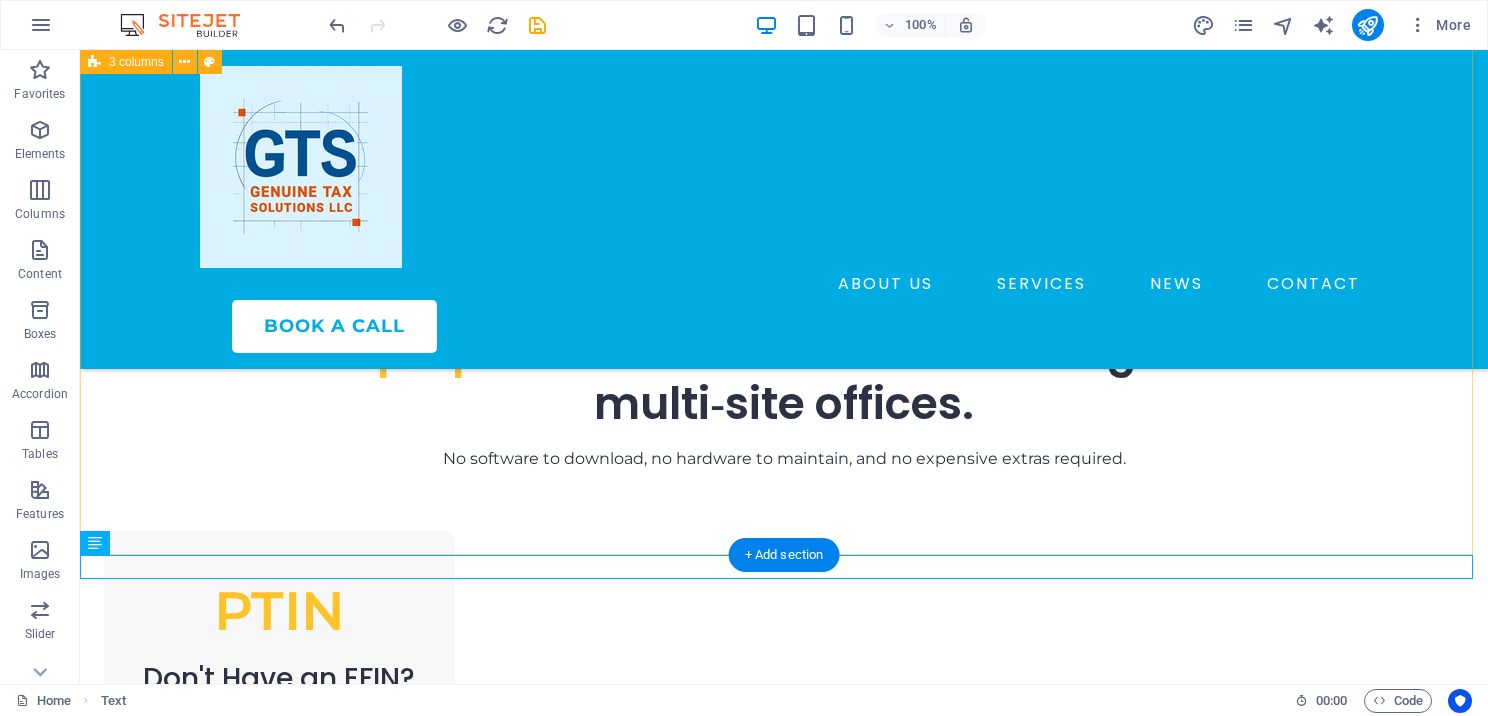 click on "PTIN  Don't Have an EFIN? Enjoy 10% premium discount on the first year’s tax season EFIN Master Care Medical Plan Enjoy 15% premium discount on the first year’s premium MASTER Co-Branding General Liability Insurance Plan Enjoy 10% premium discount on the first year’s premium" at bounding box center (784, 1062) 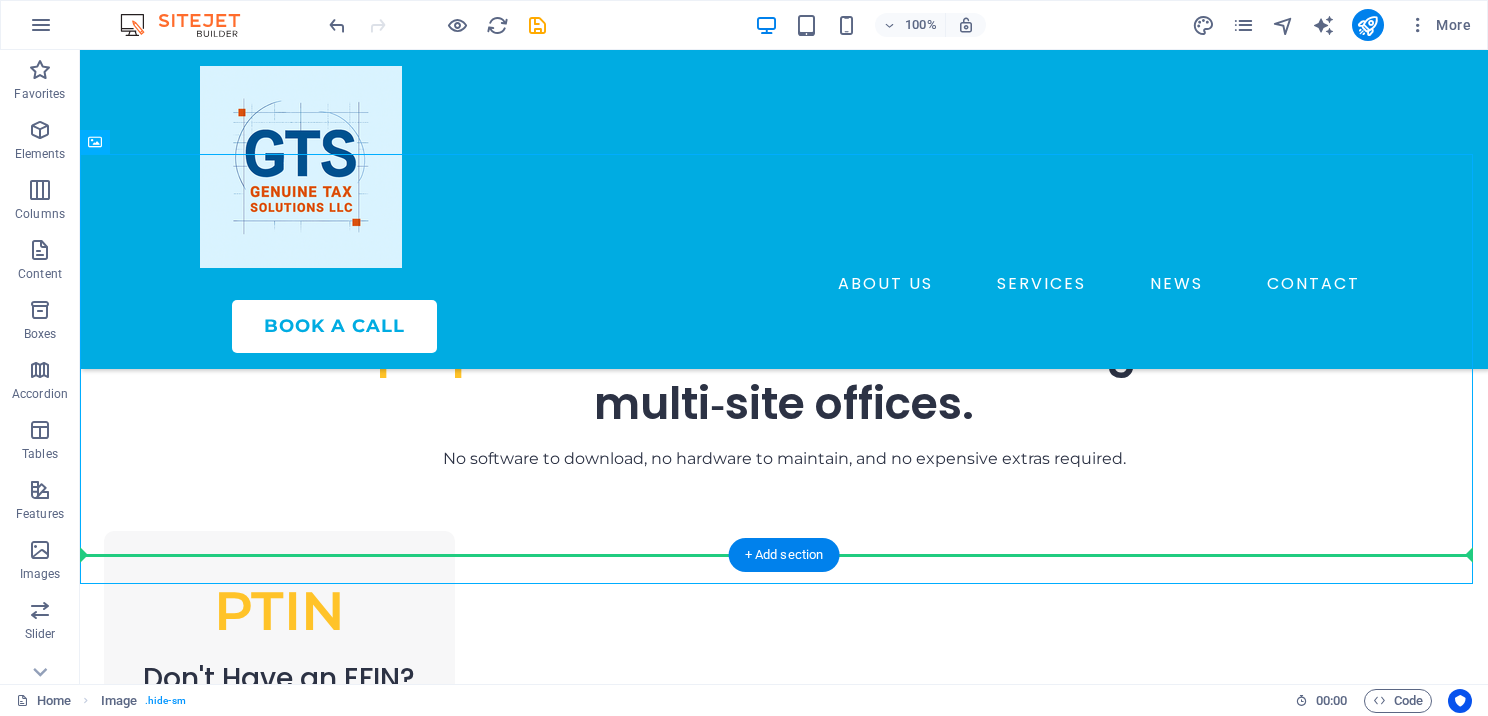 drag, startPoint x: 320, startPoint y: 566, endPoint x: 327, endPoint y: 530, distance: 36.67424 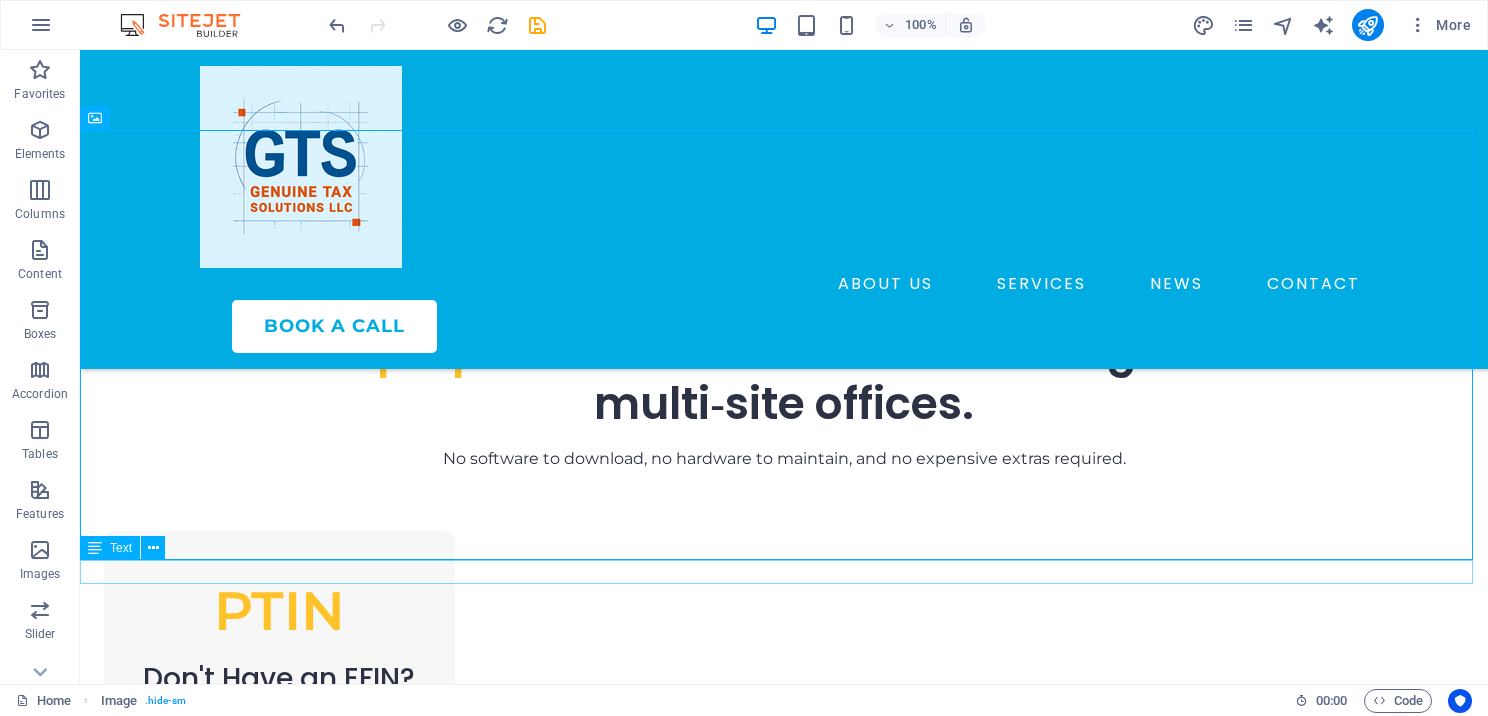 click on "Ask us how we can help you?" at bounding box center (784, 1641) 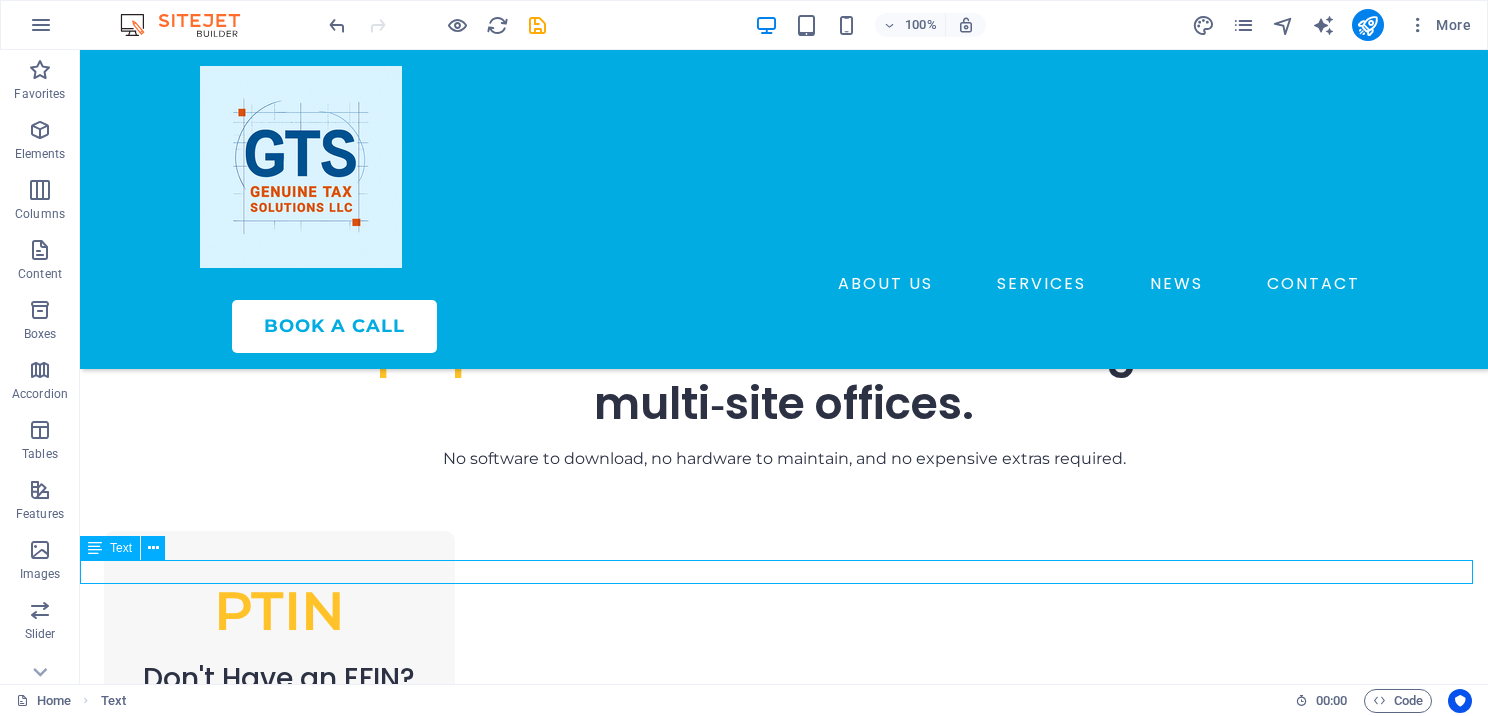 click on "Ask us how we can help you?" at bounding box center (784, 1641) 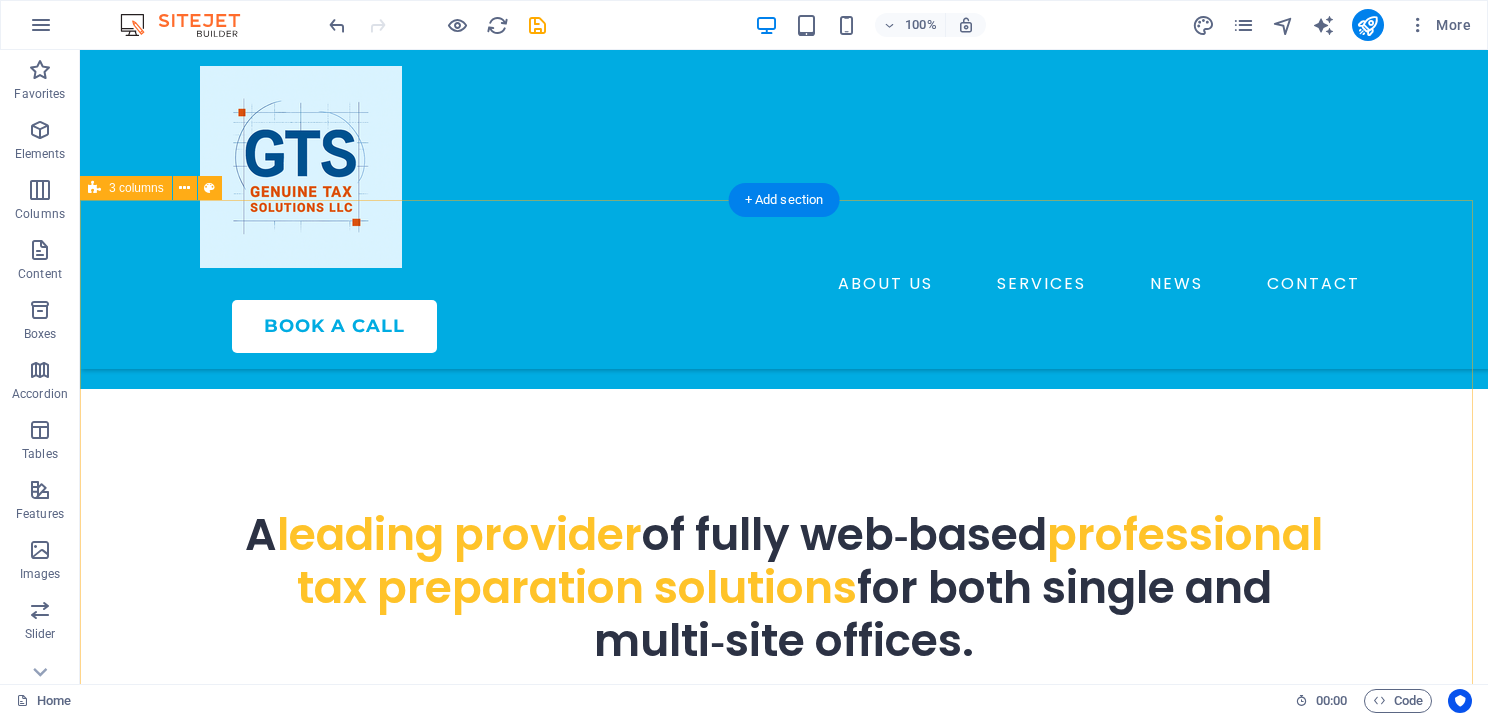 scroll, scrollTop: 1280, scrollLeft: 0, axis: vertical 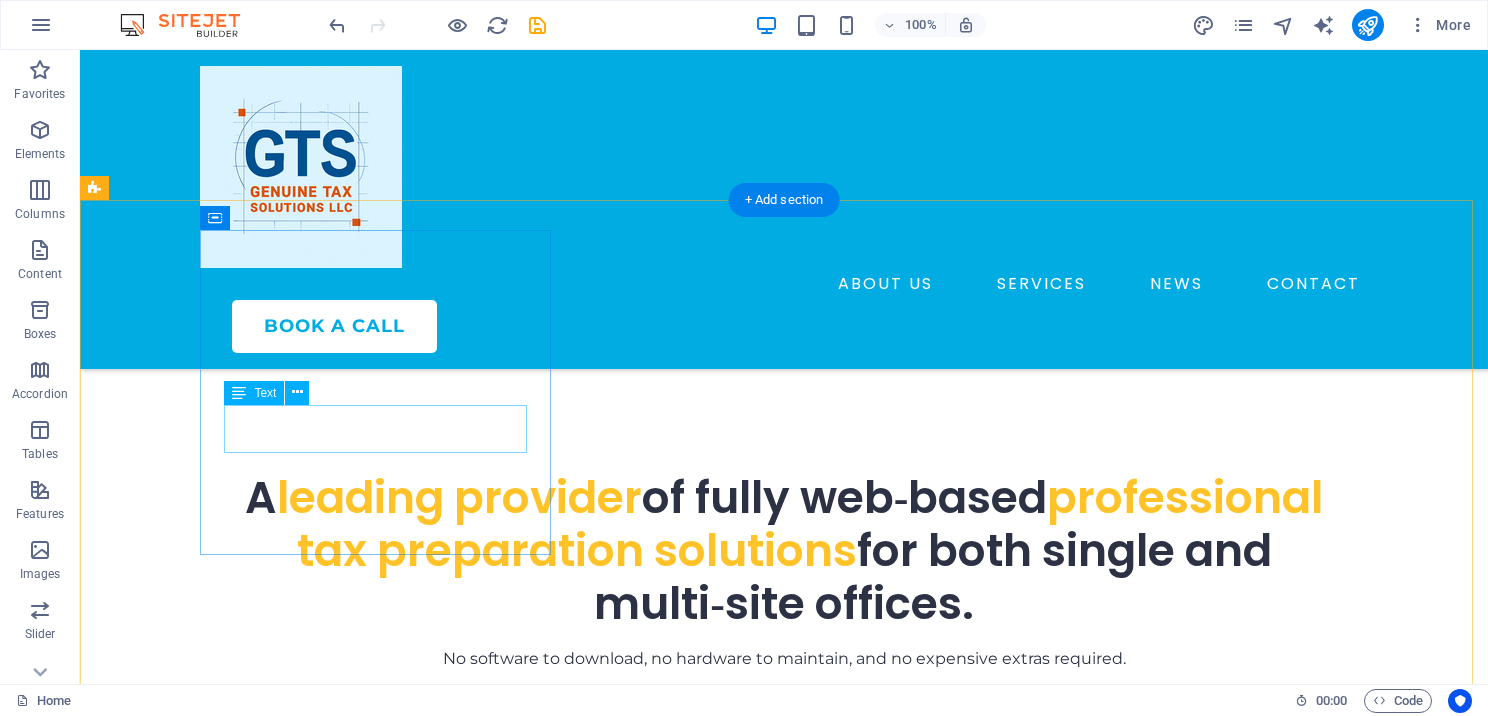 click on "Enjoy 10% premium discount on the first year’s tax season" at bounding box center (279, 929) 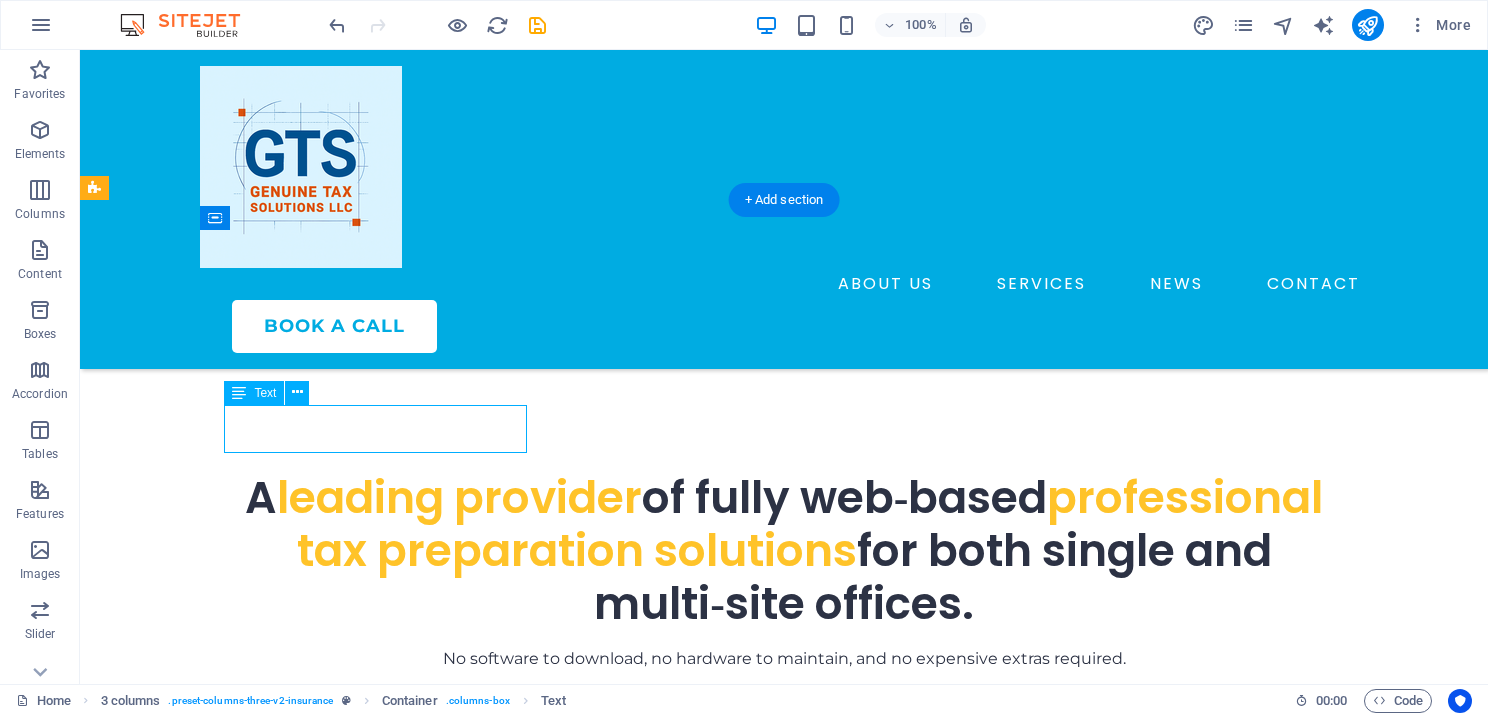 click on "Enjoy 10% premium discount on the first year’s tax season" at bounding box center (279, 929) 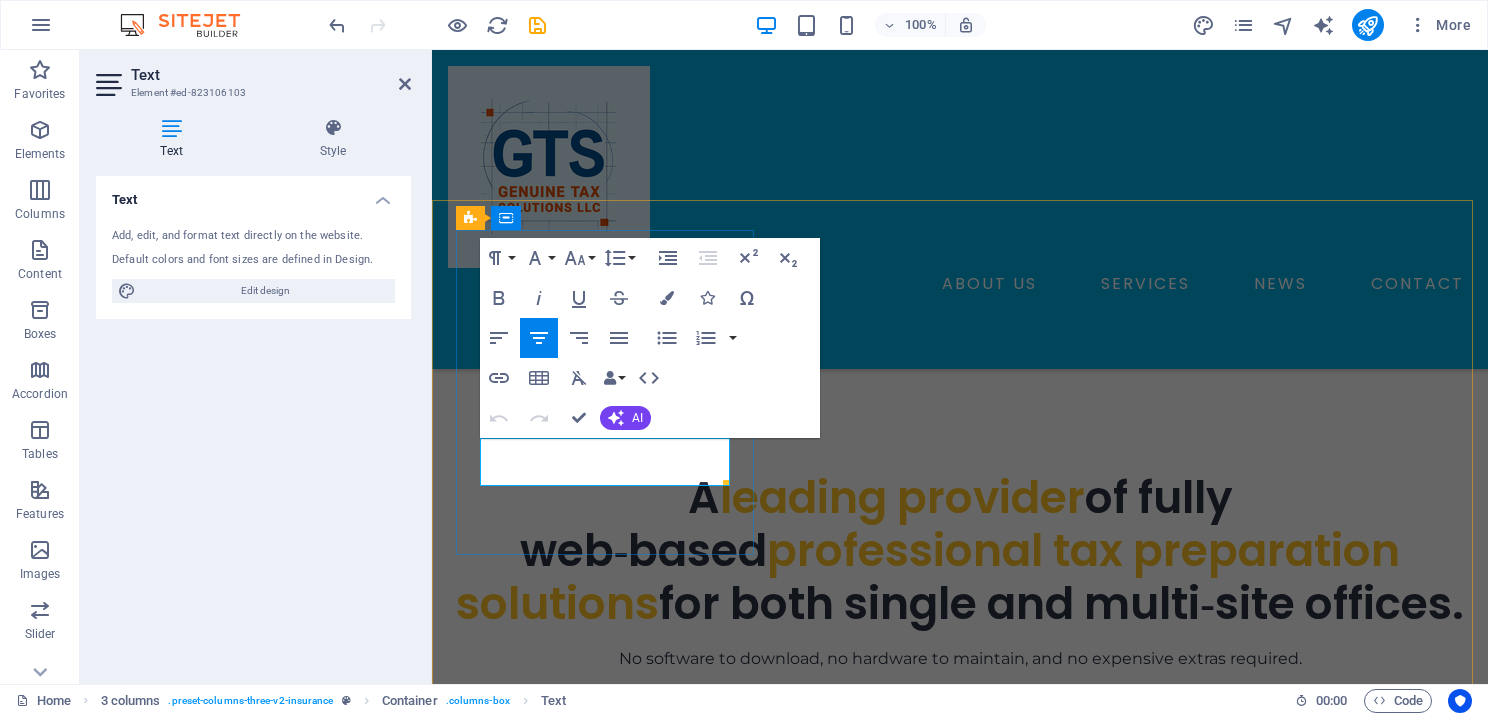 click on "Enjoy 10% premium discount on the first year’s tax season" at bounding box center [607, 963] 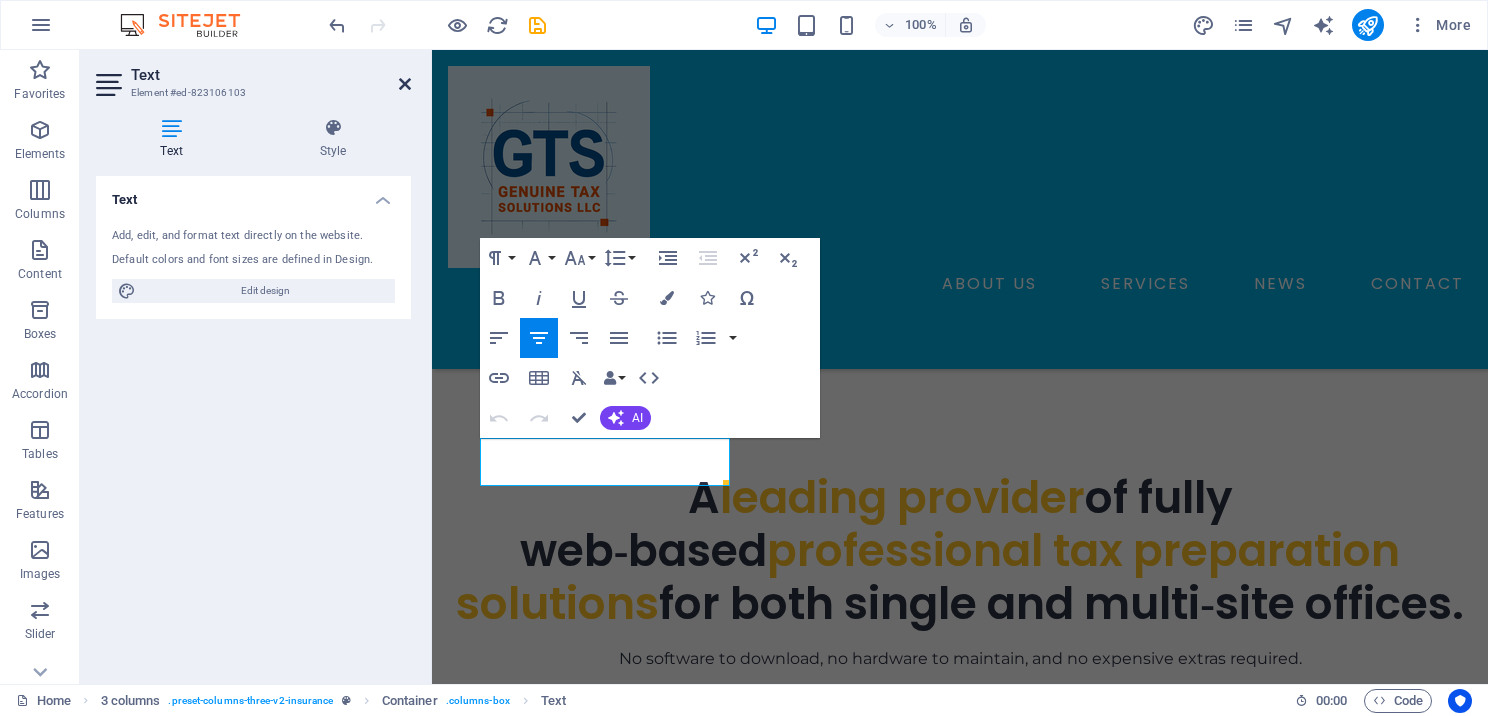 click at bounding box center [405, 84] 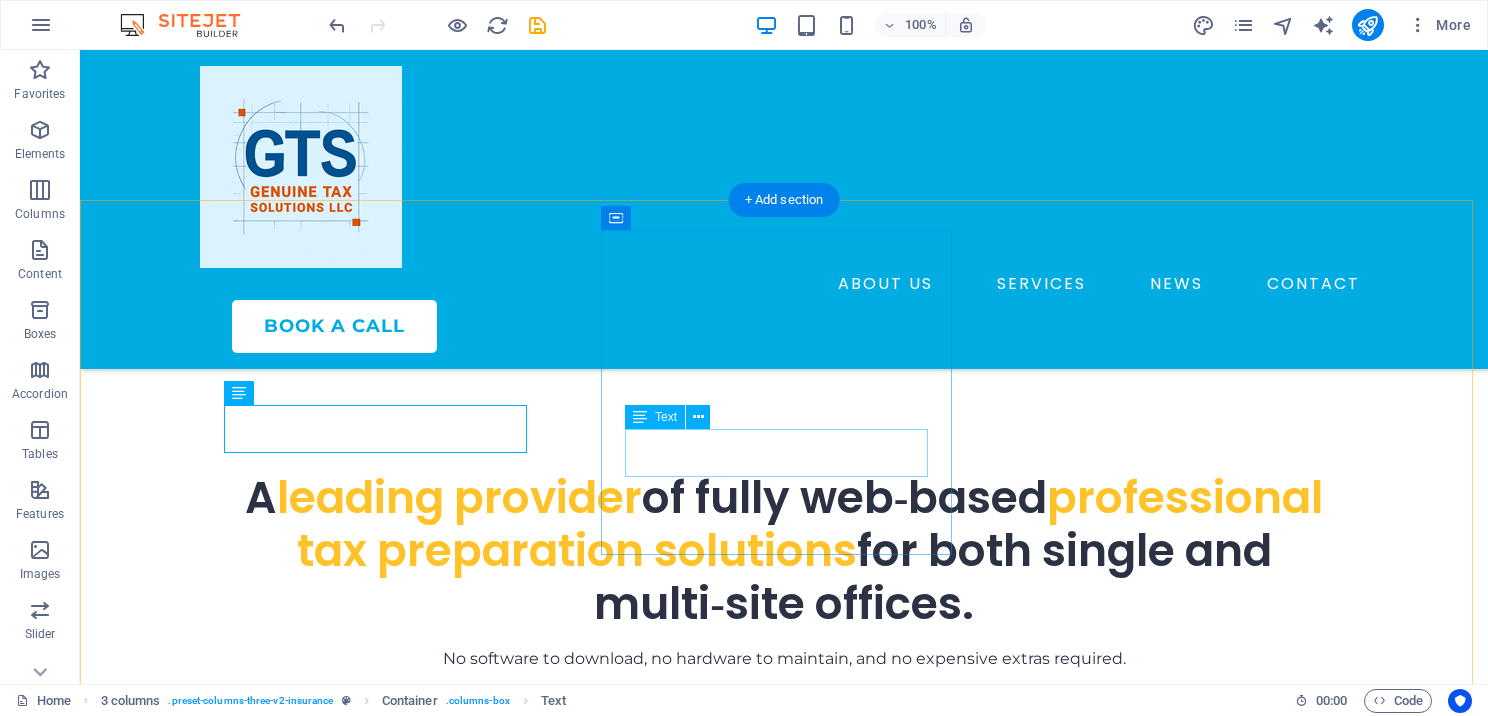 click on "Enjoy 15% premium discount on the first year’s premium" at bounding box center [279, 1225] 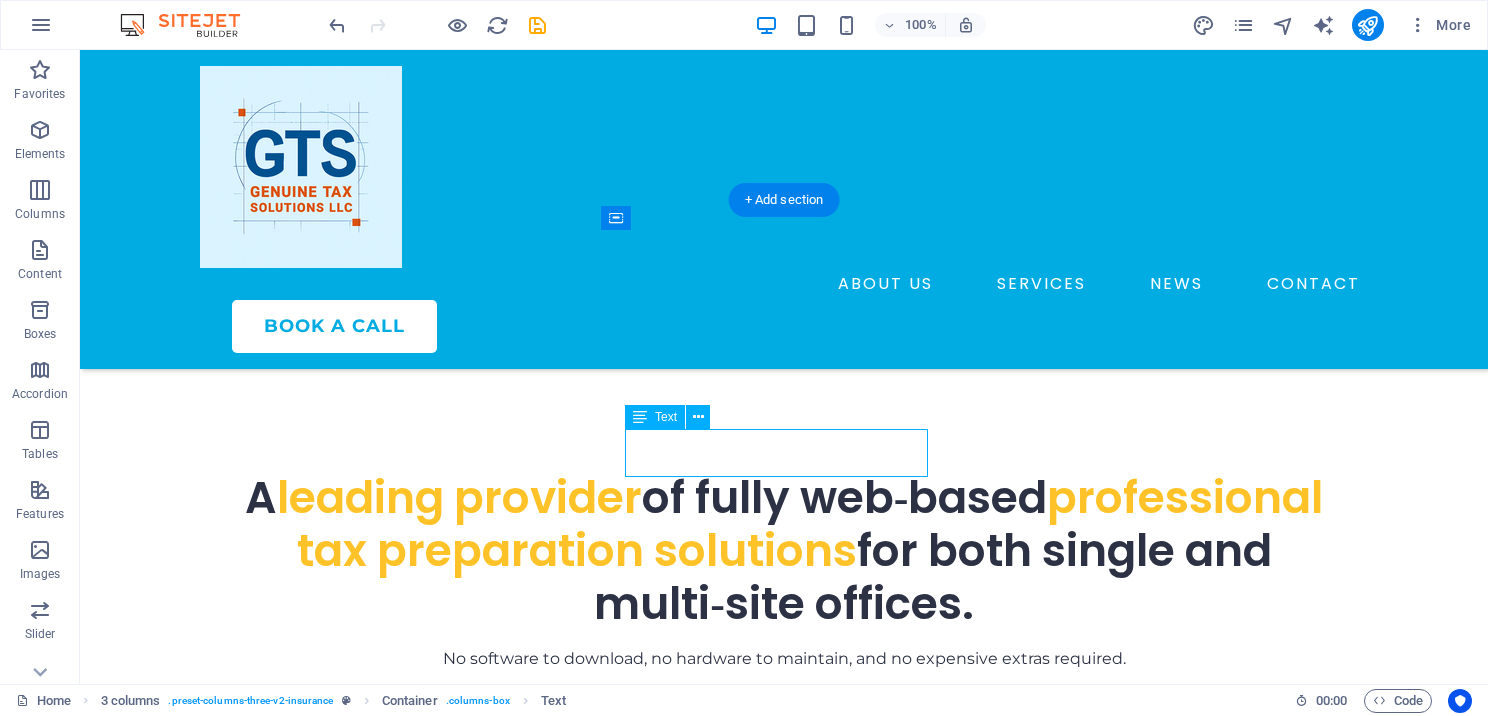 click on "Enjoy 15% premium discount on the first year’s premium" at bounding box center [279, 1225] 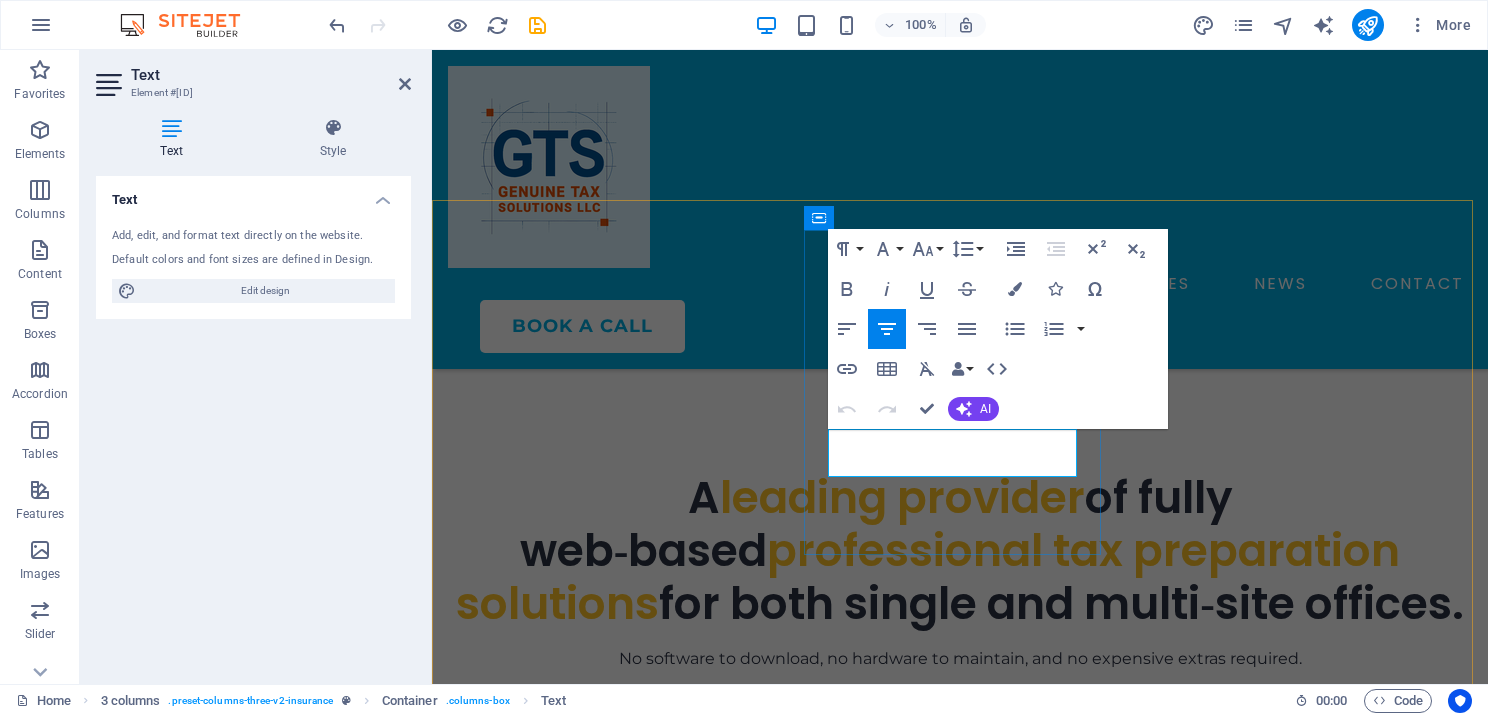 drag, startPoint x: 841, startPoint y: 442, endPoint x: 1012, endPoint y: 476, distance: 174.34735 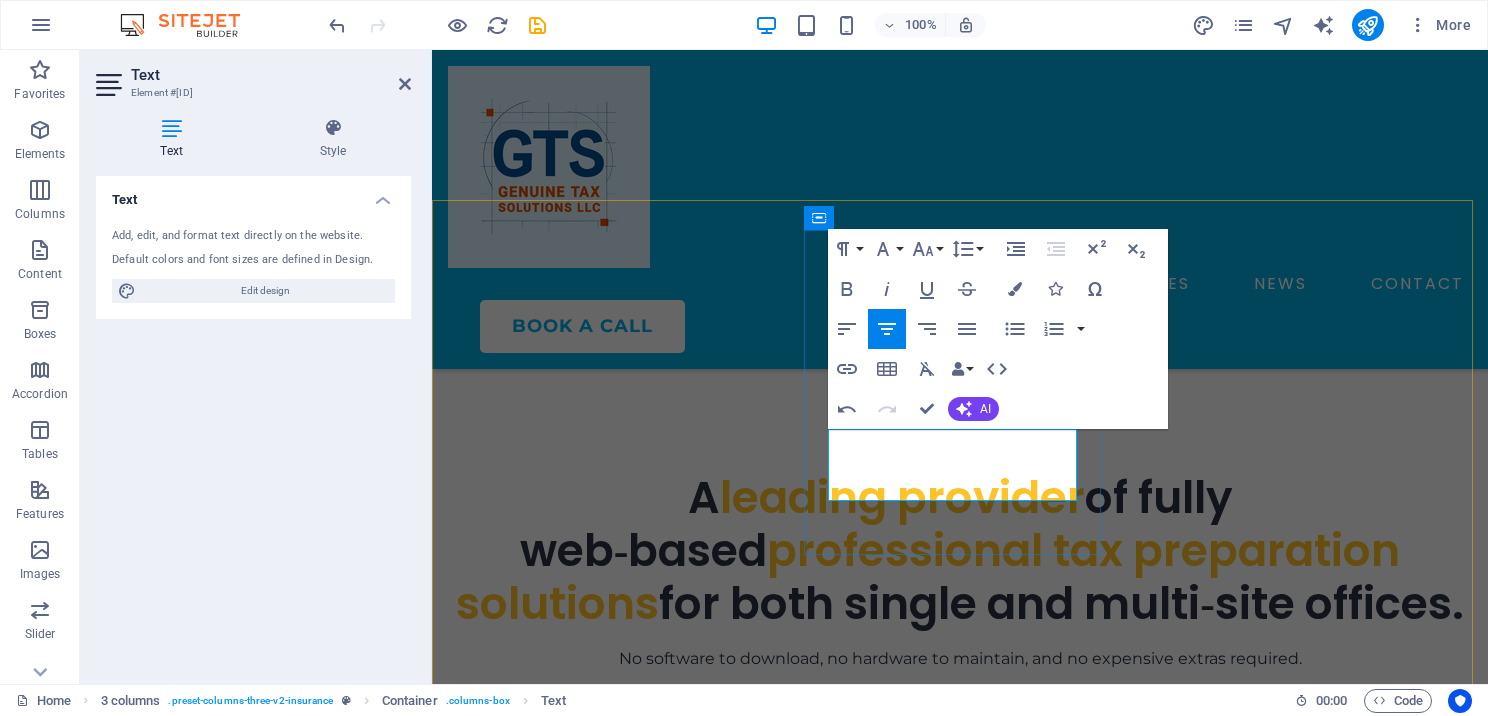 click on "Enjoy 15% premium discount on the f" at bounding box center [607, 1259] 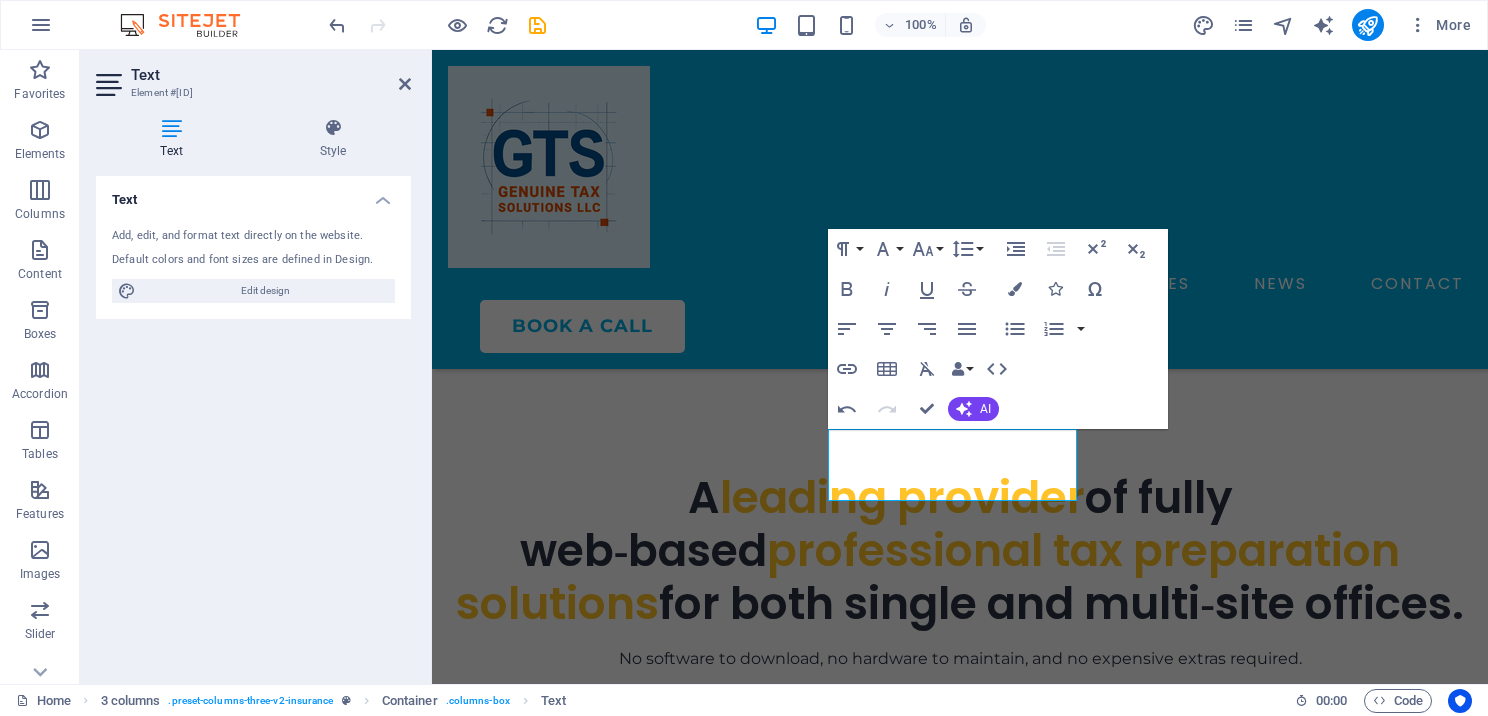 click on "Text Element #[ID] Text Style Text Add, edit, and format text directly on the website. Default colors and font sizes are defined in Design. Edit design Alignment Left aligned Centered Right aligned 3 columns Element Layout How this element expands within the layout (Flexbox). Size Default auto px % 1/1 1/2 1/3 1/4 1/5 1/6 1/7 1/8 1/9 1/10 Grow Shrink Order Container layout Visible Visible Opacity 100 % Overflow Spacing Margin Default auto px % rem vw vh Custom Custom auto px % rem vw vh auto px % rem vw vh auto px % rem vw vh auto px % rem vw vh Padding Default px rem % vh vw Custom Custom px rem % vh vw px rem % vh vw px rem % vh vw px rem % vh vw Border Style              - Width 1 auto px rem % vh vw Custom Custom 1 auto px rem % vh vw 1 auto px rem % vh vw 1 auto px rem % vh vw 1 auto px rem % vh vw  - Color Round corners Default px rem % vh vw Custom Custom px rem % vh vw px rem % vh vw px rem % vh vw px rem % vh vw Shadow Default None Outside Inside Color X offset 0 px rem vh vw 0 px 0" at bounding box center [256, 367] 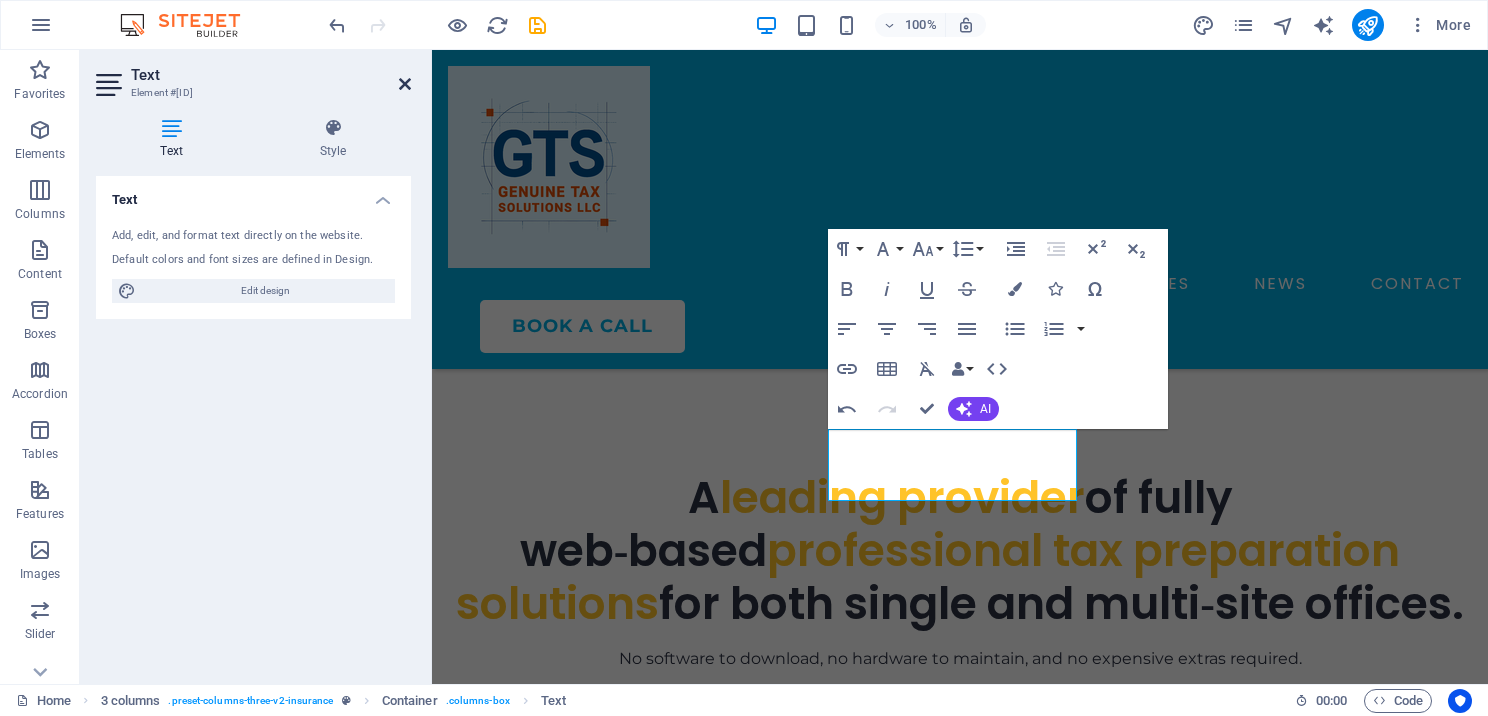 click at bounding box center [405, 84] 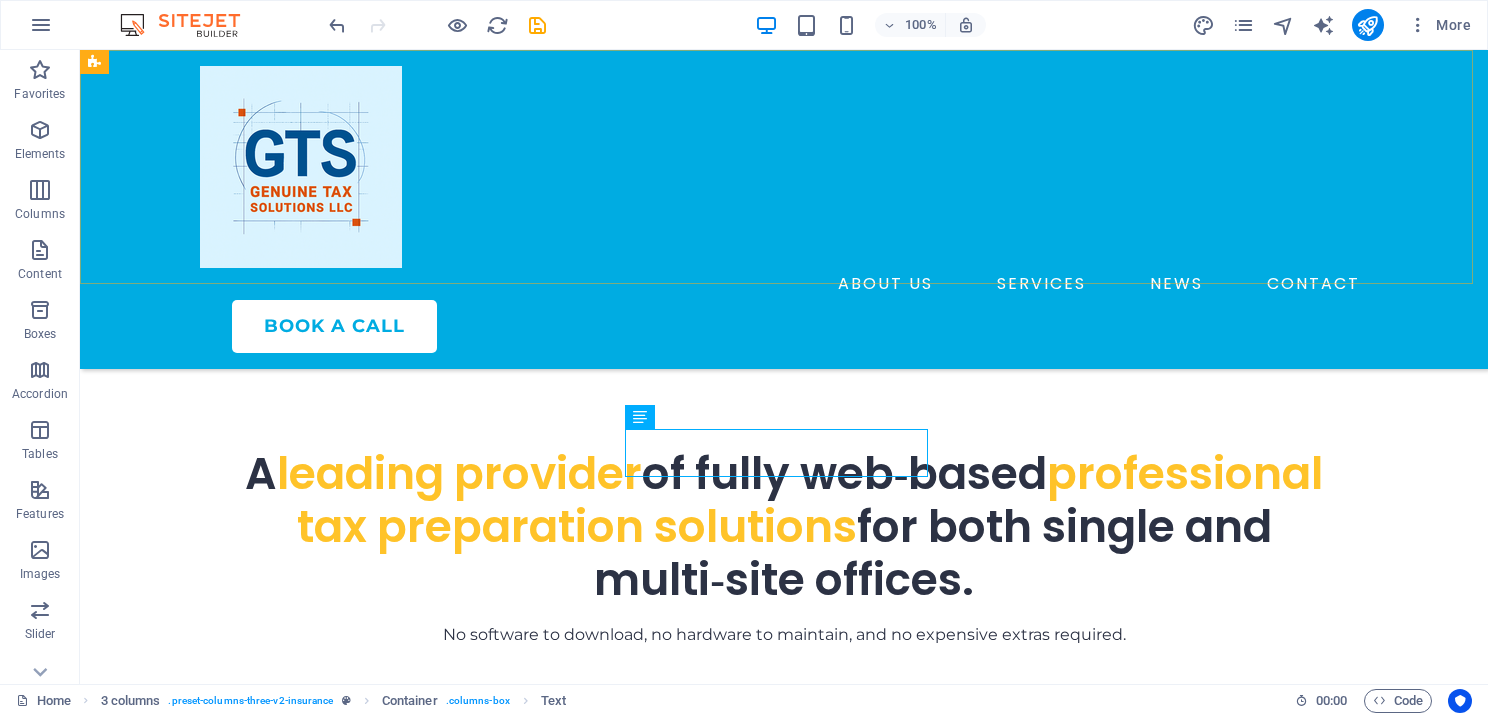 scroll, scrollTop: 1280, scrollLeft: 0, axis: vertical 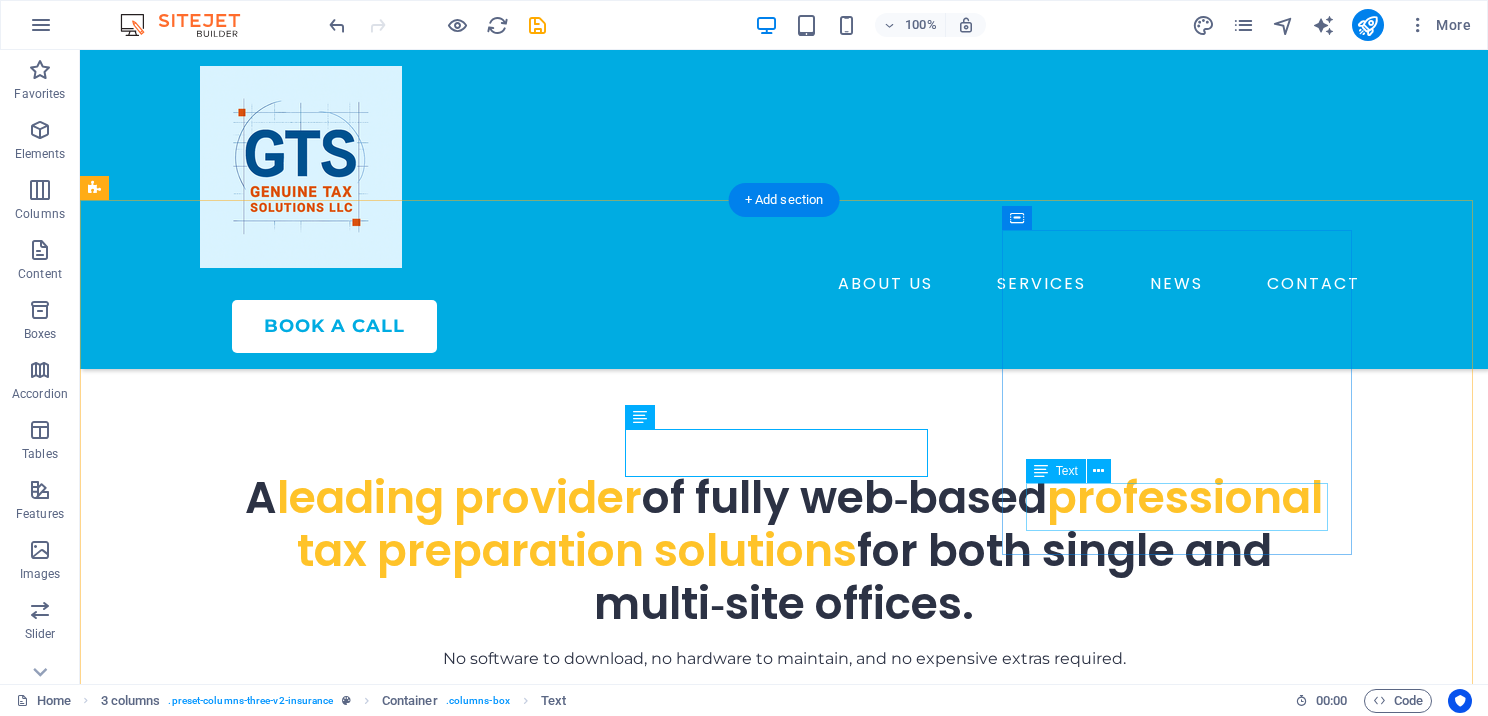 click on "Enjoy 10% premium discount on the first year’s premium" at bounding box center [279, 1575] 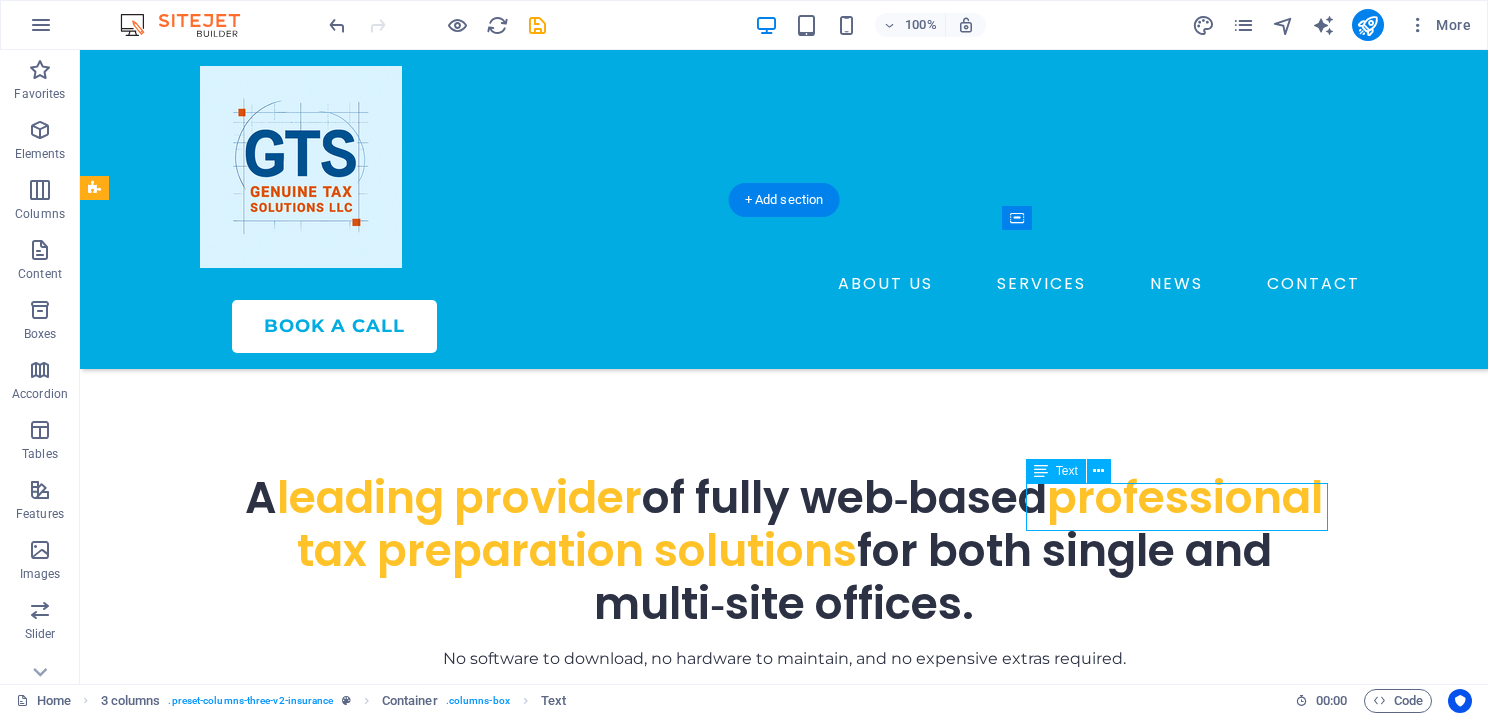 click on "Enjoy 10% premium discount on the first year’s premium" at bounding box center (279, 1575) 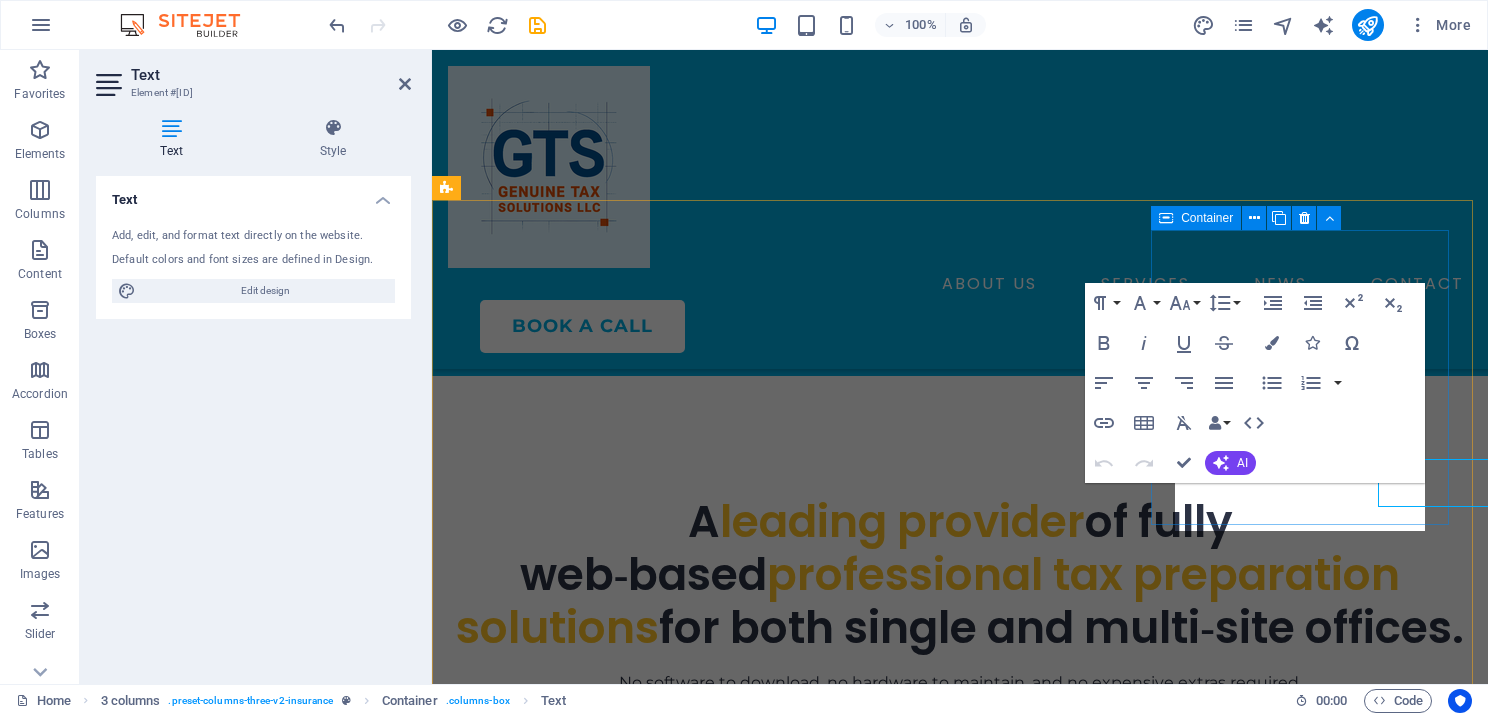 scroll, scrollTop: 1304, scrollLeft: 0, axis: vertical 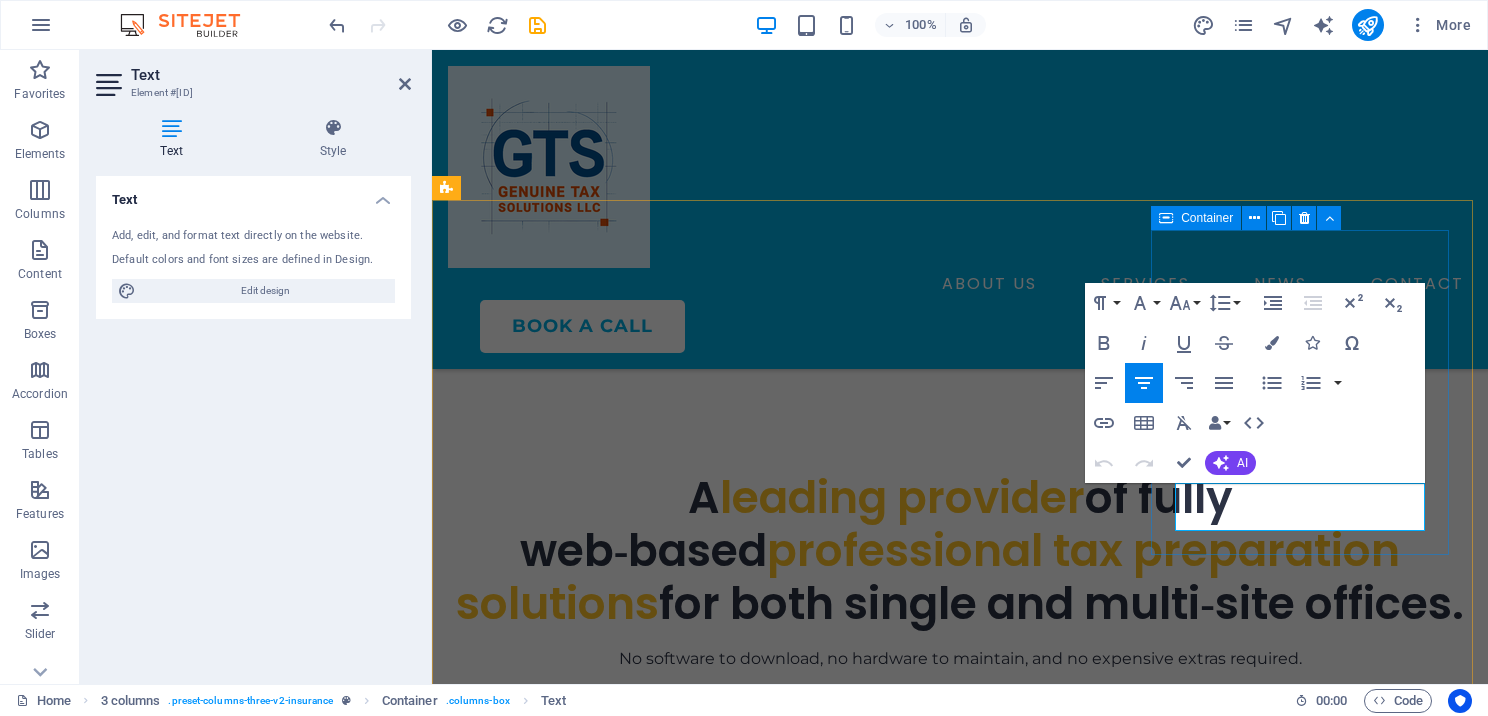 drag, startPoint x: 1334, startPoint y: 524, endPoint x: 1427, endPoint y: 523, distance: 93.00538 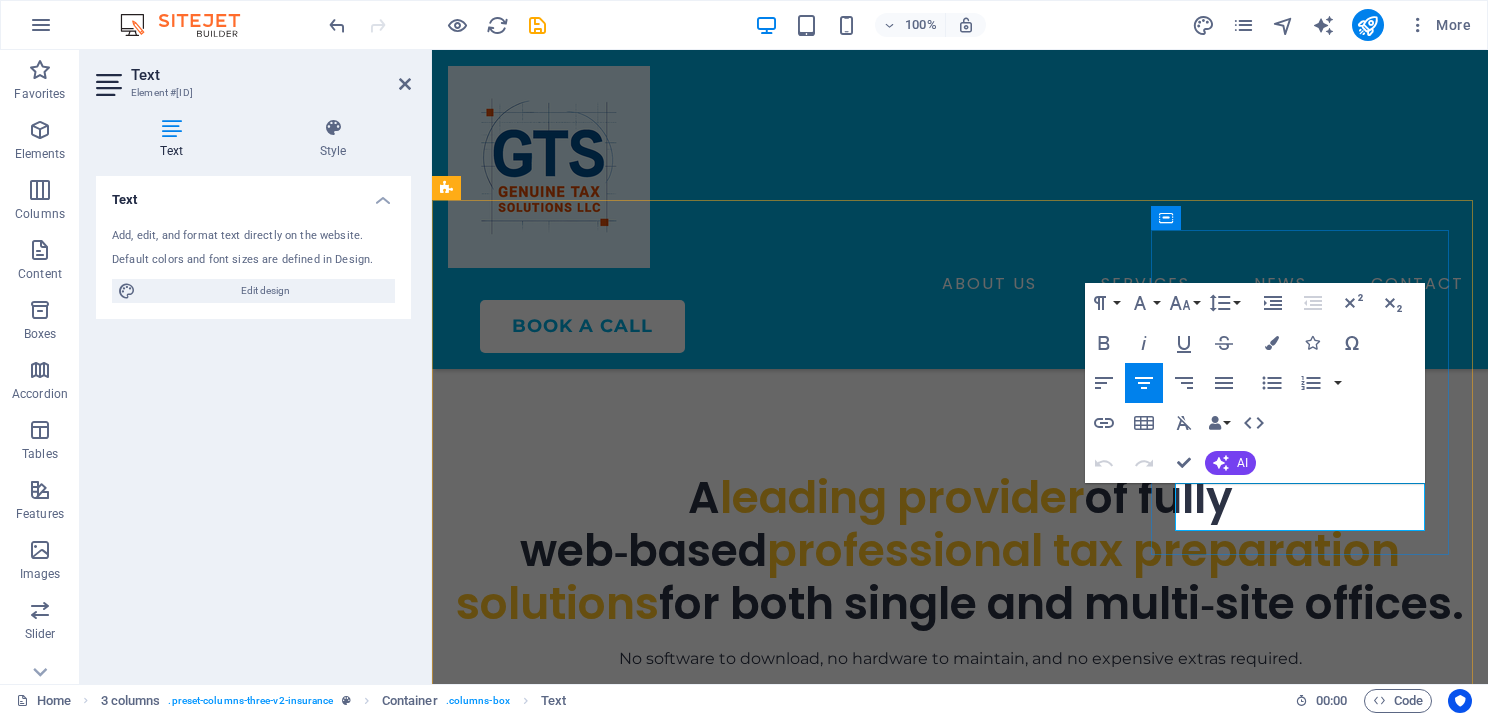 type 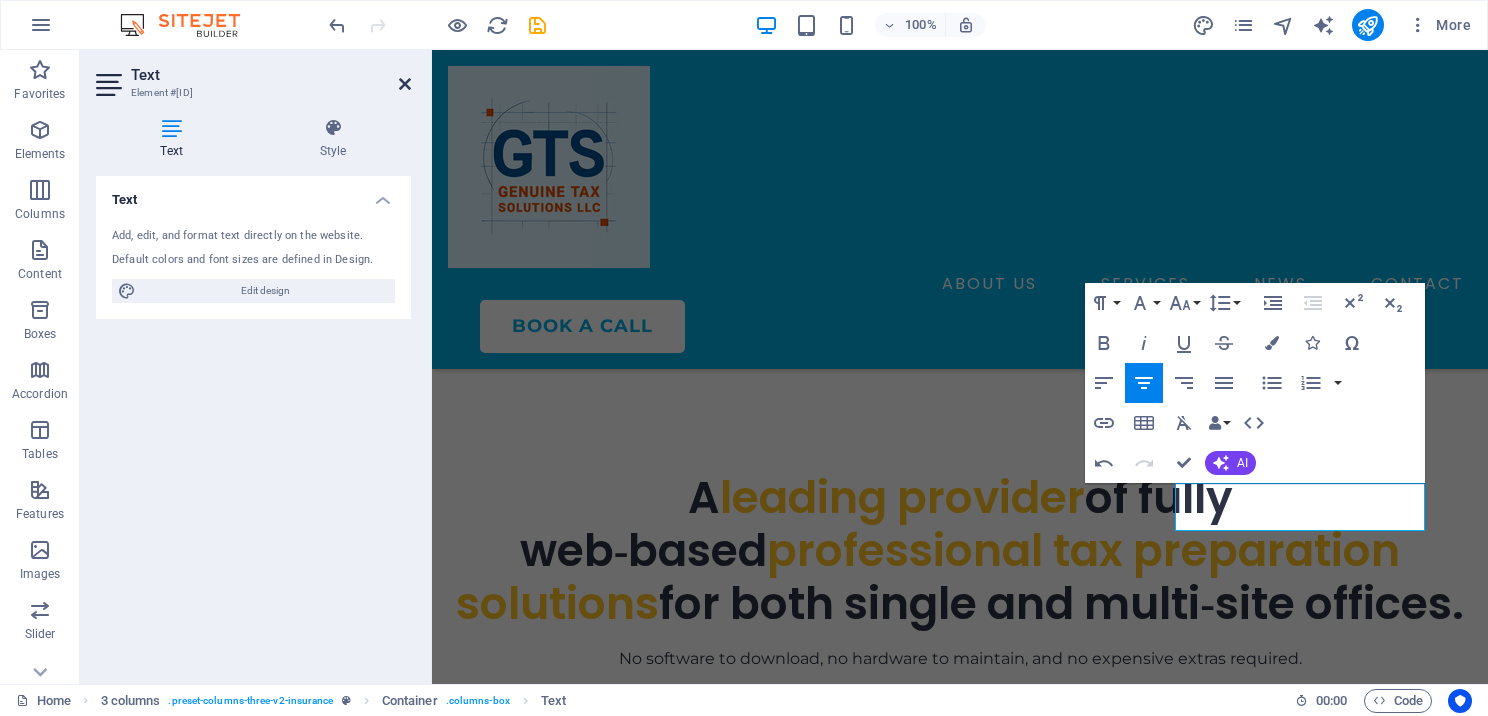 click at bounding box center (405, 84) 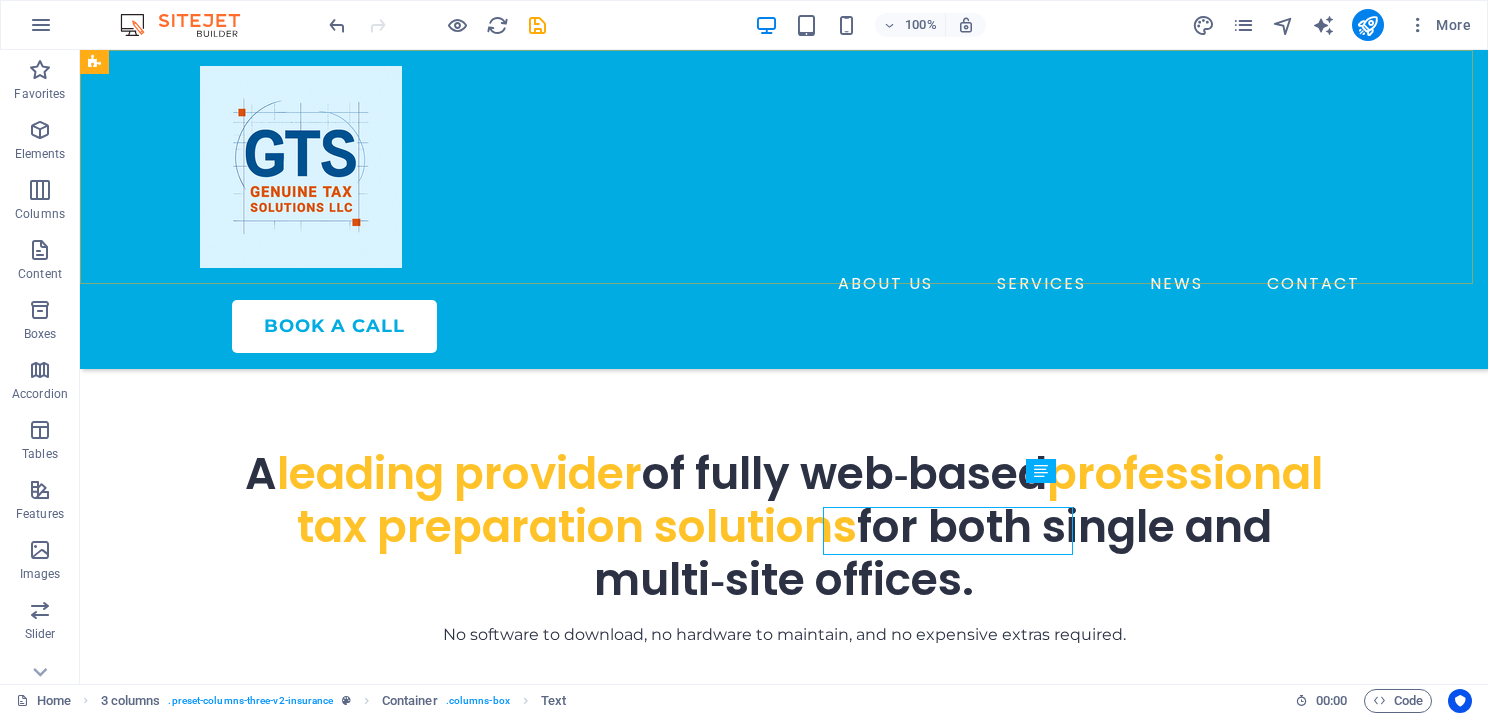 scroll, scrollTop: 1280, scrollLeft: 0, axis: vertical 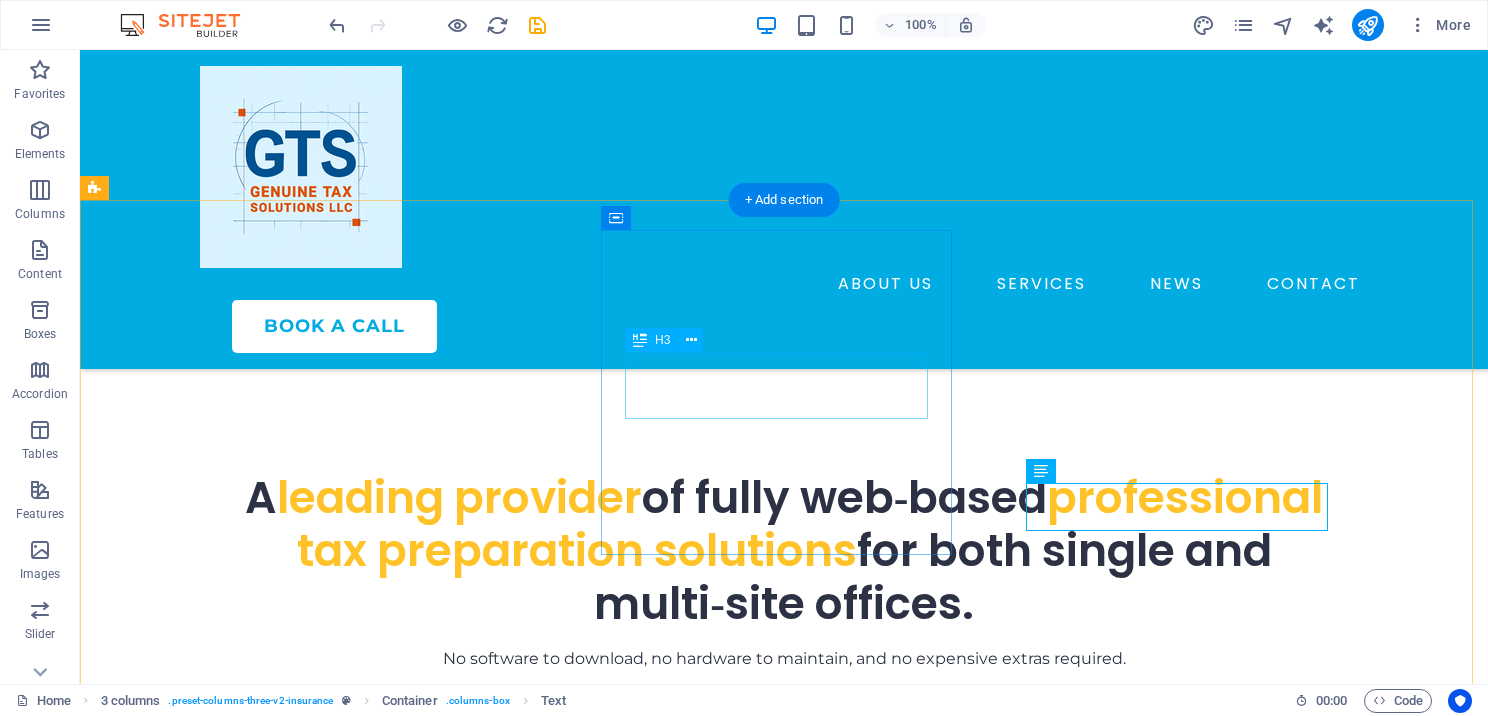 click on "Master Care Medical Plan" at bounding box center [279, 1157] 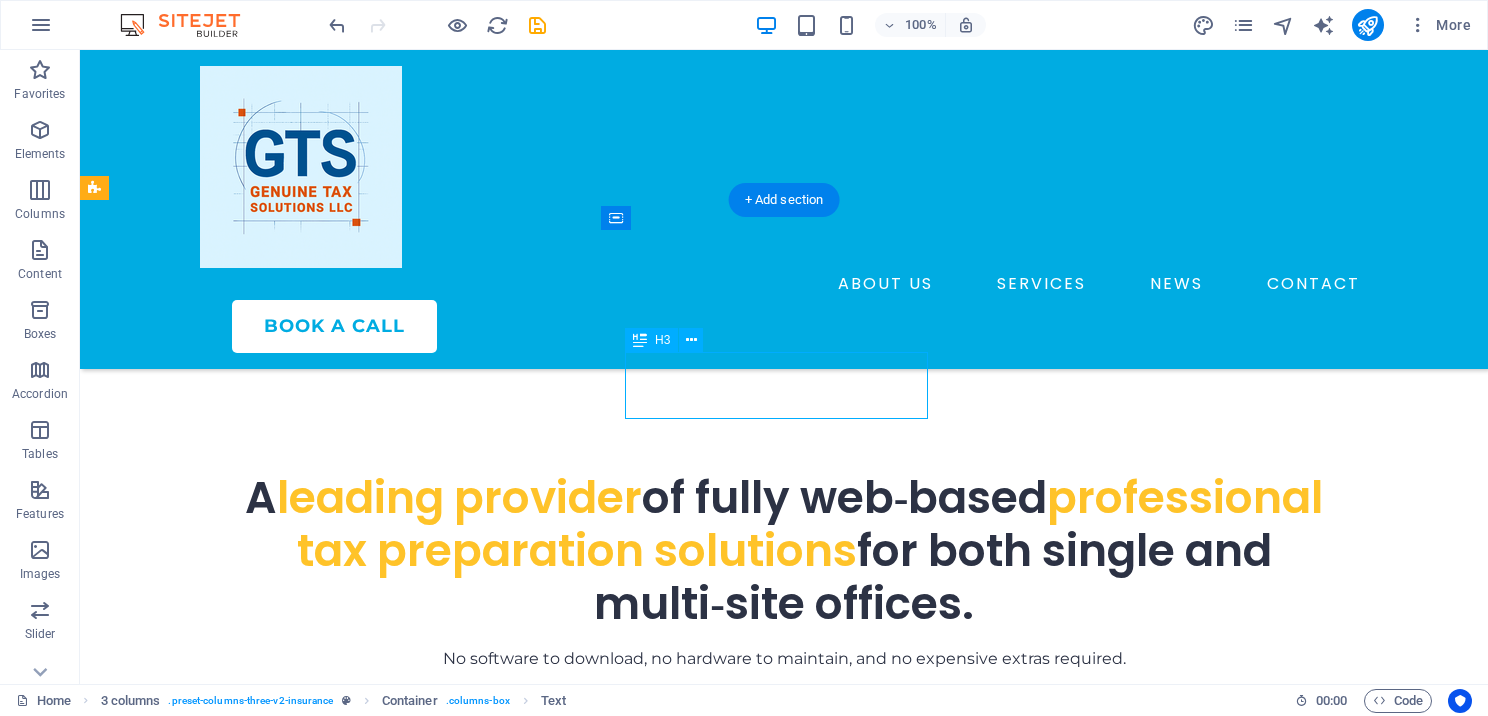 click on "Master Care Medical Plan" at bounding box center [279, 1157] 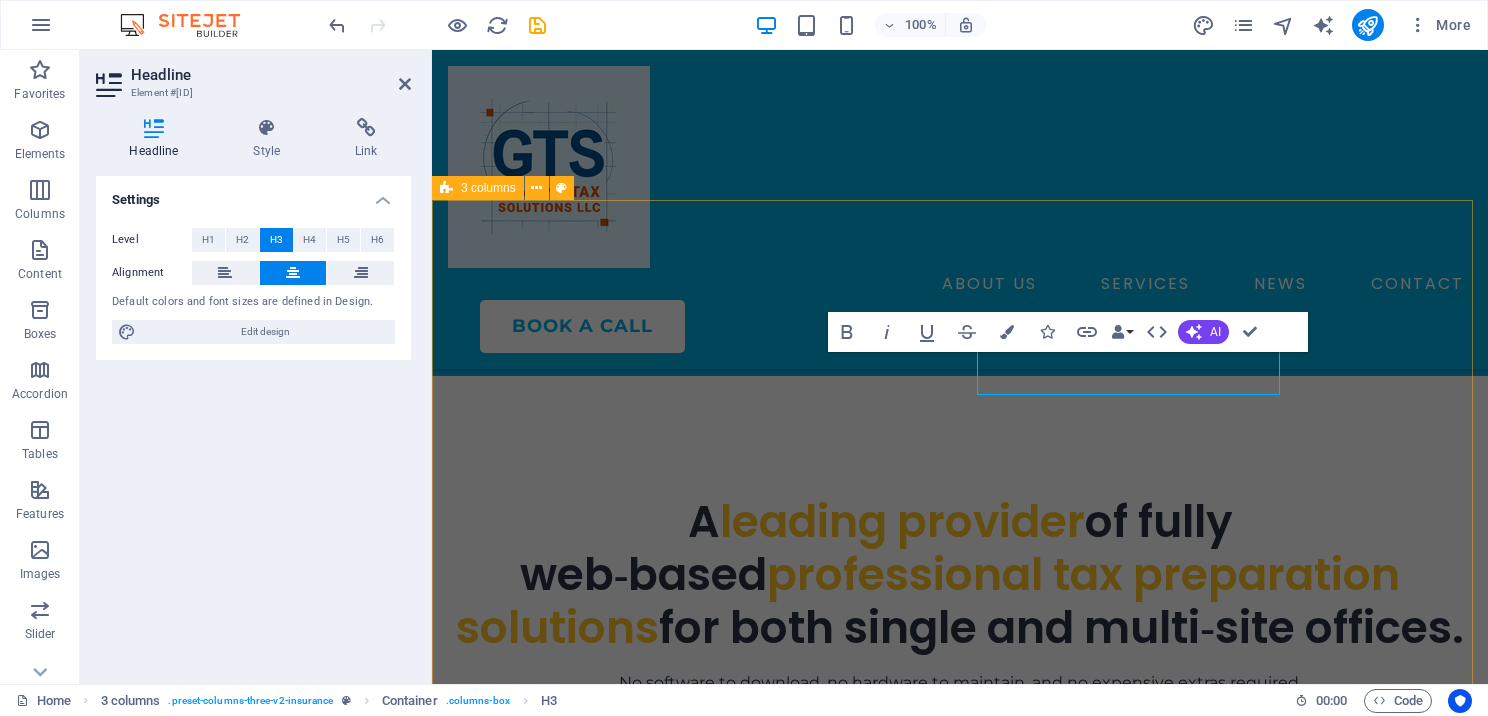 scroll, scrollTop: 1304, scrollLeft: 0, axis: vertical 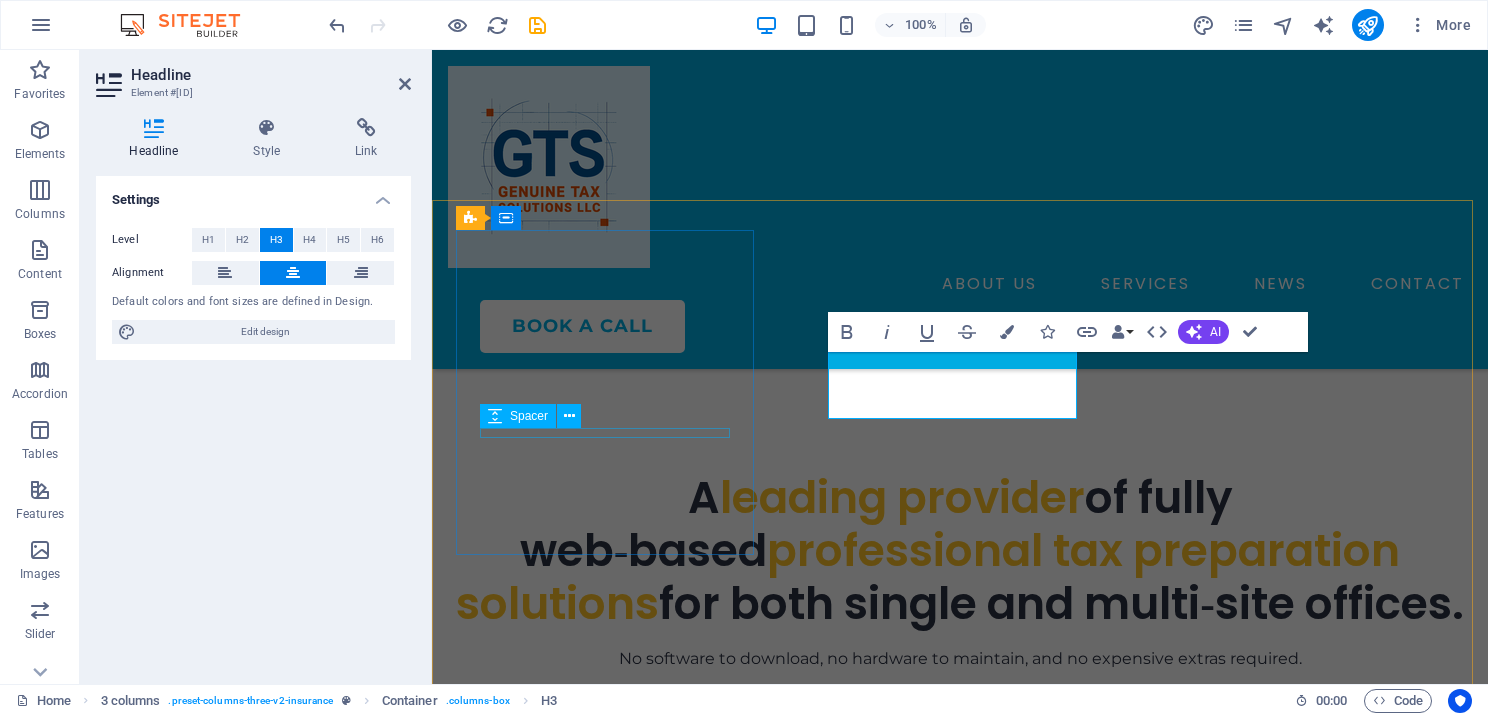 click on "Spacer" at bounding box center (537, 416) 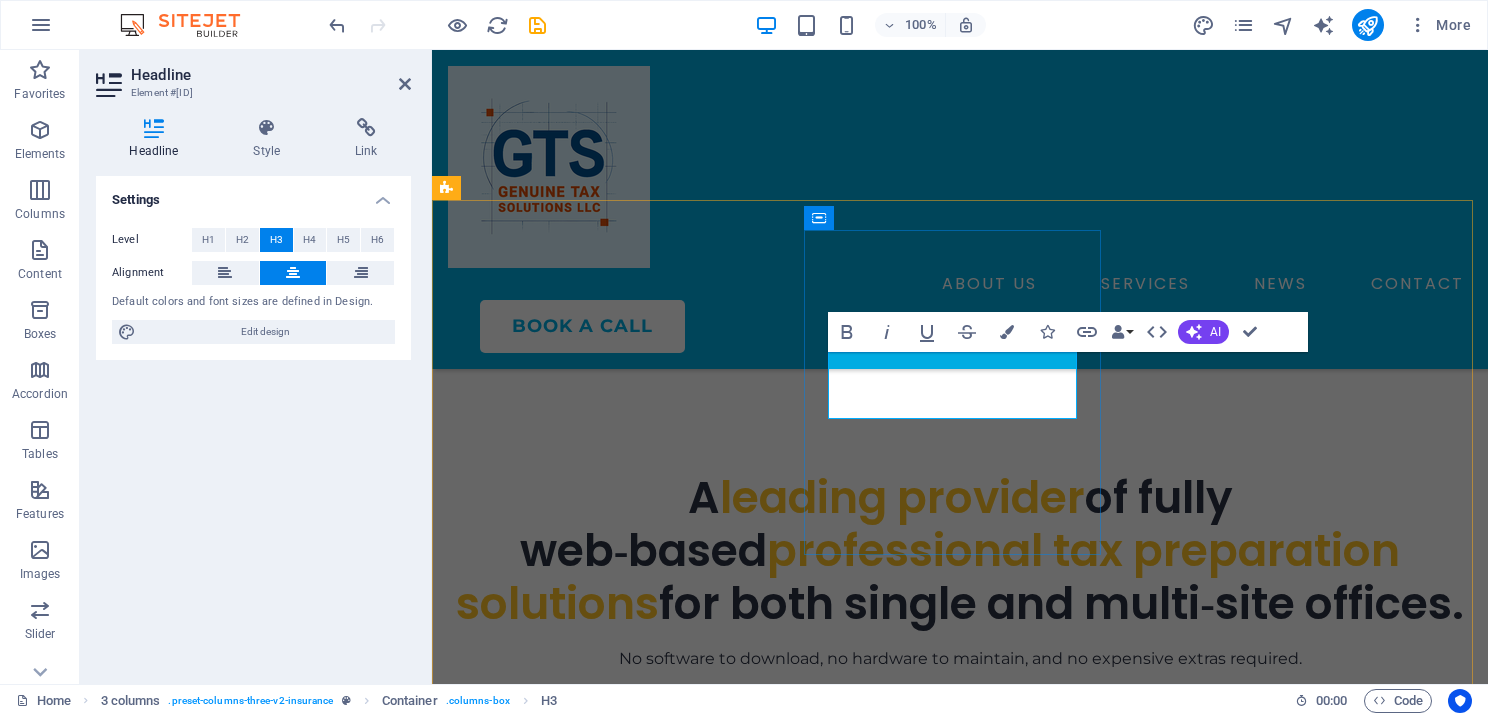 click on "Master Care Medical Plan" at bounding box center (607, 1191) 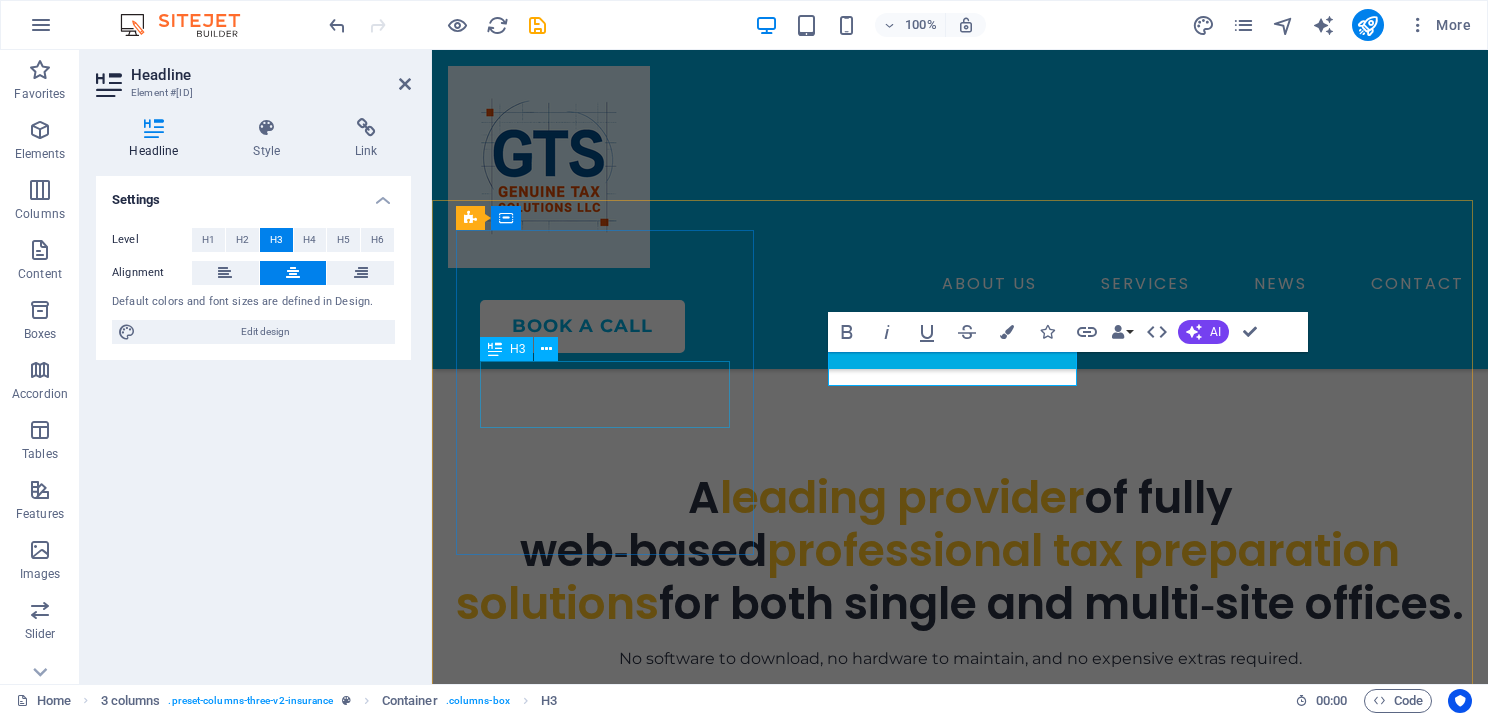 click on "Don't Have an EFIN?" at bounding box center [607, 895] 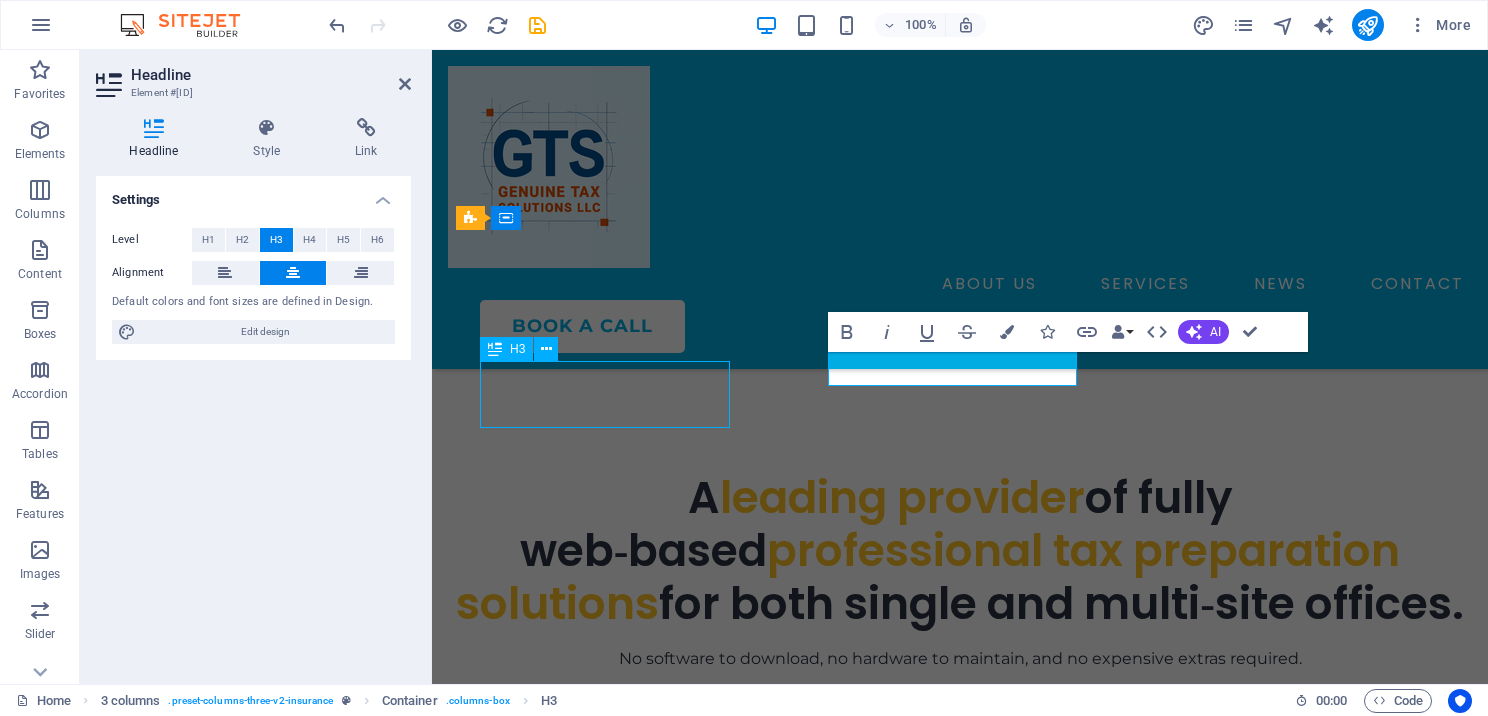 click on "PTIN  Don't Have an EFIN? Enjoy 10% premium discount on the first year’s tax season EFIN ​ Enjoy 15% premium discount on the  first year’s tax season MASTER Co-Branding General Liability Insurance Plan Enjoy 10% premium discount on the first year’s tax season" at bounding box center (960, 1274) 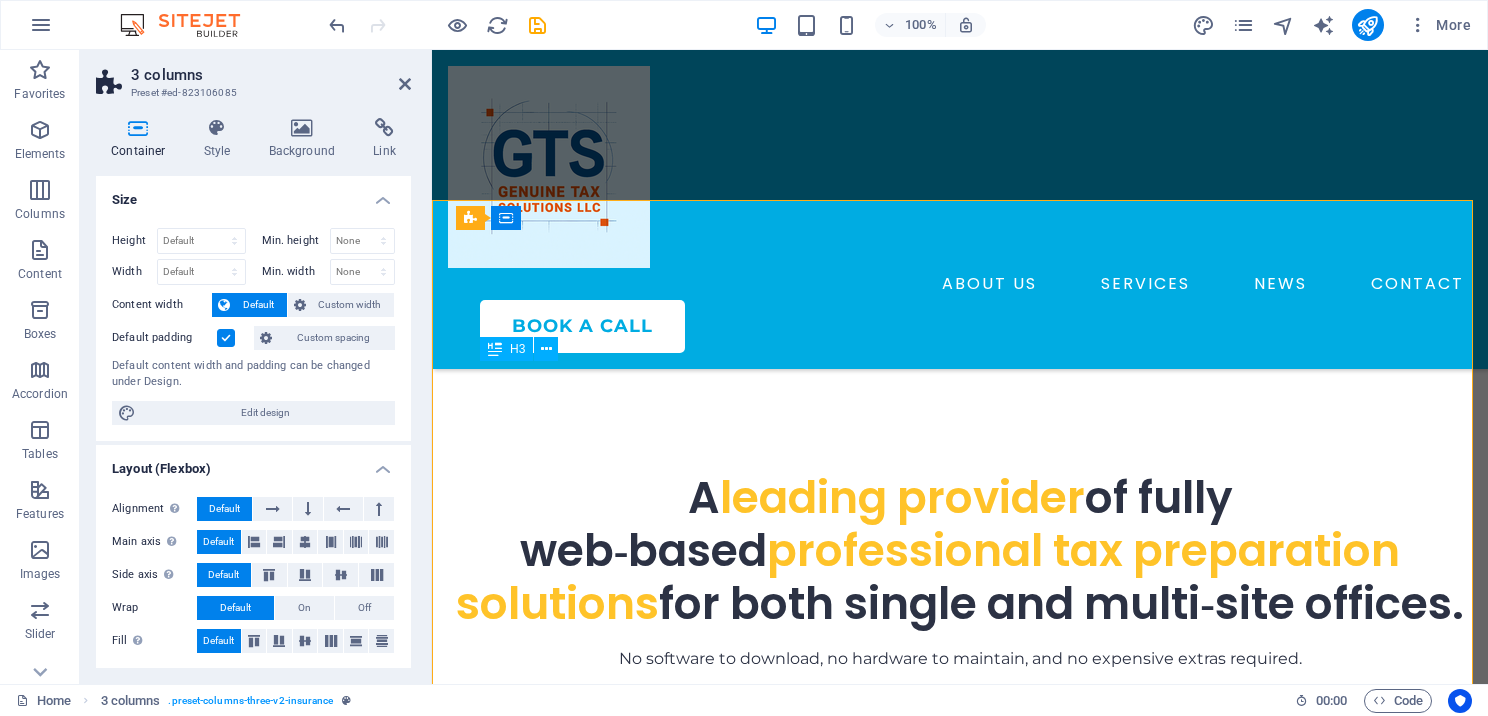 click on "Don't Have an EFIN?" at bounding box center (607, 895) 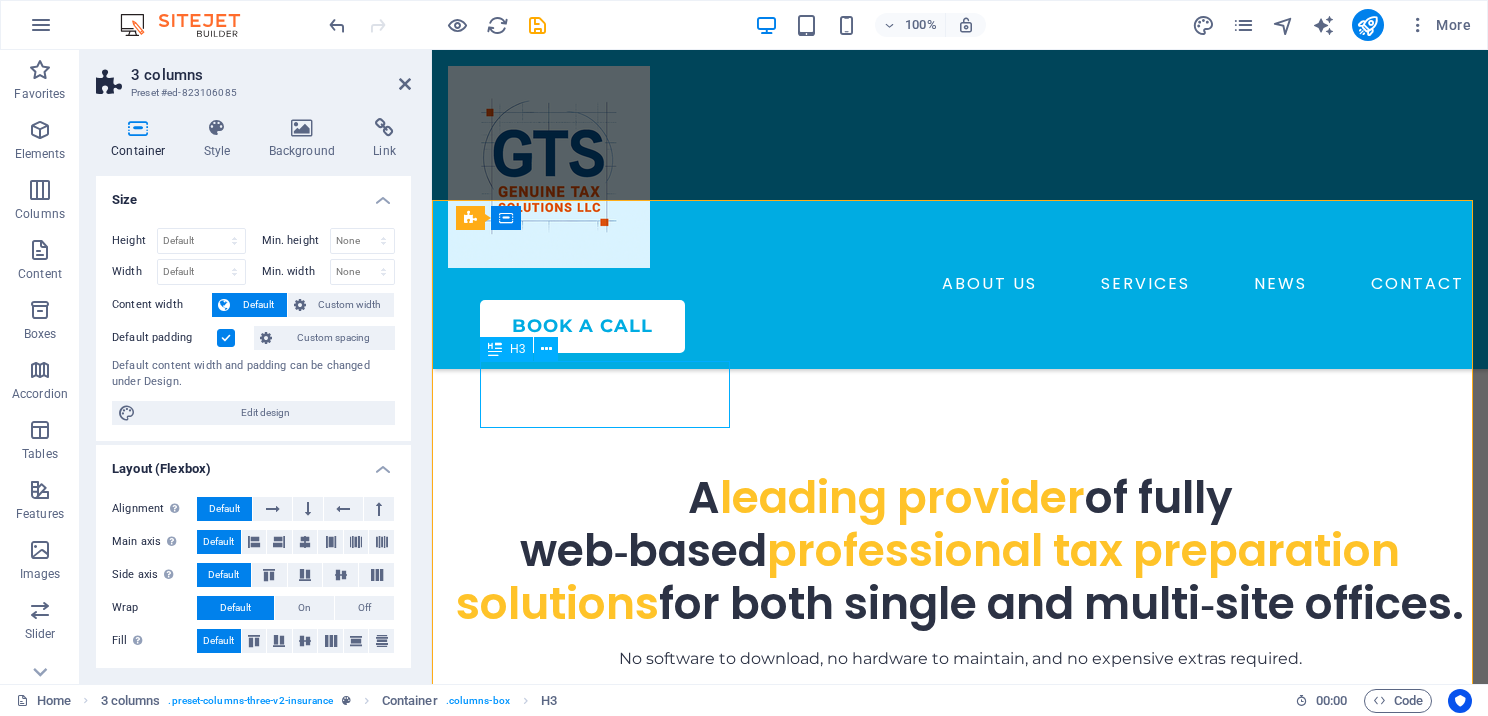 click on "Don't Have an EFIN?" at bounding box center (607, 895) 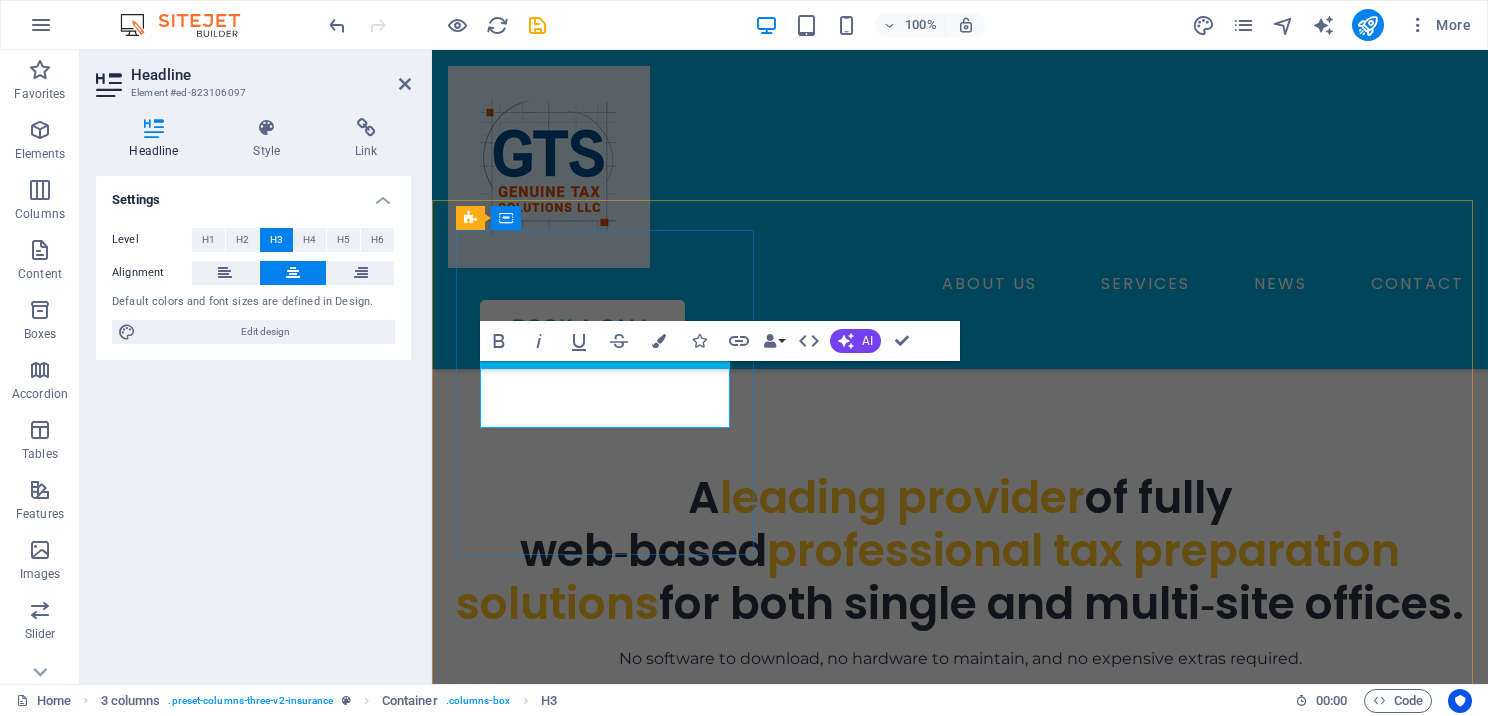 drag, startPoint x: 640, startPoint y: 404, endPoint x: 931, endPoint y: 401, distance: 291.01547 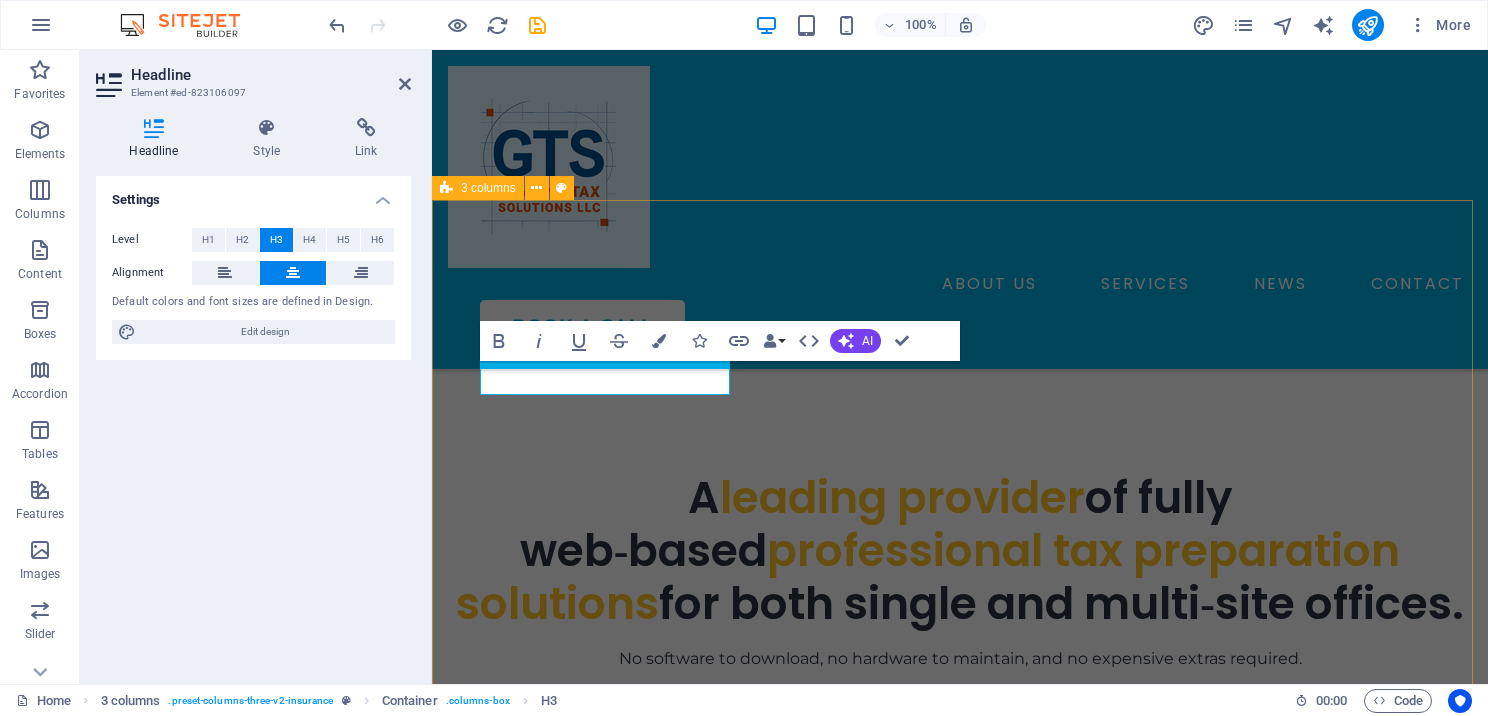 click on "PTIN  ​ Enjoy 10% premium discount on the first year’s tax season EFIN Enjoy 15% premium discount on the  first year’s tax season MASTER Co-Branding General Liability Insurance Plan Enjoy 10% premium discount on the first year’s tax season" at bounding box center (960, 1241) 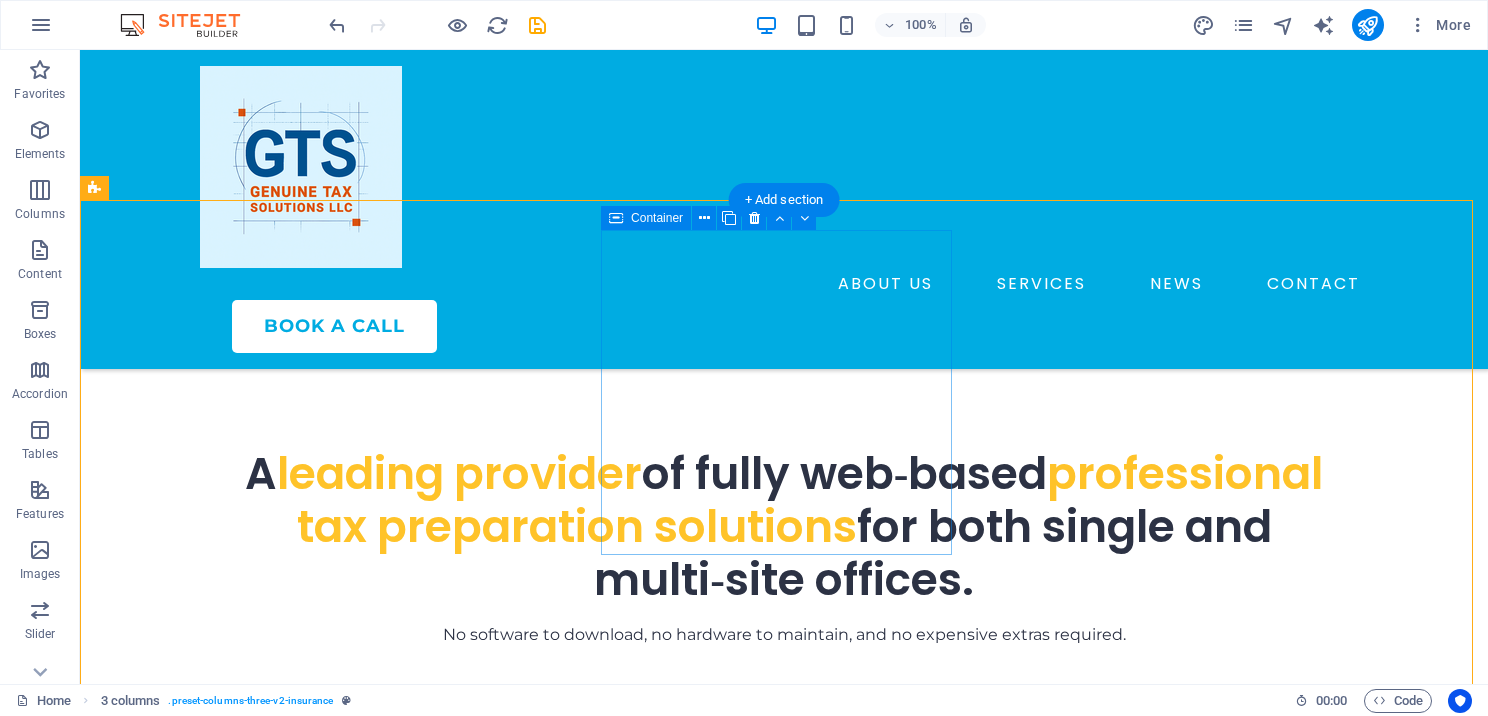 scroll, scrollTop: 1280, scrollLeft: 0, axis: vertical 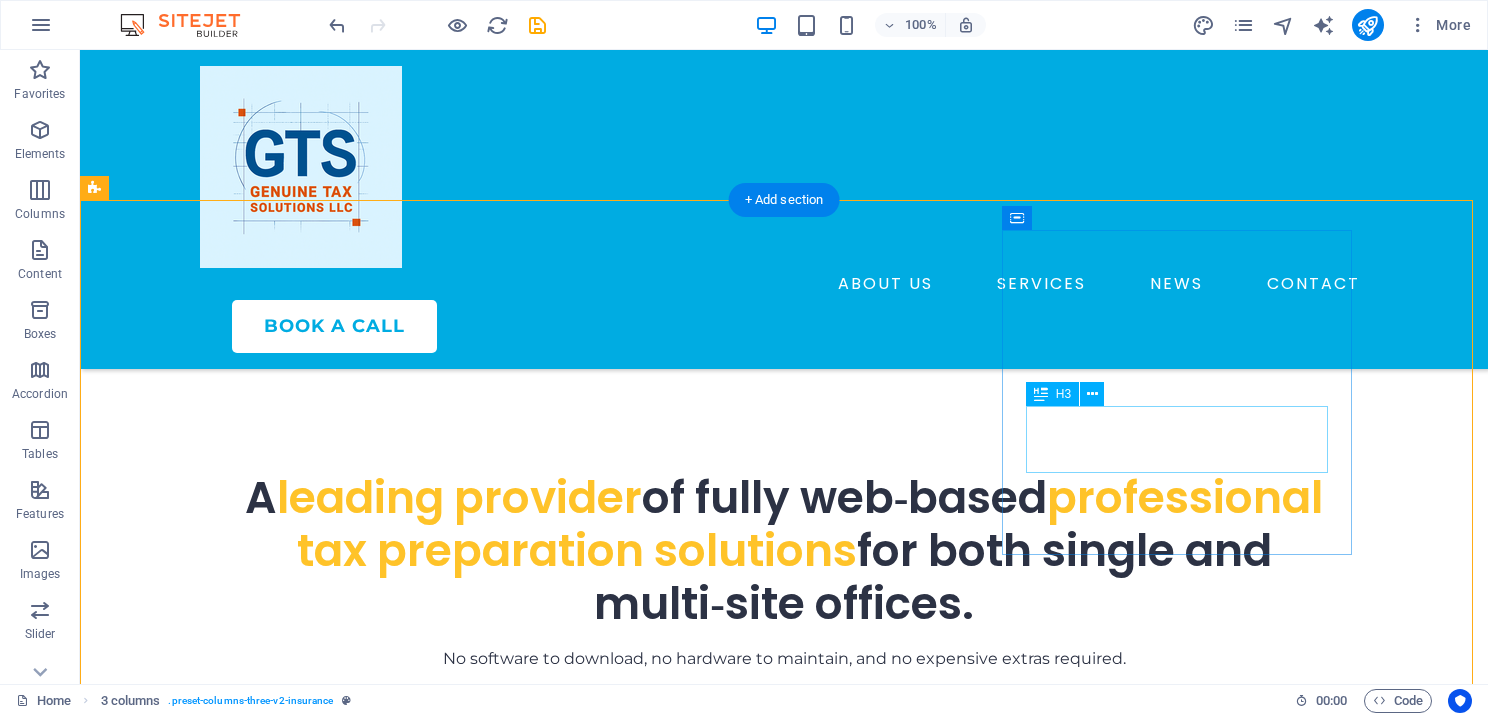 click on "General Liability Insurance Plan" at bounding box center (279, 1406) 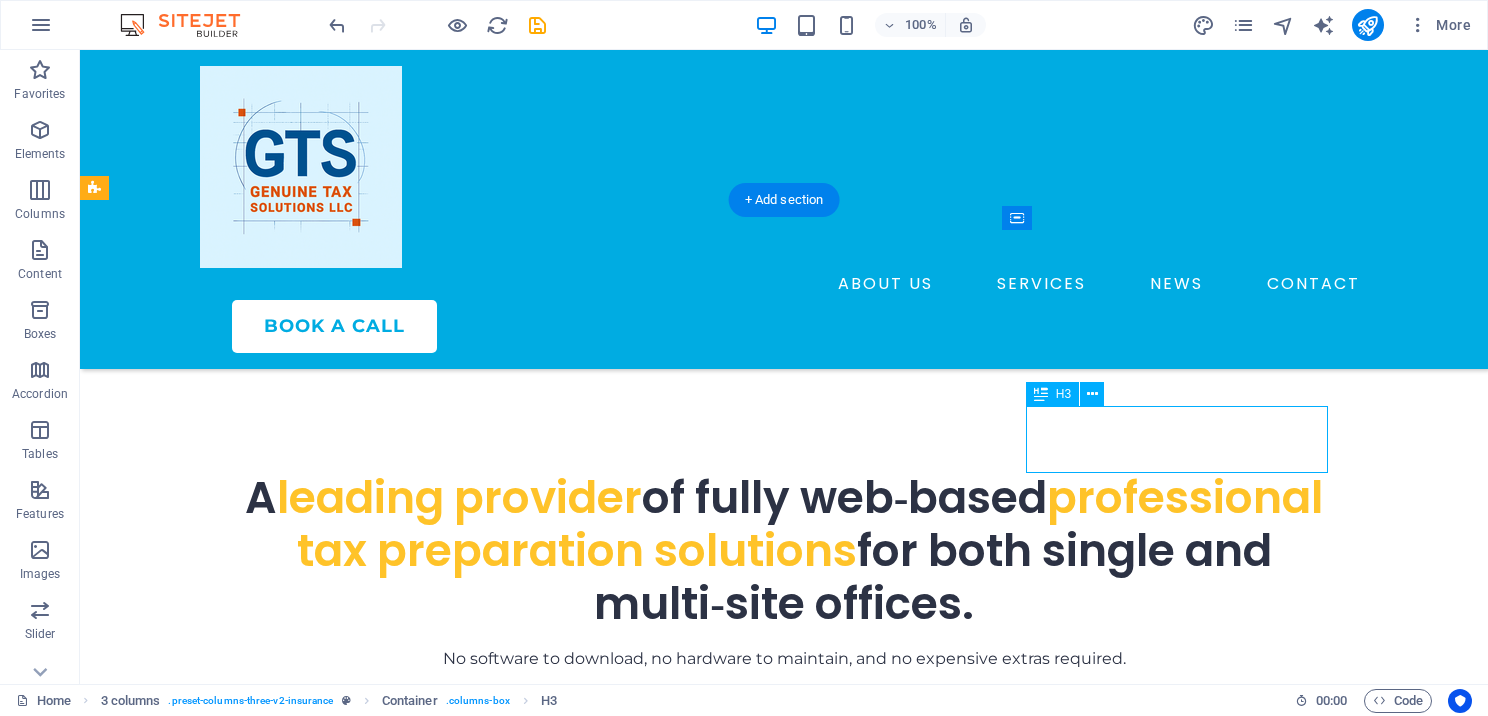 click on "General Liability Insurance Plan" at bounding box center [279, 1406] 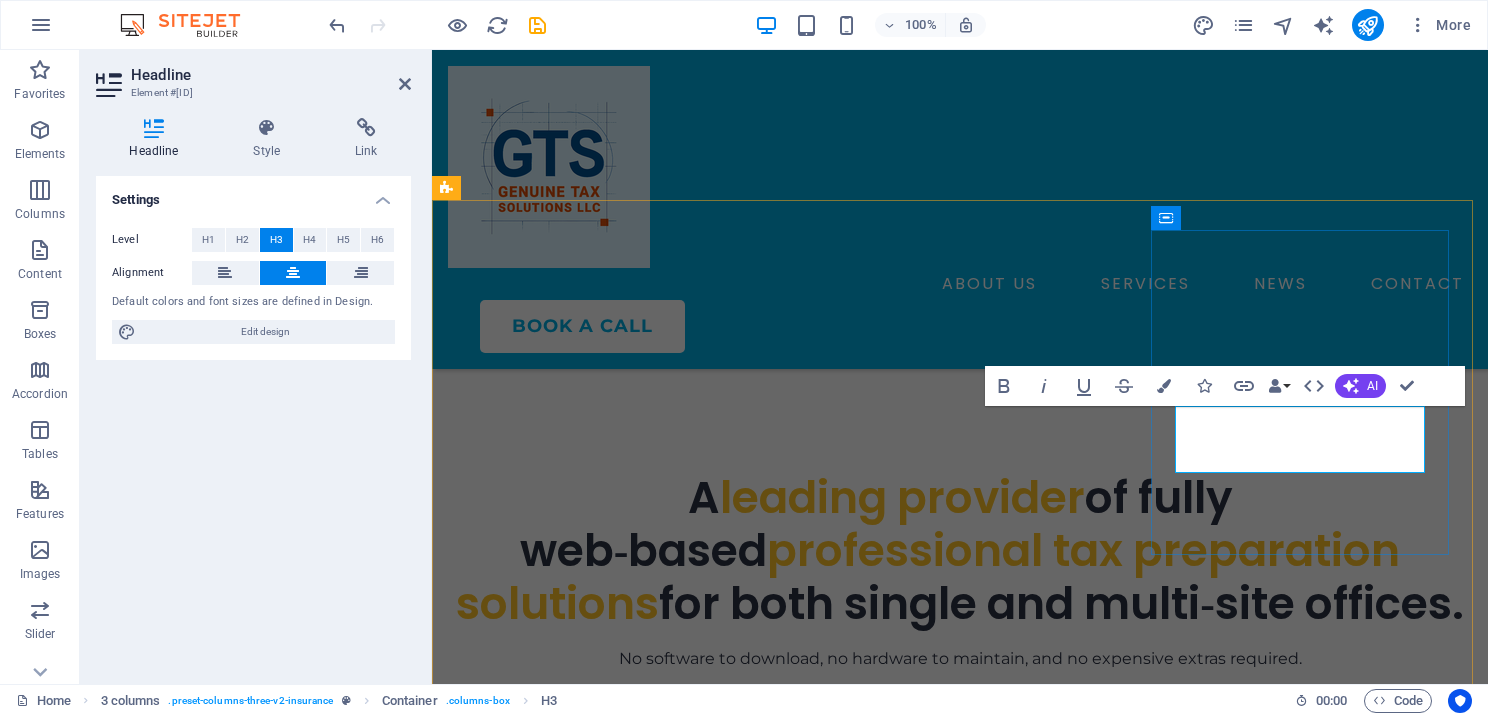 drag, startPoint x: 1535, startPoint y: 440, endPoint x: 1440, endPoint y: 553, distance: 147.62791 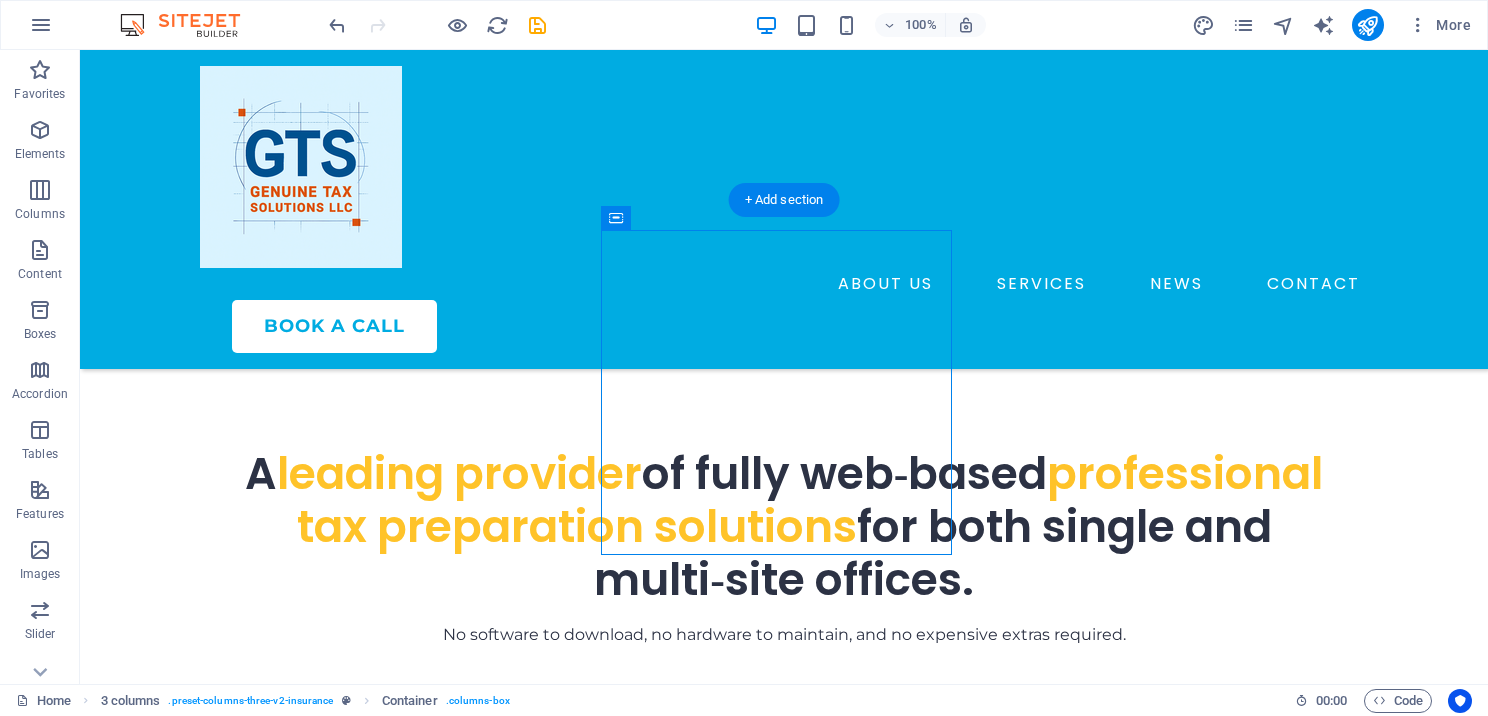 scroll, scrollTop: 1280, scrollLeft: 0, axis: vertical 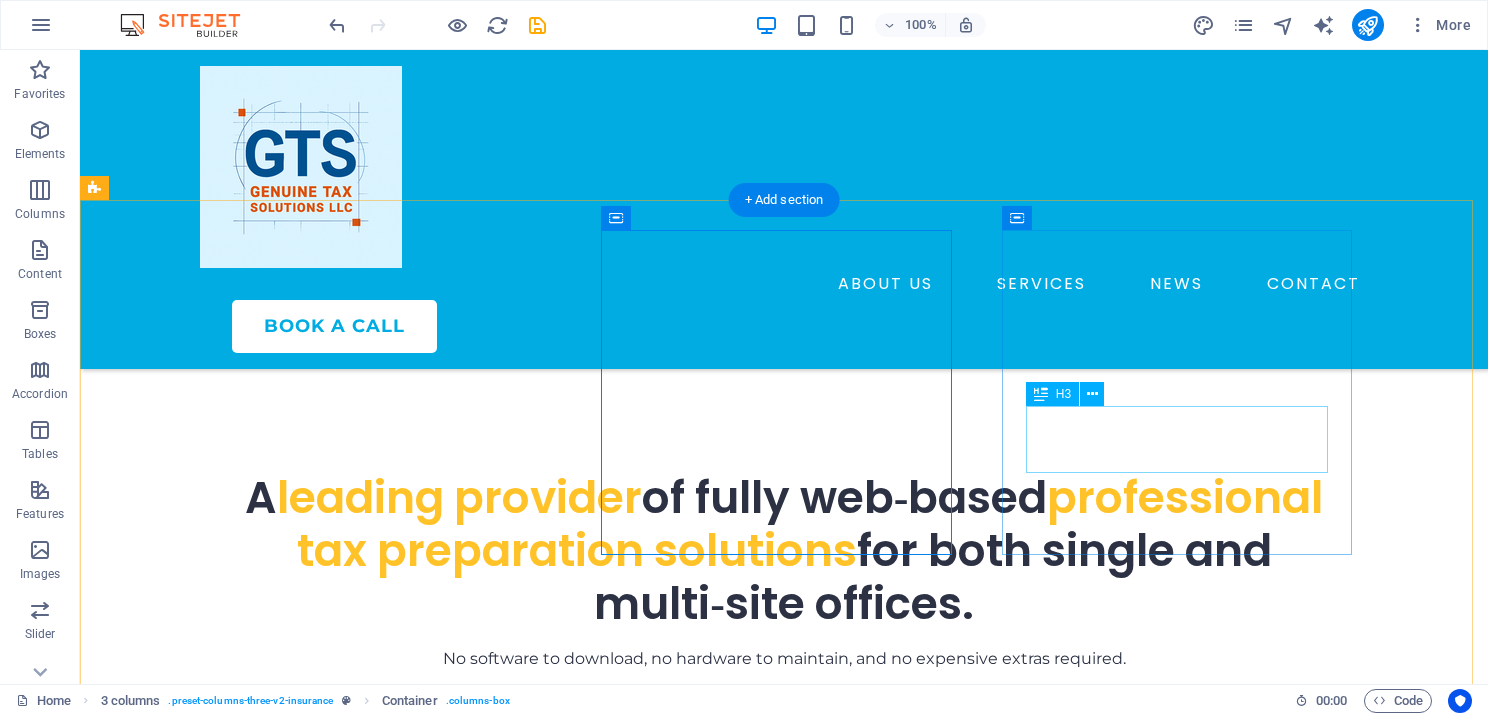 click on "General Liability Insurance Plan" at bounding box center [279, 1406] 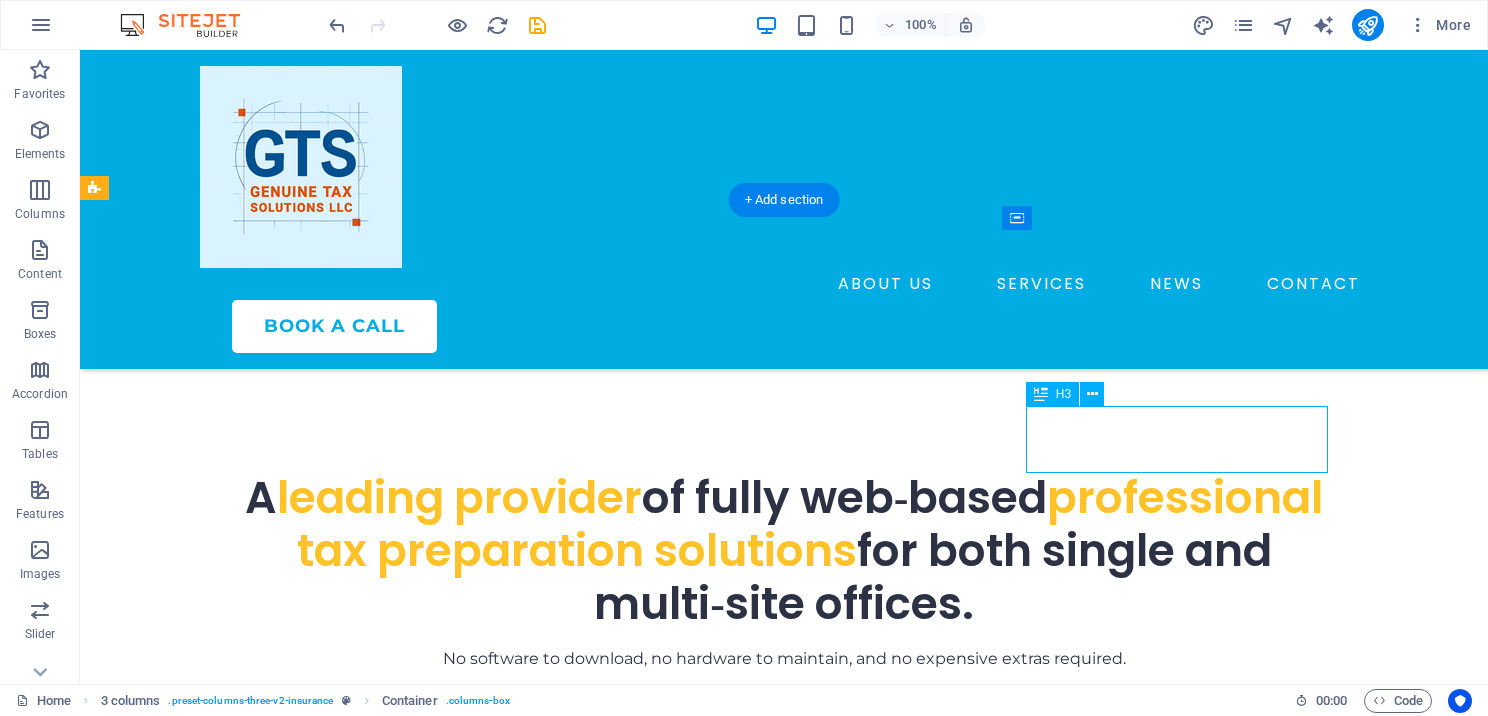 click on "General Liability Insurance Plan" at bounding box center (279, 1406) 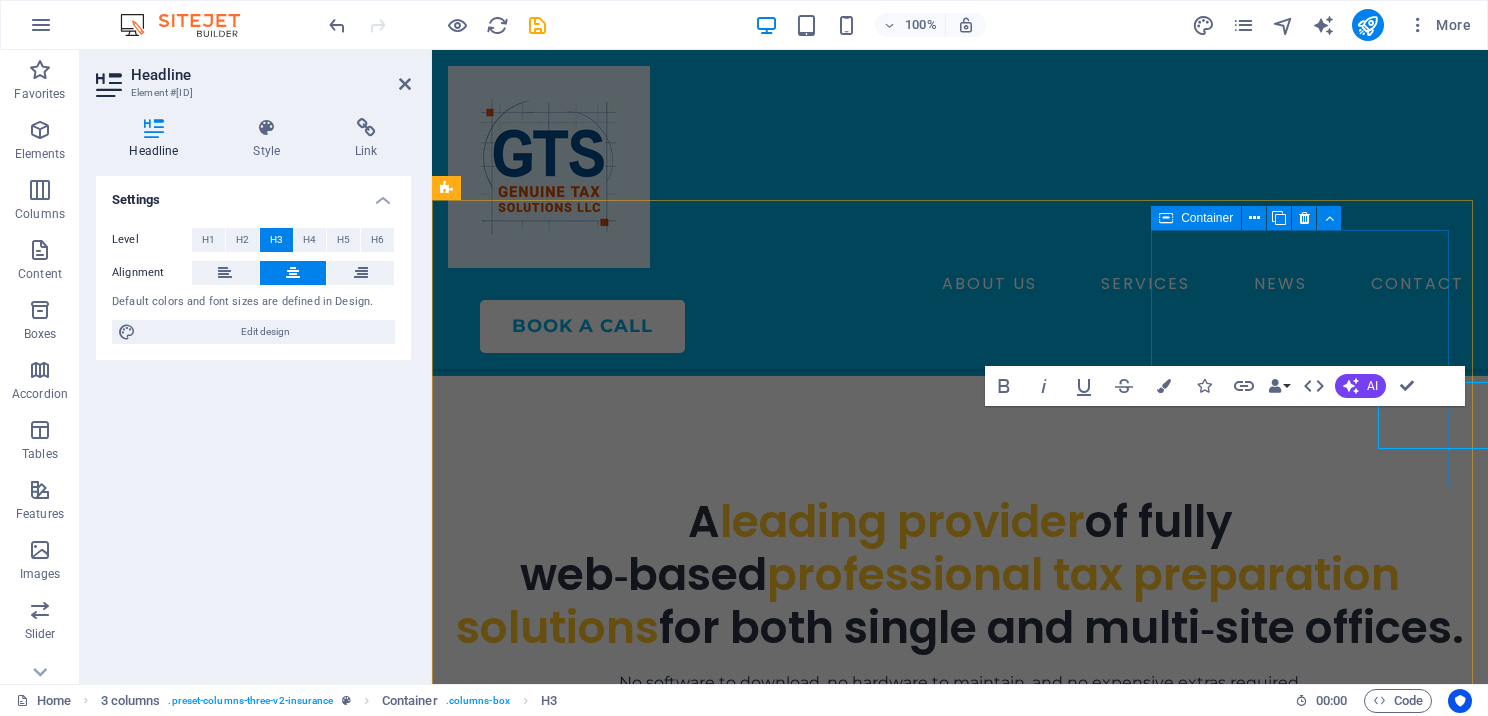 scroll, scrollTop: 1304, scrollLeft: 0, axis: vertical 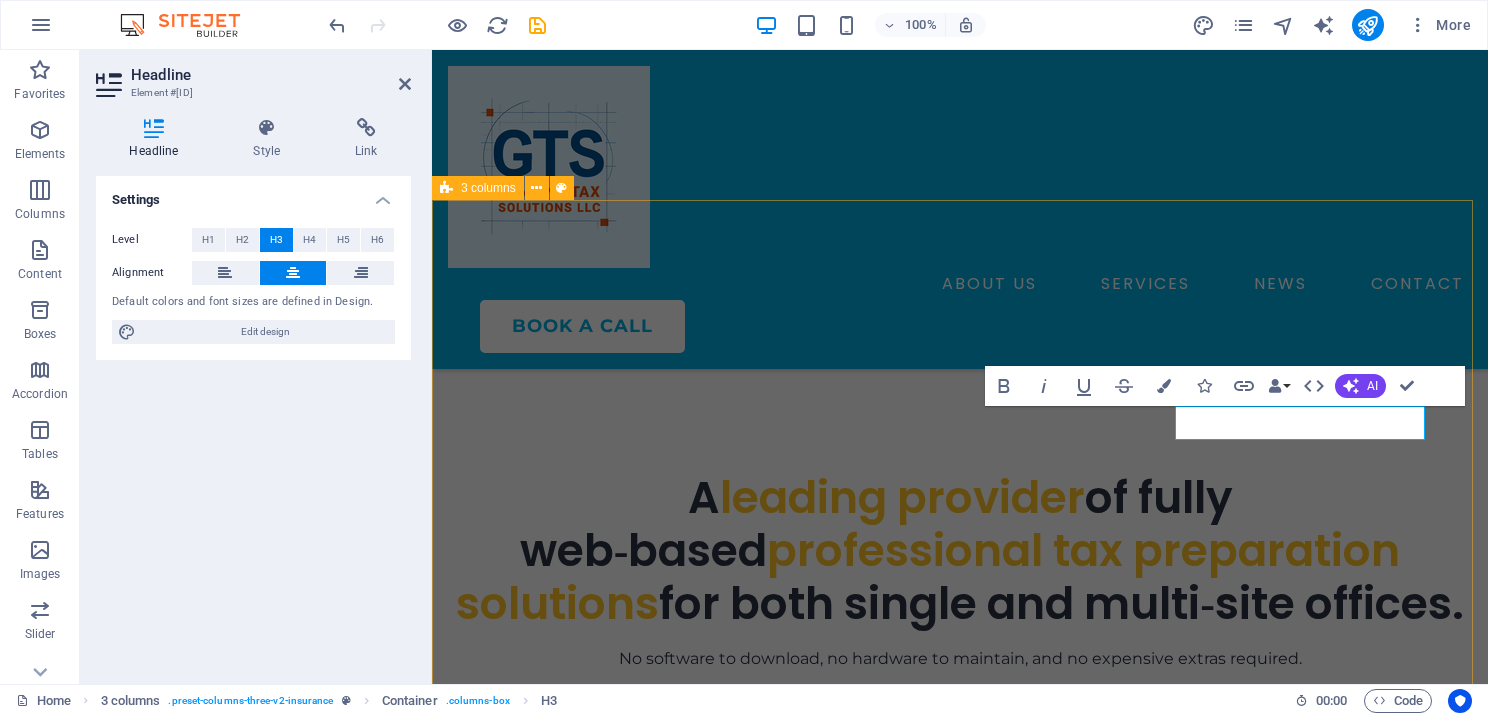 click on "PTIN  Enjoy 10% premium discount on the first year’s tax season EFIN Enjoy 15% premium discount on the  first year’s tax season MASTER Co-Branding Enjoy 10% premium discount on the first year’s tax season" at bounding box center (960, 1207) 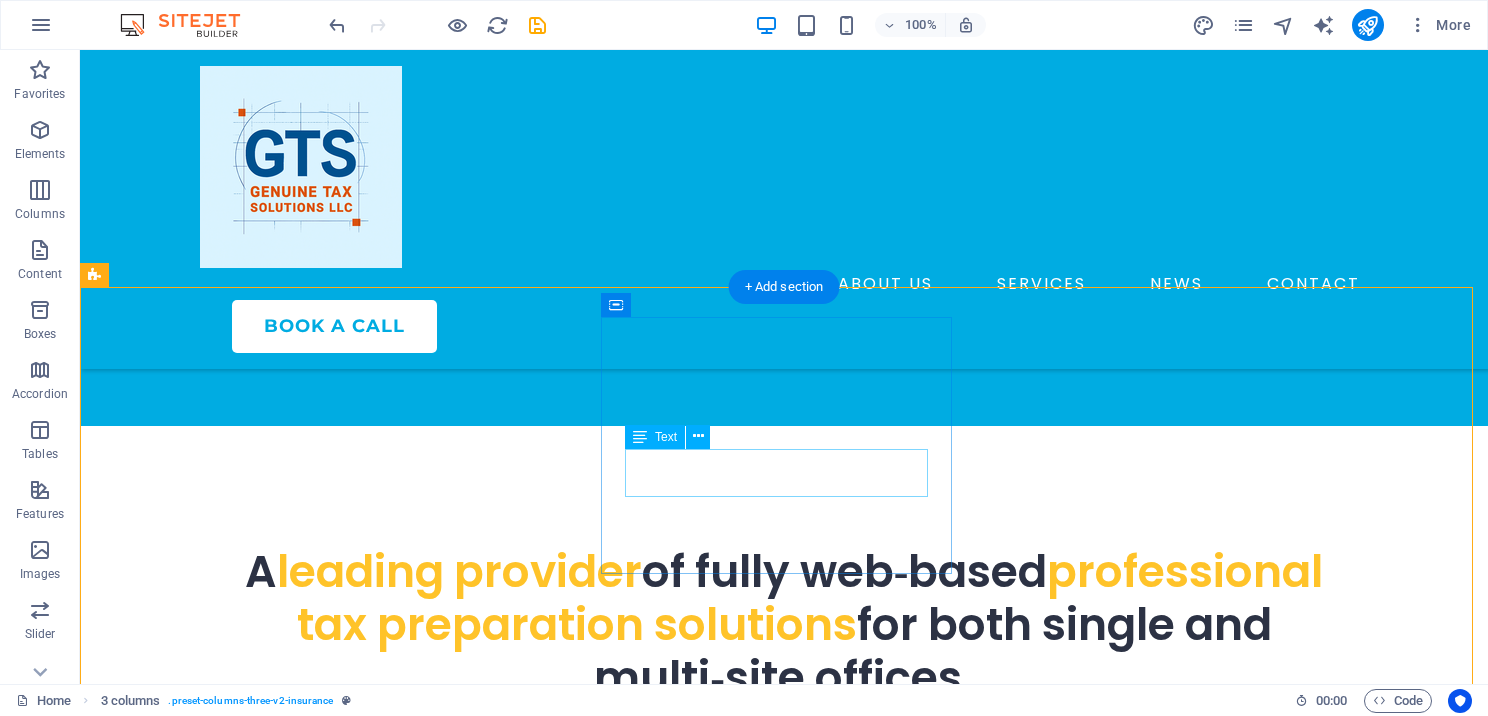 scroll, scrollTop: 1180, scrollLeft: 0, axis: vertical 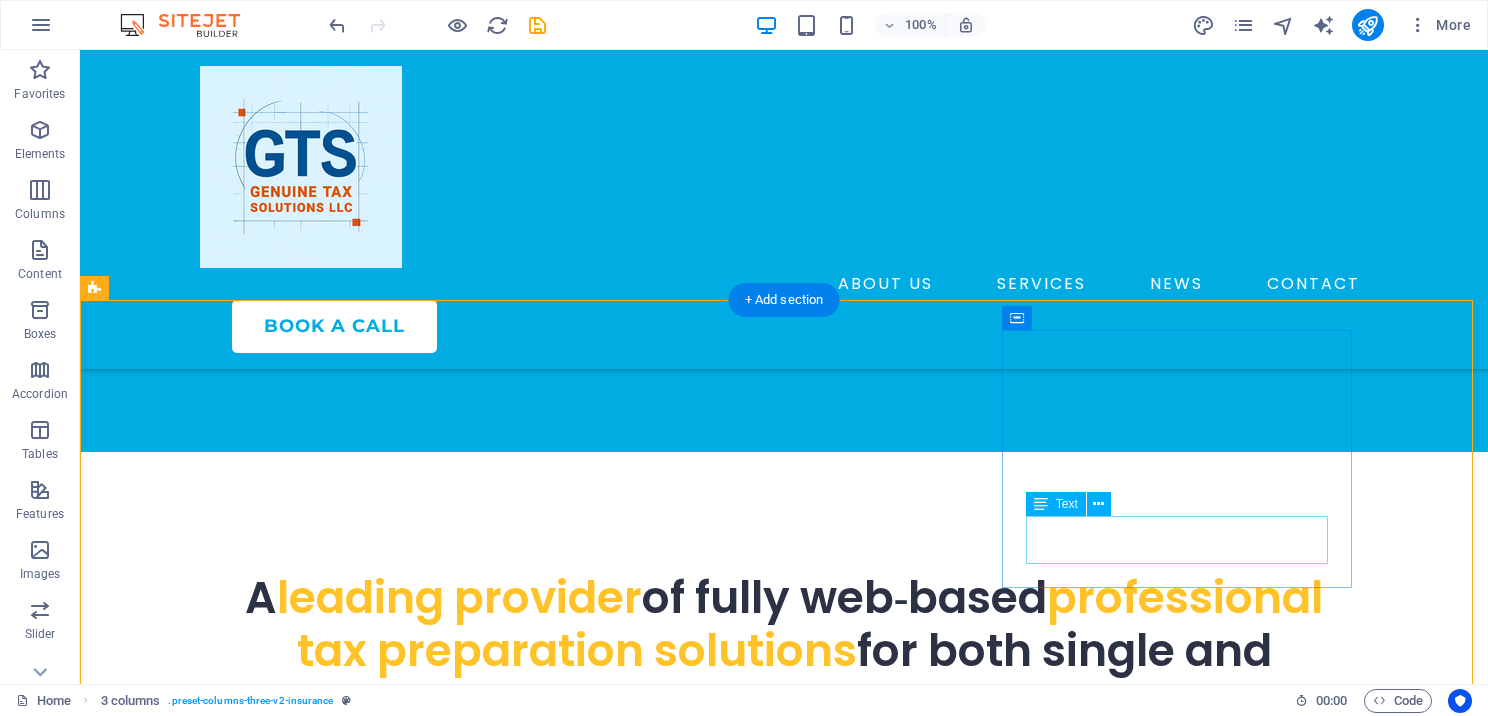 click on "Enjoy 10% premium discount on the first year’s tax season" at bounding box center (279, 1507) 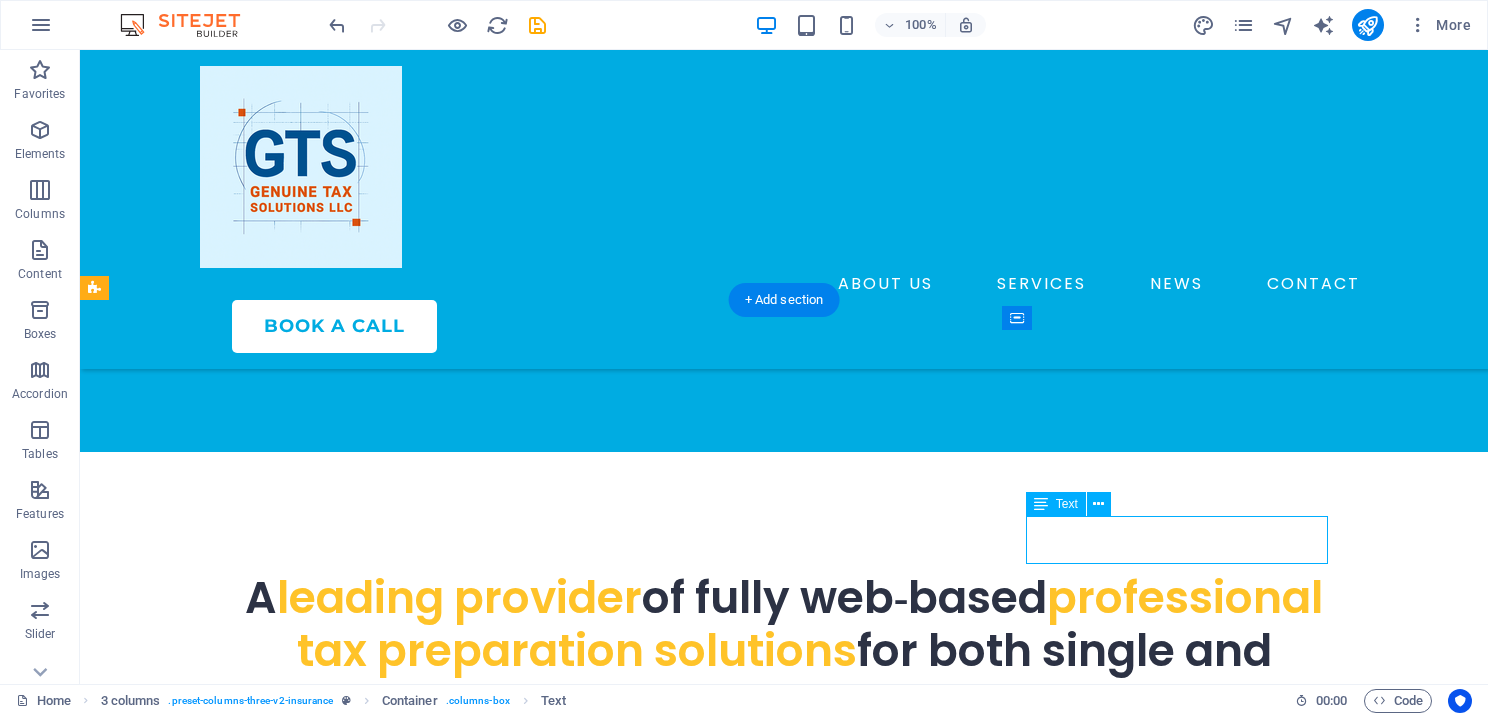 click on "Enjoy 10% premium discount on the first year’s tax season" at bounding box center (279, 1507) 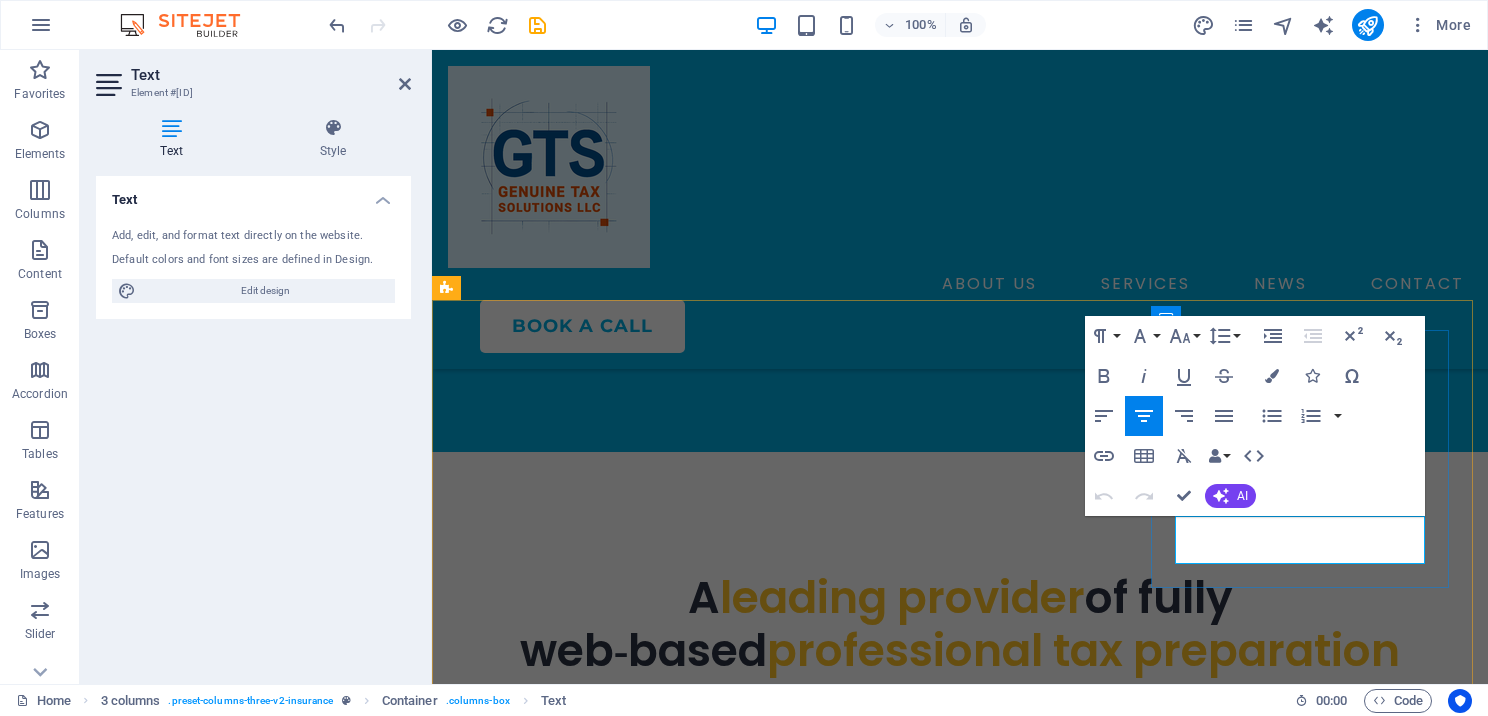 drag, startPoint x: 1233, startPoint y: 524, endPoint x: 1248, endPoint y: 525, distance: 15.033297 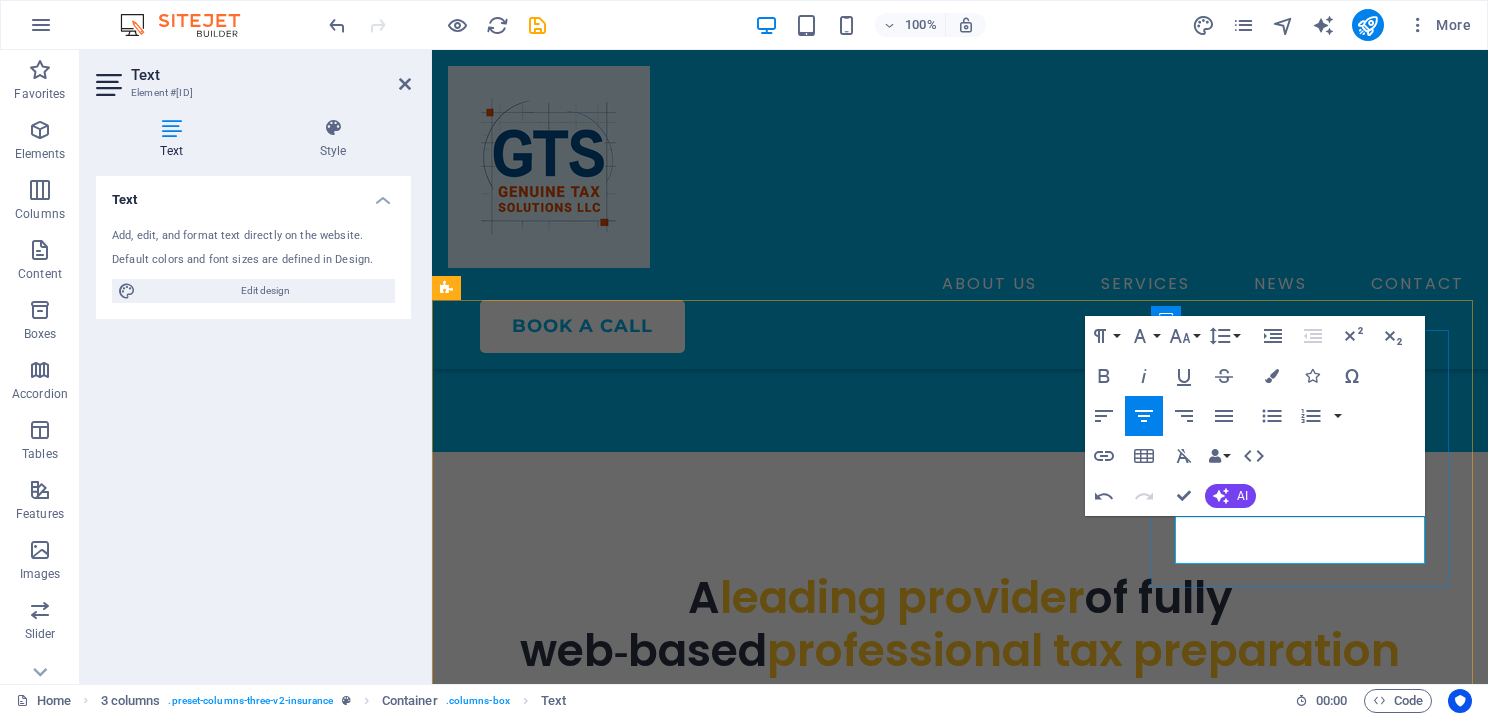 type 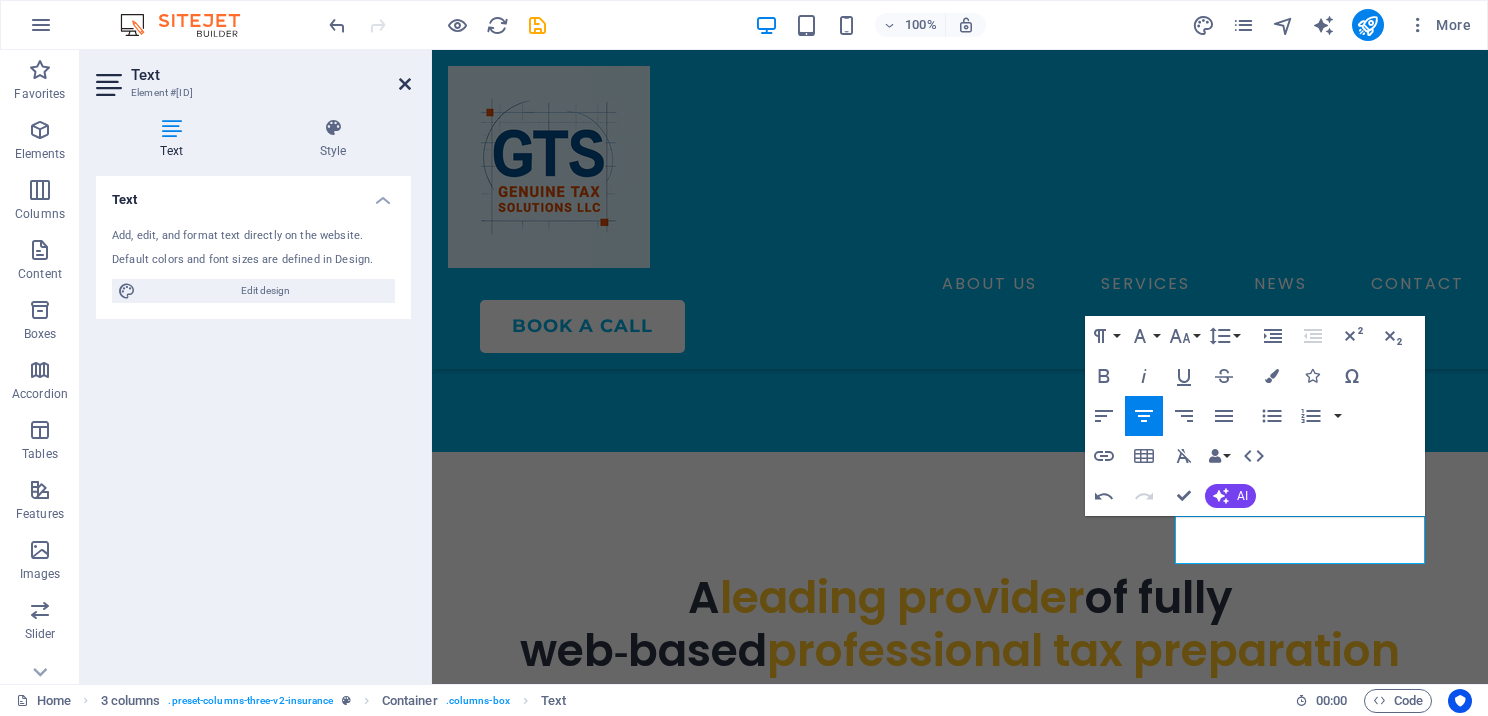 click at bounding box center [405, 84] 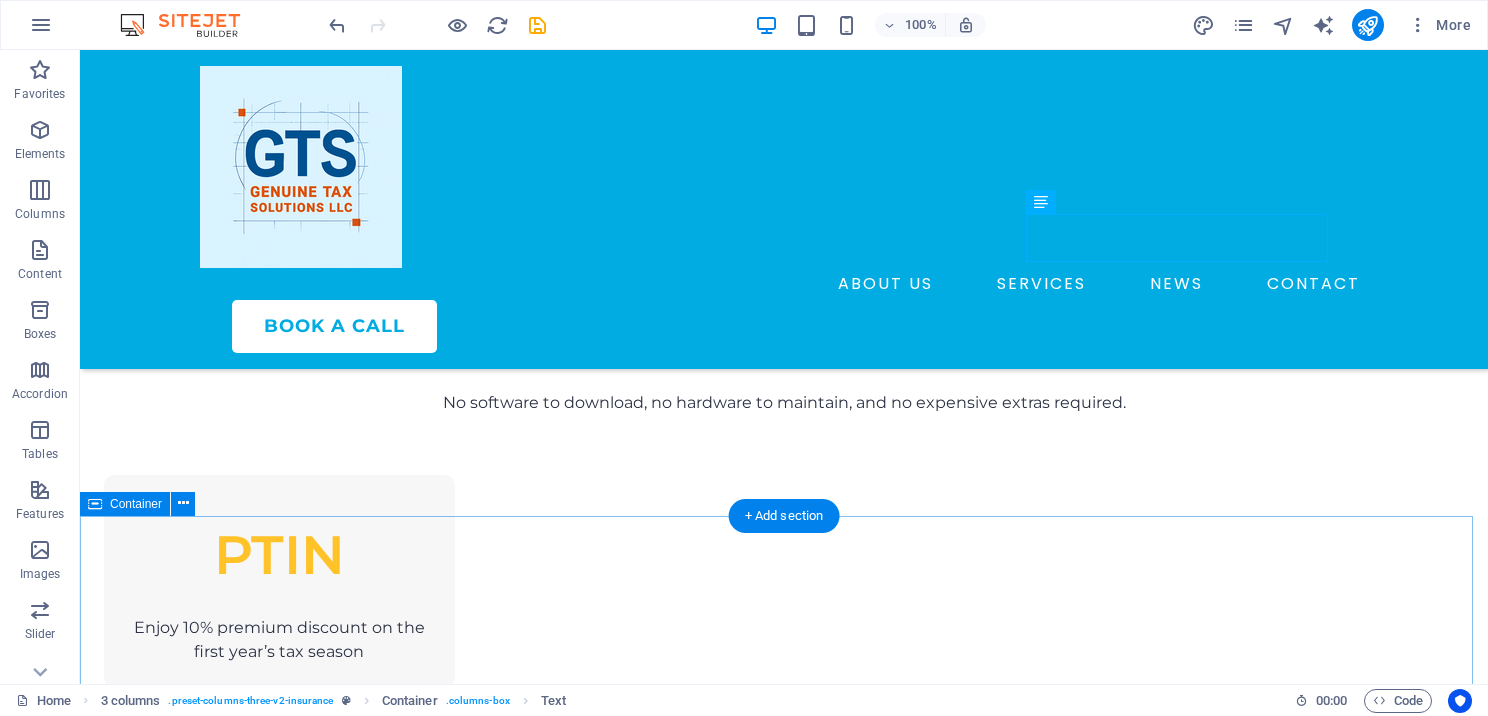 scroll, scrollTop: 1580, scrollLeft: 0, axis: vertical 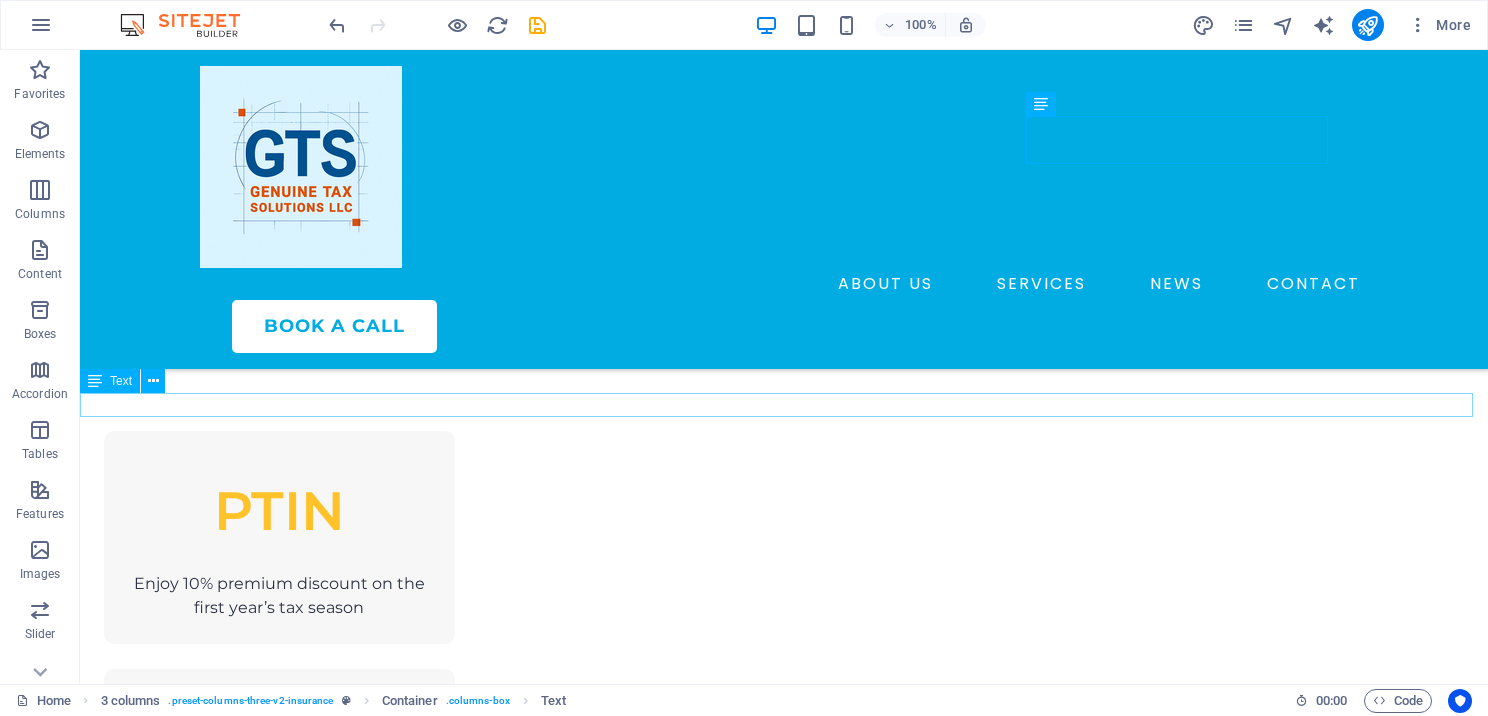 click on "Ask us how we can help you?" at bounding box center [784, 1373] 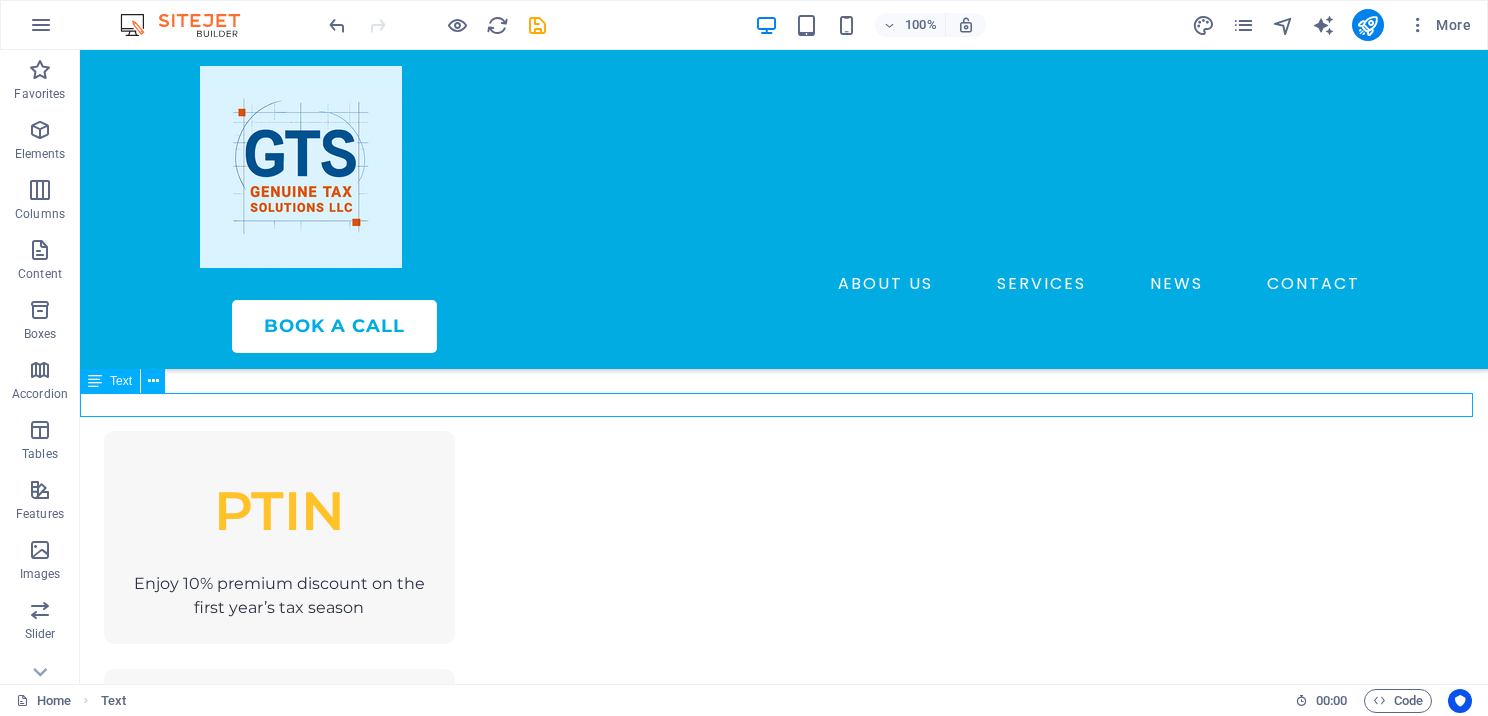 click on "Ask us how we can help you?" at bounding box center (784, 1373) 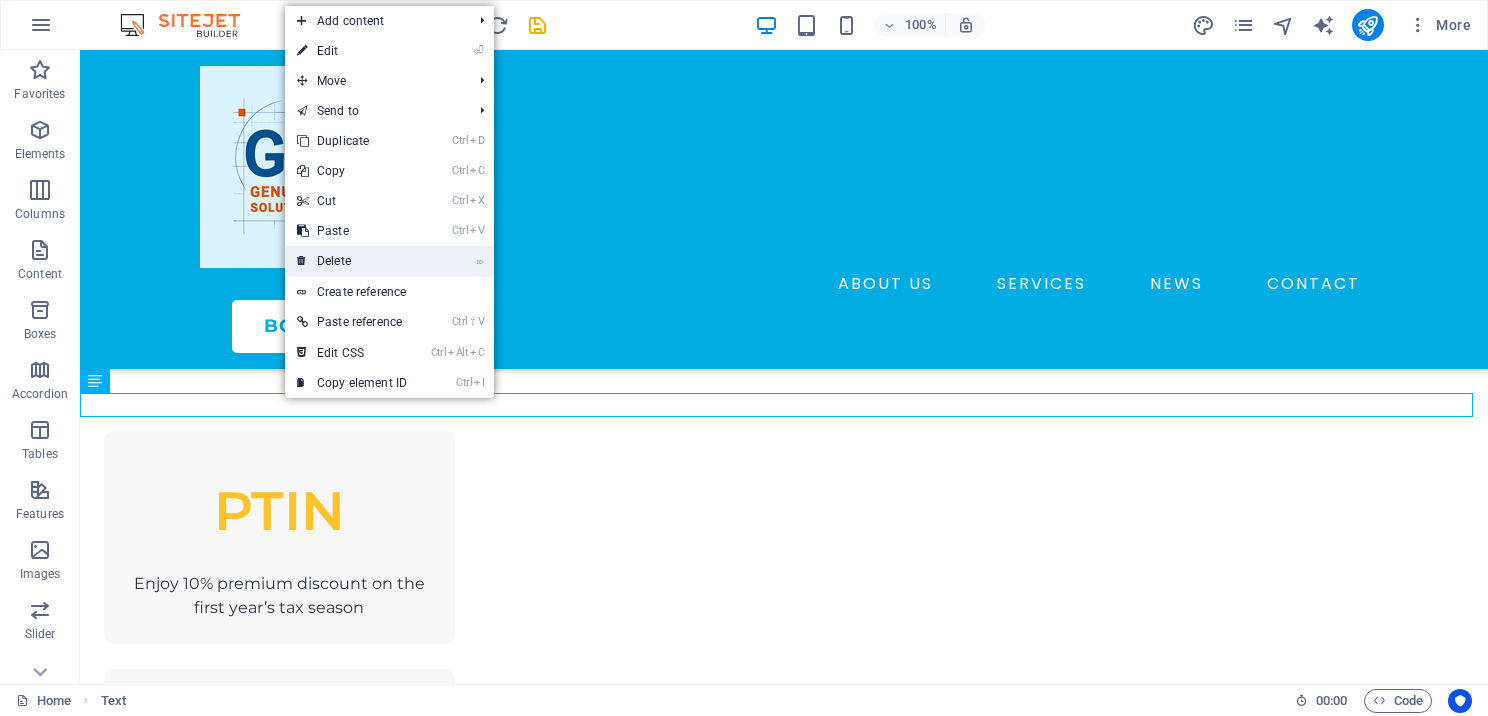 click on "⌦  Delete" at bounding box center (352, 261) 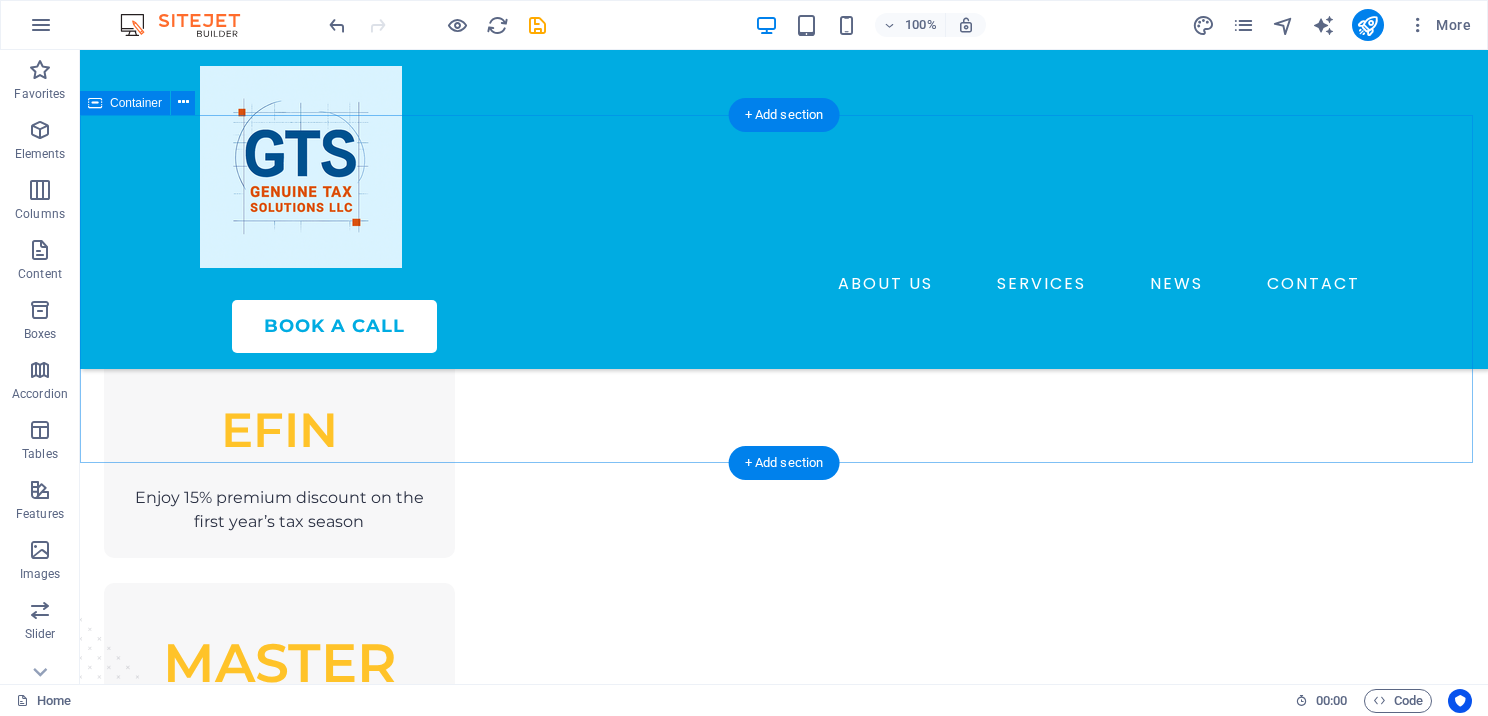 scroll, scrollTop: 2080, scrollLeft: 0, axis: vertical 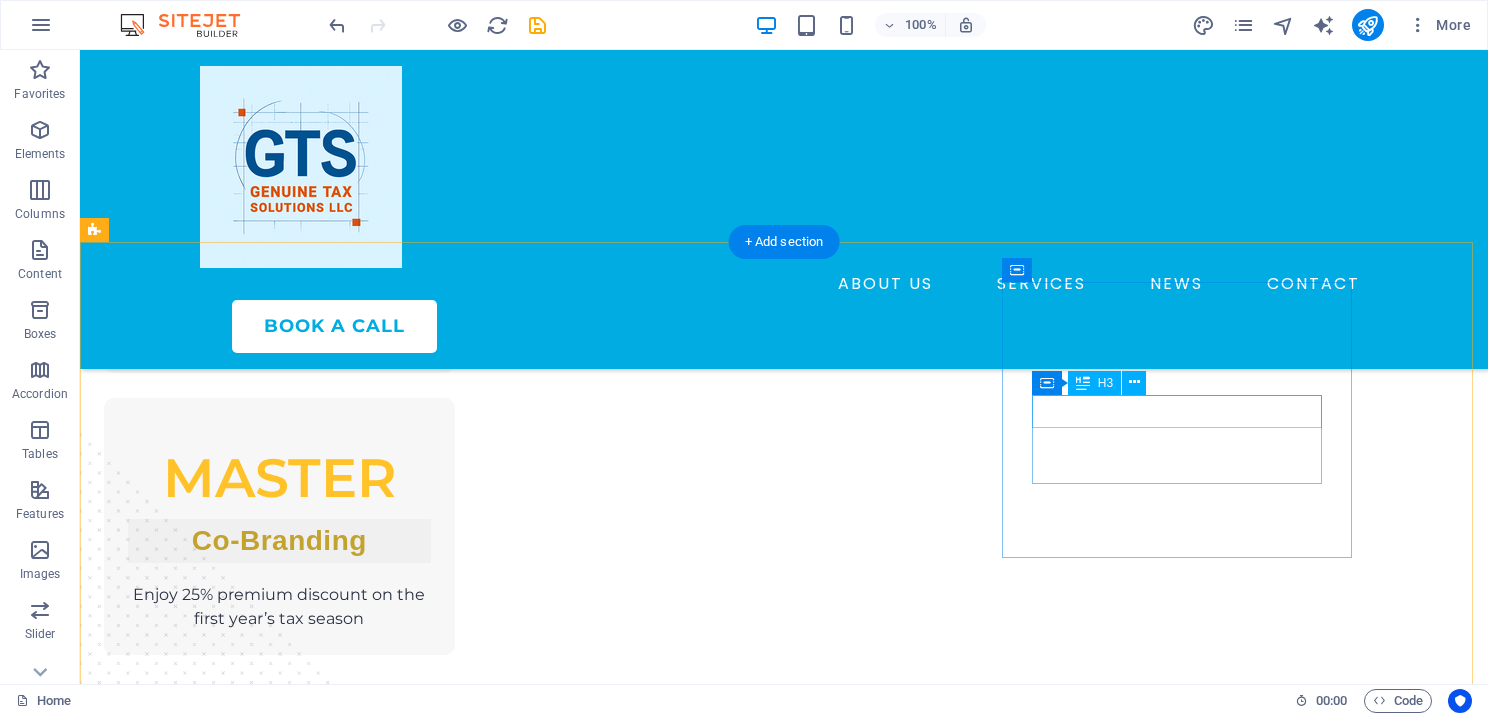 click on "Fidelity Bond" at bounding box center [279, 1948] 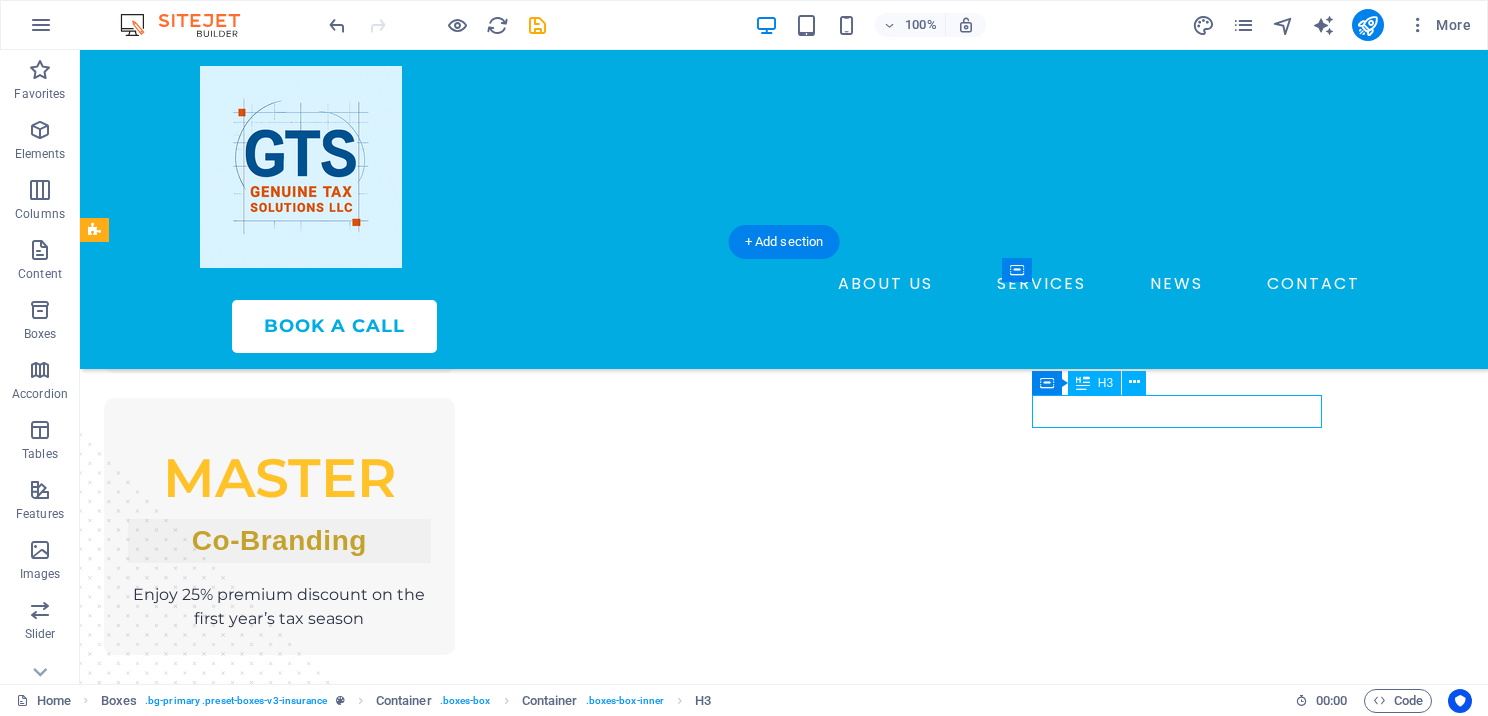 click on "Fidelity Bond" at bounding box center [279, 1948] 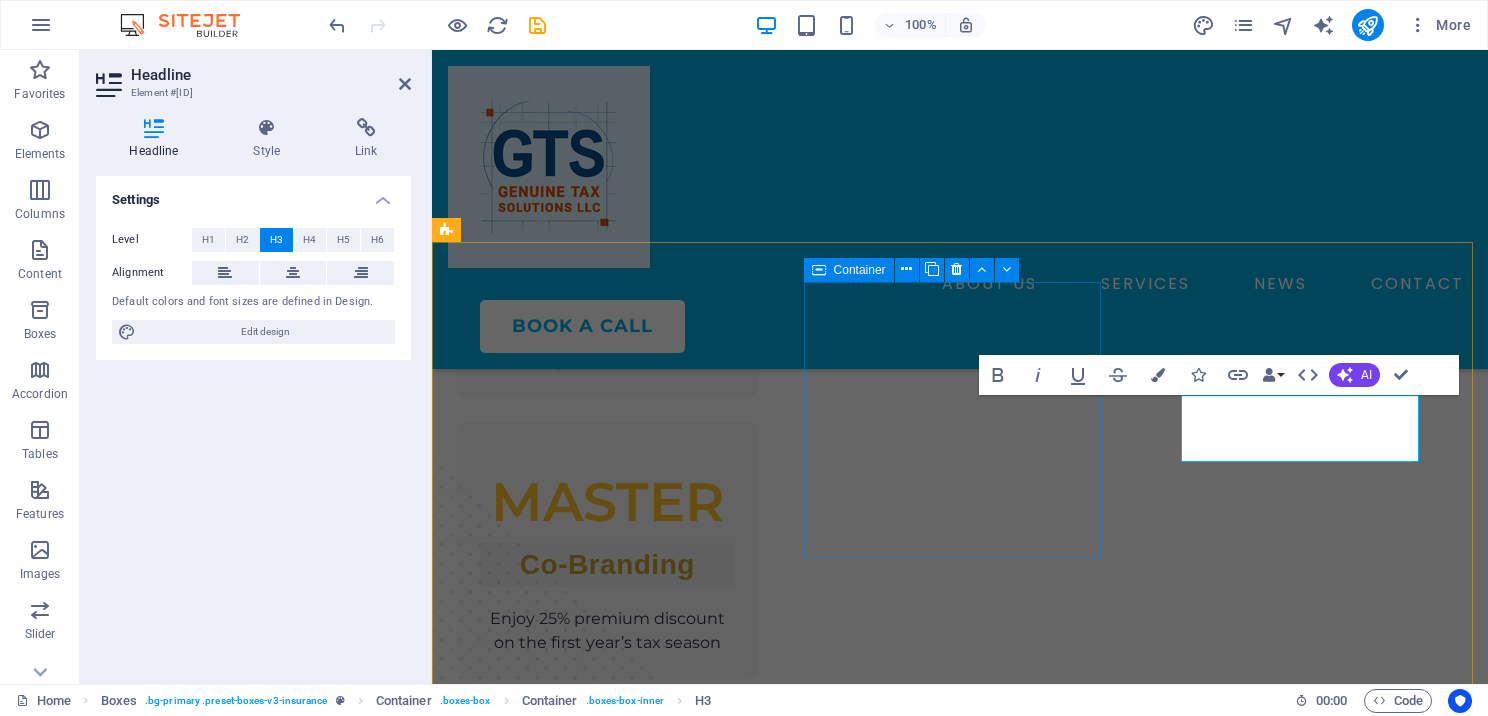 click on "Office Setup Lorem ipsum dolor sit amet, consectetur adipiscing elit." at bounding box center (607, 1695) 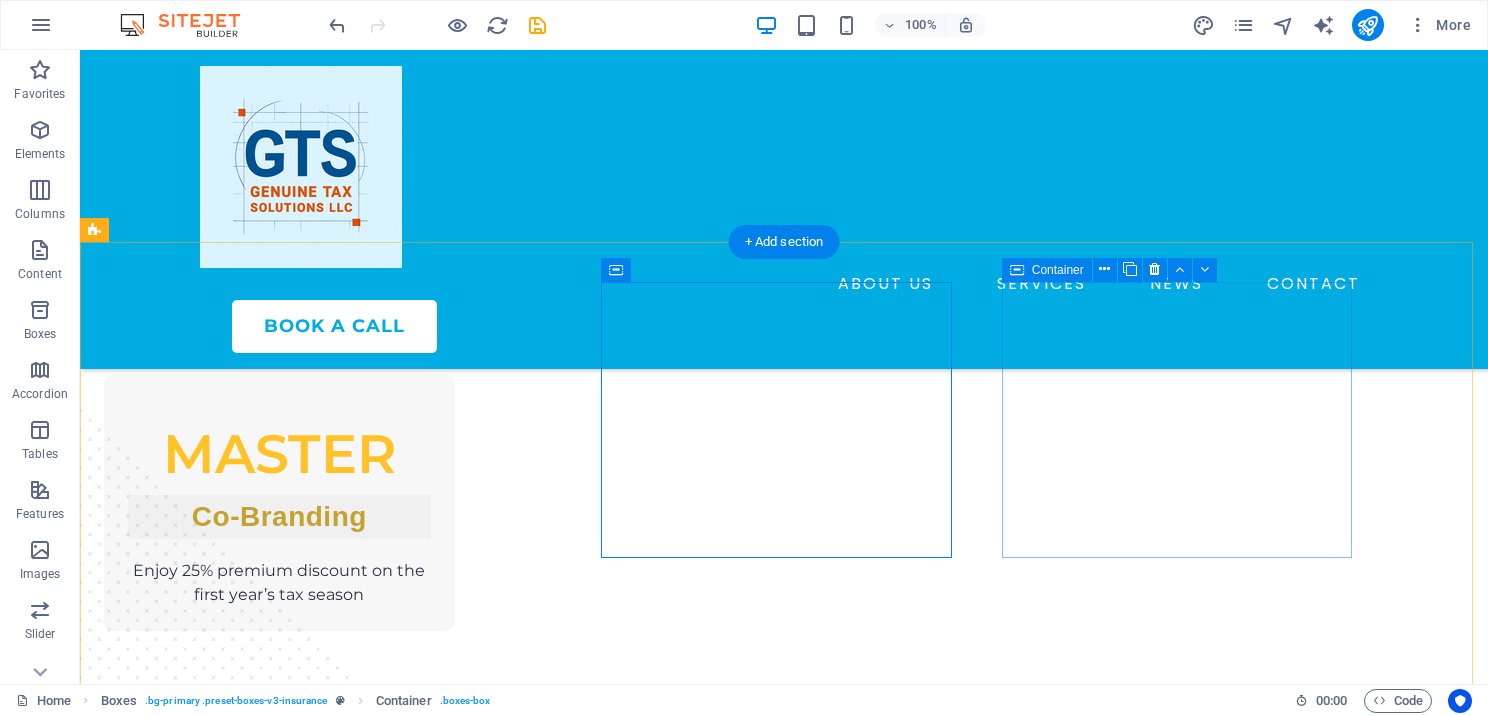 scroll, scrollTop: 2080, scrollLeft: 0, axis: vertical 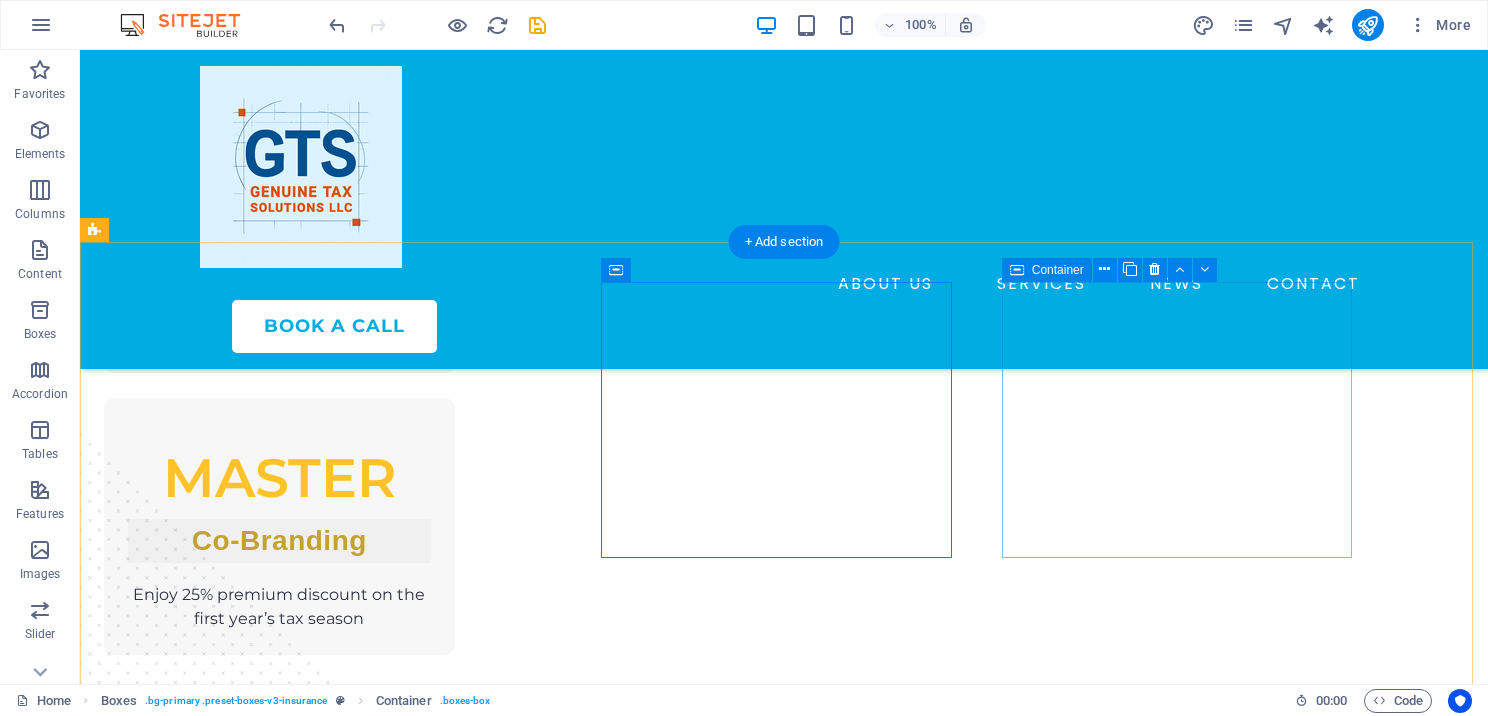 click on "Support + Training Lorem ipsum dolor sit amet, consectetur adipiscing elit." at bounding box center [279, 1939] 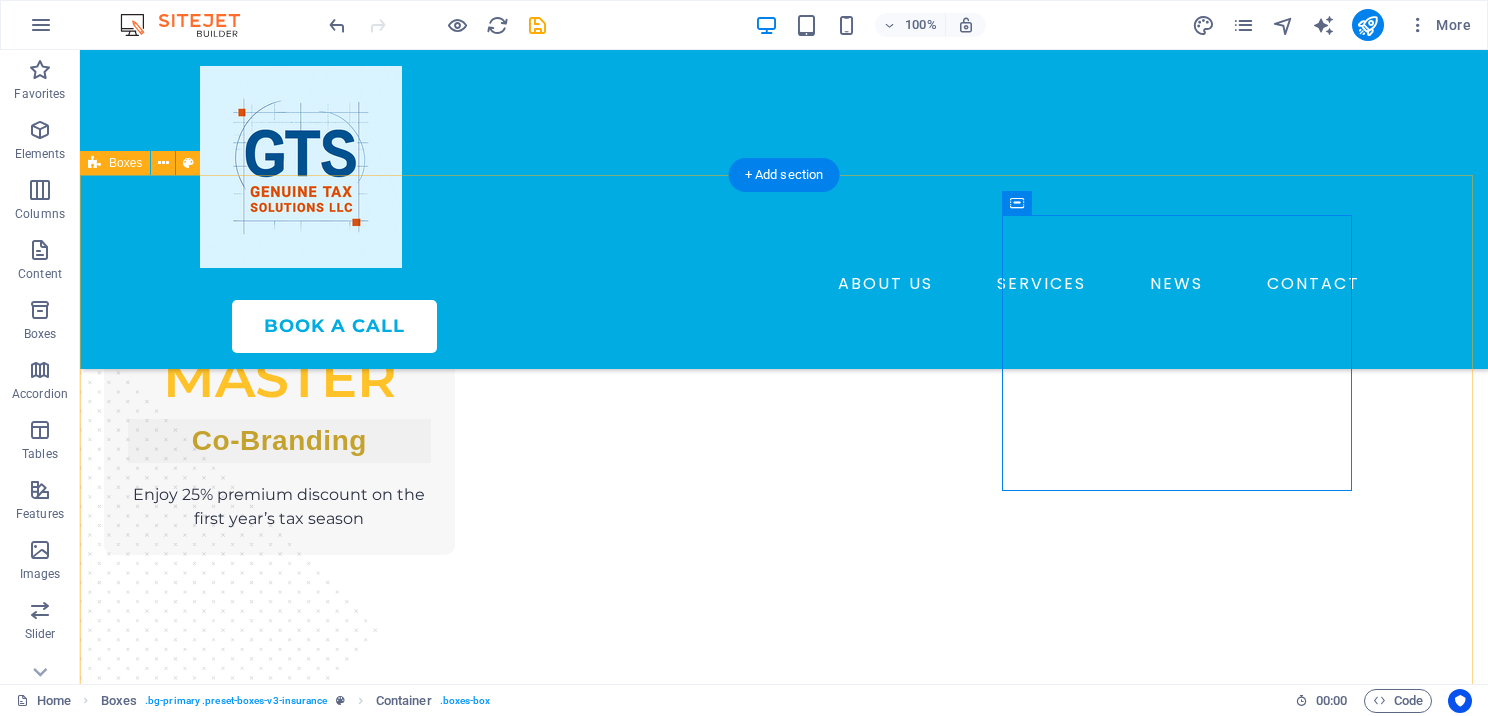 scroll, scrollTop: 1980, scrollLeft: 0, axis: vertical 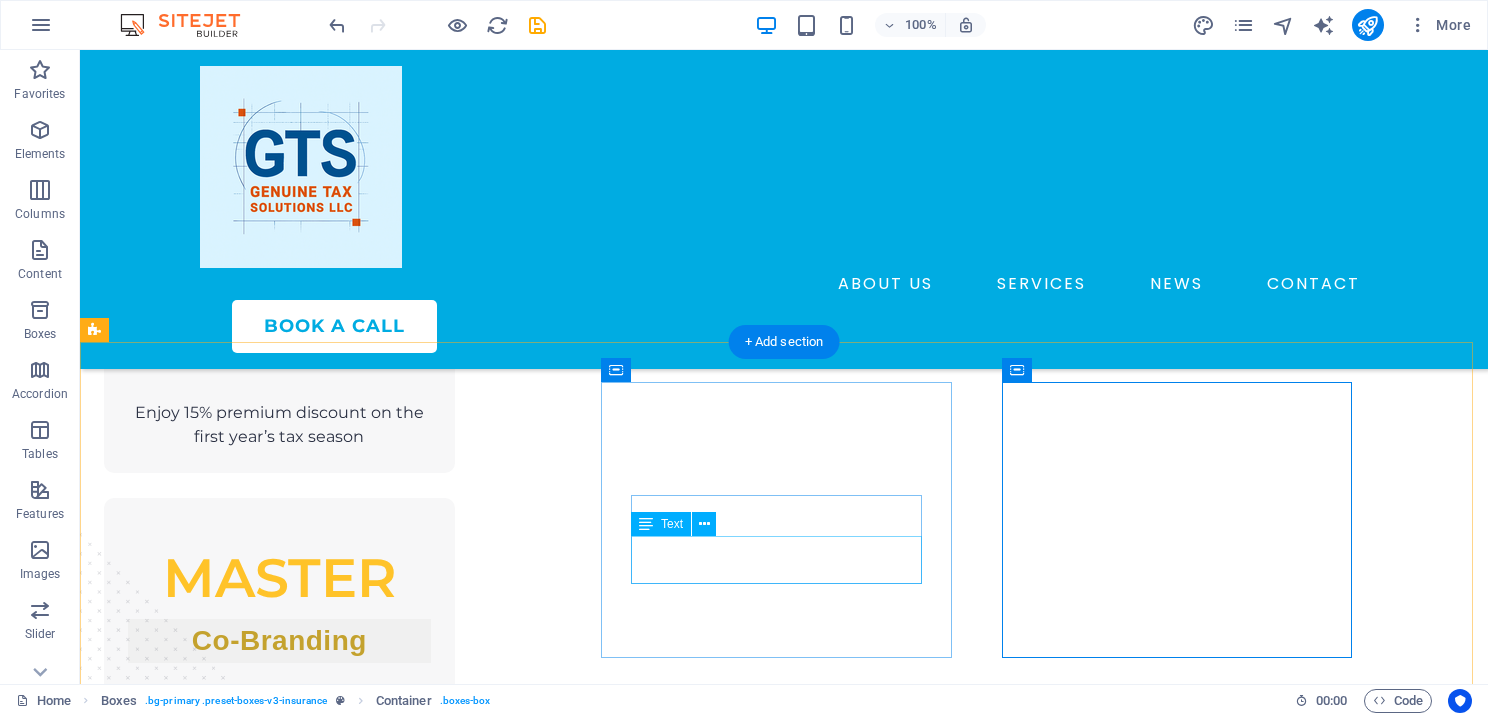 click on "Lorem ipsum dolor sit amet, consectetur adipiscing elit." at bounding box center (279, 1829) 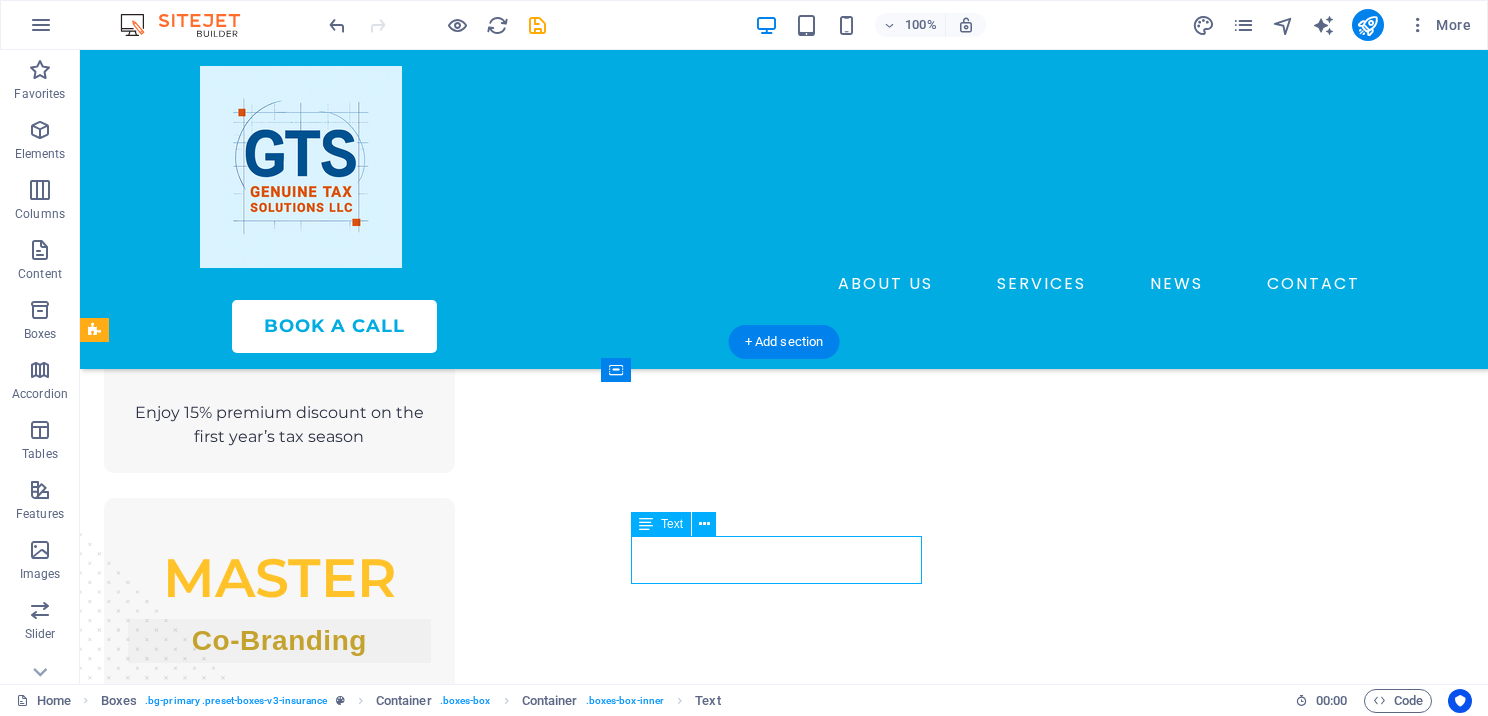 click on "Lorem ipsum dolor sit amet, consectetur adipiscing elit." at bounding box center (279, 1829) 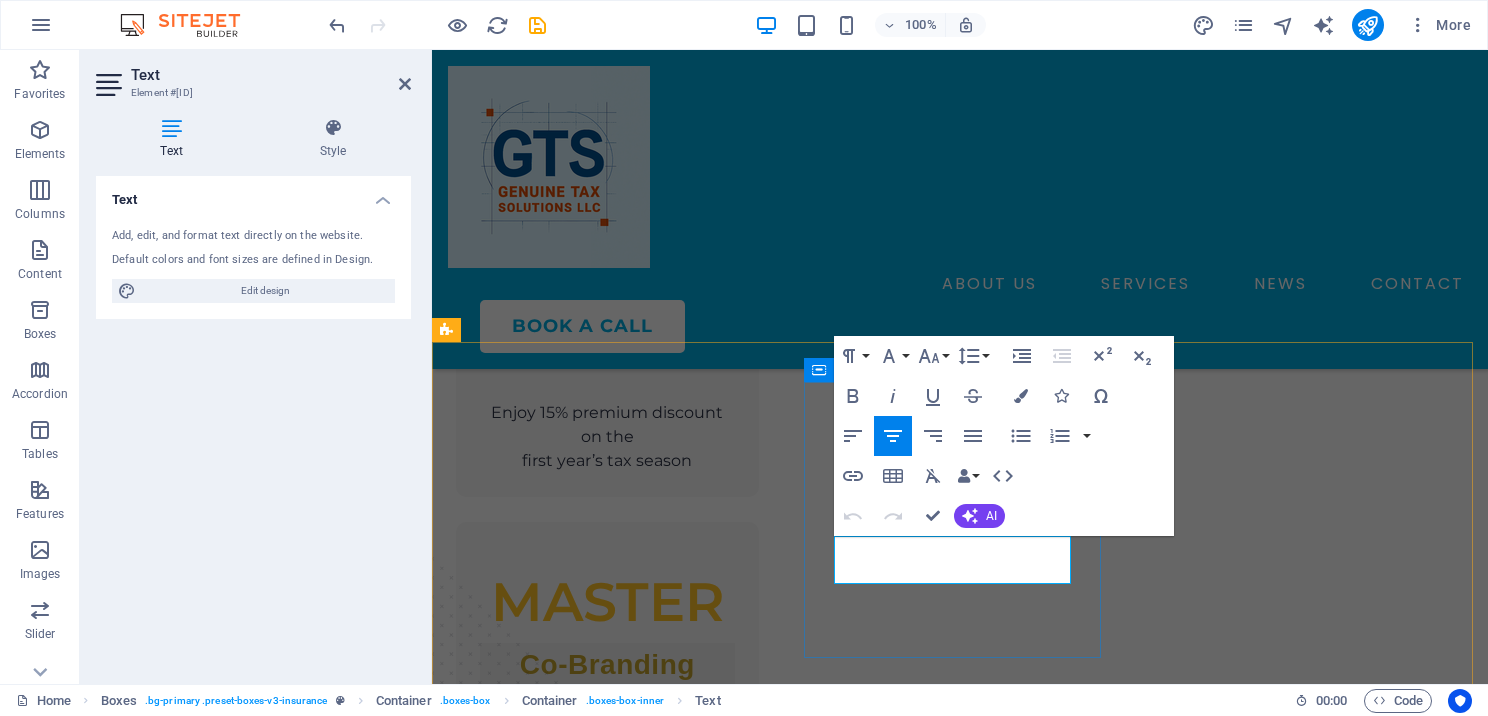 click on "Lorem ipsum dolor sit amet, consectetur adipiscing elit." at bounding box center [607, 1853] 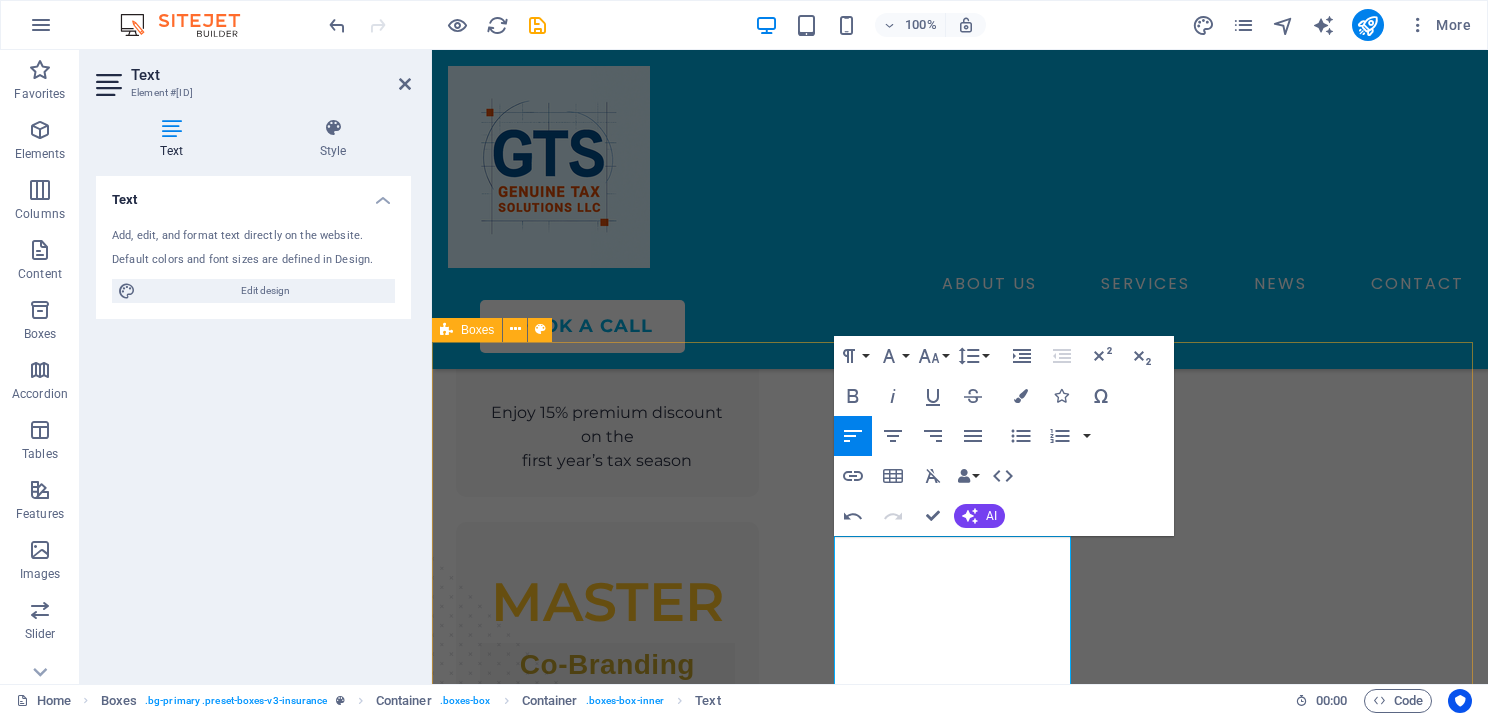 click on "High Value, Low Price Lorem ipsum dolor sit amet, consectetur adipiscing elit. Office Setup Open a Tax Office – Professional Setup Services Support + Training Lorem ipsum dolor sit amet, consectetur adipiscing elit. Contents Cover Lorem ipsum dolor sit amet, consectetur adipiscing elit. Office Indemnity Lorem ipsum dolor sit amet, consectetur adipiscing elit. Health Insurance Lorem ipsum dolor sit amet, consectetur adipiscing elit." at bounding box center (960, 2369) 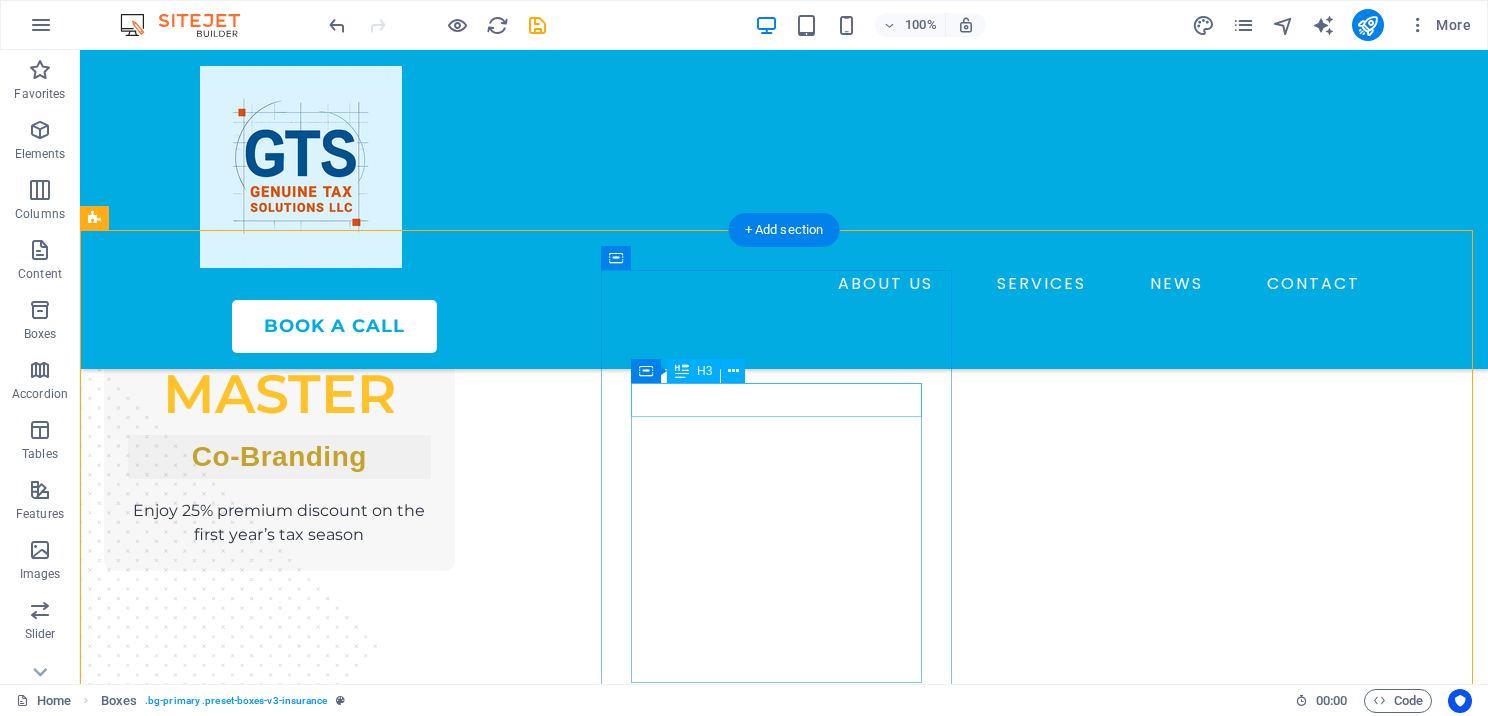scroll, scrollTop: 2180, scrollLeft: 0, axis: vertical 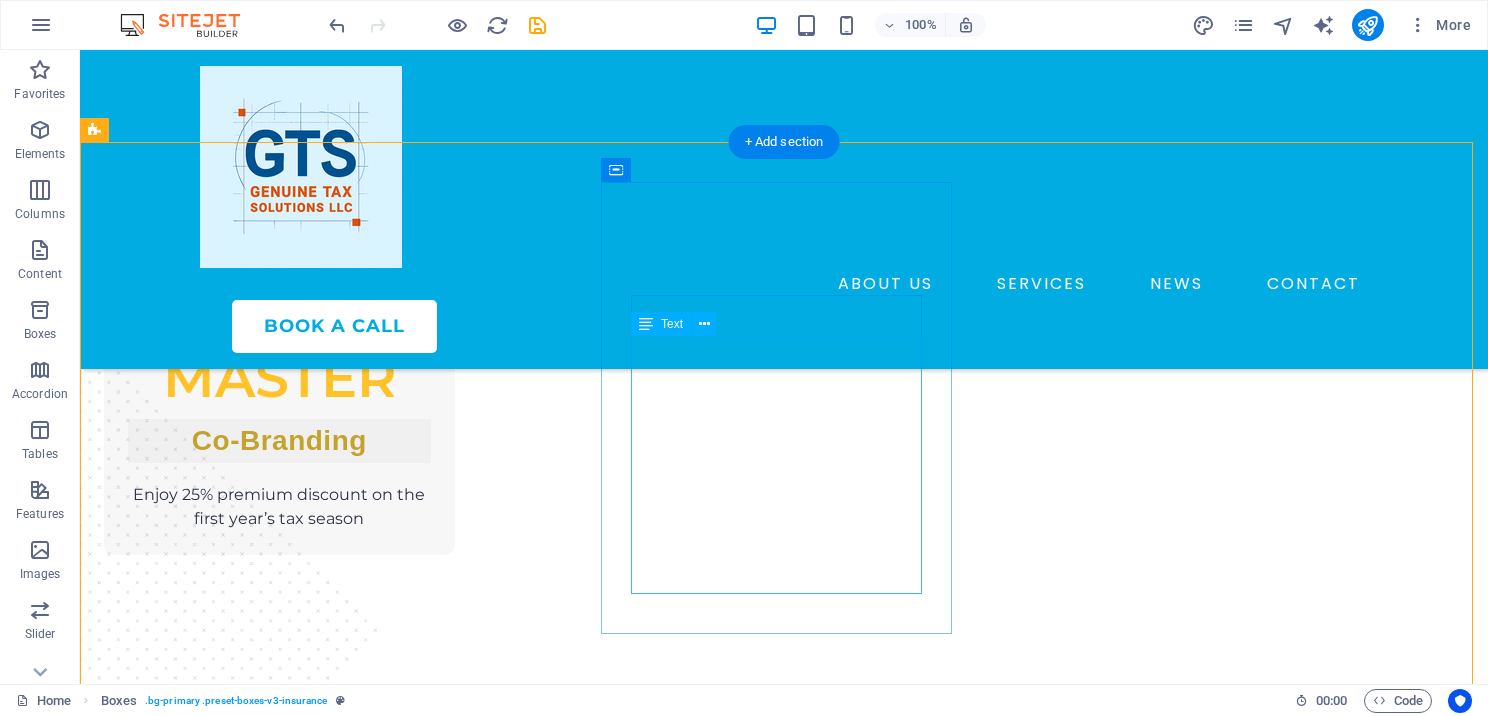 click on "Open a Tax Office – Professional Setup Services" at bounding box center (279, 1713) 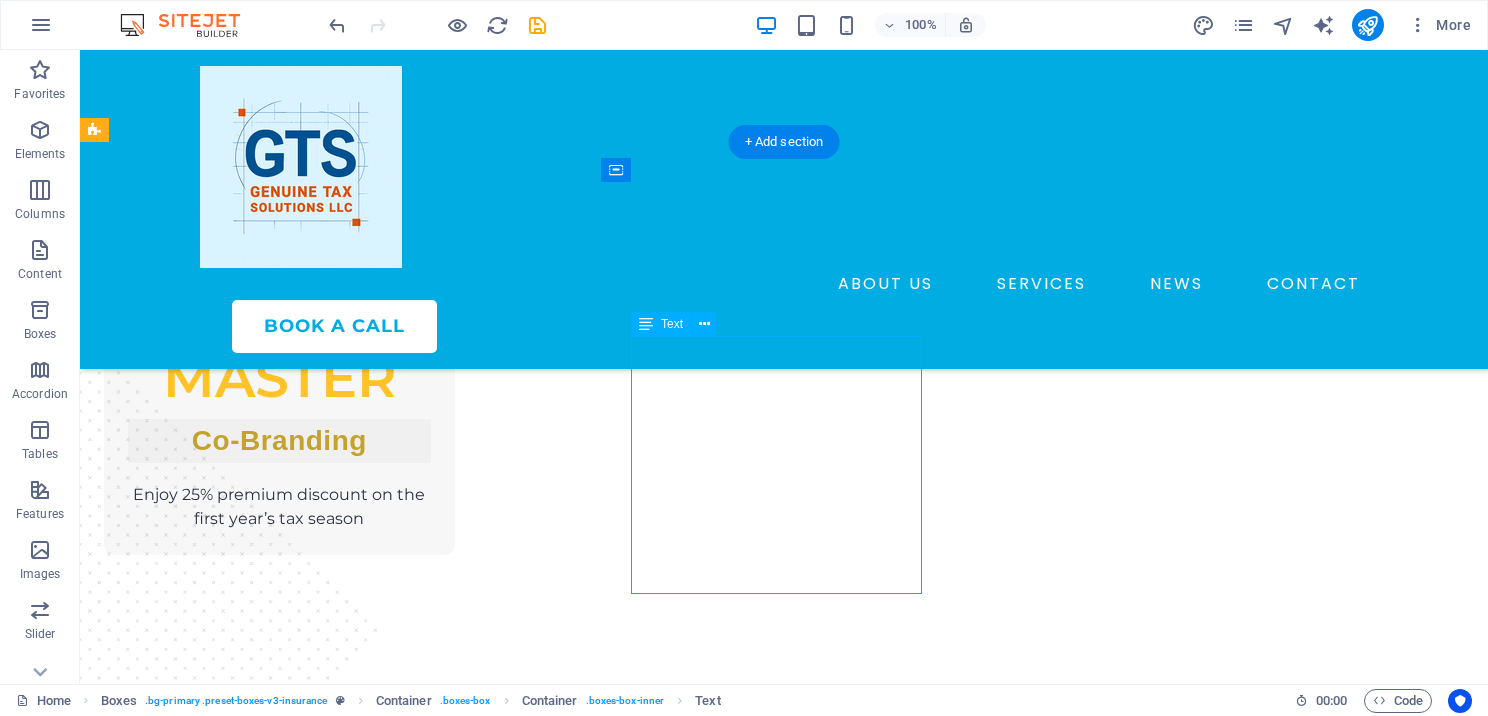 click on "Open a Tax Office – Professional Setup Services" at bounding box center [279, 1713] 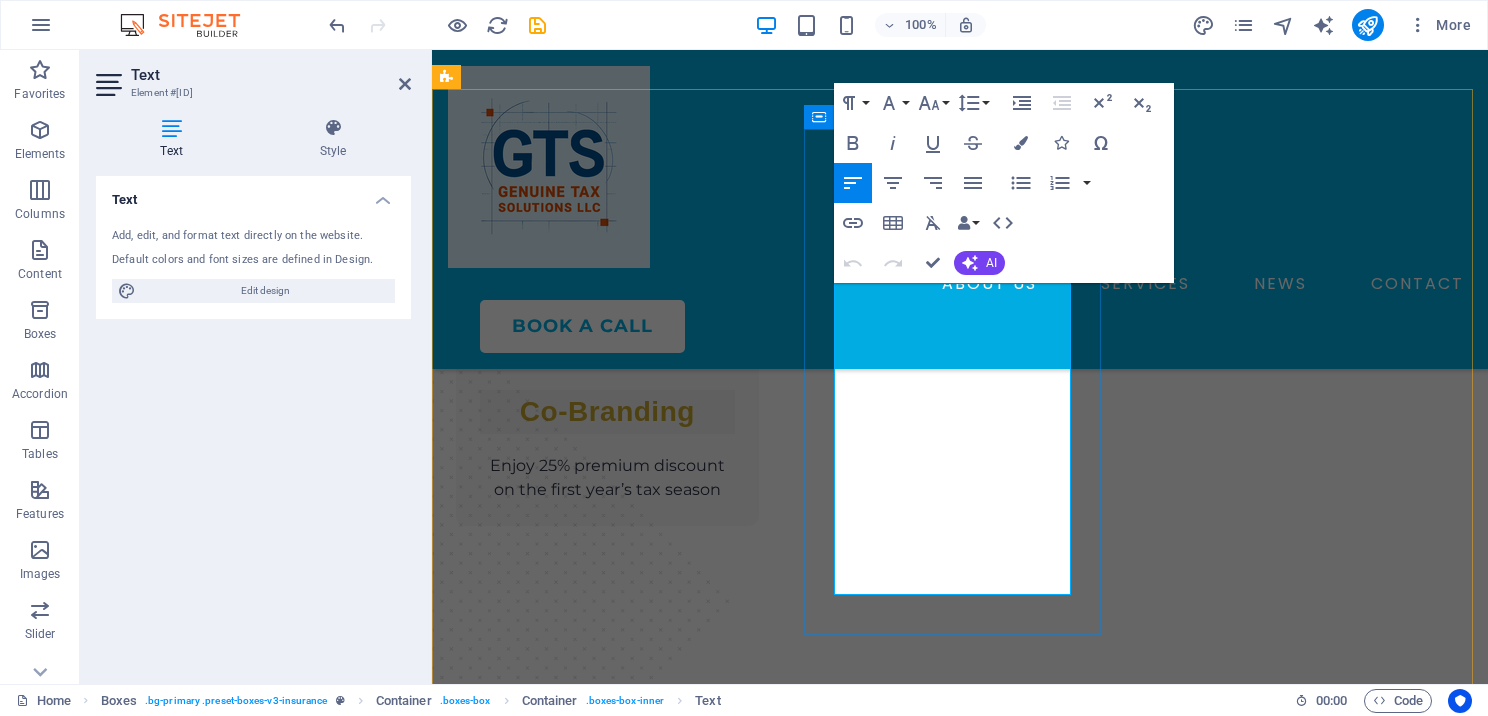 drag, startPoint x: 969, startPoint y: 540, endPoint x: 827, endPoint y: 300, distance: 278.86197 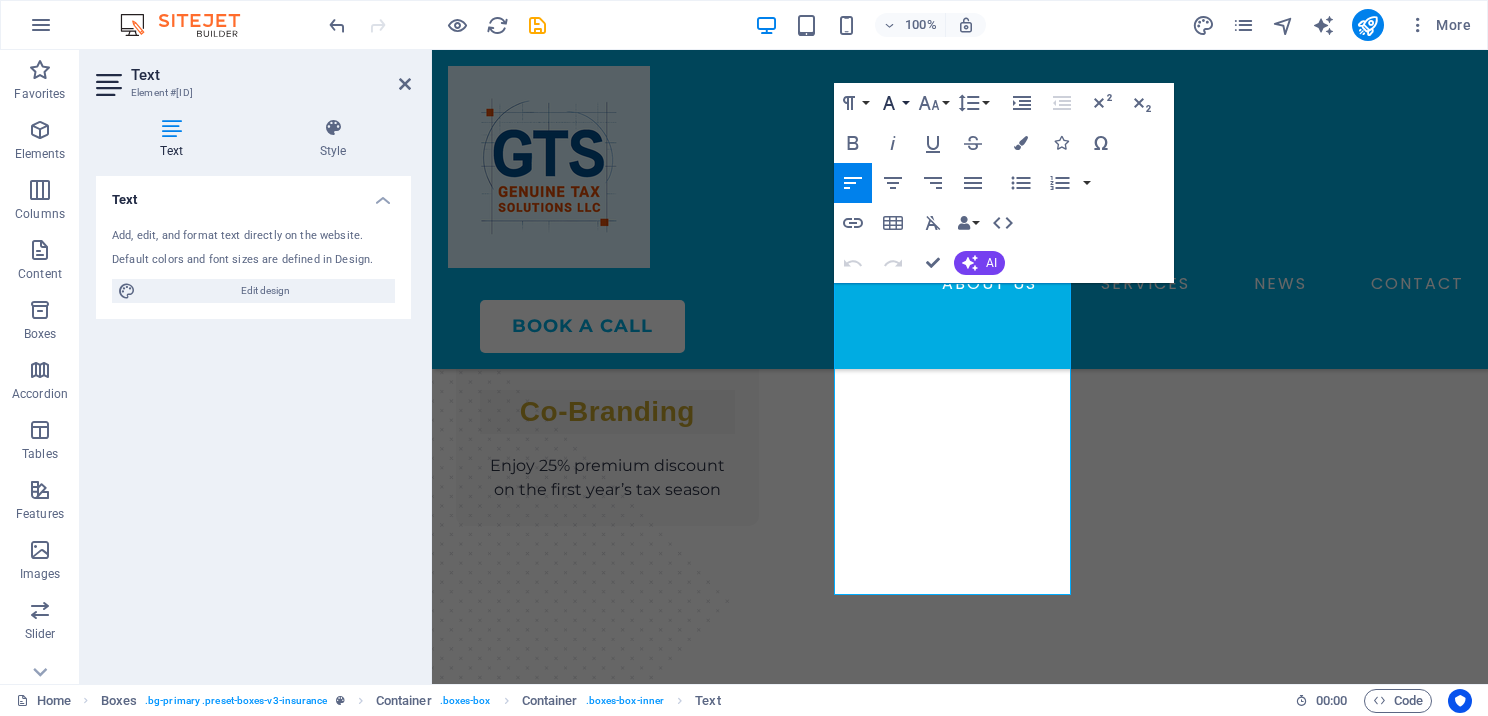 click on "Font Family" at bounding box center [893, 103] 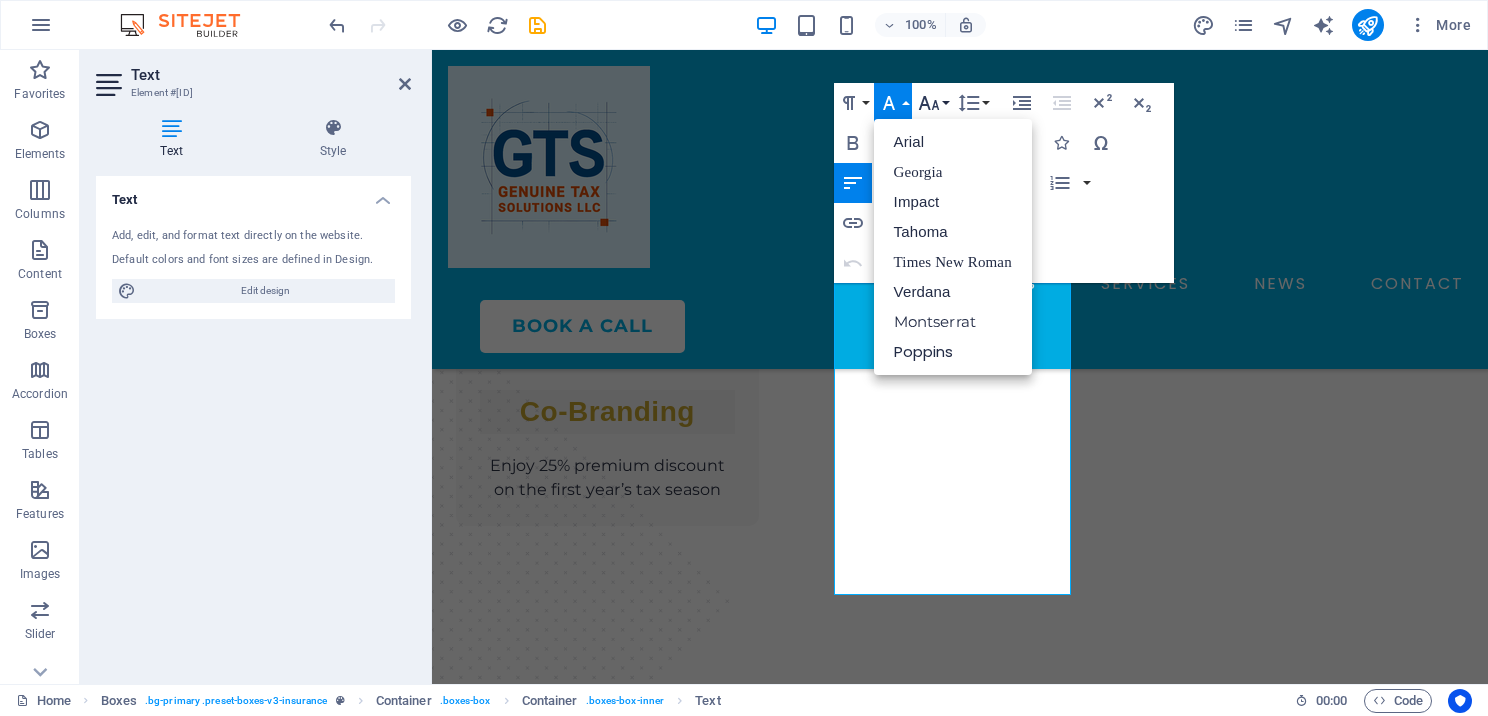 click 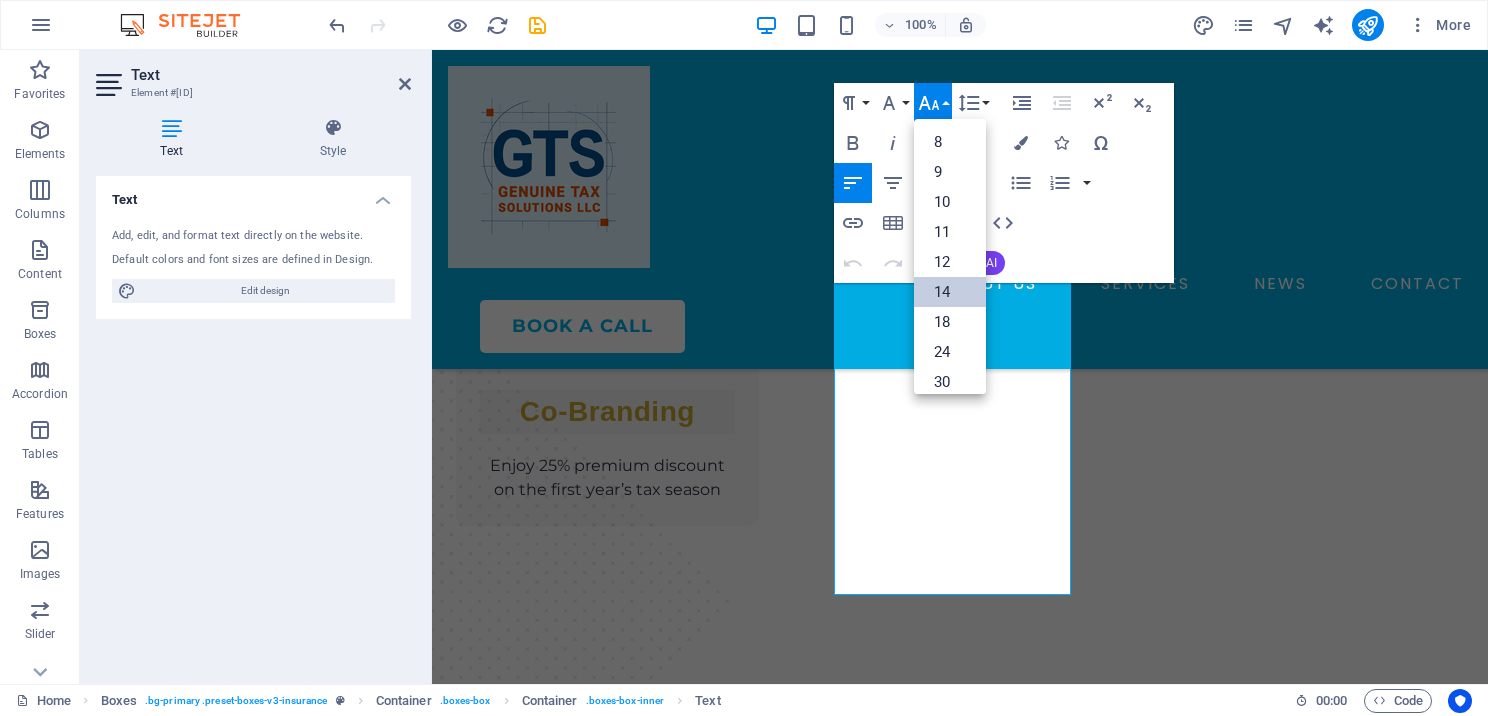 click on "14" at bounding box center [950, 292] 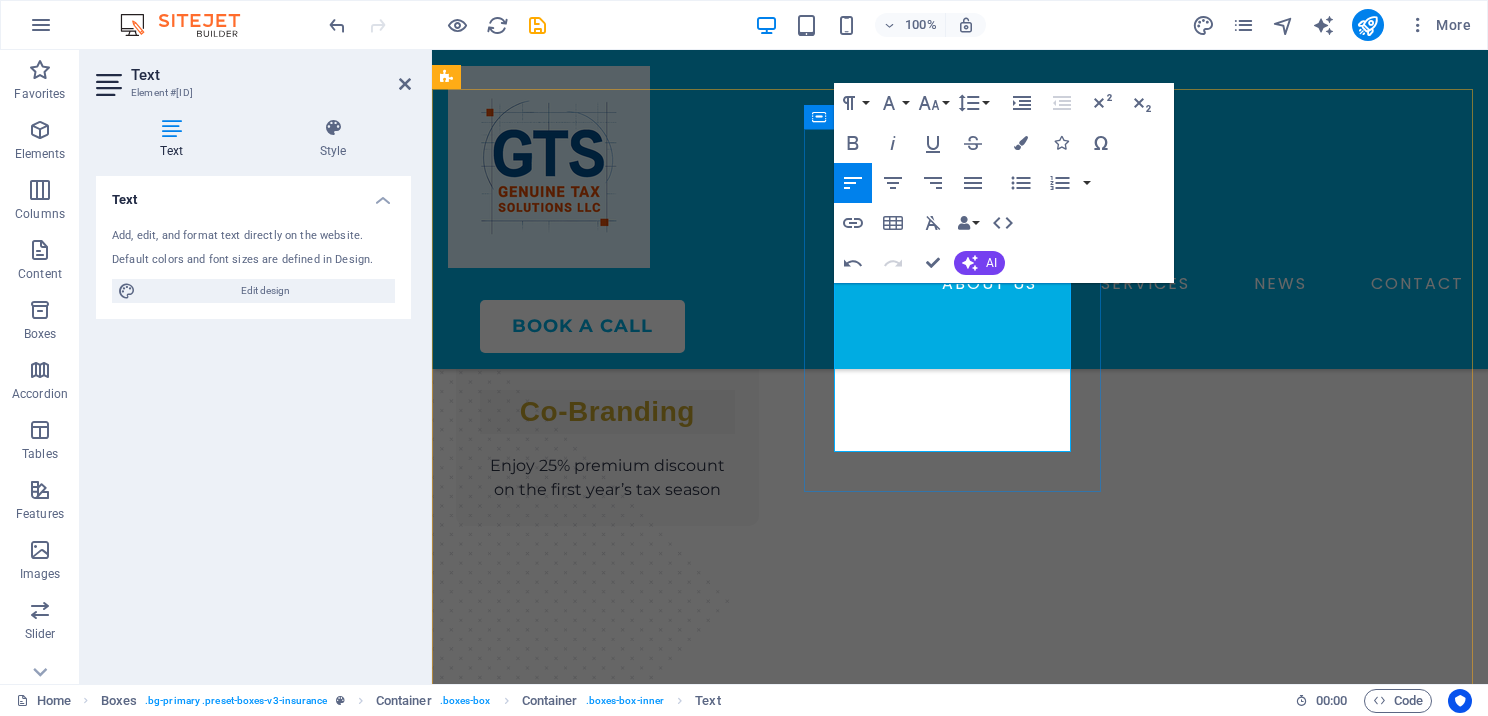 click on "Open a Tax Office – Professional Setup Services" at bounding box center (607, 1640) 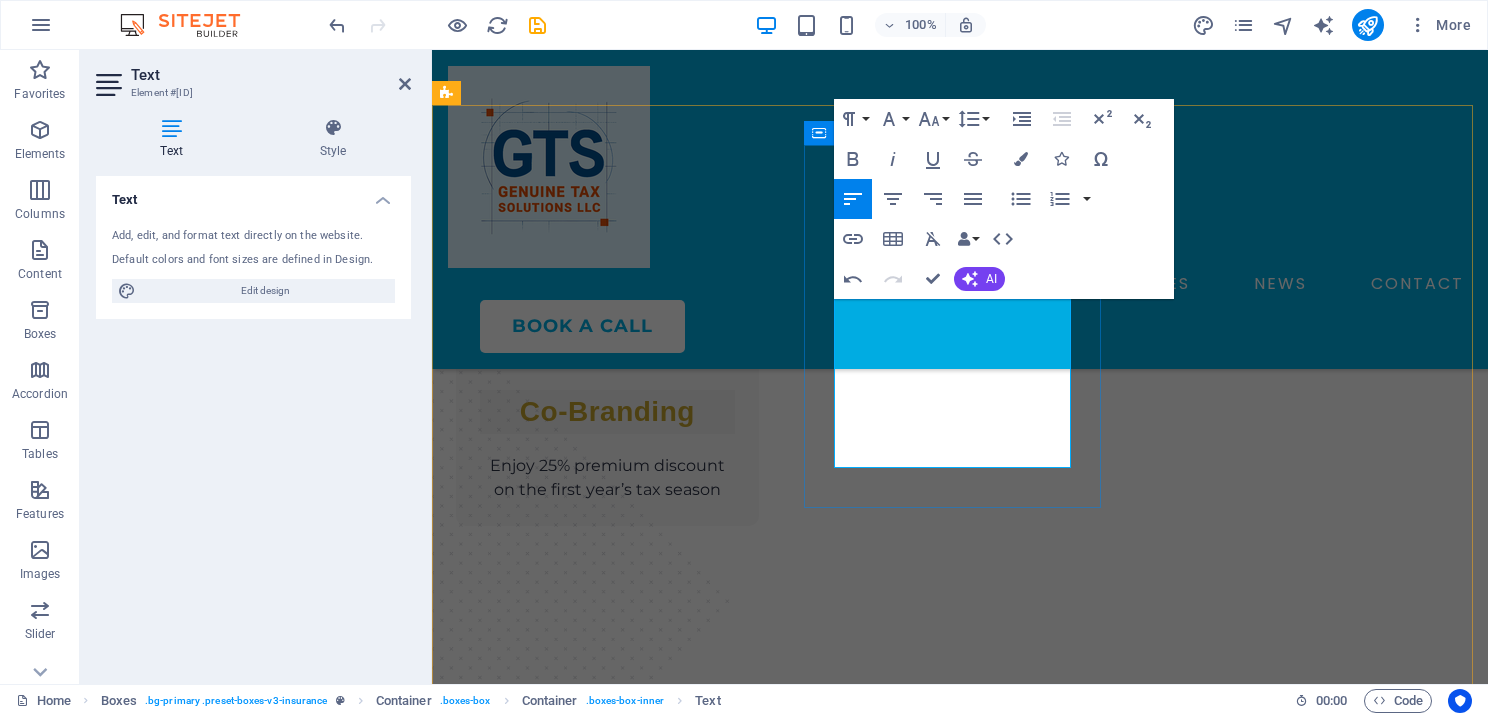 scroll, scrollTop: 2157, scrollLeft: 0, axis: vertical 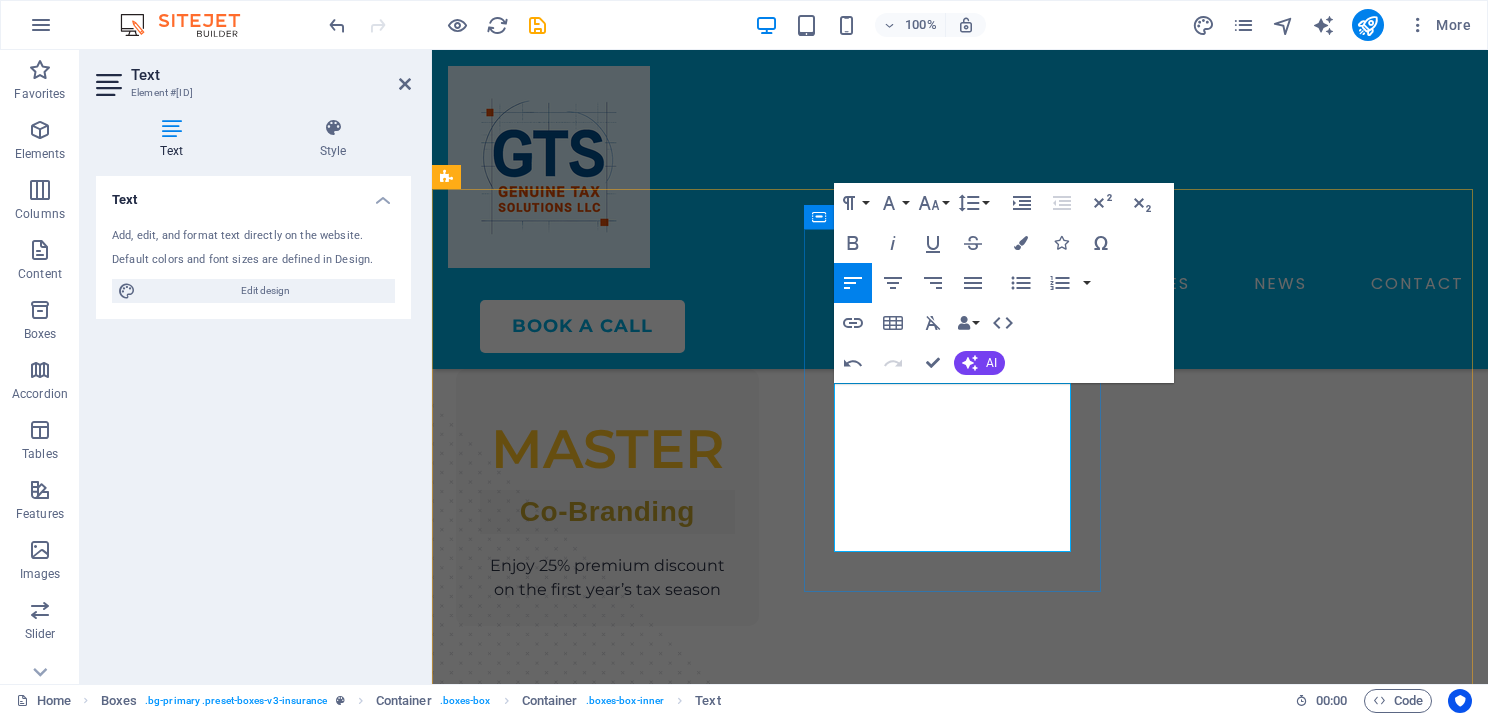 click on "Open a Tax Office – Professional Setup Services" at bounding box center [607, 1740] 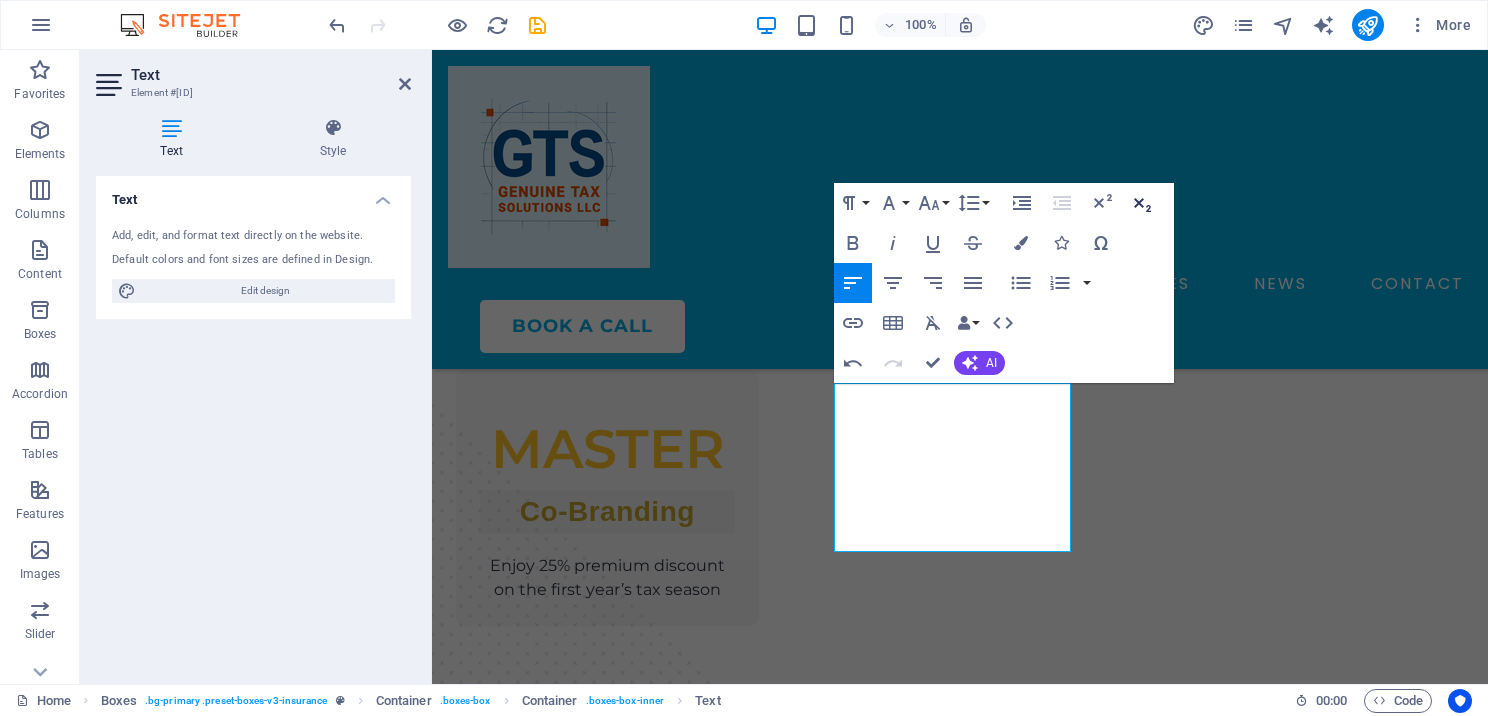 click 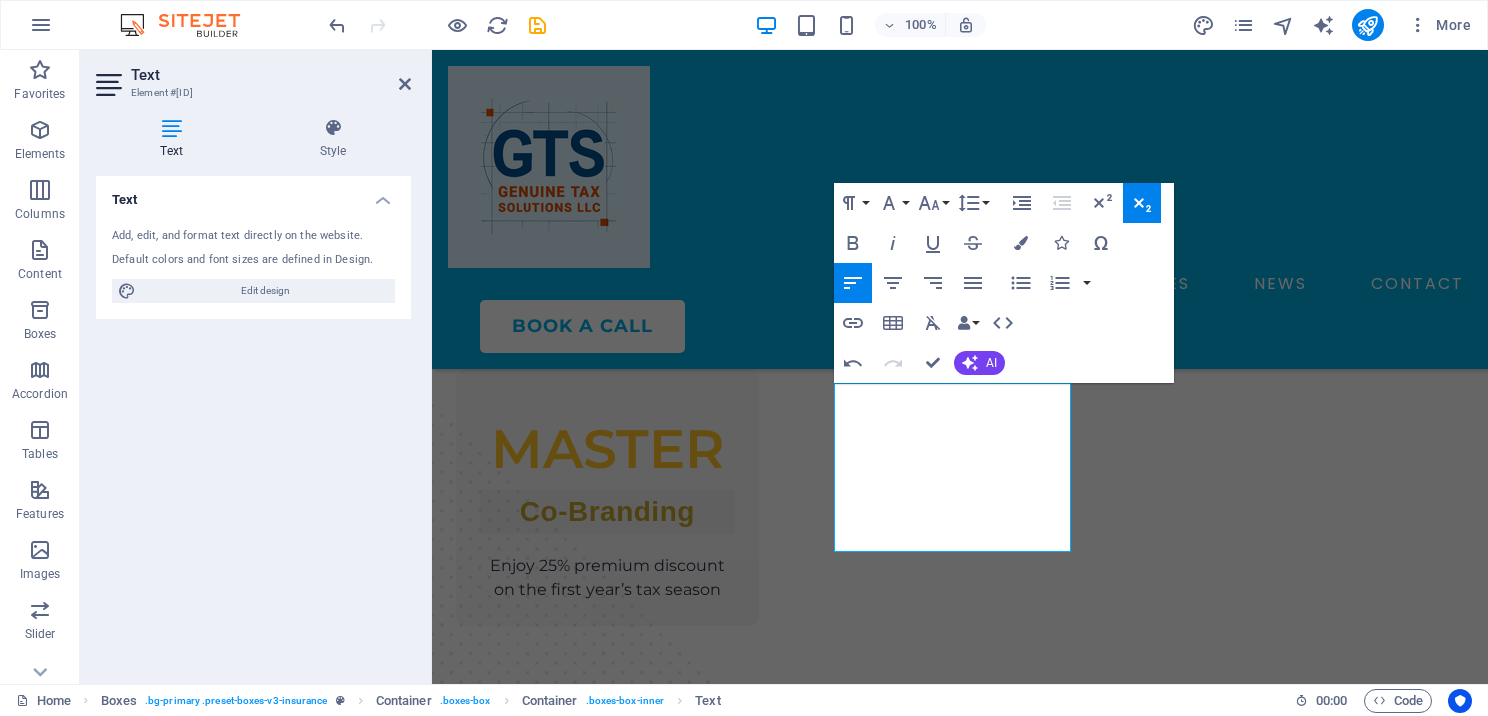 click 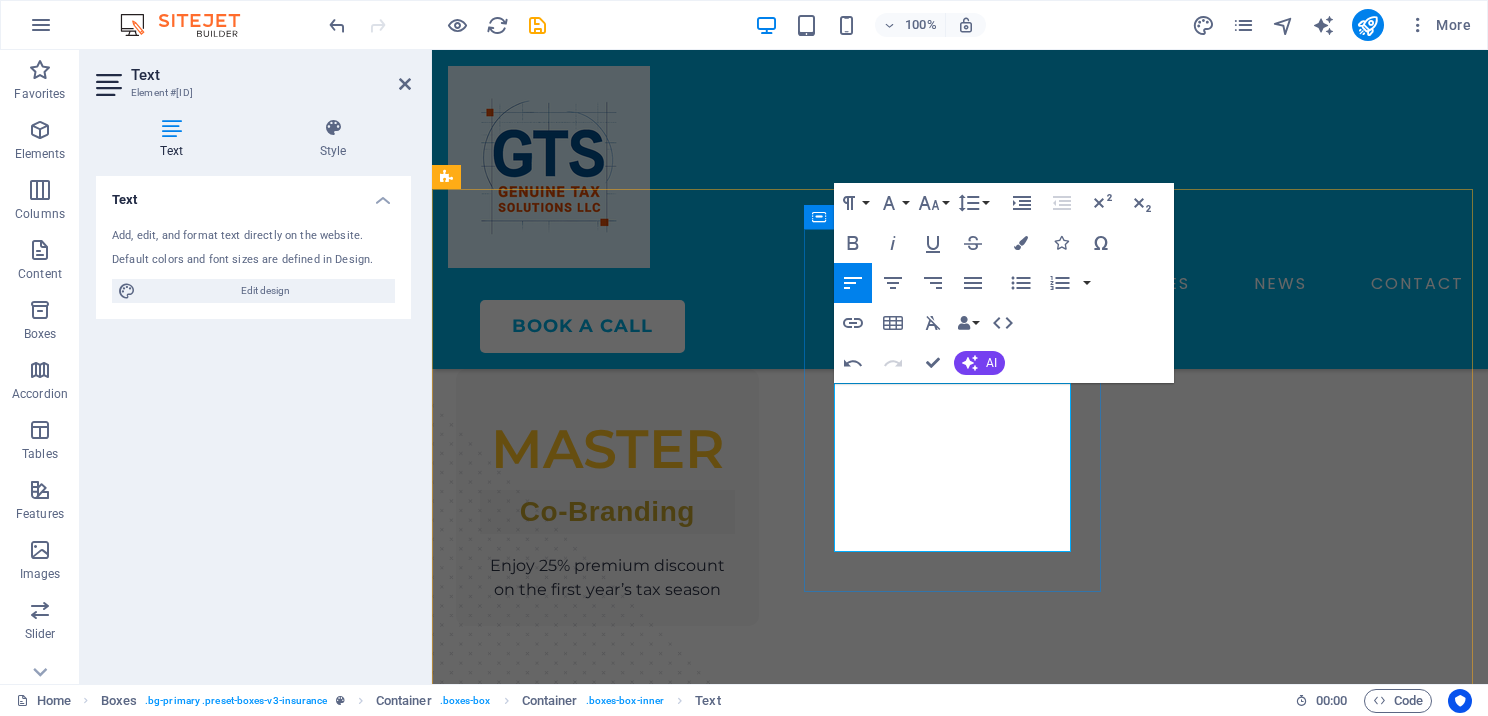 click on "Open a Tax Office – Professional Setup Serv​ices" at bounding box center [607, 1740] 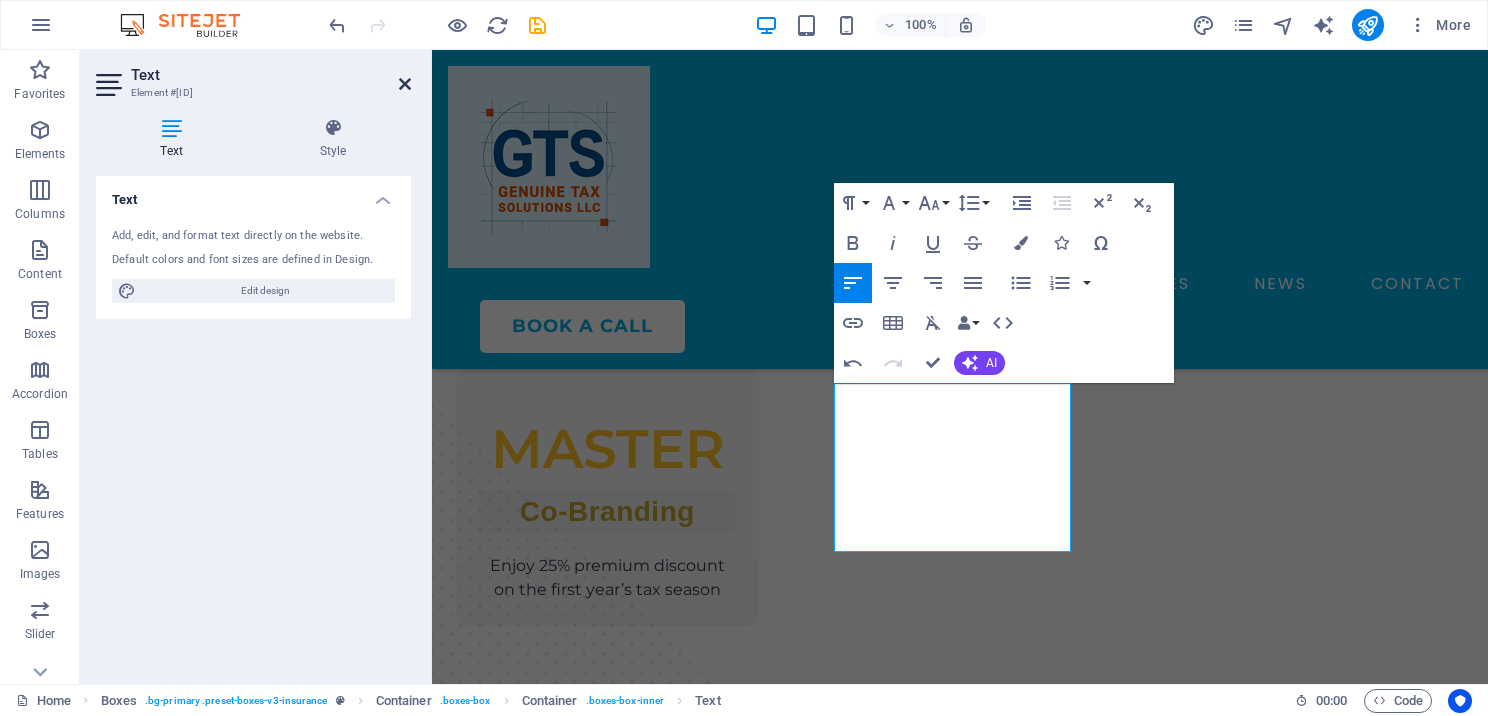click at bounding box center [405, 84] 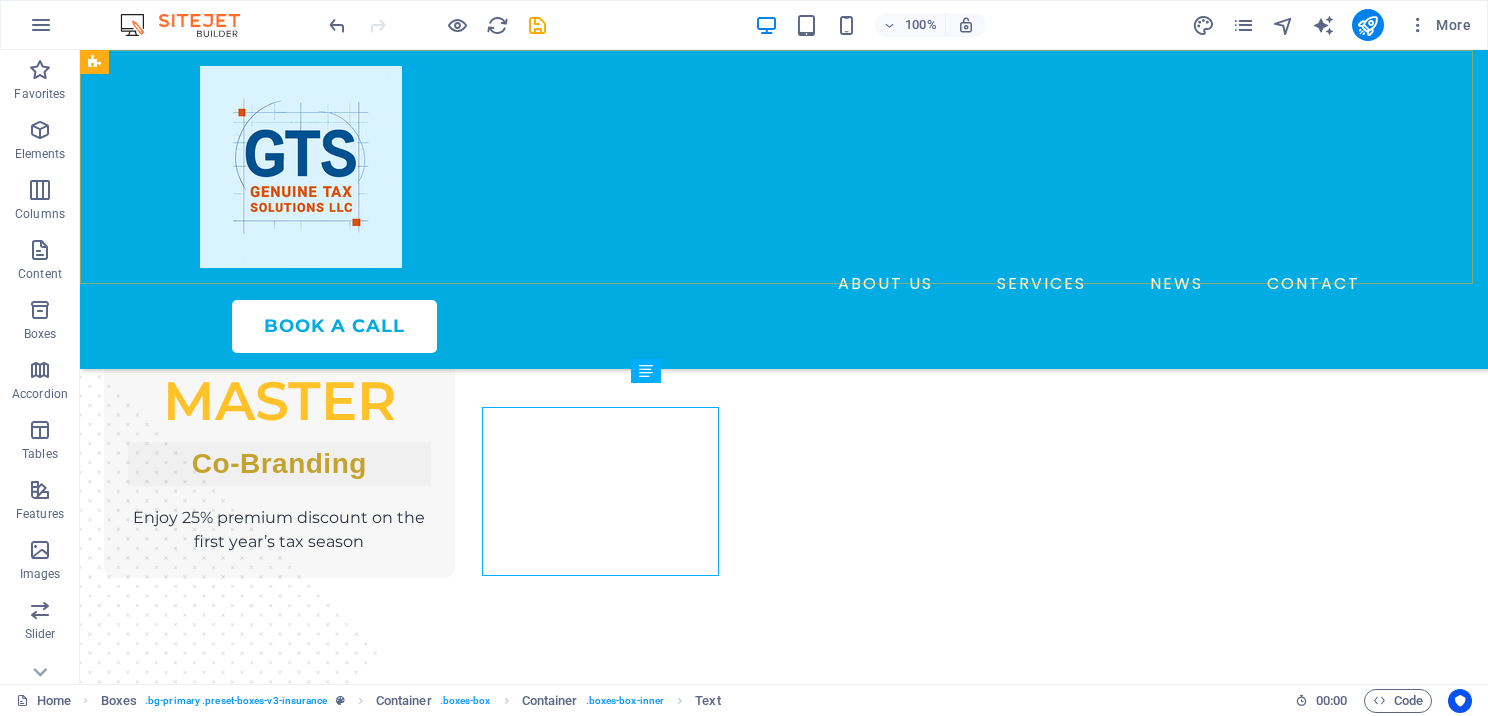 scroll, scrollTop: 2133, scrollLeft: 0, axis: vertical 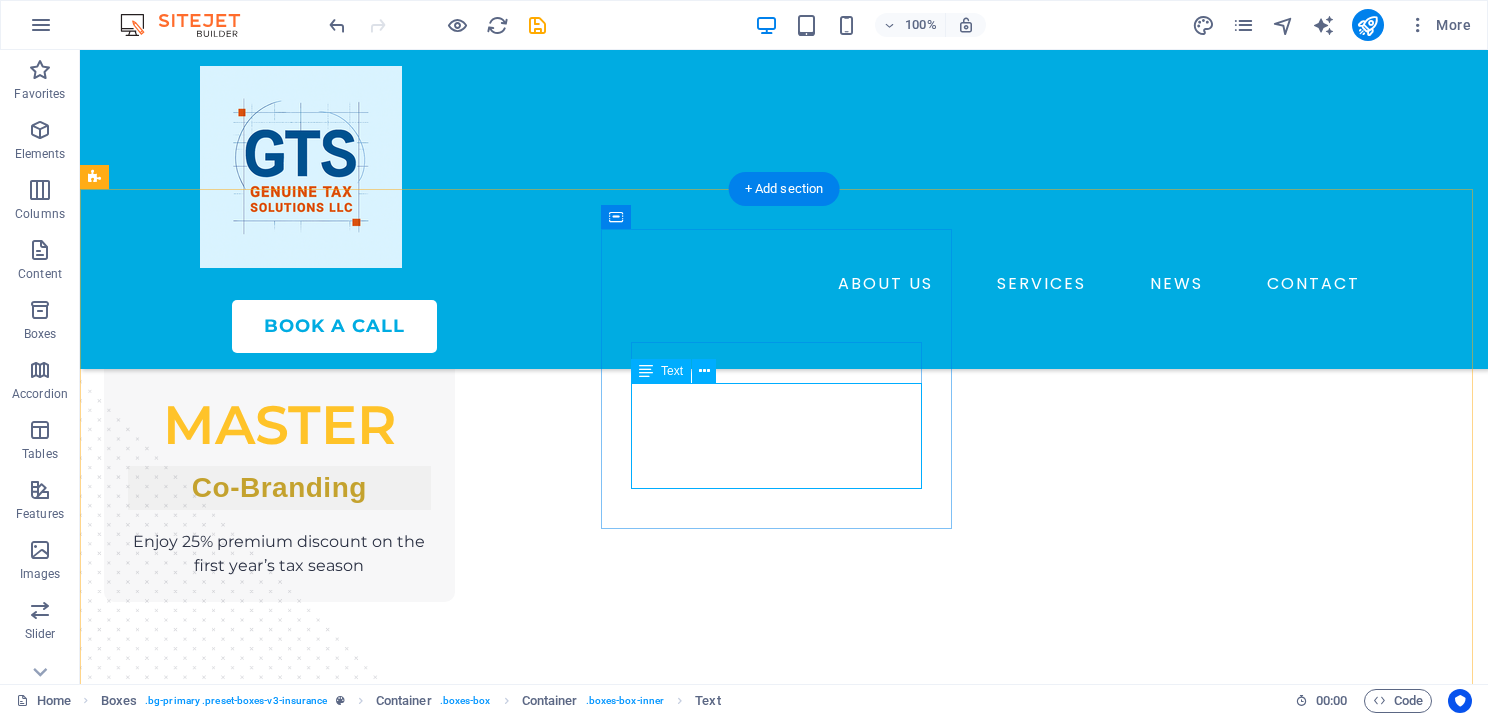 click on "Open a Tax Office – Professional Setup Services" at bounding box center (279, 1684) 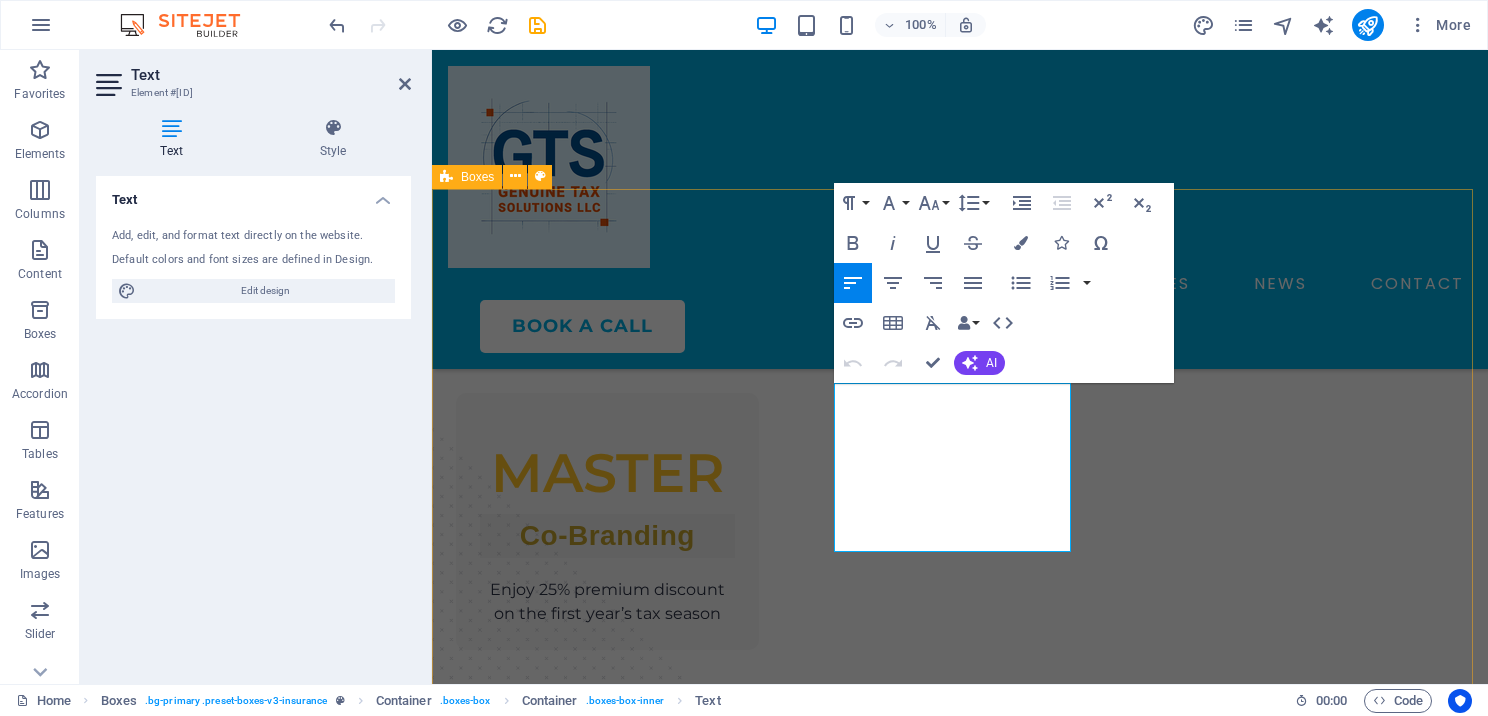 scroll, scrollTop: 2157, scrollLeft: 0, axis: vertical 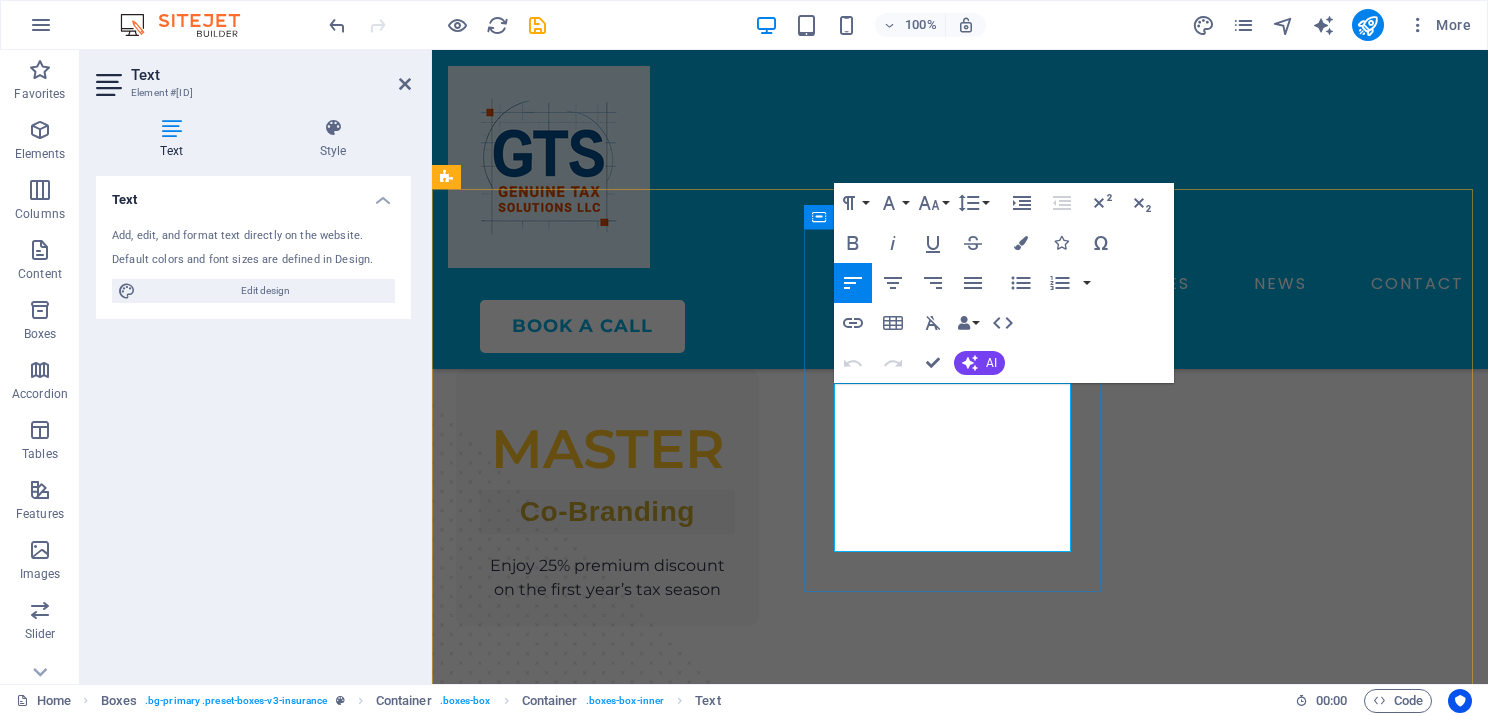click on "Open a Tax Office – Professional Setup Services" at bounding box center (597, 1744) 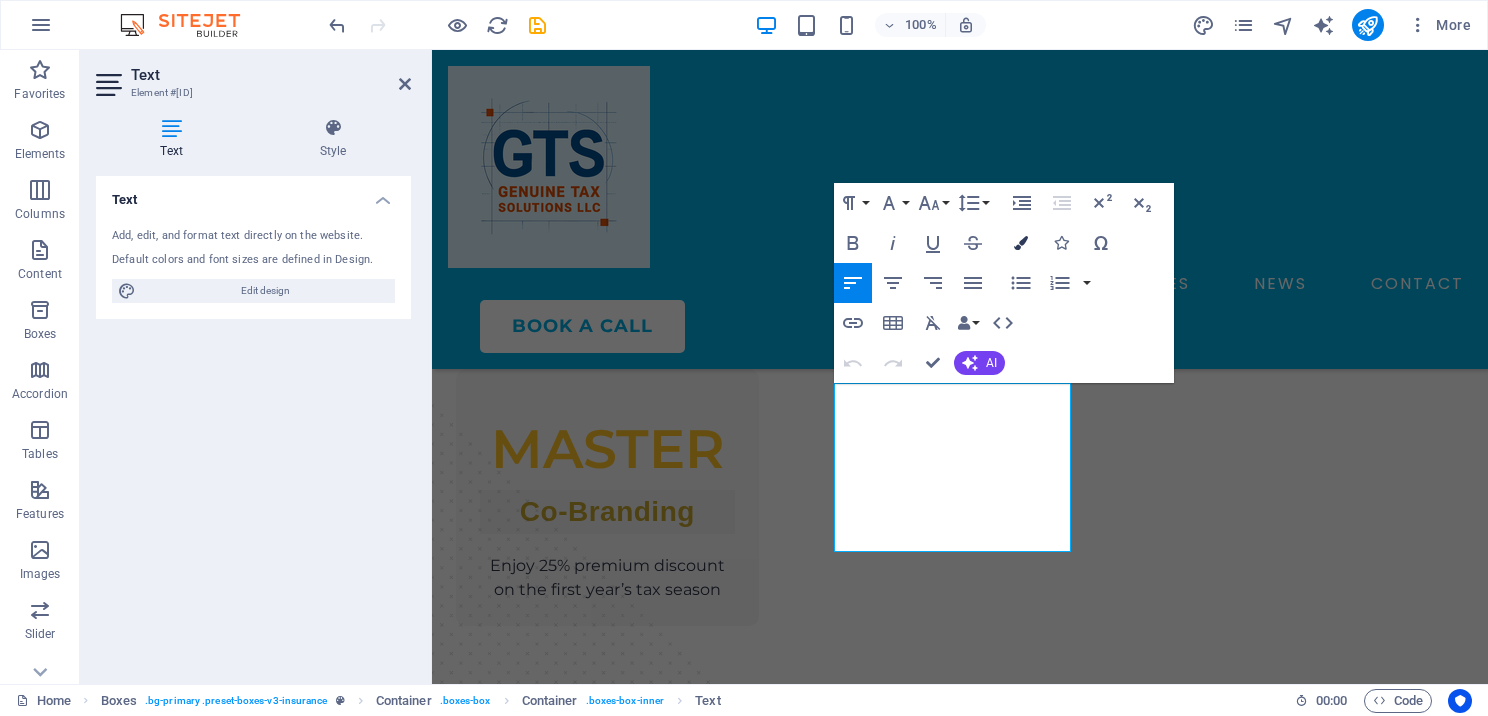click at bounding box center [1021, 243] 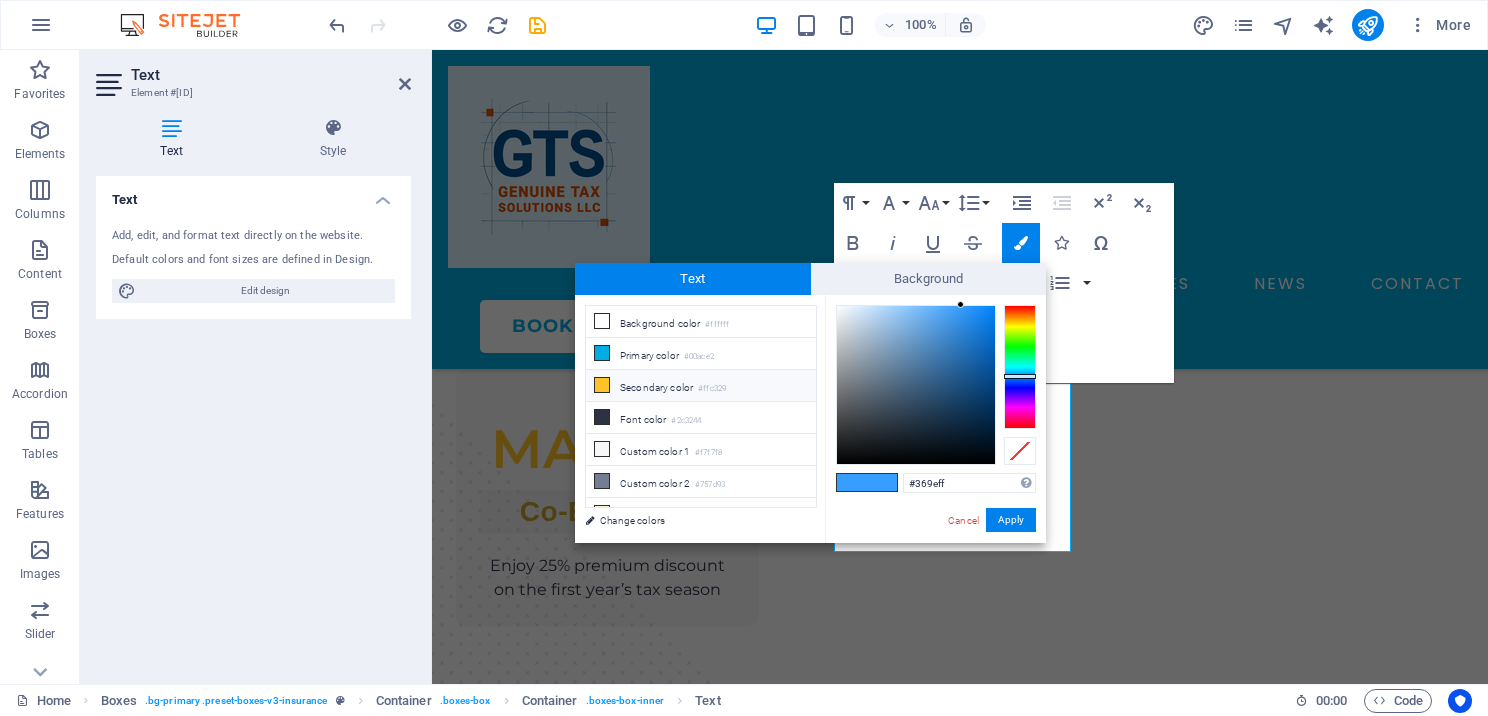 click at bounding box center [602, 385] 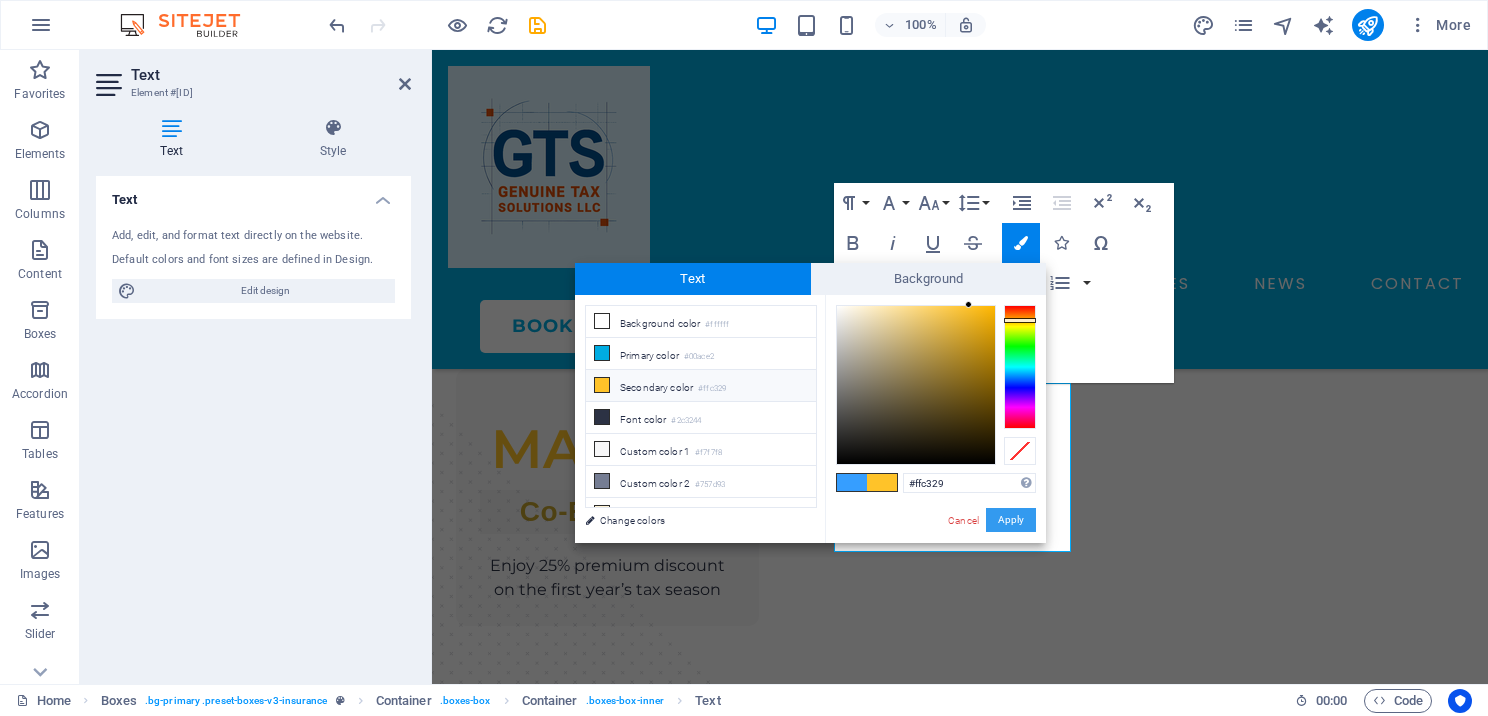 click on "Apply" at bounding box center (1011, 520) 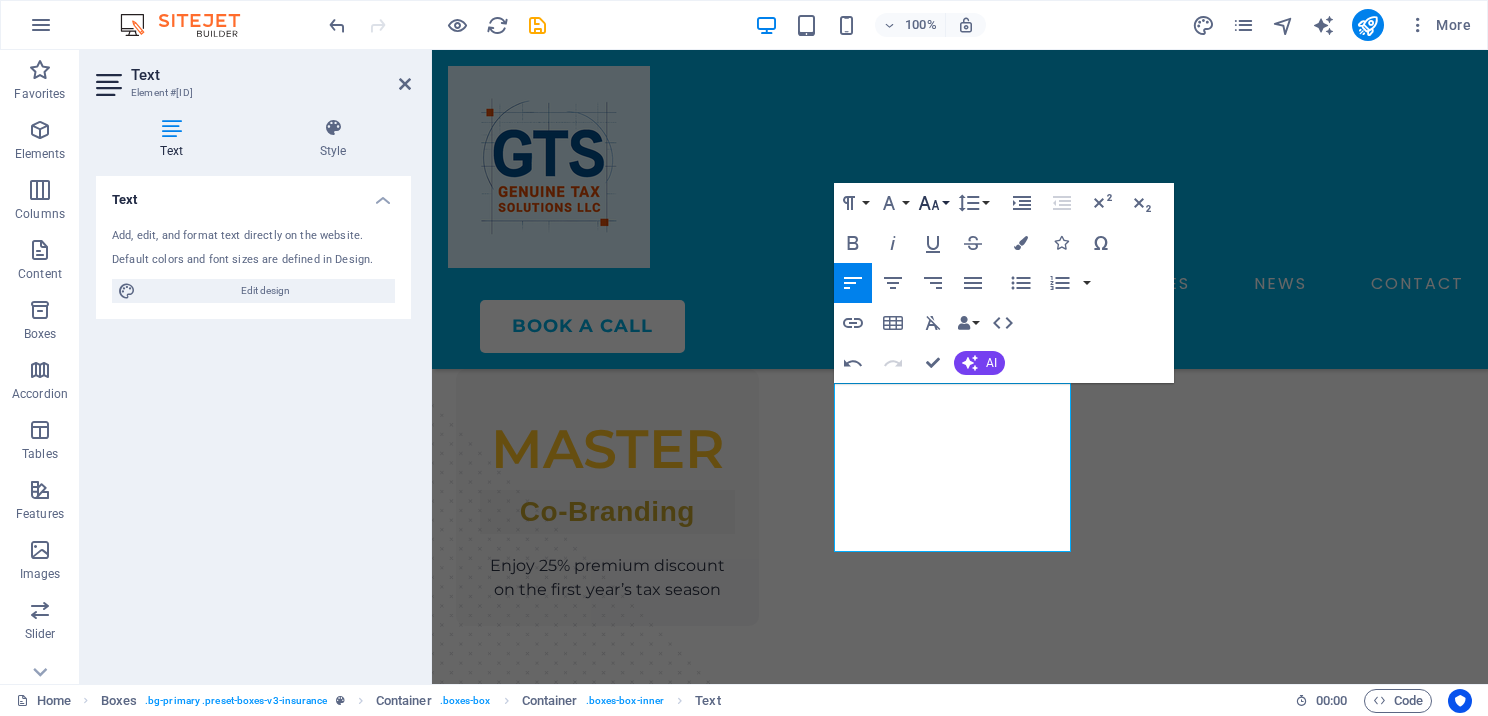 click 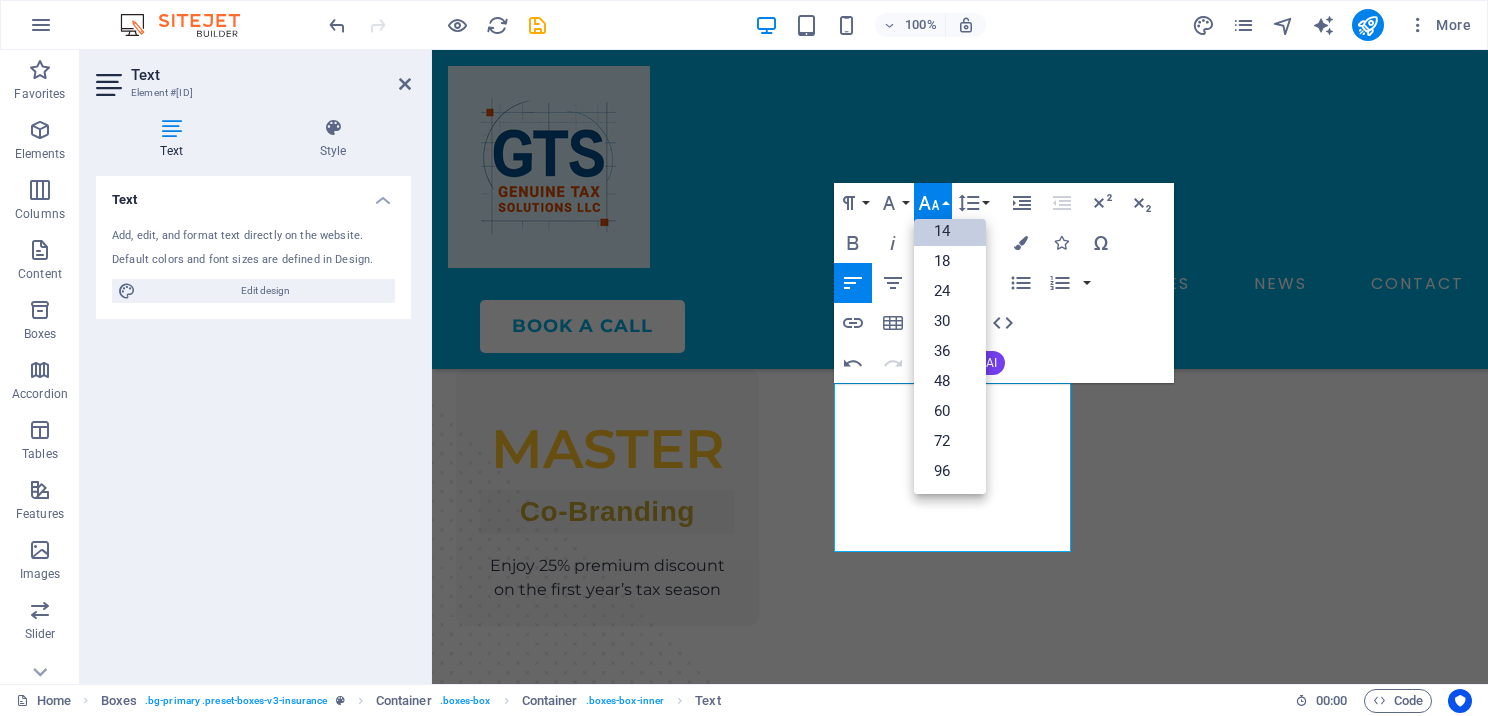 scroll, scrollTop: 160, scrollLeft: 0, axis: vertical 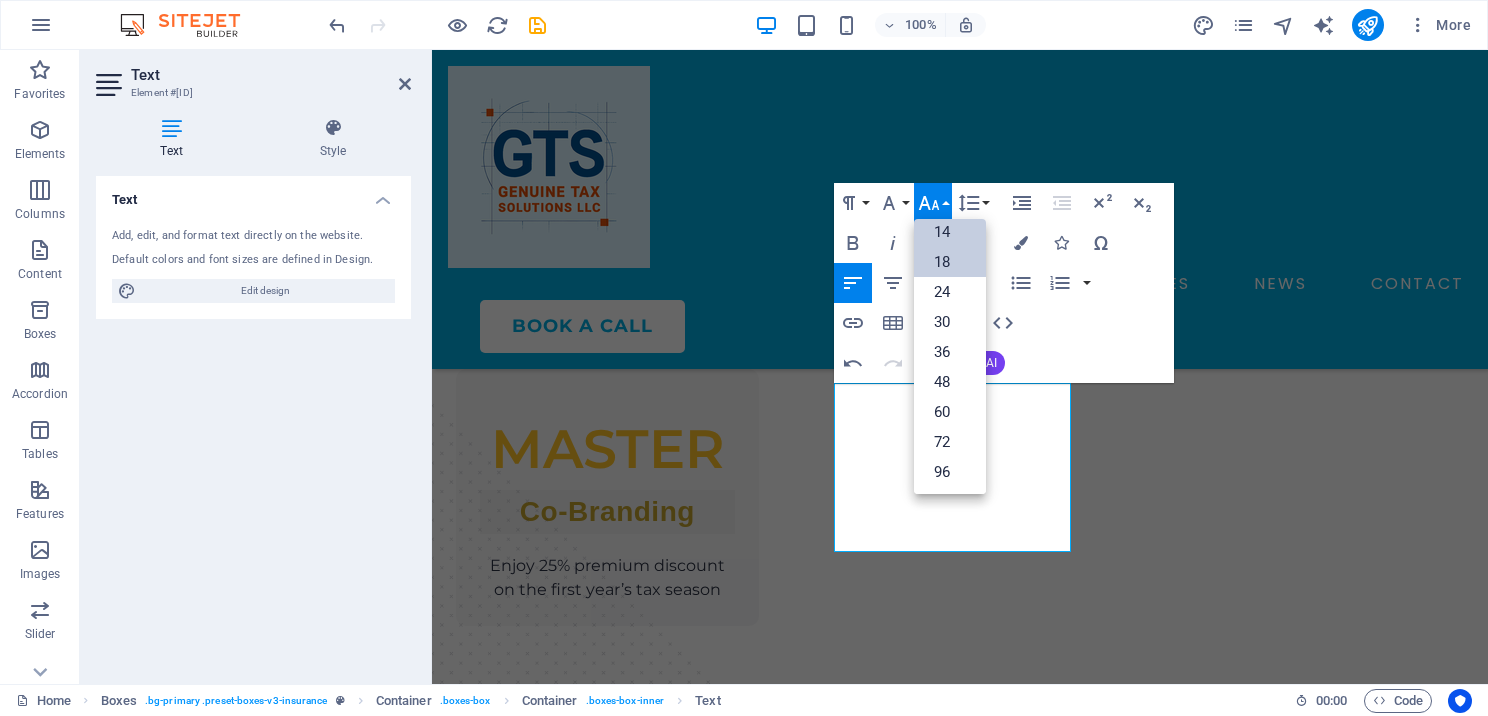 click on "18" at bounding box center [950, 262] 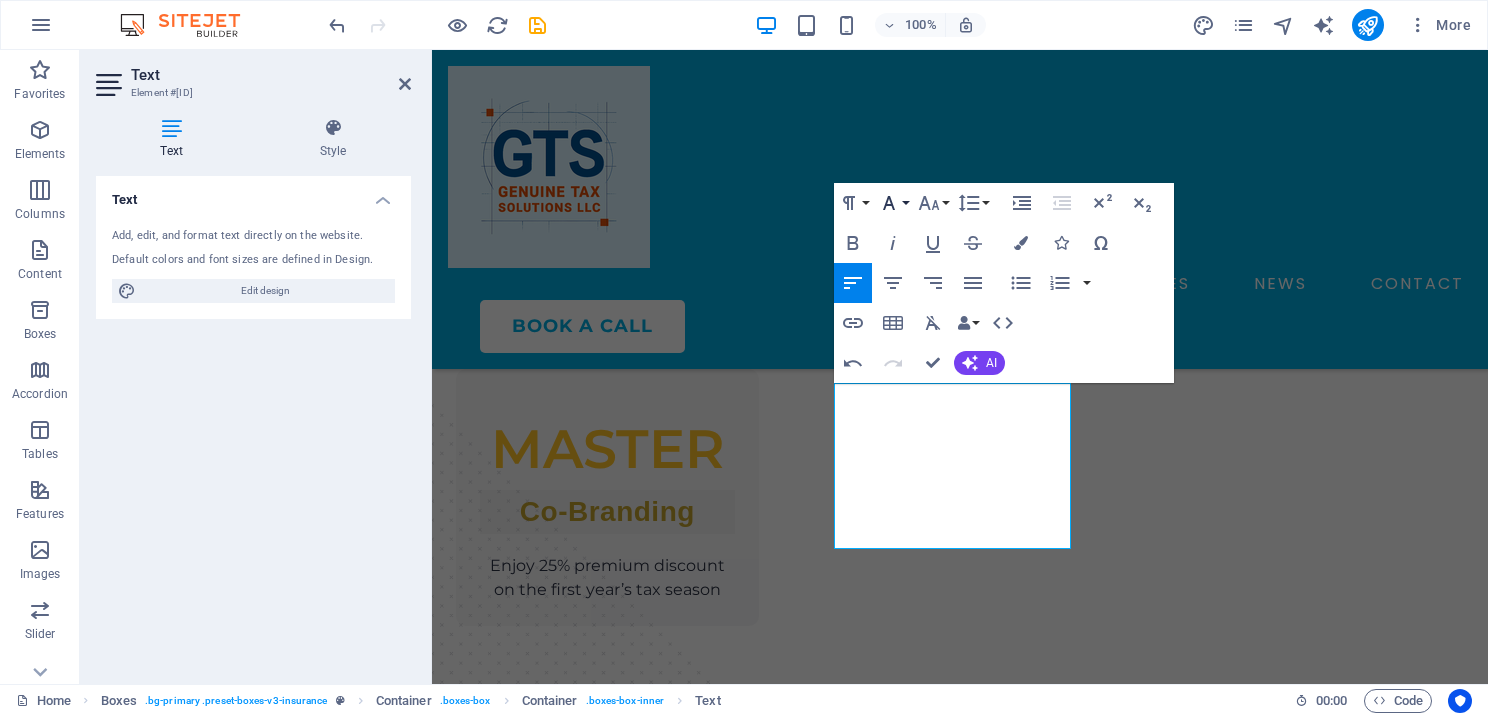 click on "Font Family" at bounding box center (893, 203) 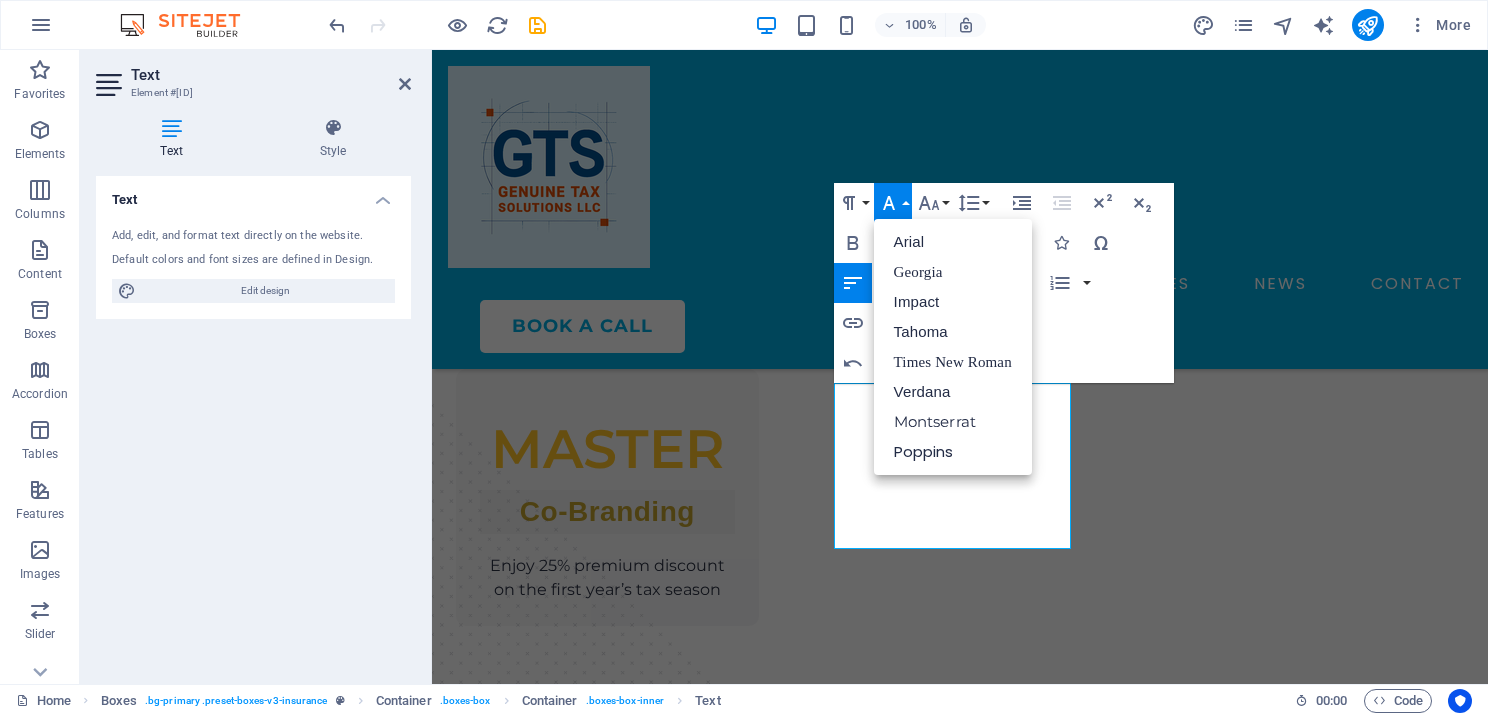 click on "Text Element #ed-823106187" at bounding box center [253, 76] 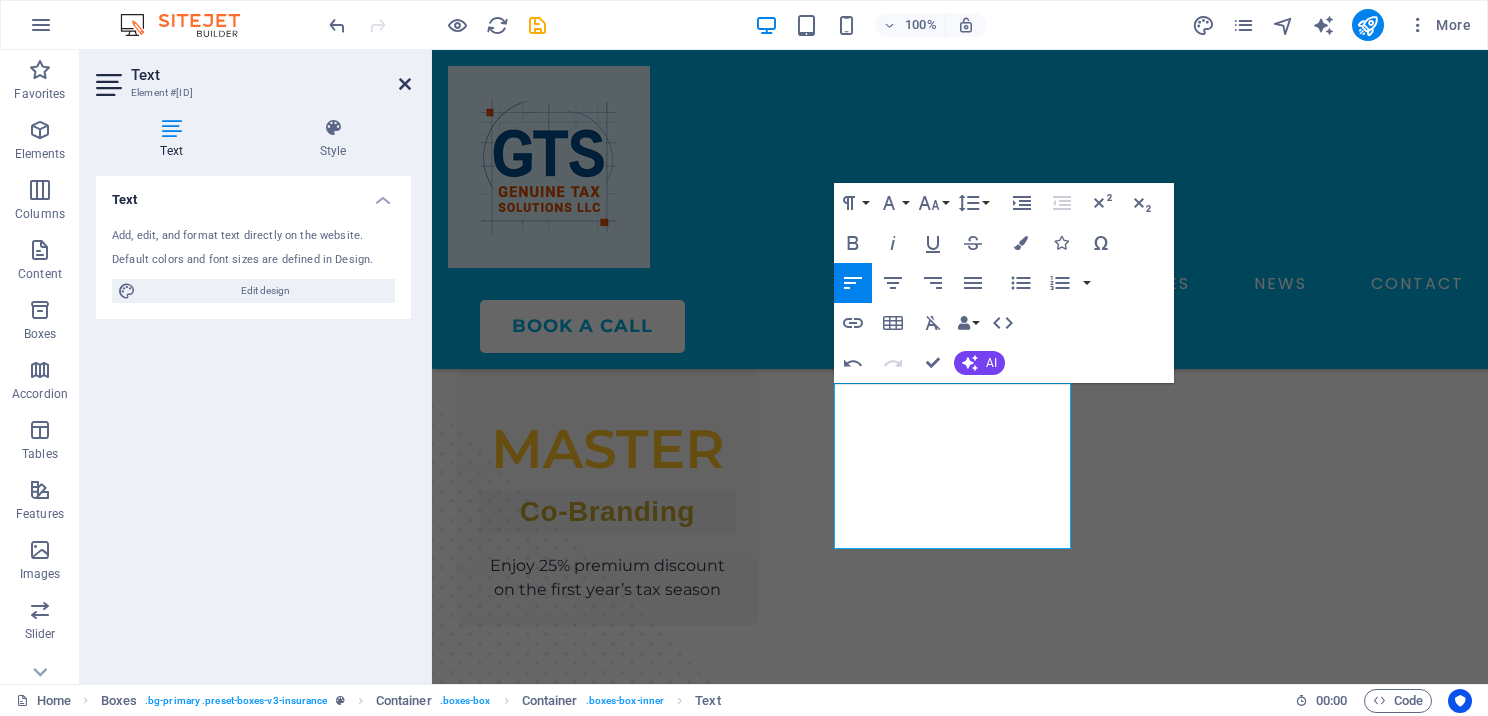 click at bounding box center (405, 84) 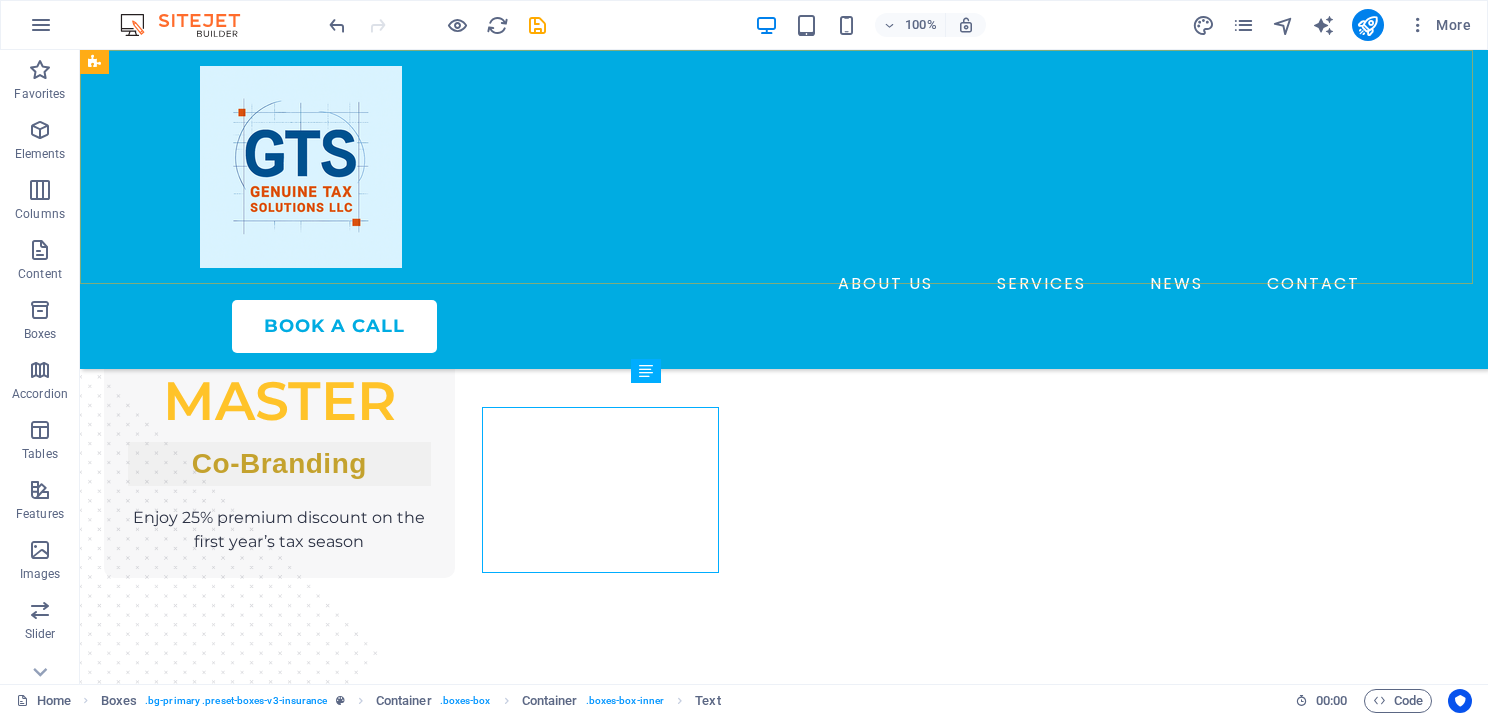 scroll, scrollTop: 2133, scrollLeft: 0, axis: vertical 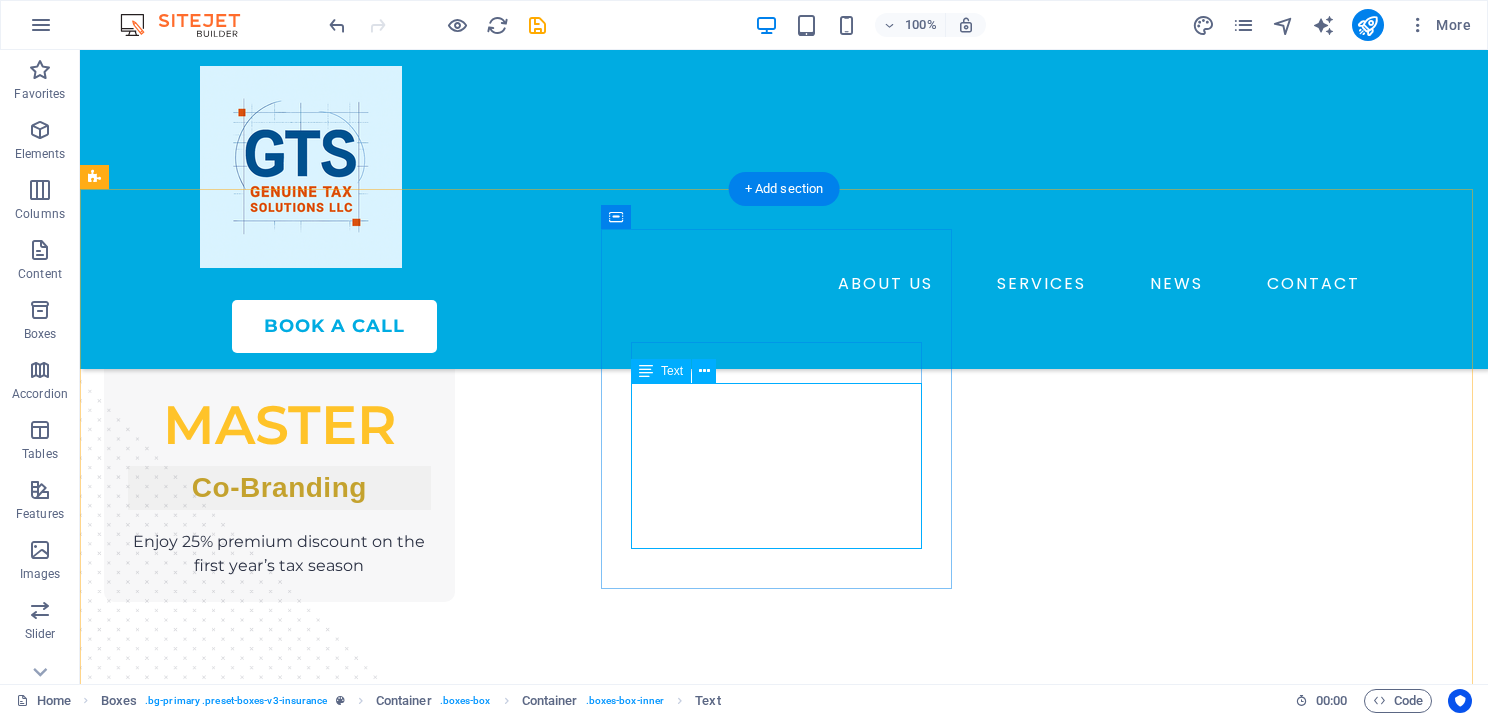 click on "Open a Tax Office – Professional Setup Services" at bounding box center (279, 1714) 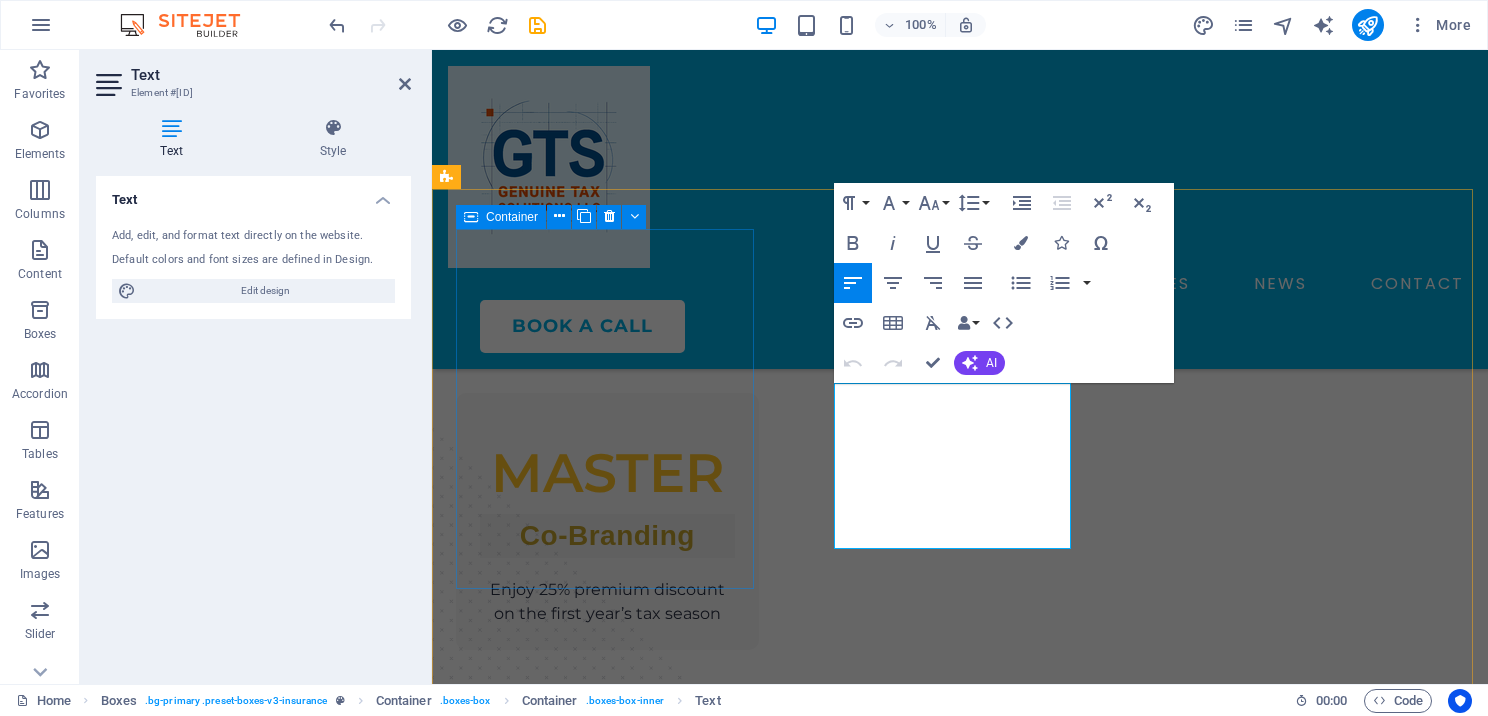 scroll, scrollTop: 2157, scrollLeft: 0, axis: vertical 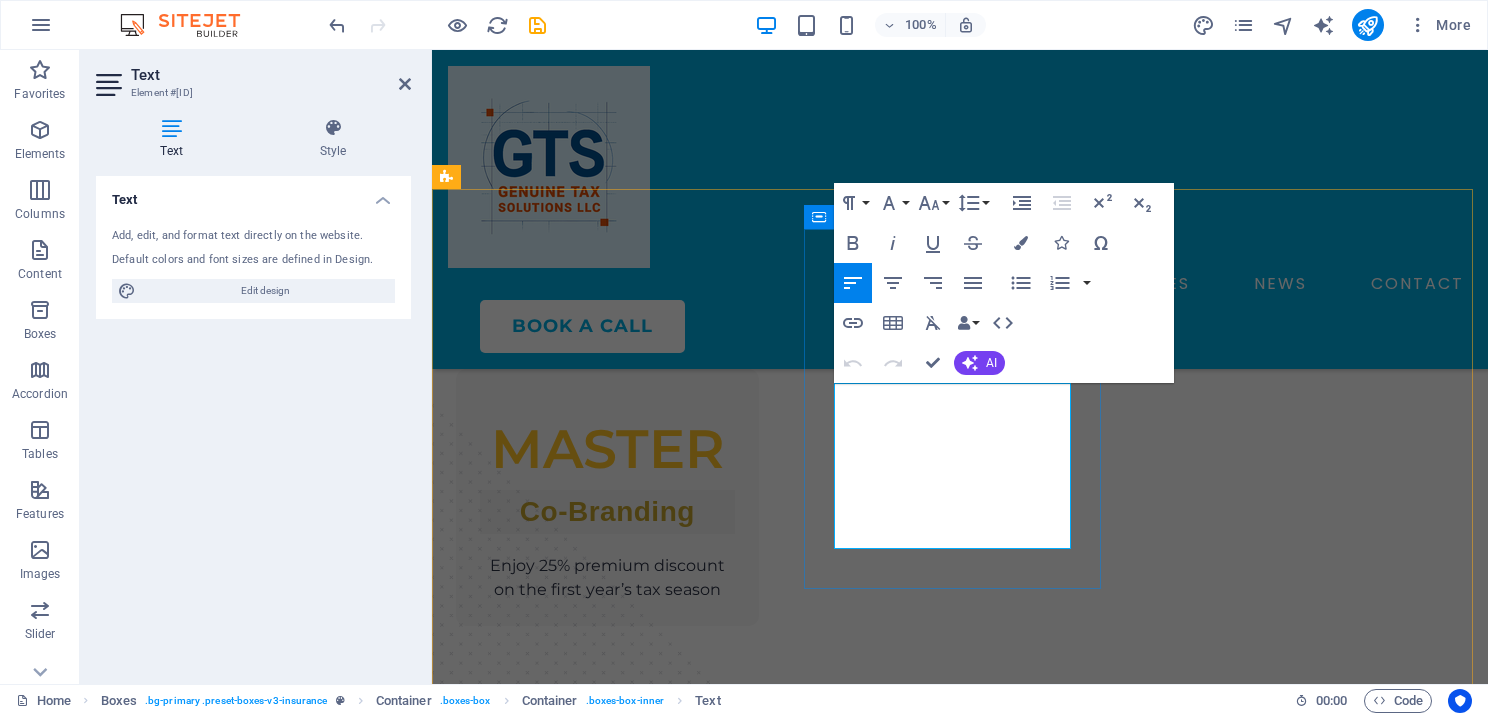 click on "Open a Tax Office – Professional Setup Services" at bounding box center (606, 1742) 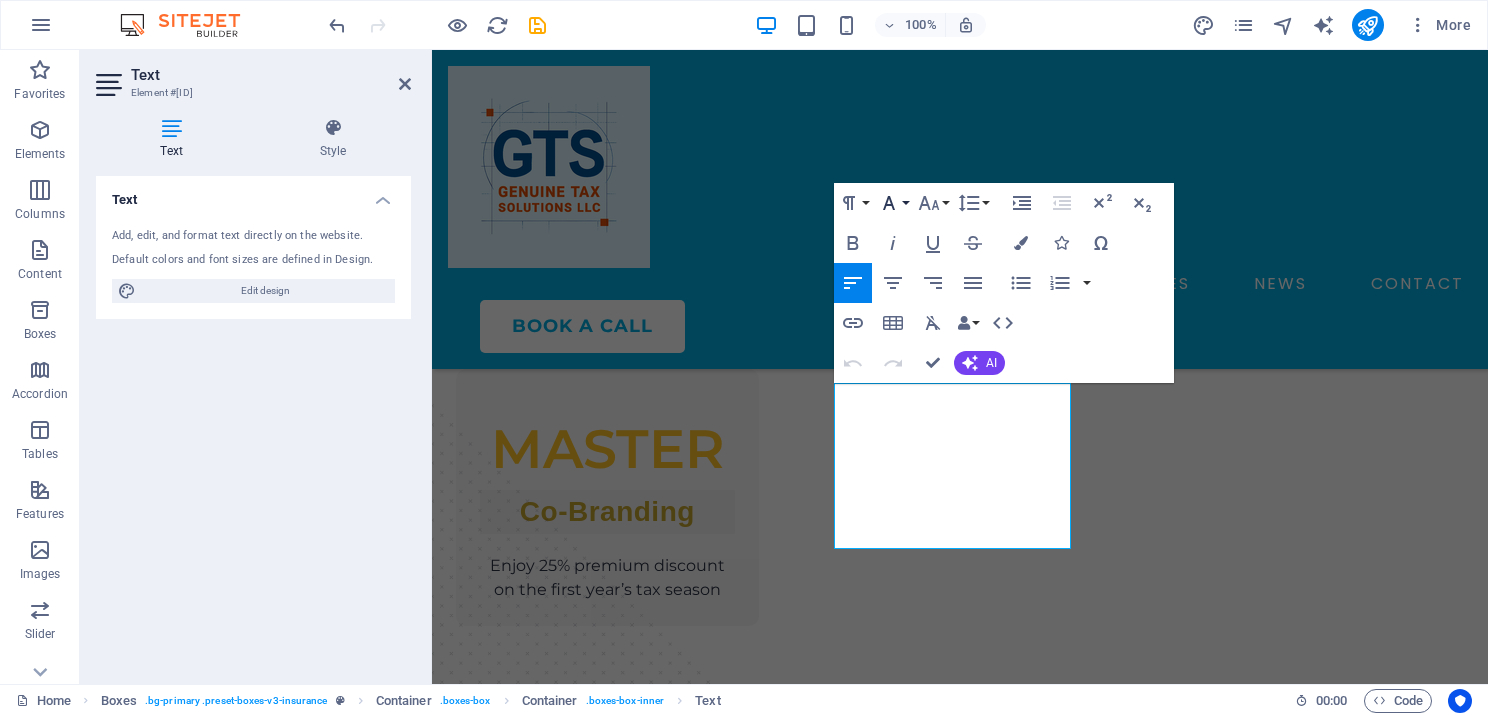 click on "Font Family" at bounding box center [893, 203] 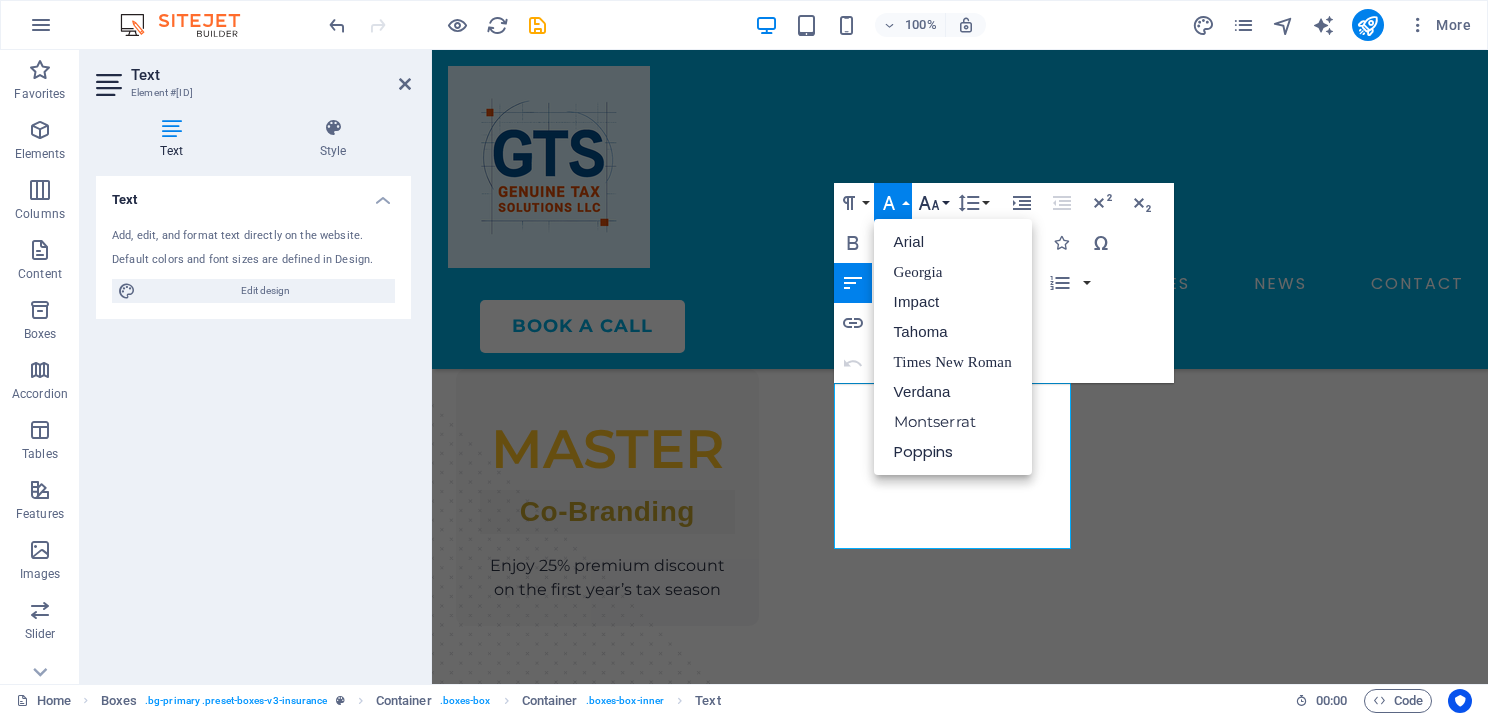 click 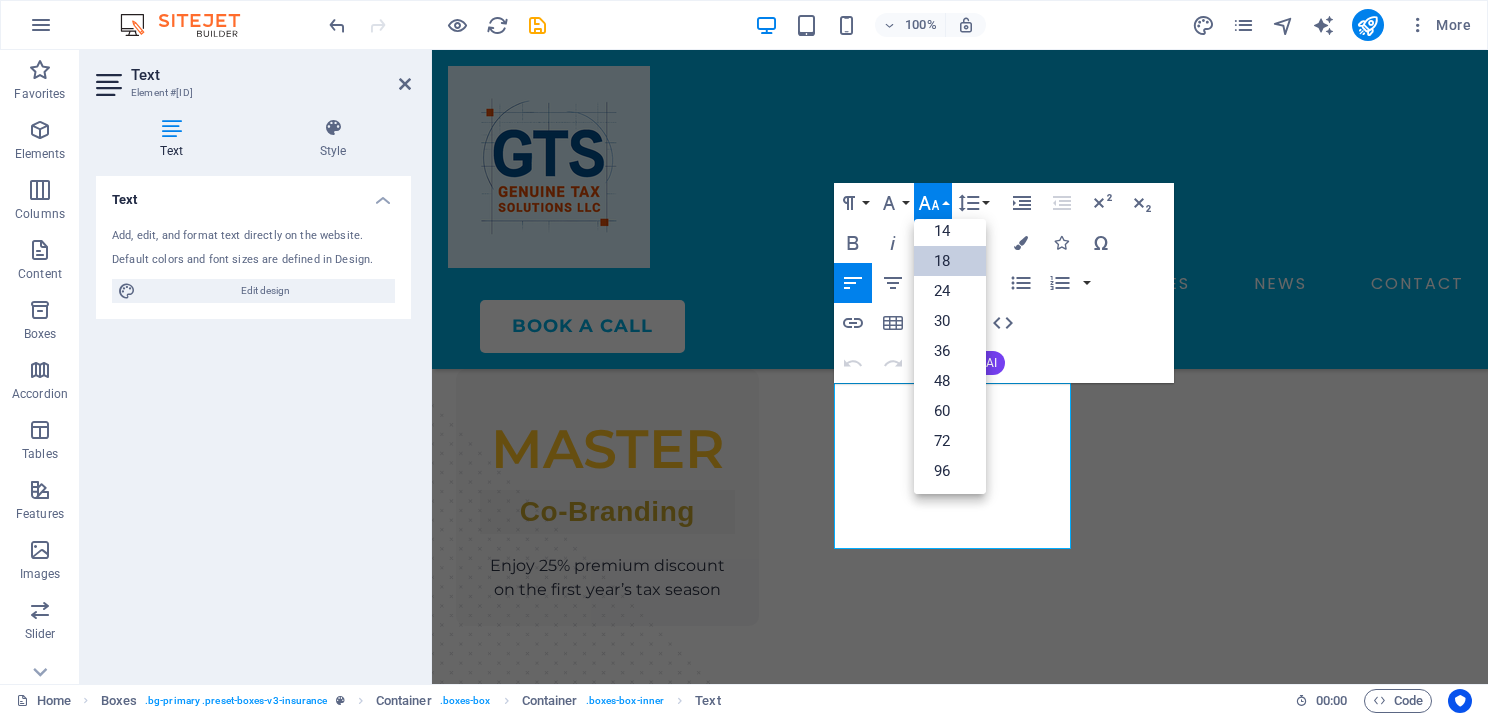 scroll, scrollTop: 160, scrollLeft: 0, axis: vertical 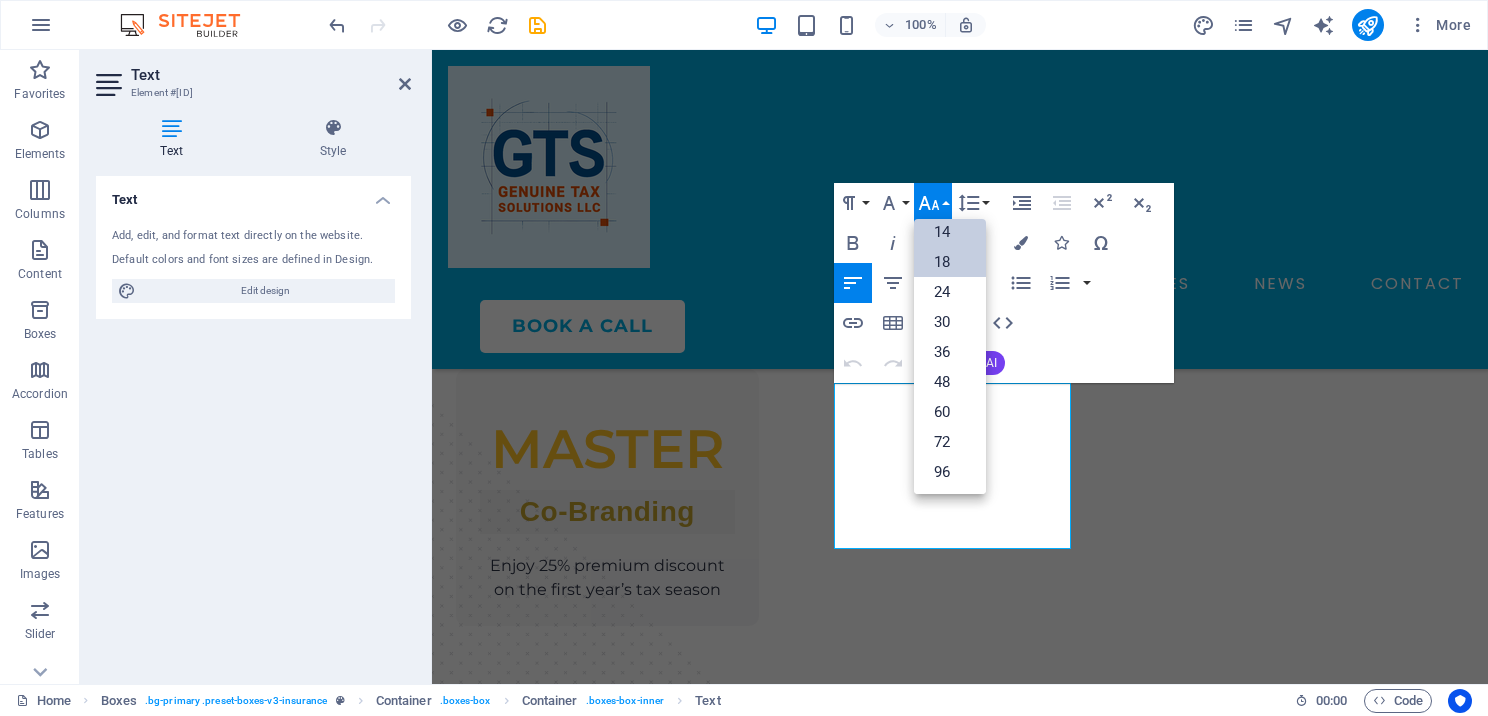 click on "14" at bounding box center [950, 232] 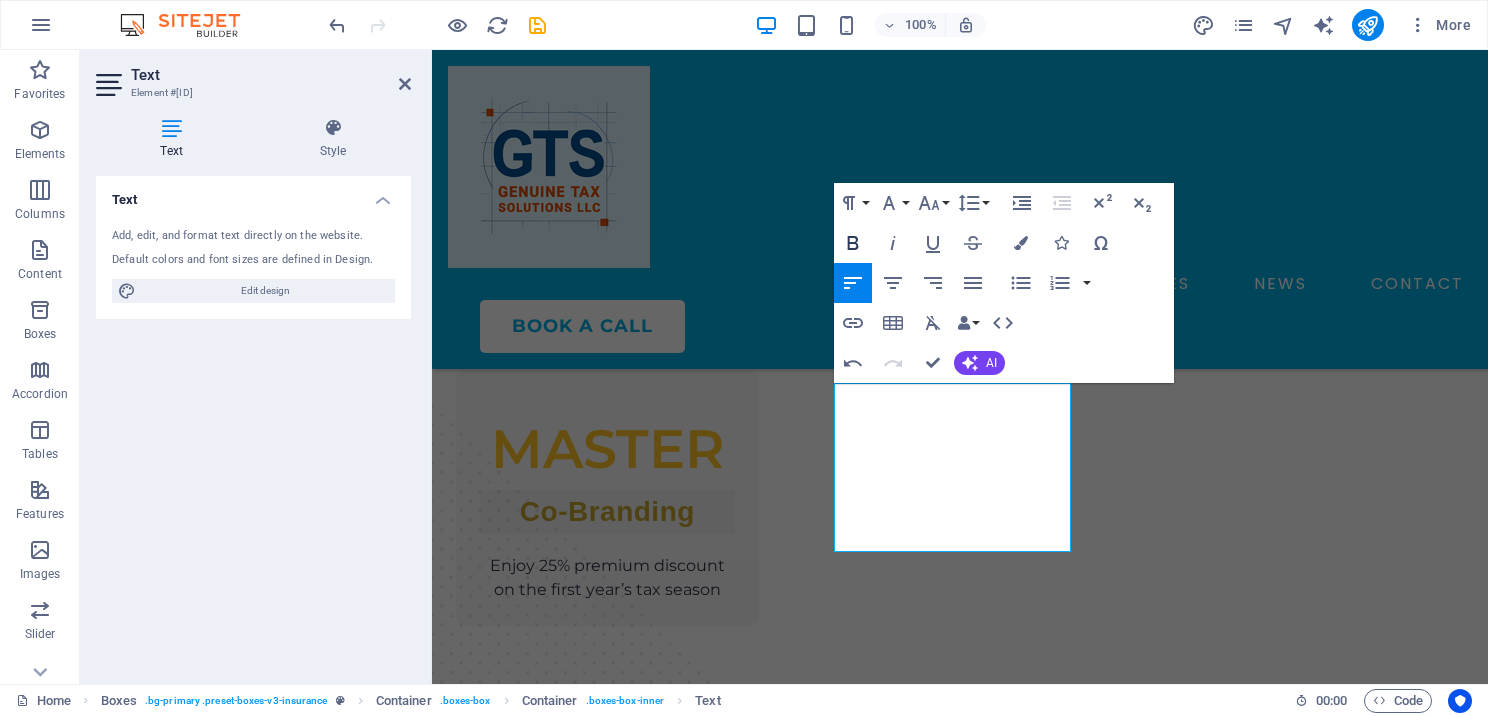 click 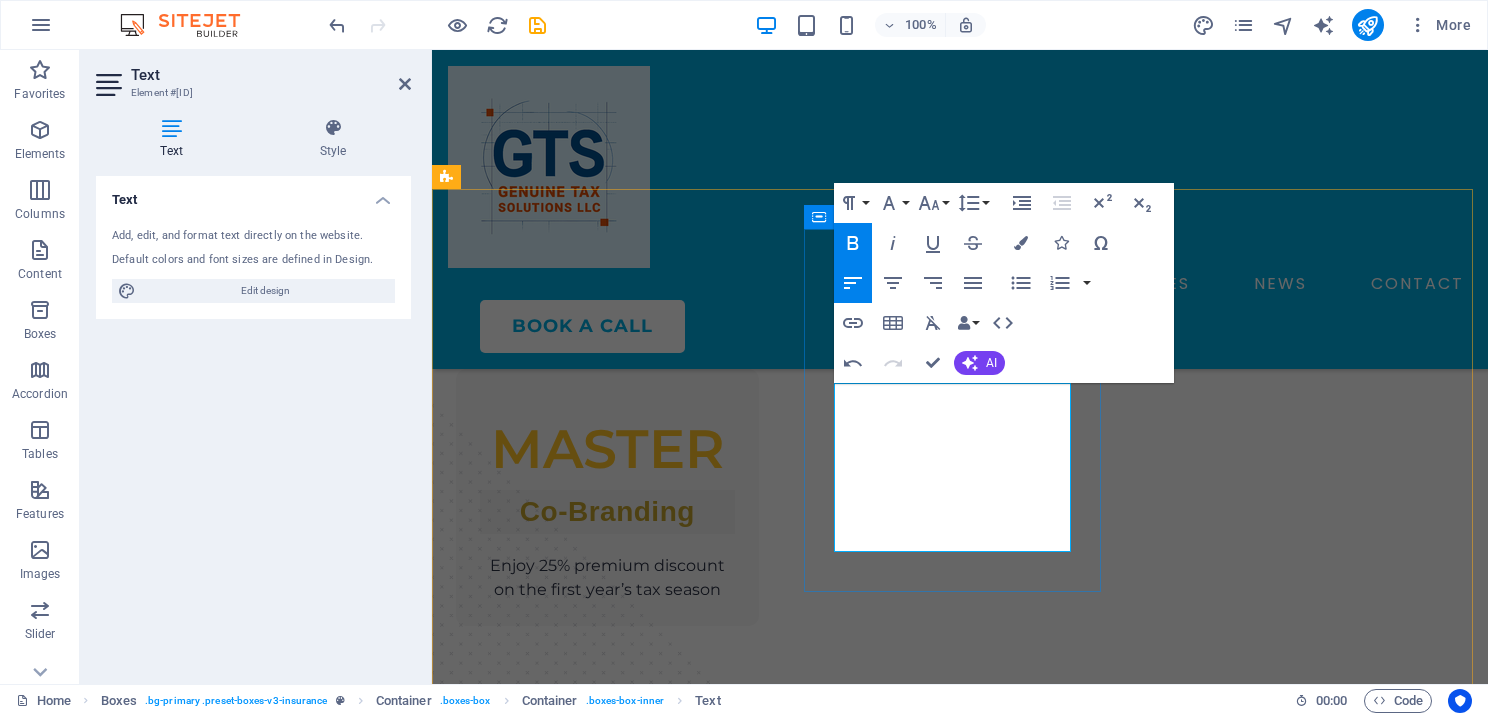 click on "Open a Tax Office – Professional Setup Services" at bounding box center (607, 1740) 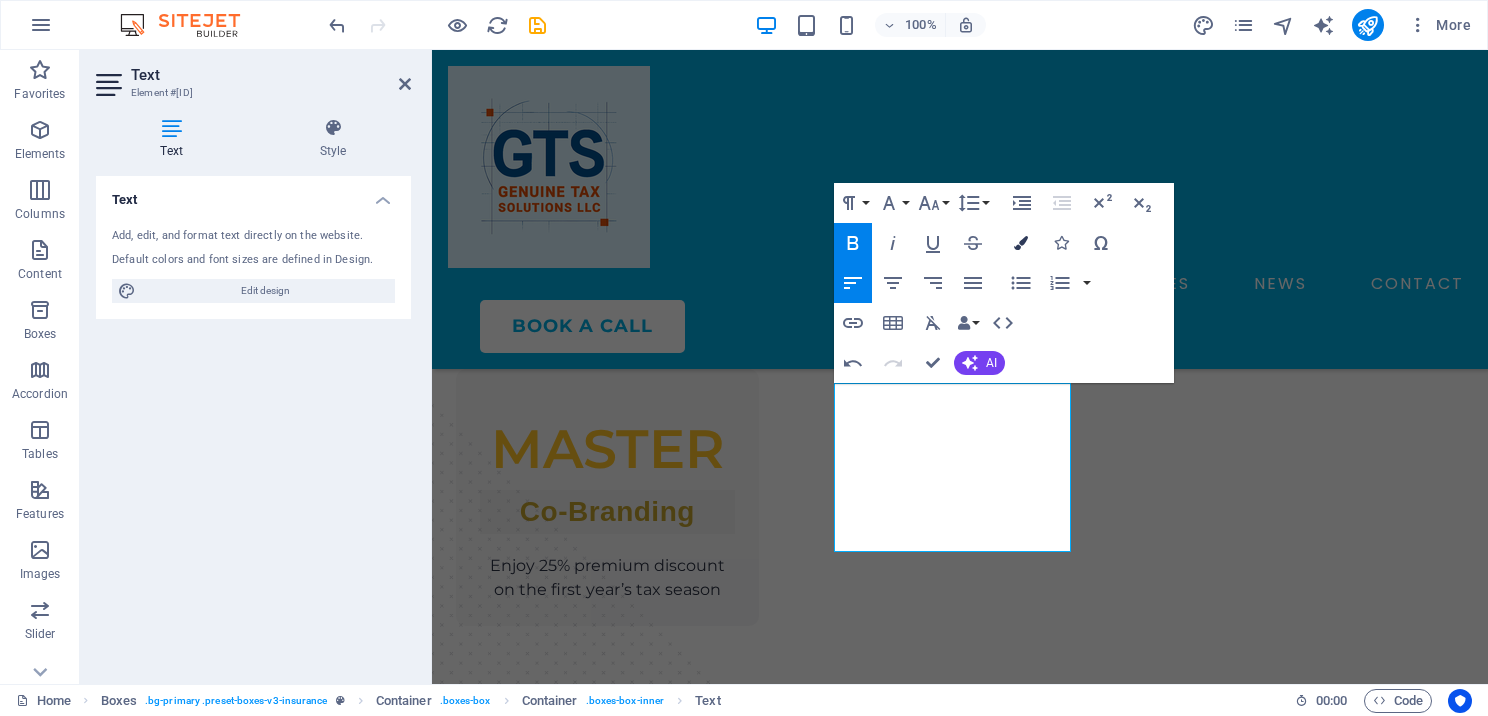 click on "Colors" at bounding box center [1021, 243] 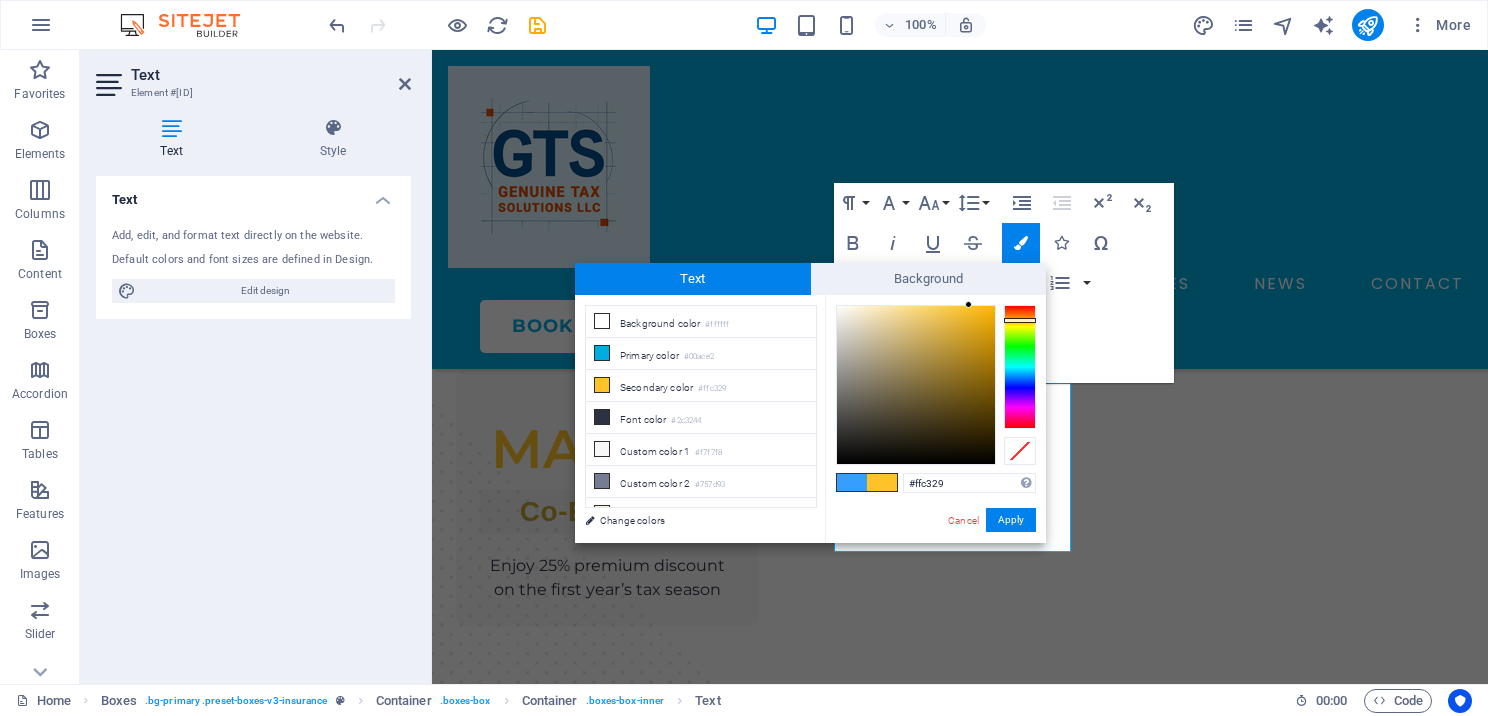 click on "#ffc329 Supported formats #0852ed rgb(8, 82, 237) rgba(8, 82, 237, 90%) hsv(221,97,93) hsl(221, 93%, 48%) Cancel Apply" at bounding box center (935, 564) 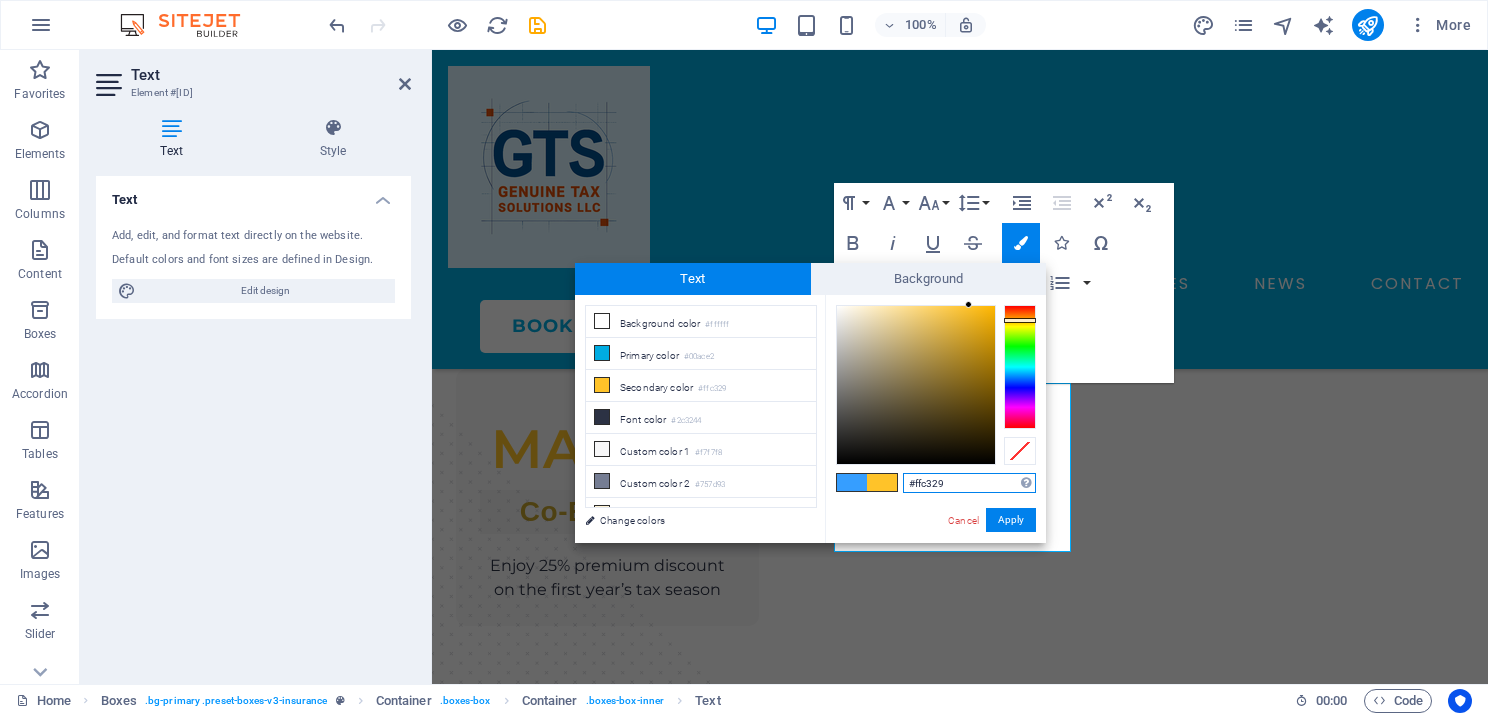 drag, startPoint x: 960, startPoint y: 477, endPoint x: 905, endPoint y: 488, distance: 56.089214 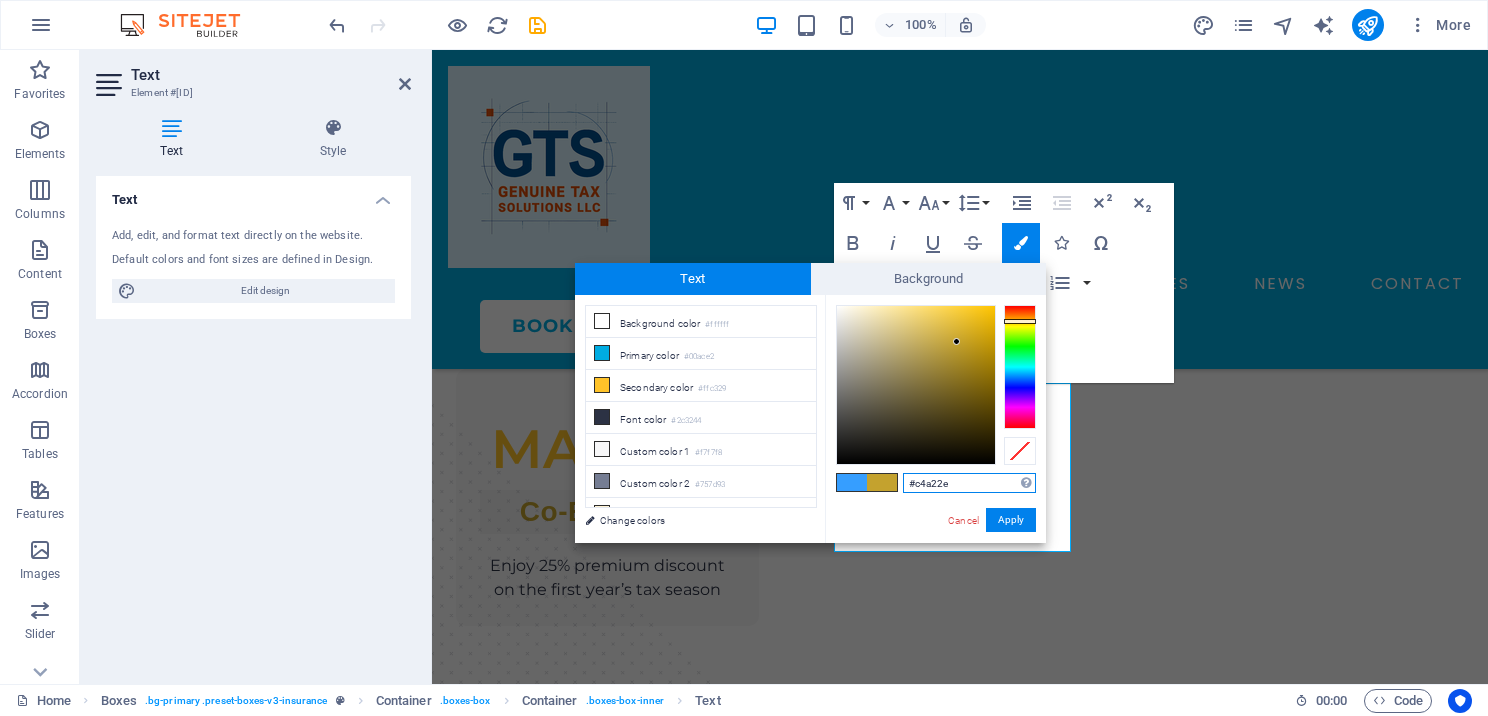 type on "#c4a22e" 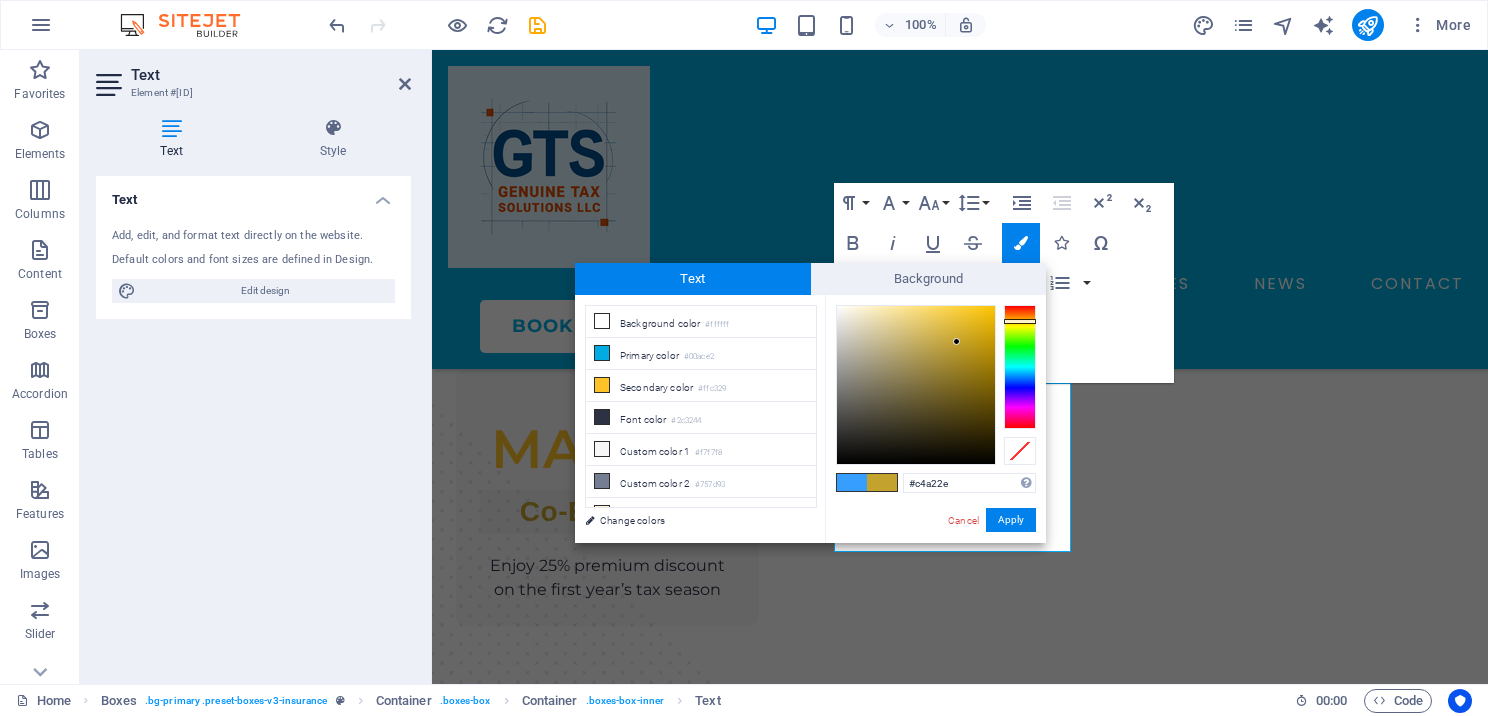 click on "#c4a22e Supported formats #0852ed rgb(8, 82, 237) rgba(8, 82, 237, 90%) hsv(221,97,93) hsl(221, 93%, 48%) Cancel Apply" at bounding box center [935, 564] 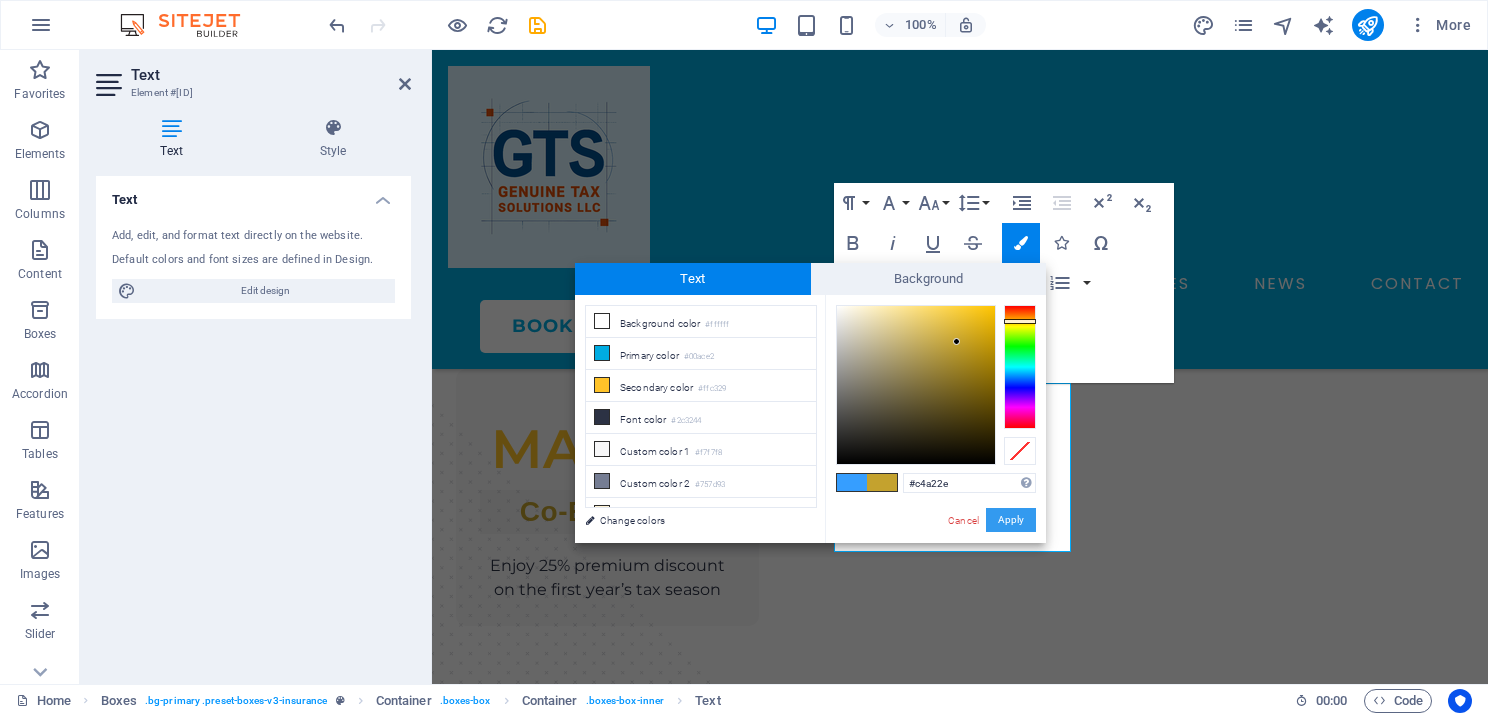 click on "Apply" at bounding box center [1011, 520] 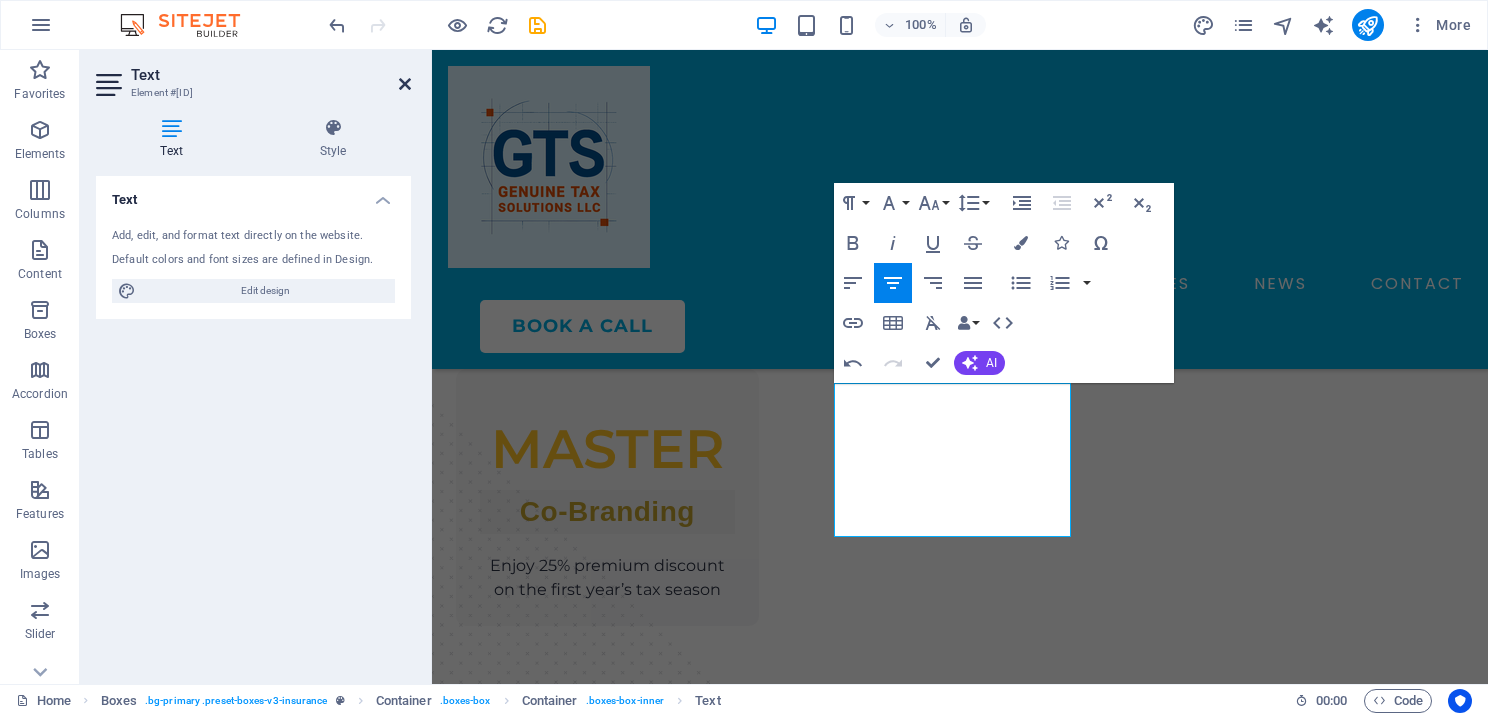 click at bounding box center [405, 84] 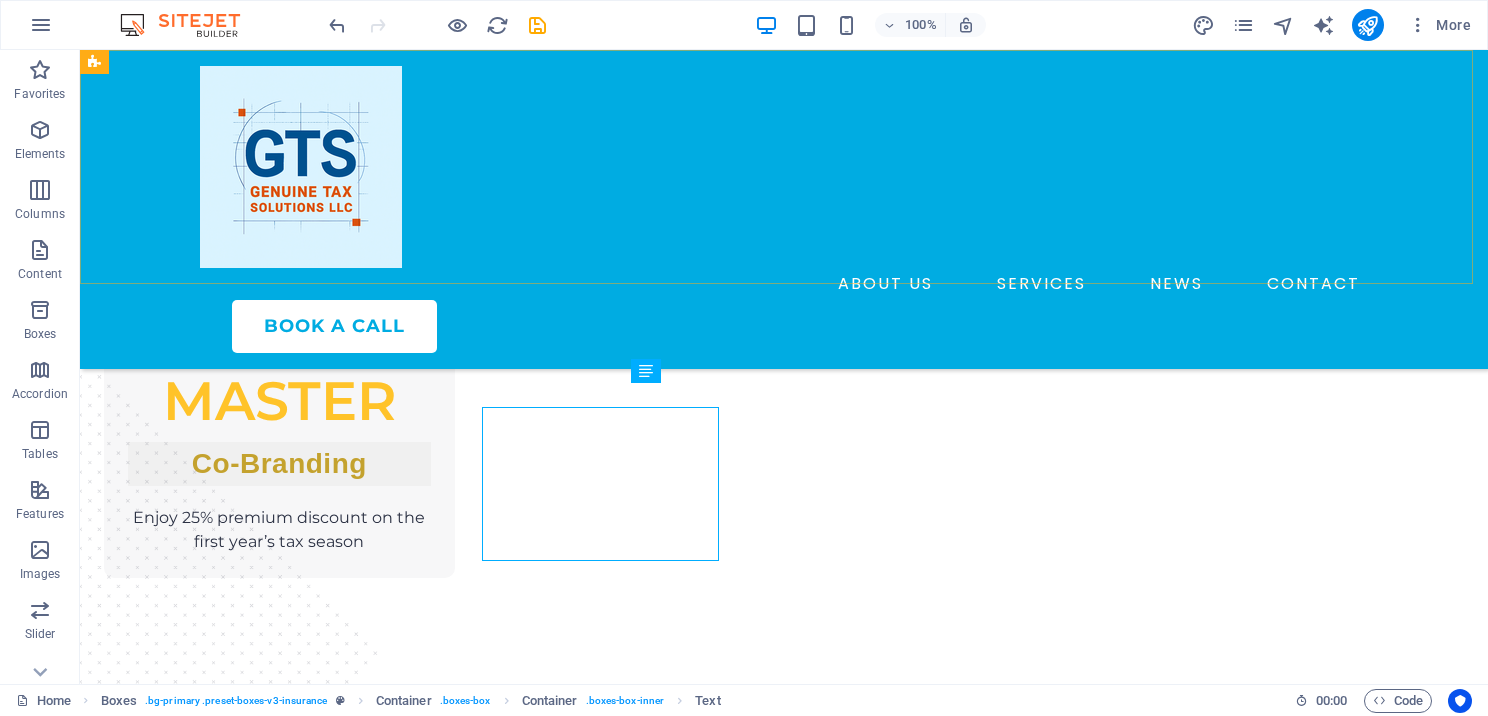 scroll, scrollTop: 2133, scrollLeft: 0, axis: vertical 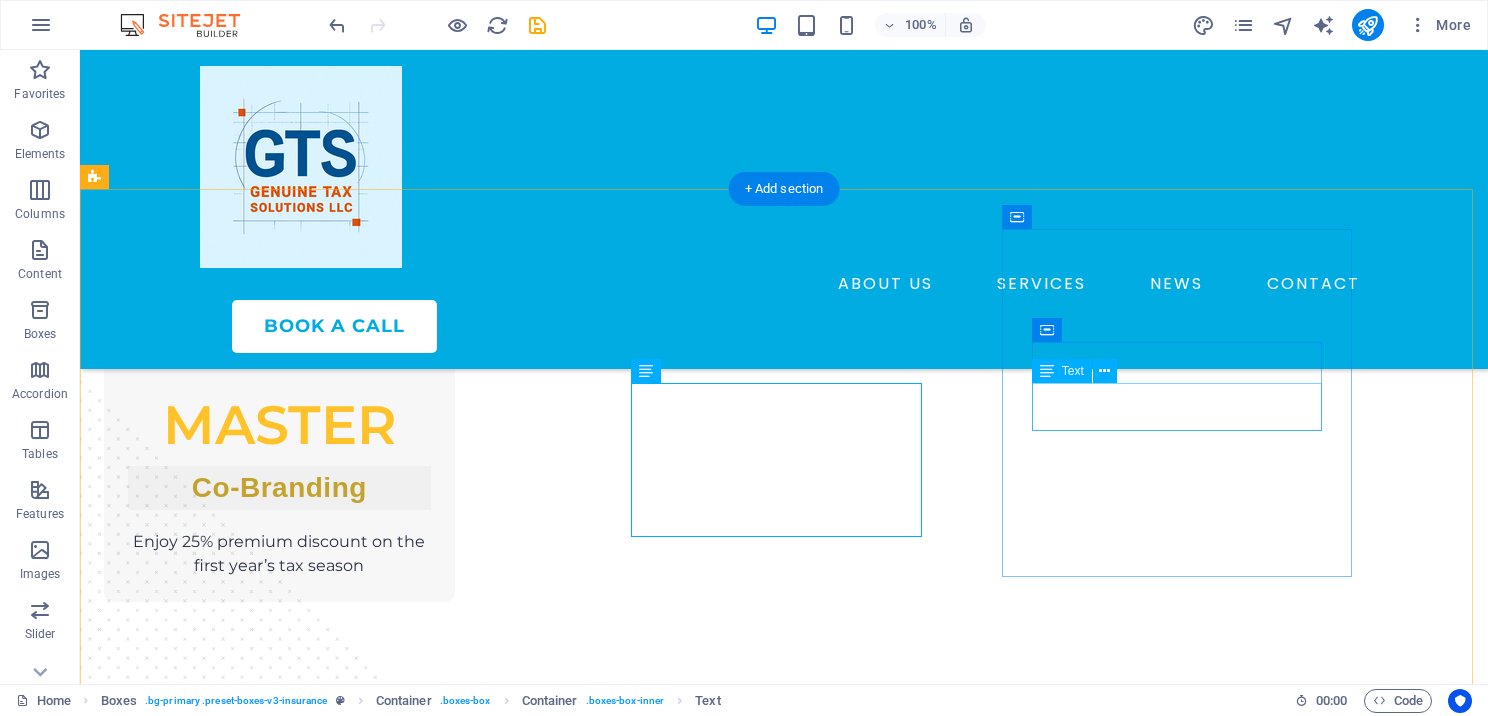 click on "Lorem ipsum dolor sit amet, consectetur adipiscing elit." at bounding box center [279, 2049] 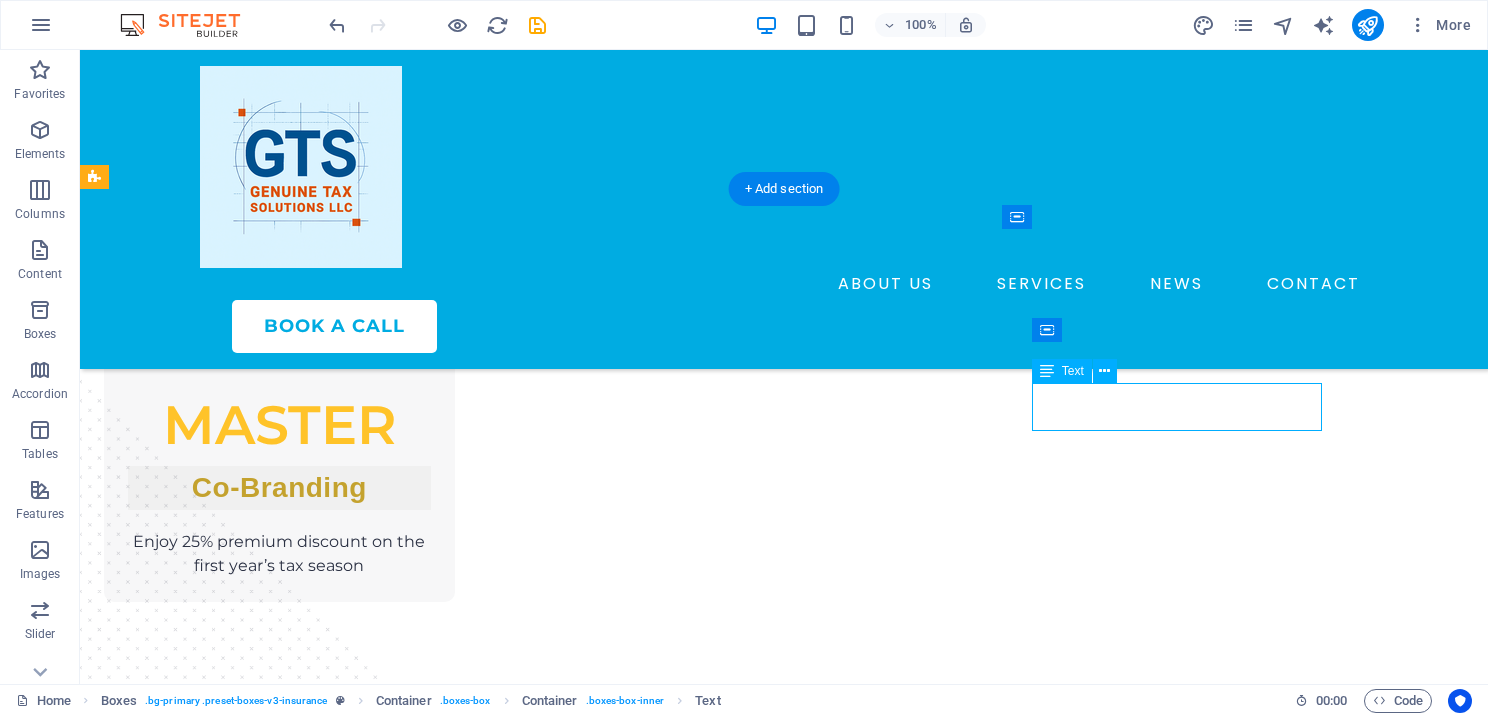 click on "Lorem ipsum dolor sit amet, consectetur adipiscing elit." at bounding box center [279, 2049] 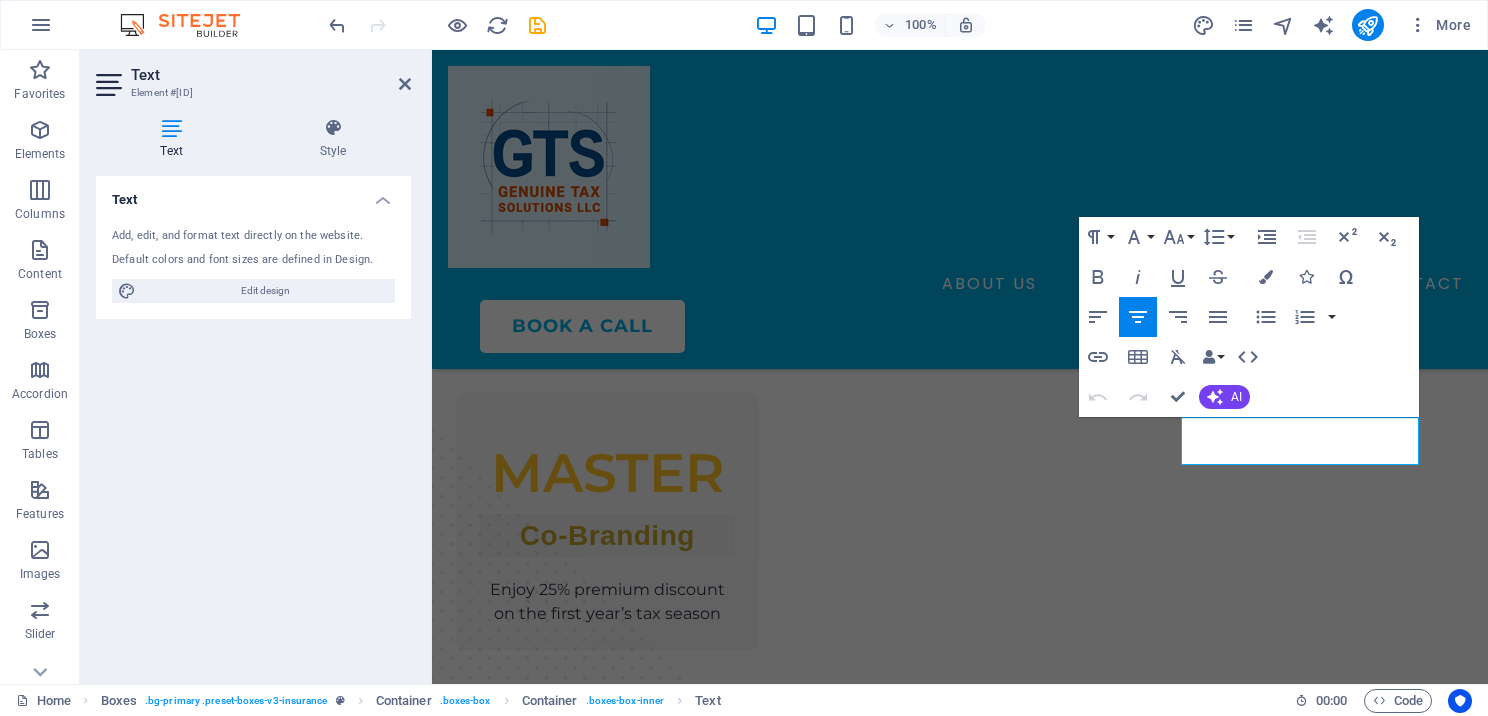 scroll, scrollTop: 2157, scrollLeft: 0, axis: vertical 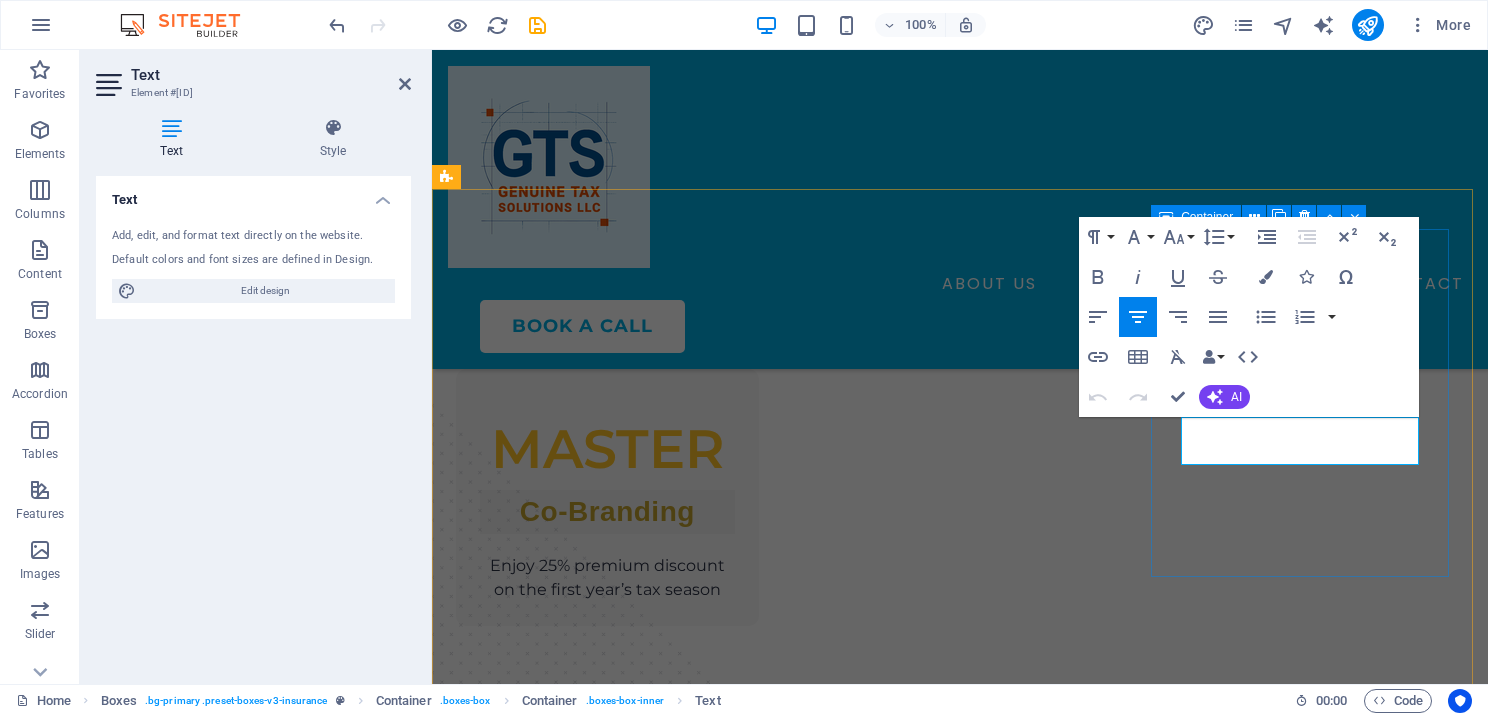 drag, startPoint x: 1412, startPoint y: 457, endPoint x: 1178, endPoint y: 433, distance: 235.22755 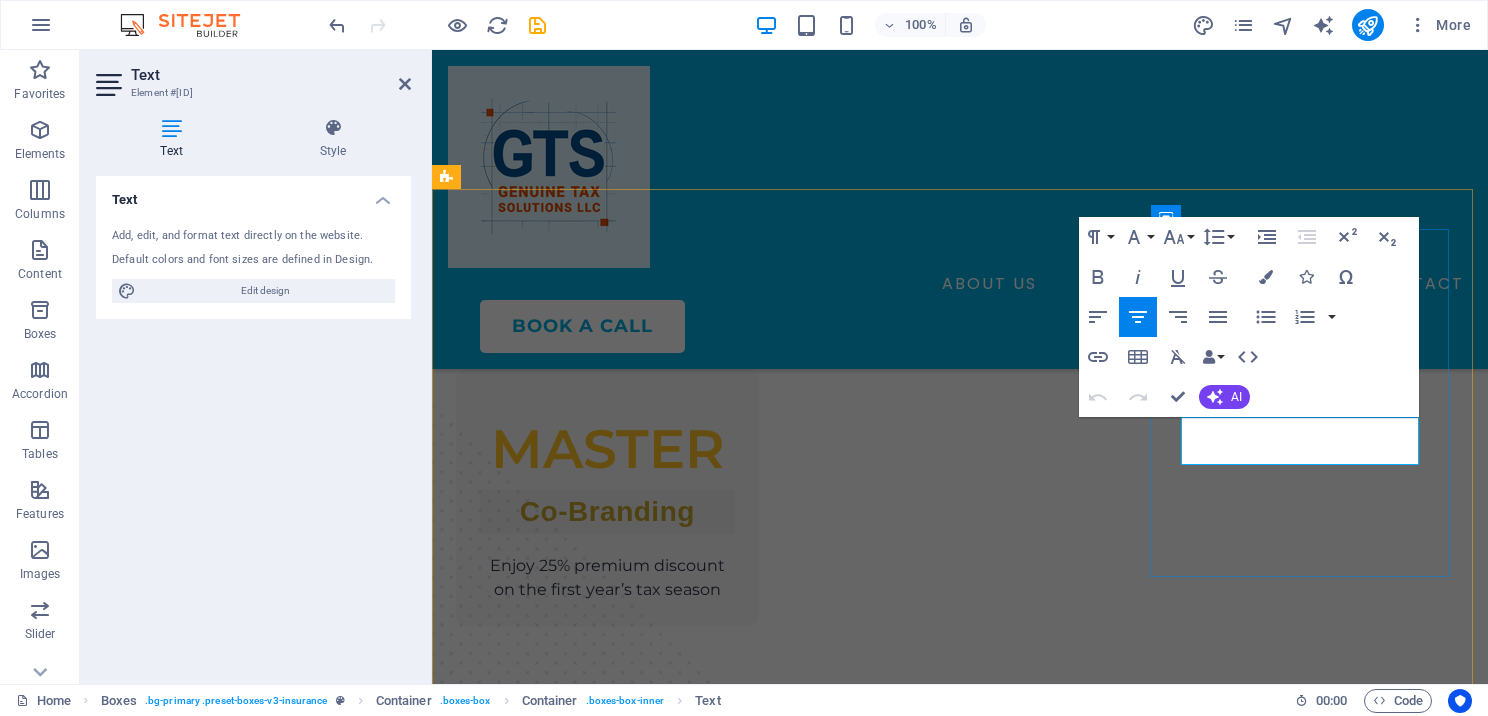 copy on "Lorem ipsum dolor sit amet, consectetur adipiscing elit." 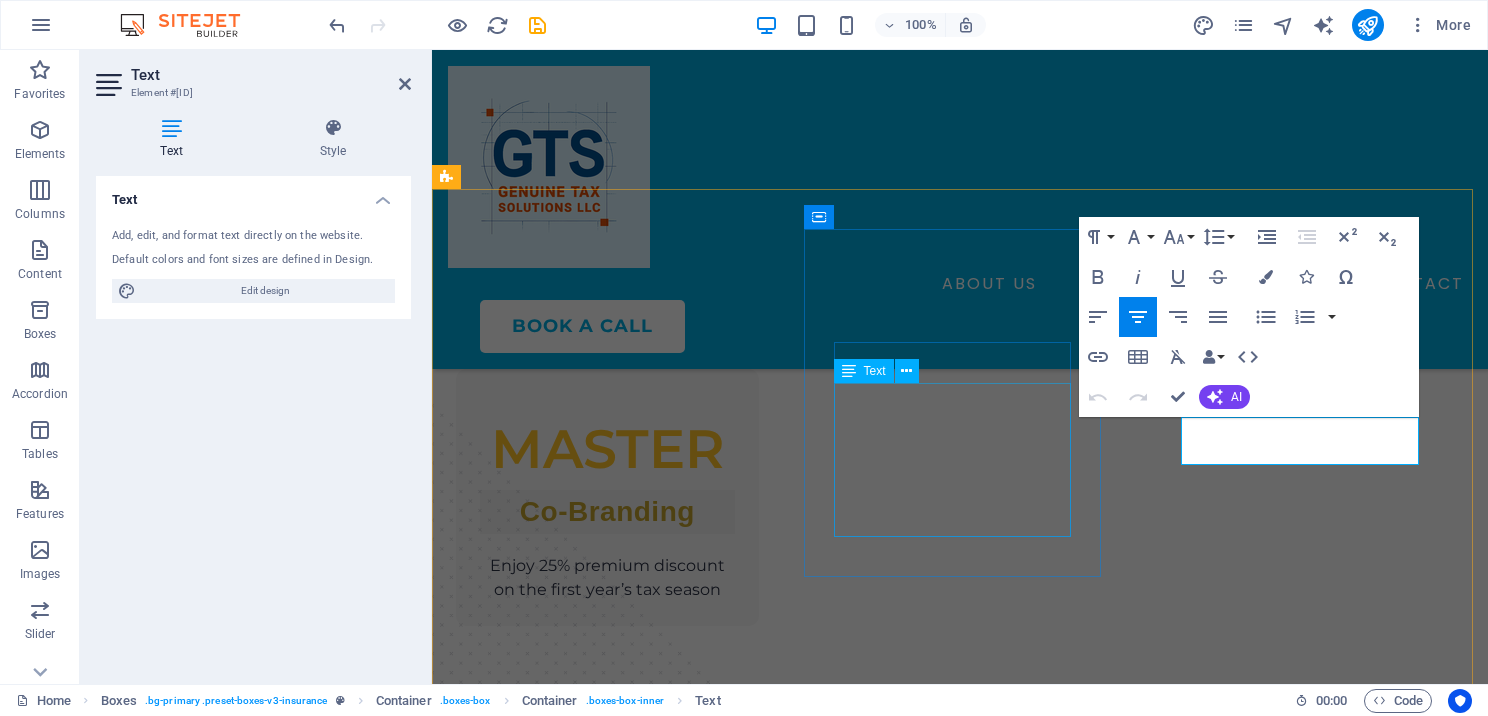 click on "Open a Tax Office – Professional Setup Services" at bounding box center (607, 1753) 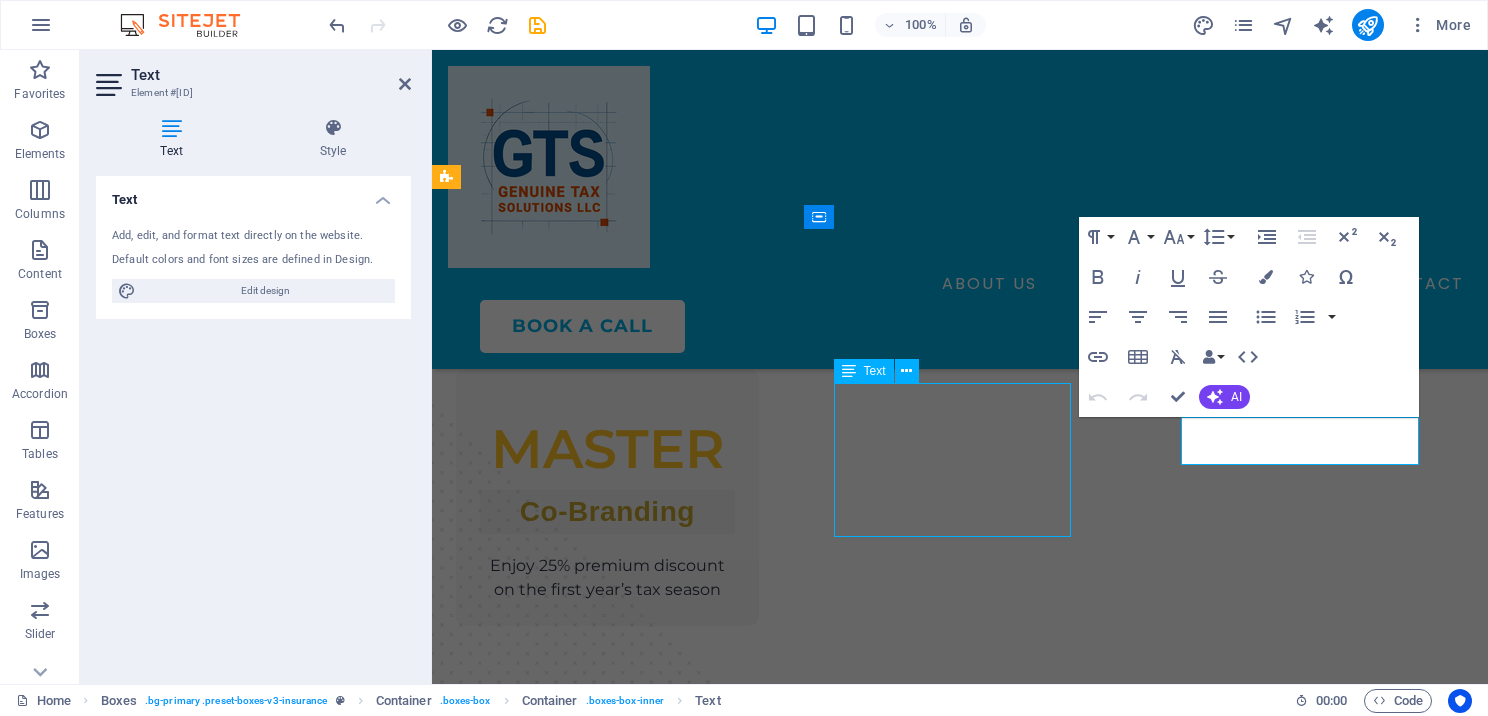 click on "Open a Tax Office – Professional Setup Services" at bounding box center [607, 1753] 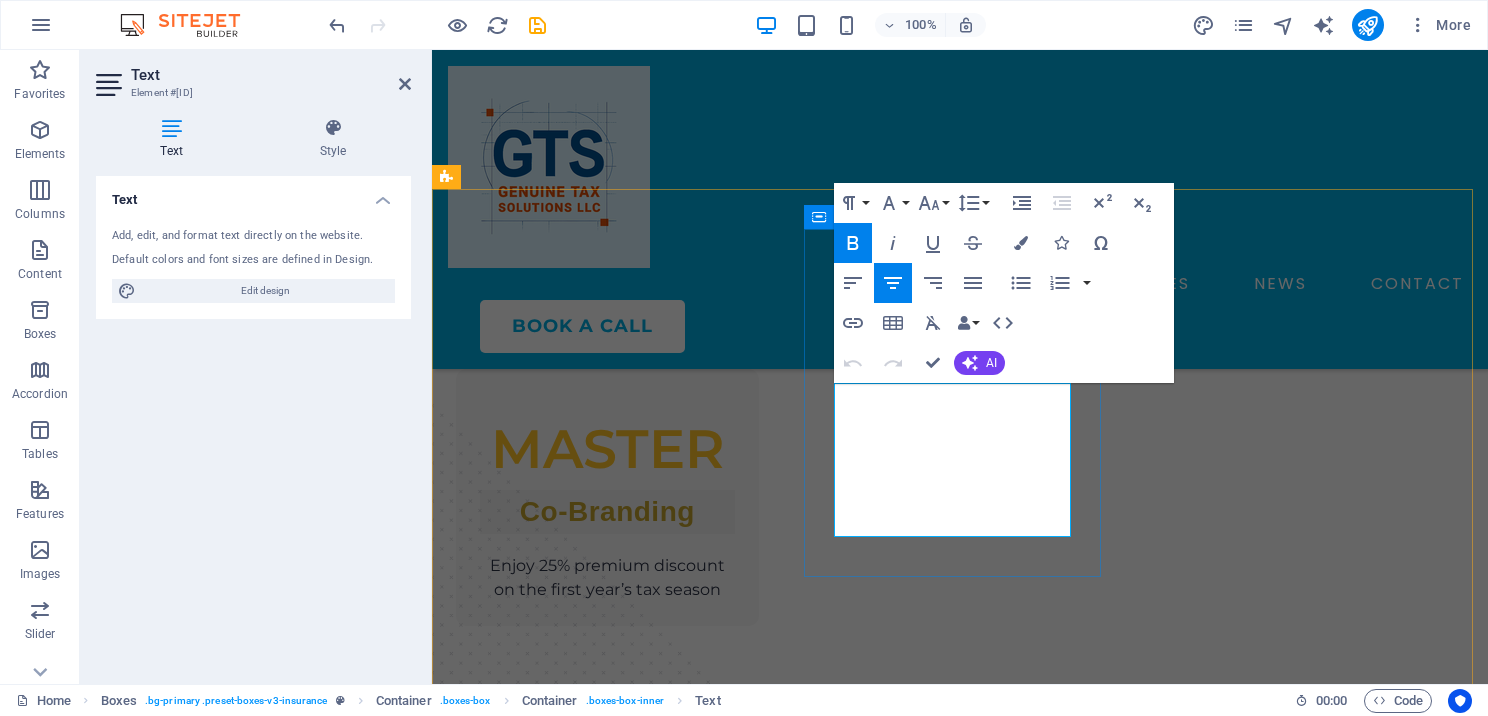 drag, startPoint x: 1010, startPoint y: 510, endPoint x: 1297, endPoint y: 426, distance: 299.04013 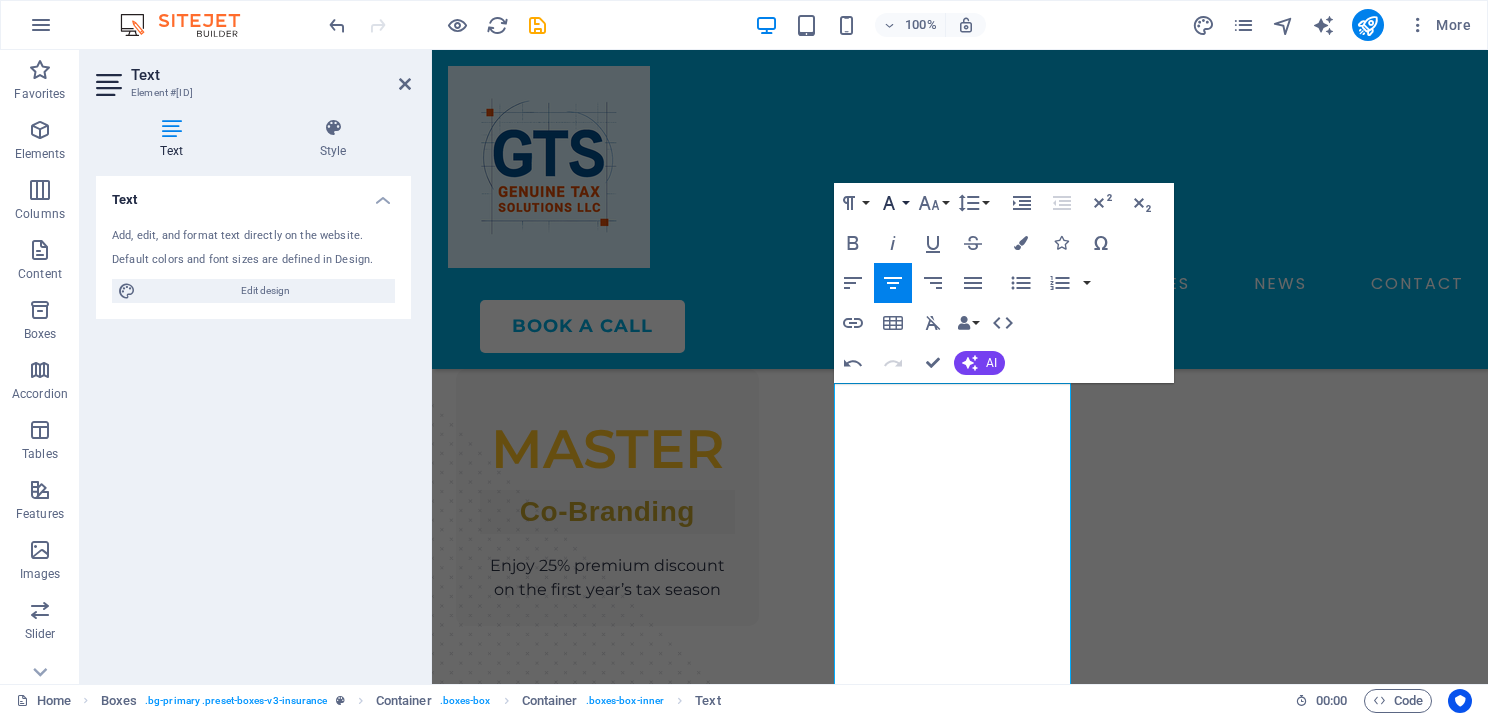 click 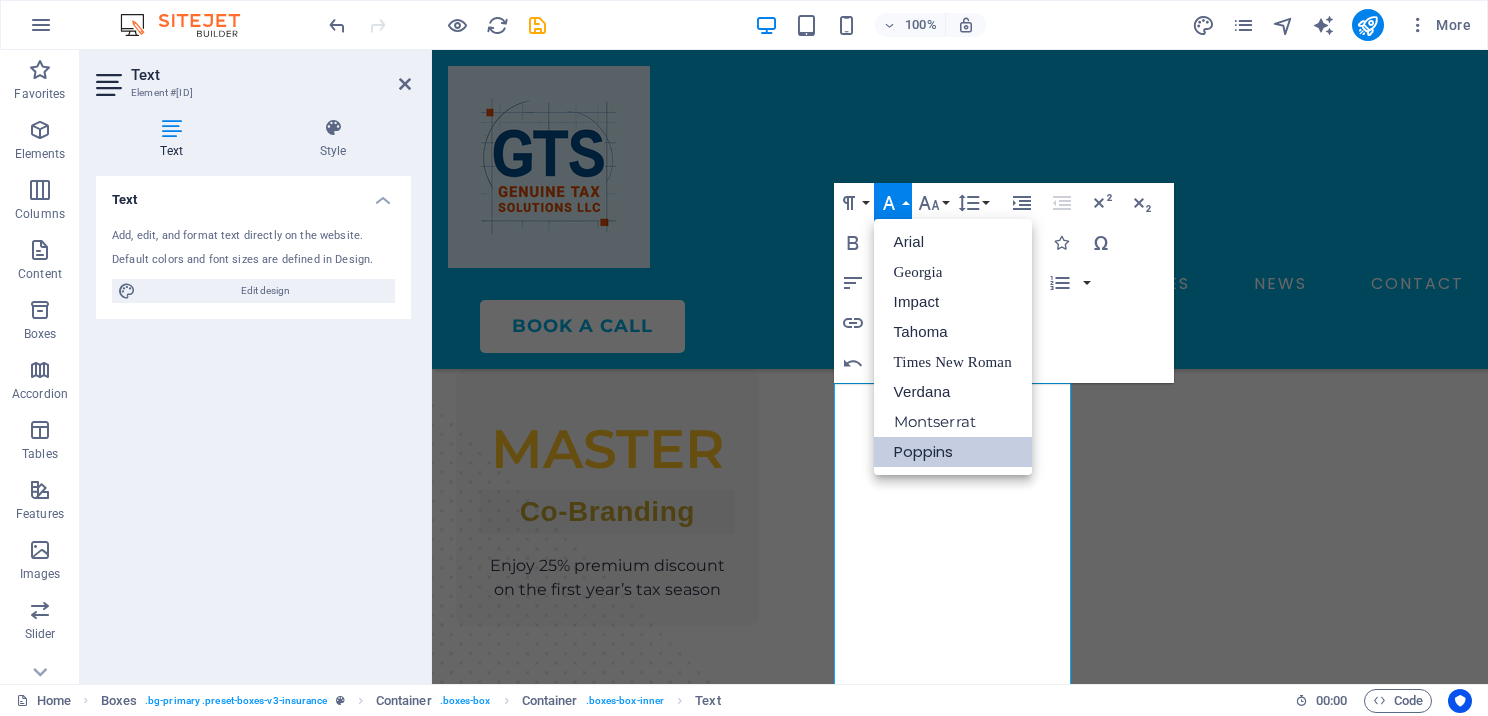 scroll, scrollTop: 0, scrollLeft: 0, axis: both 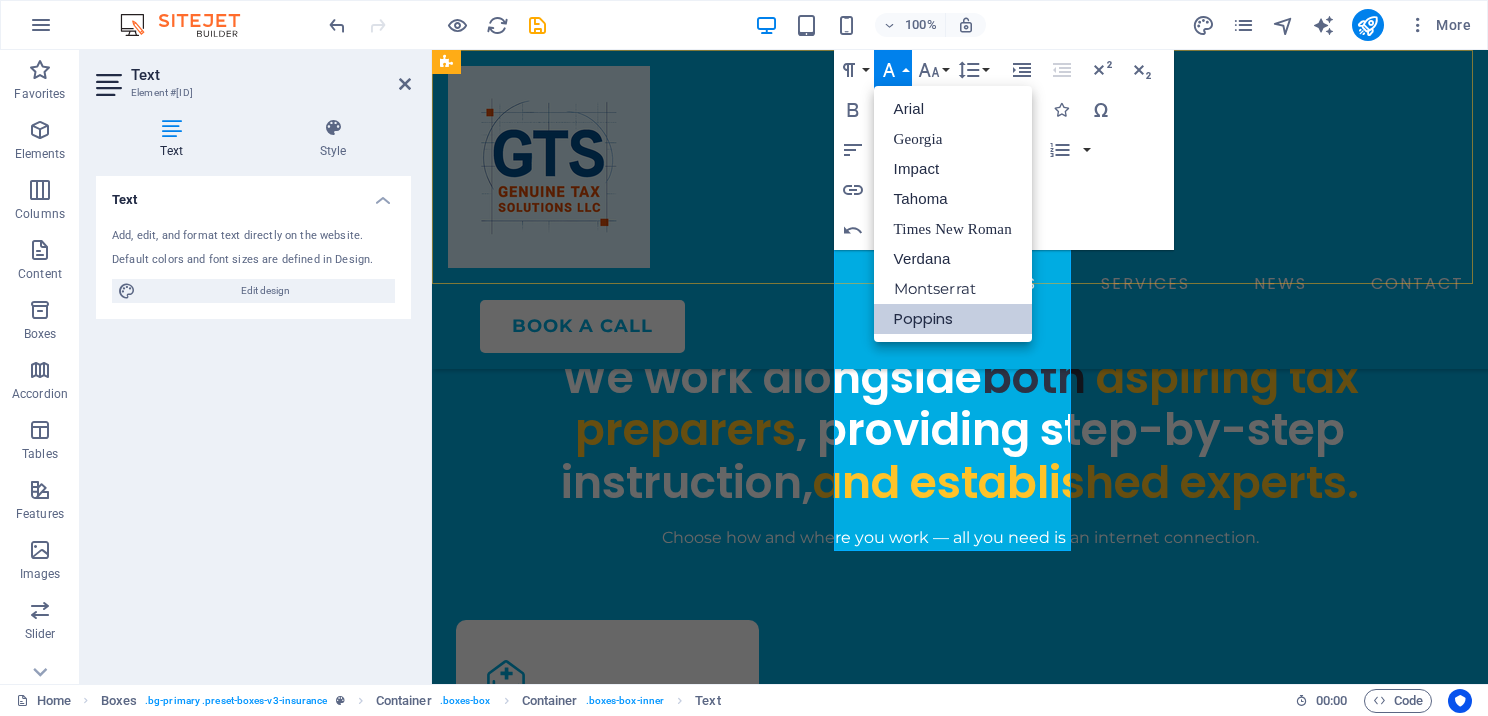 drag, startPoint x: 1024, startPoint y: 532, endPoint x: 1289, endPoint y: 299, distance: 352.86542 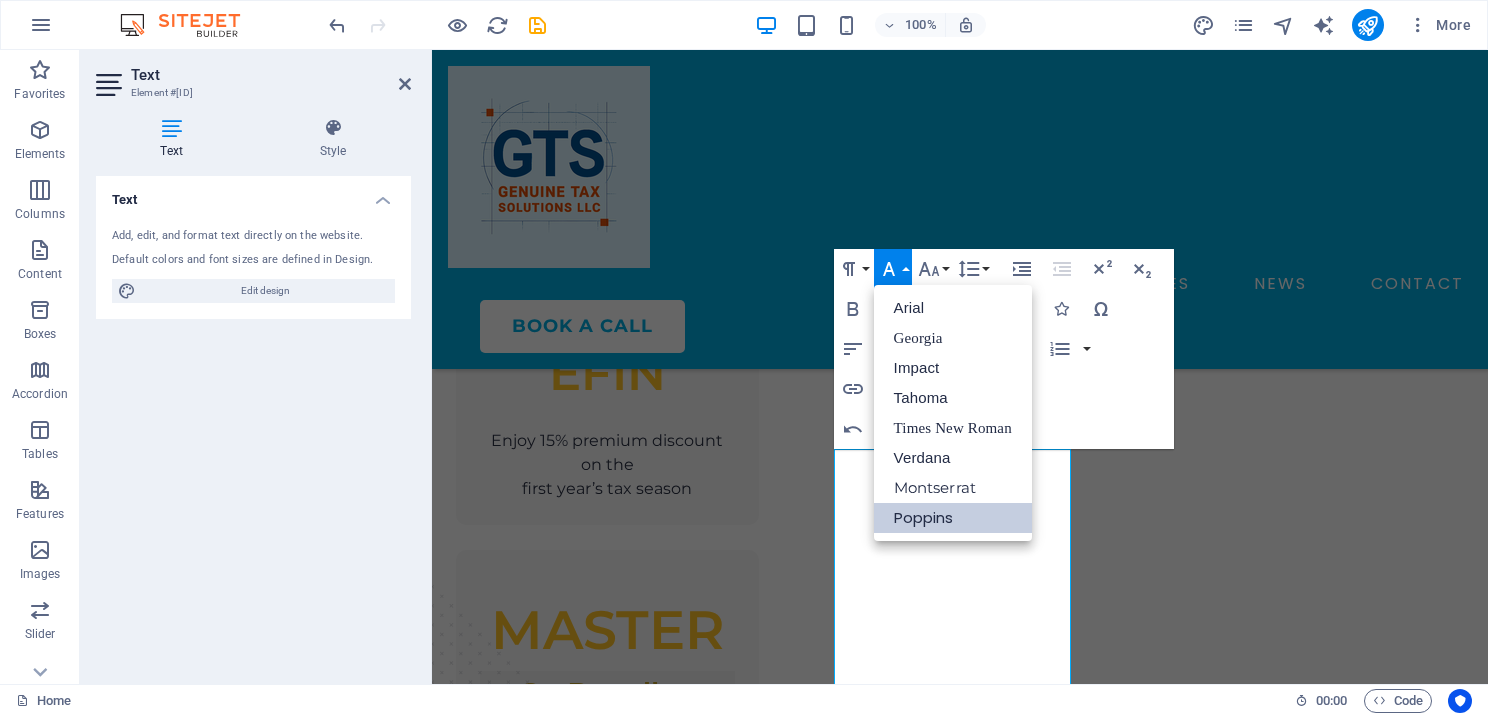 scroll, scrollTop: 2157, scrollLeft: 0, axis: vertical 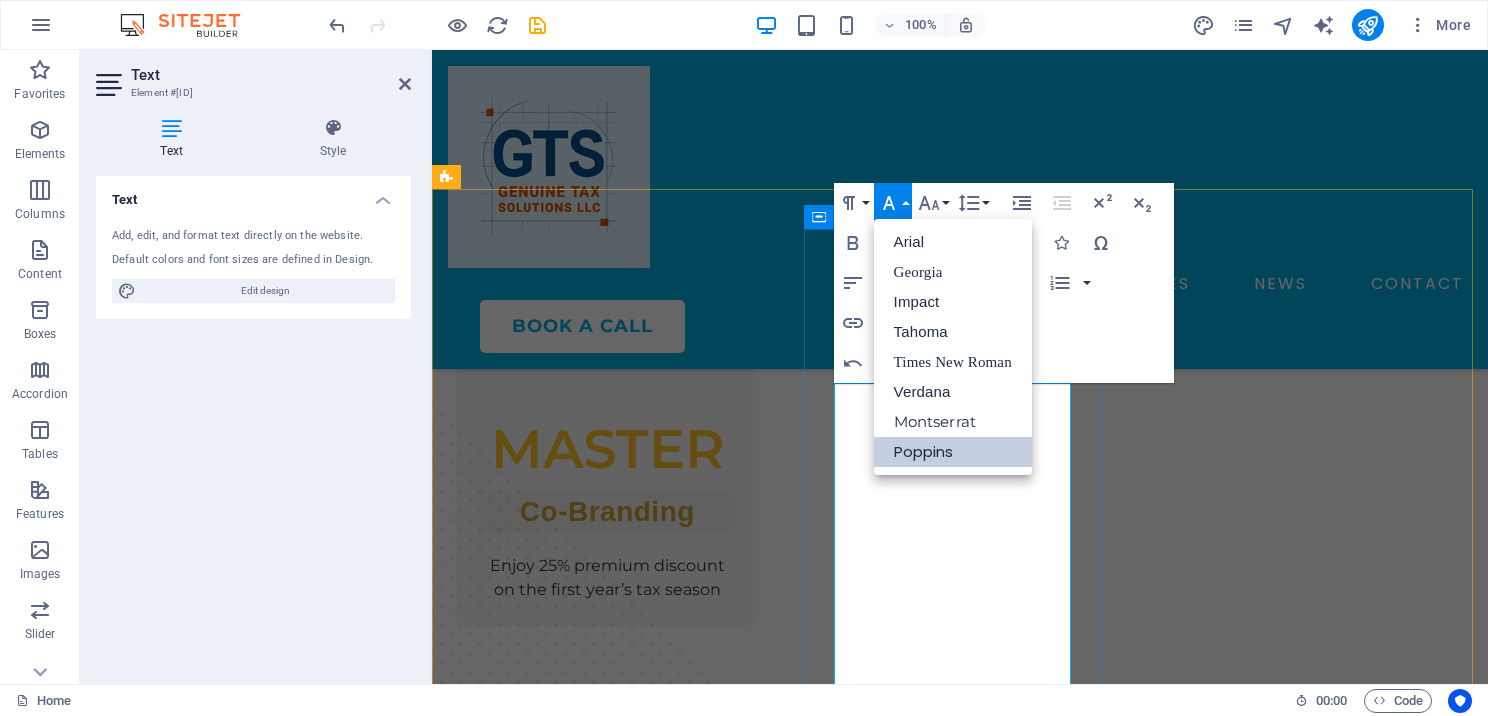 click on "Lorem ipsum dolor sit amet, consectetur adipiscing elit." at bounding box center [607, 2021] 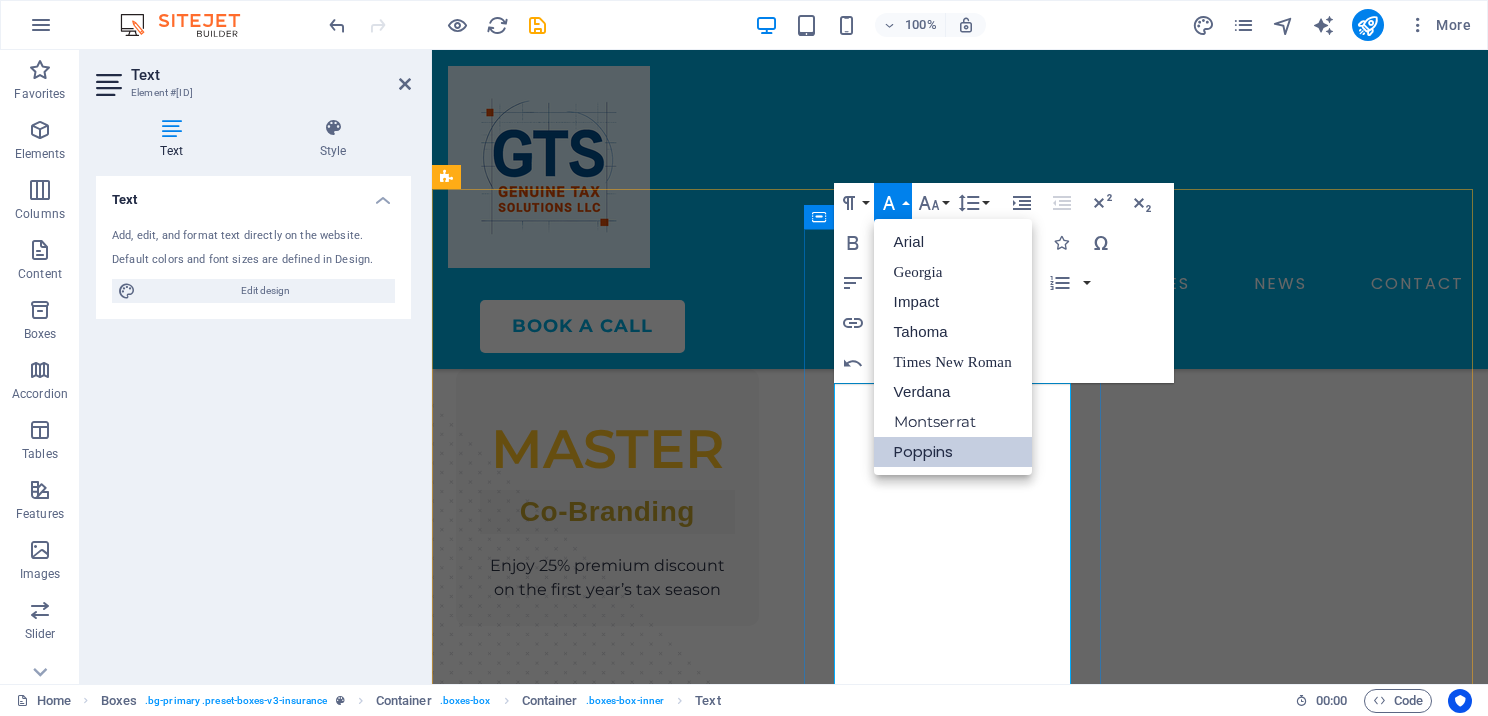 click on "Lorem ipsum dolor sit amet, consectetur adipiscing elit." at bounding box center [607, 2021] 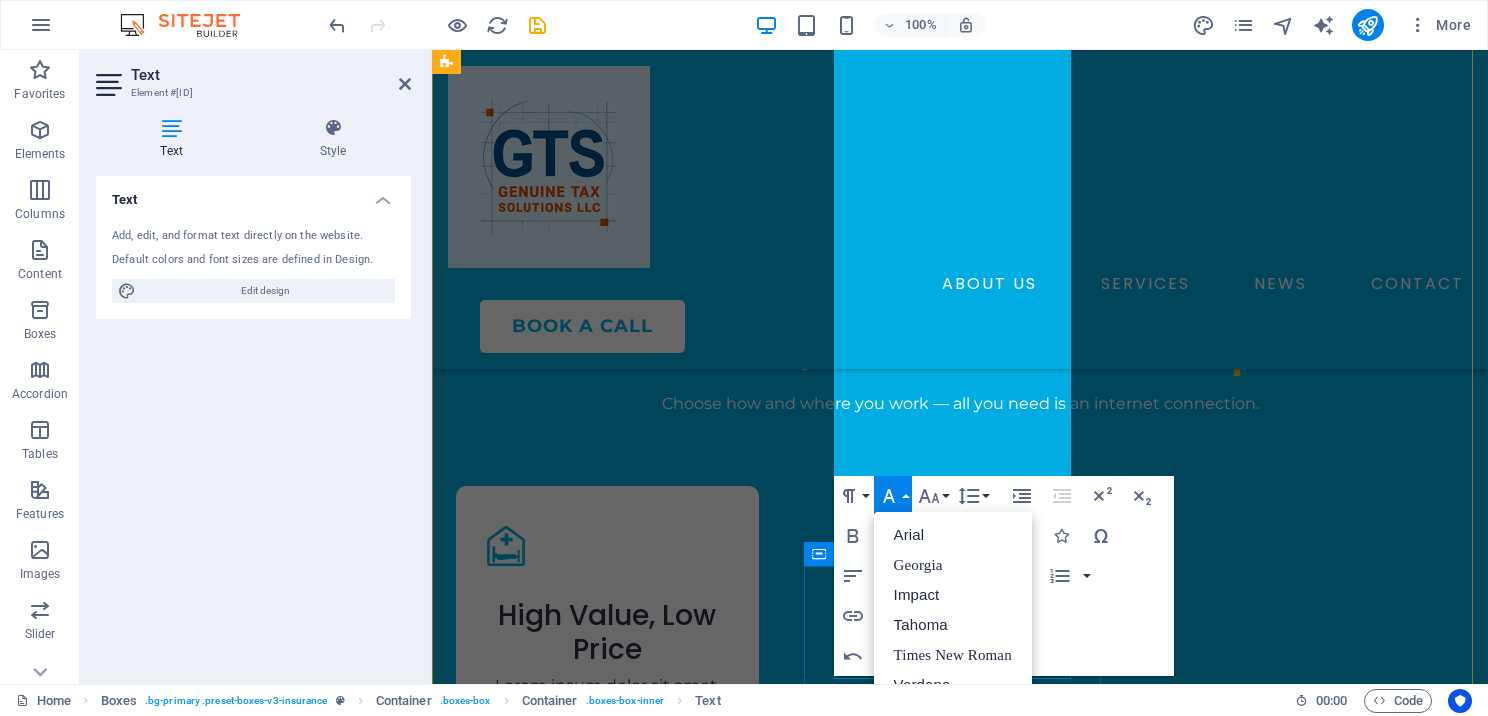 scroll, scrollTop: 2904, scrollLeft: 0, axis: vertical 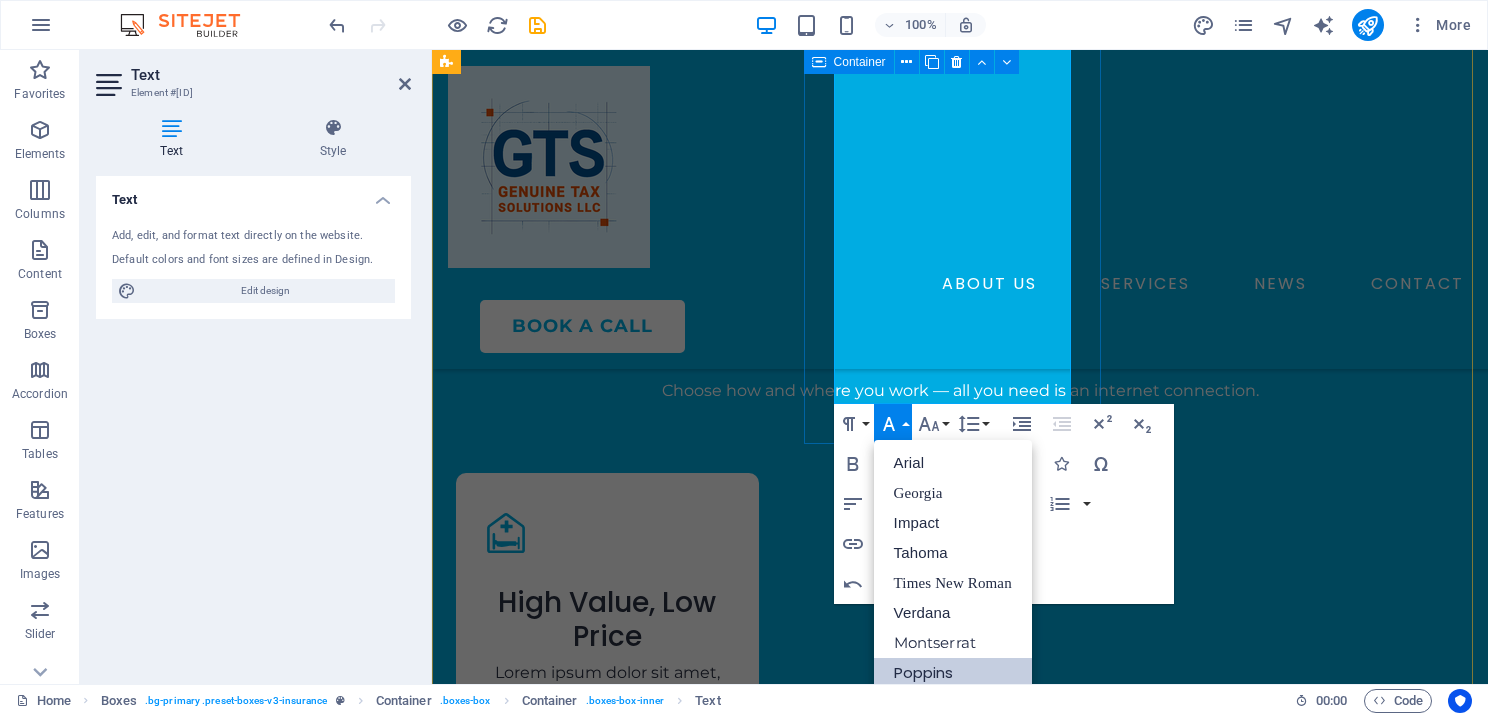drag, startPoint x: 857, startPoint y: 417, endPoint x: 980, endPoint y: 378, distance: 129.03488 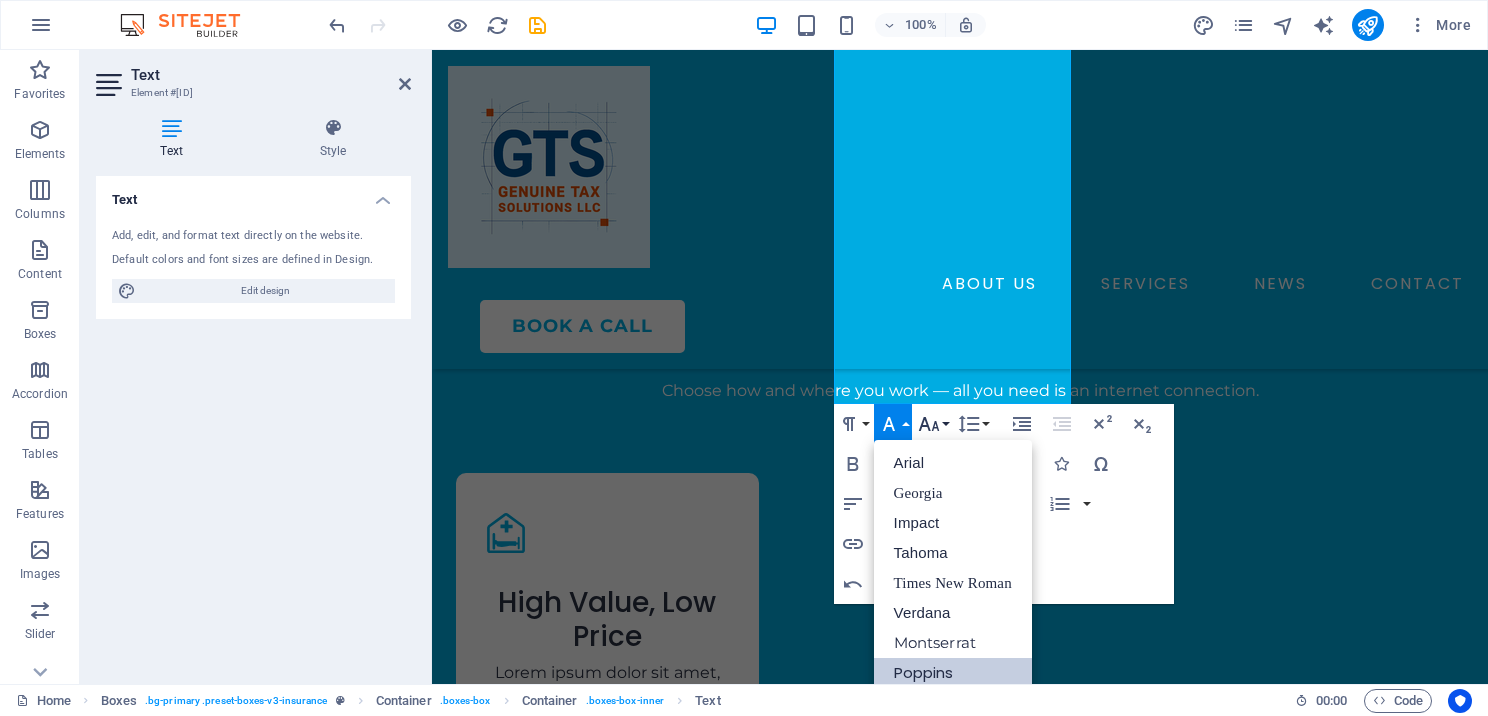 click on "Font Size" at bounding box center (933, 424) 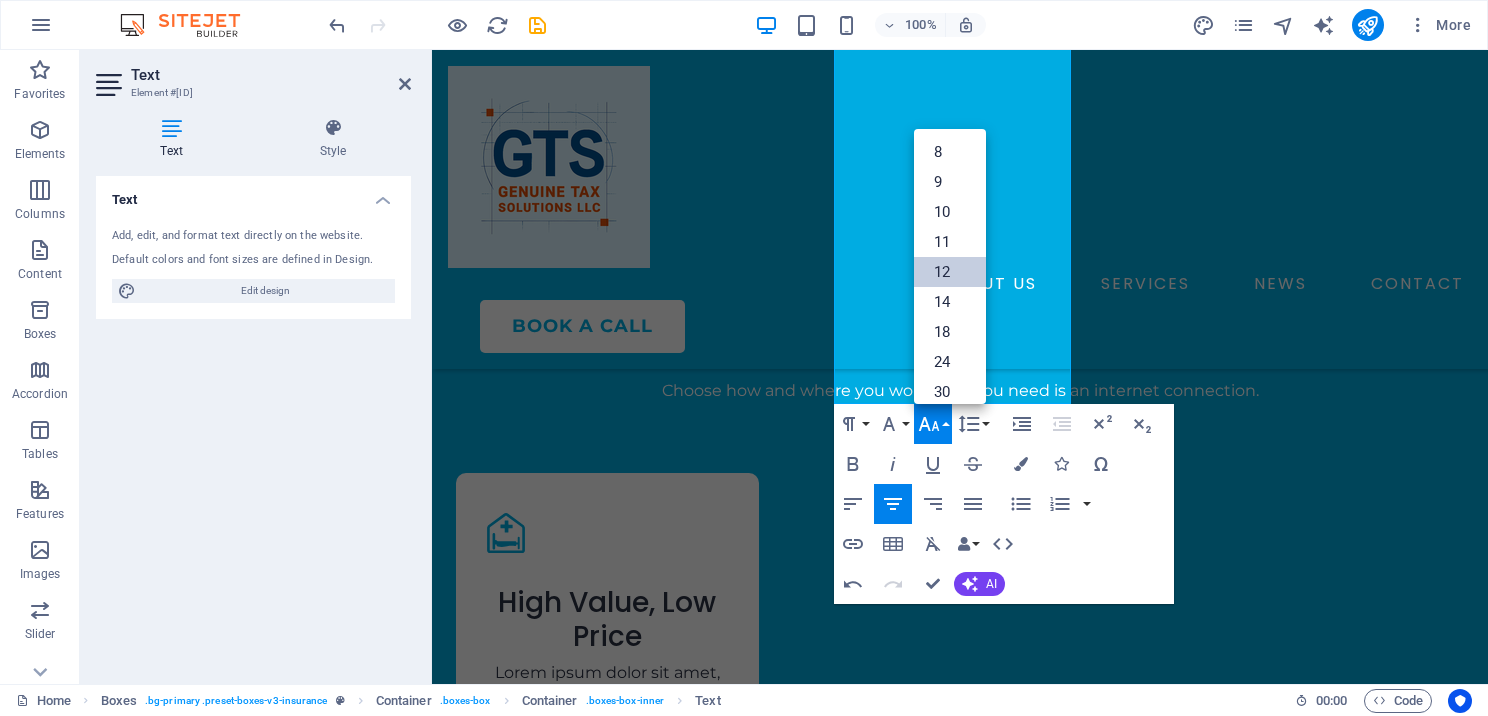 click on "12" at bounding box center (950, 272) 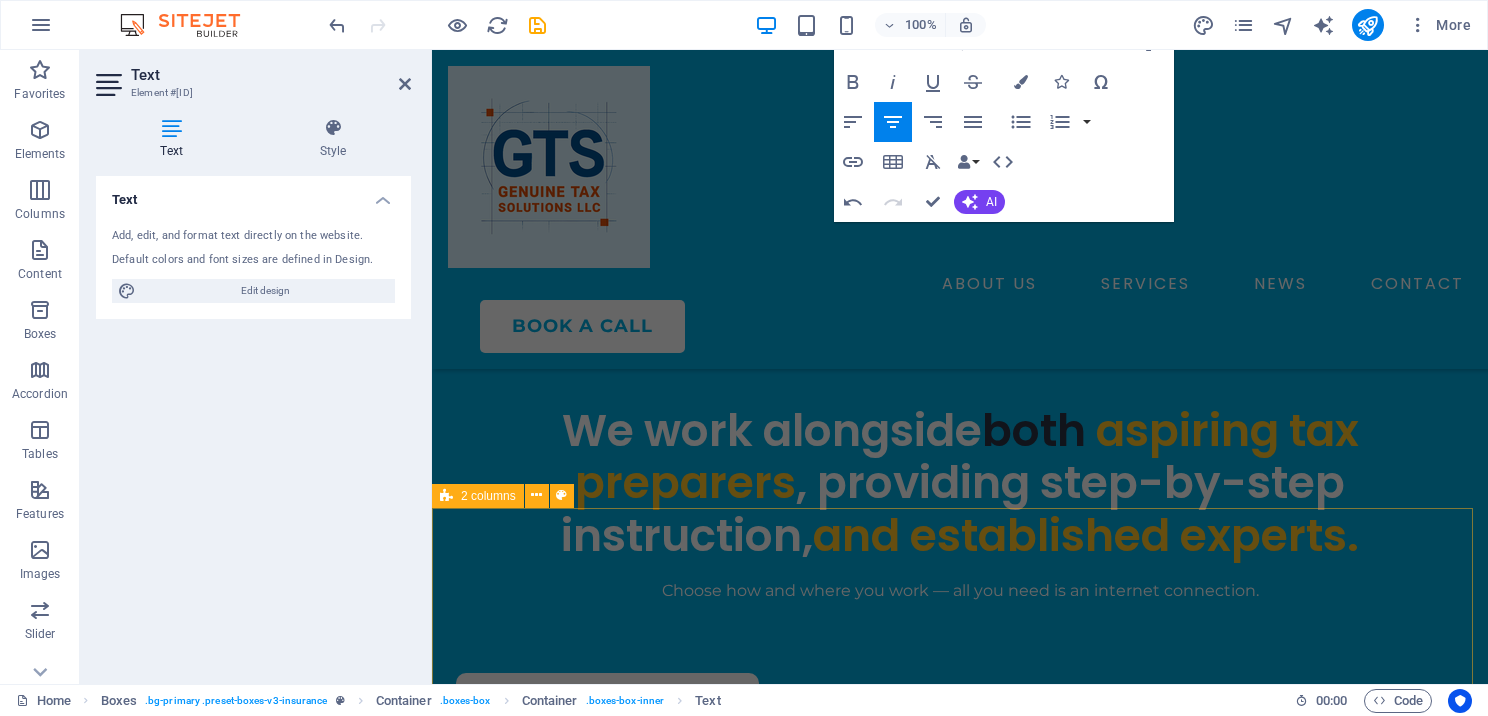 scroll, scrollTop: 2504, scrollLeft: 0, axis: vertical 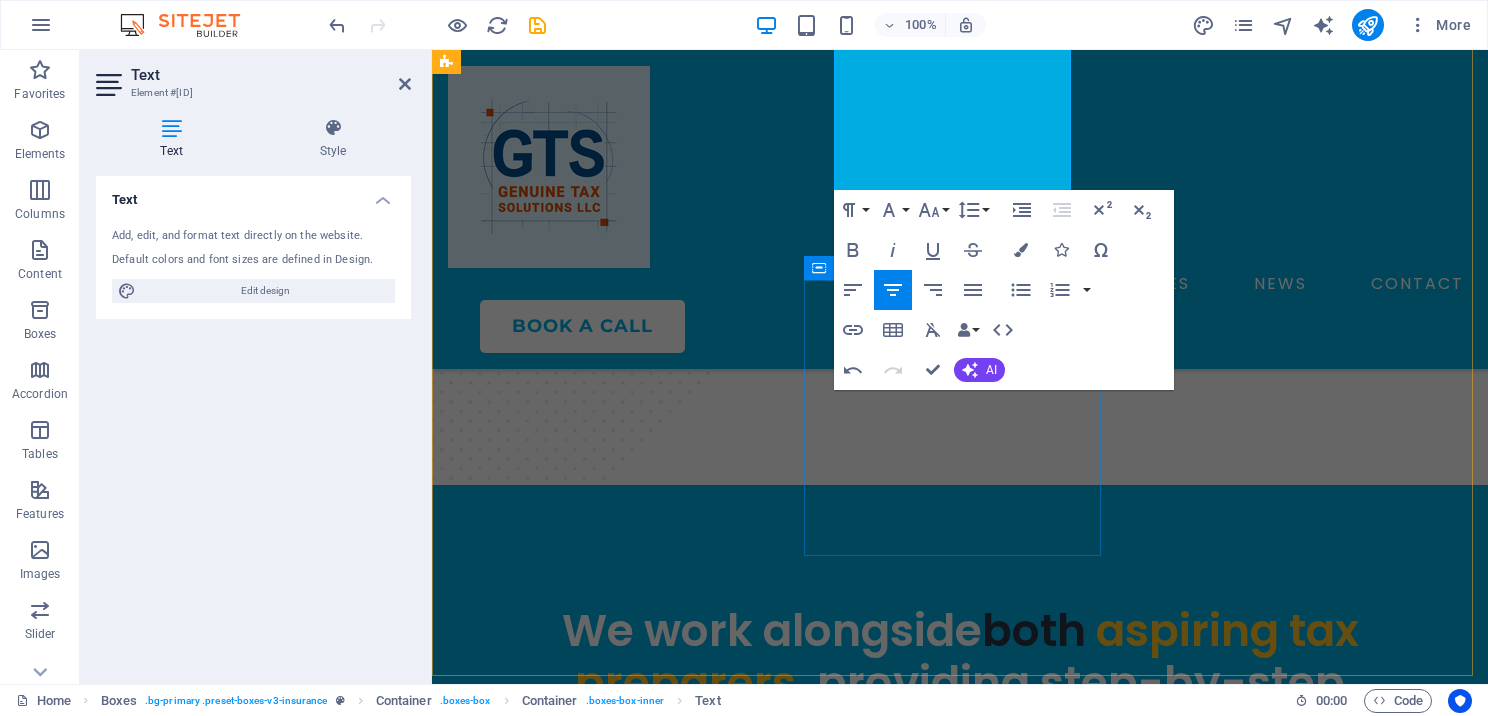click on "Office Indemnity Lorem ipsum dolor sit amet, consectetur adipiscing elit." at bounding box center (607, 2237) 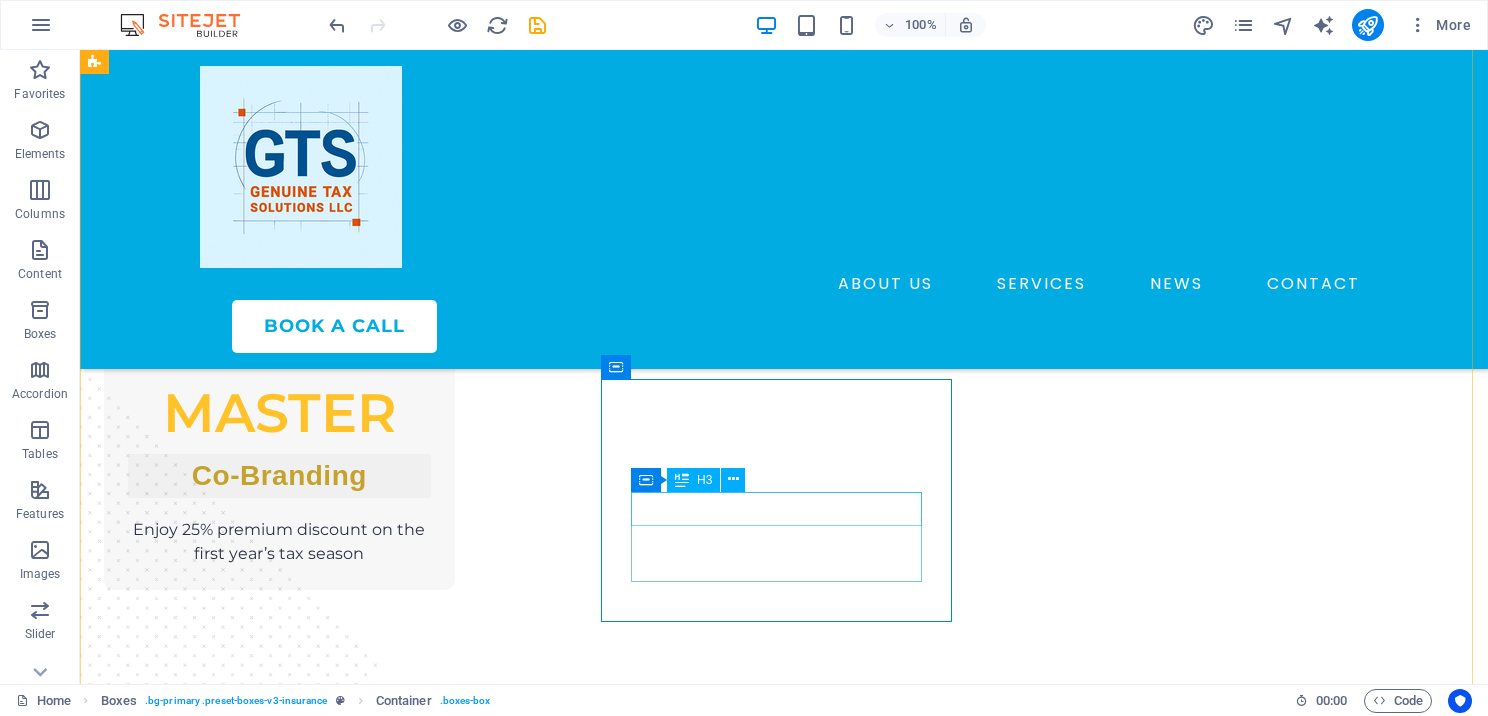 scroll, scrollTop: 2080, scrollLeft: 0, axis: vertical 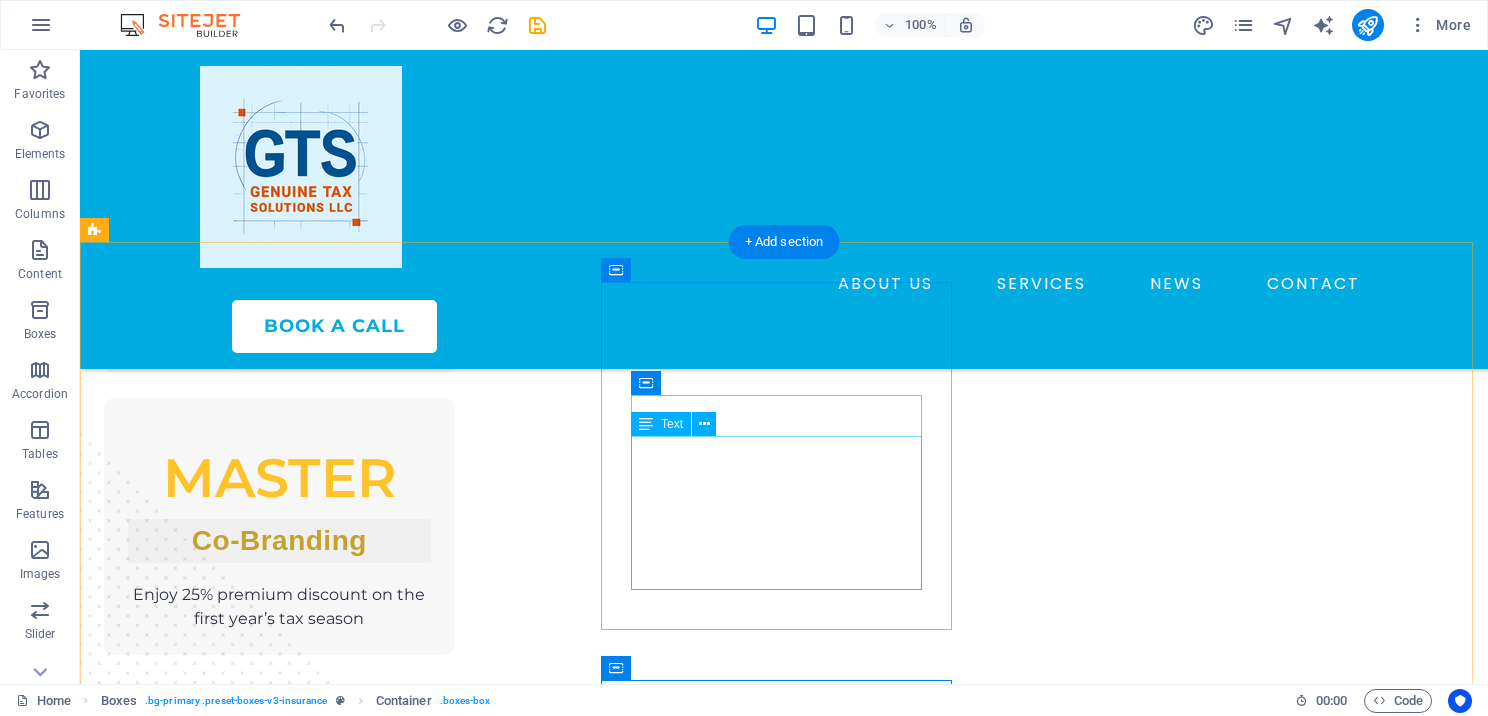 click on "Lorem ipsum dolor sit amet, consectetur adipiscing elit." at bounding box center (279, 1782) 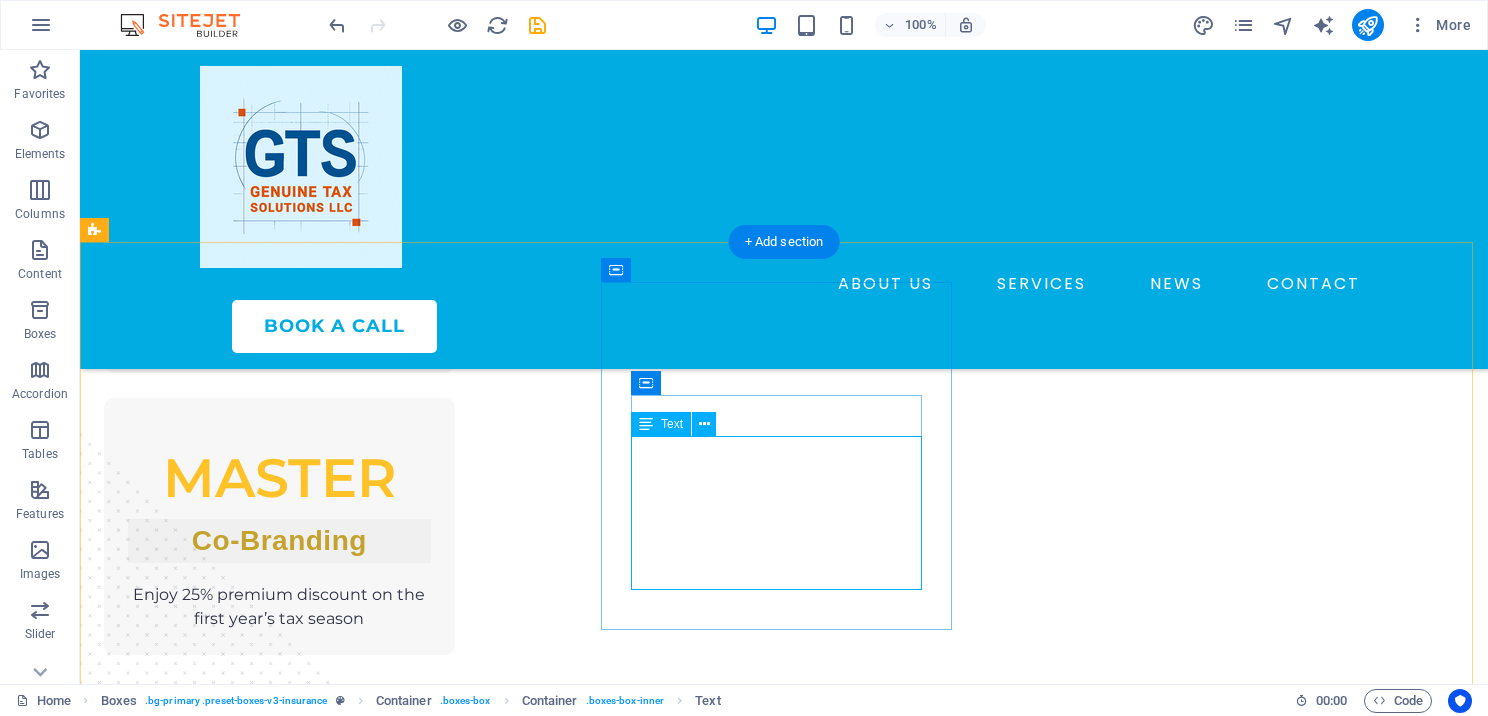 click on "Lorem ipsum dolor sit amet, consectetur adipiscing elit." at bounding box center (279, 1782) 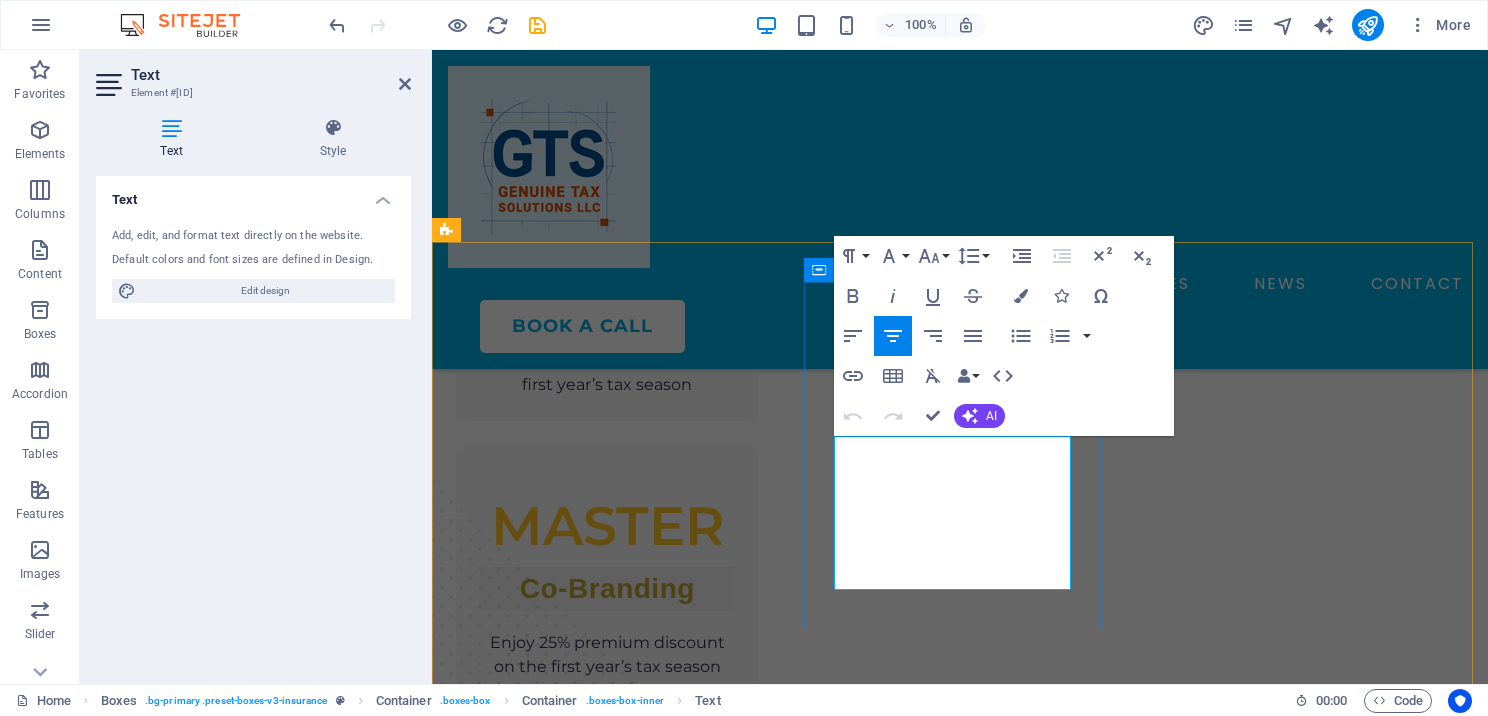 scroll, scrollTop: 2104, scrollLeft: 0, axis: vertical 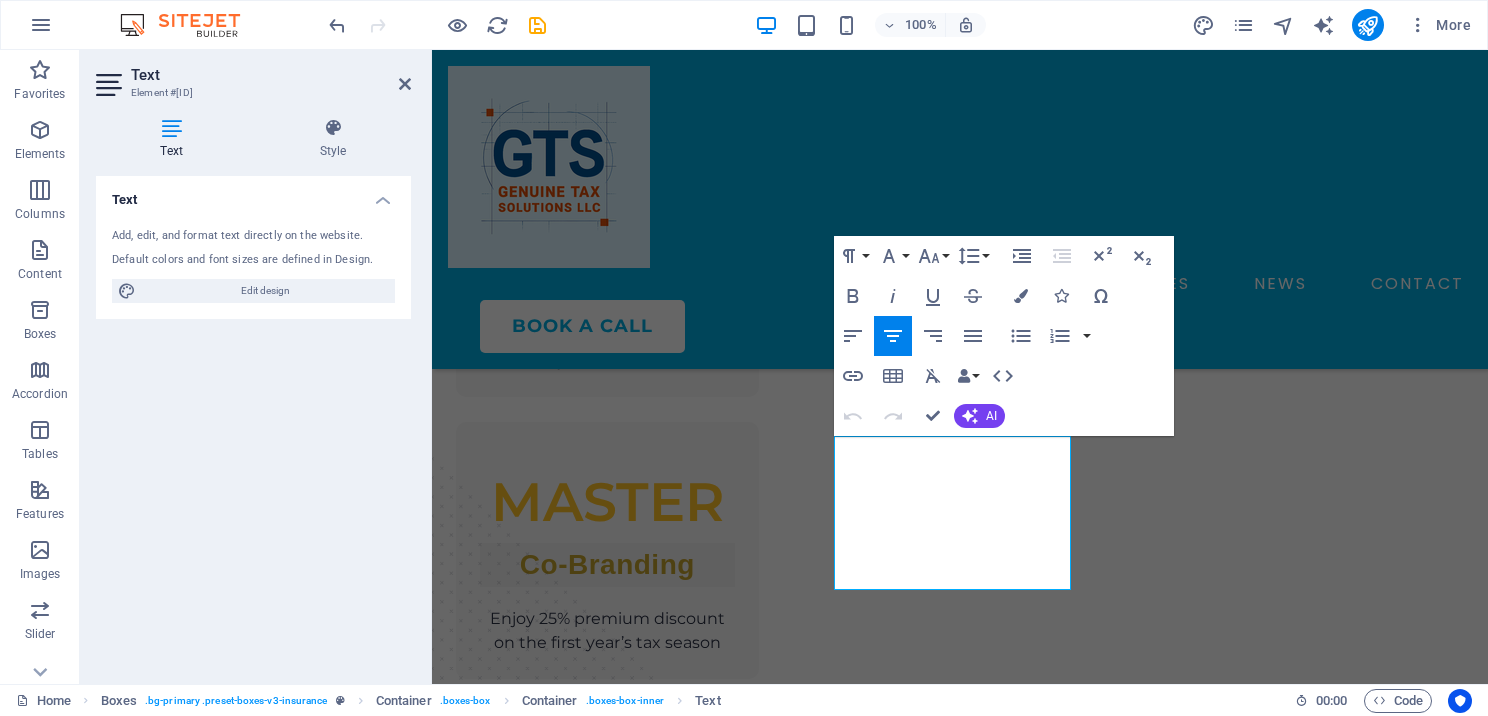 click on "Text Element #ed-823106187 Text Style Text Add, edit, and format text directly on the website. Default colors and font sizes are defined in Design. Edit design Alignment Left aligned Centered Right aligned Boxes Element Layout How this element expands within the layout (Flexbox). Size Default auto px % 1/1 1/2 1/3 1/4 1/5 1/6 1/7 1/8 1/9 1/10 Grow Shrink Order Container layout Visible Visible Opacity 100 % Overflow Spacing Margin Default auto px % rem vw vh Custom Custom auto px % rem vw vh auto px % rem vw vh auto px % rem vw vh auto px % rem vw vh Padding Default px rem % vh vw Custom Custom px rem % vh vw px rem % vh vw px rem % vh vw px rem % vh vw Border Style              - Width 1 auto px rem % vh vw Custom Custom 1 auto px rem % vh vw 1 auto px rem % vh vw 1 auto px rem % vh vw 1 auto px rem % vh vw  - Color Round corners Default px rem % vh vw Custom Custom px rem % vh vw px rem % vh vw px rem % vh vw px rem % vh vw Shadow Default None Outside Inside Color X offset 0 px rem vh vw Y offset 0" at bounding box center [256, 367] 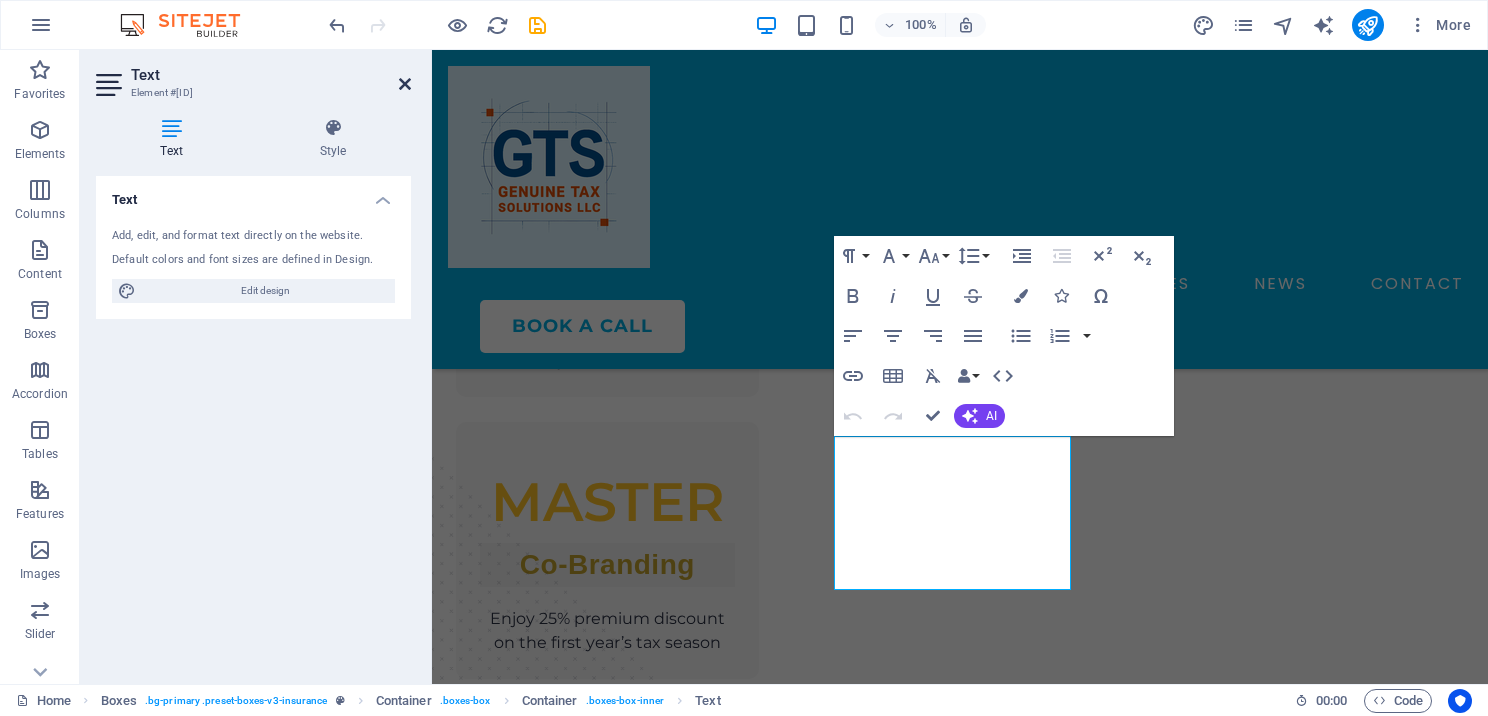 click at bounding box center (405, 84) 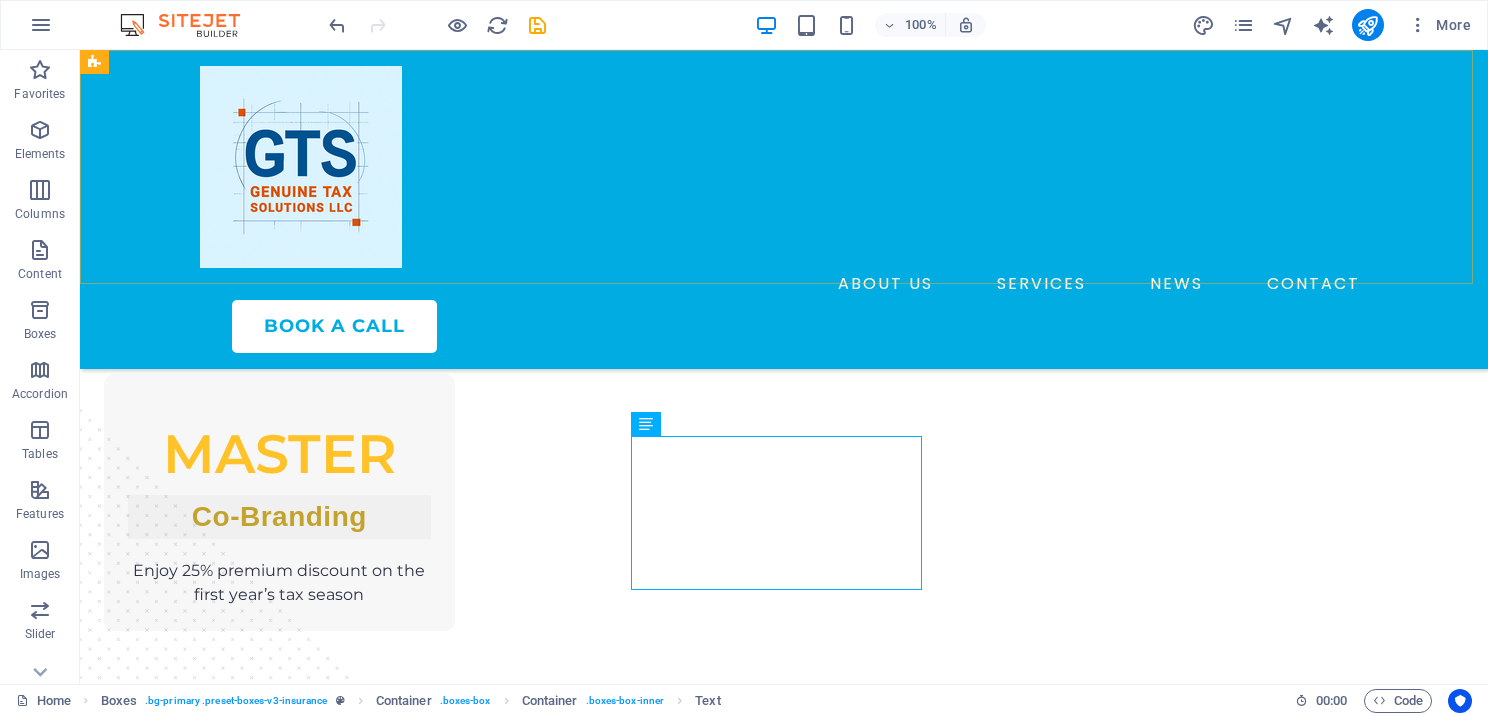 scroll, scrollTop: 2080, scrollLeft: 0, axis: vertical 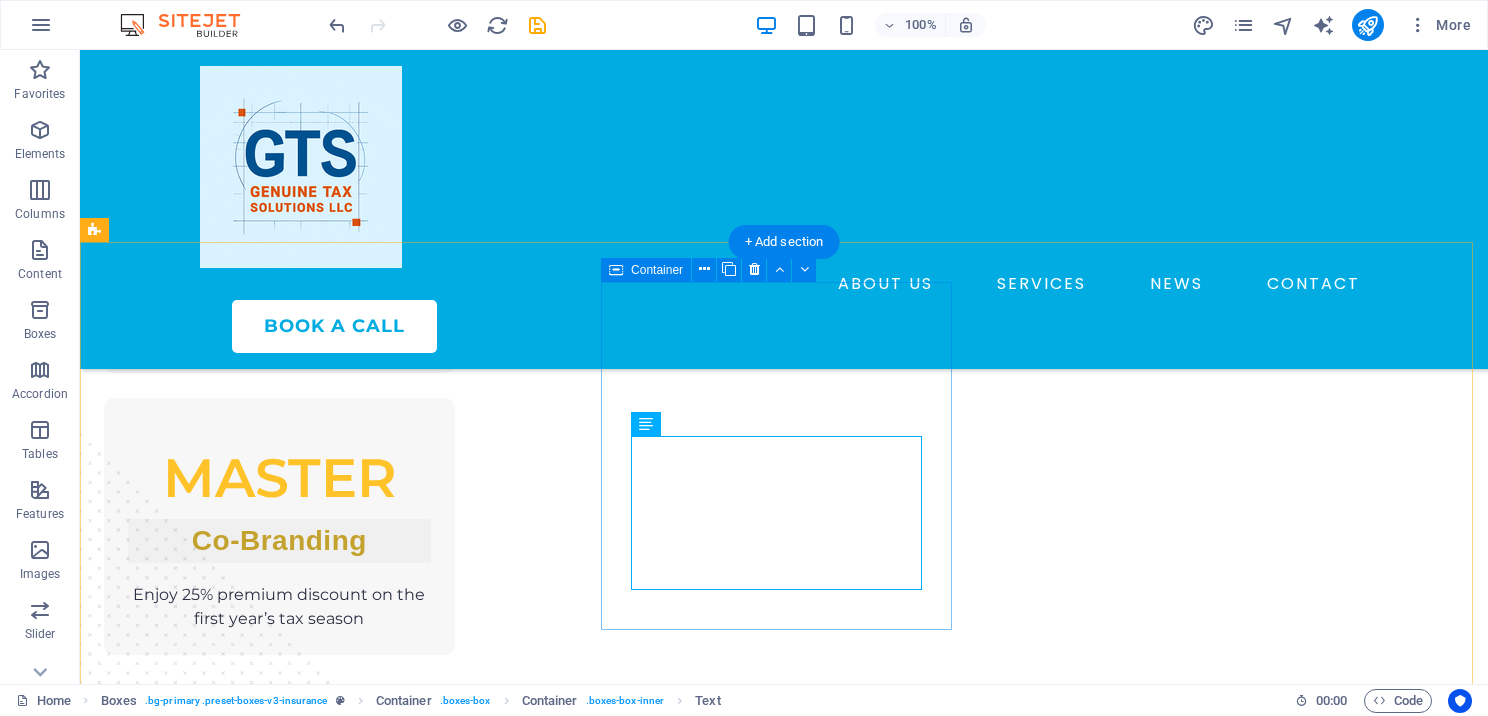 click on "Office Setup Lorem ipsum dolor sit amet, consectetur adipiscing elit." at bounding box center (279, 1724) 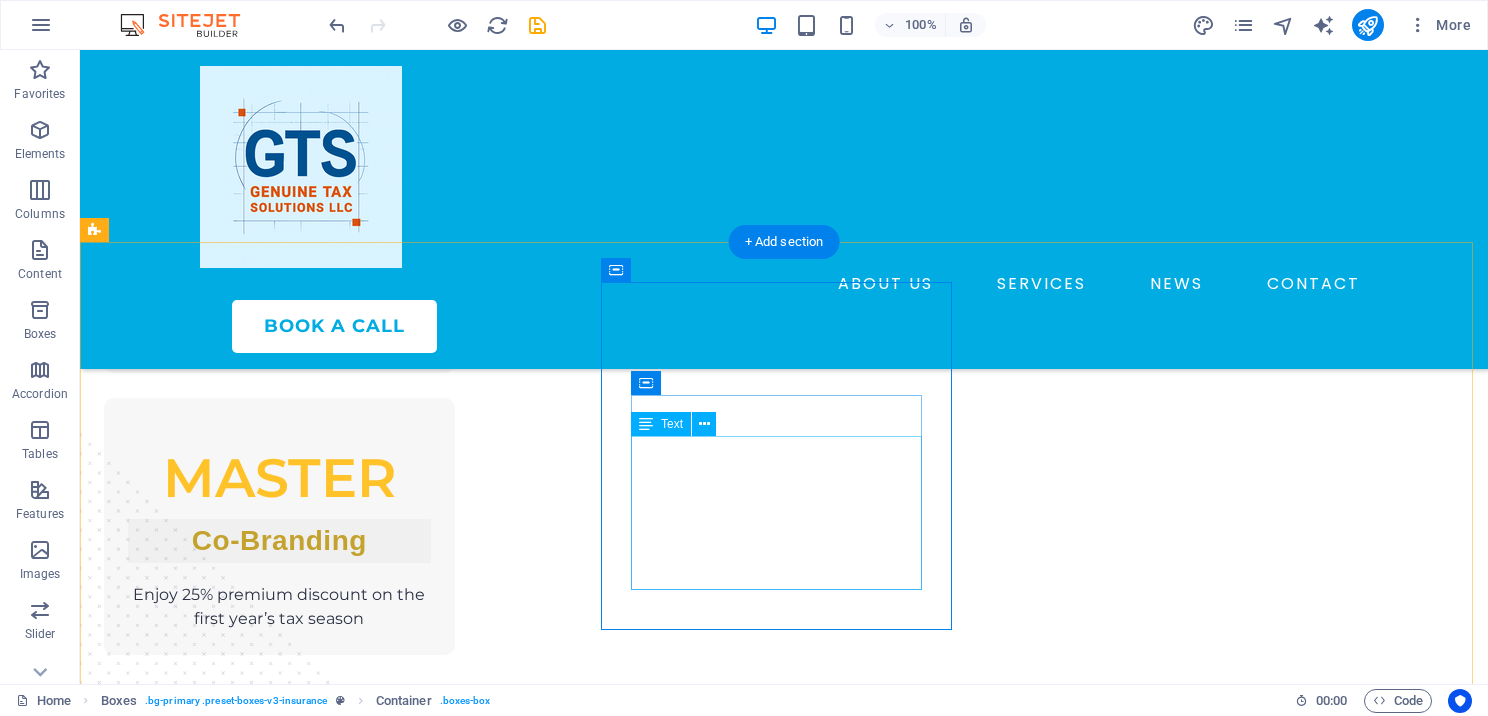 click on "Lorem ipsum dolor sit amet, consectetur adipiscing elit." at bounding box center [279, 1782] 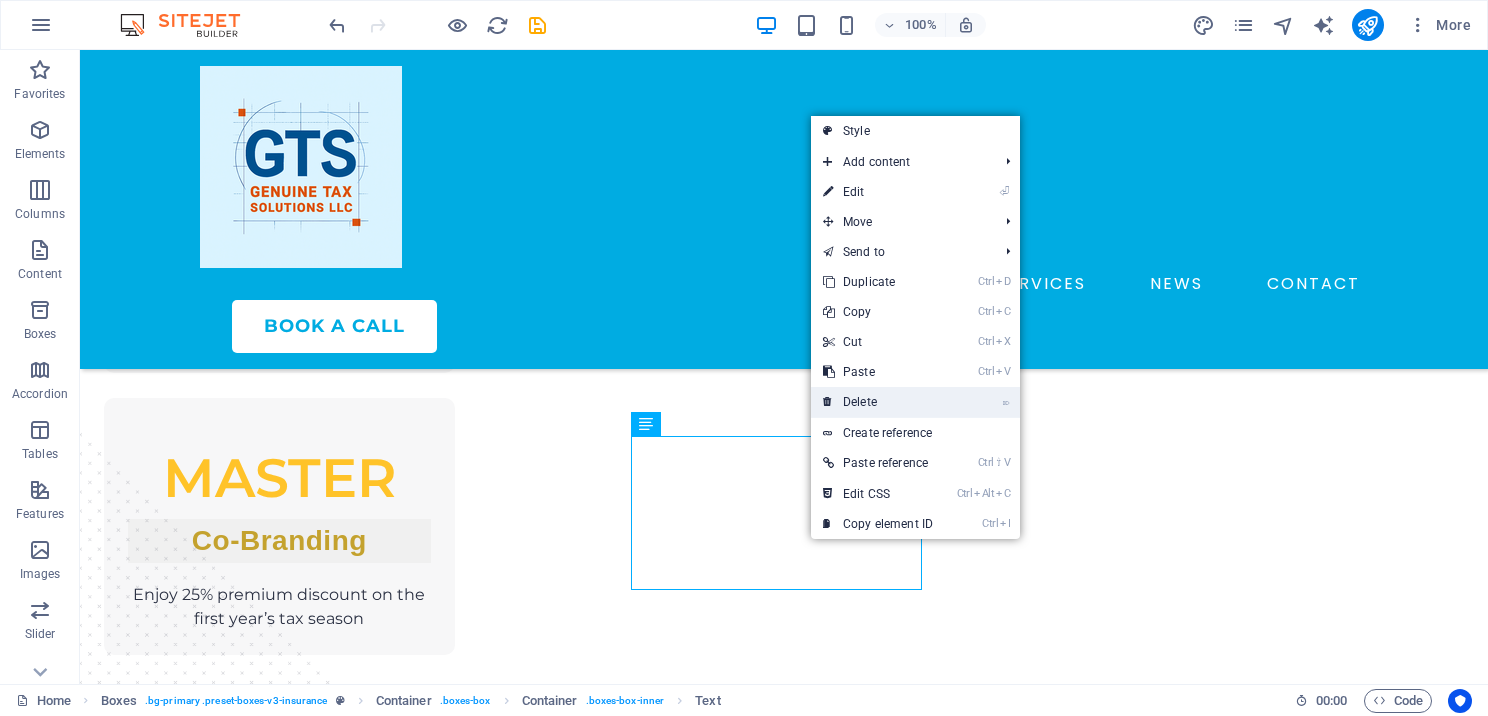 click on "⌦  Delete" at bounding box center (878, 402) 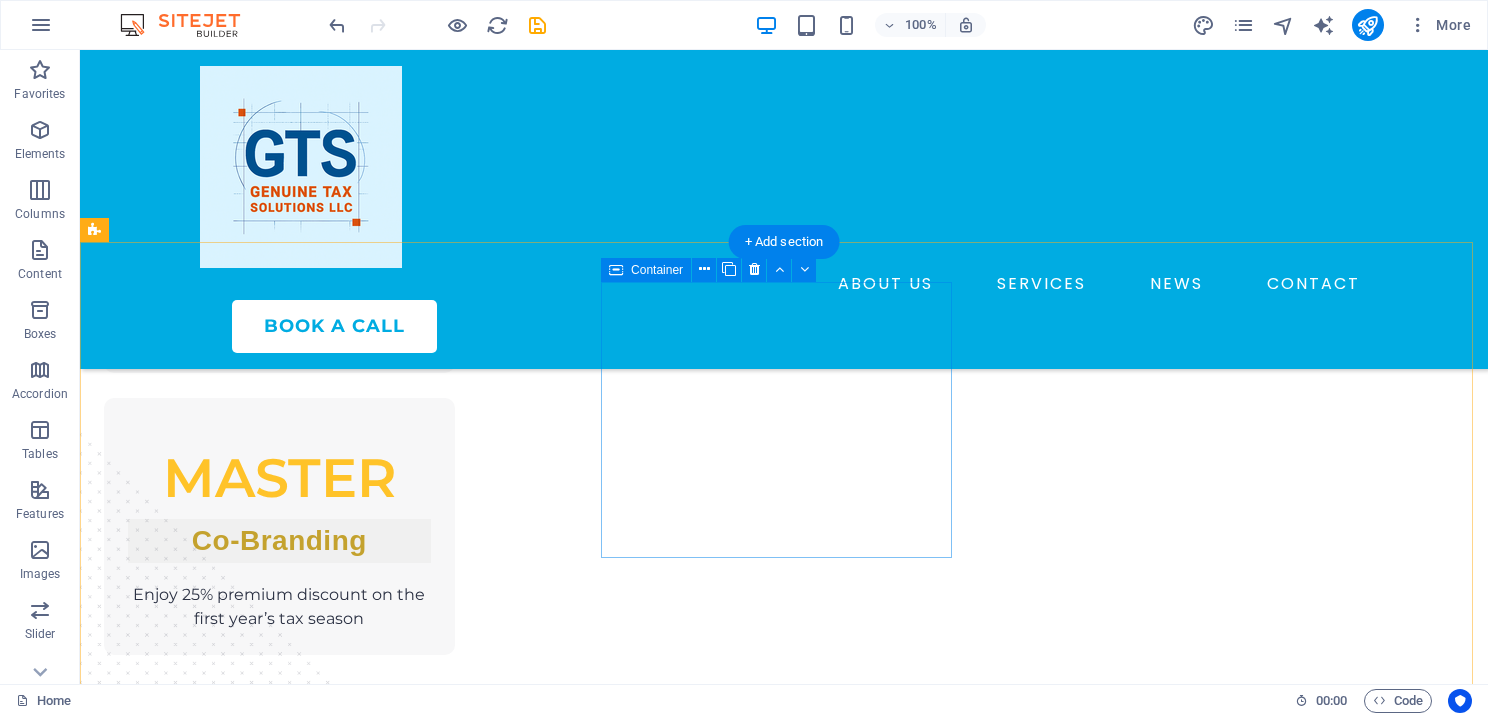 click on "Office Setup" at bounding box center (279, 1647) 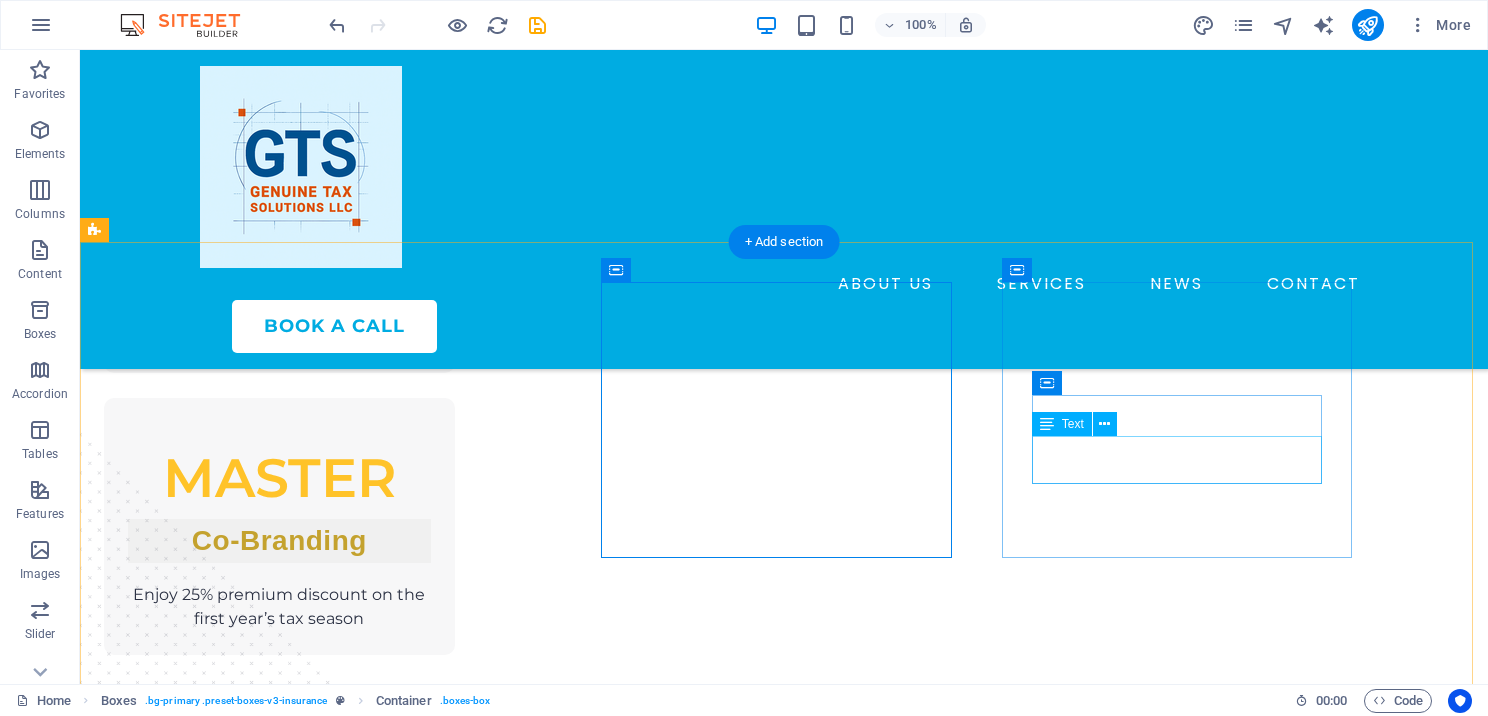 click on "Lorem ipsum dolor sit amet, consectetur adipiscing elit." at bounding box center [279, 1948] 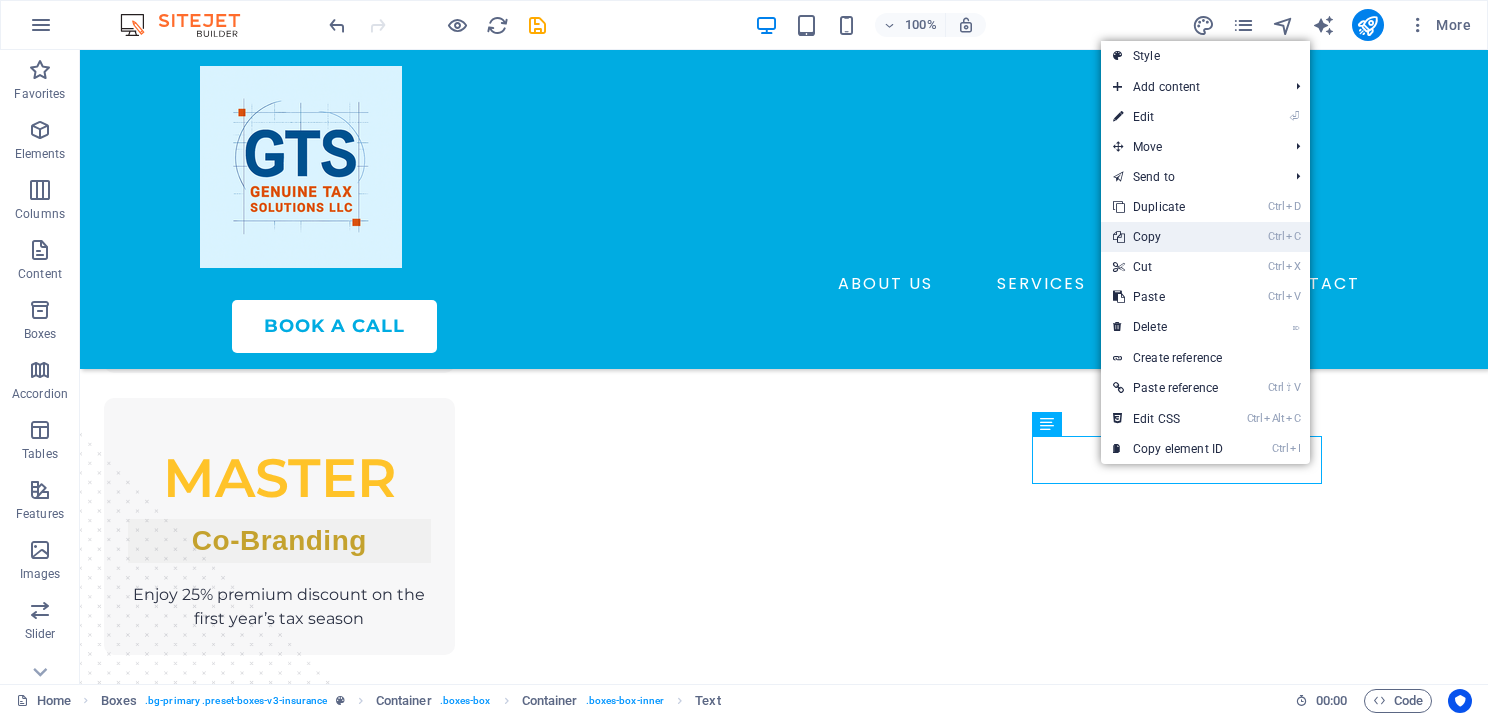 click on "Ctrl C  Copy" at bounding box center (1168, 237) 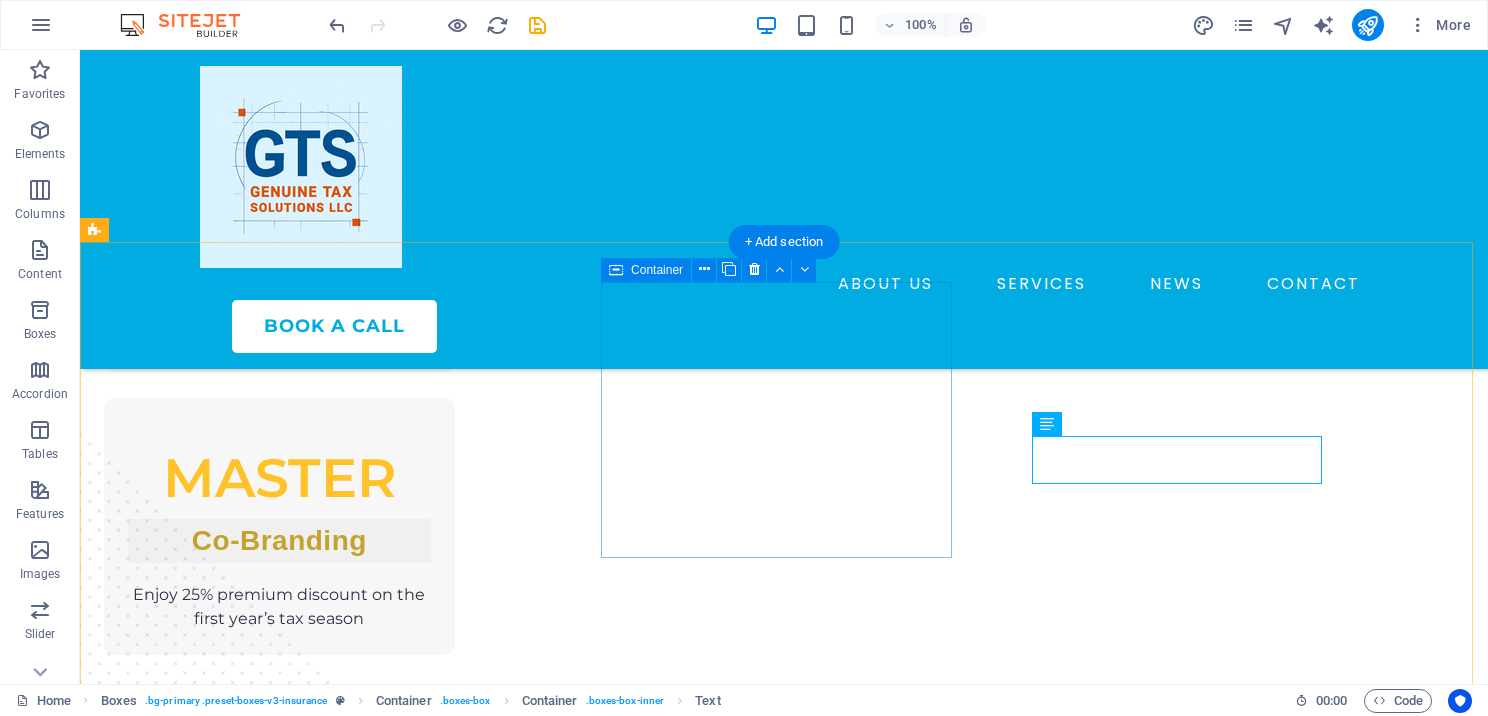 click on "Office Setup" at bounding box center [279, 1647] 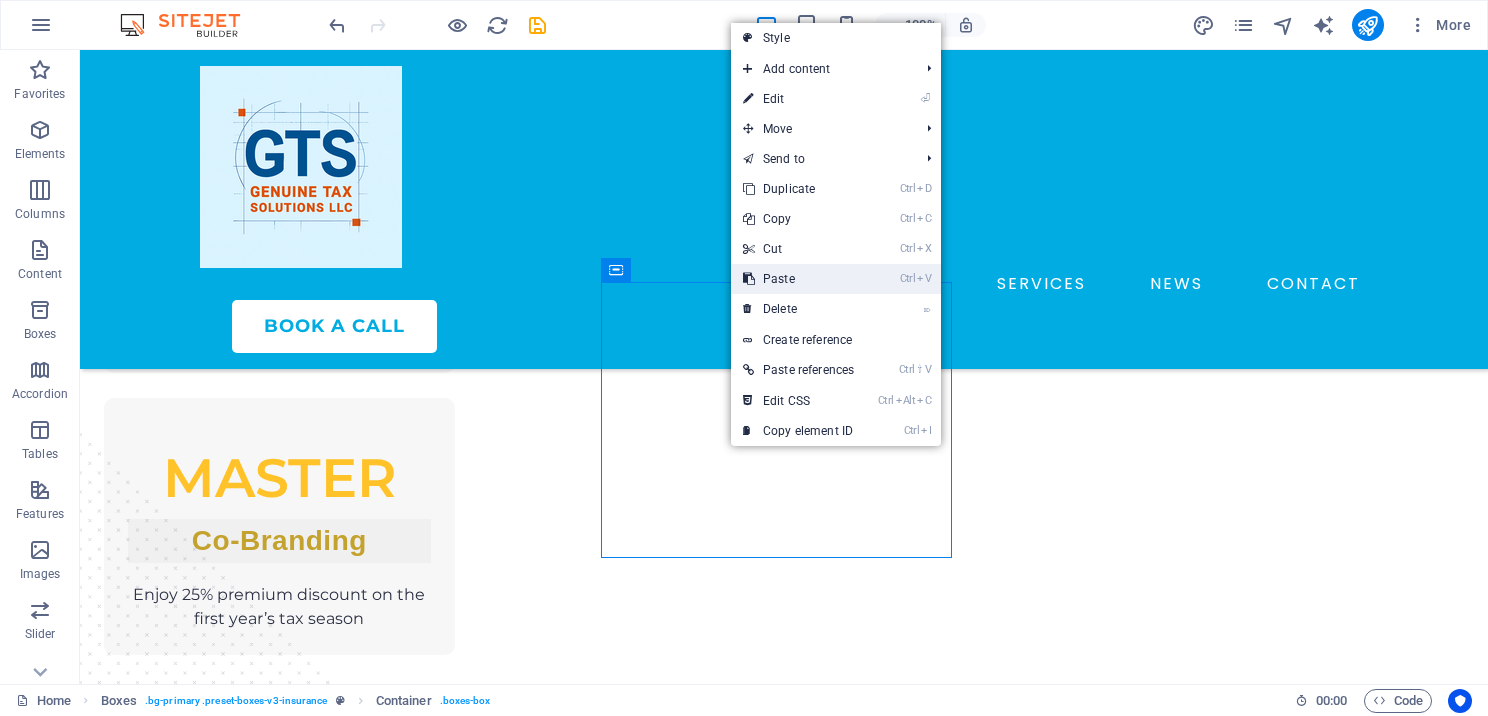 click on "Ctrl V  Paste" at bounding box center (798, 279) 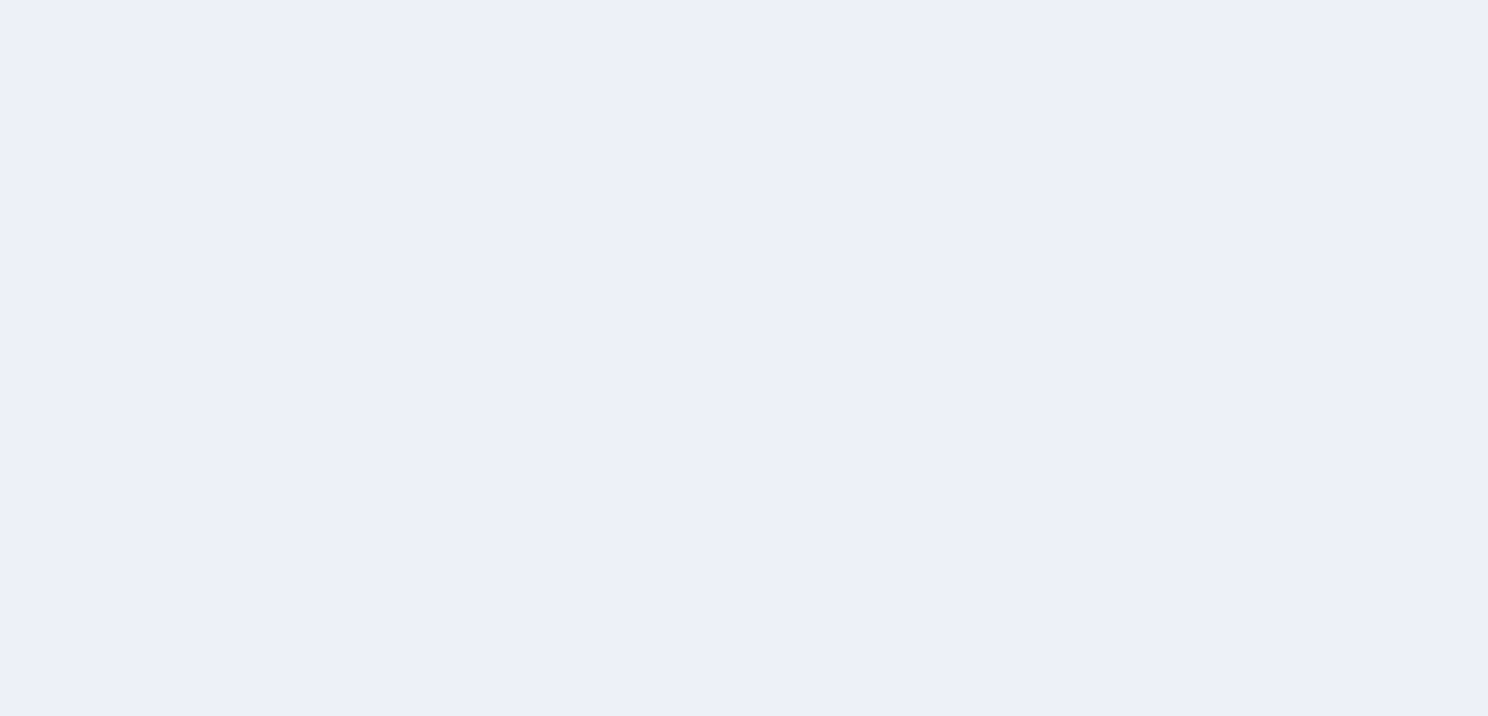 scroll, scrollTop: 0, scrollLeft: 0, axis: both 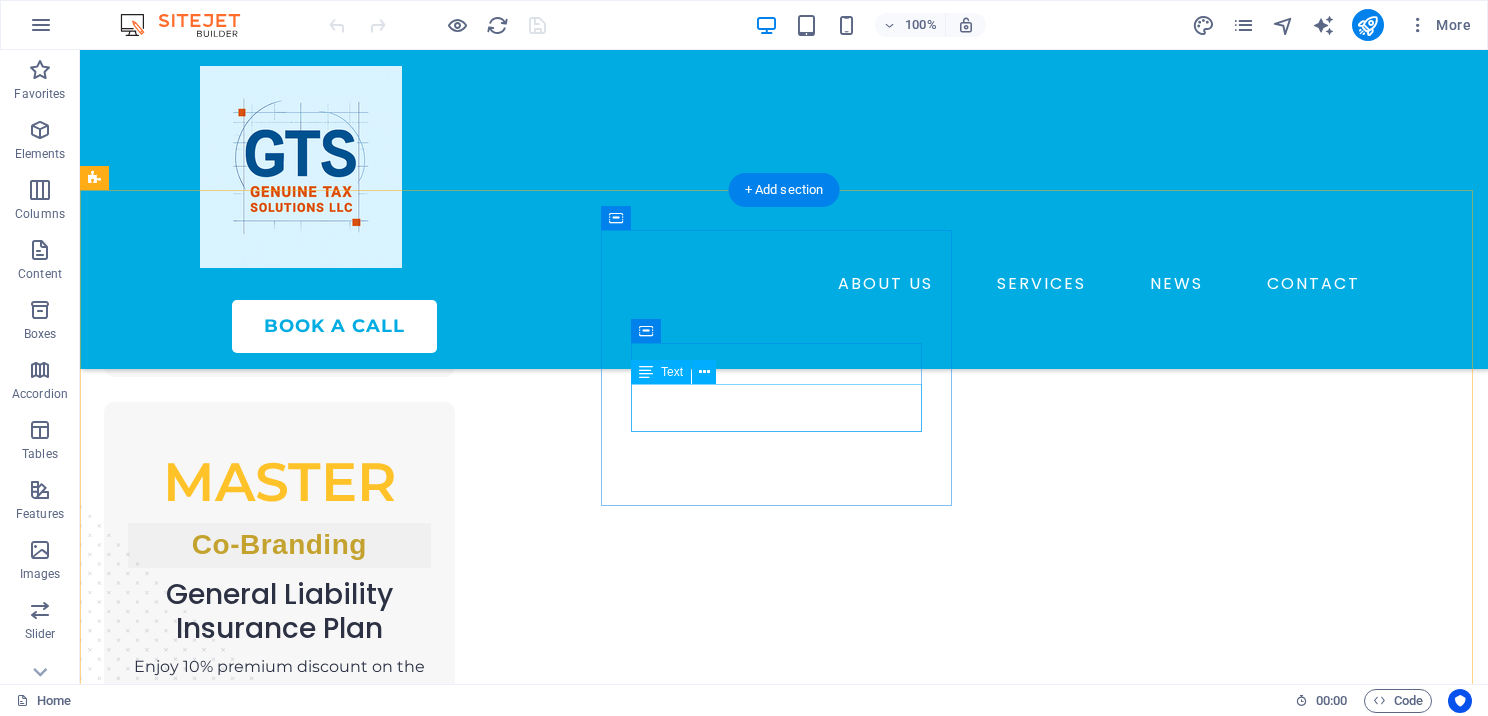 click on "Lorem ipsum dolor sit amet, consectetur adipiscing elit." at bounding box center (279, 1801) 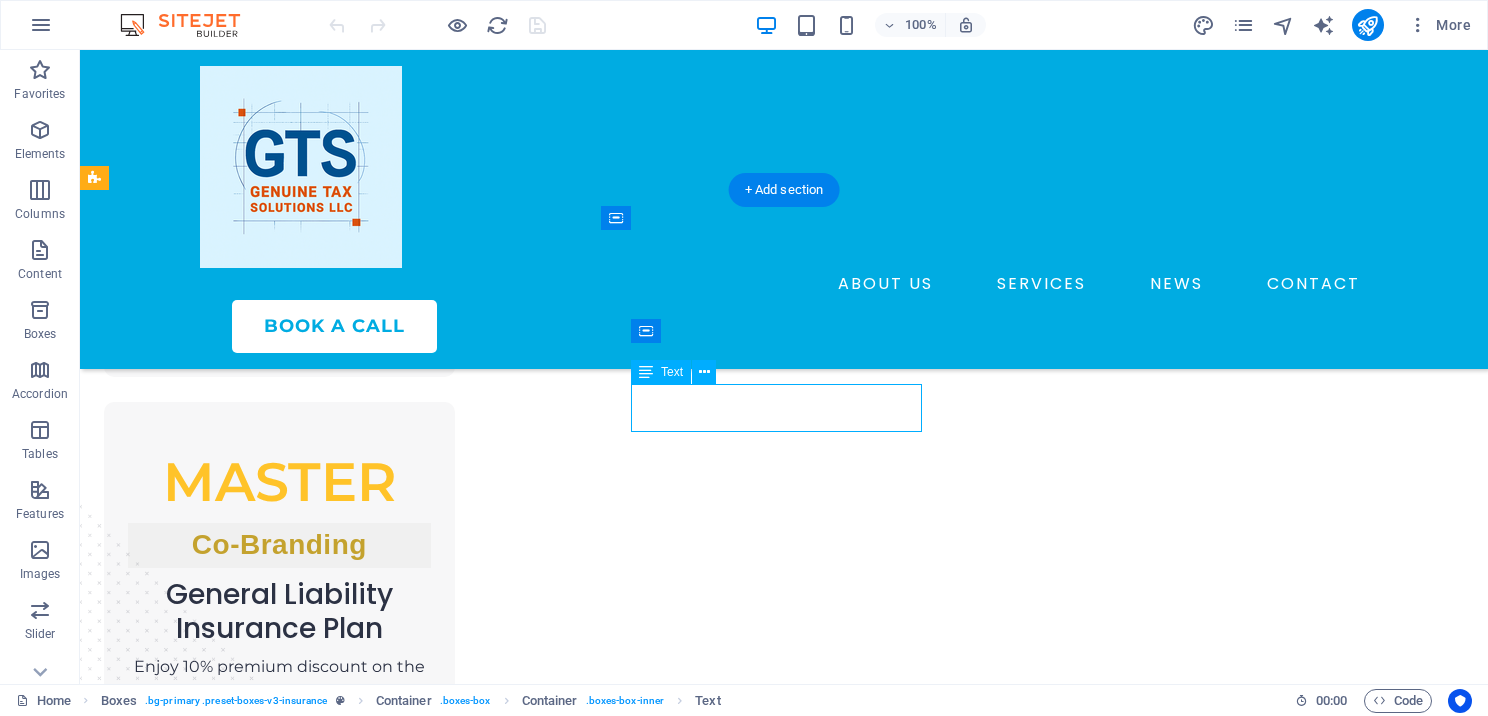click on "Lorem ipsum dolor sit amet, consectetur adipiscing elit." at bounding box center (279, 1801) 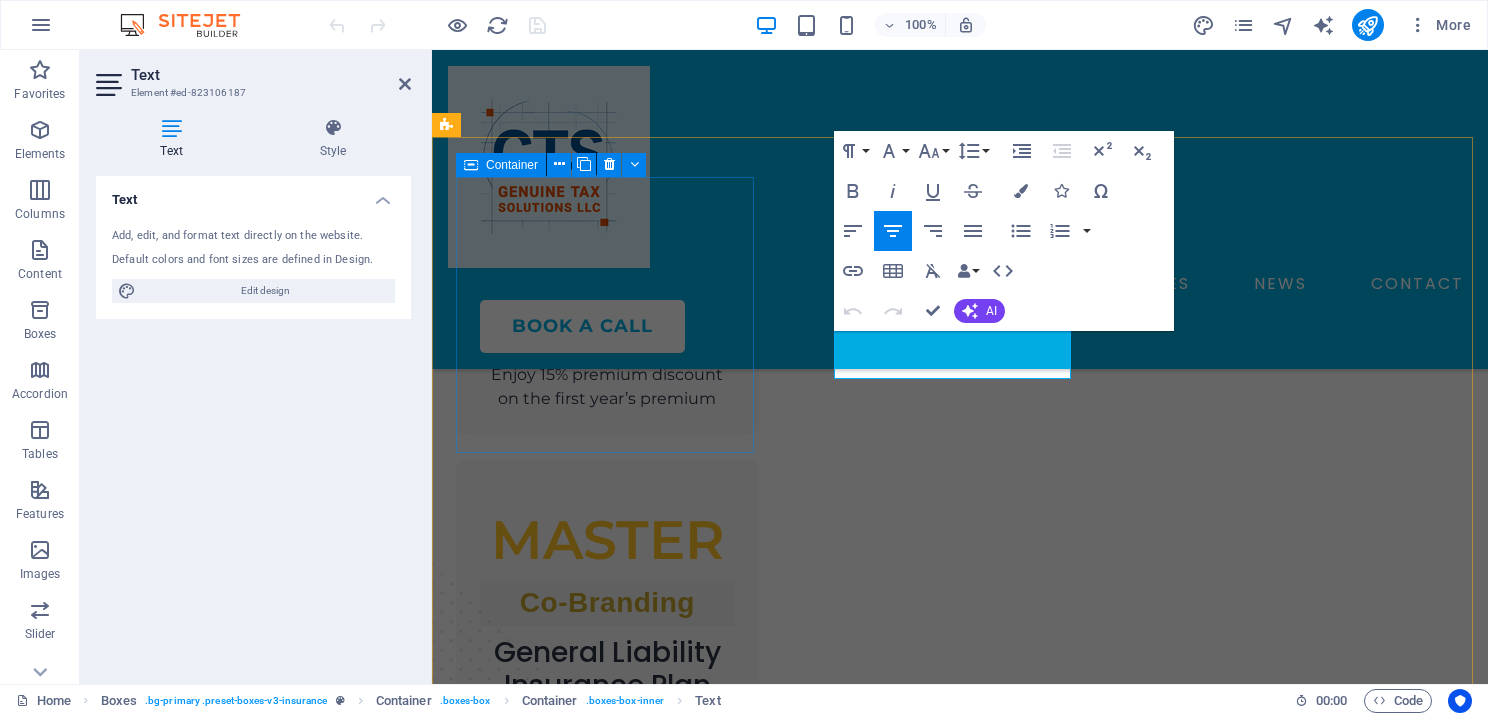 scroll, scrollTop: 2276, scrollLeft: 0, axis: vertical 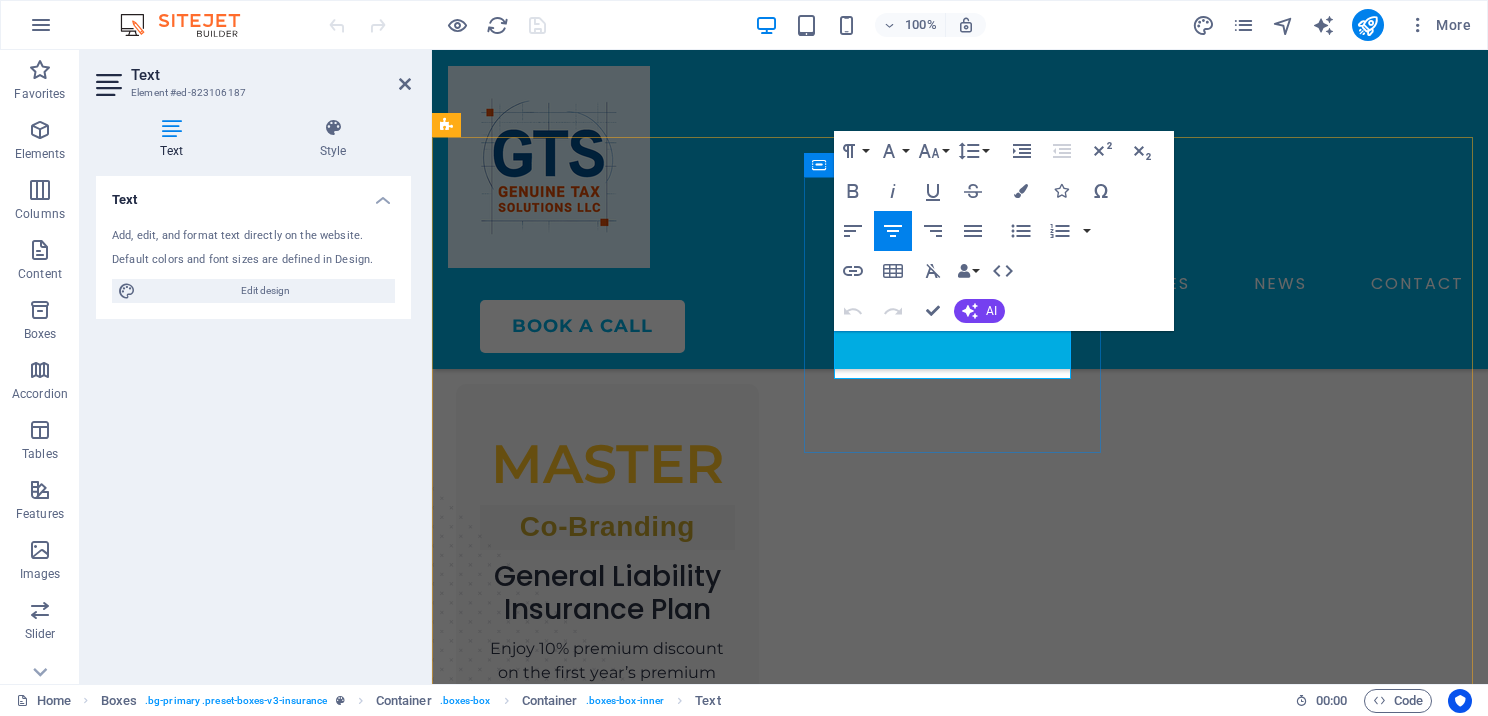 drag, startPoint x: 835, startPoint y: 340, endPoint x: 1064, endPoint y: 362, distance: 230.05434 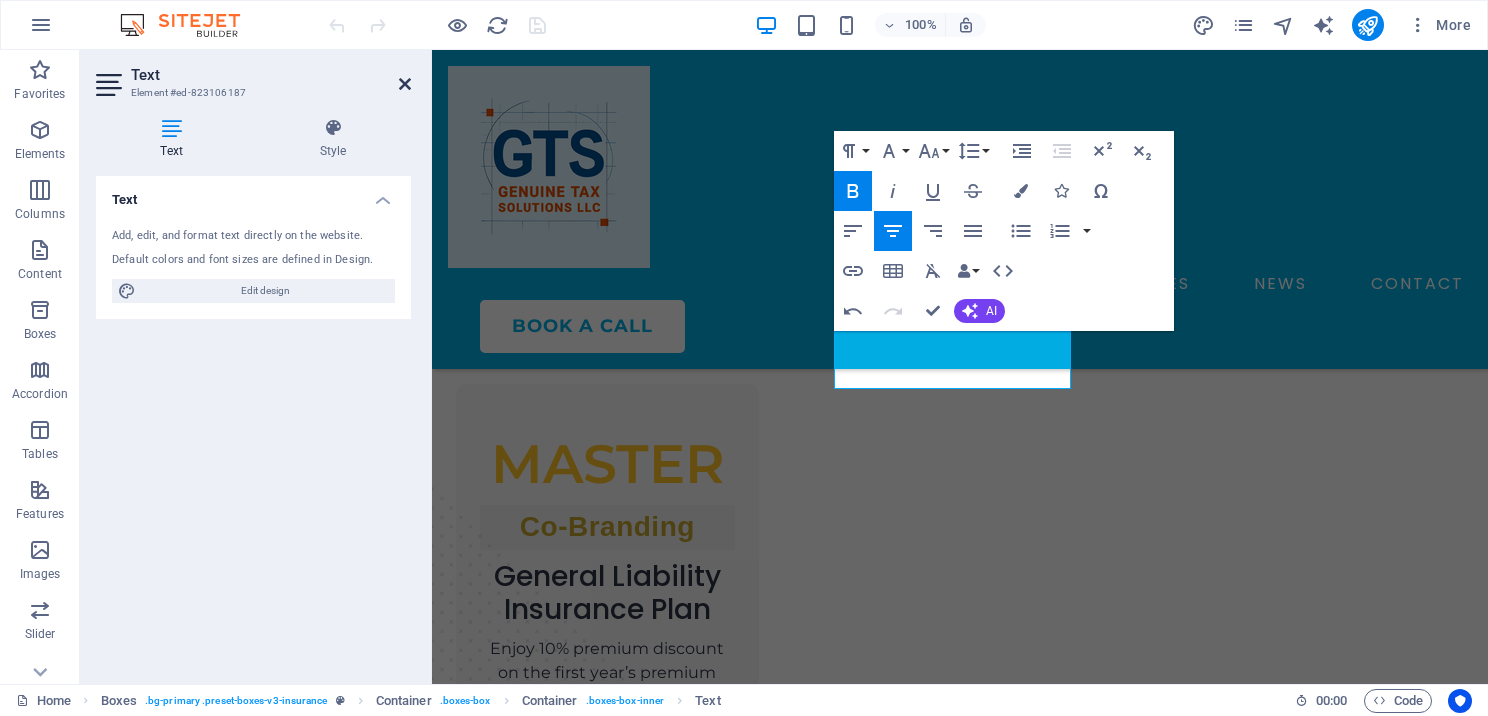 click at bounding box center (405, 84) 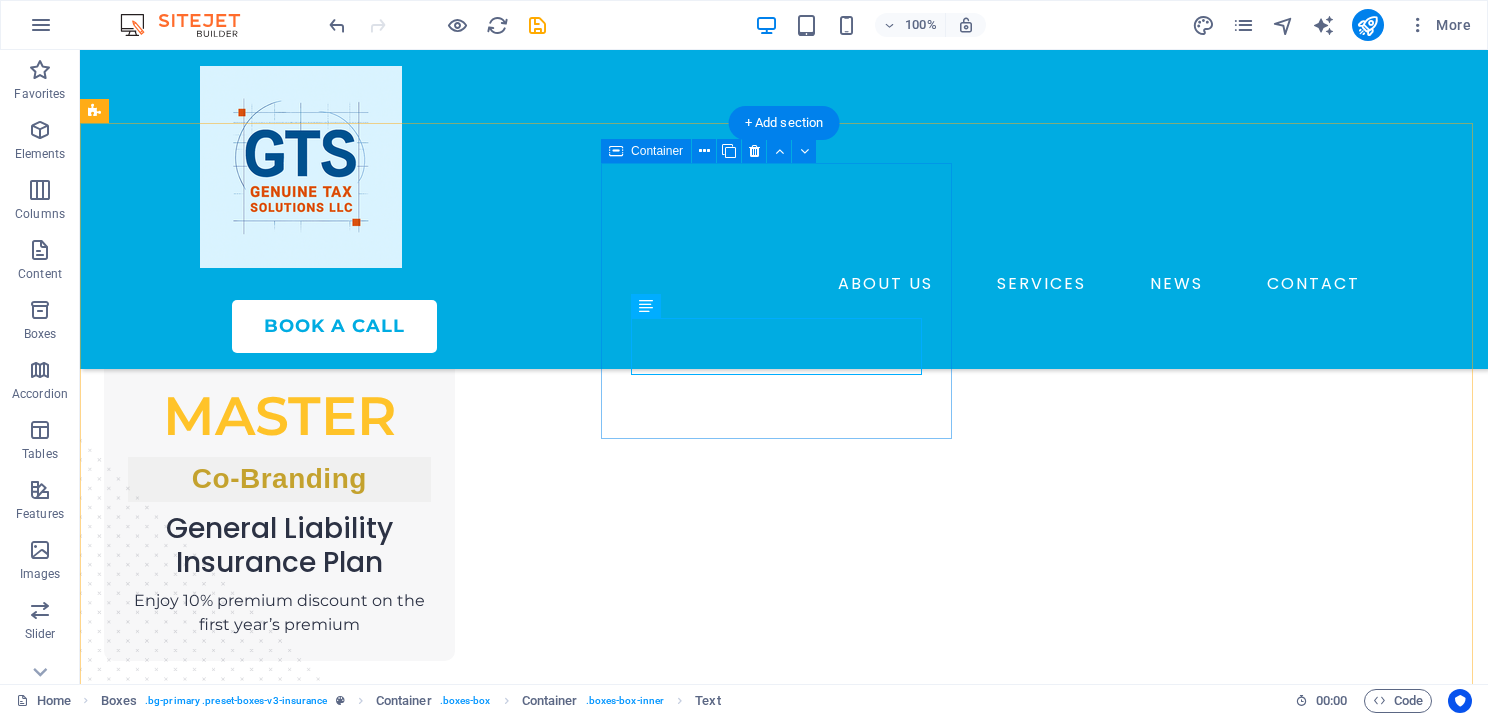 scroll, scrollTop: 2100, scrollLeft: 0, axis: vertical 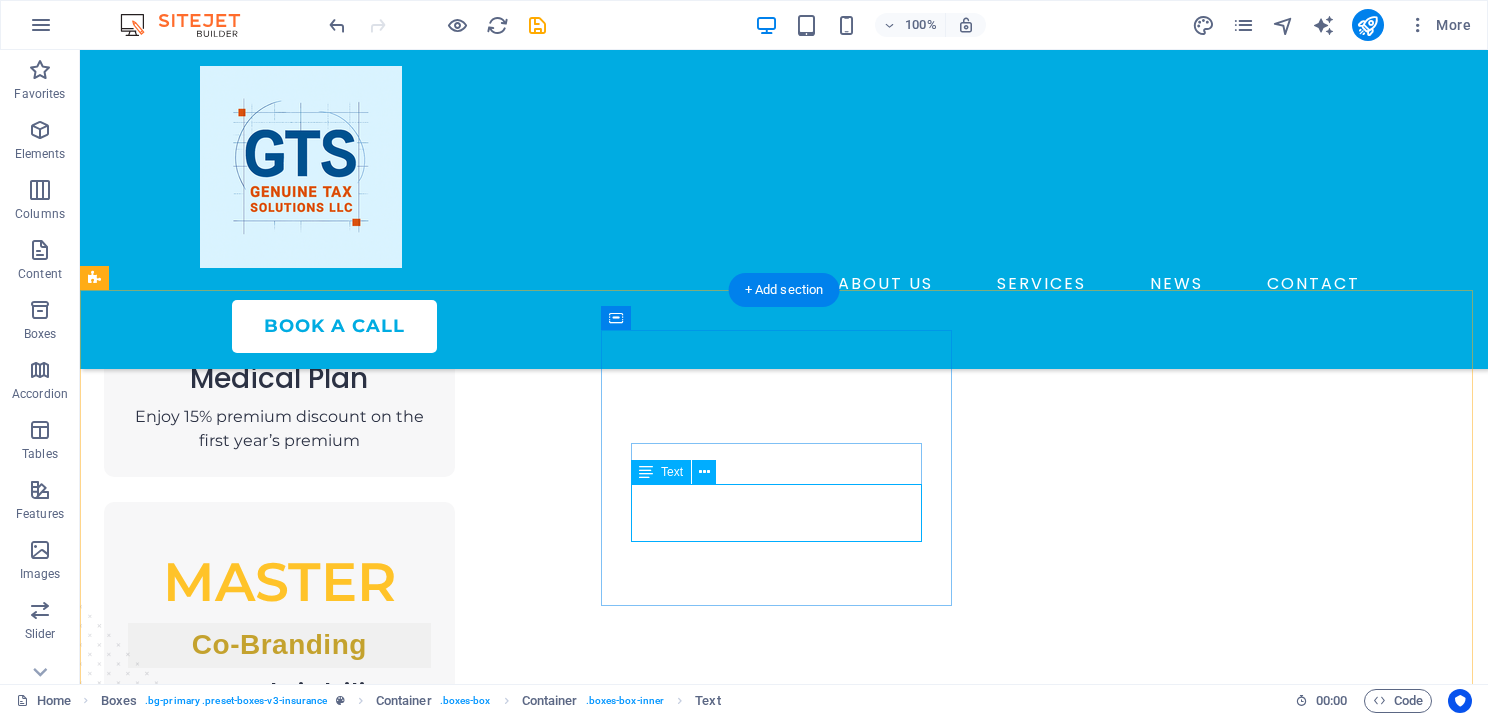 click on "Open a Tax Office – Professional Setup Services" at bounding box center [279, 1898] 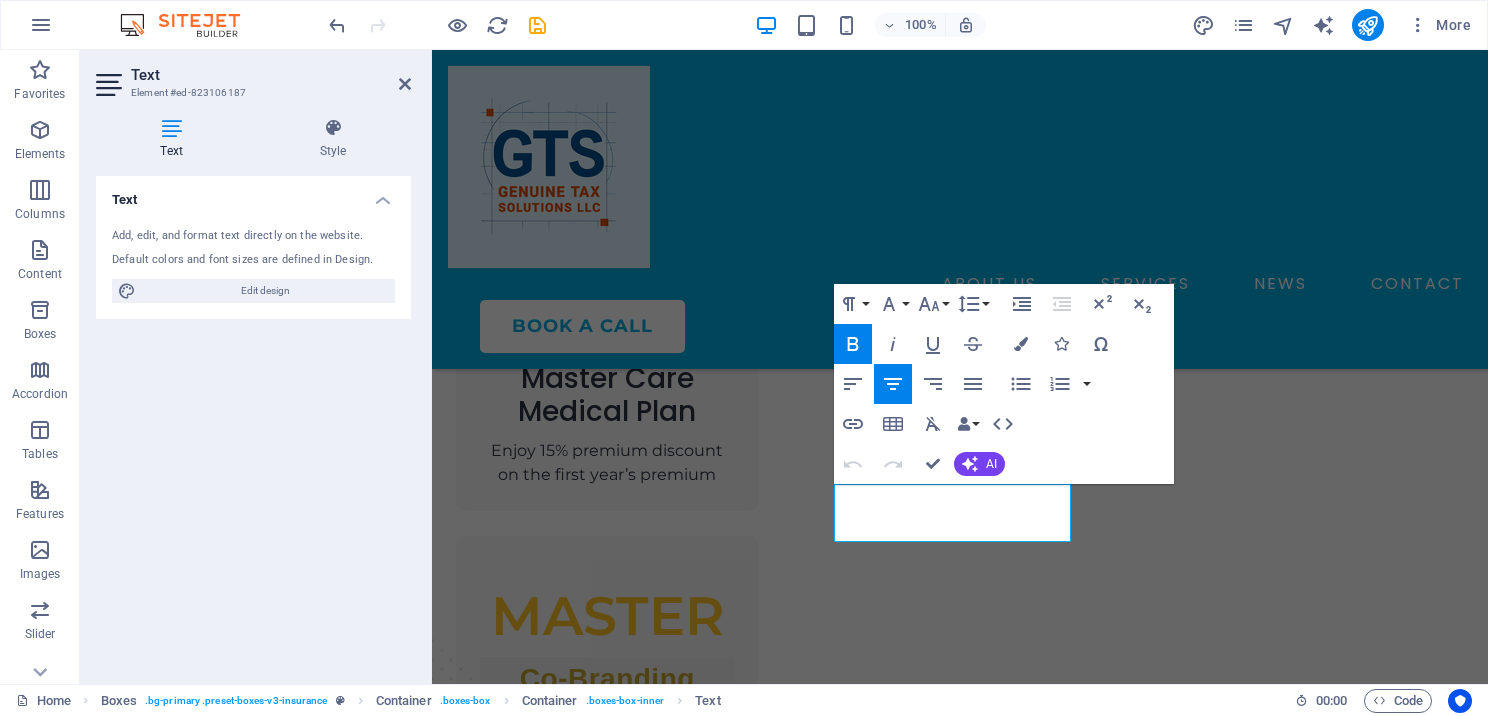 click 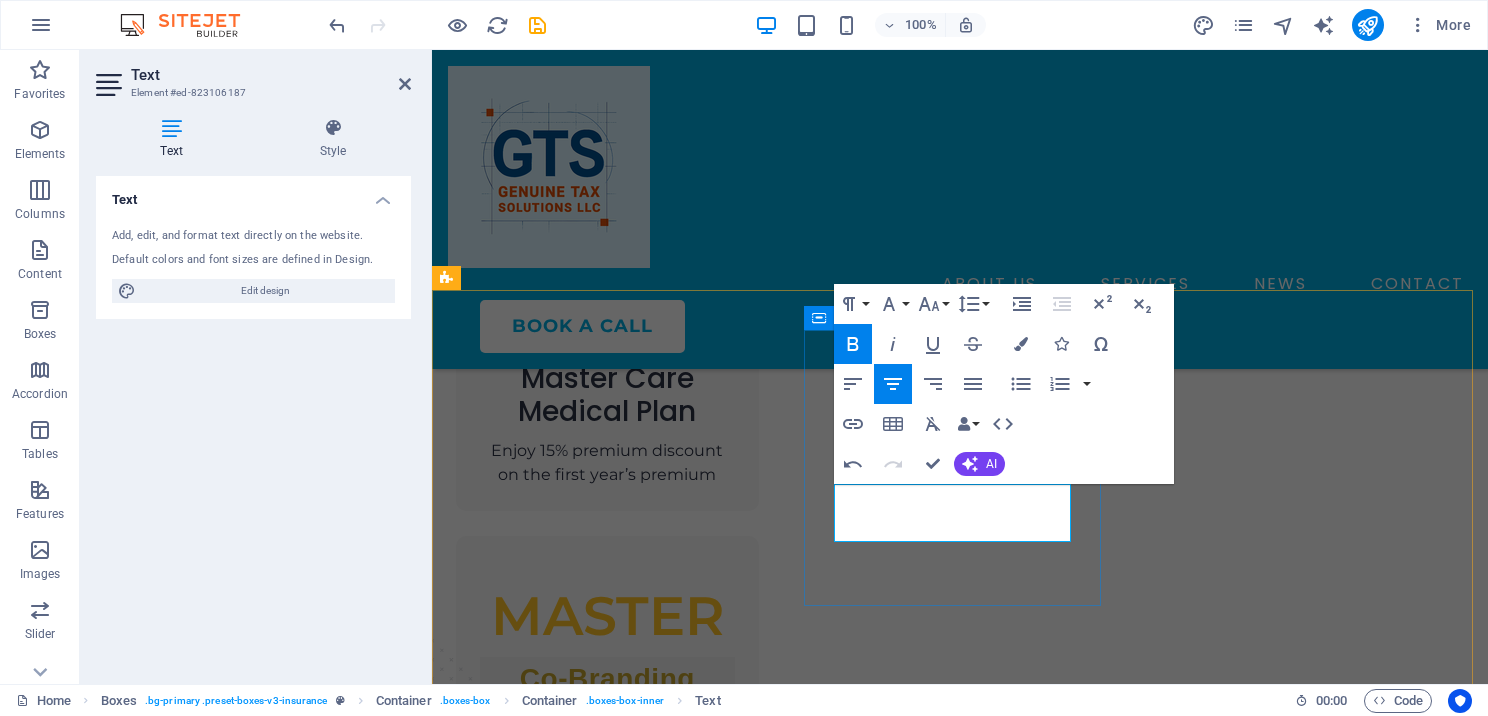 drag, startPoint x: 869, startPoint y: 488, endPoint x: 1073, endPoint y: 534, distance: 209.12198 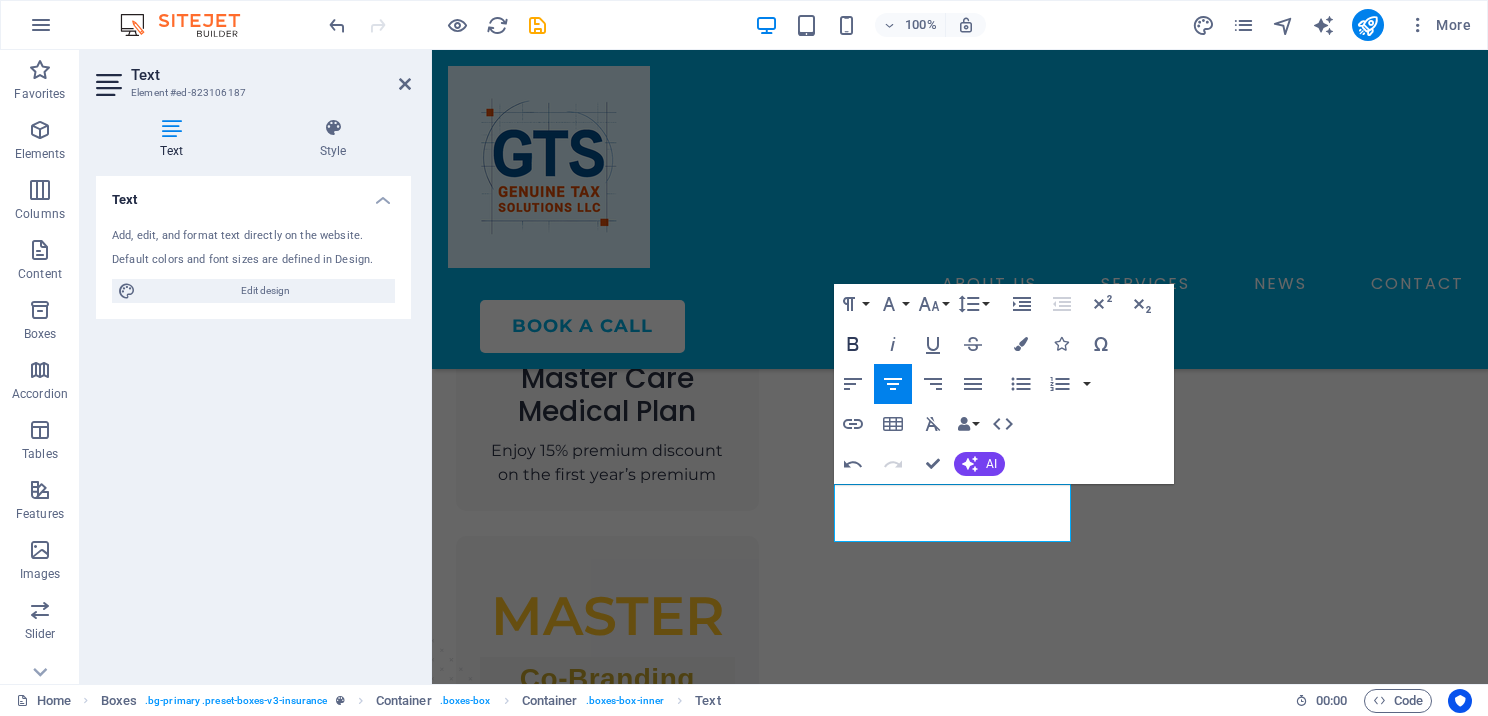 click 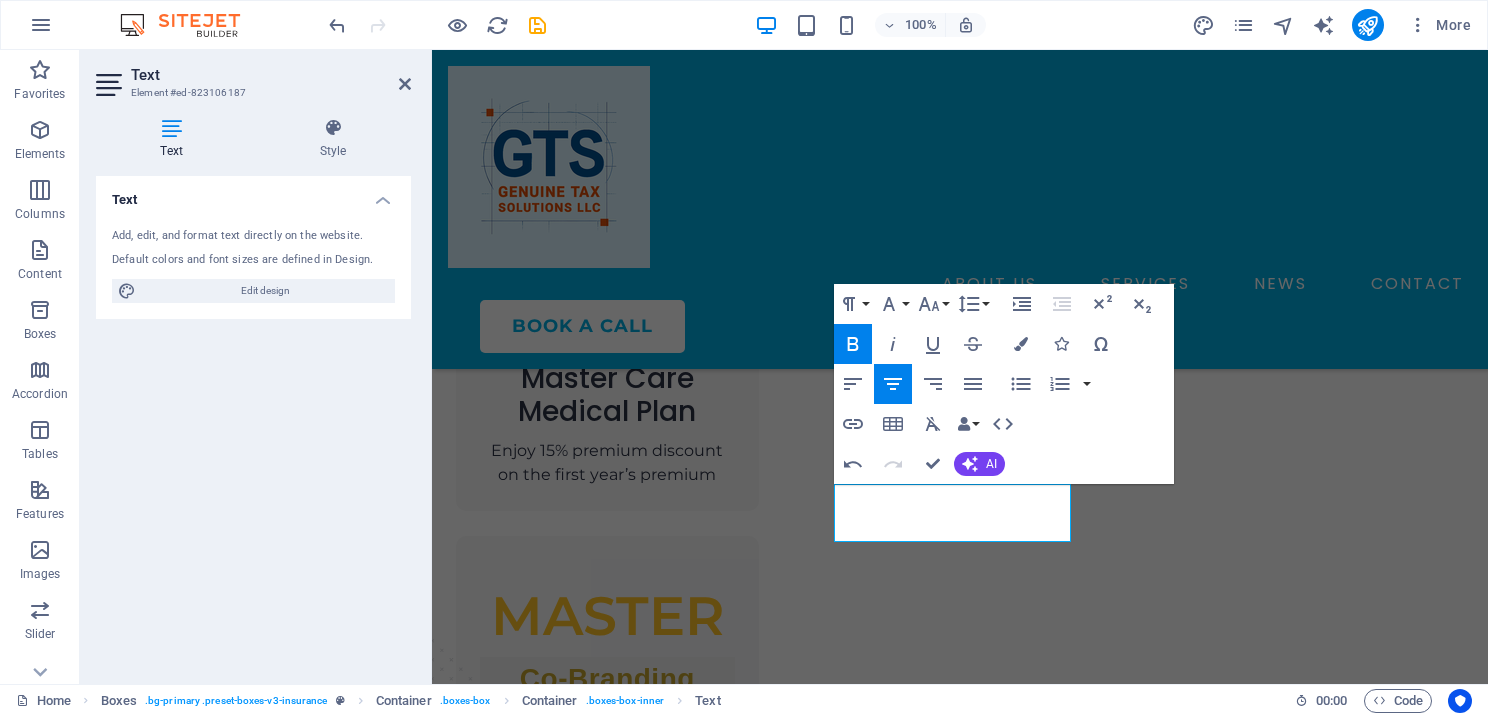 click 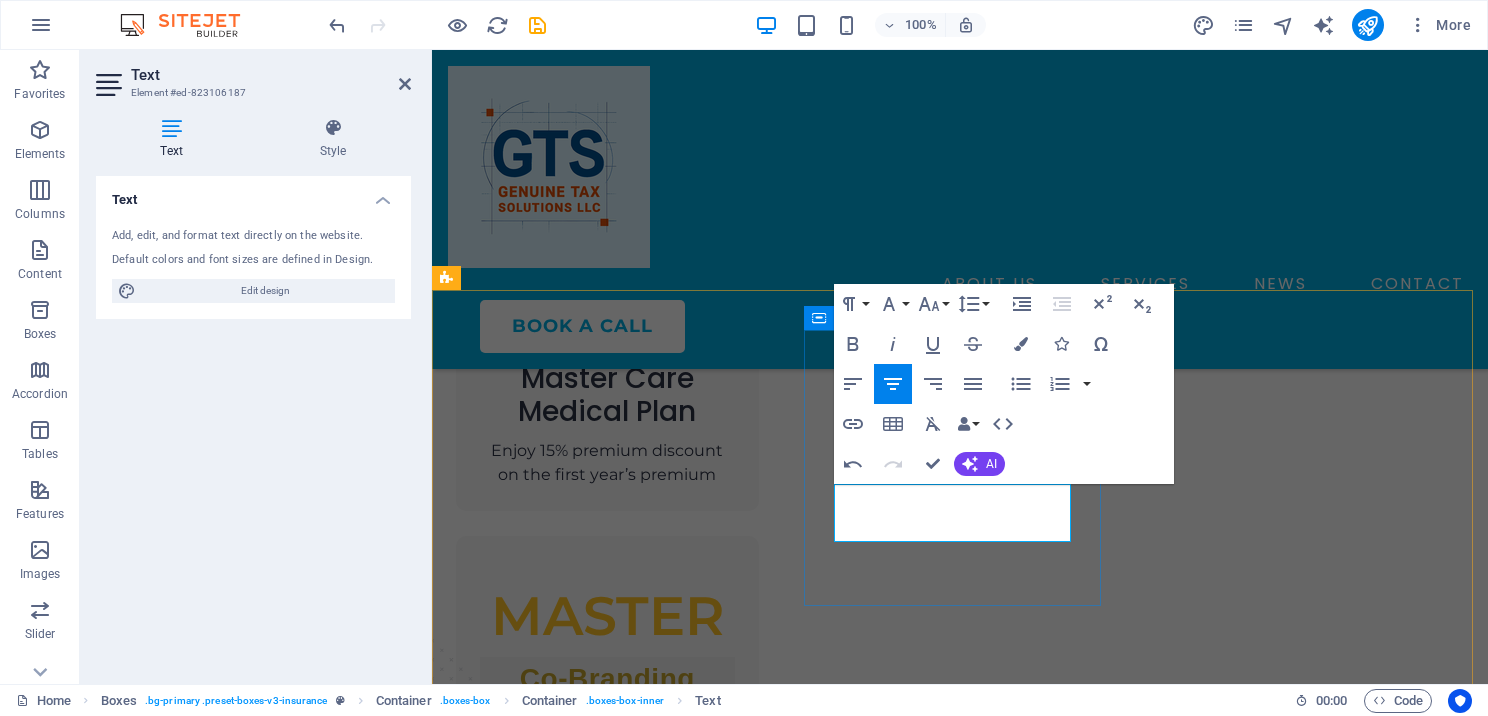 drag, startPoint x: 866, startPoint y: 488, endPoint x: 1080, endPoint y: 535, distance: 219.10043 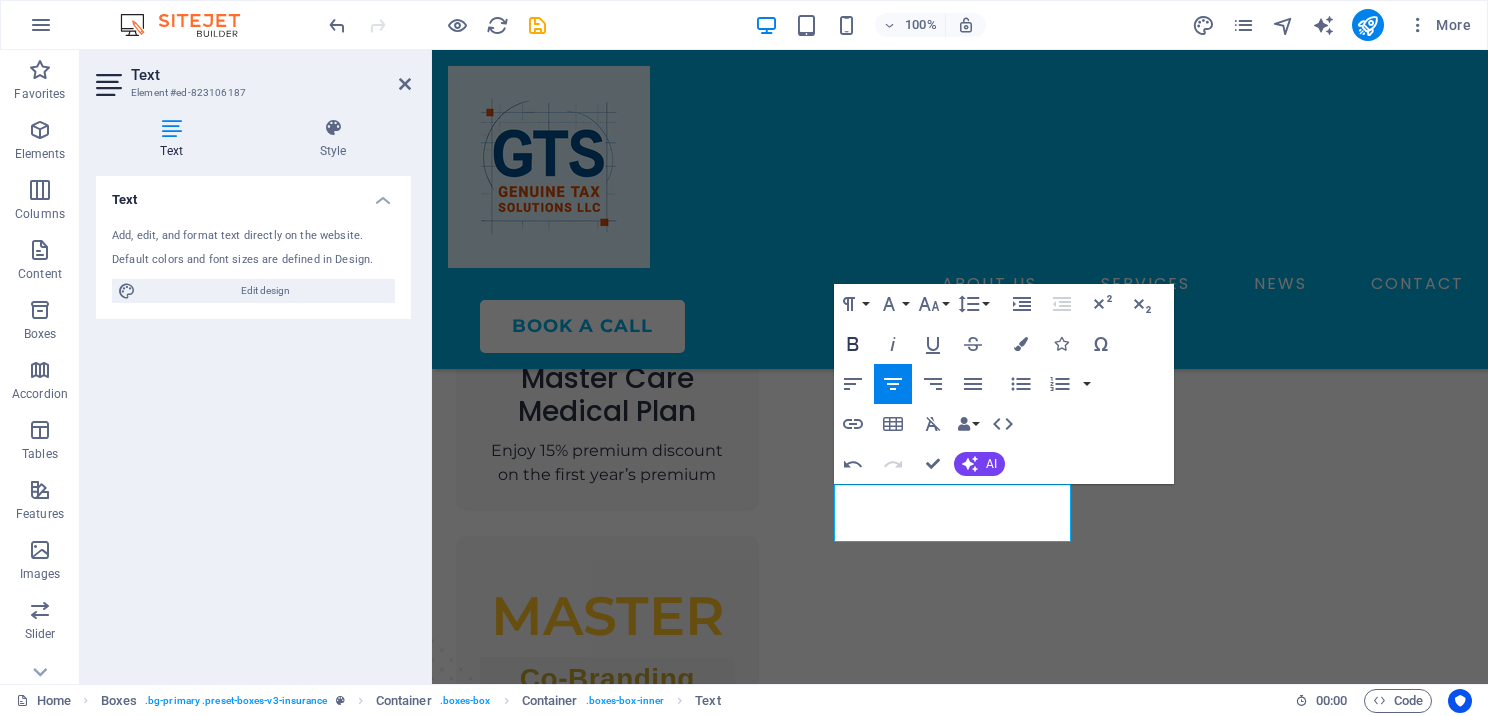 click 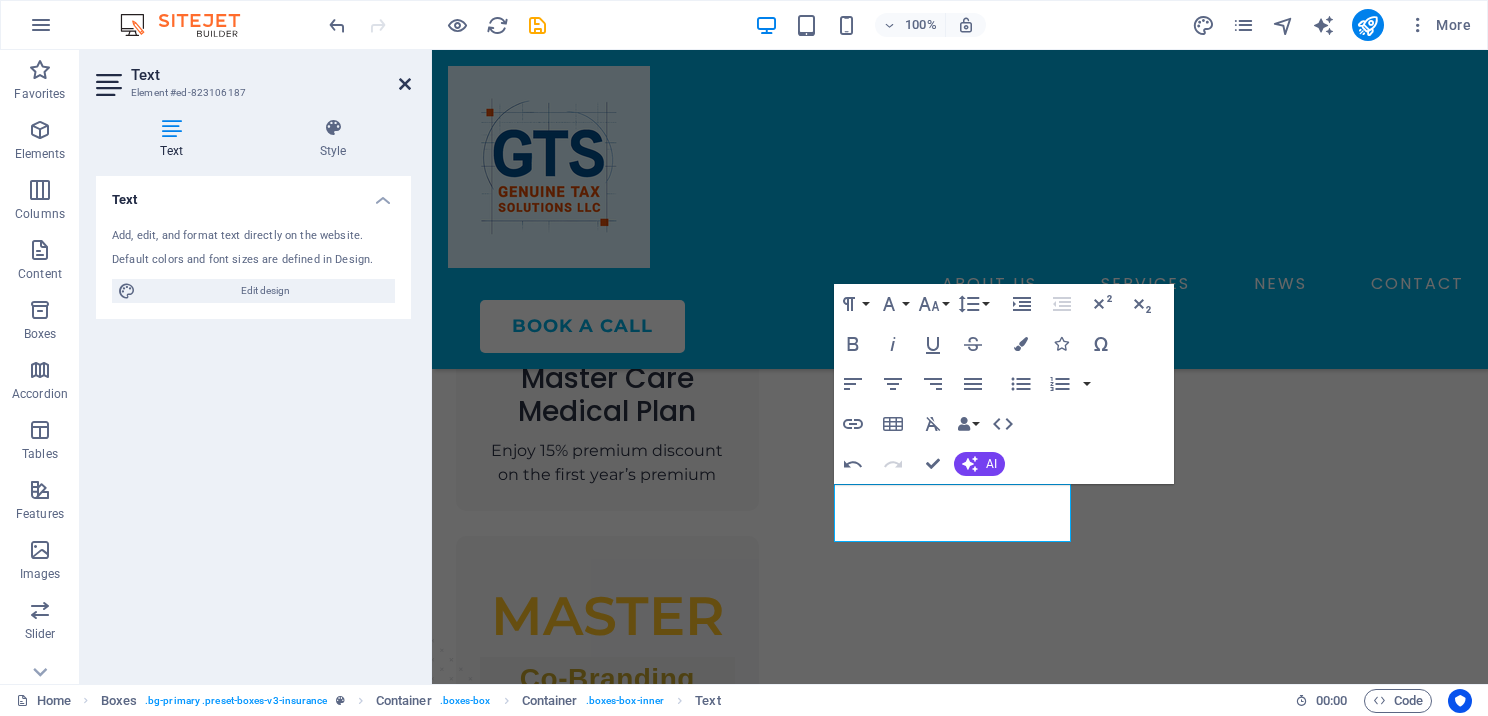 drag, startPoint x: 406, startPoint y: 84, endPoint x: 326, endPoint y: 34, distance: 94.33981 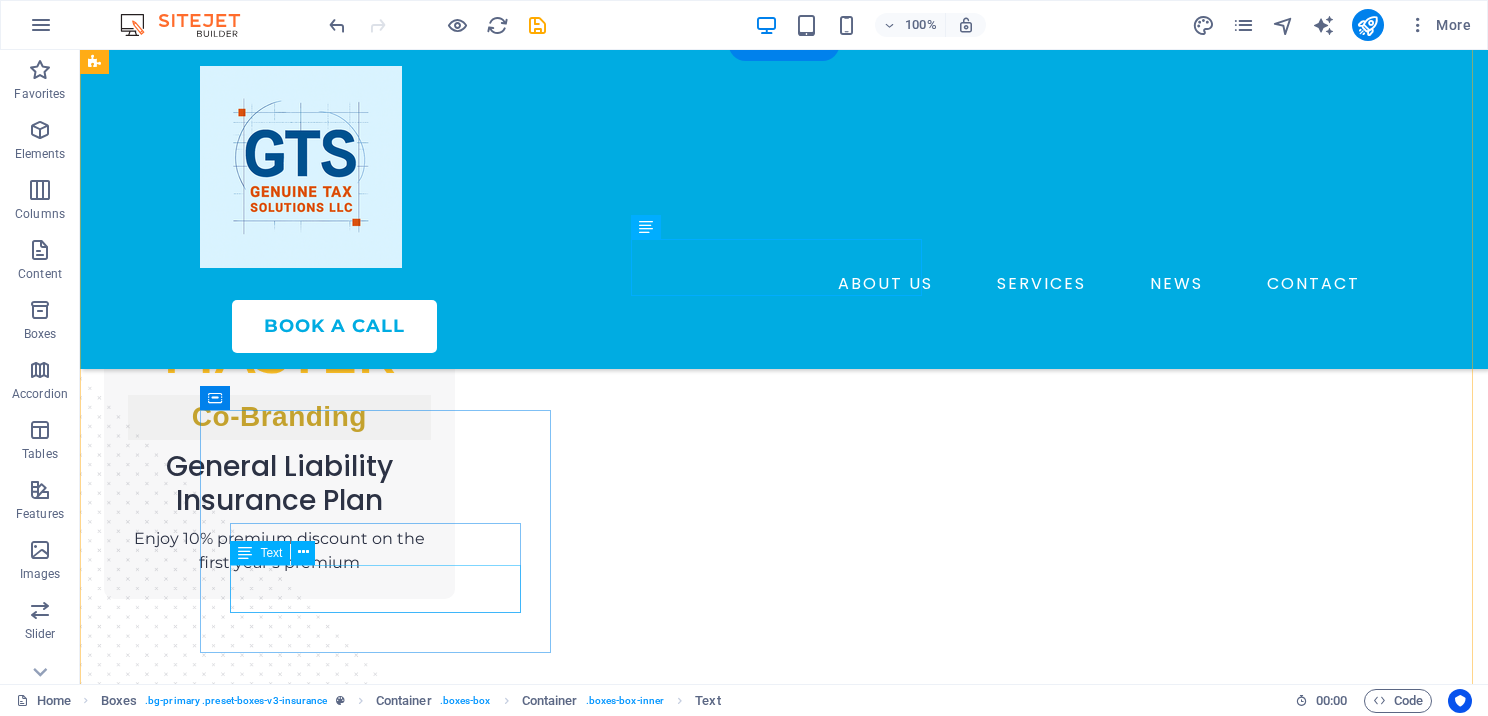 scroll, scrollTop: 2200, scrollLeft: 0, axis: vertical 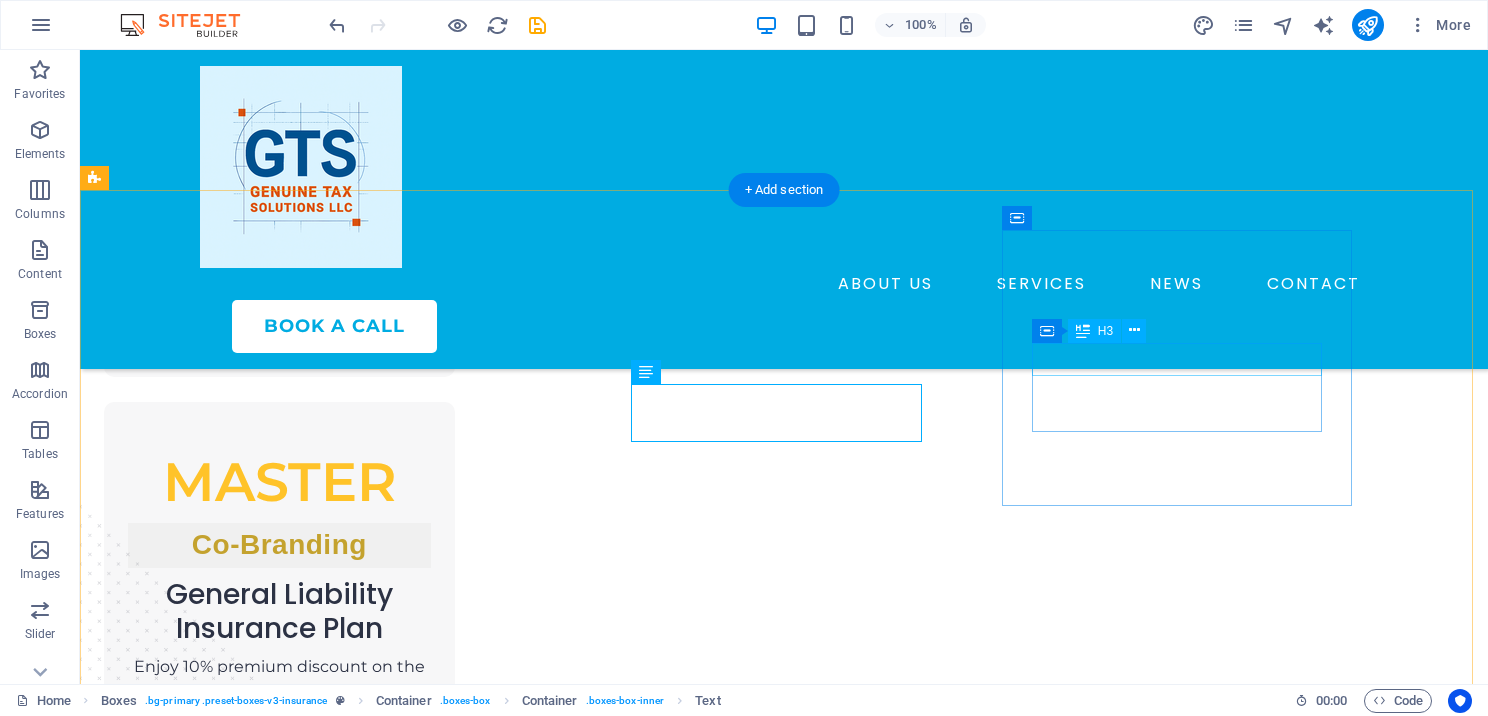 click on "Fidelity Bond" at bounding box center [279, 2029] 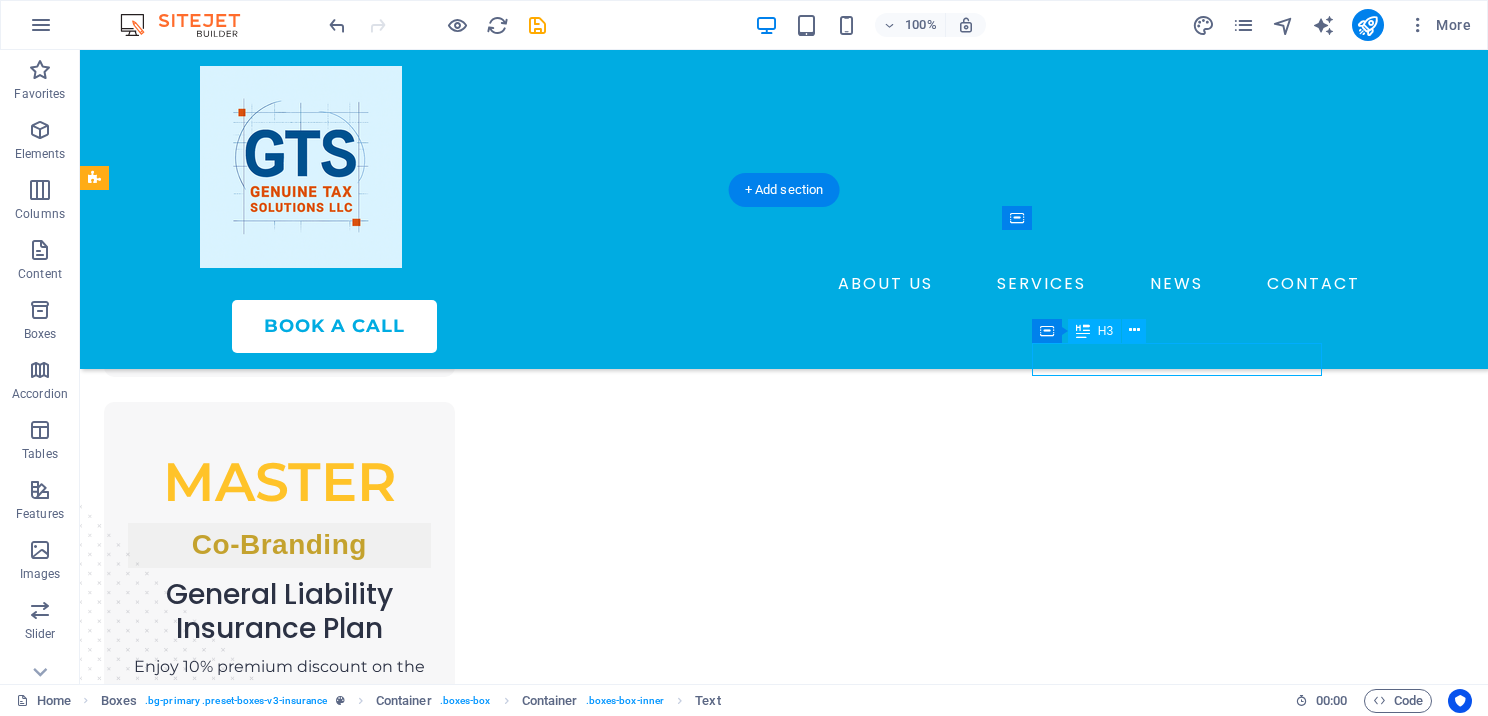 click on "Fidelity Bond" at bounding box center (279, 2029) 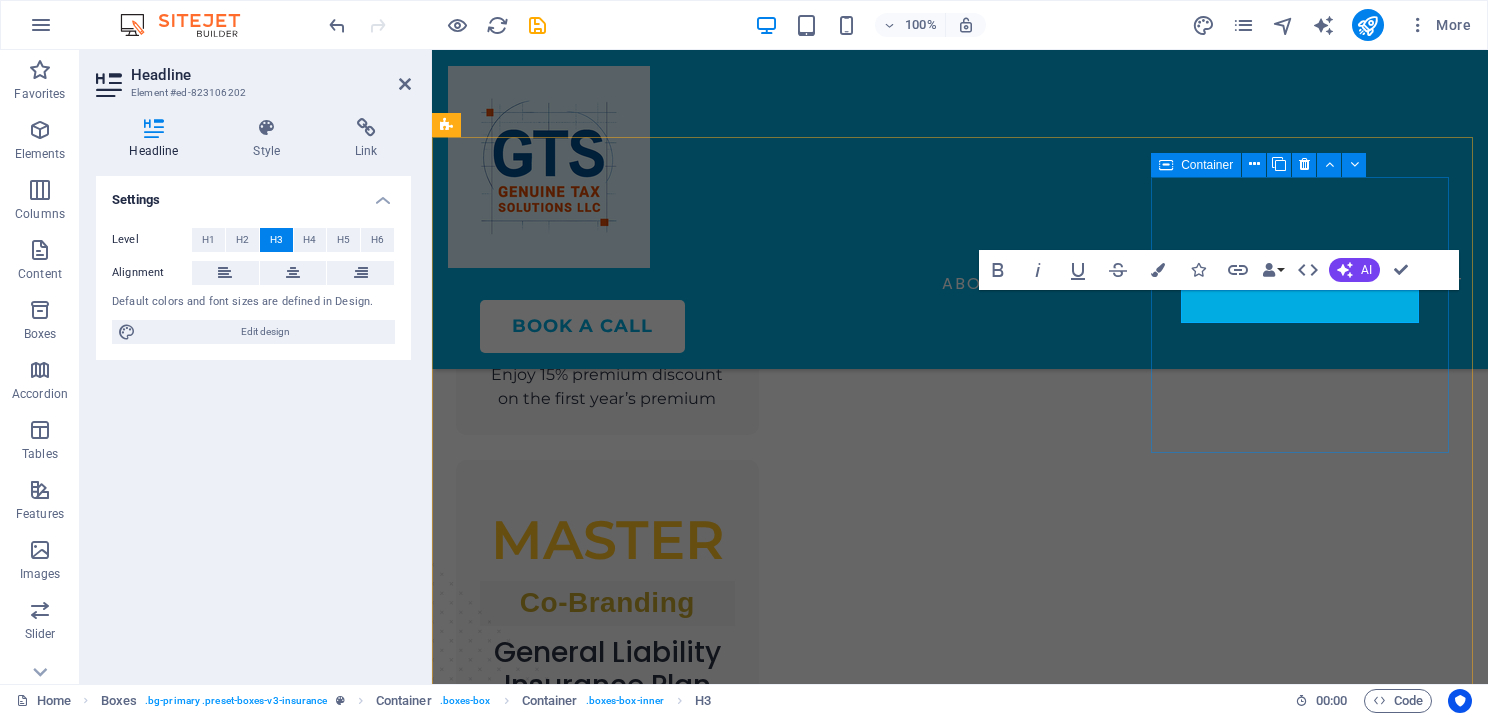 scroll, scrollTop: 2276, scrollLeft: 0, axis: vertical 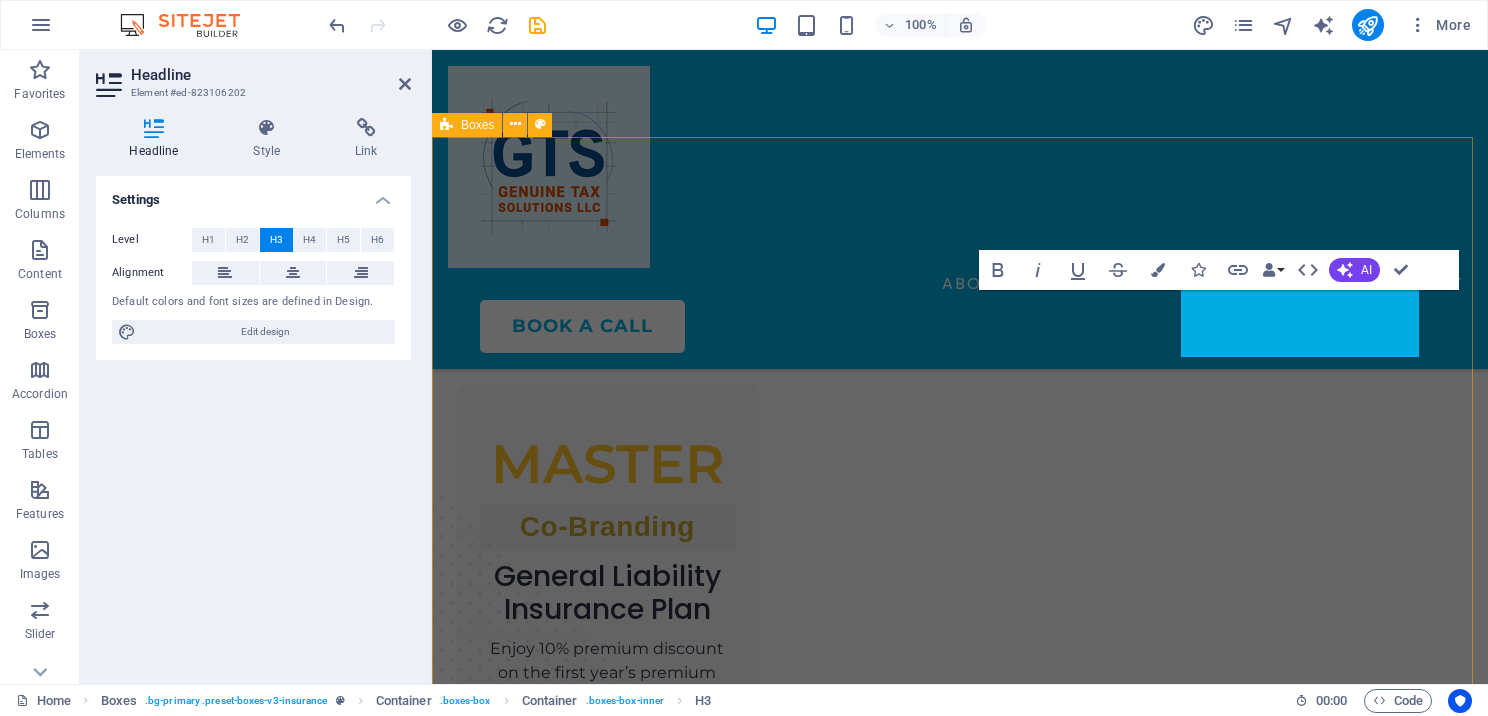 click on "High Value, Low Price Lorem ipsum dolor sit amet, consectetur adipiscing elit. Office Setup Open a Tax Office – Professional Setup Services Continuing Education Lorem ipsum dolor sit amet, consectetur adipiscing elit. Contents Cover Lorem ipsum dolor sit amet, consectetur adipiscing elit. Office Indemnity Lorem ipsum dolor sit amet, consectetur adipiscing elit. Health Insurance Lorem ipsum dolor sit amet, consectetur adipiscing elit." at bounding box center [960, 2170] 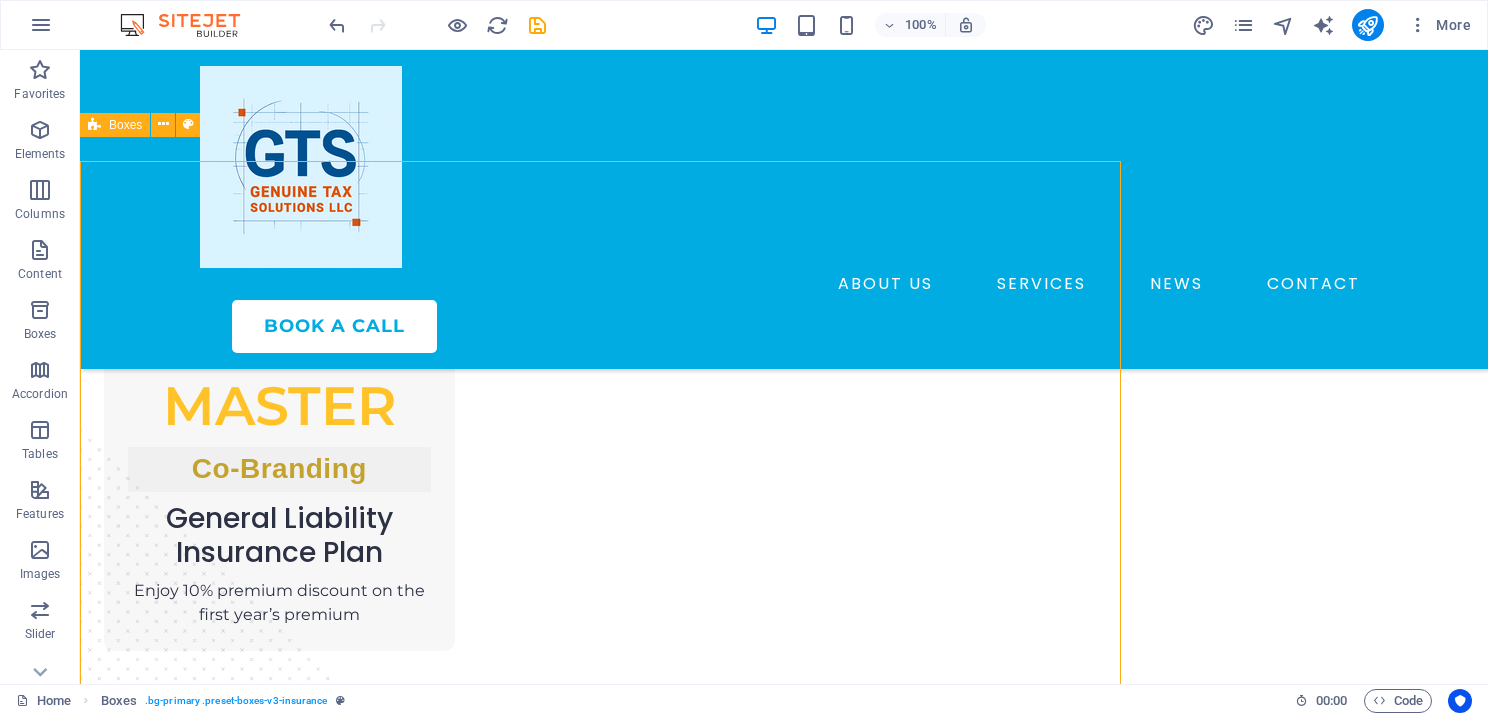 scroll, scrollTop: 2252, scrollLeft: 0, axis: vertical 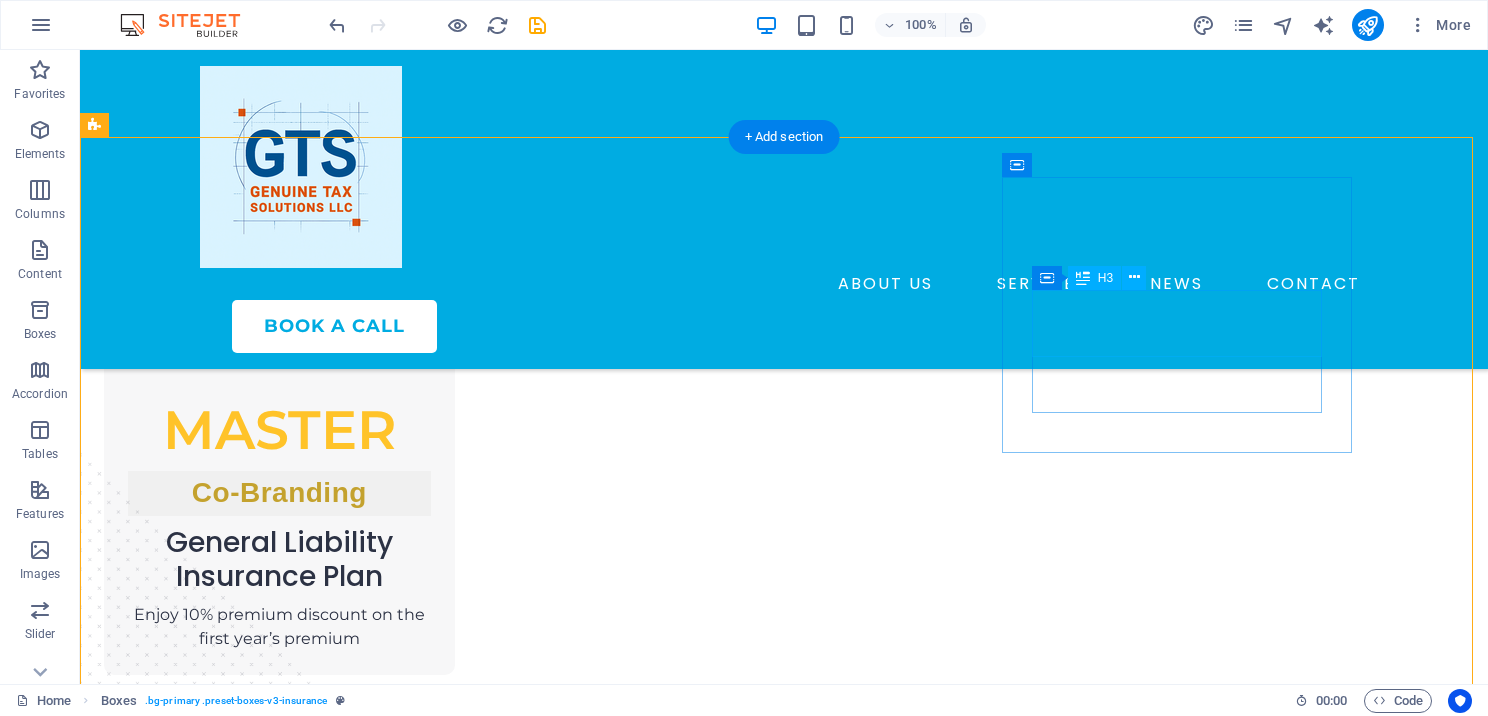 click on "Continuing Education" at bounding box center [279, 1993] 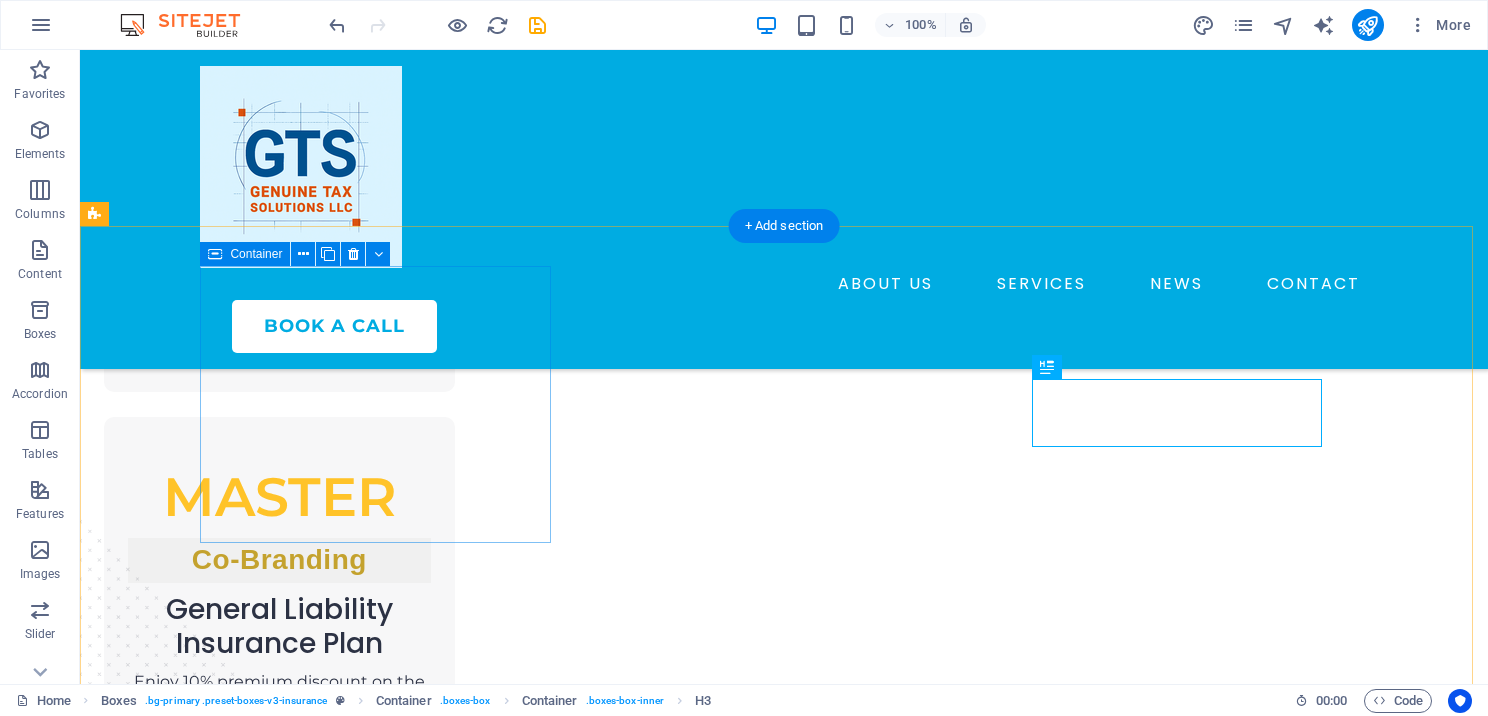 scroll, scrollTop: 2152, scrollLeft: 0, axis: vertical 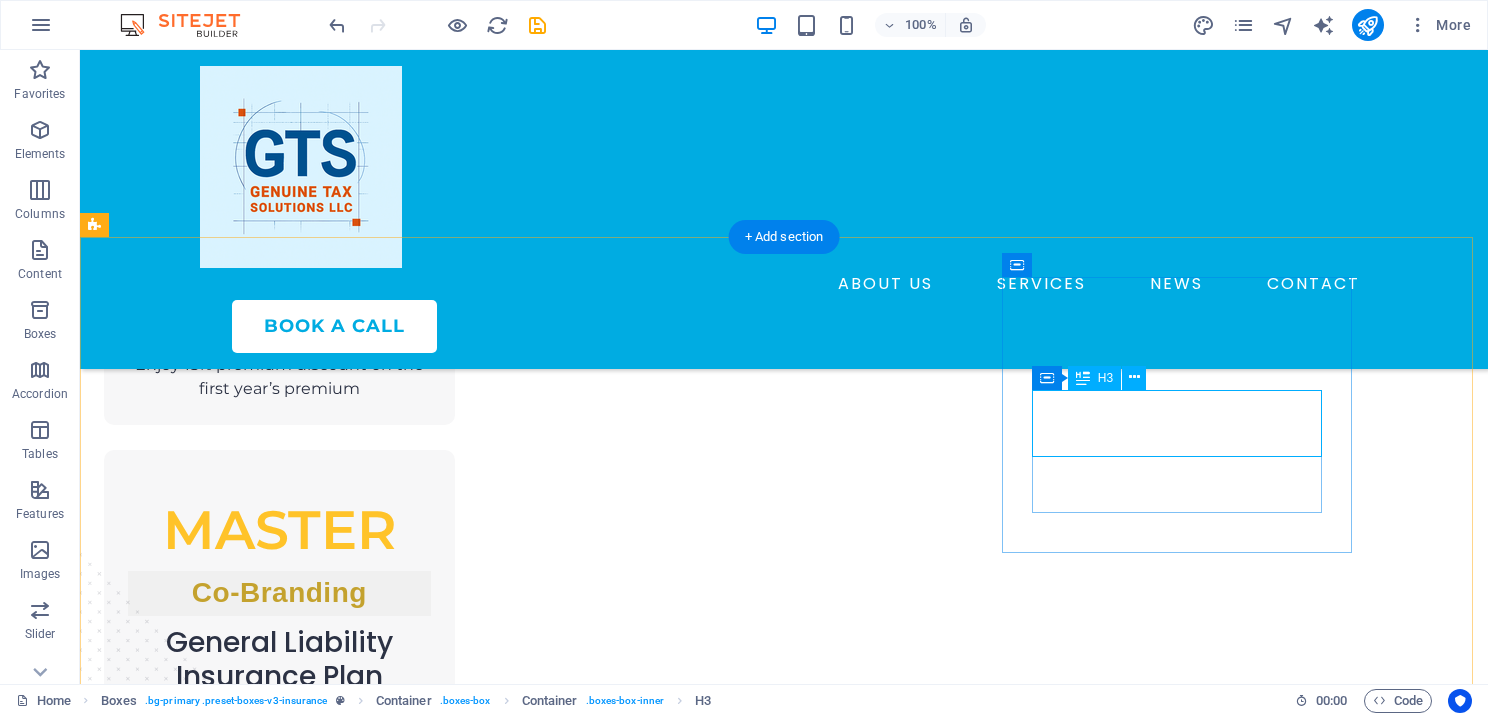 click on "Continuing Education" at bounding box center (279, 2093) 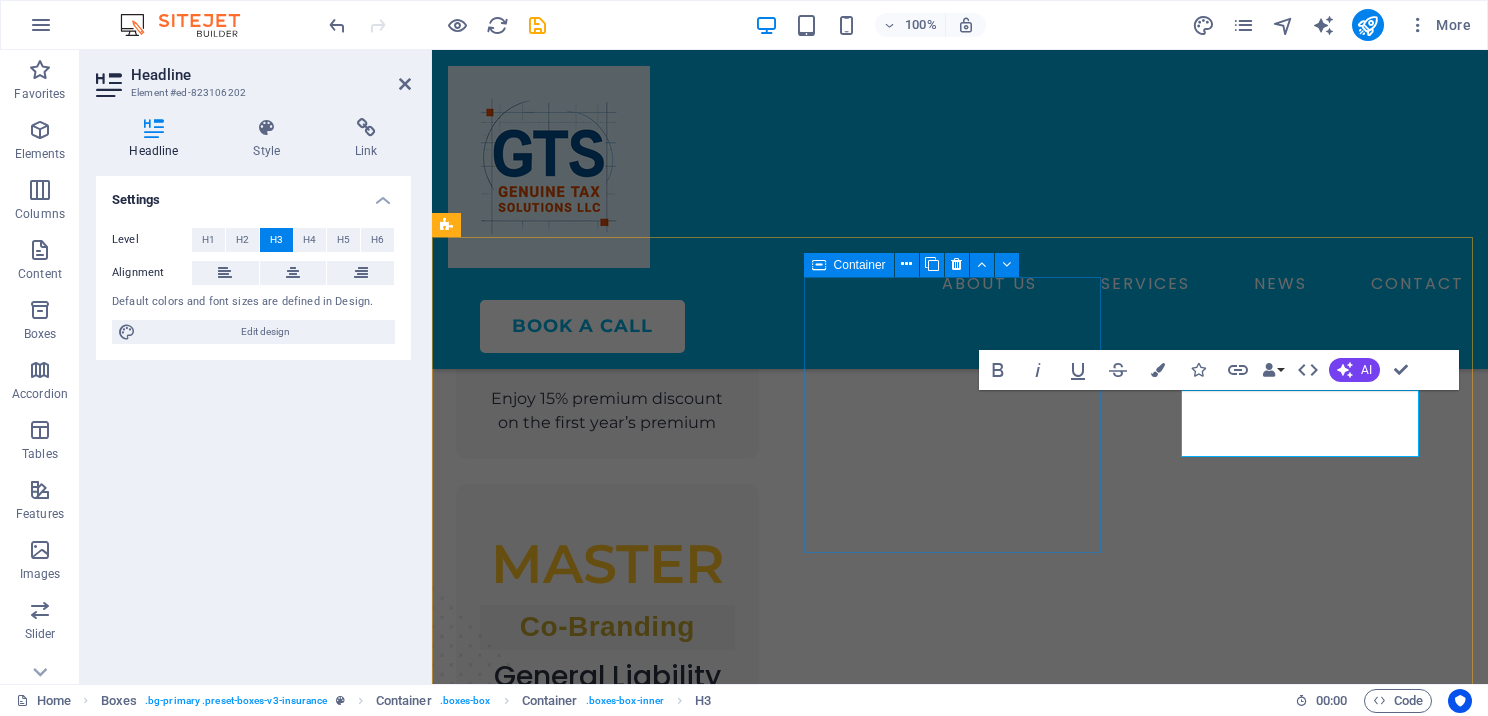 click on "Office Setup Open a Tax Office – Professional Setup Services" at bounding box center (607, 1830) 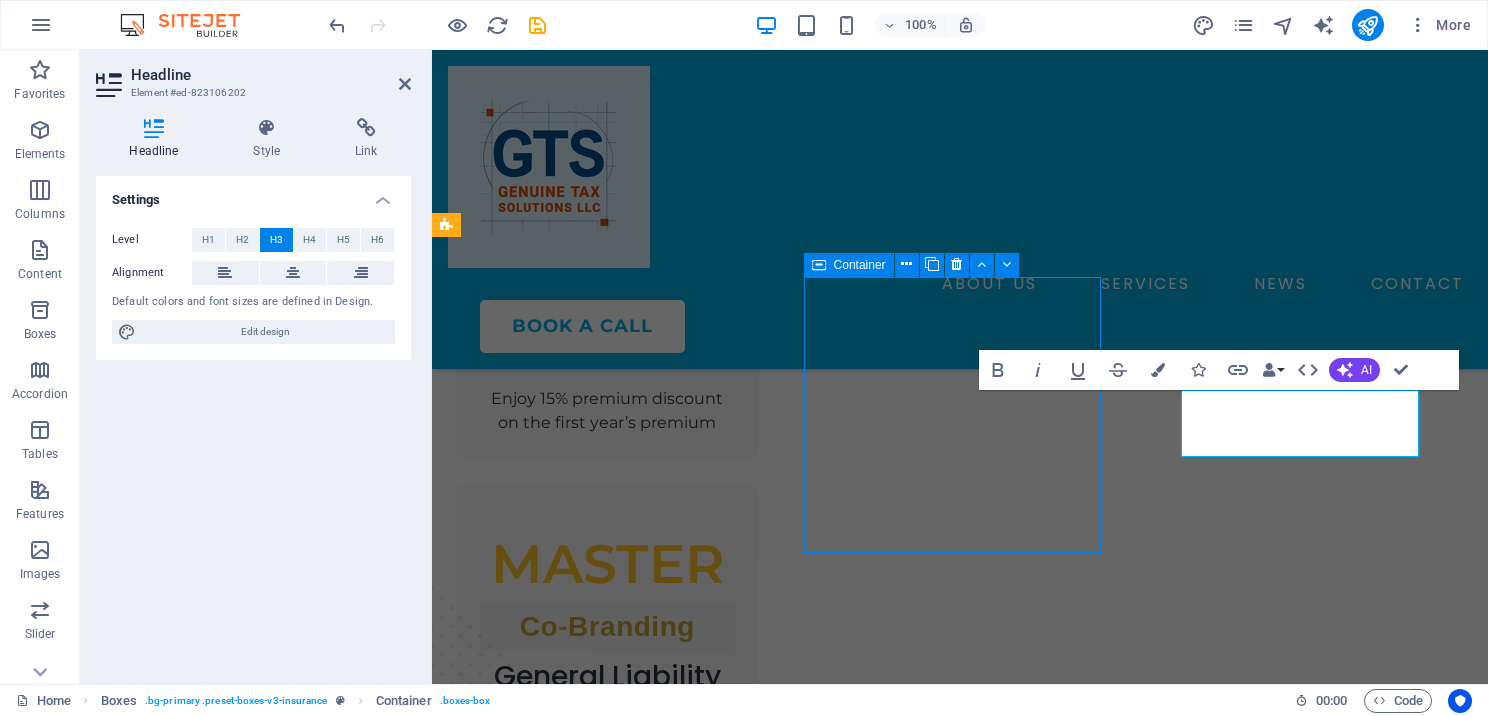 click on "Office Setup Open a Tax Office – Professional Setup Services" at bounding box center [607, 1830] 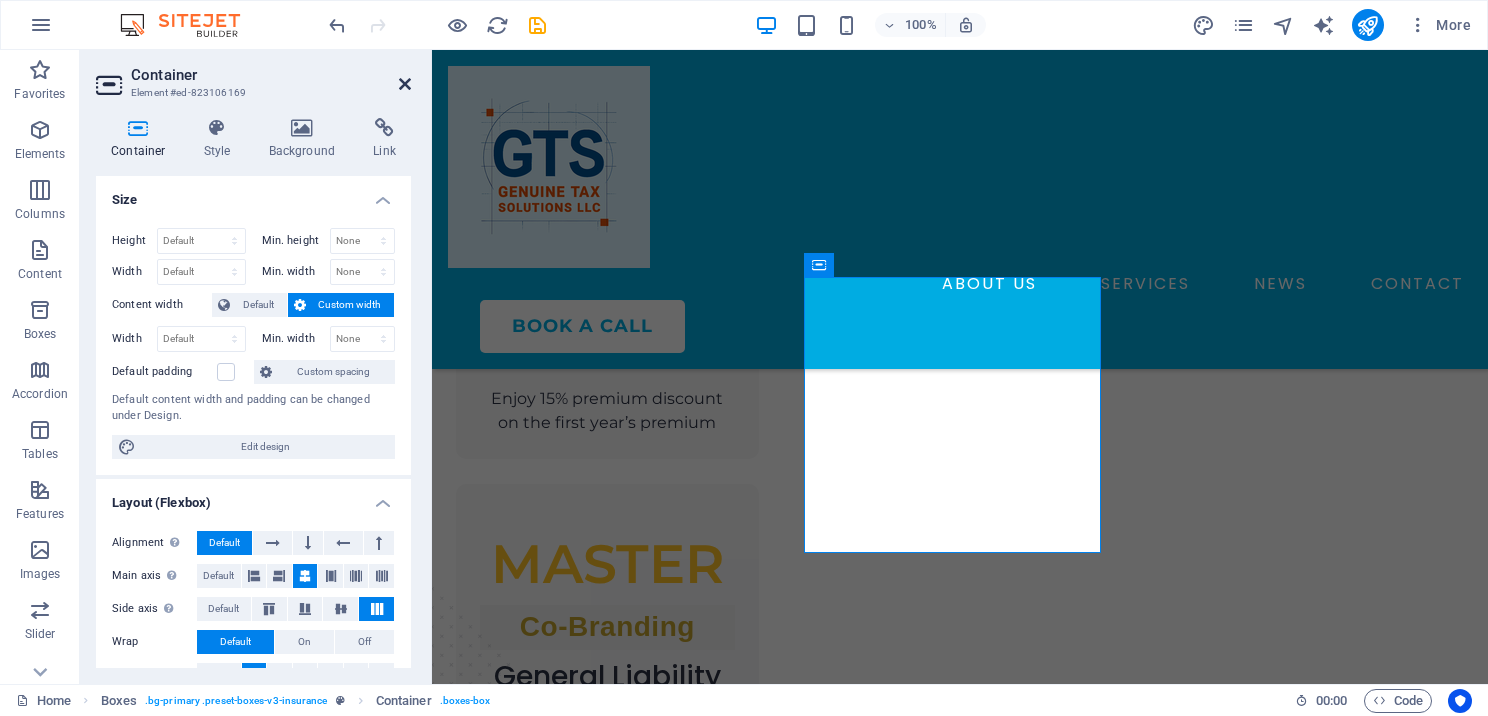 click at bounding box center [405, 84] 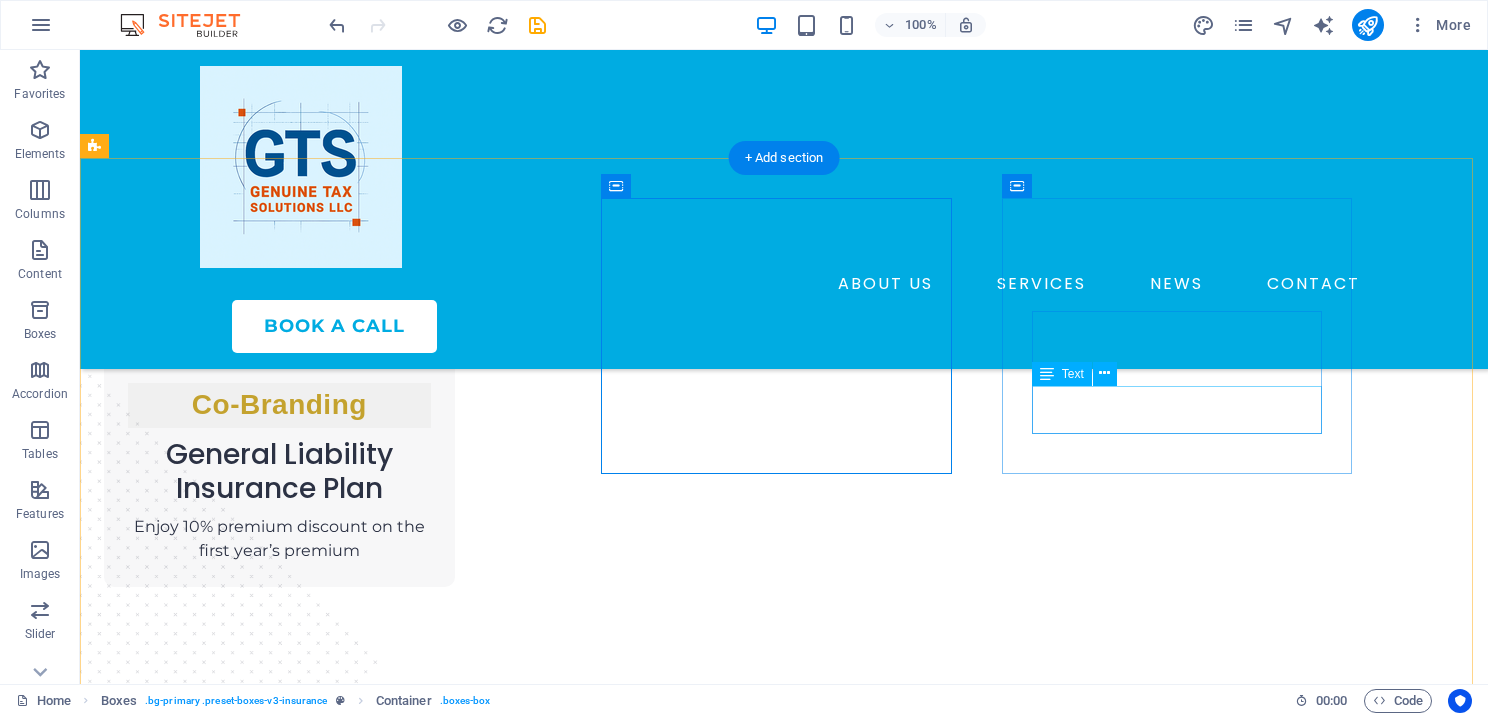 scroll, scrollTop: 2352, scrollLeft: 0, axis: vertical 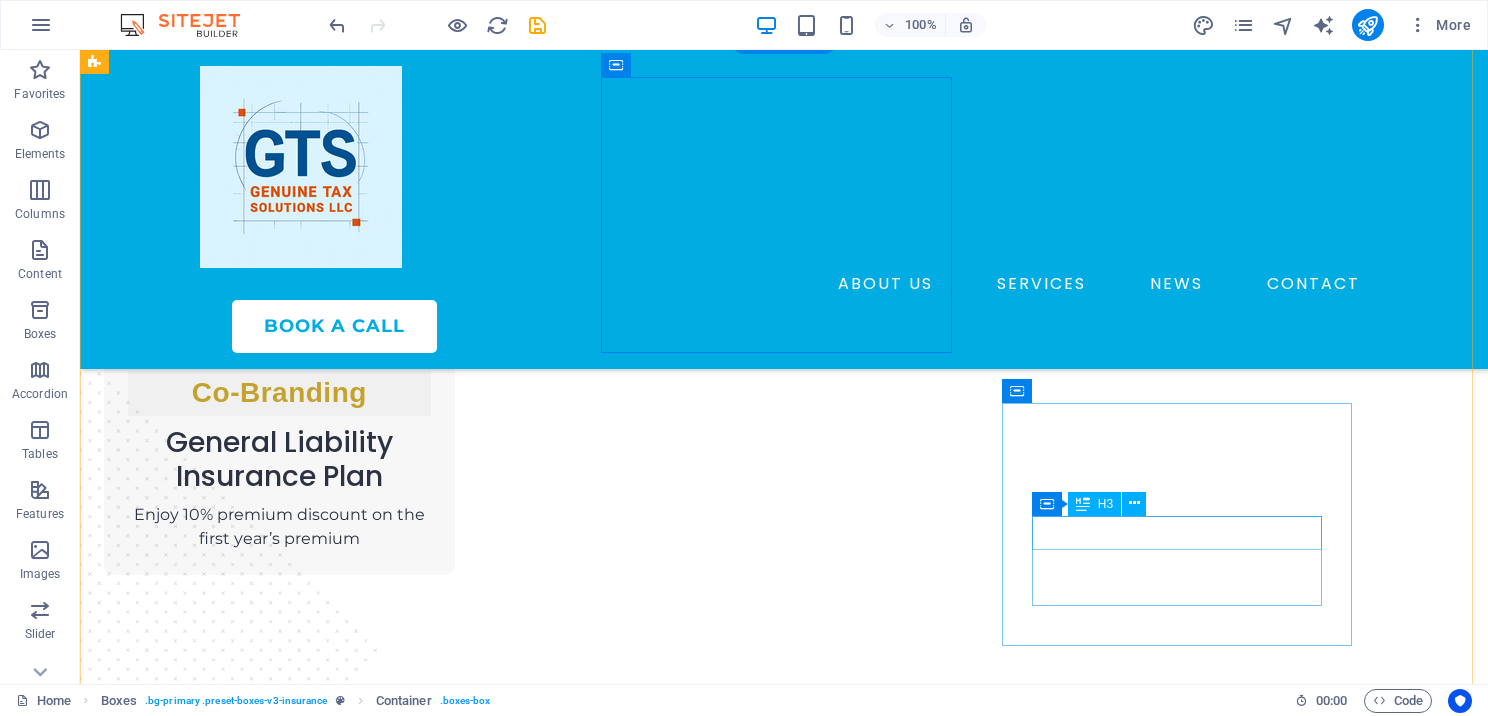 click on "Health Insurance" at bounding box center (279, 2714) 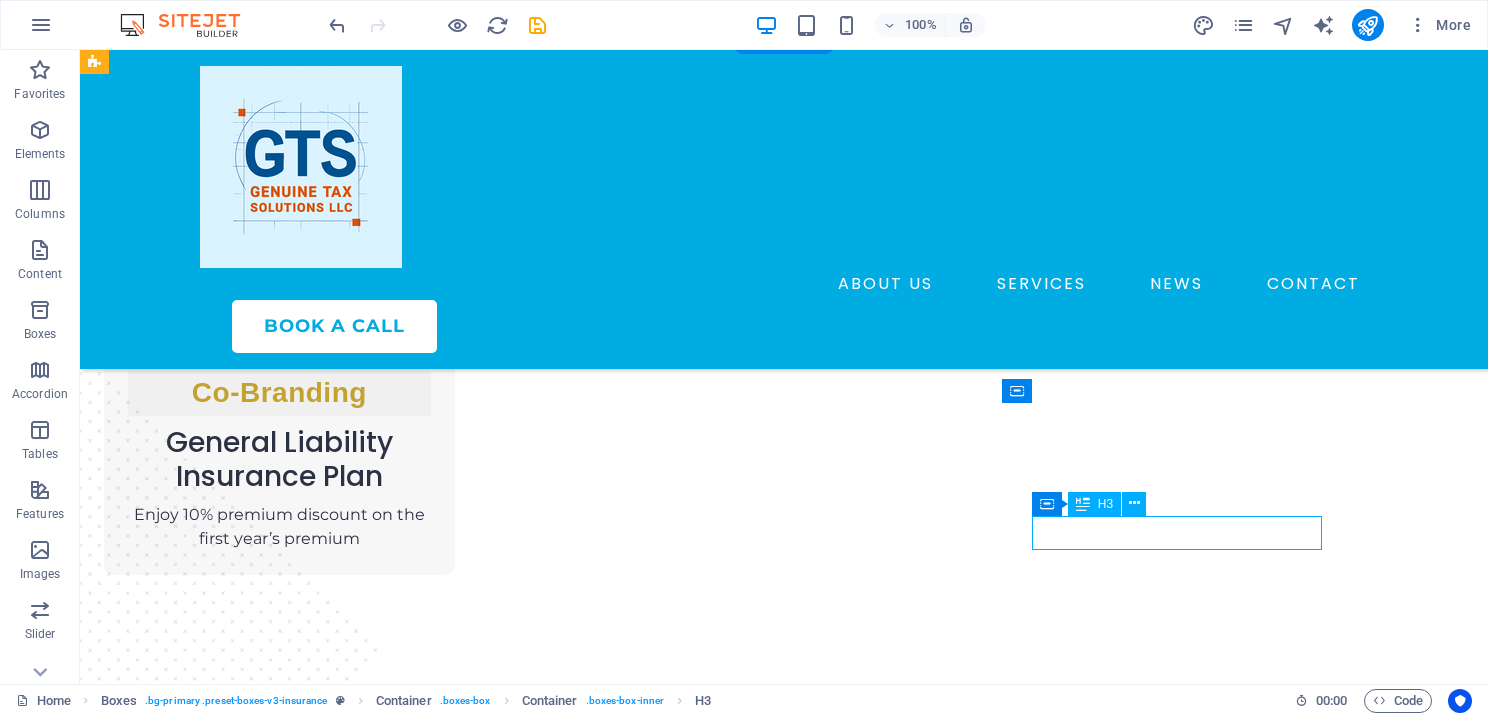 click on "Health Insurance" at bounding box center (279, 2714) 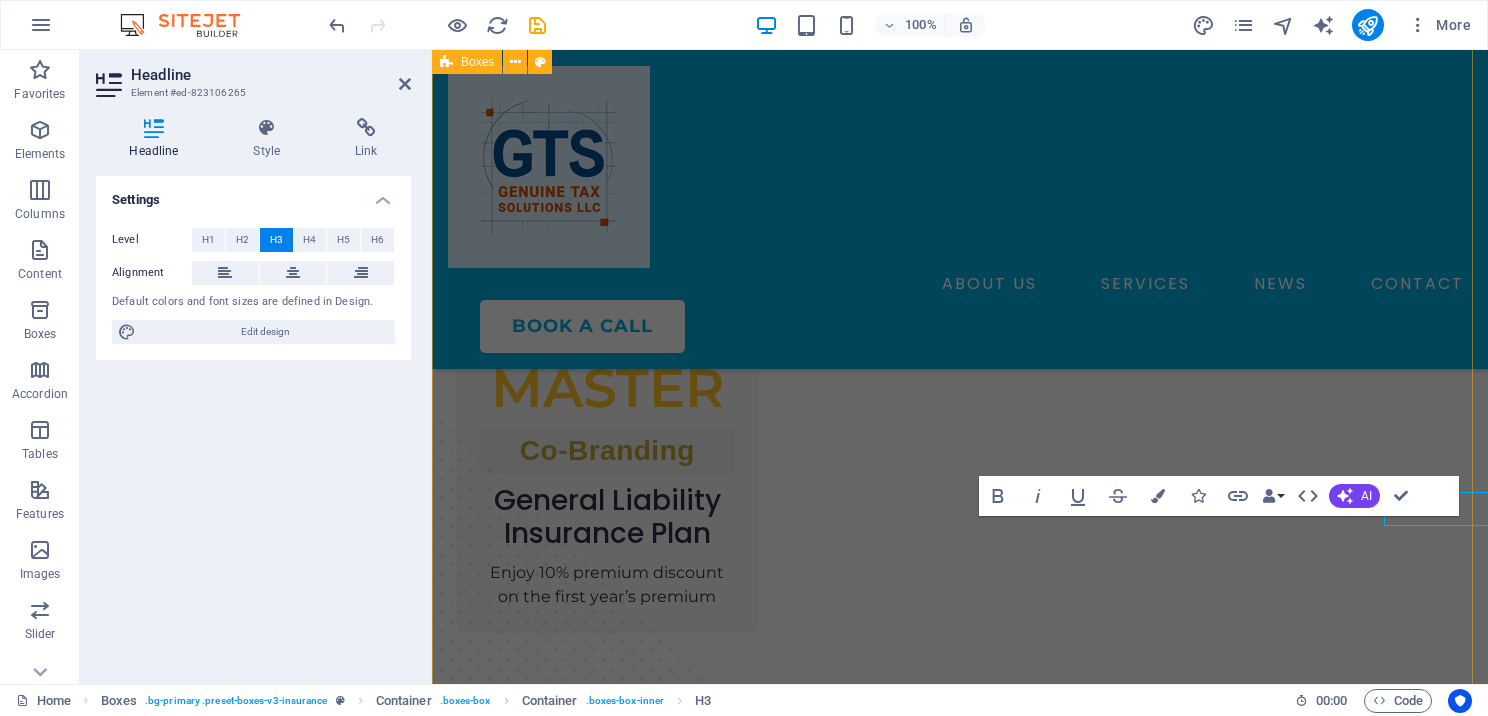 scroll, scrollTop: 2376, scrollLeft: 0, axis: vertical 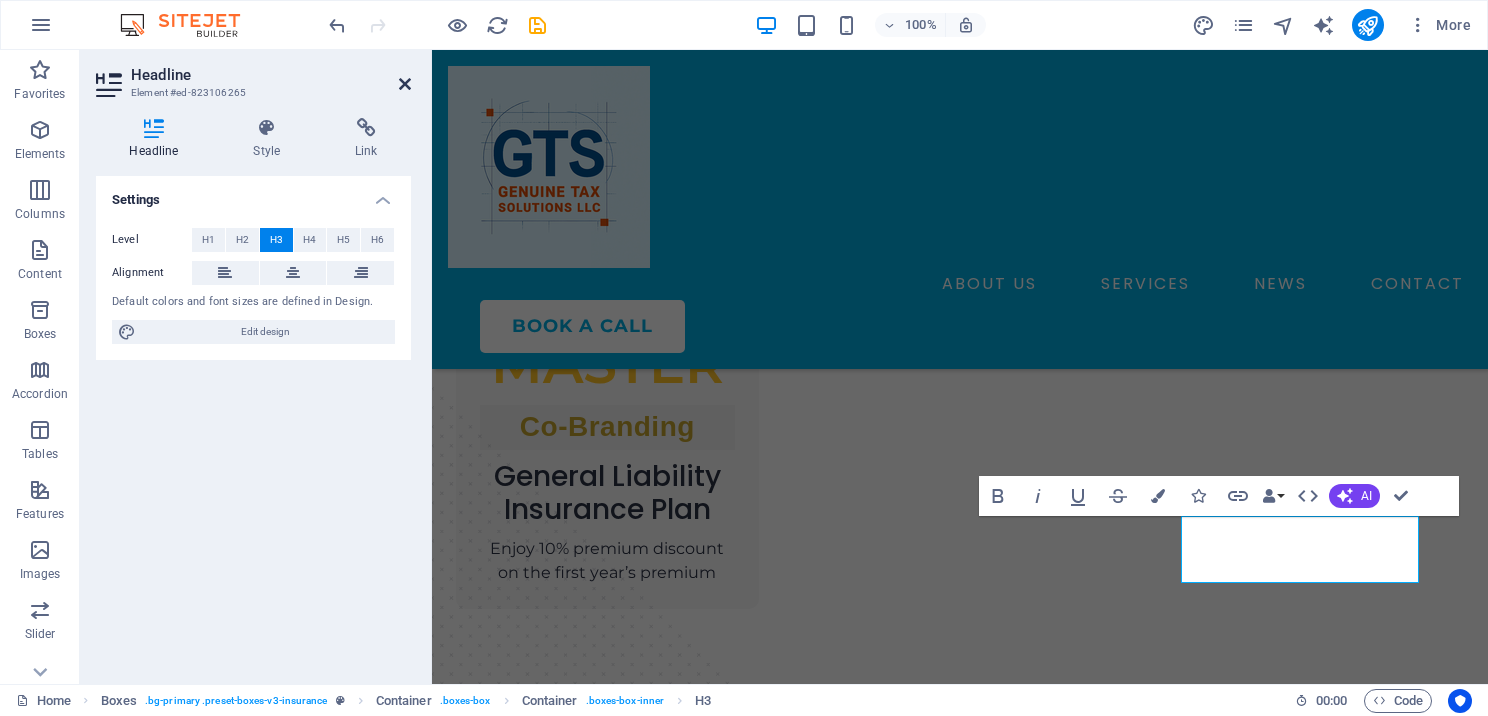 click at bounding box center [405, 84] 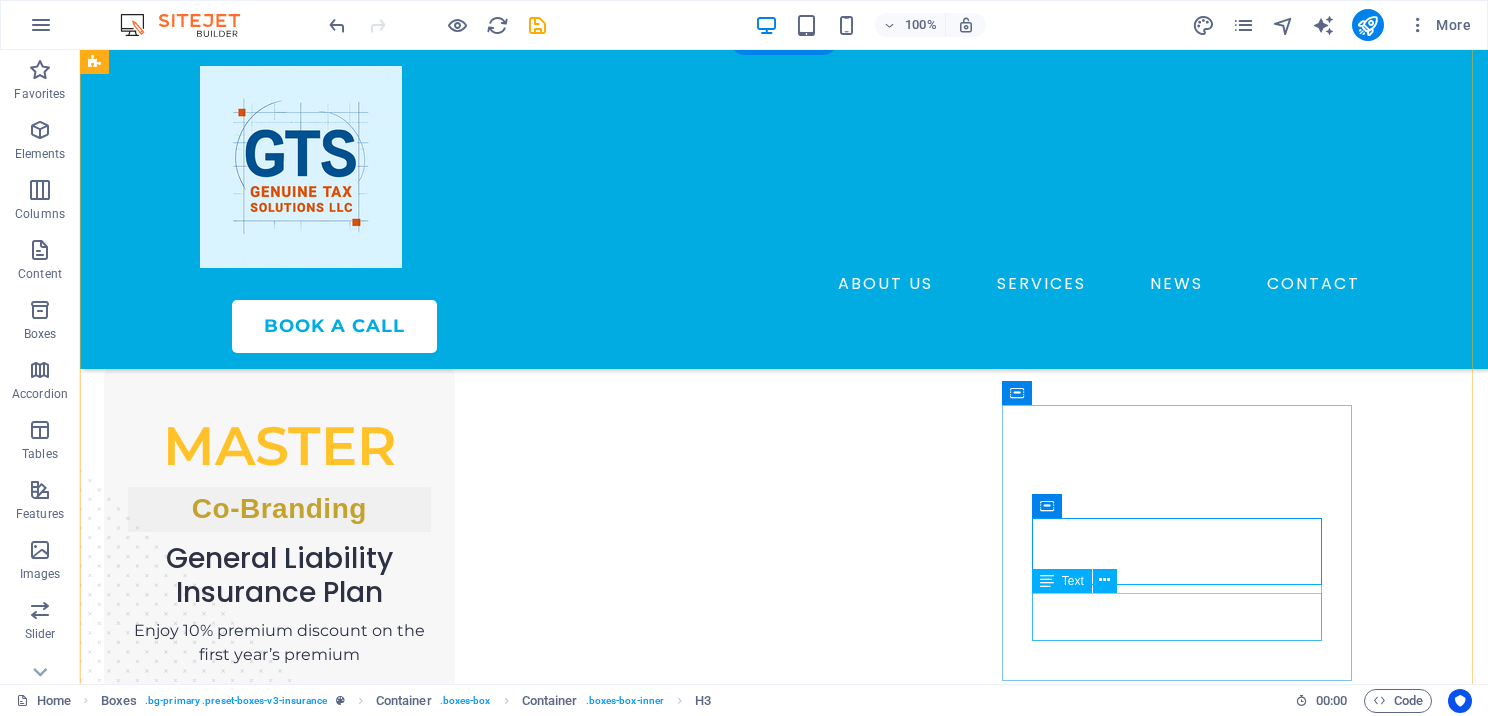 scroll, scrollTop: 2152, scrollLeft: 0, axis: vertical 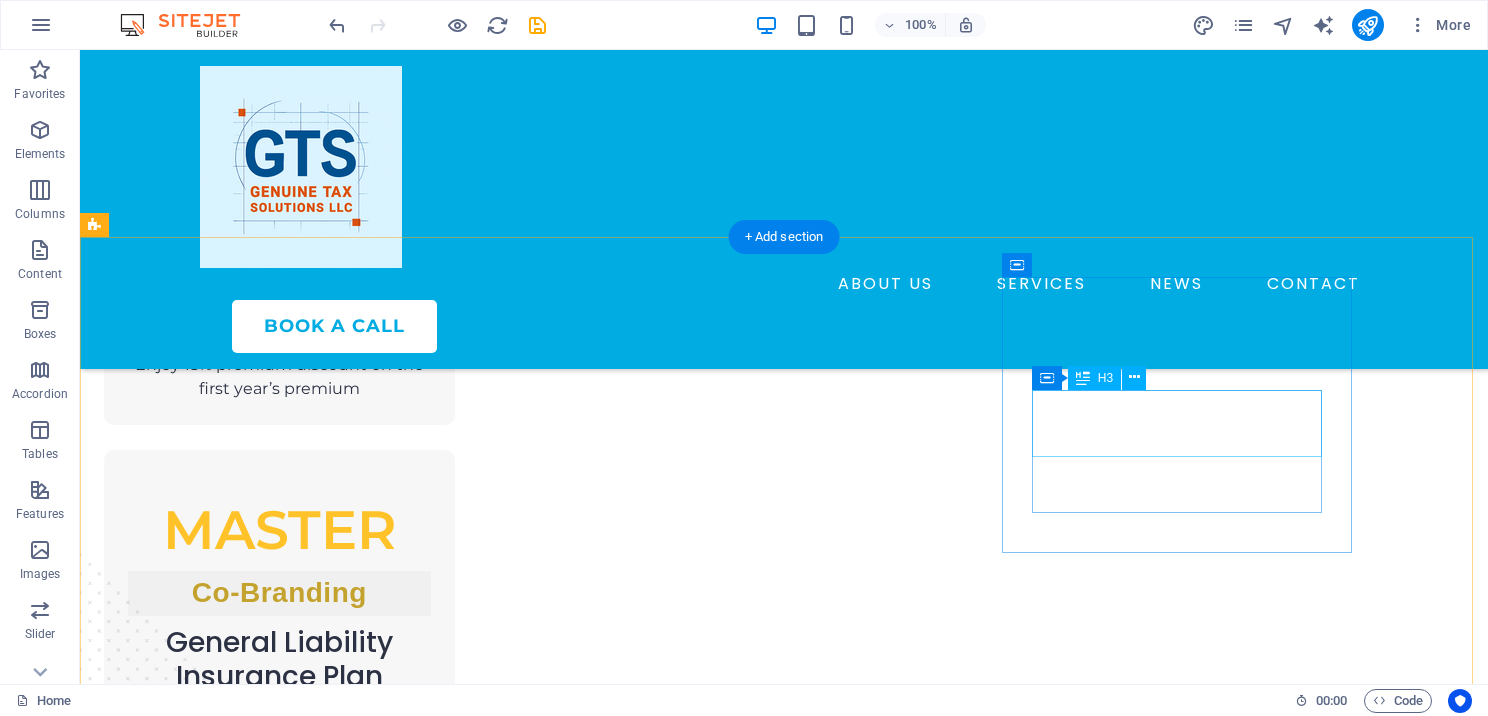 click on "Continuing Education" at bounding box center [279, 2093] 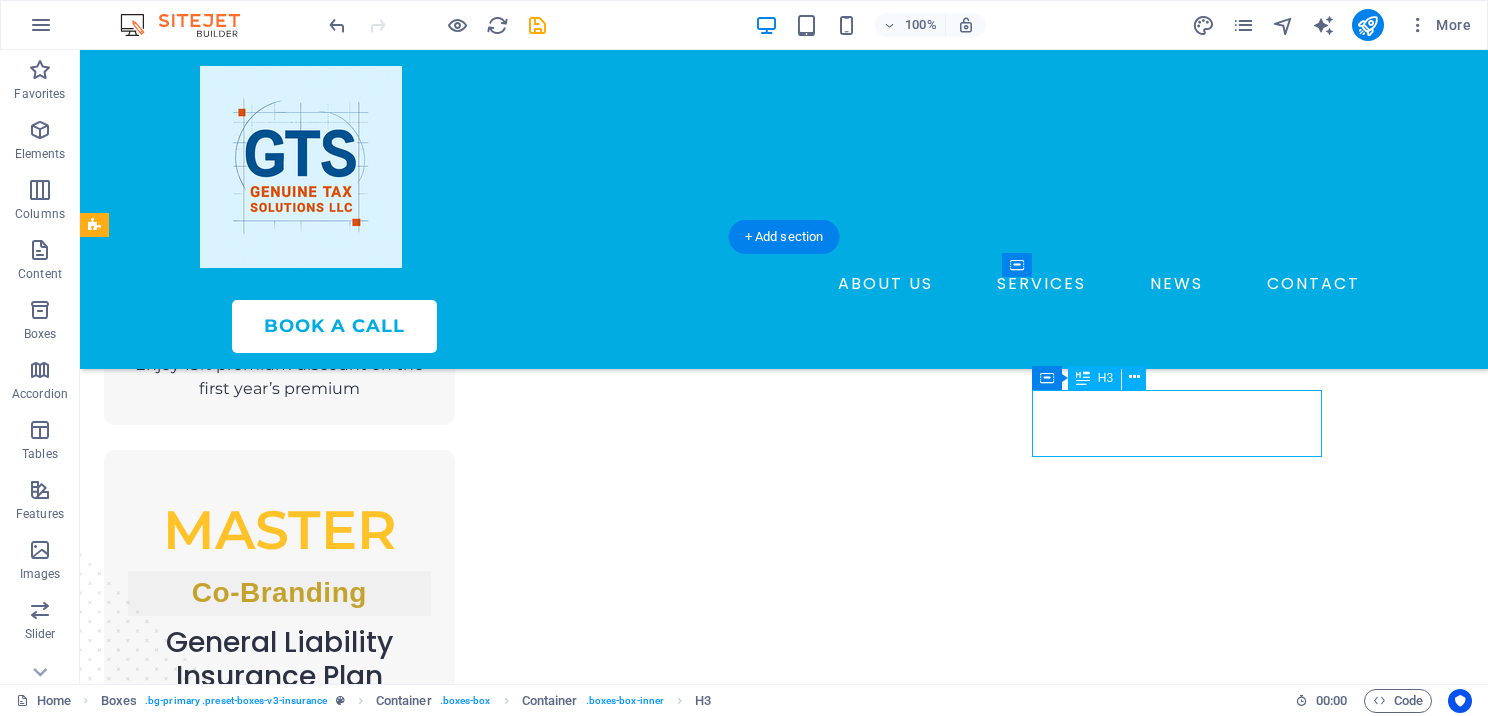 click on "Continuing Education" at bounding box center [279, 2093] 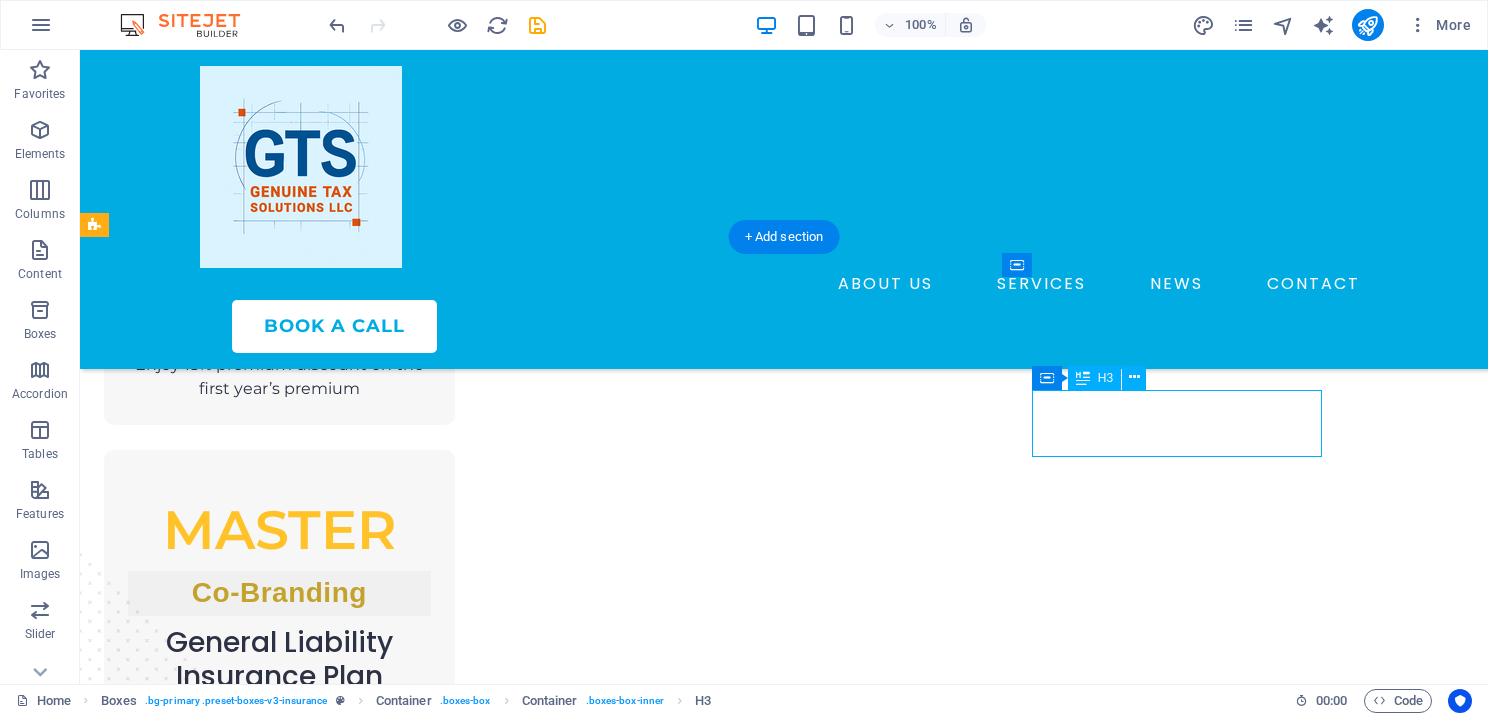 scroll, scrollTop: 2176, scrollLeft: 0, axis: vertical 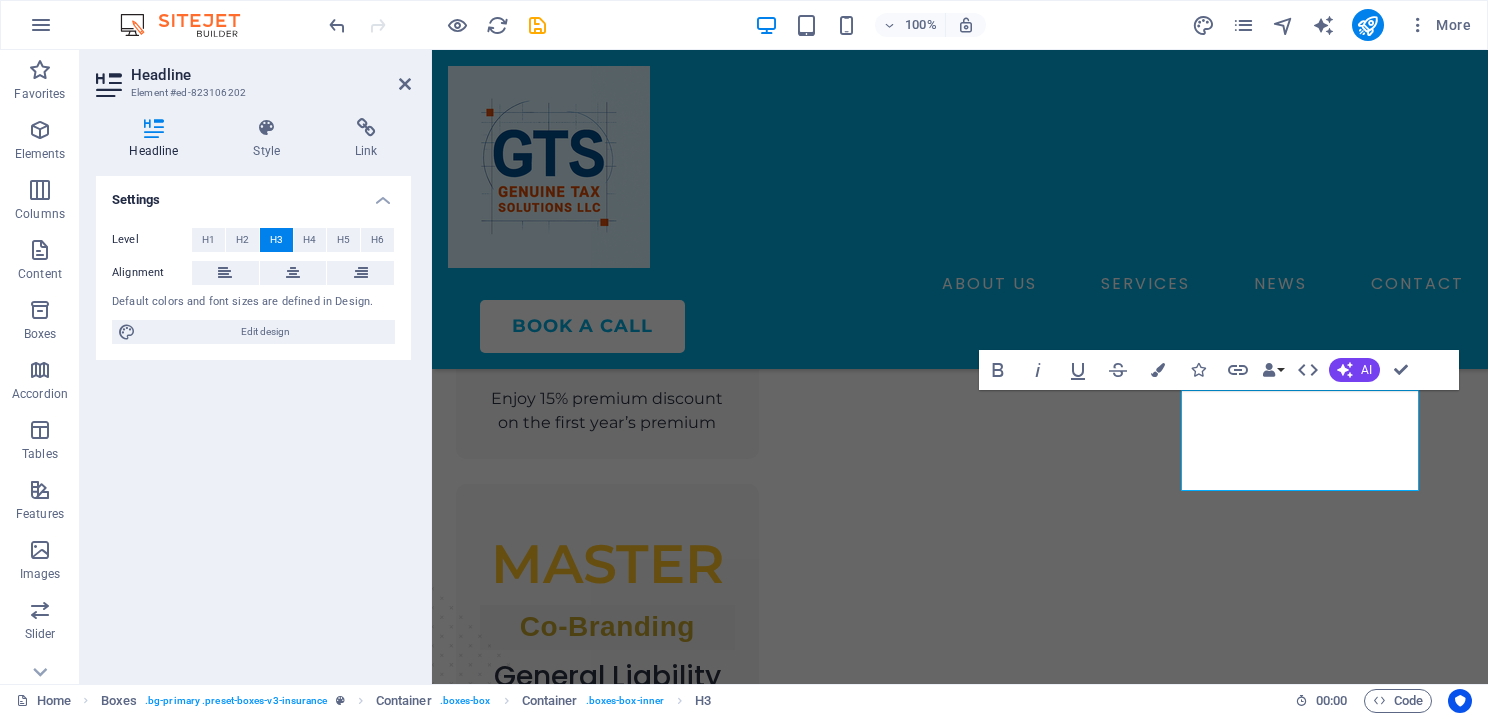 click on "Headline" at bounding box center (271, 75) 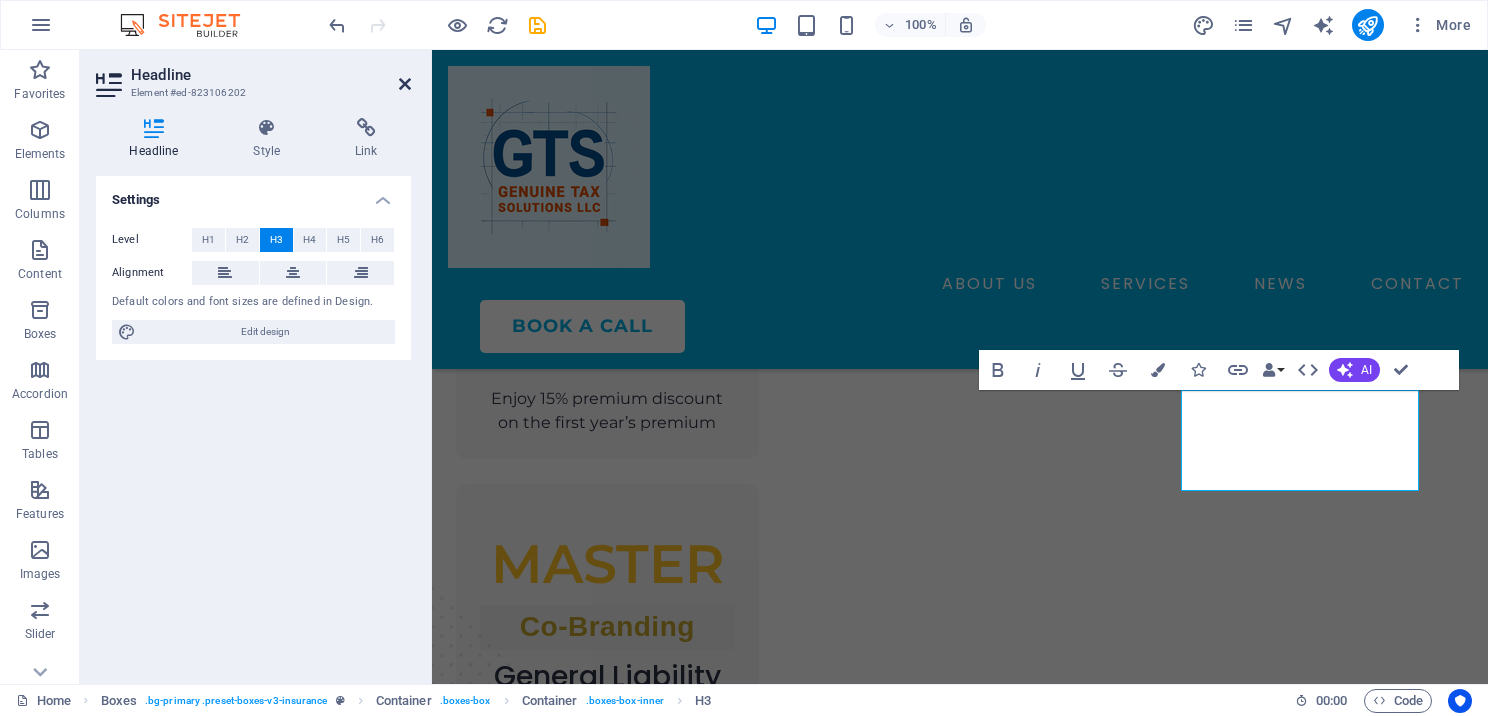 click at bounding box center [405, 84] 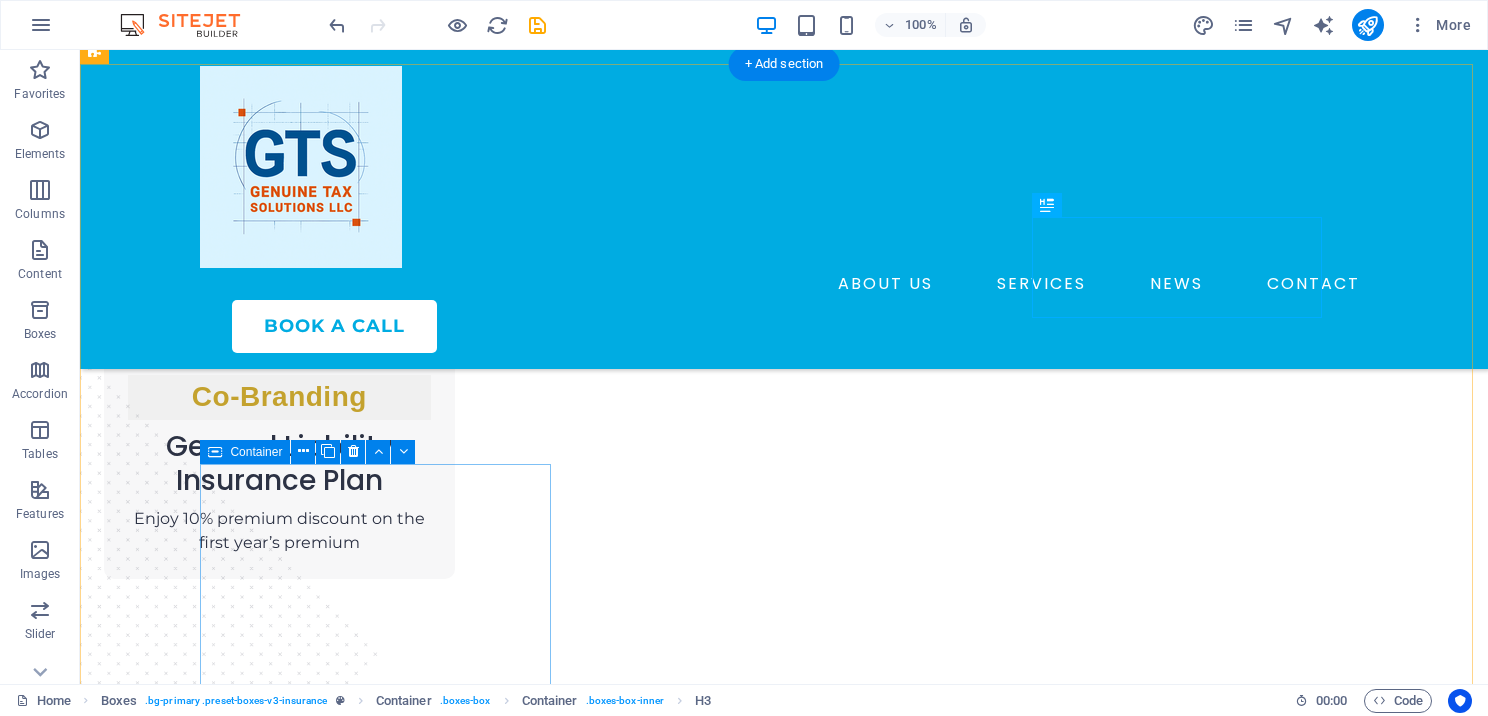 scroll, scrollTop: 2352, scrollLeft: 0, axis: vertical 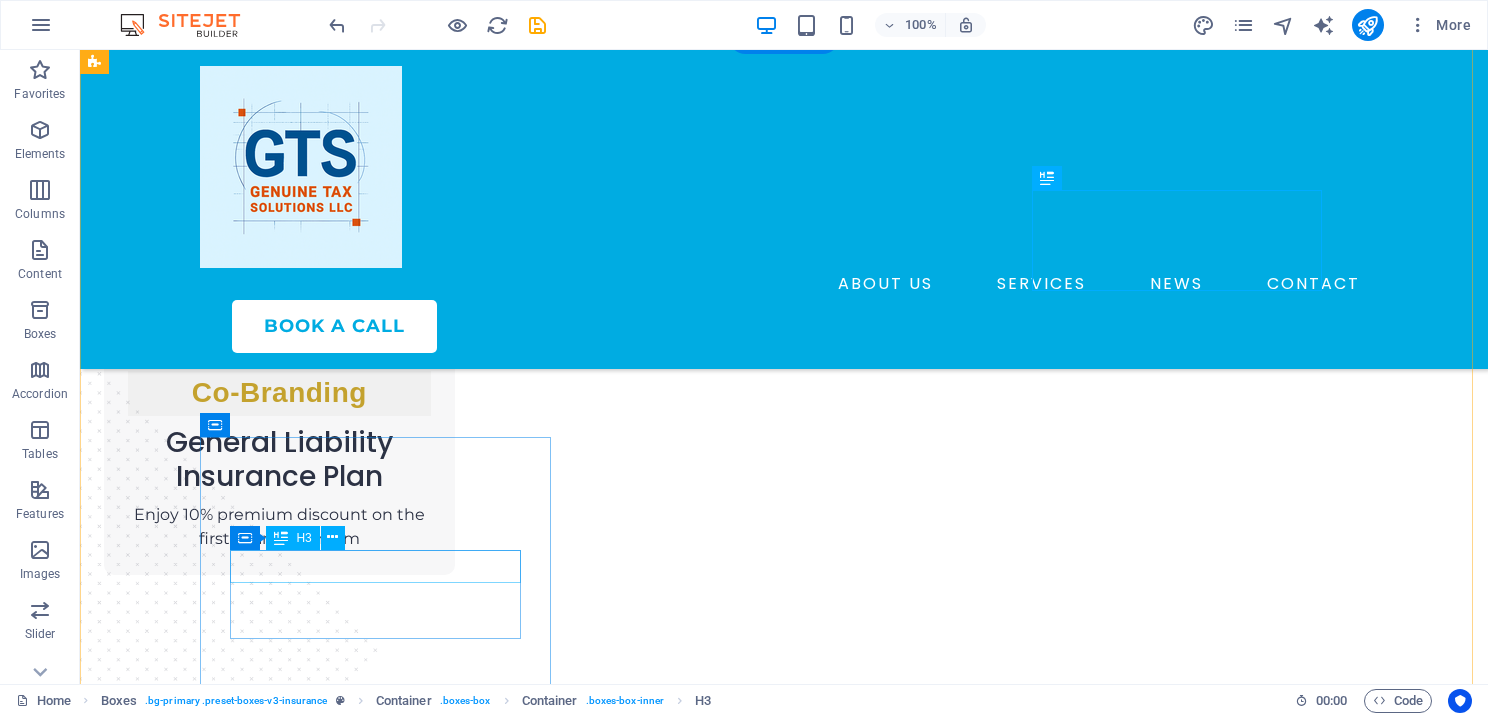 click on "Contents Cover" at bounding box center (279, 2212) 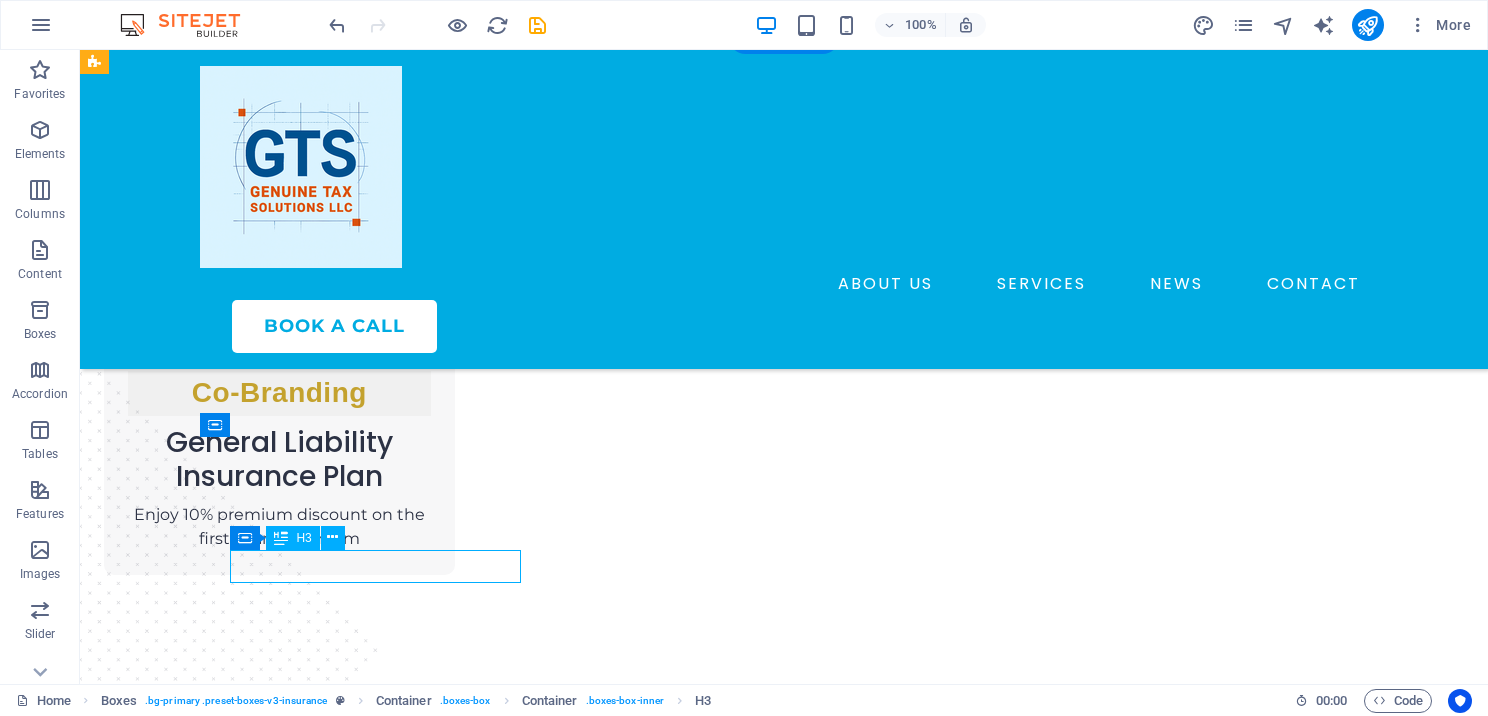 click on "Contents Cover" at bounding box center (279, 2212) 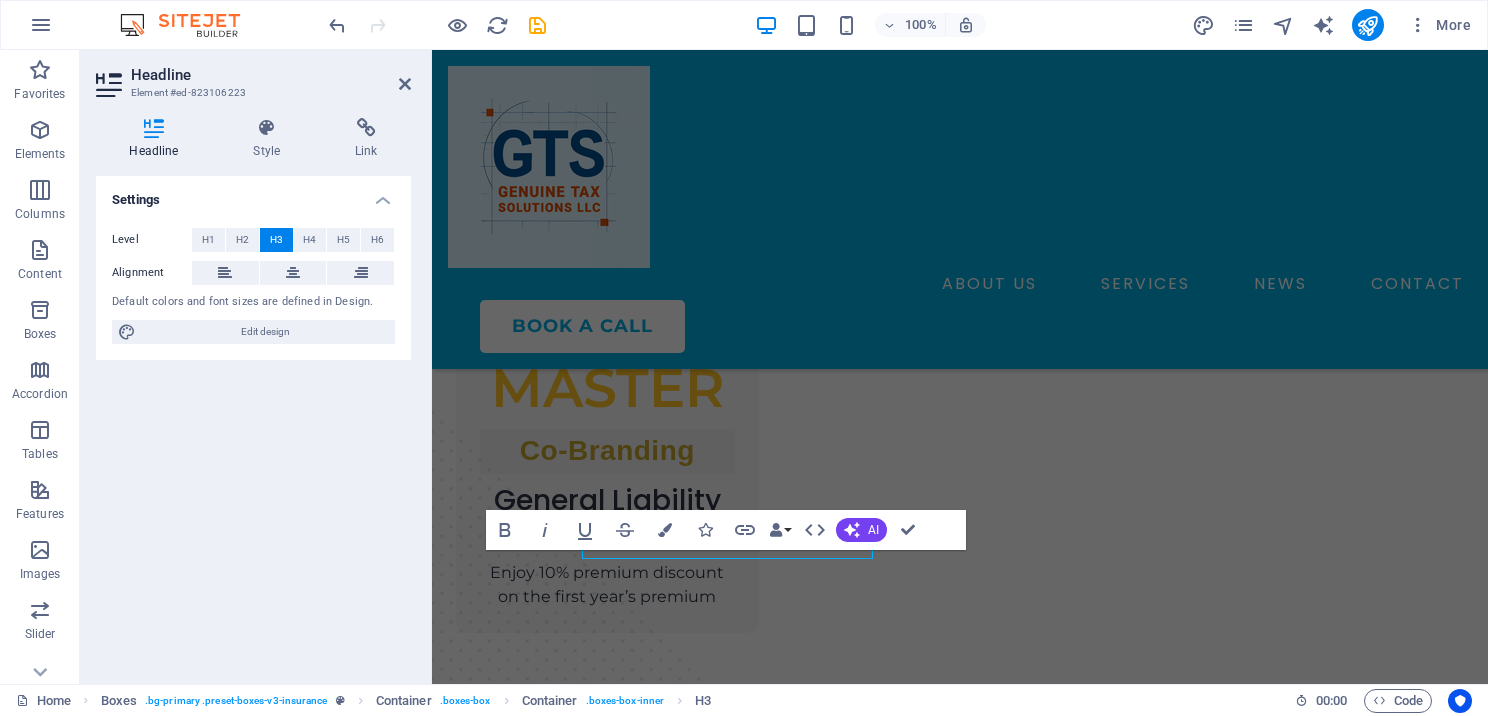 scroll, scrollTop: 2376, scrollLeft: 0, axis: vertical 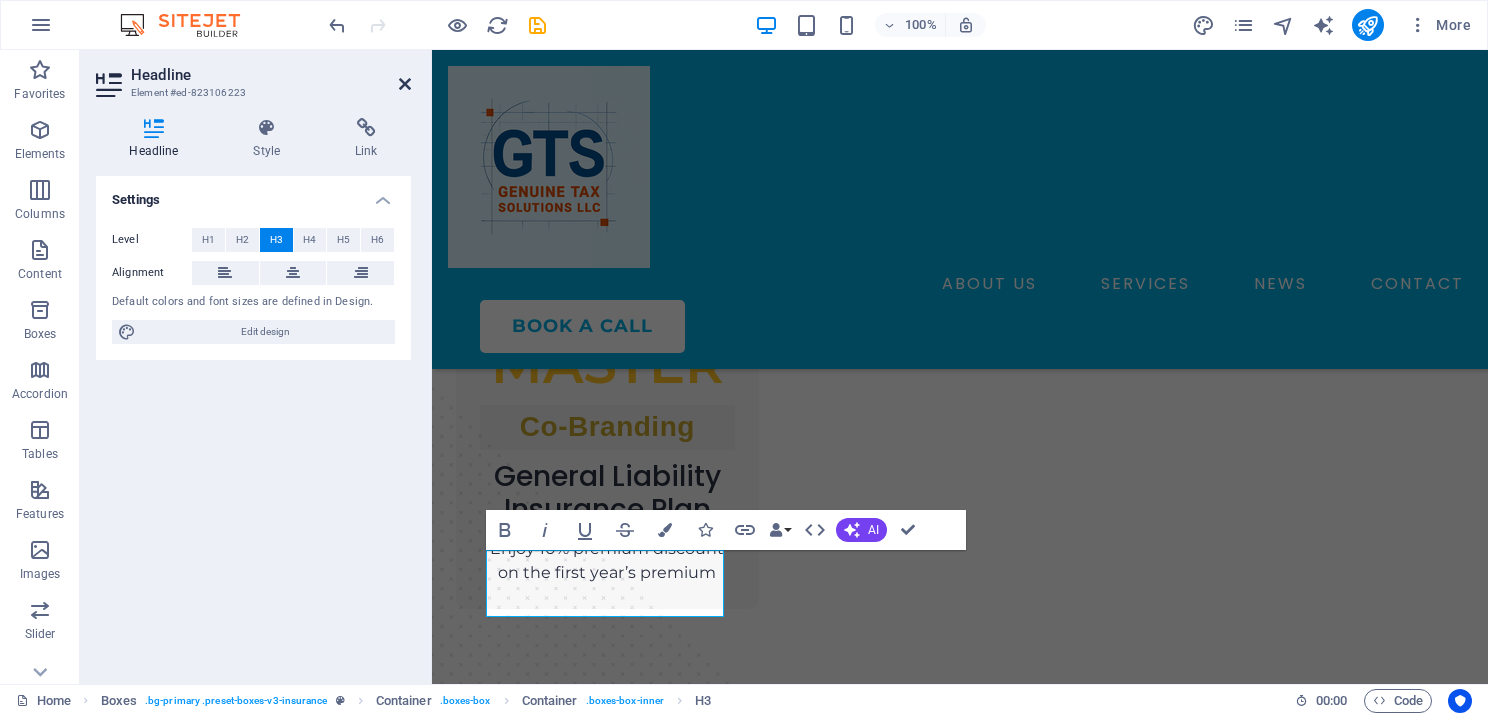 click at bounding box center [405, 84] 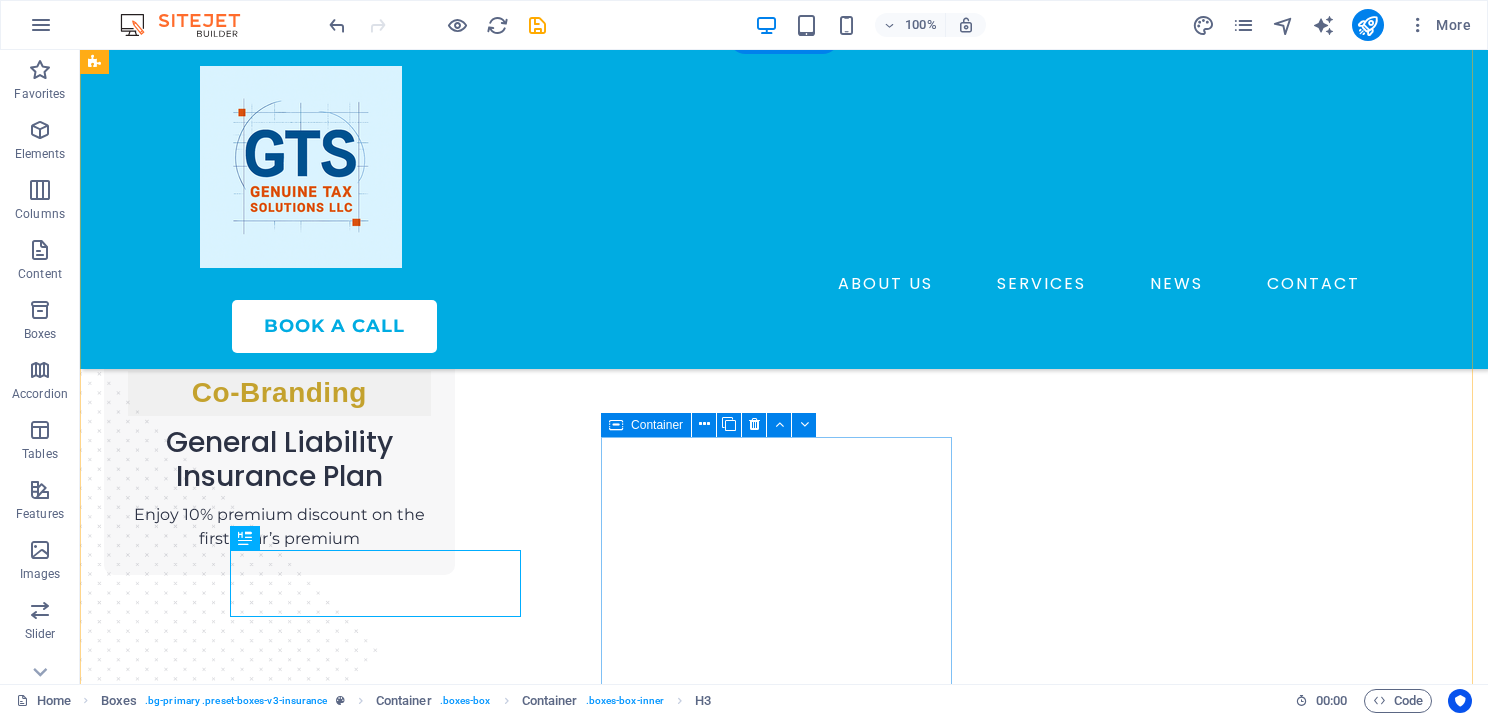 scroll, scrollTop: 2552, scrollLeft: 0, axis: vertical 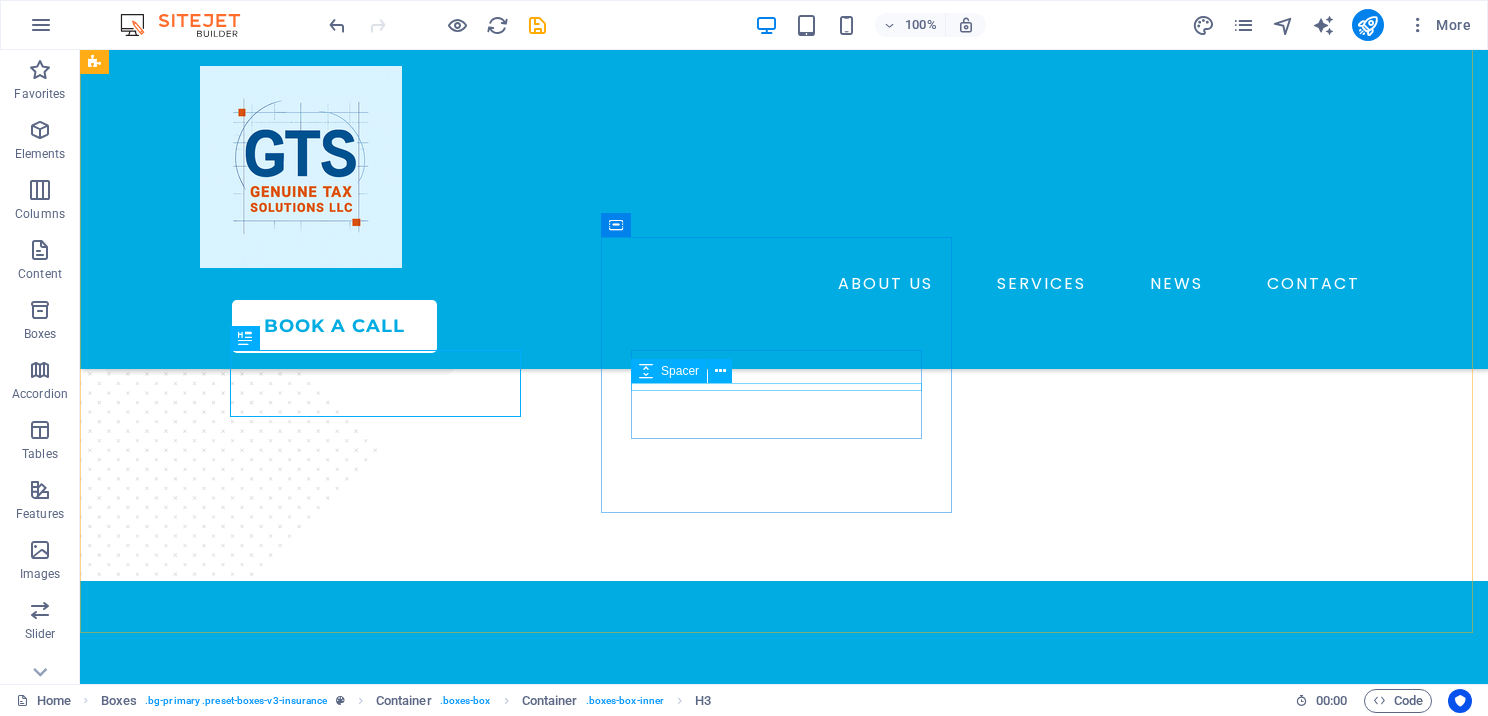 click on "Spacer" at bounding box center (669, 371) 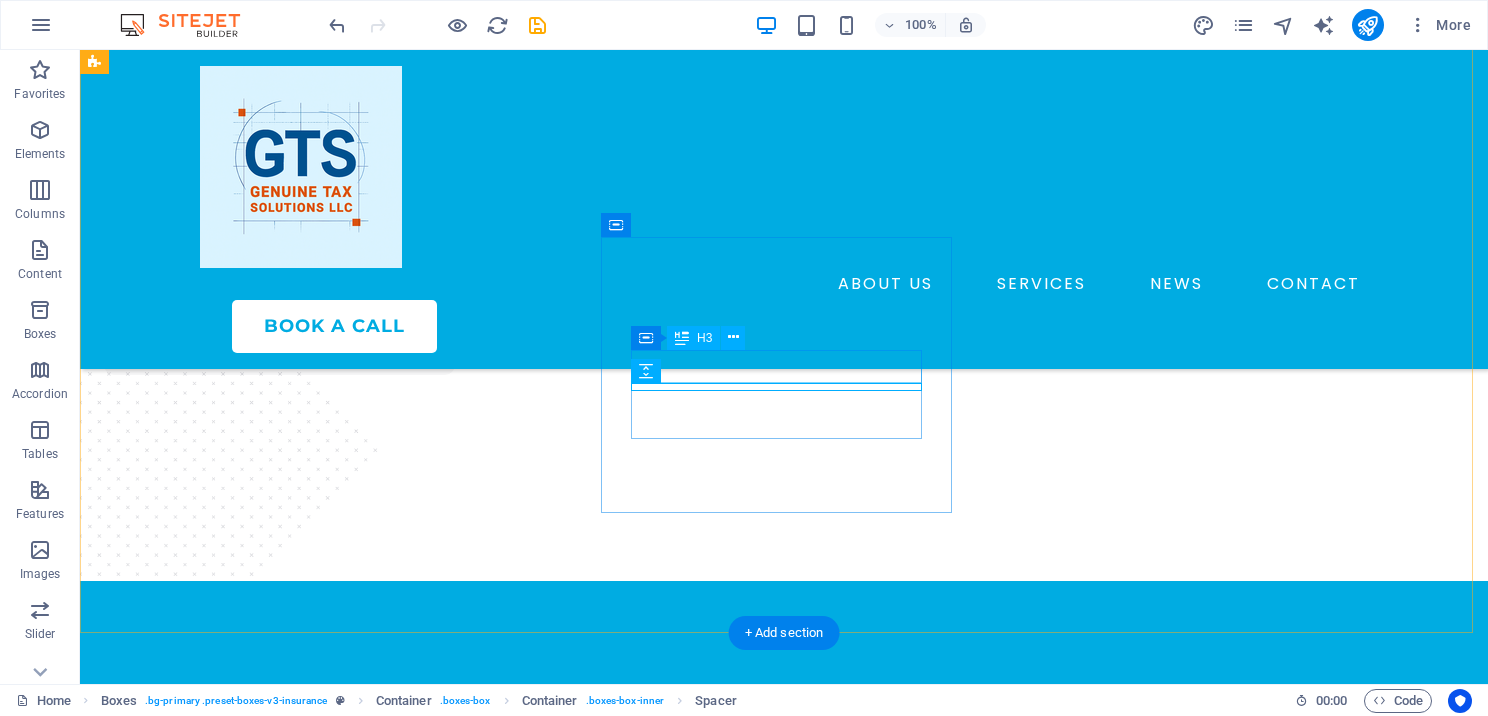 click on "Office Indemnity" at bounding box center [279, 2313] 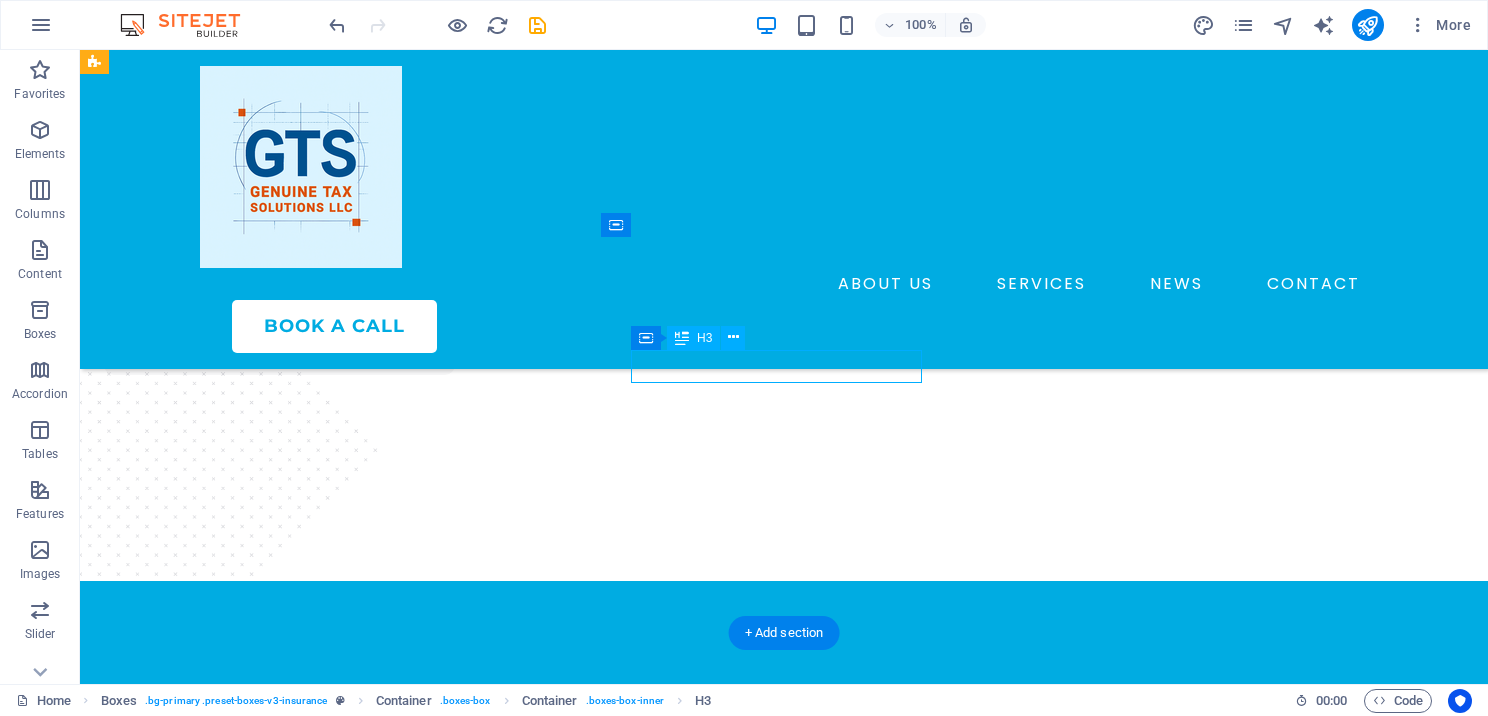 click on "Office Indemnity" at bounding box center (279, 2313) 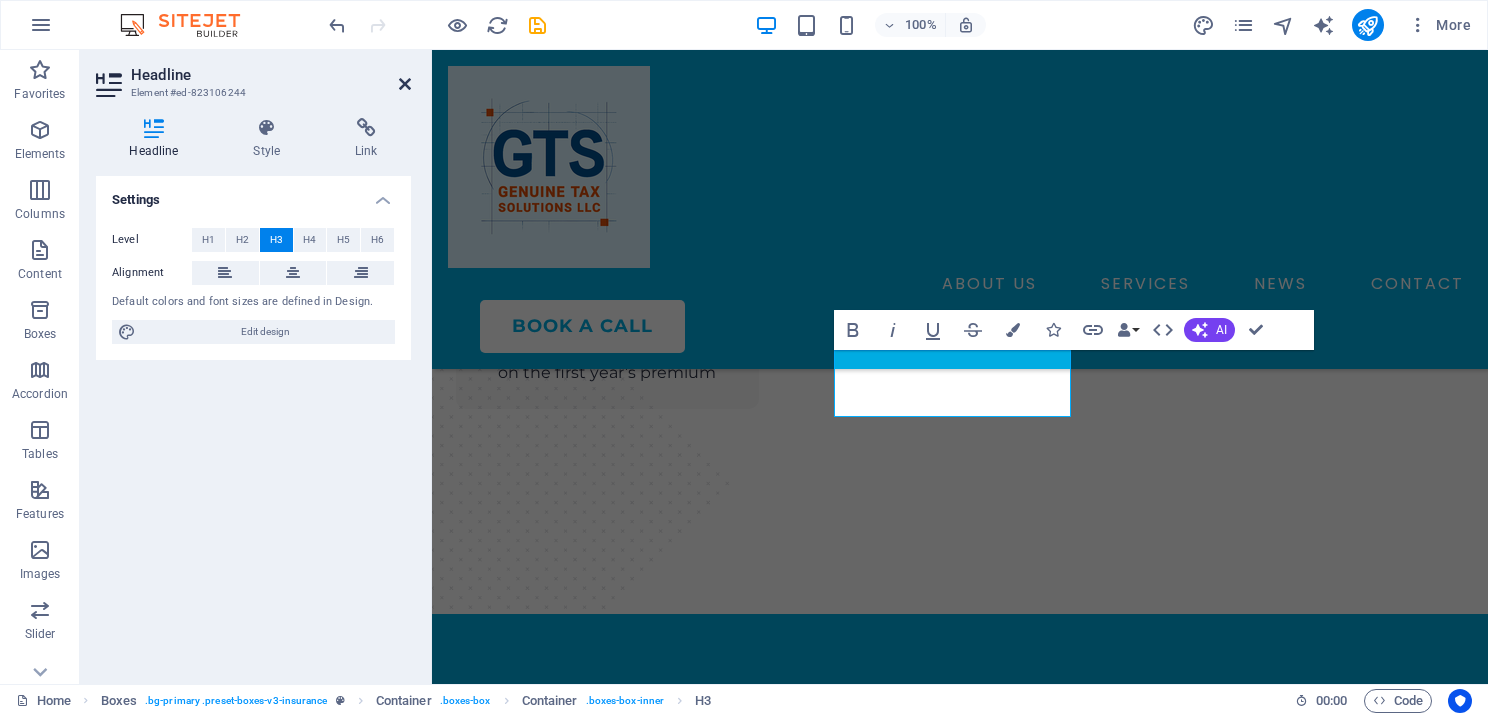 click at bounding box center (405, 84) 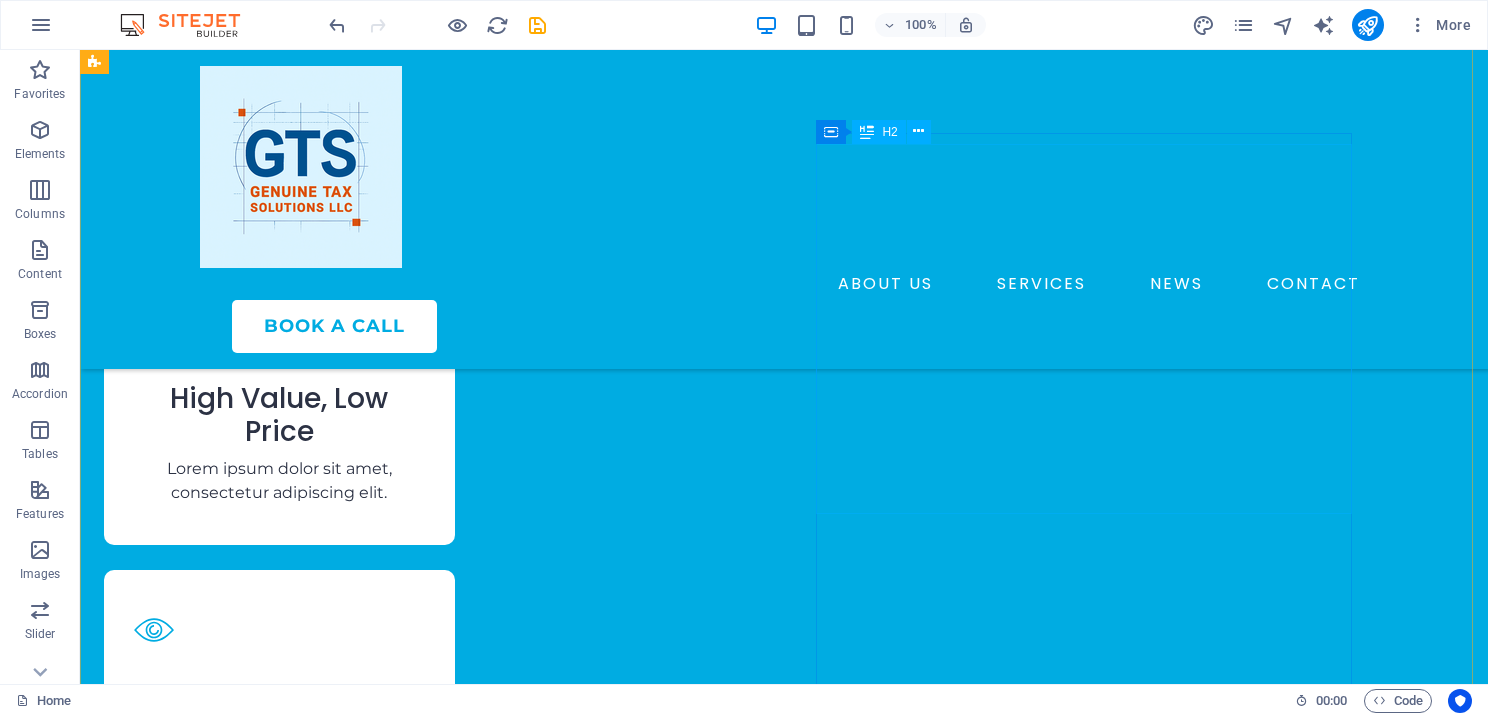 scroll, scrollTop: 3552, scrollLeft: 0, axis: vertical 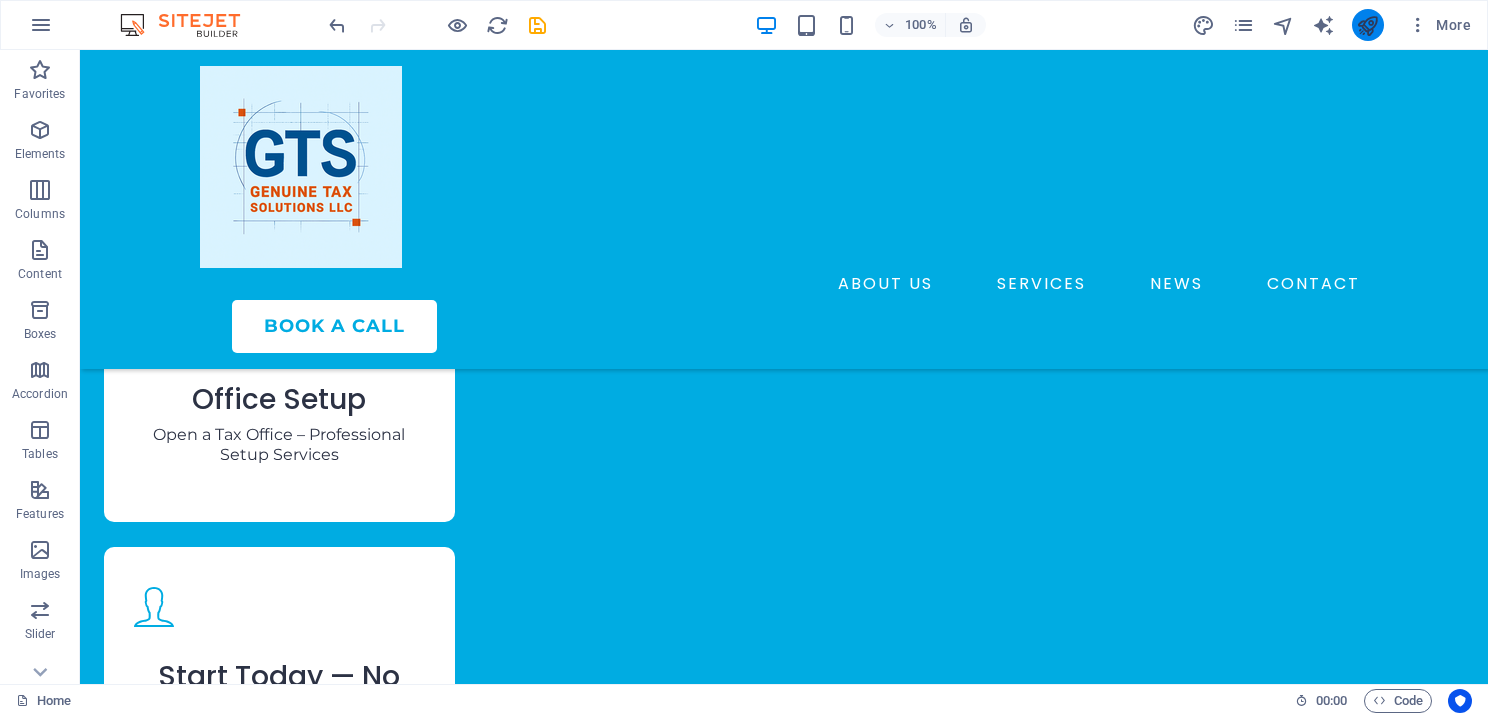 click at bounding box center [1367, 25] 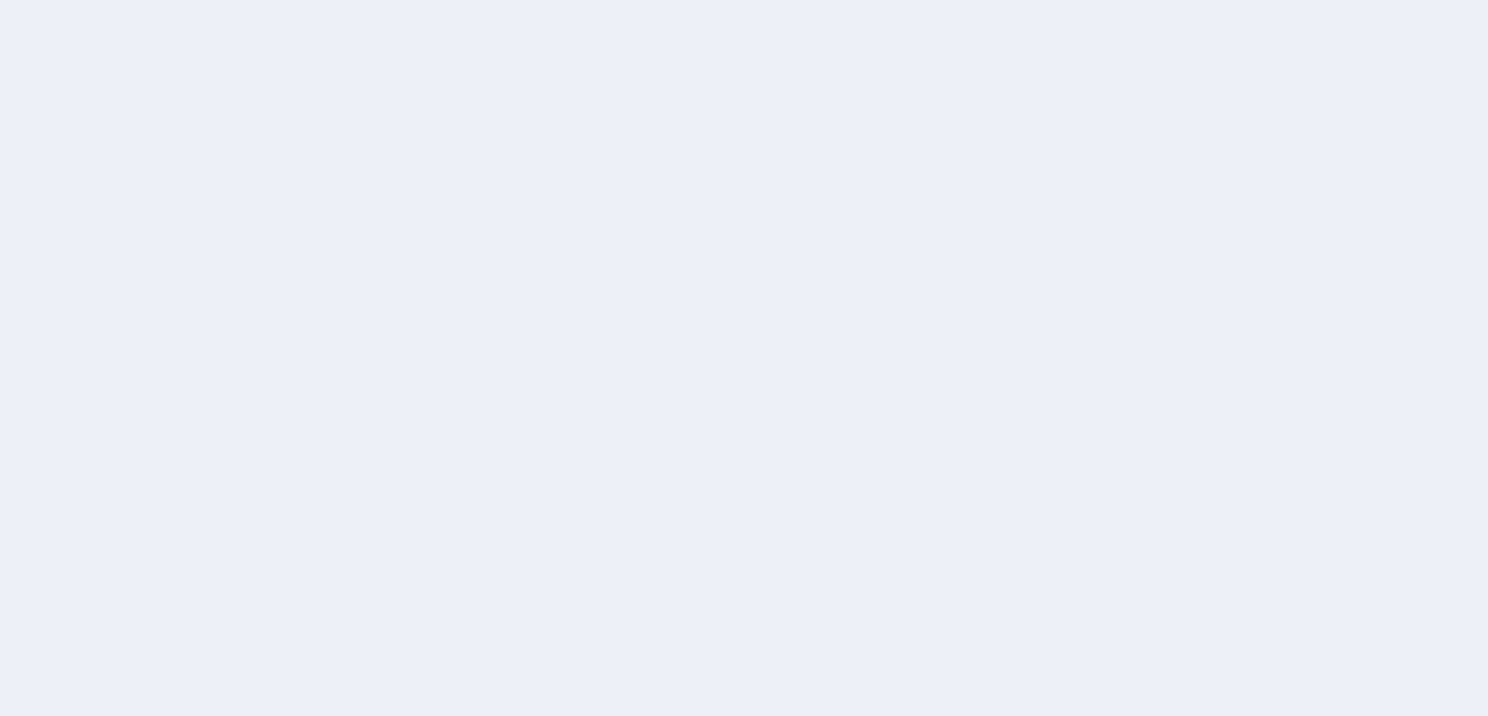 scroll, scrollTop: 0, scrollLeft: 0, axis: both 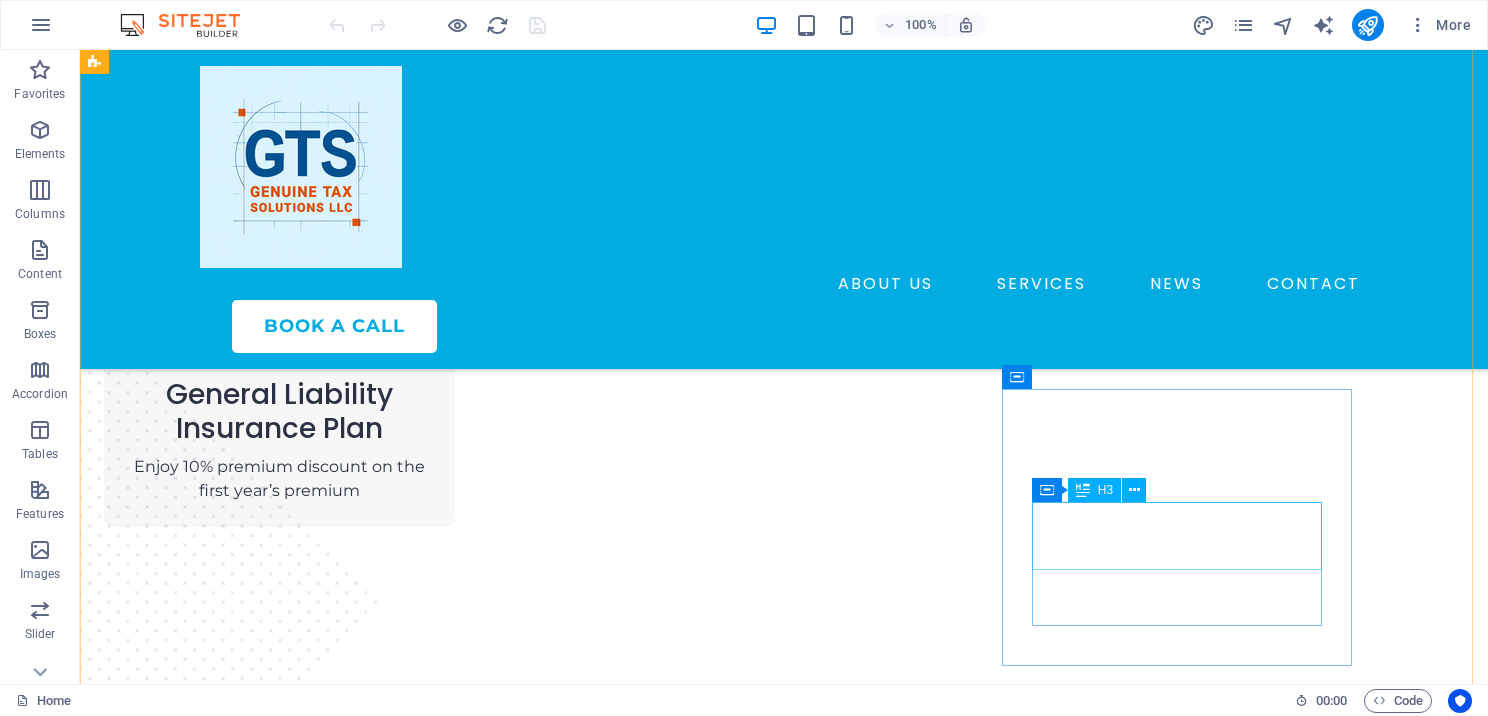 click on "Continuing Education" at bounding box center (279, 2782) 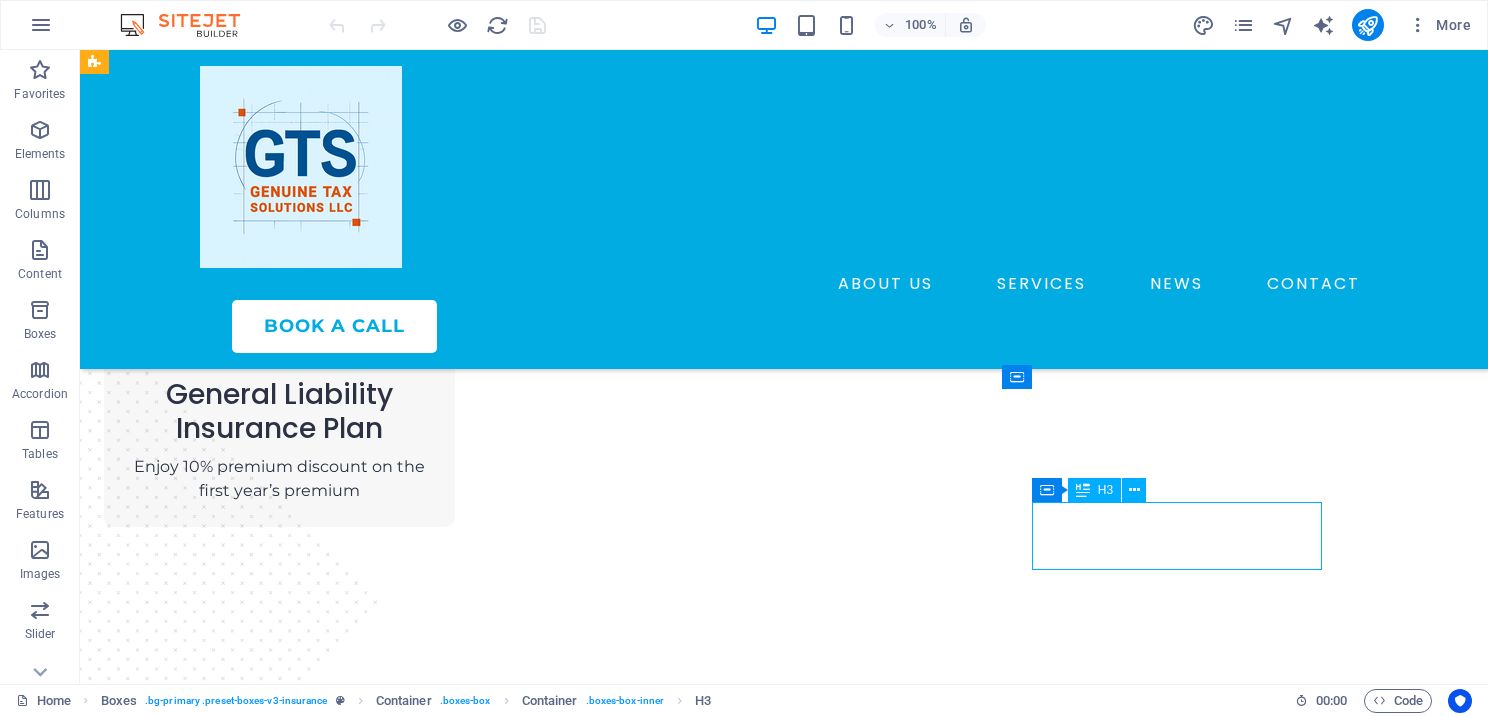 click on "Continuing Education" at bounding box center (279, 2782) 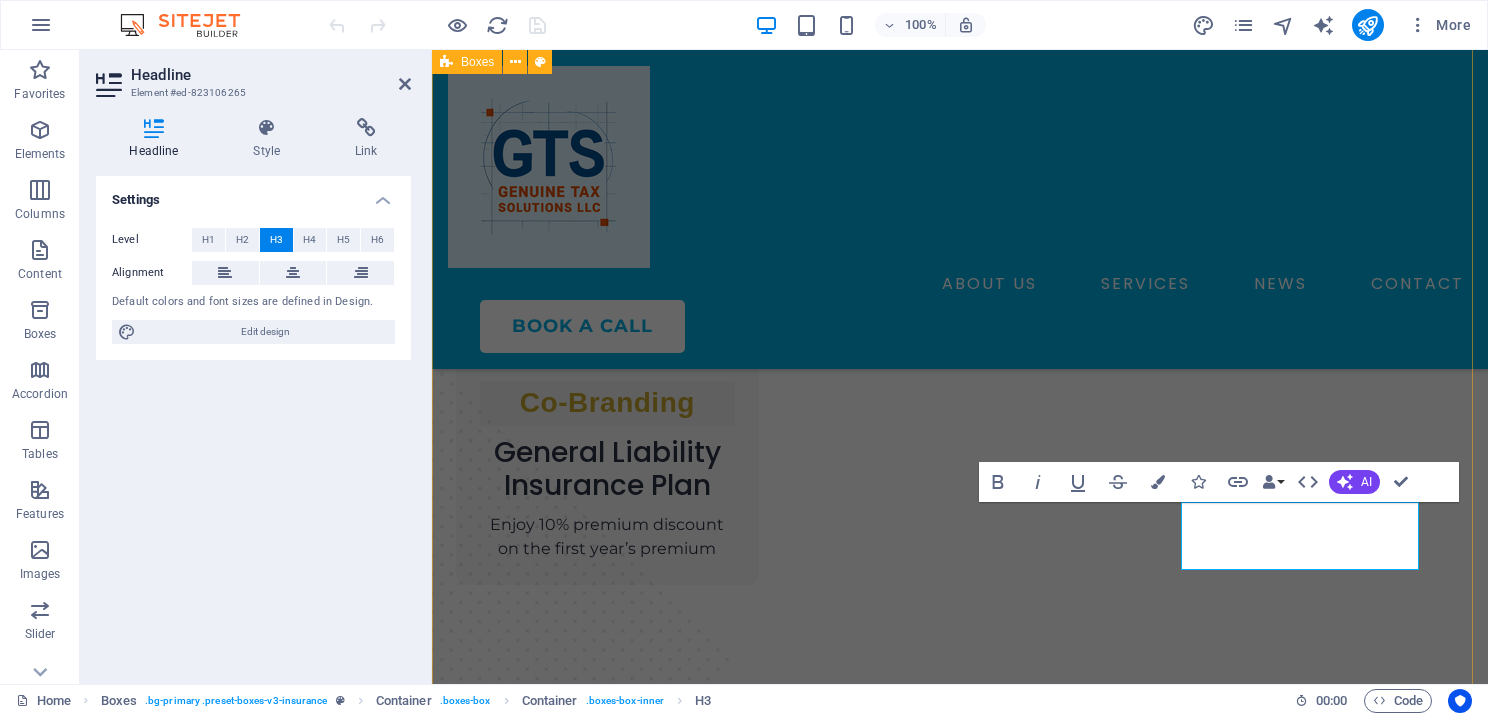 scroll, scrollTop: 2424, scrollLeft: 0, axis: vertical 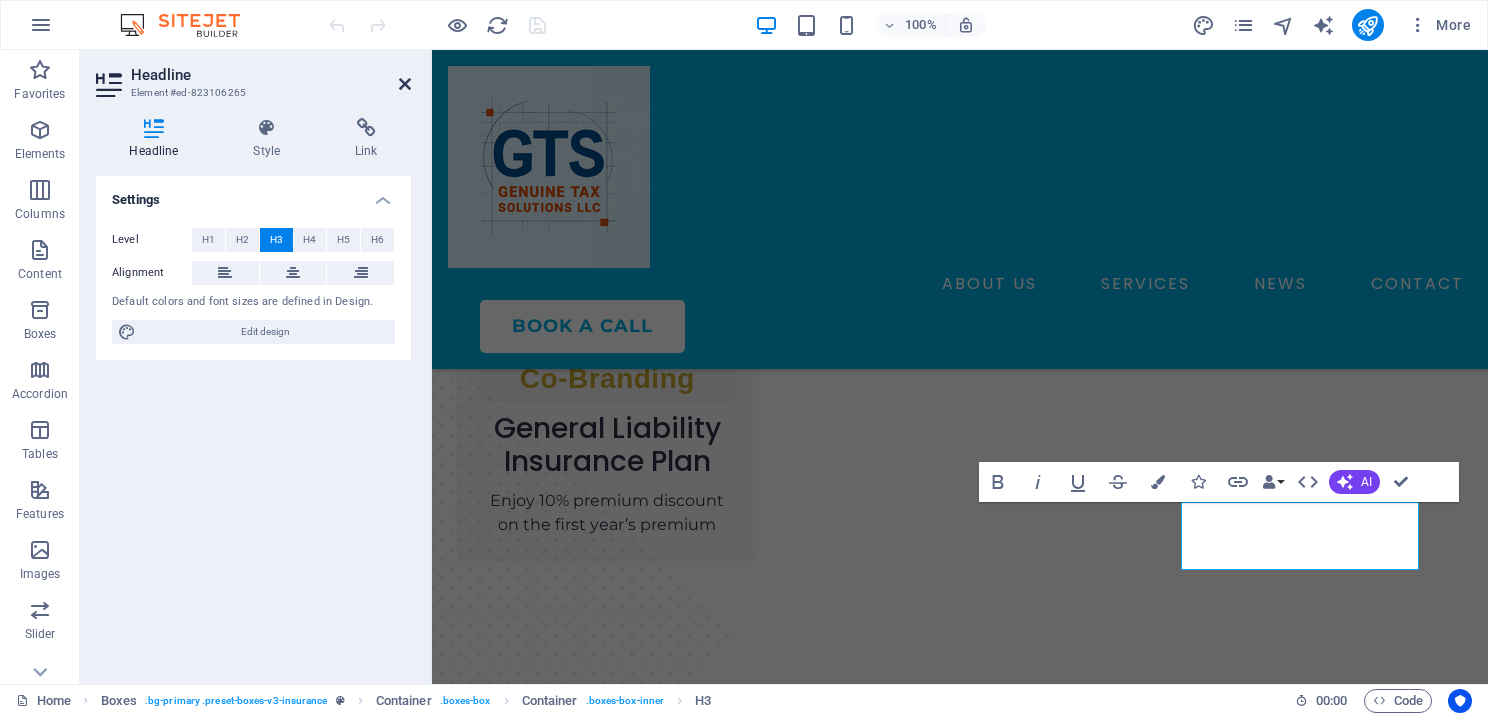 click at bounding box center [405, 84] 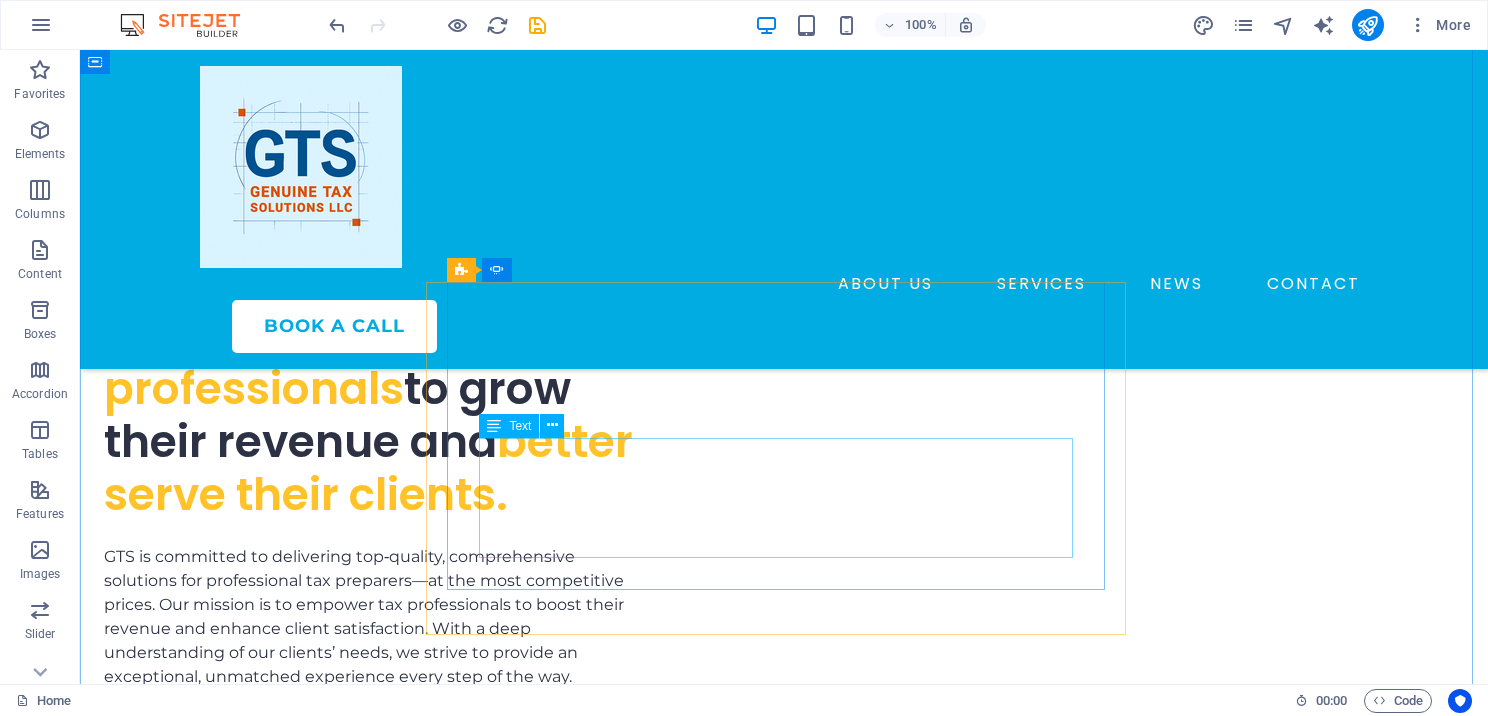 scroll, scrollTop: 6000, scrollLeft: 0, axis: vertical 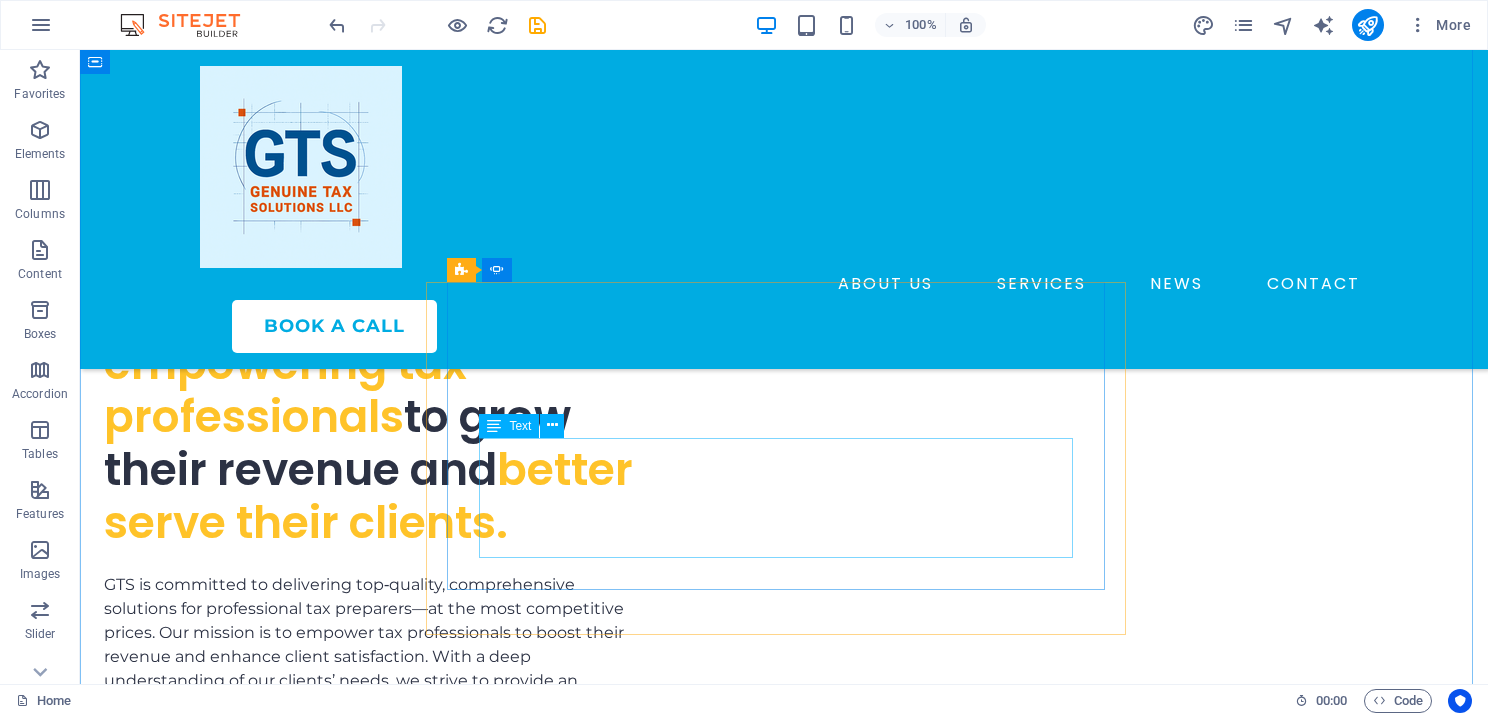 click on "“Lorem ipsum dolor sit amet, consectetur adipiscing elit. Nunc vulputate s libero et velit interdum, ac per aliquet odio mattis. Class aptent taciti sociosqu ad litora torquent per conubia nostra, per ad inceptos.”" at bounding box center (-132, 5937) 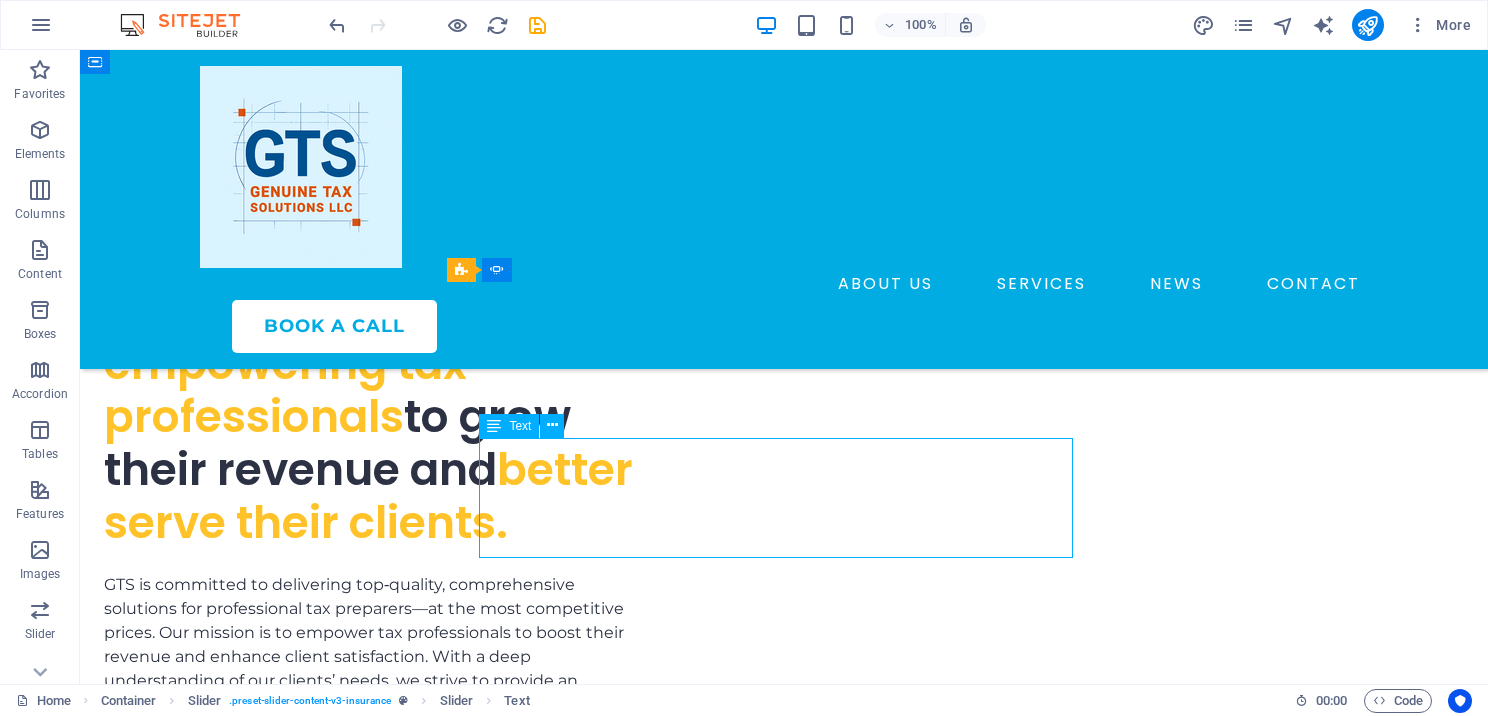 click on "“Lorem ipsum dolor sit amet, consectetur adipiscing elit. Nunc vulputate s libero et velit interdum, ac per aliquet odio mattis. Class aptent taciti sociosqu ad litora torquent per conubia nostra, per ad inceptos.”" at bounding box center [-132, 5937] 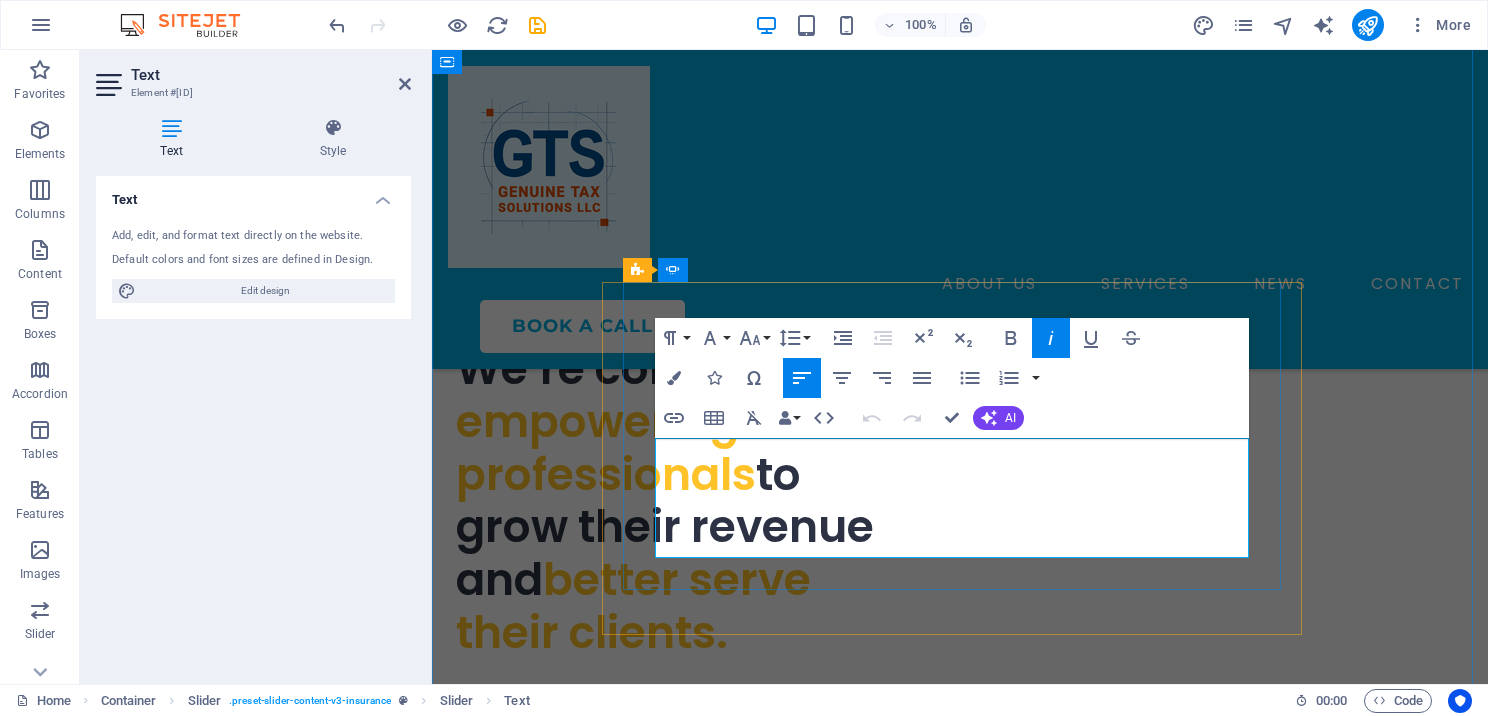 scroll, scrollTop: 6084, scrollLeft: 0, axis: vertical 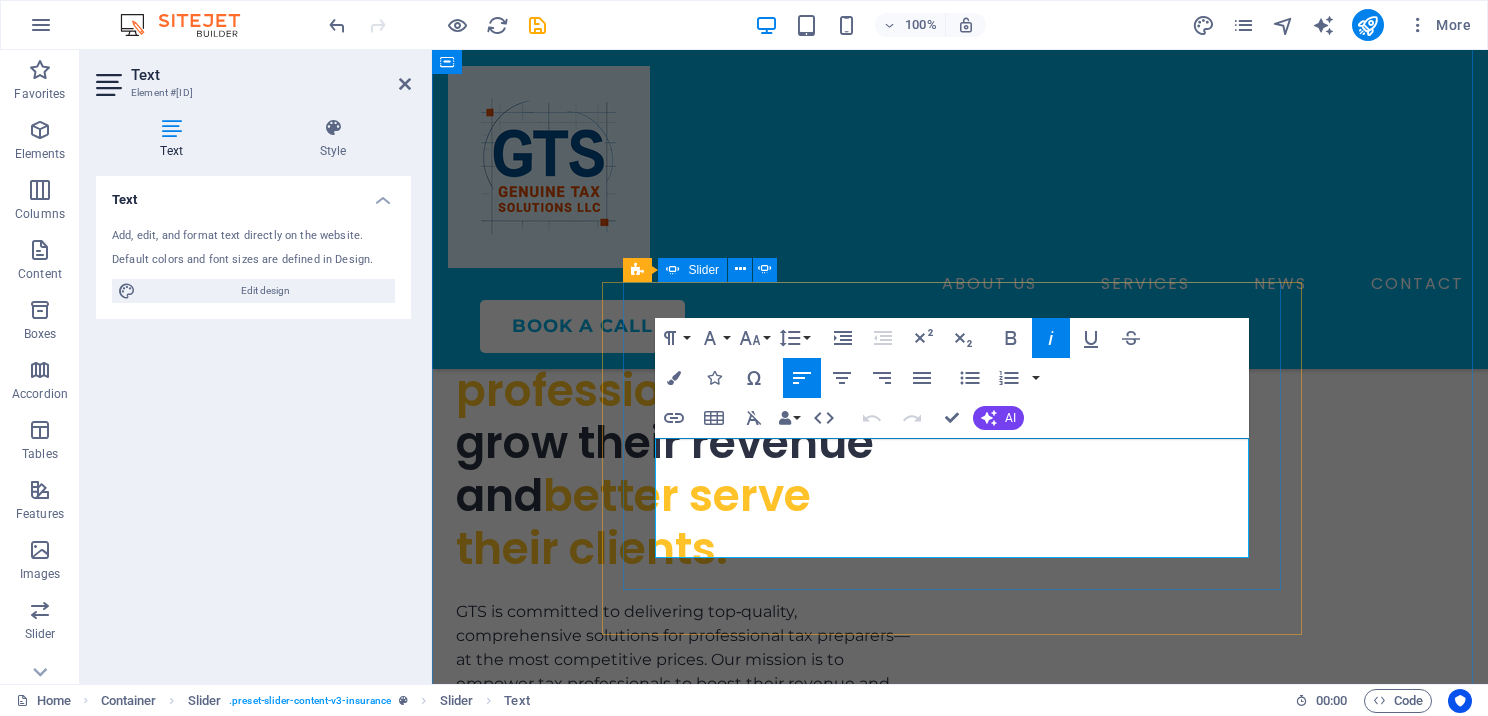 drag, startPoint x: 1042, startPoint y: 542, endPoint x: 698, endPoint y: 456, distance: 354.5871 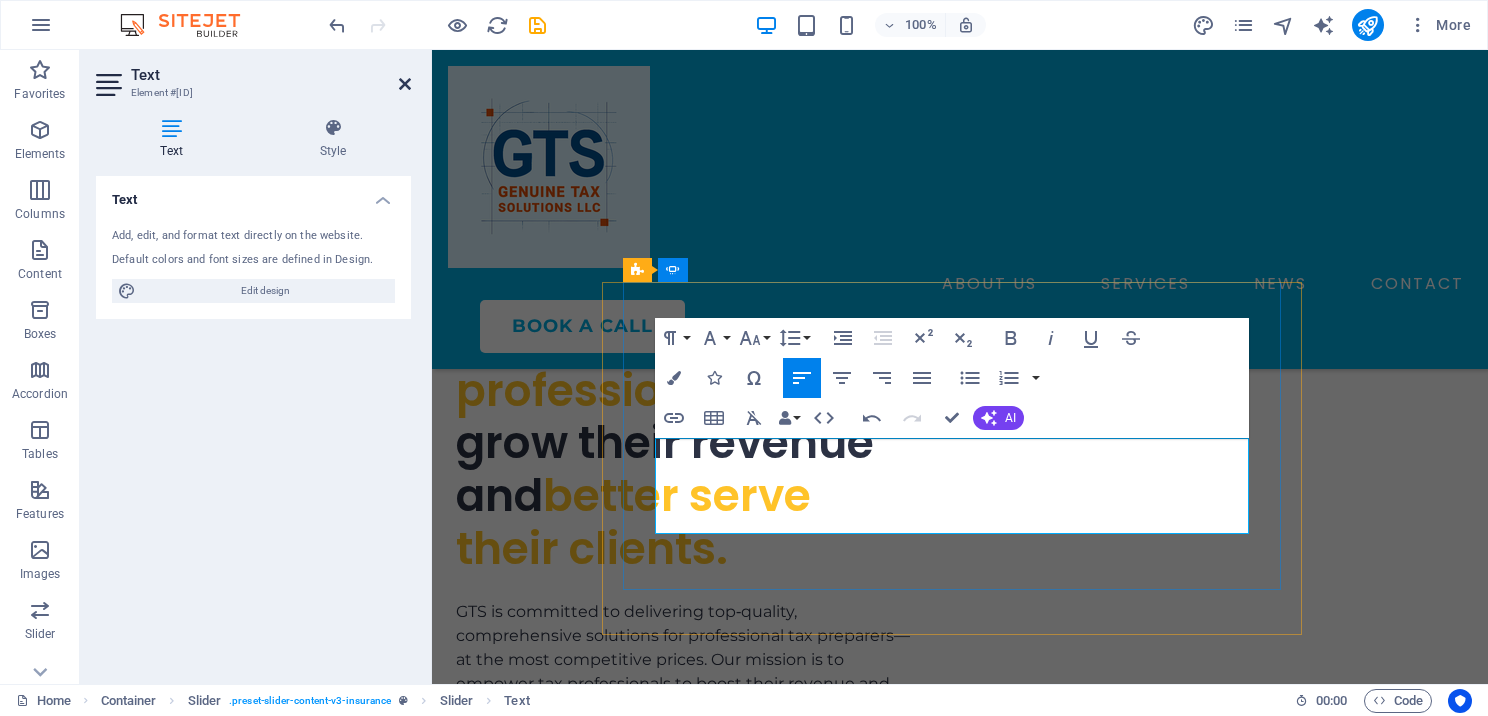 click at bounding box center (405, 84) 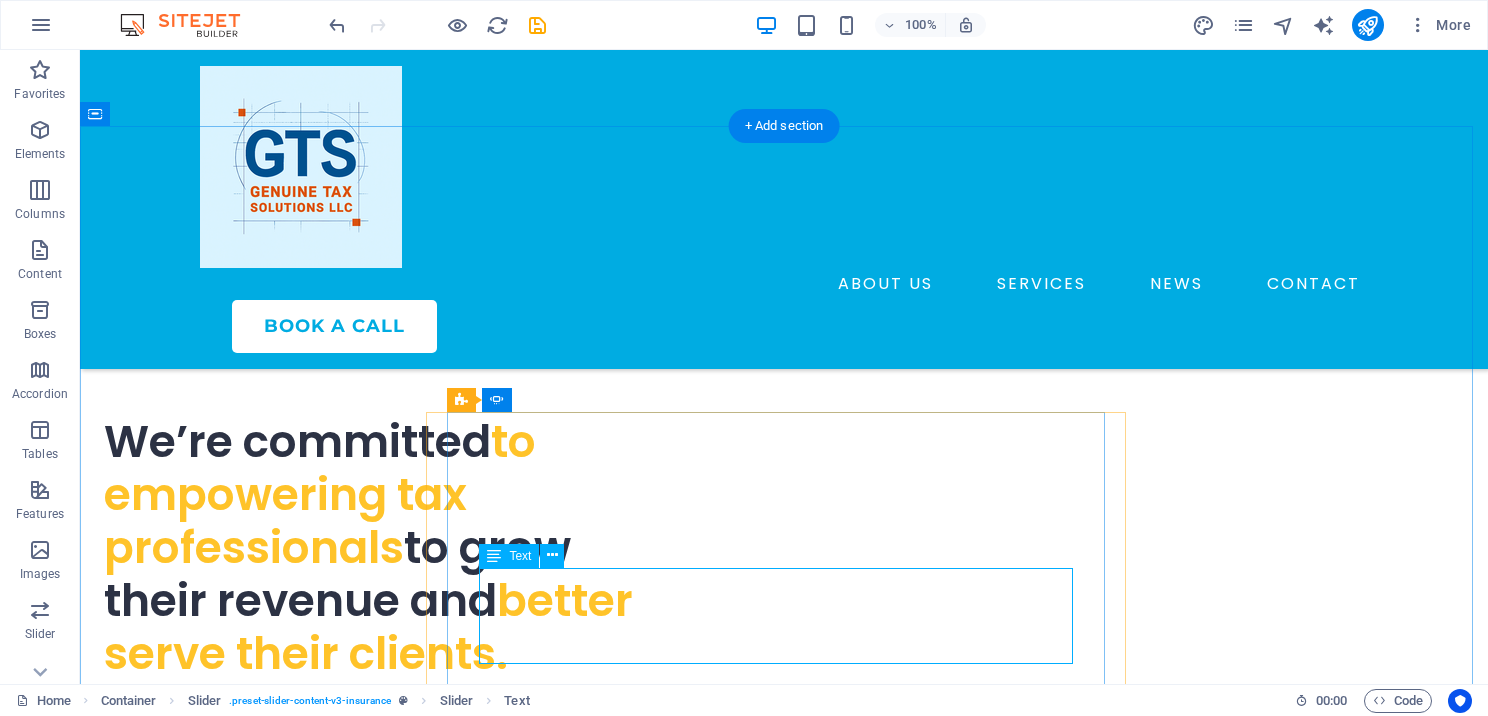 scroll, scrollTop: 6000, scrollLeft: 0, axis: vertical 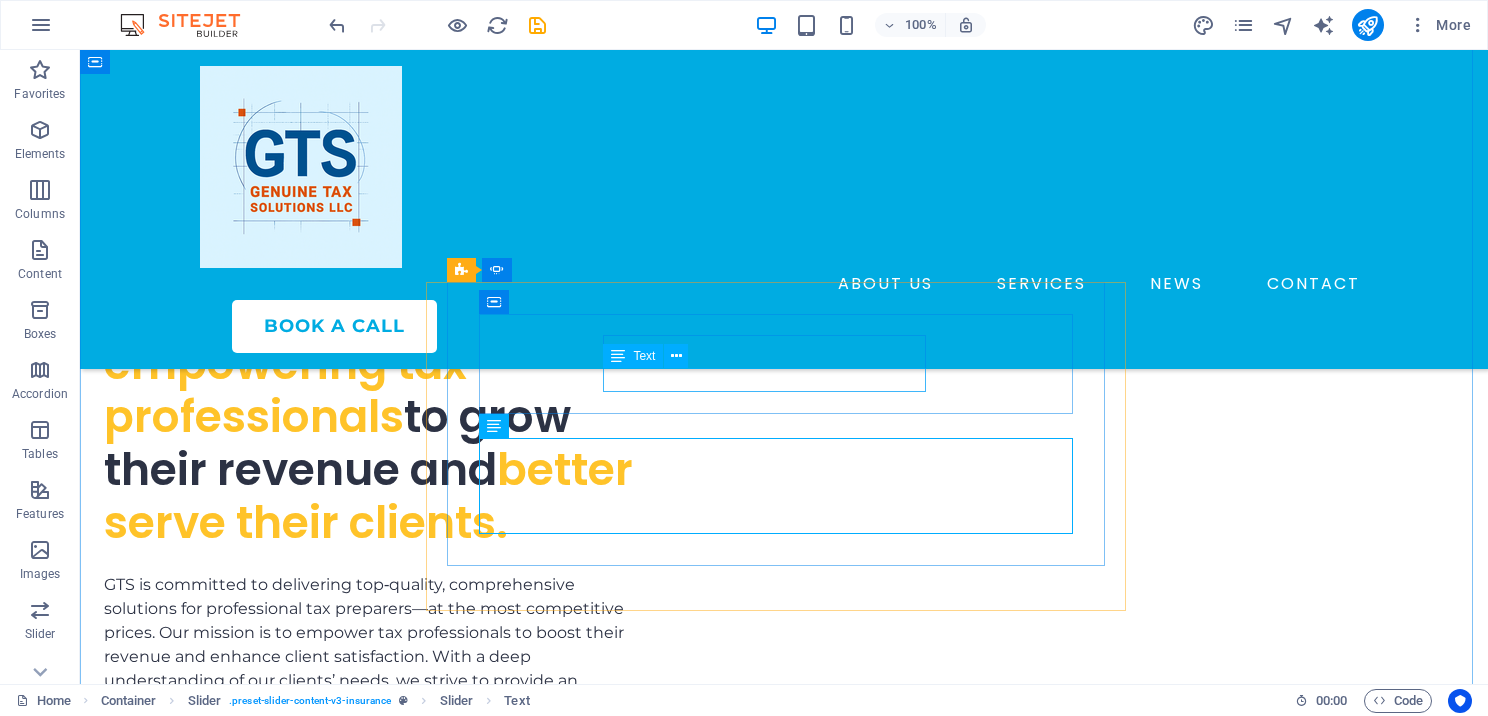 click on "Market Manager" at bounding box center [-132, 5841] 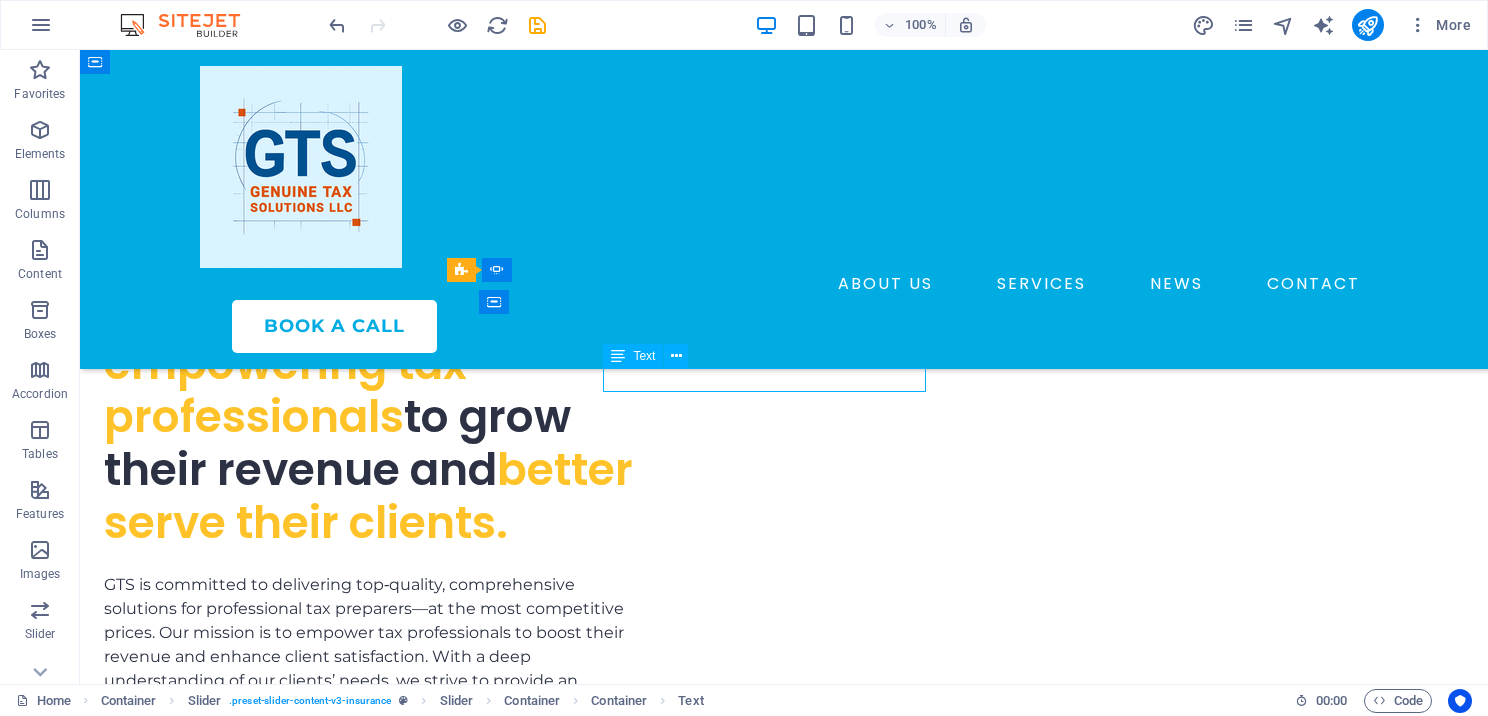 click on "Market Manager" at bounding box center (-132, 5841) 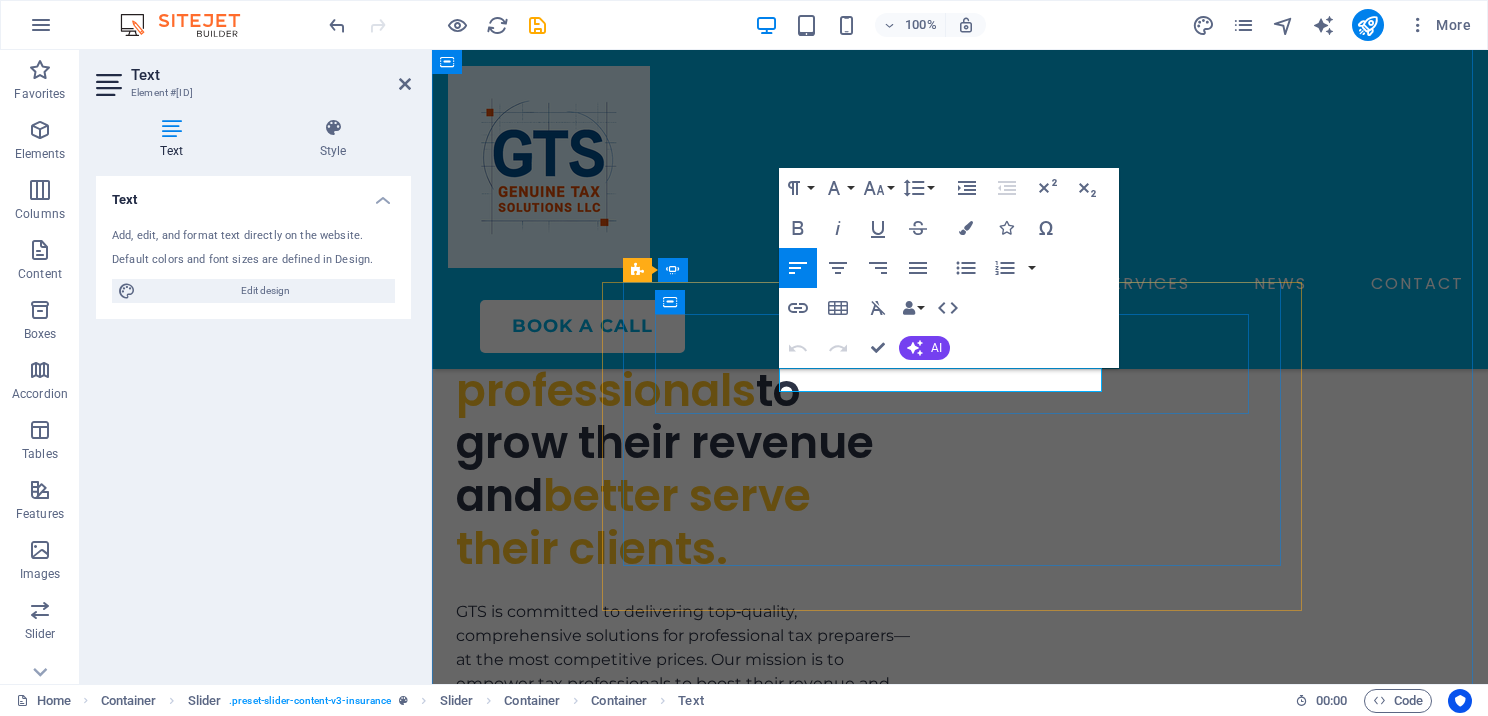 drag, startPoint x: 943, startPoint y: 383, endPoint x: 783, endPoint y: 388, distance: 160.07811 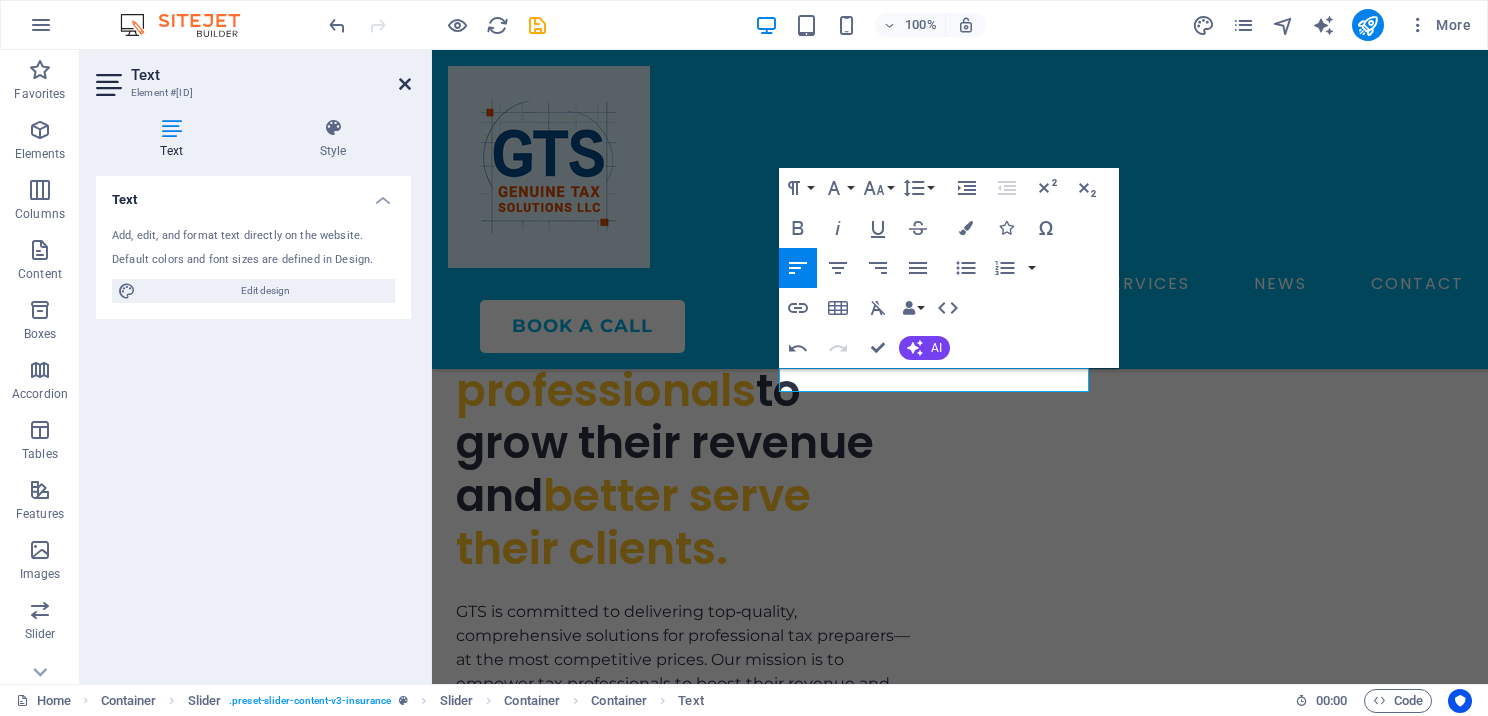 click at bounding box center (405, 84) 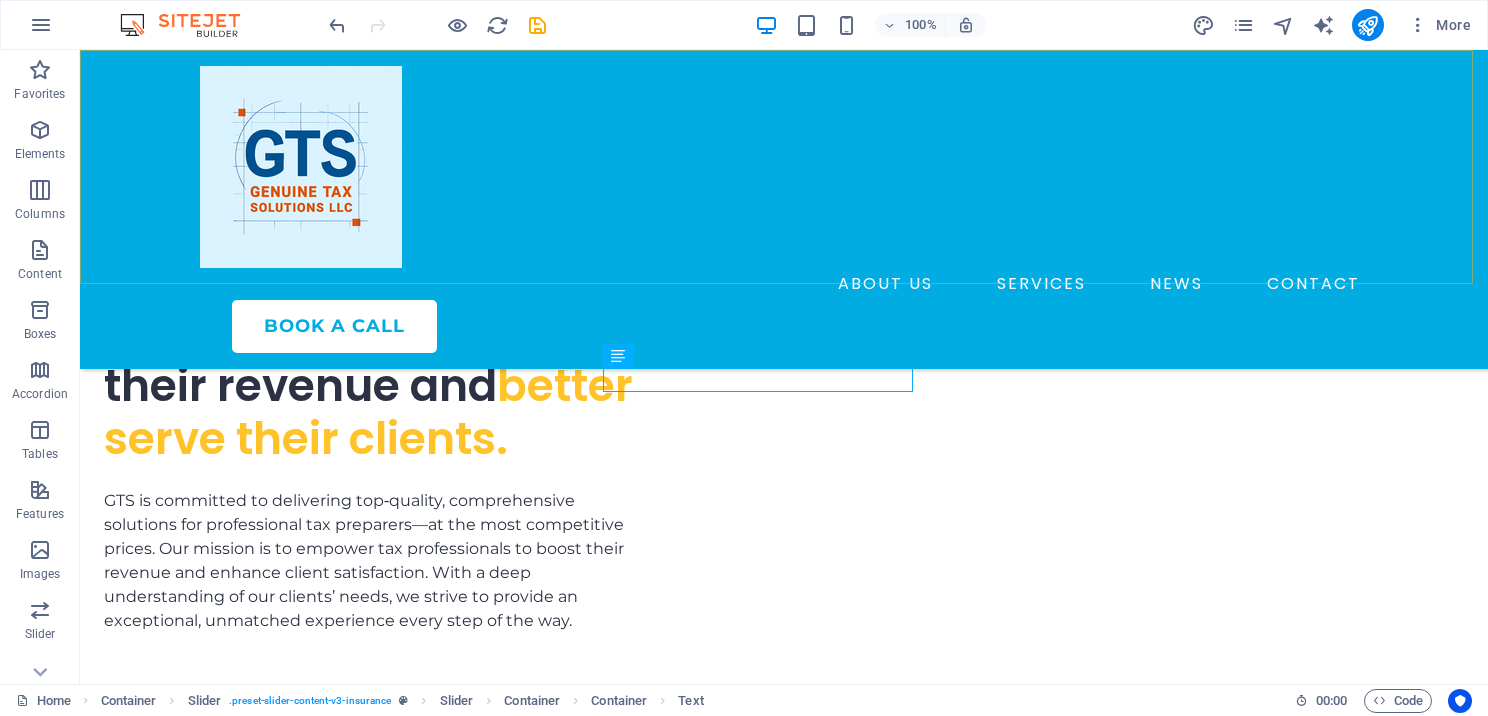 scroll, scrollTop: 6000, scrollLeft: 0, axis: vertical 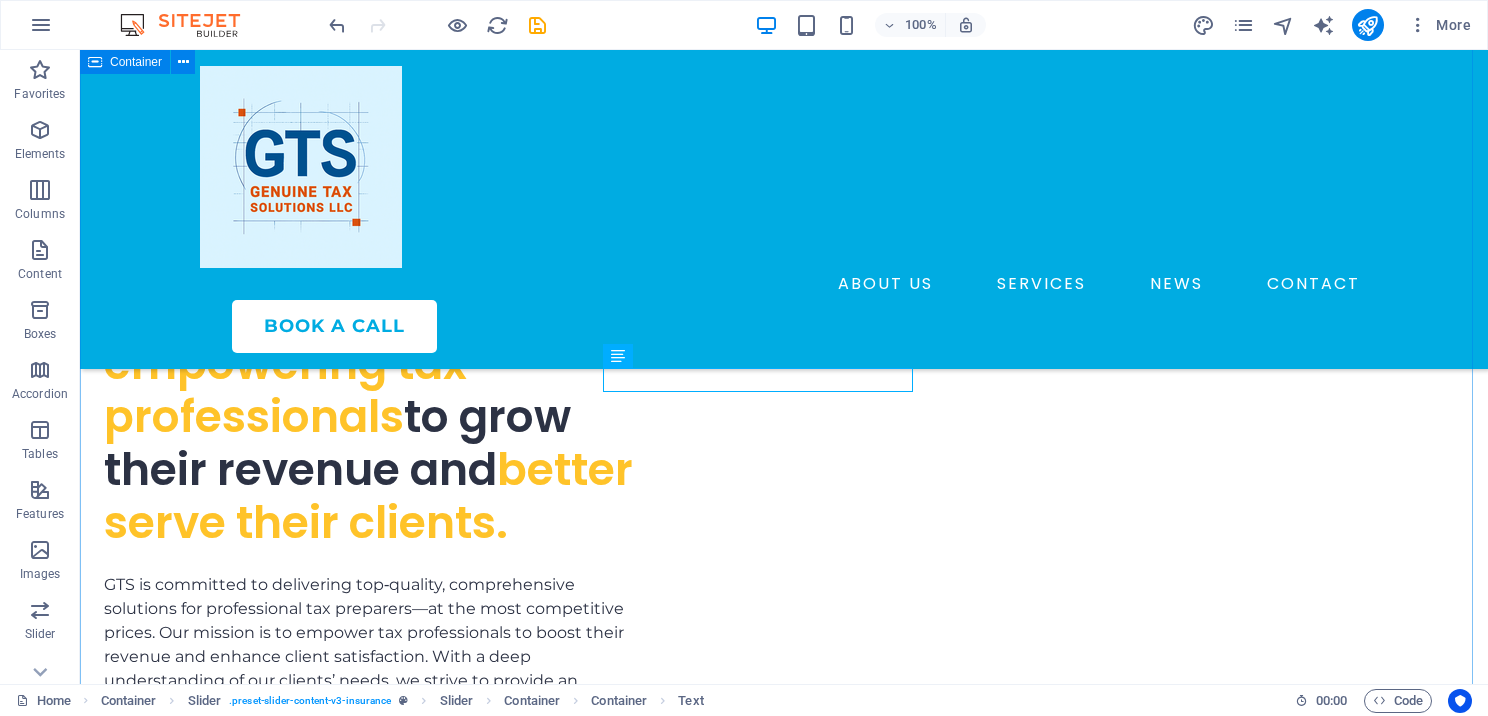 click on "What Our Customers are  Saying About Us [FIRST] [LAST] [TITLE] “Lorem ipsum dolor sit amet, consectetur adipiscing elit. Nunc vulputate s libero et velit interdum, ac per aliquet odio mattis. Class aptent taciti sociosqu ad litora torquent per conubia nostra, per ad inceptos.” [FIRST] [LAST] Satisfied Client It’s clear they genuinely care about their clients — not just about getting the work done, but about making sure you feel confident and supported. I highly recommend them to anyone looking for reliable, professional tax services!” [FIRST] [LAST] [TITLE] “Lorem ipsum dolor sit amet, consectetur adipiscing elit. Nunc vulputate s libero et velit interdum, ac per aliquet odio mattis. Class aptent taciti sociosqu ad litora torquent per conubia nostra, per ad inceptos.” [FIRST] [LAST] [FIRST] [LAST] Satisfied Client 1 2 3" at bounding box center (784, 4584) 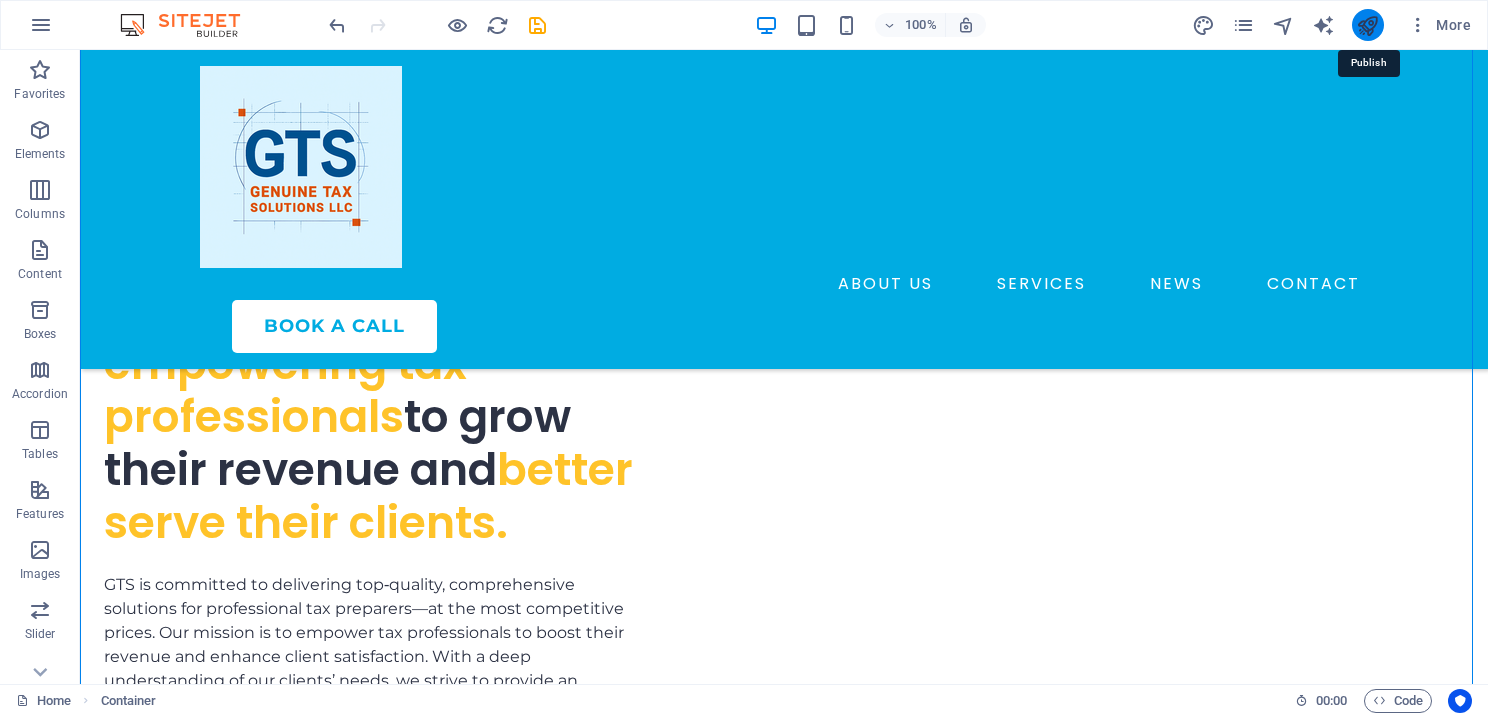 click at bounding box center [1367, 25] 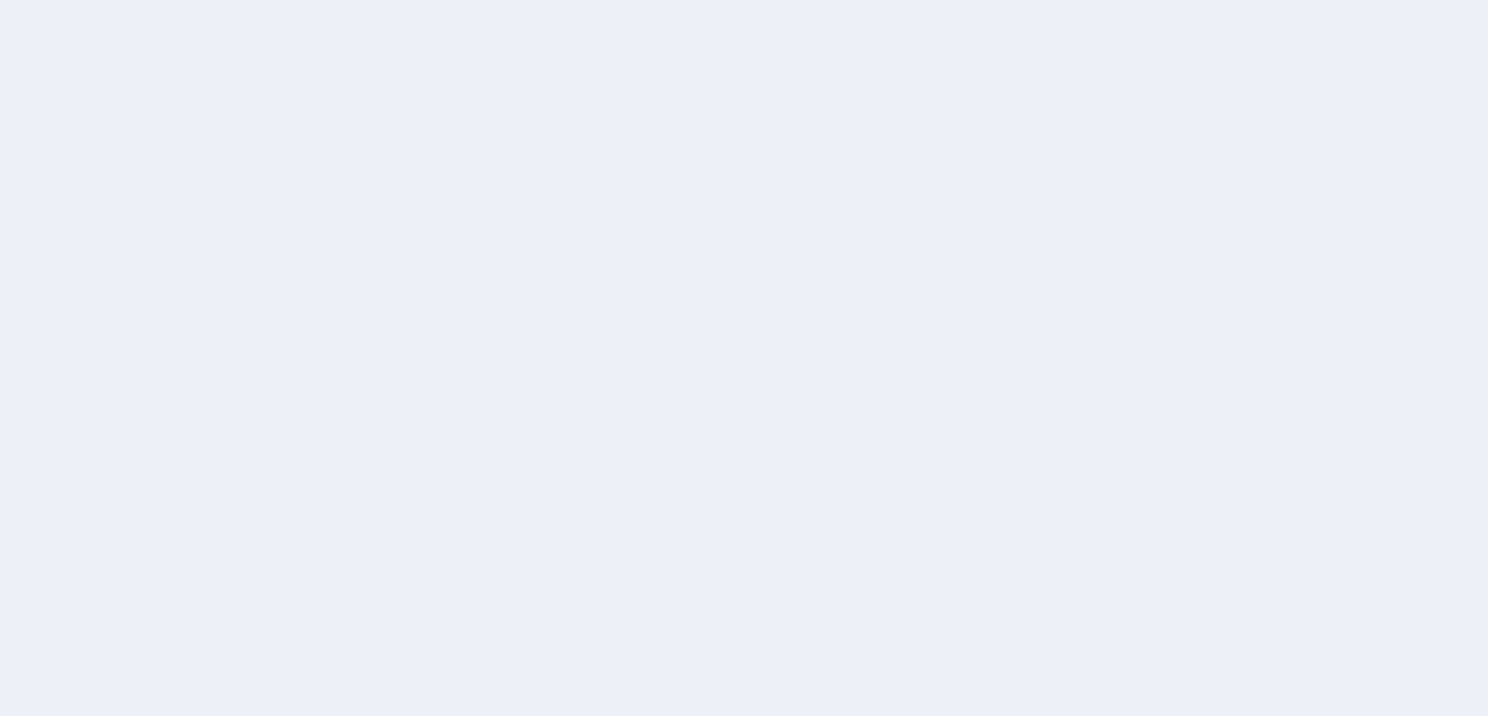 scroll, scrollTop: 0, scrollLeft: 0, axis: both 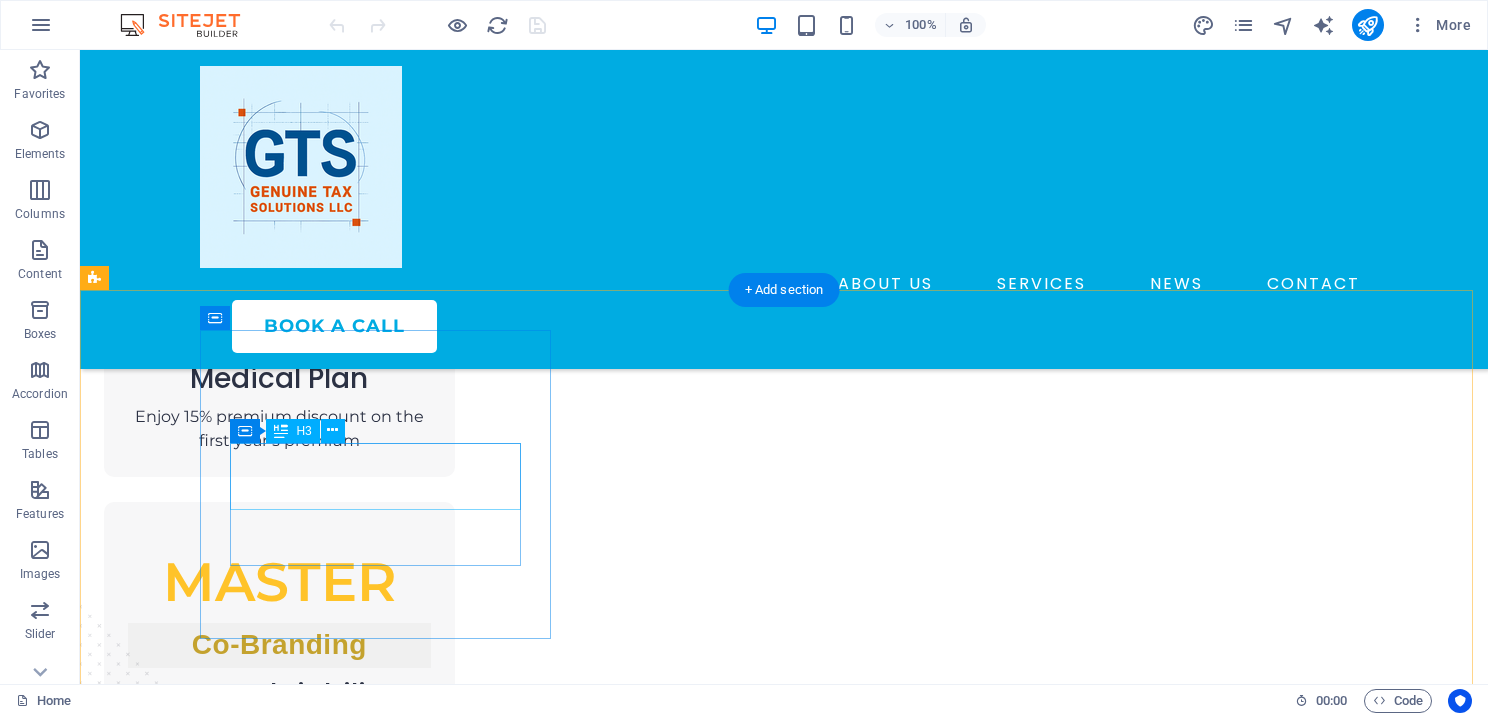 click on "High Value, Low Price" at bounding box center [279, 1567] 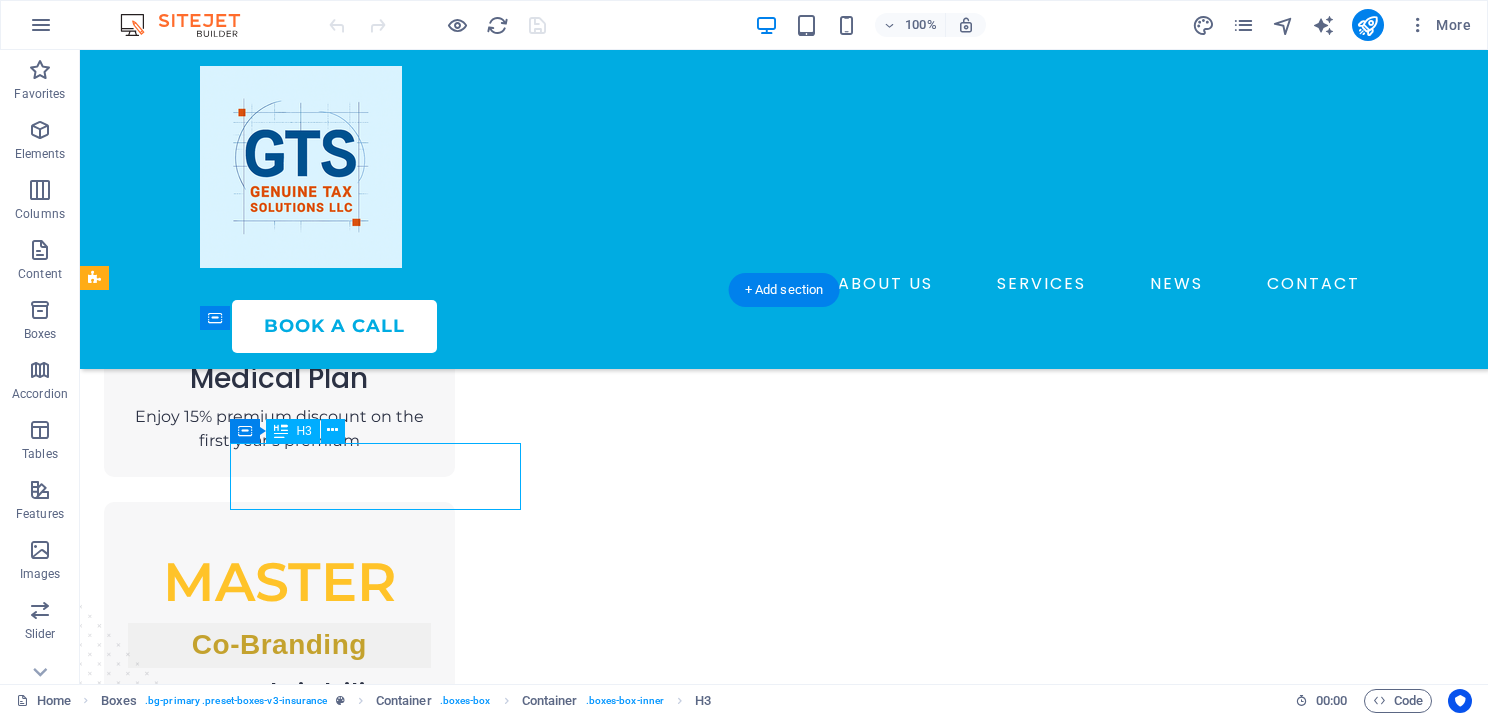 click on "High Value, Low Price" at bounding box center (279, 1567) 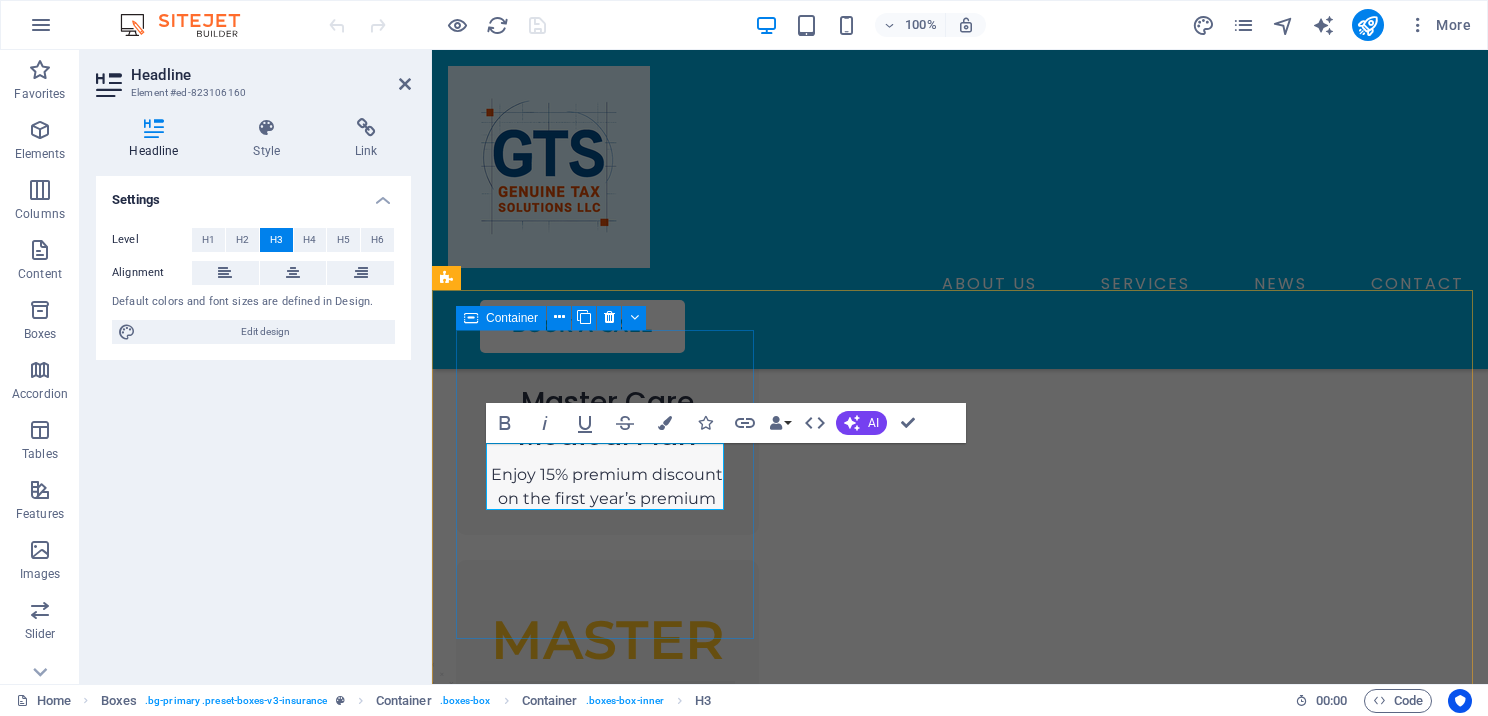 scroll, scrollTop: 2124, scrollLeft: 0, axis: vertical 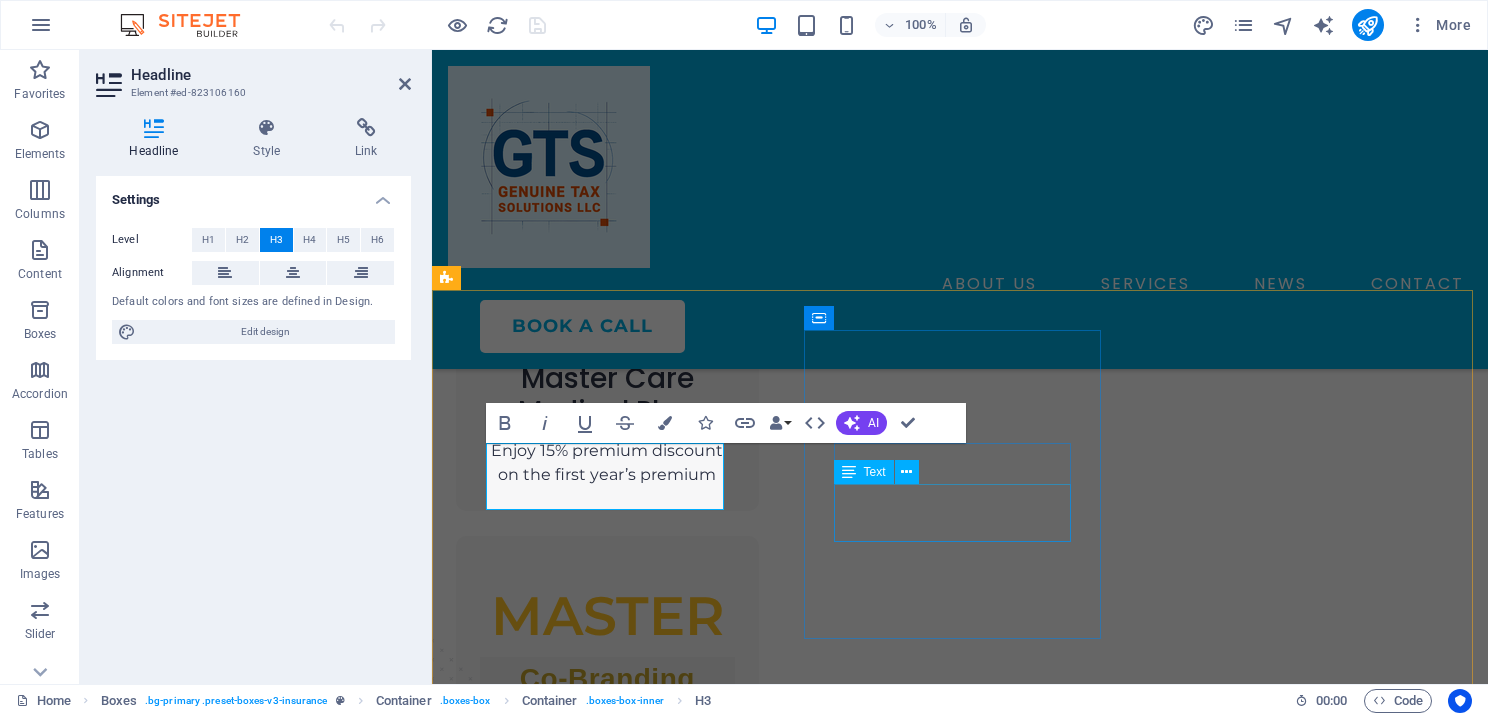 click on "Open a Tax Office – Professional Setup Services" at bounding box center (607, 1931) 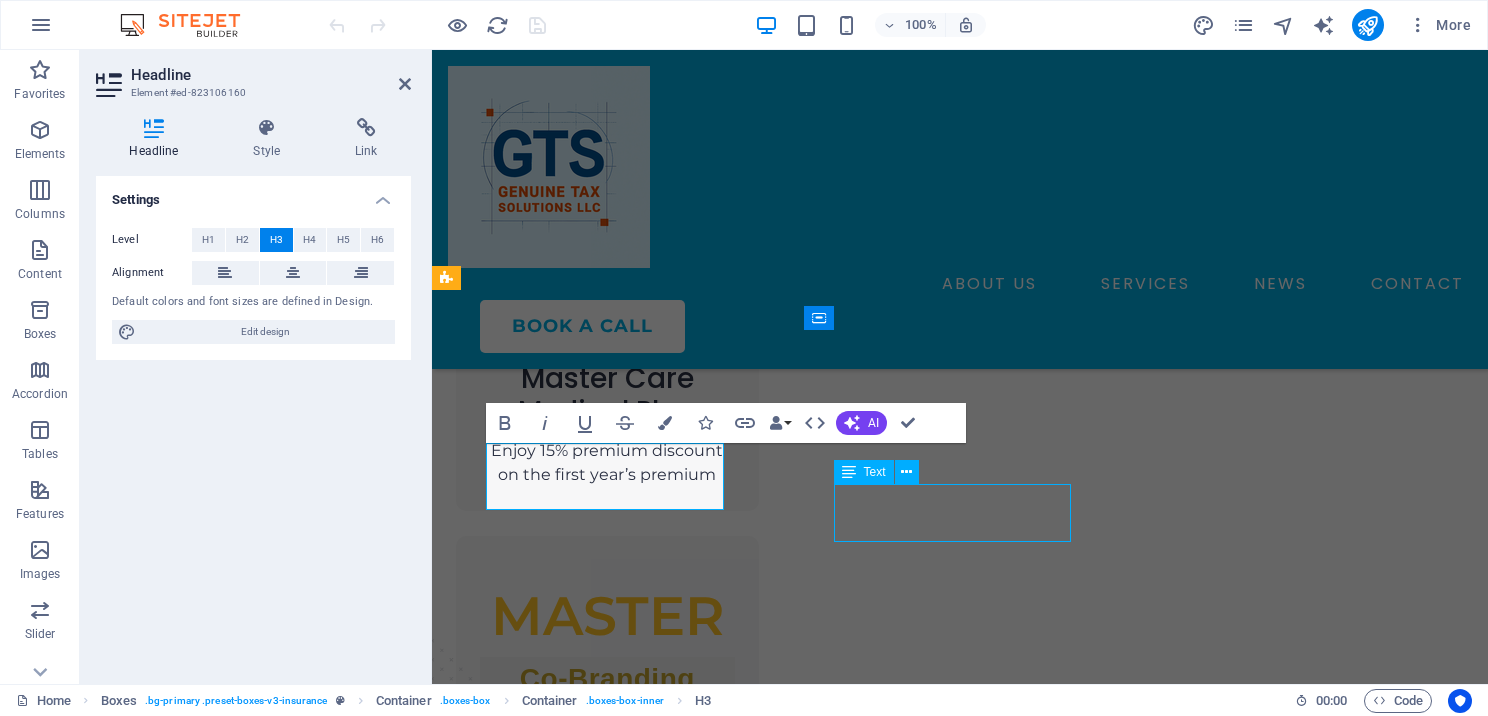 click on "Open a Tax Office – Professional Setup Services" at bounding box center (607, 1931) 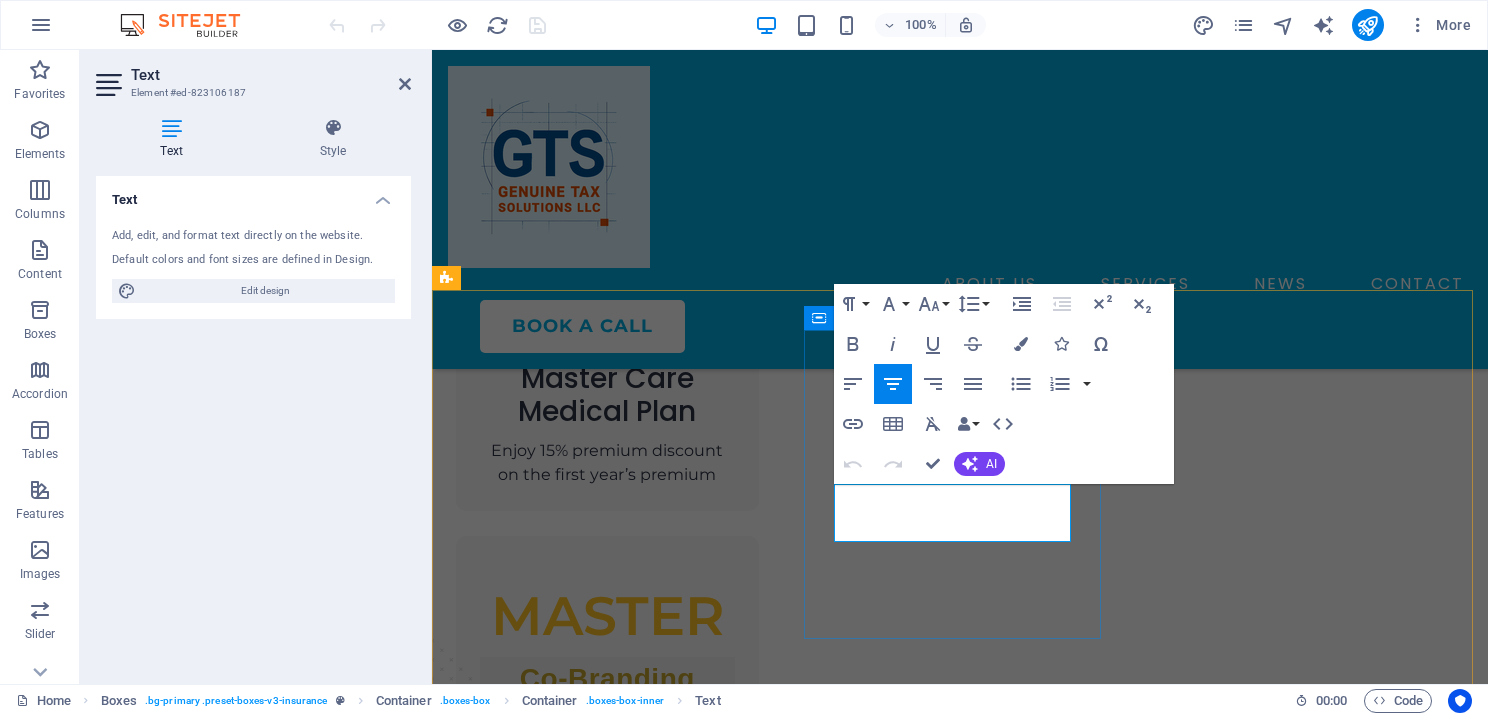 click on "Open a Tax Office – Professional Setup Services" at bounding box center (607, 1931) 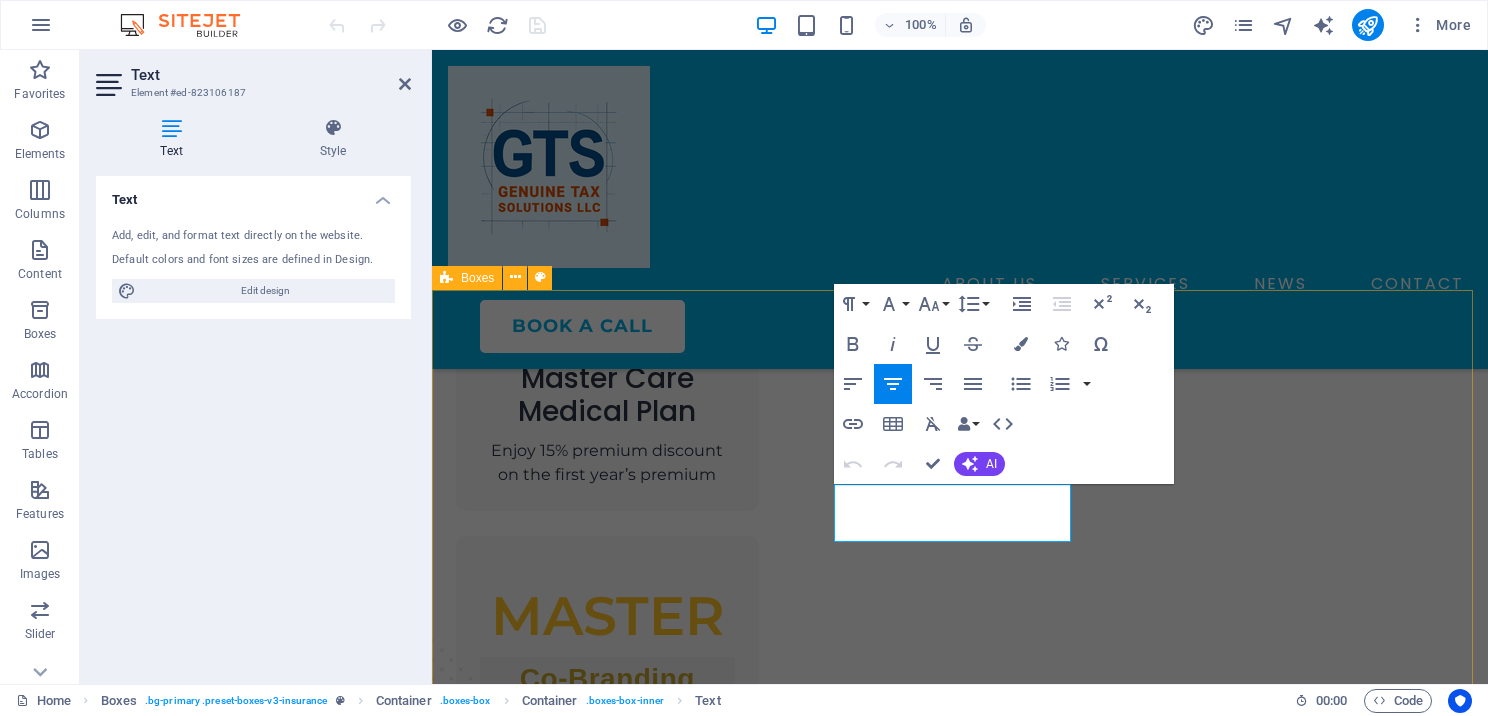 click on "High Value, Low Price Lorem ipsum dolor sit amet, consectetur adipiscing elit. Office Setup Open a Tax Office – Professional Setup Services Start Today — No Experience or EFIN Necessary Lorem ipsum dolor sit amet, consectetur adipiscing elit. All-inclusive software Lorem ipsum dolor sit amet, consectetur adipiscing elit. Integrated bank products Lorem ipsum dolor sit amet, consectetur adipiscing elit. Become a Tax Preparer Lorem ipsum dolor sit amet, consectetur adipiscing elit." at bounding box center (960, 2390) 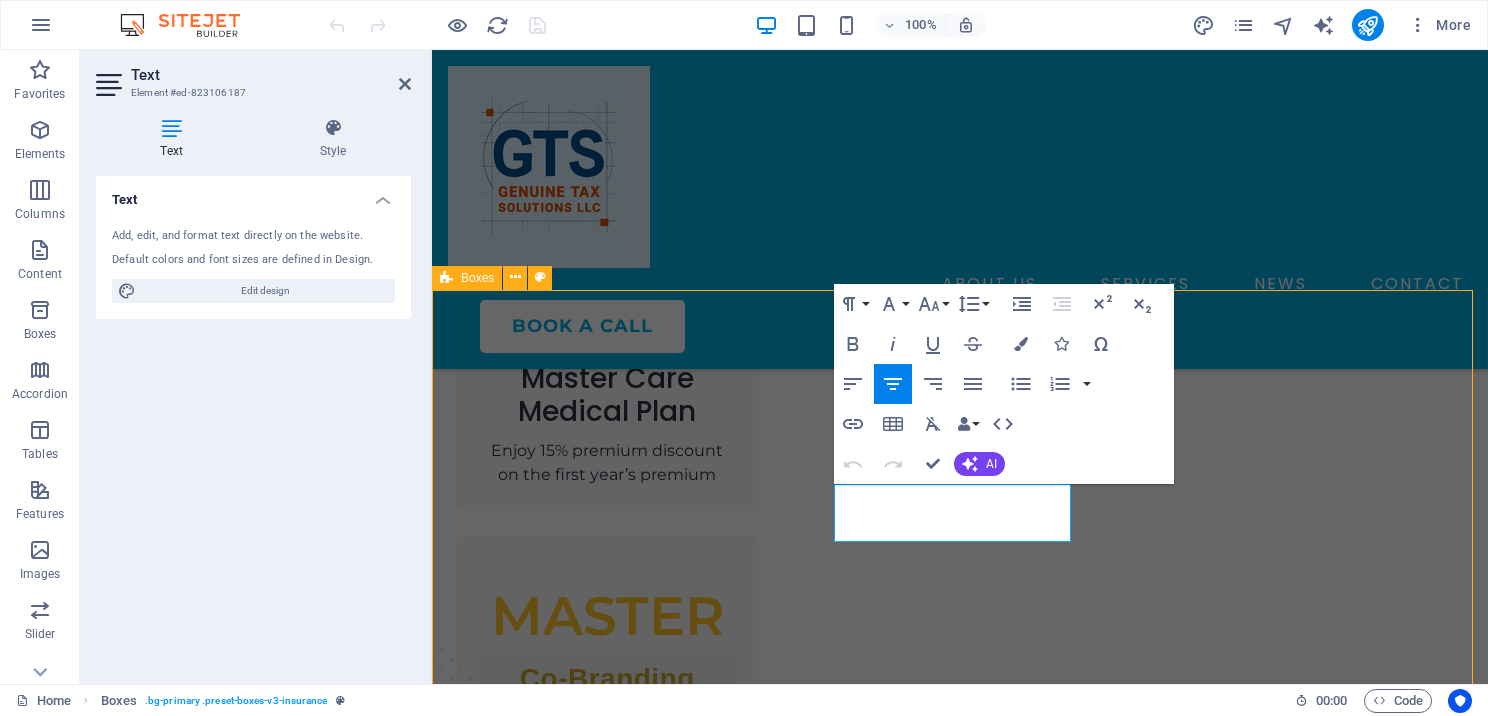 scroll, scrollTop: 2100, scrollLeft: 0, axis: vertical 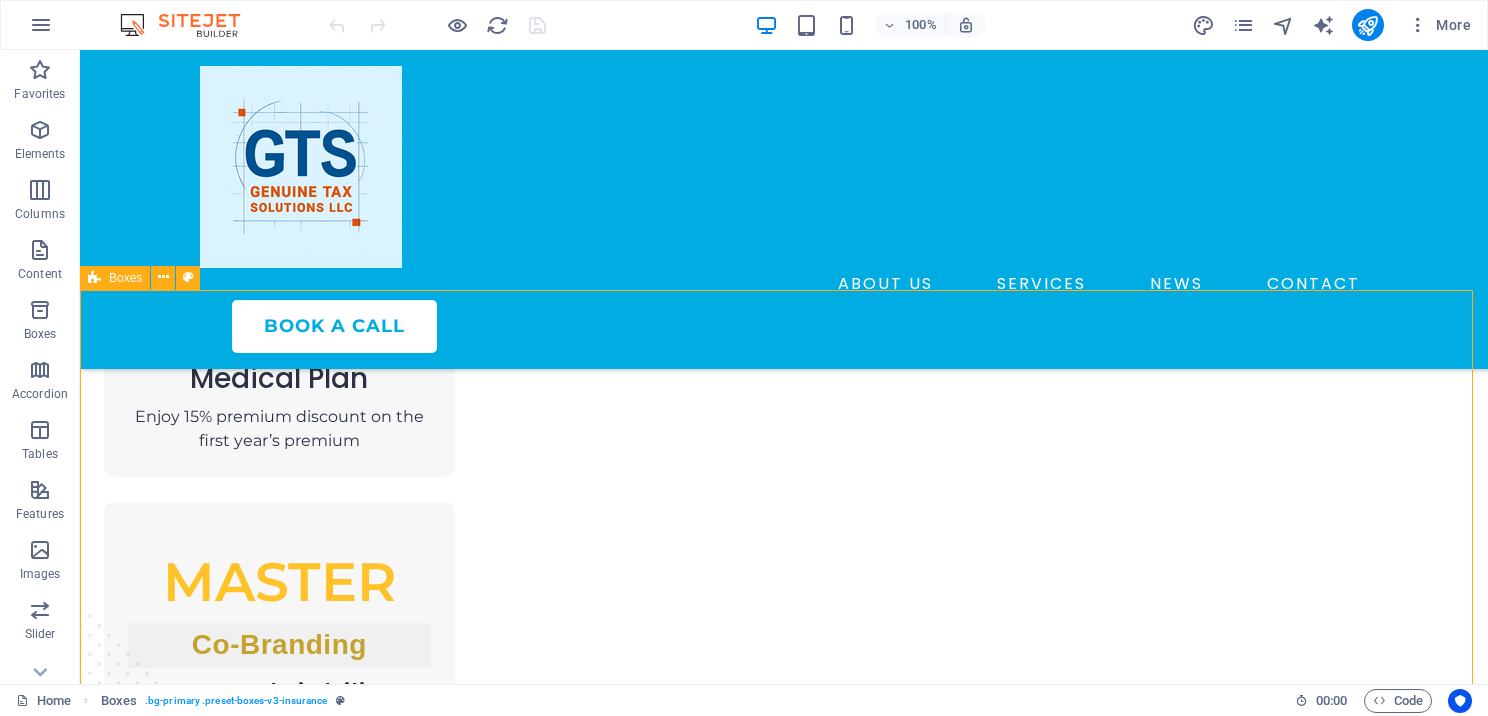 click on "High Value, Low Price Lorem ipsum dolor sit amet, consectetur adipiscing elit. Office Setup Open a Tax Office – Professional Setup Services Start Today — No Experience or EFIN Necessary Lorem ipsum dolor sit amet, consectetur adipiscing elit. All-inclusive software Lorem ipsum dolor sit amet, consectetur adipiscing elit. Integrated bank products Lorem ipsum dolor sit amet, consectetur adipiscing elit. Become a Tax Preparer Lorem ipsum dolor sit amet, consectetur adipiscing elit." at bounding box center (784, 2357) 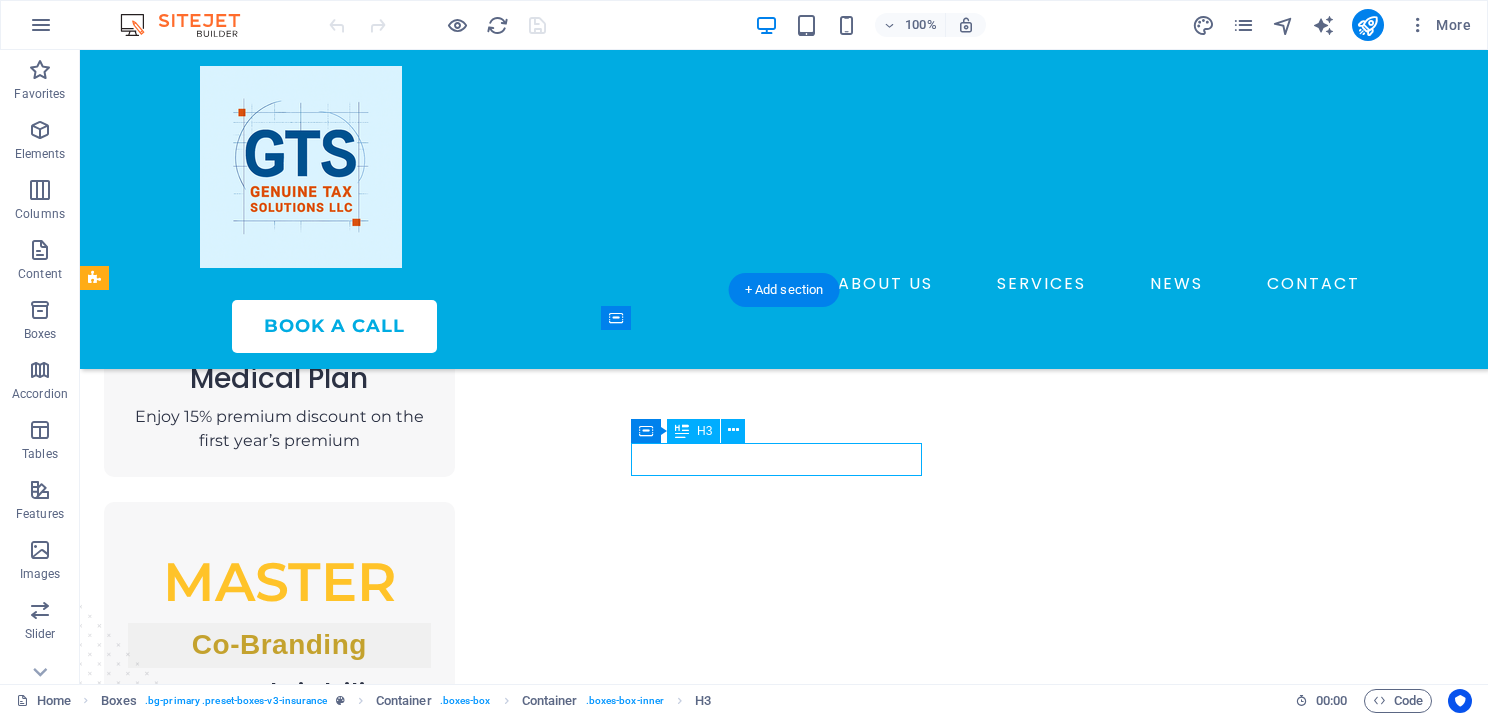 drag, startPoint x: 690, startPoint y: 454, endPoint x: 776, endPoint y: 463, distance: 86.46965 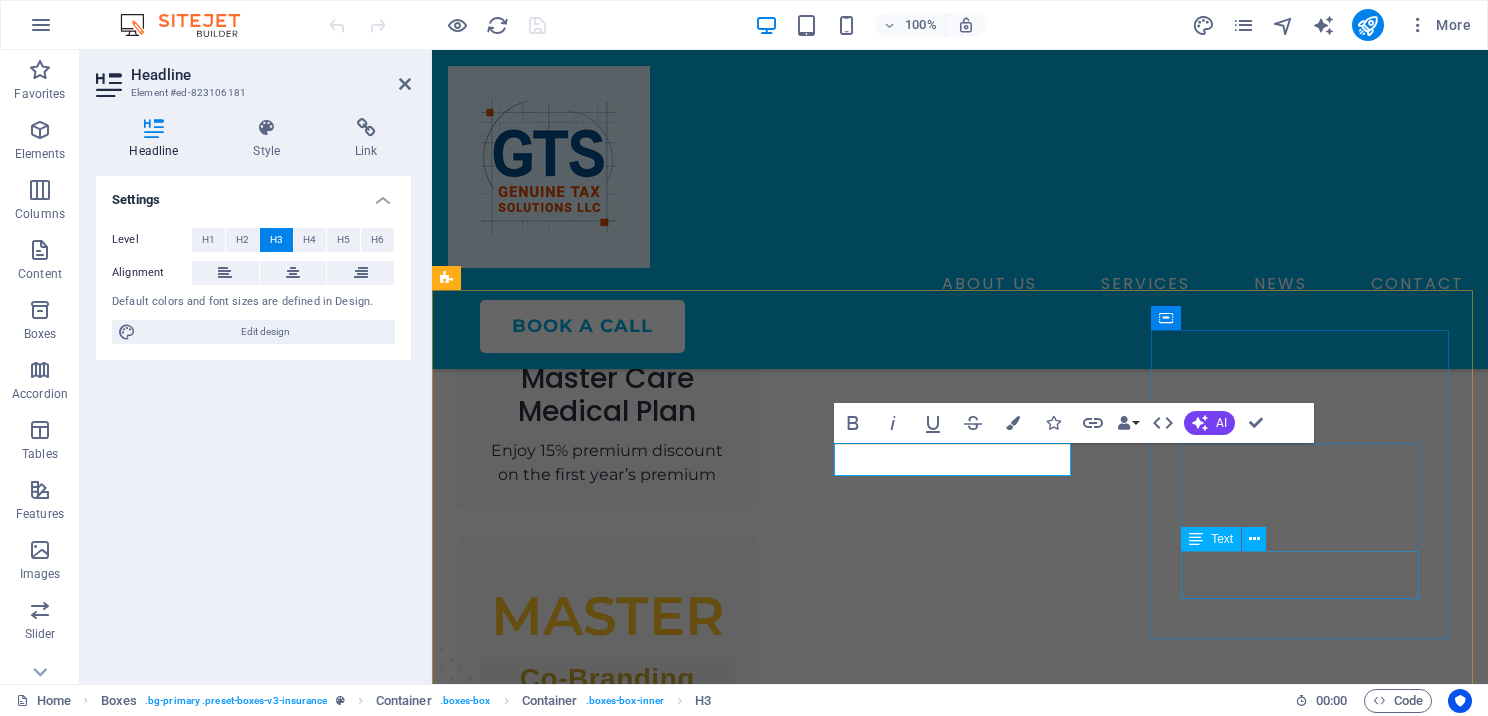 click on "Text" at bounding box center [1211, 539] 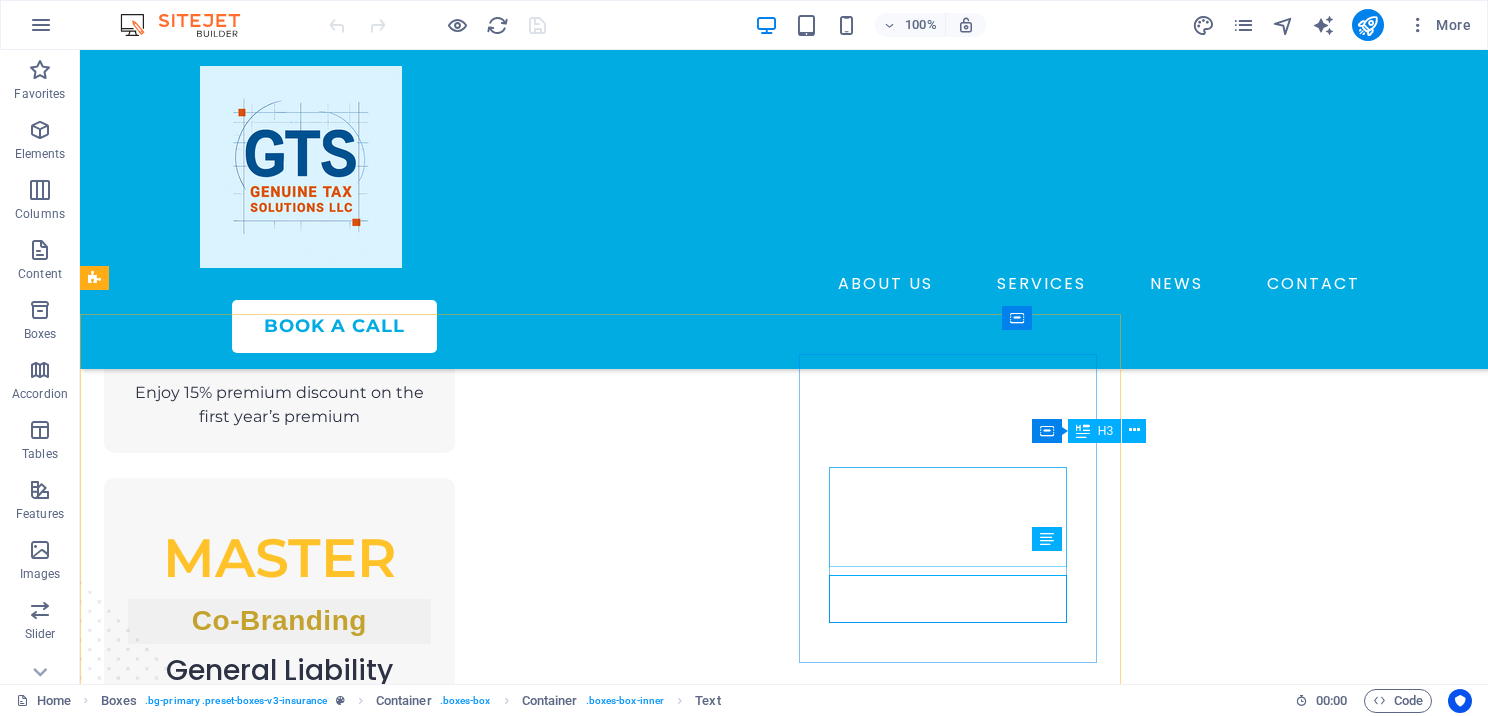scroll, scrollTop: 2100, scrollLeft: 0, axis: vertical 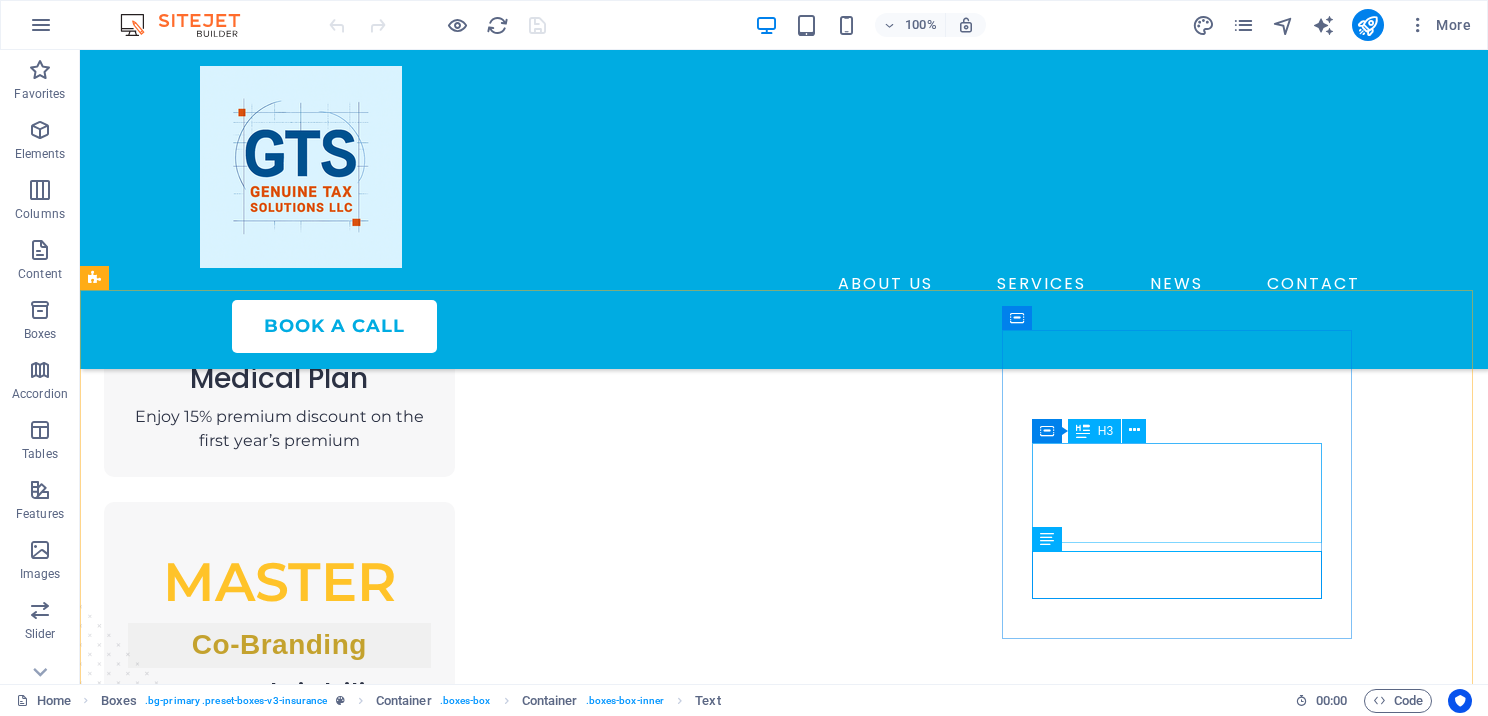 click on "Start Today — No Experience or EFIN Necessary" at bounding box center (279, 2162) 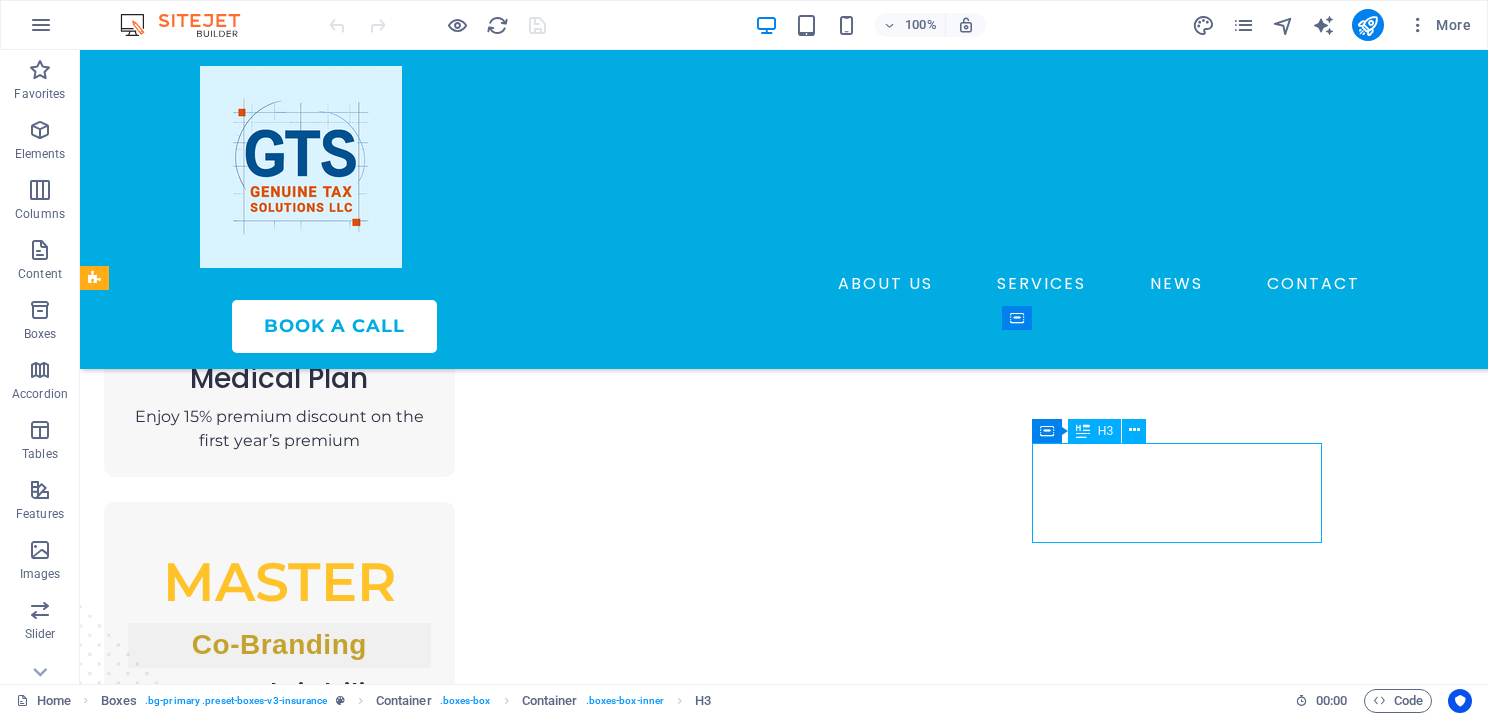 click on "Start Today — No Experience or EFIN Necessary" at bounding box center (279, 2162) 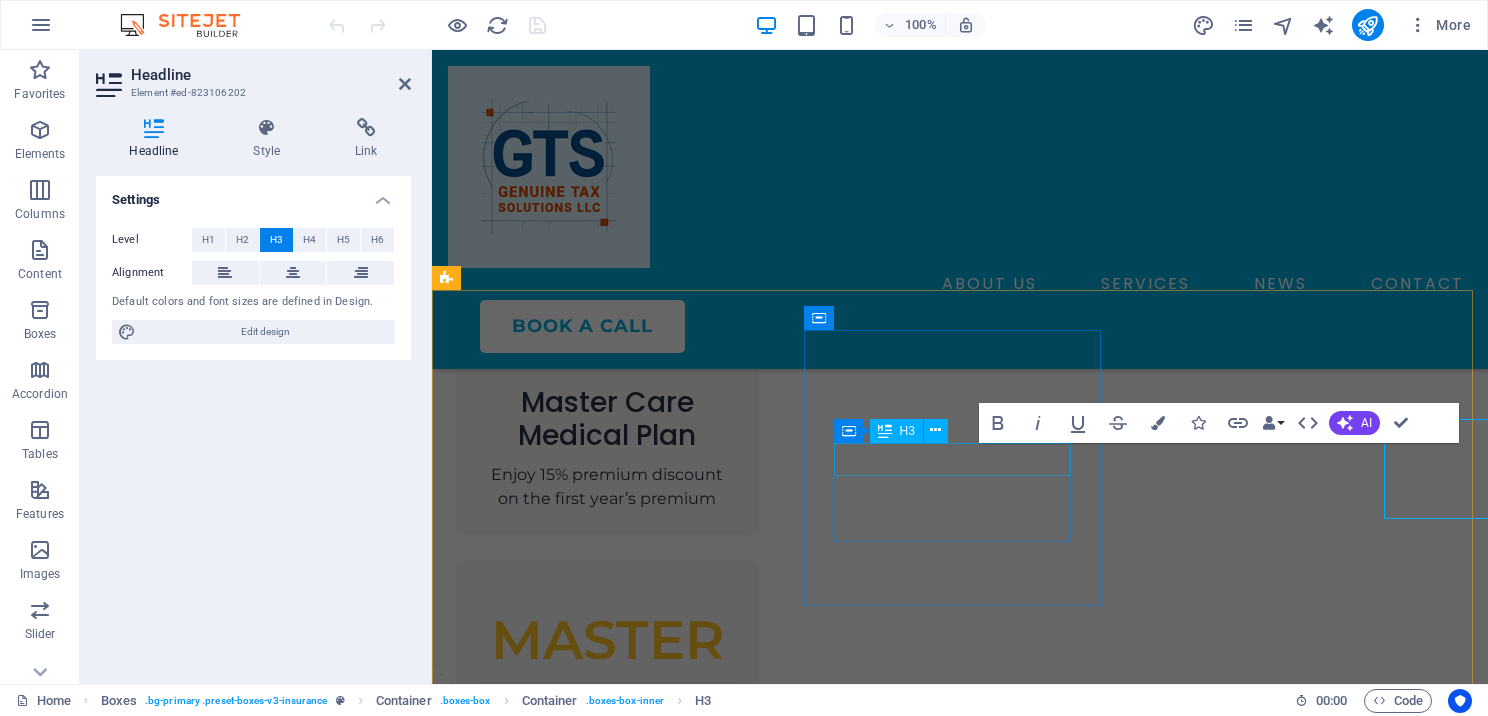 scroll, scrollTop: 2124, scrollLeft: 0, axis: vertical 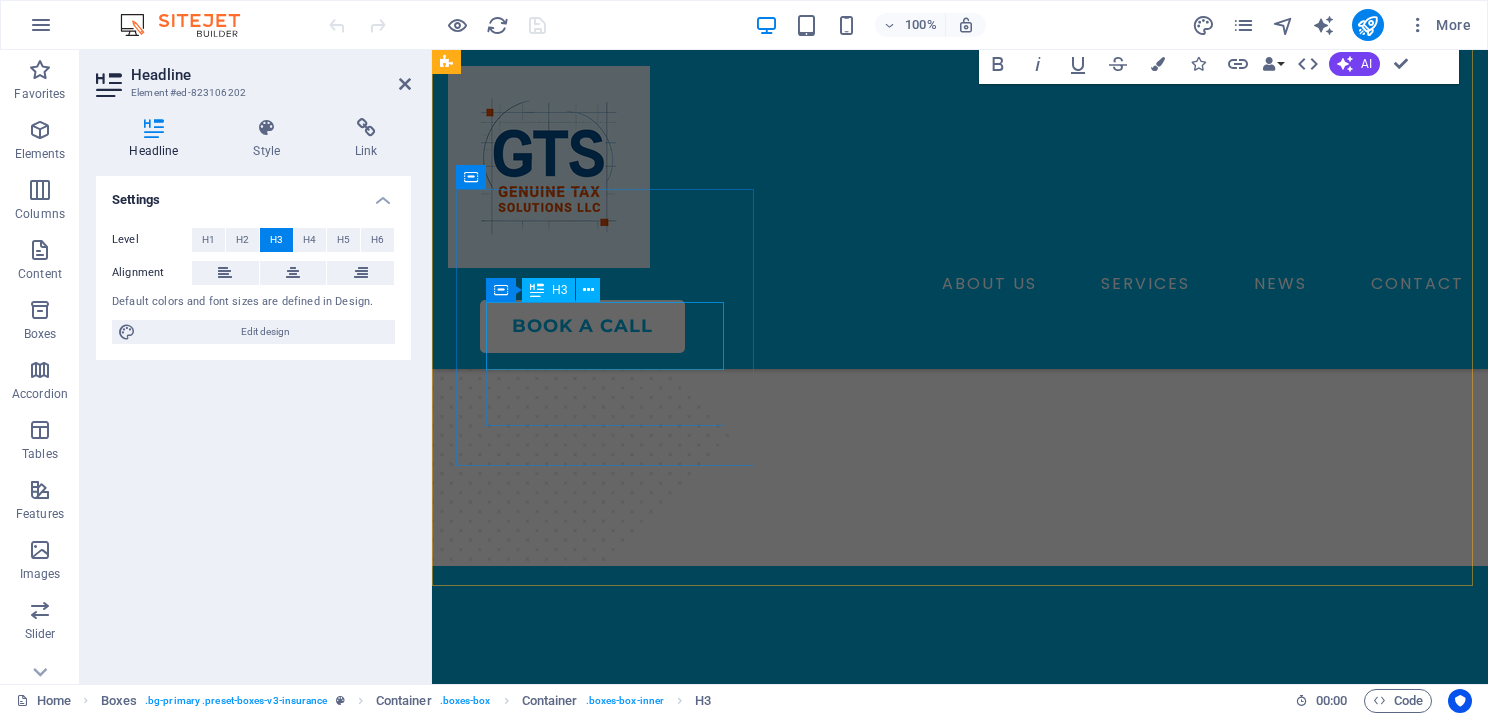 click on "All-inclusive software" at bounding box center [607, 2014] 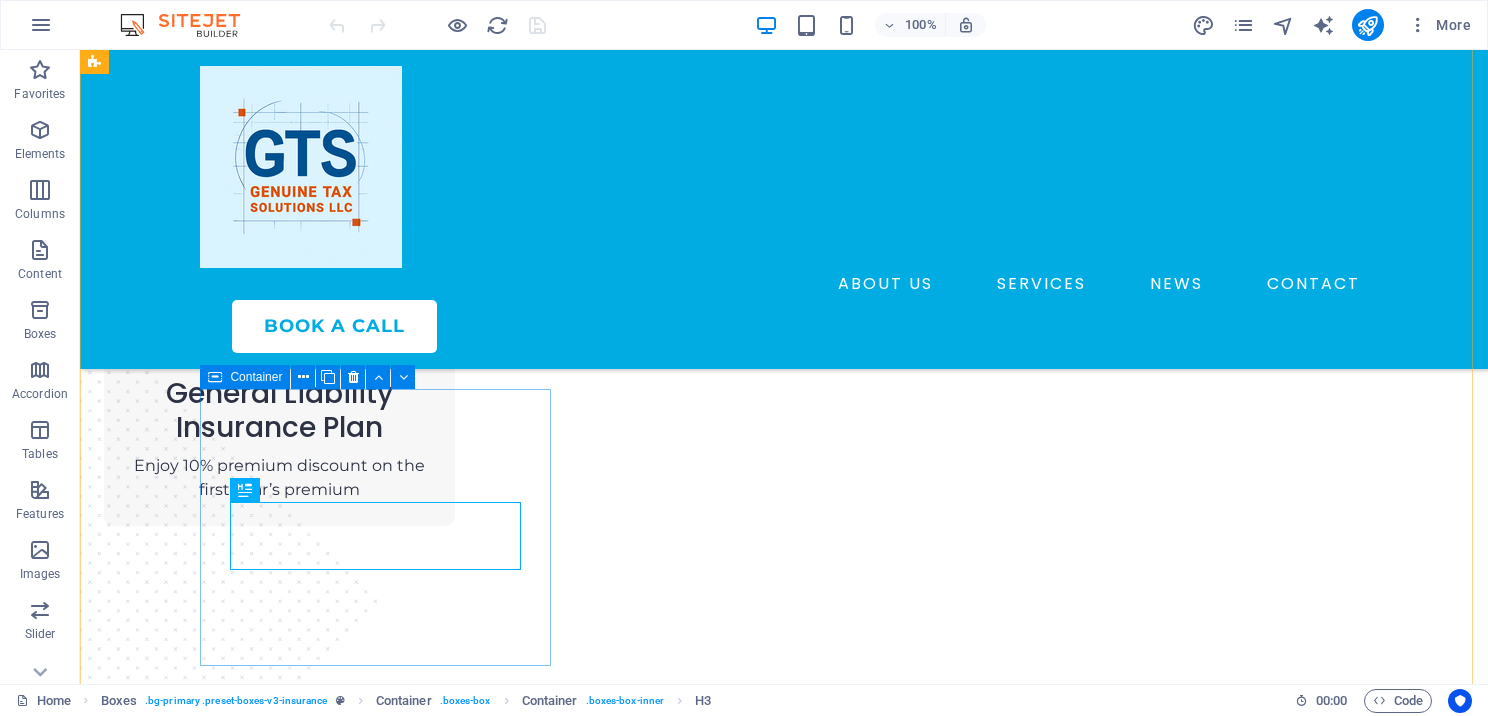 scroll, scrollTop: 2400, scrollLeft: 0, axis: vertical 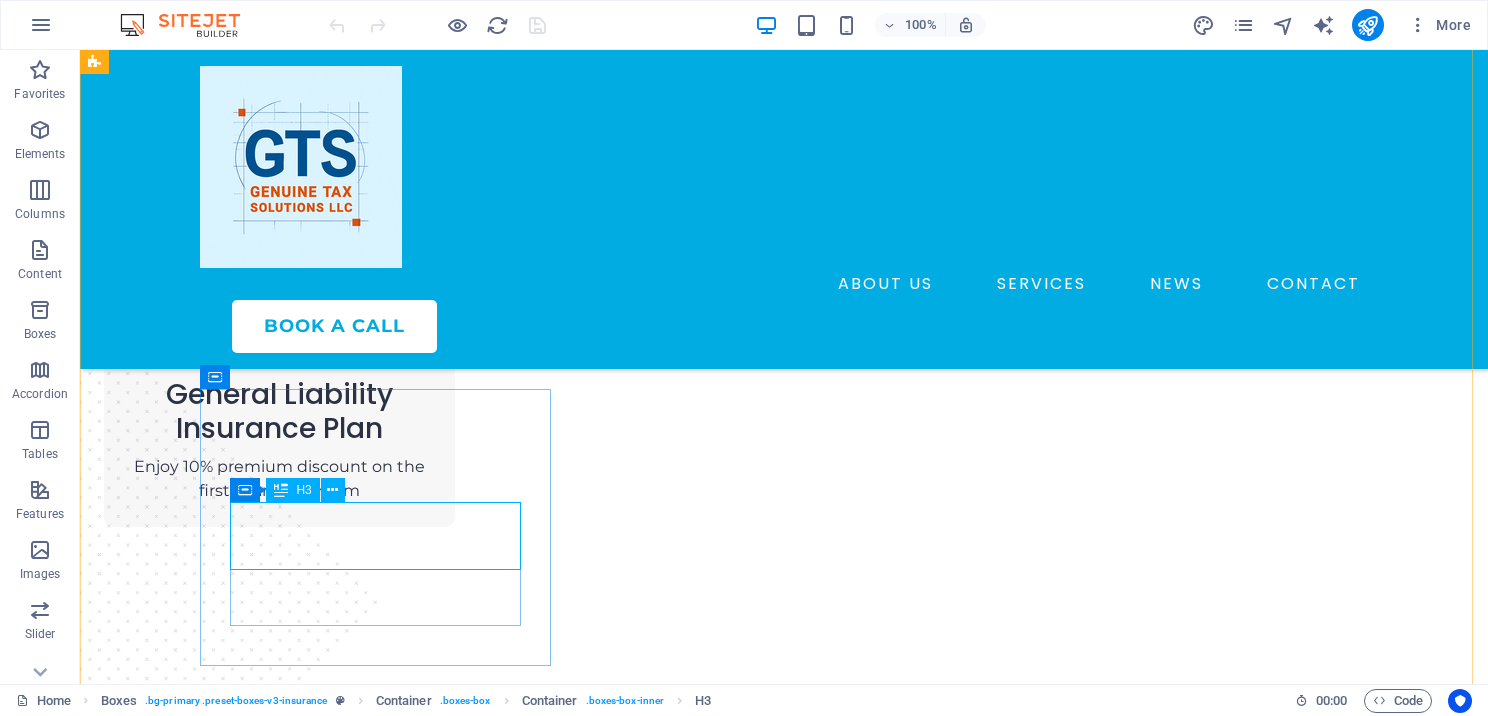 click on "All-inclusive software" at bounding box center [279, 2180] 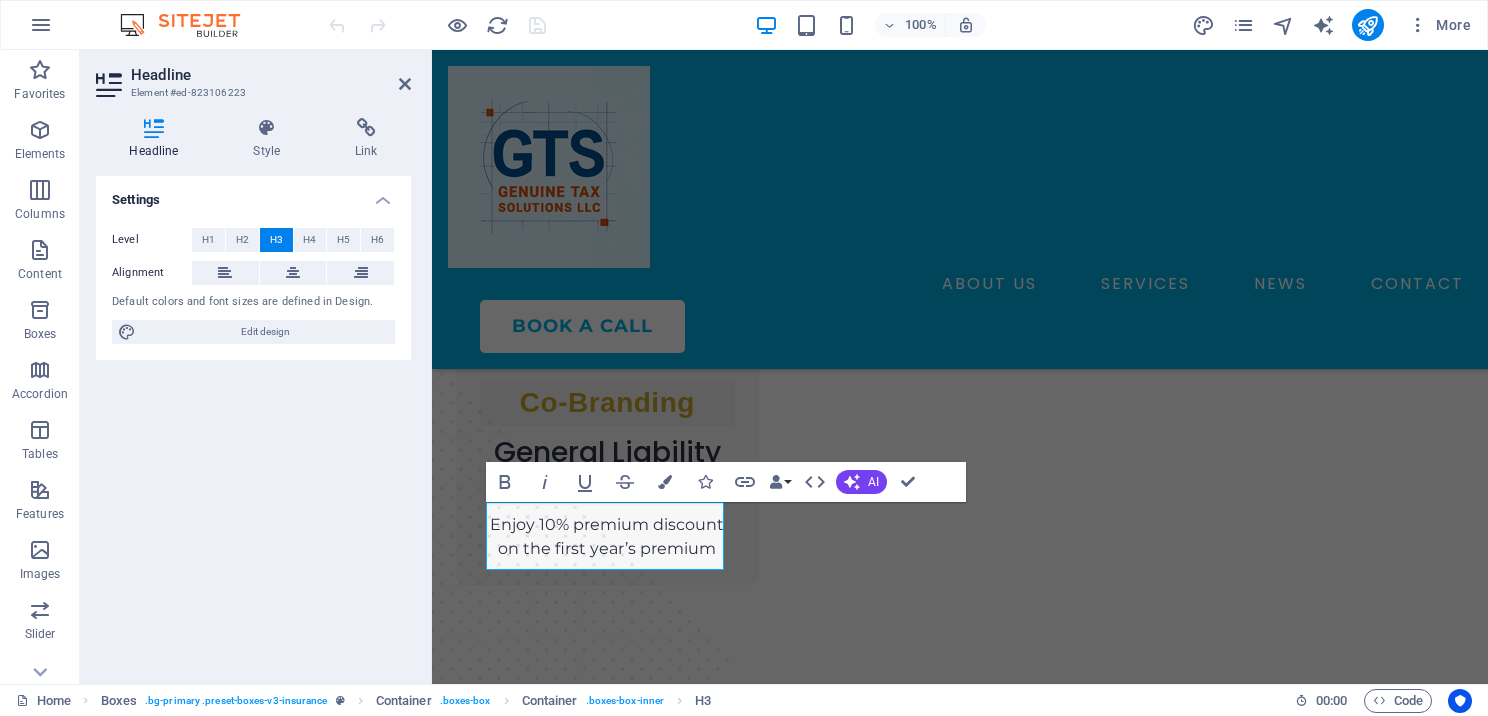 scroll, scrollTop: 2424, scrollLeft: 0, axis: vertical 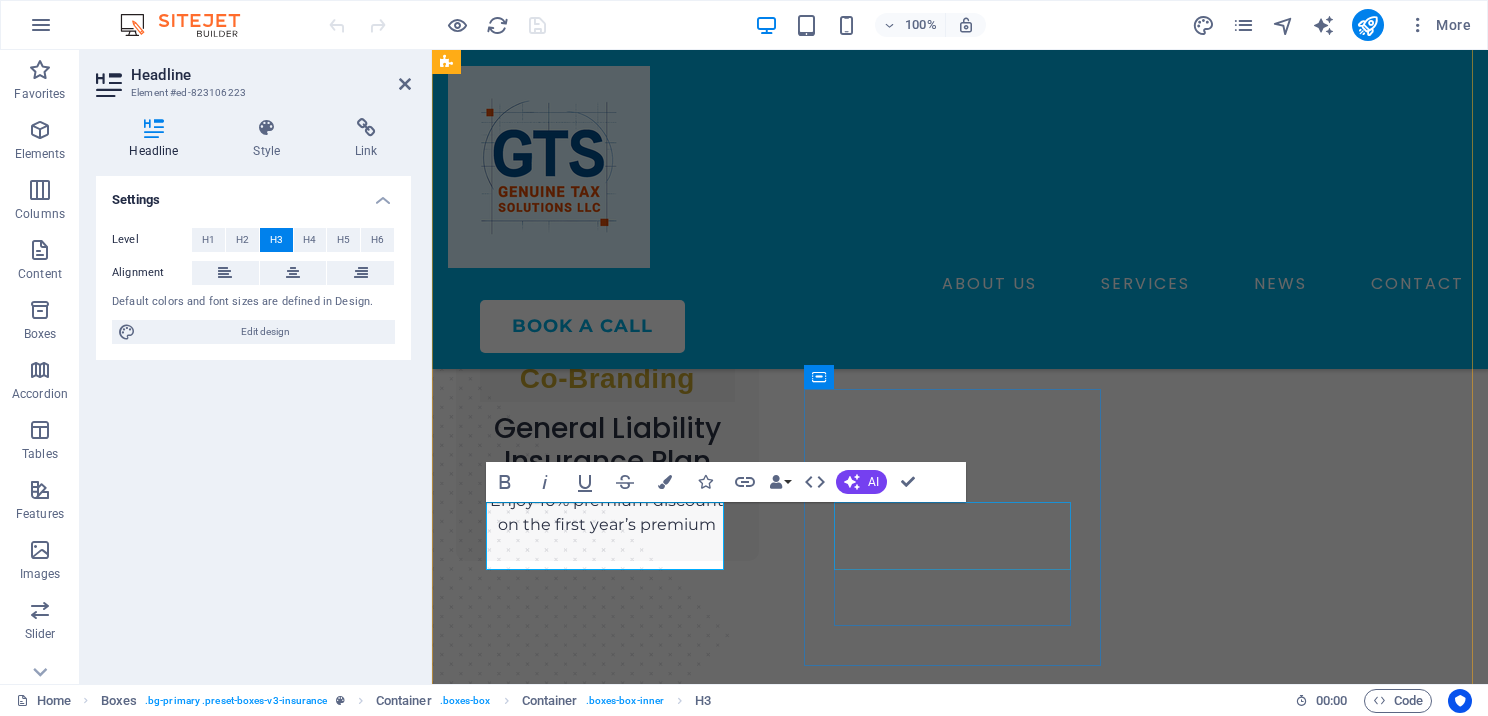 click on "Integrated bank products" at bounding box center [607, 2515] 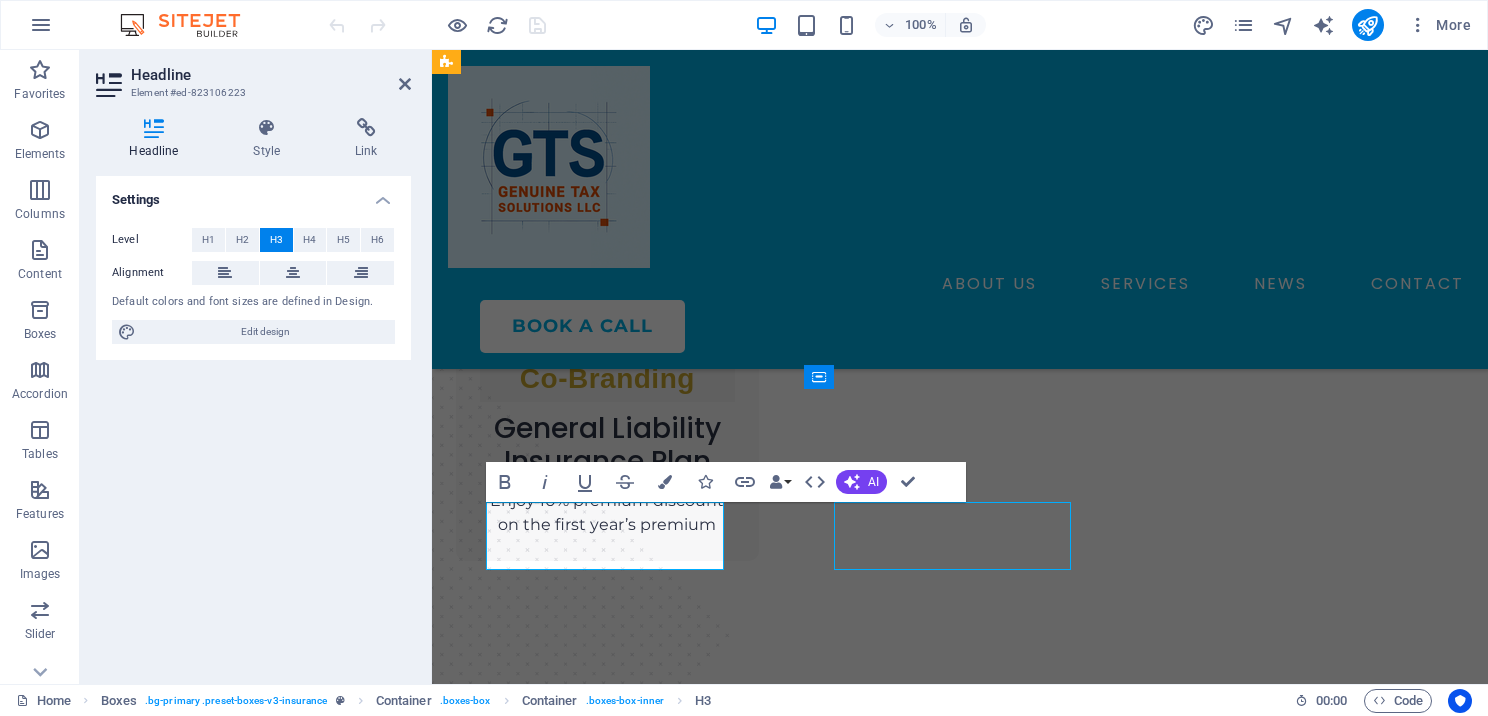 click on "Integrated bank products" at bounding box center (607, 2515) 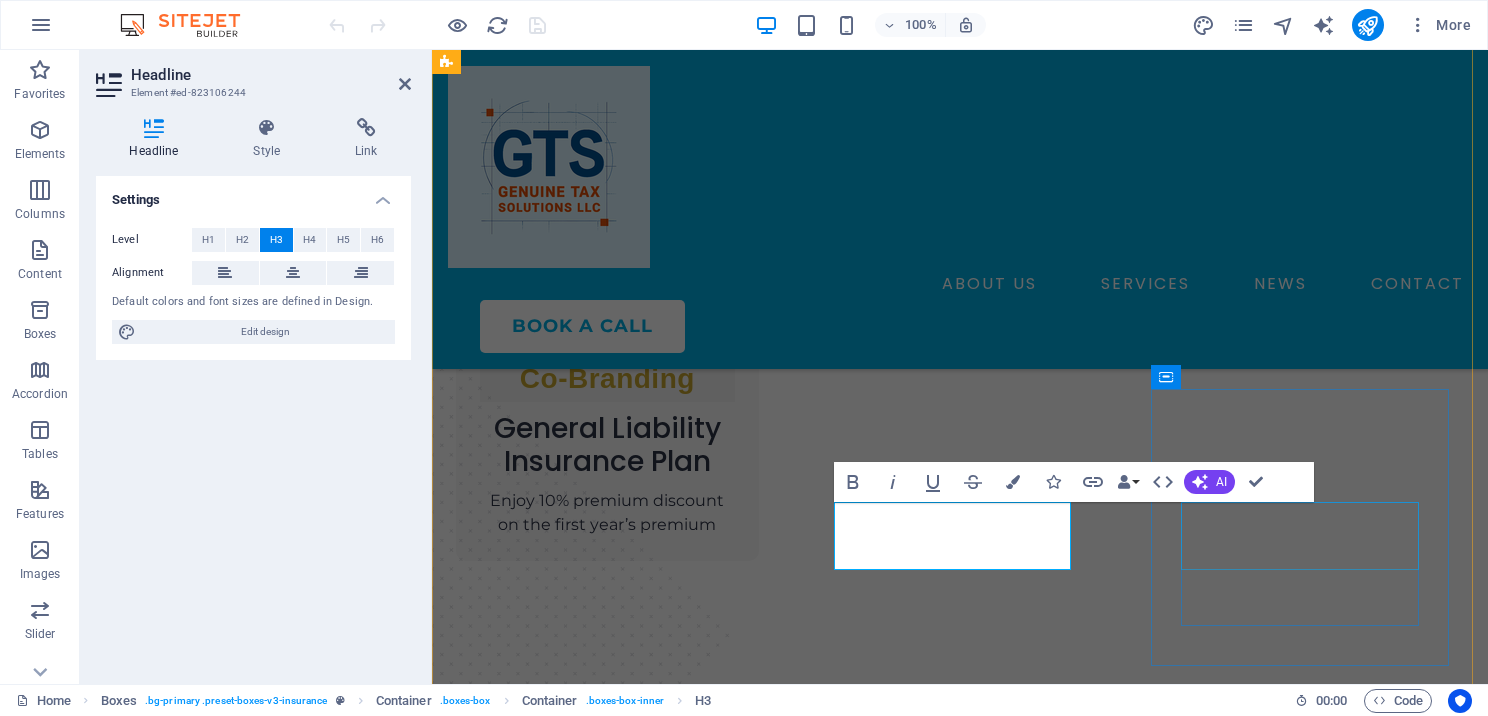click on "Become a Tax Preparer" at bounding box center [607, 2816] 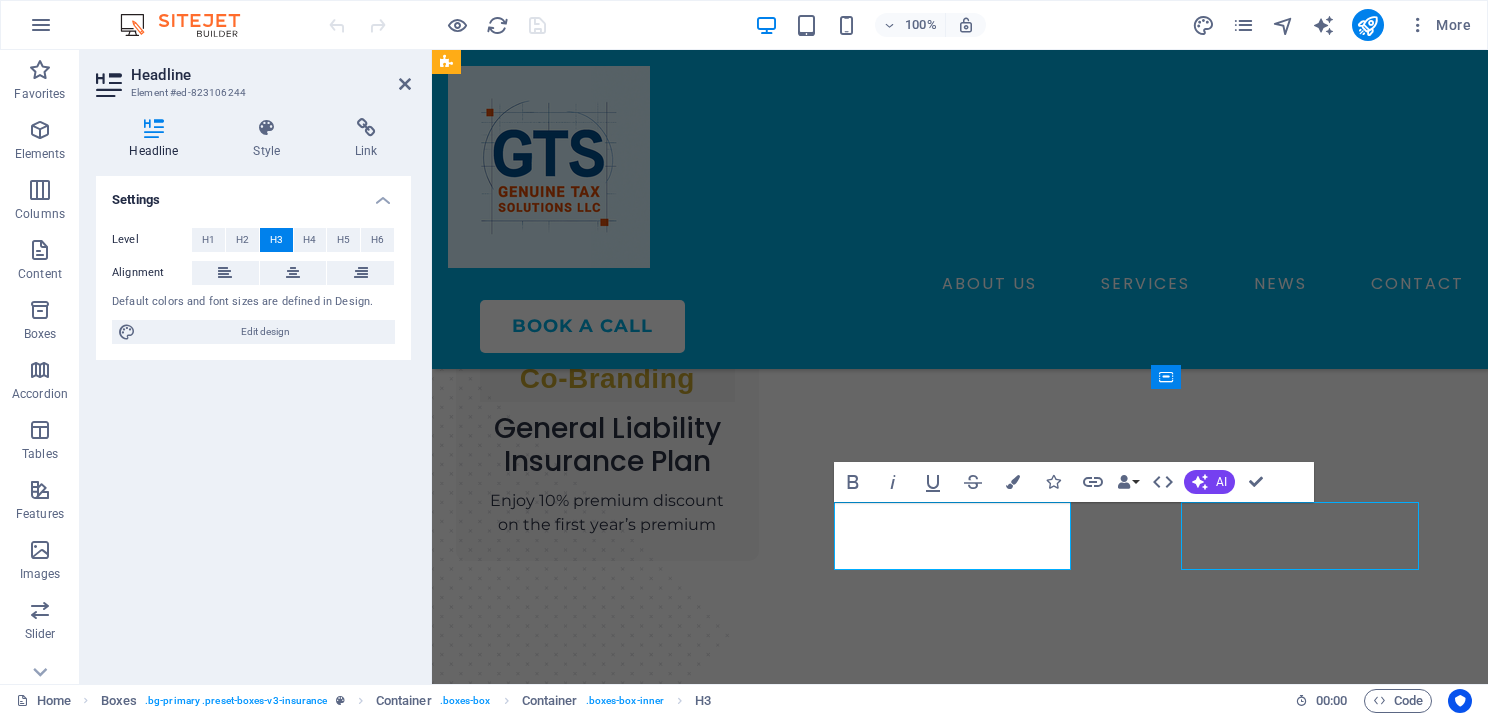click on "Become a Tax Preparer" at bounding box center (607, 2816) 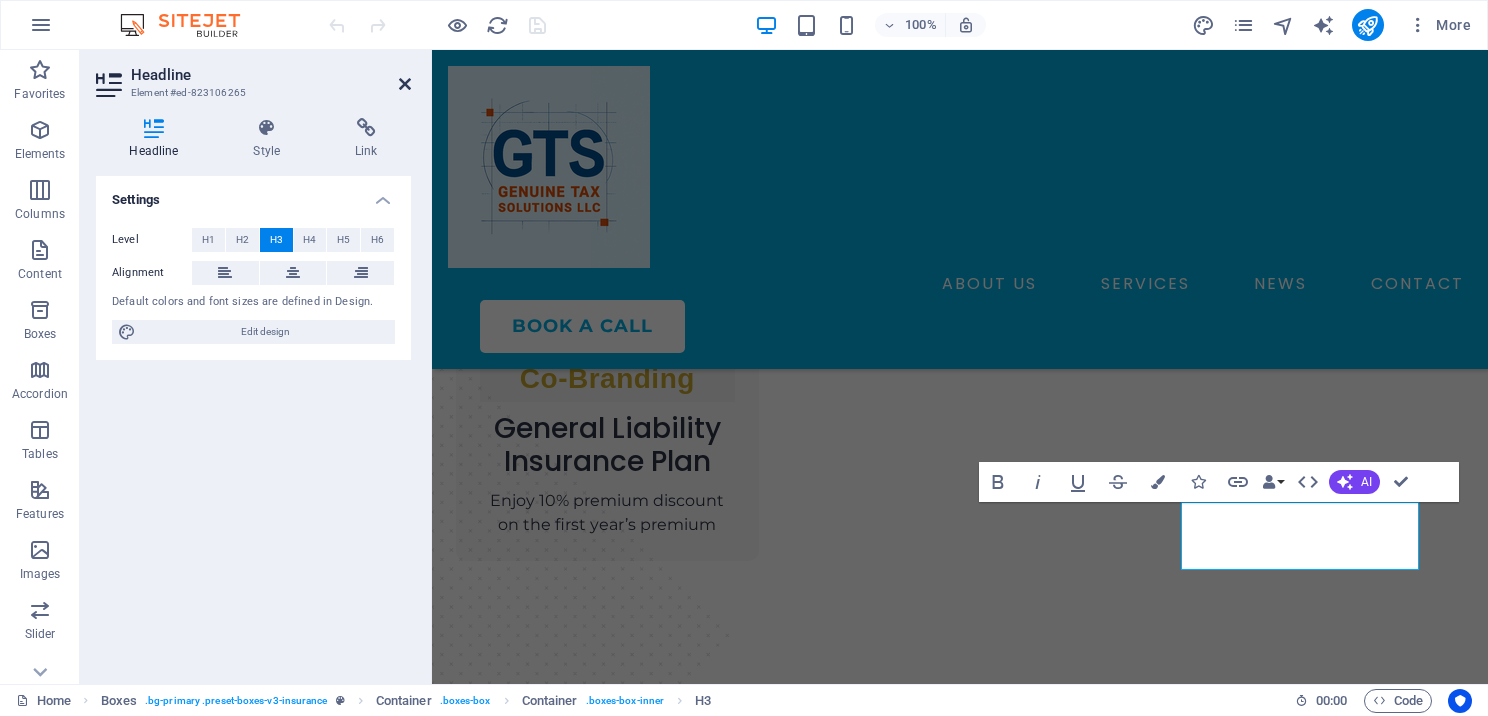 click at bounding box center (405, 84) 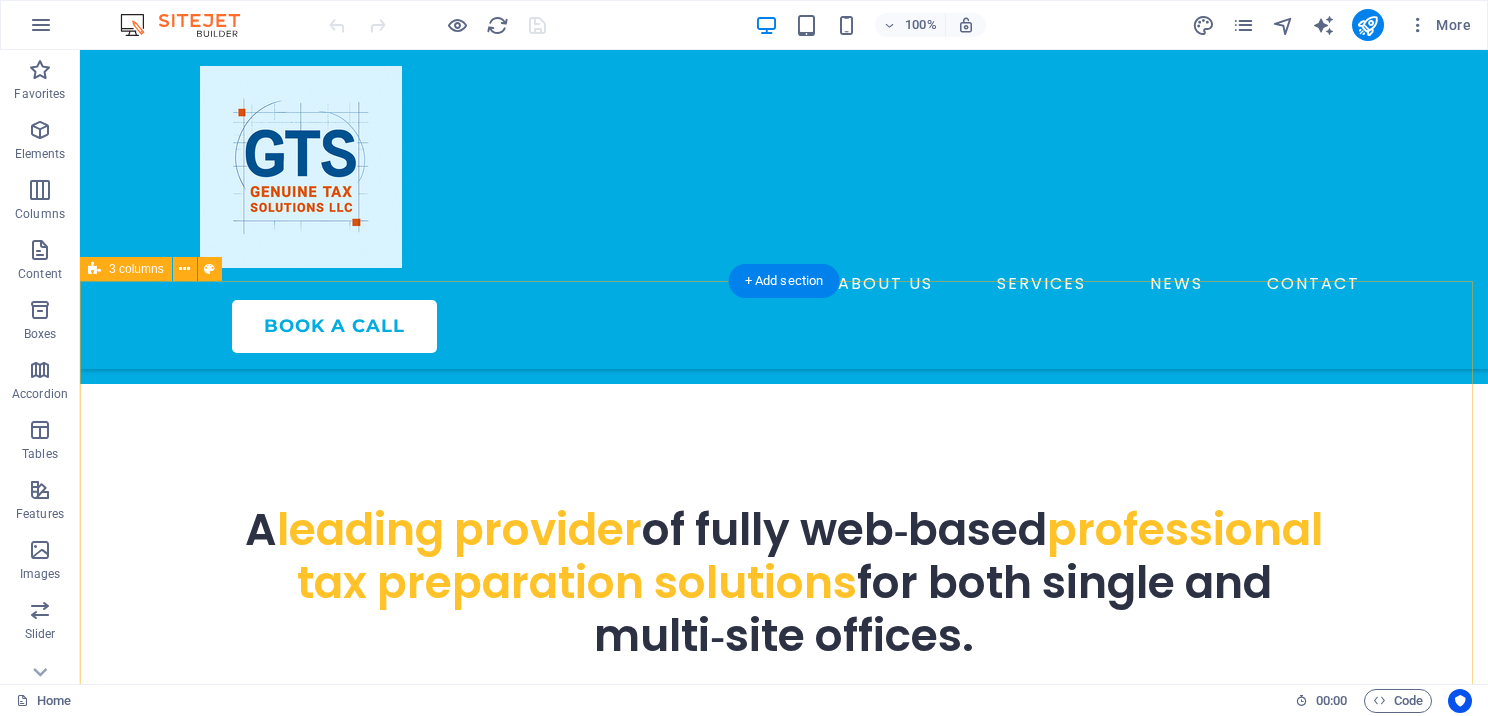 scroll, scrollTop: 1200, scrollLeft: 0, axis: vertical 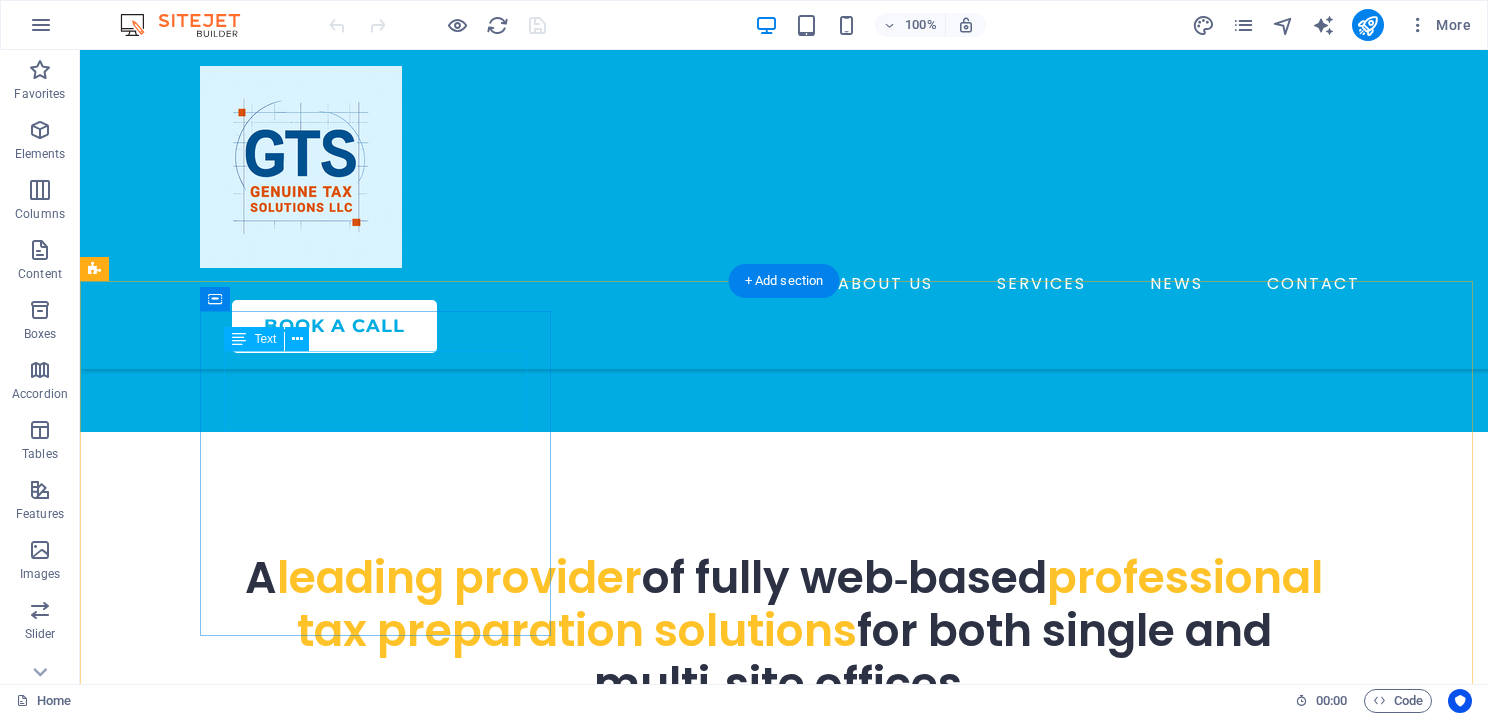 click on "PTIN" at bounding box center (279, 891) 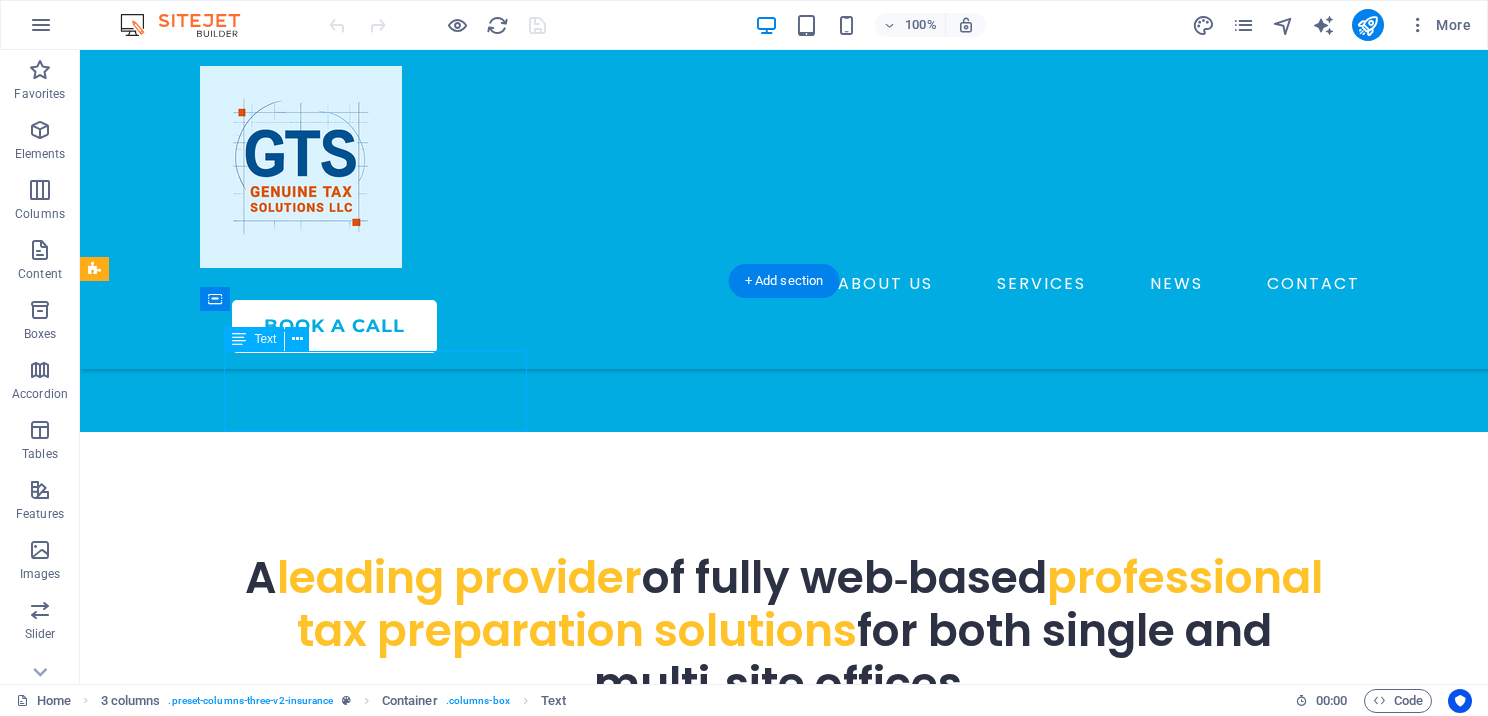 click on "PTIN" at bounding box center [279, 891] 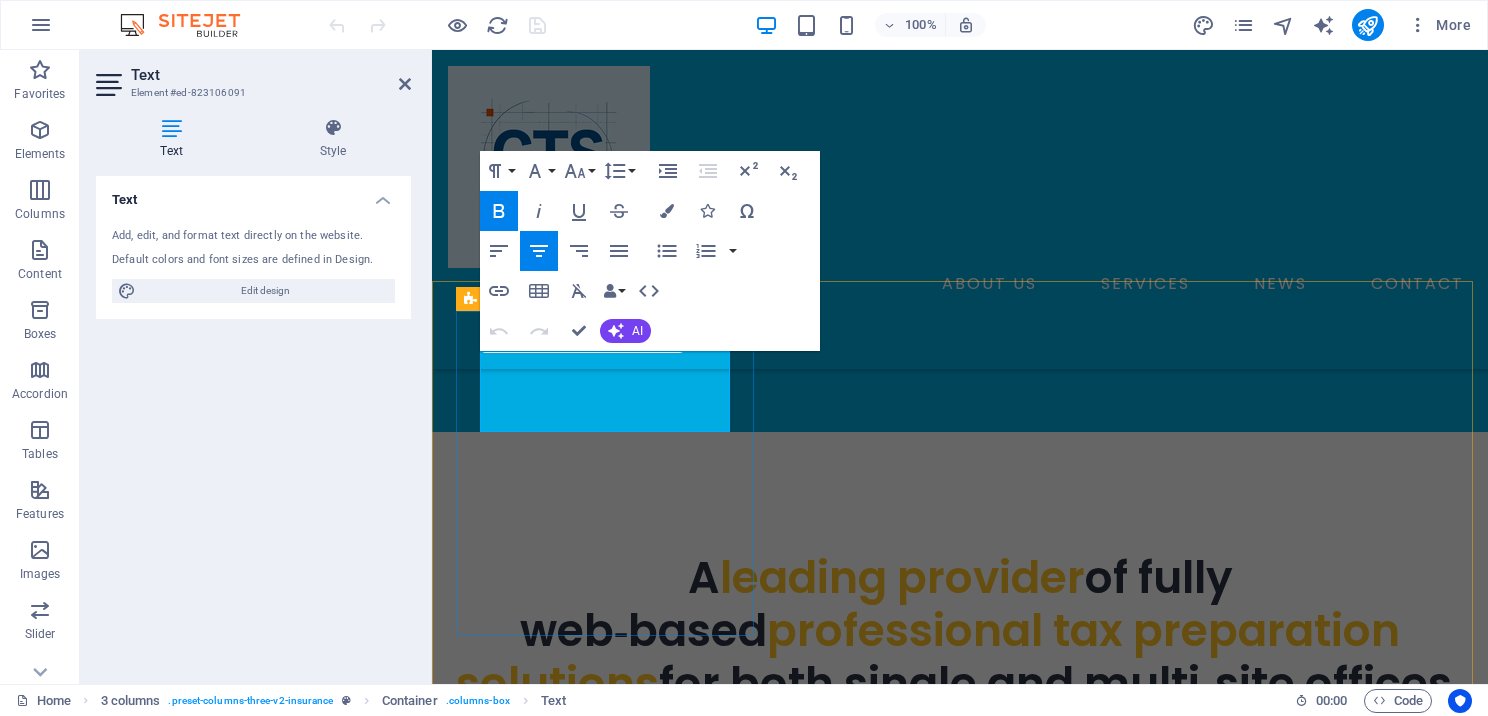 drag, startPoint x: 528, startPoint y: 376, endPoint x: 689, endPoint y: 391, distance: 161.69725 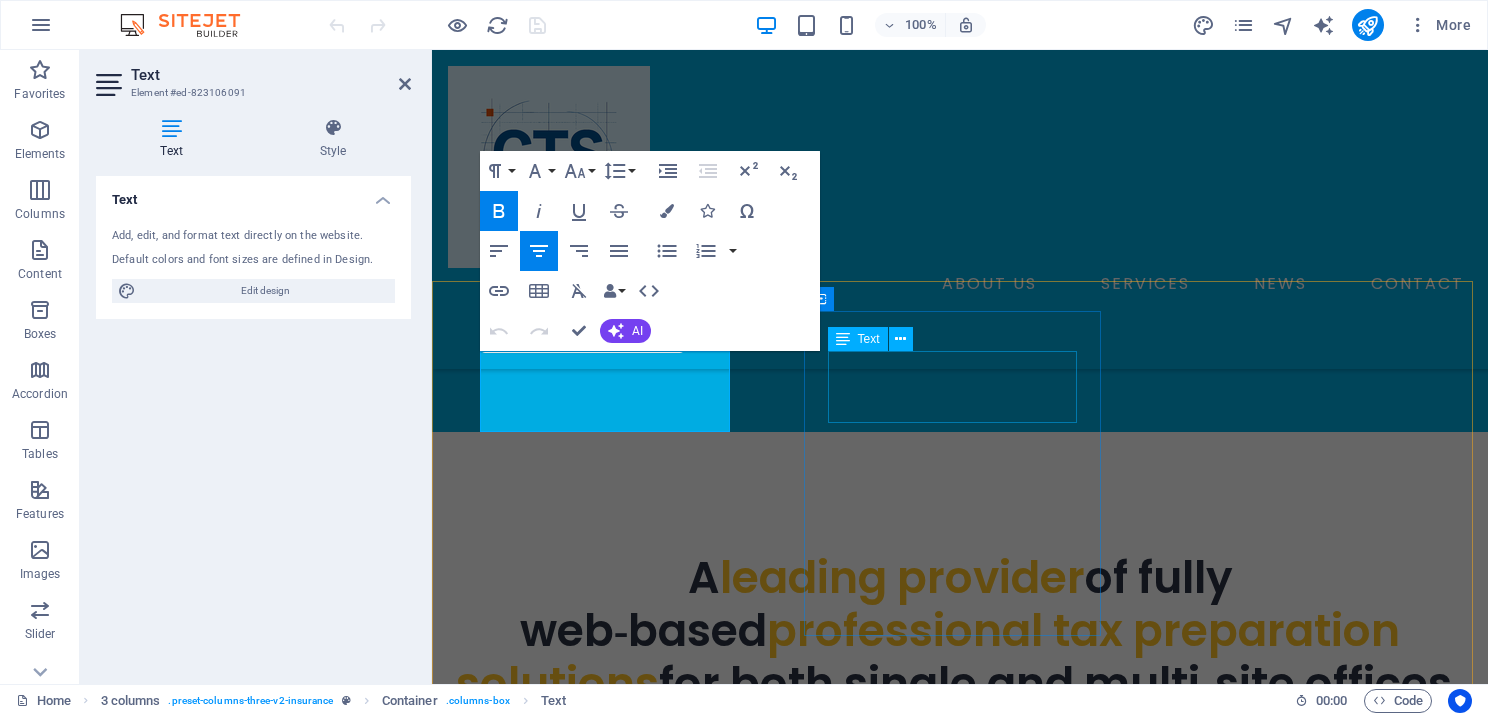 click on "EFIN" at bounding box center [607, 1216] 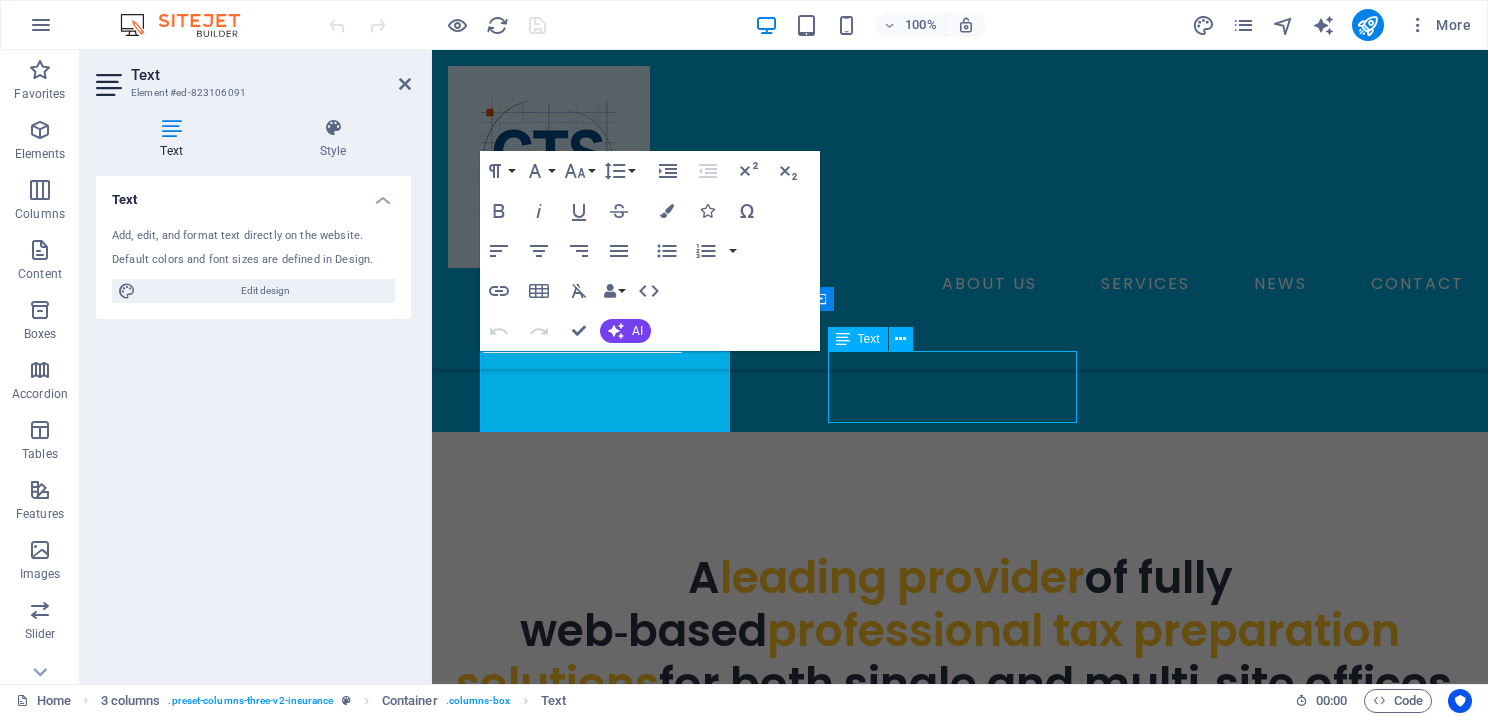click on "EFIN" at bounding box center [607, 1216] 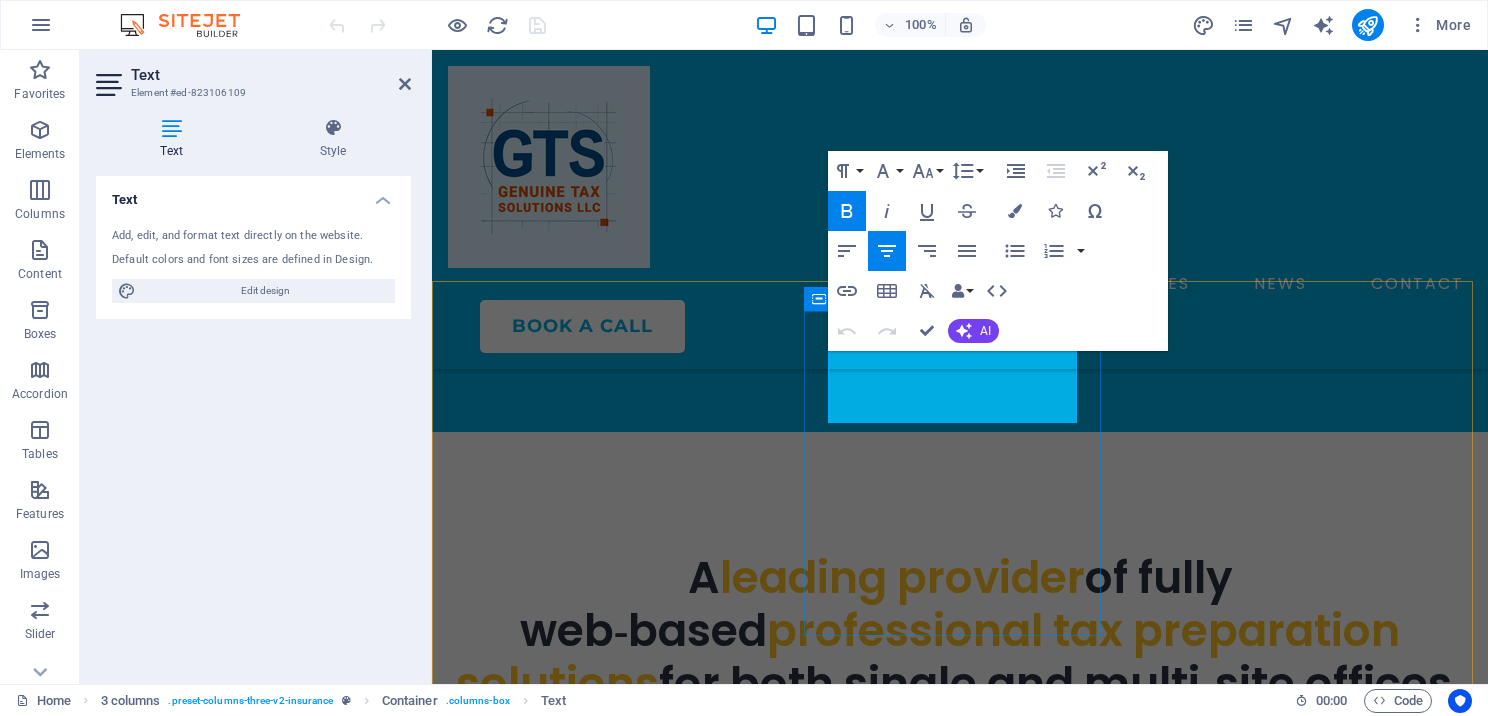 drag, startPoint x: 891, startPoint y: 381, endPoint x: 1025, endPoint y: 399, distance: 135.20355 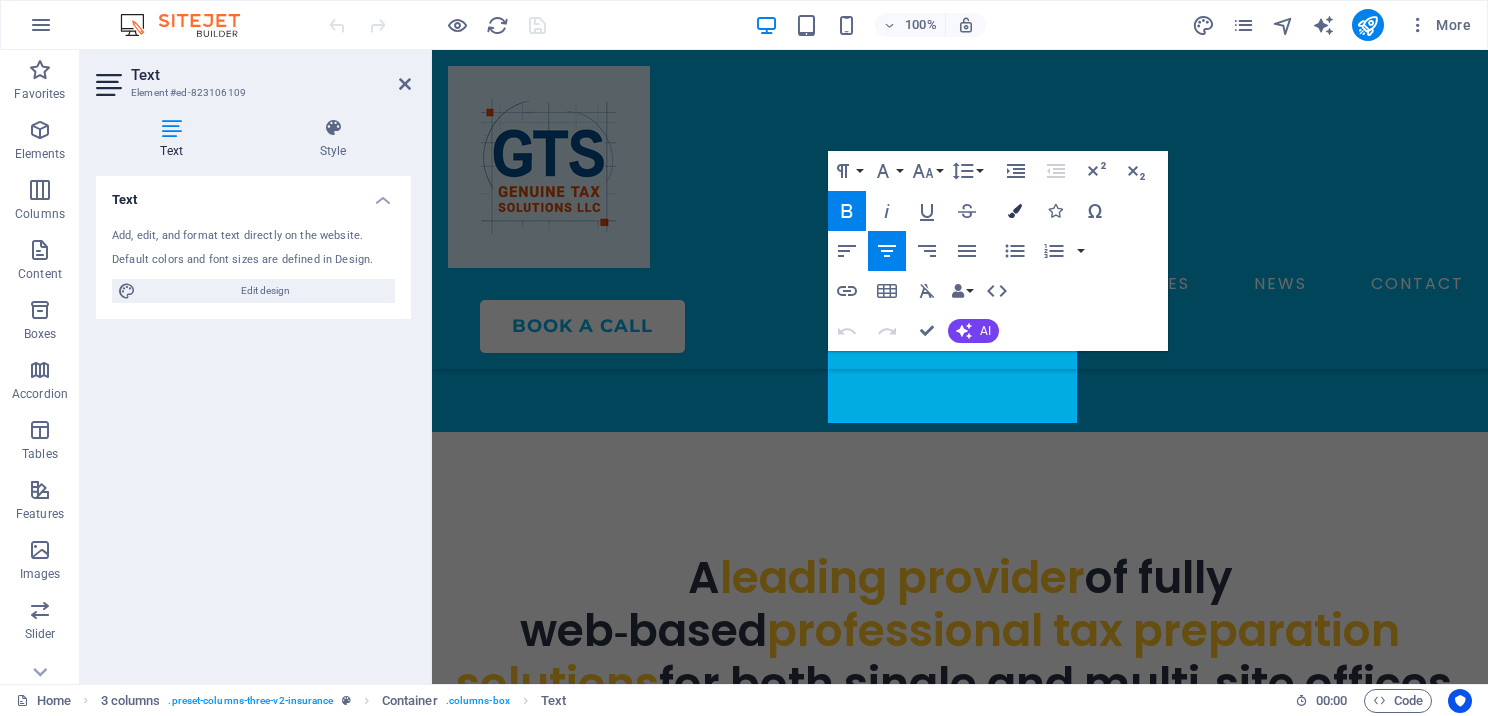 click at bounding box center (1015, 211) 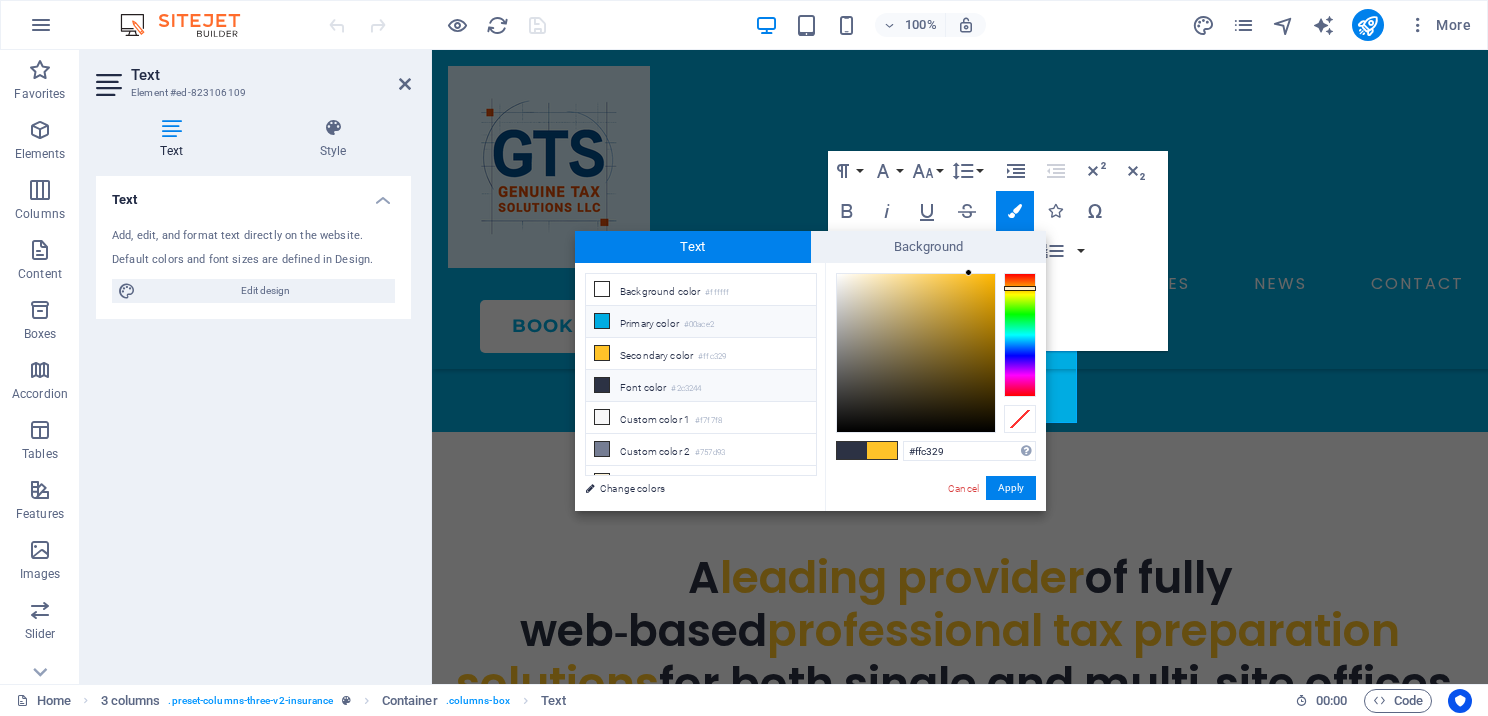 click at bounding box center [602, 321] 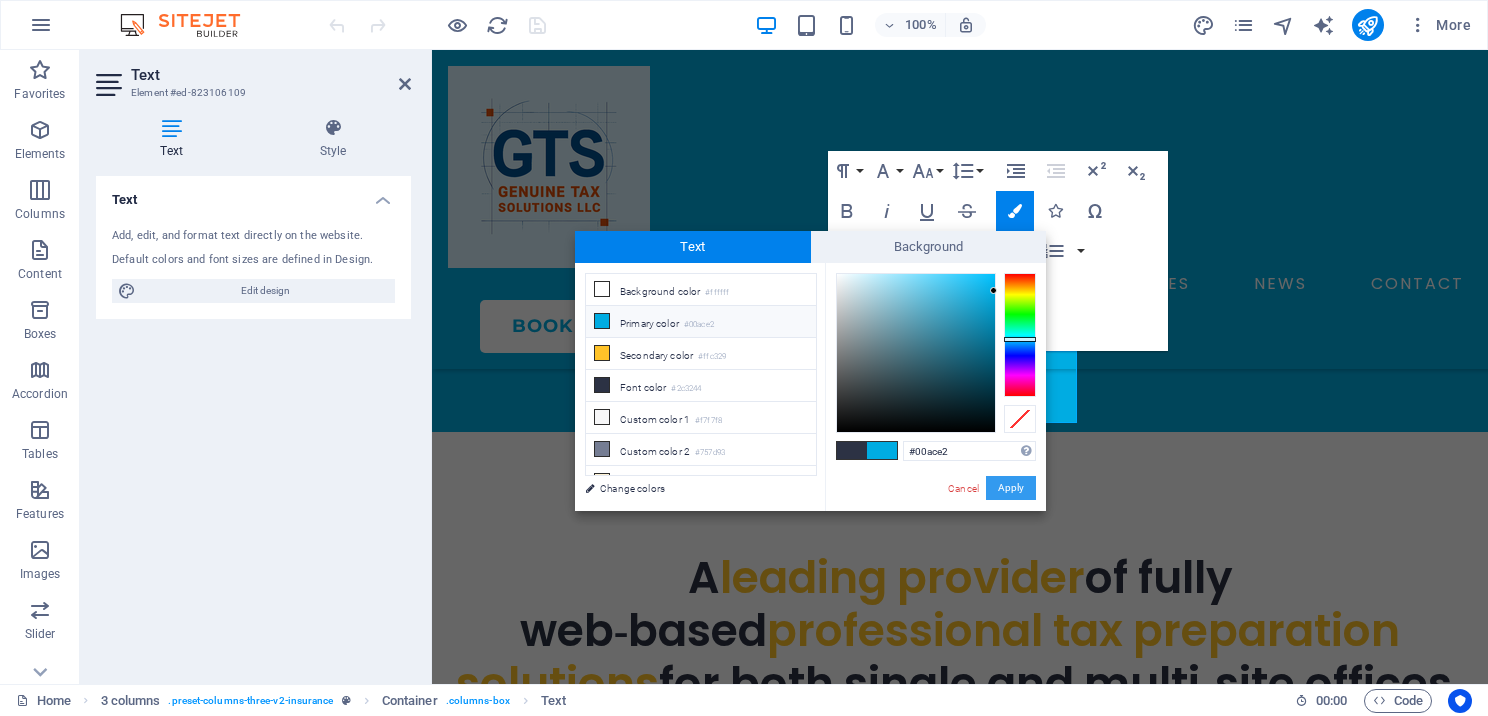 click on "Apply" at bounding box center (1011, 488) 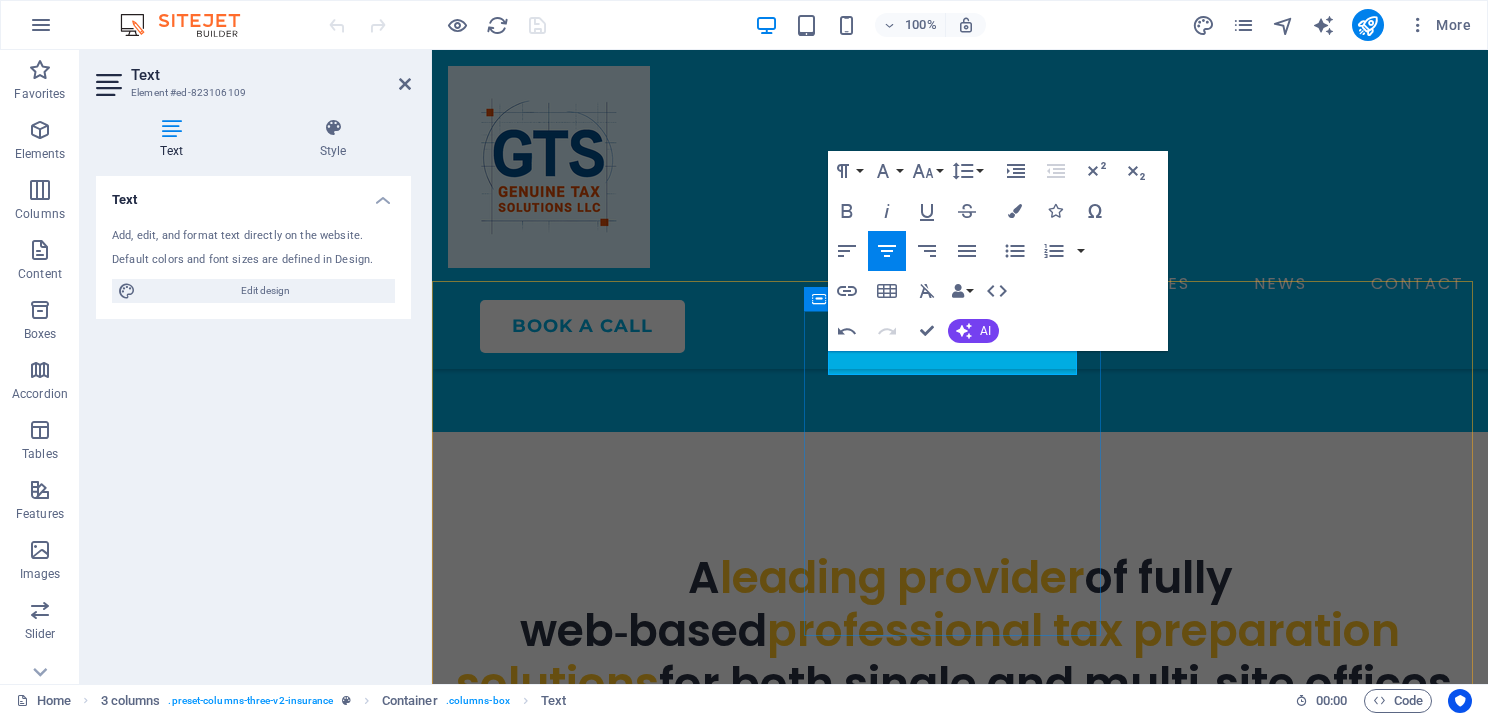 click on "​ ​ EFIN ​ Master Care Medical Plan Enjoy 15% premium discount on the first year’s premium" at bounding box center [607, 1251] 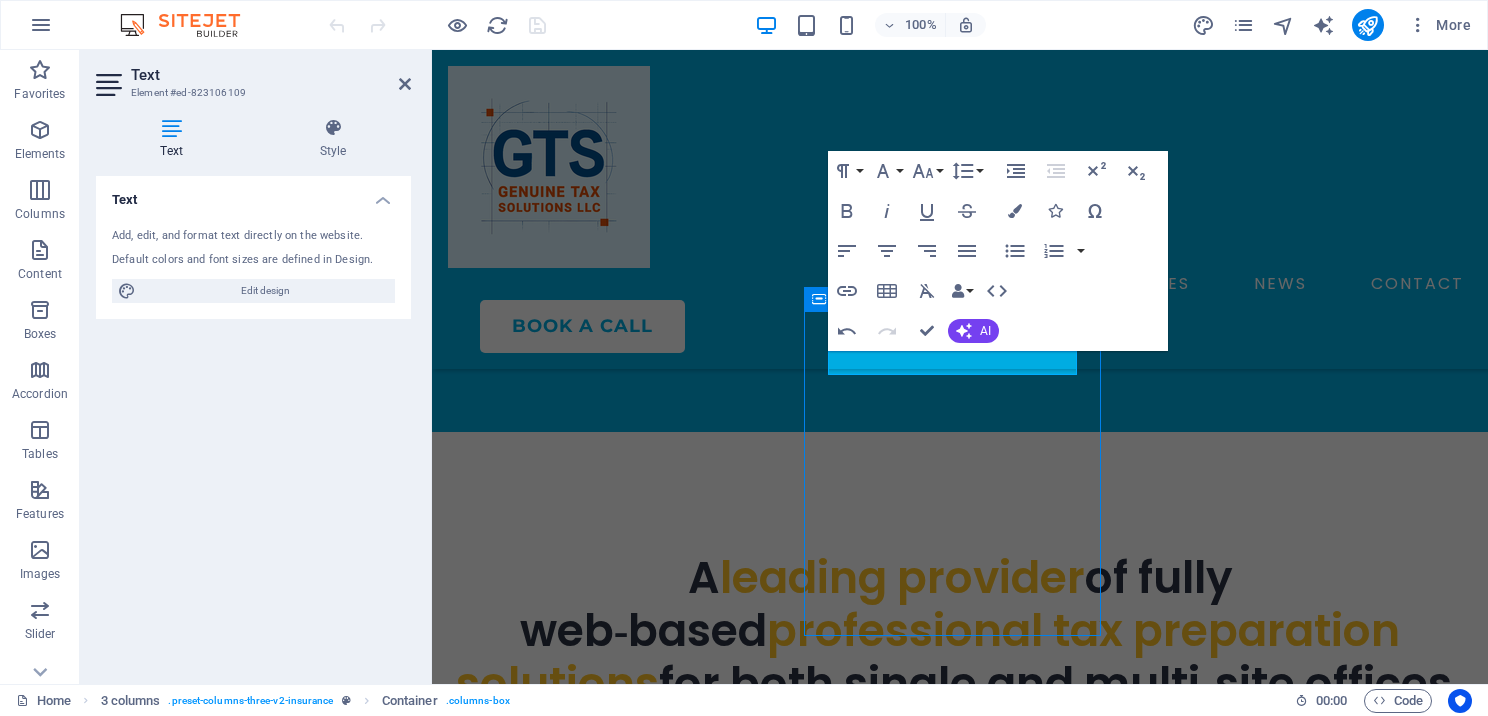 scroll, scrollTop: 1200, scrollLeft: 0, axis: vertical 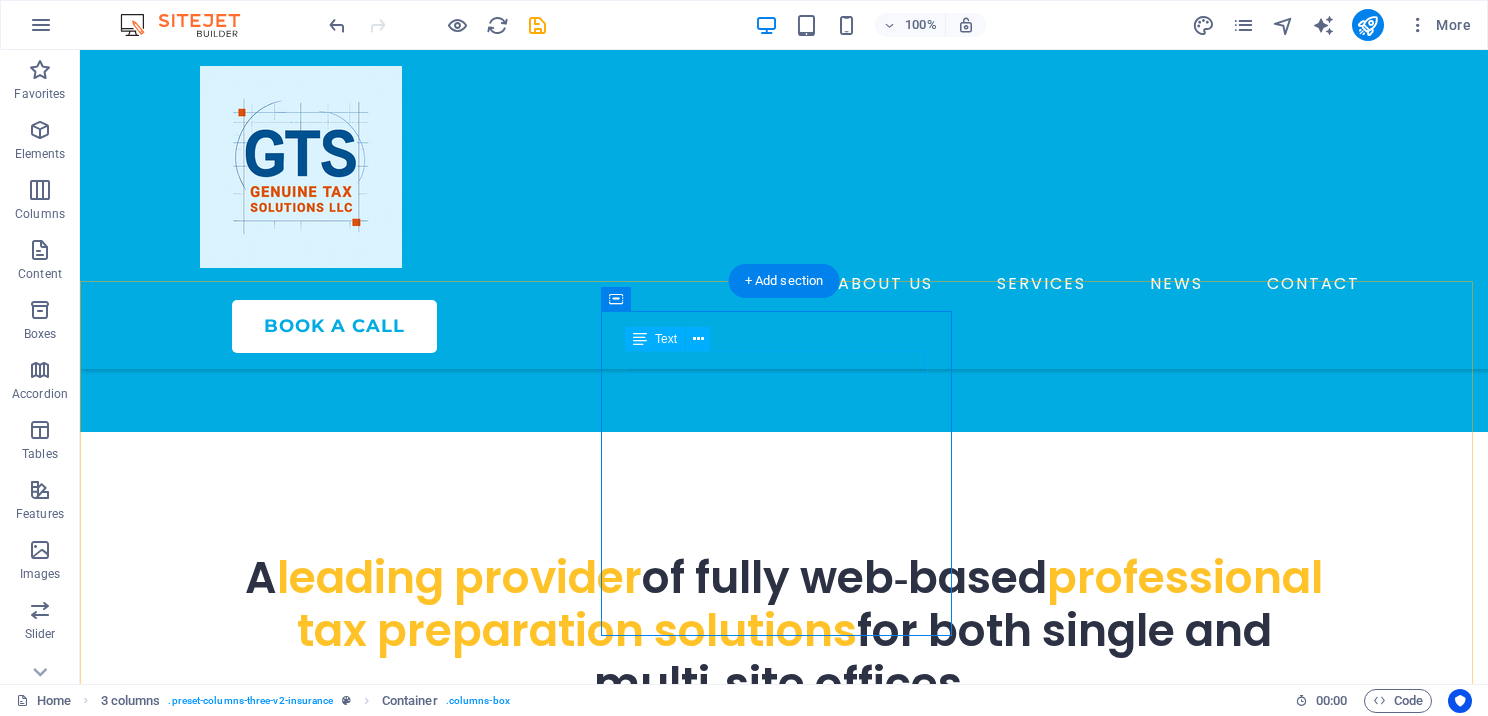 click on "EFIN" at bounding box center [279, 1158] 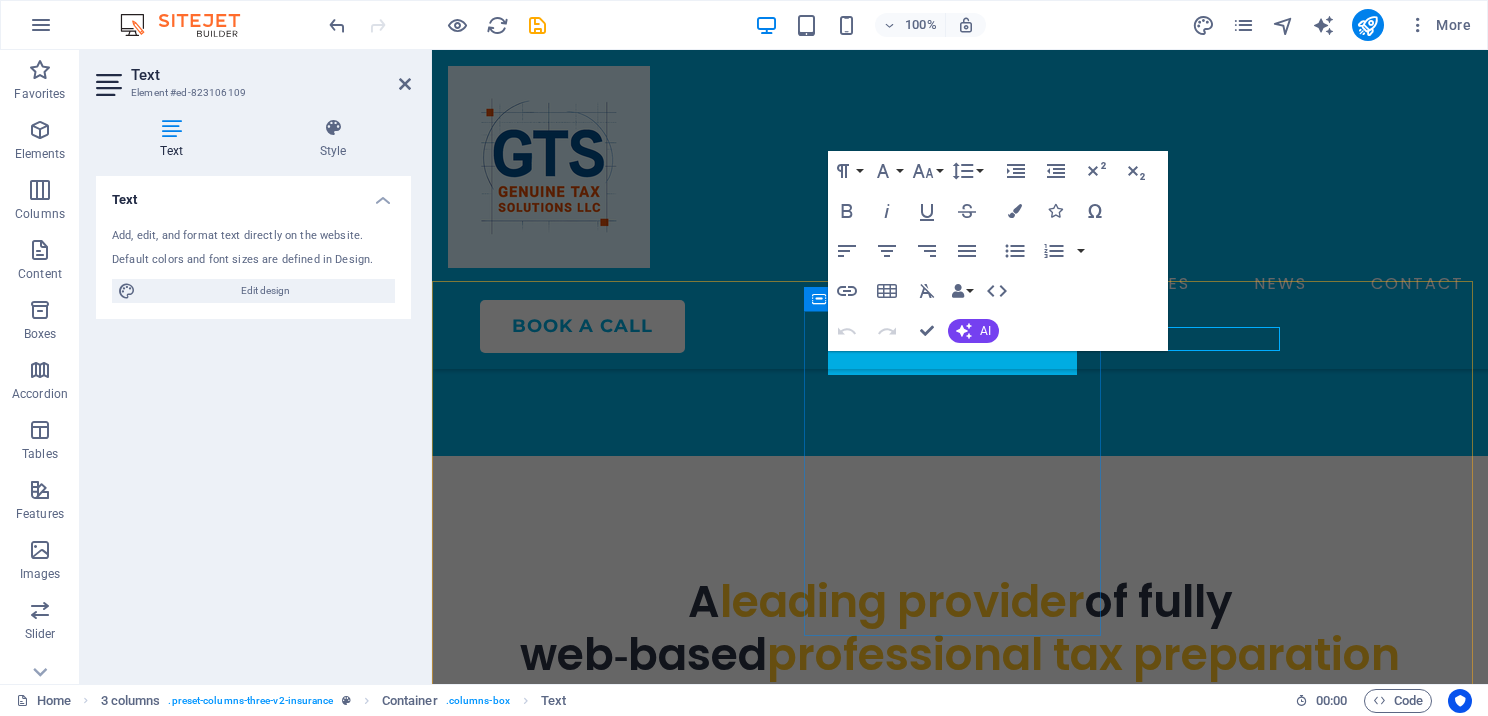scroll, scrollTop: 1224, scrollLeft: 0, axis: vertical 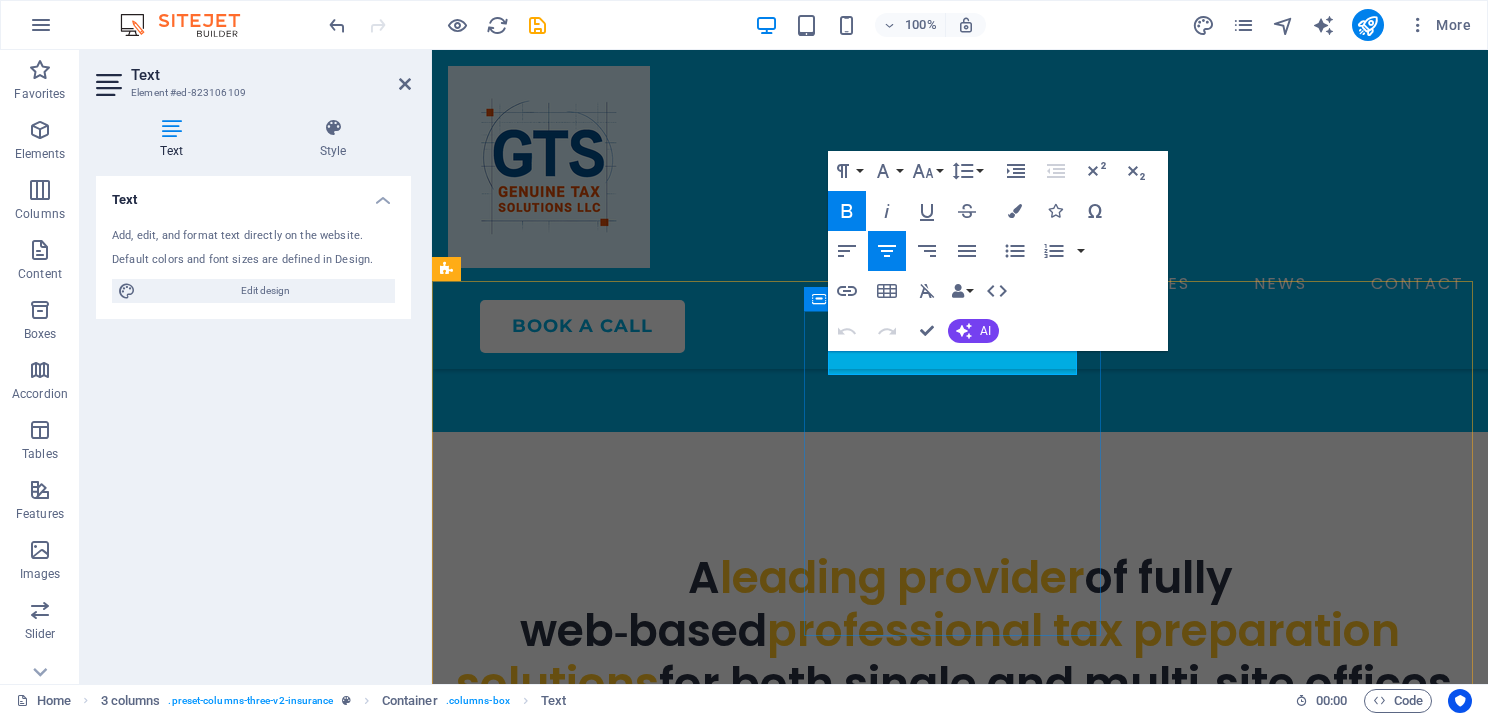drag, startPoint x: 993, startPoint y: 368, endPoint x: 1373, endPoint y: 381, distance: 380.2223 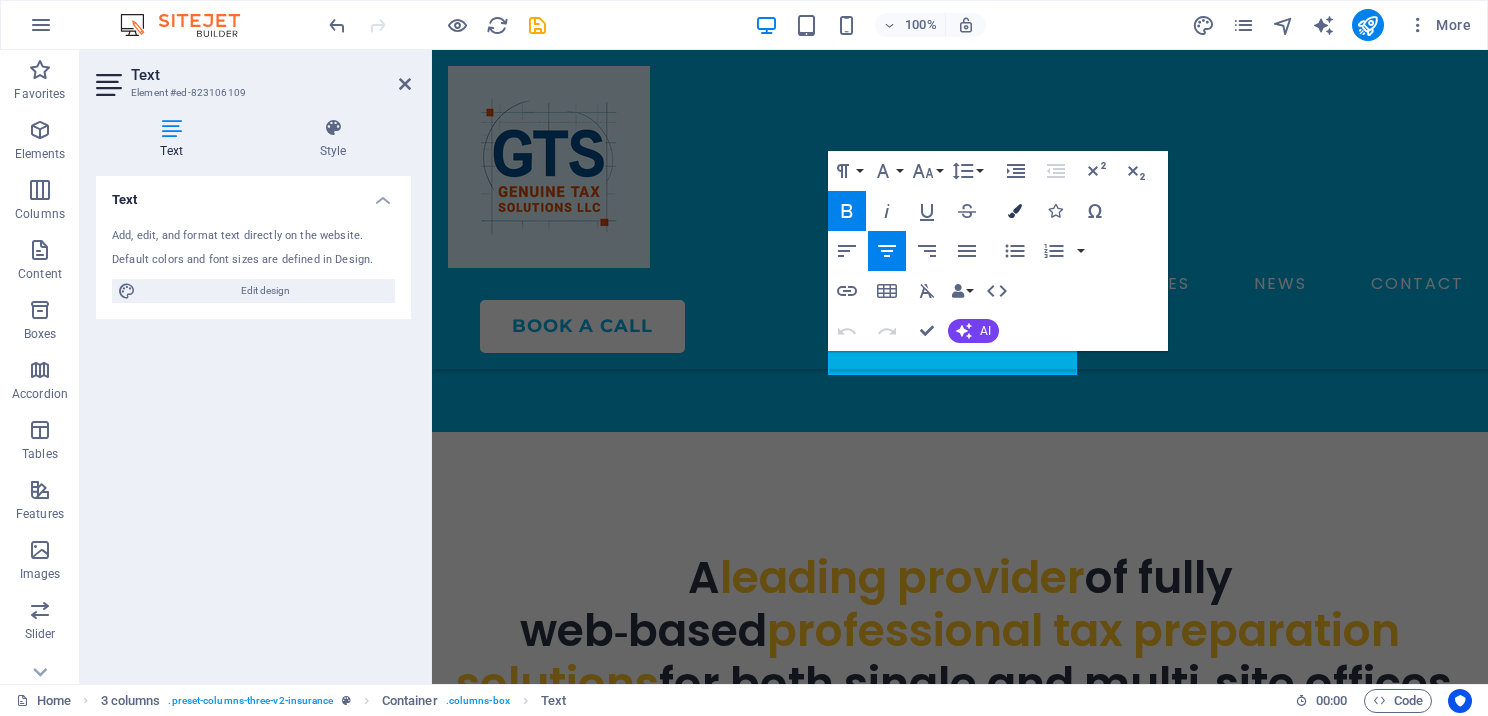 click at bounding box center (1015, 211) 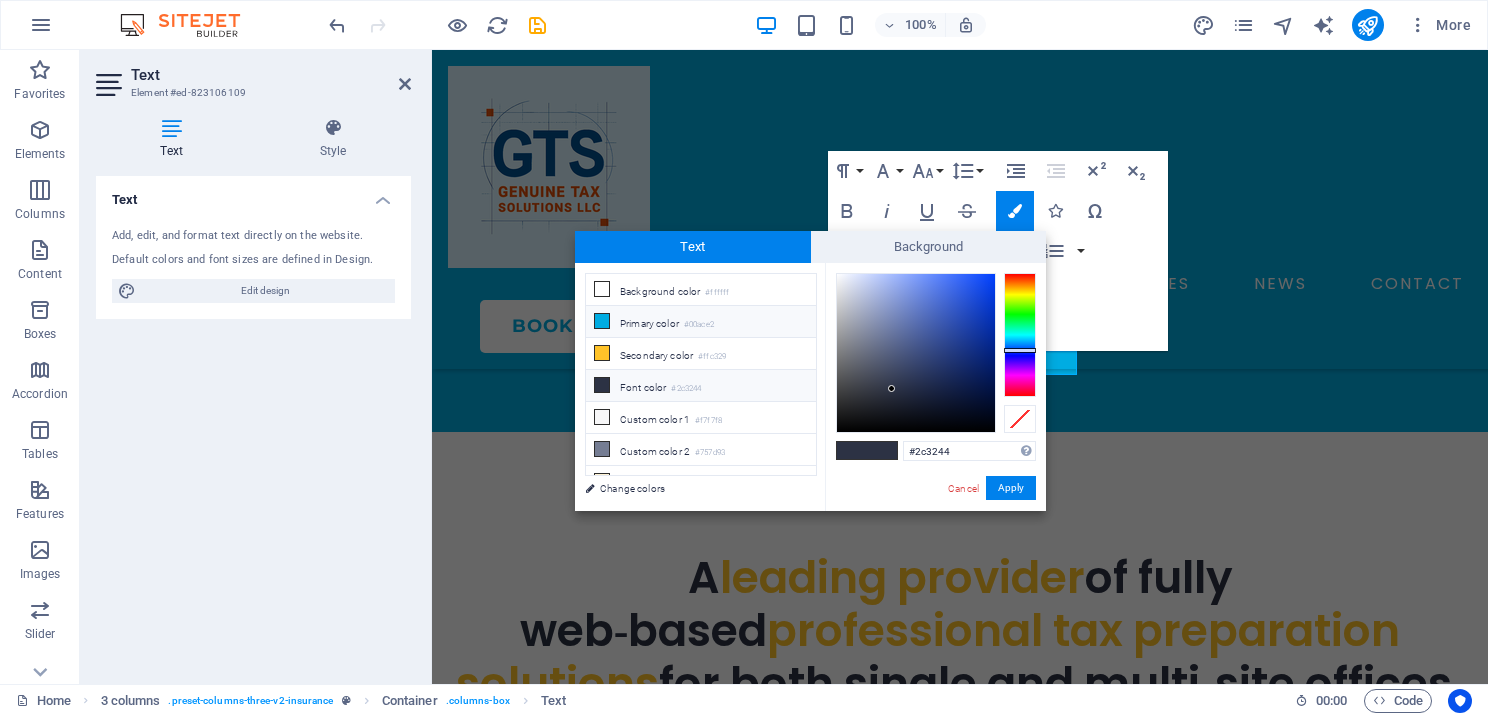 click at bounding box center [602, 321] 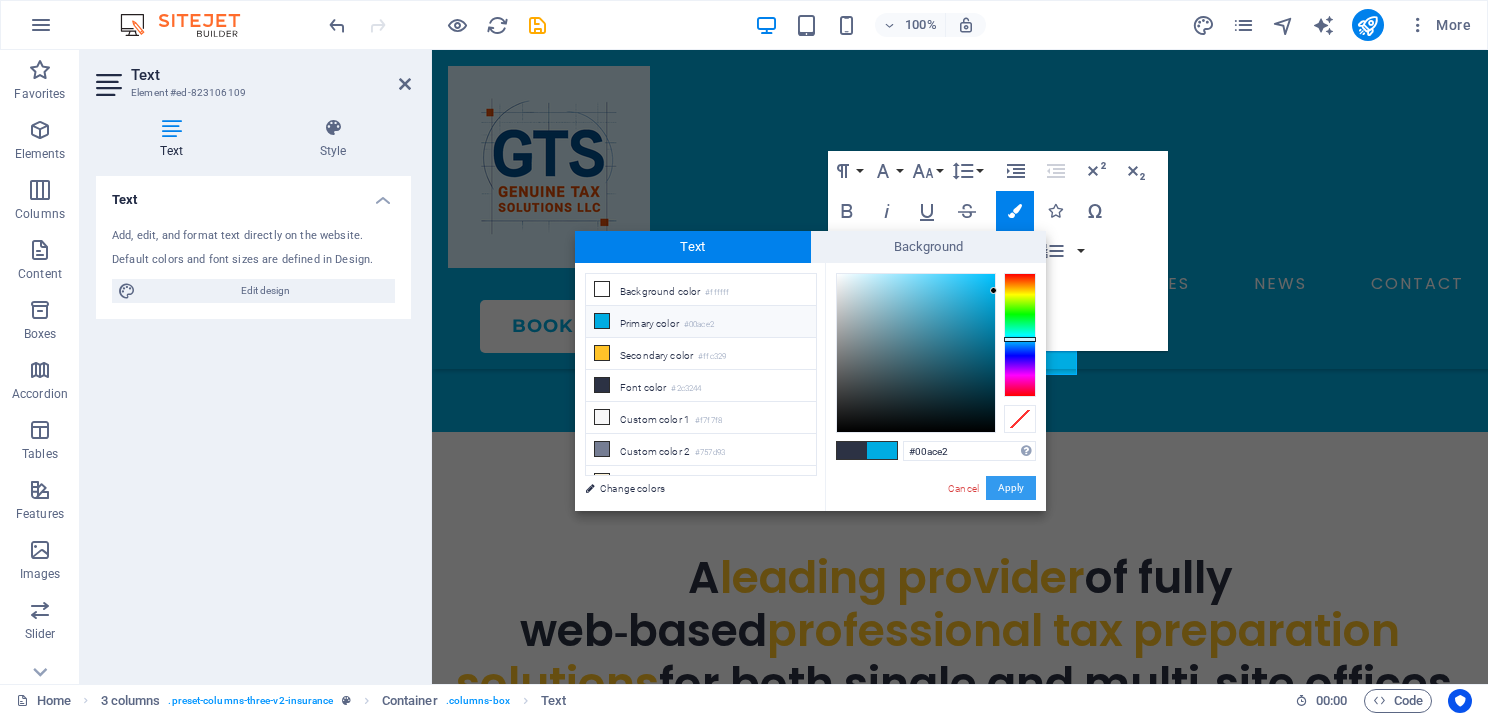 click on "Apply" at bounding box center (1011, 488) 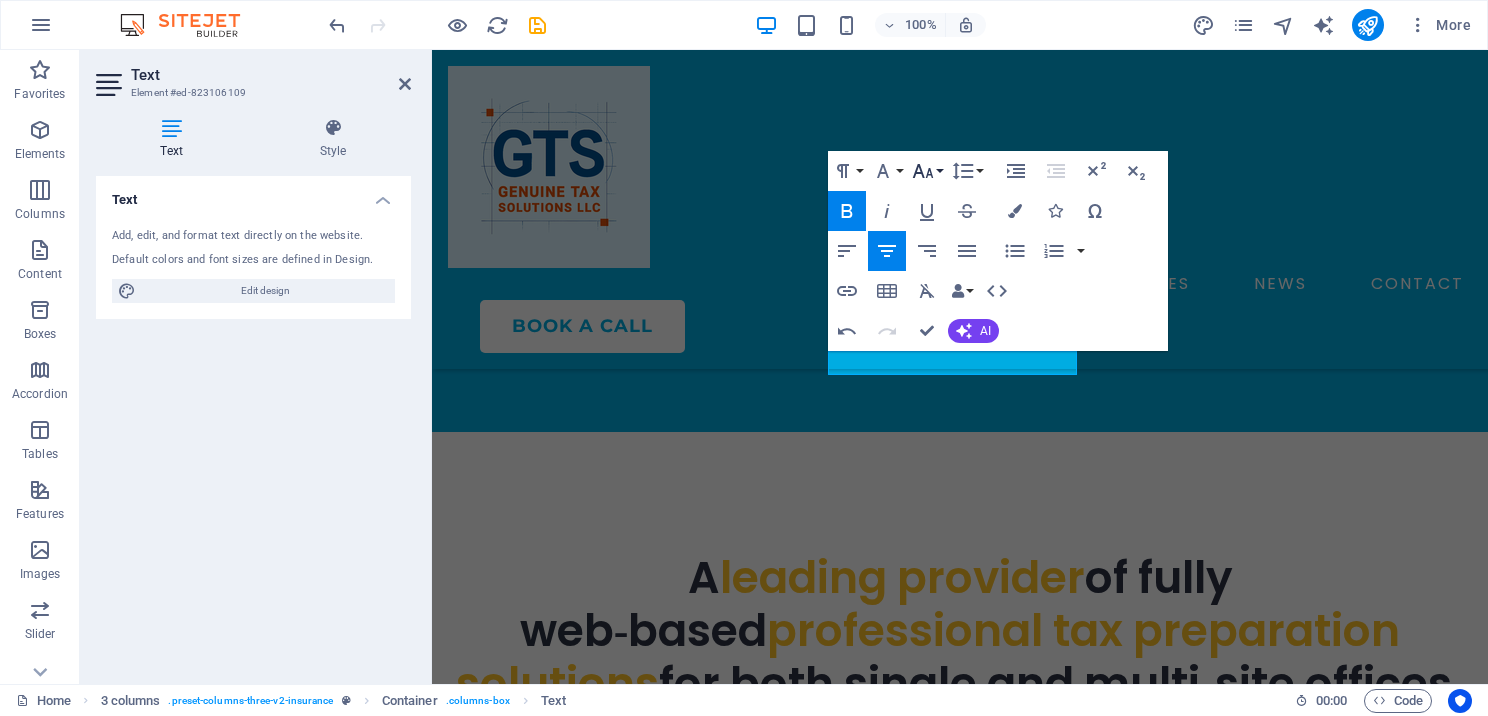 click 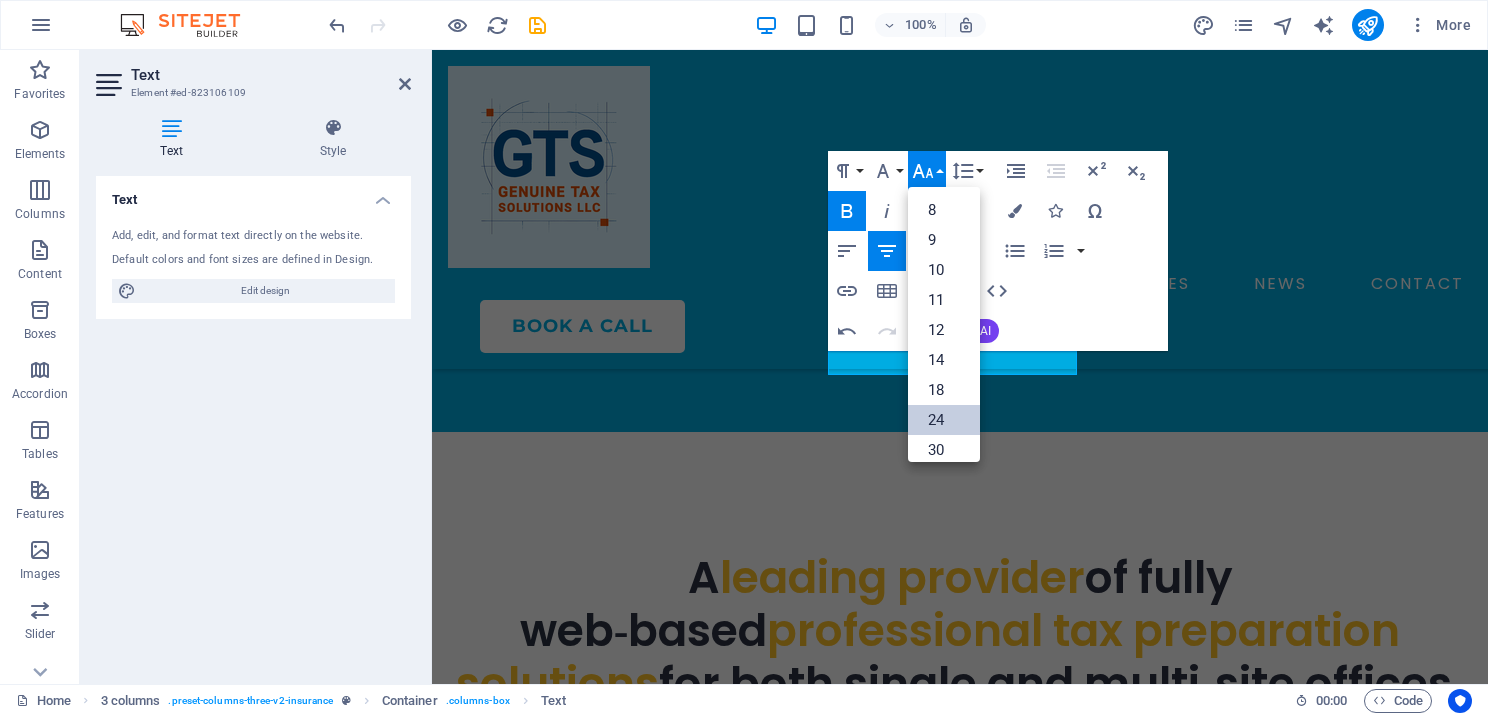 click on "24" at bounding box center (944, 420) 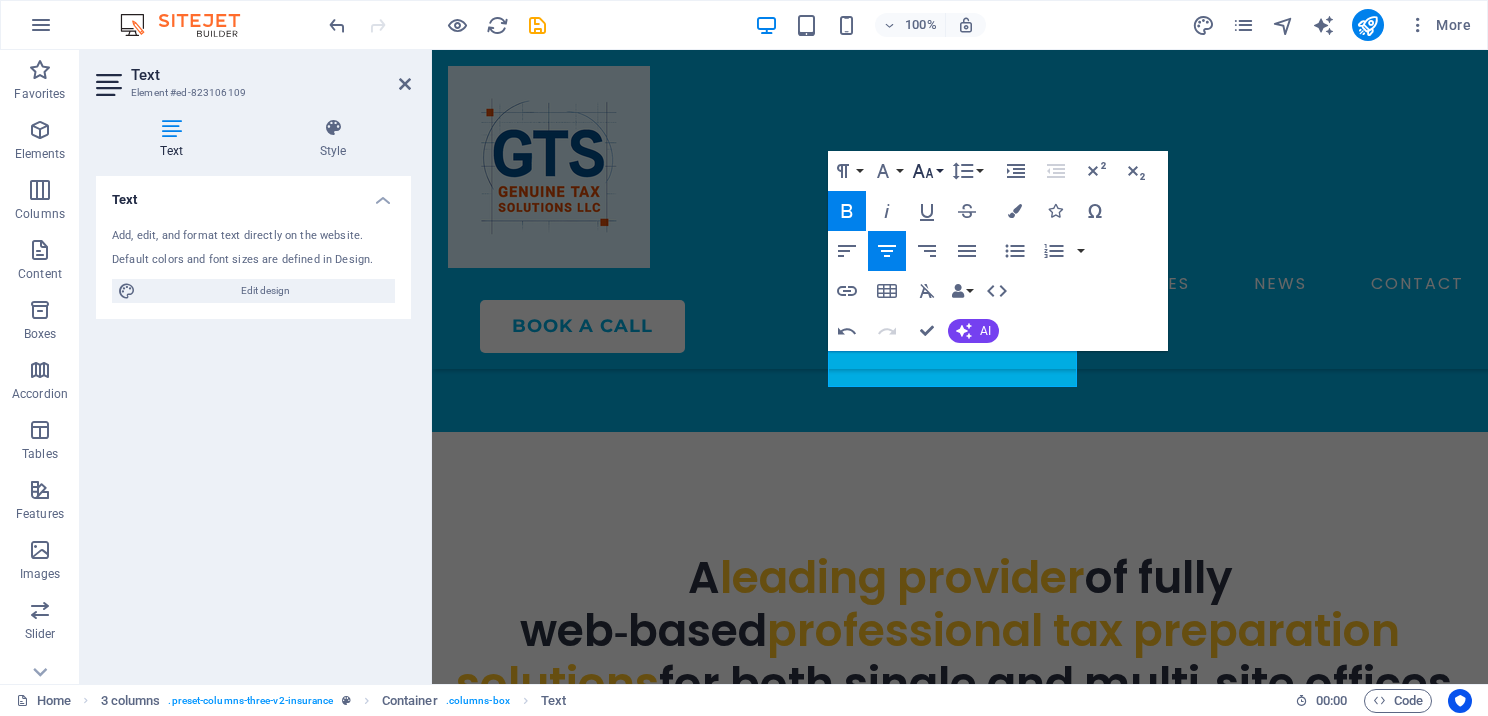 click on "Font Size" at bounding box center (927, 171) 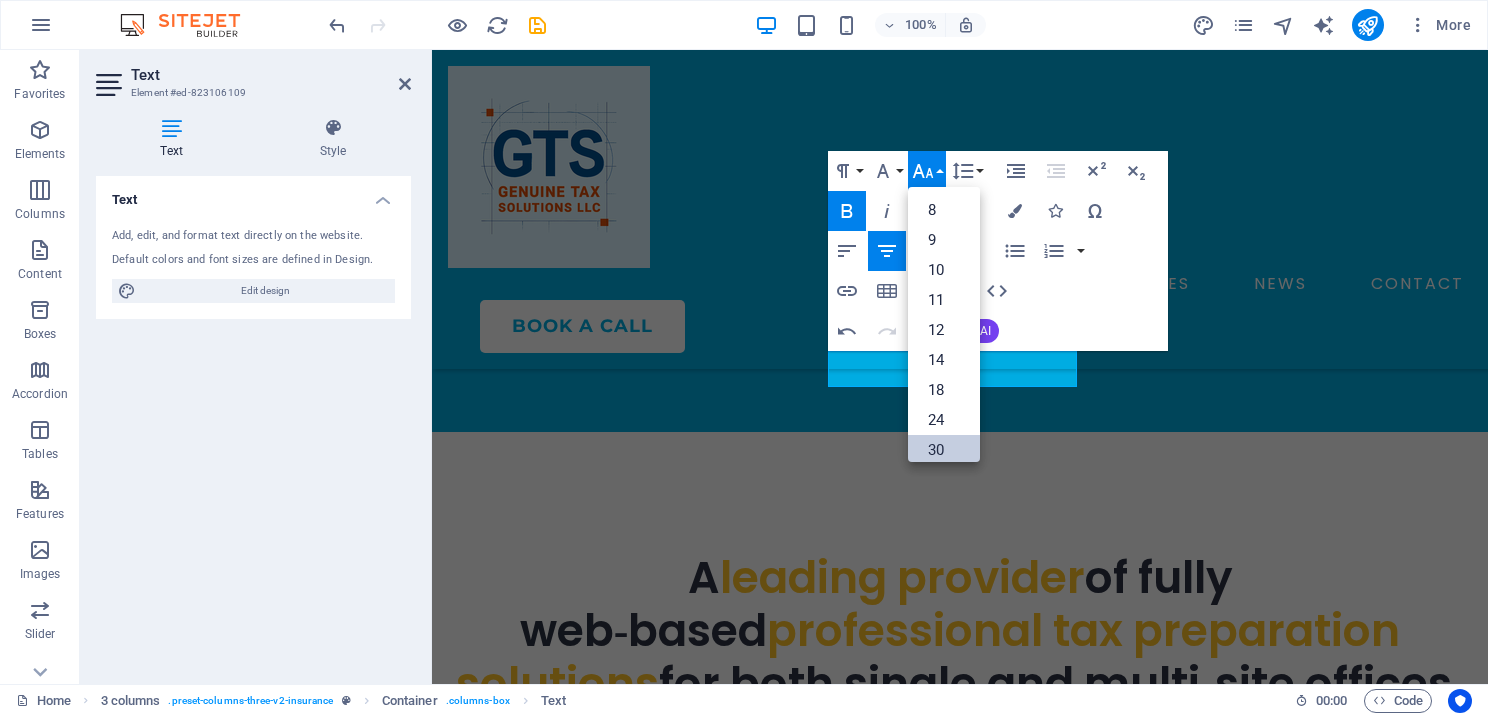 click on "30" at bounding box center (944, 450) 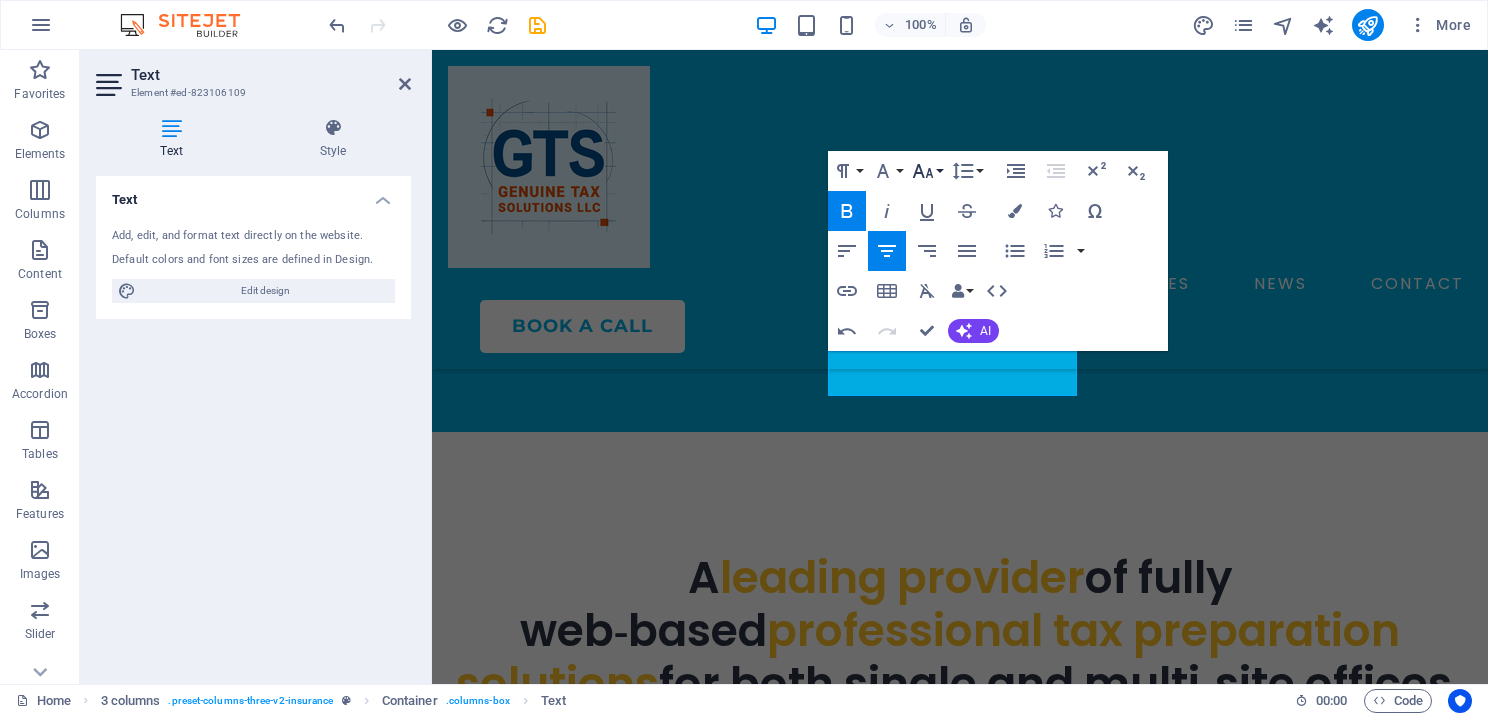 click on "Font Size" at bounding box center [927, 171] 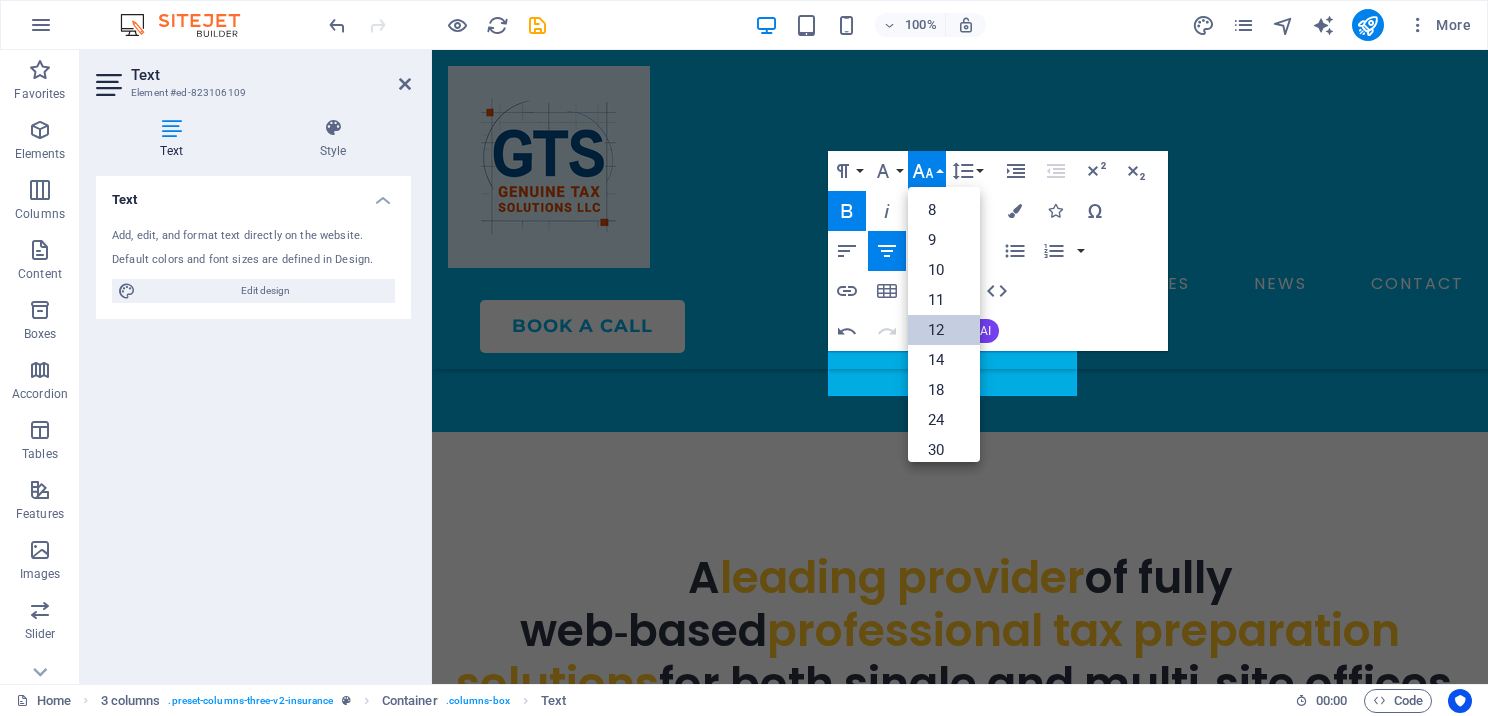 scroll, scrollTop: 160, scrollLeft: 0, axis: vertical 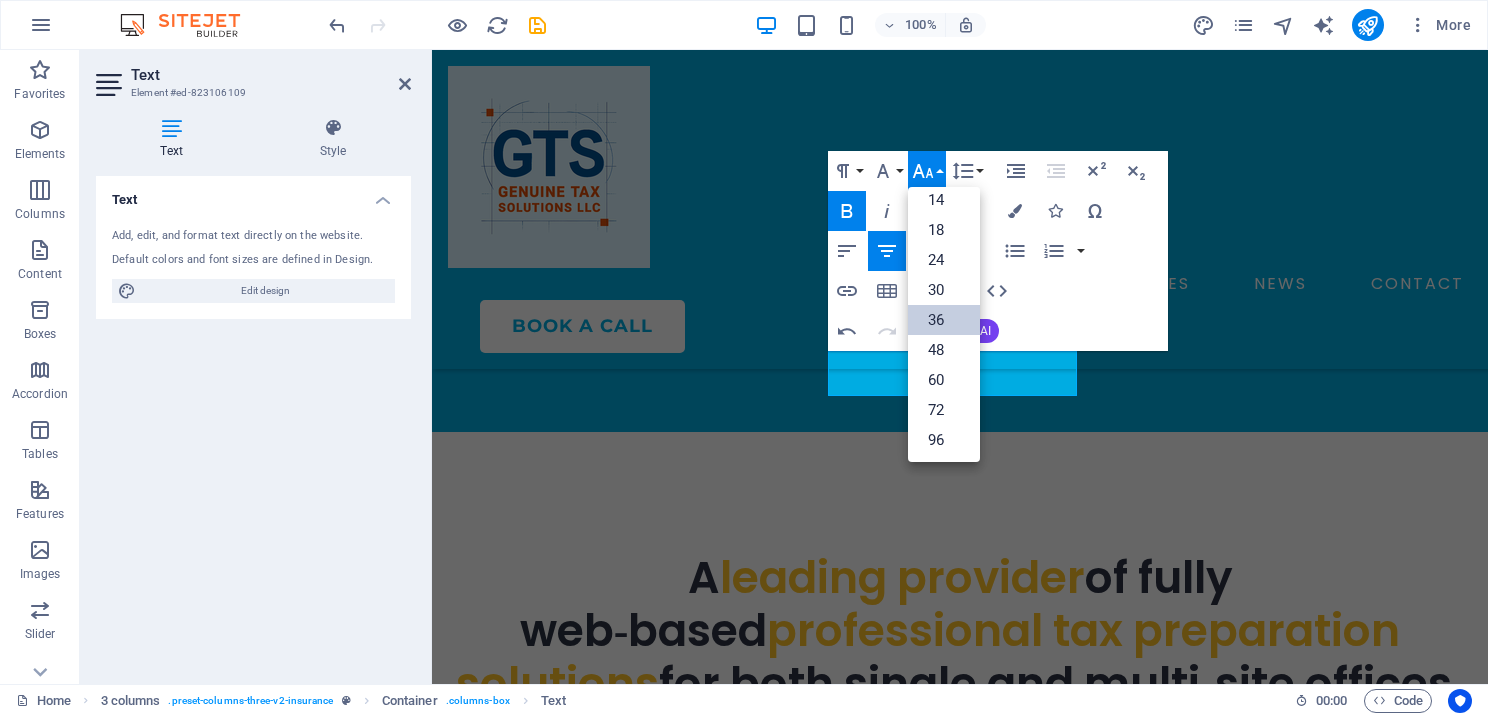 click on "36" at bounding box center (944, 320) 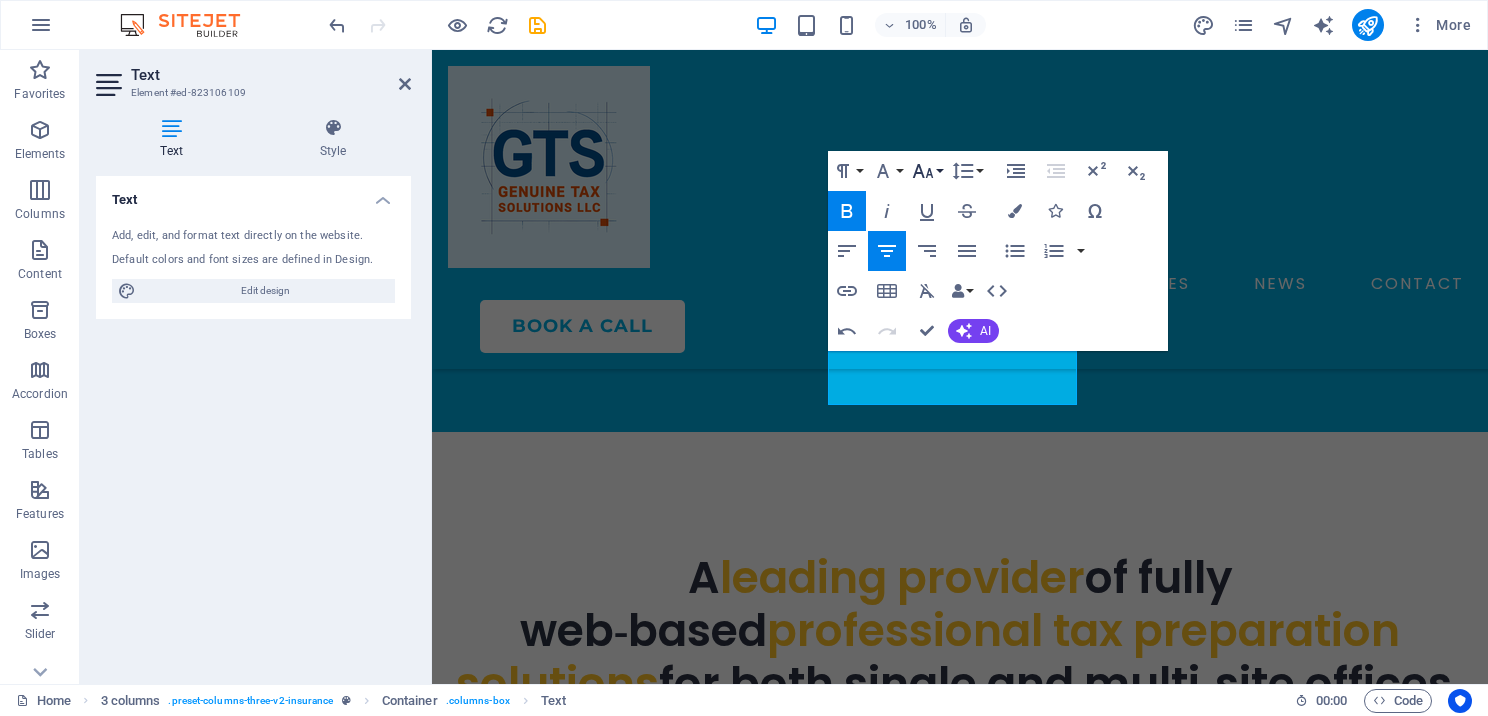 click 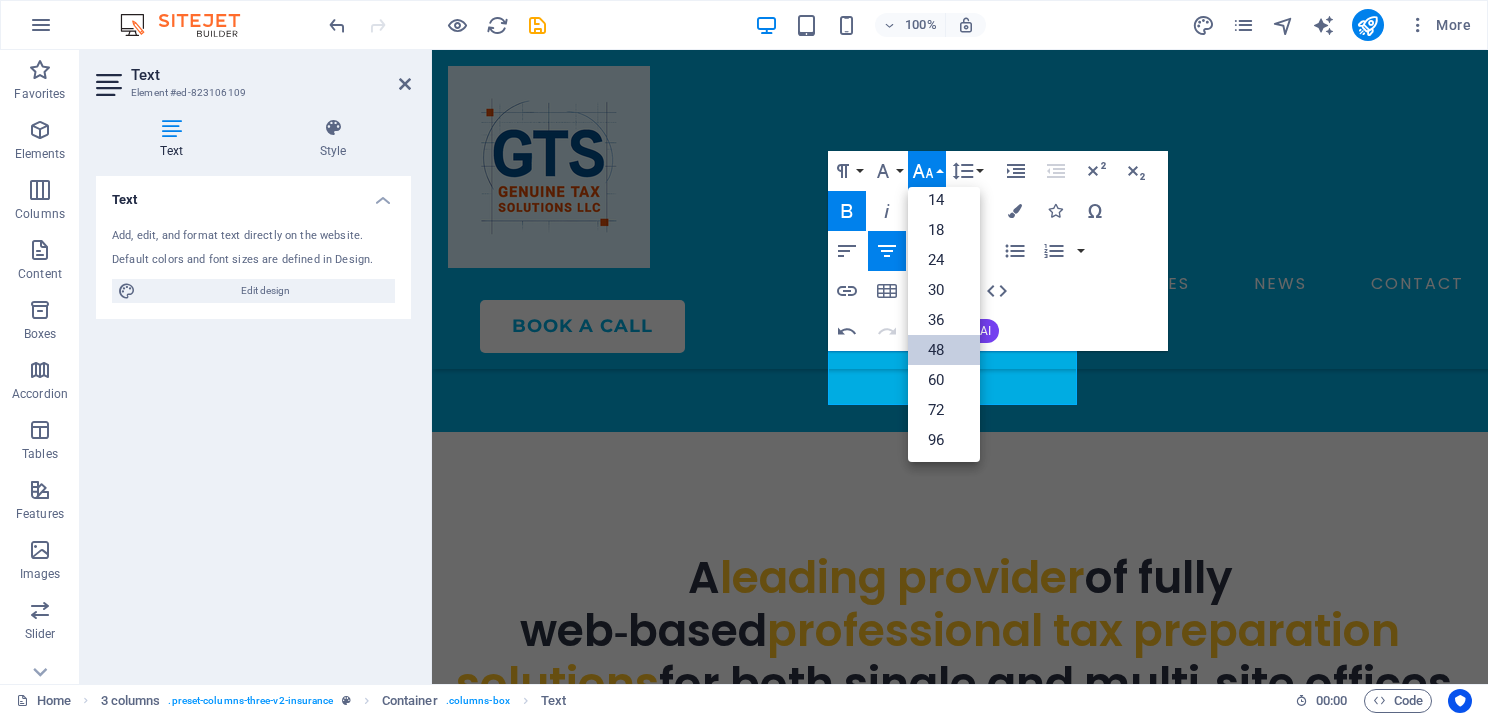 click on "48" at bounding box center [944, 350] 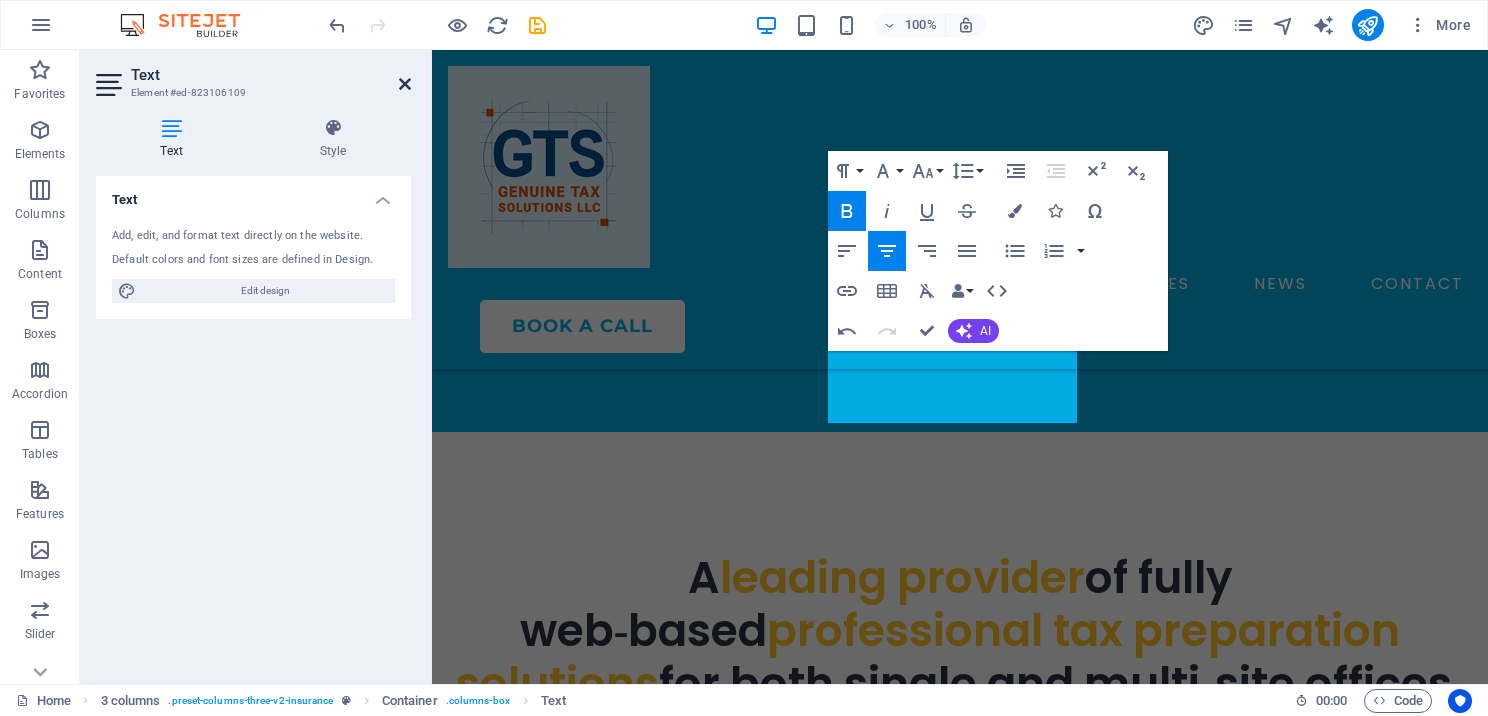 click at bounding box center [405, 84] 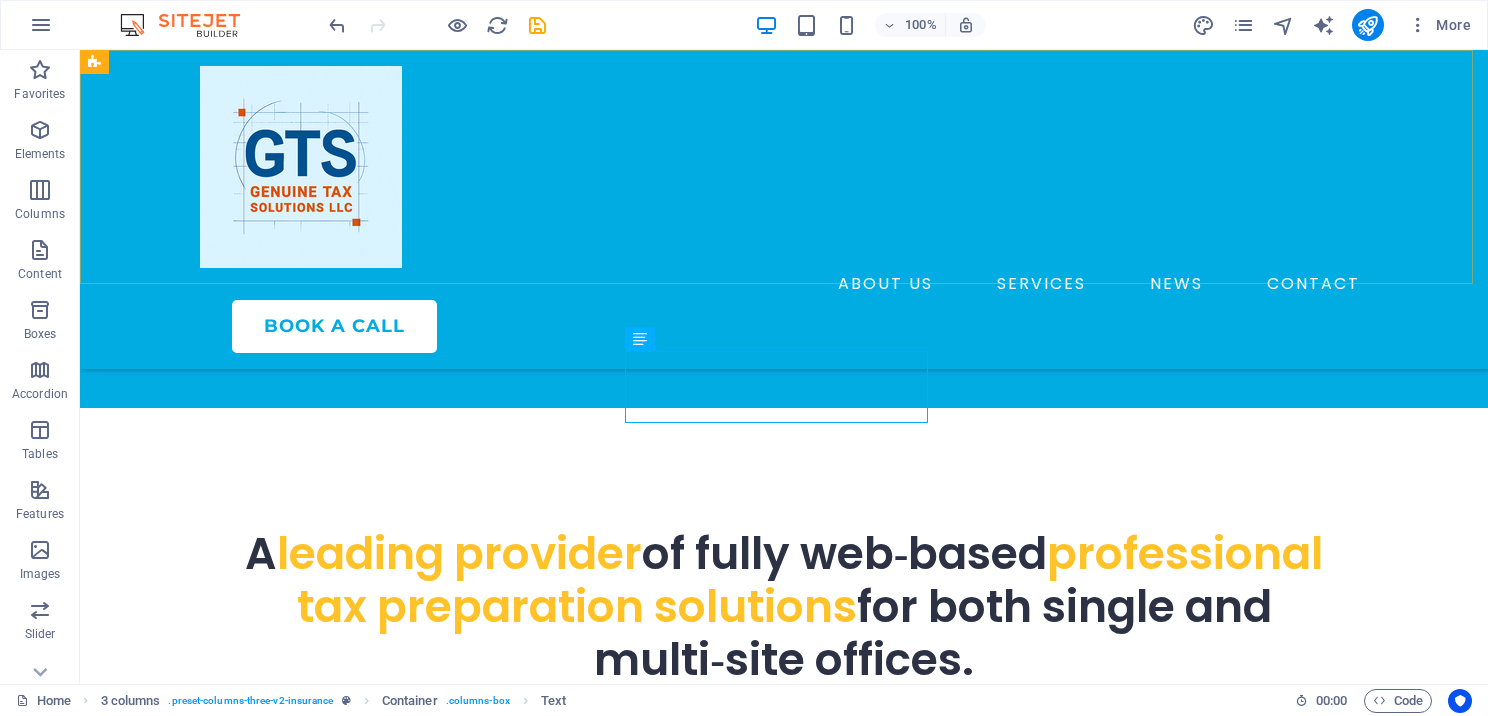 scroll, scrollTop: 1200, scrollLeft: 0, axis: vertical 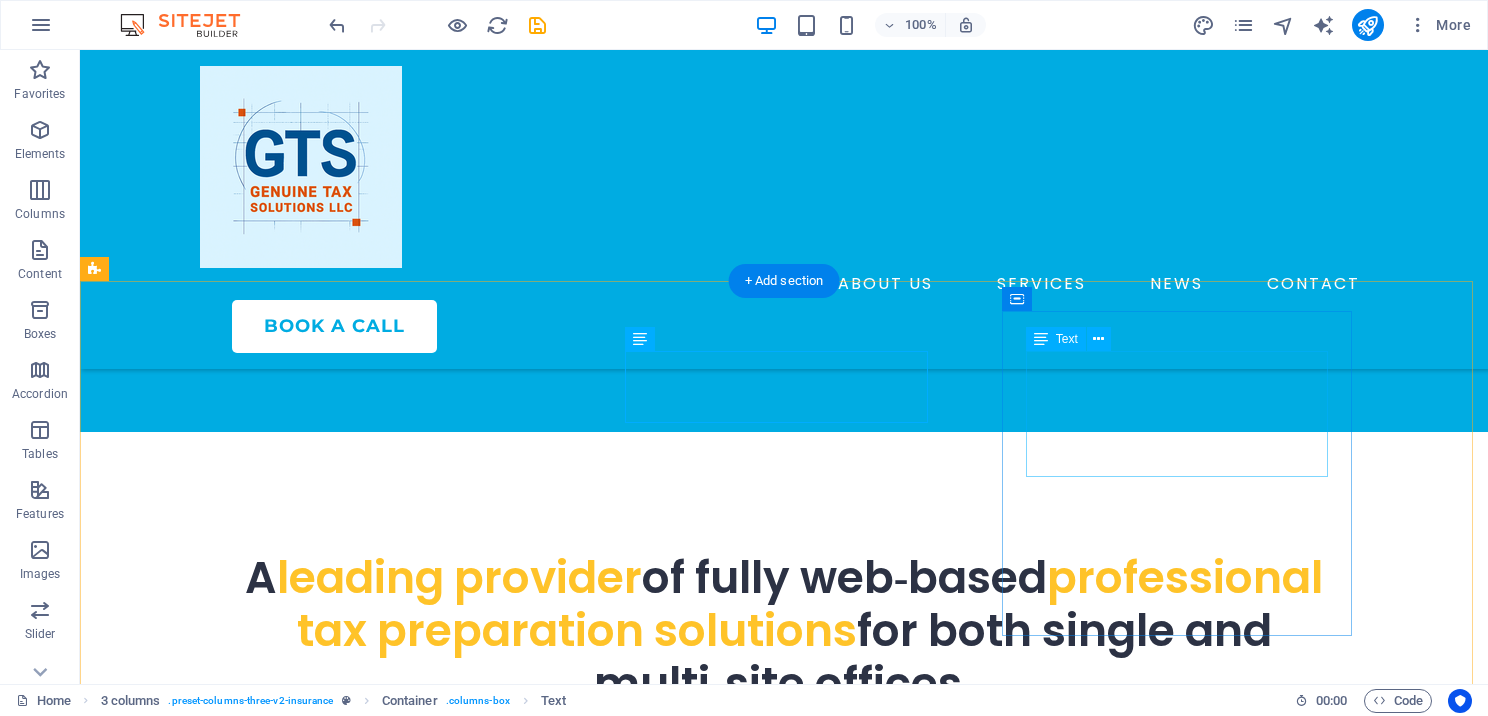 click on "MASTER Co-Branding" at bounding box center (279, 1505) 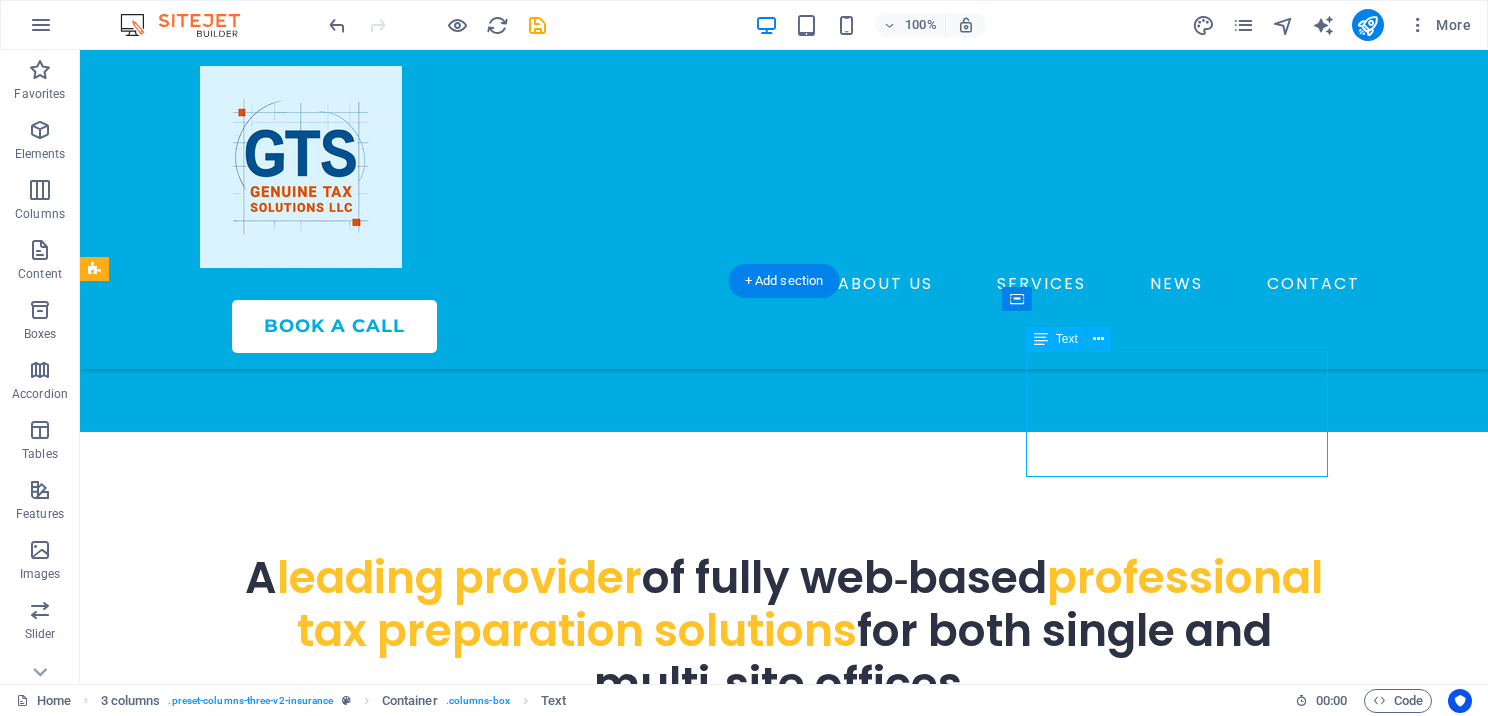 click on "MASTER Co-Branding" at bounding box center (279, 1505) 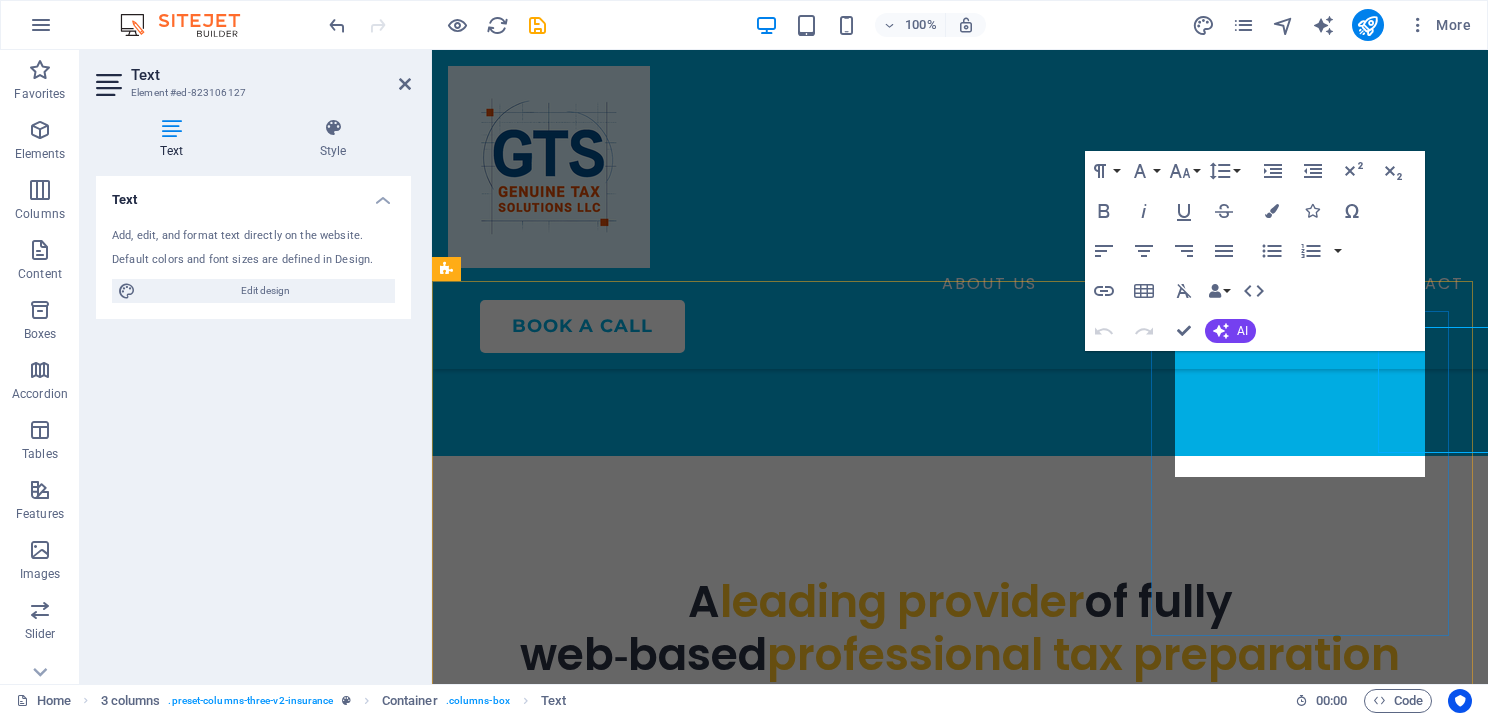 scroll, scrollTop: 1224, scrollLeft: 0, axis: vertical 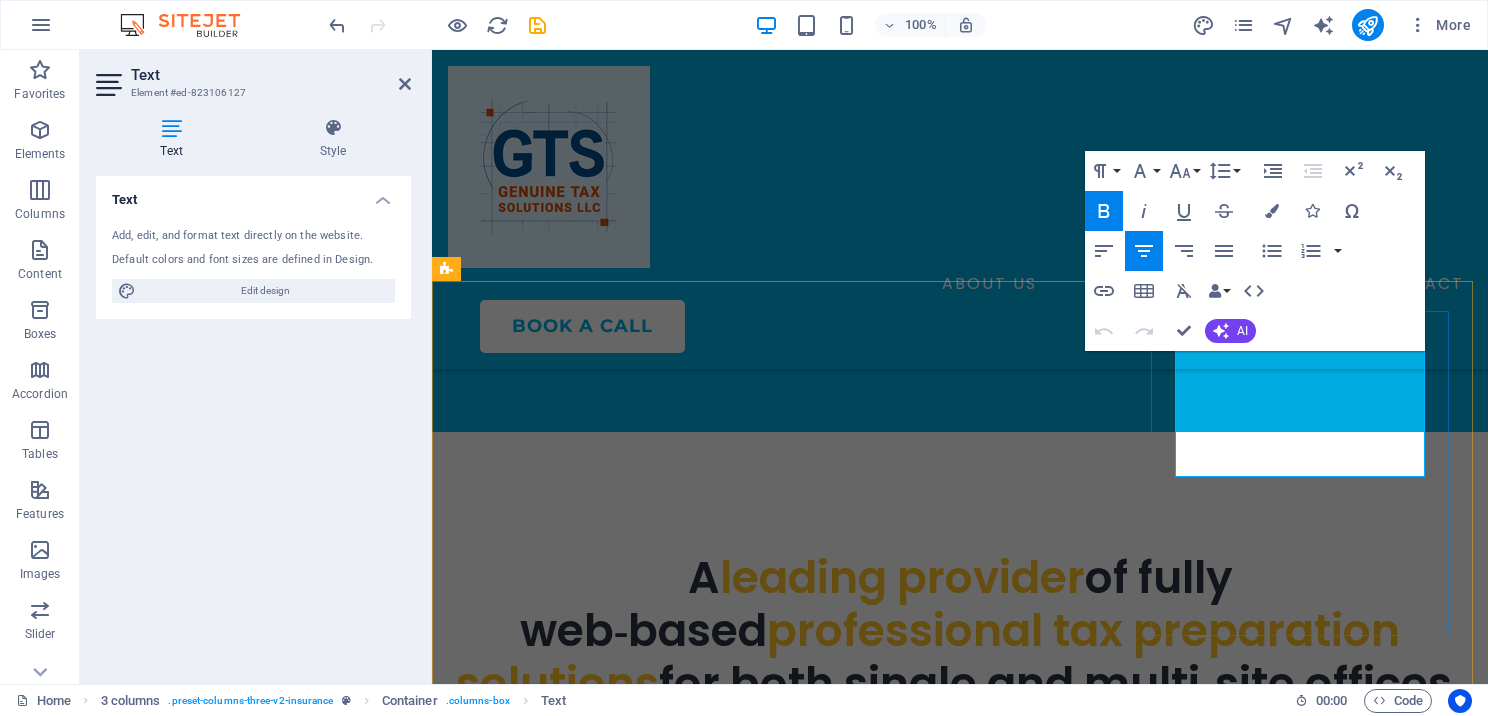 drag, startPoint x: 1190, startPoint y: 385, endPoint x: 1423, endPoint y: 415, distance: 234.92339 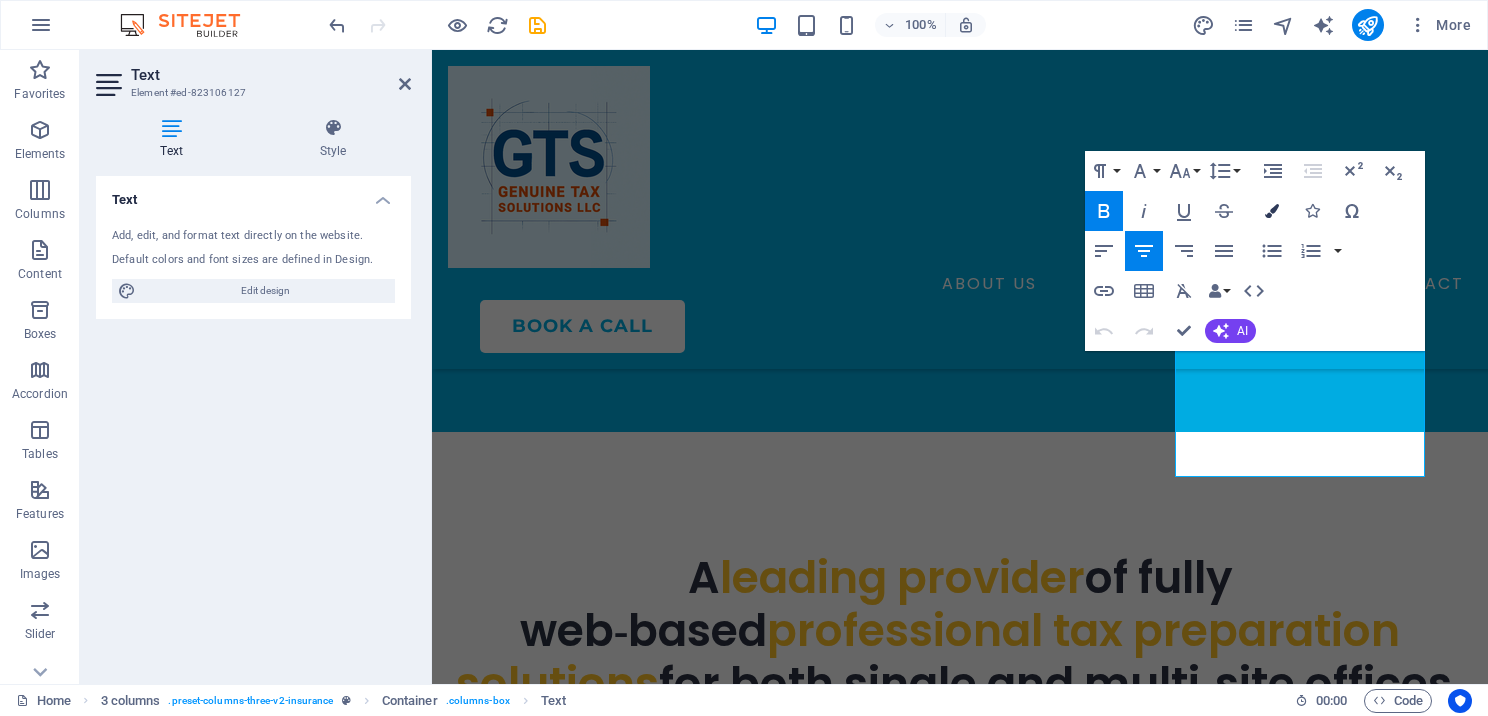click on "Colors" at bounding box center (1272, 211) 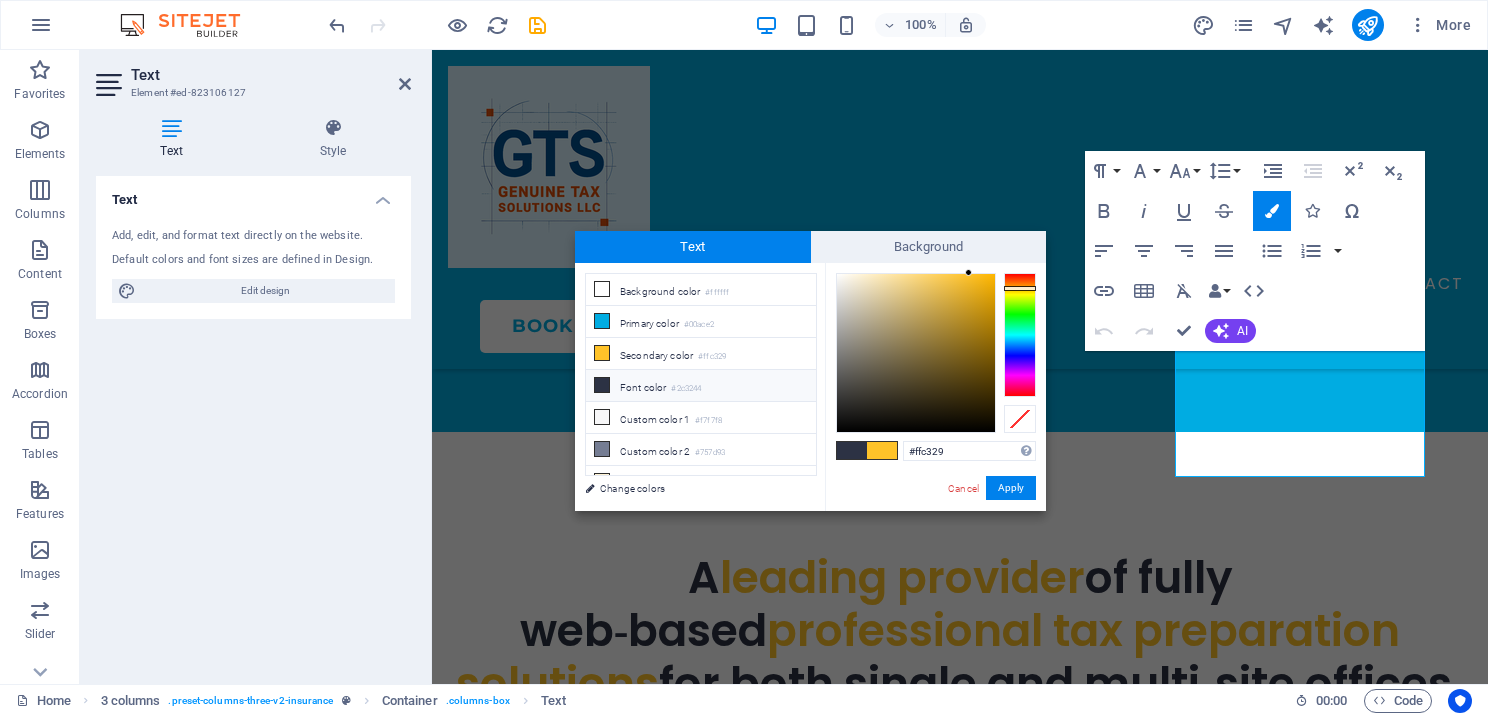 click at bounding box center (602, 385) 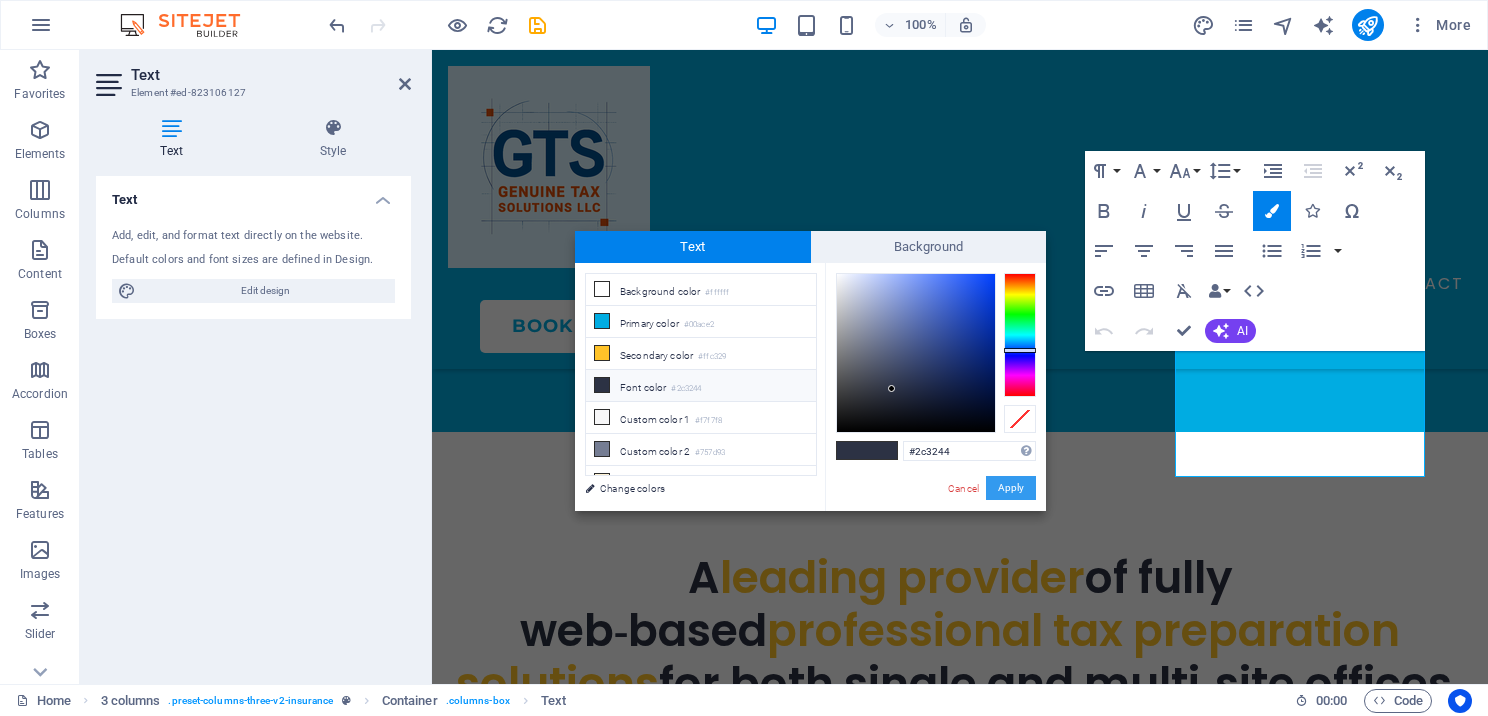 click on "Apply" at bounding box center [1011, 488] 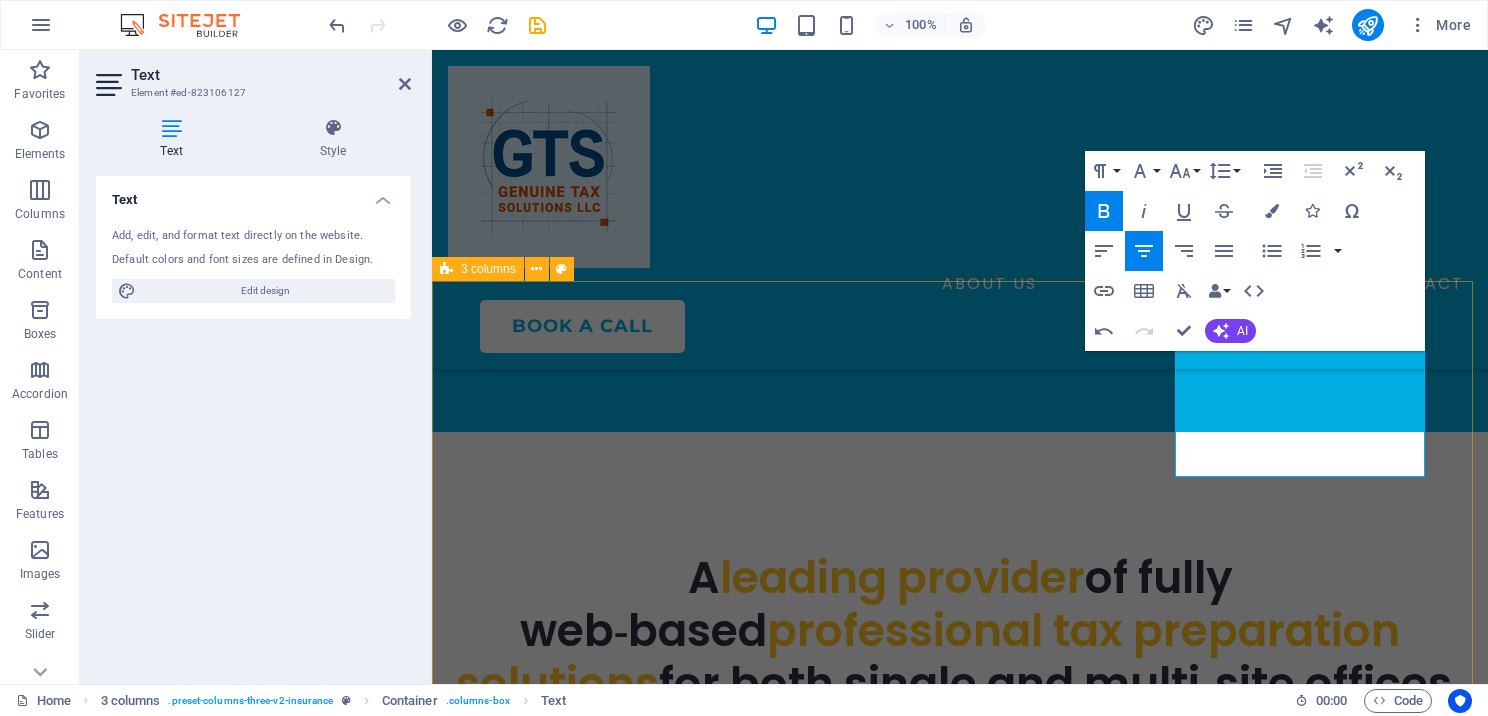 click on "PTIN  Don't Have an EFIN? Enjoy 10% premium discount on the first year’s premium Ask us how we can help you? EFIN Master Care Medical Plan Enjoy 15% premium discount on the first year’s premium MASTER Co-Branding General Liability Insurance Plan Enjoy 10% premium discount on the first year’s premium" at bounding box center [960, 1371] 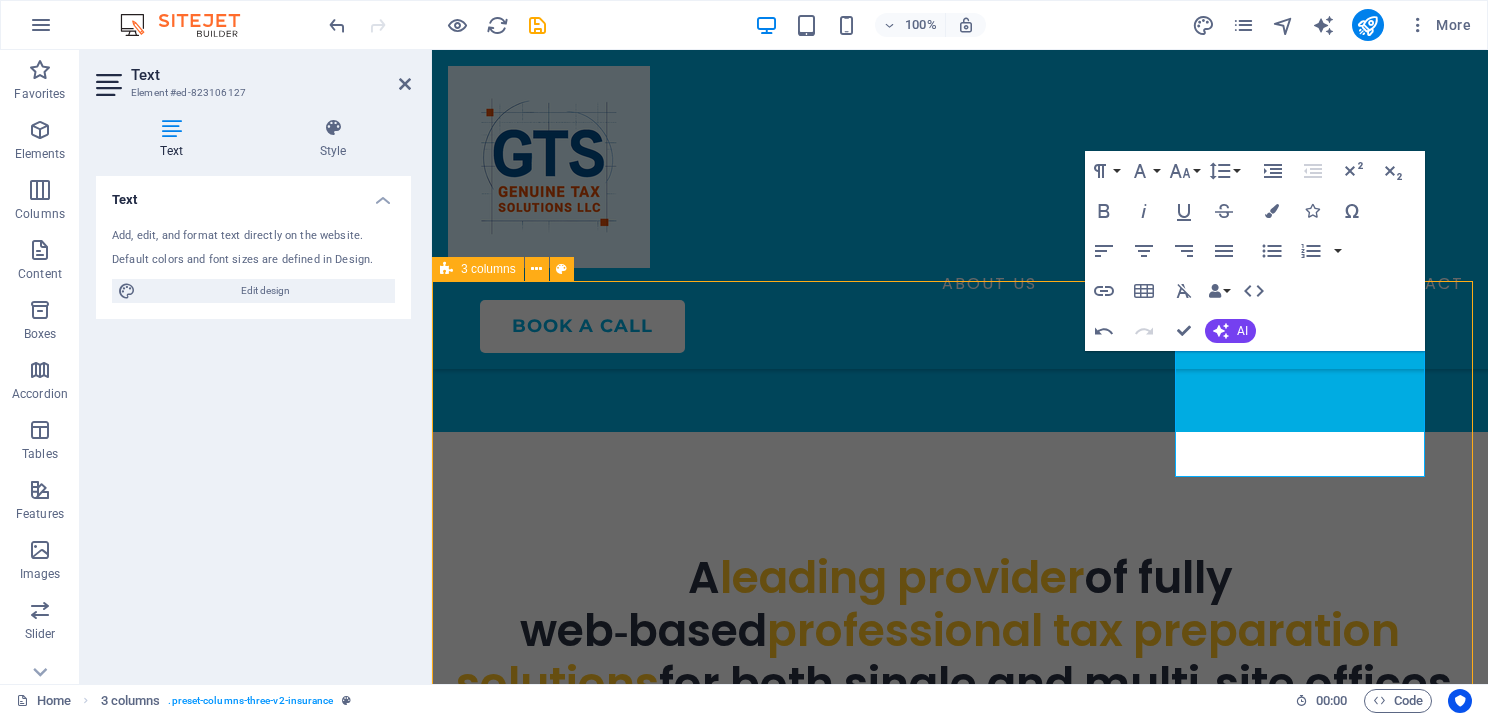 click on "PTIN  Don't Have an EFIN? Enjoy 10% premium discount on the first year’s premium Ask us how we can help you? EFIN Master Care Medical Plan Enjoy 15% premium discount on the first year’s premium MASTER Co-Branding General Liability Insurance Plan Enjoy 10% premium discount on the first year’s premium" at bounding box center (960, 1371) 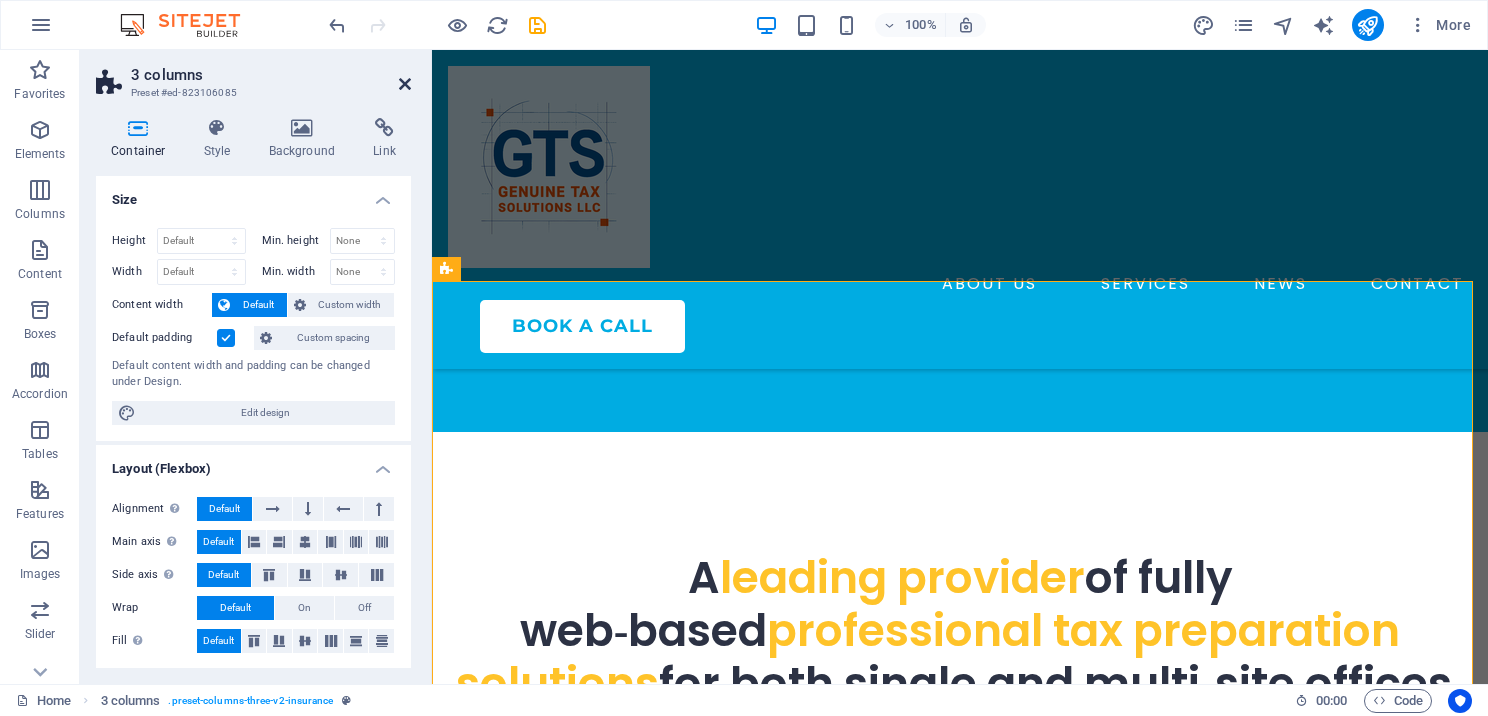 click at bounding box center (405, 84) 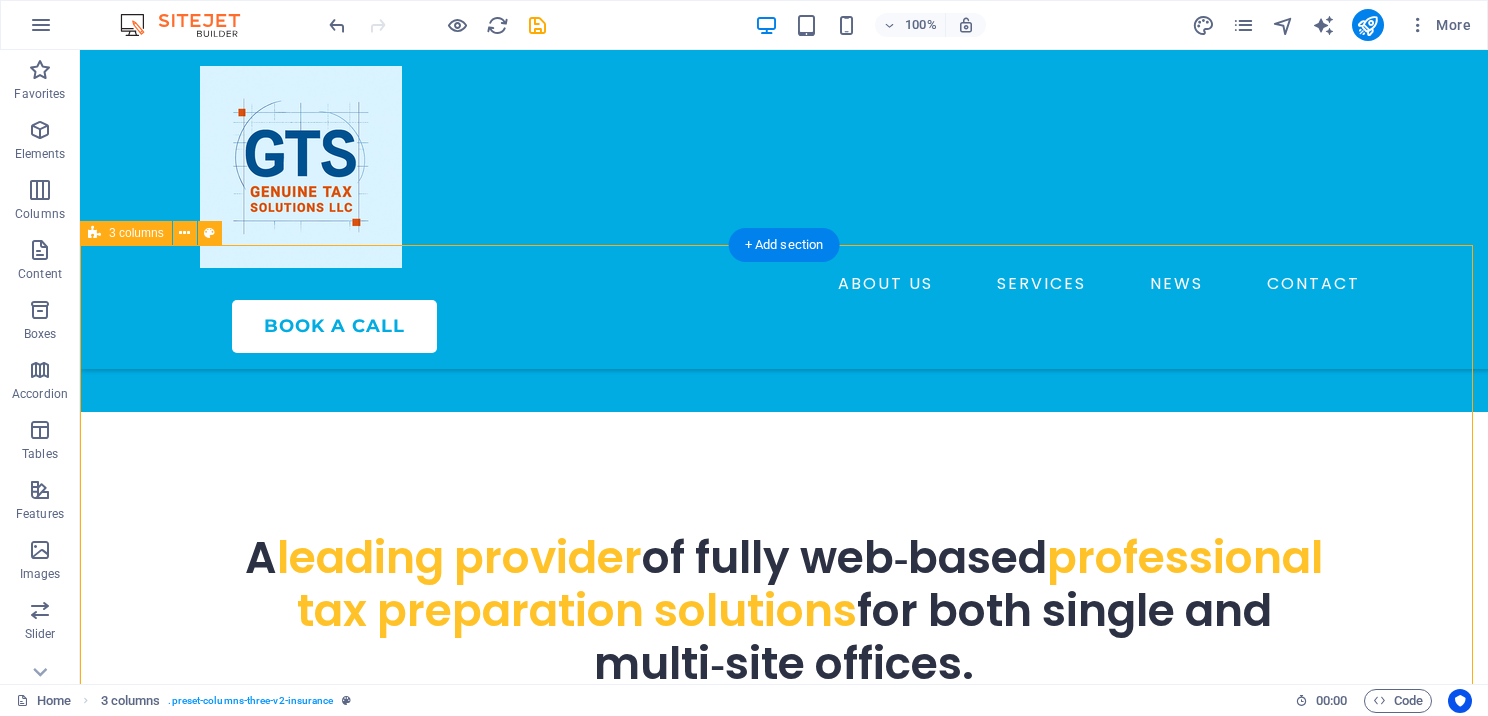 scroll, scrollTop: 1200, scrollLeft: 0, axis: vertical 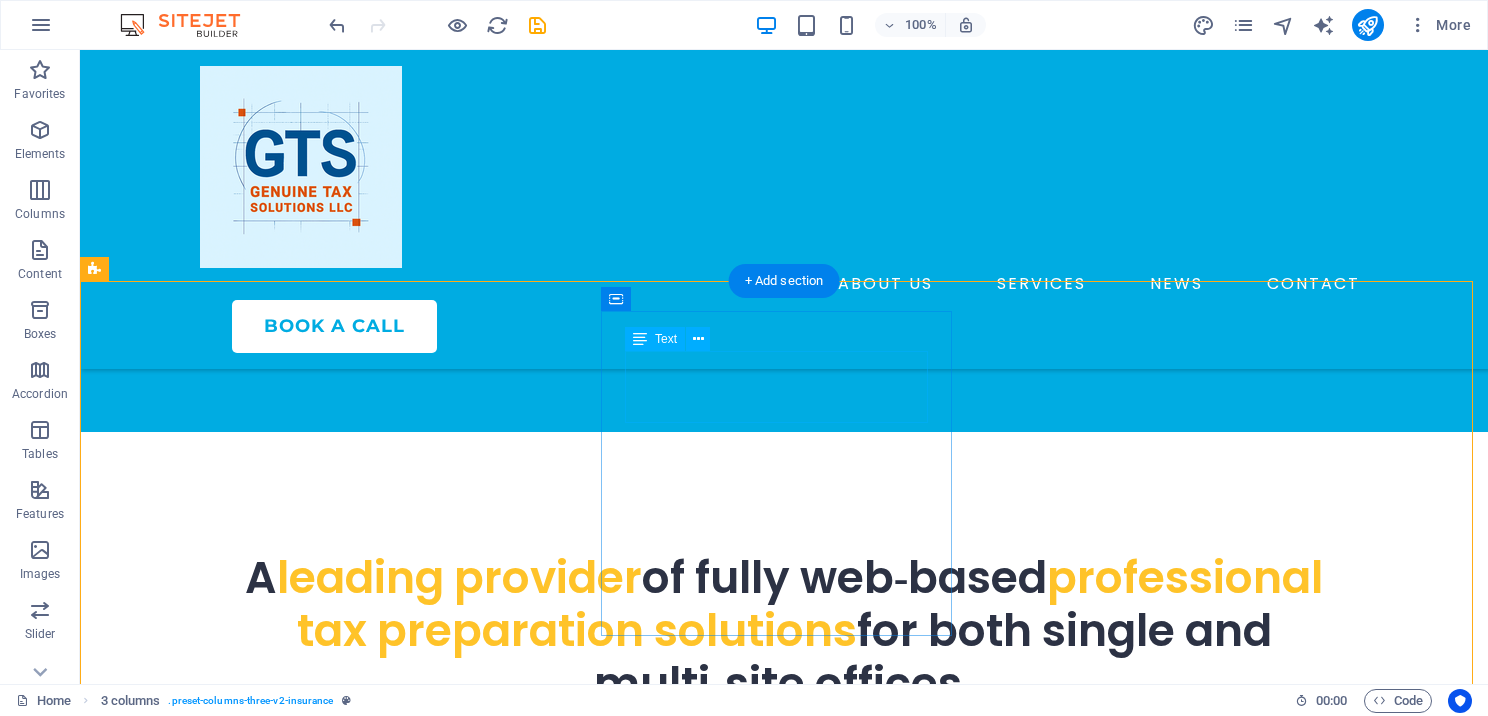 click on "EFIN" at bounding box center [279, 1182] 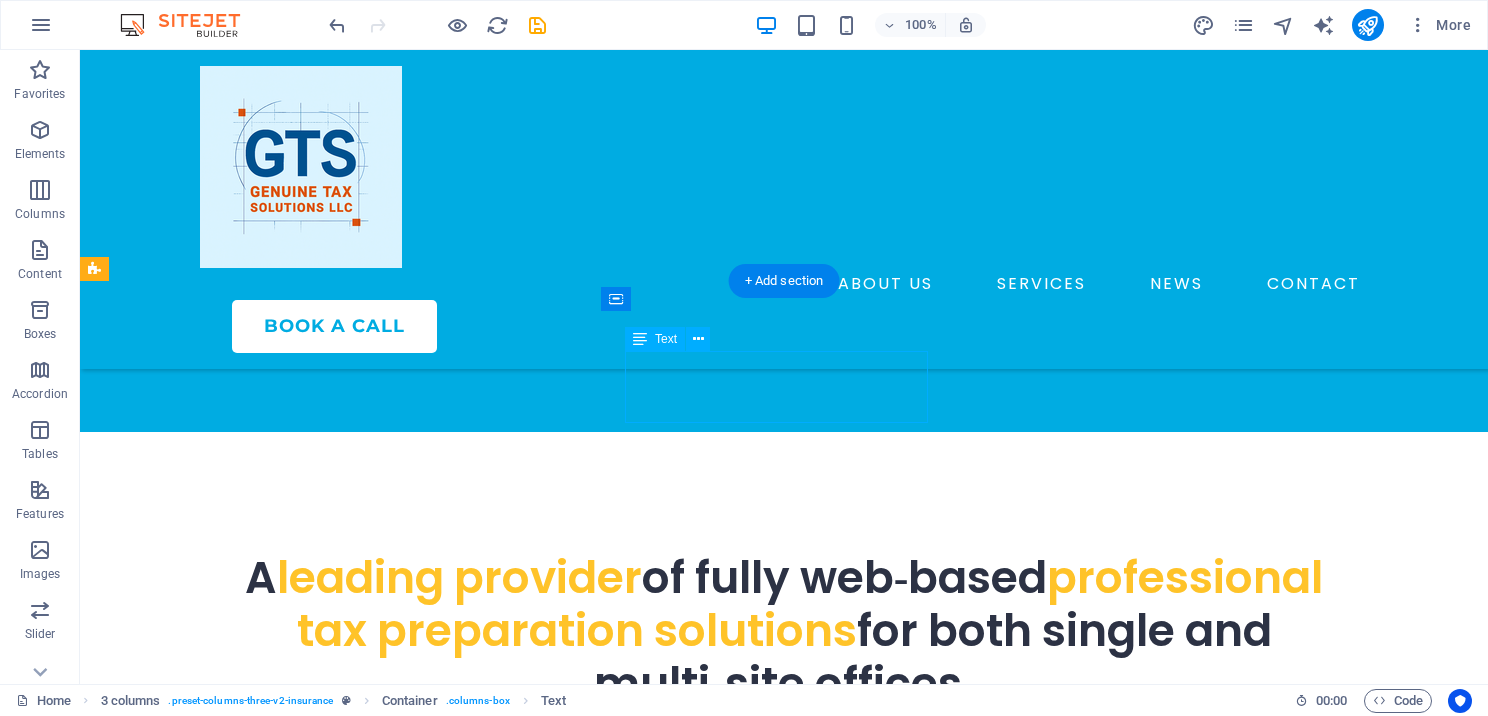 click on "EFIN" at bounding box center (279, 1182) 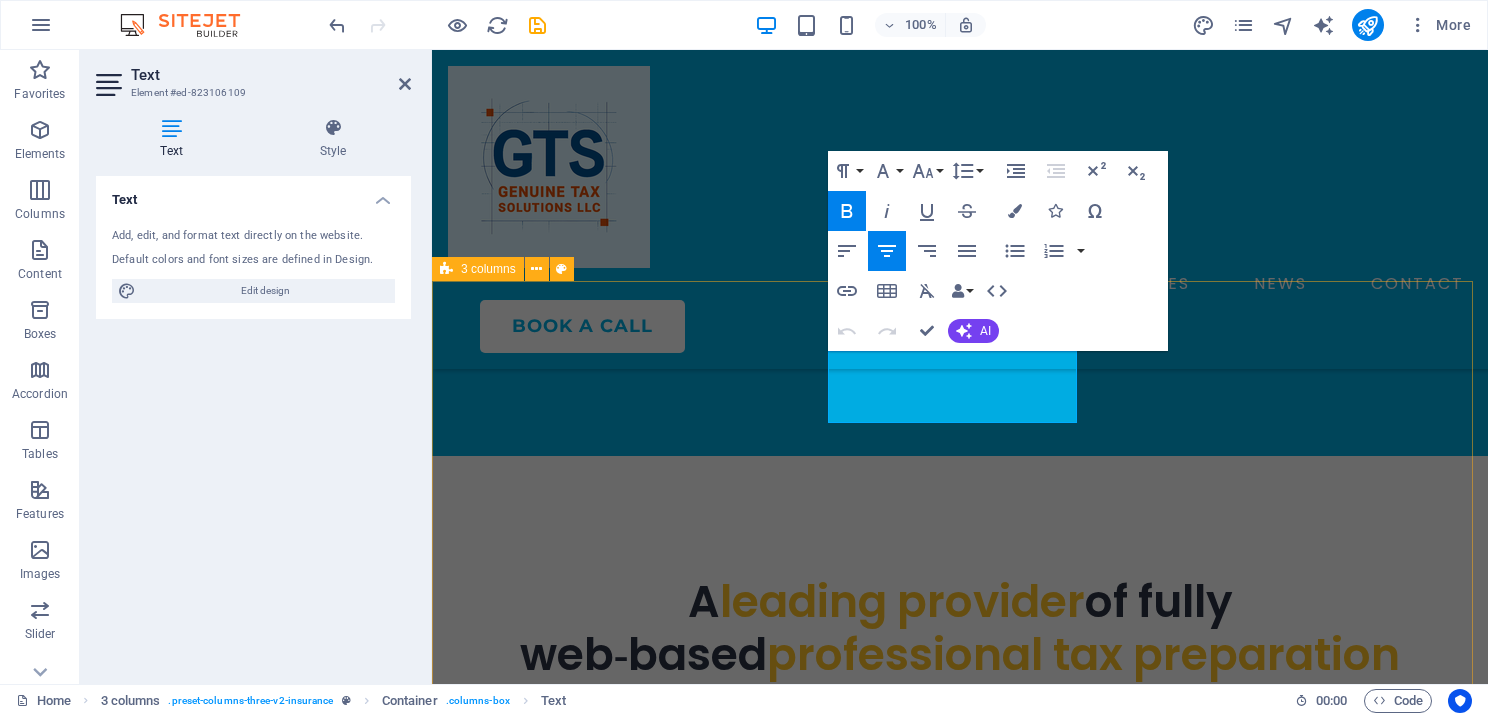 scroll, scrollTop: 1224, scrollLeft: 0, axis: vertical 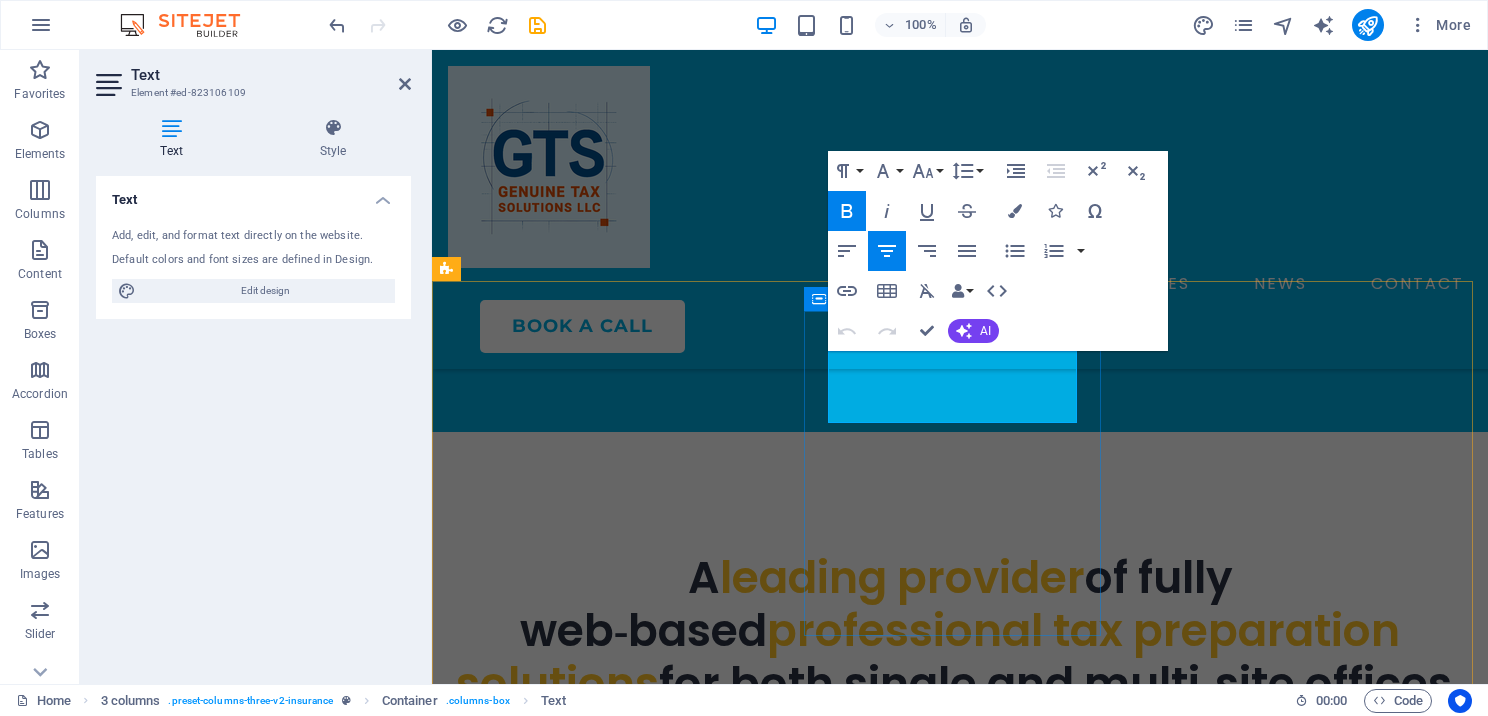 drag, startPoint x: 898, startPoint y: 384, endPoint x: 1036, endPoint y: 385, distance: 138.00362 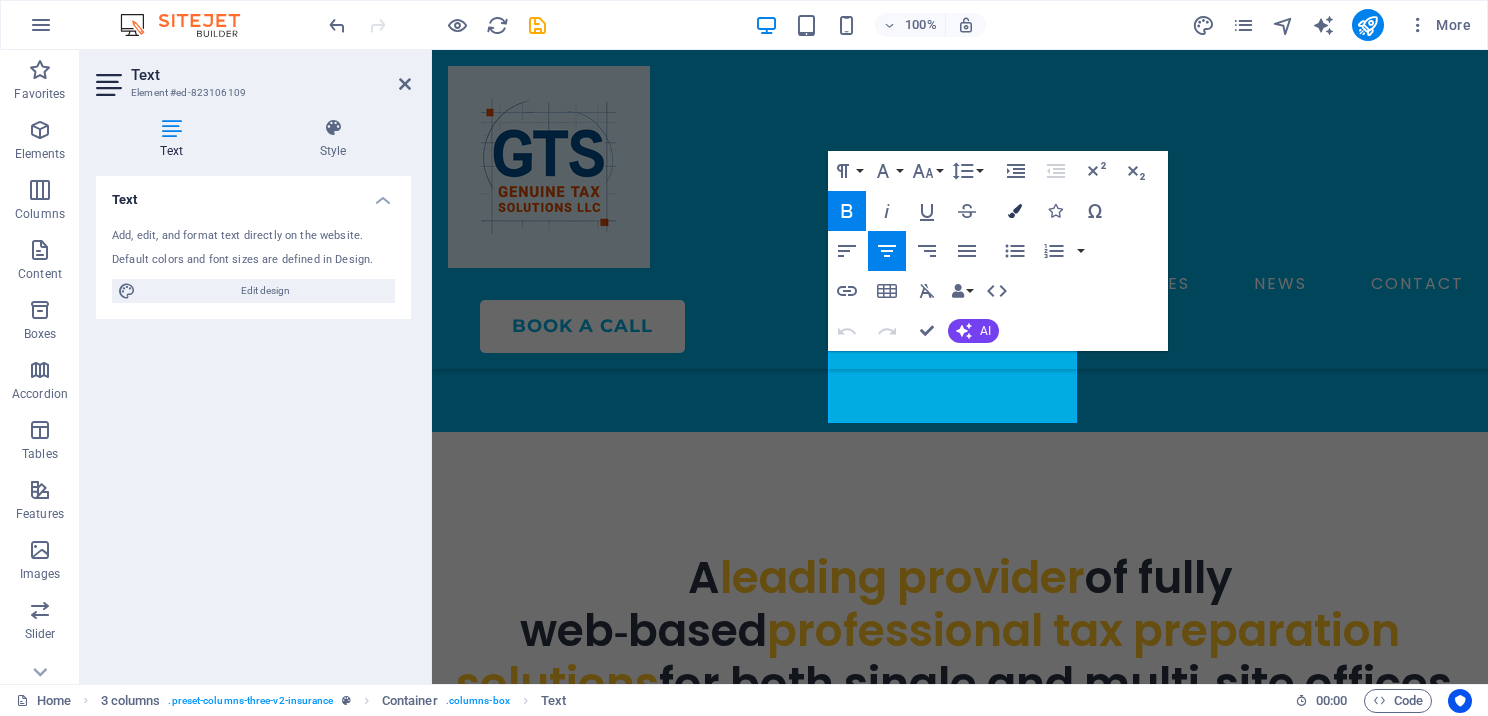 click at bounding box center (1015, 211) 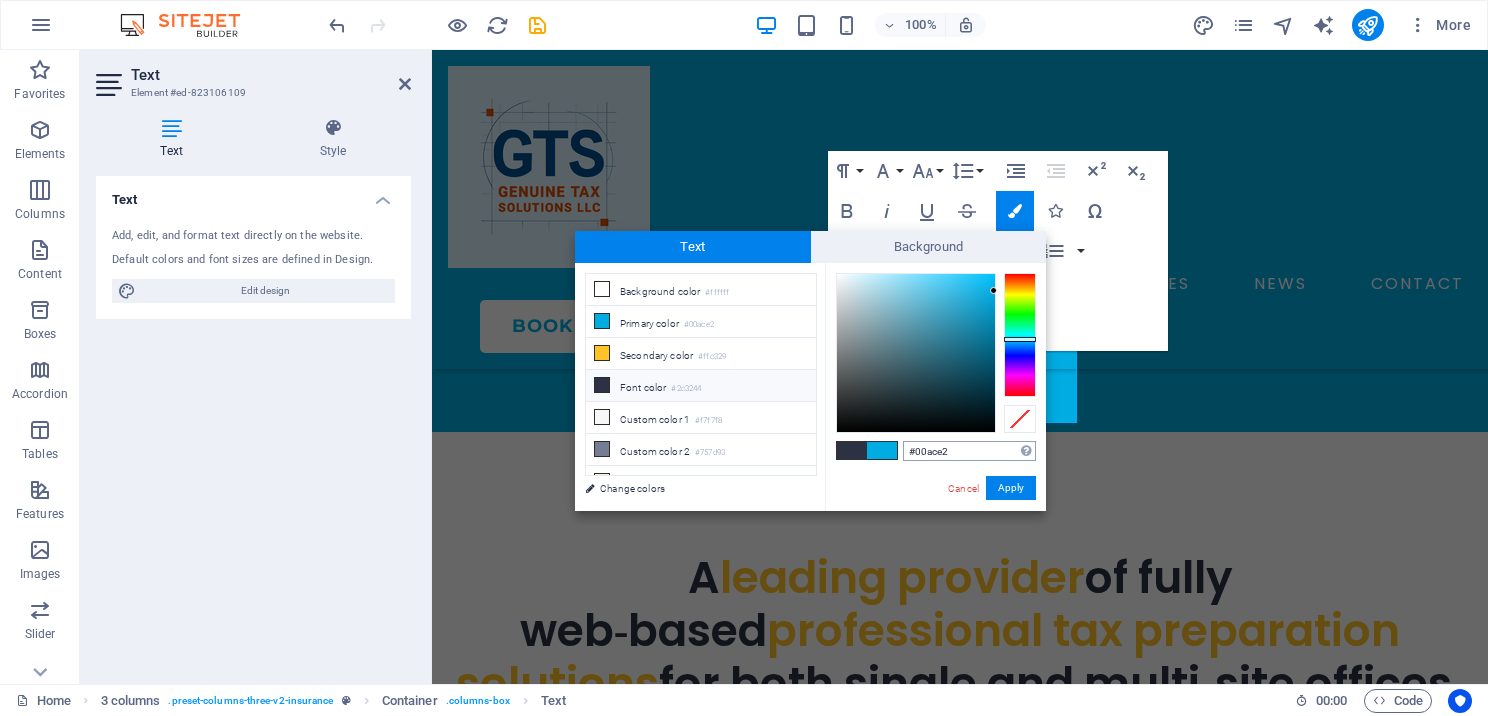 click on "#00ace2" at bounding box center (969, 451) 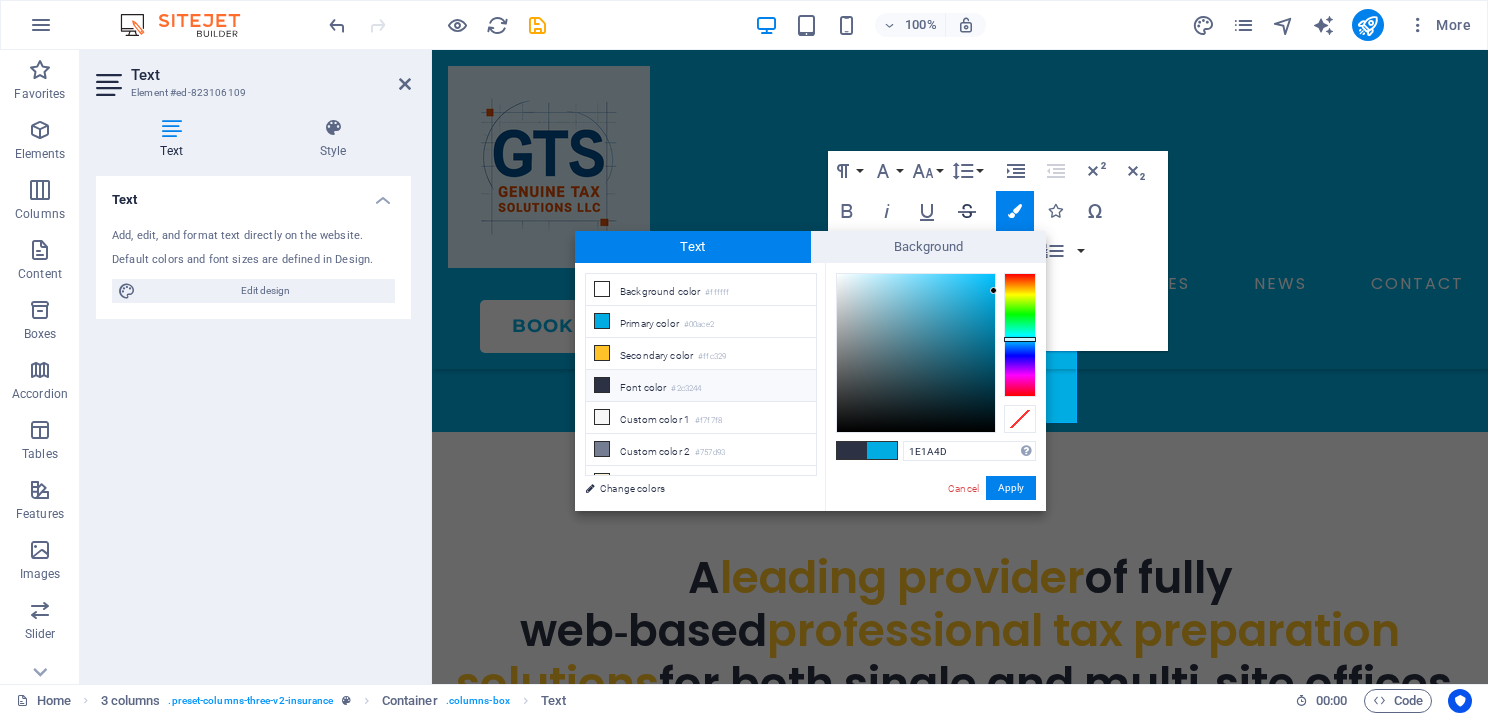 type on "#1e1a4d" 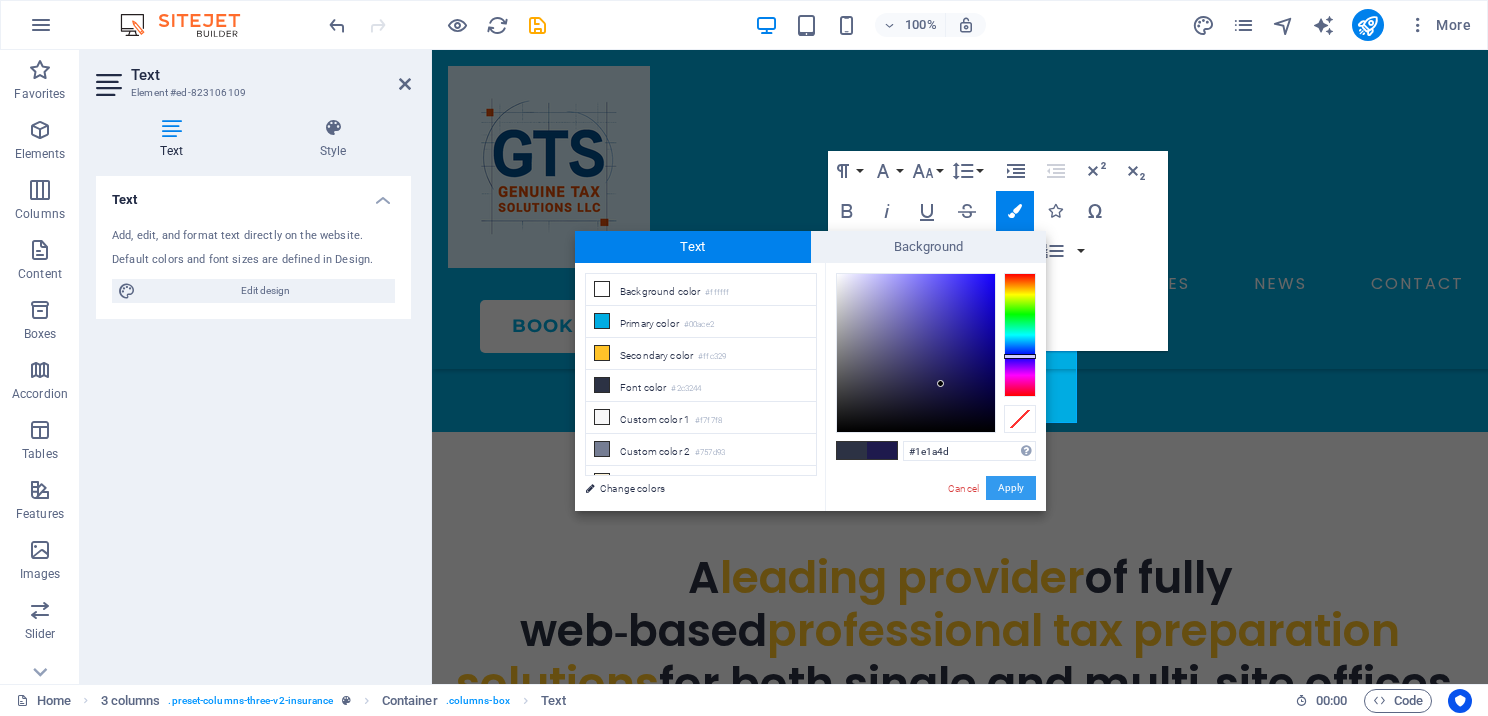 click on "Apply" at bounding box center (1011, 488) 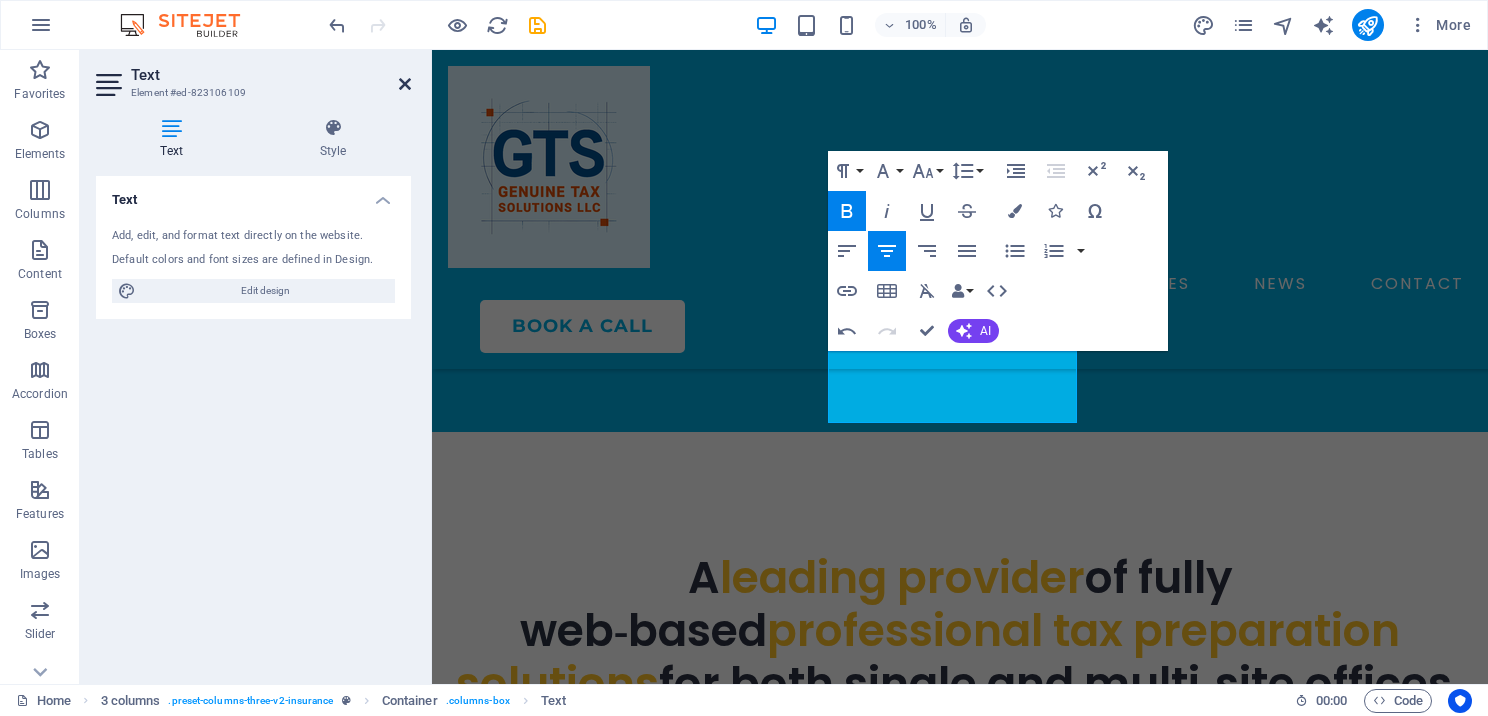 click at bounding box center (405, 84) 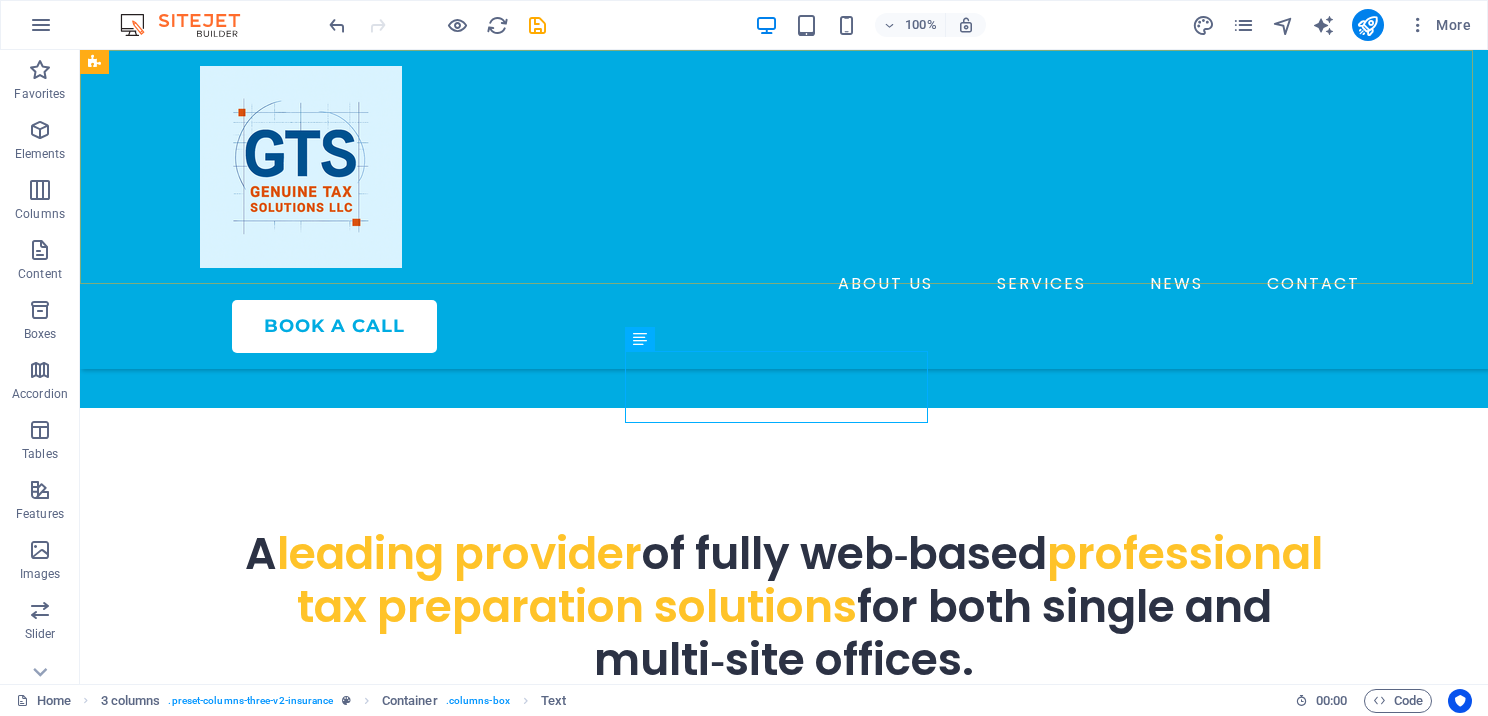 scroll, scrollTop: 1200, scrollLeft: 0, axis: vertical 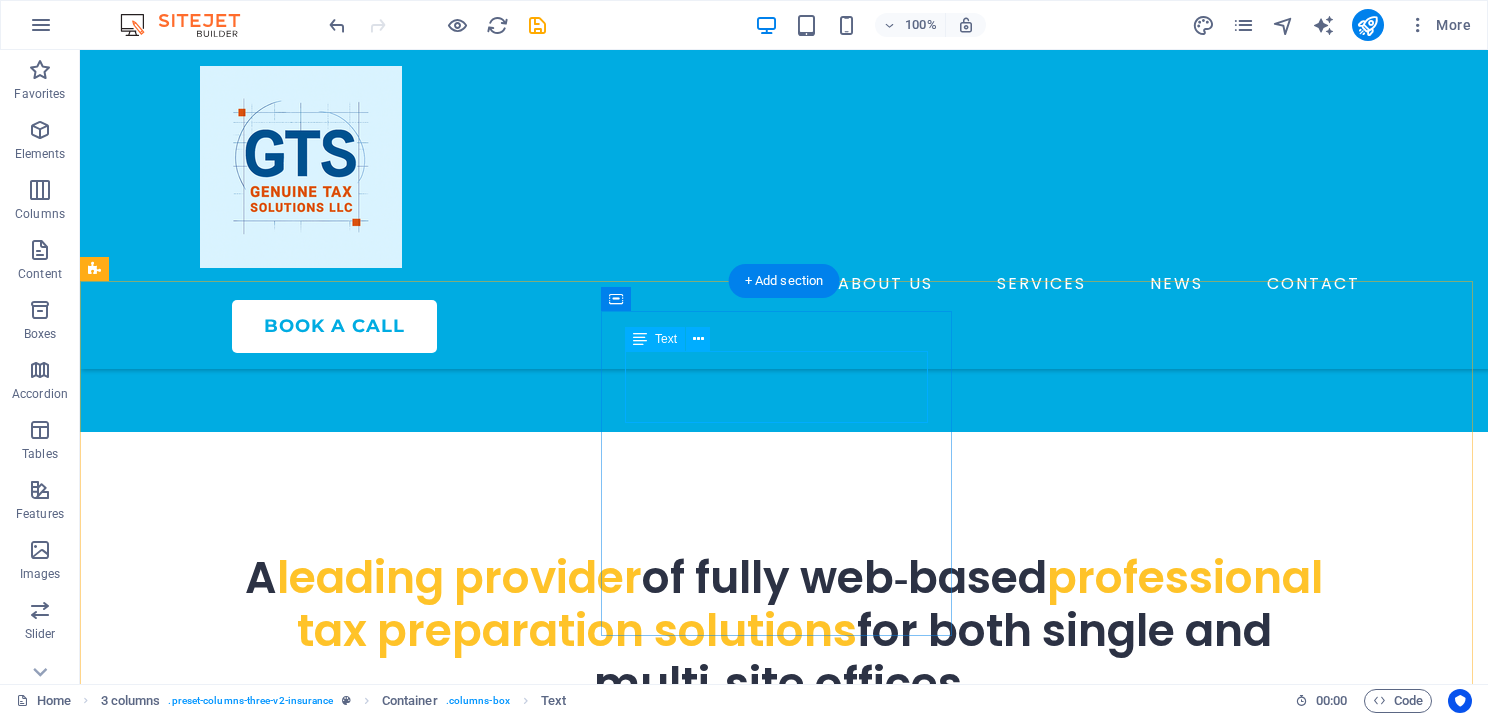 click on "EFIN" at bounding box center (279, 1182) 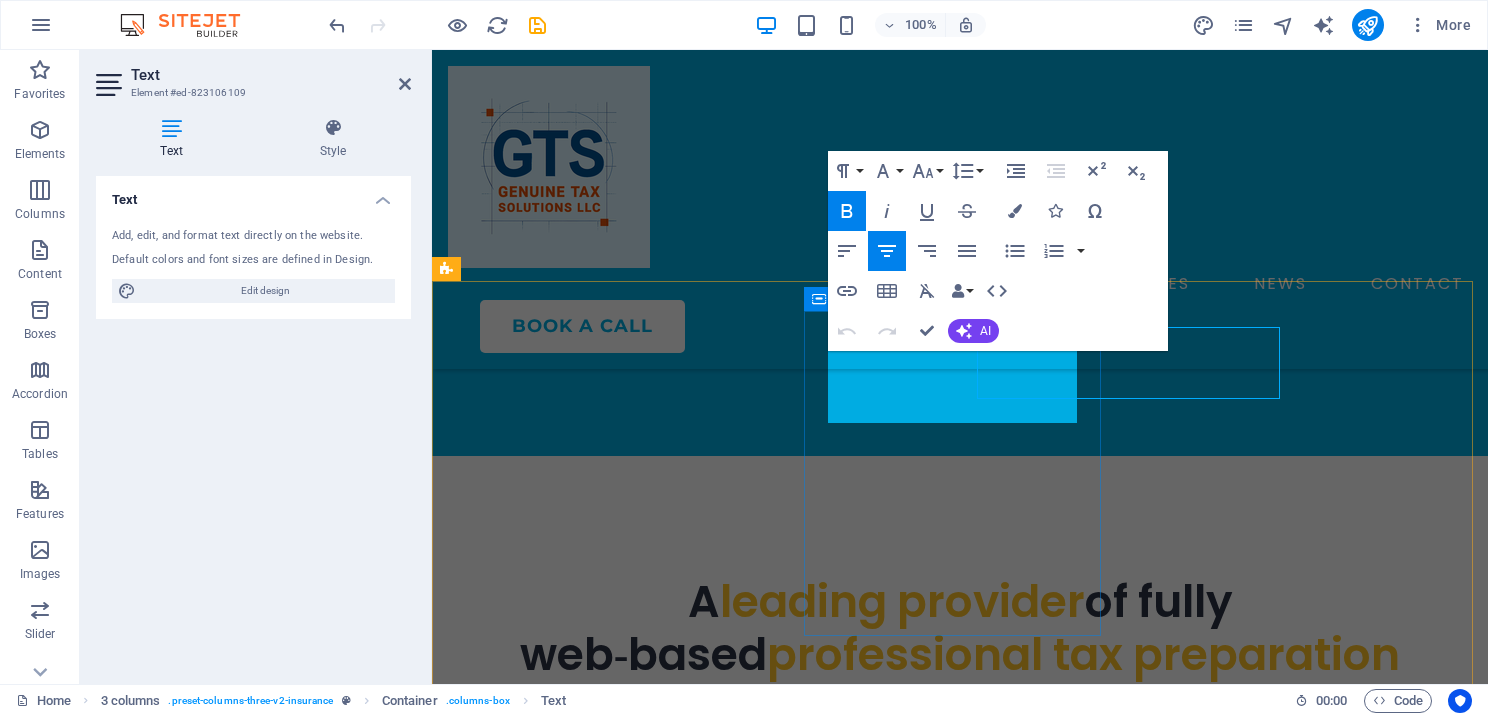 scroll, scrollTop: 1224, scrollLeft: 0, axis: vertical 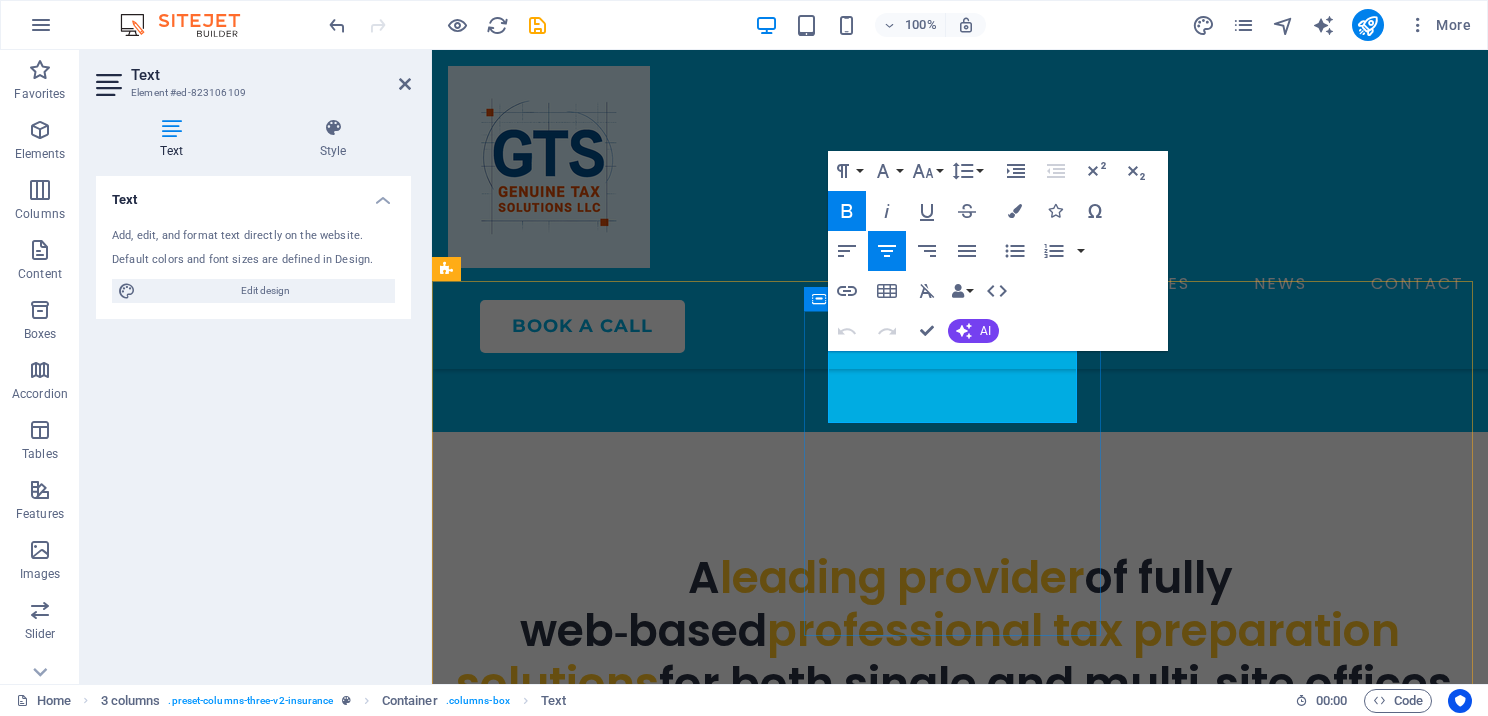 drag, startPoint x: 1019, startPoint y: 400, endPoint x: 901, endPoint y: 388, distance: 118.6086 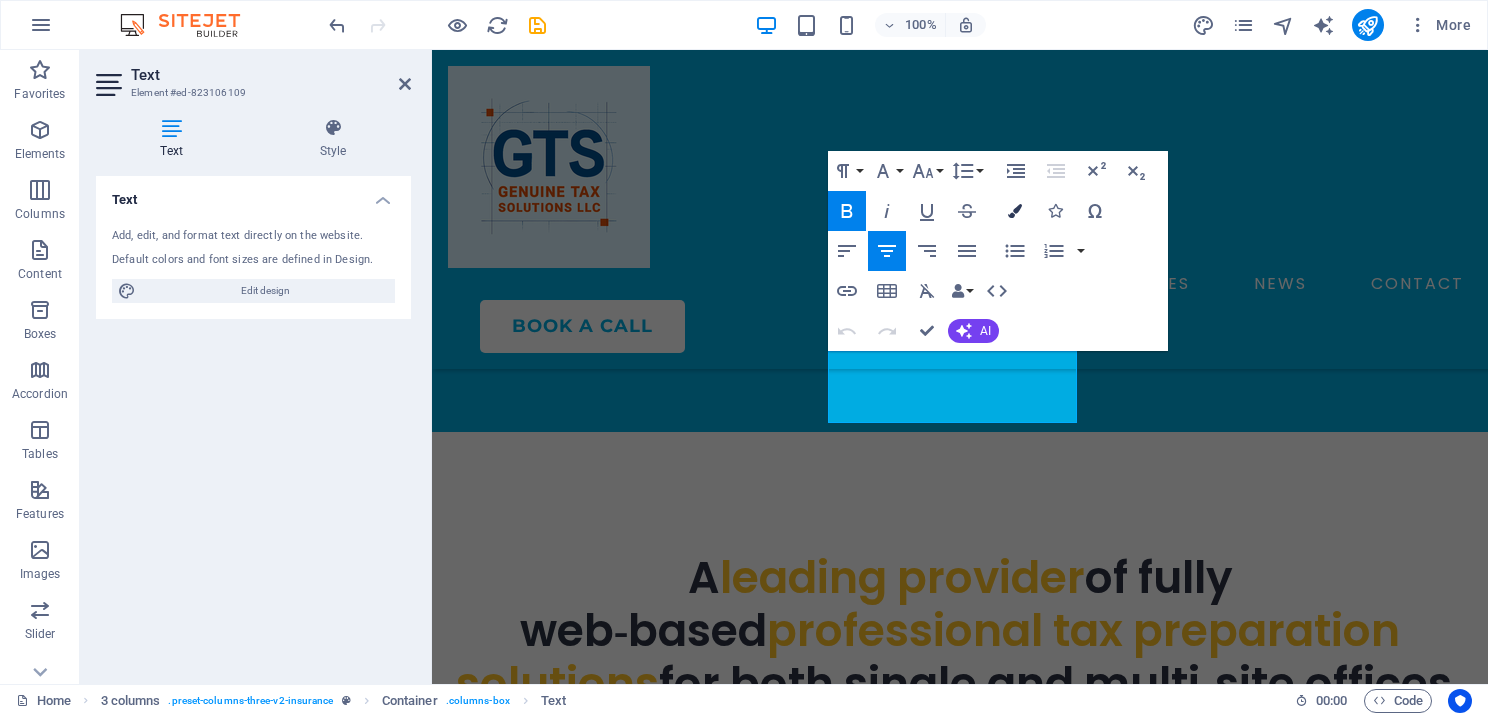 click on "Colors" at bounding box center [1015, 211] 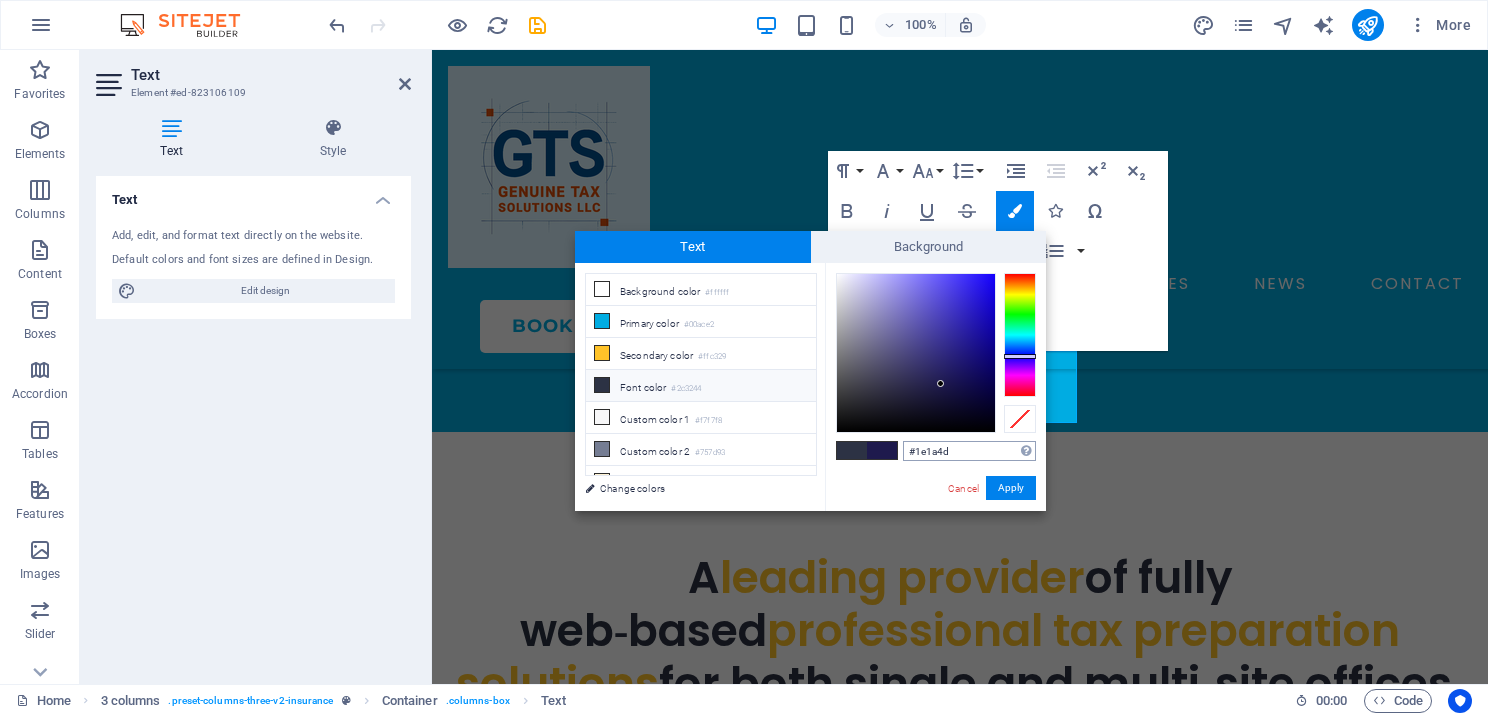 drag, startPoint x: 970, startPoint y: 449, endPoint x: 905, endPoint y: 452, distance: 65.06919 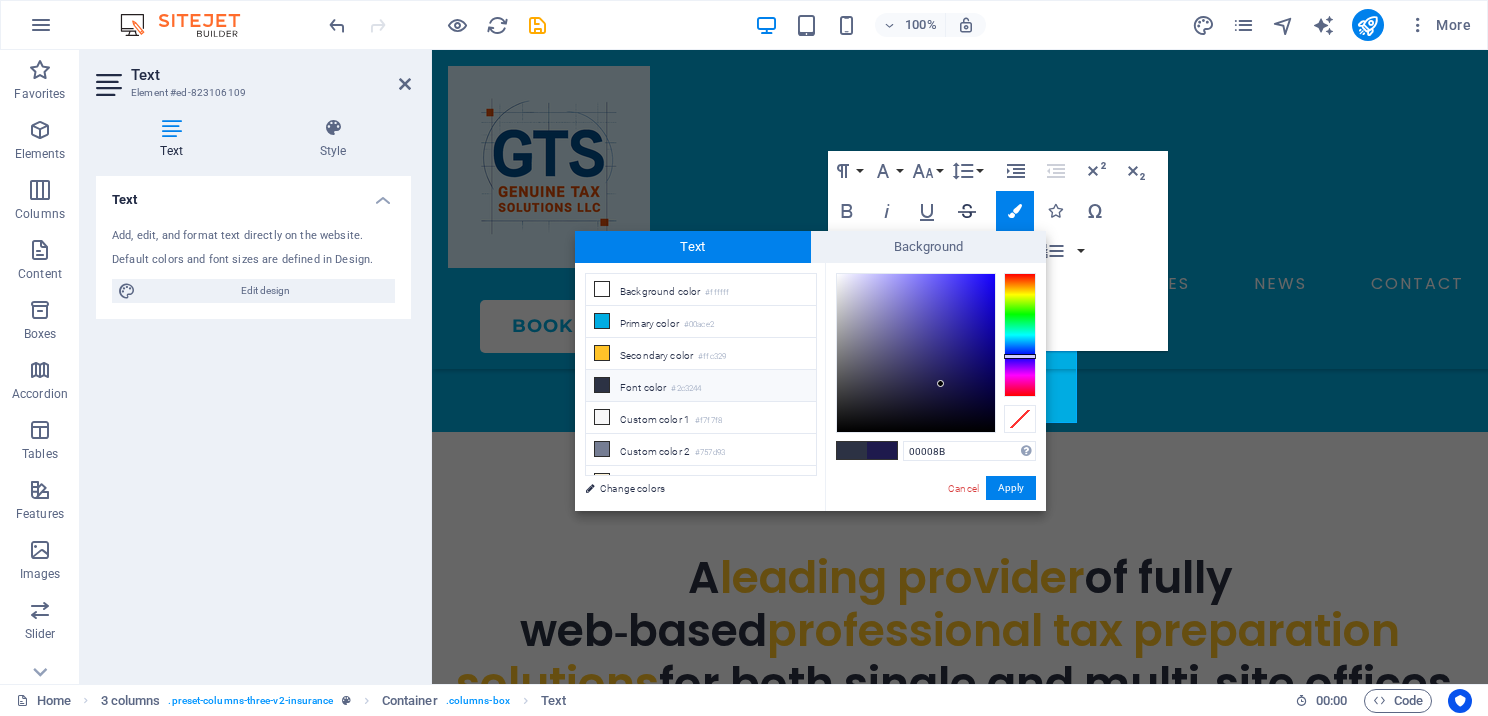 type on "#00008b" 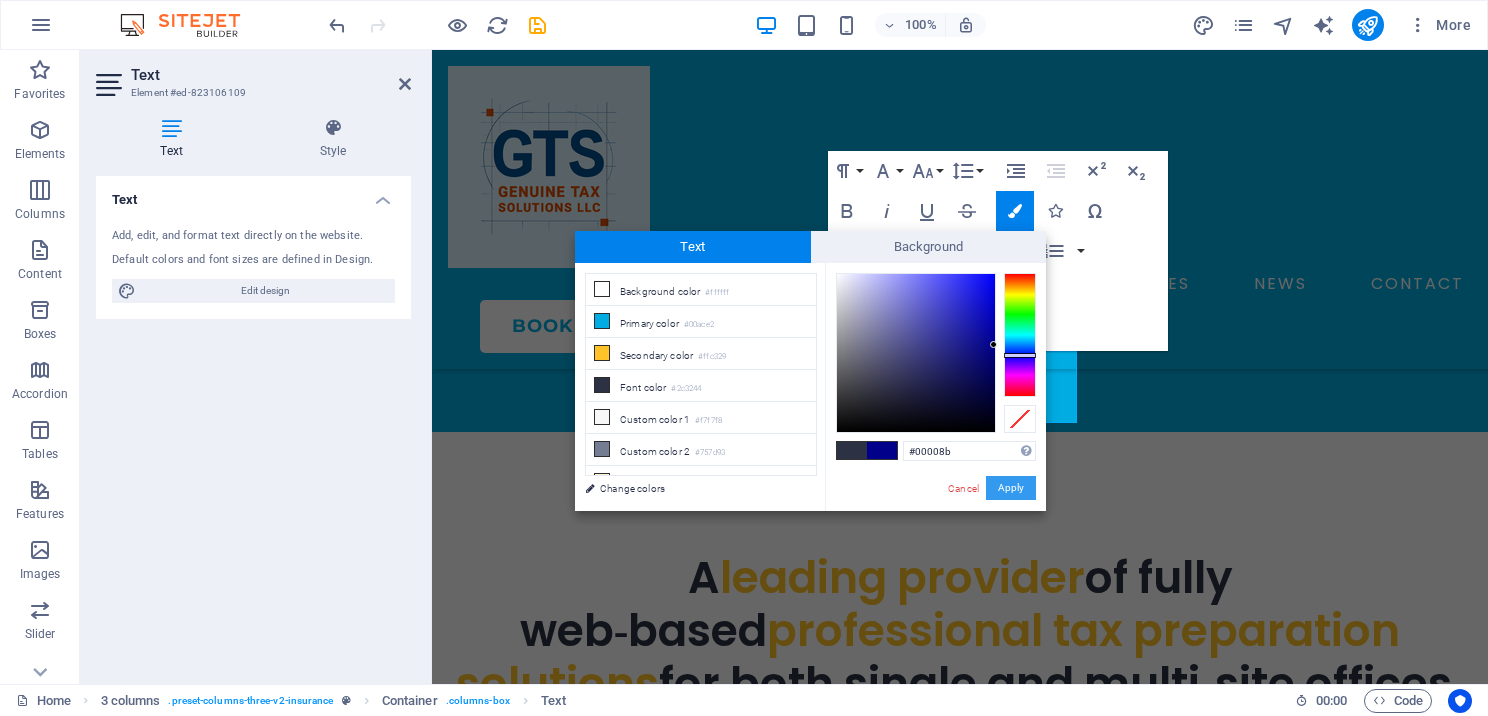 click on "Apply" at bounding box center [1011, 488] 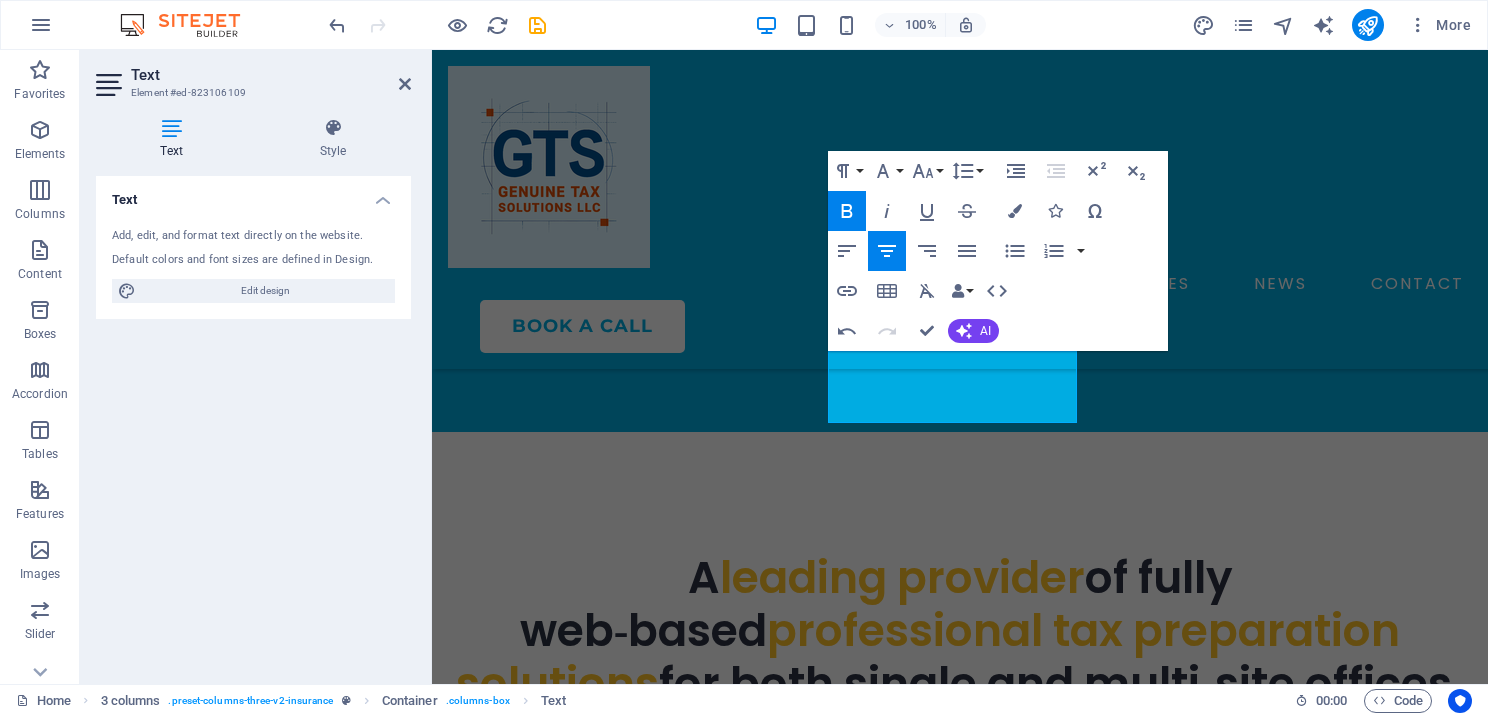 click on "Text Element #ed-823106109" at bounding box center [253, 76] 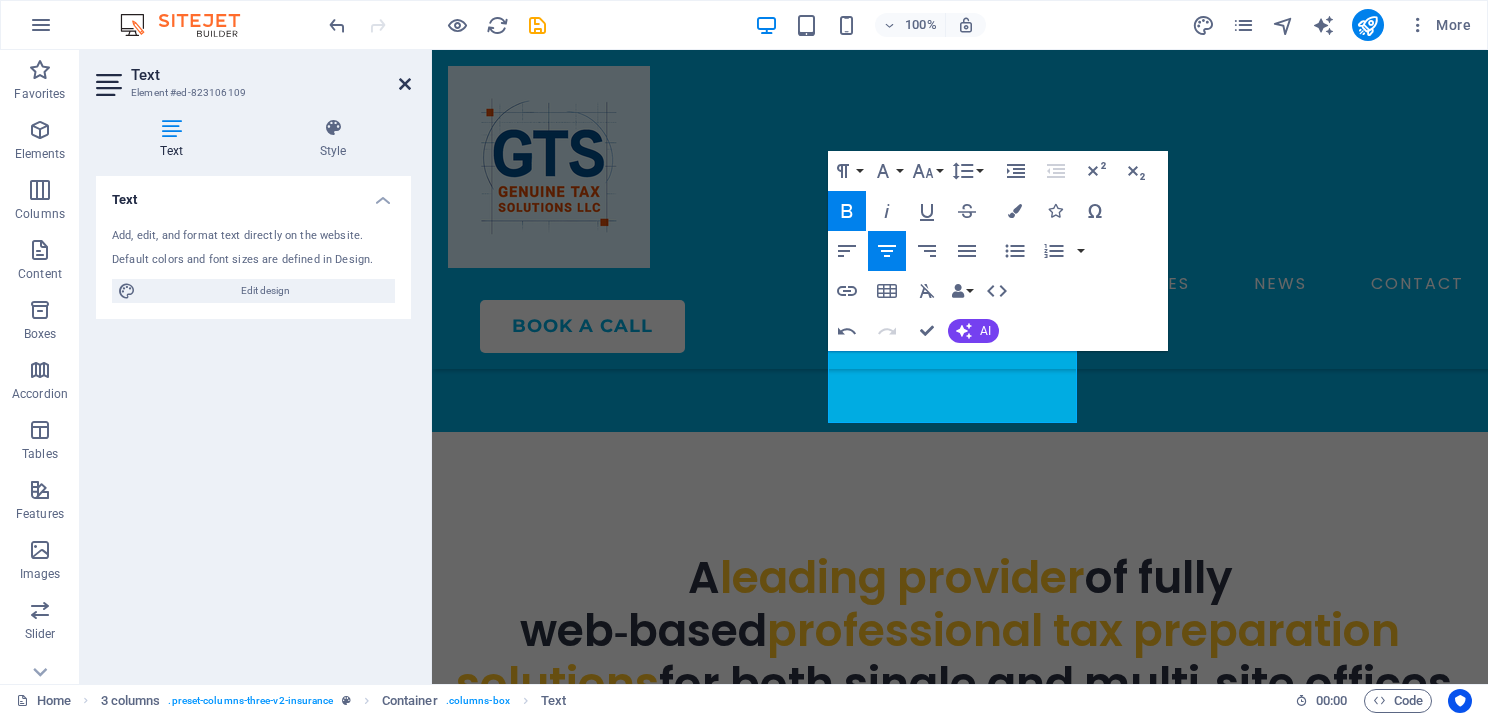 click at bounding box center [405, 84] 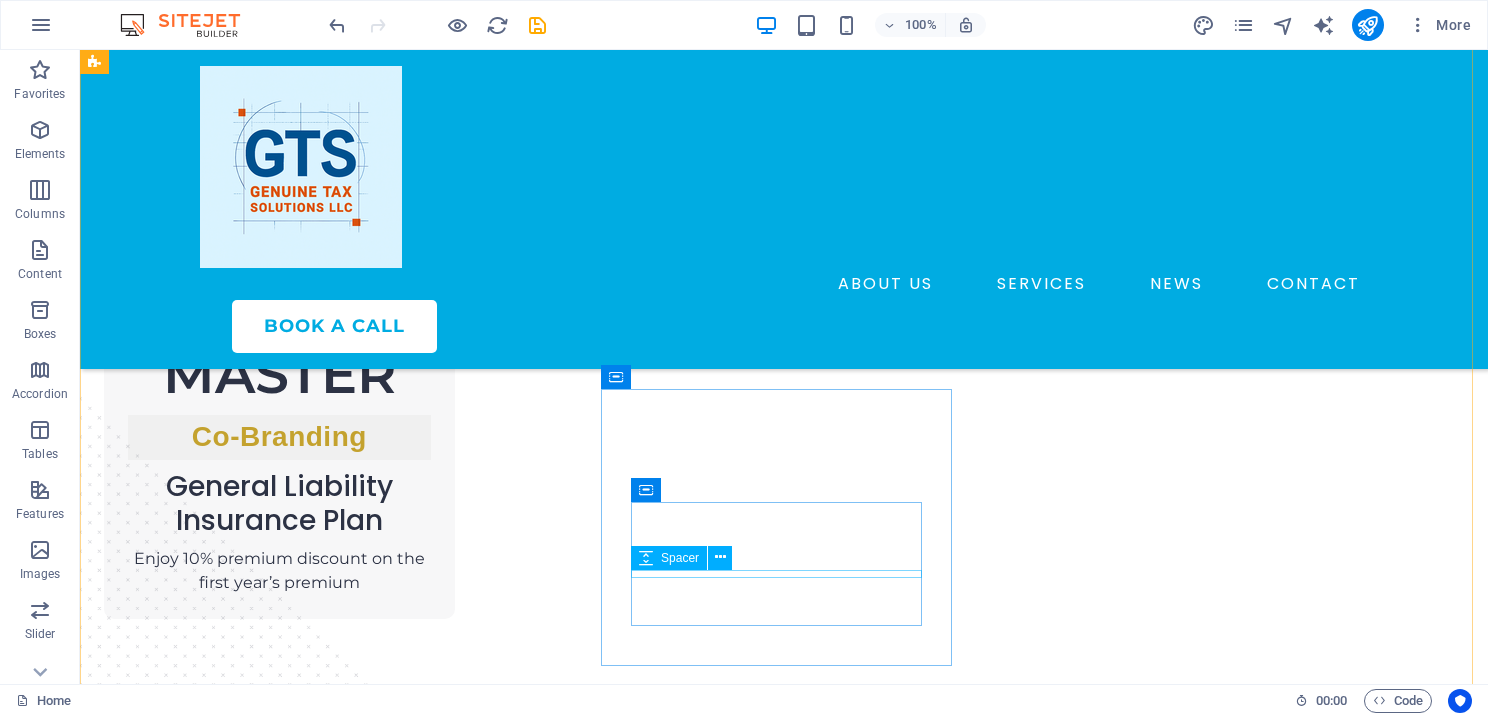 scroll, scrollTop: 2400, scrollLeft: 0, axis: vertical 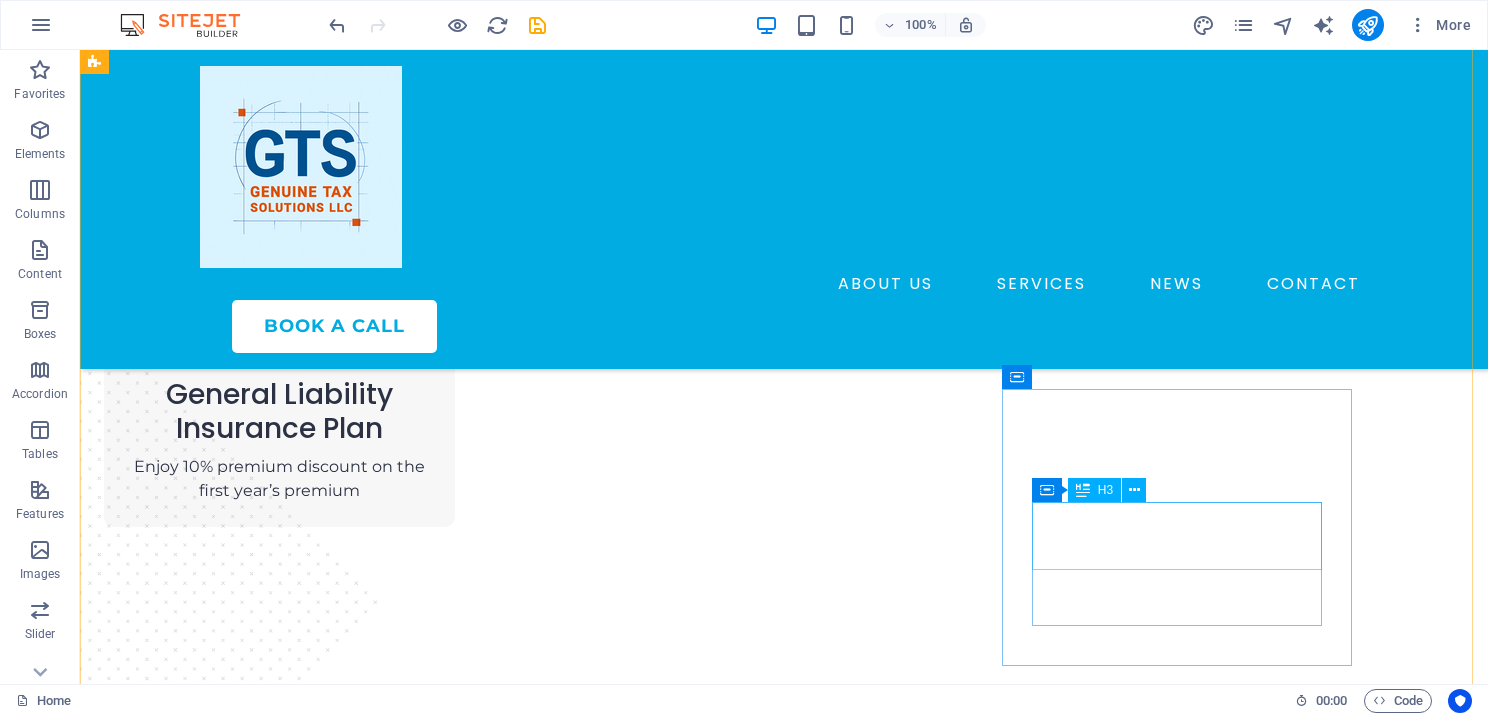 click on "Become a Tax Preparer" at bounding box center [279, 2782] 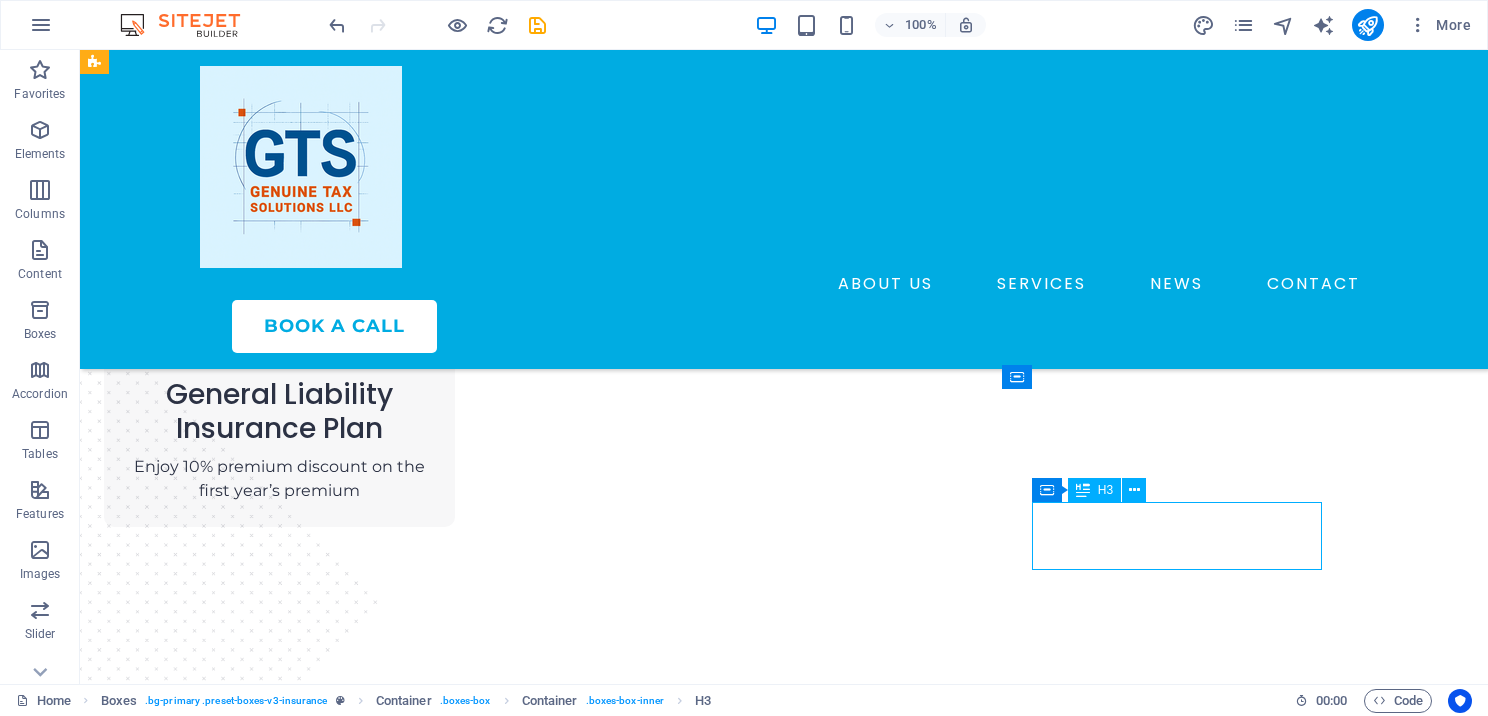 click on "Become a Tax Preparer" at bounding box center [279, 2782] 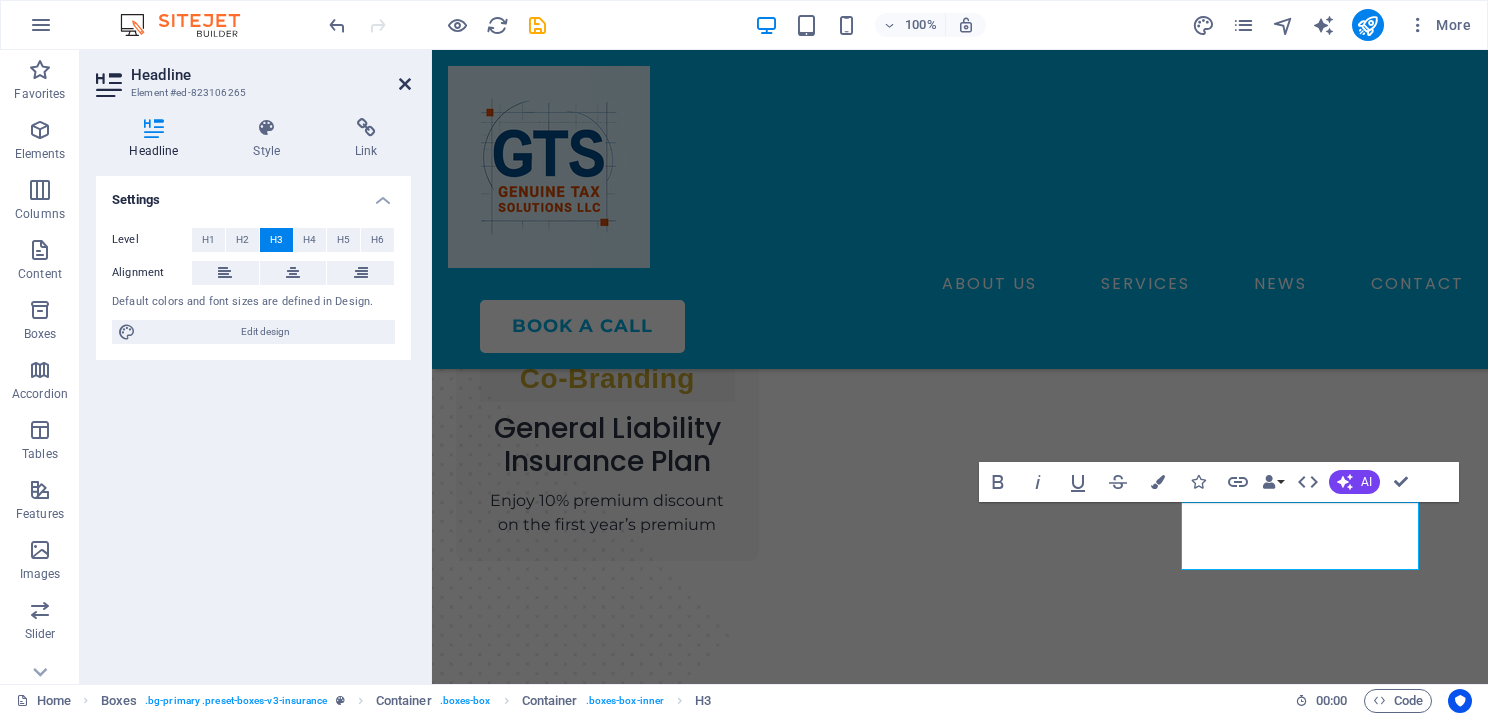 click at bounding box center [405, 84] 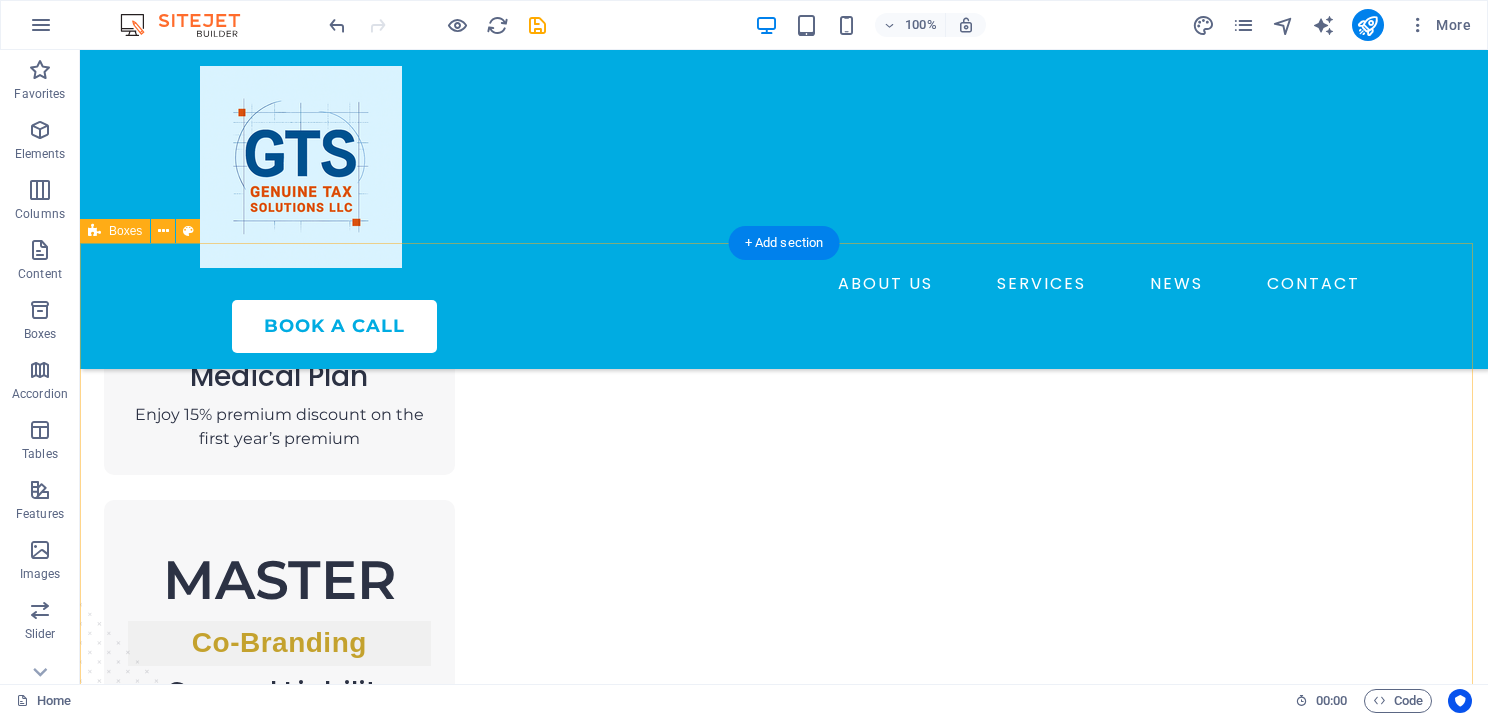 scroll, scrollTop: 2000, scrollLeft: 0, axis: vertical 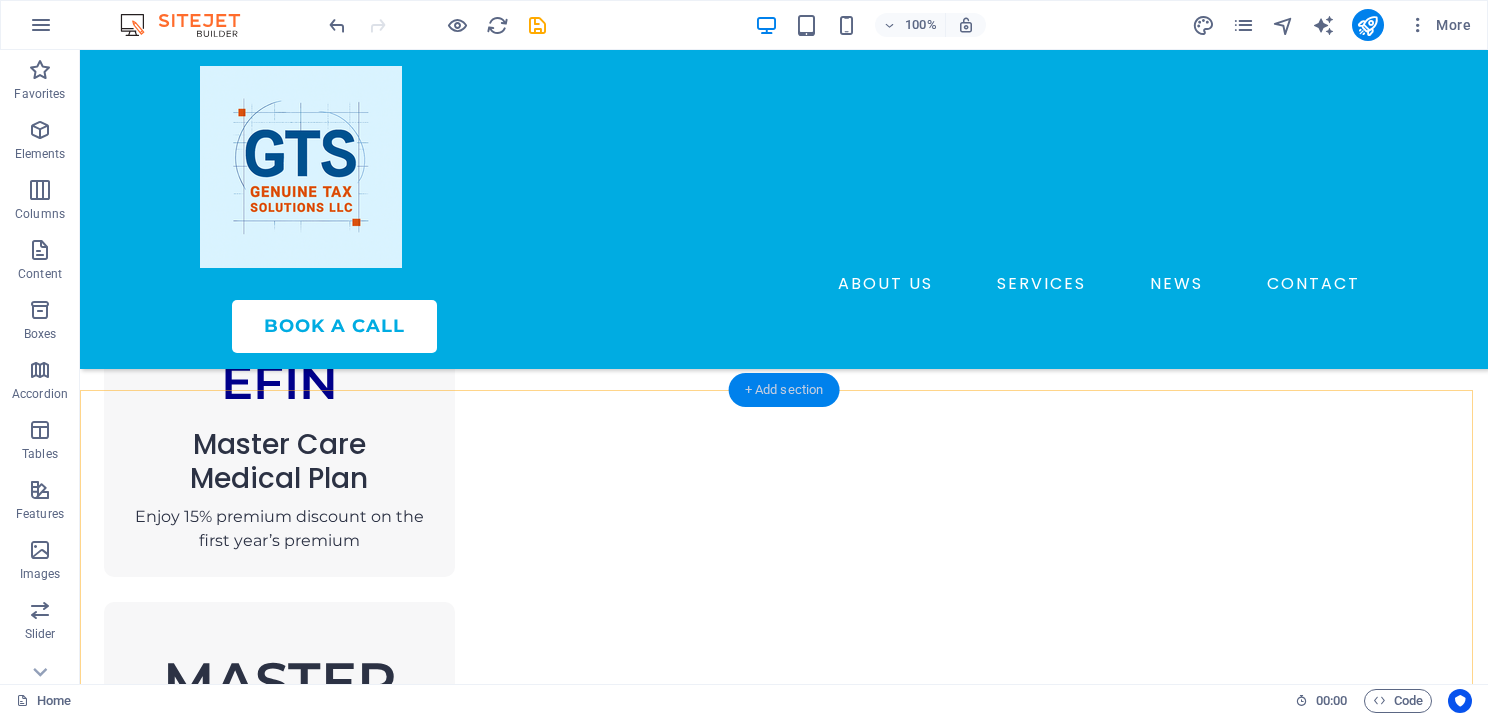 click on "+ Add section" at bounding box center [784, 390] 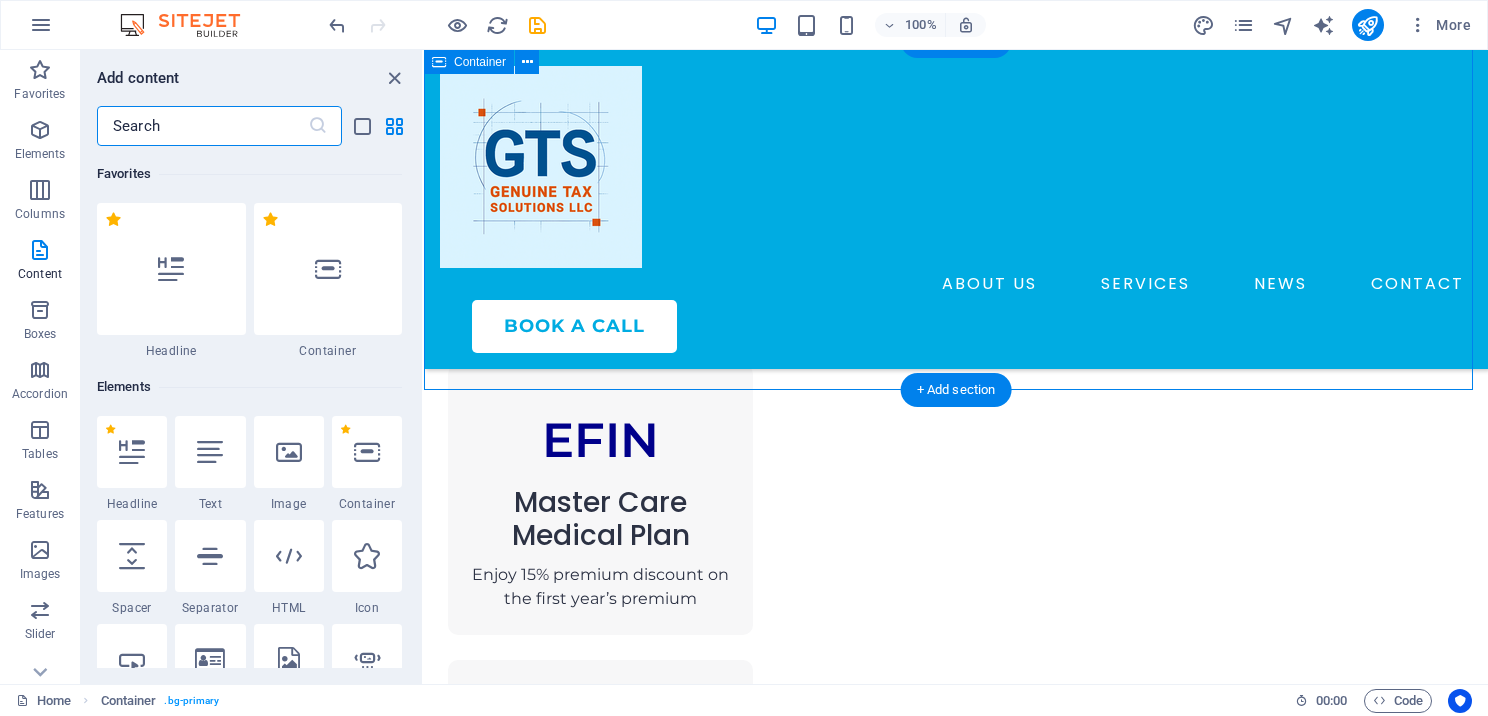 scroll, scrollTop: 2024, scrollLeft: 0, axis: vertical 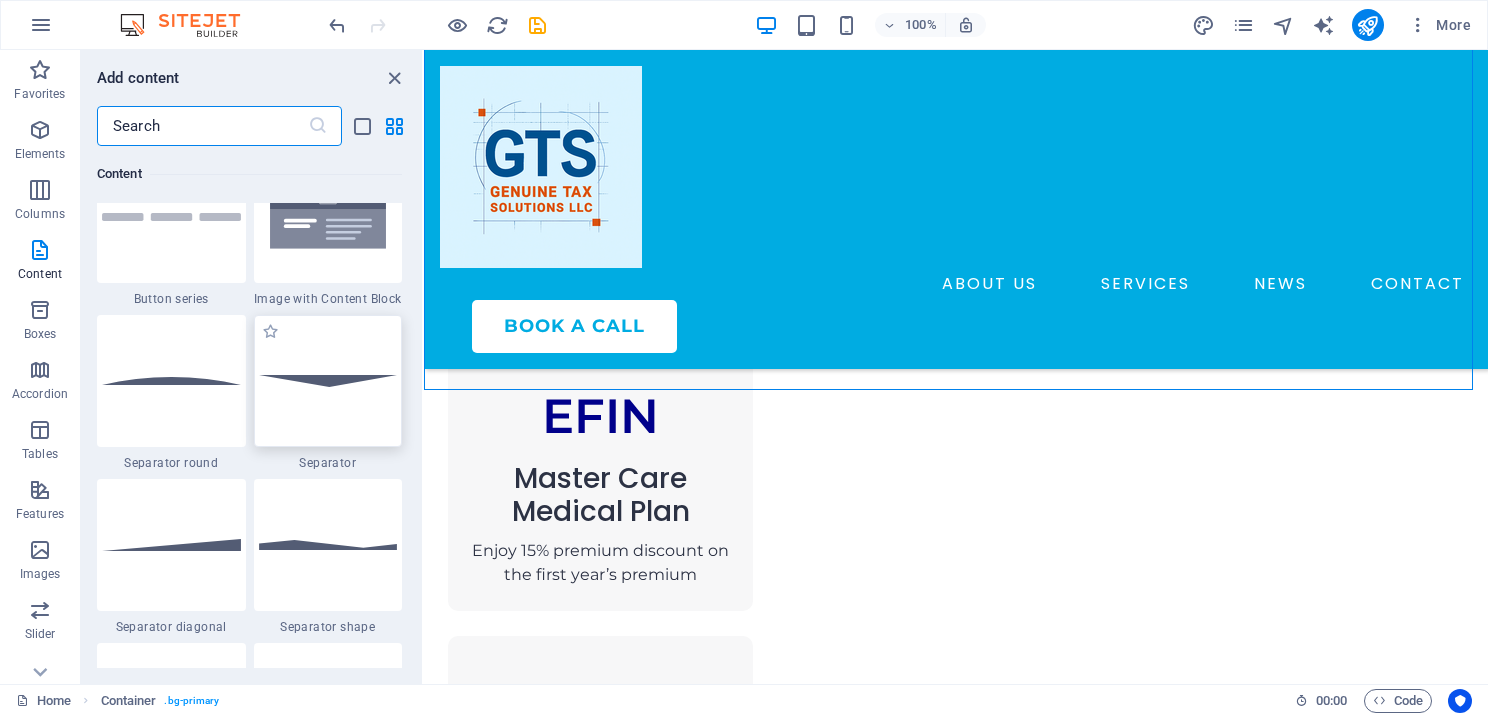 click at bounding box center [328, 380] 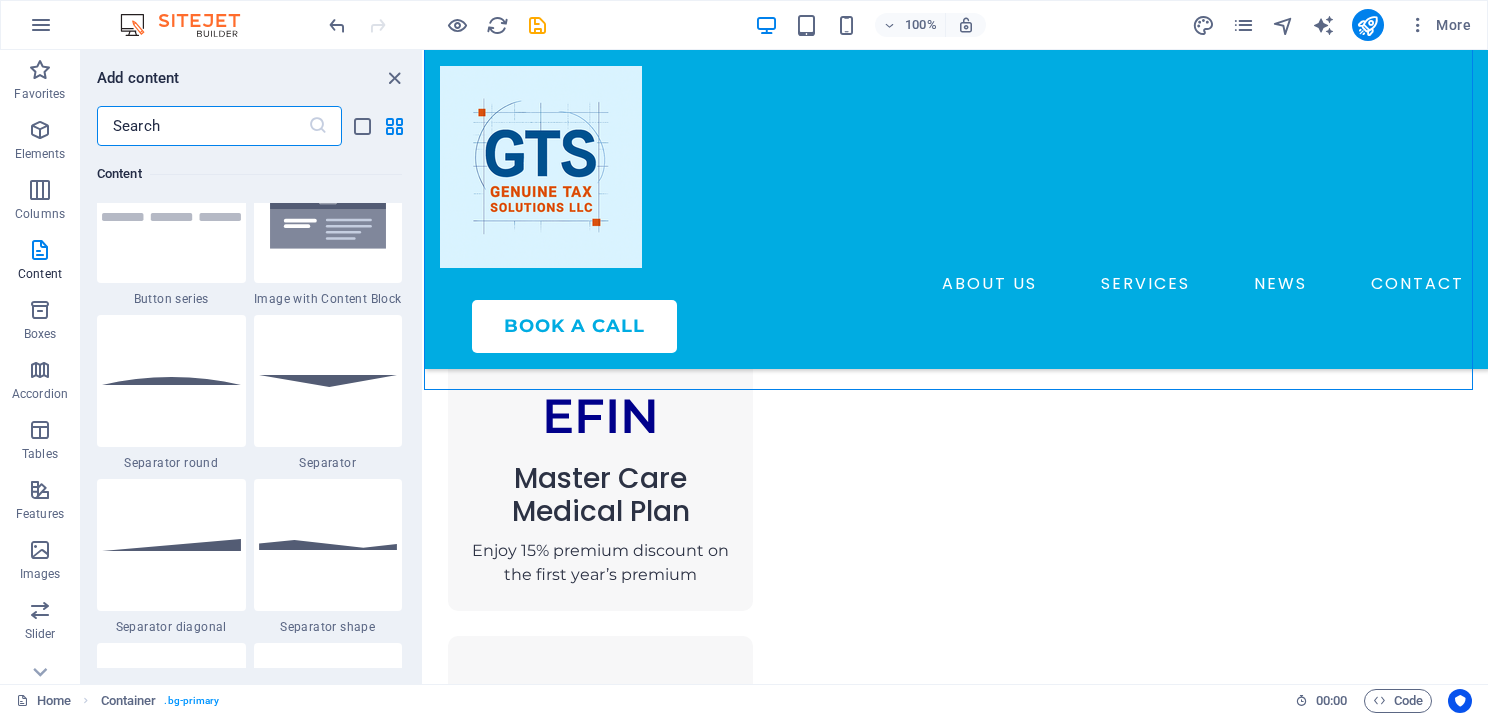 click on "H1   Banner   Banner   Container   2 columns   2 columns   Container   Menu Bar   Button   2 columns   Container   Text   Spacer   Text   Button   Container   H2   Spacer   Container   3 columns   Text   Spacer   H3   Spacer   Text   Text   Container   H2   Spacer   Container   Boxes   Spacer   Container   H3   Container   Menu   Text   Container   Text   Container   Icon   Spacer   Container   H3   Container   Text   Container   Container   H3   Container   Spacer   Text   Container   Container   Text   Container   Spacer   Container   H3   Container   H3   Spacer   Menu Bar   Logo   Container   Text   Container   H3   Spacer   Container   Text   H3   Text   Spacer   Spacer   Container   Text   Spacer   H3   Spacer   Text   Spacer   Spacer   Text   2 columns" at bounding box center (956, 367) 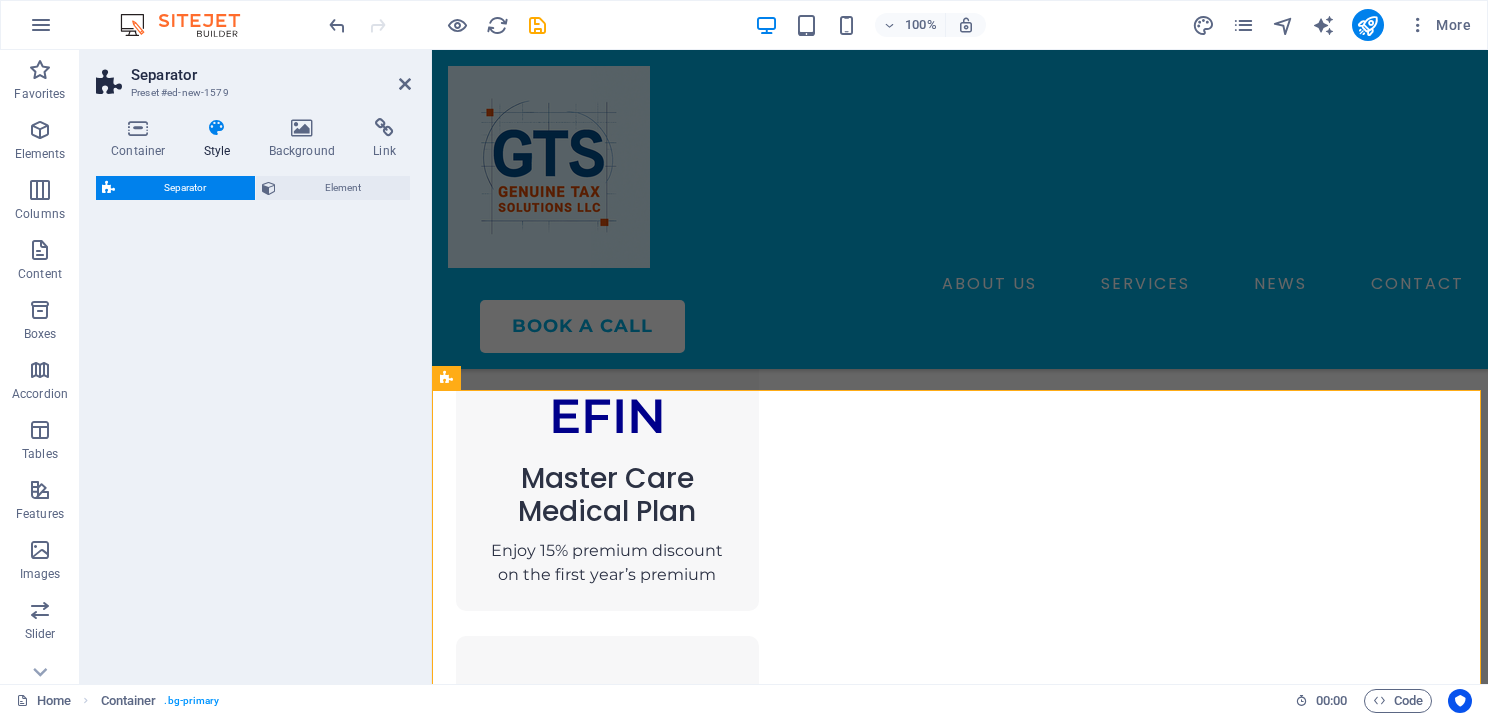 select on "rem" 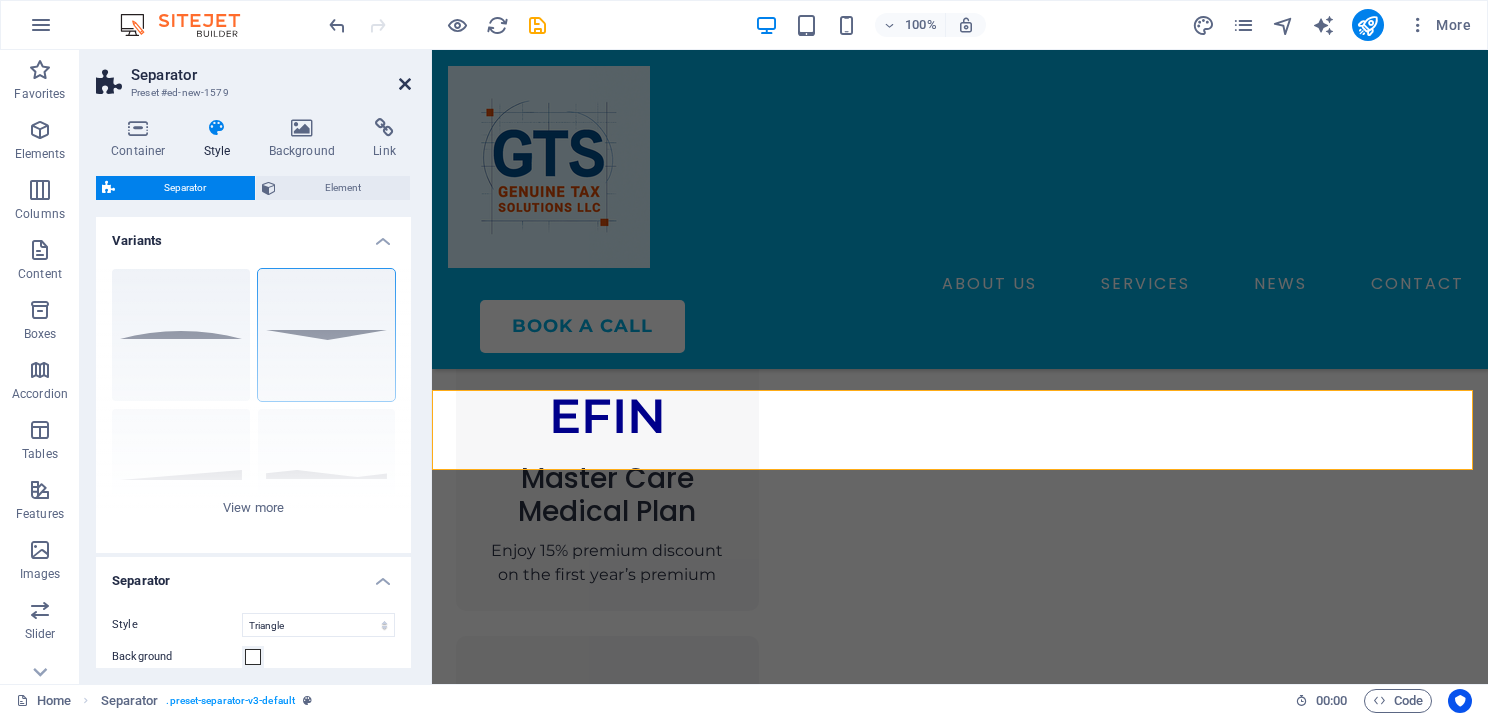 click at bounding box center (405, 84) 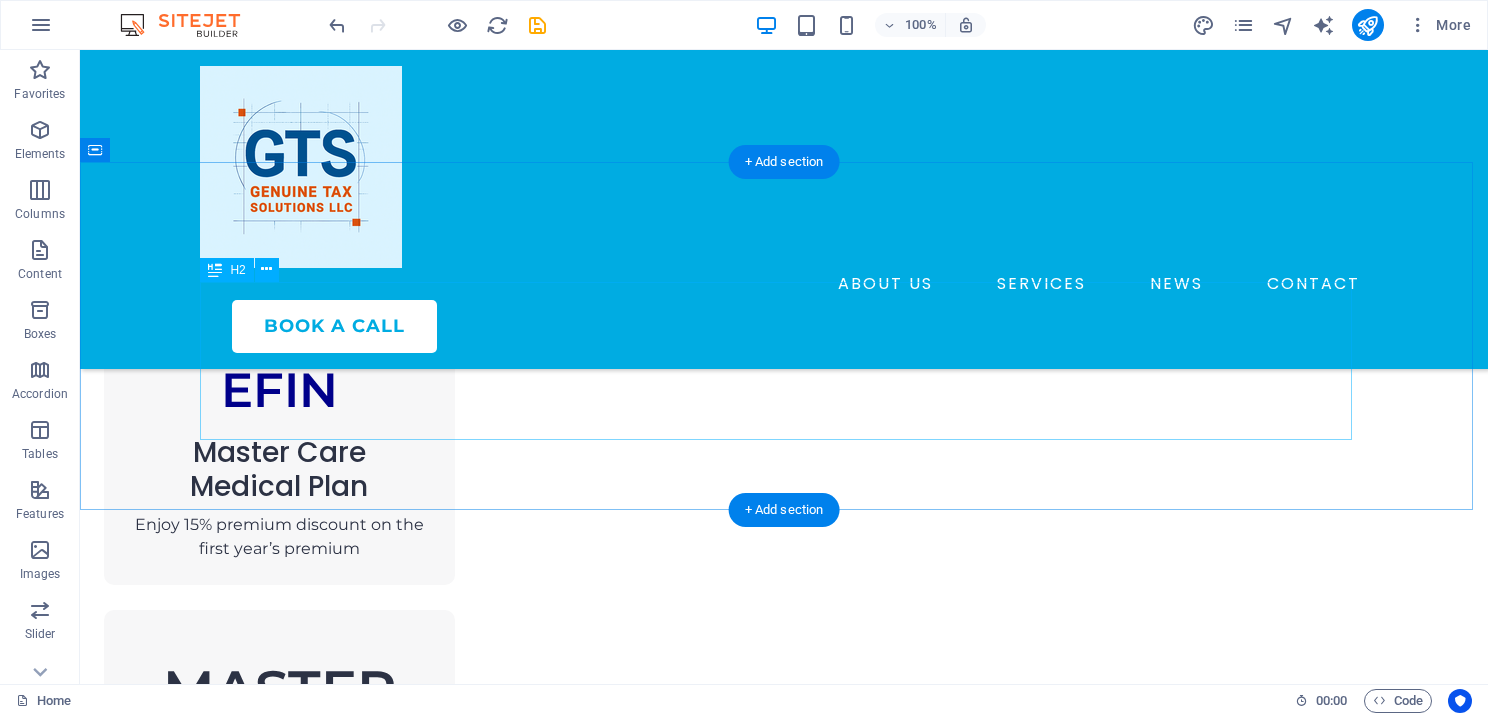 scroll, scrollTop: 2000, scrollLeft: 0, axis: vertical 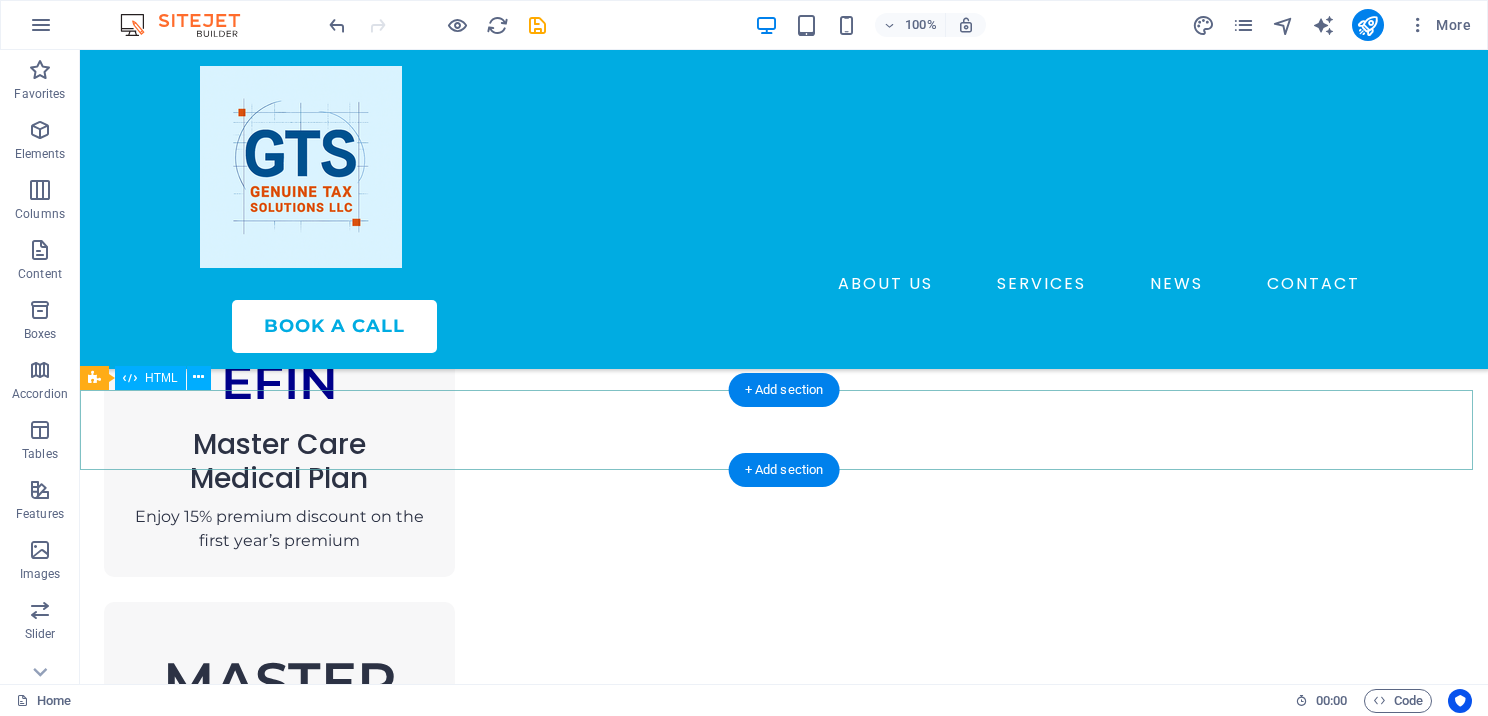 click at bounding box center [784, 1521] 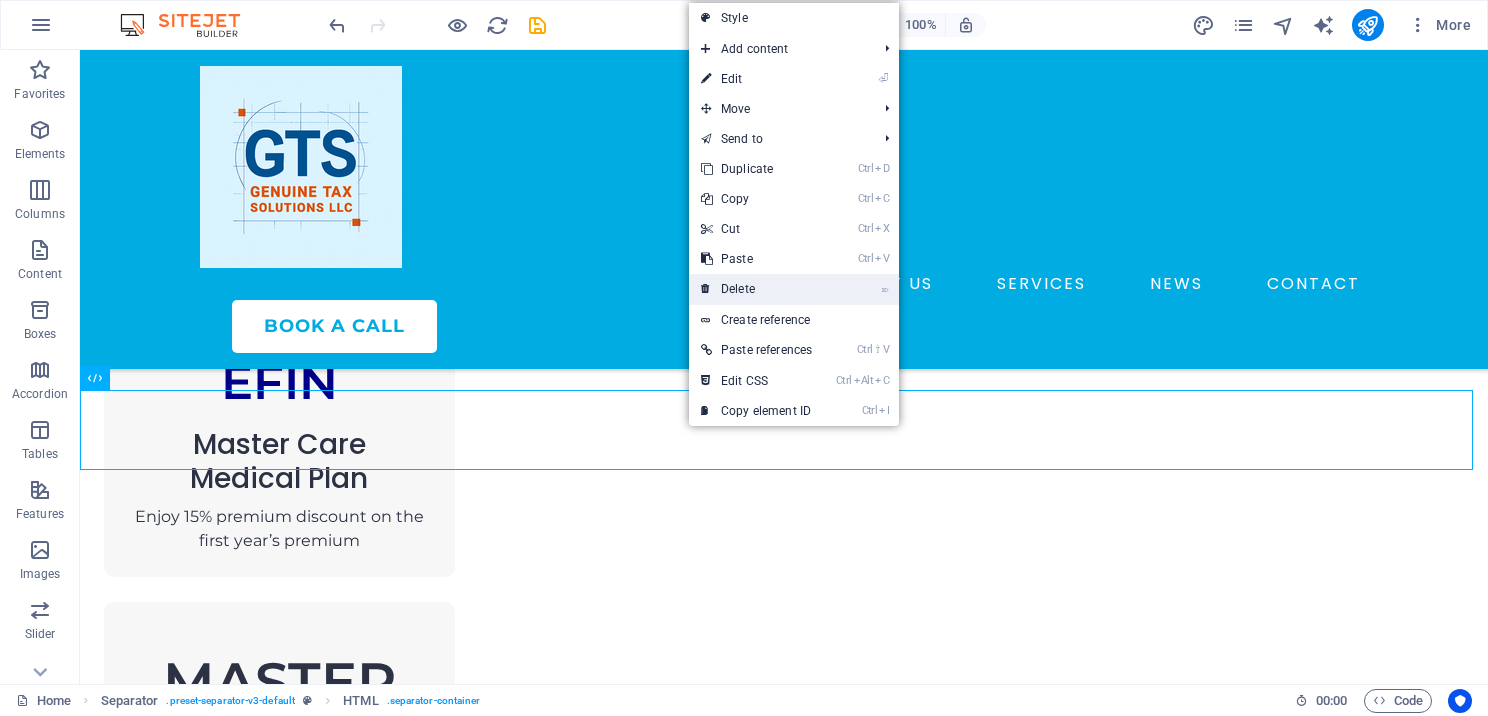 click on "⌦  Delete" at bounding box center [756, 289] 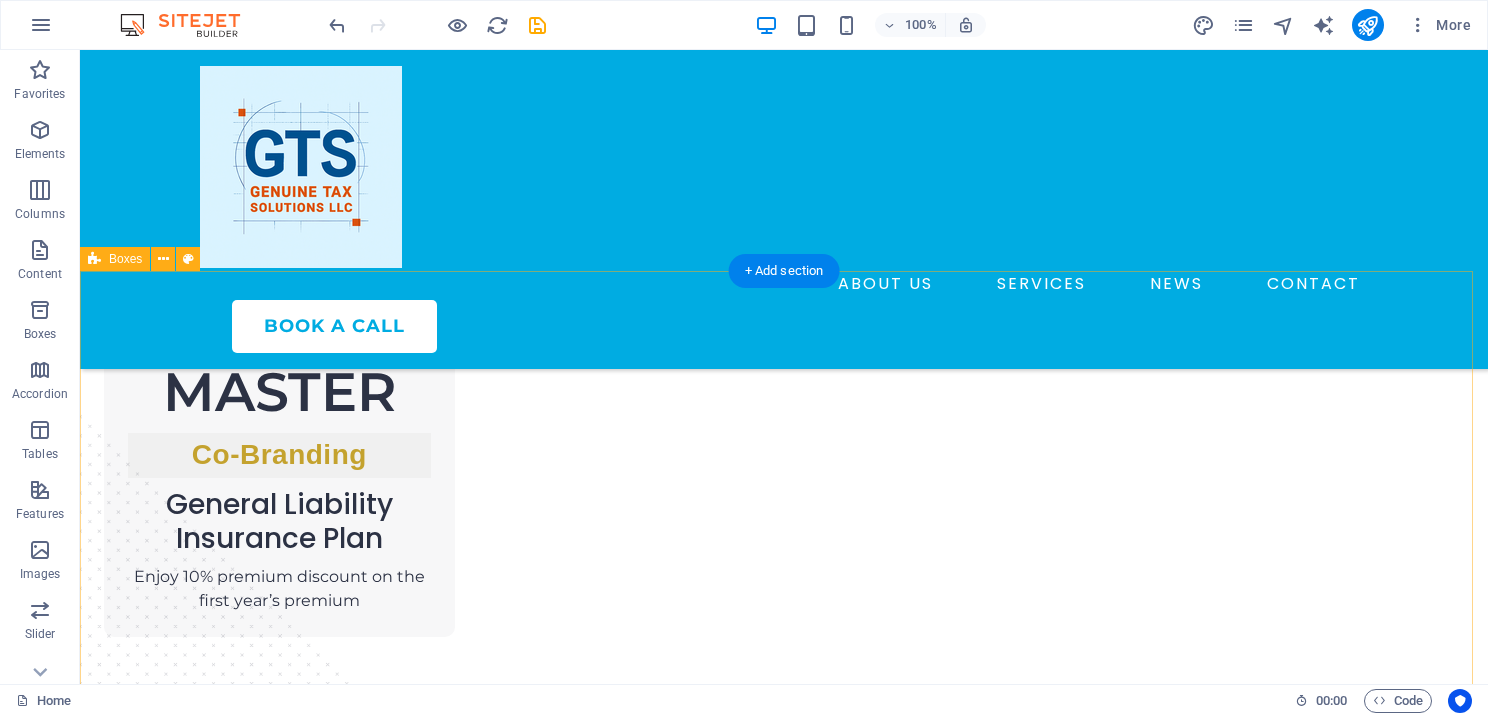 scroll, scrollTop: 2500, scrollLeft: 0, axis: vertical 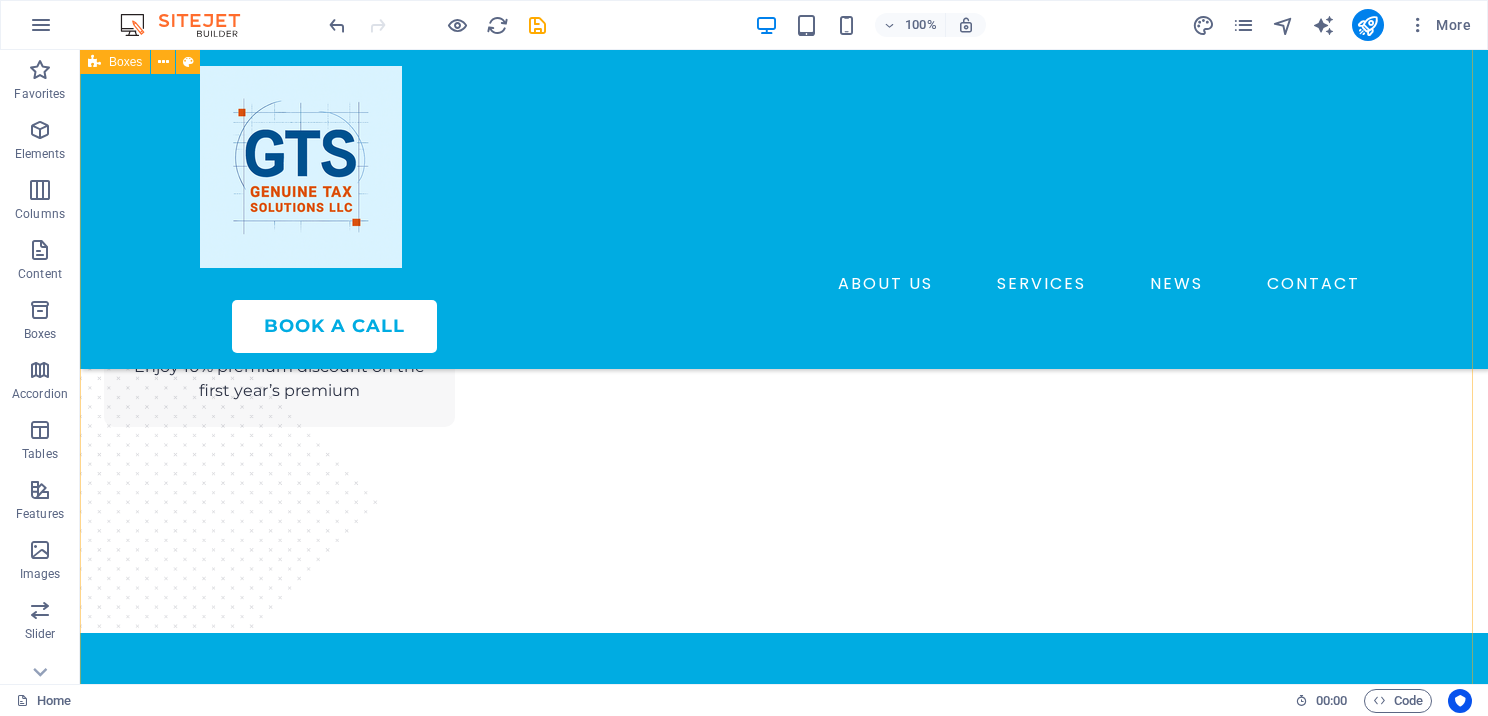 click on "High Value, Low Price Lorem ipsum dolor sit amet, consectetur adipiscing elit. Office Setup Open a Tax Office – Professional Setup Services Start Today — No Experience or EFIN Necessary Lorem ipsum dolor sit amet, consectetur adipiscing elit. All-inclusive software Lorem ipsum dolor sit amet, consectetur adipiscing elit. Integrated bank products Lorem ipsum dolor sit amet, consectetur adipiscing elit. Become a Tax Preparer Lorem ipsum dolor sit amet, consectetur adipiscing elit." at bounding box center (784, 2099) 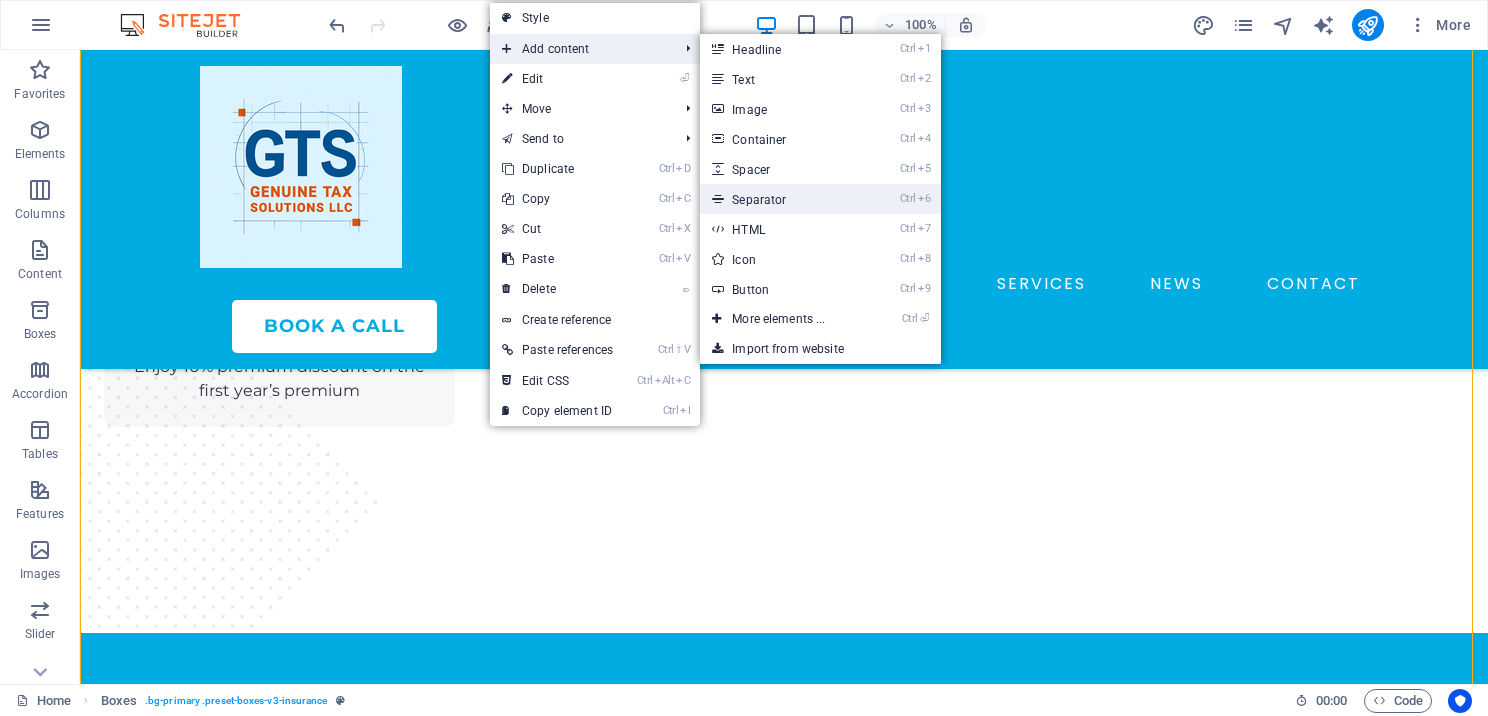 click on "Ctrl 6  Separator" at bounding box center (782, 199) 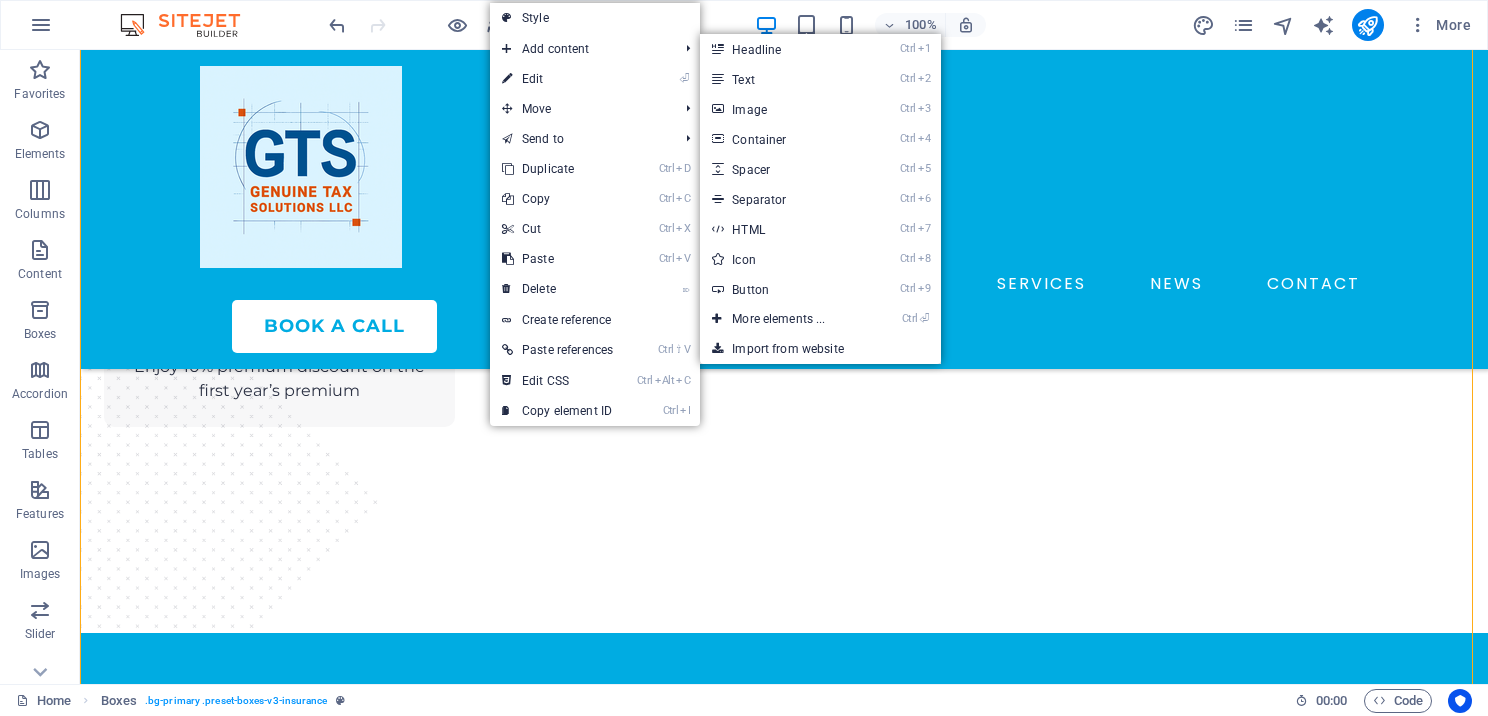 select on "%" 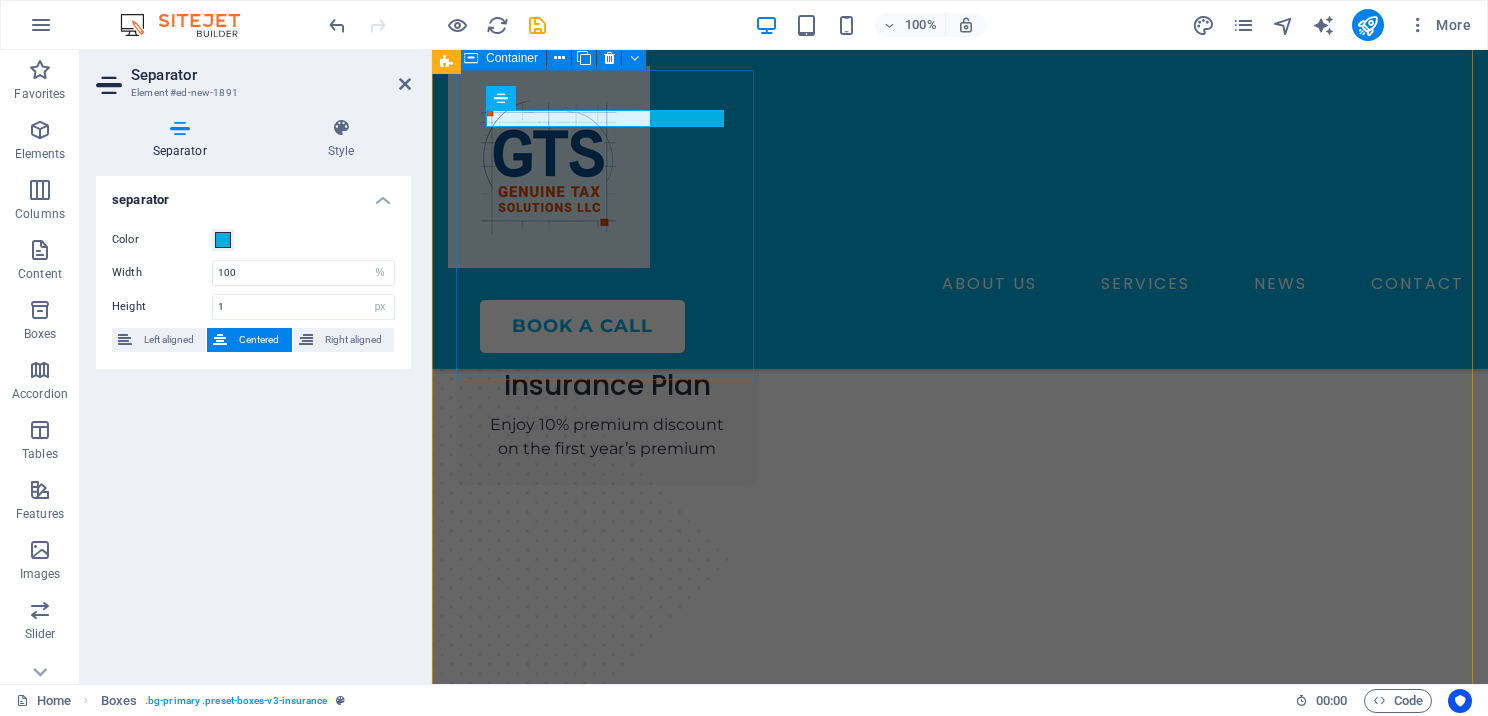 scroll, scrollTop: 2524, scrollLeft: 0, axis: vertical 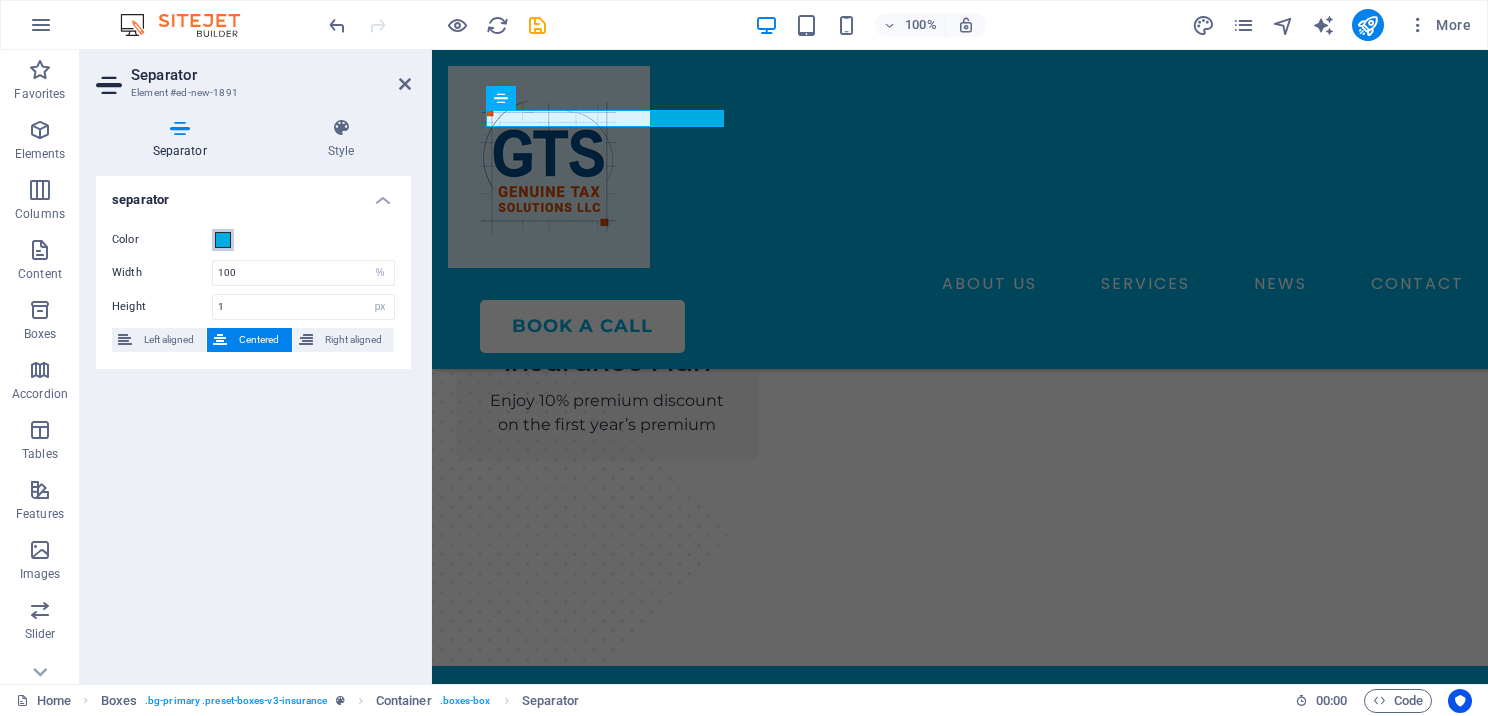 click at bounding box center [223, 240] 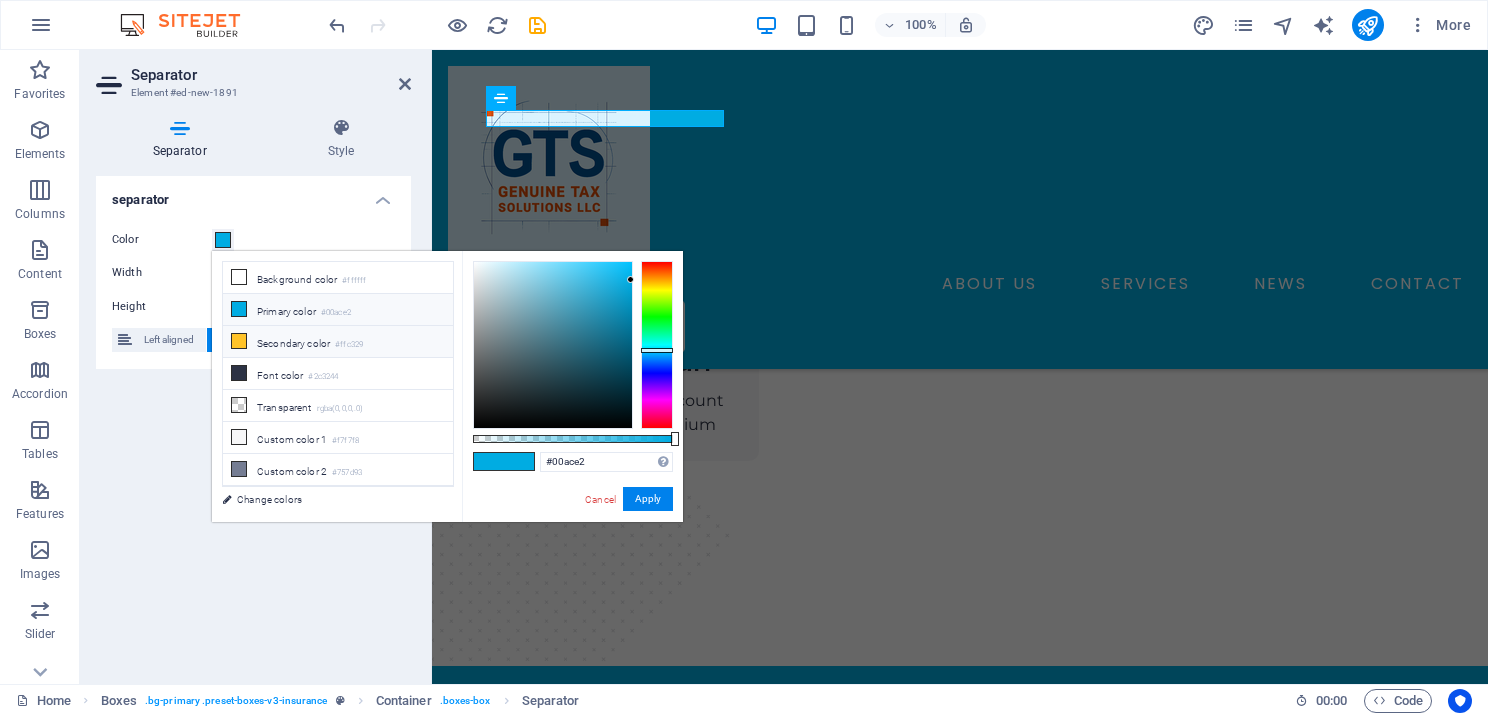 click at bounding box center [239, 341] 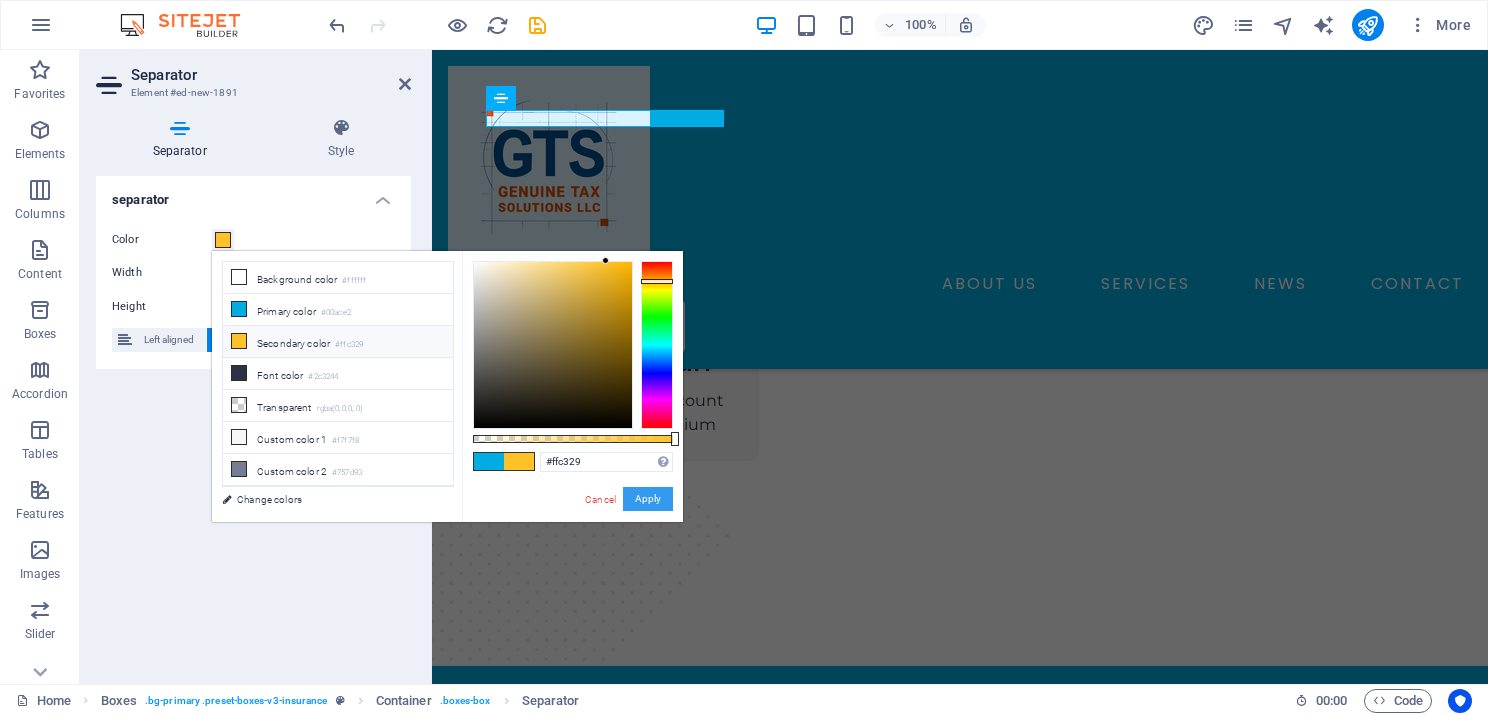 click on "Apply" at bounding box center (648, 499) 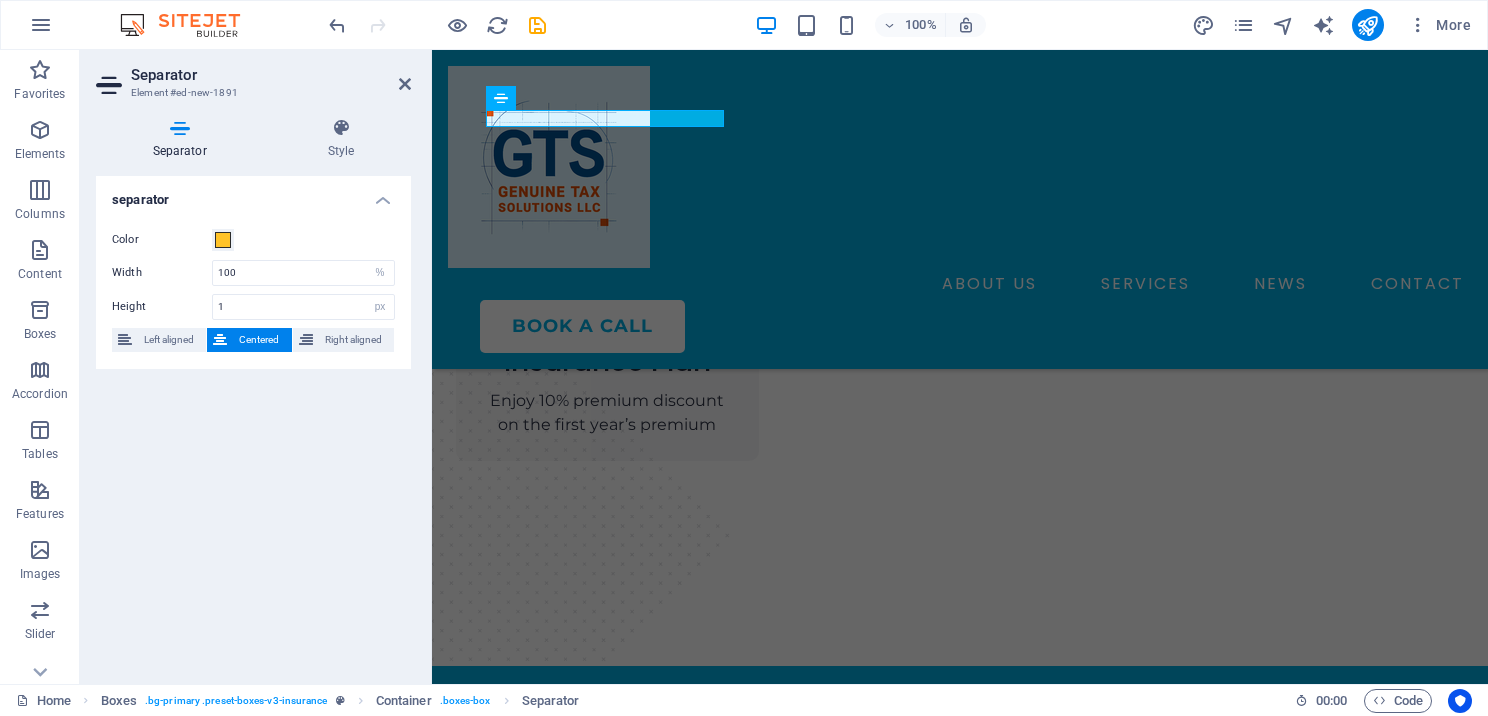 click on "Separator" at bounding box center (271, 75) 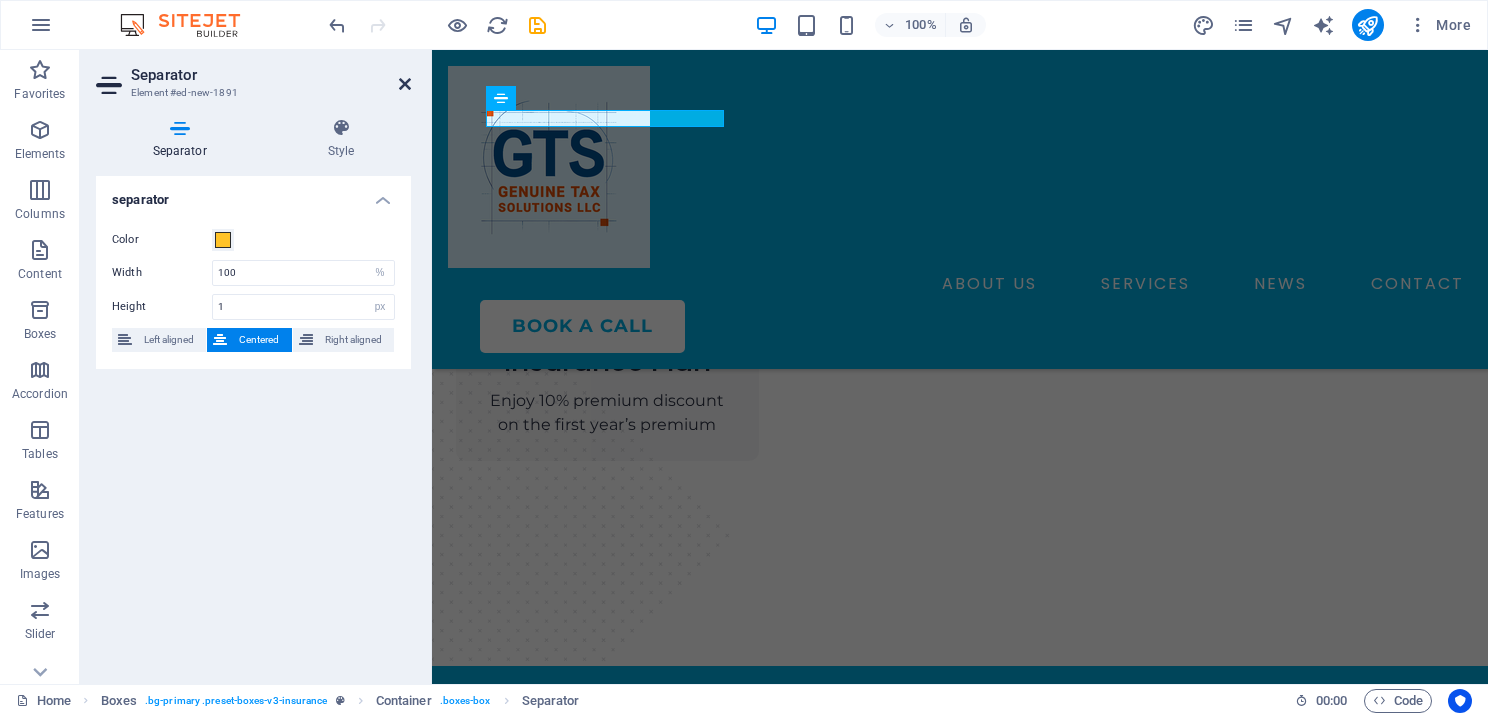 click at bounding box center [405, 84] 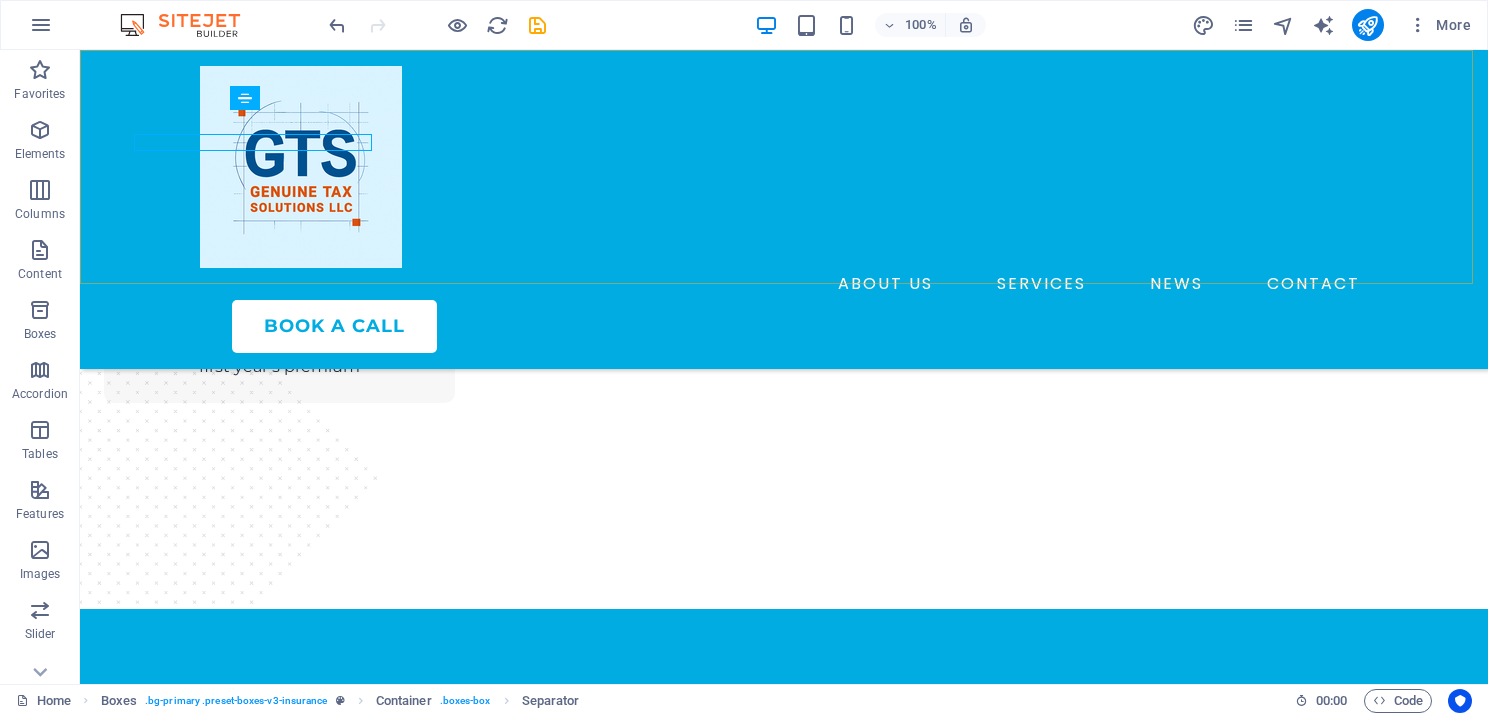 scroll, scrollTop: 2500, scrollLeft: 0, axis: vertical 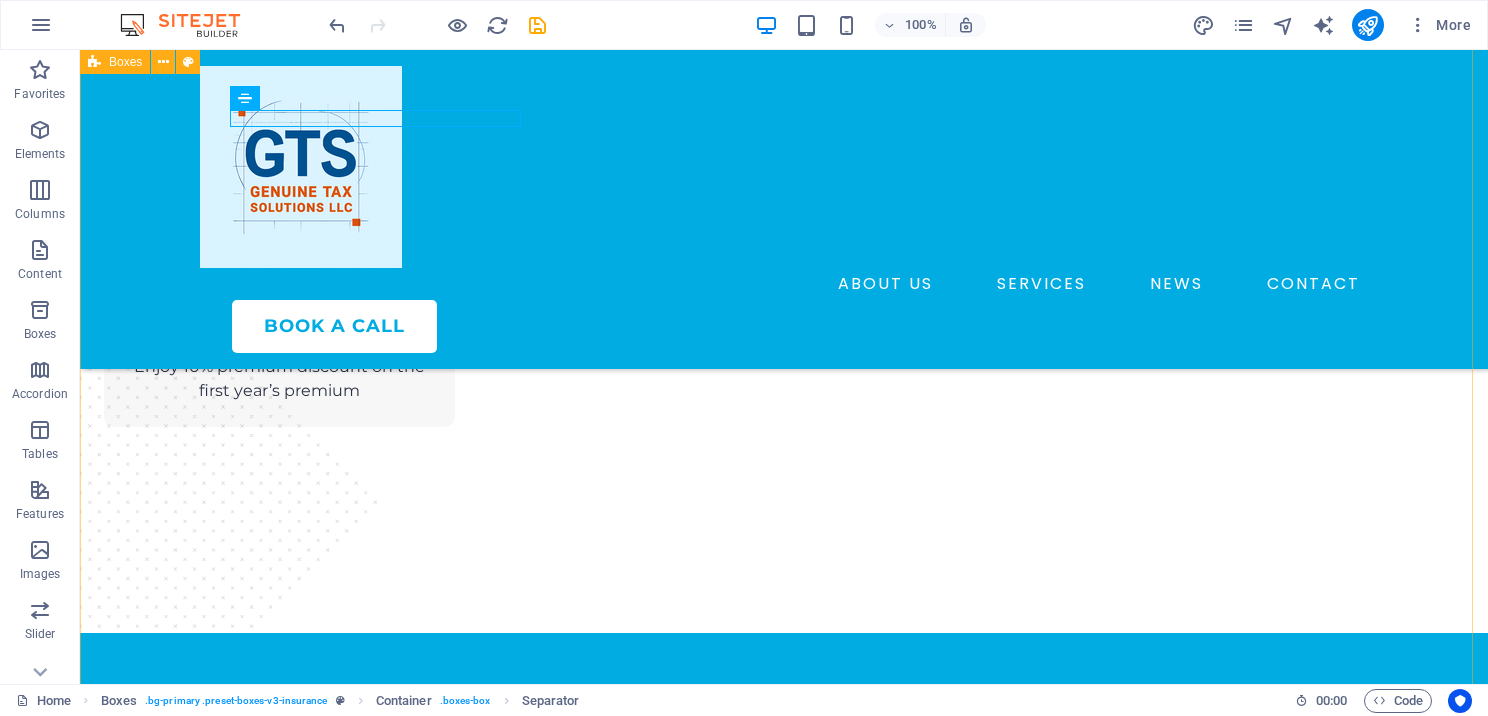 click on "High Value, Low Price Lorem ipsum dolor sit amet, consectetur adipiscing elit. Office Setup Open a Tax Office – Professional Setup Services Start Today — No Experience or EFIN Necessary Lorem ipsum dolor sit amet, consectetur adipiscing elit. All-inclusive software Lorem ipsum dolor sit amet, consectetur adipiscing elit. Integrated bank products Lorem ipsum dolor sit amet, consectetur adipiscing elit. Become a Tax Preparer Lorem ipsum dolor sit amet, consectetur adipiscing elit." at bounding box center [784, 2107] 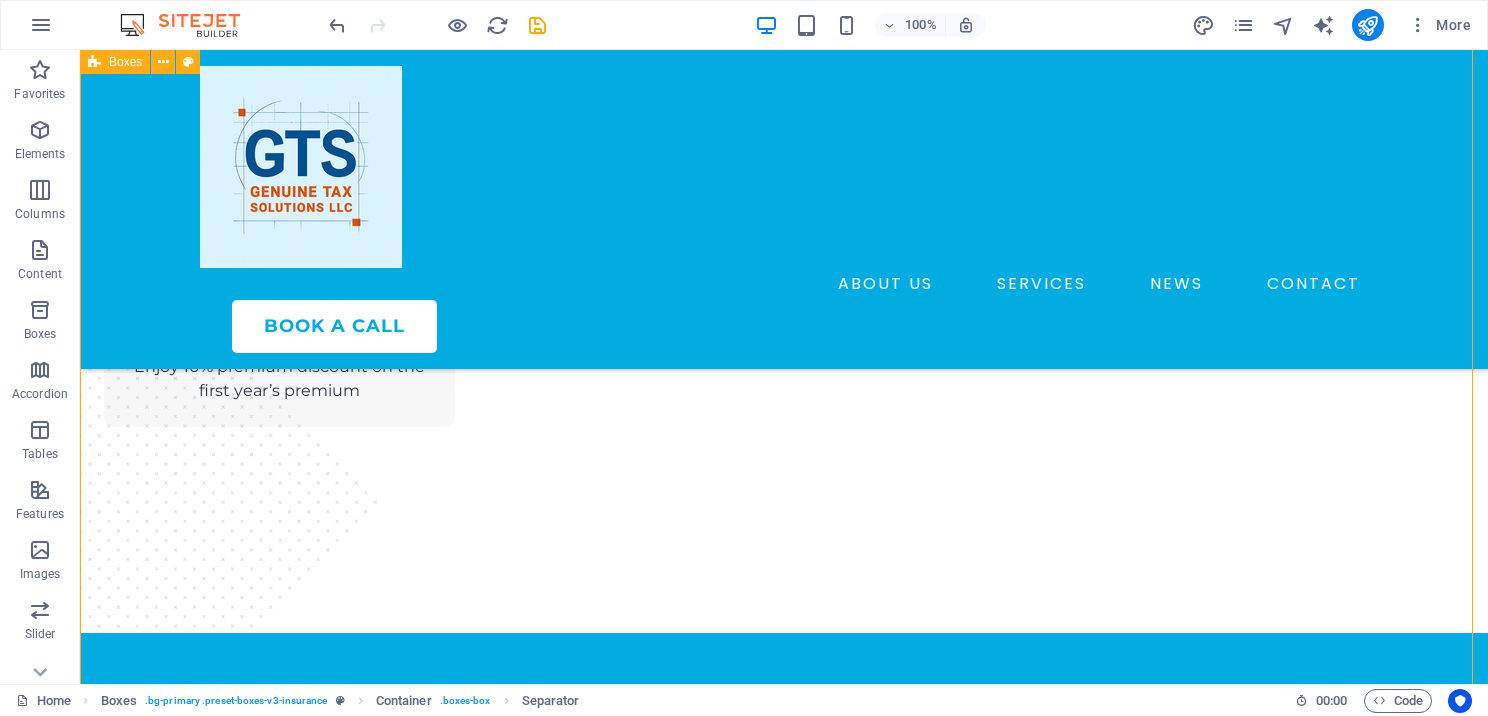 click on "High Value, Low Price Lorem ipsum dolor sit amet, consectetur adipiscing elit. Office Setup Open a Tax Office – Professional Setup Services Start Today — No Experience or EFIN Necessary Lorem ipsum dolor sit amet, consectetur adipiscing elit. All-inclusive software Lorem ipsum dolor sit amet, consectetur adipiscing elit. Integrated bank products Lorem ipsum dolor sit amet, consectetur adipiscing elit. Become a Tax Preparer Lorem ipsum dolor sit amet, consectetur adipiscing elit." at bounding box center (784, 2107) 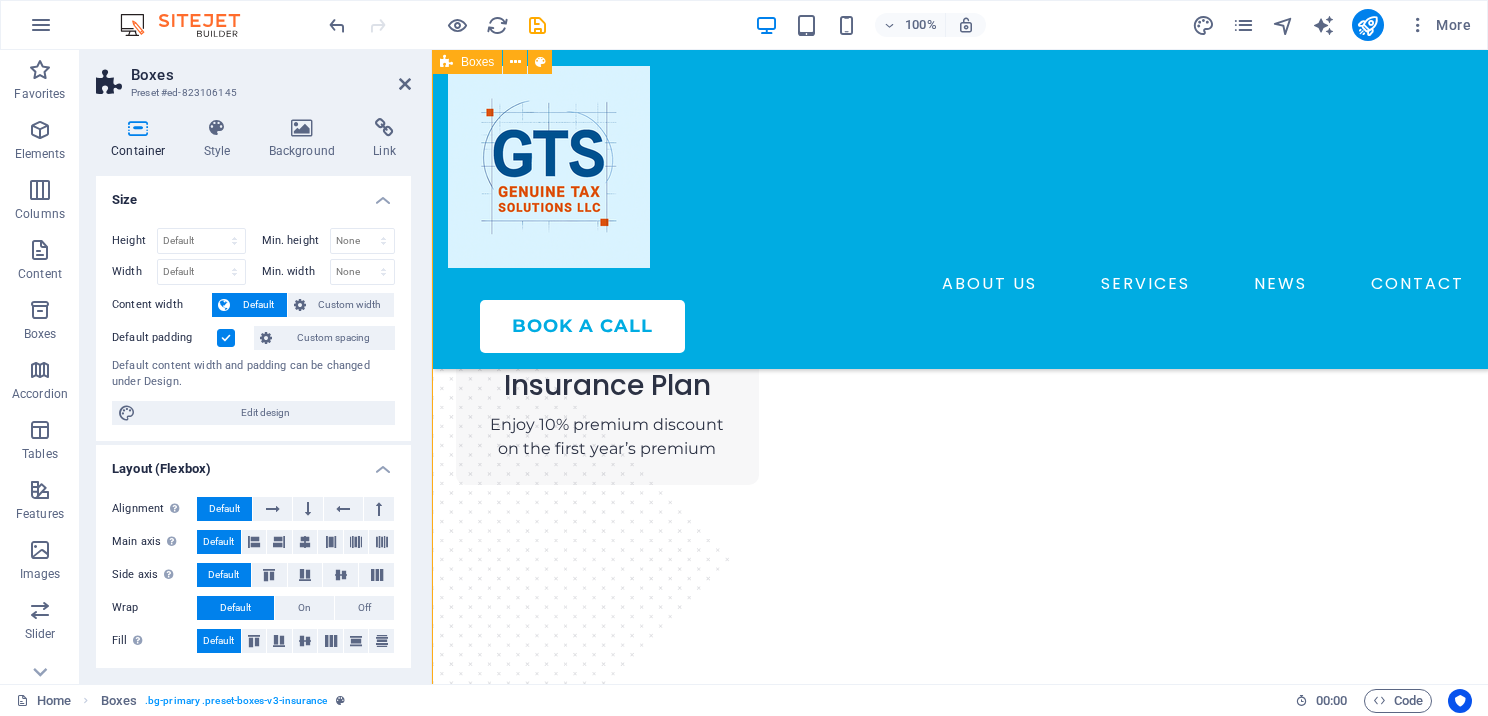 scroll, scrollTop: 2524, scrollLeft: 0, axis: vertical 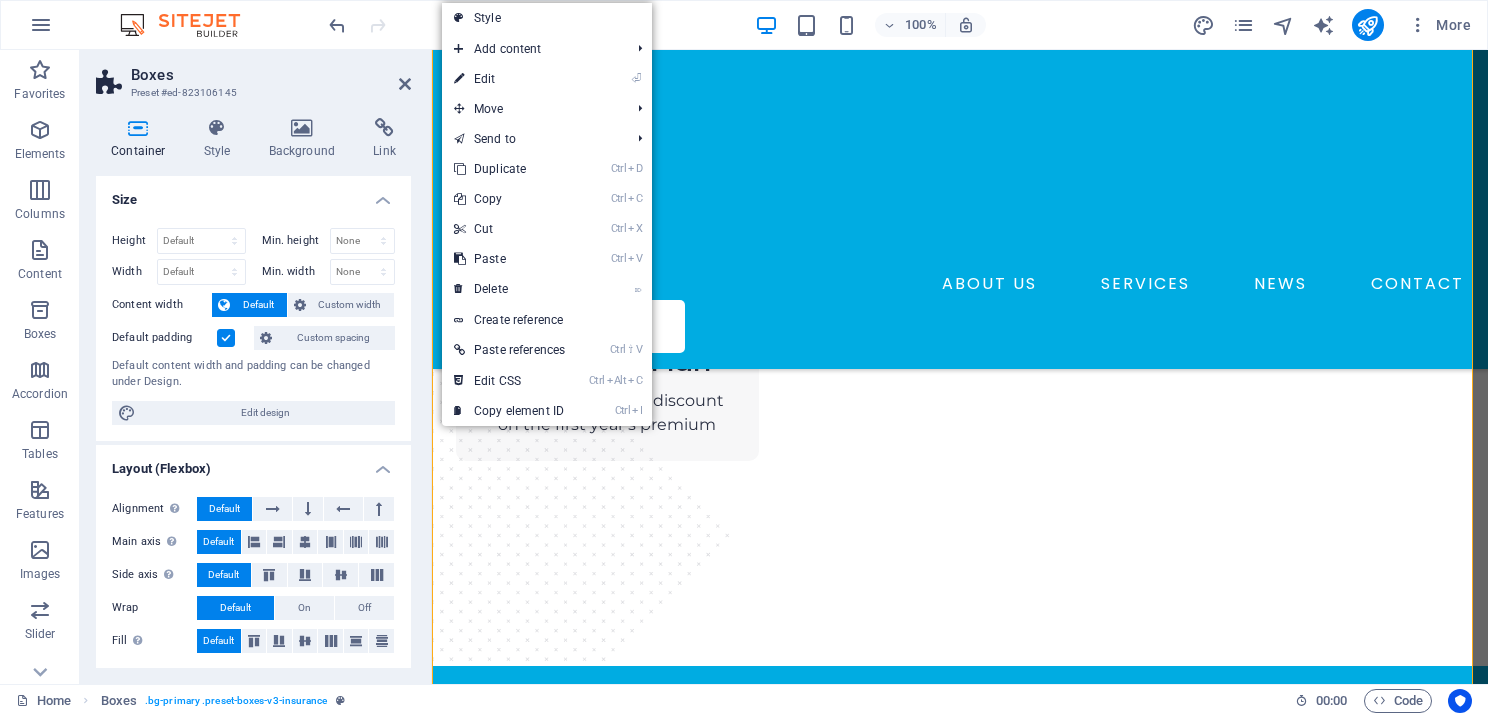 click on "Container" at bounding box center (142, 139) 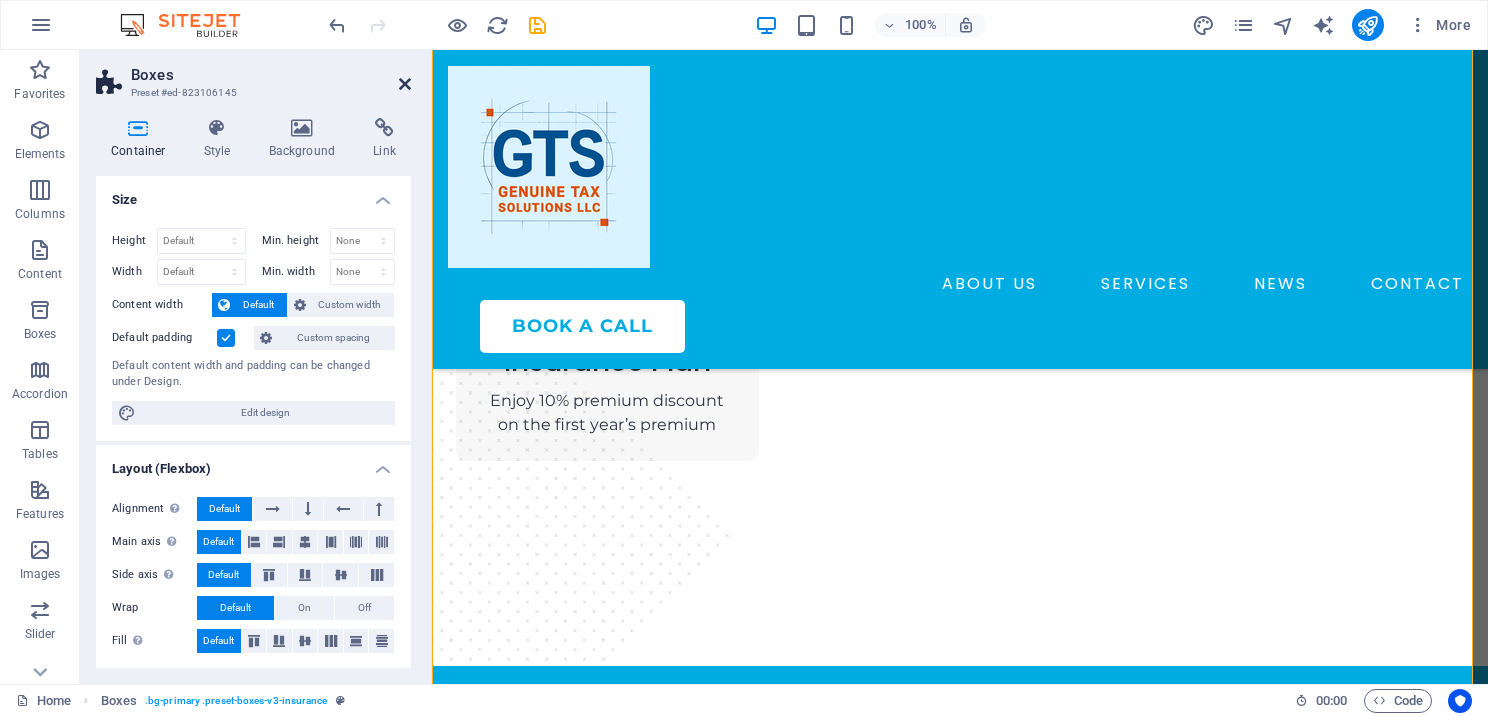 click at bounding box center [405, 84] 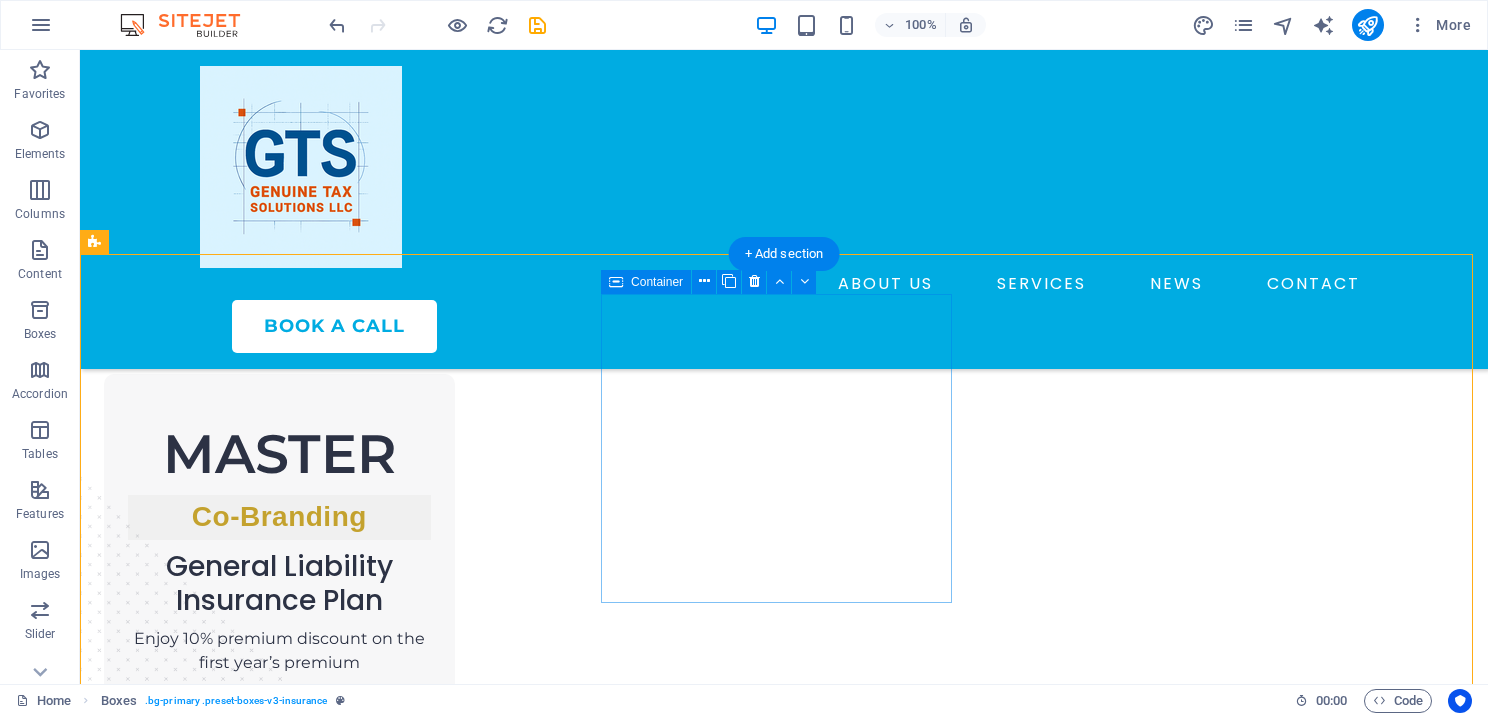 scroll, scrollTop: 2100, scrollLeft: 0, axis: vertical 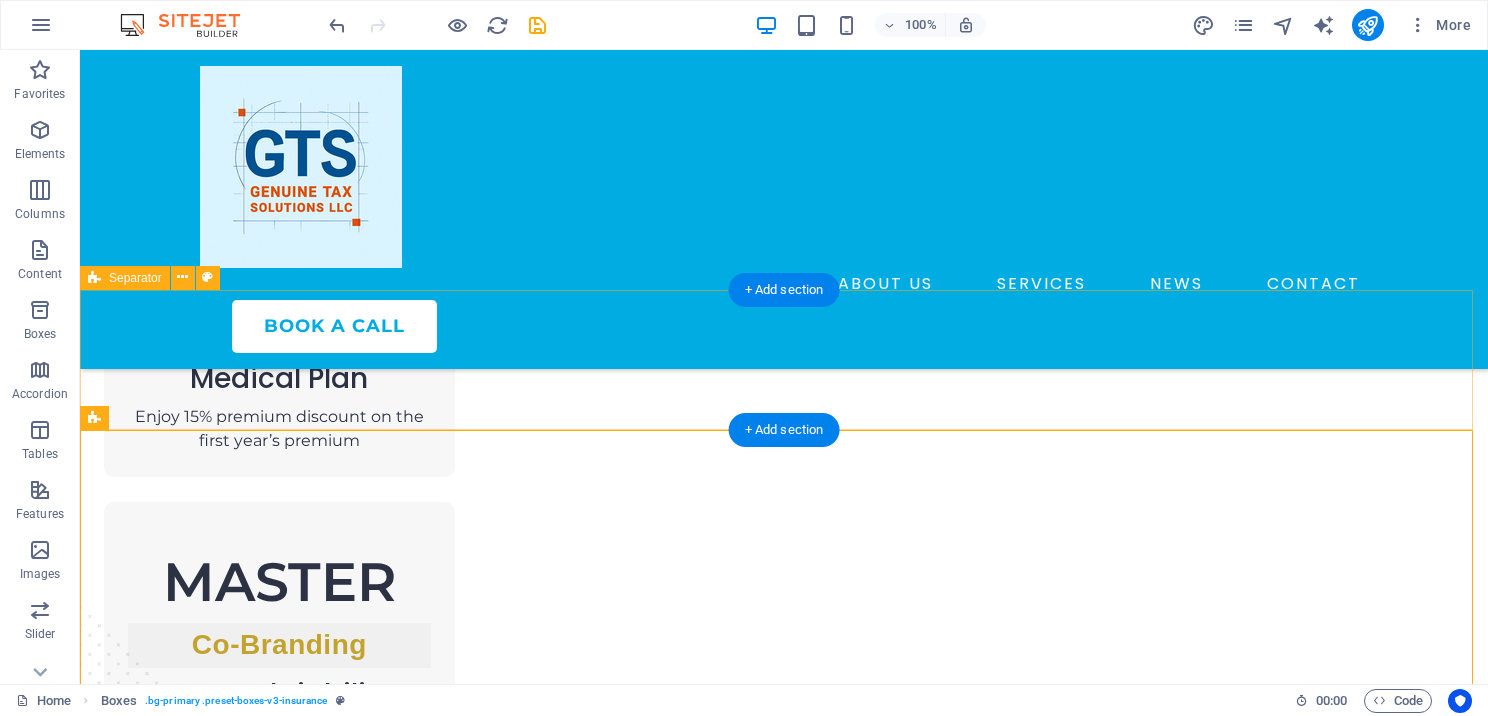 click on "Drop content here or  Add elements  Paste clipboard" at bounding box center [784, 1452] 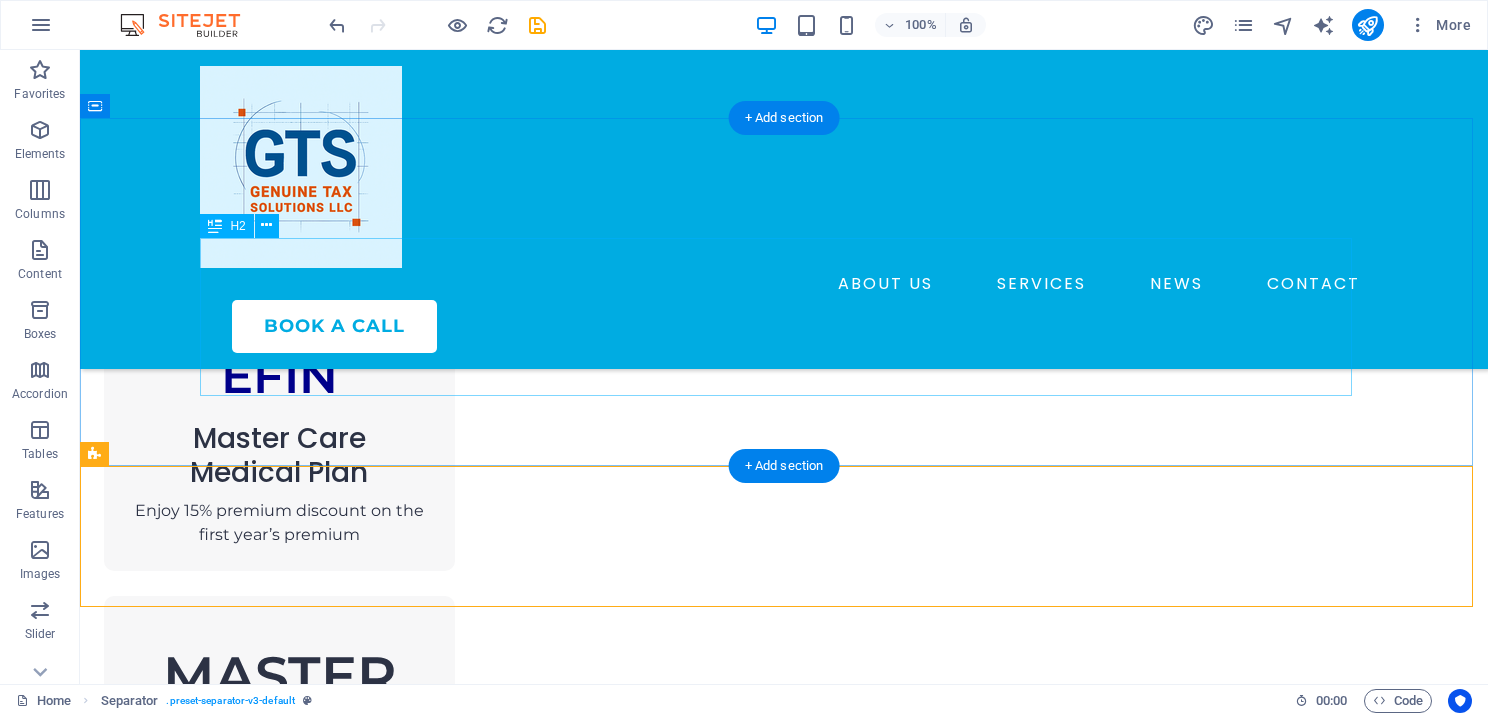 scroll, scrollTop: 1900, scrollLeft: 0, axis: vertical 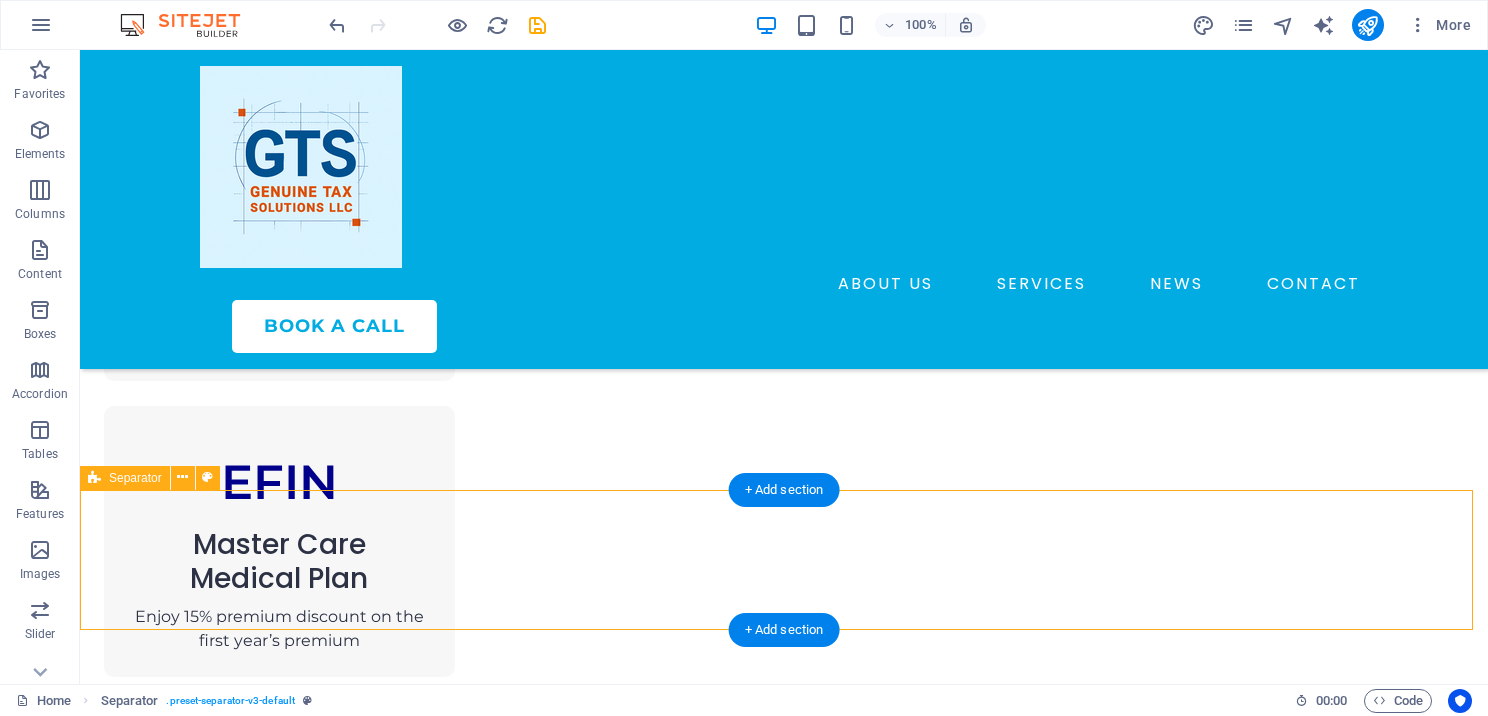 drag, startPoint x: 671, startPoint y: 518, endPoint x: 684, endPoint y: 520, distance: 13.152946 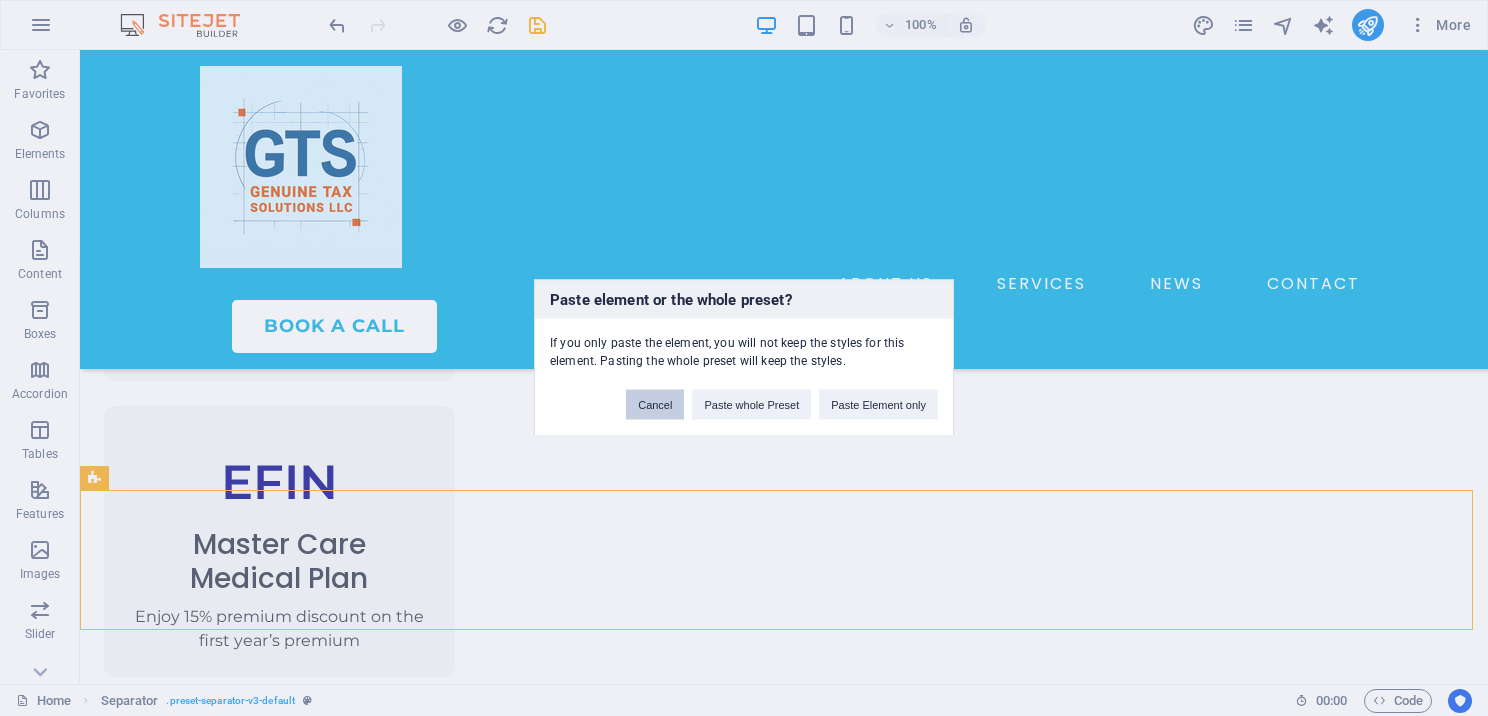 click on "Cancel" at bounding box center [655, 405] 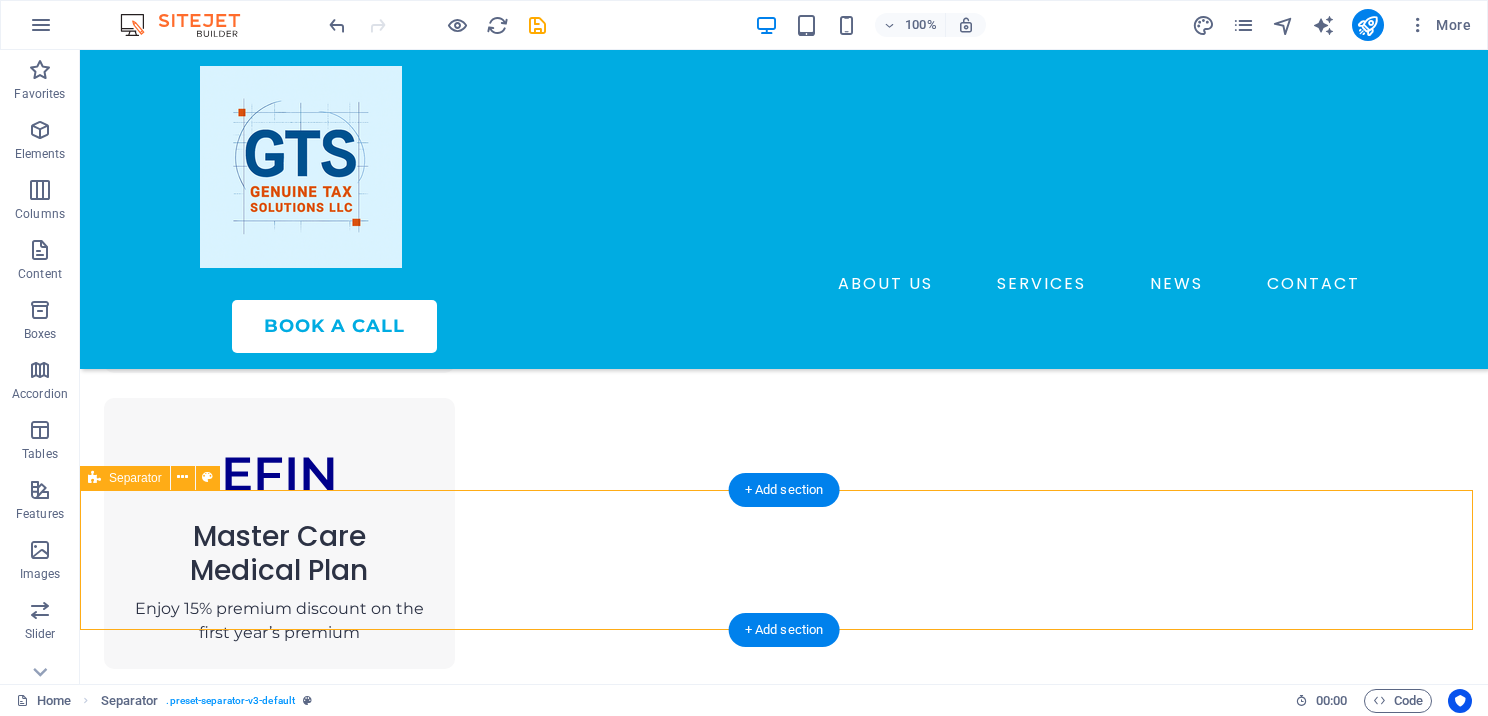 scroll, scrollTop: 1917, scrollLeft: 0, axis: vertical 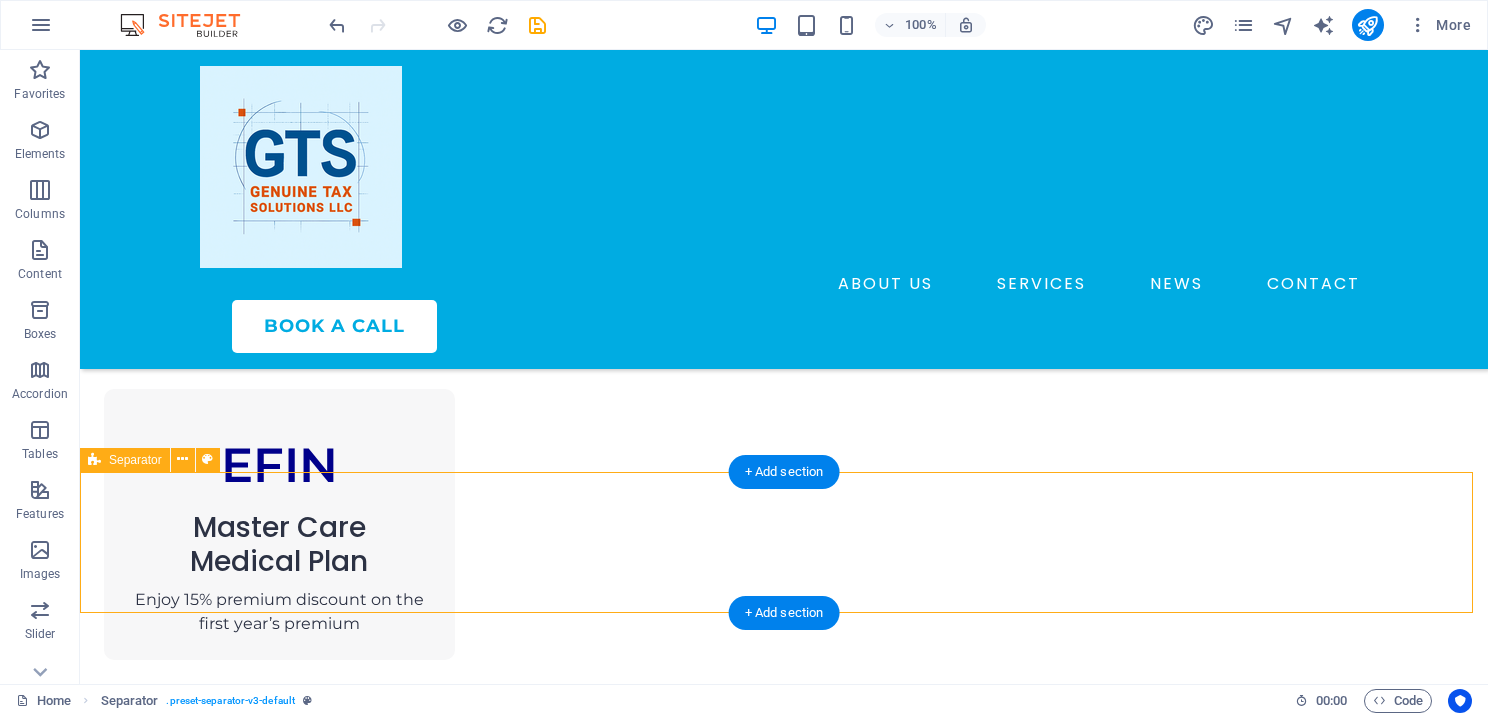 drag, startPoint x: 849, startPoint y: 608, endPoint x: 781, endPoint y: 574, distance: 76.02631 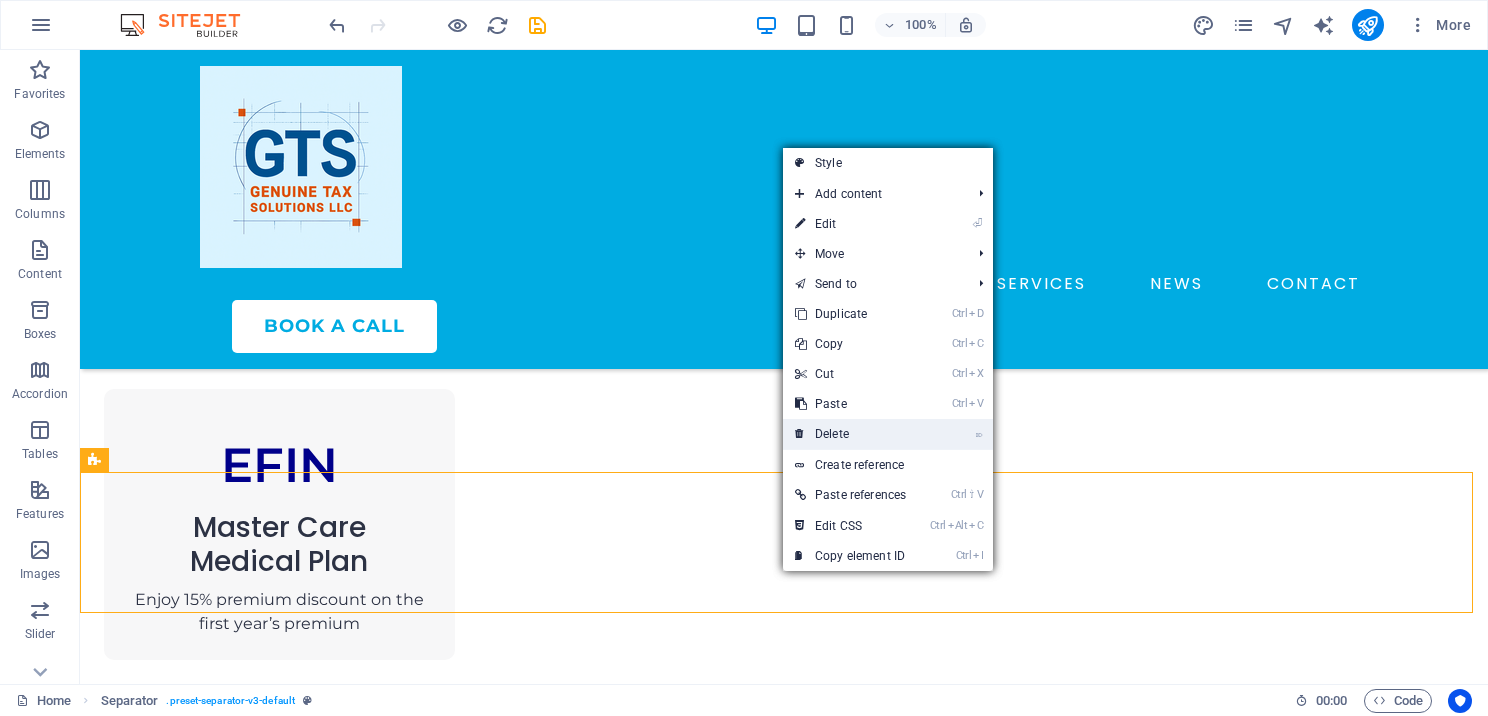 click on "⌦  Delete" at bounding box center (850, 434) 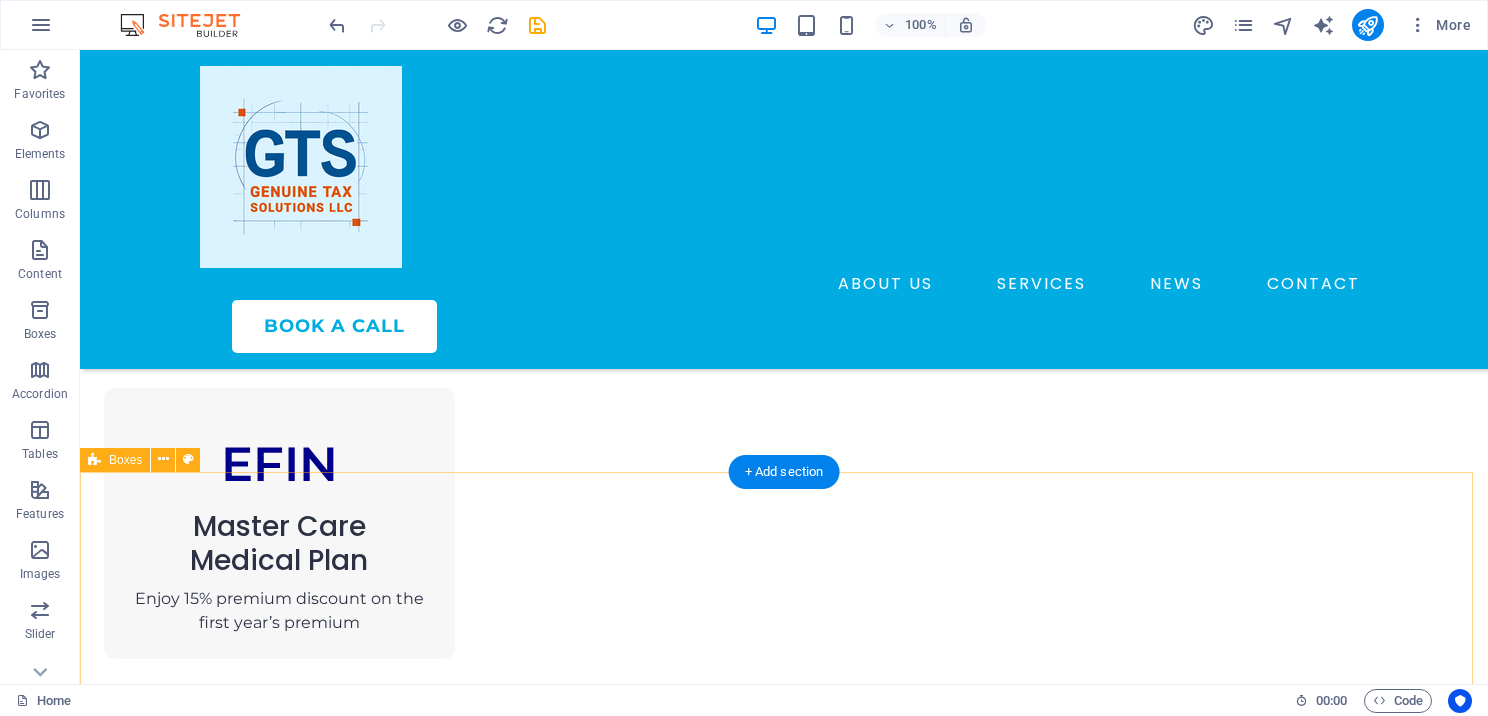 scroll, scrollTop: 1917, scrollLeft: 0, axis: vertical 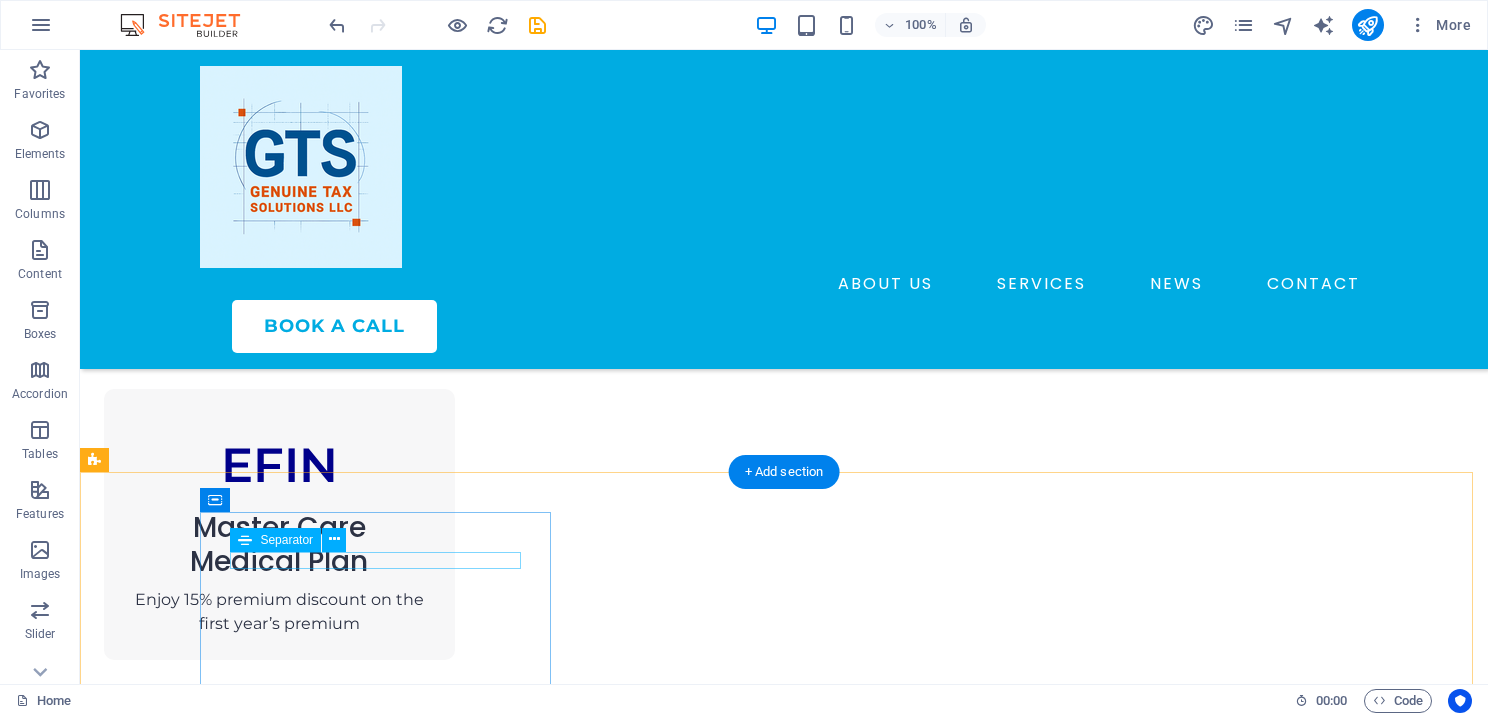 click at bounding box center (279, 1652) 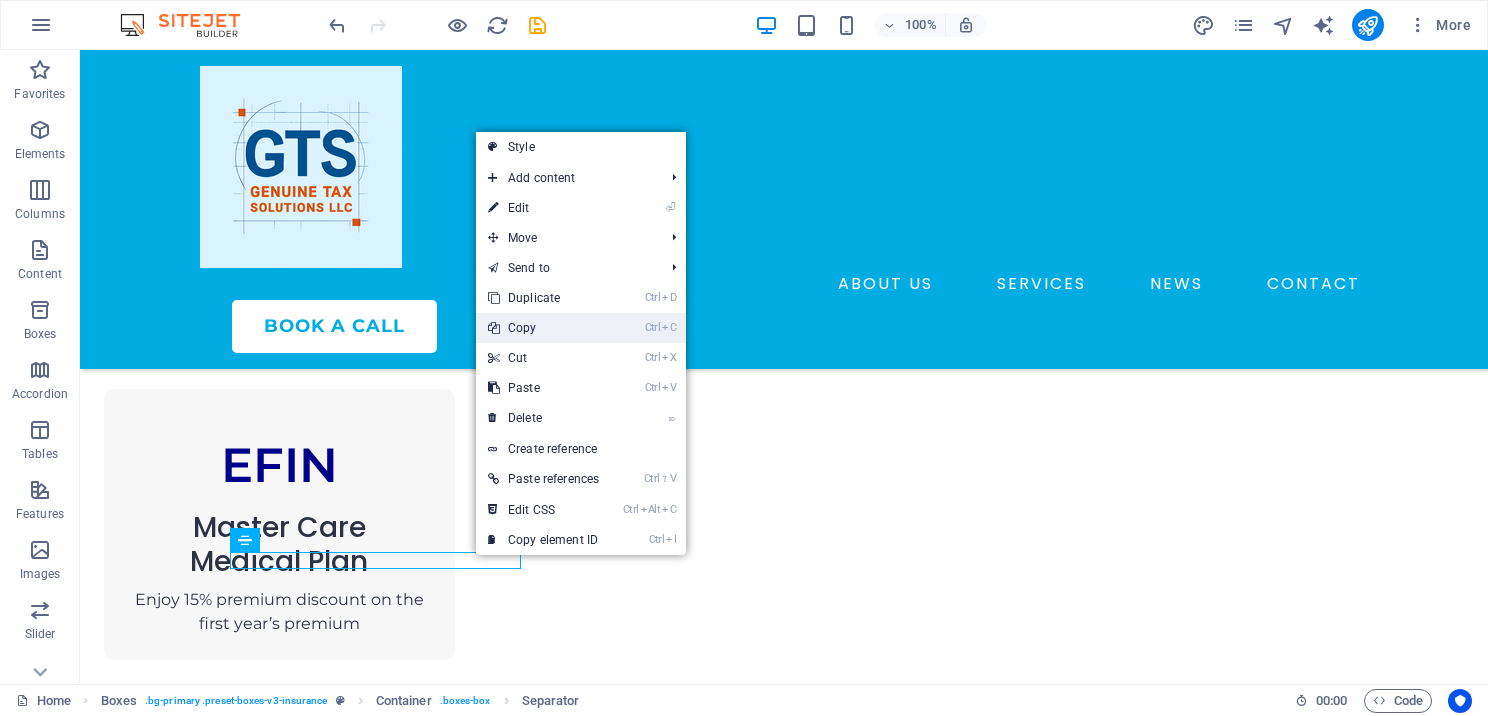 click on "Ctrl C  Copy" at bounding box center [543, 328] 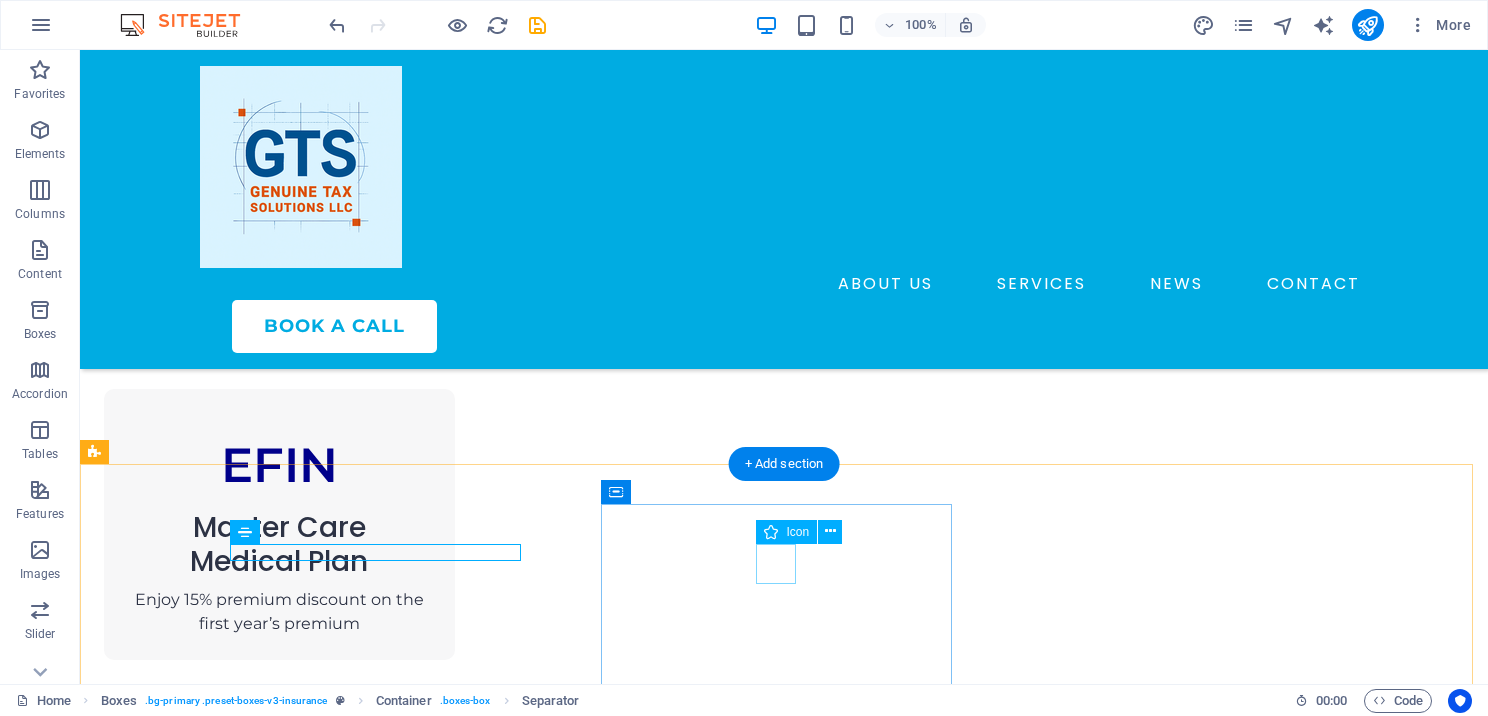 scroll, scrollTop: 2017, scrollLeft: 0, axis: vertical 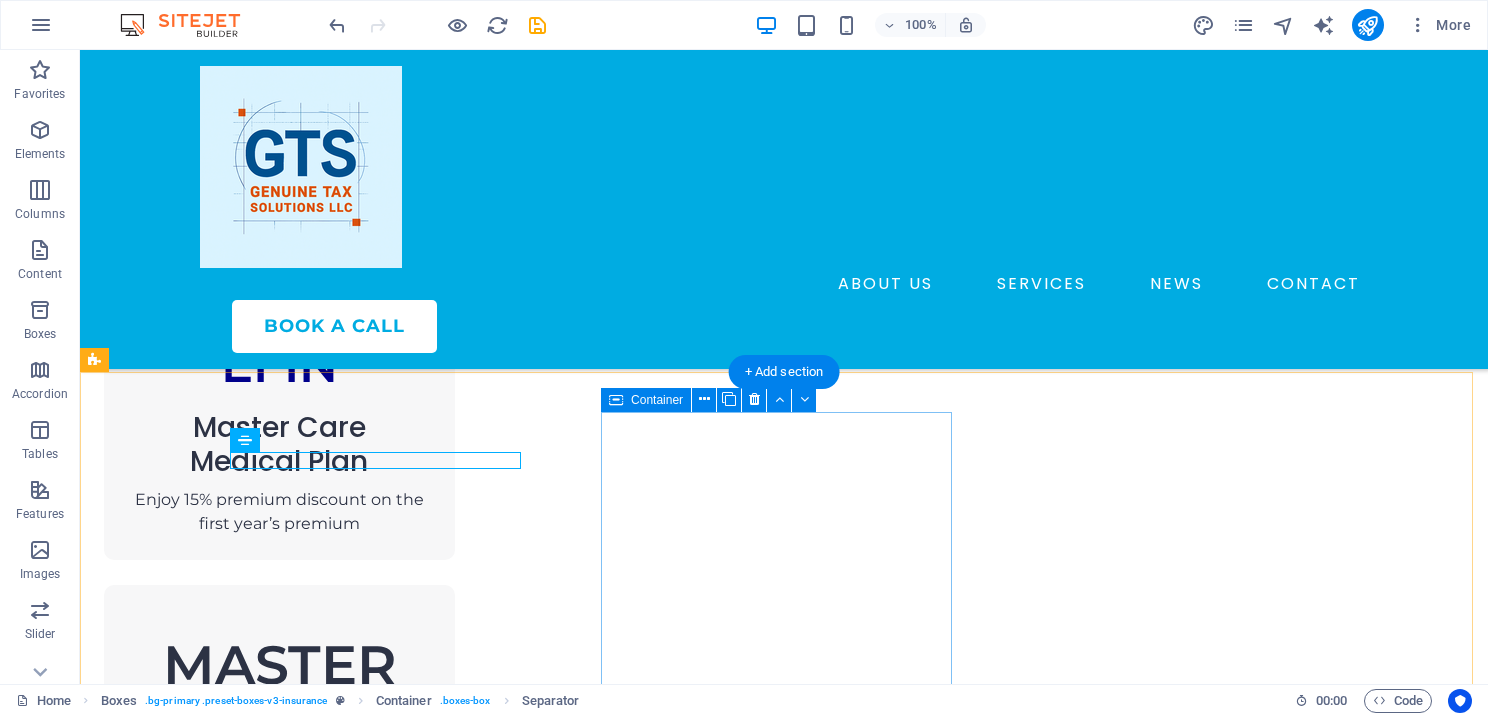 click on "Office Setup Open a Tax Office – Professional Setup Services" at bounding box center [279, 1948] 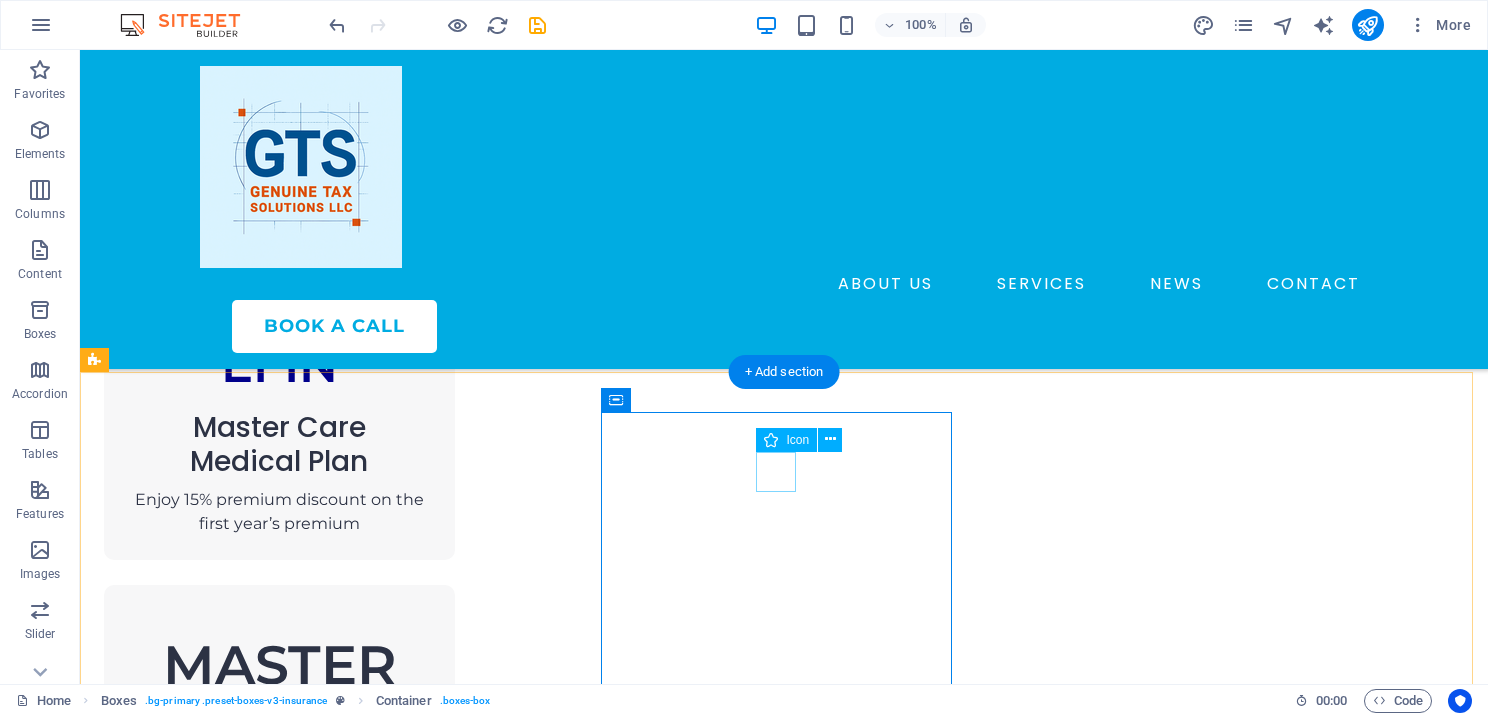 click at bounding box center (279, 1882) 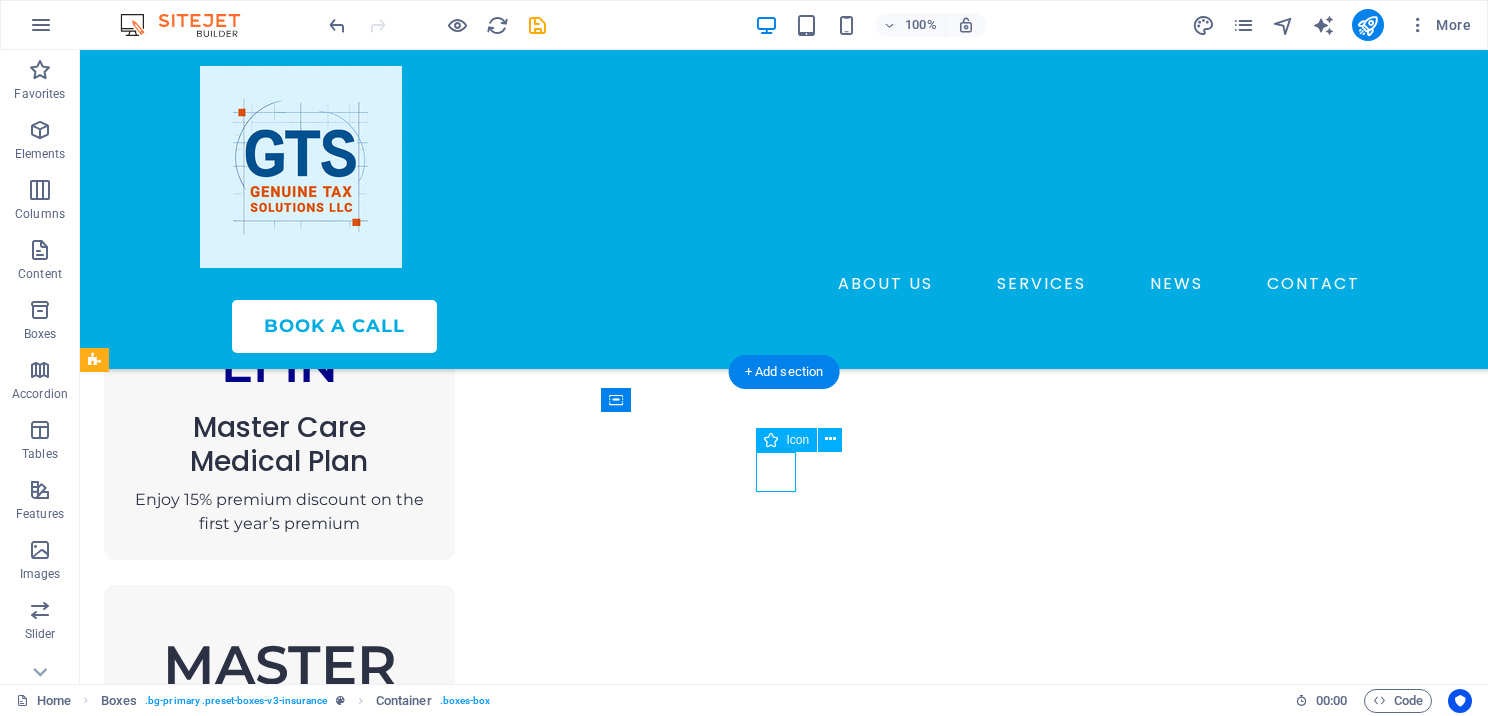 click at bounding box center [279, 1882] 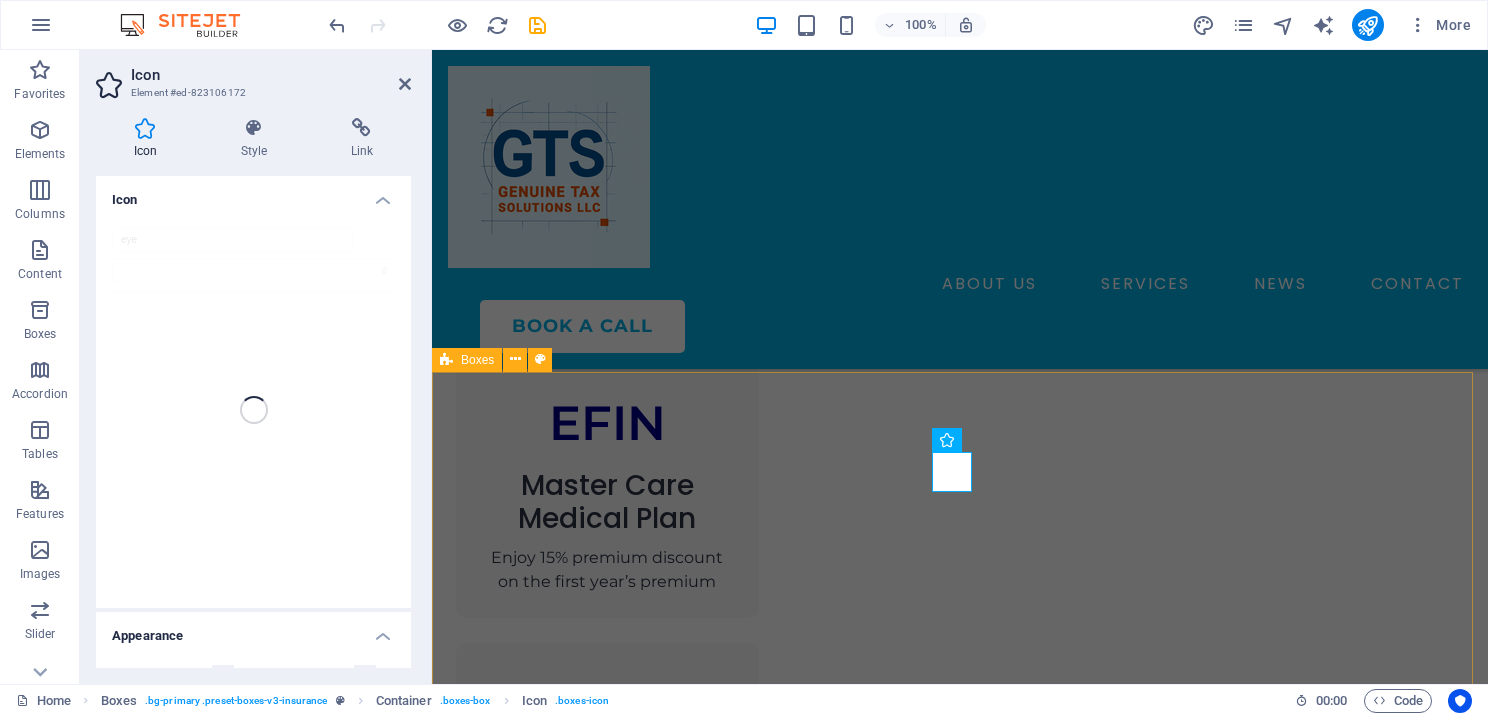 scroll, scrollTop: 2041, scrollLeft: 0, axis: vertical 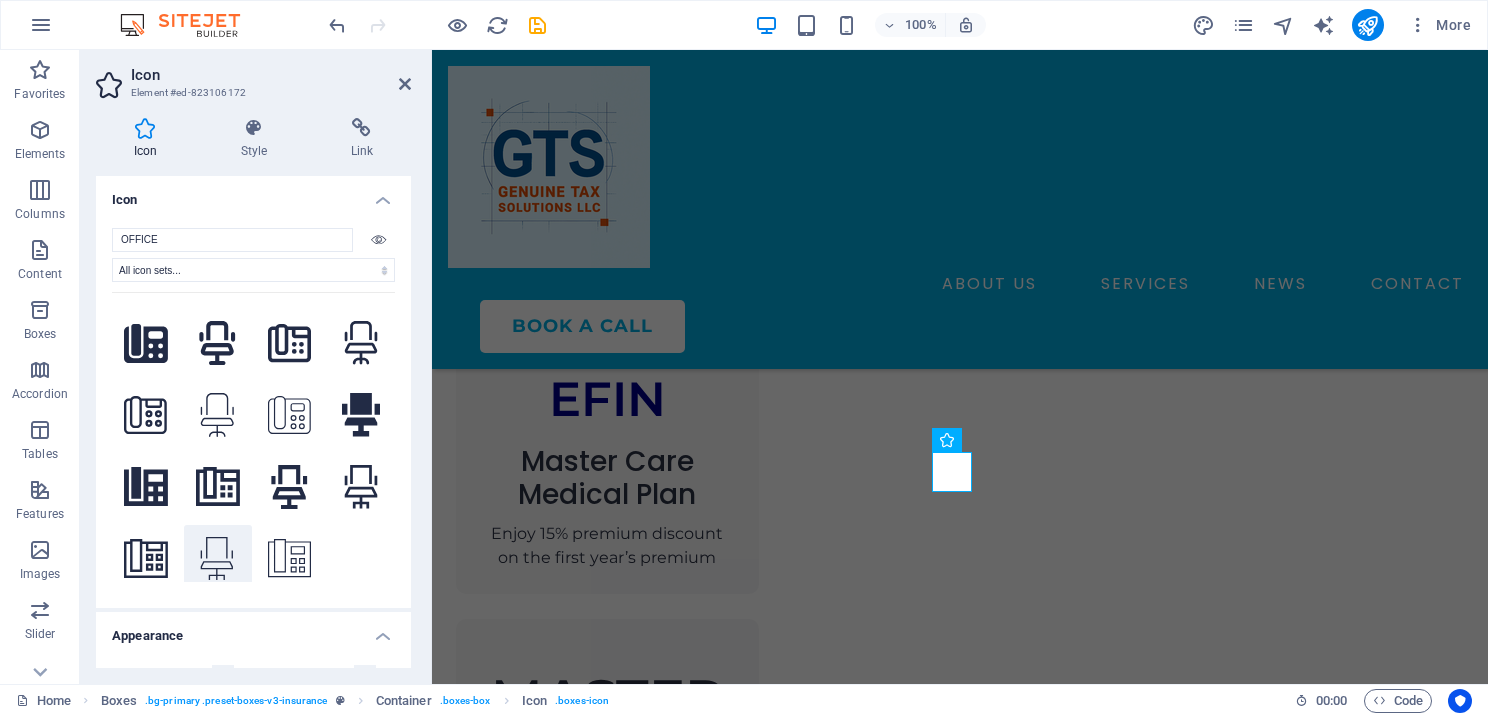 type on "OFFICE" 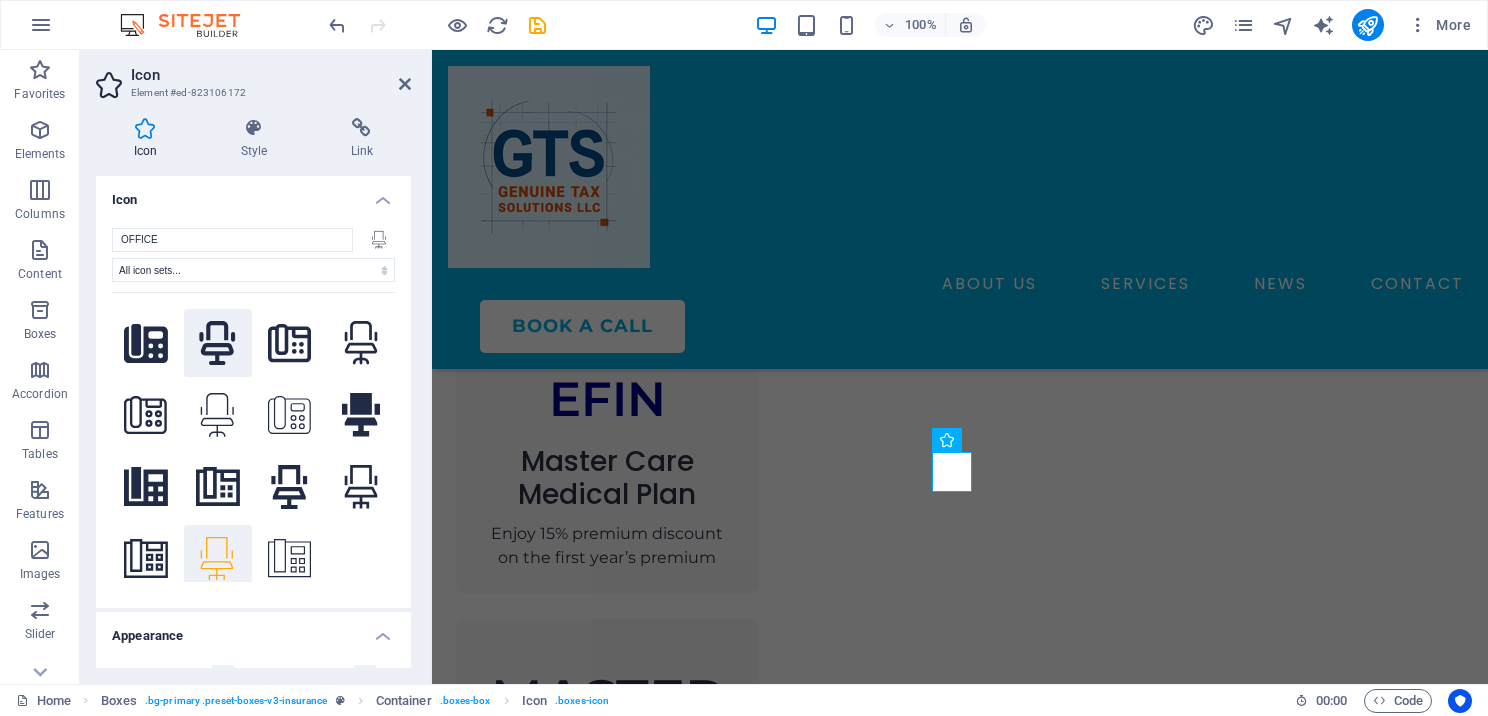 click 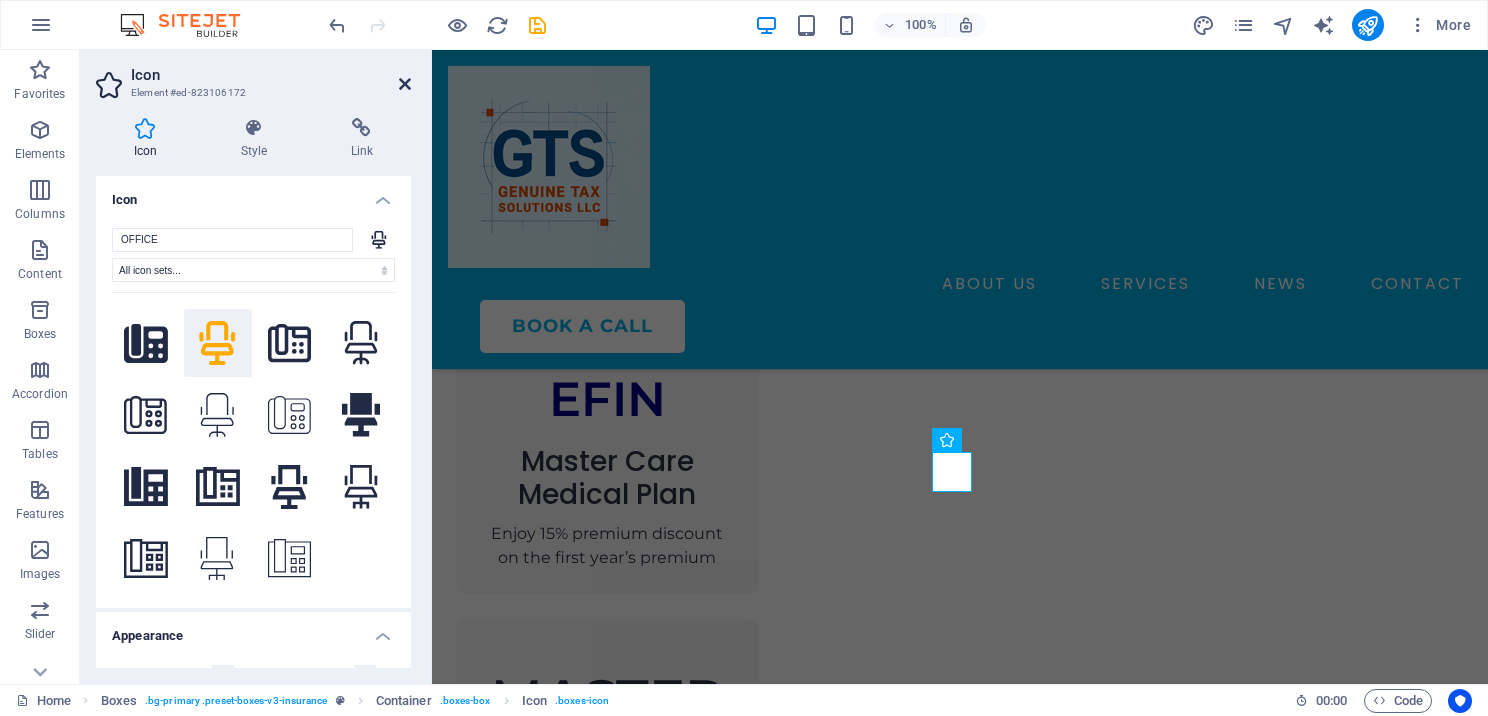 click at bounding box center [405, 84] 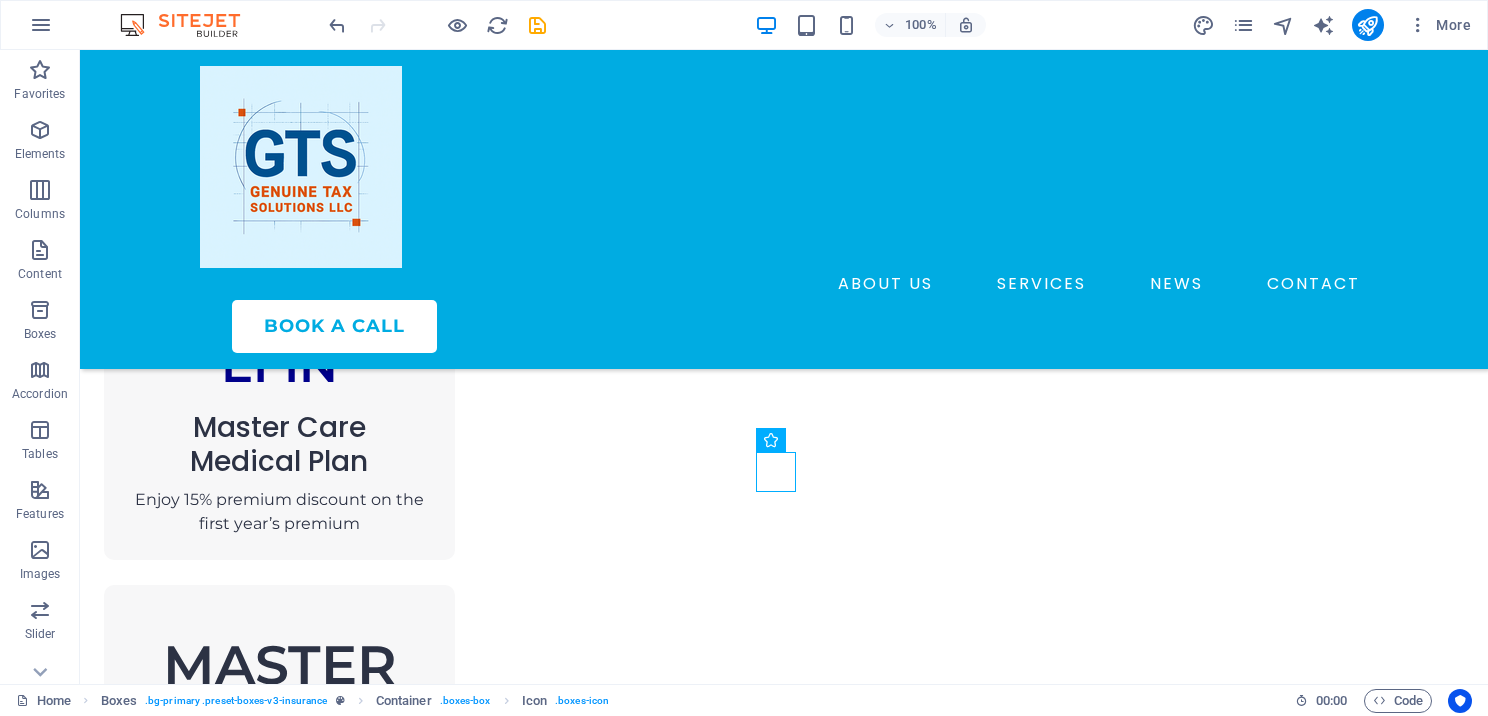 click on "Office Setup Open a Tax Office – Professional Setup Services" at bounding box center [279, 1948] 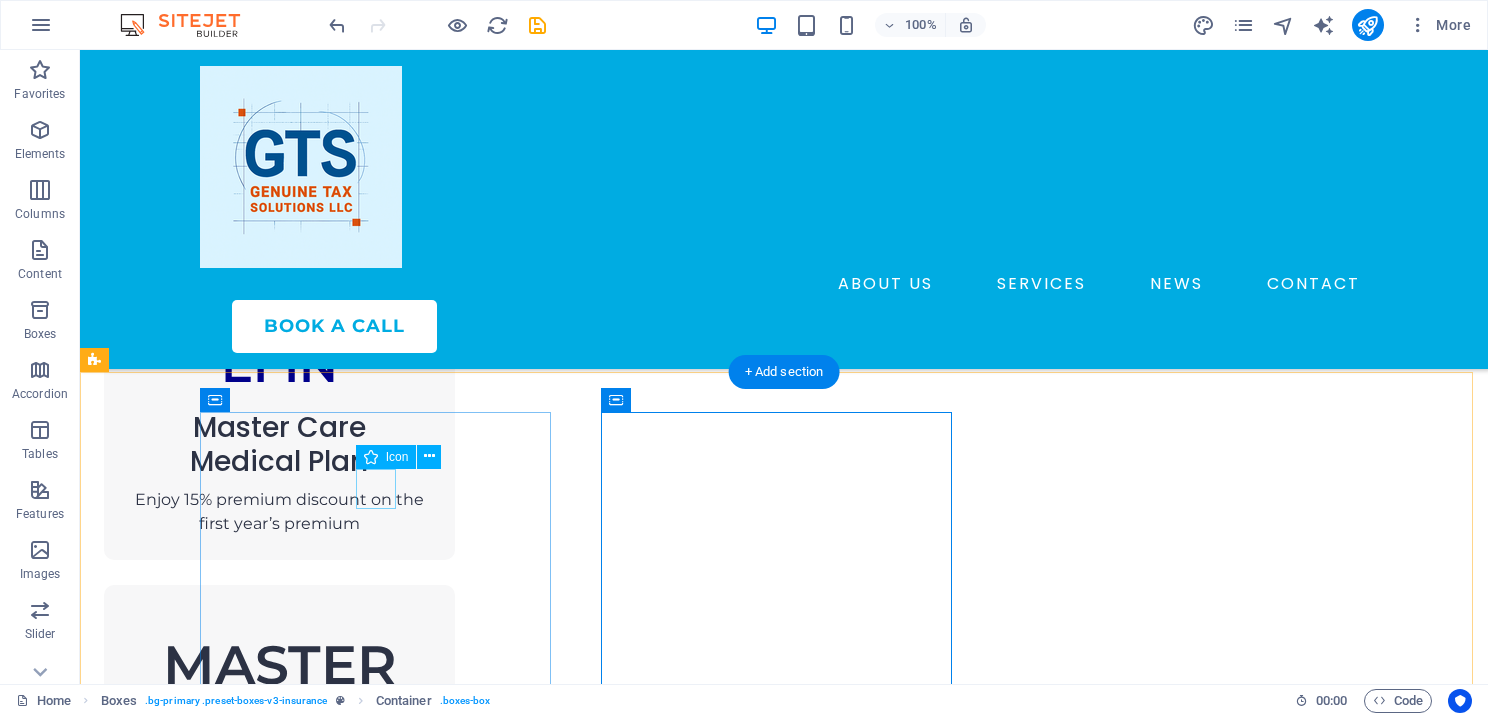 click at bounding box center [279, 1581] 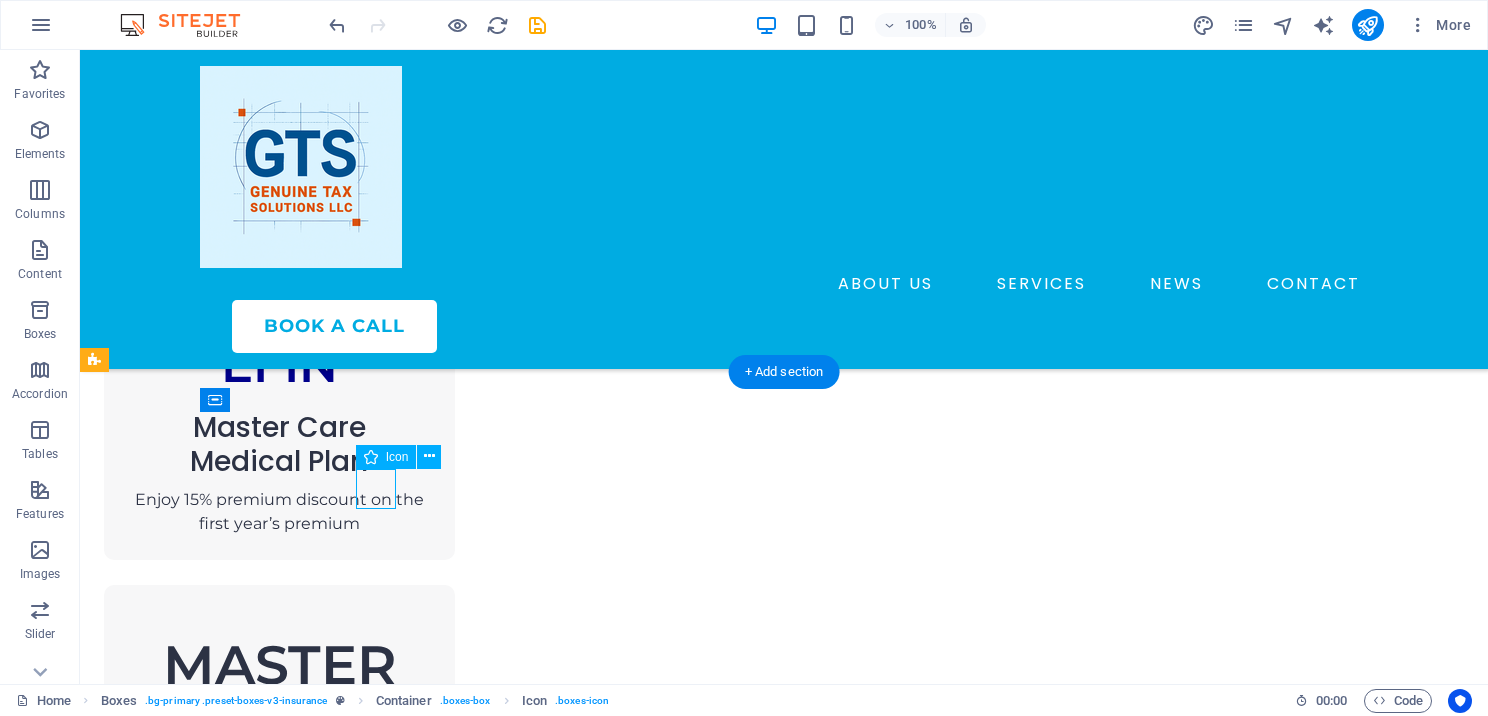 click at bounding box center [279, 1581] 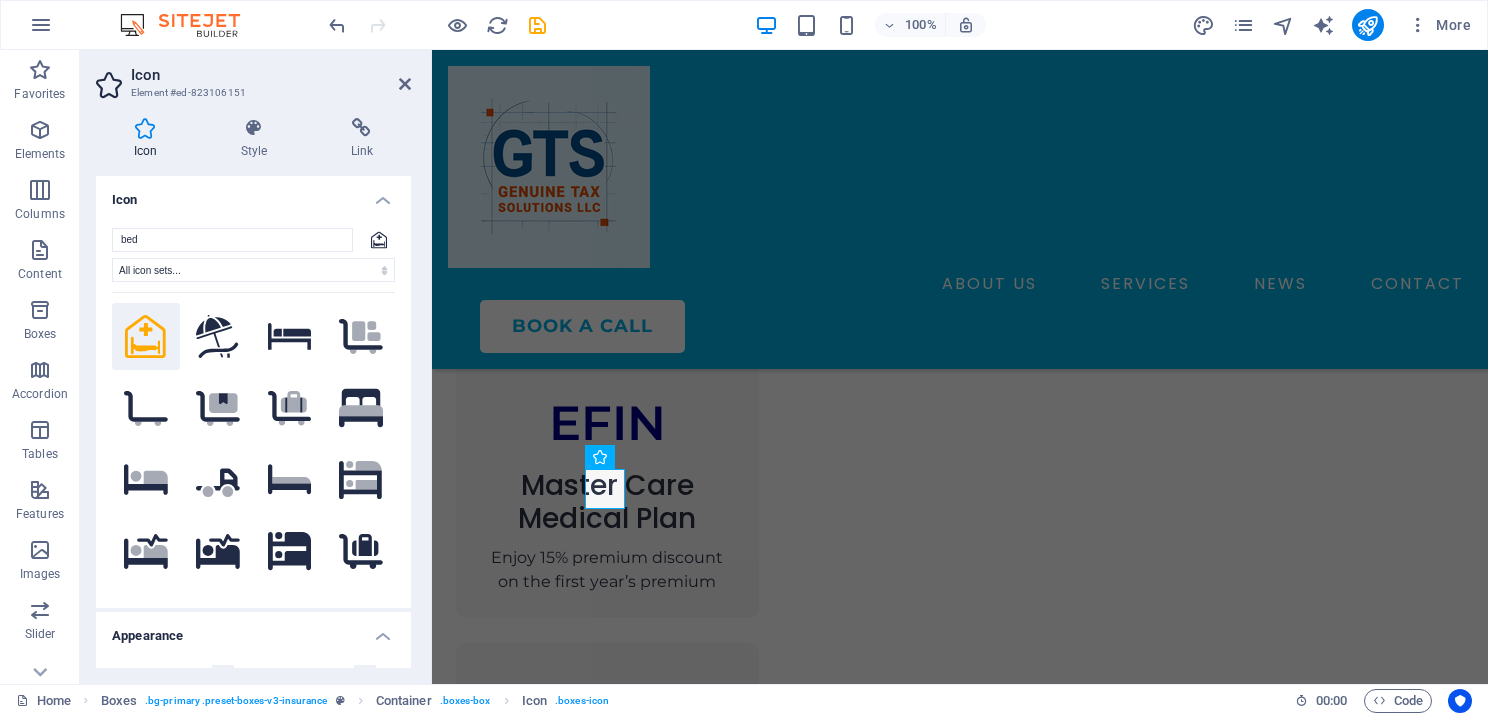 scroll, scrollTop: 2041, scrollLeft: 0, axis: vertical 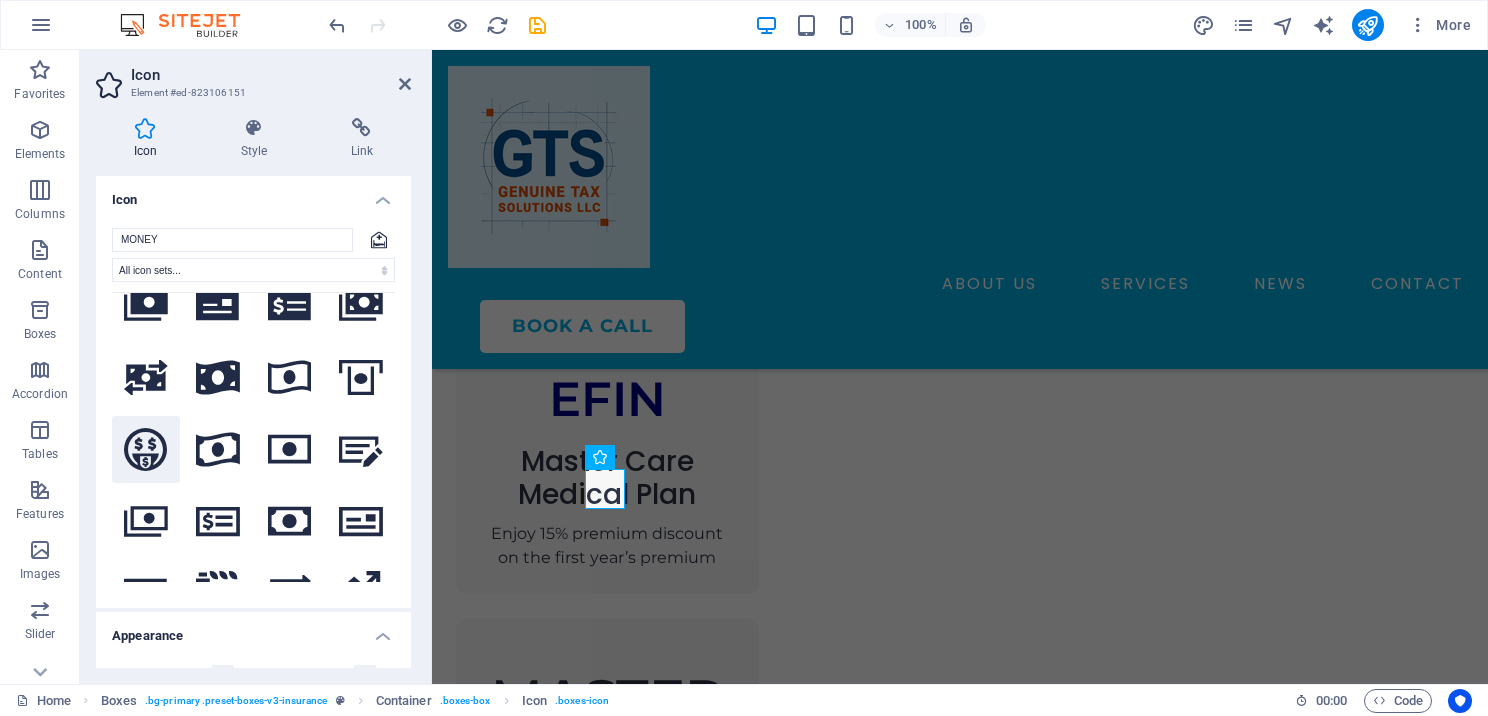 type on "MONEY" 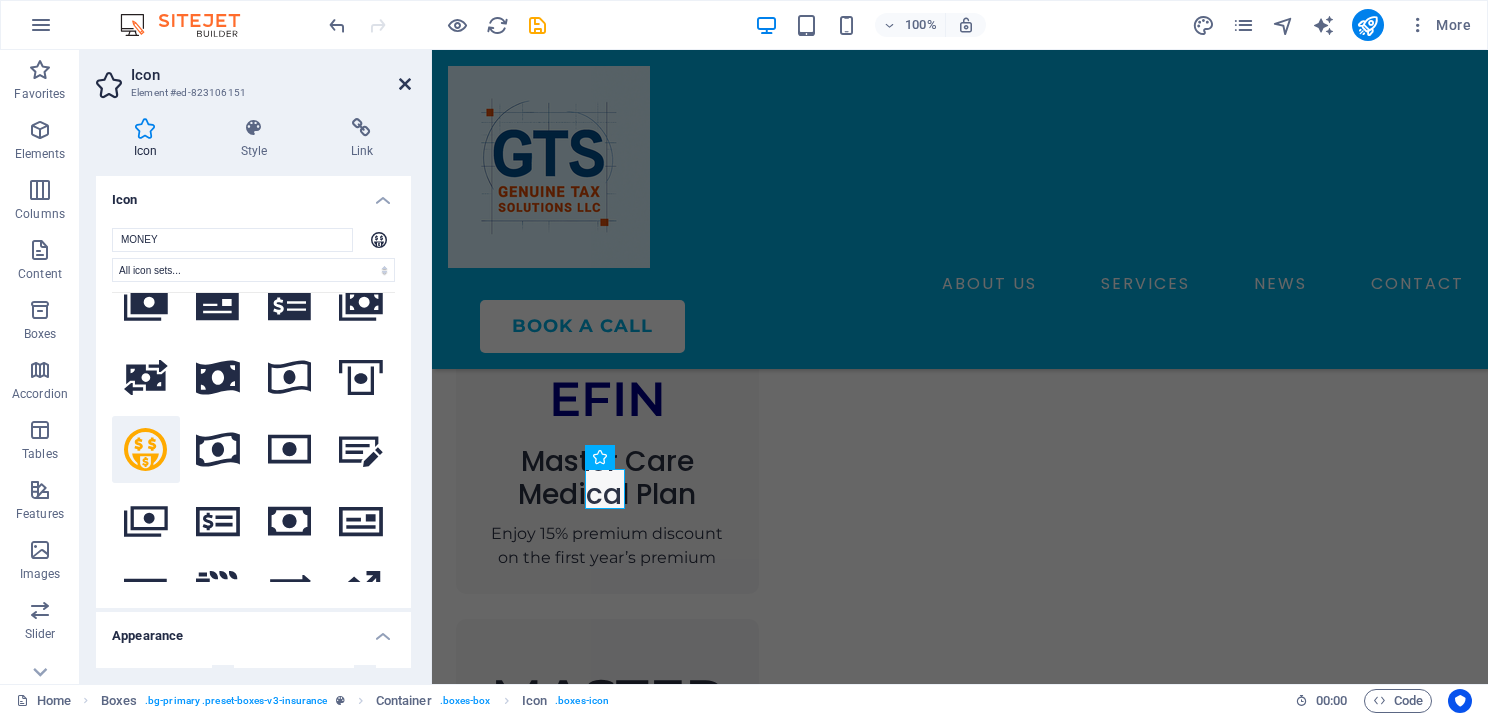 click at bounding box center (405, 84) 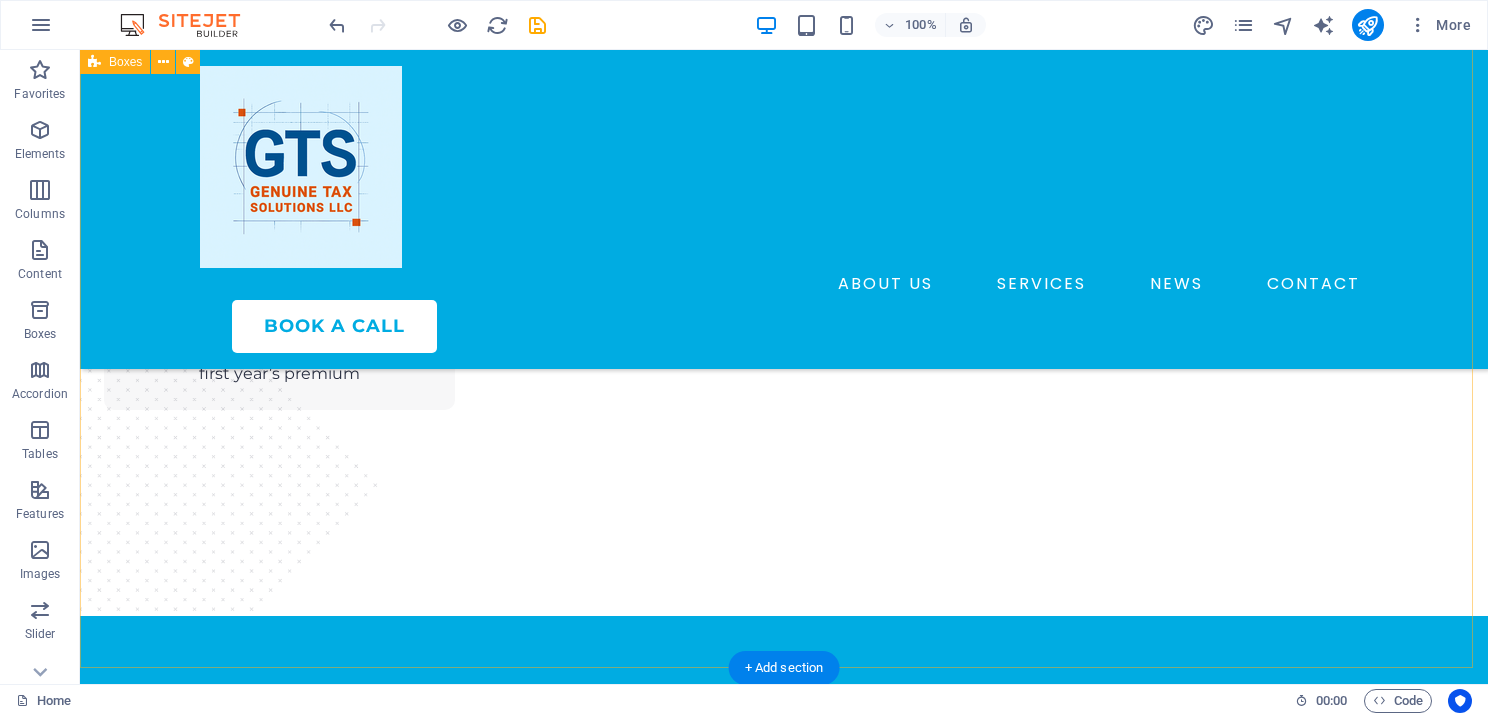 scroll, scrollTop: 2417, scrollLeft: 0, axis: vertical 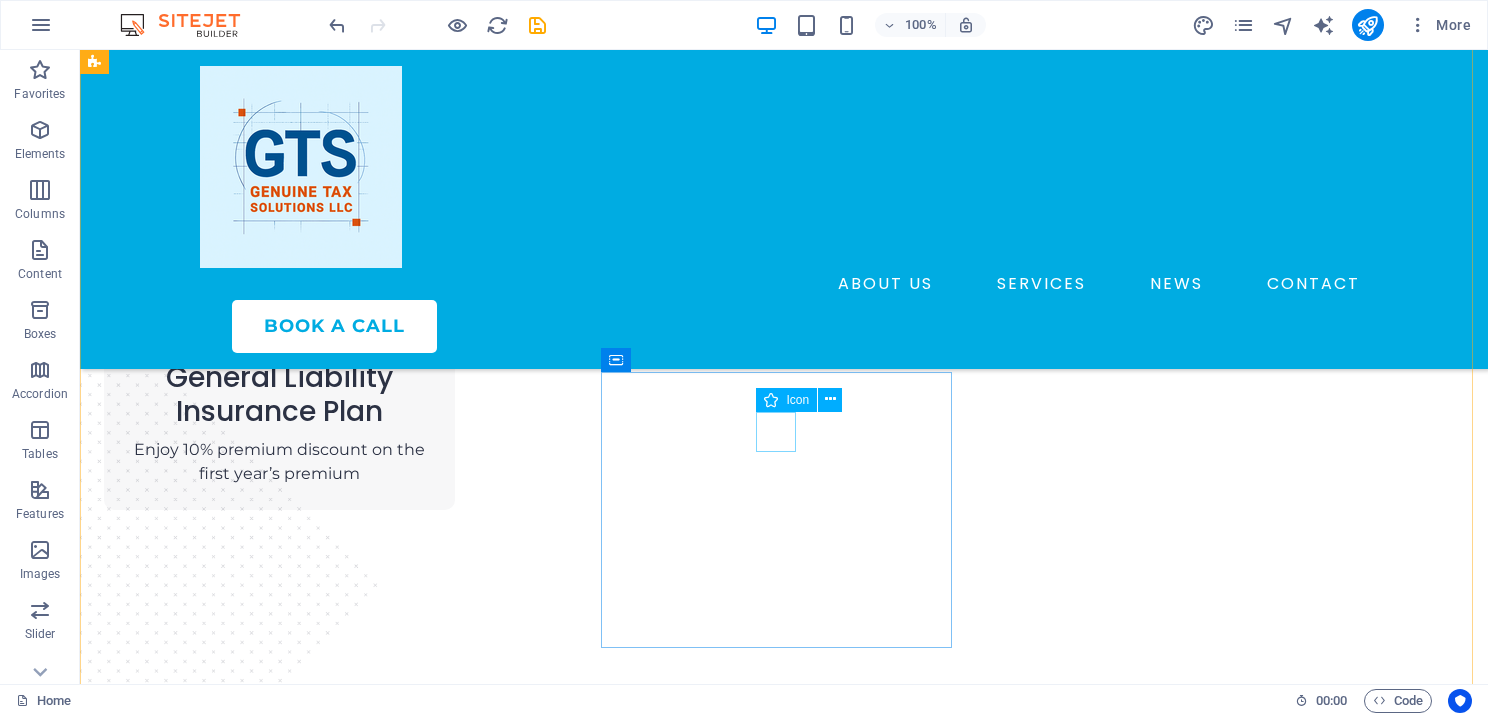 click at bounding box center [279, 2395] 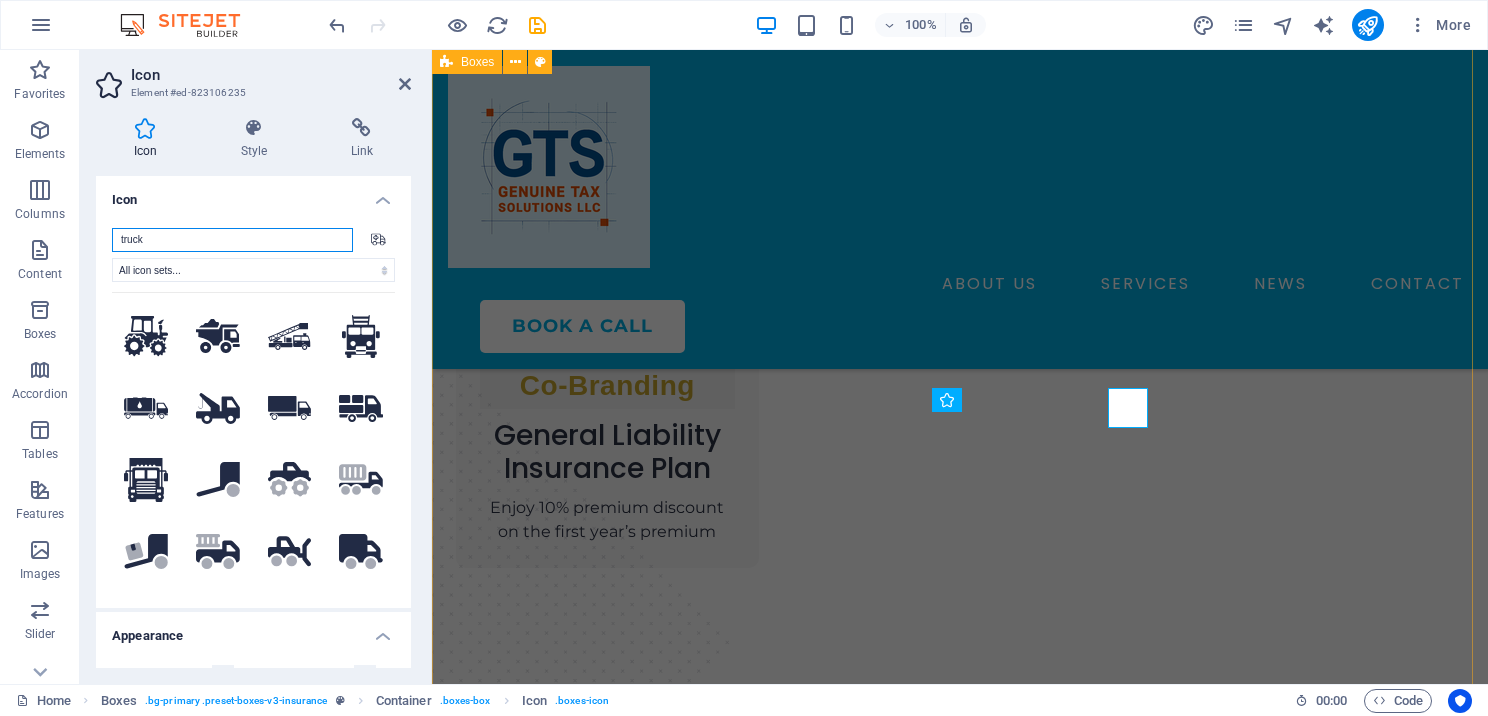scroll, scrollTop: 2441, scrollLeft: 0, axis: vertical 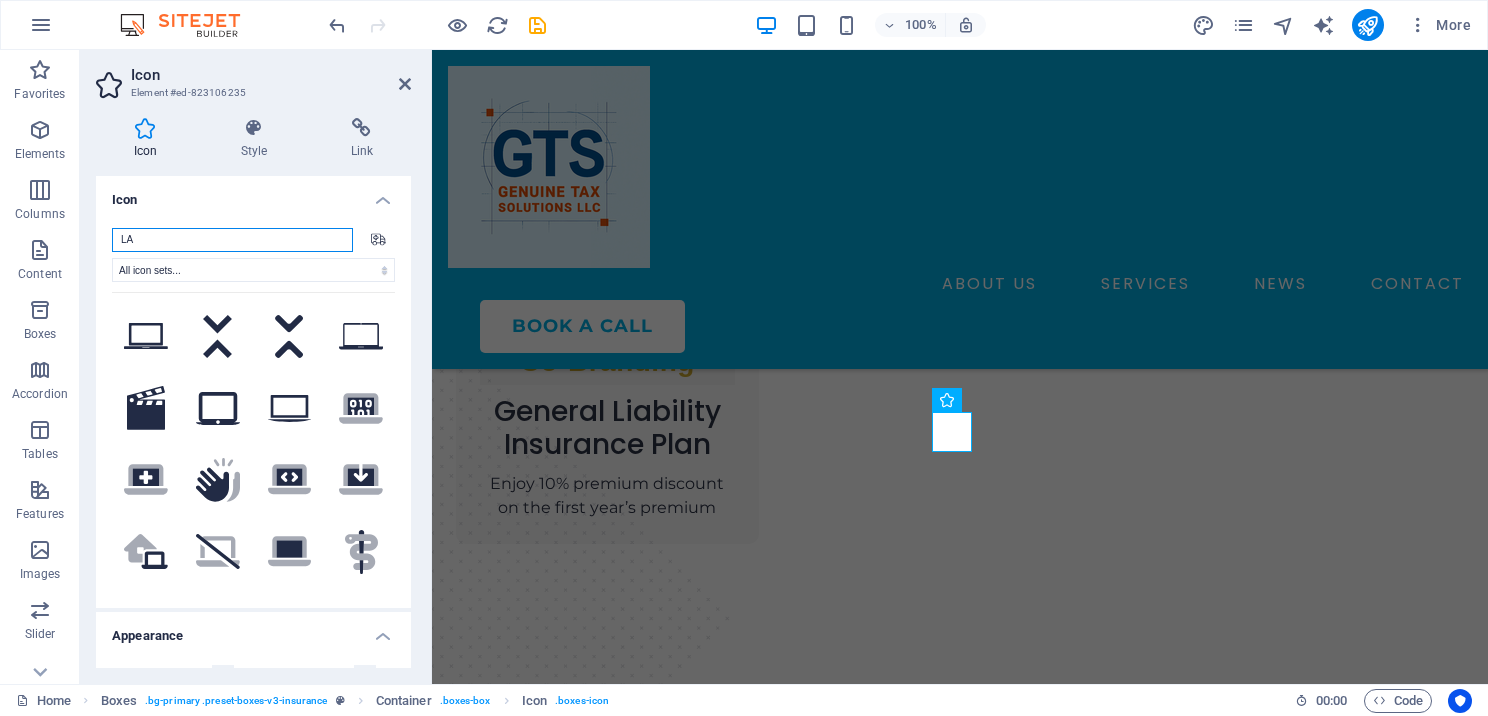 type on "L" 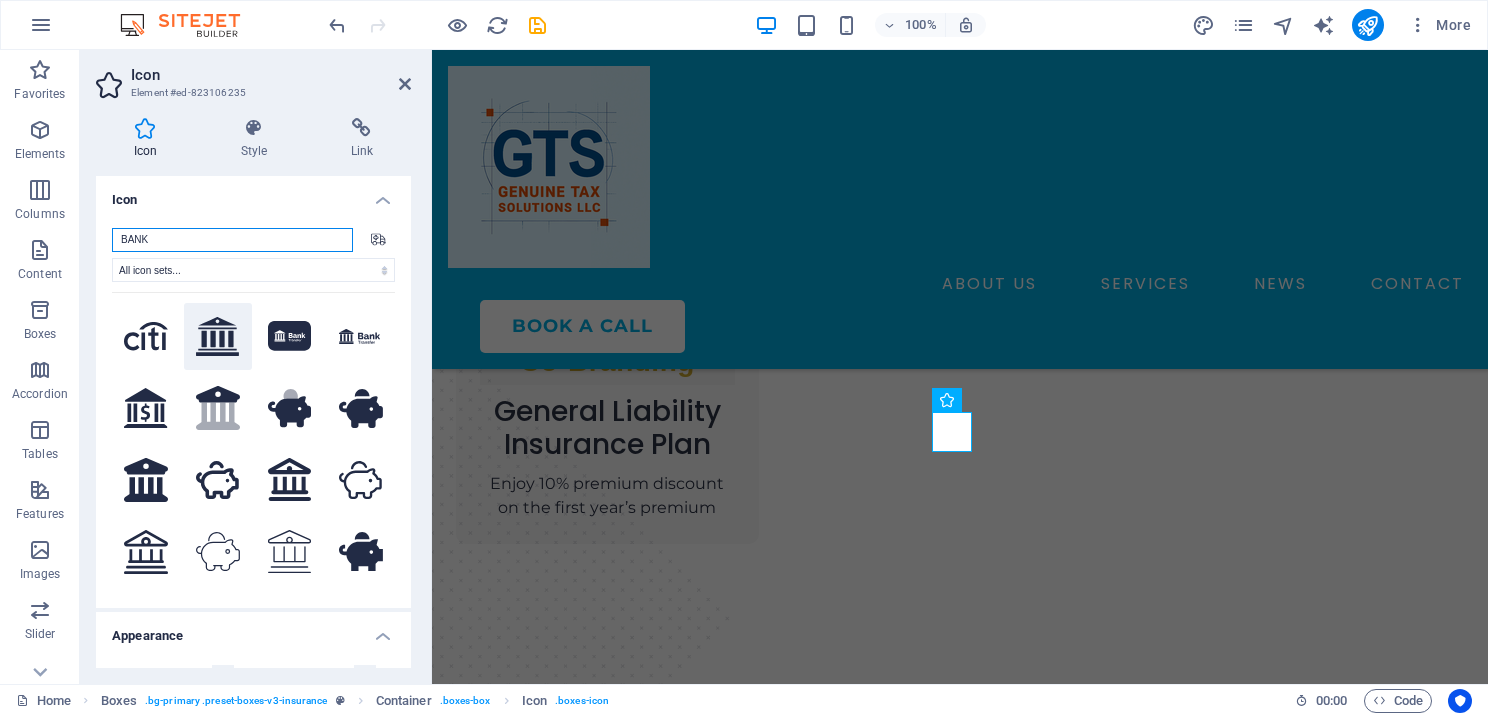 type on "BANK" 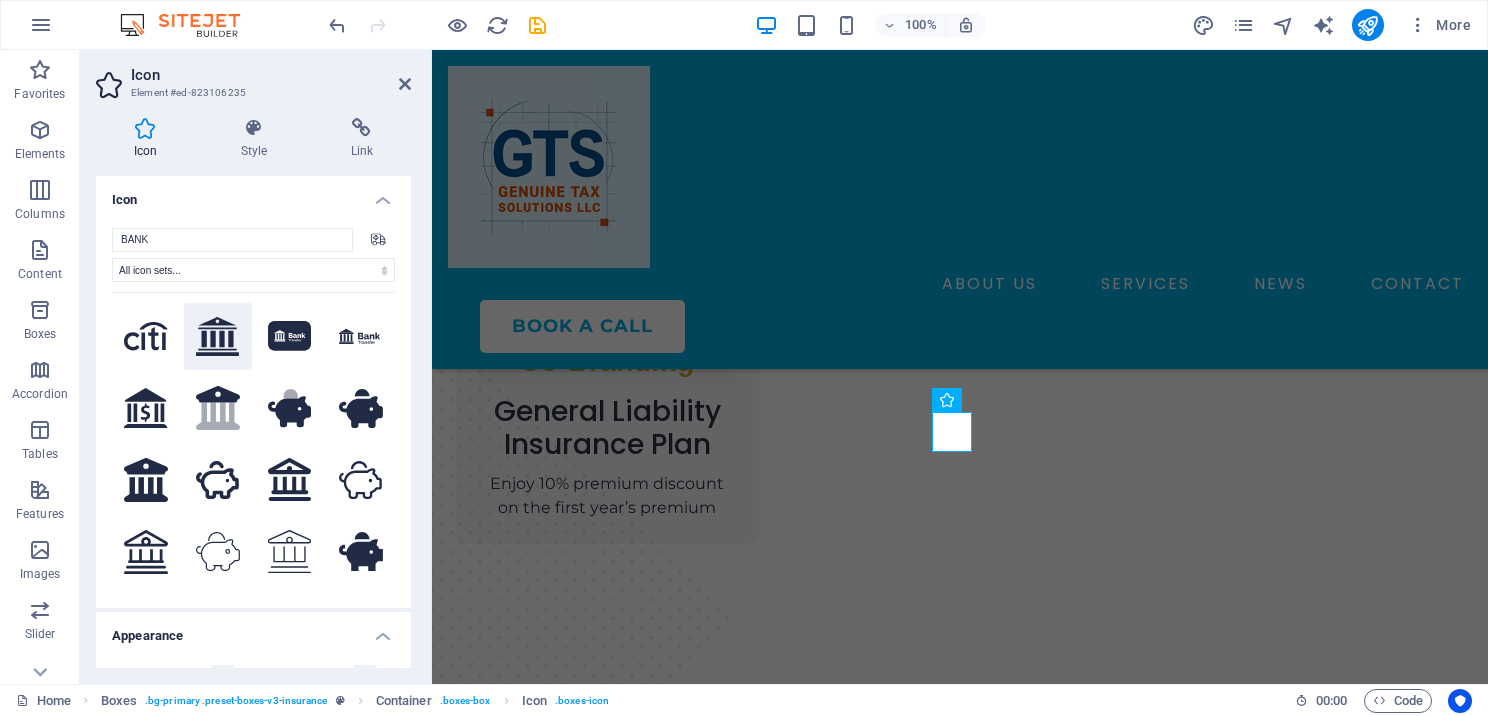 click 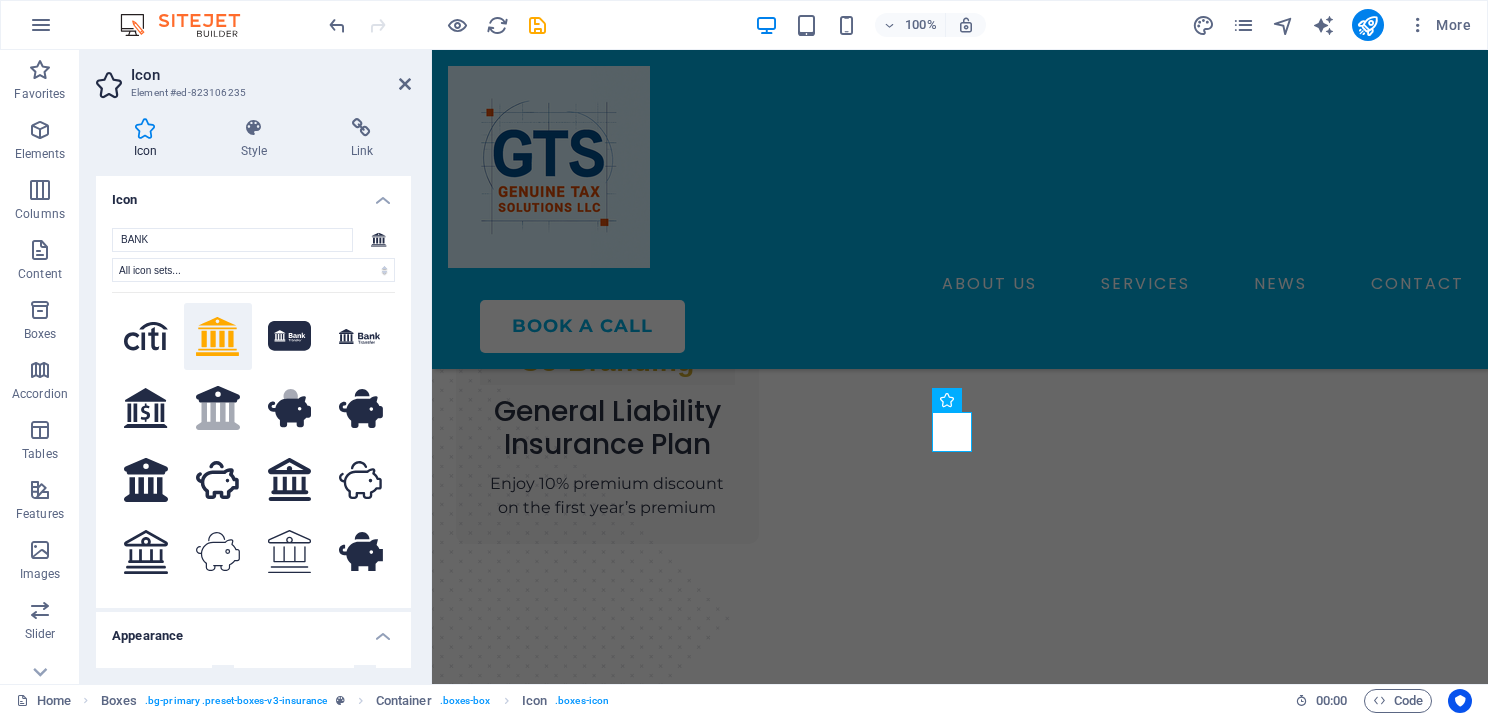 click 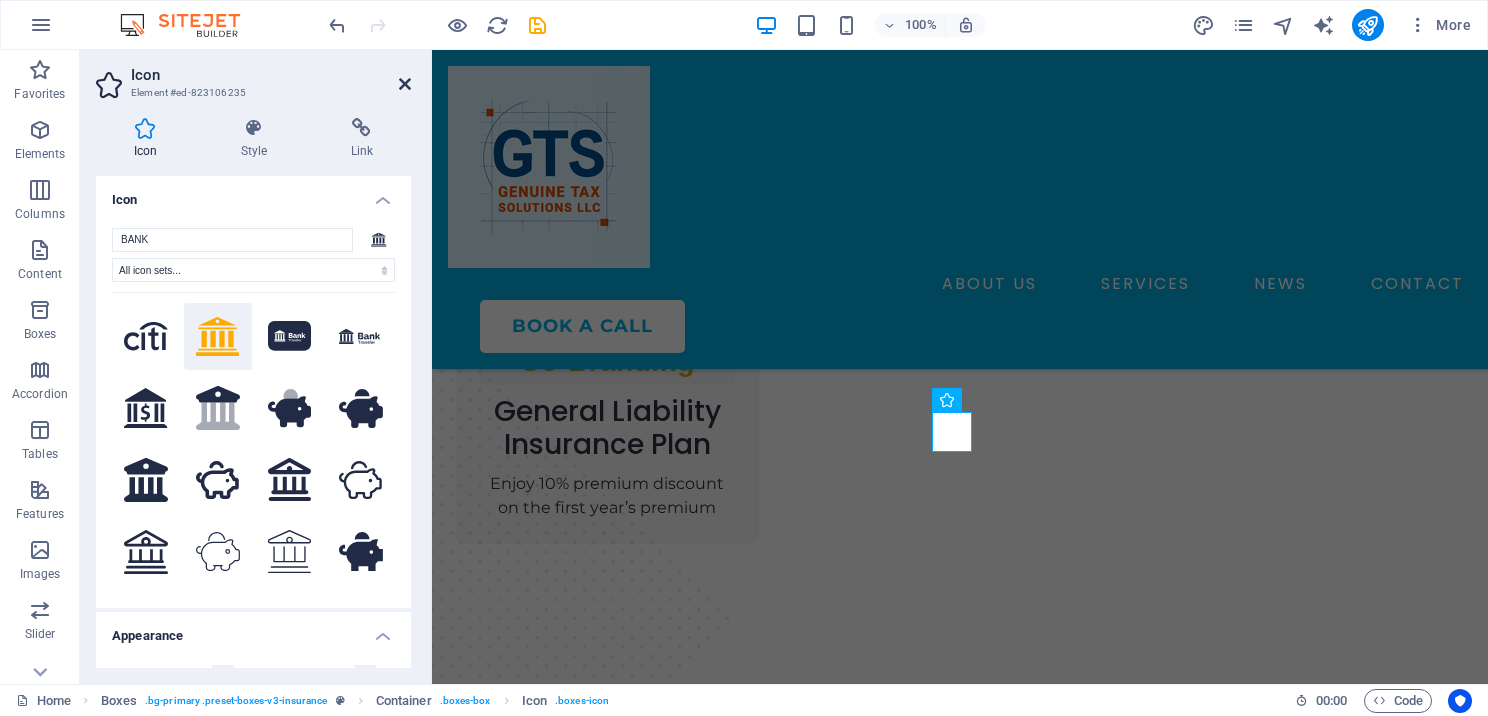 click on "Icon Element #ed-823106235" at bounding box center (253, 76) 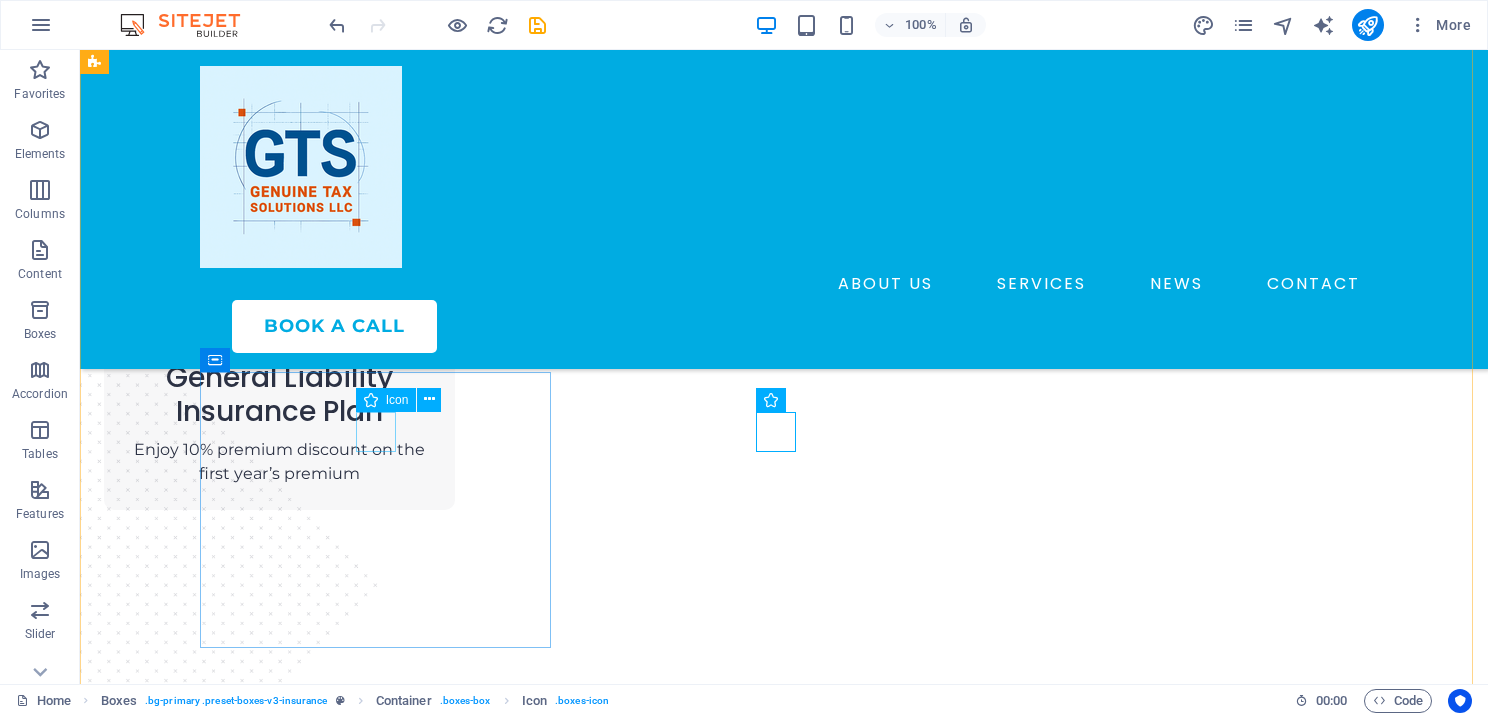 click at bounding box center (279, 2094) 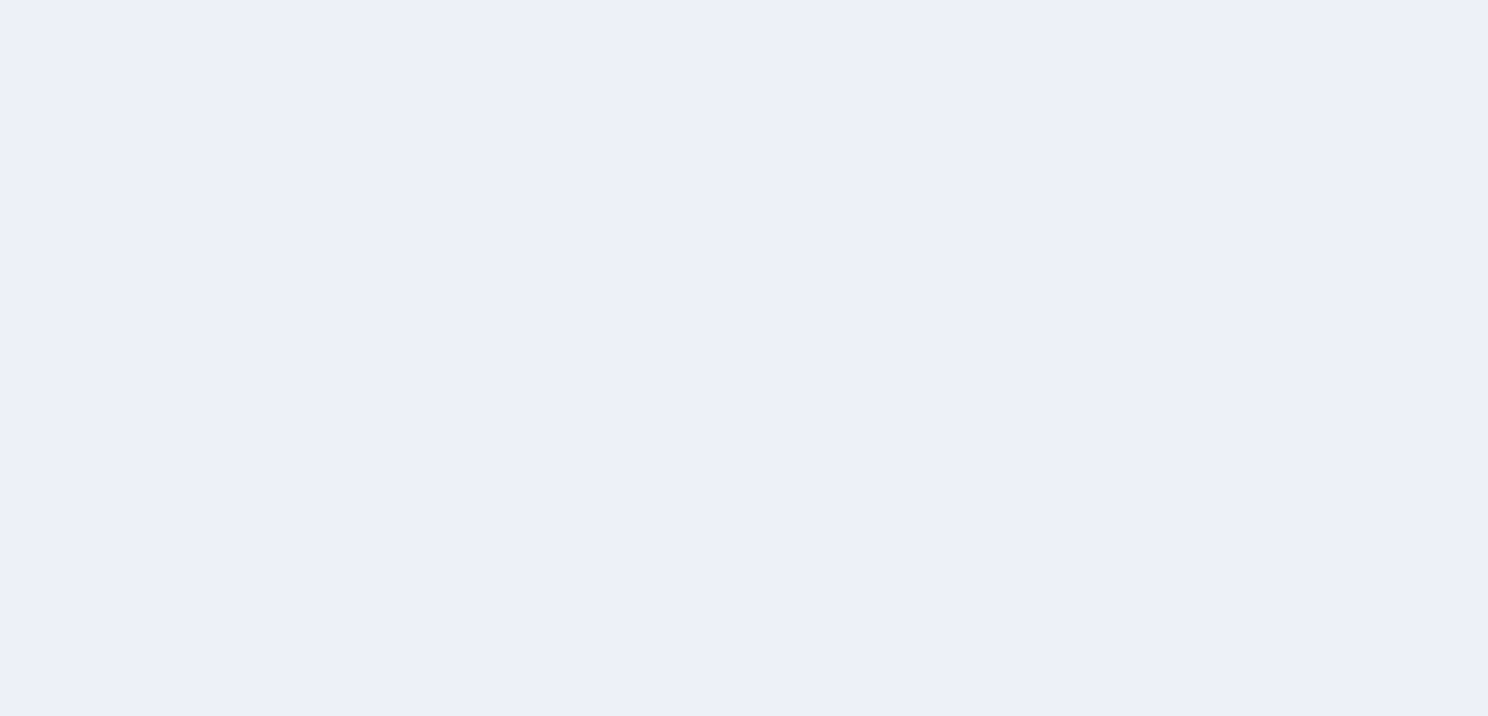scroll, scrollTop: 0, scrollLeft: 0, axis: both 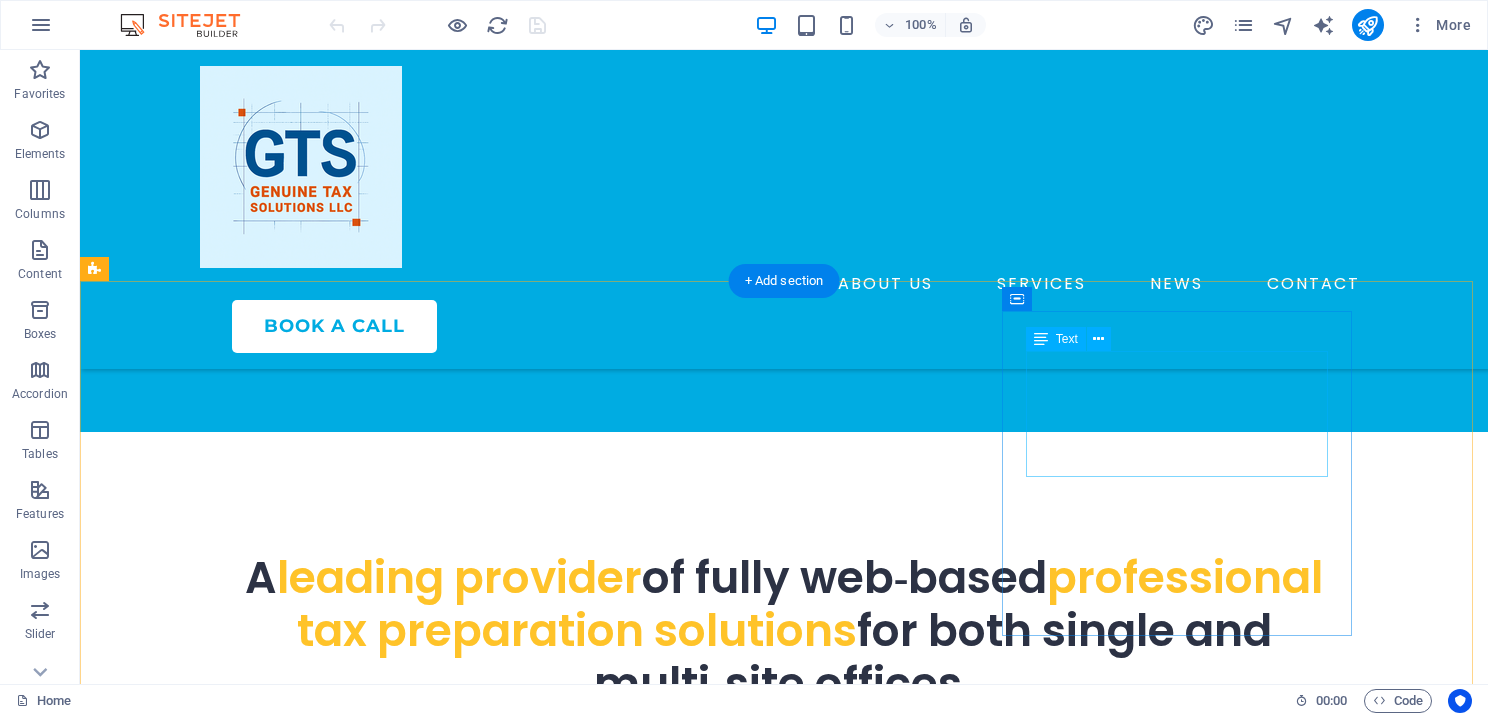click on "MASTER Co-Branding" at bounding box center [279, 1505] 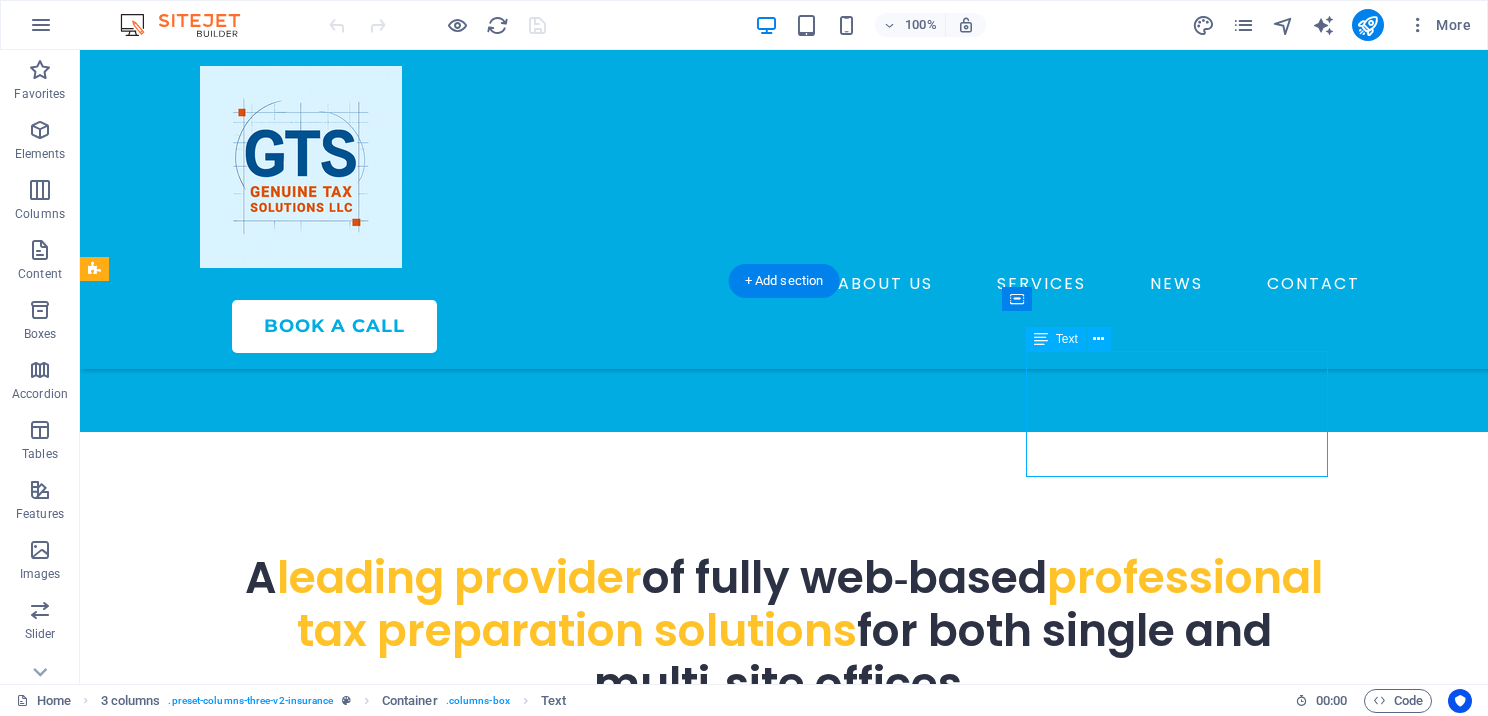 click on "MASTER Co-Branding" at bounding box center [279, 1505] 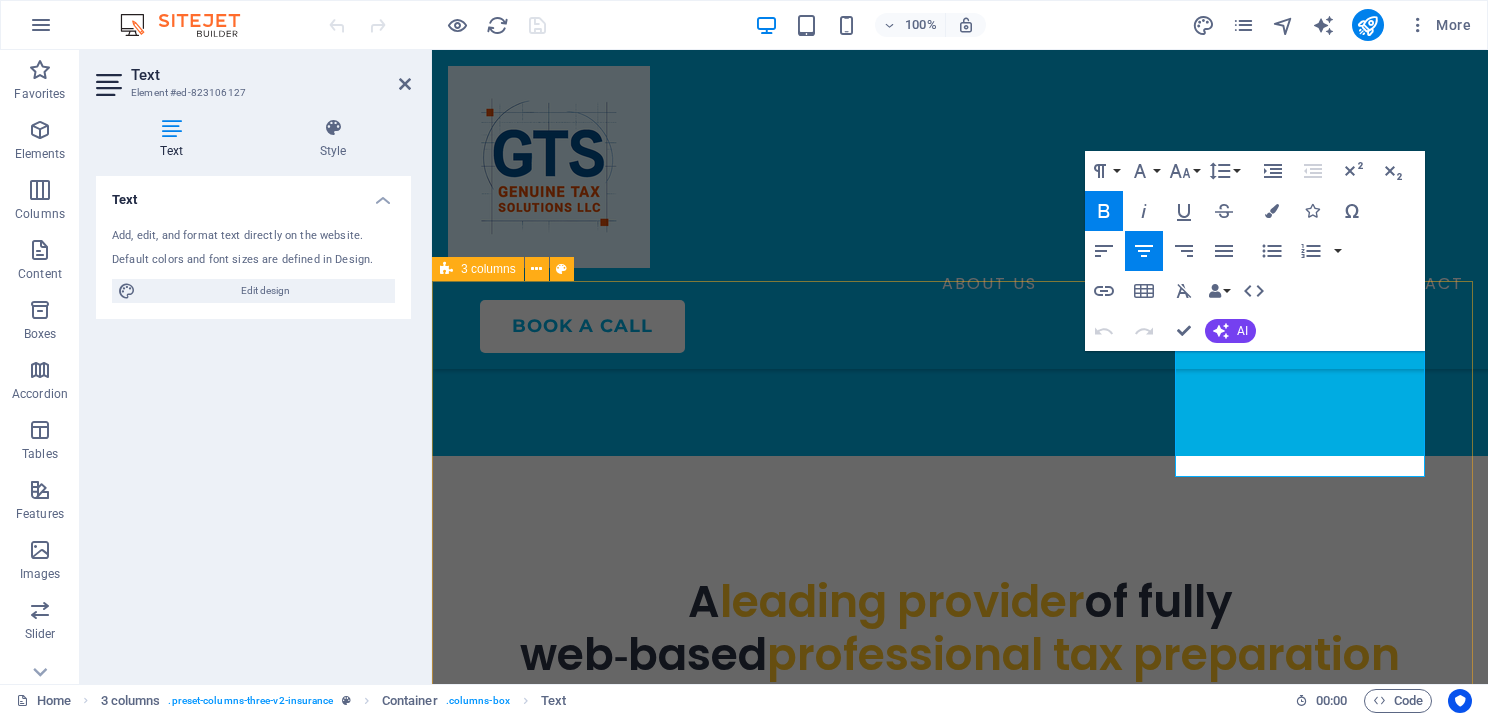 scroll, scrollTop: 1224, scrollLeft: 0, axis: vertical 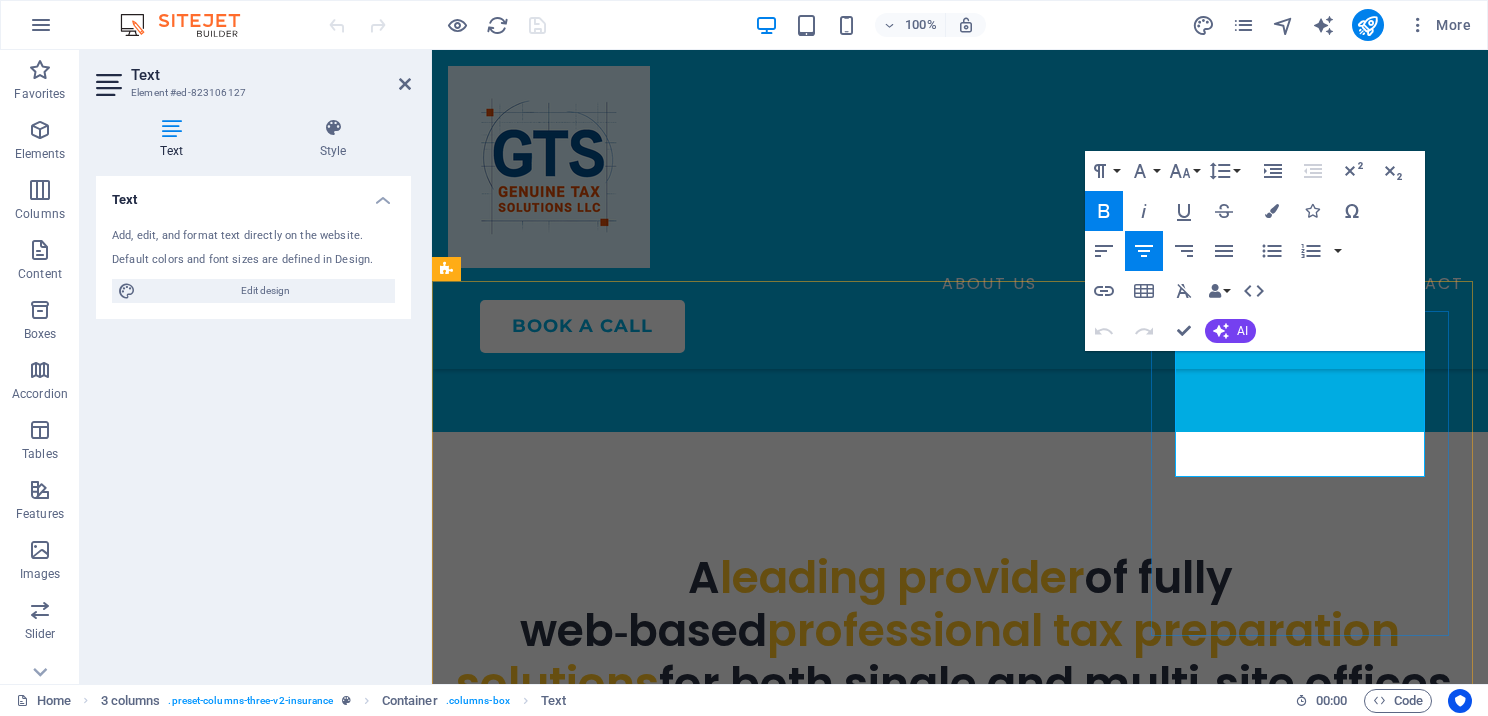 drag, startPoint x: 1186, startPoint y: 398, endPoint x: 1447, endPoint y: 376, distance: 261.92557 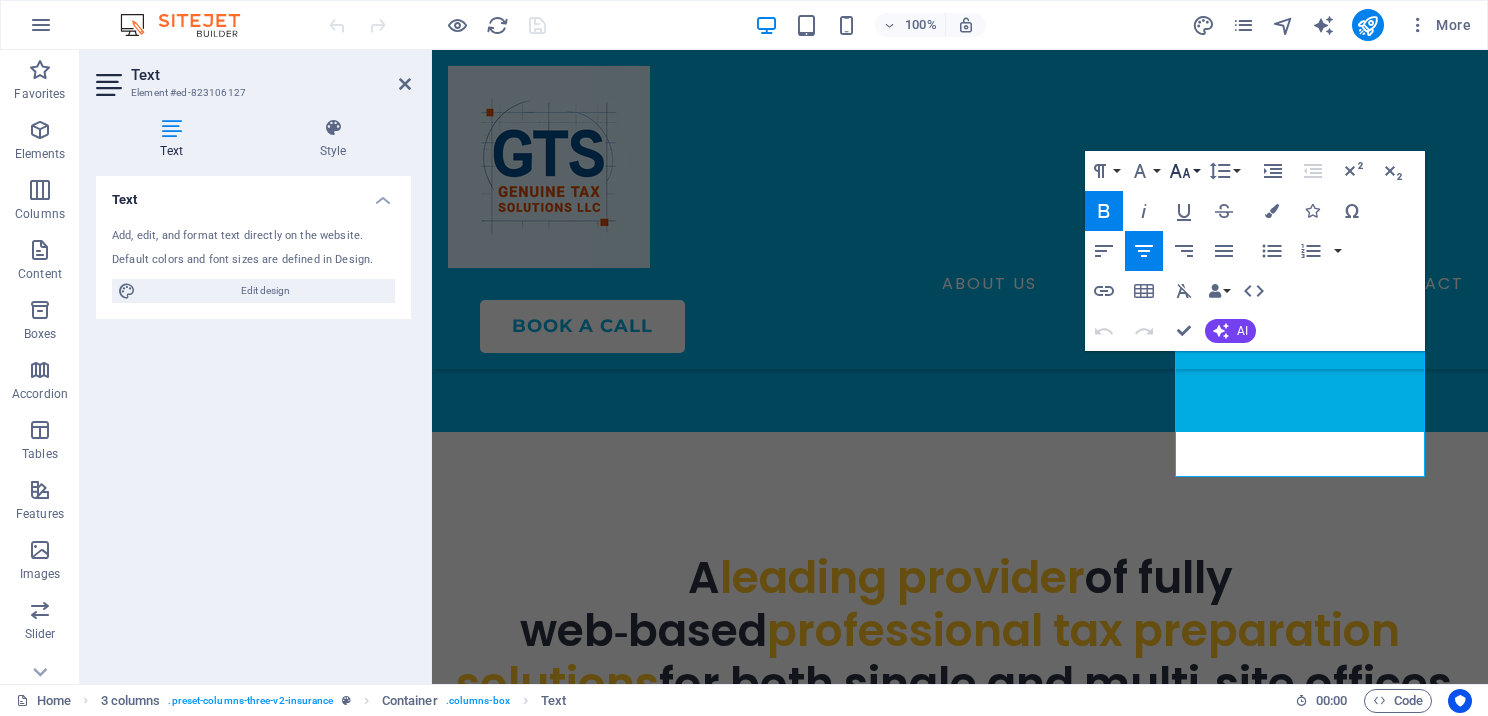 click on "Font Size" at bounding box center (1184, 171) 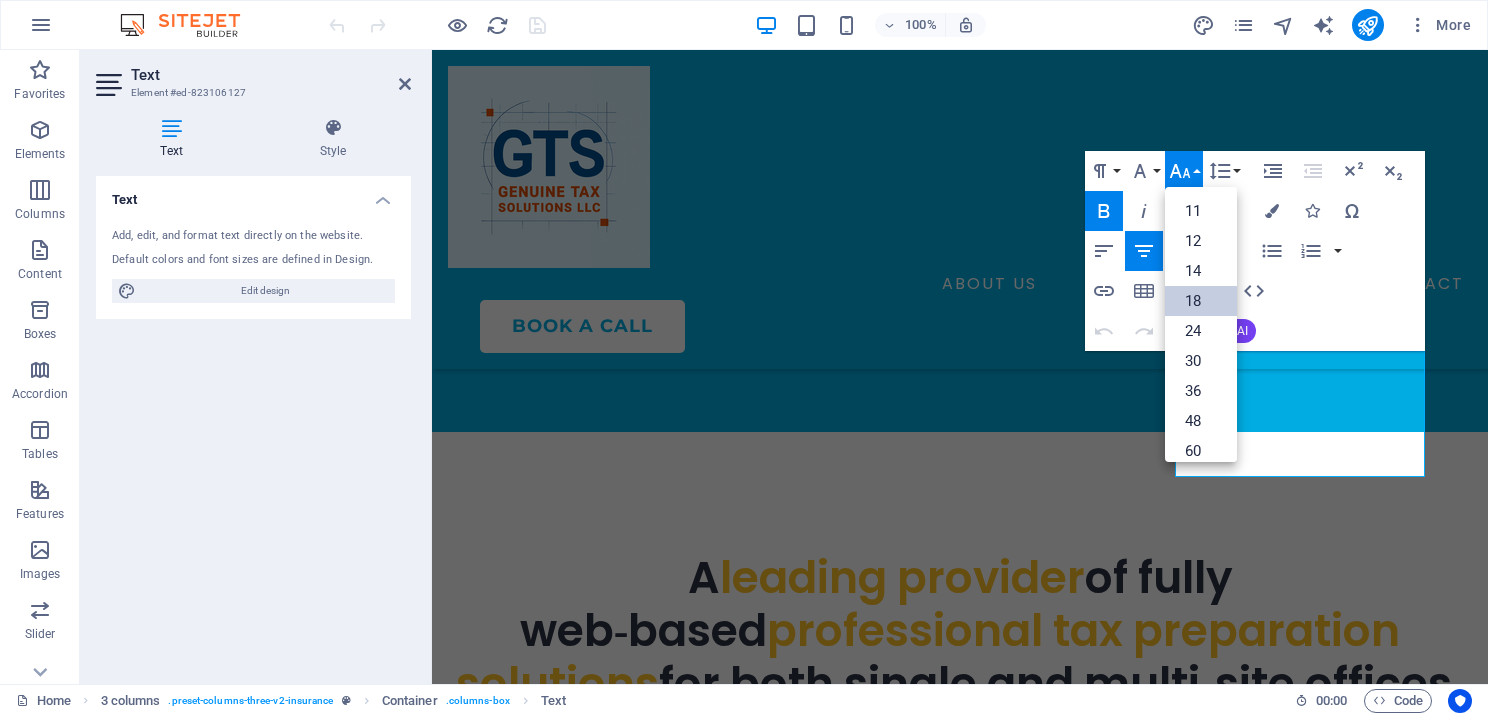 scroll, scrollTop: 160, scrollLeft: 0, axis: vertical 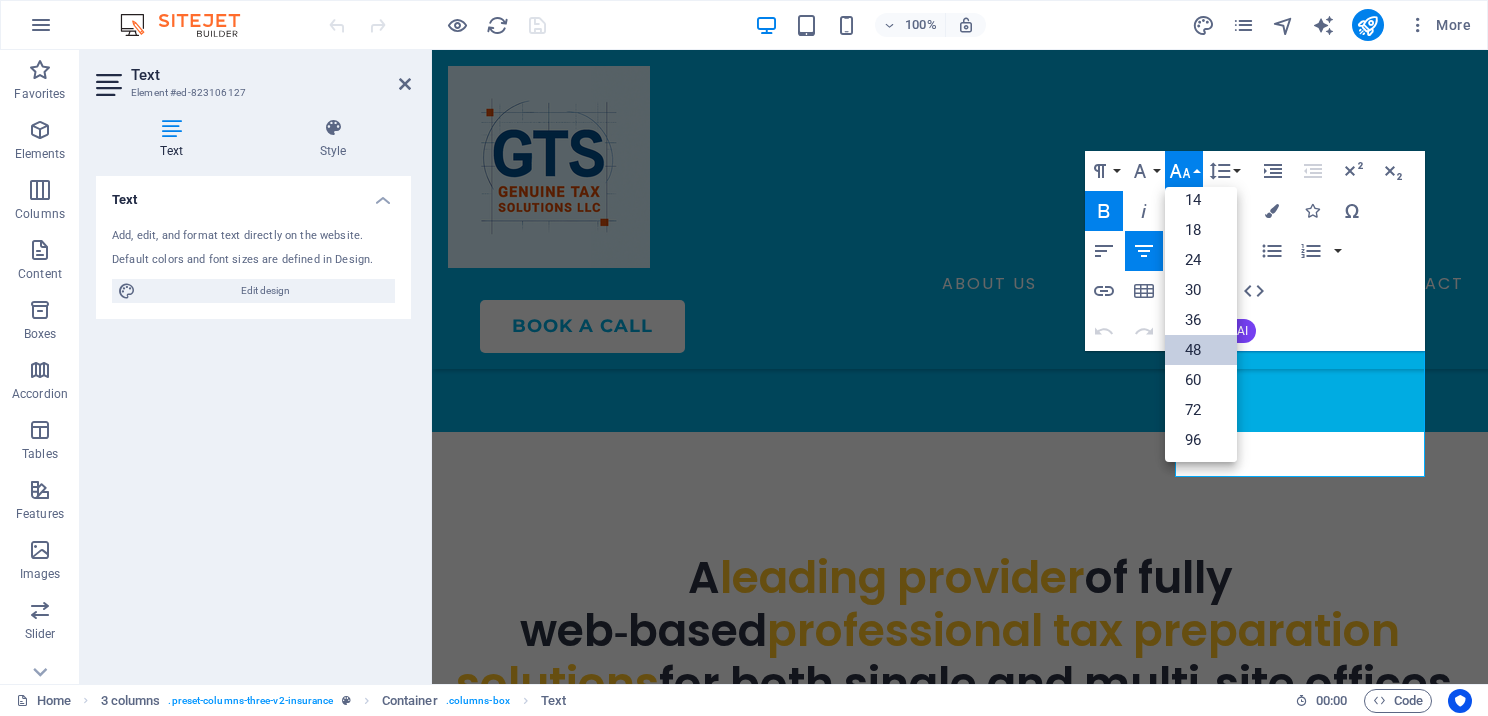 click on "48" at bounding box center (1201, 350) 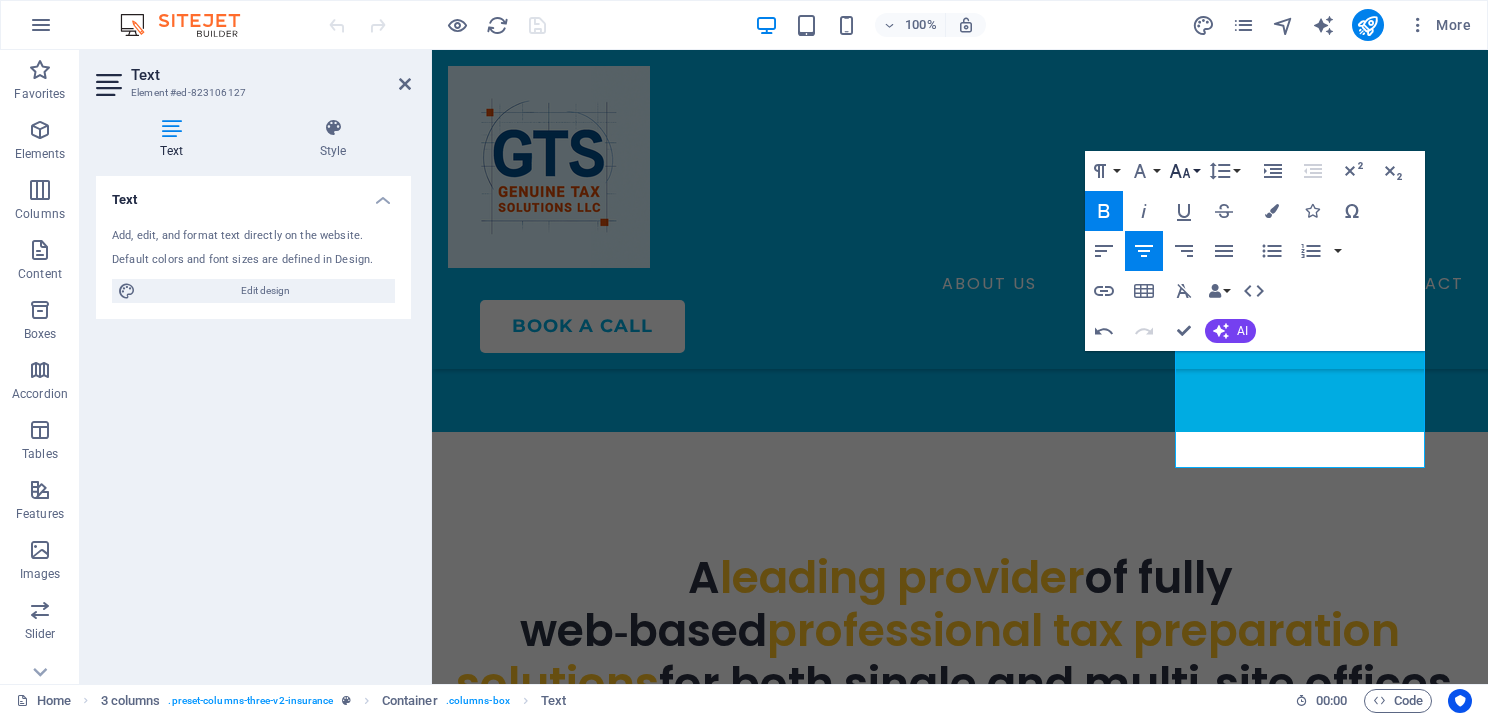 click on "Font Size" at bounding box center (1184, 171) 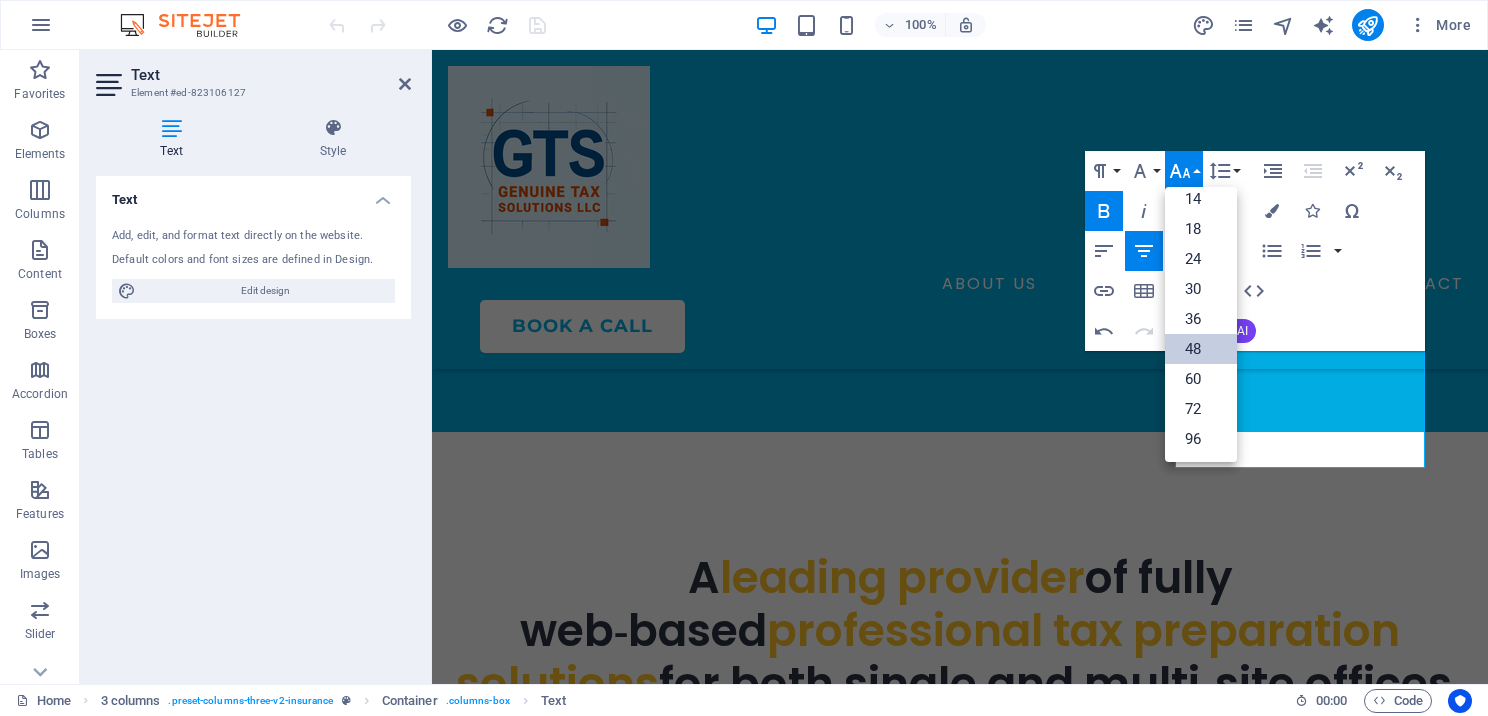 scroll, scrollTop: 160, scrollLeft: 0, axis: vertical 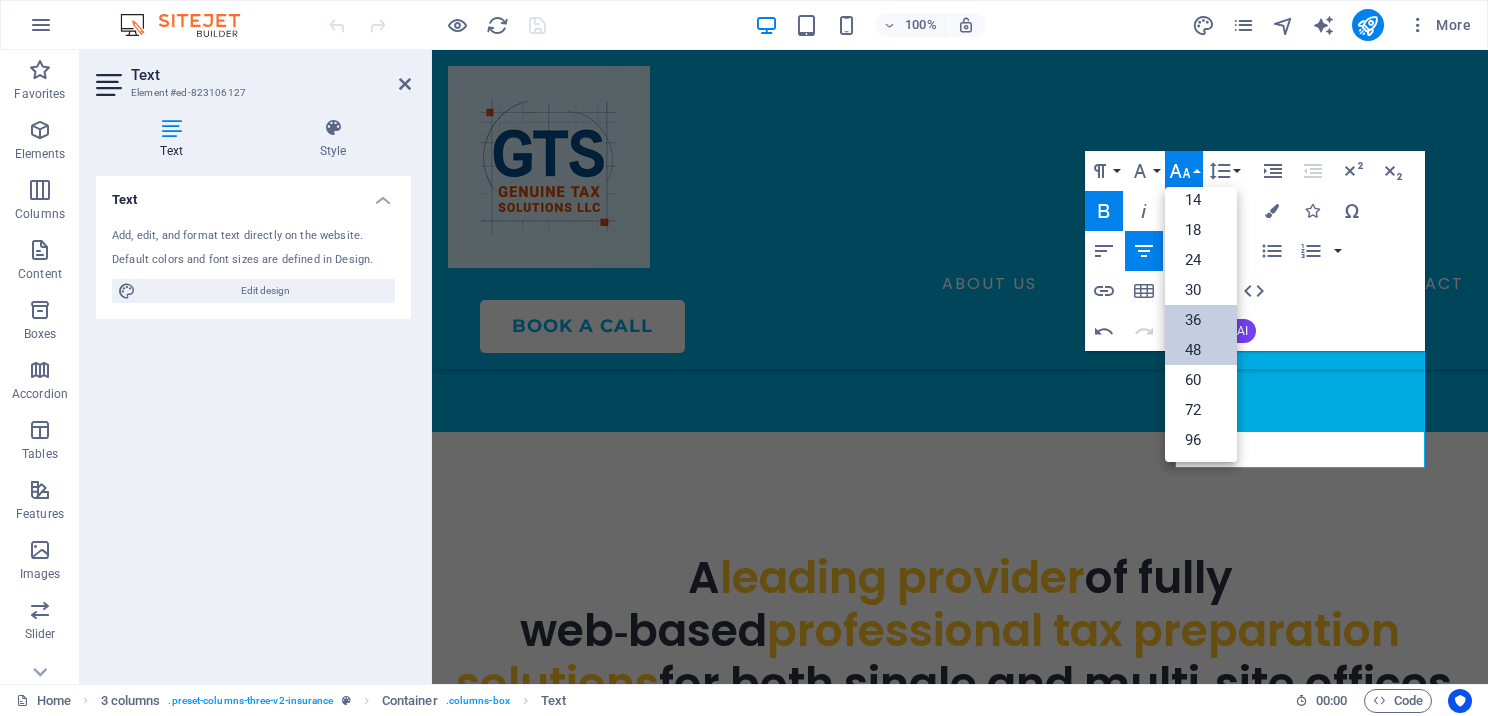 click on "36" at bounding box center (1201, 320) 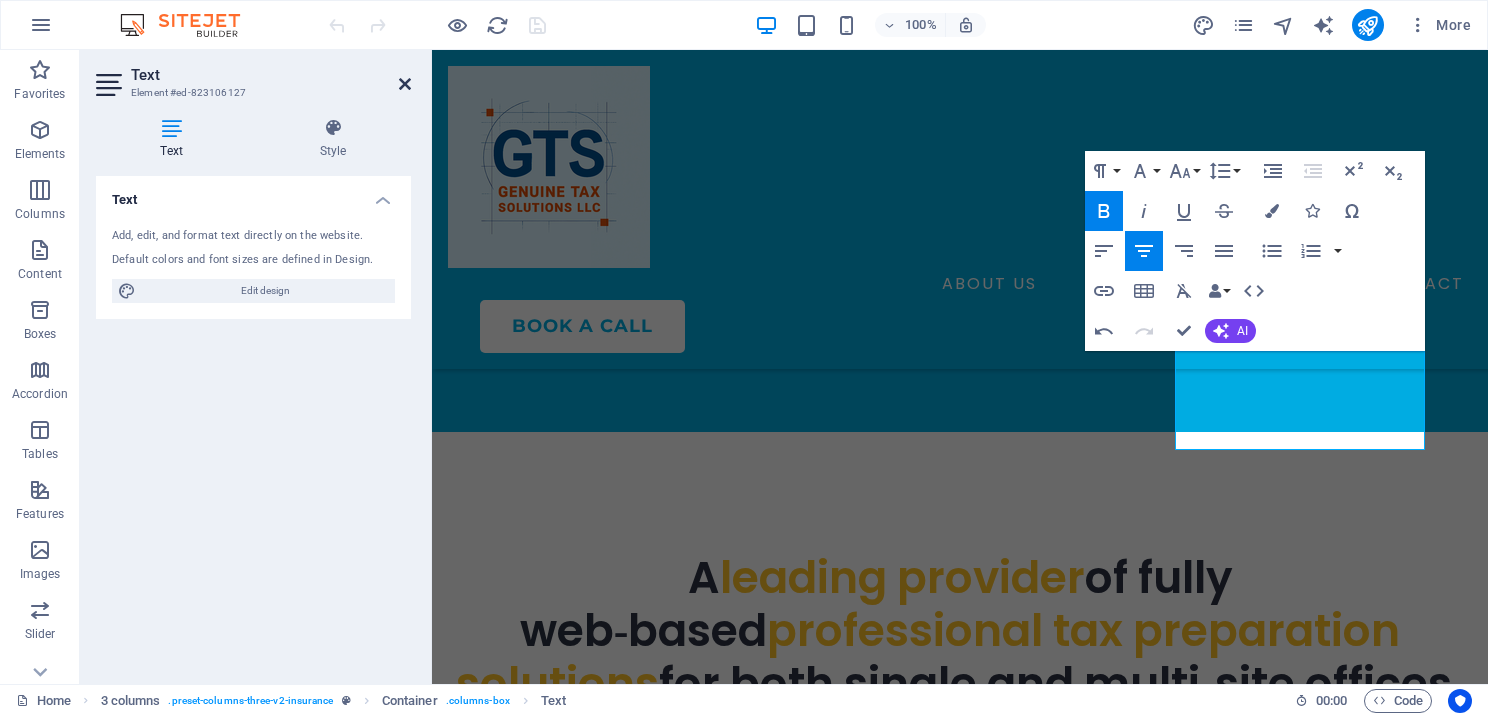 click at bounding box center (405, 84) 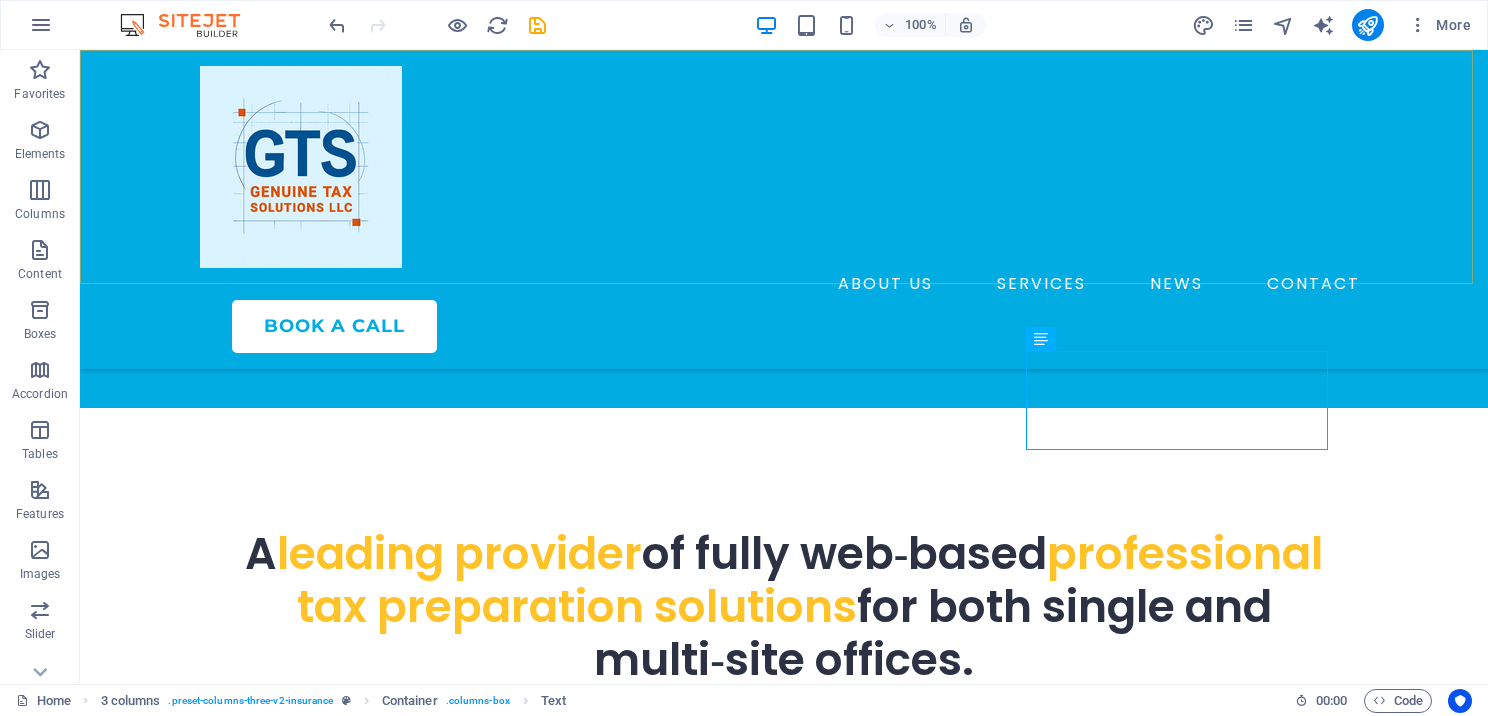 scroll, scrollTop: 1200, scrollLeft: 0, axis: vertical 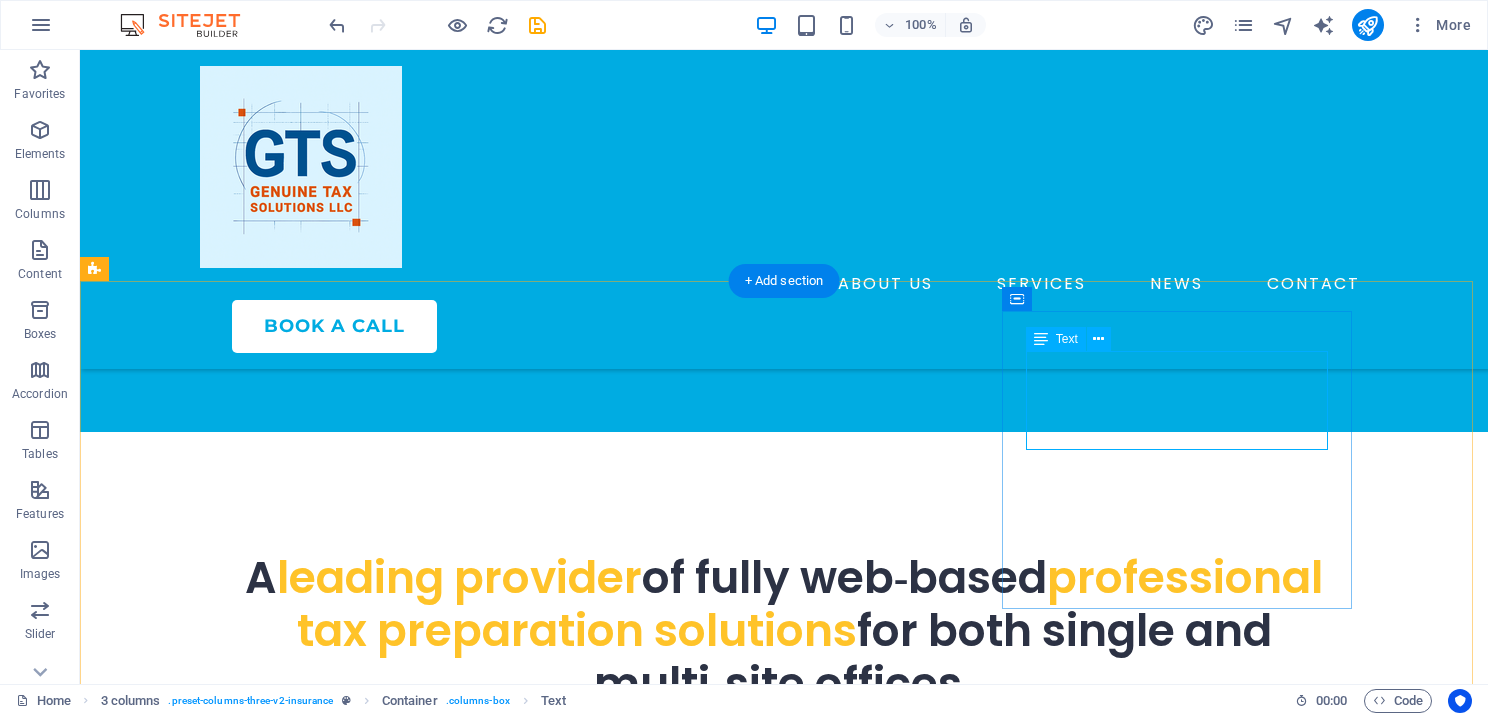 click on "MASTER Co-Branding" at bounding box center (279, 1491) 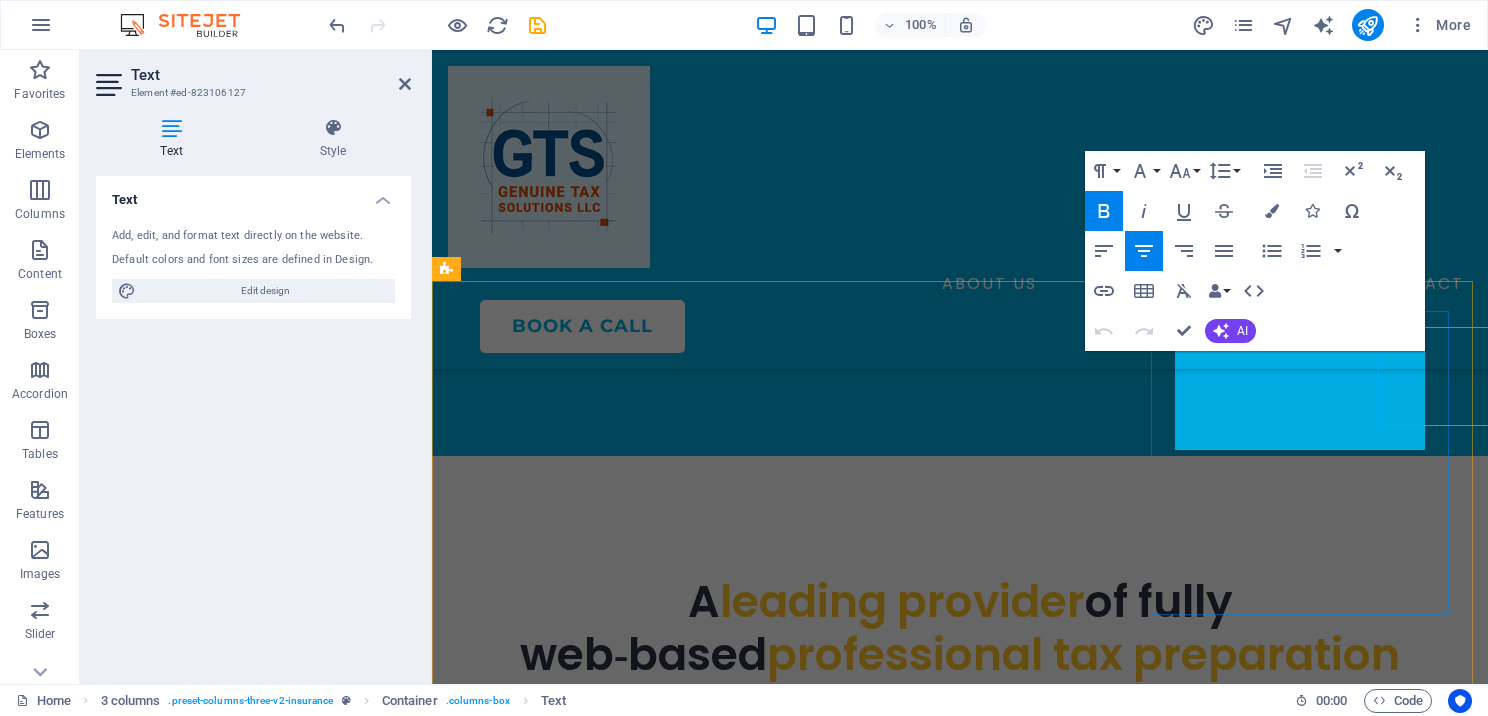 scroll, scrollTop: 1224, scrollLeft: 0, axis: vertical 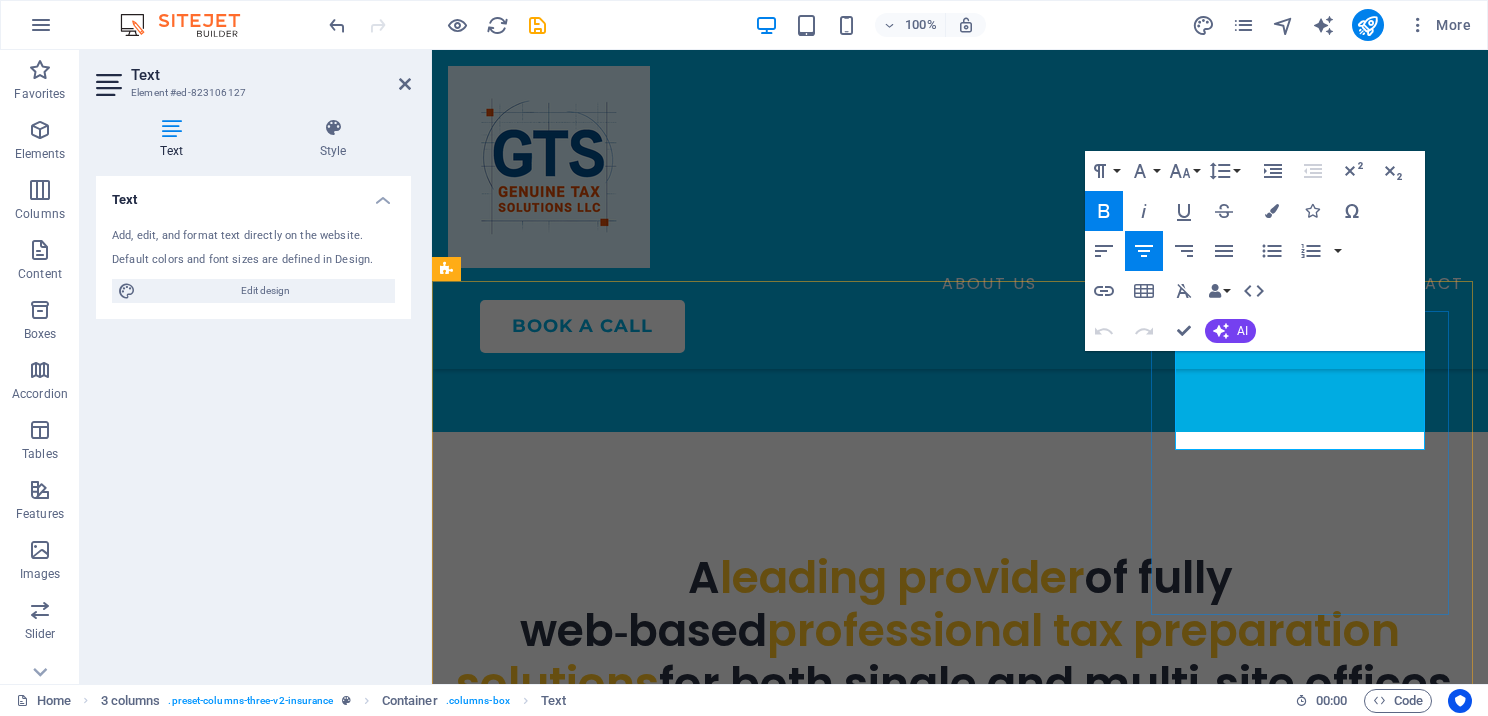drag, startPoint x: 1216, startPoint y: 376, endPoint x: 1372, endPoint y: 372, distance: 156.05127 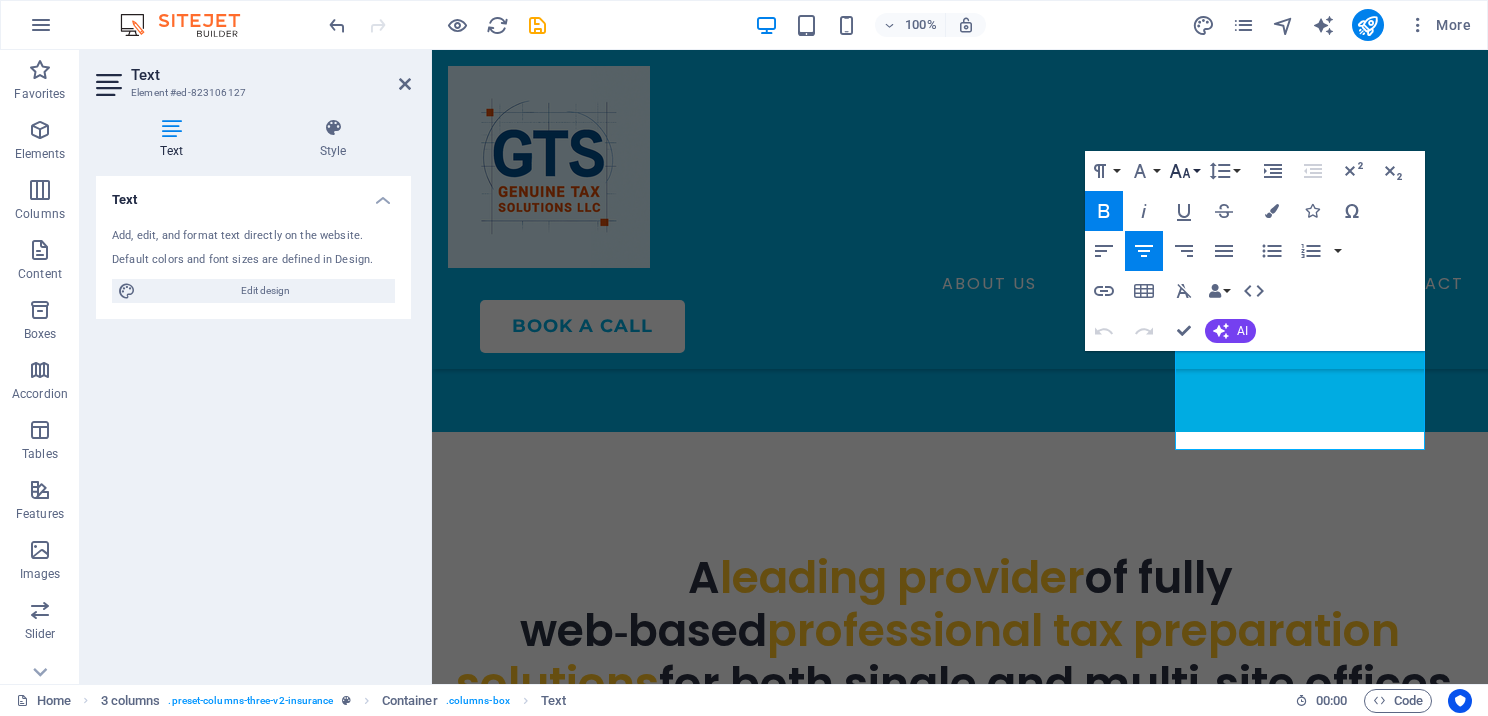 click on "Font Size" at bounding box center (1184, 171) 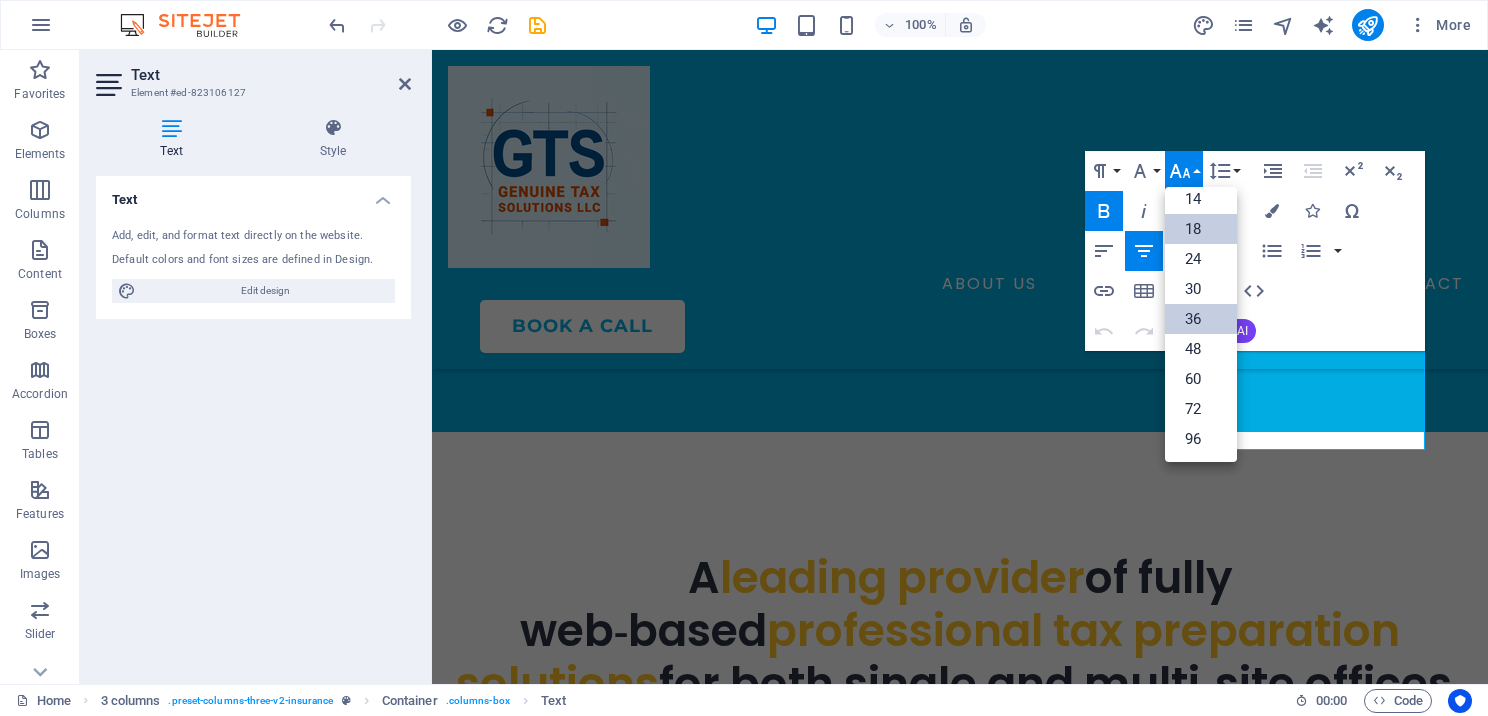 scroll, scrollTop: 160, scrollLeft: 0, axis: vertical 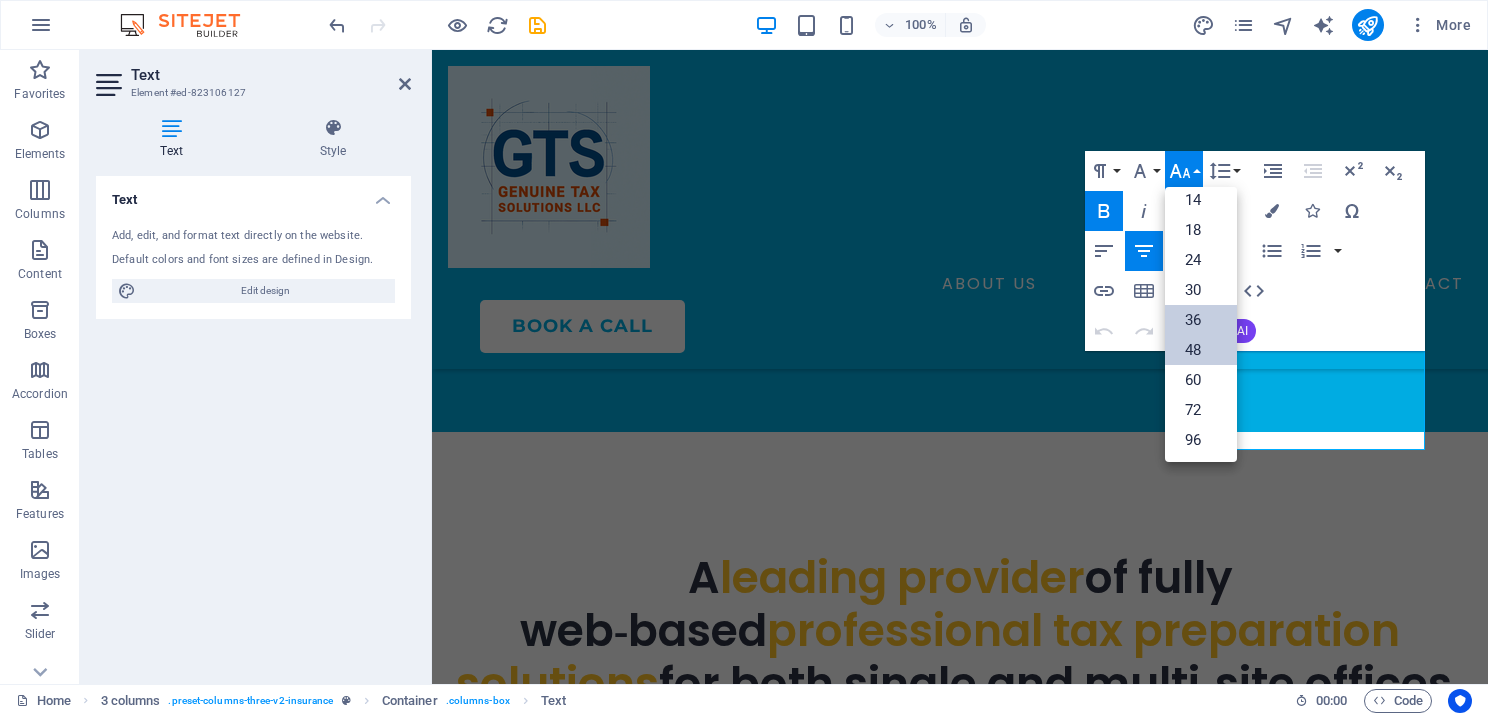 click on "48" at bounding box center [1201, 350] 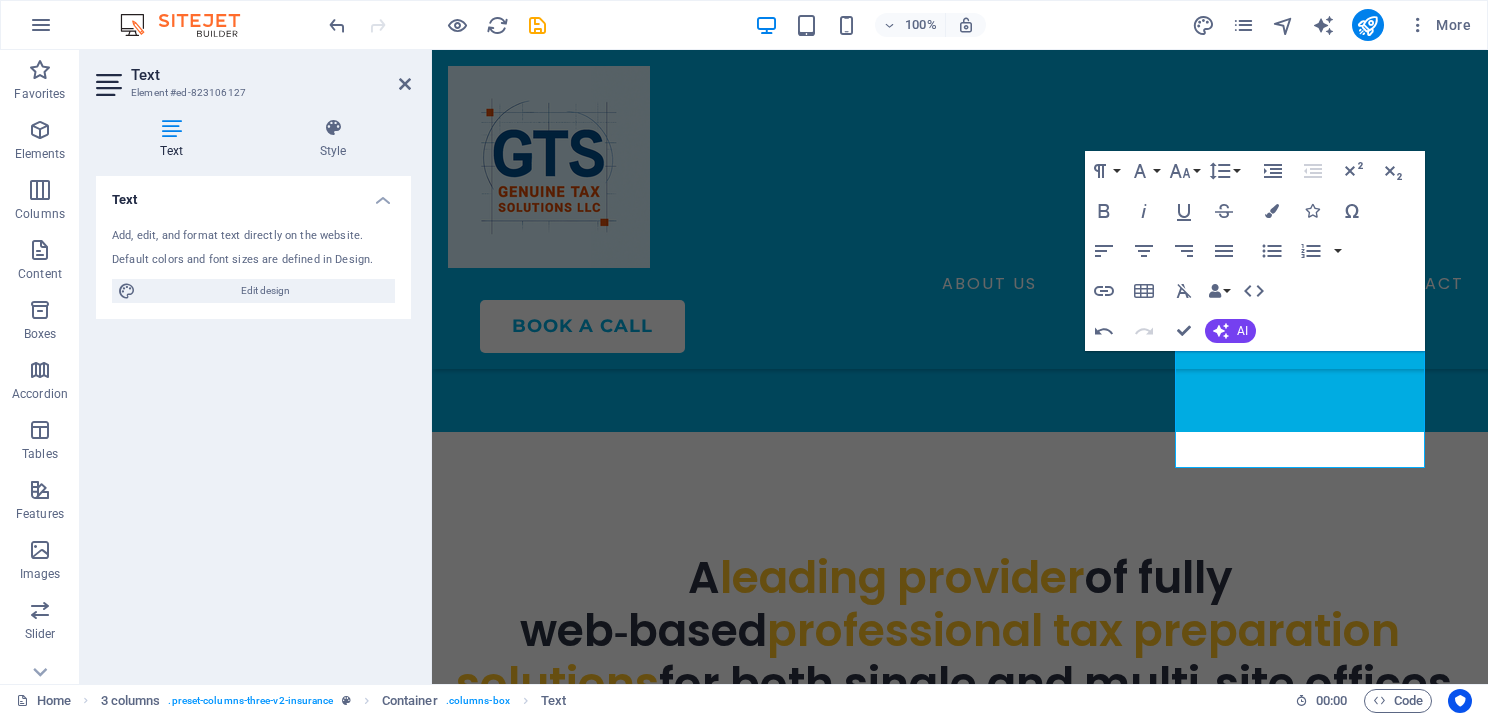 click on "Text" at bounding box center [271, 75] 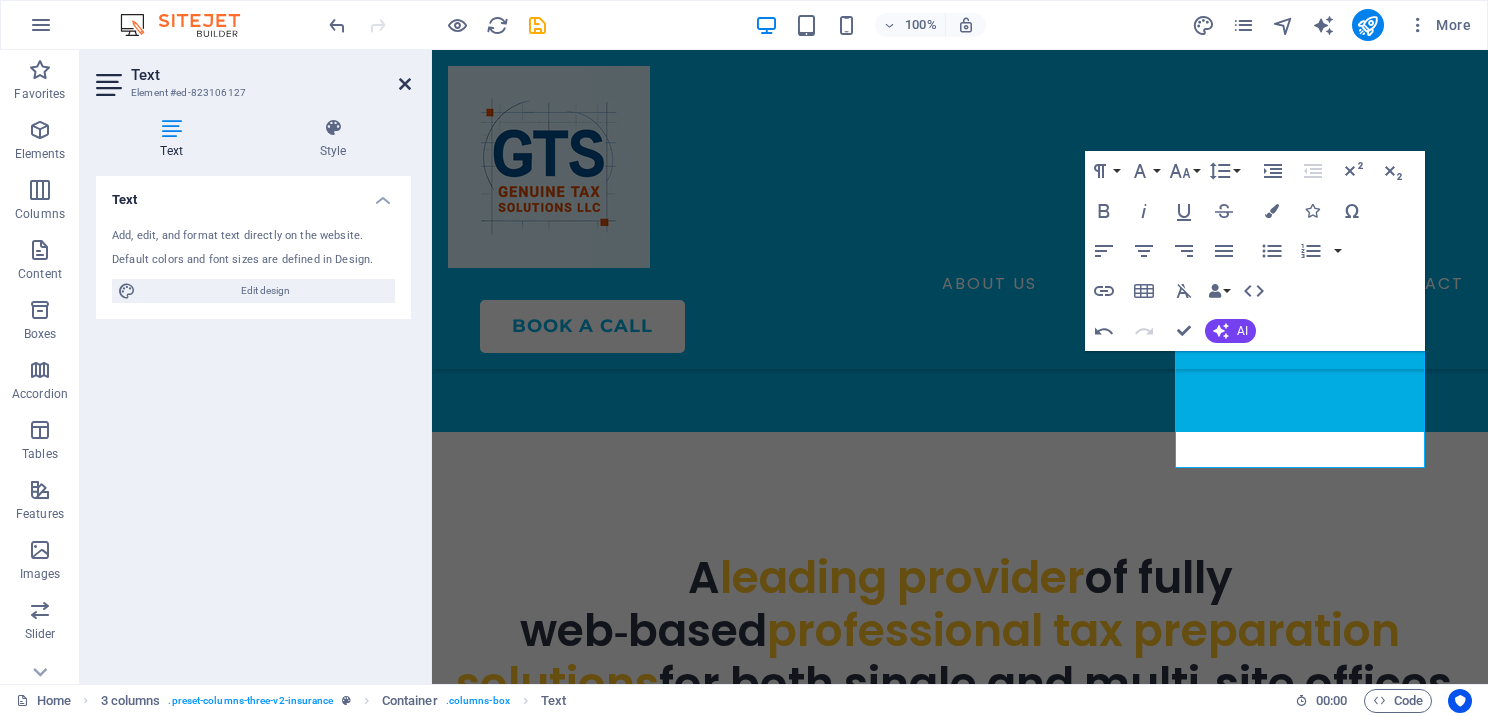 click at bounding box center [405, 84] 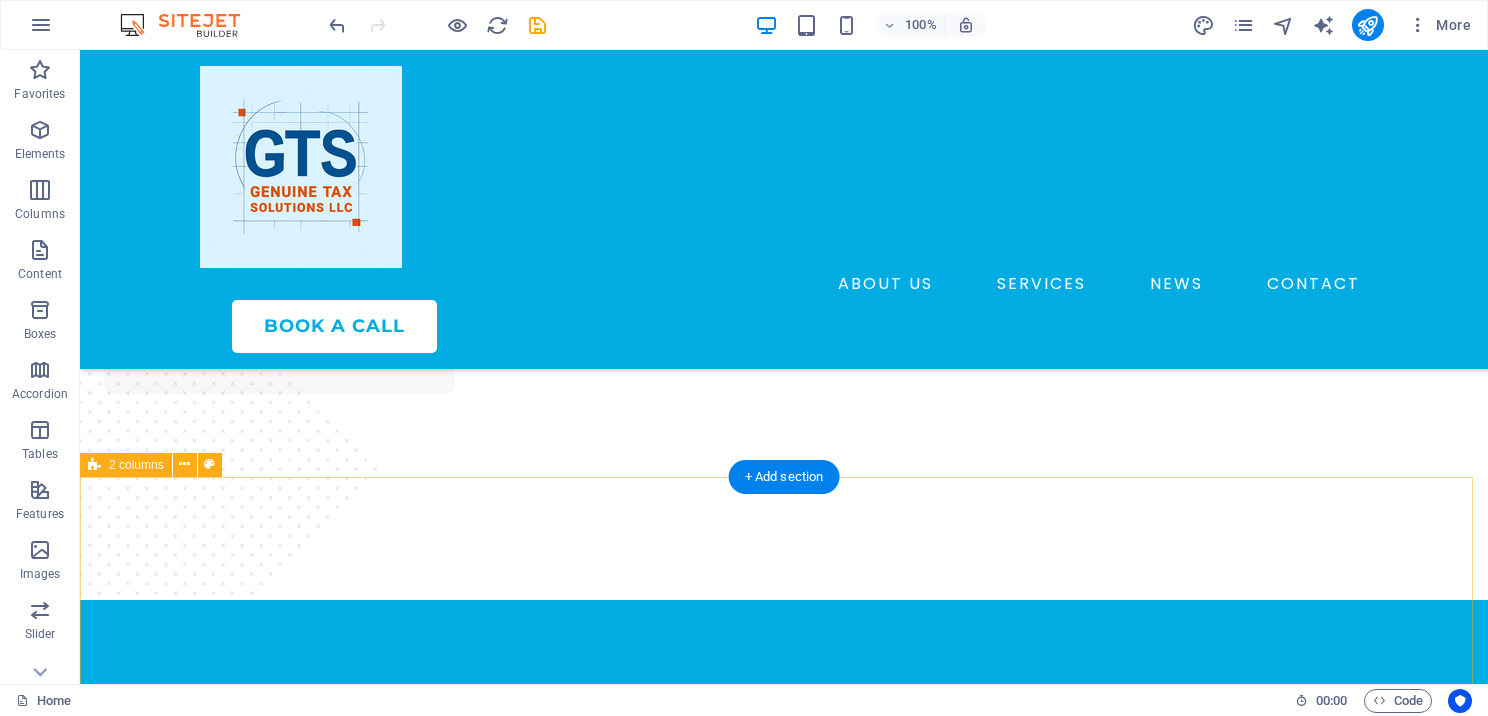 scroll, scrollTop: 2400, scrollLeft: 0, axis: vertical 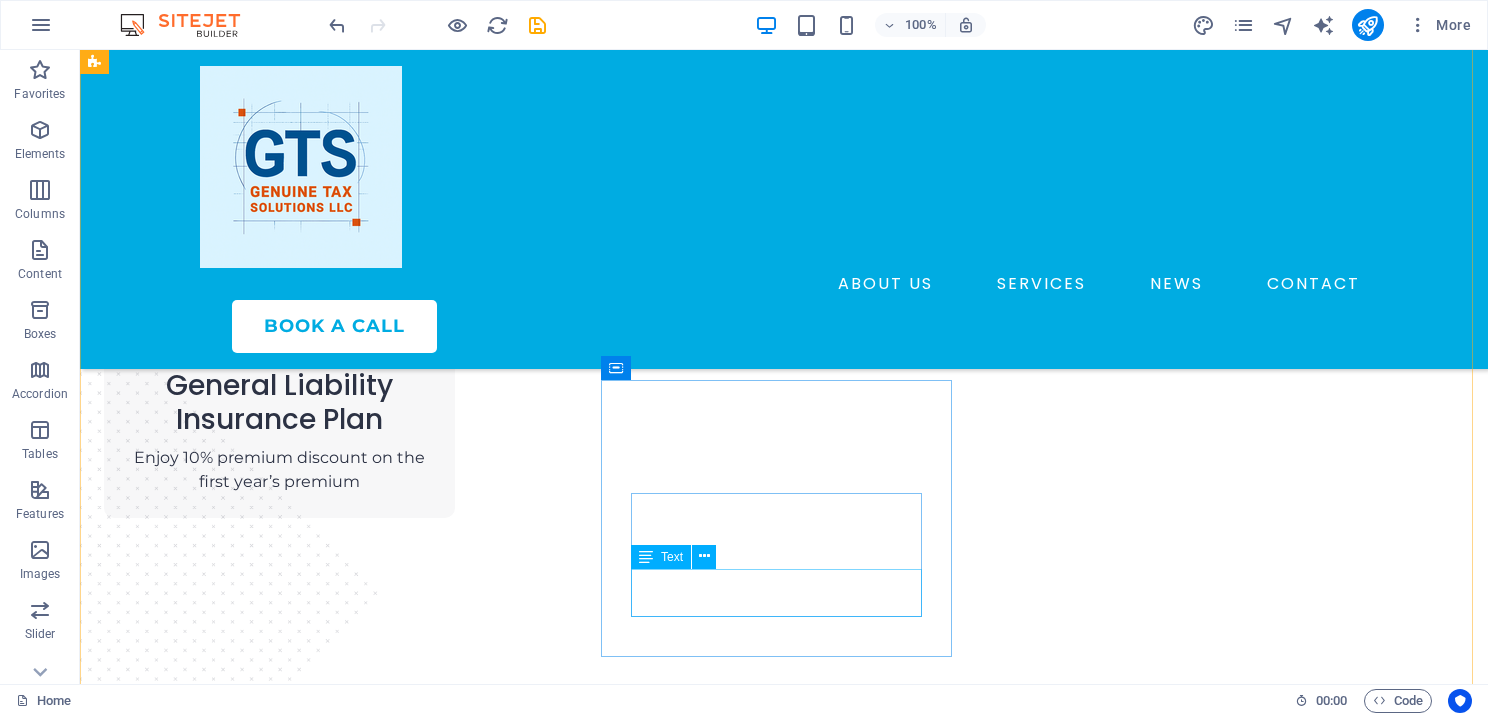 click on "Lorem ipsum dolor sit amet, consectetur adipiscing elit." at bounding box center (279, 2555) 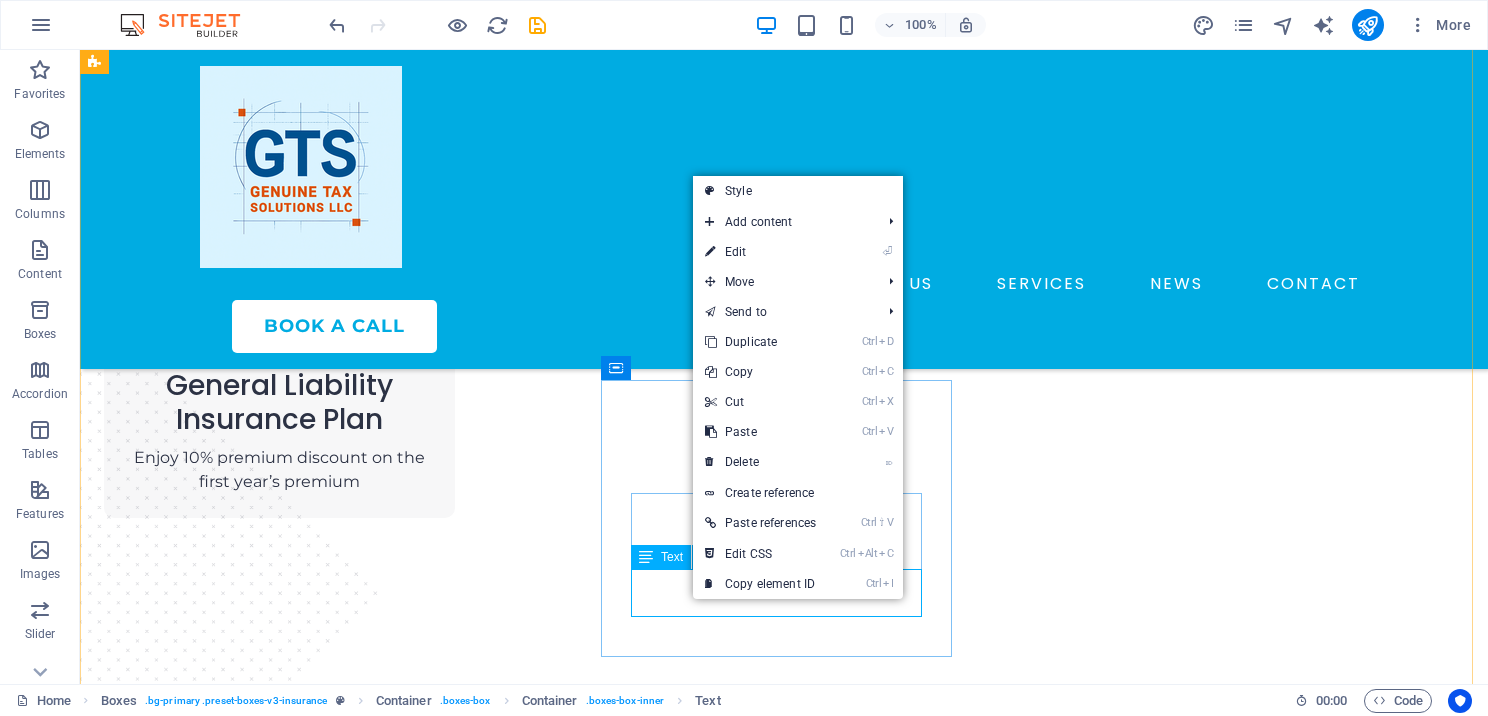 click on "Lorem ipsum dolor sit amet, consectetur adipiscing elit." at bounding box center [279, 2555] 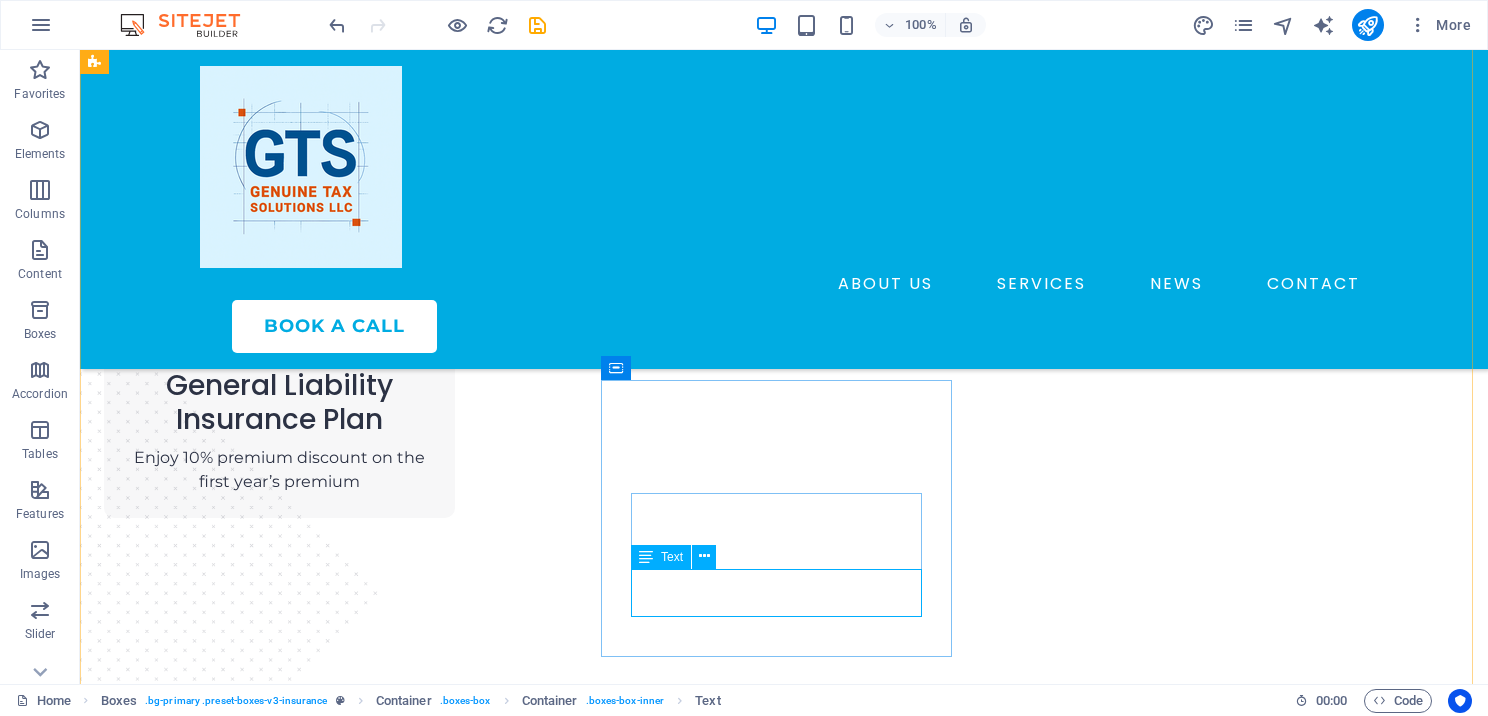 click on "Lorem ipsum dolor sit amet, consectetur adipiscing elit." at bounding box center [279, 2555] 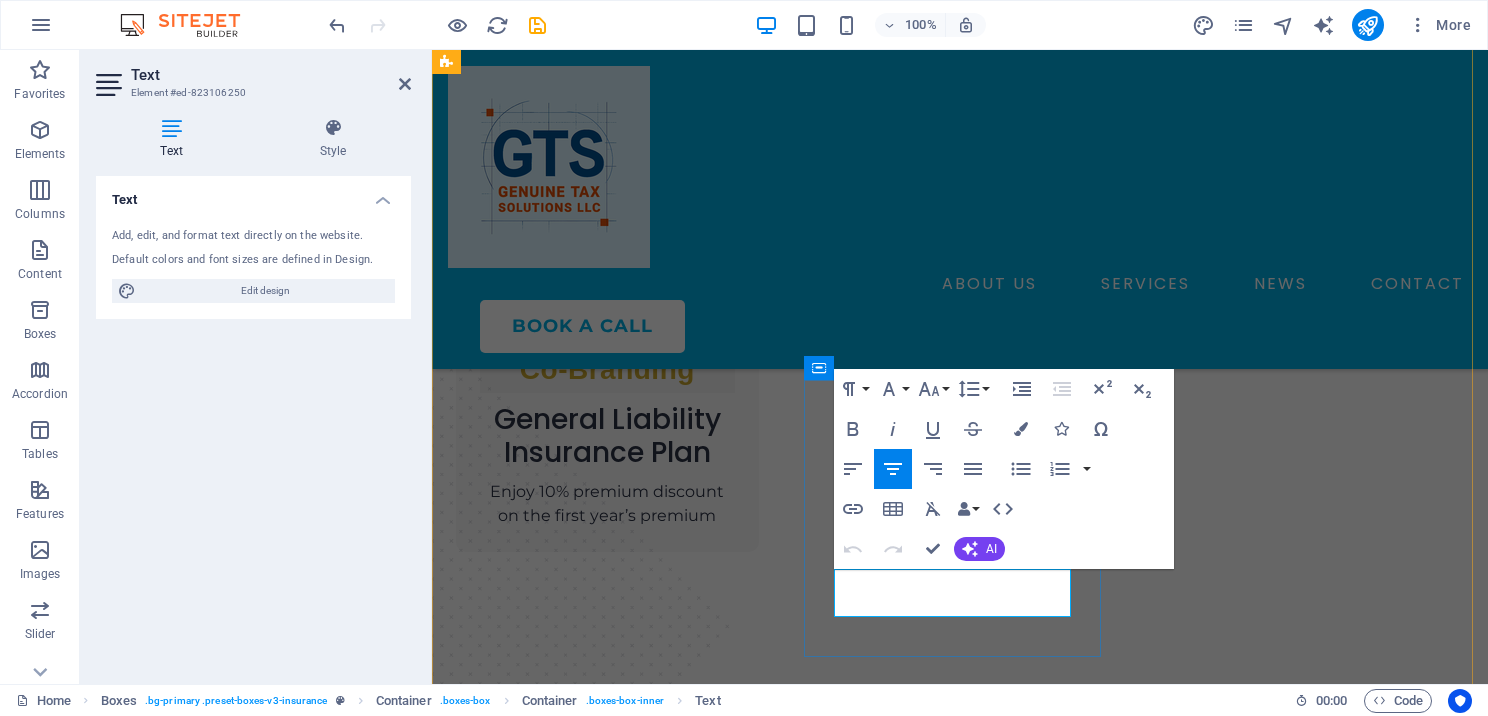 drag, startPoint x: 840, startPoint y: 574, endPoint x: 1066, endPoint y: 596, distance: 227.06827 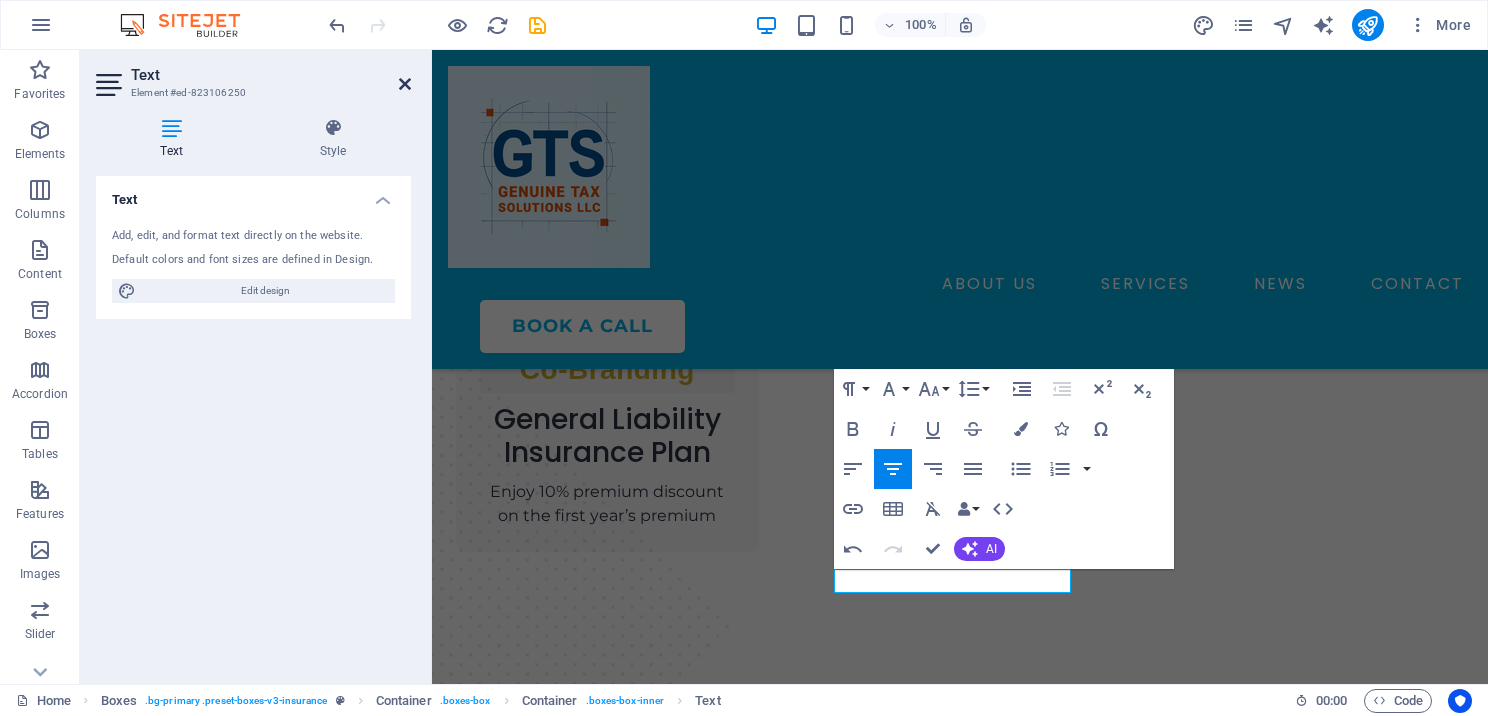 click at bounding box center [405, 84] 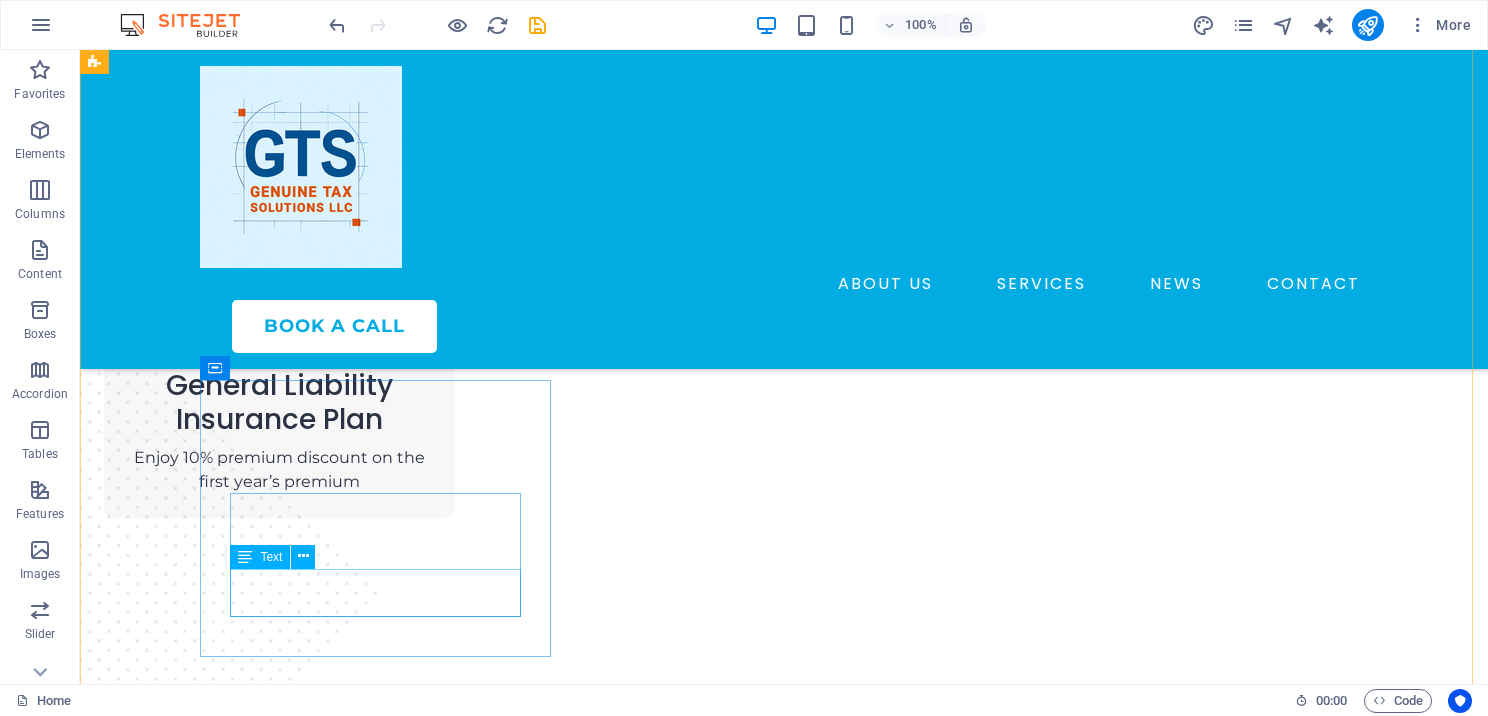 click on "Lorem ipsum dolor sit amet, consectetur adipiscing elit." at bounding box center [279, 2254] 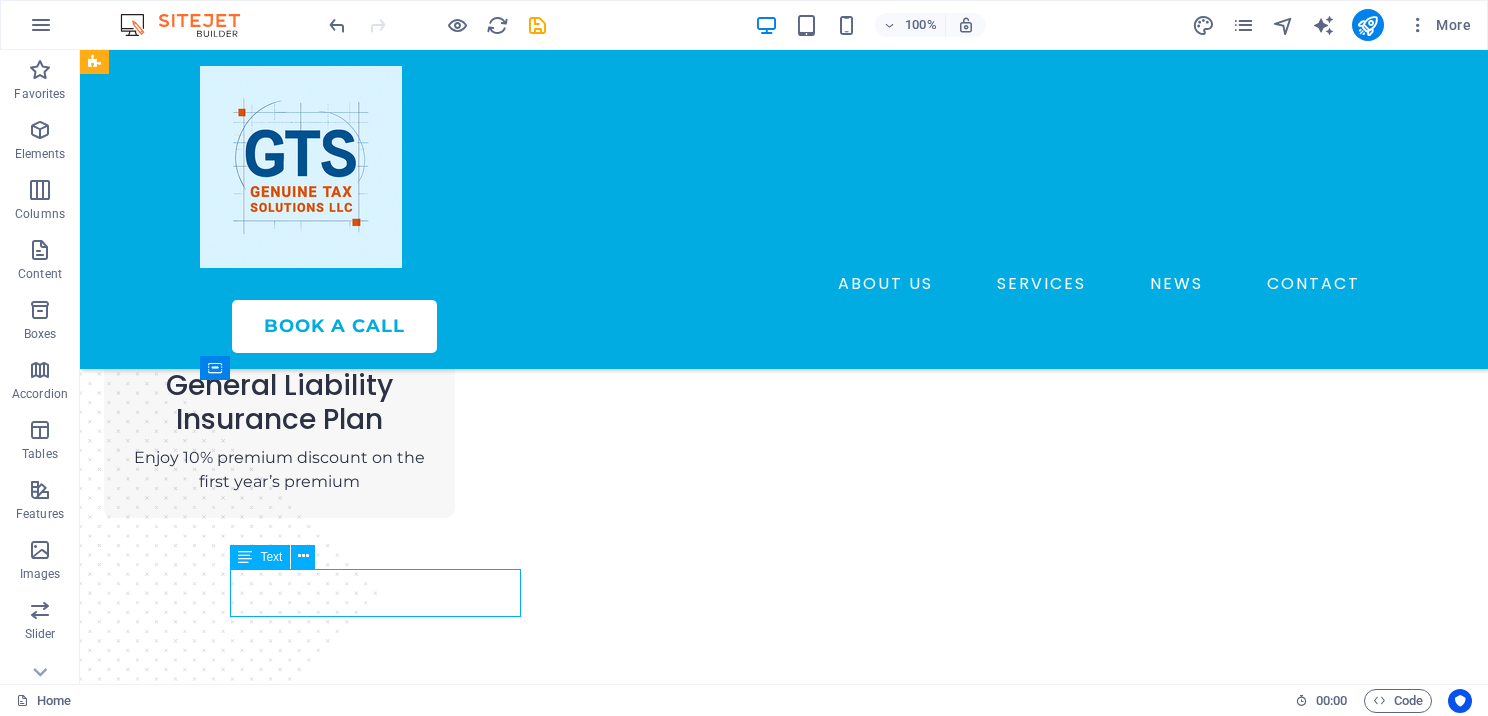 click on "Lorem ipsum dolor sit amet, consectetur adipiscing elit." at bounding box center [279, 2254] 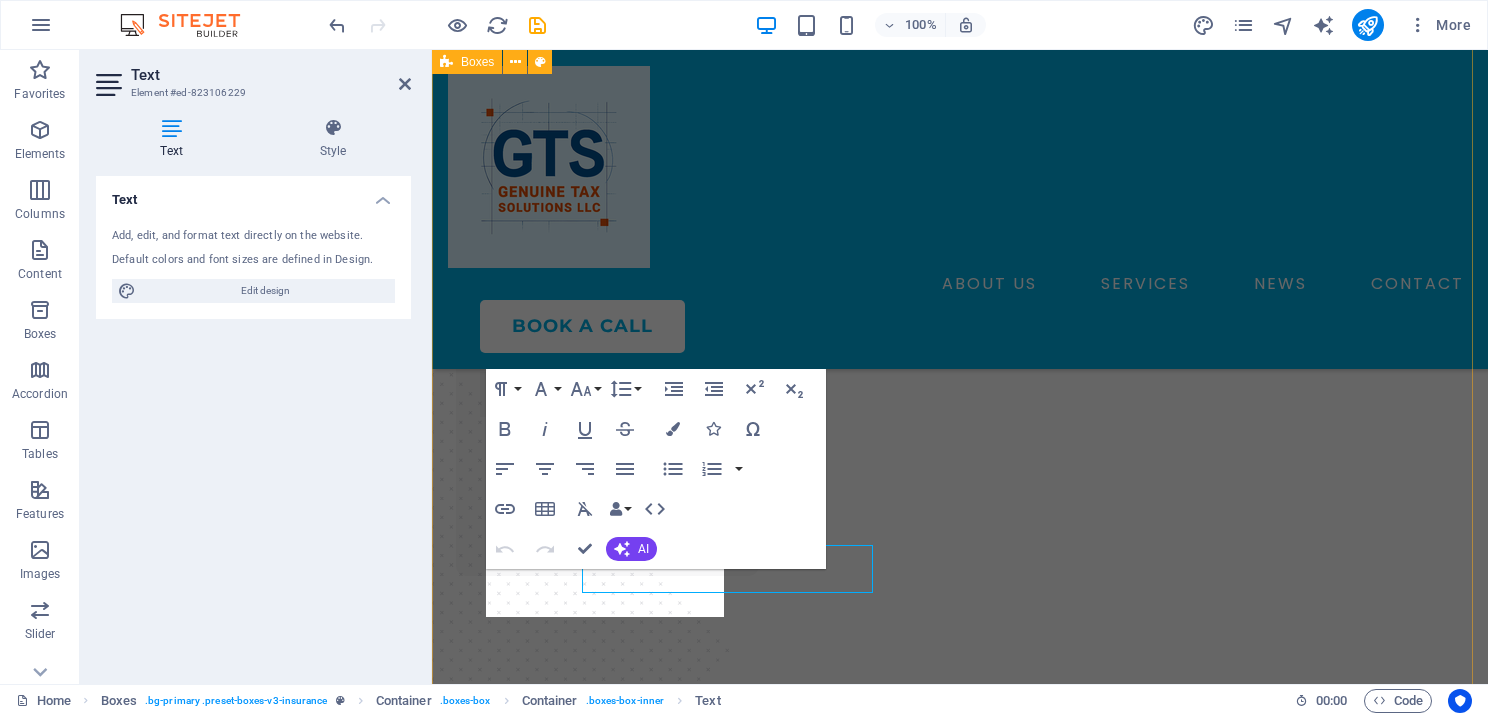 scroll, scrollTop: 2424, scrollLeft: 0, axis: vertical 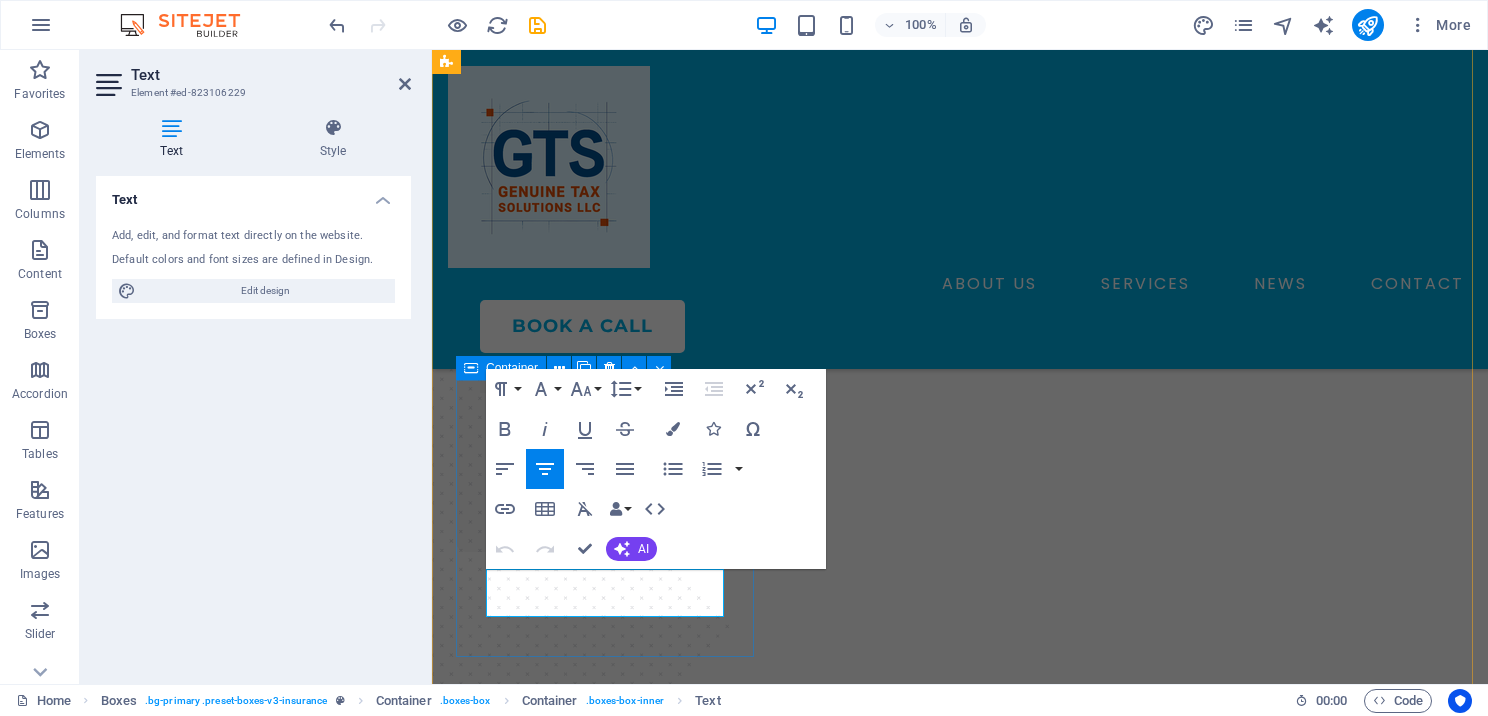 drag, startPoint x: 710, startPoint y: 614, endPoint x: 478, endPoint y: 587, distance: 233.56584 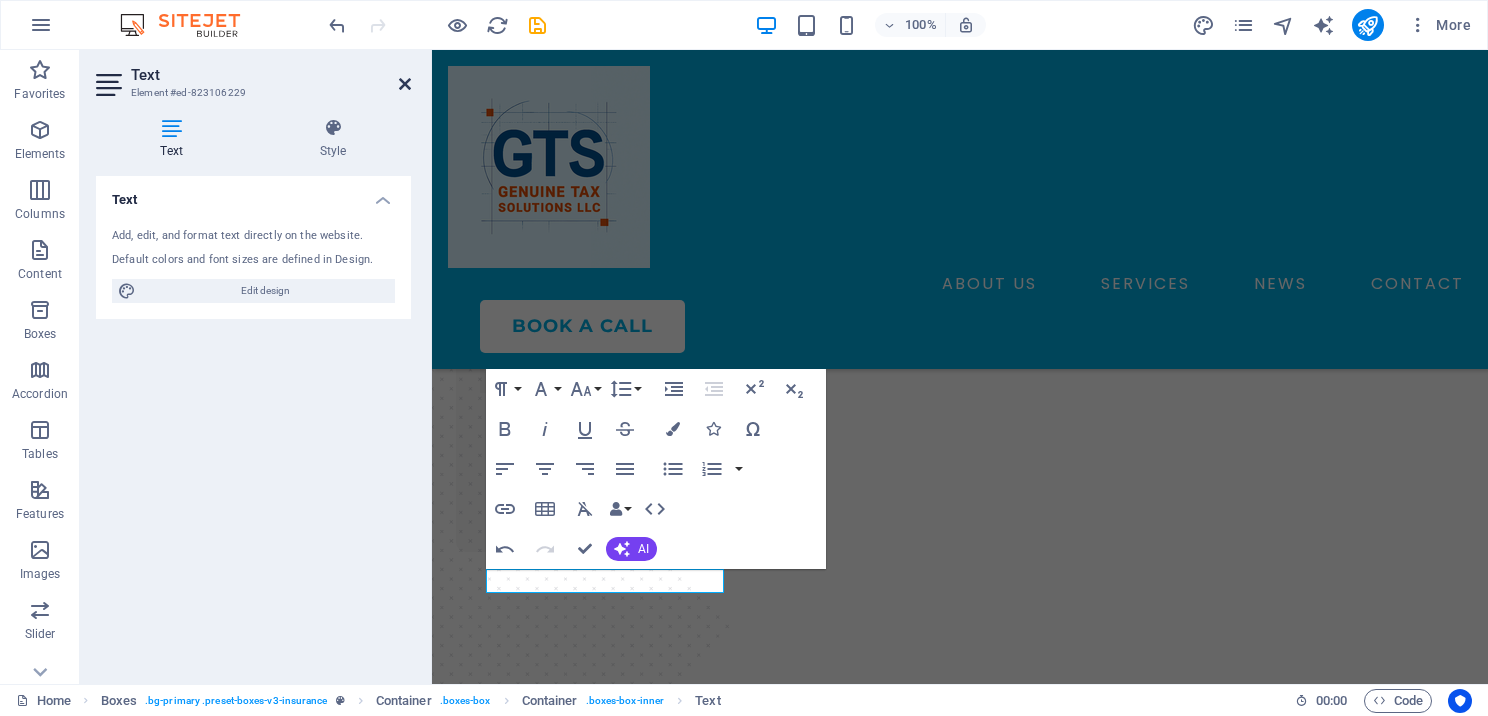 click at bounding box center (405, 84) 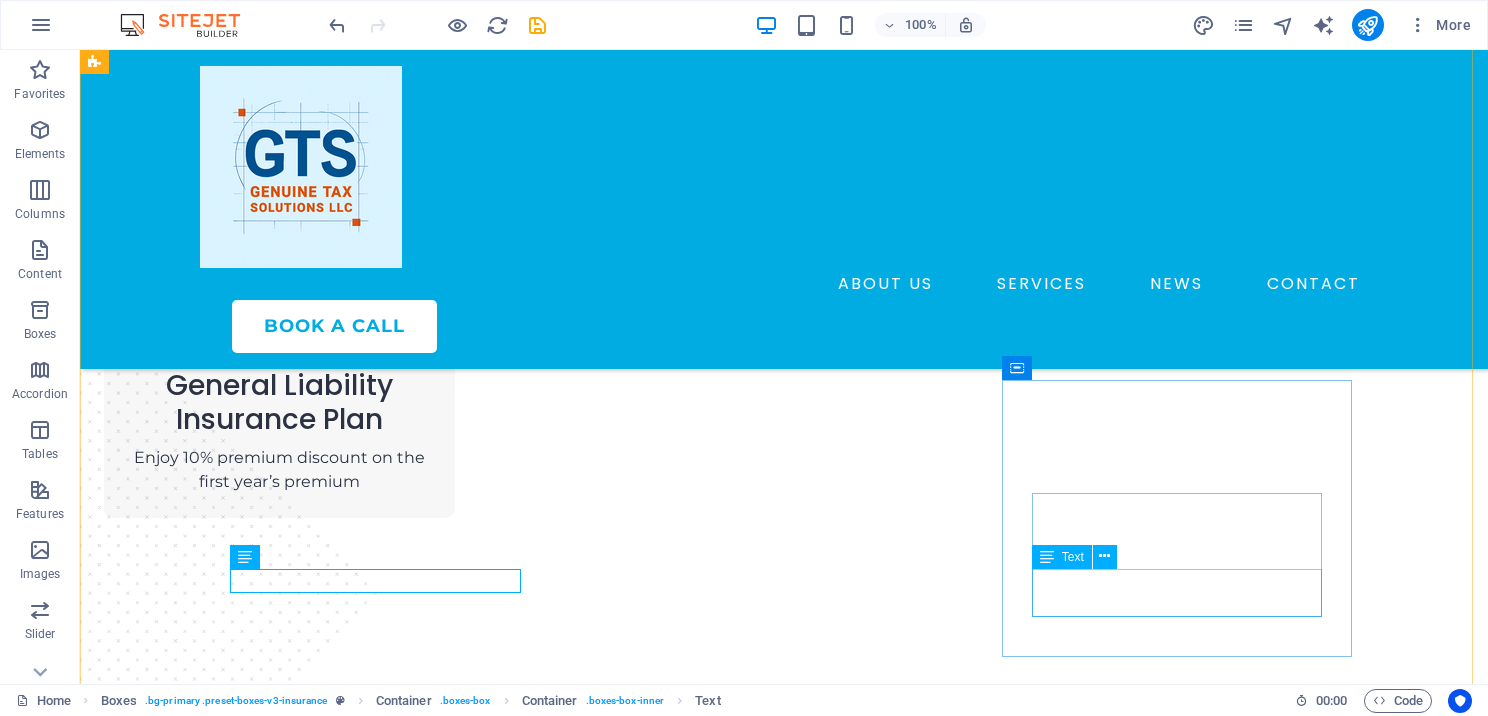 click on "Lorem ipsum dolor sit amet, consectetur adipiscing elit." at bounding box center [279, 2785] 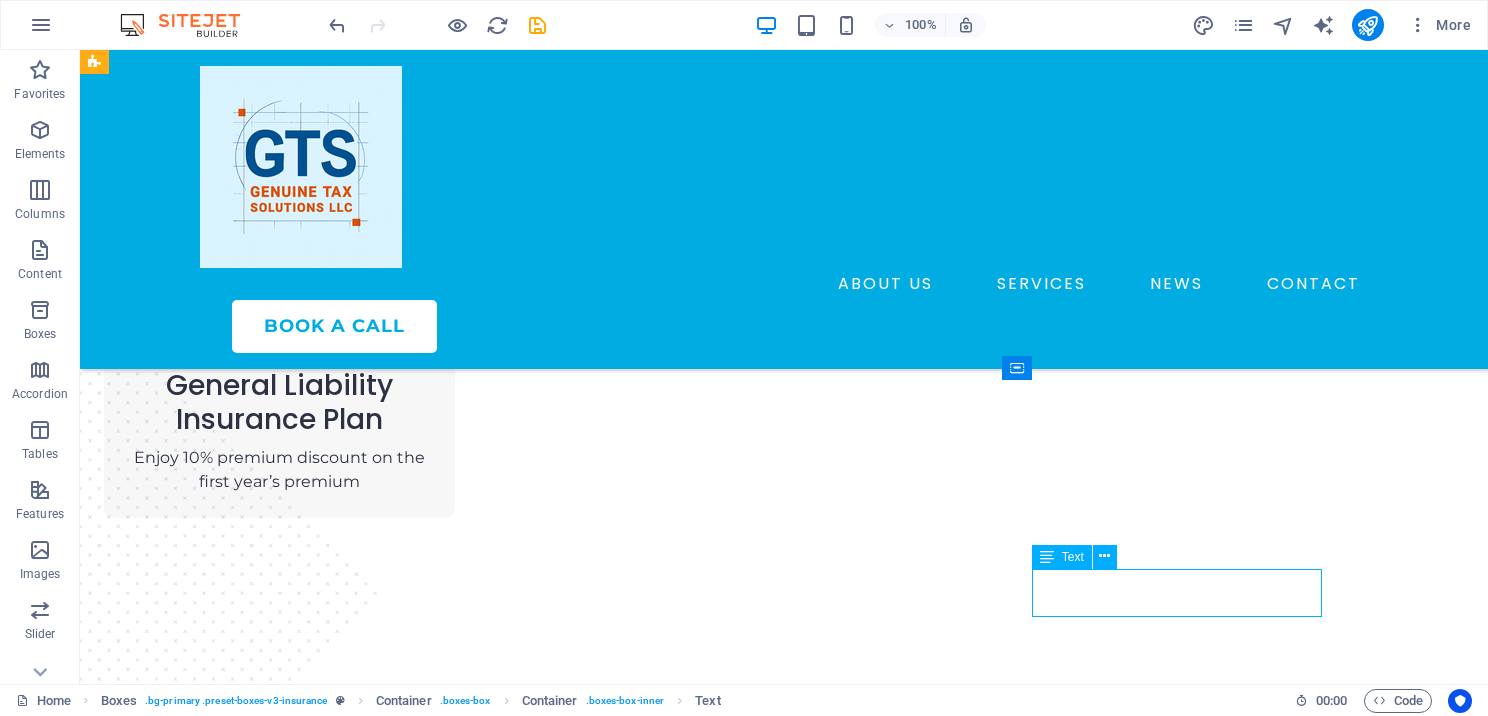 click on "Lorem ipsum dolor sit amet, consectetur adipiscing elit." at bounding box center [279, 2785] 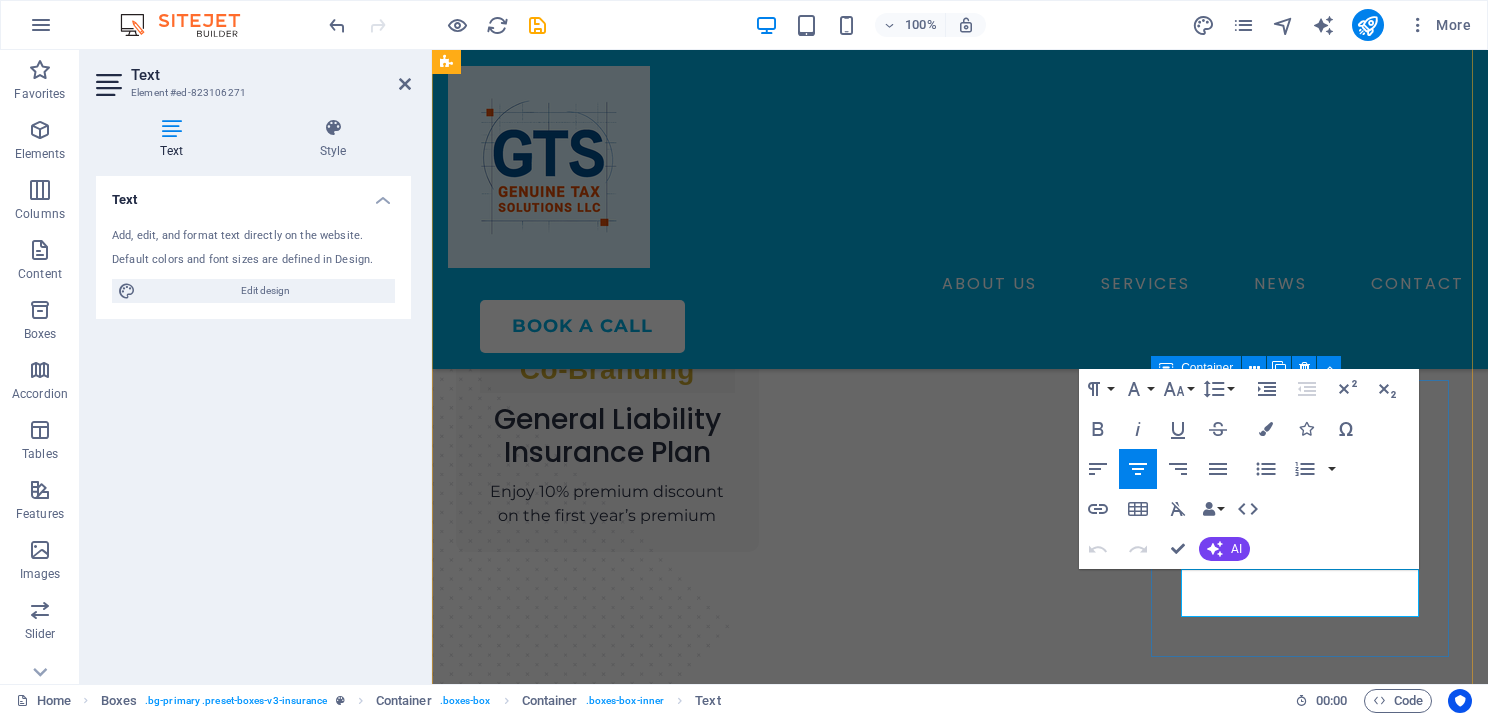 drag, startPoint x: 1184, startPoint y: 583, endPoint x: 1438, endPoint y: 604, distance: 254.86664 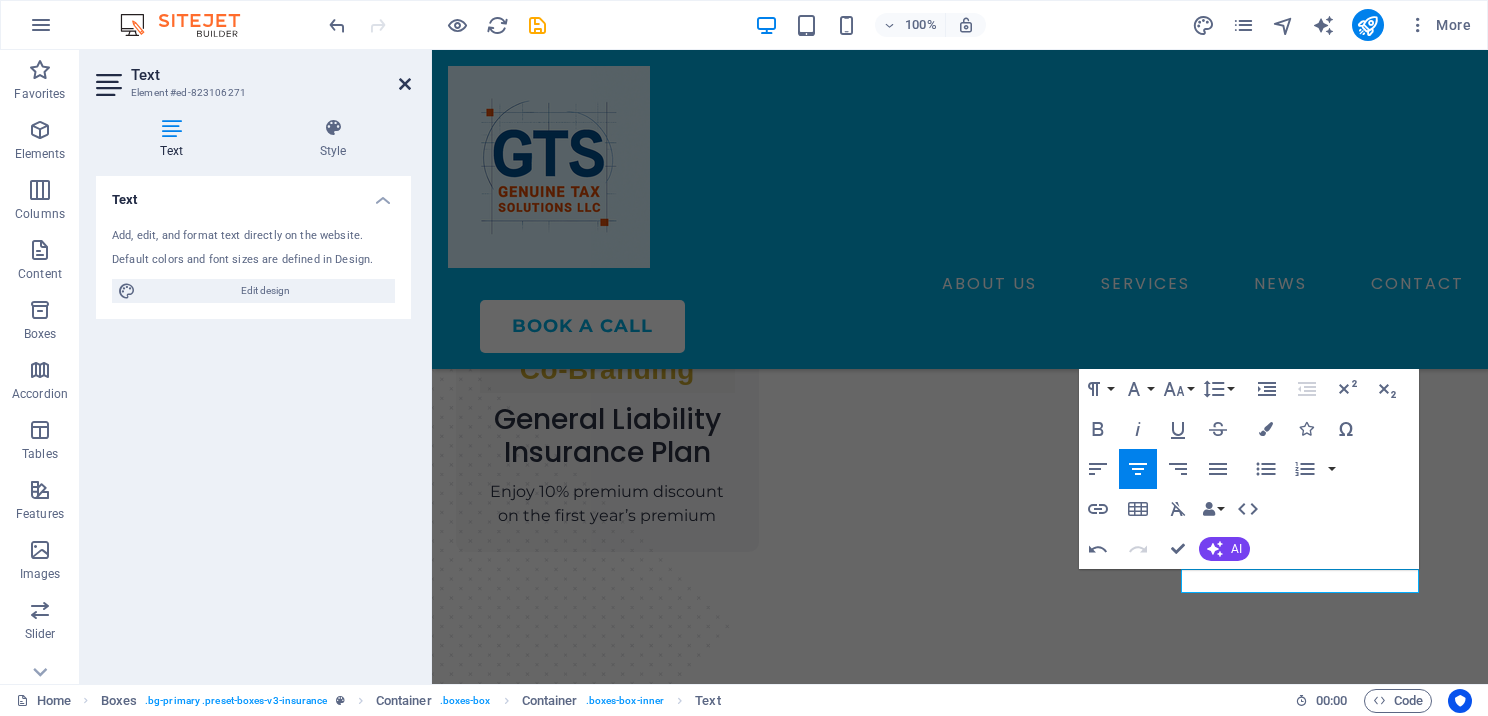 click at bounding box center [405, 84] 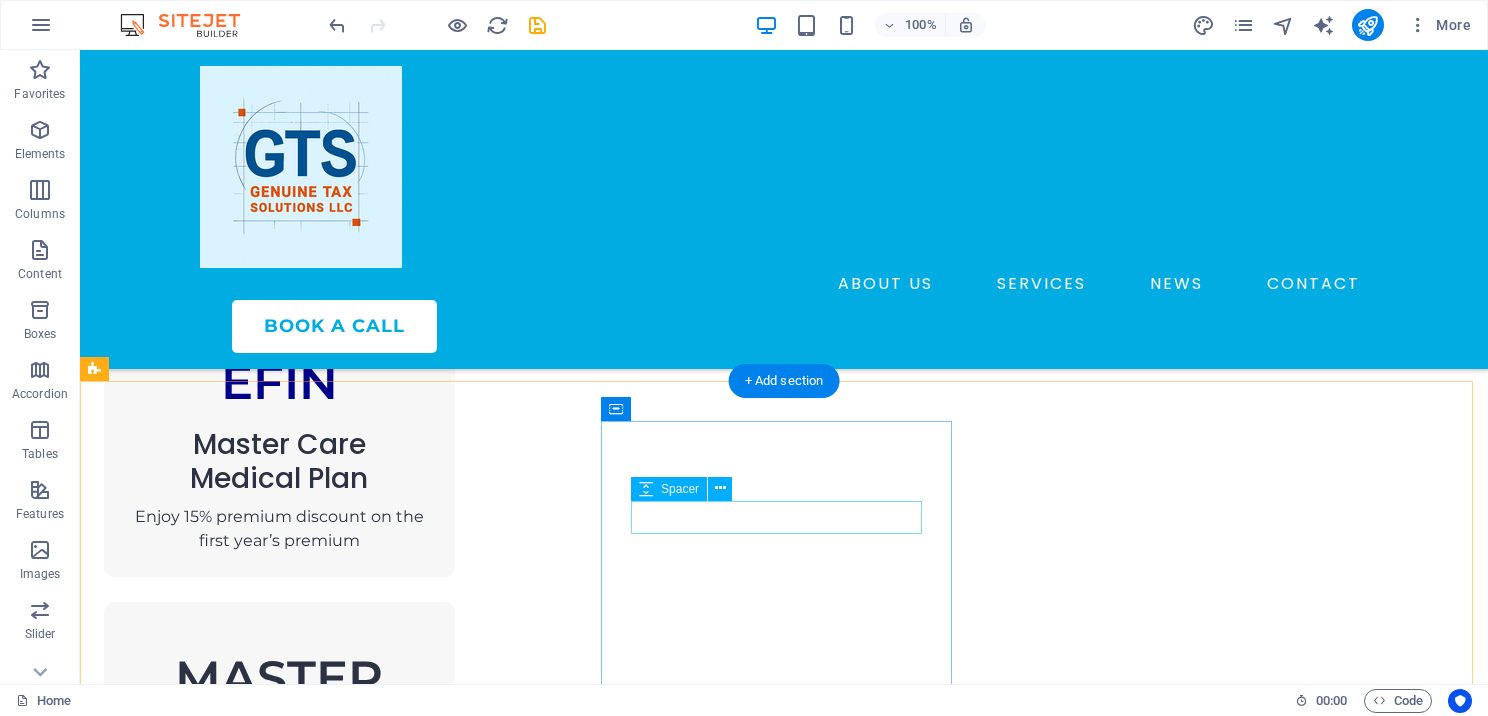 scroll, scrollTop: 2000, scrollLeft: 0, axis: vertical 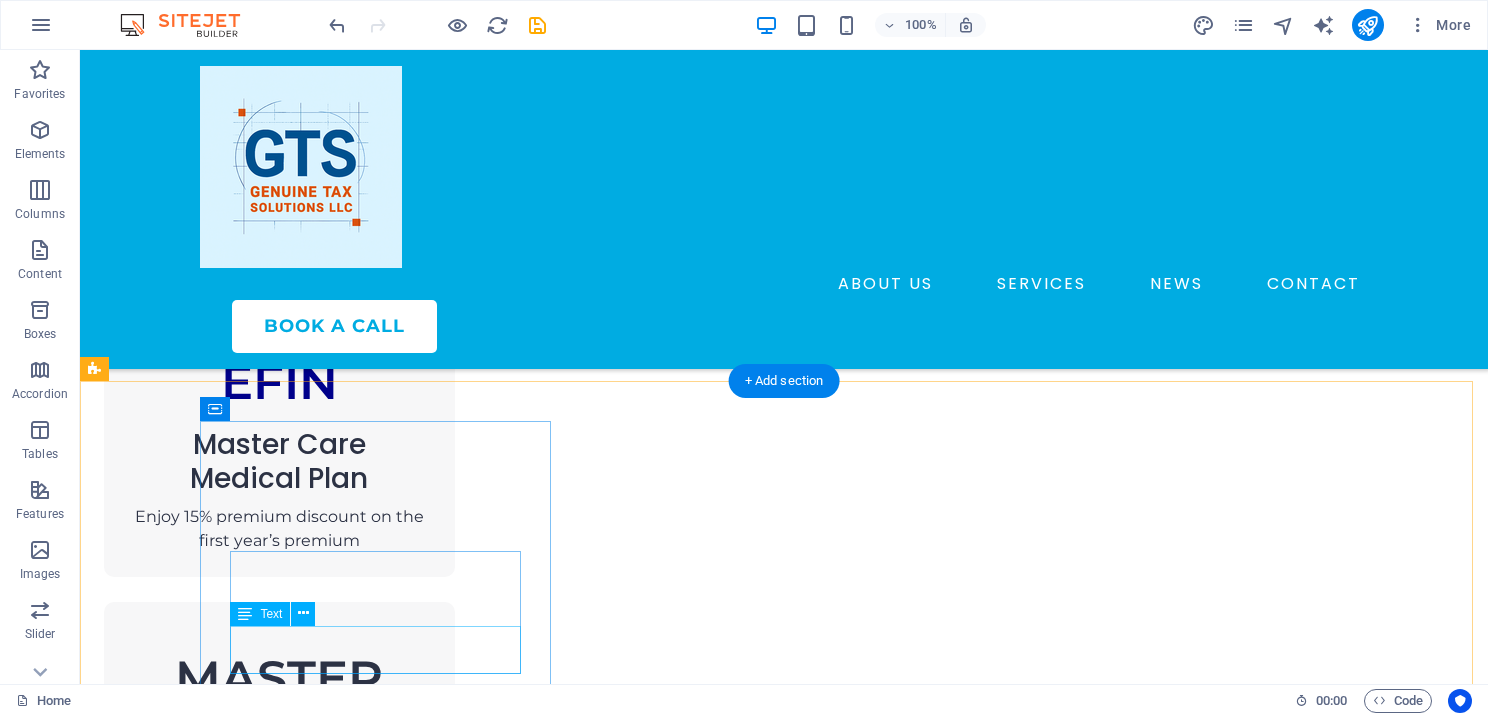 click on "Lorem ipsum dolor sit amet, consectetur adipiscing elit." at bounding box center [279, 1741] 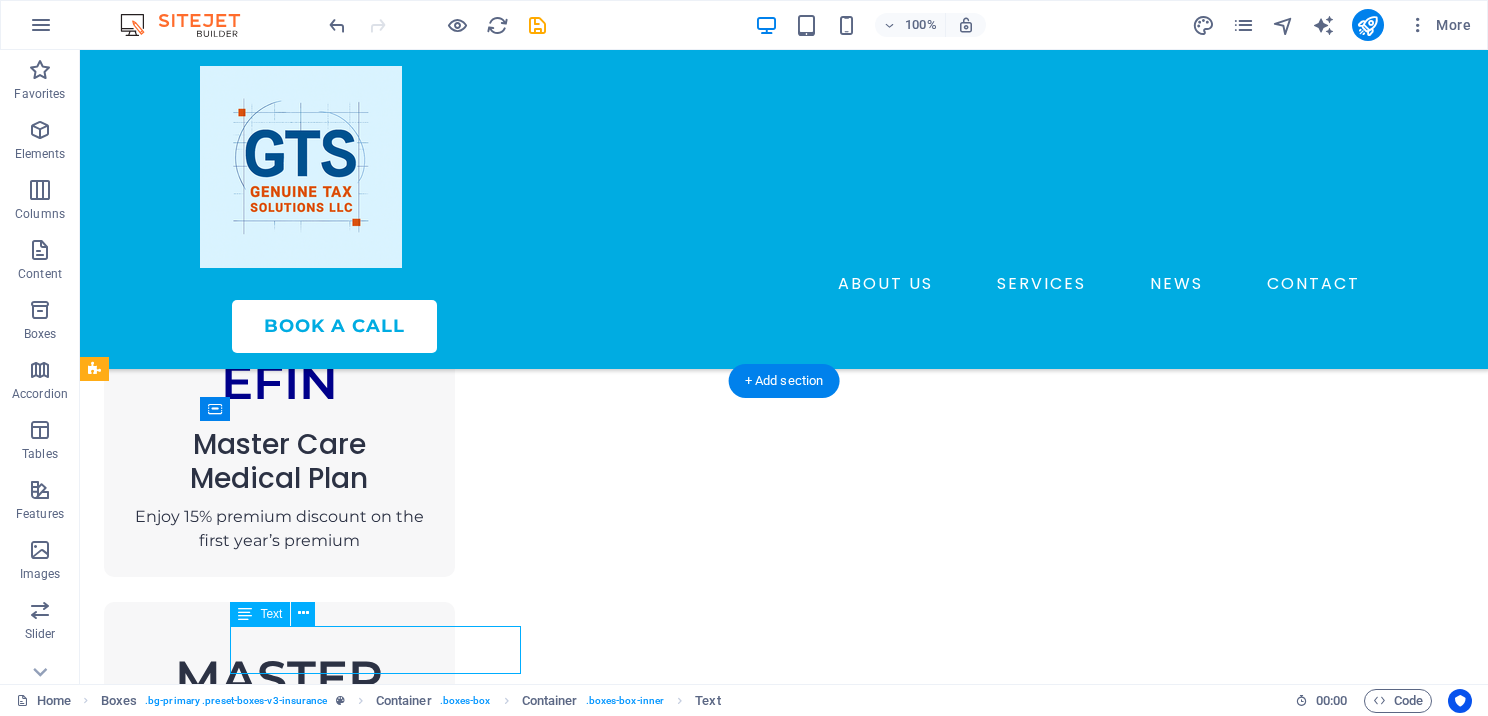 click on "Lorem ipsum dolor sit amet, consectetur adipiscing elit." at bounding box center (279, 1741) 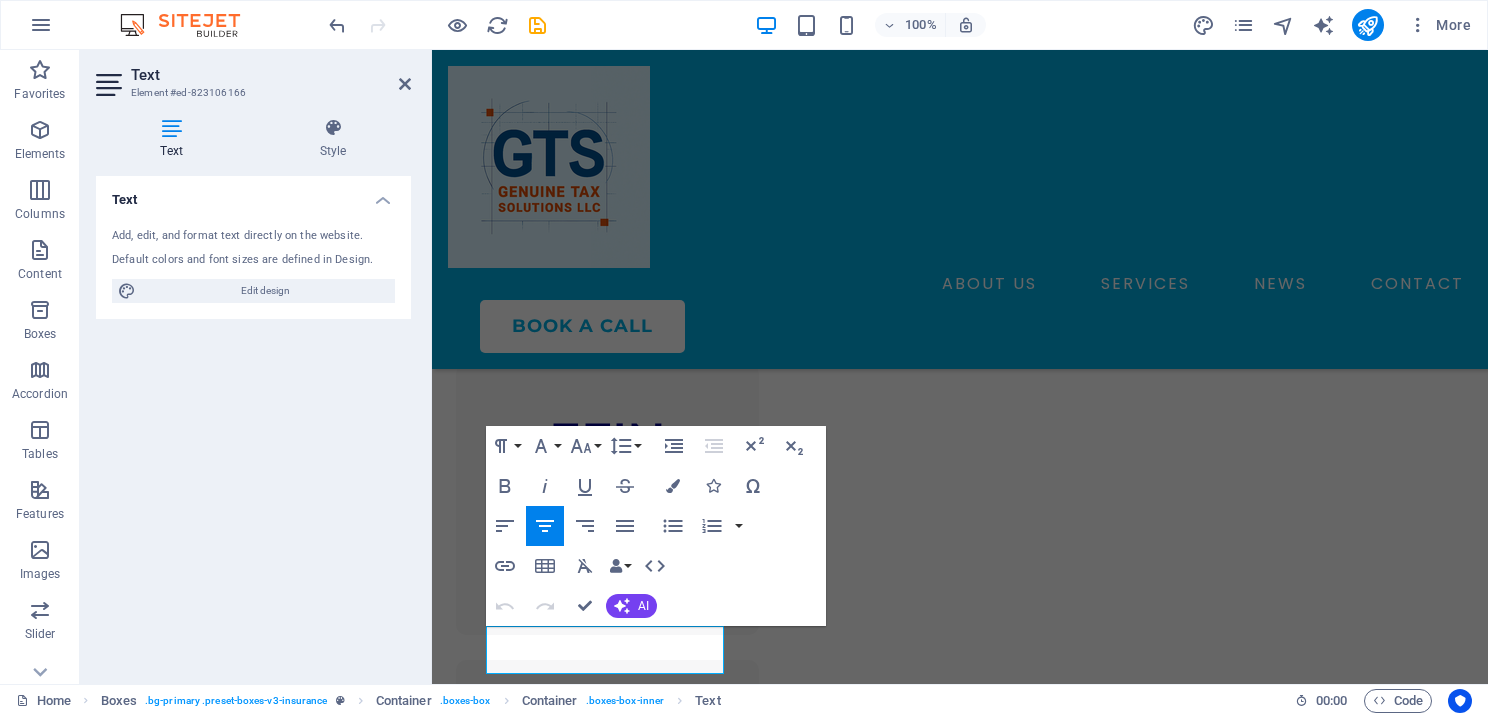 scroll, scrollTop: 2024, scrollLeft: 0, axis: vertical 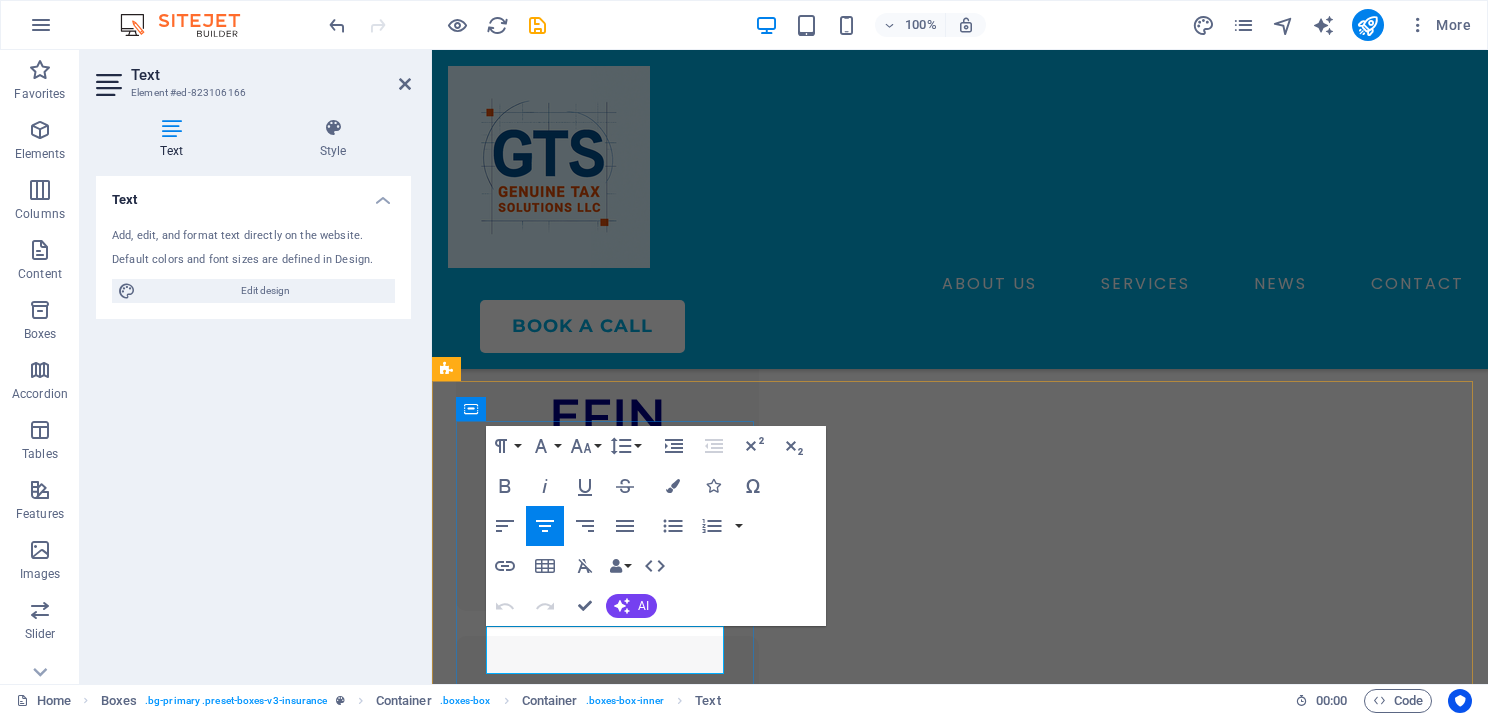click on "Lorem ipsum dolor sit amet, consectetur adipiscing elit." at bounding box center (607, 1775) 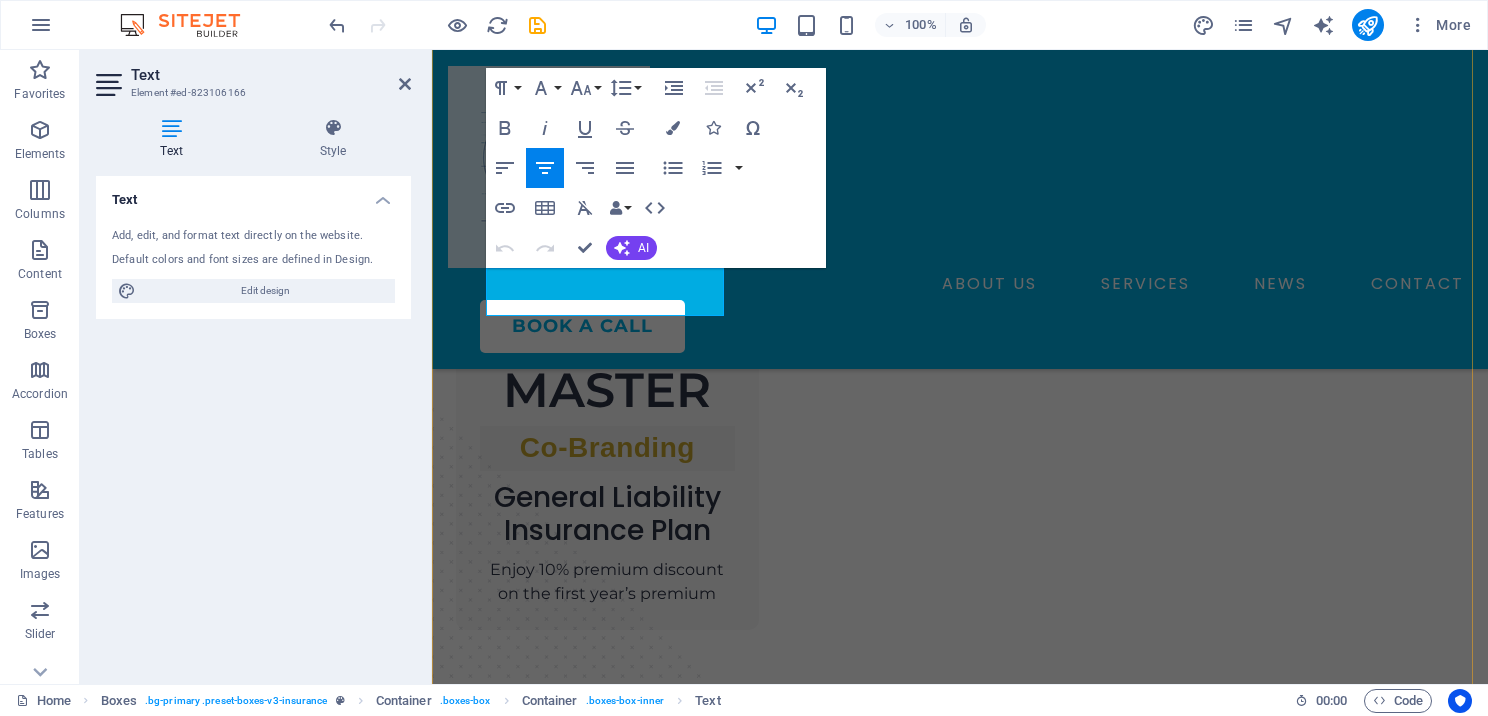 scroll, scrollTop: 2393, scrollLeft: 0, axis: vertical 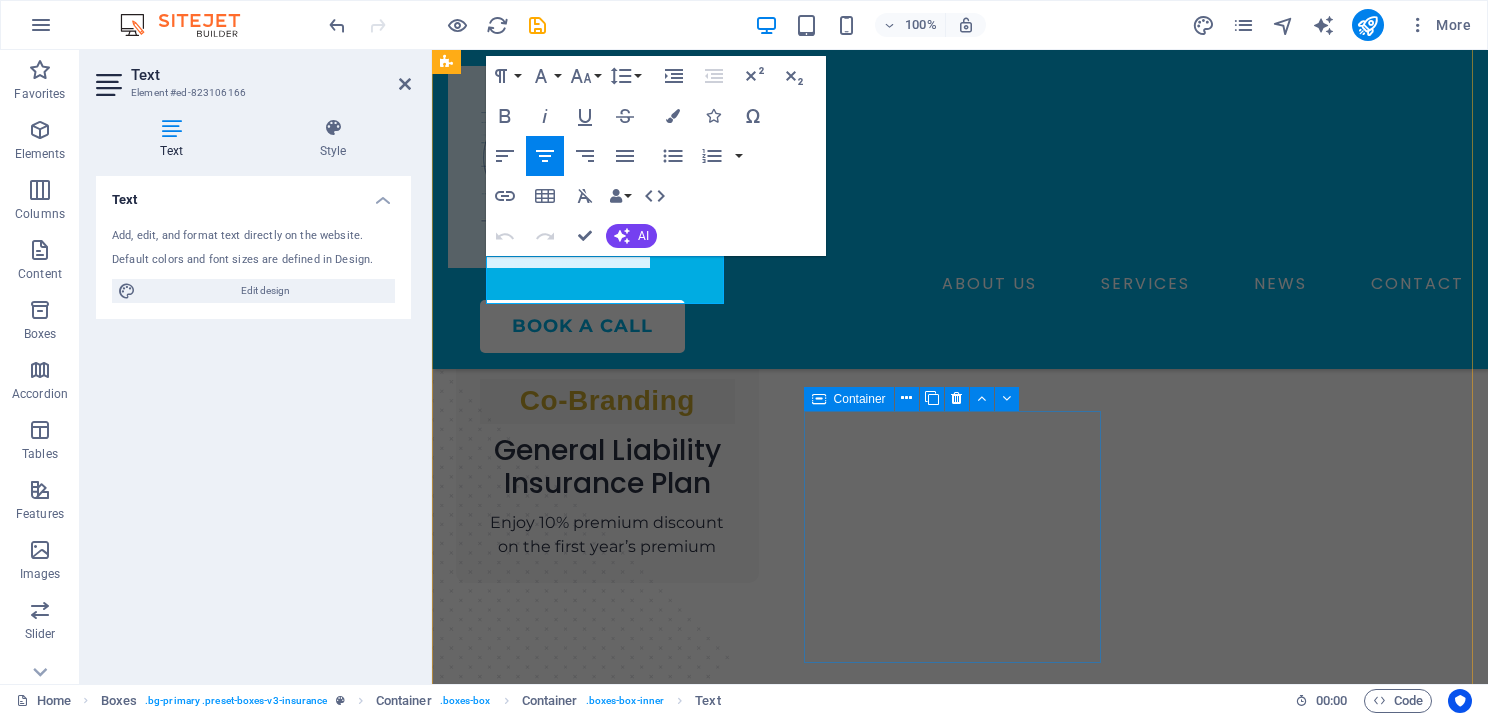 drag, startPoint x: 491, startPoint y: 639, endPoint x: 804, endPoint y: 444, distance: 368.77365 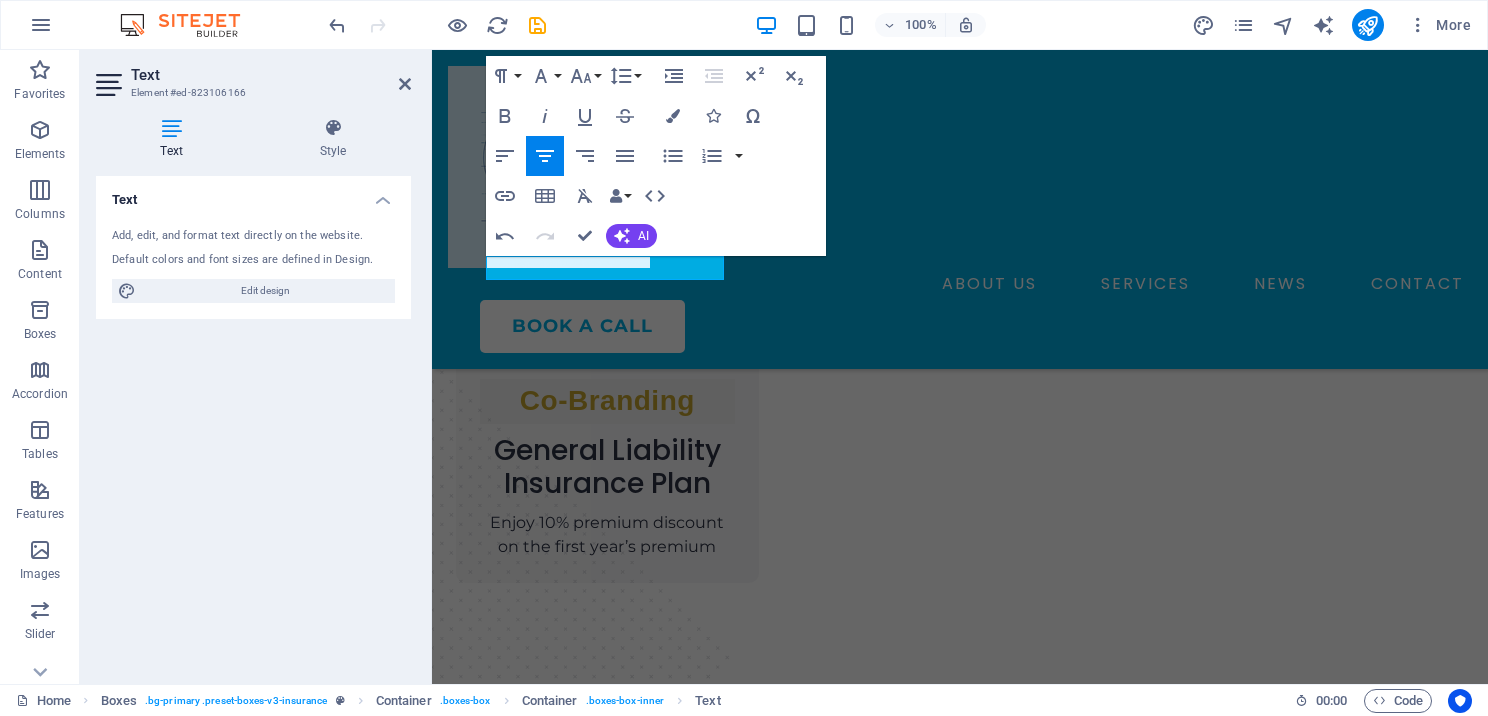 click on "Text Element #ed-823106166" at bounding box center (253, 76) 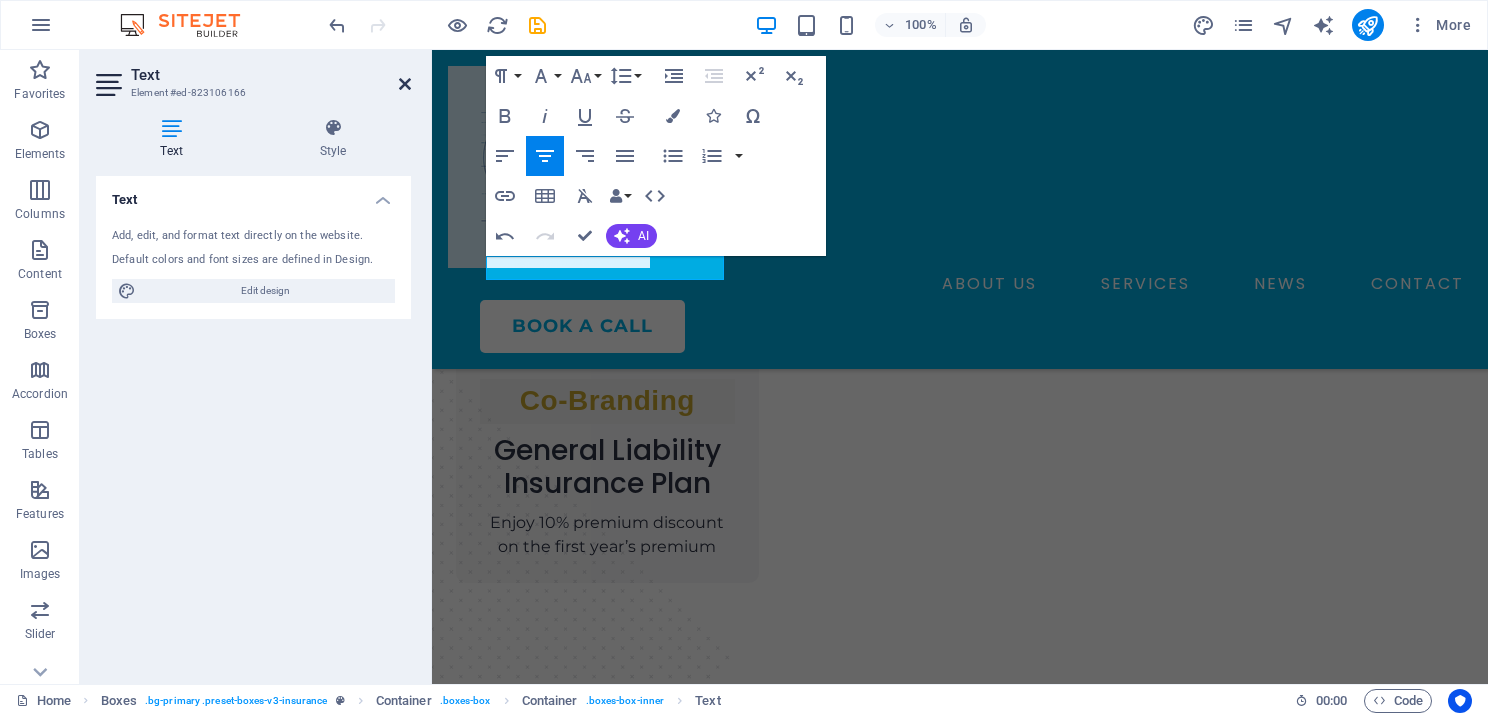 click at bounding box center (405, 84) 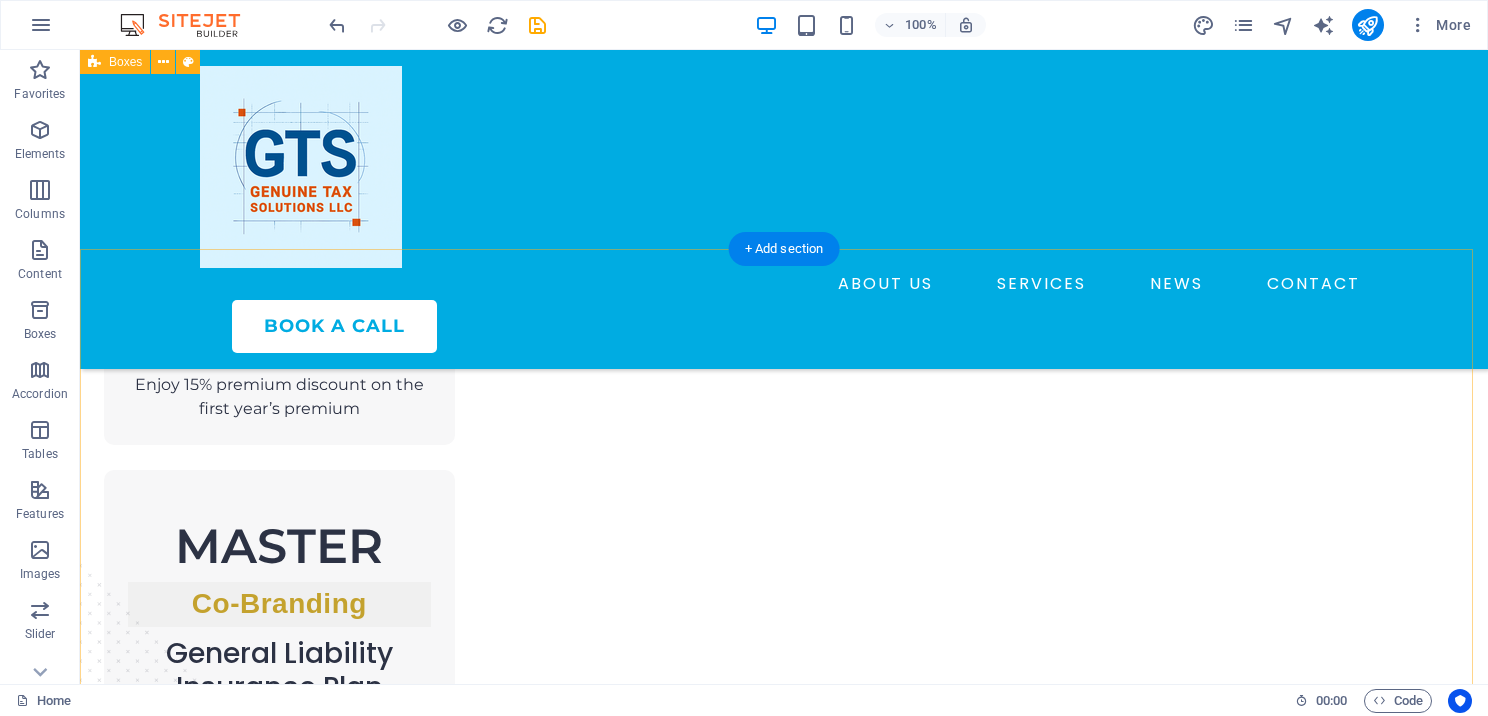 scroll, scrollTop: 2069, scrollLeft: 0, axis: vertical 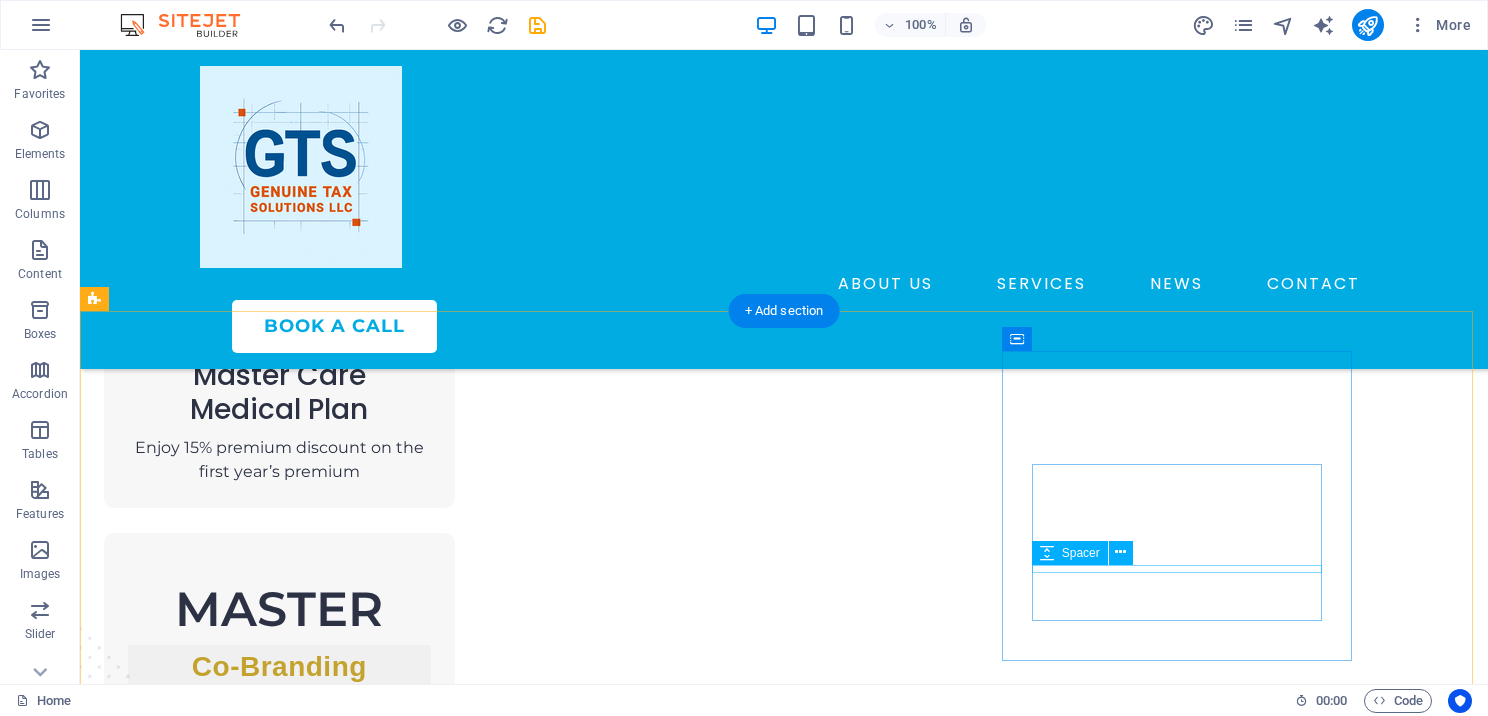 click at bounding box center [279, 2208] 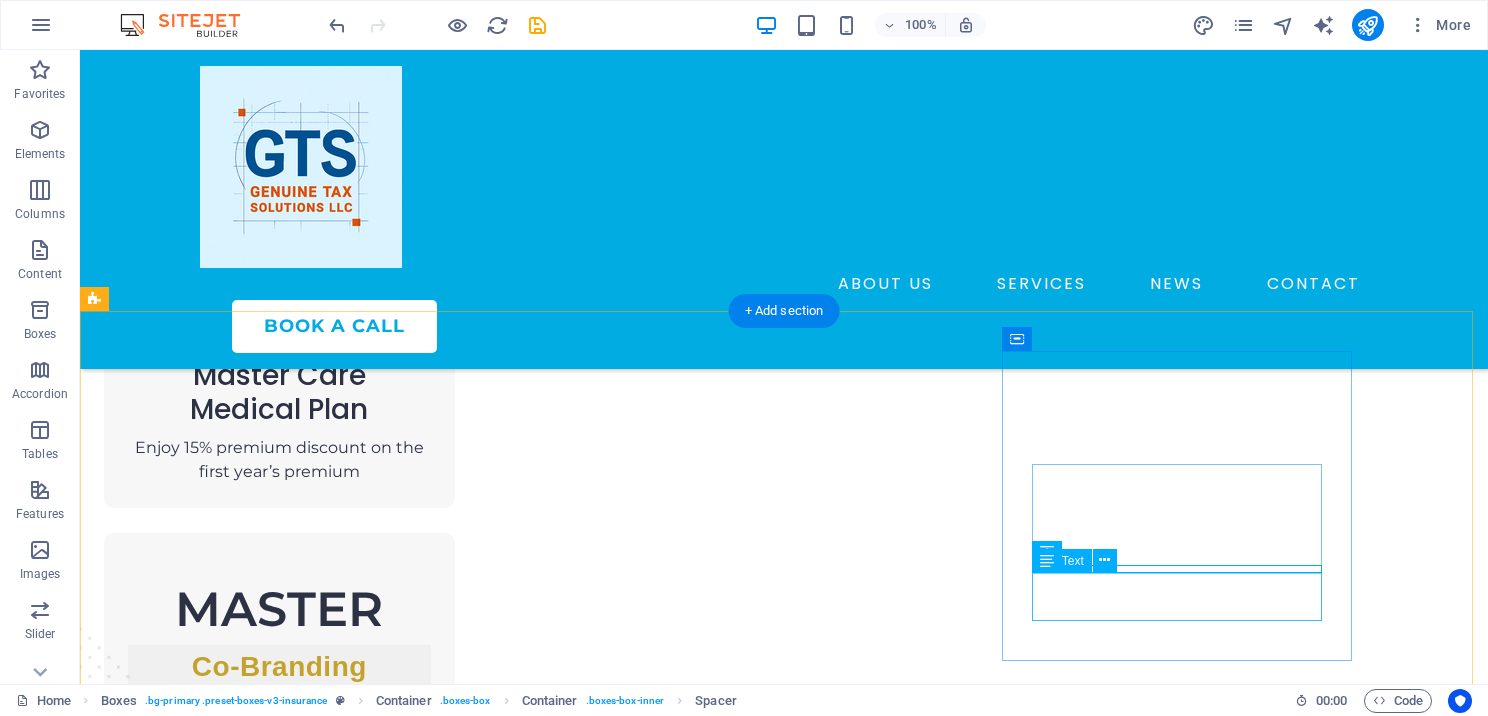 click on "Lorem ipsum dolor sit amet, consectetur adipiscing elit." at bounding box center [279, 2236] 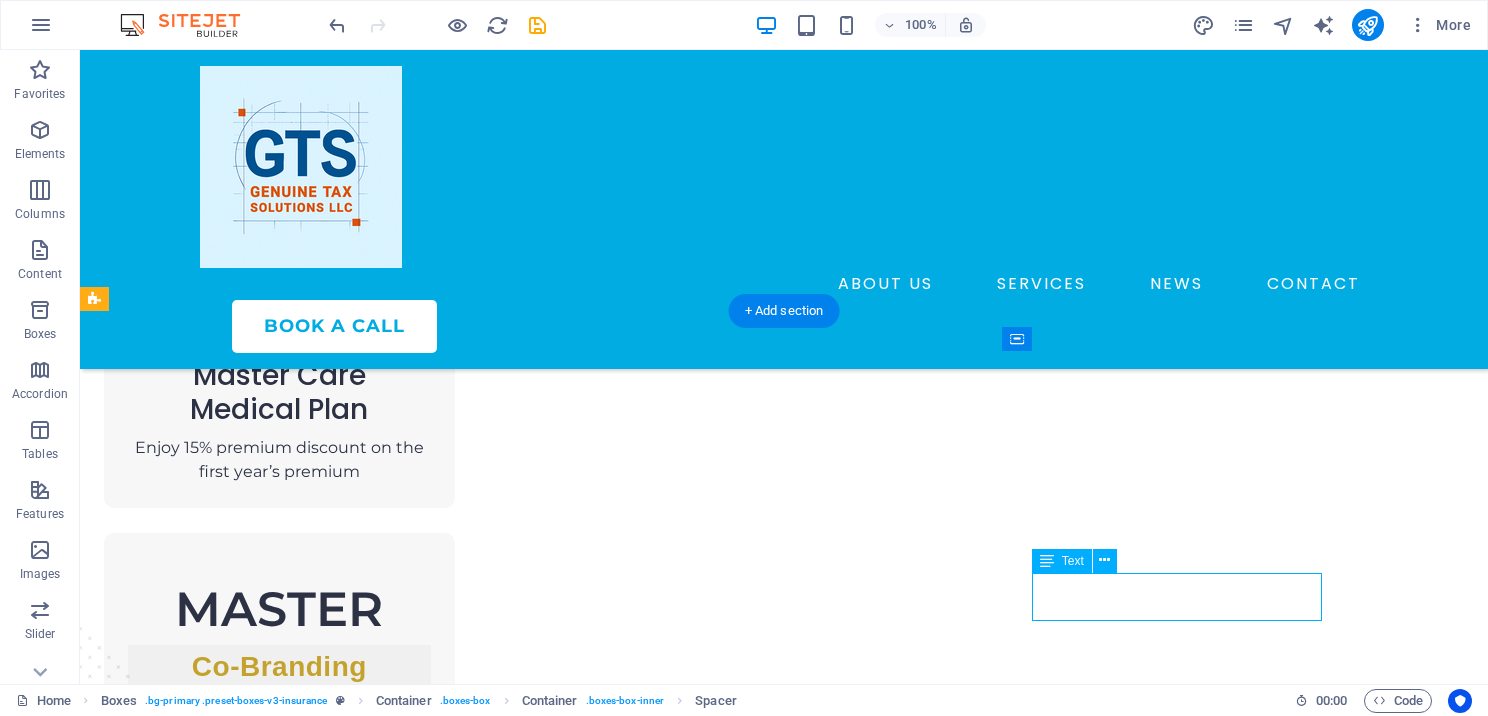 click on "Lorem ipsum dolor sit amet, consectetur adipiscing elit." at bounding box center (279, 2236) 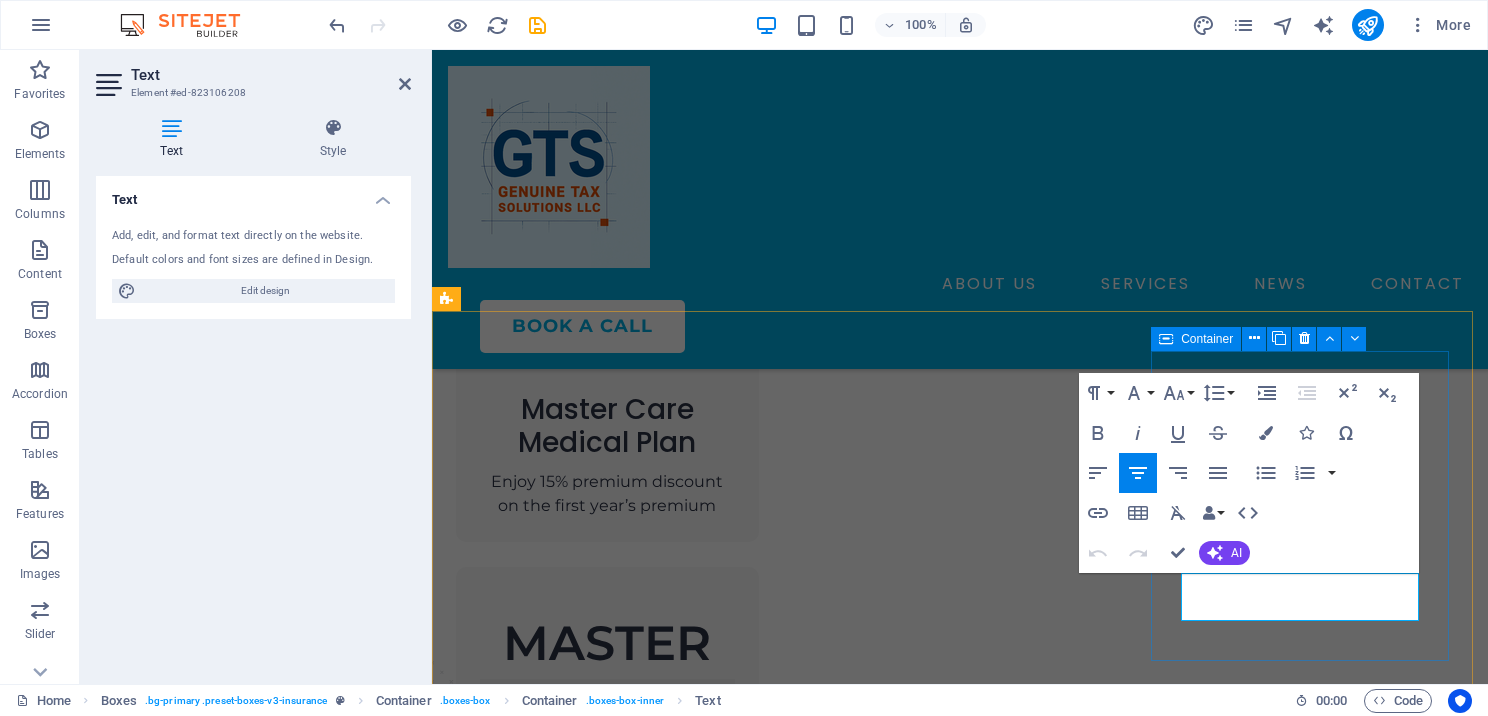 drag, startPoint x: 1189, startPoint y: 584, endPoint x: 1424, endPoint y: 603, distance: 235.76683 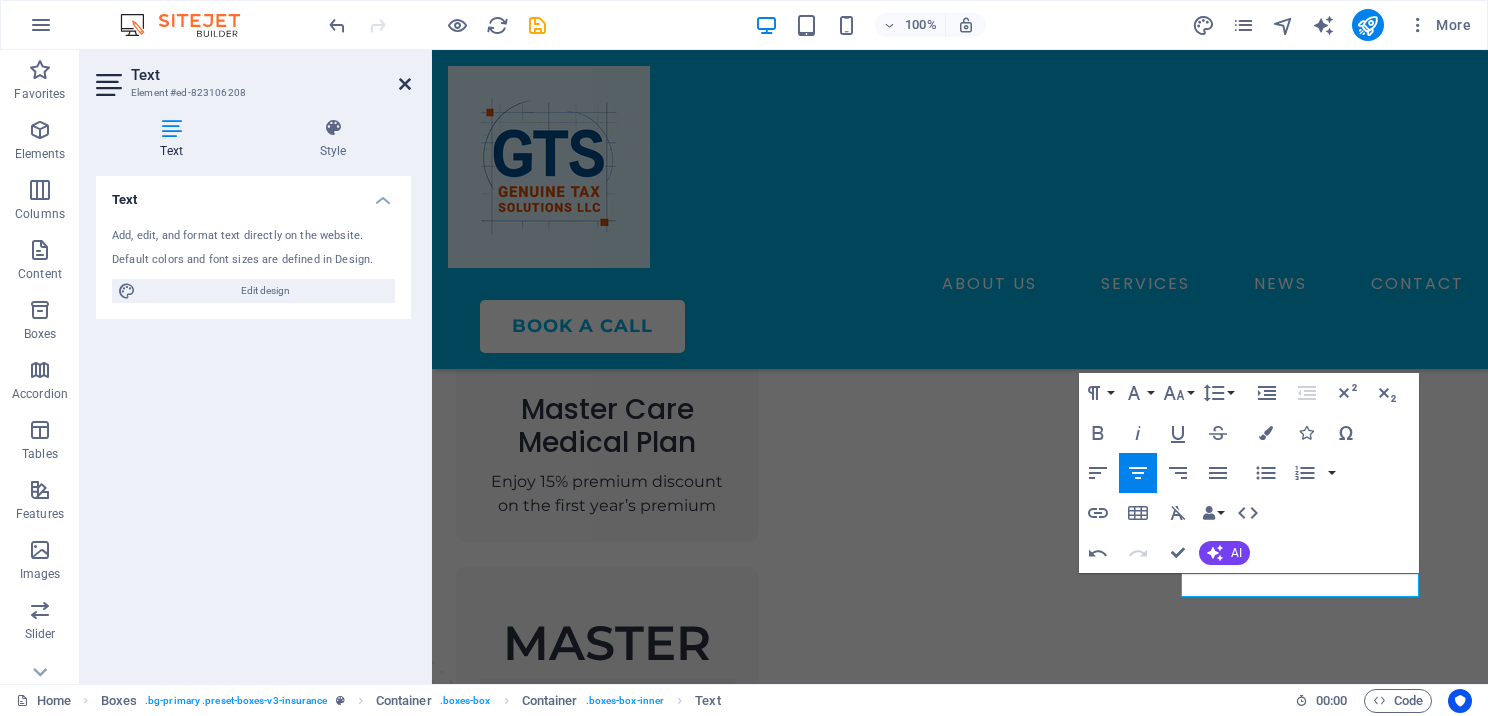 click at bounding box center (405, 84) 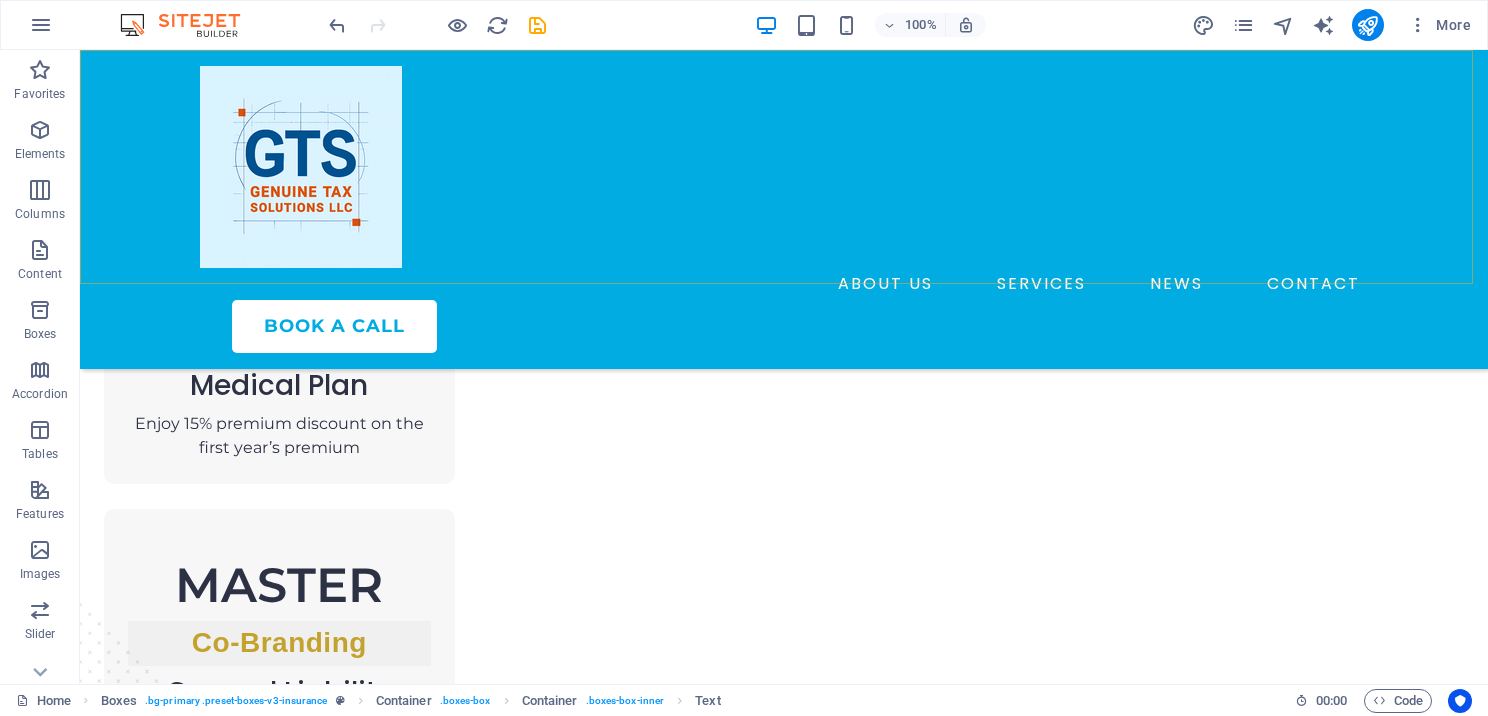 scroll, scrollTop: 2069, scrollLeft: 0, axis: vertical 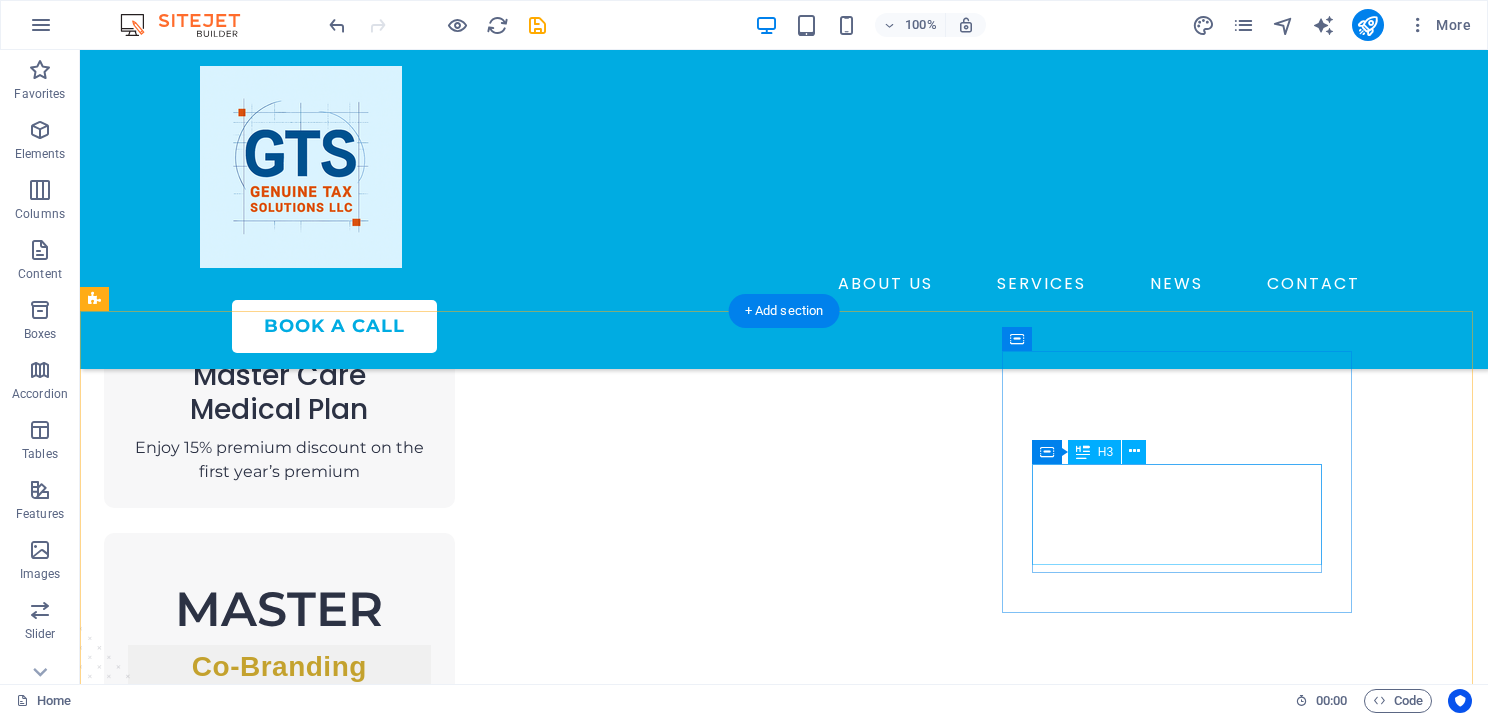 click on "Start Today — No Experience or EFIN Necessary" at bounding box center (279, 2153) 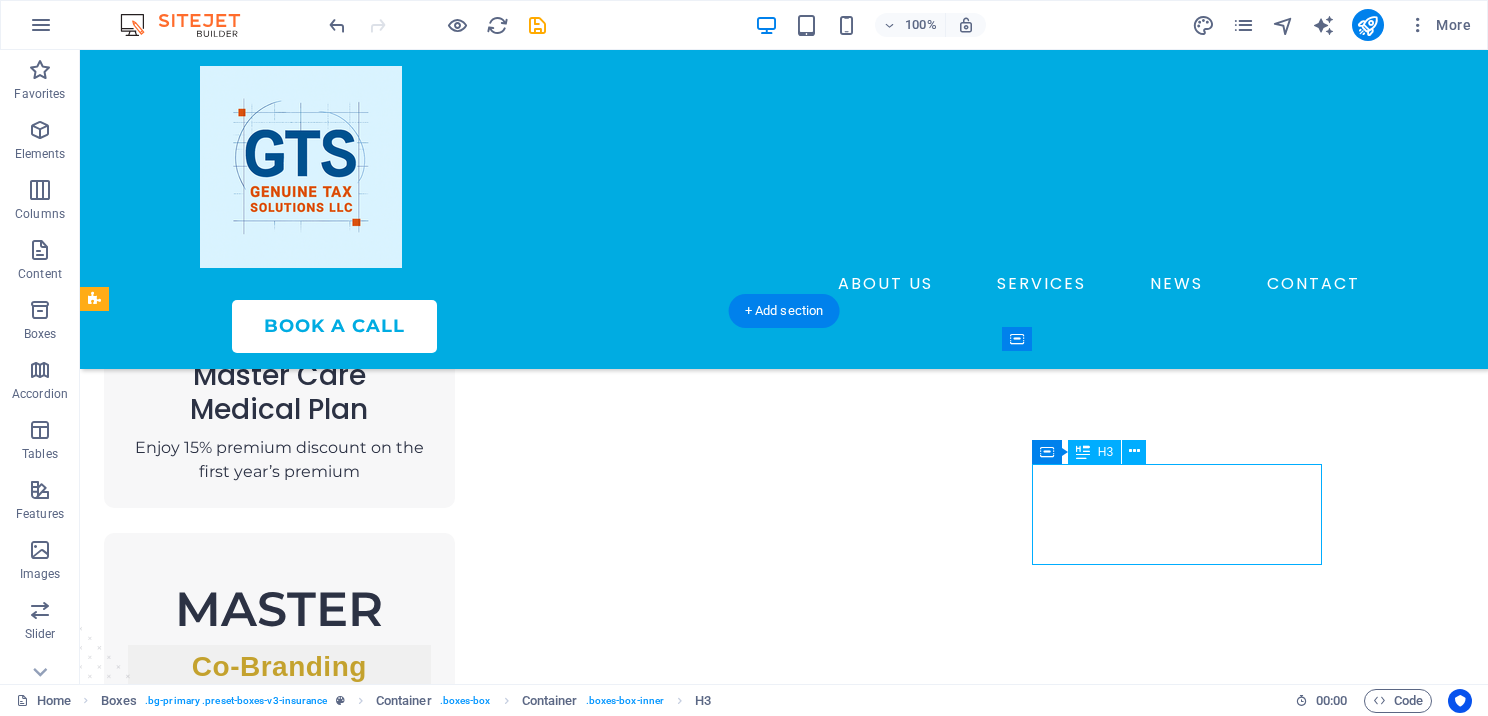 click on "Start Today — No Experience or EFIN Necessary" at bounding box center (279, 2153) 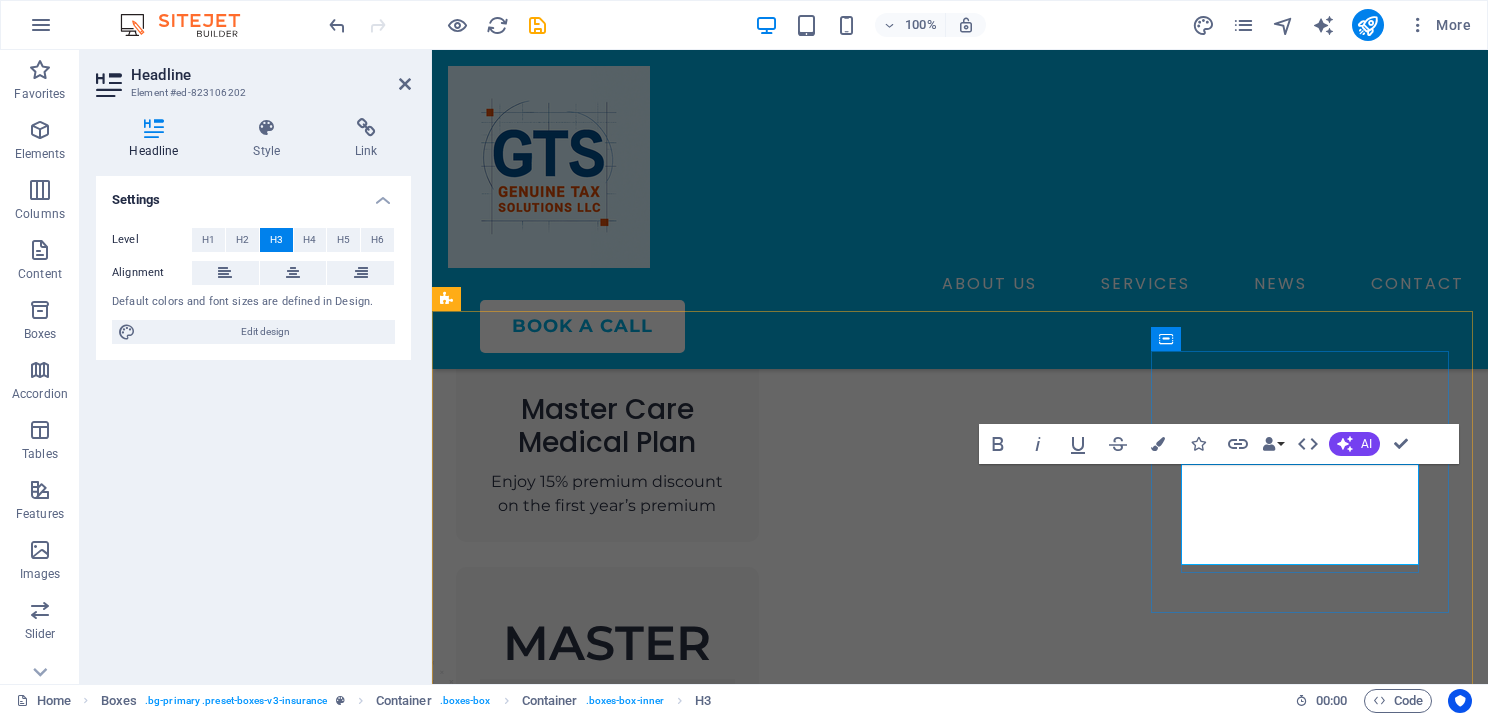 click on "Start Today — No Experience or EFIN Necessary" at bounding box center (607, 2187) 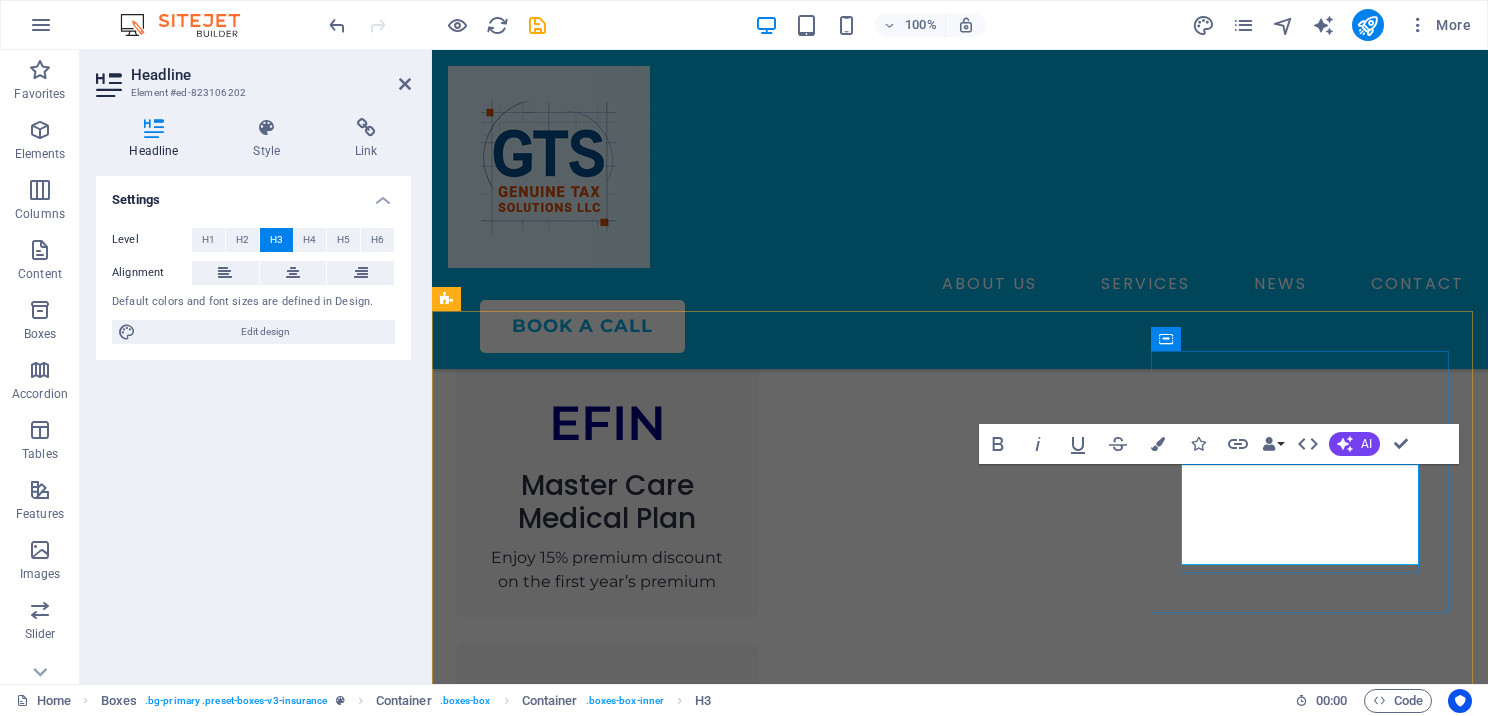 scroll, scrollTop: 1993, scrollLeft: 0, axis: vertical 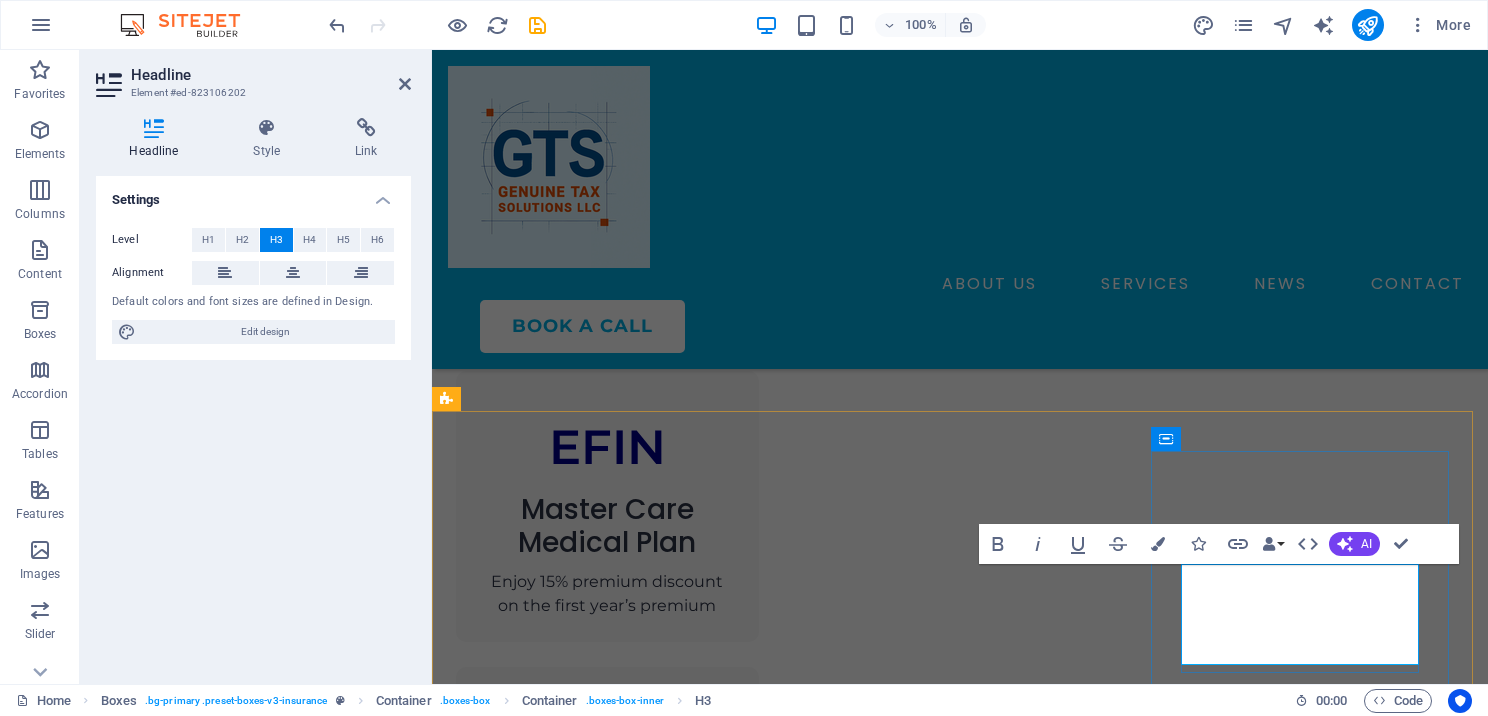 drag, startPoint x: 1367, startPoint y: 579, endPoint x: 1398, endPoint y: 584, distance: 31.400637 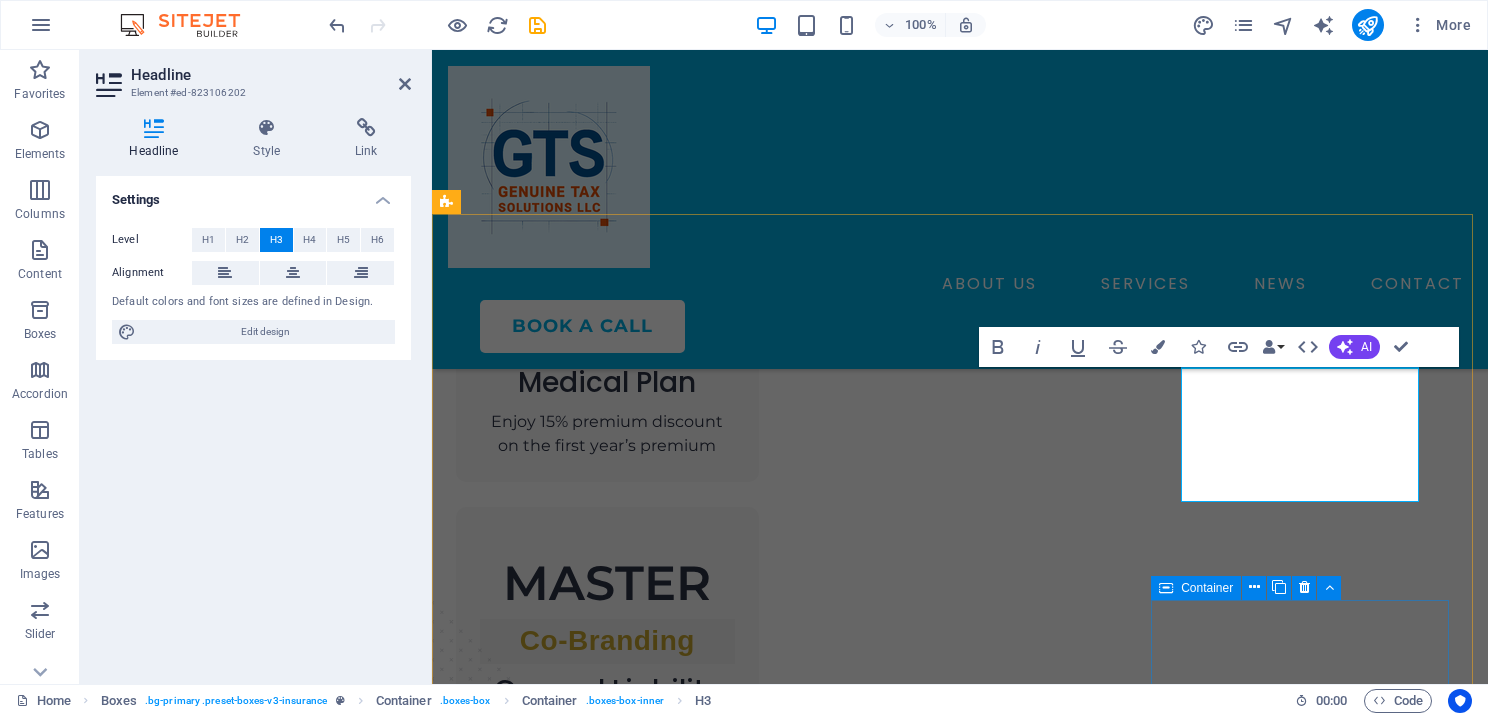 scroll, scrollTop: 2193, scrollLeft: 0, axis: vertical 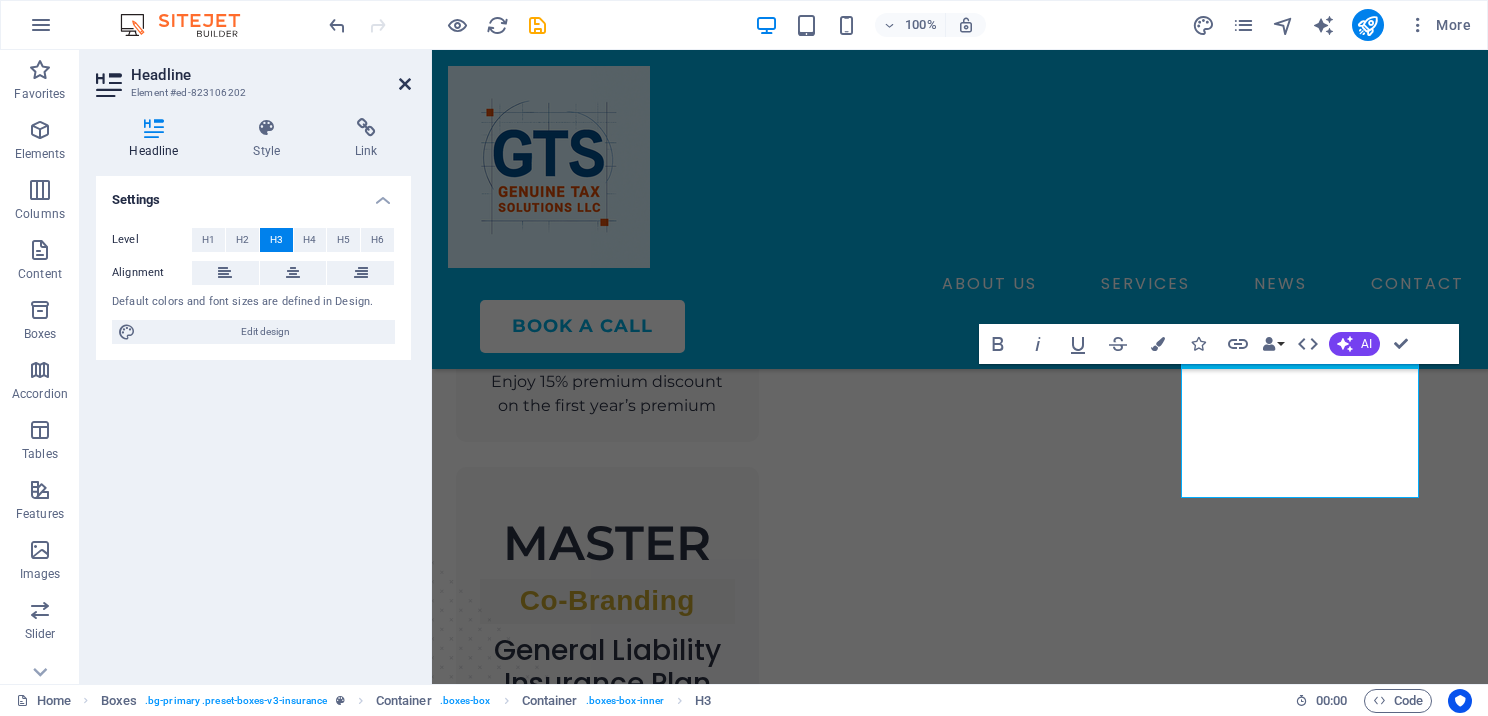 click at bounding box center [405, 84] 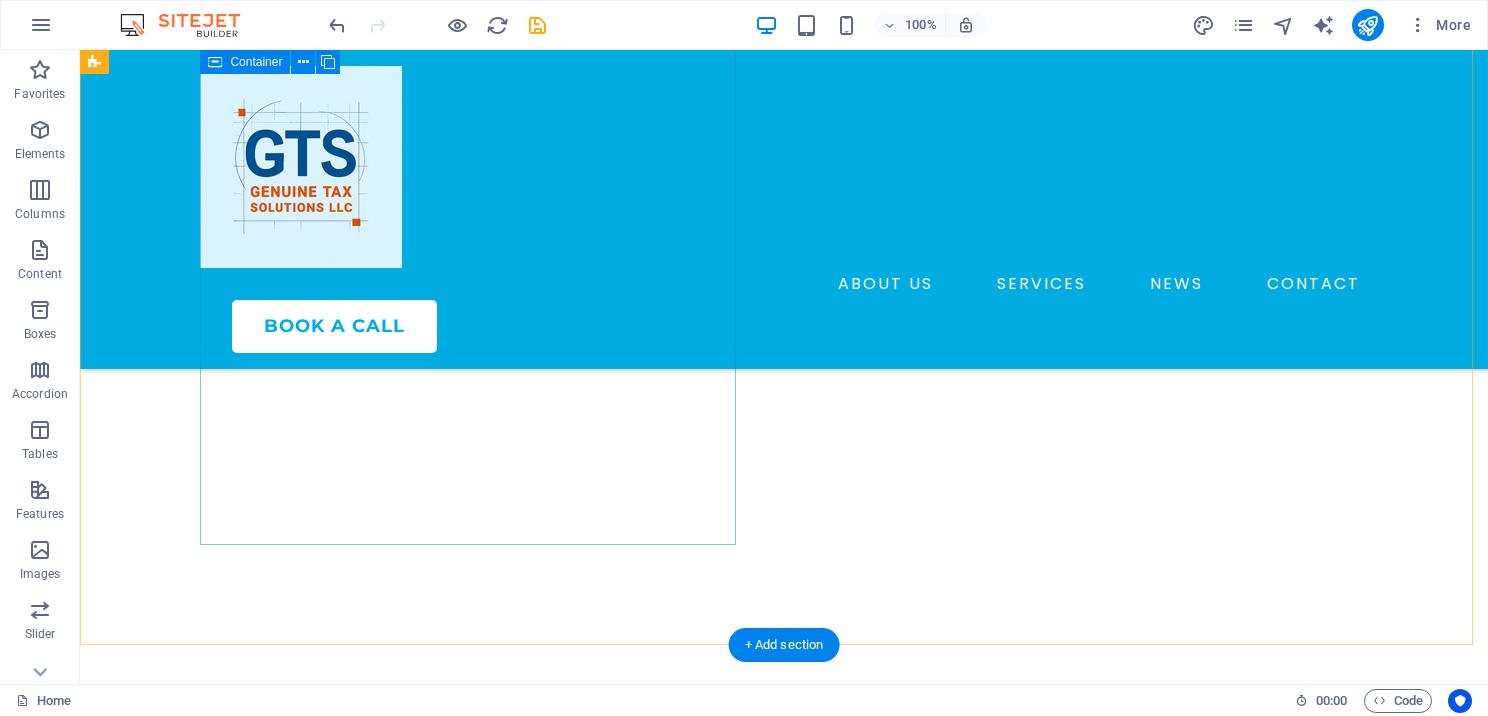 scroll, scrollTop: 5069, scrollLeft: 0, axis: vertical 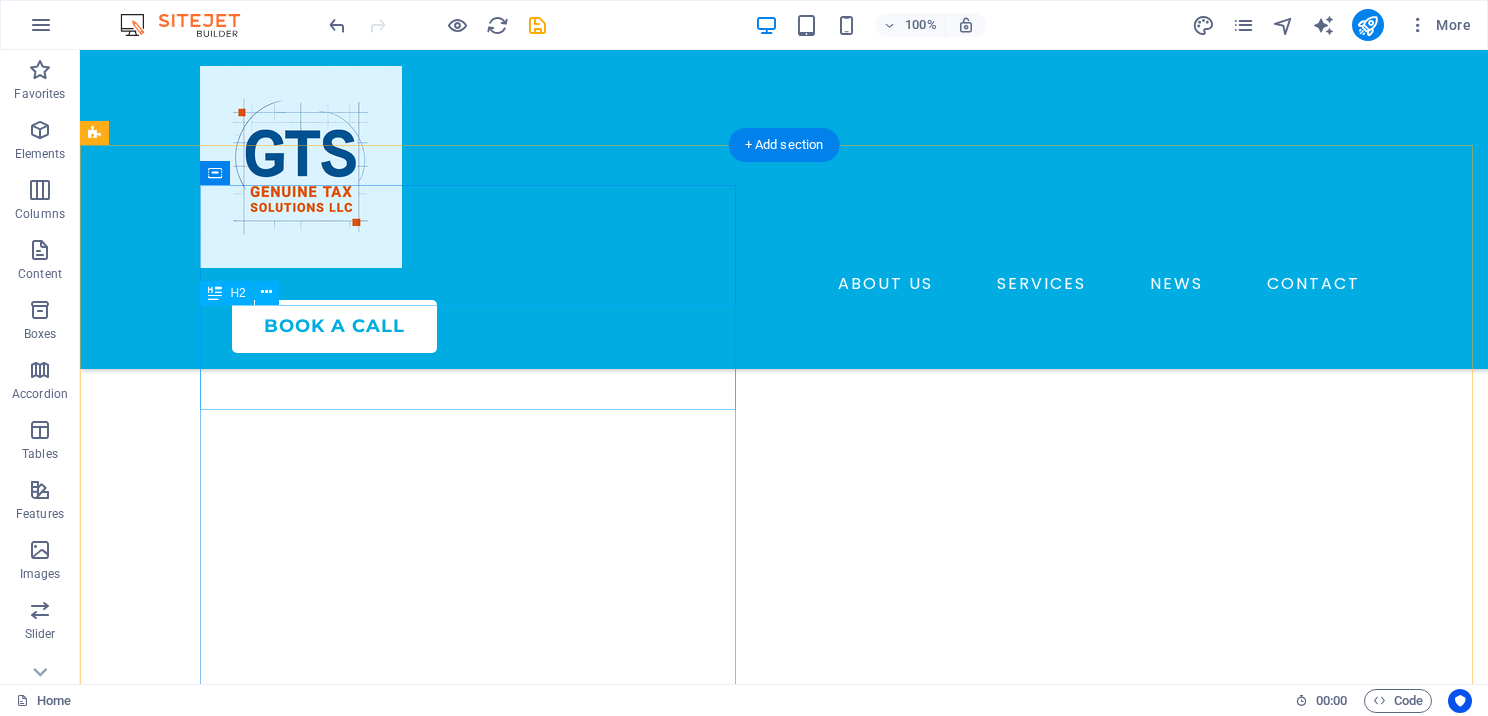 click on "Excellent Value For Money" at bounding box center [372, 3965] 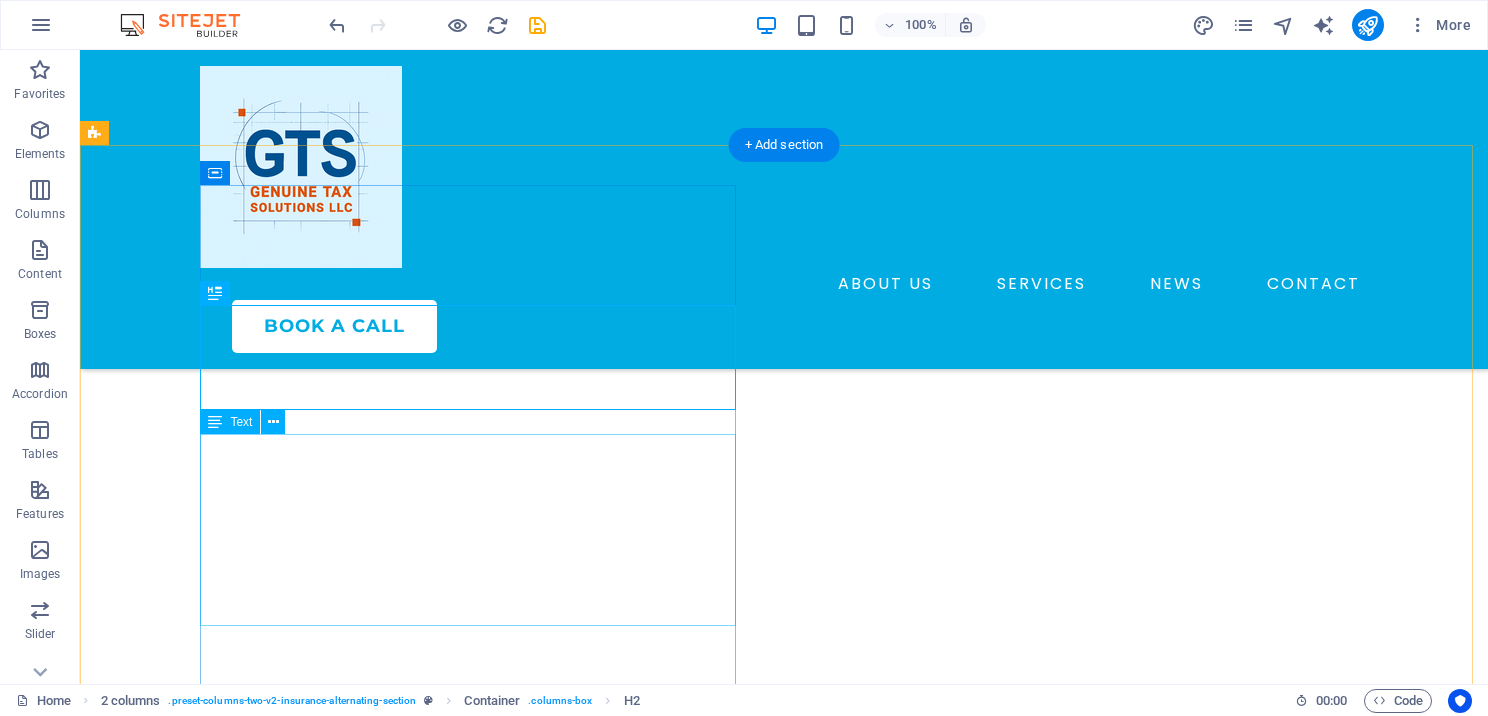 click on "Lorem ipsum dolor sit amet, consectetur adipiscing elit. Etiam eu turpis etmolestie, dictum est a, mattis tellus. Sed dignissim, metus nec fringilla accumsan. Lorem ipsum dolor sit amet, consectetur adipiscing elit. Etiam eu turpis etmolestie, dictum est a, mattis tellus. Sed dignissim, metus nec fringilla accumsan.Lorem ipsum dolor sit amet, consectetur adipiscing elit. Etiam eu turpis etmolestie, dictum est a, mattis tellus. Sed dignissim, metus nec fringilla accumsan." at bounding box center (372, 4138) 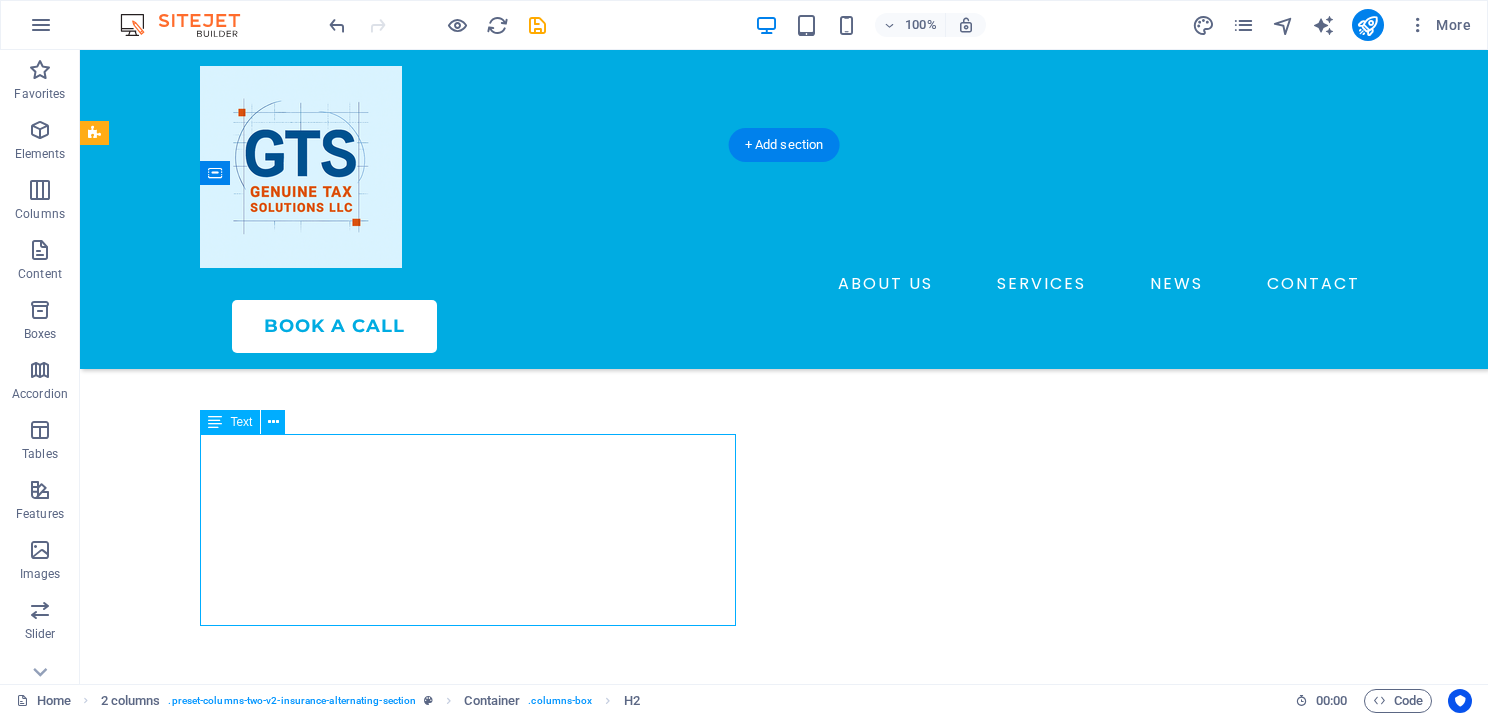 click on "Lorem ipsum dolor sit amet, consectetur adipiscing elit. Etiam eu turpis etmolestie, dictum est a, mattis tellus. Sed dignissim, metus nec fringilla accumsan. Lorem ipsum dolor sit amet, consectetur adipiscing elit. Etiam eu turpis etmolestie, dictum est a, mattis tellus. Sed dignissim, metus nec fringilla accumsan.Lorem ipsum dolor sit amet, consectetur adipiscing elit. Etiam eu turpis etmolestie, dictum est a, mattis tellus. Sed dignissim, metus nec fringilla accumsan." at bounding box center (372, 4138) 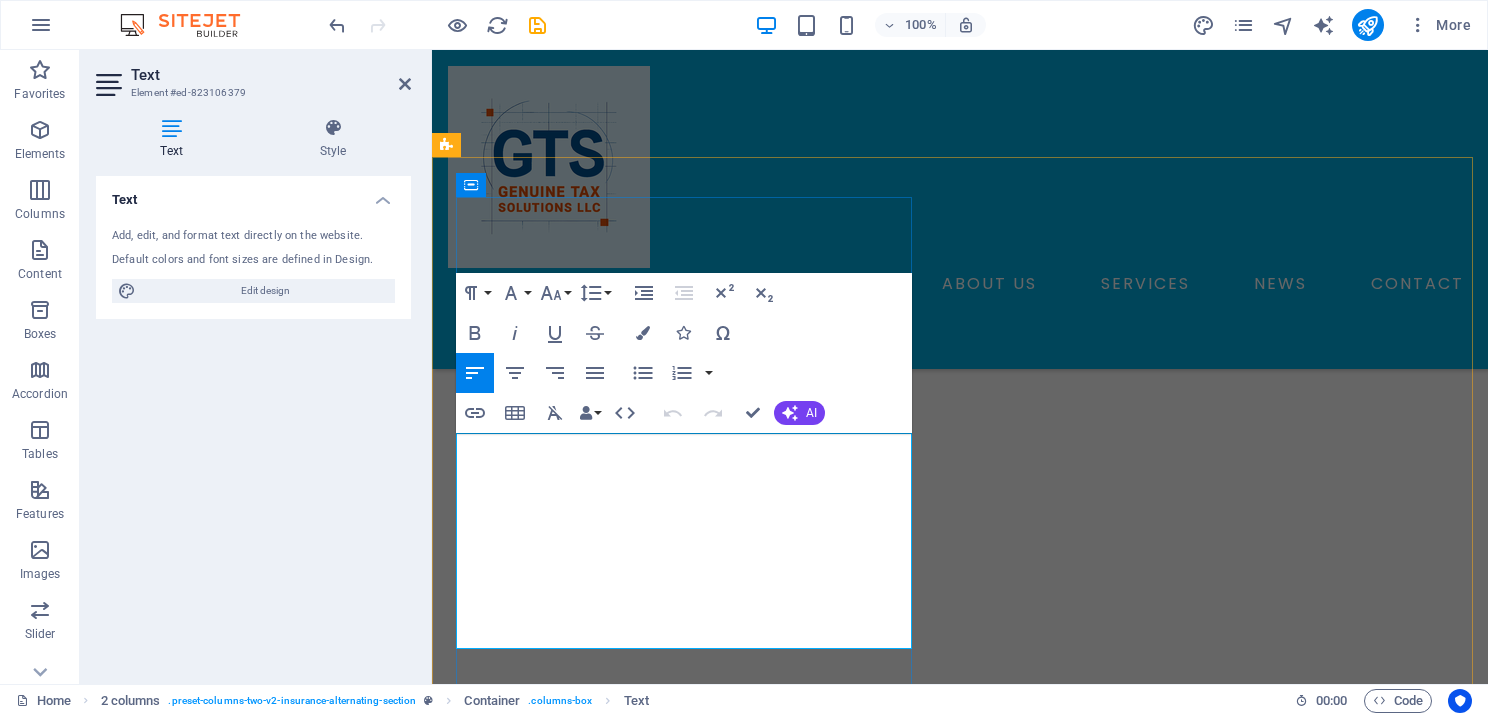 drag, startPoint x: 456, startPoint y: 443, endPoint x: 832, endPoint y: 637, distance: 423.09808 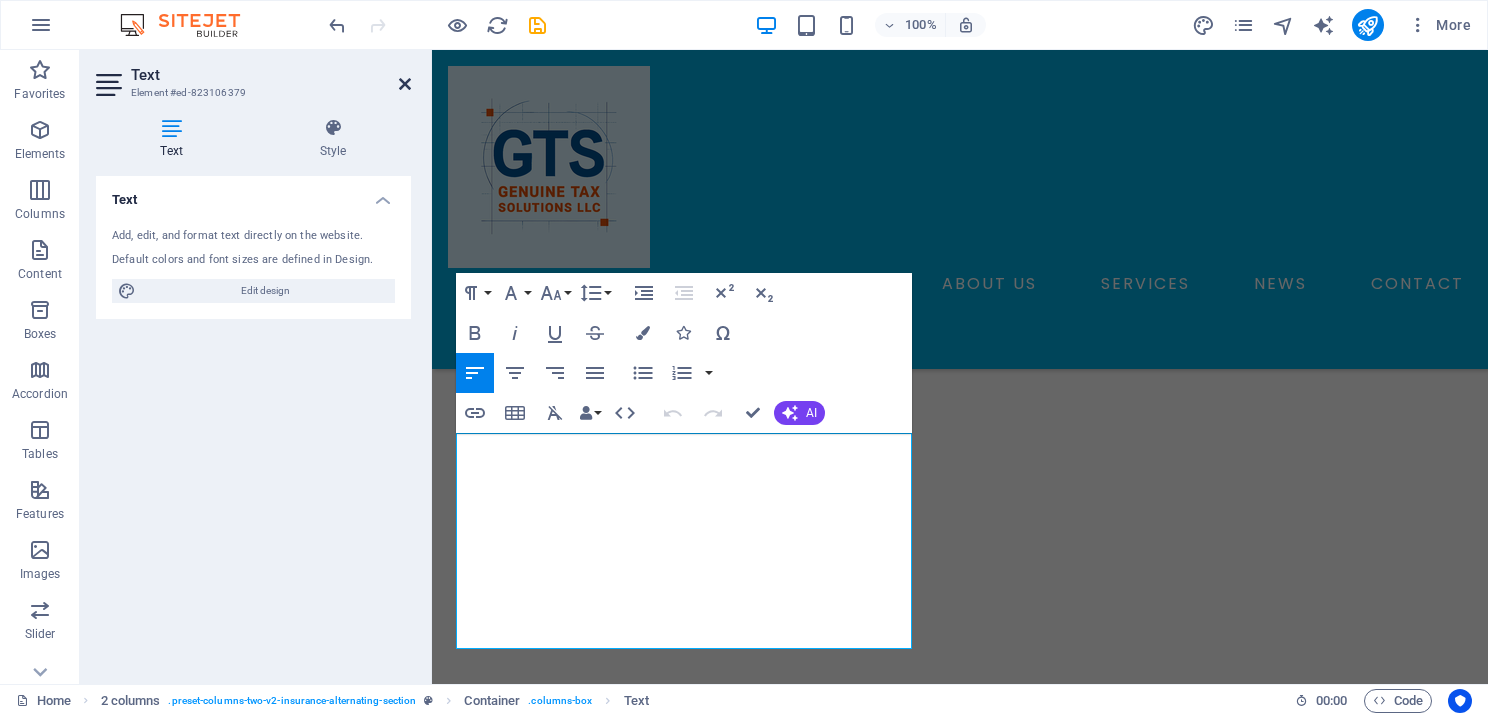 click at bounding box center [405, 84] 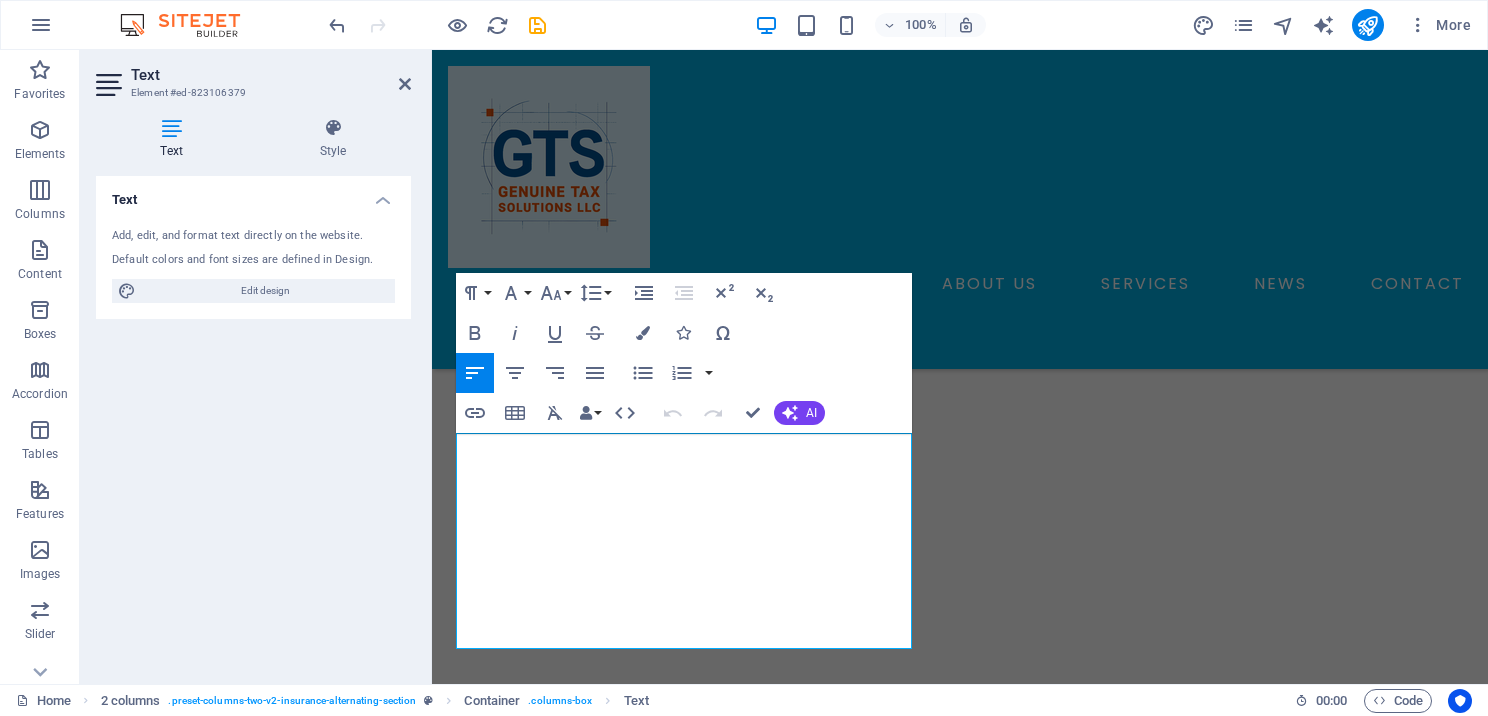 scroll, scrollTop: 5069, scrollLeft: 0, axis: vertical 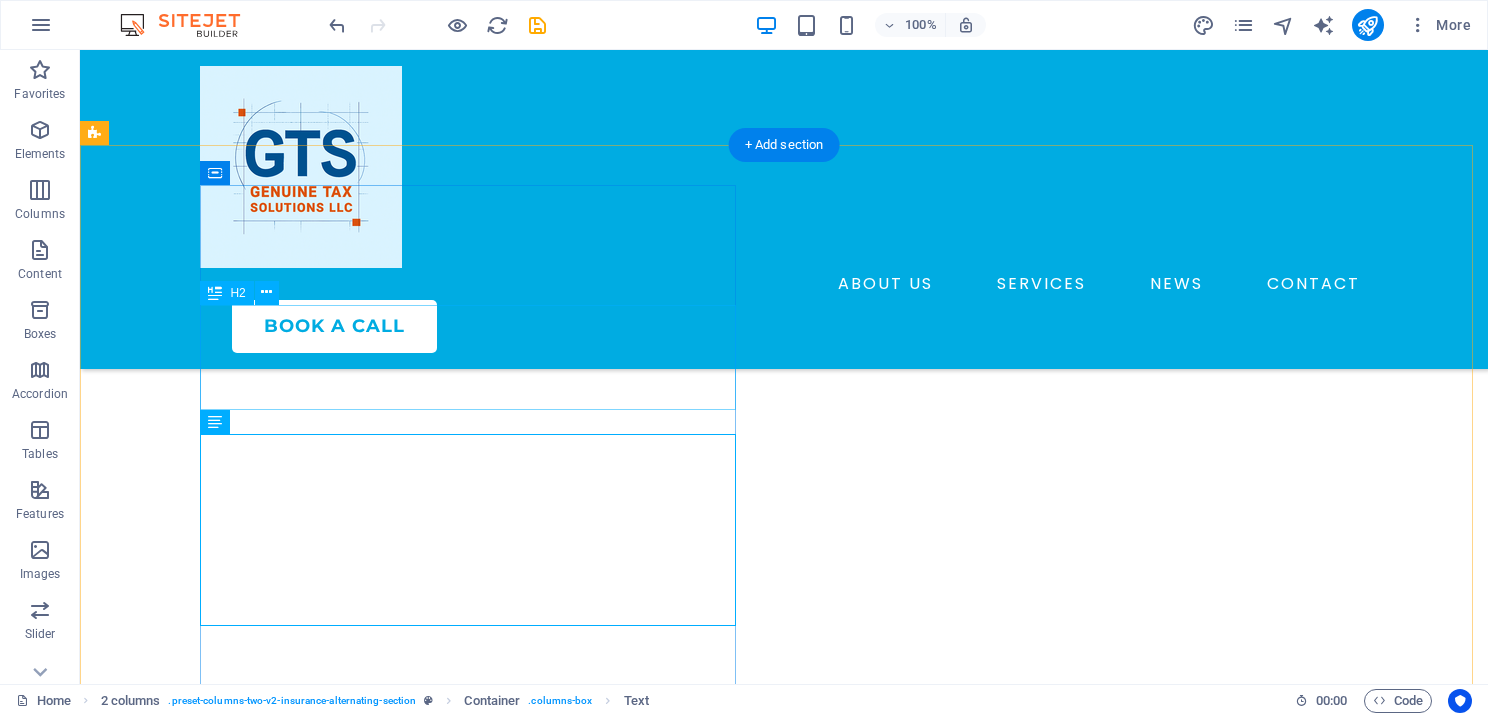 click on "Excellent Value For Money" at bounding box center (372, 3965) 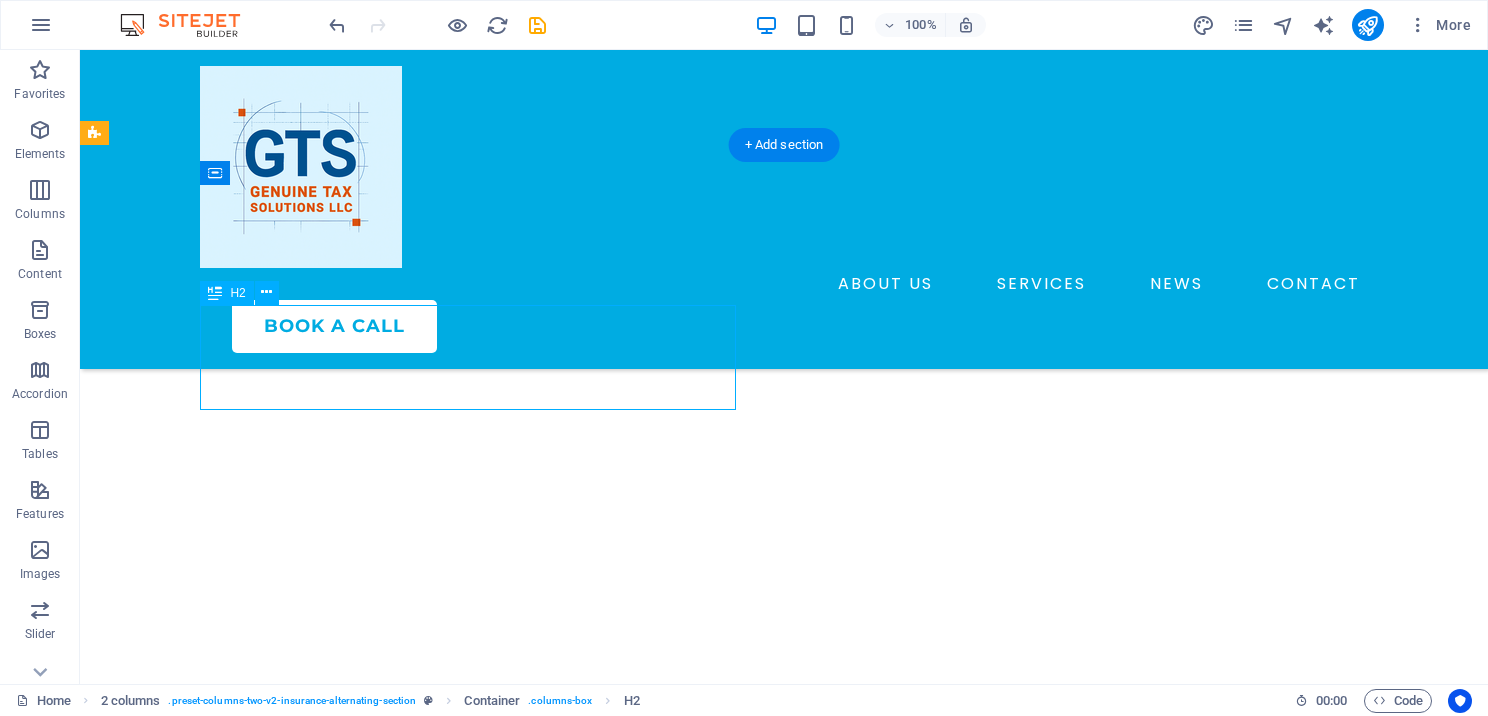click on "Excellent Value For Money" at bounding box center [372, 3965] 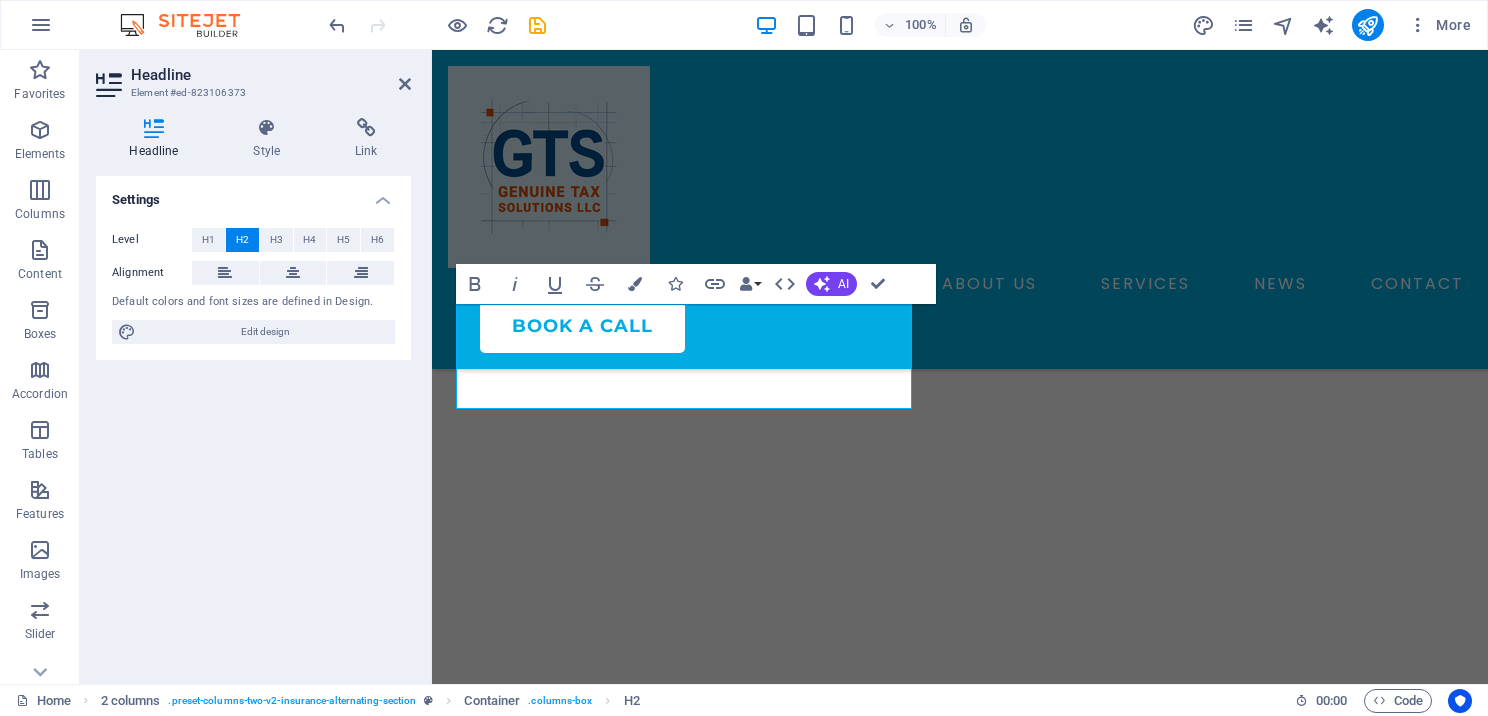 scroll, scrollTop: 5143, scrollLeft: 0, axis: vertical 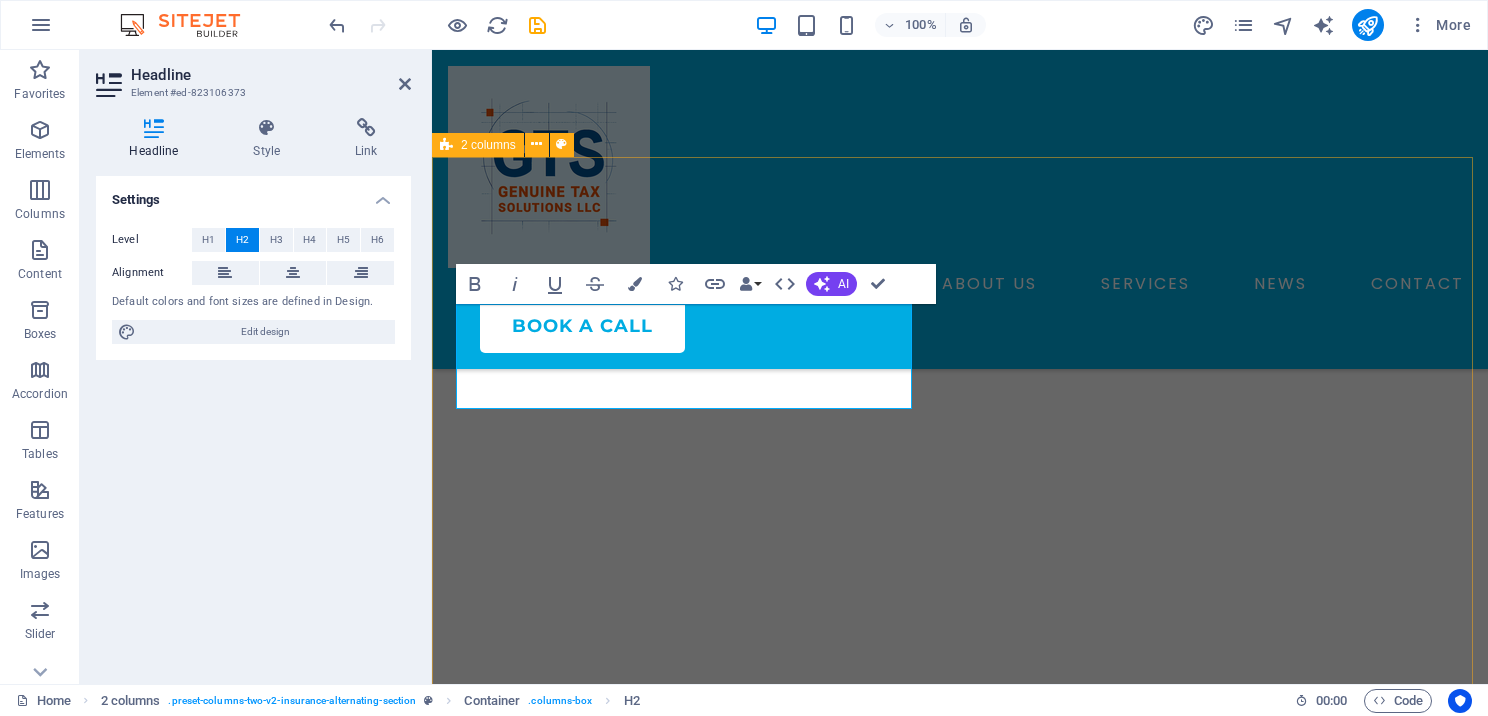 drag, startPoint x: 648, startPoint y: 395, endPoint x: 514, endPoint y: 336, distance: 146.4138 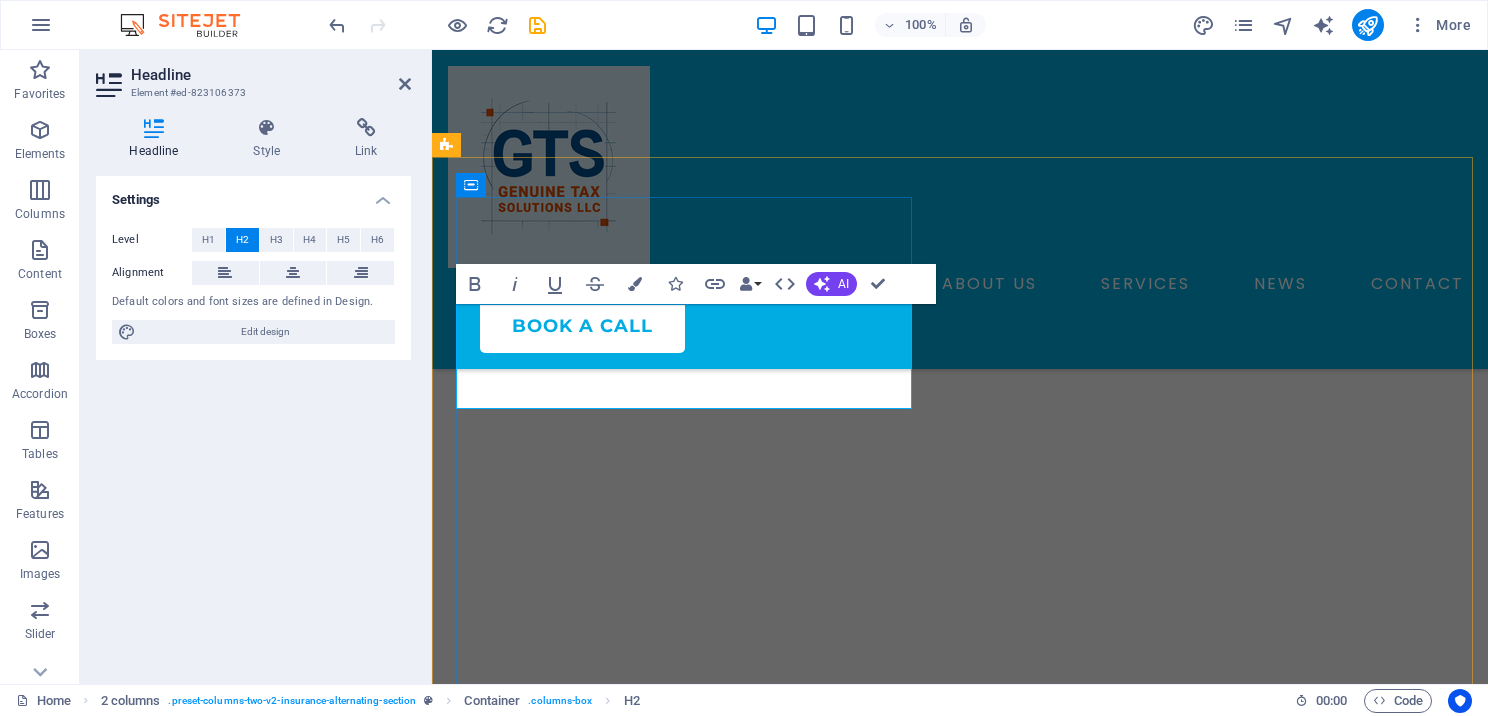 scroll, scrollTop: 5090, scrollLeft: 0, axis: vertical 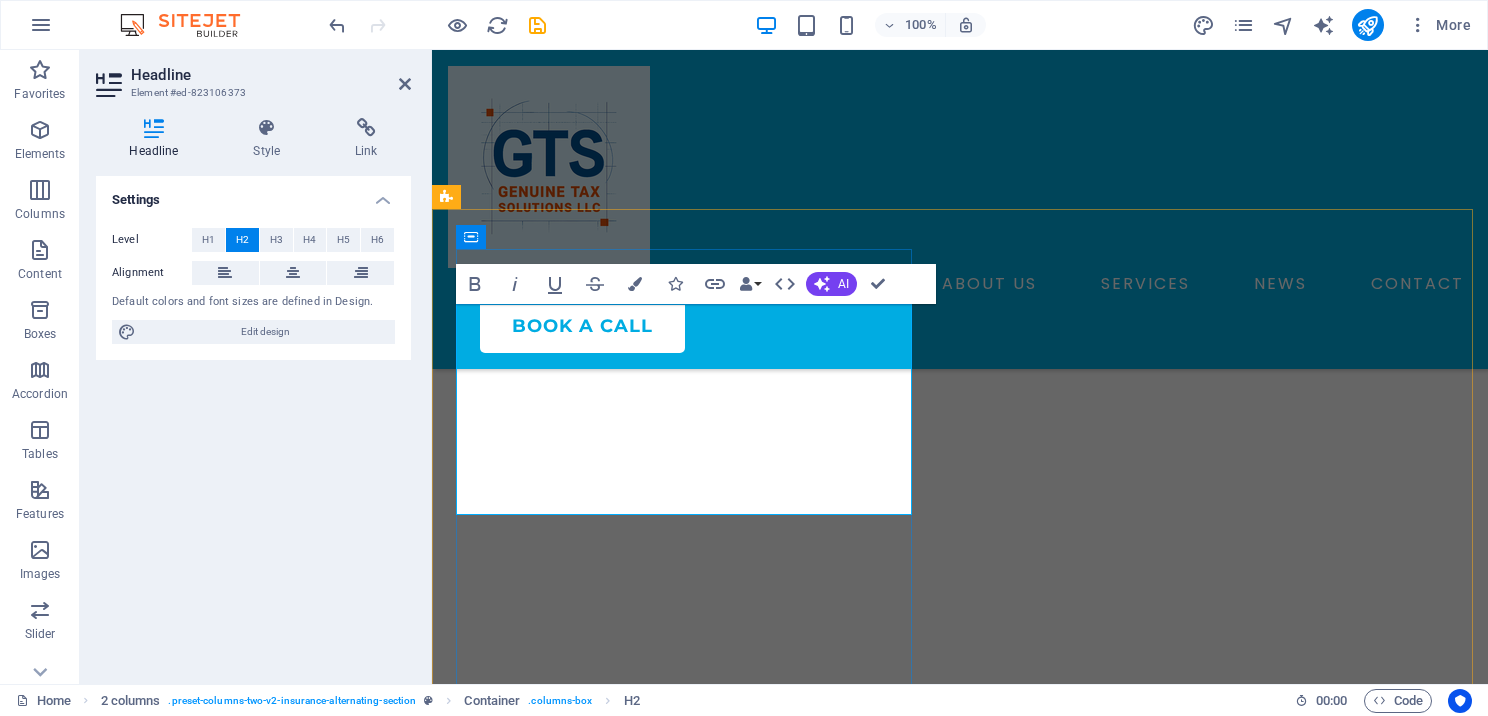 drag, startPoint x: 664, startPoint y: 325, endPoint x: 788, endPoint y: 325, distance: 124 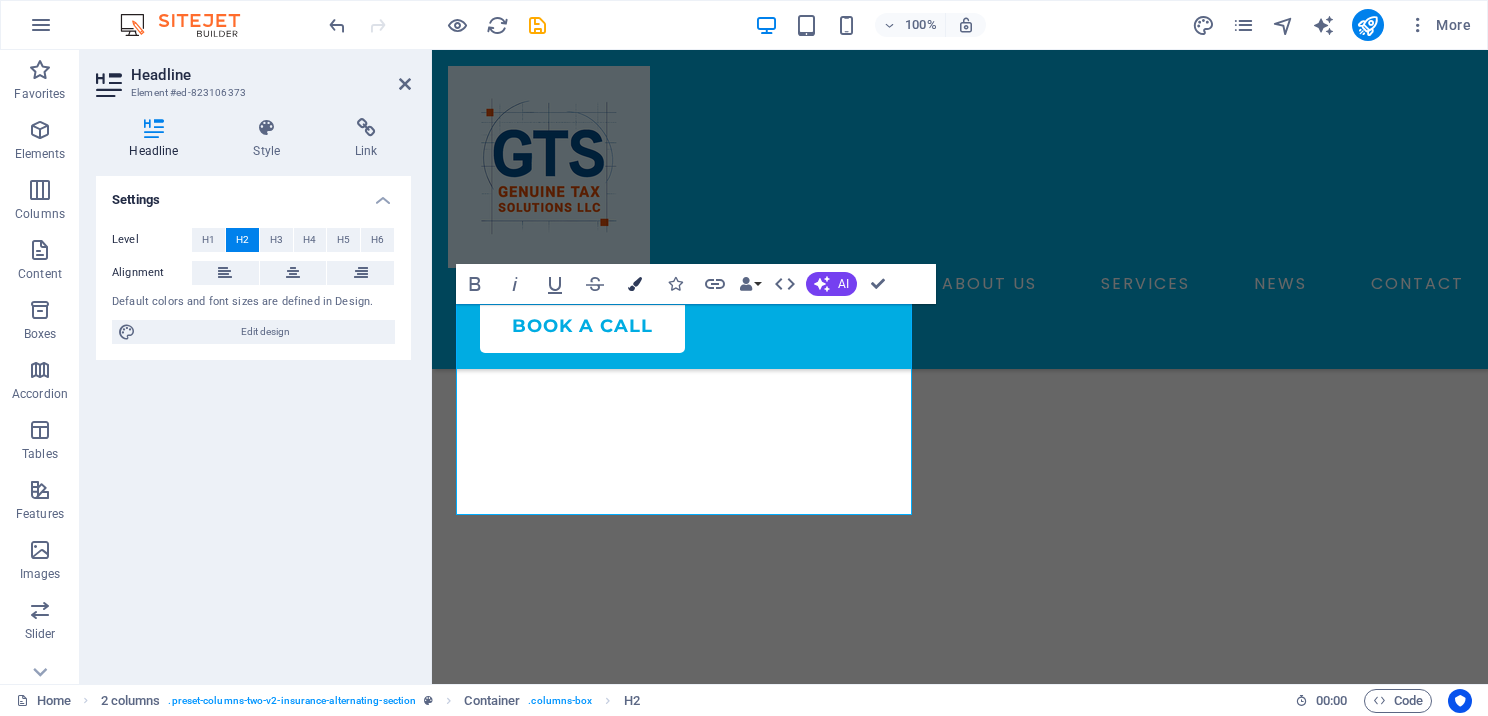 click at bounding box center [635, 284] 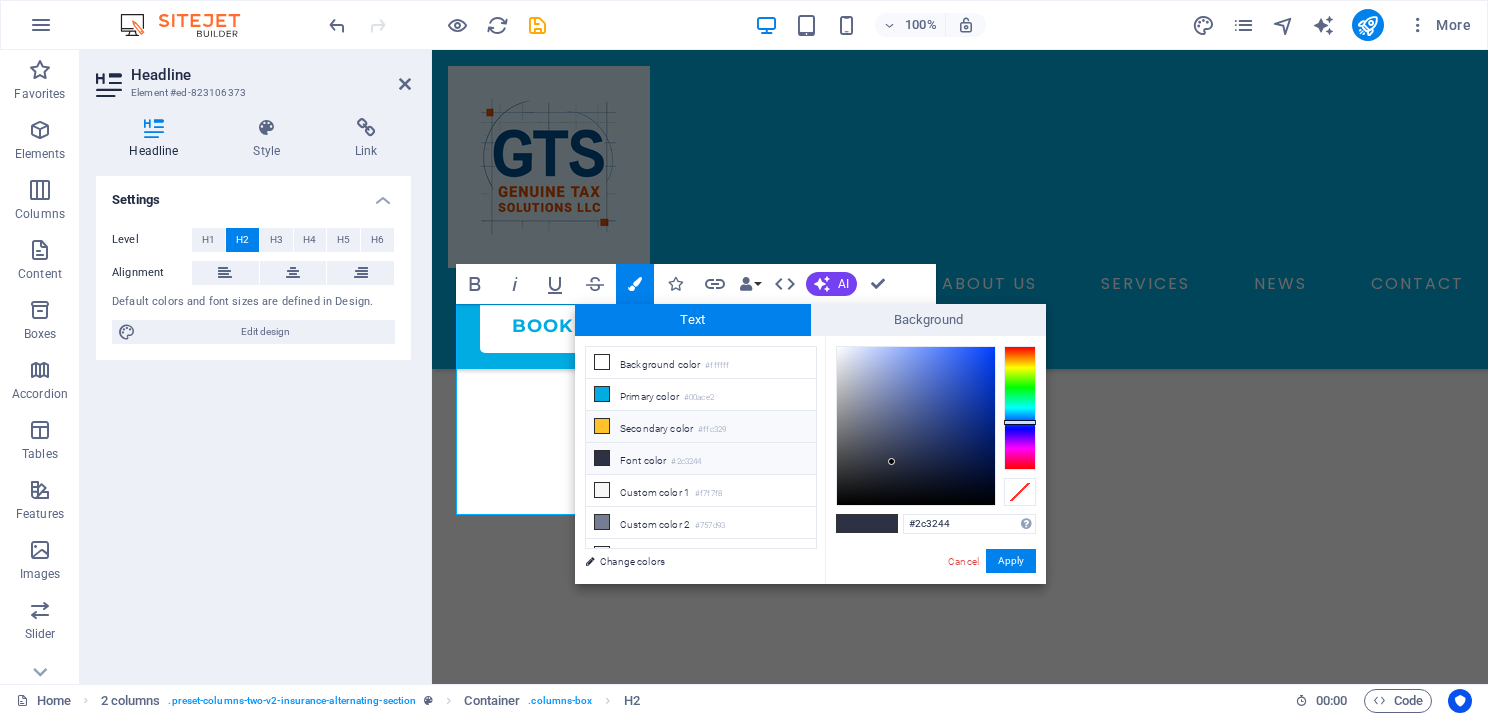 click at bounding box center (602, 426) 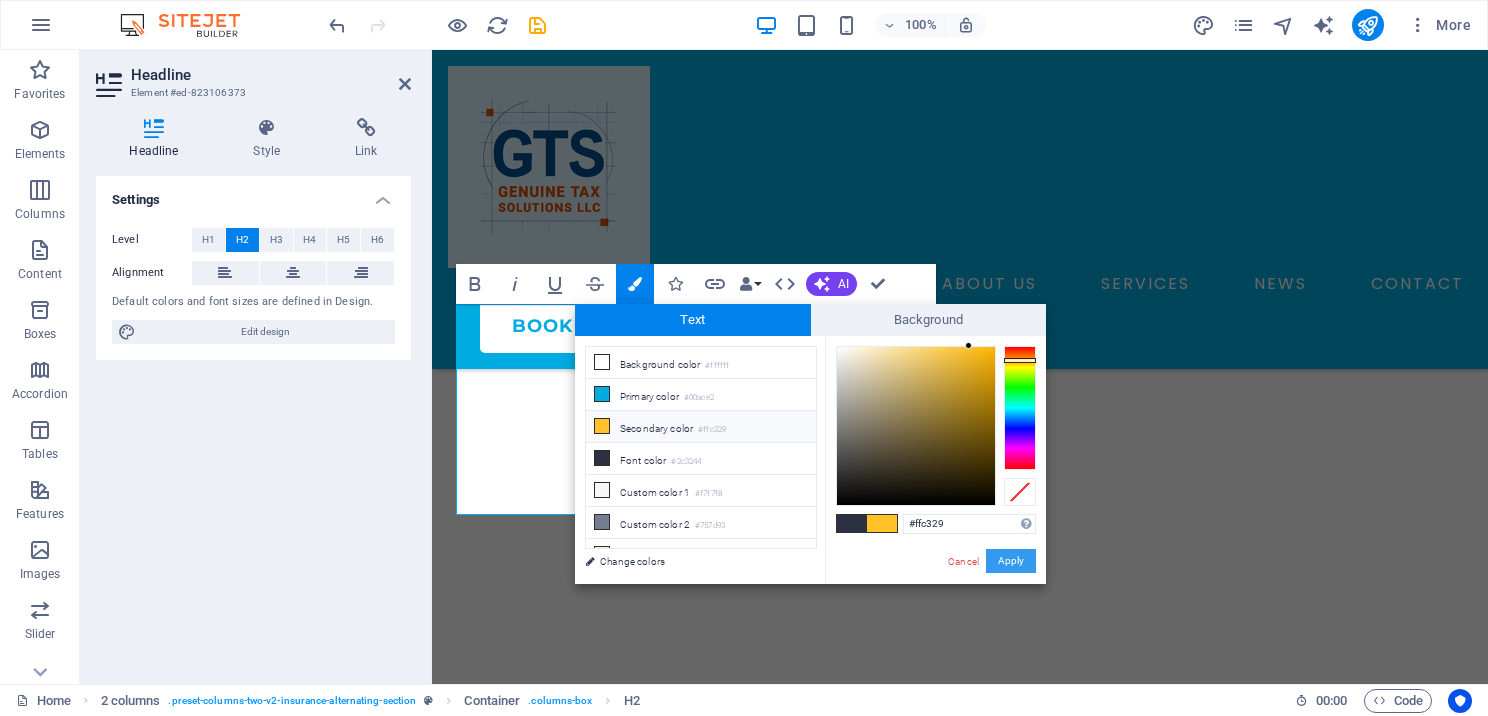 click on "Apply" at bounding box center [1011, 561] 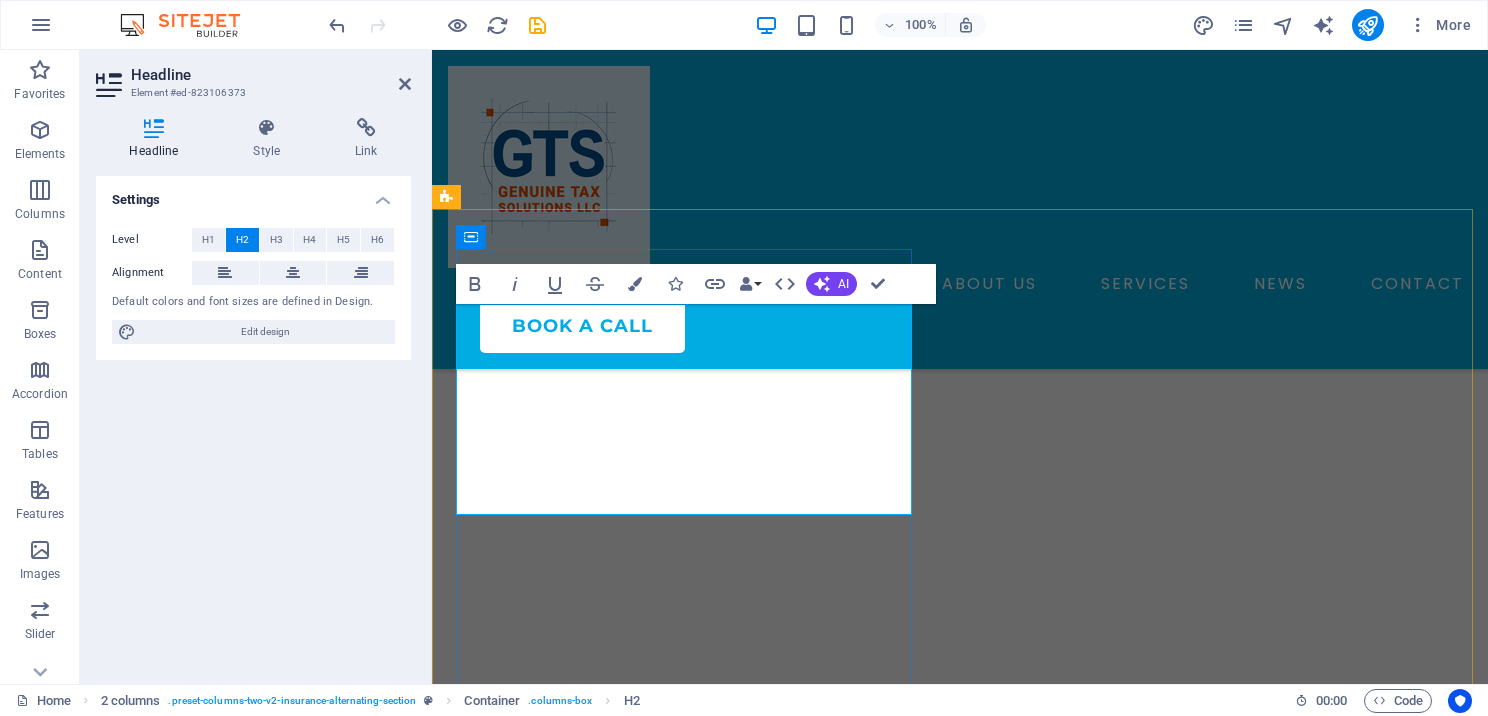 click on "Excellent Value for Money – Affordable Solutions for Every Tax Season" at bounding box center (688, 4308) 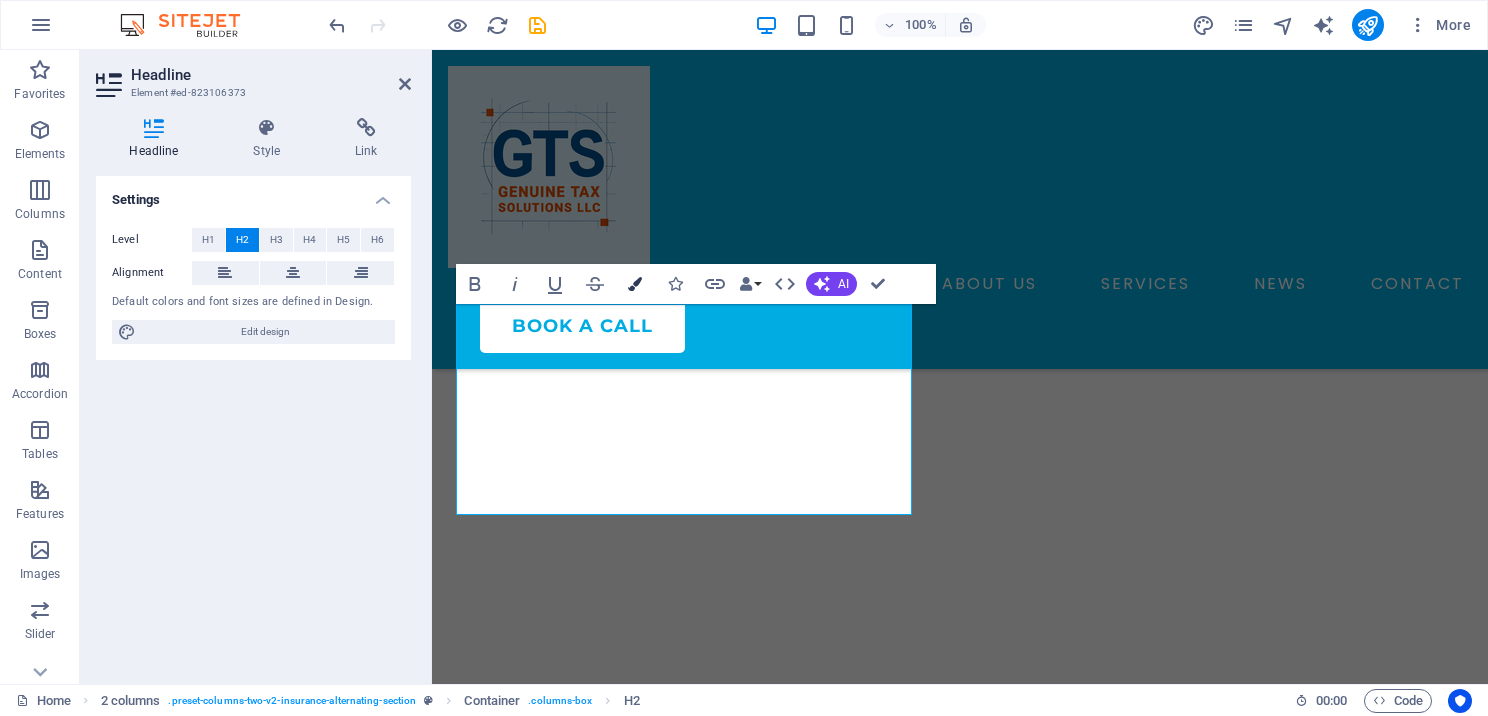 click at bounding box center [635, 284] 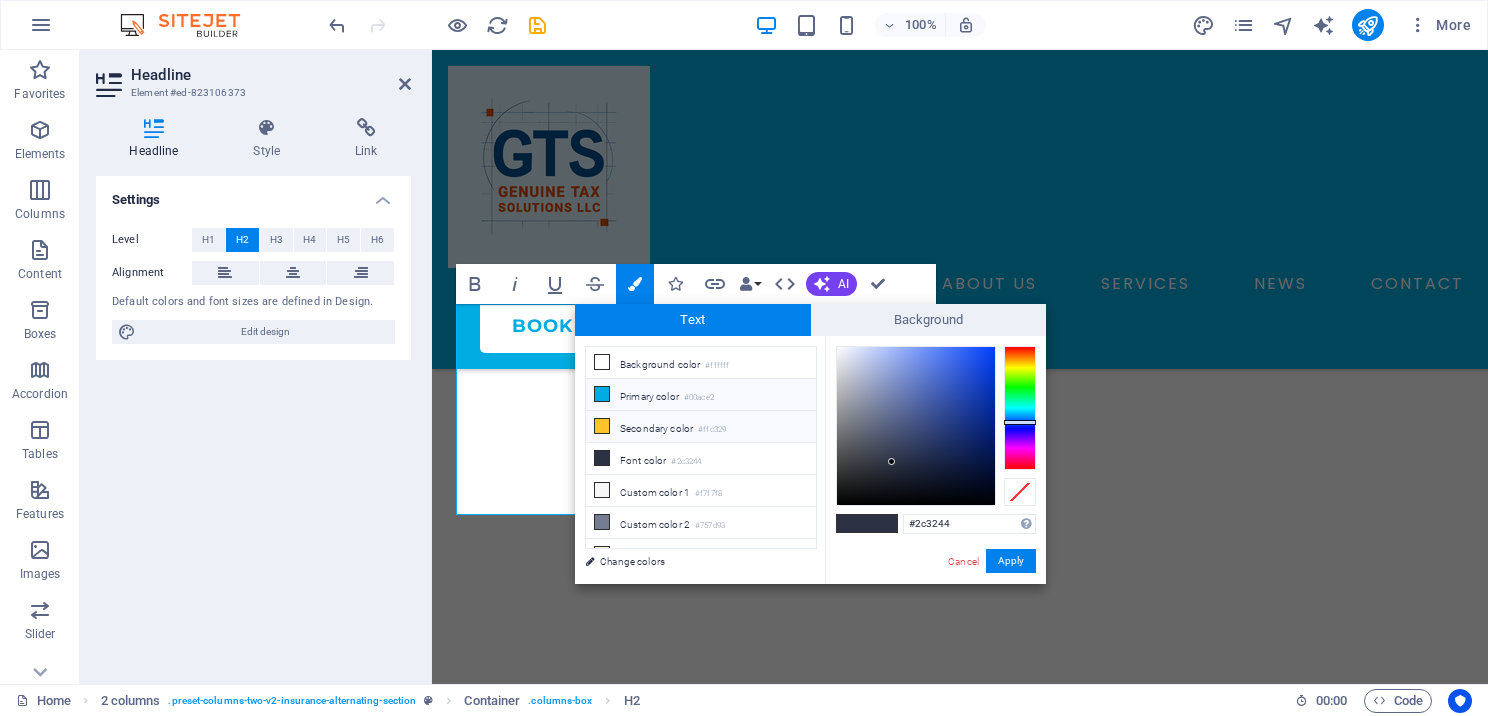 click at bounding box center (602, 394) 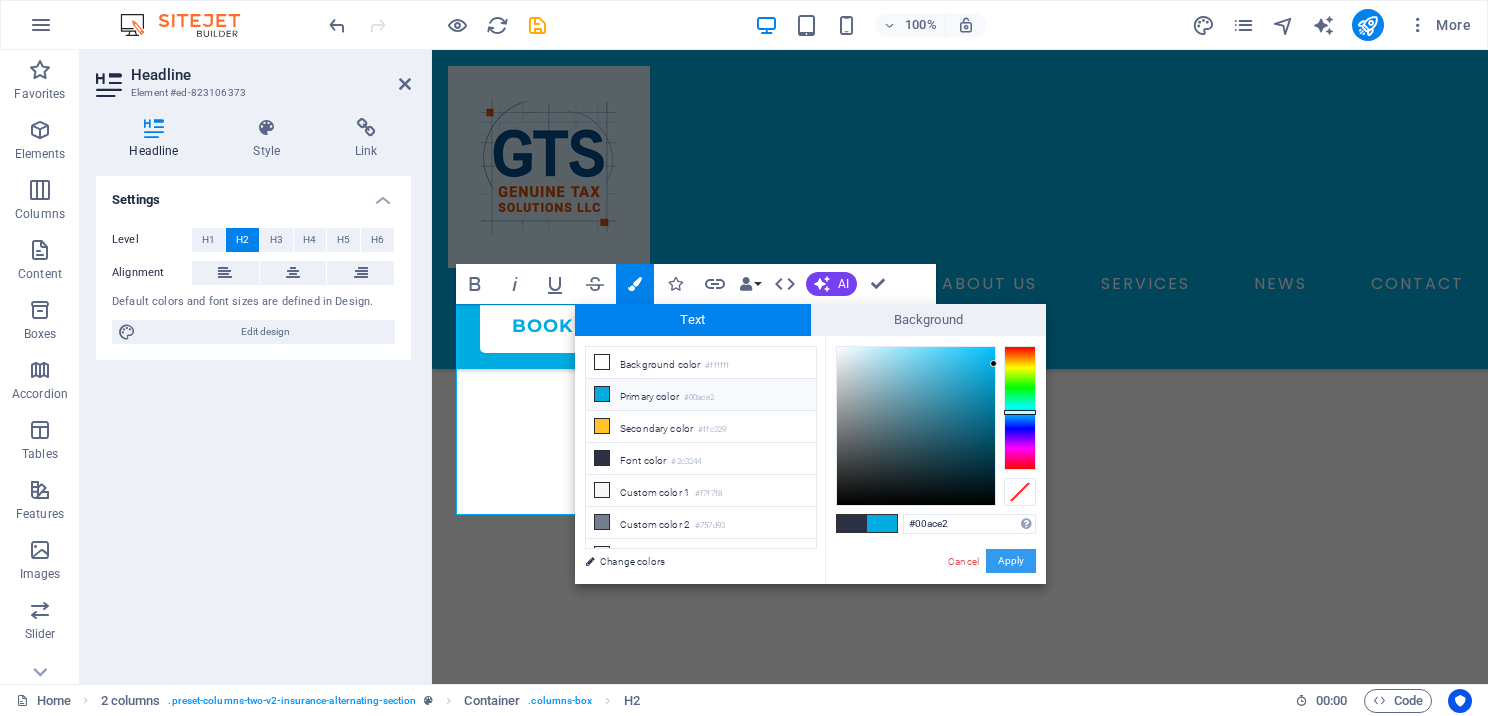 click on "Apply" at bounding box center [1011, 561] 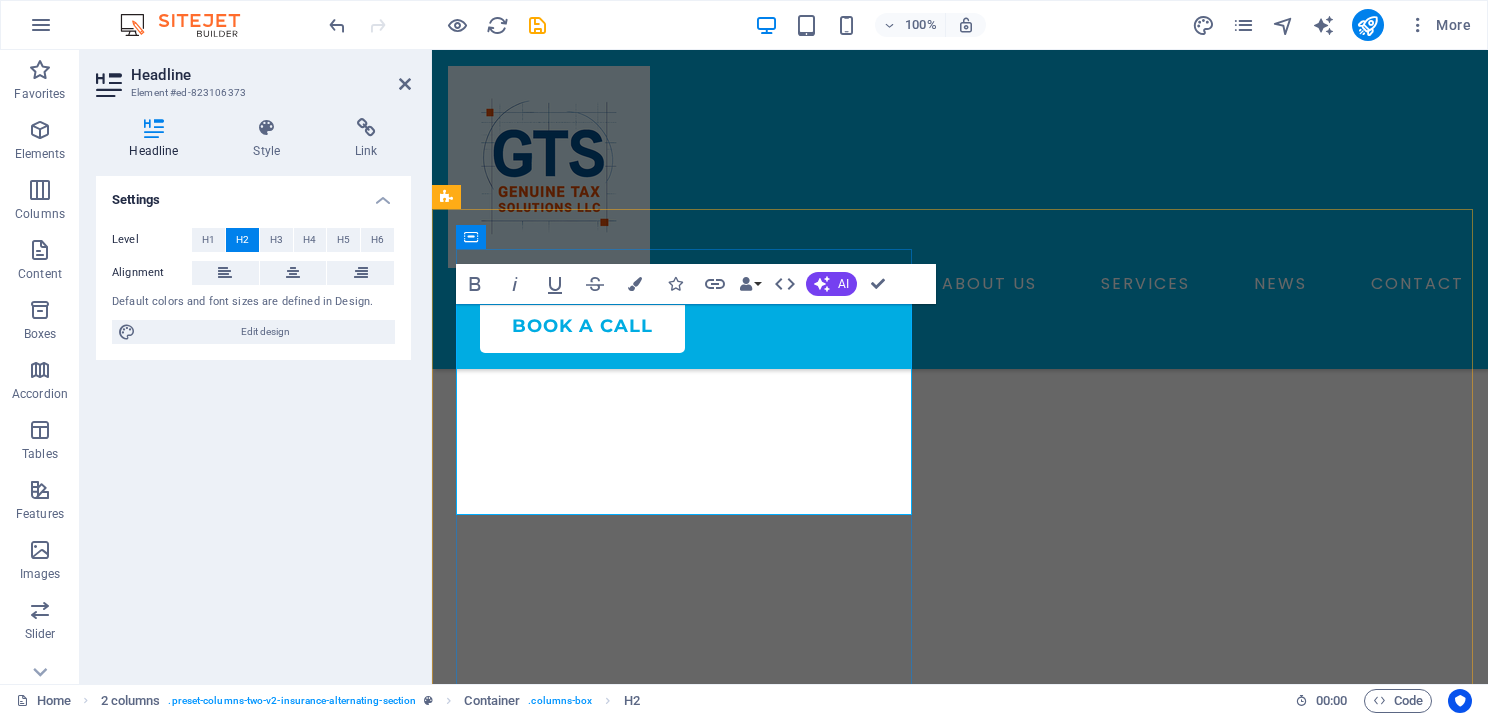 click on "Excellent  Value  for Money – ​ Affordable ​ Solutions for Every Tax Season" at bounding box center [688, 4308] 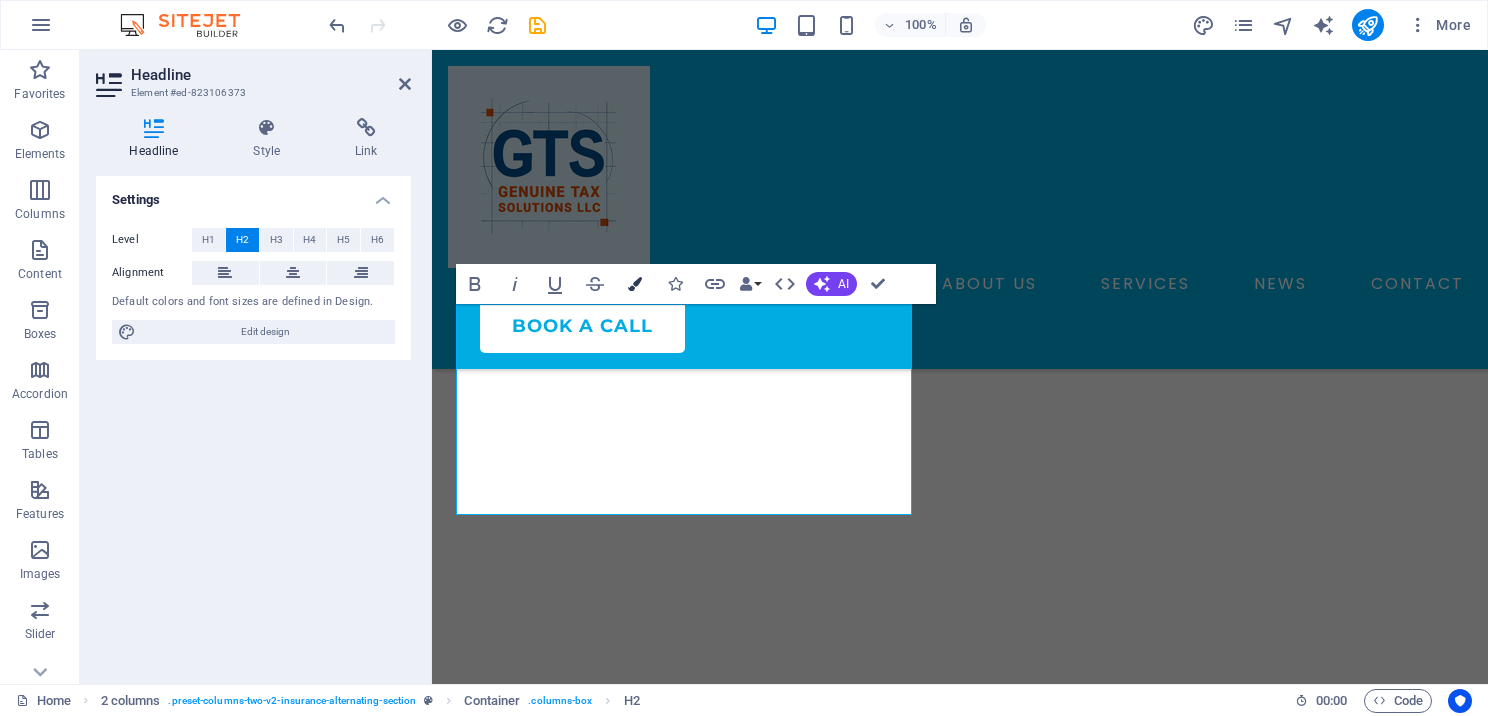 click at bounding box center (635, 284) 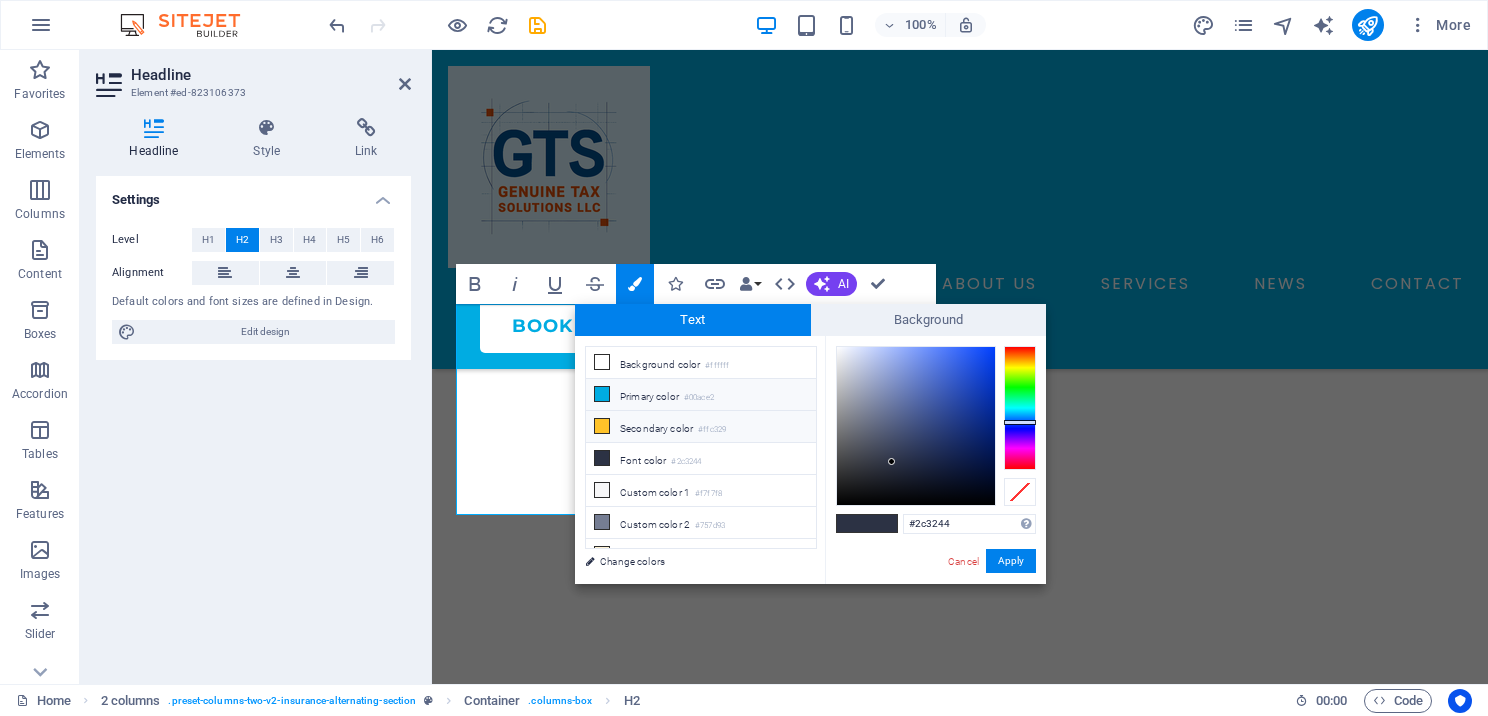 click at bounding box center [602, 426] 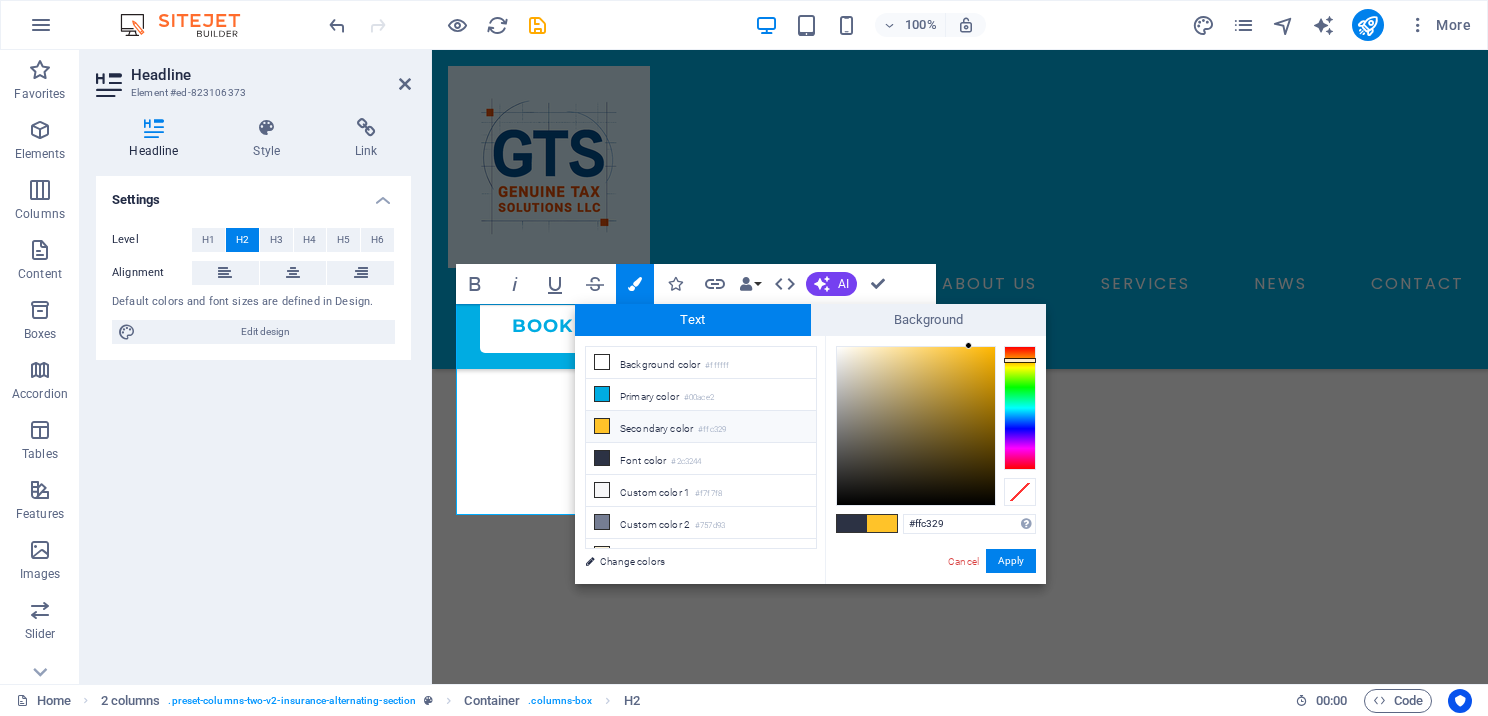 click on "#ffc329 Supported formats #0852ed rgb(8, 82, 237) rgba(8, 82, 237, 90%) hsv(221,97,93) hsl(221, 93%, 48%) Cancel Apply" at bounding box center (935, 605) 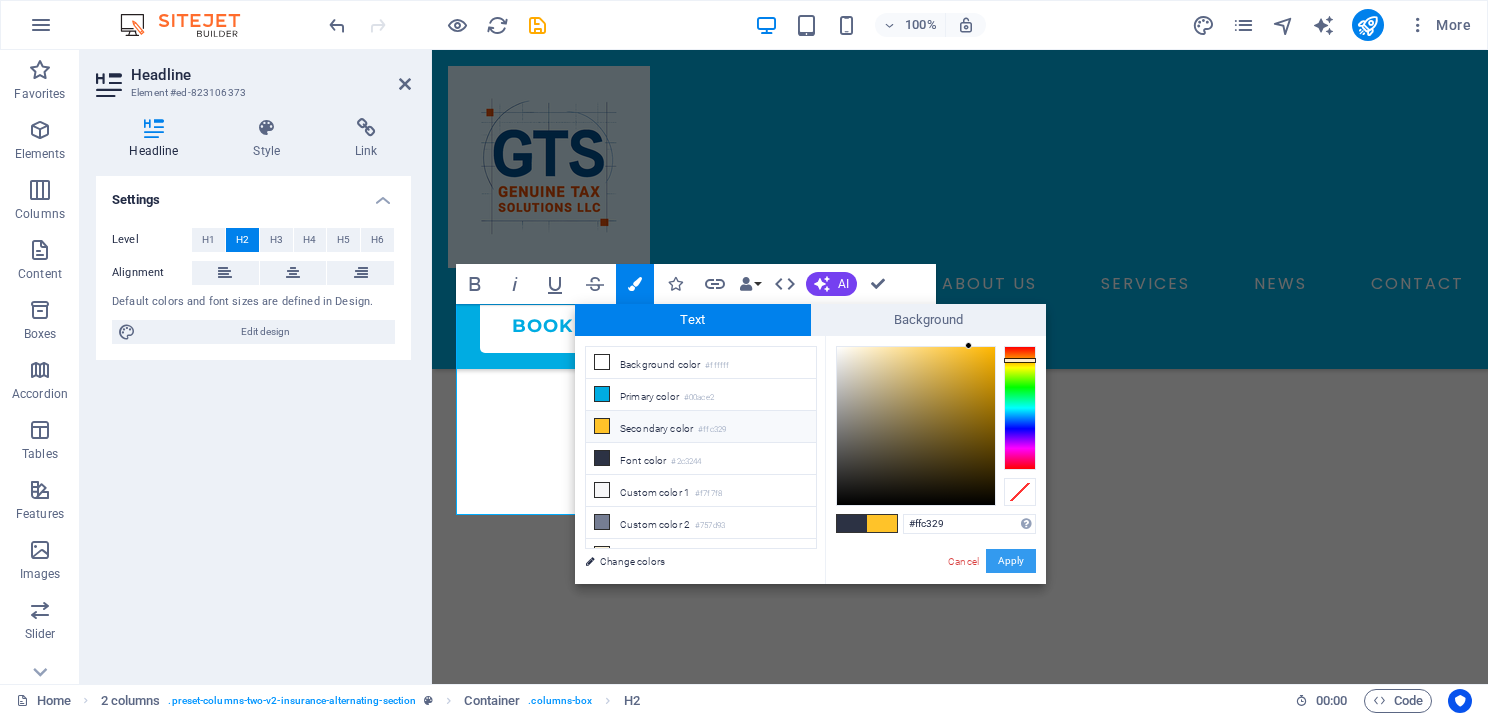 click on "Apply" at bounding box center (1011, 561) 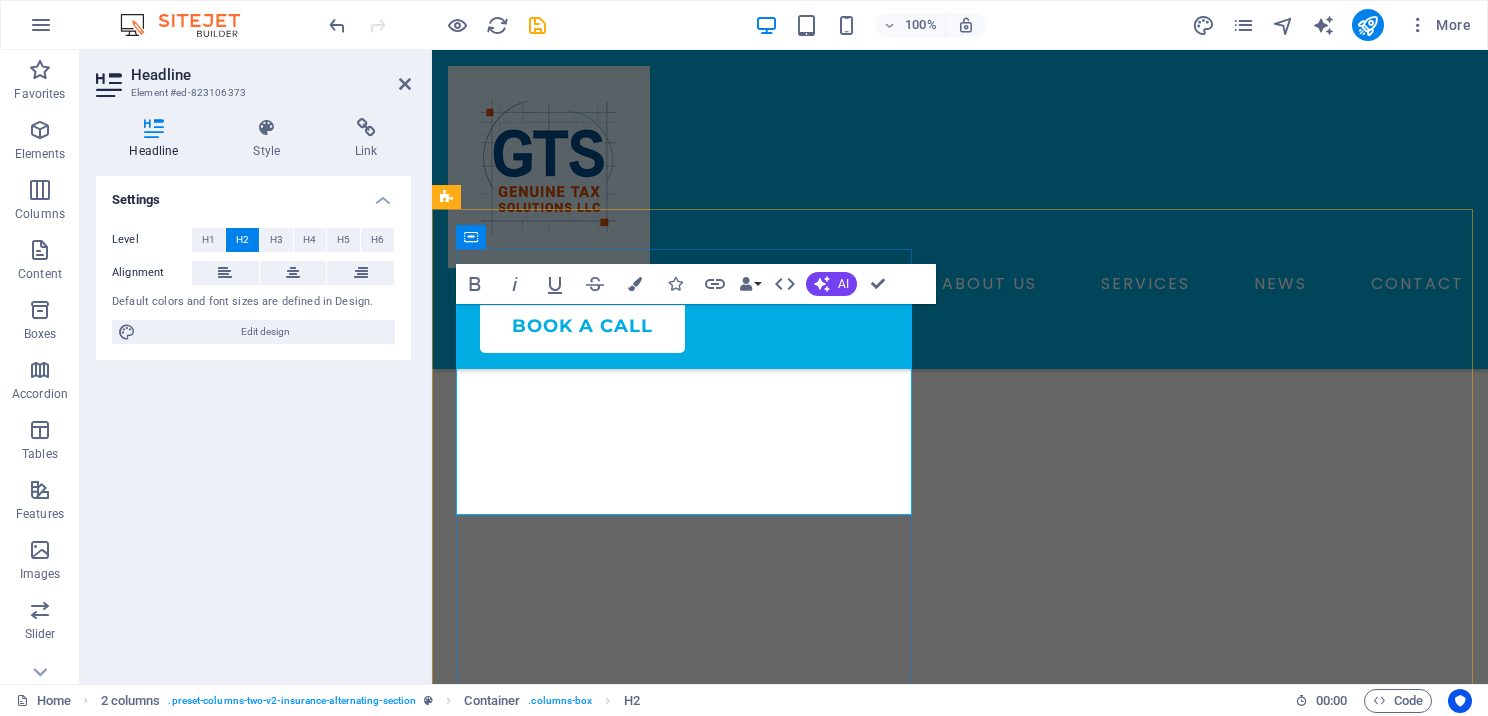 click on "for Every Tax Season" at bounding box center (660, 4361) 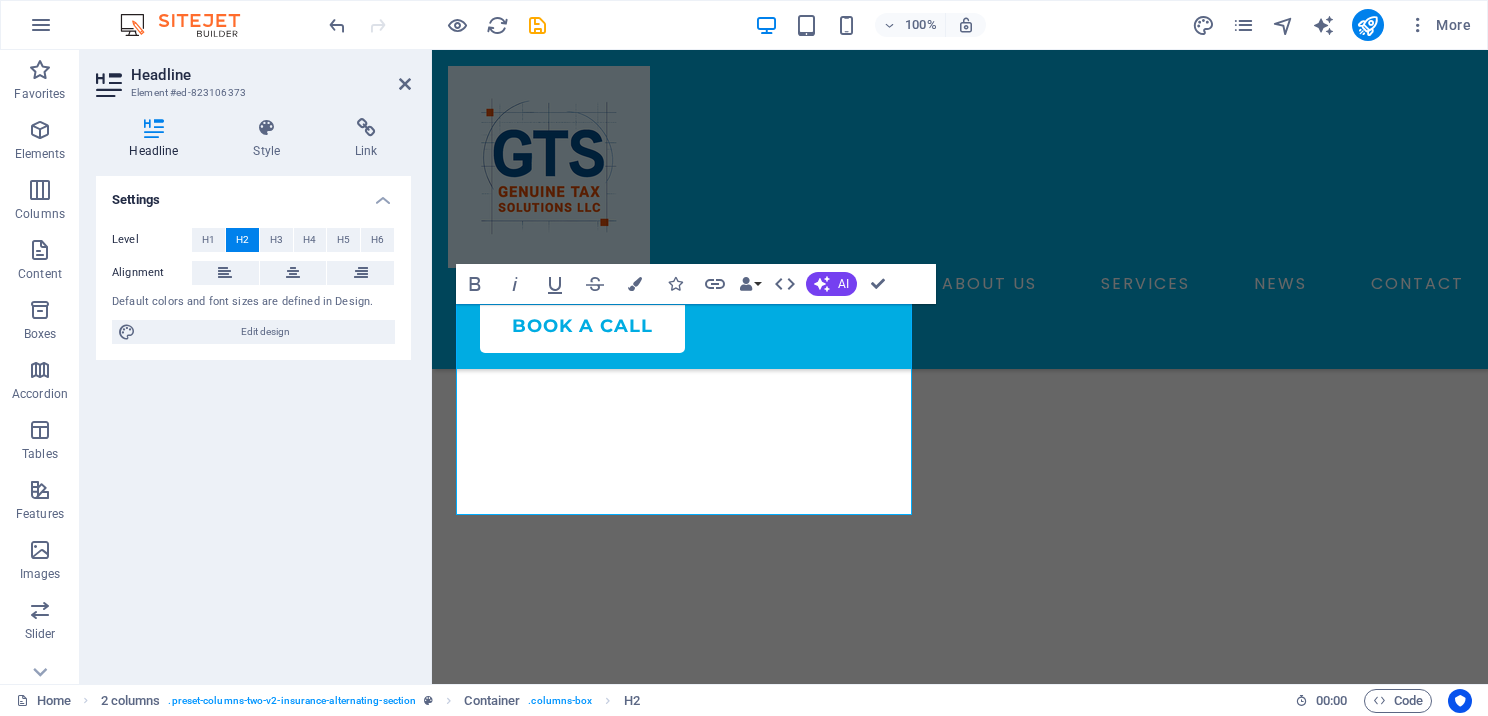 click on "Headline Element #ed-823106373" at bounding box center (253, 76) 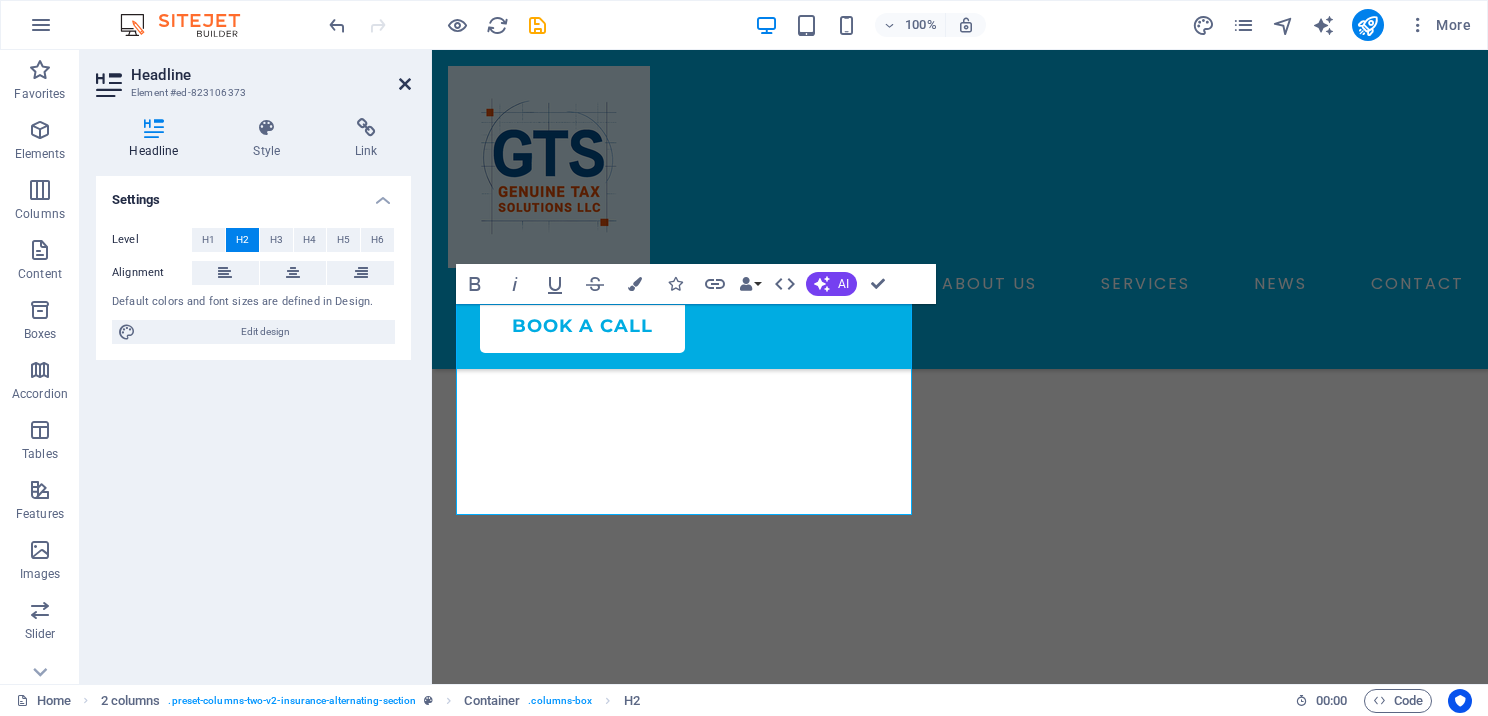 drag, startPoint x: 406, startPoint y: 91, endPoint x: 325, endPoint y: 41, distance: 95.189285 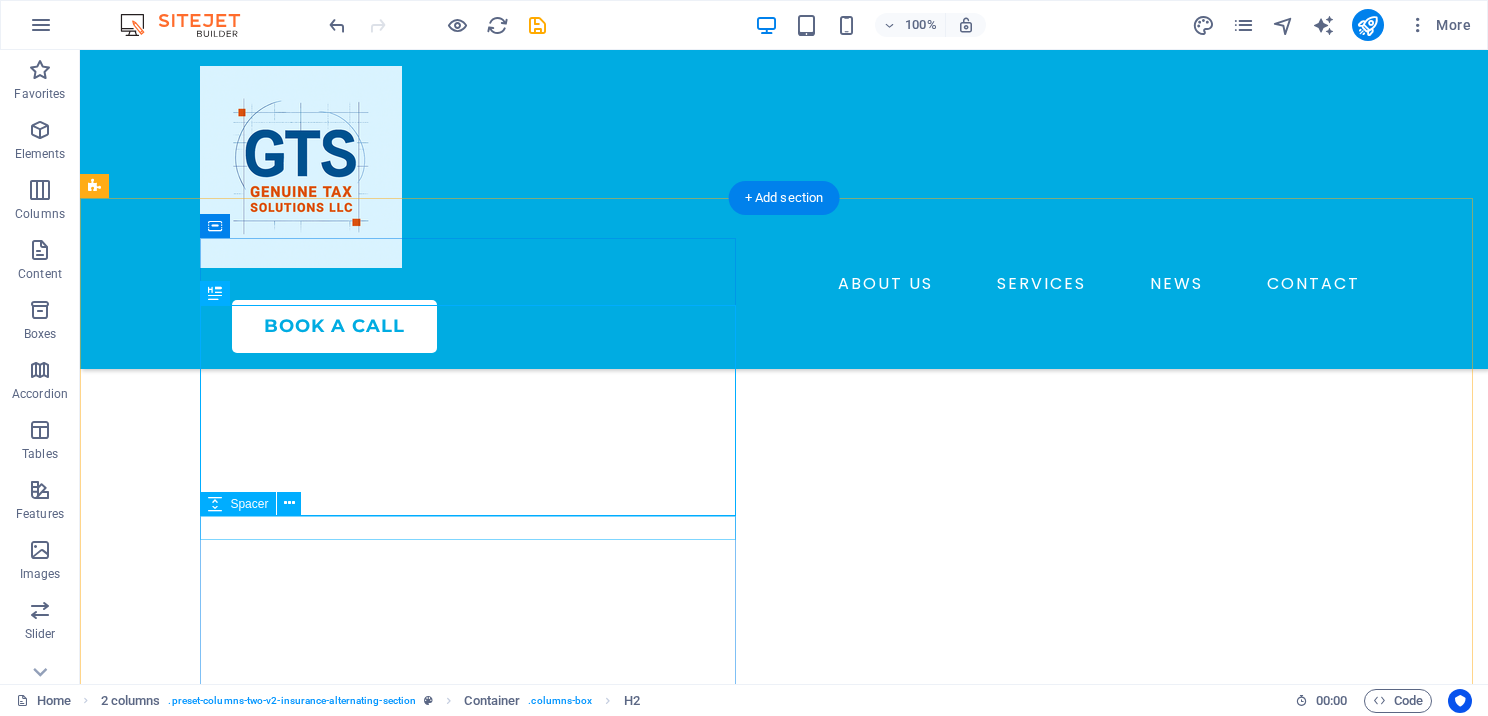 scroll, scrollTop: 5216, scrollLeft: 0, axis: vertical 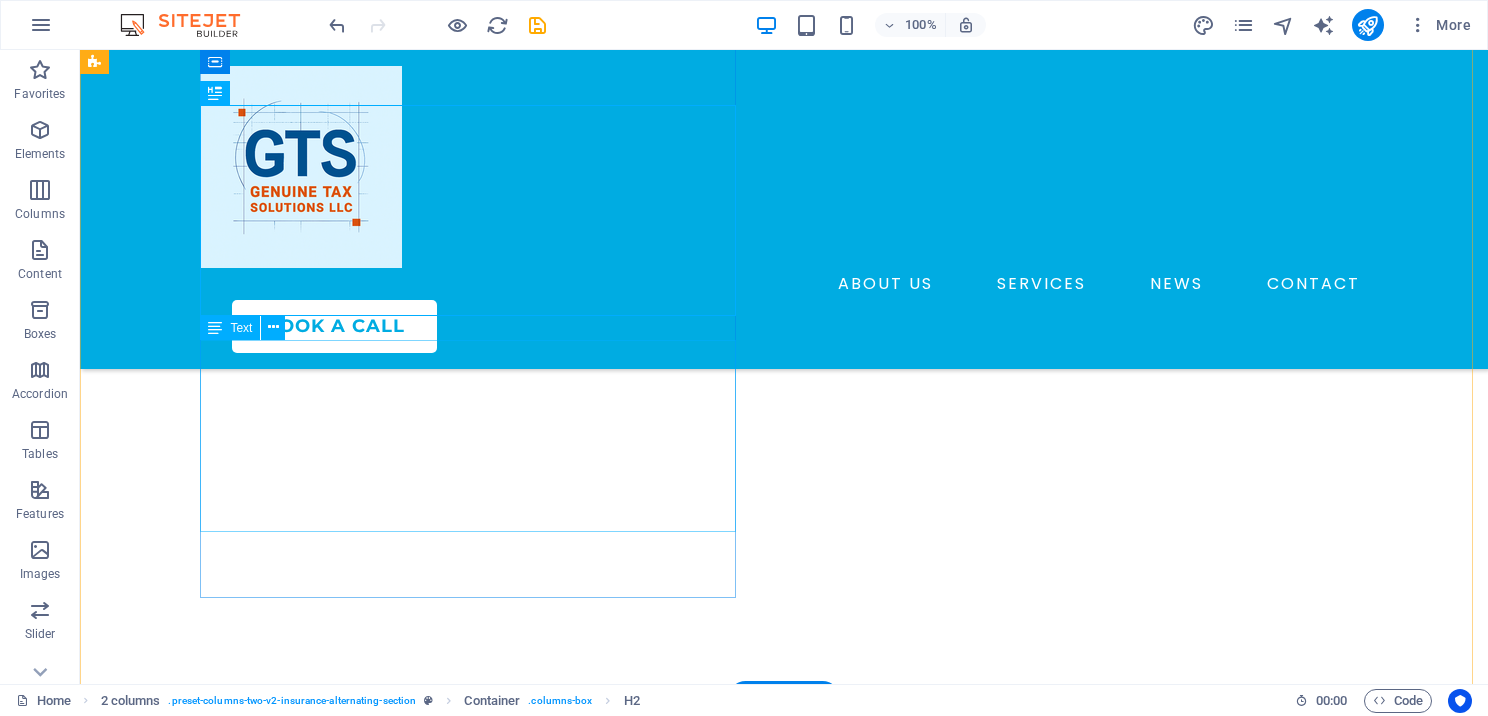 click on "Lorem ipsum dolor sit amet, consectetur adipiscing elit. Etiam eu turpis etmolestie, dictum est a, mattis tellus. Sed dignissim, metus nec fringilla accumsan. Lorem ipsum dolor sit amet, consectetur adipiscing elit. Etiam eu turpis etmolestie, dictum est a, mattis tellus. Sed dignissim, metus nec fringilla accumsan.Lorem ipsum dolor sit amet, consectetur adipiscing elit. Etiam eu turpis etmolestie, dictum est a, mattis tellus. Sed dignissim, metus nec fringilla accumsan." at bounding box center [372, 4097] 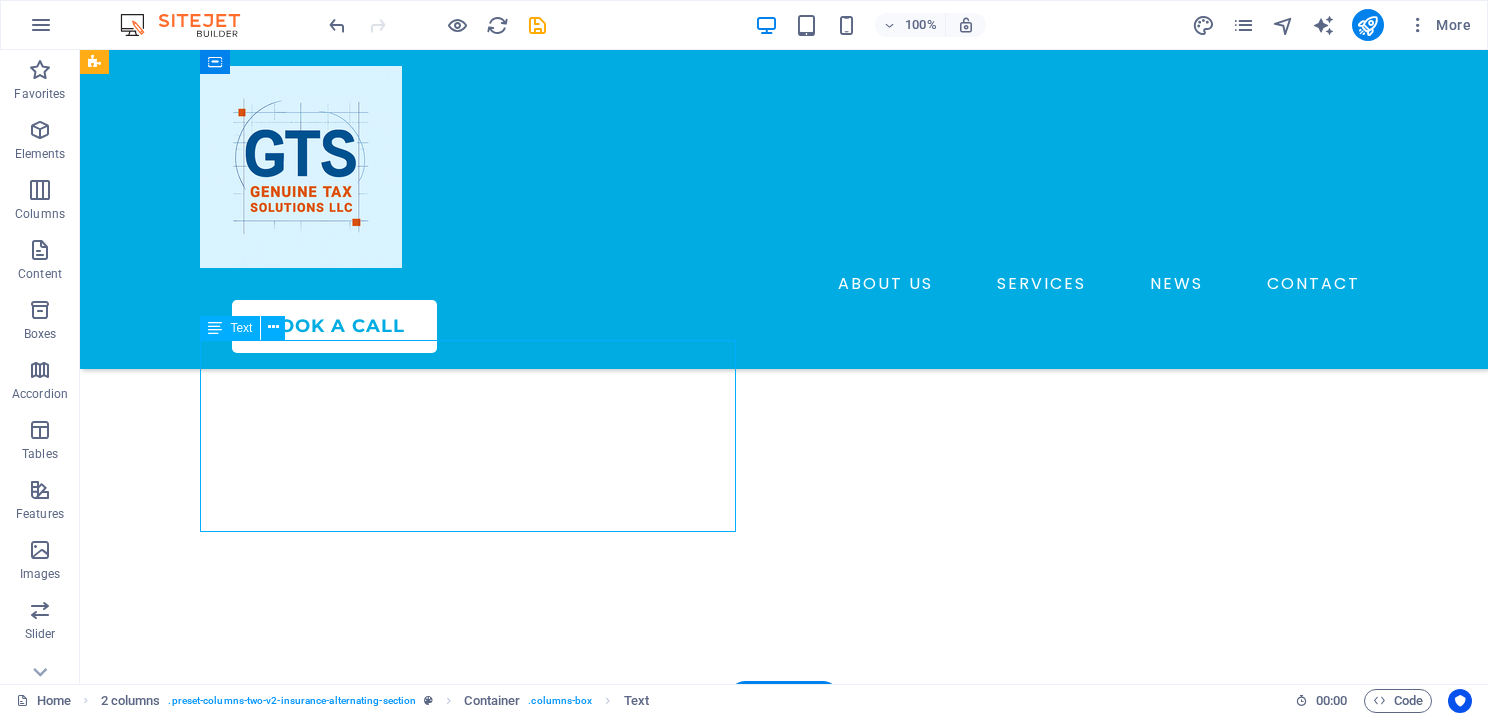 click on "Lorem ipsum dolor sit amet, consectetur adipiscing elit. Etiam eu turpis etmolestie, dictum est a, mattis tellus. Sed dignissim, metus nec fringilla accumsan. Lorem ipsum dolor sit amet, consectetur adipiscing elit. Etiam eu turpis etmolestie, dictum est a, mattis tellus. Sed dignissim, metus nec fringilla accumsan.Lorem ipsum dolor sit amet, consectetur adipiscing elit. Etiam eu turpis etmolestie, dictum est a, mattis tellus. Sed dignissim, metus nec fringilla accumsan." at bounding box center [372, 4097] 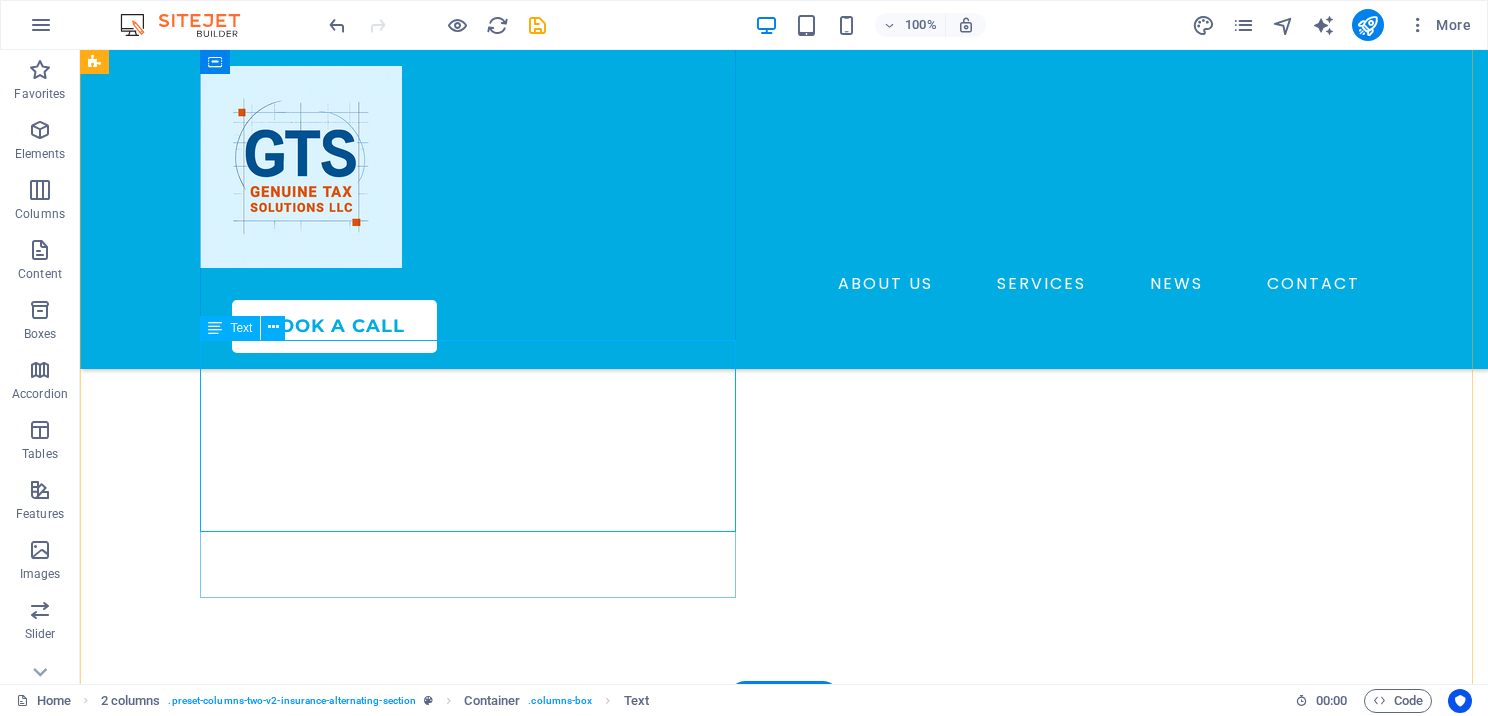 click on "Lorem ipsum dolor sit amet, consectetur adipiscing elit. Etiam eu turpis etmolestie, dictum est a, mattis tellus. Sed dignissim, metus nec fringilla accumsan. Lorem ipsum dolor sit amet, consectetur adipiscing elit. Etiam eu turpis etmolestie, dictum est a, mattis tellus. Sed dignissim, metus nec fringilla accumsan.Lorem ipsum dolor sit amet, consectetur adipiscing elit. Etiam eu turpis etmolestie, dictum est a, mattis tellus. Sed dignissim, metus nec fringilla accumsan." at bounding box center [372, 4097] 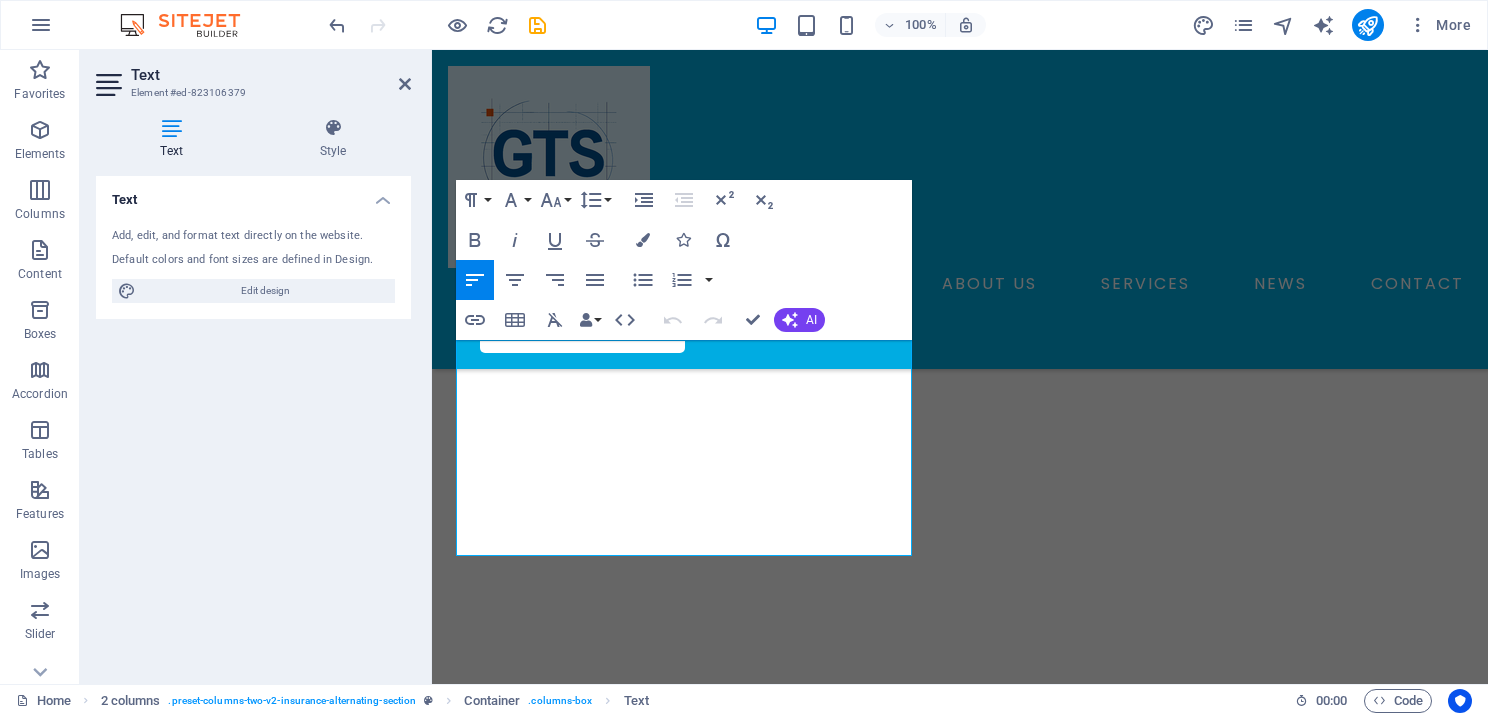 scroll, scrollTop: 5289, scrollLeft: 0, axis: vertical 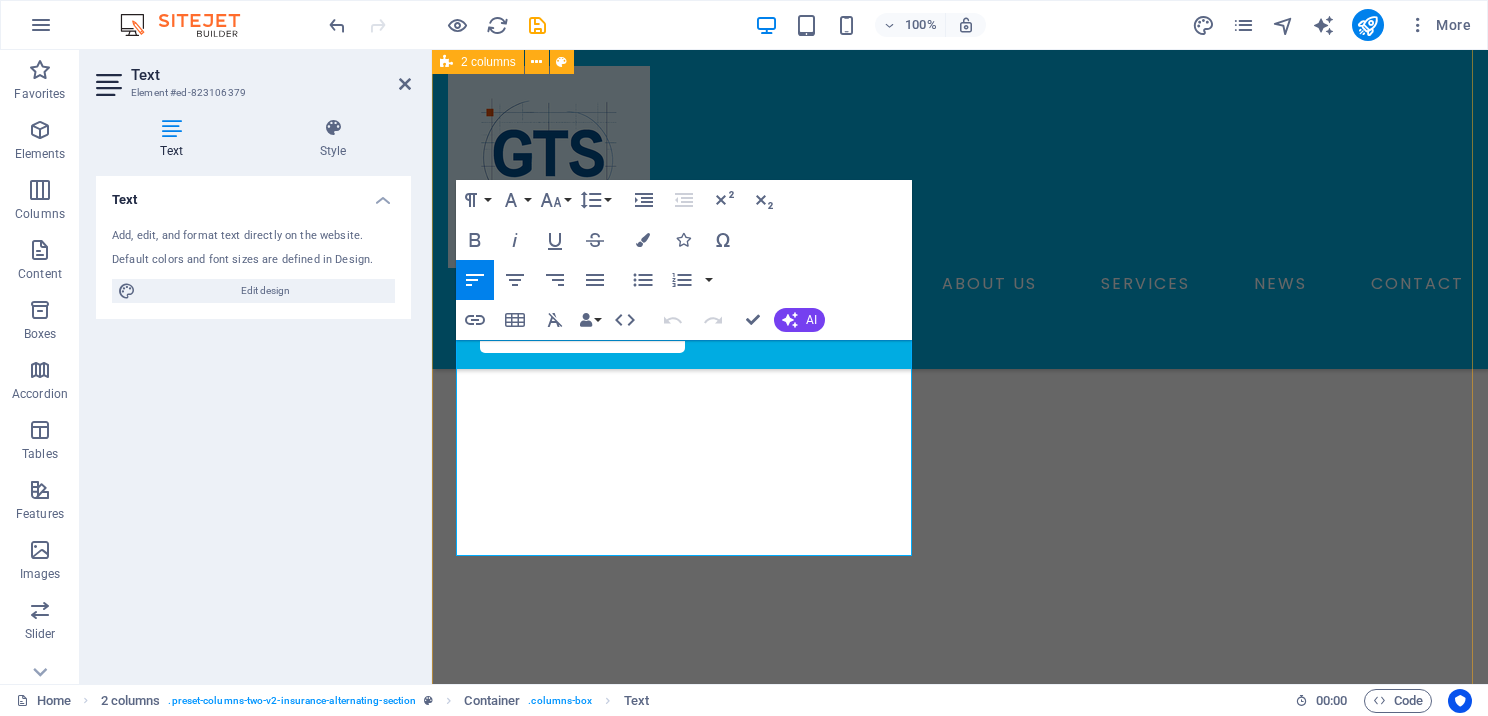 drag, startPoint x: 830, startPoint y: 537, endPoint x: 436, endPoint y: 332, distance: 444.14075 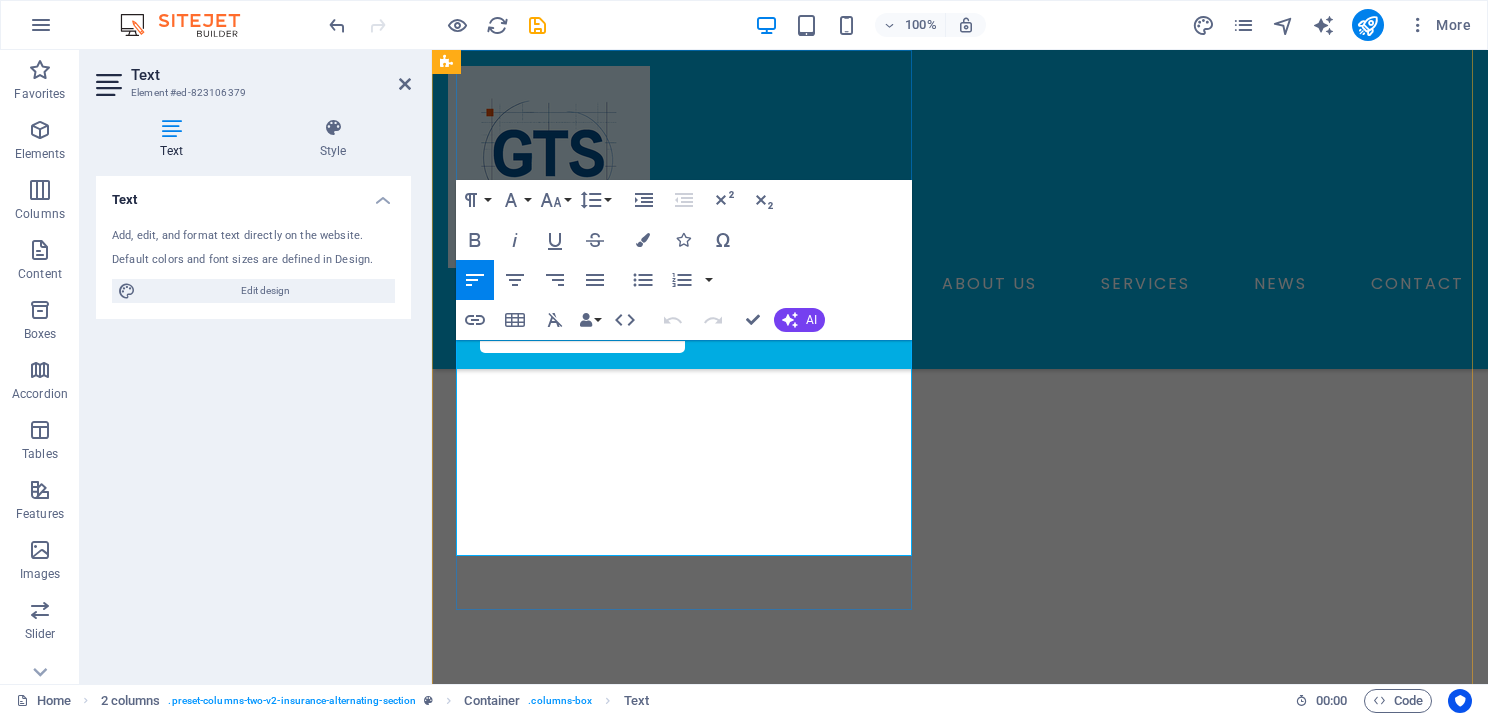 copy on "Lorem ipsum dolor sit amet, consectetur adipiscing elit. Etiam eu turpis etmolestie, dictum est a, mattis tellus. Sed dignissim, metus nec fringilla accumsan. Lorem ipsum dolor sit amet, consectetur adipiscing elit. Etiam eu turpis etmolestie, dictum est a, mattis tellus. Sed dignissim, metus nec fringilla accumsan.Lorem ipsum dolor sit amet, consectetur adipiscing elit. Etiam eu turpis etmolestie, dictum est a, mattis tellus. Sed dignissim, metus nec fringilla accumsan." 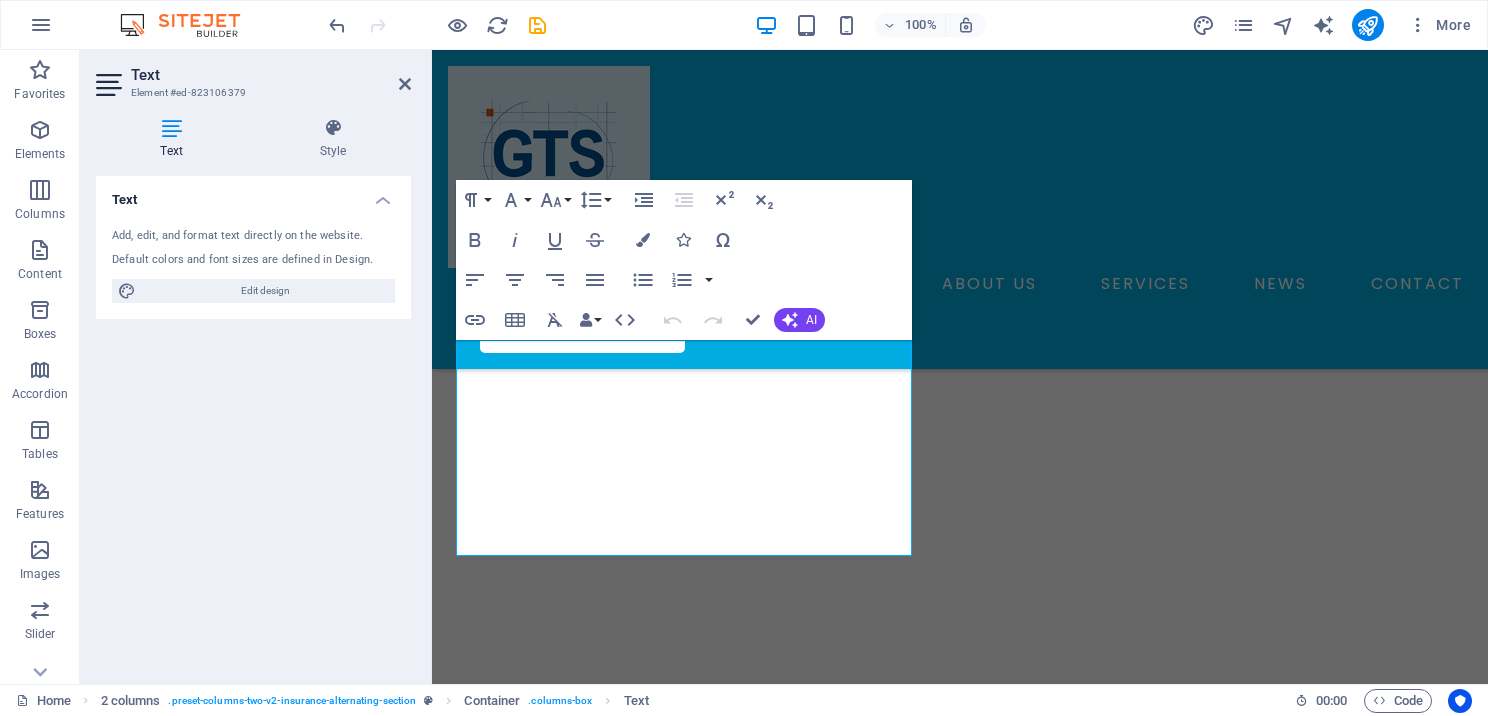 click on "Text Add, edit, and format text directly on the website. Default colors and font sizes are defined in Design. Edit design Alignment Left aligned Centered Right aligned" at bounding box center [253, 422] 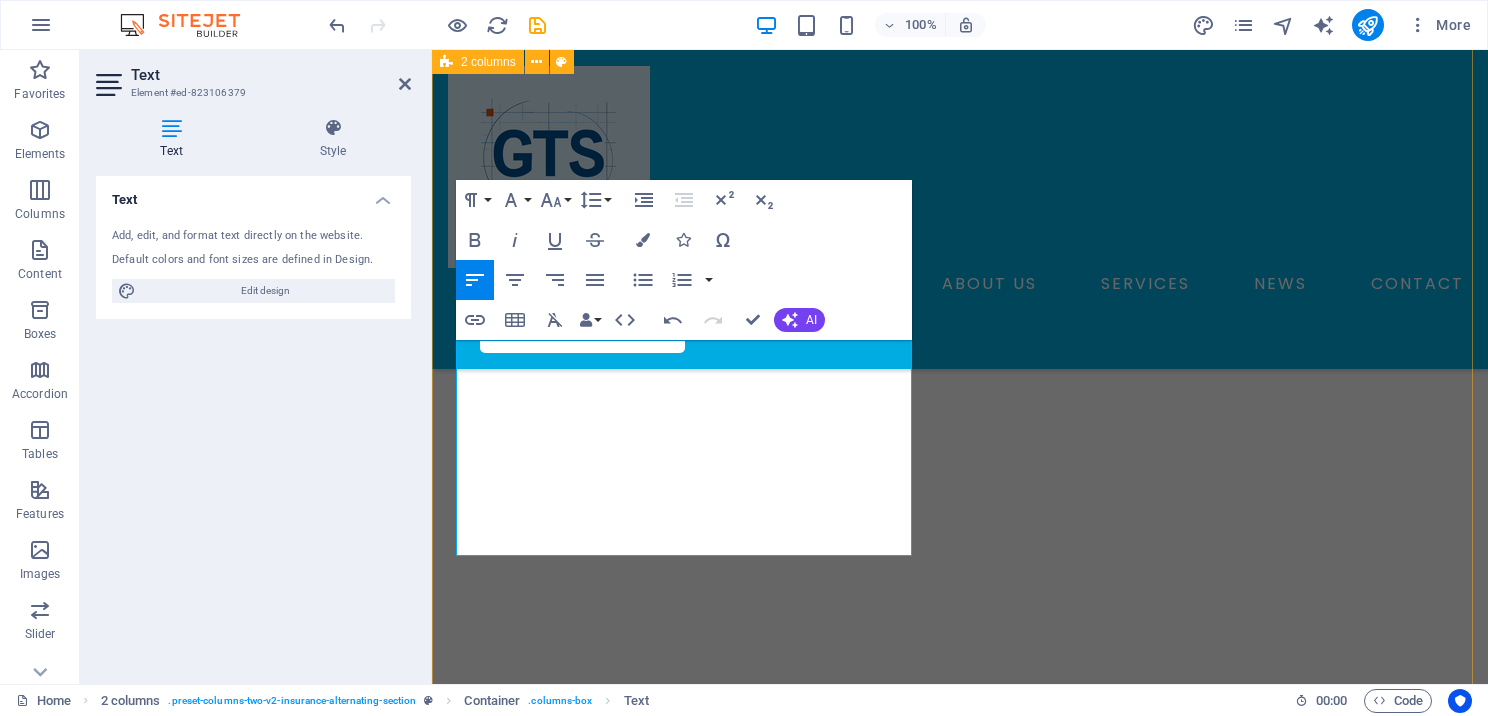 drag, startPoint x: 809, startPoint y: 546, endPoint x: 435, endPoint y: 304, distance: 445.46603 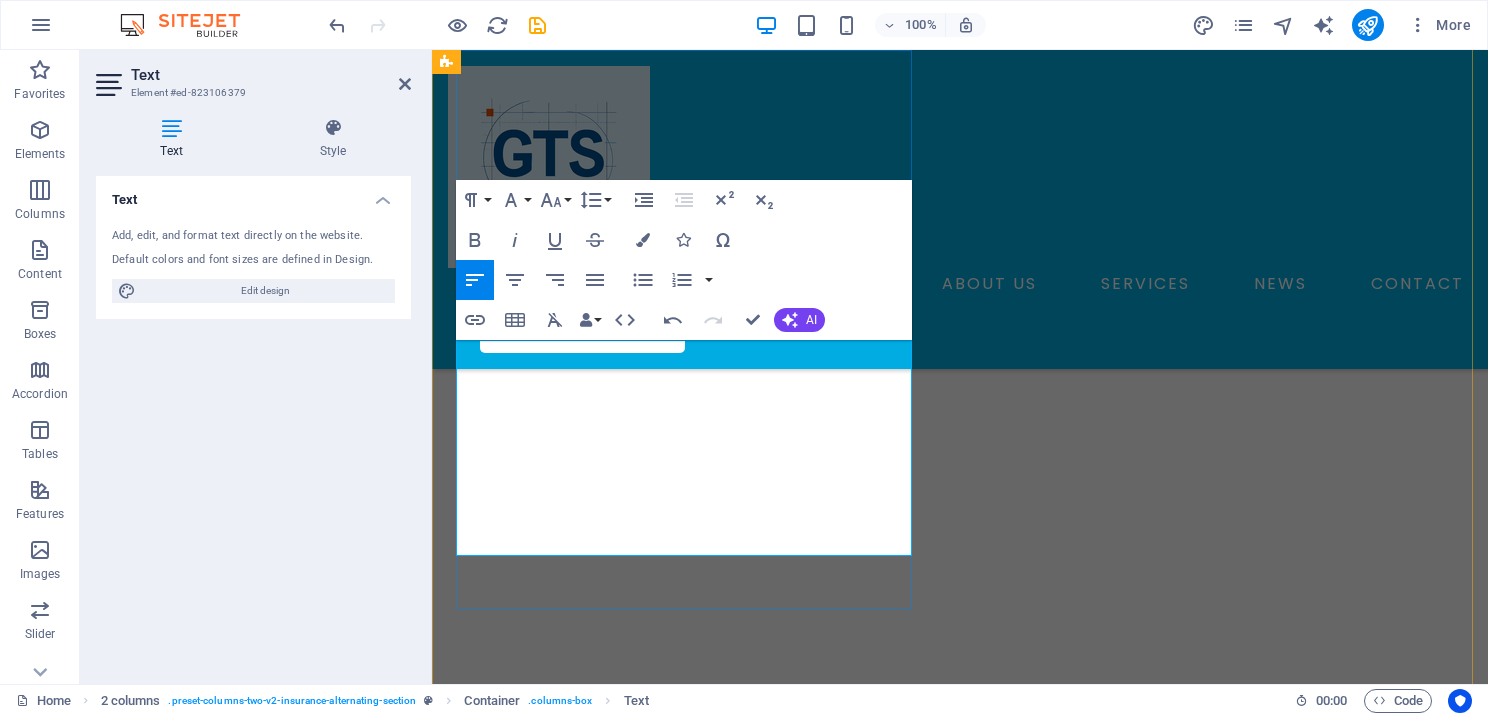 scroll, scrollTop: 5265, scrollLeft: 0, axis: vertical 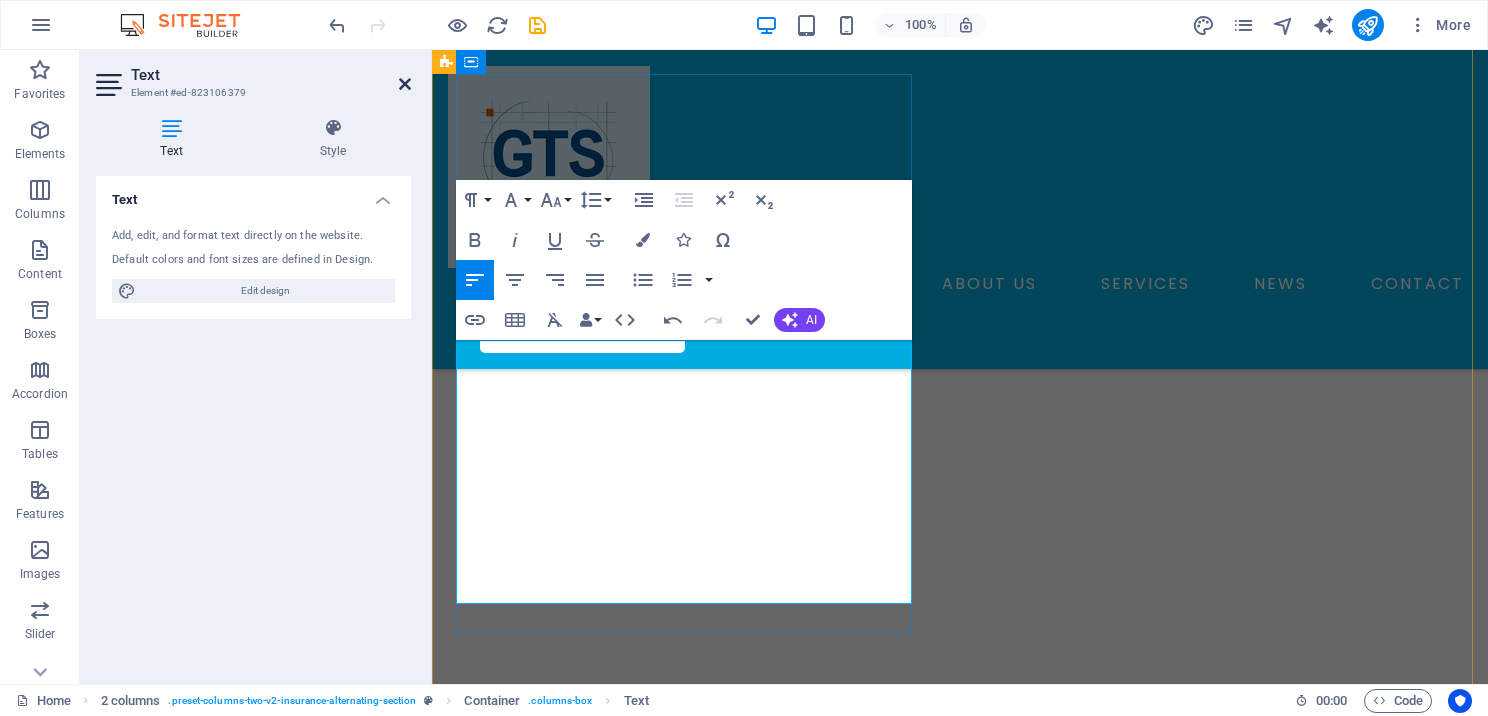 click at bounding box center (405, 84) 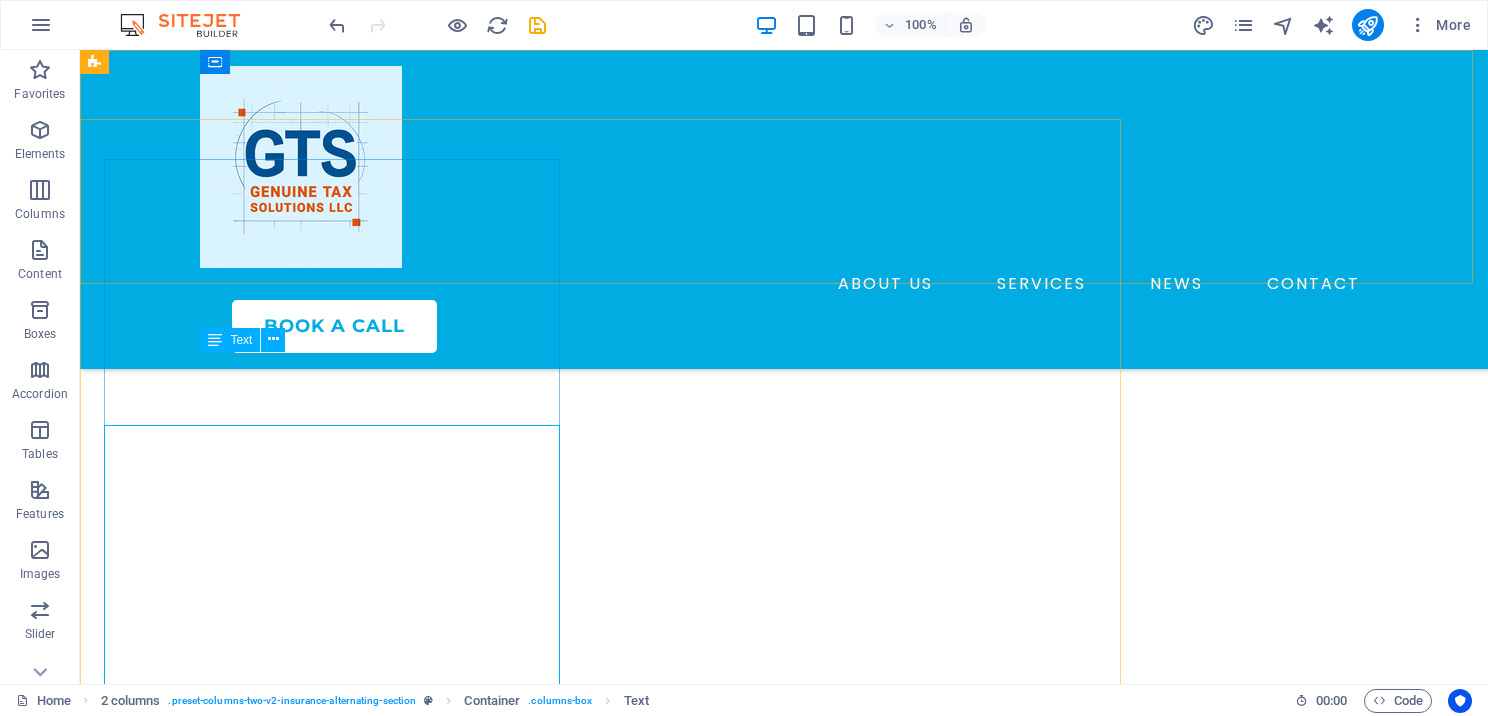 scroll, scrollTop: 5180, scrollLeft: 0, axis: vertical 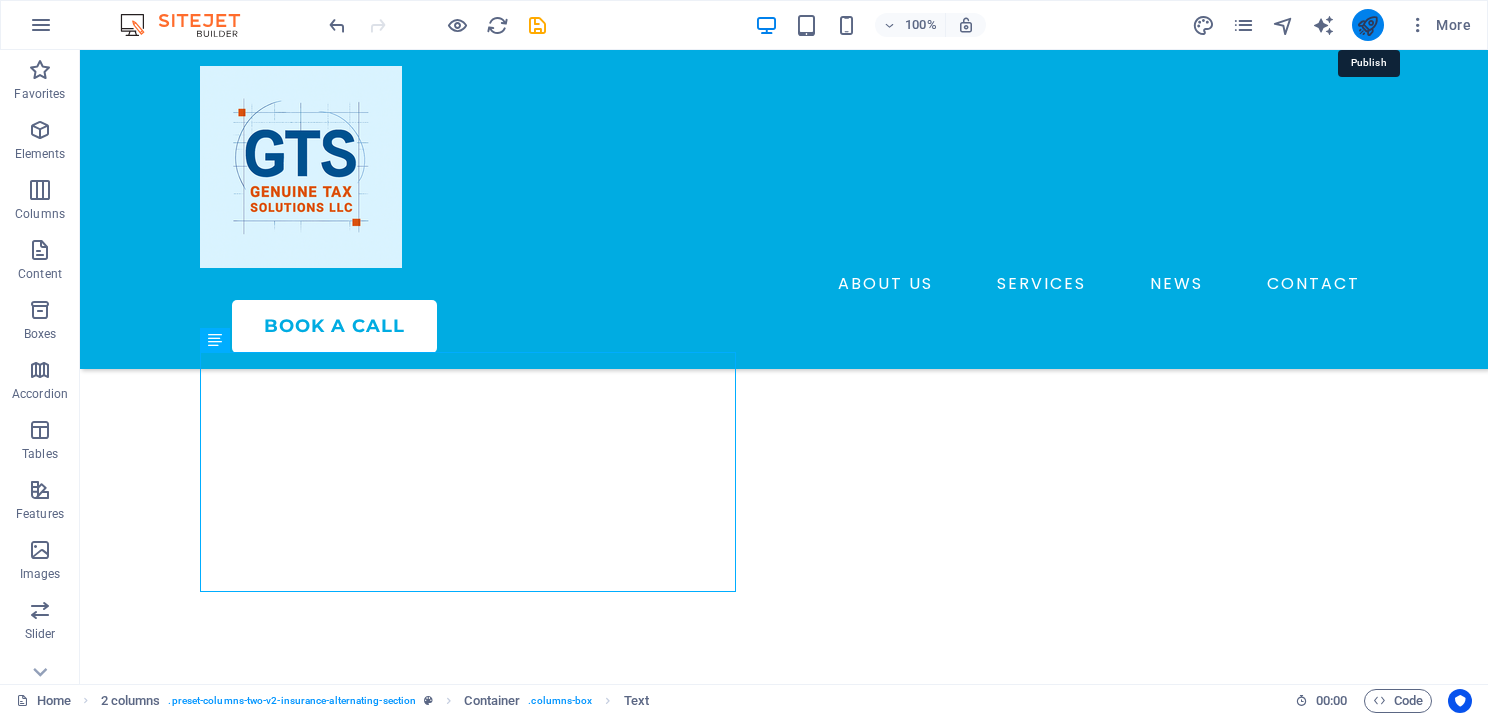 click at bounding box center (1367, 25) 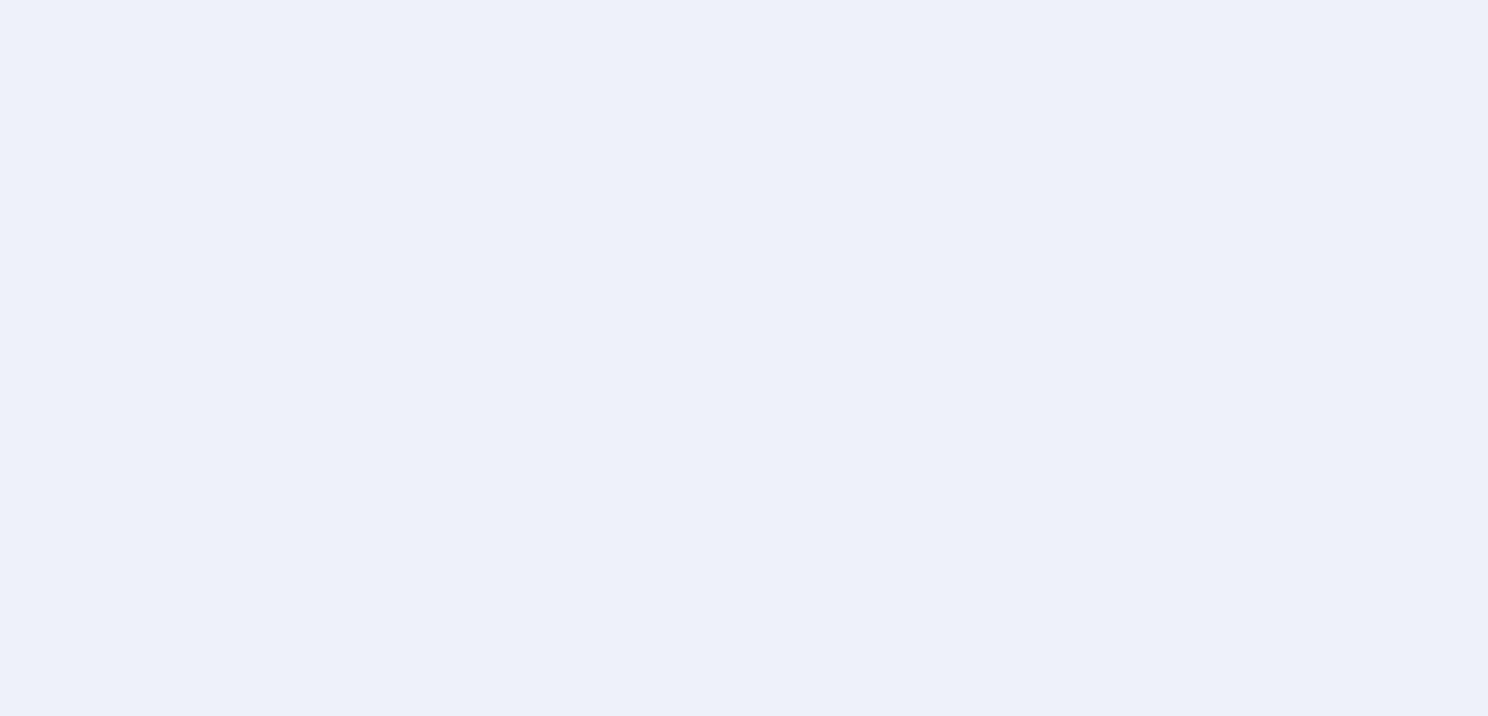 scroll, scrollTop: 0, scrollLeft: 0, axis: both 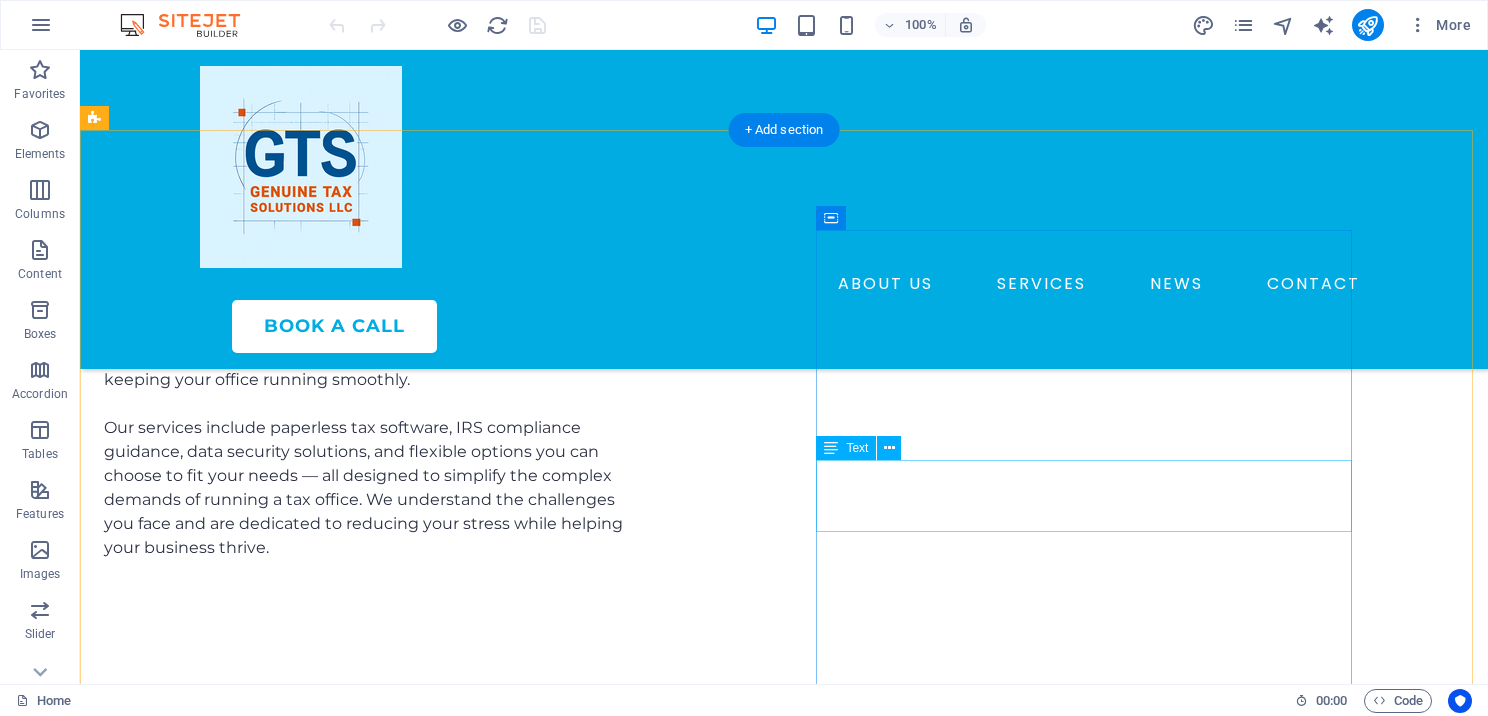 click on "Lorem ipsum dolor sit amet, consectetur adipiscing elit. Etiam eu turpis etmolestie, dictum est a, mattis tellus. Sed dignissim, metus nec fringilla accumsan." at bounding box center [372, 5268] 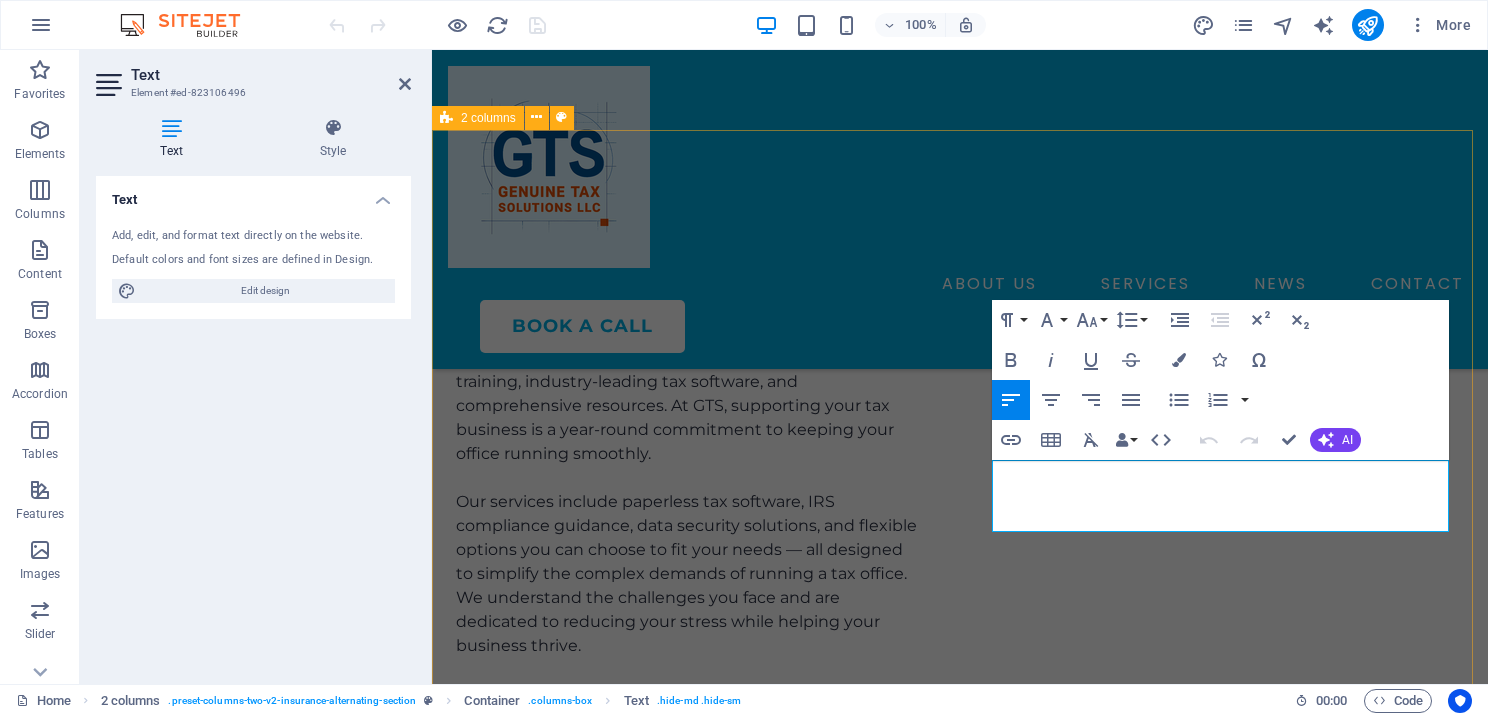 drag, startPoint x: 1364, startPoint y: 520, endPoint x: 1029, endPoint y: 466, distance: 339.32434 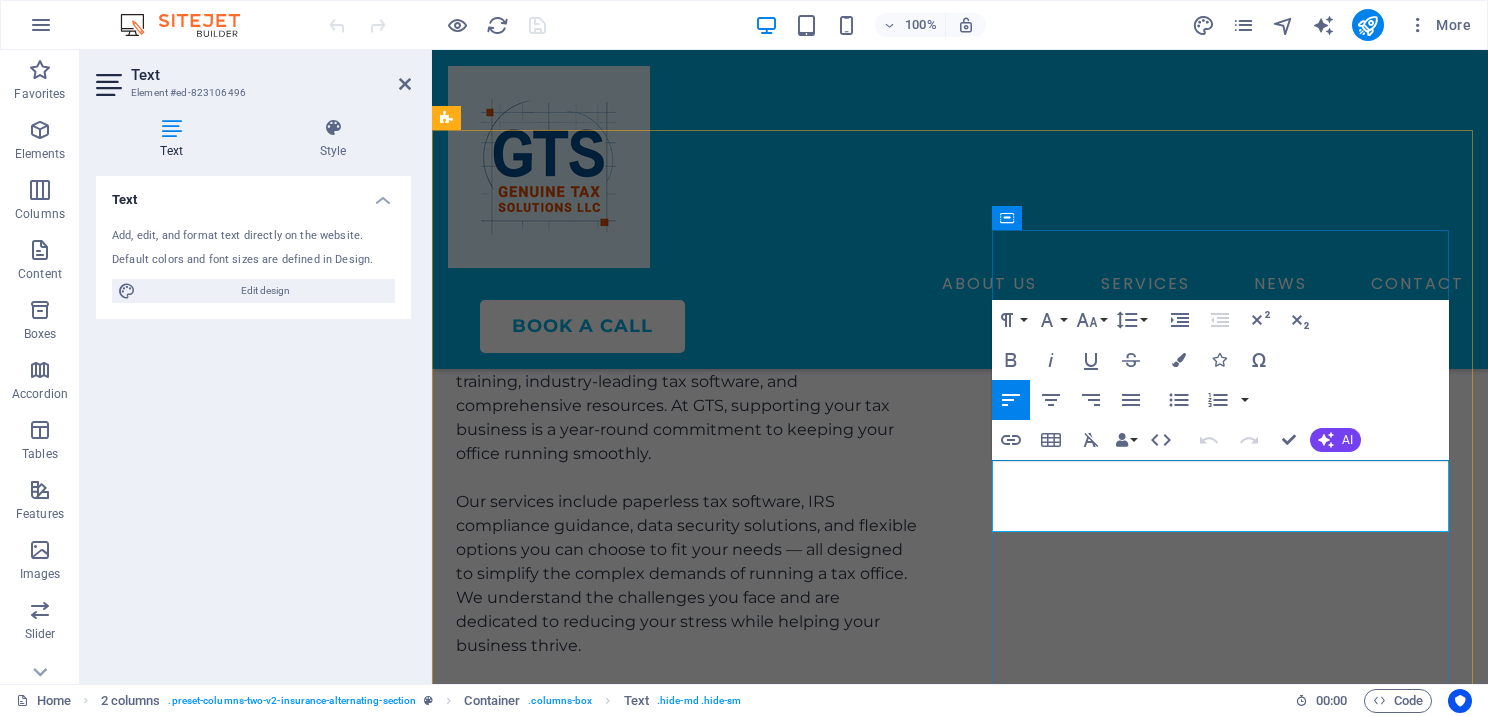 scroll, scrollTop: 6572, scrollLeft: 0, axis: vertical 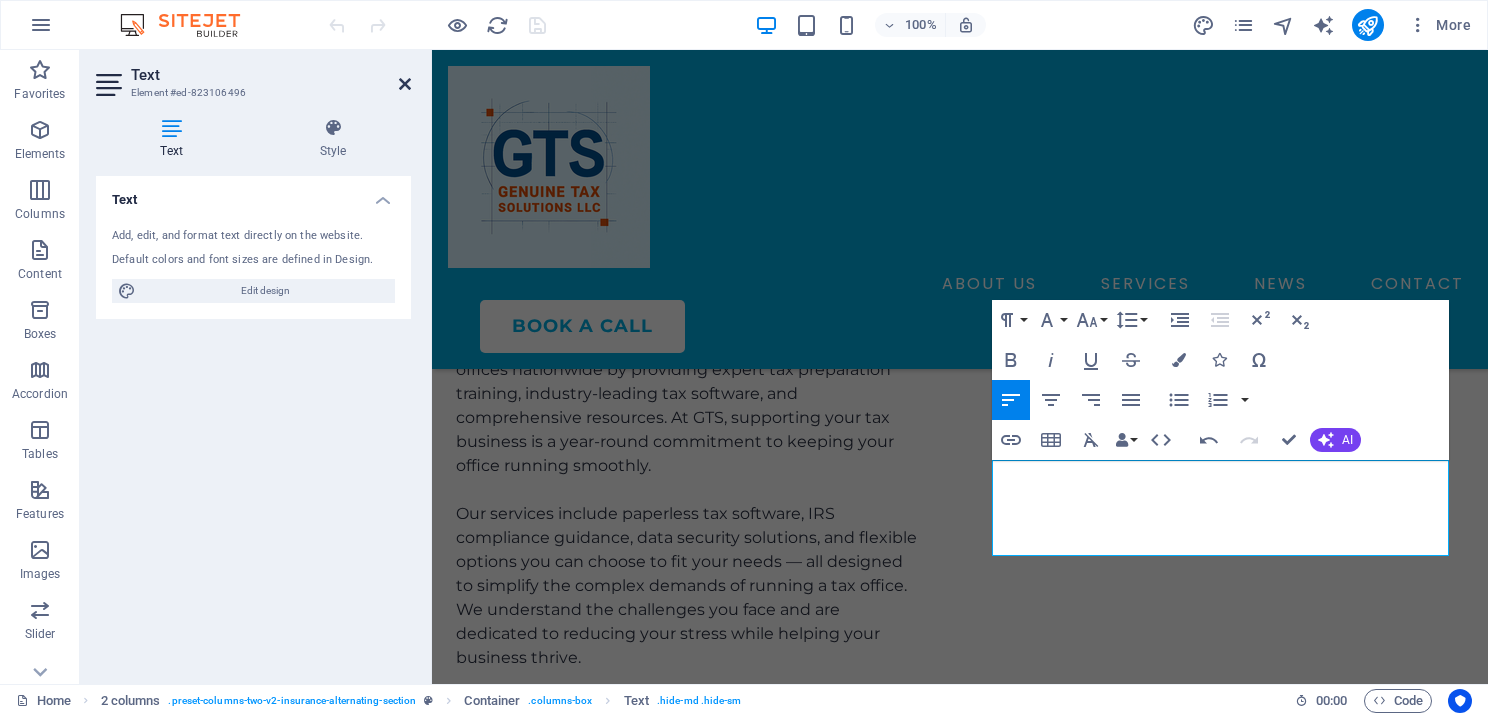 click at bounding box center [405, 84] 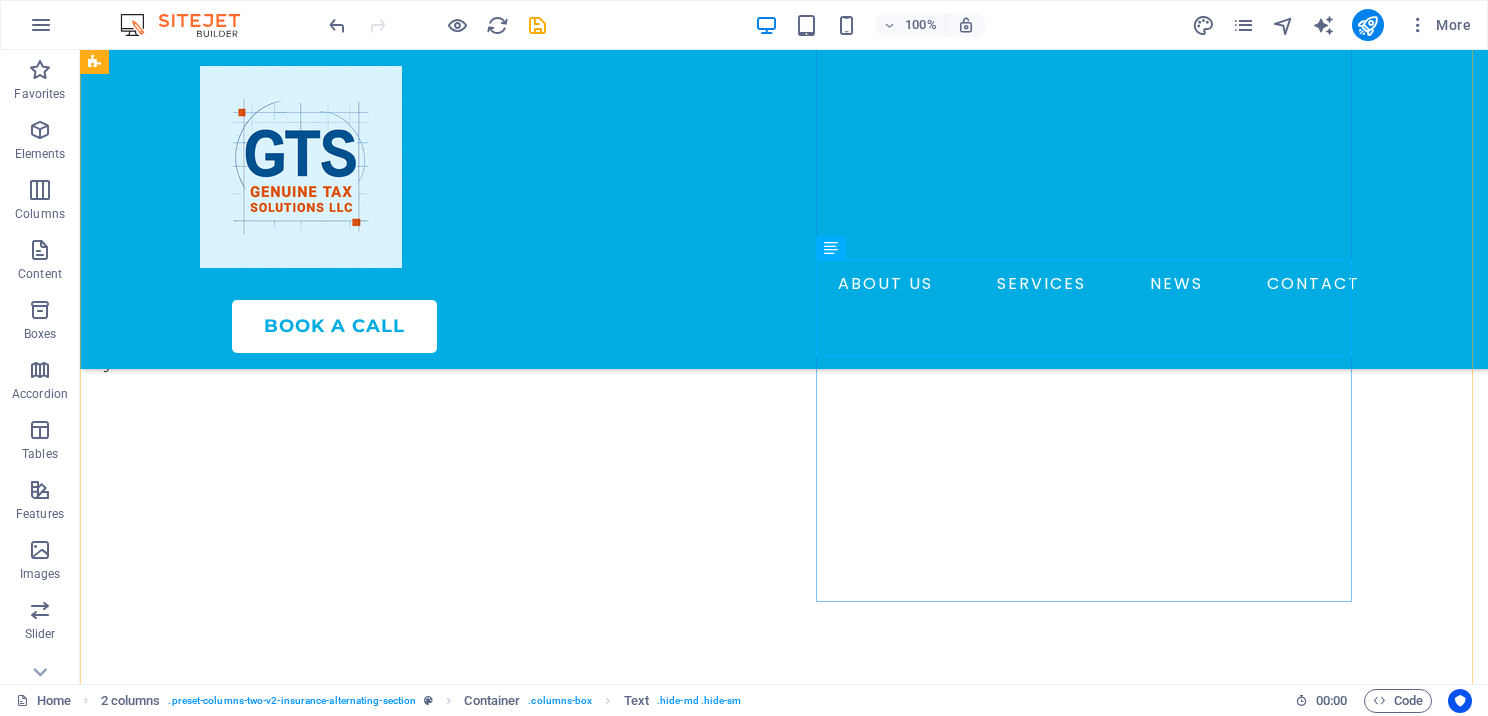 scroll, scrollTop: 6688, scrollLeft: 0, axis: vertical 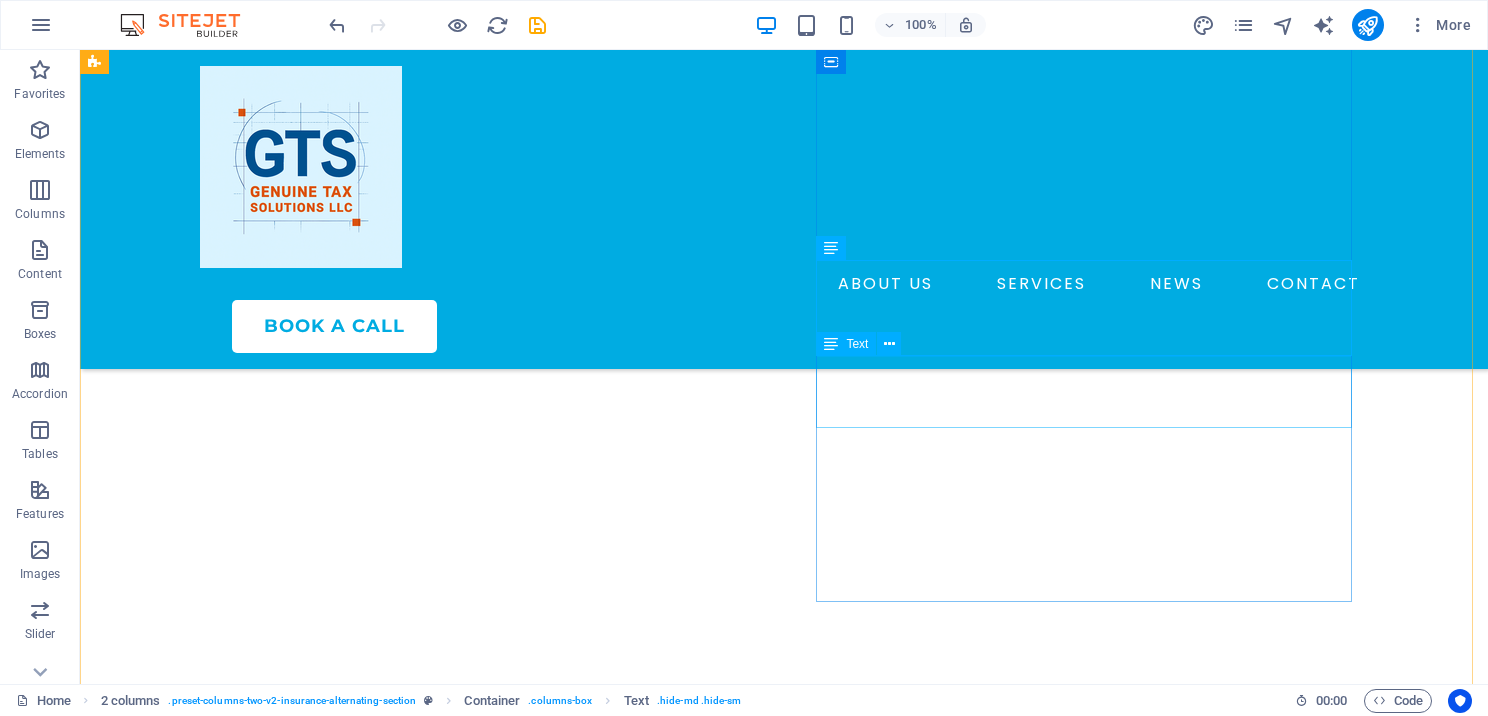 click on "Lorem ipsum dolor sit amet, consectetur adipiscing elit. Etiam eu turpis etmolestie, dictum est a, mattis tellus. Sed dignissim, metus nec fringilla accumsan." at bounding box center [372, 5176] 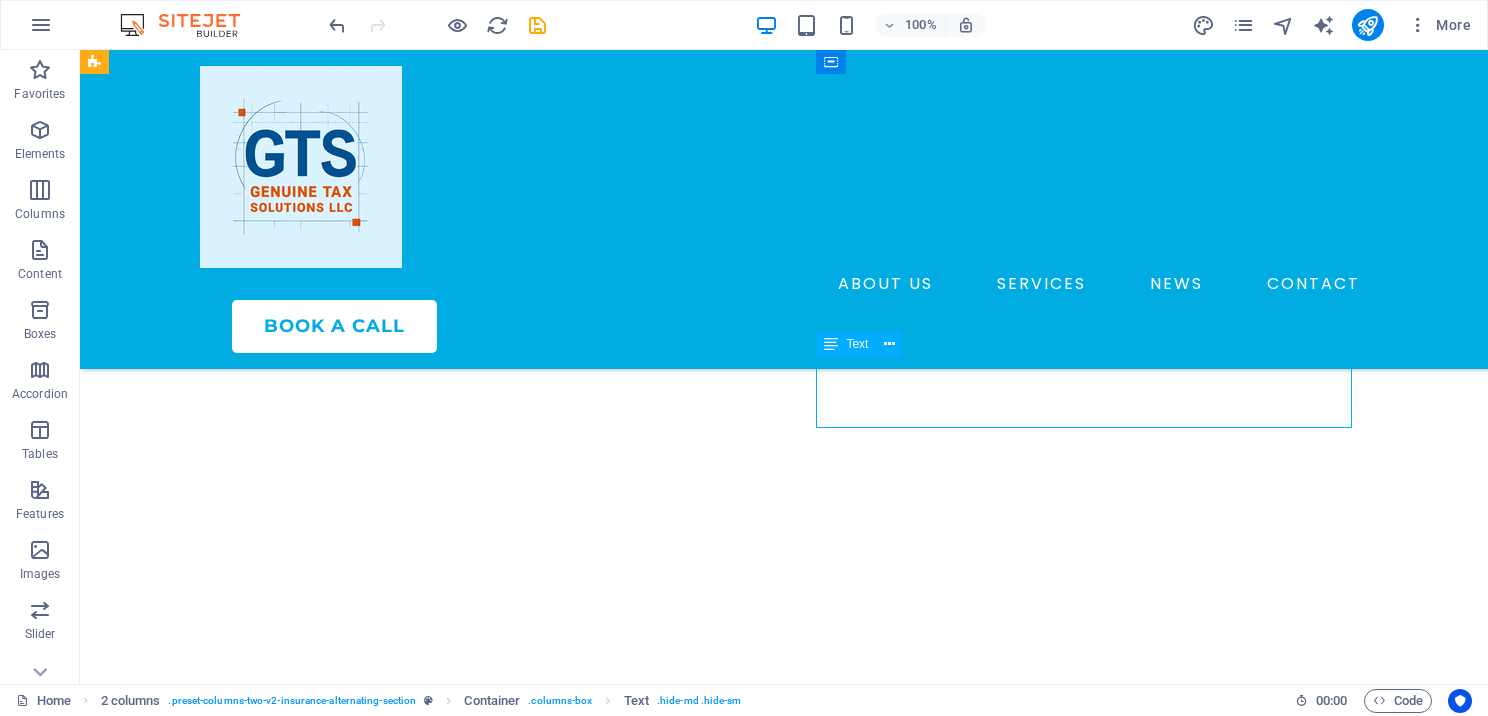click on "Lorem ipsum dolor sit amet, consectetur adipiscing elit. Etiam eu turpis etmolestie, dictum est a, mattis tellus. Sed dignissim, metus nec fringilla accumsan." at bounding box center [372, 5176] 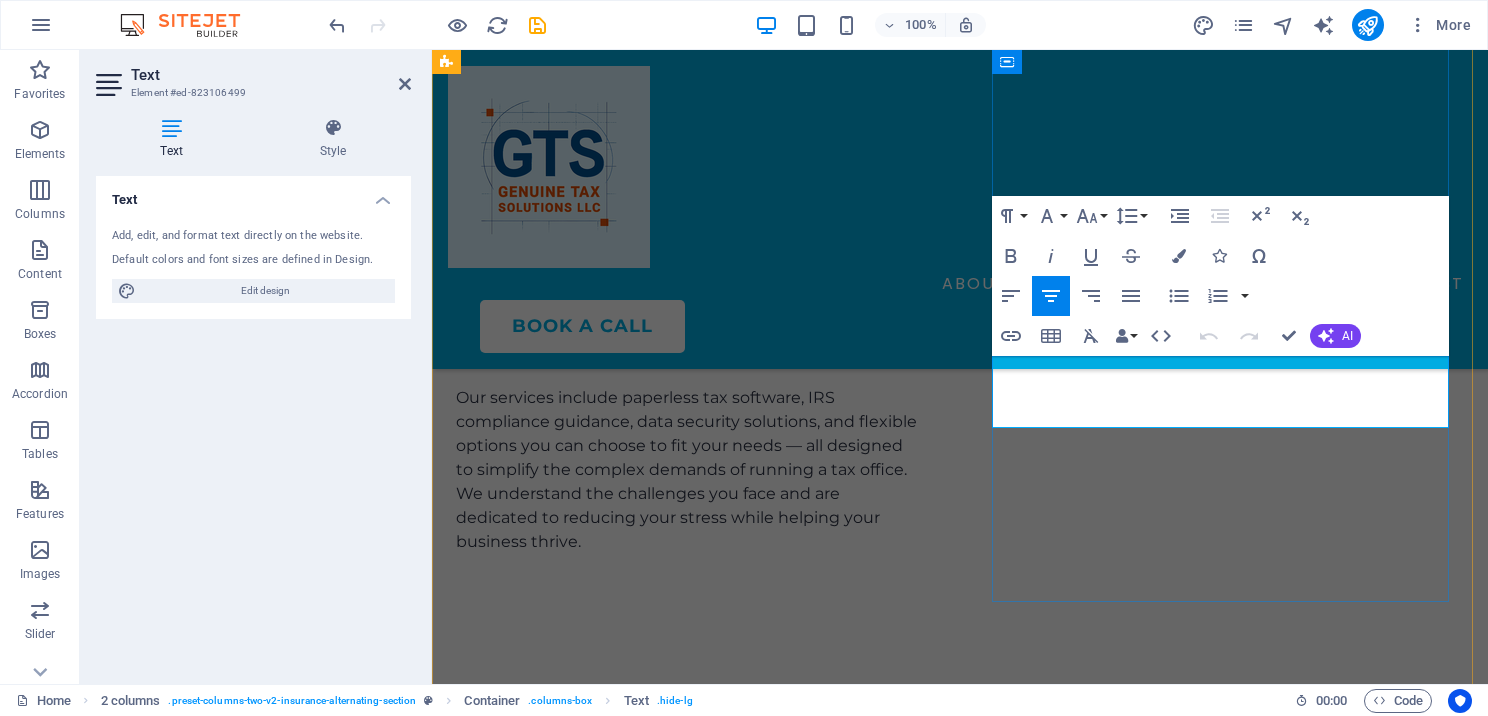 scroll, scrollTop: 6772, scrollLeft: 0, axis: vertical 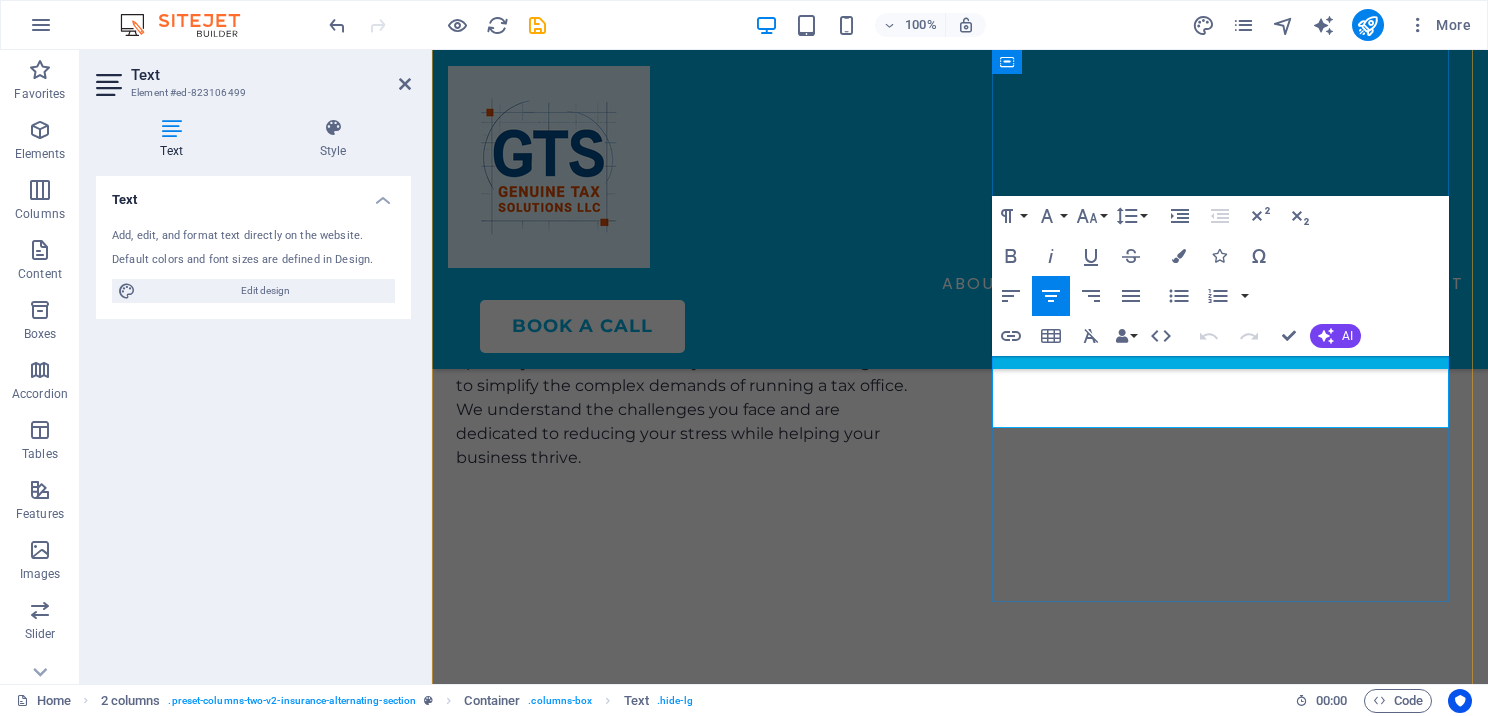 drag, startPoint x: 996, startPoint y: 358, endPoint x: 1411, endPoint y: 418, distance: 419.3149 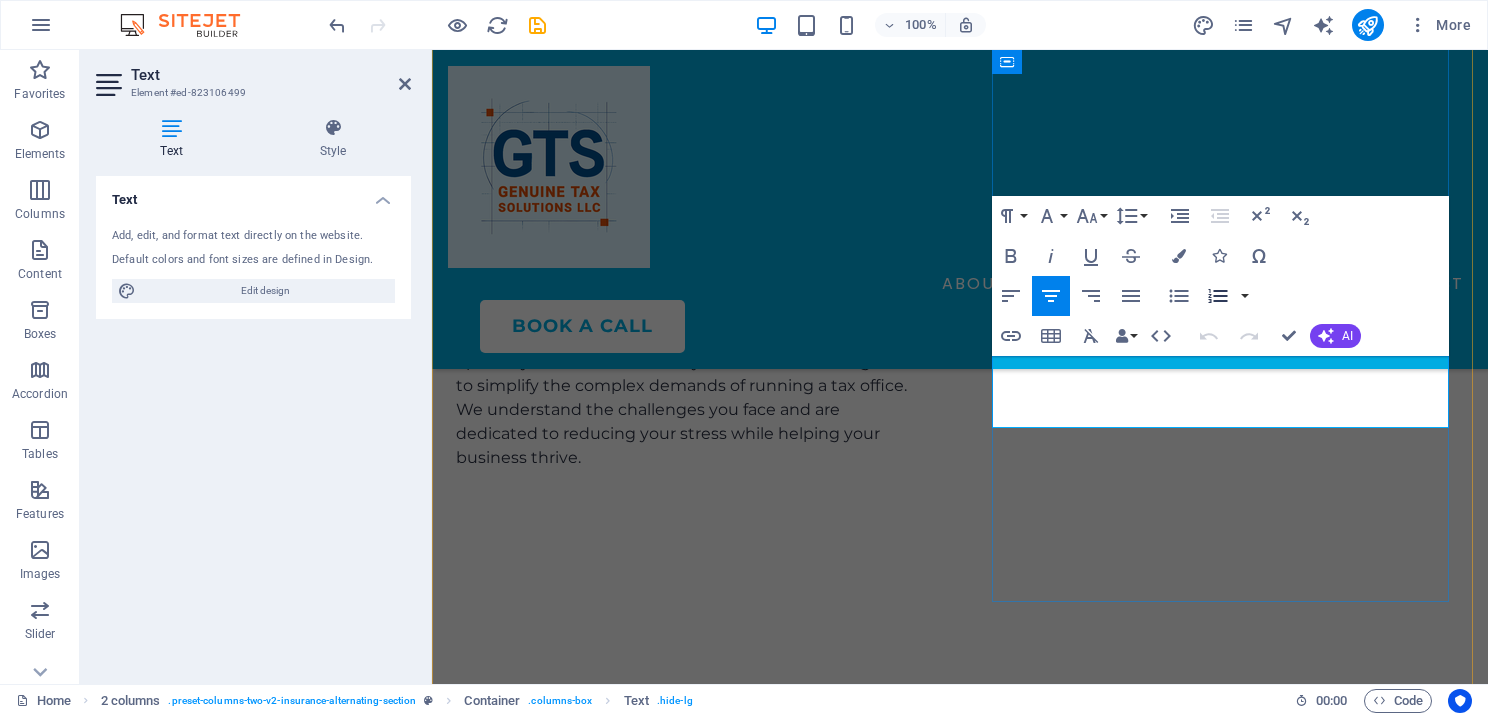 scroll, scrollTop: 6760, scrollLeft: 0, axis: vertical 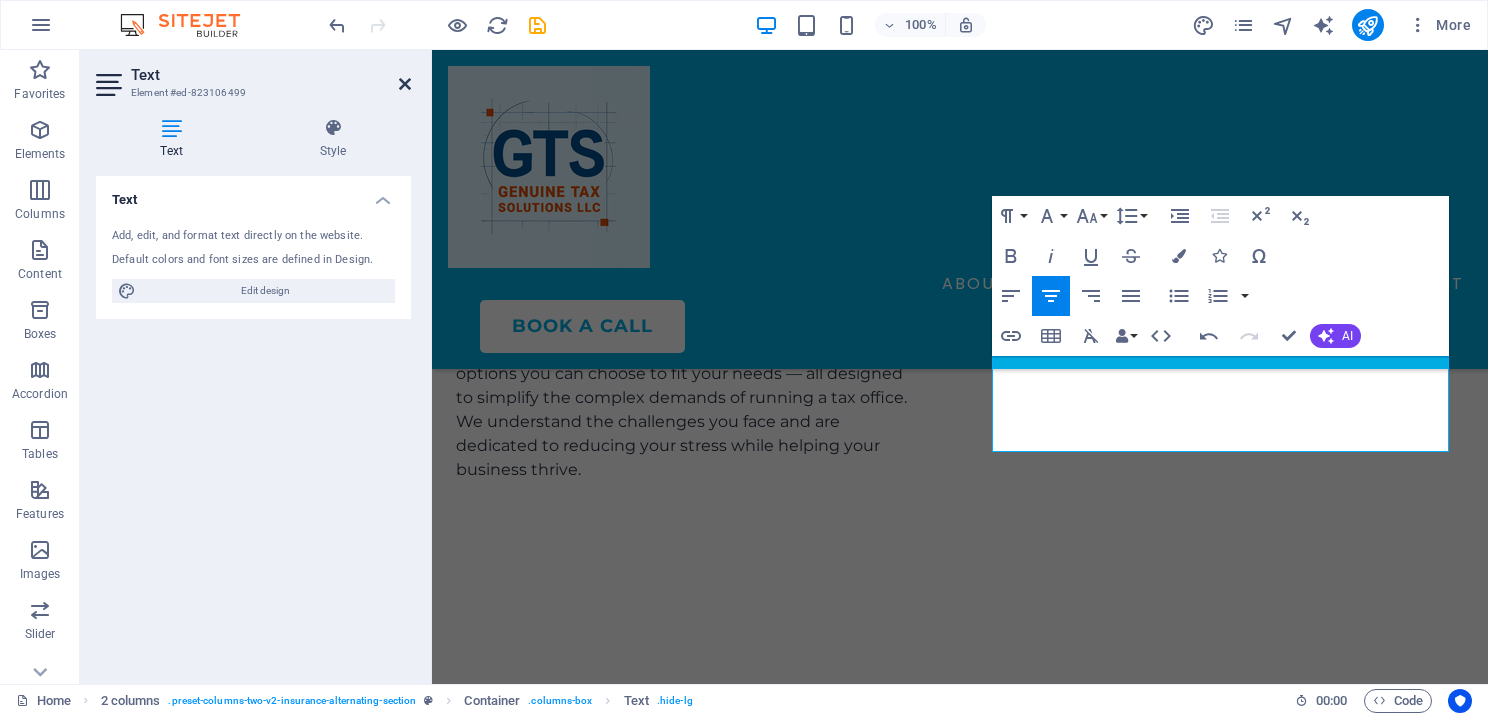 click at bounding box center [405, 84] 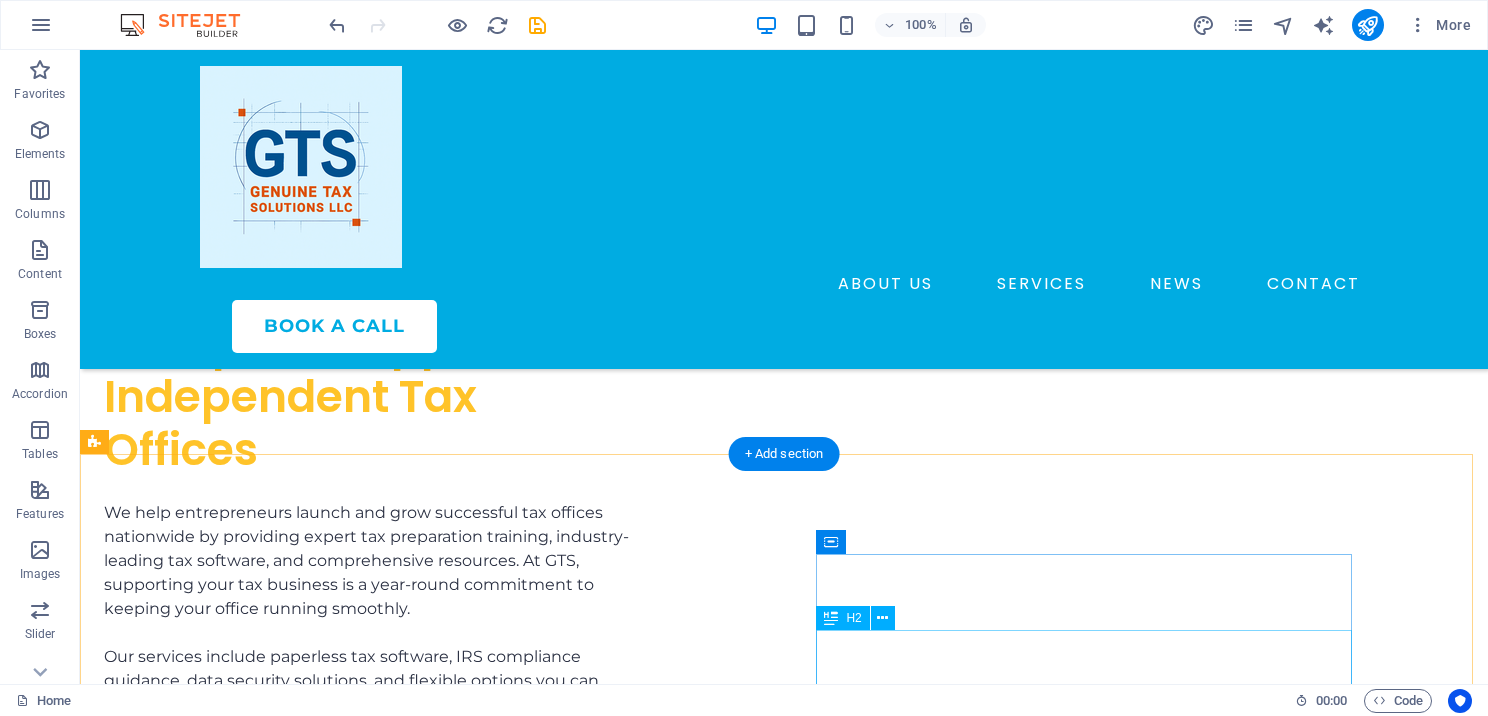 scroll, scrollTop: 6376, scrollLeft: 0, axis: vertical 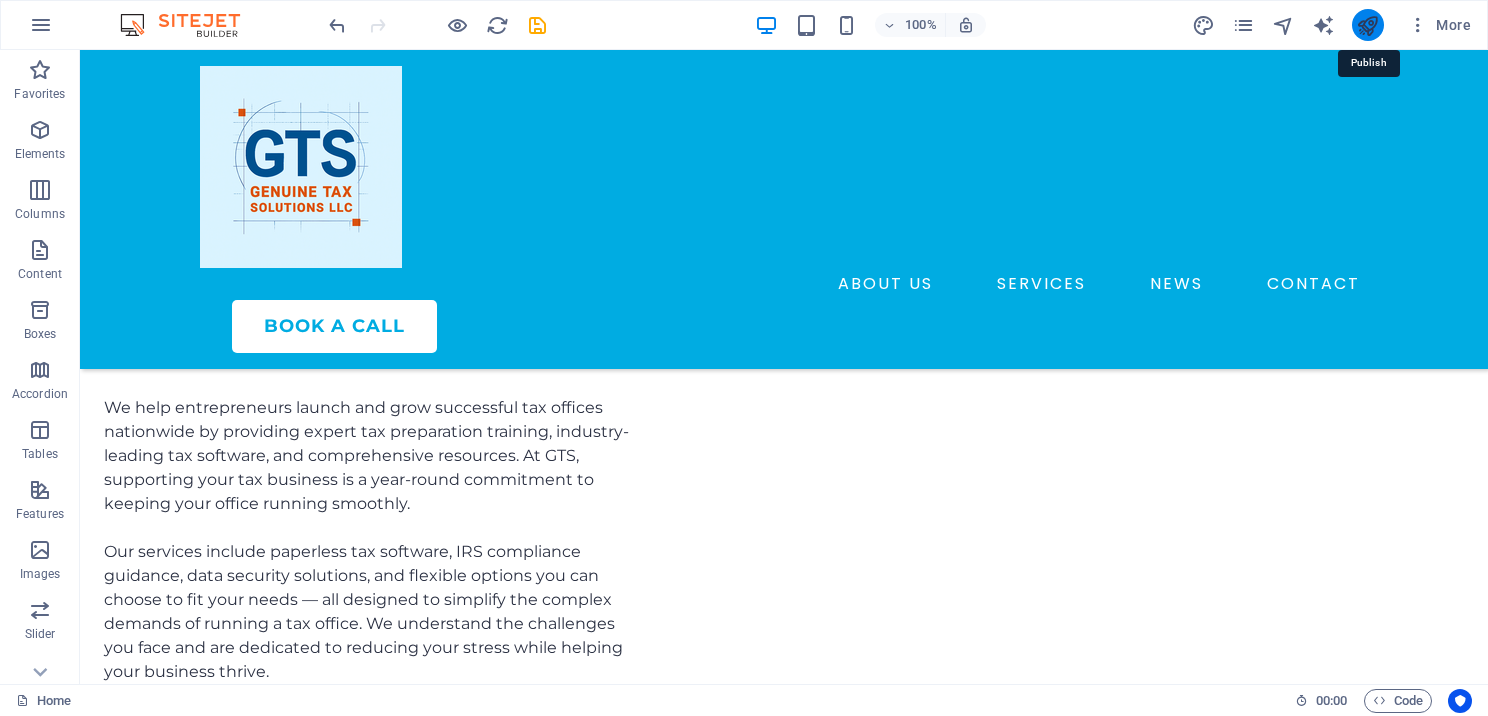 click at bounding box center [1367, 25] 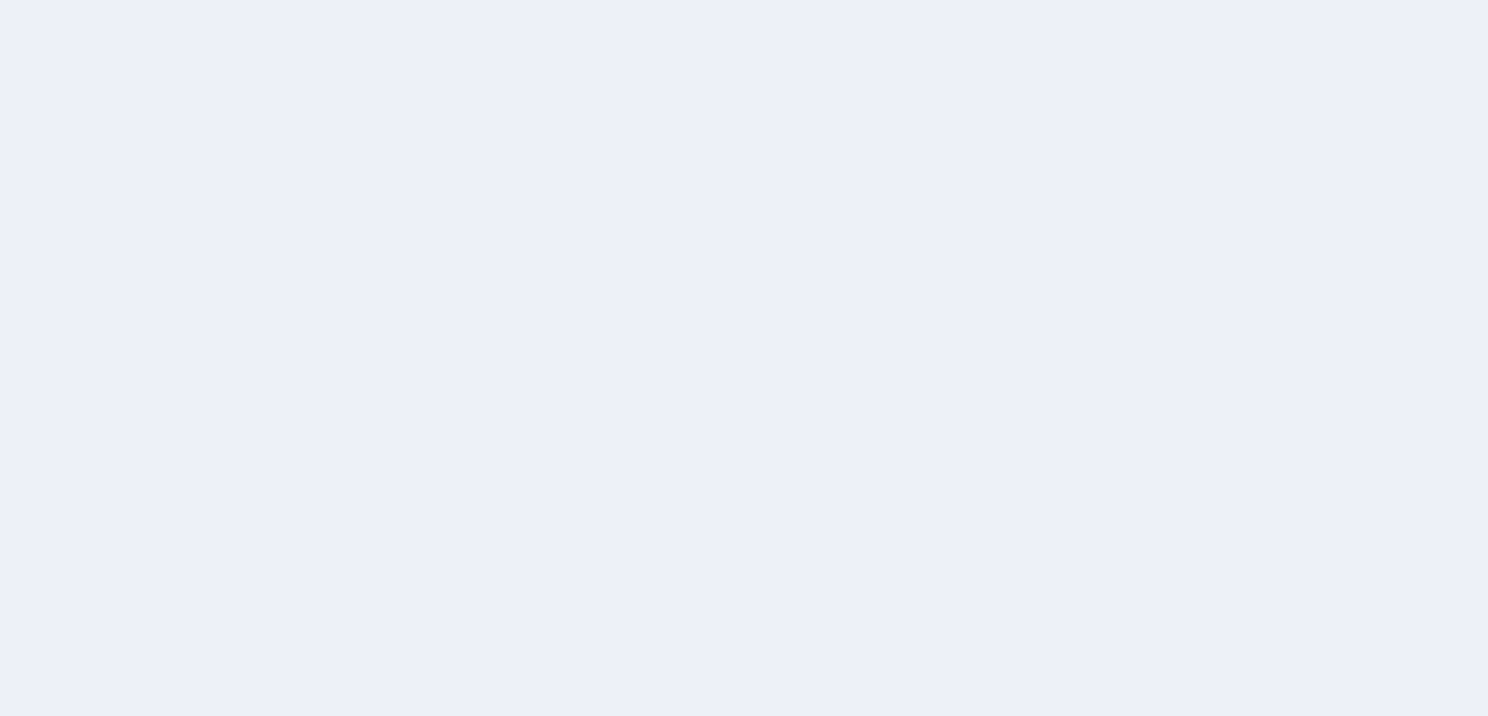 scroll, scrollTop: 0, scrollLeft: 0, axis: both 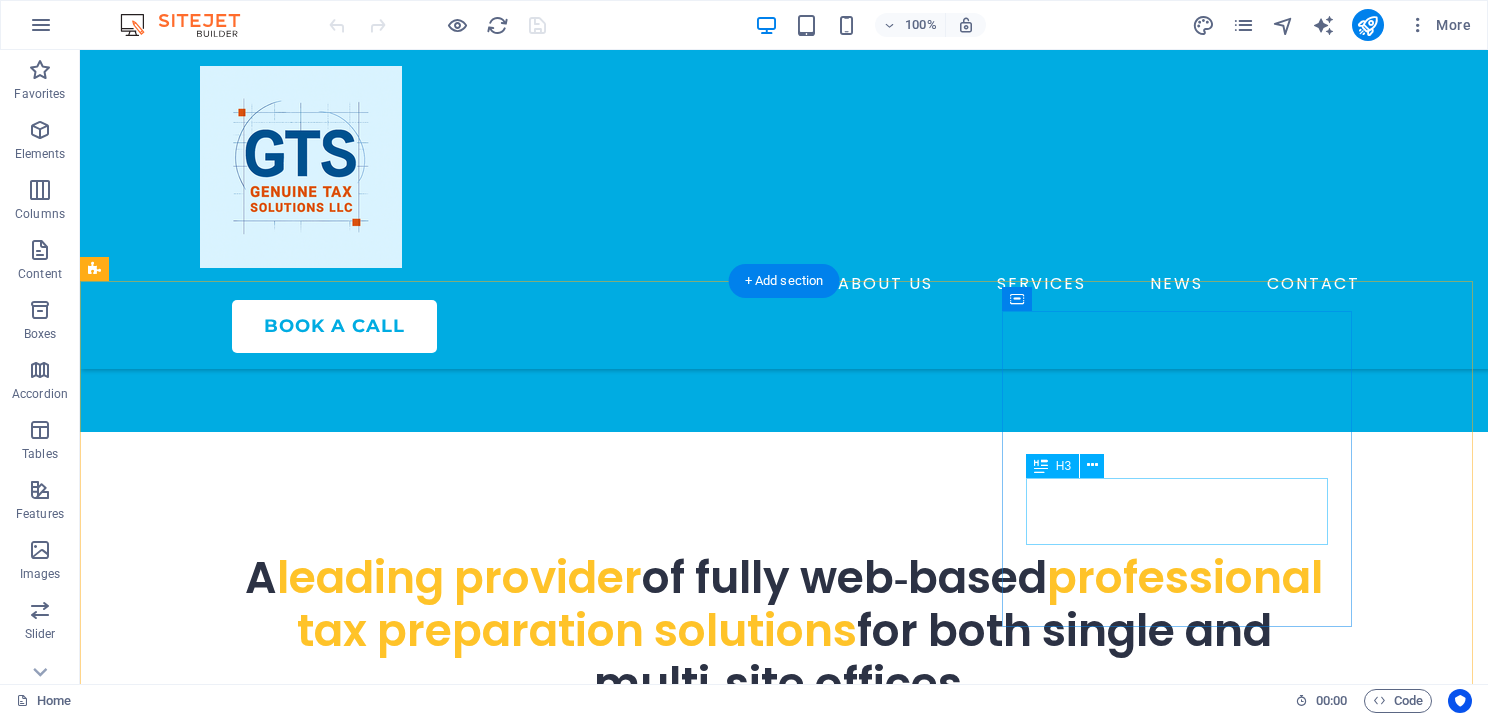 click on "General Liability Insurance Plan" at bounding box center [279, 1602] 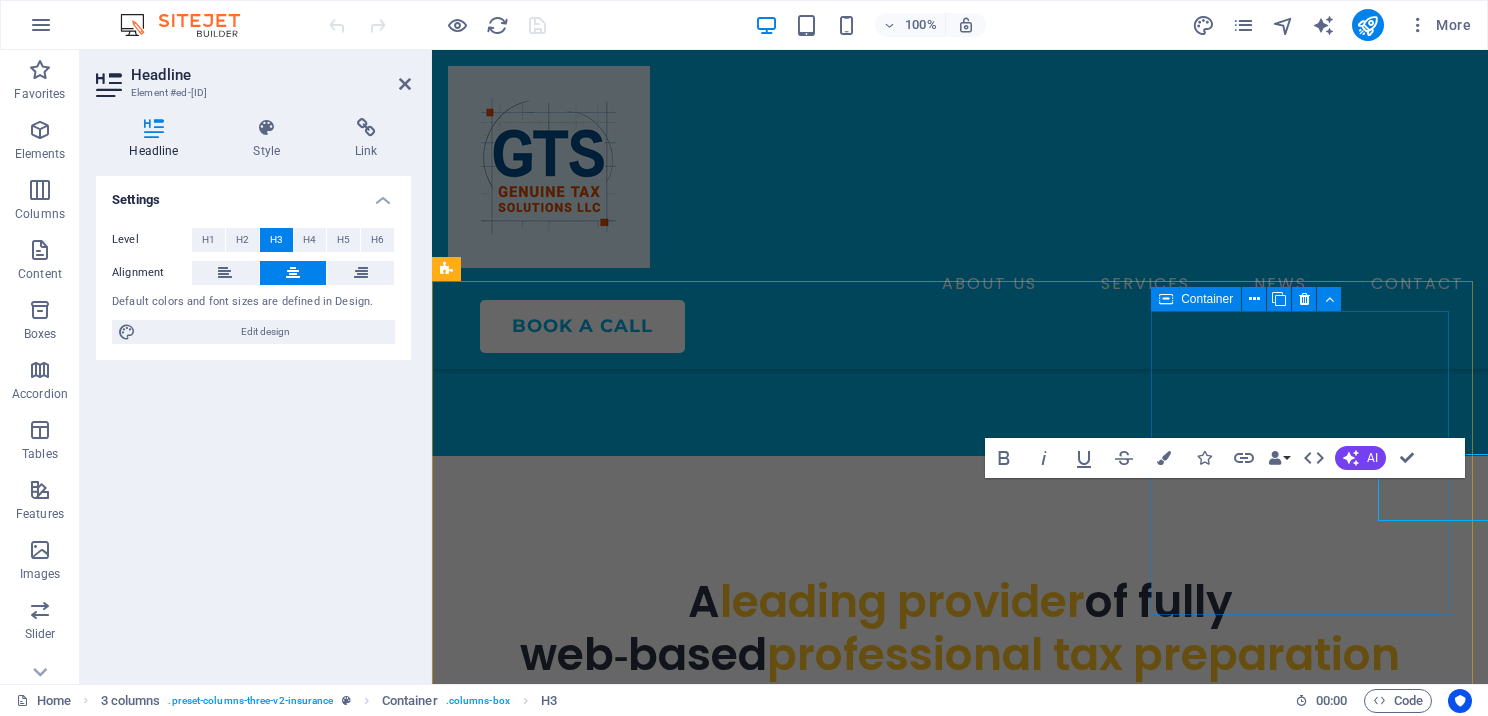 scroll, scrollTop: 1224, scrollLeft: 0, axis: vertical 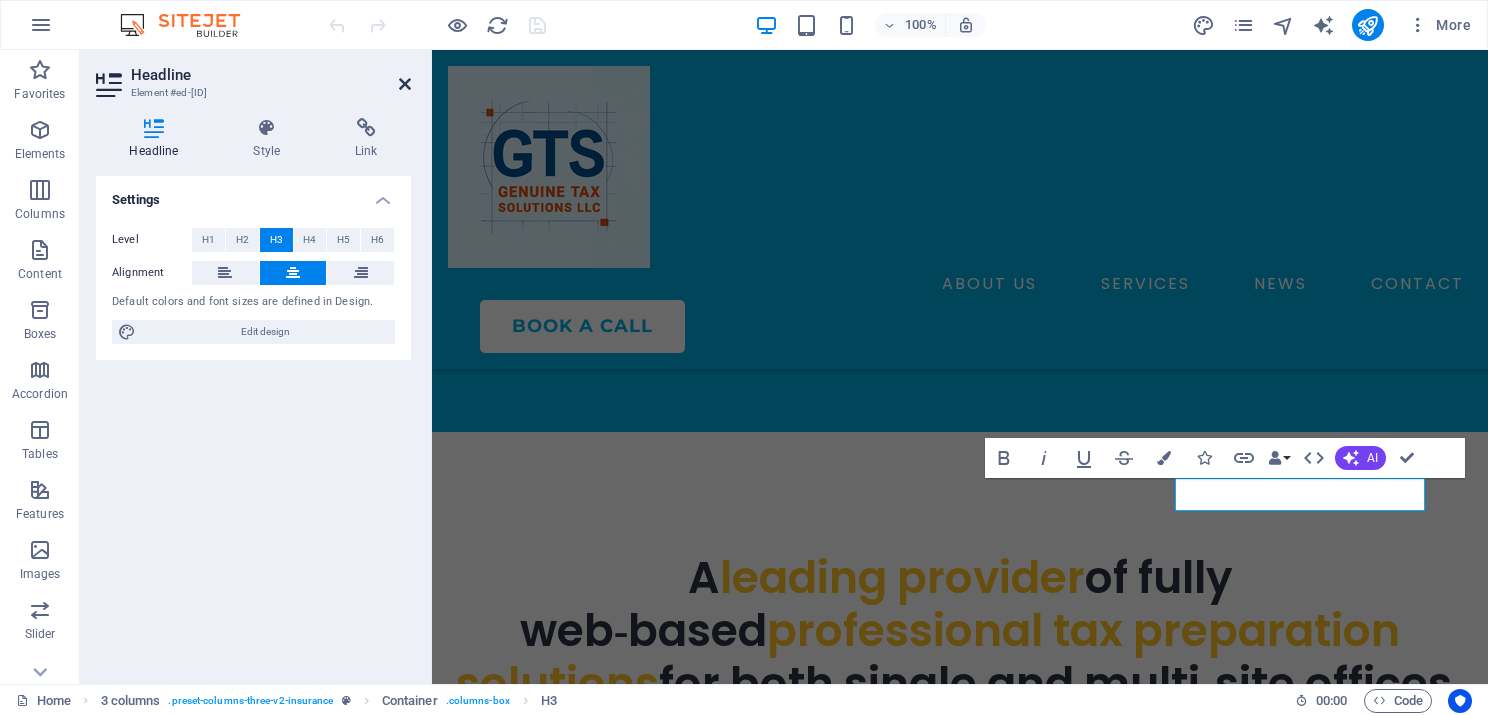 click at bounding box center [405, 84] 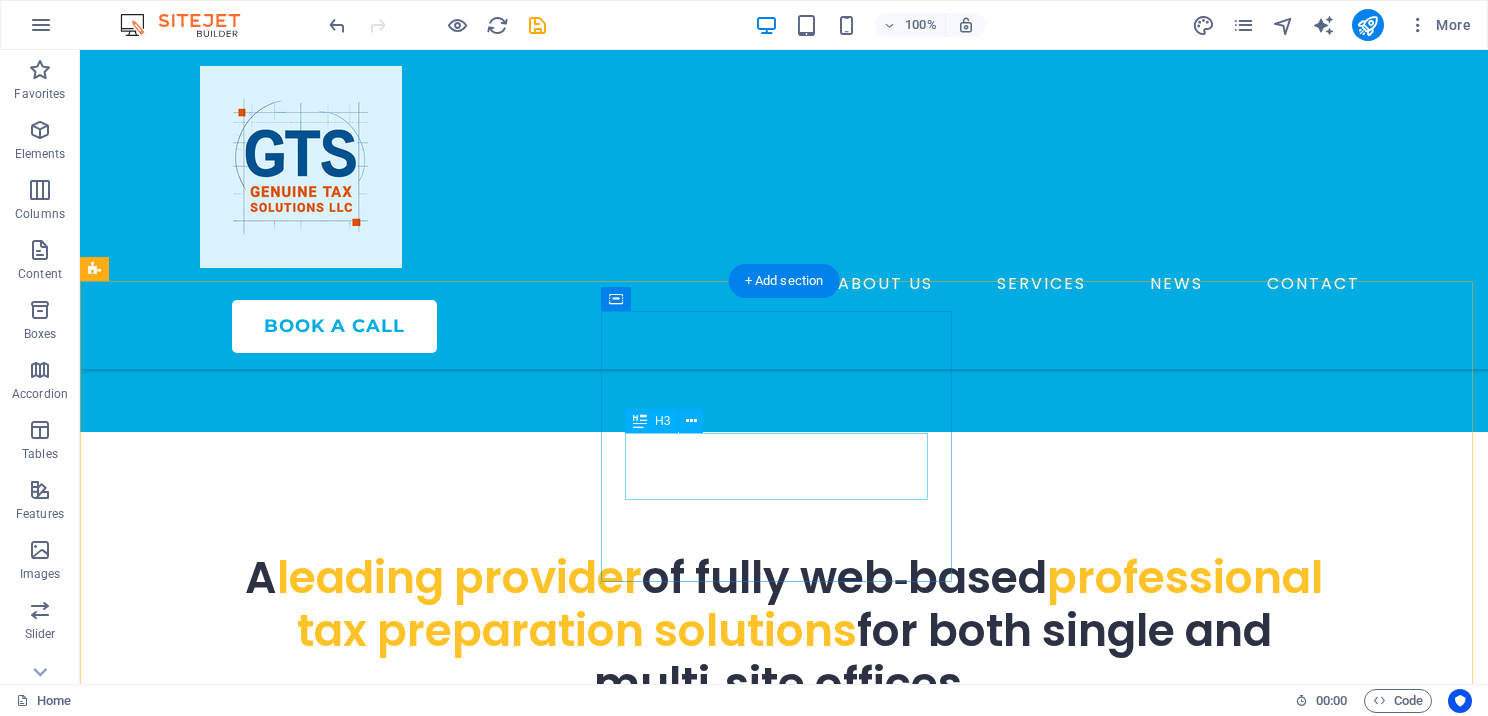 click on "Master Care Medical Plan" at bounding box center [279, 1261] 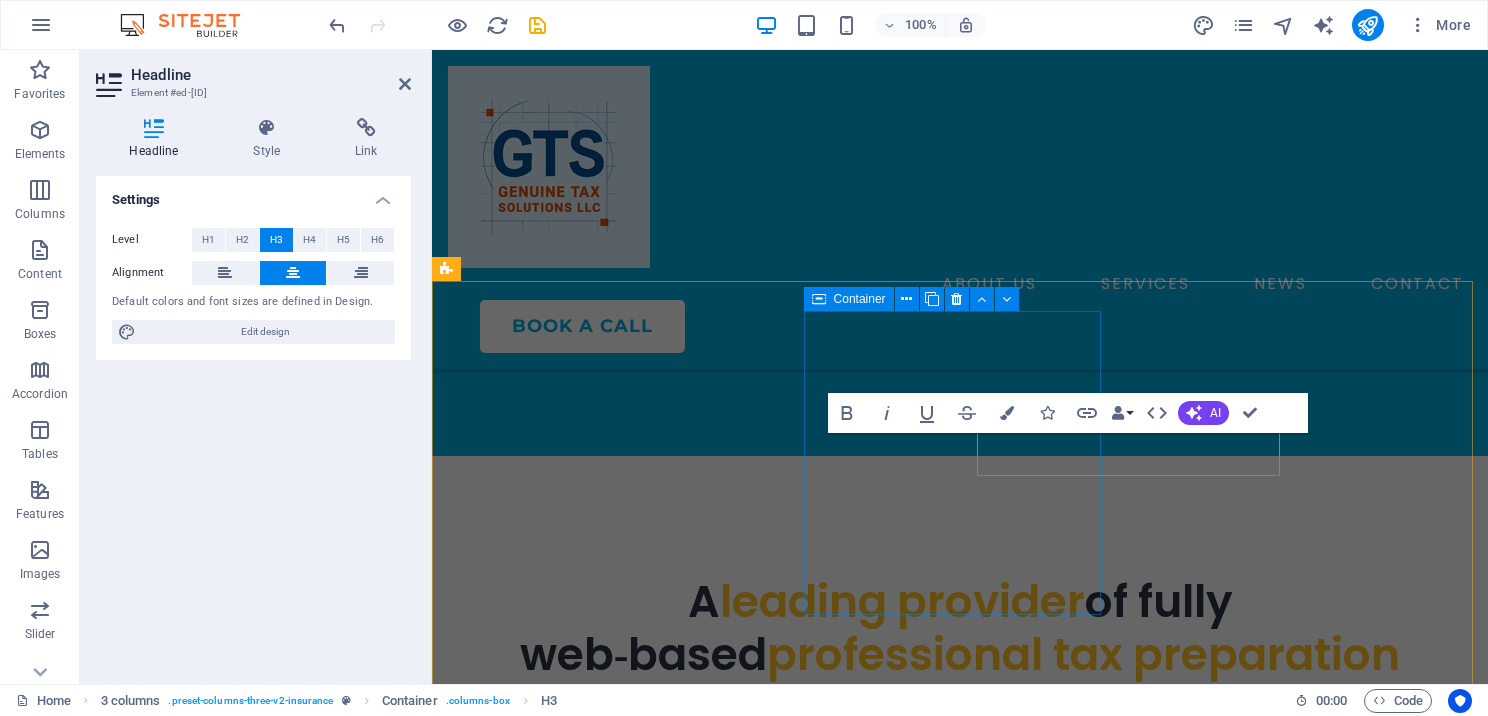 scroll, scrollTop: 1224, scrollLeft: 0, axis: vertical 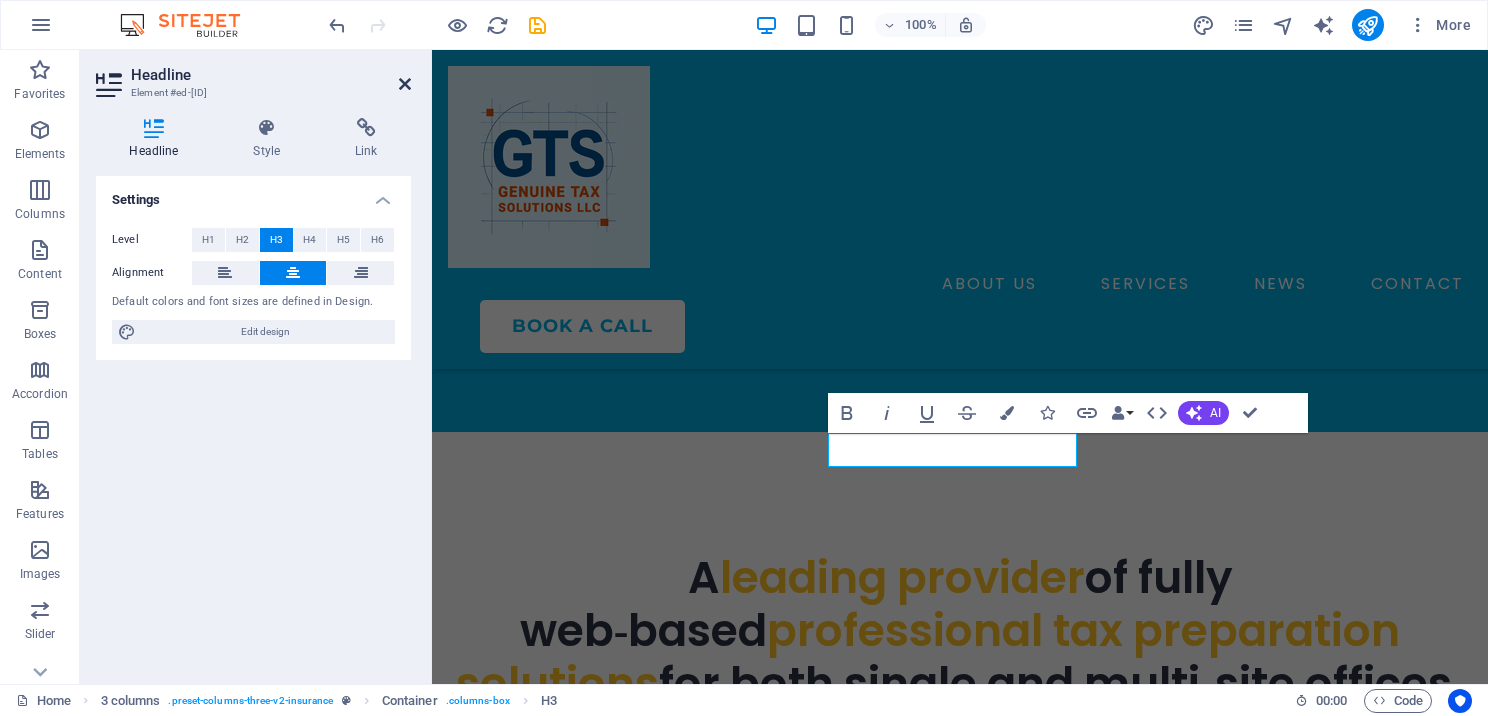 click at bounding box center (405, 84) 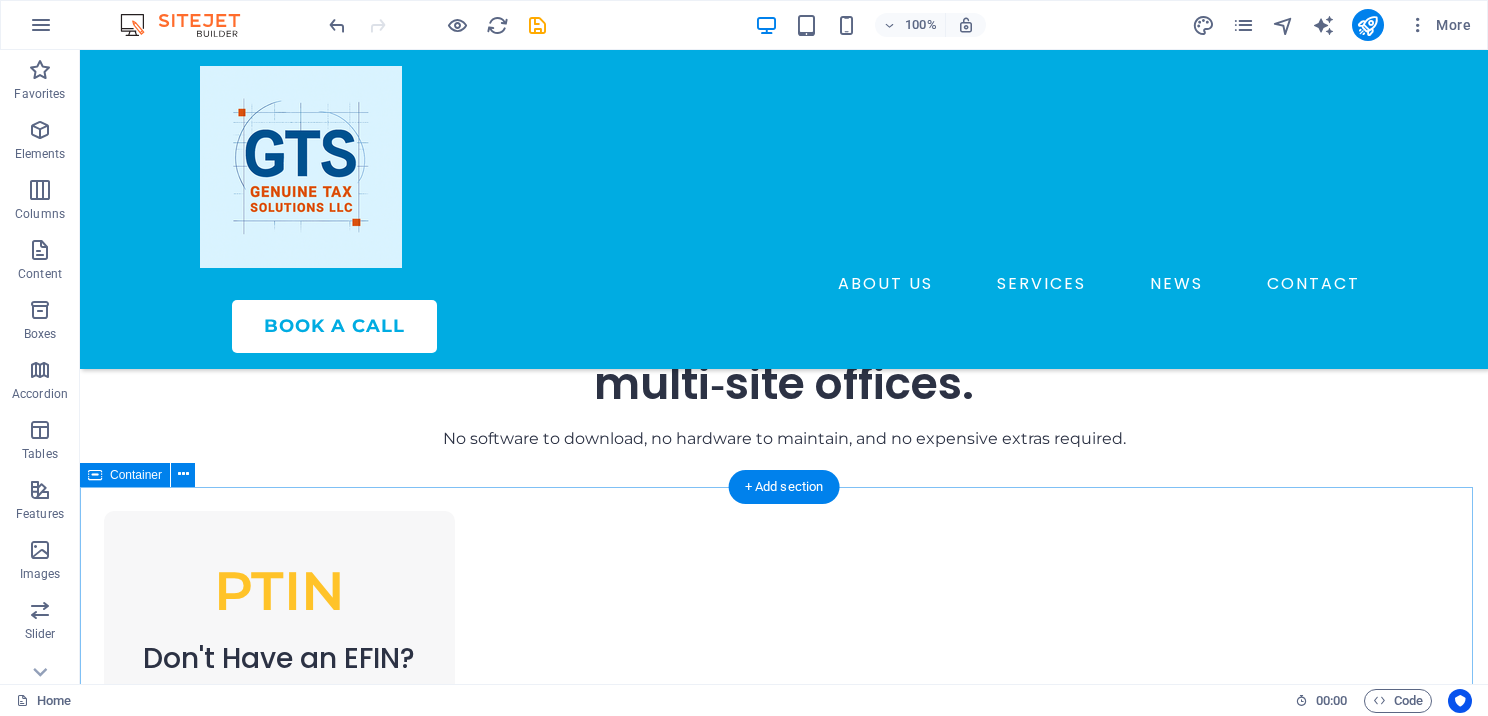 scroll, scrollTop: 1200, scrollLeft: 0, axis: vertical 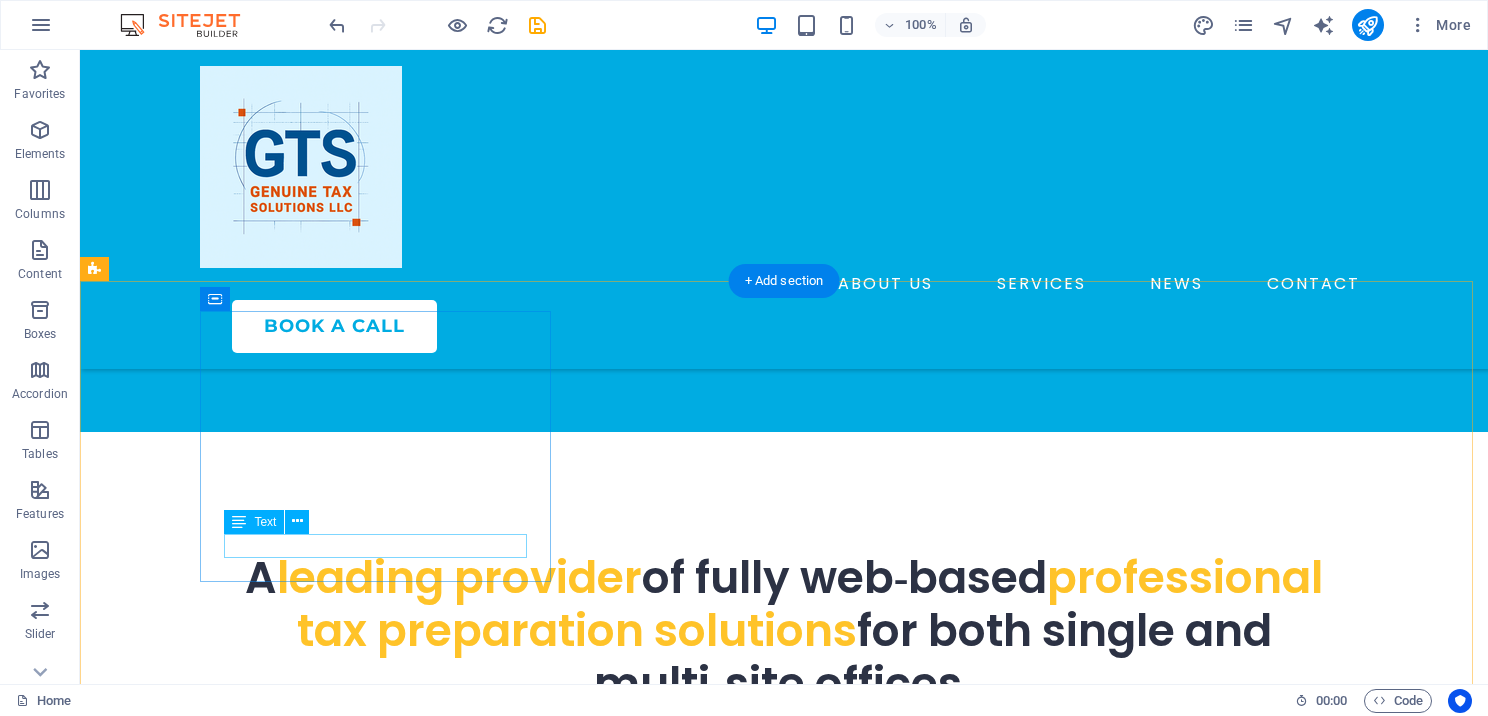 click on "Ask us how we can help you?" at bounding box center [279, 1045] 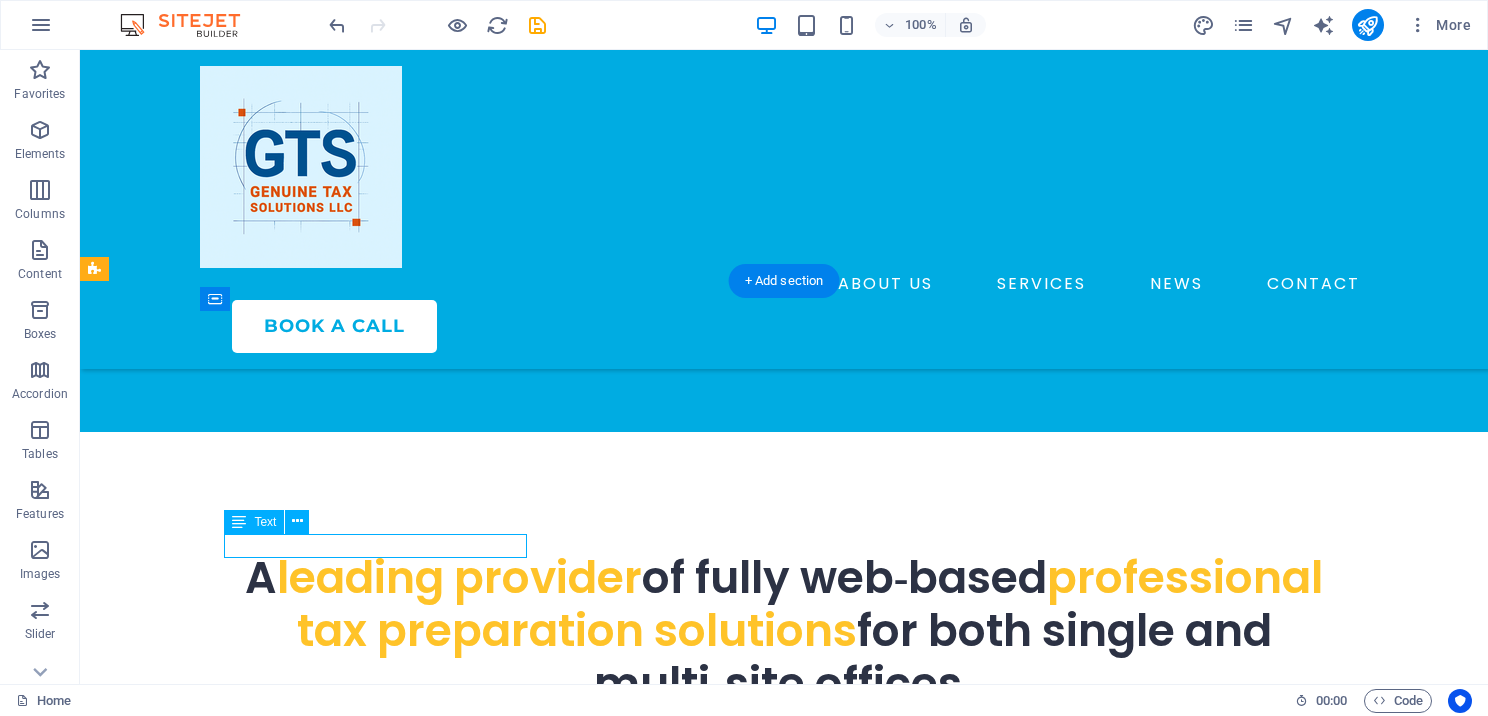 click on "Ask us how we can help you?" at bounding box center [279, 1045] 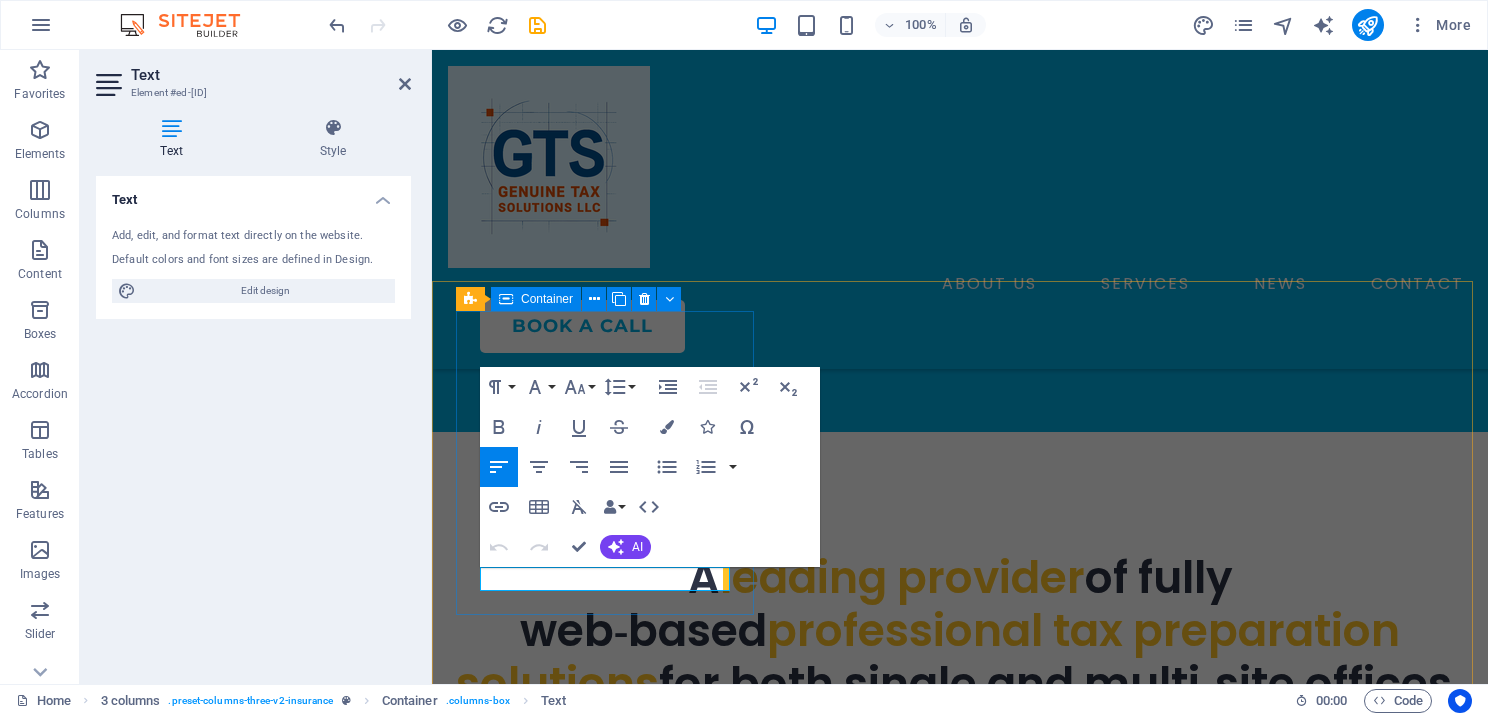 drag, startPoint x: 714, startPoint y: 582, endPoint x: 912, endPoint y: 610, distance: 199.97 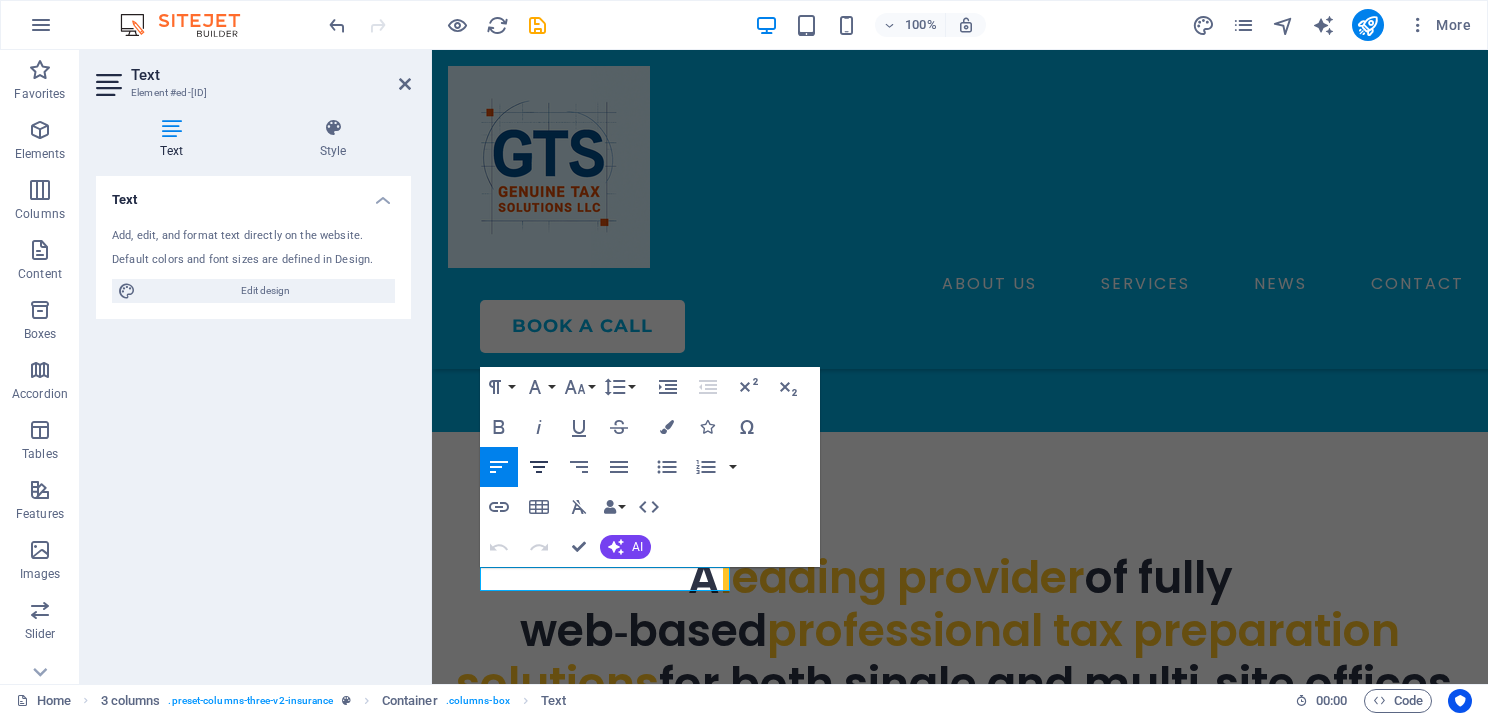 click 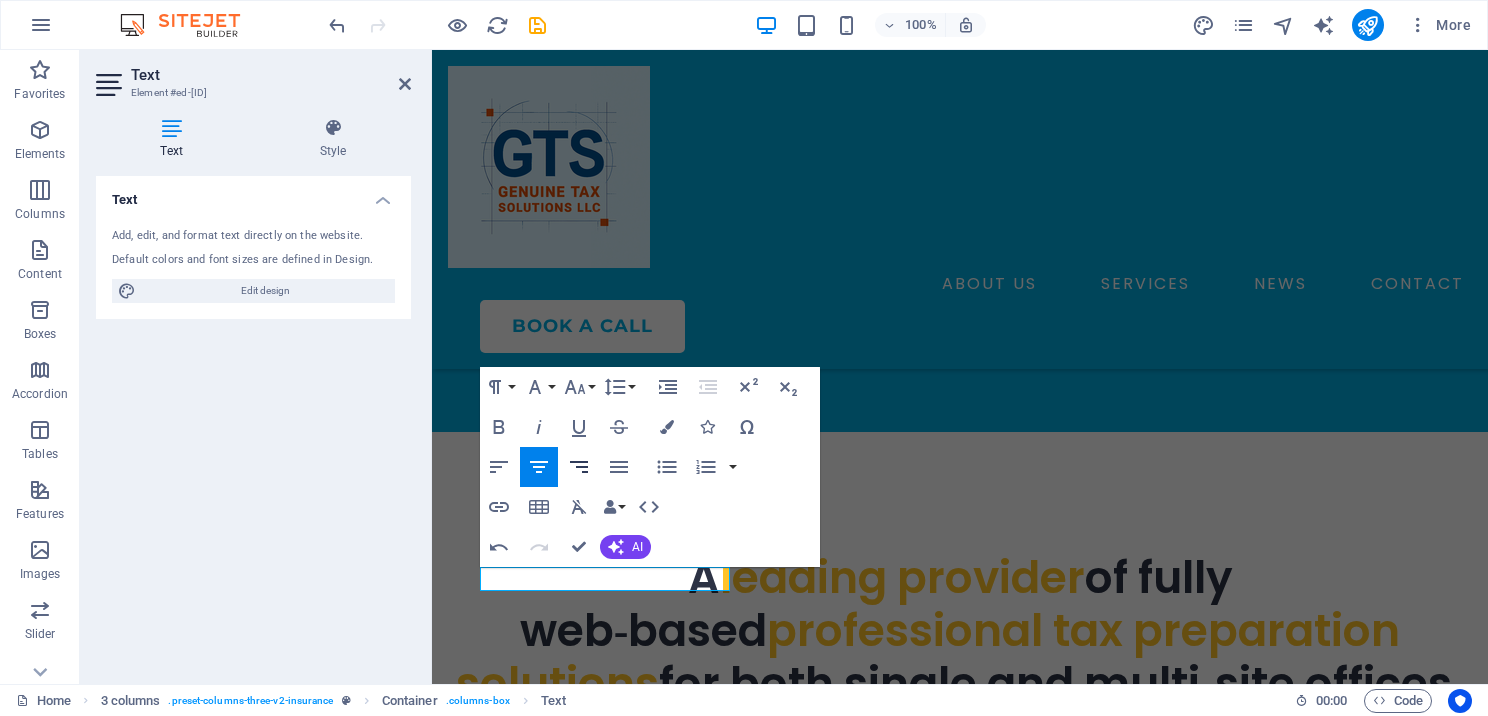 click on "Align Right" at bounding box center (579, 467) 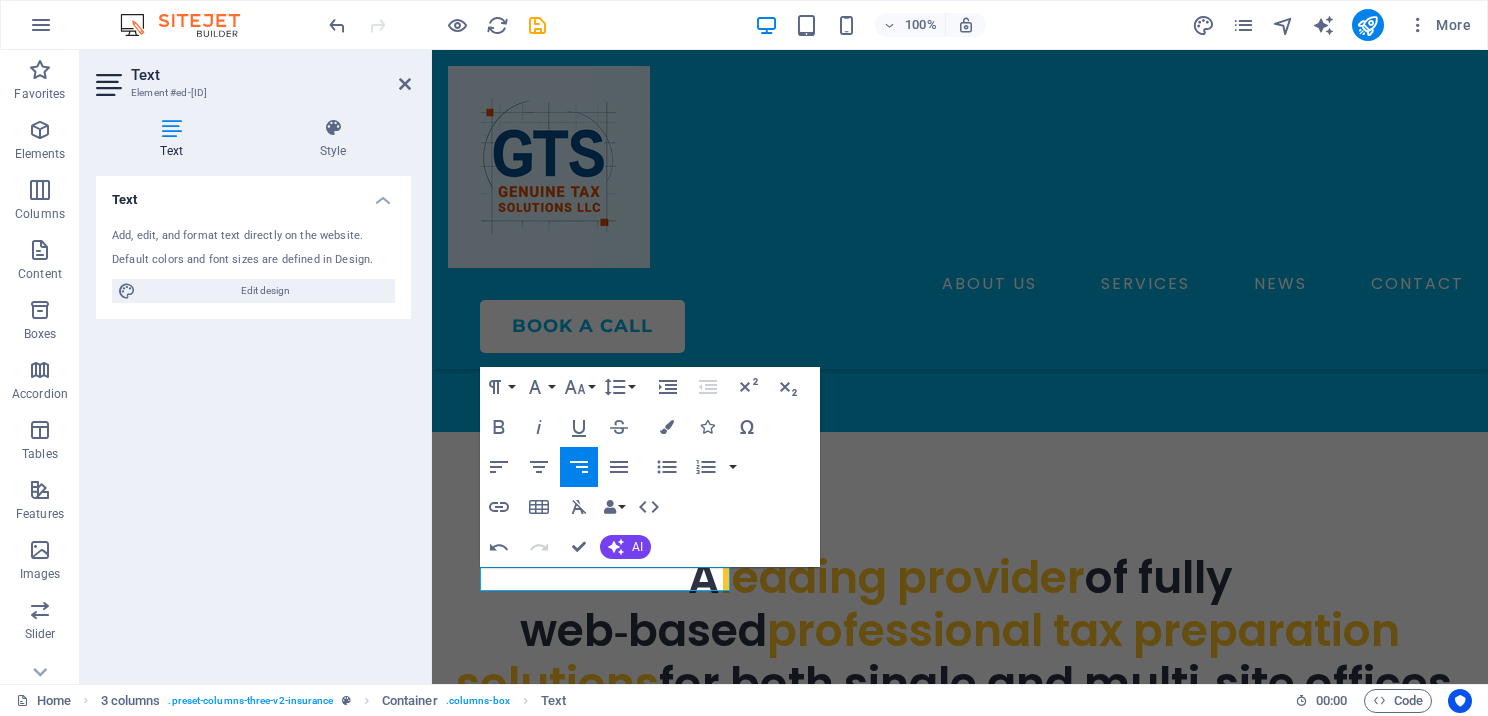 click 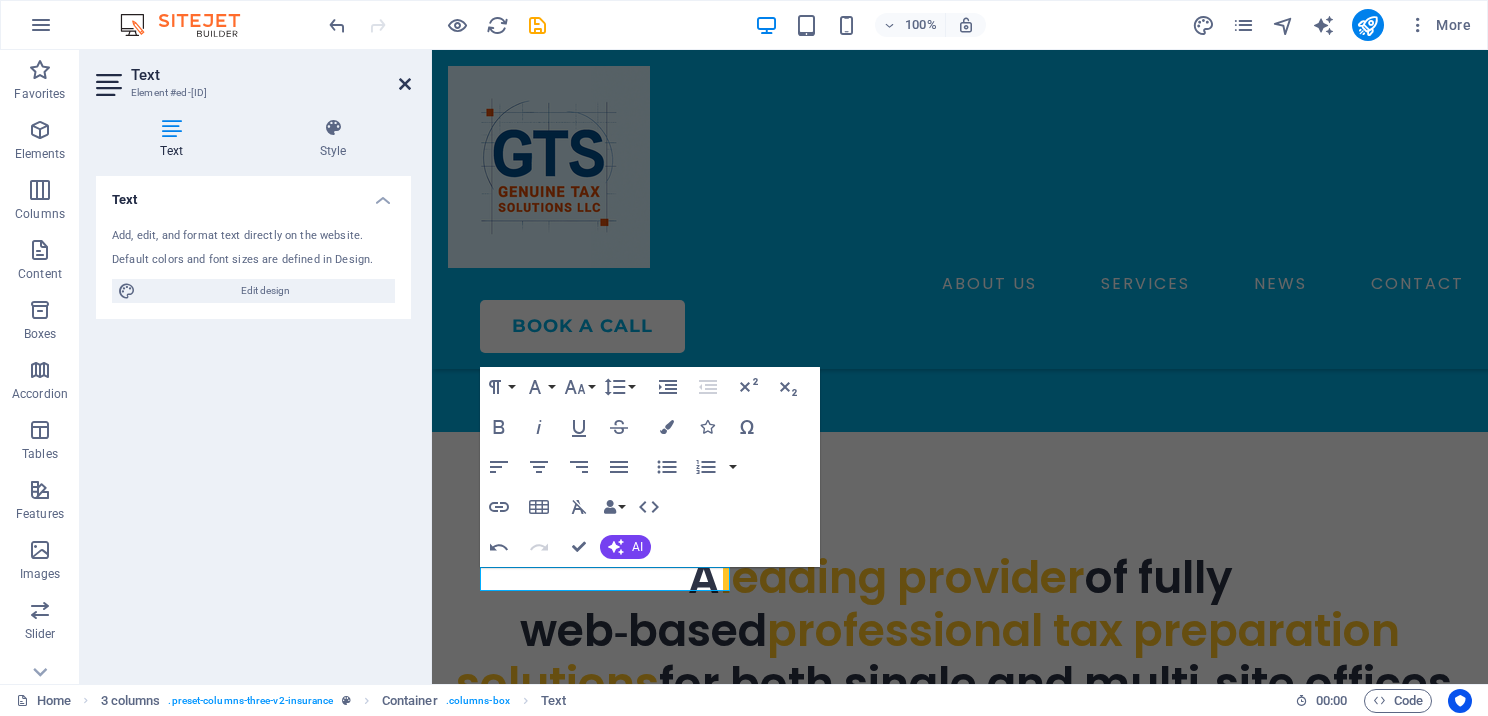 click at bounding box center [405, 84] 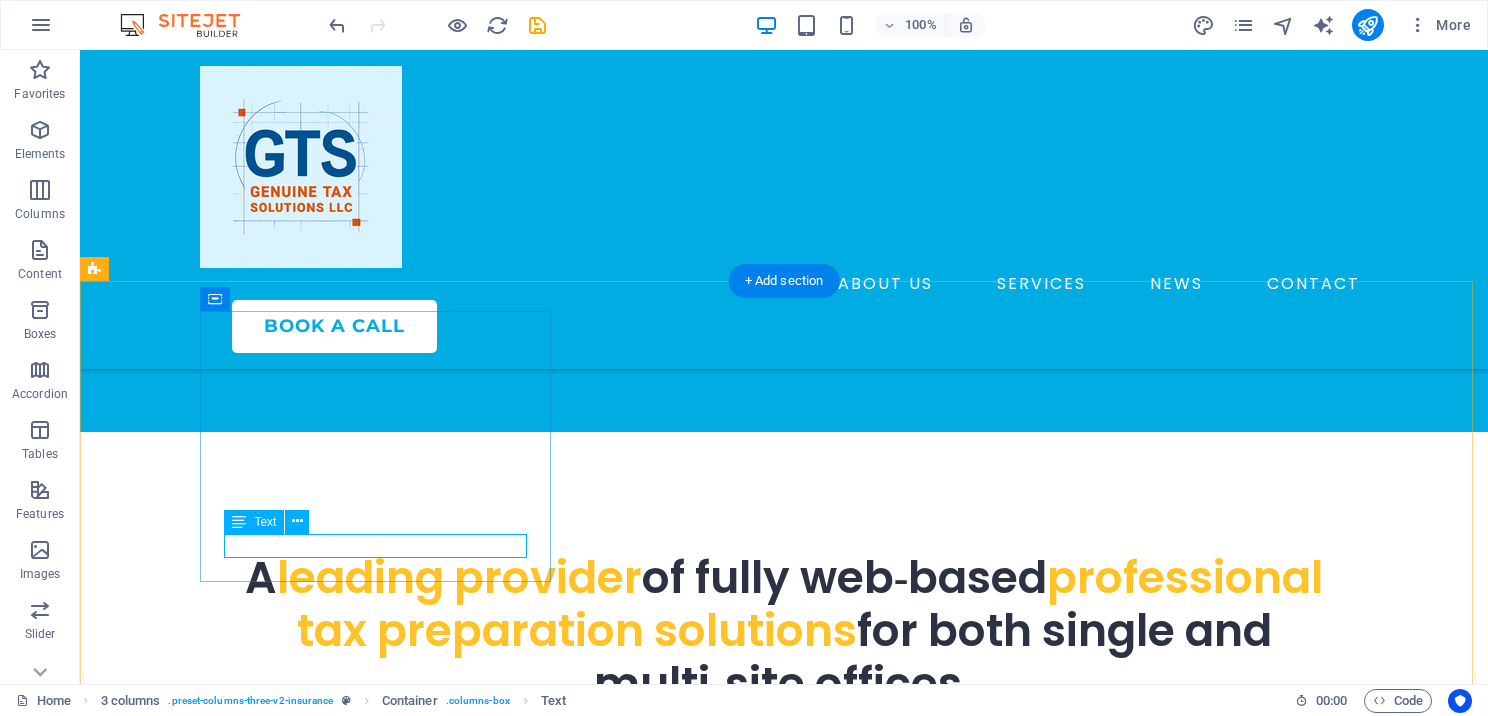 click on "Ask us how we can help you?" at bounding box center [279, 1045] 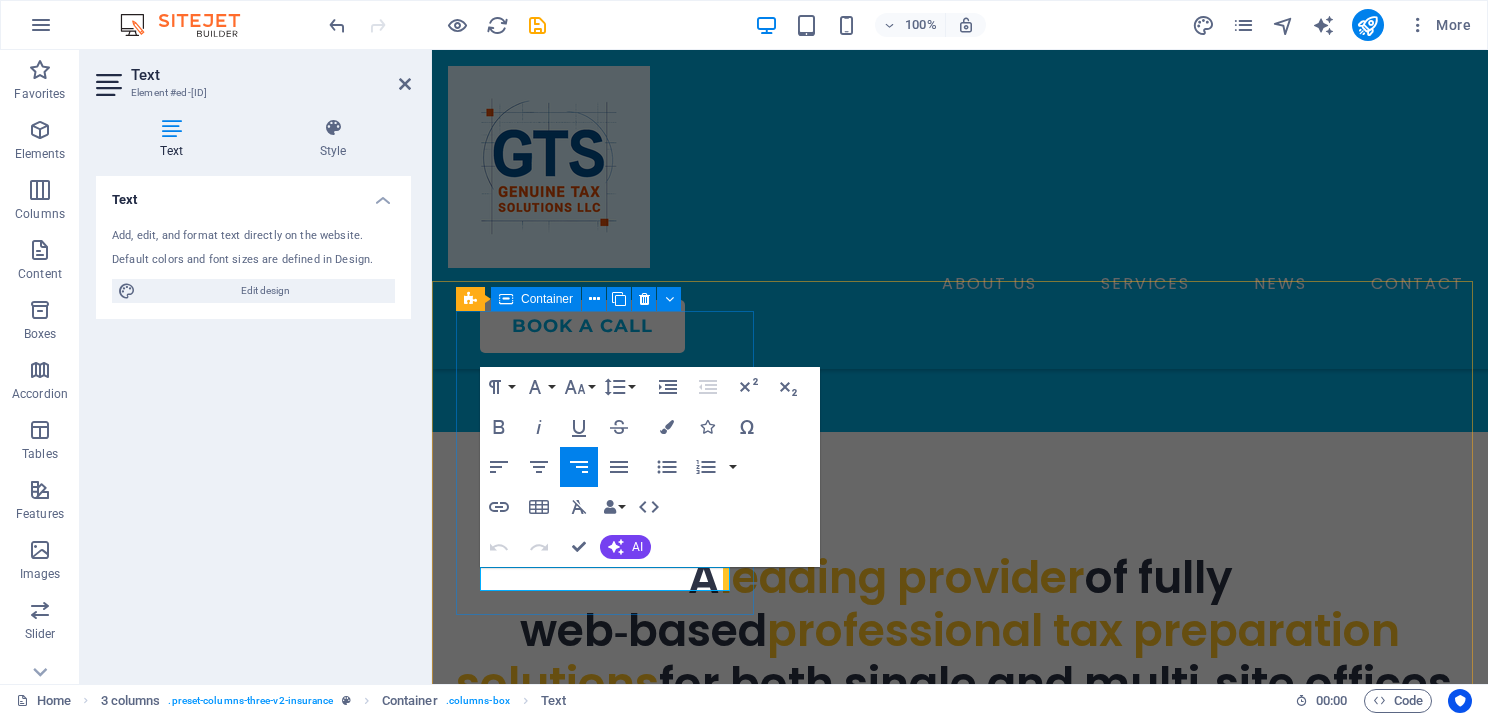 drag, startPoint x: 497, startPoint y: 578, endPoint x: 723, endPoint y: 581, distance: 226.01991 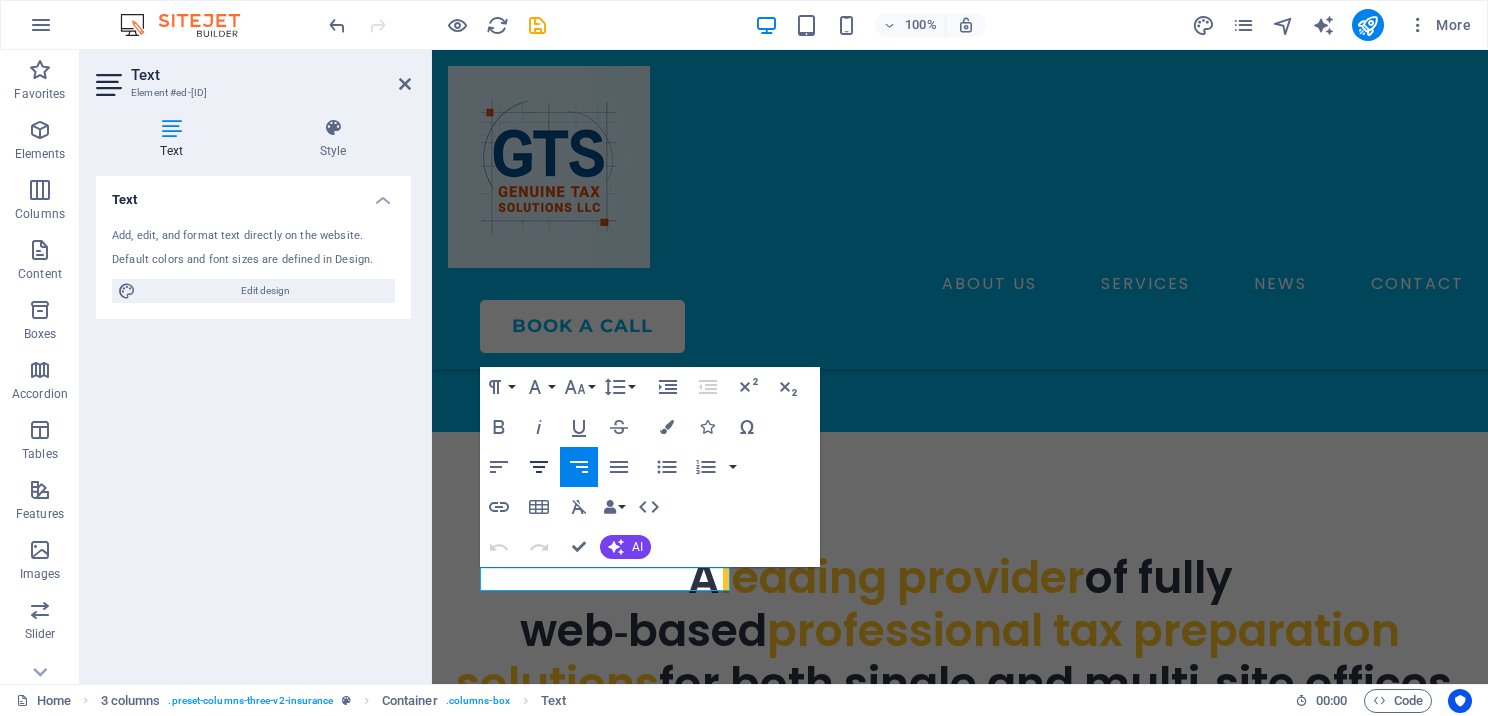 click 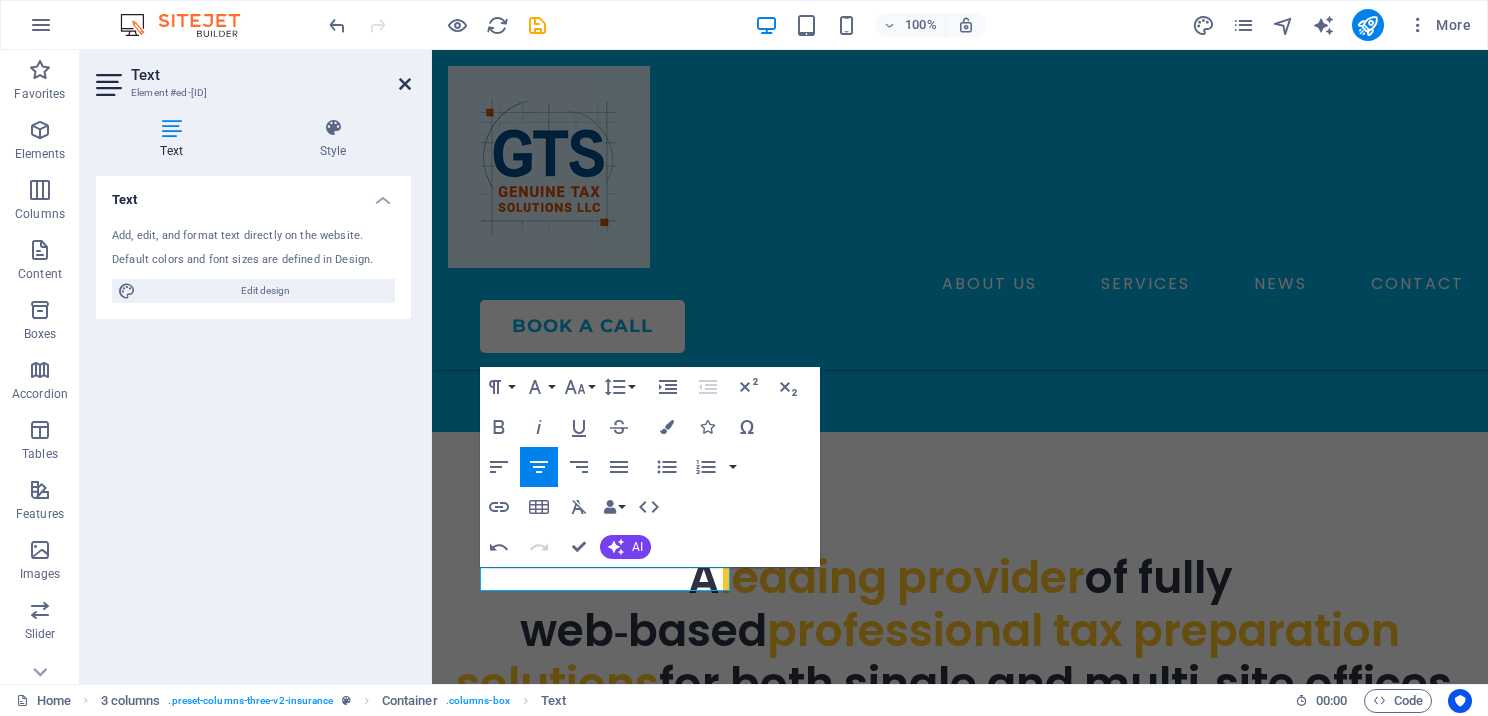 click at bounding box center [405, 84] 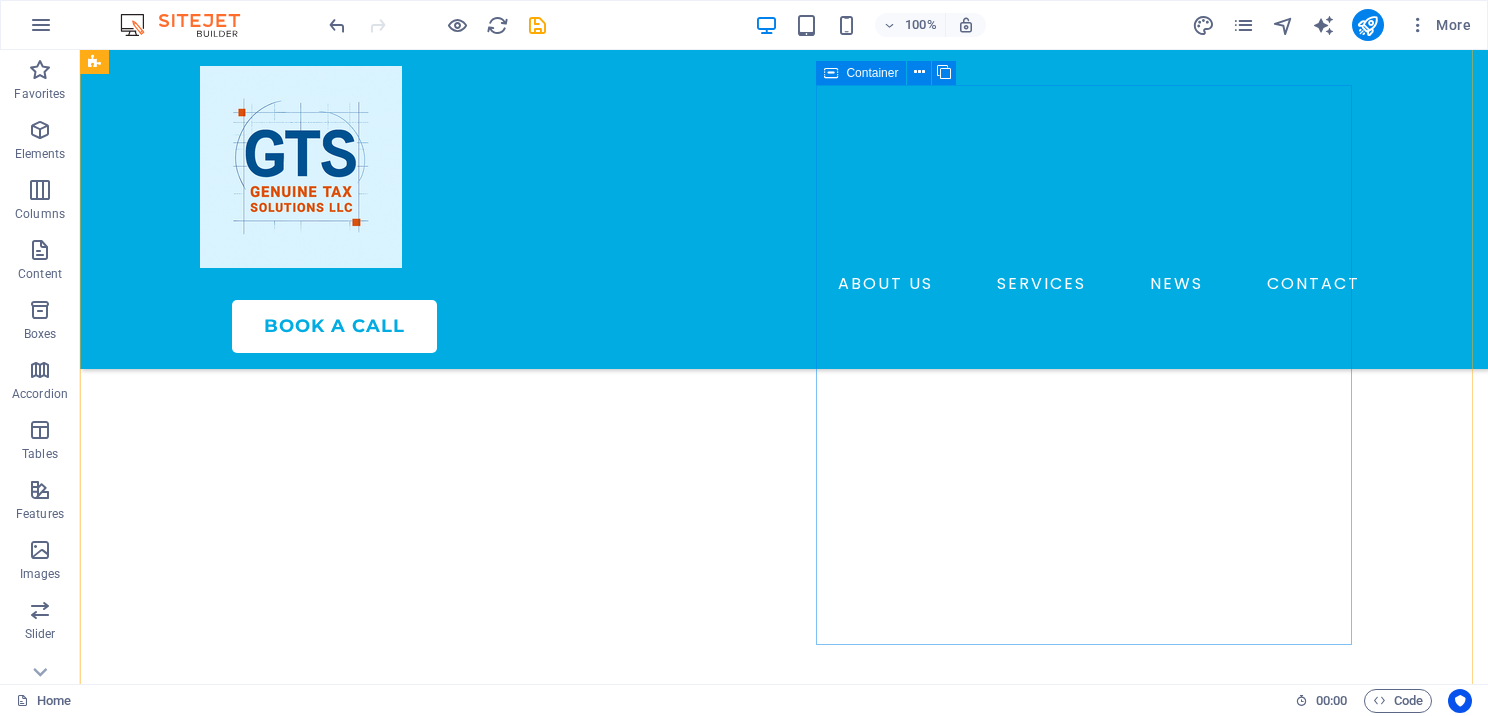 scroll, scrollTop: 6599, scrollLeft: 0, axis: vertical 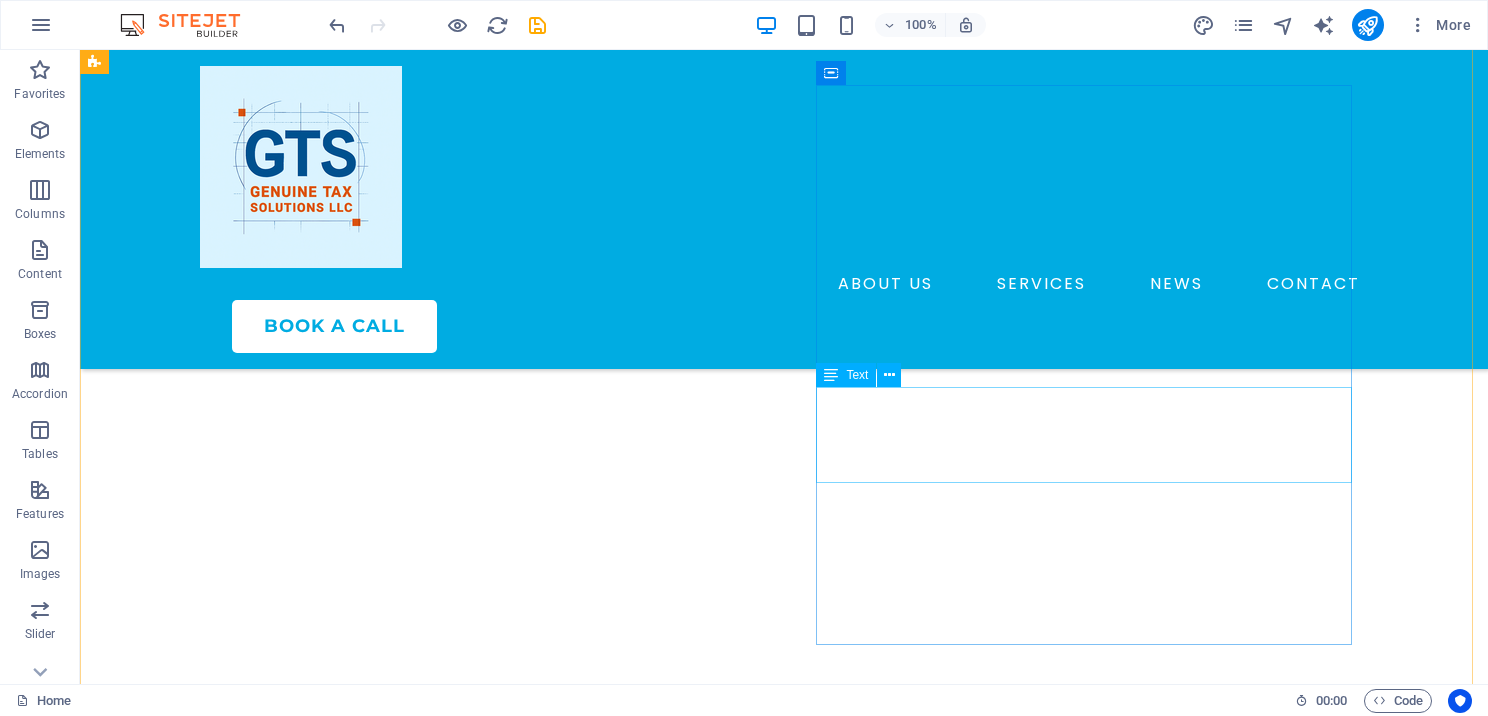 click on "Scheduling a consultation is the first step toward simplifying your workflow and growing your business.  Book your consultation today  and let us help you find the perfect solution for your tax preparation needs." at bounding box center (372, 5143) 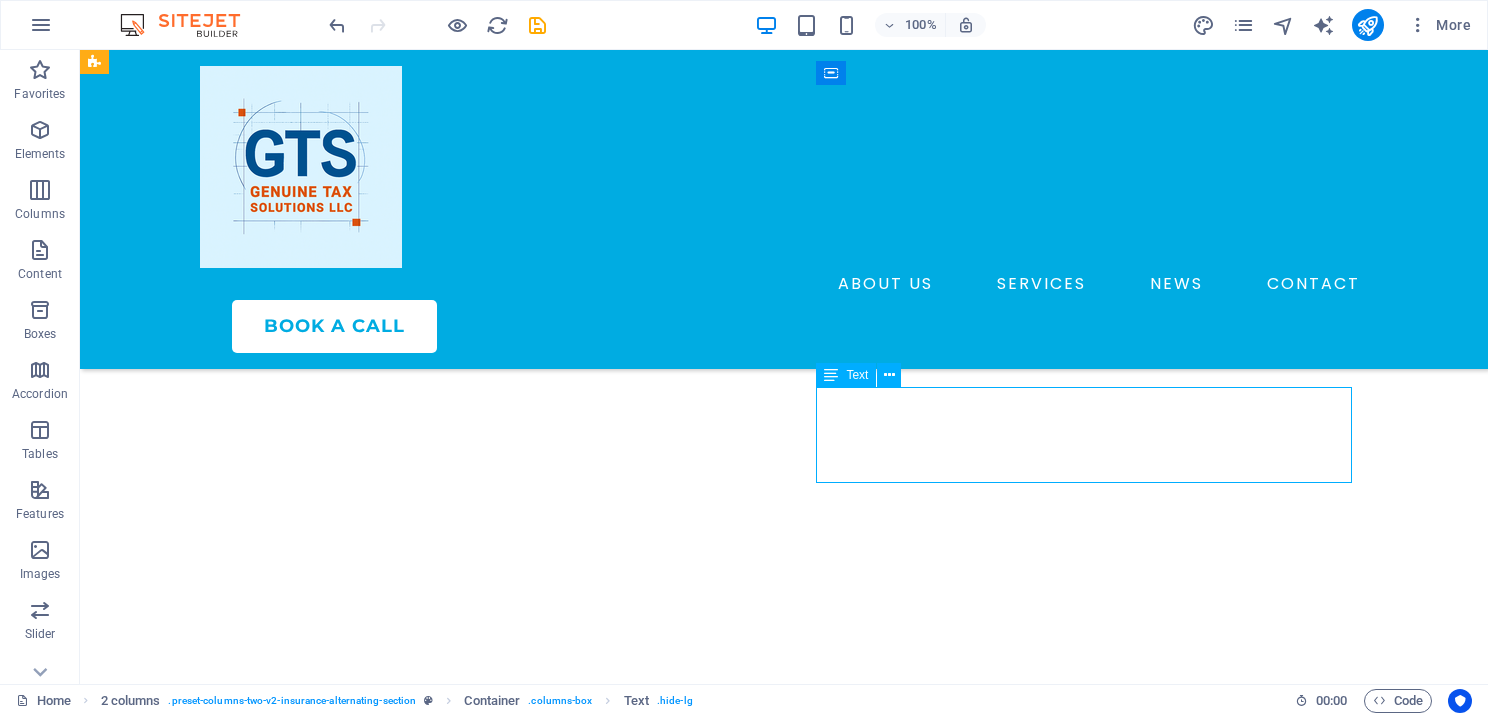click on "Scheduling a consultation is the first step toward simplifying your workflow and growing your business.  Book your consultation today  and let us help you find the perfect solution for your tax preparation needs." at bounding box center [372, 5143] 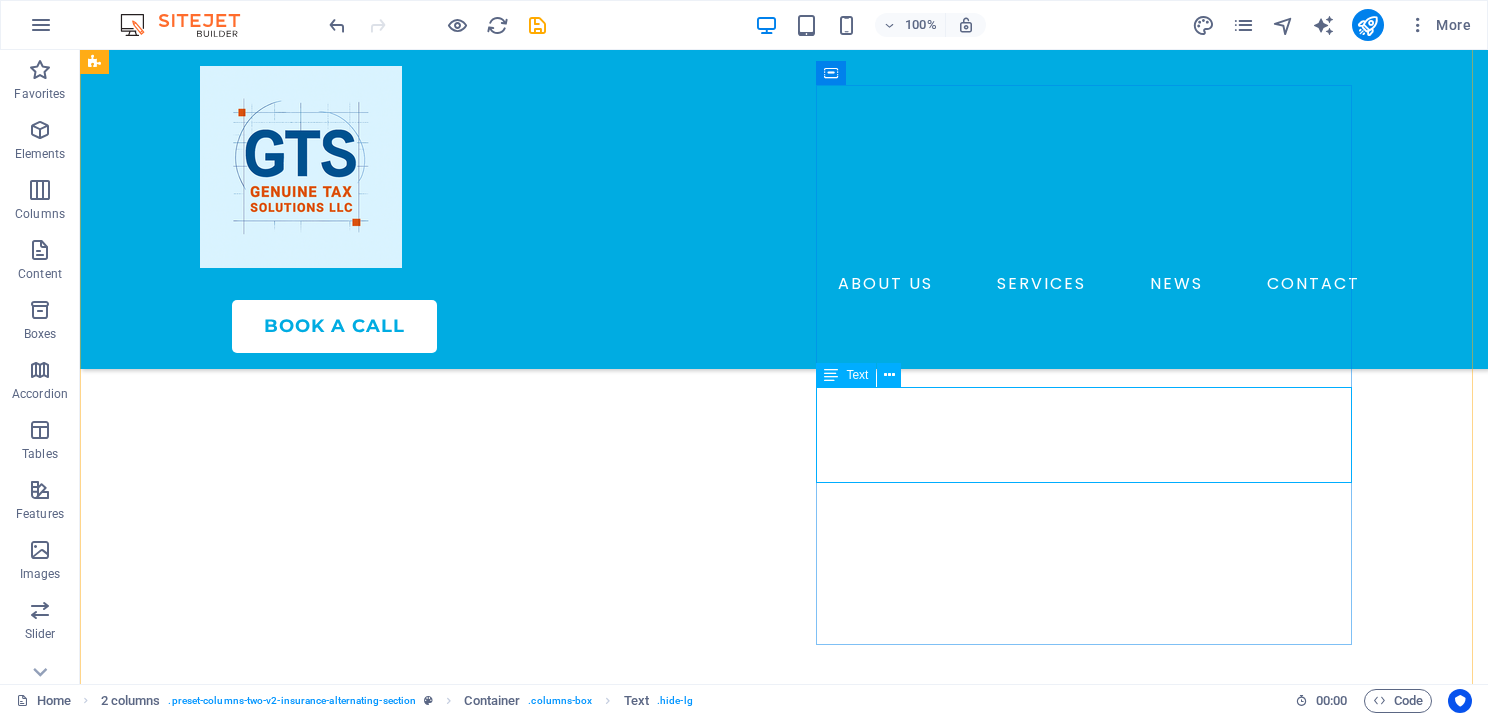 scroll, scrollTop: 6399, scrollLeft: 0, axis: vertical 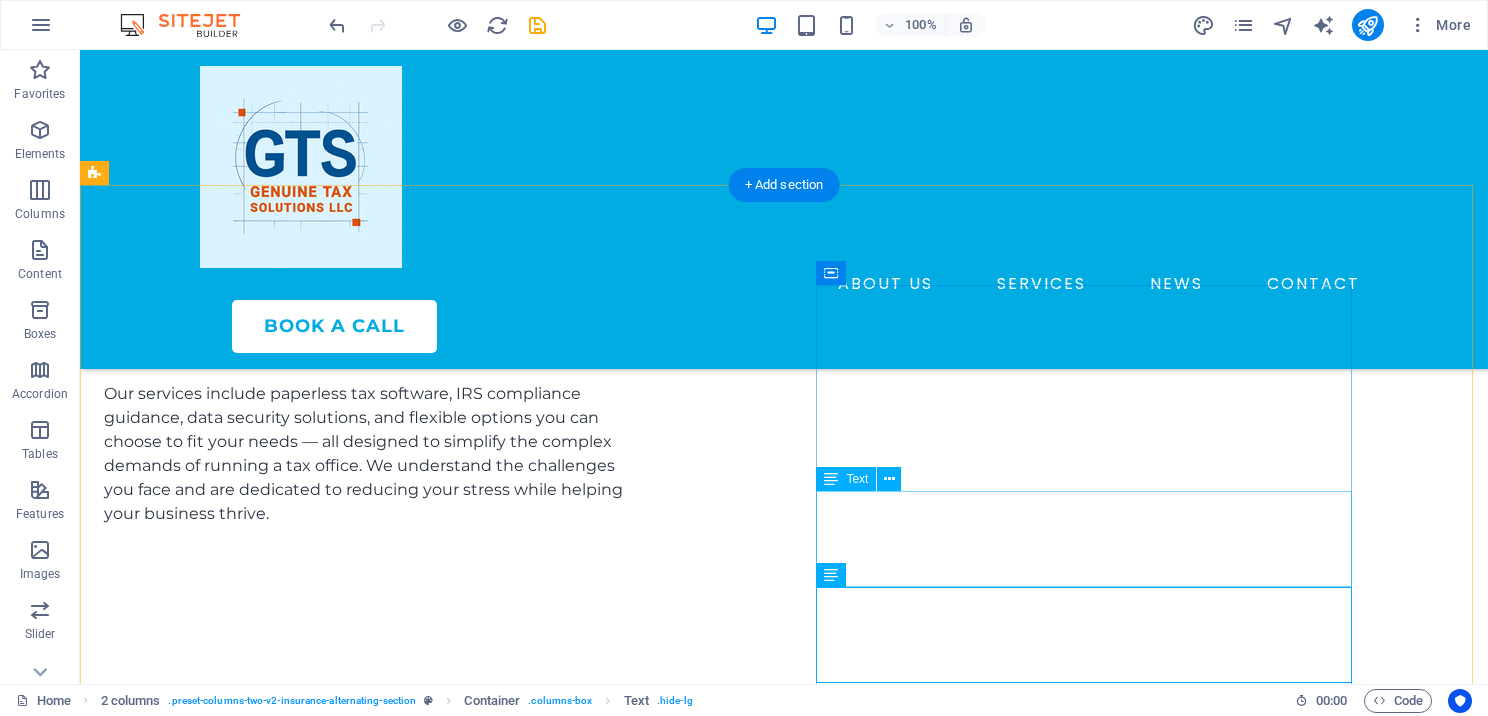 click on "Ready to take your tax business to the next level? At  GTS , we make it easy to get started. Our team is here to guide you through  choosing the right software , setting up your account, and preparing for a  successful tax season ." at bounding box center [372, 5247] 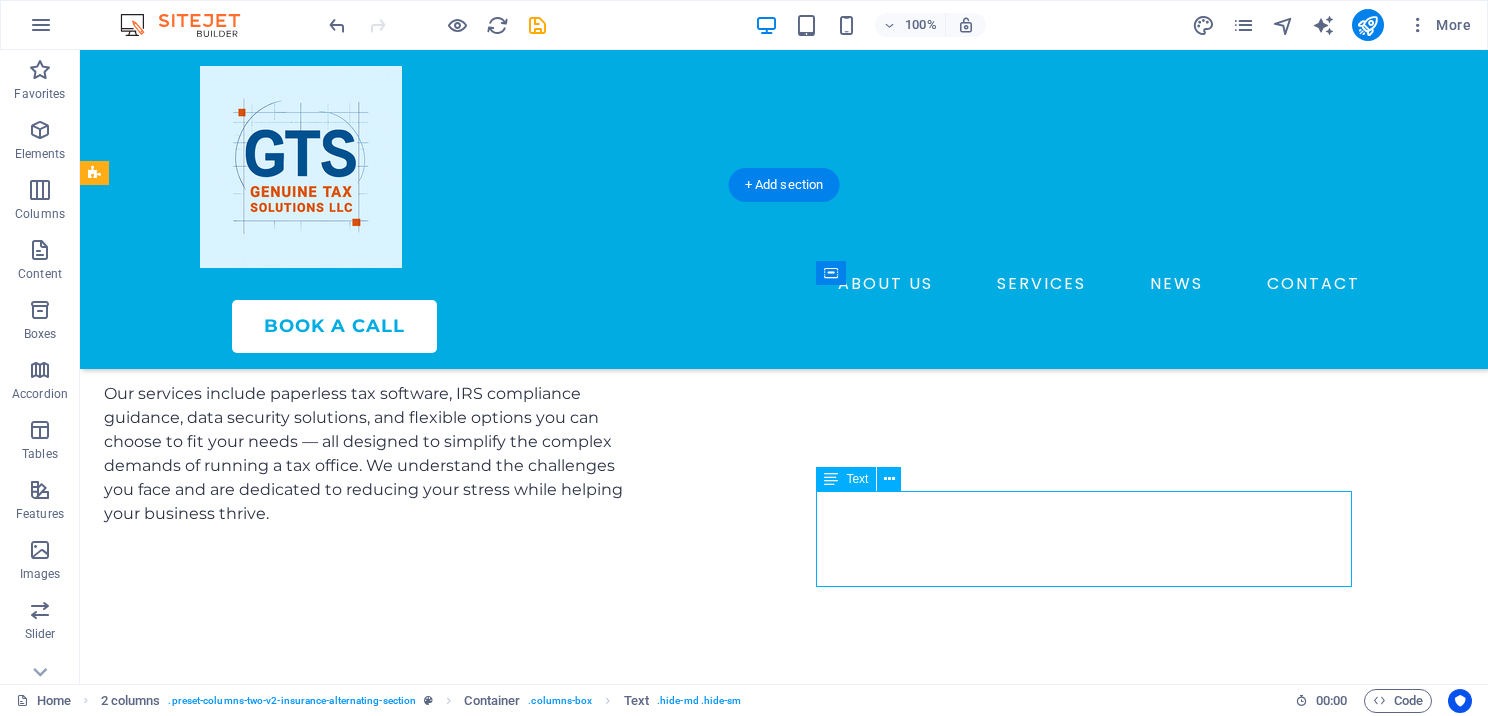 click on "Ready to take your tax business to the next level? At  GTS , we make it easy to get started. Our team is here to guide you through  choosing the right software , setting up your account, and preparing for a  successful tax season ." at bounding box center [372, 5247] 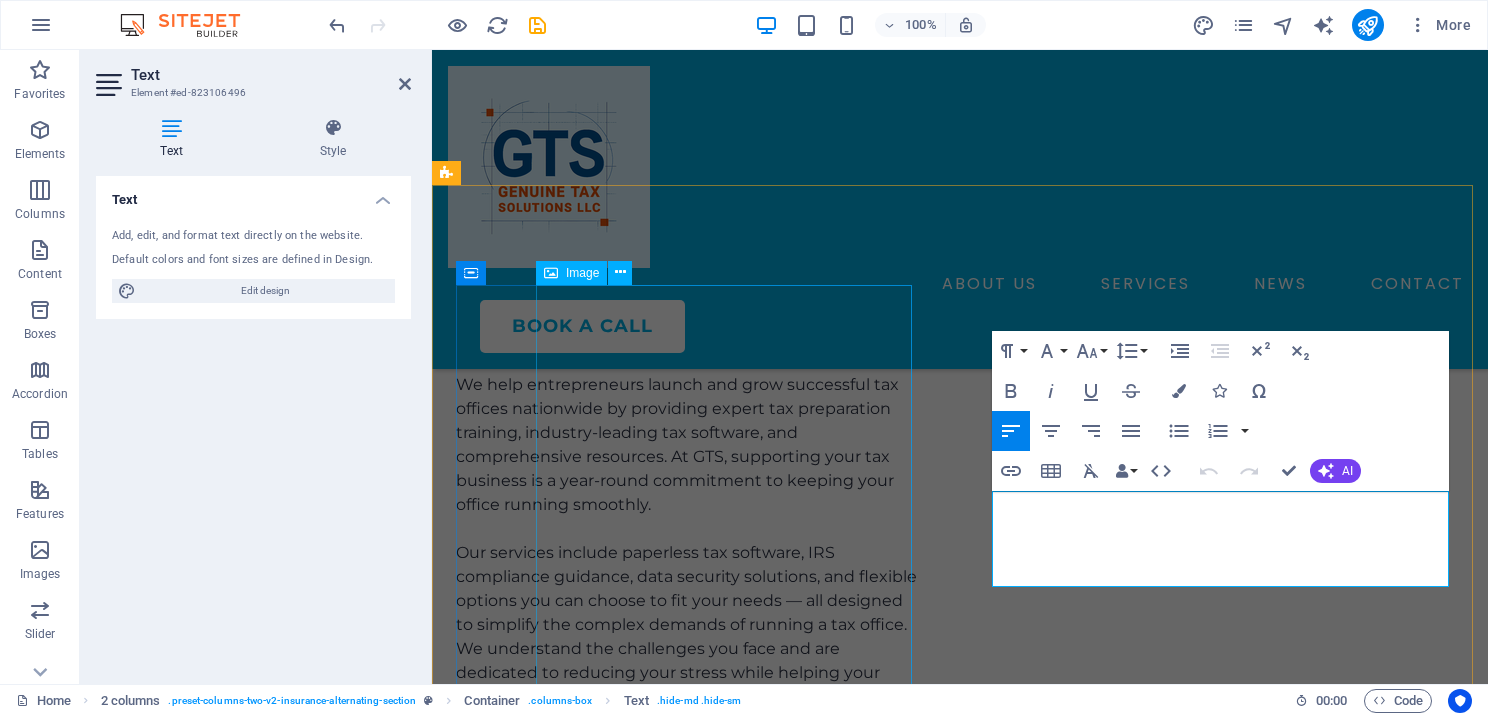 scroll, scrollTop: 6517, scrollLeft: 0, axis: vertical 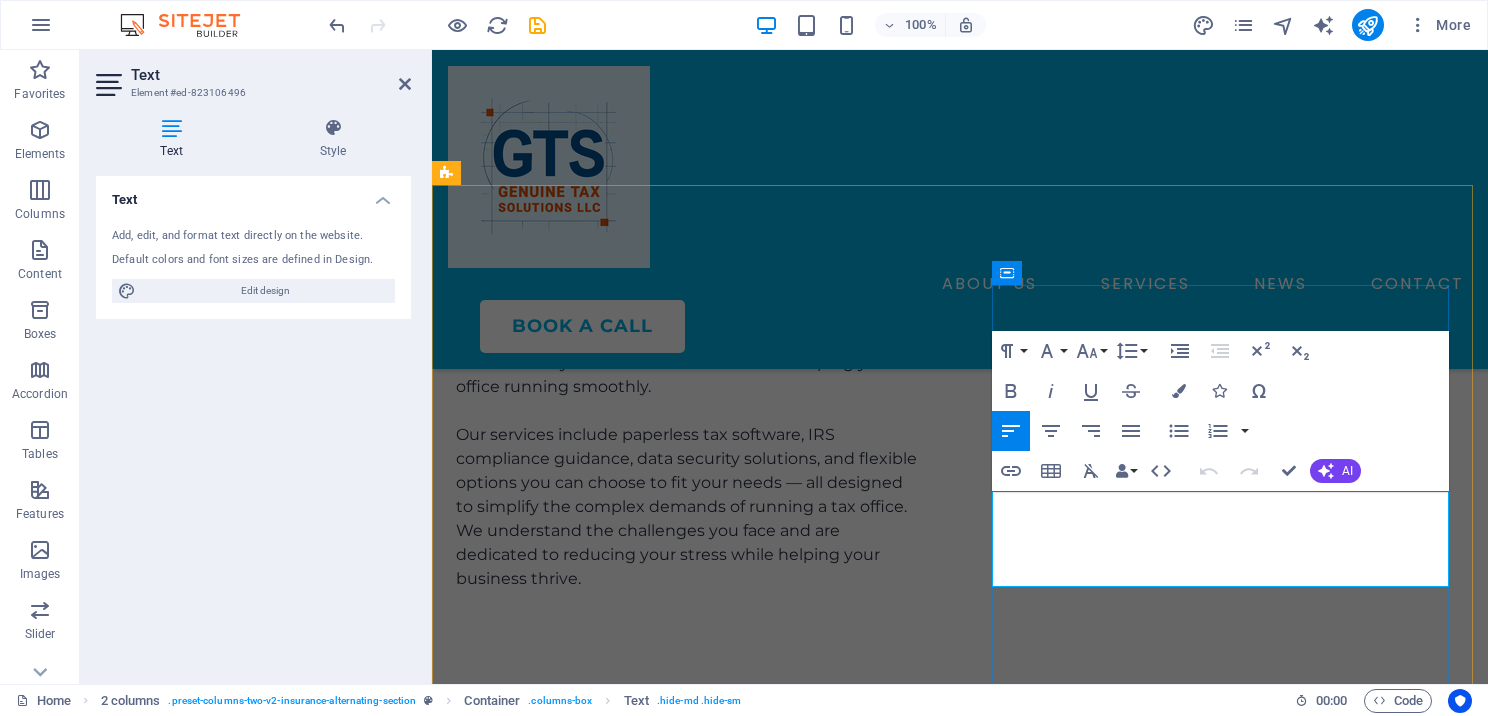 drag, startPoint x: 994, startPoint y: 493, endPoint x: 1442, endPoint y: 580, distance: 456.36935 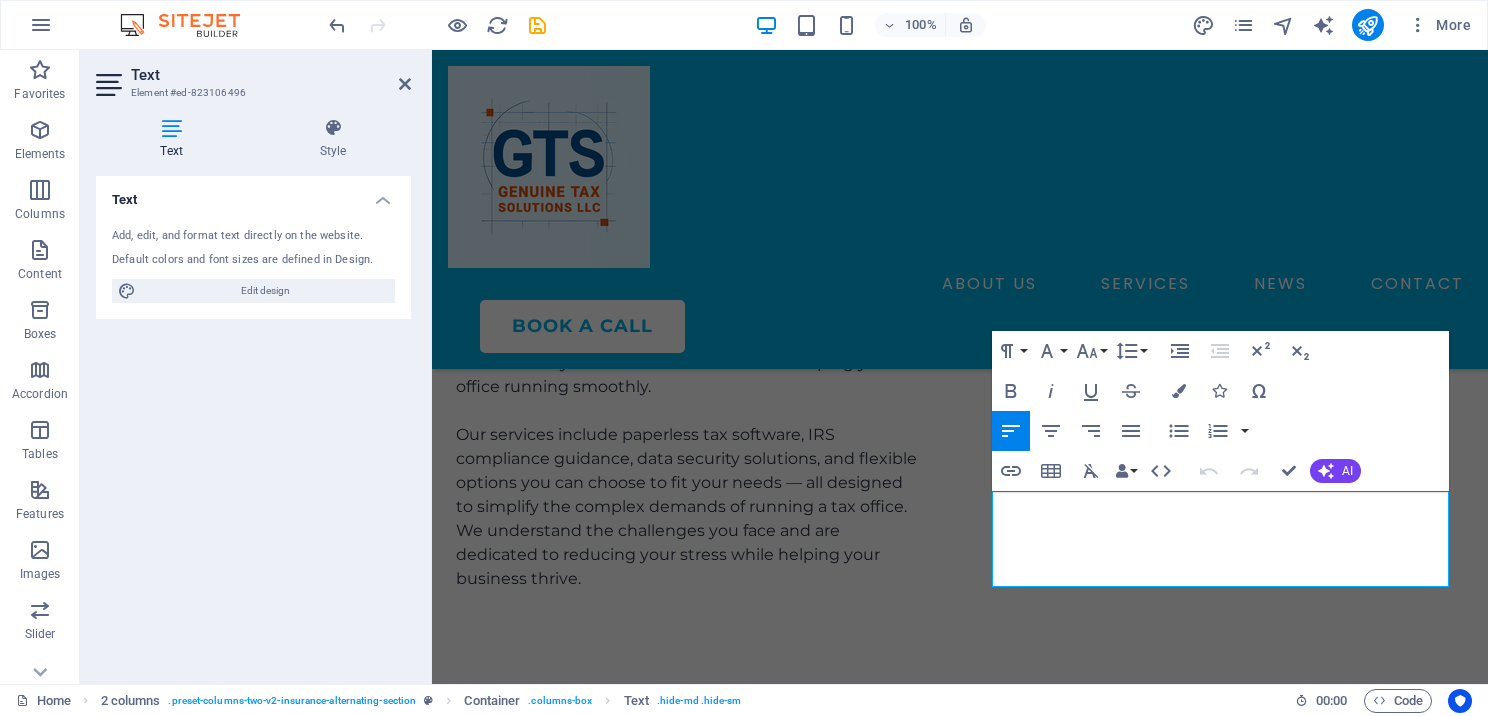 click on "Text Element #ed-823106496" at bounding box center [253, 76] 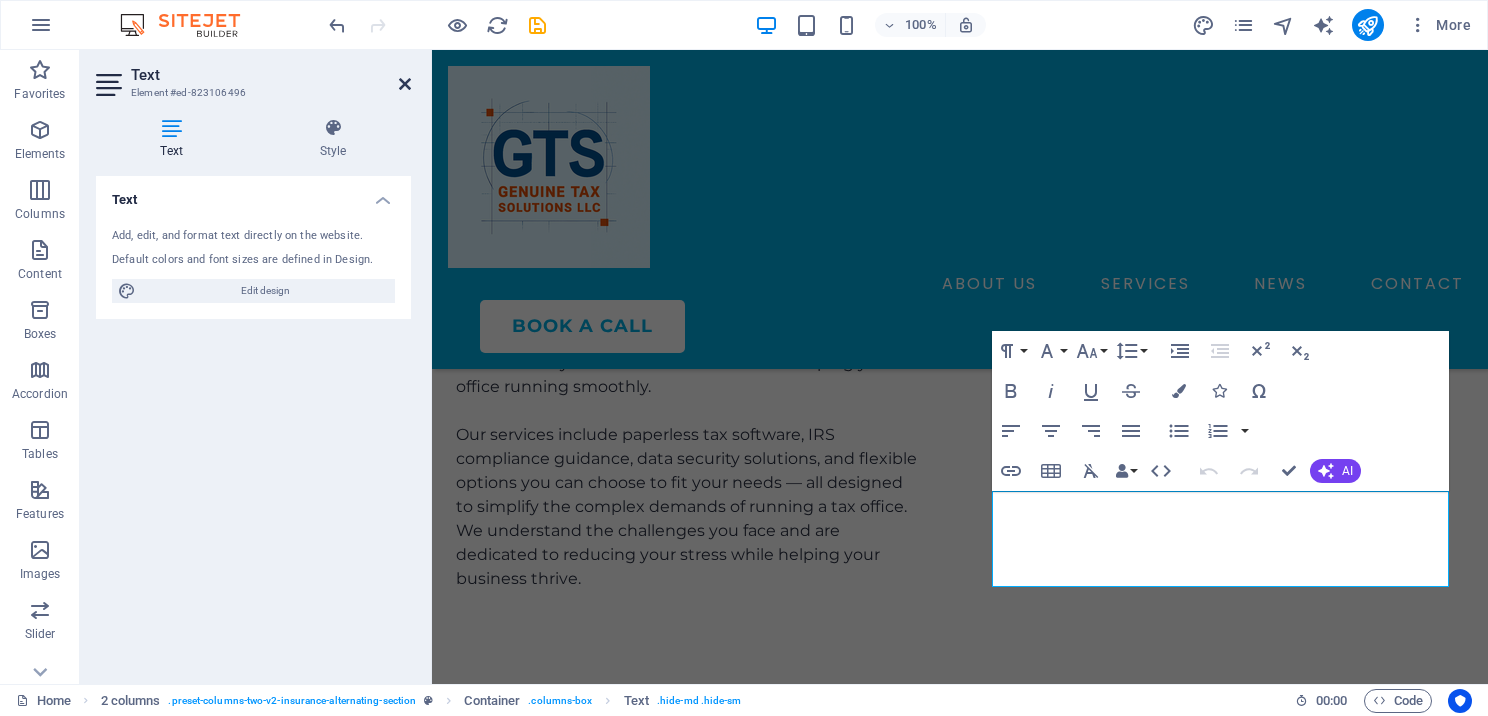 click at bounding box center [405, 84] 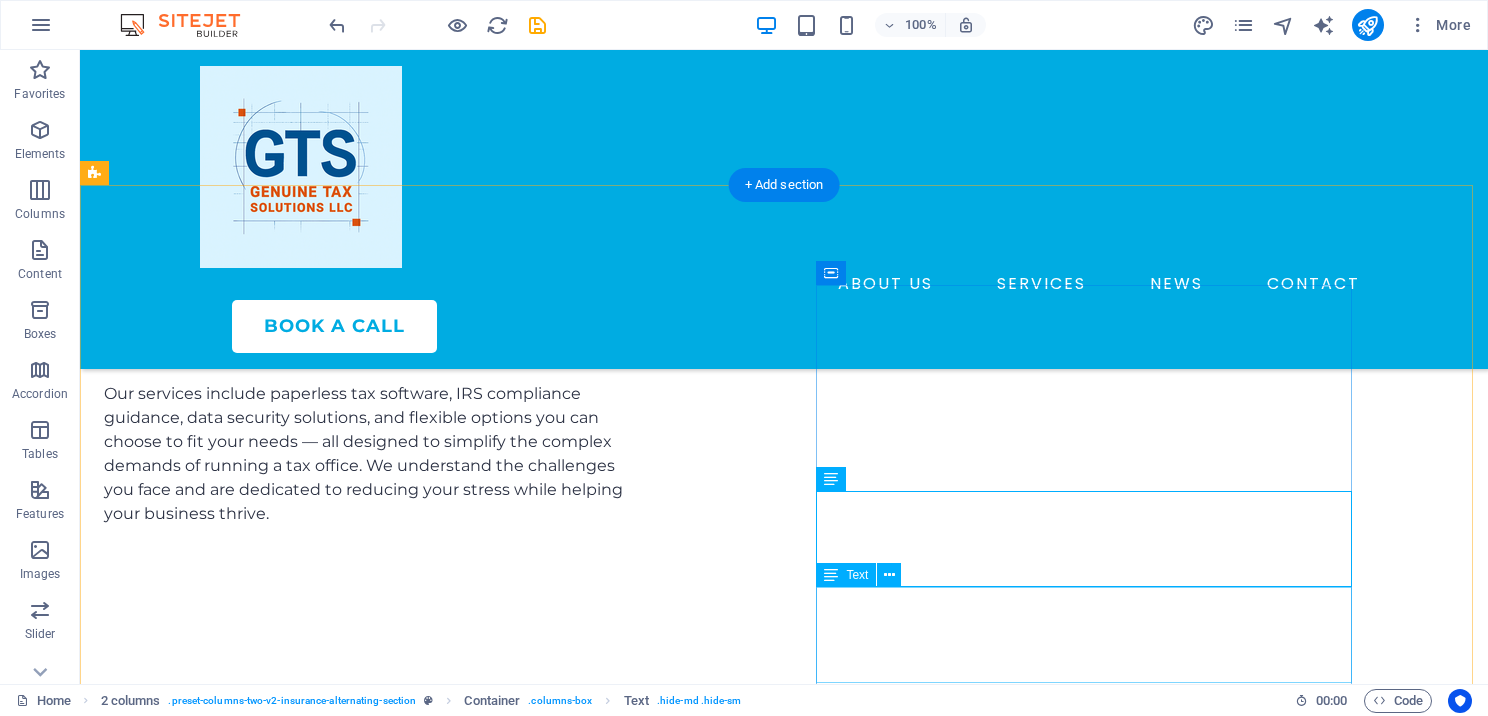click on "Scheduling a consultation is the first step toward simplifying your workflow and growing your business.  Book your consultation today  and let us help you find the perfect solution for your tax preparation needs." at bounding box center [372, 5343] 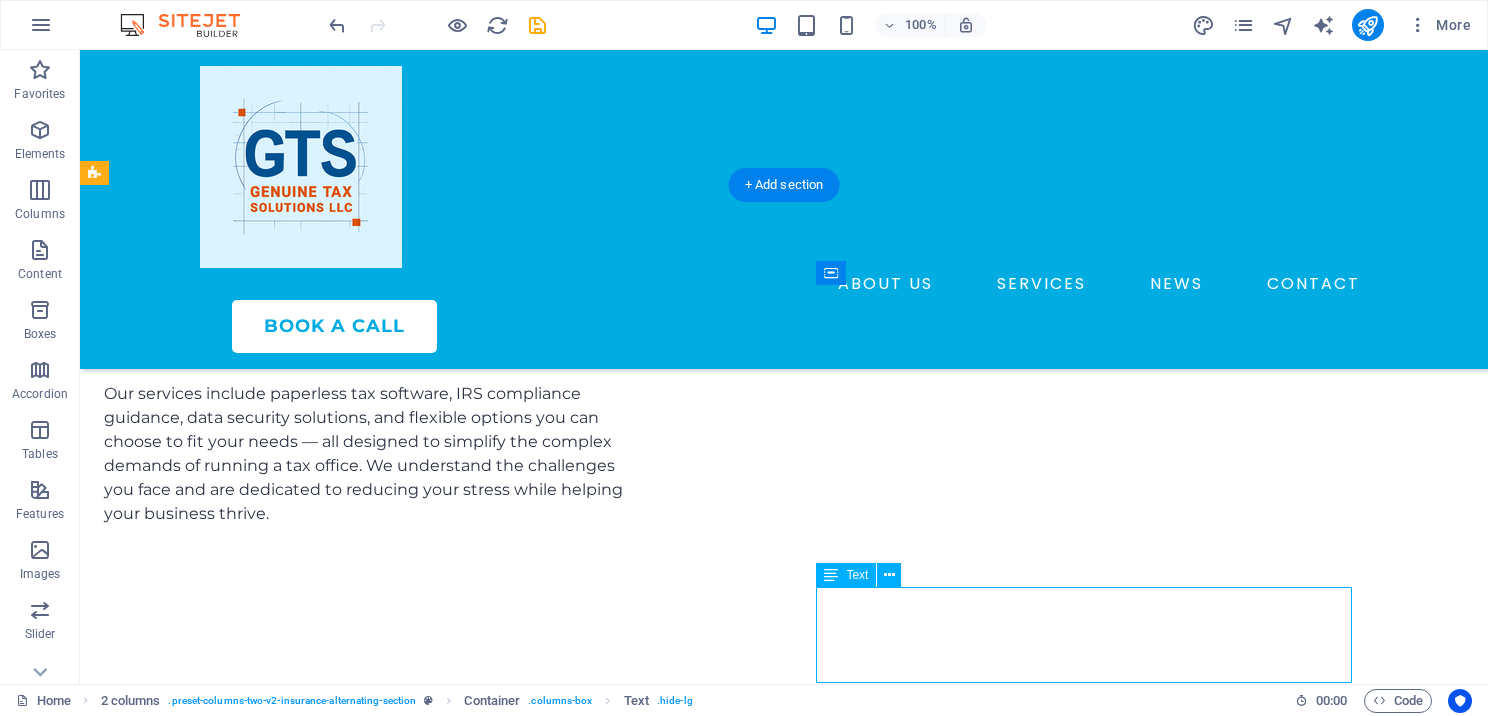 click on "Scheduling a consultation is the first step toward simplifying your workflow and growing your business.  Book your consultation today  and let us help you find the perfect solution for your tax preparation needs." at bounding box center (372, 5343) 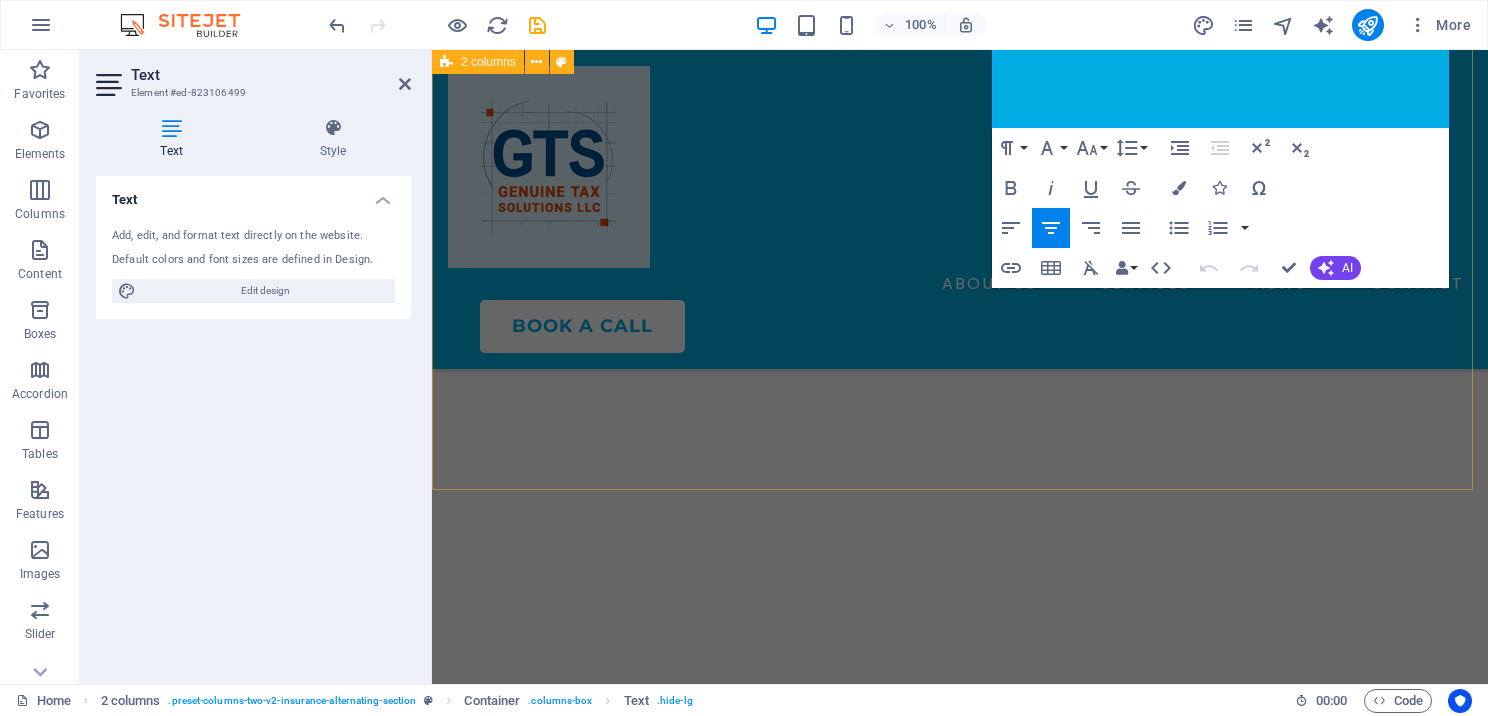 drag, startPoint x: 1021, startPoint y: 600, endPoint x: 1411, endPoint y: 419, distance: 429.95465 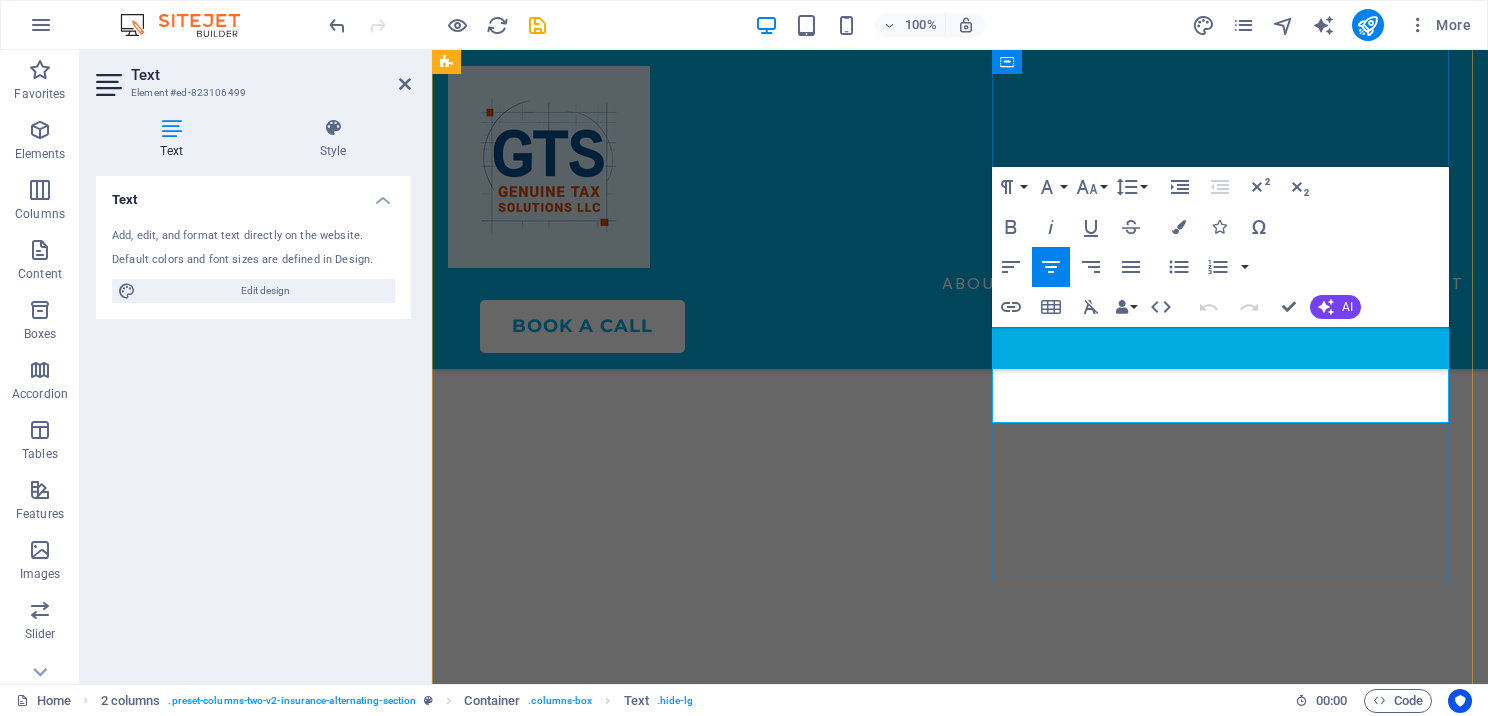 scroll, scrollTop: 6772, scrollLeft: 0, axis: vertical 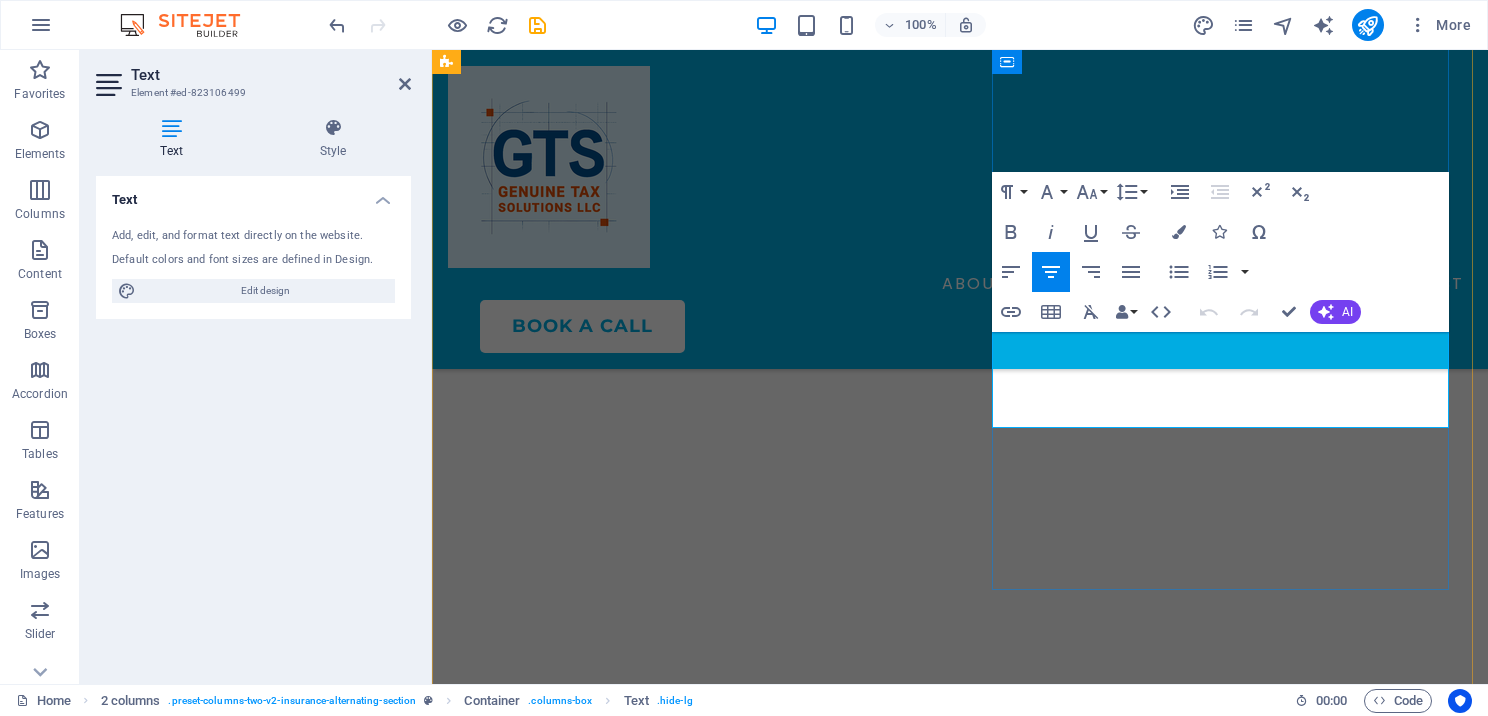 click on "Scheduling a consultation is the first step toward simplifying your workflow and growing your business.  Book your consultation today  and let us help you find the perfect solution for your tax preparation needs." at bounding box center [688, 5318] 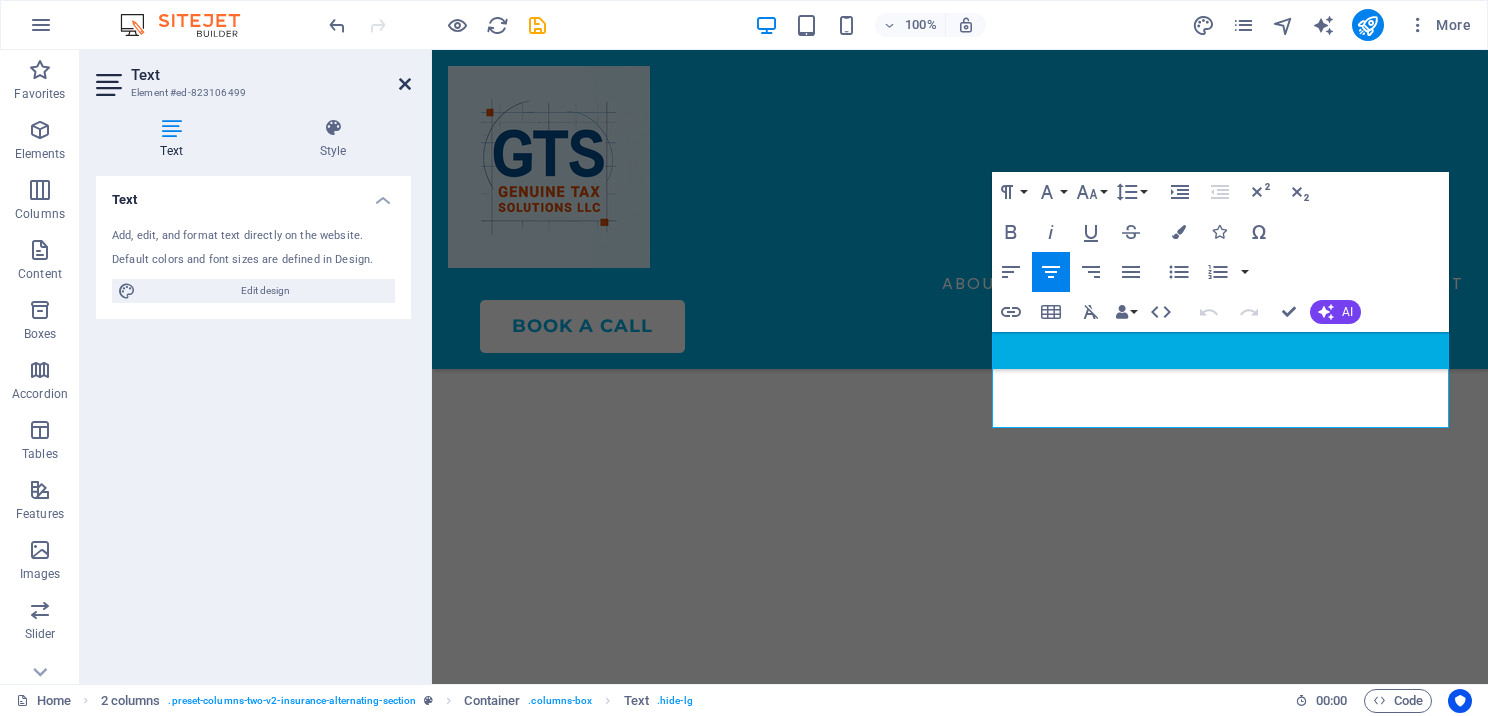 click at bounding box center (405, 84) 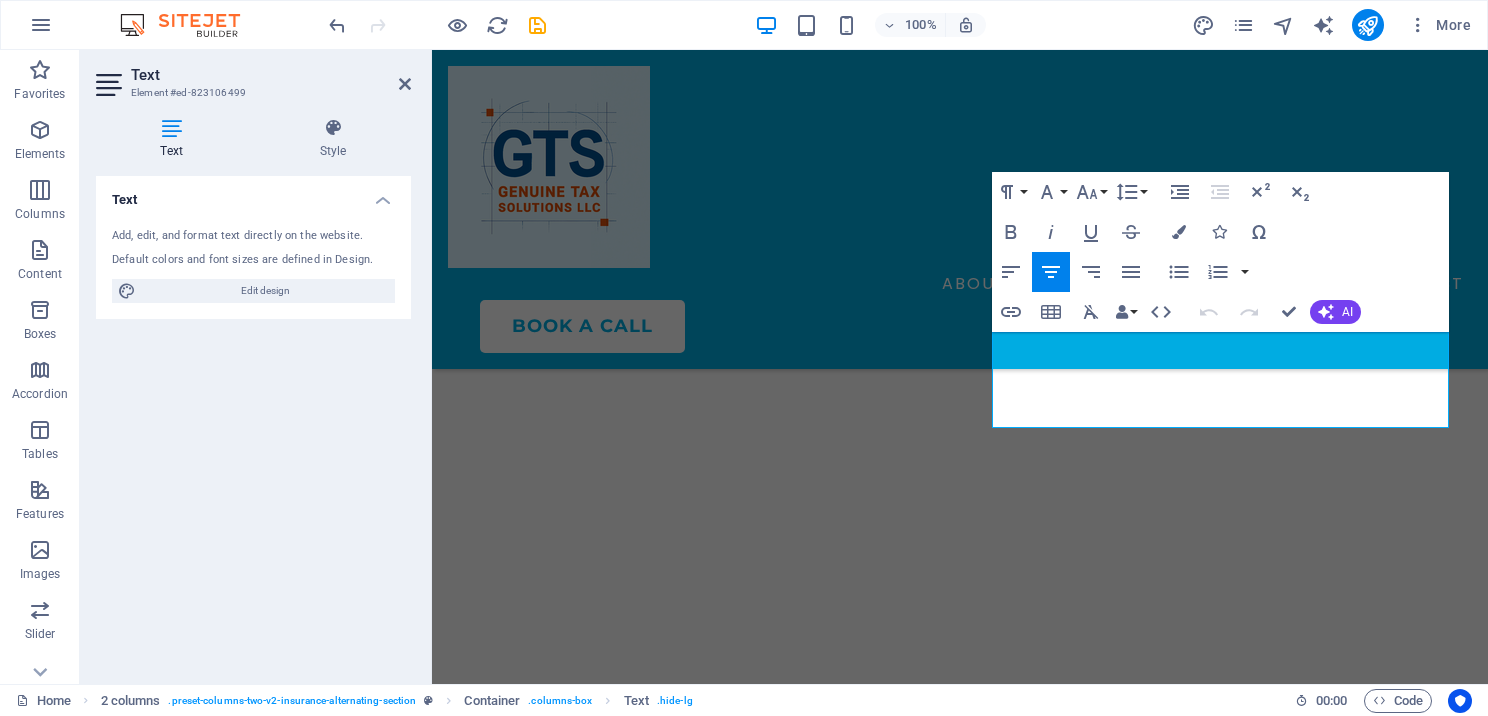 scroll, scrollTop: 6654, scrollLeft: 0, axis: vertical 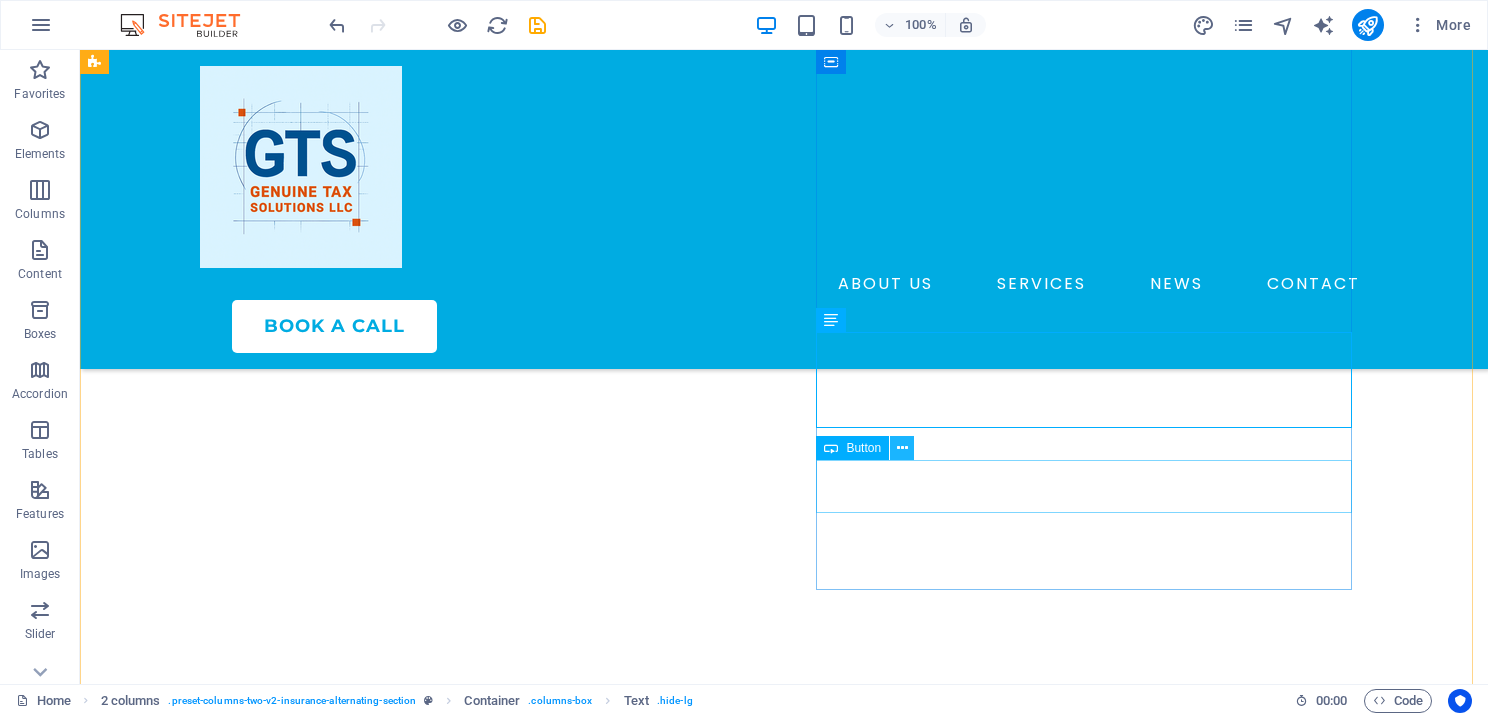 click at bounding box center [902, 448] 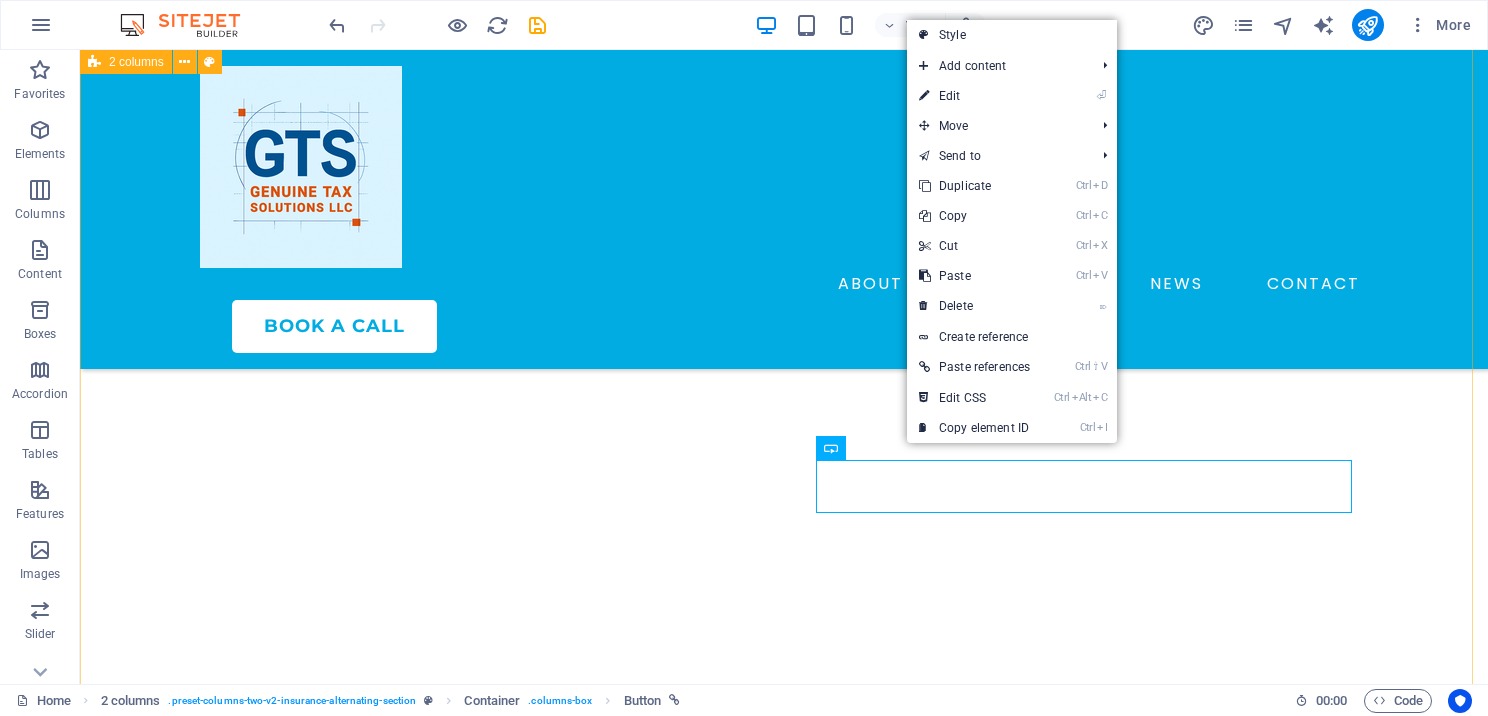 click on "Book Your Consultation  Today Ready to take your tax business to the next level? At  GTS , we make it easy to get started. Our team is here to guide you through  choosing the right software , setting up your account, and preparing for a  successful tax season . Scheduling a consultation is the first step toward simplifying your workflow and growing your business.  Book your consultation today  and let us help you find the perfect solution for your tax preparation needs. talk to an expert" at bounding box center (784, 4767) 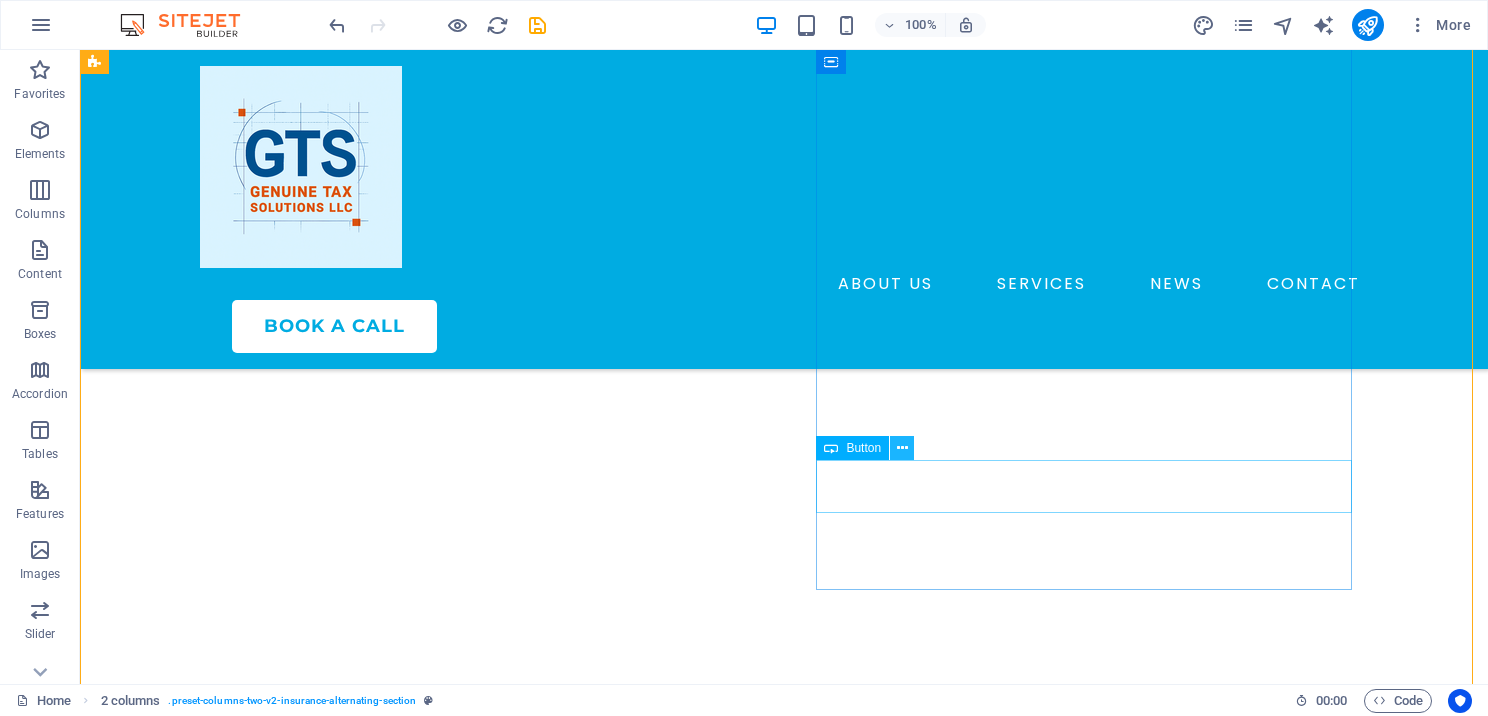 click at bounding box center [902, 448] 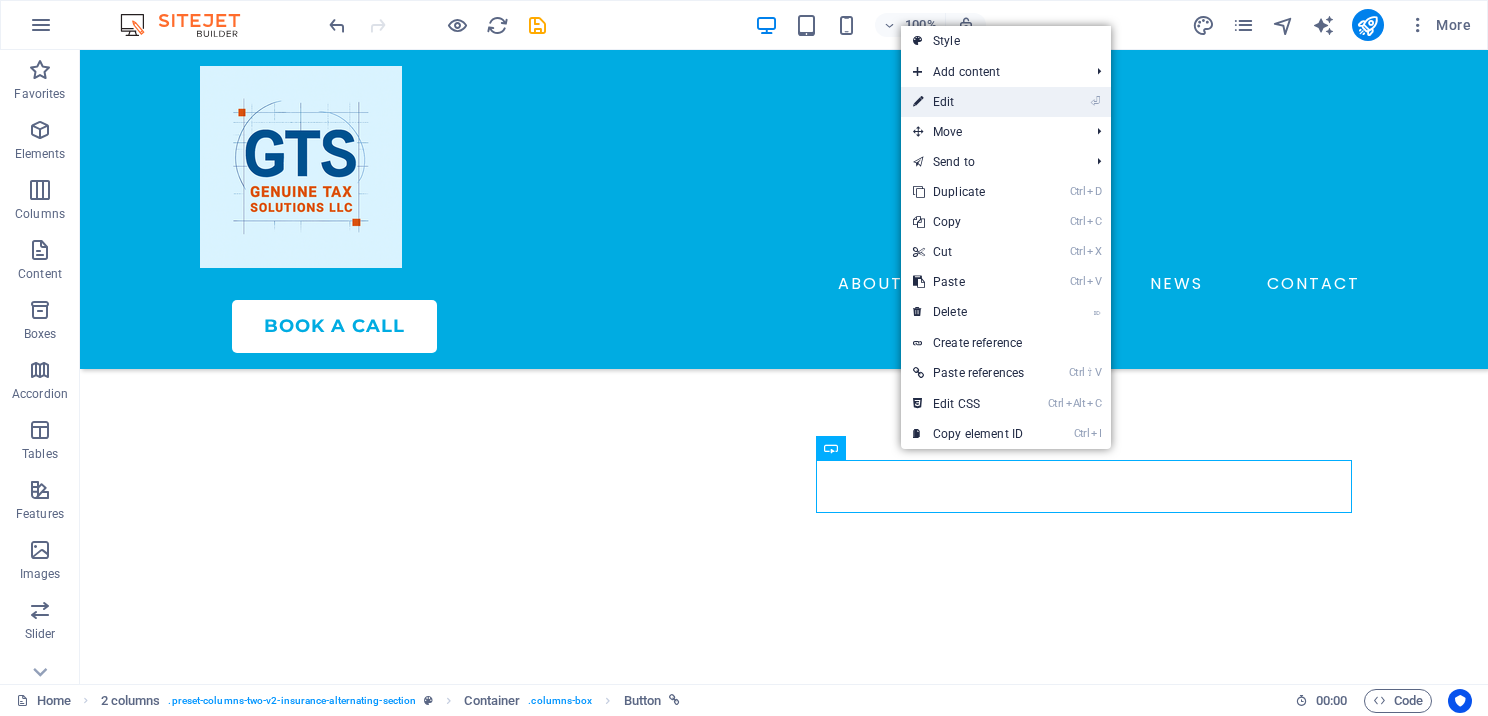 click on "⏎  Edit" at bounding box center [968, 102] 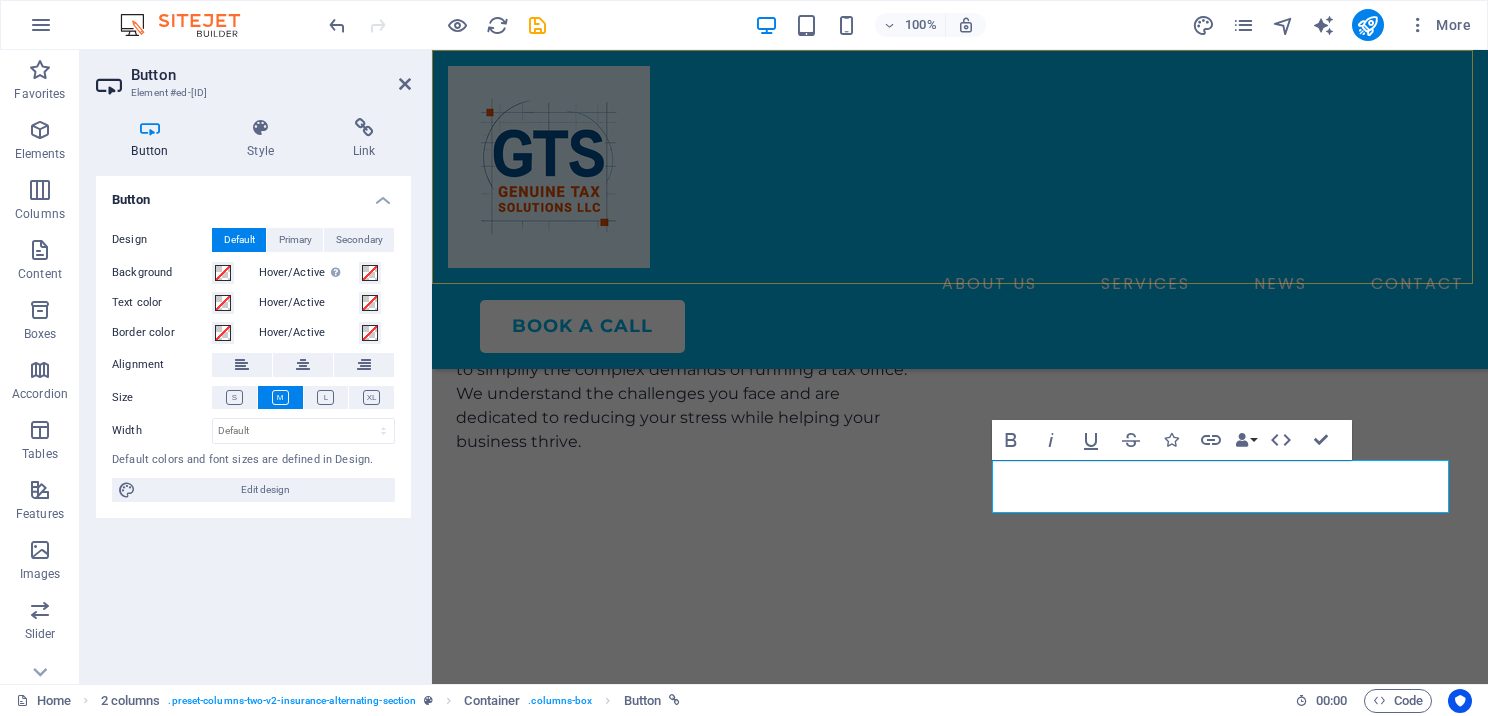 scroll, scrollTop: 6772, scrollLeft: 0, axis: vertical 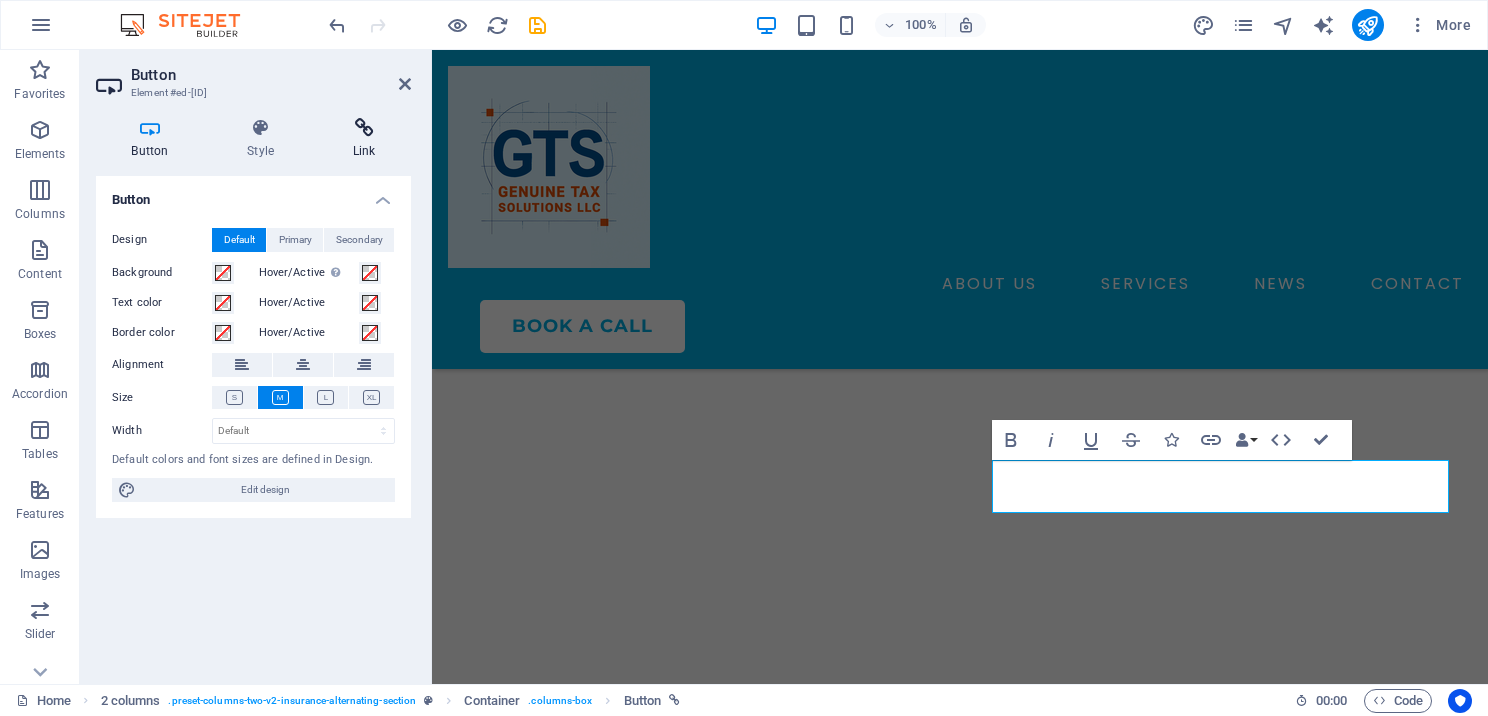 click on "Link" at bounding box center (364, 139) 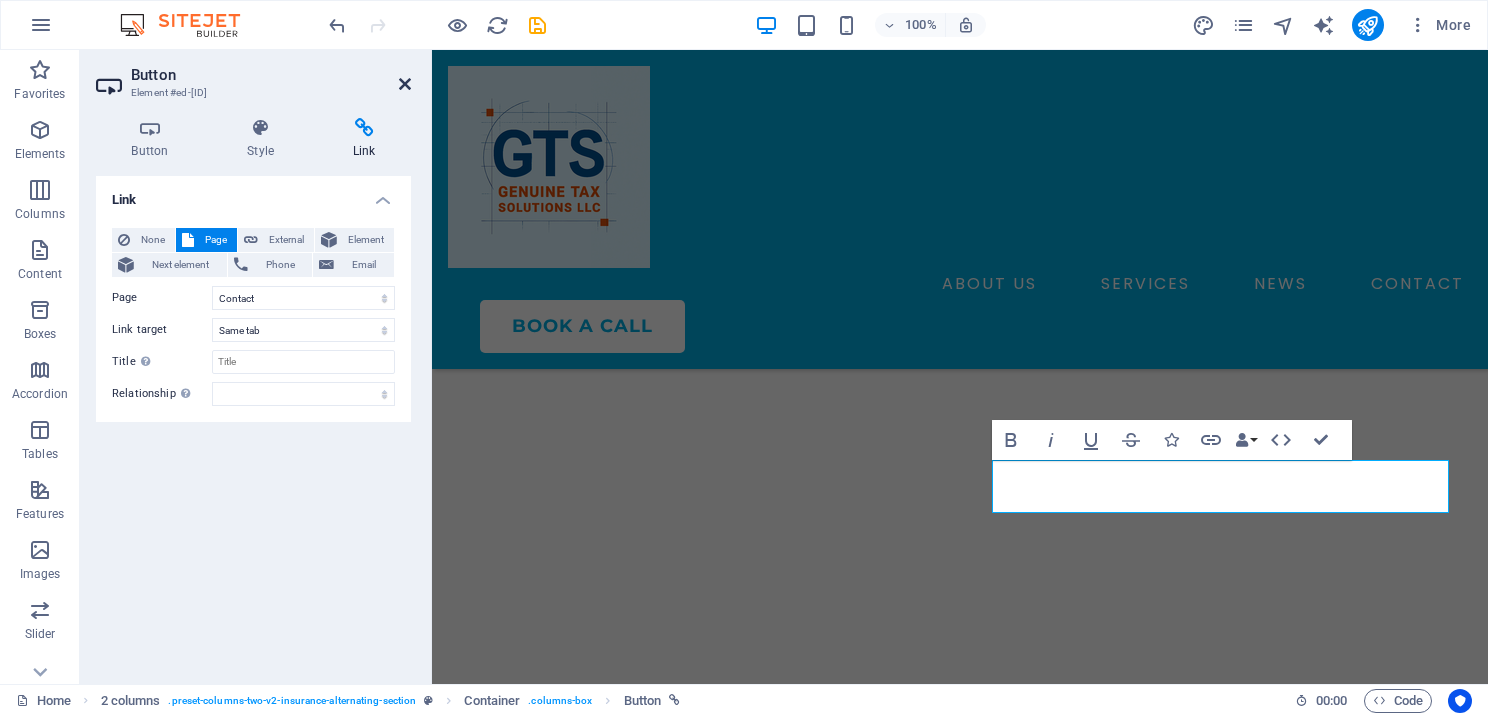 click at bounding box center [405, 84] 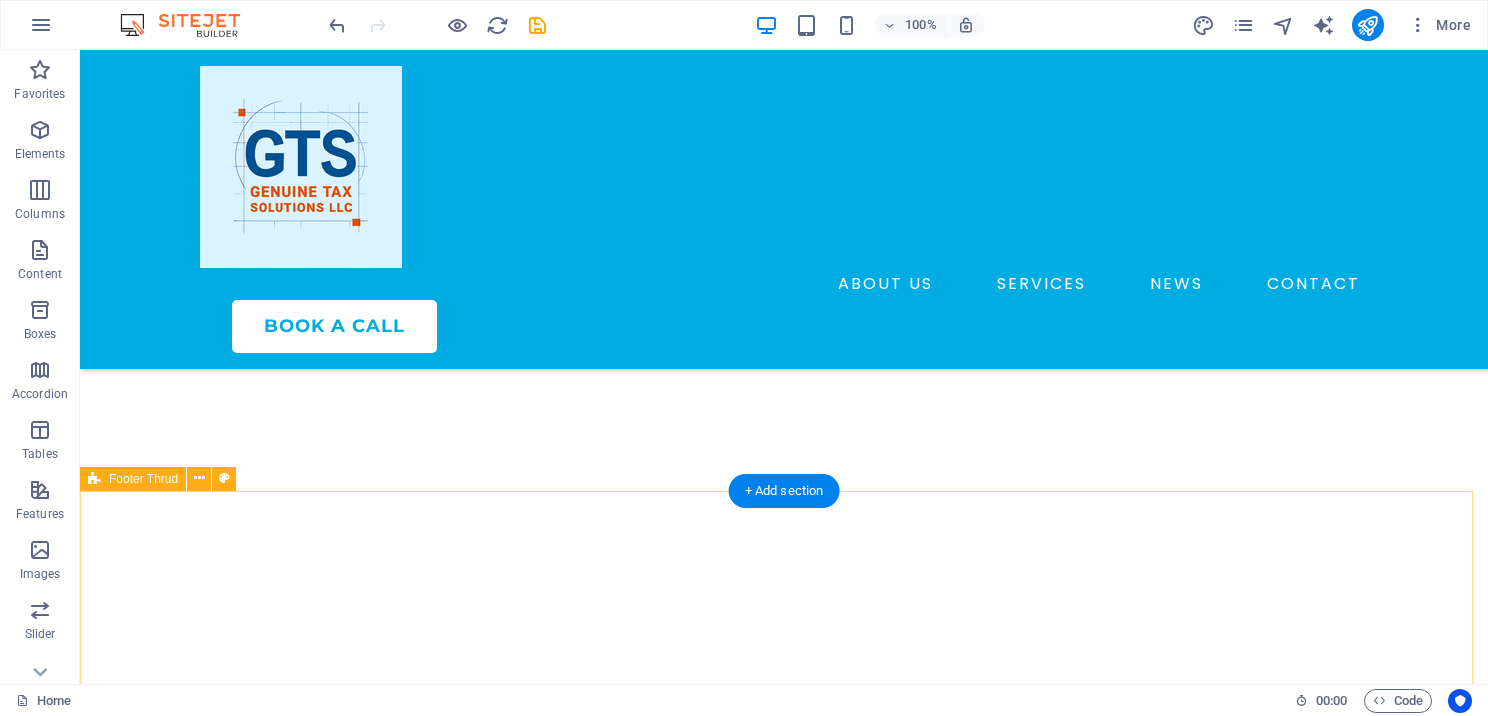 scroll, scrollTop: 6636, scrollLeft: 0, axis: vertical 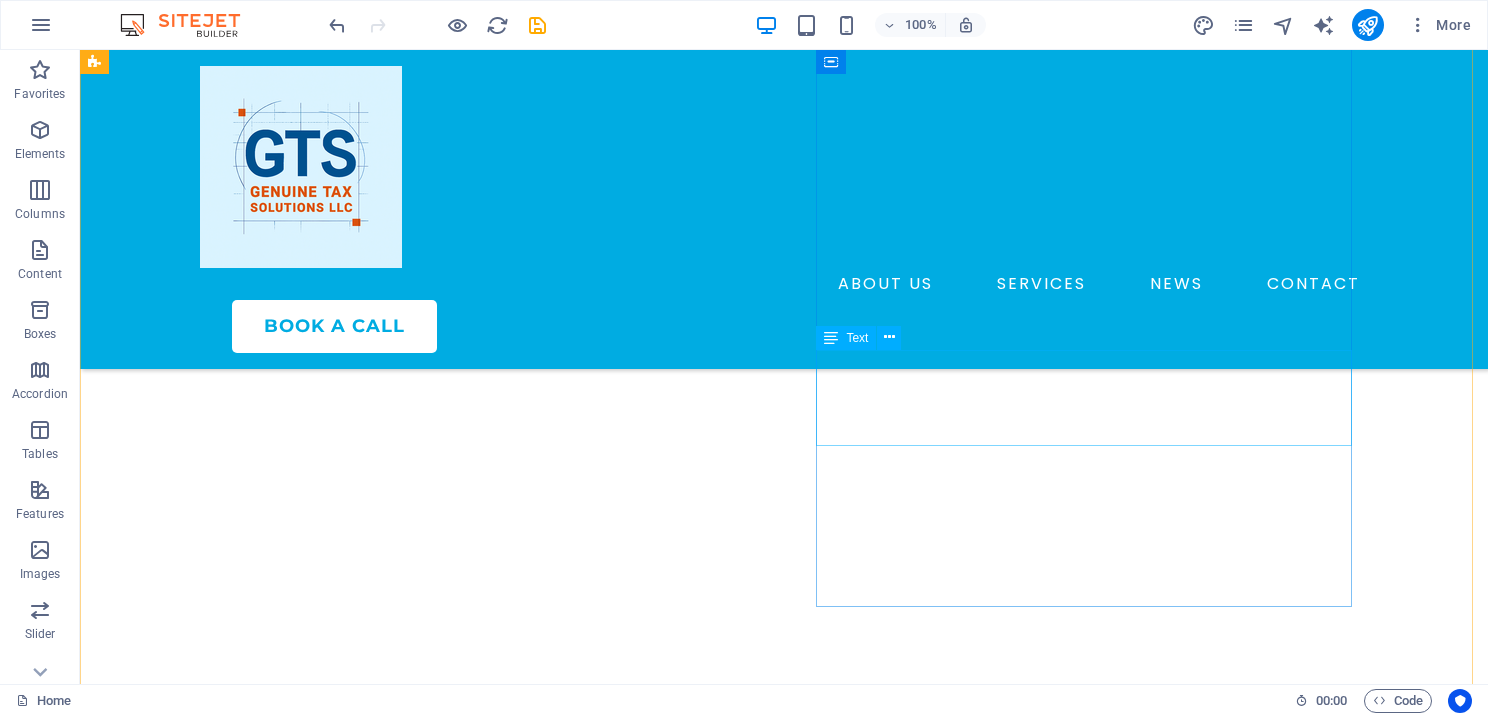 click on "Scheduling a consultation is the first step toward simplifying your workflow and growing your business.  Book your consultation today  and let us help you find the perfect solution for your tax preparation needs." at bounding box center [372, 5106] 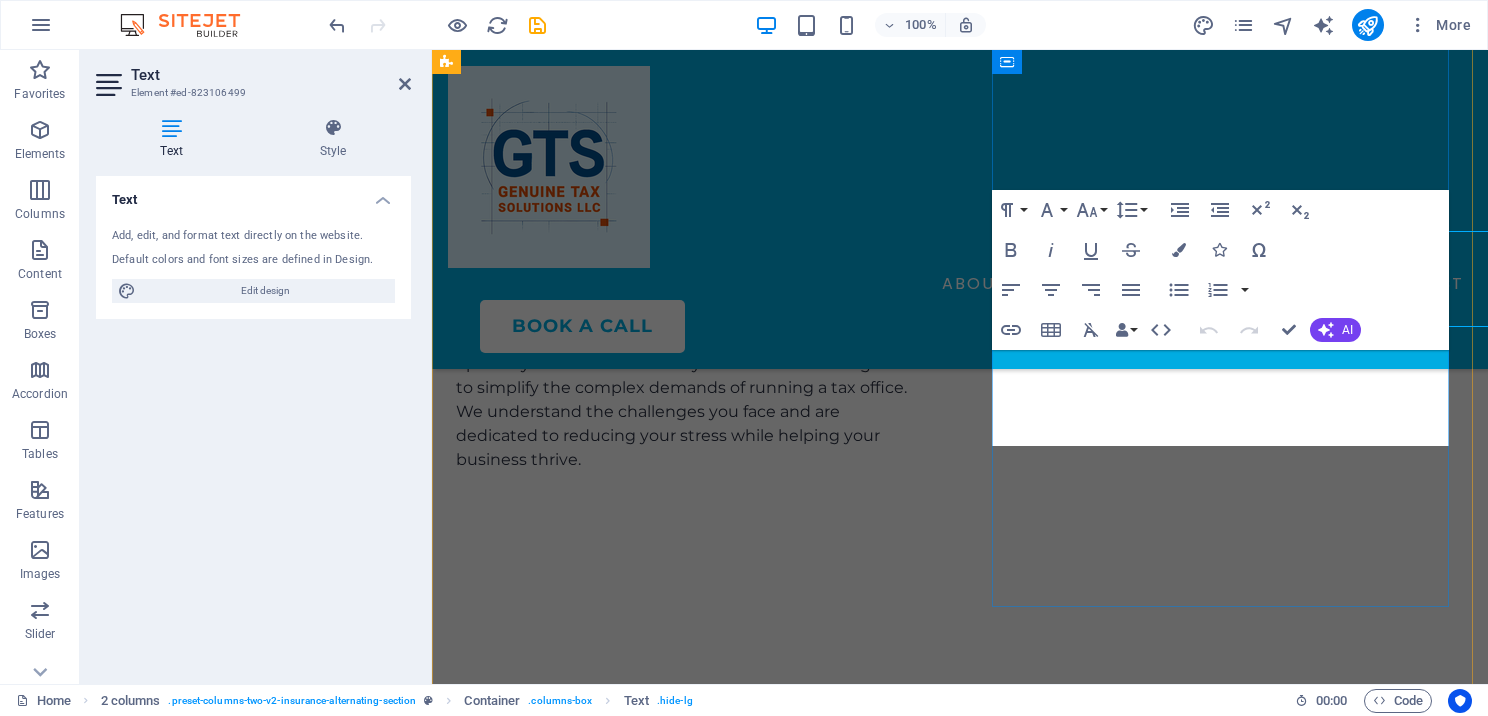 scroll, scrollTop: 6755, scrollLeft: 0, axis: vertical 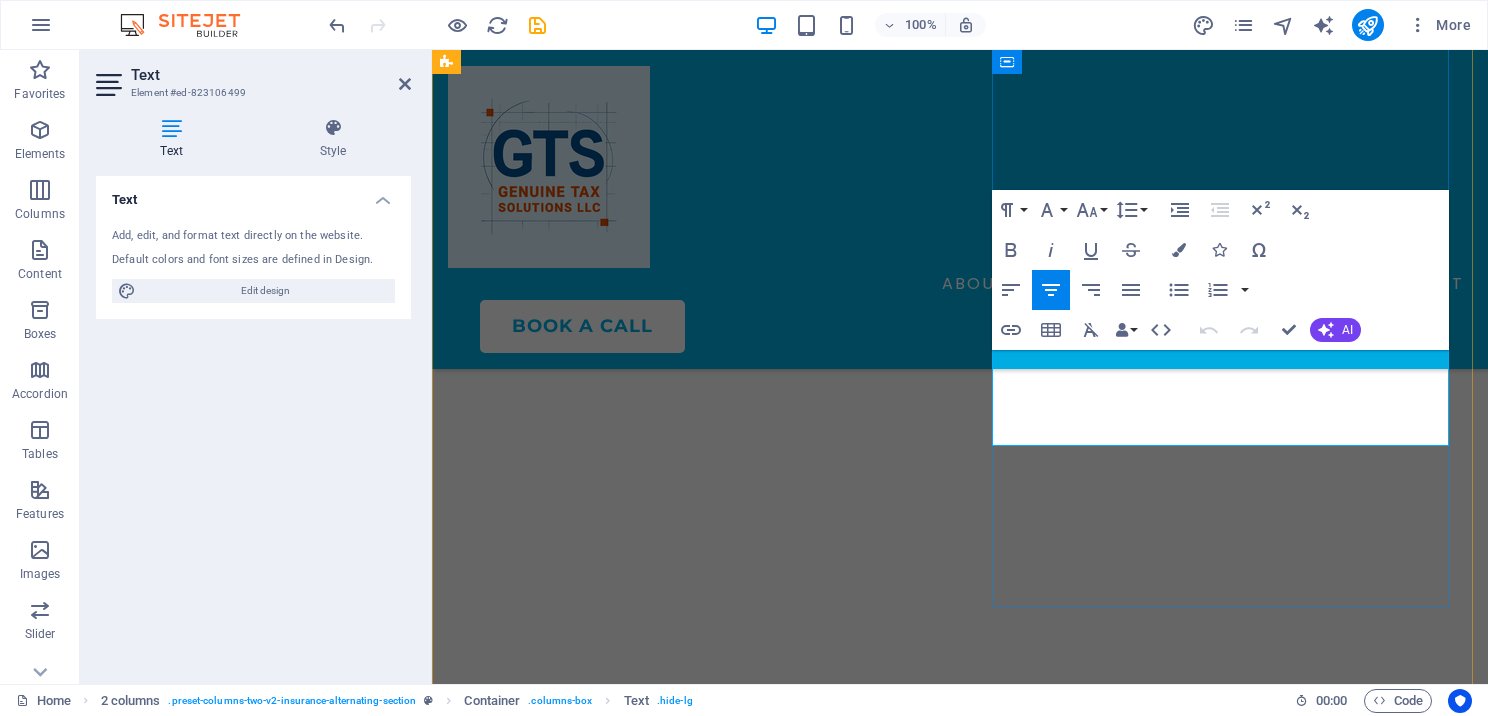 drag, startPoint x: 1016, startPoint y: 362, endPoint x: 1425, endPoint y: 436, distance: 415.64047 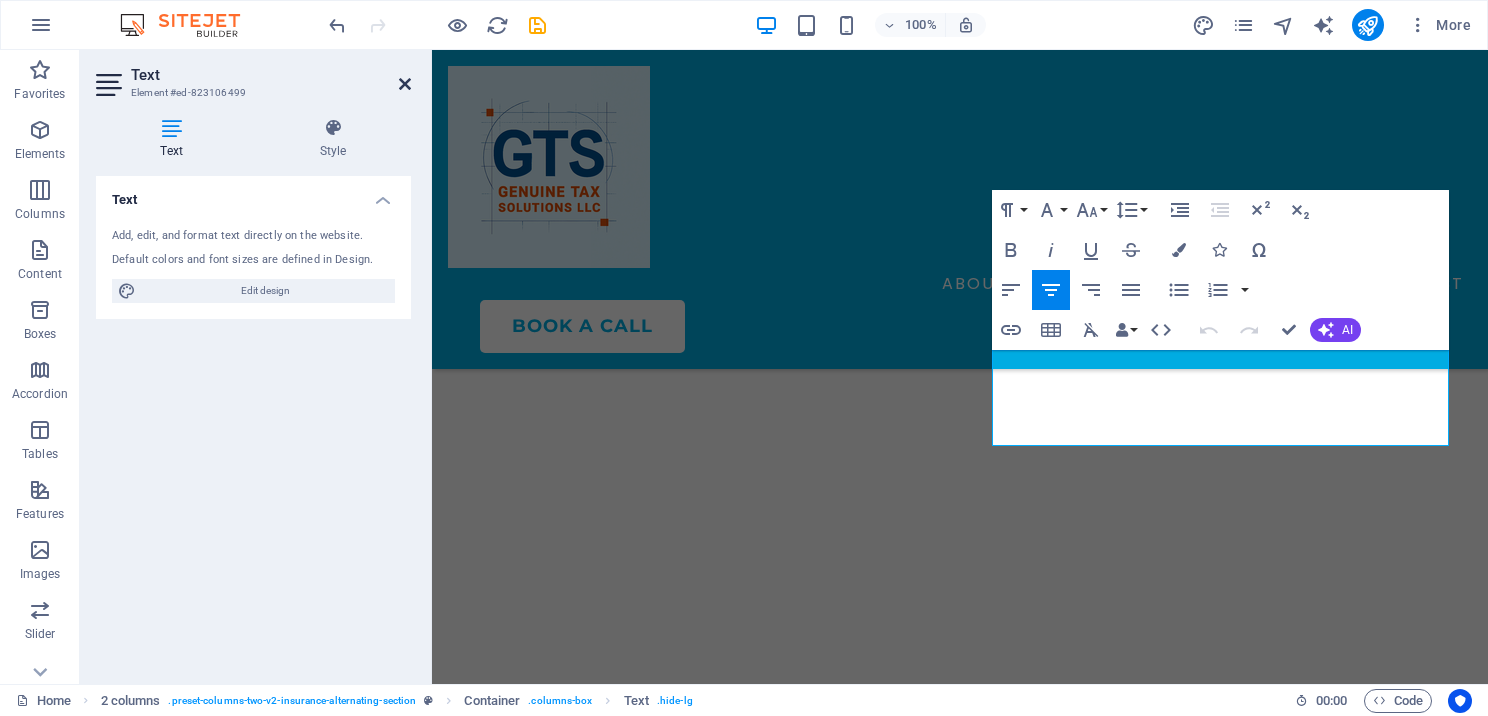 click at bounding box center [405, 84] 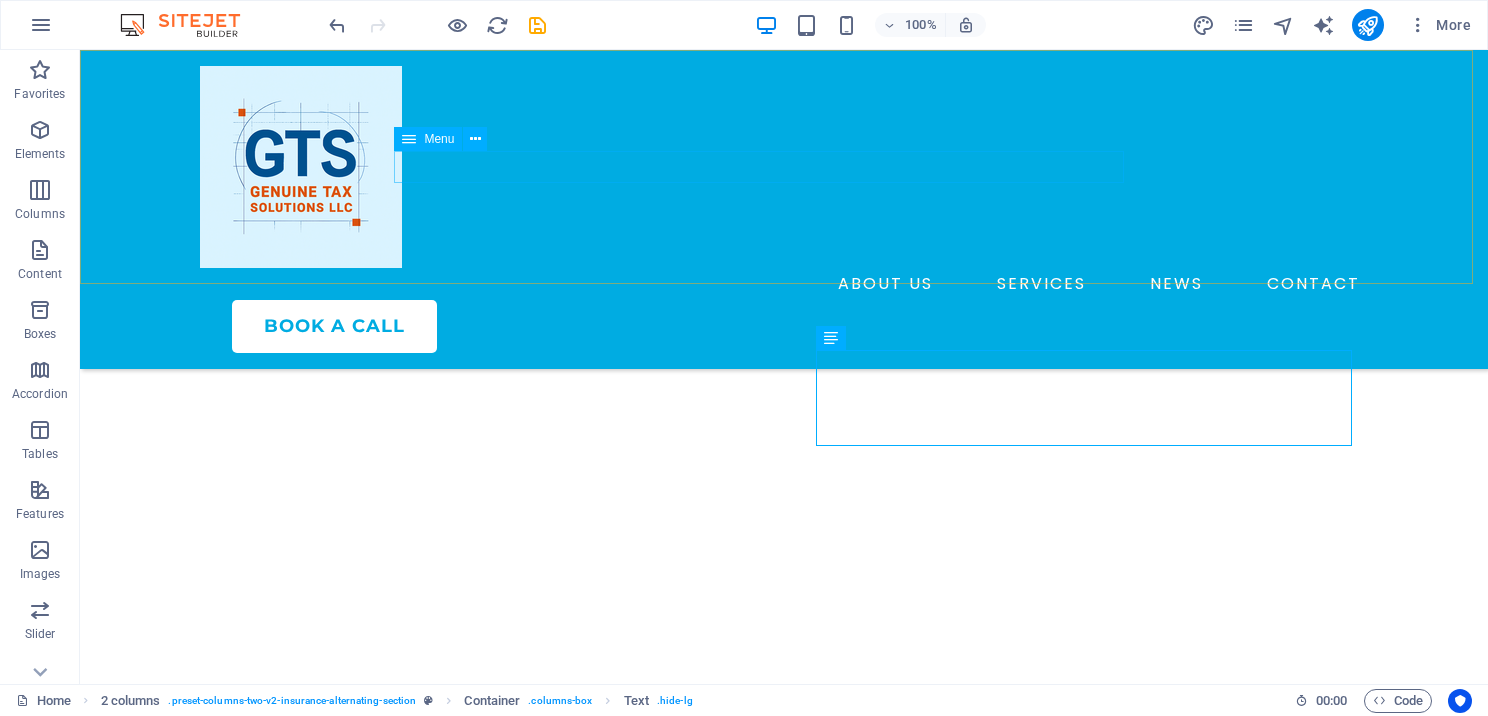 click on "ABOUT US SERVICES NEWS CONTACT" at bounding box center [784, 284] 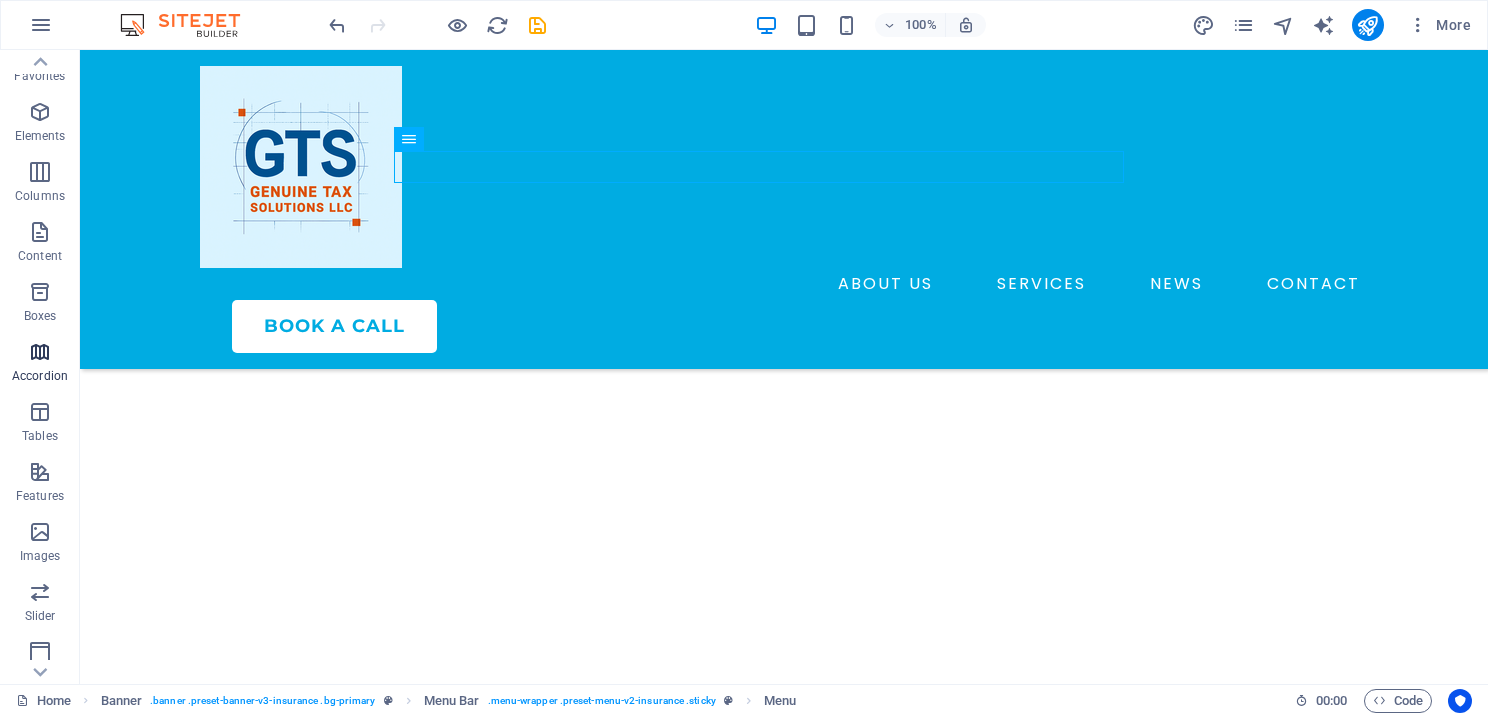 scroll, scrollTop: 0, scrollLeft: 0, axis: both 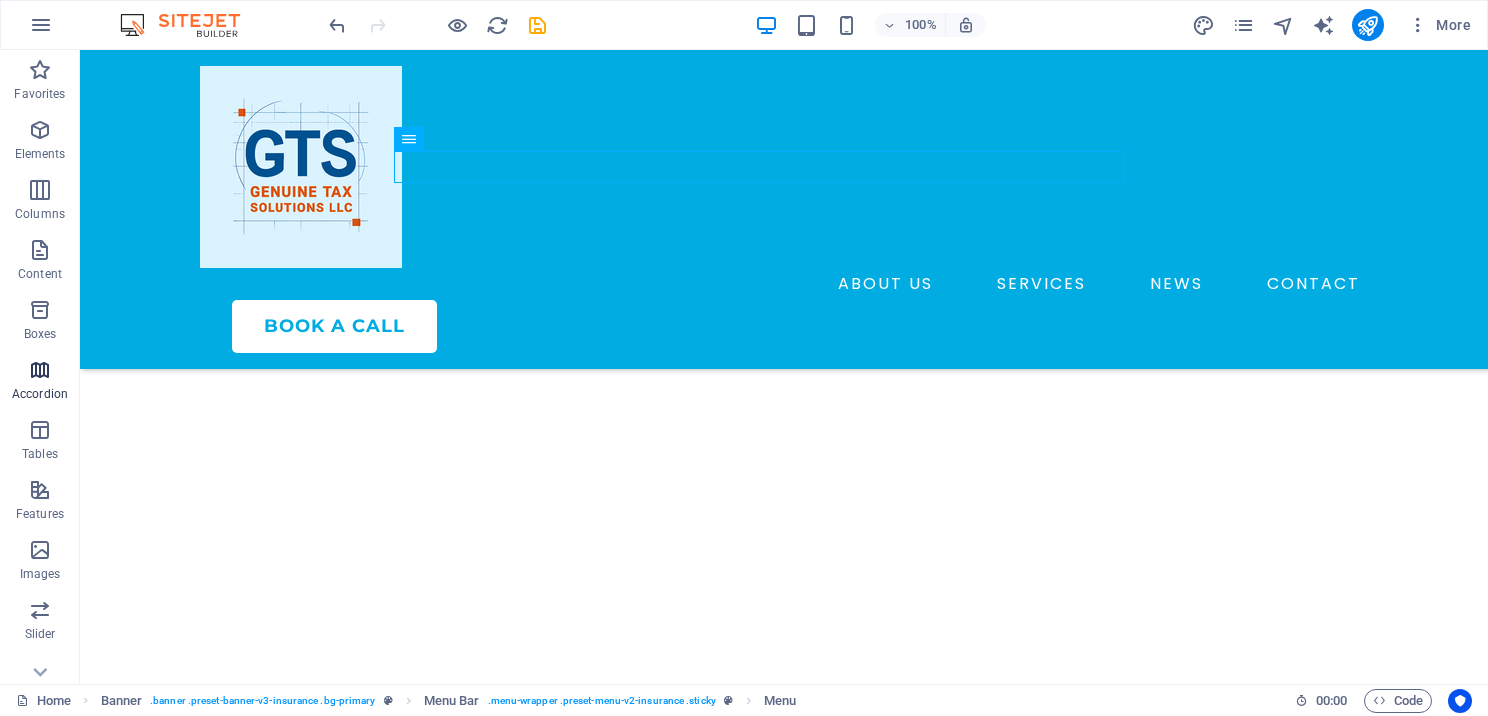 click at bounding box center [40, 130] 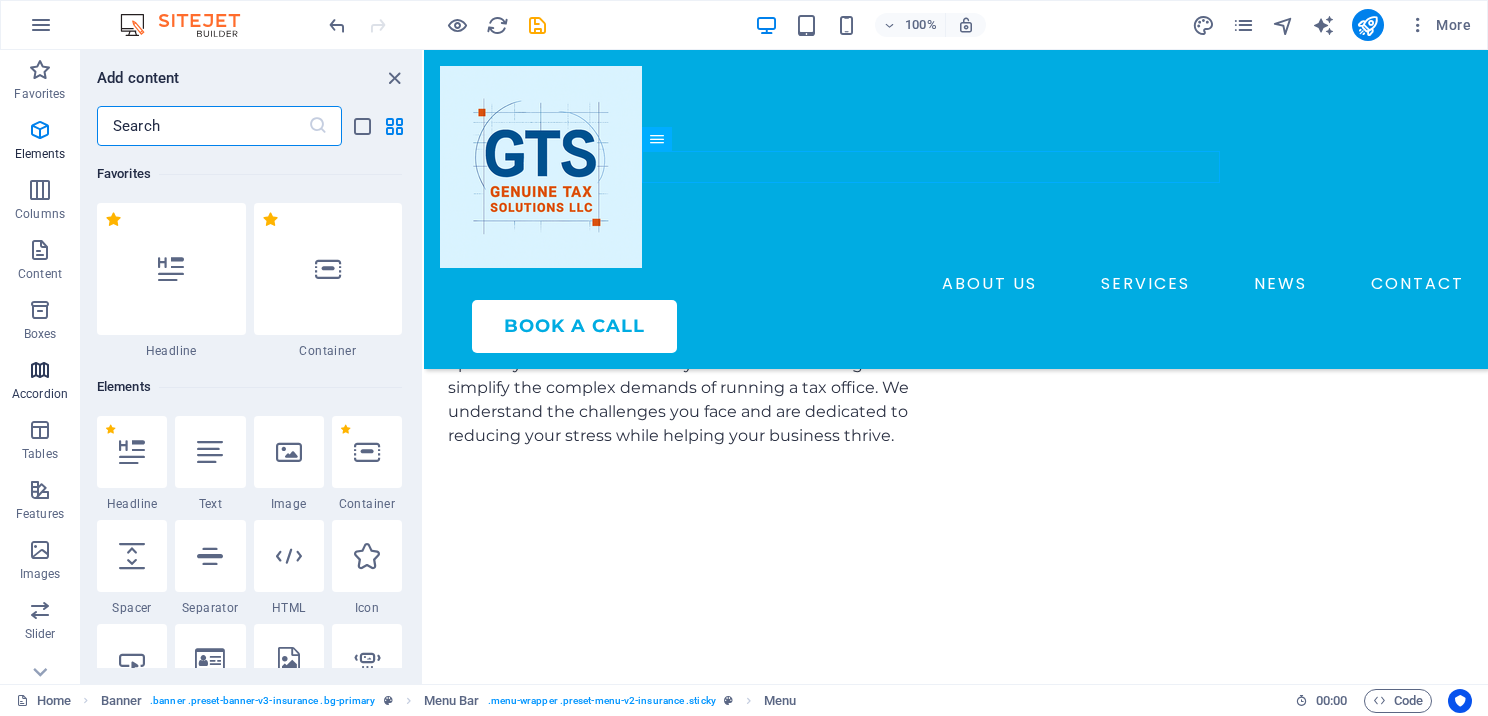scroll, scrollTop: 6755, scrollLeft: 0, axis: vertical 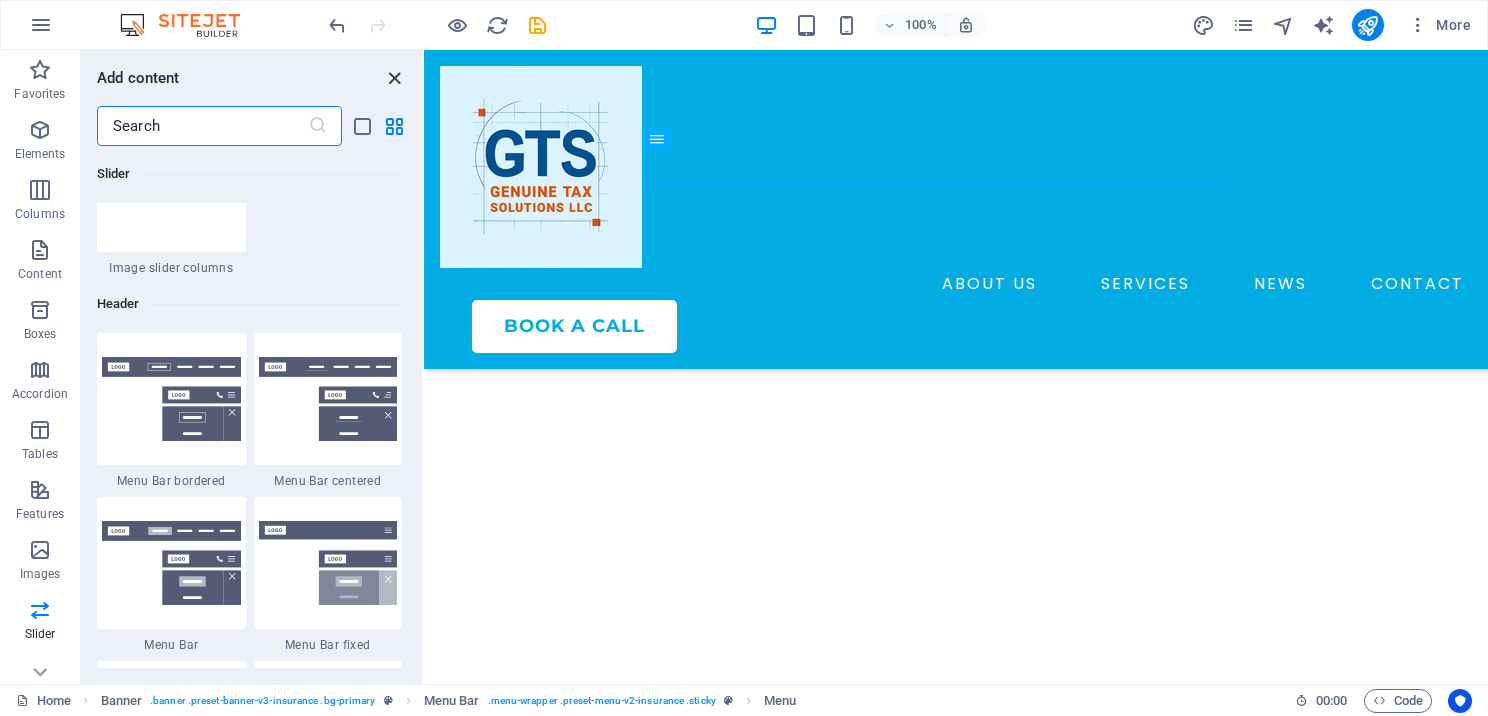click at bounding box center (394, 78) 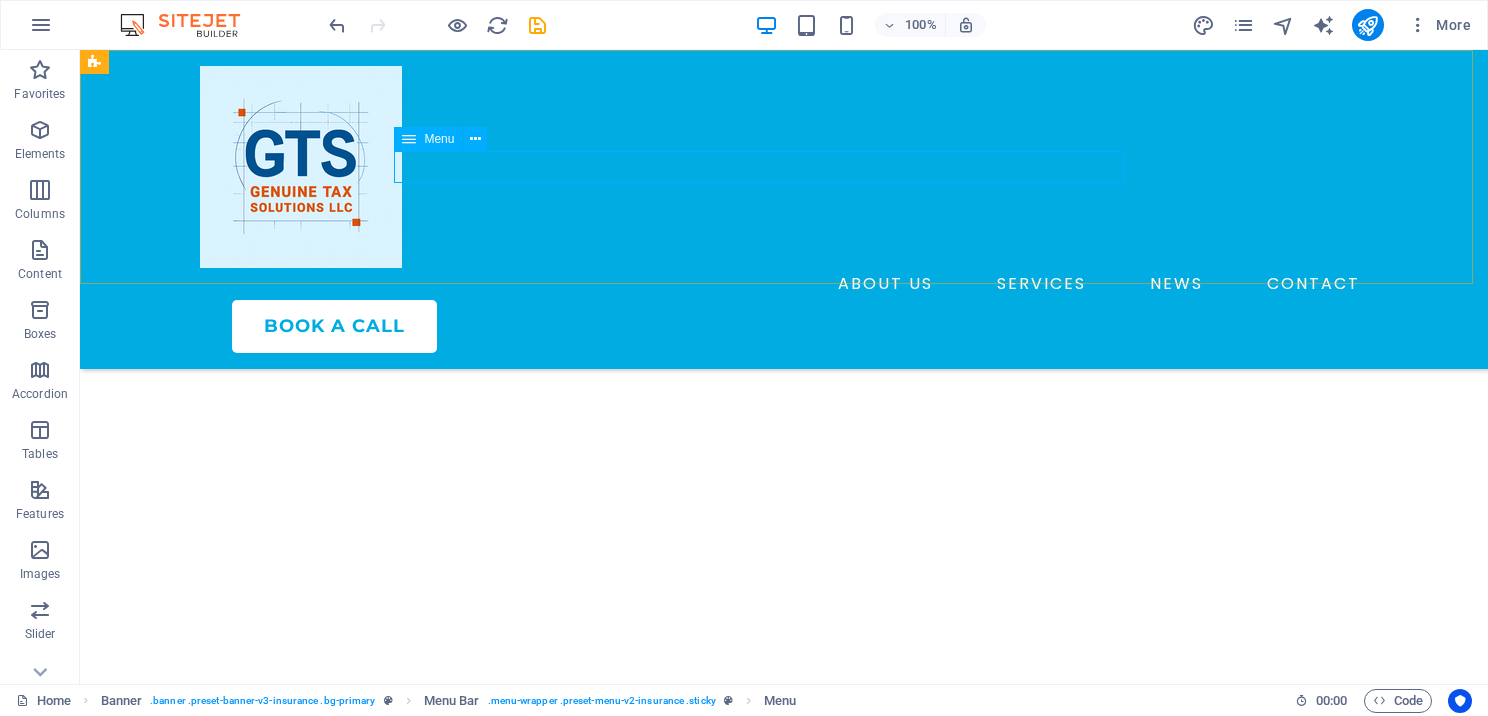 click on "ABOUT US SERVICES NEWS CONTACT" at bounding box center [784, 284] 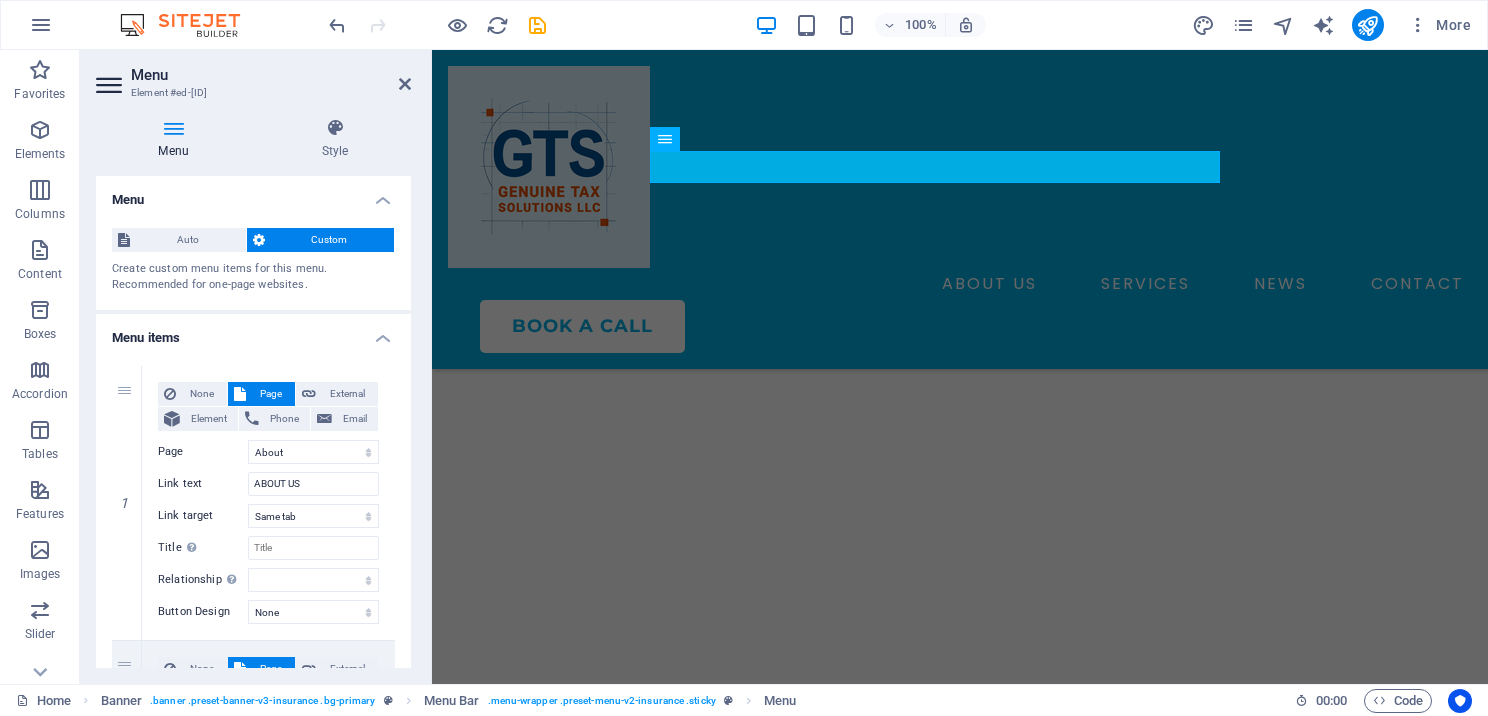 click at bounding box center (173, 128) 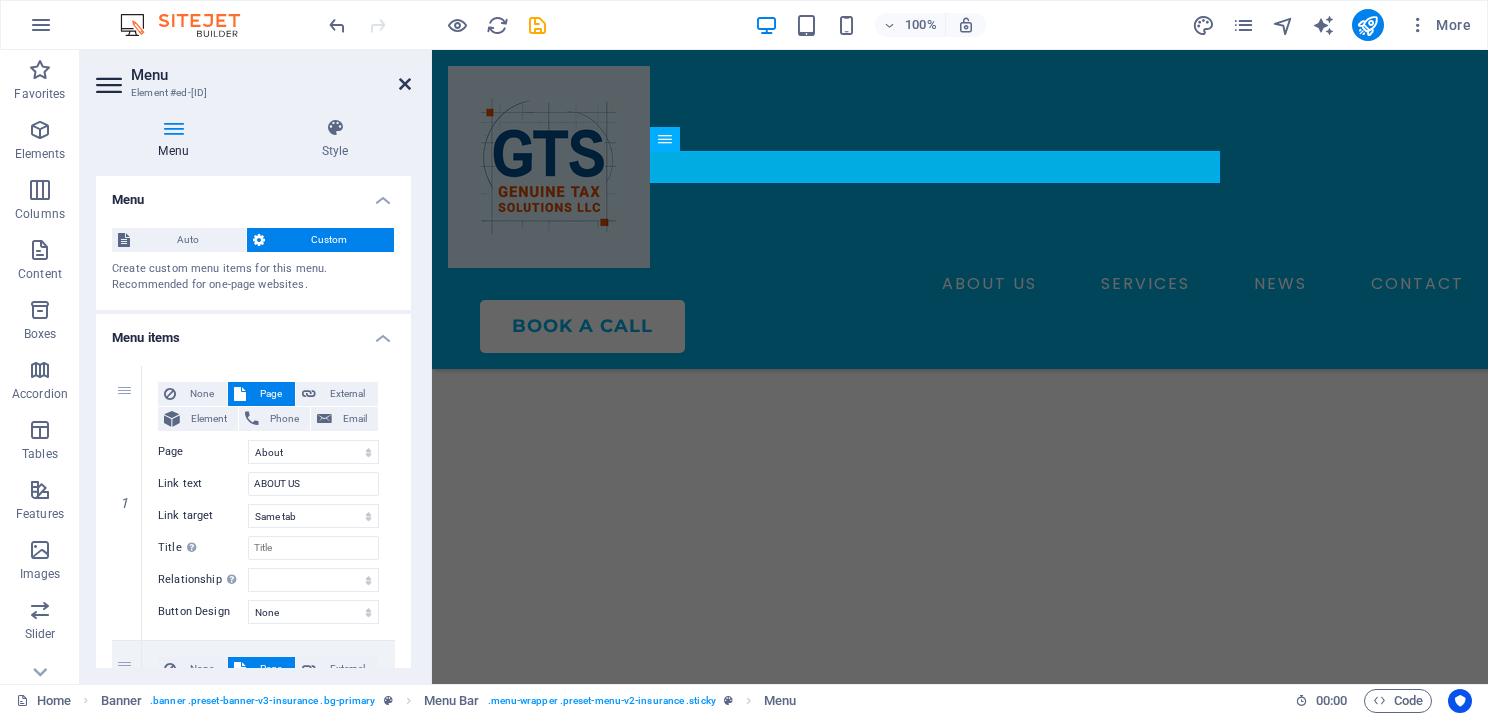 click at bounding box center (405, 84) 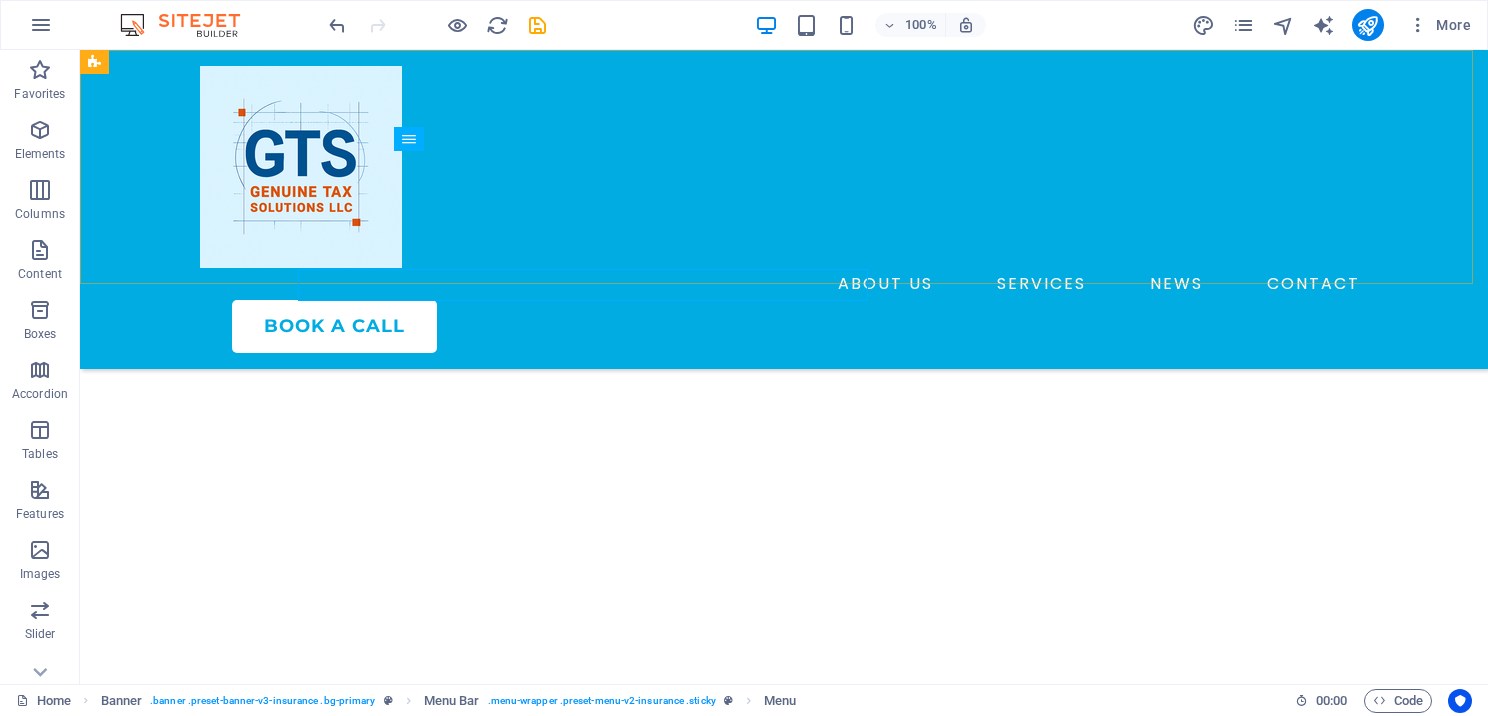 scroll, scrollTop: 6636, scrollLeft: 0, axis: vertical 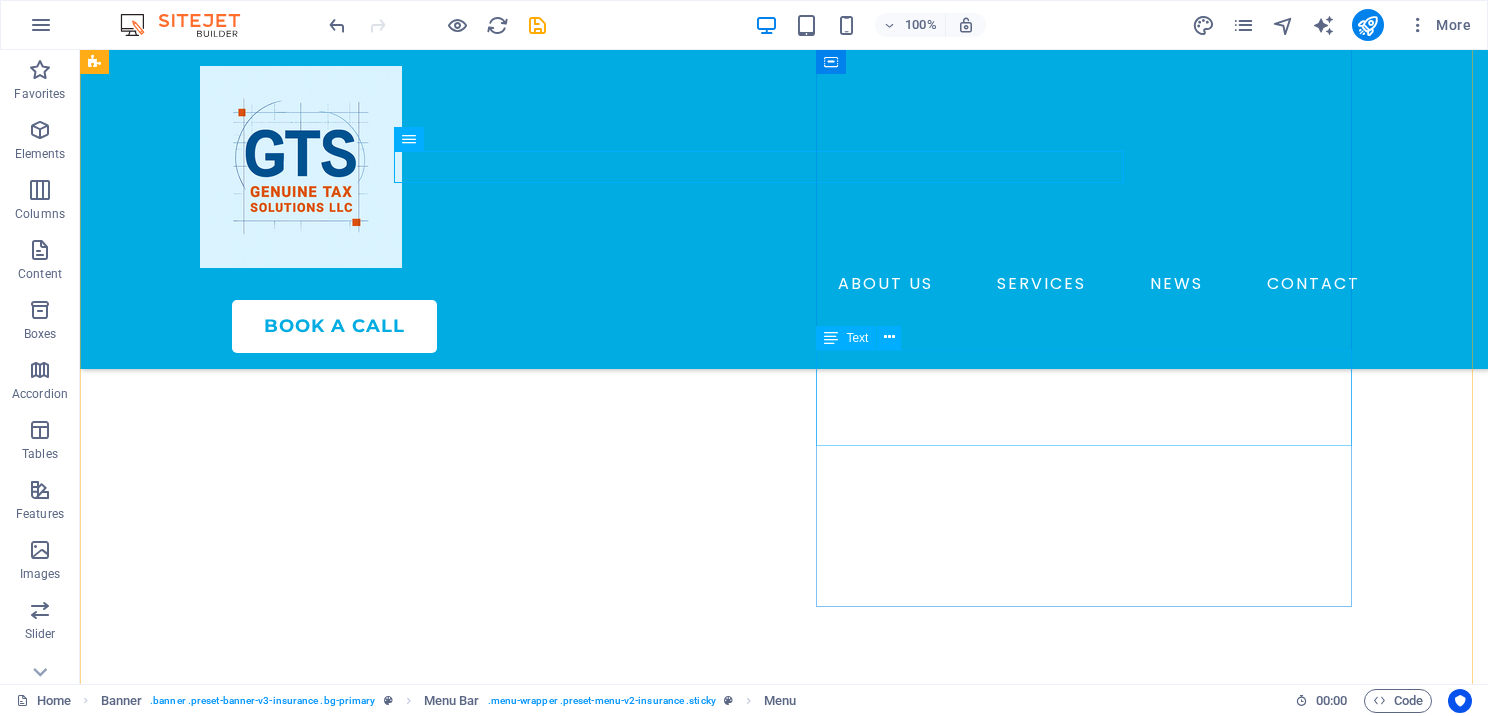 click on "Scheduling a consultation is the first step toward simplifying your workflow and growing your business.  Book your consultation today  and let us help you find the perfect solution for your tax preparation needs." at bounding box center (372, 5106) 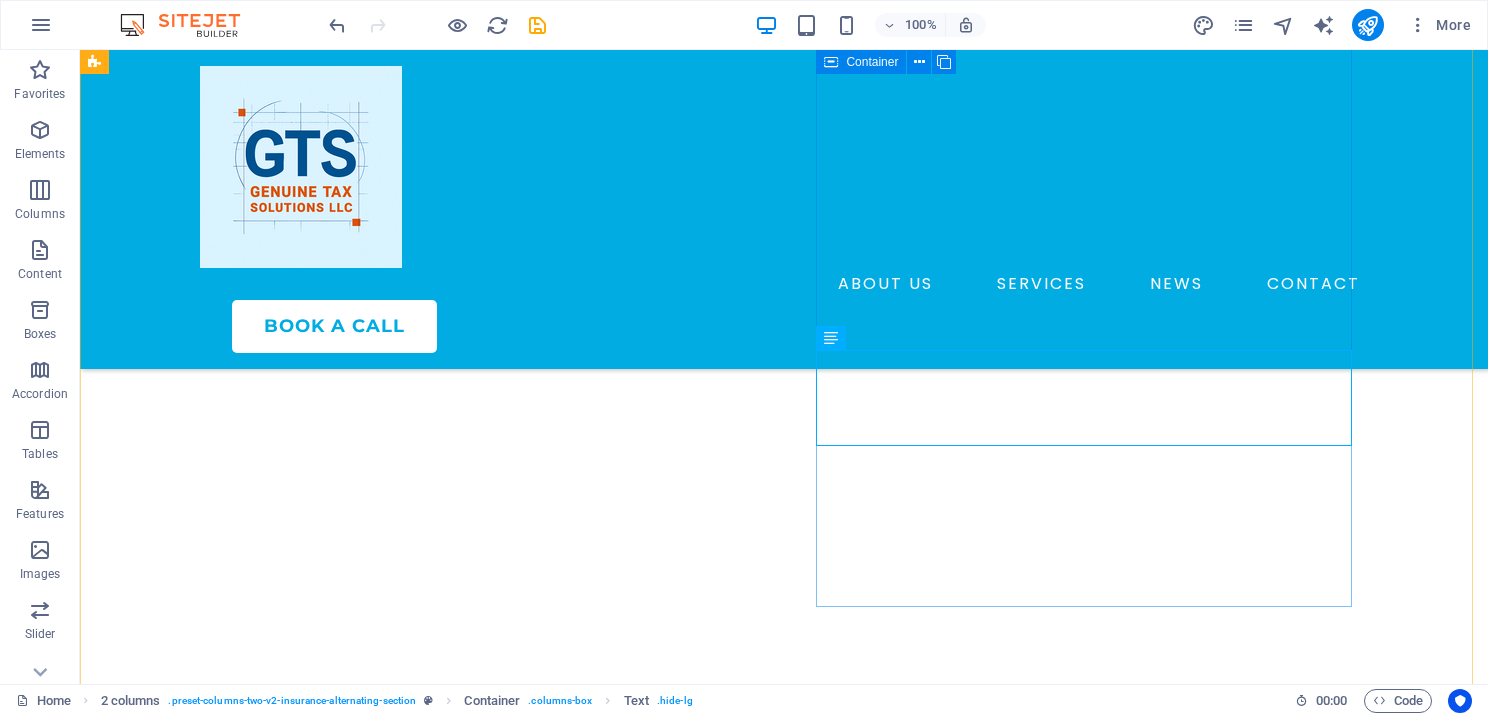 click on "Book Your Consultation  Today Ready to take your tax business to the next level? At  GTS , we make it easy to get started. Our team is here to guide you through  choosing the right software , setting up your account, and preparing for a  successful tax season . Scheduling a consultation is the first step toward simplifying your workflow and growing your business.  Book your consultation today  and let us help you find the perfect solution for your tax preparation needs. talk to an expert" at bounding box center (372, 5035) 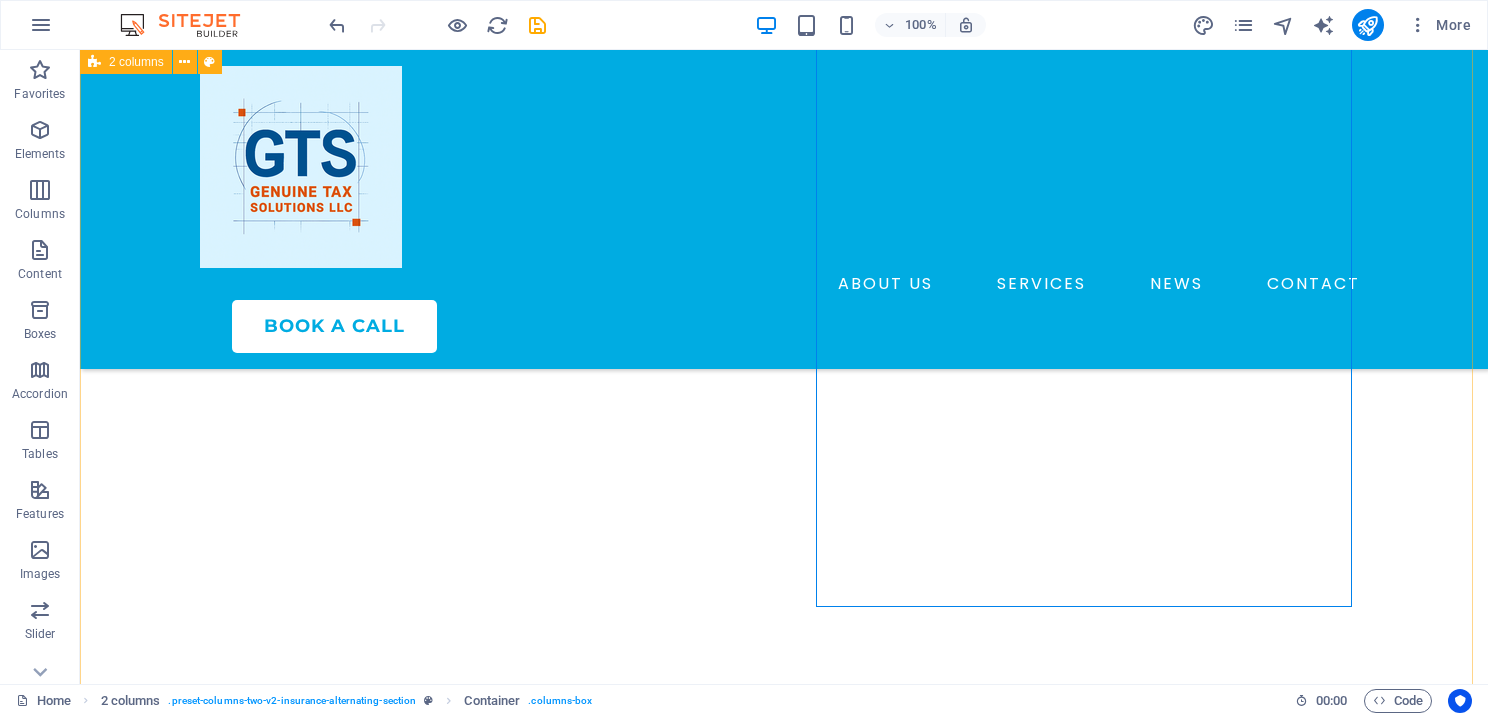 click on "Book Your Consultation  Today Ready to take your tax business to the next level? At  GTS , we make it easy to get started. Our team is here to guide you through  choosing the right software , setting up your account, and preparing for a  successful tax season . Scheduling a consultation is the first step toward simplifying your workflow and growing your business.  Book your consultation today  and let us help you find the perfect solution for your tax preparation needs. talk to an expert" at bounding box center (784, 4785) 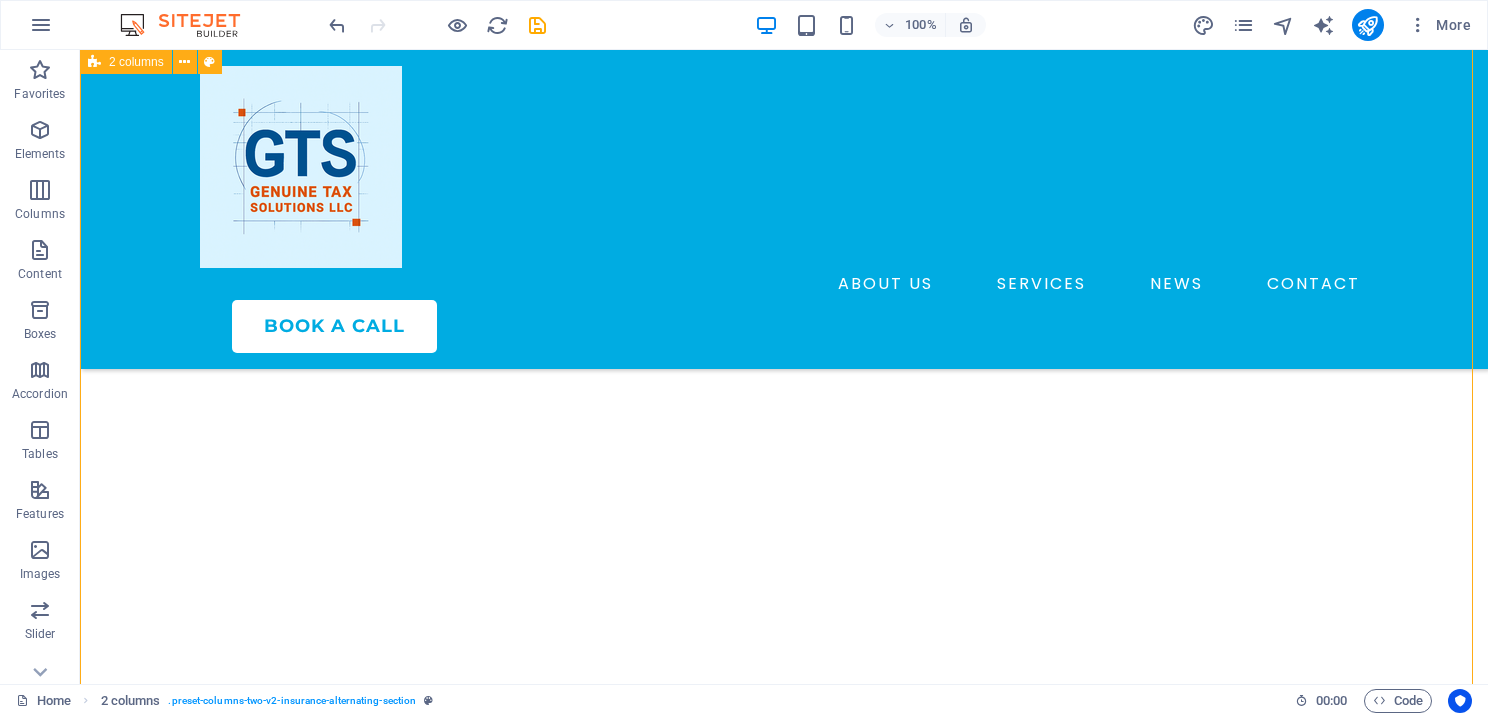 click on "Book Your Consultation  Today Ready to take your tax business to the next level? At  GTS , we make it easy to get started. Our team is here to guide you through  choosing the right software , setting up your account, and preparing for a  successful tax season . Scheduling a consultation is the first step toward simplifying your workflow and growing your business.  Book your consultation today  and let us help you find the perfect solution for your tax preparation needs. talk to an expert" at bounding box center [784, 4785] 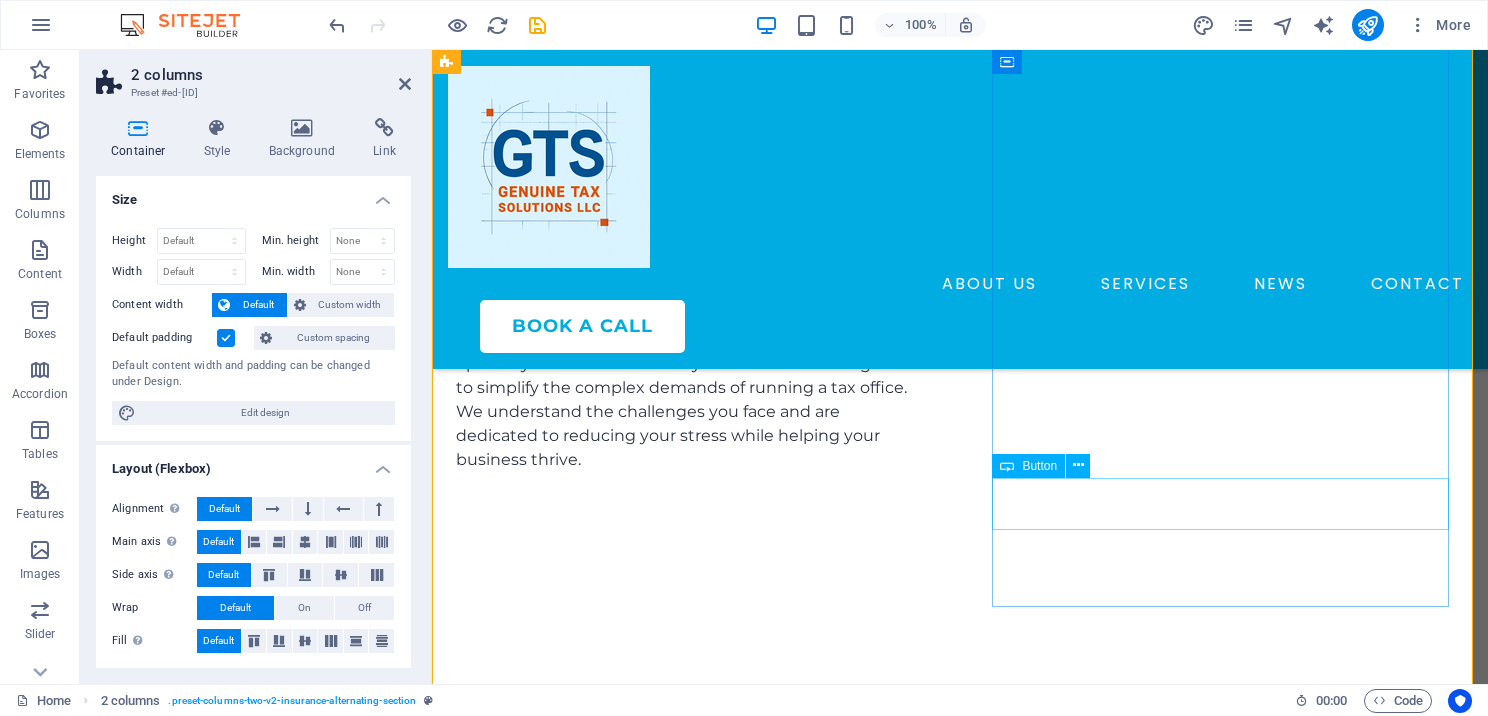 scroll, scrollTop: 6755, scrollLeft: 0, axis: vertical 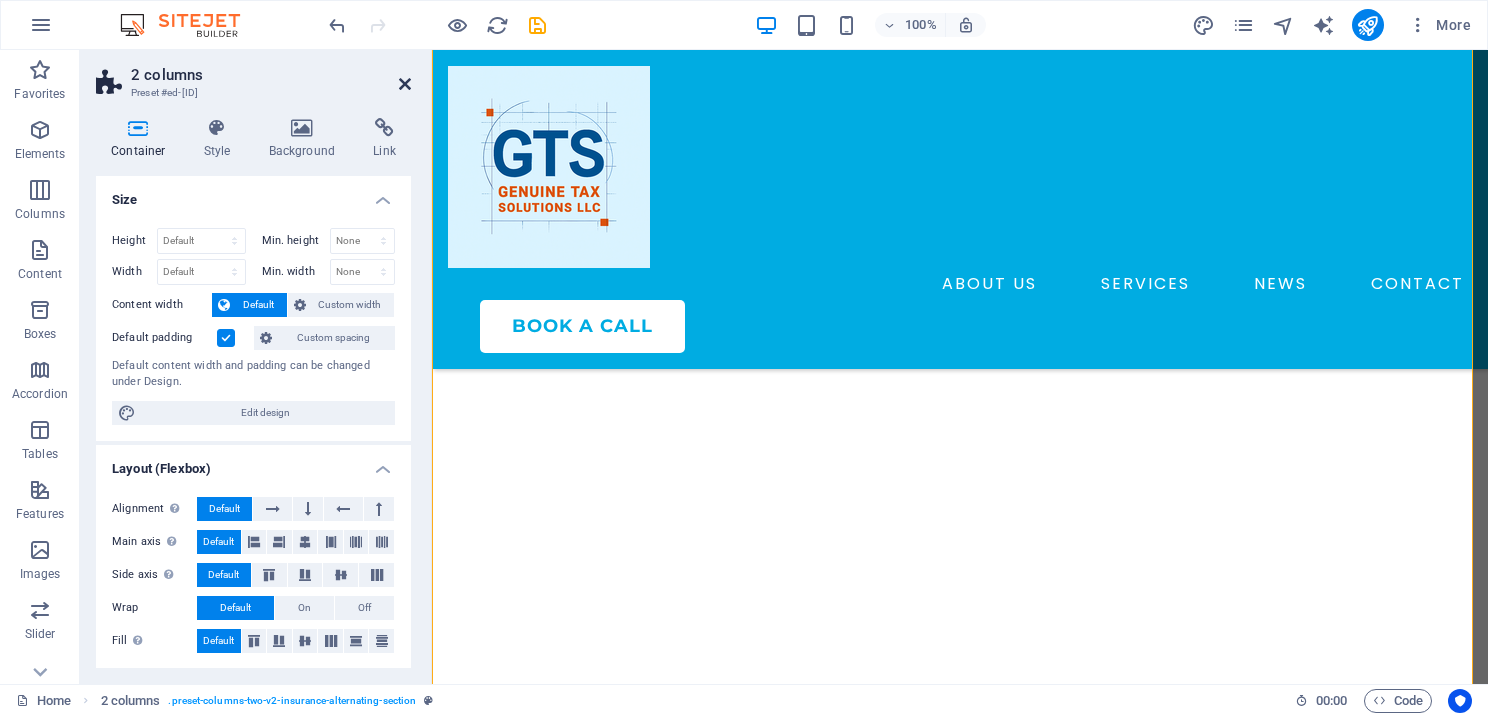 click at bounding box center (405, 84) 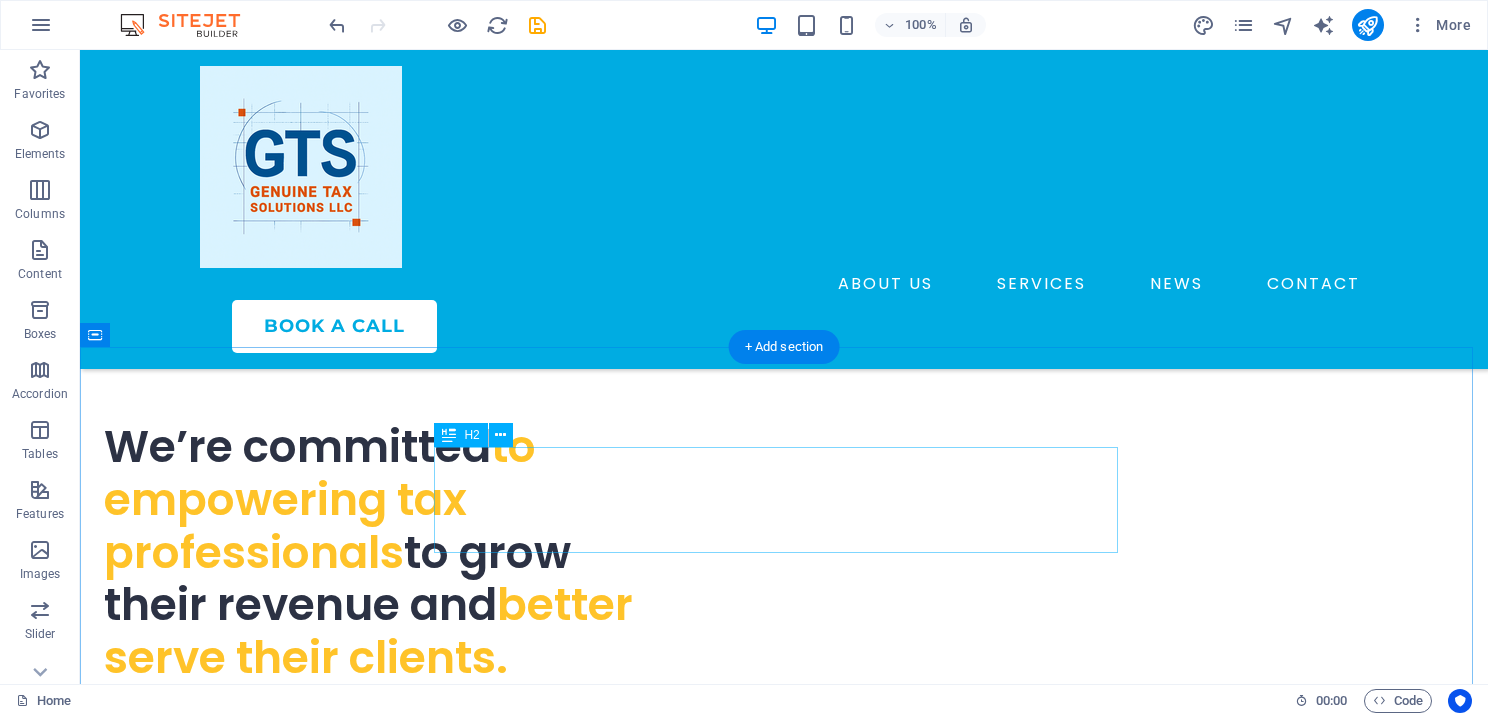 scroll, scrollTop: 5636, scrollLeft: 0, axis: vertical 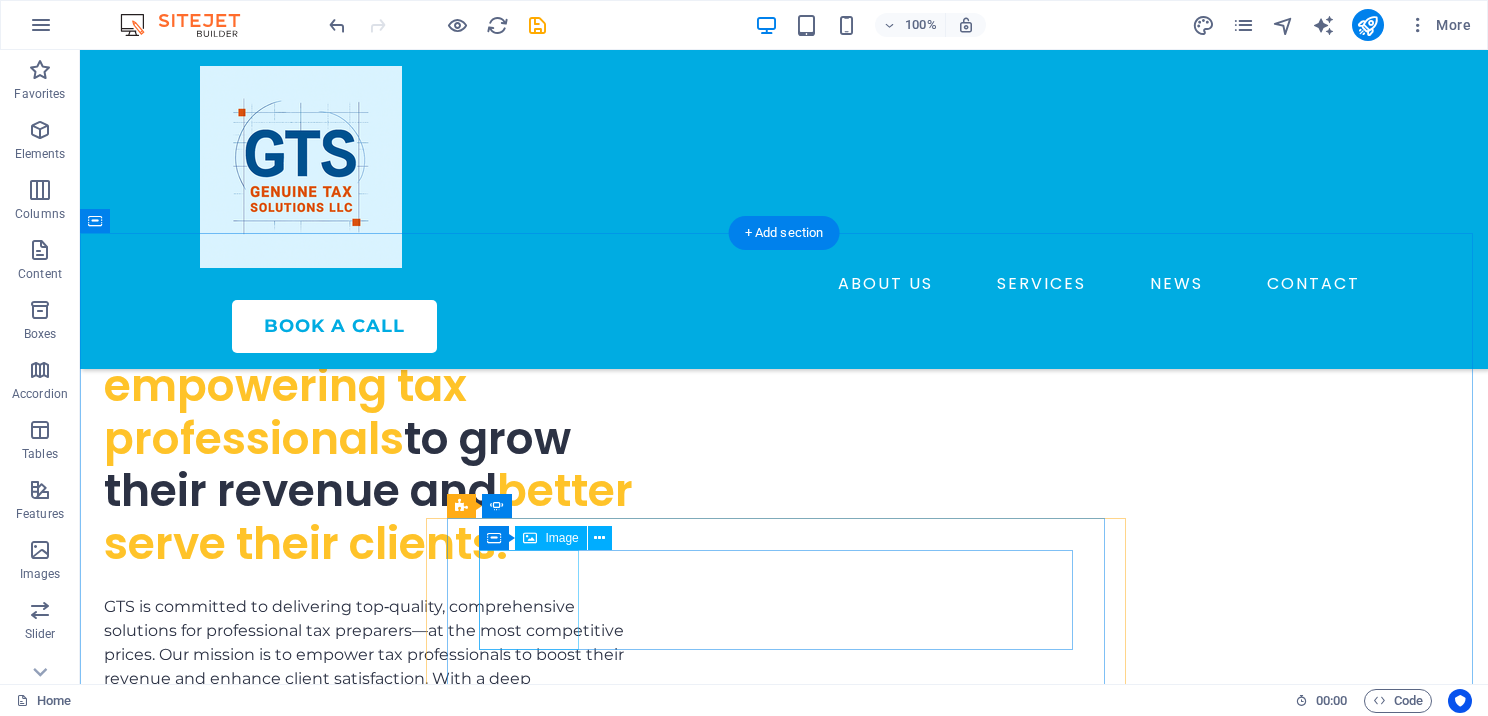 click at bounding box center (-144, 5718) 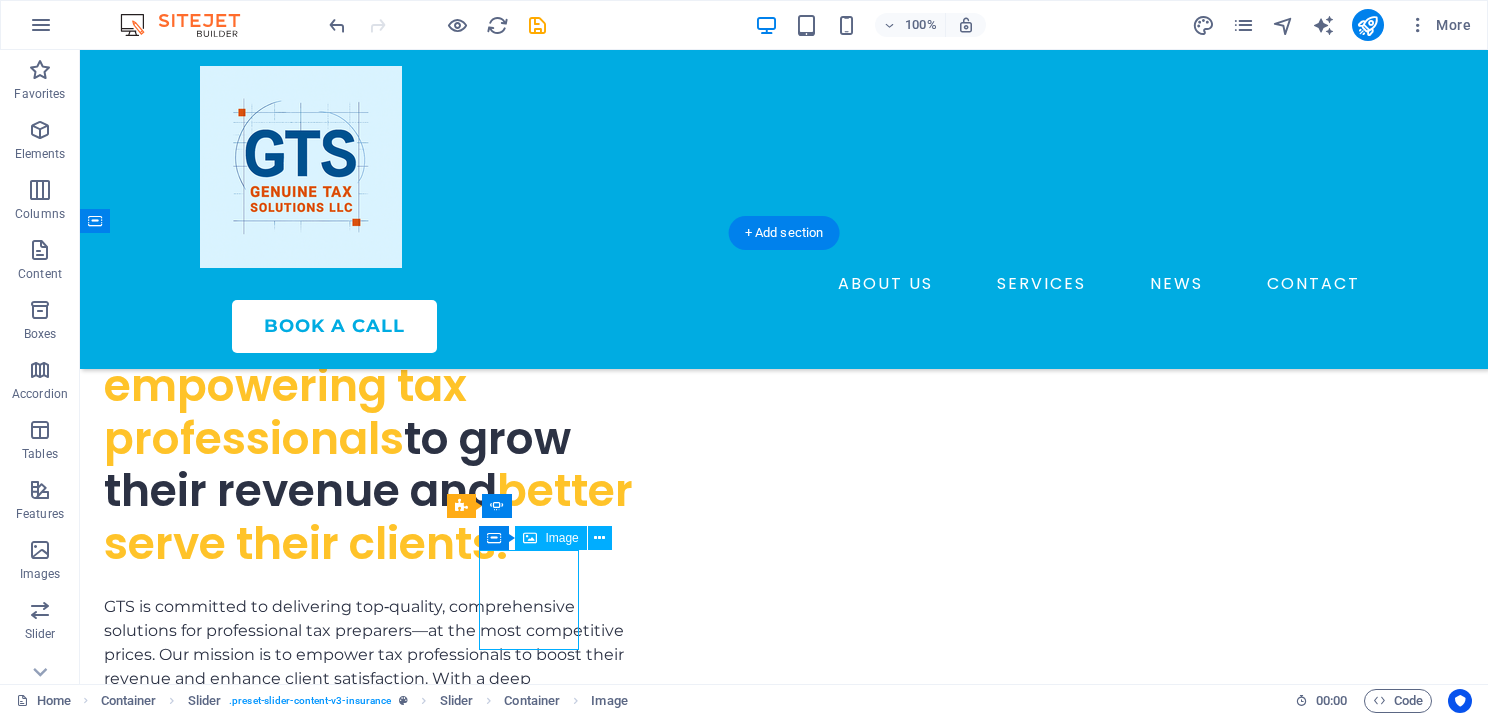 click at bounding box center [-144, 5718] 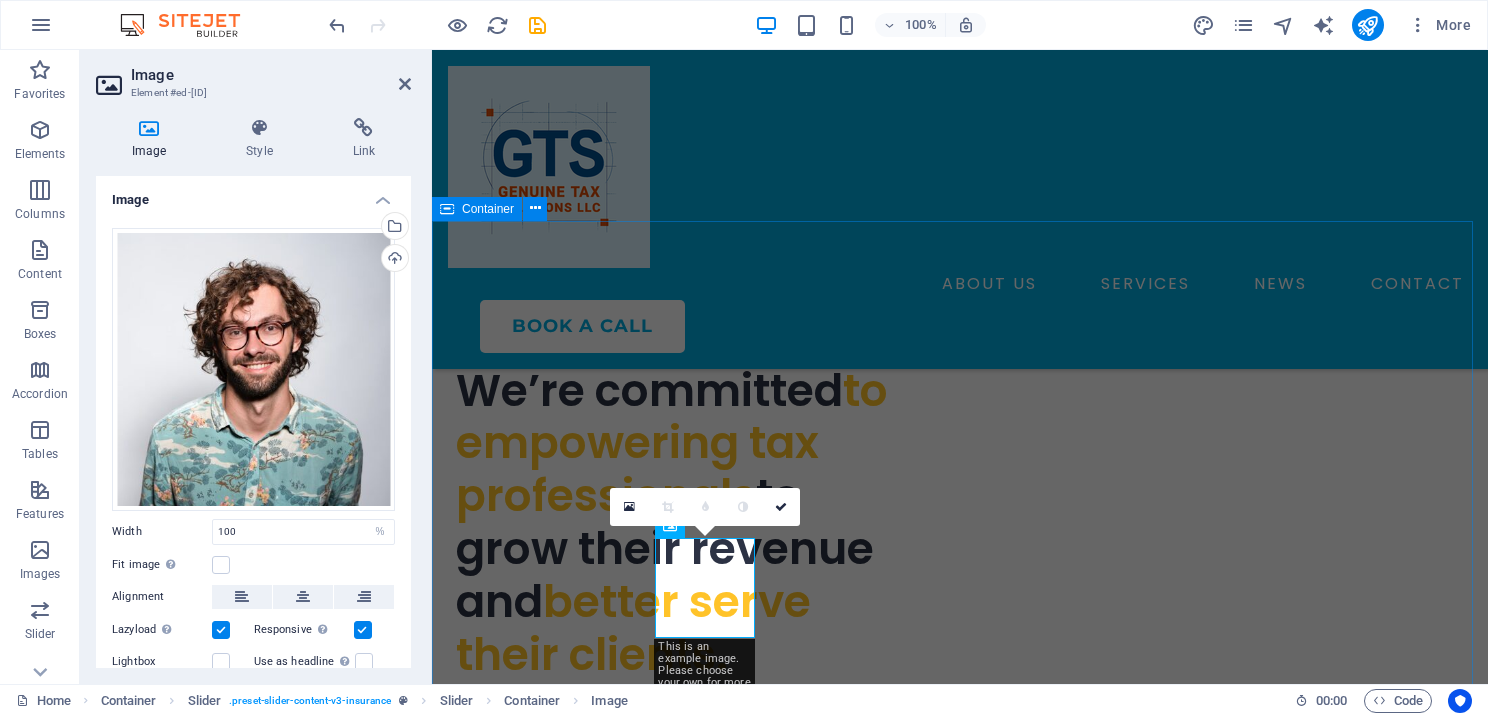 scroll, scrollTop: 5767, scrollLeft: 0, axis: vertical 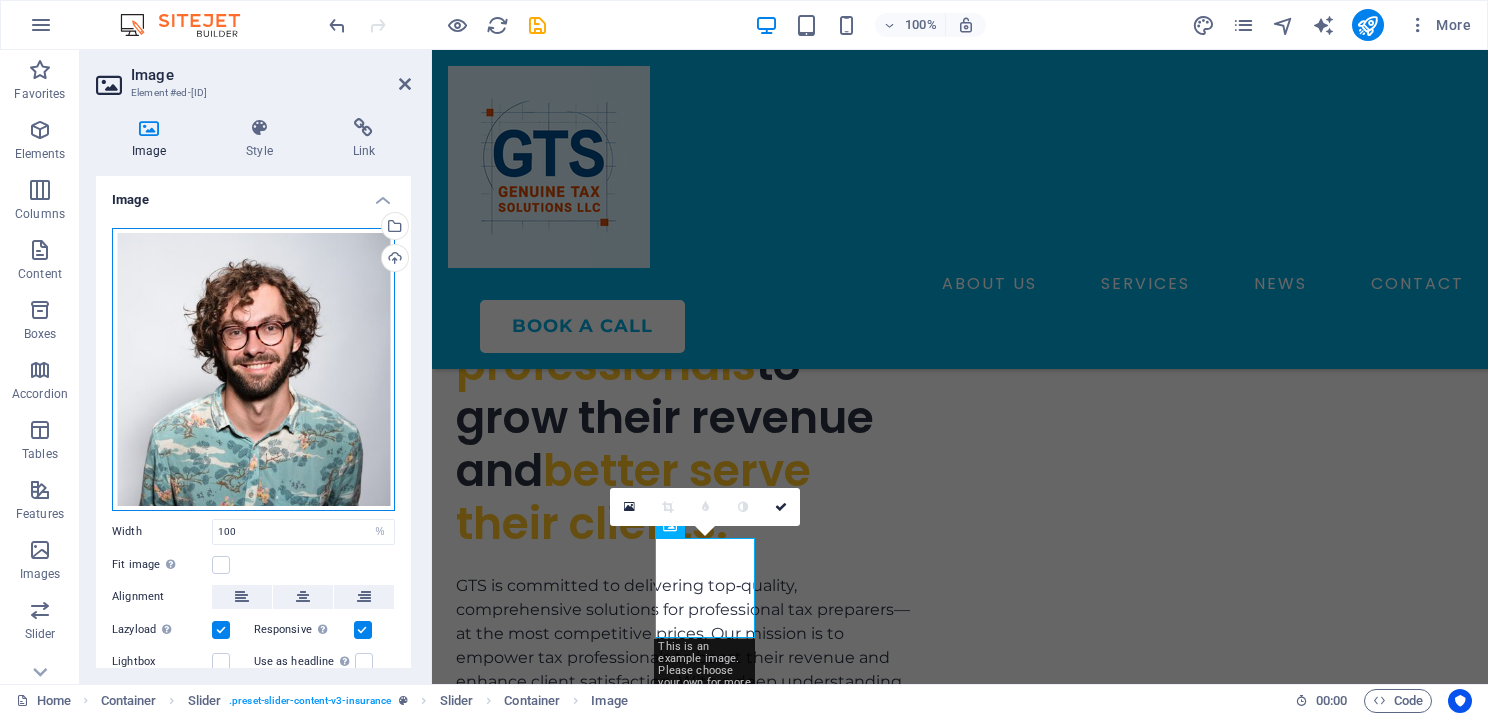 click on "Drag files here, click to choose files or select files from Files or our free stock photos & videos" at bounding box center [253, 369] 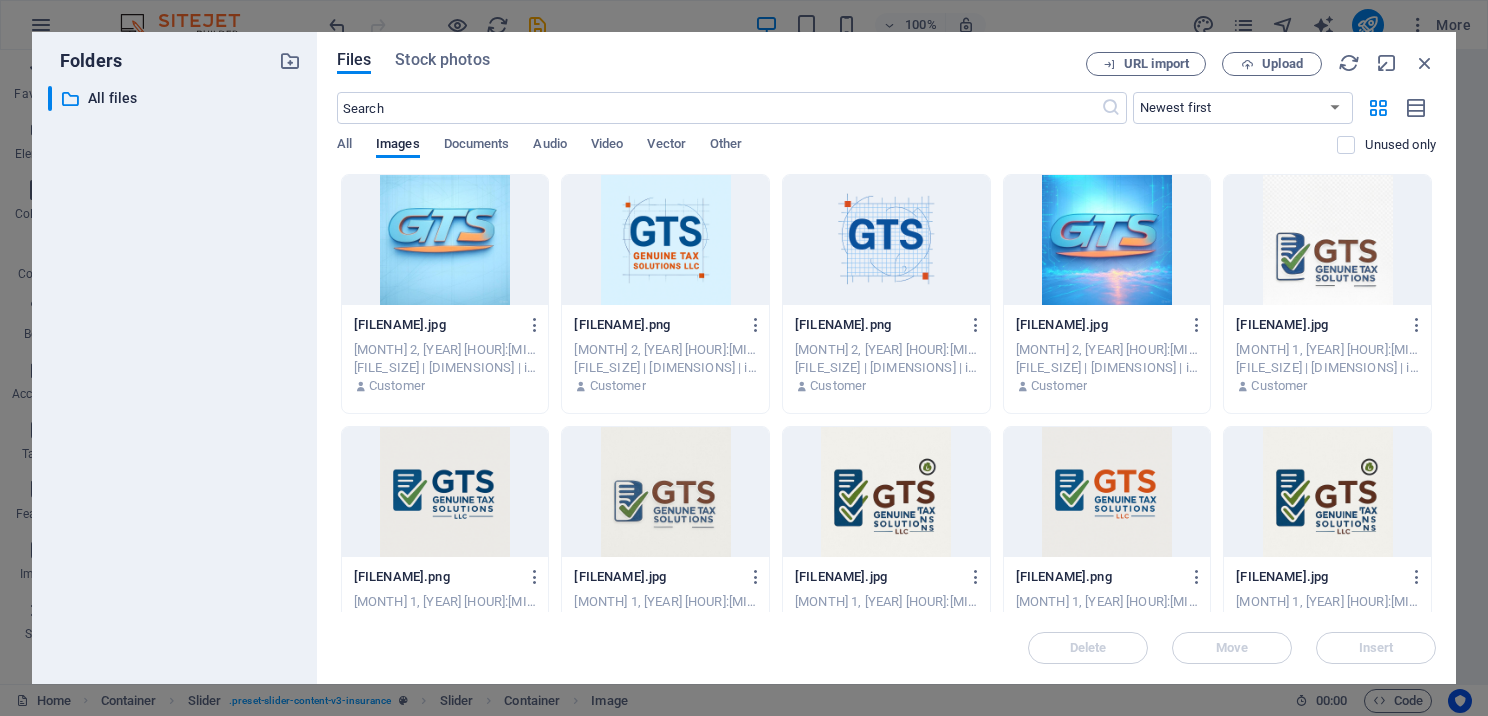 scroll, scrollTop: 5868, scrollLeft: 0, axis: vertical 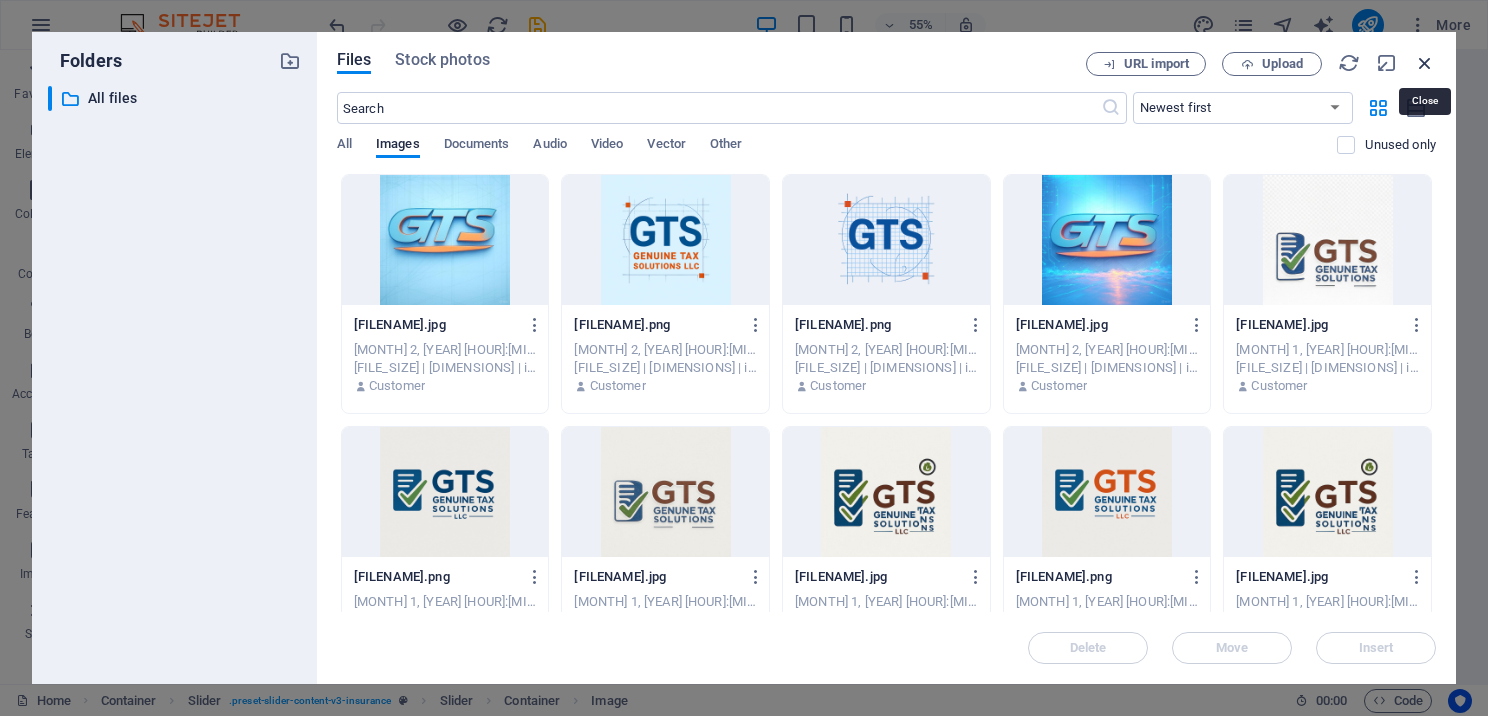 click at bounding box center (1425, 63) 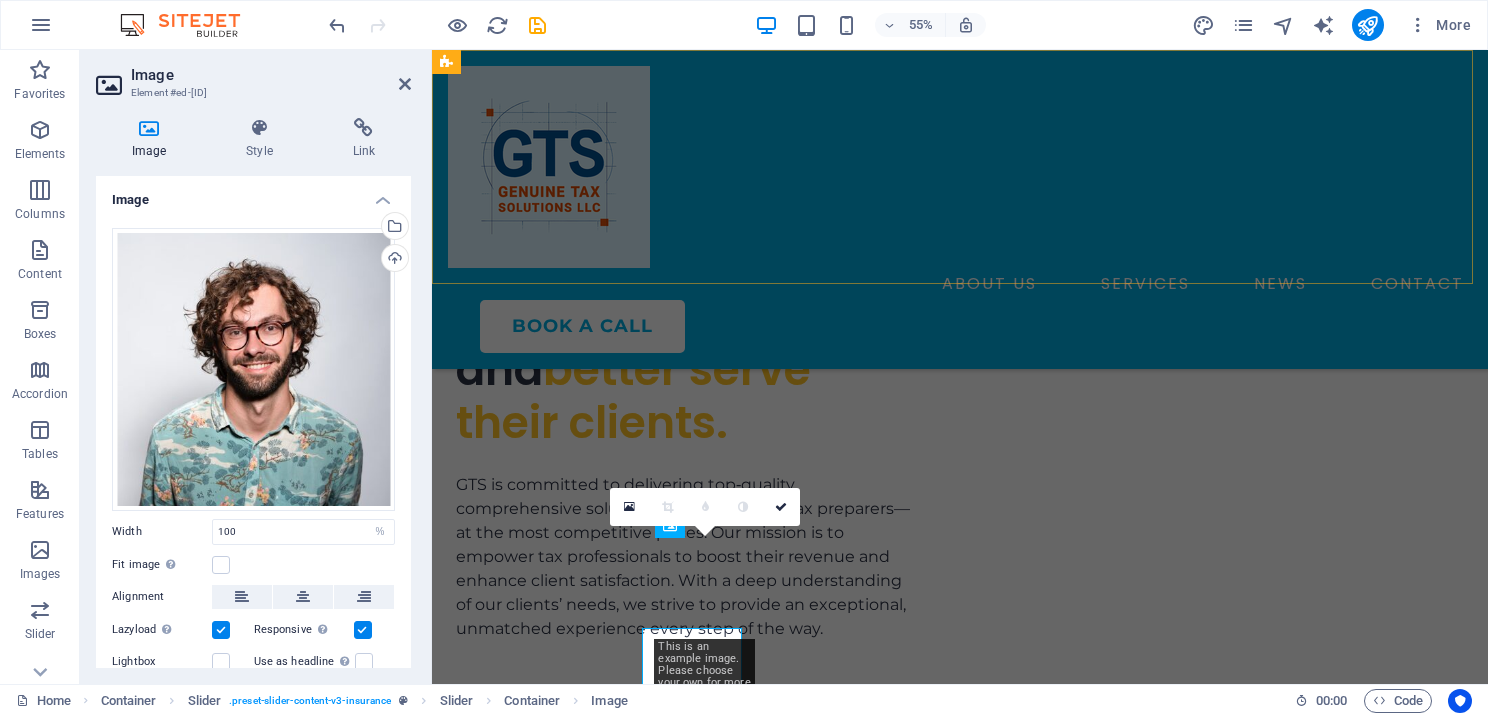 scroll, scrollTop: 5767, scrollLeft: 0, axis: vertical 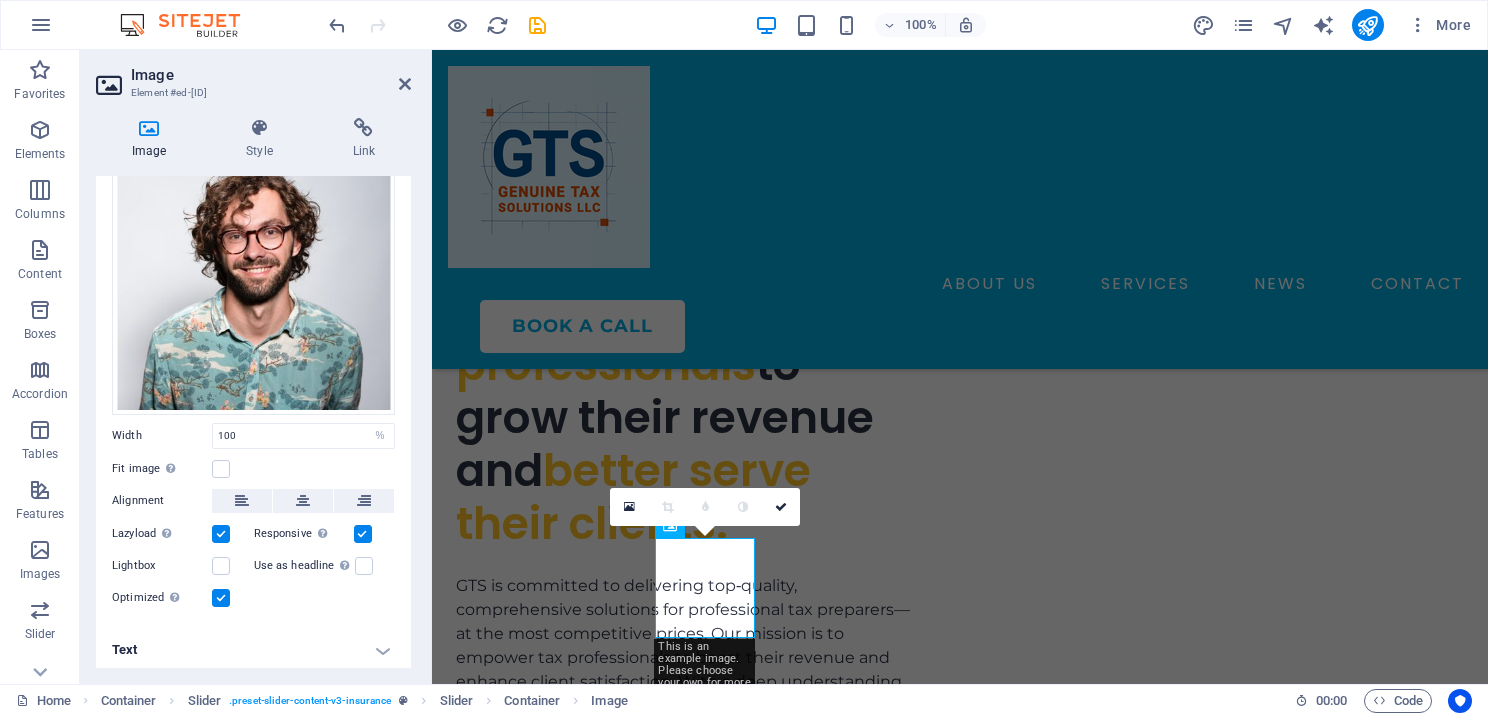 drag, startPoint x: 106, startPoint y: 432, endPoint x: 139, endPoint y: 432, distance: 33 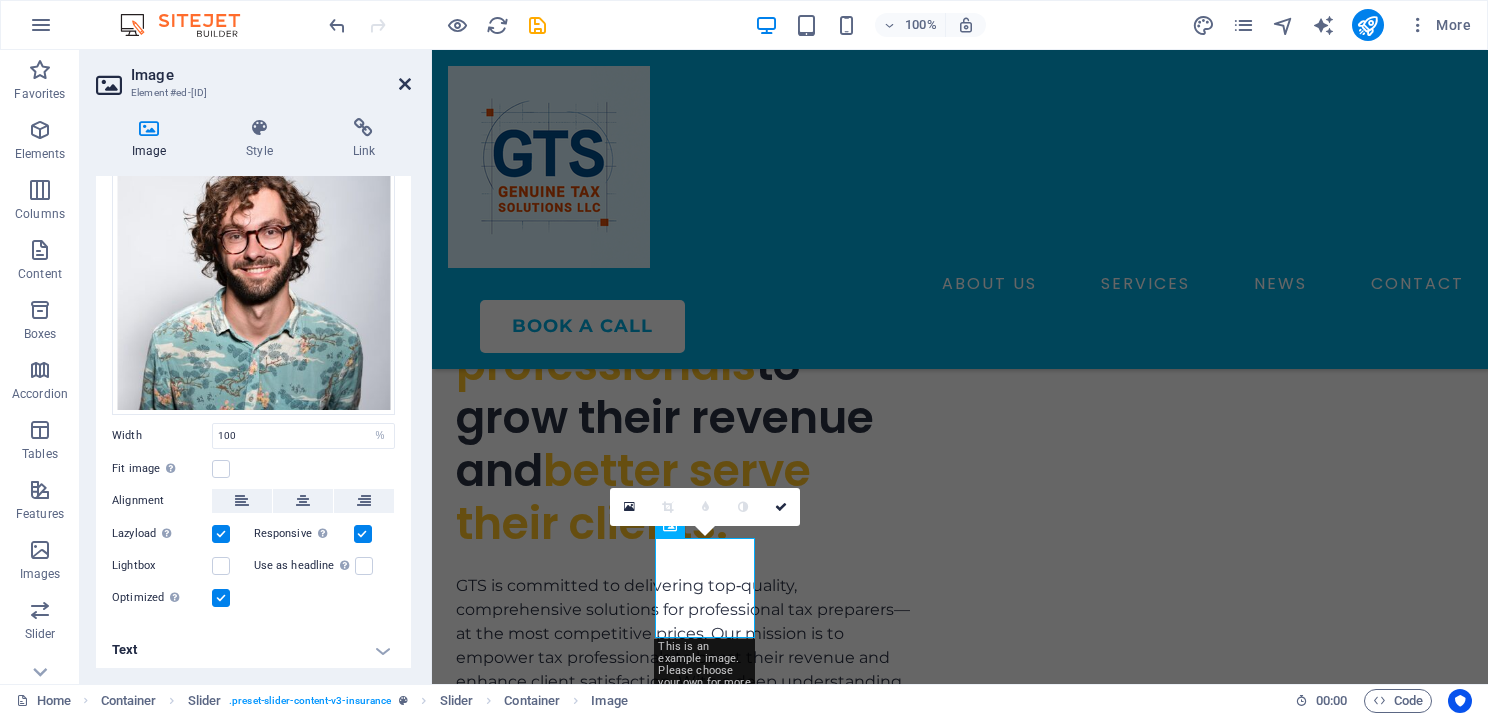 click at bounding box center [405, 84] 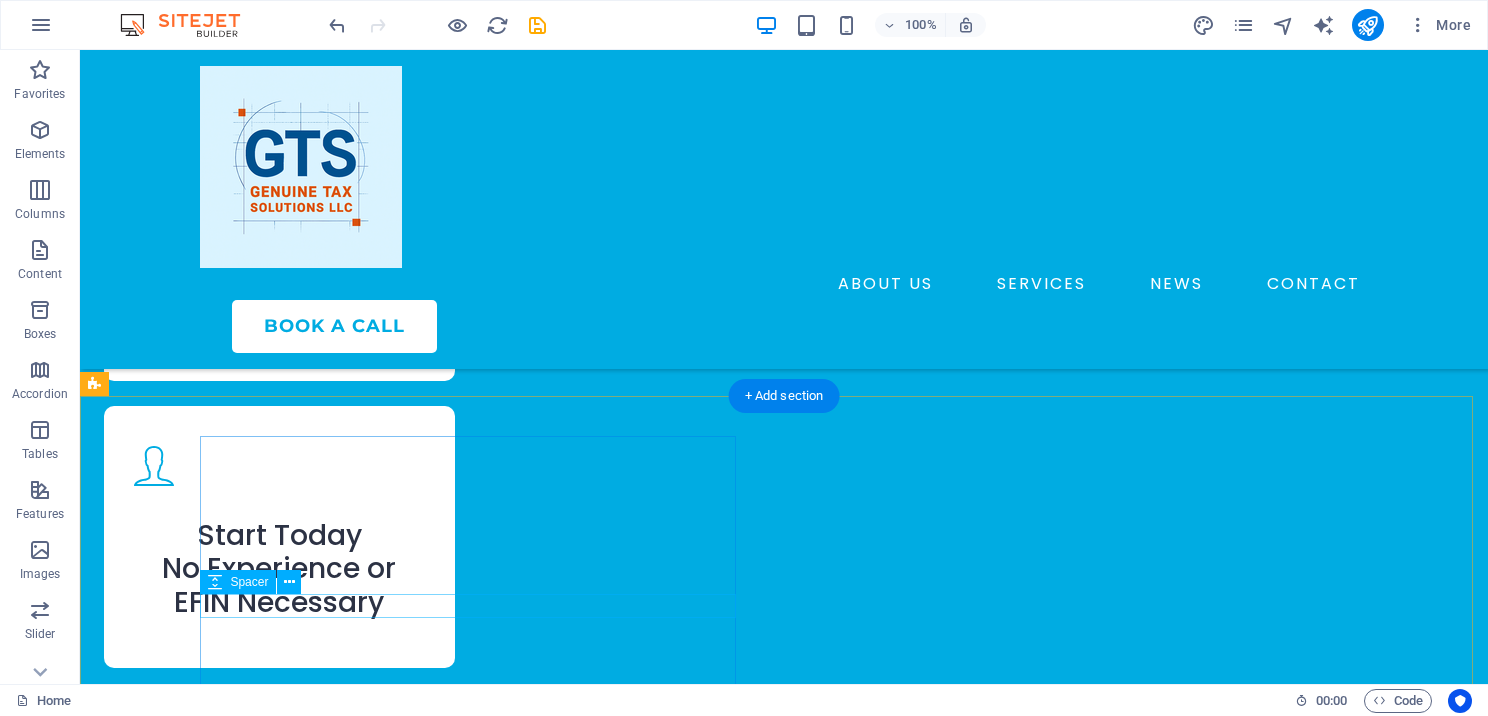 scroll, scrollTop: 3536, scrollLeft: 0, axis: vertical 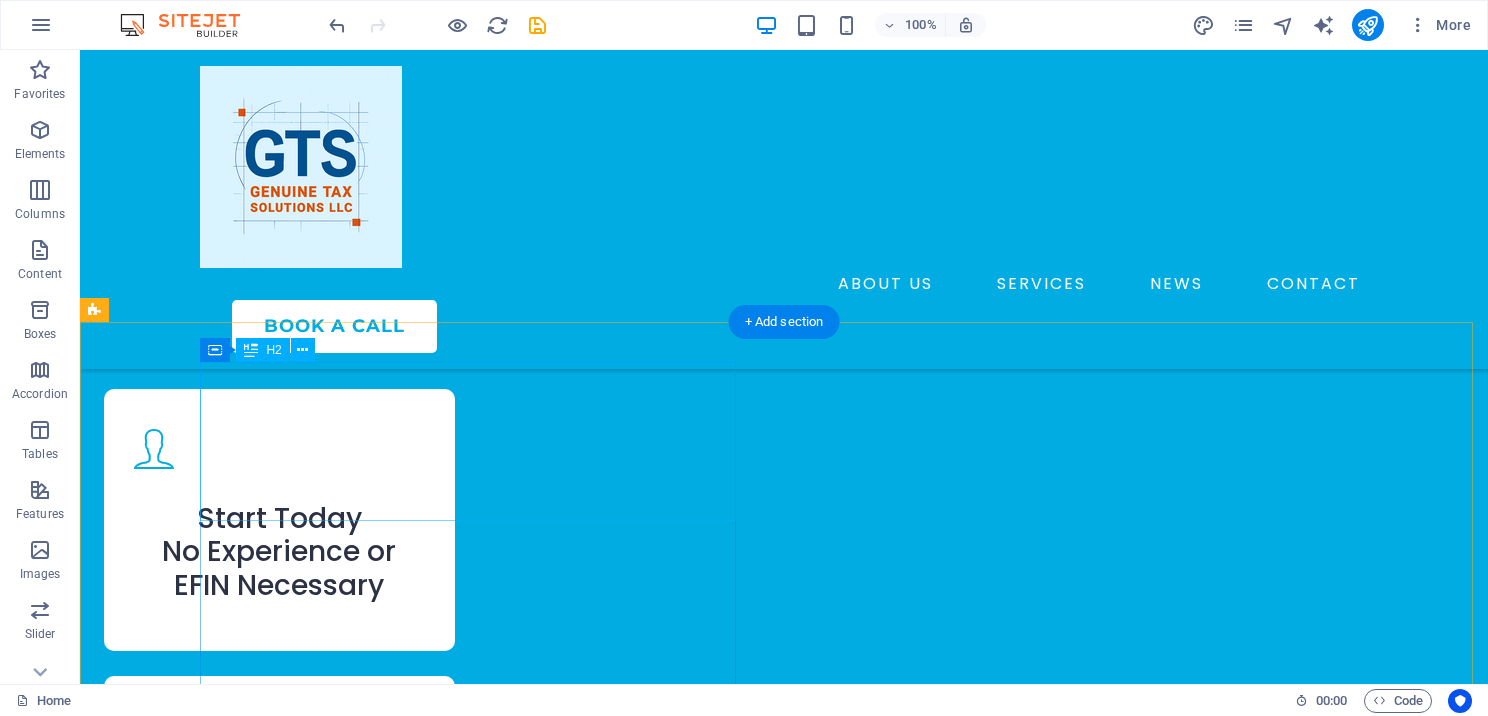 click on "Complete Support for Independent Tax Offices" at bounding box center (372, 2998) 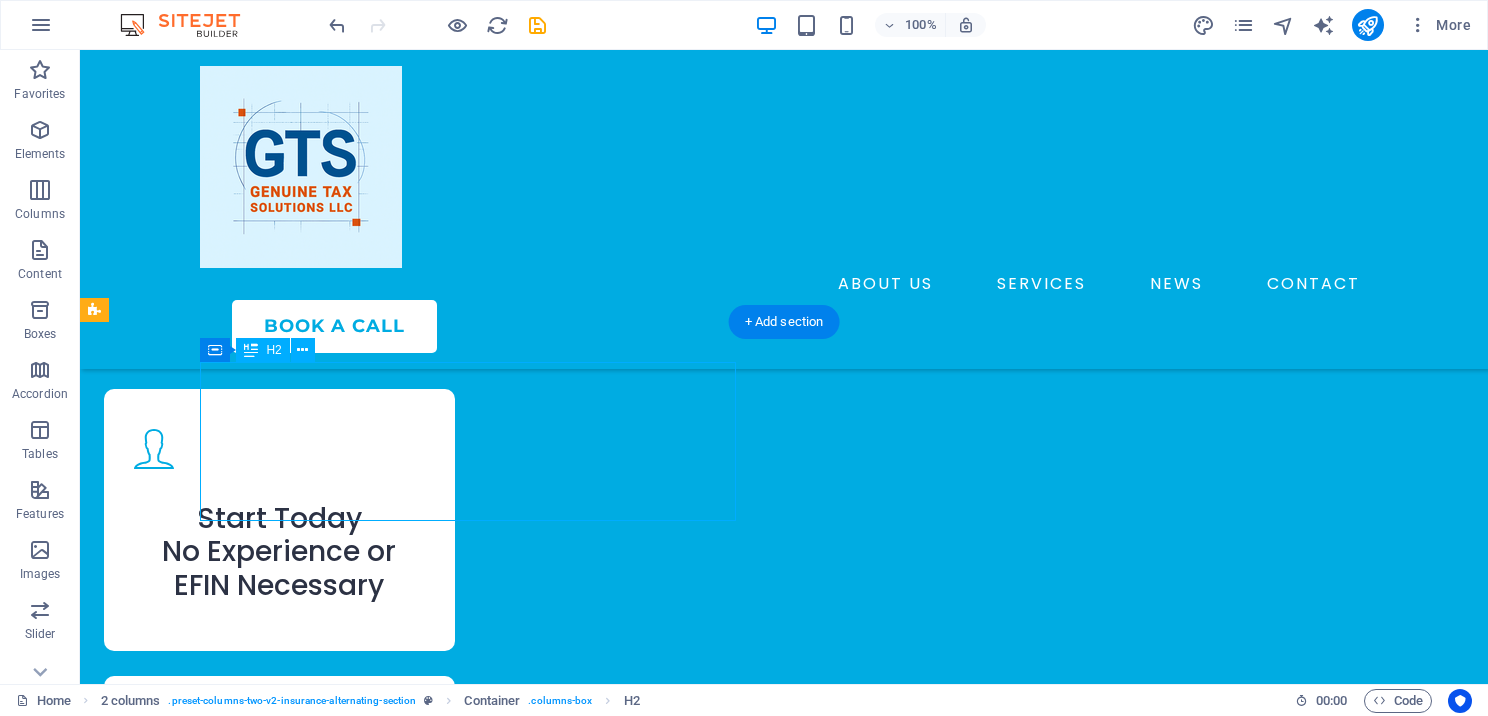 click on "Complete Support for Independent Tax Offices" at bounding box center [372, 2998] 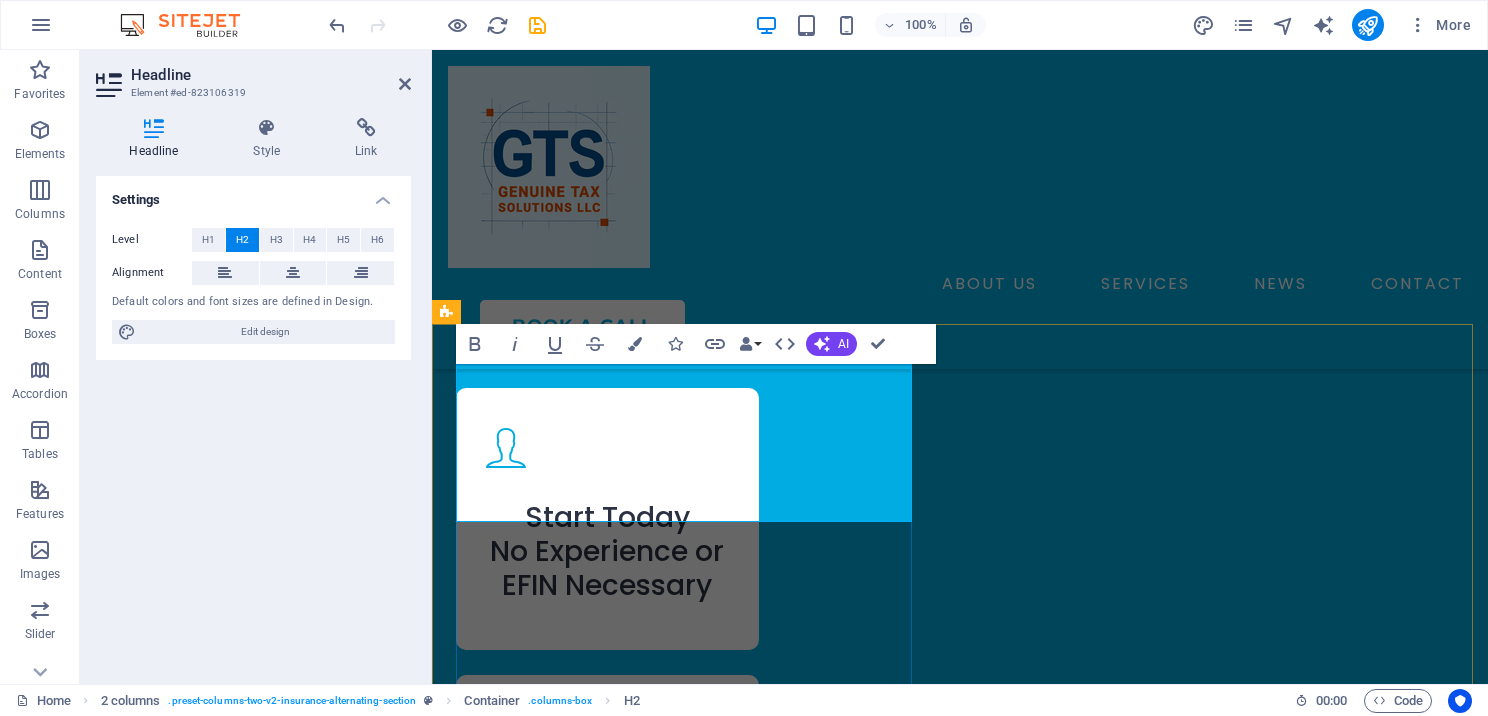 click on "Complete Support for Independent Tax Offices" at bounding box center [678, 3073] 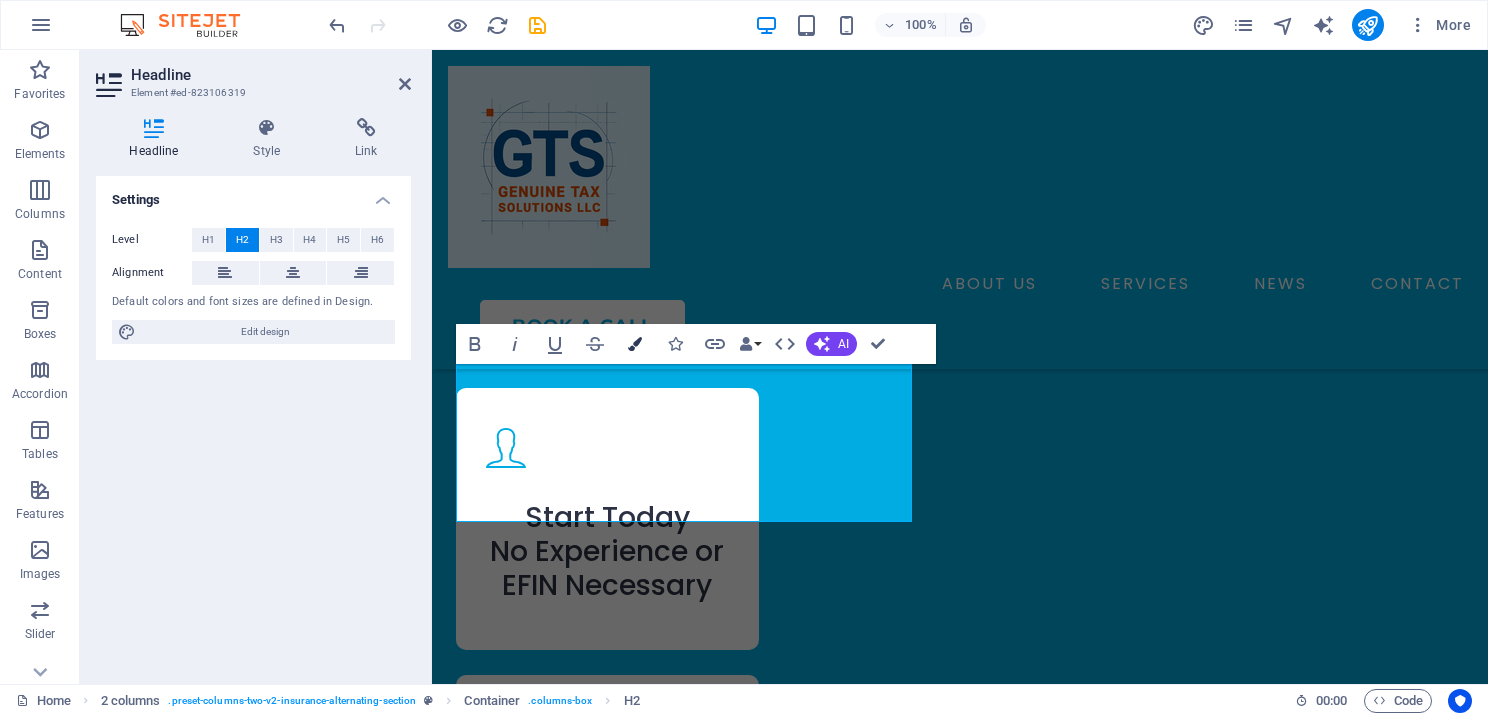 click on "Colors" at bounding box center (635, 344) 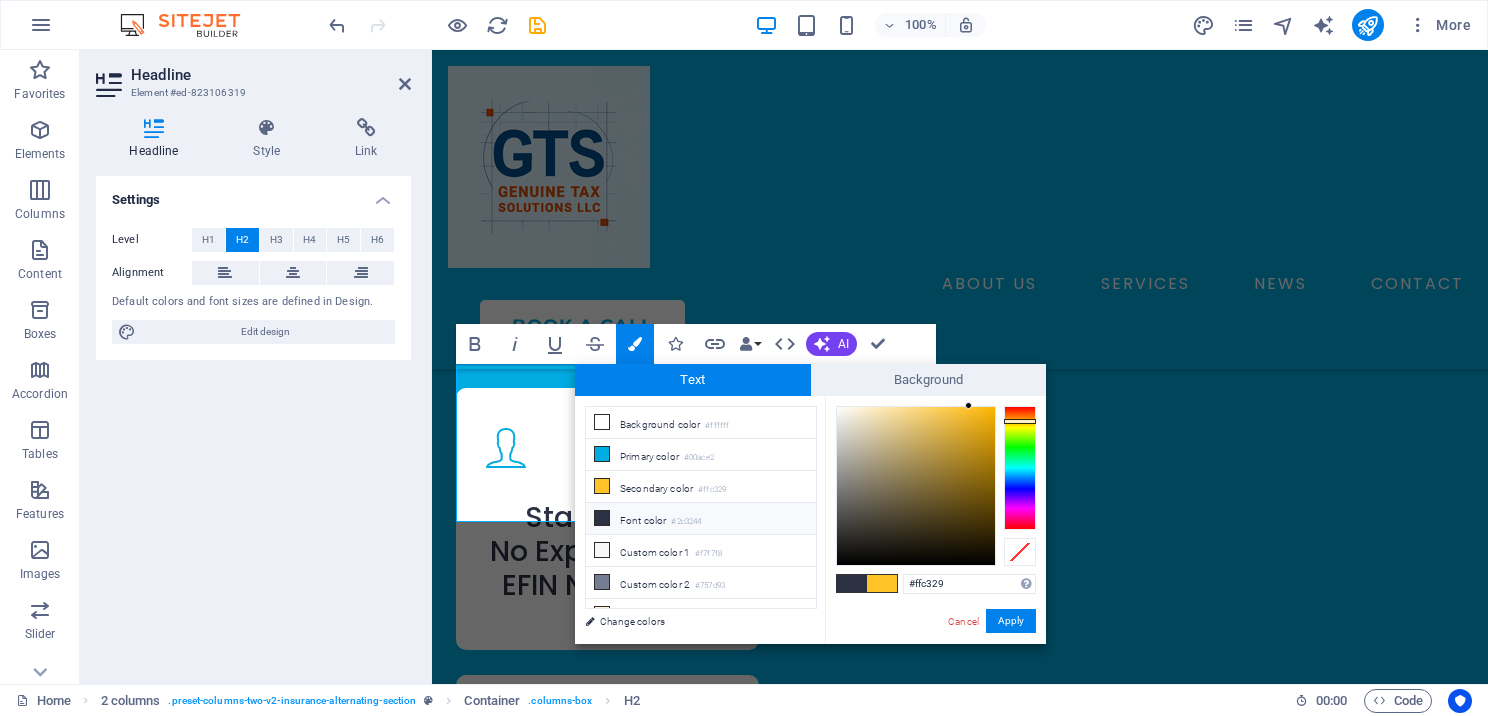 click at bounding box center [602, 518] 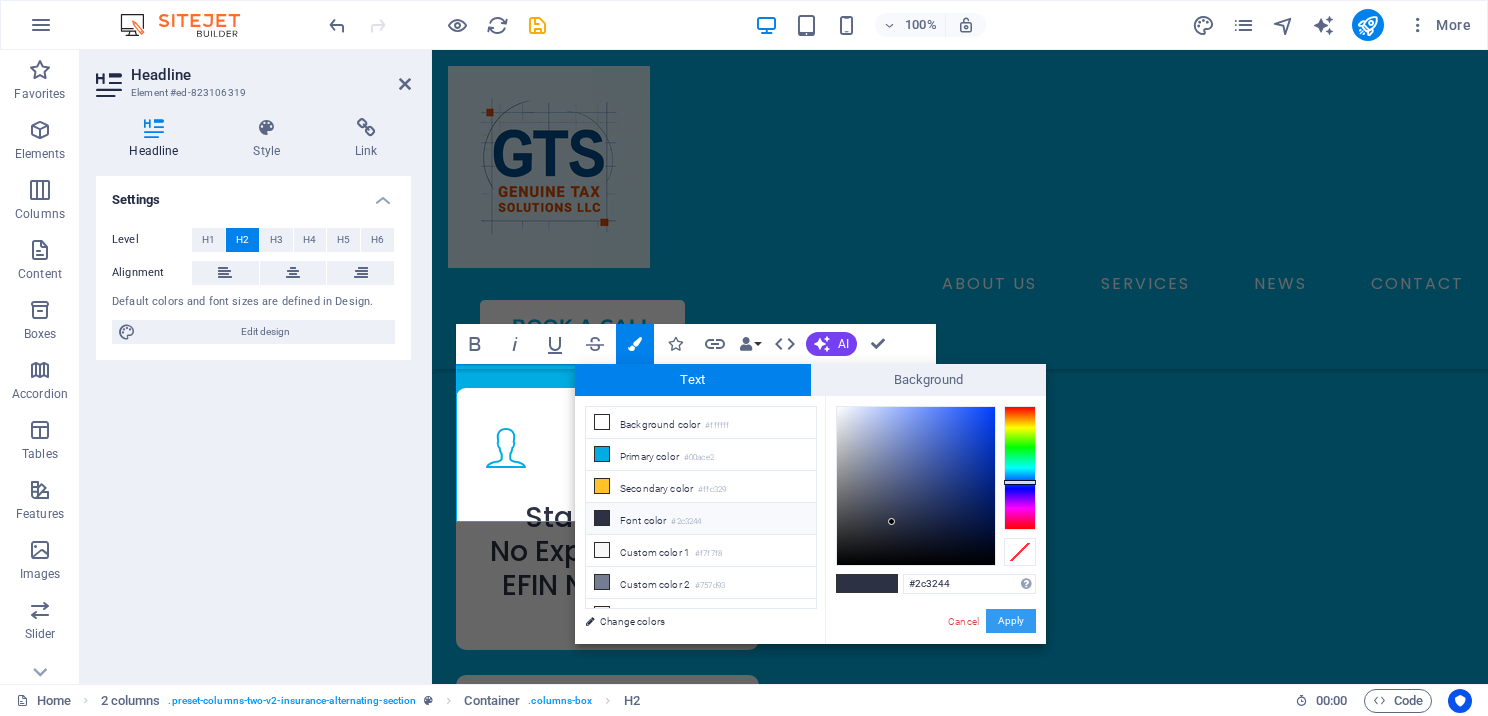 click on "Apply" at bounding box center [1011, 621] 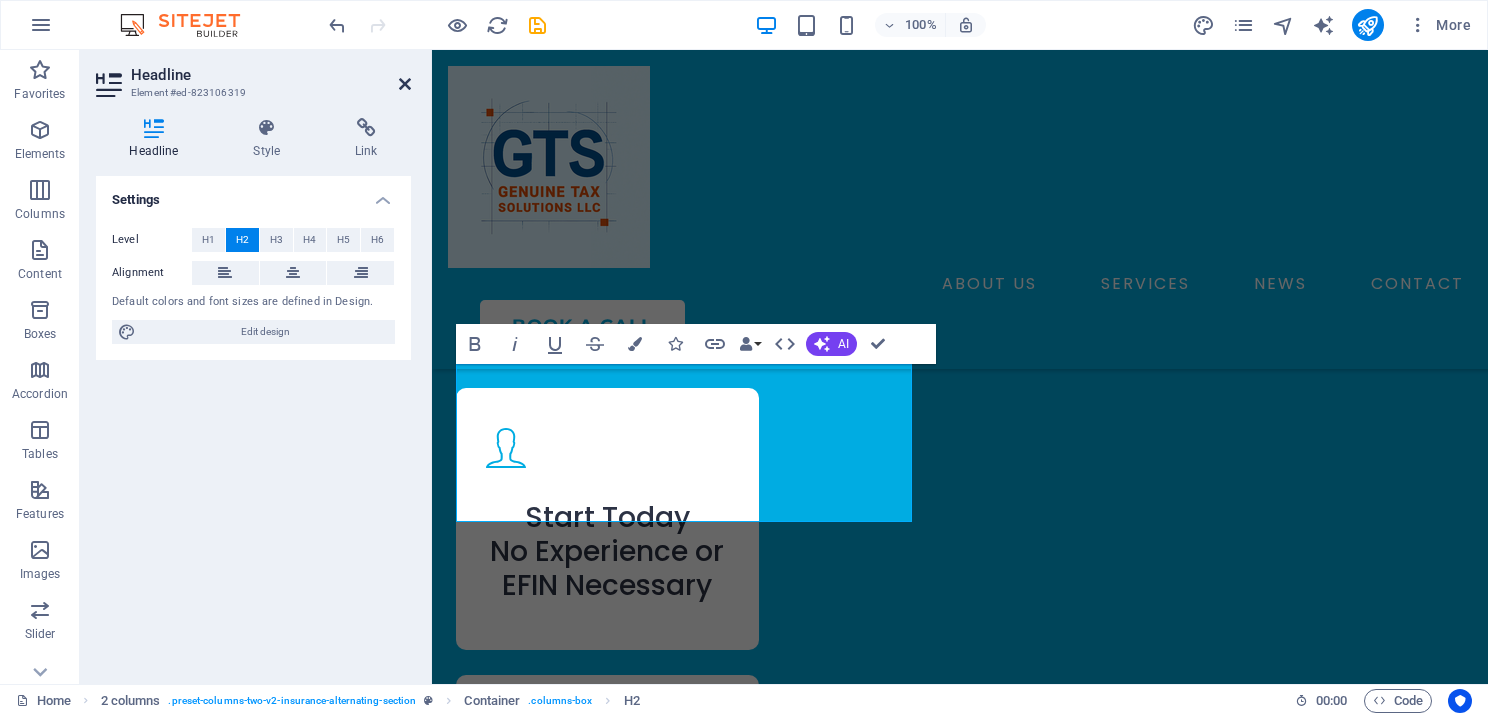 click at bounding box center (405, 84) 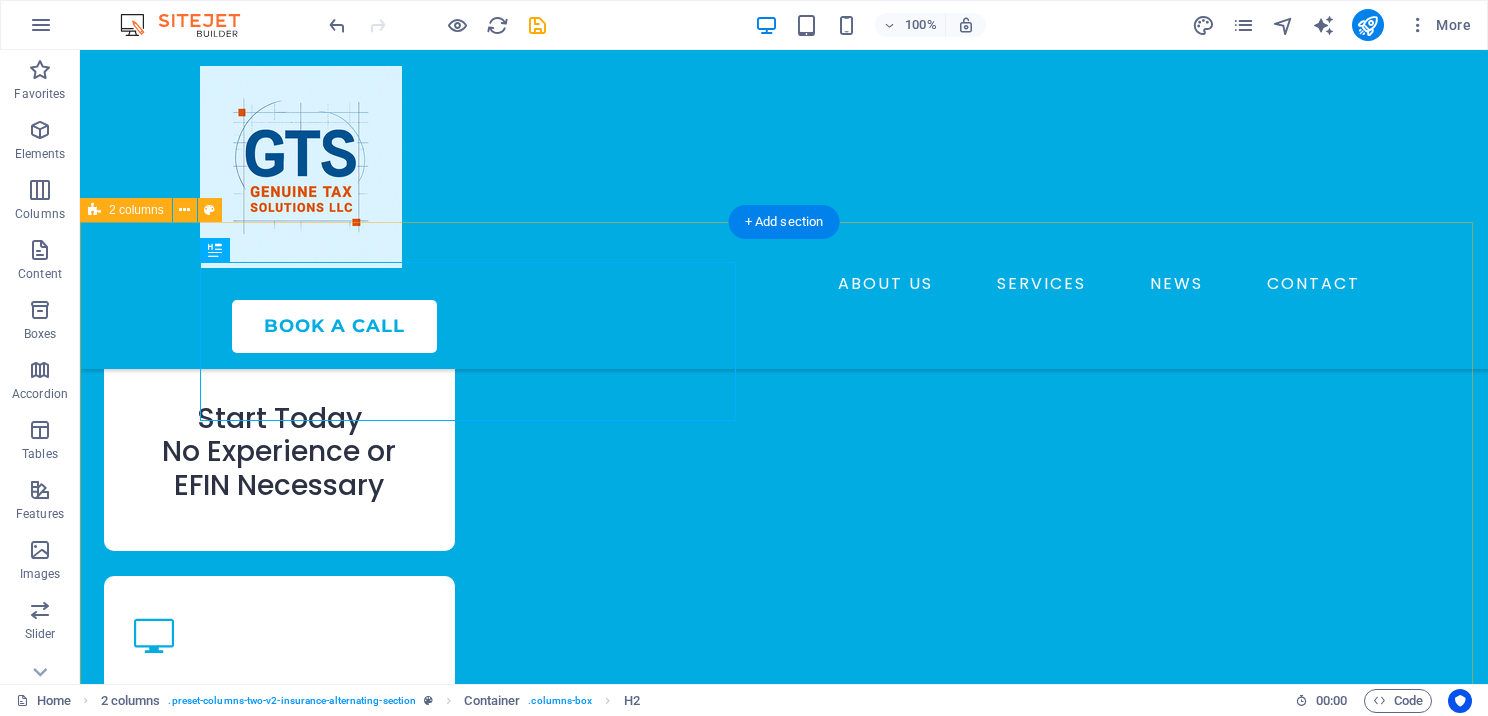 scroll, scrollTop: 3536, scrollLeft: 0, axis: vertical 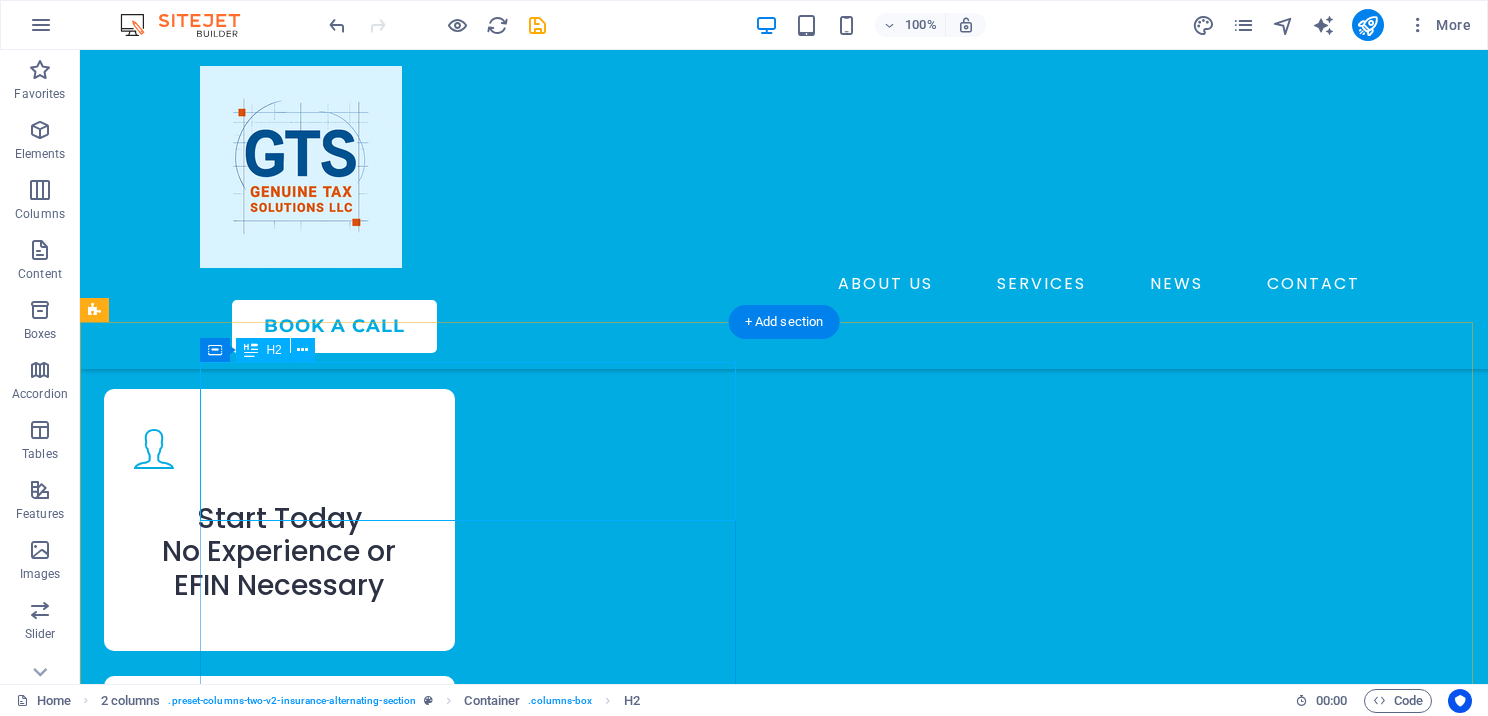 click on "Complete Support for  Independent  Tax Offices" at bounding box center (372, 2998) 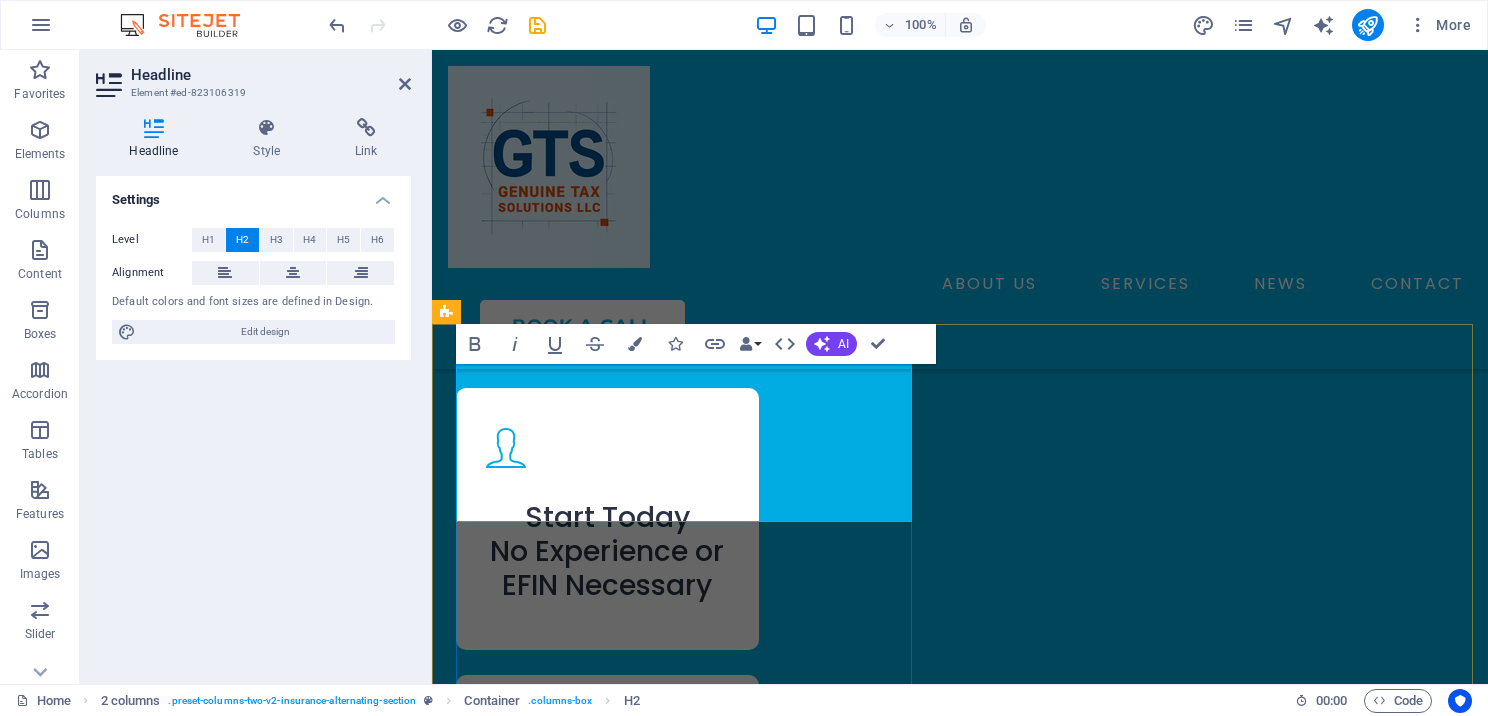 click on "Complete Support for  Independent  Tax Offices" at bounding box center (668, 3073) 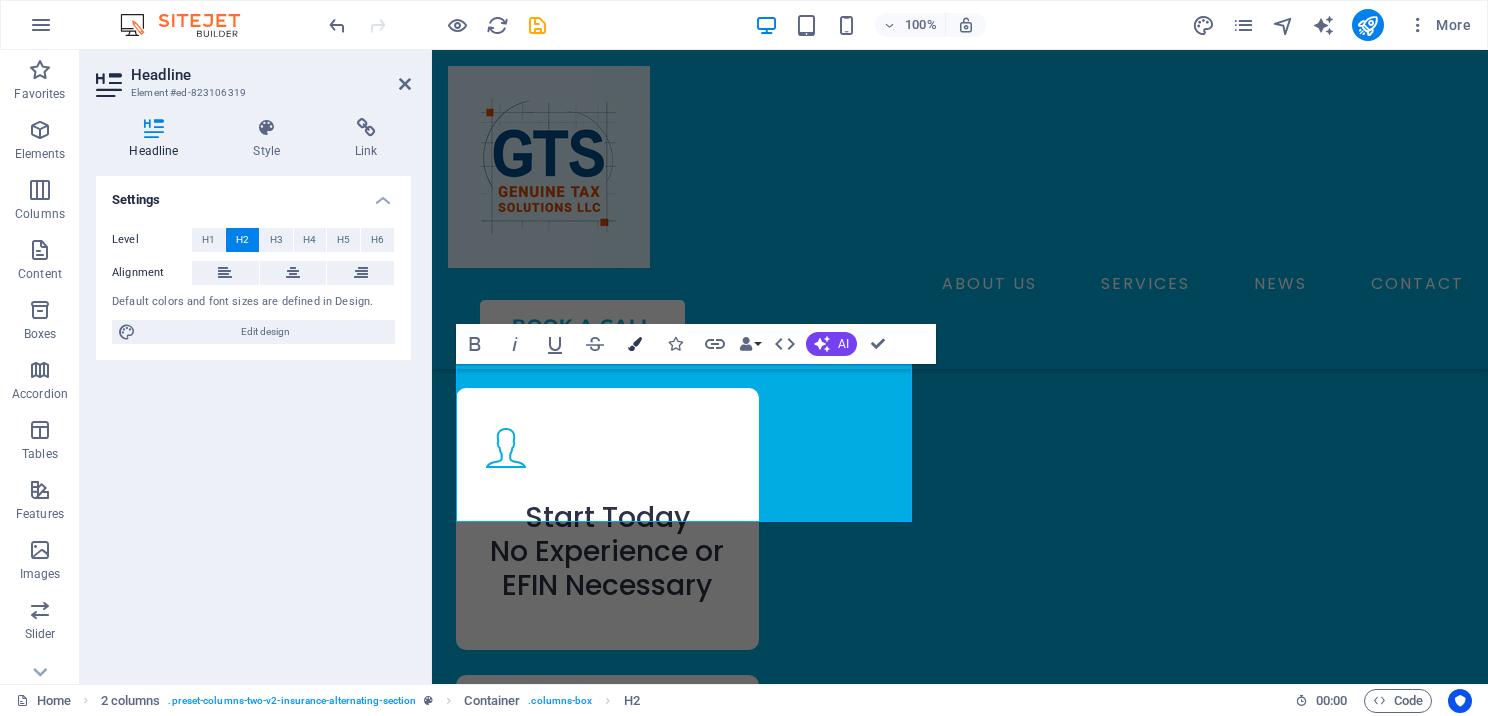click on "Colors" at bounding box center (635, 344) 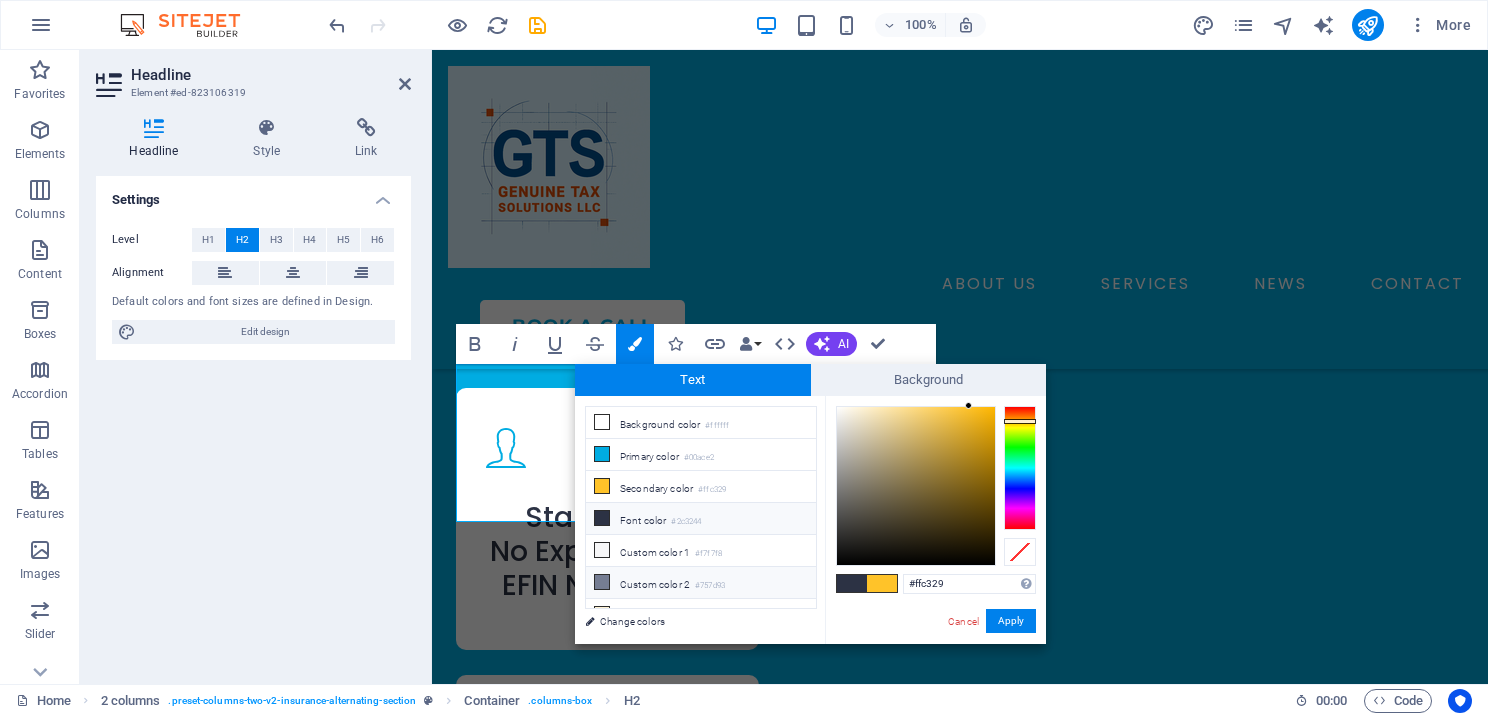 click at bounding box center [602, 582] 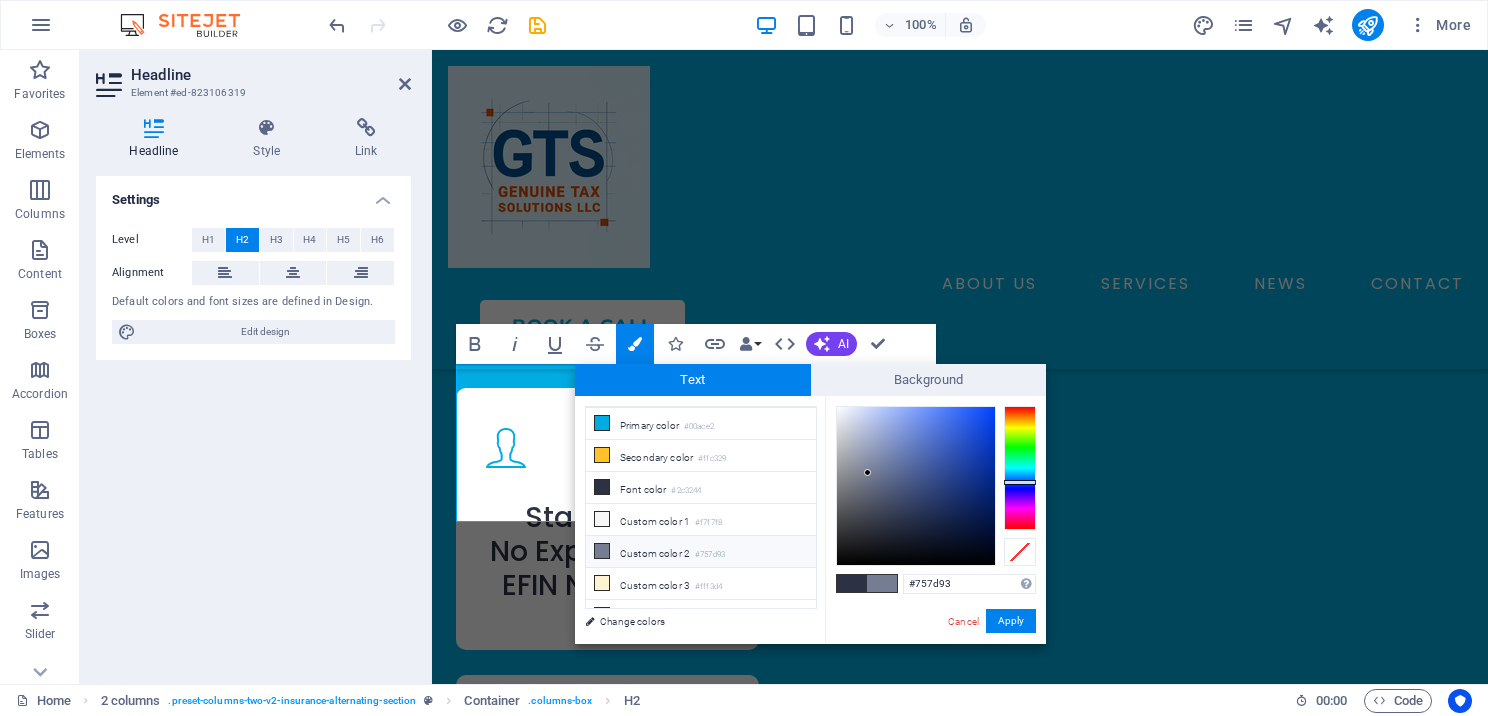 scroll, scrollTop: 44, scrollLeft: 0, axis: vertical 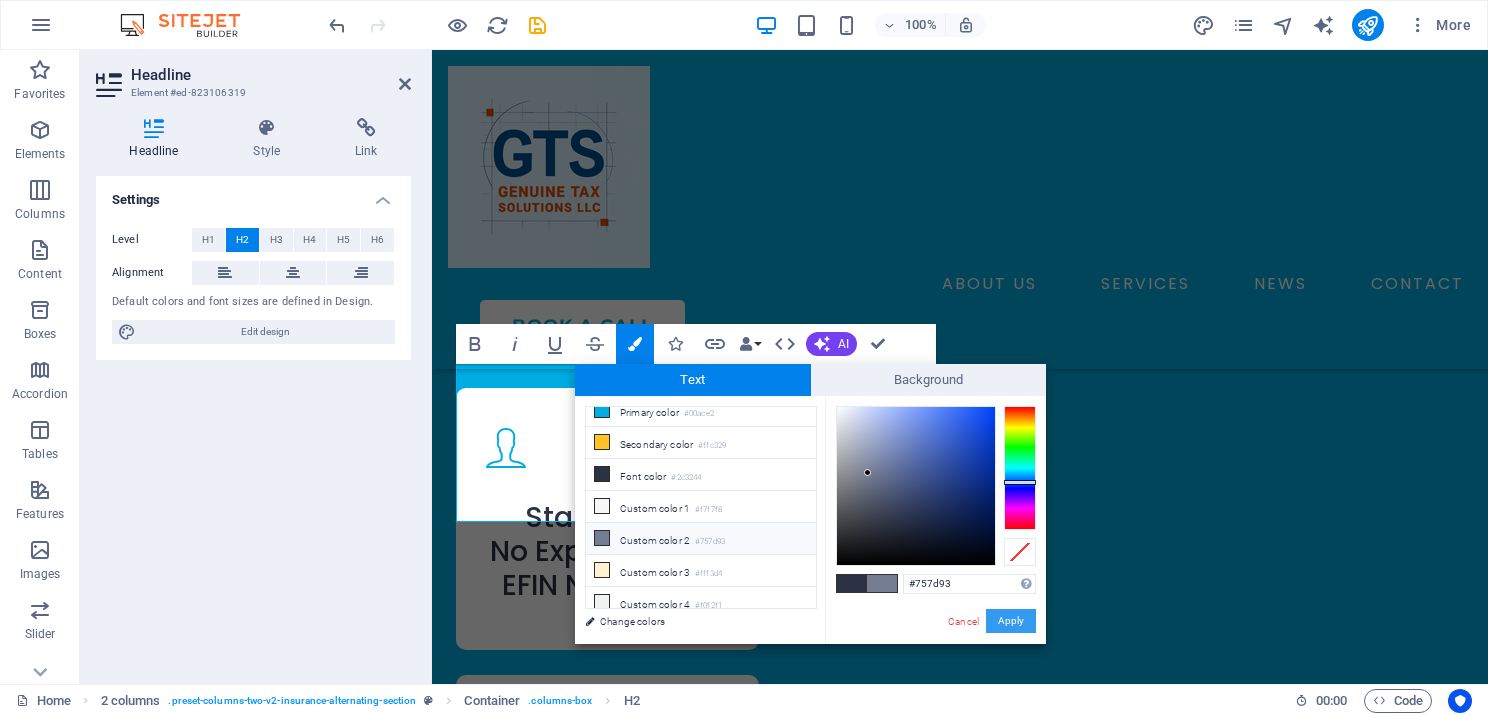 drag, startPoint x: 1006, startPoint y: 625, endPoint x: 576, endPoint y: 571, distance: 433.37744 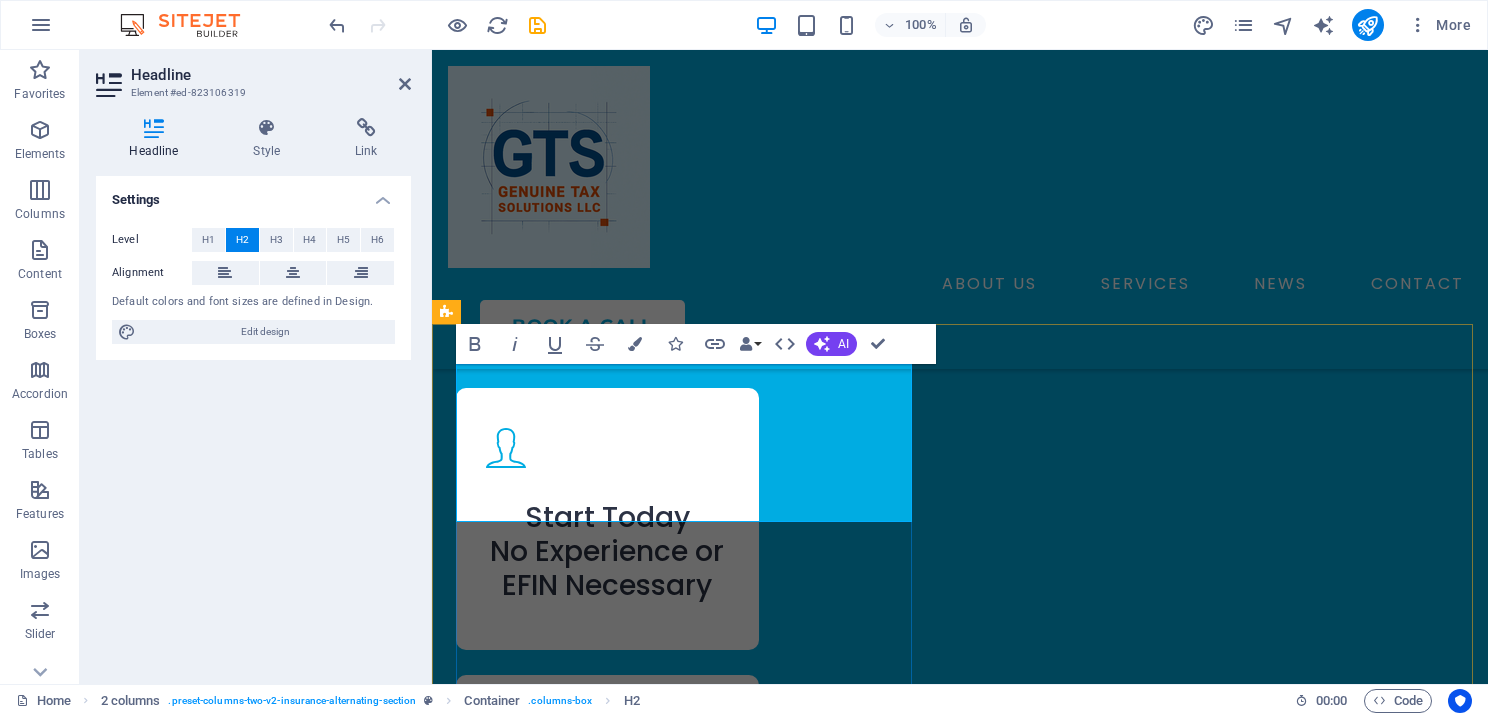 click on "Complete  ​ Support ​  for  Independent  Tax Offices" at bounding box center (688, 3074) 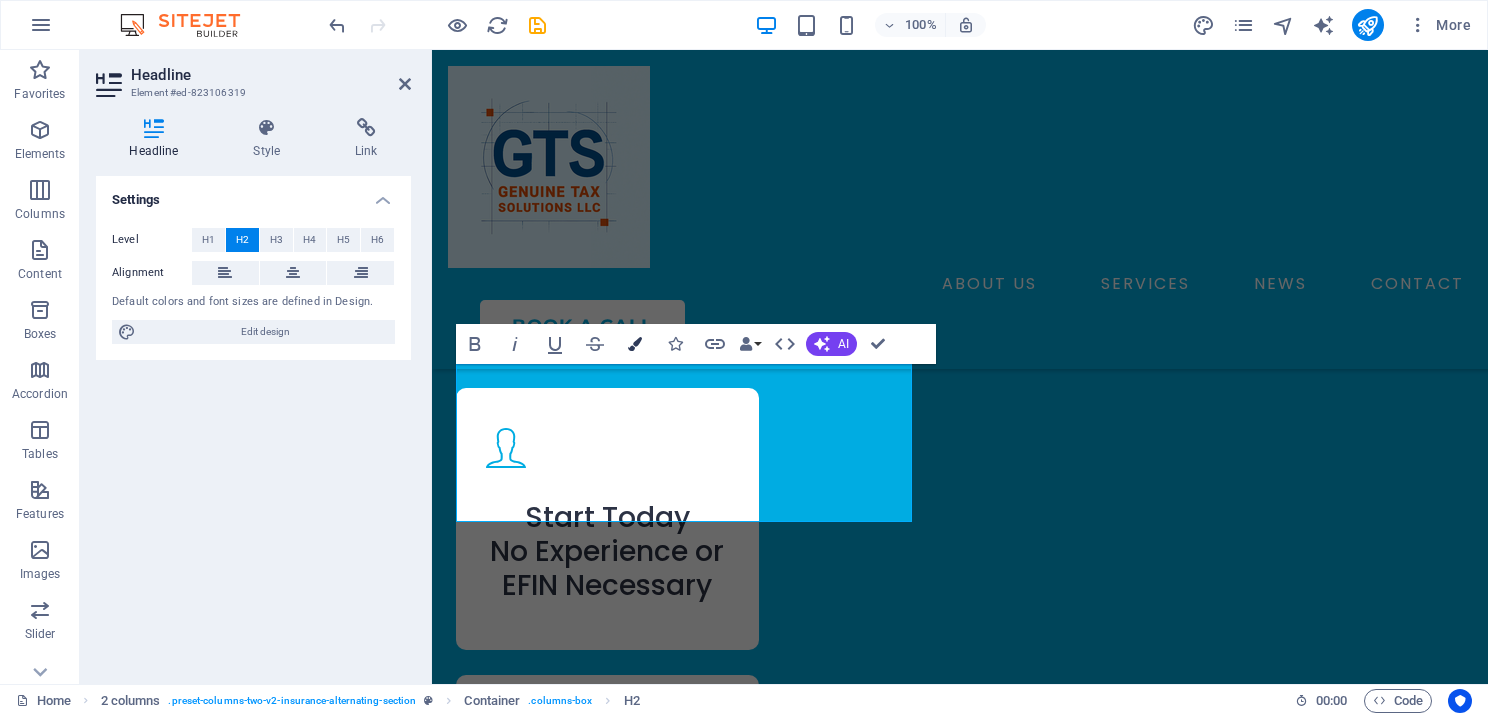 click at bounding box center (635, 344) 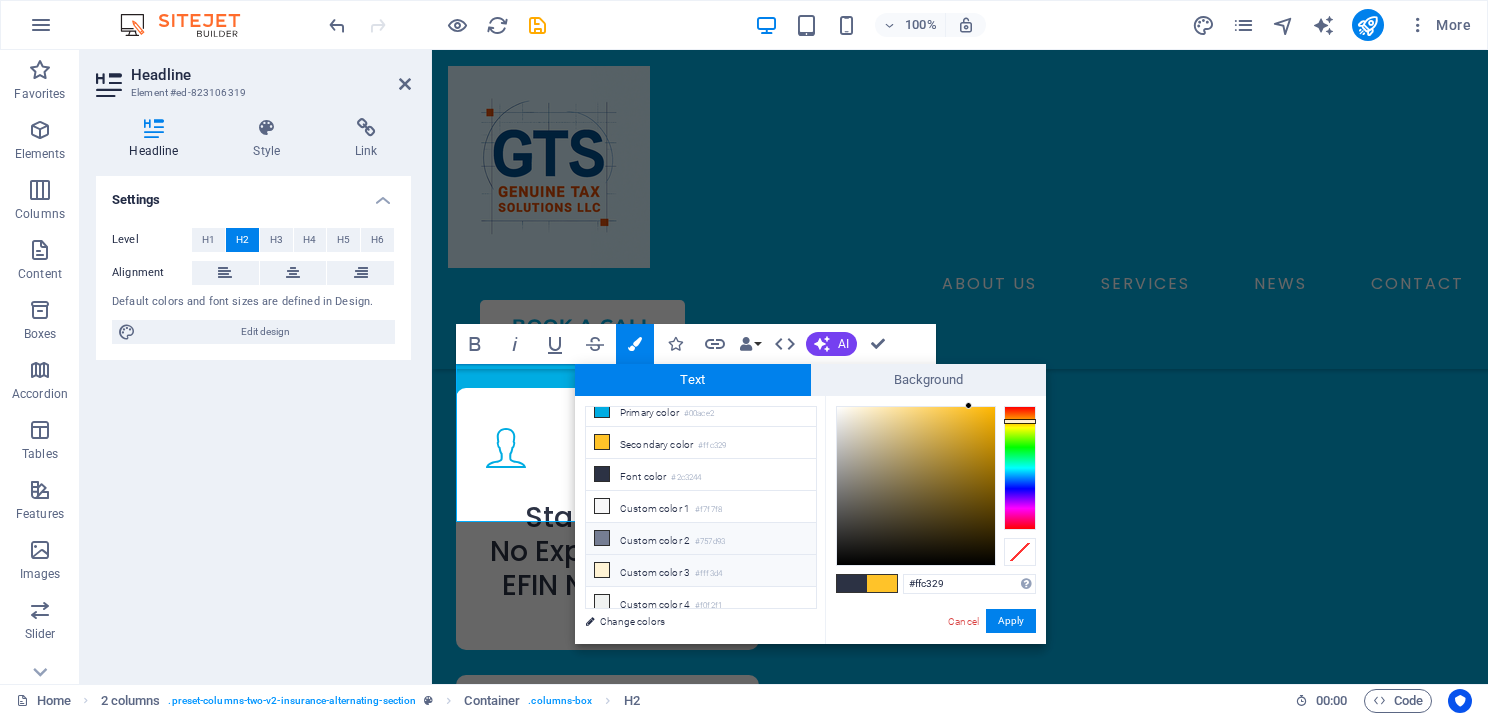 click at bounding box center [602, 570] 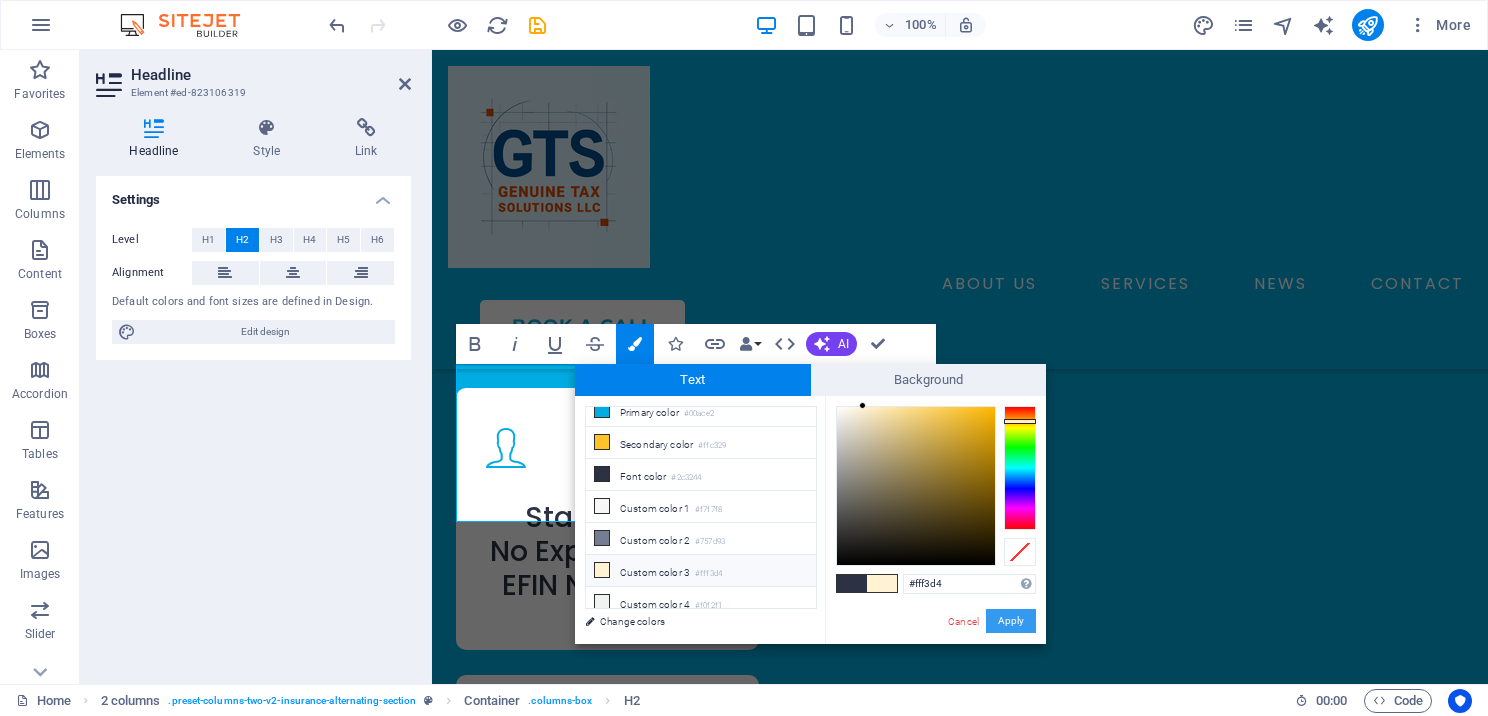 click on "Apply" at bounding box center (1011, 621) 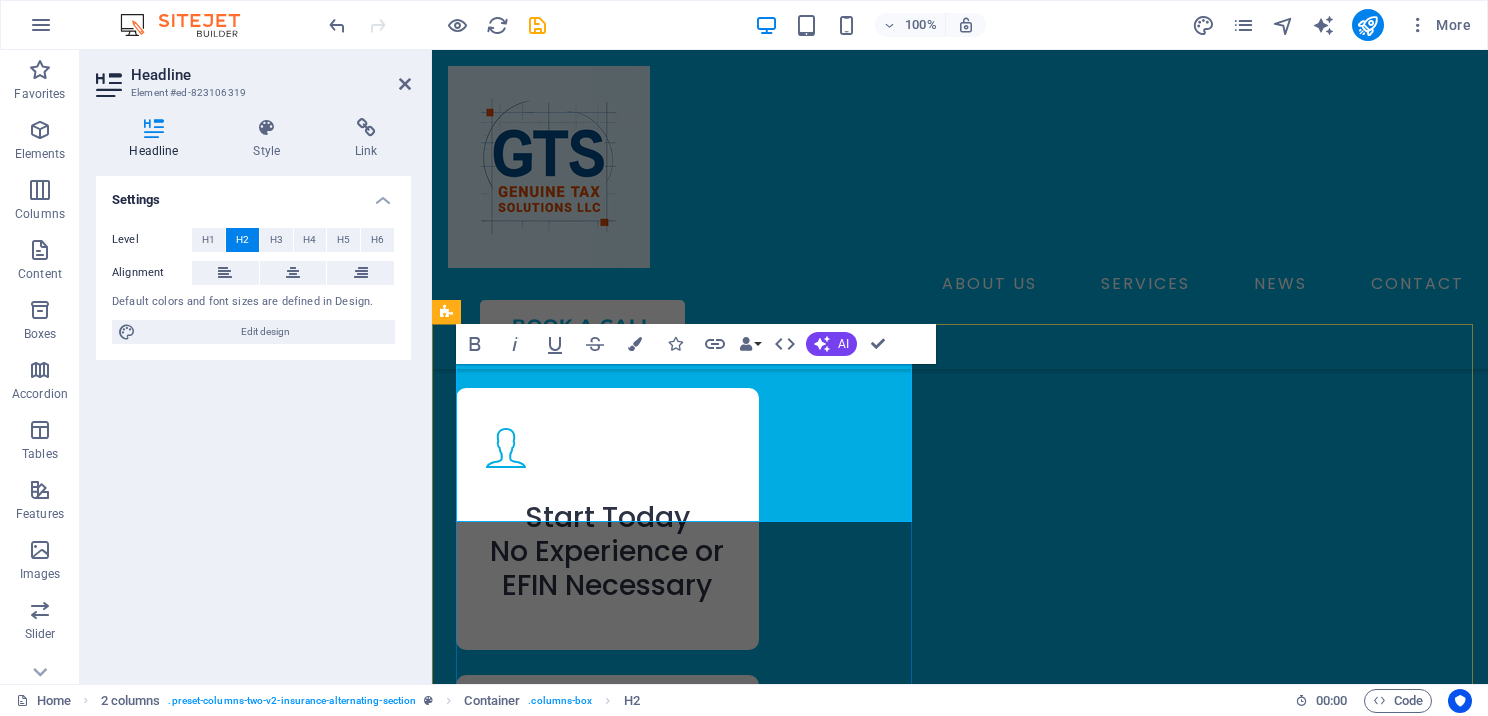 click on "Complete  Support  for  Independent   ​ Tax Offices ​" at bounding box center (688, 3074) 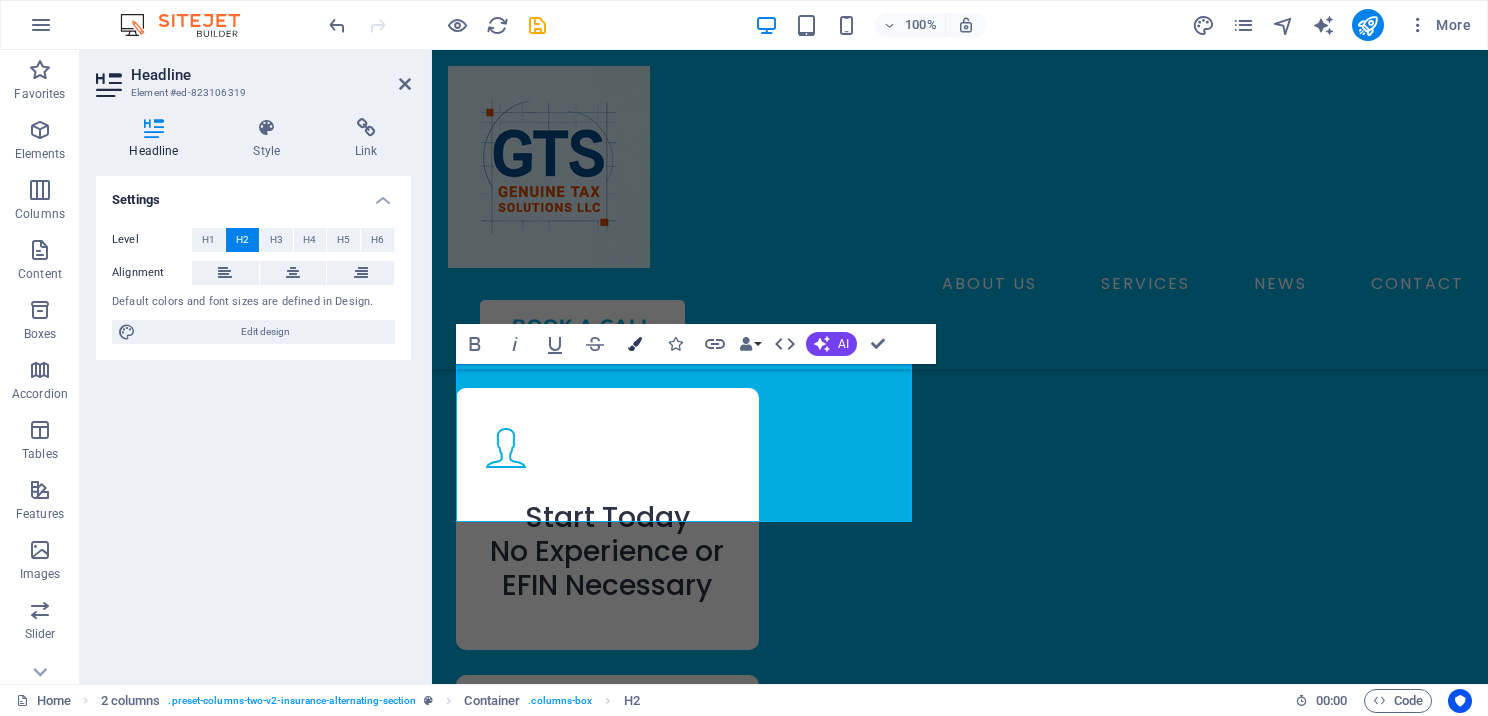 click at bounding box center [635, 344] 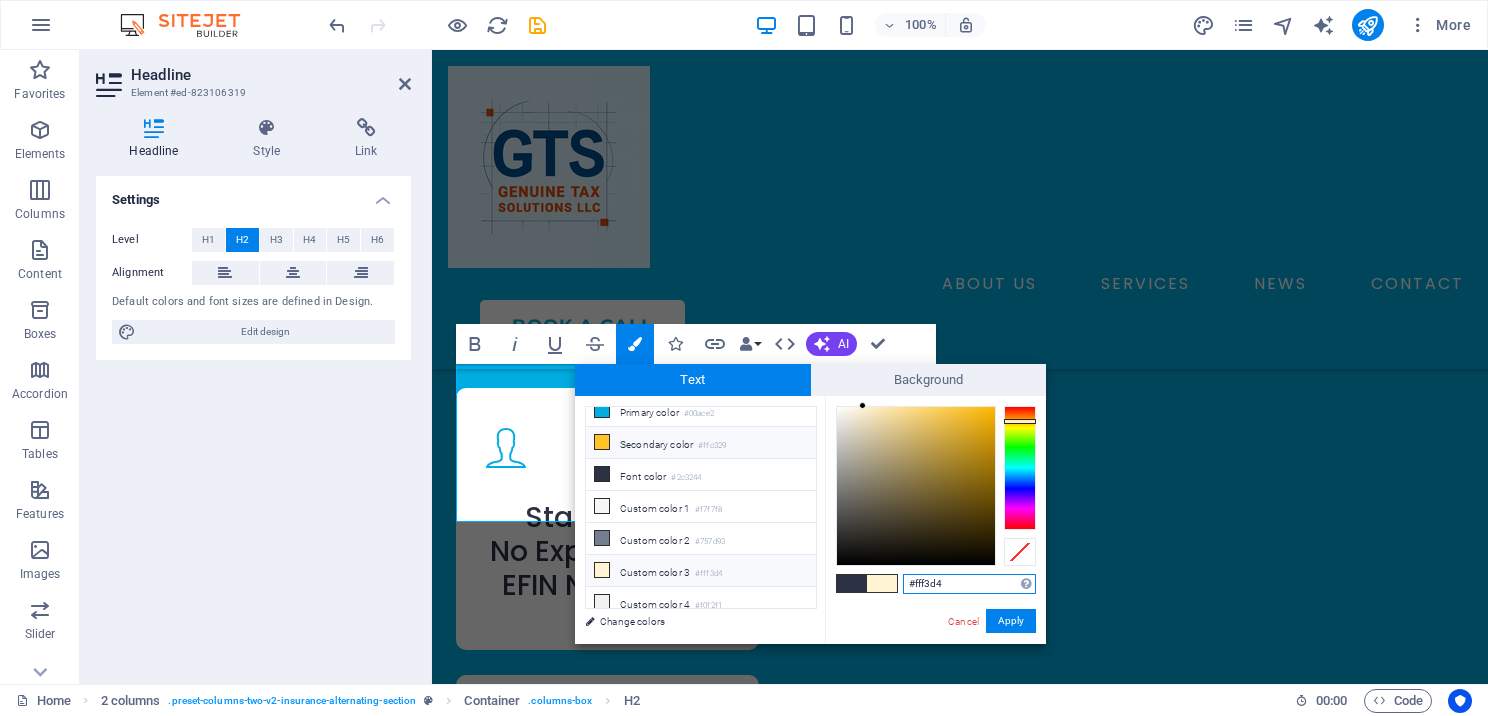 scroll, scrollTop: 0, scrollLeft: 0, axis: both 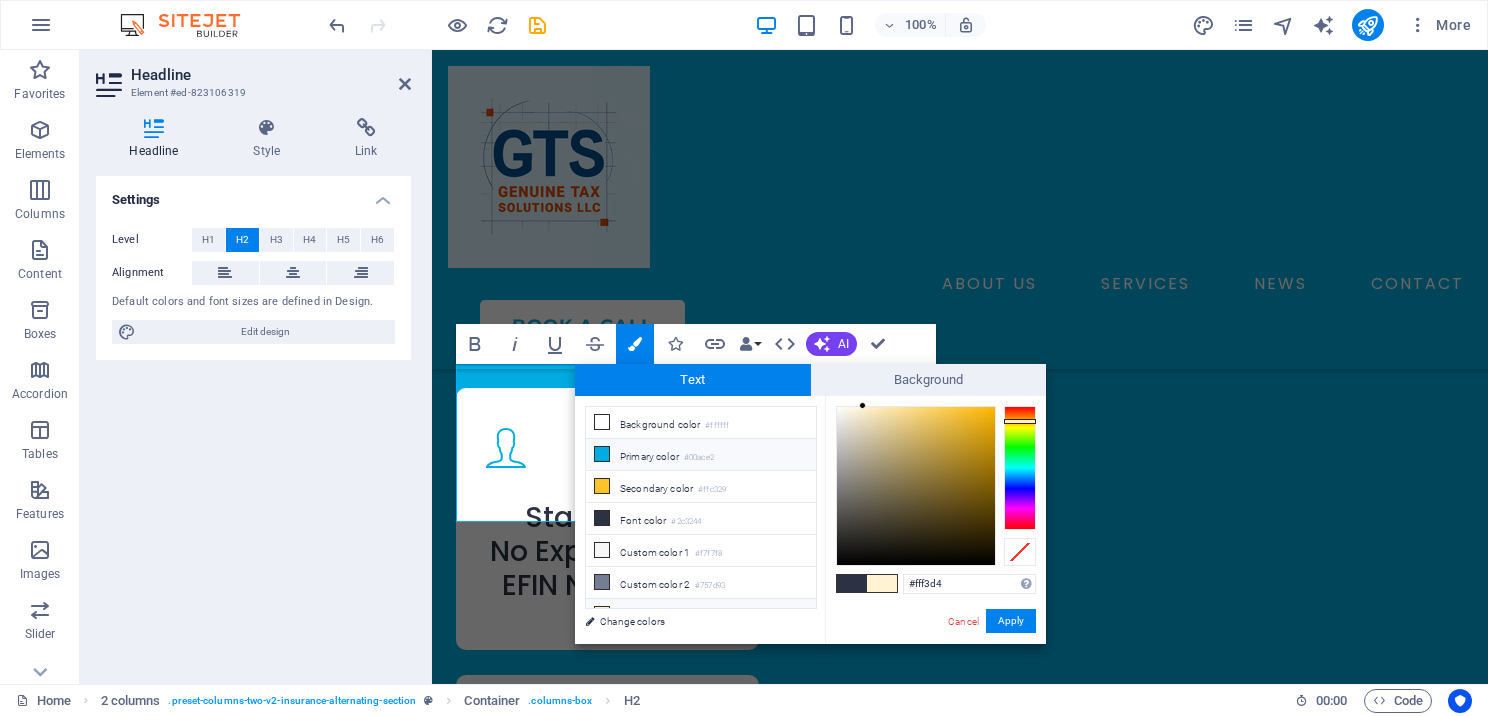 click at bounding box center [602, 454] 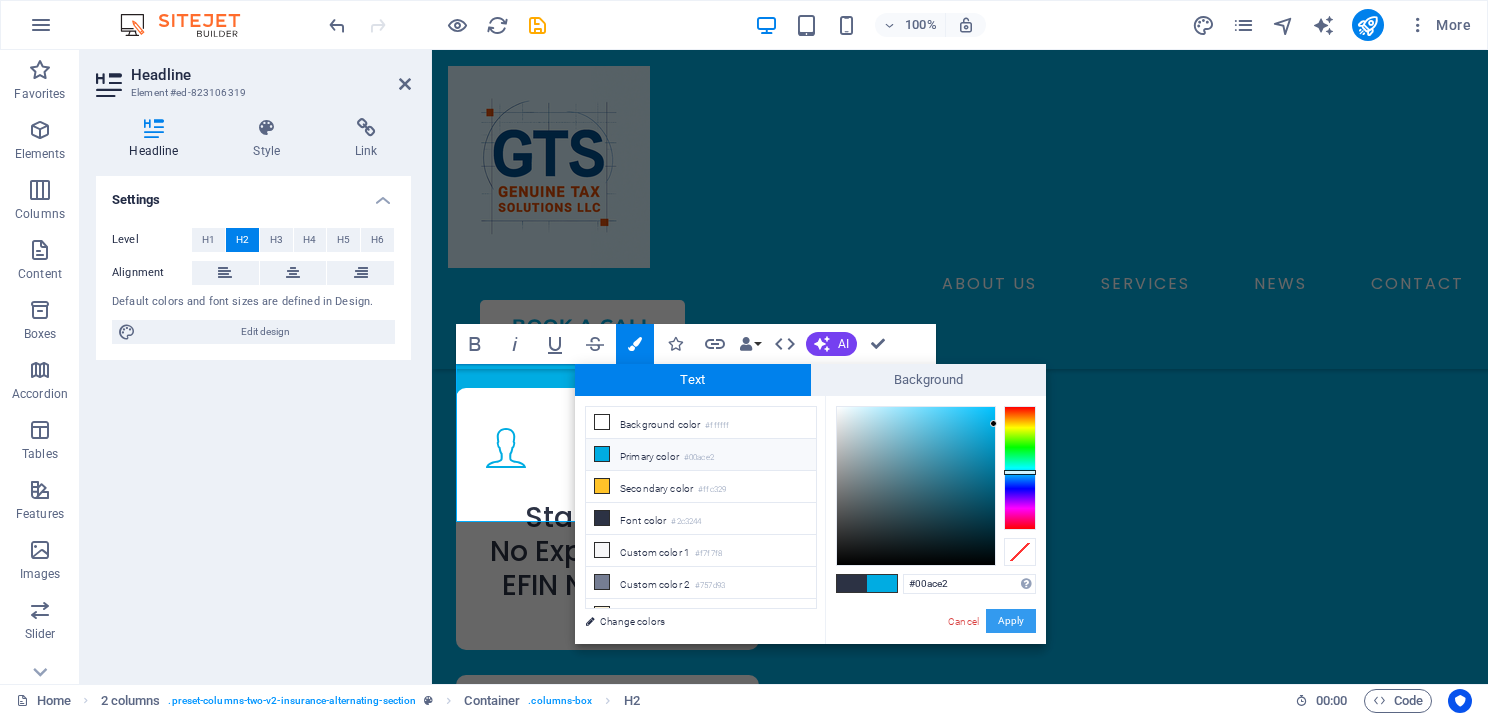 click on "Apply" at bounding box center [1011, 621] 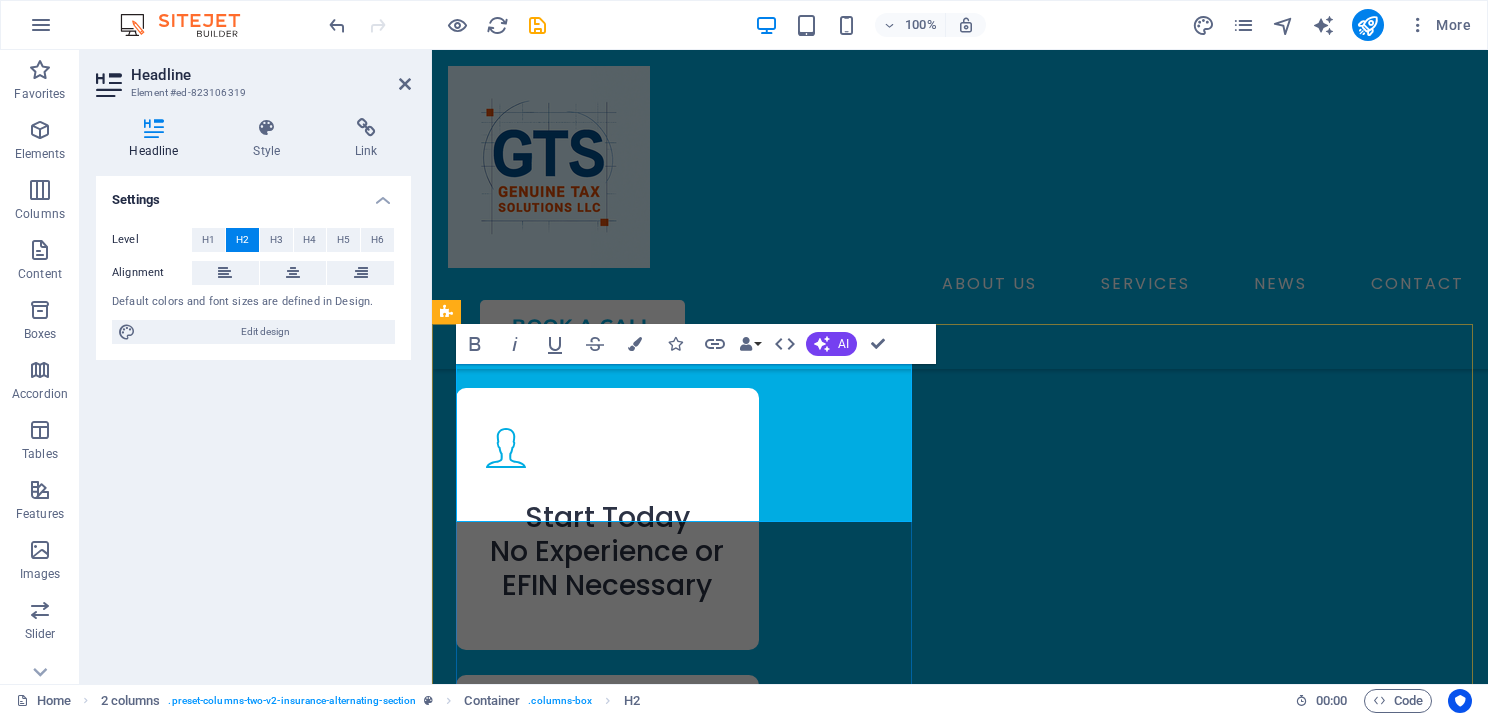 click on "Complete  Support  for  Independent   ​ Tax Offices ​" at bounding box center (688, 3074) 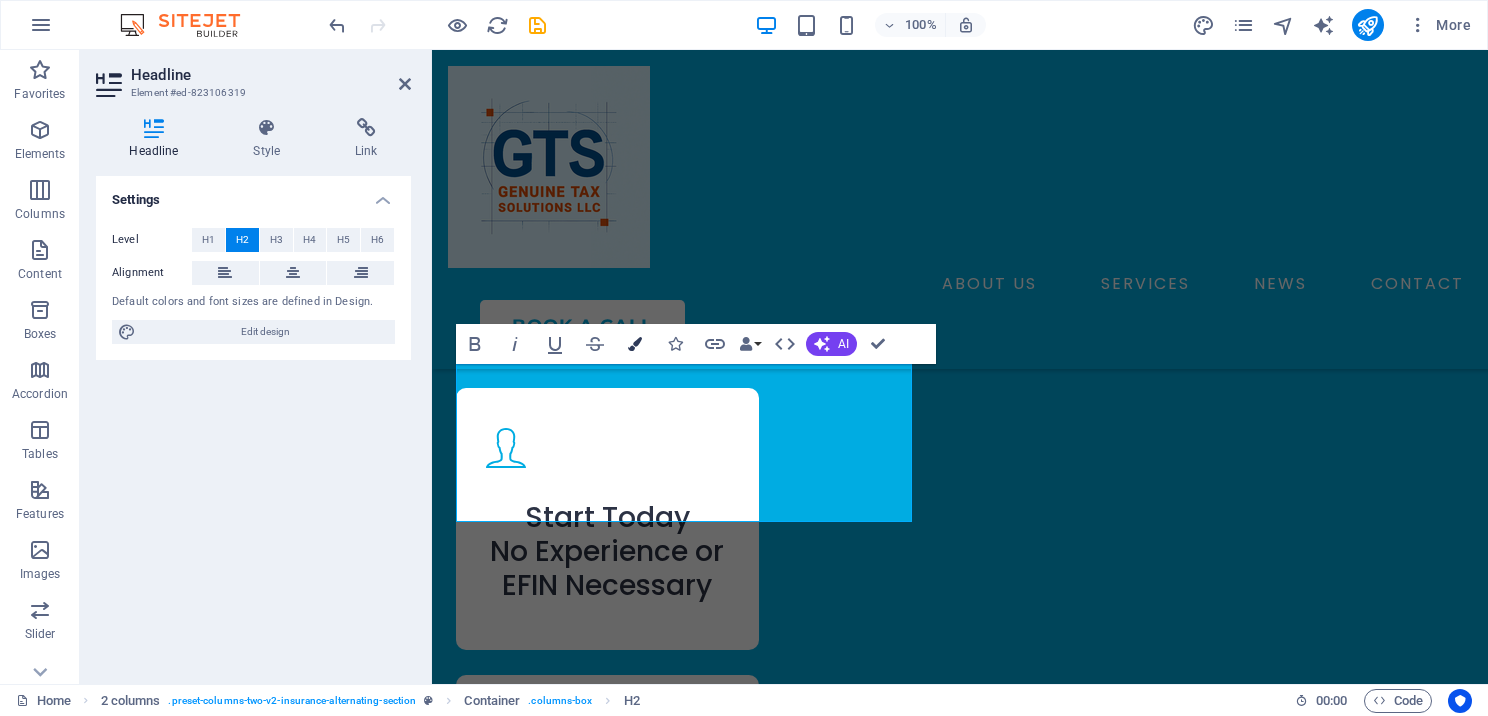 click on "Colors" at bounding box center [635, 344] 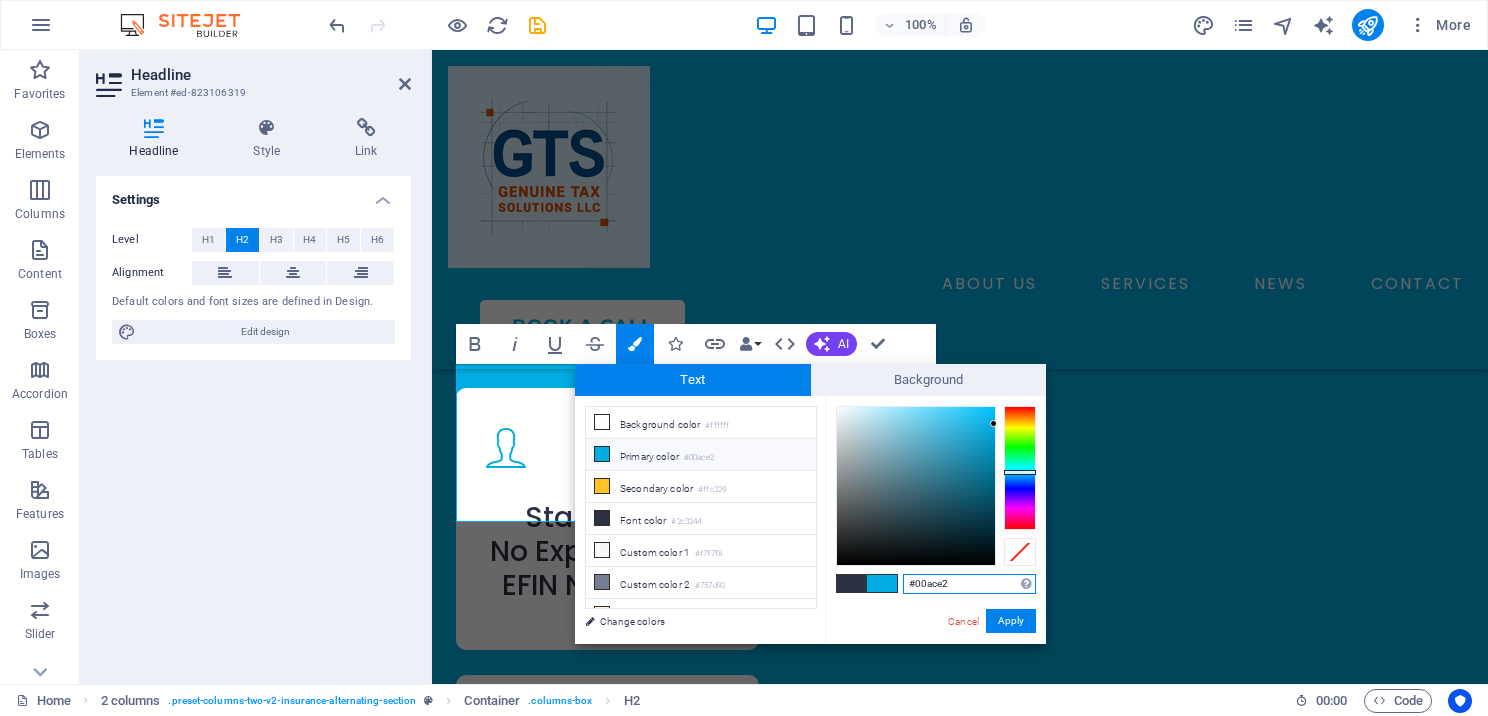 drag, startPoint x: 966, startPoint y: 584, endPoint x: 900, endPoint y: 576, distance: 66.48308 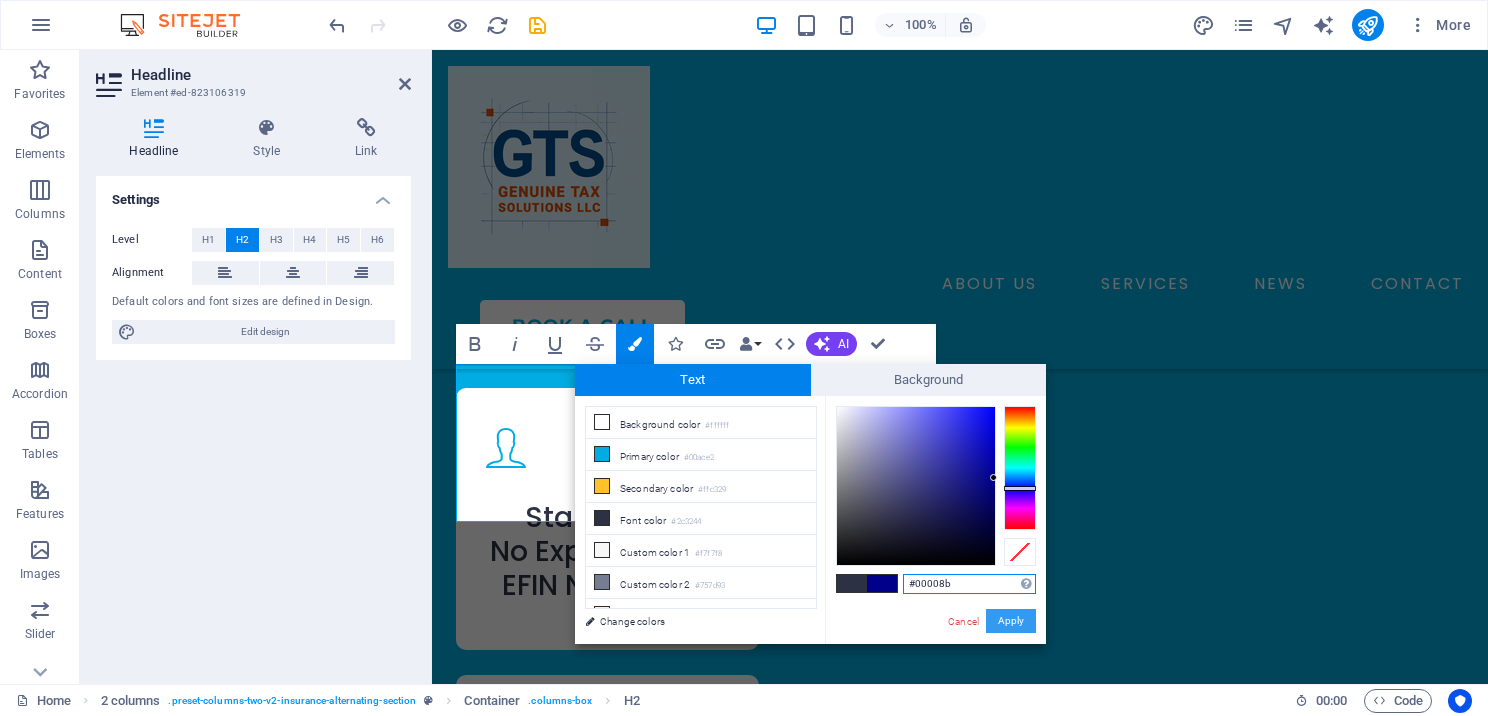 drag, startPoint x: 1000, startPoint y: 622, endPoint x: 569, endPoint y: 567, distance: 434.49512 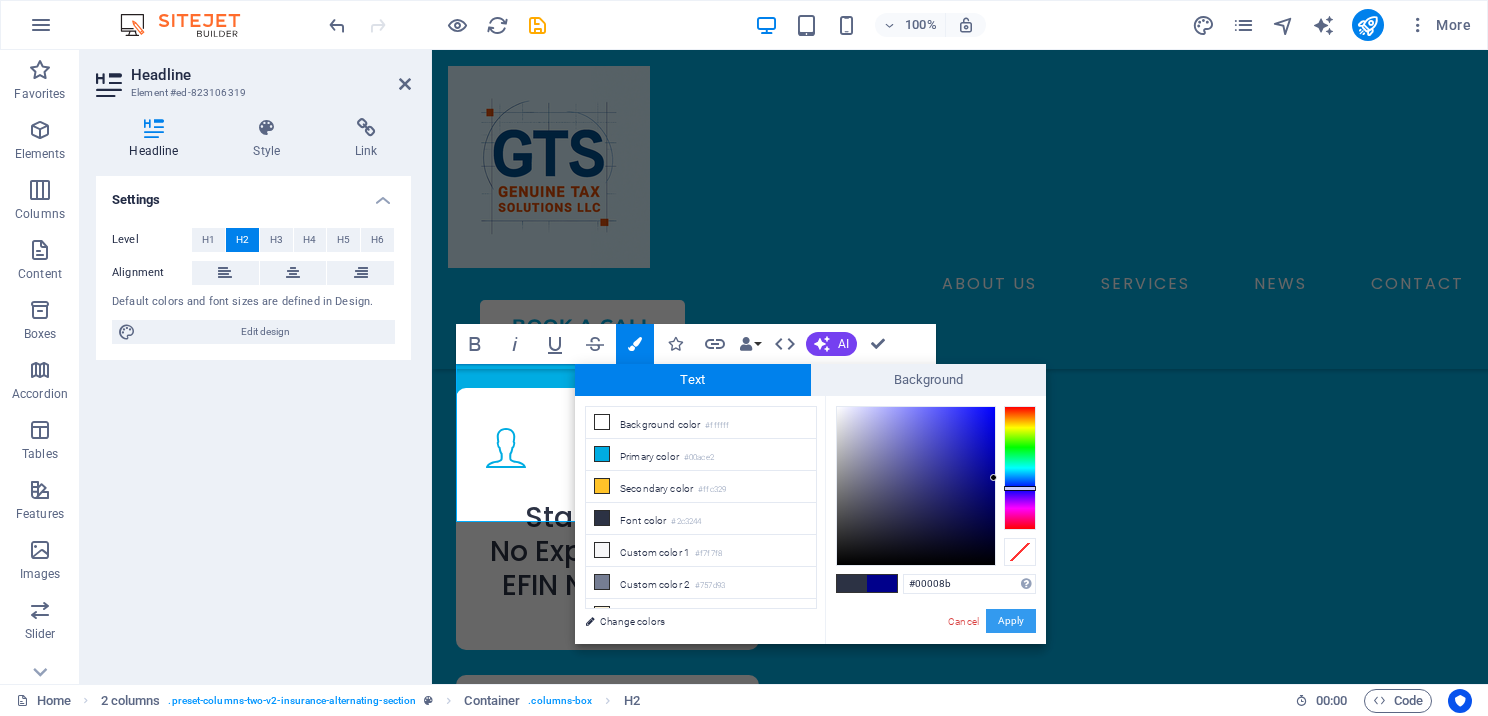 click on "Apply" at bounding box center (1011, 621) 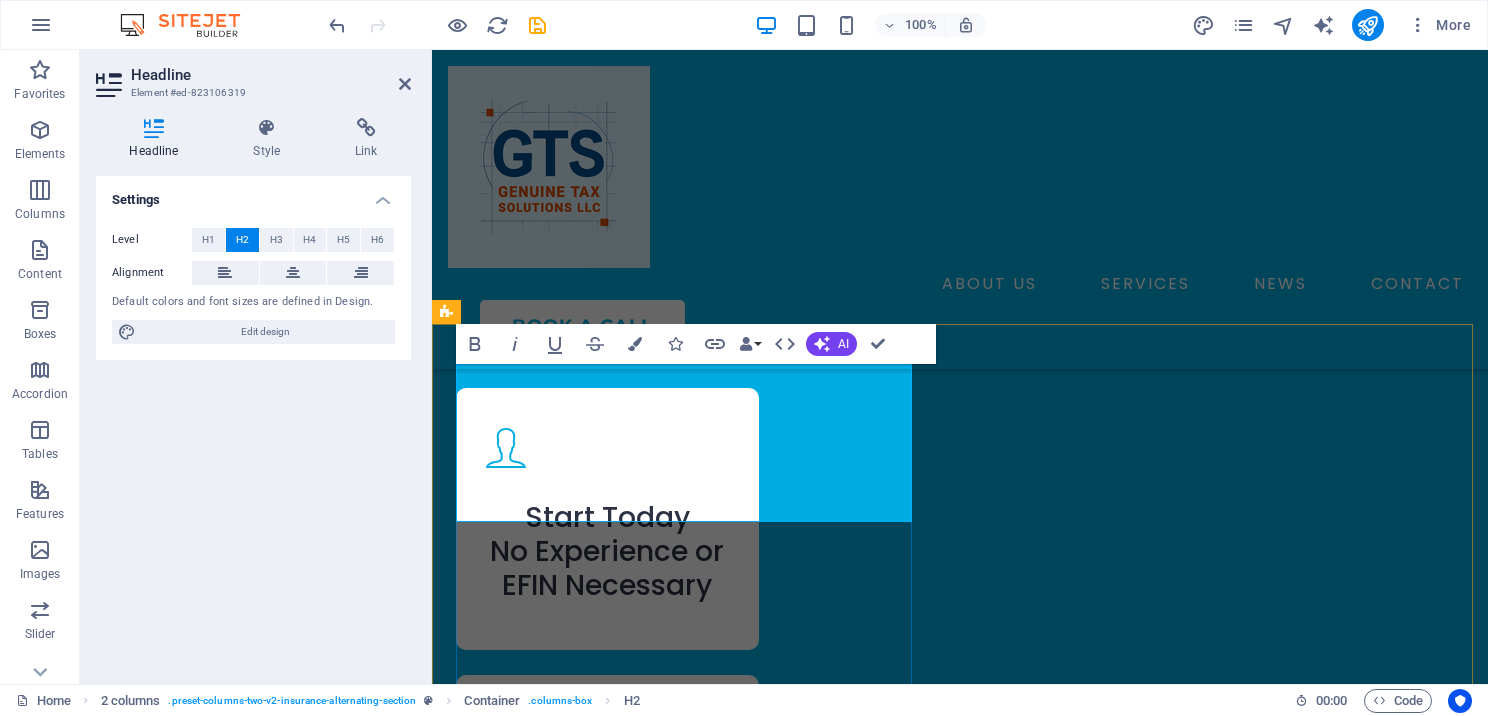 click on "Complete  Support  for  Independent   ​ Tax Offices ​" at bounding box center (688, 3074) 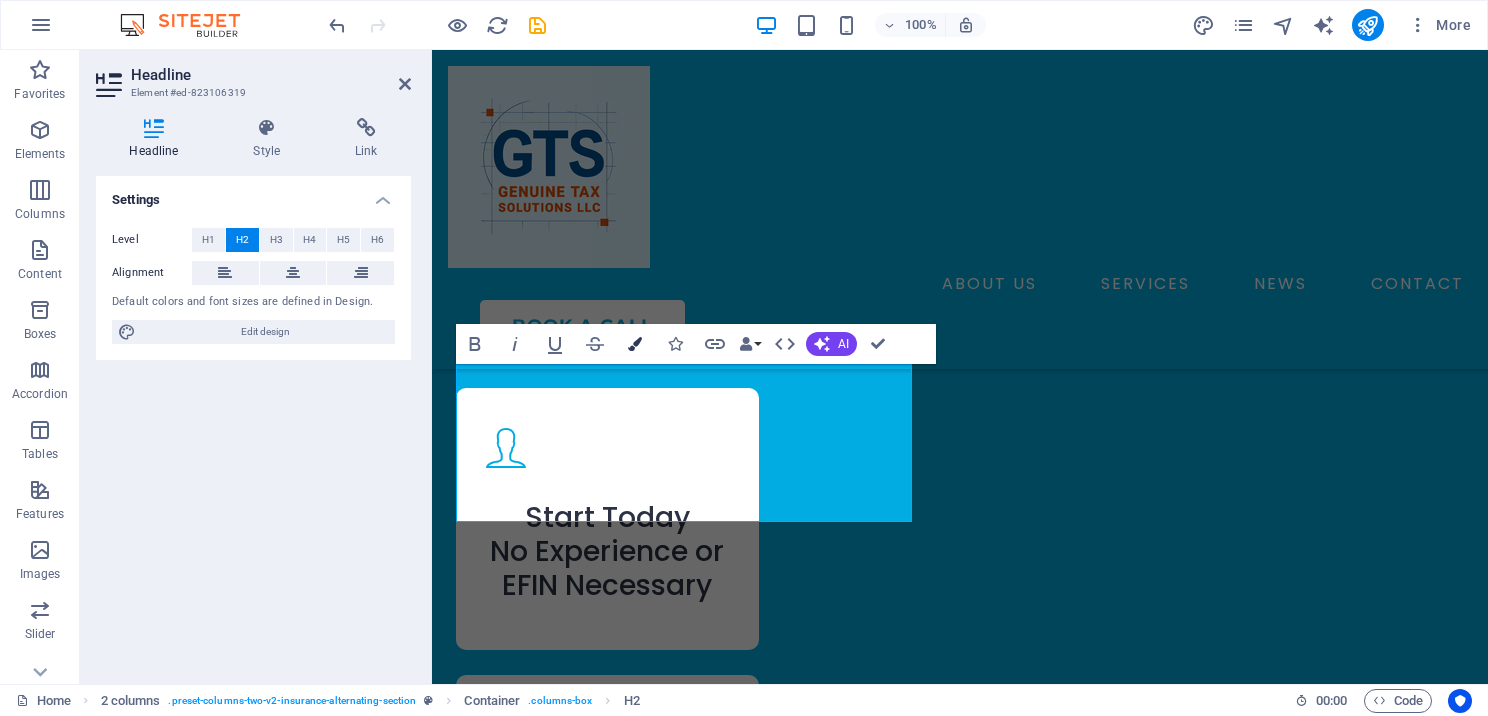 click on "Colors" at bounding box center [635, 344] 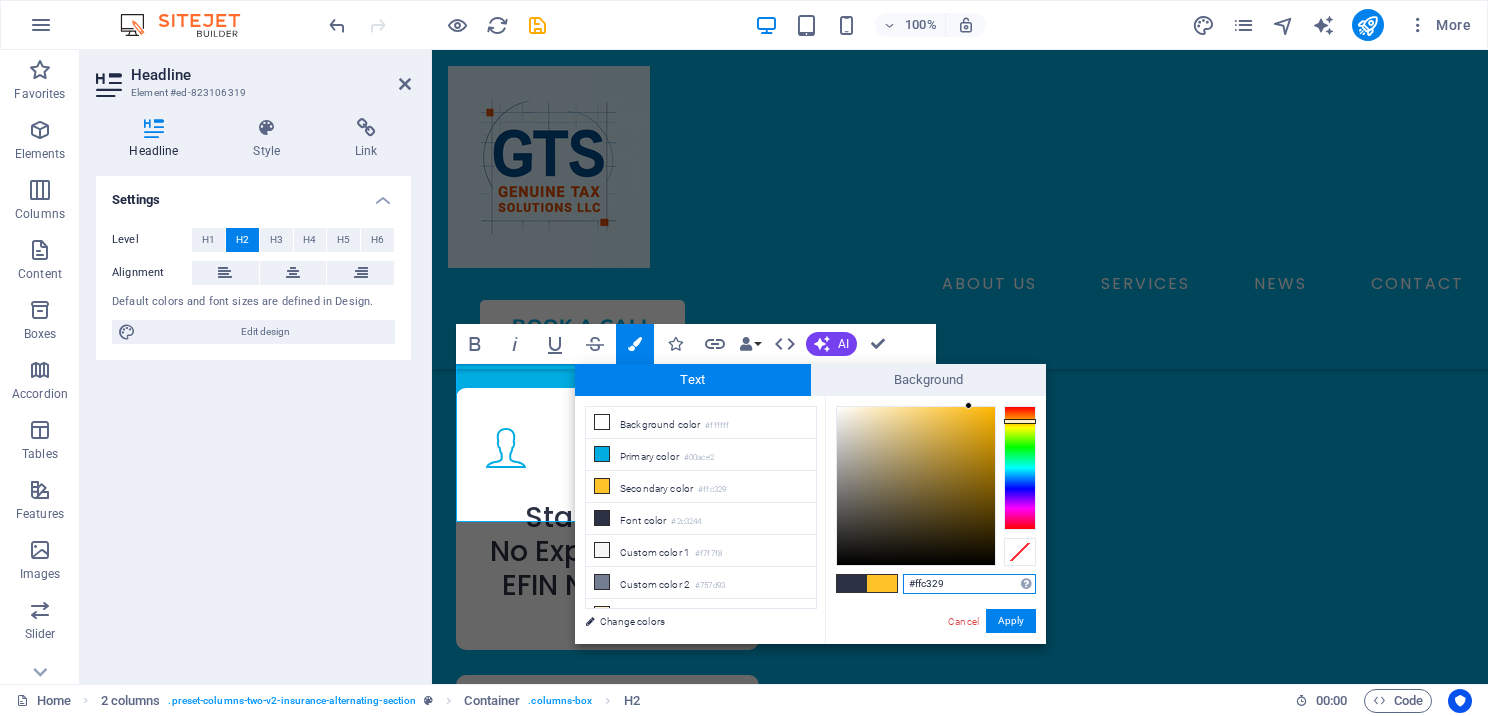 drag, startPoint x: 960, startPoint y: 583, endPoint x: 879, endPoint y: 577, distance: 81.22192 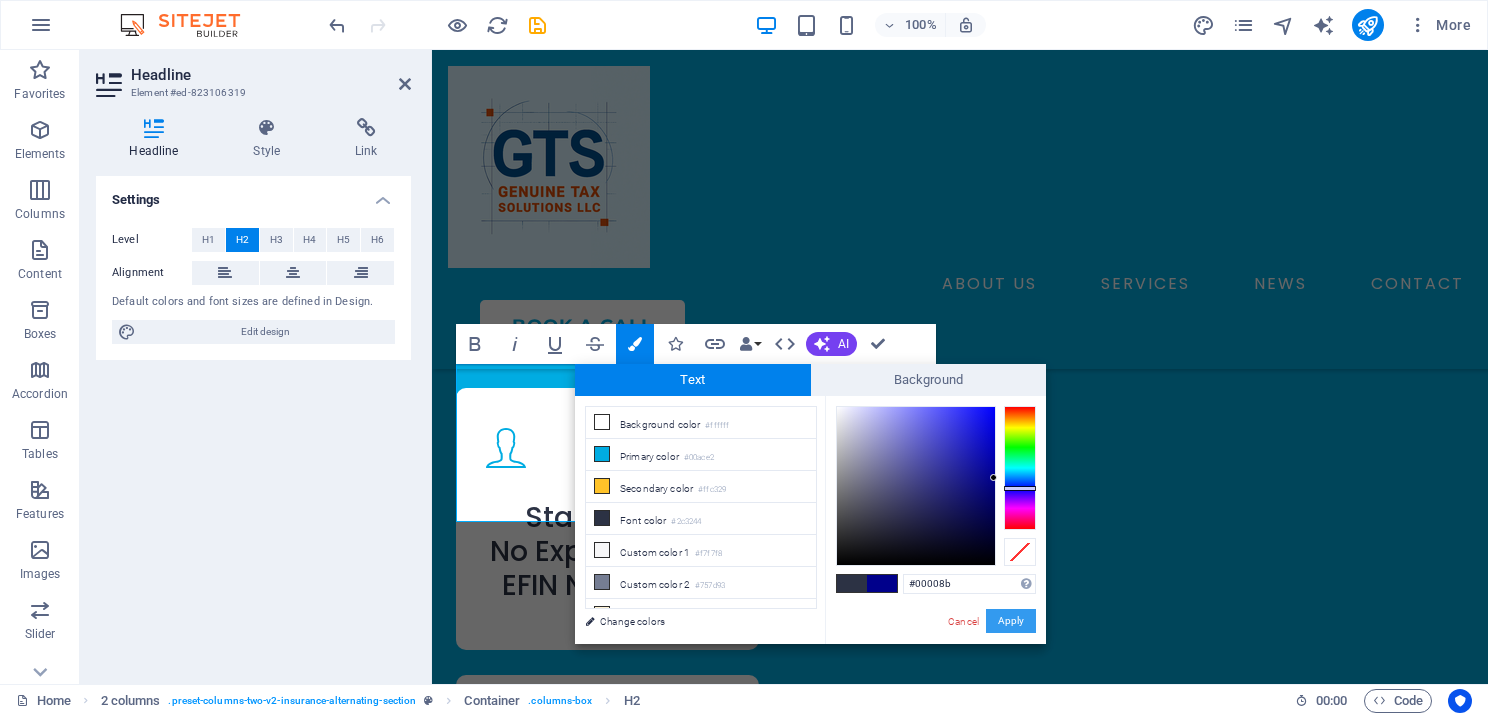 click on "Apply" at bounding box center (1011, 621) 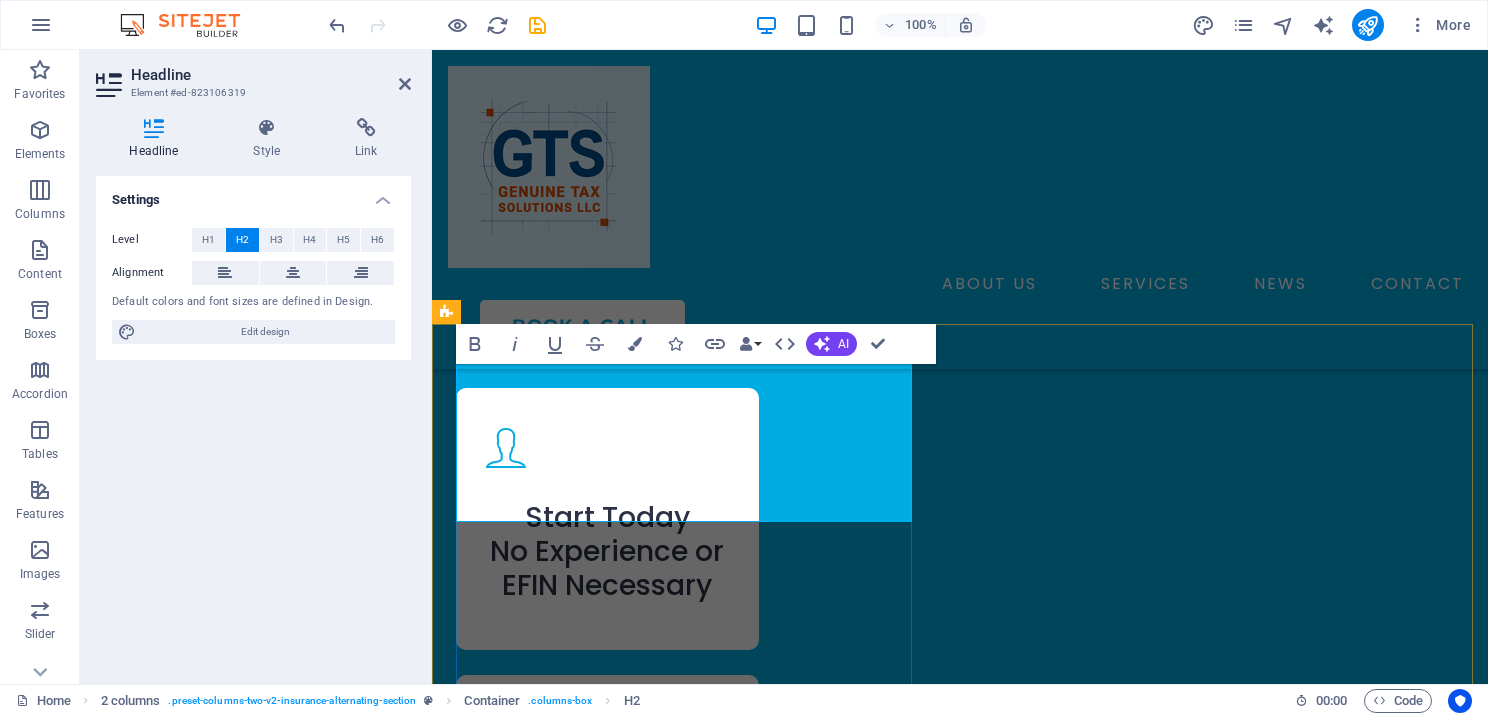 click on "Complete  Support  for  Independent   ​​ Tax Offices ​​" at bounding box center [688, 3074] 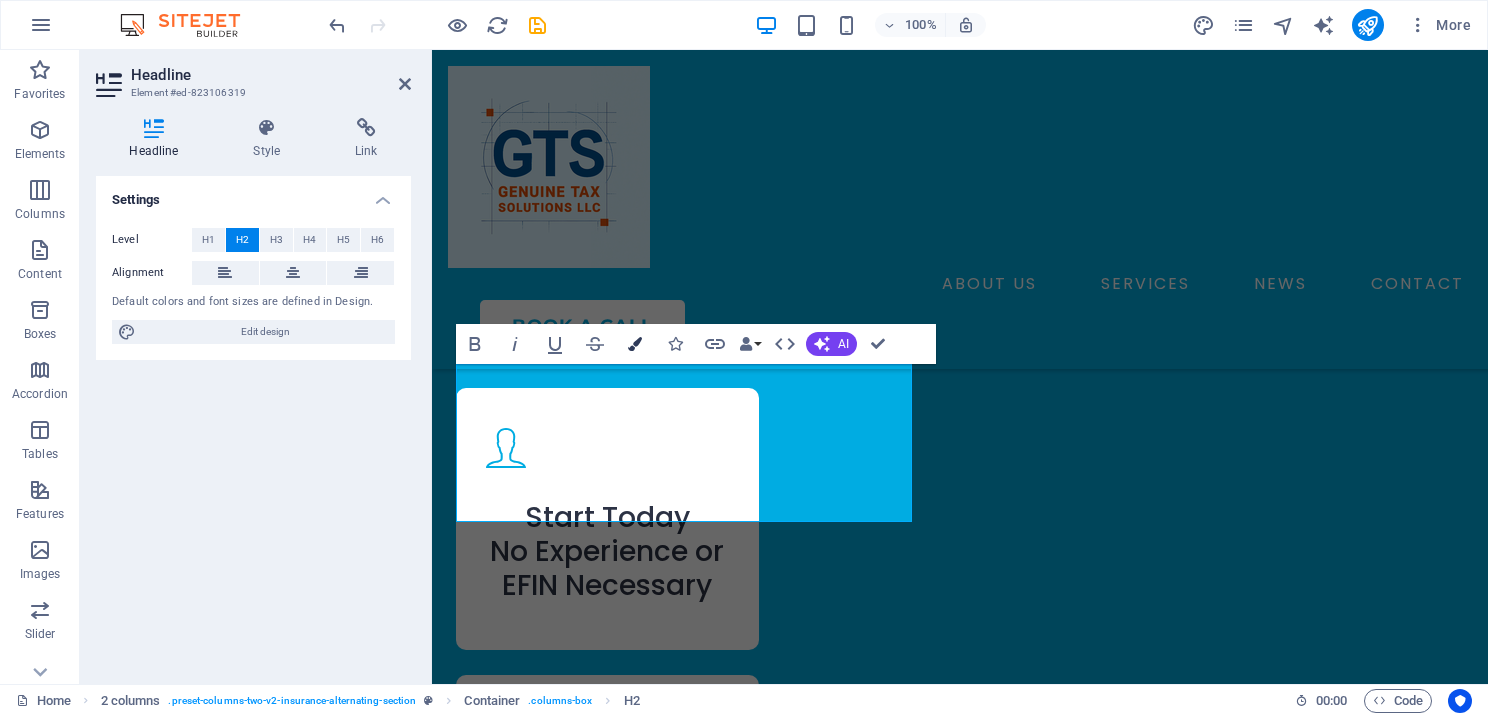 click at bounding box center (635, 344) 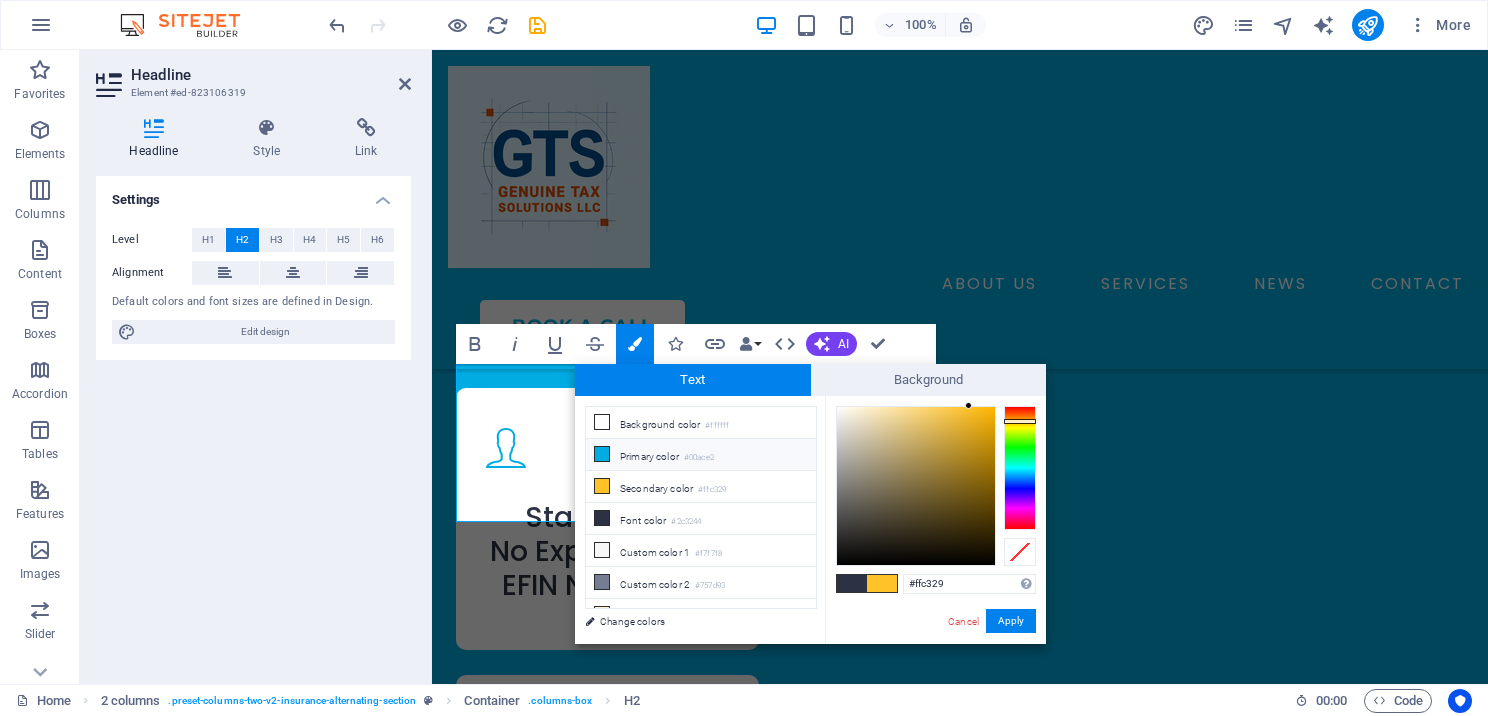 click at bounding box center (602, 454) 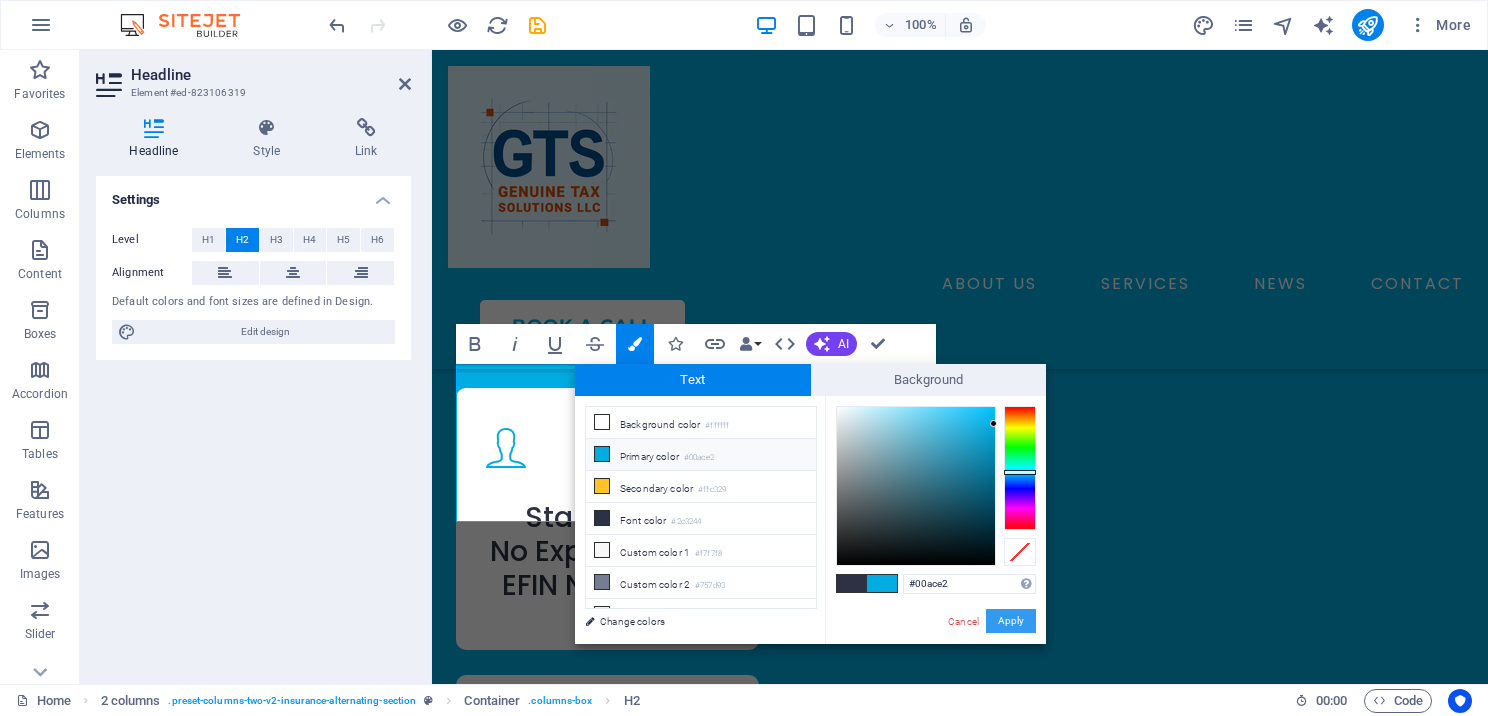 click on "Apply" at bounding box center (1011, 621) 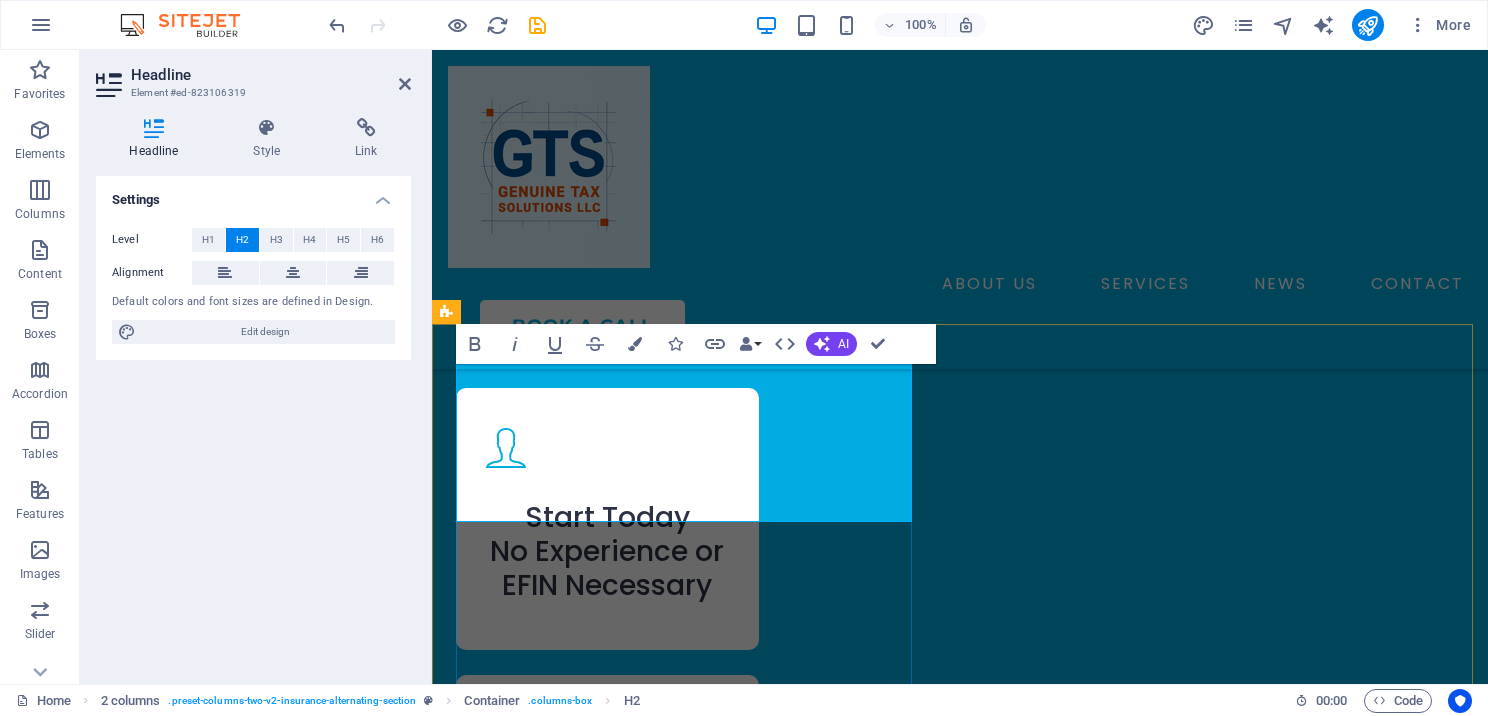 click on "Complete  Support   ​ for ​   Independent   Tax Offices" at bounding box center (688, 3074) 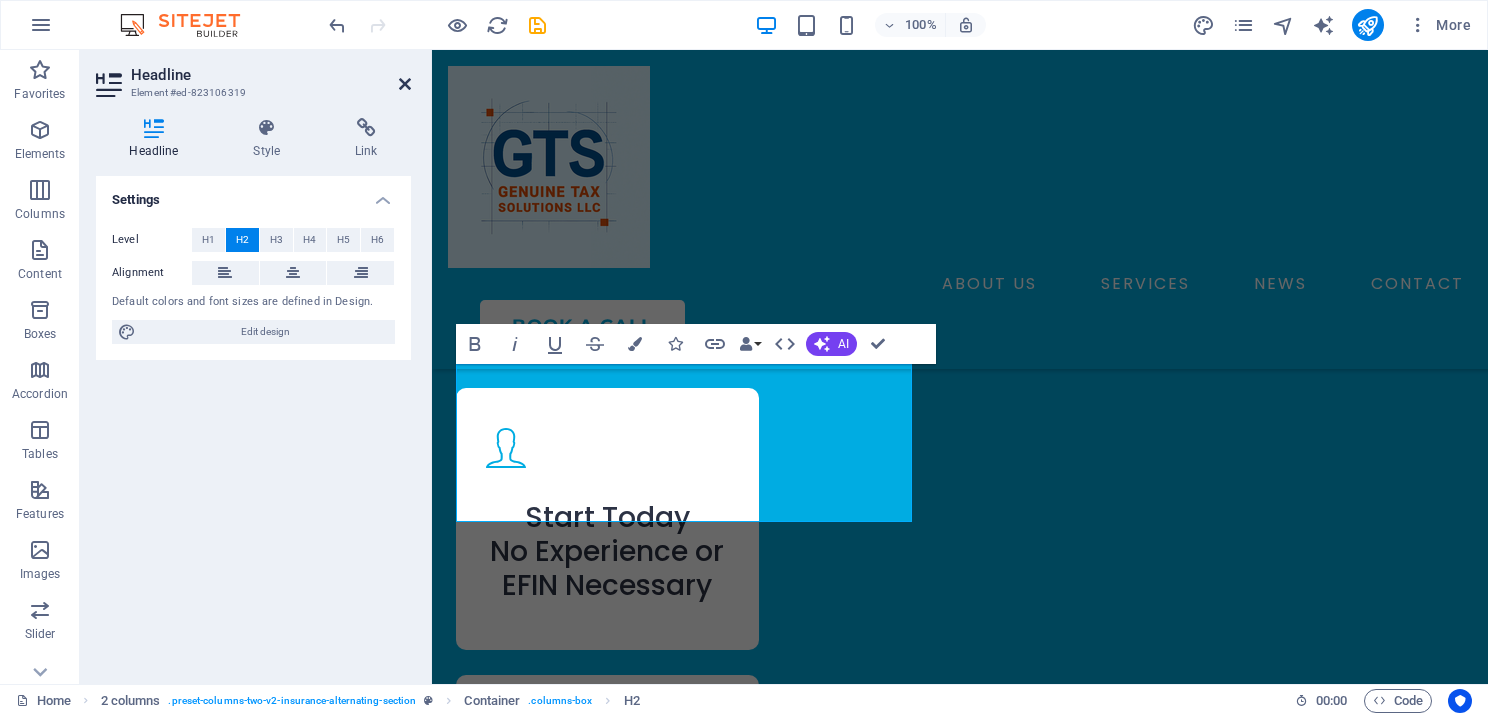 click at bounding box center (405, 84) 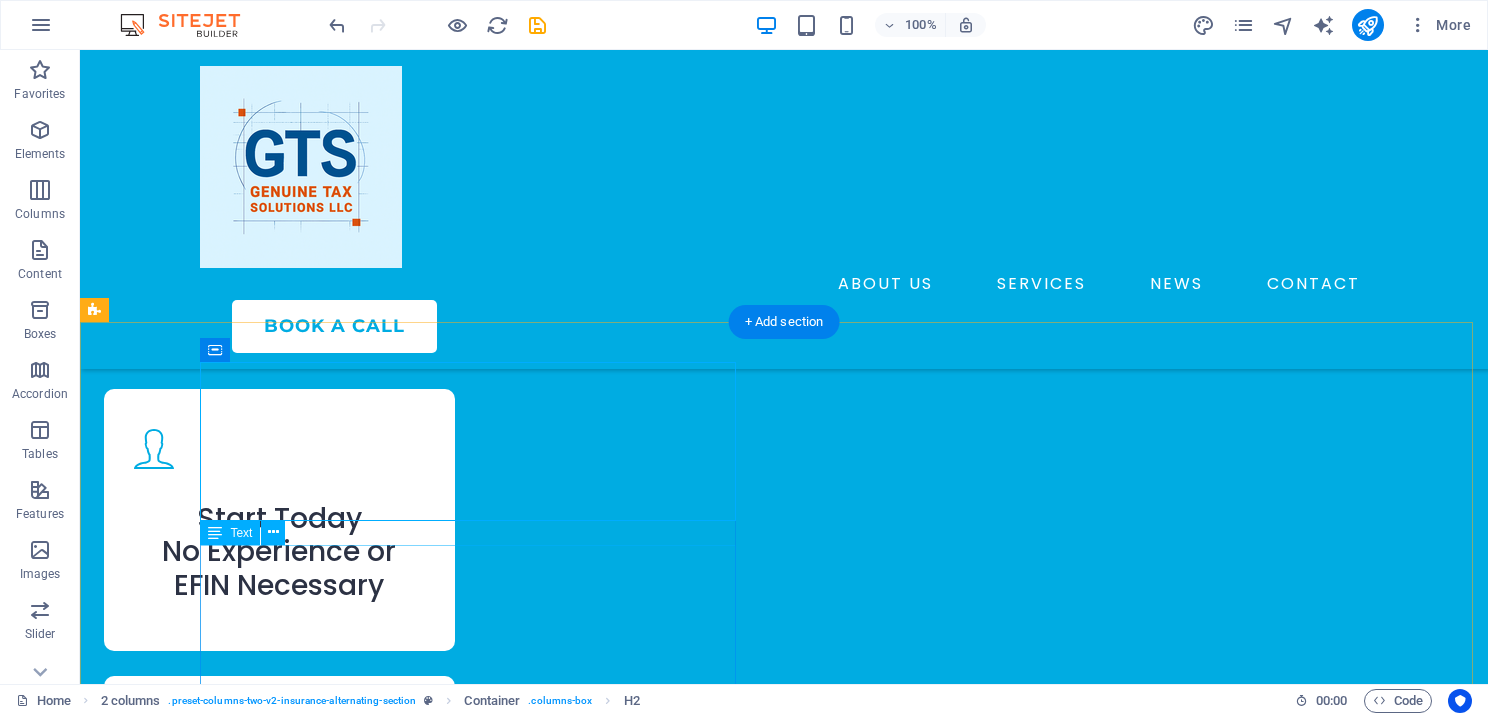 scroll, scrollTop: 3636, scrollLeft: 0, axis: vertical 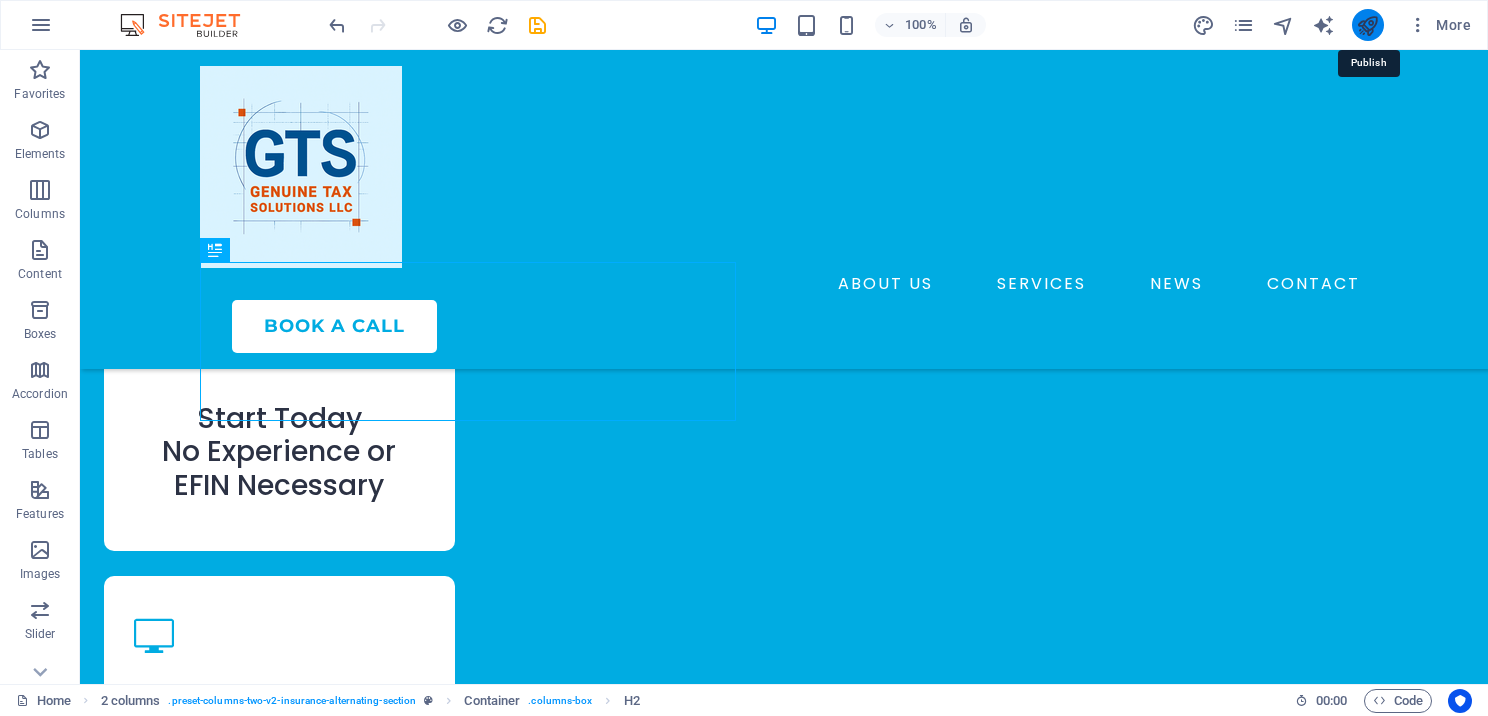 click at bounding box center (1367, 25) 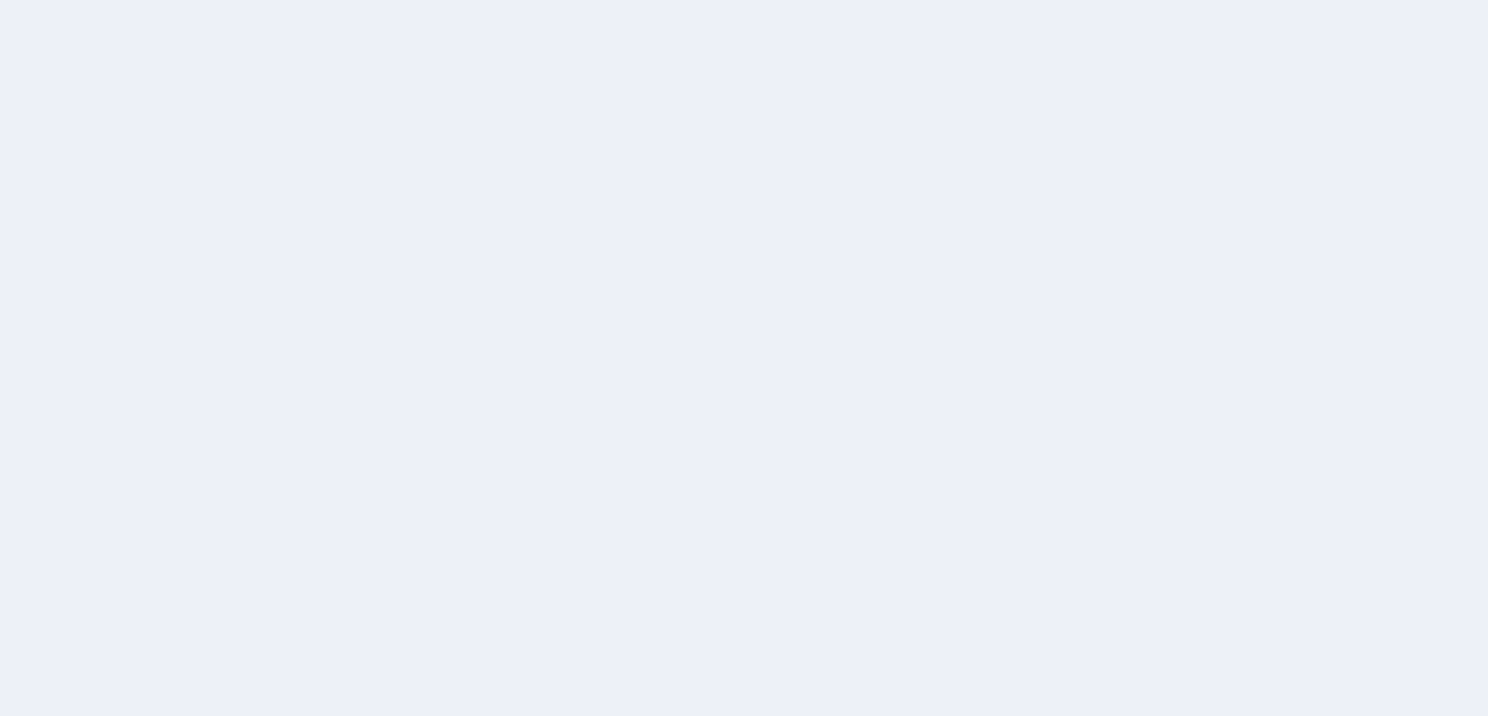 scroll, scrollTop: 0, scrollLeft: 0, axis: both 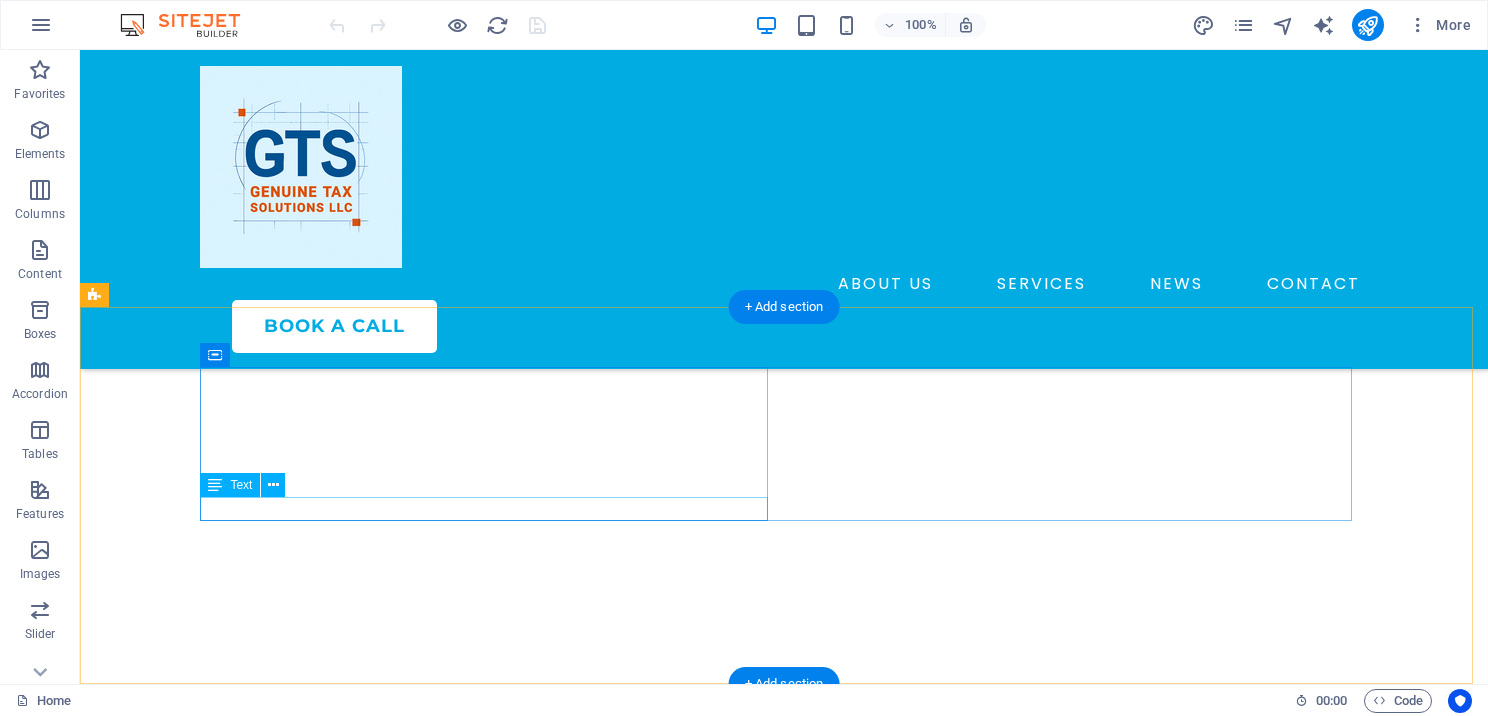 click on "Privacy Policy         Legal Notice" at bounding box center (492, 5141) 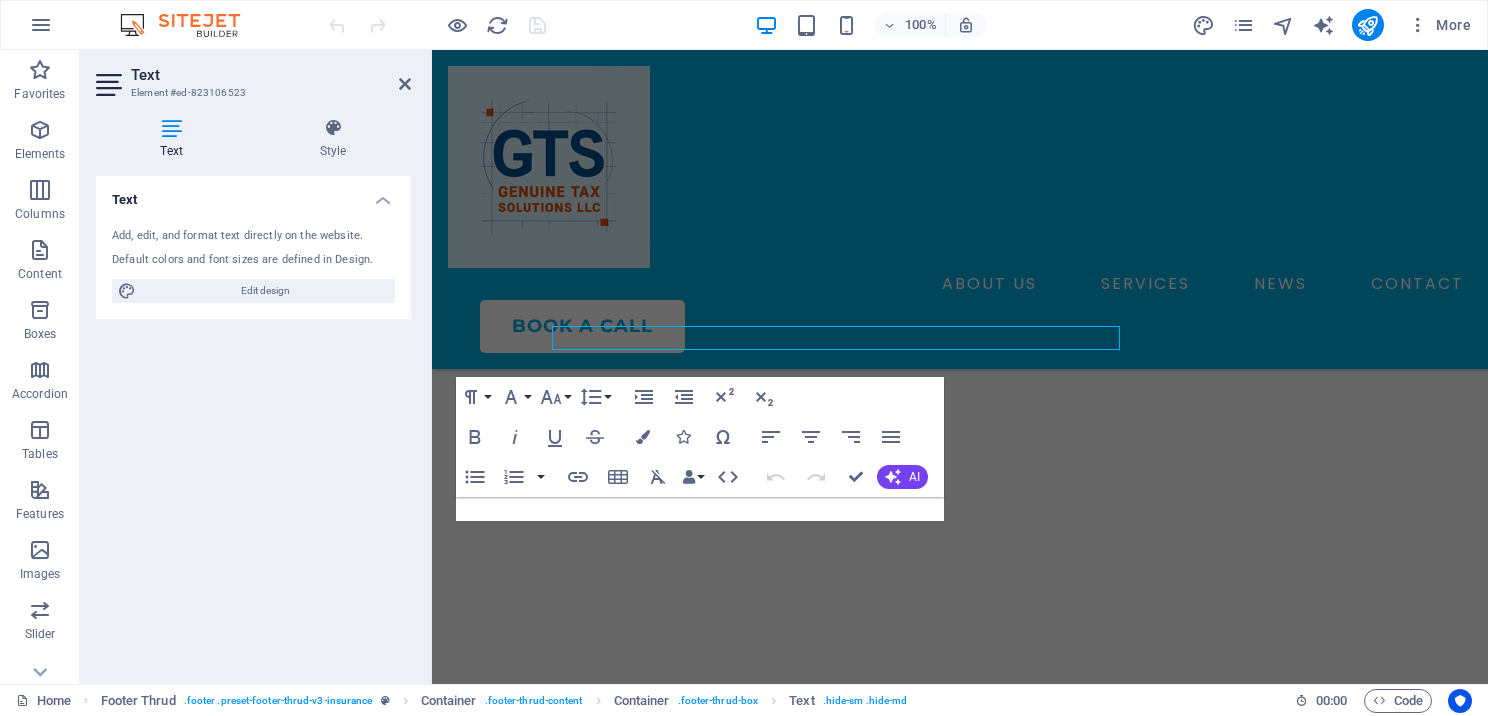 scroll, scrollTop: 7308, scrollLeft: 0, axis: vertical 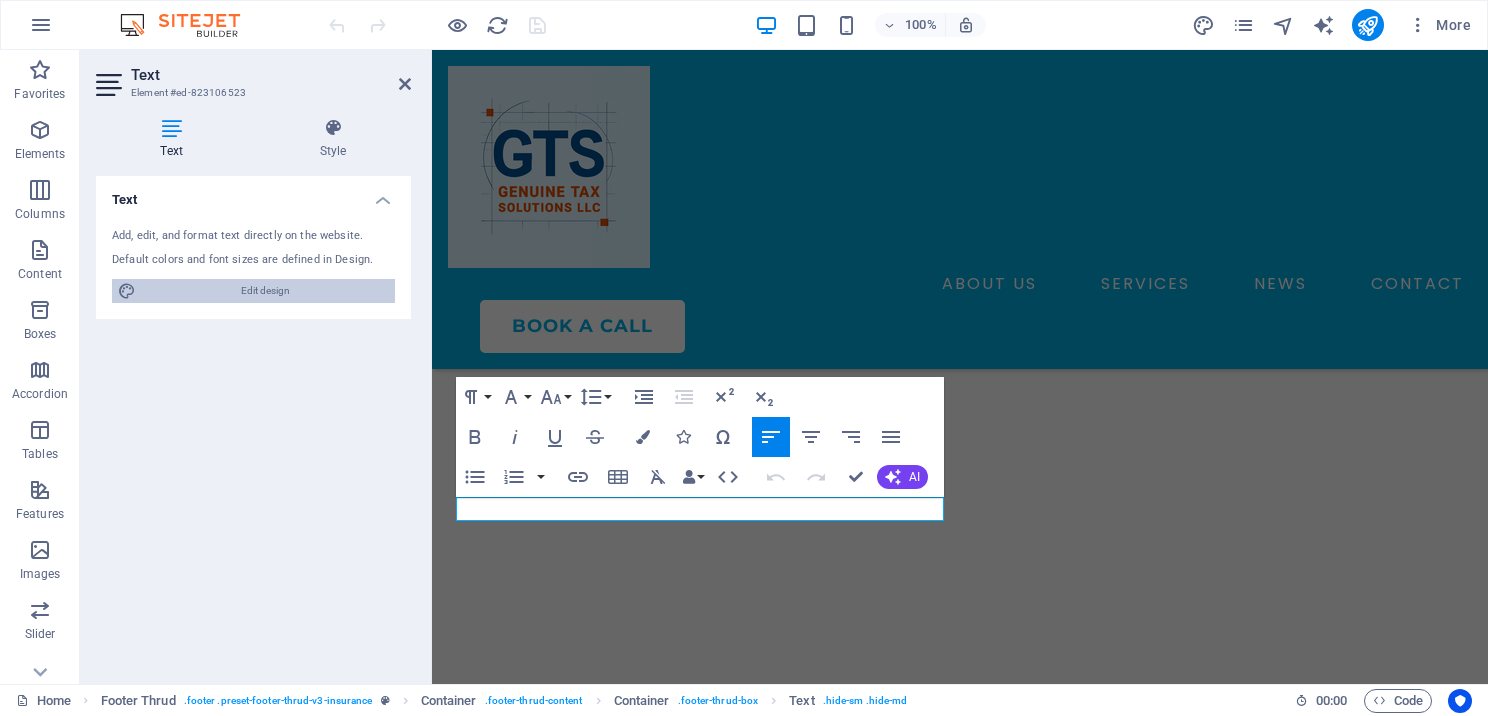 click on "Edit design" at bounding box center (265, 291) 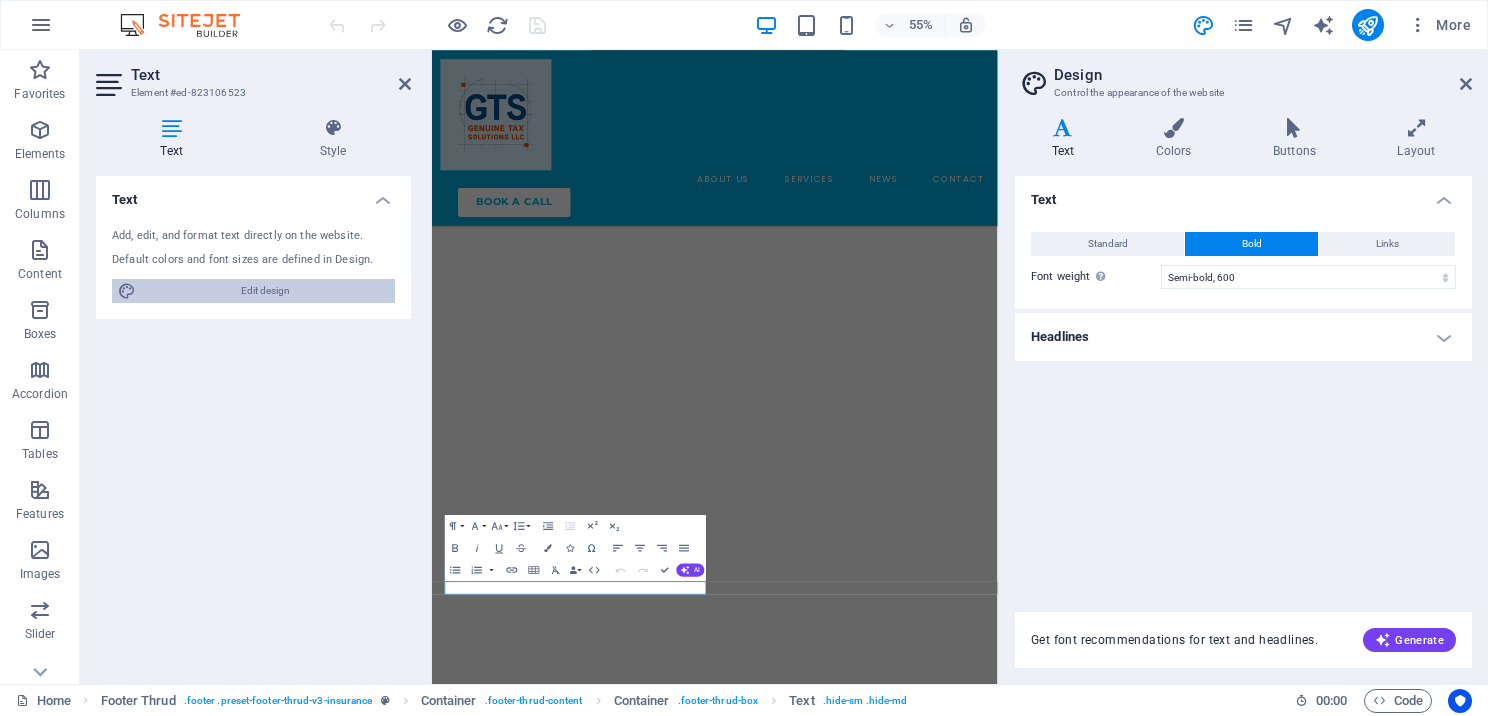scroll, scrollTop: 6879, scrollLeft: 0, axis: vertical 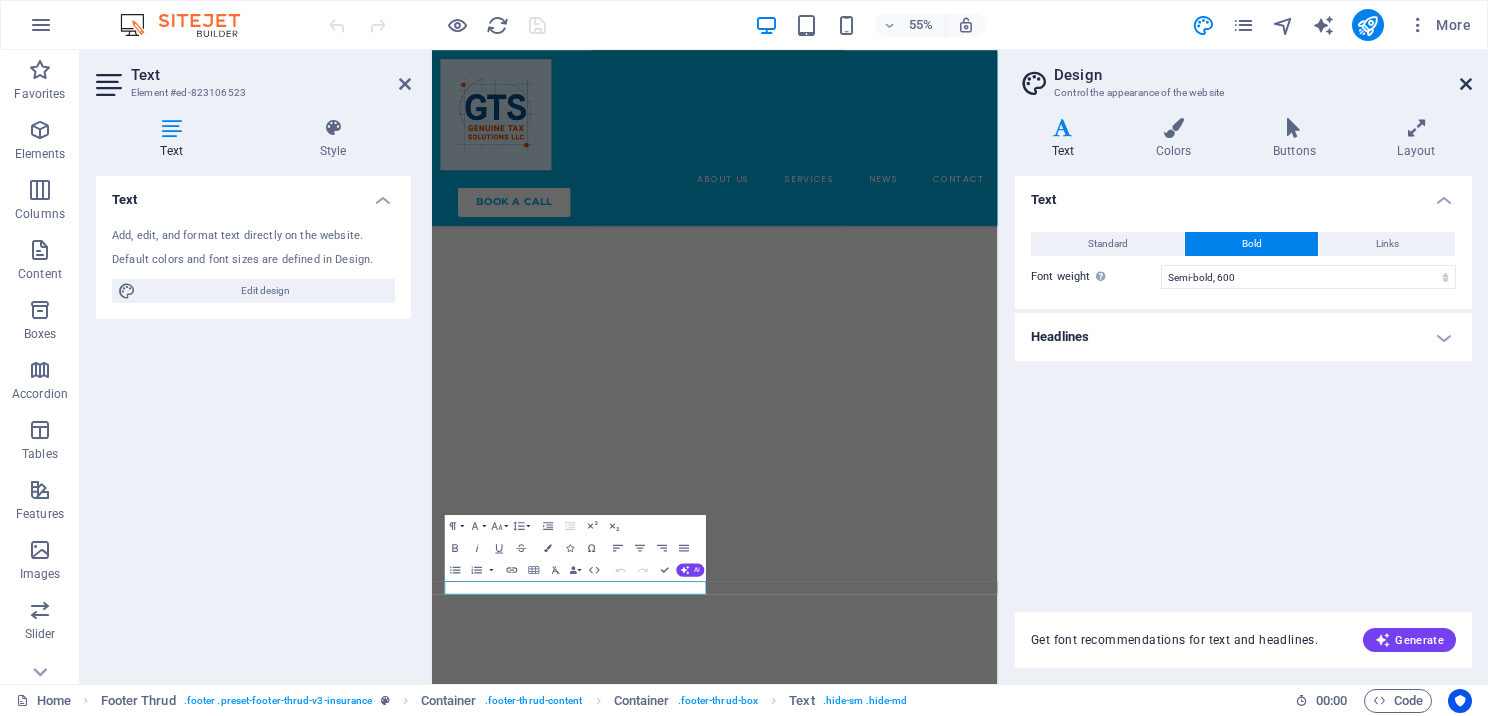 click at bounding box center (1466, 84) 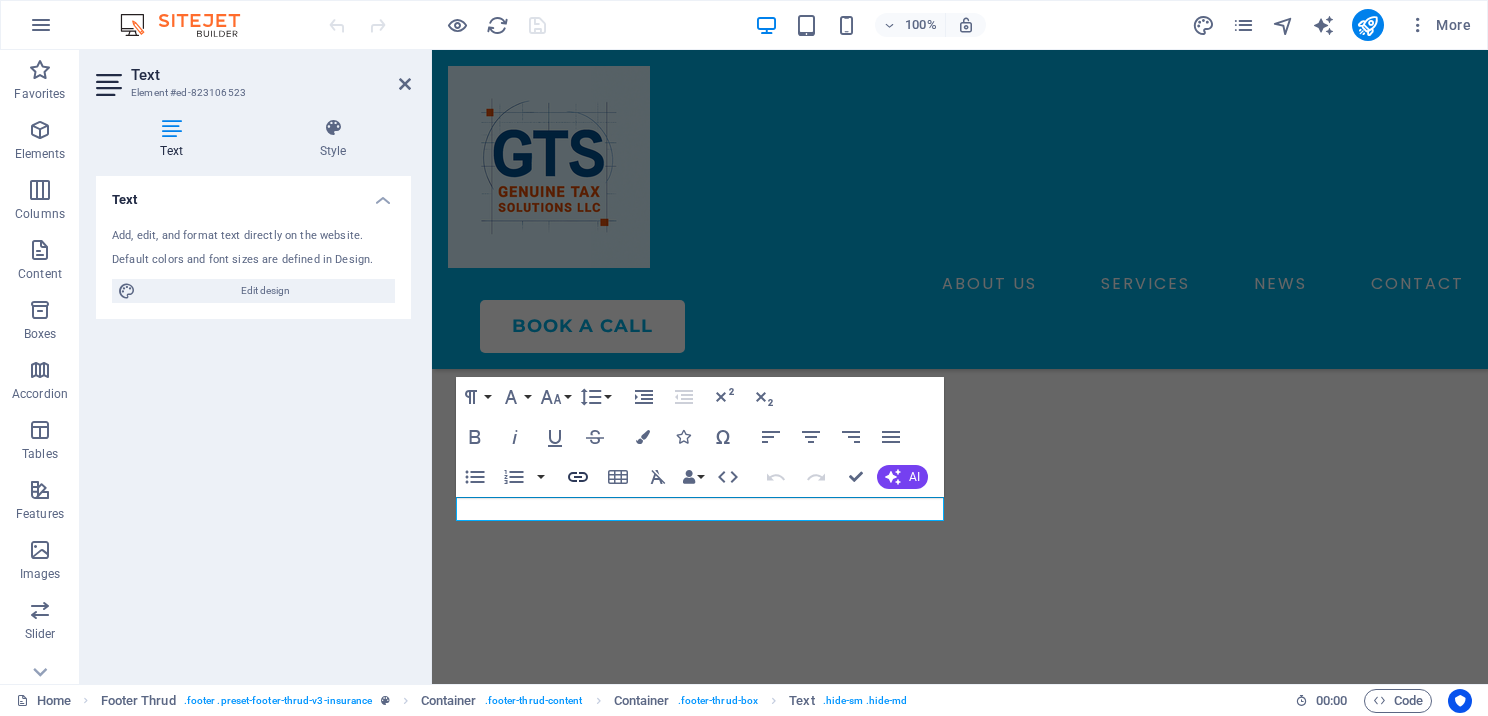 click 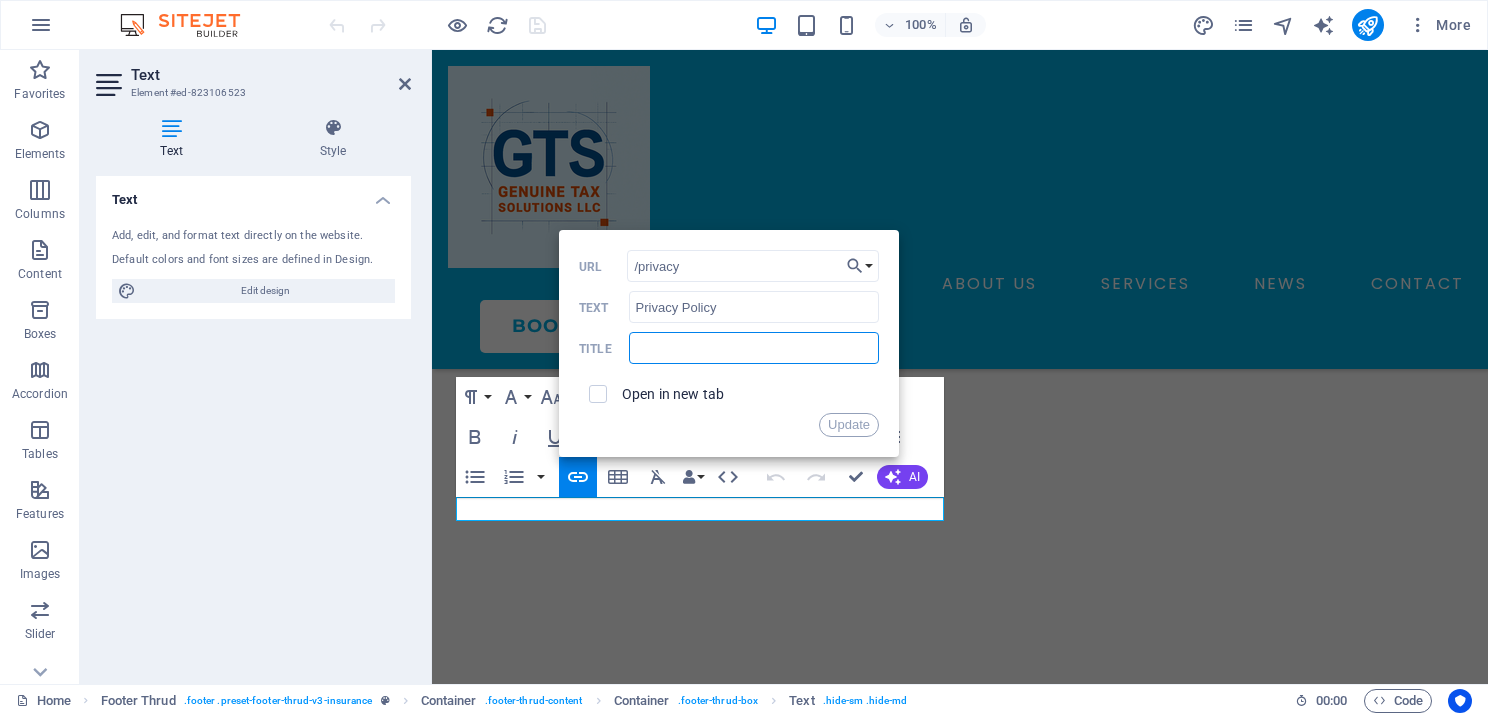 click at bounding box center [754, 348] 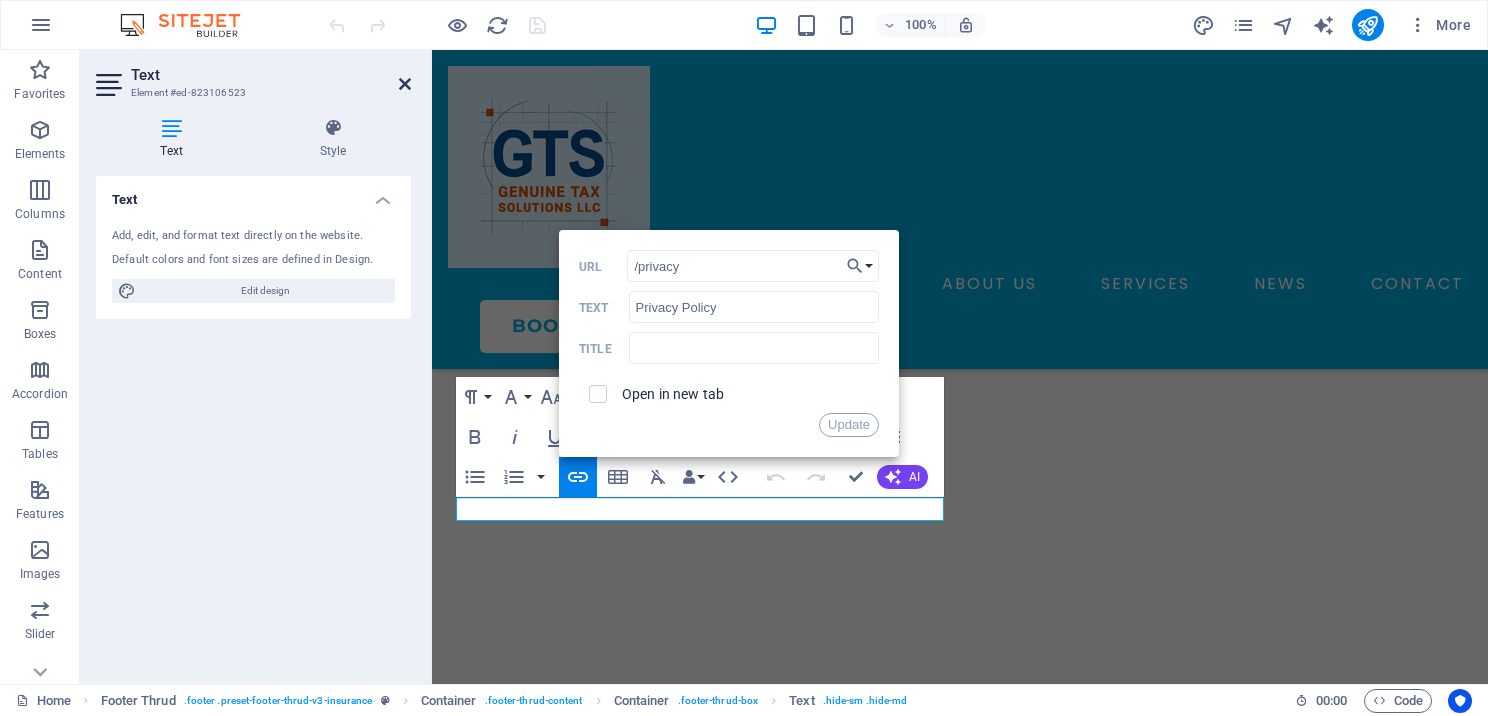 click at bounding box center [405, 84] 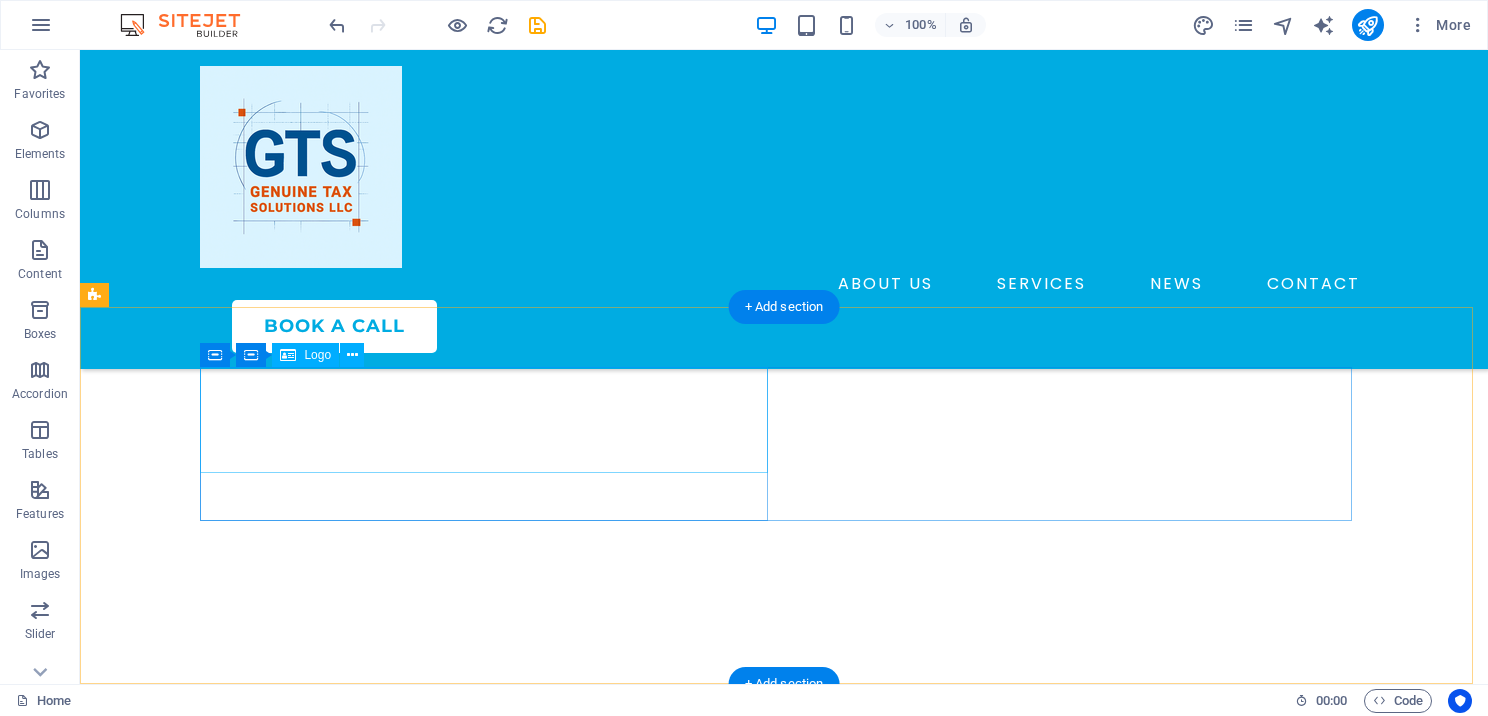 scroll, scrollTop: 7136, scrollLeft: 0, axis: vertical 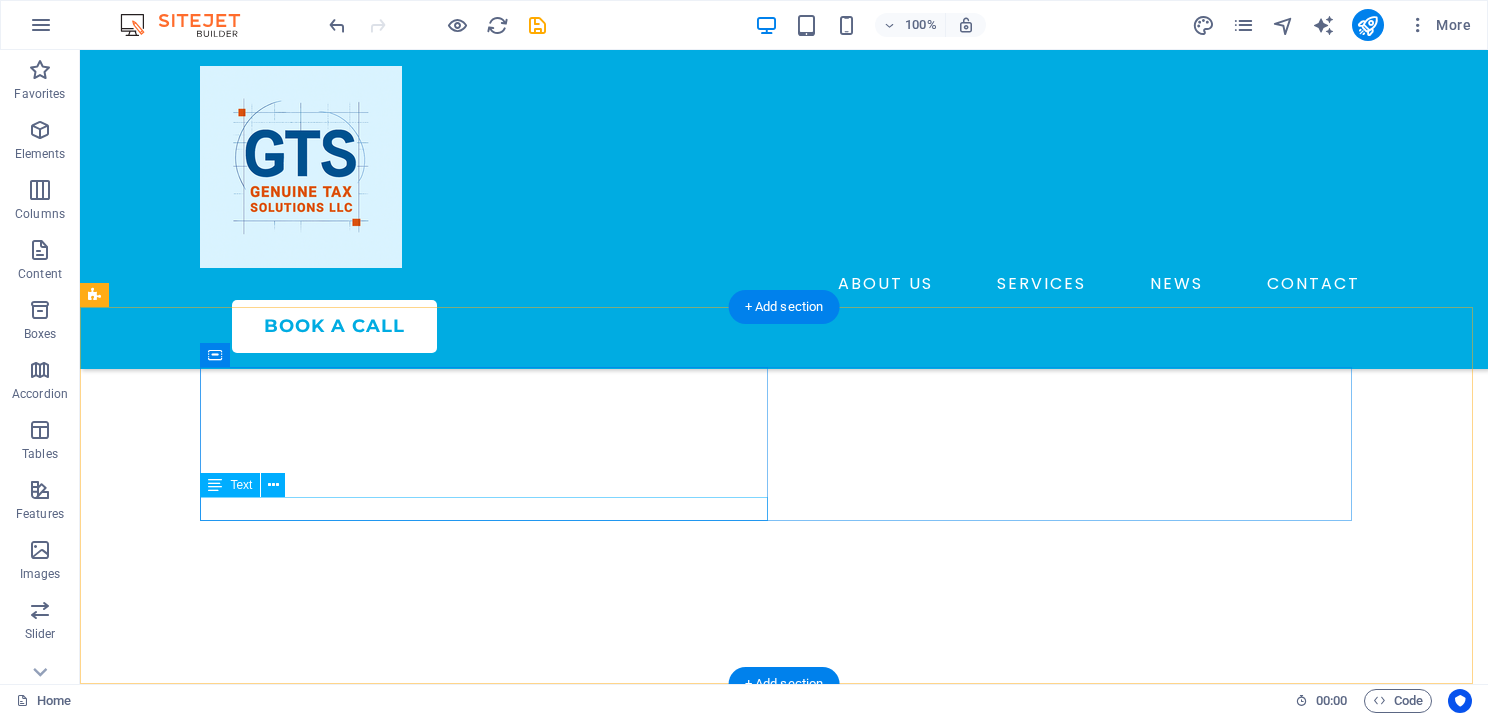 click on "Privacy Policy         Legal Notice" at bounding box center (492, 5141) 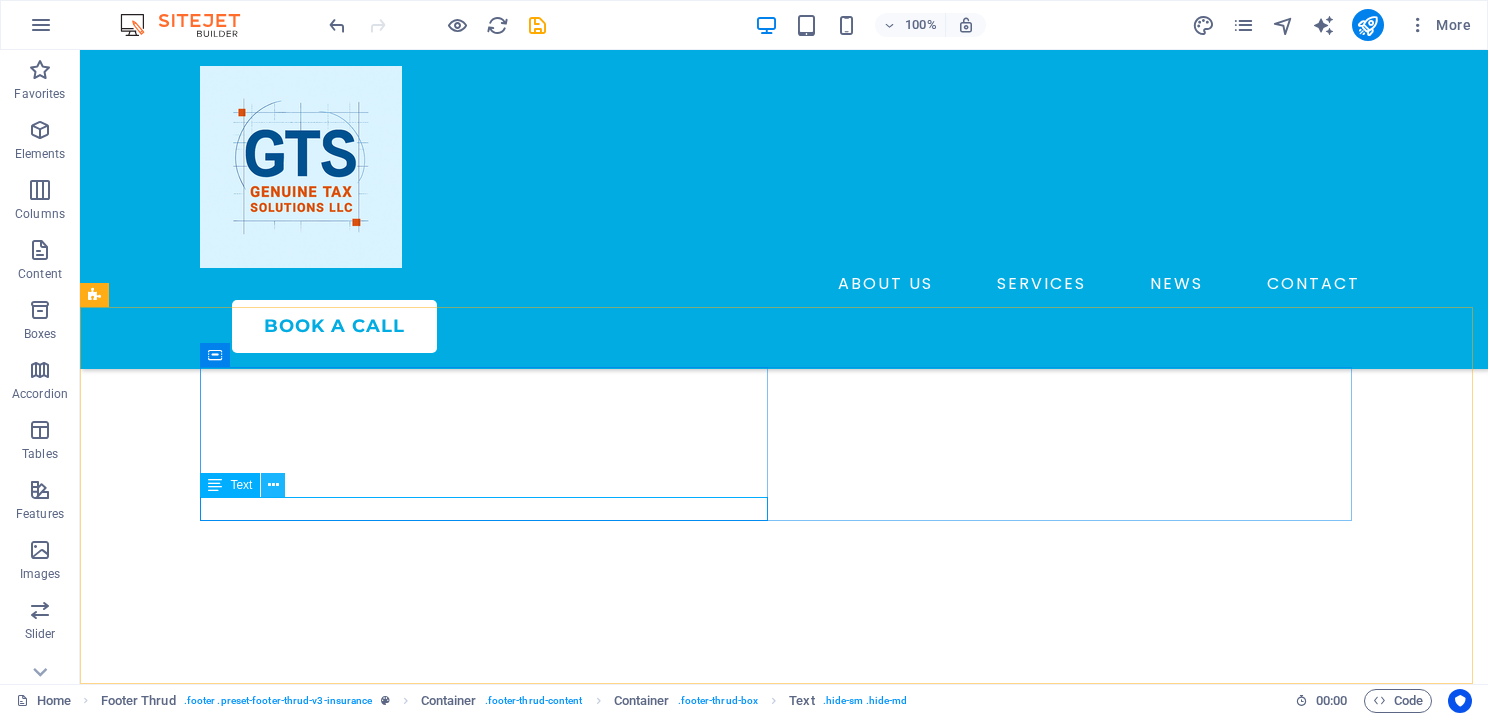 click at bounding box center [273, 485] 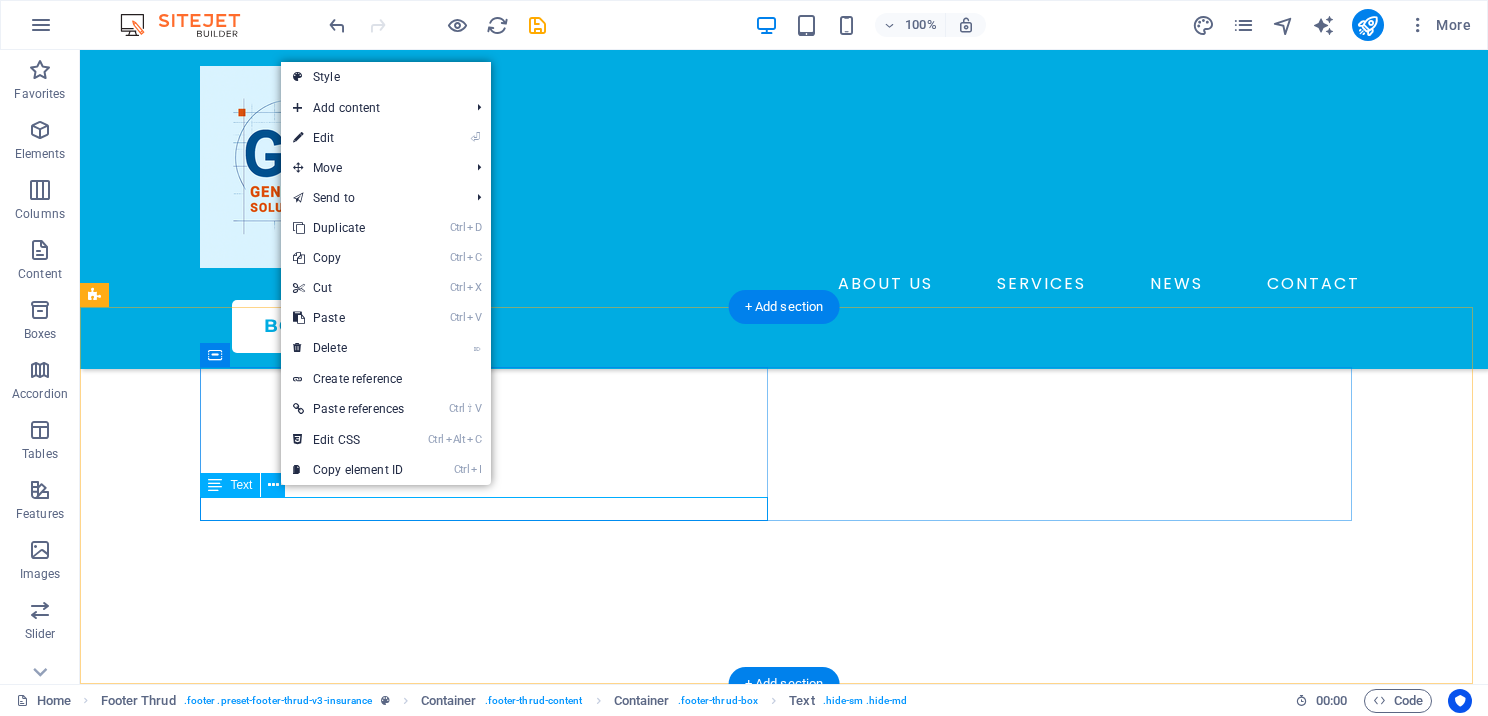 click on "Privacy Policy         Legal Notice" at bounding box center (492, 5141) 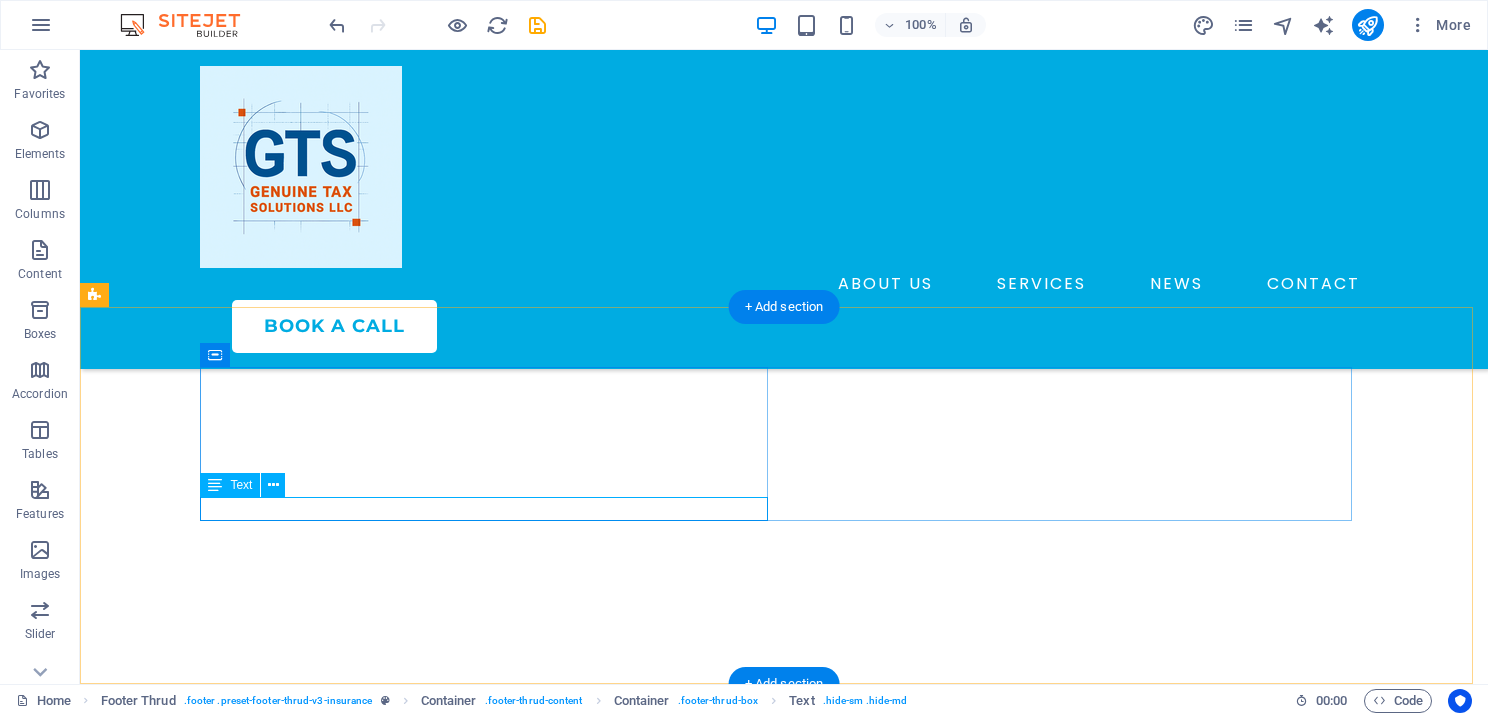 click on "Privacy Policy         Legal Notice" at bounding box center [492, 5141] 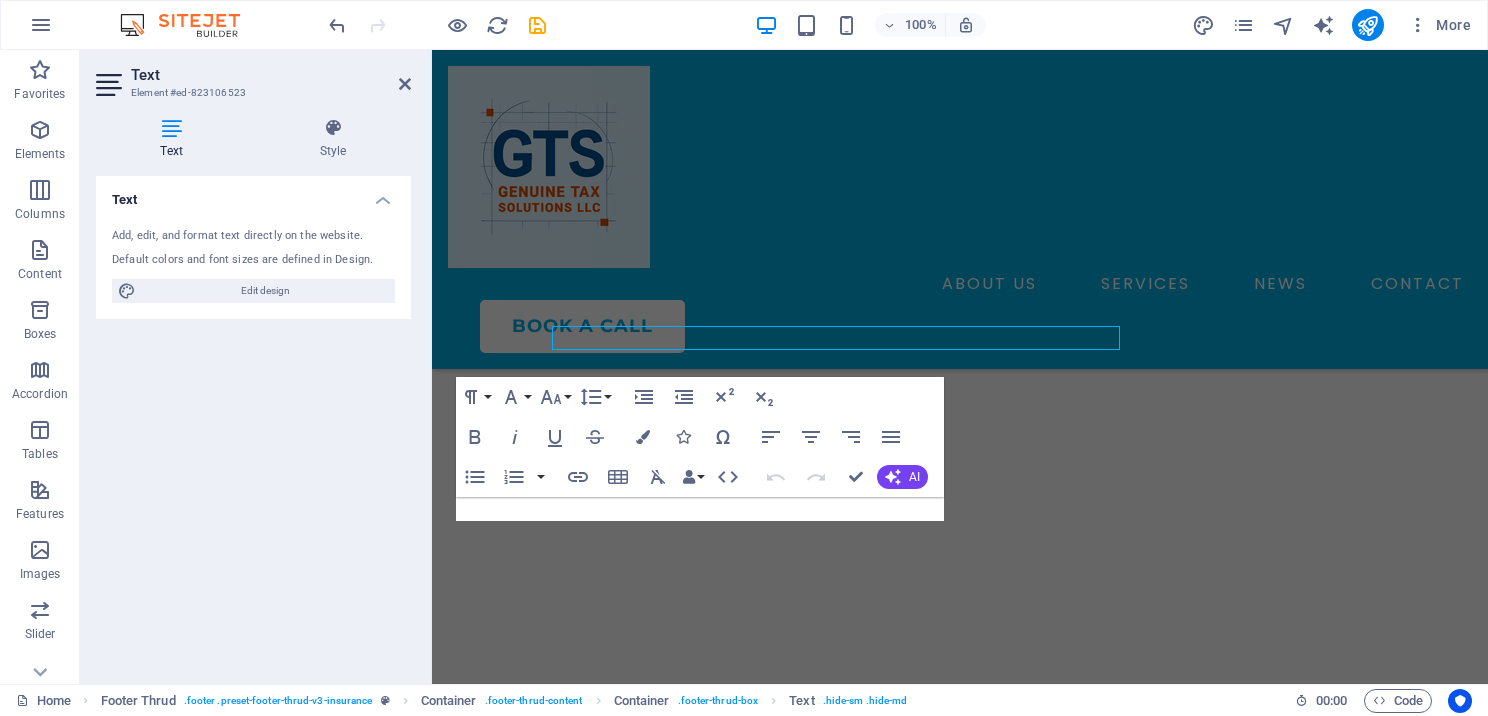 scroll, scrollTop: 7308, scrollLeft: 0, axis: vertical 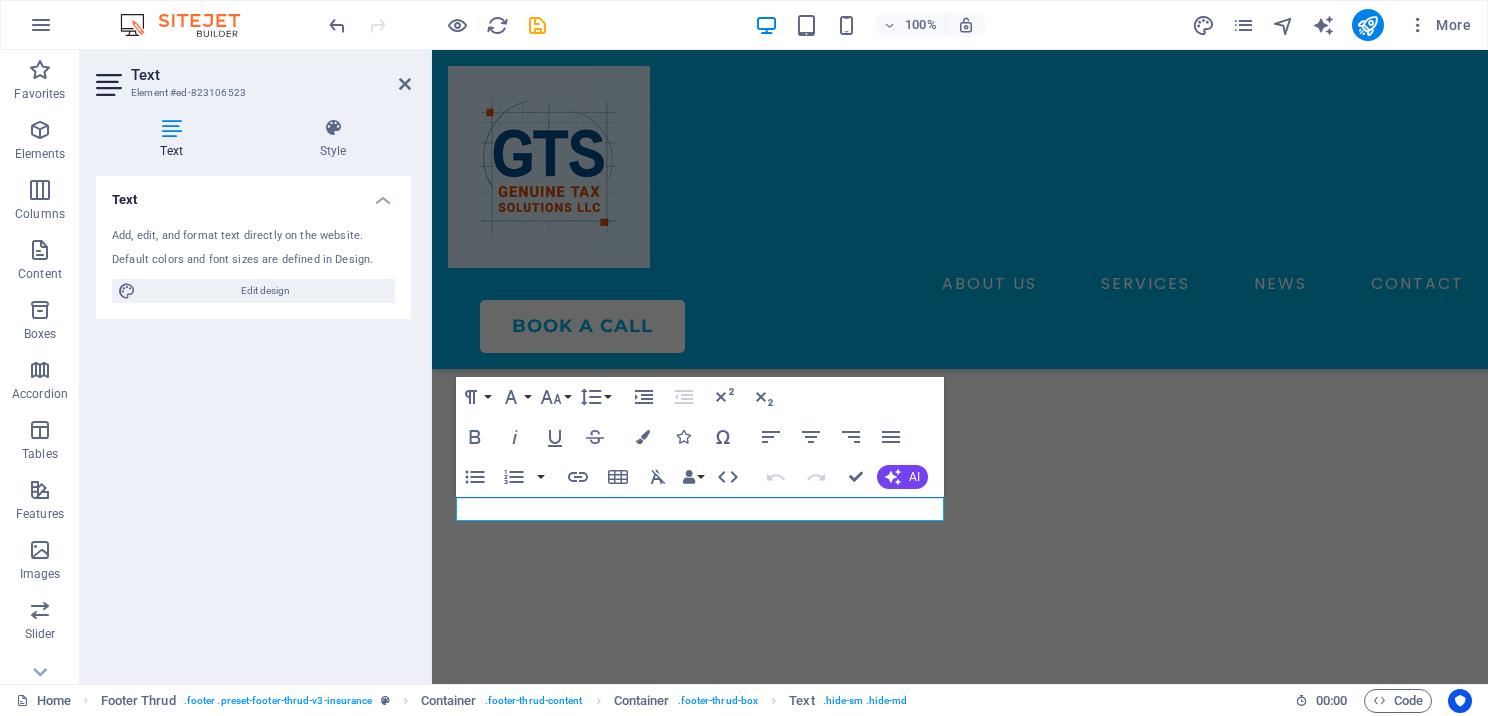 click at bounding box center (111, 85) 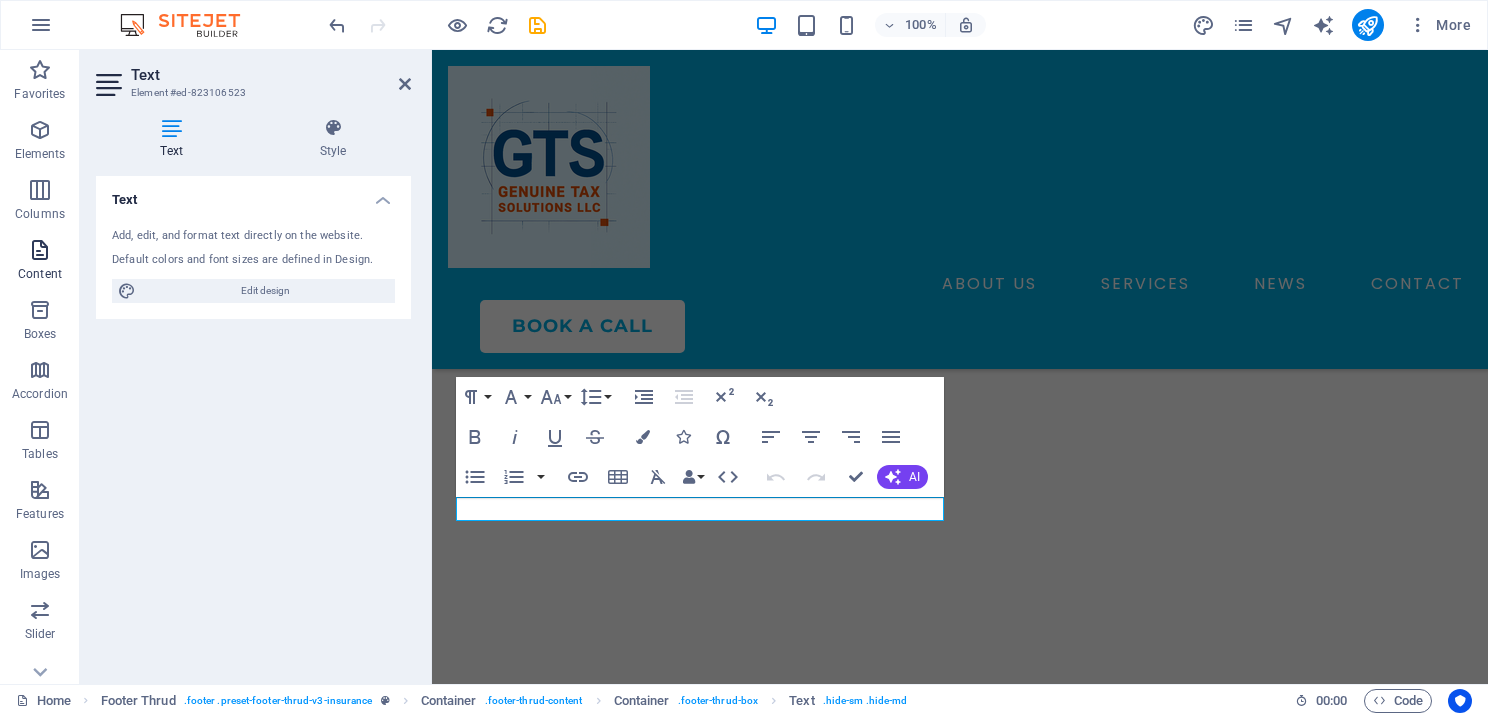 click at bounding box center (40, 250) 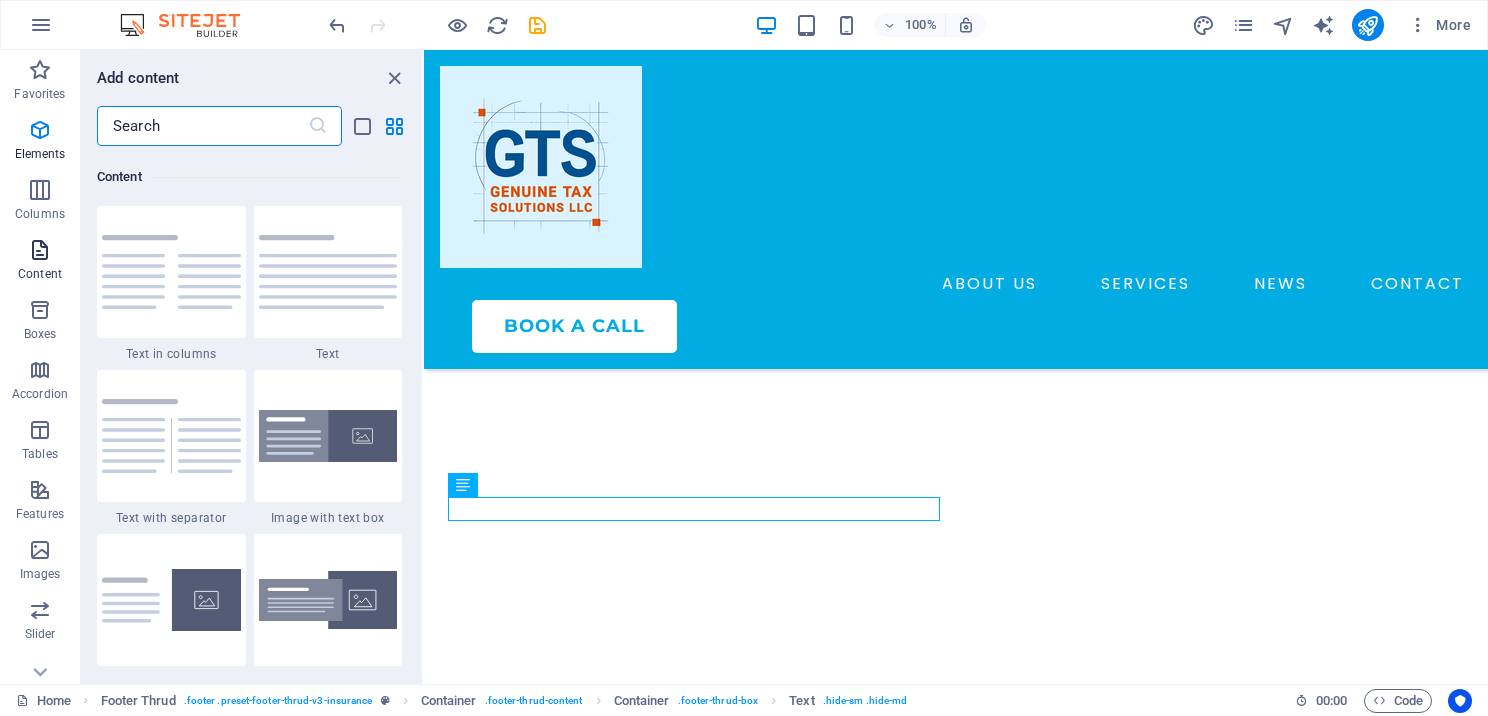 scroll, scrollTop: 3499, scrollLeft: 0, axis: vertical 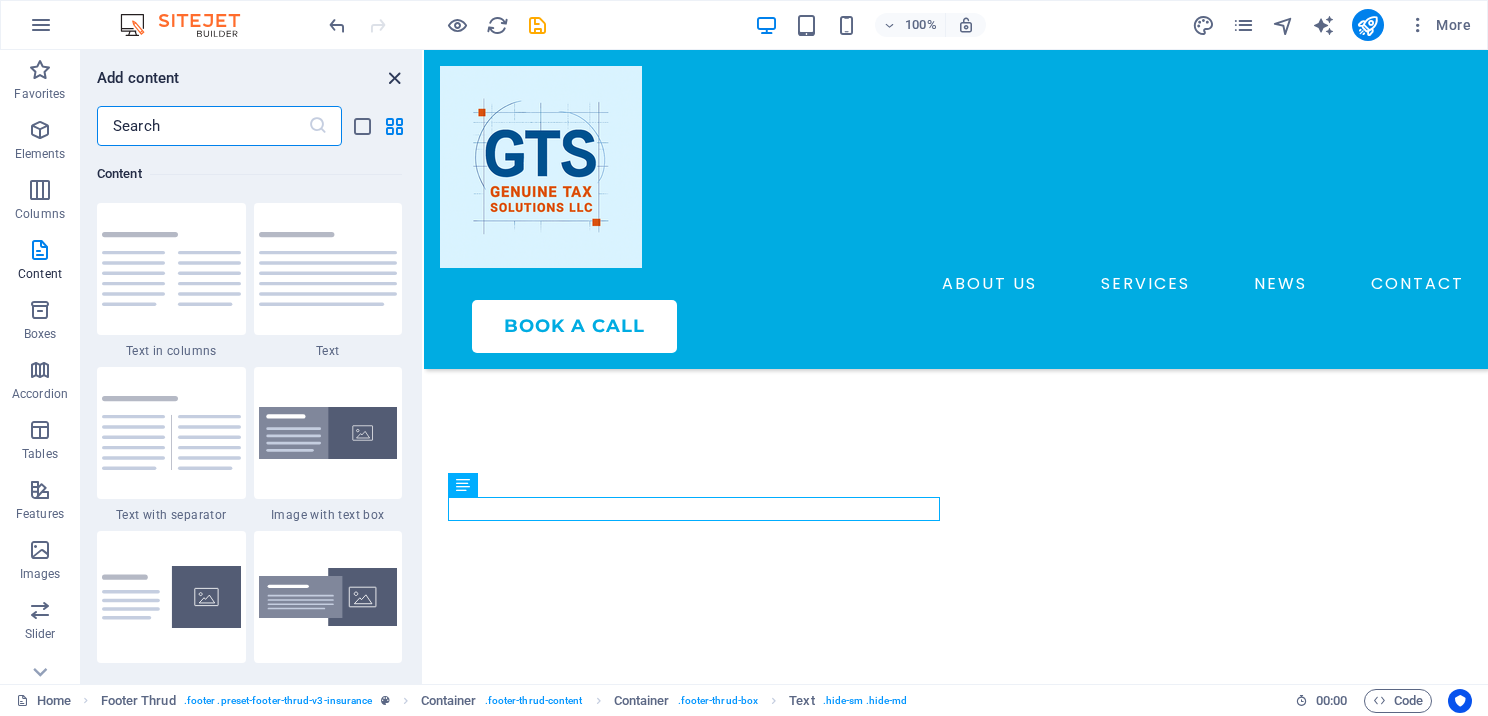 drag, startPoint x: 394, startPoint y: 70, endPoint x: 314, endPoint y: 20, distance: 94.33981 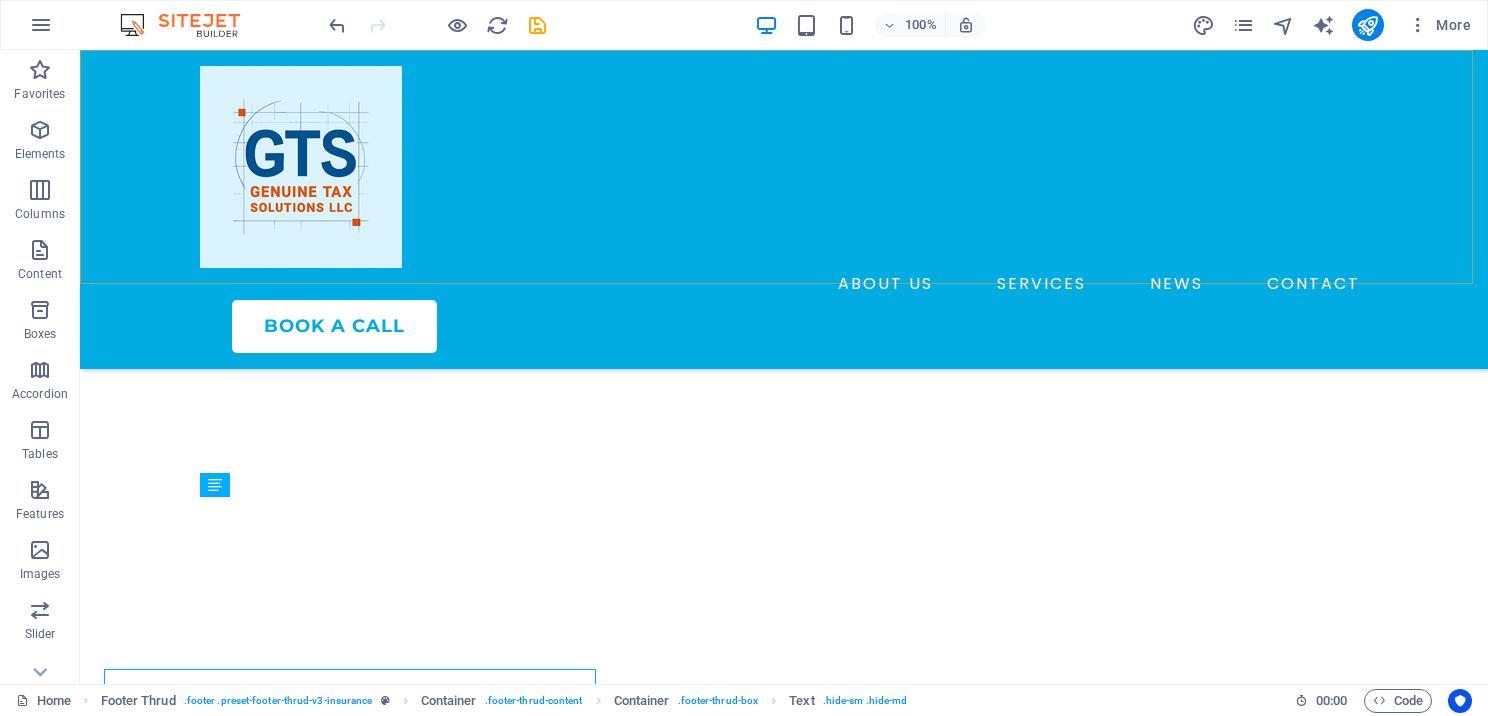 scroll, scrollTop: 7136, scrollLeft: 0, axis: vertical 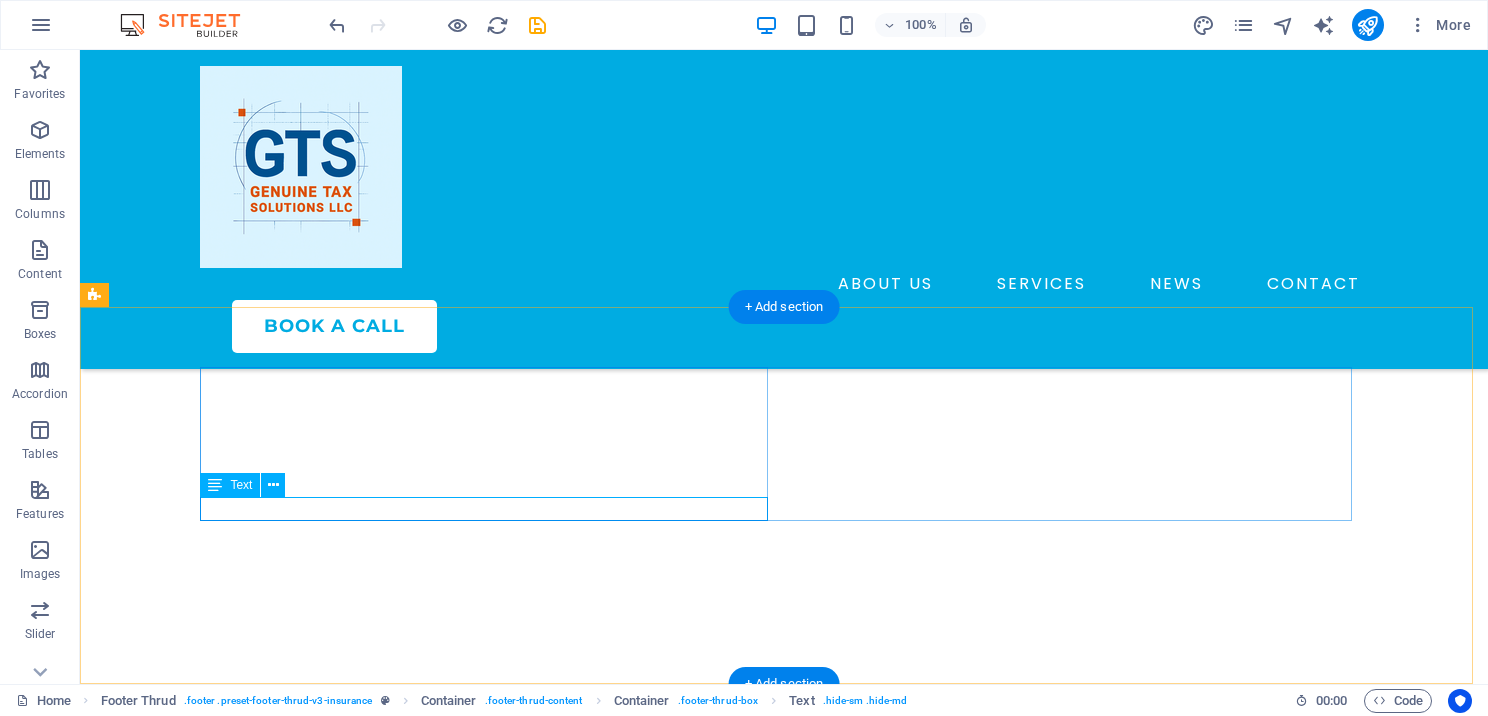 click on "Privacy Policy         Legal Notice" at bounding box center [492, 5141] 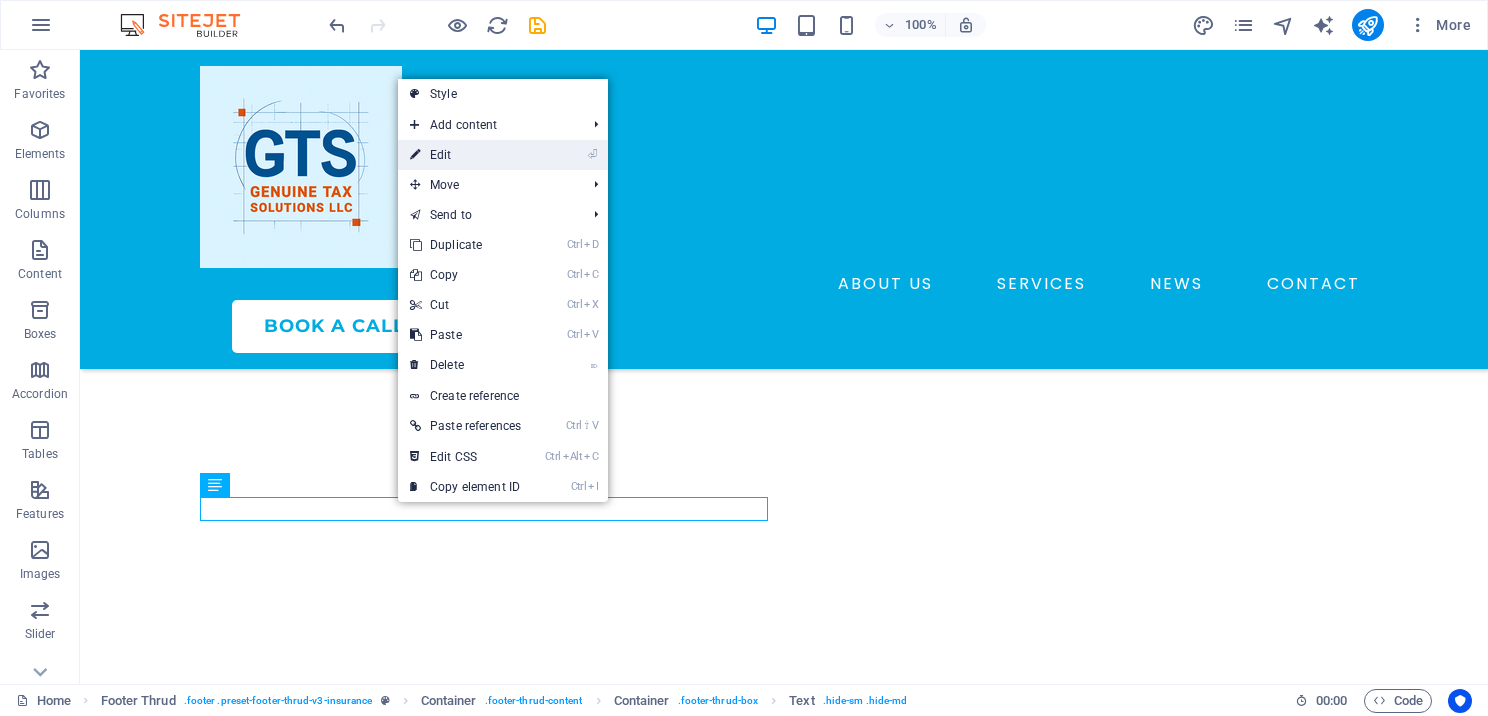 click on "⏎  Edit" at bounding box center [465, 155] 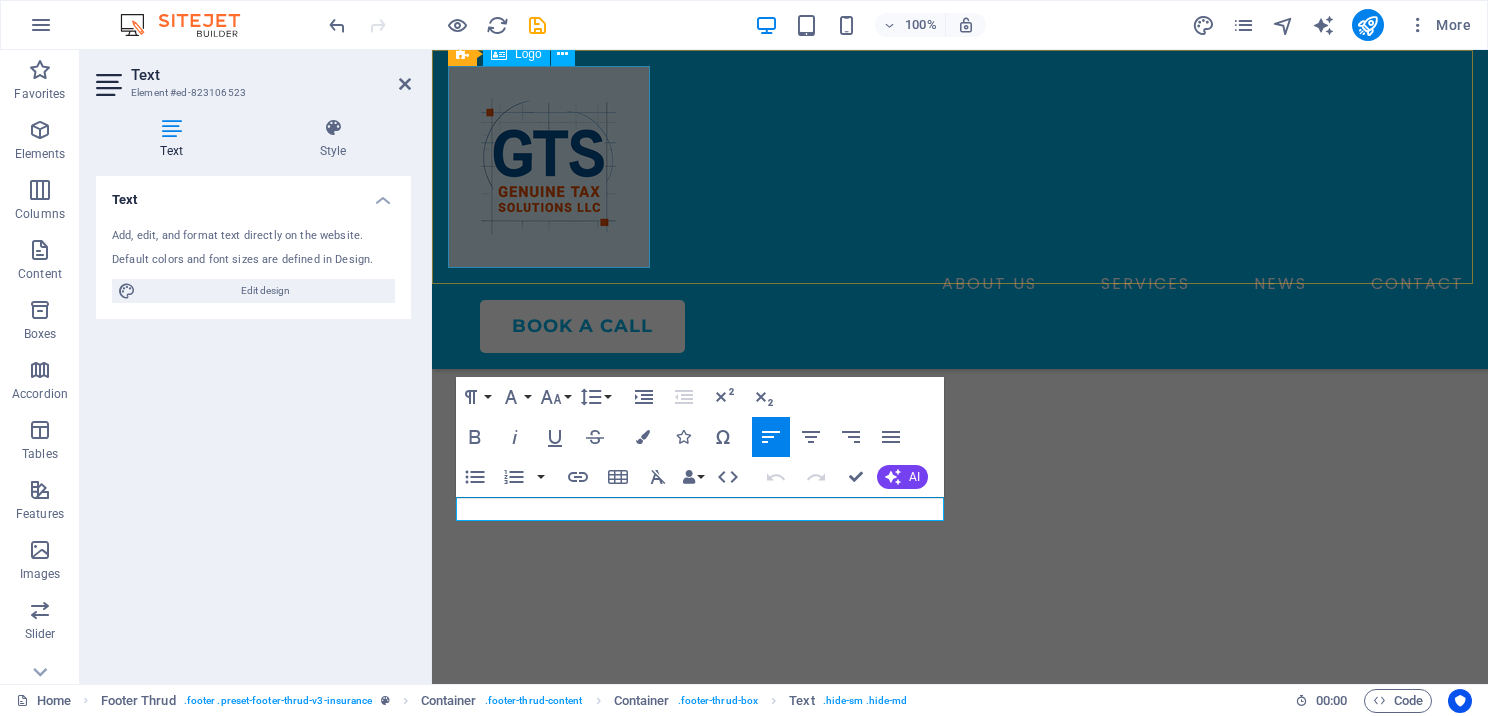 scroll, scrollTop: 7308, scrollLeft: 0, axis: vertical 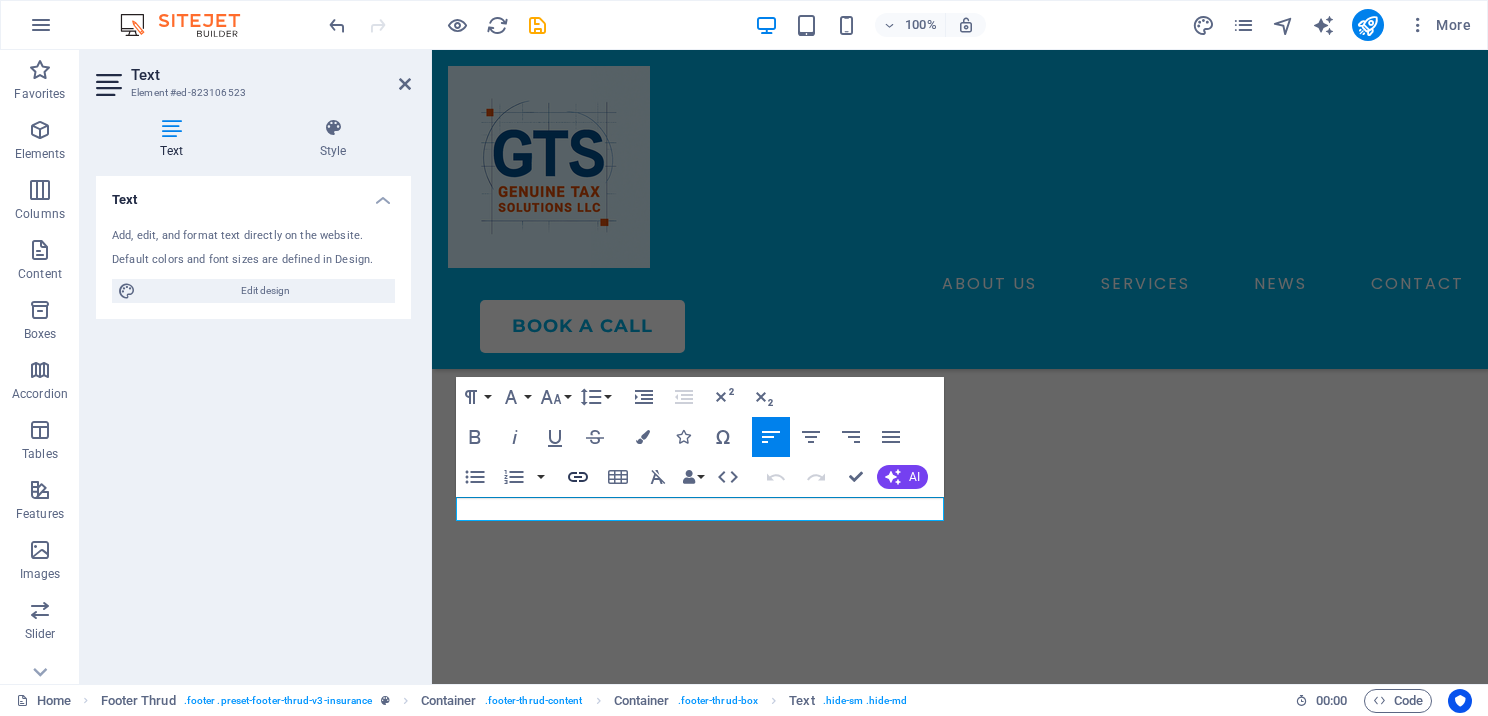 click 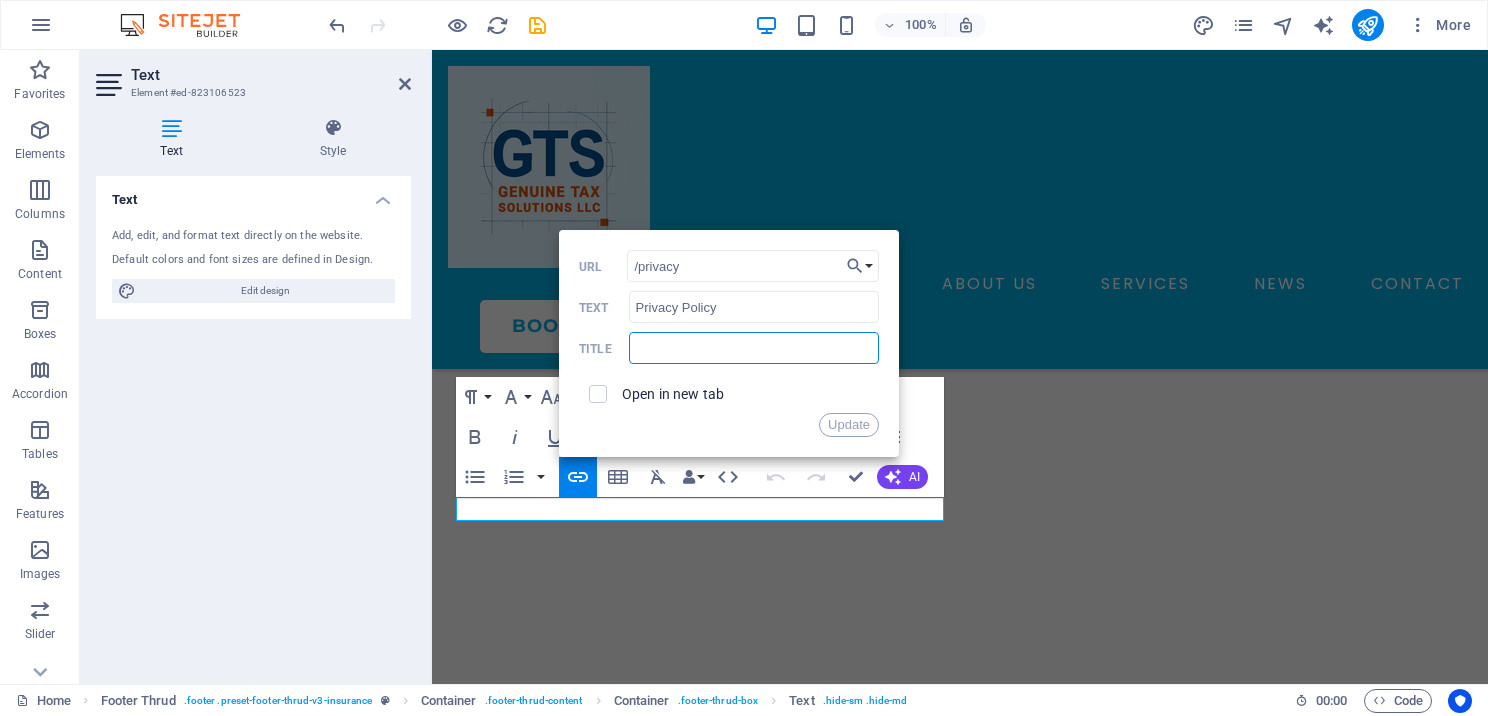 click at bounding box center (754, 348) 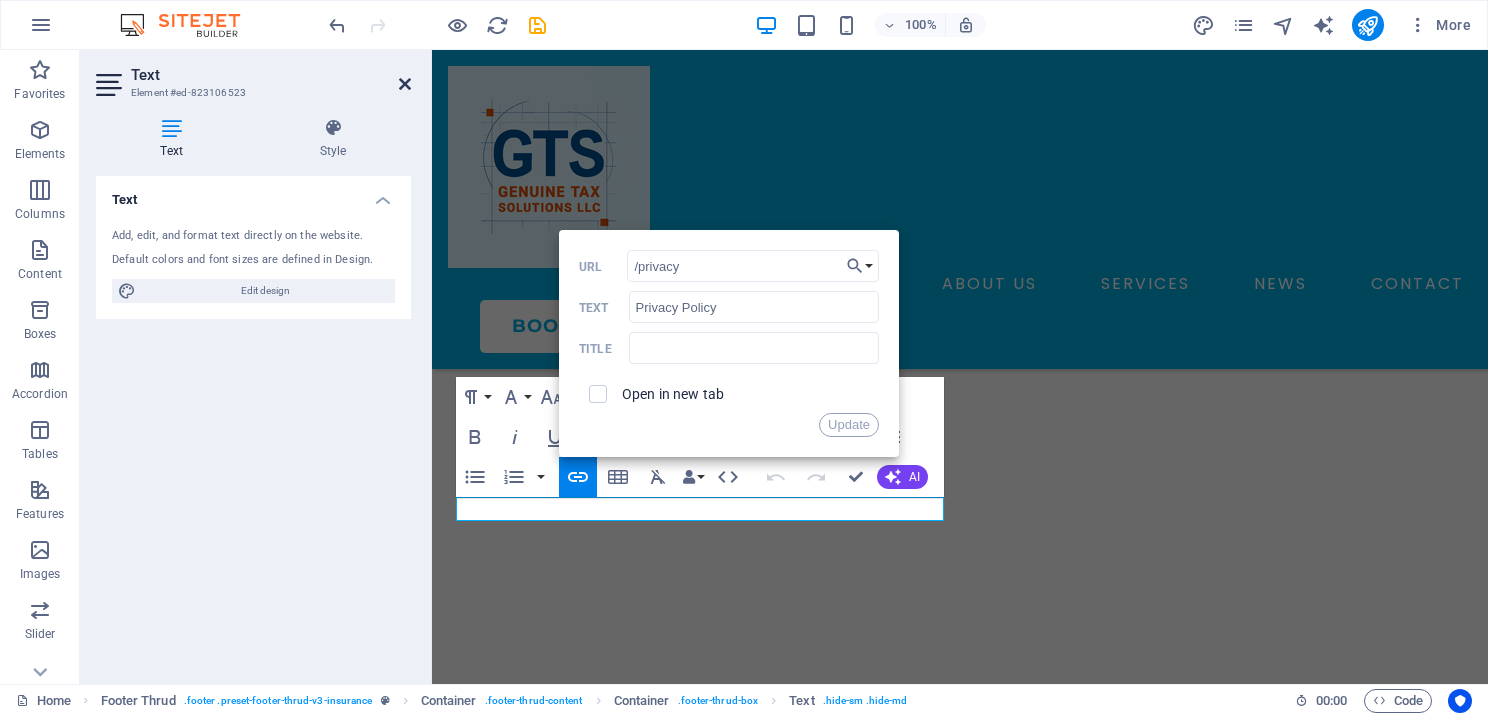 click at bounding box center [405, 84] 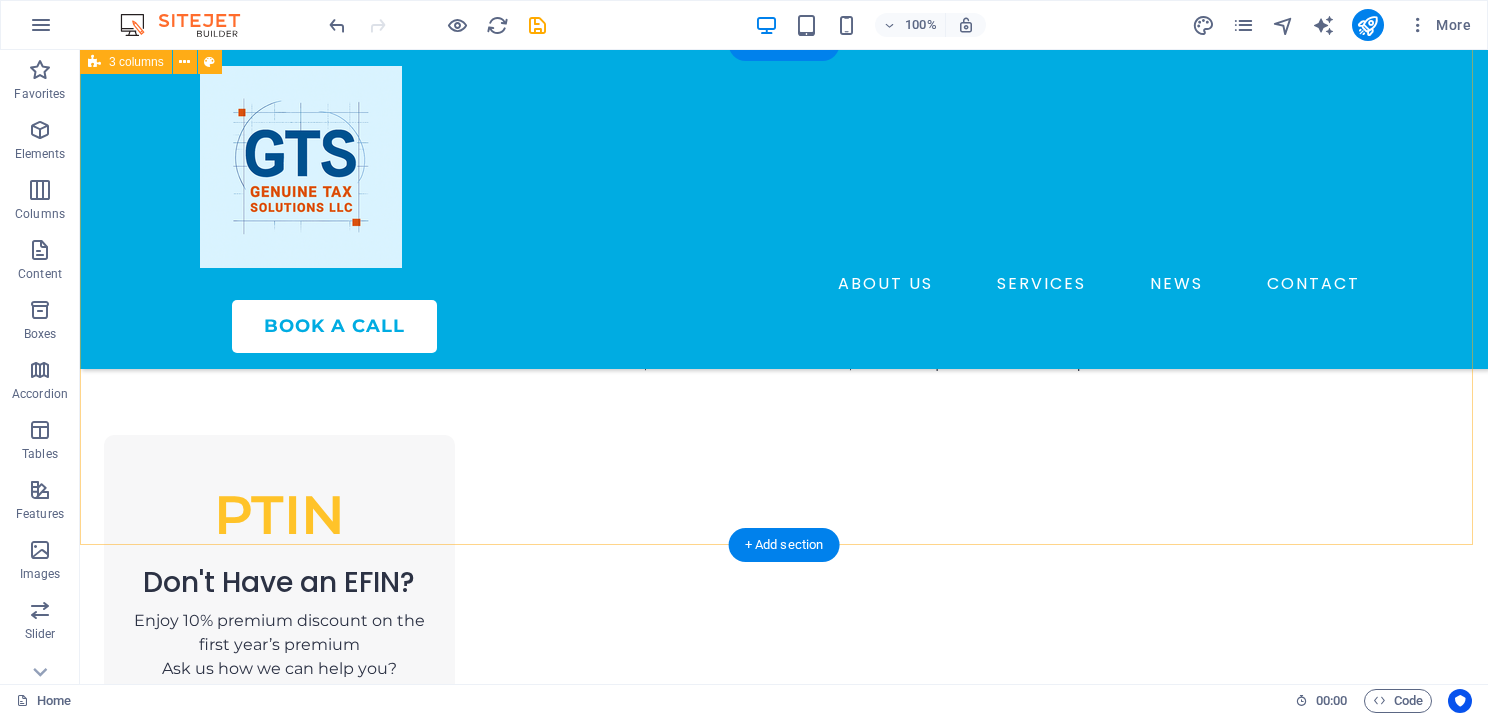 scroll, scrollTop: 1436, scrollLeft: 0, axis: vertical 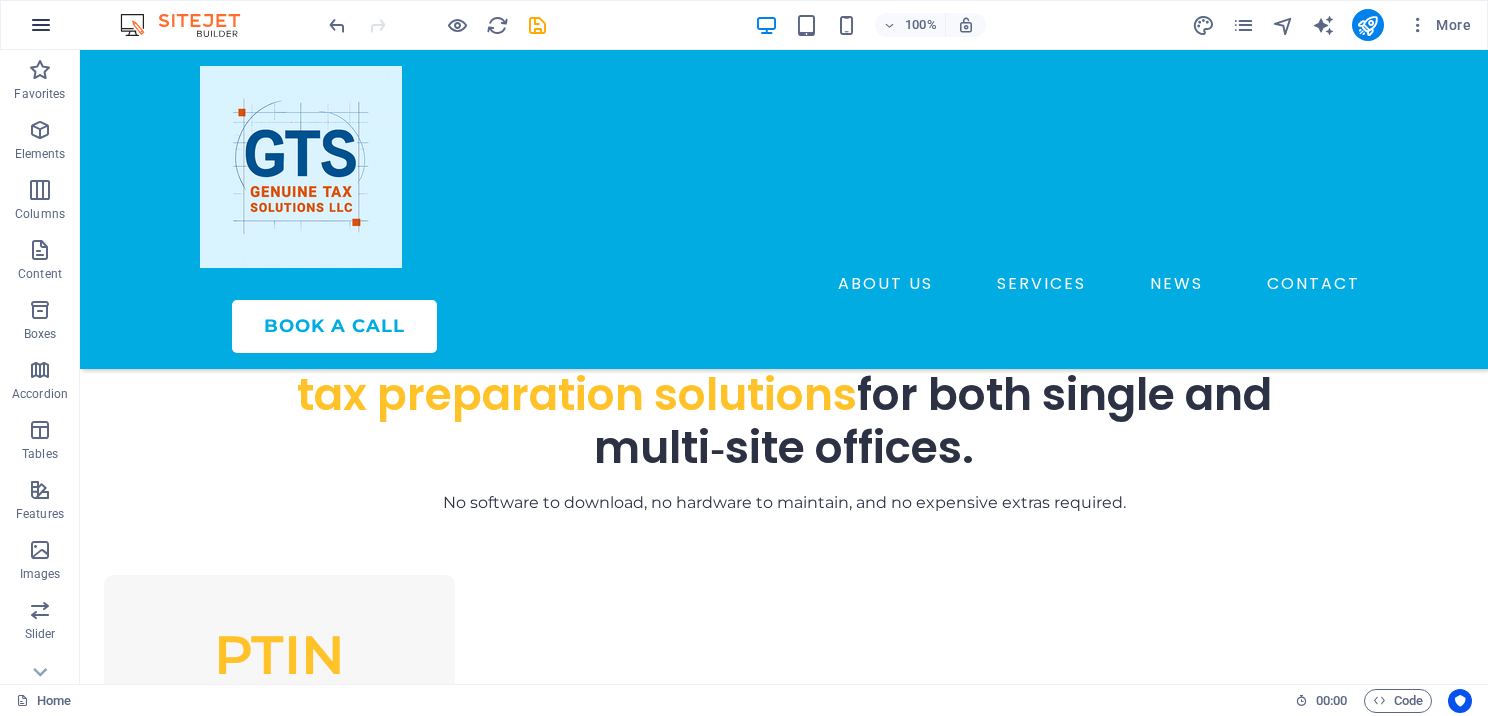 click at bounding box center (41, 25) 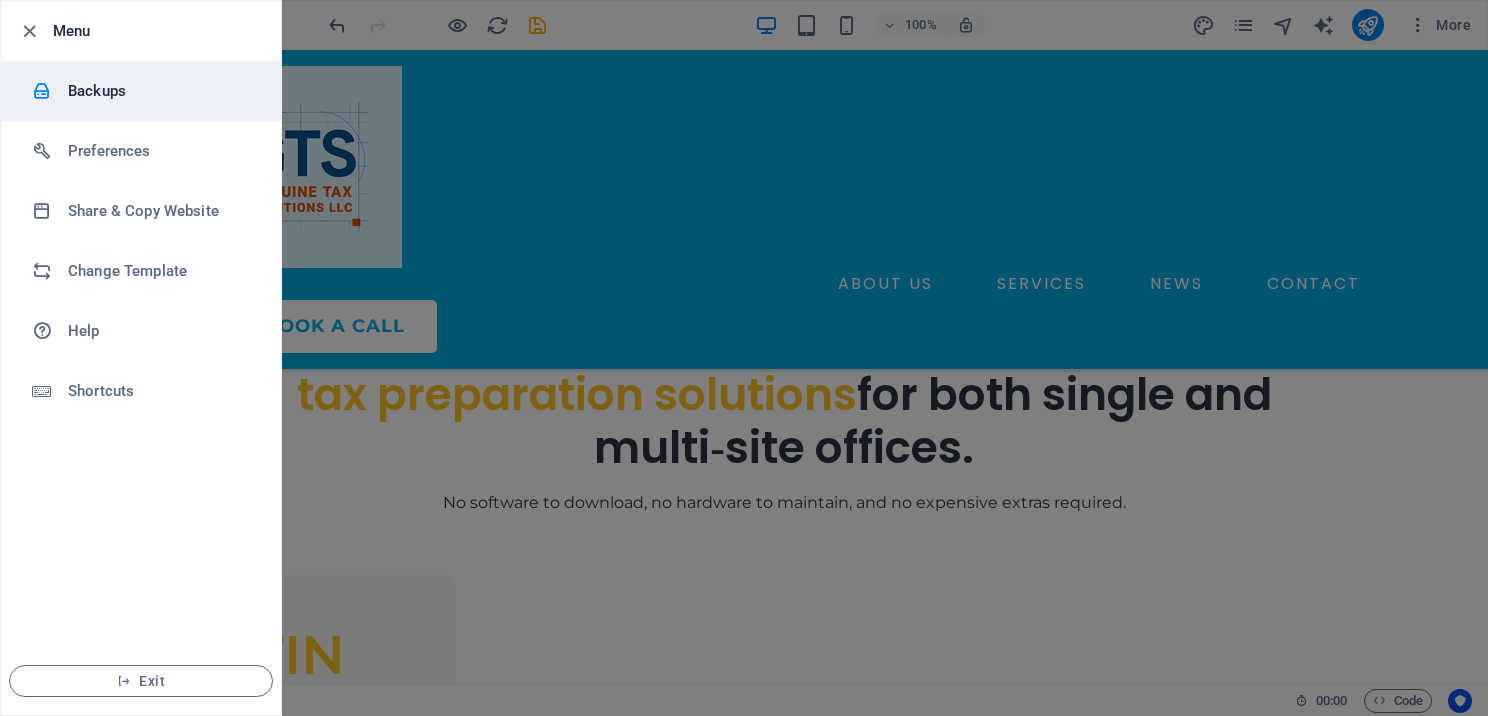 click on "Backups" at bounding box center [160, 91] 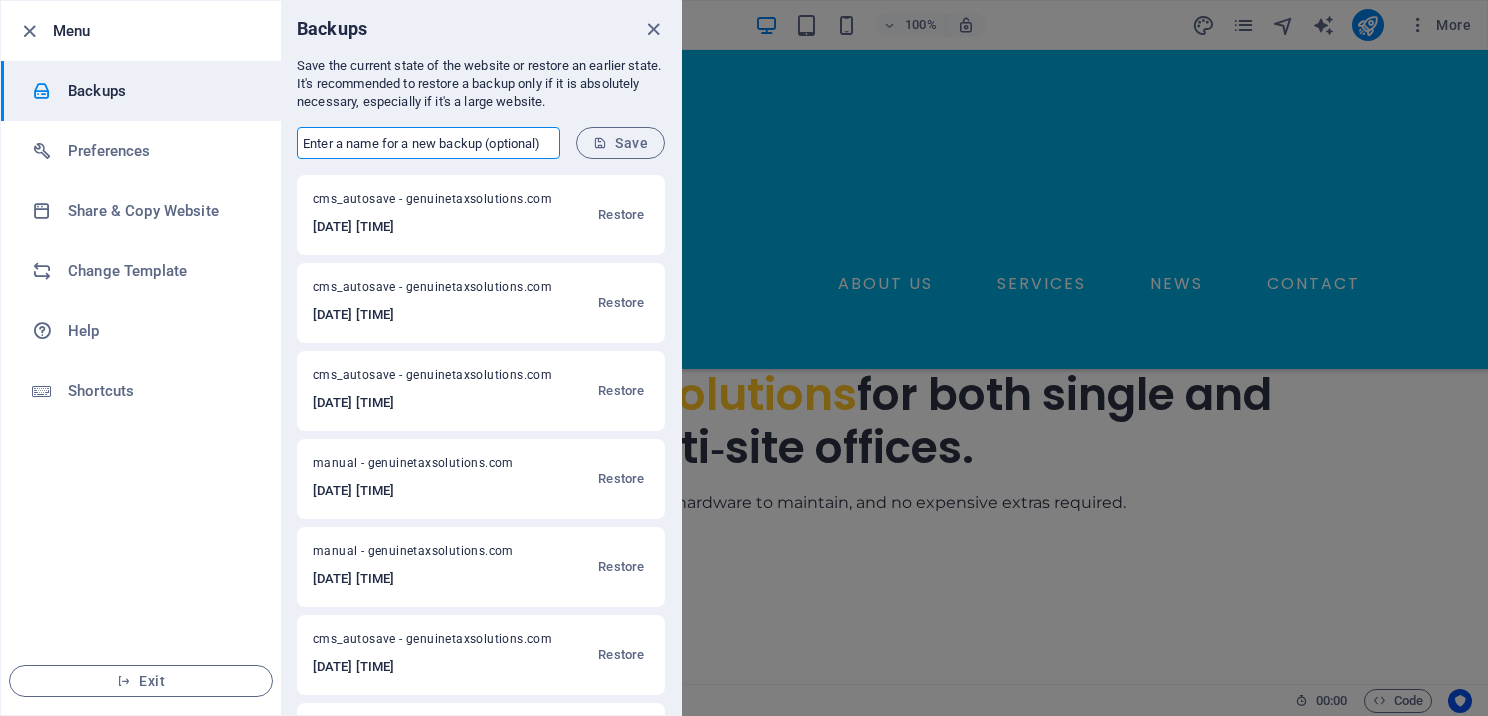 click at bounding box center (428, 143) 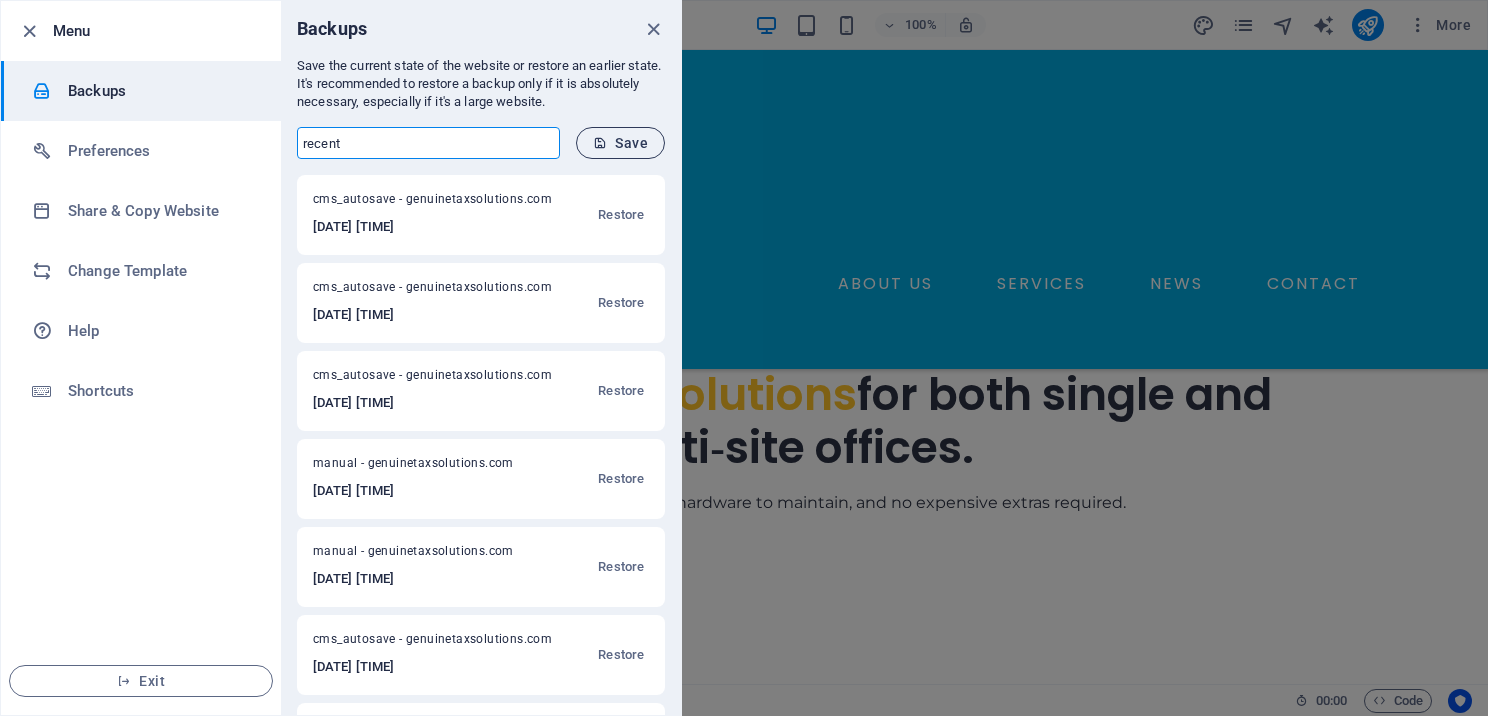type on "recent" 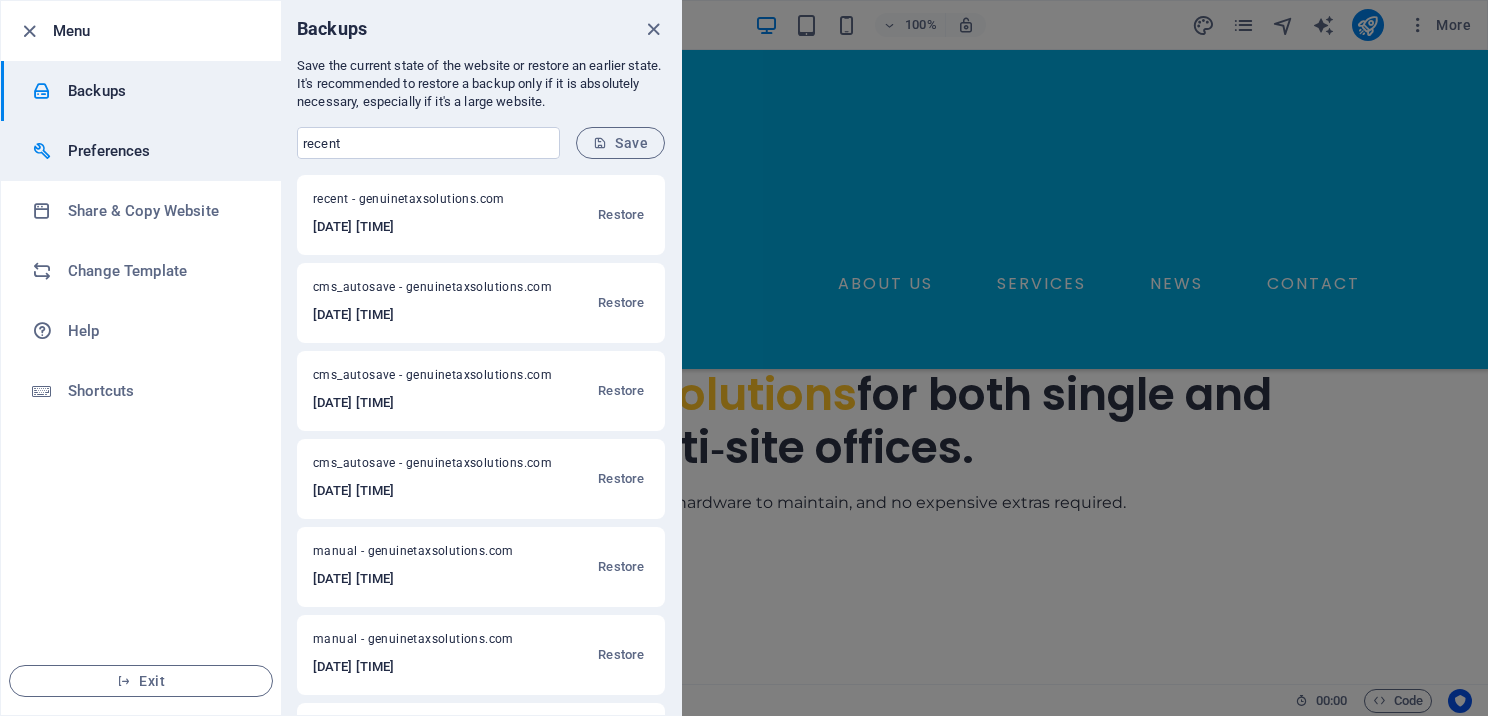click on "Preferences" at bounding box center (141, 151) 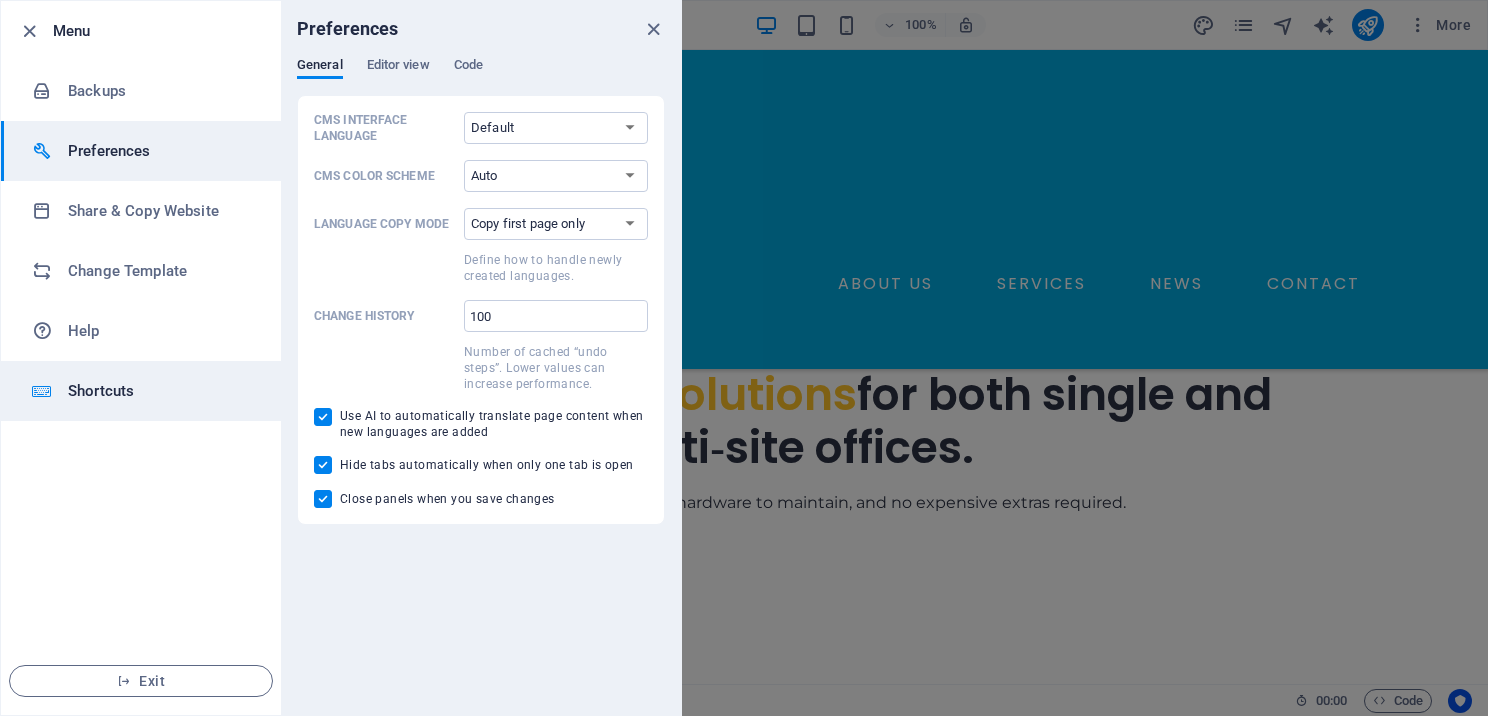 click on "Shortcuts" at bounding box center [141, 391] 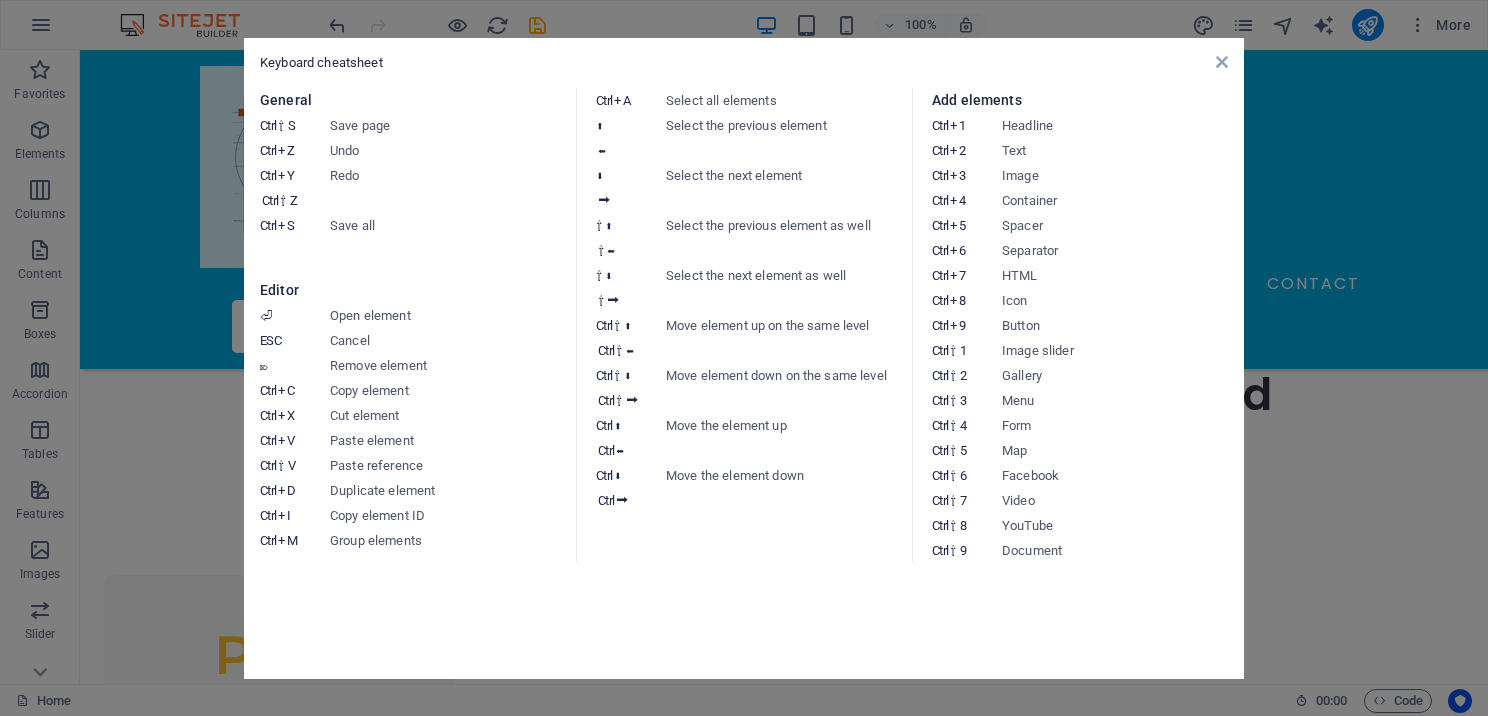 click on "Keyboard cheatsheet General Ctrl ⇧ S Save page Ctrl Z Undo Ctrl Y Ctrl ⇧ Z Redo Ctrl S Save all Editor ⏎ Open element ESC Cancel ⌦ Remove element Ctrl C Copy element Ctrl X Cut element Ctrl V Paste element Ctrl ⇧ V Paste reference Ctrl D Duplicate element Ctrl I Copy element ID Ctrl M Group elements Ctrl A Select all elements ⬆ ⬅ Select the previous element ⬇ ⮕ Select the next element ⇧ ⬆ ⇧ ⬅ Select the previous element as well ⇧ ⬇ ⇧ ⮕ Select the next element as well Ctrl ⇧ ⬆ Ctrl ⇧ ⬅ Move element up on the same level Ctrl ⇧ ⬇ Ctrl ⇧ ⮕ Move element down on the same level Ctrl ⬆ Ctrl ⬅ Move the element up Ctrl ⬇ Ctrl ⮕ Move the element down Add elements Ctrl 1 Headline Ctrl 2 Text Ctrl 3 Image Ctrl 4 Container Ctrl 5 Spacer Ctrl 6 Separator Ctrl 7 HTML Ctrl 8 Icon Ctrl 9 Button Ctrl ⇧ 1 Image slider Ctrl ⇧ 2 Gallery Ctrl ⇧ 3 Menu Ctrl ⇧ 4 Form Ctrl ⇧ 5 Map Ctrl ⇧ 6 Facebook Ctrl ⇧ 7 Video Ctrl ⇧ 8 YouTube Ctrl ⇧ 9 Document" at bounding box center [744, 358] 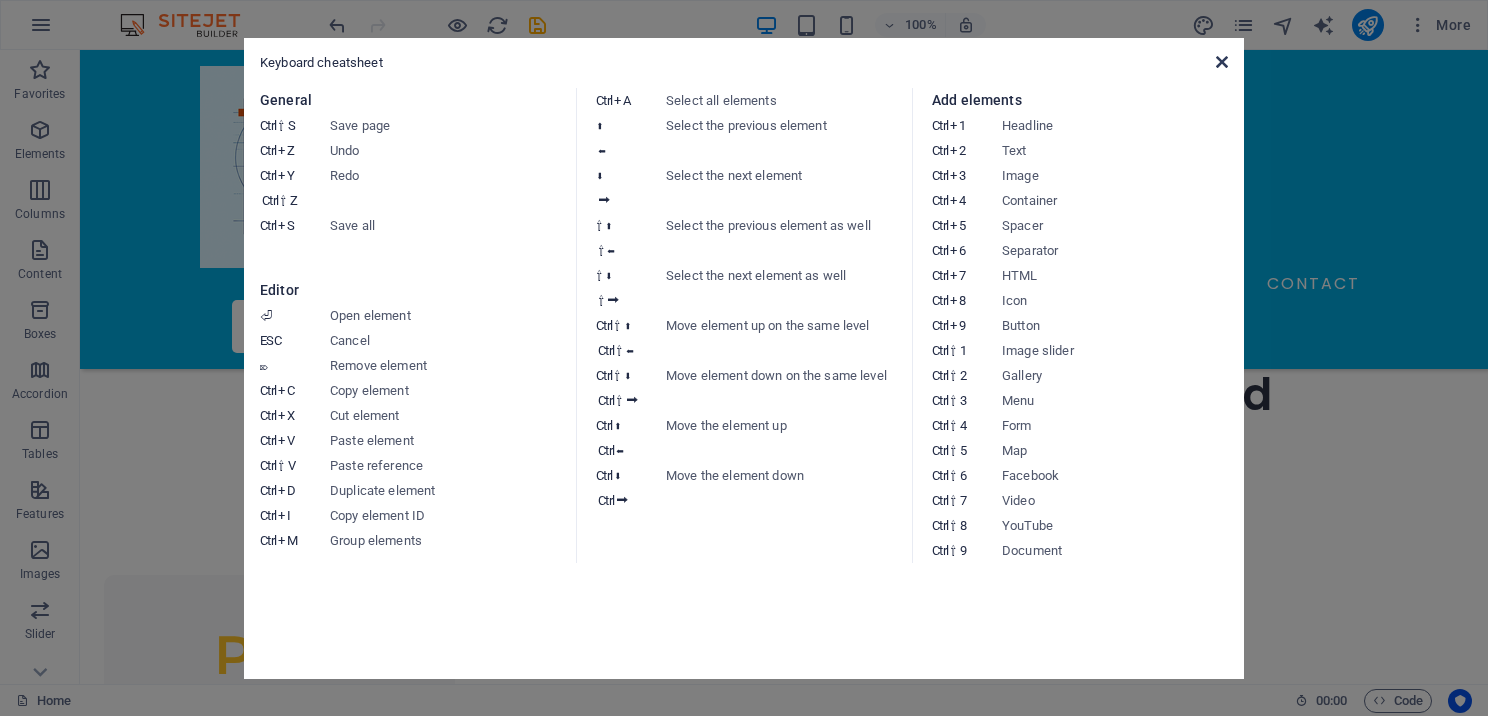 click at bounding box center (1222, 62) 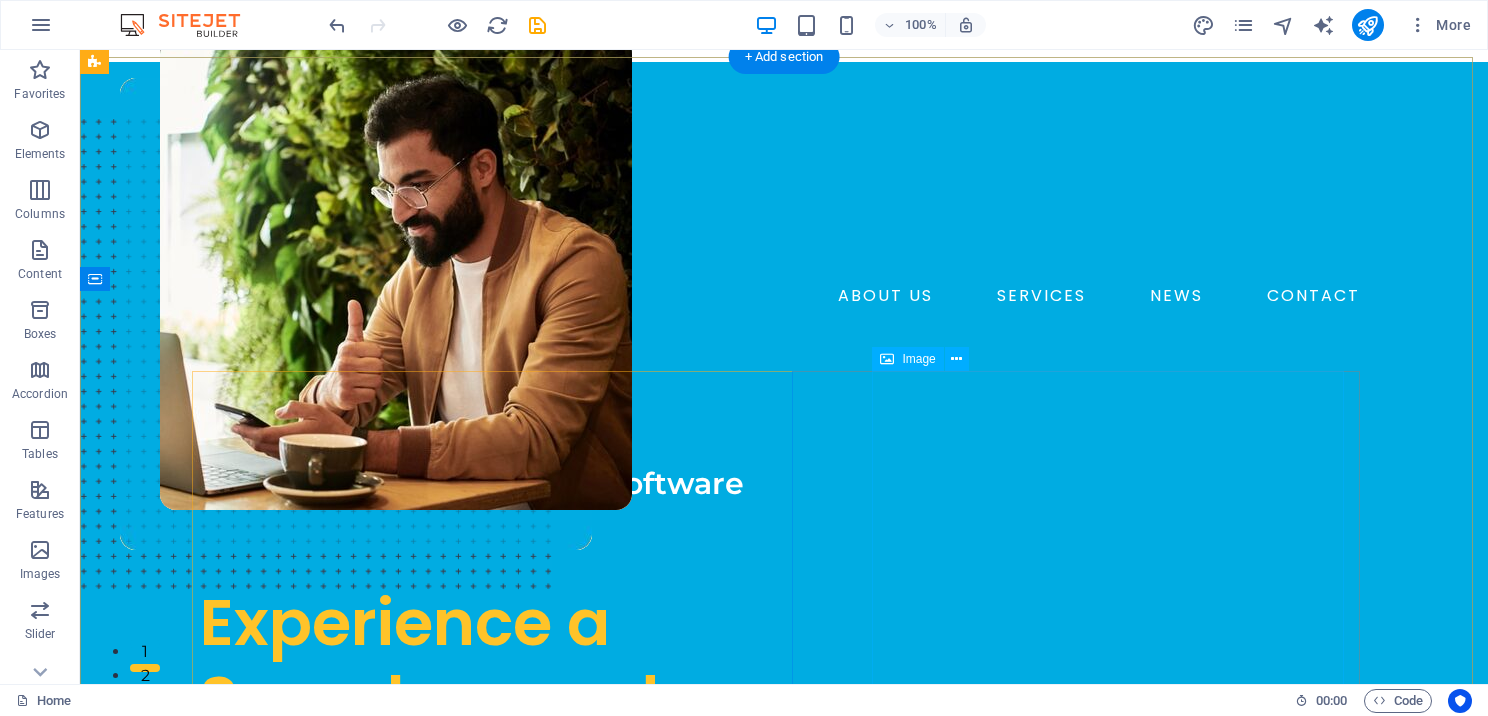 scroll, scrollTop: 0, scrollLeft: 0, axis: both 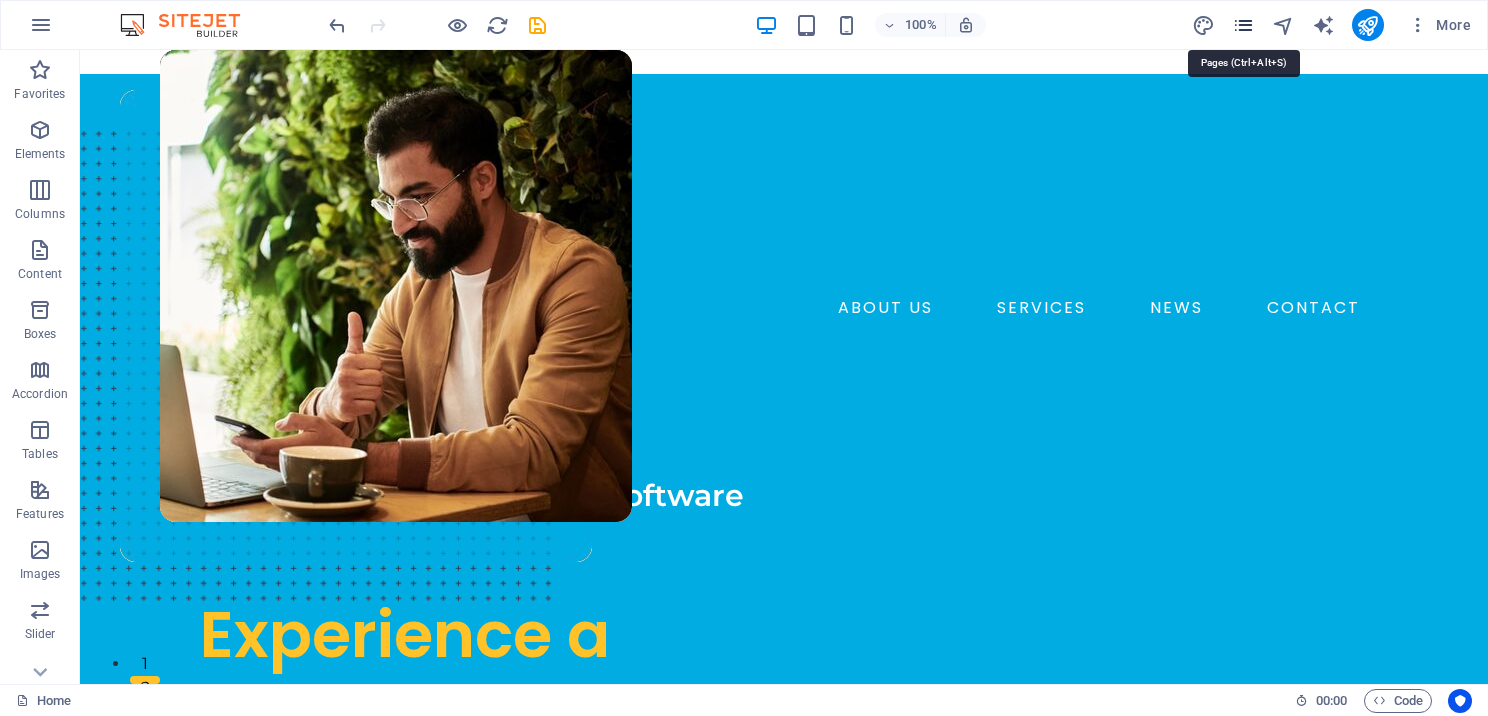 click at bounding box center (1243, 25) 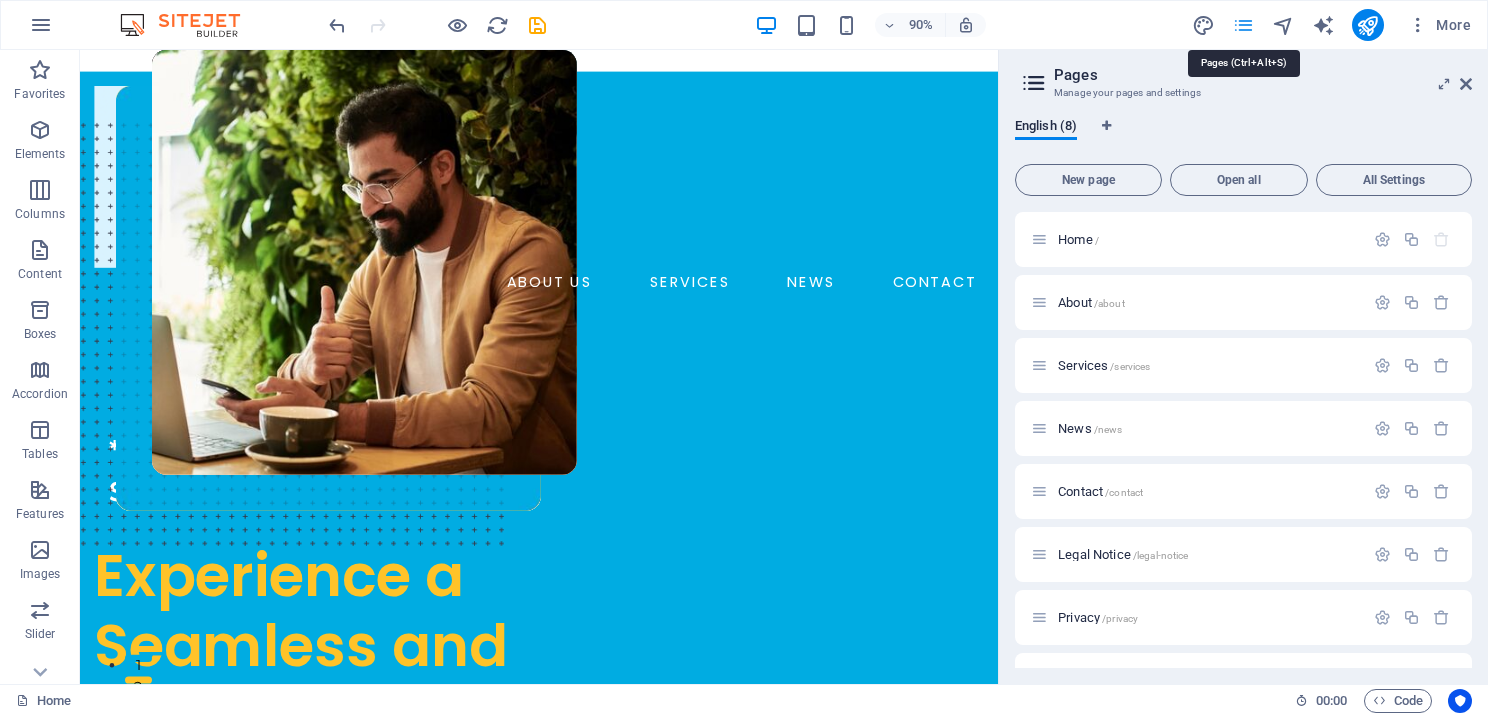 click at bounding box center [1243, 25] 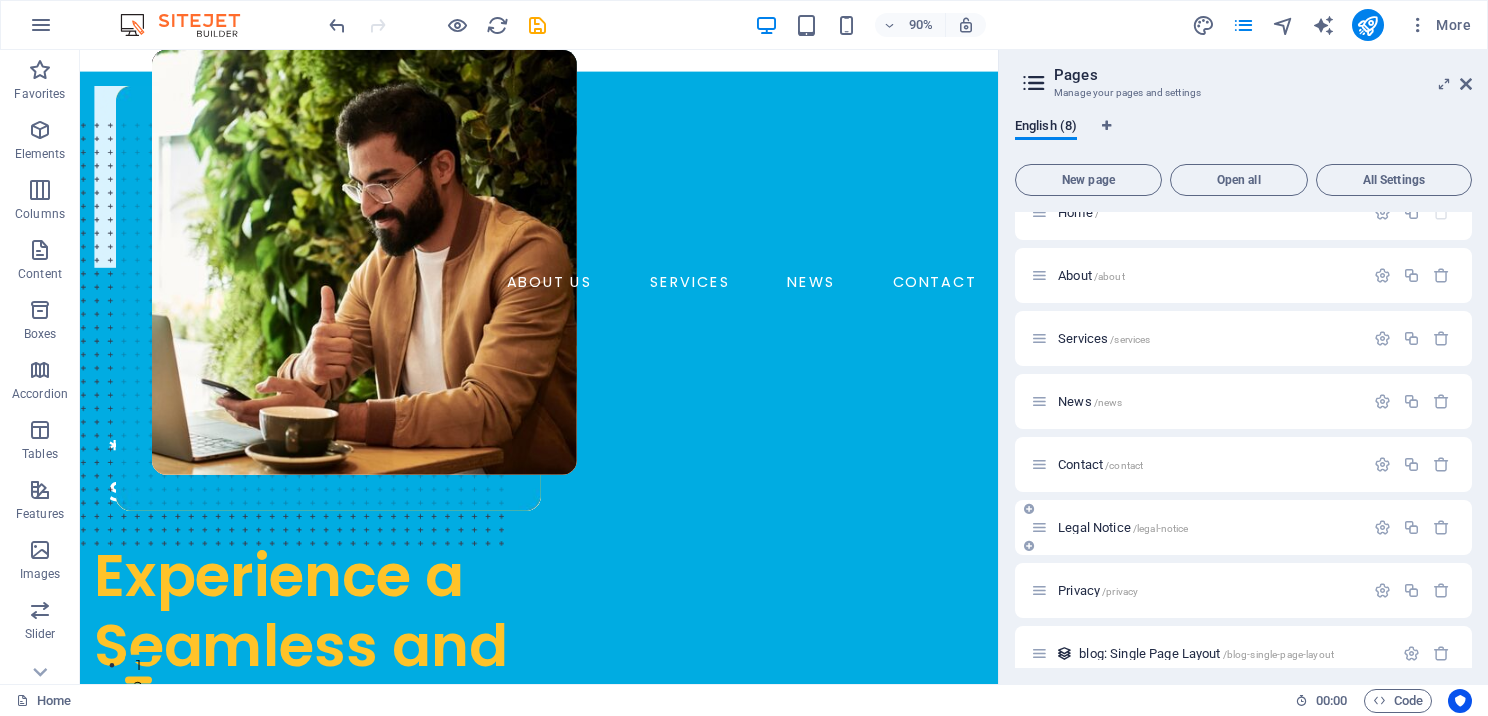 scroll, scrollTop: 48, scrollLeft: 0, axis: vertical 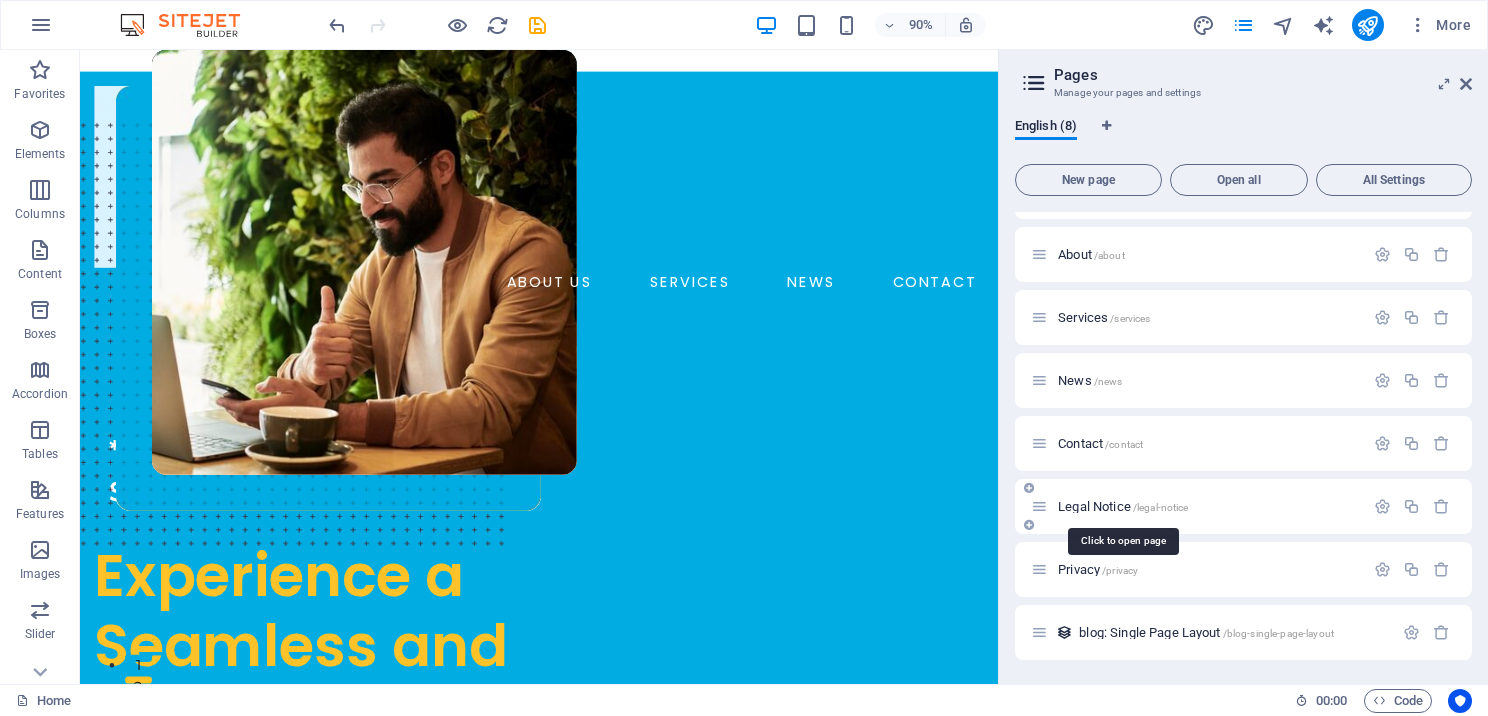 click on "Legal Notice /legal-notice" at bounding box center [1123, 506] 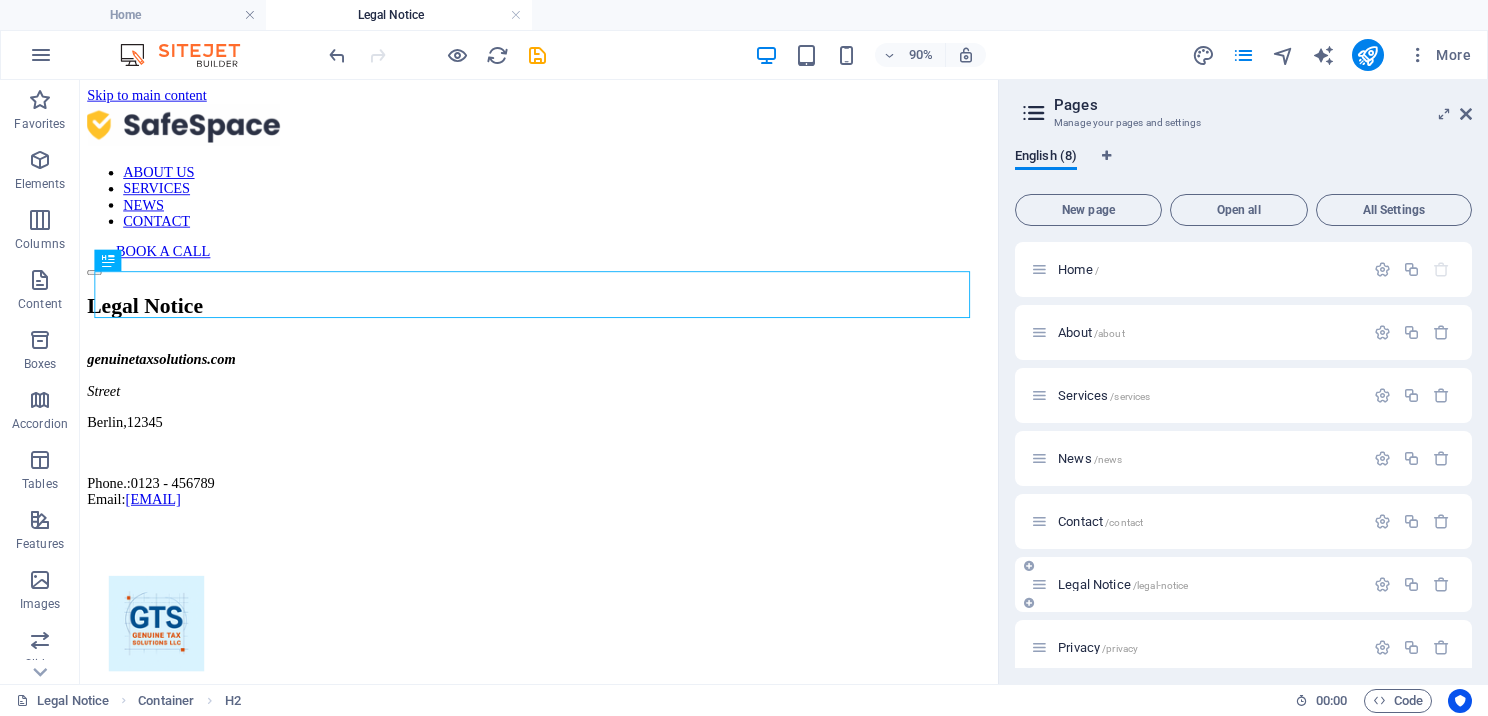 scroll, scrollTop: 0, scrollLeft: 0, axis: both 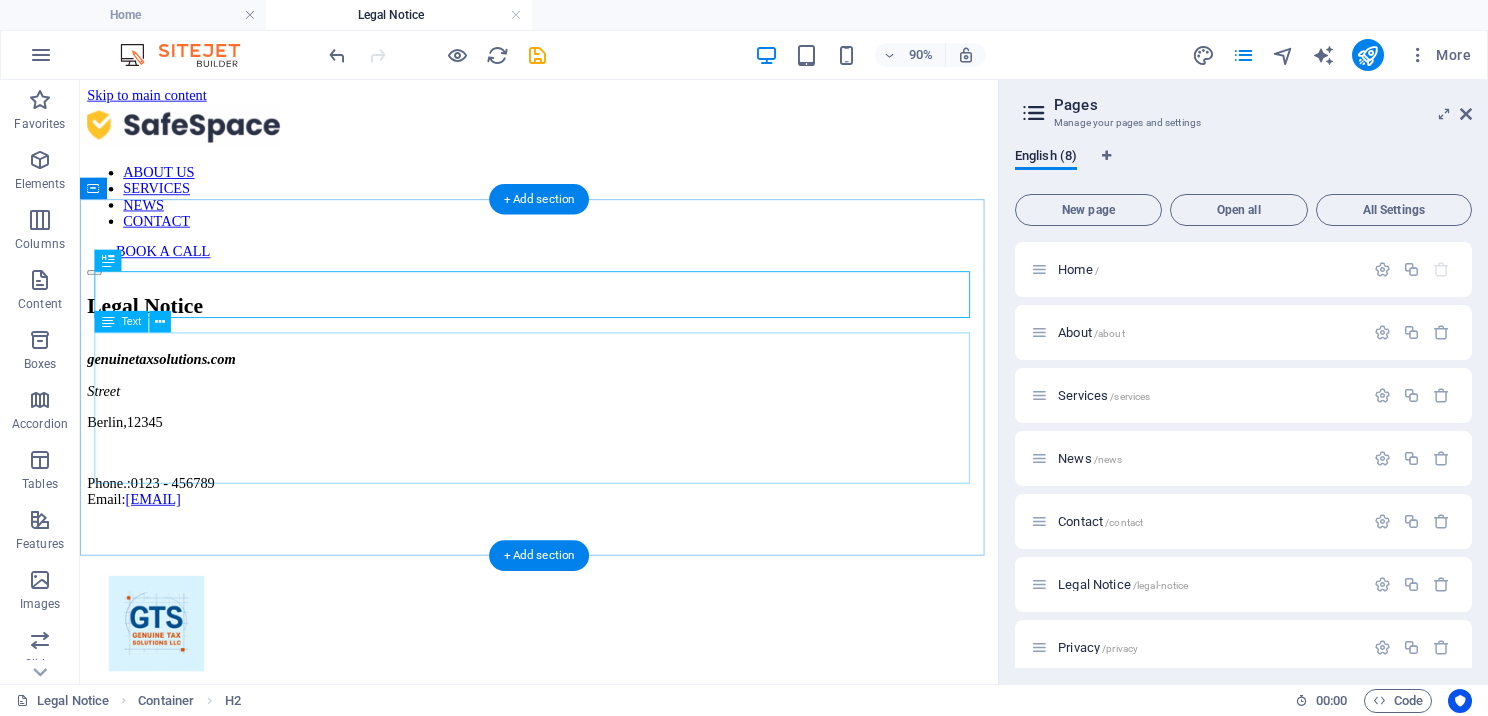 click on "genuinetaxsolutions.com   Street Berlin ,  12345 Phone.:  0123 - 456789 Email:  34b39d55e3a564b9dd34fee09247e7@cpanel.local" at bounding box center [590, 468] 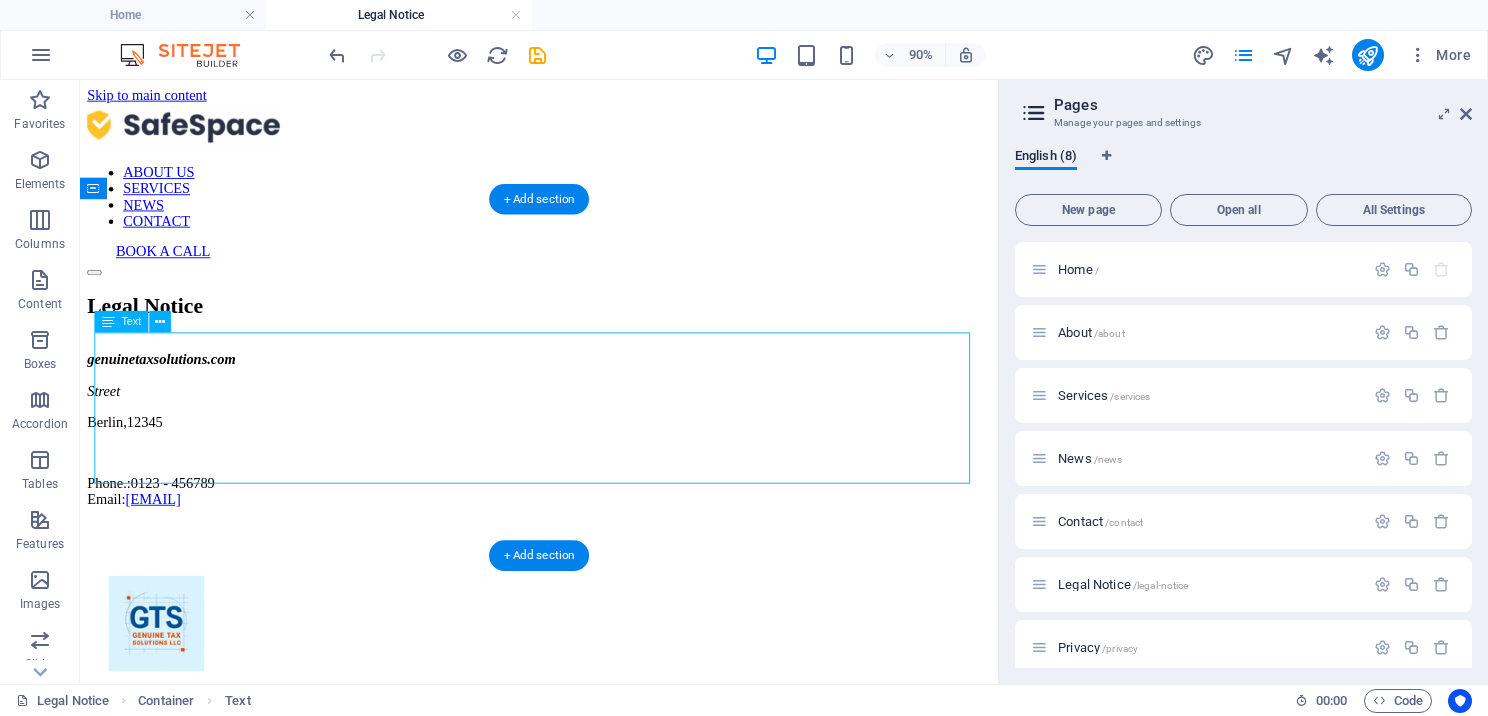 click on "genuinetaxsolutions.com   Street Berlin ,  12345 Phone.:  0123 - 456789 Email:  34b39d55e3a564b9dd34fee09247e7@cpanel.local" at bounding box center [590, 468] 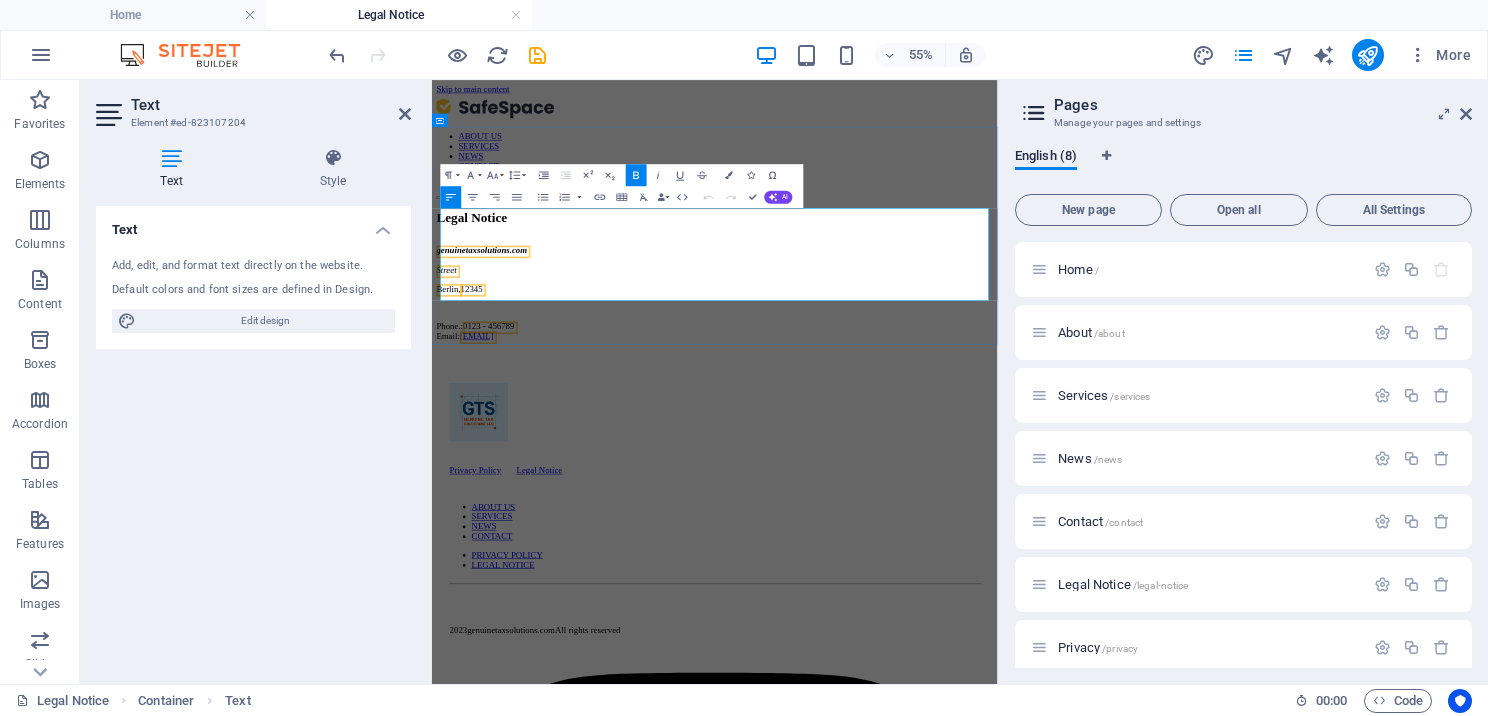 click at bounding box center [946, 494] 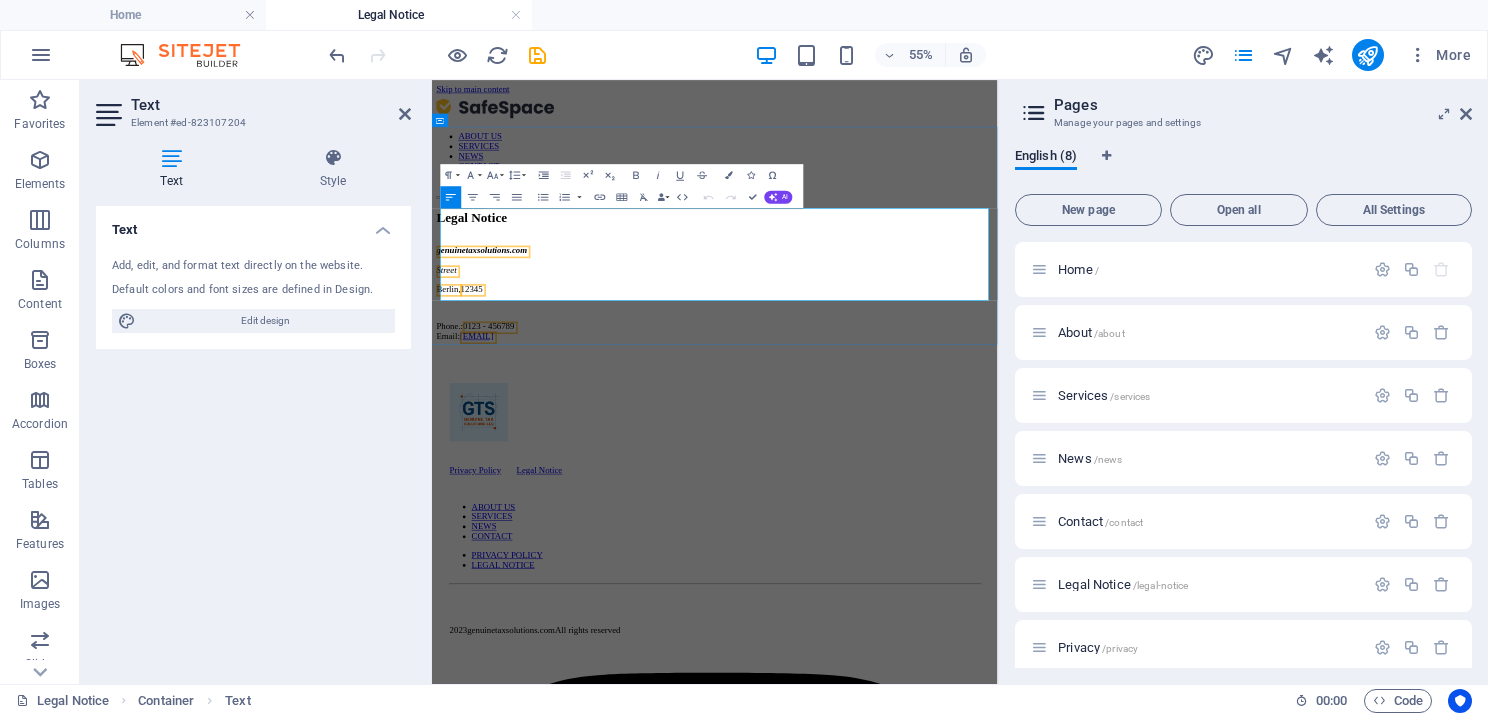 click on "12345" at bounding box center (504, 459) 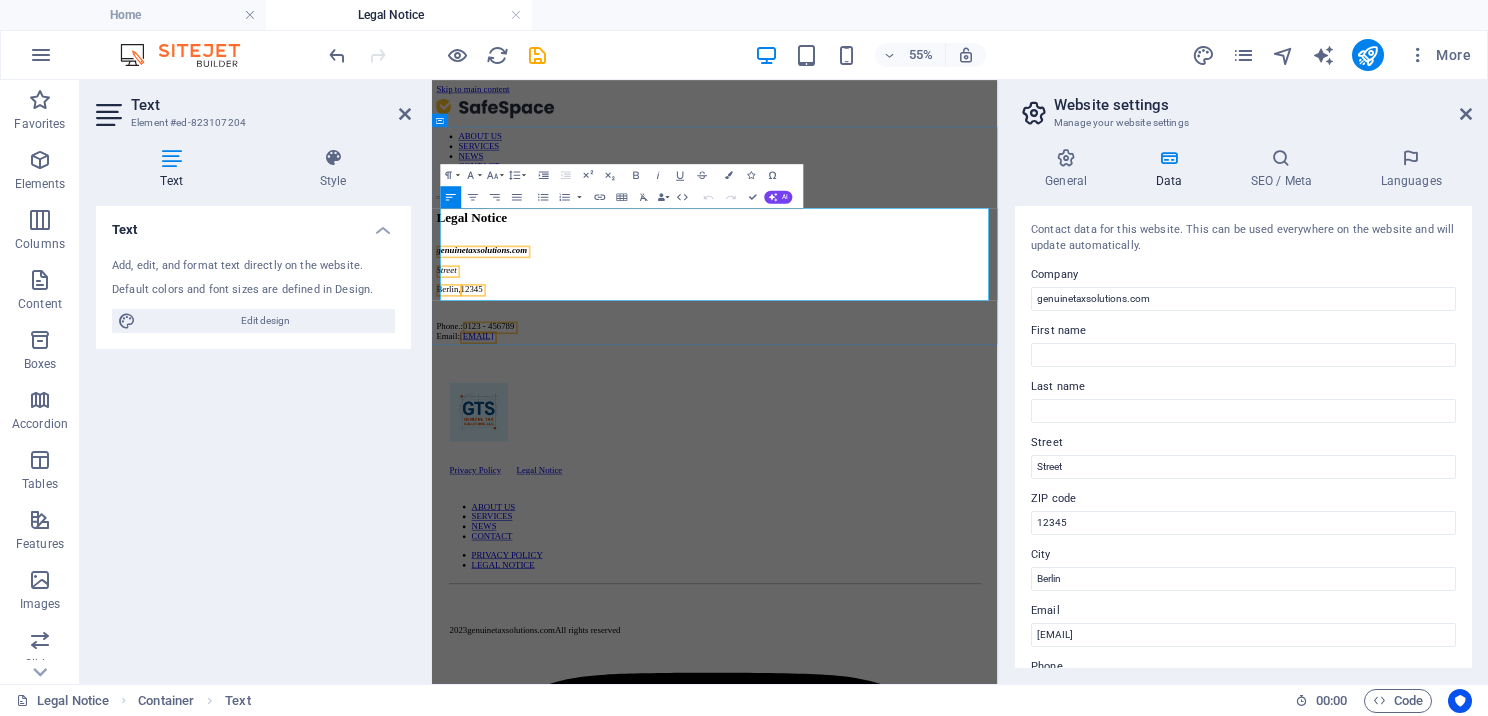 click on "Phone.:  0123 - 456789 Email:  34b39d55e3a564b9dd34fee09247e7@cpanel.local" at bounding box center [946, 537] 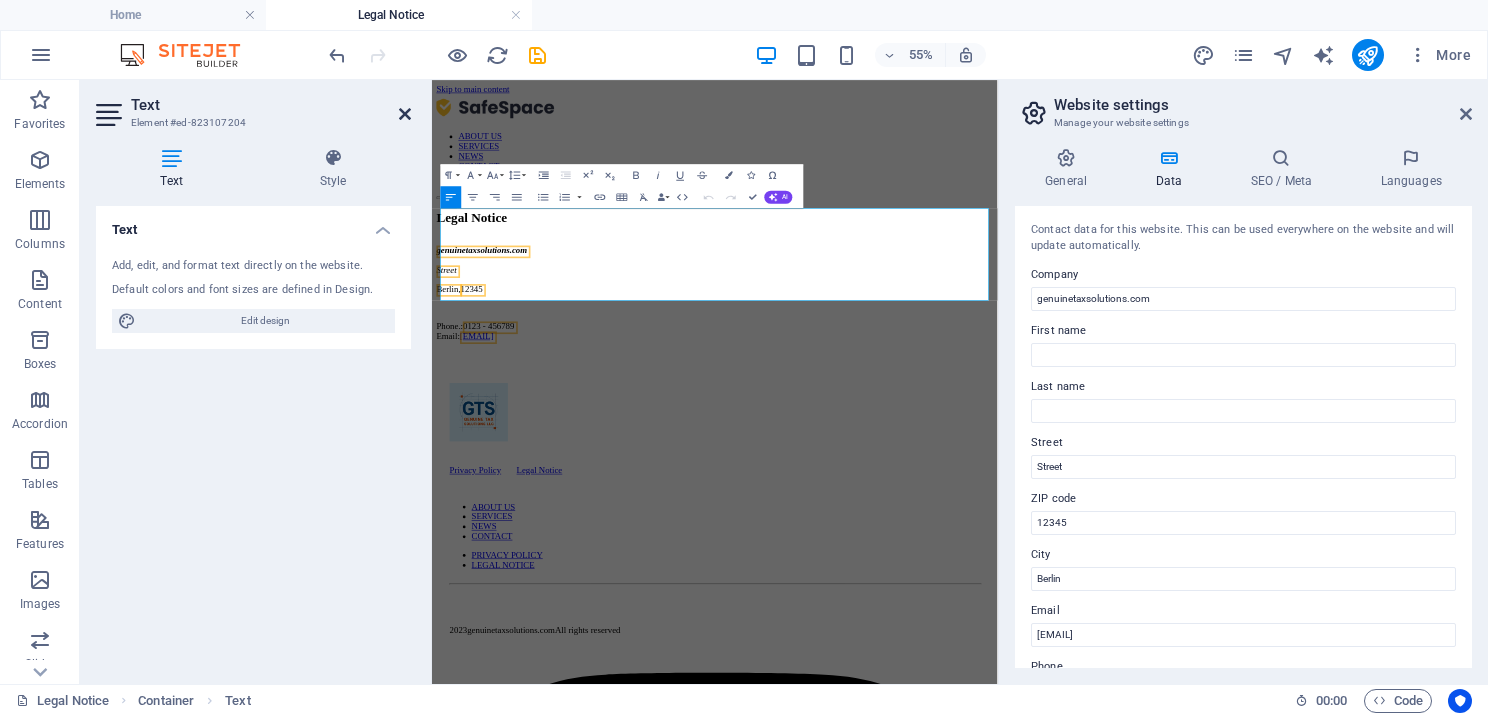 click at bounding box center (405, 114) 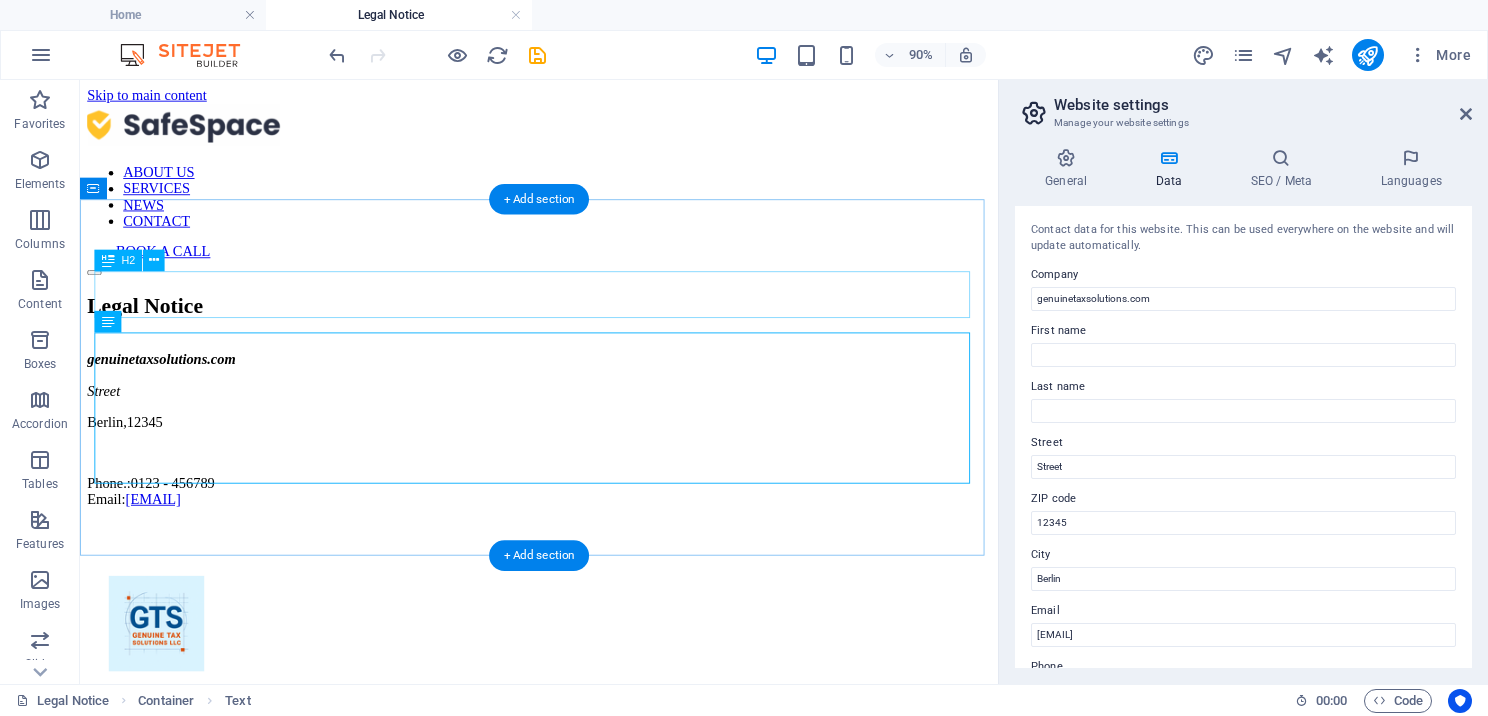 click on "Legal Notice" at bounding box center [590, 331] 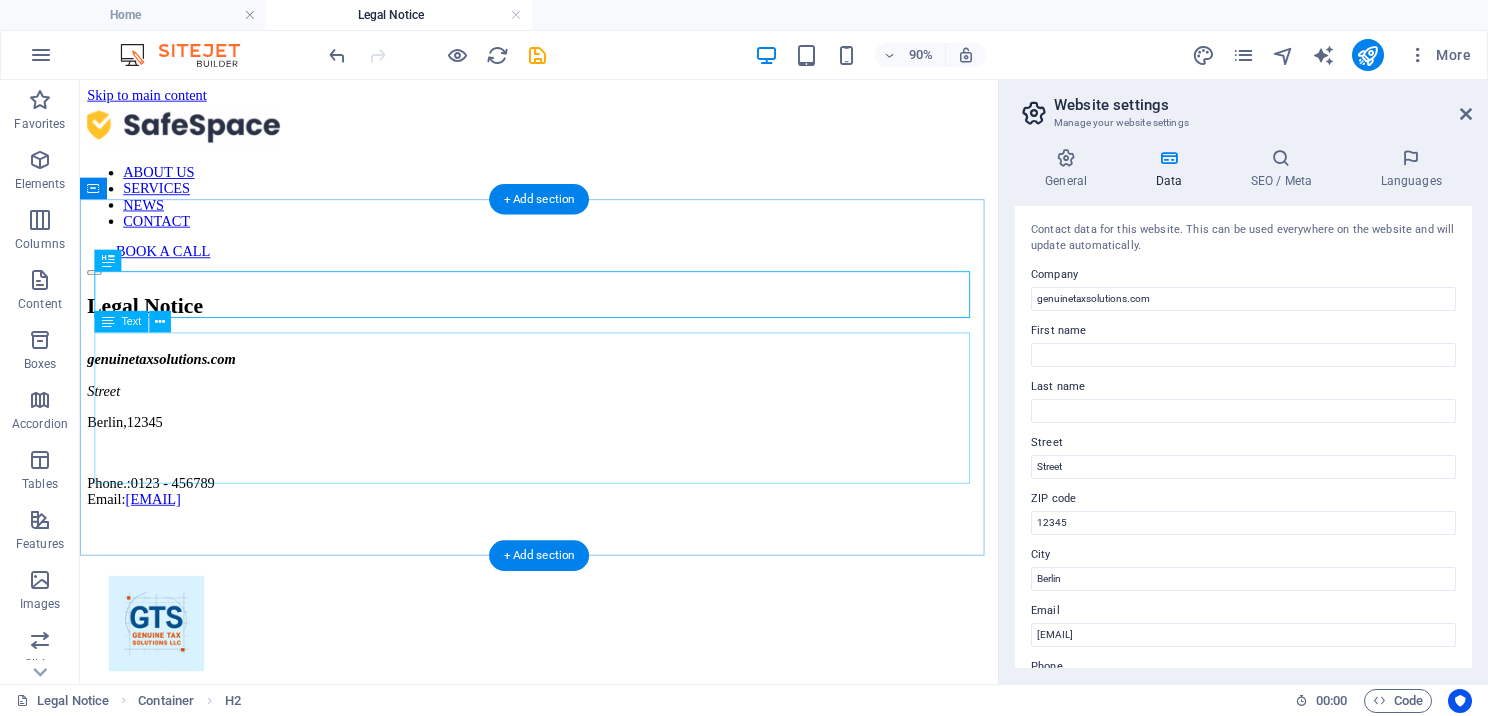 click on "genuinetaxsolutions.com   Street Berlin ,  12345 Phone.:  0123 - 456789 Email:  34b39d55e3a564b9dd34fee09247e7@cpanel.local" at bounding box center [590, 468] 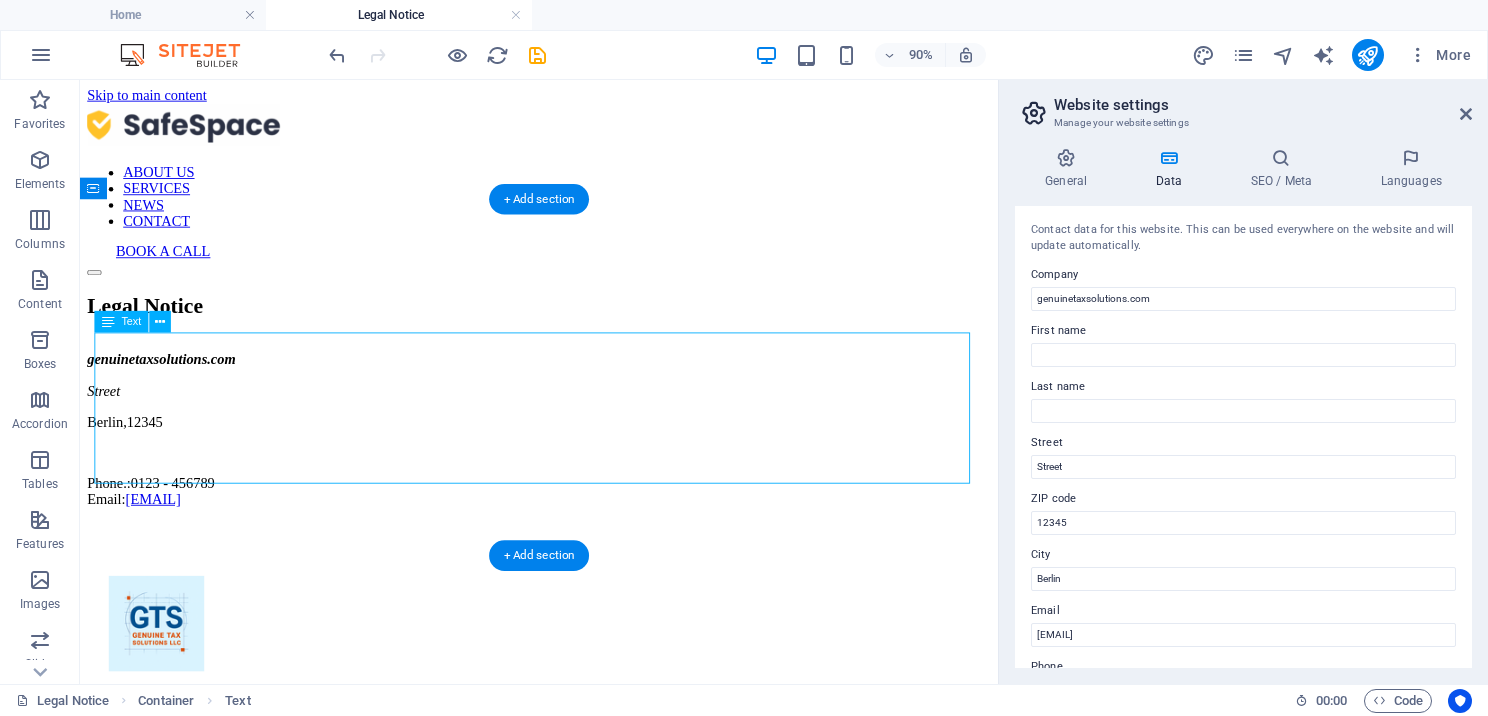 click on "genuinetaxsolutions.com   Street Berlin ,  12345 Phone.:  0123 - 456789 Email:  34b39d55e3a564b9dd34fee09247e7@cpanel.local" at bounding box center (590, 468) 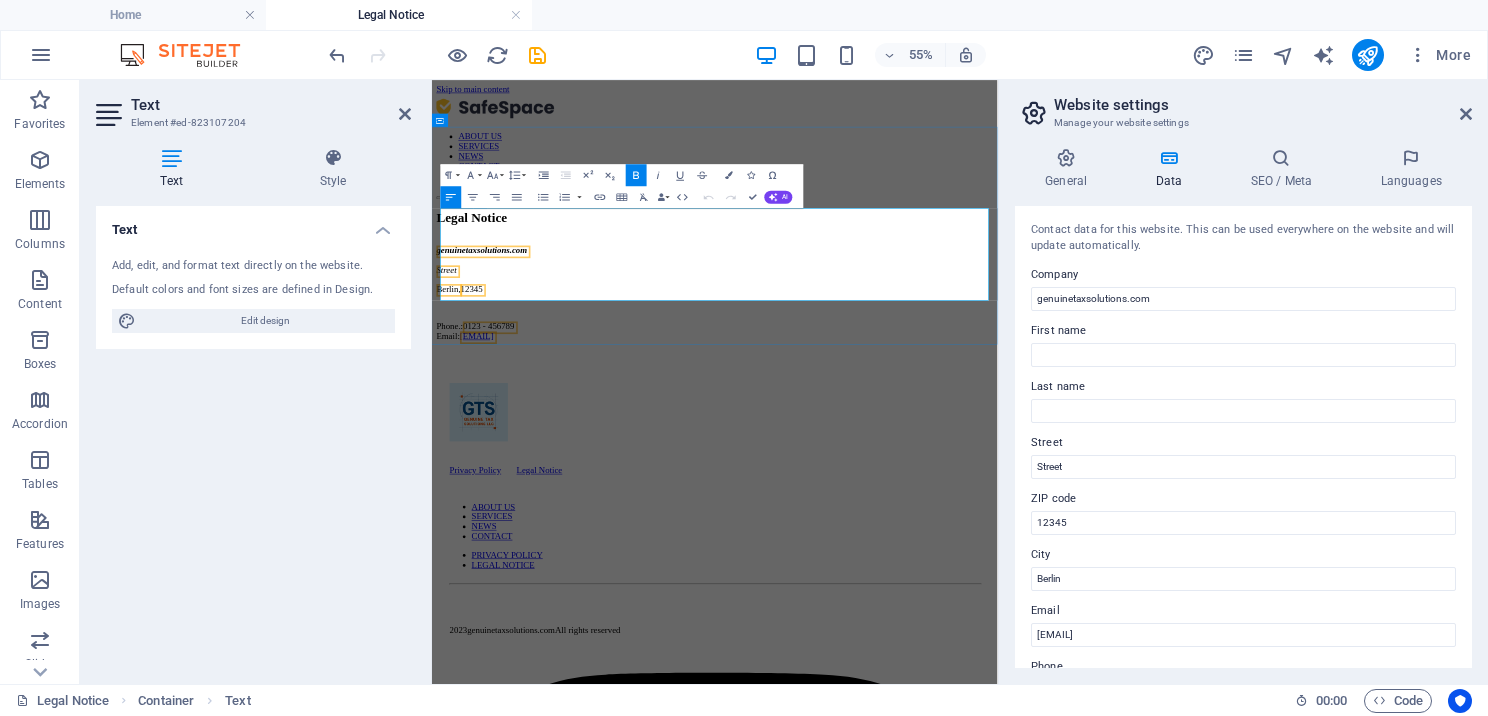 click on "Berlin ,  12345" at bounding box center (946, 460) 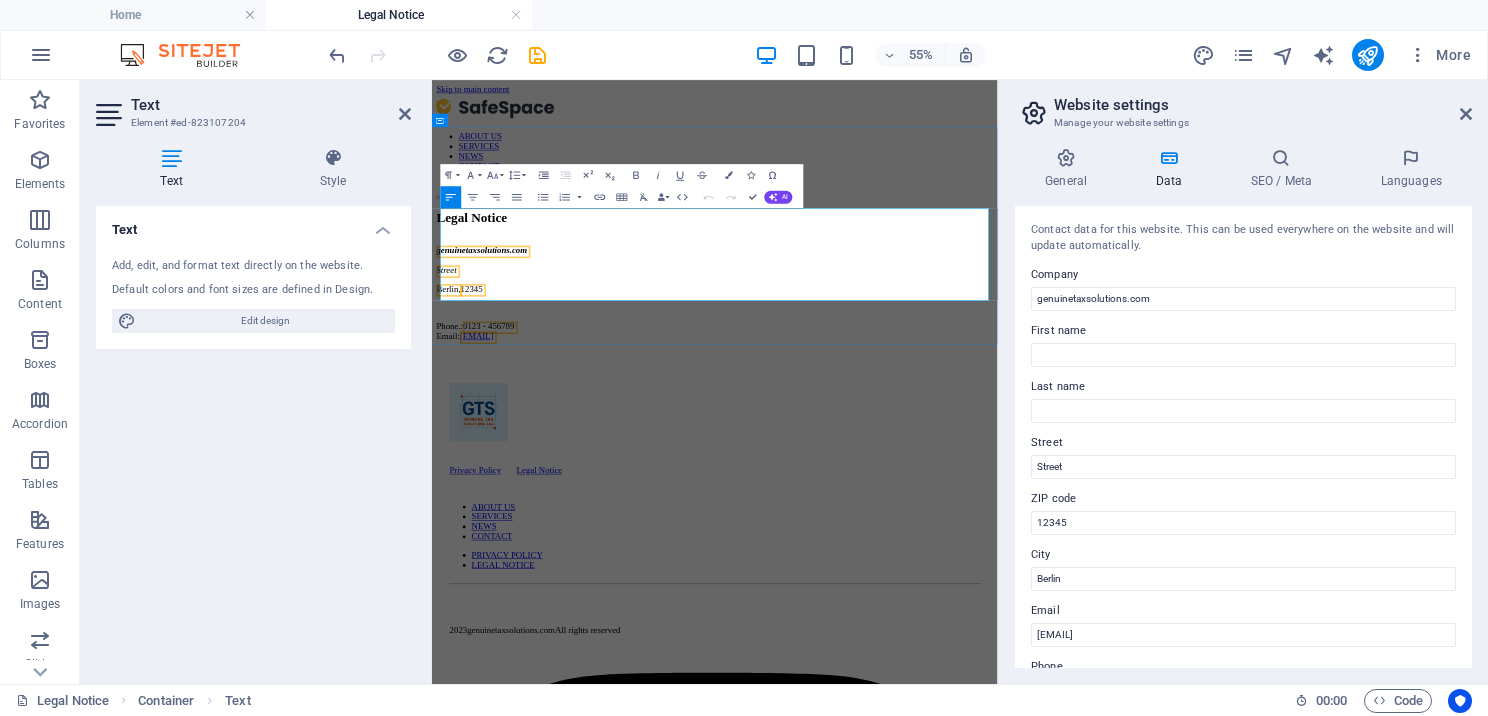 click on "Berlin ,  12345" at bounding box center (946, 460) 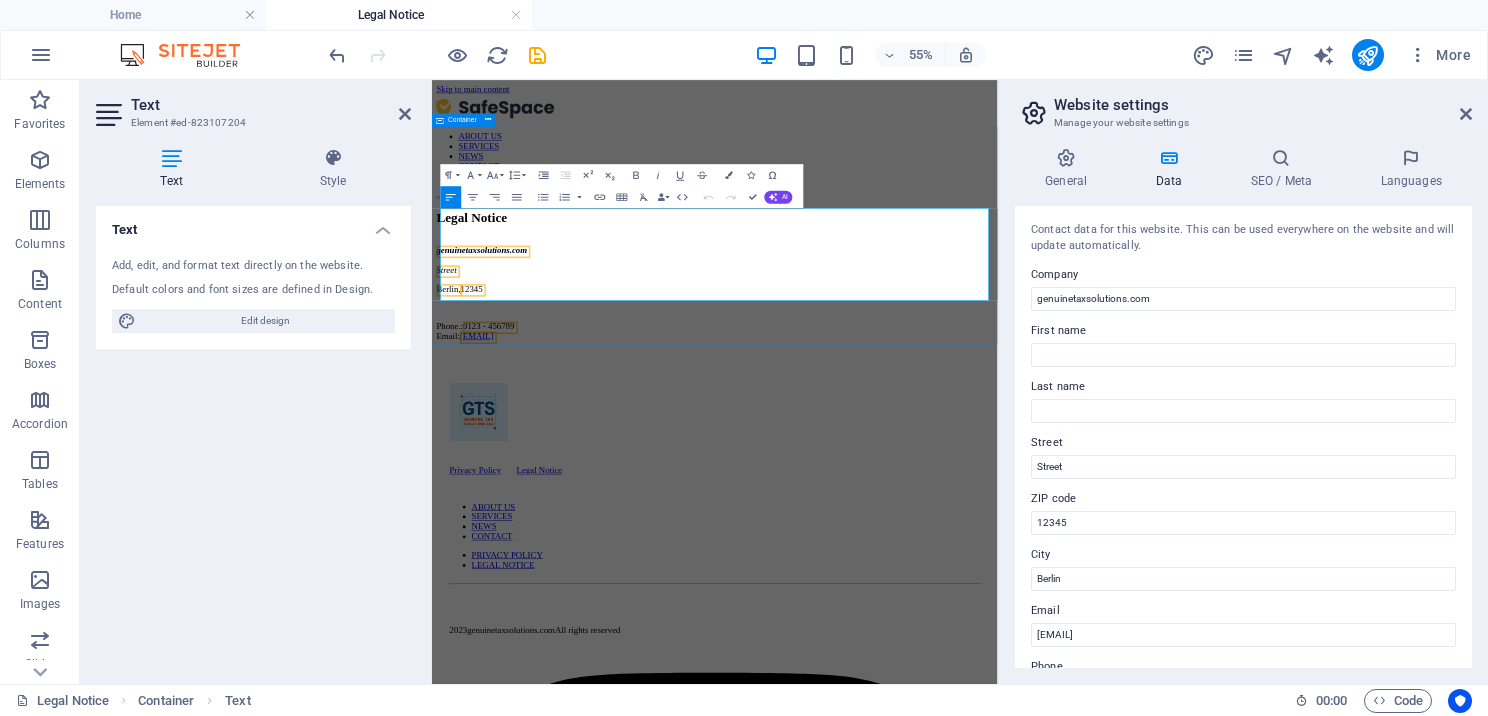 drag, startPoint x: 450, startPoint y: 372, endPoint x: 996, endPoint y: 477, distance: 556.0045 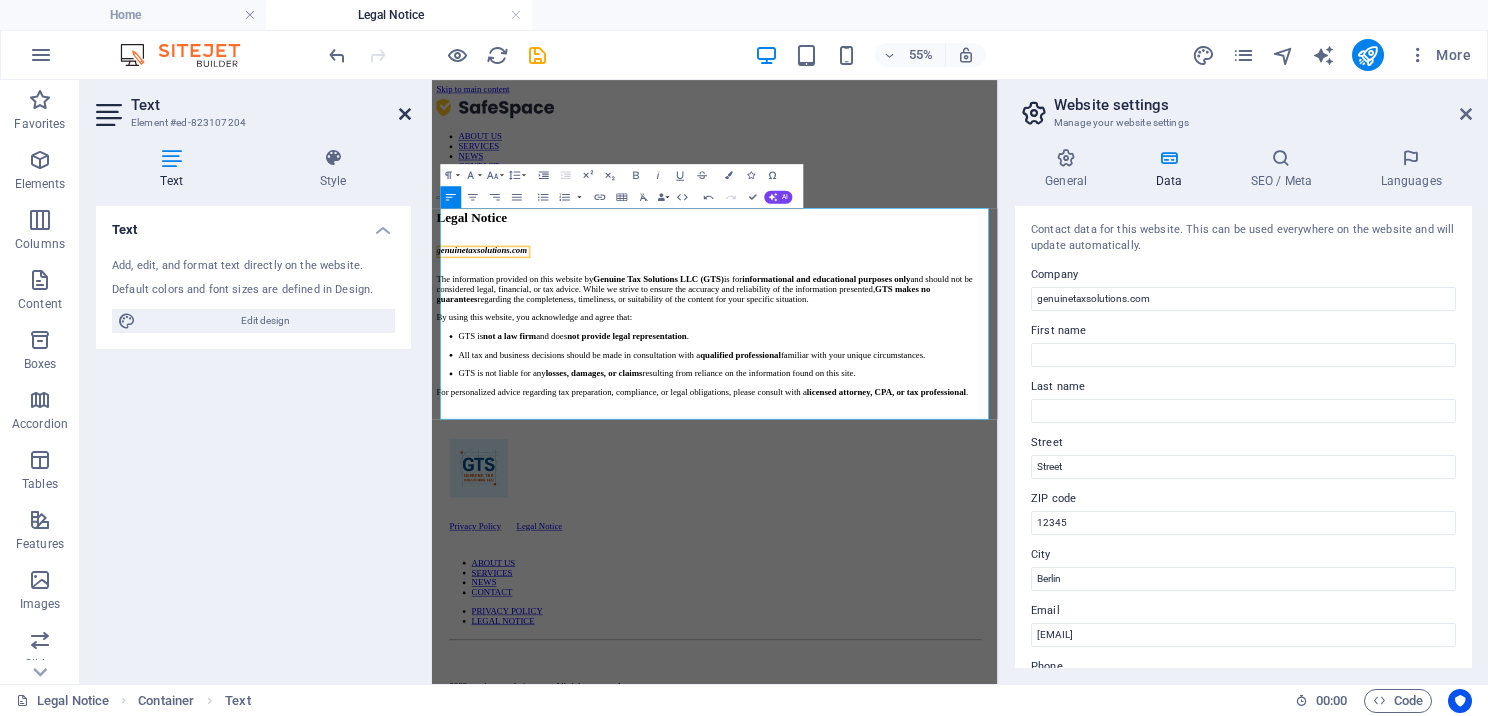 click at bounding box center (405, 114) 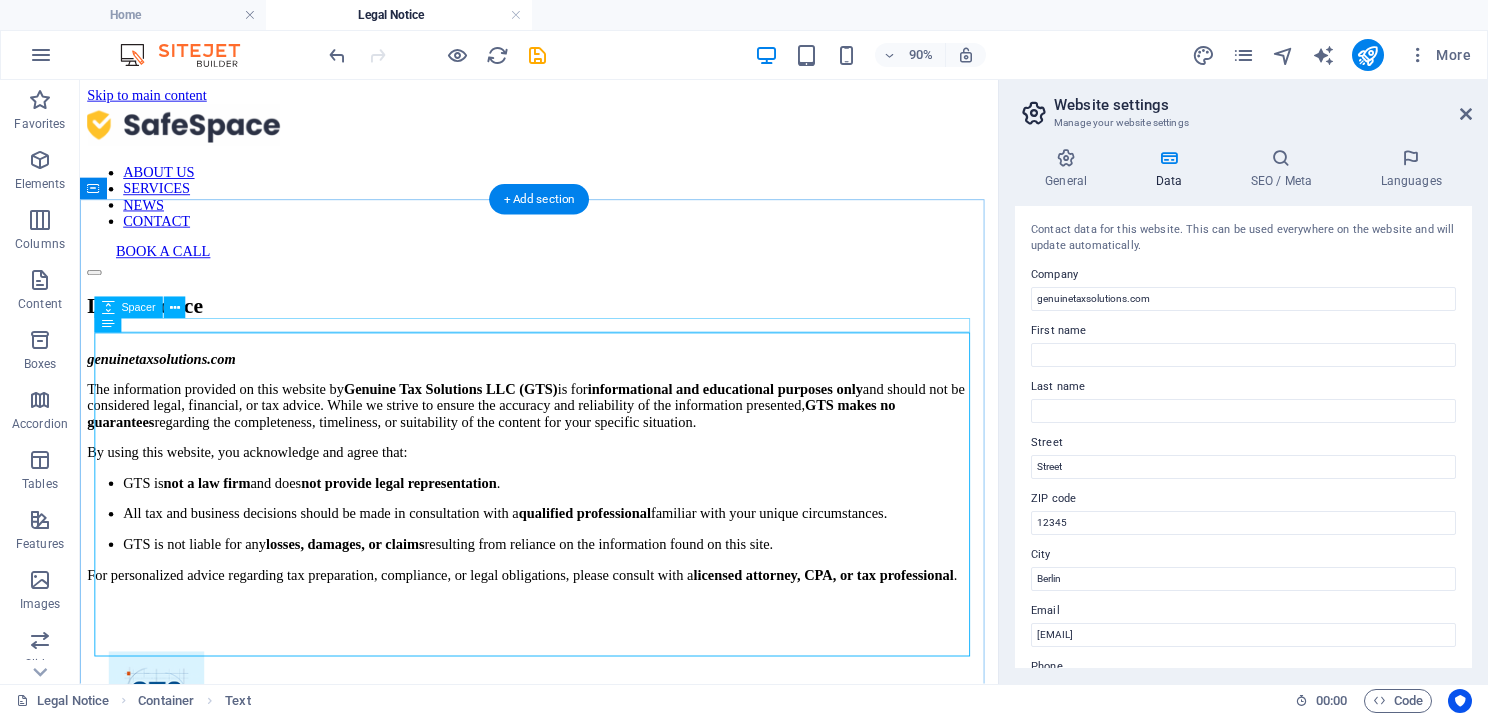 click at bounding box center [590, 373] 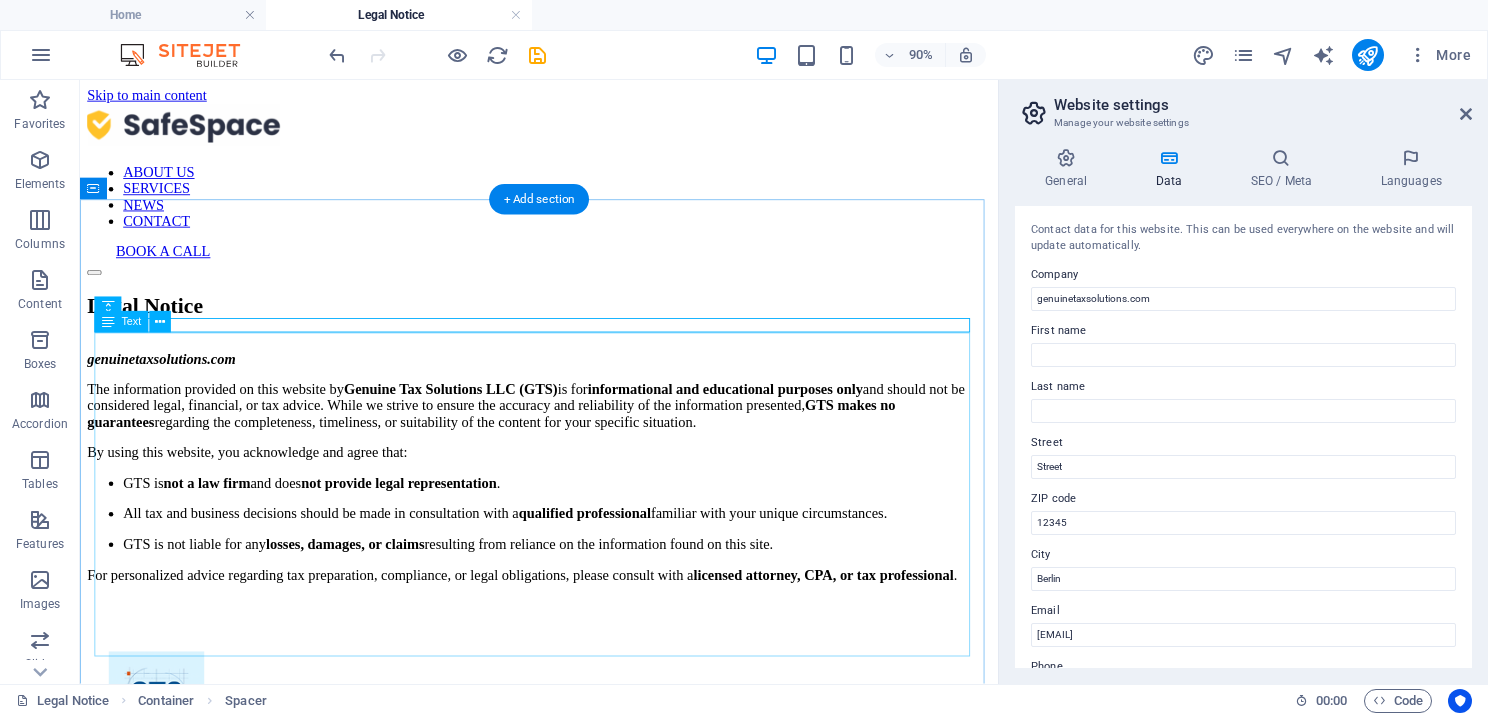 click on "genuinetaxsolutions.com   The information provided on this website by  Genuine Tax Solutions LLC (GTS)  is for  informational and educational purposes only  and should not be considered legal, financial, or tax advice. While we strive to ensure the accuracy and reliability of the information presented,  GTS makes no guarantees  regarding the completeness, timeliness, or suitability of the content for your specific situation. By using this website, you acknowledge and agree that: GTS is  not a law firm  and does  not provide legal representation . All tax and business decisions should be made in consultation with a  qualified professional  familiar with your unique circumstances. GTS is not liable for any  losses, damages, or claims  resulting from reliance on the information found on this site. For personalized advice regarding tax preparation, compliance, or legal obligations, please consult with a  licensed attorney, CPA, or tax professional ." at bounding box center (590, 510) 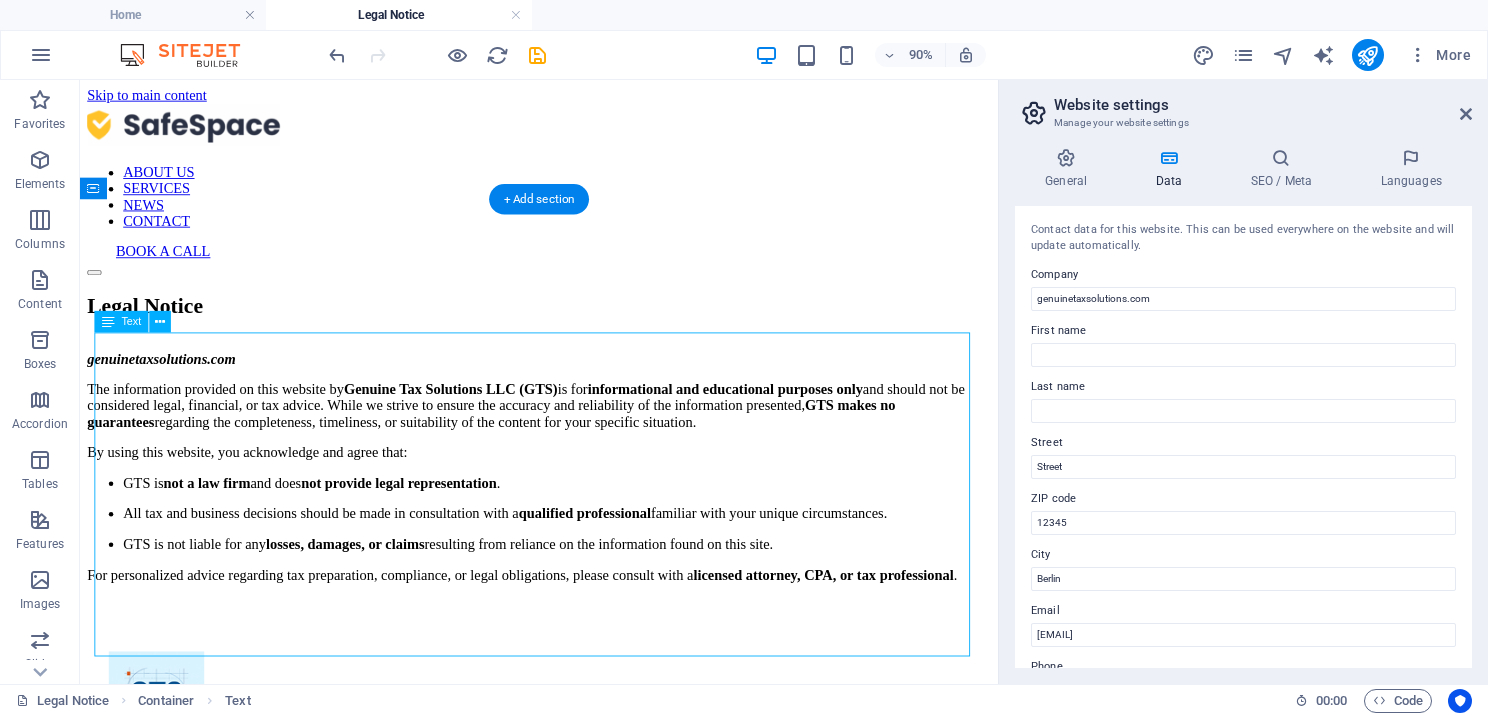 click on "genuinetaxsolutions.com   The information provided on this website by  Genuine Tax Solutions LLC (GTS)  is for  informational and educational purposes only  and should not be considered legal, financial, or tax advice. While we strive to ensure the accuracy and reliability of the information presented,  GTS makes no guarantees  regarding the completeness, timeliness, or suitability of the content for your specific situation. By using this website, you acknowledge and agree that: GTS is  not a law firm  and does  not provide legal representation . All tax and business decisions should be made in consultation with a  qualified professional  familiar with your unique circumstances. GTS is not liable for any  losses, damages, or claims  resulting from reliance on the information found on this site. For personalized advice regarding tax preparation, compliance, or legal obligations, please consult with a  licensed attorney, CPA, or tax professional ." at bounding box center (590, 510) 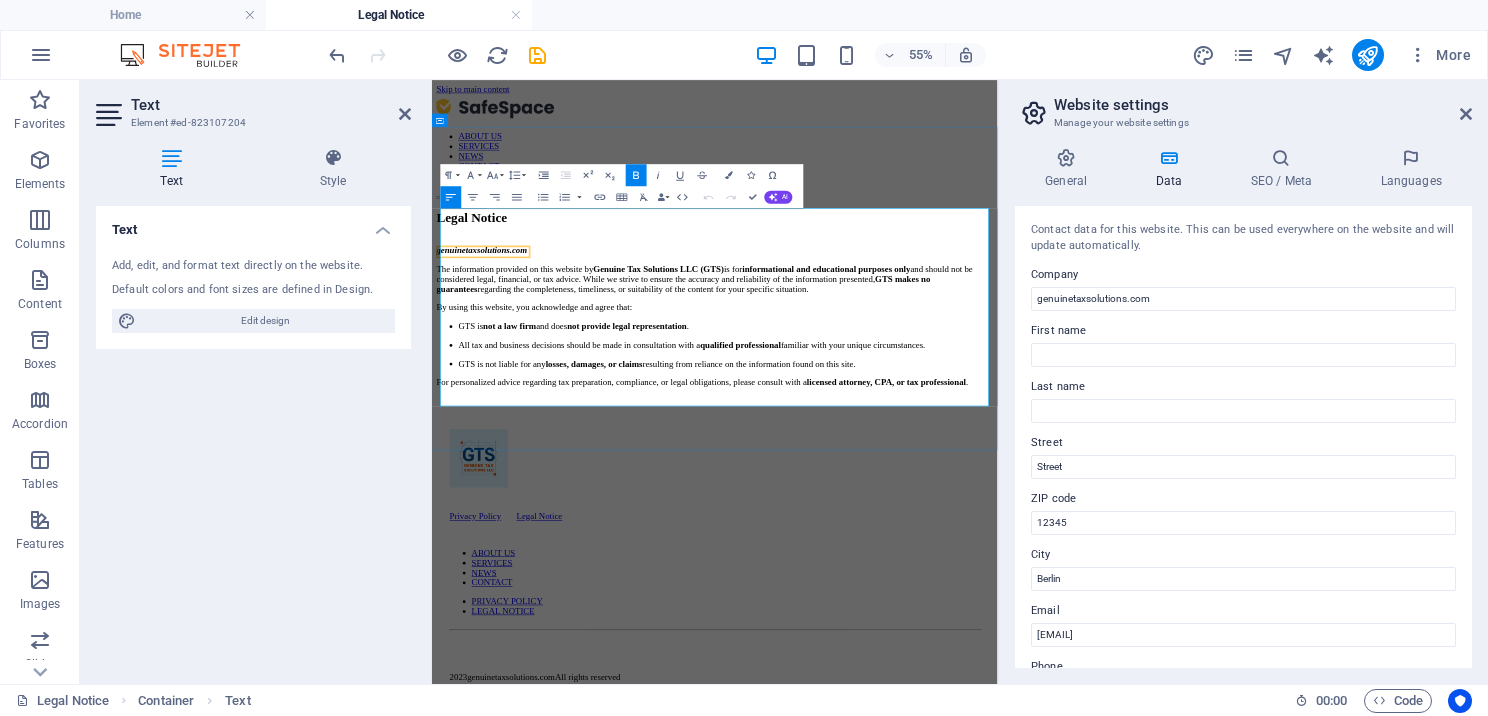 click on "genuinetaxsolutions.com" at bounding box center [946, 390] 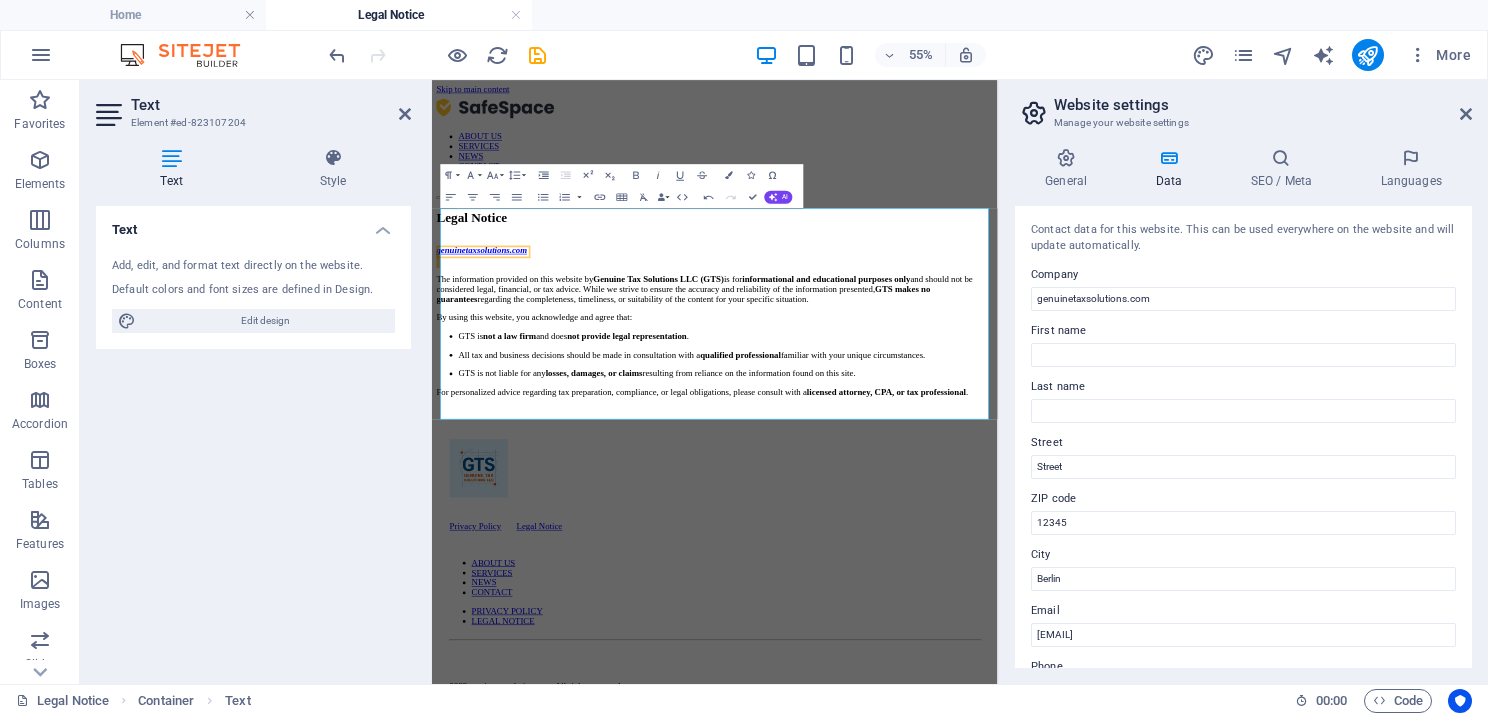 click on "Text Element #ed-823107204" at bounding box center [253, 106] 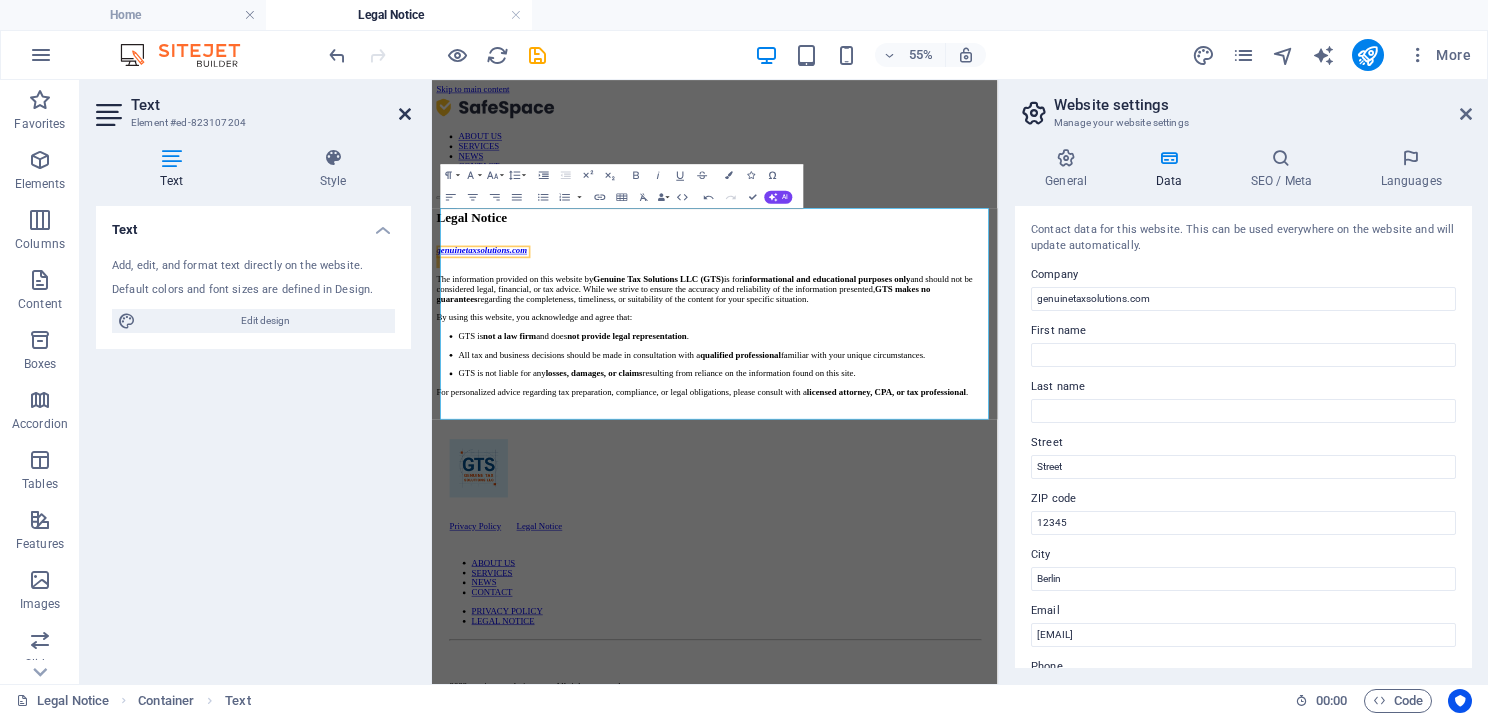 click at bounding box center [405, 114] 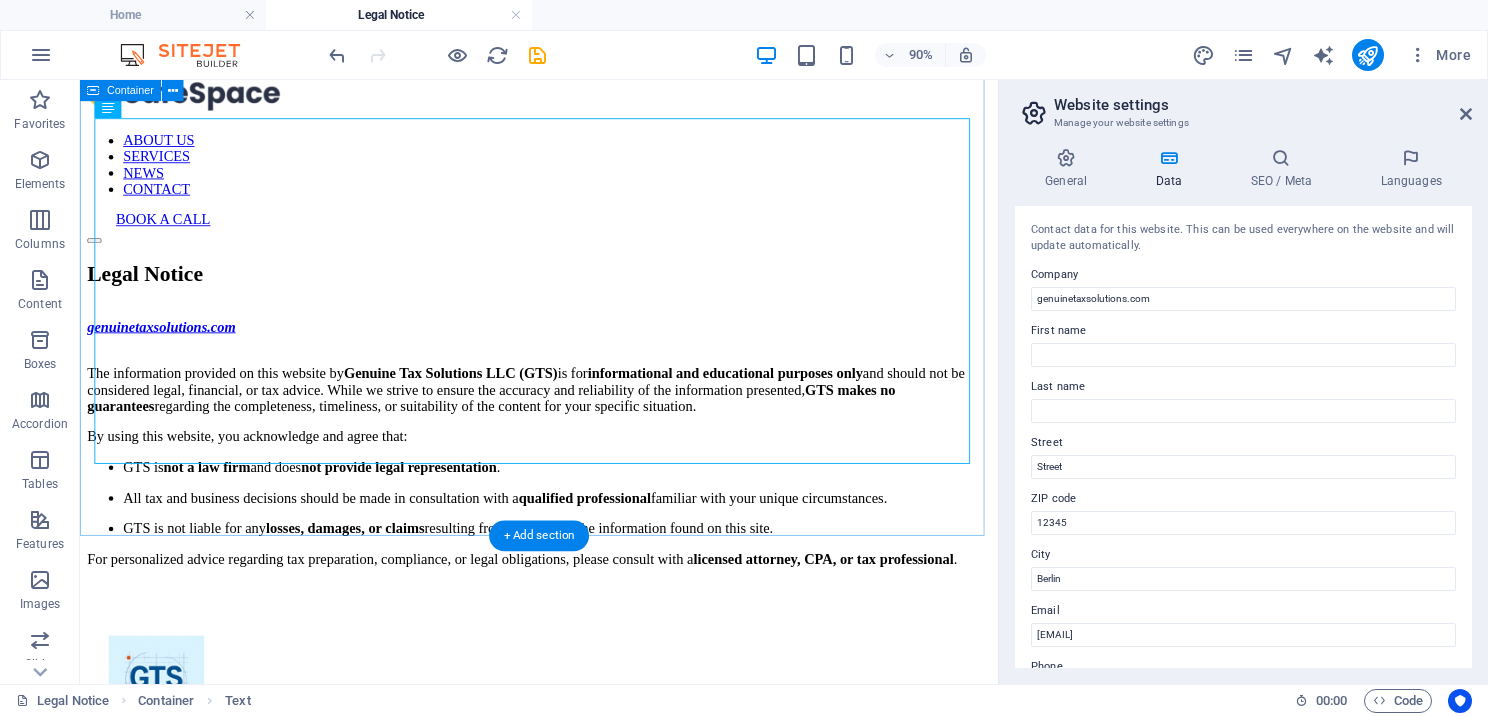 scroll, scrollTop: 0, scrollLeft: 0, axis: both 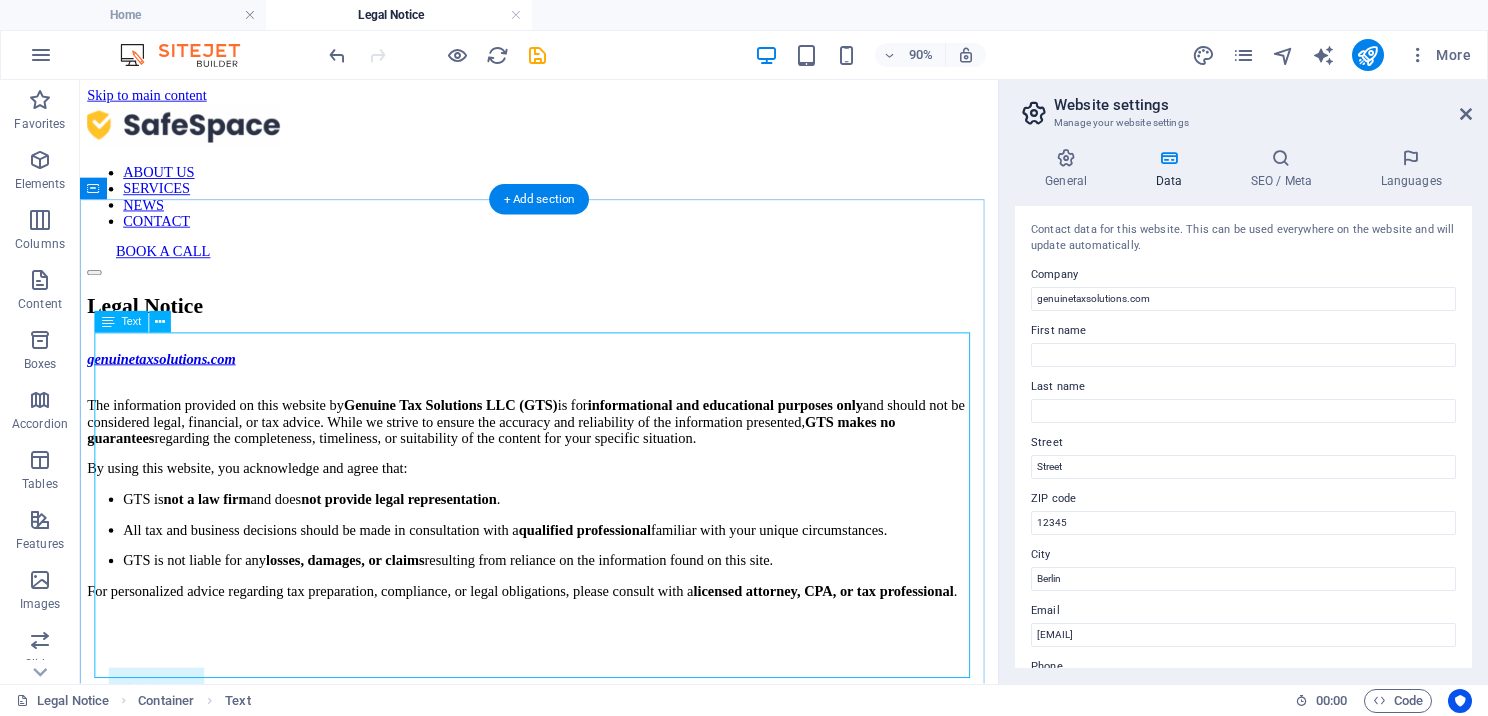click on "genuinetaxsolutions.com   The information provided on this website by  Genuine Tax Solutions LLC (GTS)  is for  informational and educational purposes only  and should not be considered legal, financial, or tax advice. While we strive to ensure the accuracy and reliability of the information presented,  GTS makes no guarantees  regarding the completeness, timeliness, or suitability of the content for your specific situation. By using this website, you acknowledge and agree that: GTS is  not a law firm  and does  not provide legal representation . All tax and business decisions should be made in consultation with a  qualified professional  familiar with your unique circumstances. GTS is not liable for any  losses, damages, or claims  resulting from reliance on the information found on this site. For personalized advice regarding tax preparation, compliance, or legal obligations, please consult with a  licensed attorney, CPA, or tax professional ." at bounding box center [590, 519] 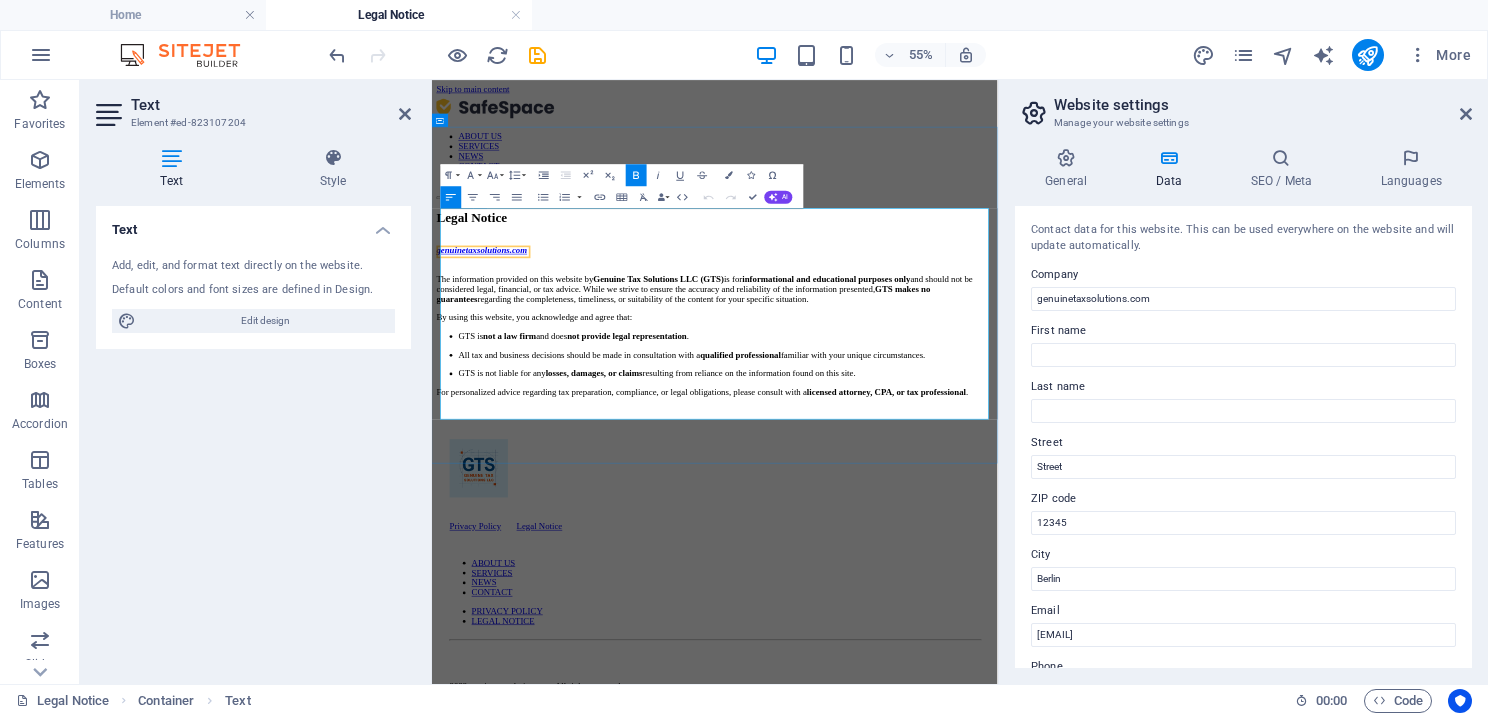 click on "GTS is  not a law firm  and does  not provide legal representation ." at bounding box center [966, 546] 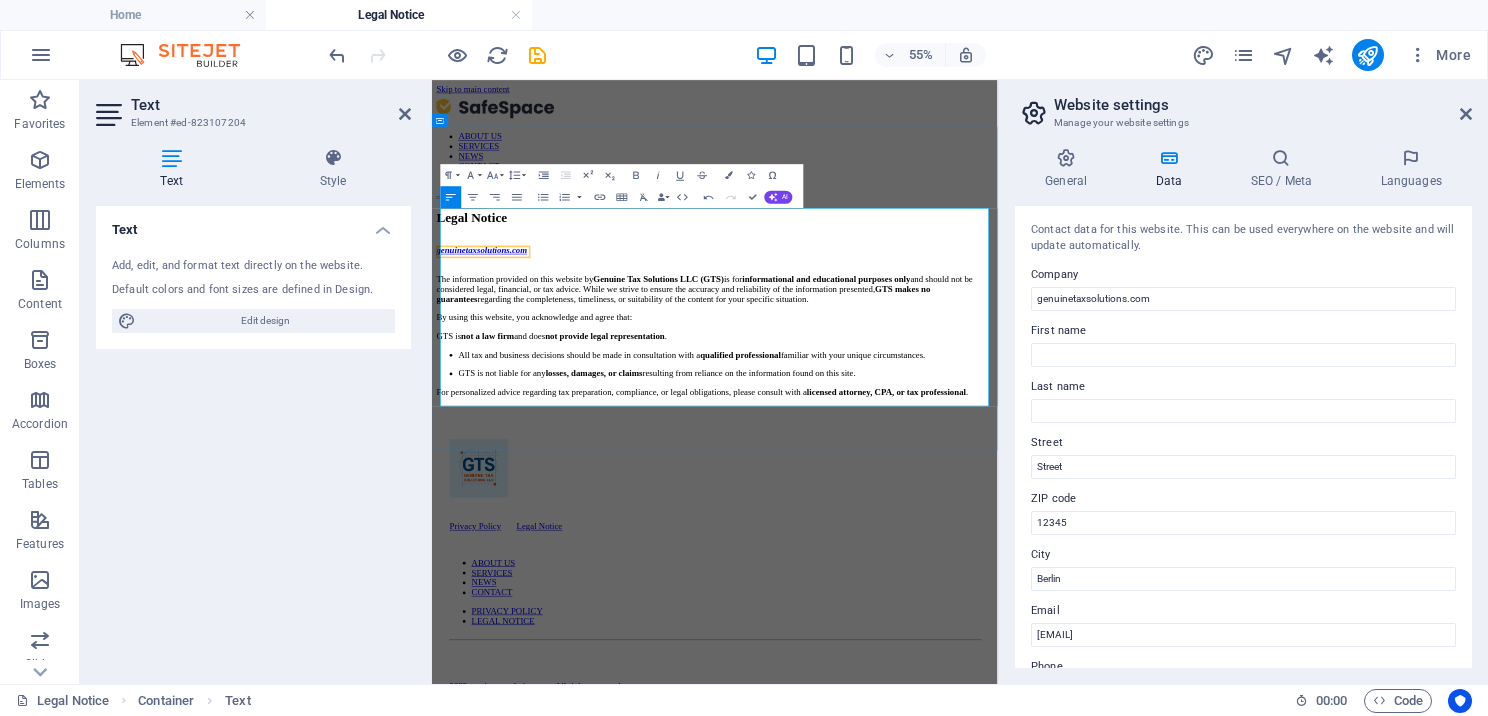 click on "All tax and business decisions should be made in consultation with a  qualified professional  familiar with your unique circumstances." at bounding box center [966, 580] 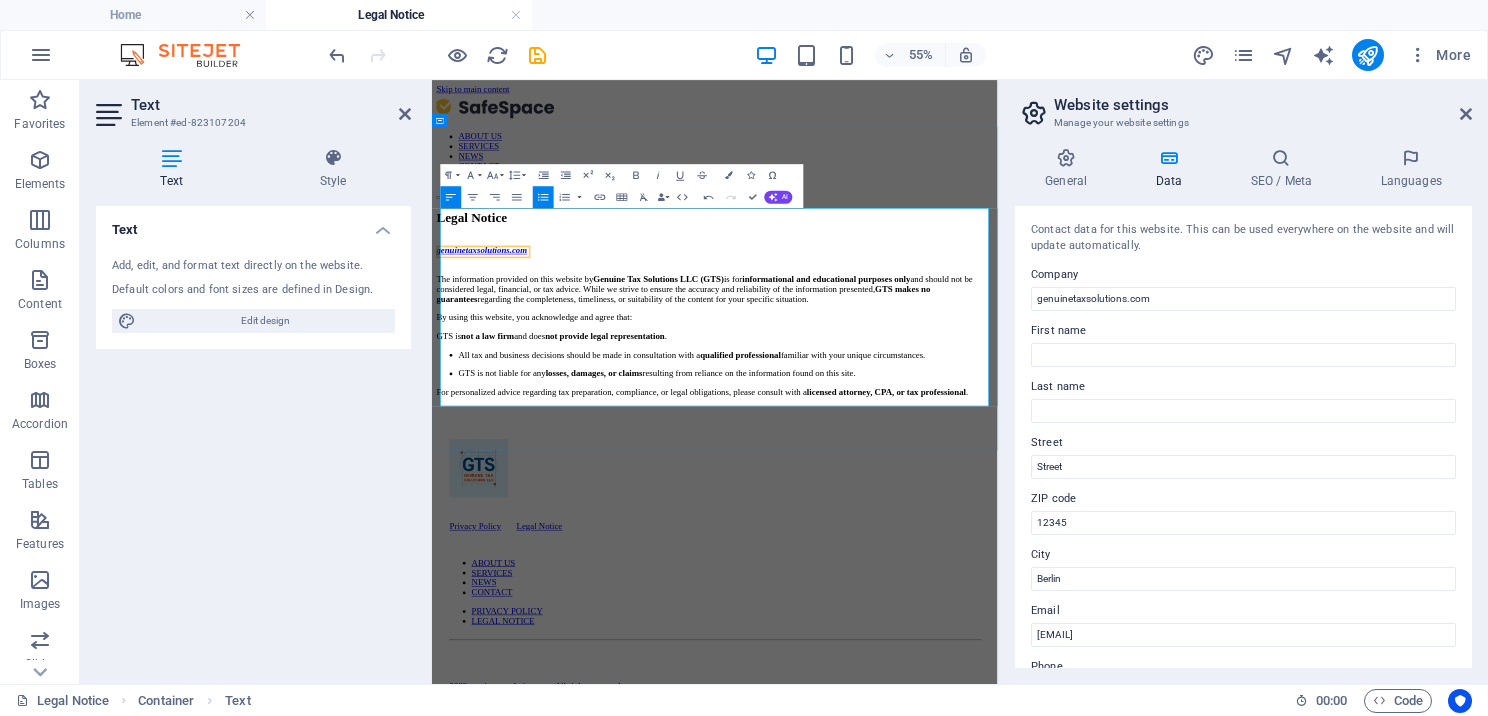 click on "All tax and business decisions should be made in consultation with a  qualified professional  familiar with your unique circumstances. GTS is not liable for any  losses, damages, or claims  resulting from reliance on the information found on this site." at bounding box center (946, 597) 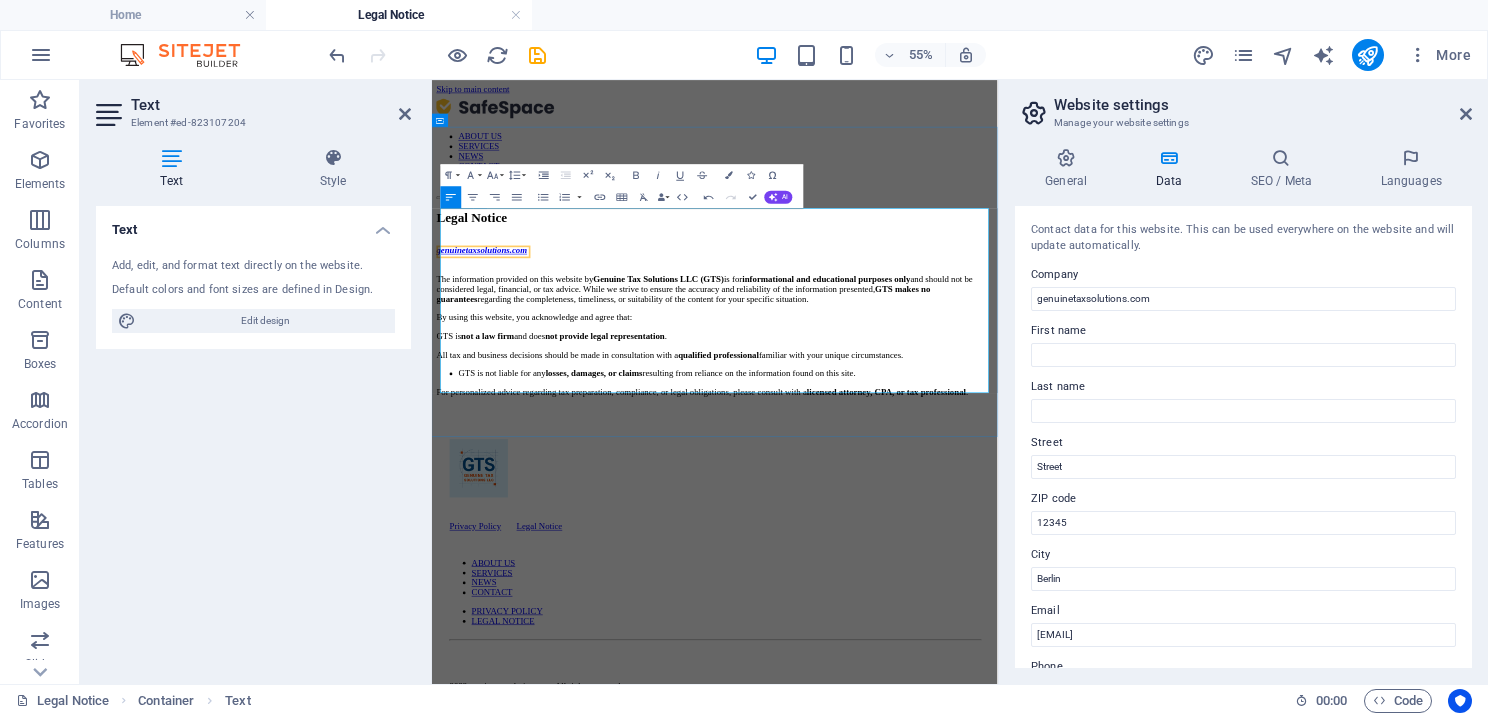 click on "GTS is not liable for any  losses, damages, or claims  resulting from reliance on the information found on this site." at bounding box center (966, 614) 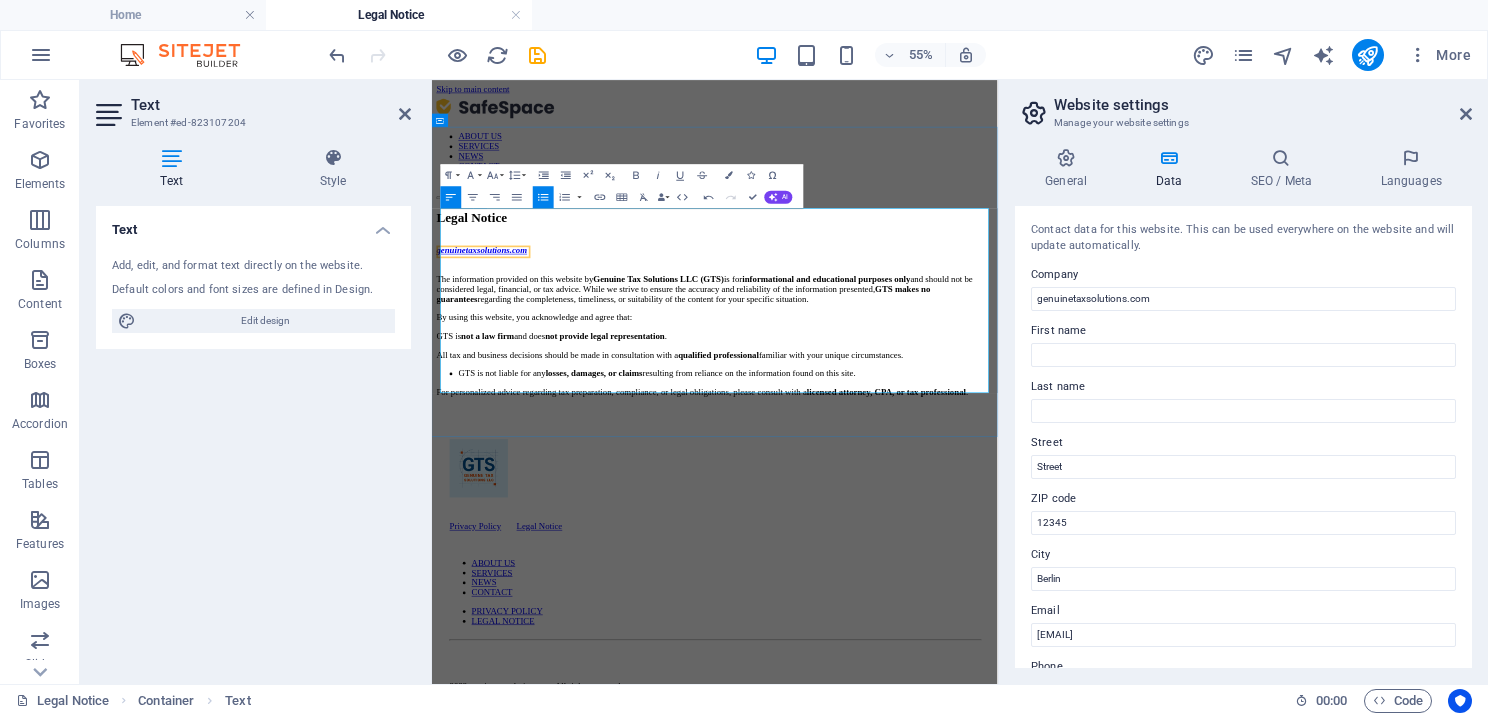 click on "GTS is not liable for any  losses, damages, or claims  resulting from reliance on the information found on this site." at bounding box center (966, 614) 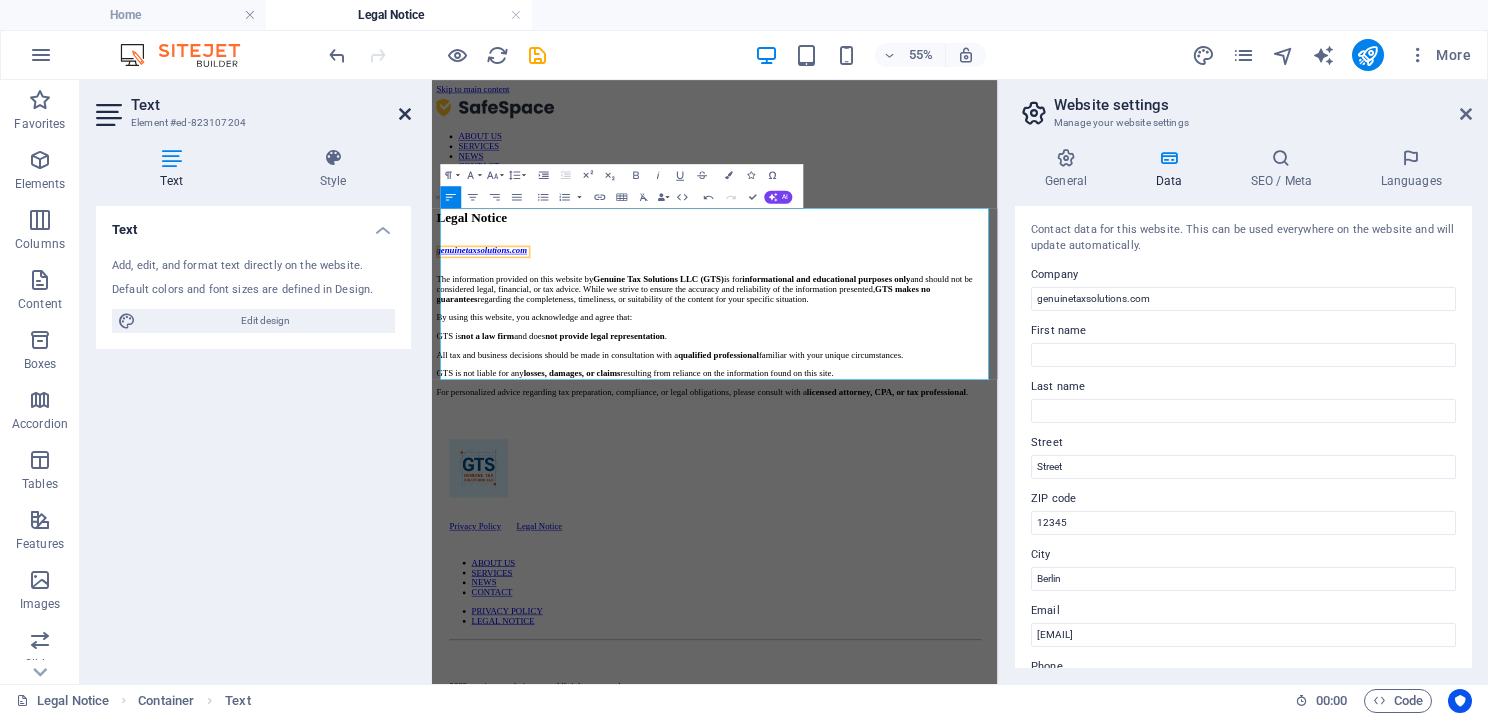 click at bounding box center [405, 114] 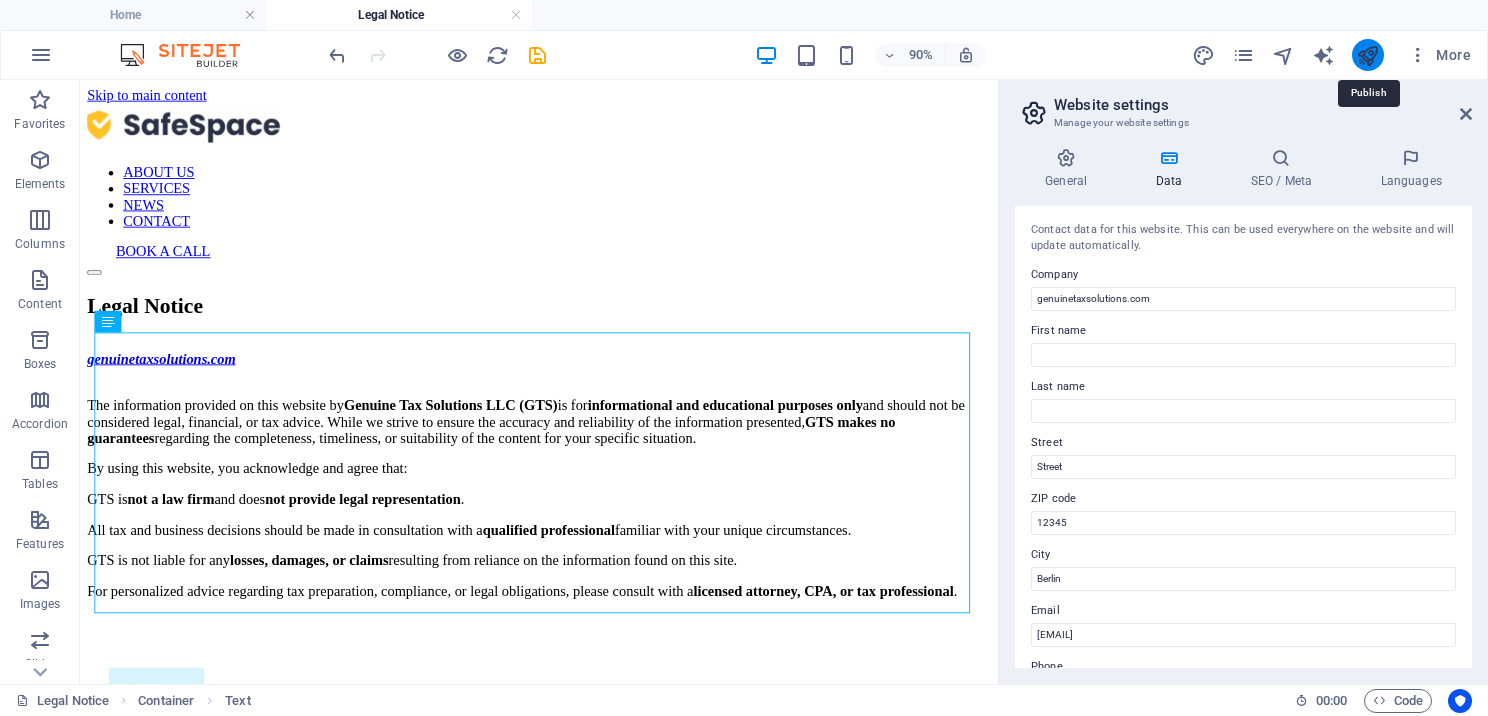 click at bounding box center [1367, 55] 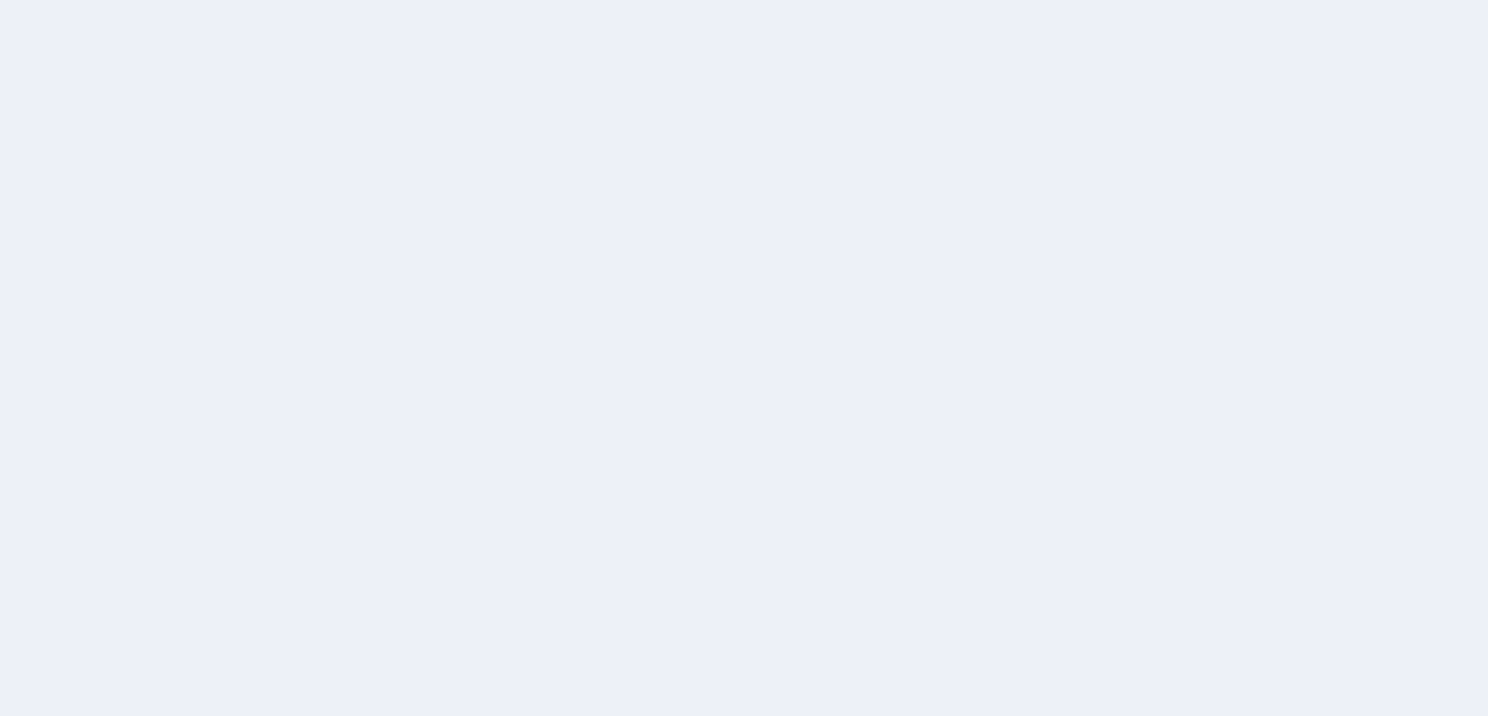 scroll, scrollTop: 0, scrollLeft: 0, axis: both 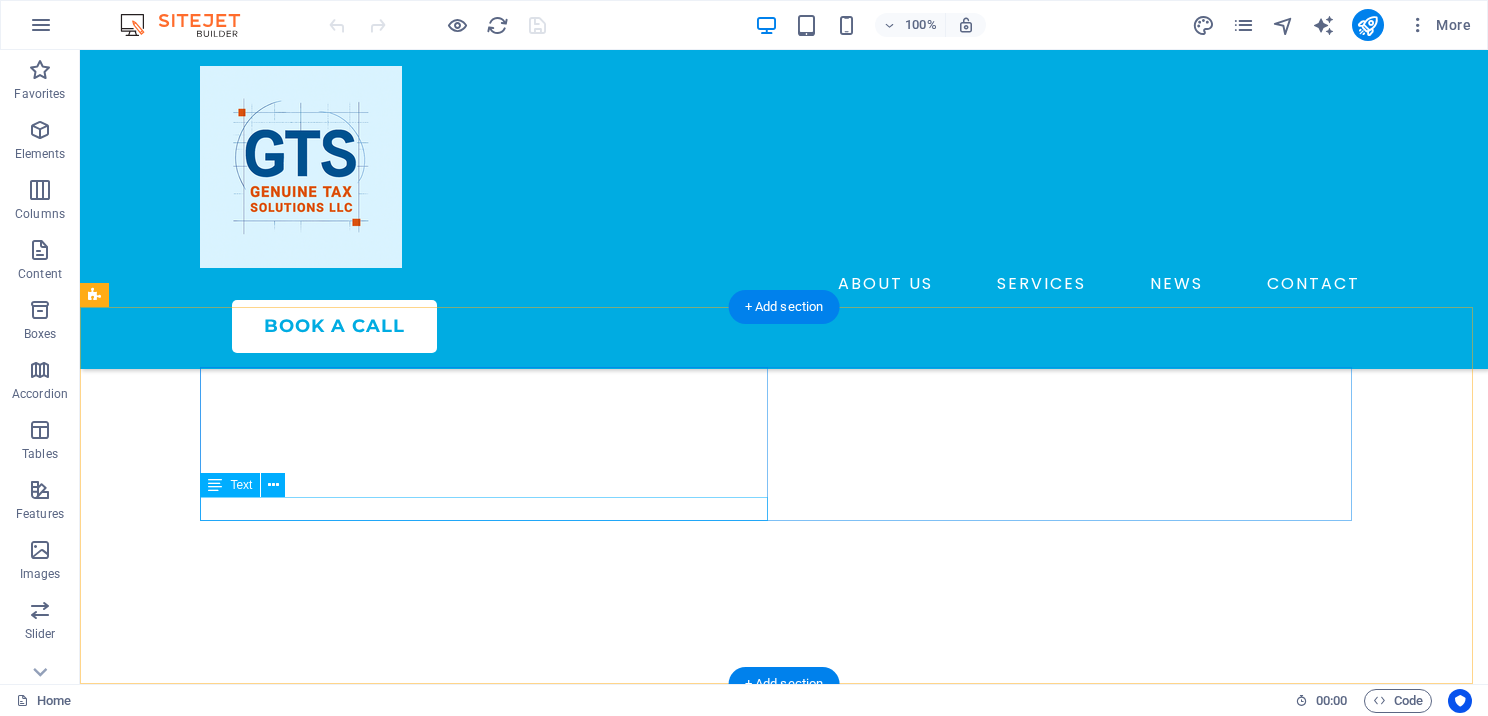 click on "Privacy Policy         Legal Notice" at bounding box center [492, 5141] 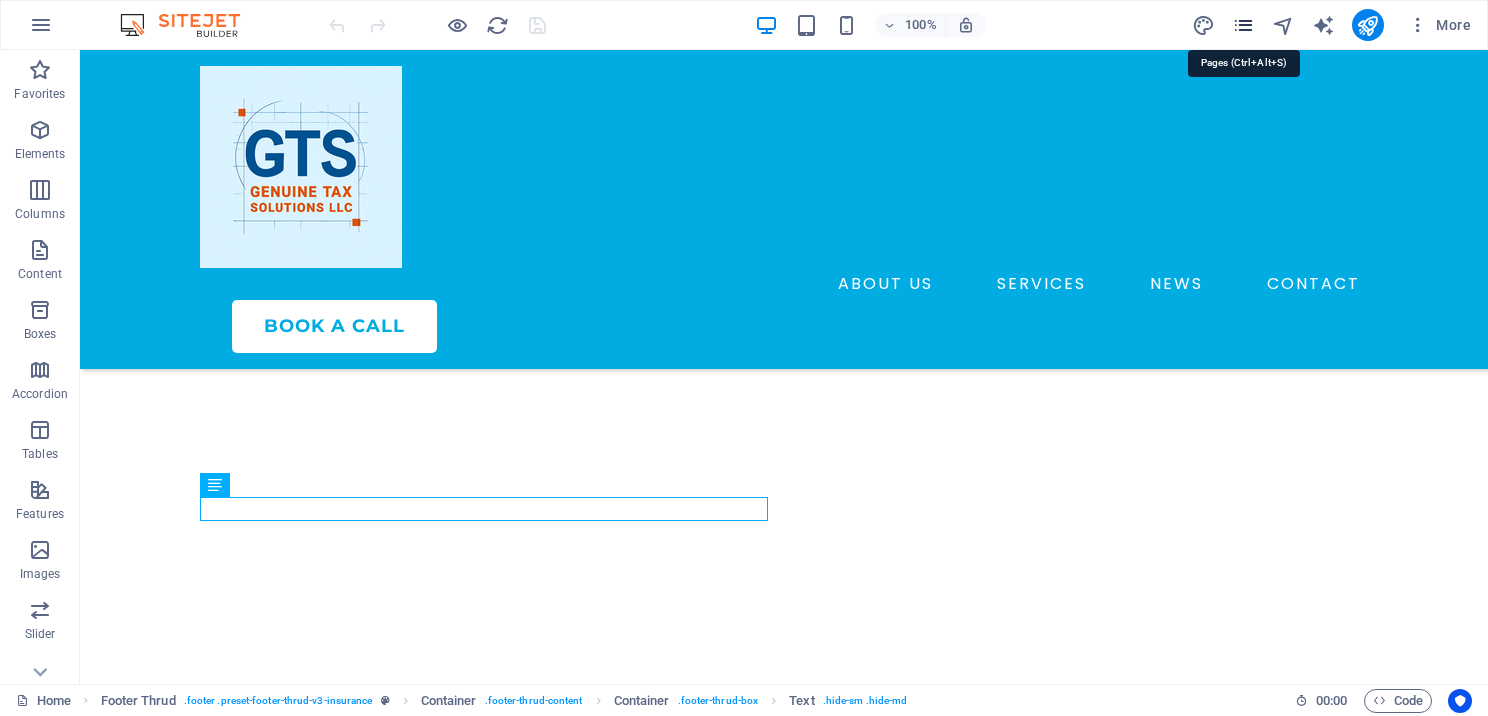 click at bounding box center [1243, 25] 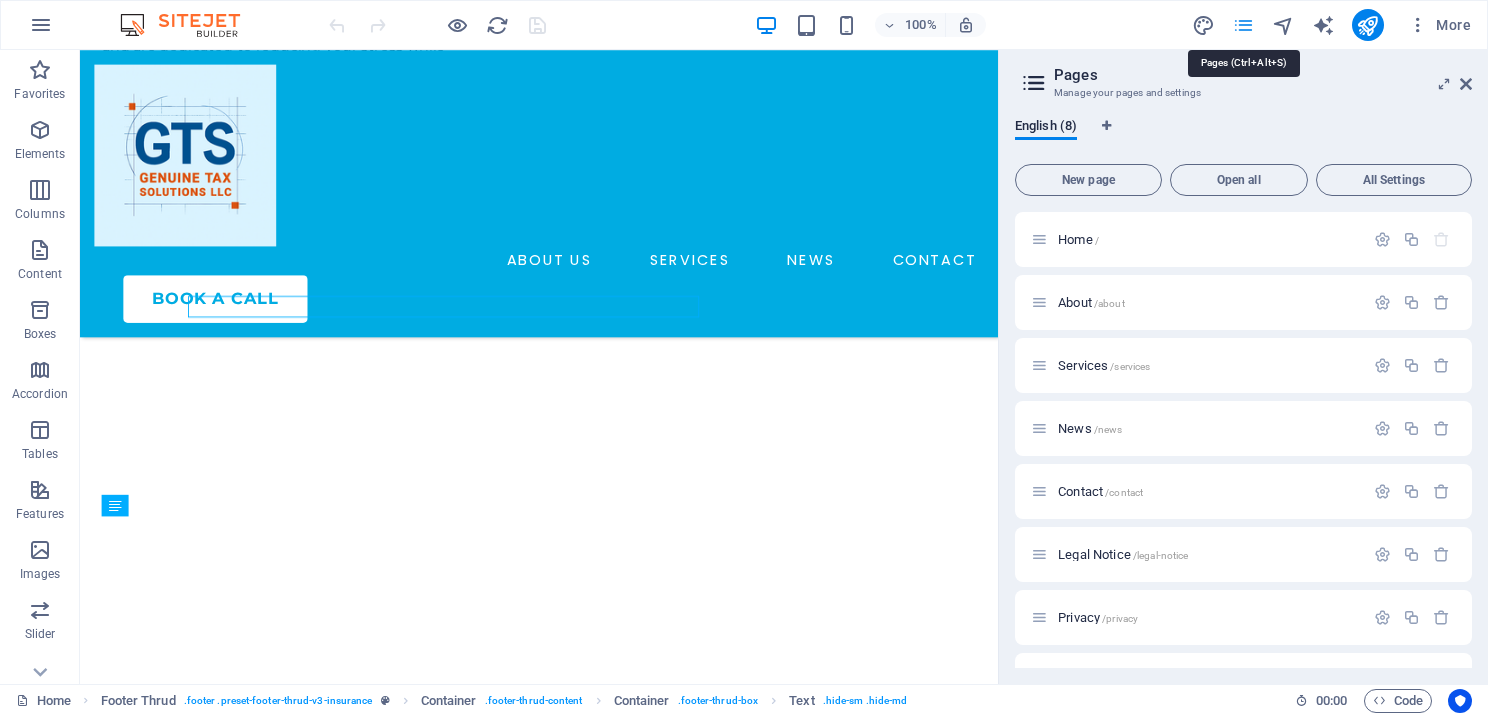 scroll, scrollTop: 7311, scrollLeft: 0, axis: vertical 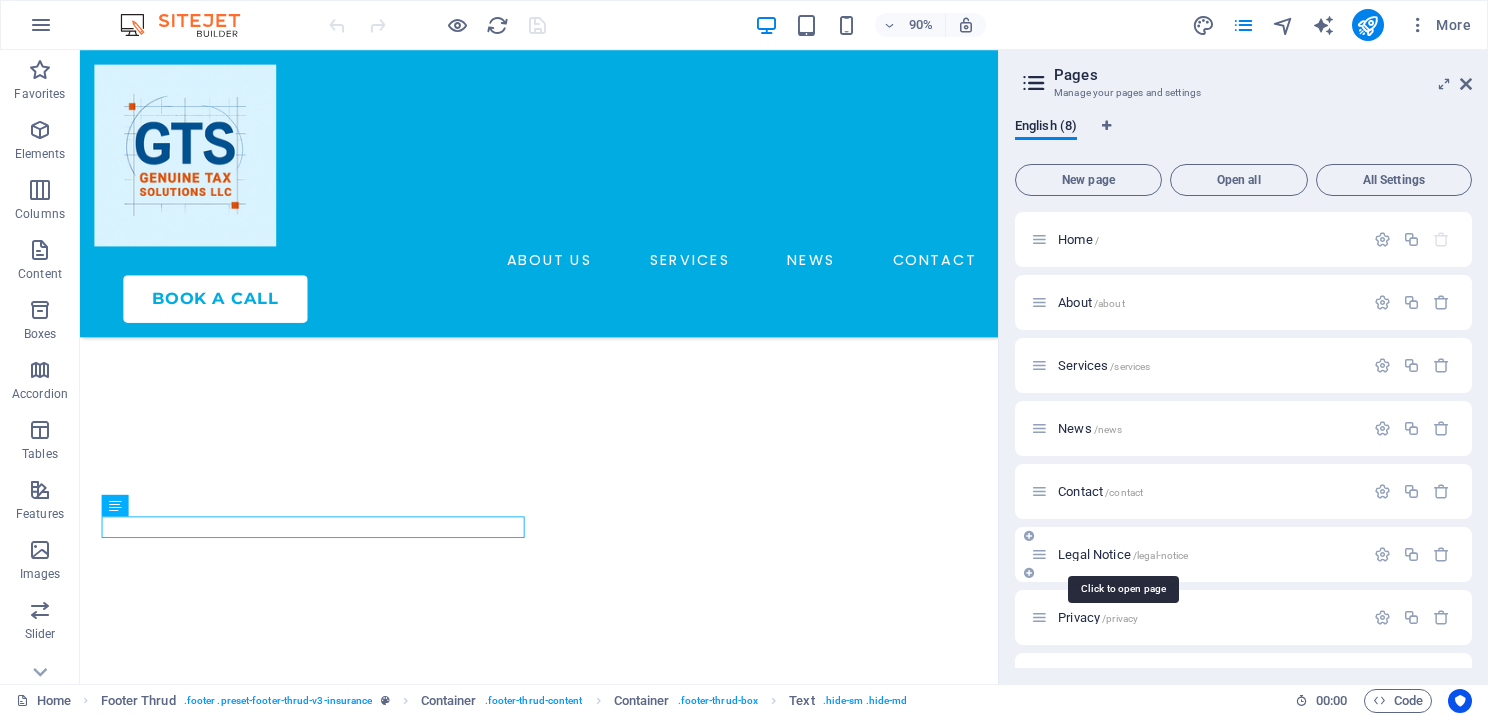 click on "Legal Notice /legal-notice" at bounding box center [1123, 554] 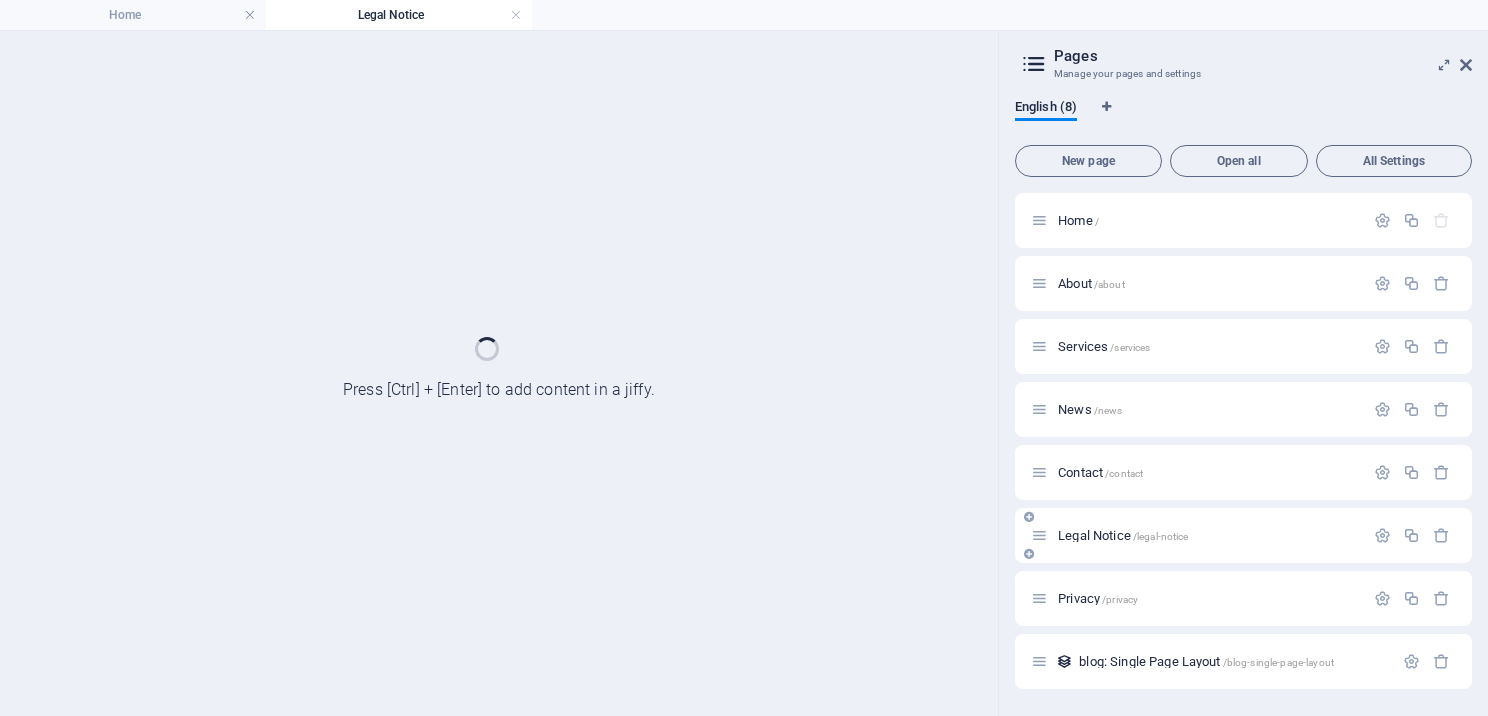 scroll, scrollTop: 0, scrollLeft: 0, axis: both 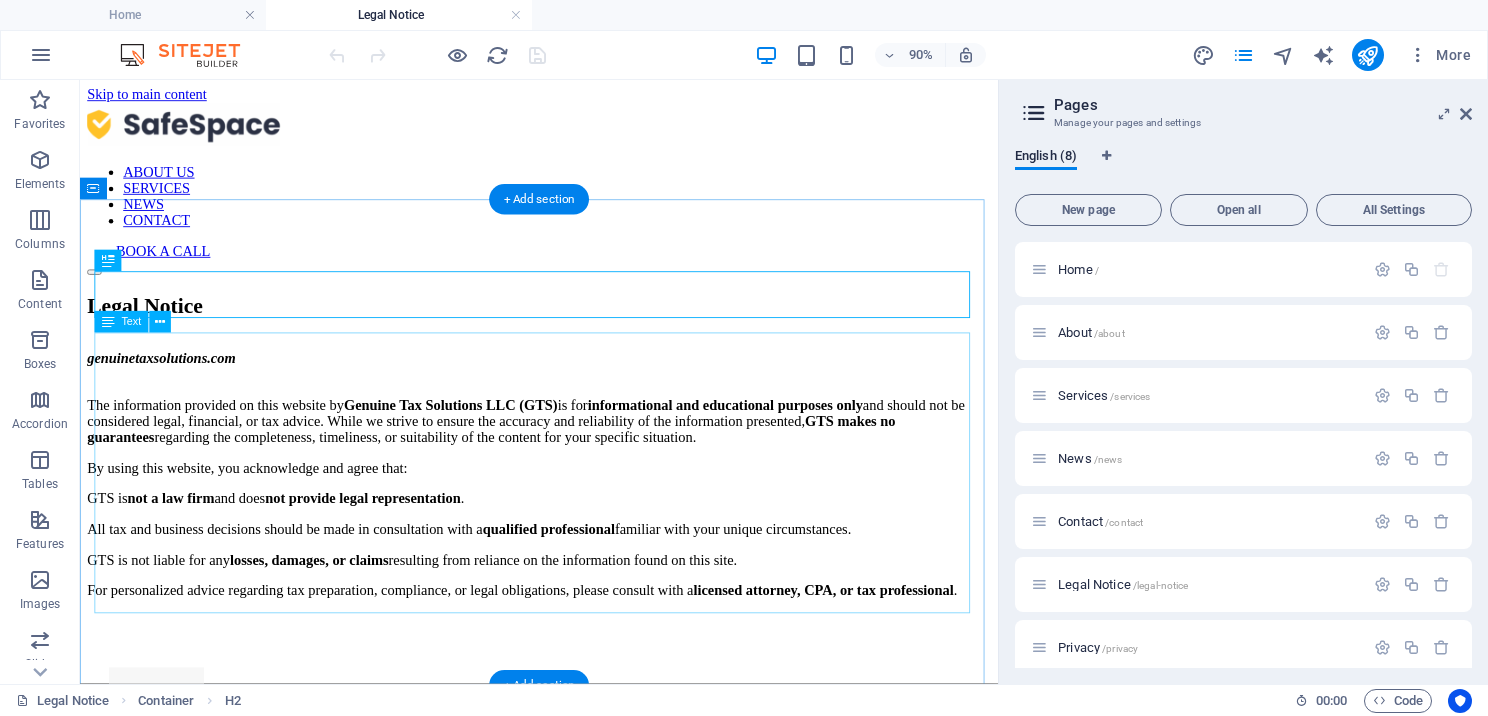 click on "genuinetaxsolutions.com   The information provided on this website by  Genuine Tax Solutions LLC (GTS)  is for  informational and educational purposes only  and should not be considered legal, financial, or tax advice. While we strive to ensure the accuracy and reliability of the information presented,  GTS makes no guarantees  regarding the completeness, timeliness, or suitability of the content for your specific situation. By using this website, you acknowledge and agree that: GTS is  not a law firm  and does  not provide legal representation . All tax and business decisions should be made in consultation with a  qualified professional  familiar with your unique circumstances. GTS is not liable for any  losses, damages, or claims  resulting from reliance on the information found on this site. For personalized advice regarding tax preparation, compliance, or legal obligations, please consult with a  licensed attorney, CPA, or tax professional ." at bounding box center (590, 519) 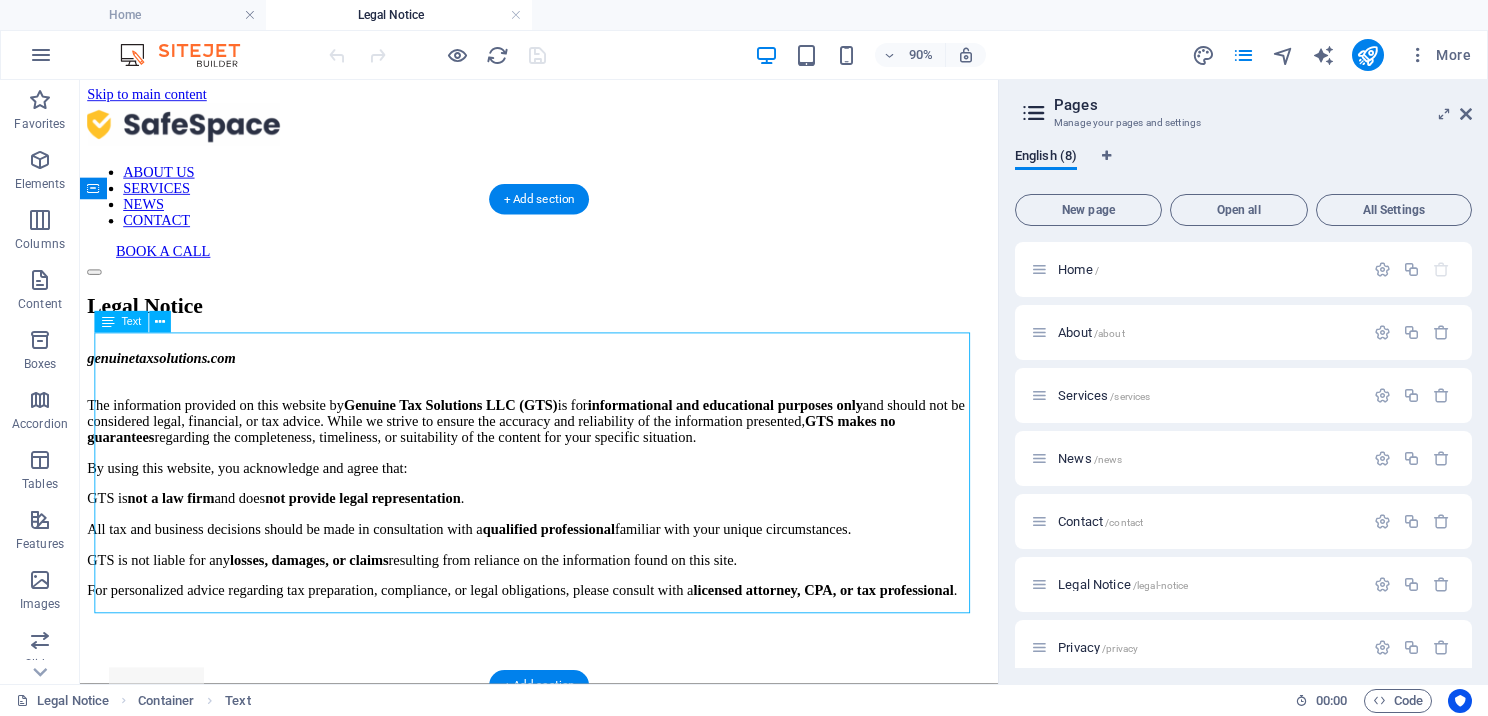 click on "genuinetaxsolutions.com   The information provided on this website by  Genuine Tax Solutions LLC (GTS)  is for  informational and educational purposes only  and should not be considered legal, financial, or tax advice. While we strive to ensure the accuracy and reliability of the information presented,  GTS makes no guarantees  regarding the completeness, timeliness, or suitability of the content for your specific situation. By using this website, you acknowledge and agree that: GTS is  not a law firm  and does  not provide legal representation . All tax and business decisions should be made in consultation with a  qualified professional  familiar with your unique circumstances. GTS is not liable for any  losses, damages, or claims  resulting from reliance on the information found on this site. For personalized advice regarding tax preparation, compliance, or legal obligations, please consult with a  licensed attorney, CPA, or tax professional ." at bounding box center [590, 519] 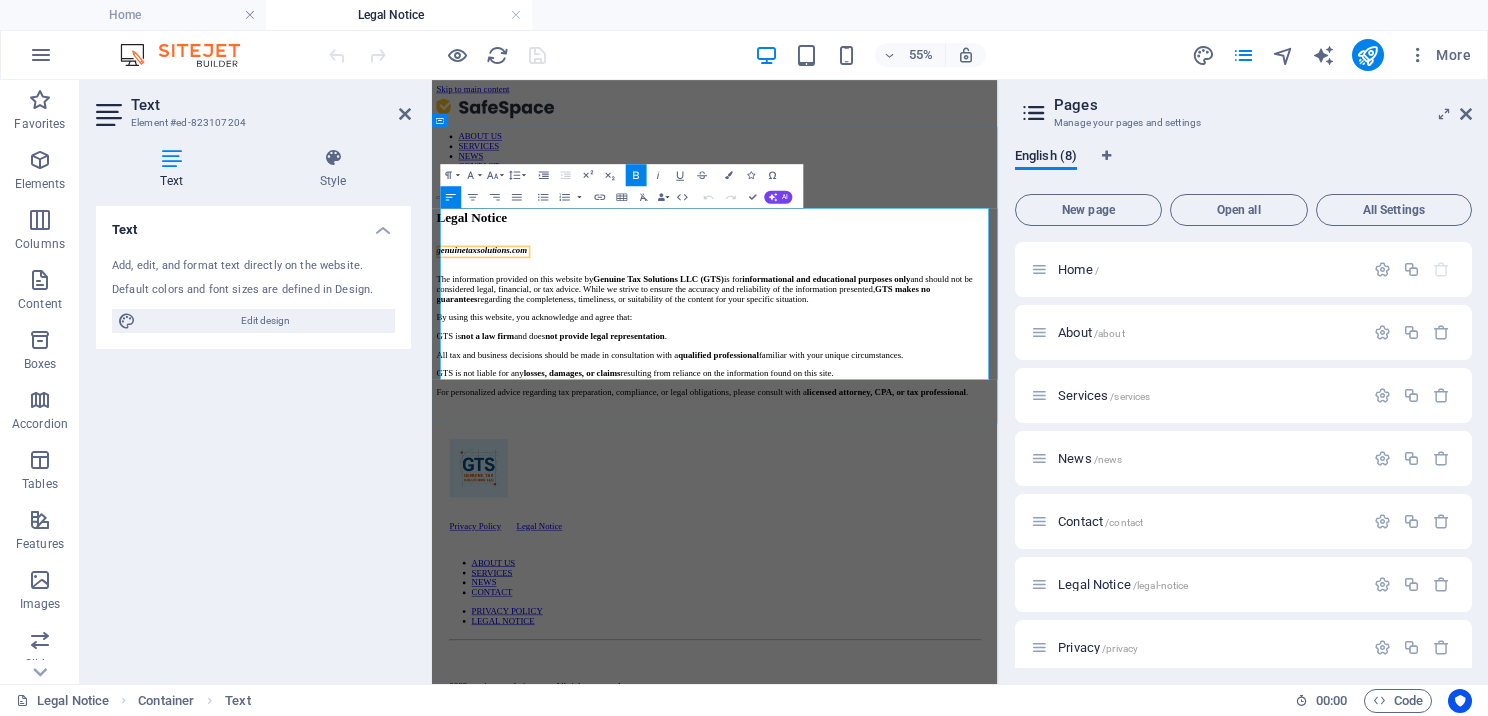 click on "For personalized advice regarding tax preparation, compliance, or legal obligations, please consult with a  licensed attorney, CPA, or tax professional ." at bounding box center (946, 648) 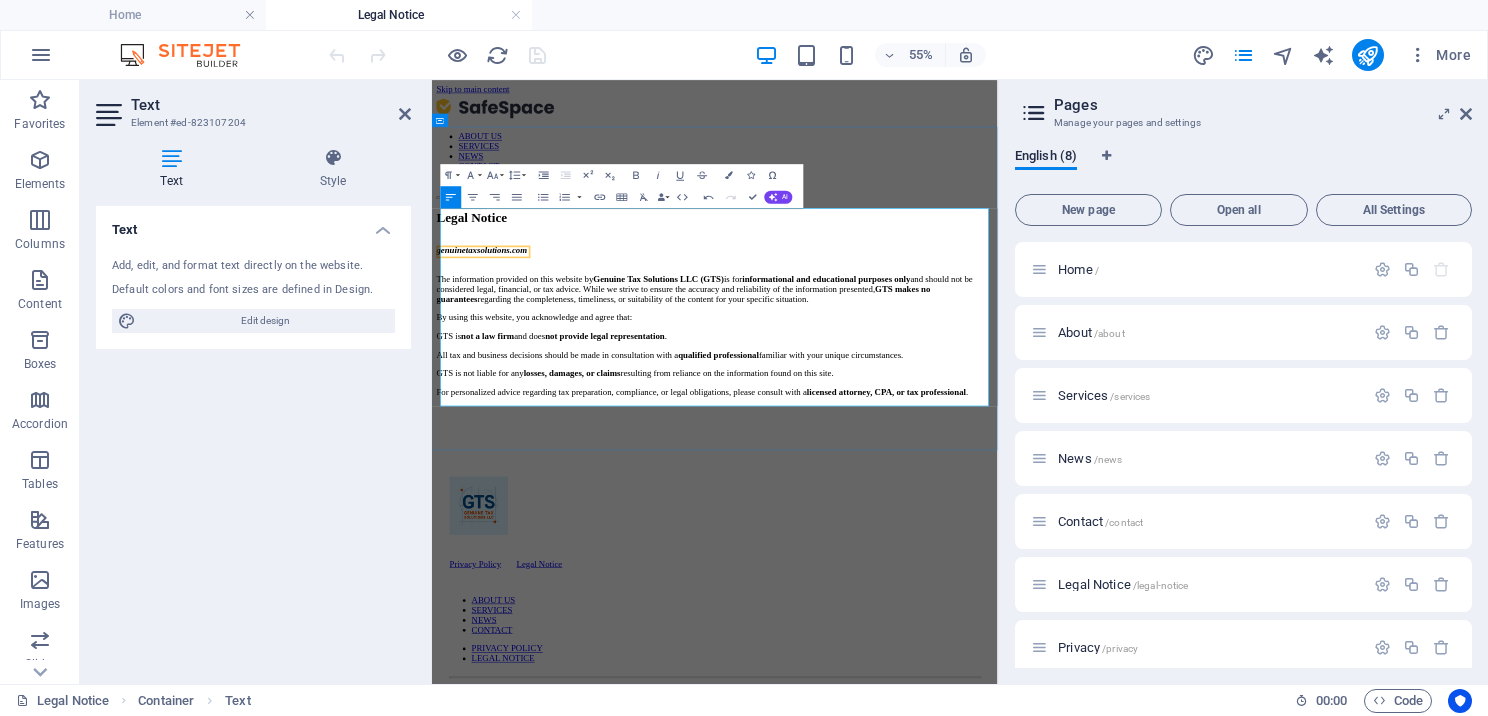 click at bounding box center (946, 682) 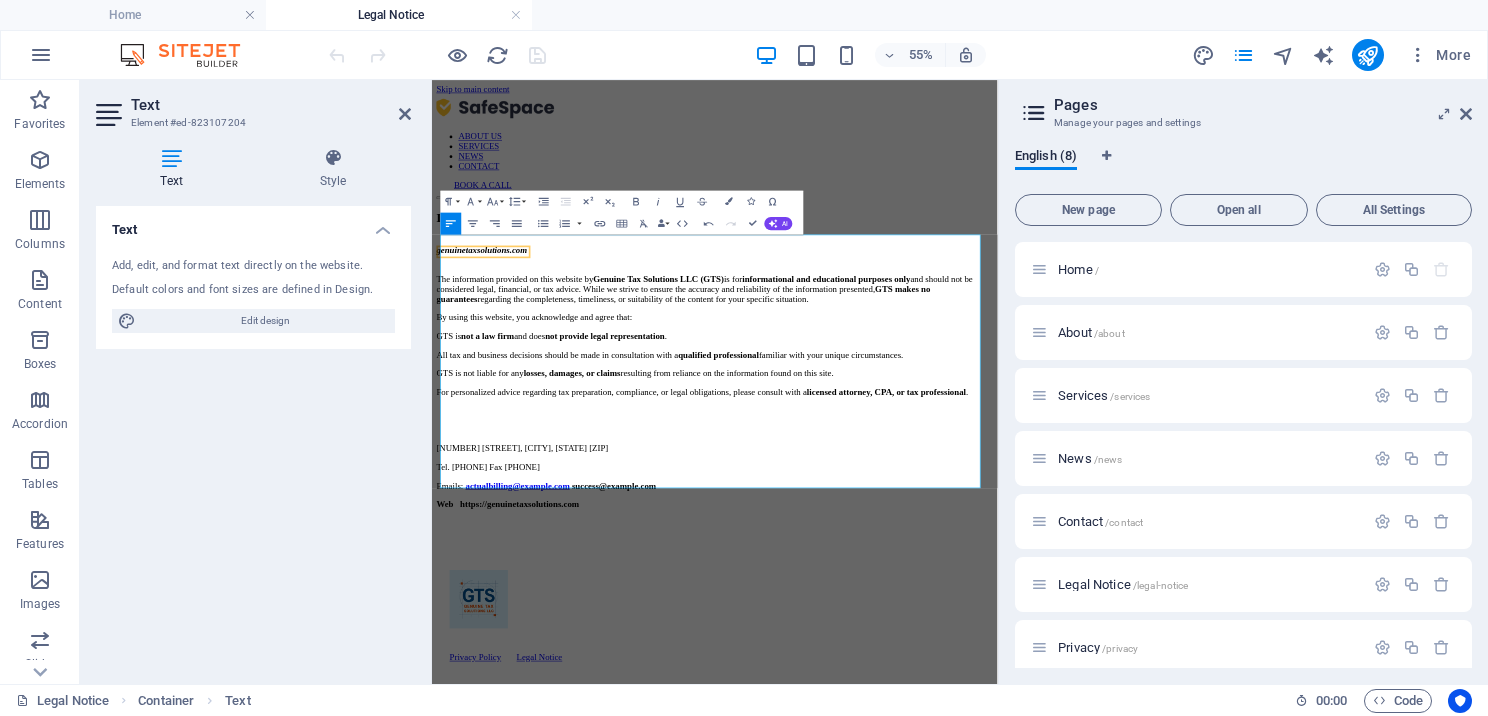 click on "Pages Manage your pages and settings English (8) New page Open all All Settings Home / About /about Services /services News /news Contact /contact Legal Notice /legal-notice Privacy /privacy blog: Single Page Layout /blog-single-page-layout" at bounding box center (1243, 382) 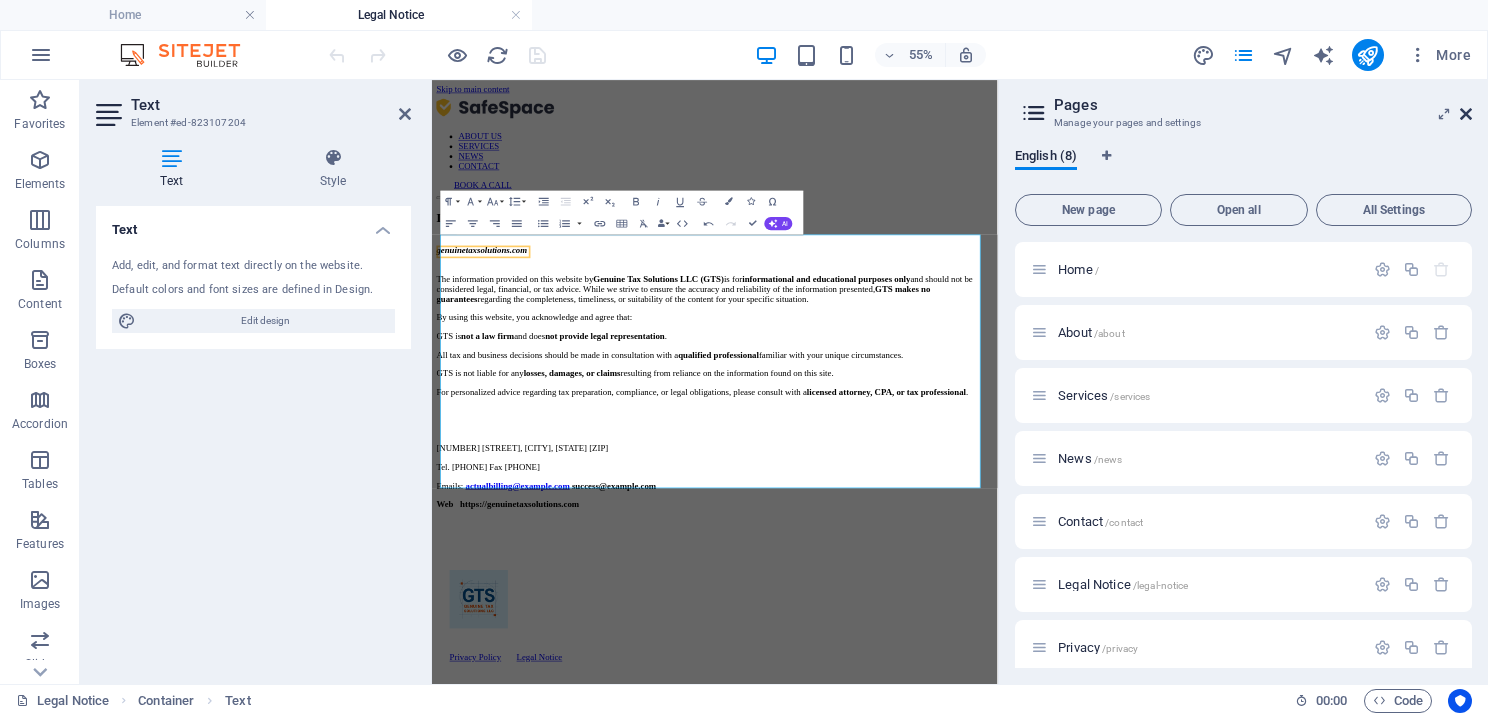 click at bounding box center (1466, 114) 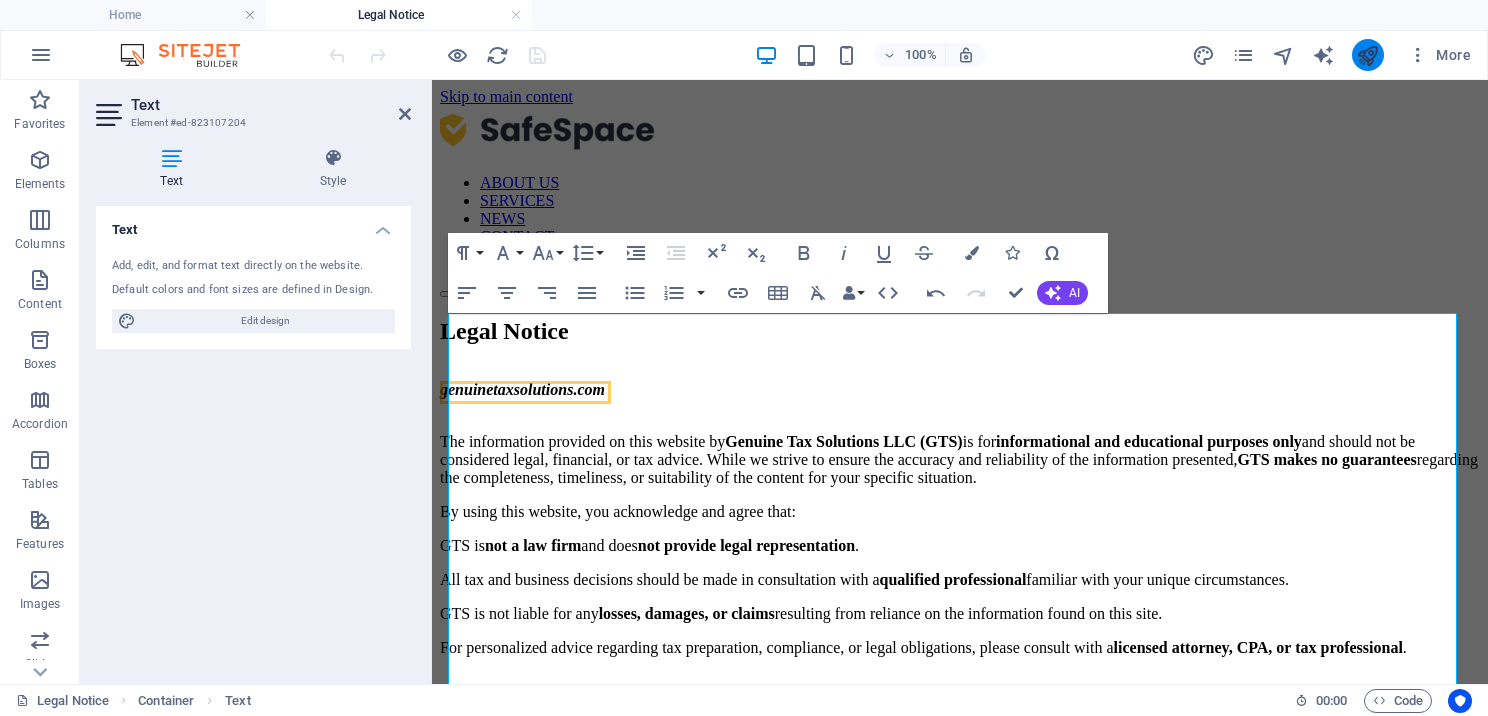 click at bounding box center [1368, 55] 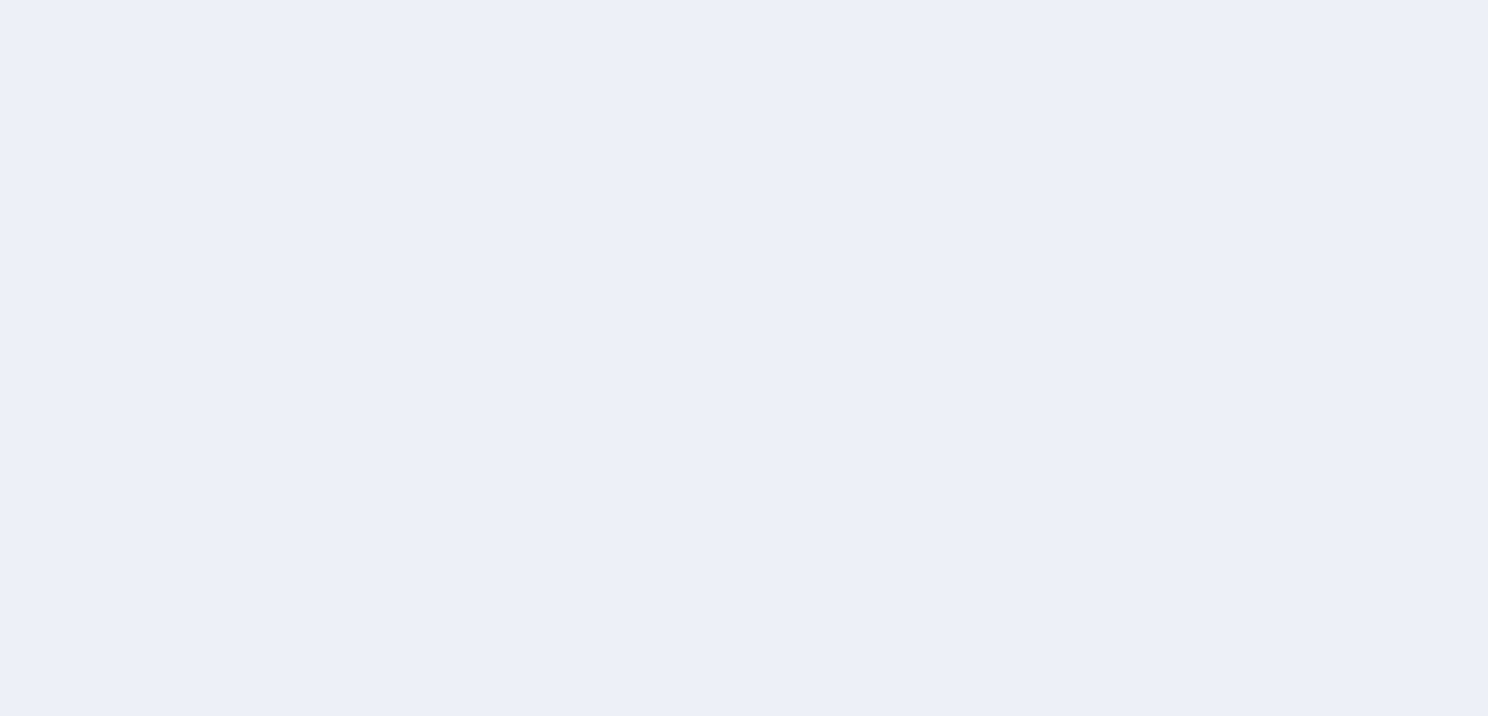 scroll, scrollTop: 0, scrollLeft: 0, axis: both 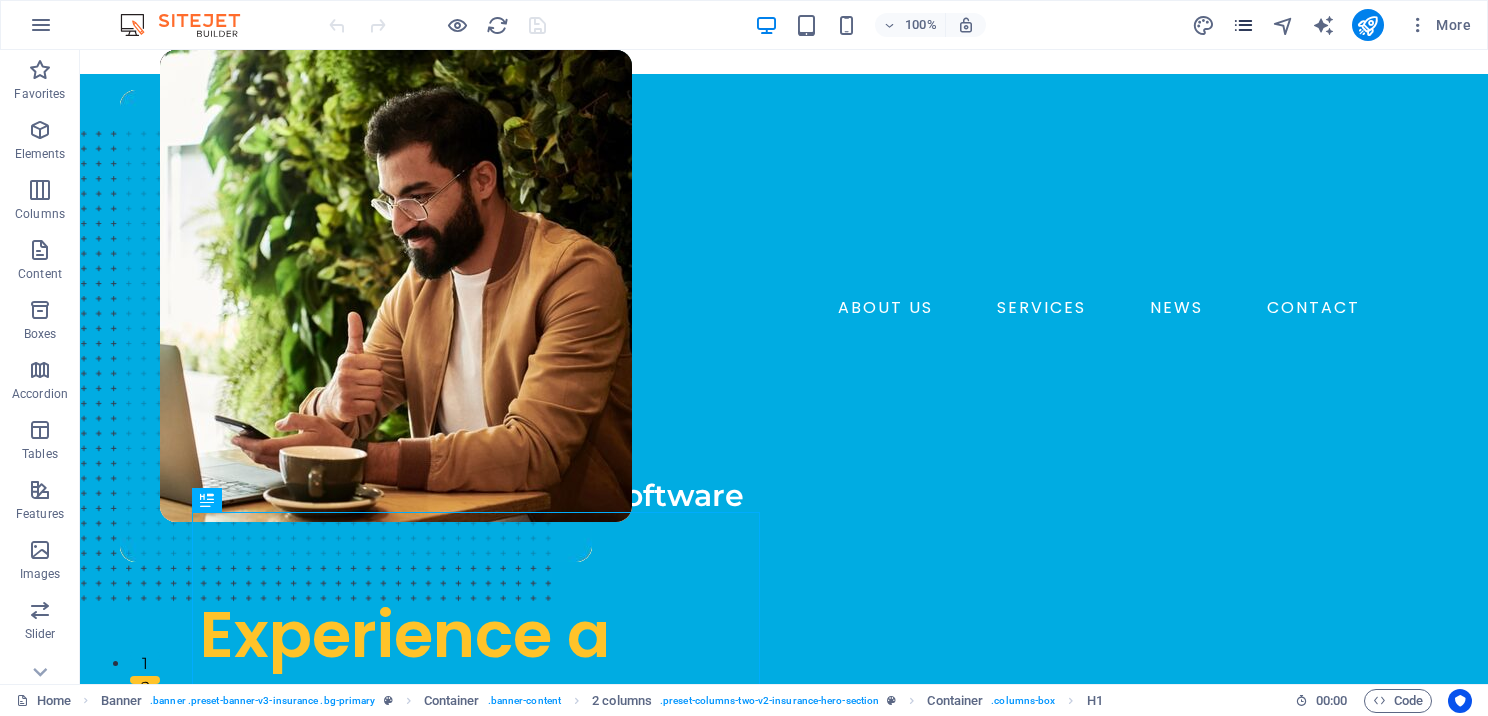 click at bounding box center [1243, 25] 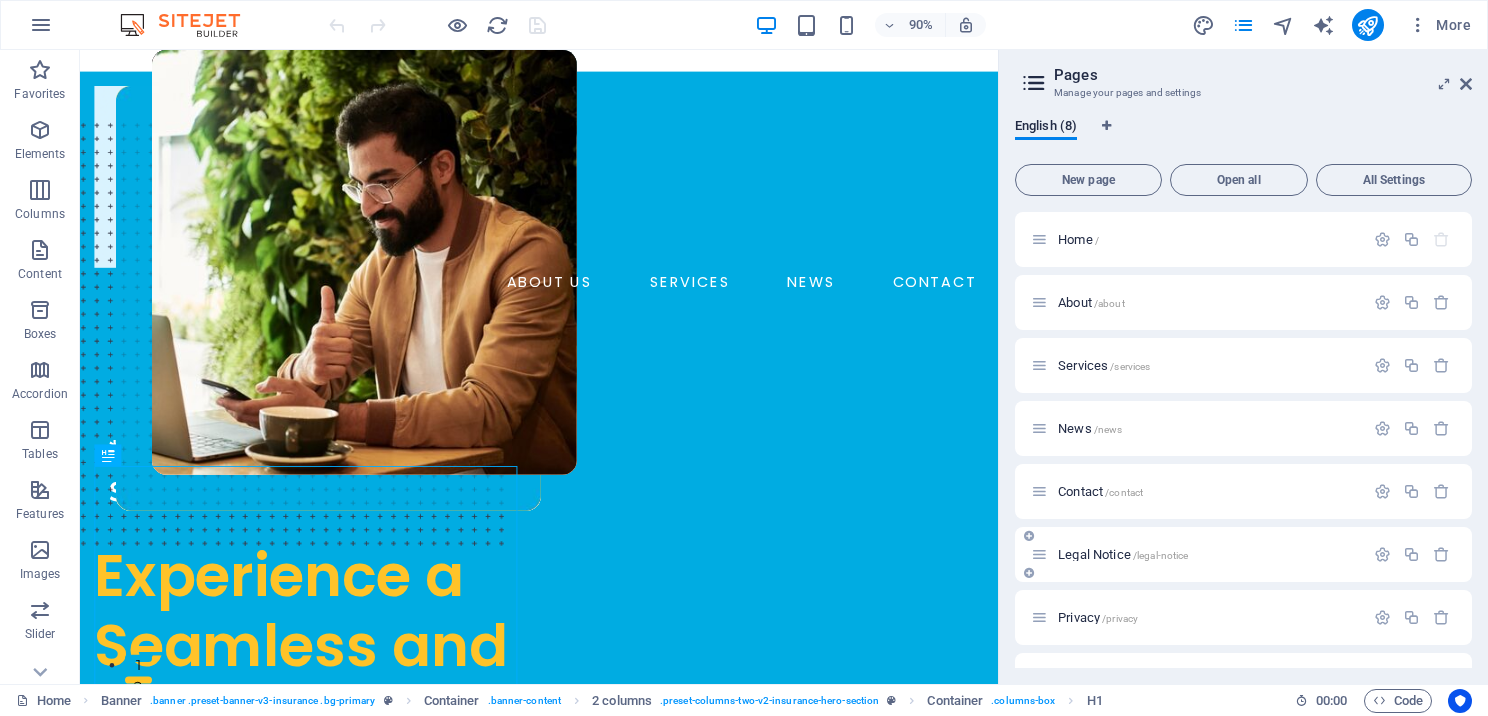 click on "Legal Notice /legal-notice" at bounding box center [1197, 554] 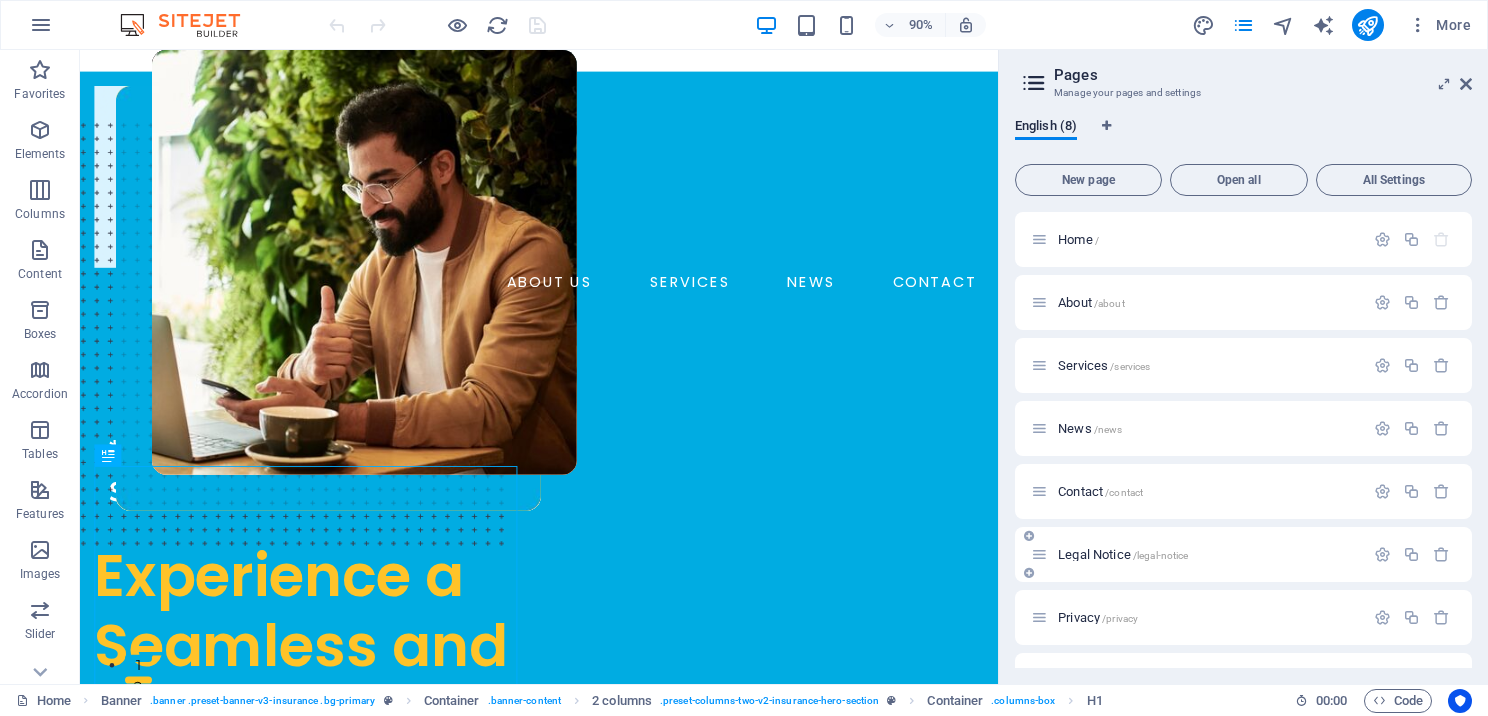 click on "Legal Notice /legal-notice" at bounding box center [1123, 554] 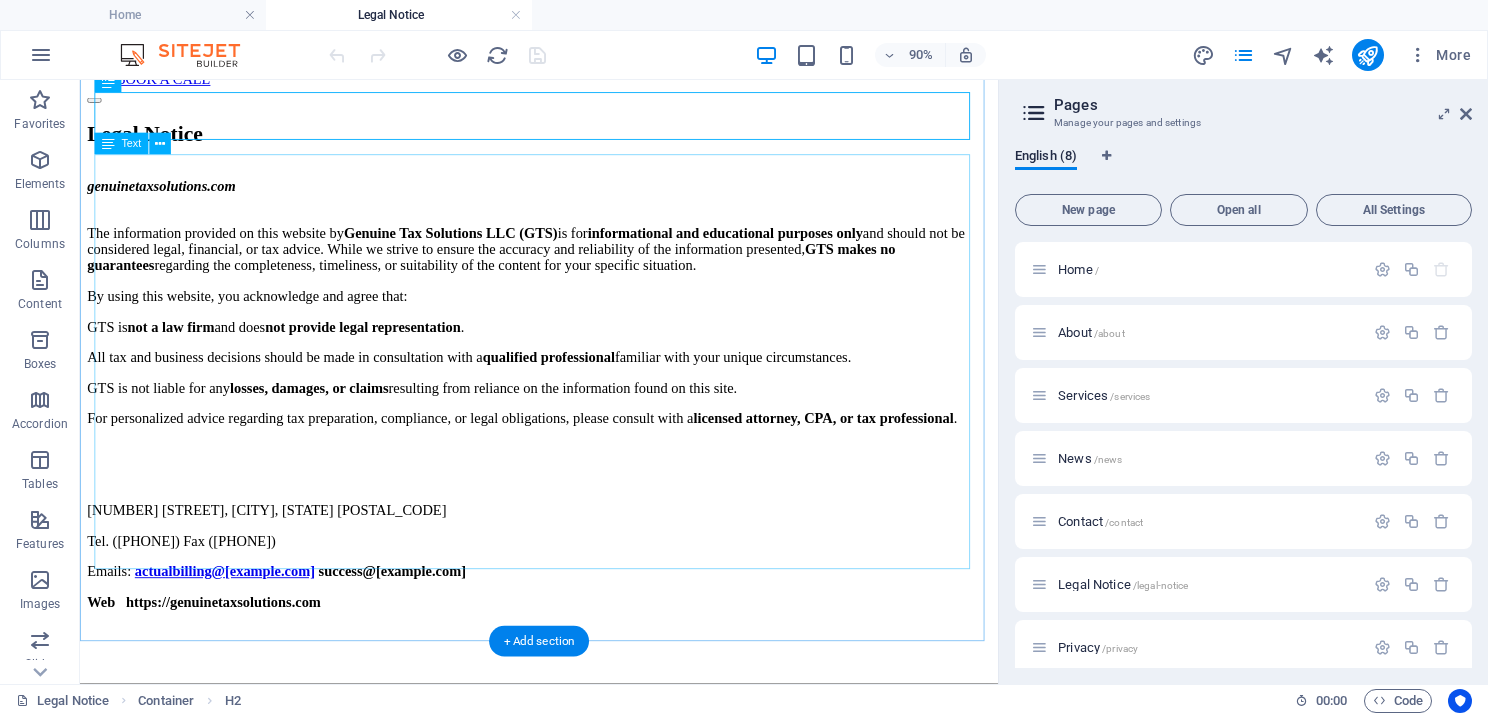 scroll, scrollTop: 200, scrollLeft: 0, axis: vertical 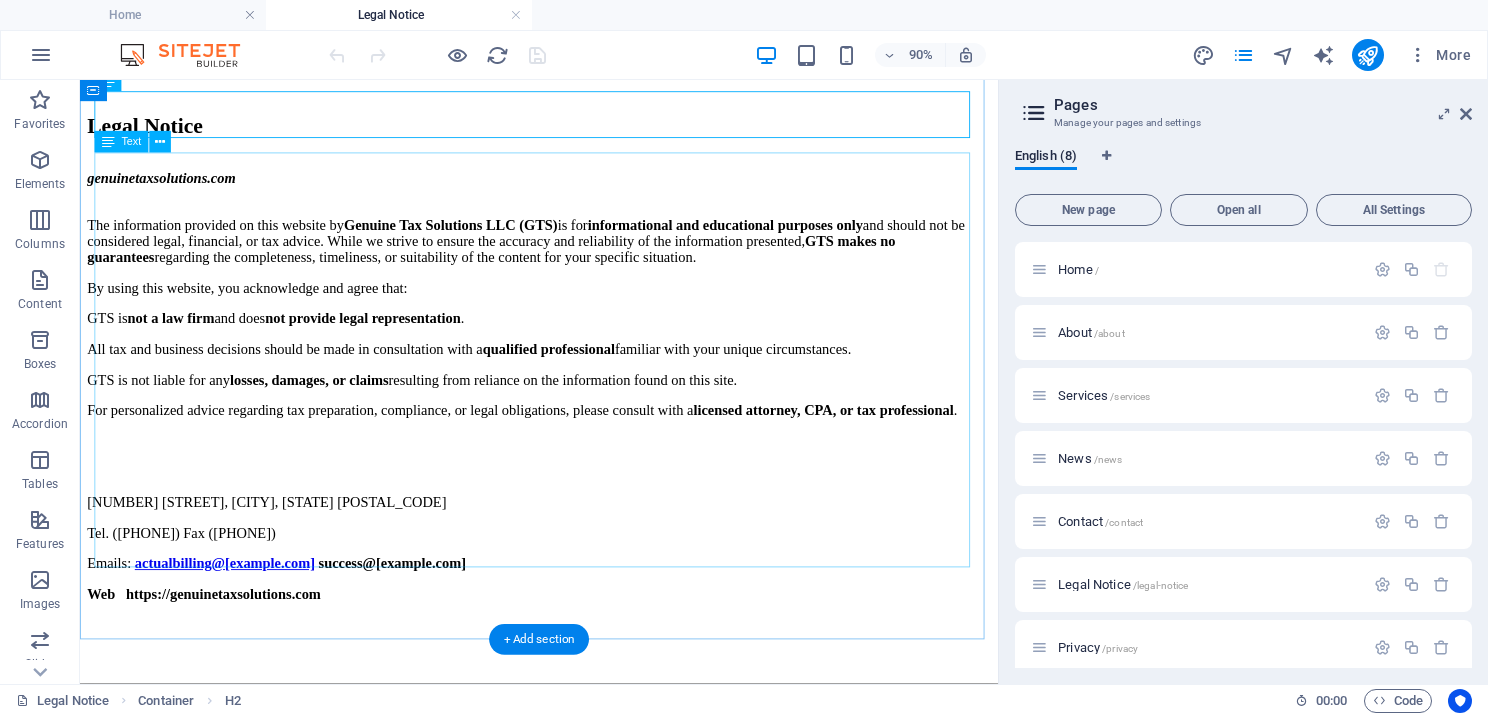 click on "genuinetaxsolutions.com   The information provided on this website by  Genuine Tax Solutions LLC (GTS)  is for  informational and educational purposes only  and should not be considered legal, financial, or tax advice. While we strive to ensure the accuracy and reliability of the information presented,  GTS makes no guarantees  regarding the completeness, timeliness, or suitability of the content for your specific situation. By using this website, you acknowledge and agree that: GTS is  not a law firm  and does  not provide legal representation . All tax and business decisions should be made in consultation with a  qualified professional  familiar with your unique circumstances. GTS is not liable for any  losses, damages, or claims  resulting from reliance on the information found on this site. For personalized advice regarding tax preparation, compliance, or legal obligations, please consult with a  licensed attorney, CPA, or tax professional . 275 Fort Washington Avenue, New York, NY 10032 Emails:" at bounding box center [590, 438] 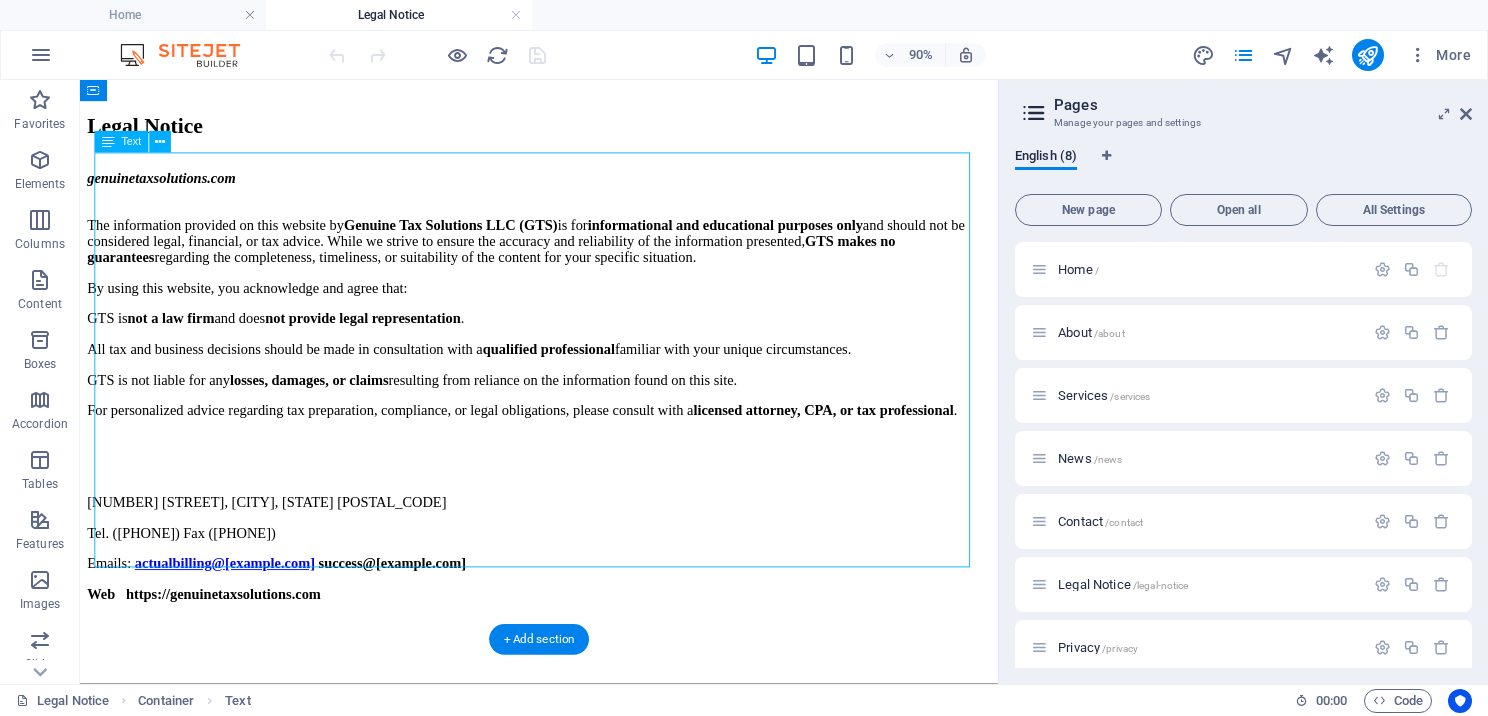 click on "genuinetaxsolutions.com   The information provided on this website by  Genuine Tax Solutions LLC (GTS)  is for  informational and educational purposes only  and should not be considered legal, financial, or tax advice. While we strive to ensure the accuracy and reliability of the information presented,  GTS makes no guarantees  regarding the completeness, timeliness, or suitability of the content for your specific situation. By using this website, you acknowledge and agree that: GTS is  not a law firm  and does  not provide legal representation . All tax and business decisions should be made in consultation with a  qualified professional  familiar with your unique circumstances. GTS is not liable for any  losses, damages, or claims  resulting from reliance on the information found on this site. For personalized advice regarding tax preparation, compliance, or legal obligations, please consult with a  licensed attorney, CPA, or tax professional . 275 Fort Washington Avenue, New York, NY 10032 Emails:" at bounding box center (590, 438) 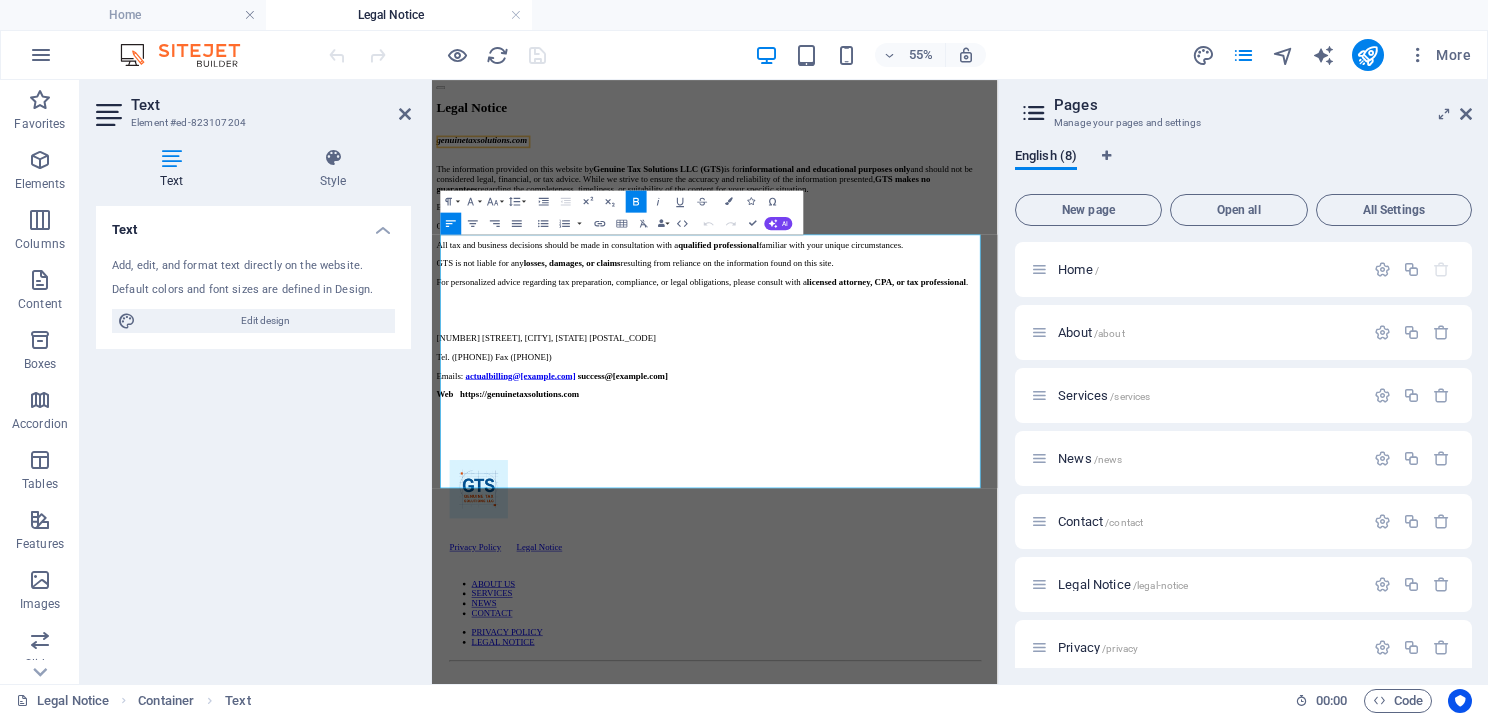 scroll, scrollTop: 0, scrollLeft: 0, axis: both 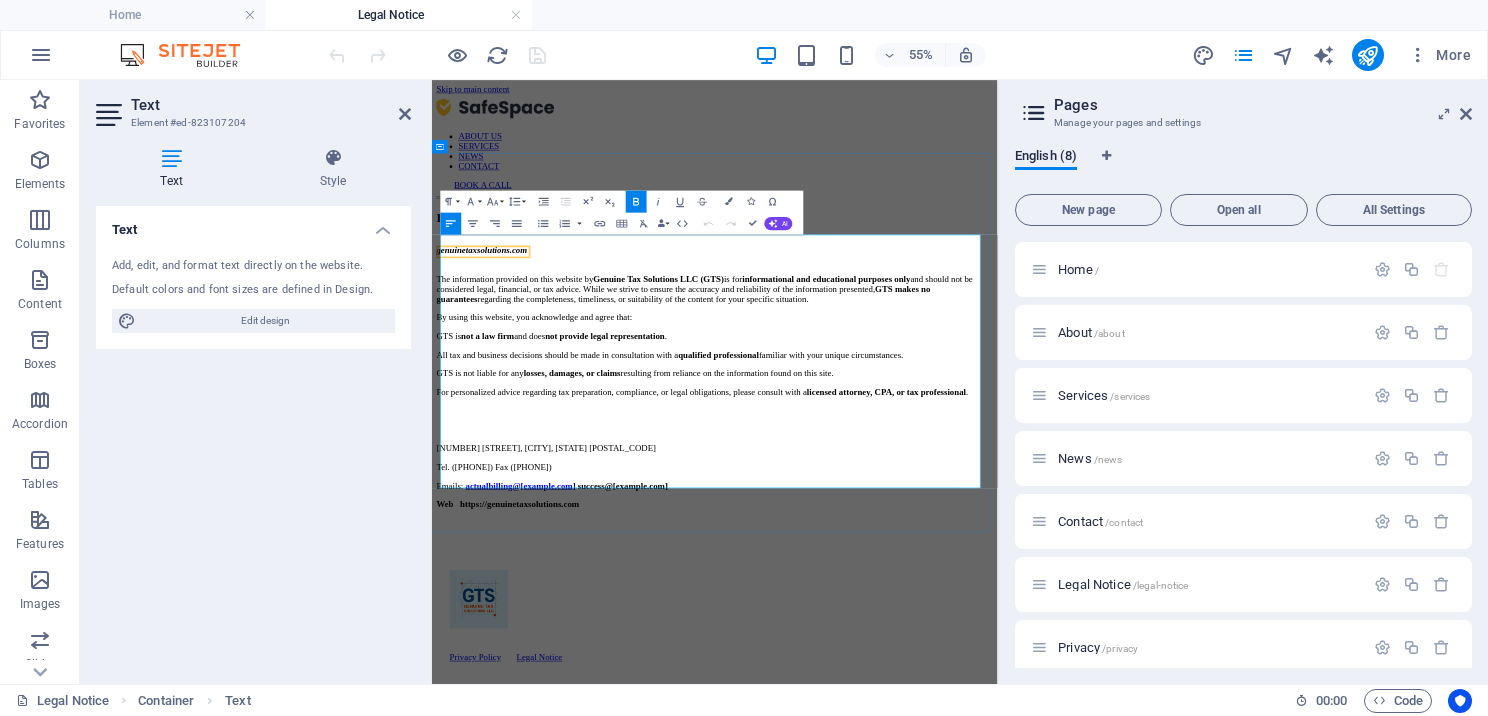 click at bounding box center (946, 716) 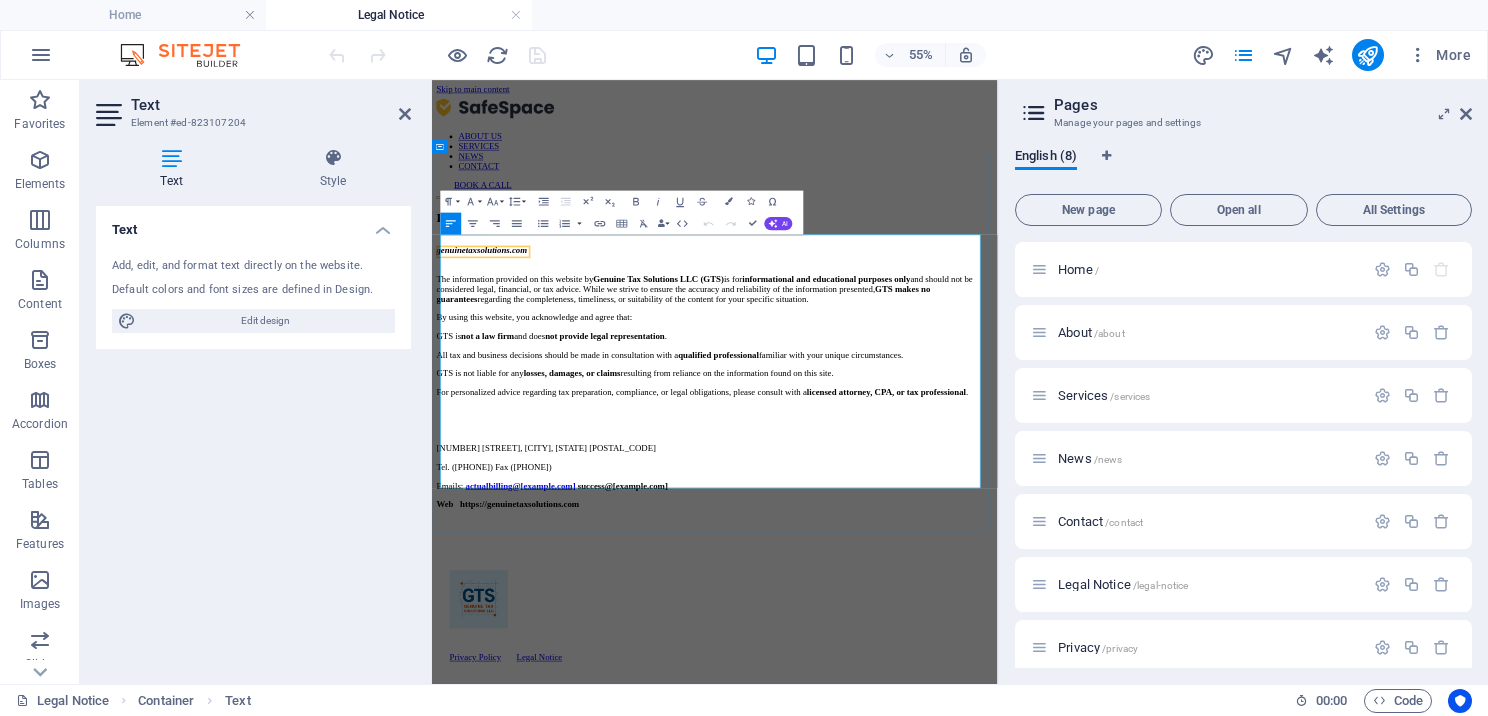 click at bounding box center (946, 716) 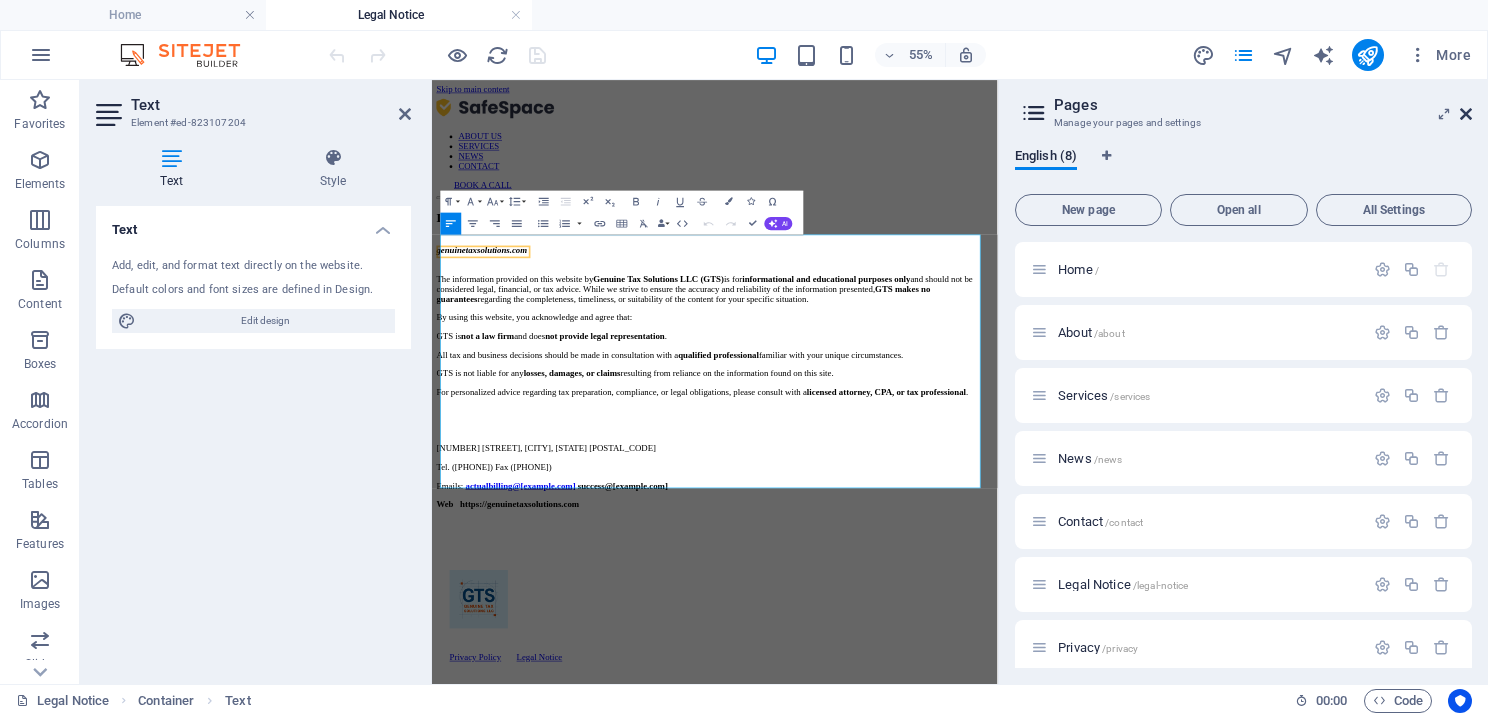 click at bounding box center [1466, 114] 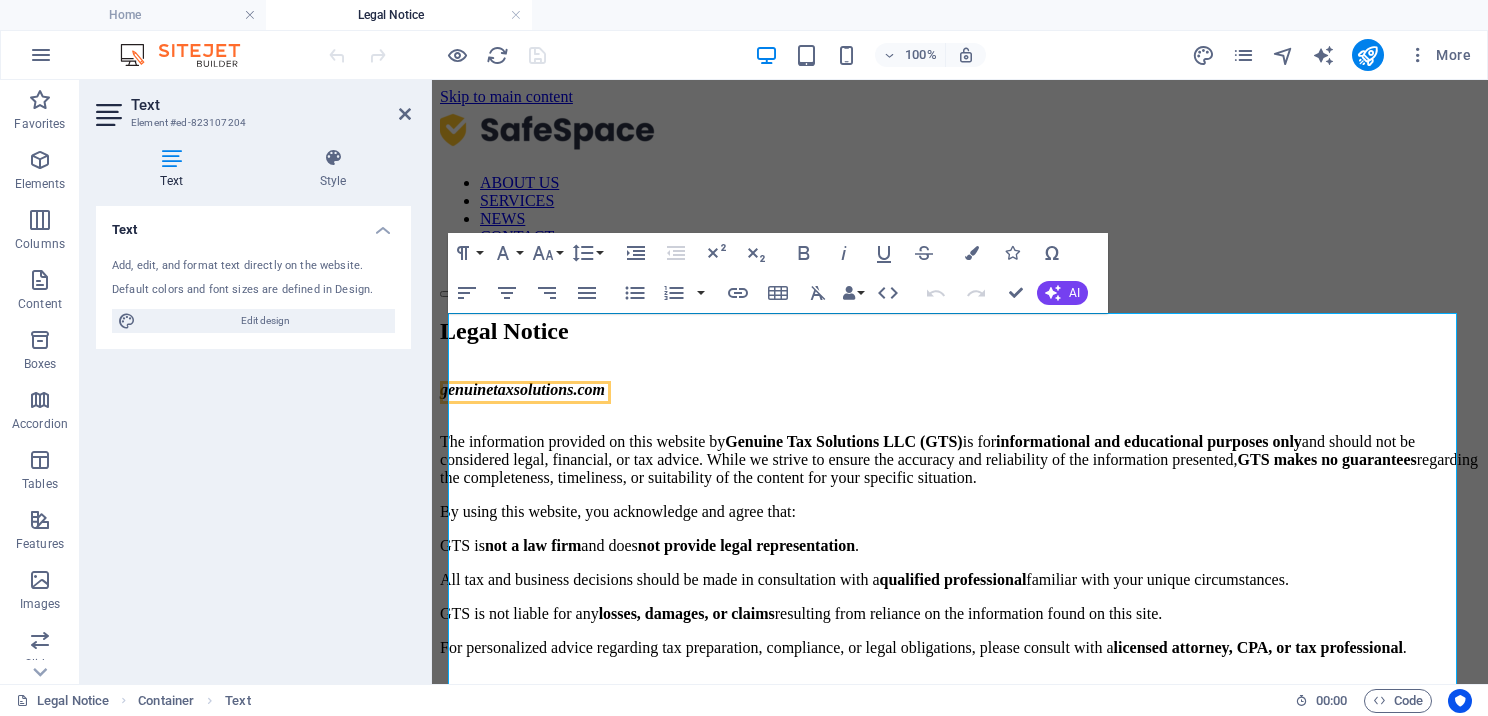 click at bounding box center (1243, 55) 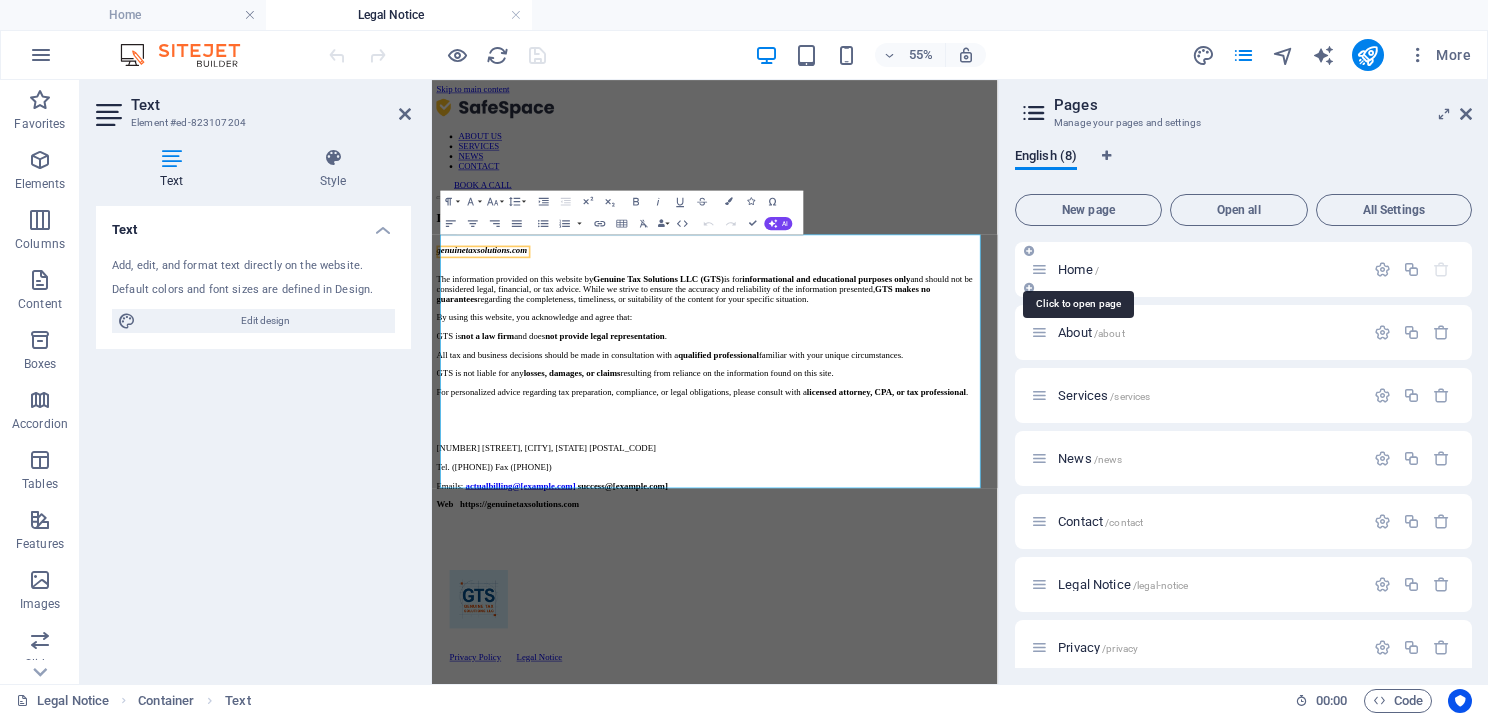 click on "Home /" at bounding box center (1078, 269) 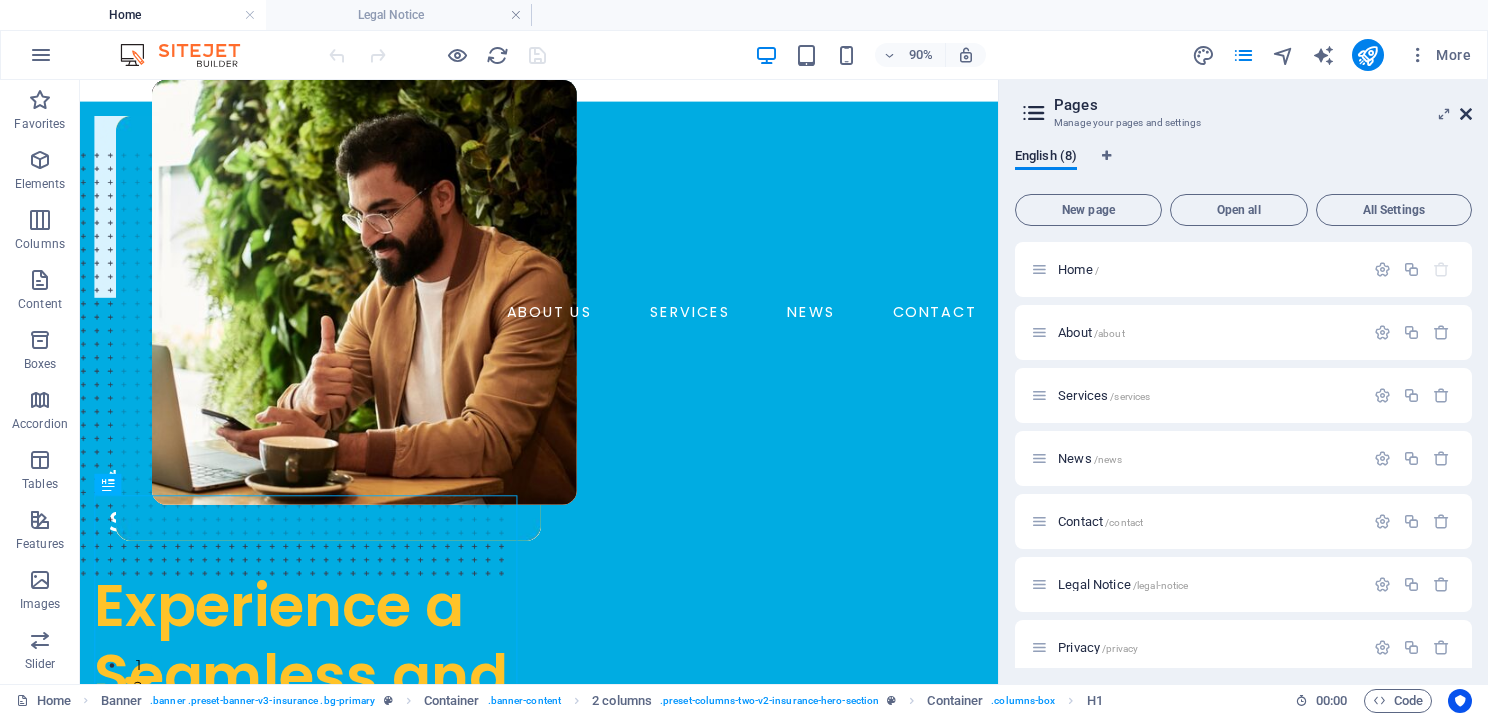 click at bounding box center [1466, 114] 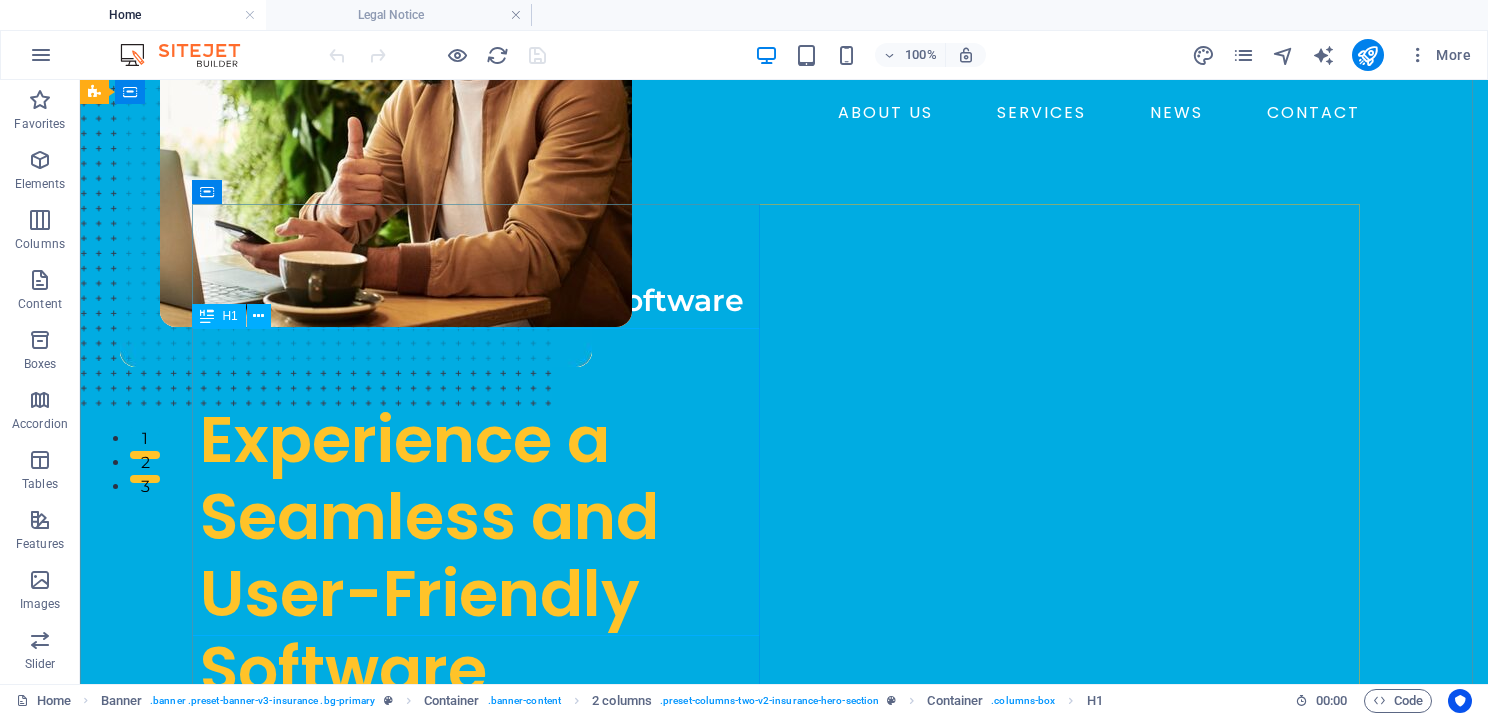 scroll, scrollTop: 200, scrollLeft: 0, axis: vertical 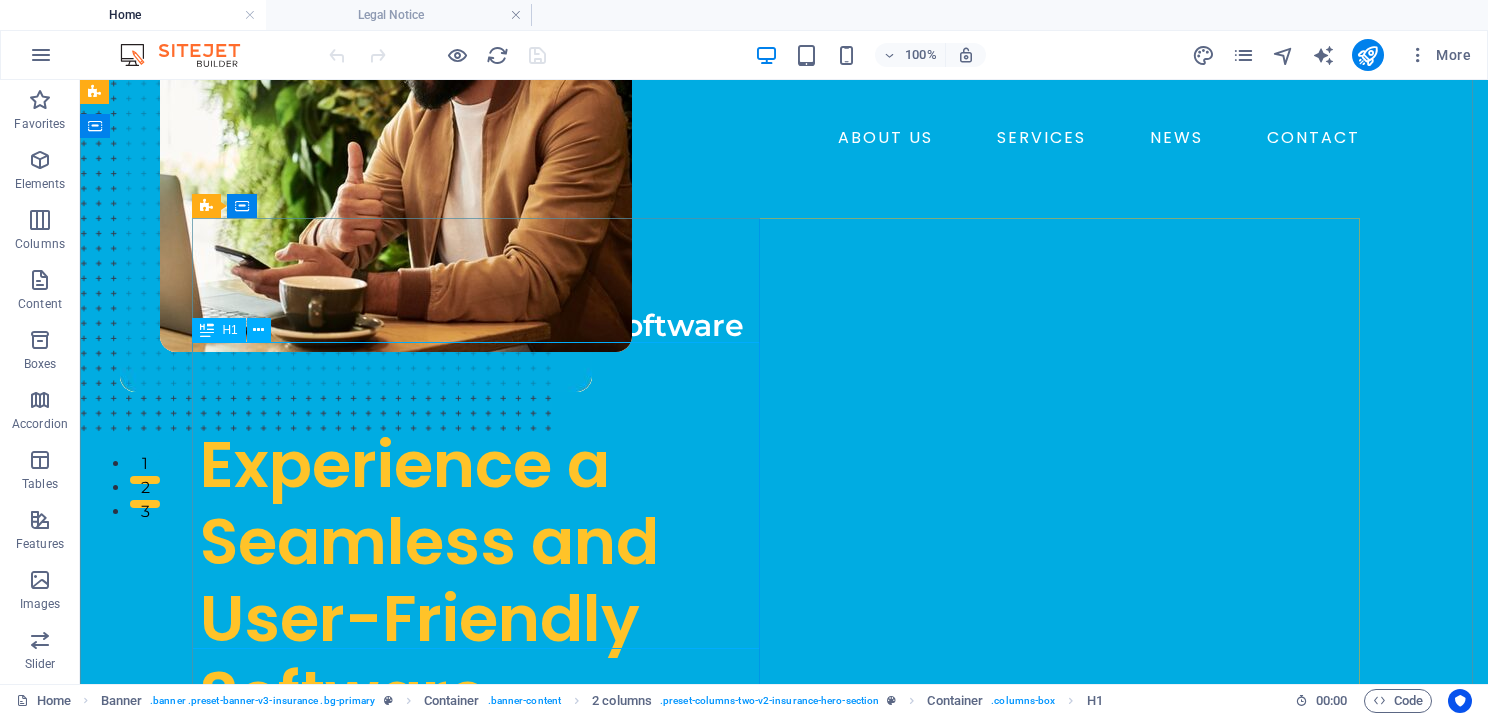 click on "Experience a Seamless and User-Friendly Software" at bounding box center (484, 580) 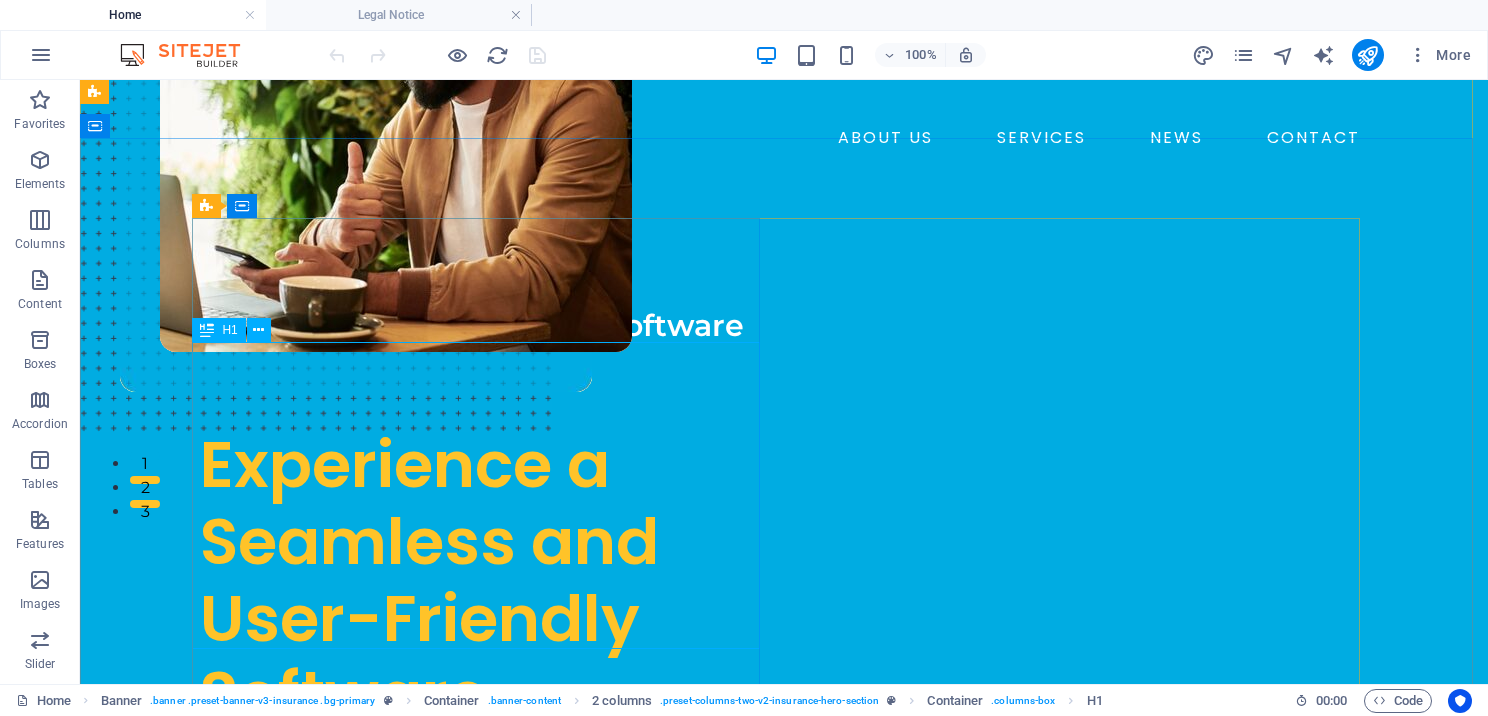 click on "Experience a Seamless and User-Friendly Software" at bounding box center [484, 580] 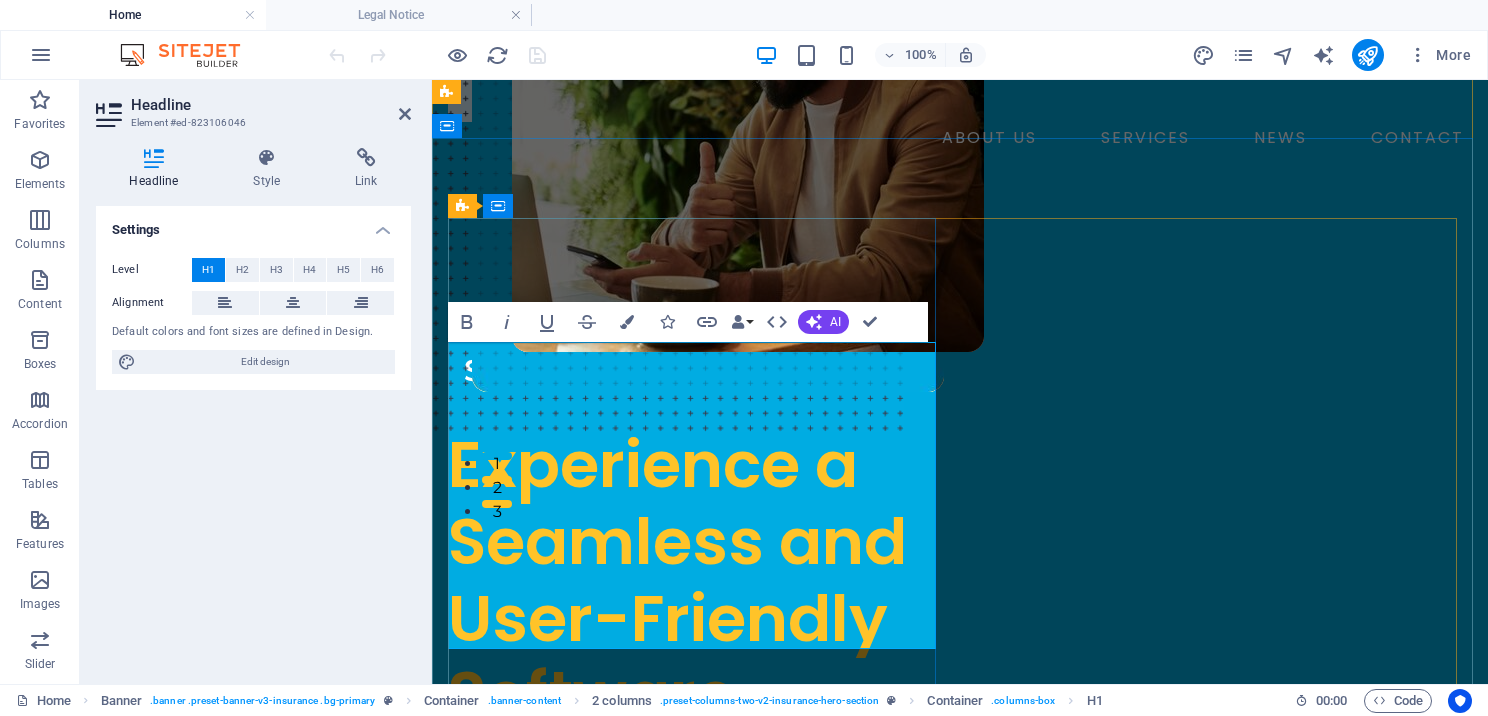 click on "Experience a Seamless and User-Friendly Software" at bounding box center [677, 579] 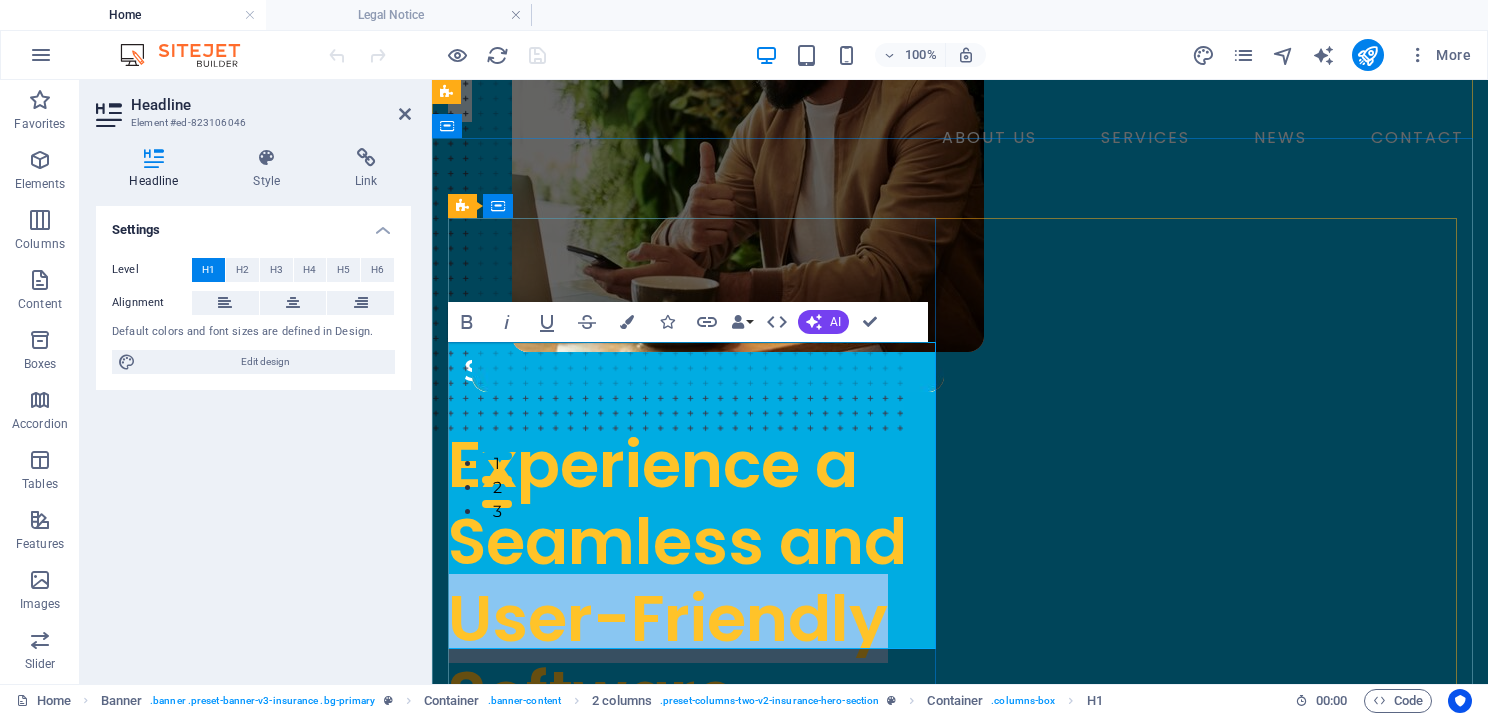 drag, startPoint x: 456, startPoint y: 527, endPoint x: 885, endPoint y: 530, distance: 429.0105 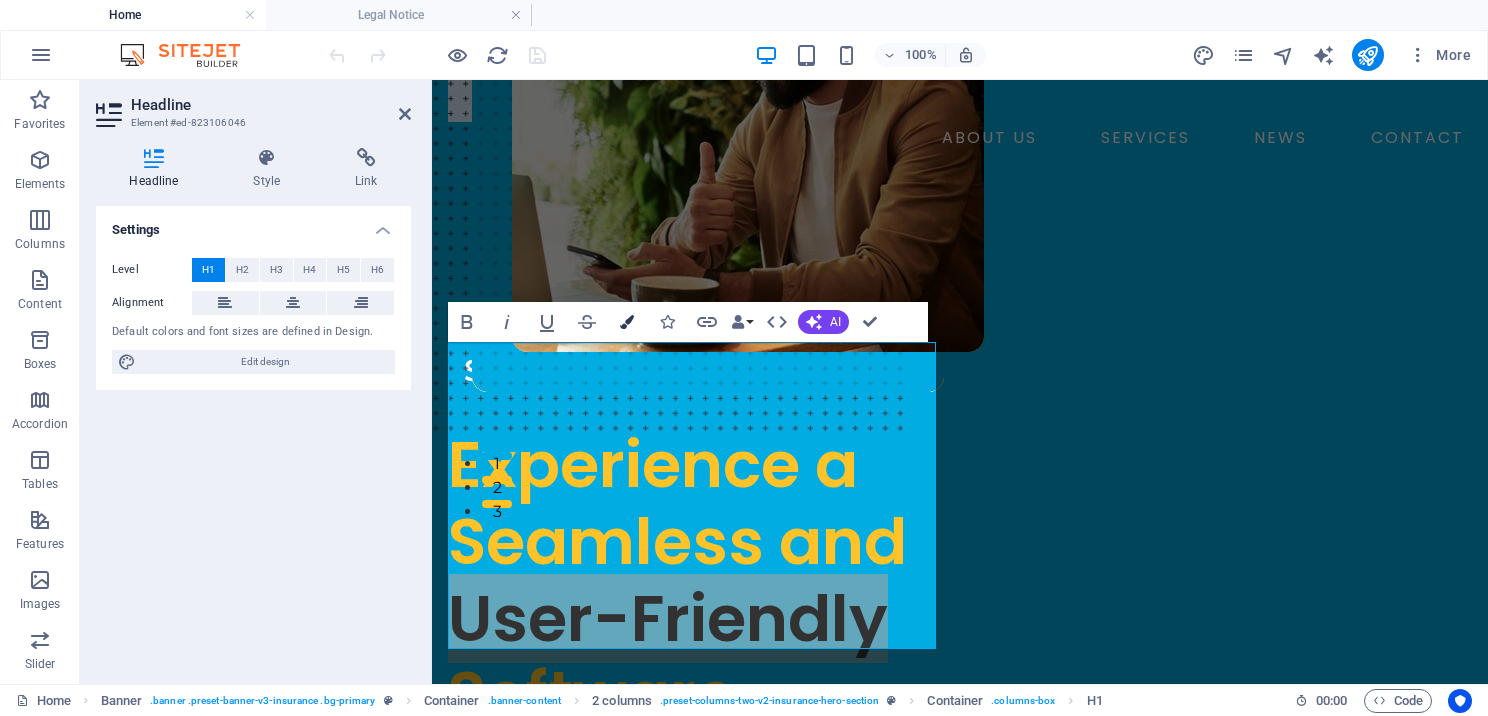 click at bounding box center (627, 322) 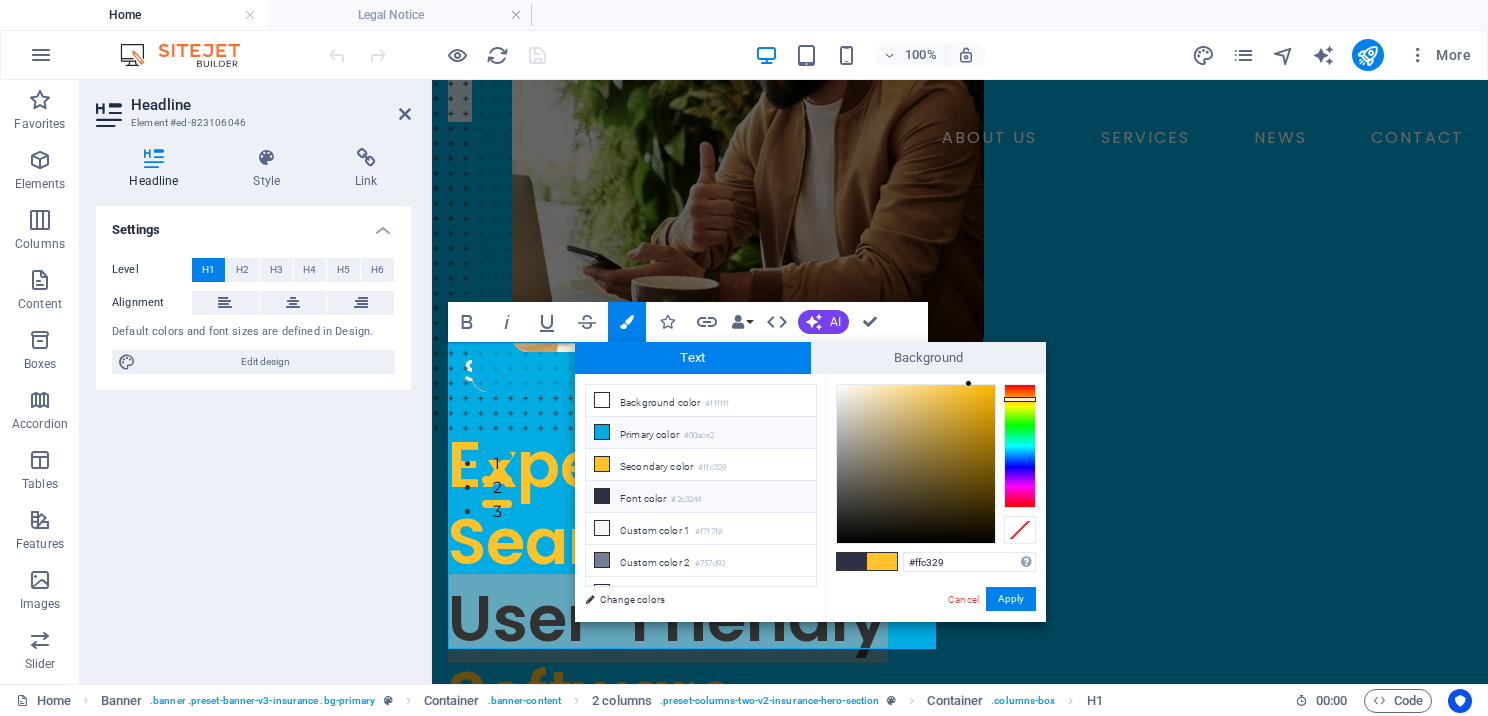 click at bounding box center (602, 432) 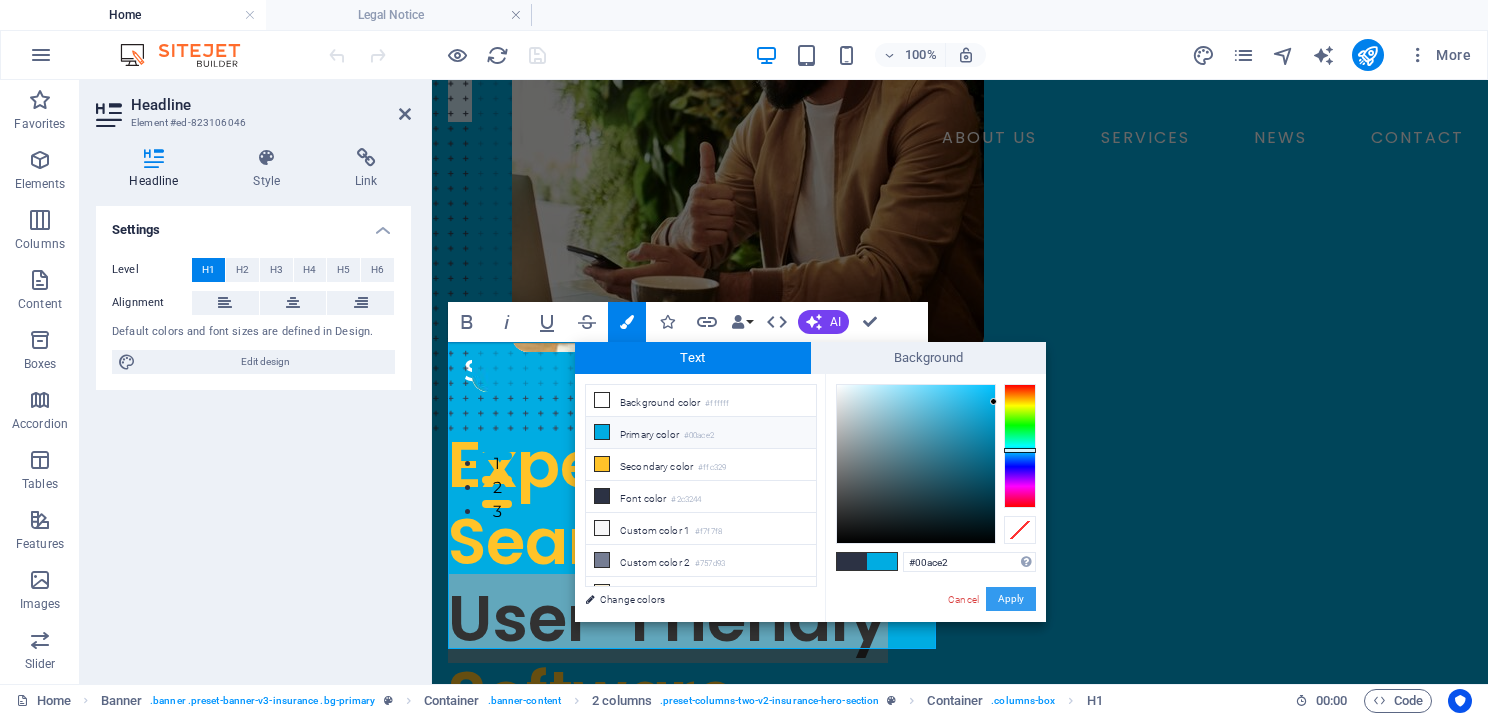 click on "Apply" at bounding box center (1011, 599) 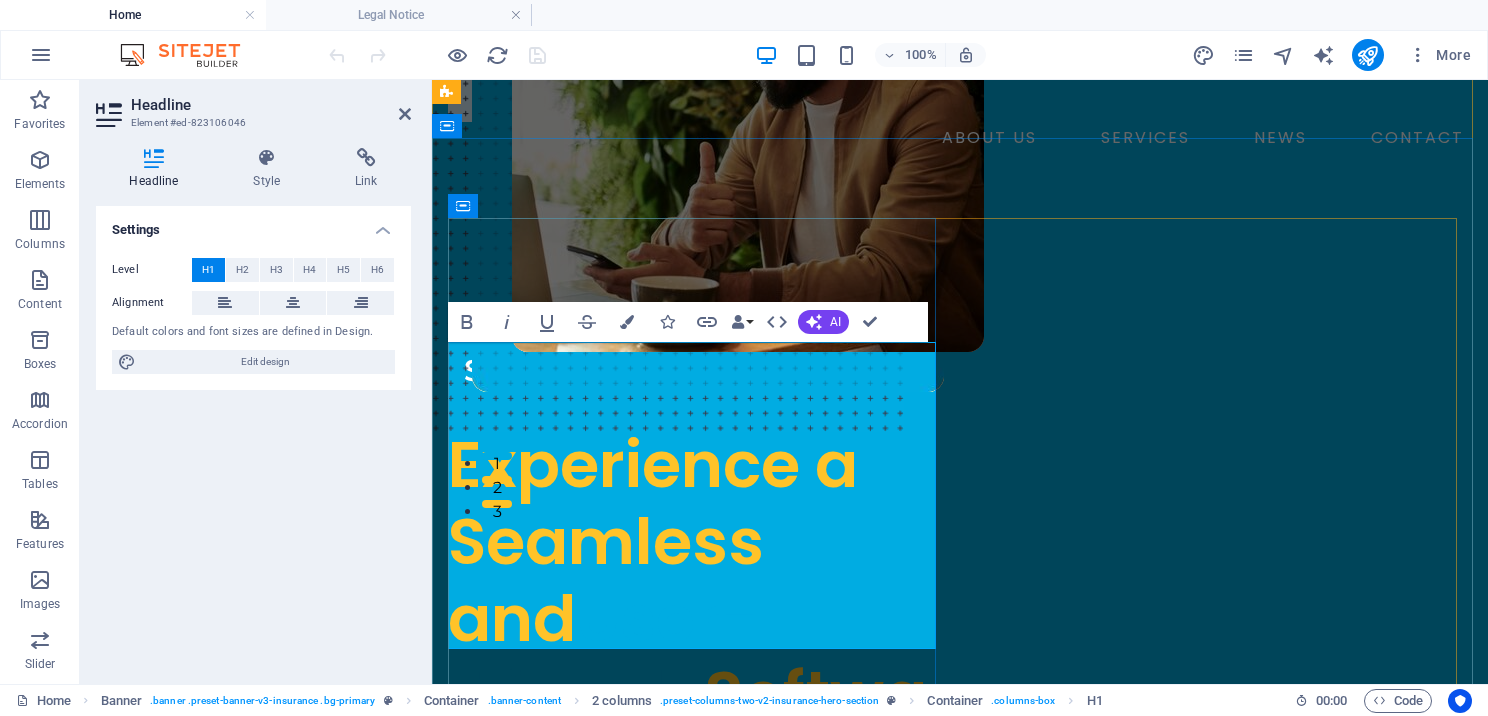 click on "Experience a Seamless and  User-Friendly  Software" at bounding box center [696, 619] 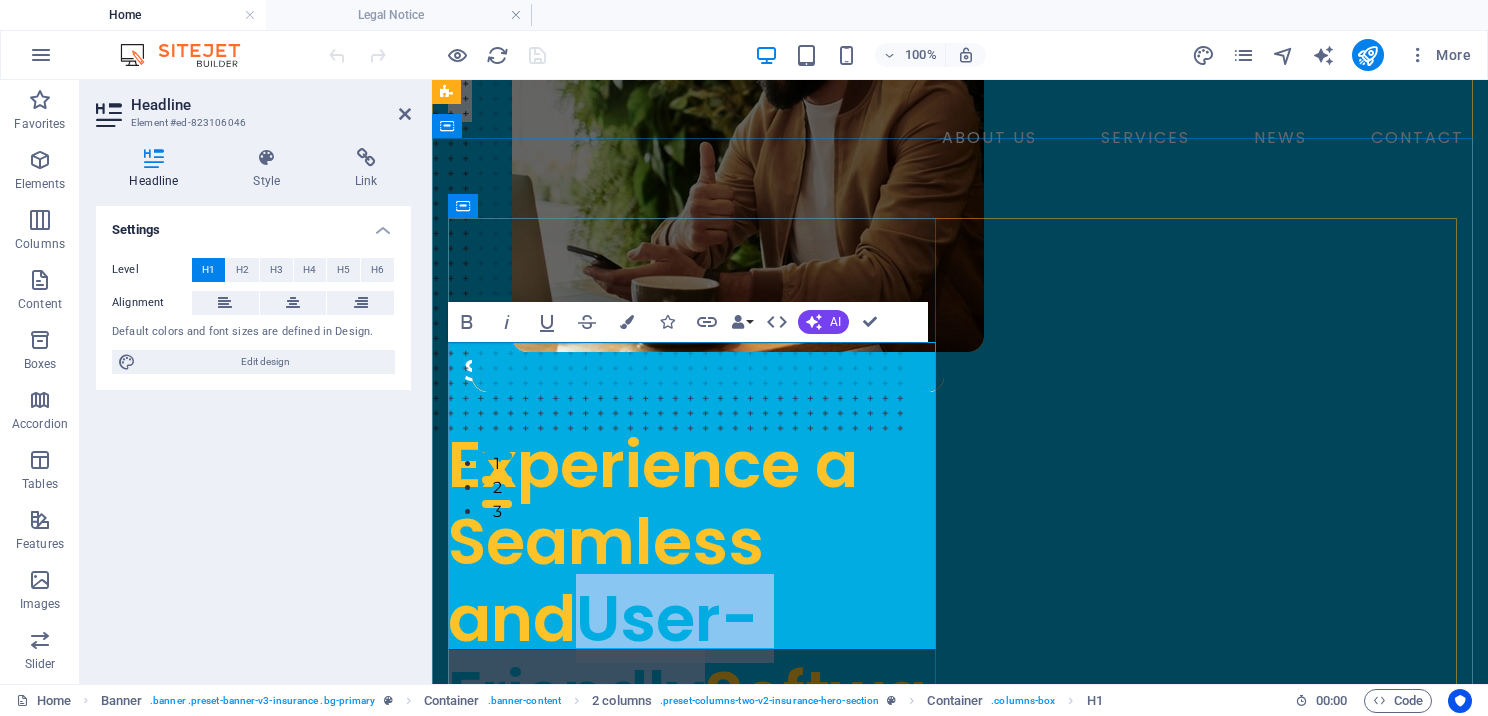 drag, startPoint x: 465, startPoint y: 502, endPoint x: 892, endPoint y: 519, distance: 427.3383 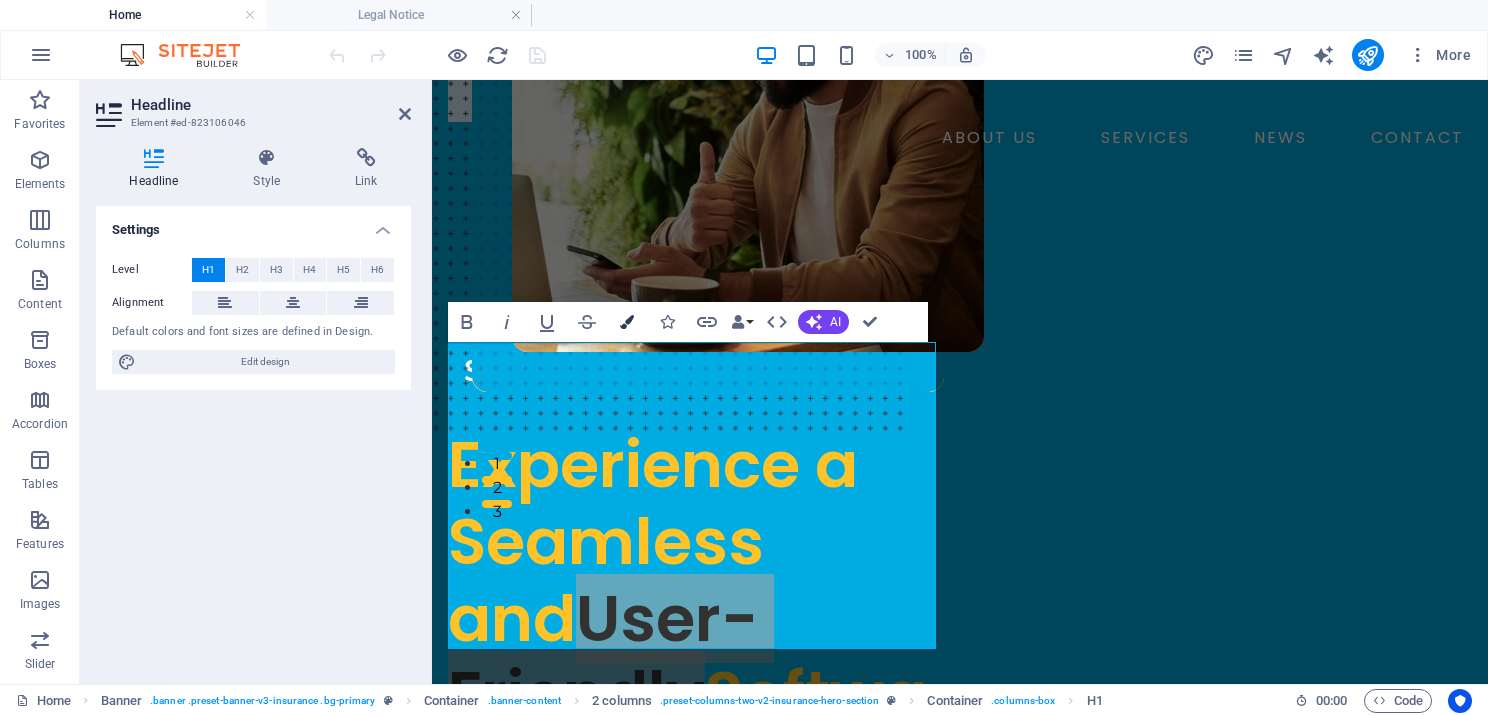 click on "Colors" at bounding box center [627, 322] 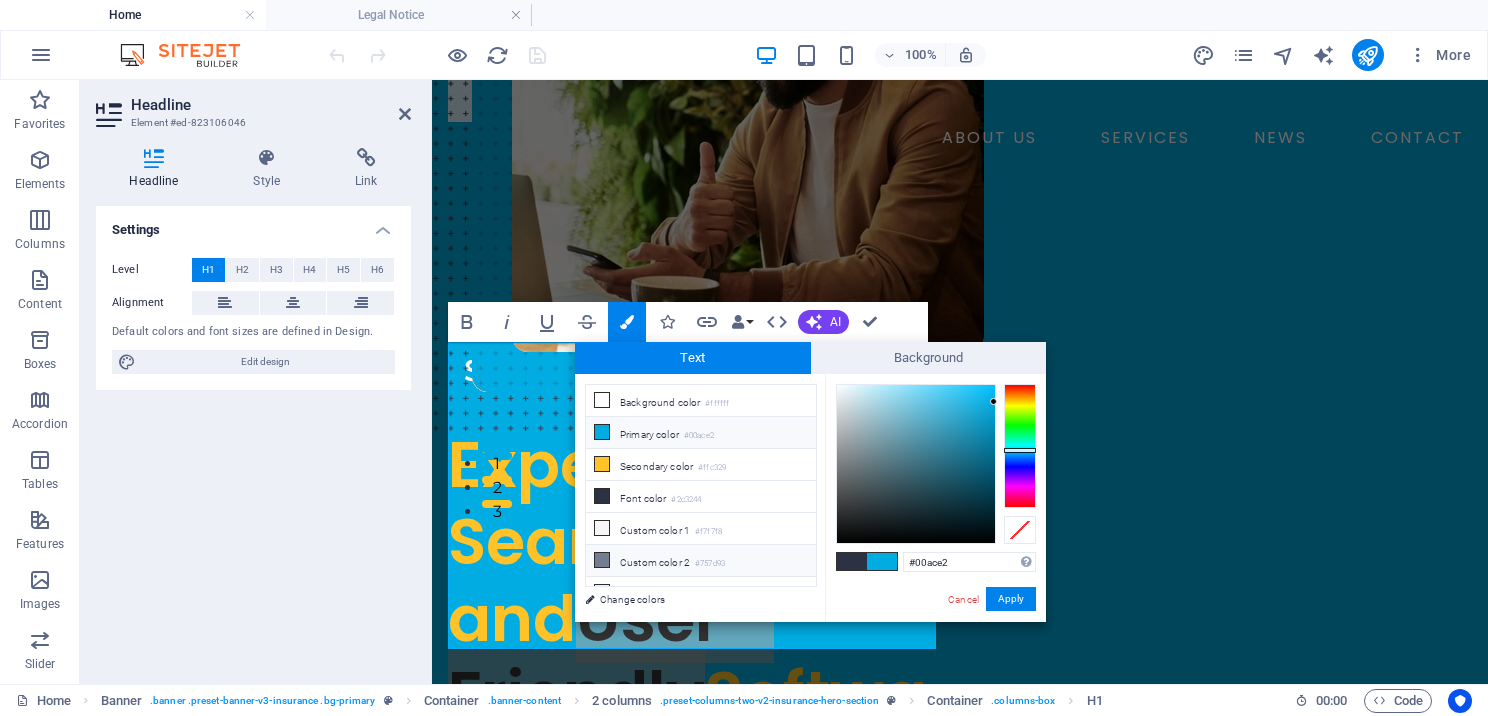 click at bounding box center (602, 560) 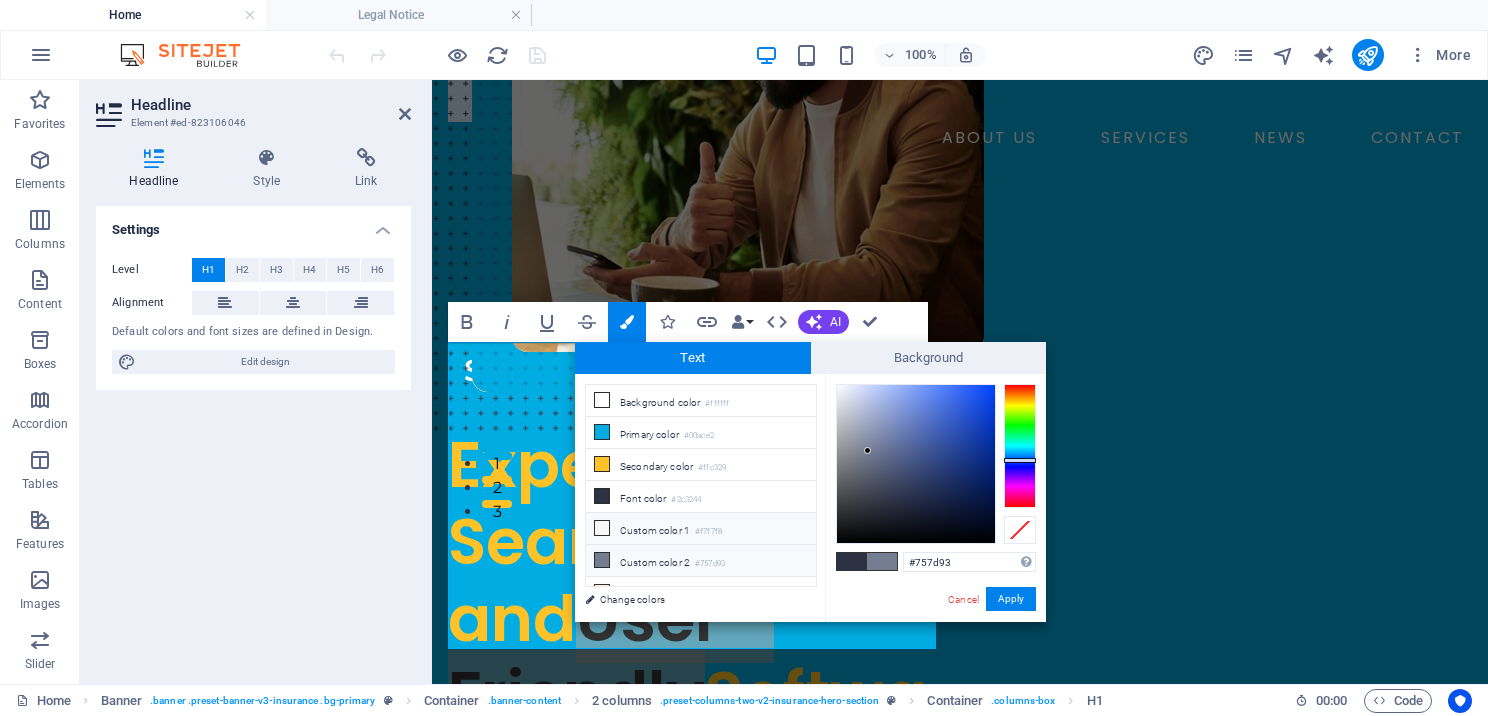 scroll, scrollTop: 44, scrollLeft: 0, axis: vertical 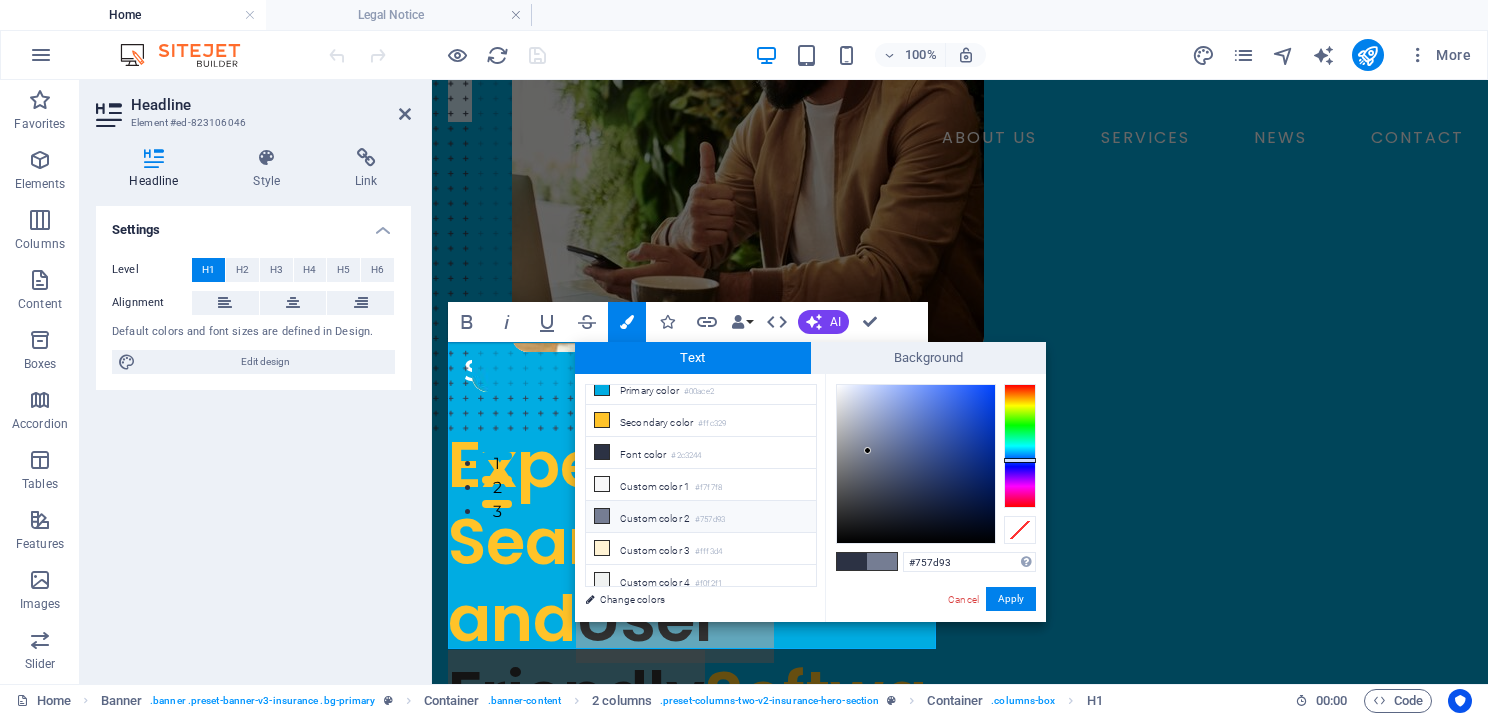 click on "Cancel Apply" at bounding box center [991, 599] 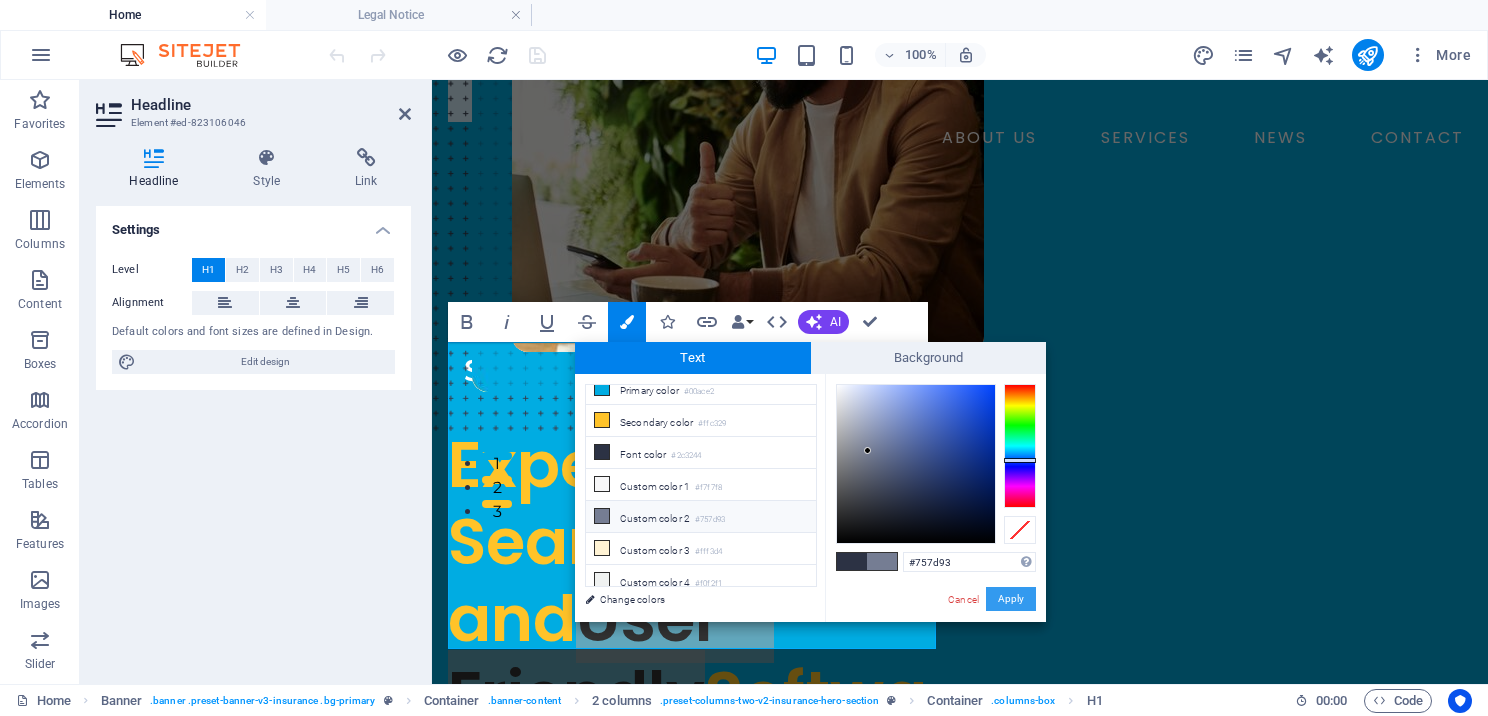 click on "Apply" at bounding box center (1011, 599) 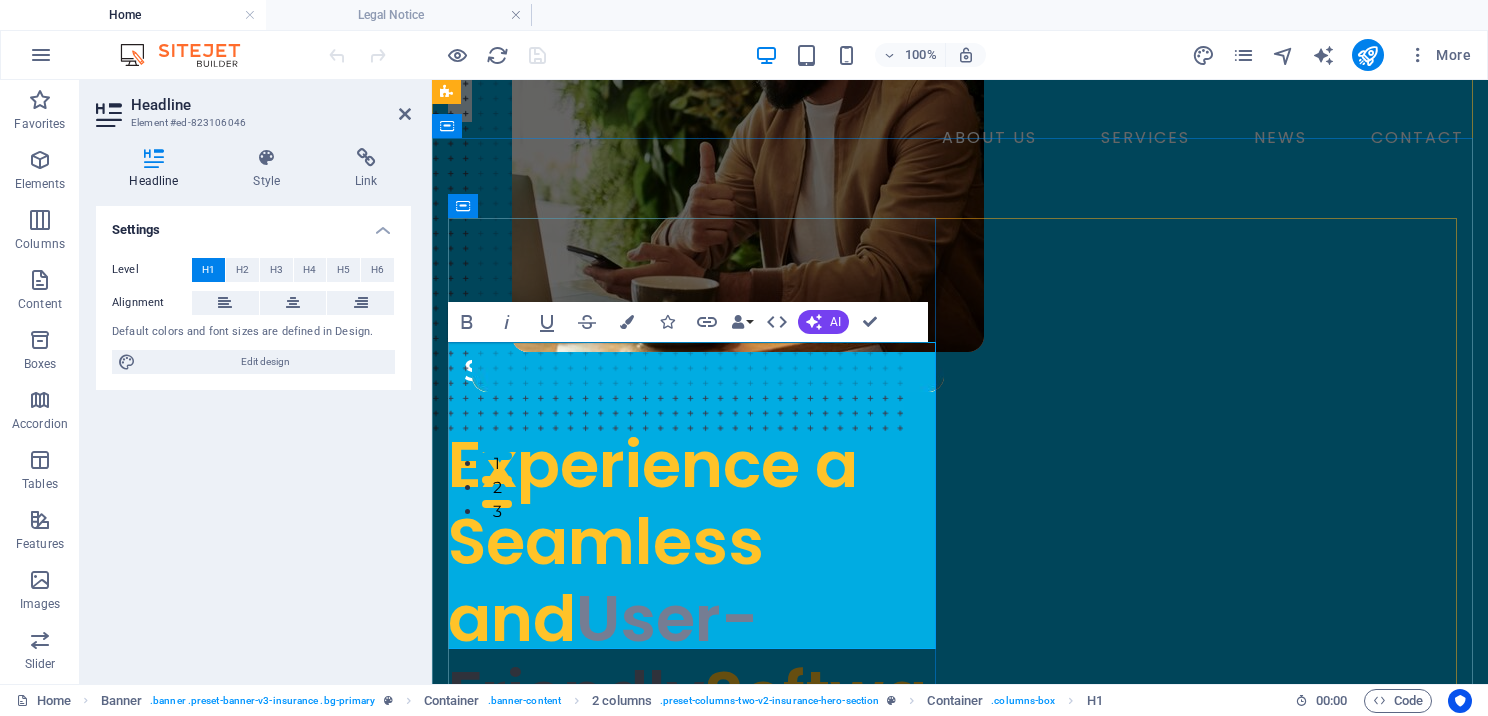 click on "Experience a Seamless and  User-Friendly  Software" at bounding box center (696, 619) 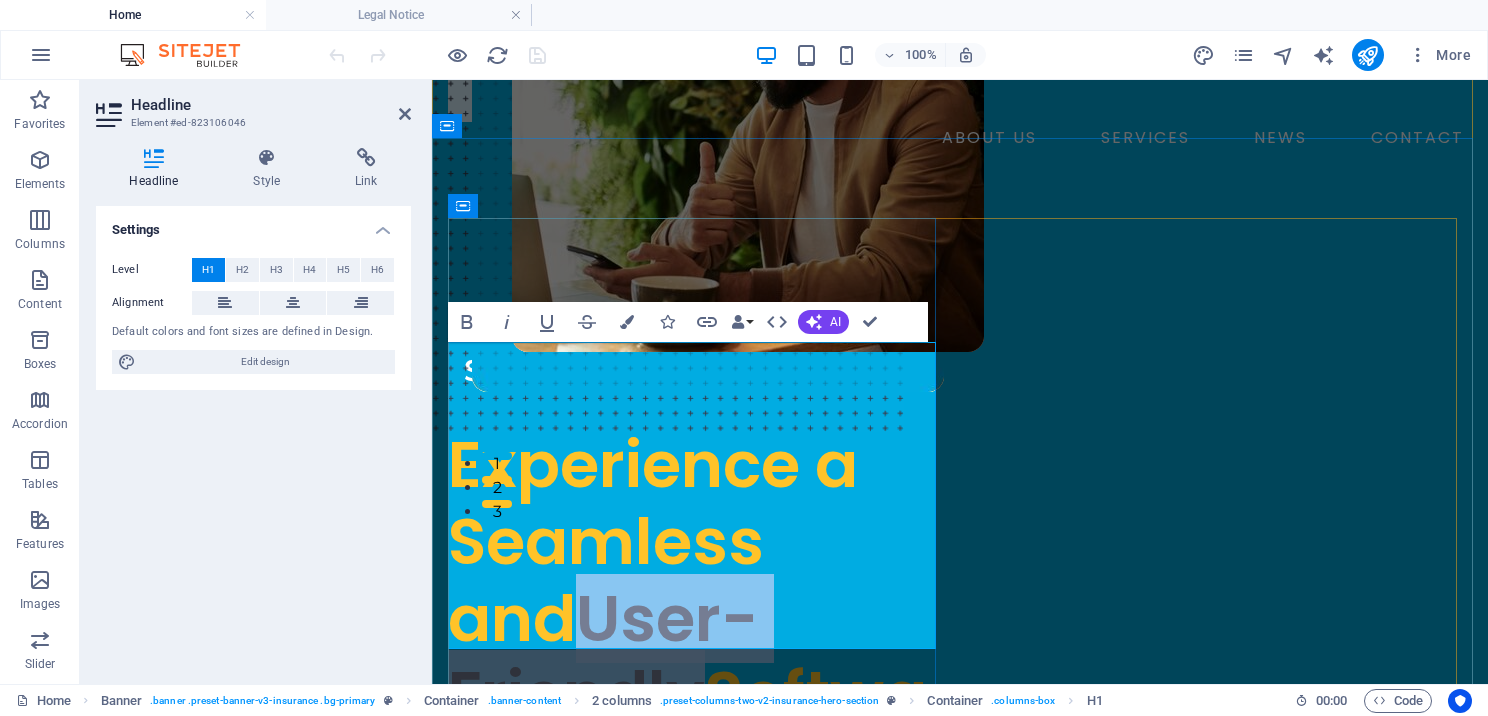 drag, startPoint x: 452, startPoint y: 519, endPoint x: 885, endPoint y: 550, distance: 434.10828 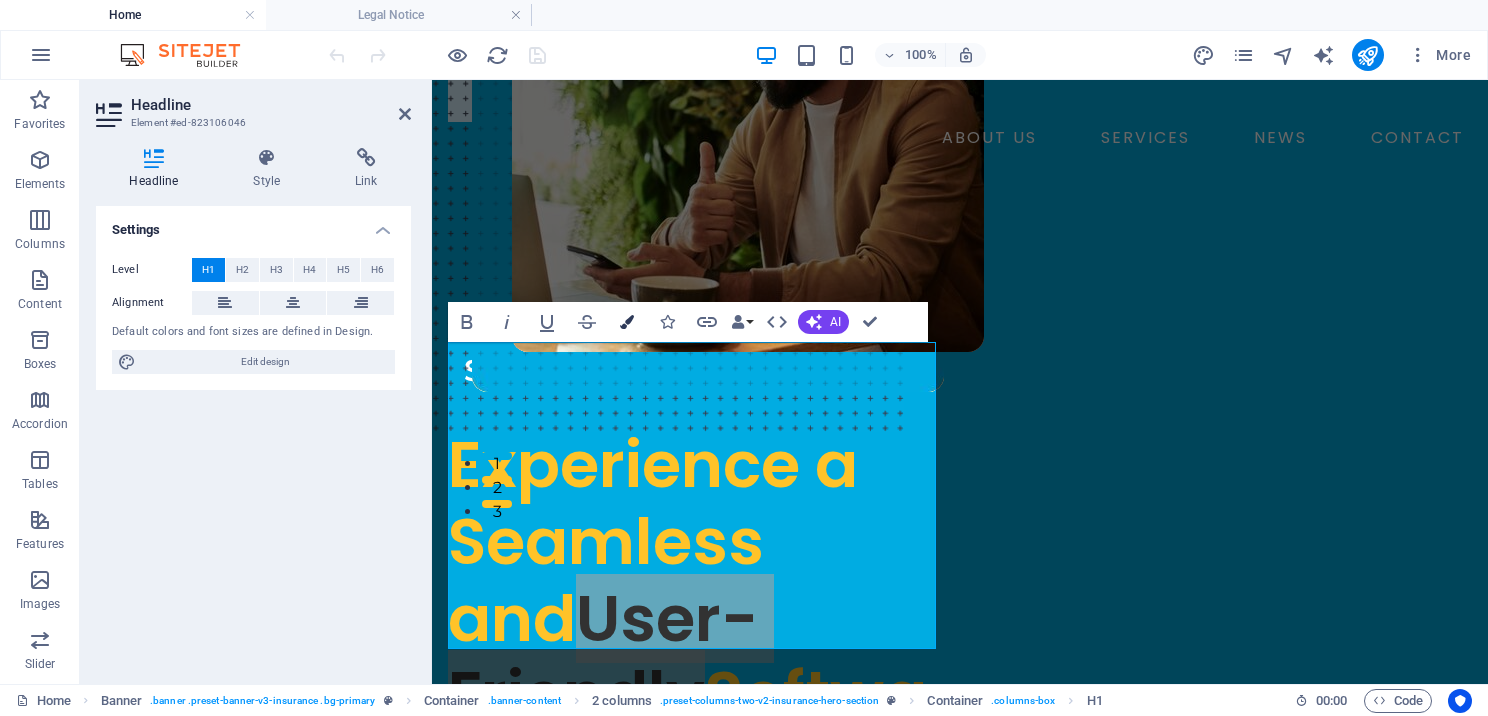 click on "Colors" at bounding box center (627, 322) 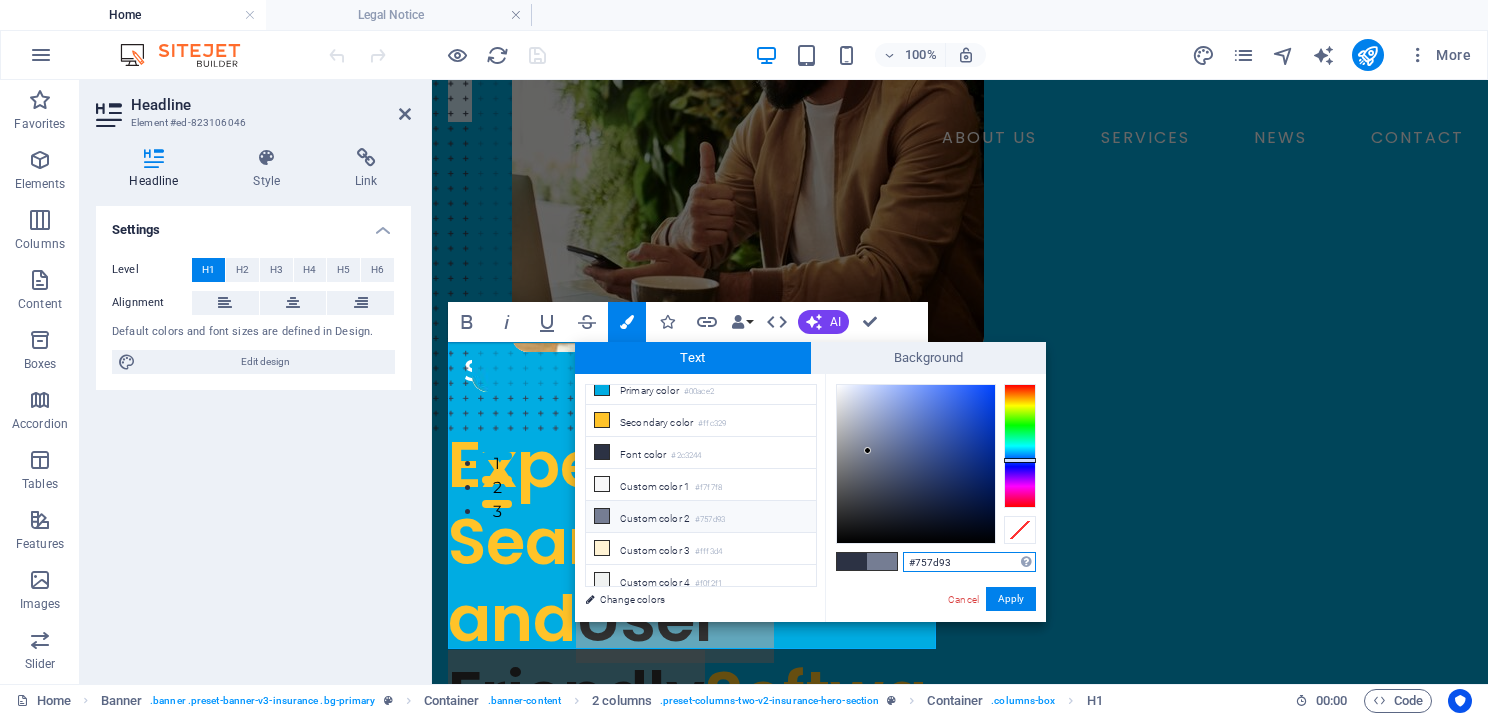 drag, startPoint x: 964, startPoint y: 566, endPoint x: 900, endPoint y: 564, distance: 64.03124 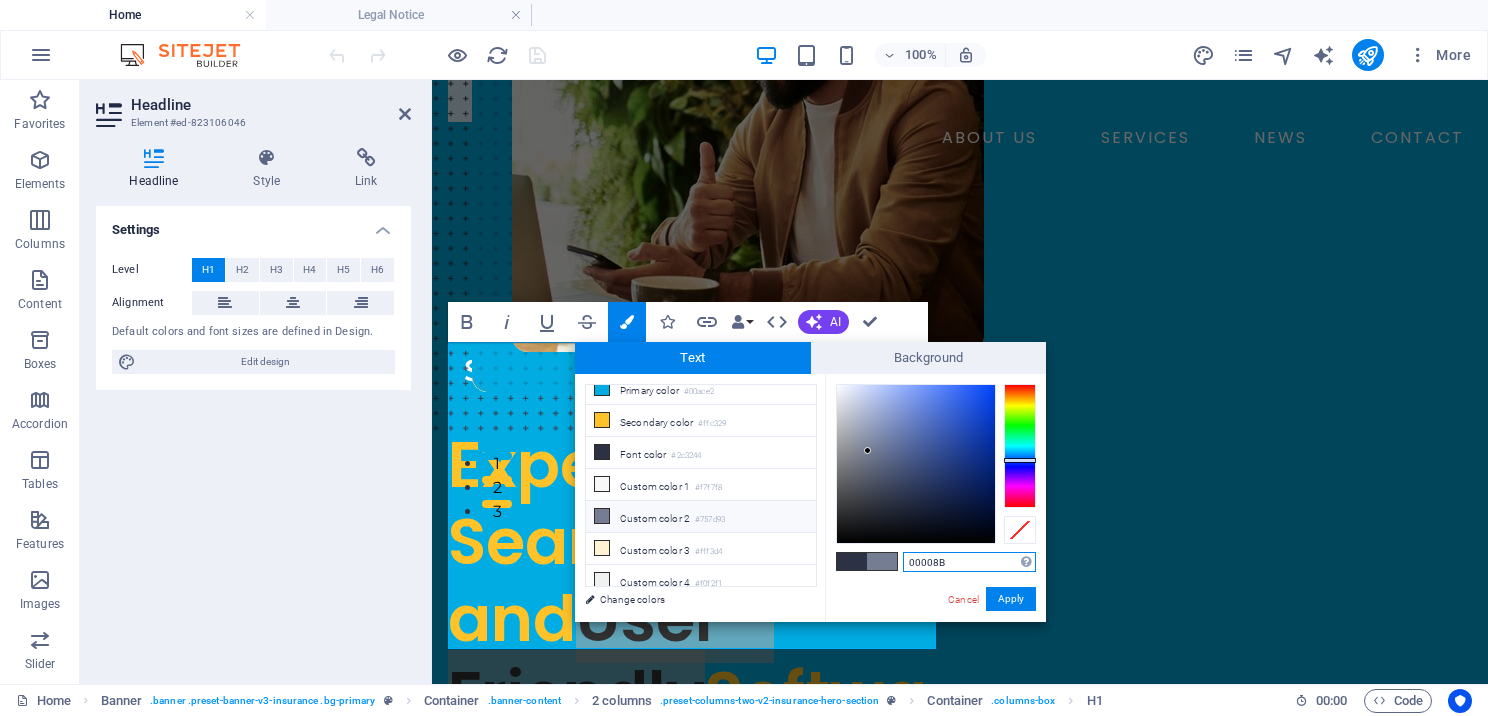 type on "#00008b" 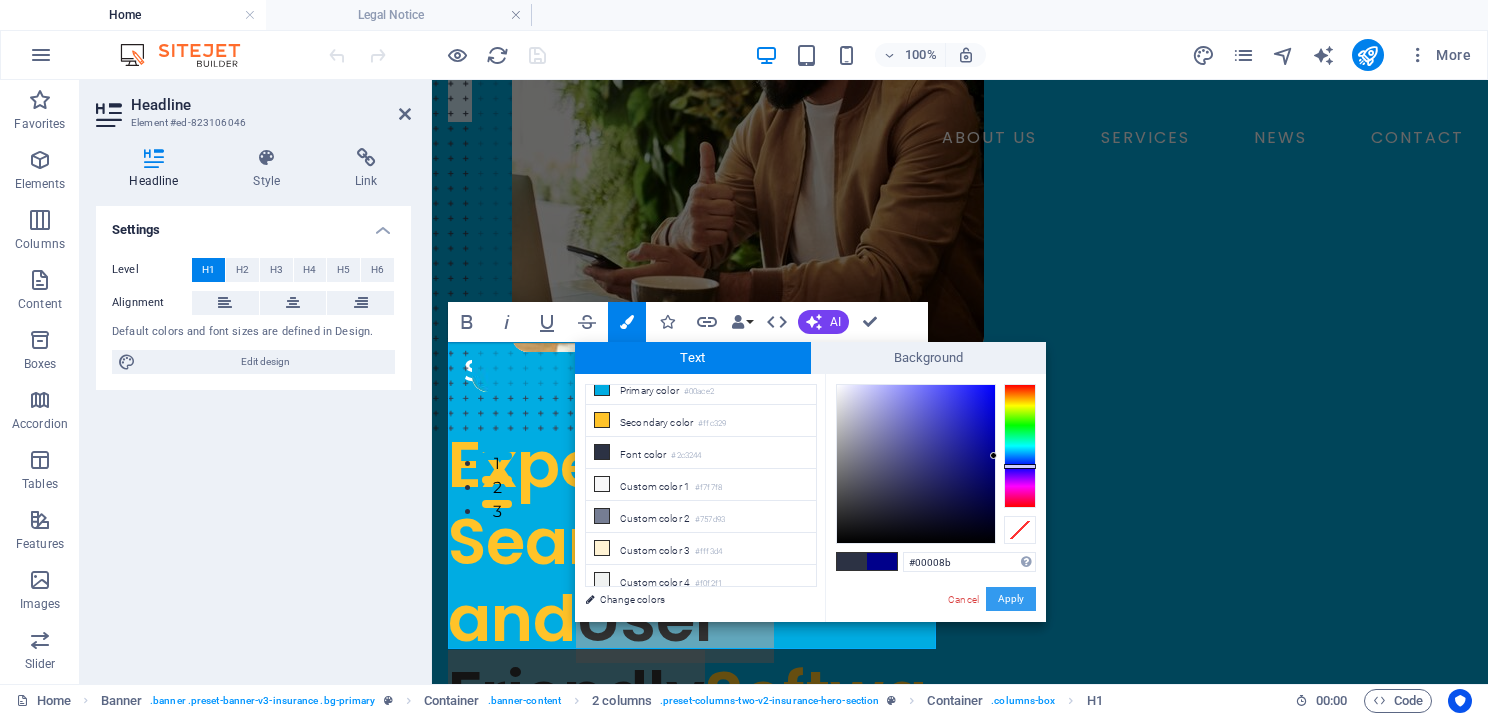 click on "Apply" at bounding box center [1011, 599] 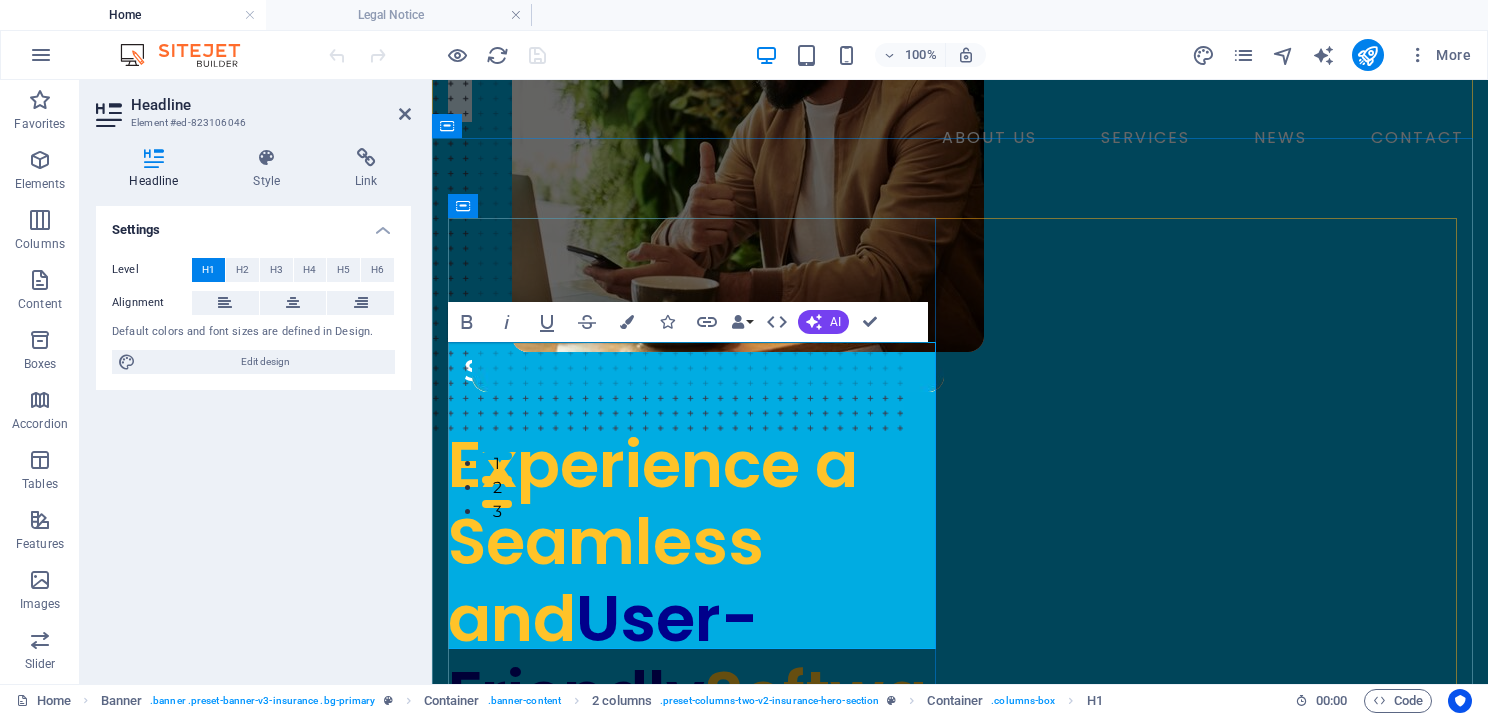 click on "Experience a Seamless and  User-Friendly  Software" at bounding box center [696, 619] 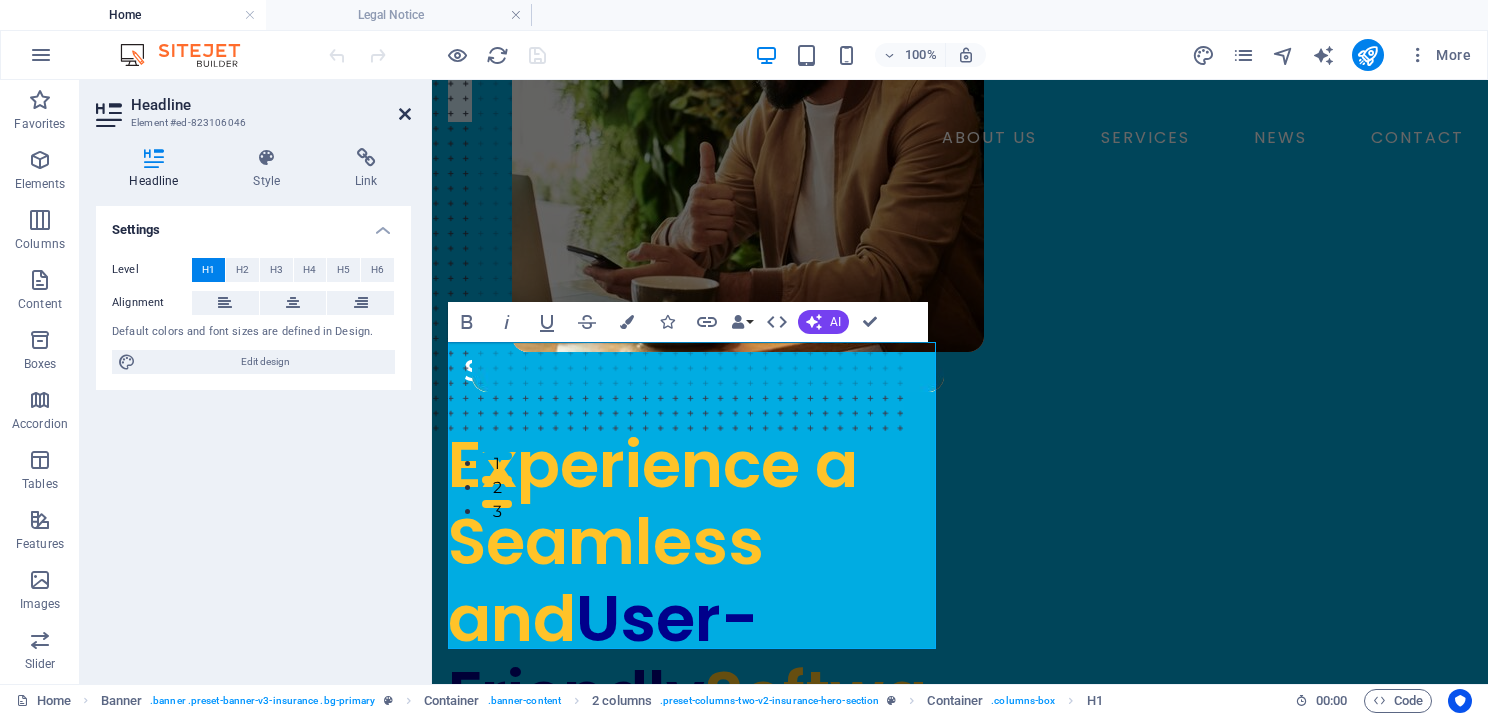 click on "Headline Element #ed-823106046 Headline Style Link Settings Level H1 H2 H3 H4 H5 H6 Alignment Default colors and font sizes are defined in Design. Edit design 2 columns Element Layout How this element expands within the layout (Flexbox). Size Default auto px % 1/1 1/2 1/3 1/4 1/5 1/6 1/7 1/8 1/9 1/10 Grow Shrink Order Container layout Visible Visible Opacity 100 % Overflow Spacing Margin Default auto px % rem vw vh Custom Custom auto px % rem vw vh auto px % rem vw vh auto px % rem vw vh auto px % rem vw vh Padding Default px rem % vh vw Custom Custom px rem % vh vw px rem % vh vw px rem % vh vw px rem % vh vw Border Style              - Width 1 auto px rem % vh vw Custom Custom 1 auto px rem % vh vw 1 auto px rem % vh vw 1 auto px rem % vh vw 1 auto px rem % vh vw  - Color Round corners Default px rem % vh vw Custom Custom px rem % vh vw px rem % vh vw px rem % vh vw px rem % vh vw Shadow Default None Outside Inside Color X offset 0 px rem vh vw Y offset 0 px rem vh vw Blur 0 px rem % vh vw Spread" at bounding box center (256, 382) 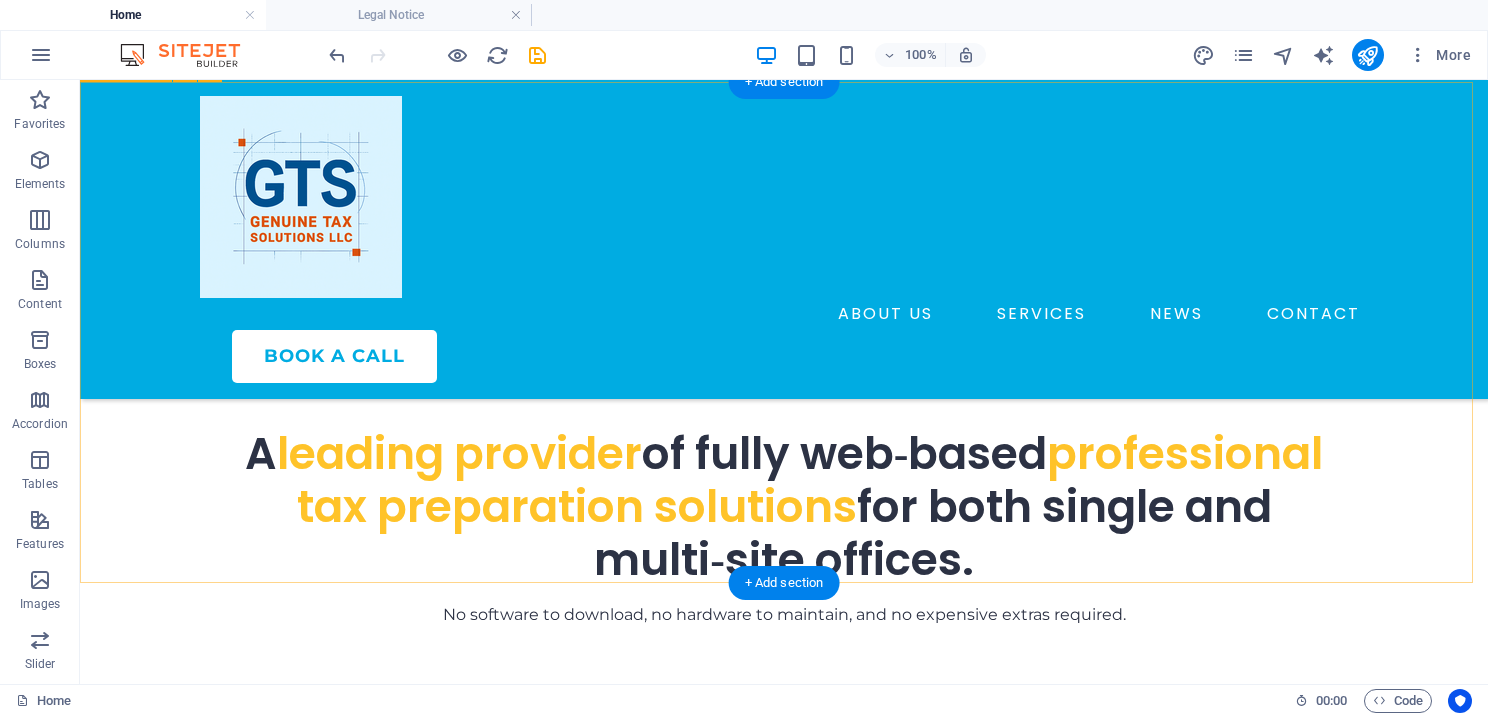 scroll, scrollTop: 1600, scrollLeft: 0, axis: vertical 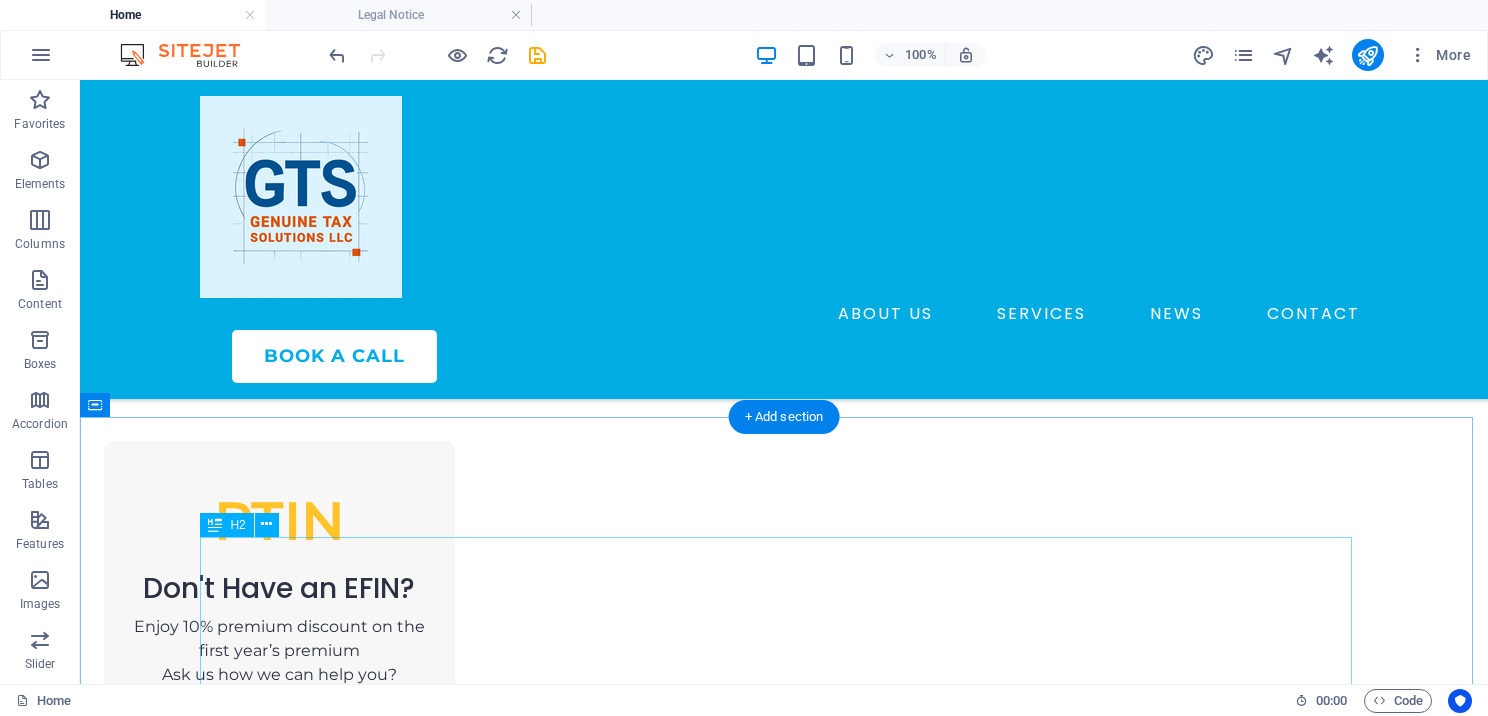 click on "We work alongside  both   aspiring tax preparers , providing step-by-step instruction,  and established experts." at bounding box center (784, 1618) 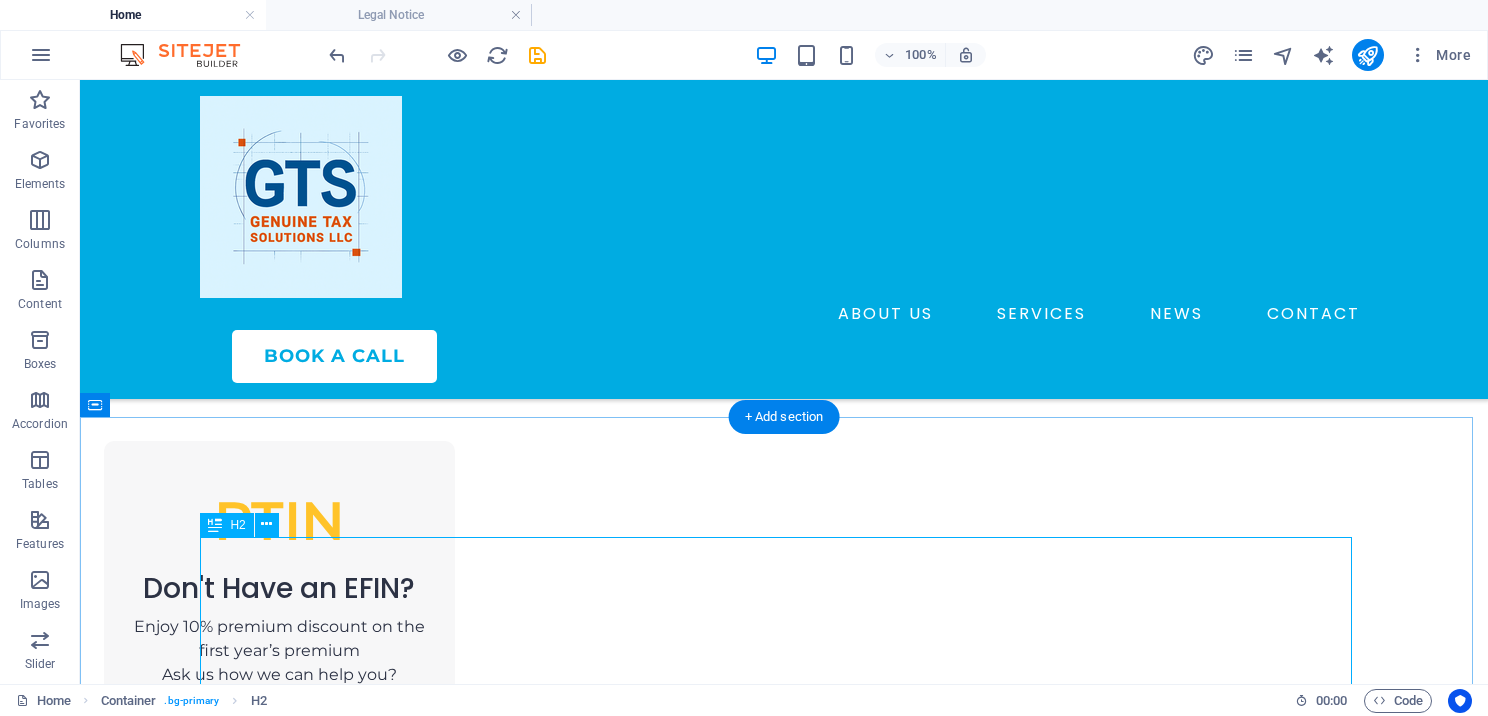 click on "We work alongside  both   aspiring tax preparers , providing step-by-step instruction,  and established experts." at bounding box center [784, 1618] 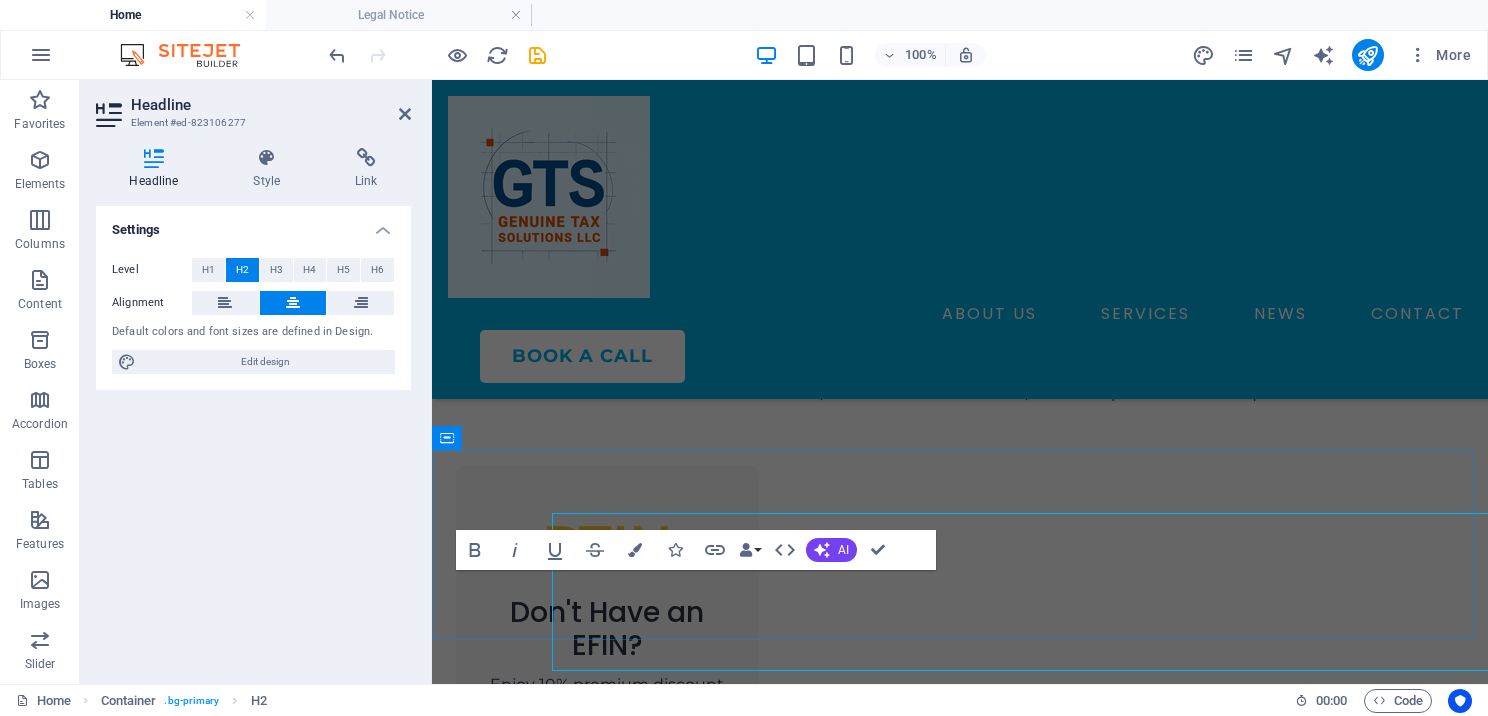 scroll, scrollTop: 1624, scrollLeft: 0, axis: vertical 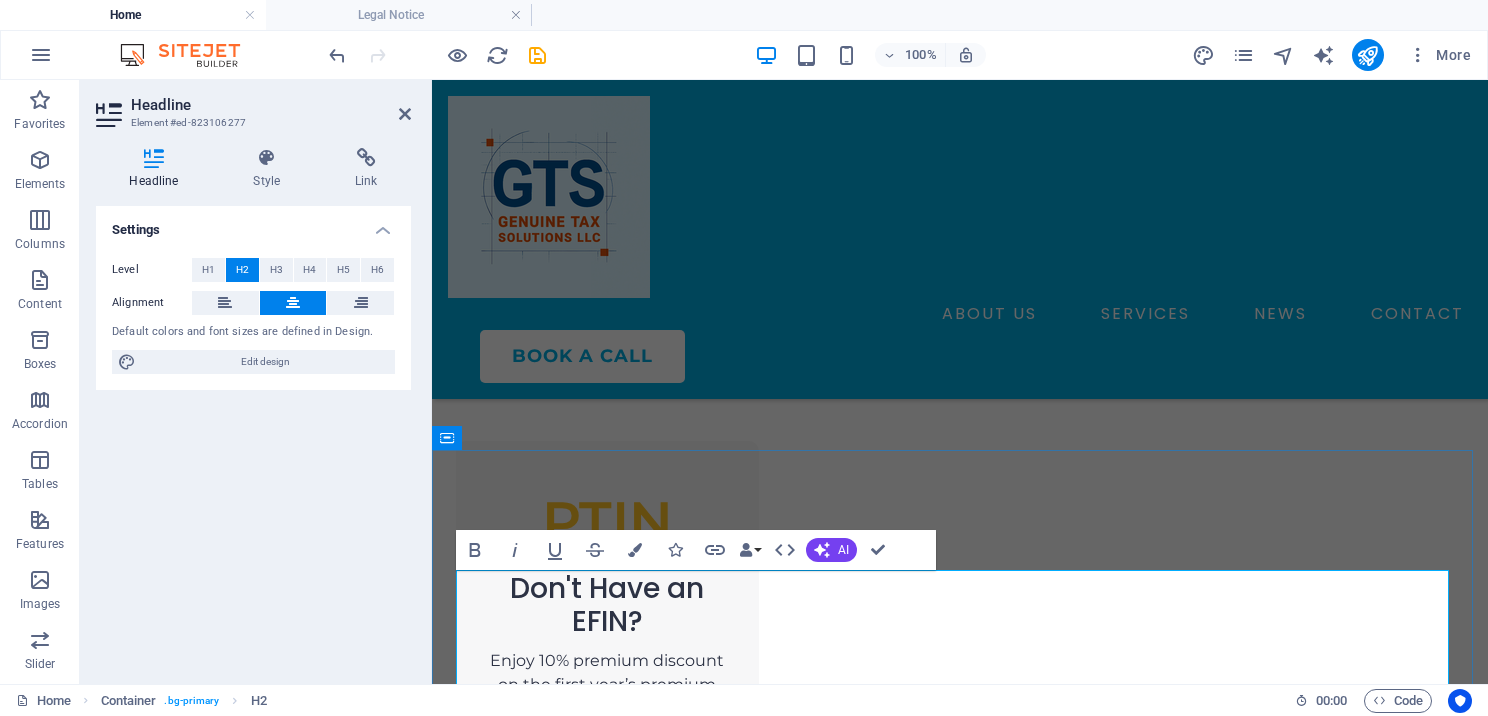click on ", providing step-by-step instruction,  and established experts." at bounding box center (960, 1678) 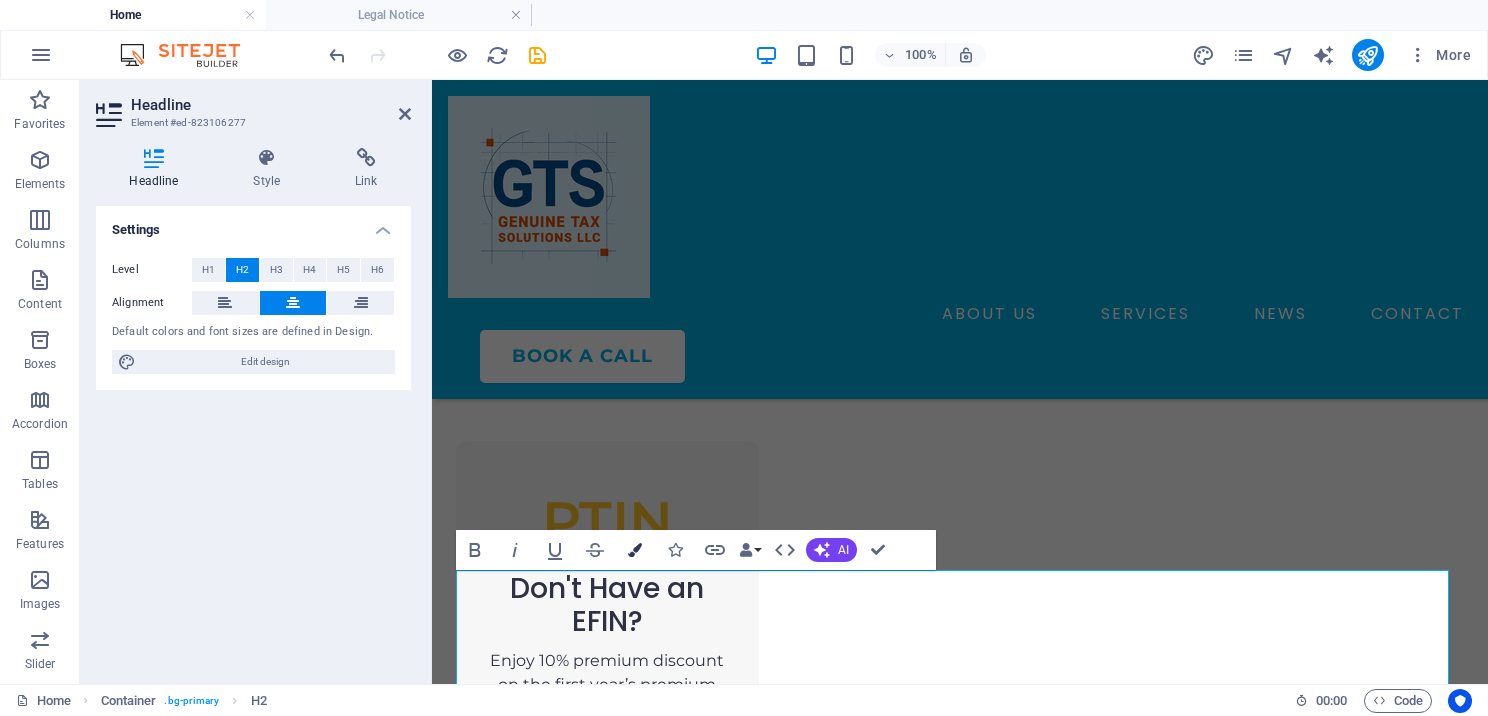 click at bounding box center [635, 550] 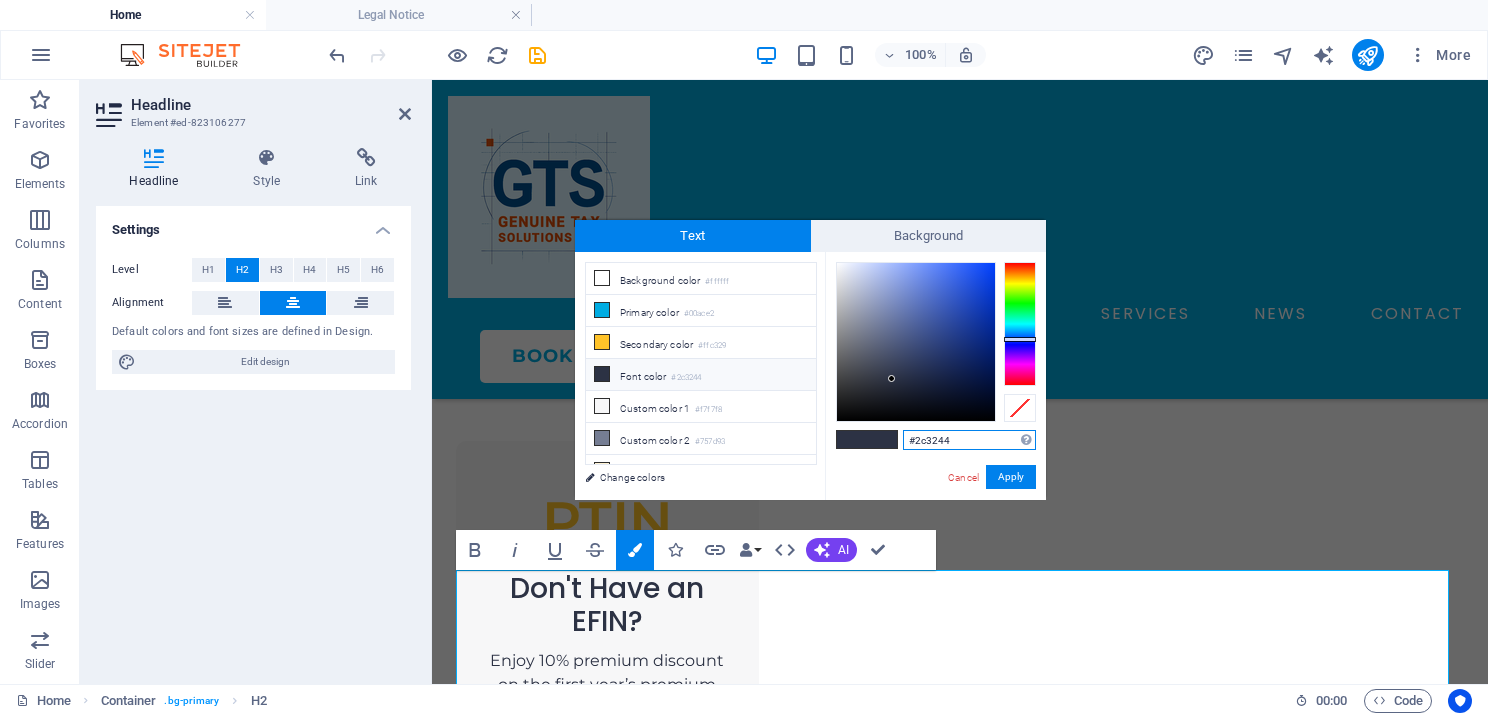 drag, startPoint x: 958, startPoint y: 444, endPoint x: 903, endPoint y: 440, distance: 55.145264 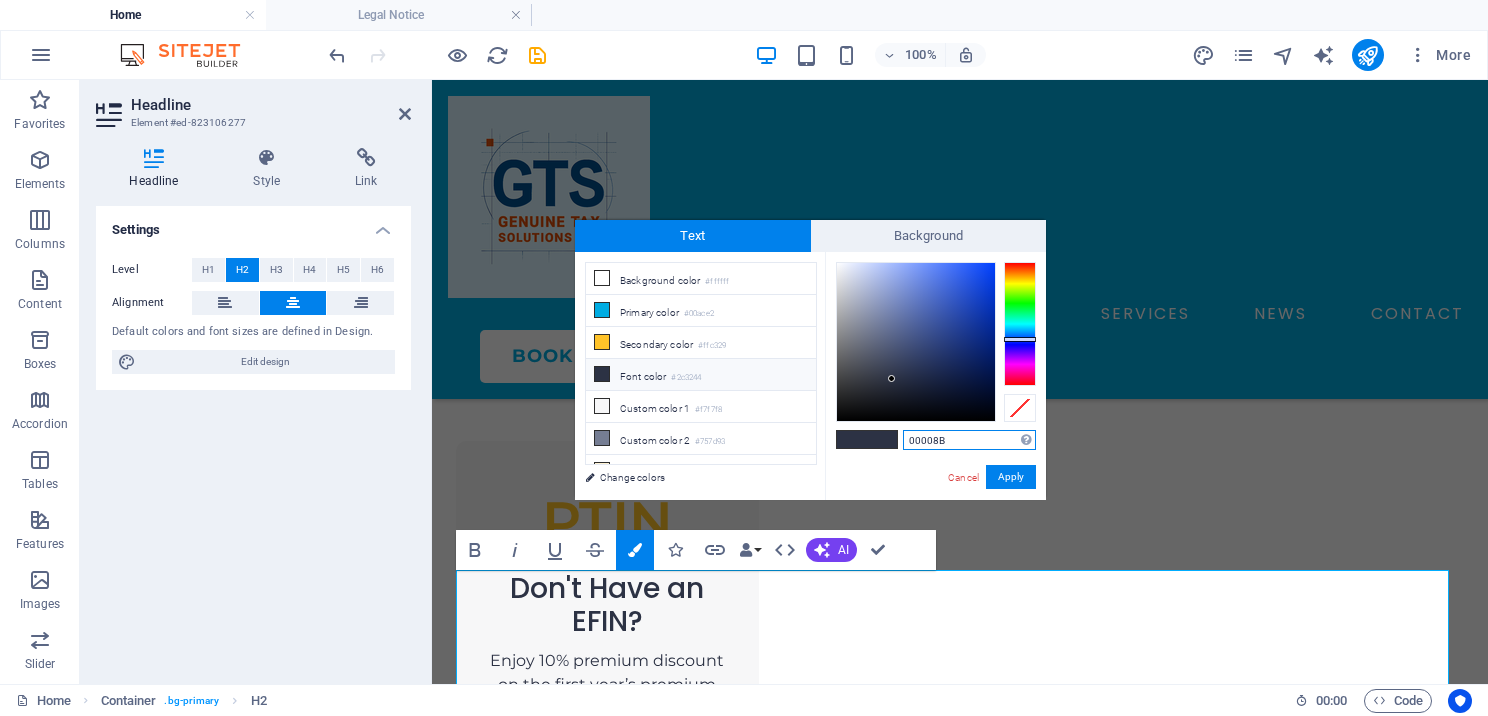 type on "#00008b" 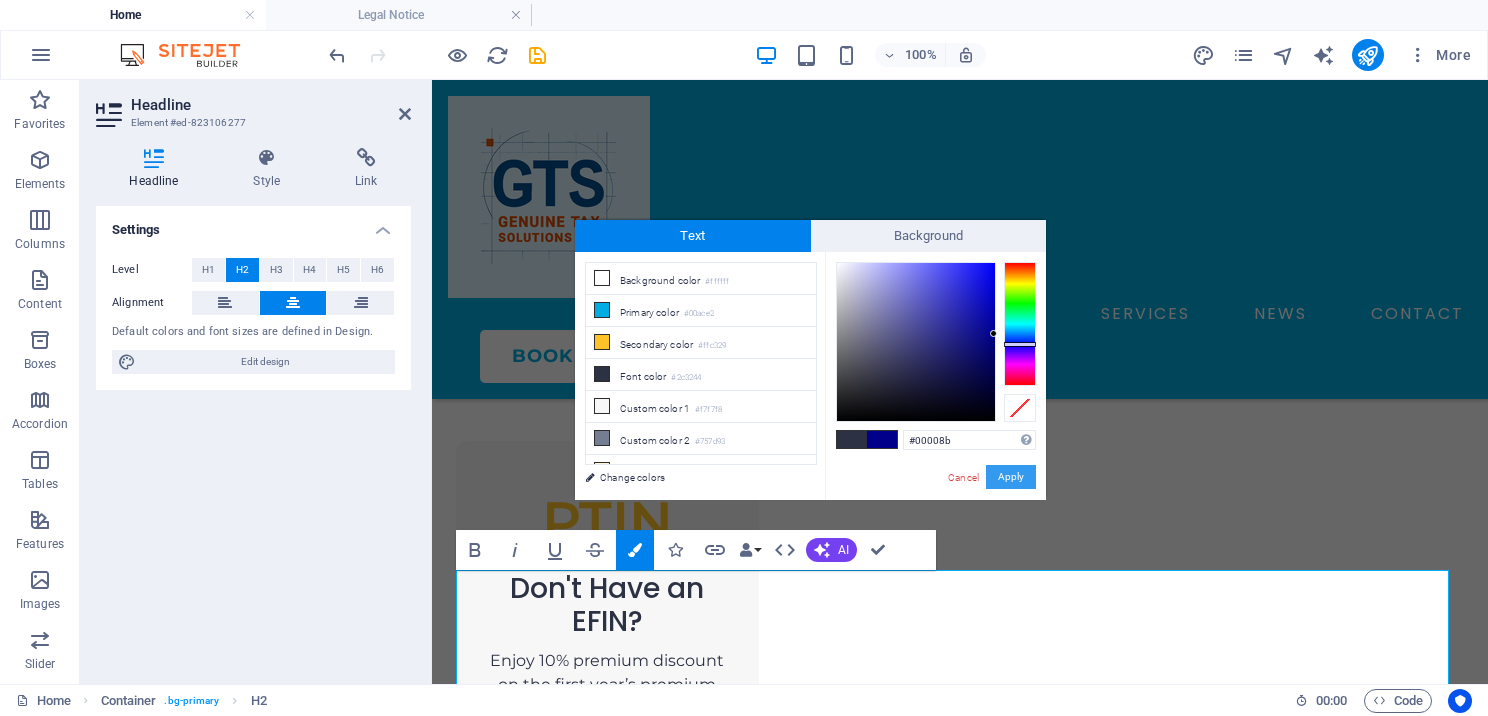click on "Apply" at bounding box center [1011, 477] 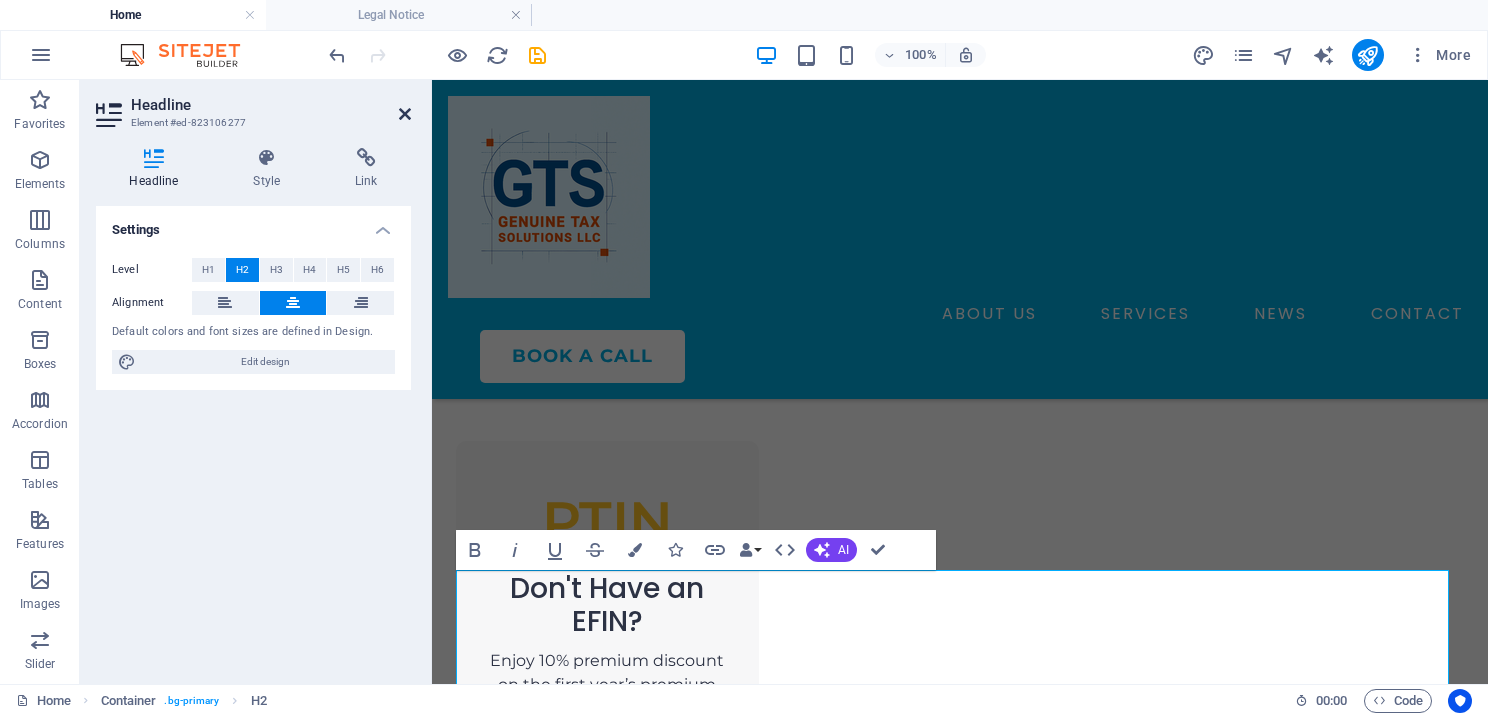 click at bounding box center [405, 114] 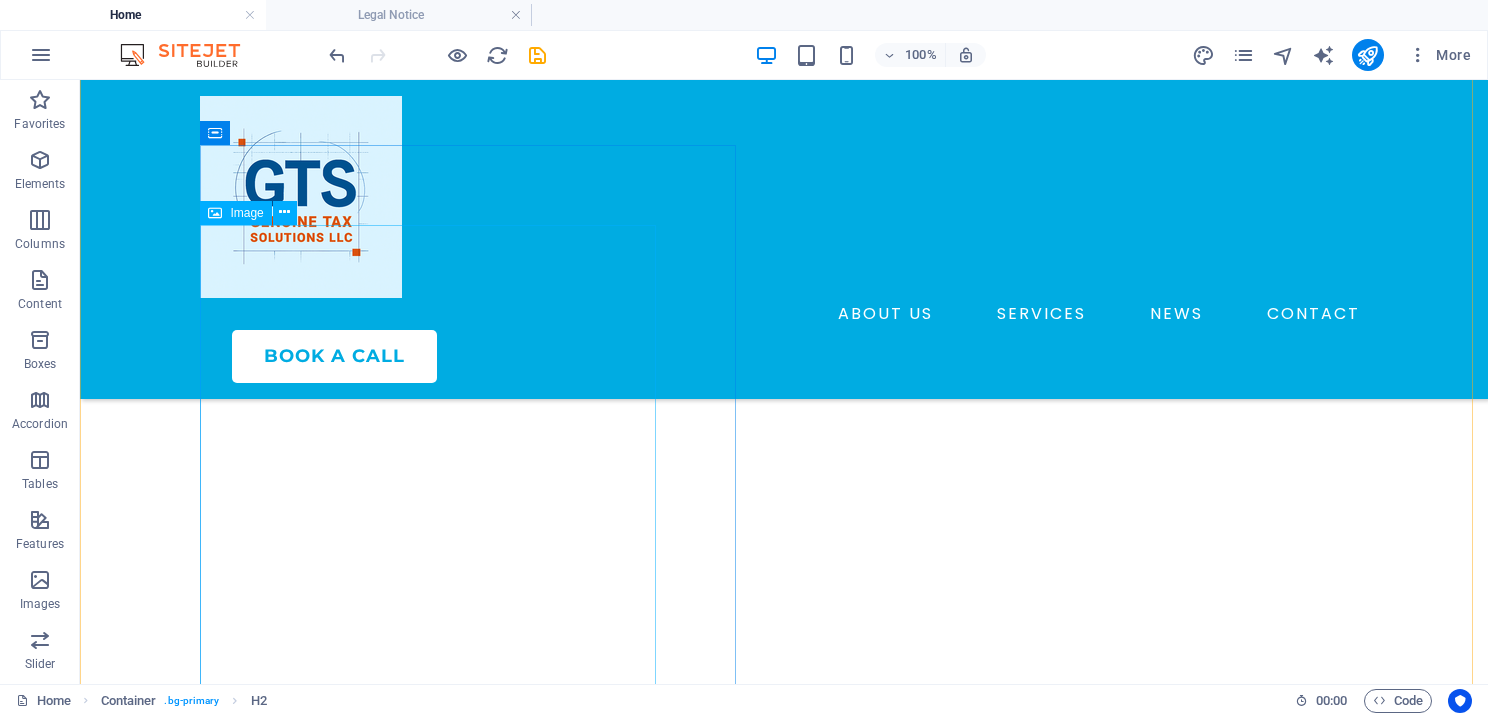 scroll, scrollTop: 6600, scrollLeft: 0, axis: vertical 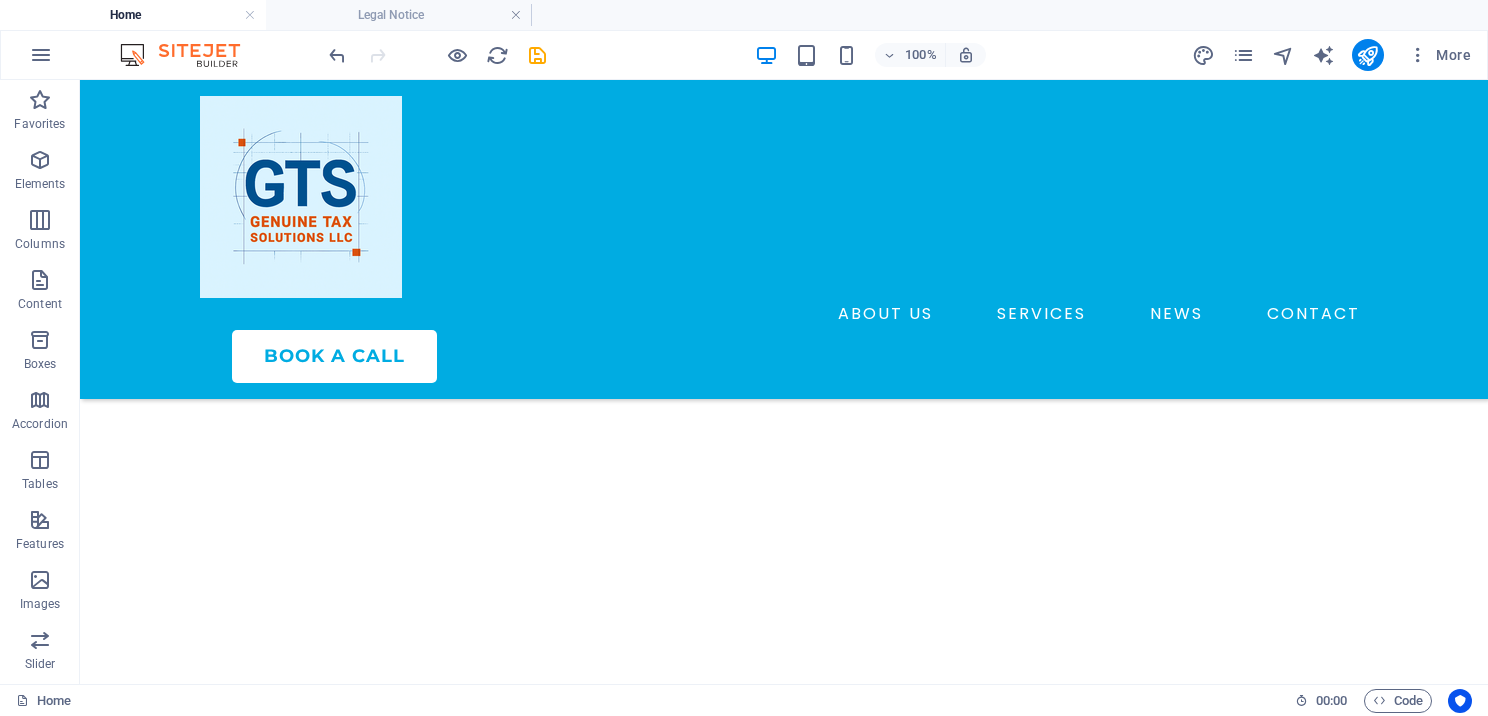 drag, startPoint x: 1480, startPoint y: 588, endPoint x: 1095, endPoint y: 783, distance: 431.56693 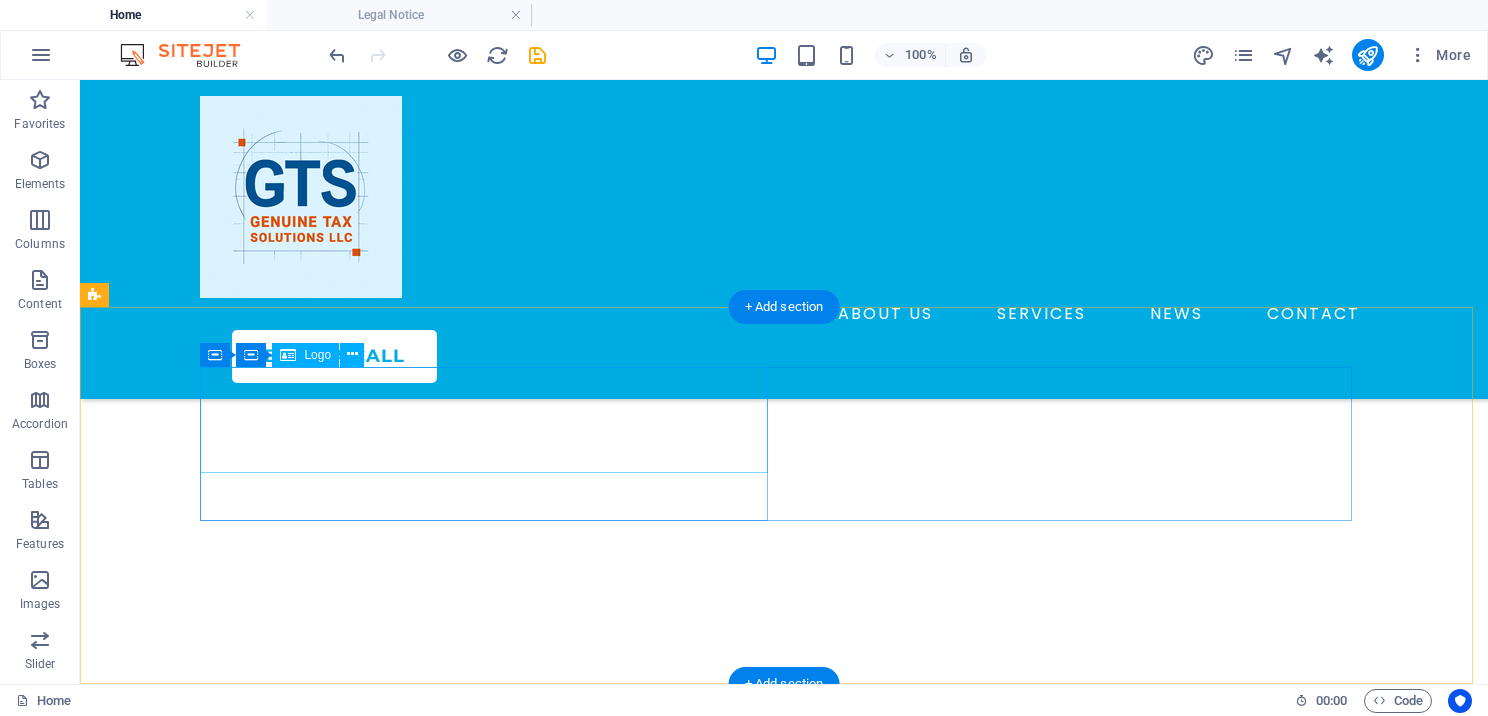 click at bounding box center [492, 5051] 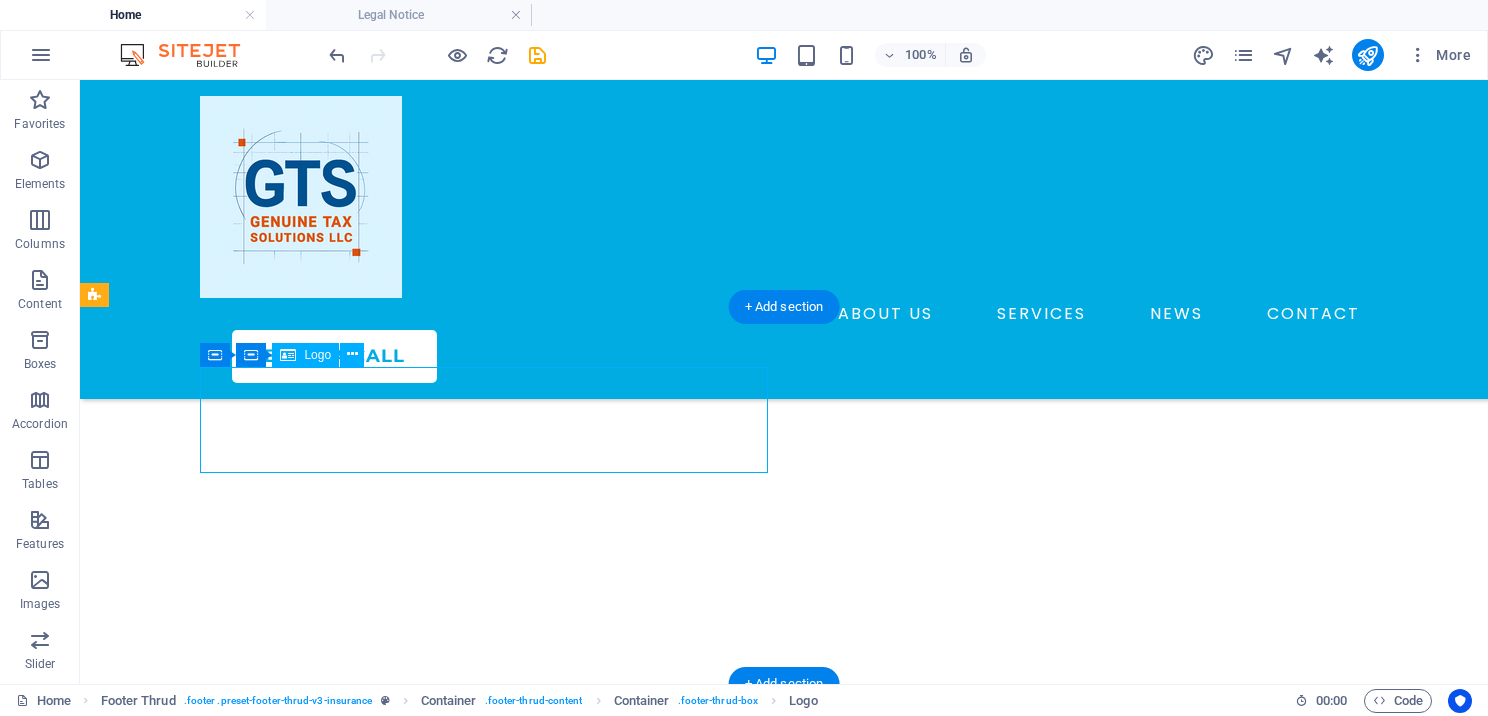 click at bounding box center (492, 5051) 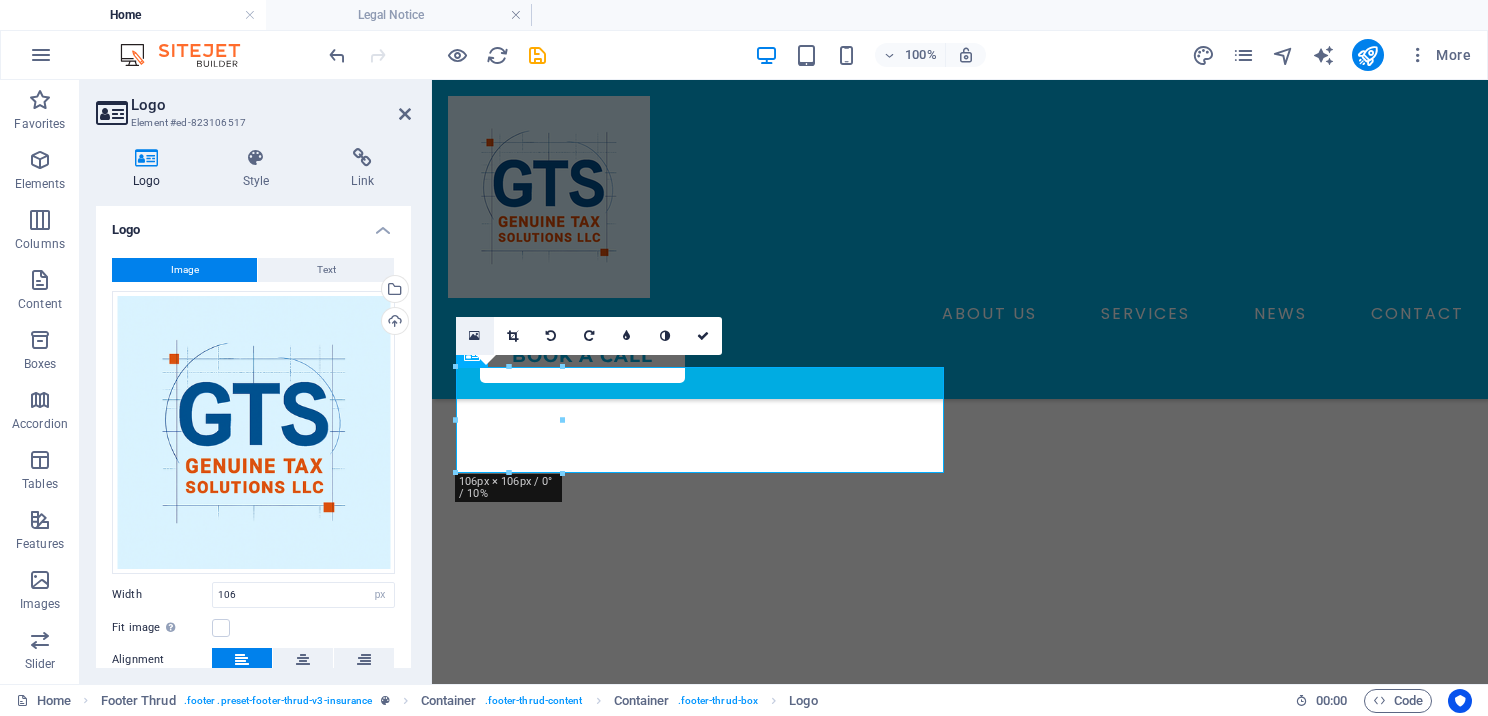 click at bounding box center [474, 336] 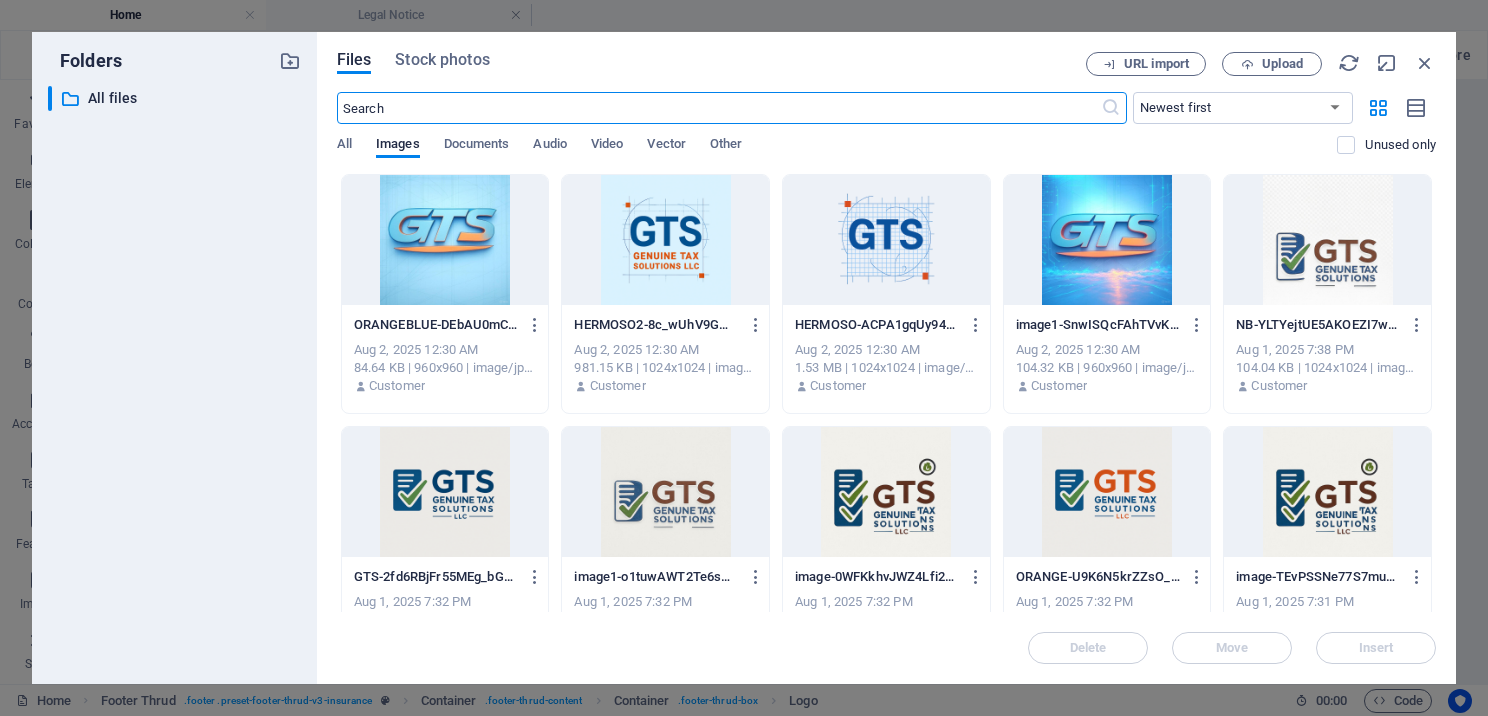scroll, scrollTop: 6901, scrollLeft: 0, axis: vertical 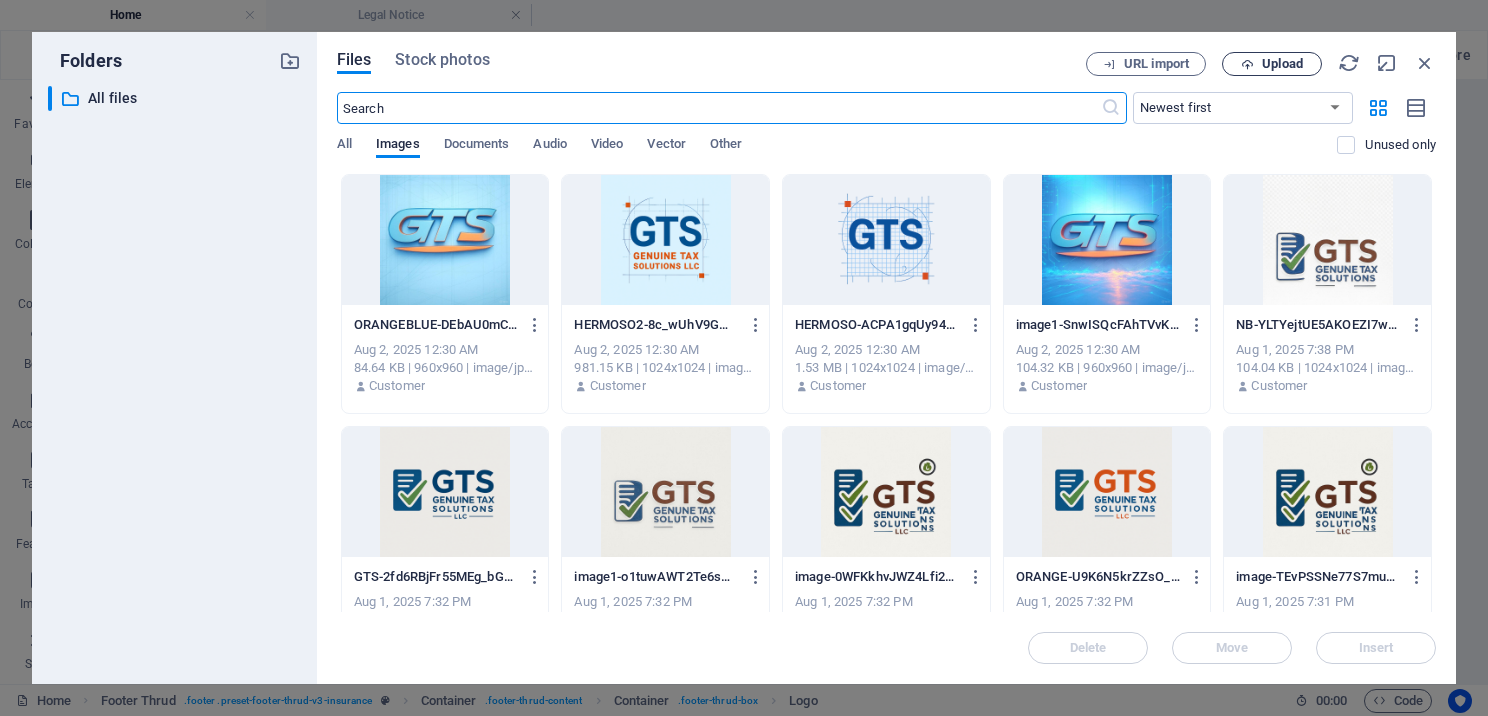 click on "Upload" at bounding box center (1282, 64) 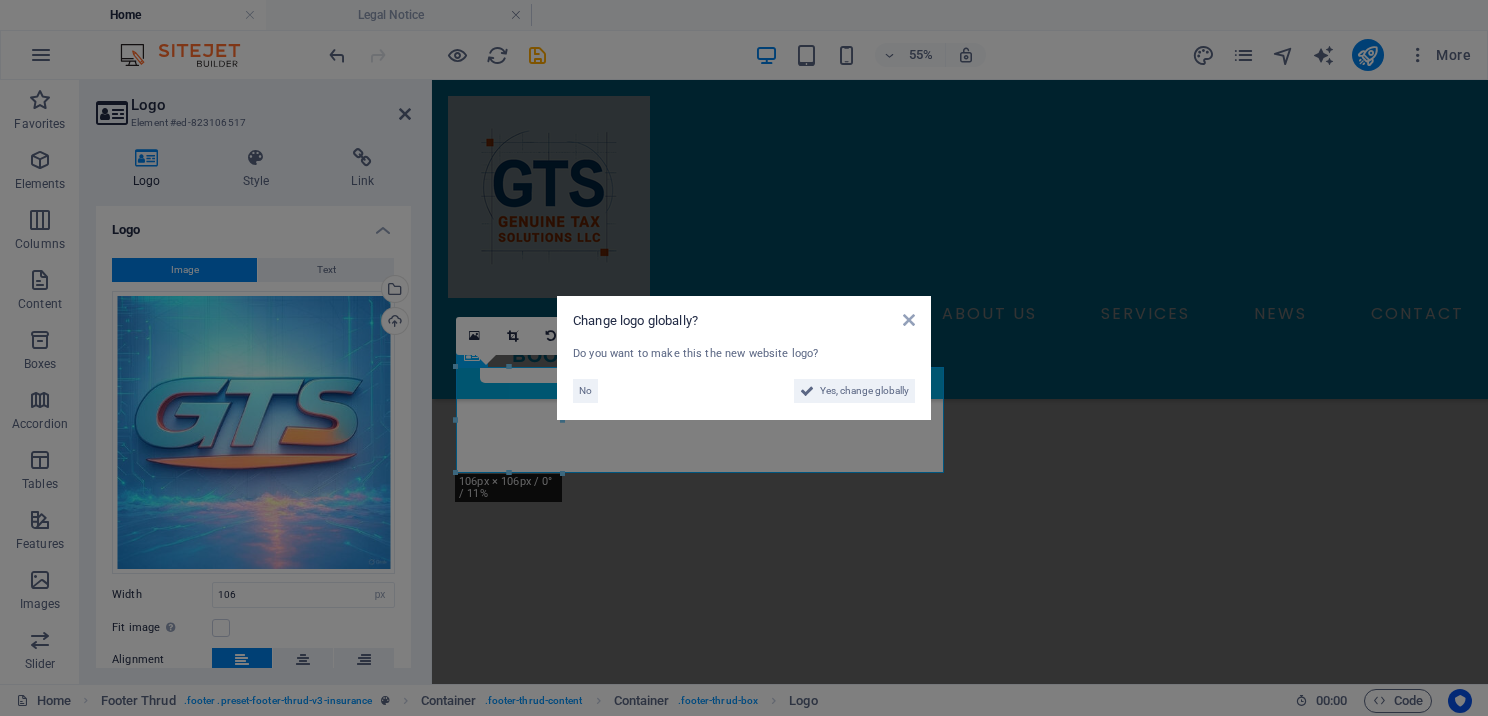 scroll, scrollTop: 7338, scrollLeft: 0, axis: vertical 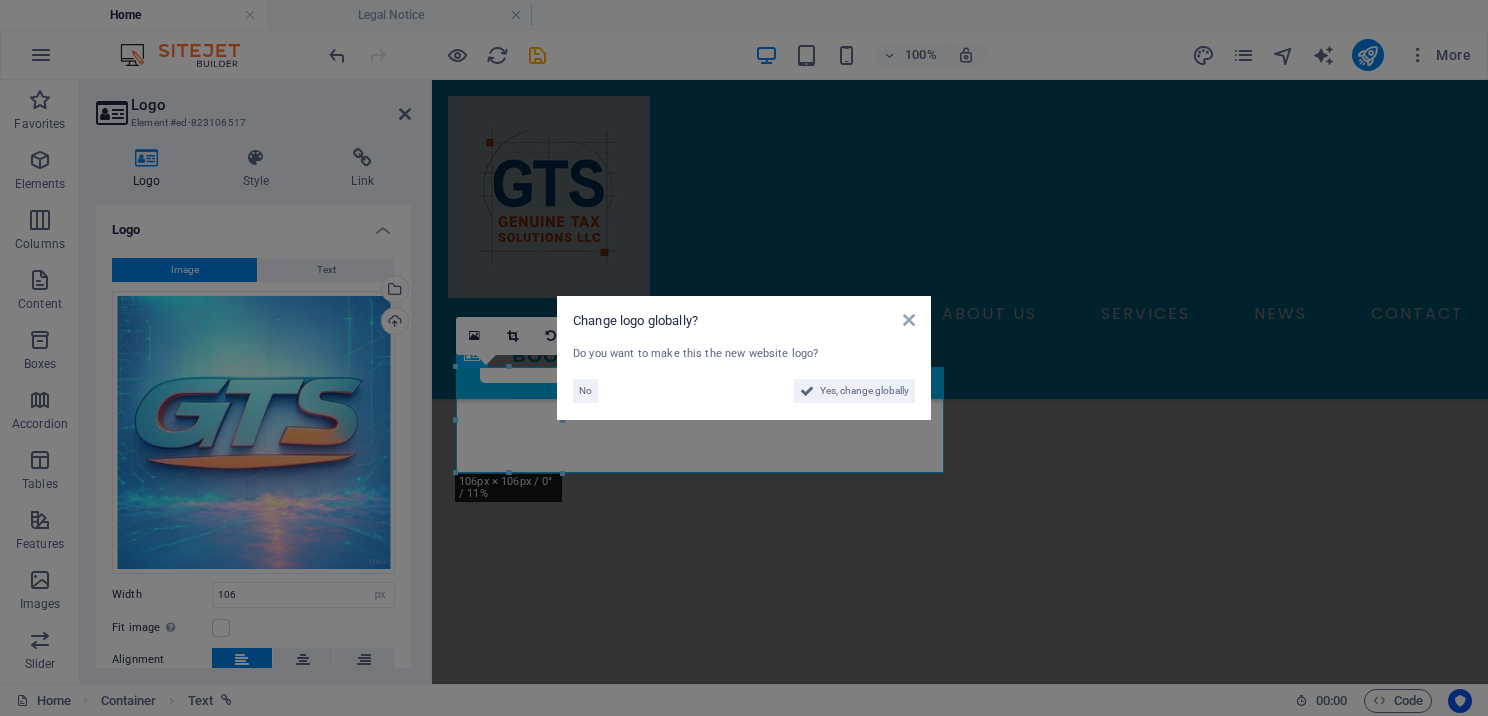 click on "Change logo globally? Do you want to make this the new website logo? No Yes, change globally" at bounding box center (744, 358) 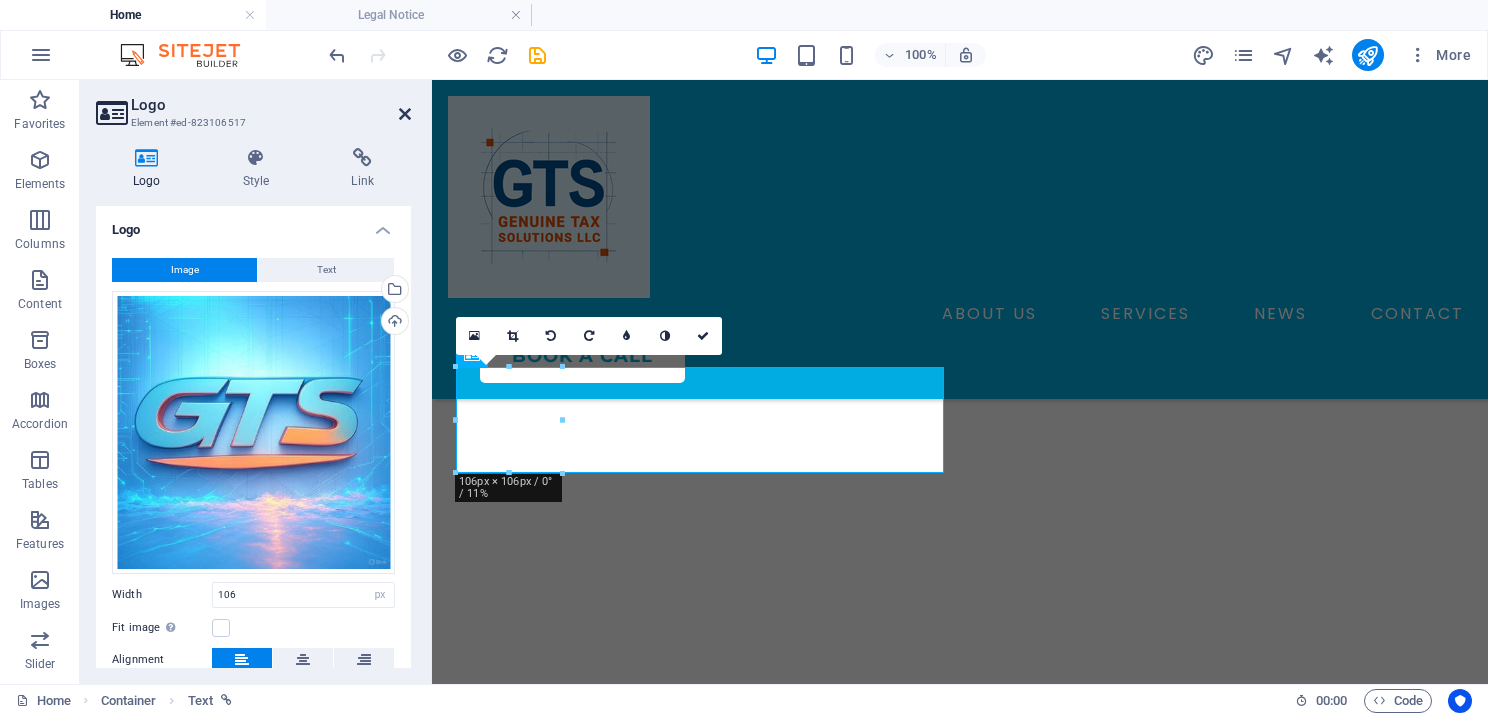 drag, startPoint x: 402, startPoint y: 116, endPoint x: 322, endPoint y: 36, distance: 113.137085 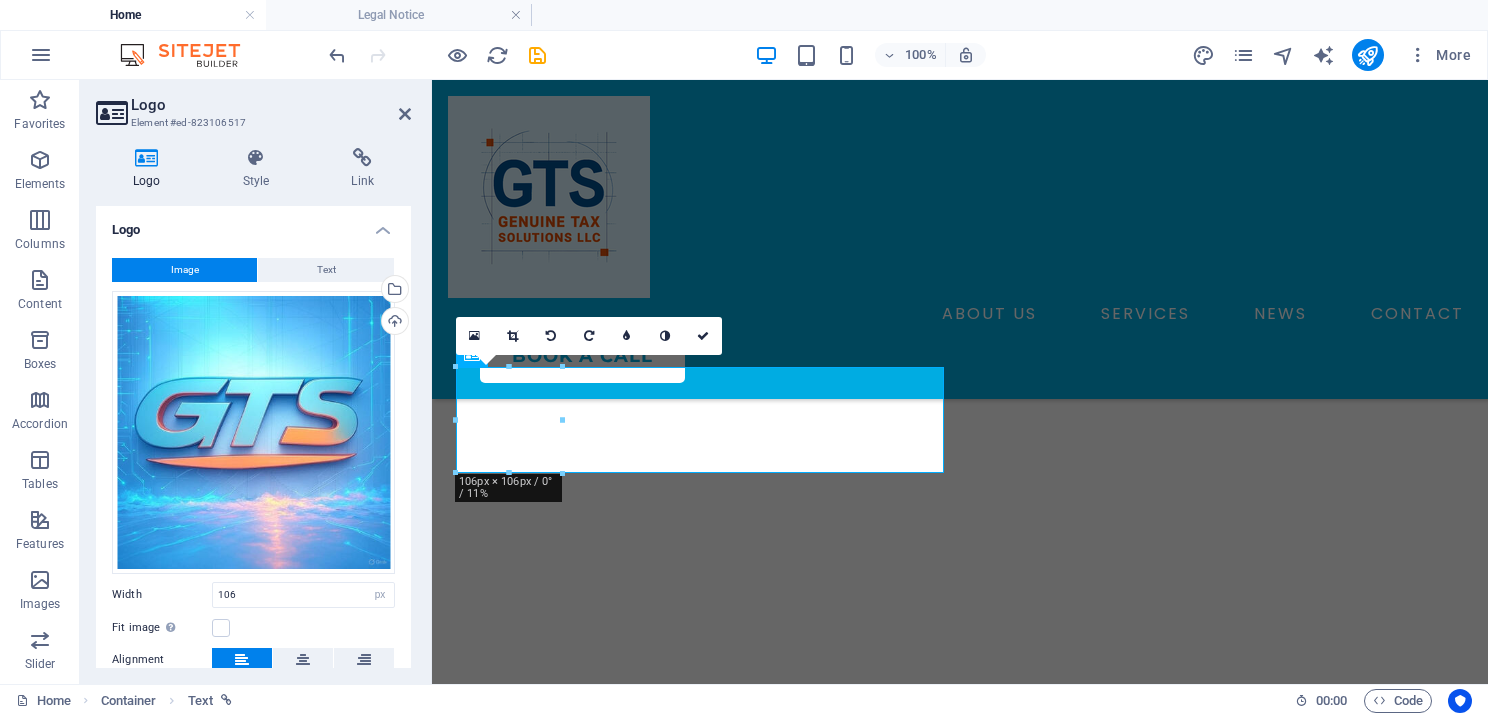 scroll, scrollTop: 7167, scrollLeft: 0, axis: vertical 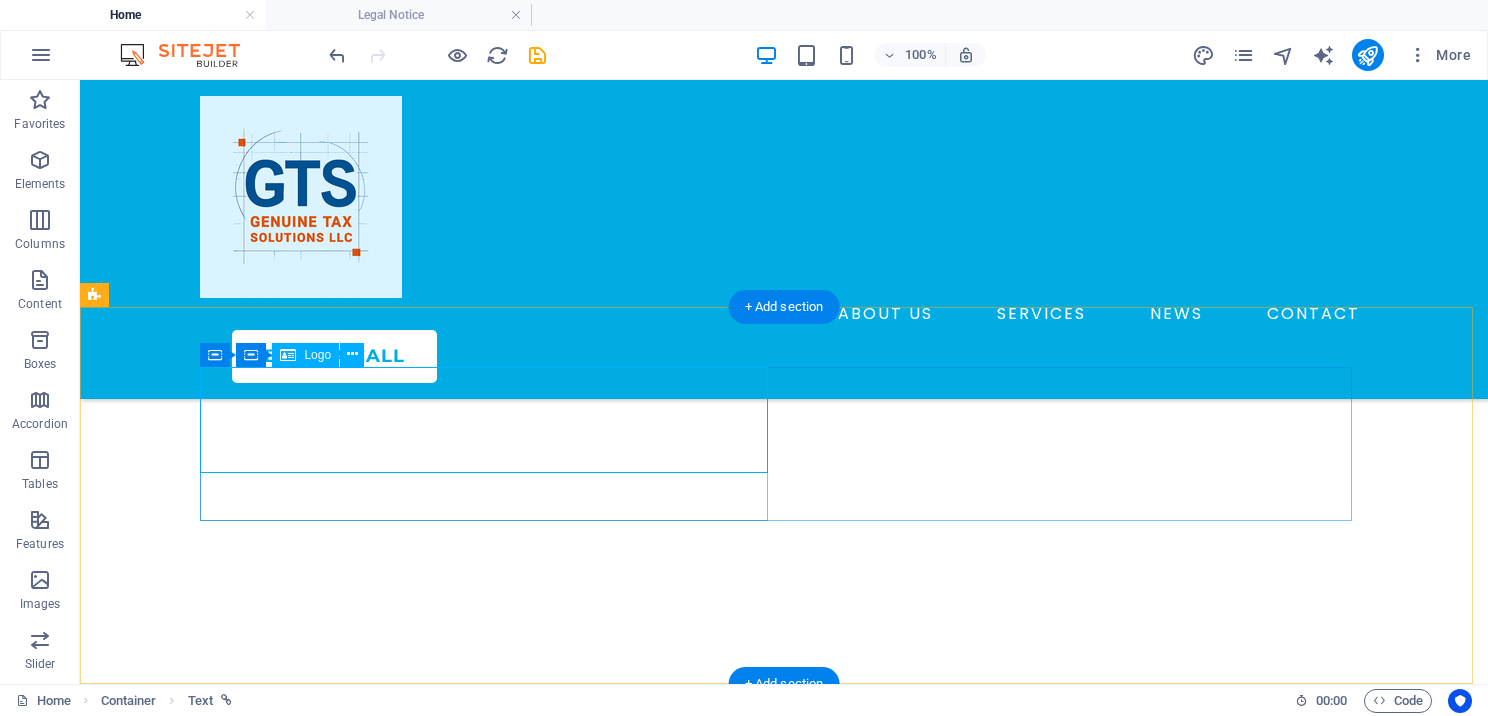 click at bounding box center (492, 5051) 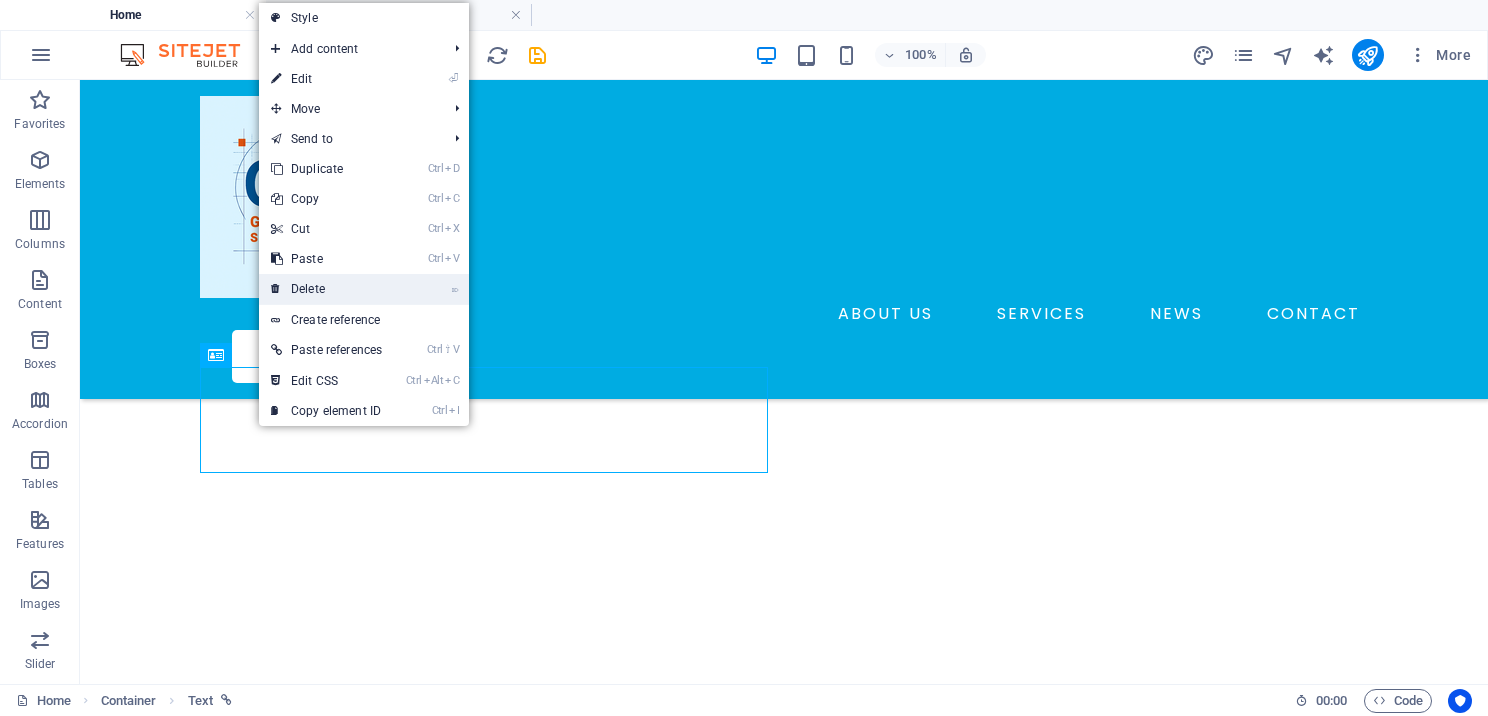 click on "⌦  Delete" at bounding box center (326, 289) 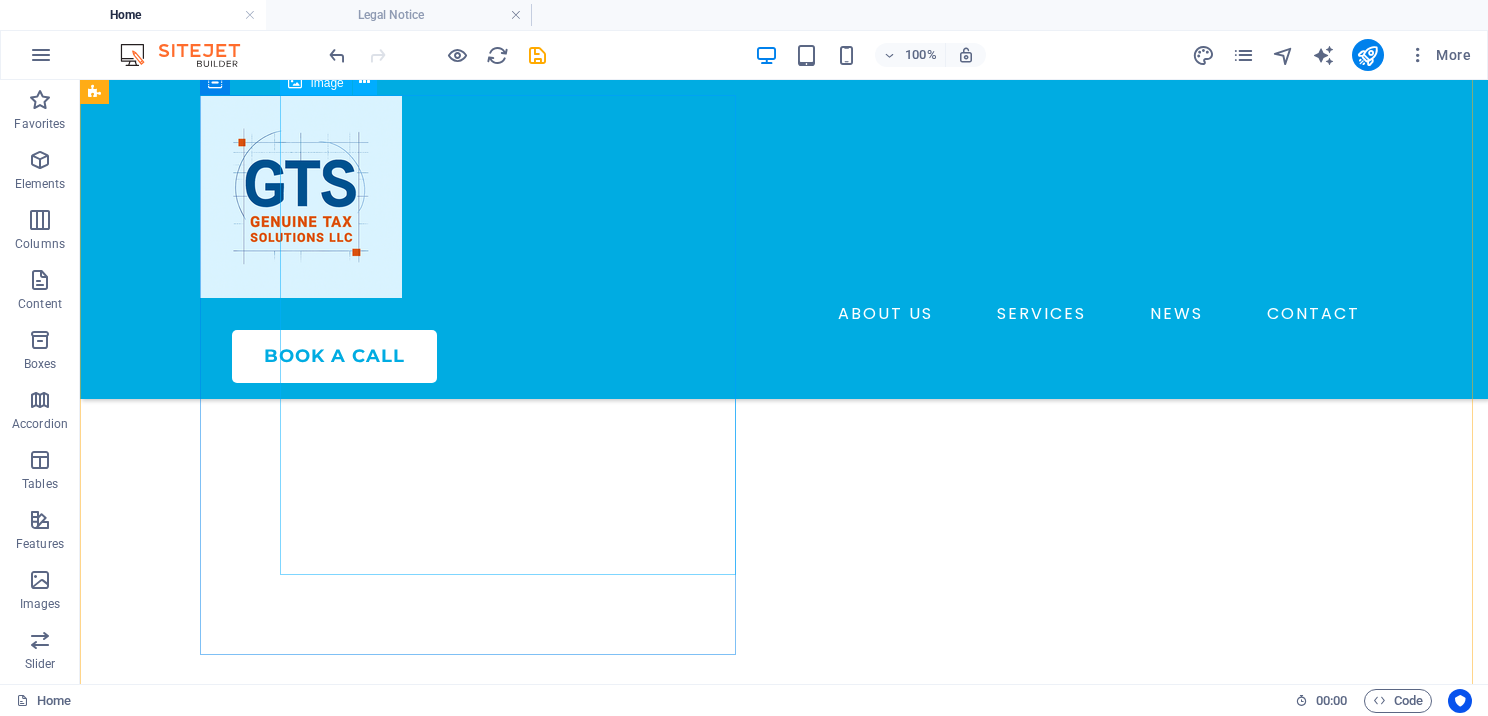scroll, scrollTop: 6576, scrollLeft: 0, axis: vertical 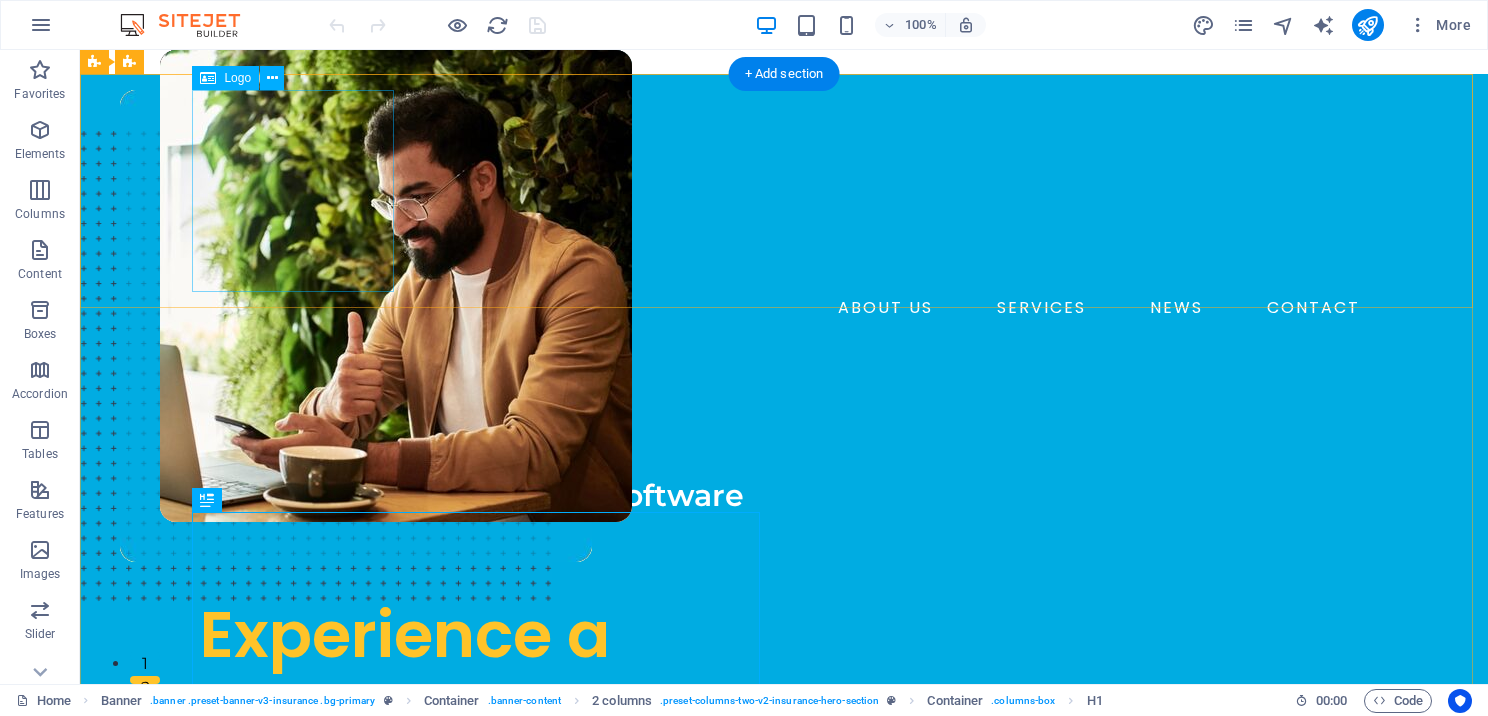 click at bounding box center [784, 191] 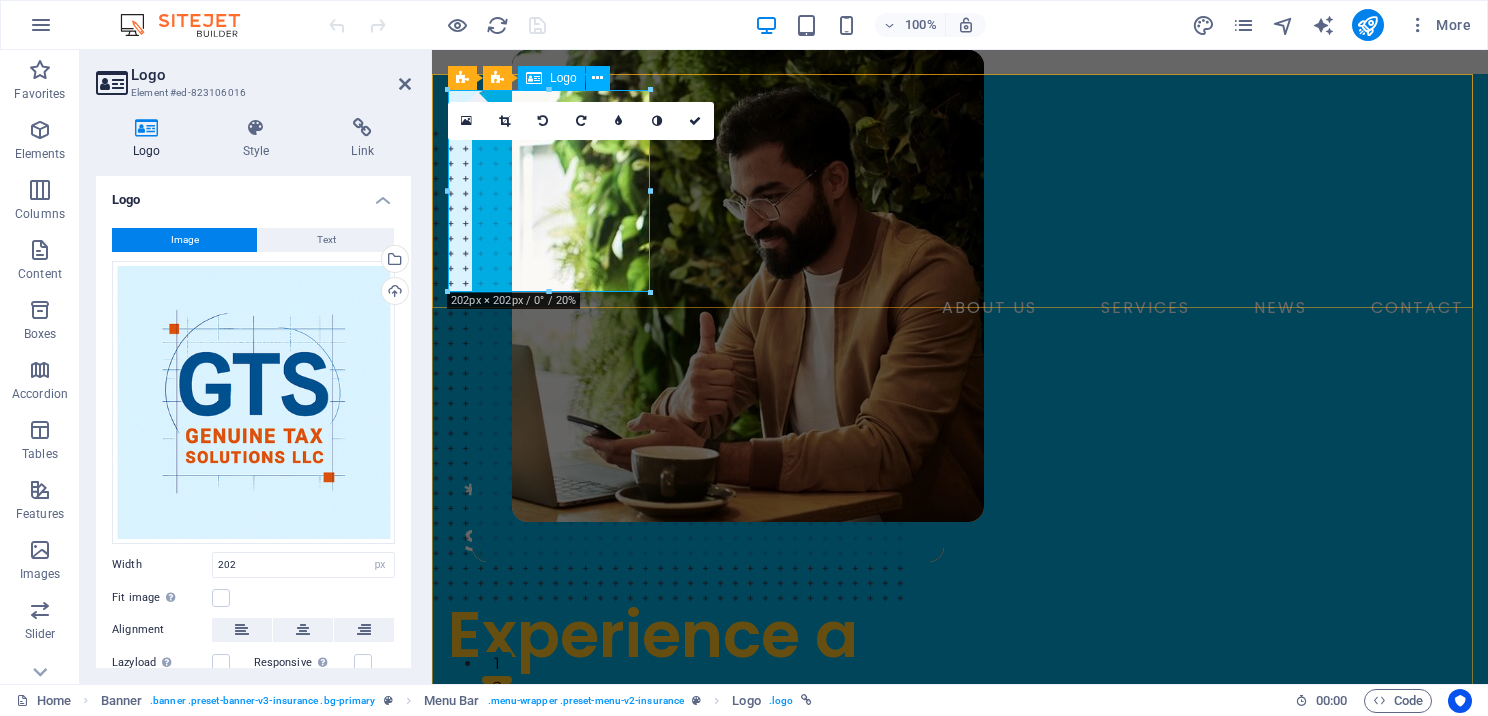 click at bounding box center (960, 191) 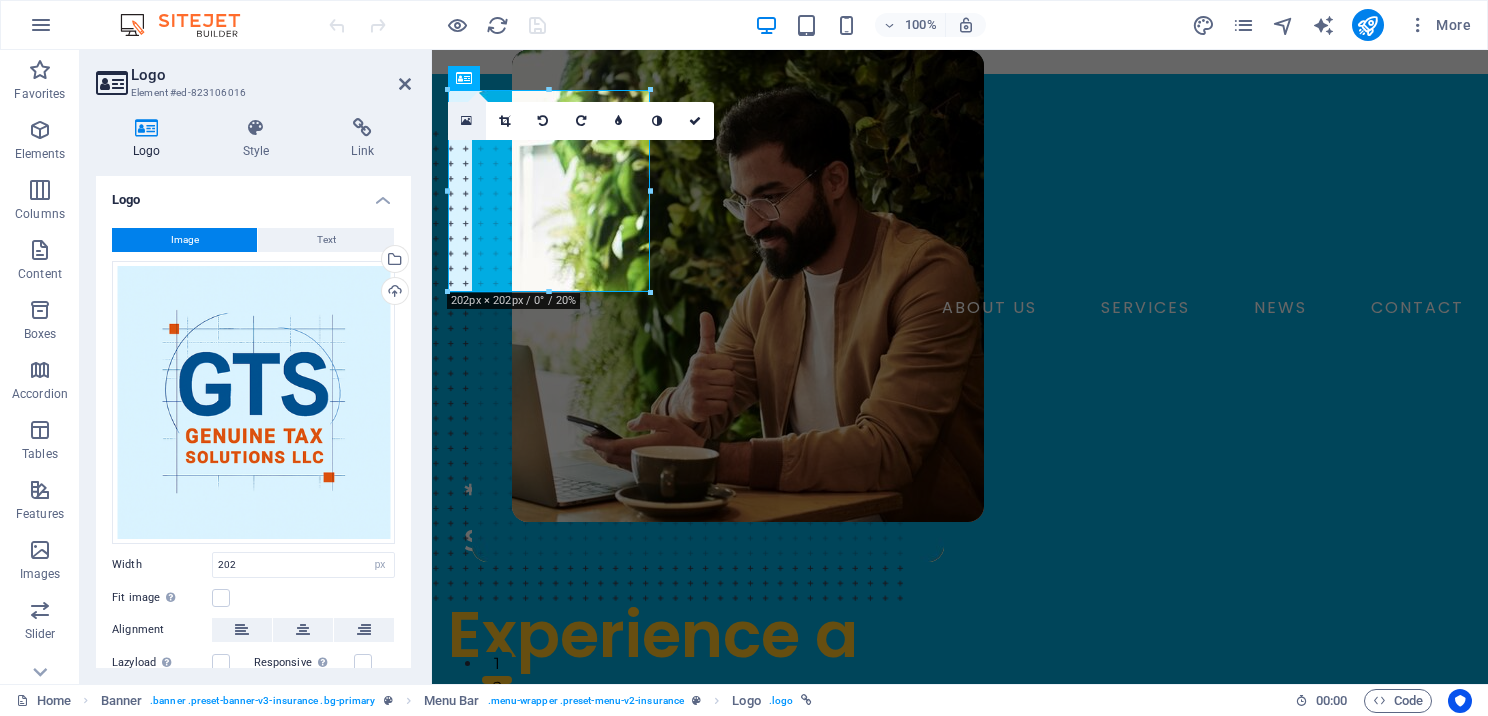 click at bounding box center [467, 121] 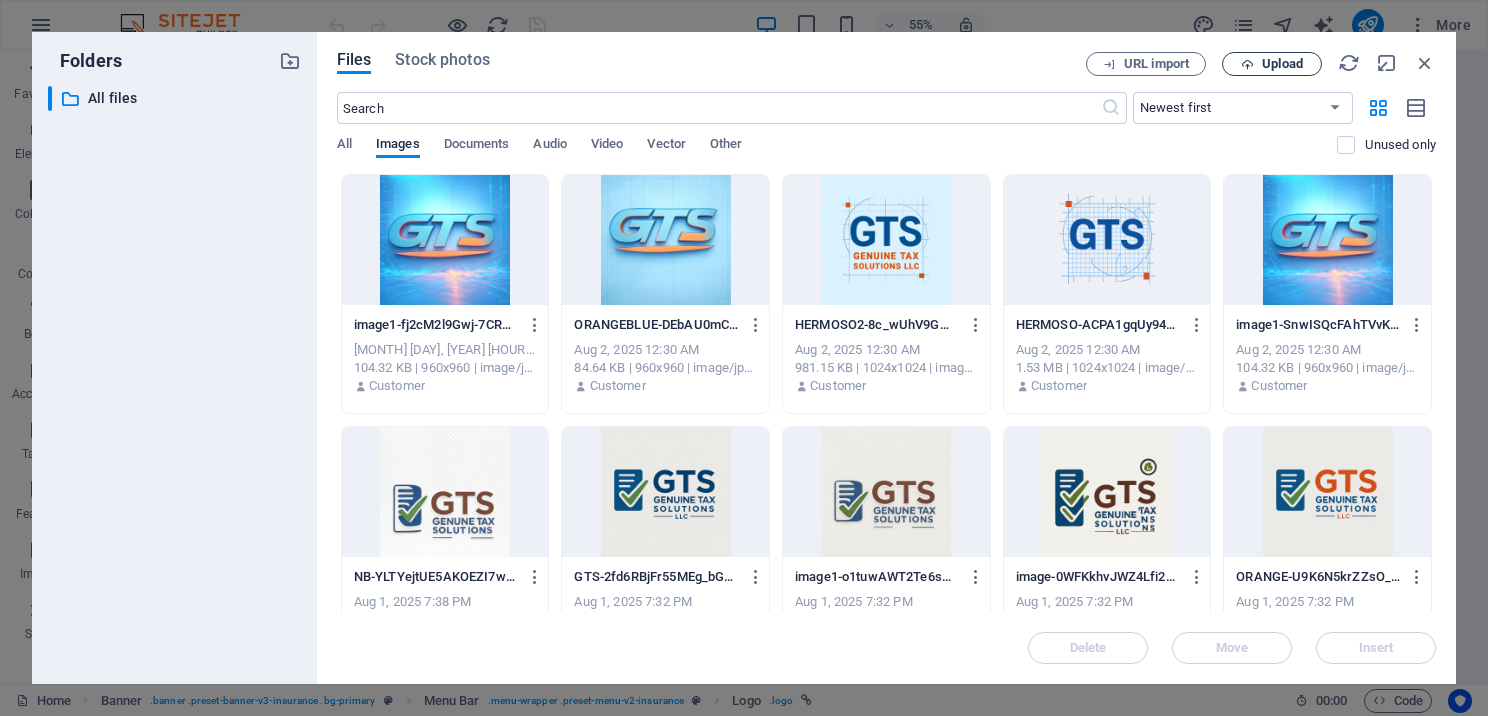 click on "Upload" at bounding box center (1282, 64) 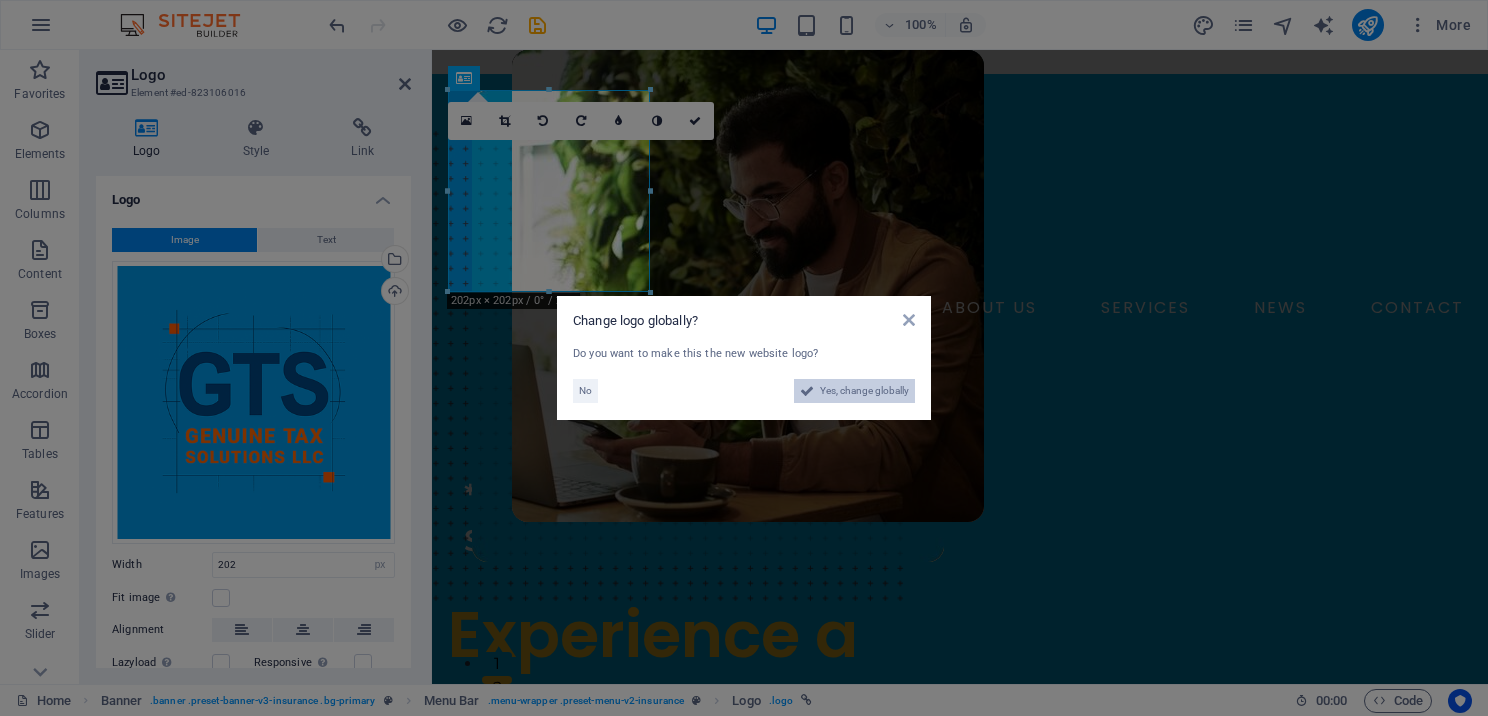 click on "Yes, change globally" at bounding box center (864, 391) 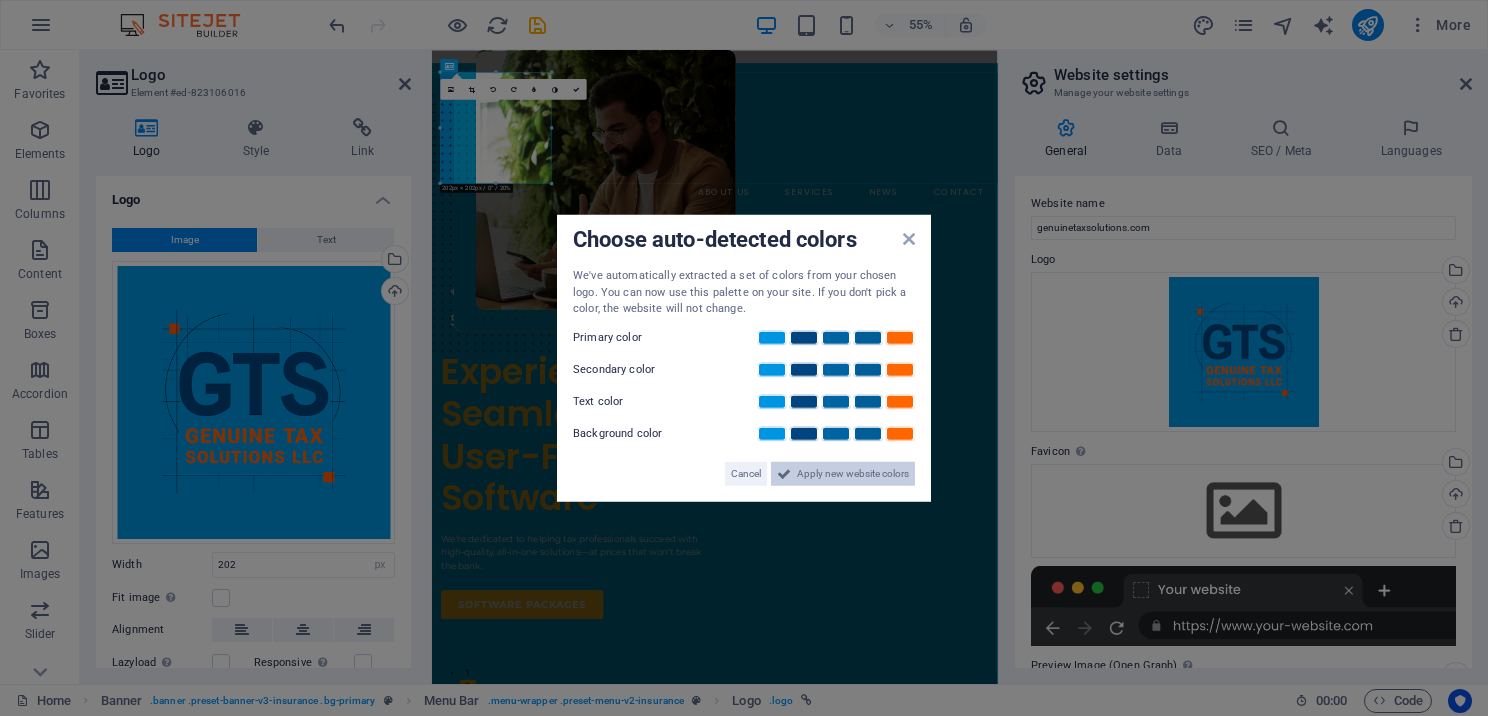 click on "Apply new website colors" at bounding box center (853, 473) 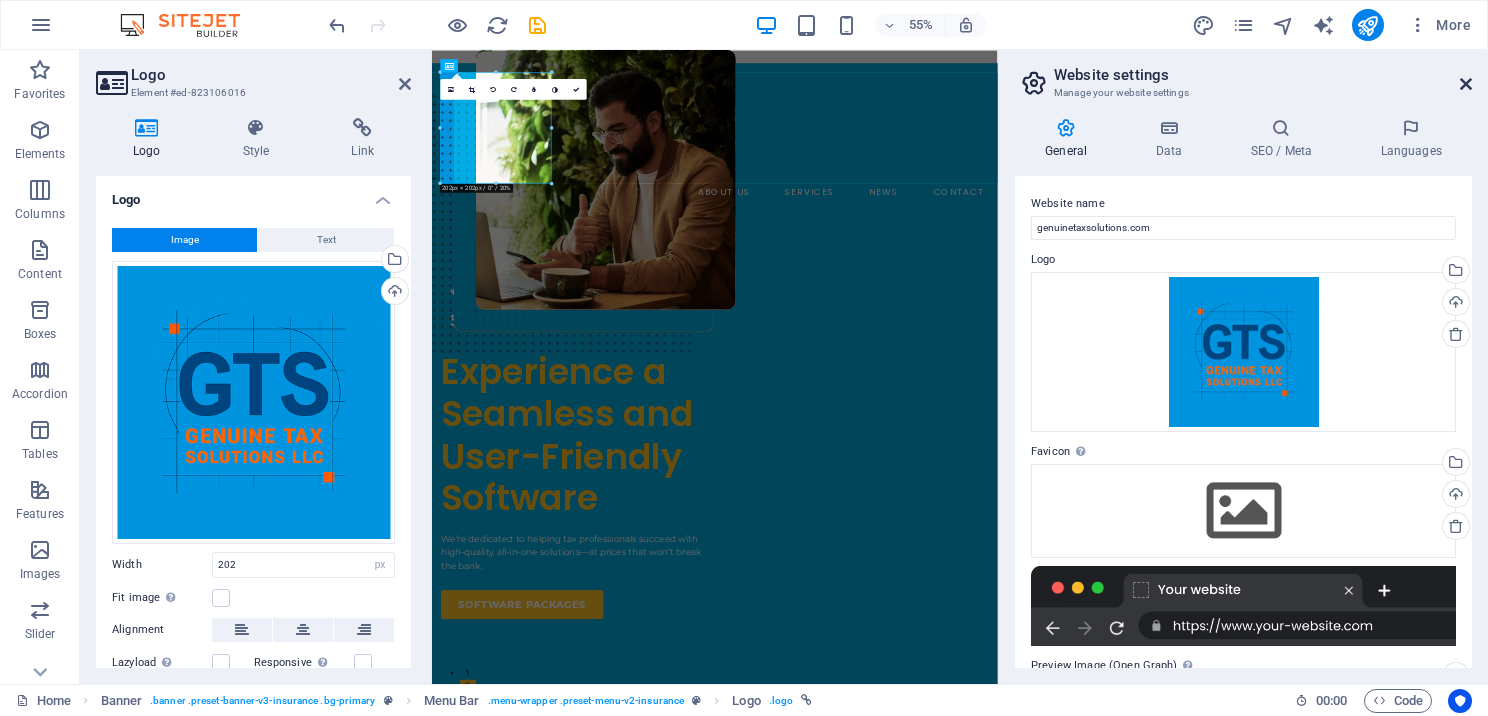 click at bounding box center (1466, 84) 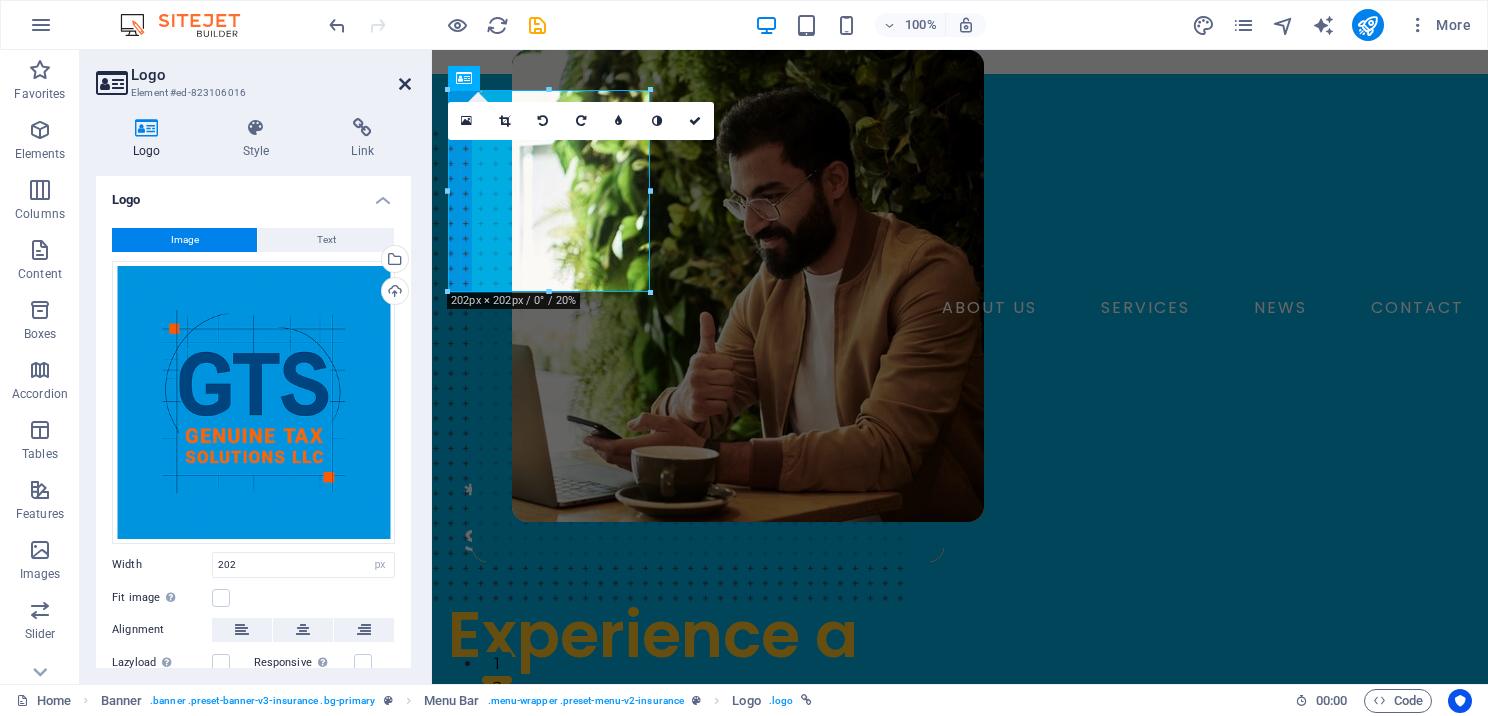 drag, startPoint x: 409, startPoint y: 76, endPoint x: 328, endPoint y: 26, distance: 95.189285 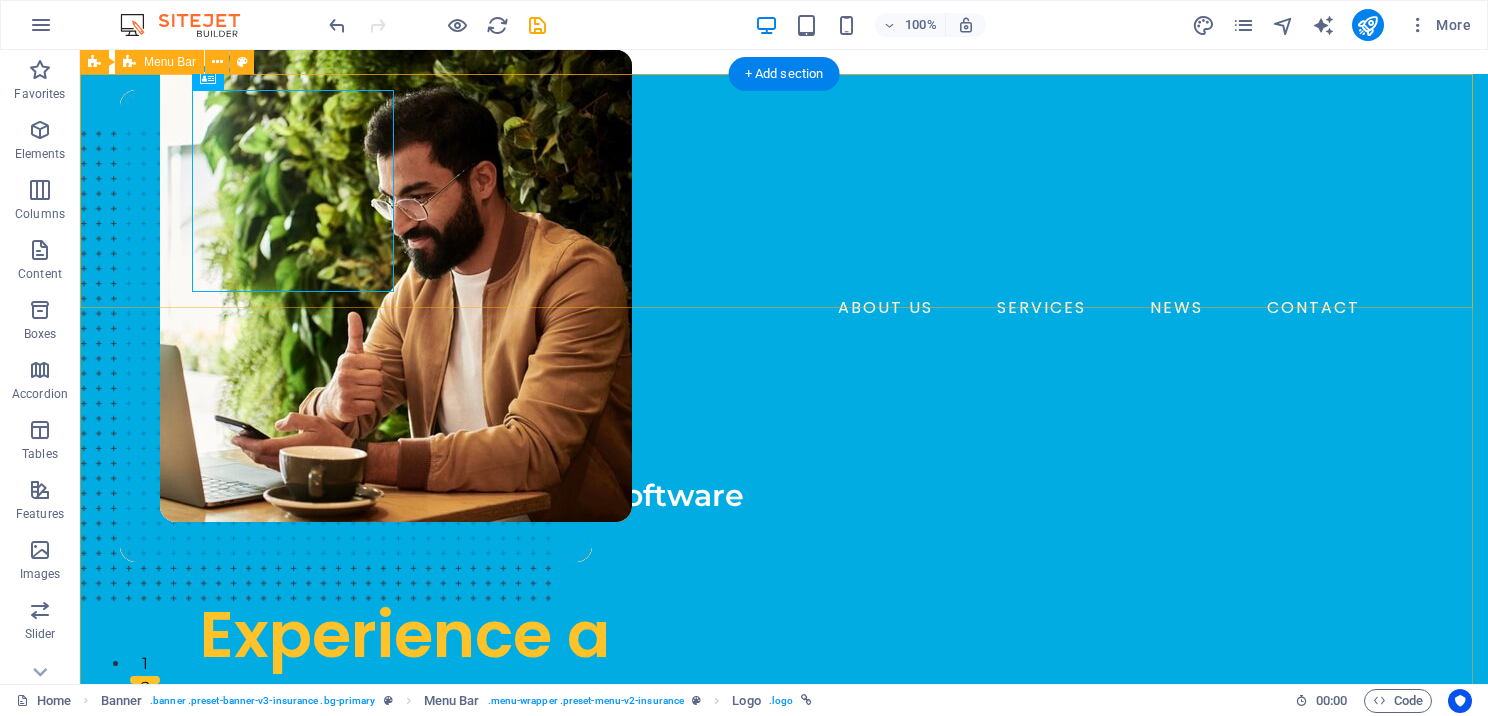 click on "ABOUT US SERVICES NEWS CONTACT BOOK A CALL" at bounding box center (784, 233) 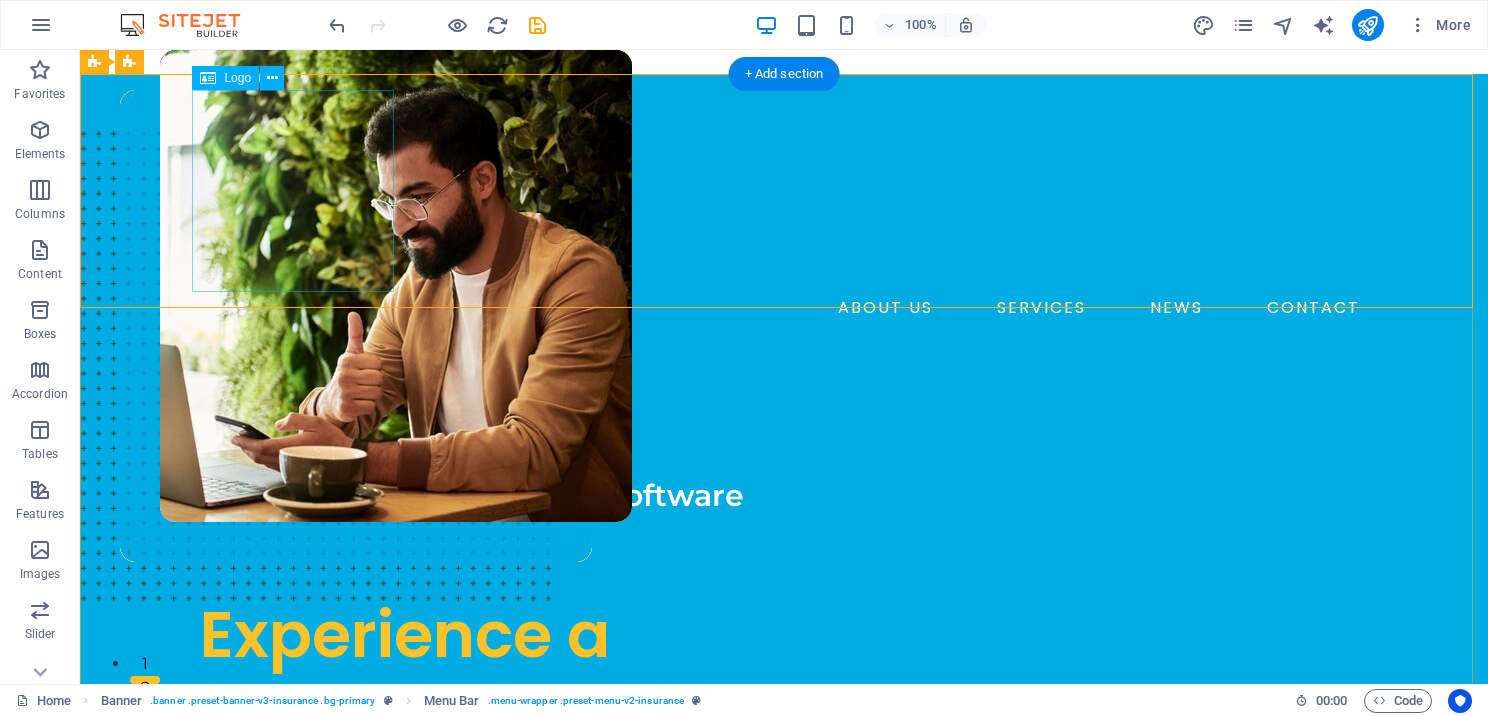 click at bounding box center [784, 191] 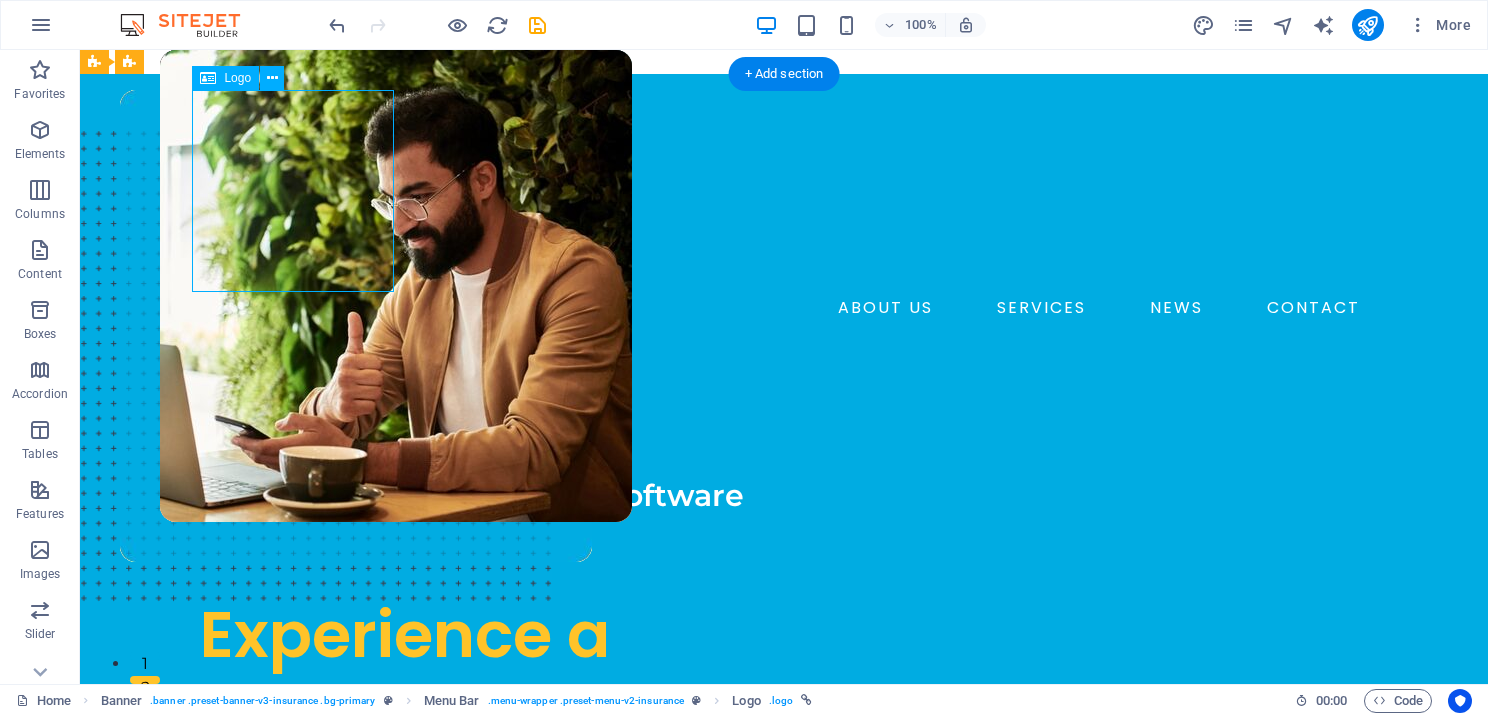 click at bounding box center (784, 191) 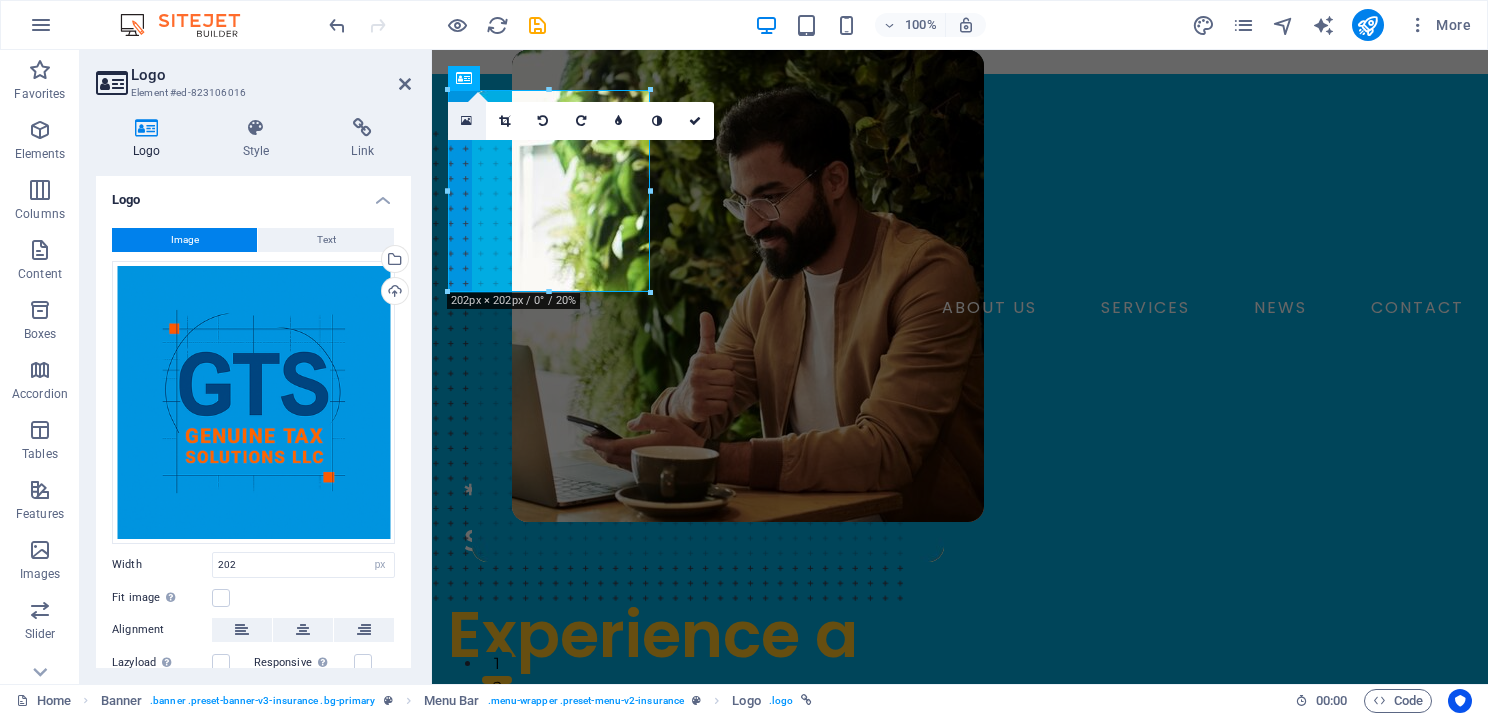 click at bounding box center [466, 121] 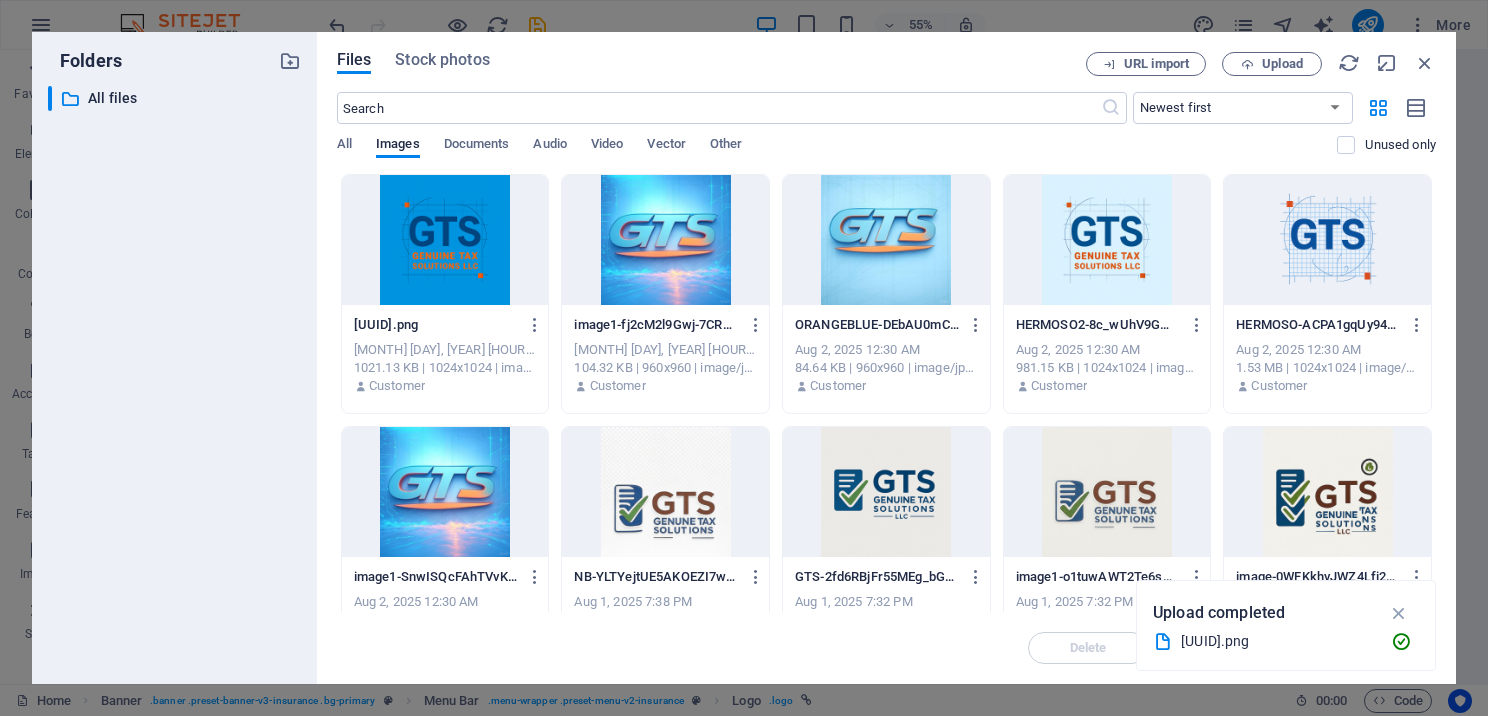 click at bounding box center [1327, 240] 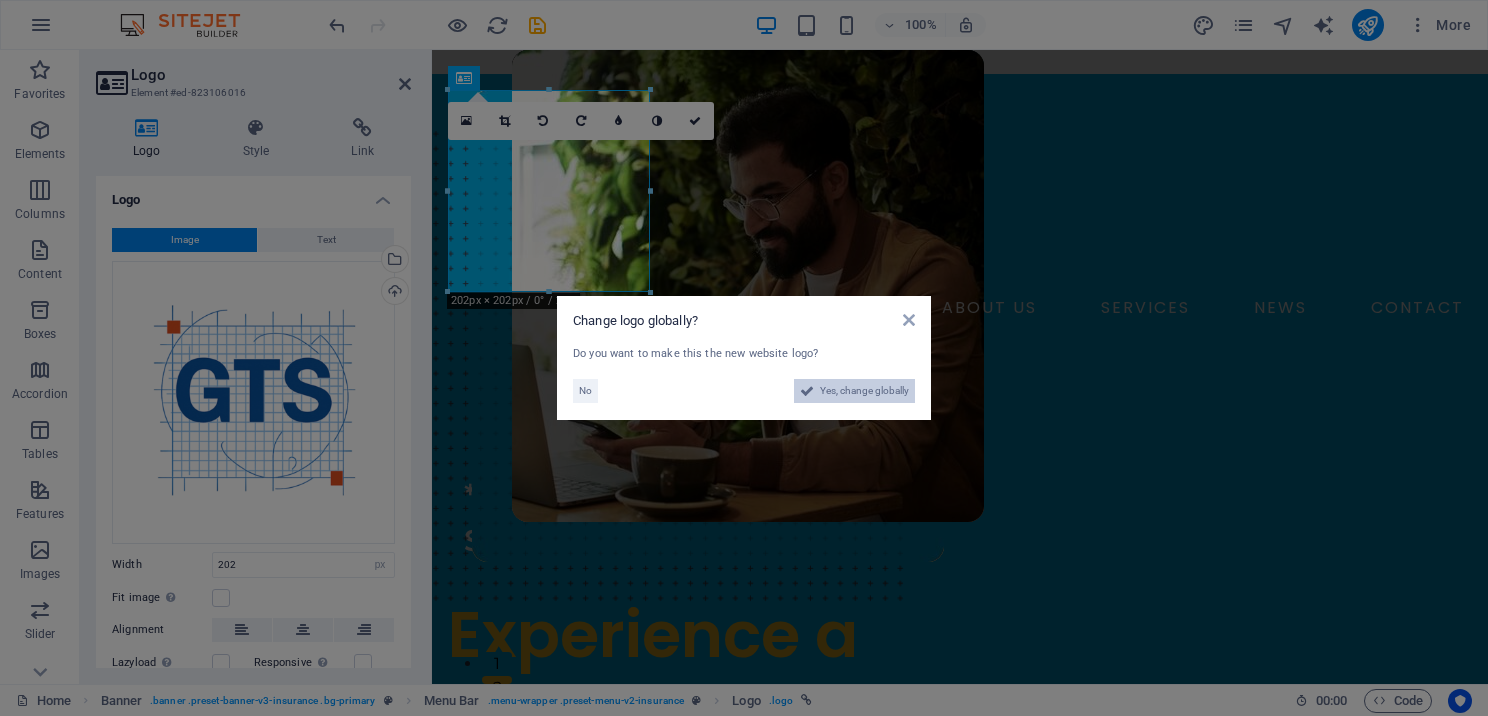 click on "Yes, change globally" at bounding box center [864, 391] 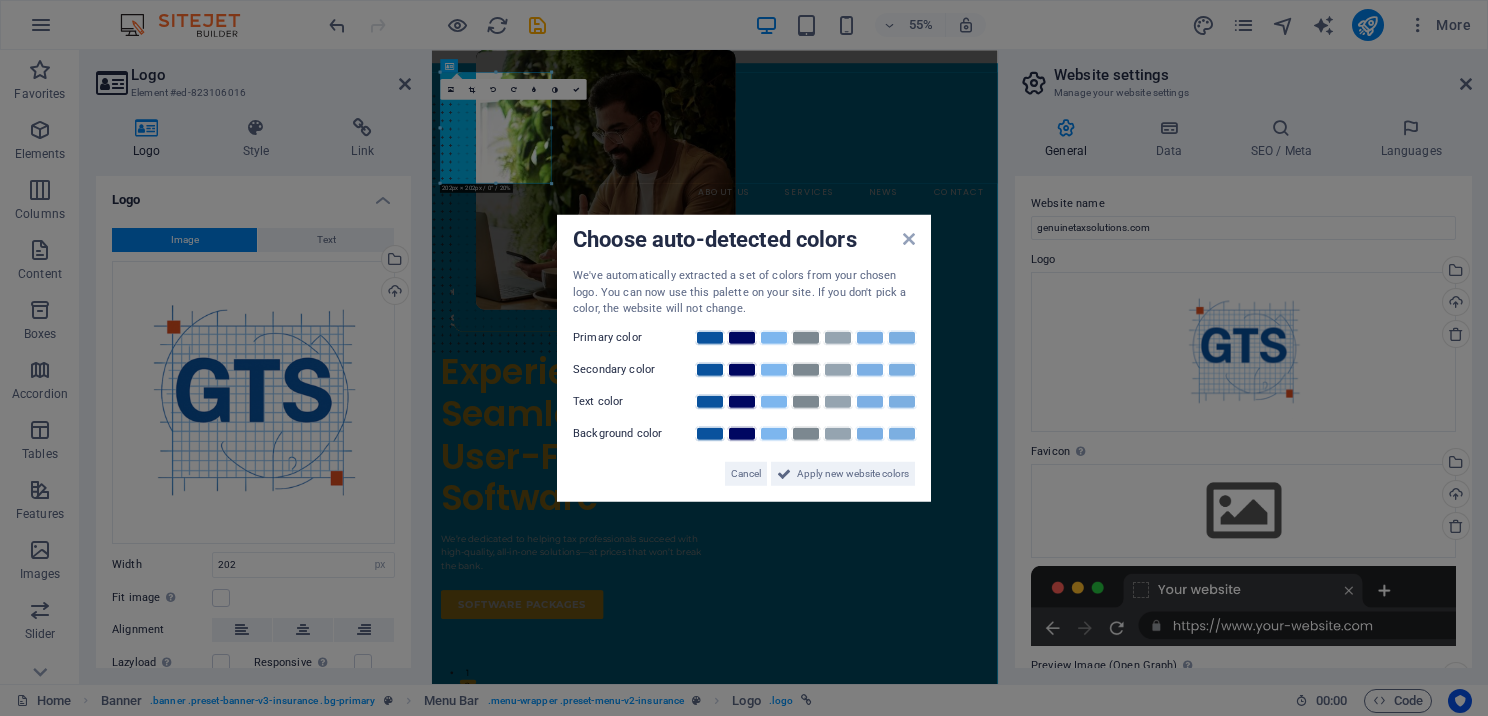 click on "Choose auto-detected colors We've automatically extracted a set of colors from your chosen logo. You can now use this palette on your site. If you don't pick a color, the website will not change.  Primary color Secondary color Text color Background color Cancel Apply new website colors" at bounding box center (744, 358) 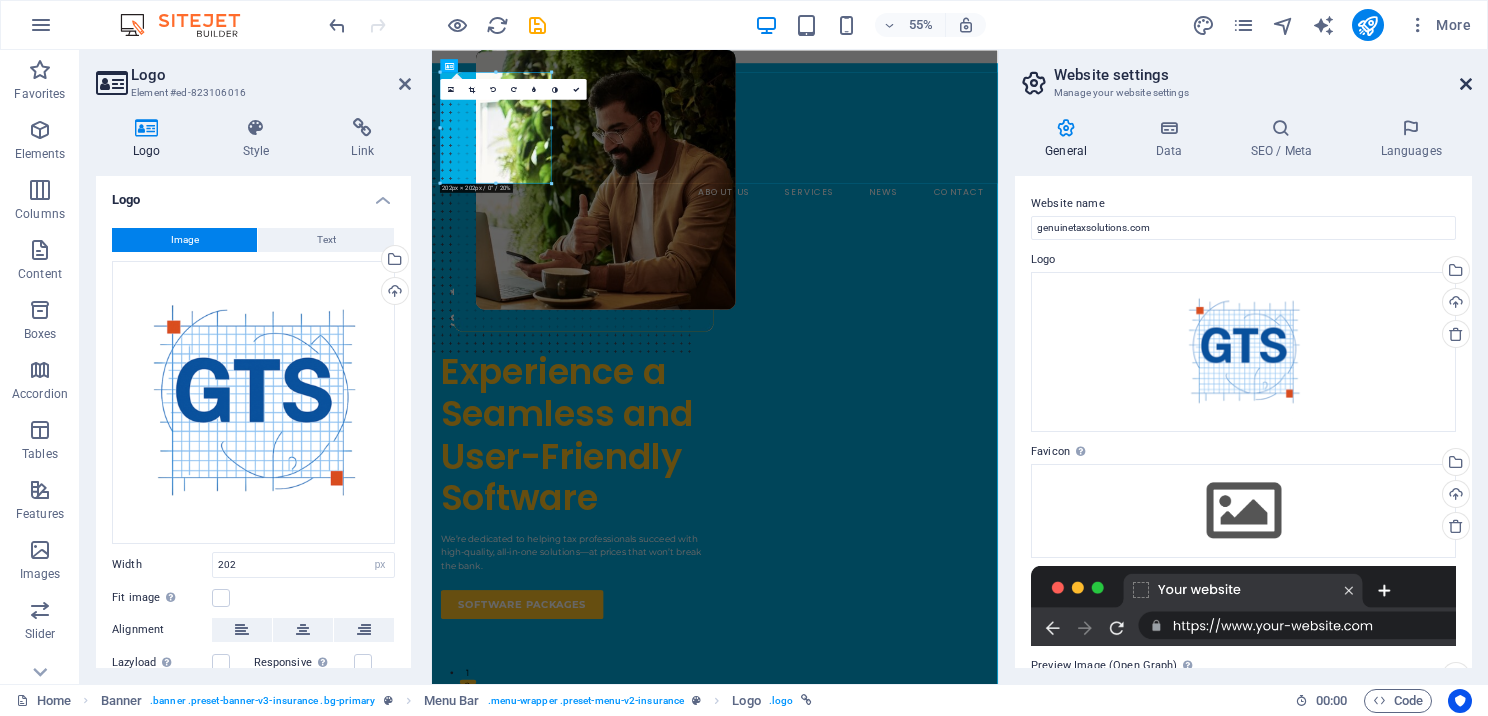 click at bounding box center [1466, 84] 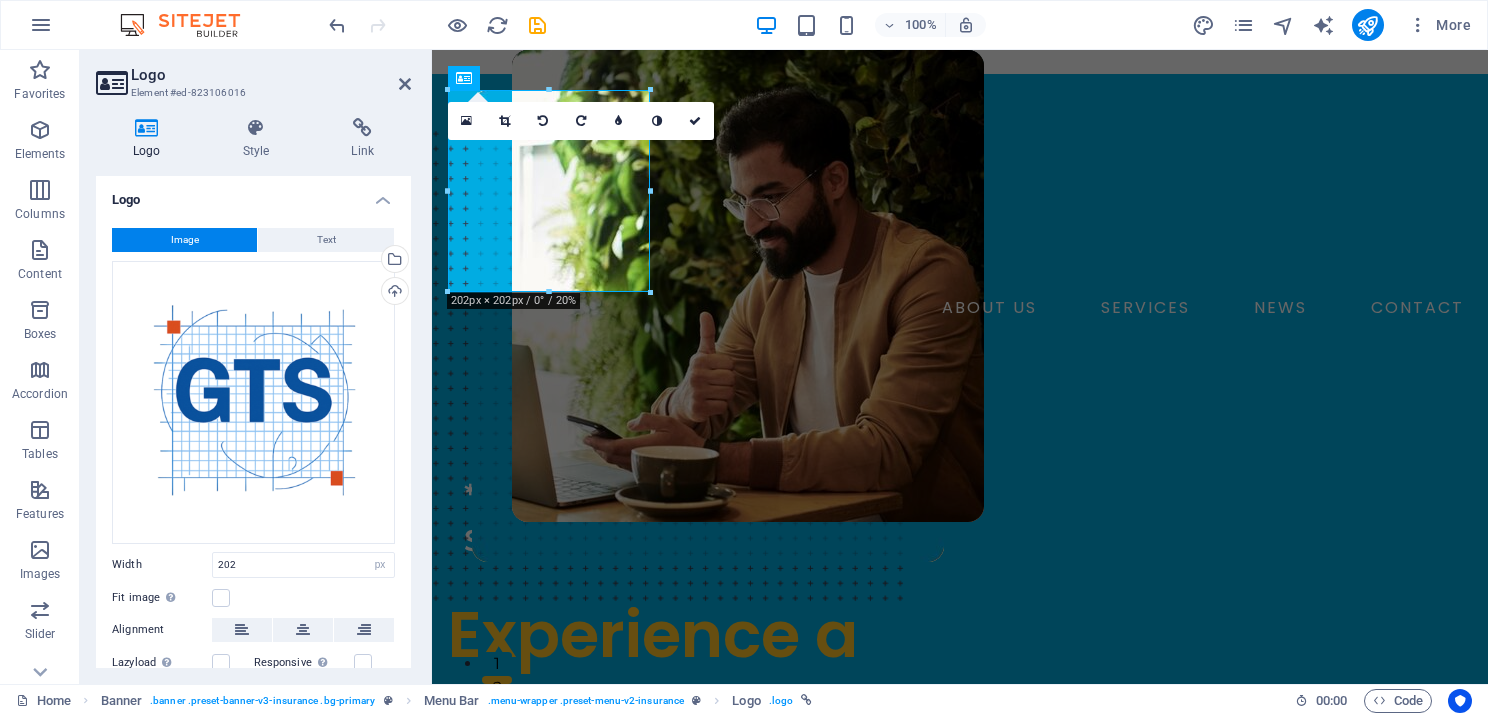click on "Logo" at bounding box center (271, 75) 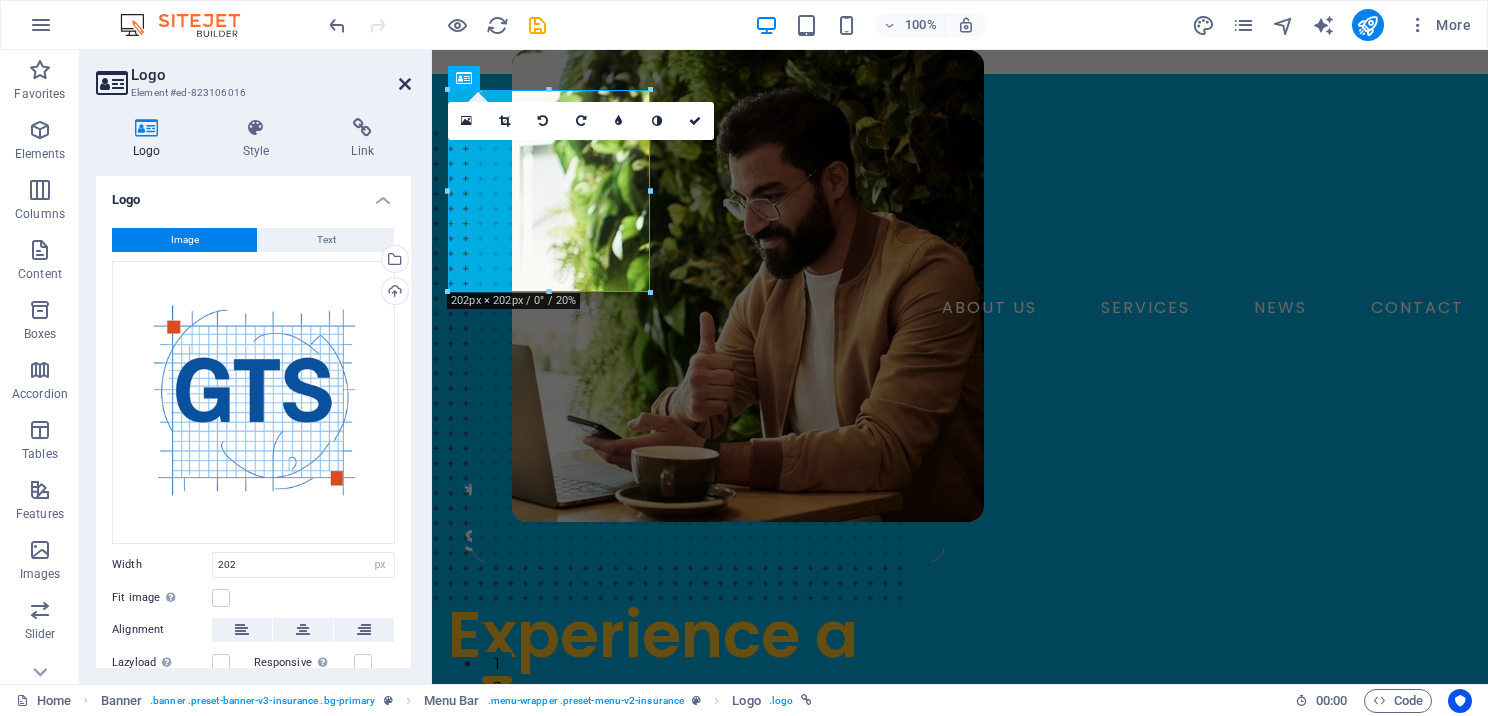click at bounding box center (405, 84) 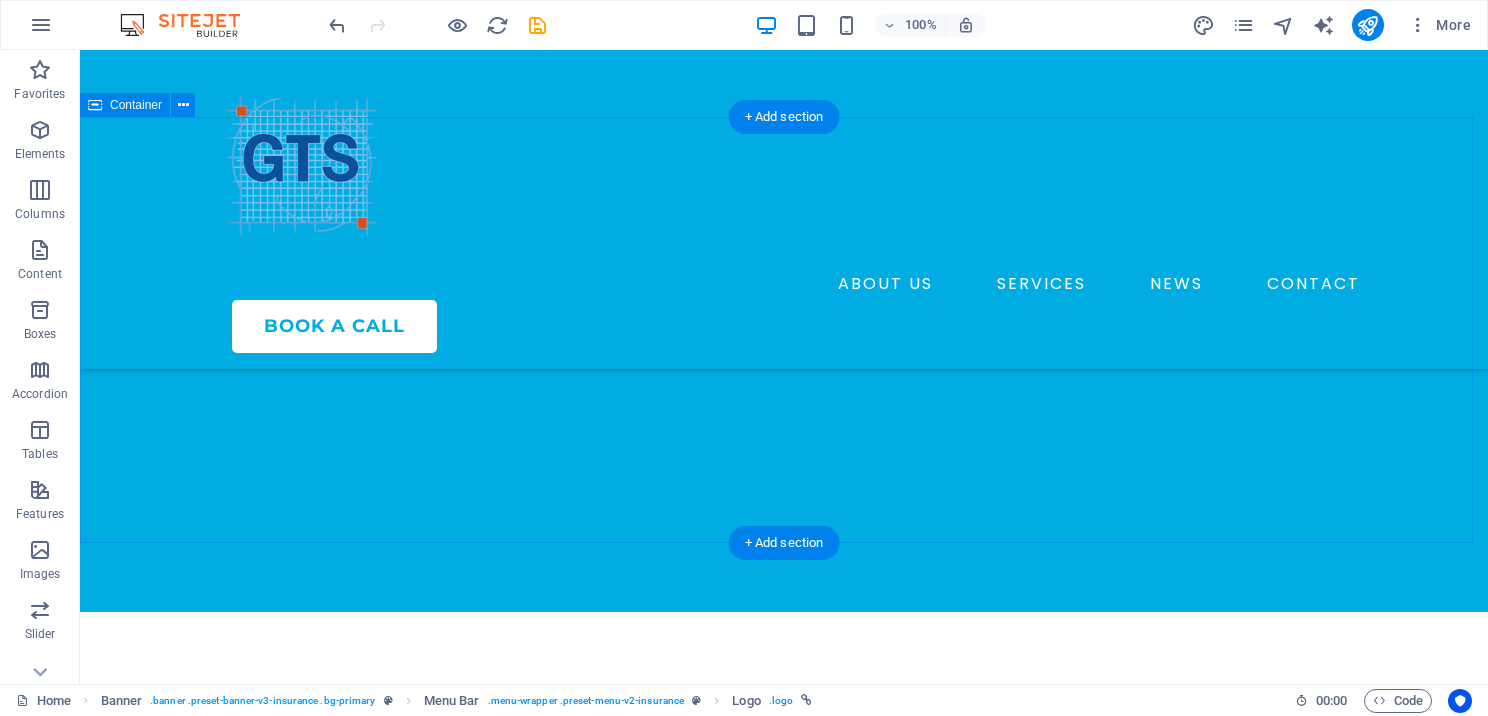 scroll, scrollTop: 1300, scrollLeft: 0, axis: vertical 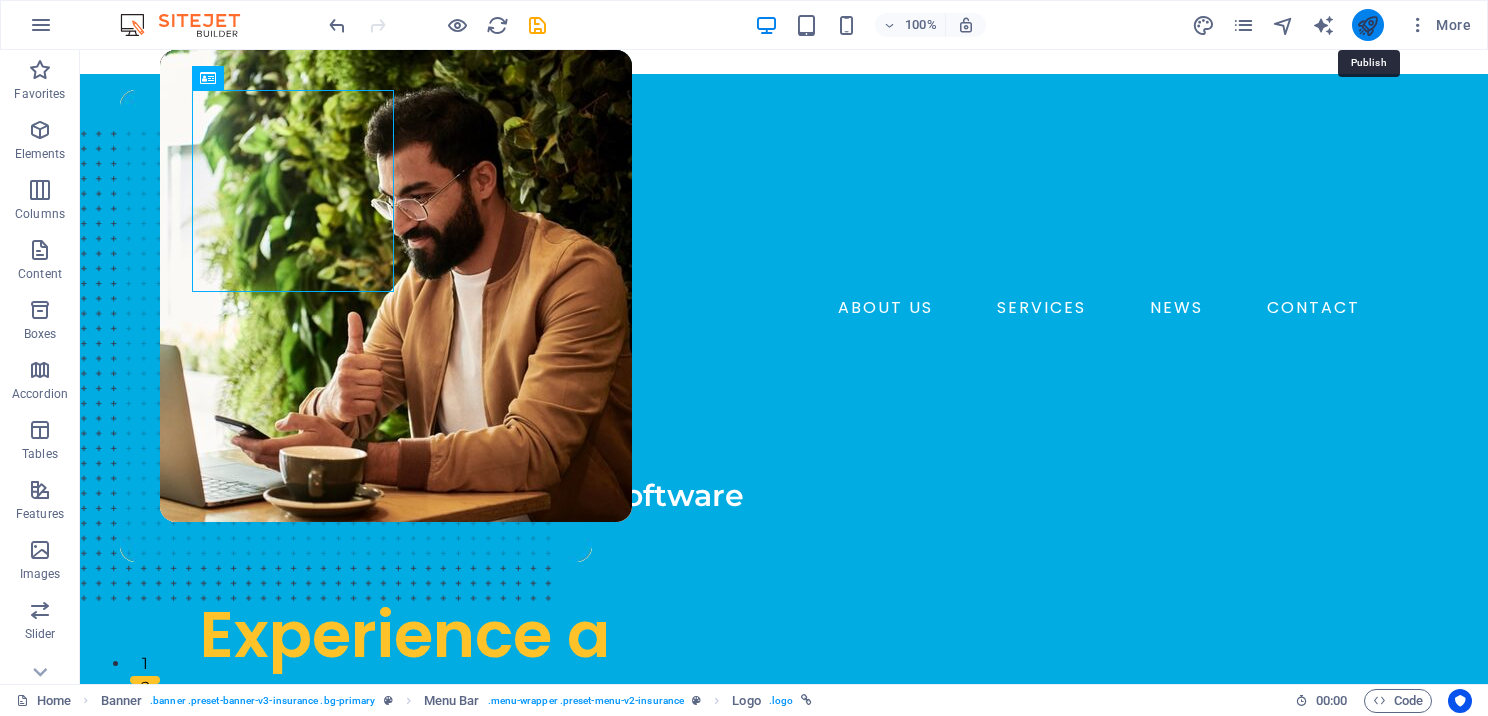 click at bounding box center [1367, 25] 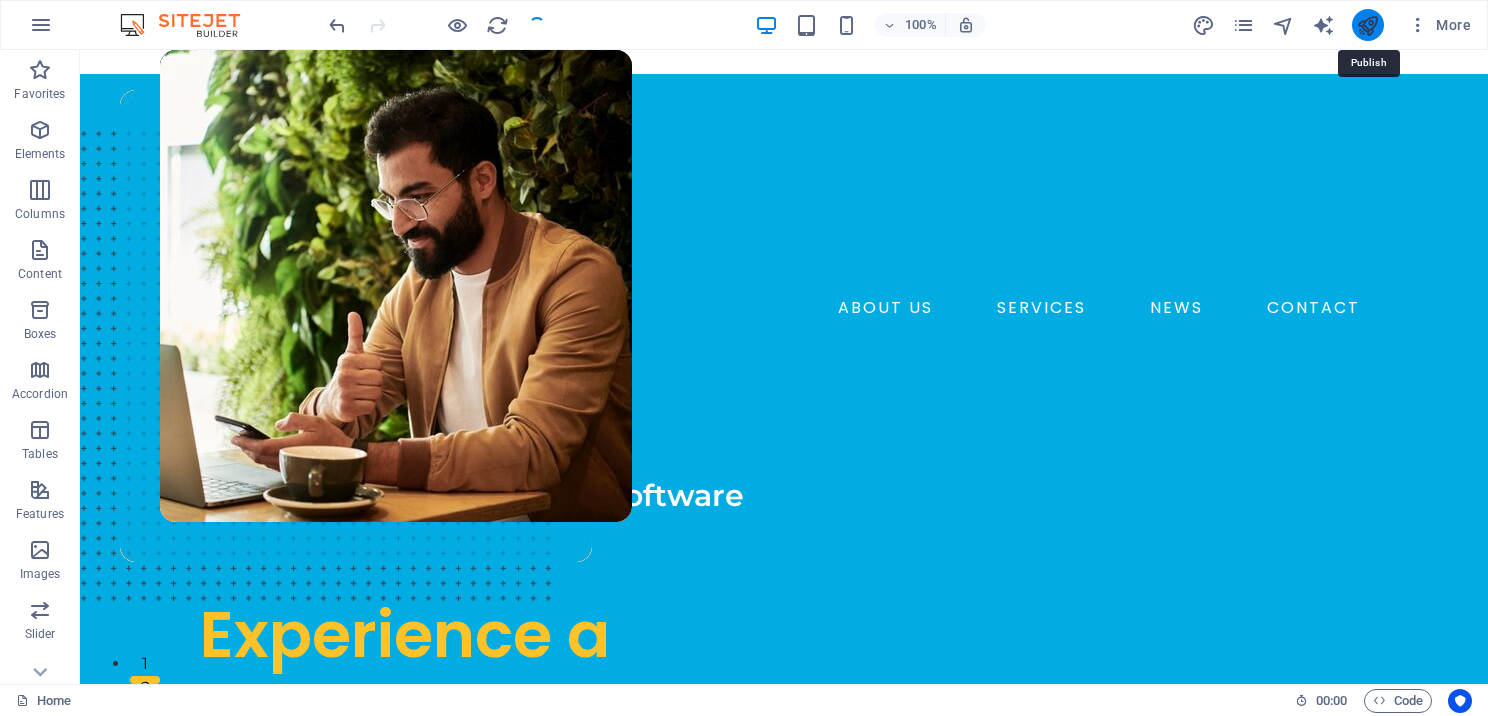 click at bounding box center (1367, 25) 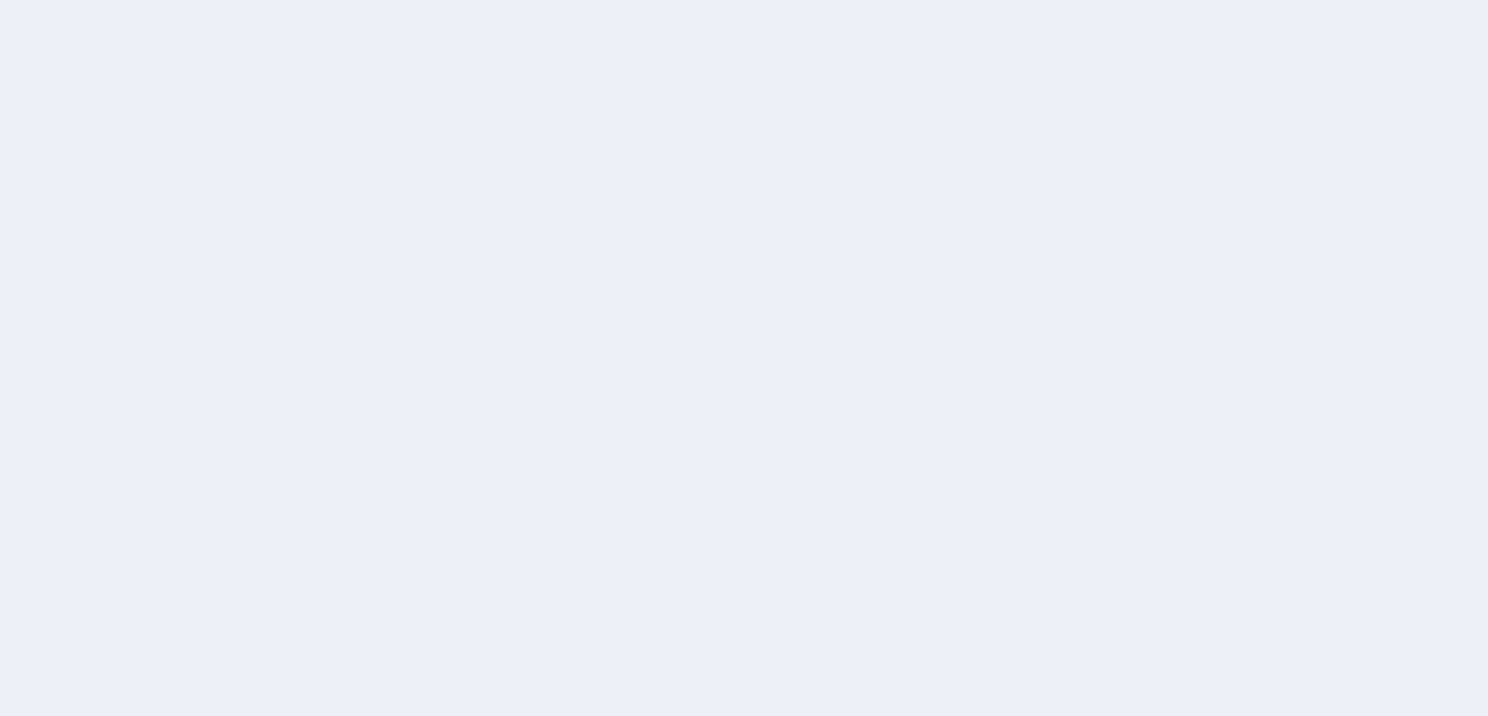 scroll, scrollTop: 0, scrollLeft: 0, axis: both 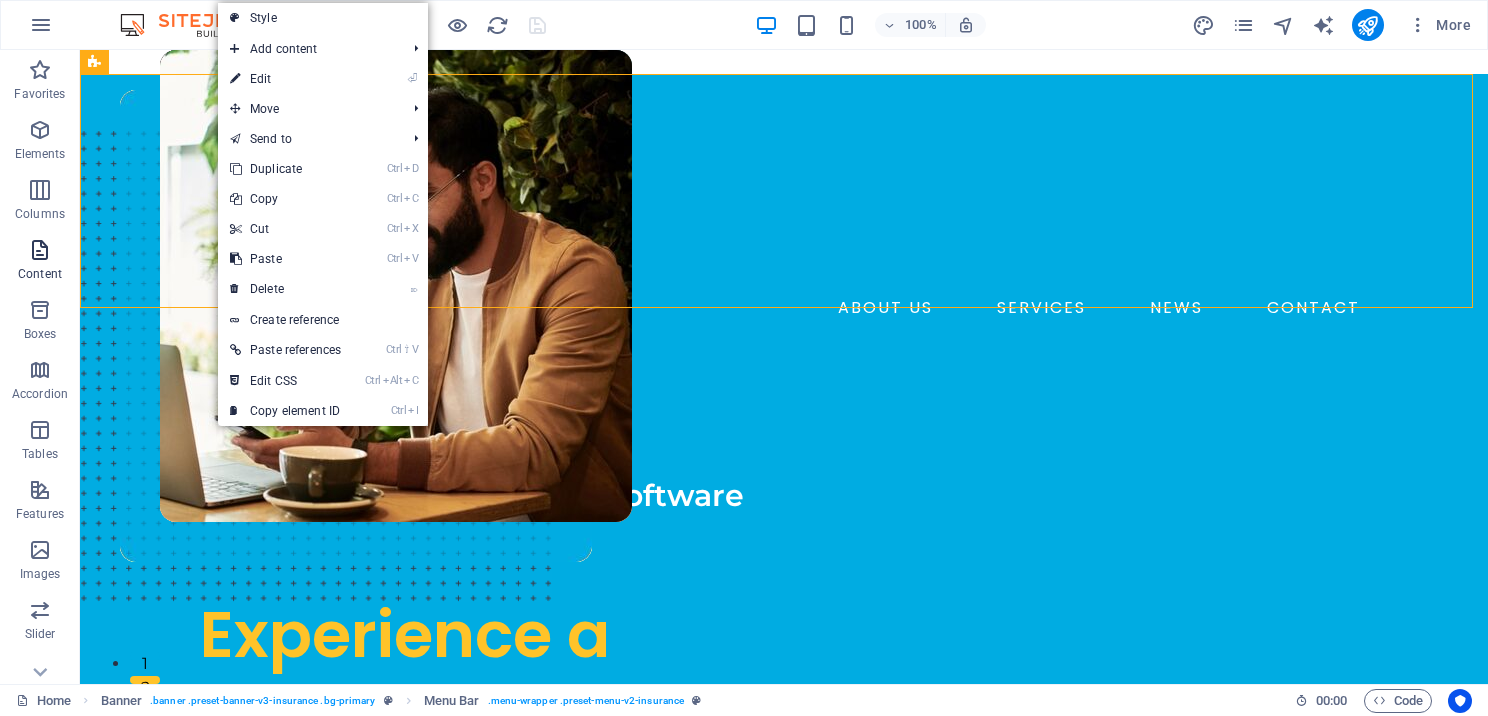 click at bounding box center (40, 250) 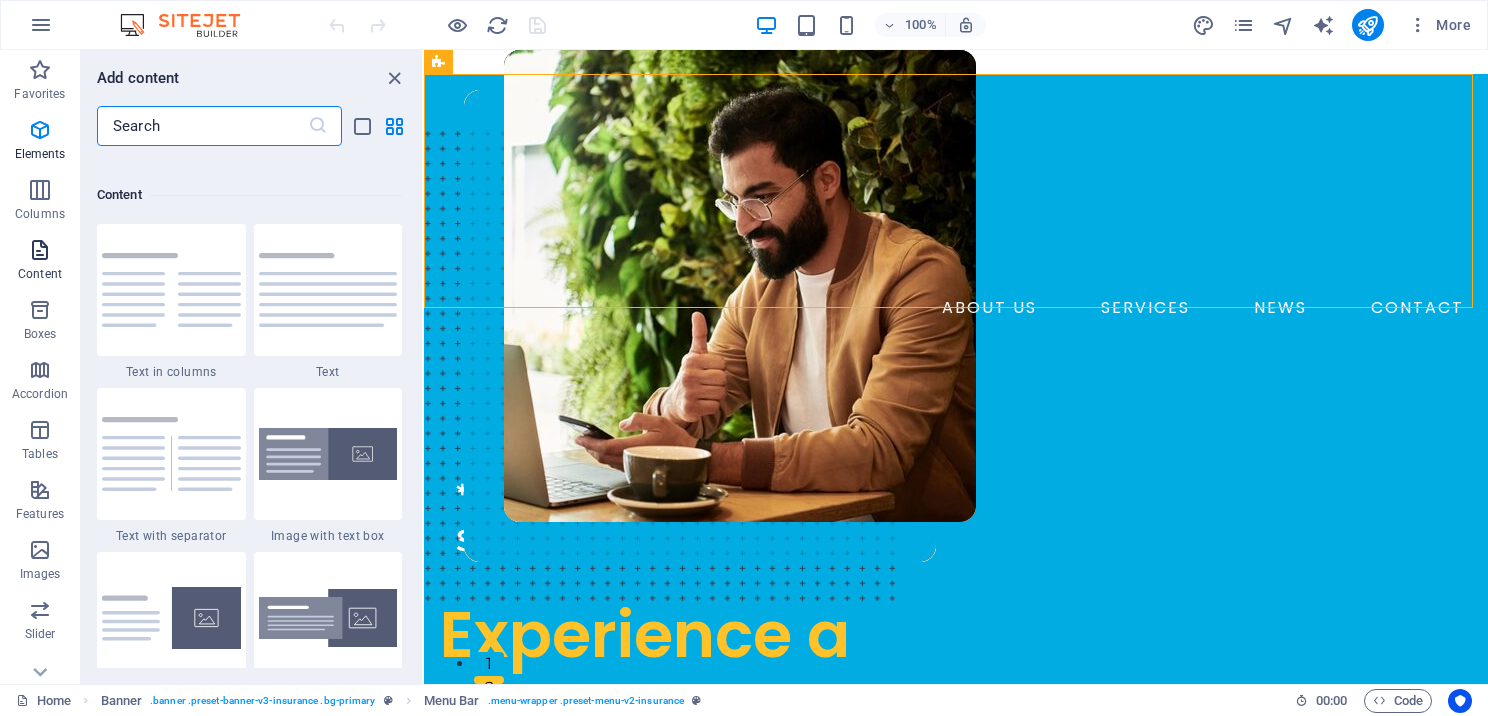 scroll, scrollTop: 3499, scrollLeft: 0, axis: vertical 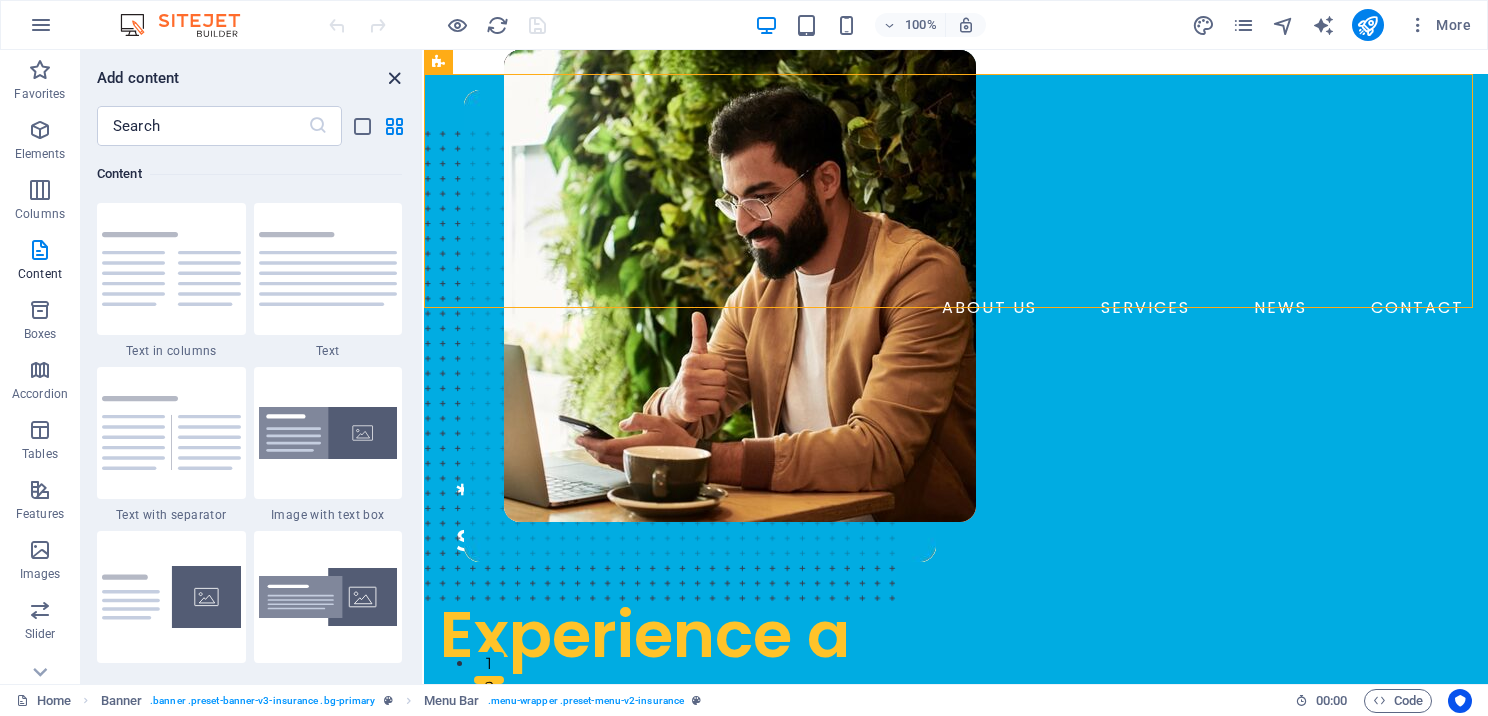click at bounding box center [394, 78] 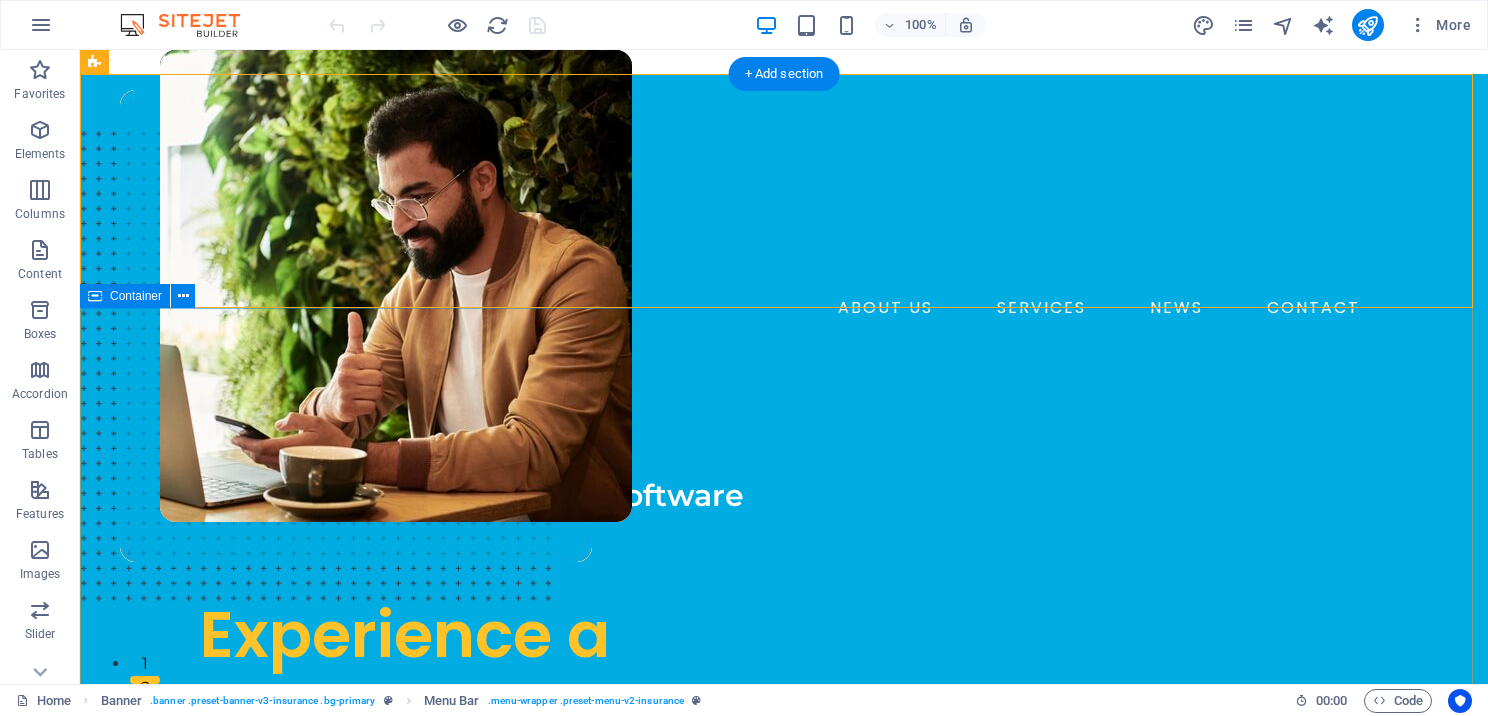 click on "**Expert Tax Preparation Software for Professionals** Experience a Seamless and User-Friendly Software We’re dedicated to helping tax professionals succeed with high‑quality, all‑in‑one solutions—at prices that won’t break the bank. SOFTWARE PACKAGES" at bounding box center [784, 1055] 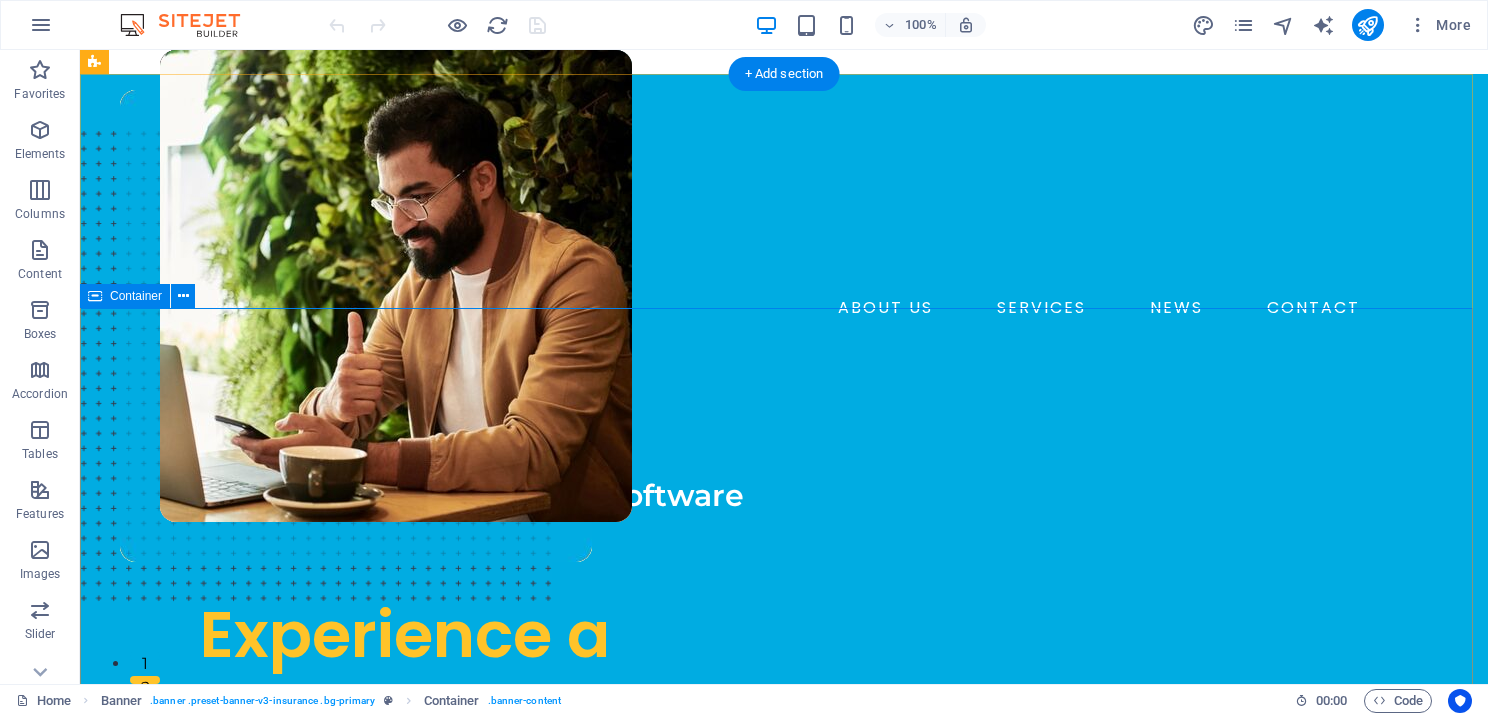 click on "**Expert Tax Preparation Software for Professionals** Experience a Seamless and User-Friendly Software We’re dedicated to helping tax professionals succeed with high‑quality, all‑in‑one solutions—at prices that won’t break the bank. SOFTWARE PACKAGES" at bounding box center [784, 1055] 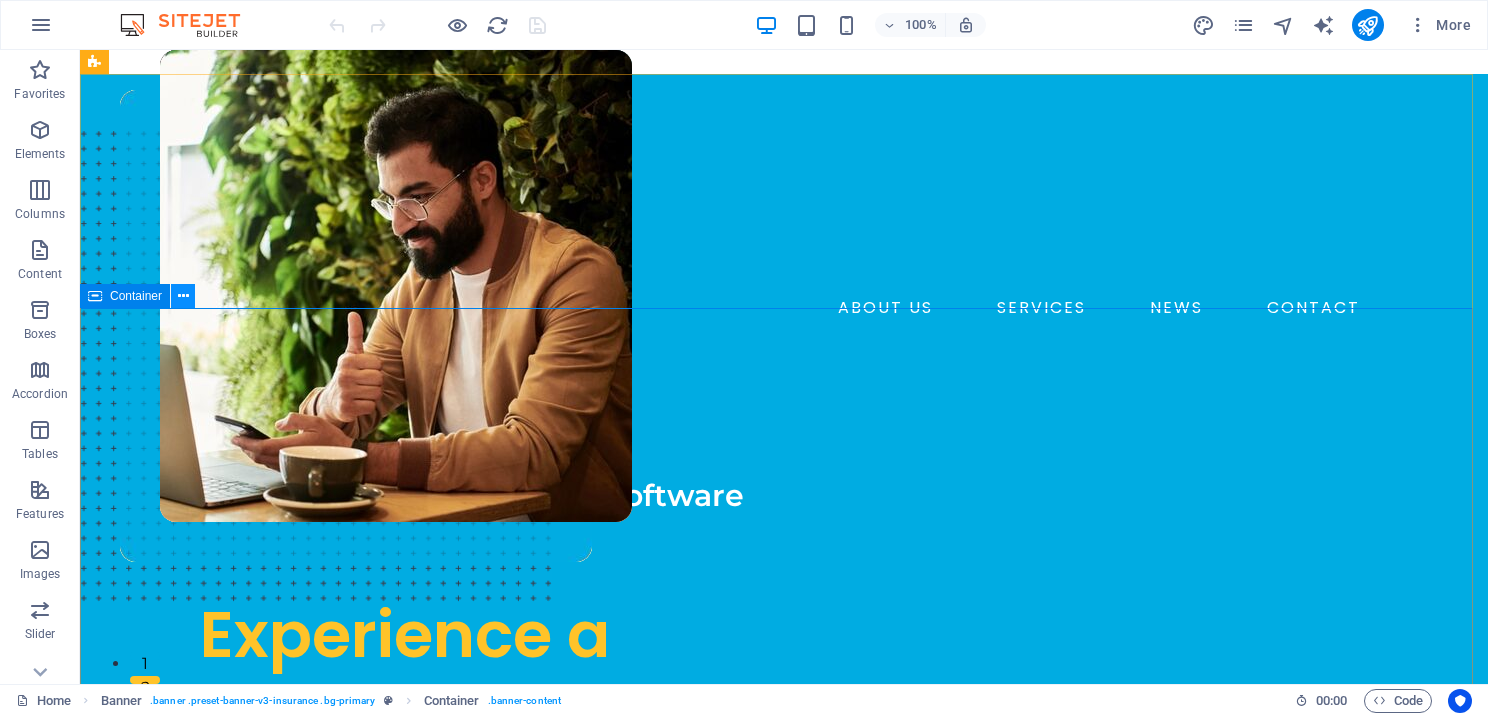 click at bounding box center (183, 296) 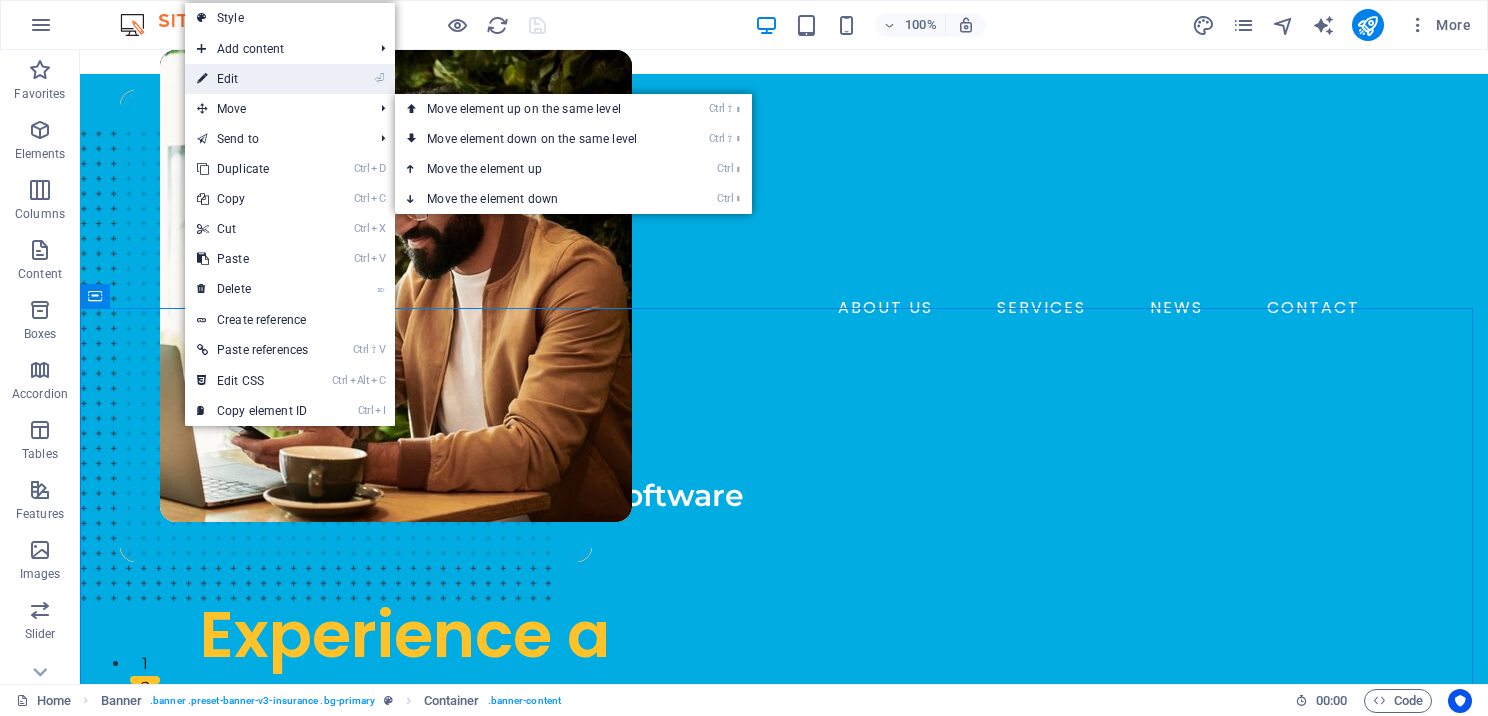 click on "⏎  Edit" at bounding box center [252, 79] 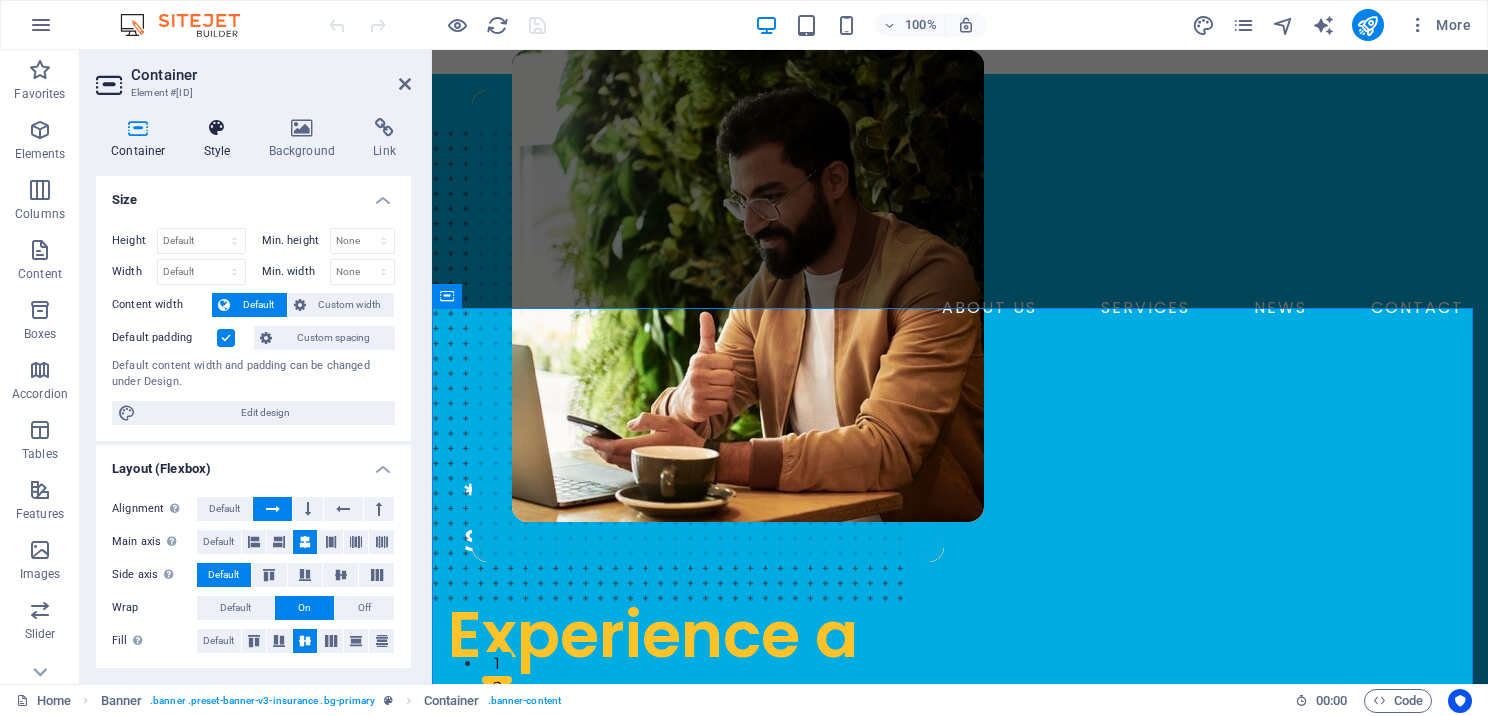 click at bounding box center [217, 128] 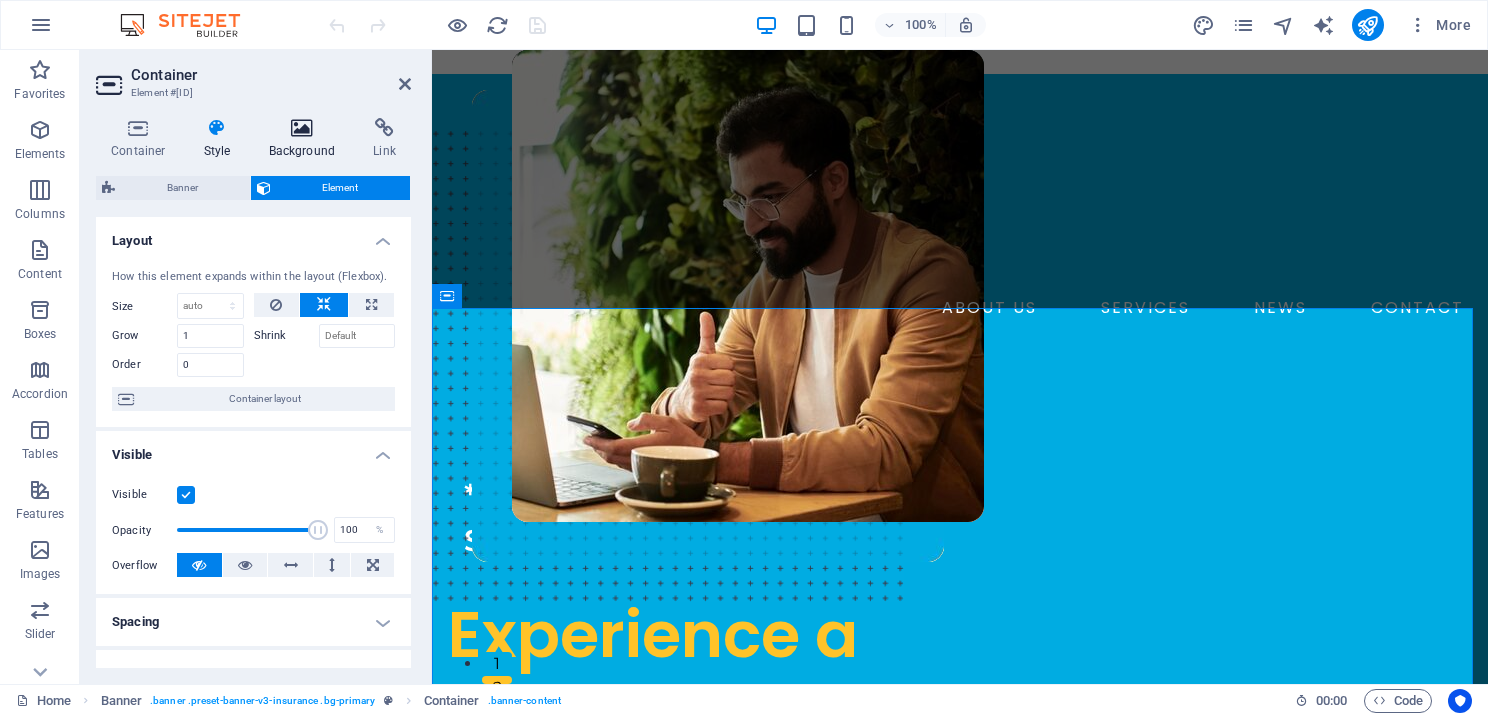 click on "Background" at bounding box center (306, 139) 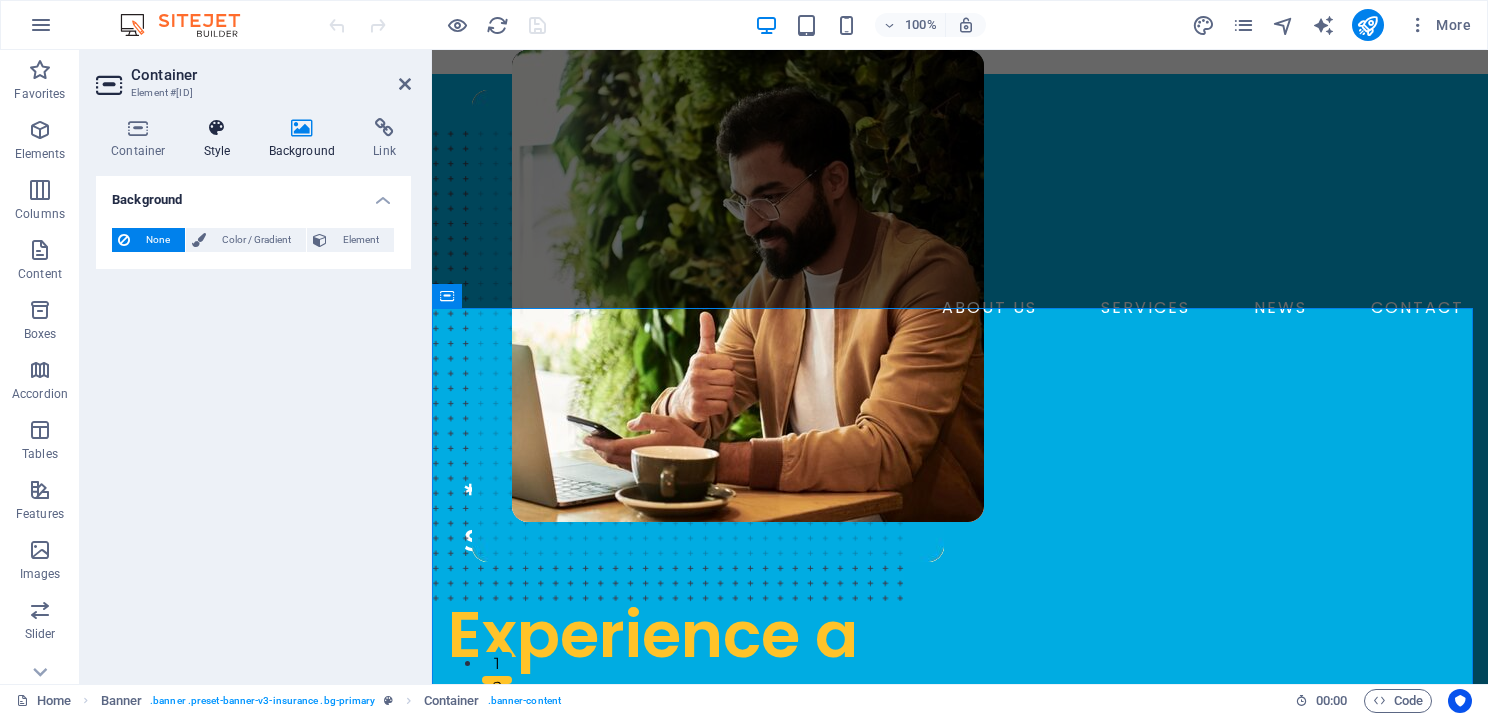 click on "Style" at bounding box center [221, 139] 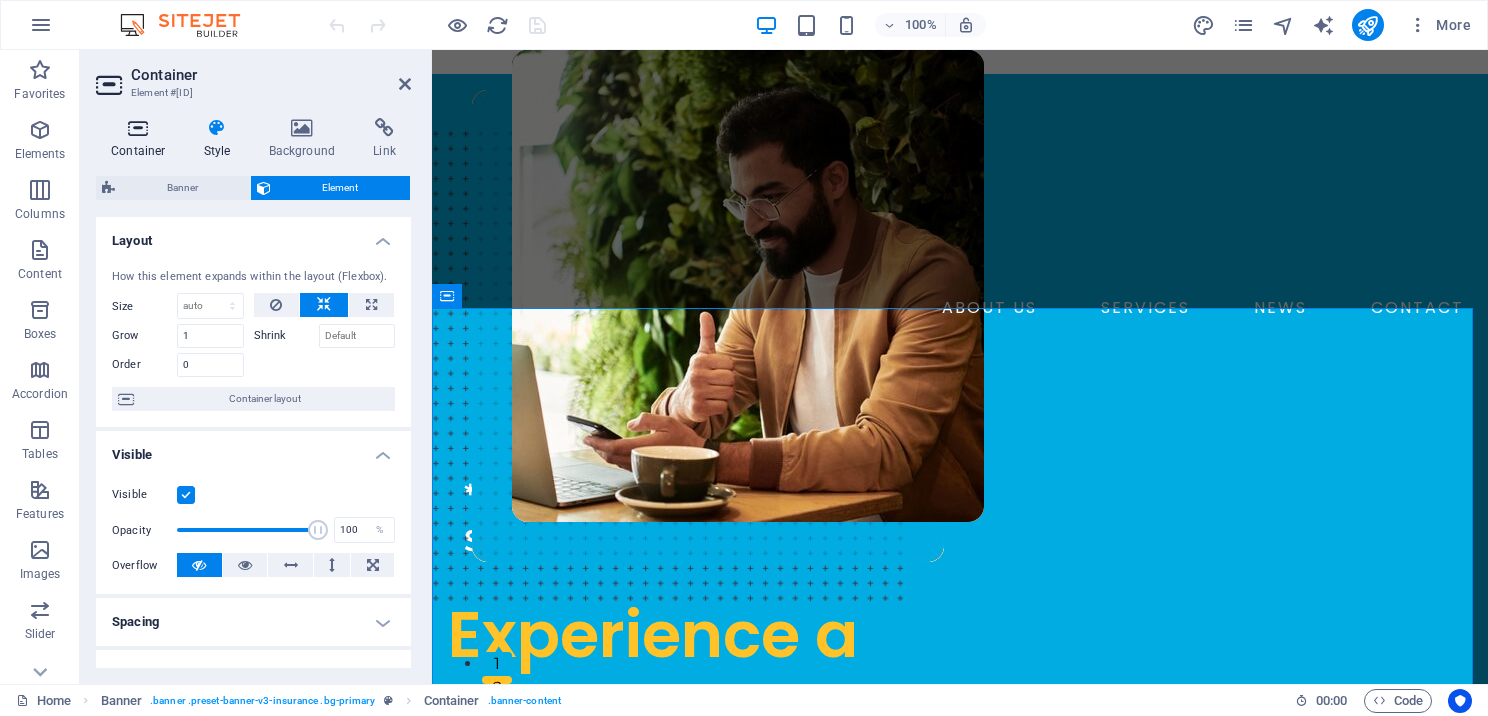click on "Container" at bounding box center (142, 139) 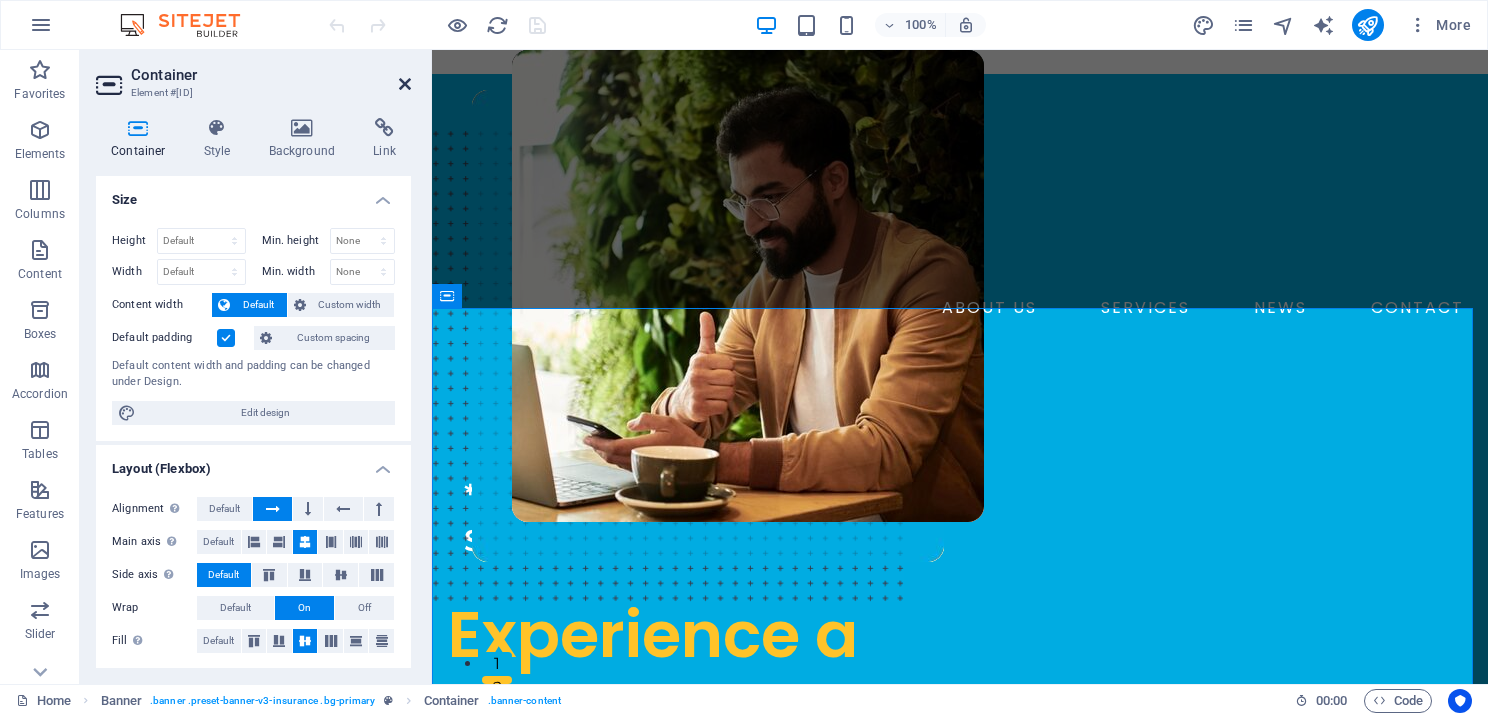 click at bounding box center [405, 84] 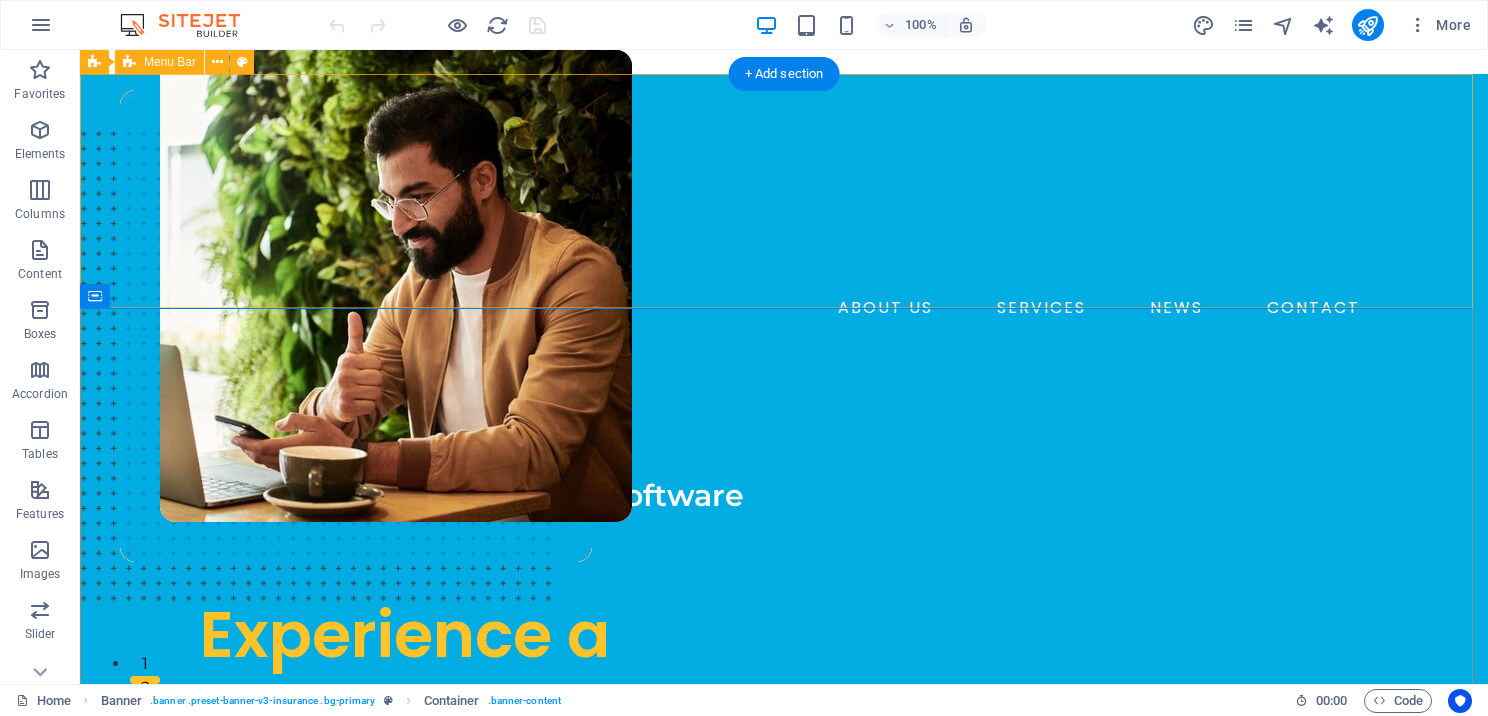 click on "ABOUT US SERVICES NEWS CONTACT BOOK A CALL" at bounding box center [784, 233] 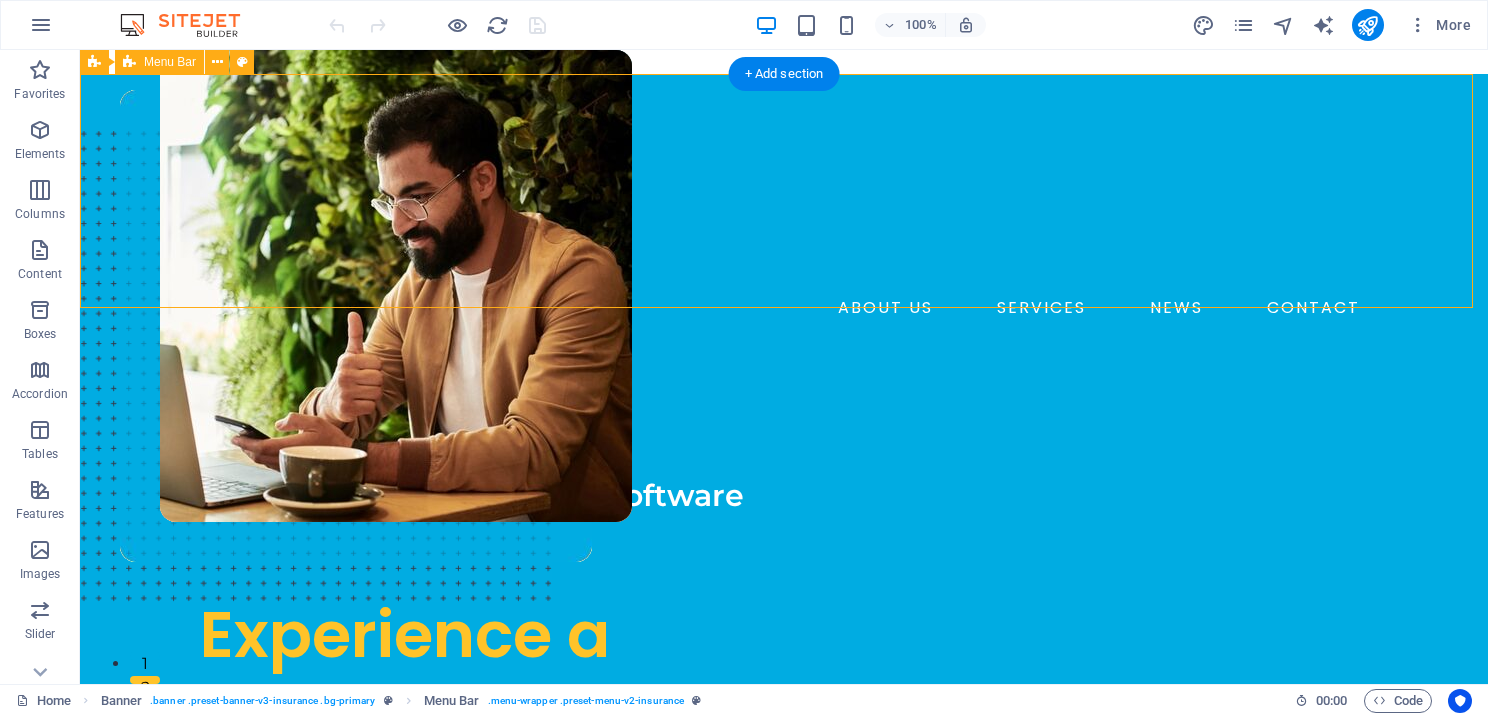 click on "ABOUT US SERVICES NEWS CONTACT BOOK A CALL" at bounding box center (784, 233) 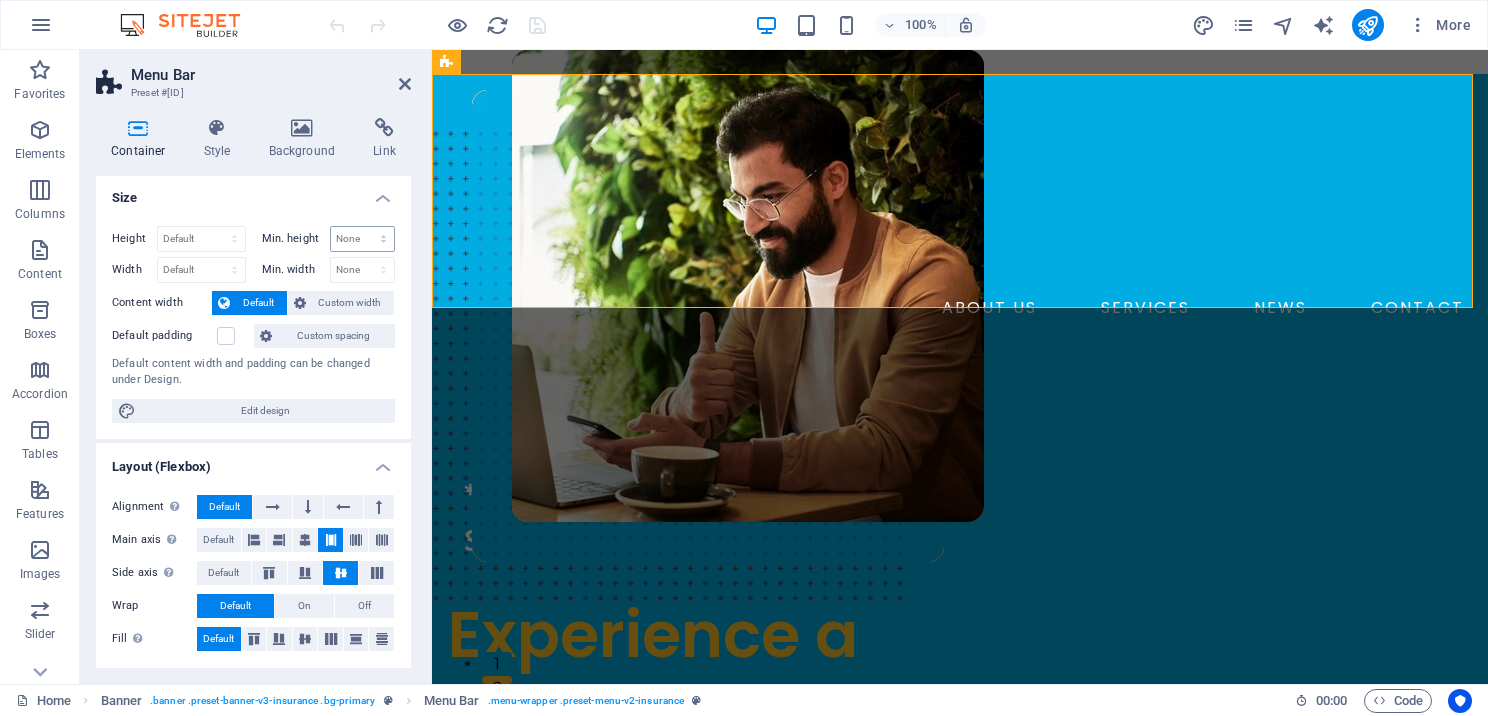 scroll, scrollTop: 0, scrollLeft: 0, axis: both 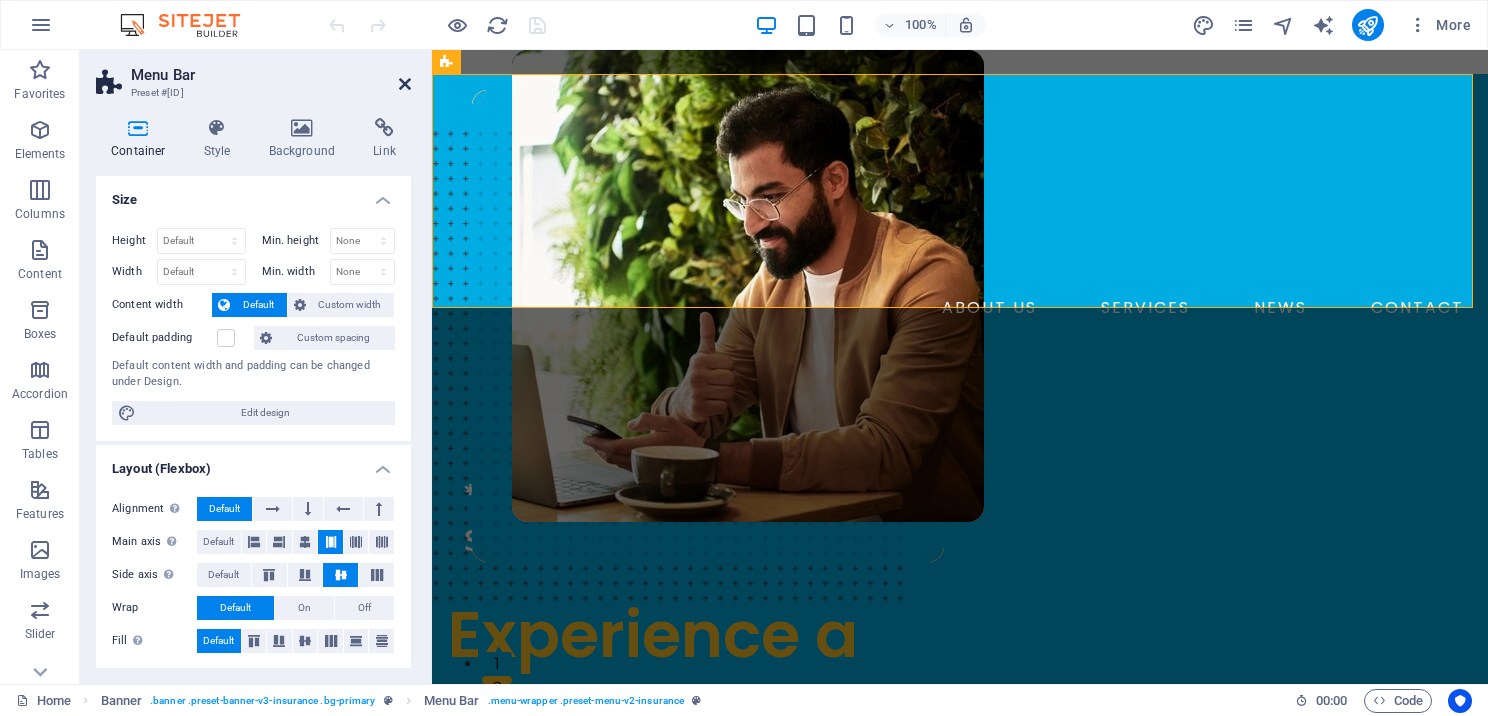 click at bounding box center (405, 84) 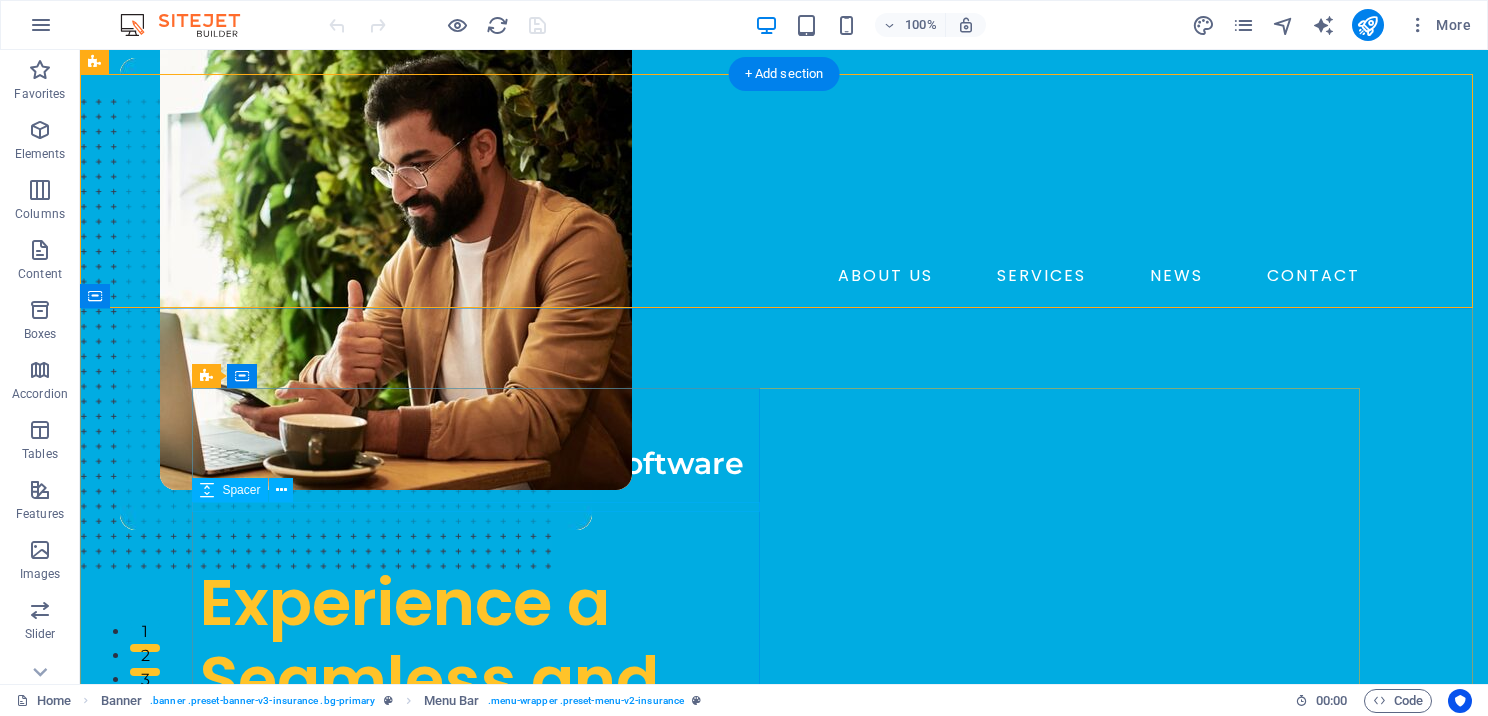 scroll, scrollTop: 0, scrollLeft: 0, axis: both 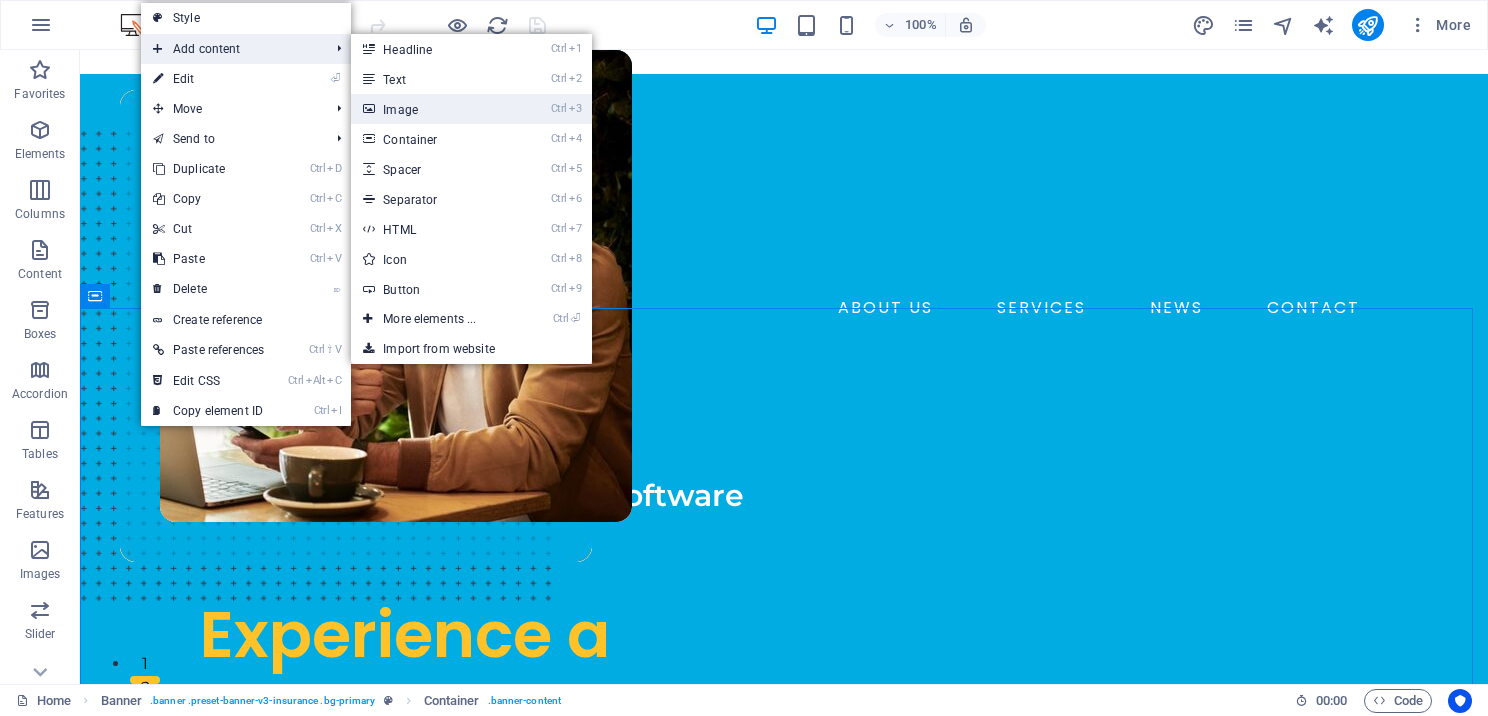 click on "Ctrl 3  Image" at bounding box center [433, 109] 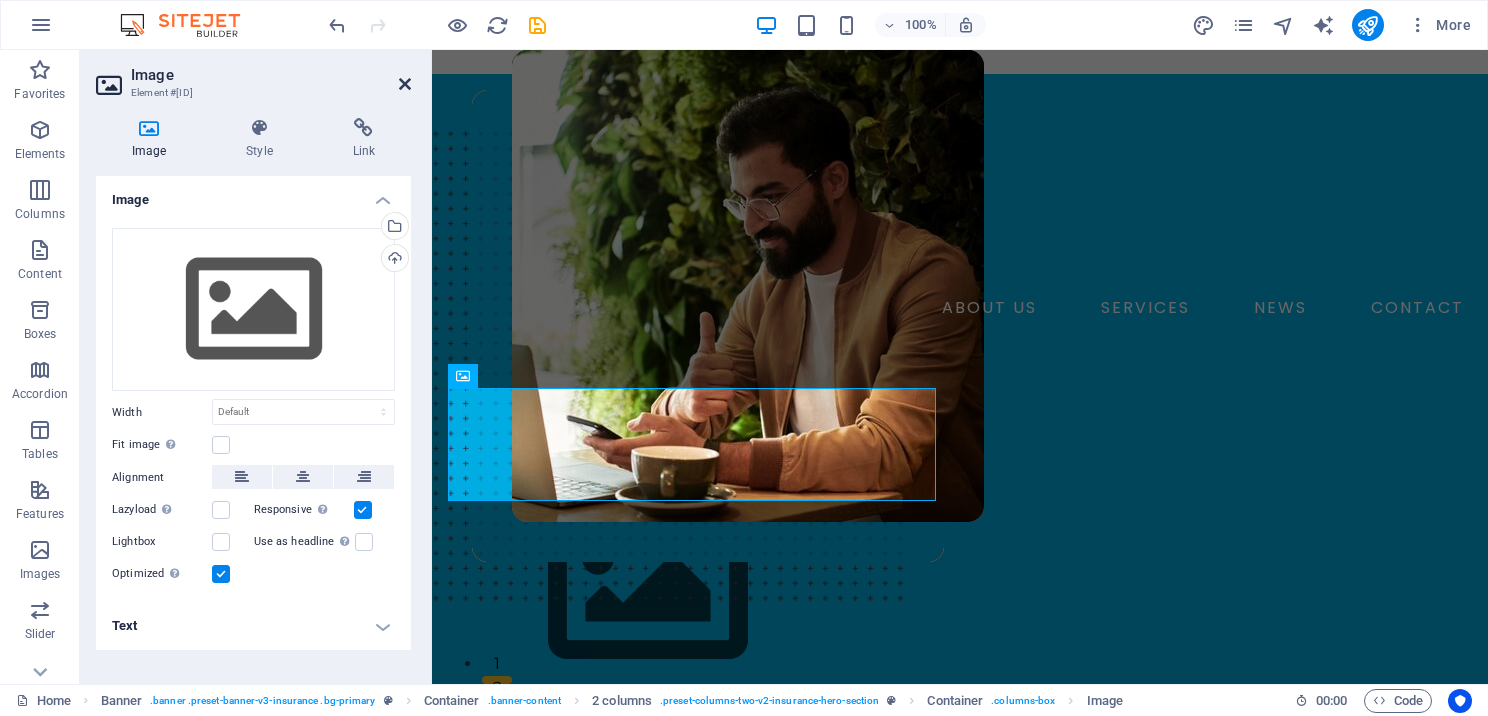 click at bounding box center [405, 84] 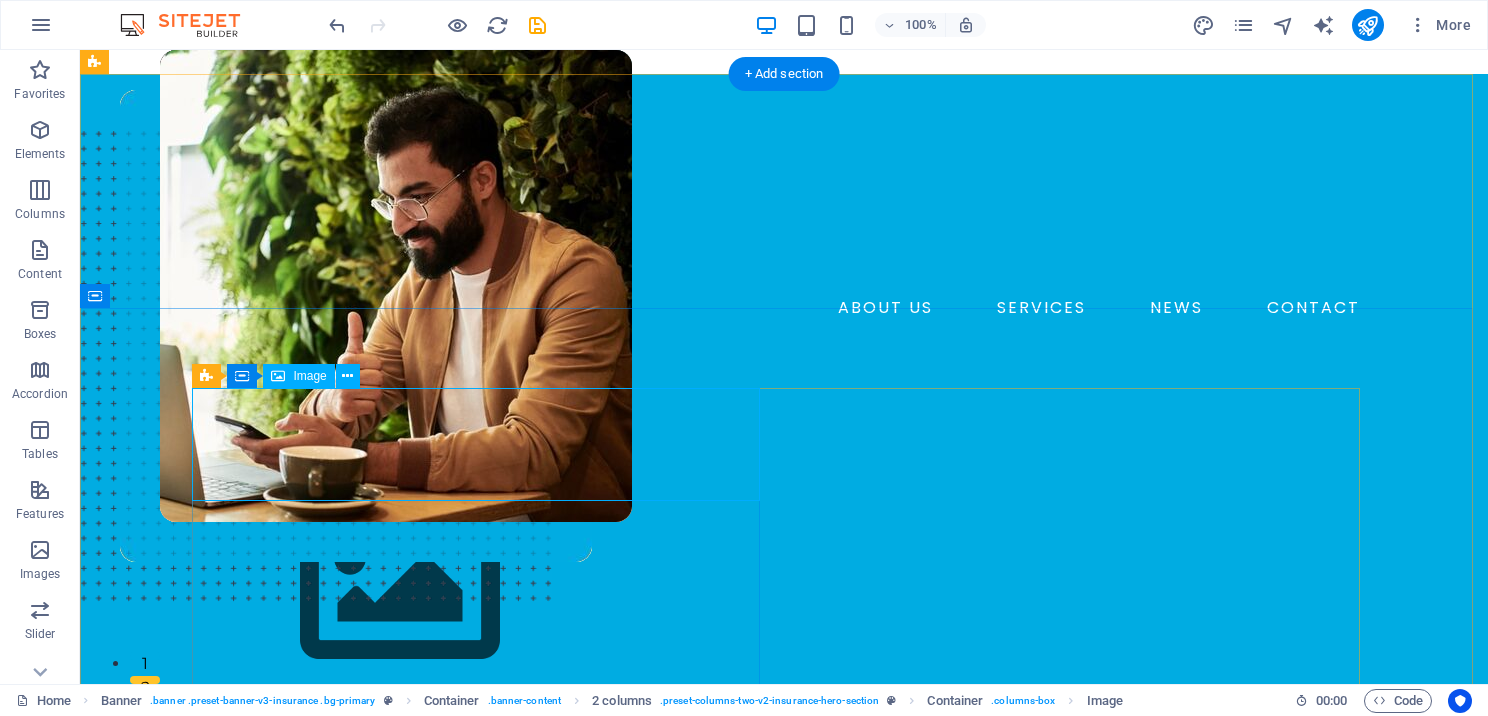 click at bounding box center [484, 585] 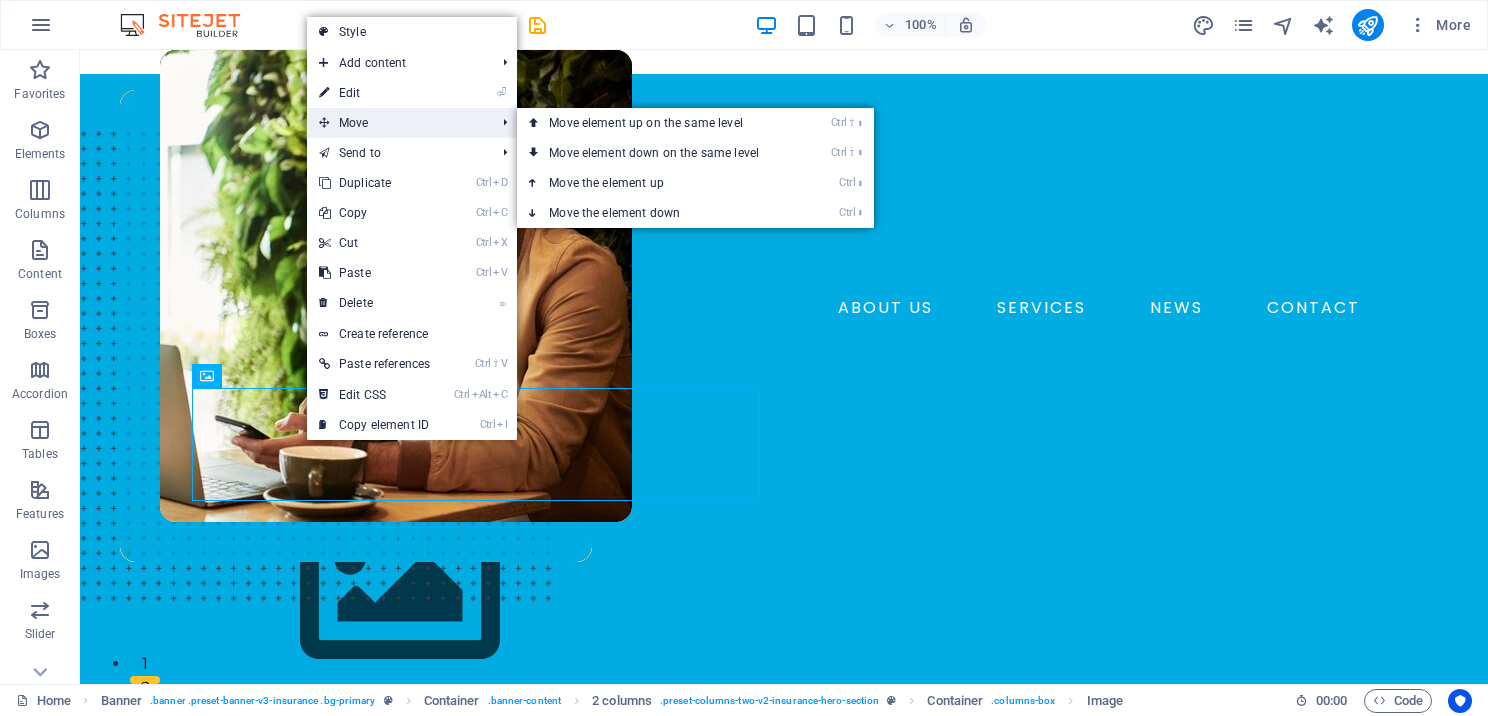 click on "Move" at bounding box center (397, 123) 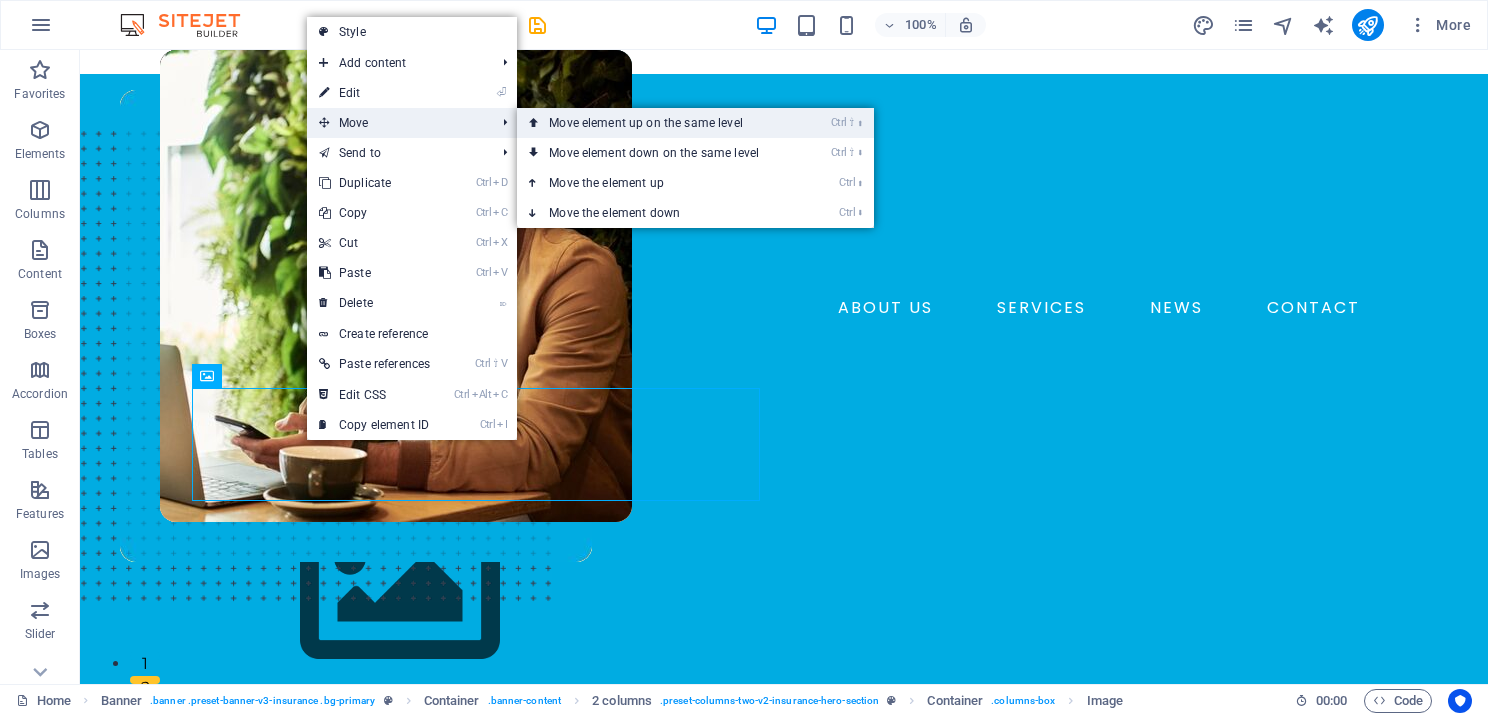 click on "Ctrl ⇧ ⬆  Move element up on the same level" at bounding box center [658, 123] 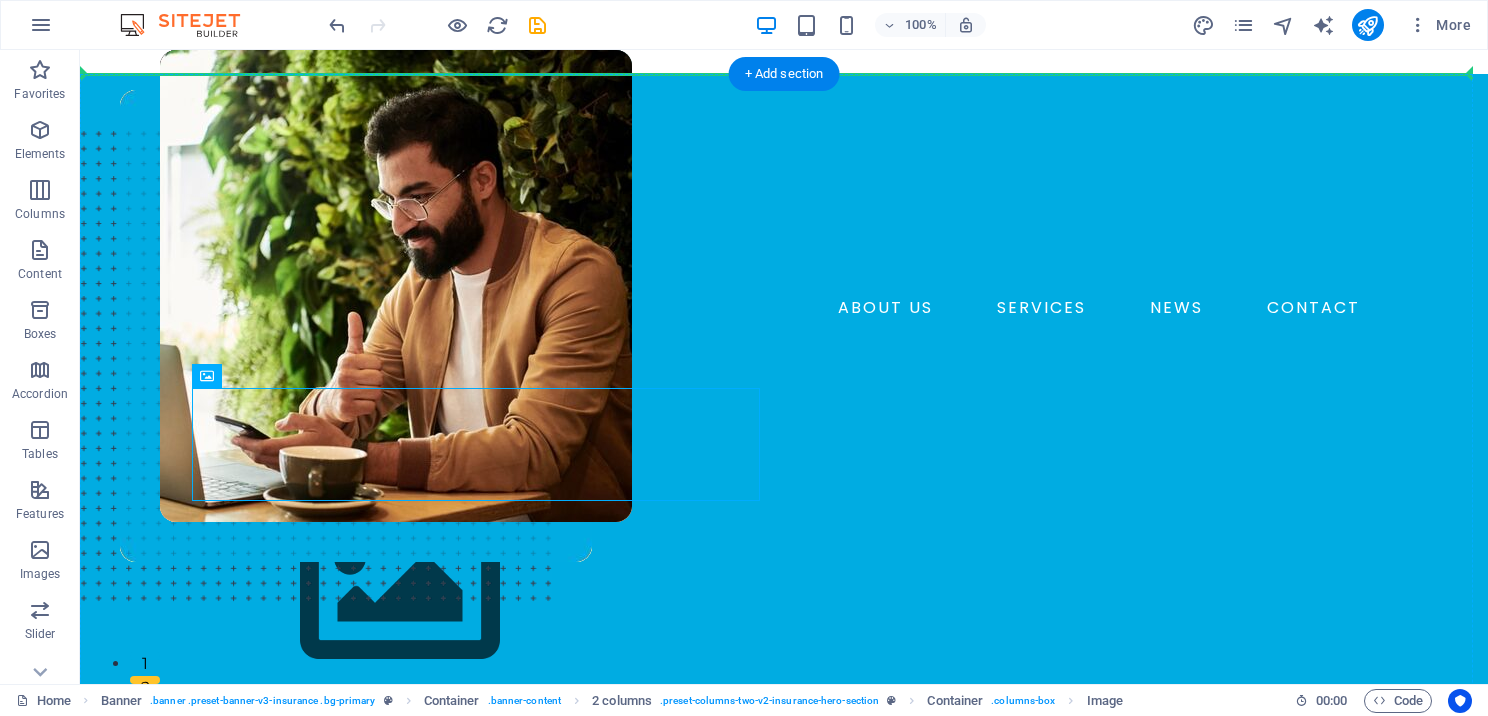 drag, startPoint x: 320, startPoint y: 436, endPoint x: 329, endPoint y: 308, distance: 128.31601 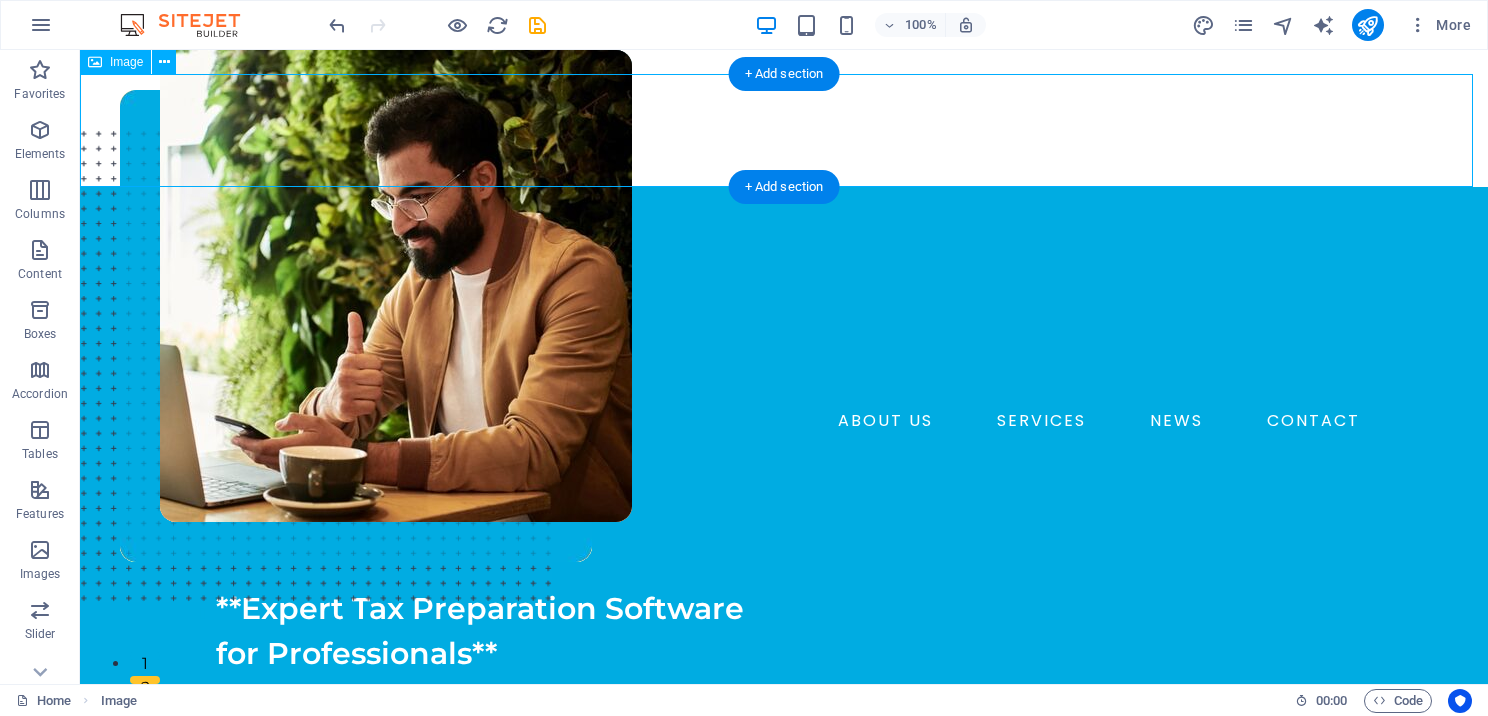 click at bounding box center [784, 130] 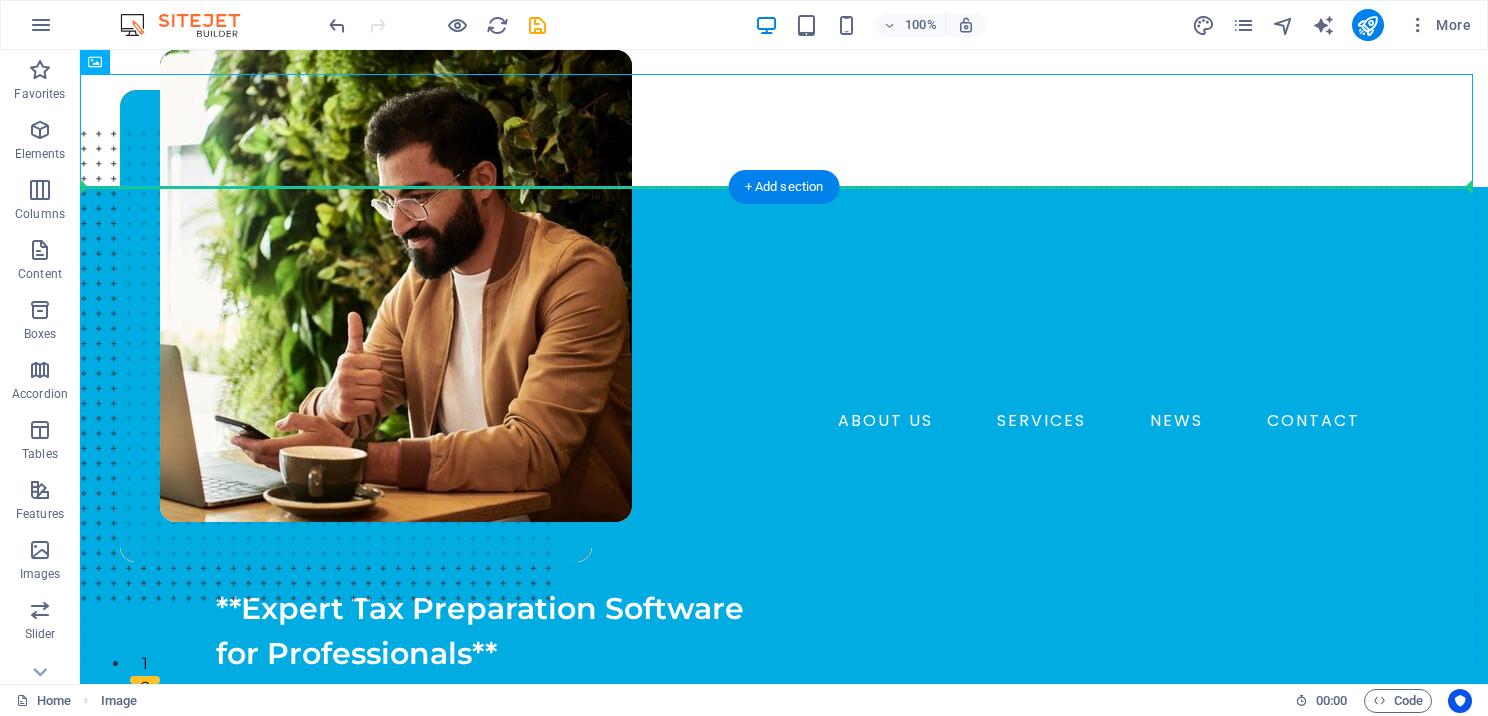 drag, startPoint x: 211, startPoint y: 140, endPoint x: 173, endPoint y: 320, distance: 183.96739 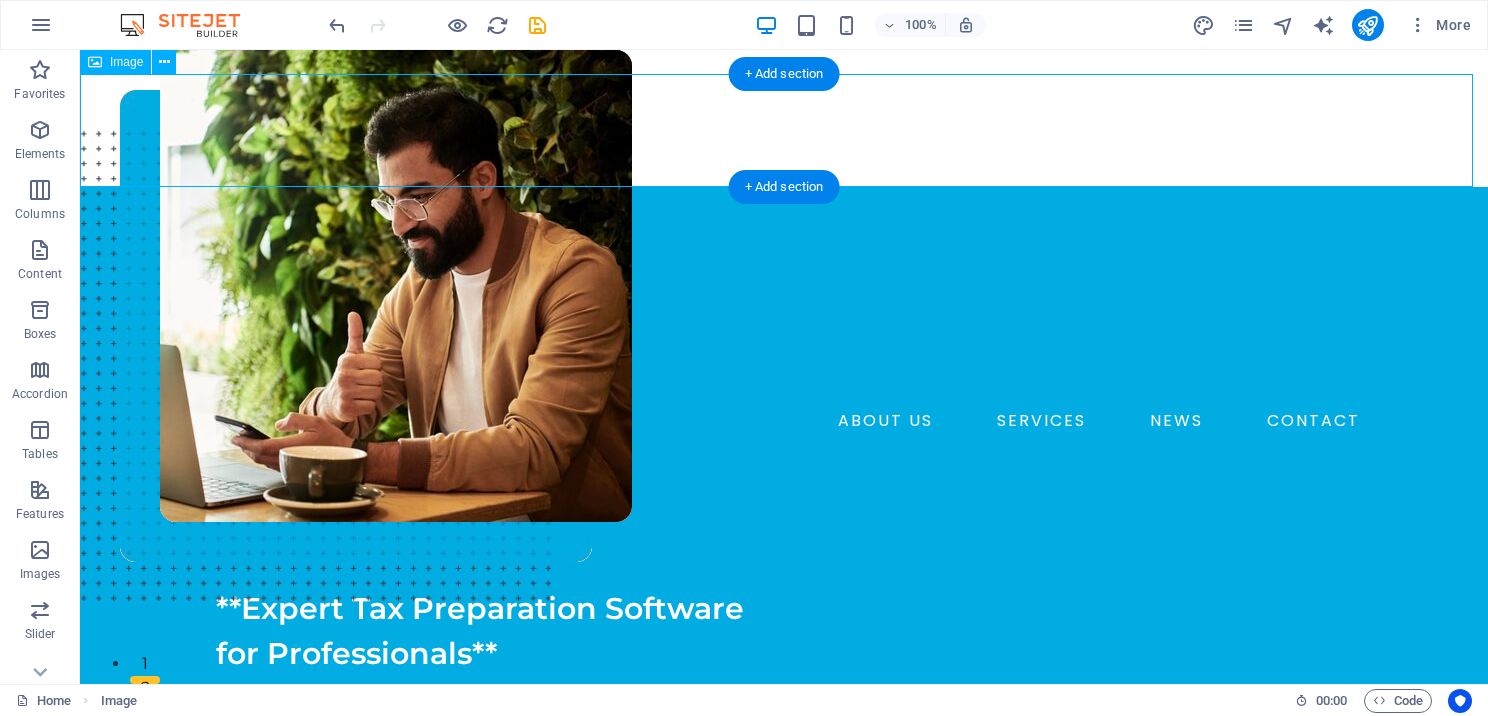 click at bounding box center [784, 130] 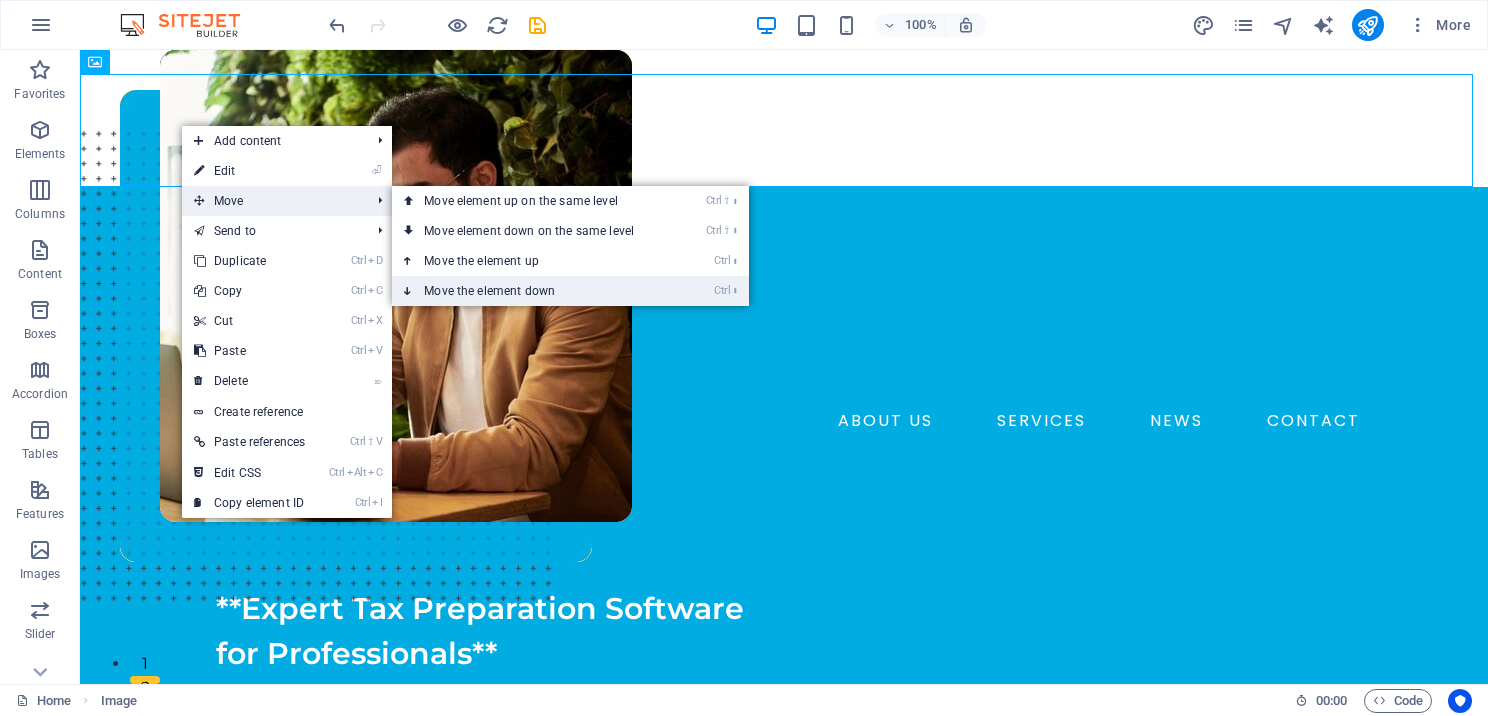click on "Ctrl ⬇  Move the element down" at bounding box center (533, 291) 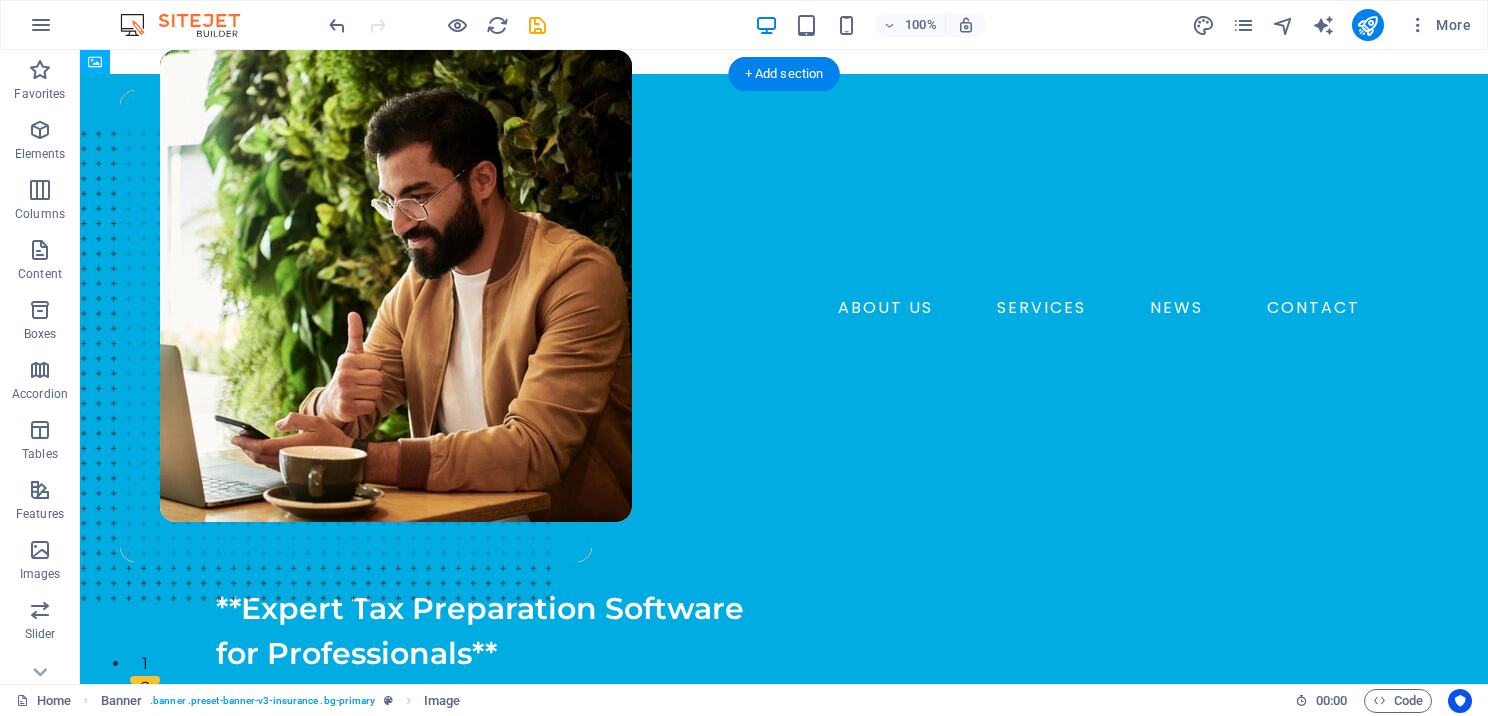 drag, startPoint x: 168, startPoint y: 120, endPoint x: 154, endPoint y: 280, distance: 160.61133 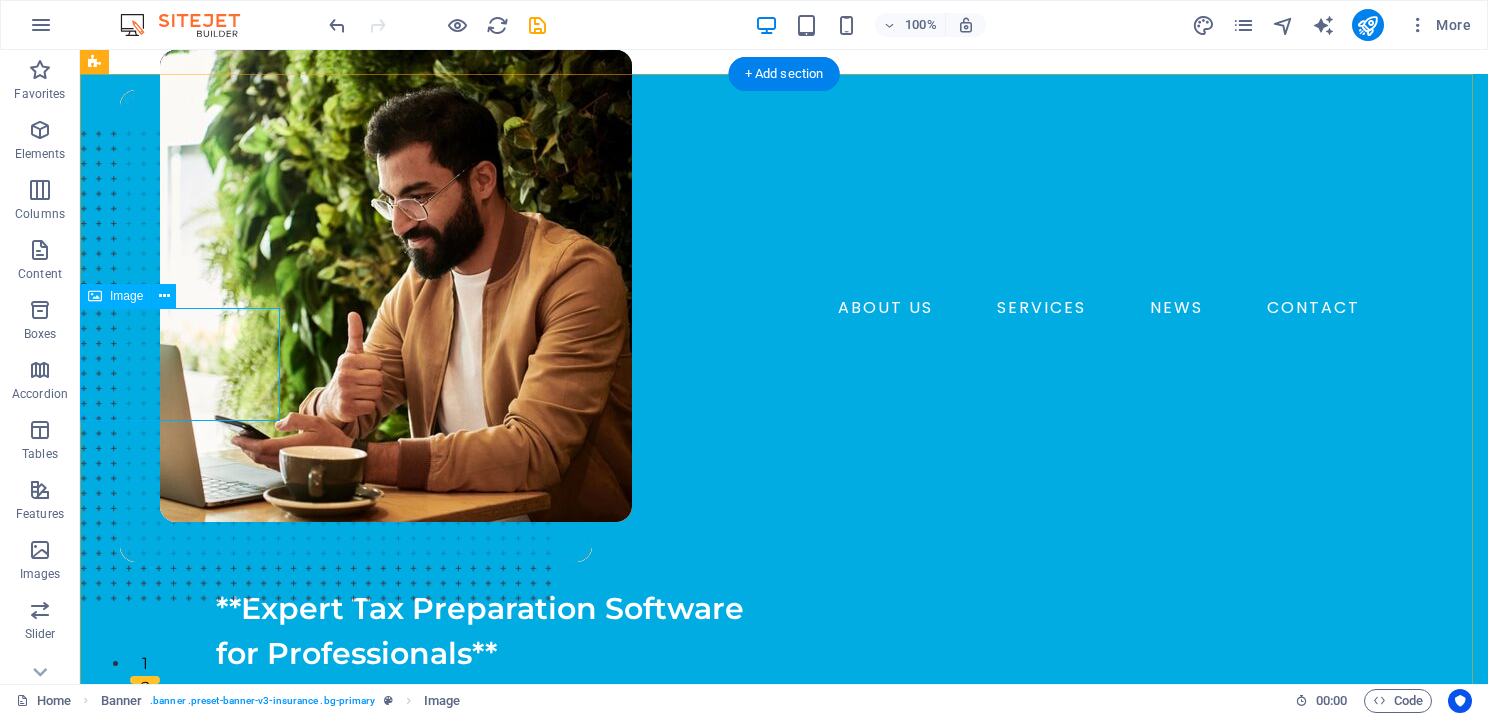 click at bounding box center (784, 449) 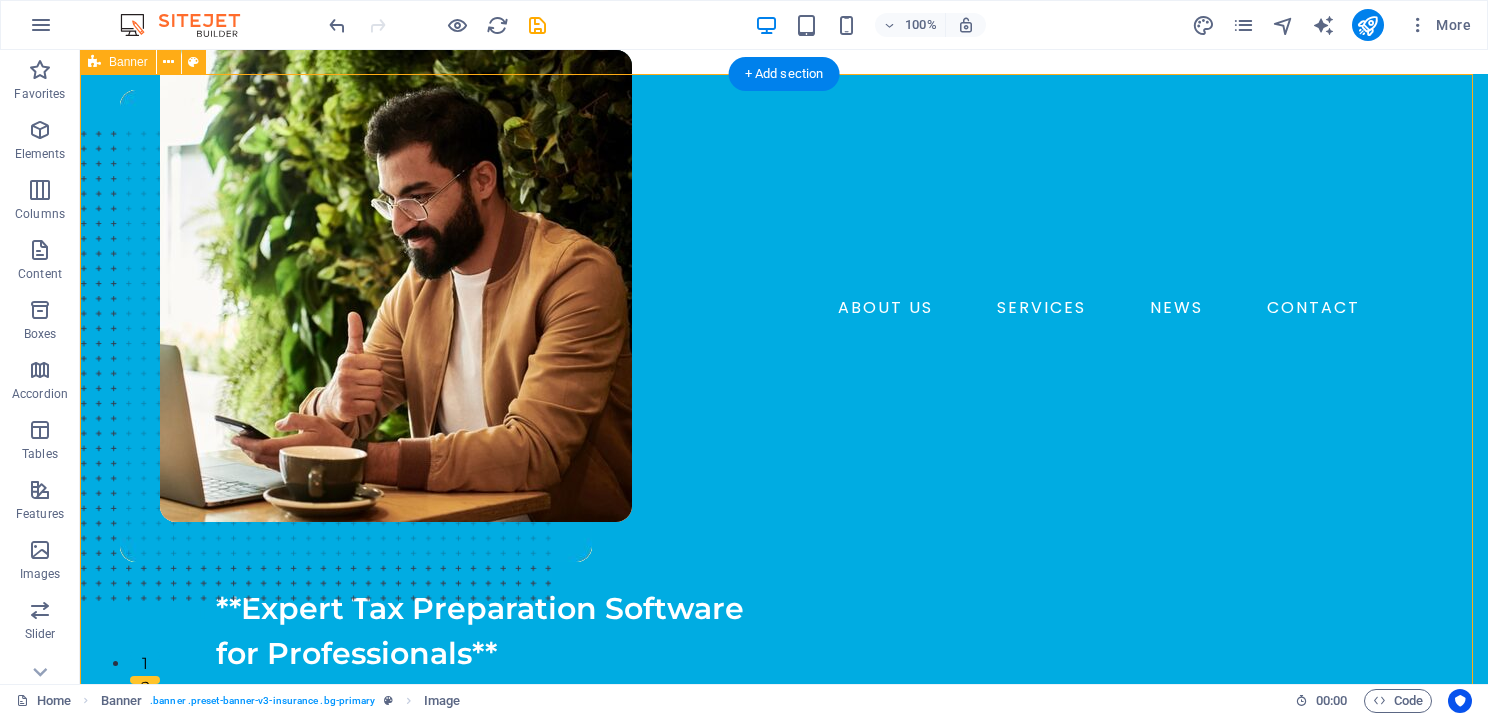 click on "ABOUT US SERVICES NEWS CONTACT BOOK A CALL **Expert Tax Preparation Software for Professionals** Experience a Seamless and User-Friendly Software We’re dedicated to helping tax professionals succeed with high‑quality, all‑in‑one solutions—at prices that won’t break the bank. SOFTWARE PACKAGES" at bounding box center [784, 952] 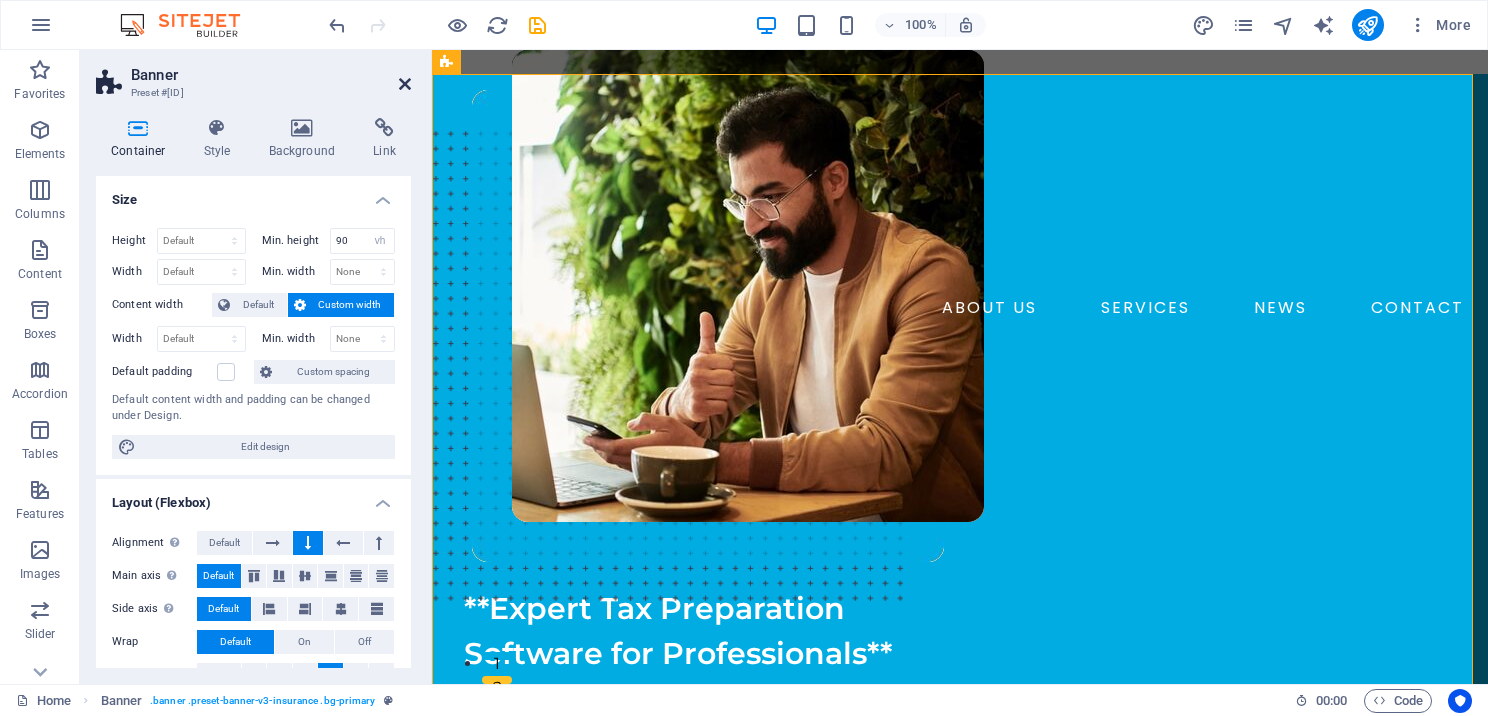 click at bounding box center (405, 84) 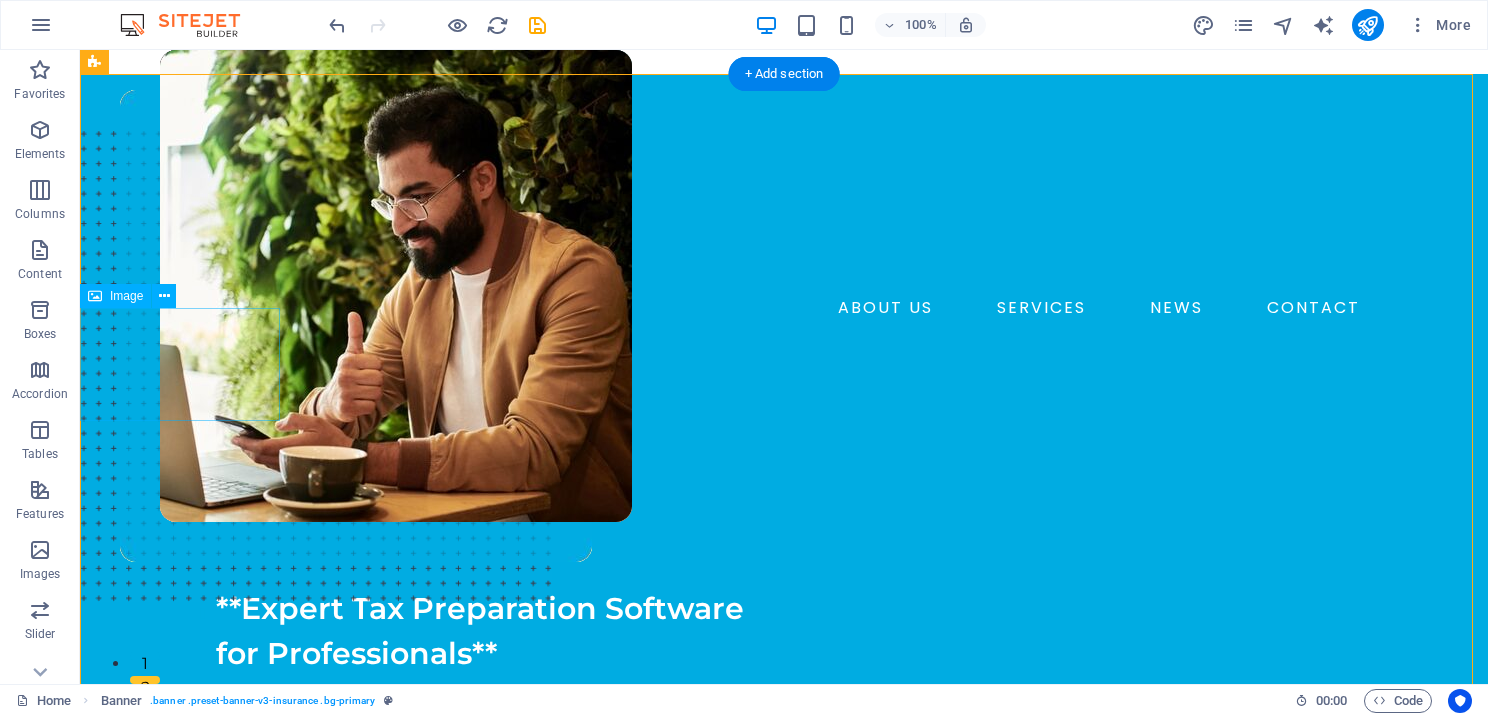 click at bounding box center (784, 449) 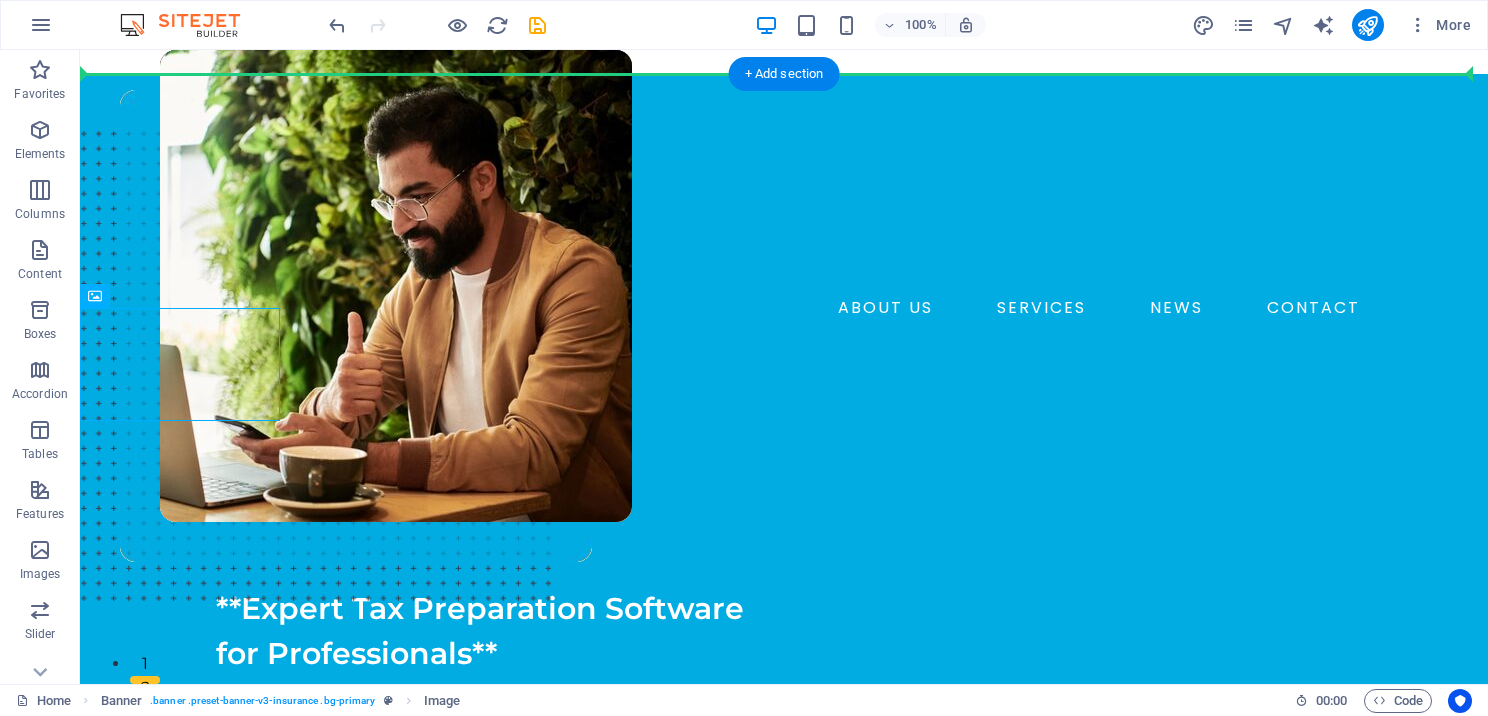 drag, startPoint x: 201, startPoint y: 363, endPoint x: 345, endPoint y: 340, distance: 145.82524 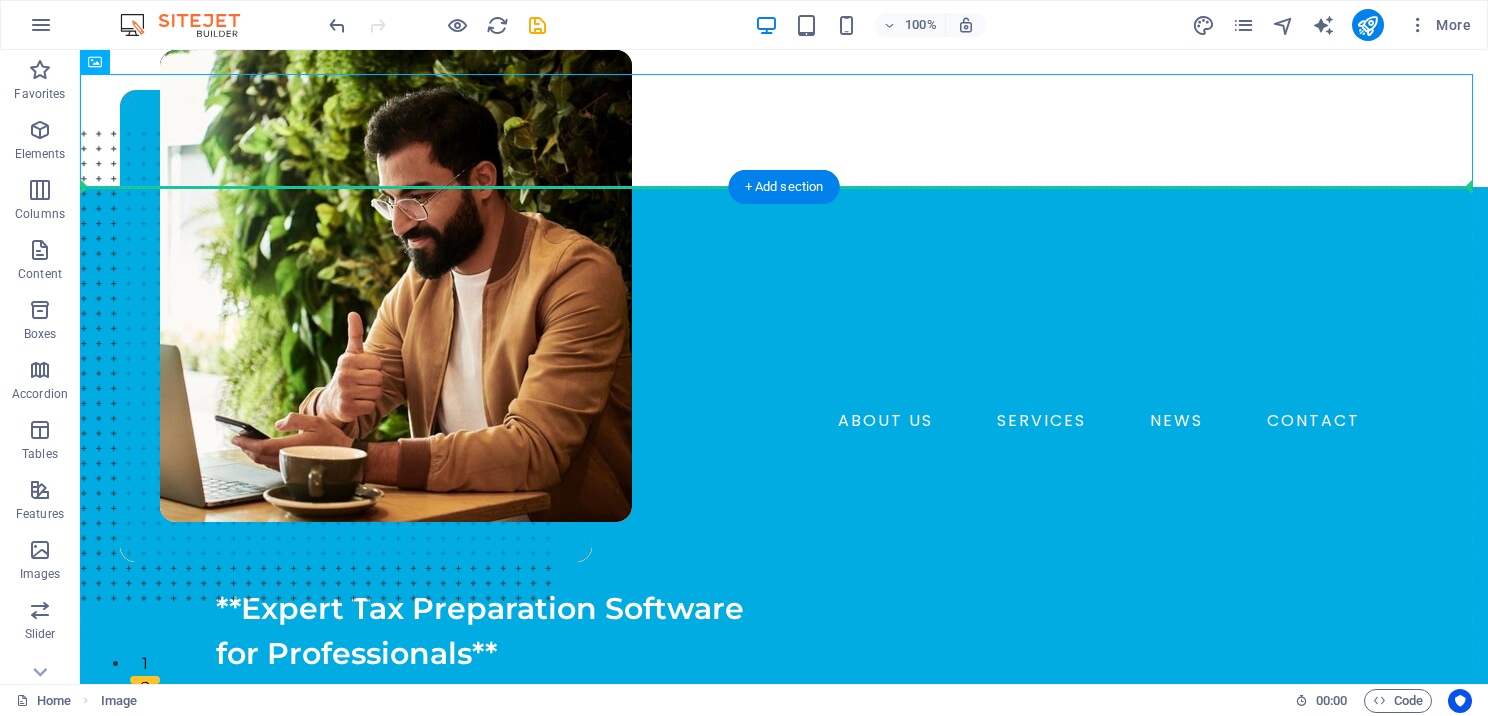 drag, startPoint x: 159, startPoint y: 120, endPoint x: 433, endPoint y: 336, distance: 348.90112 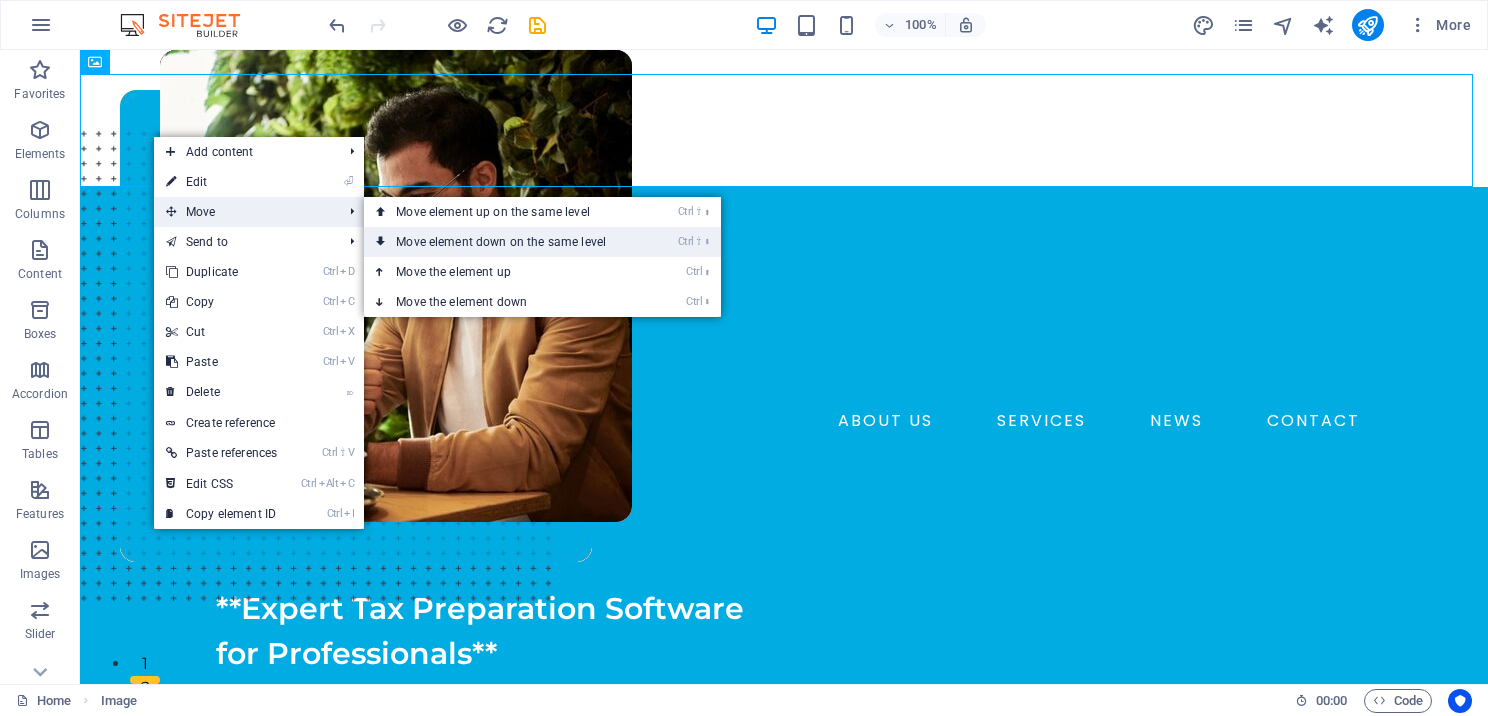 click on "Ctrl ⇧ ⬇  Move element down on the same level" at bounding box center (505, 242) 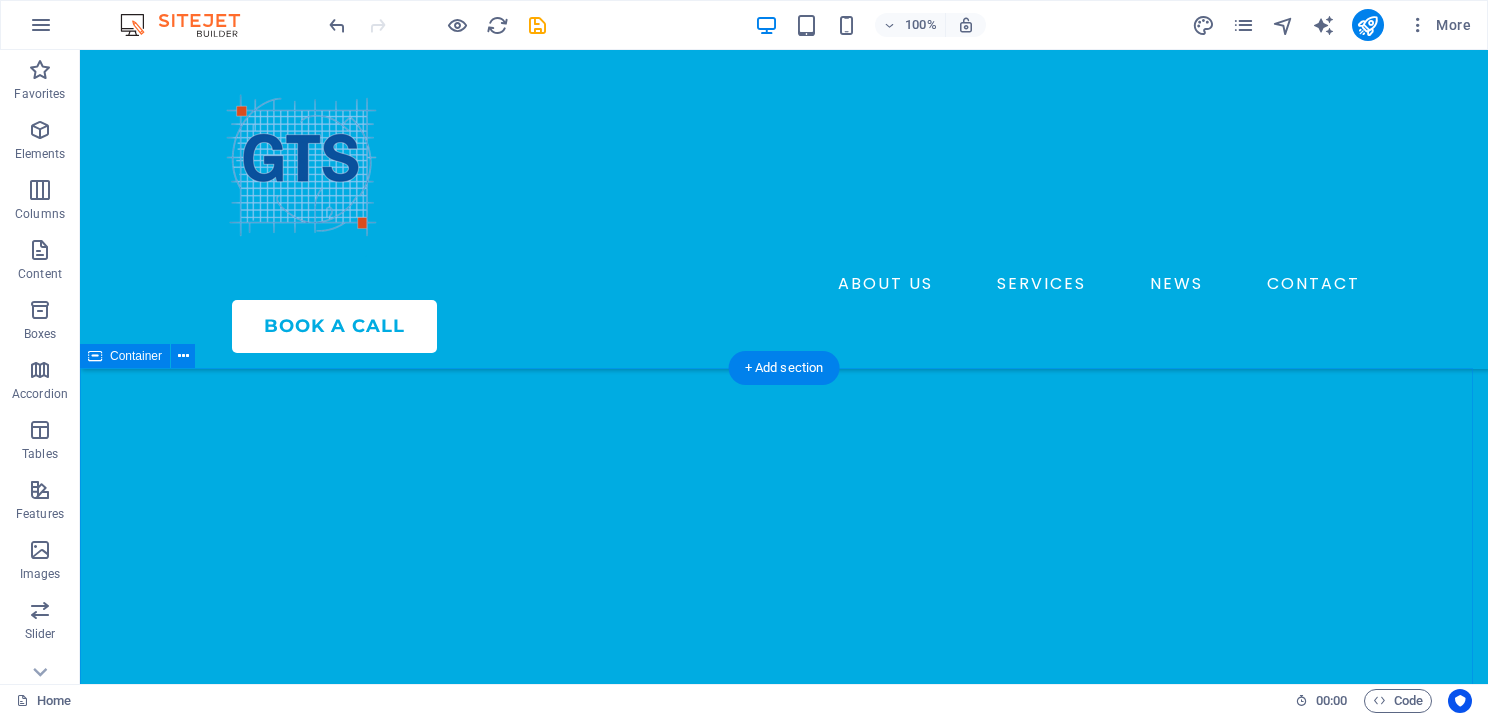 scroll, scrollTop: 700, scrollLeft: 0, axis: vertical 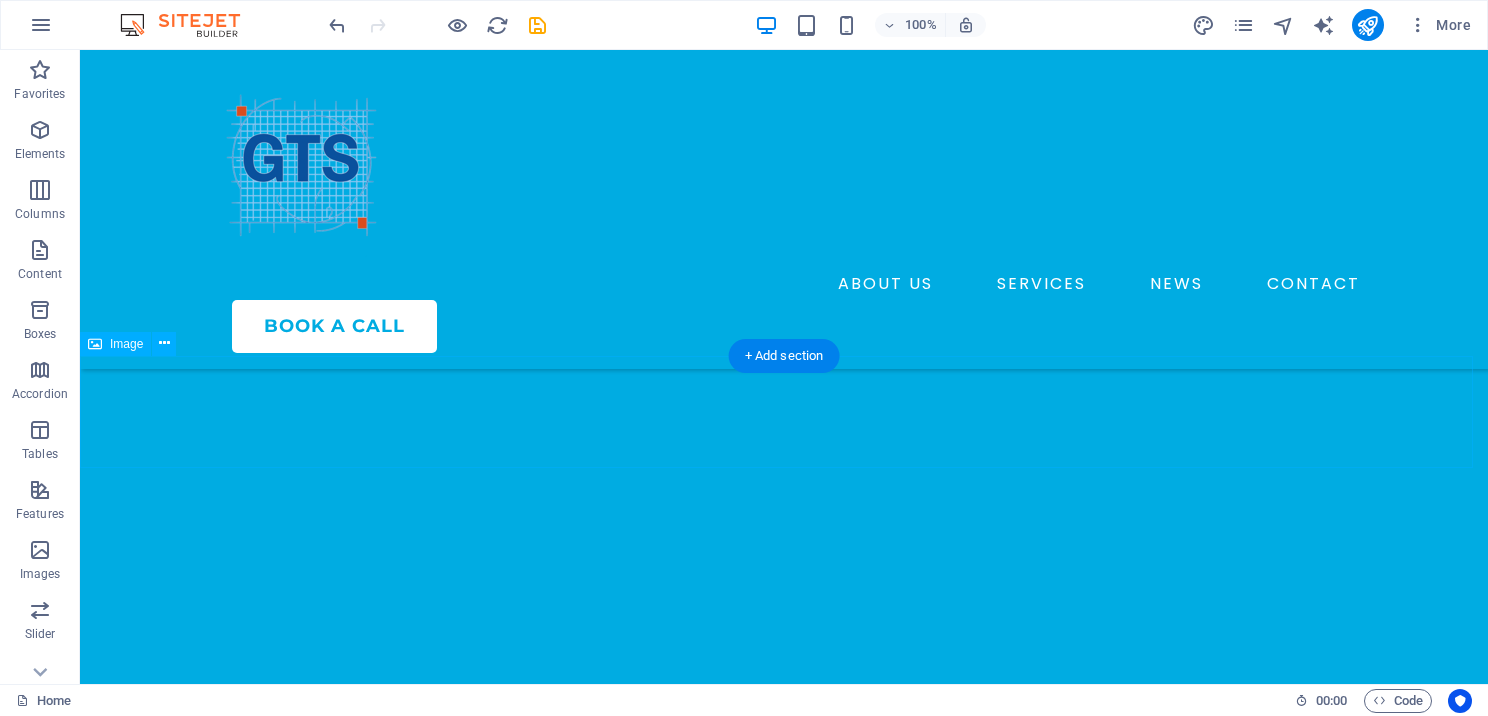 click at bounding box center (784, 988) 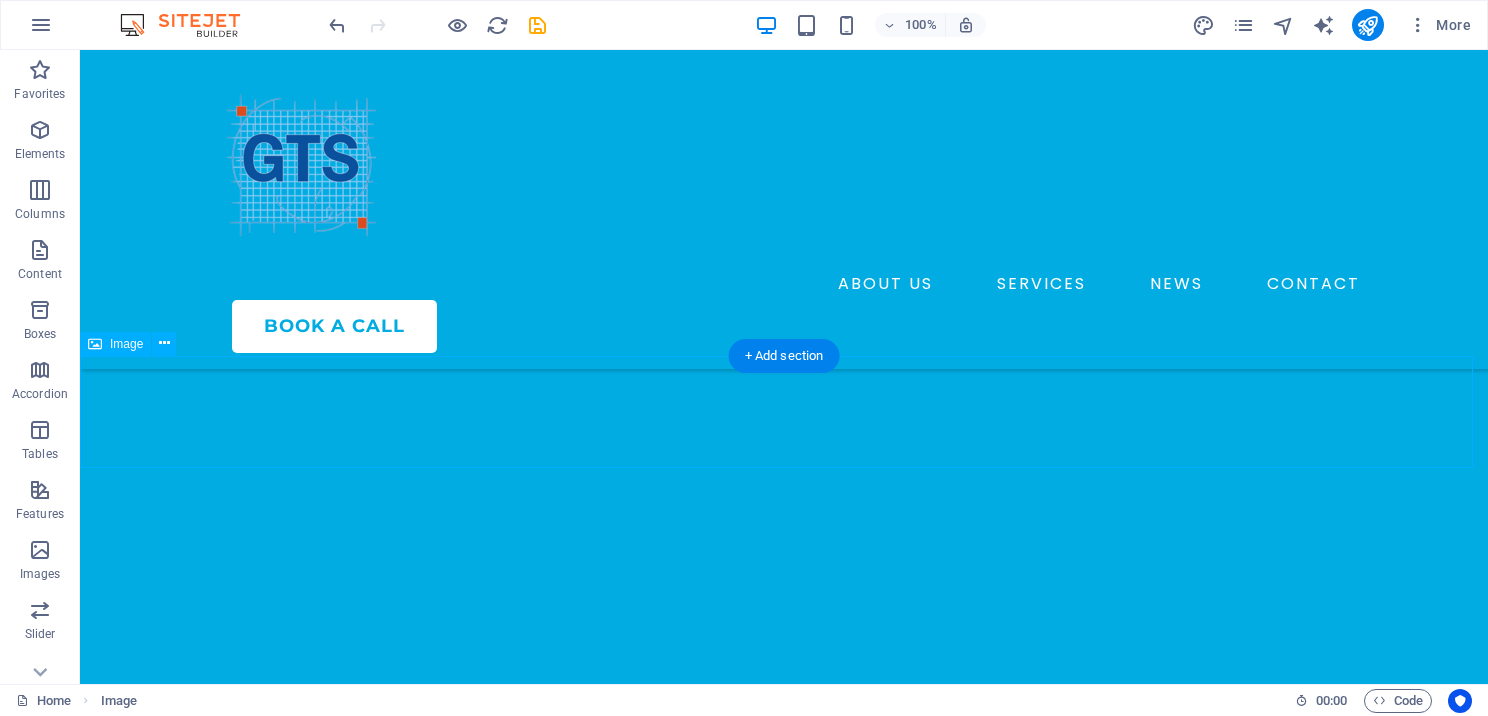 click at bounding box center (784, 988) 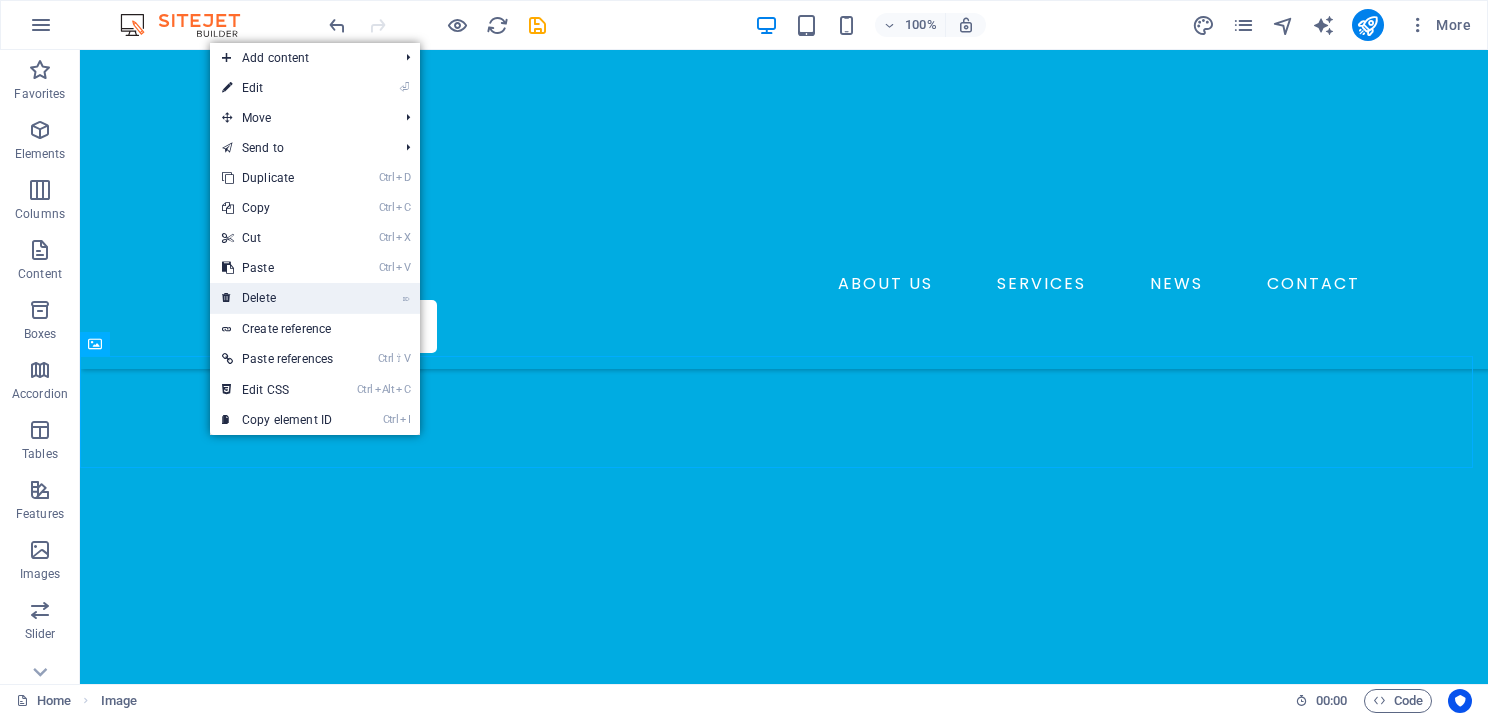 click on "⌦  Delete" at bounding box center [277, 298] 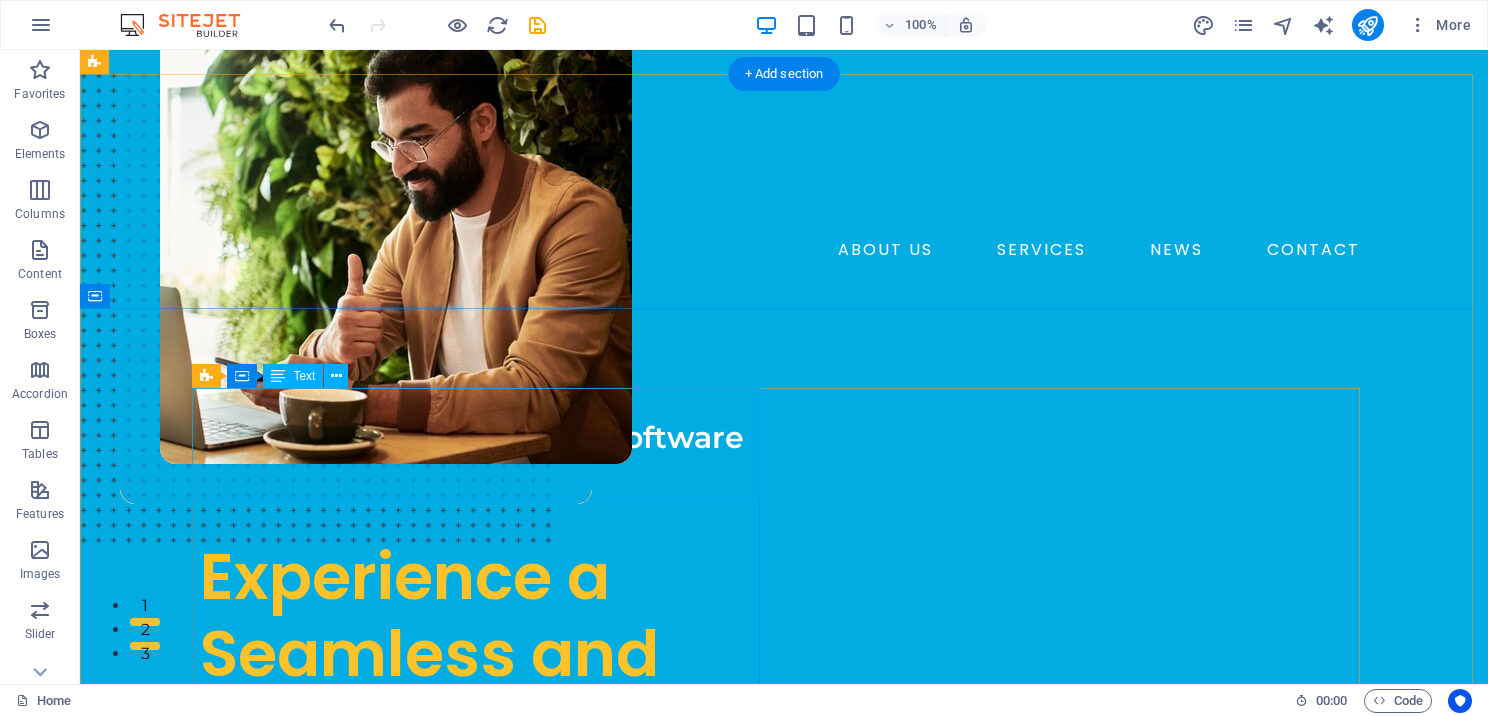 scroll, scrollTop: 0, scrollLeft: 0, axis: both 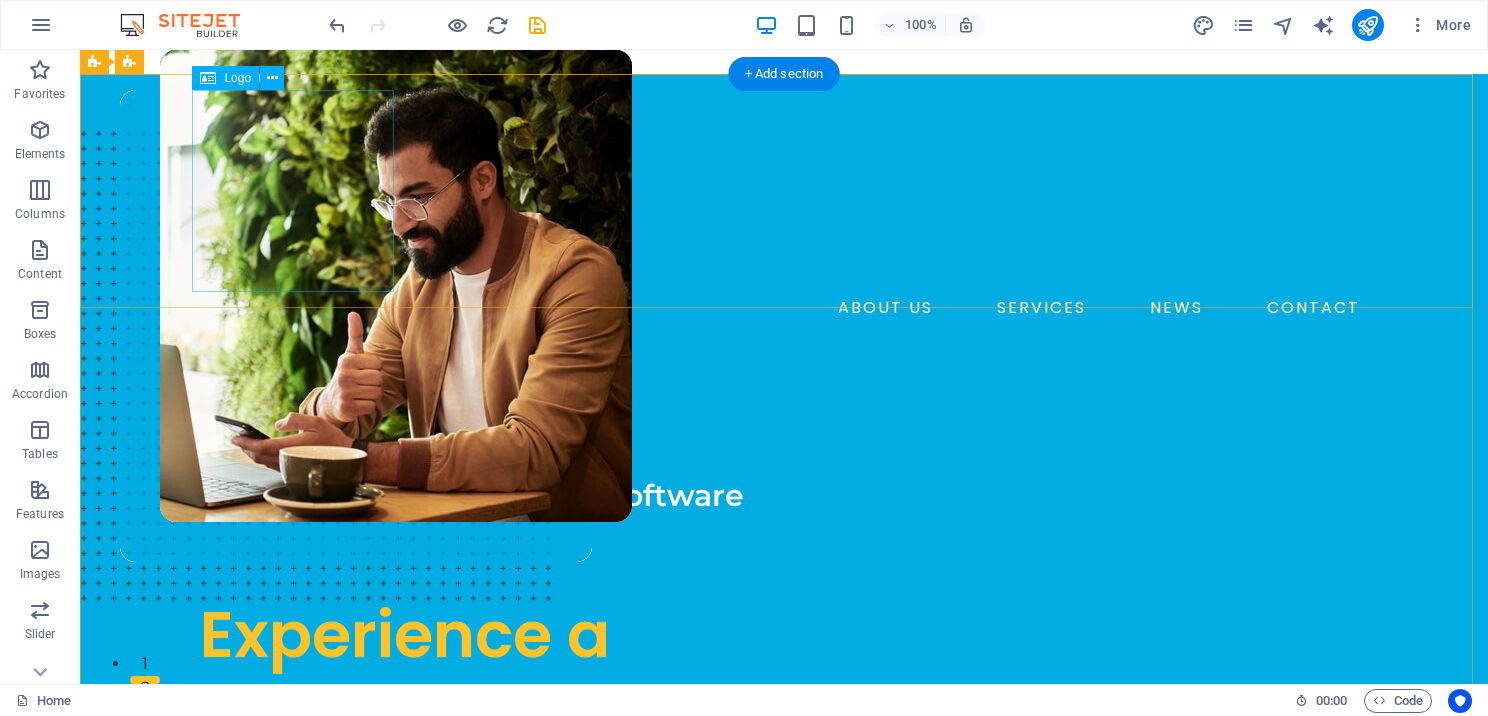 click at bounding box center (784, 191) 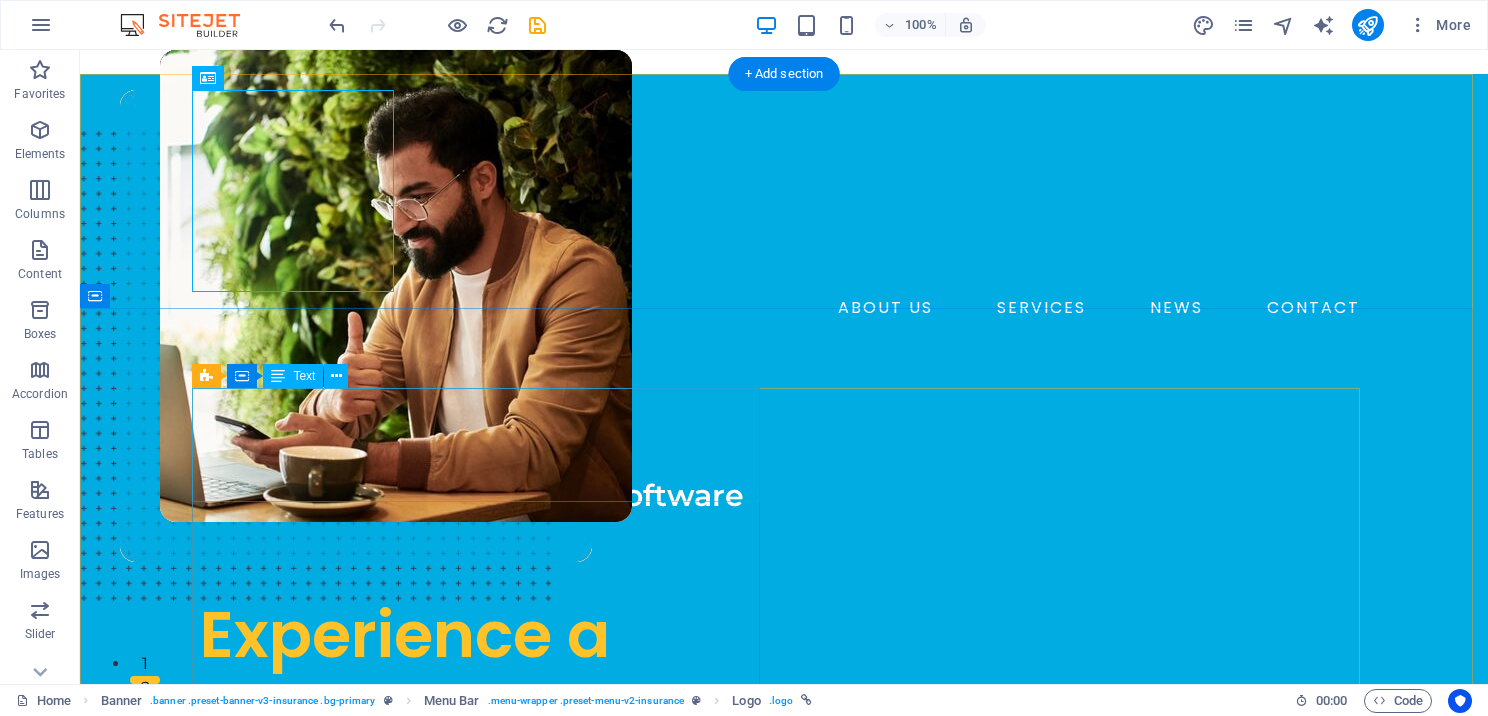 click on "**Expert Tax Preparation Software for Professionals**" at bounding box center (484, 530) 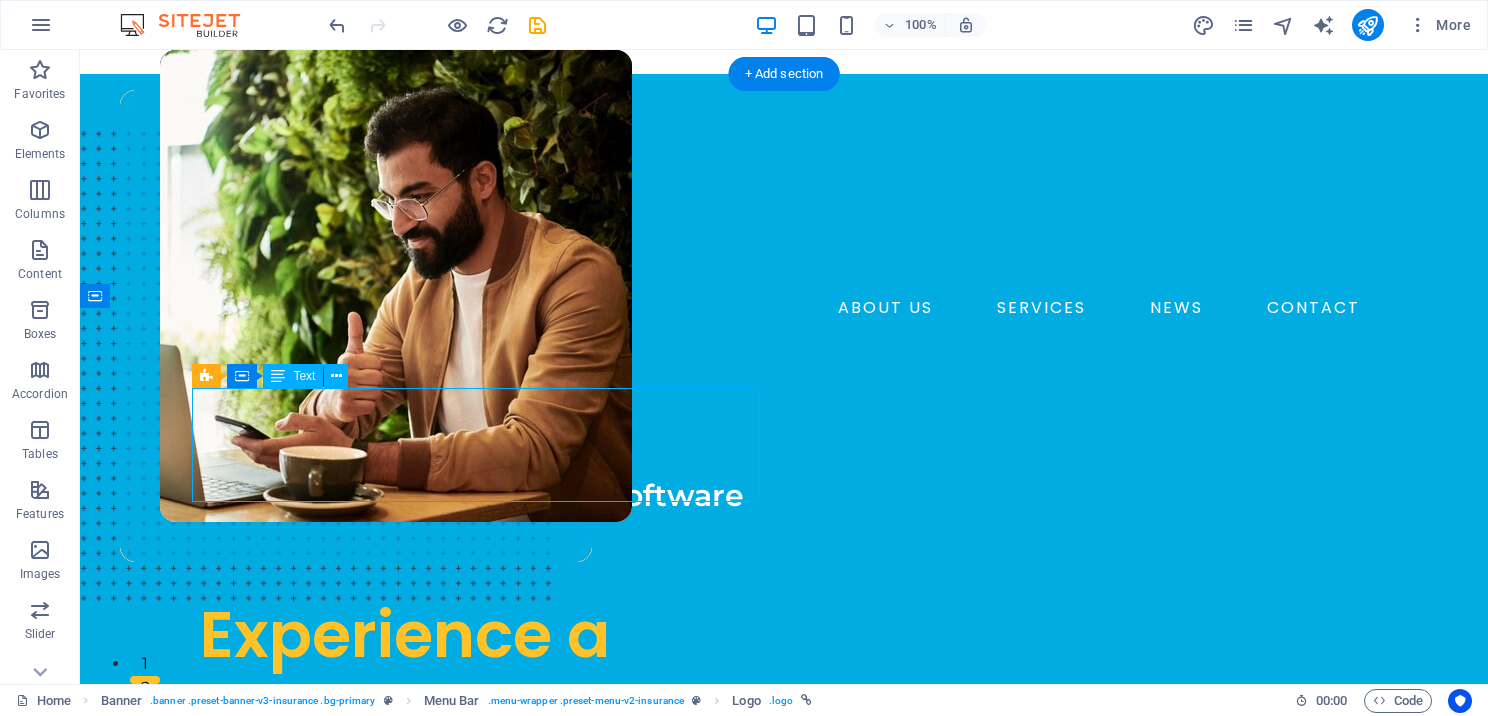 click on "**Expert Tax Preparation Software for Professionals**" at bounding box center (484, 530) 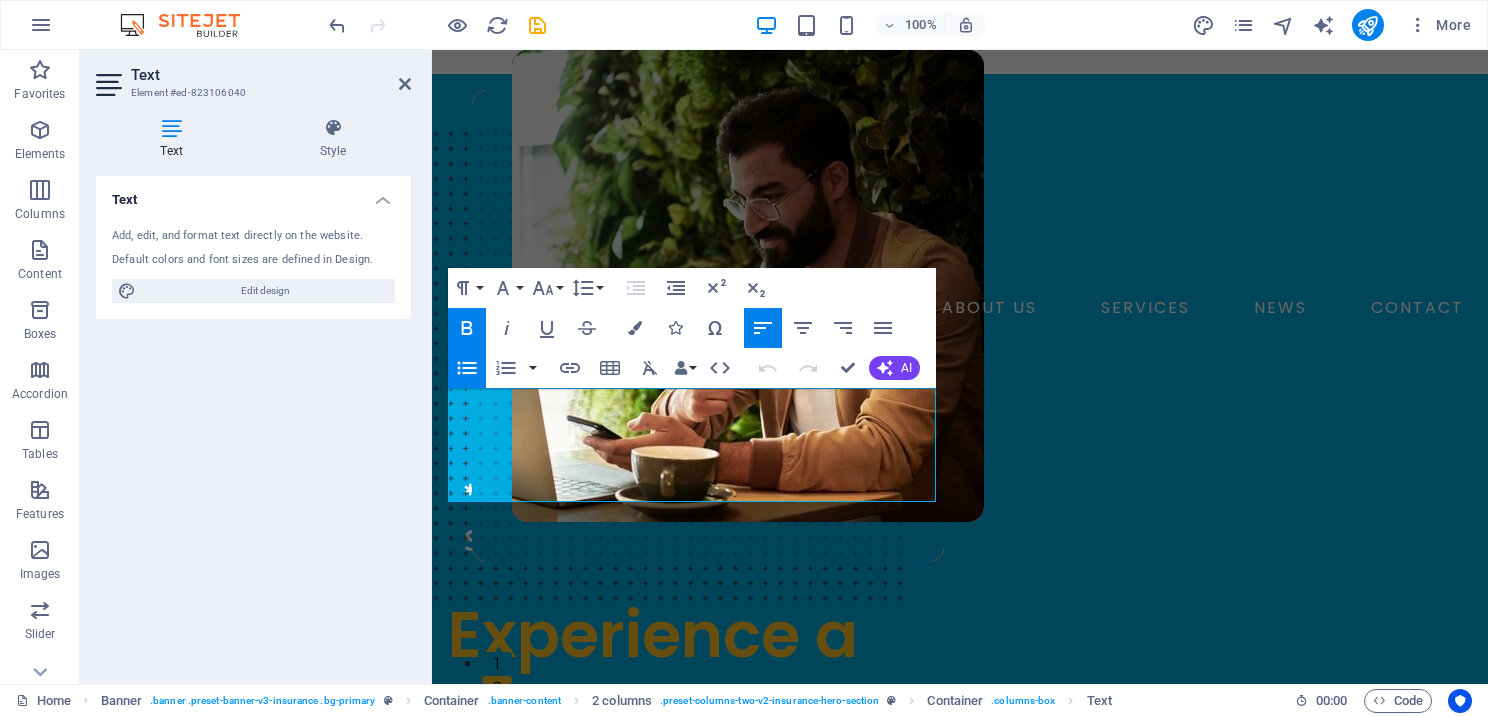click on "Text Element #ed-823106040" at bounding box center (253, 76) 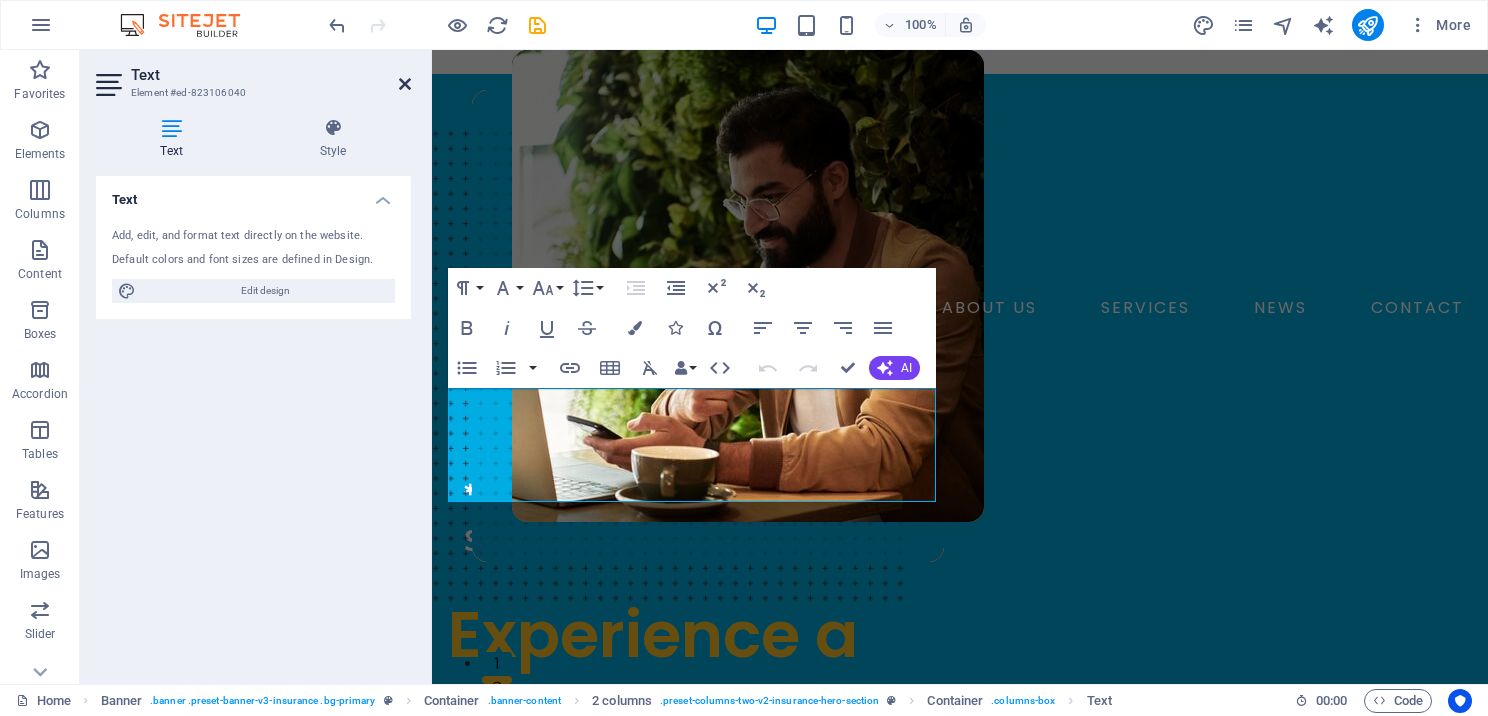 click at bounding box center (405, 84) 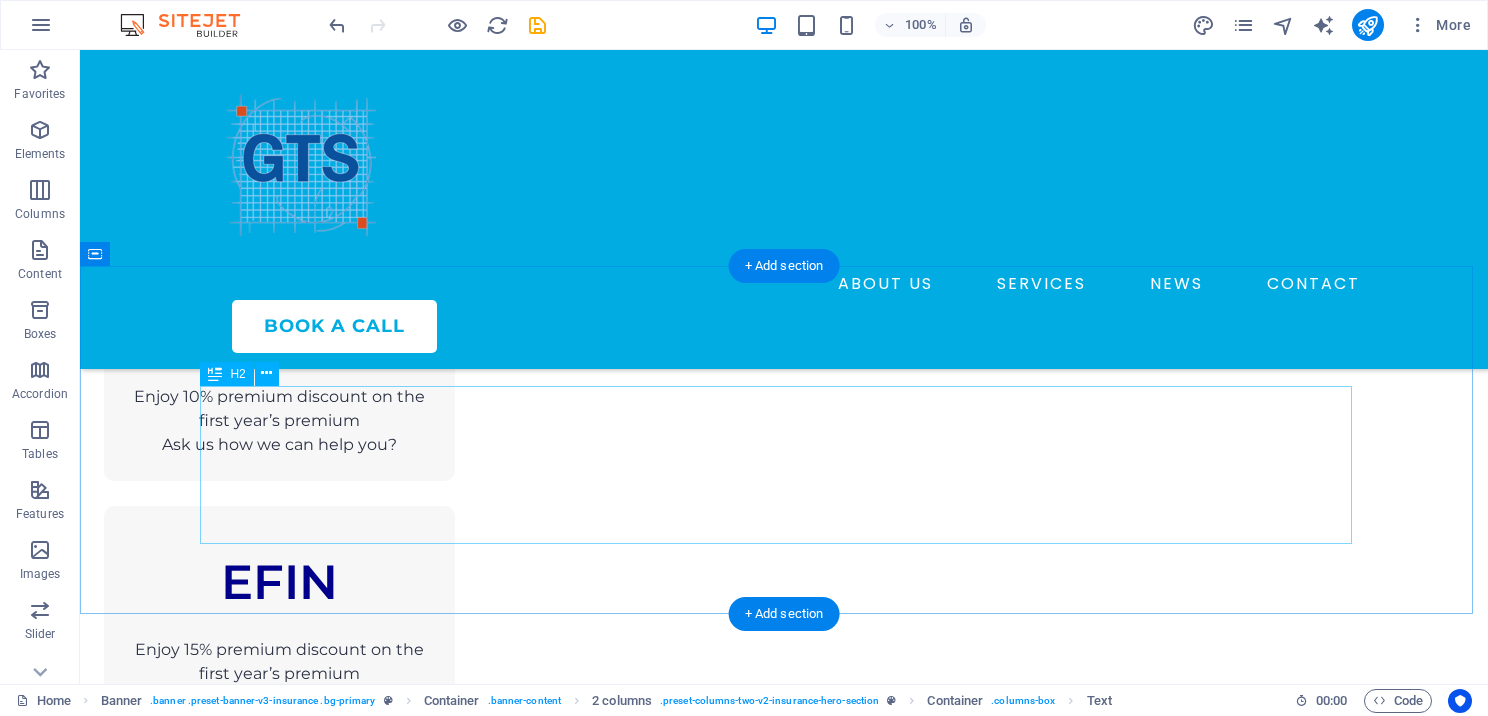 scroll, scrollTop: 2100, scrollLeft: 0, axis: vertical 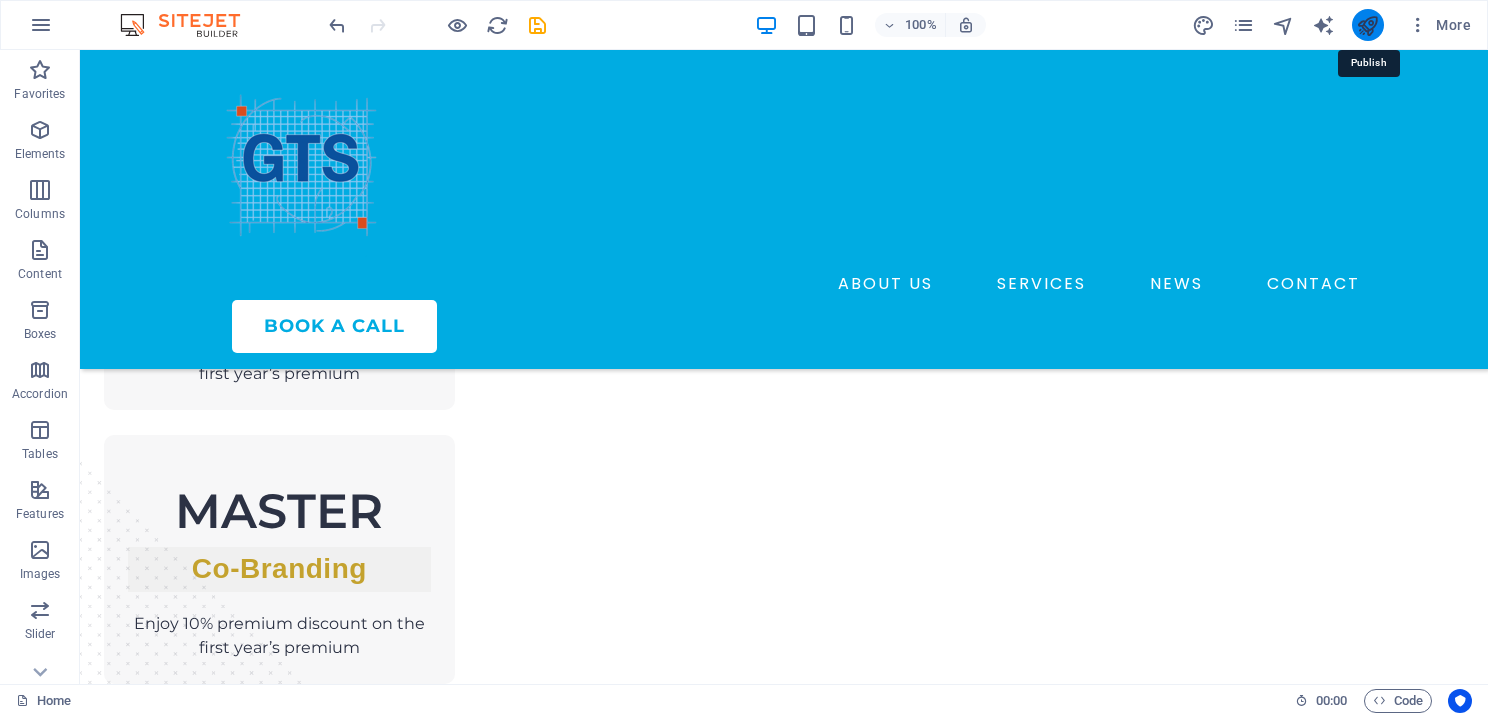 click at bounding box center (1367, 25) 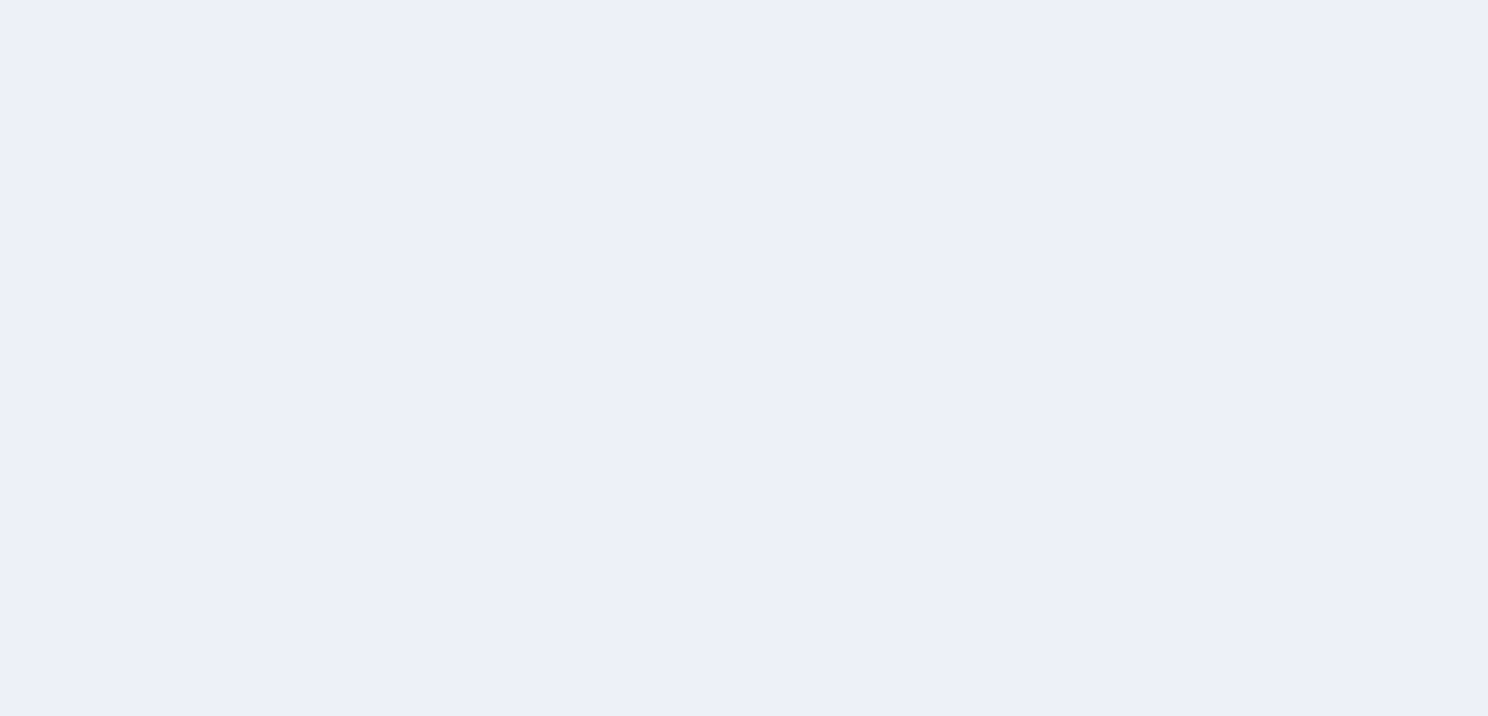 scroll, scrollTop: 0, scrollLeft: 0, axis: both 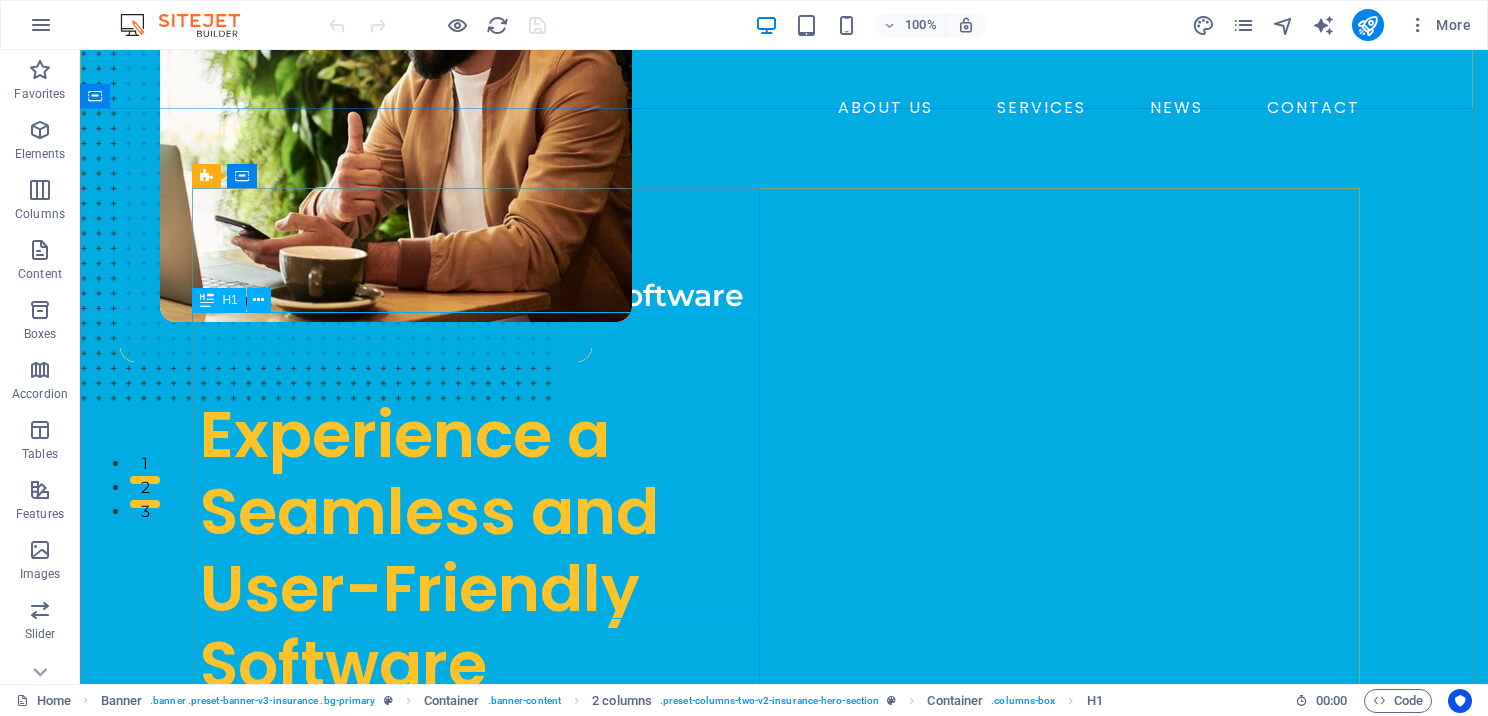 click on "Experience a Seamless and User-Friendly Software" at bounding box center [484, 550] 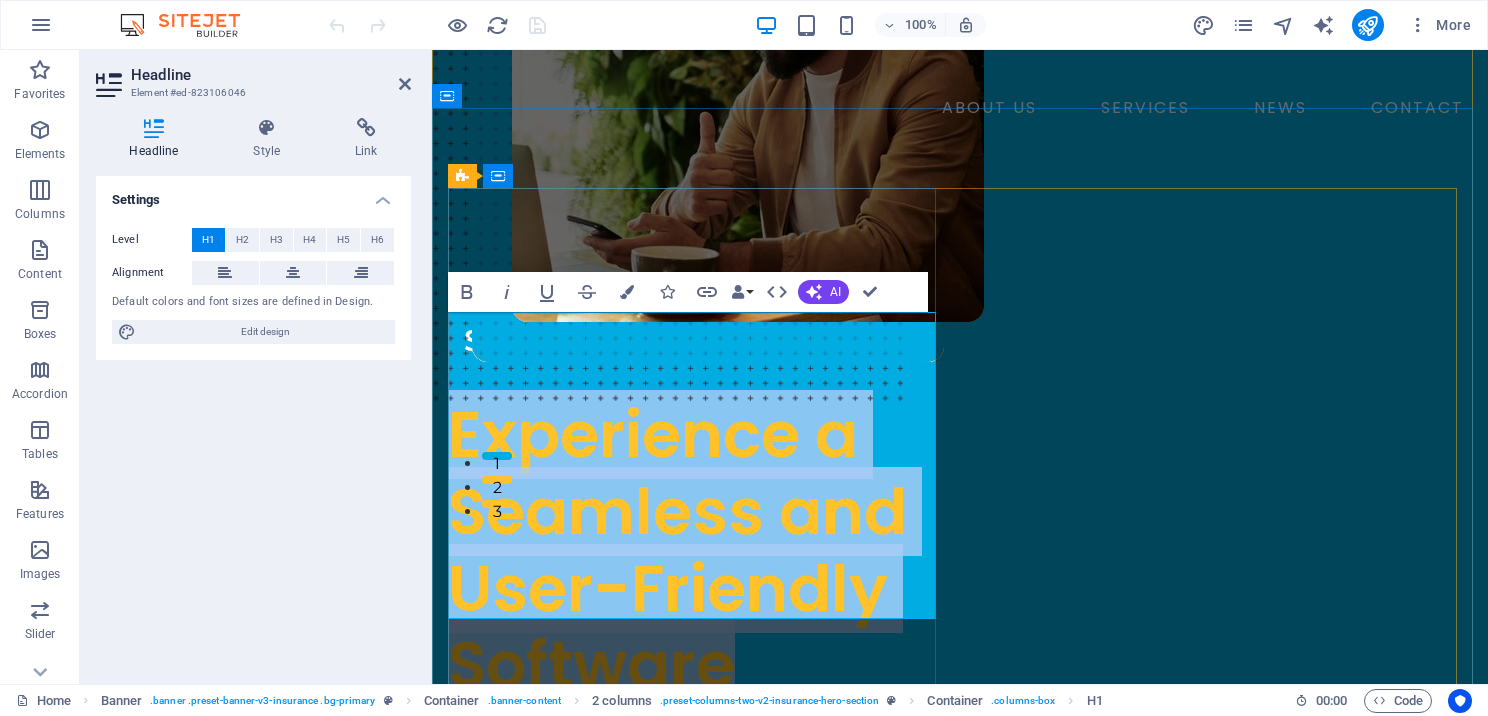click on "Experience a Seamless and User-Friendly Software" at bounding box center [677, 549] 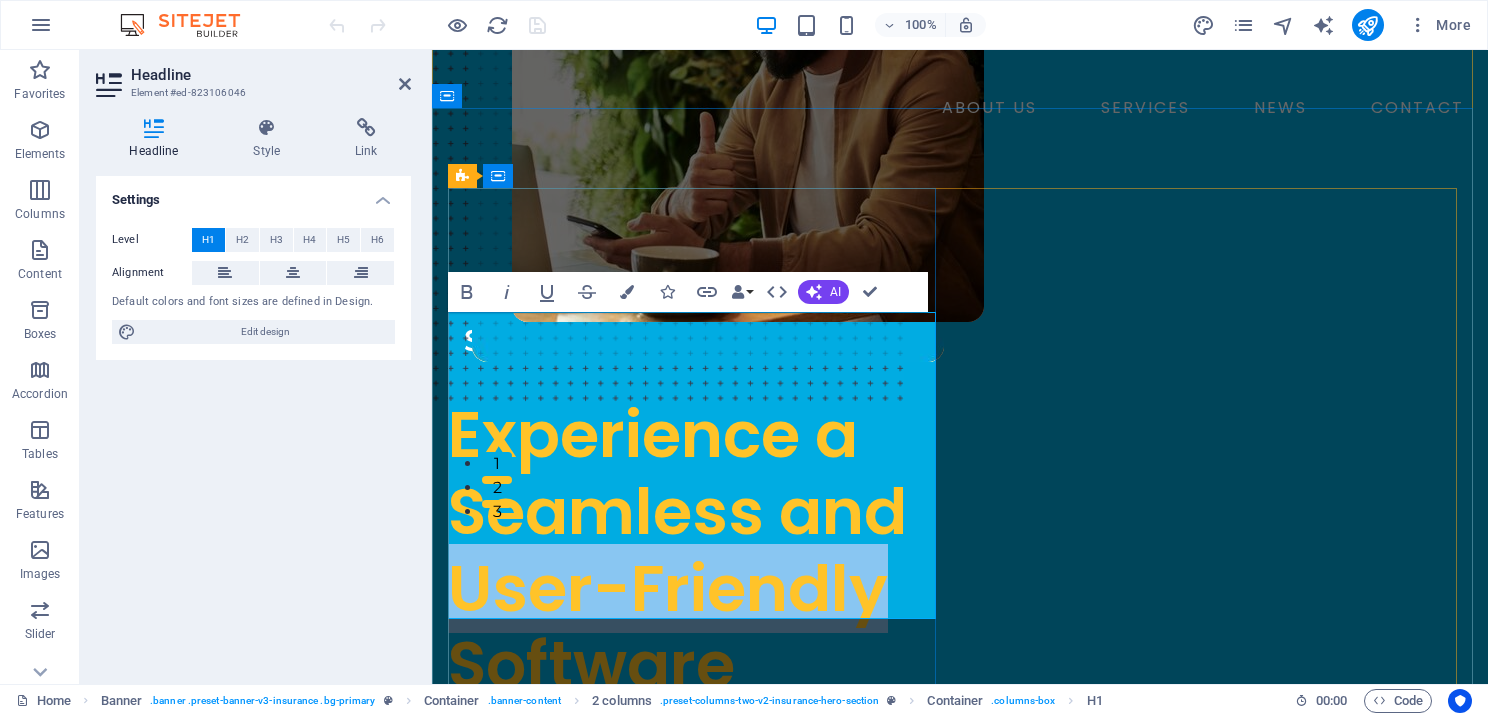 drag, startPoint x: 452, startPoint y: 494, endPoint x: 900, endPoint y: 500, distance: 448.0402 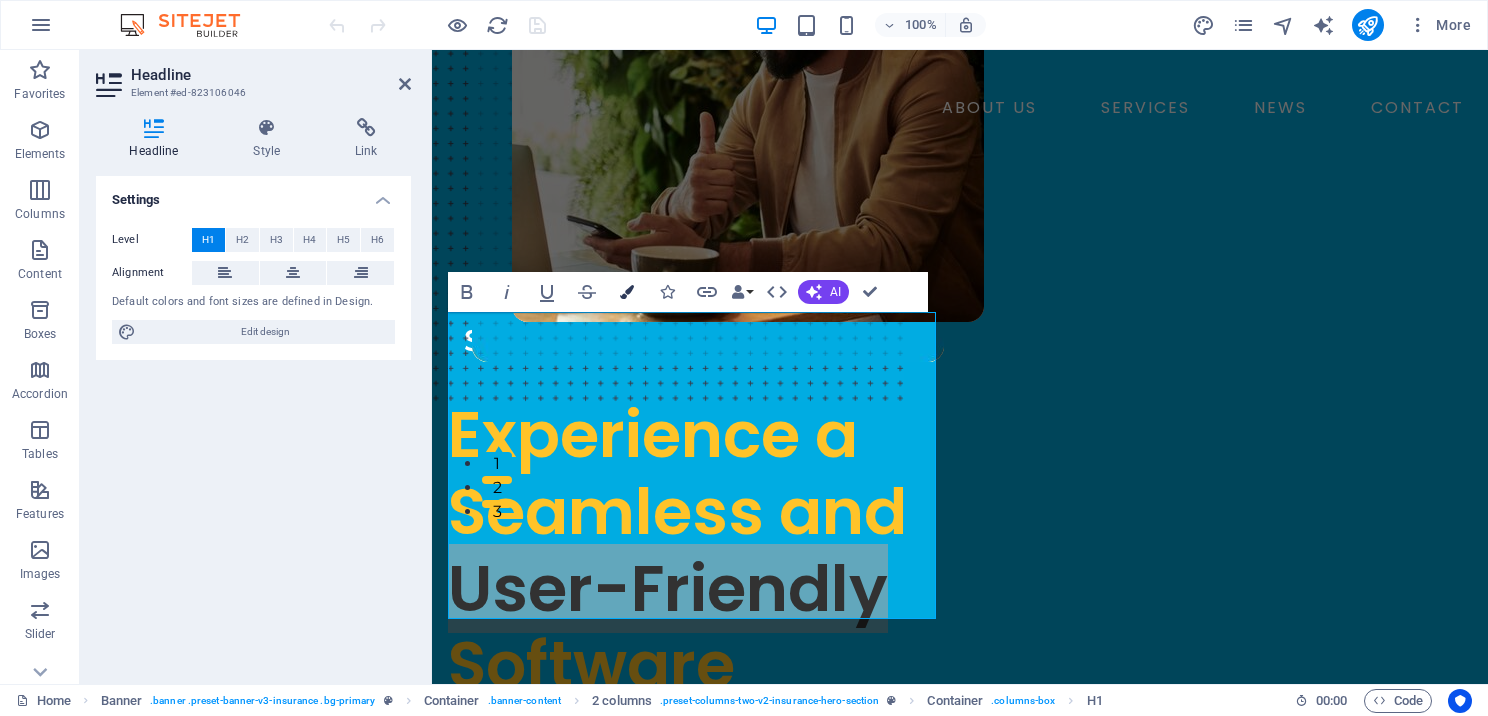 click at bounding box center [627, 292] 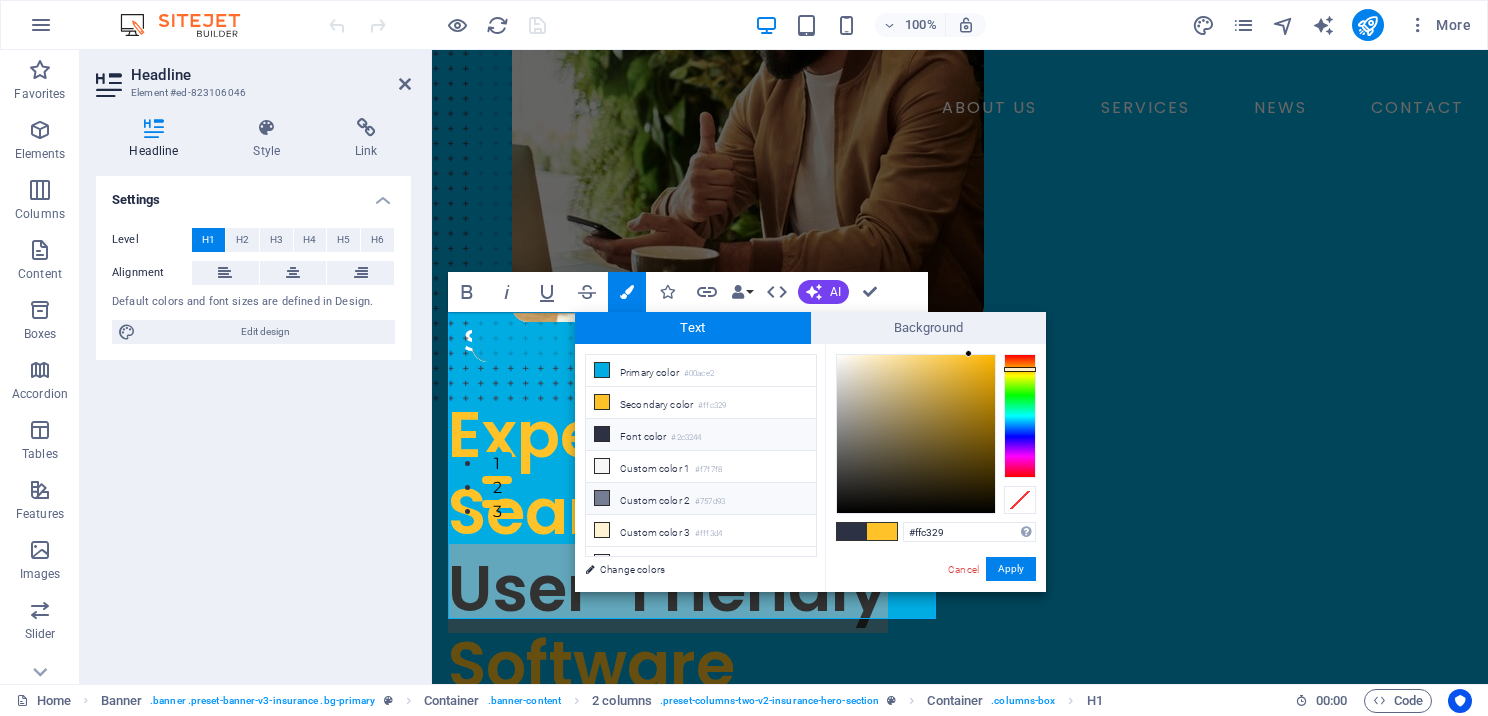 scroll, scrollTop: 44, scrollLeft: 0, axis: vertical 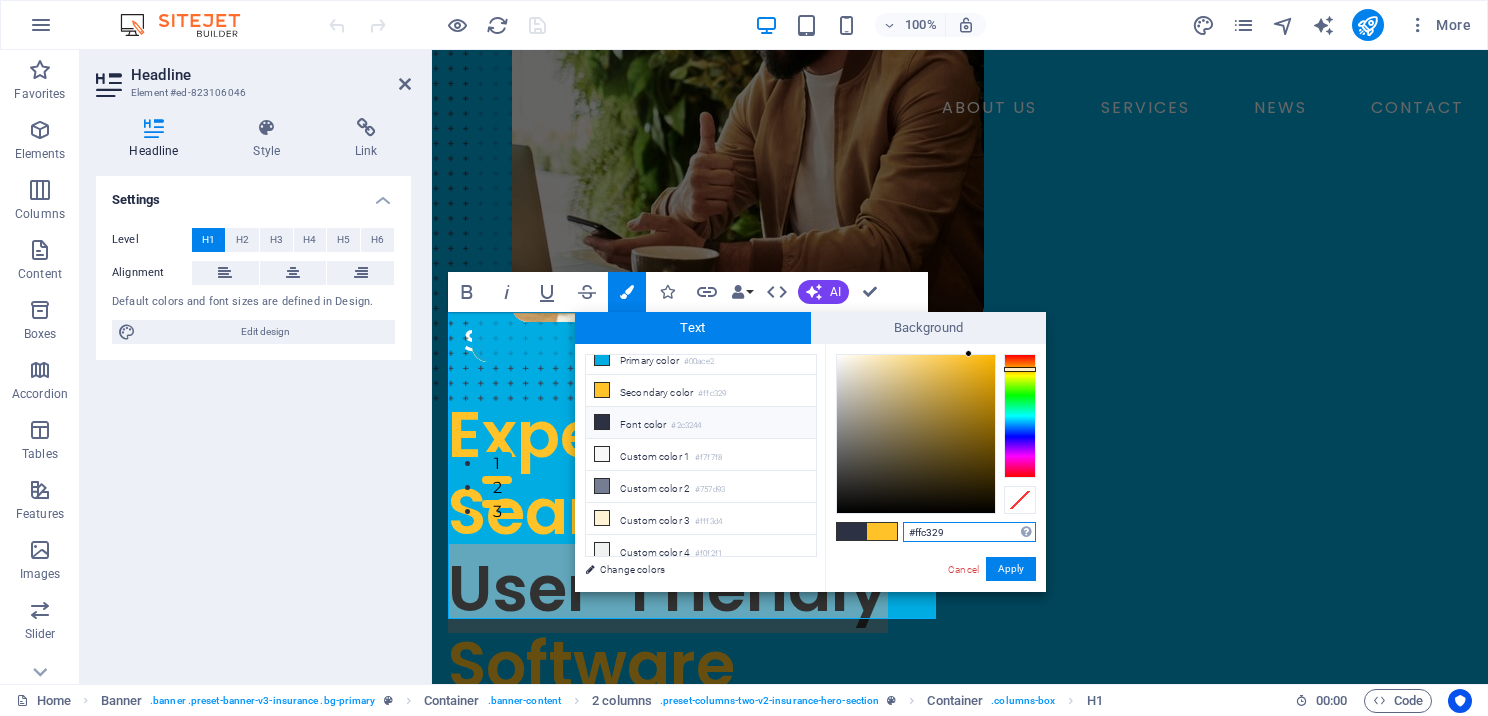 drag, startPoint x: 956, startPoint y: 530, endPoint x: 897, endPoint y: 534, distance: 59.135437 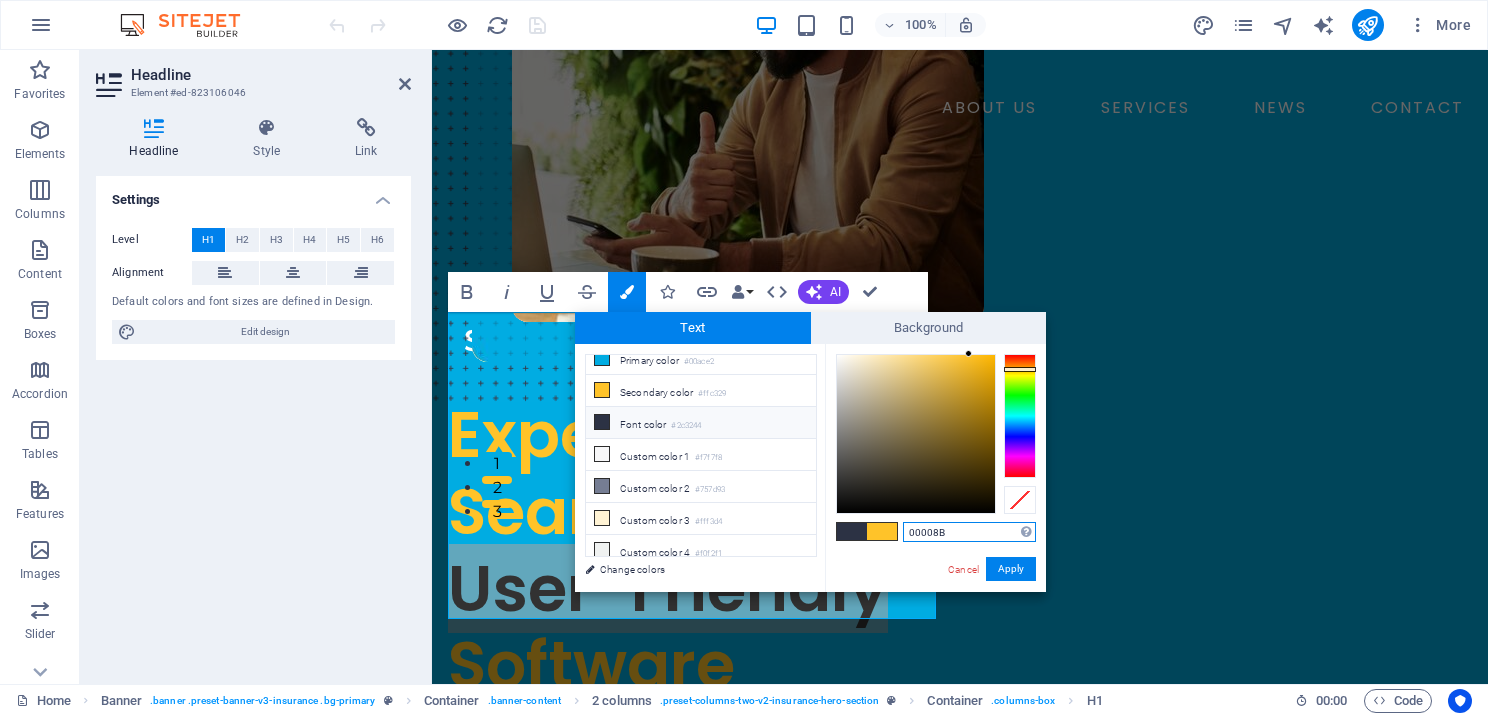 type on "#00008b" 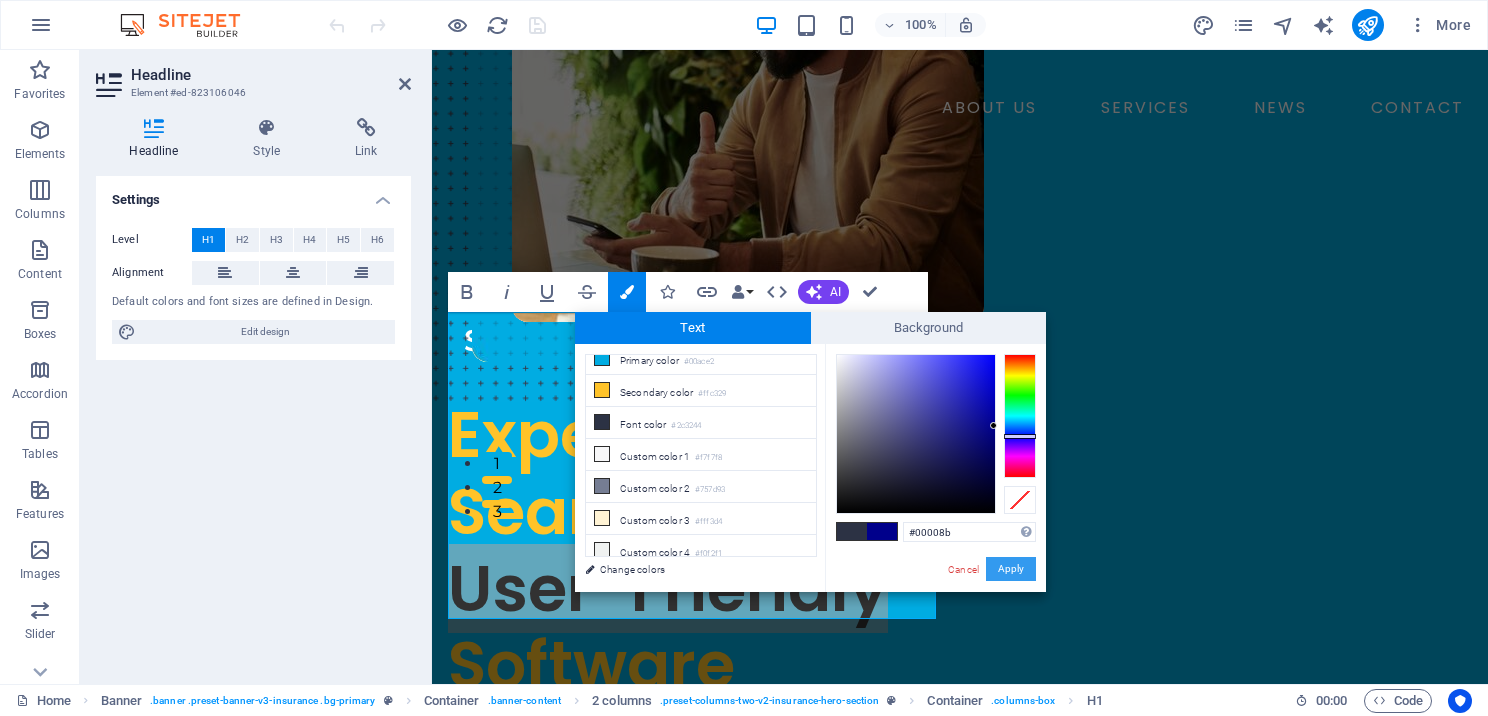 click on "Apply" at bounding box center (1011, 569) 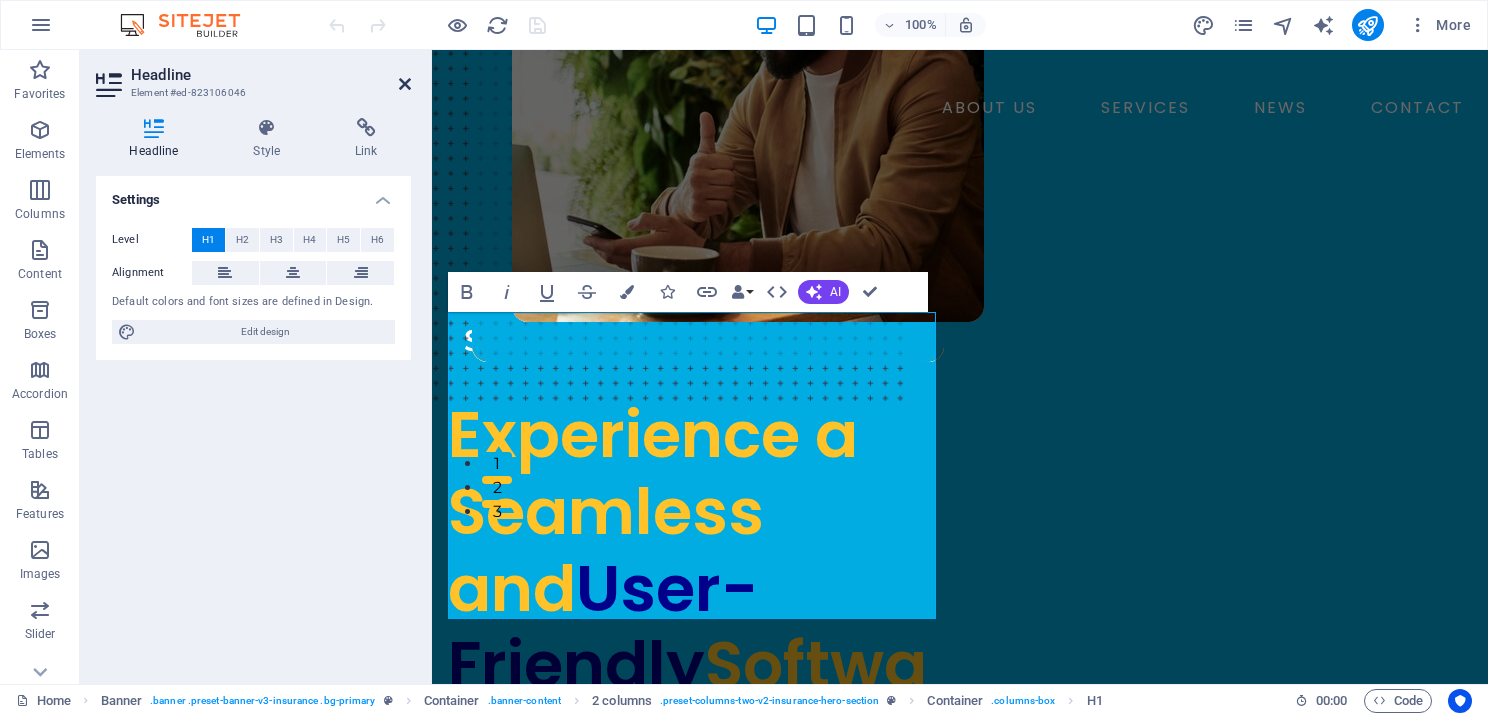 click at bounding box center [405, 84] 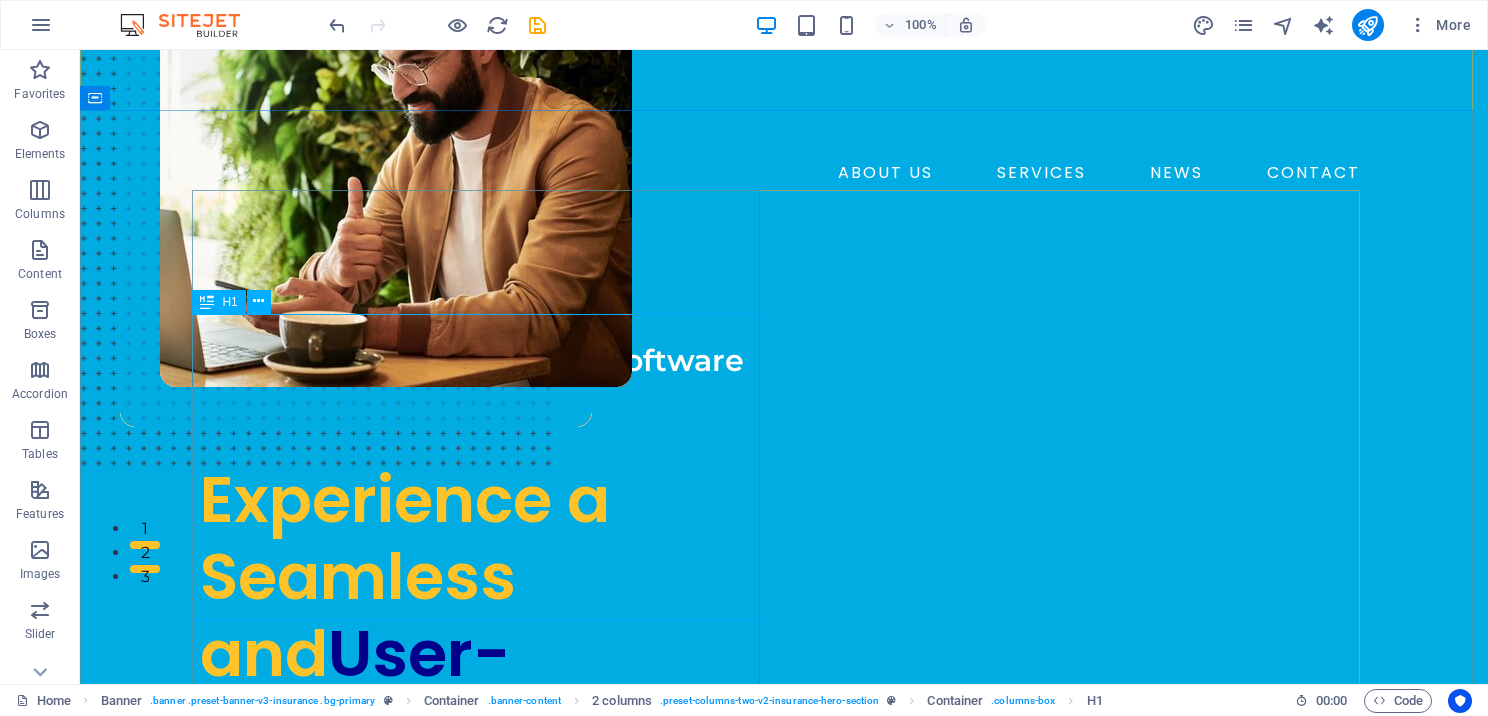 scroll, scrollTop: 100, scrollLeft: 0, axis: vertical 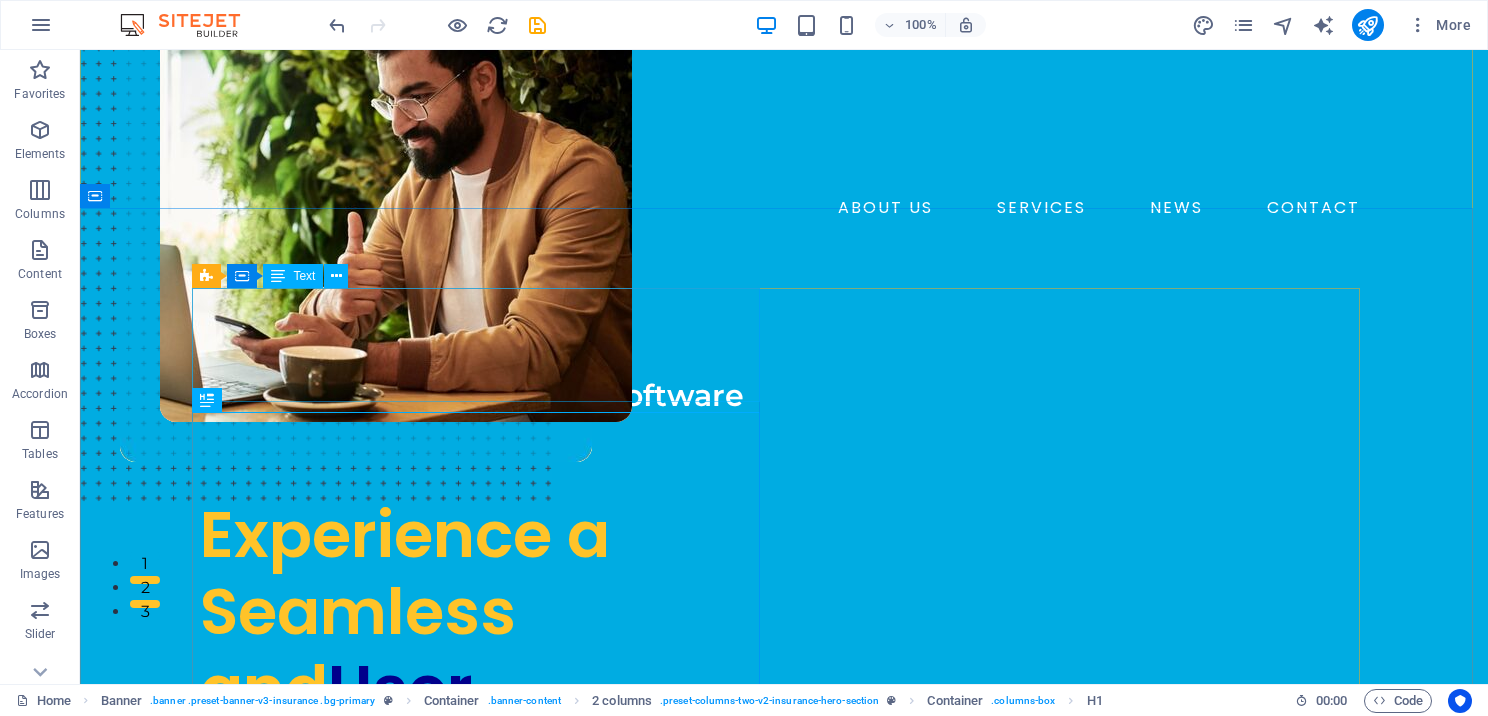 click on "**Expert Tax Preparation Software for Professionals**" at bounding box center [484, 430] 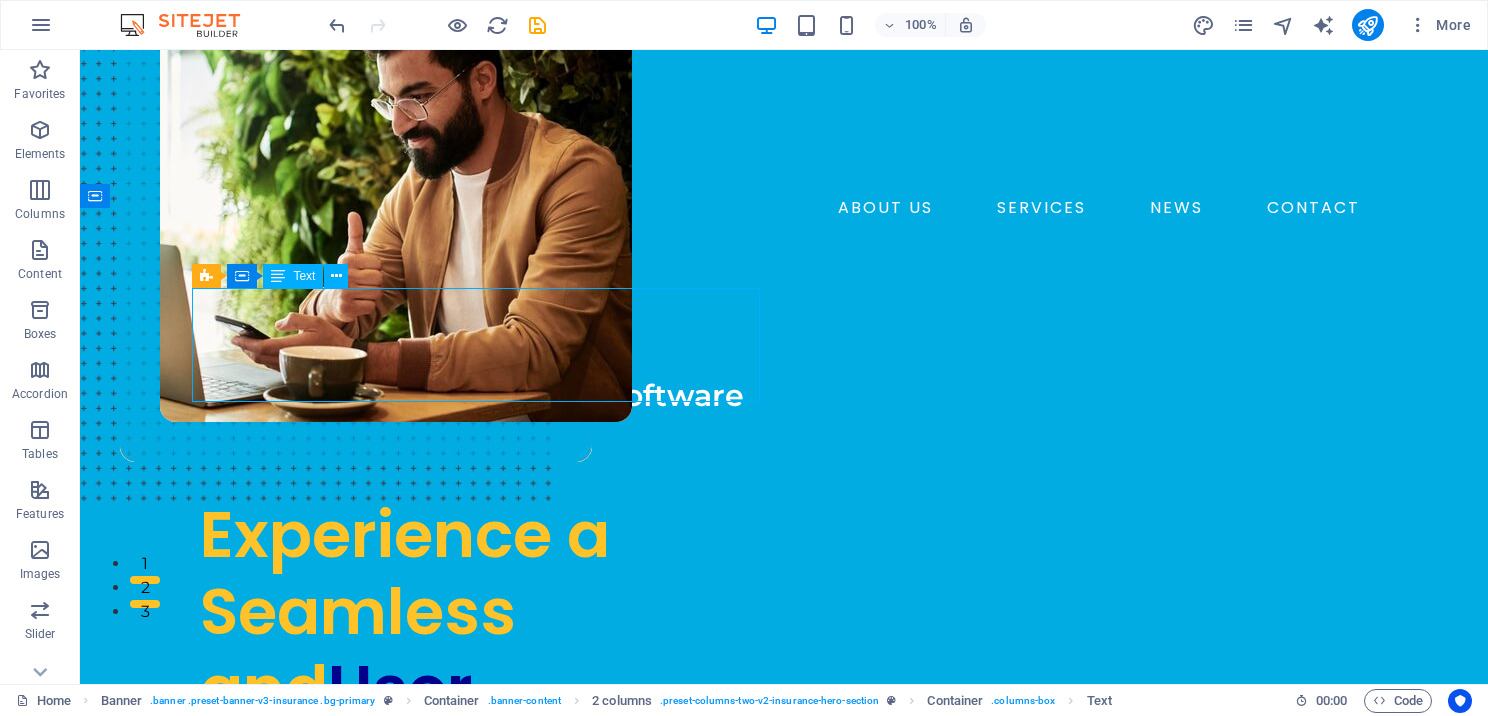 click on "**Expert Tax Preparation Software for Professionals**" at bounding box center [484, 430] 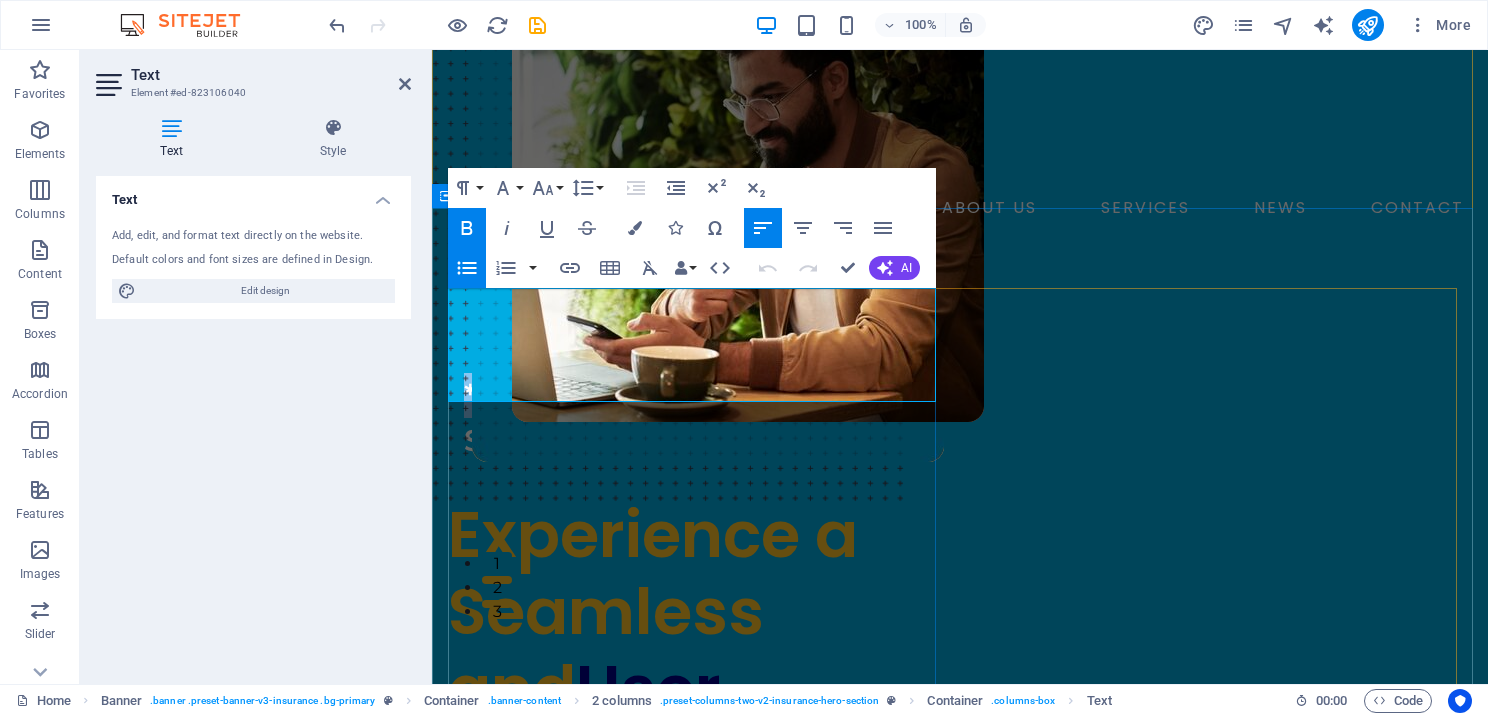 drag, startPoint x: 490, startPoint y: 301, endPoint x: 444, endPoint y: 301, distance: 46 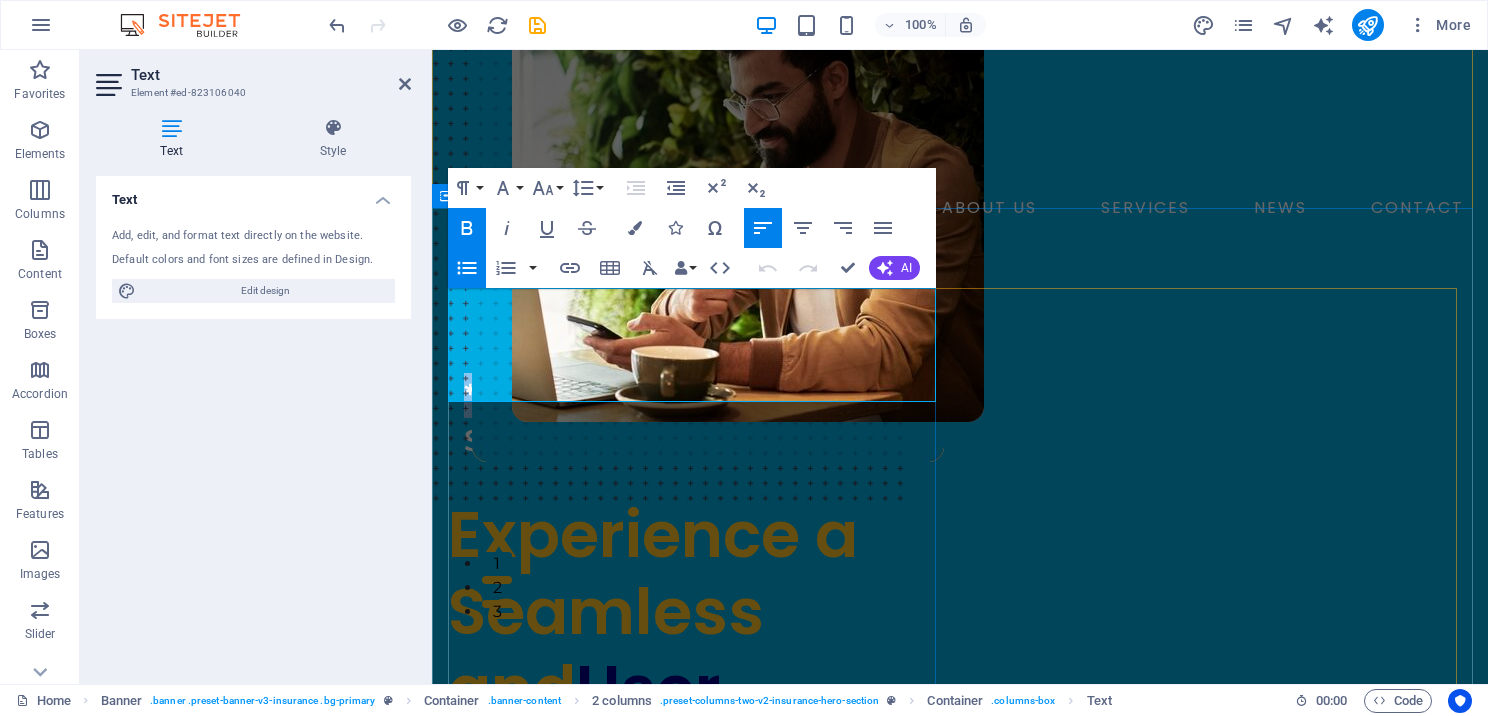 click on "**Expert Tax Preparation Software for Professionals** Experience a Seamless and User-Friendly Software We’re dedicated to helping tax professionals succeed with high‑quality, all‑in‑one solutions—at prices that won’t break the bank. SOFTWARE PACKAGES" at bounding box center [960, 967] 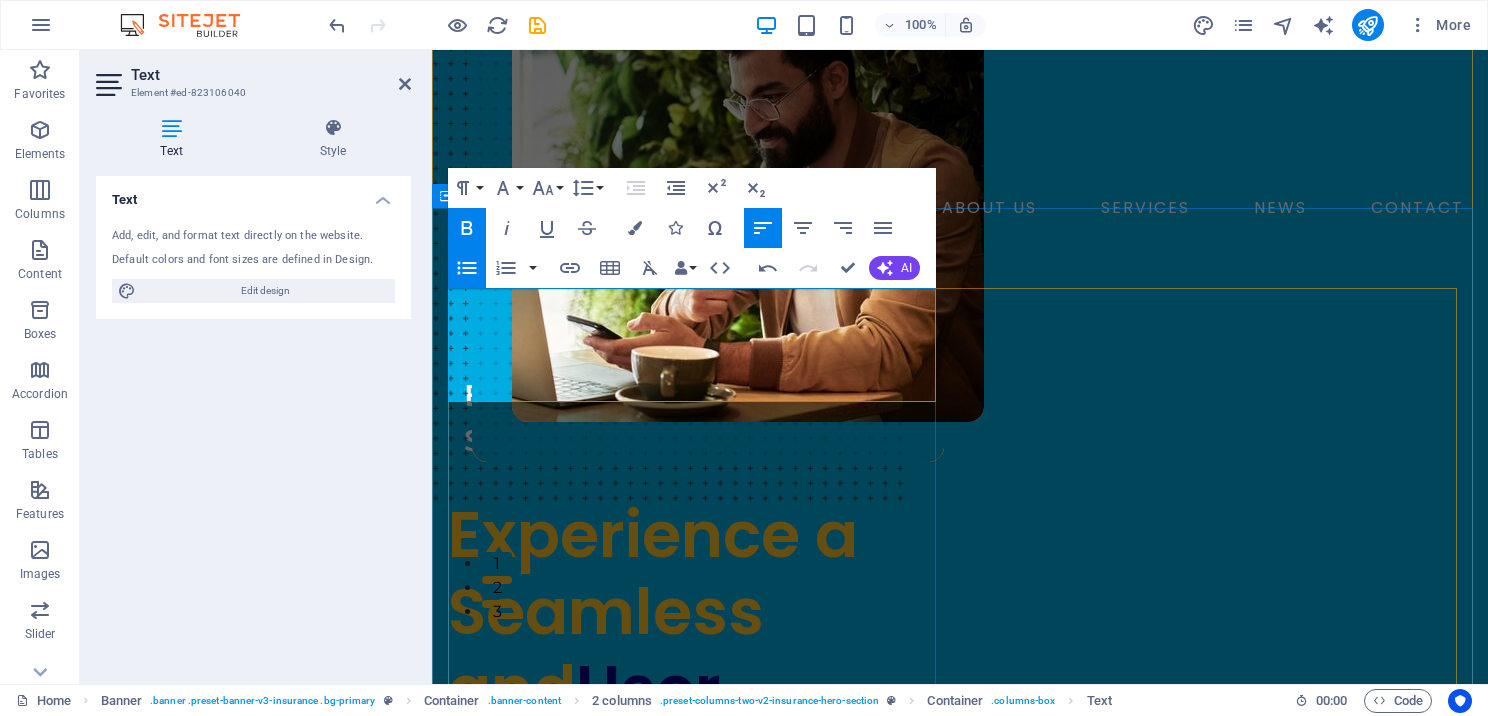 click on "Expert Tax Preparation Software for Professionals**" at bounding box center [704, 430] 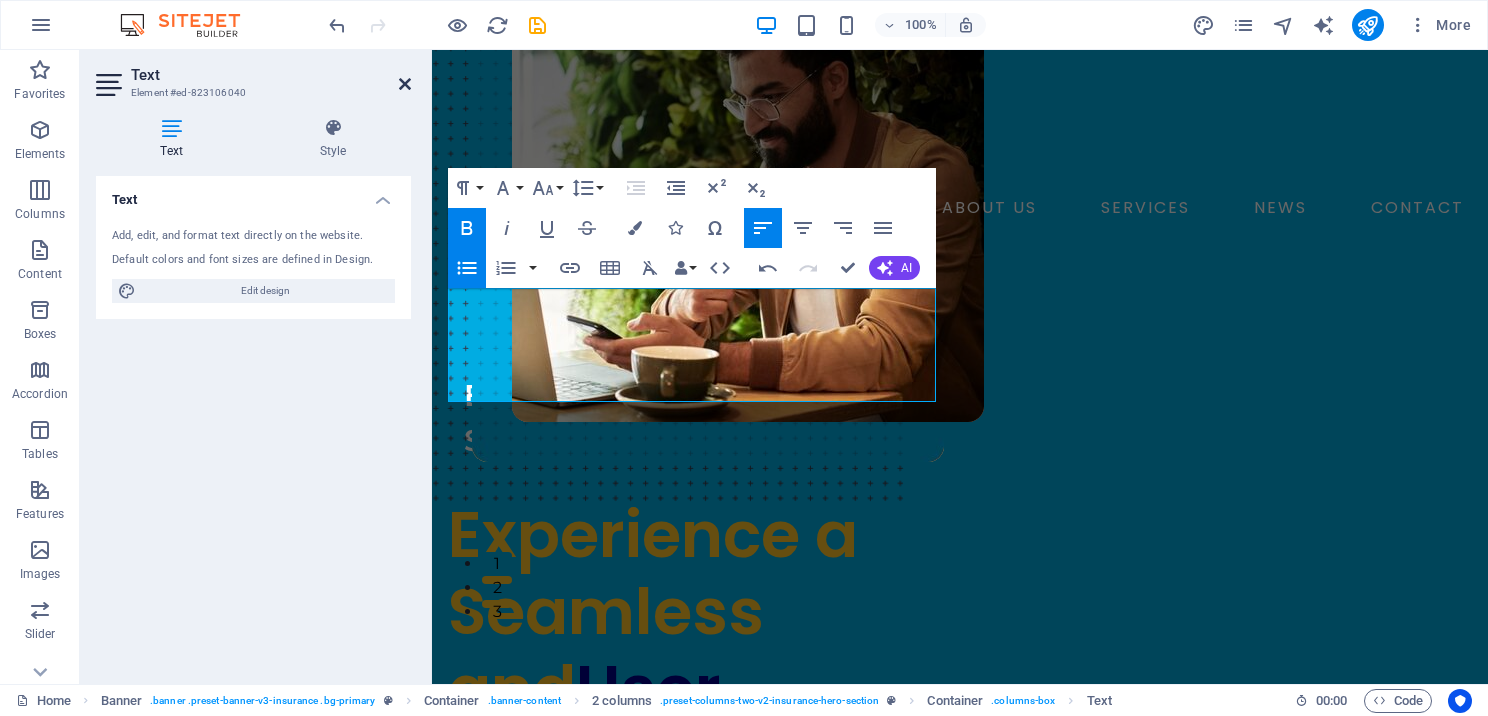 click at bounding box center (405, 84) 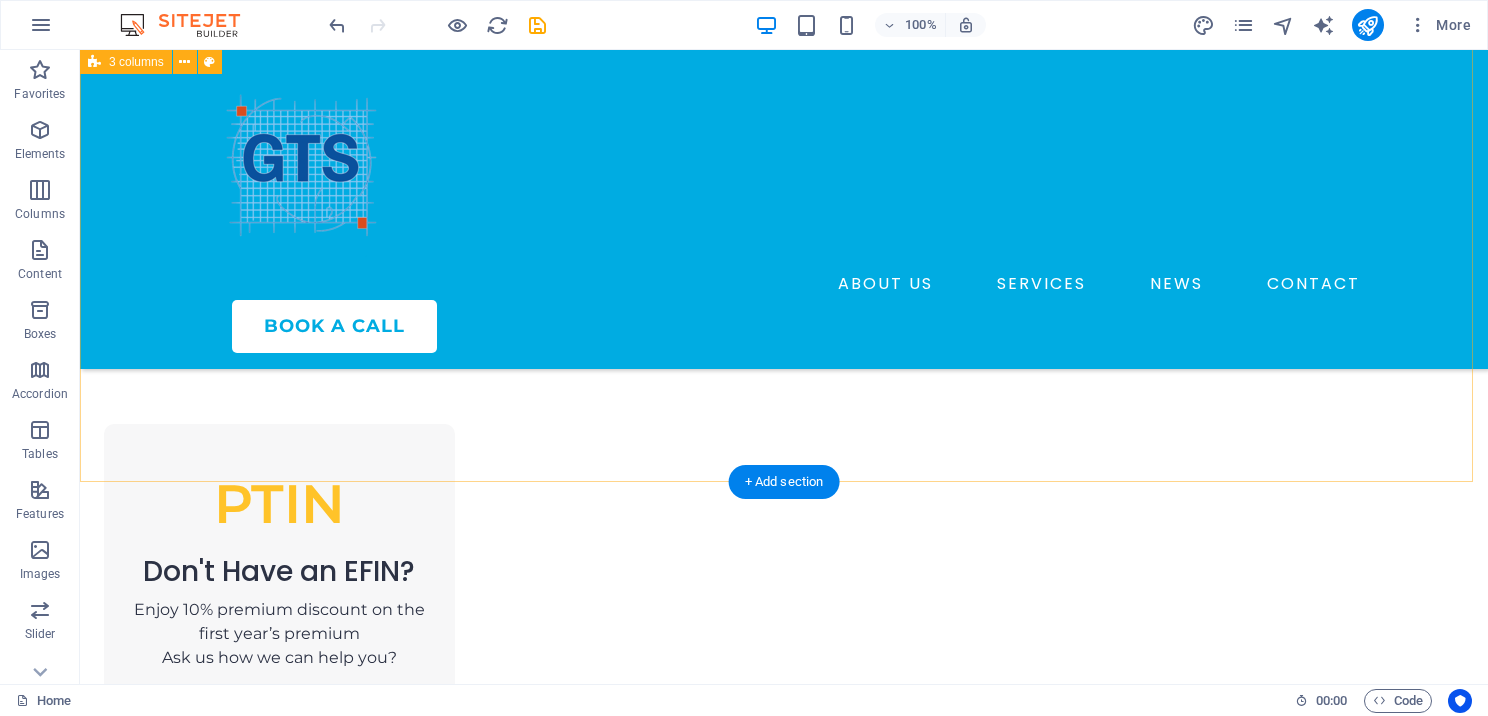 scroll, scrollTop: 1800, scrollLeft: 0, axis: vertical 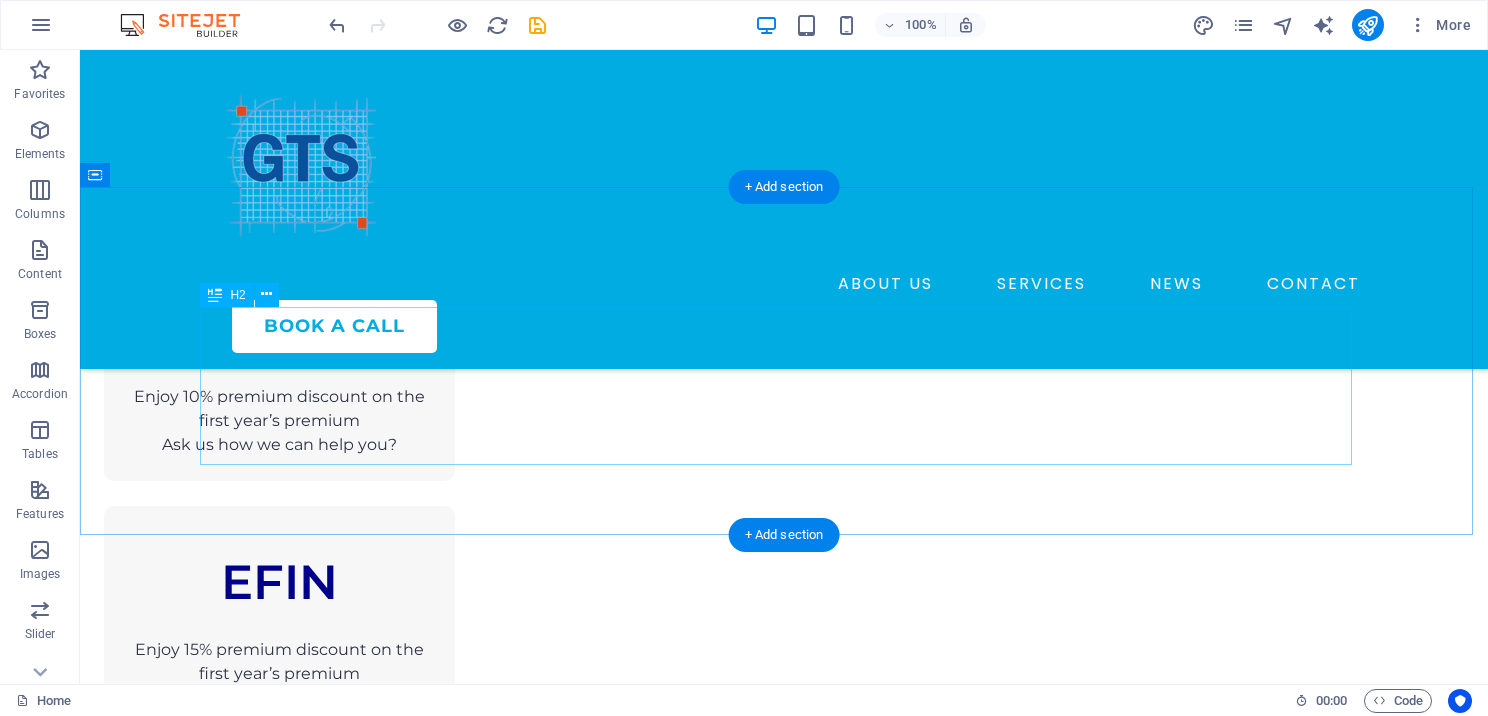 click on "We work alongside  both   aspiring tax preparers , providing step-by-step instruction,  and established experts." at bounding box center (784, 1388) 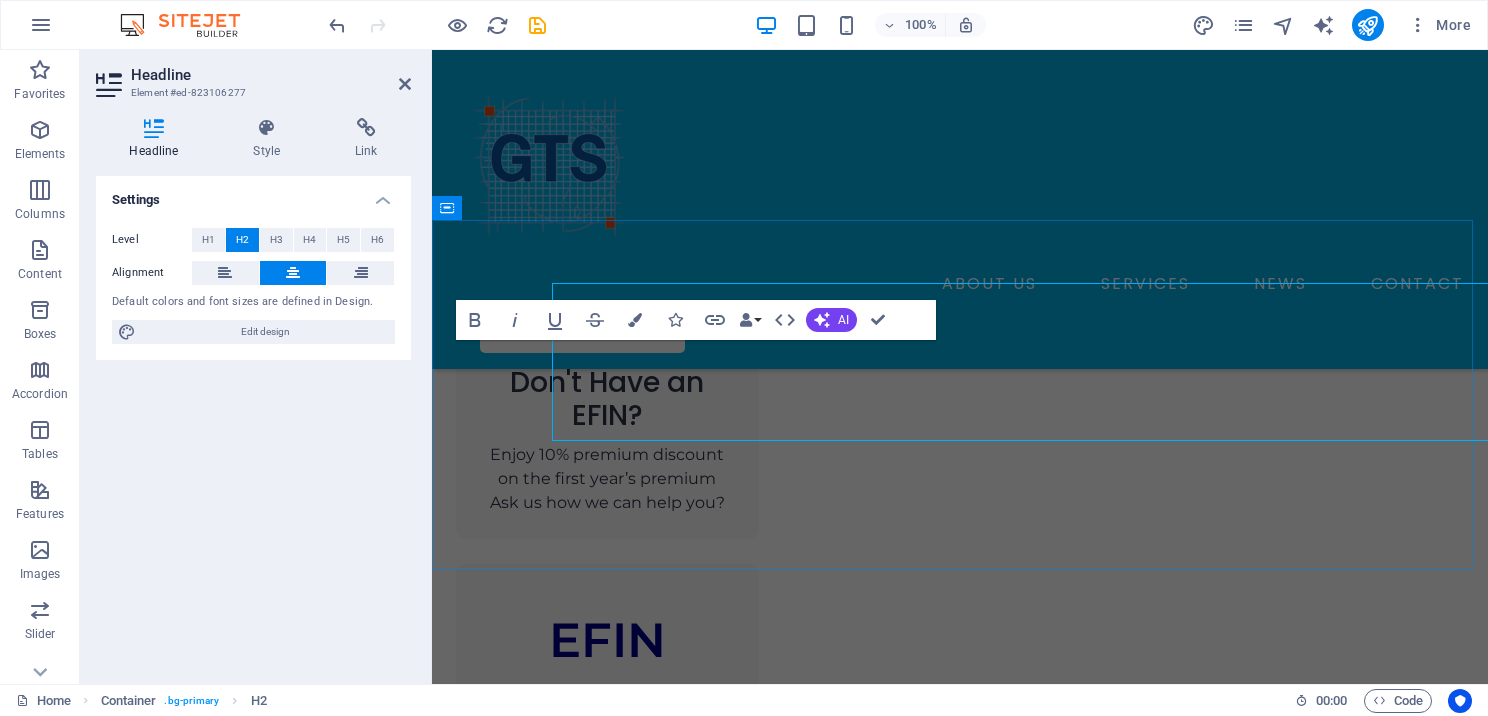 scroll, scrollTop: 1824, scrollLeft: 0, axis: vertical 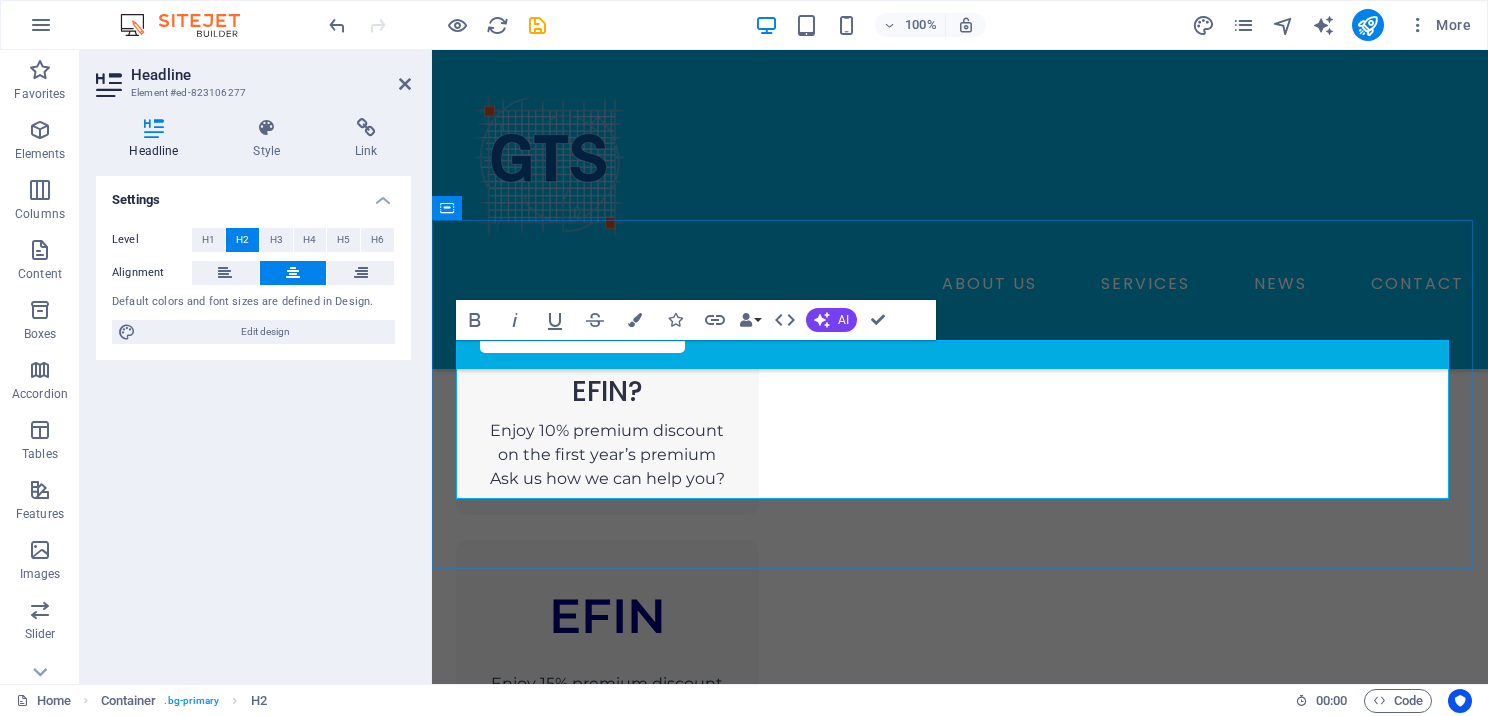 click on ", providing step-by-step instruction,  and established experts." at bounding box center [960, 1448] 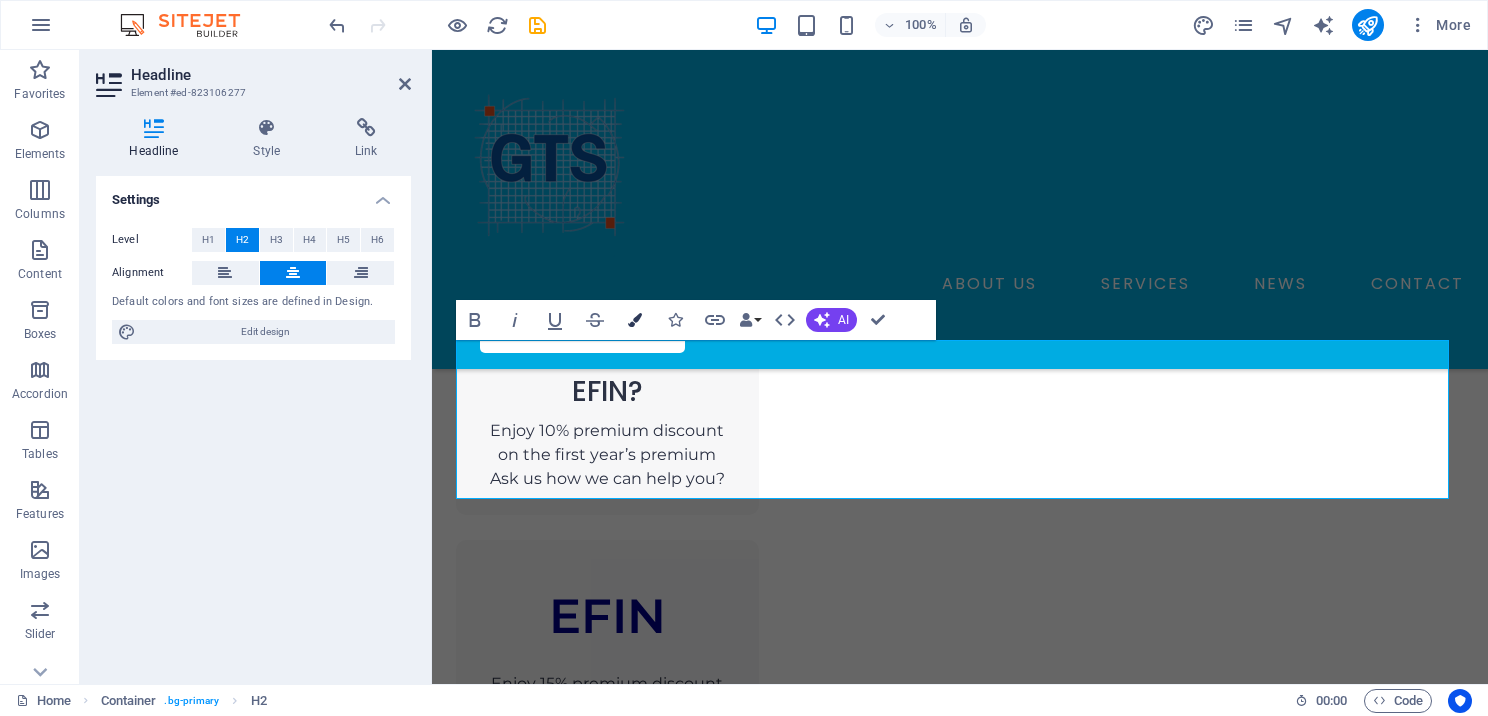 click on "Colors" at bounding box center [635, 320] 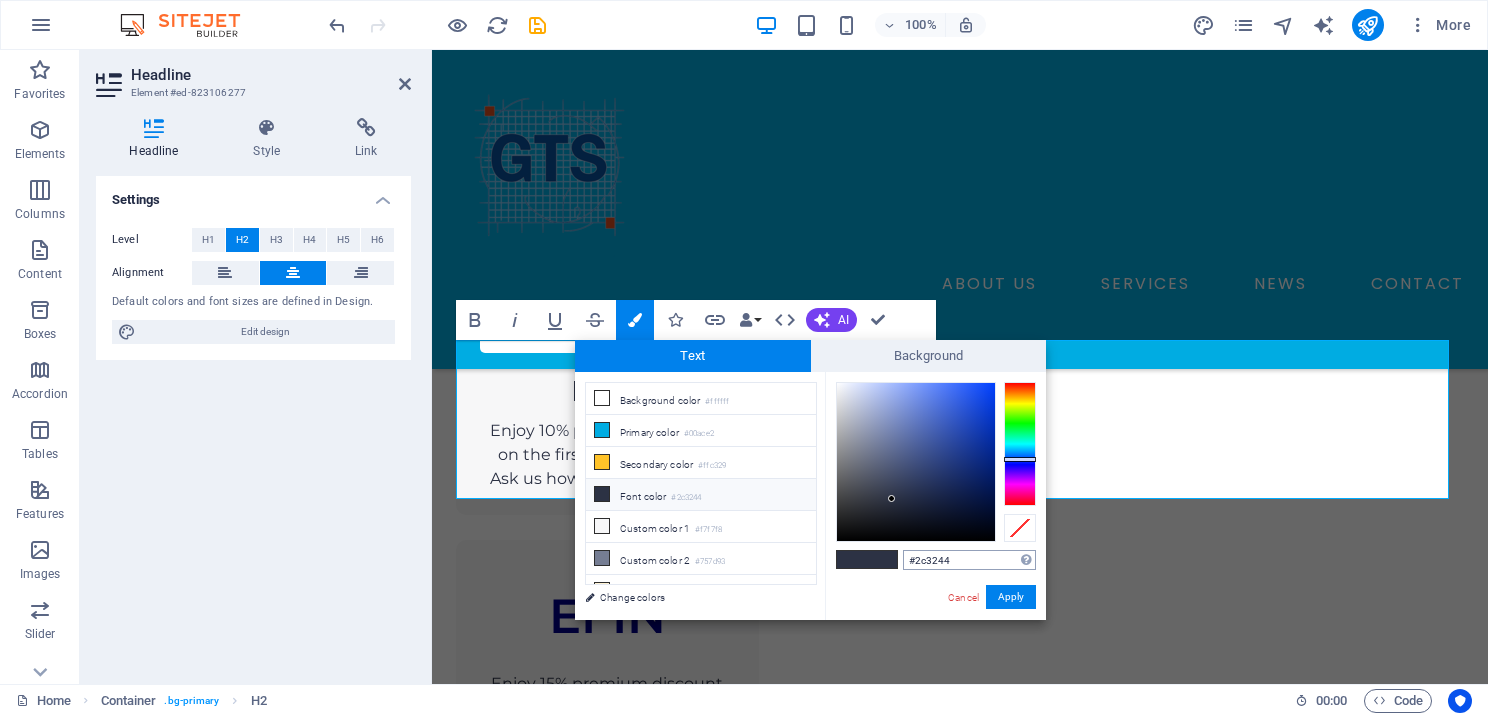 drag, startPoint x: 963, startPoint y: 562, endPoint x: 904, endPoint y: 561, distance: 59.008472 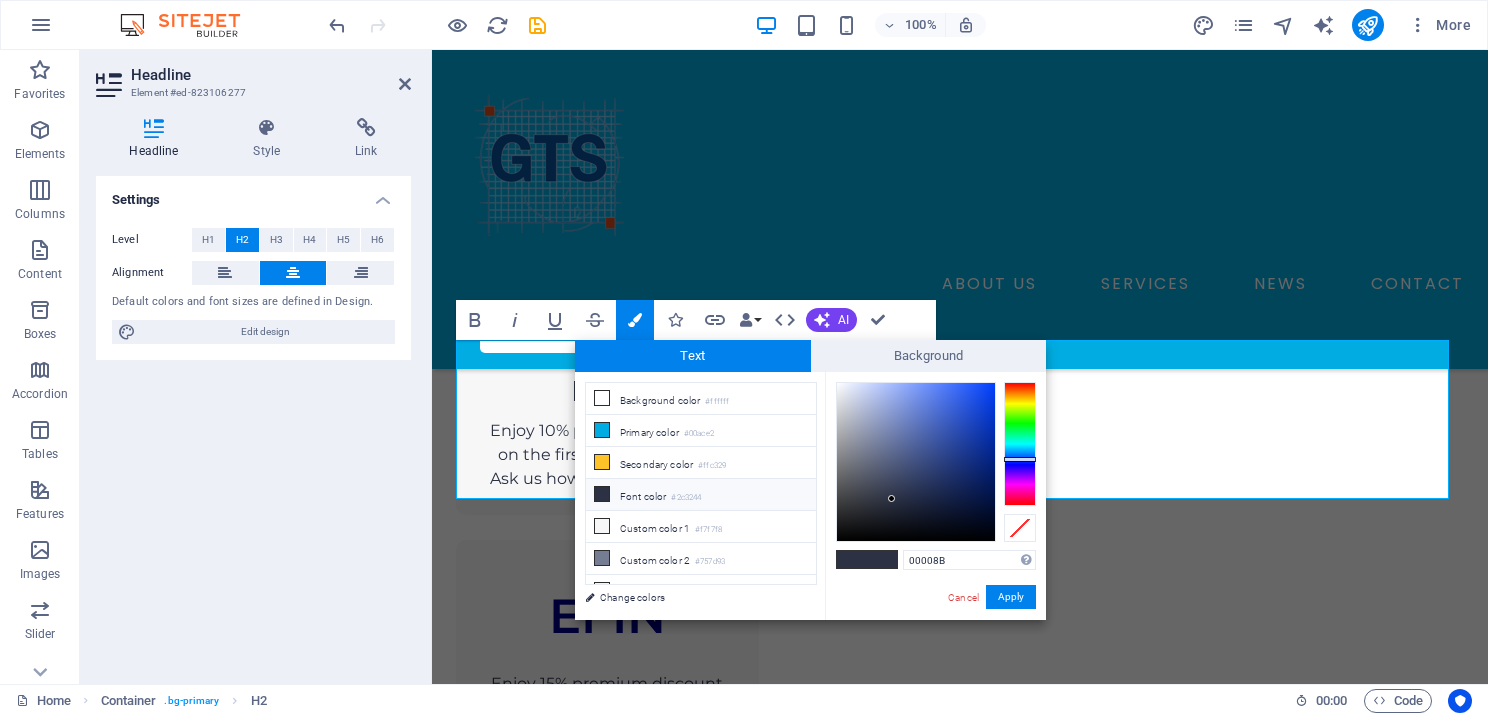 type on "#00008b" 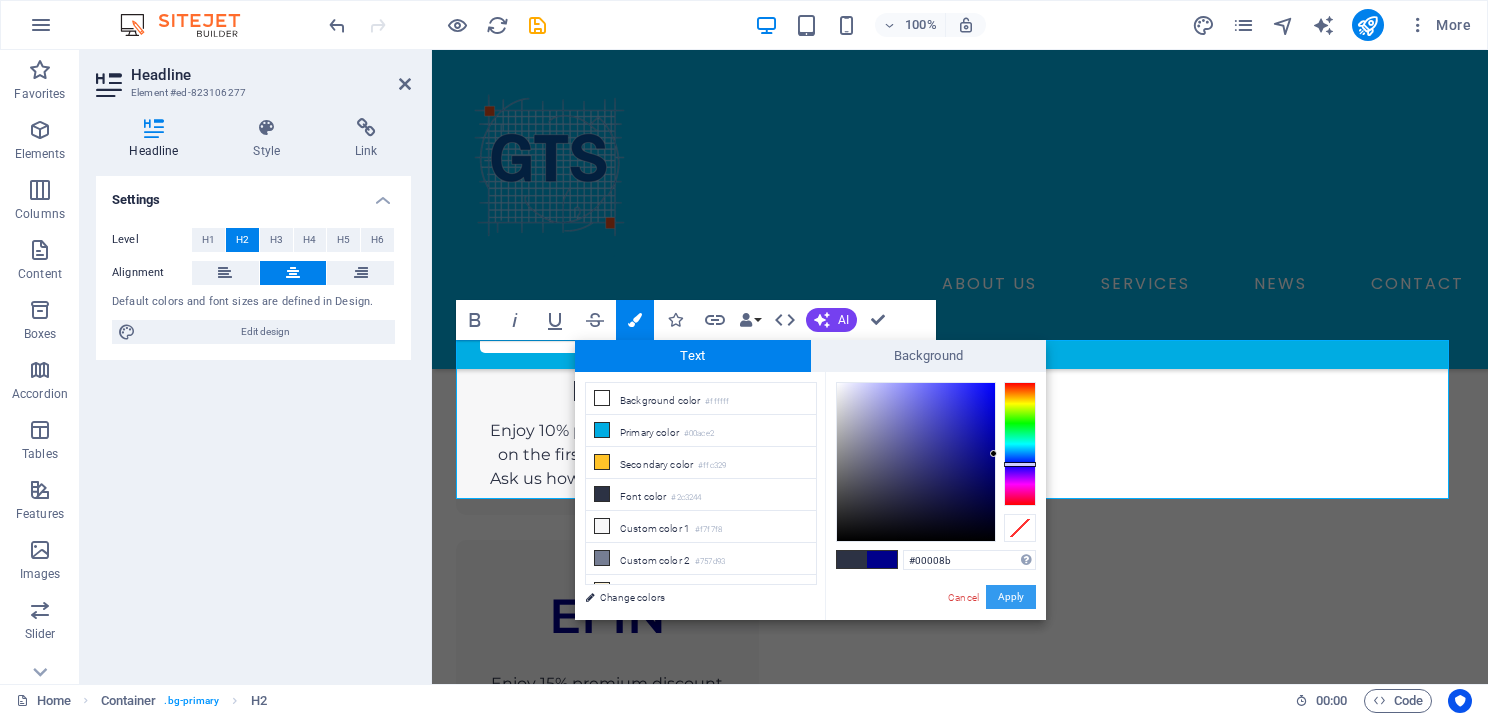 click on "Apply" at bounding box center [1011, 597] 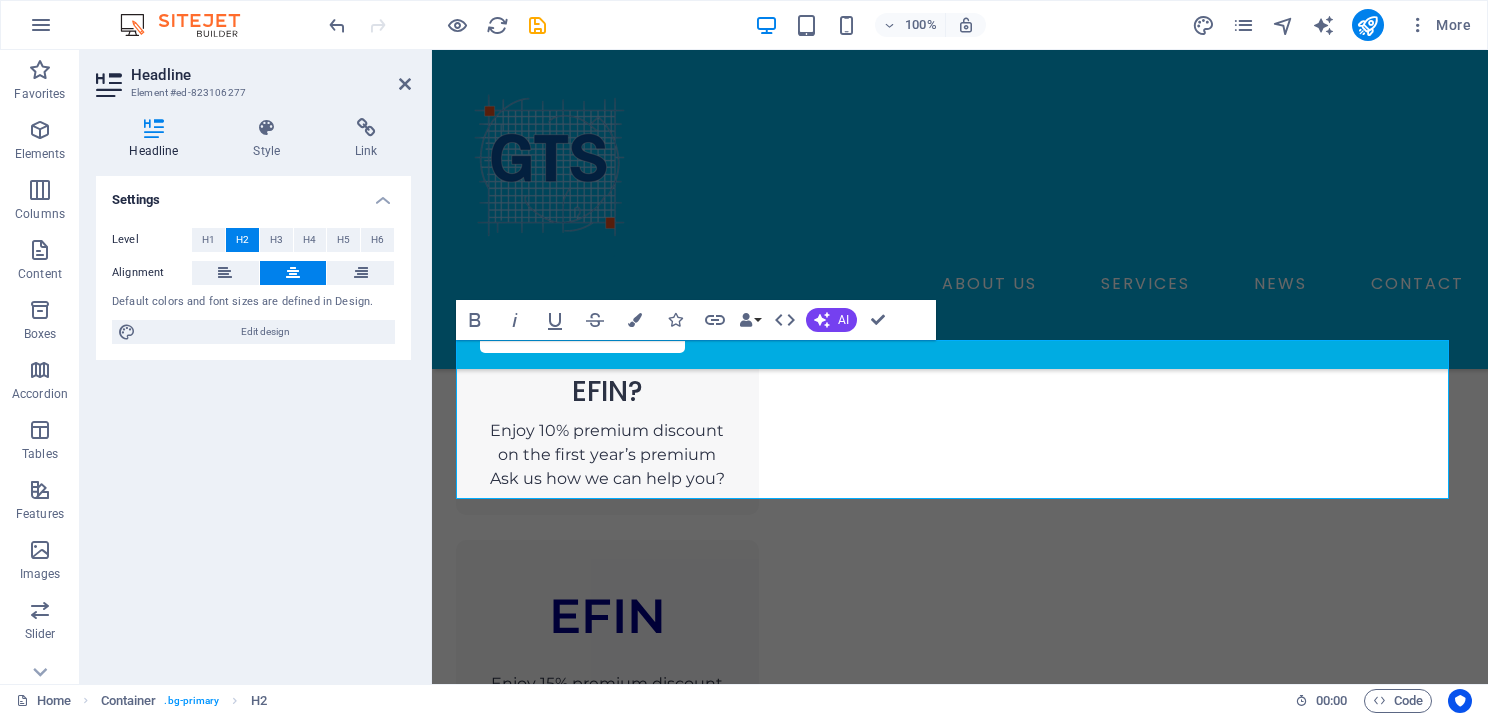 click on "Headline Element #ed-823106277" at bounding box center [253, 76] 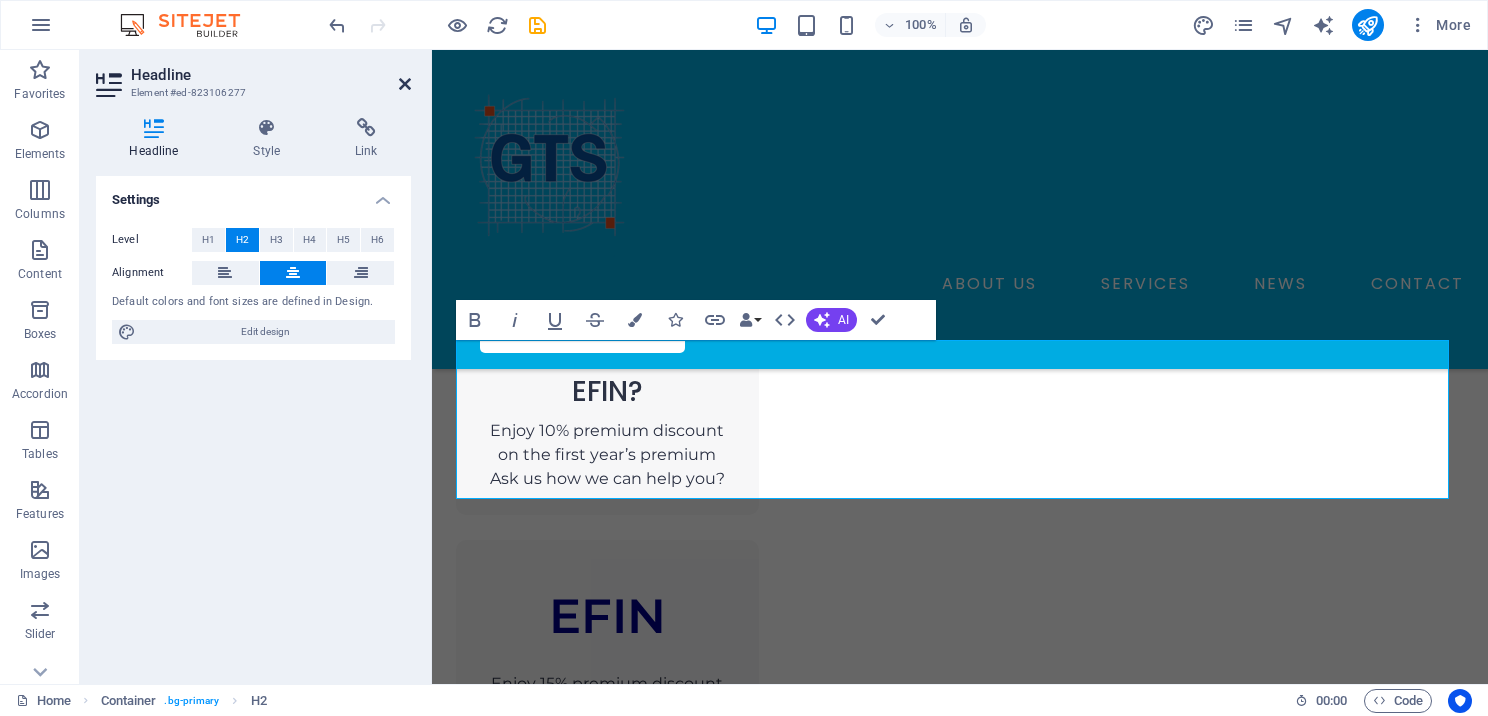 click at bounding box center [405, 84] 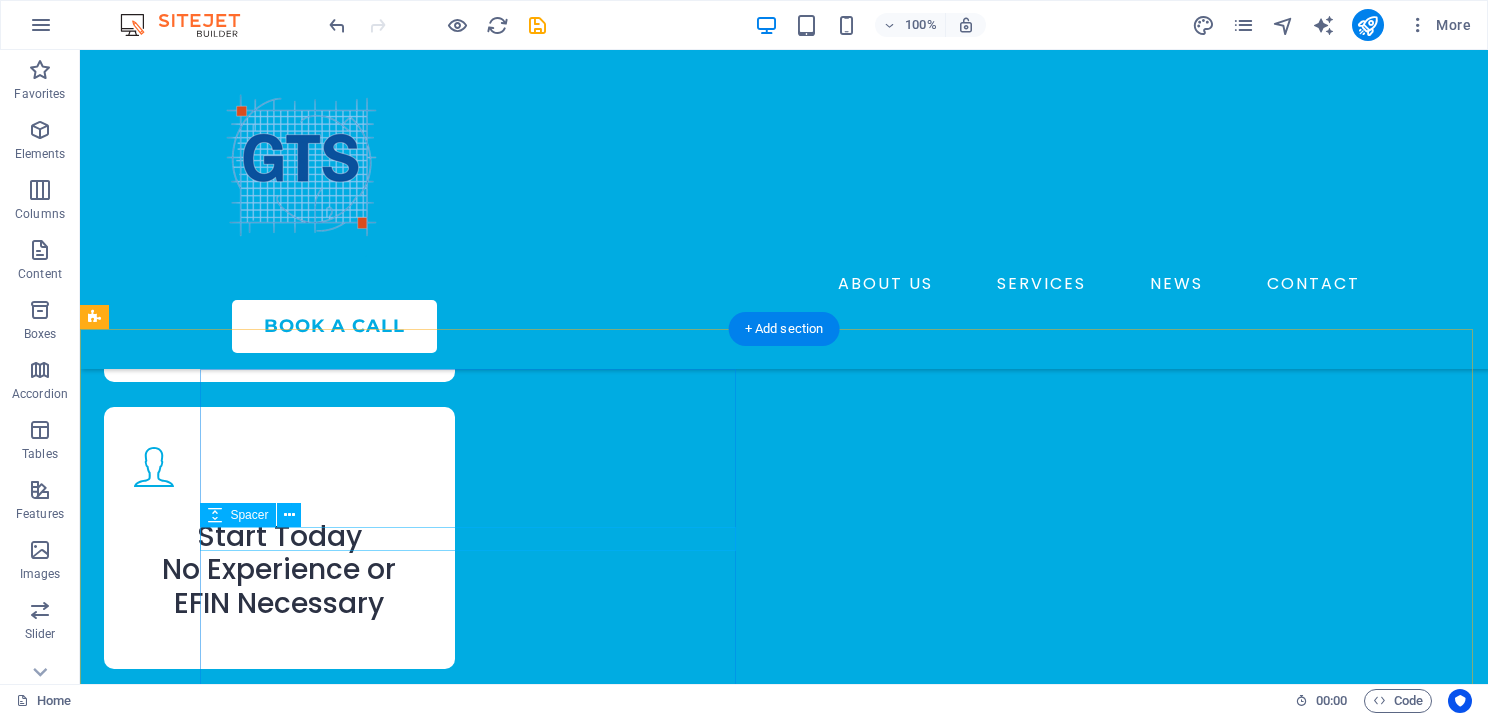 scroll, scrollTop: 3500, scrollLeft: 0, axis: vertical 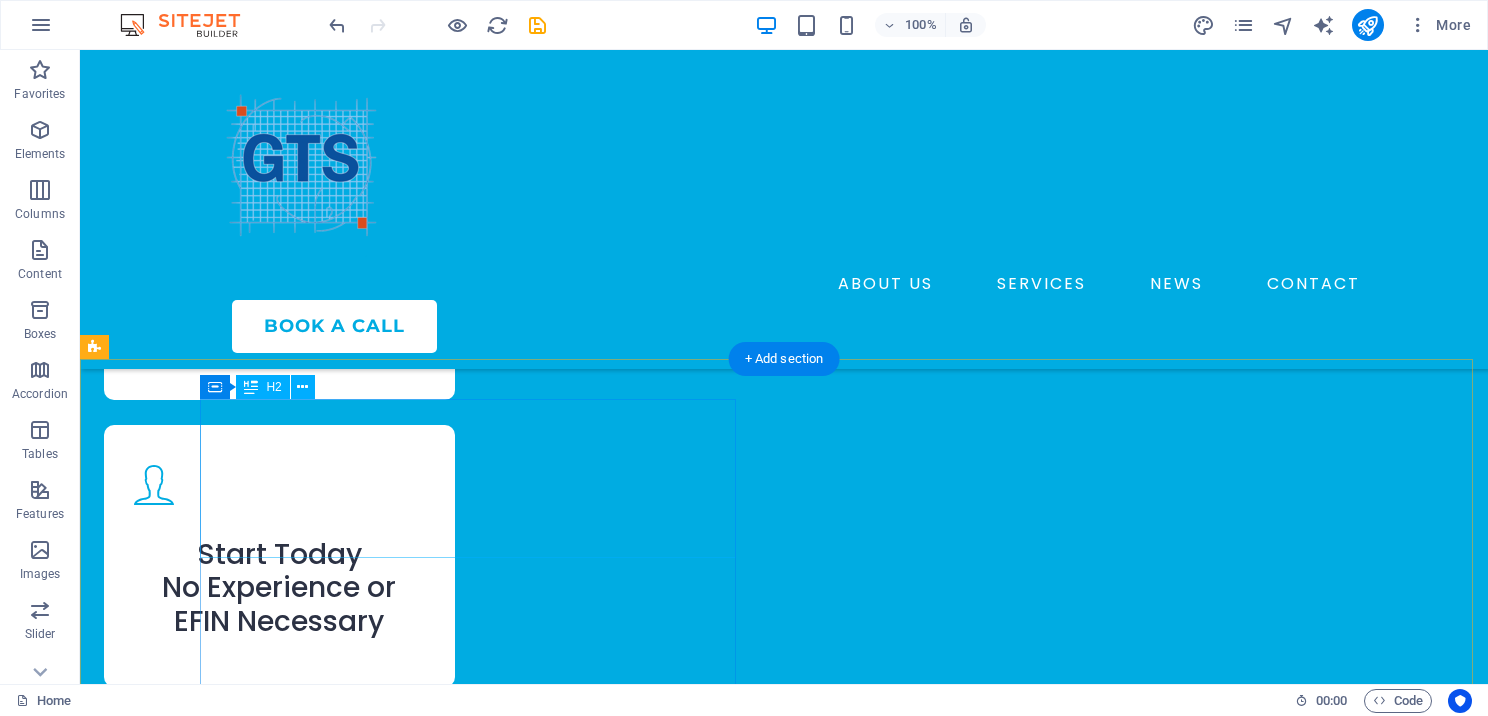 click on "Complete  Support   for   Independent   Tax Offices" at bounding box center (372, 3034) 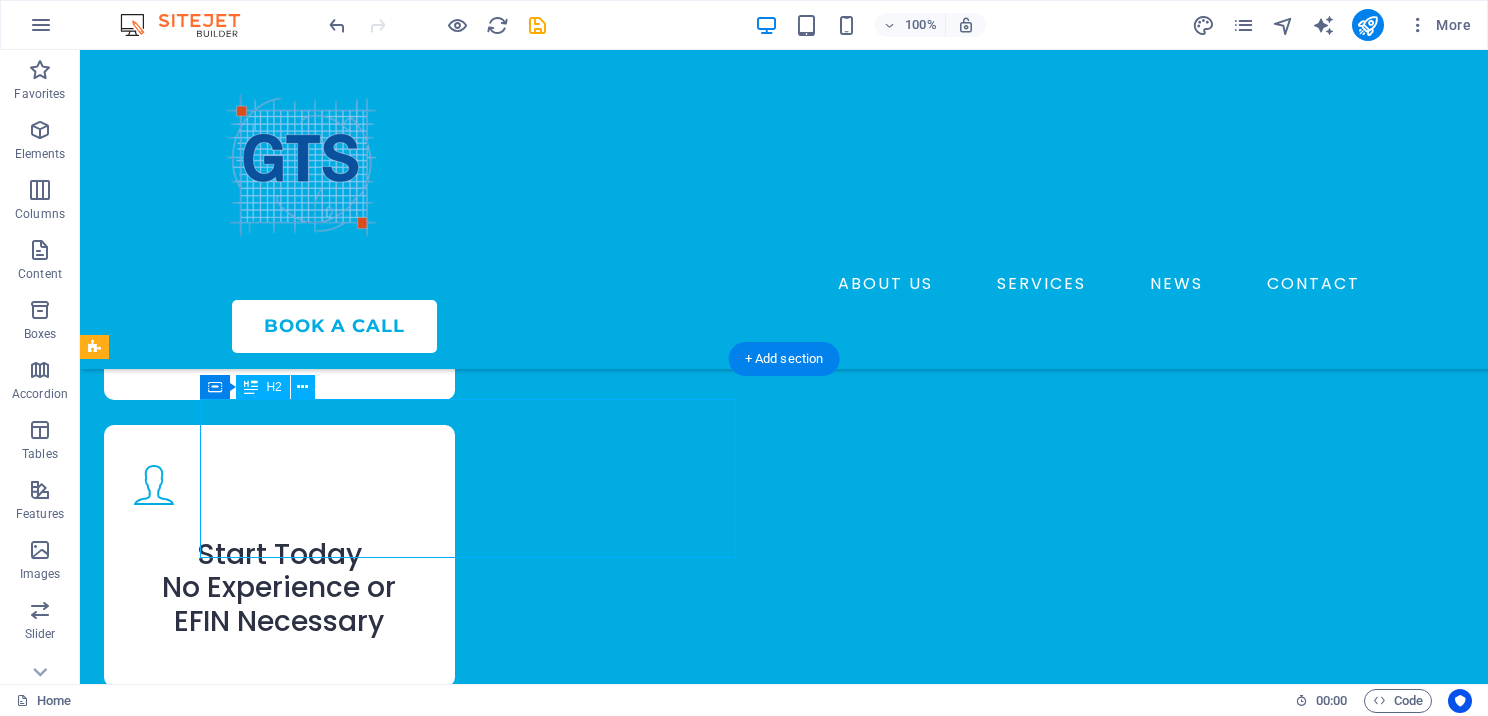 click on "Complete  Support   for   Independent   Tax Offices" at bounding box center [372, 3034] 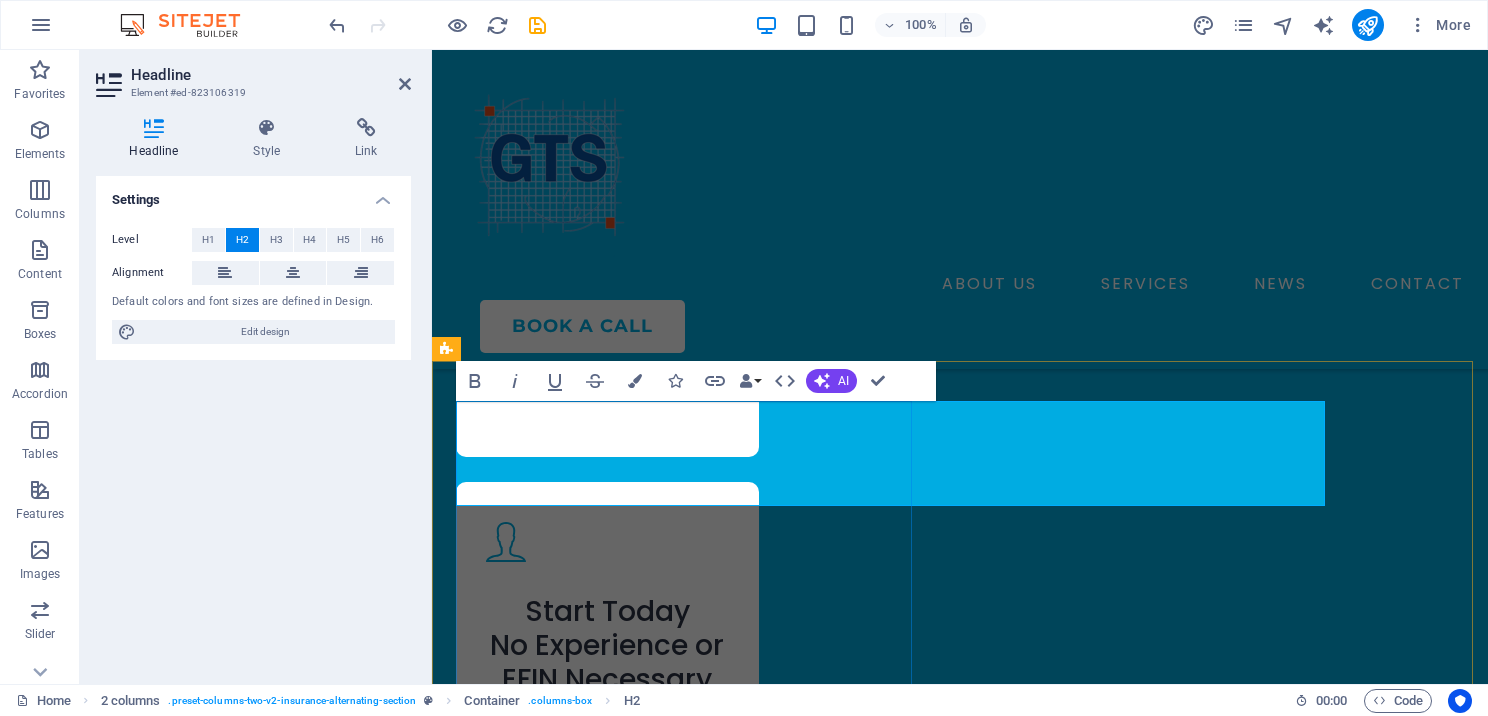 scroll, scrollTop: 3557, scrollLeft: 0, axis: vertical 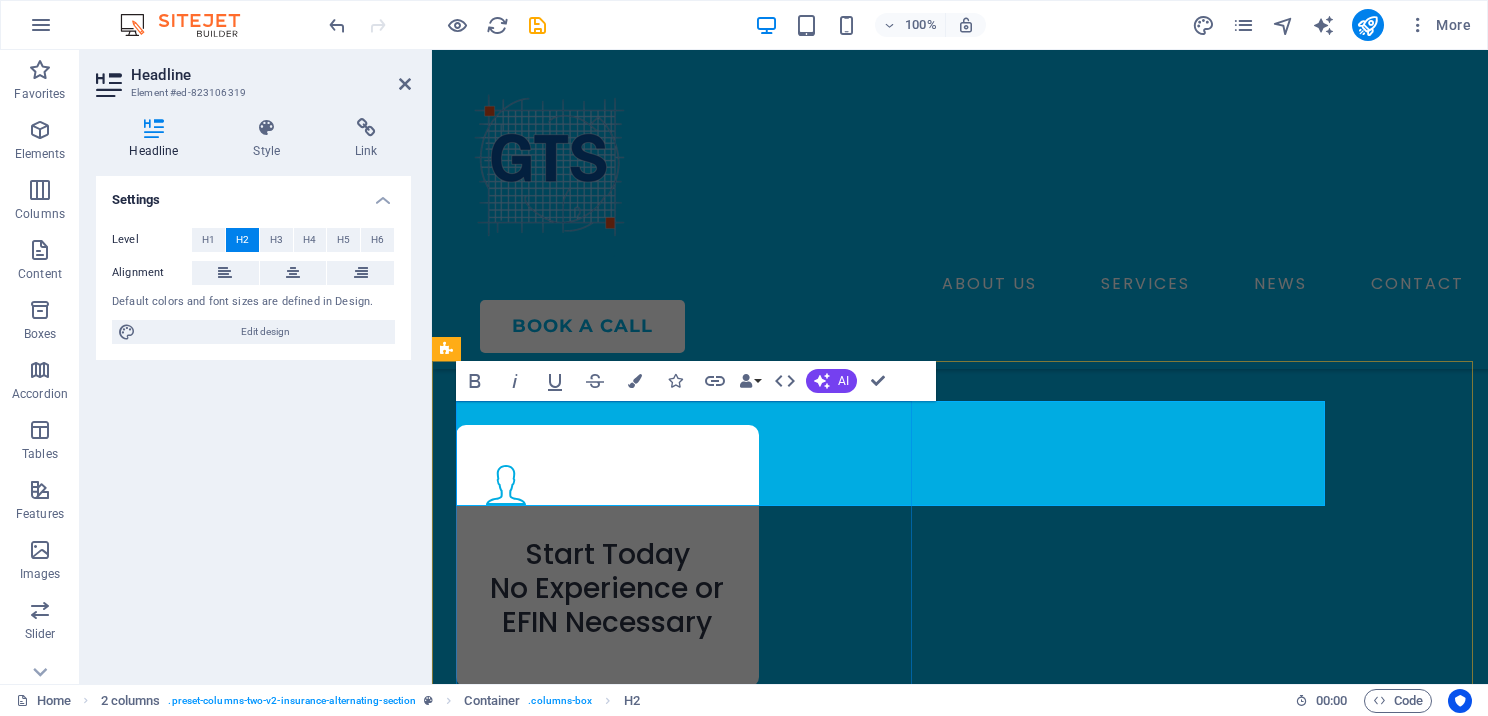click on "Complete  Support   for   Independent   Tax Offices" at bounding box center [688, 3111] 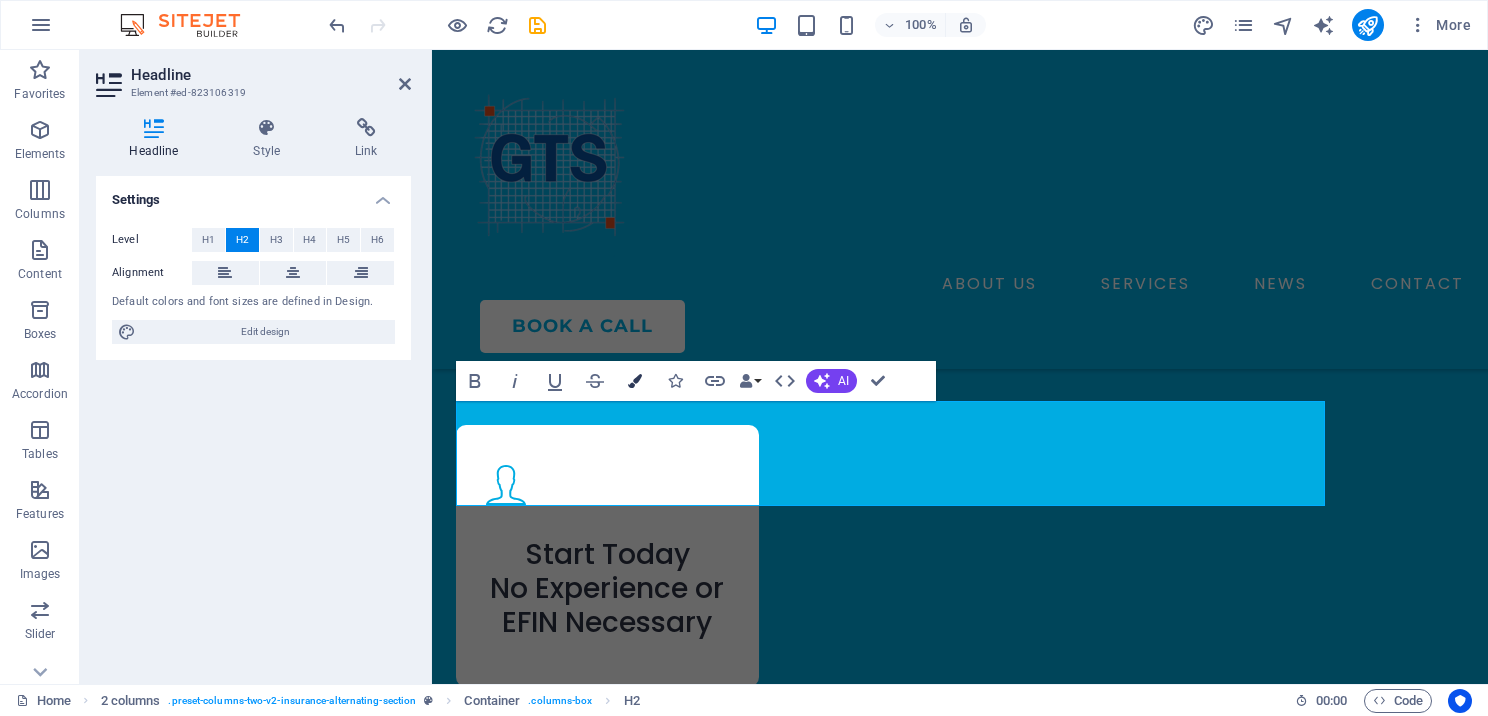 click at bounding box center (635, 381) 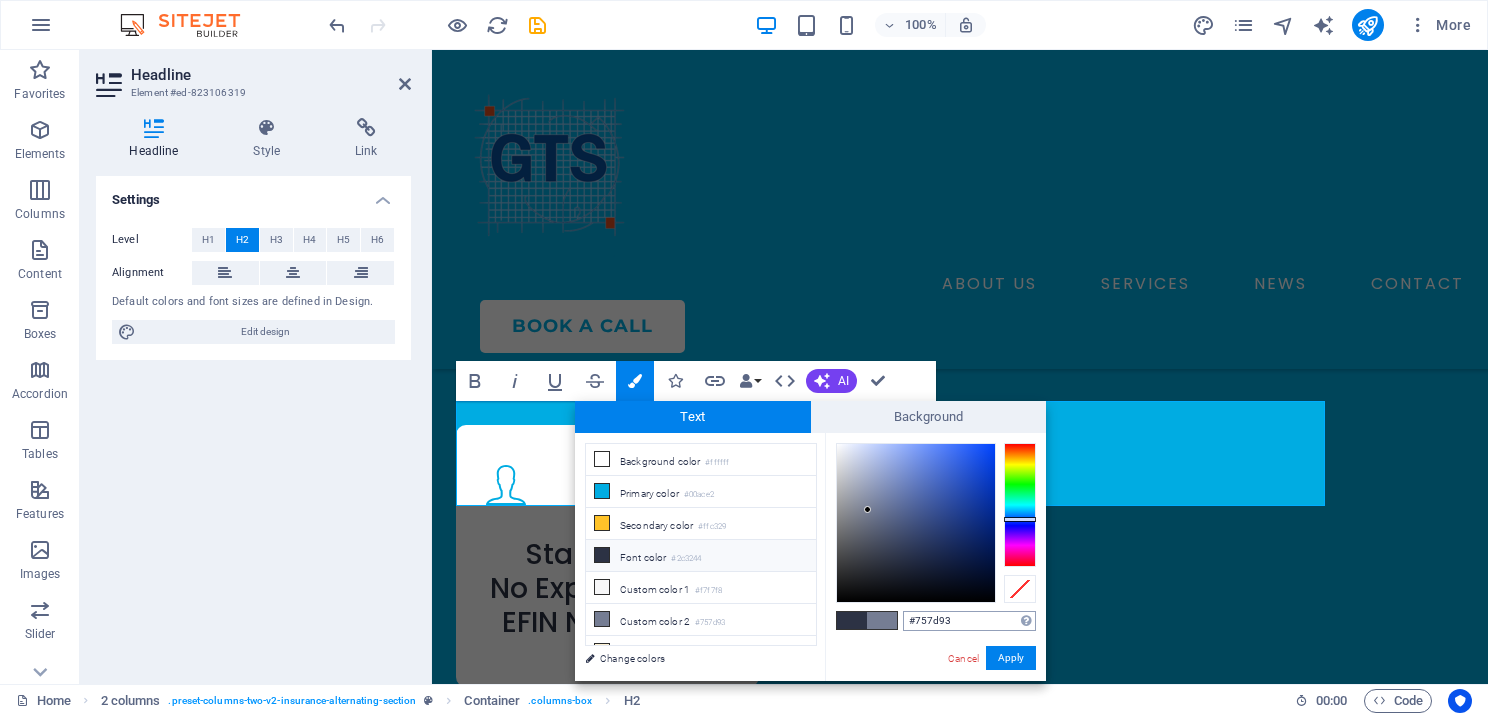 drag, startPoint x: 962, startPoint y: 620, endPoint x: 902, endPoint y: 618, distance: 60.033325 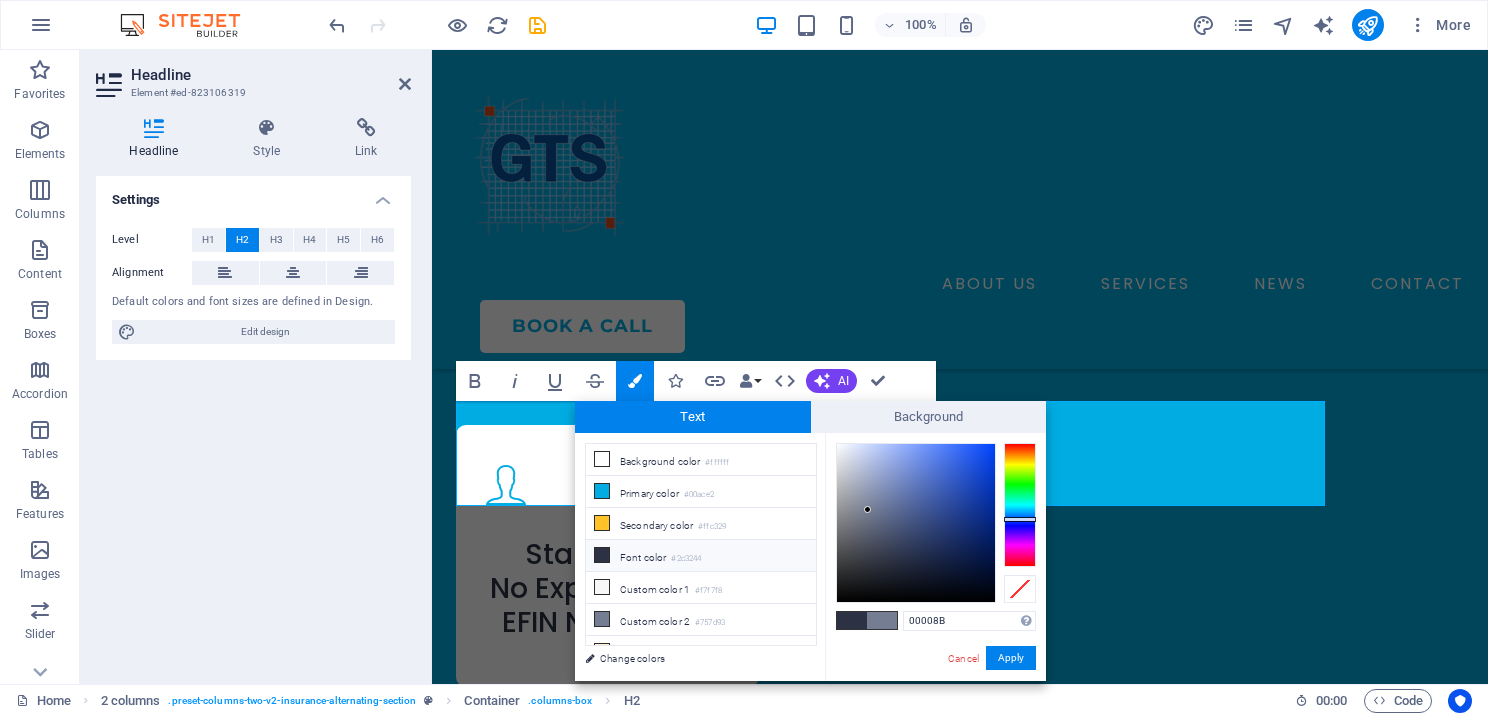 type on "#00008b" 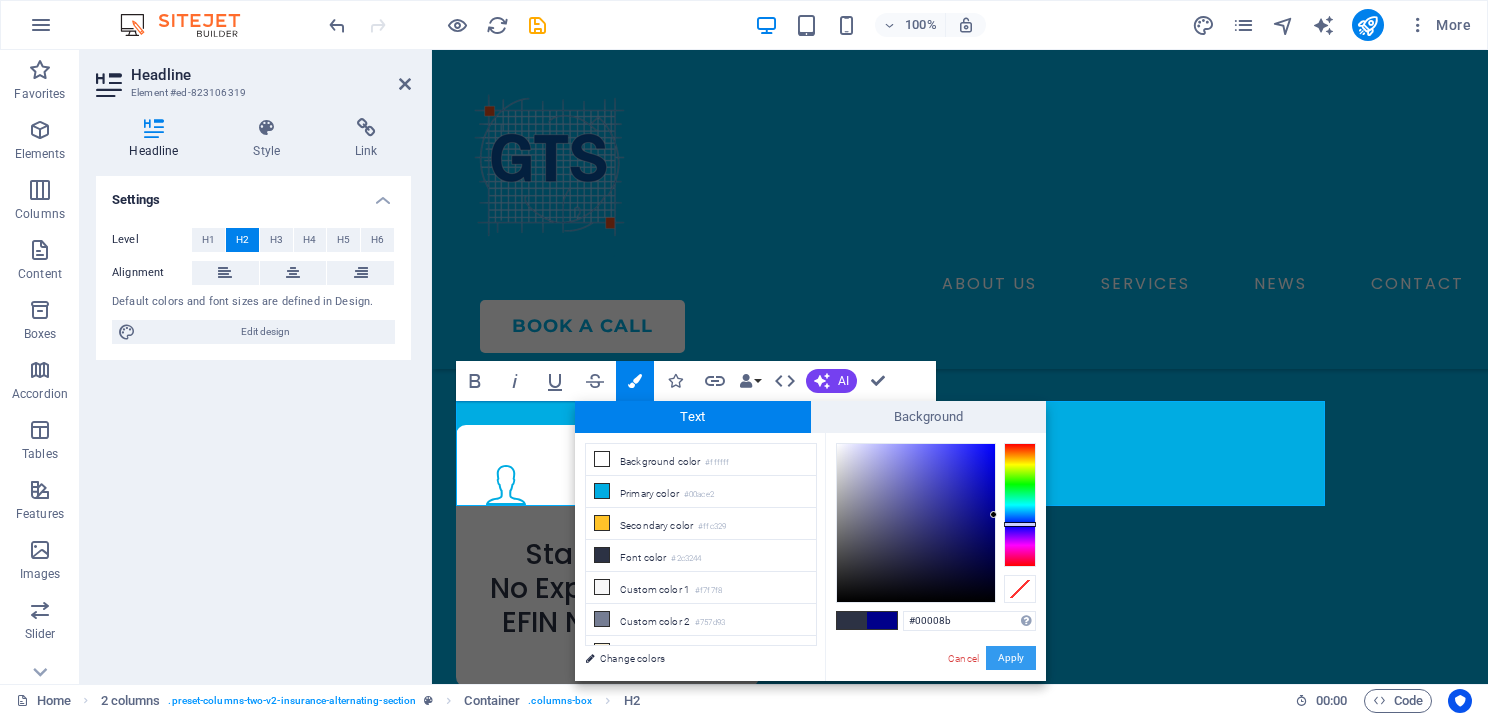 click on "Apply" at bounding box center (1011, 658) 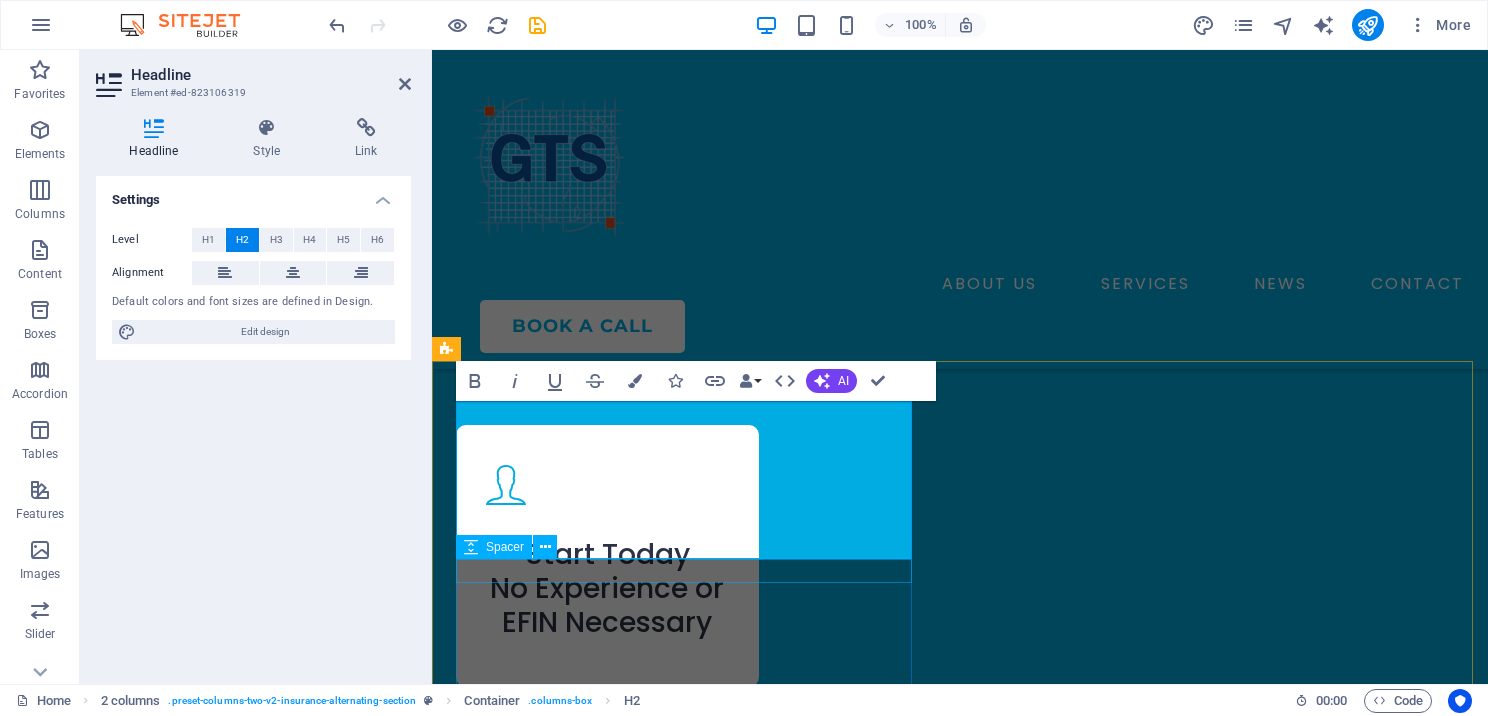 click at bounding box center [688, 3203] 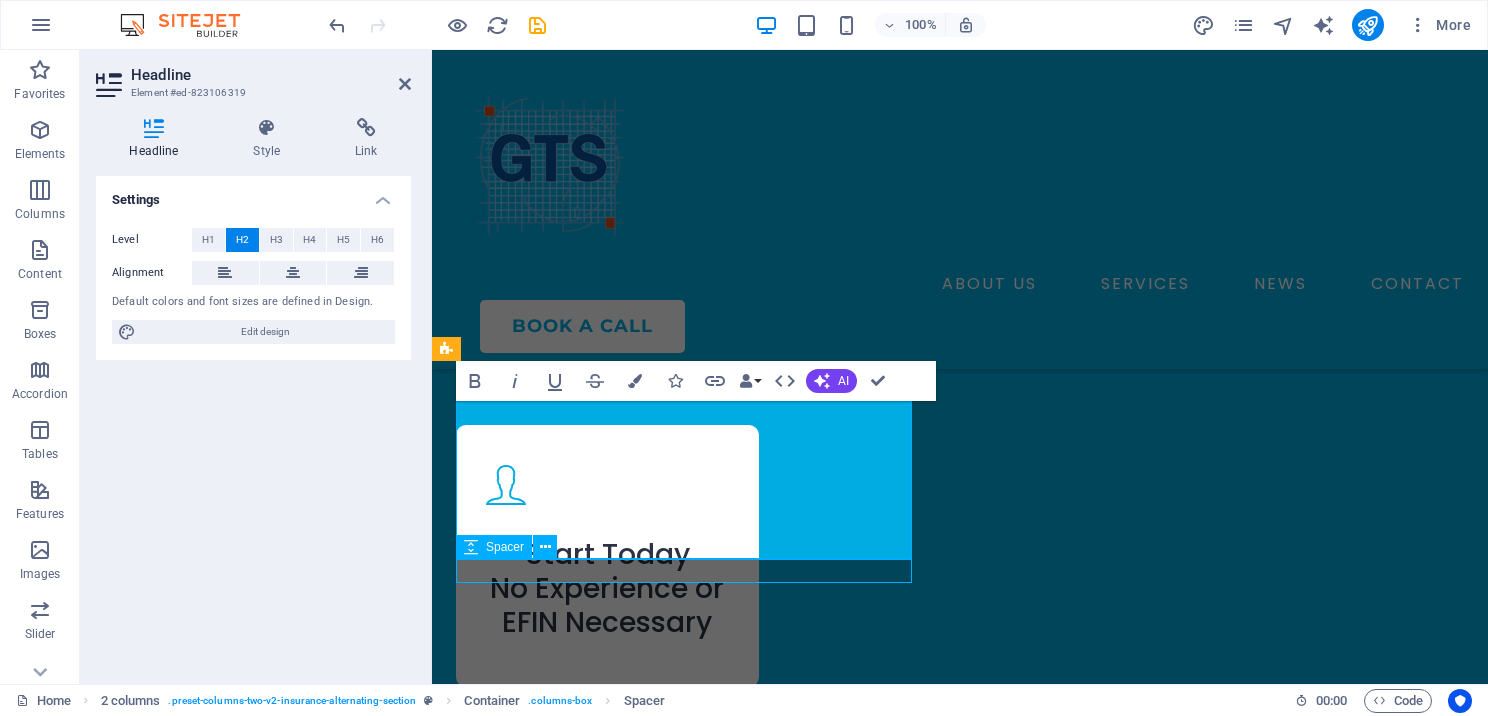 scroll, scrollTop: 3500, scrollLeft: 0, axis: vertical 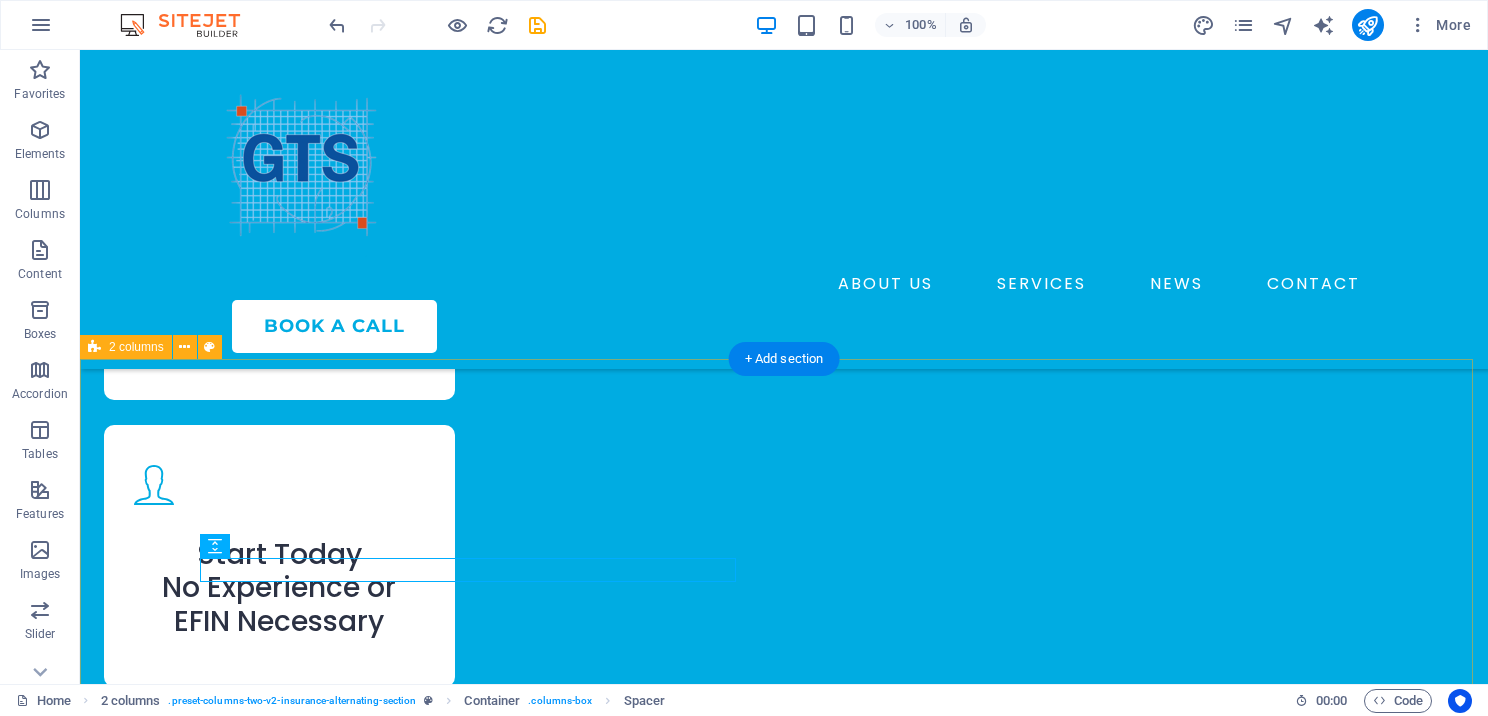 click on "Complete Support for Independent Tax Offices We help entrepreneurs launch and grow successful tax offices [STATE] by providing expert tax preparation training, industry-leading tax software, and comprehensive resources. At GTS, supporting your tax business is a year-round commitment to keeping your office running smoothly. Our services include paperless tax software, IRS compliance guidance, data security solutions, and flexible options you can choose to fit your needs — all designed to simplify the complex demands of running a tax office. We understand the challenges you face and are dedicated to reducing your stress while helping your business thrive." at bounding box center (784, 3550) 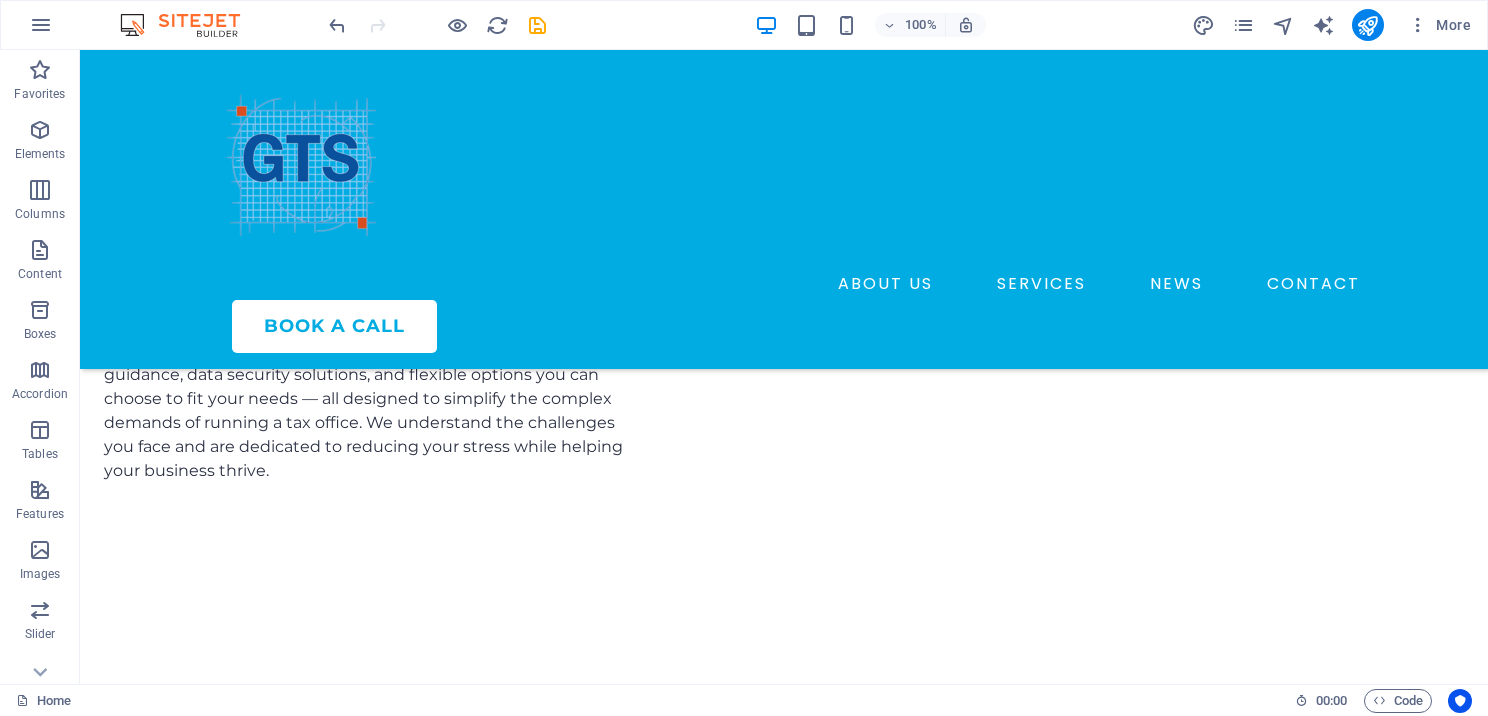 scroll, scrollTop: 6590, scrollLeft: 0, axis: vertical 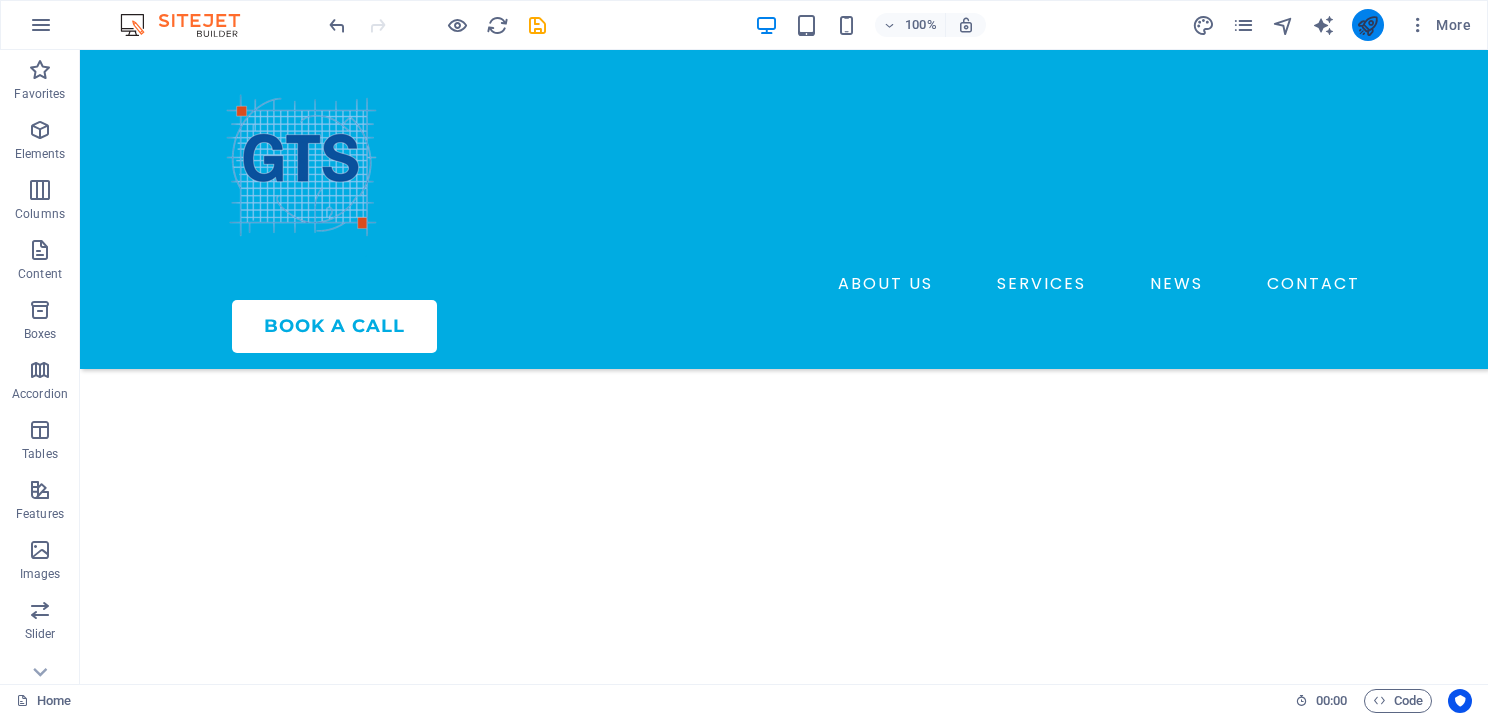 click at bounding box center (1368, 25) 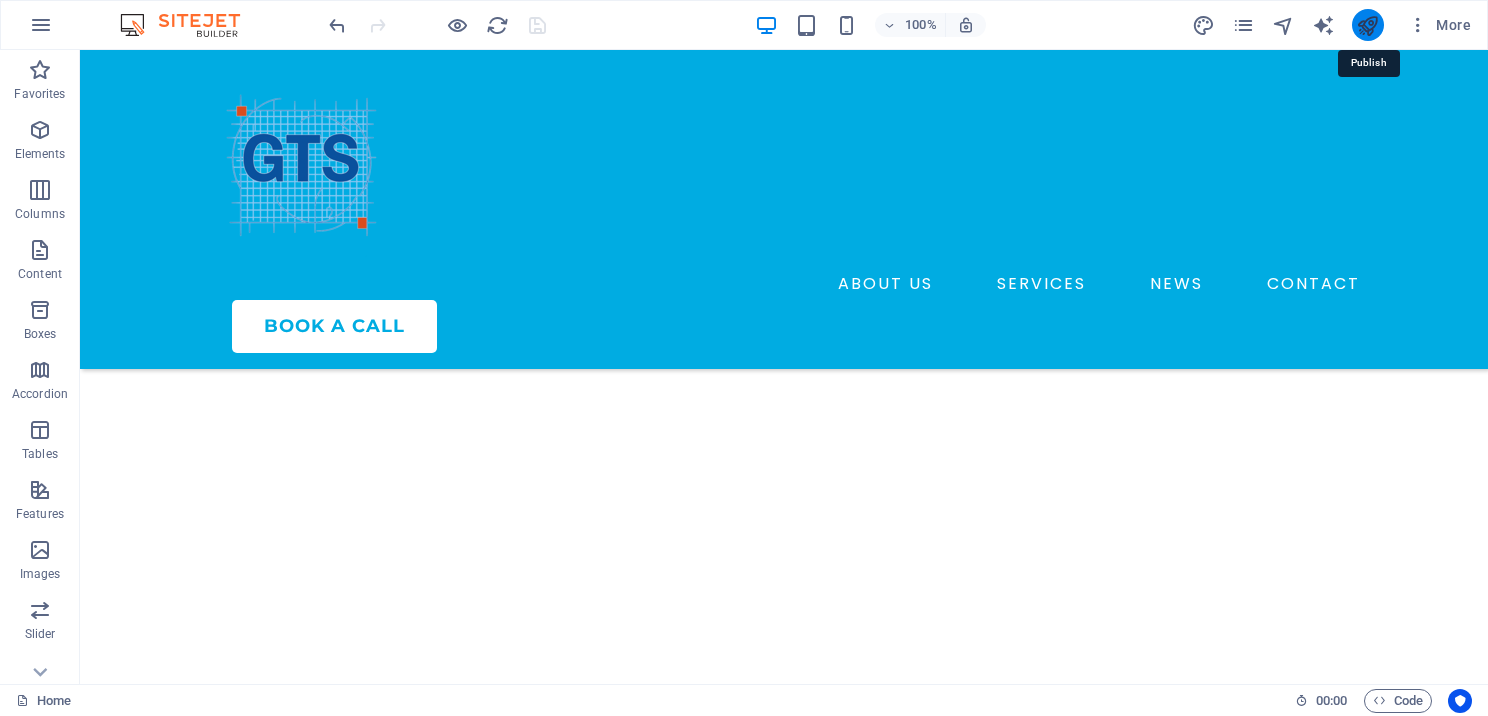 click at bounding box center (1367, 25) 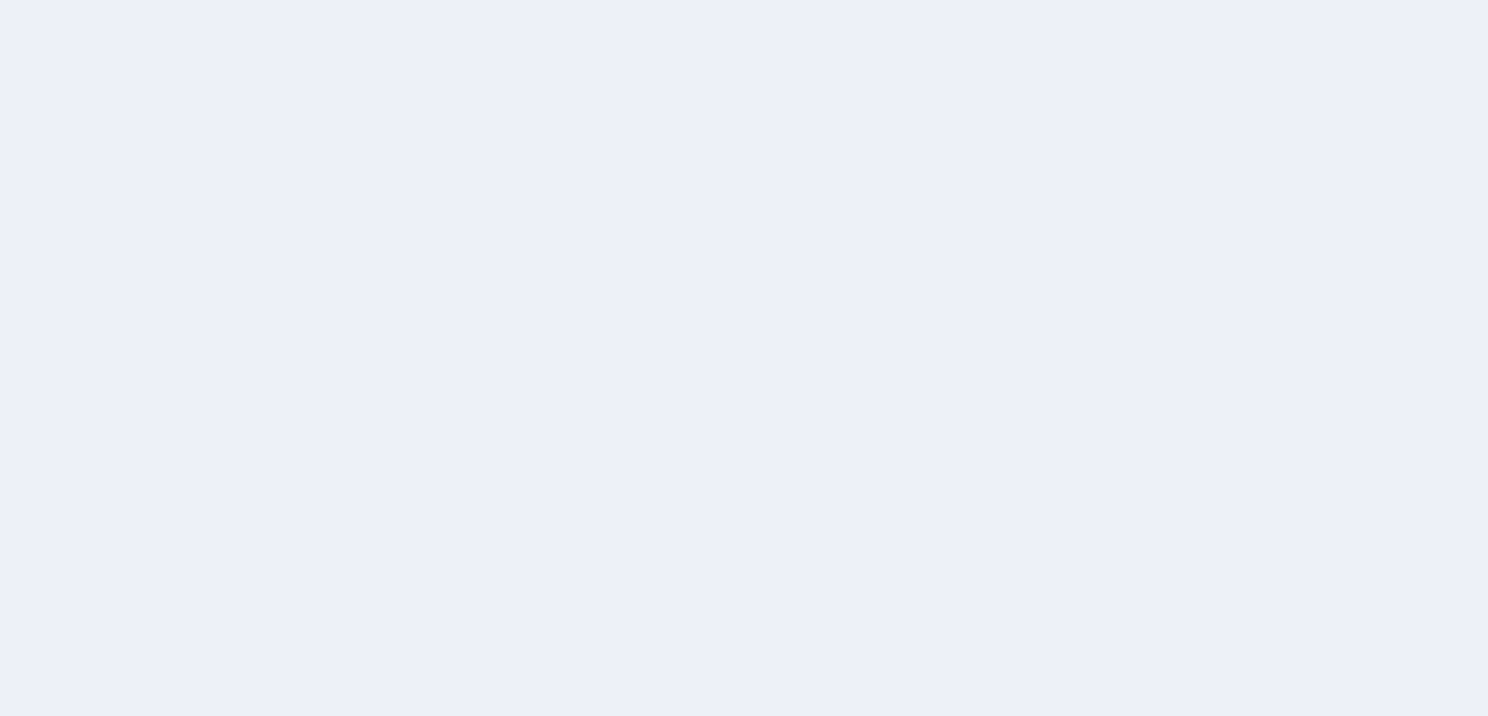 scroll, scrollTop: 0, scrollLeft: 0, axis: both 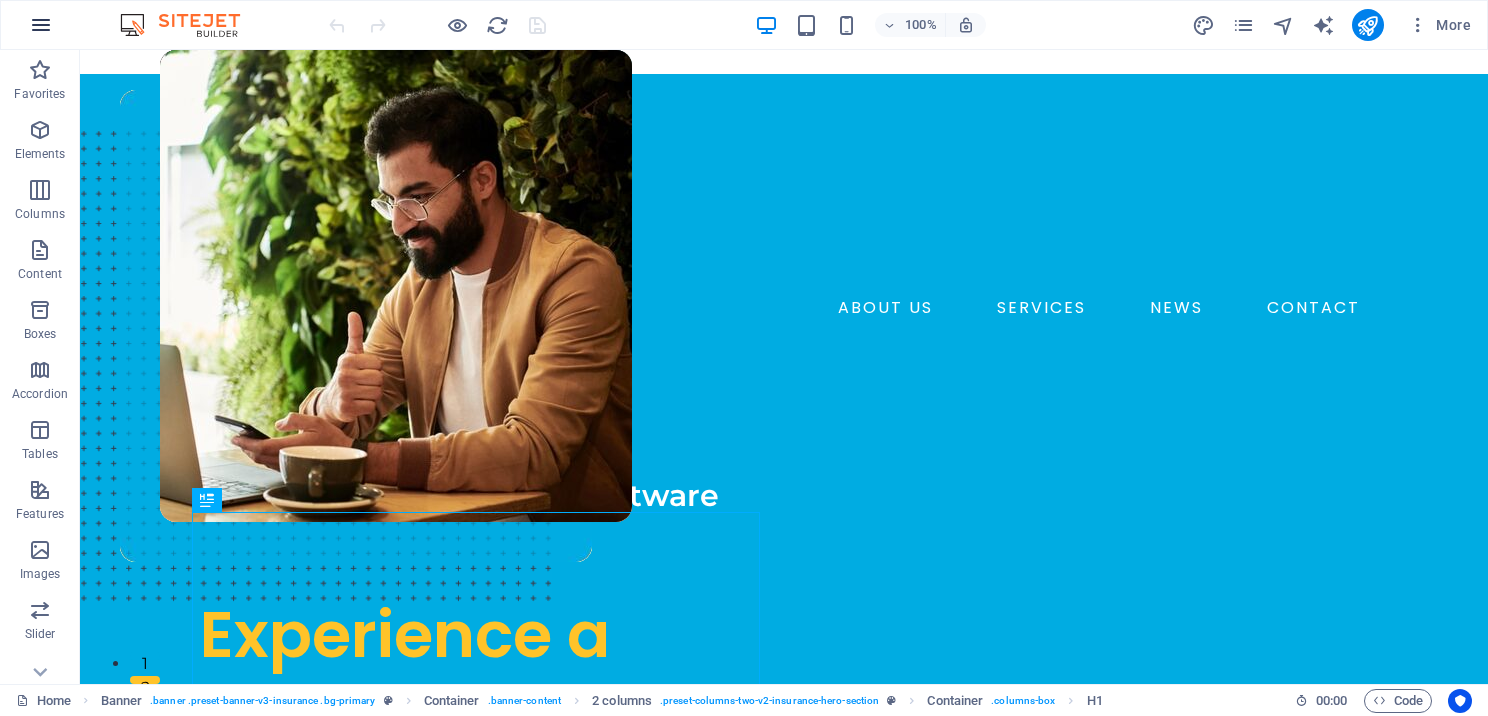 click at bounding box center (41, 25) 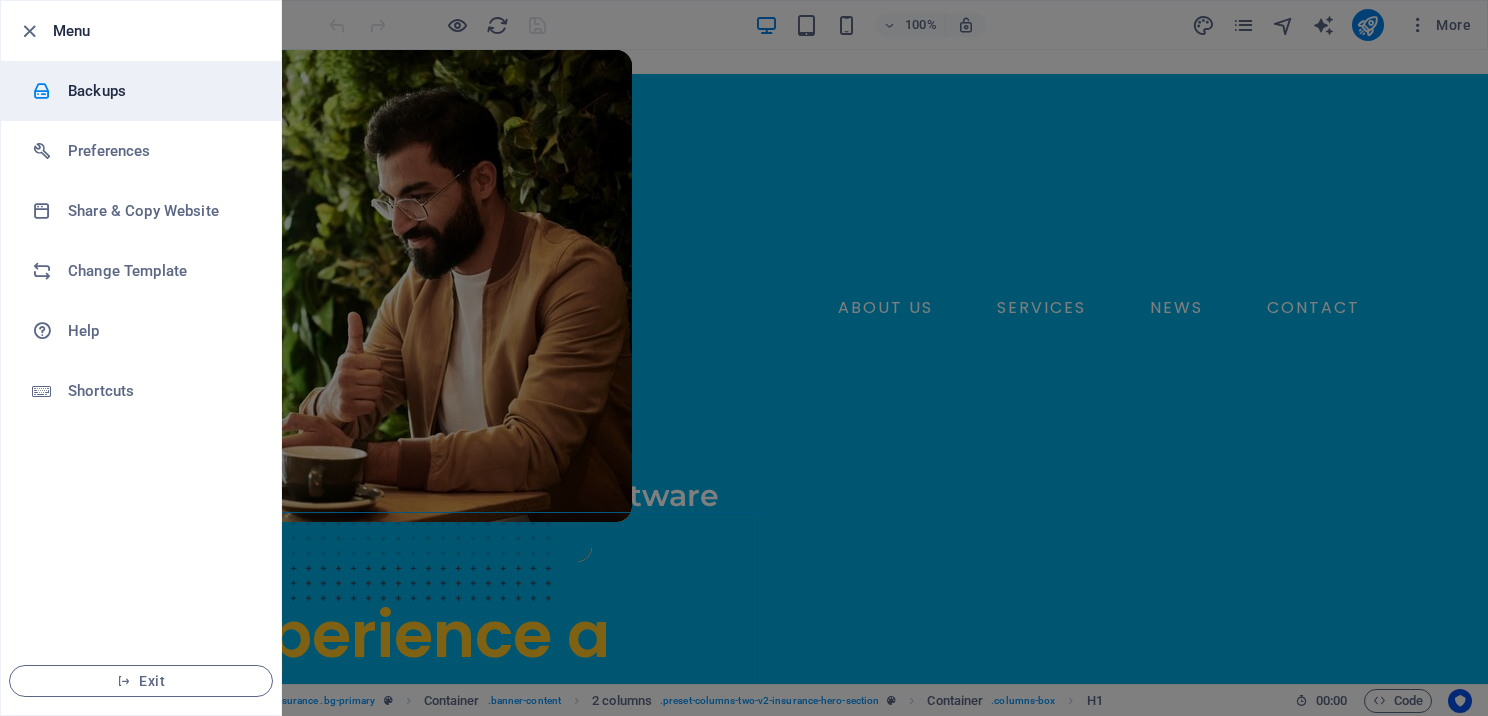 click on "Backups" at bounding box center (160, 91) 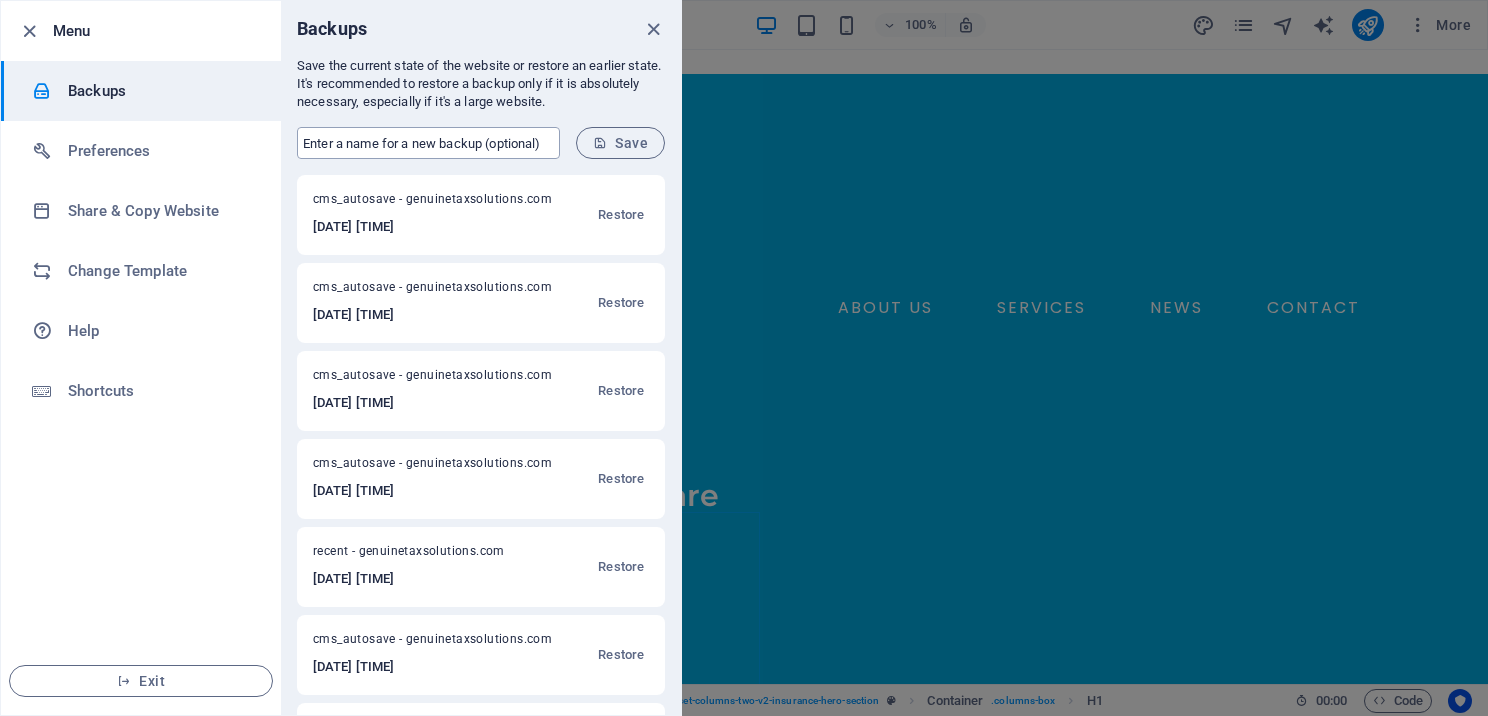 click at bounding box center [428, 143] 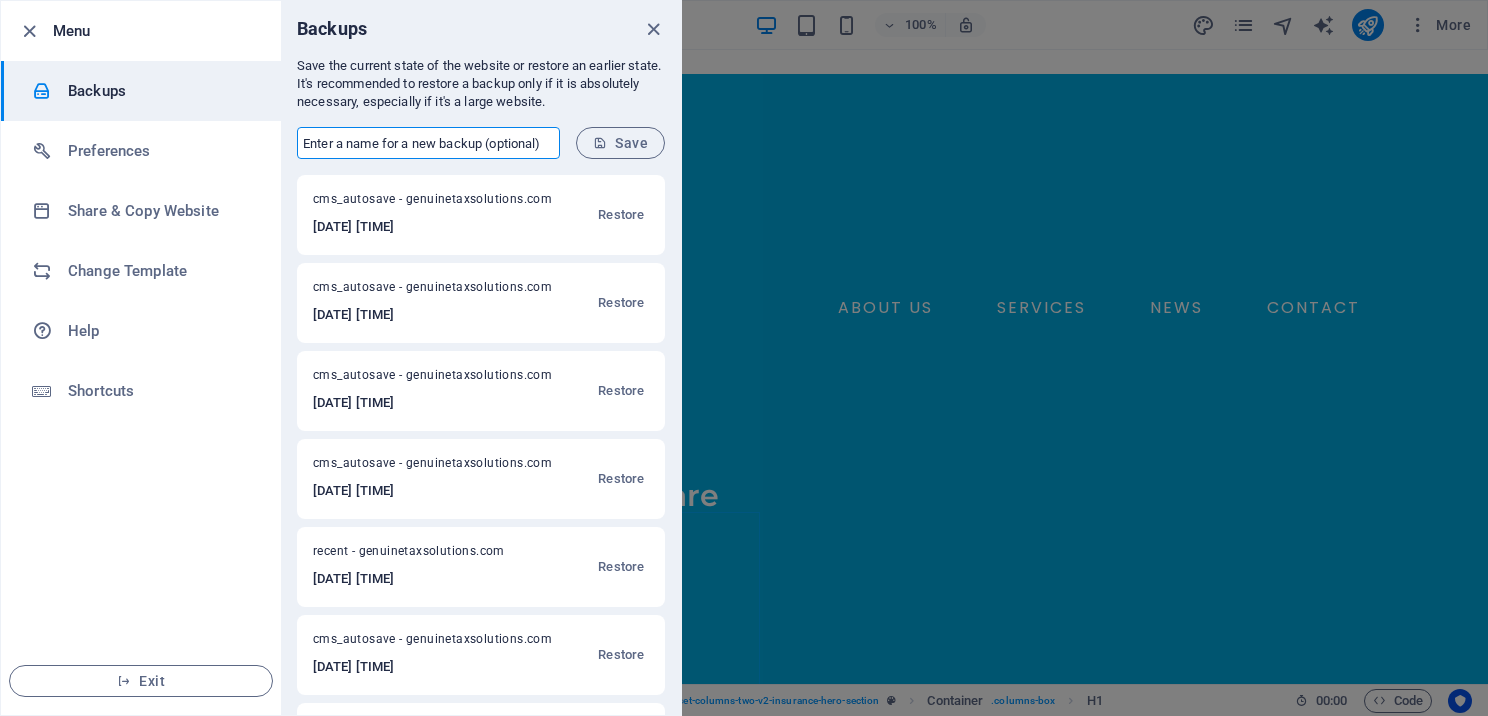 type on "1" 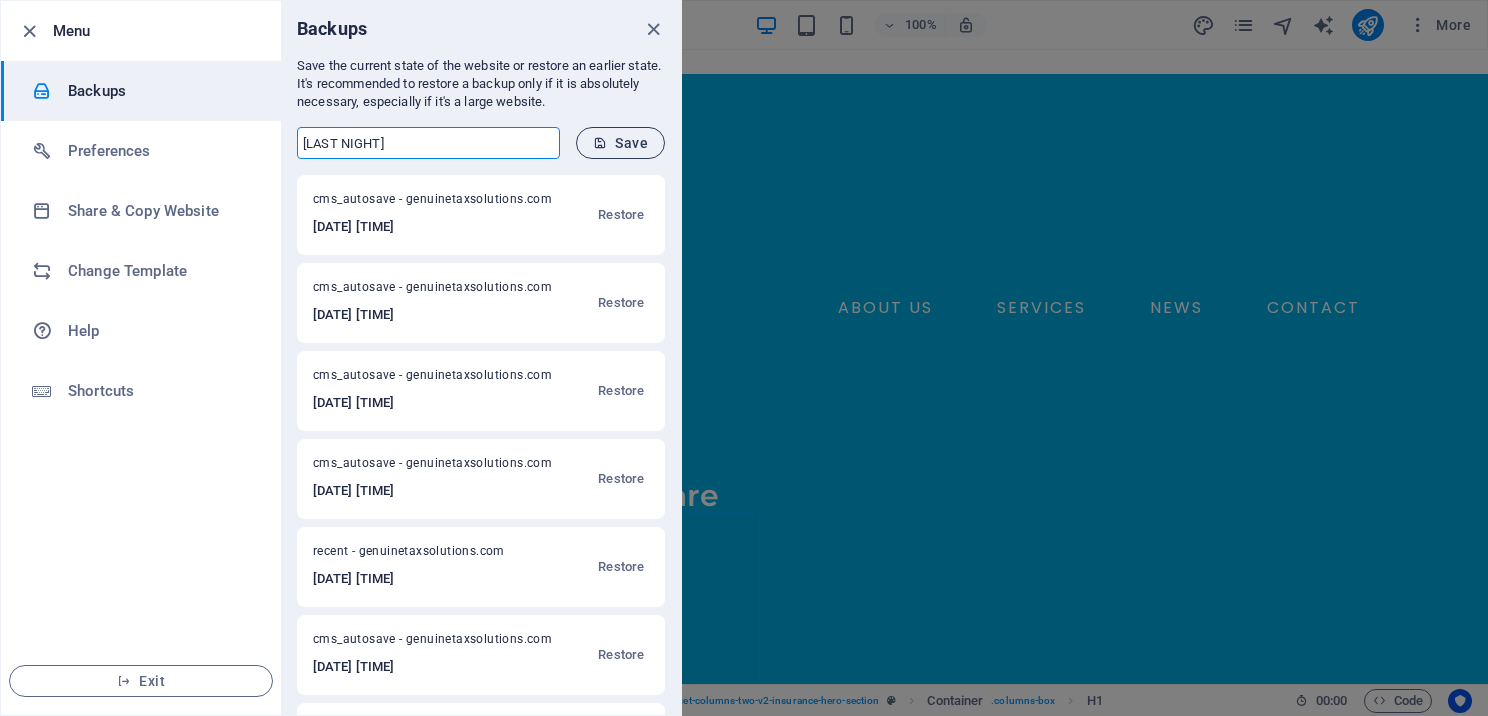 type on "[LAST NIGHT]" 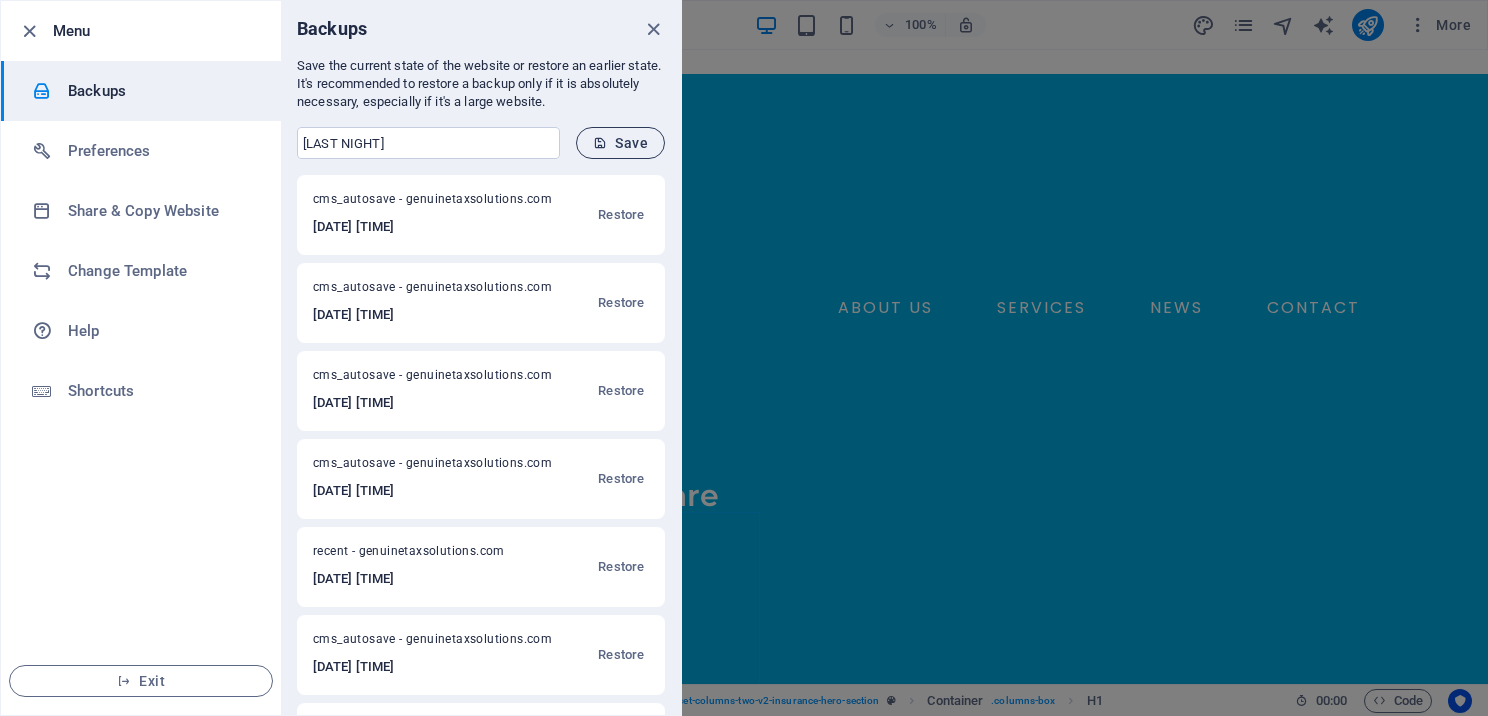 click on "Save" at bounding box center (620, 143) 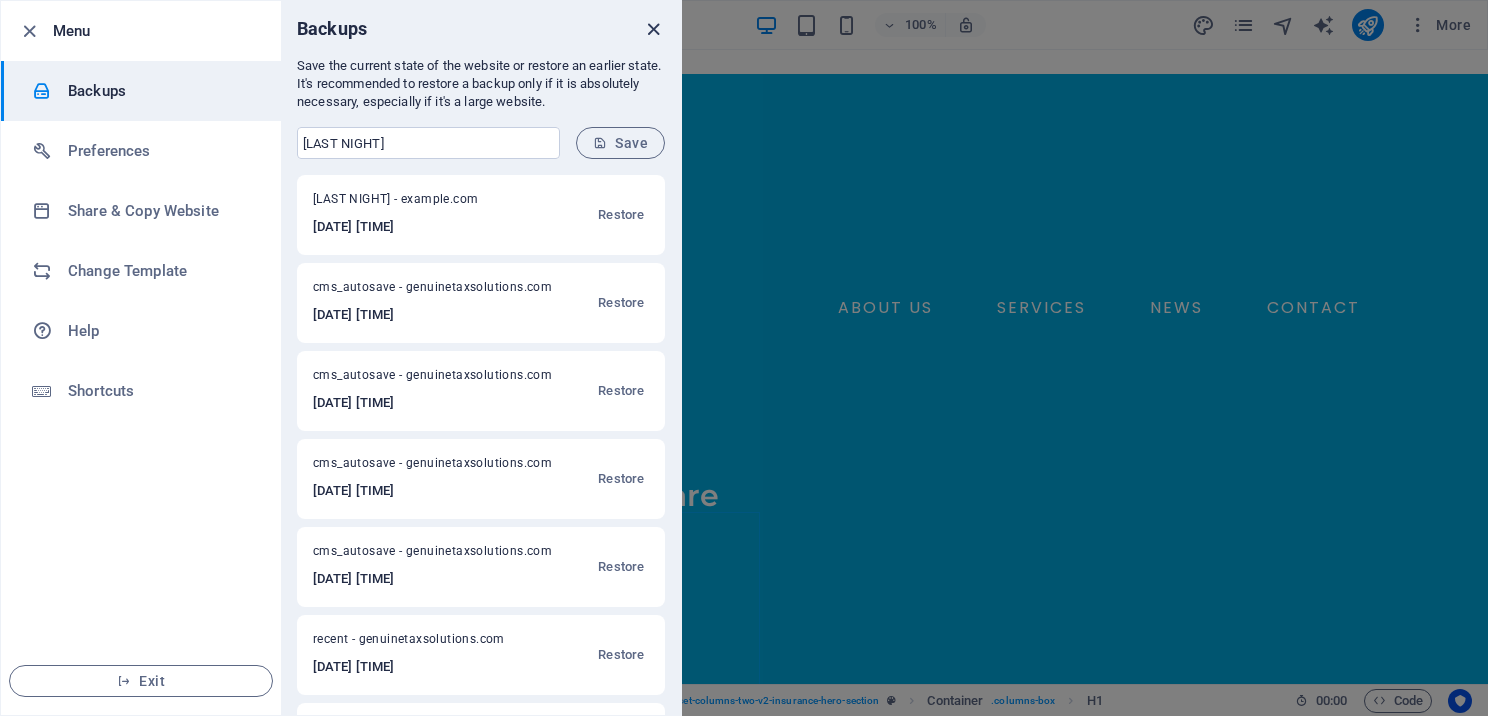 click at bounding box center (653, 29) 